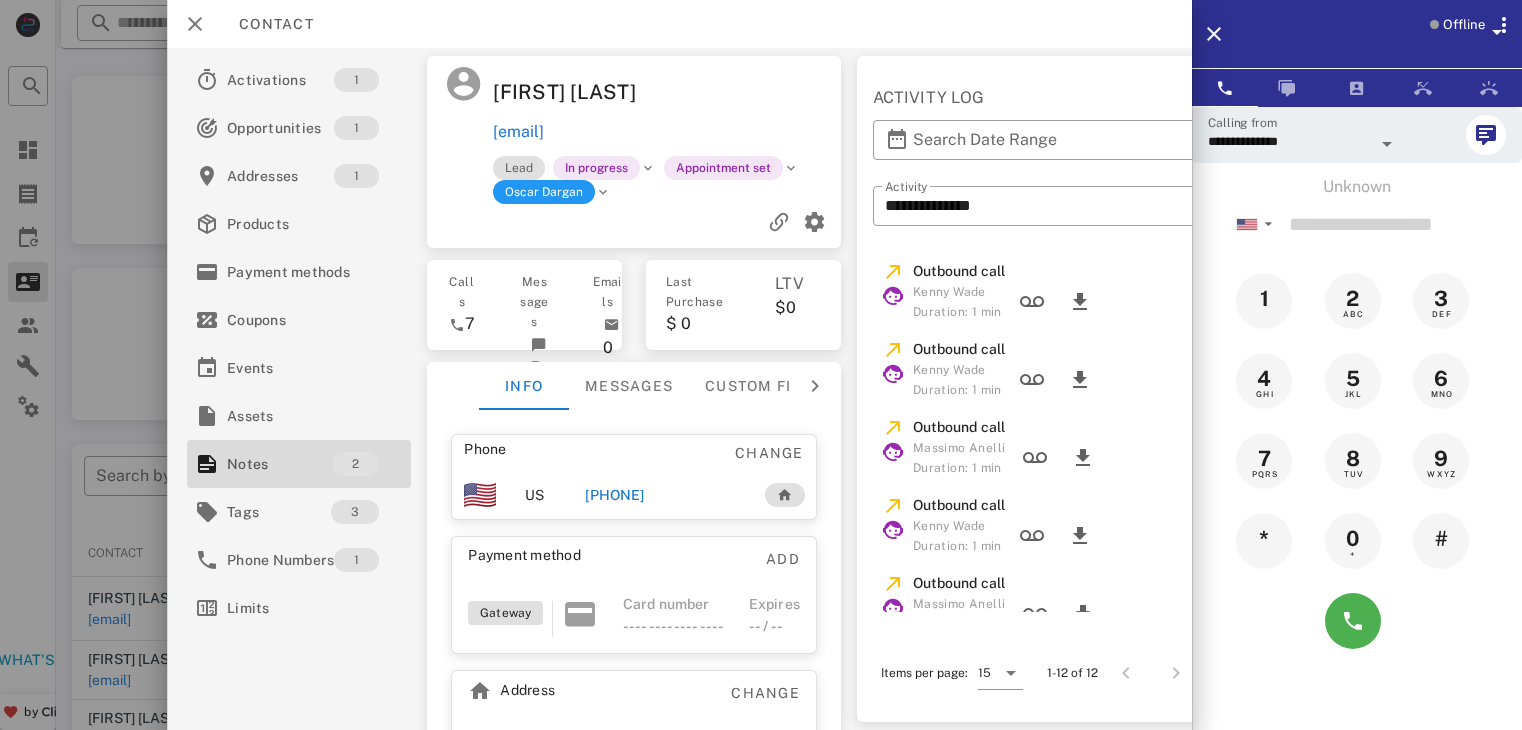 scroll, scrollTop: 380, scrollLeft: 0, axis: vertical 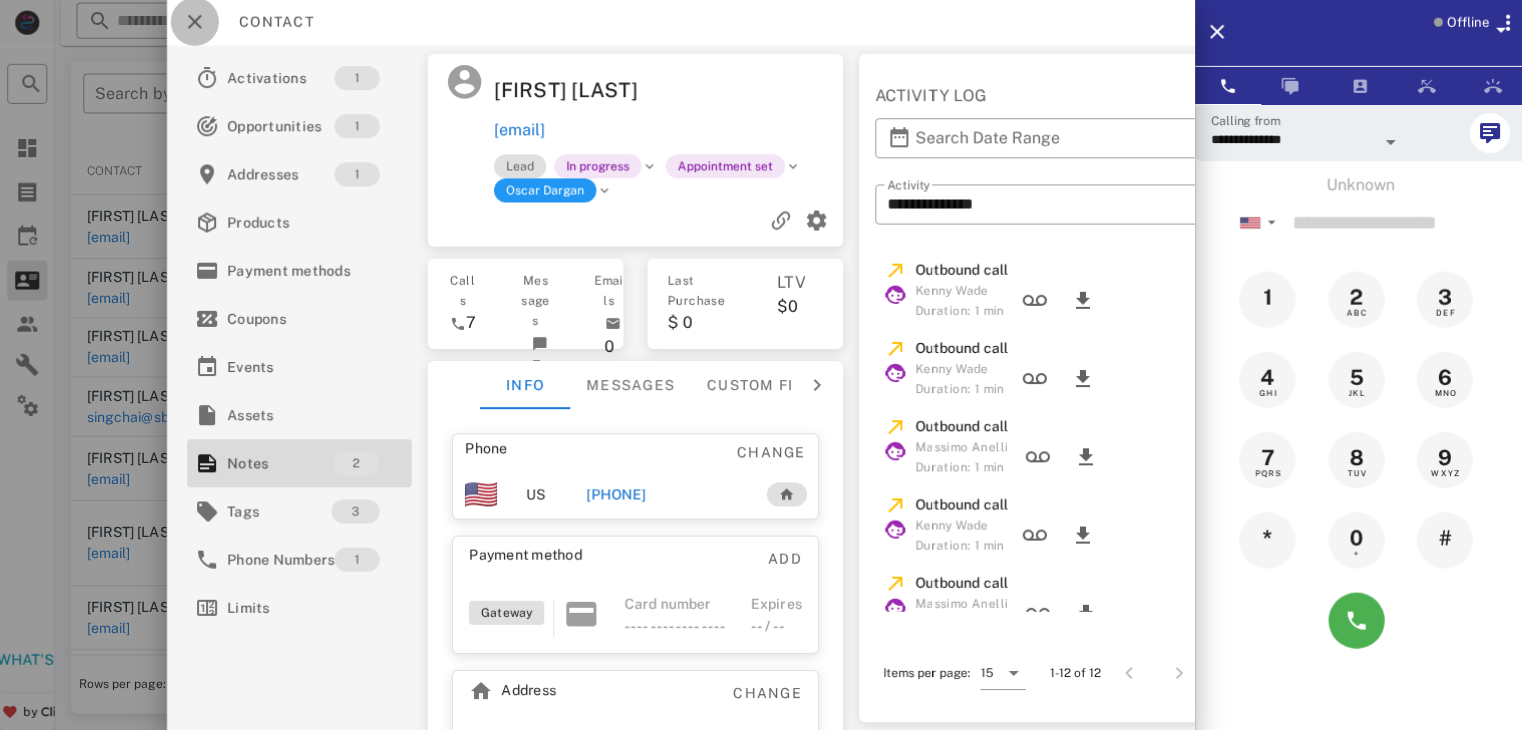 click at bounding box center [195, 24] 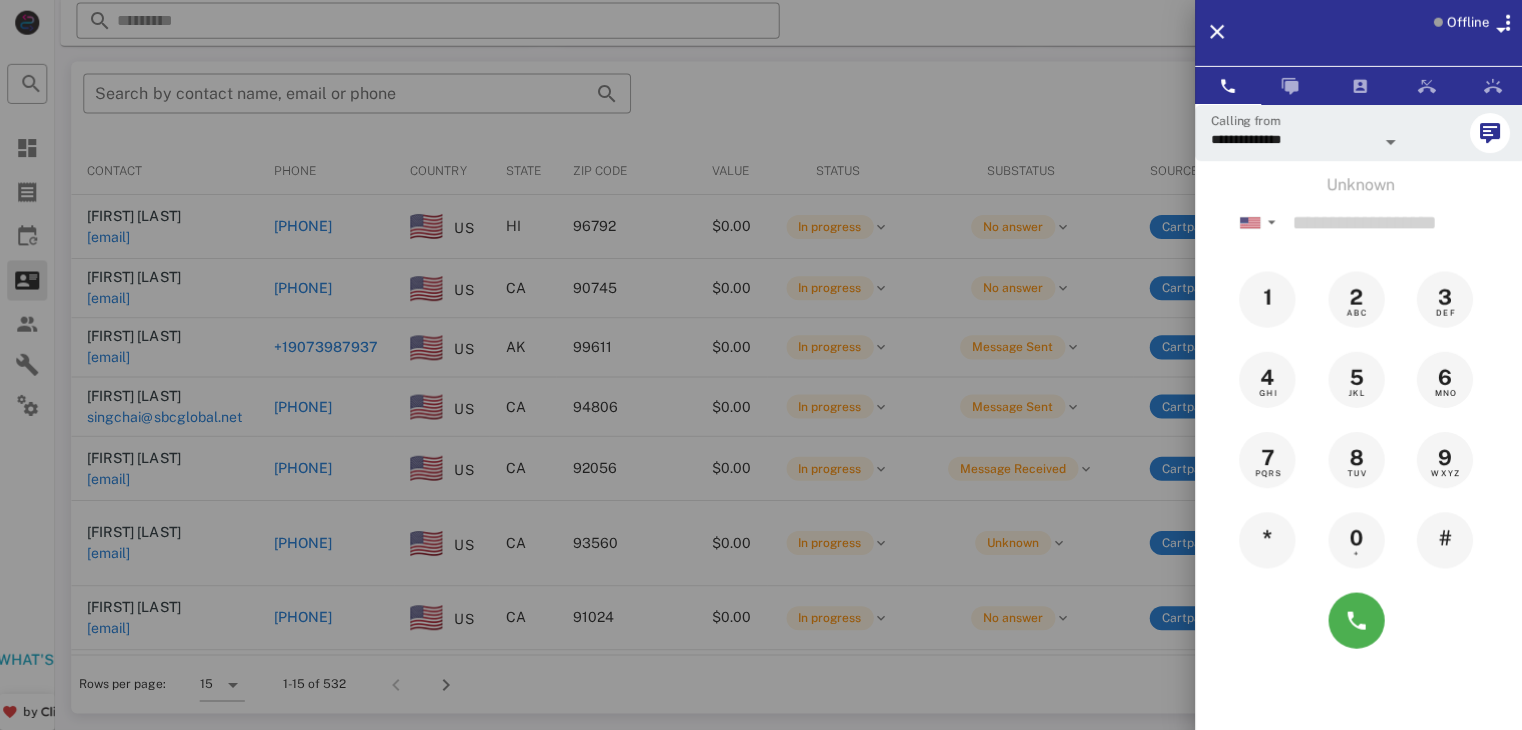 click at bounding box center (761, 365) 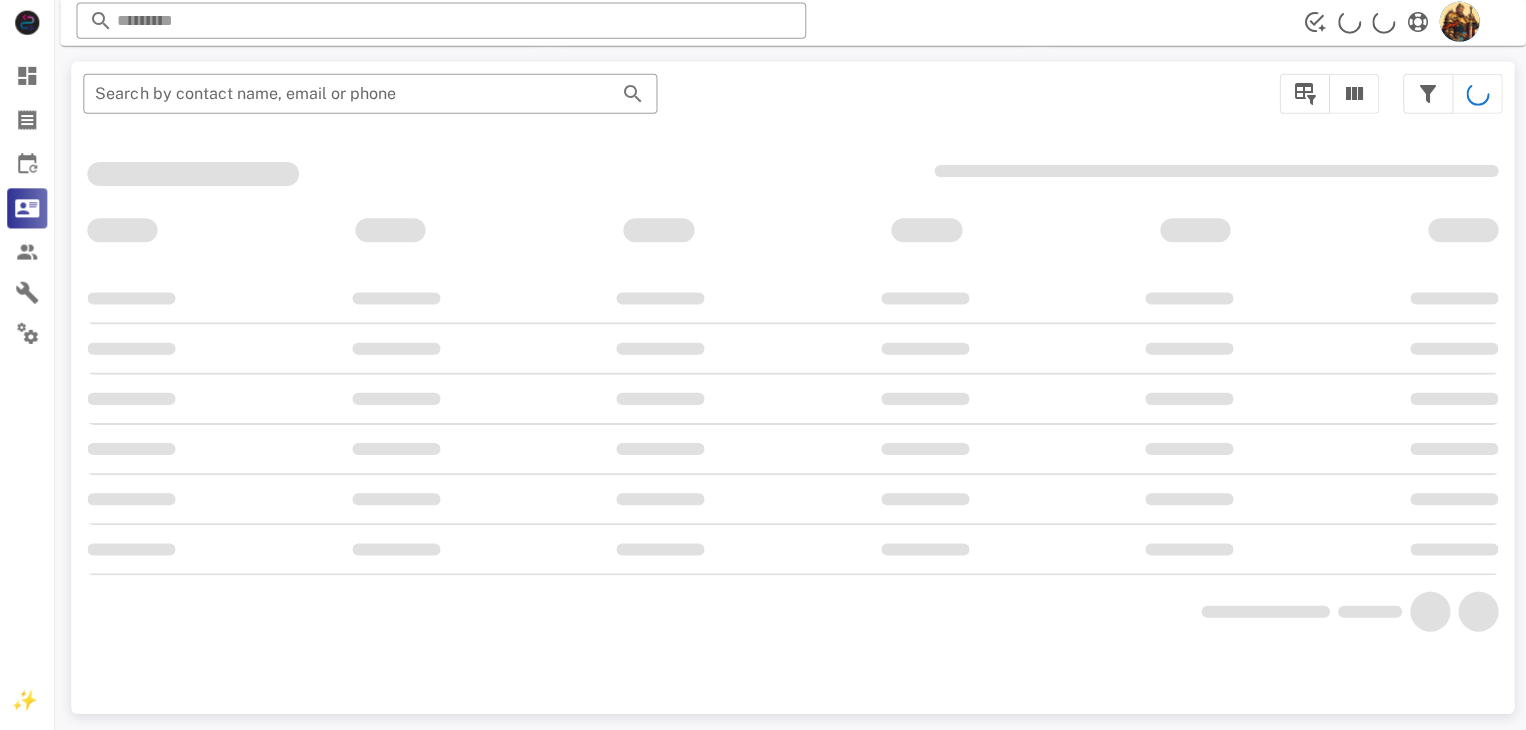 scroll, scrollTop: 356, scrollLeft: 0, axis: vertical 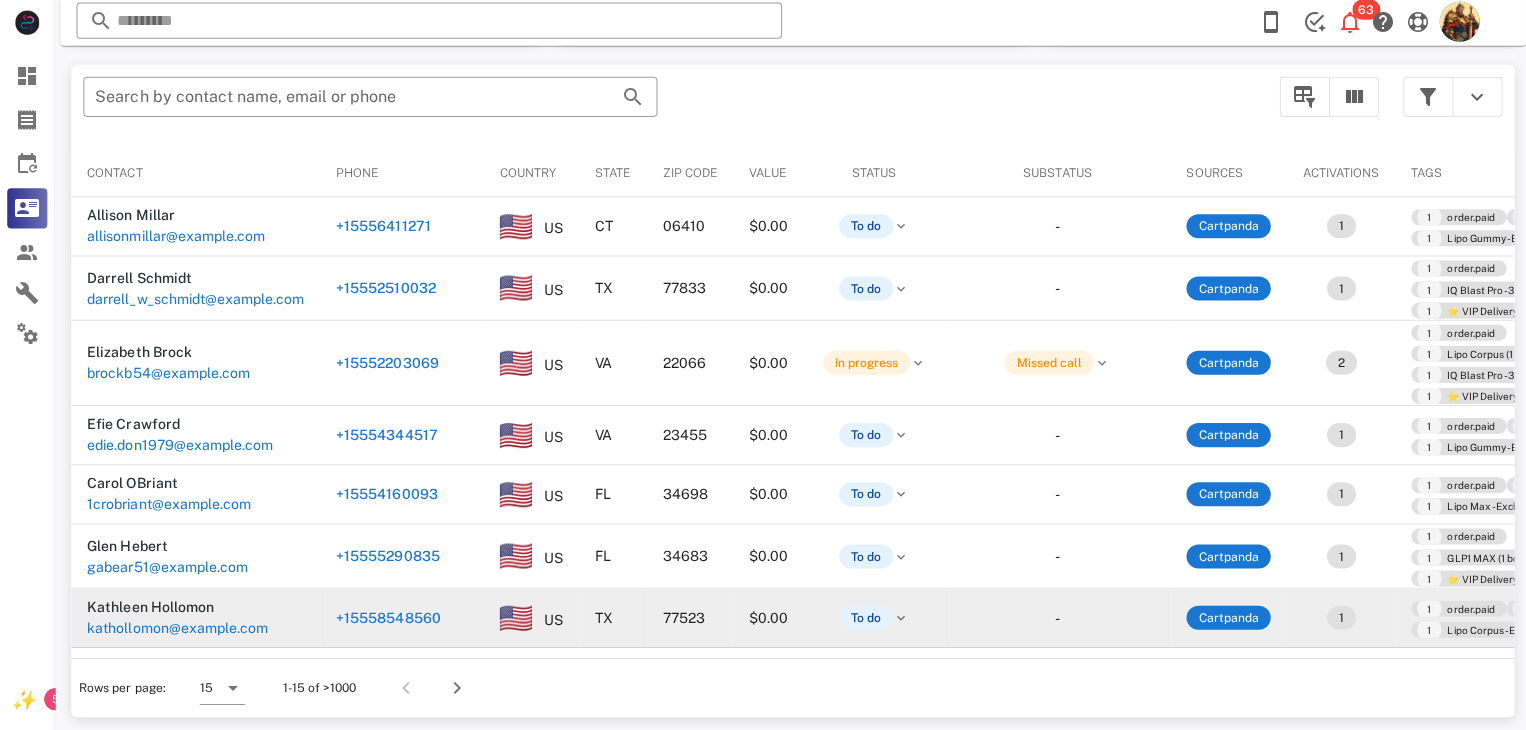 click on "$0.00" at bounding box center [766, 618] 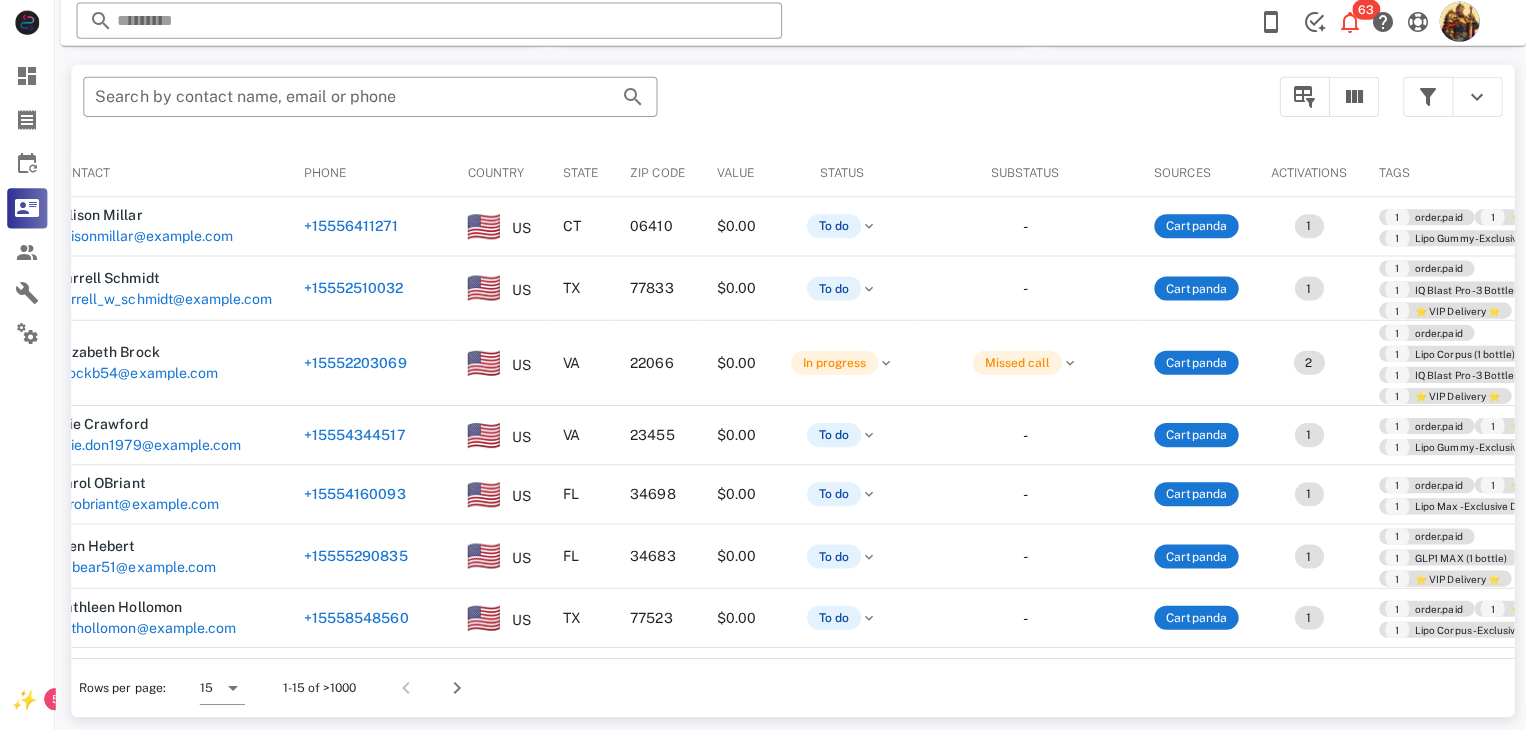 scroll, scrollTop: 0, scrollLeft: 0, axis: both 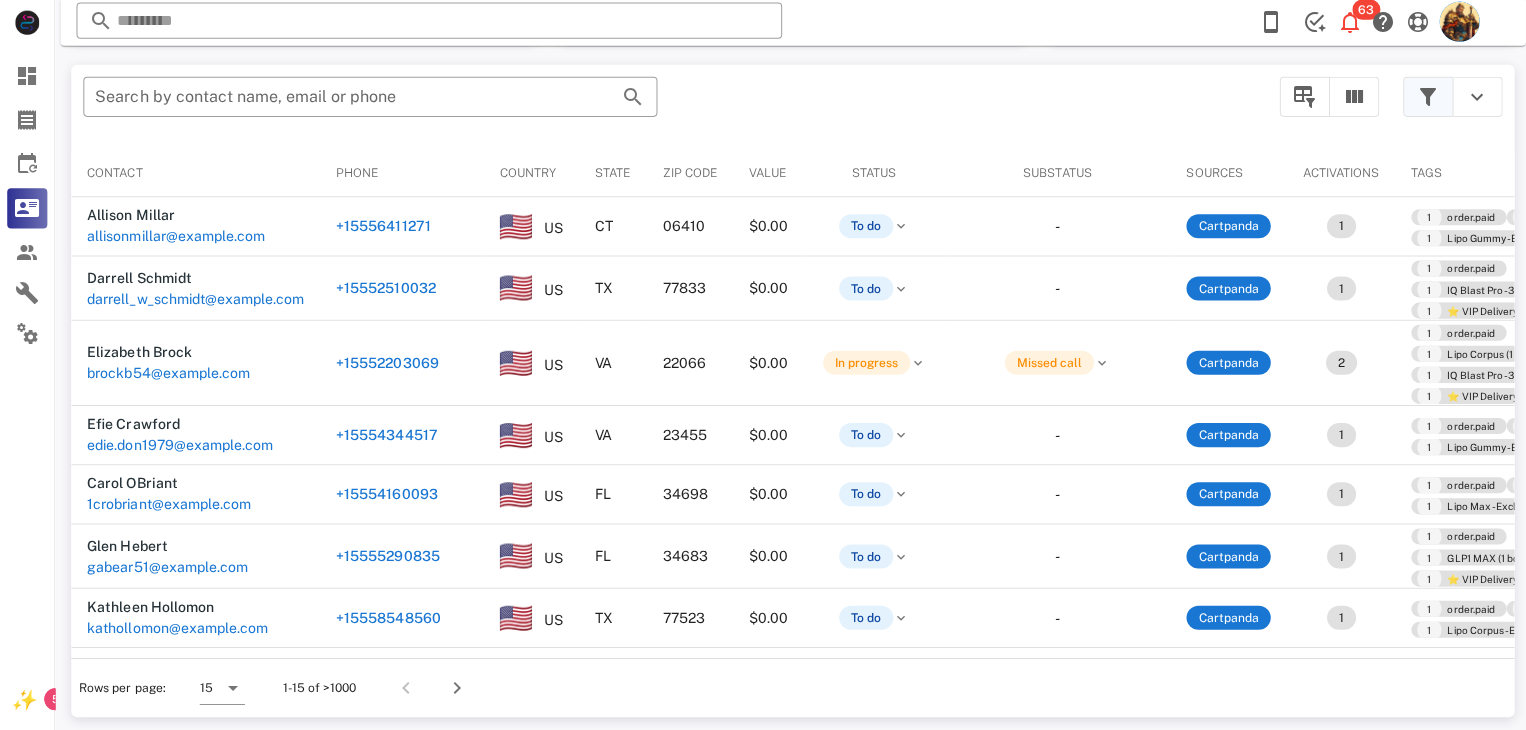 click at bounding box center (1424, 99) 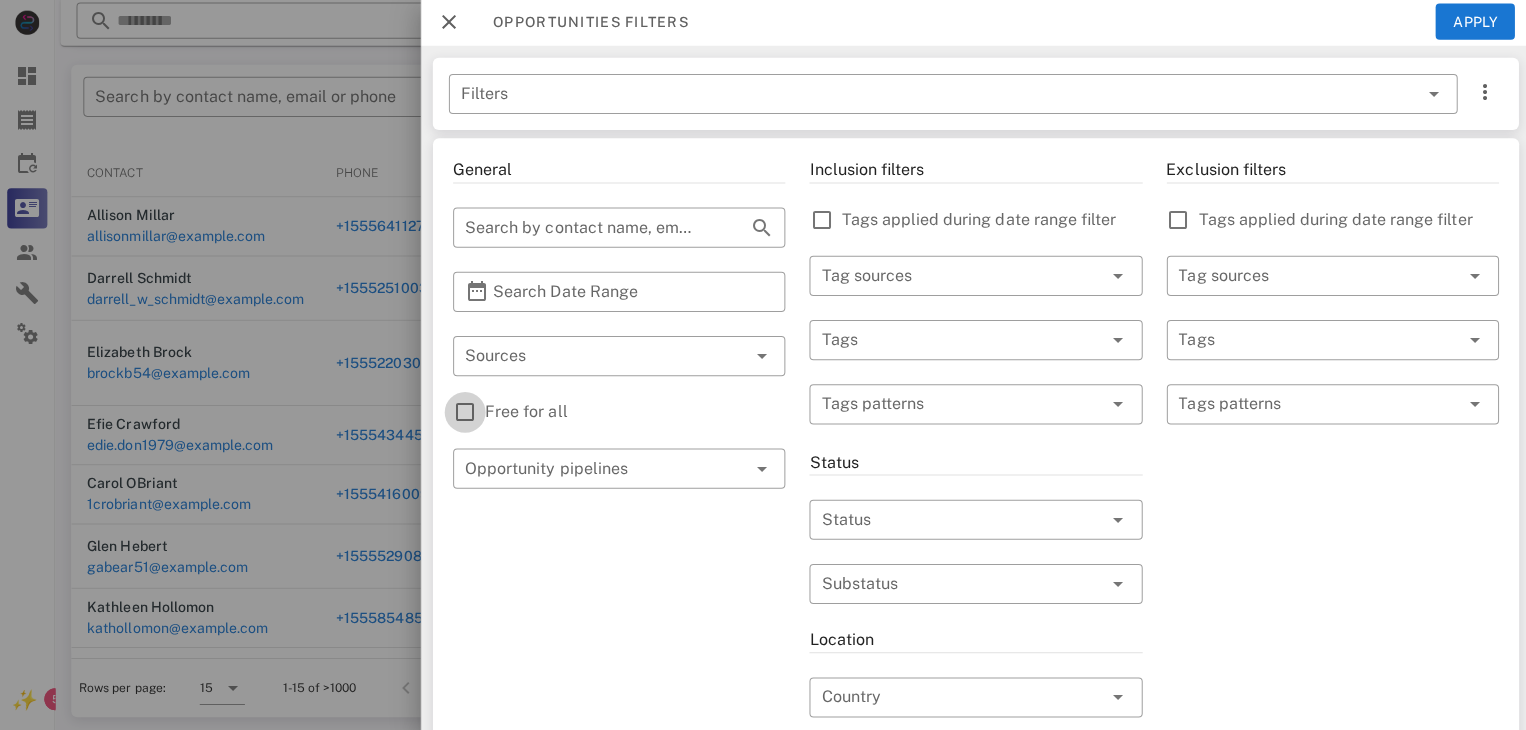 click at bounding box center (464, 413) 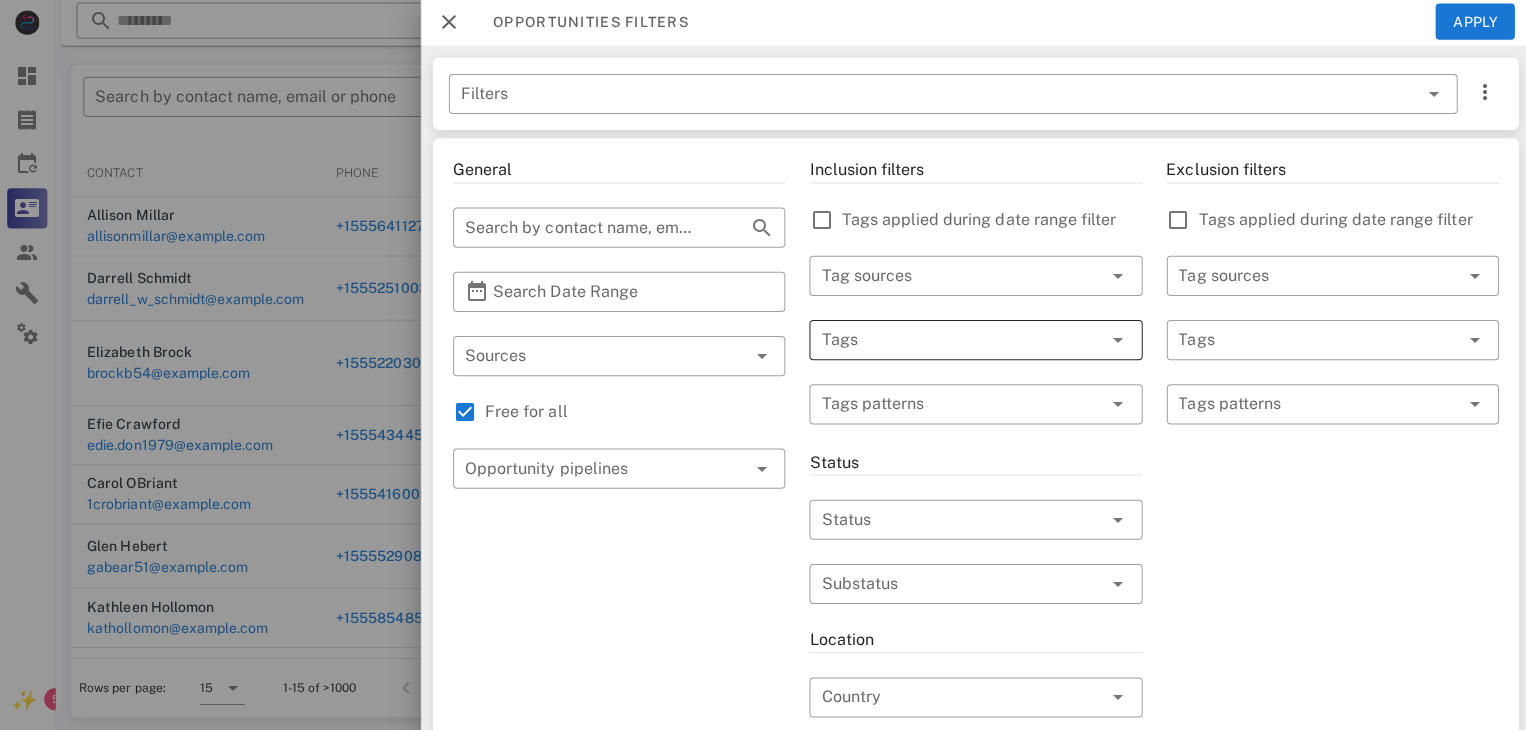 click at bounding box center (944, 341) 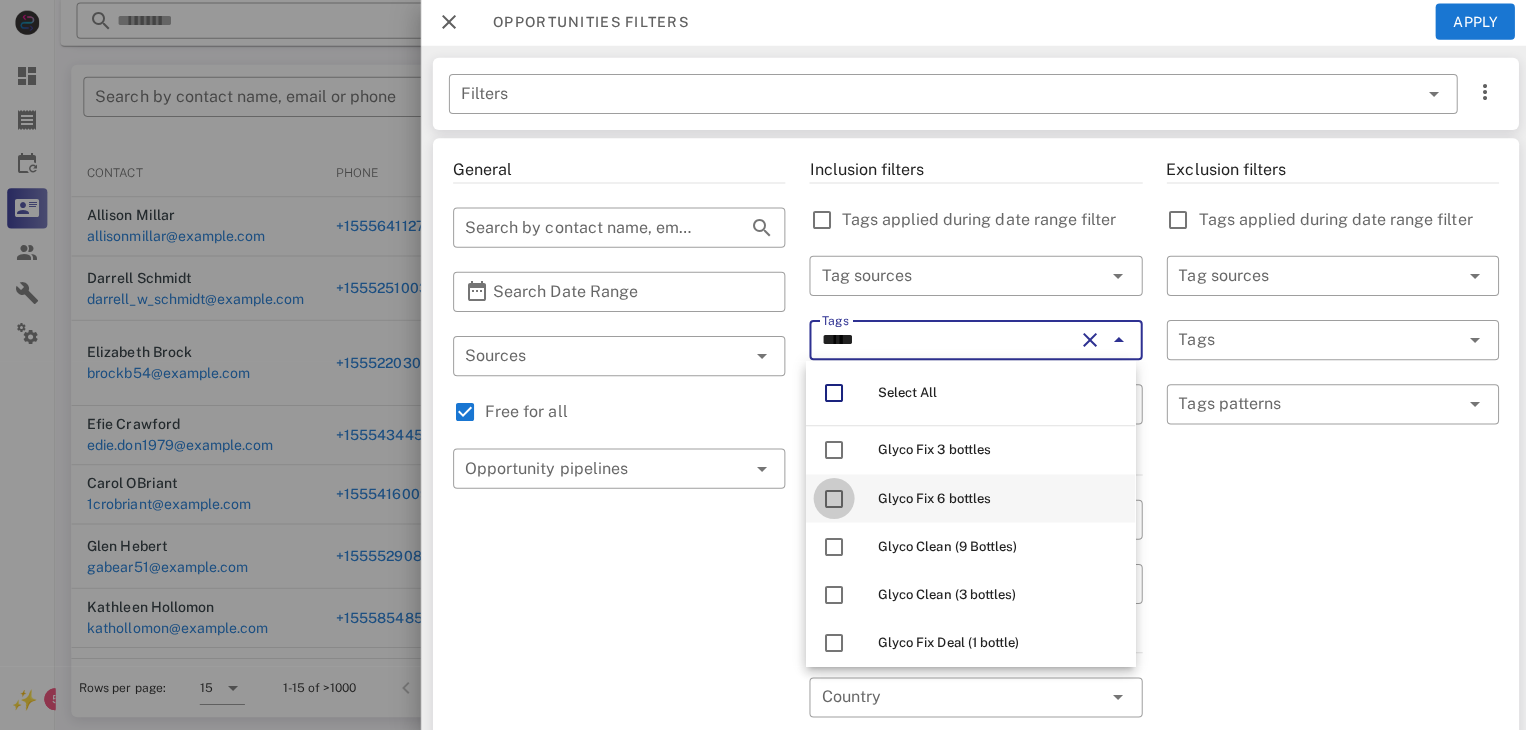 click at bounding box center [832, 499] 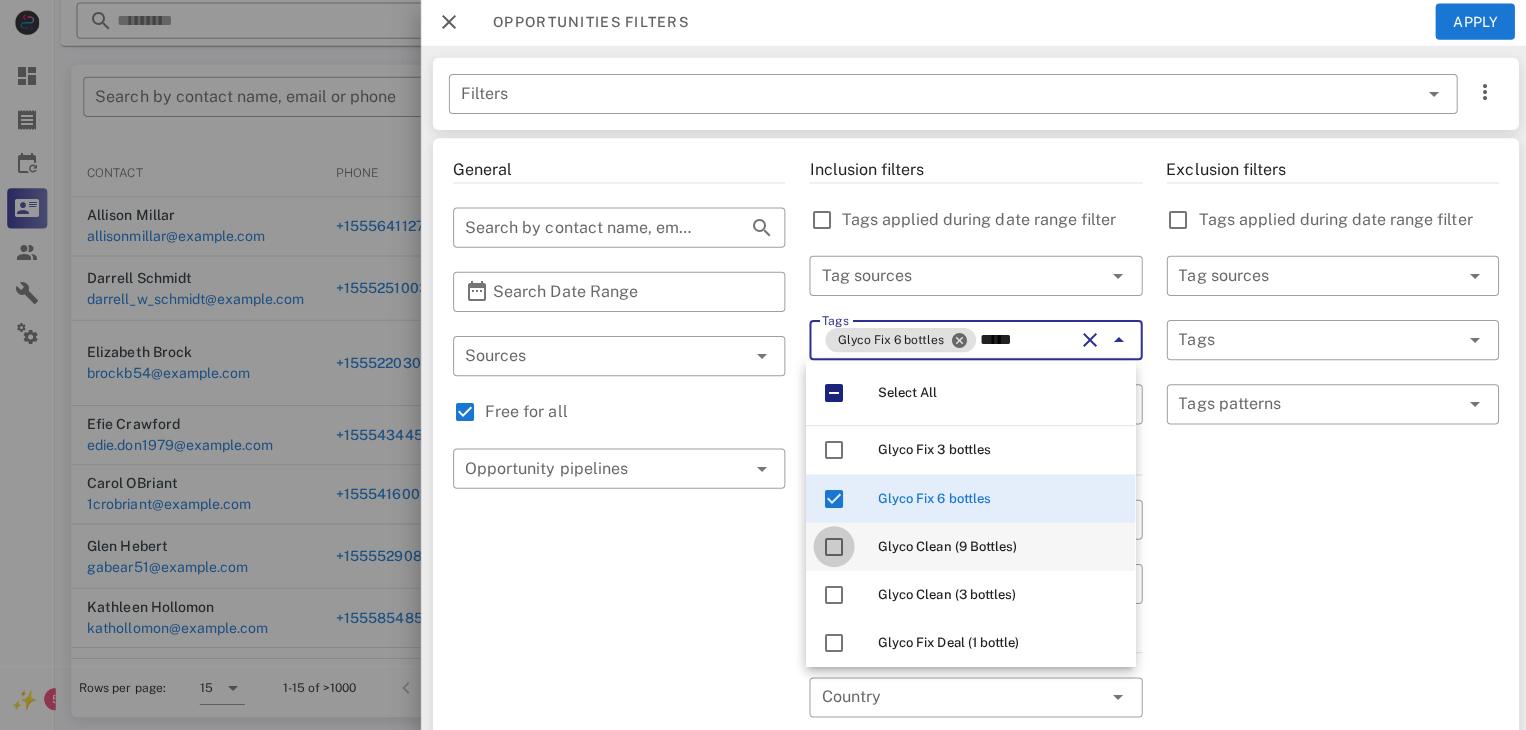 click at bounding box center [832, 547] 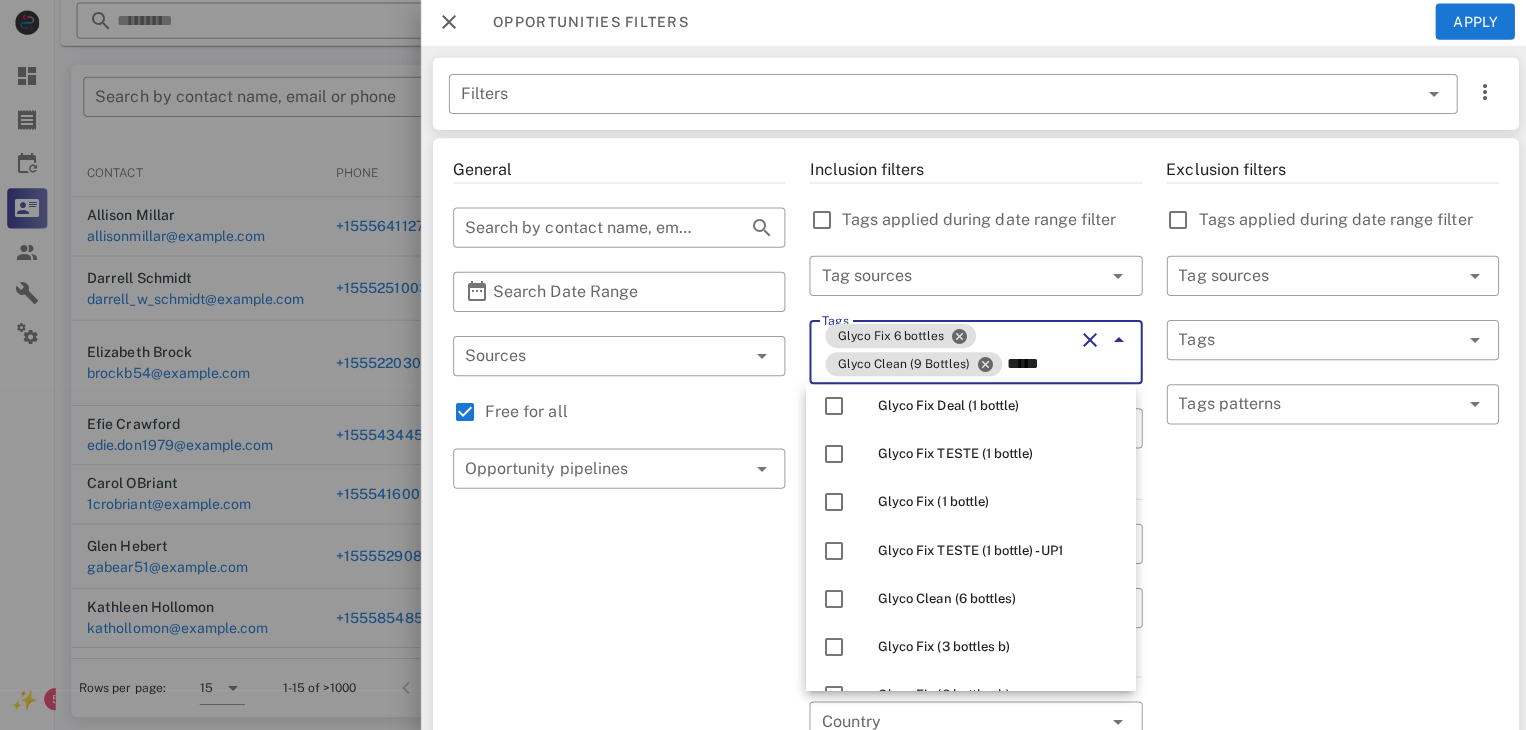 scroll, scrollTop: 320, scrollLeft: 0, axis: vertical 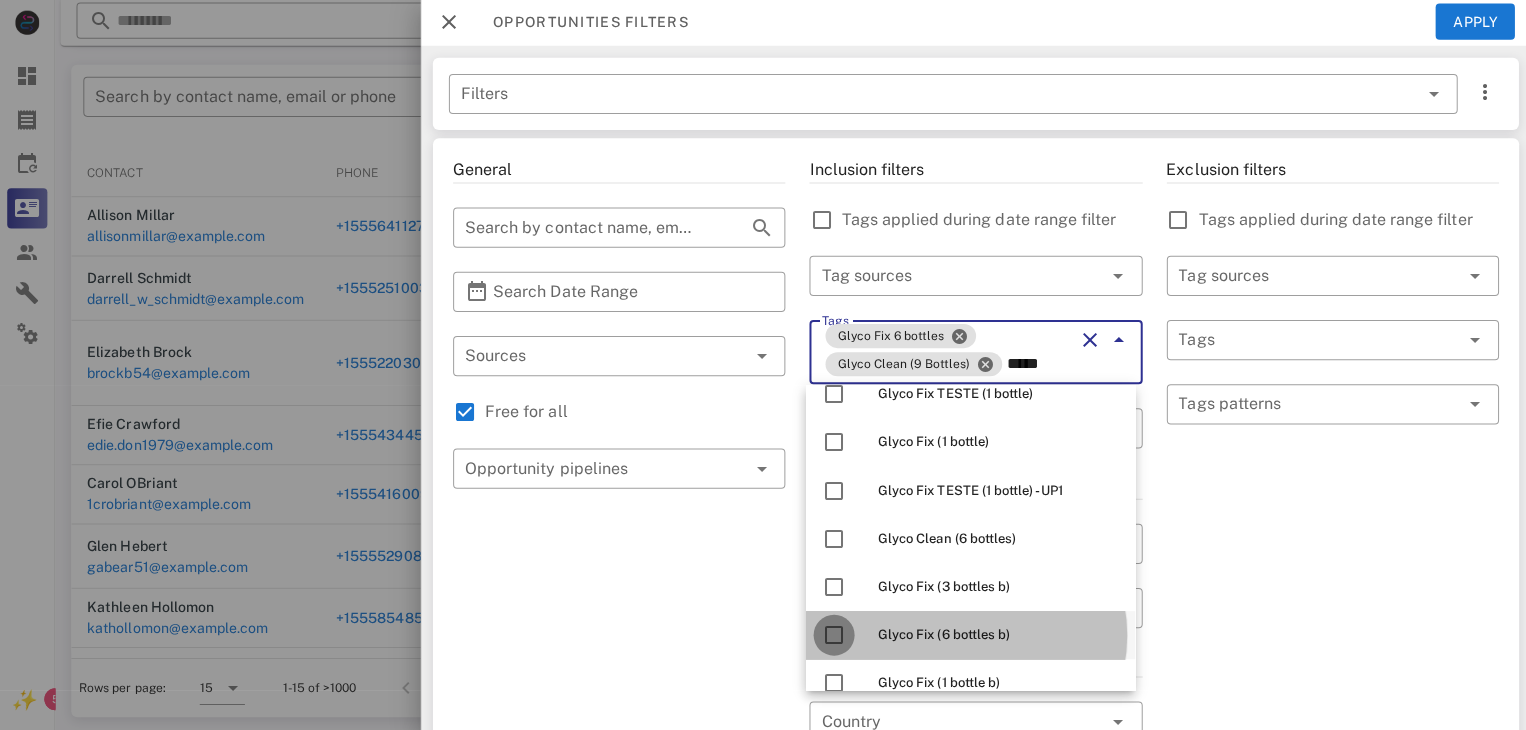 click at bounding box center (832, 635) 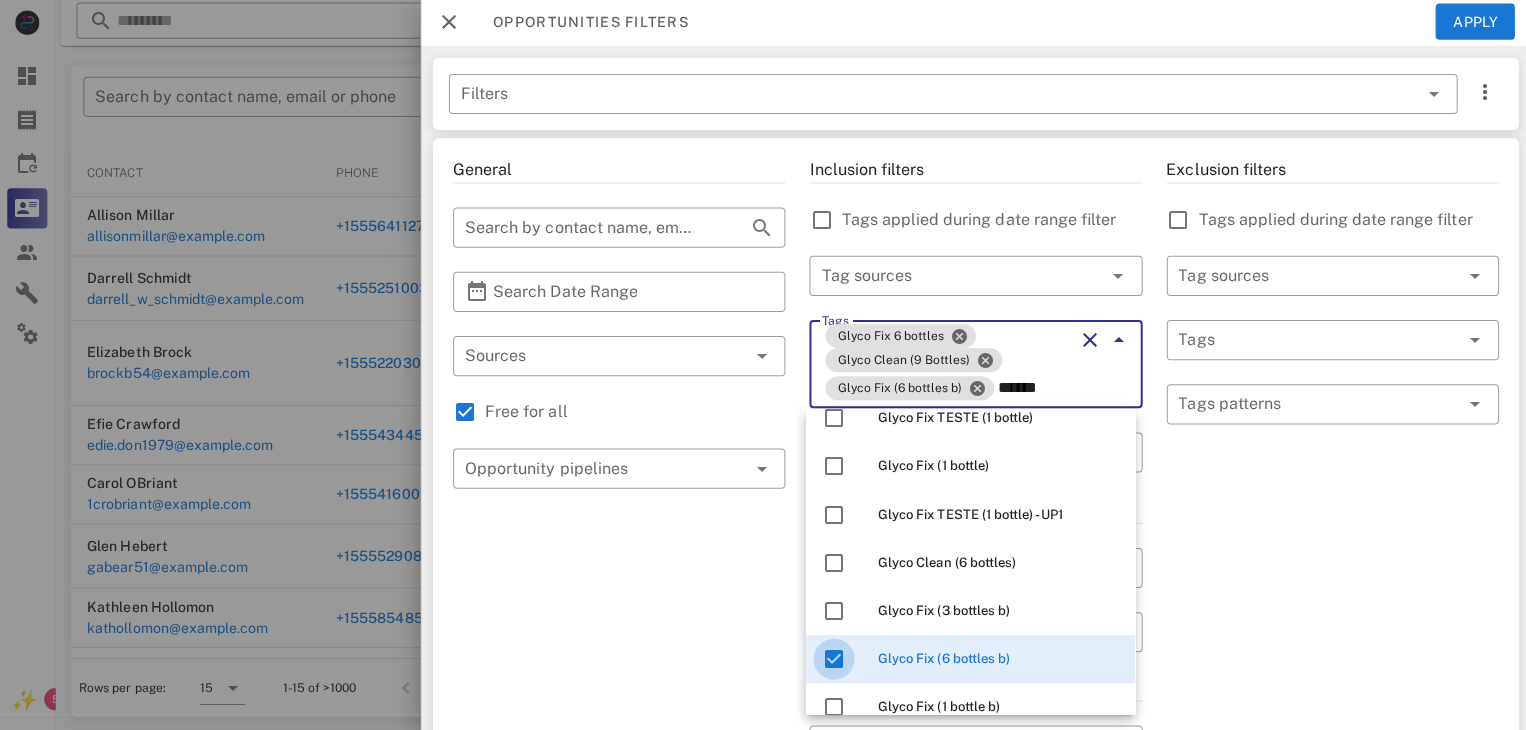 scroll, scrollTop: 0, scrollLeft: 0, axis: both 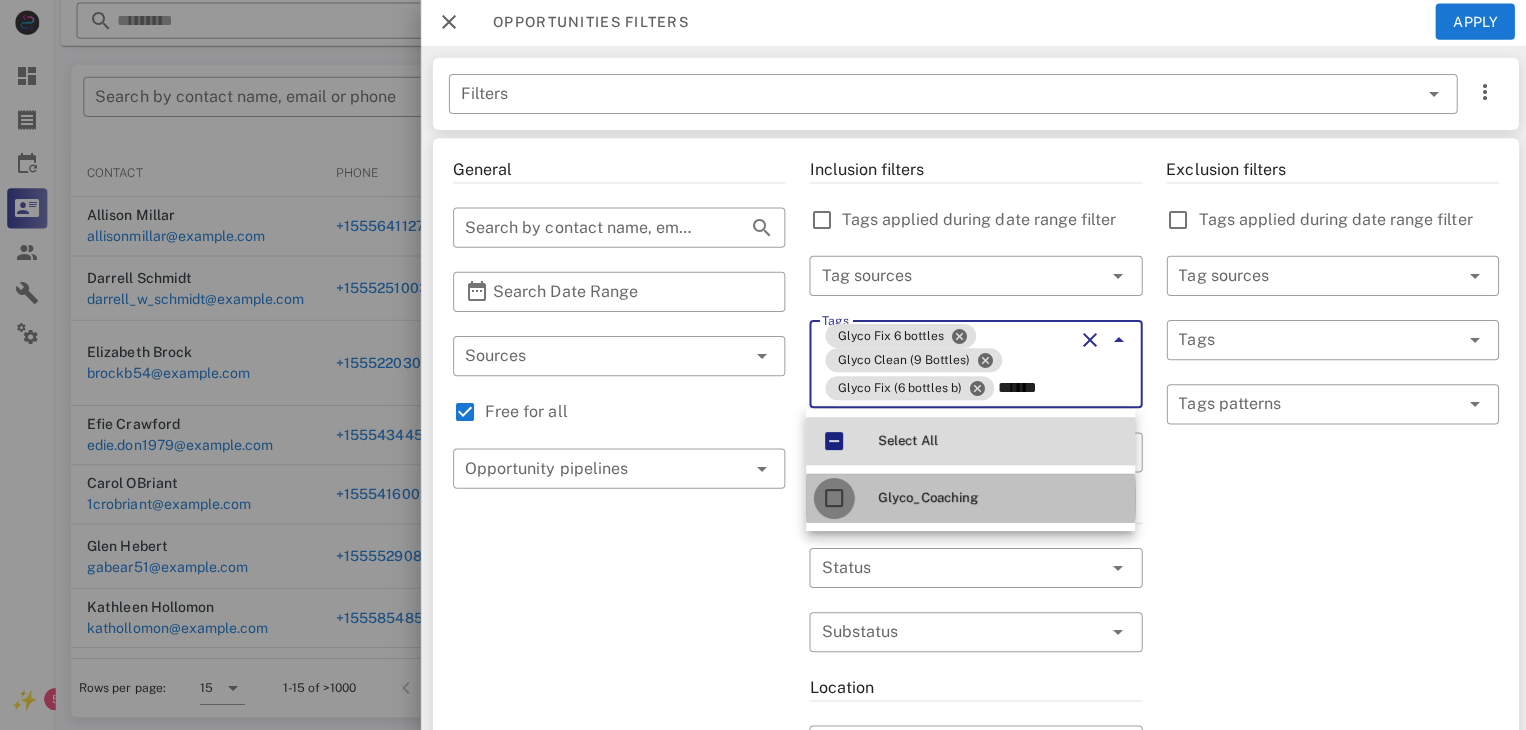 click at bounding box center [832, 499] 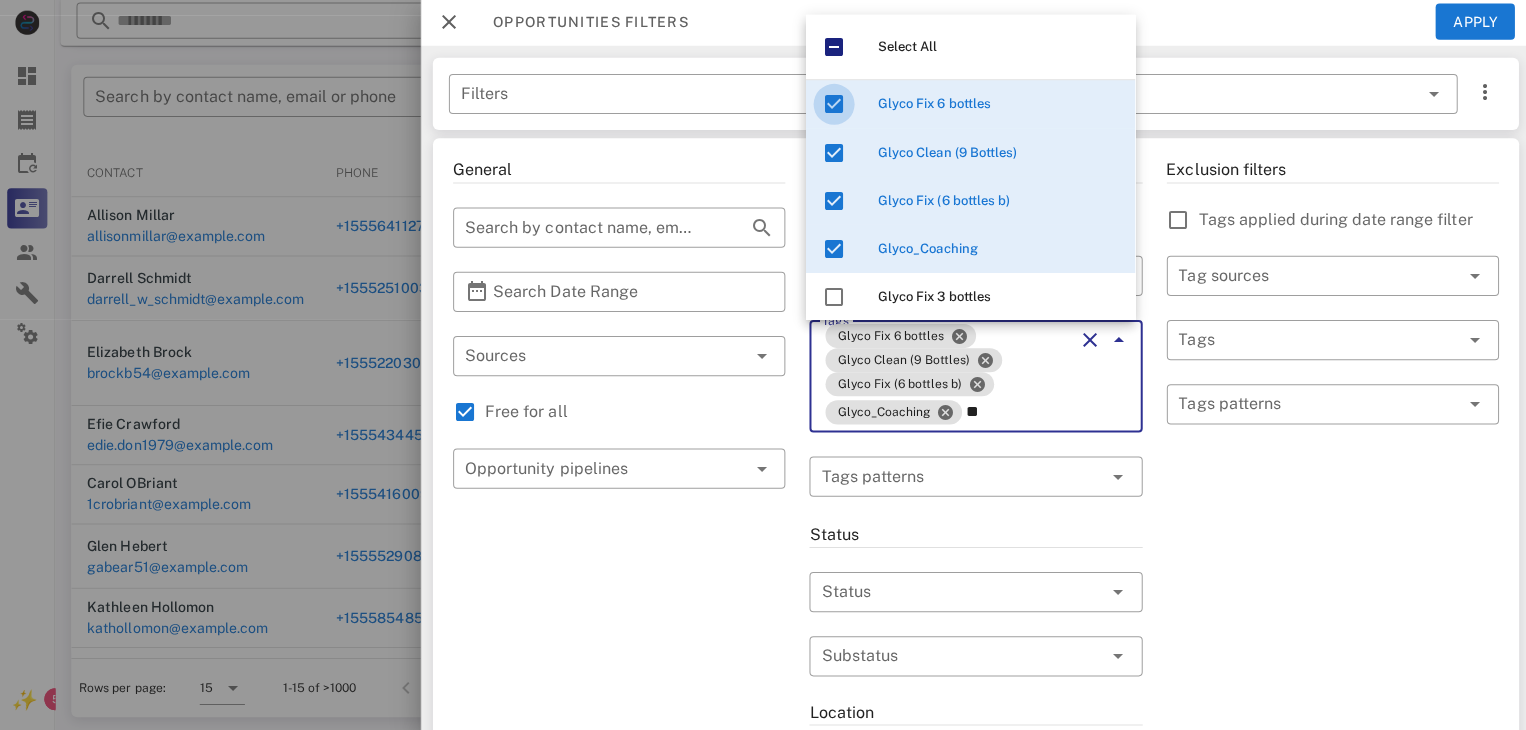 type on "***" 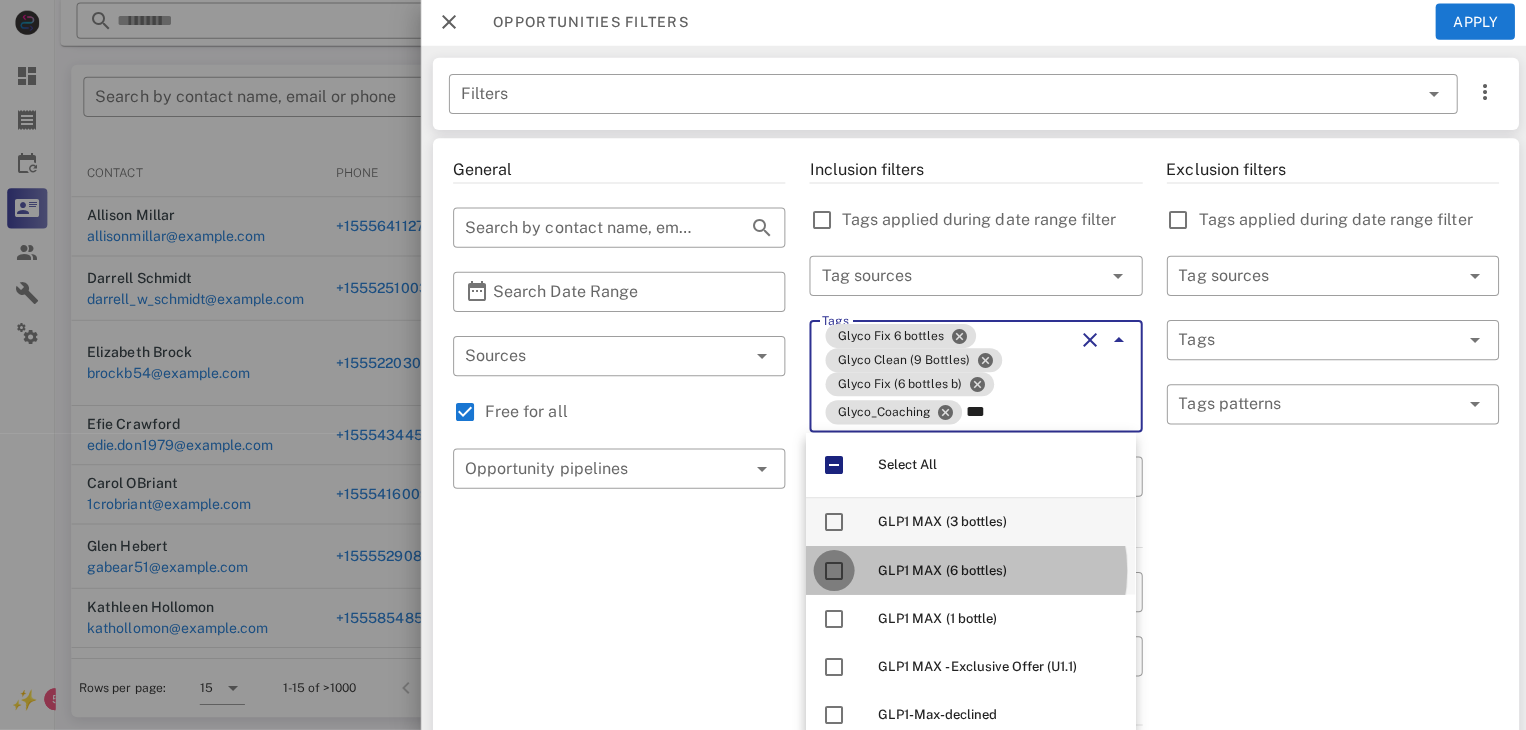 click at bounding box center (832, 571) 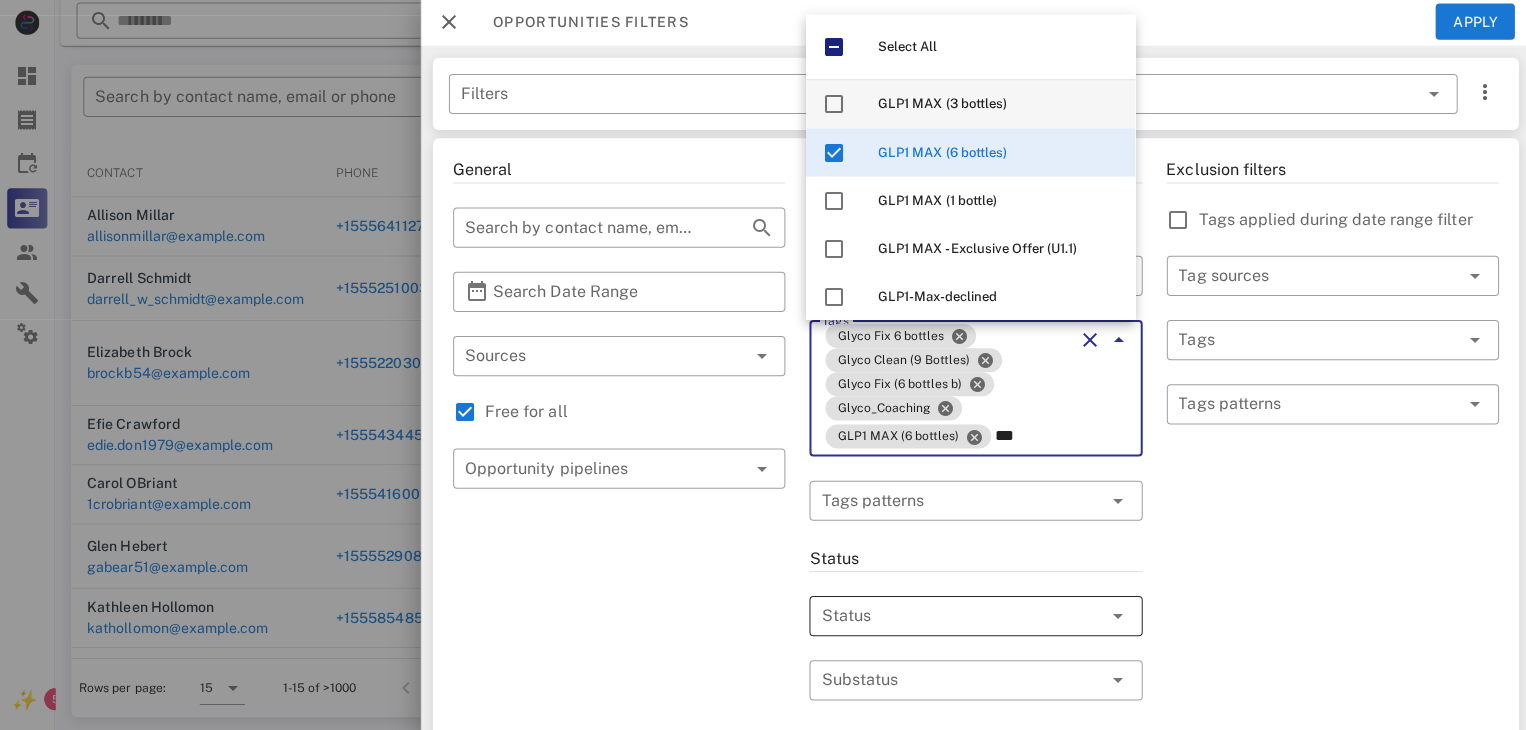 click at bounding box center (944, 616) 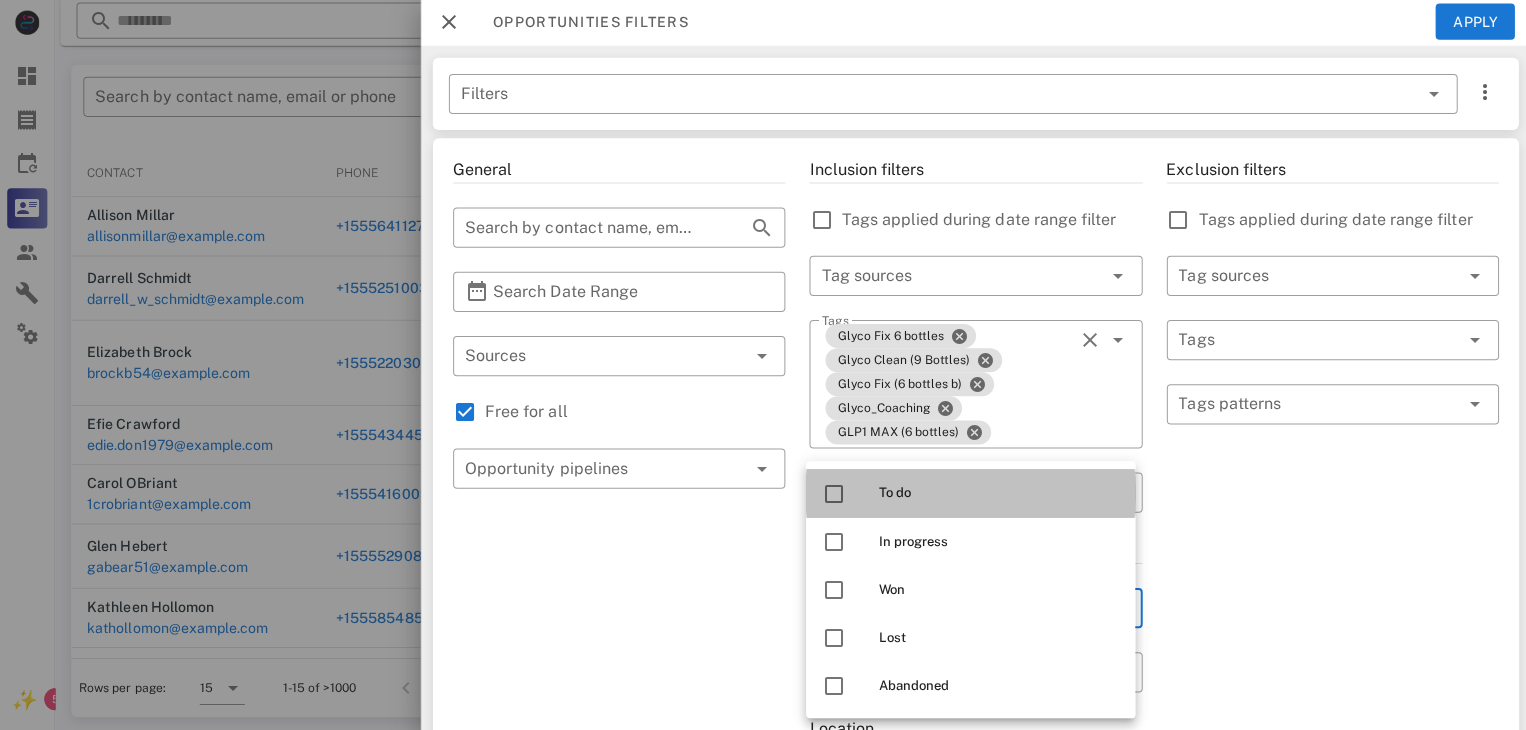 click at bounding box center (832, 494) 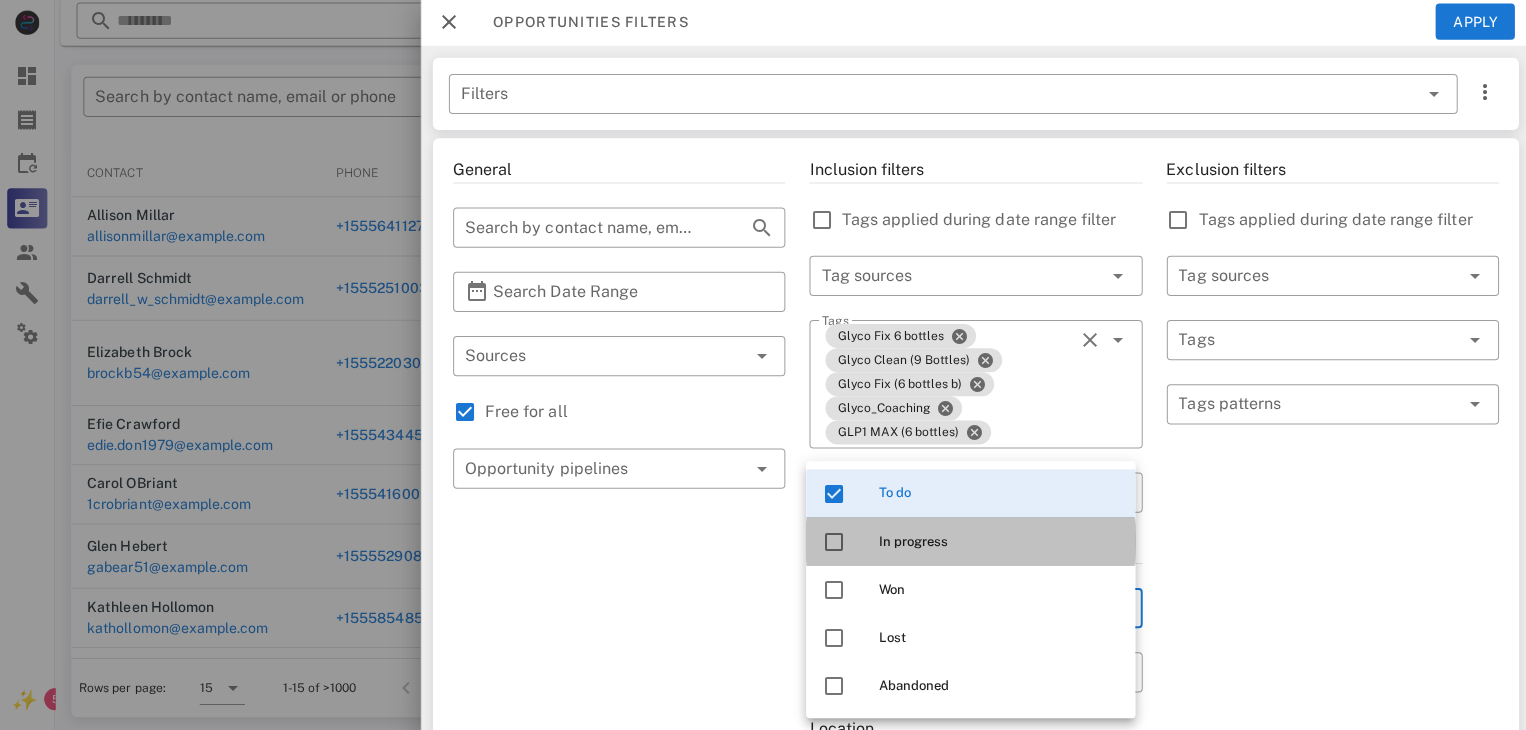 click at bounding box center [832, 542] 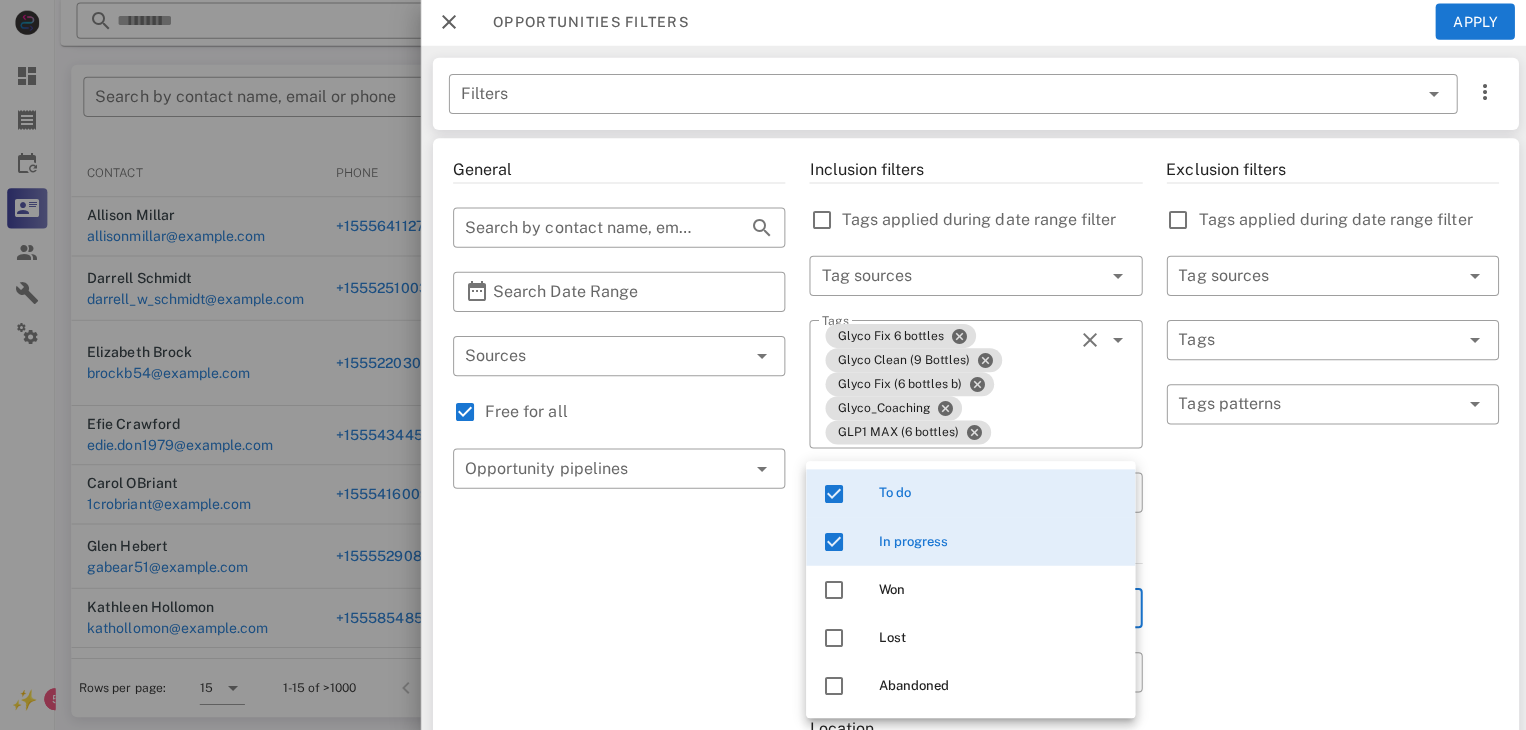 click on "Exclusion filters Tags applied during date range filter ​ Tag sources ​ Tags ​ Tags patterns" at bounding box center (1328, 753) 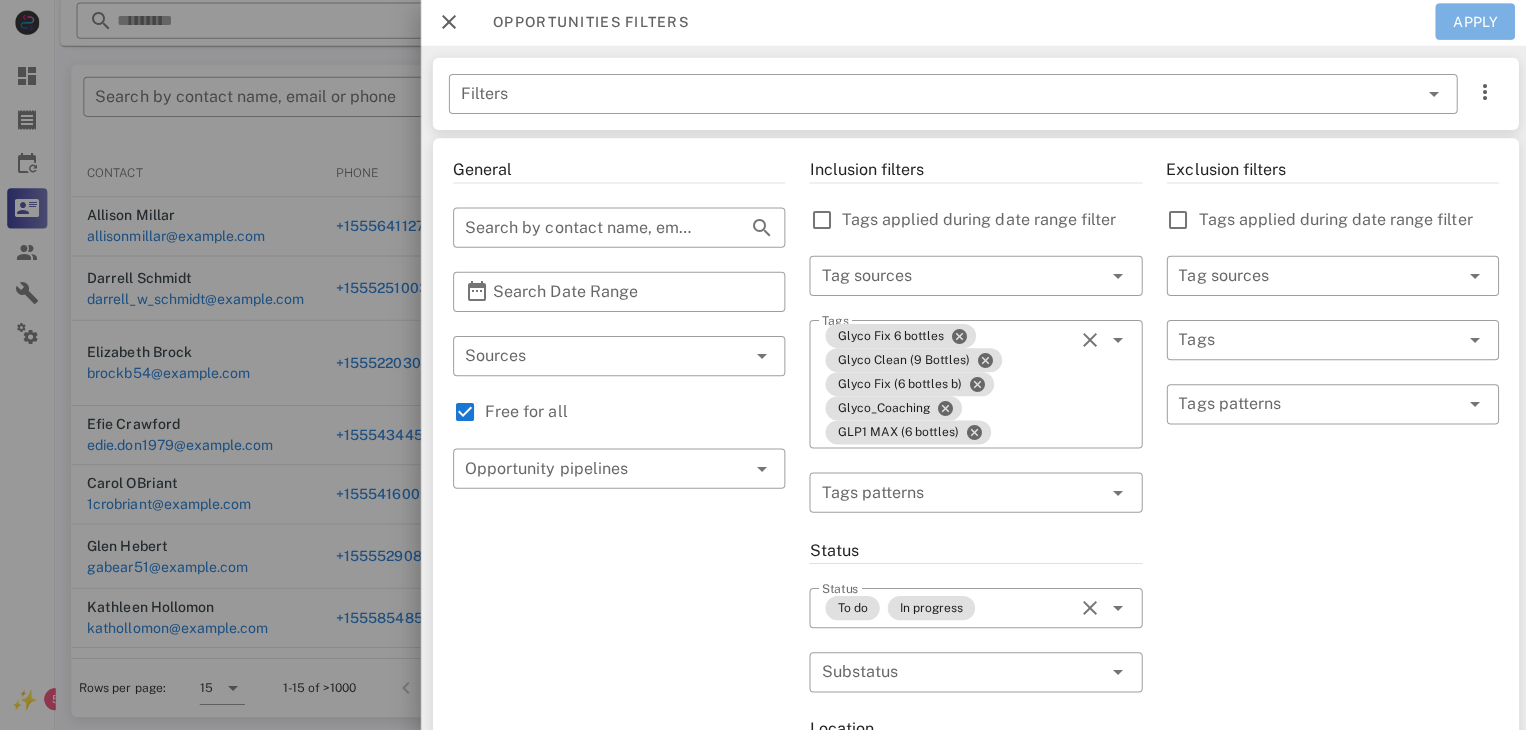 click on "Apply" at bounding box center [1471, 24] 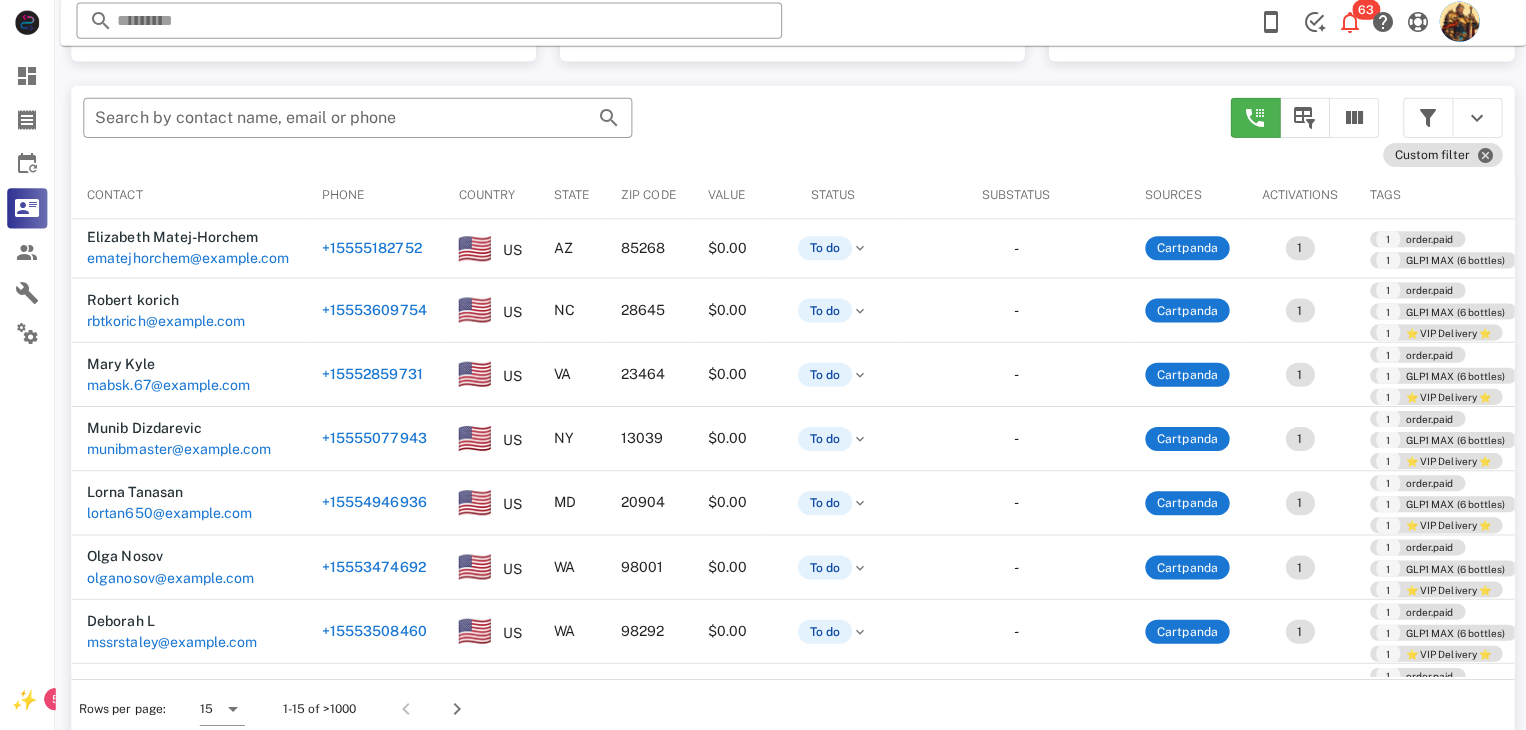 scroll, scrollTop: 377, scrollLeft: 0, axis: vertical 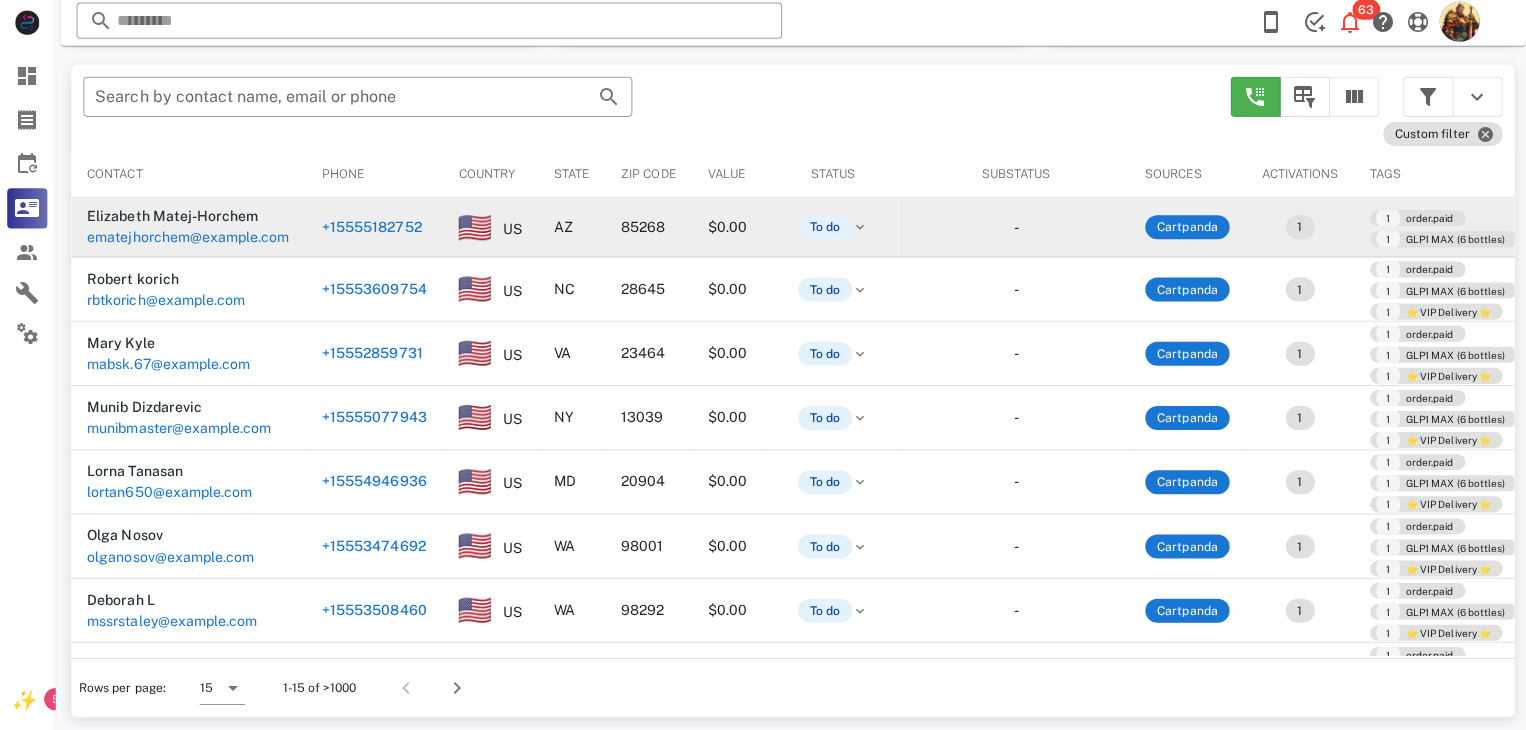 click on "ematejhorchem@msn.com" at bounding box center [188, 239] 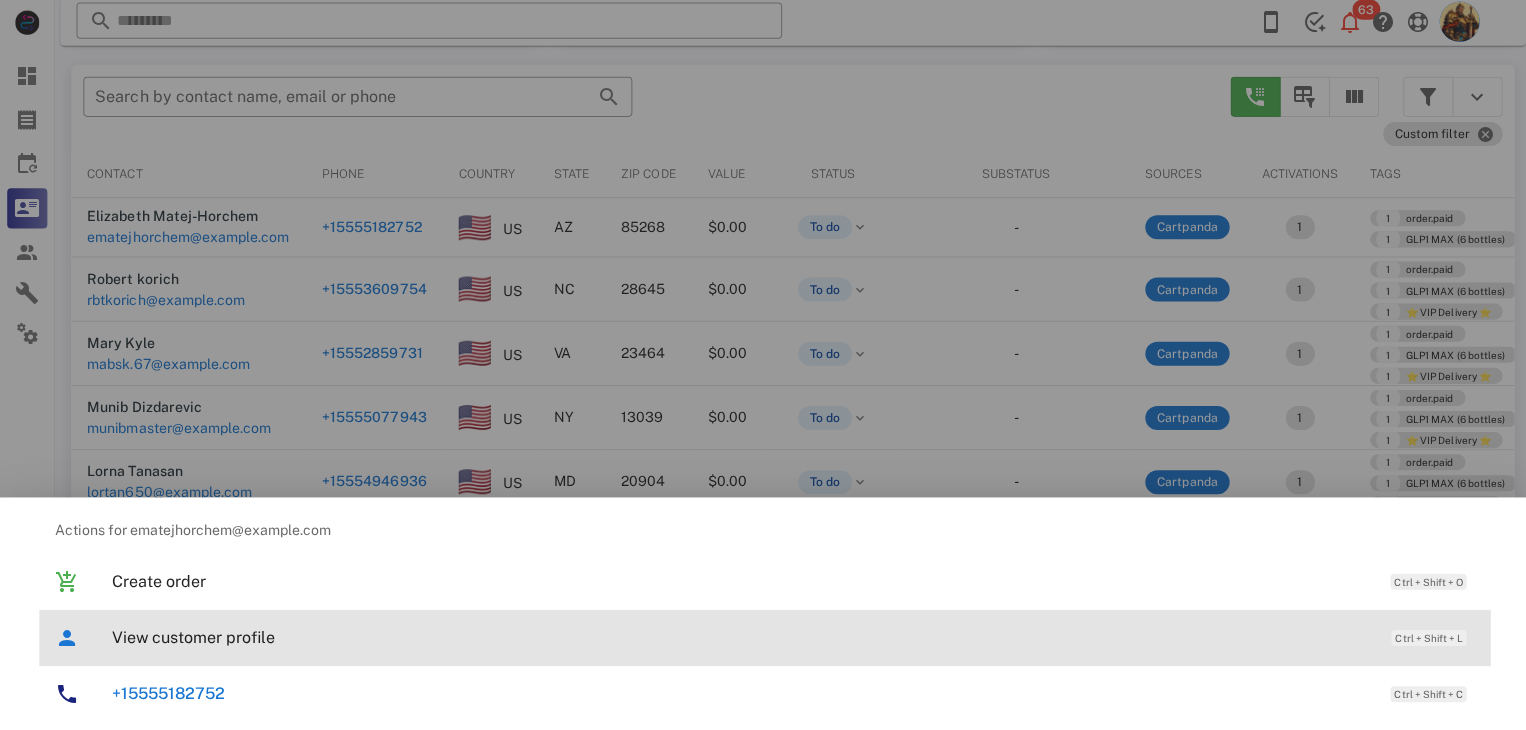click on "View customer profile" at bounding box center (739, 637) 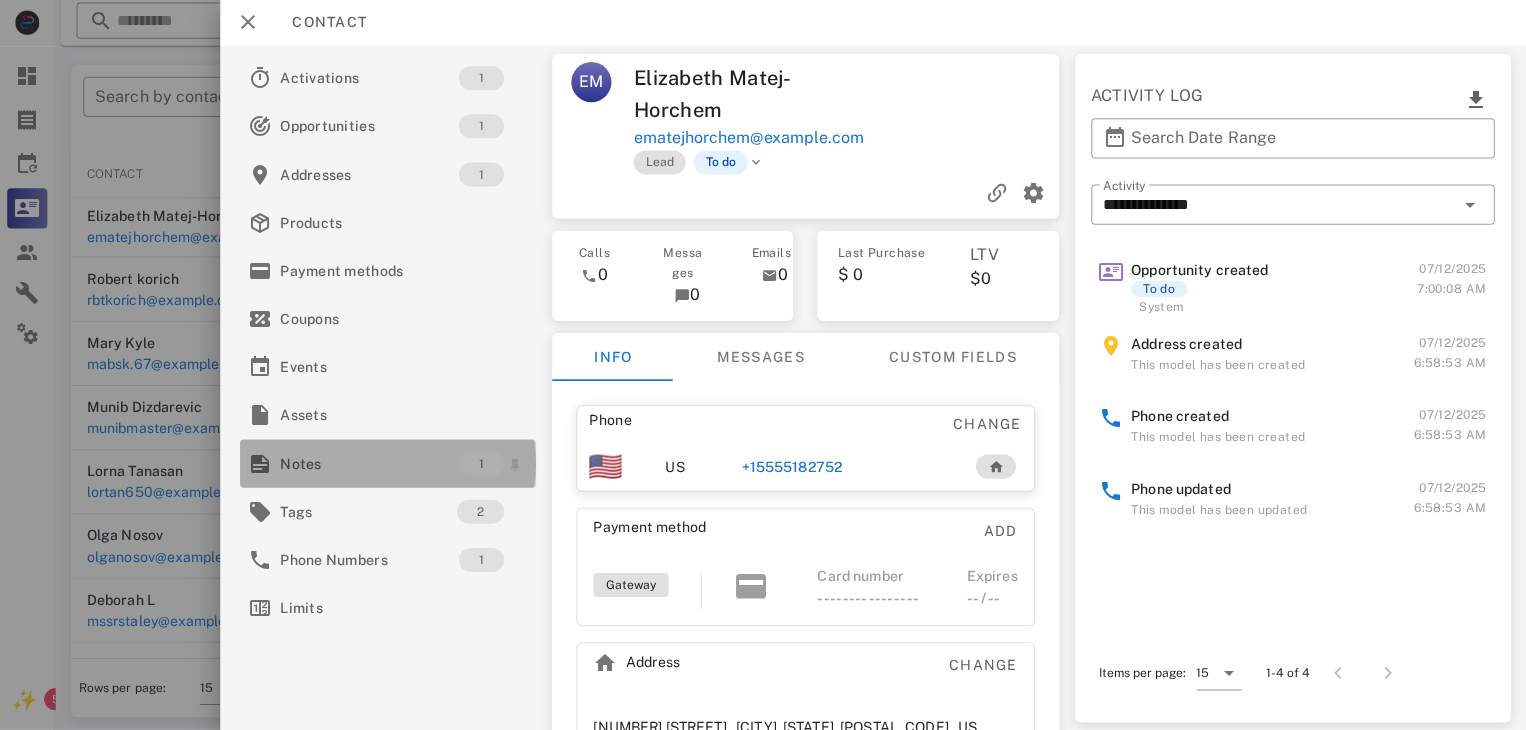 click on "Notes" at bounding box center [369, 464] 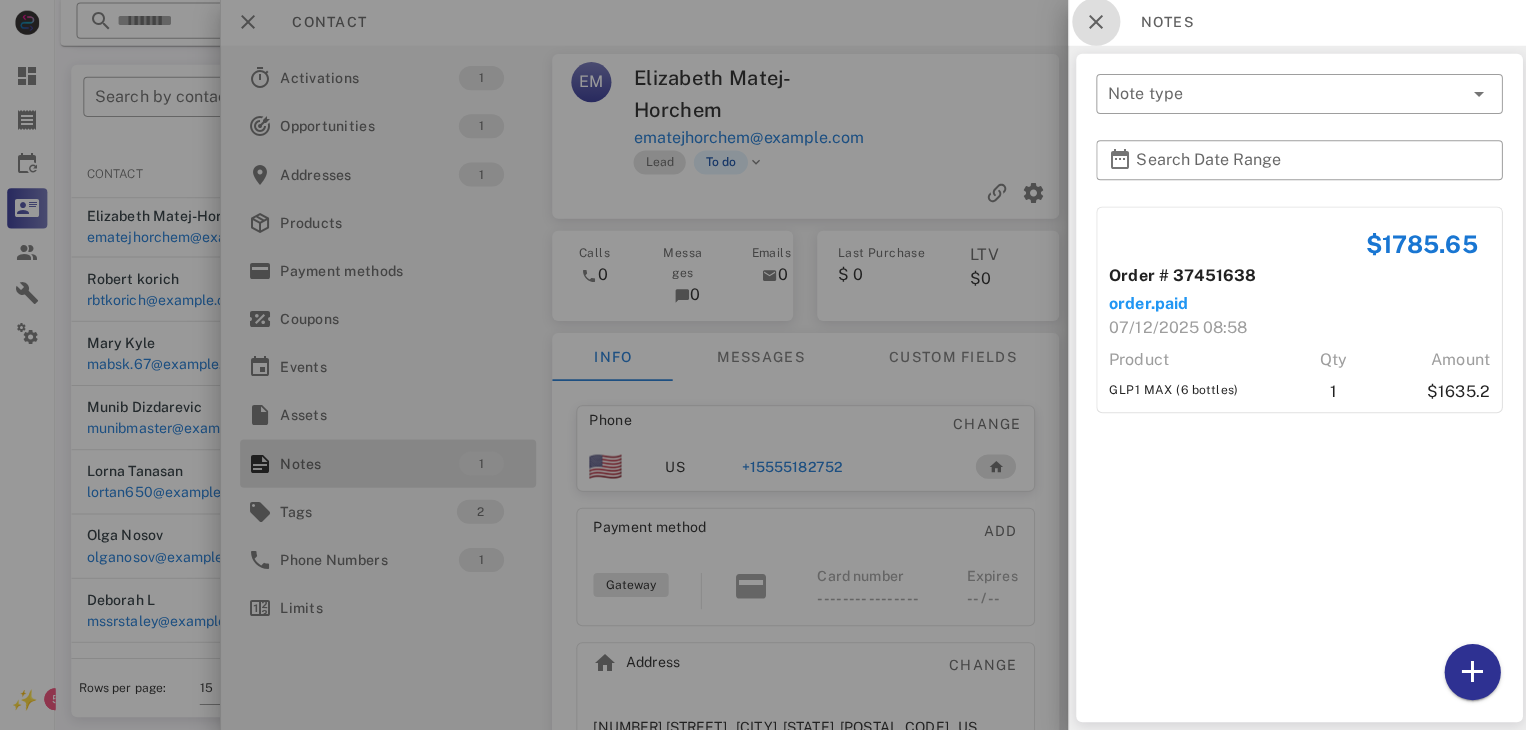 click at bounding box center [1093, 24] 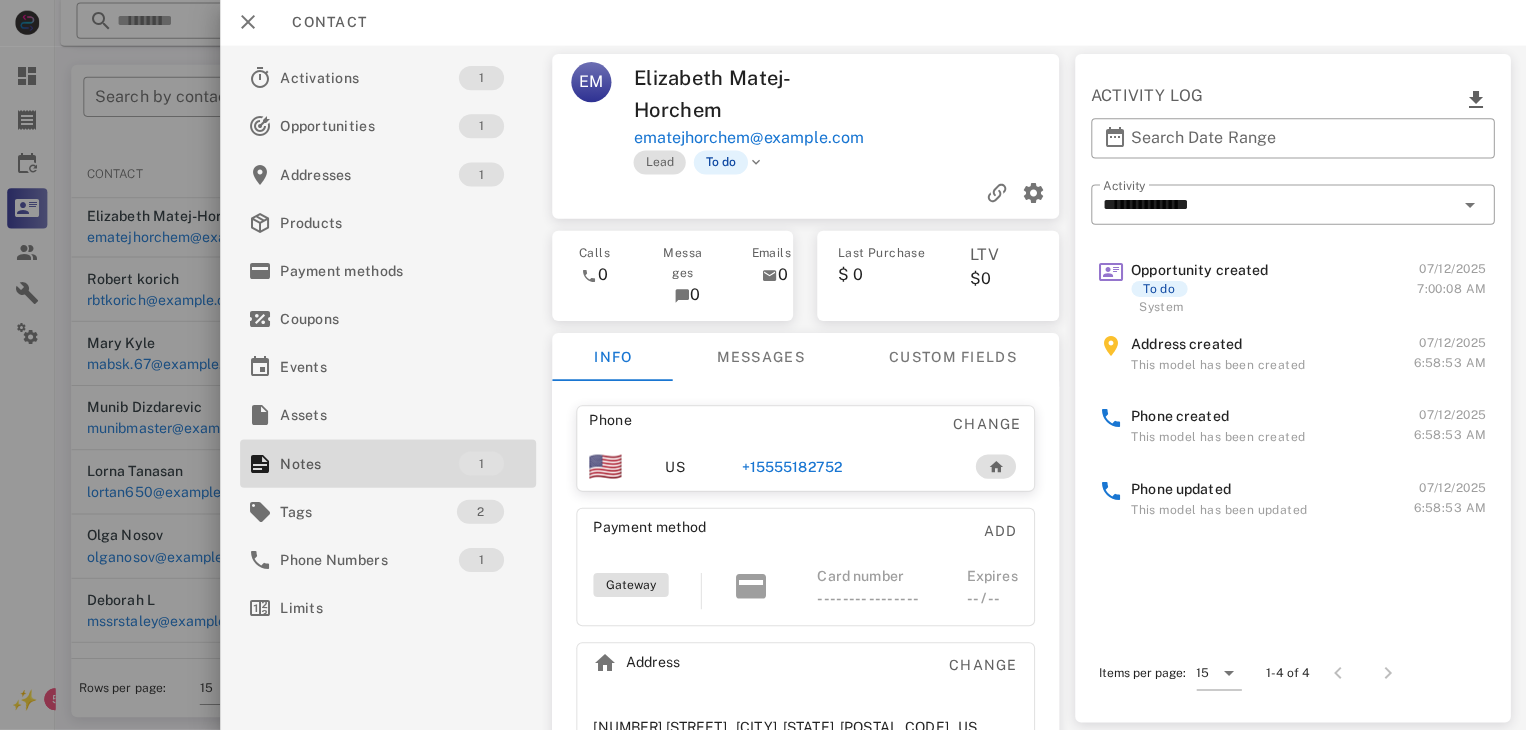 click on "+14805182752" at bounding box center (790, 467) 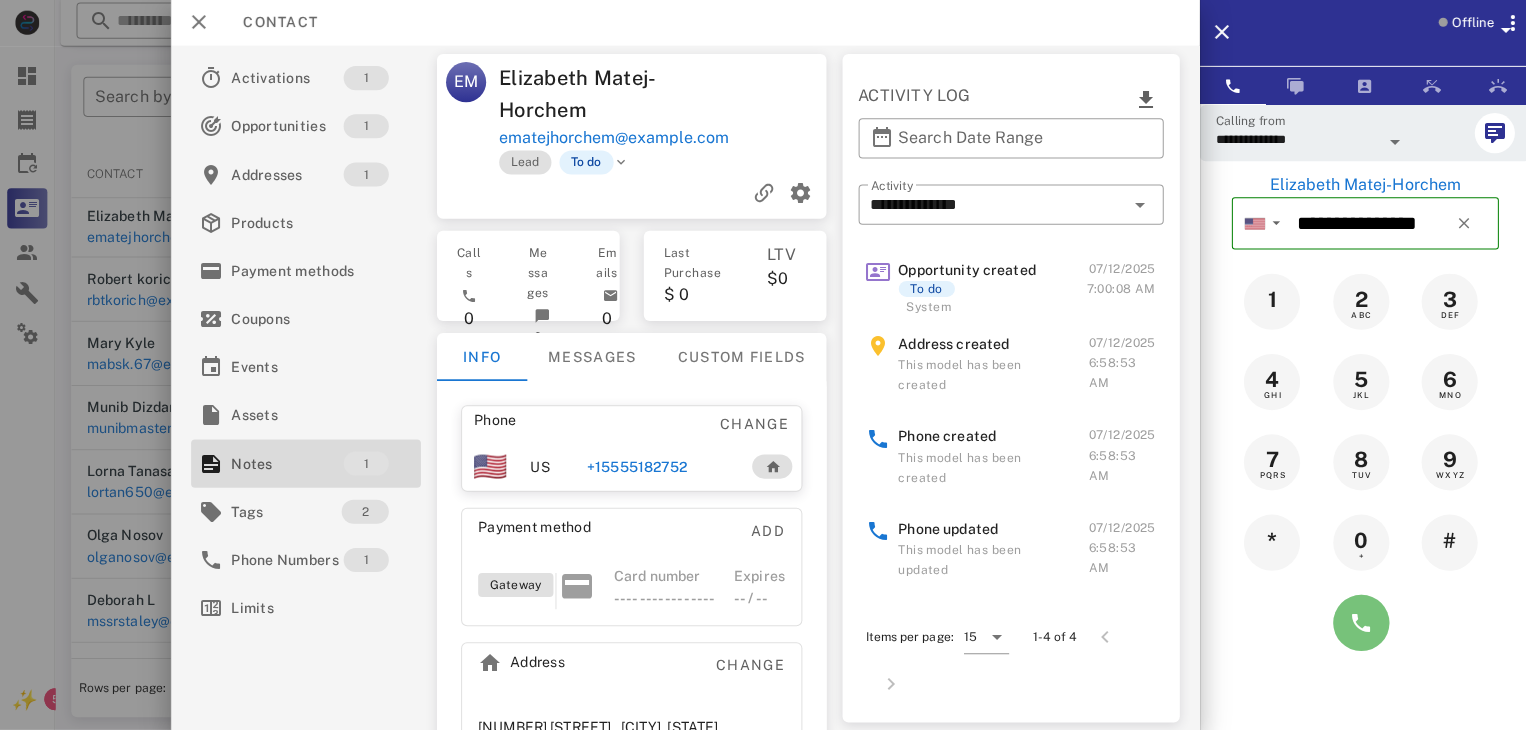 click at bounding box center [1357, 623] 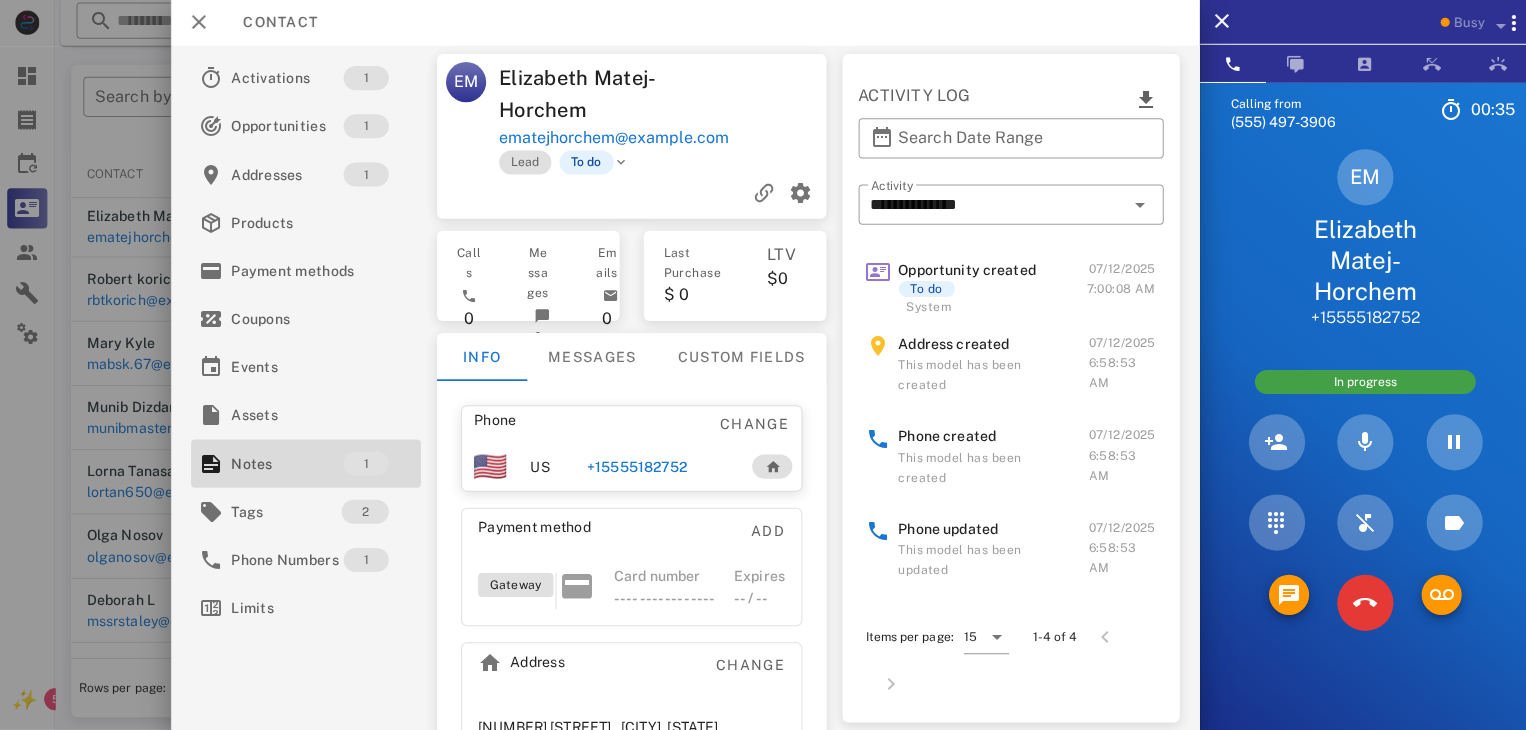 scroll, scrollTop: 377, scrollLeft: 0, axis: vertical 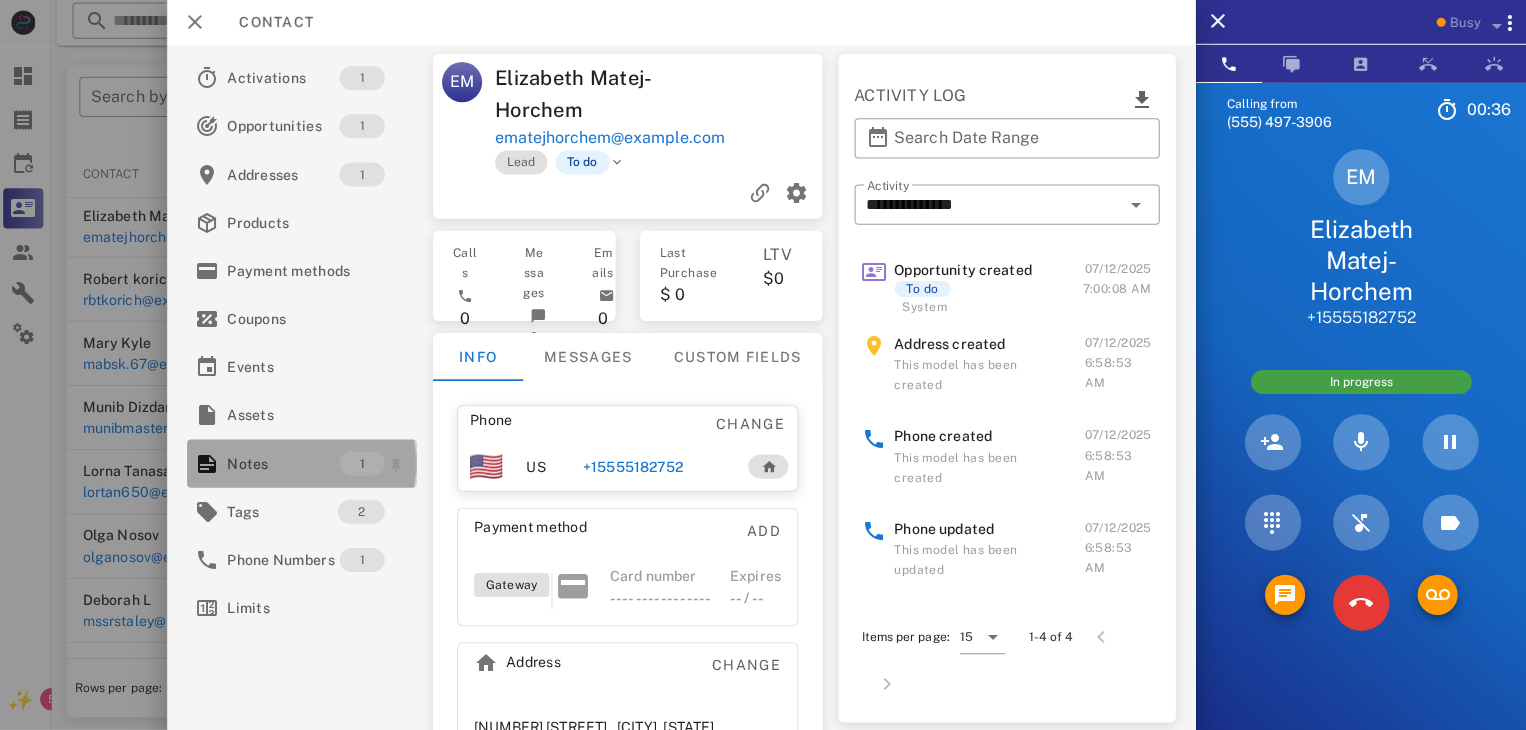 click on "Notes  1" at bounding box center [305, 464] 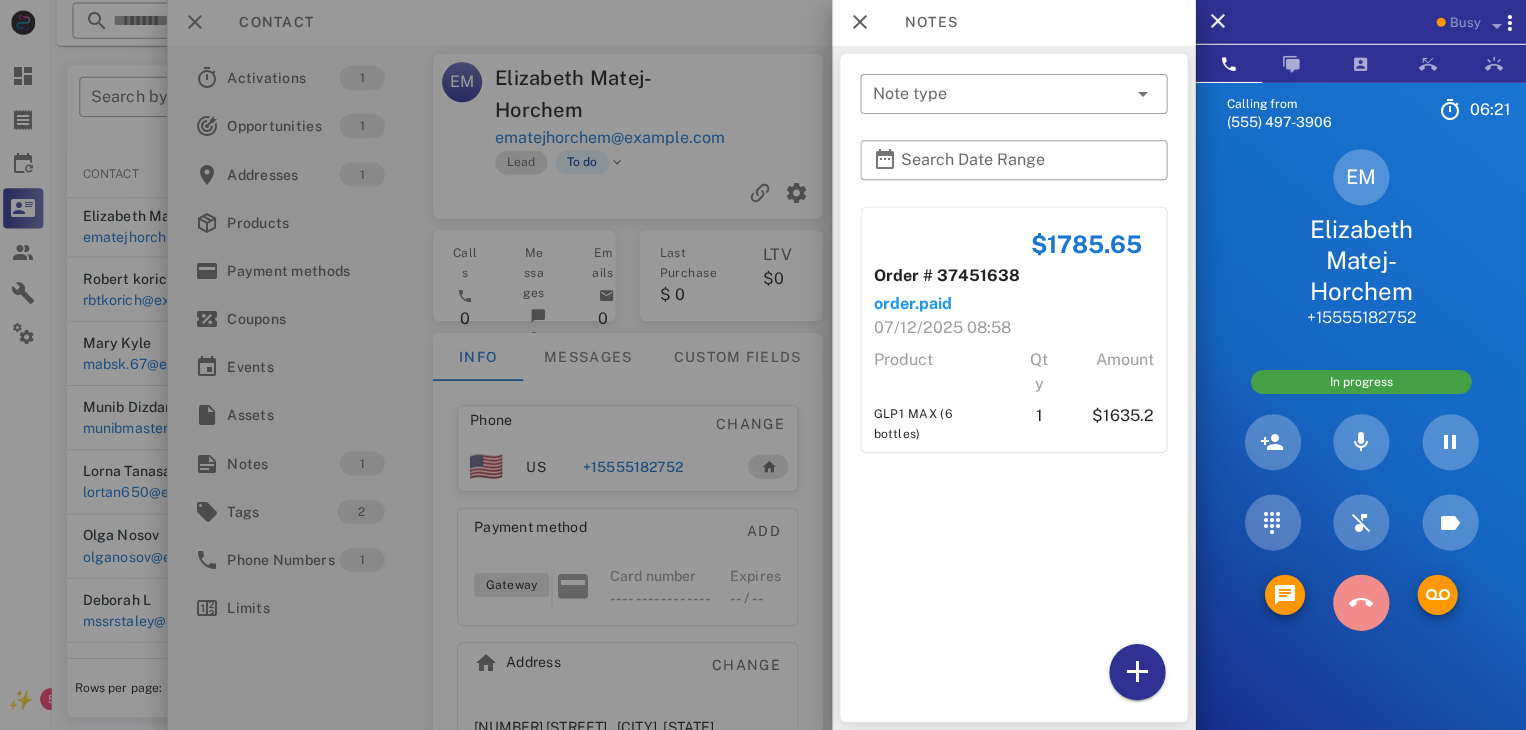 click at bounding box center (1361, 603) 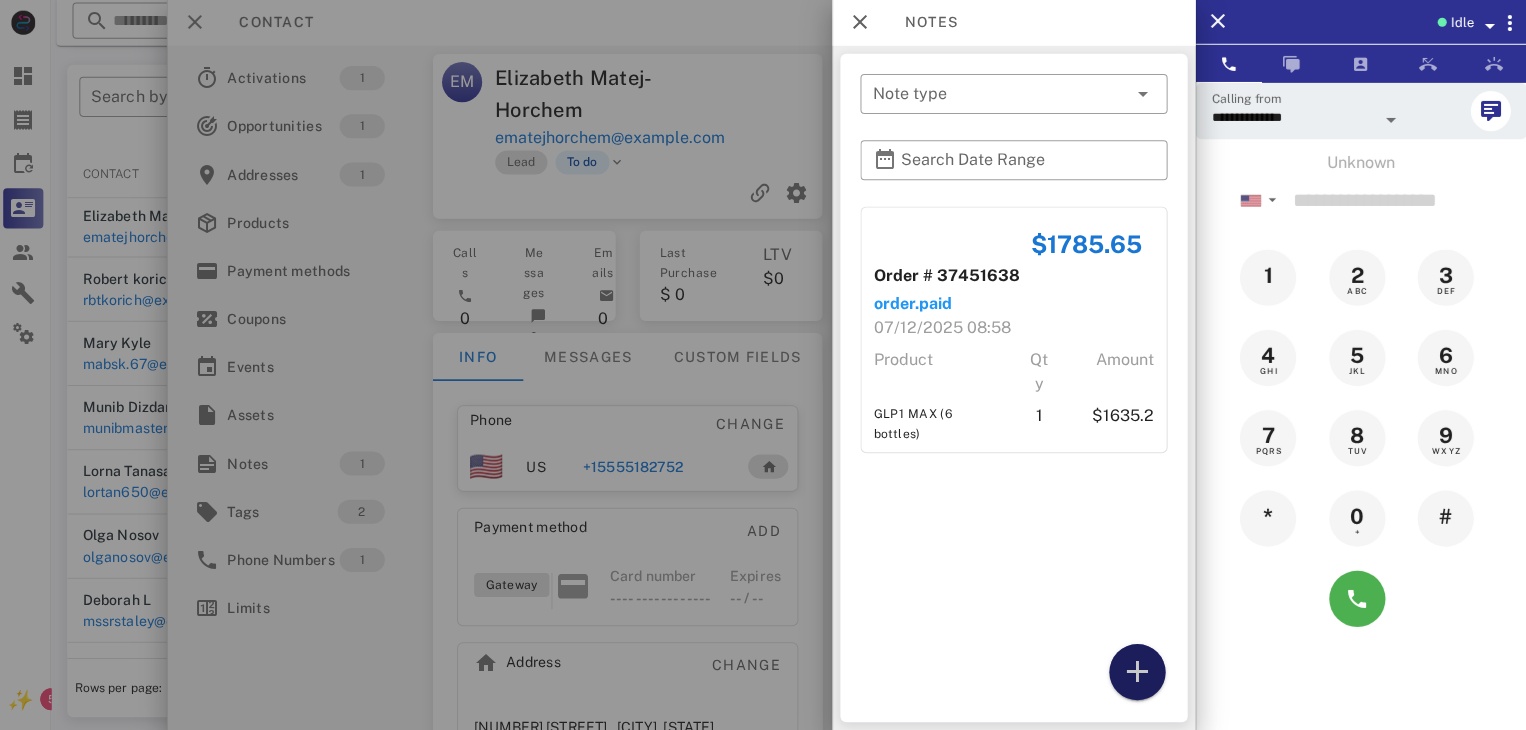 click at bounding box center (1138, 672) 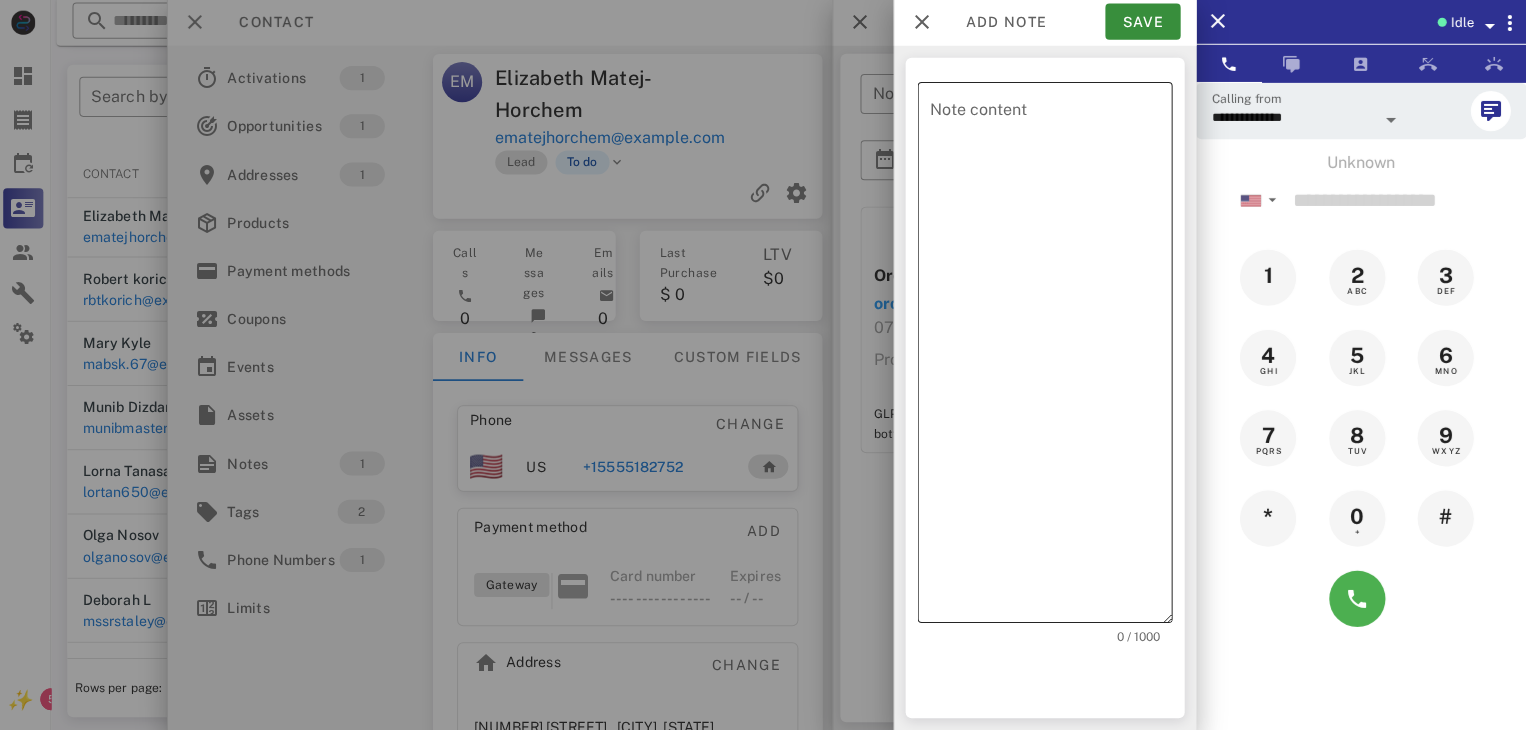 click on "​ Note content" at bounding box center [1046, 353] 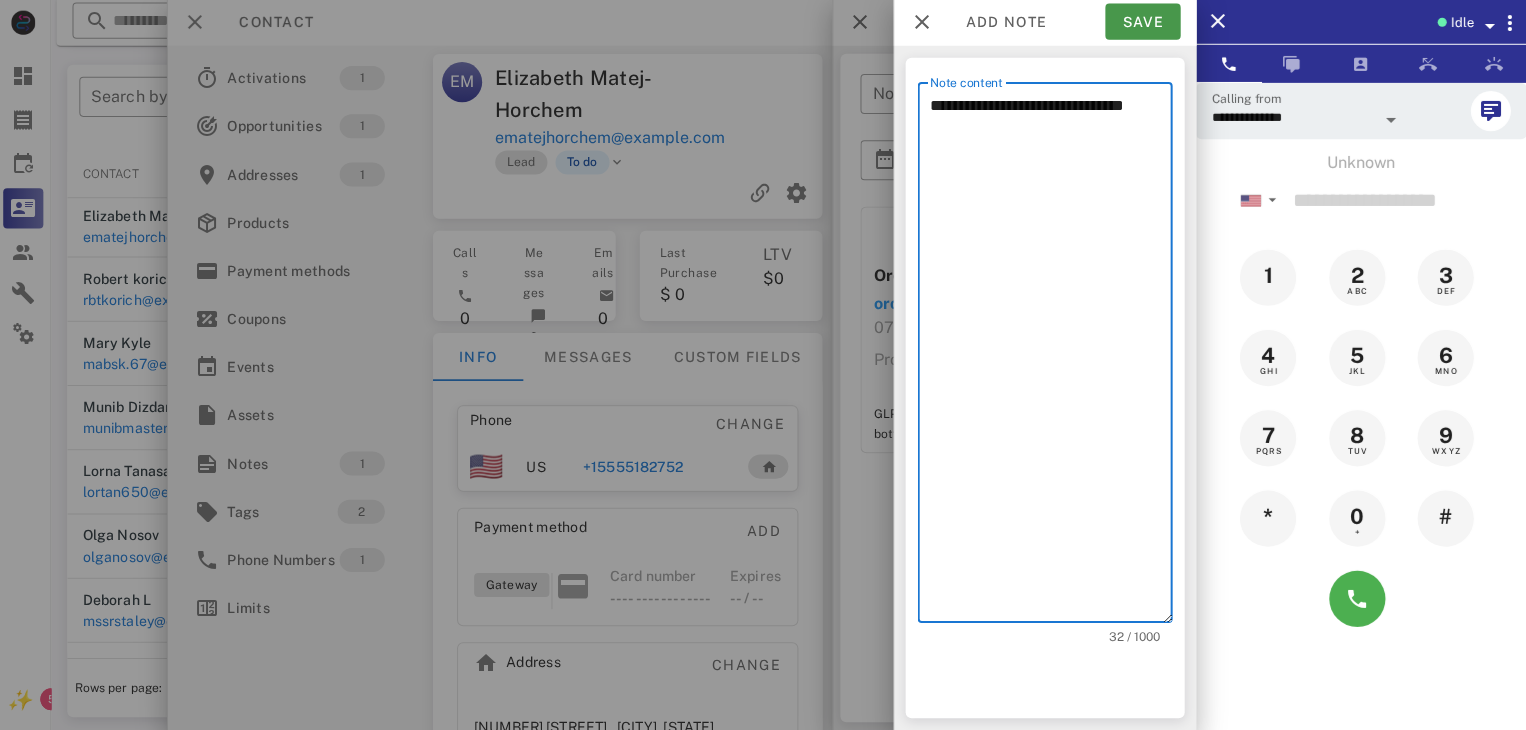 type on "**********" 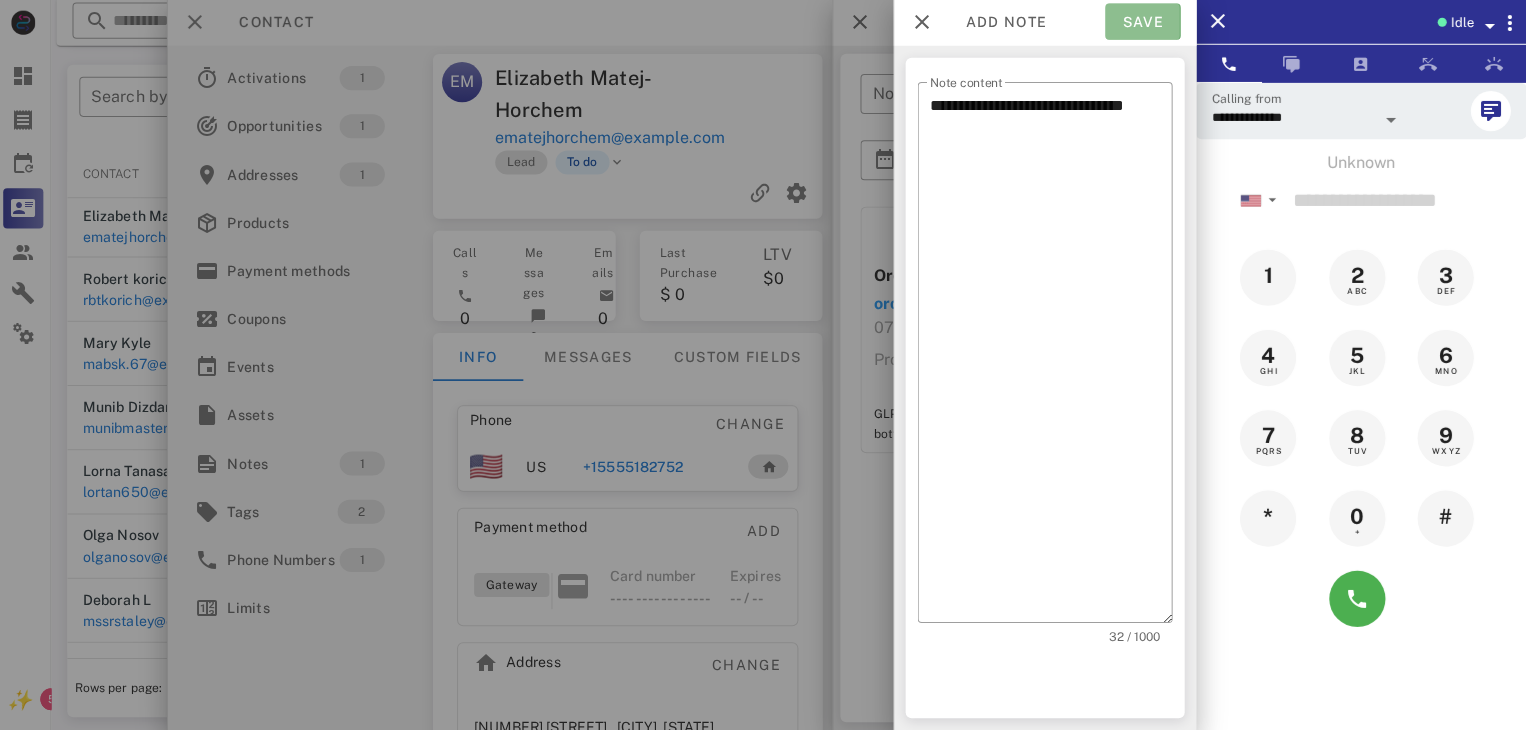 click on "Save" at bounding box center (1143, 24) 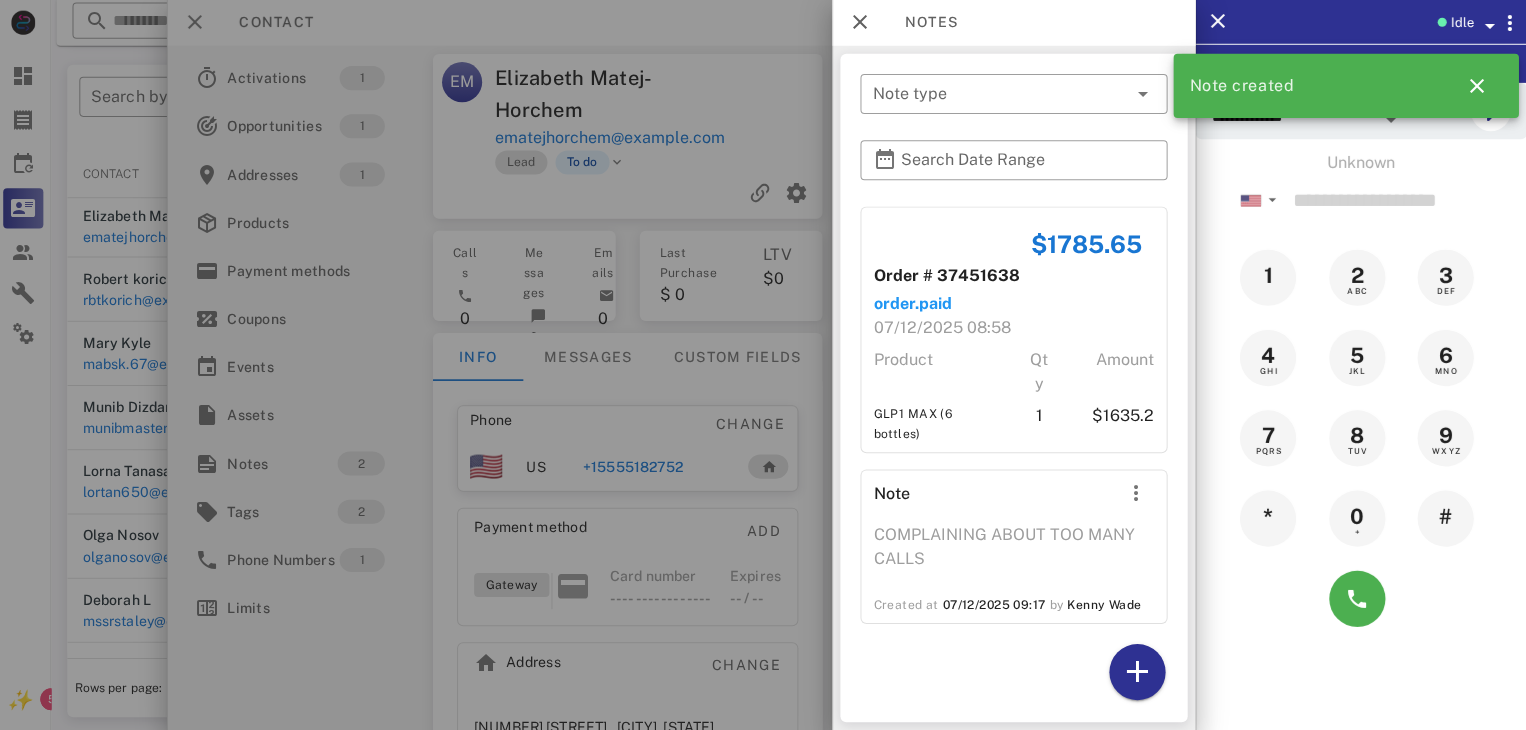 click at bounding box center [763, 365] 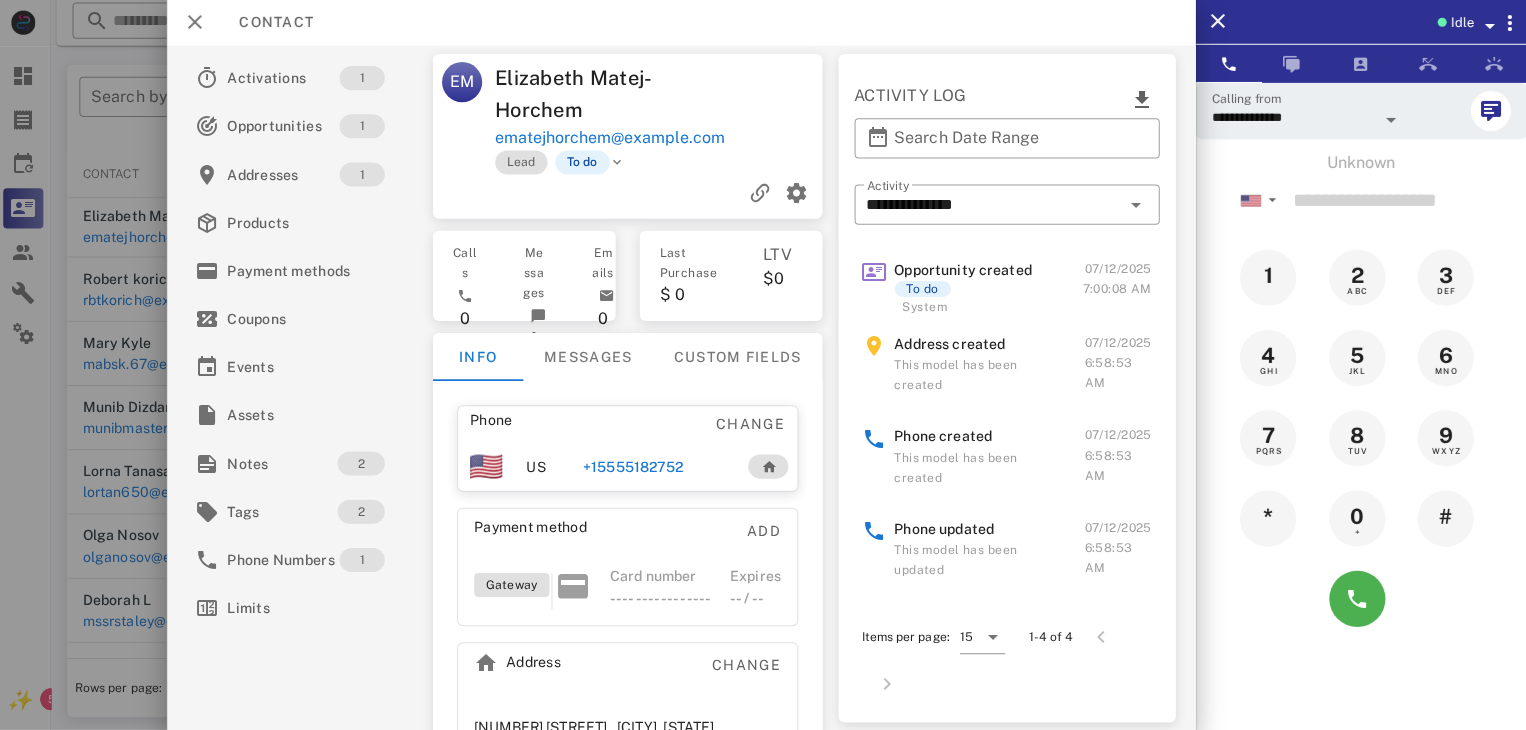 click at bounding box center (763, 365) 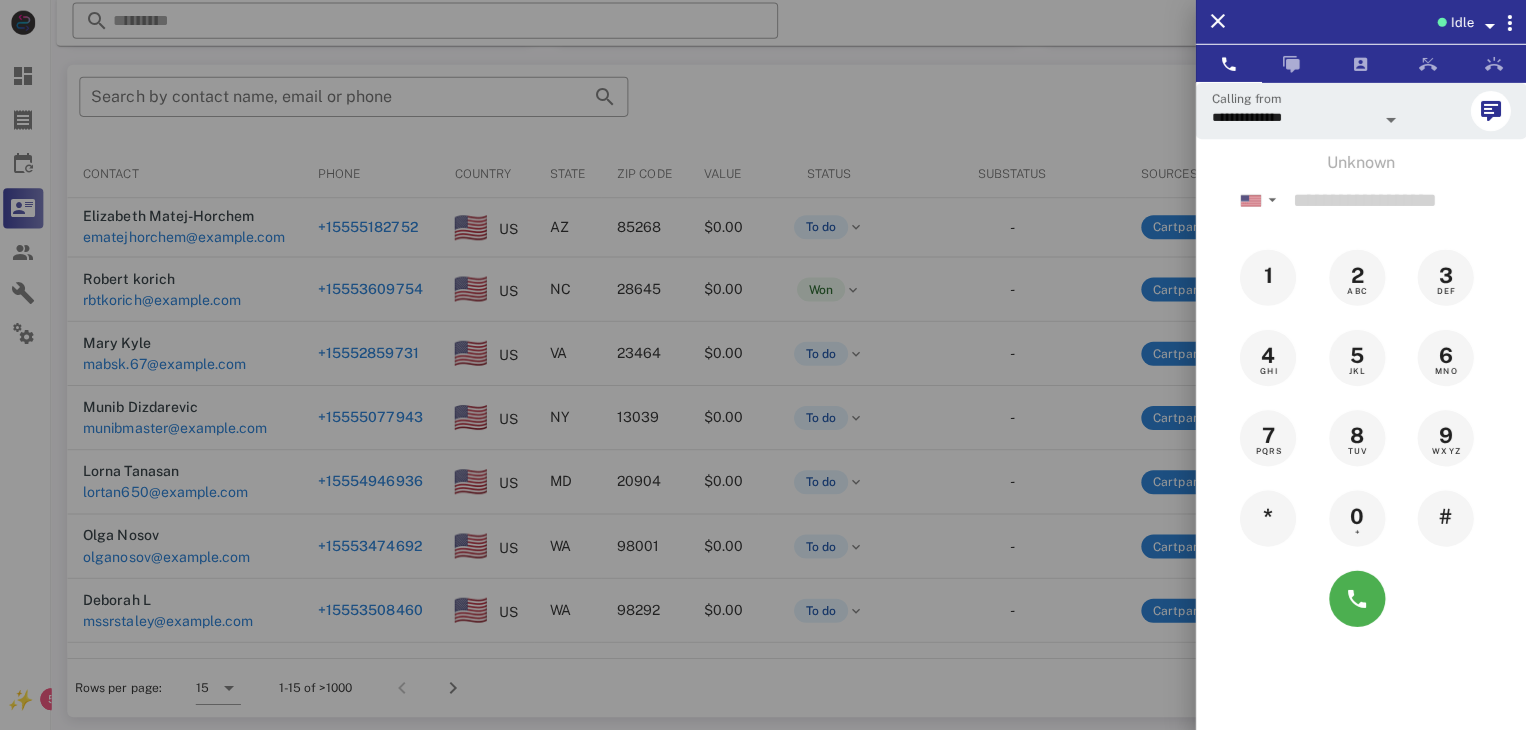 click at bounding box center [763, 365] 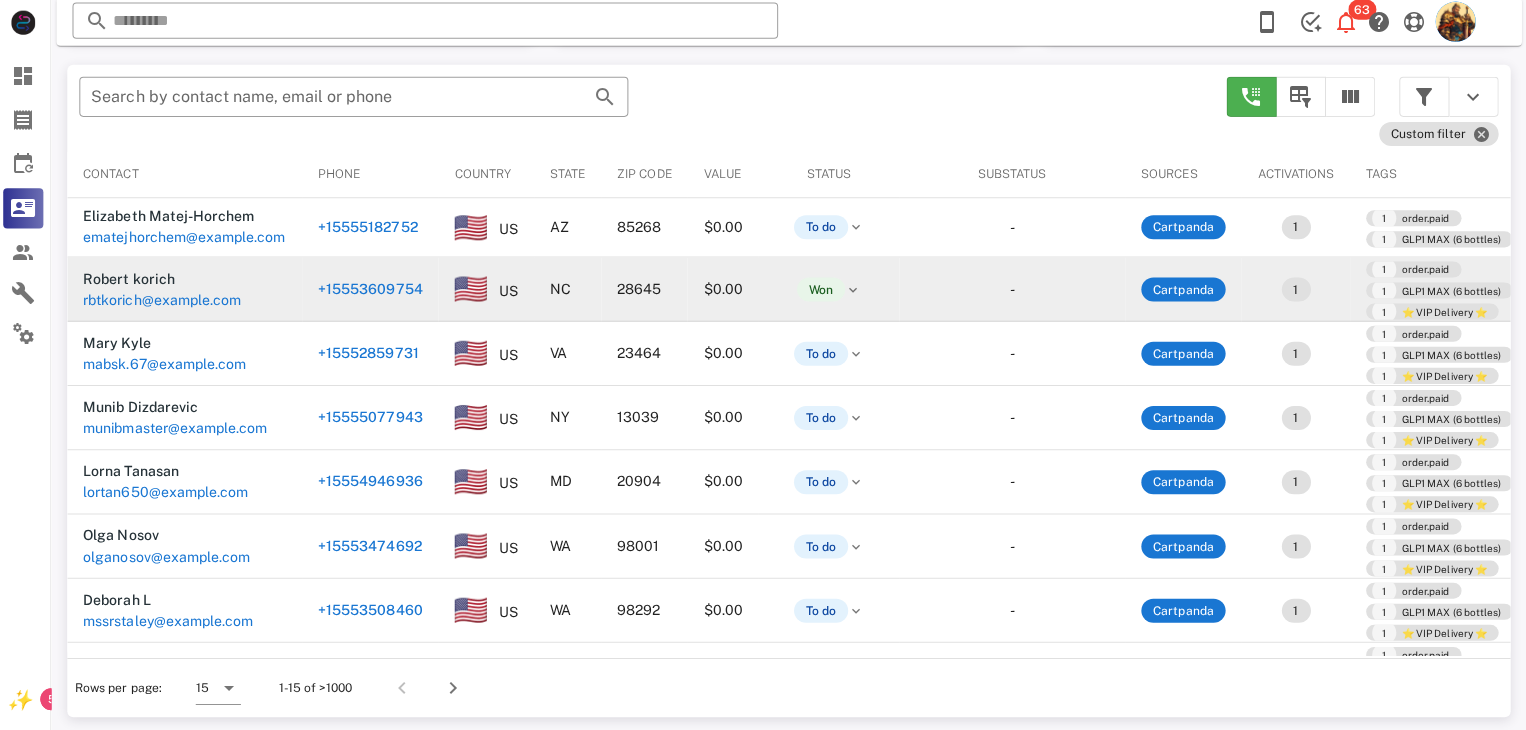 click on "rbtkorich@aol.com" at bounding box center [166, 301] 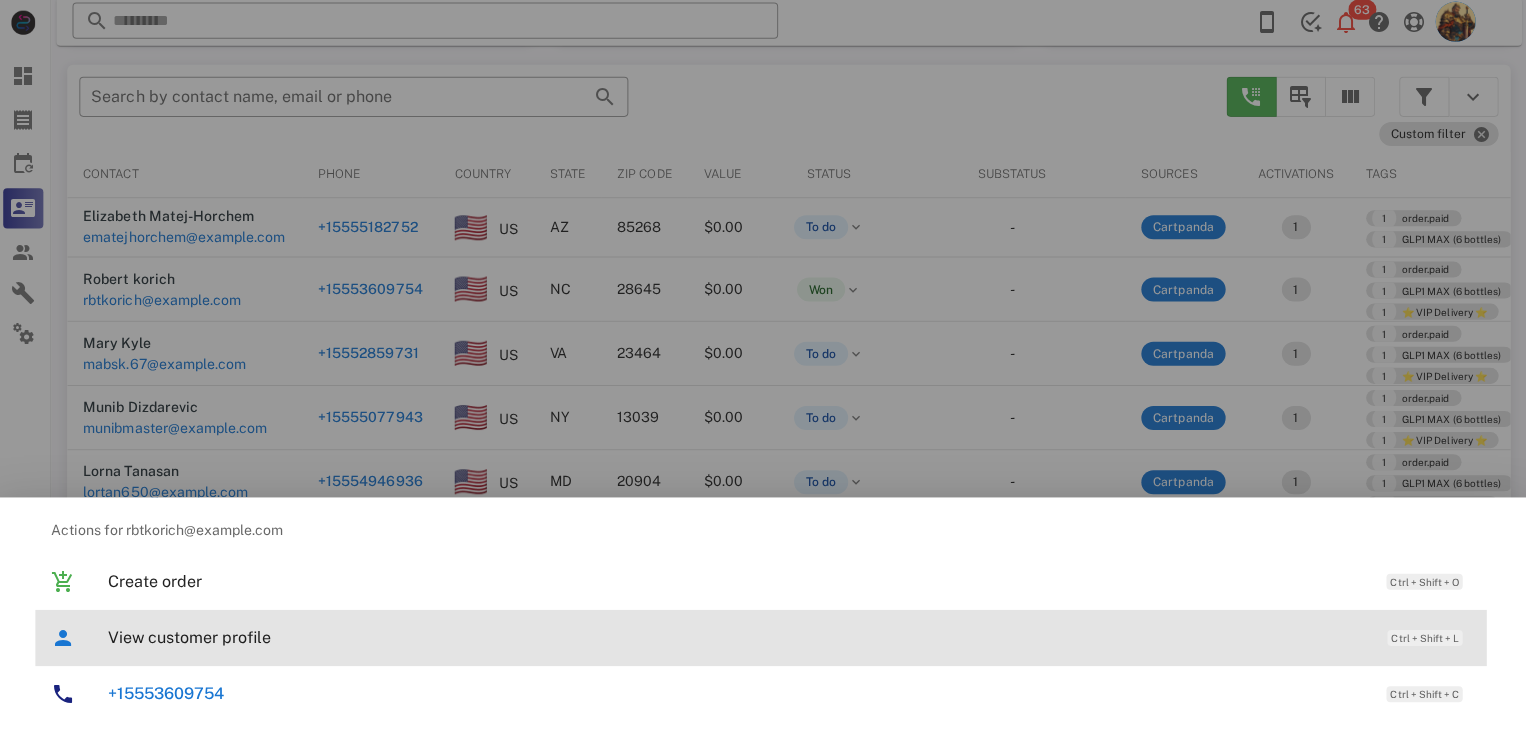 click on "View customer profile" at bounding box center (739, 637) 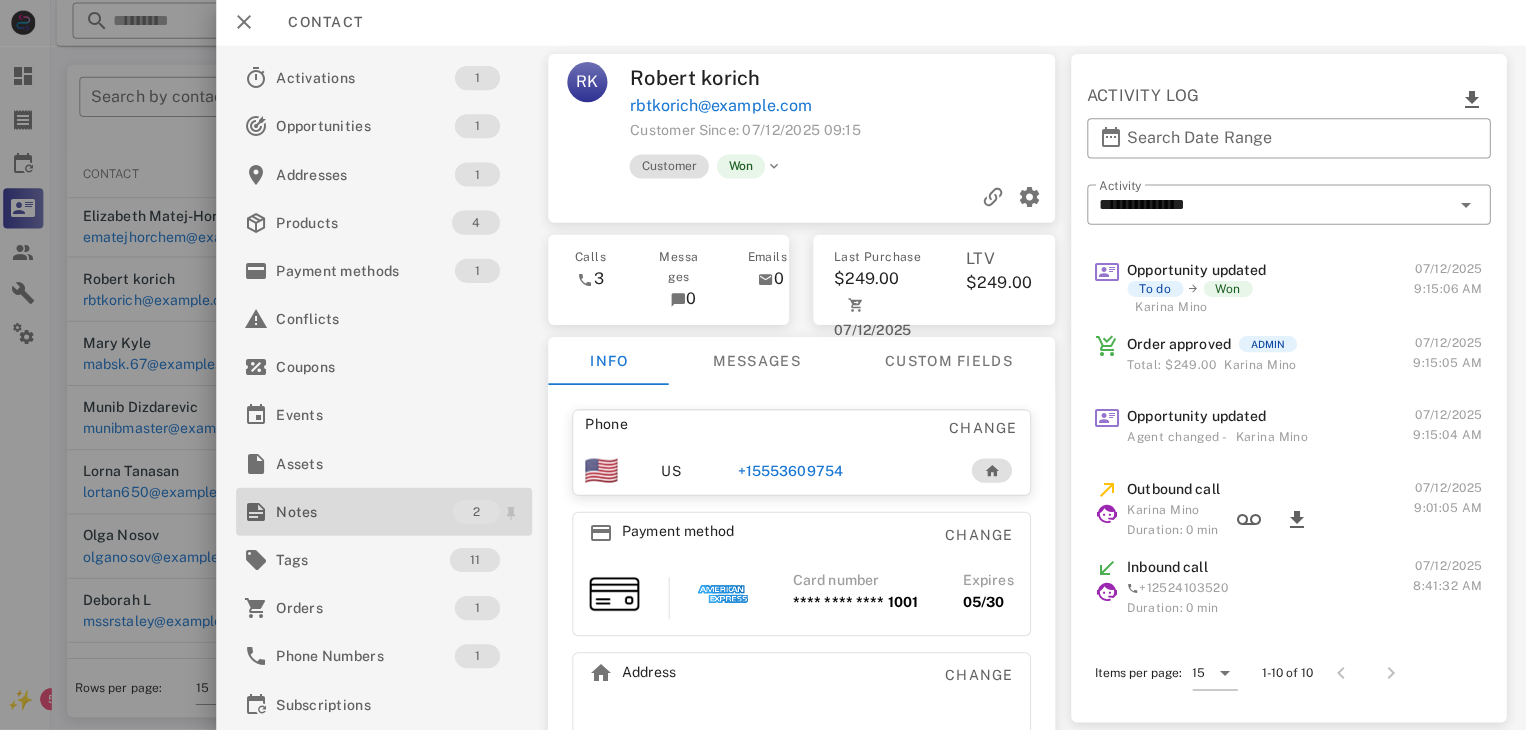 click on "Notes" at bounding box center [368, 512] 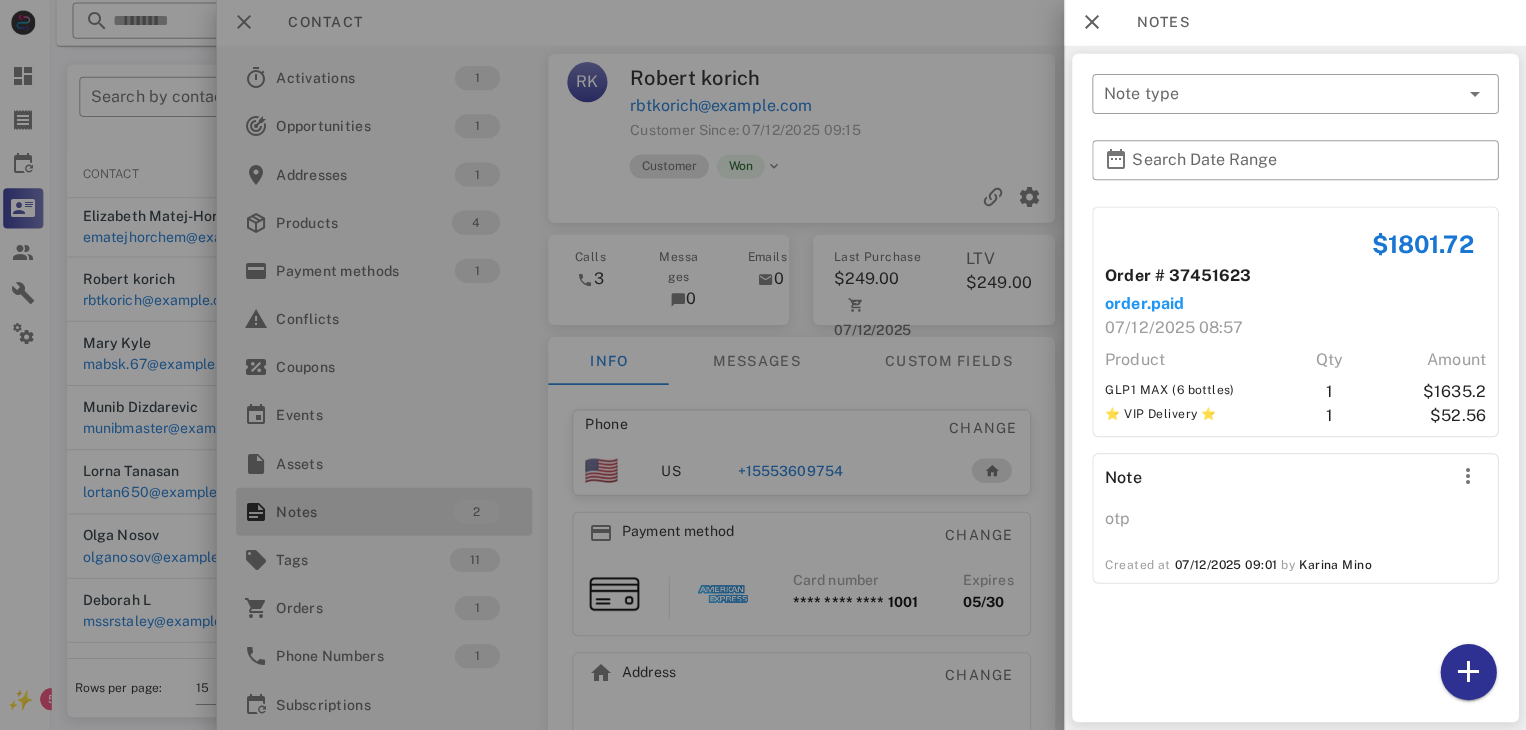 click at bounding box center (763, 365) 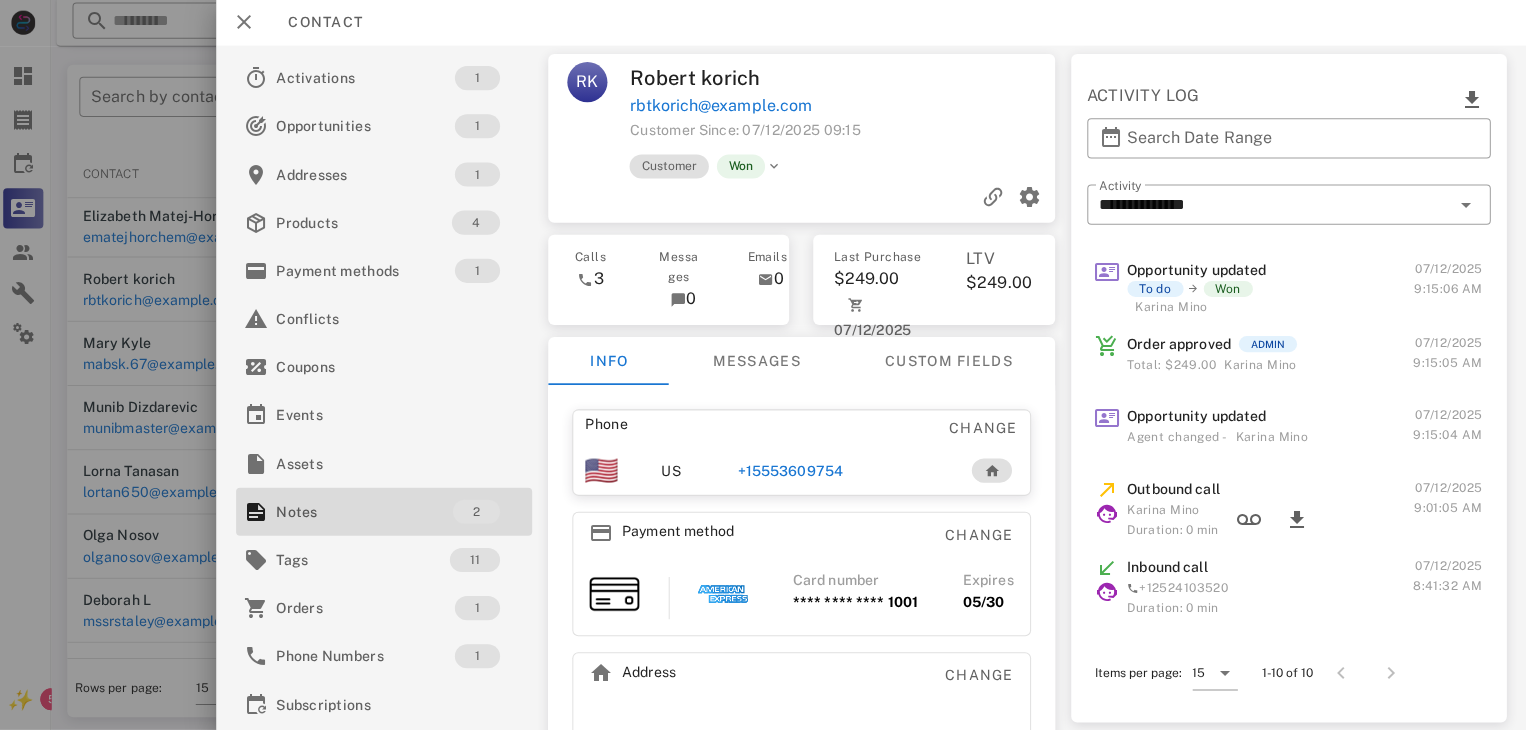 click at bounding box center (763, 365) 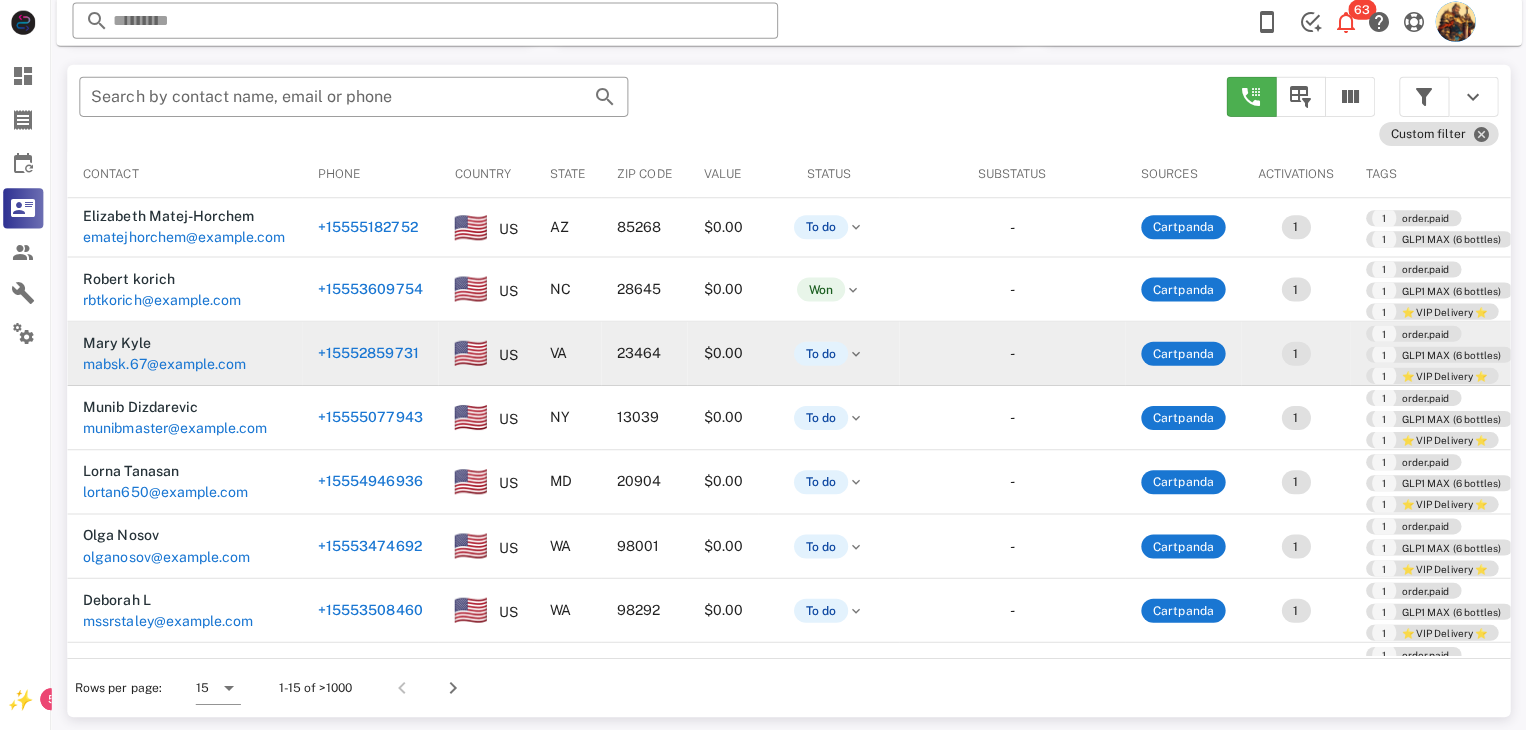 click on "mabsk.67@yahoo.com" at bounding box center (169, 365) 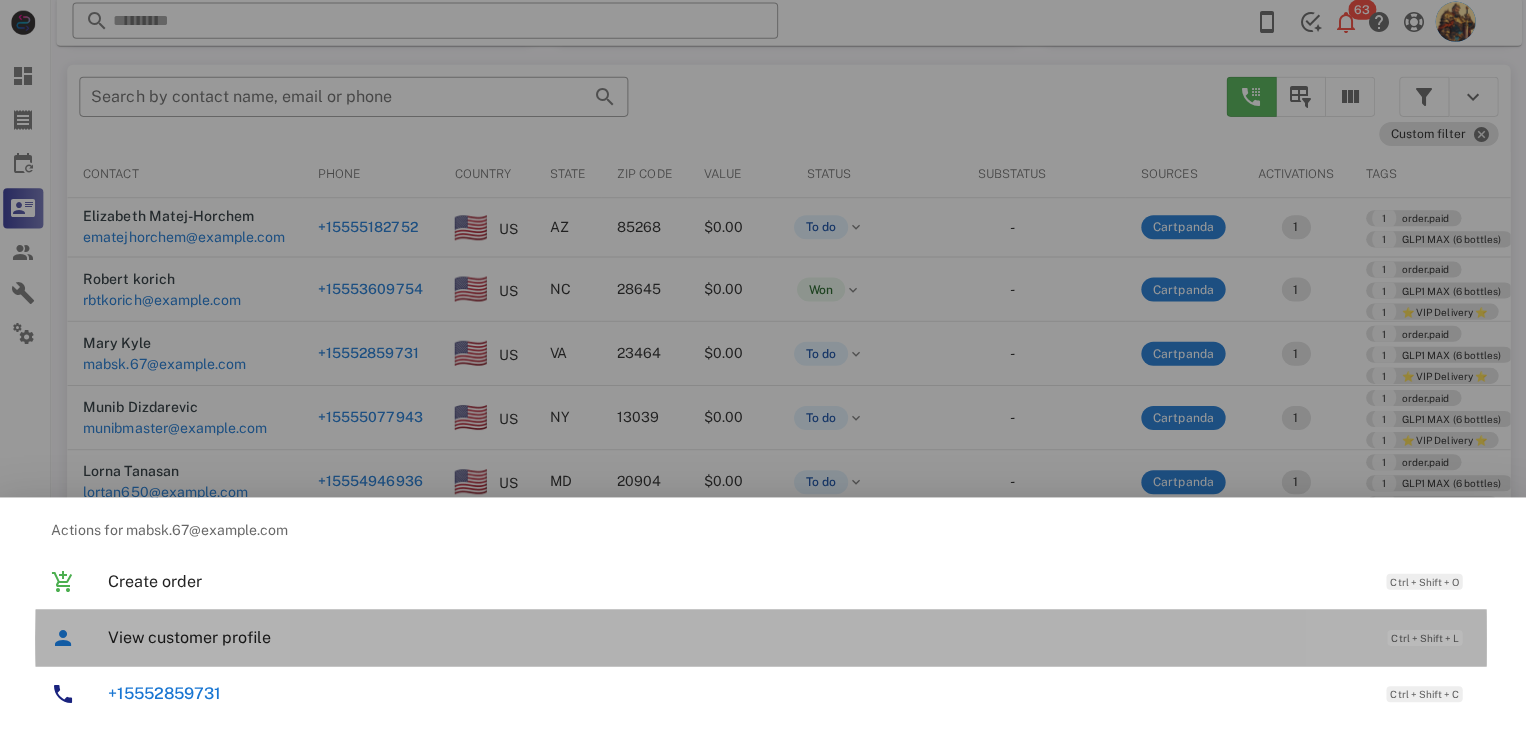 click on "View customer profile Ctrl + Shift + L" at bounding box center [791, 637] 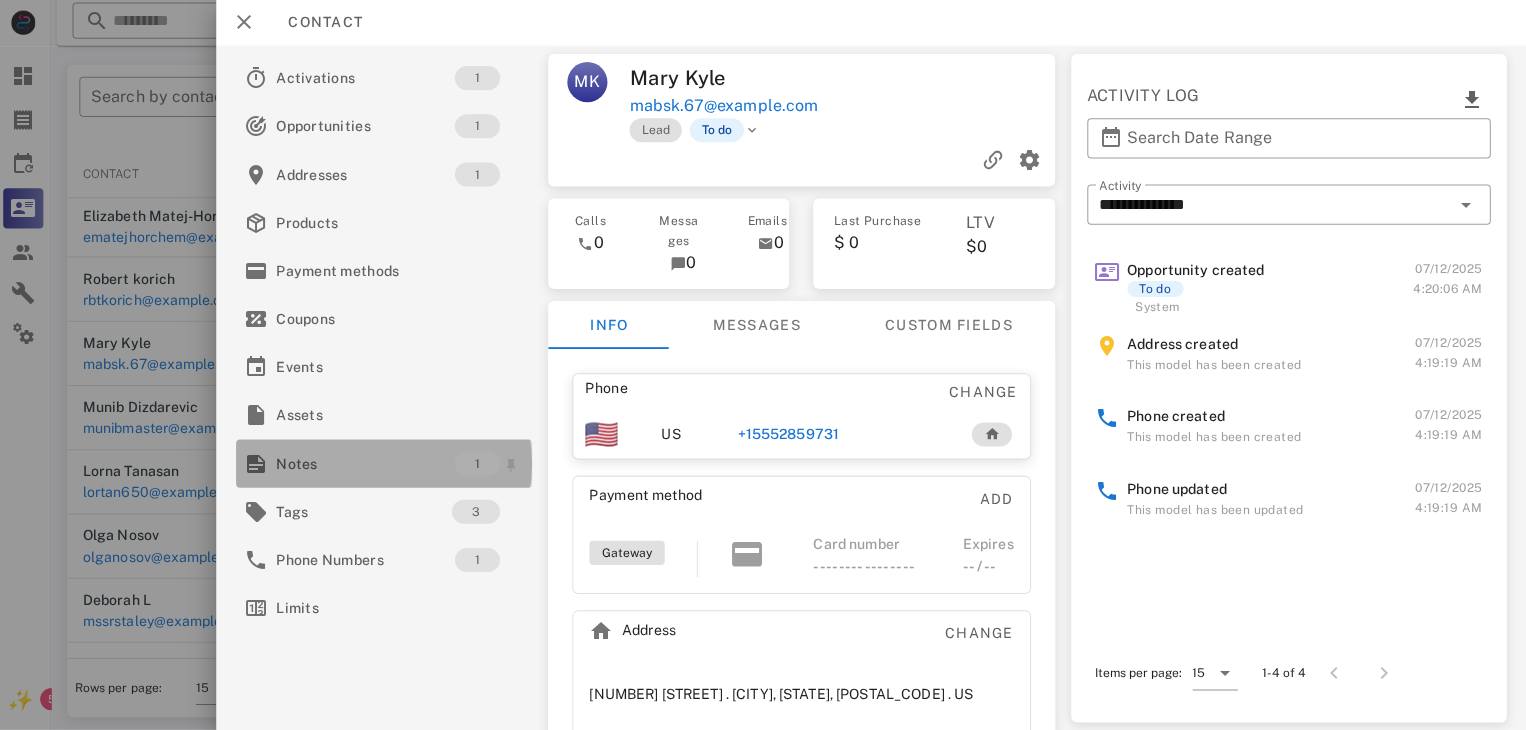 click on "Notes" at bounding box center [369, 464] 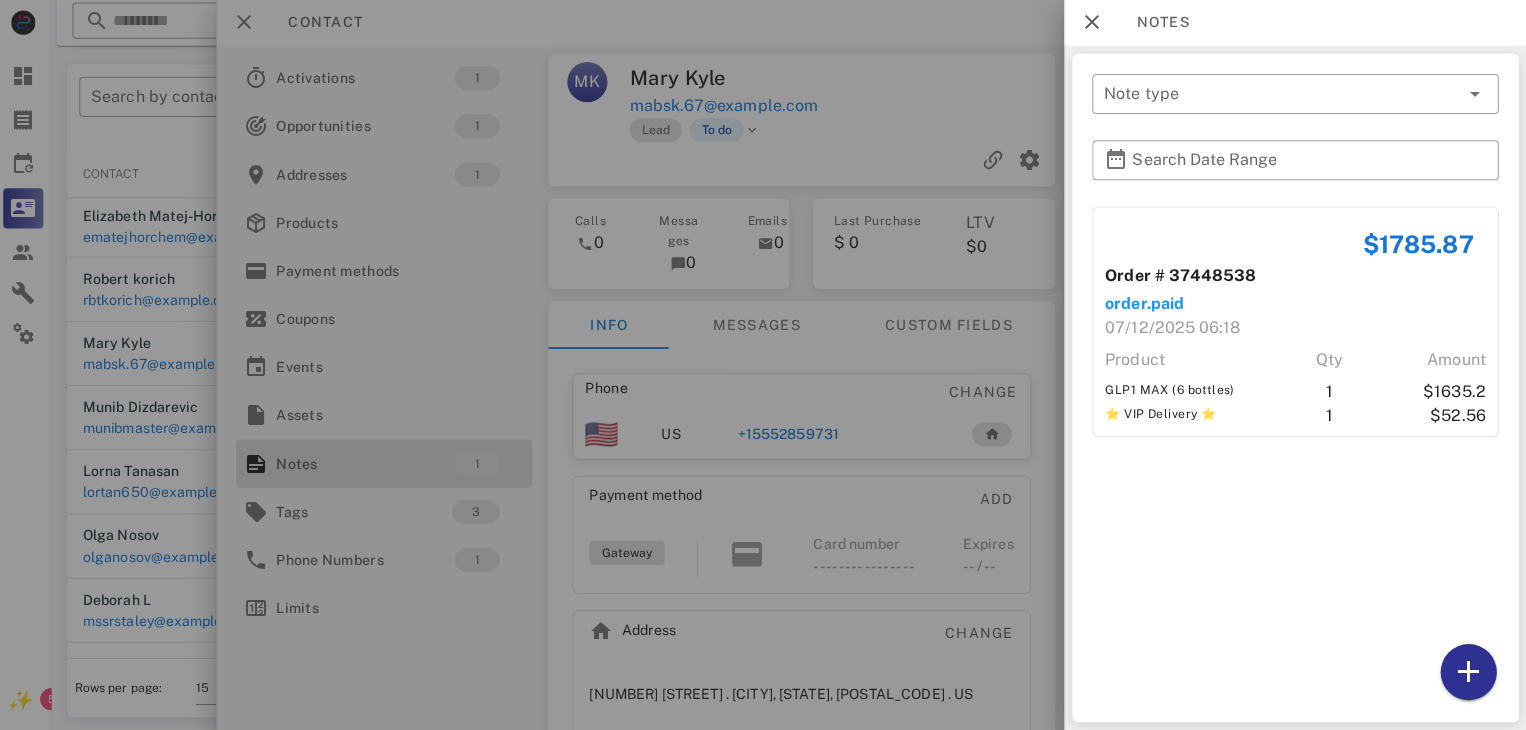 click at bounding box center [763, 365] 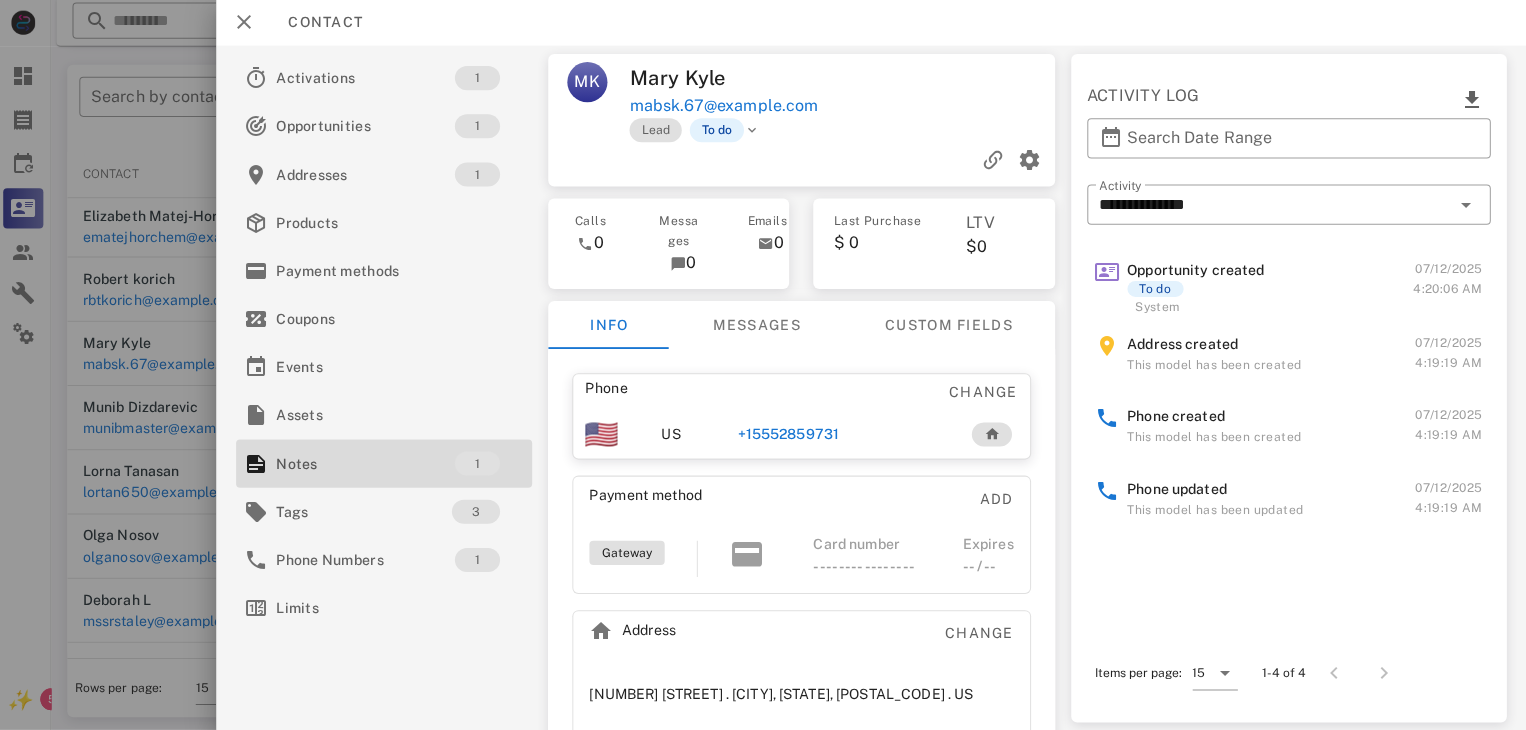 click on "+17572859731" at bounding box center [790, 435] 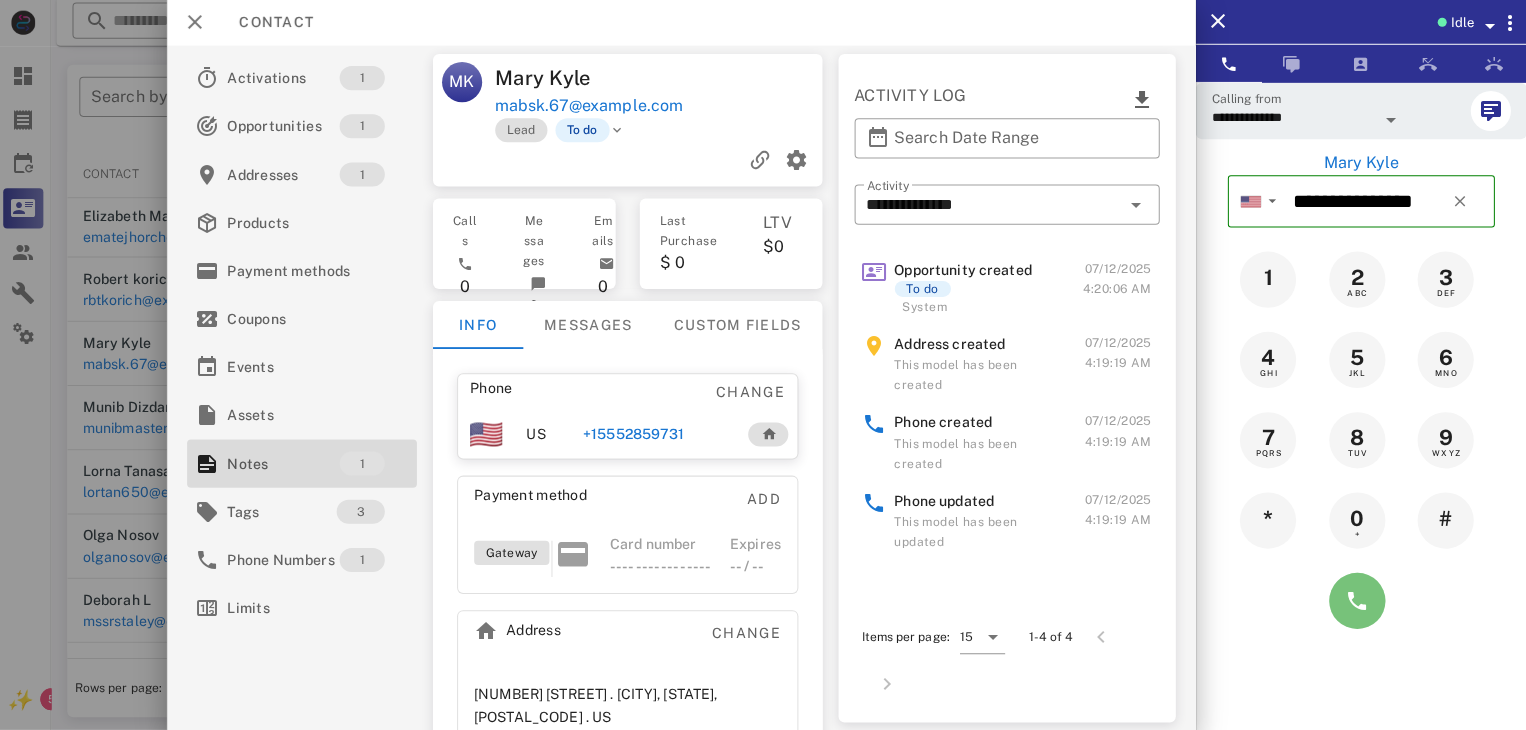click at bounding box center [1357, 601] 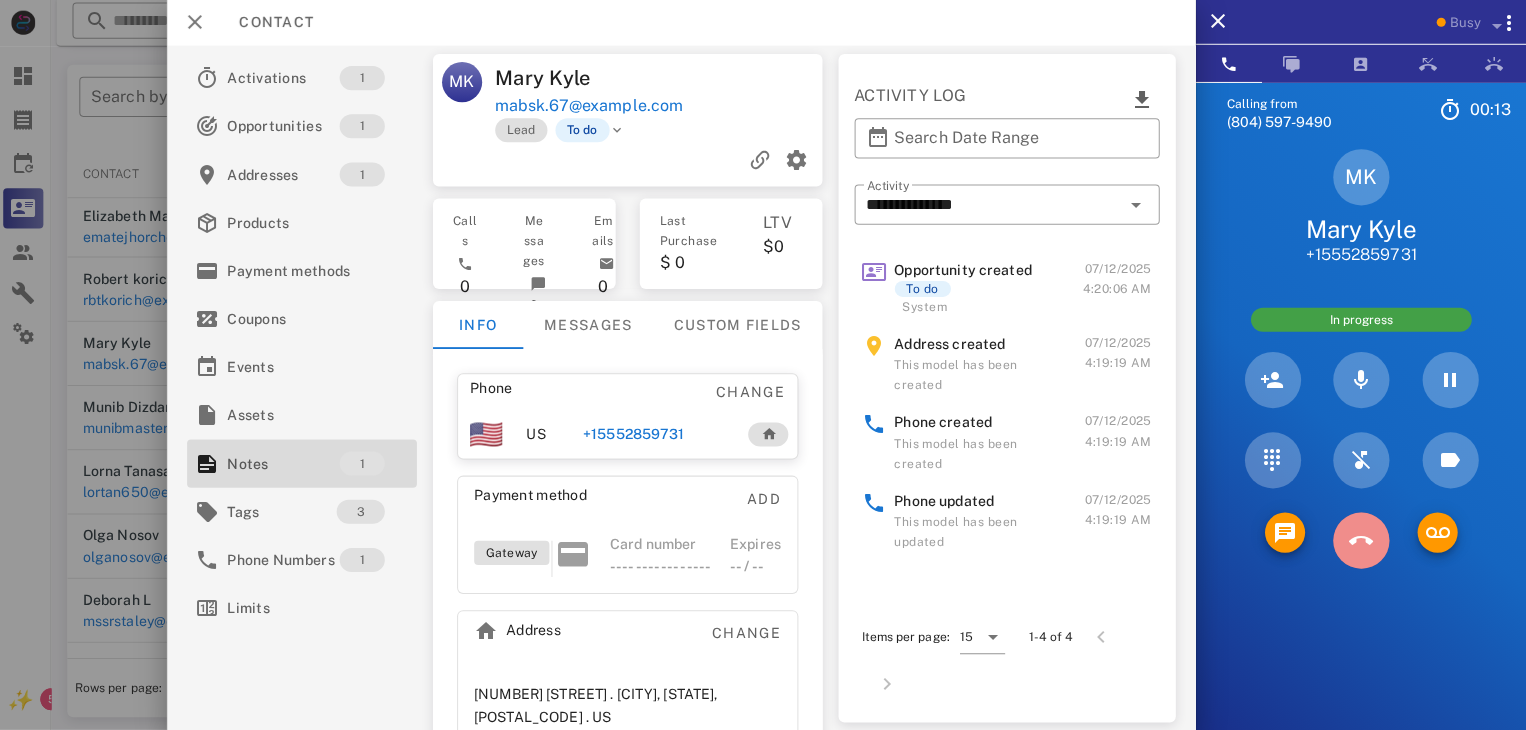 click at bounding box center (1361, 541) 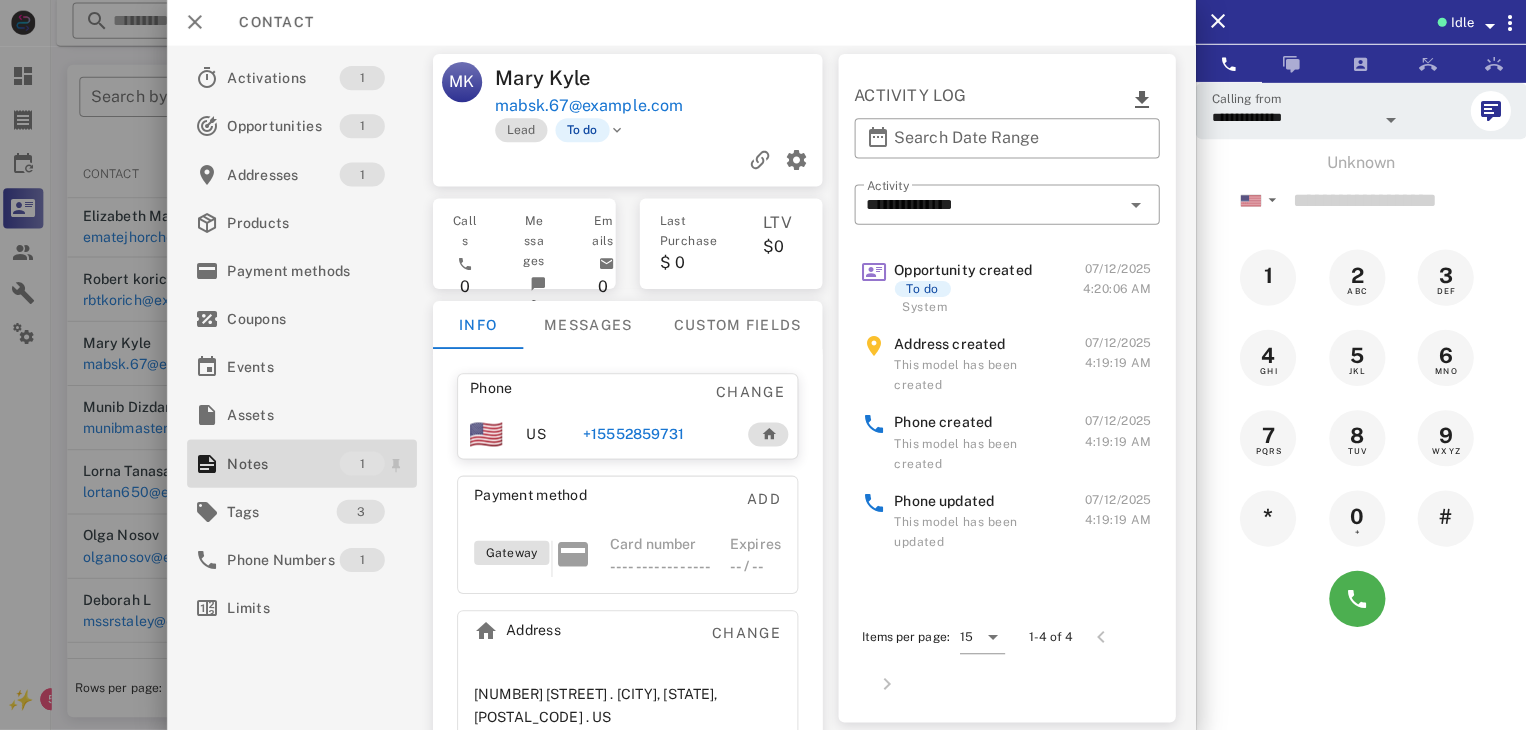 click on "Notes" at bounding box center [287, 464] 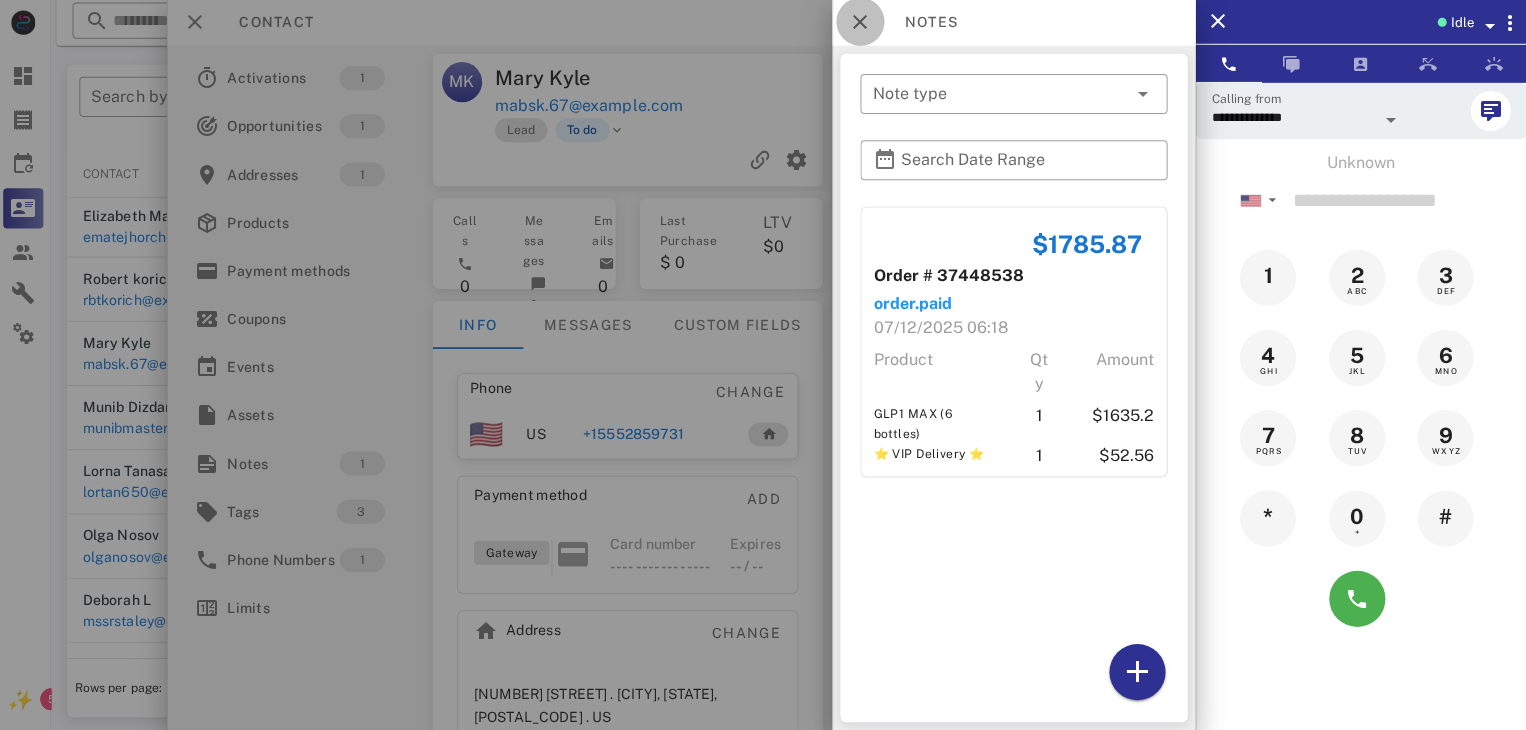 click at bounding box center (862, 24) 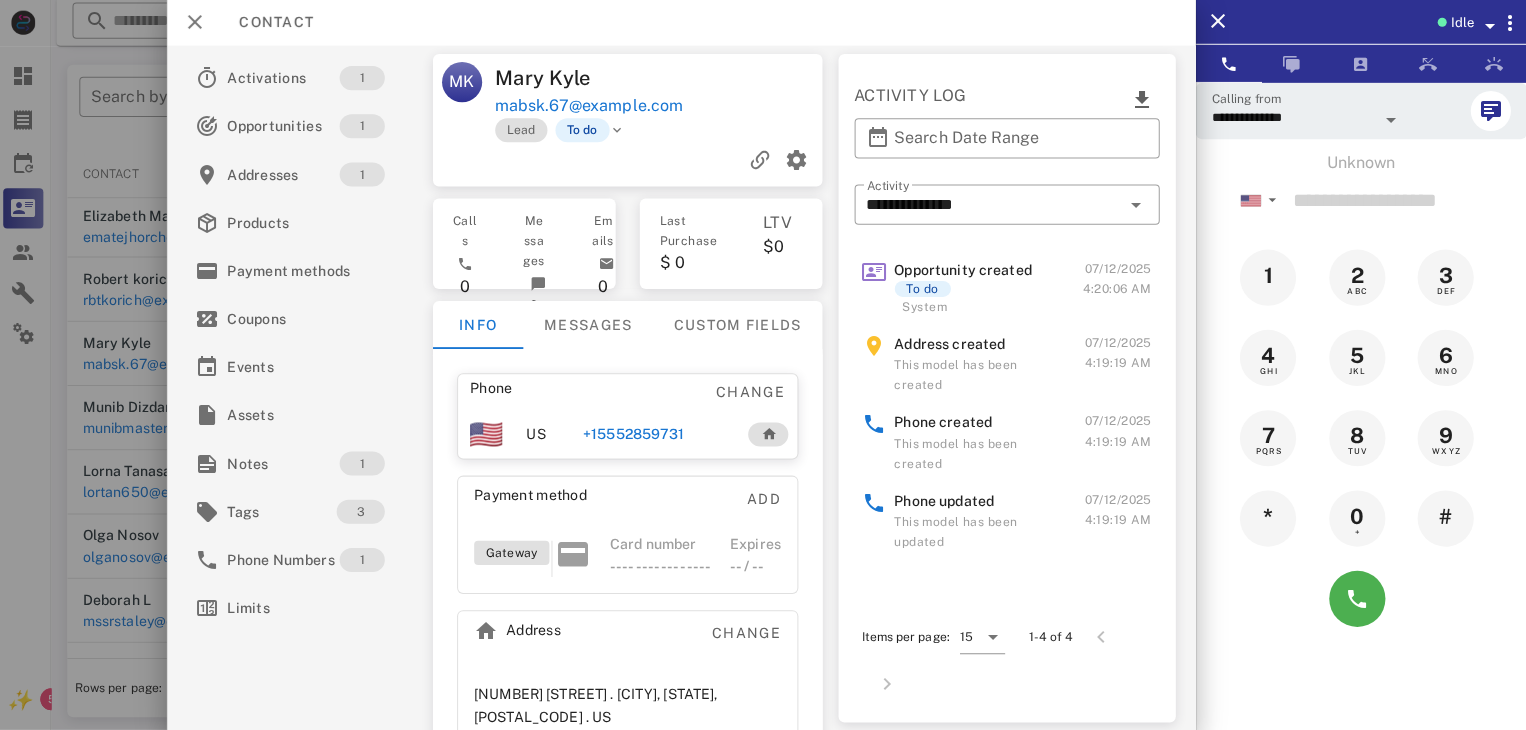 click on "+17572859731" at bounding box center (635, 435) 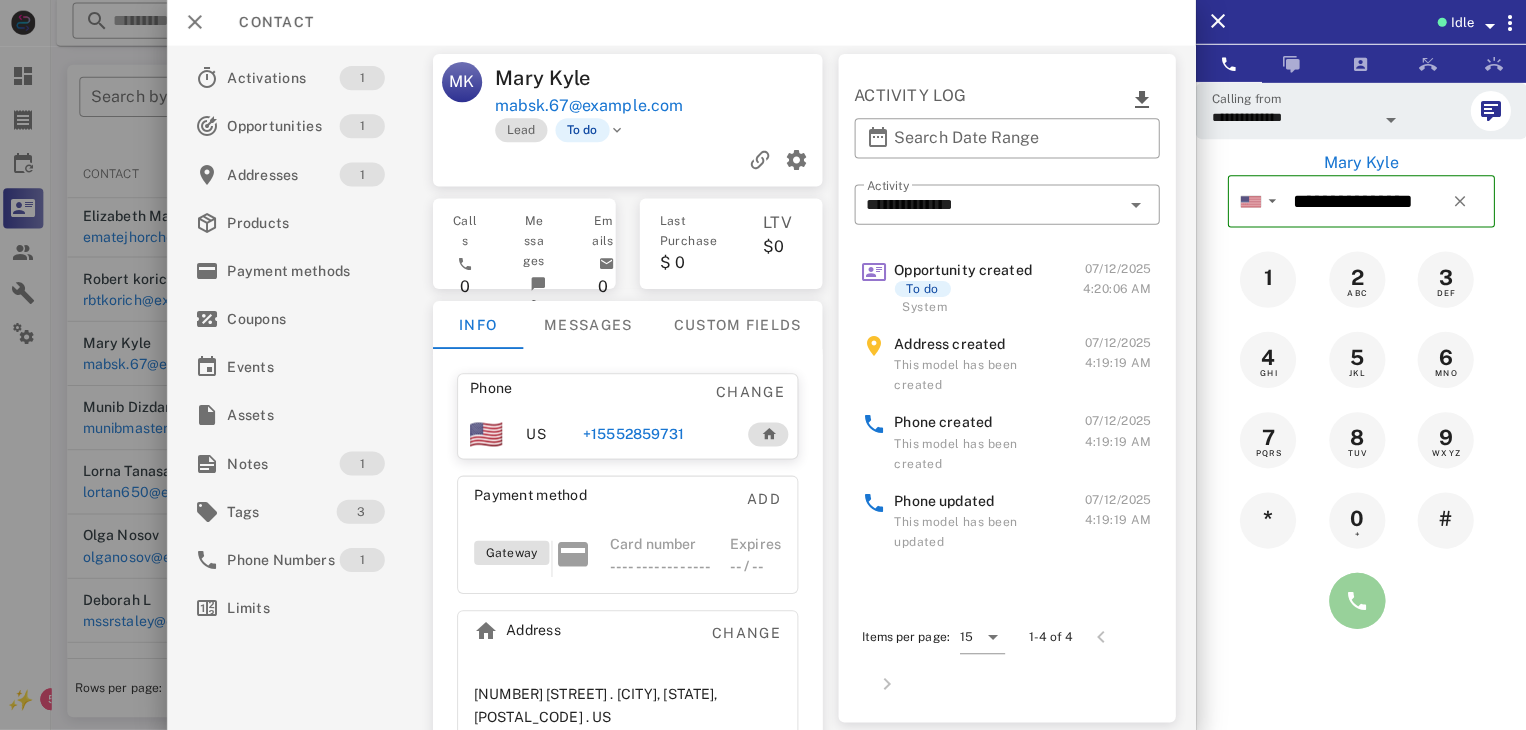 click at bounding box center [1357, 601] 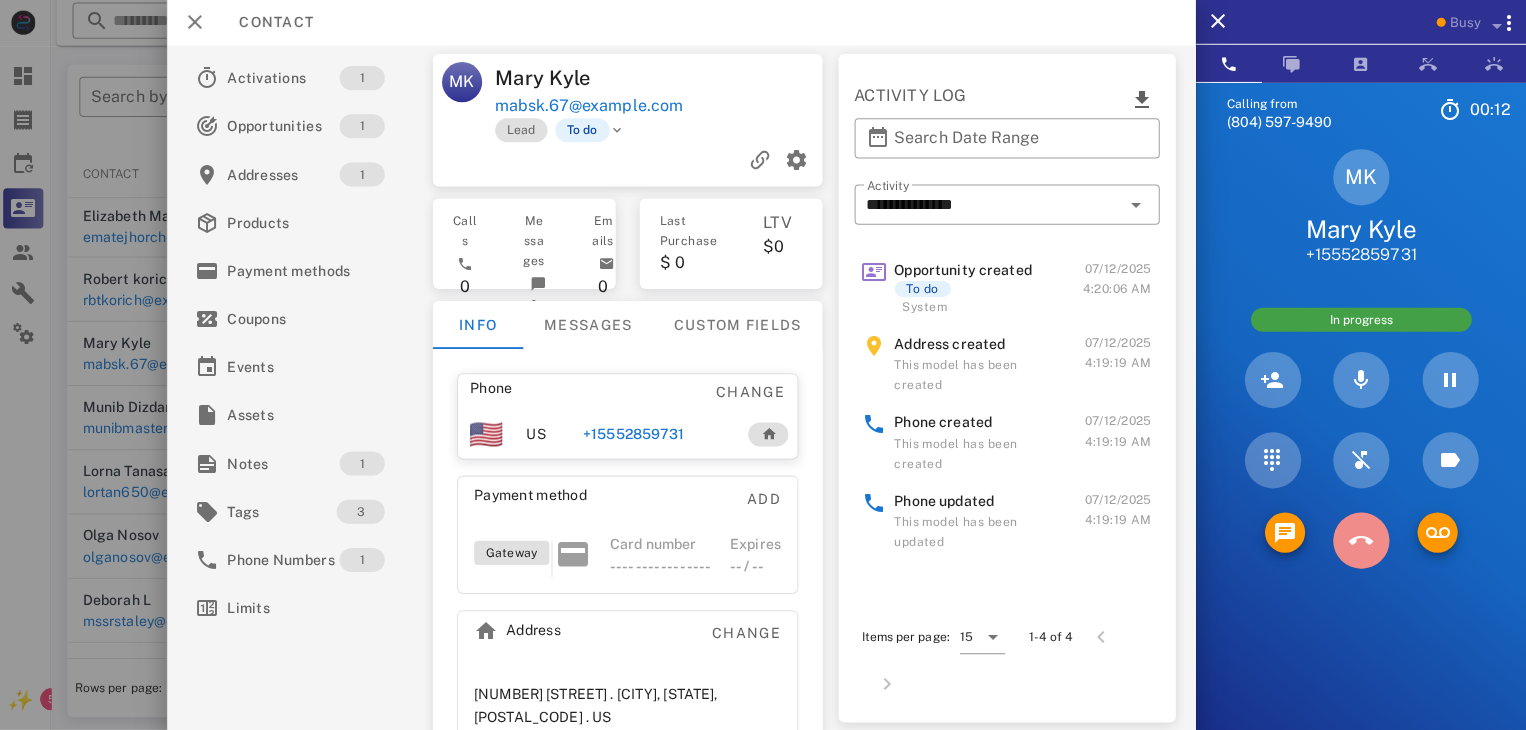 click at bounding box center [1361, 541] 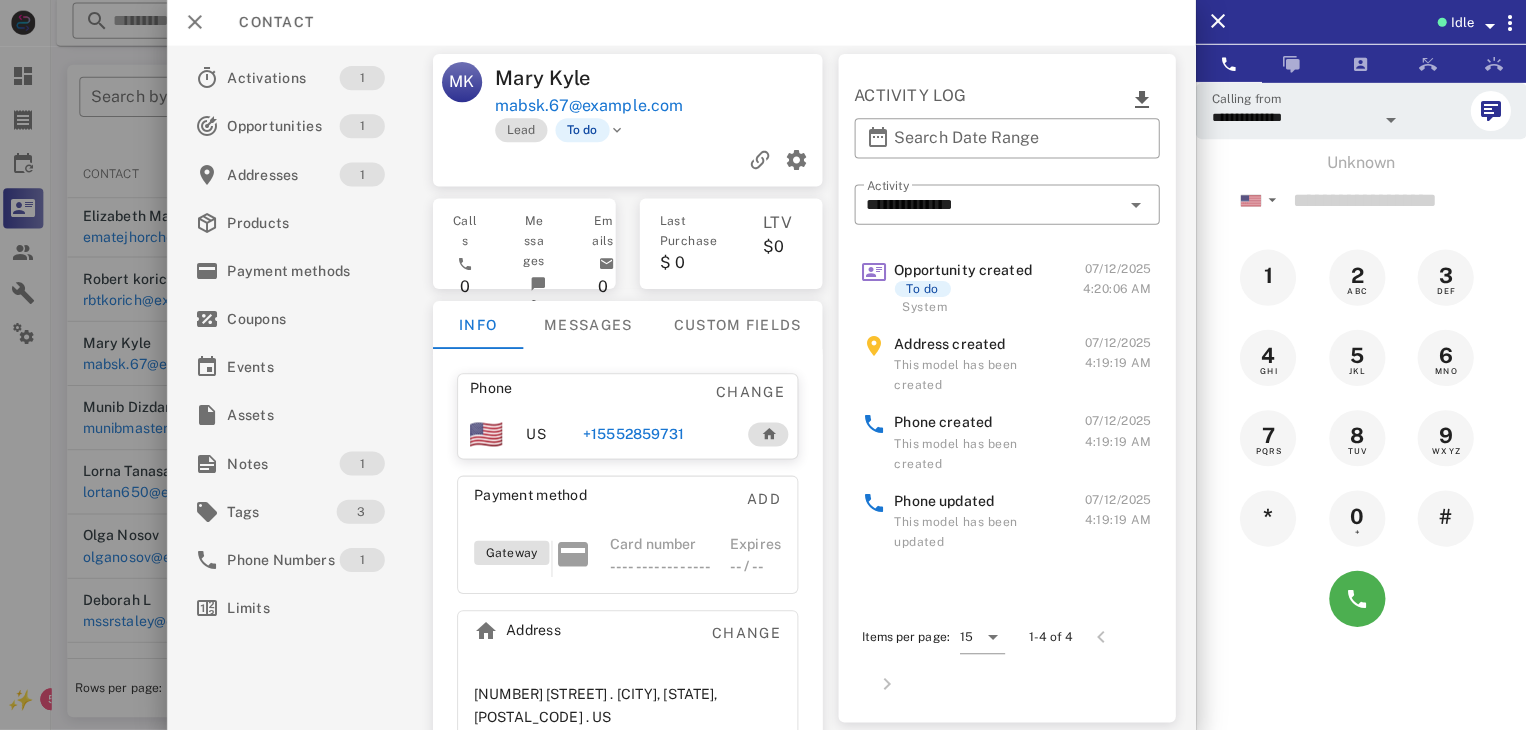 click at bounding box center (763, 365) 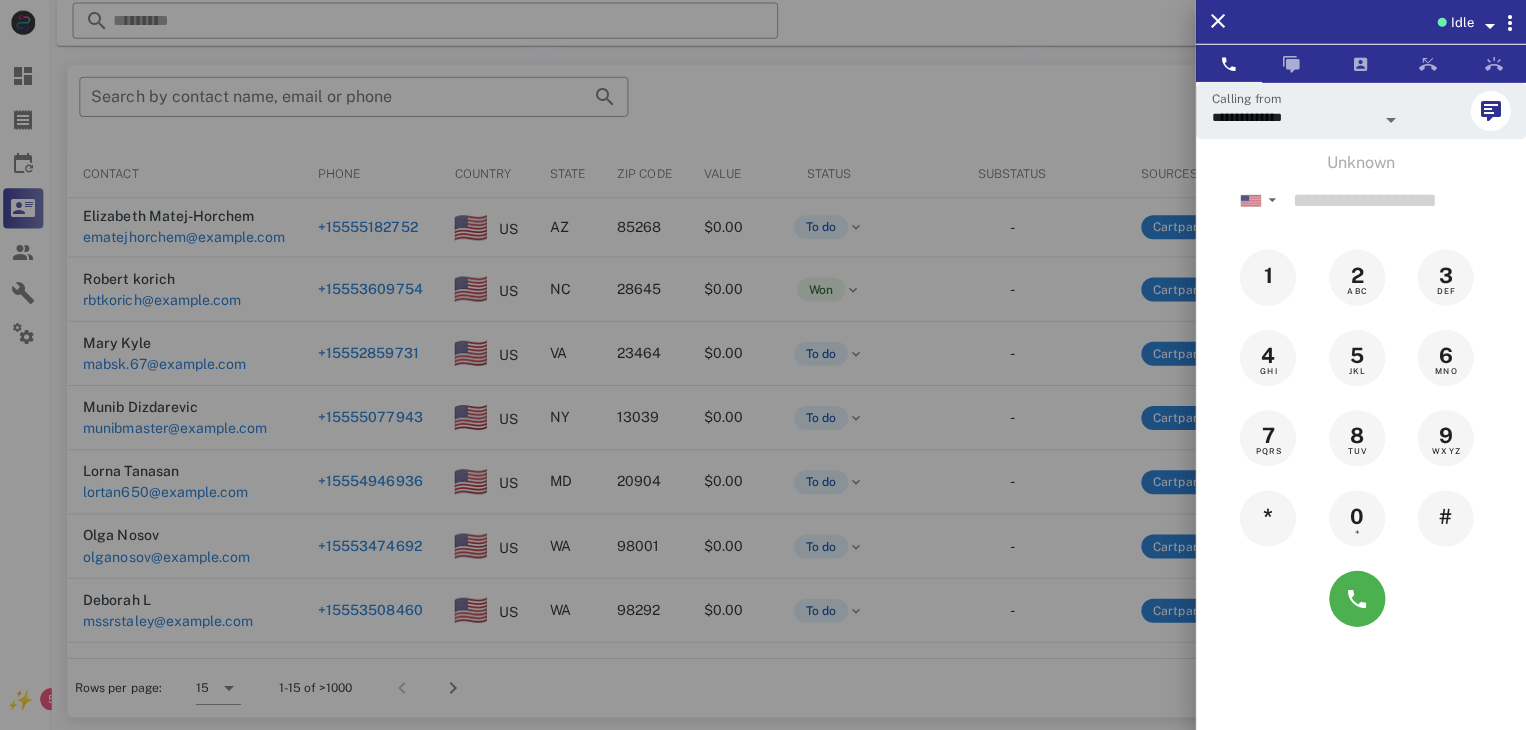 click at bounding box center (763, 365) 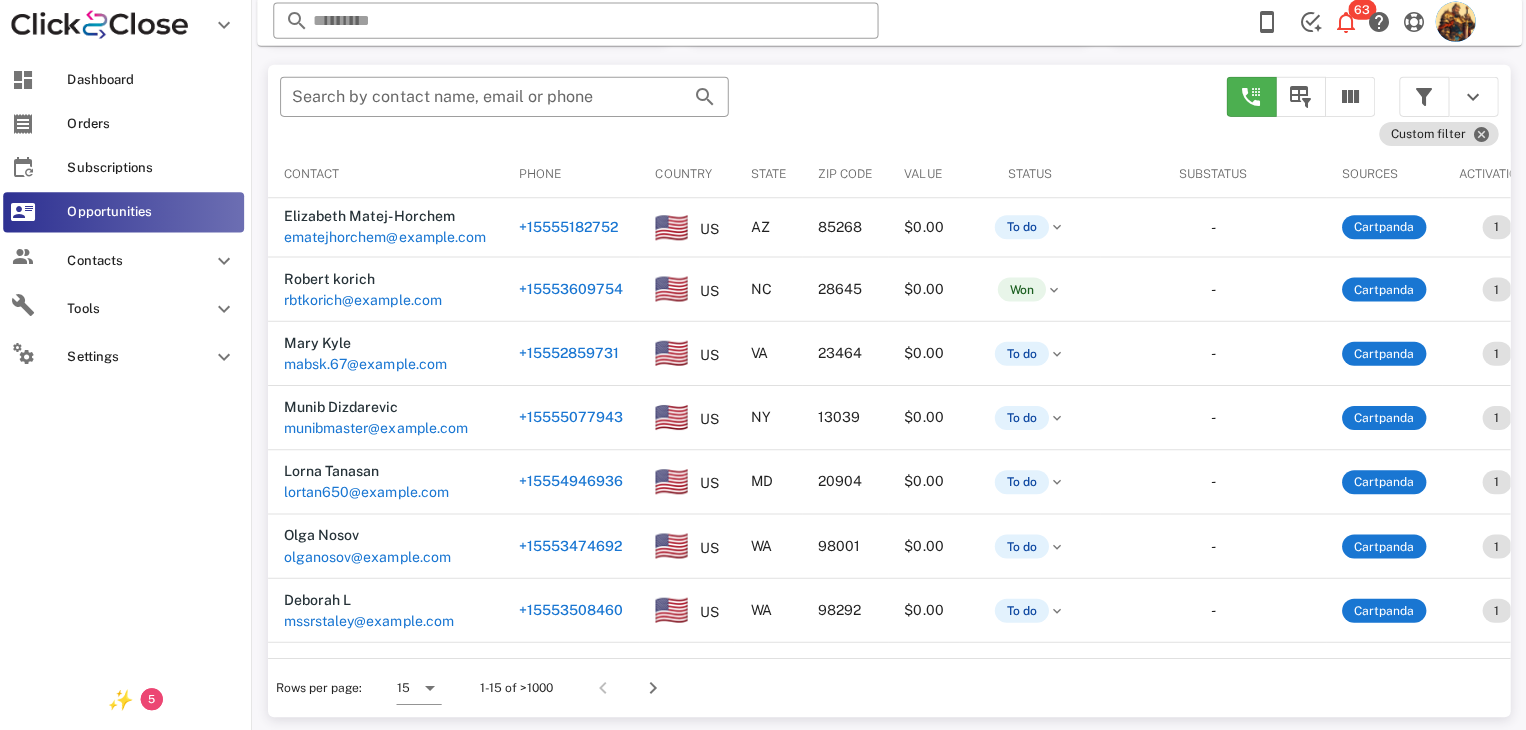 click on "Dashboard Orders Subscriptions Opportunities Contacts Tools Settings" at bounding box center [128, 362] 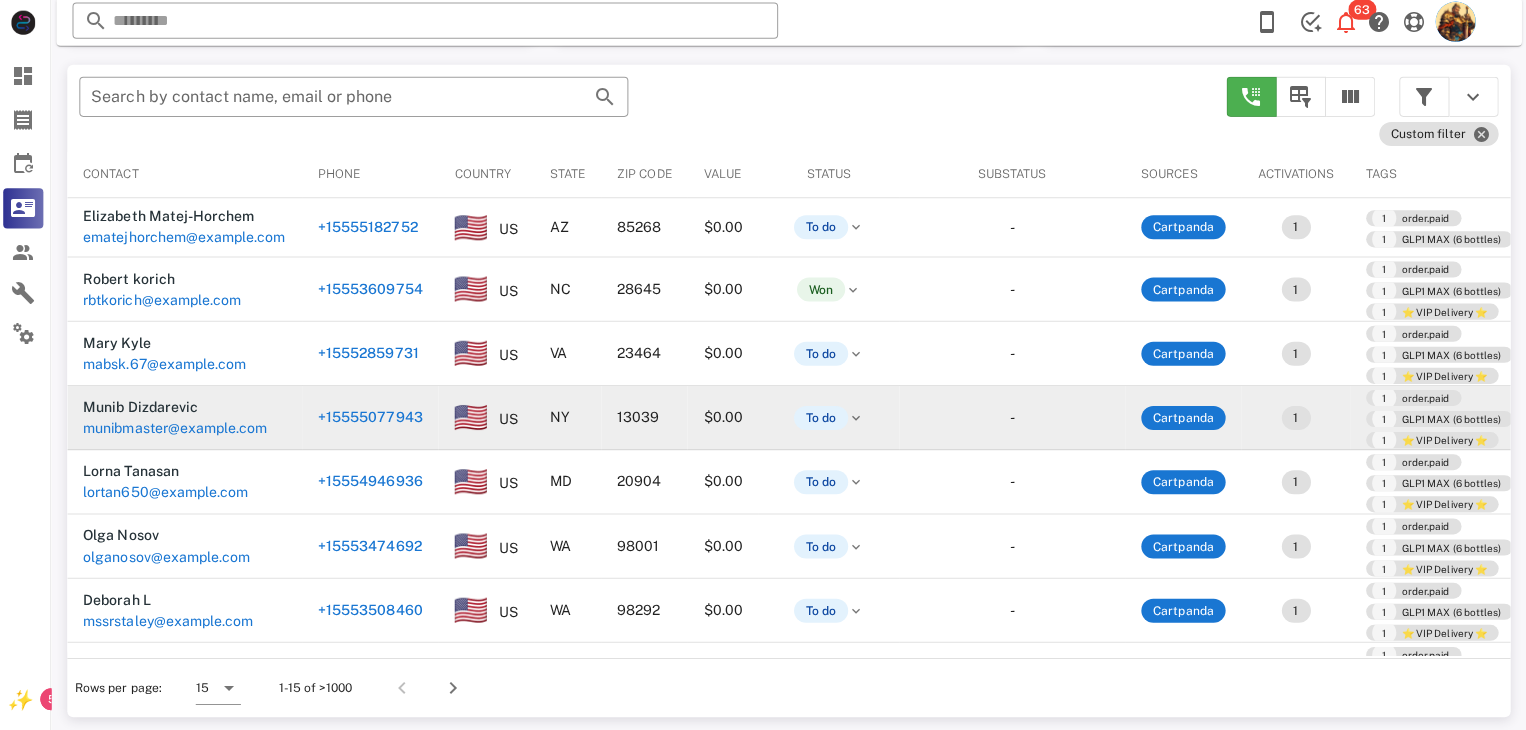 click on "munibmaster@aol.com" at bounding box center (179, 429) 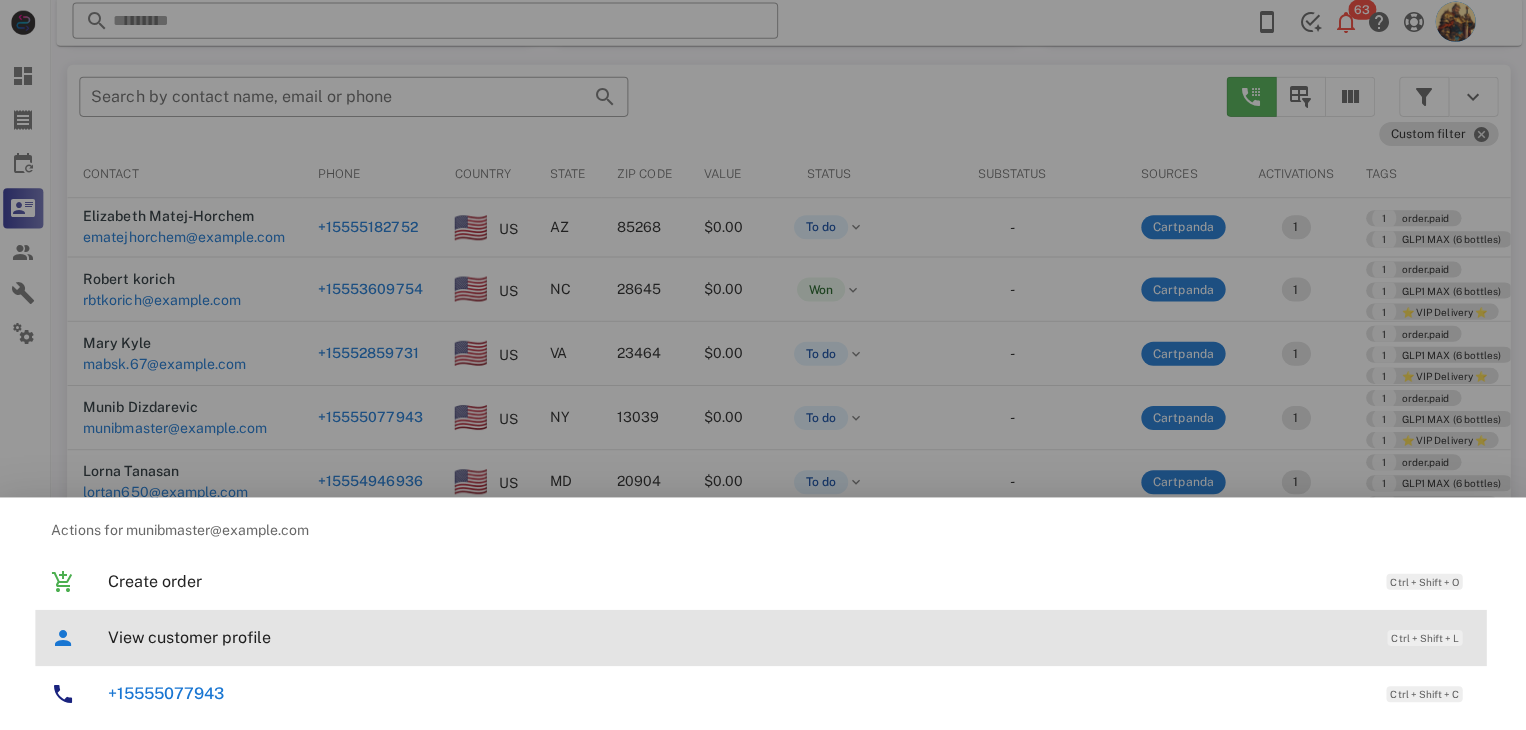 click on "View customer profile" at bounding box center (739, 637) 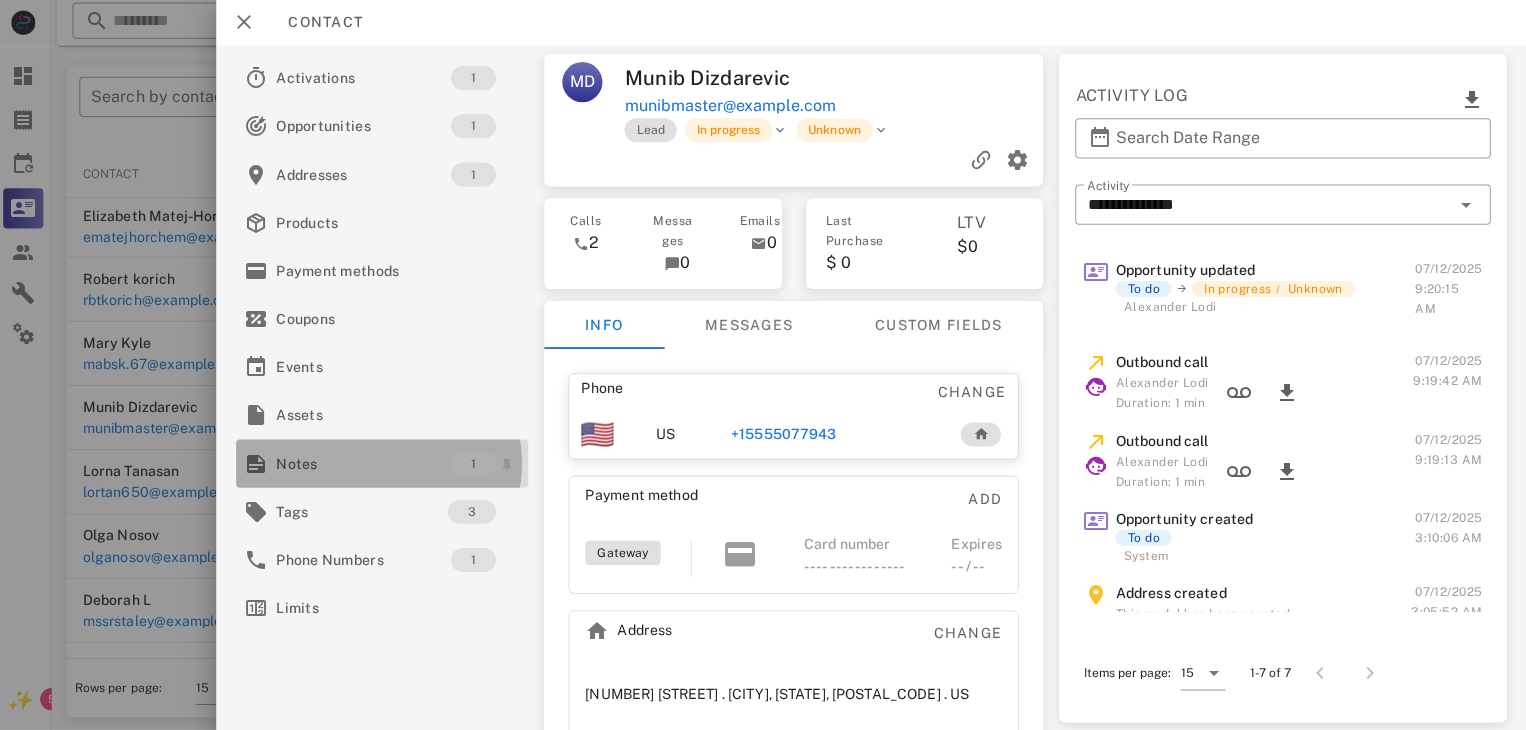 click on "Notes" at bounding box center [367, 464] 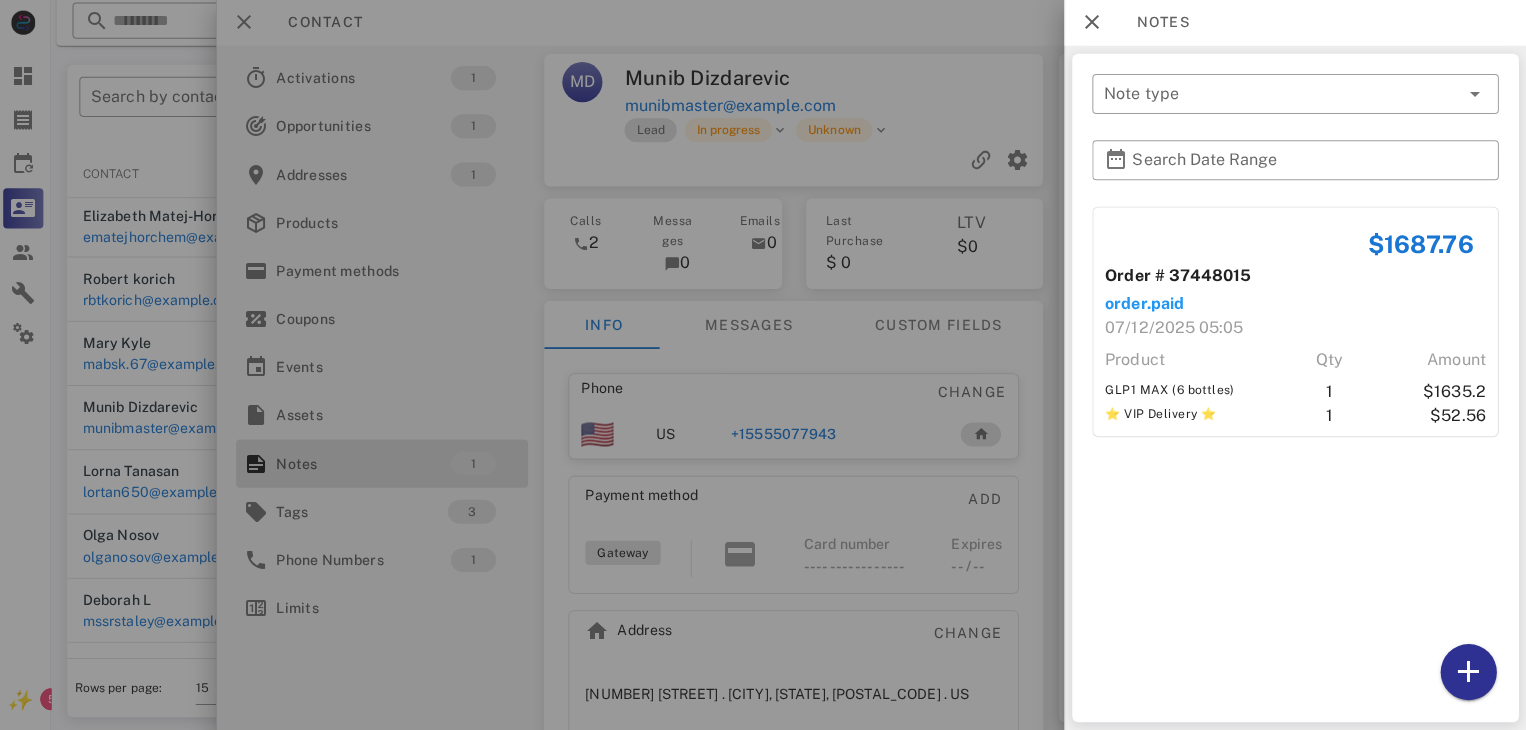 click at bounding box center [763, 365] 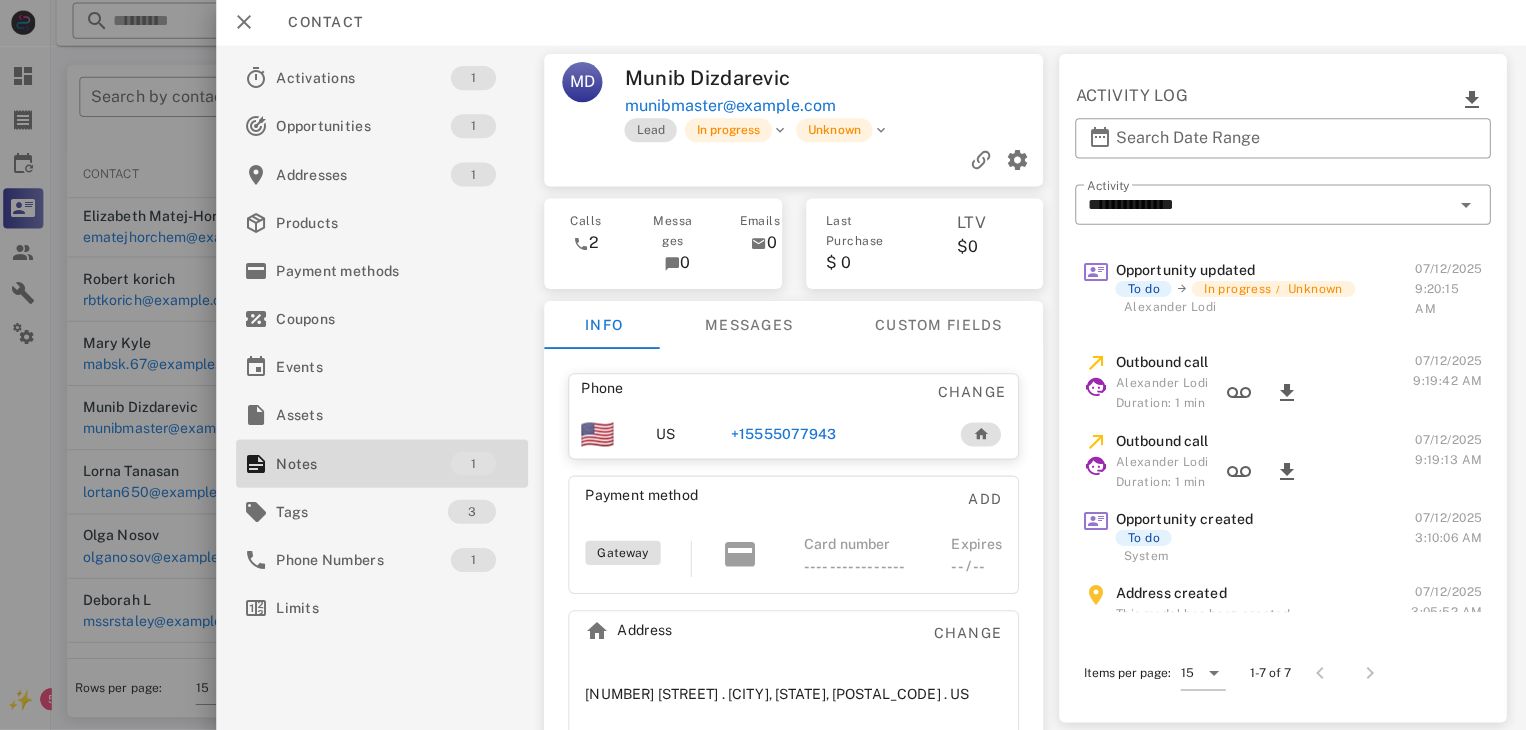 click on "+13155077943" at bounding box center [785, 435] 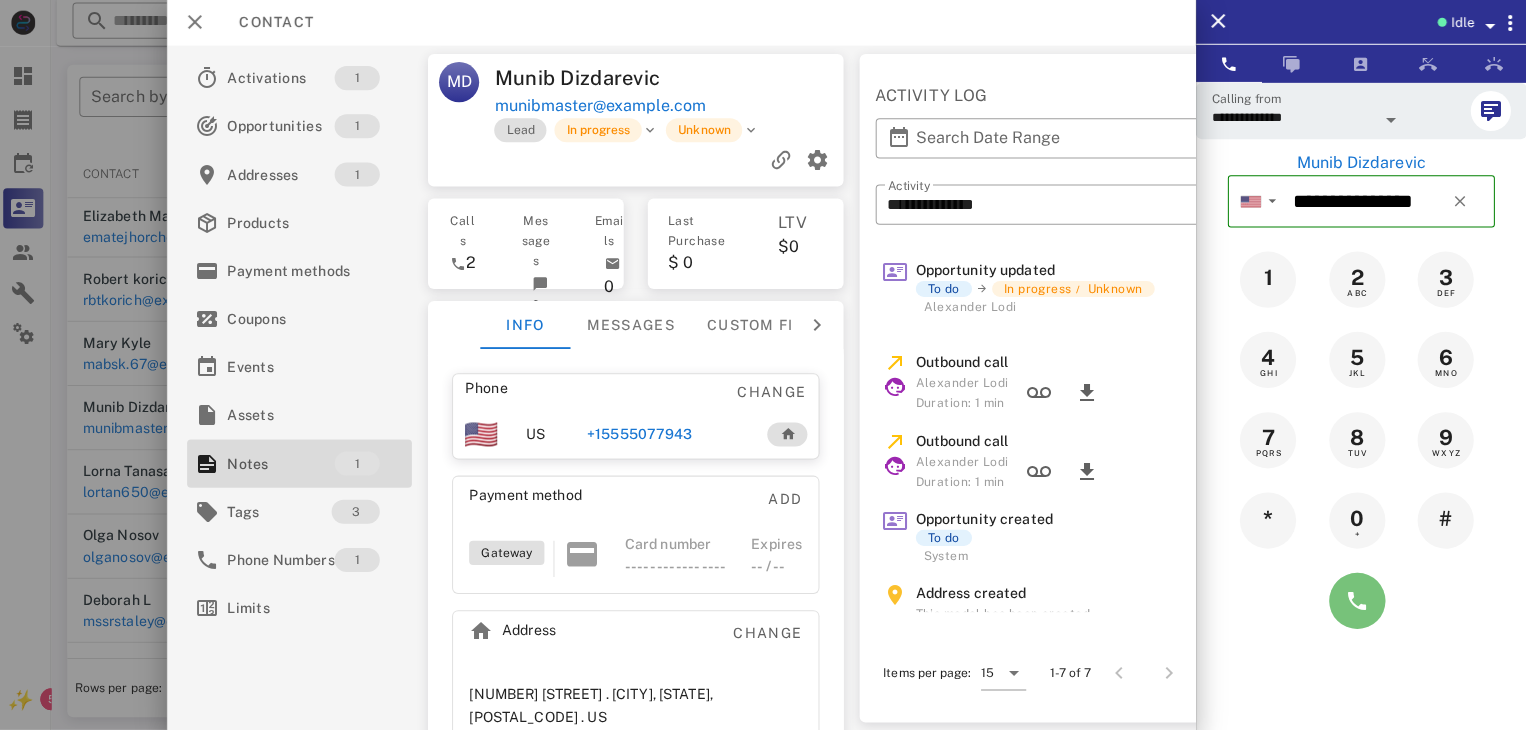click at bounding box center [1357, 601] 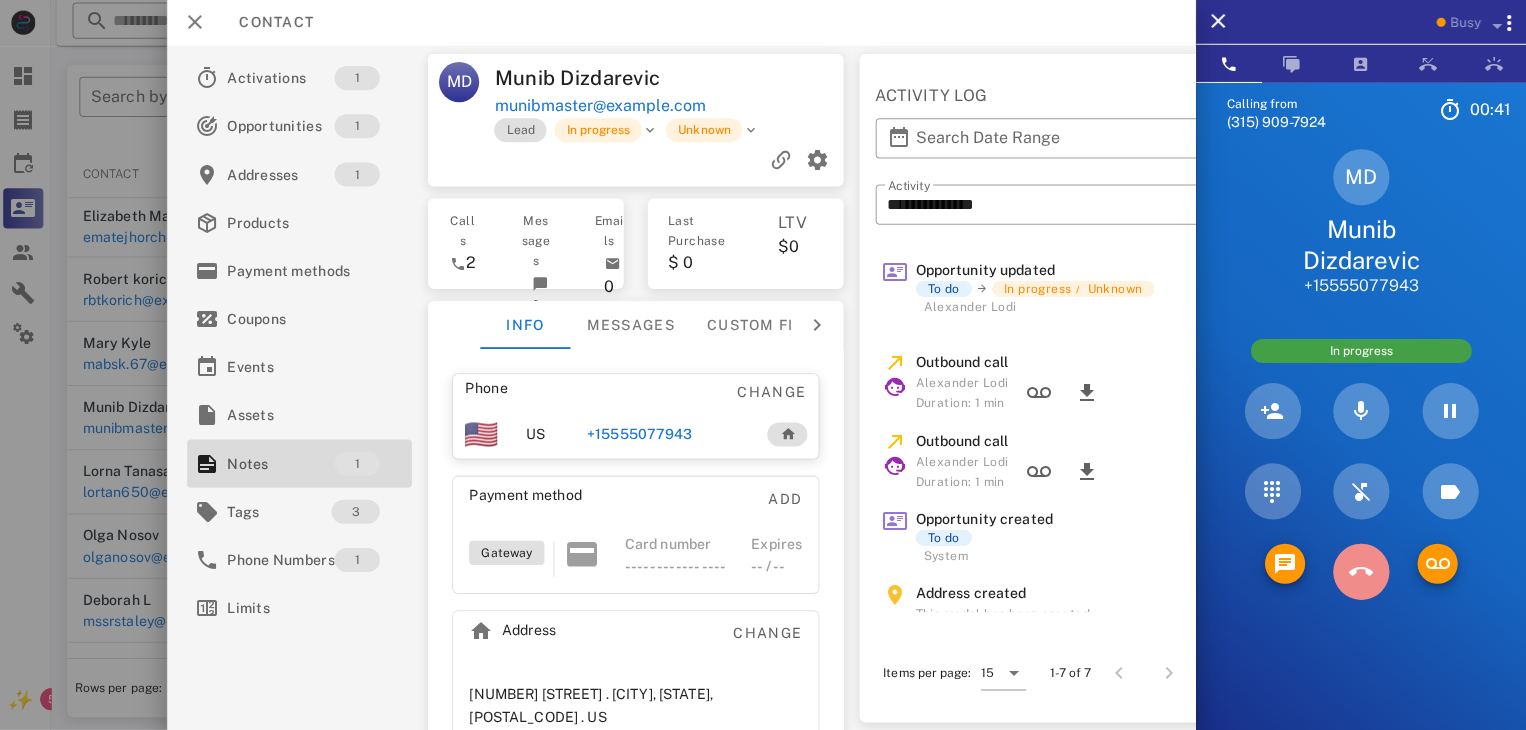 click at bounding box center (1361, 572) 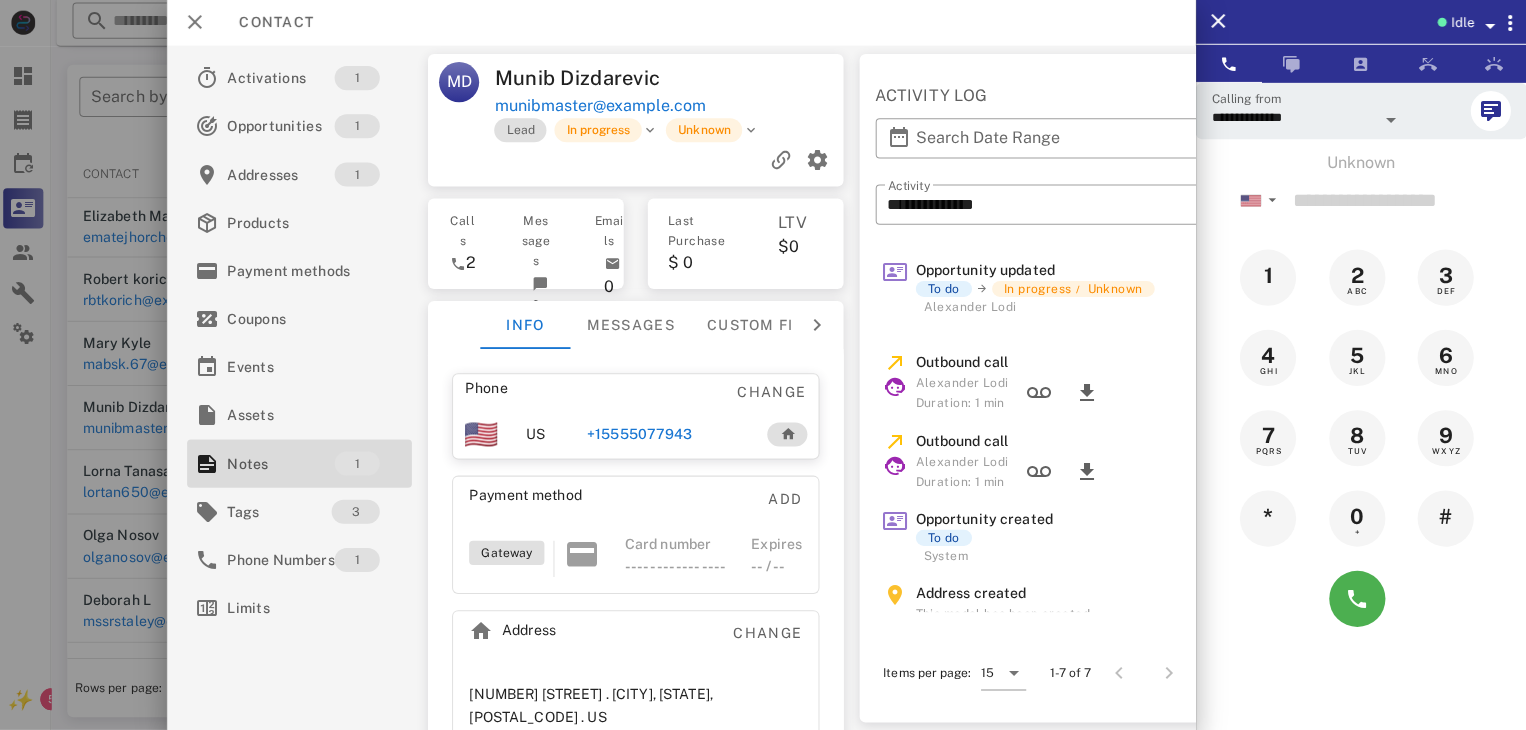 click at bounding box center [763, 365] 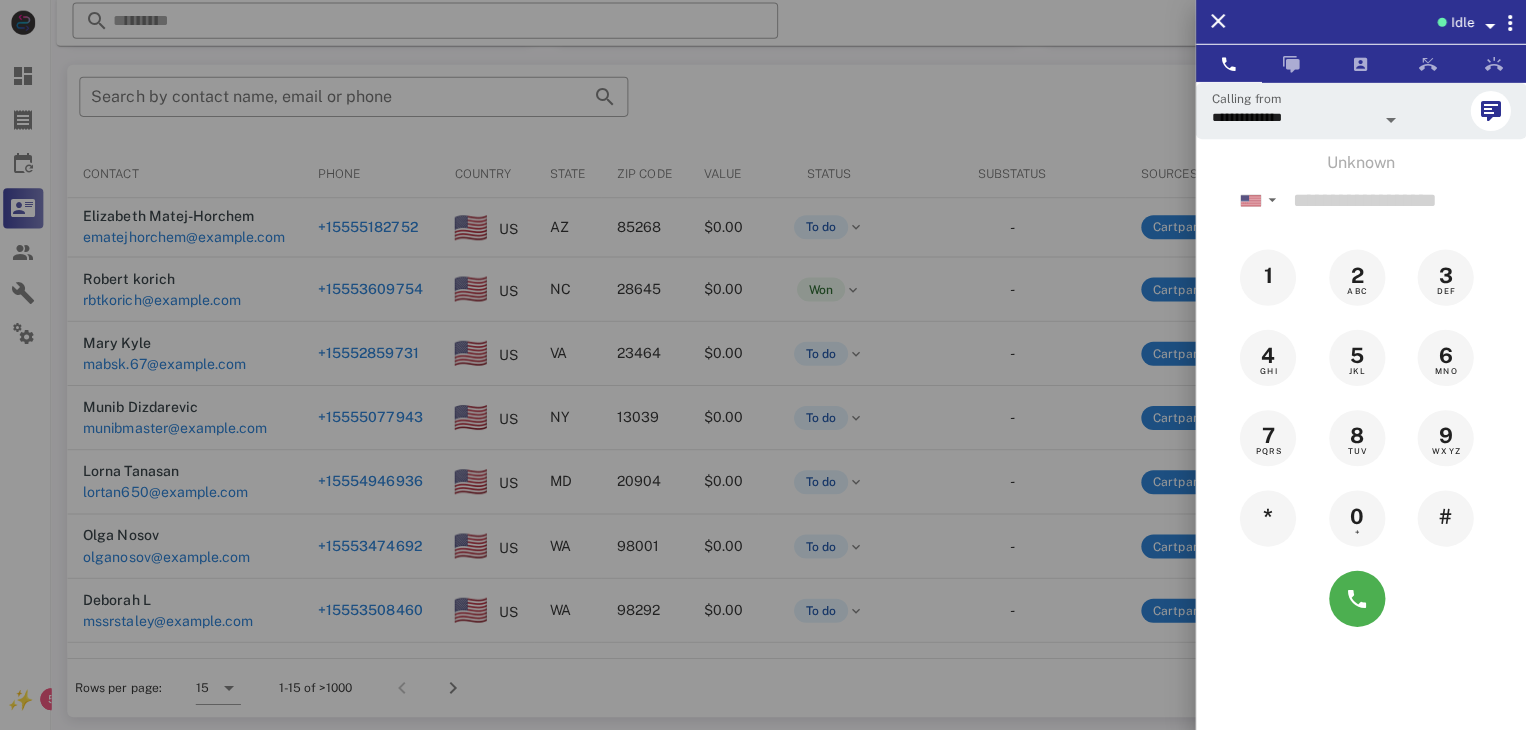 click at bounding box center [763, 365] 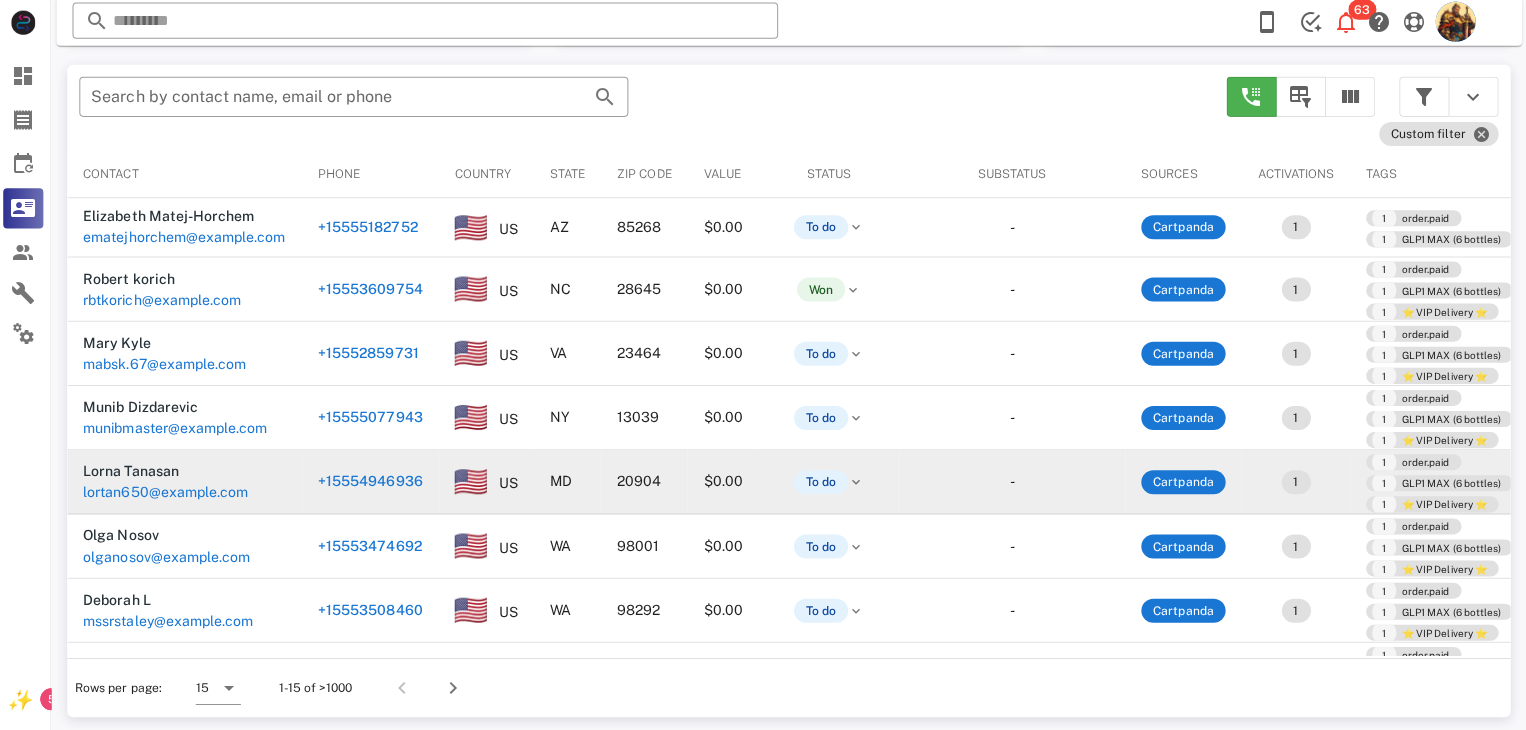 click on "lortan650@gmail.com" at bounding box center (170, 493) 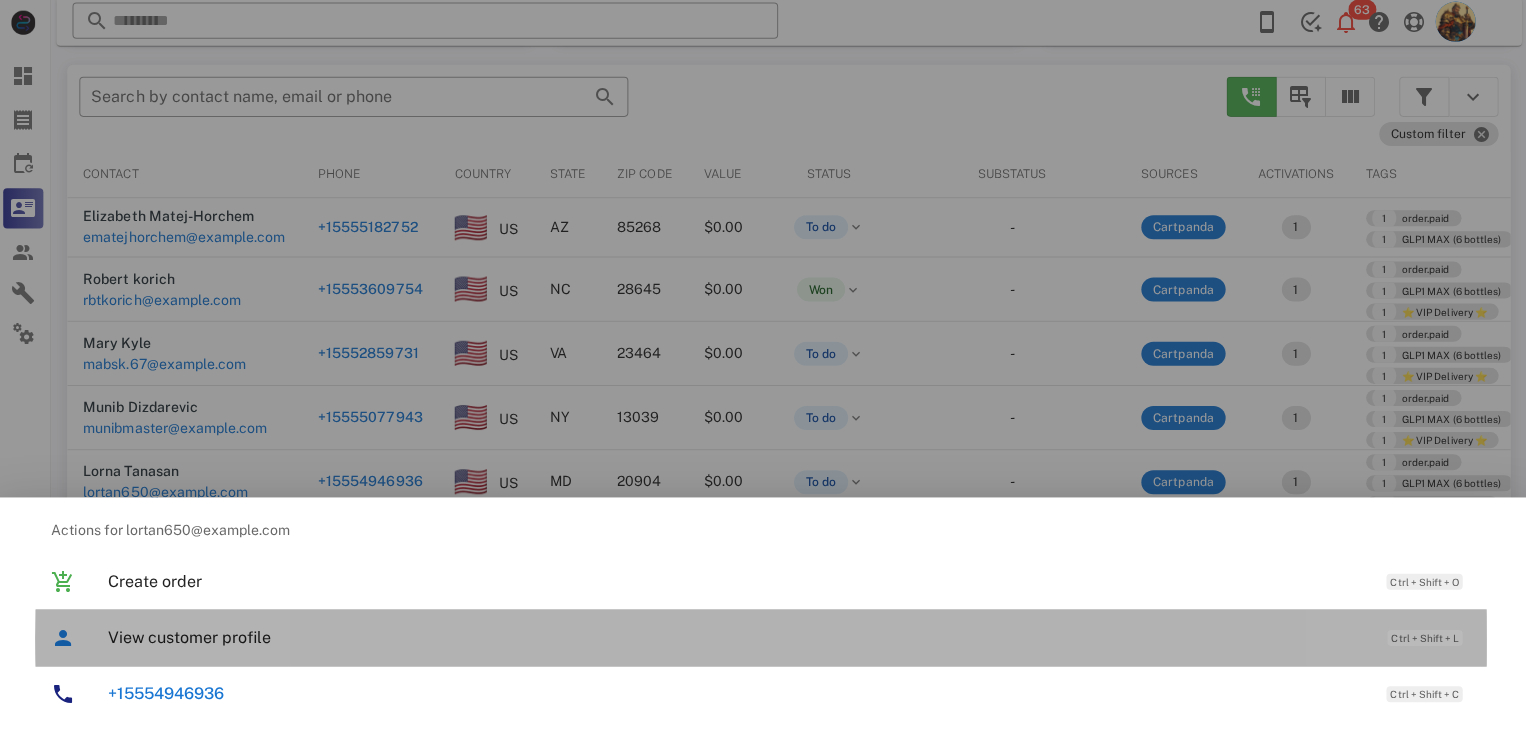click on "View customer profile" at bounding box center (739, 637) 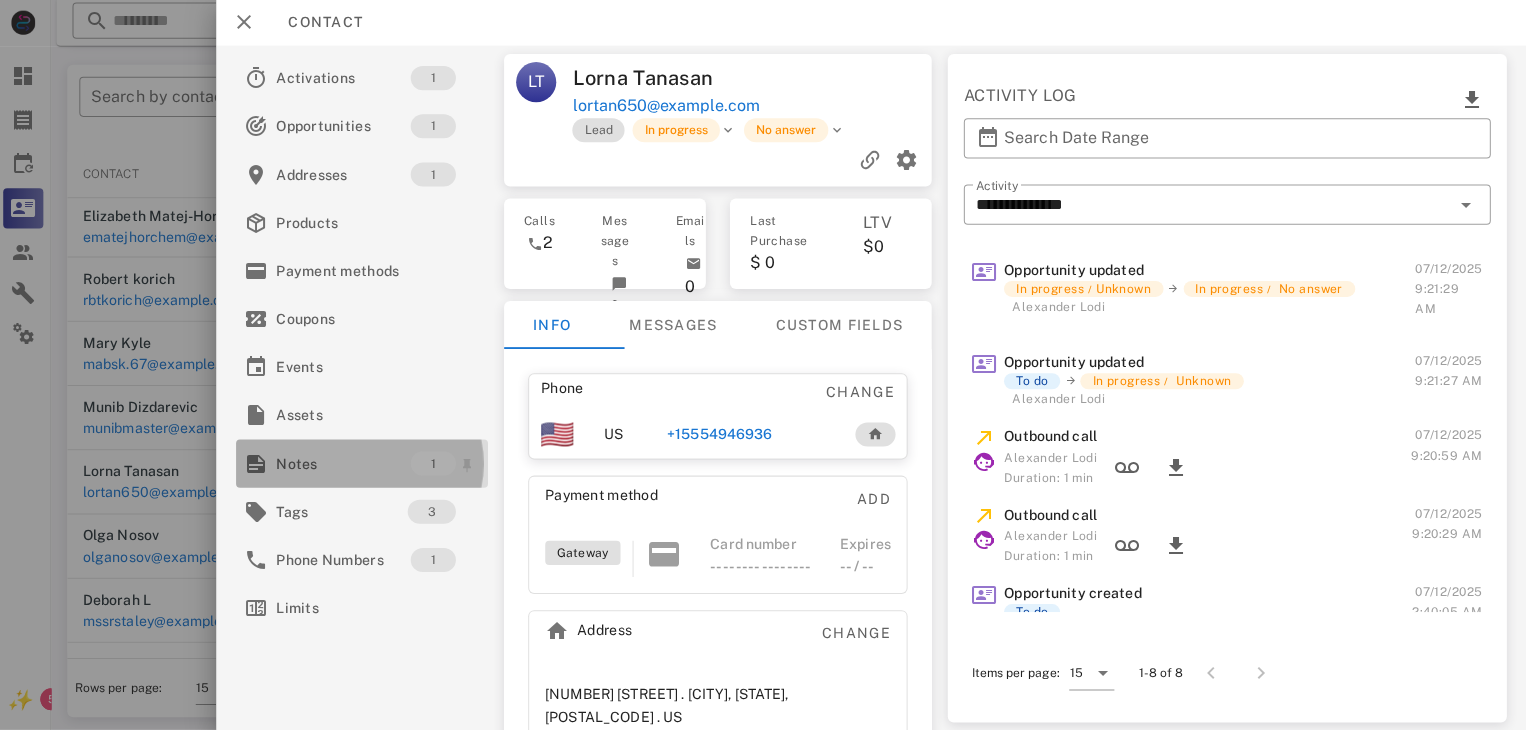 click on "Notes" at bounding box center (347, 464) 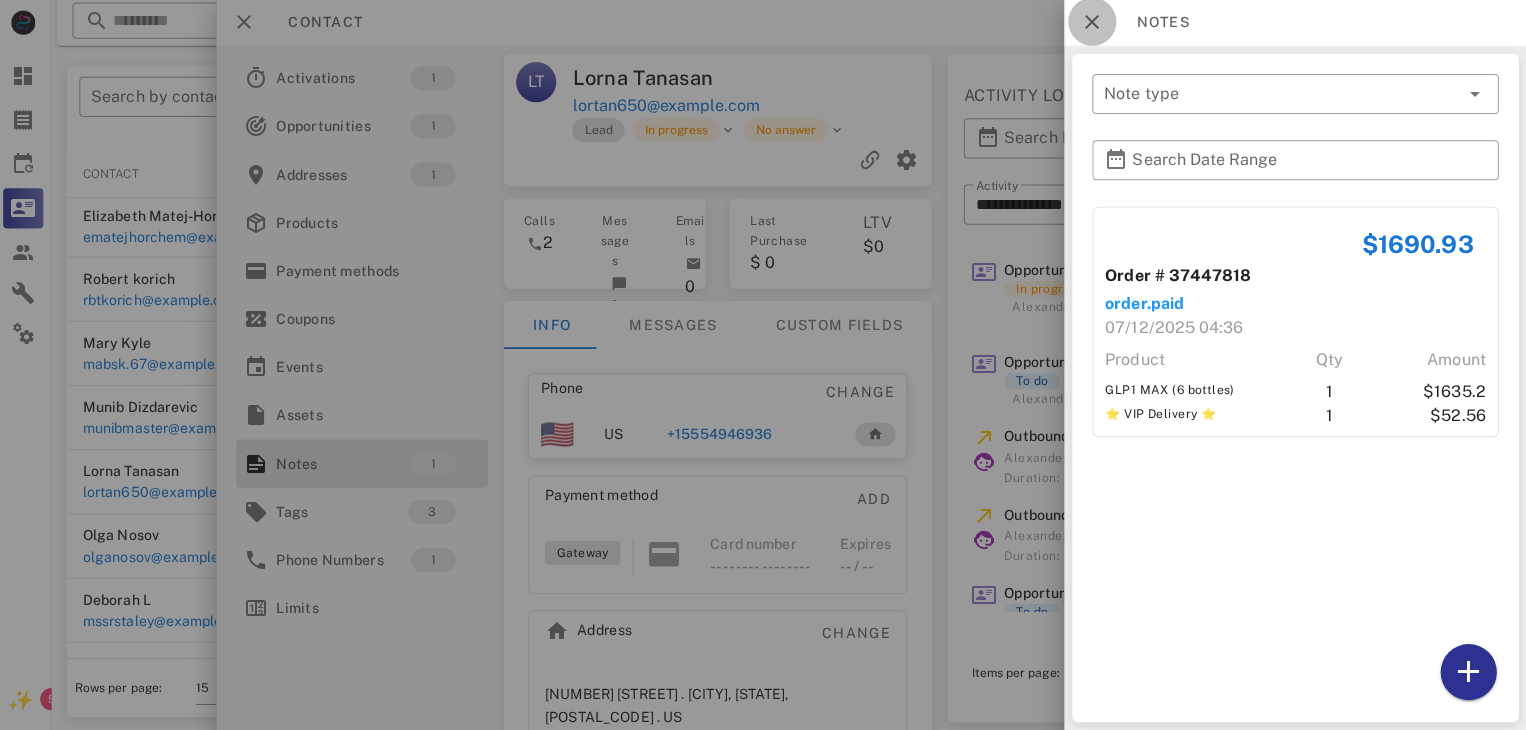 click at bounding box center [1093, 24] 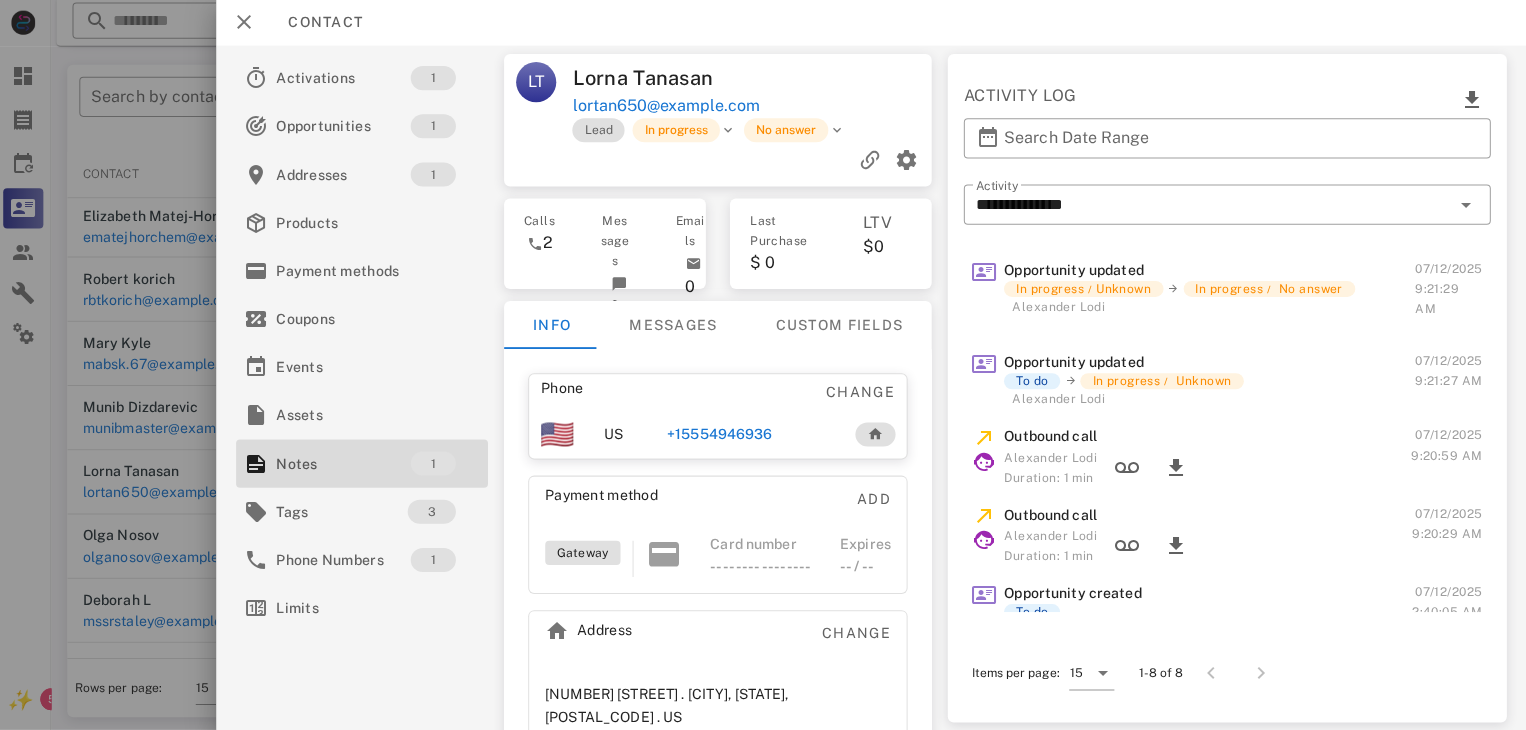 click on "+12404946936" at bounding box center [722, 435] 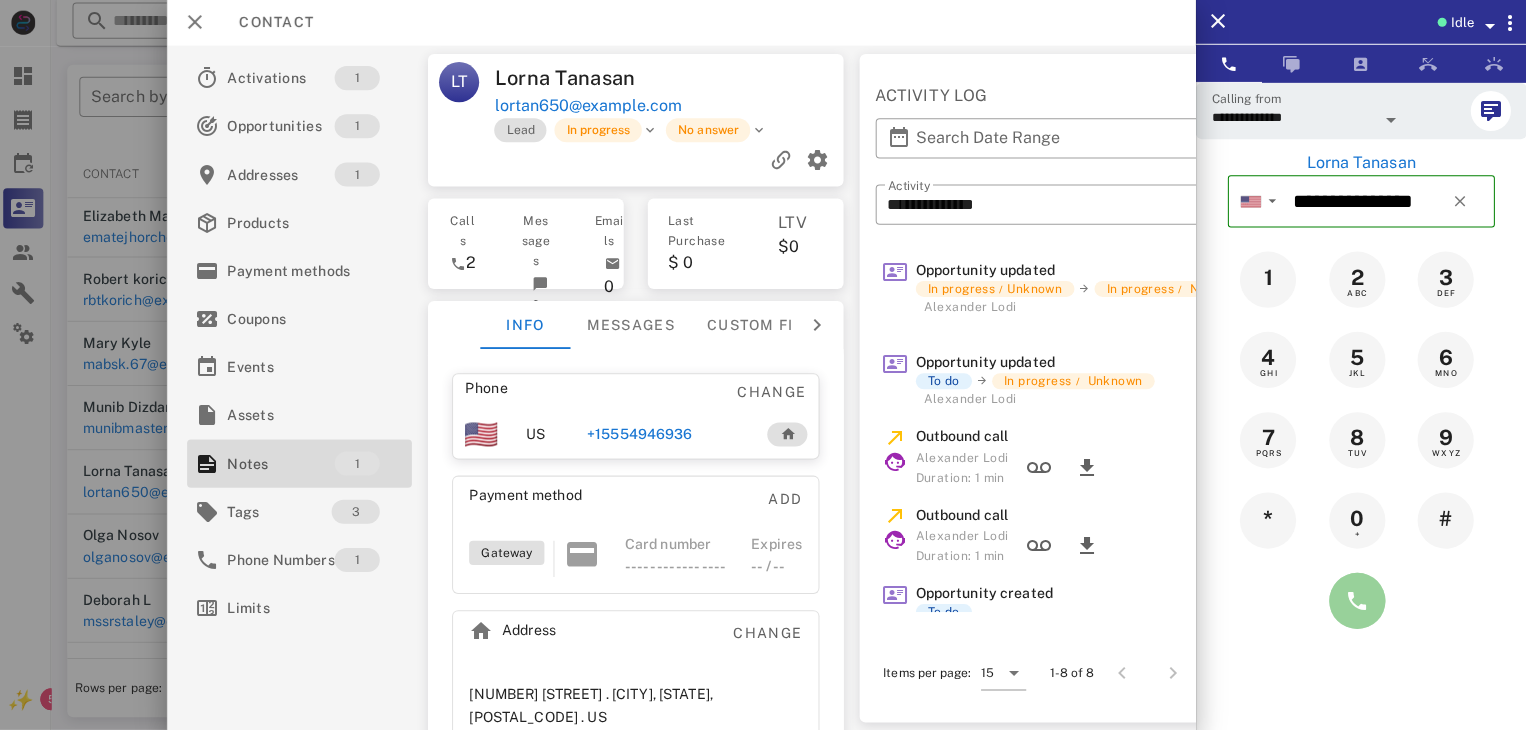 click at bounding box center [1357, 601] 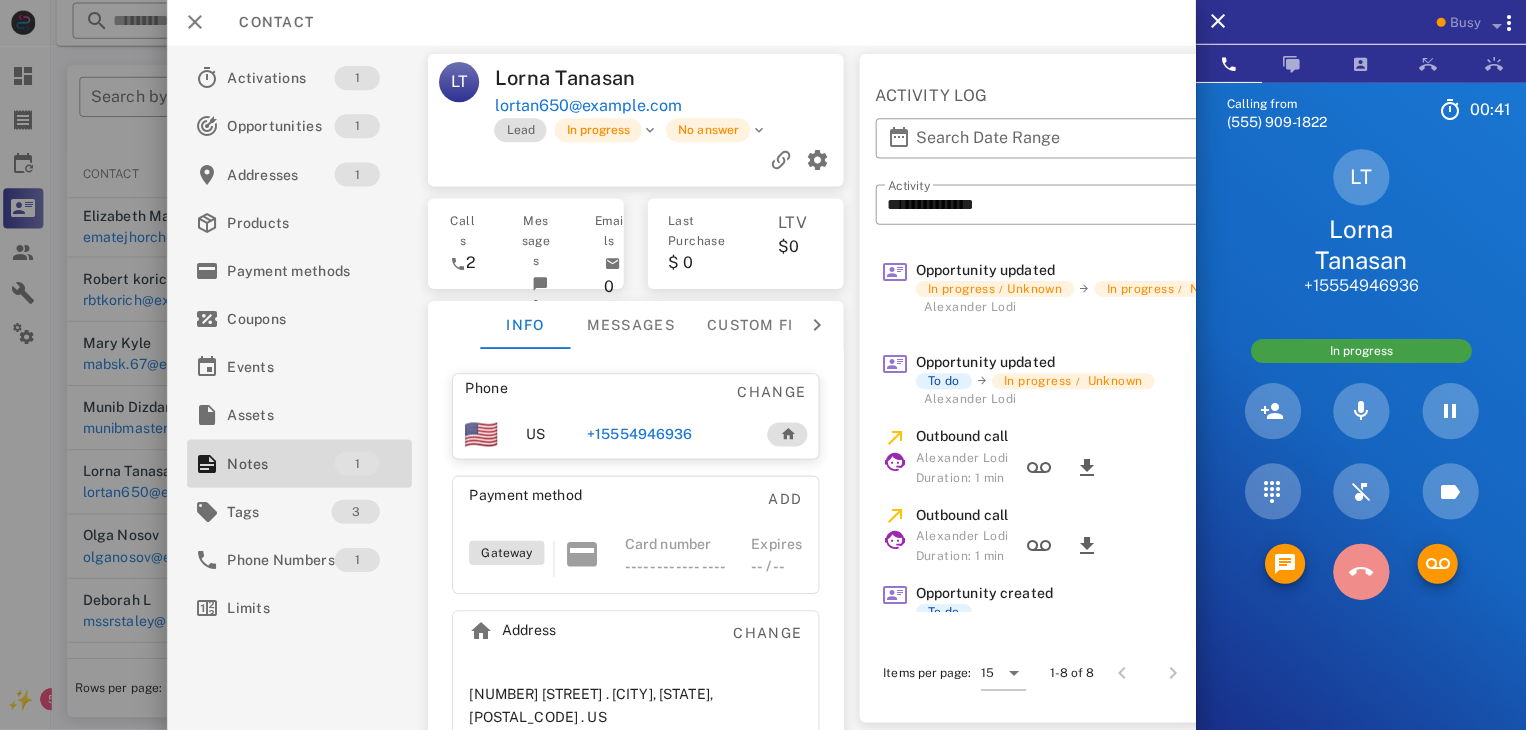 click at bounding box center [1361, 572] 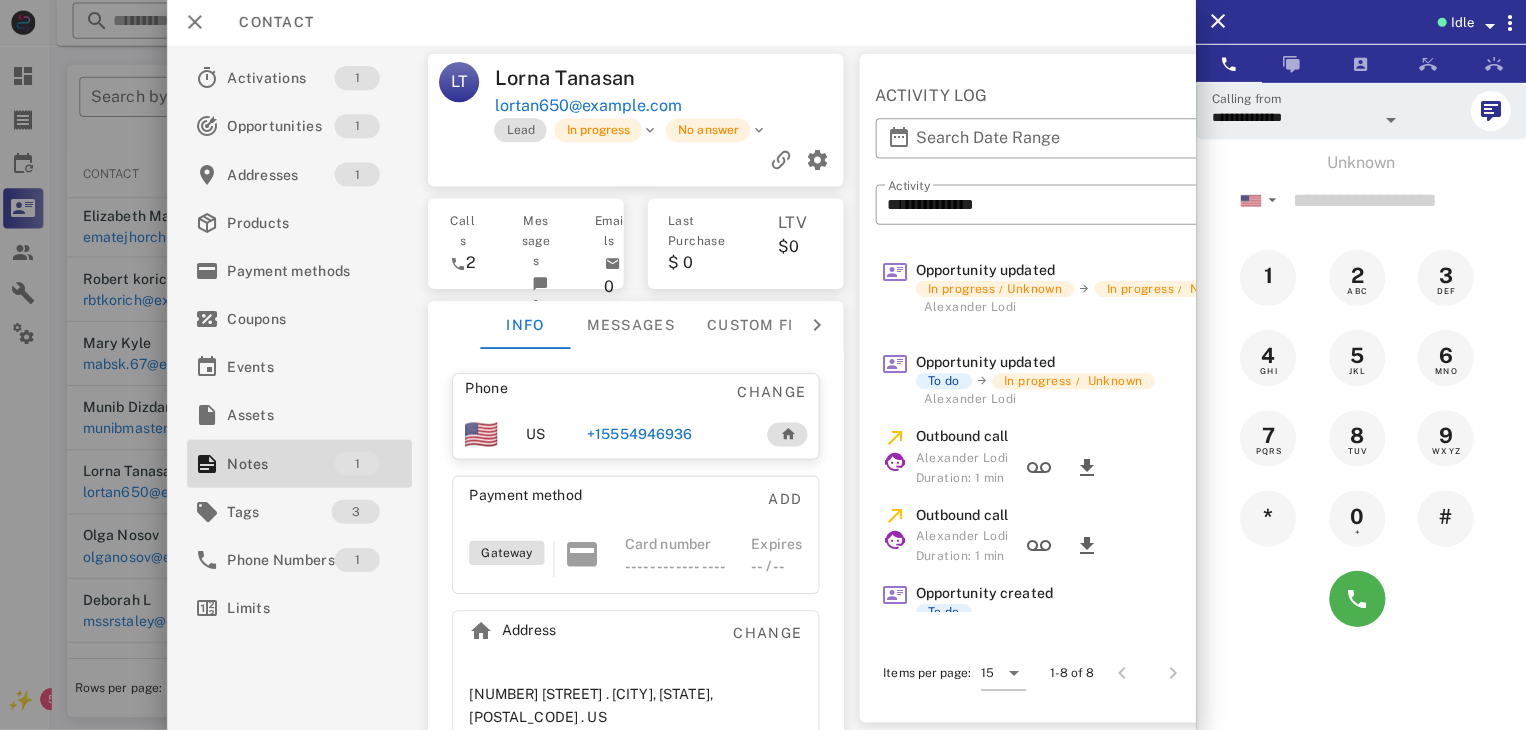 click on "+12404946936" at bounding box center [641, 435] 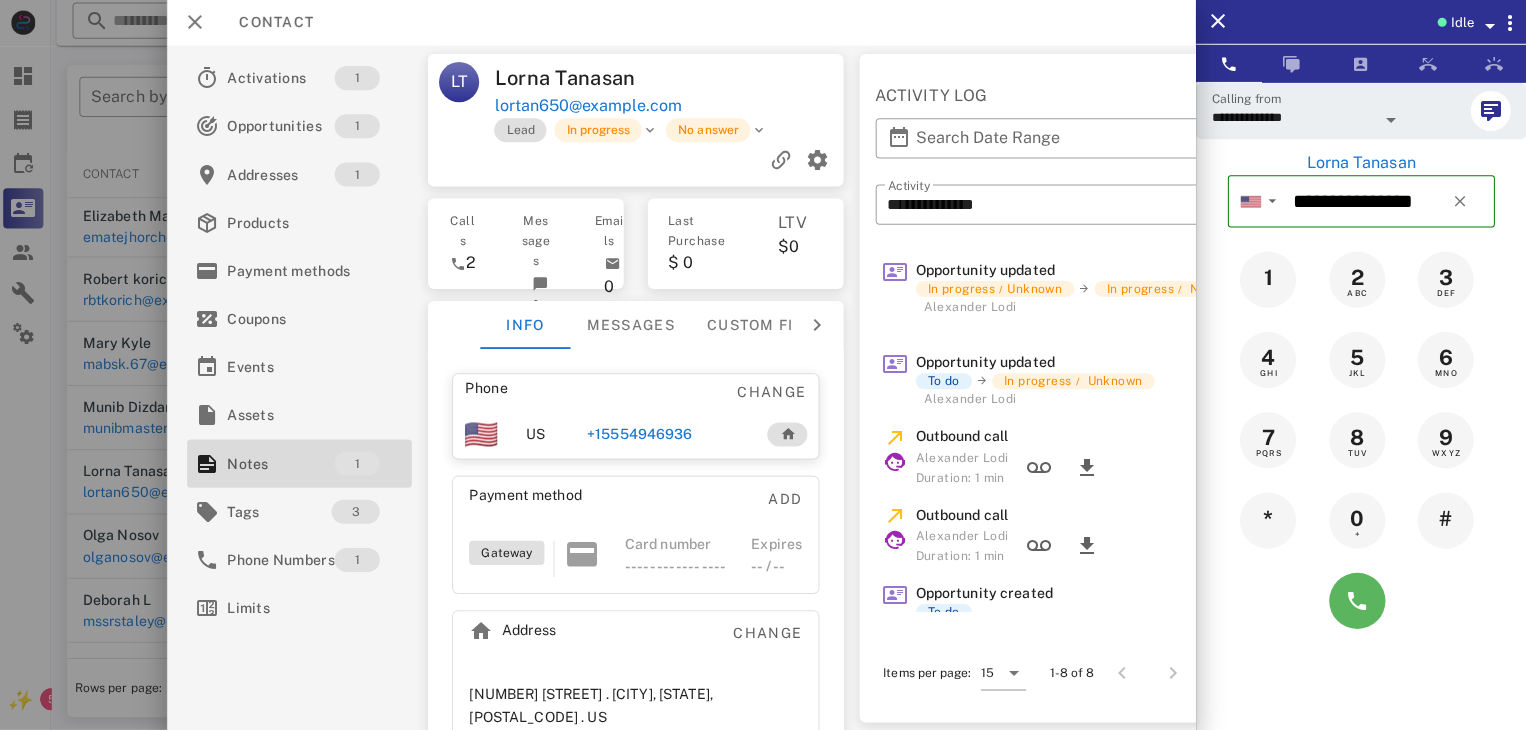 drag, startPoint x: 1288, startPoint y: 612, endPoint x: 1348, endPoint y: 610, distance: 60.033325 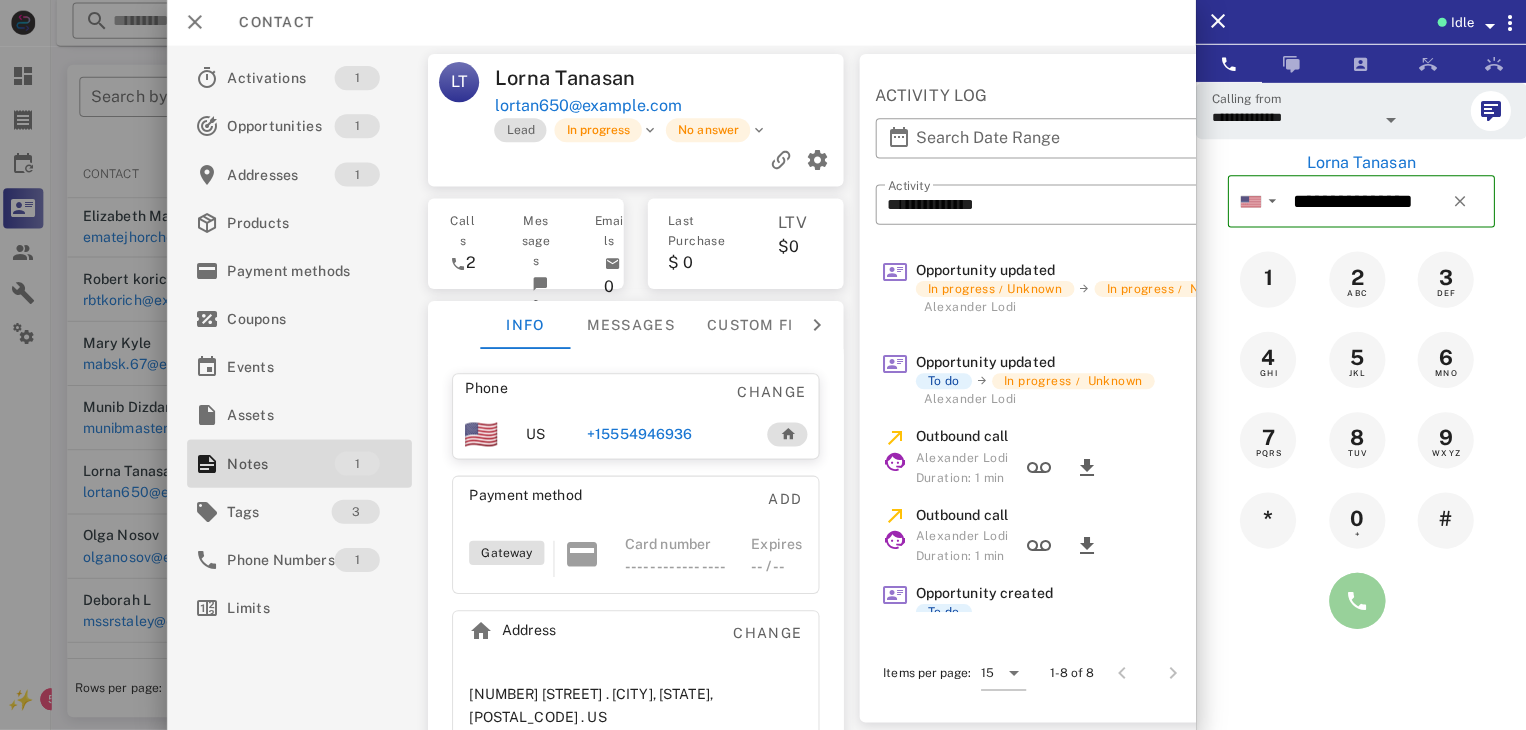 click at bounding box center (1357, 601) 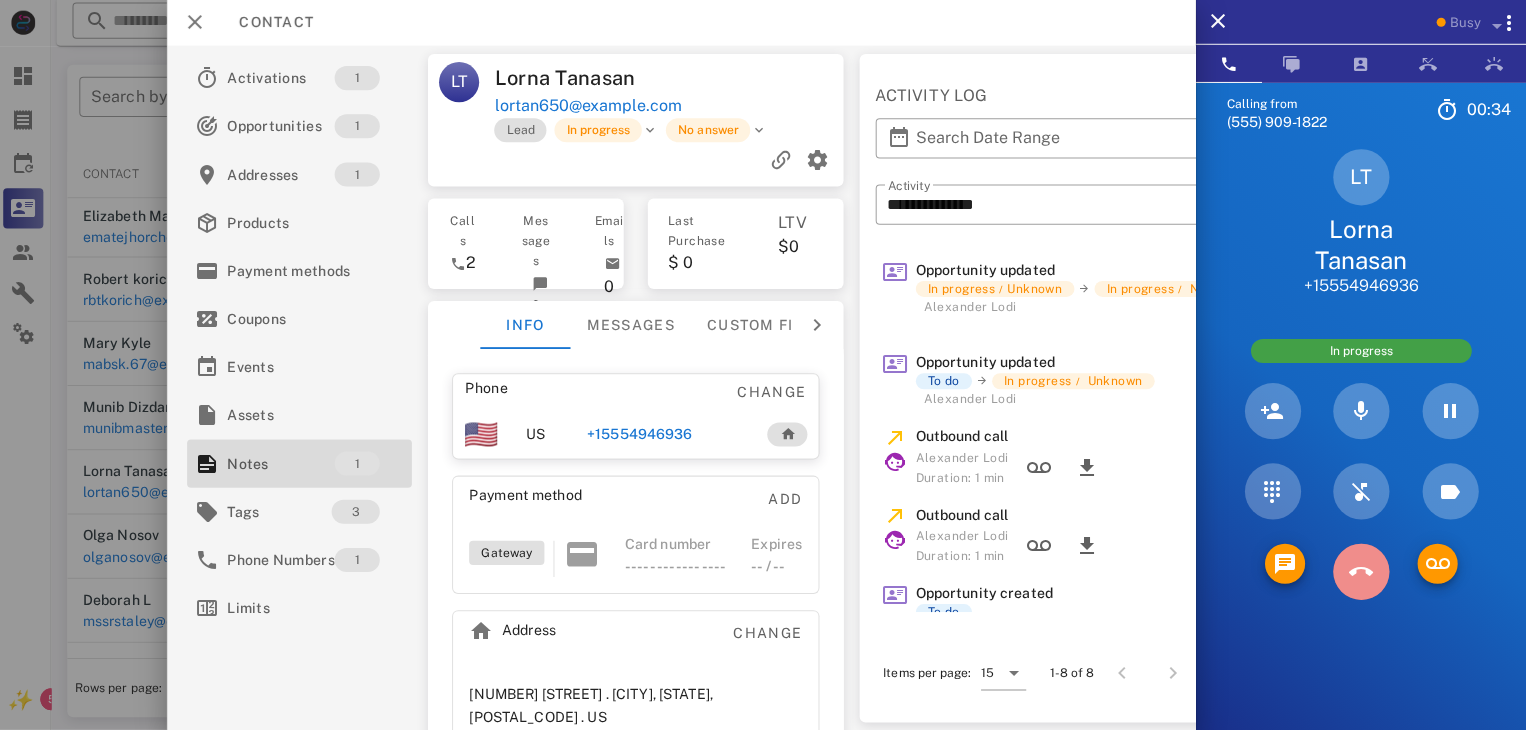 click at bounding box center [1361, 572] 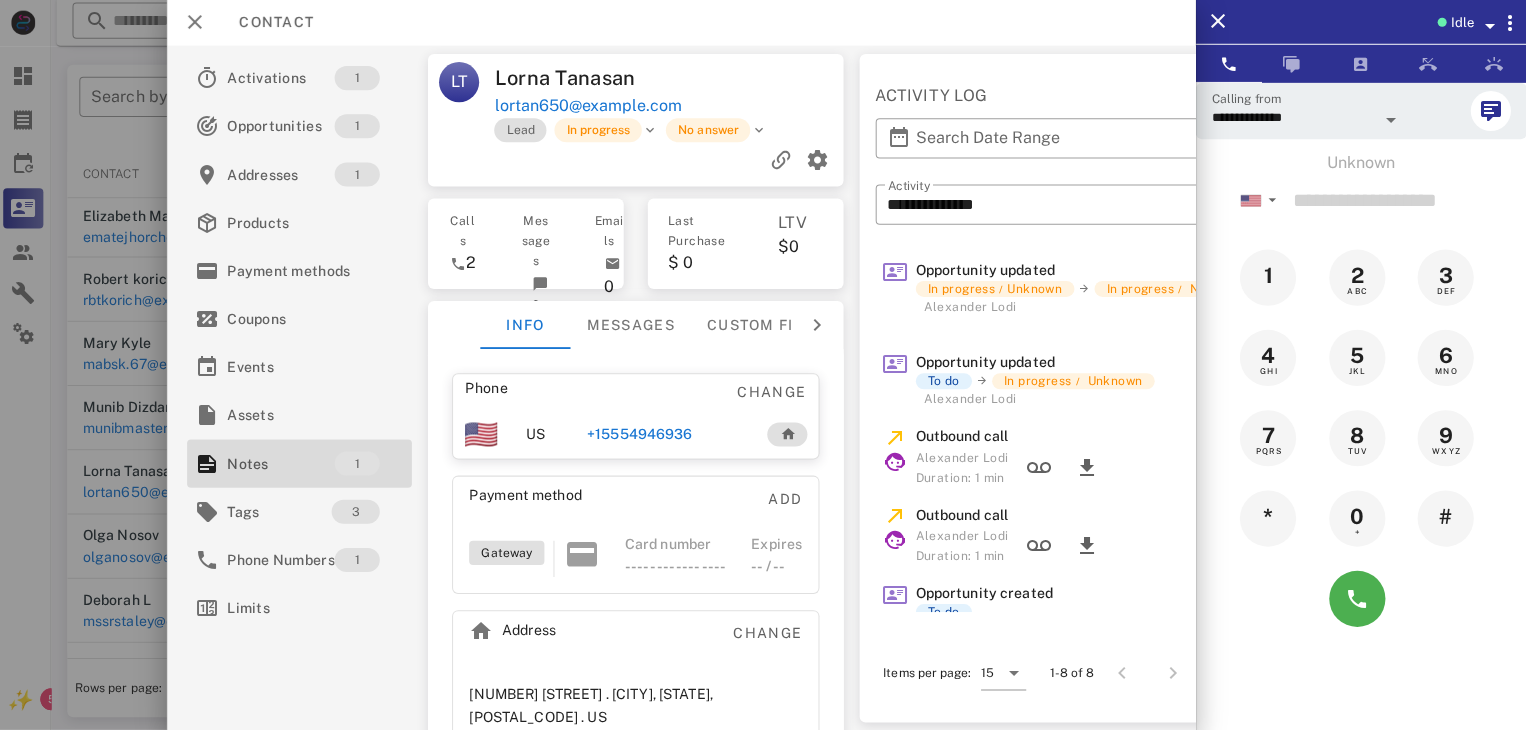 click at bounding box center (763, 365) 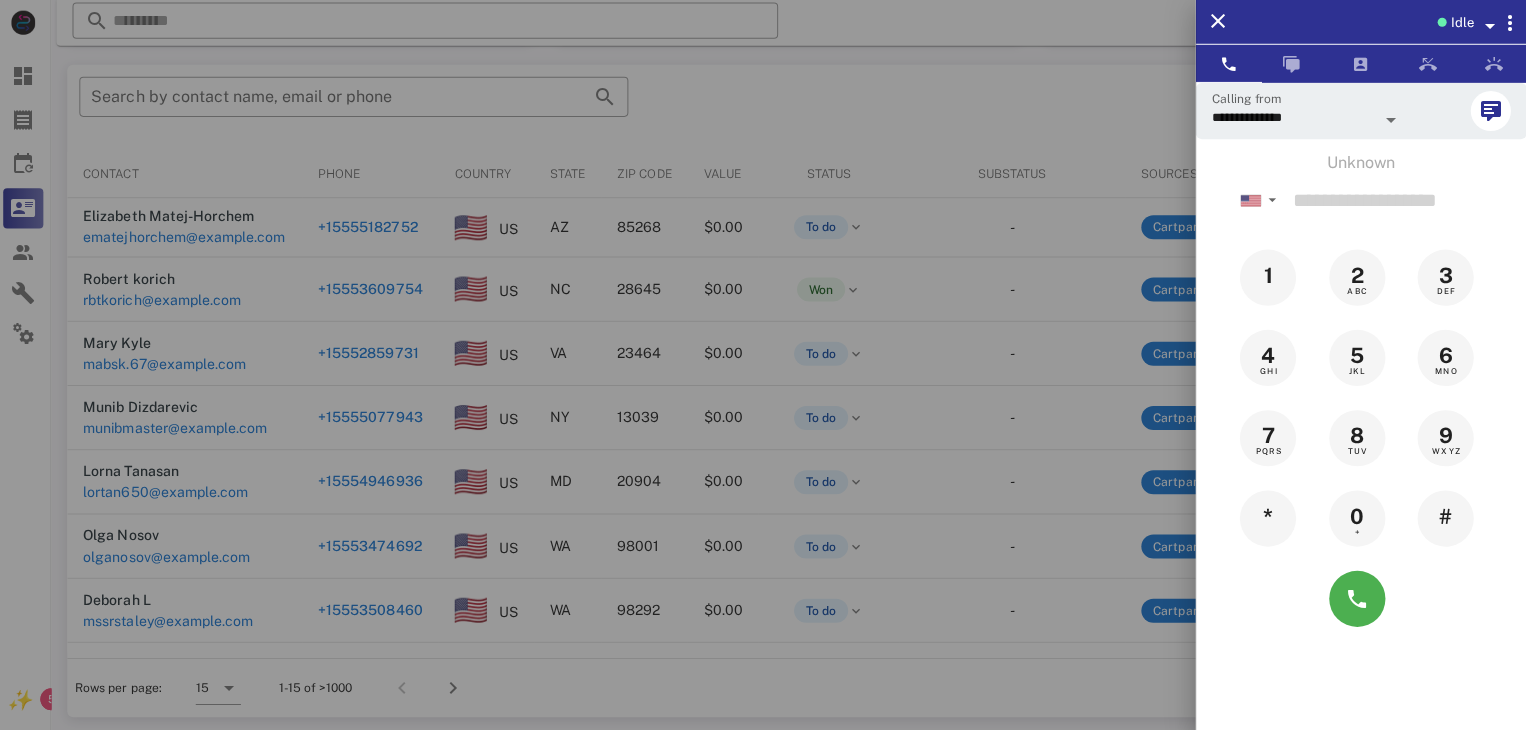 click at bounding box center (763, 365) 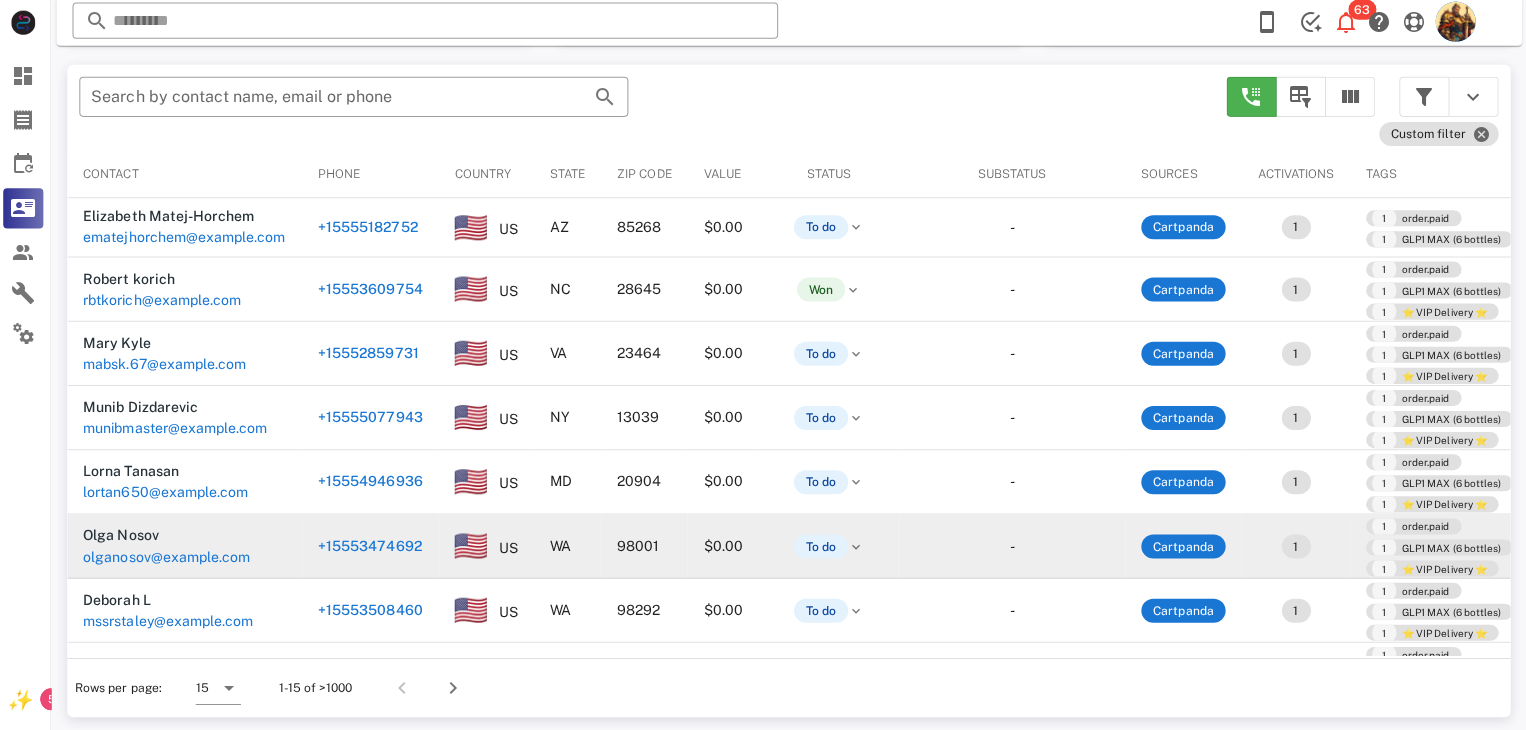 click on "olganosov@yahoo.com" at bounding box center [171, 557] 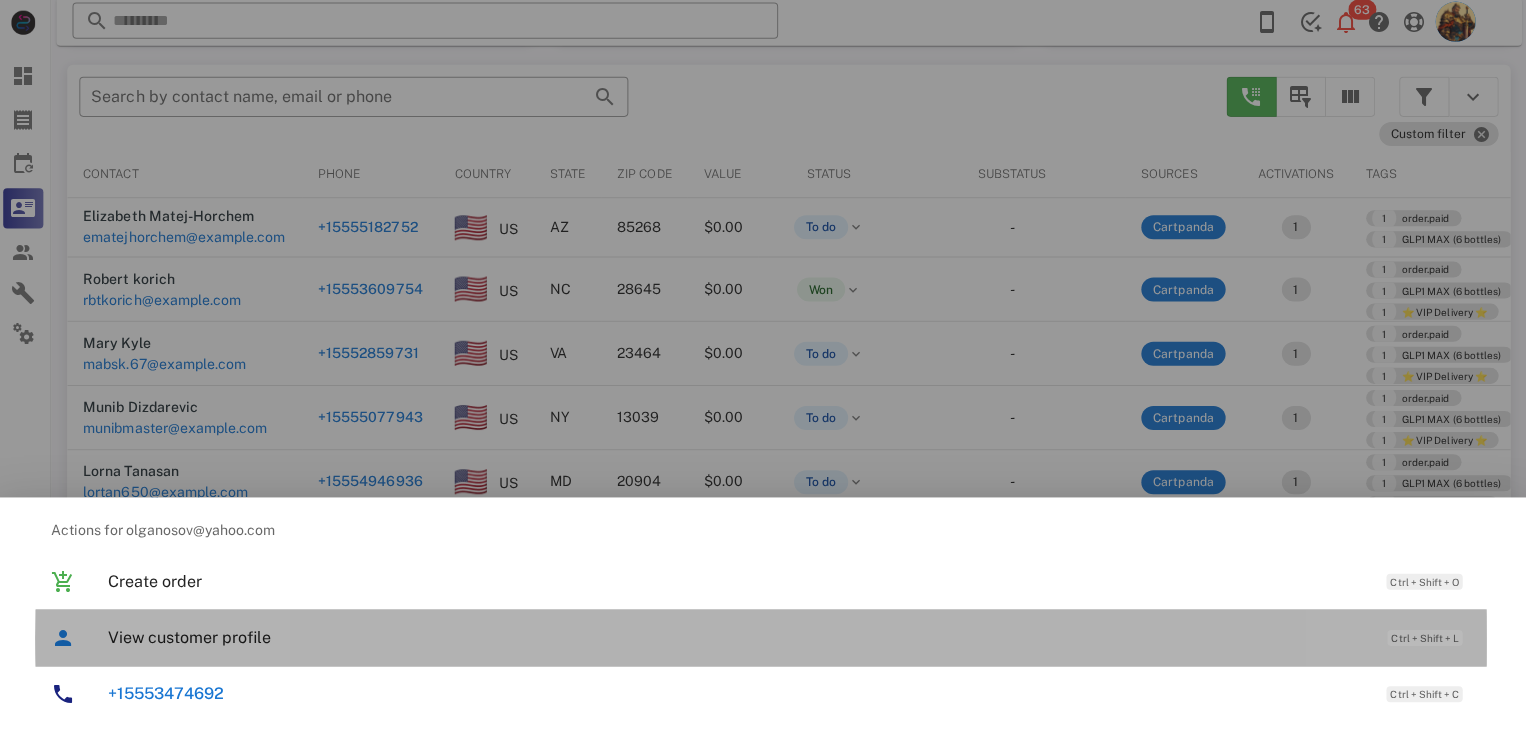click on "View customer profile" at bounding box center (739, 637) 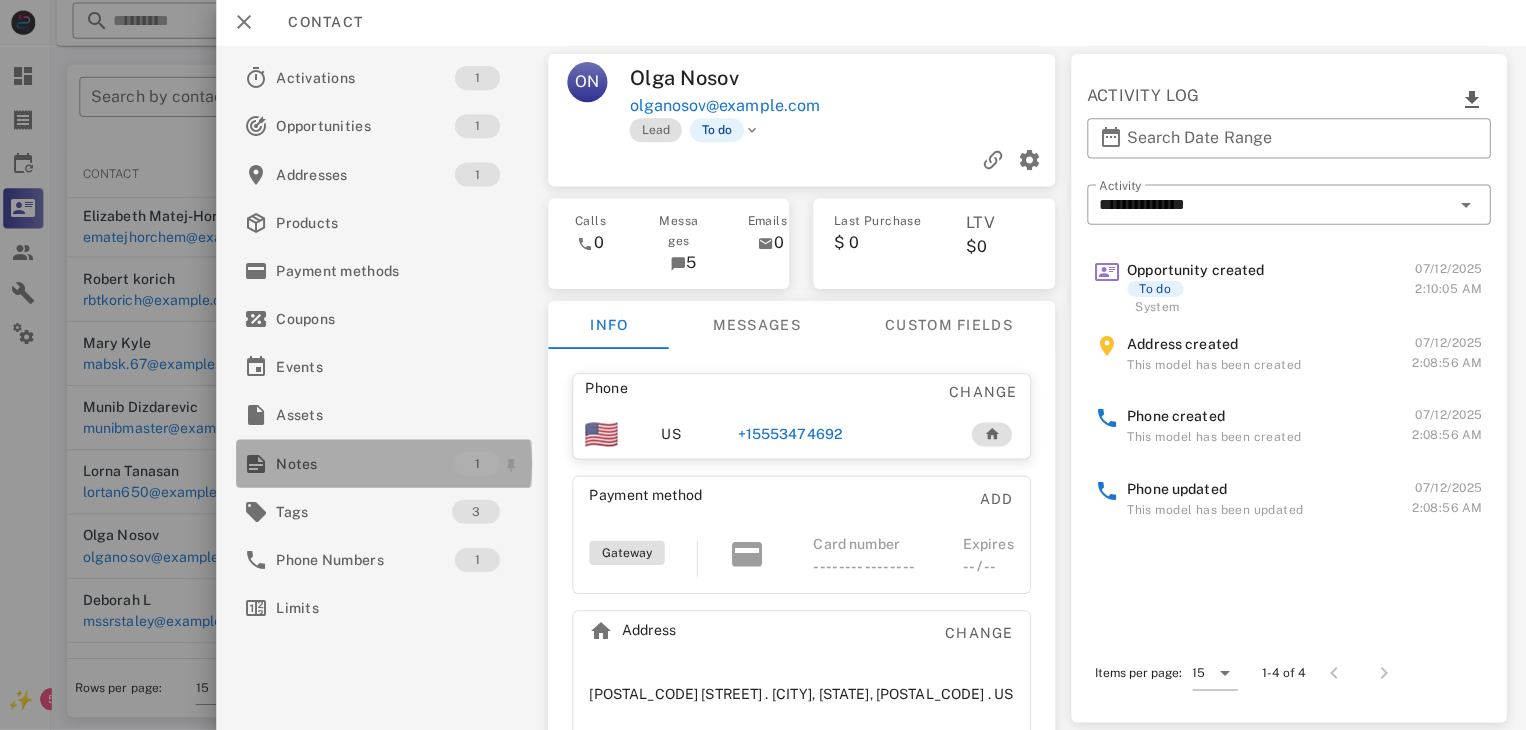 click on "Notes" at bounding box center [369, 464] 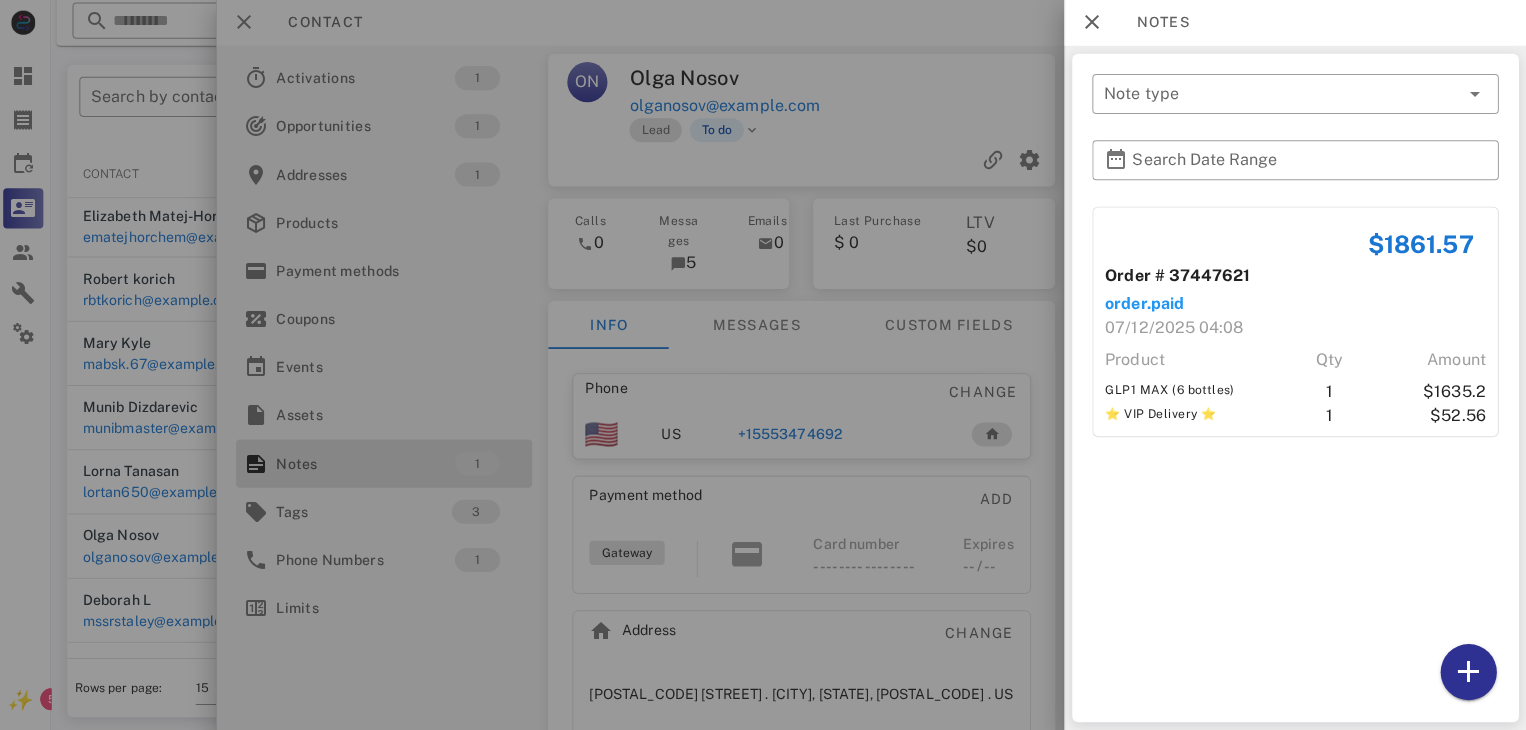 click at bounding box center [763, 365] 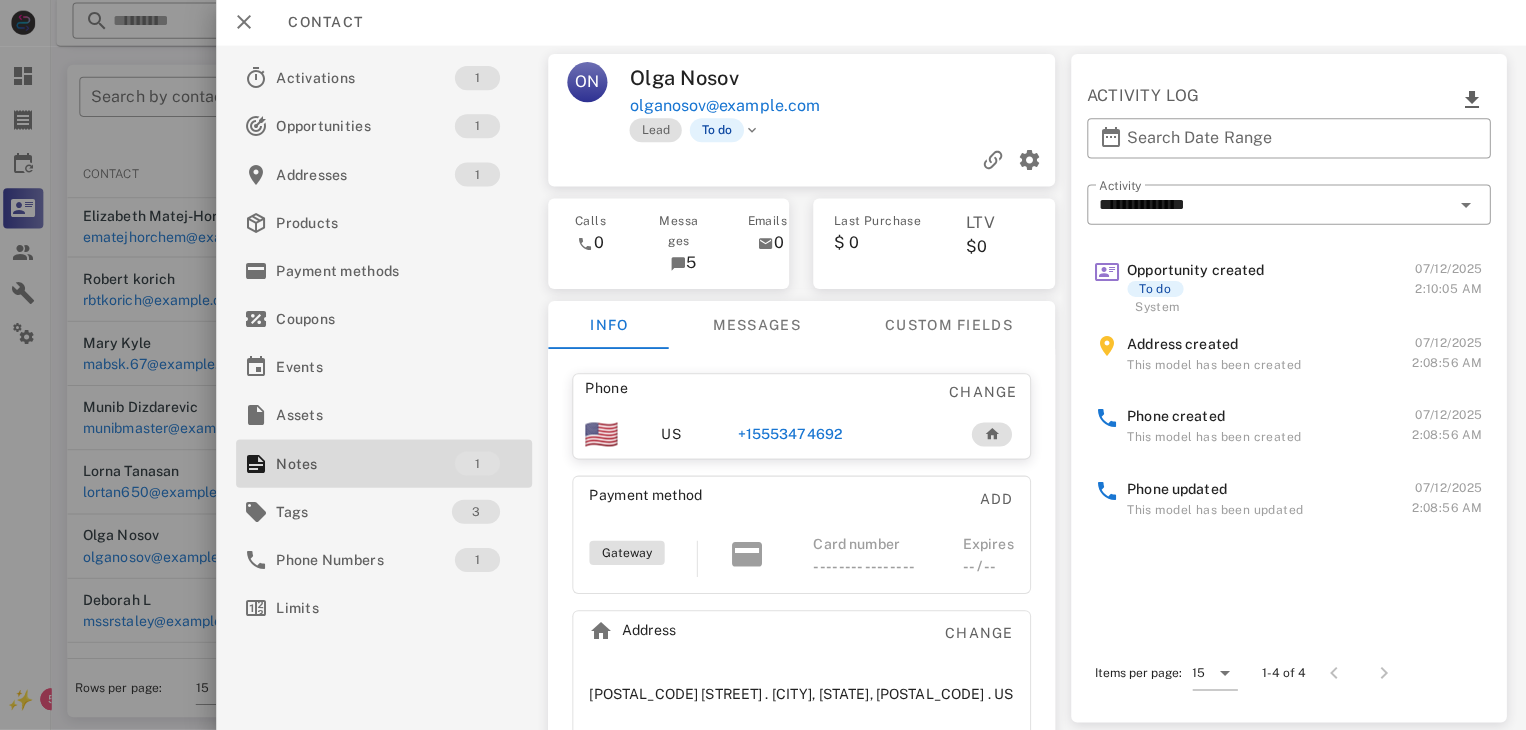 click on "+12533474692" at bounding box center (792, 435) 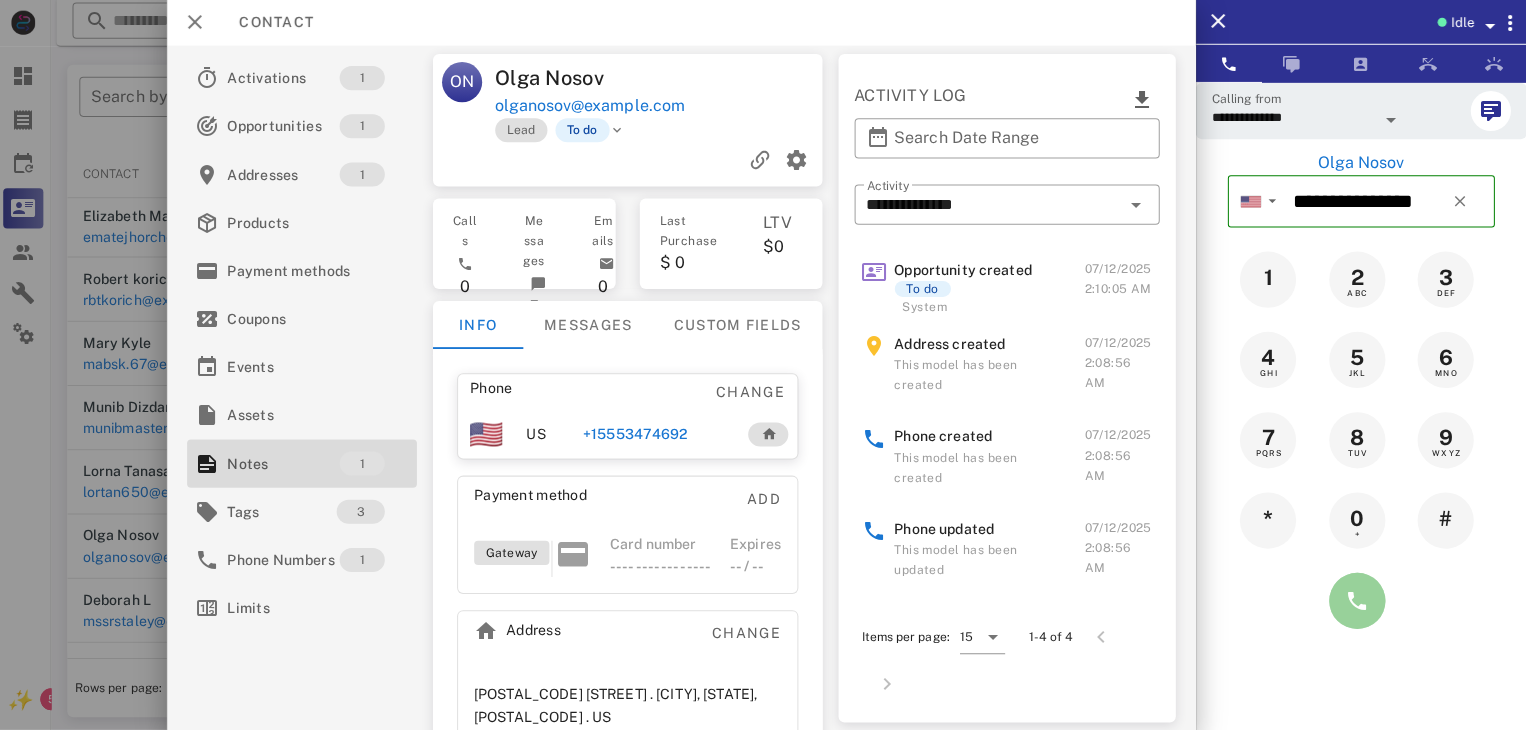 click at bounding box center (1357, 601) 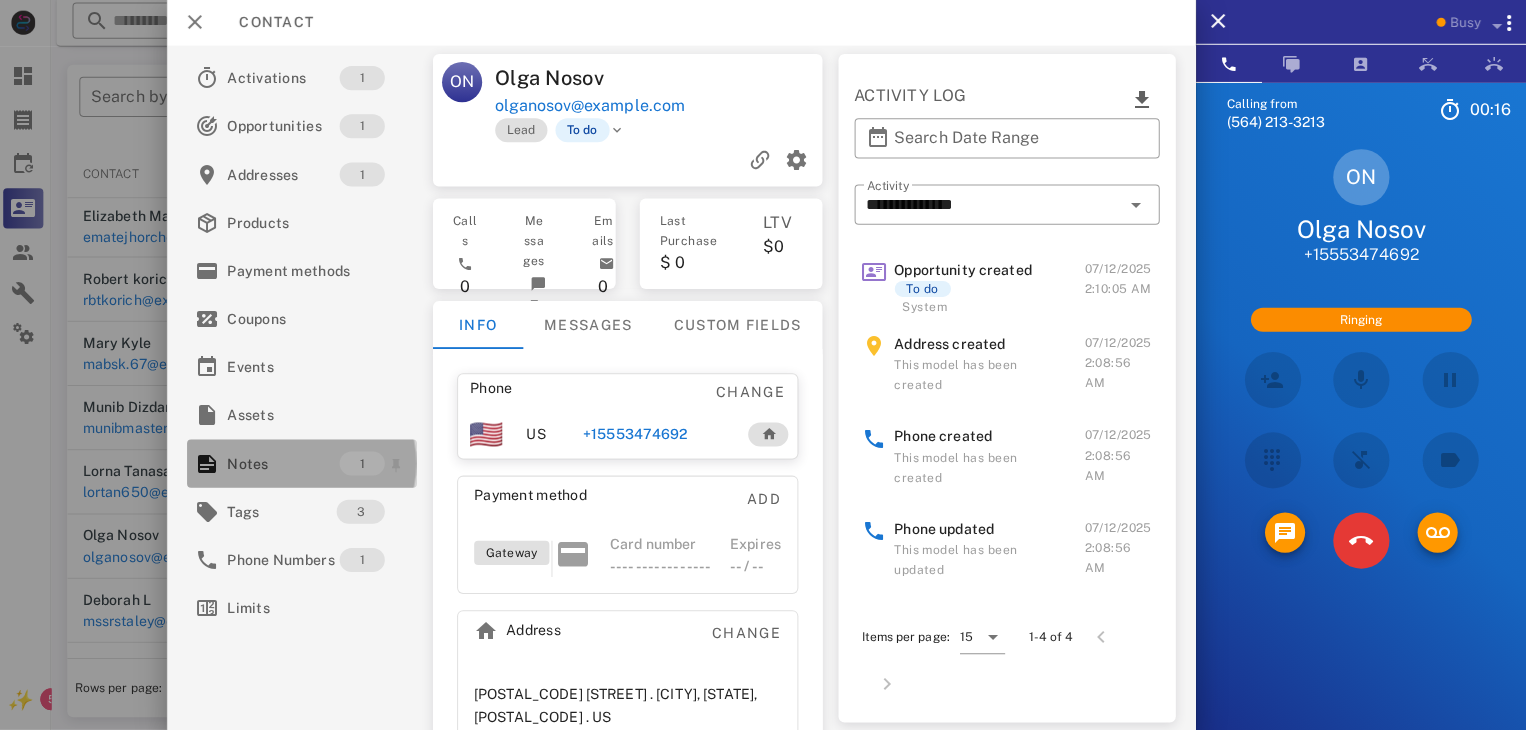 click on "Notes" at bounding box center [287, 464] 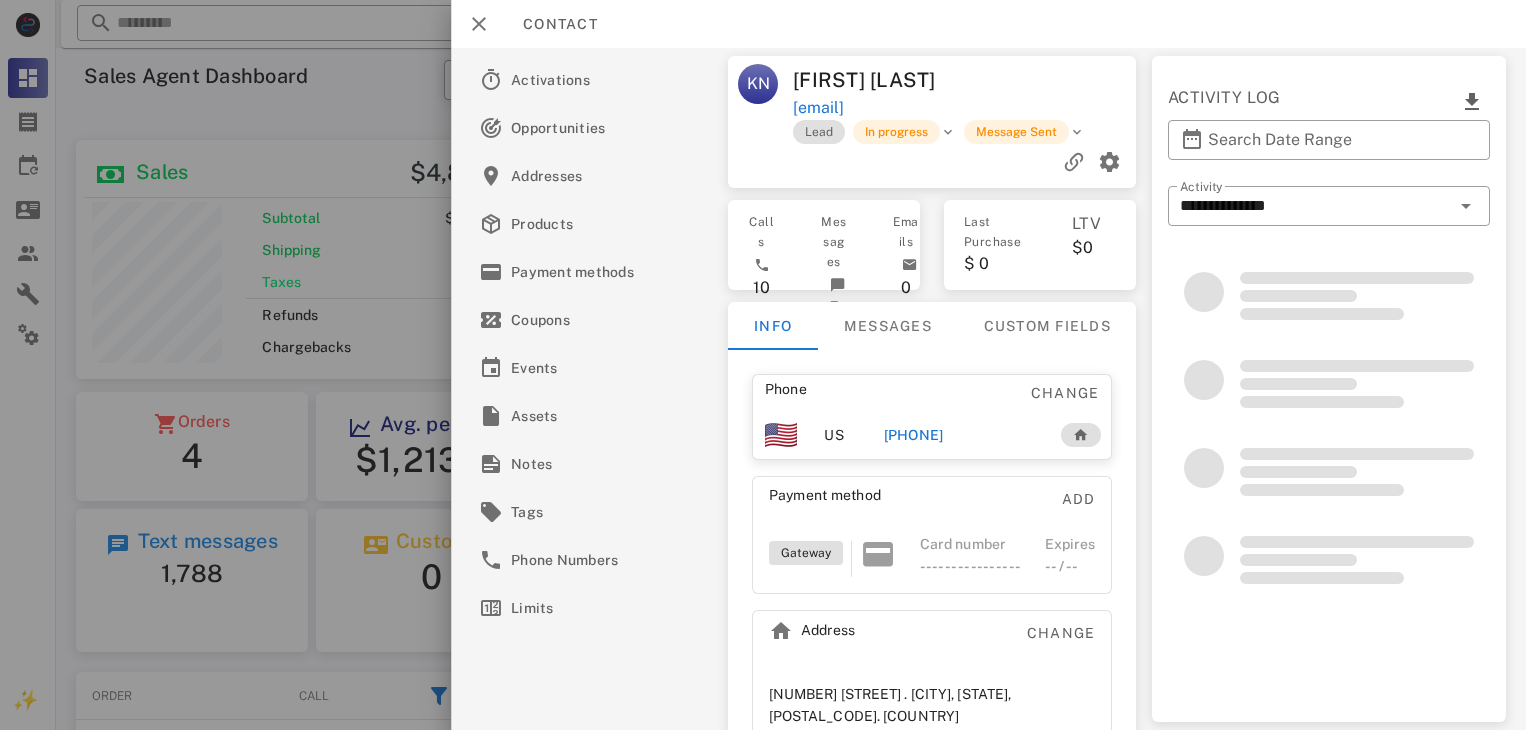 scroll, scrollTop: 0, scrollLeft: 0, axis: both 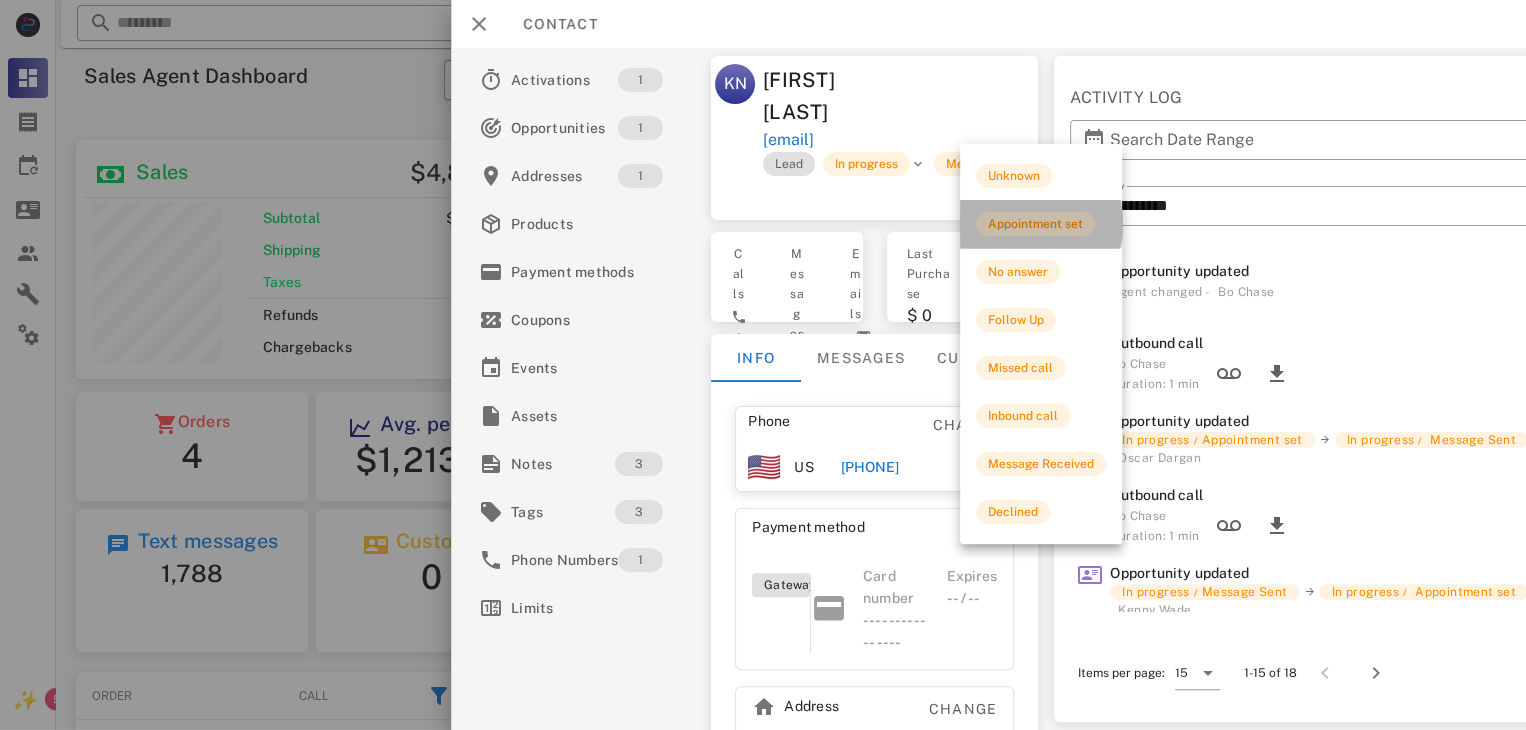 click on "Appointment set" at bounding box center [1035, 224] 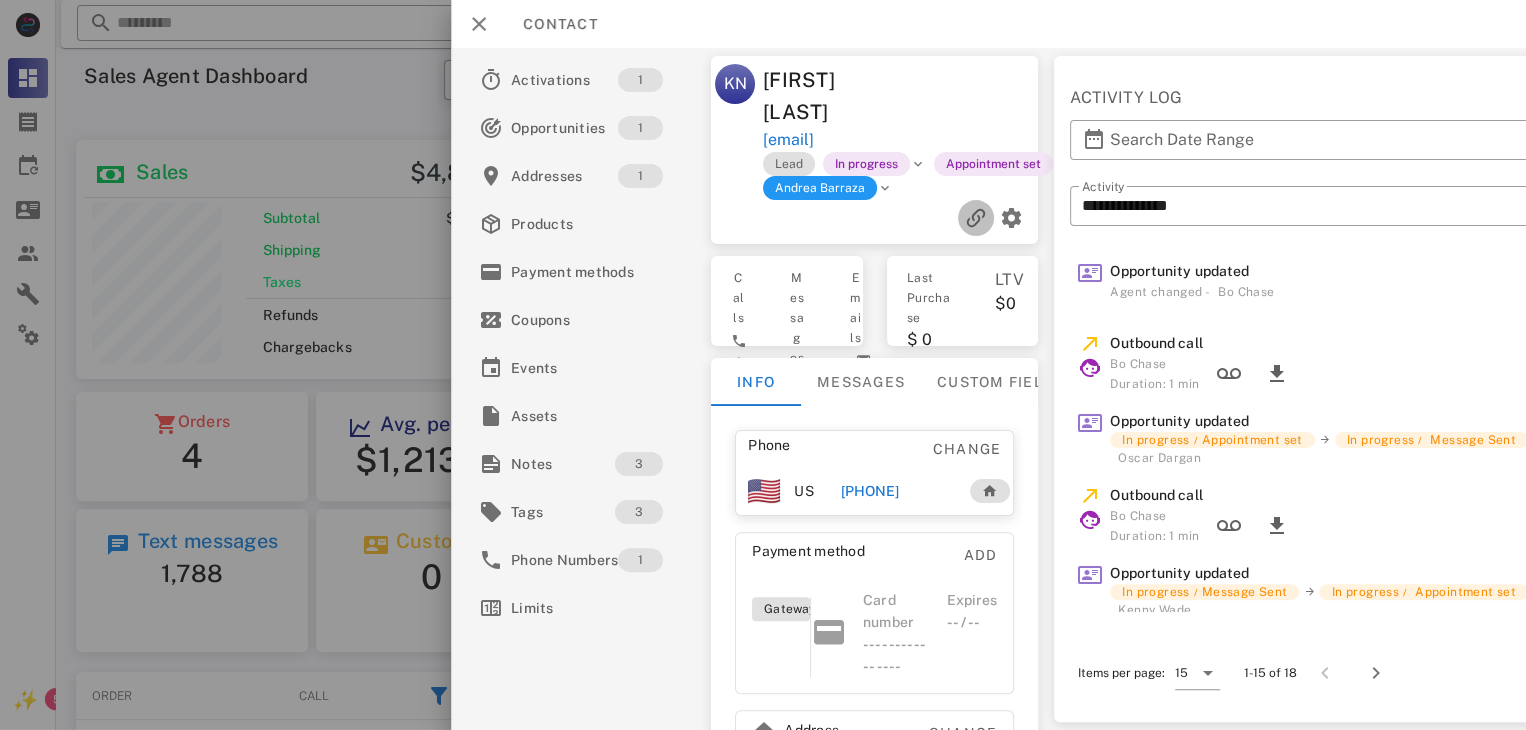 click at bounding box center [976, 218] 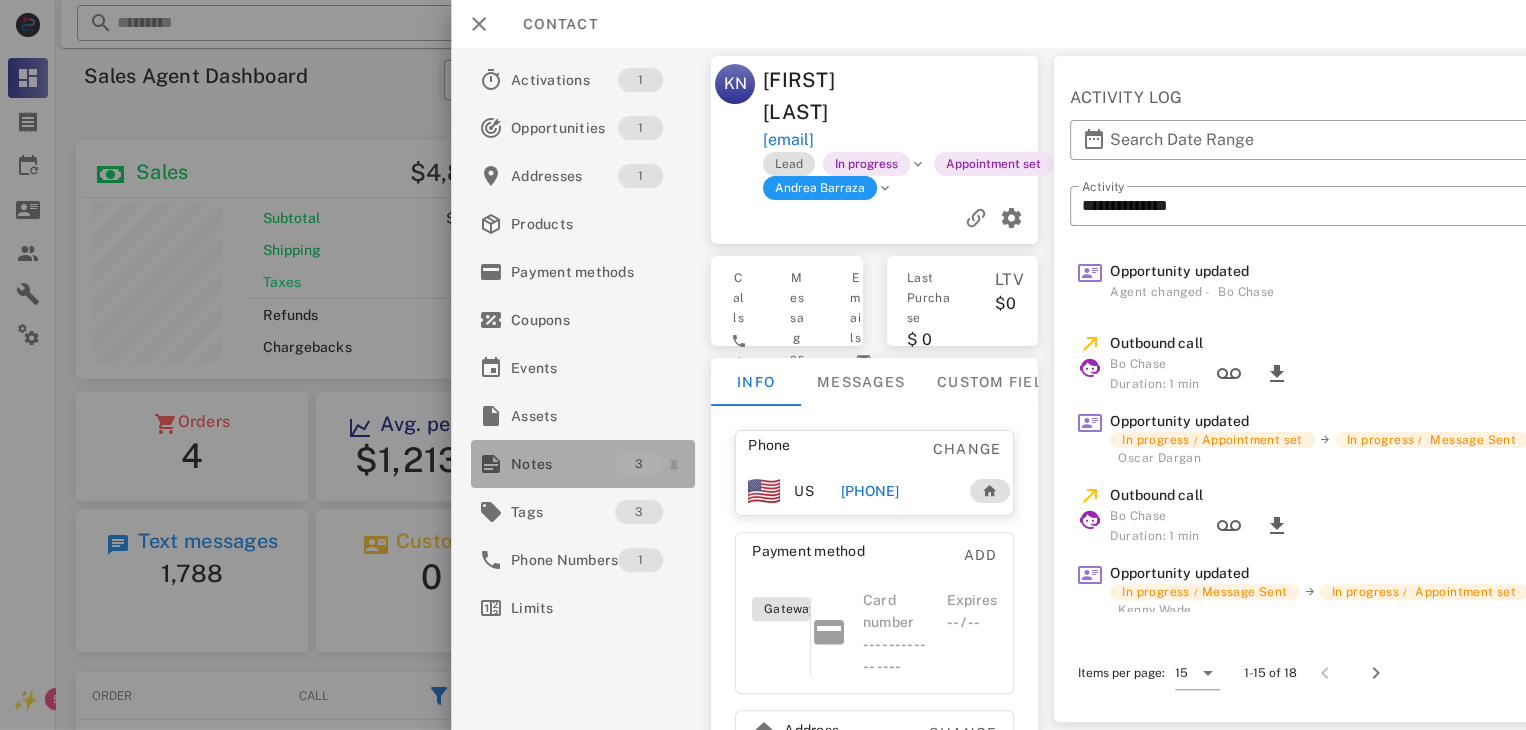 click on "Notes" at bounding box center [563, 464] 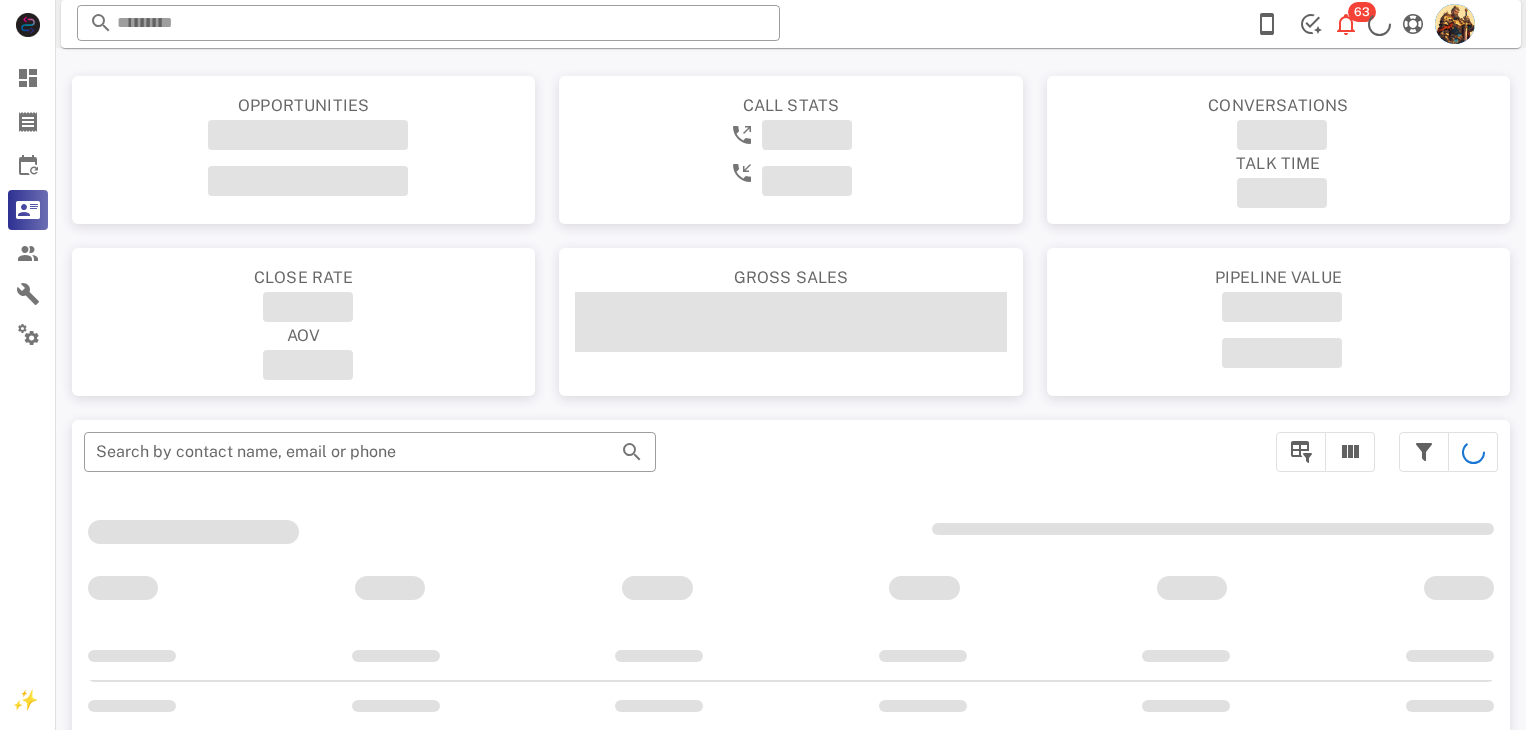 scroll, scrollTop: 356, scrollLeft: 0, axis: vertical 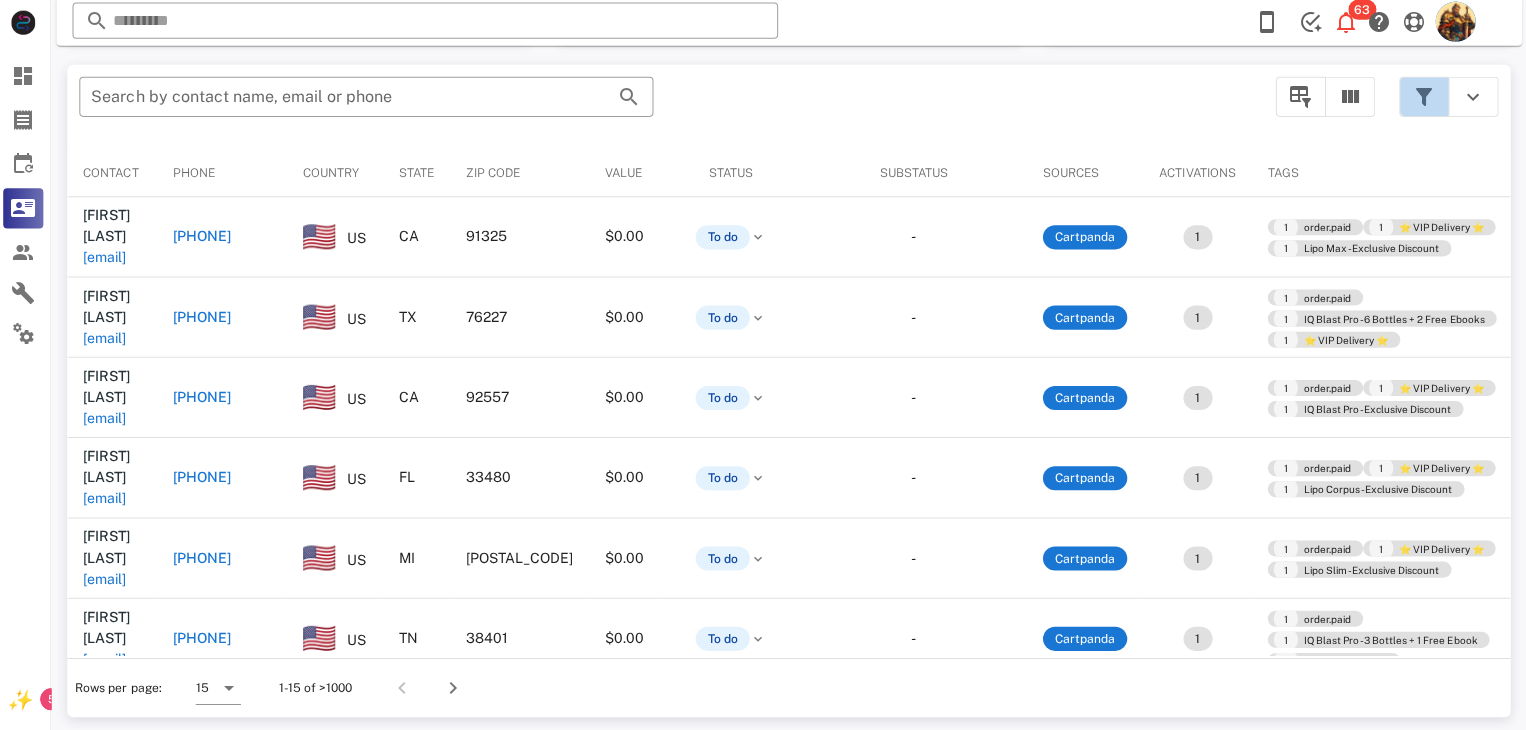click at bounding box center (1424, 99) 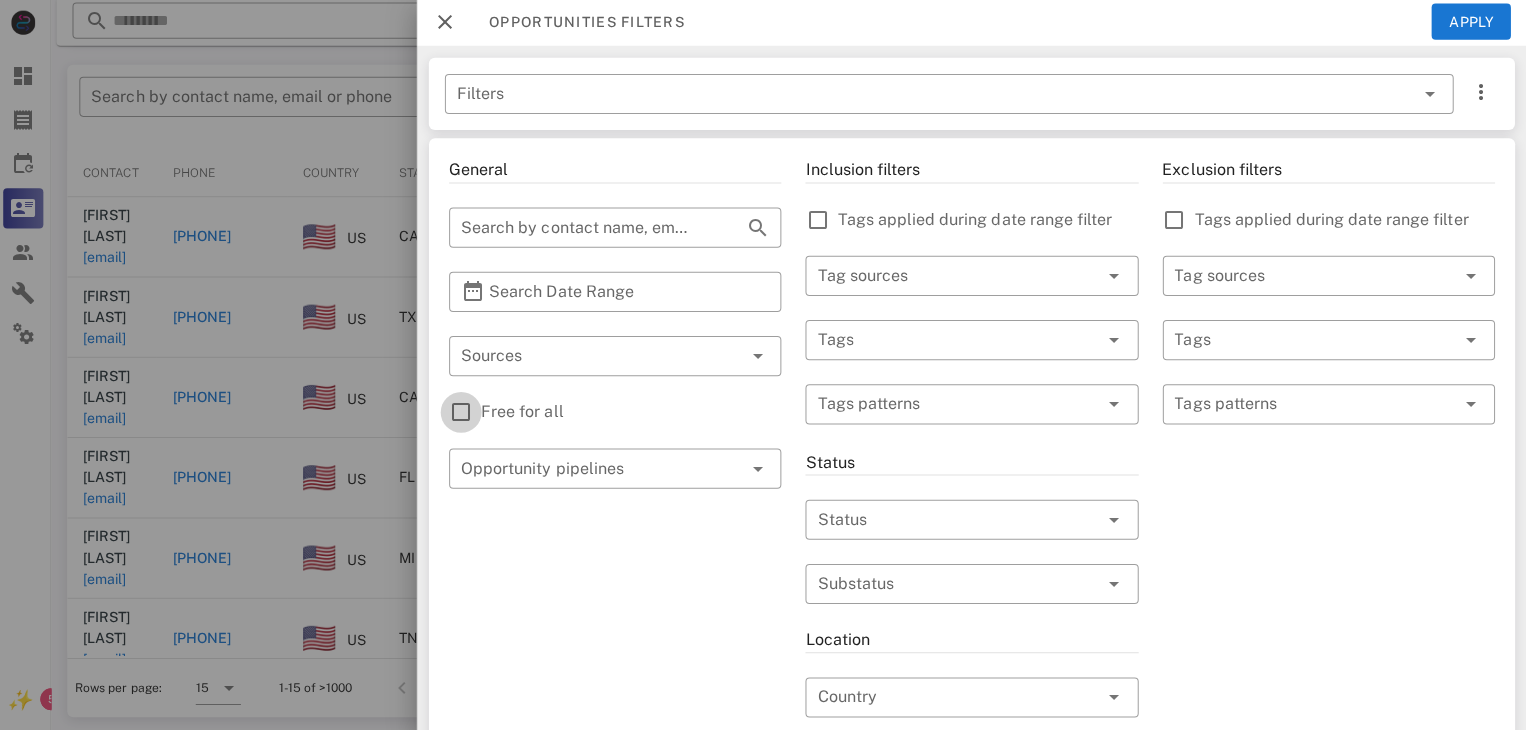 click at bounding box center [464, 413] 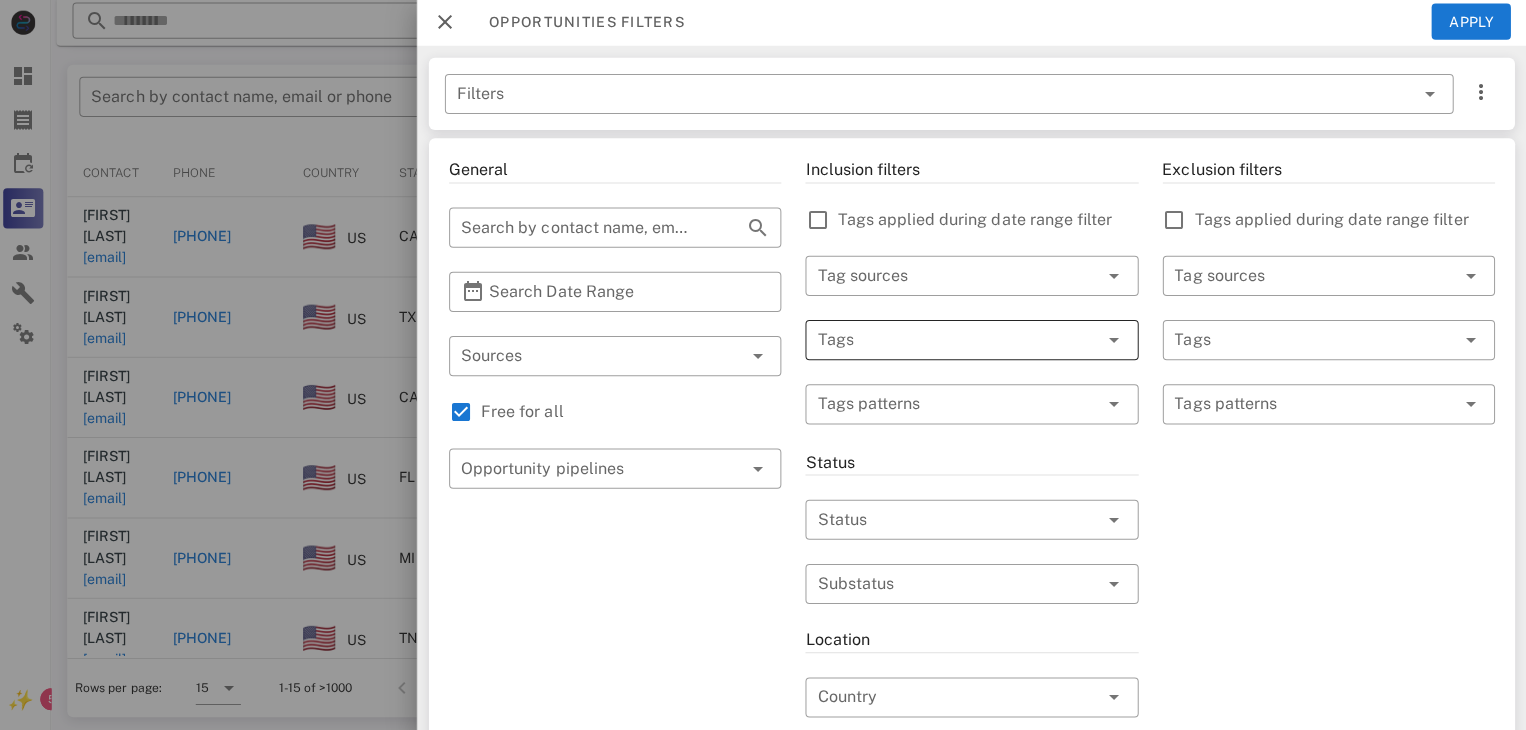 click at bounding box center [944, 341] 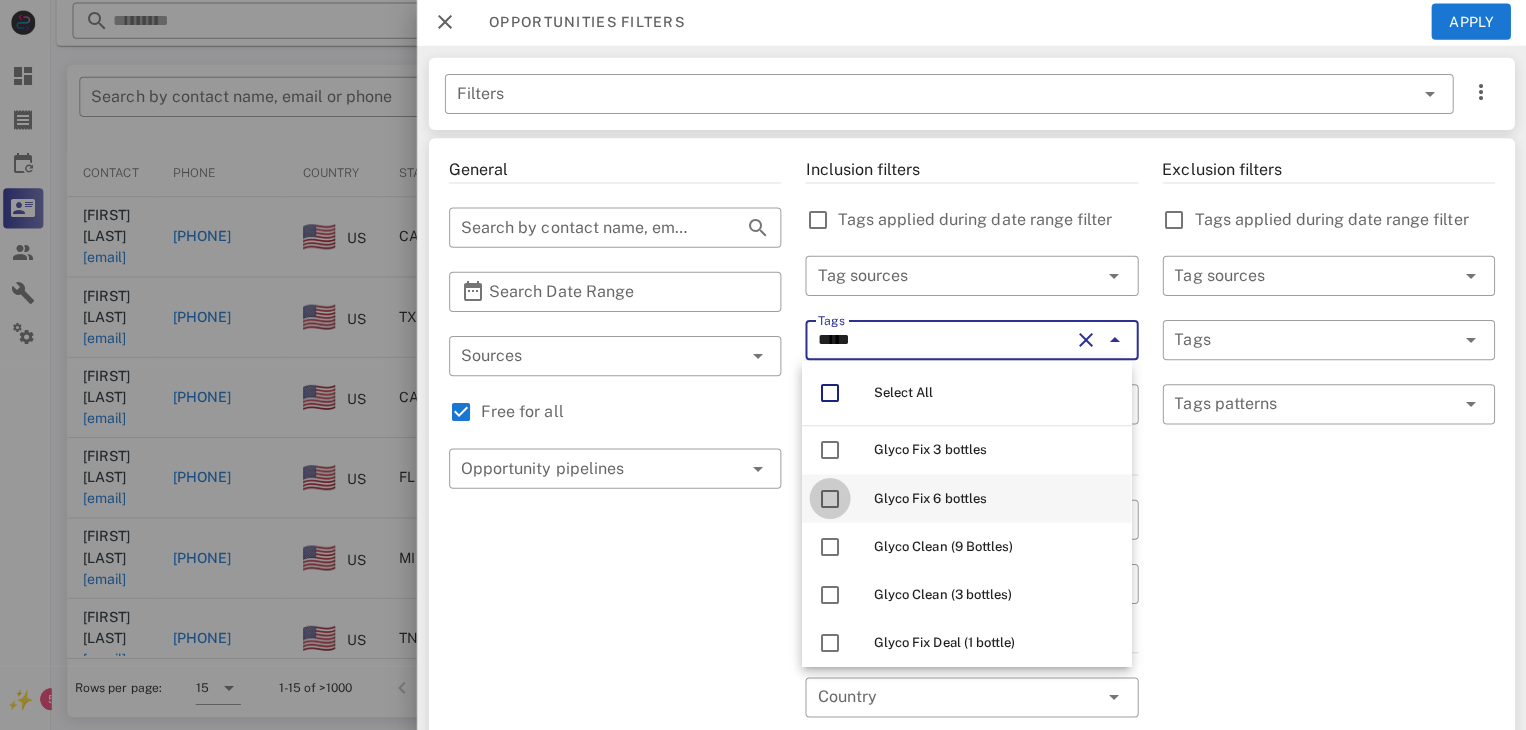 click at bounding box center [832, 499] 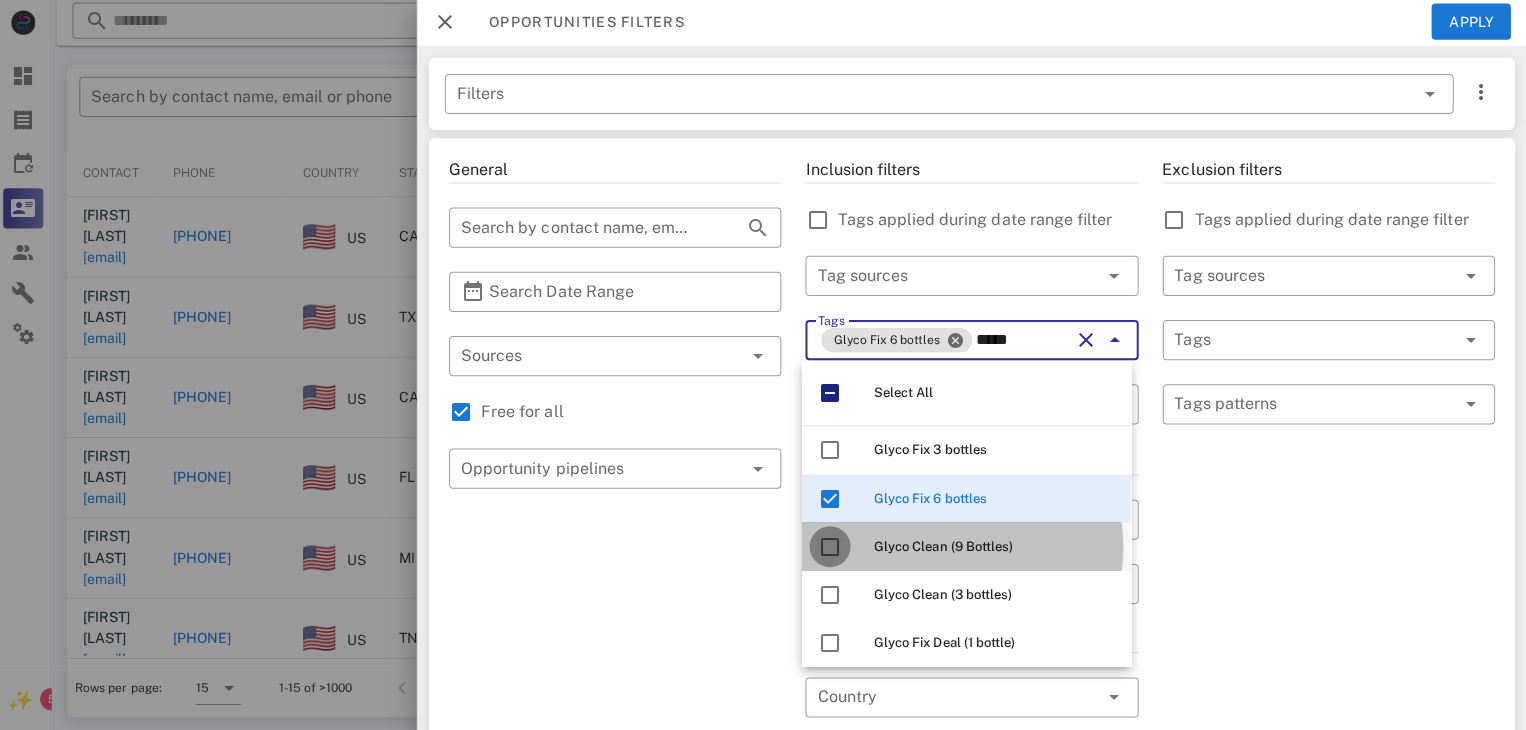 click at bounding box center [832, 547] 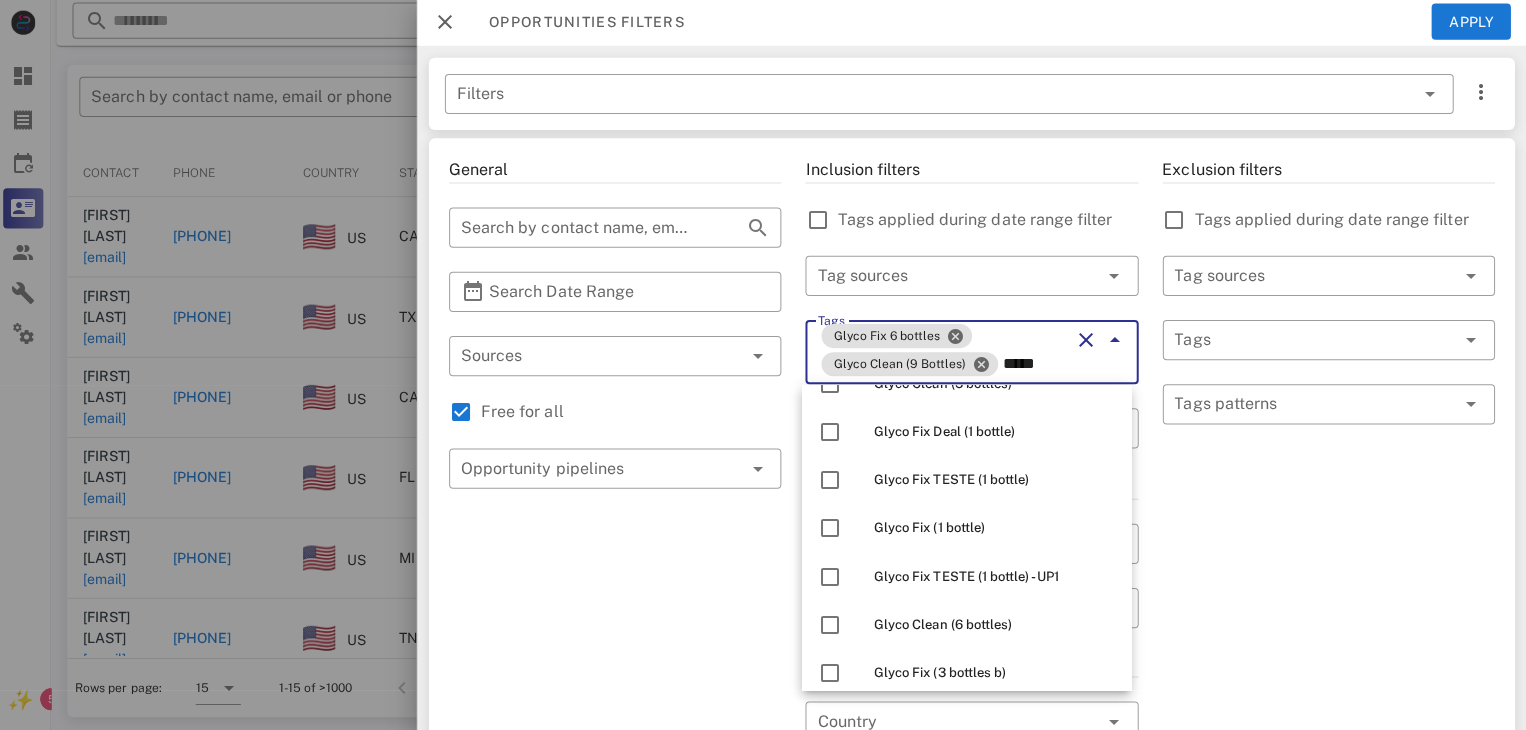 scroll, scrollTop: 258, scrollLeft: 0, axis: vertical 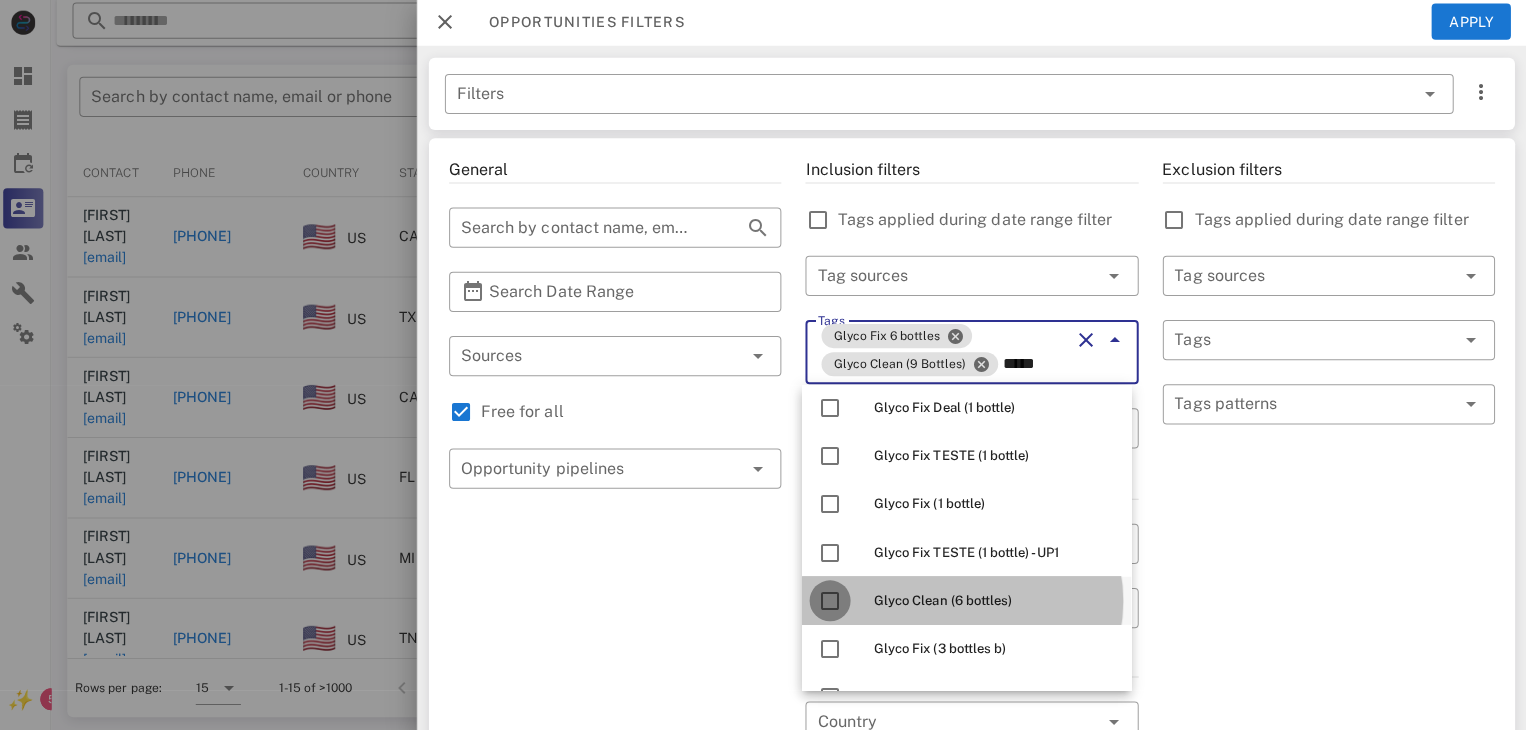 click at bounding box center [832, 601] 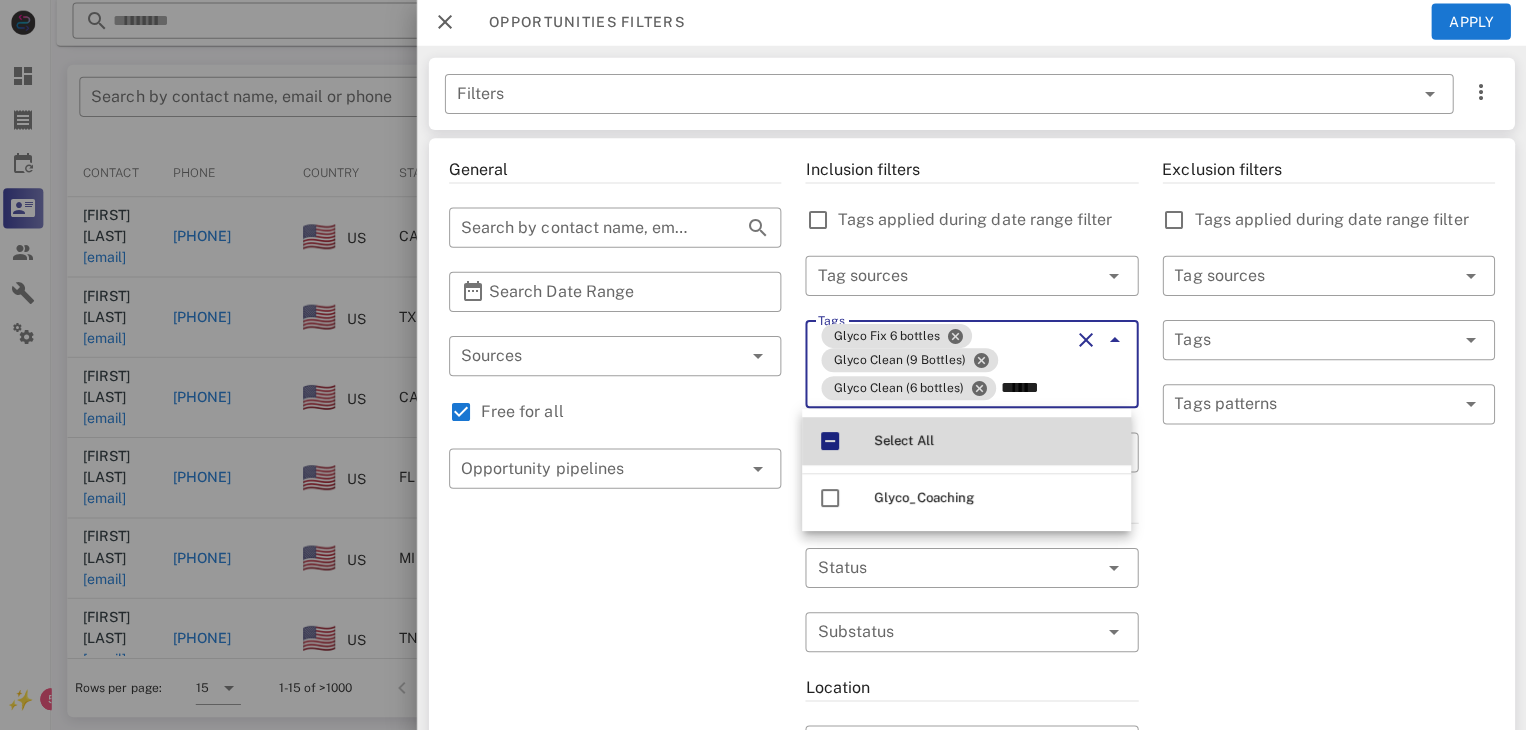 scroll, scrollTop: 0, scrollLeft: 0, axis: both 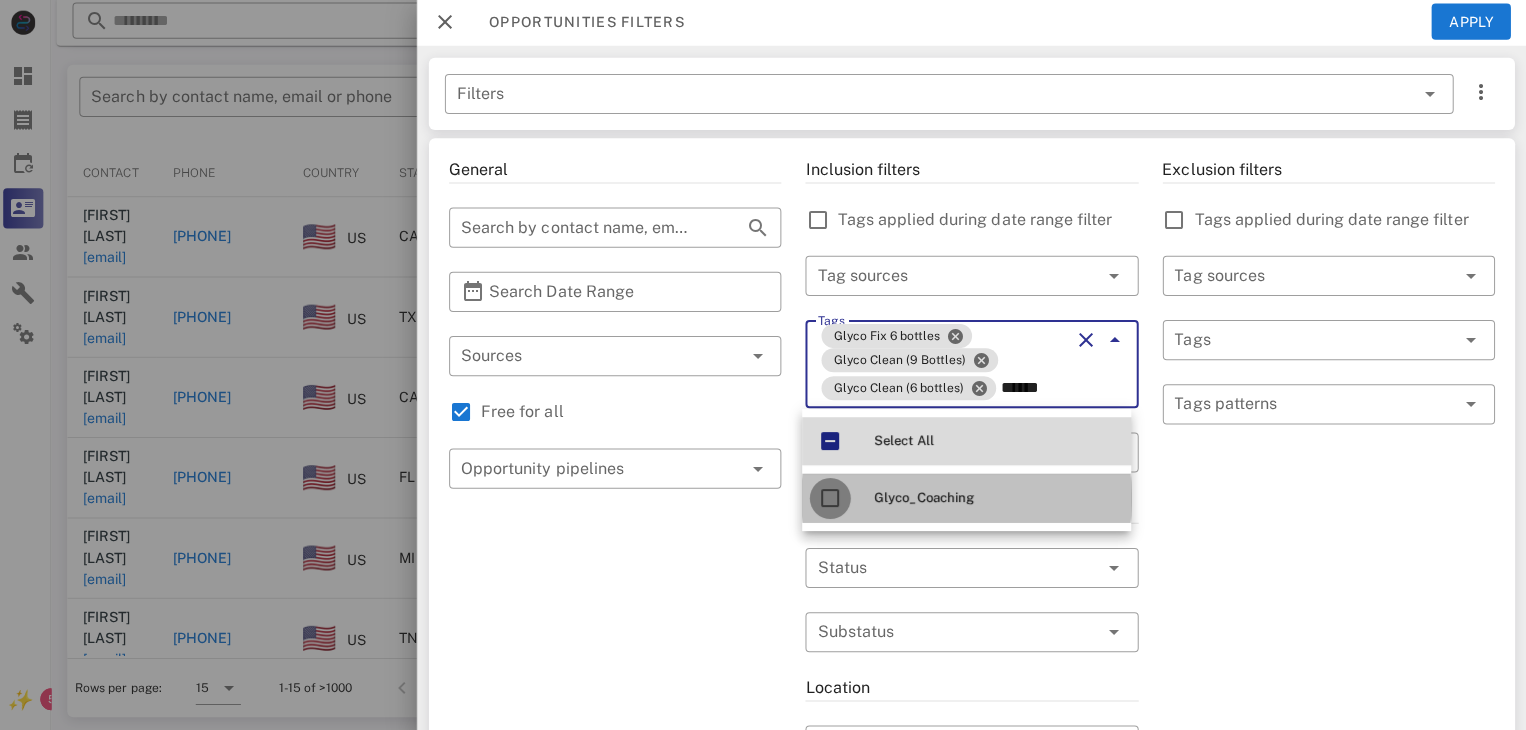 click at bounding box center [832, 499] 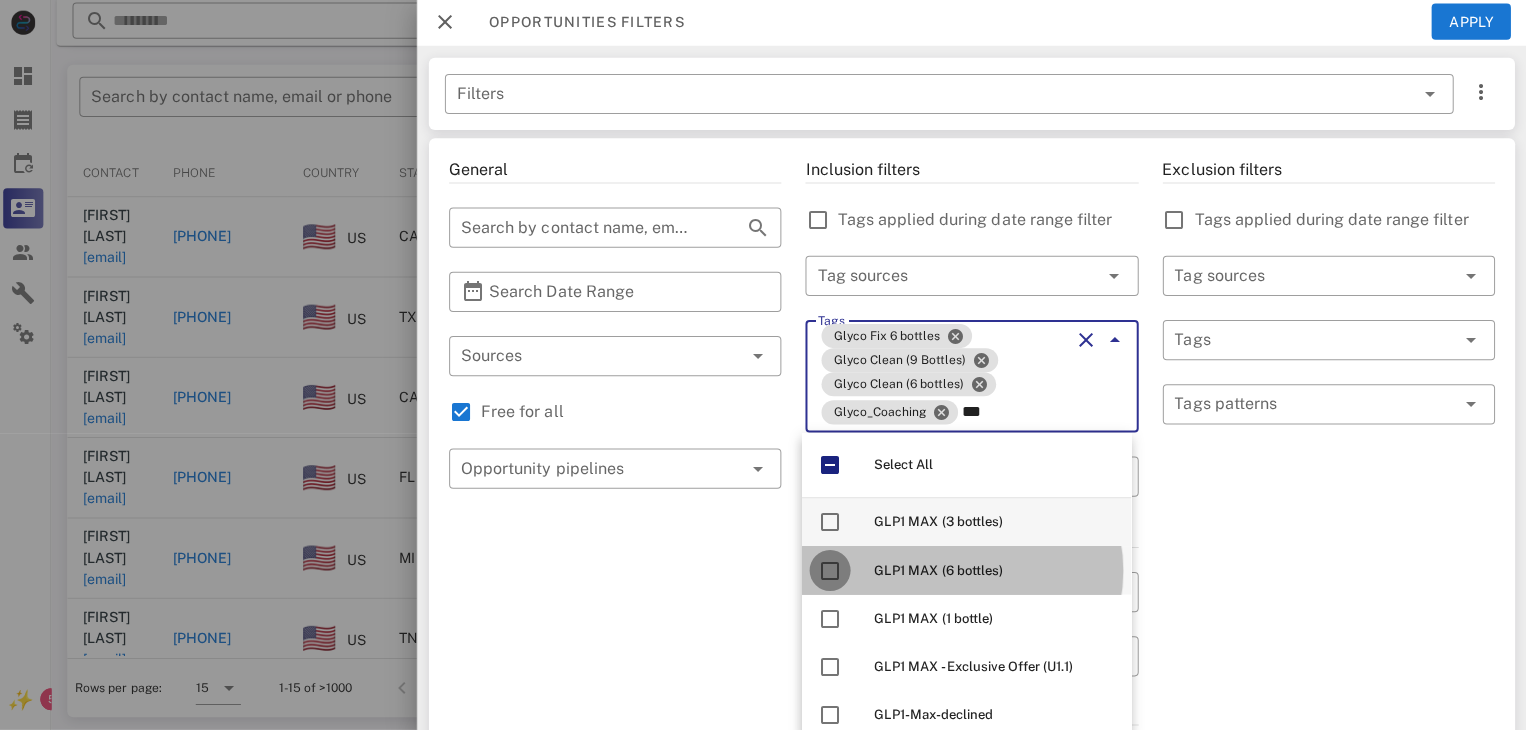 click at bounding box center [832, 571] 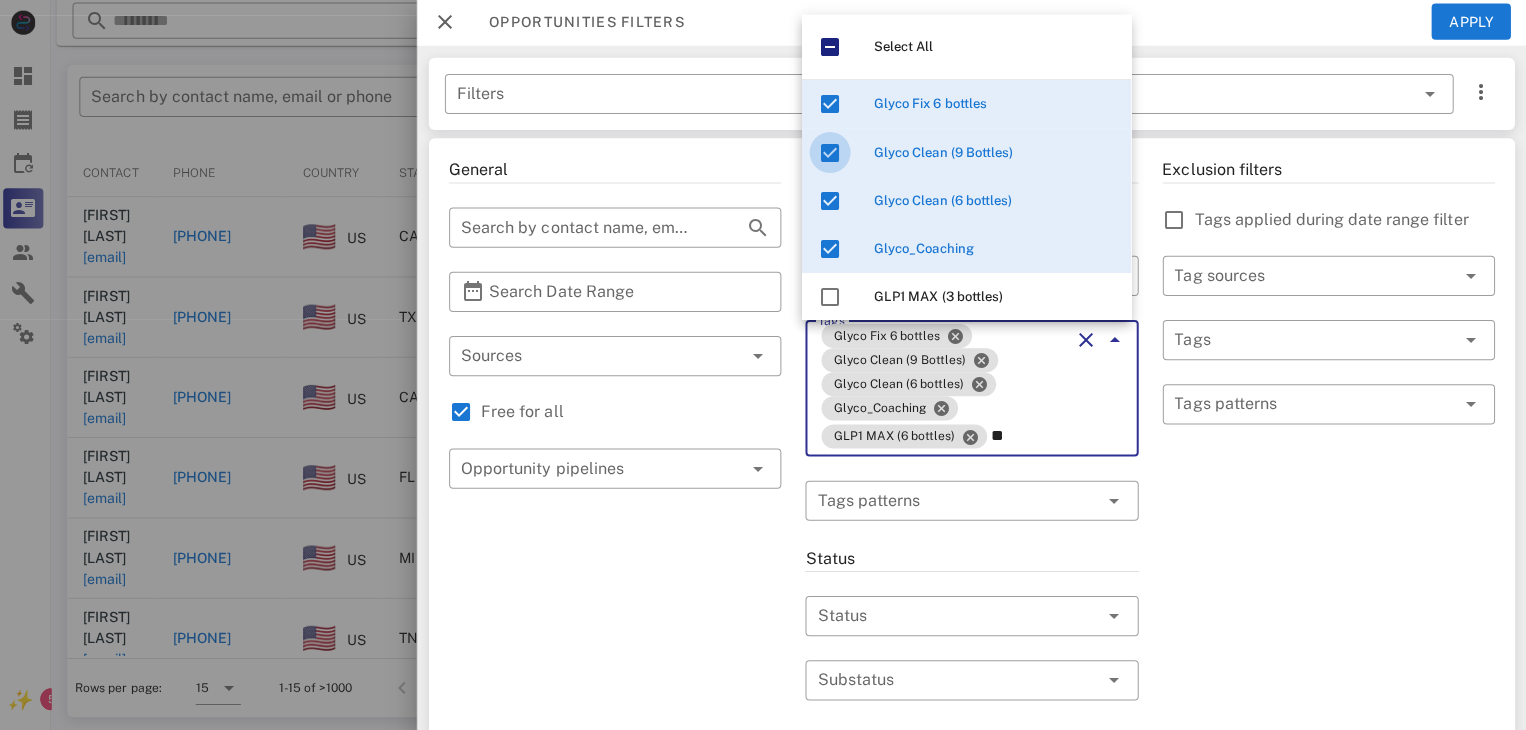 type on "*" 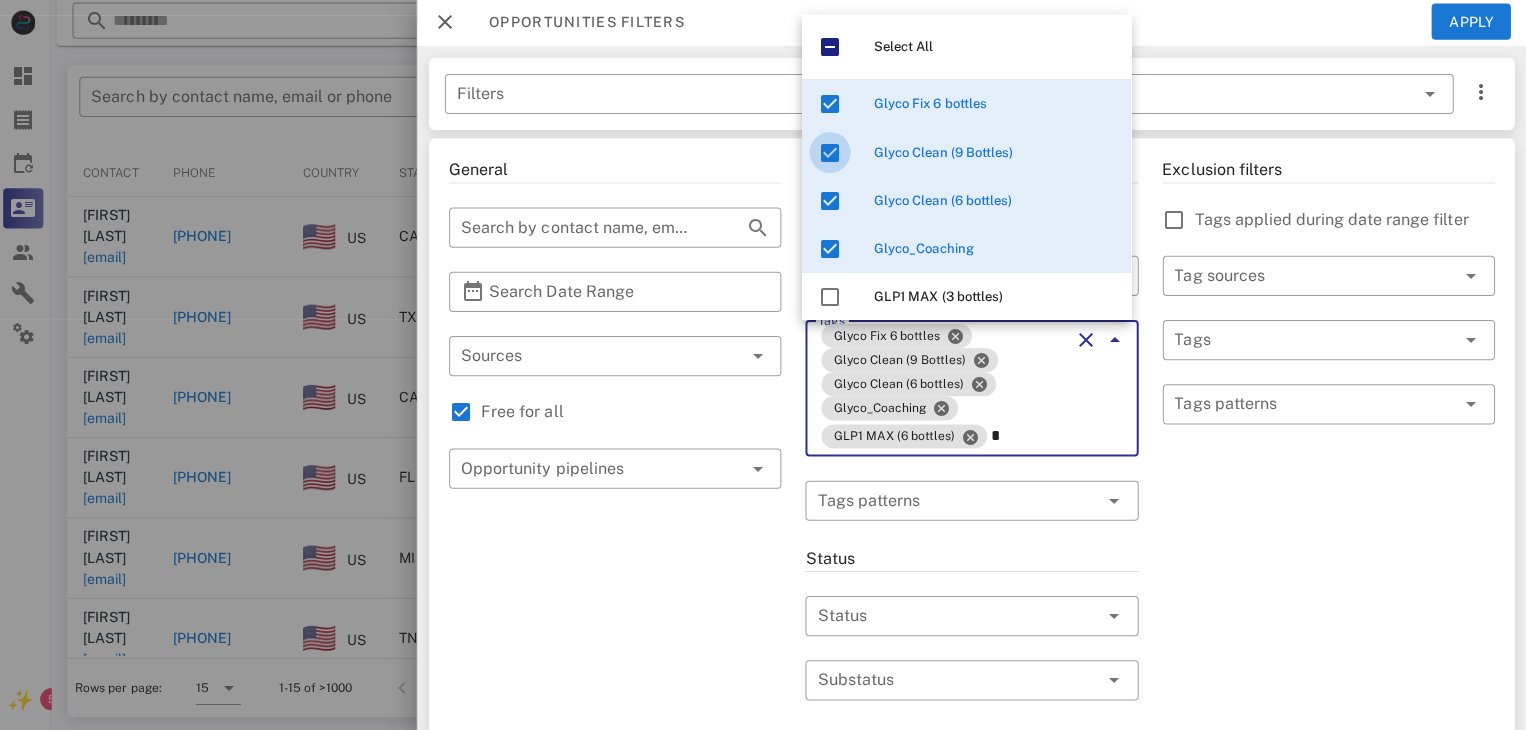 type 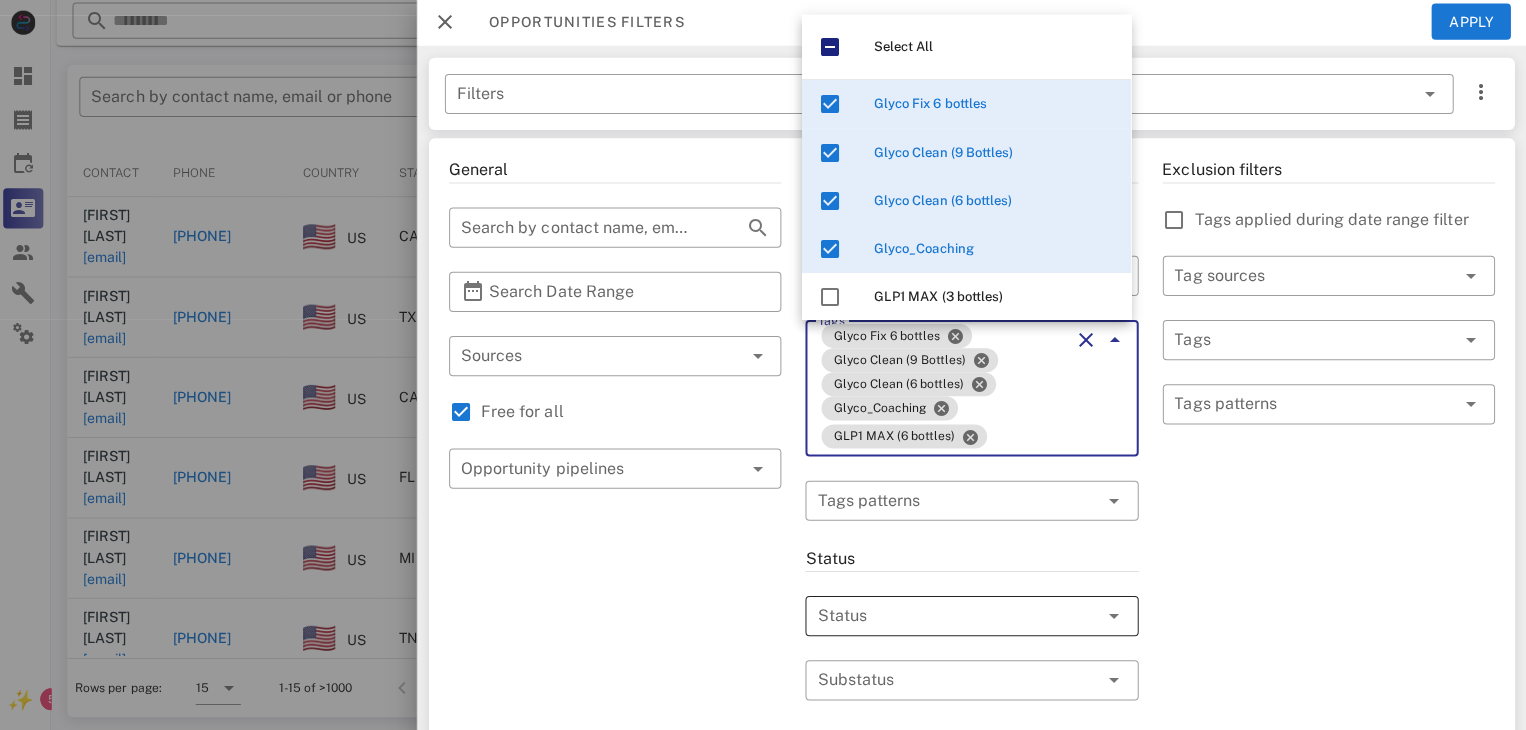 click at bounding box center (944, 616) 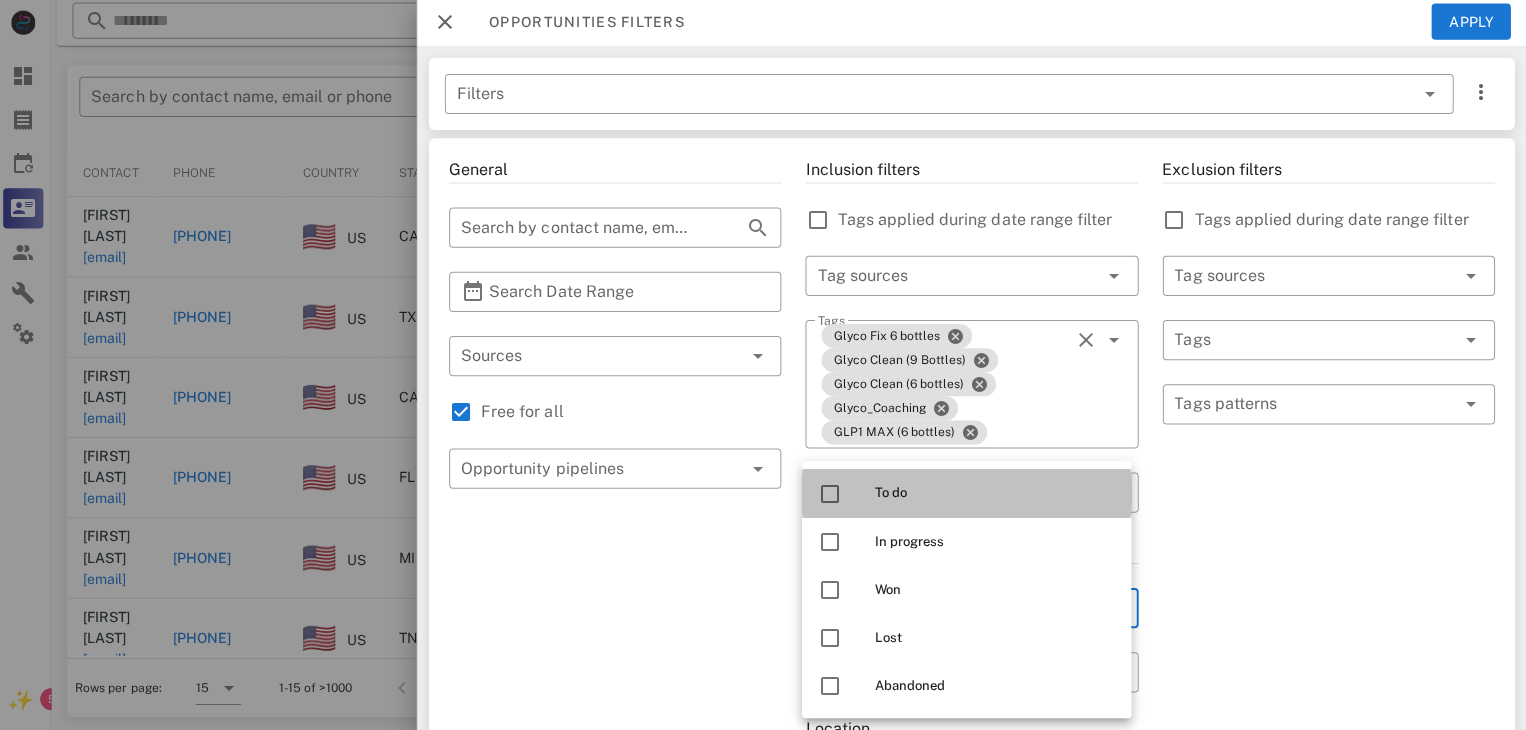 click at bounding box center (832, 494) 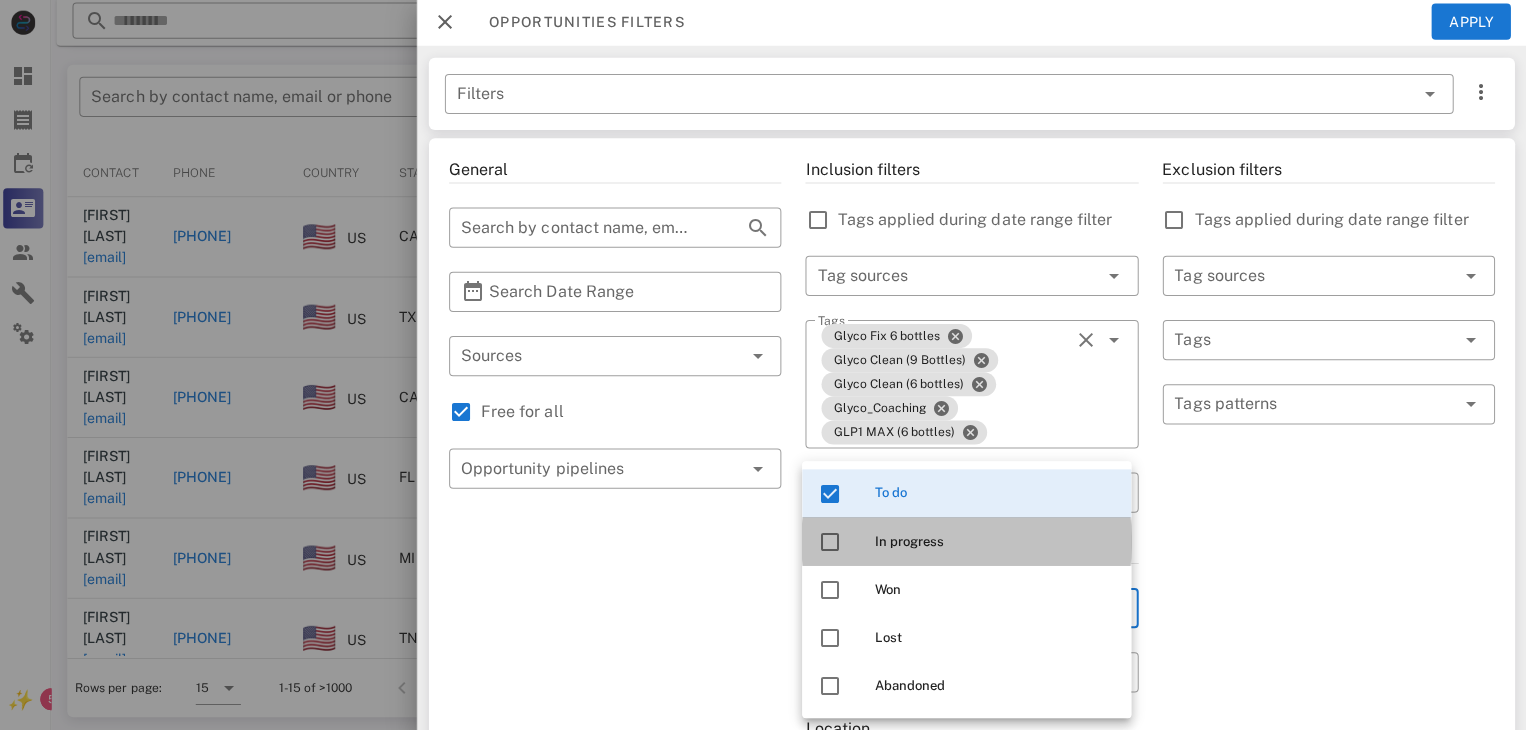 click at bounding box center (832, 542) 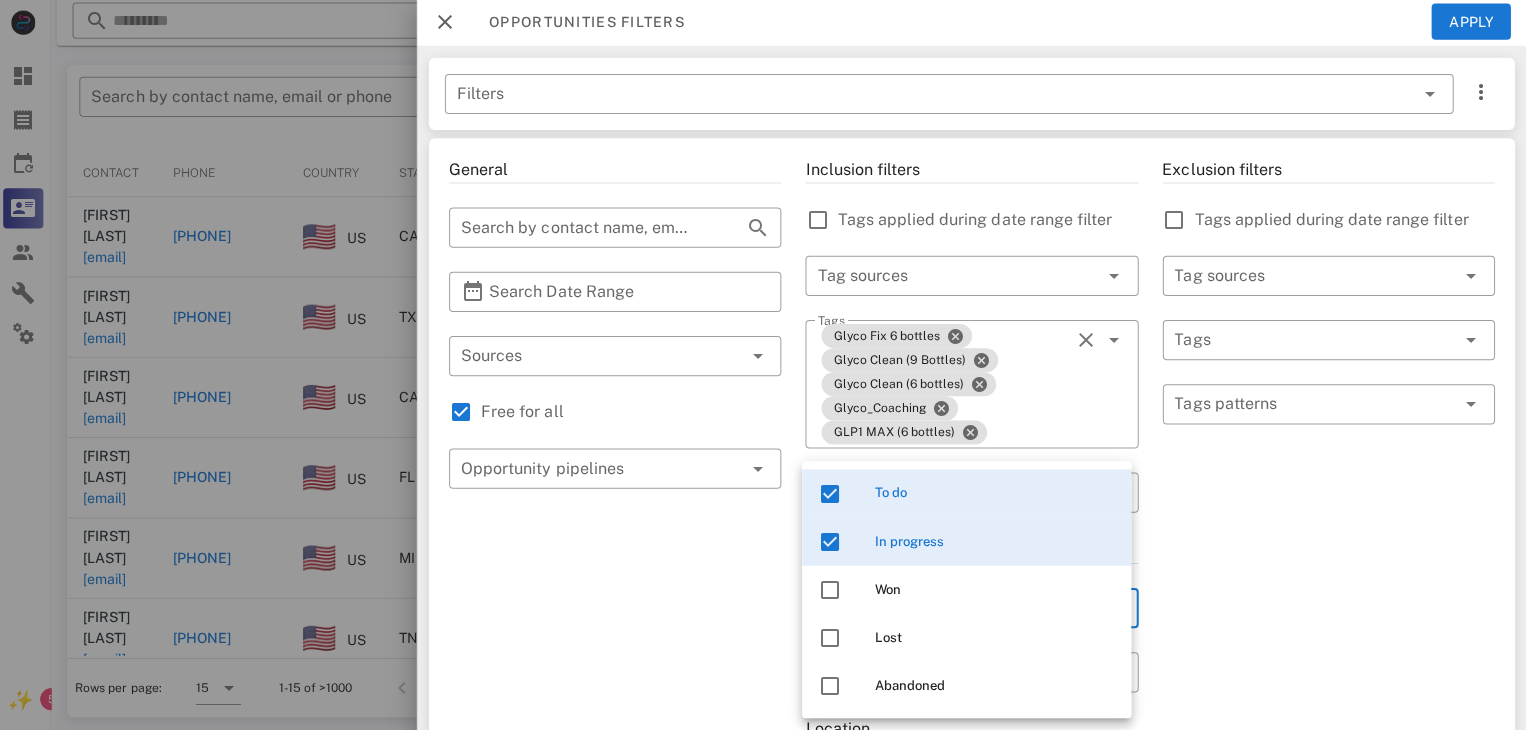 click on "Exclusion filters Tags applied during date range filter ​ Tag sources ​ Tags ​ Tags patterns" at bounding box center (1328, 753) 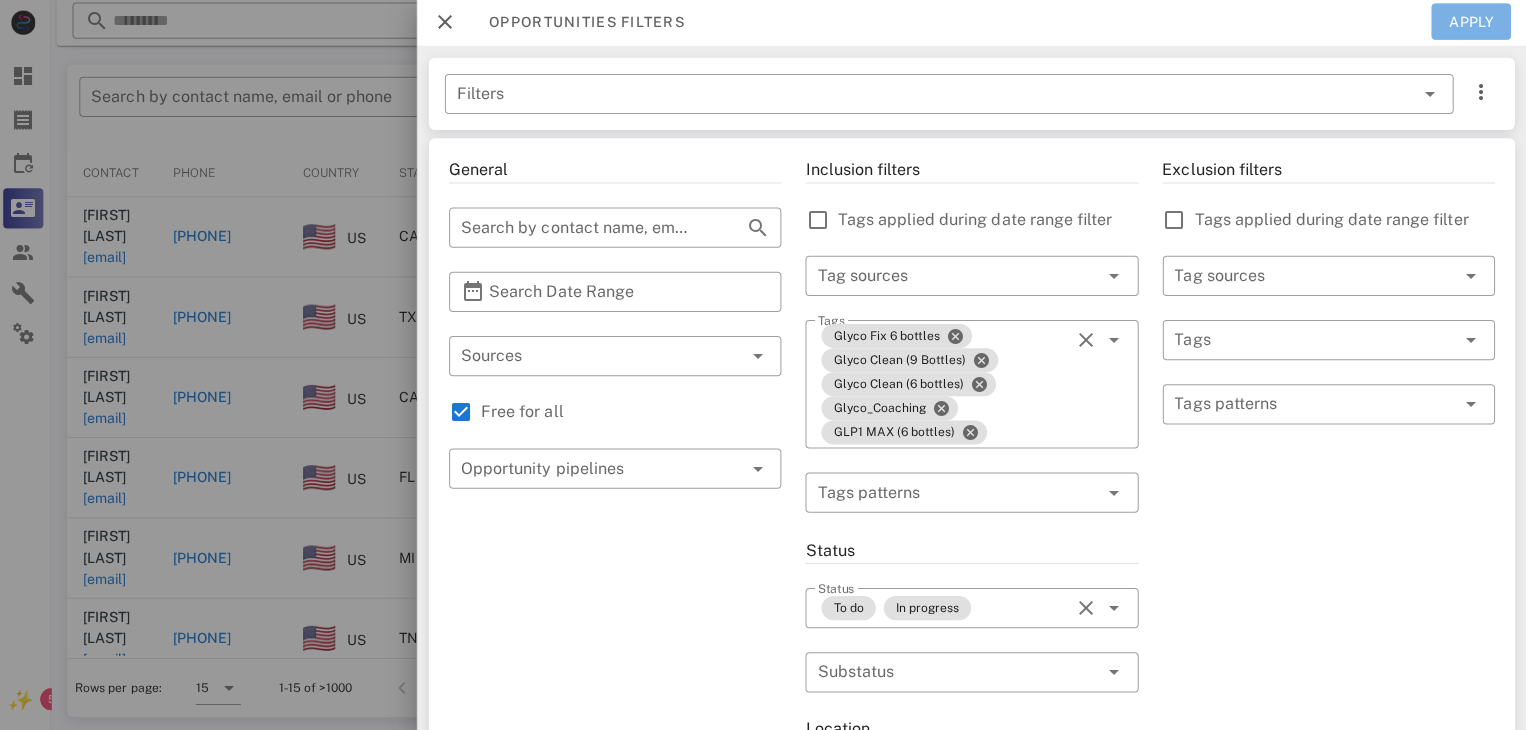 click on "Apply" at bounding box center [1471, 24] 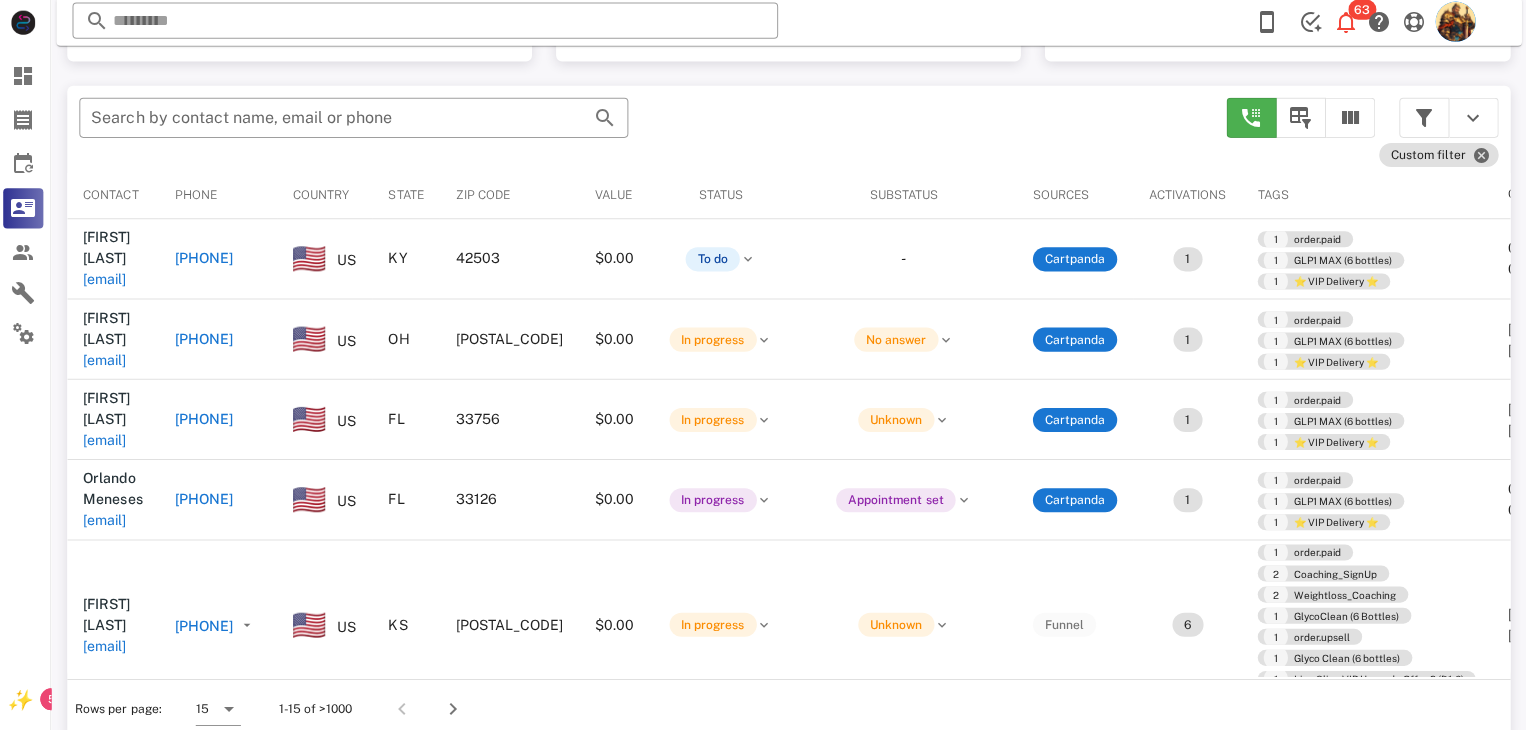 scroll, scrollTop: 377, scrollLeft: 0, axis: vertical 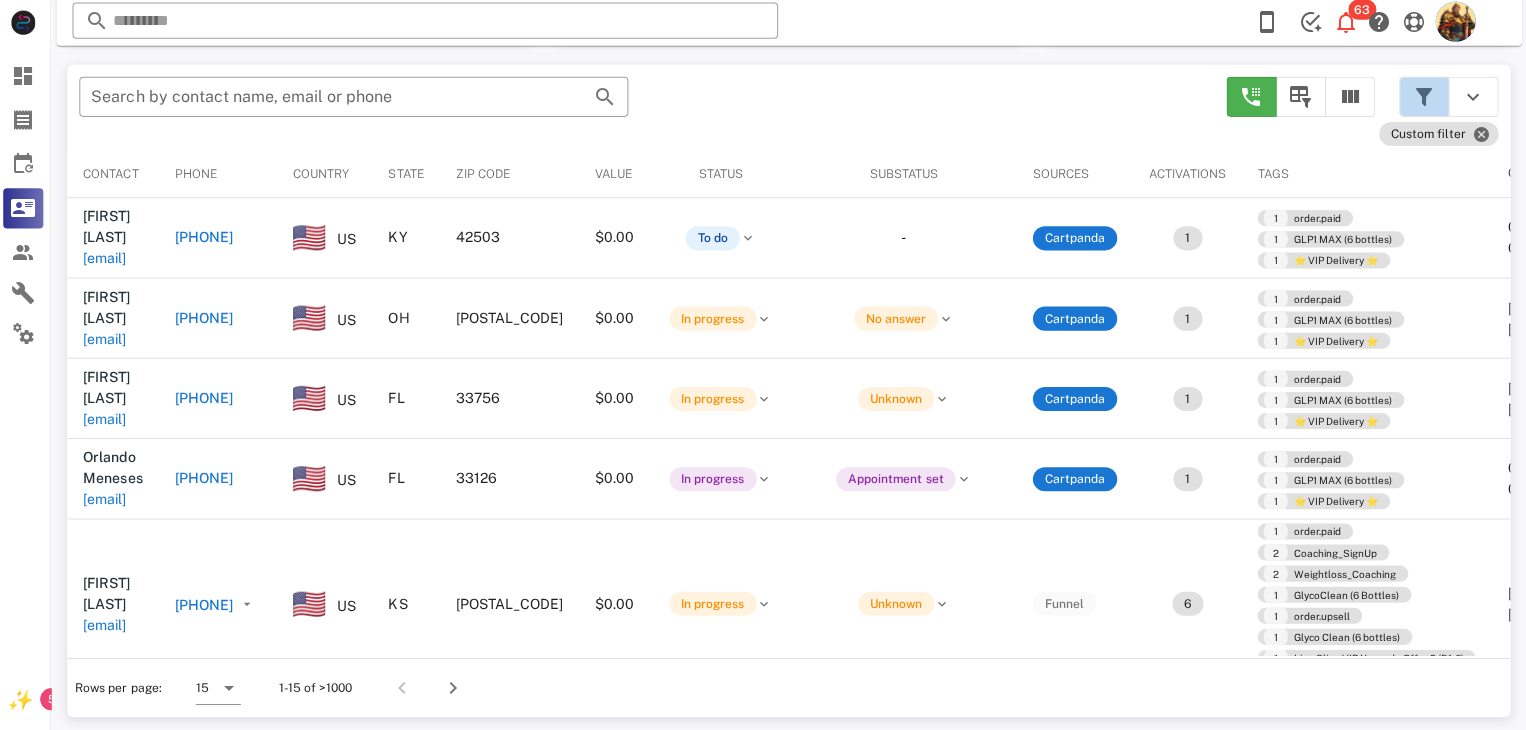 click at bounding box center [1424, 99] 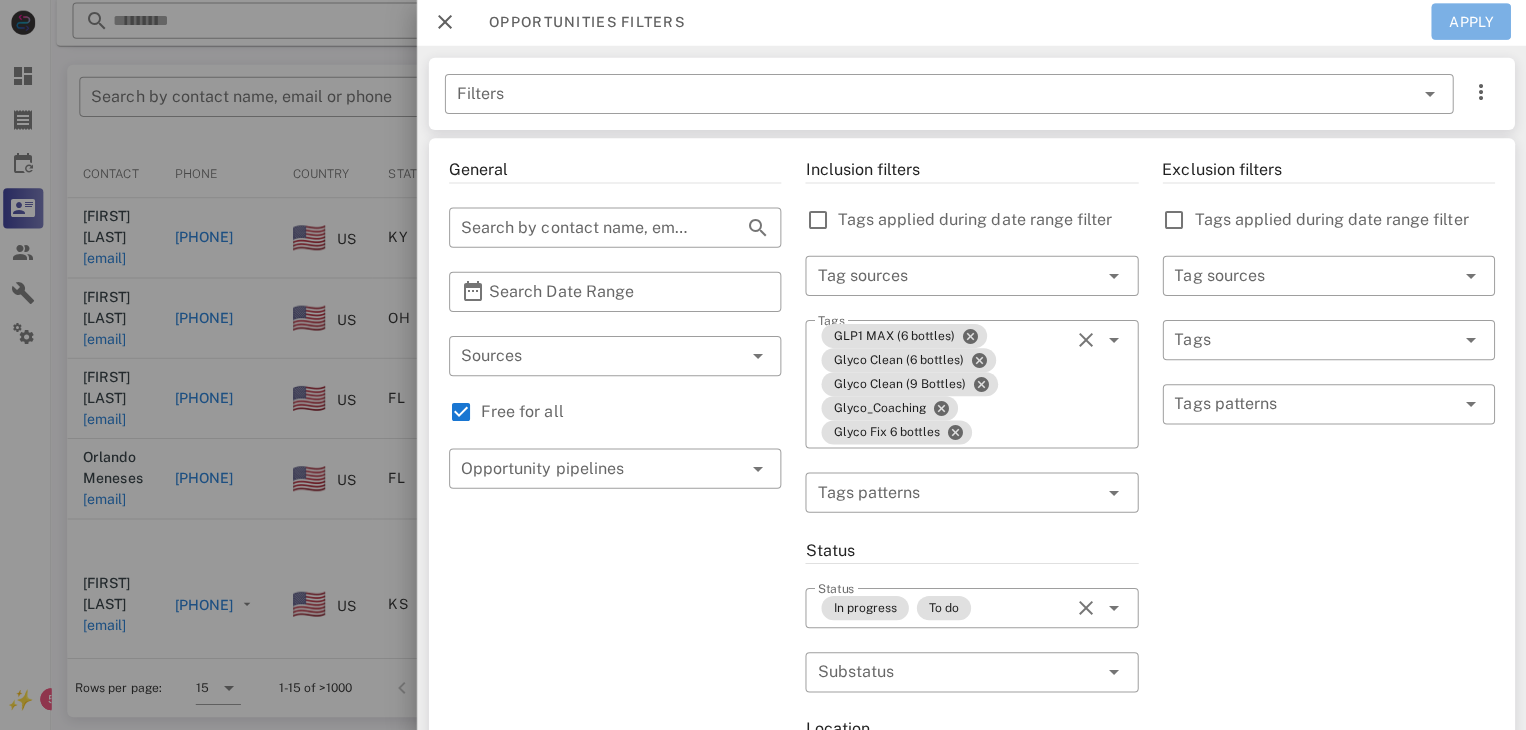 click on "Apply" at bounding box center (1471, 24) 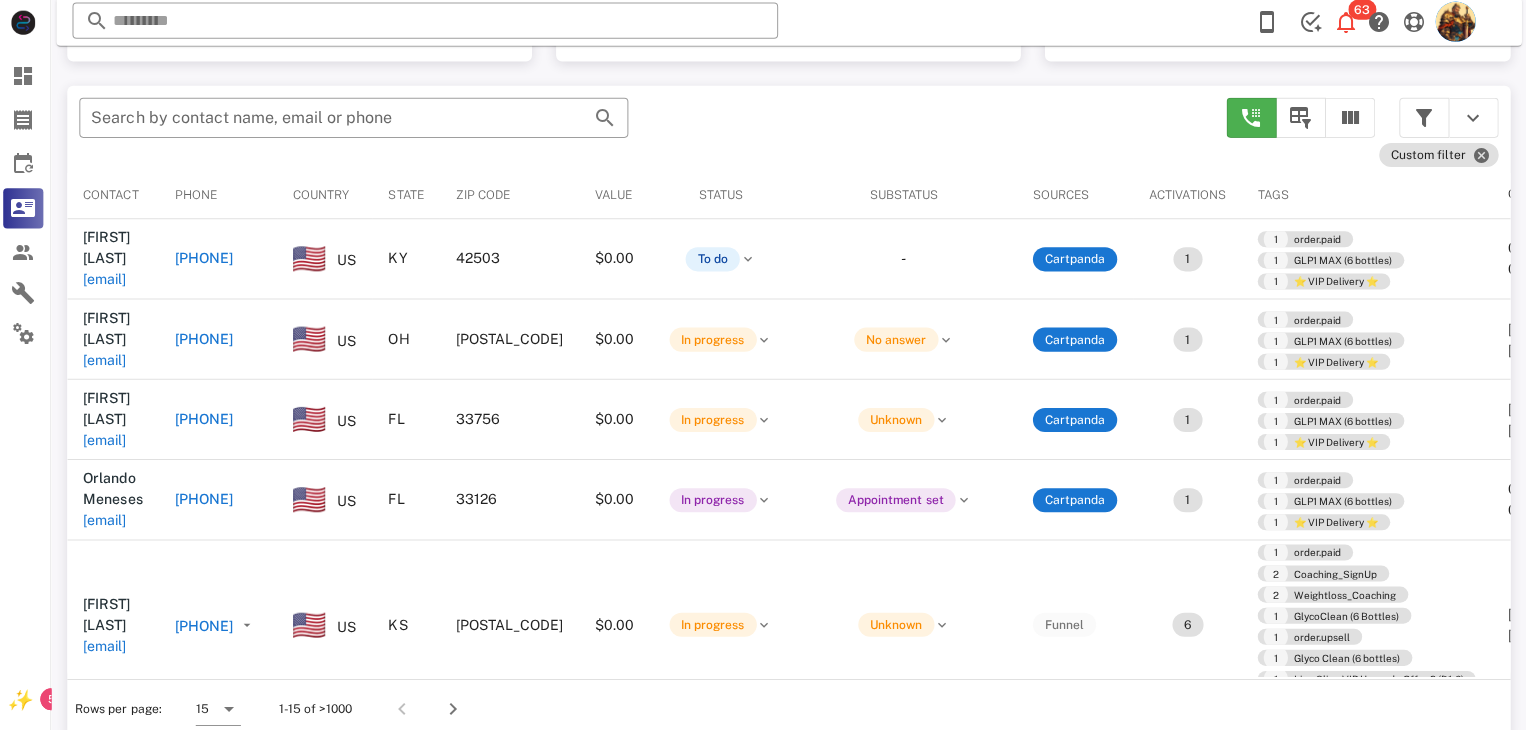 scroll, scrollTop: 377, scrollLeft: 0, axis: vertical 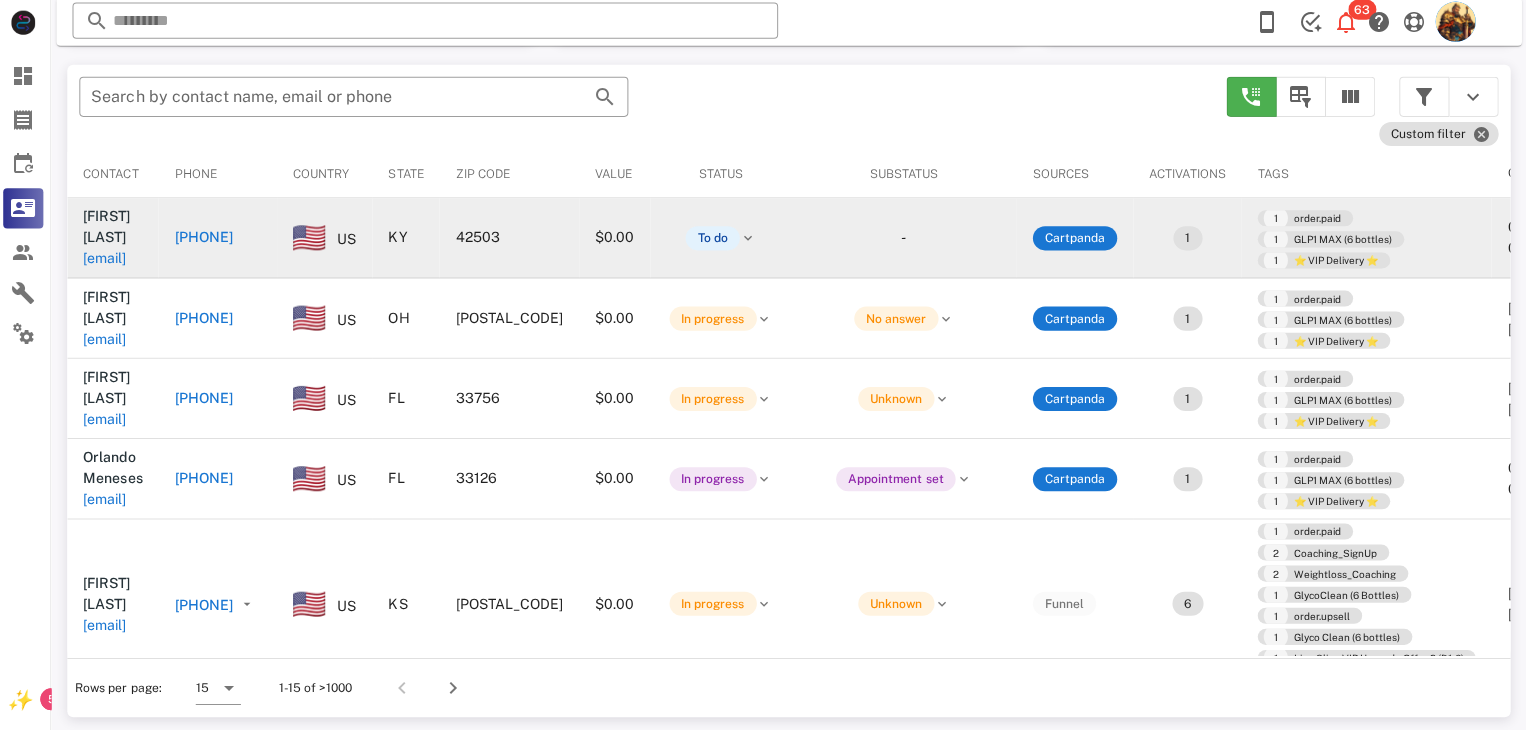 click on "[EMAIL]" at bounding box center (109, 260) 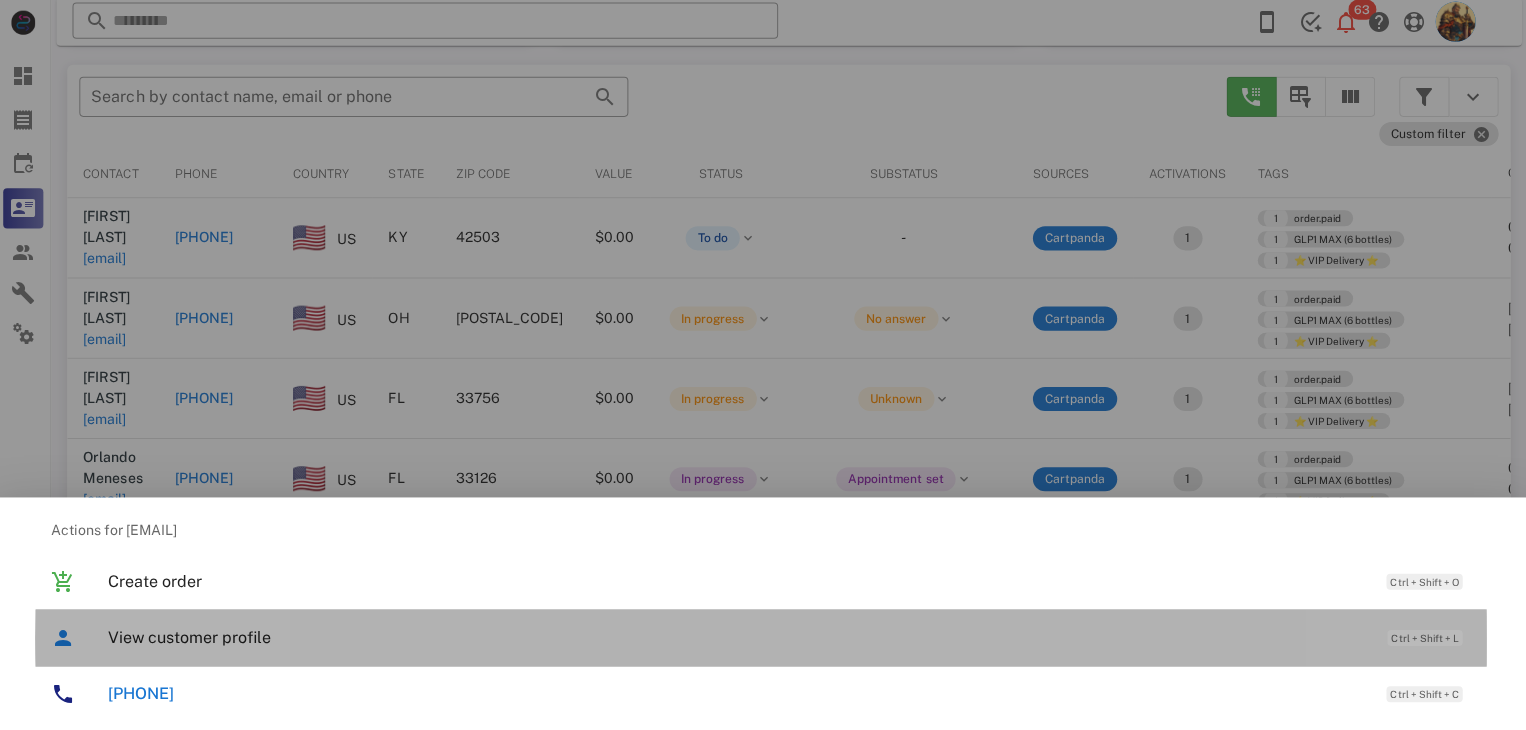 click on "View customer profile" at bounding box center [739, 637] 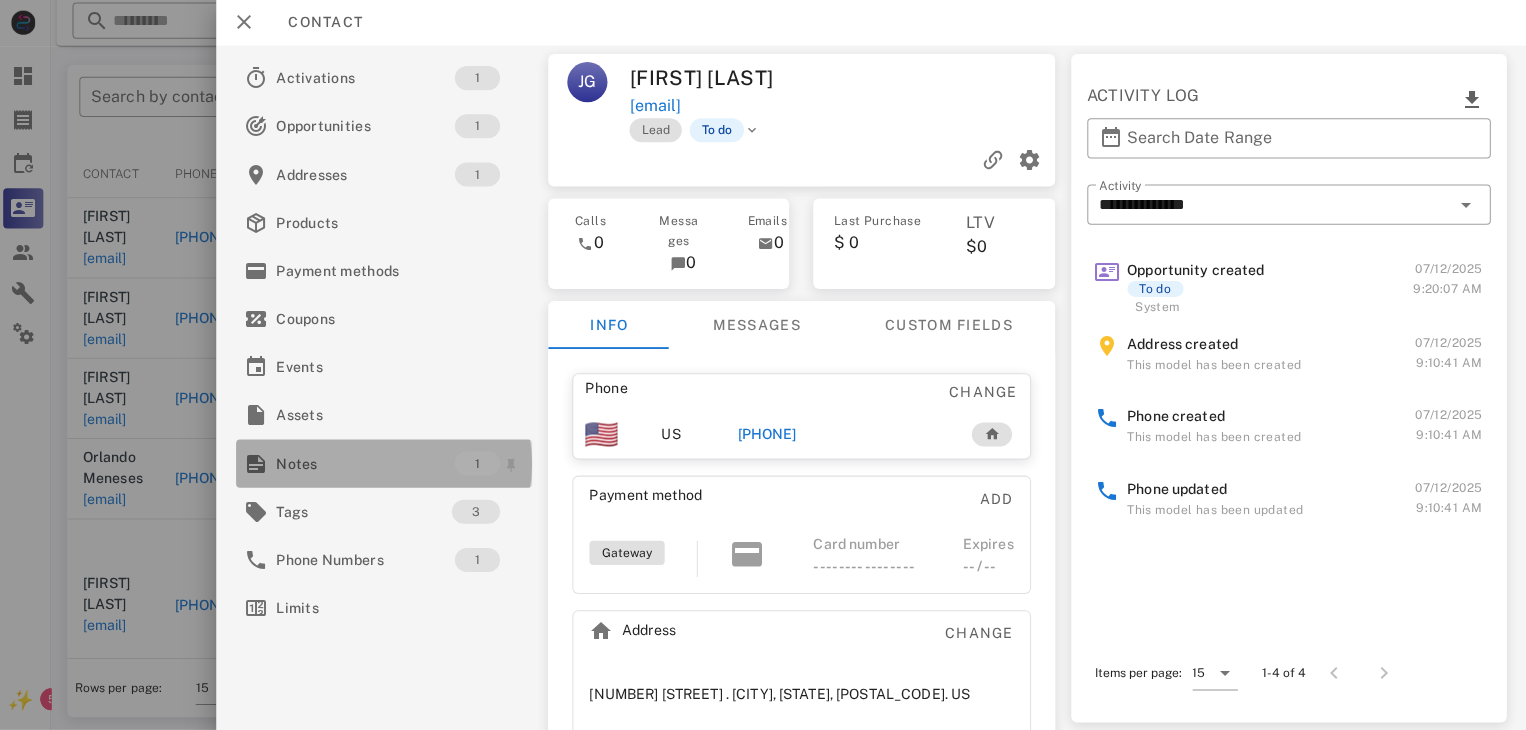 click on "Notes" at bounding box center (369, 464) 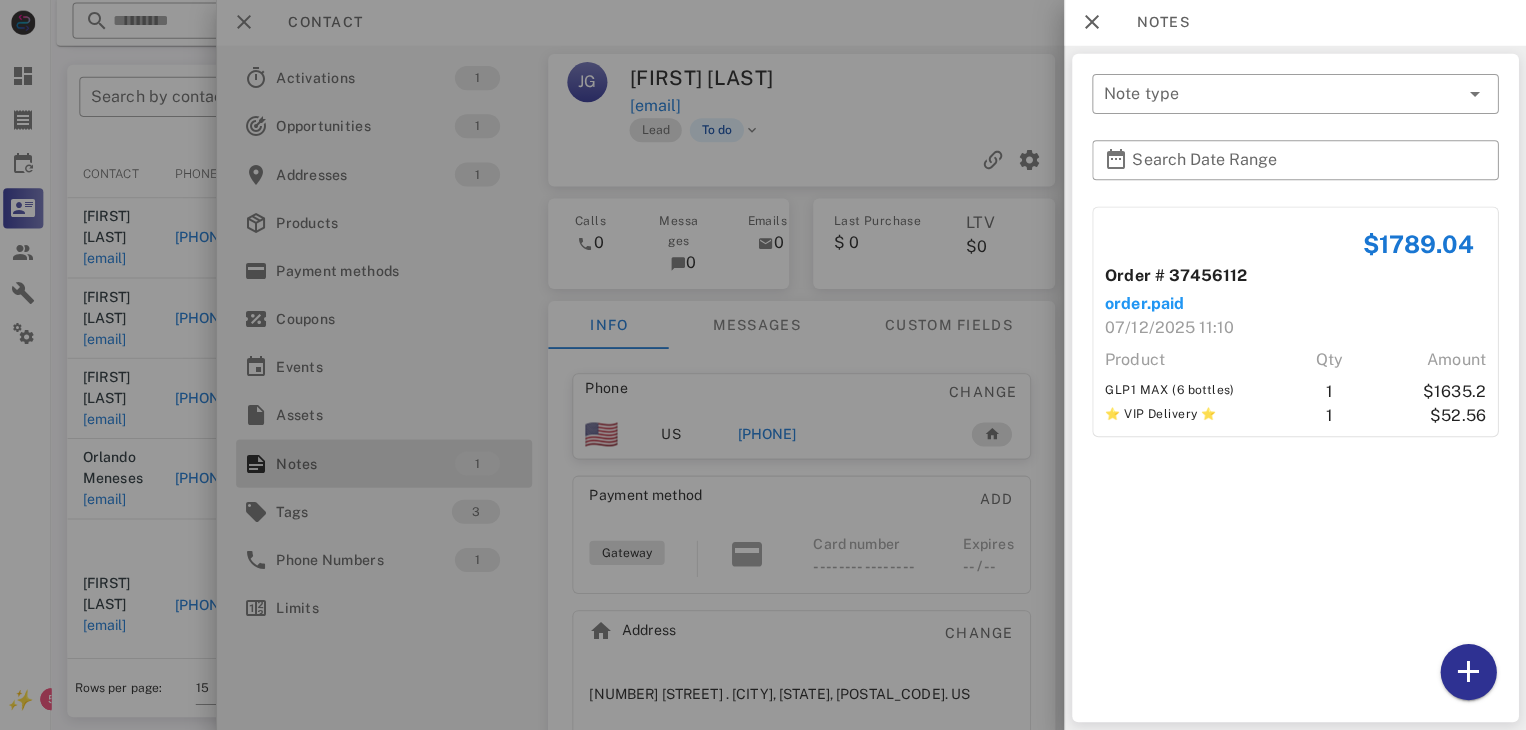 click at bounding box center [763, 365] 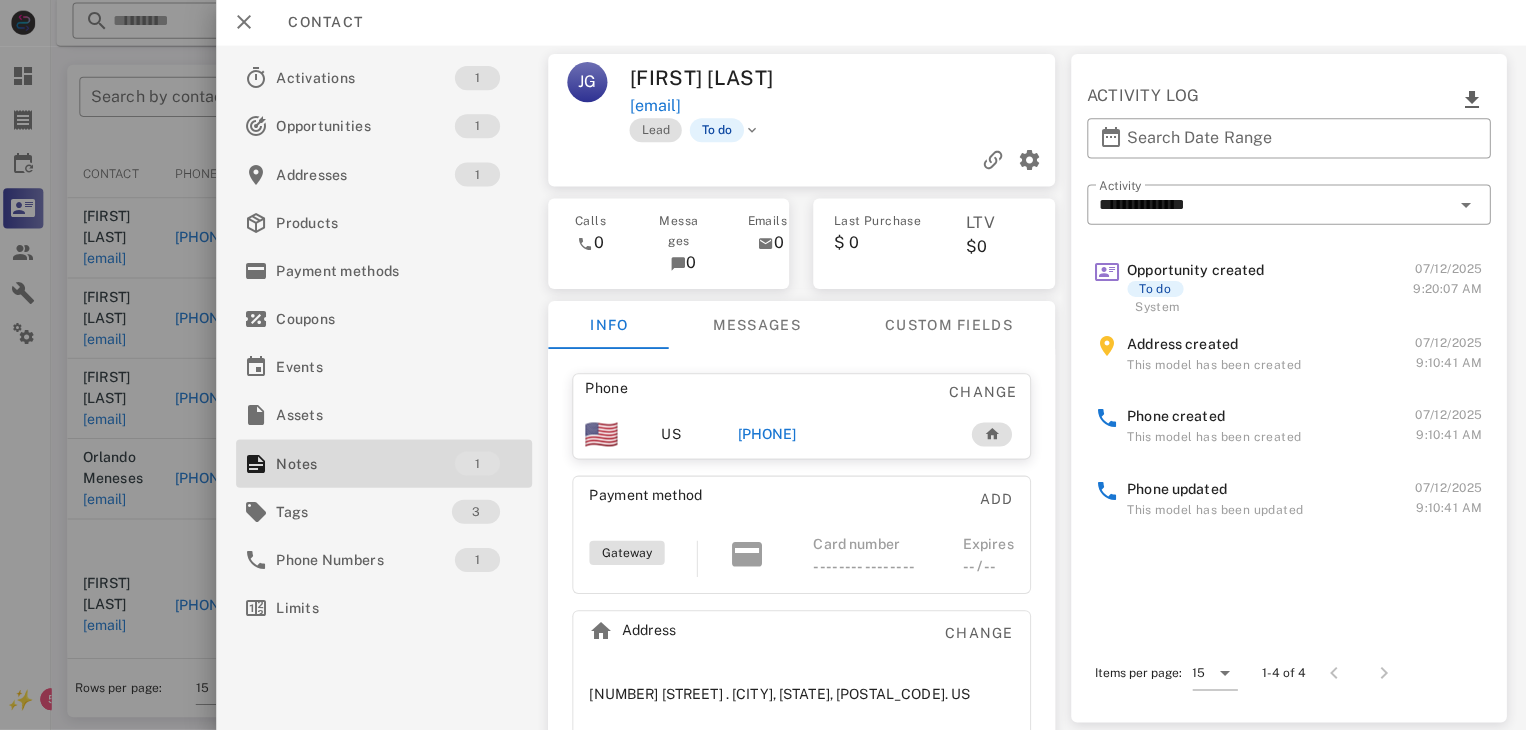 click on "[PHONE]" at bounding box center [769, 435] 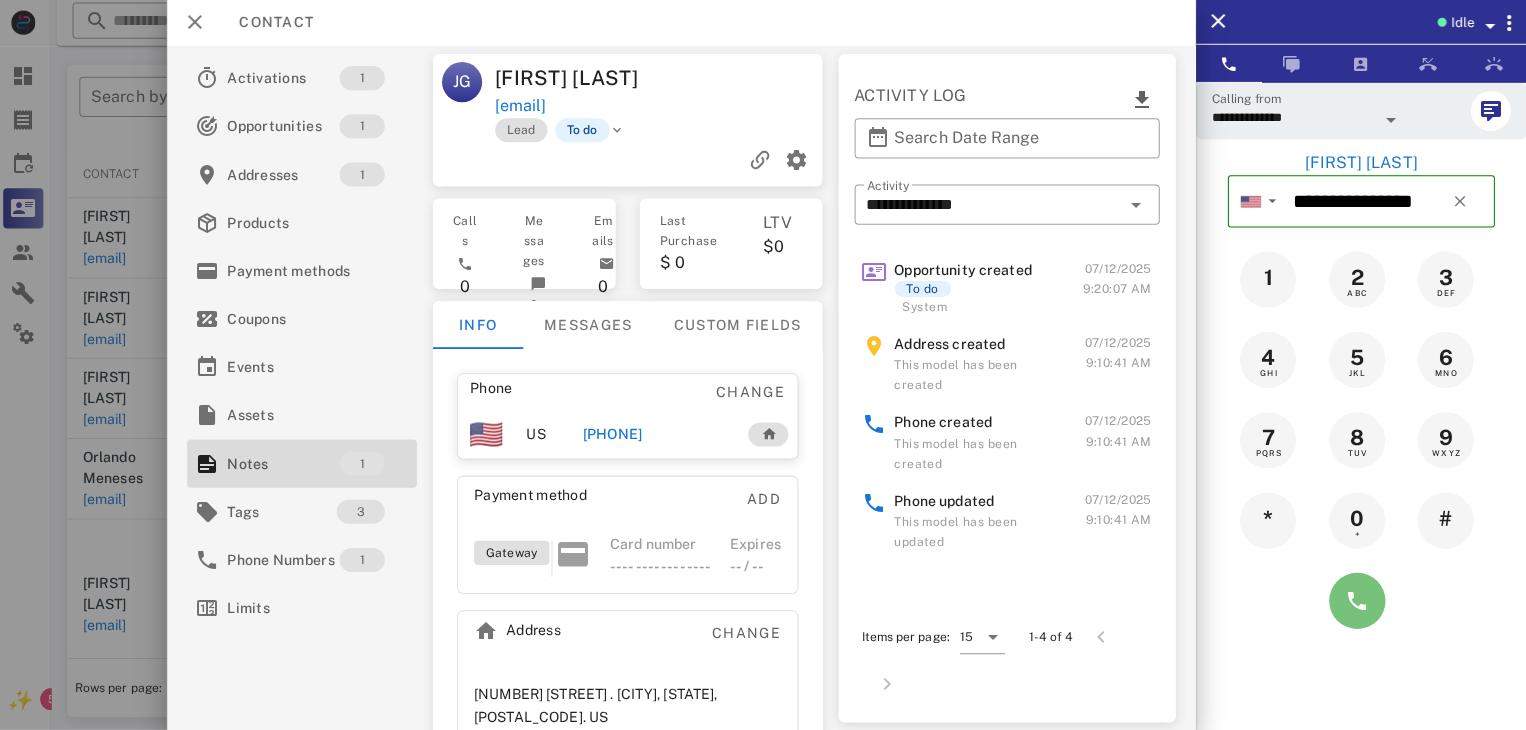 click at bounding box center [1357, 601] 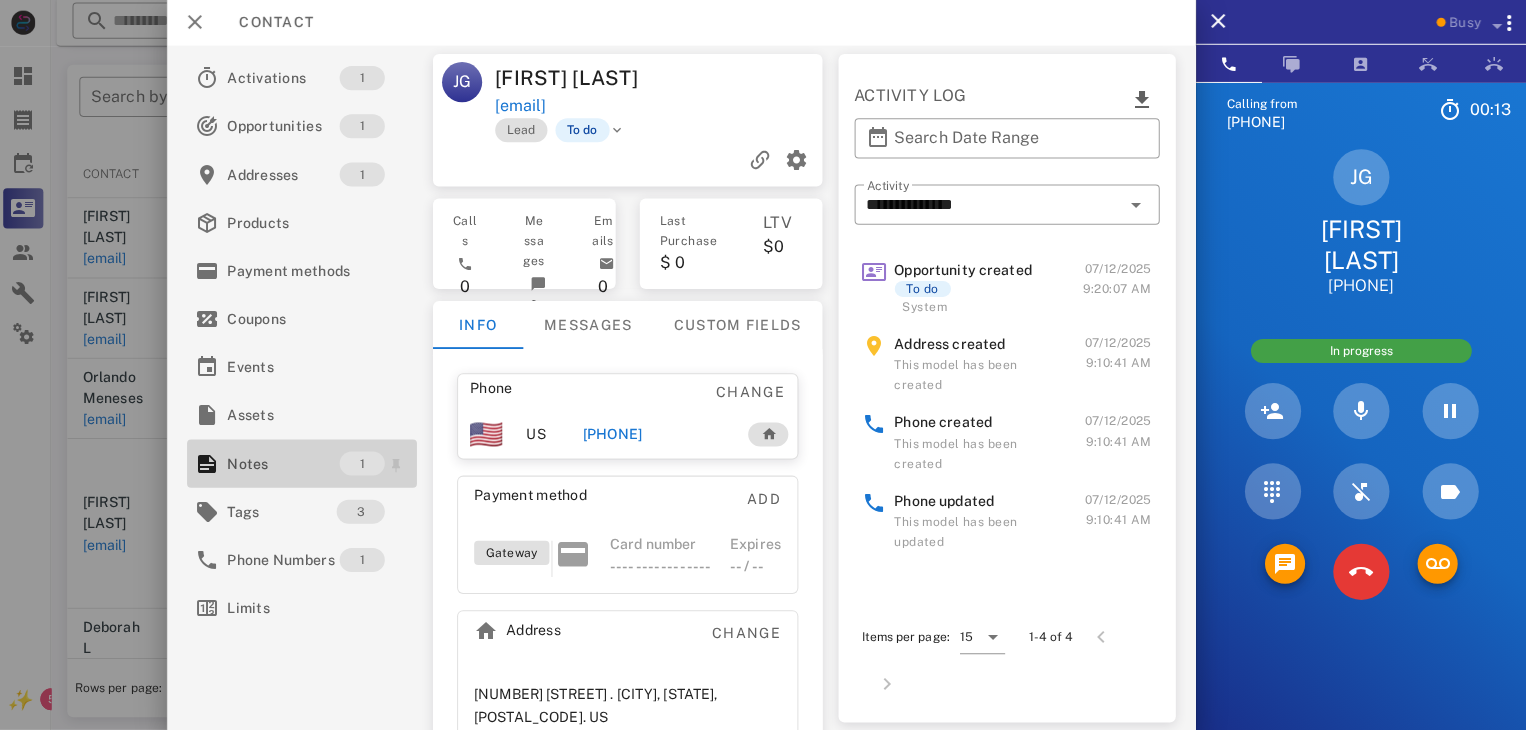 click on "Notes" at bounding box center (287, 464) 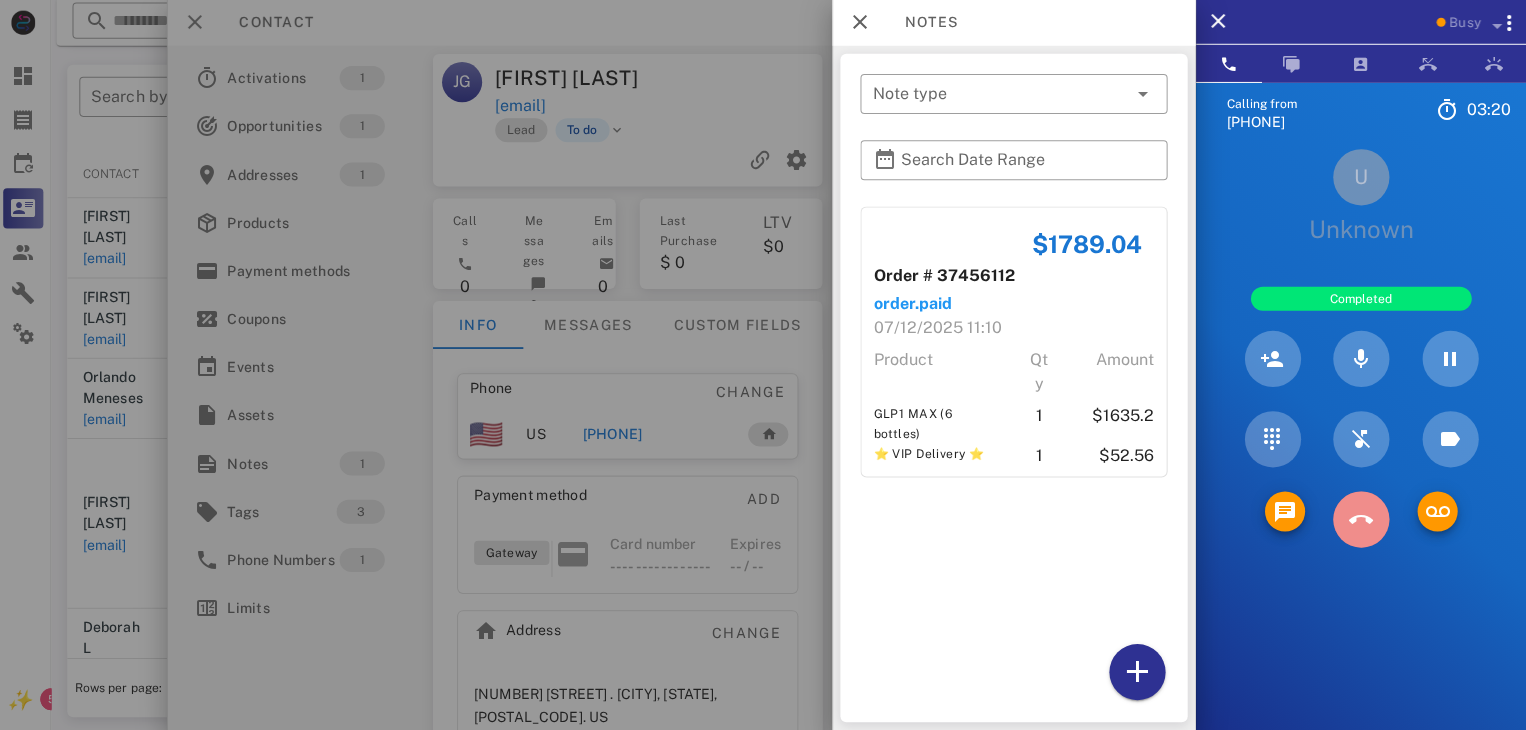 click at bounding box center [1361, 520] 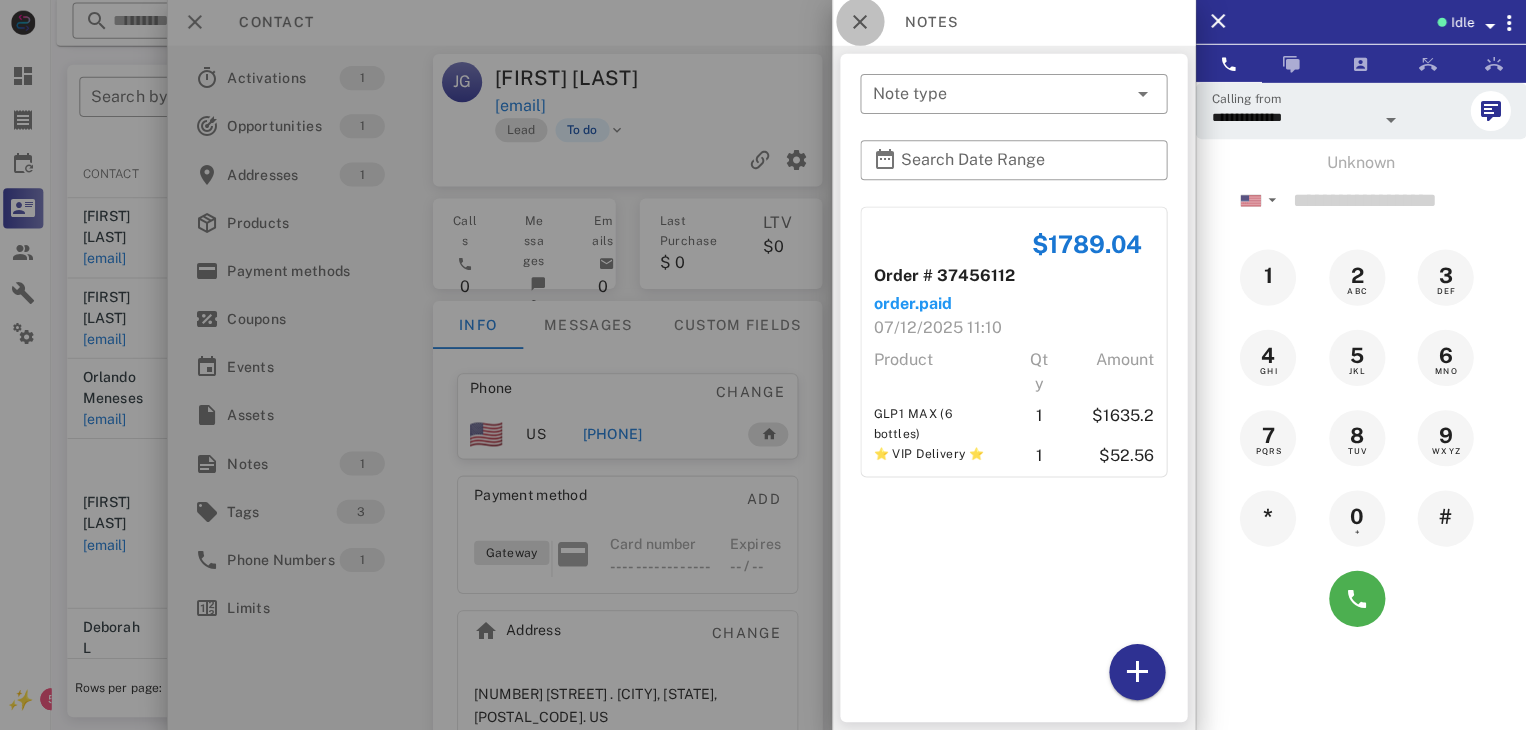 click at bounding box center [862, 24] 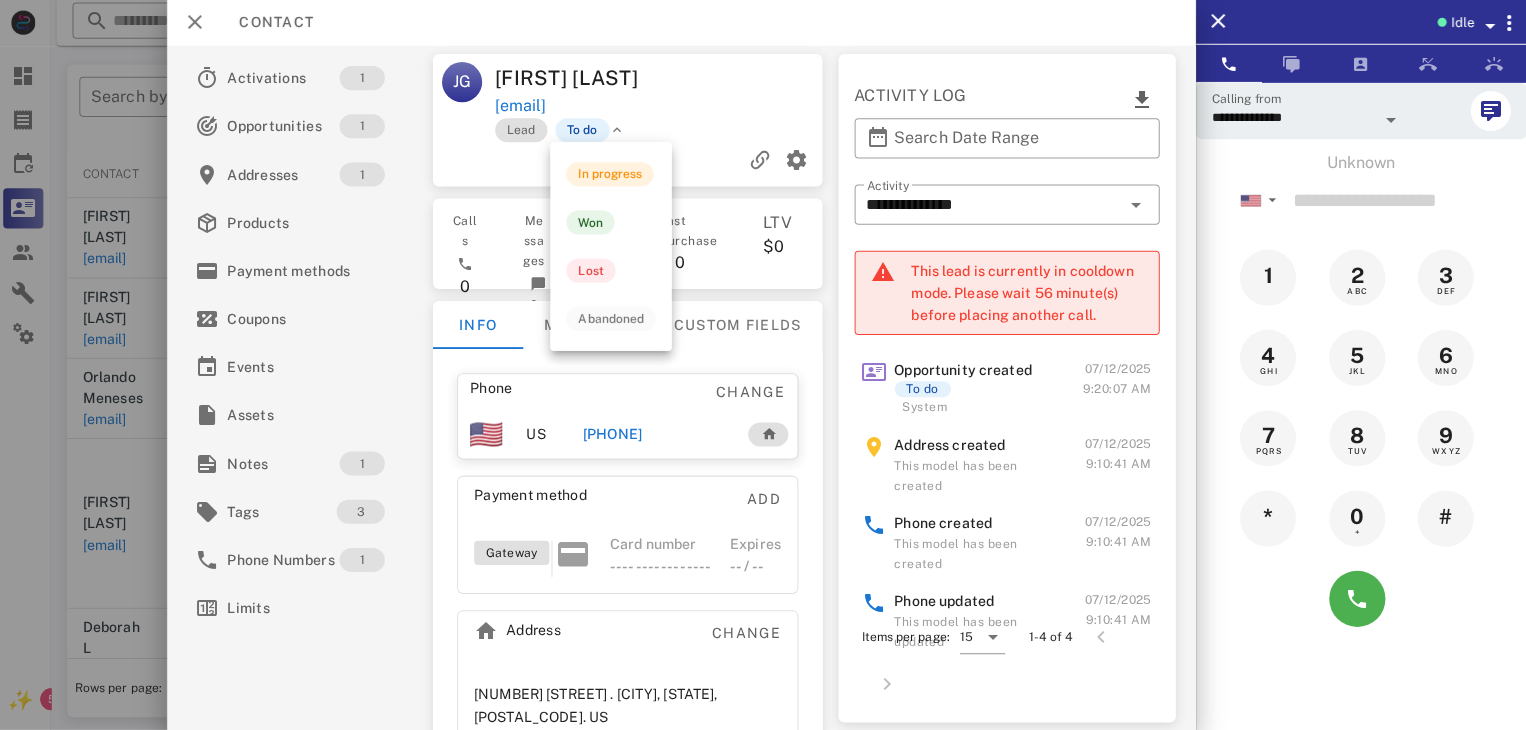 click at bounding box center (620, 132) 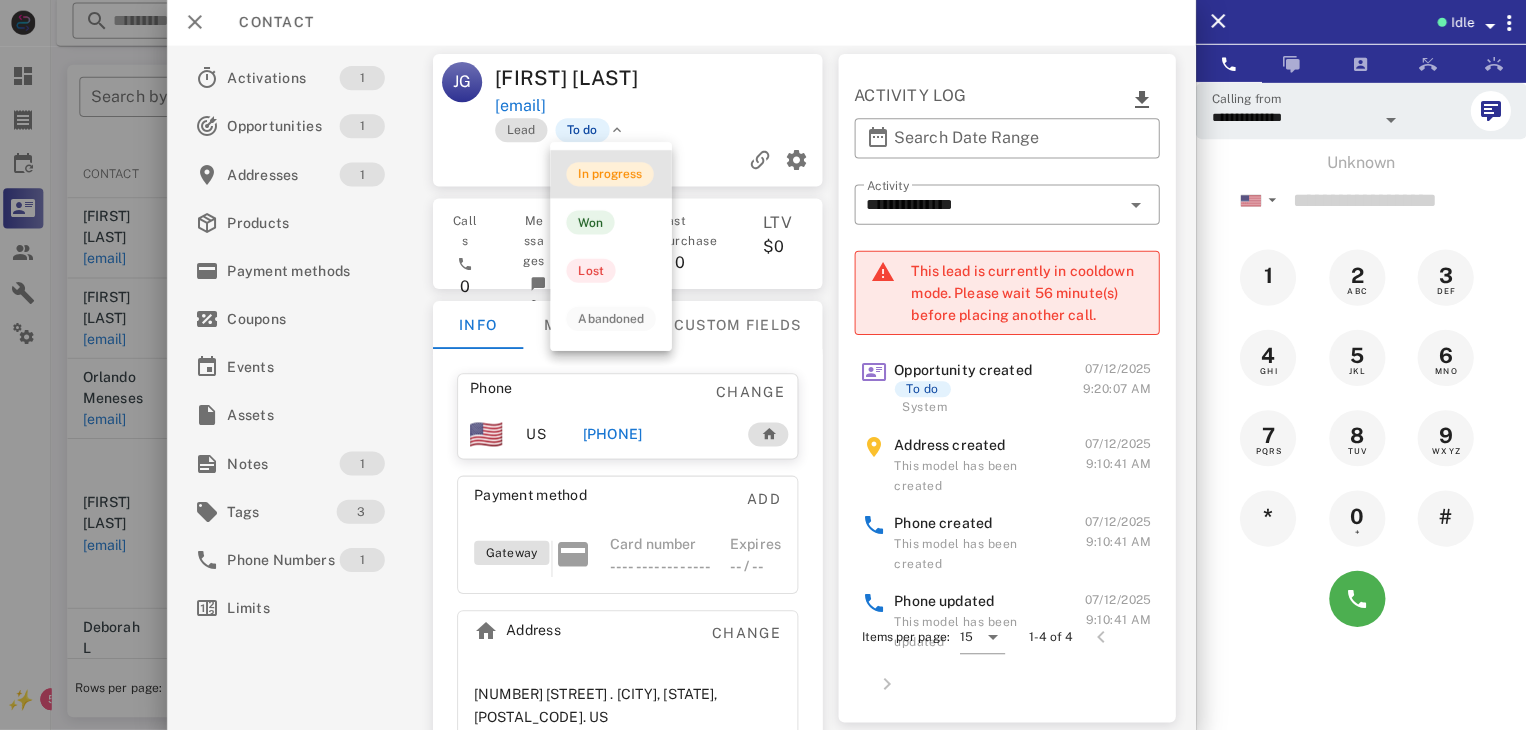 click on "In progress" at bounding box center (612, 176) 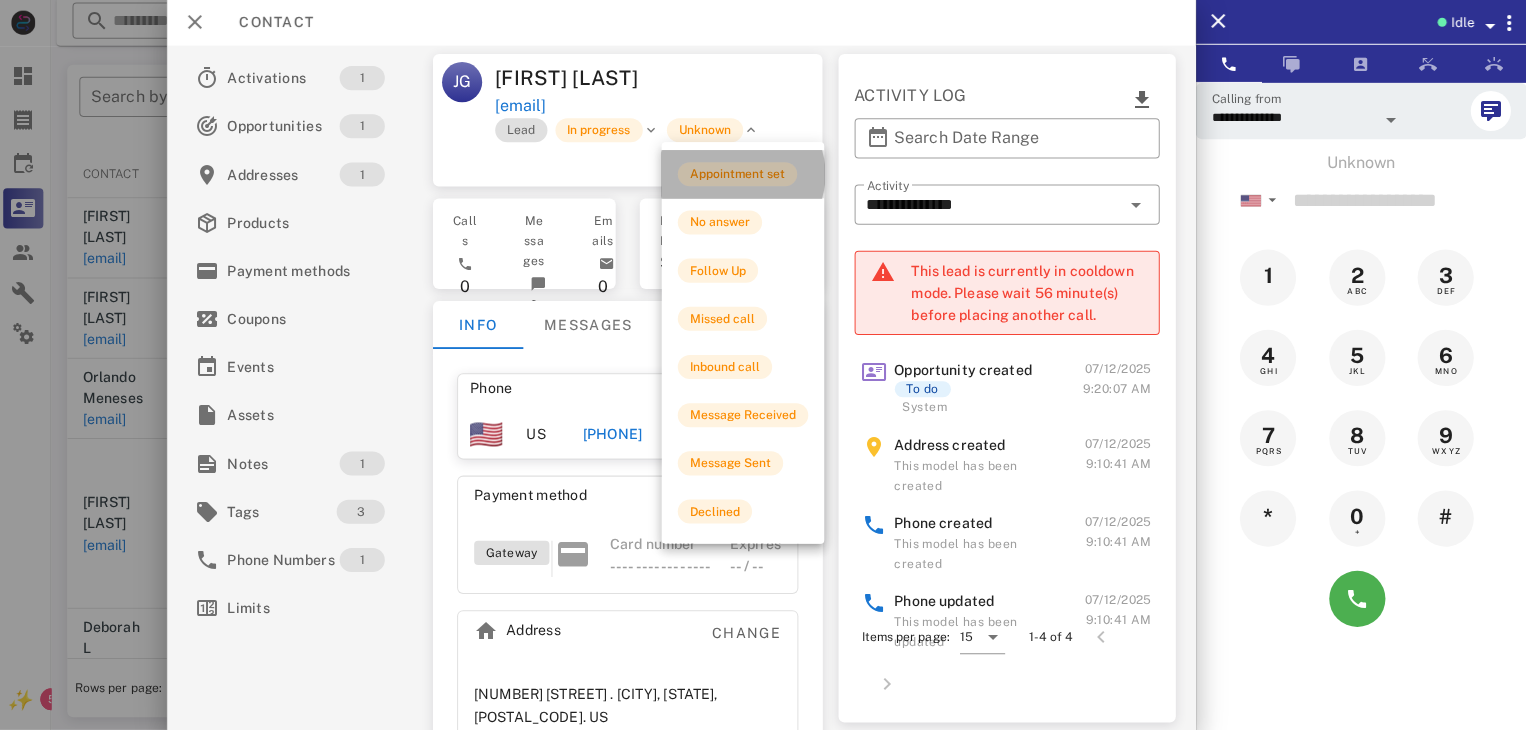 click on "Appointment set" at bounding box center (739, 176) 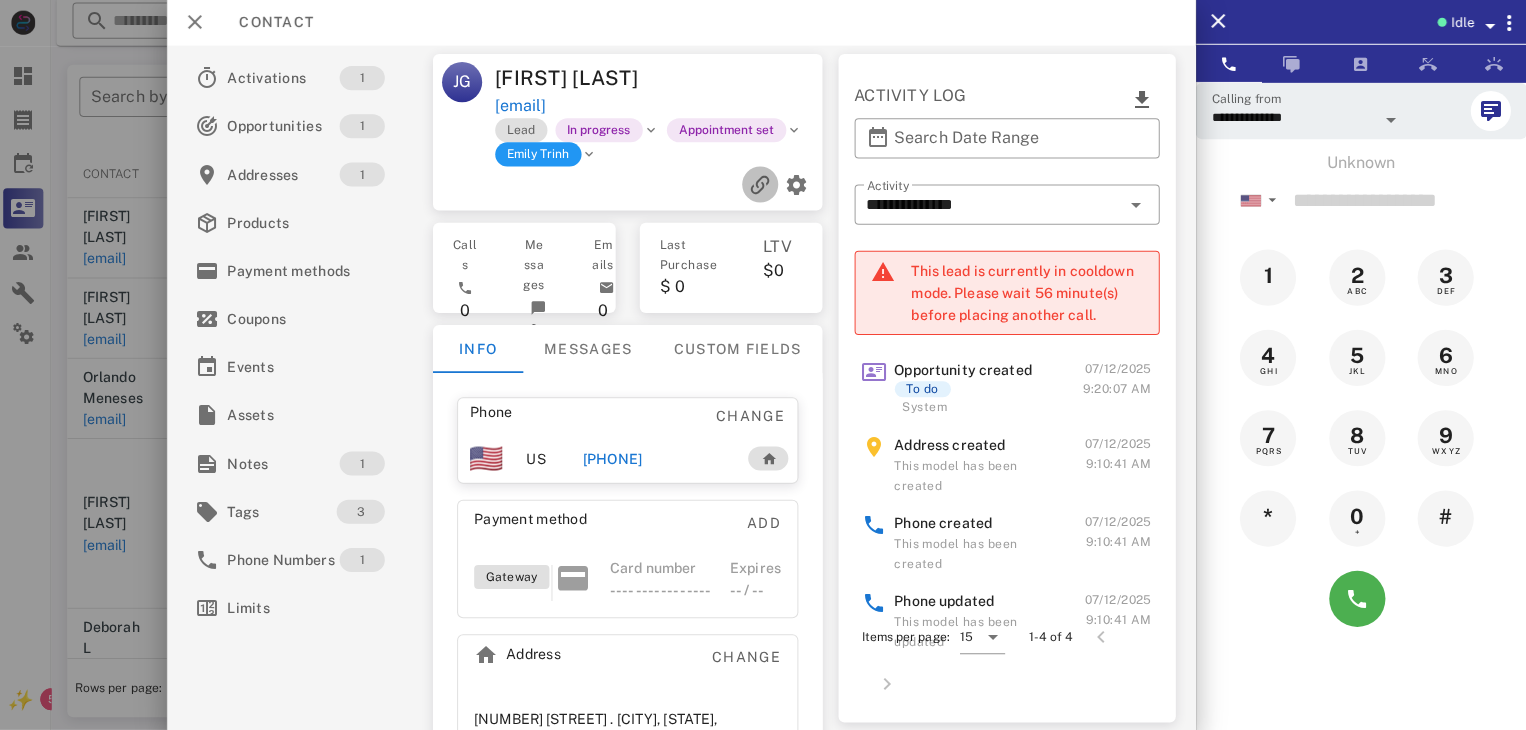 click at bounding box center (762, 186) 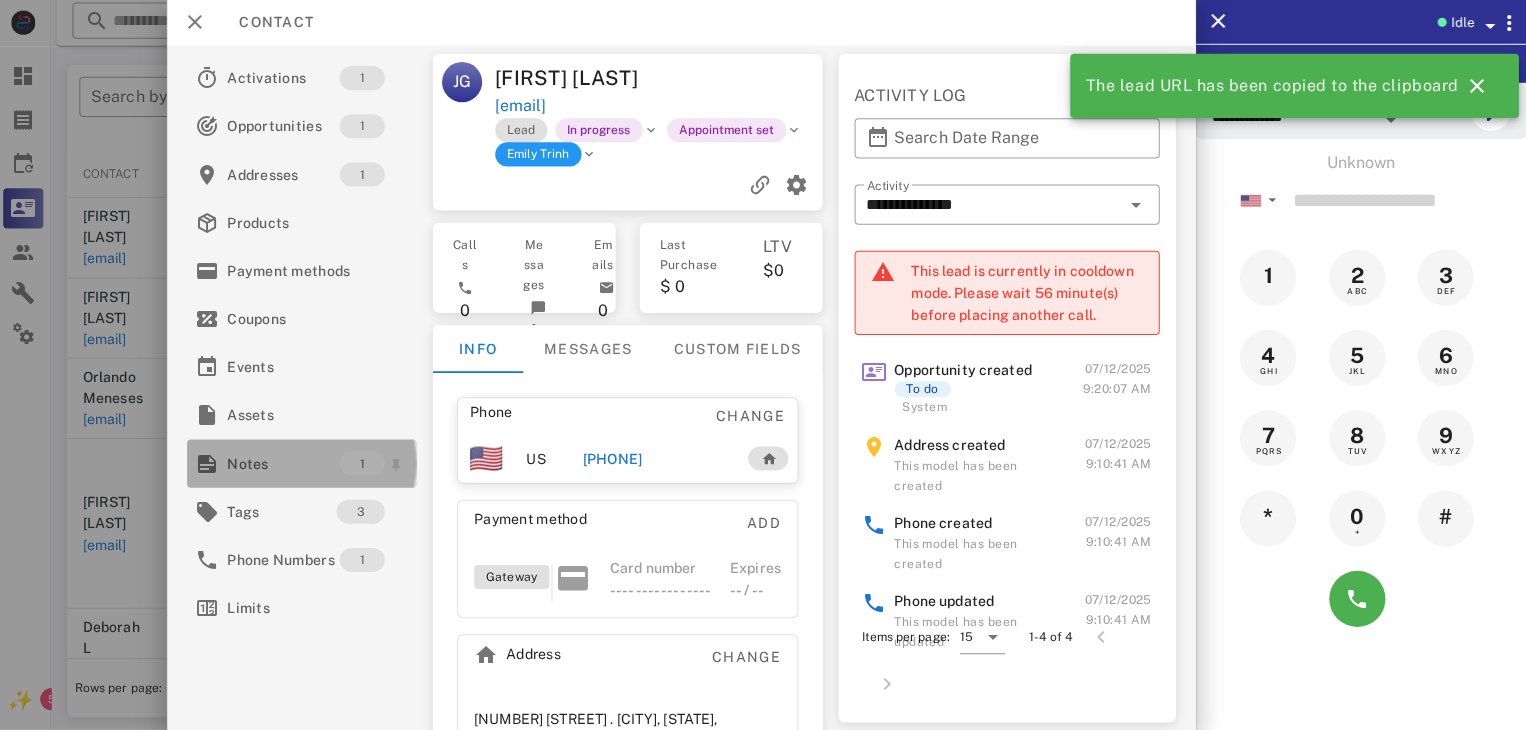 click on "Notes" at bounding box center (287, 464) 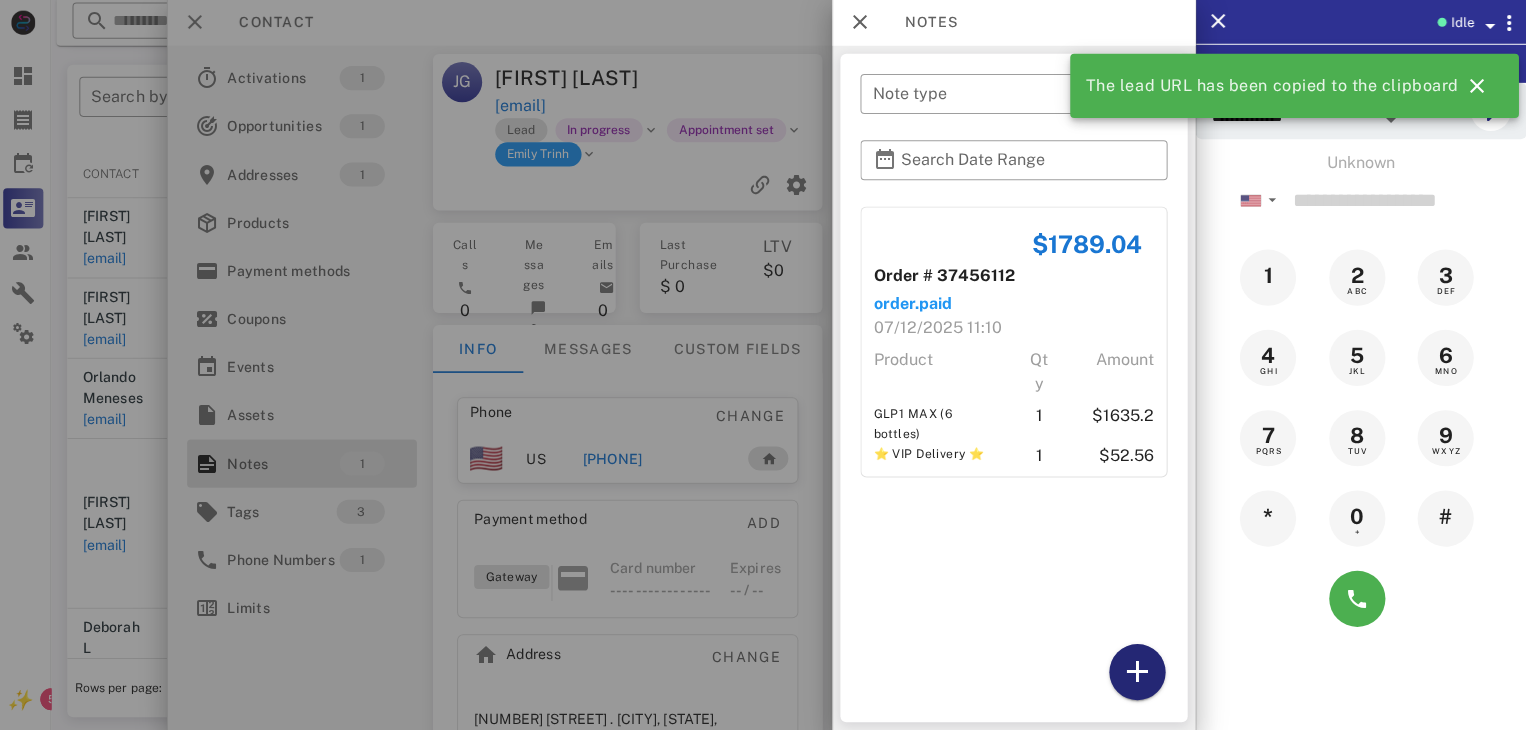 click at bounding box center (1138, 672) 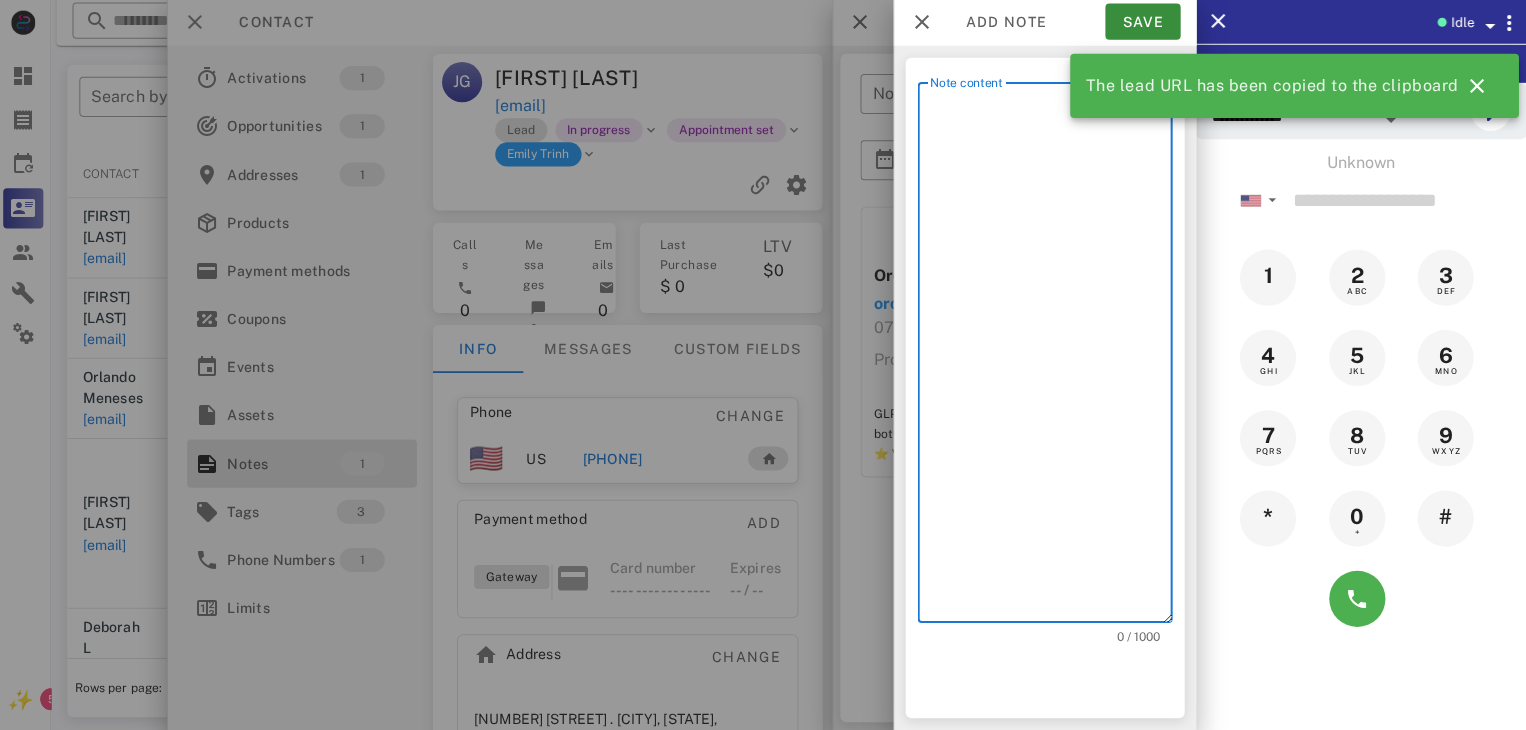 click on "Note content" at bounding box center [1052, 358] 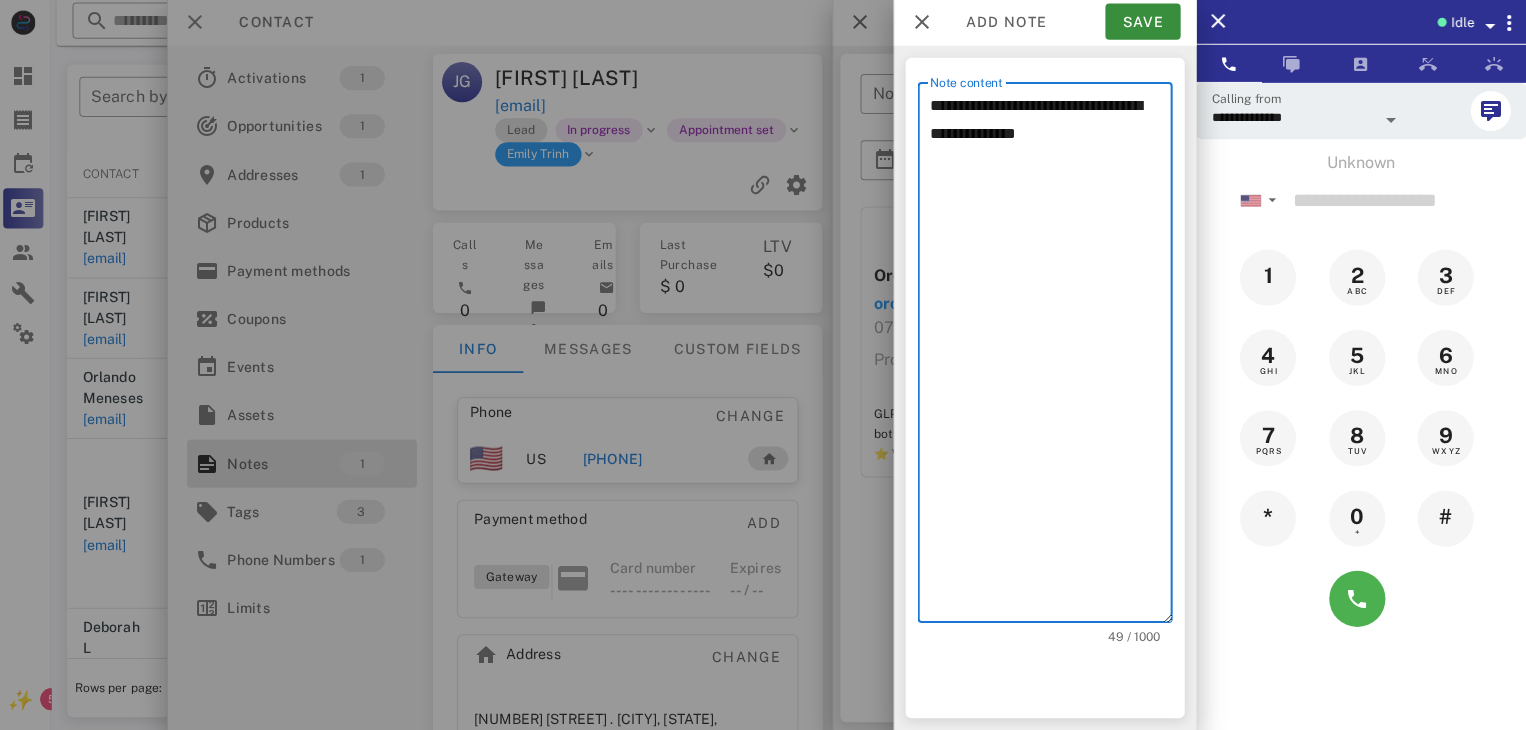 click on "**********" at bounding box center [1052, 358] 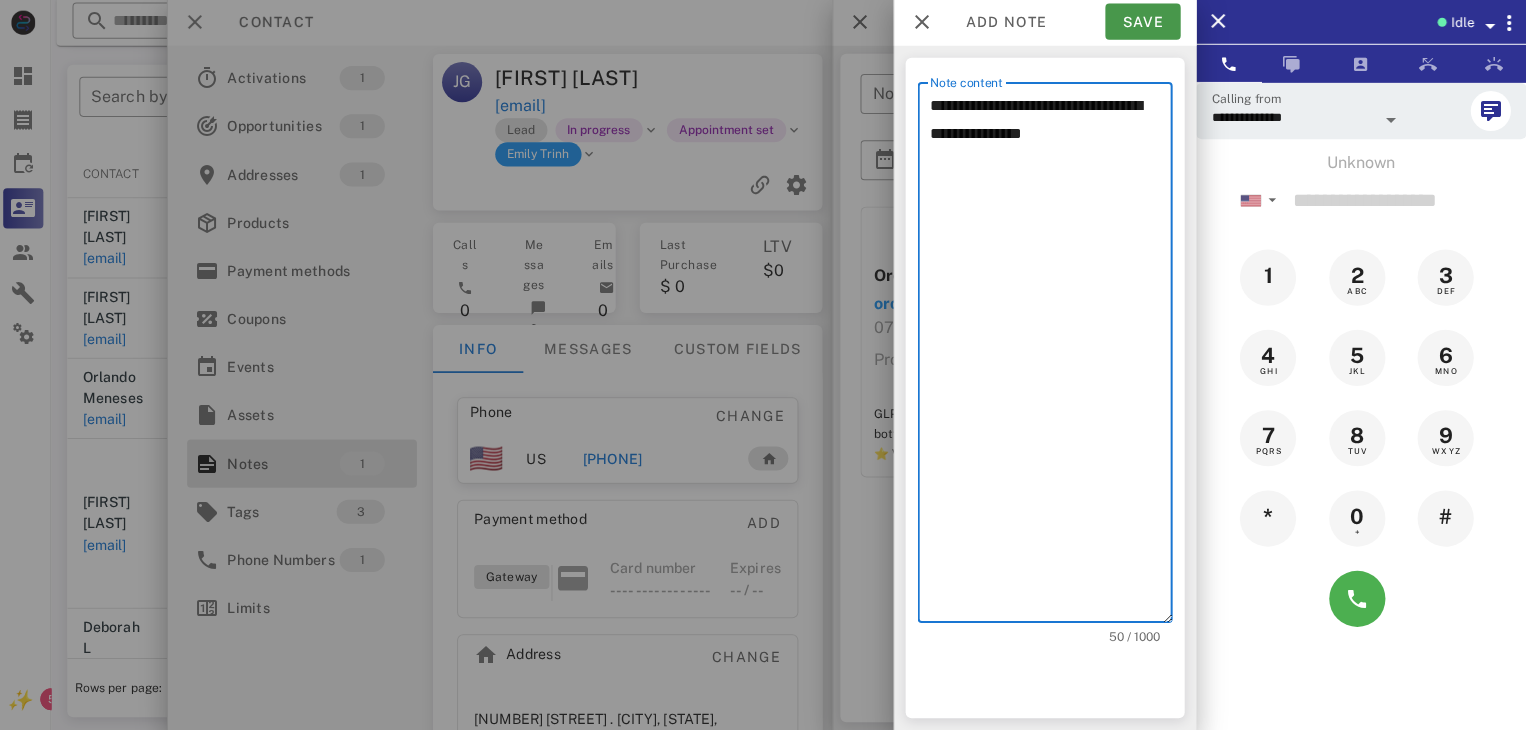 type on "**********" 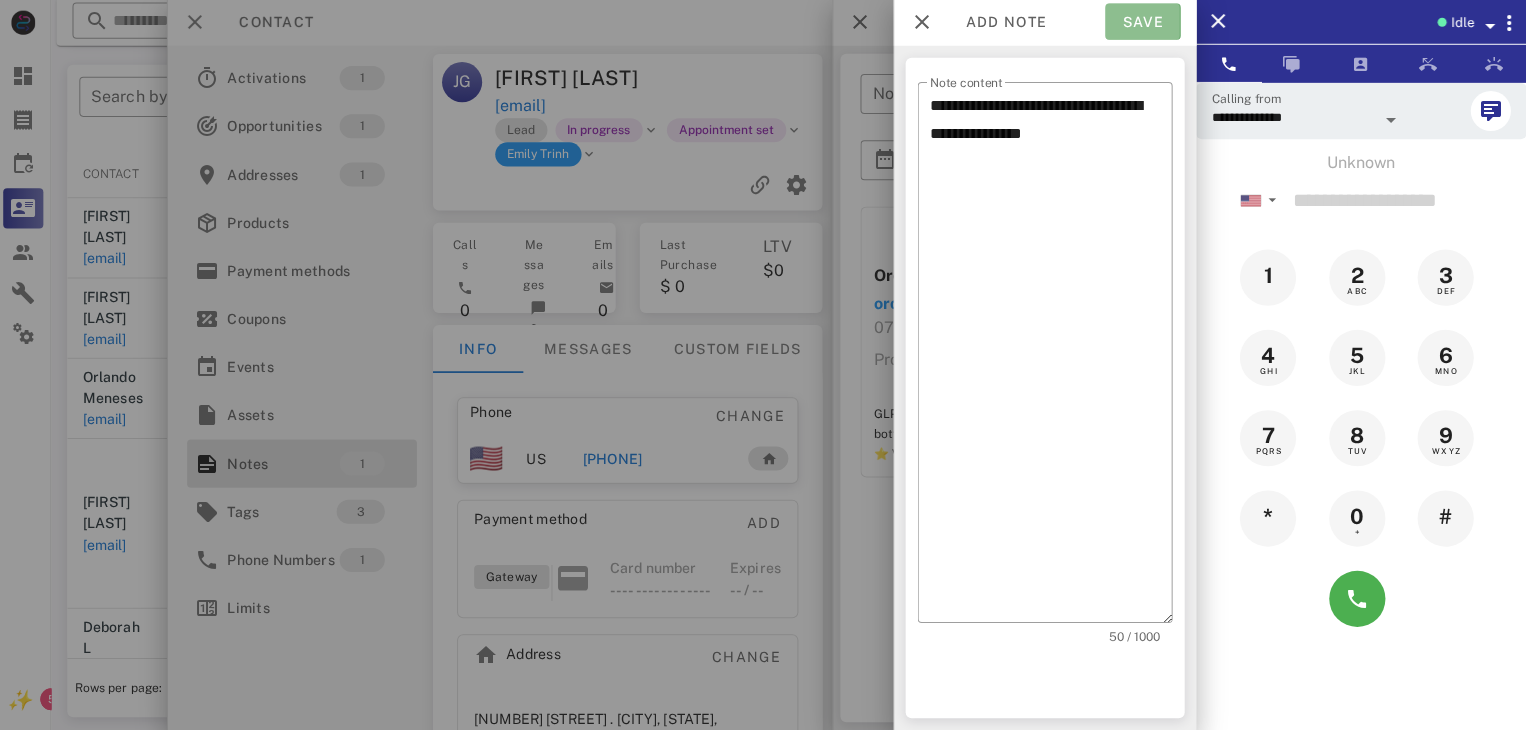 click on "Save" at bounding box center (1143, 24) 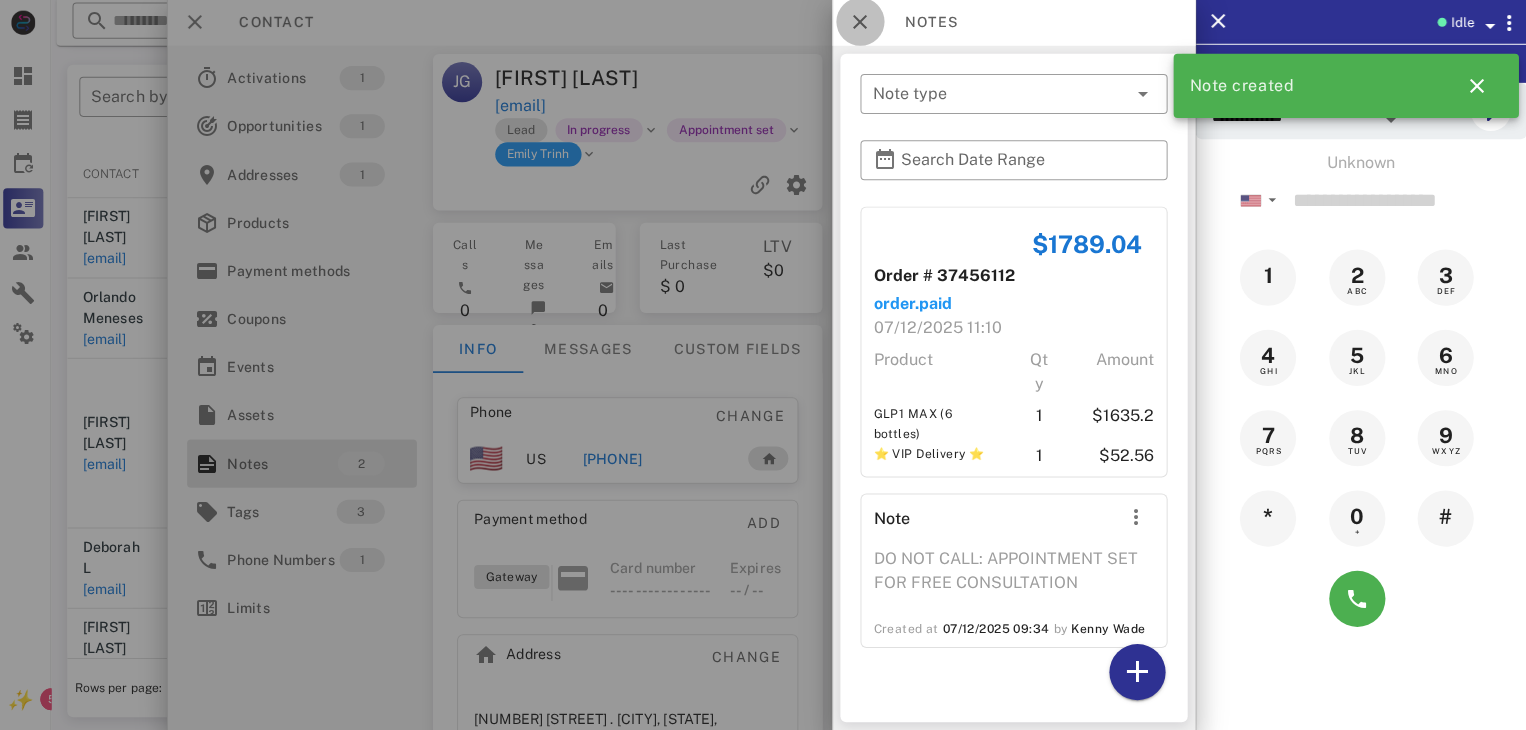 click at bounding box center (862, 24) 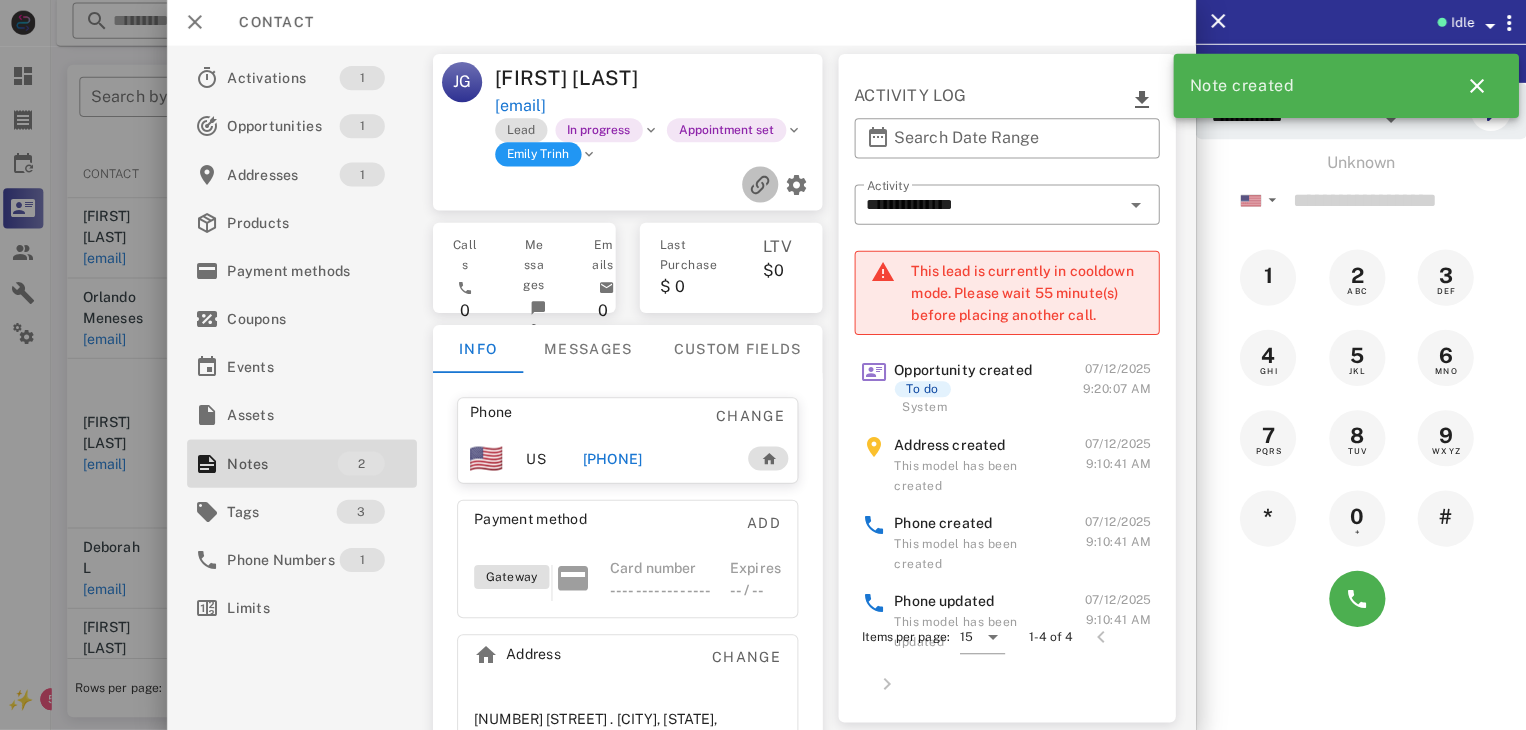 click at bounding box center [762, 186] 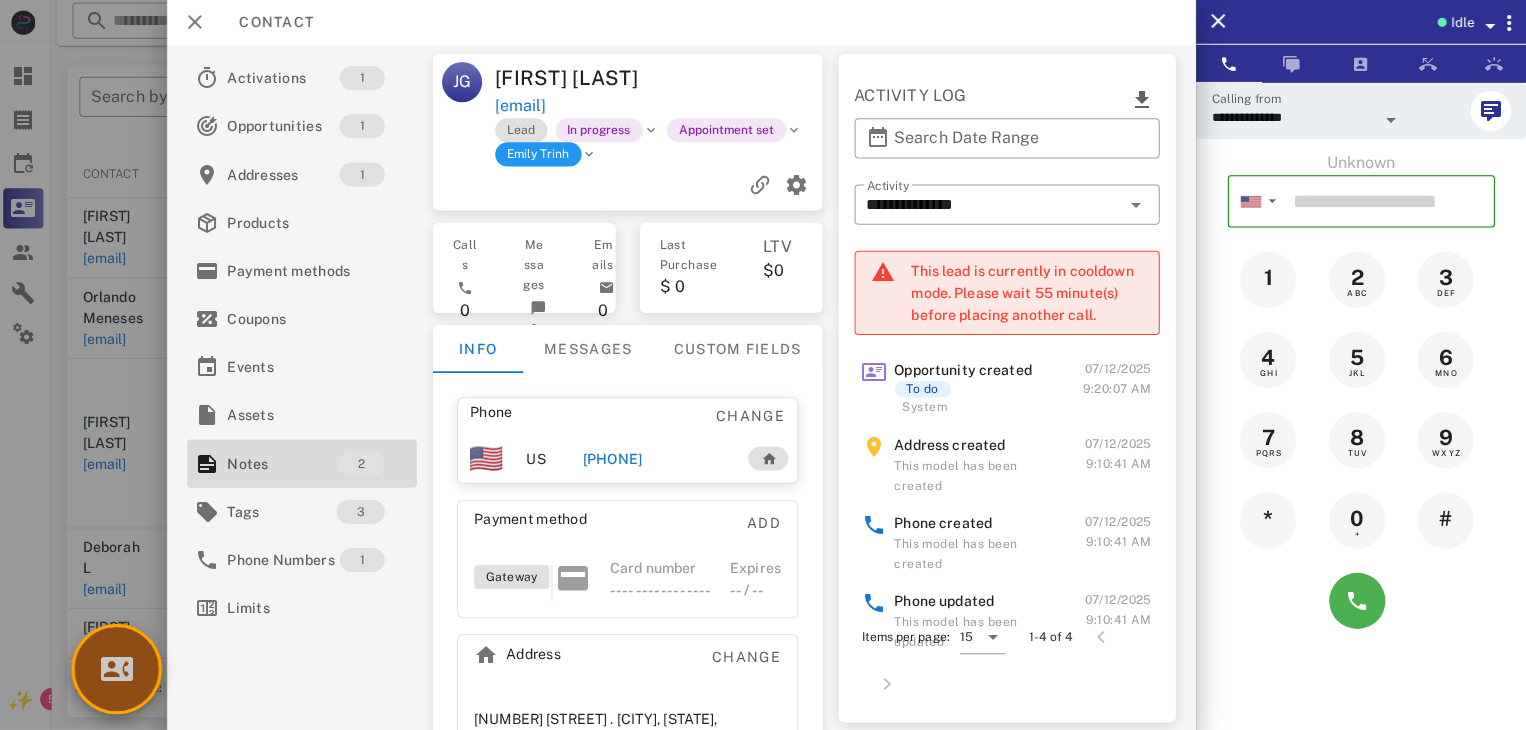 click at bounding box center (121, 669) 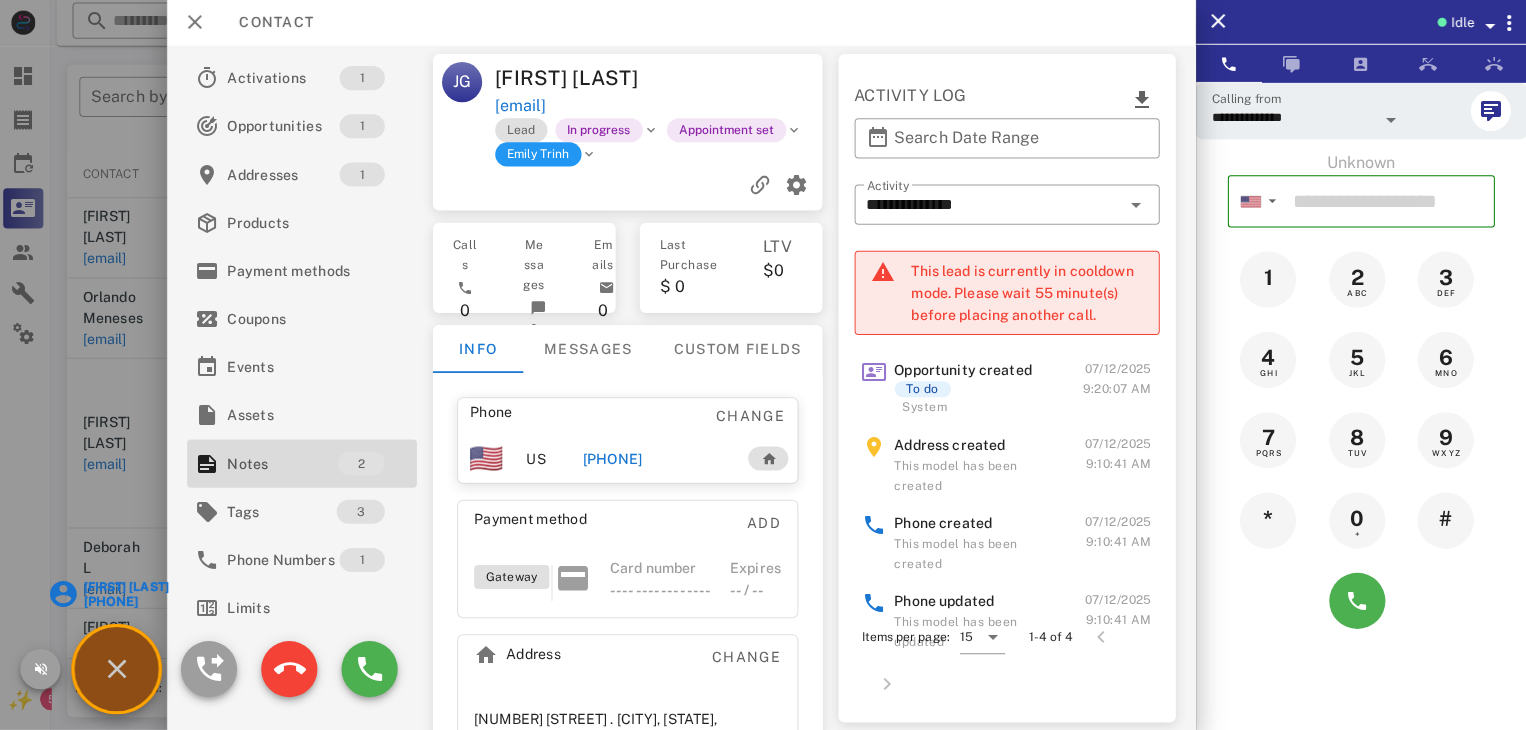 click on "Donna Bovenzi" at bounding box center [129, 587] 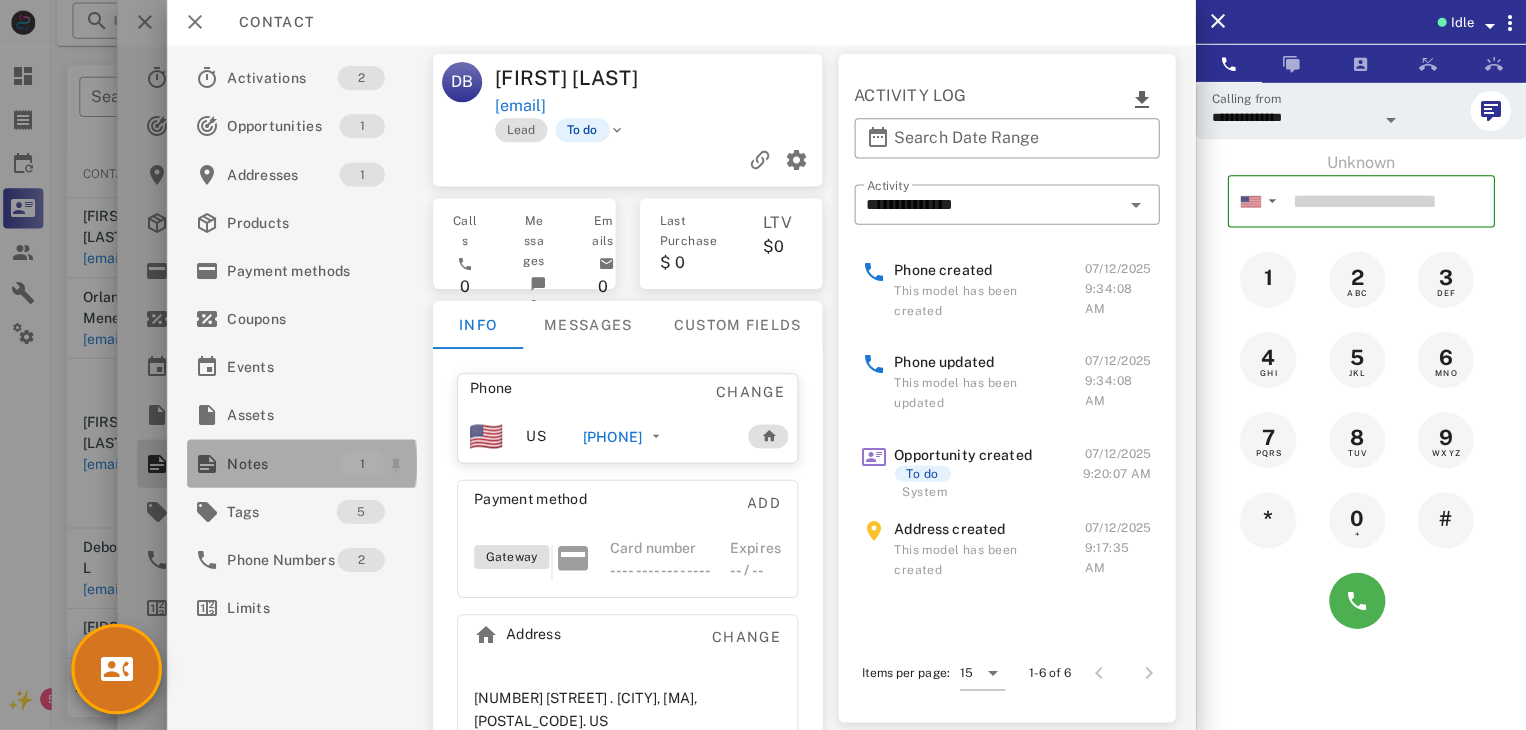 click on "Notes" at bounding box center [287, 464] 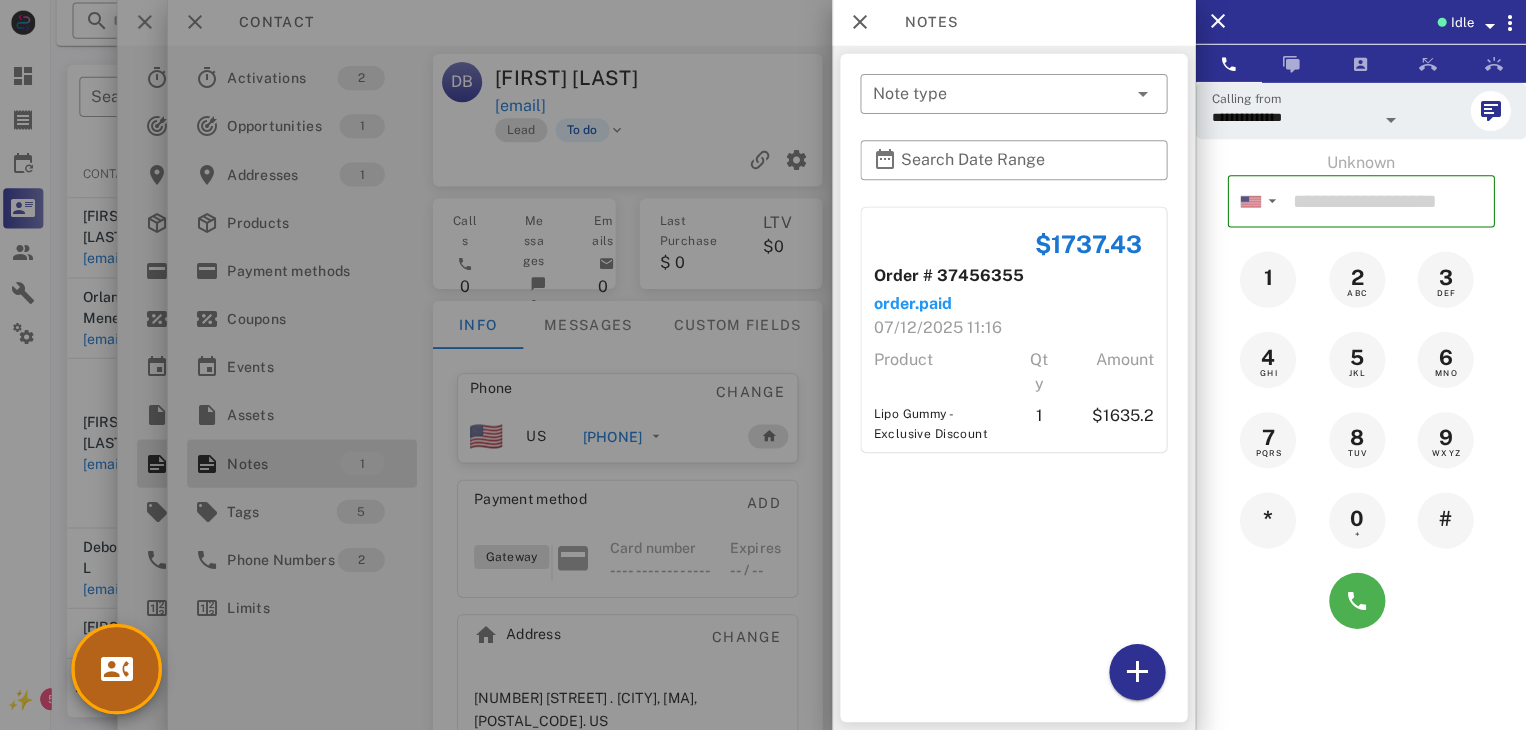 click at bounding box center (121, 669) 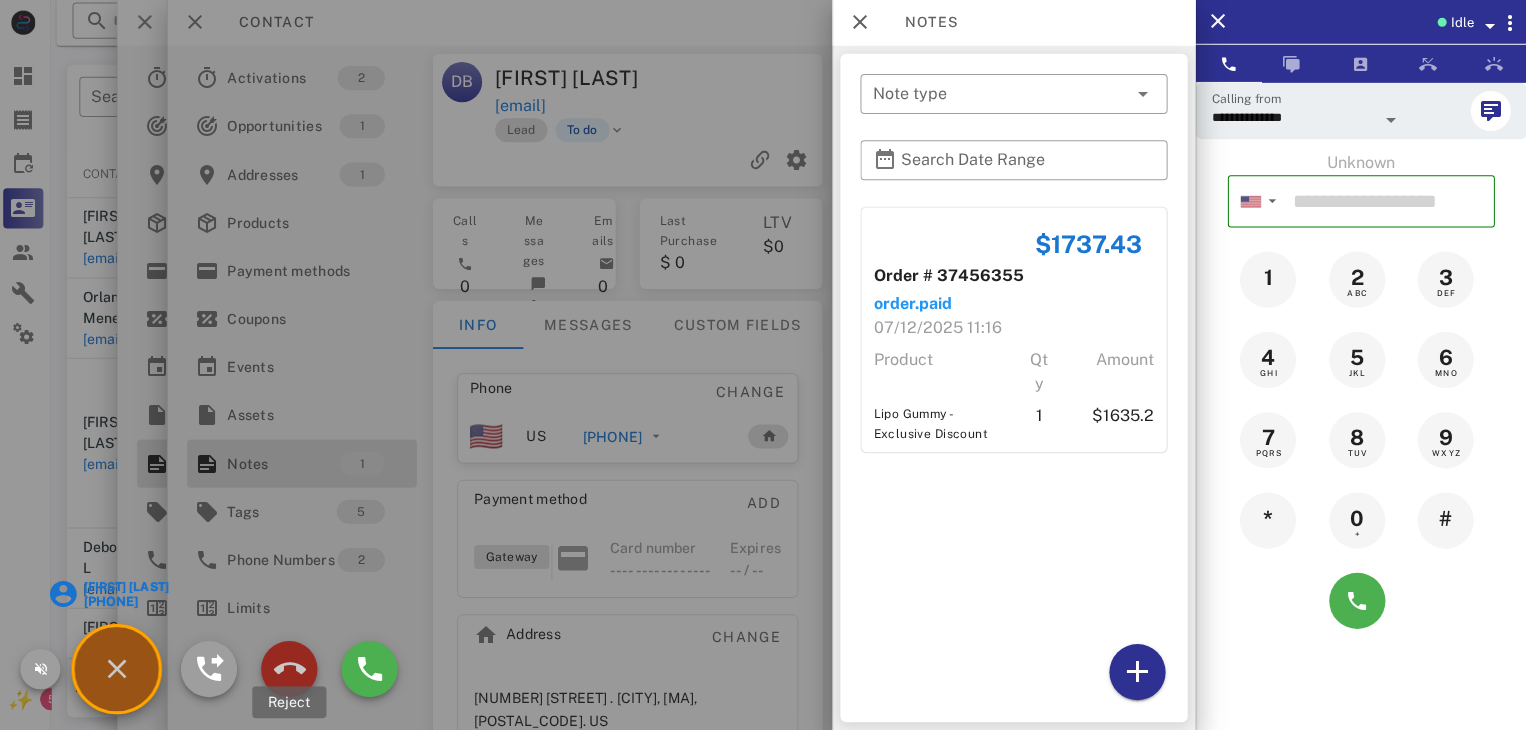 click at bounding box center [293, 669] 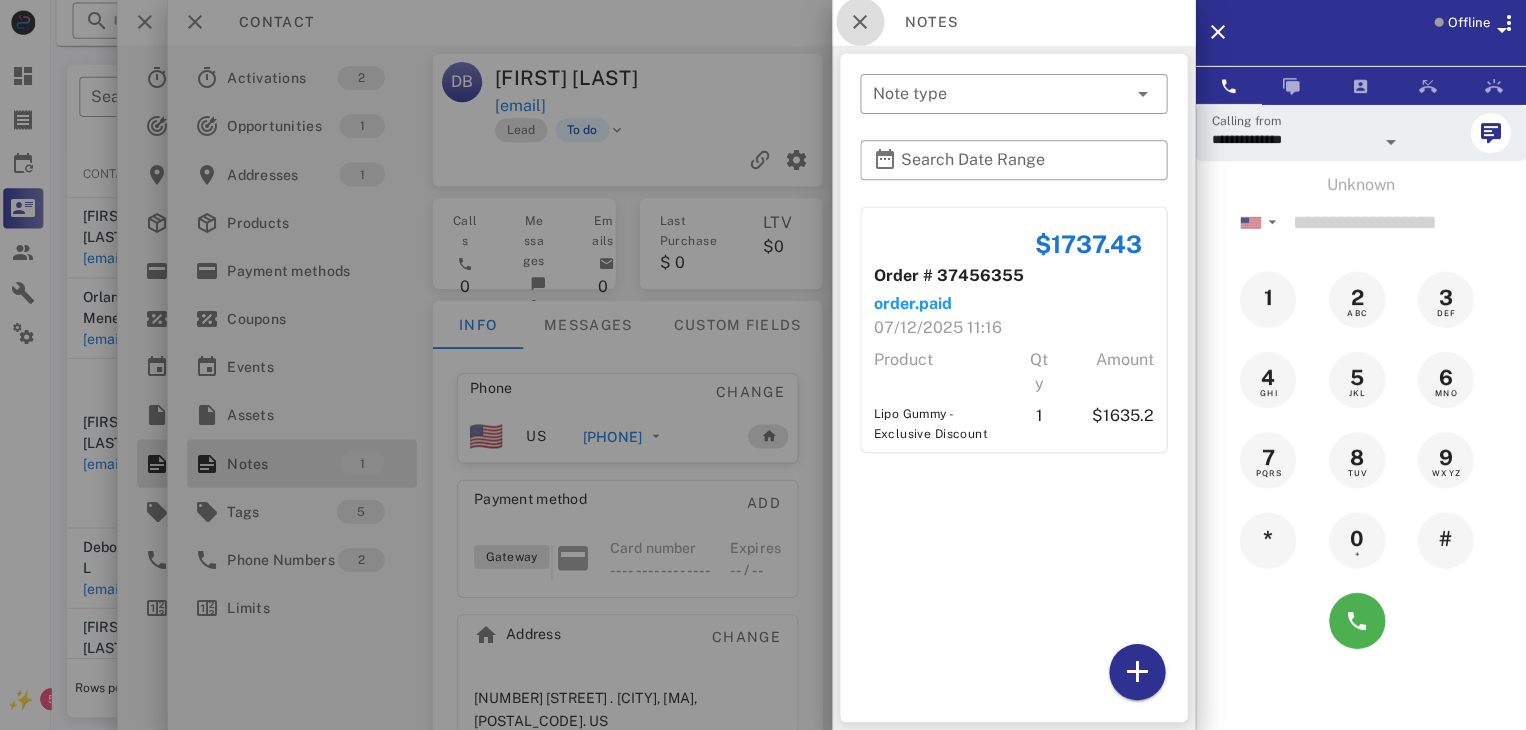 click at bounding box center (862, 24) 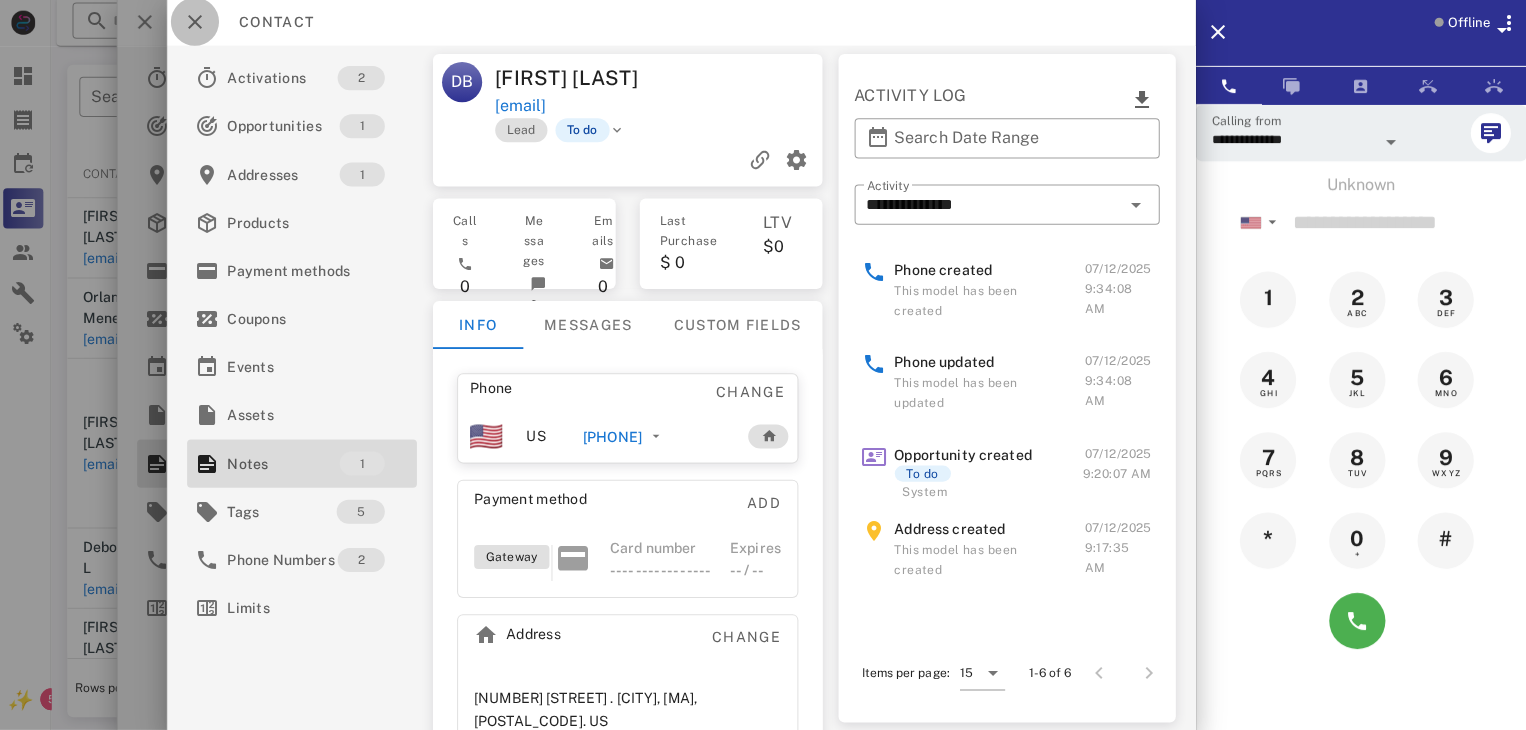 click at bounding box center (199, 24) 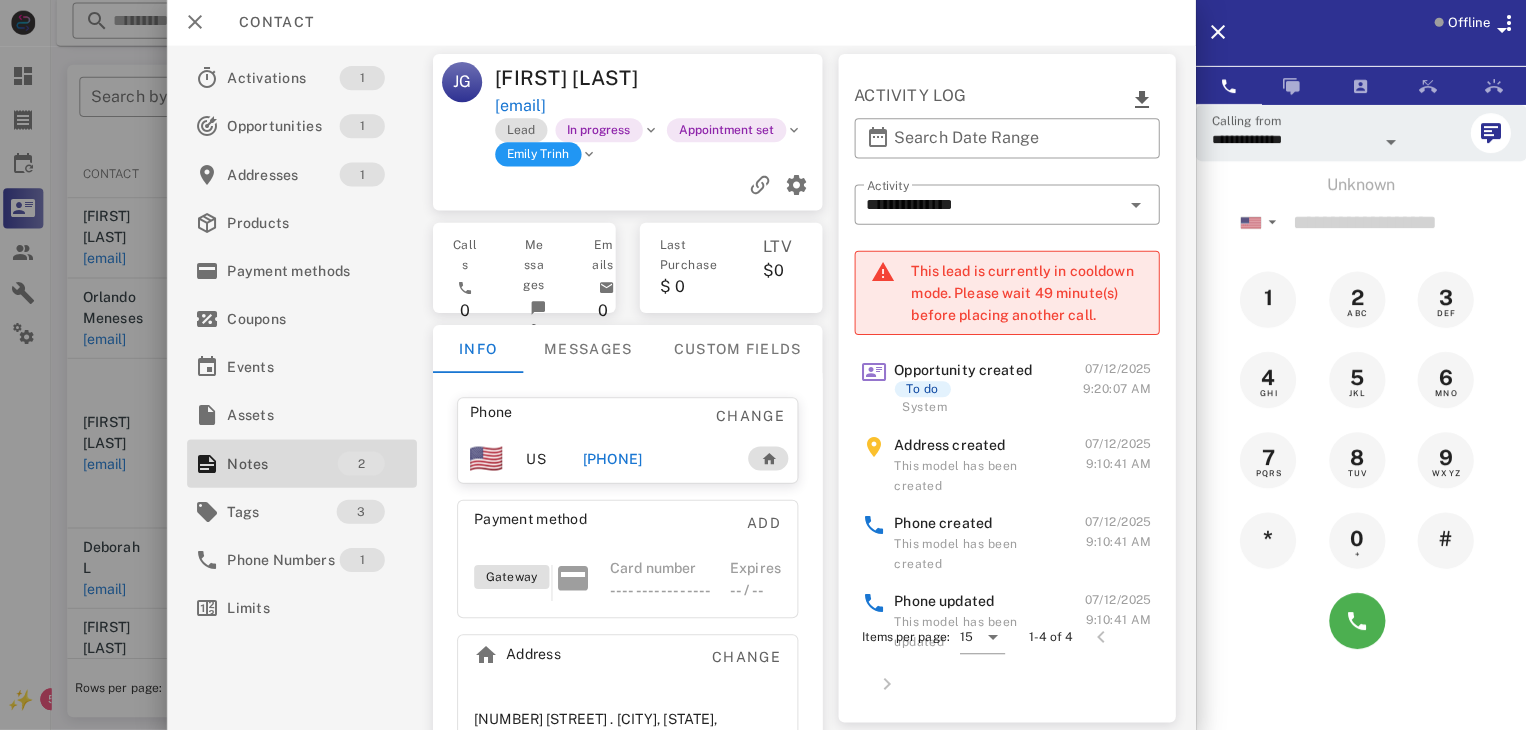 click at bounding box center (763, 365) 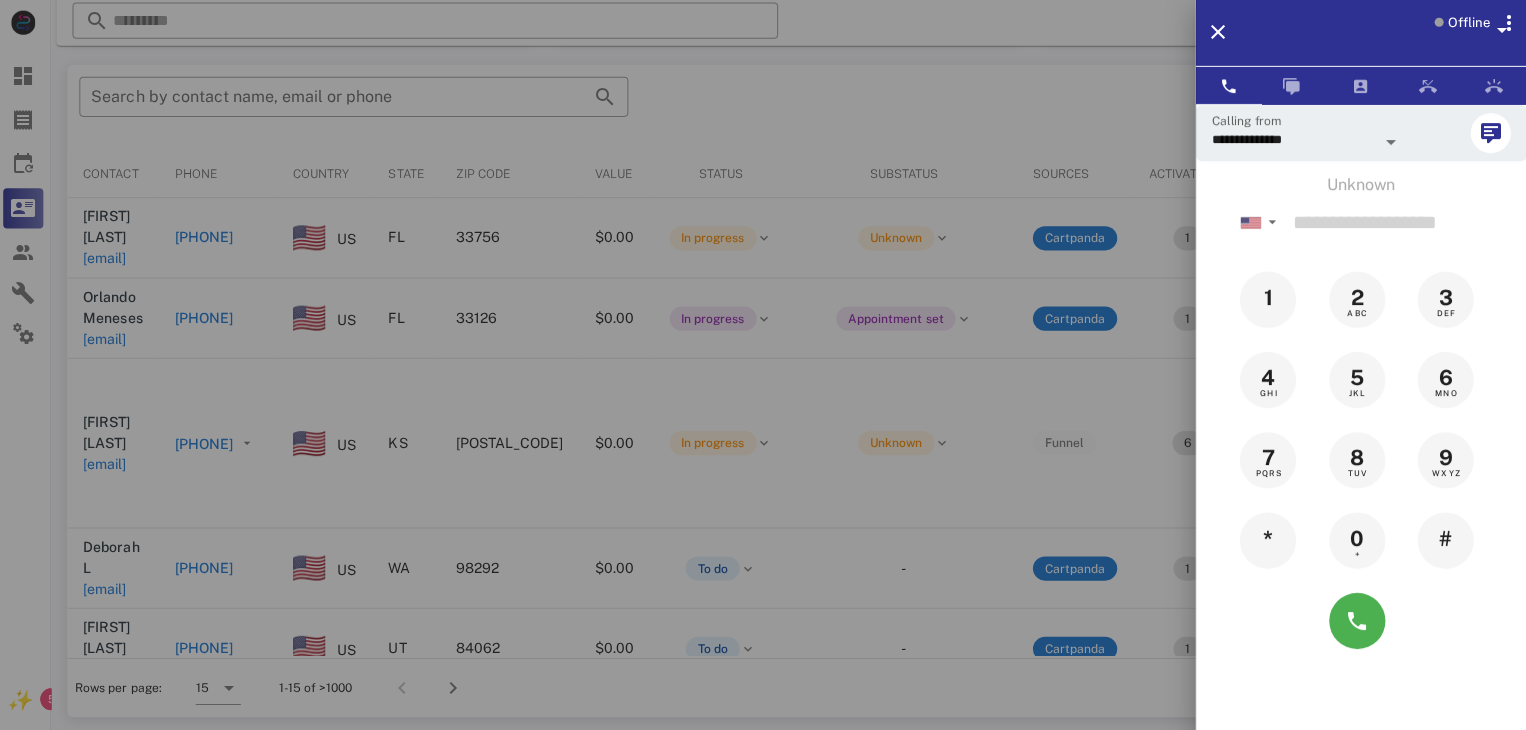 click at bounding box center [763, 365] 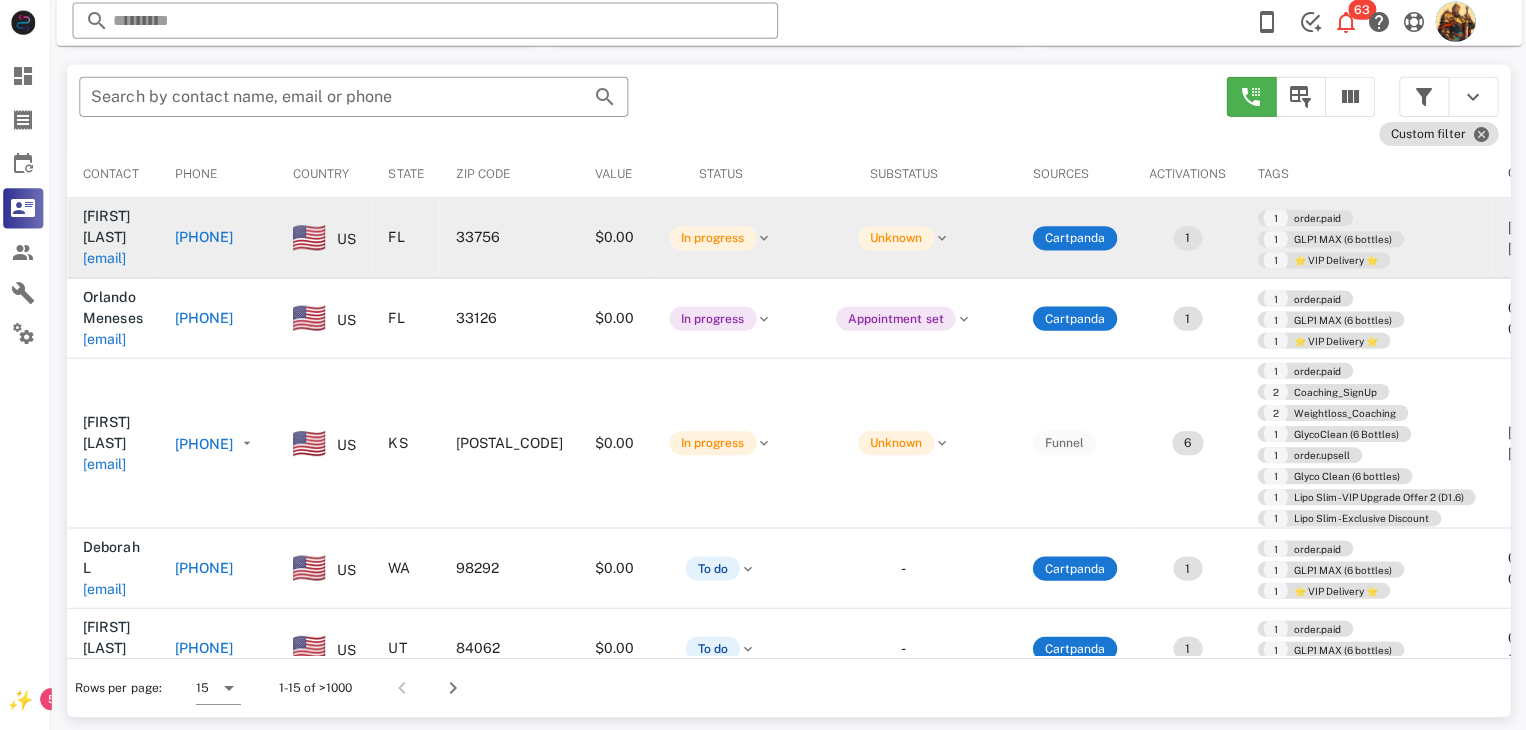 click on "bluehair52@verizon.net" at bounding box center [109, 260] 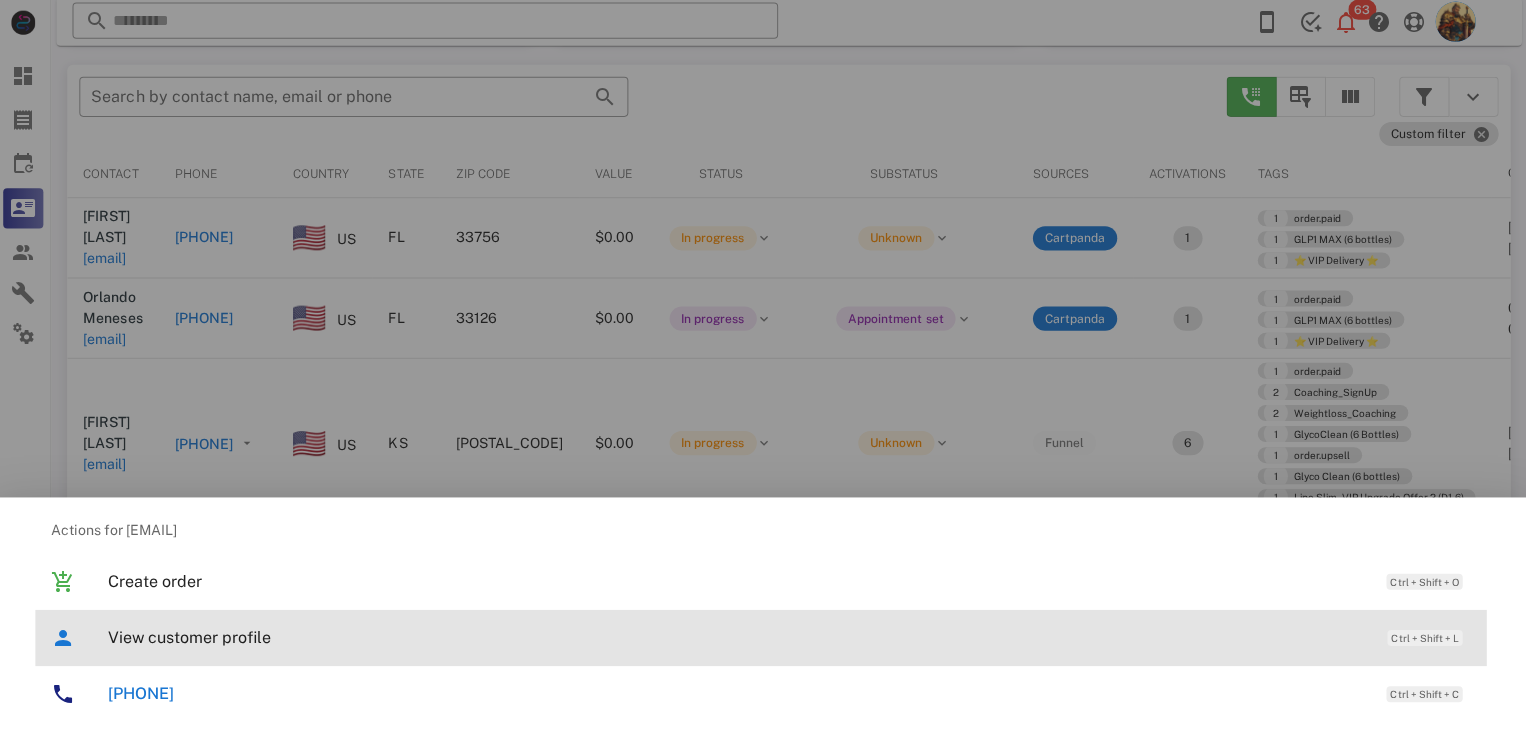 click on "View customer profile" at bounding box center [739, 637] 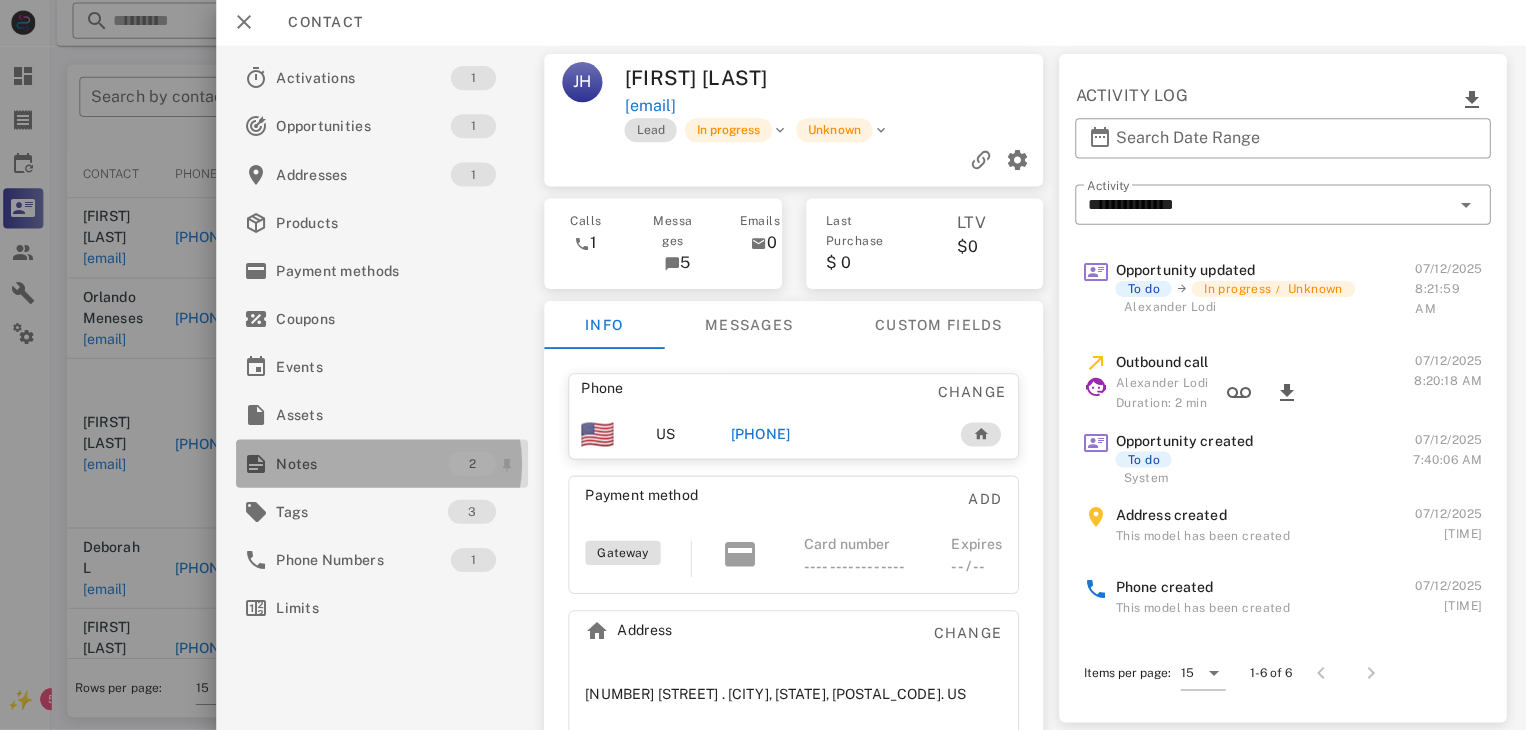 click on "Notes" at bounding box center (366, 464) 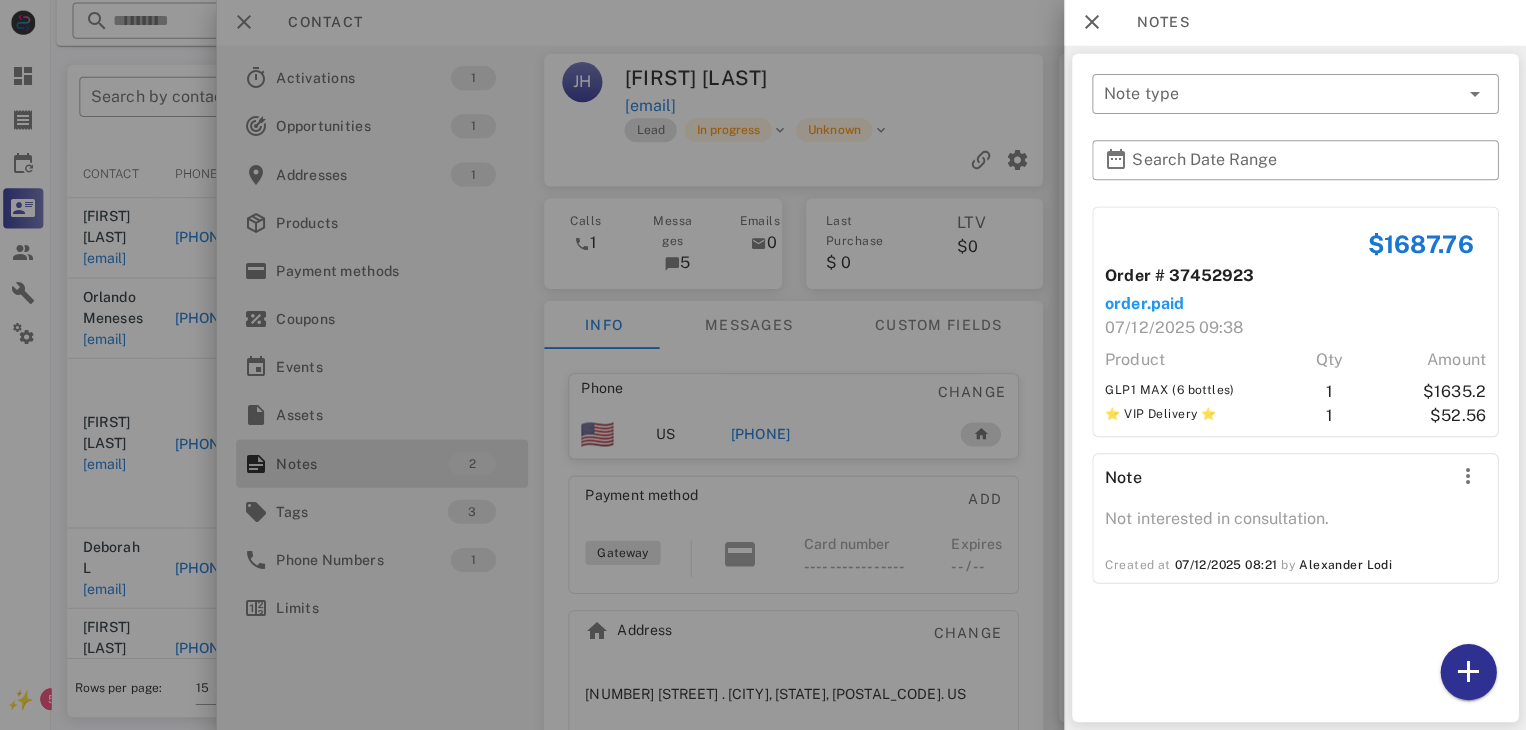 click at bounding box center (763, 365) 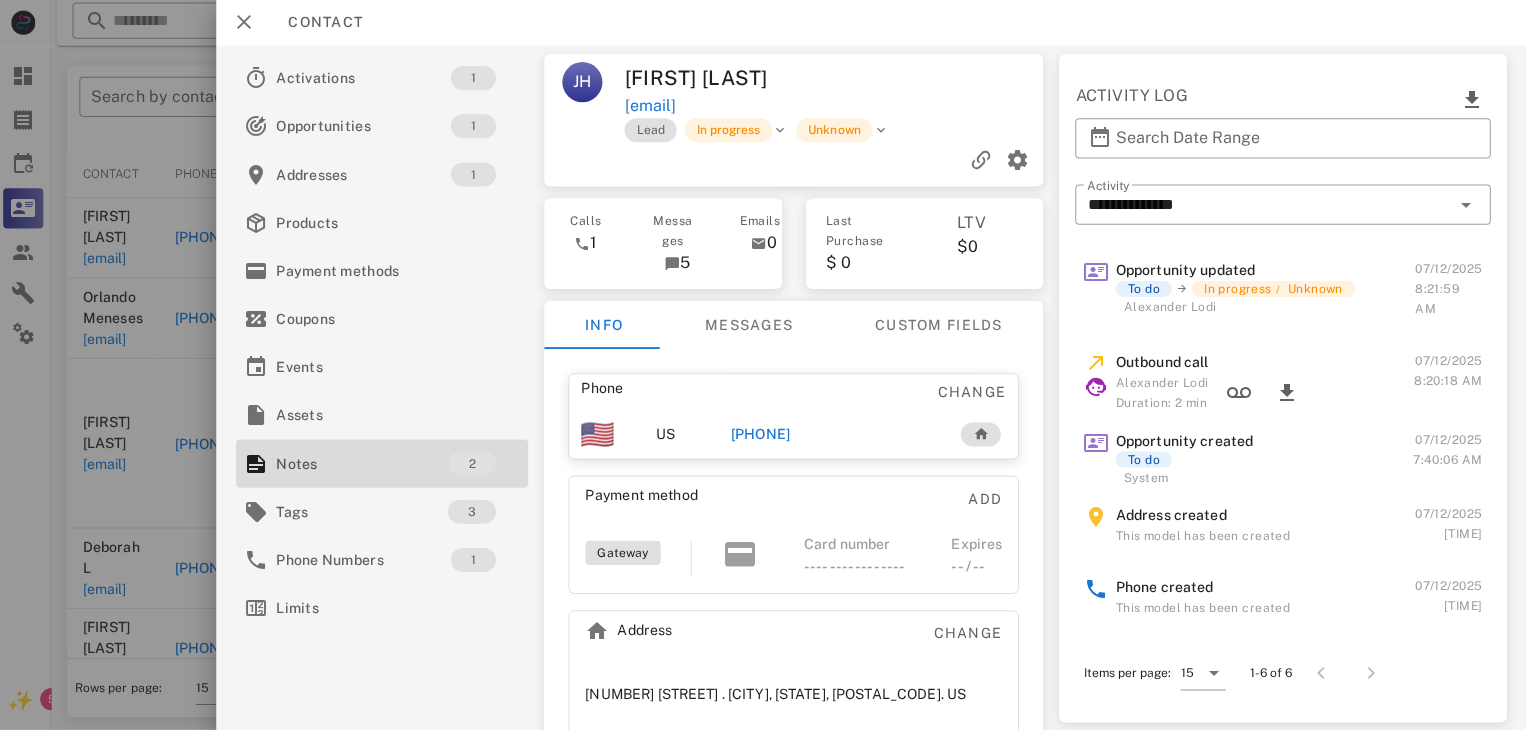 click at bounding box center [763, 365] 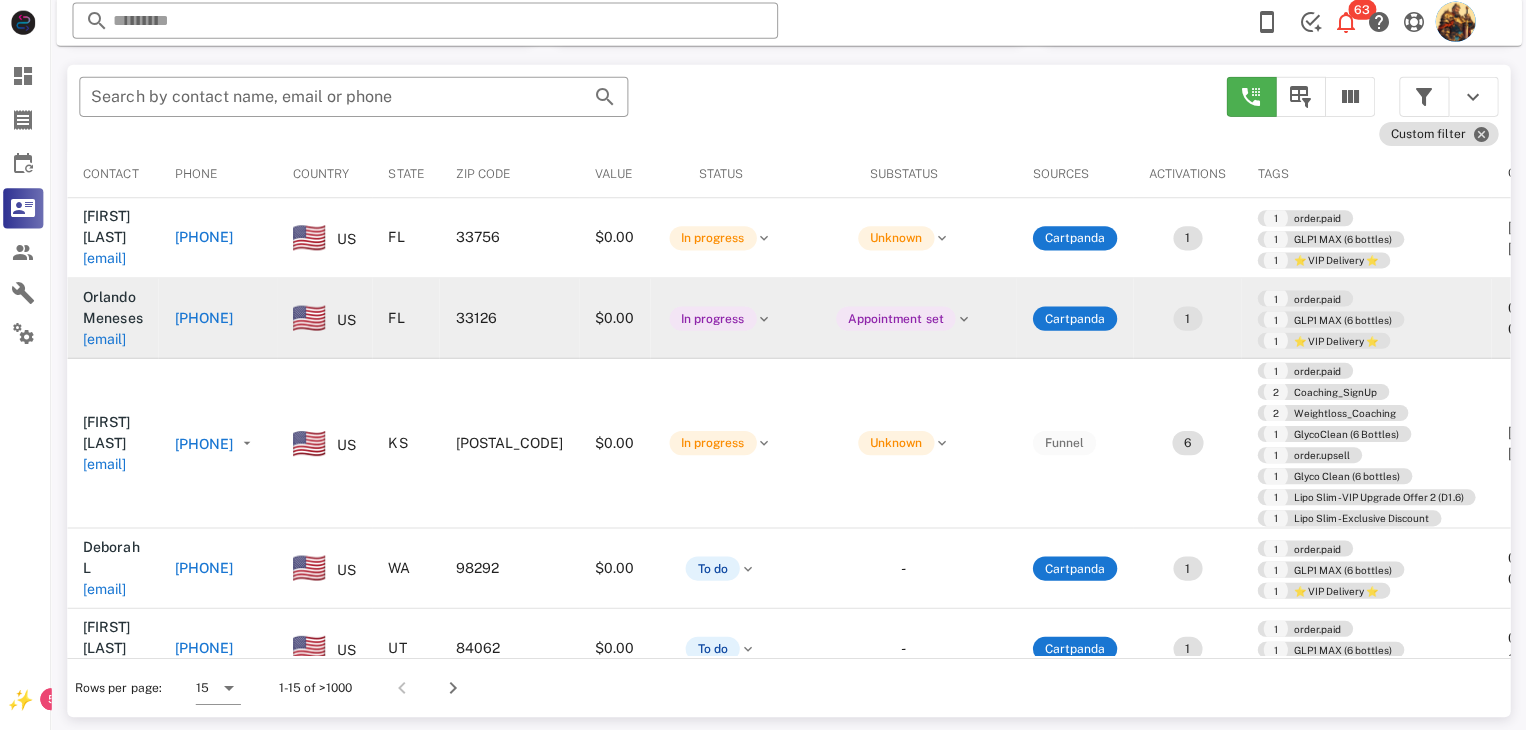 click on "elect17@aol.com" at bounding box center (109, 340) 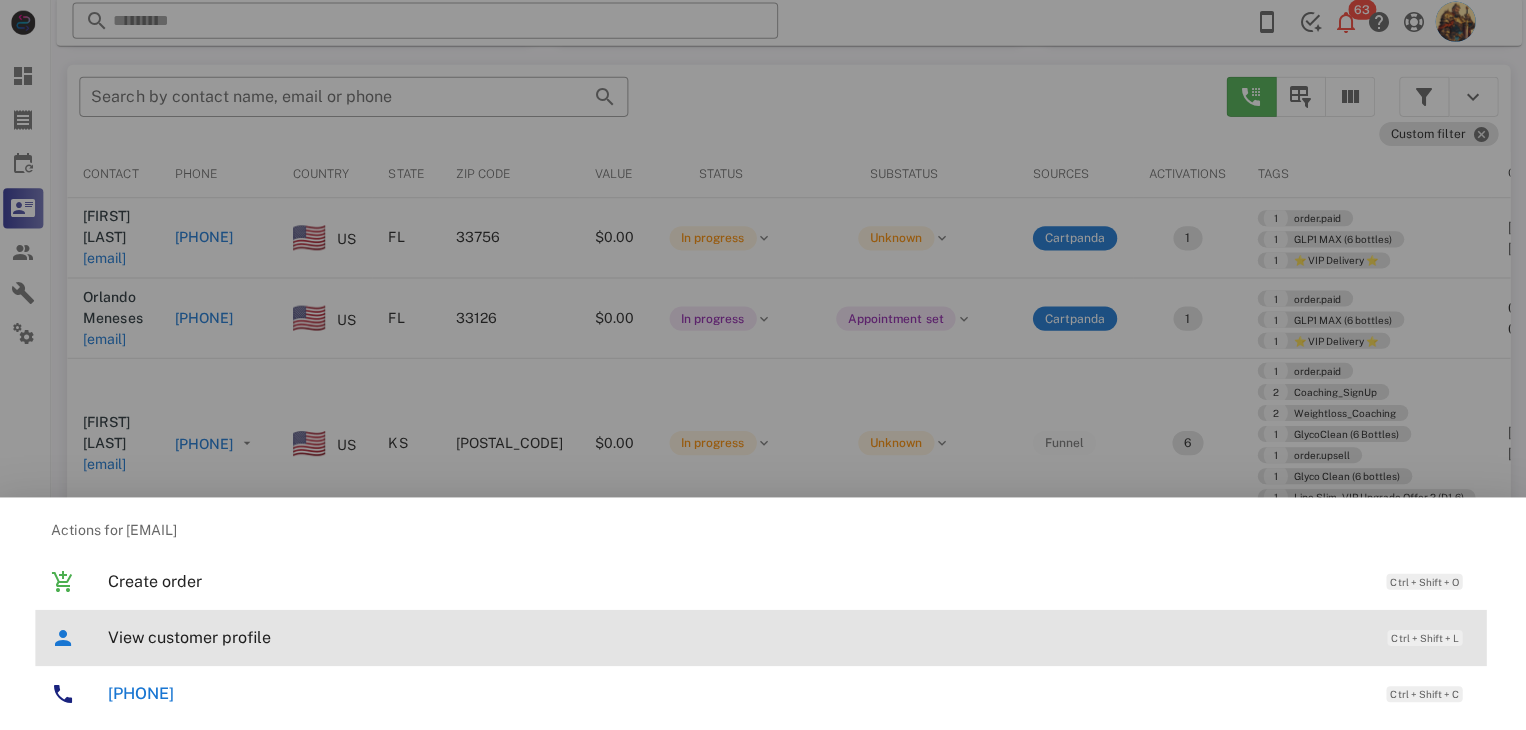 click on "View customer profile" at bounding box center (739, 637) 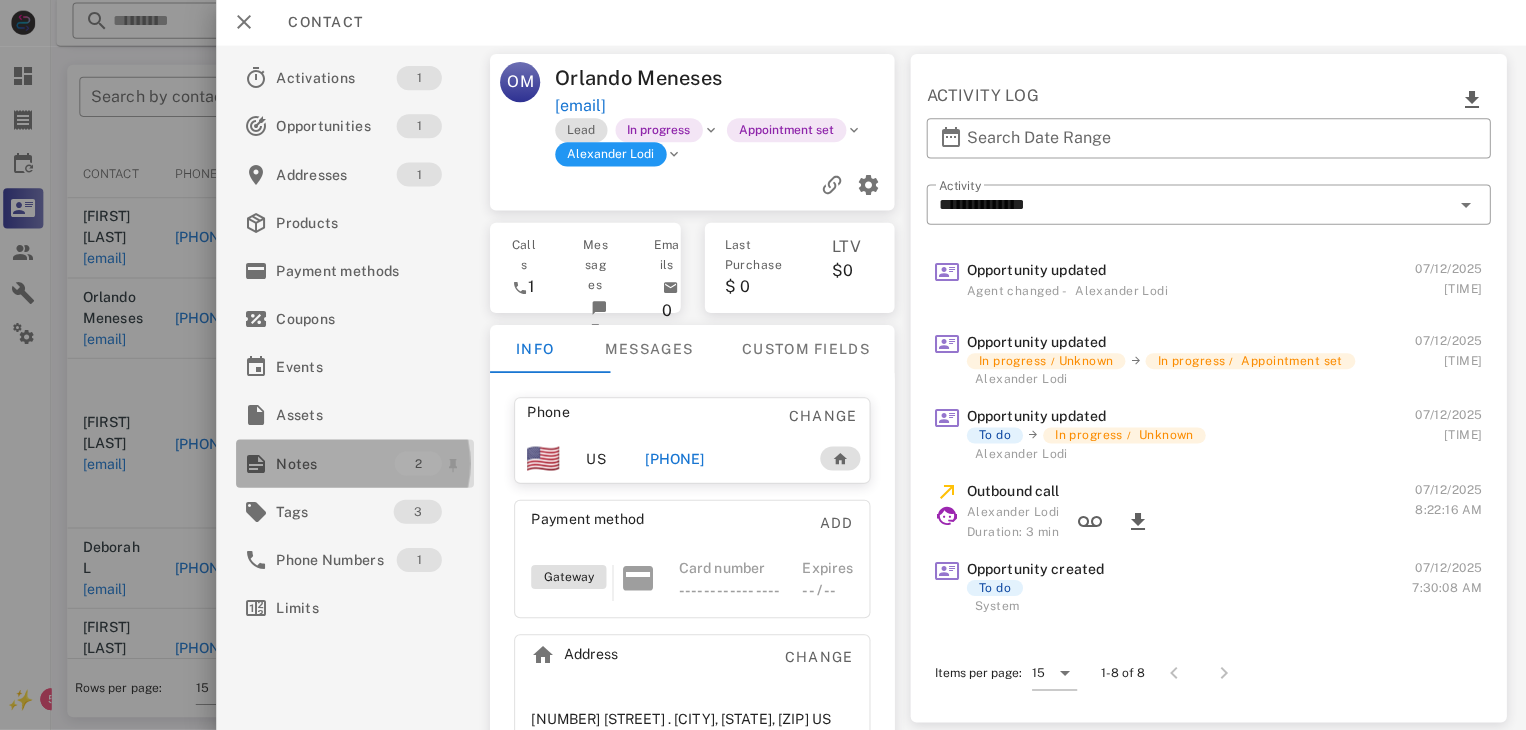 click on "Notes" at bounding box center (339, 464) 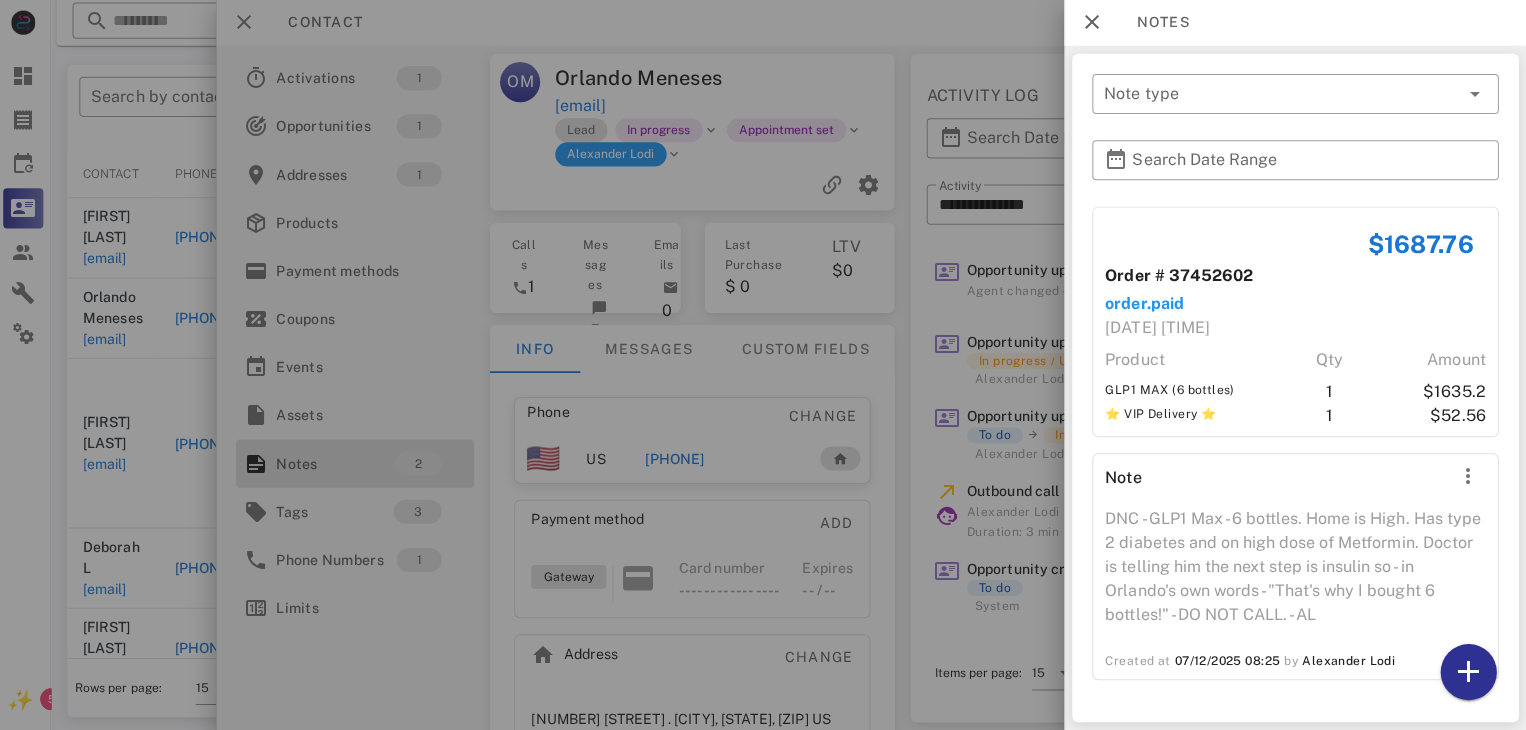 click at bounding box center [763, 365] 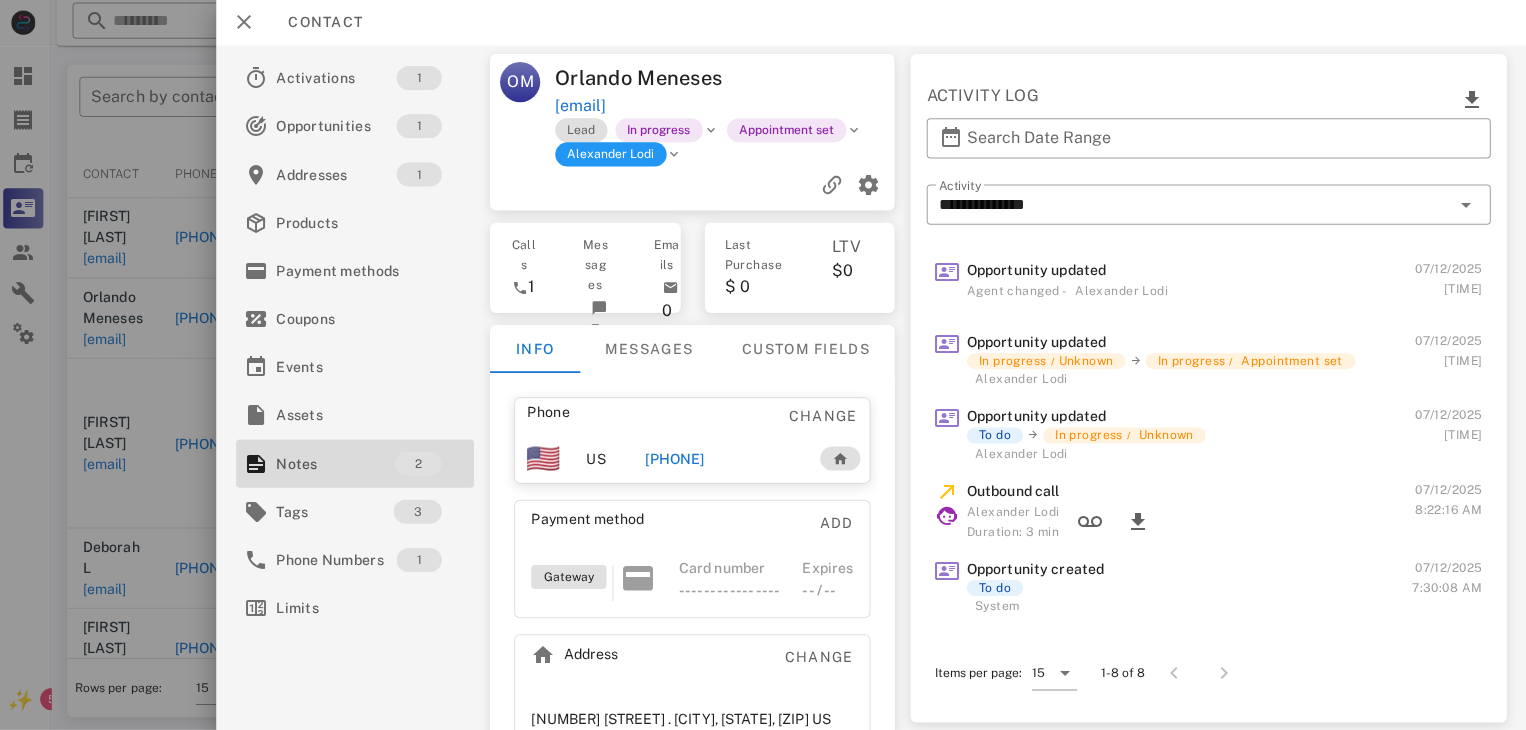 click at bounding box center [763, 365] 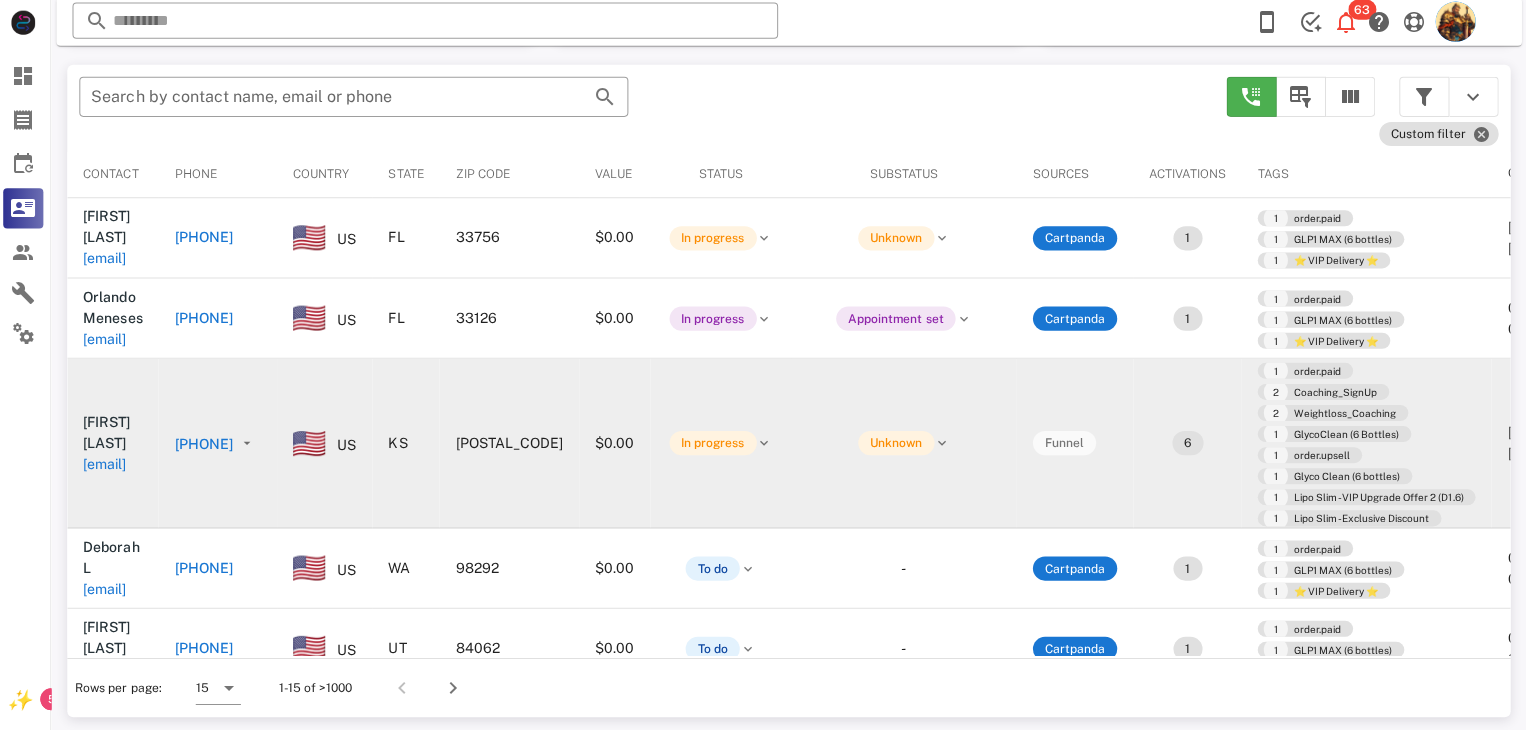 click on "eeyore66@att.net" at bounding box center (109, 465) 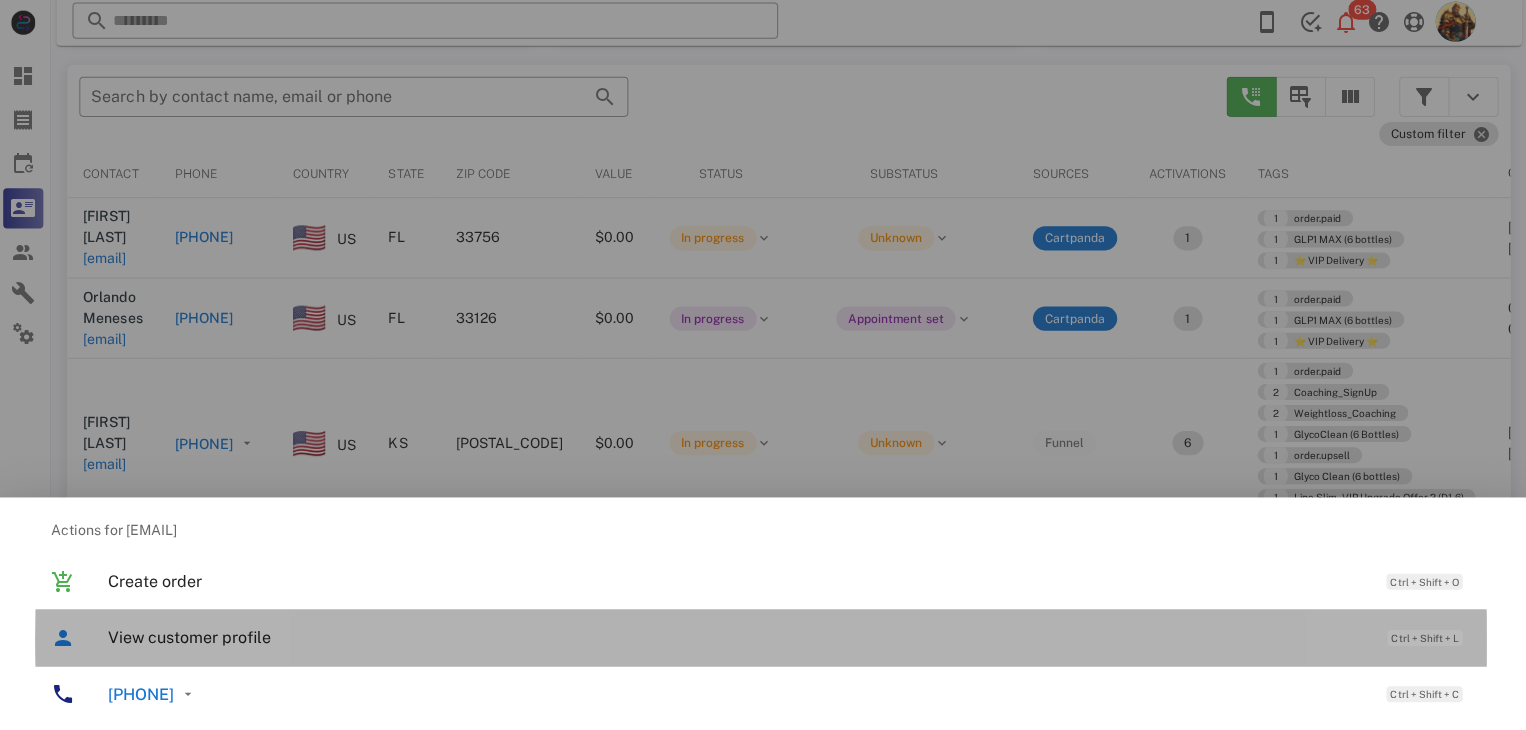 click on "View customer profile" at bounding box center (739, 637) 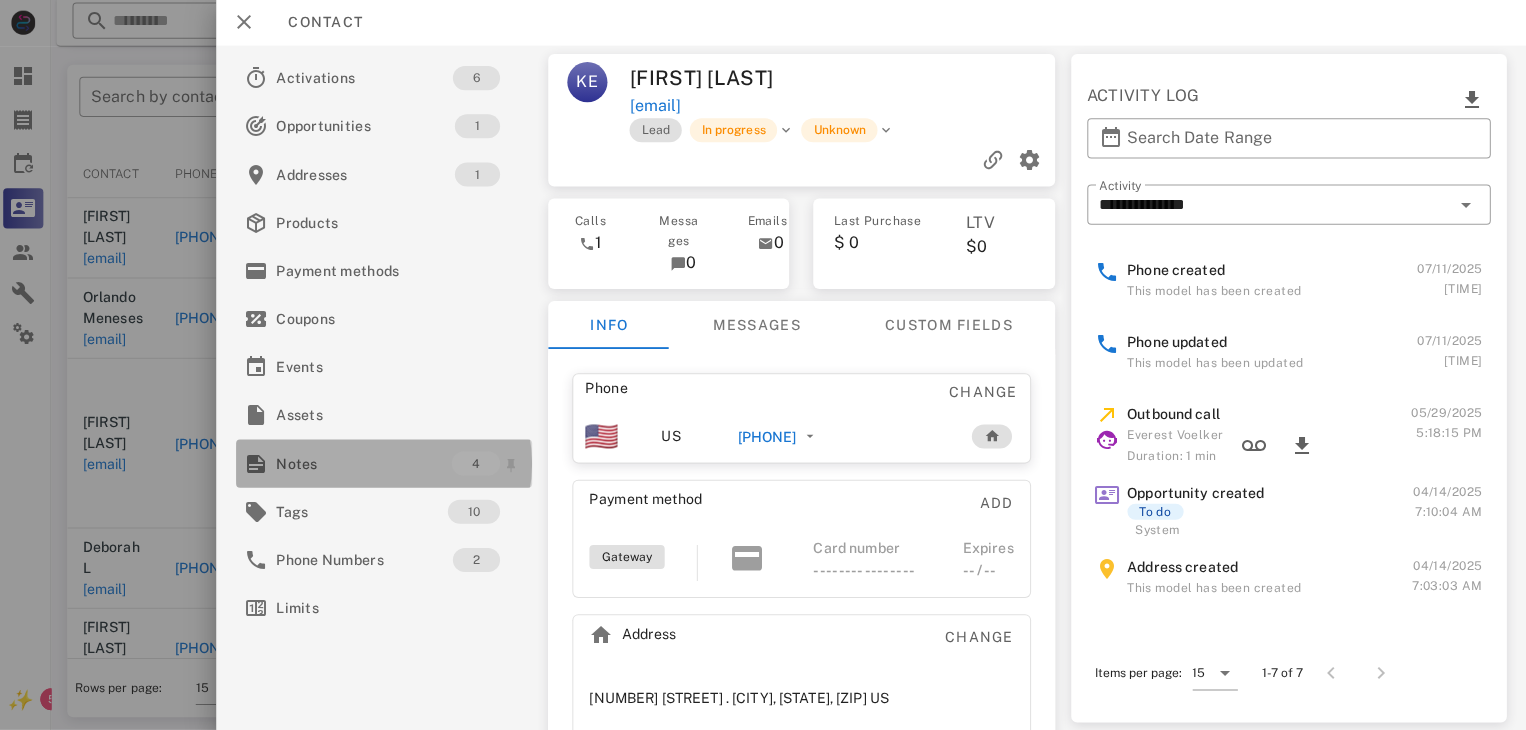 click on "Notes" at bounding box center (367, 464) 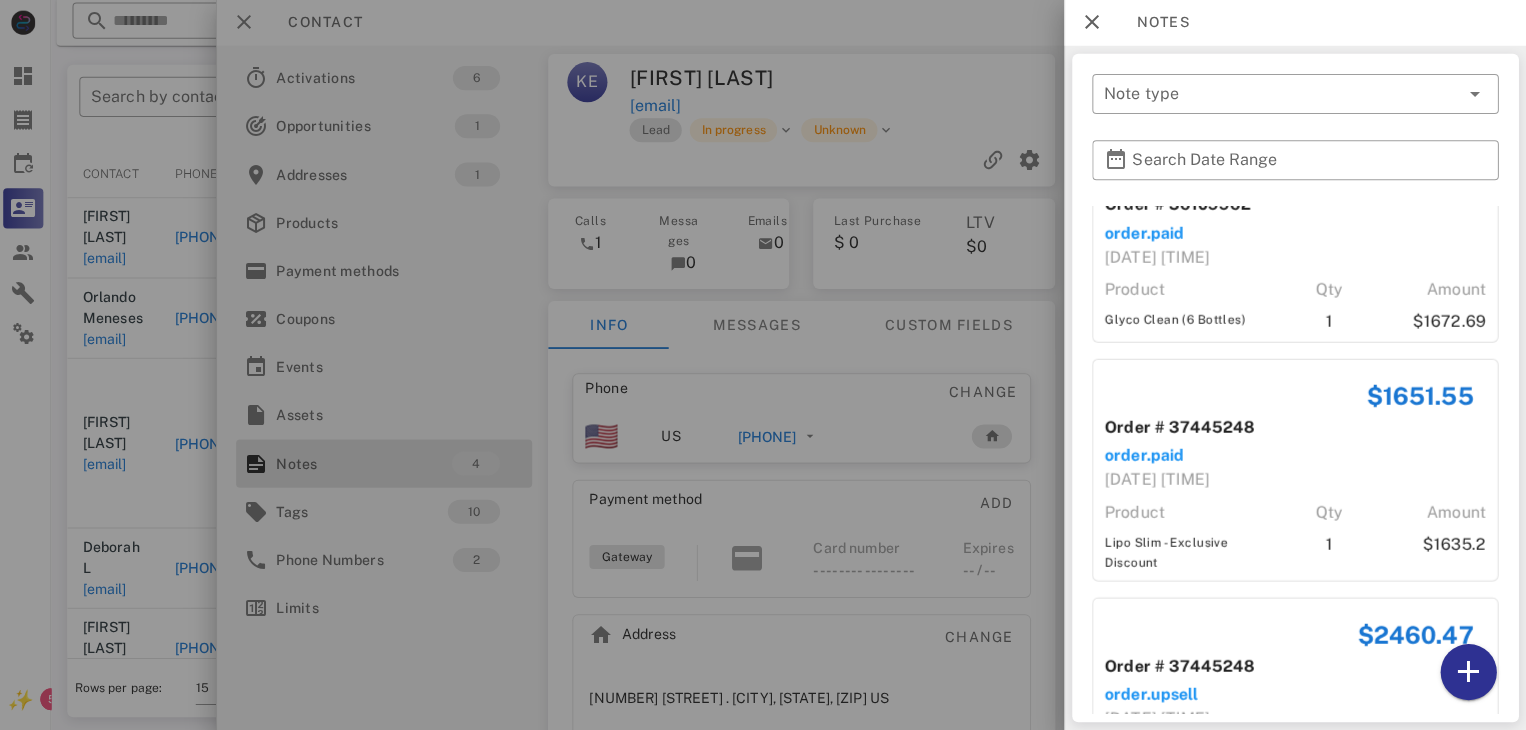 scroll, scrollTop: 256, scrollLeft: 0, axis: vertical 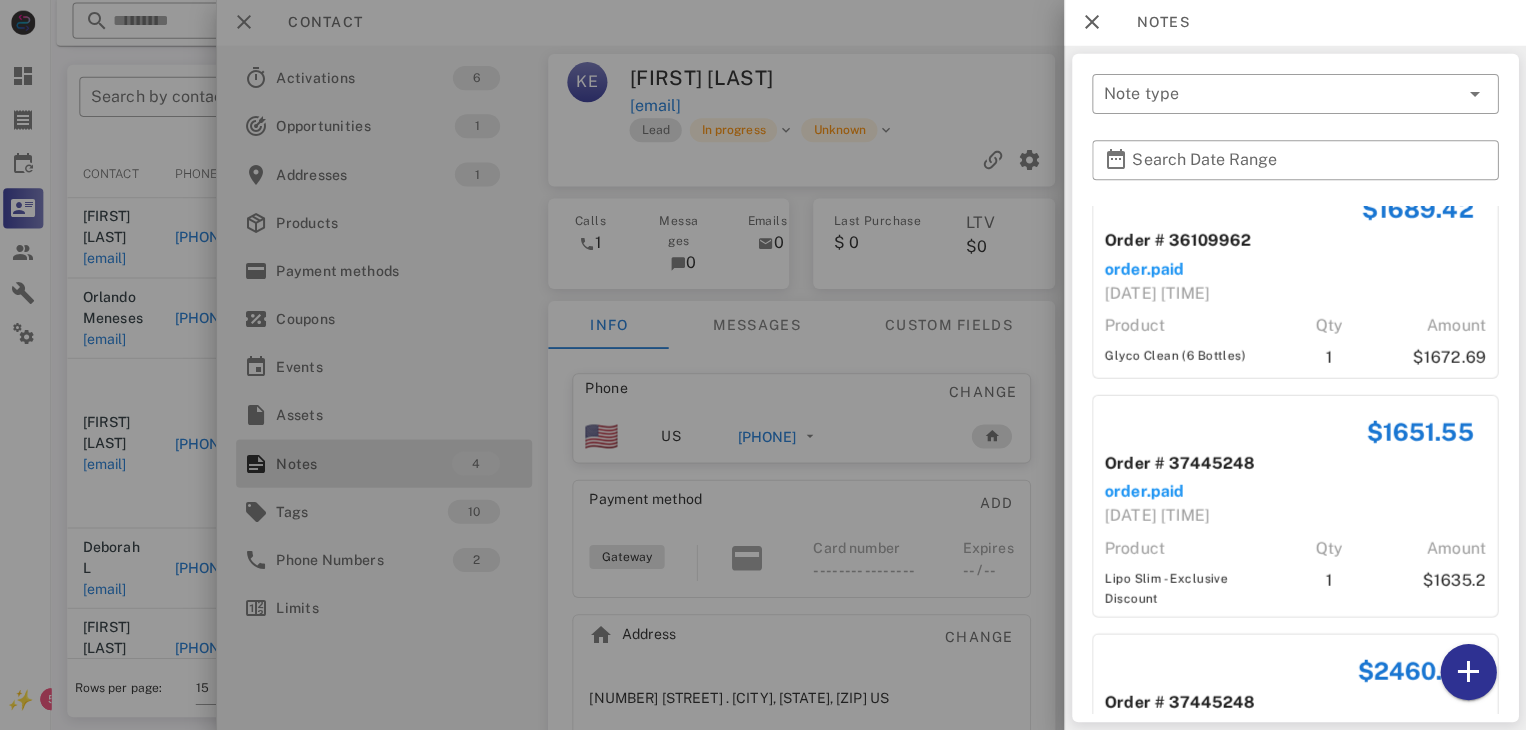 click at bounding box center (763, 365) 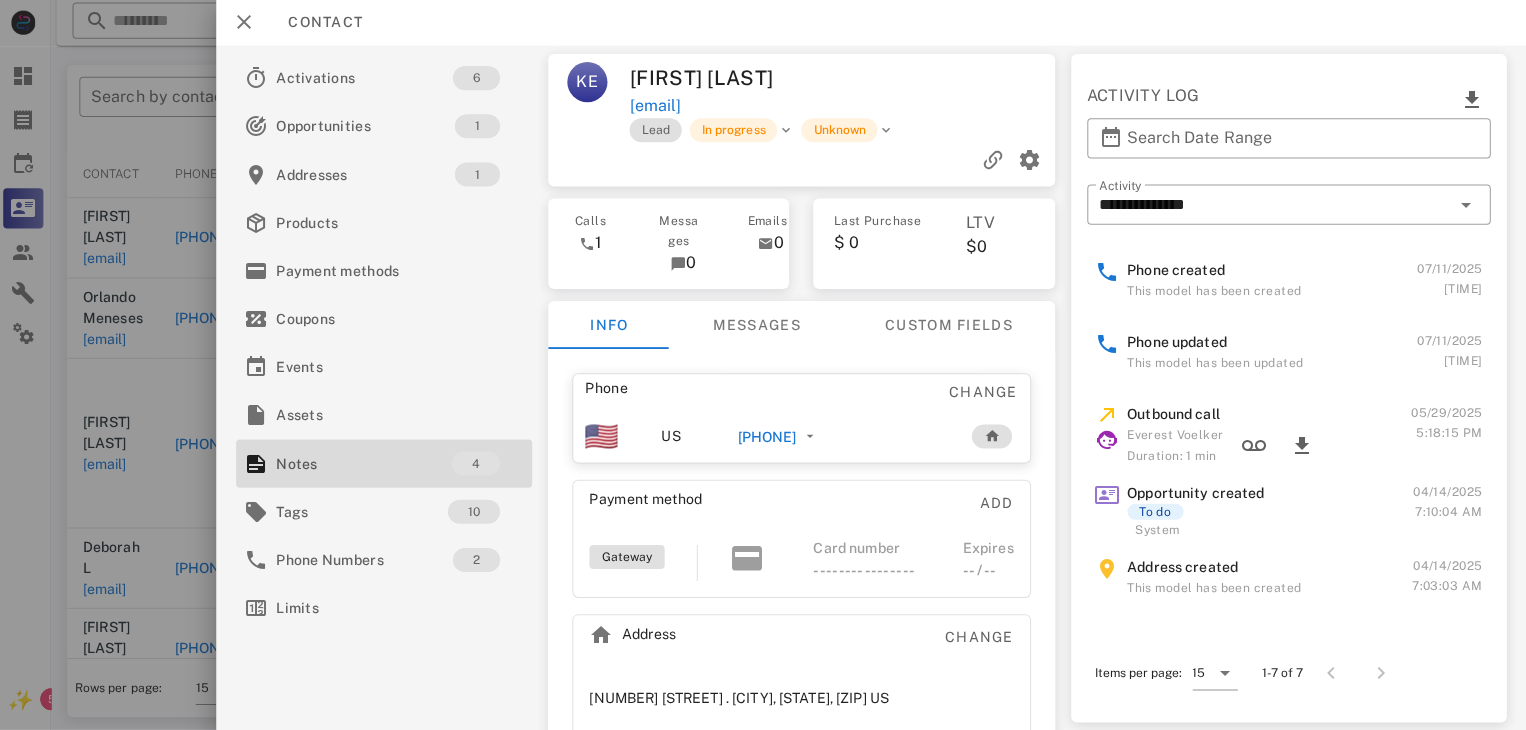 click on "+18034662480" at bounding box center (769, 438) 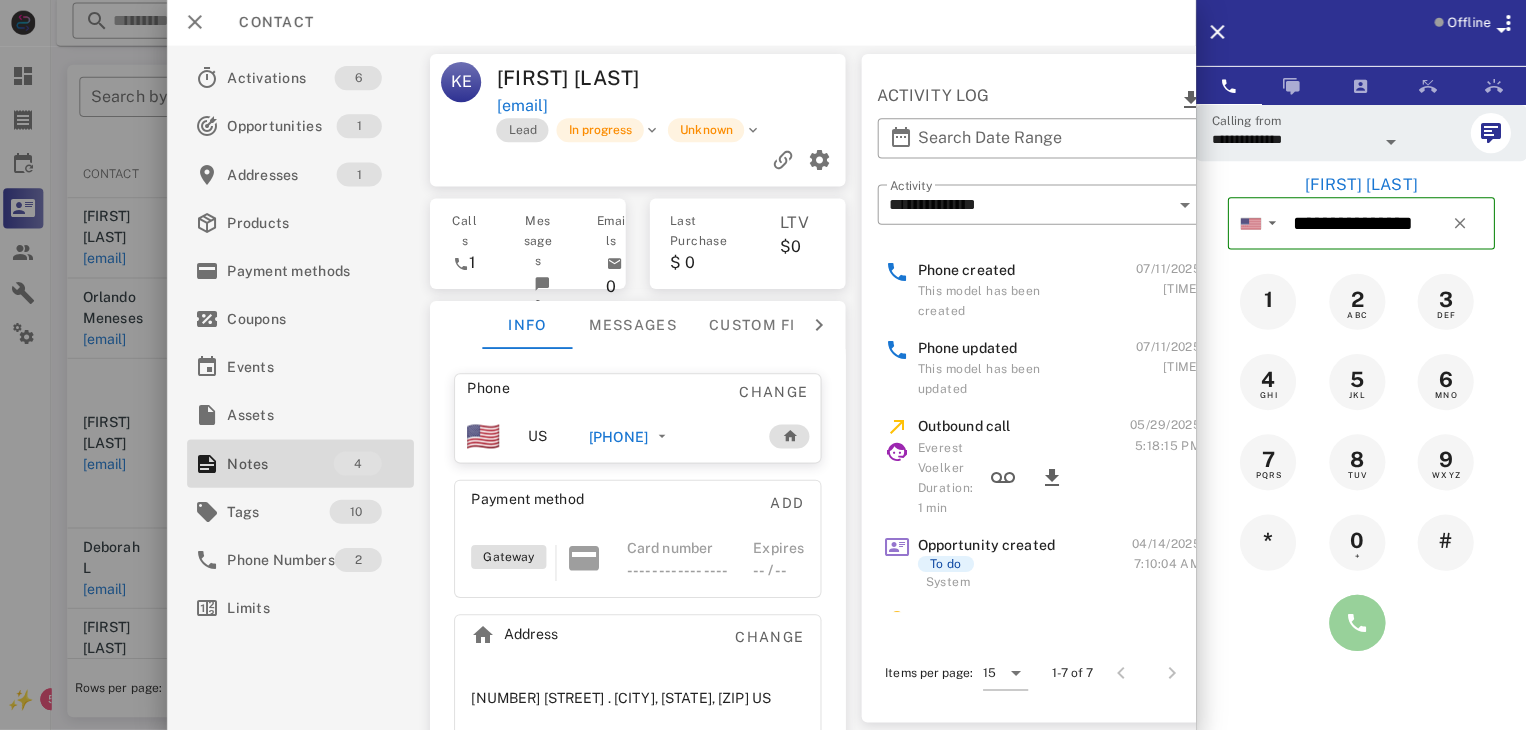click at bounding box center [1357, 623] 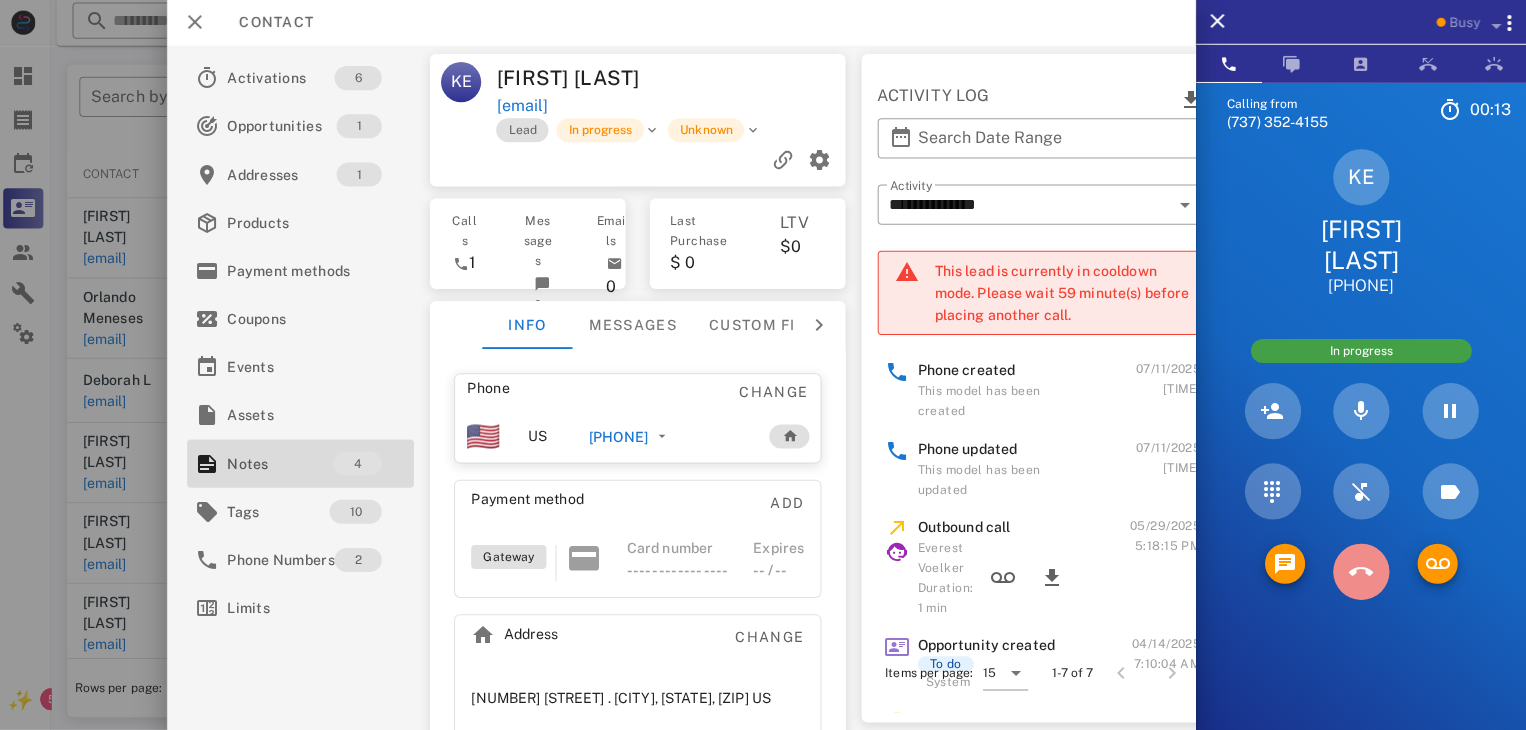click at bounding box center (1361, 572) 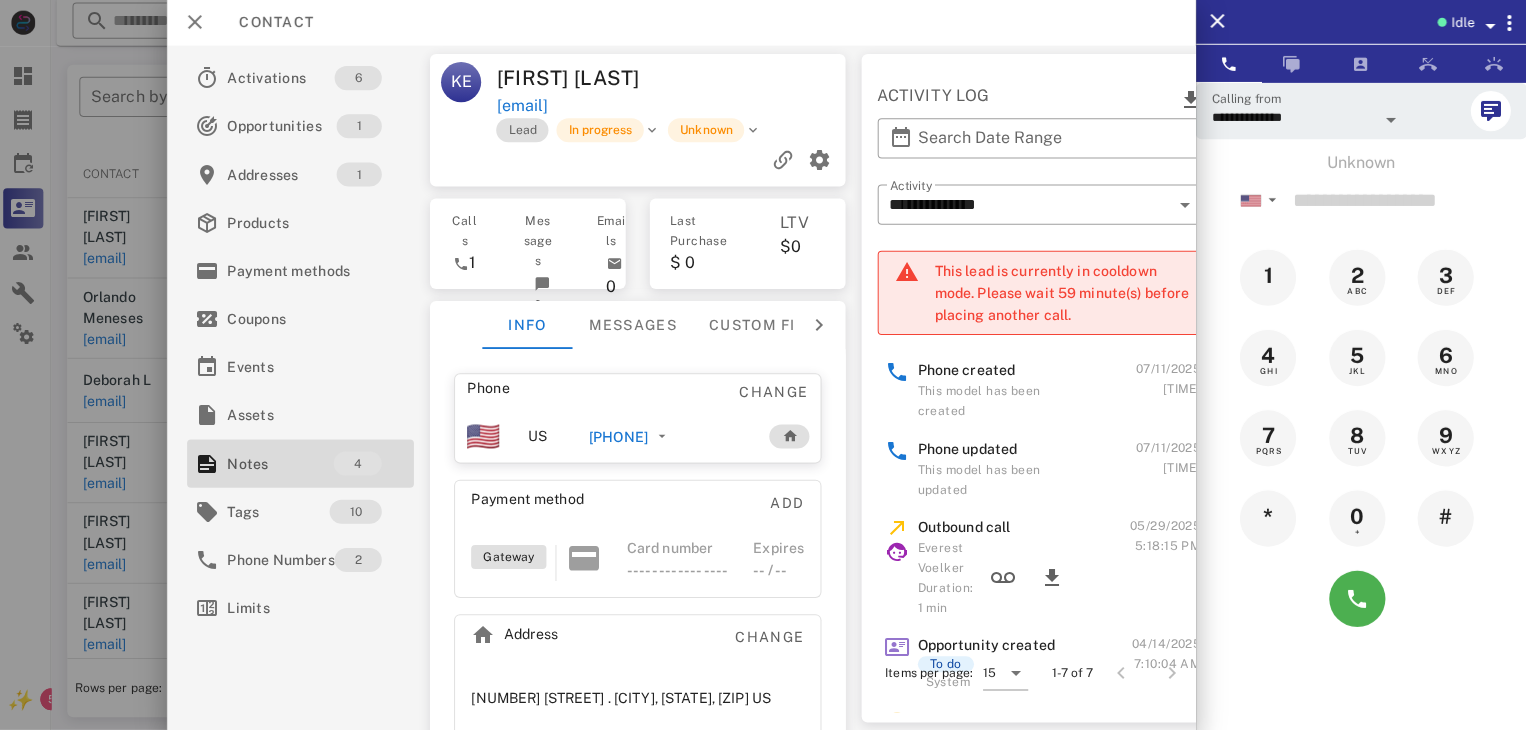 click at bounding box center [763, 365] 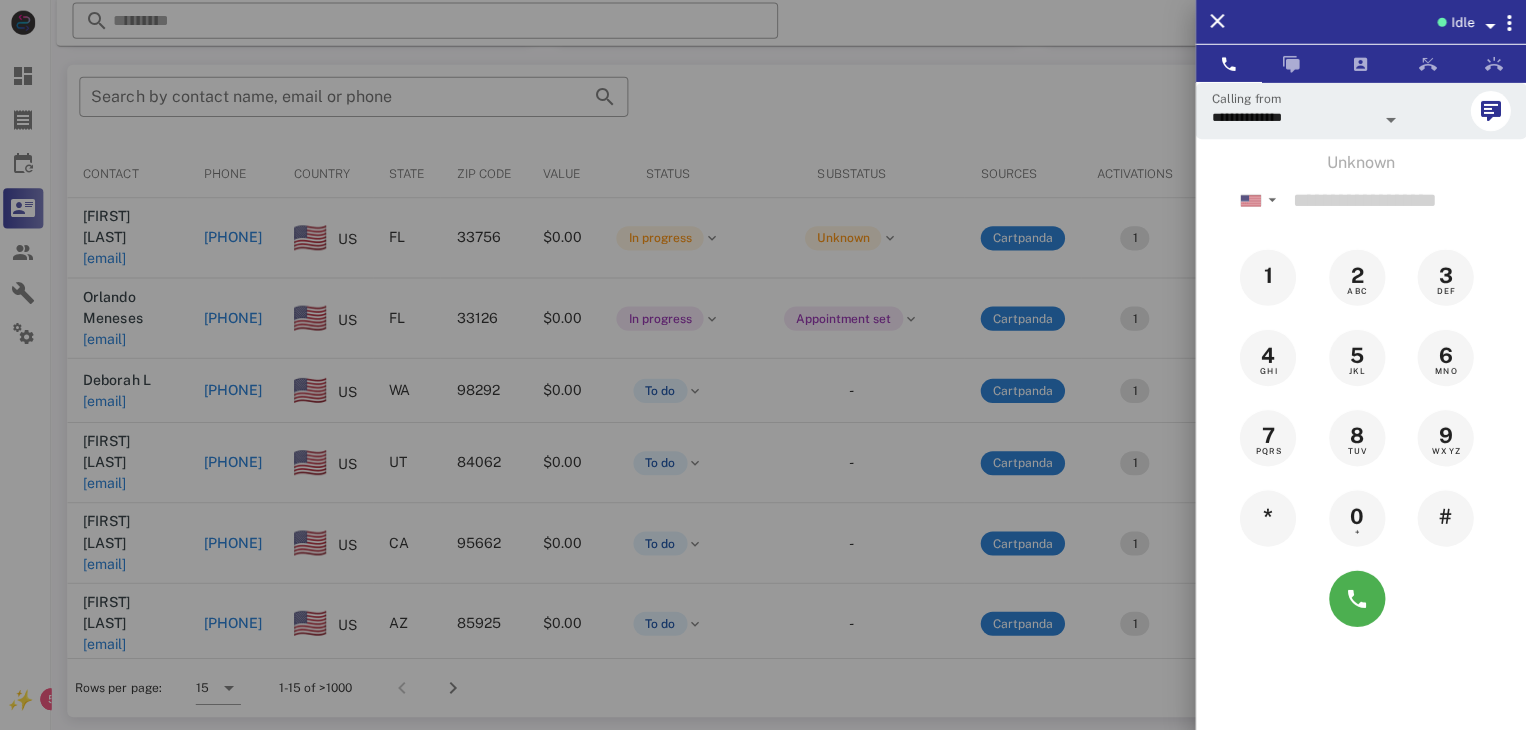 click at bounding box center (763, 365) 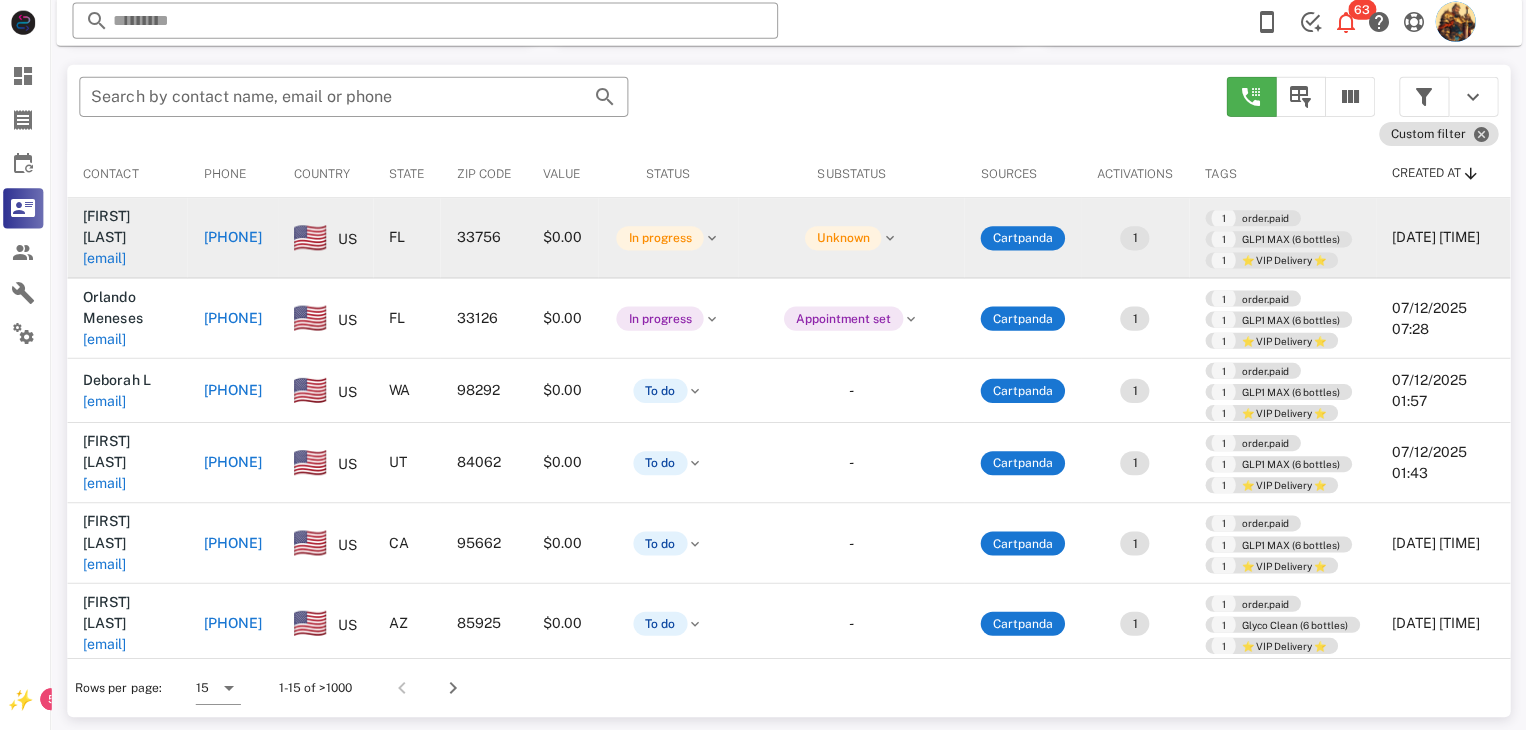 click on "bluehair52@verizon.net" at bounding box center (109, 260) 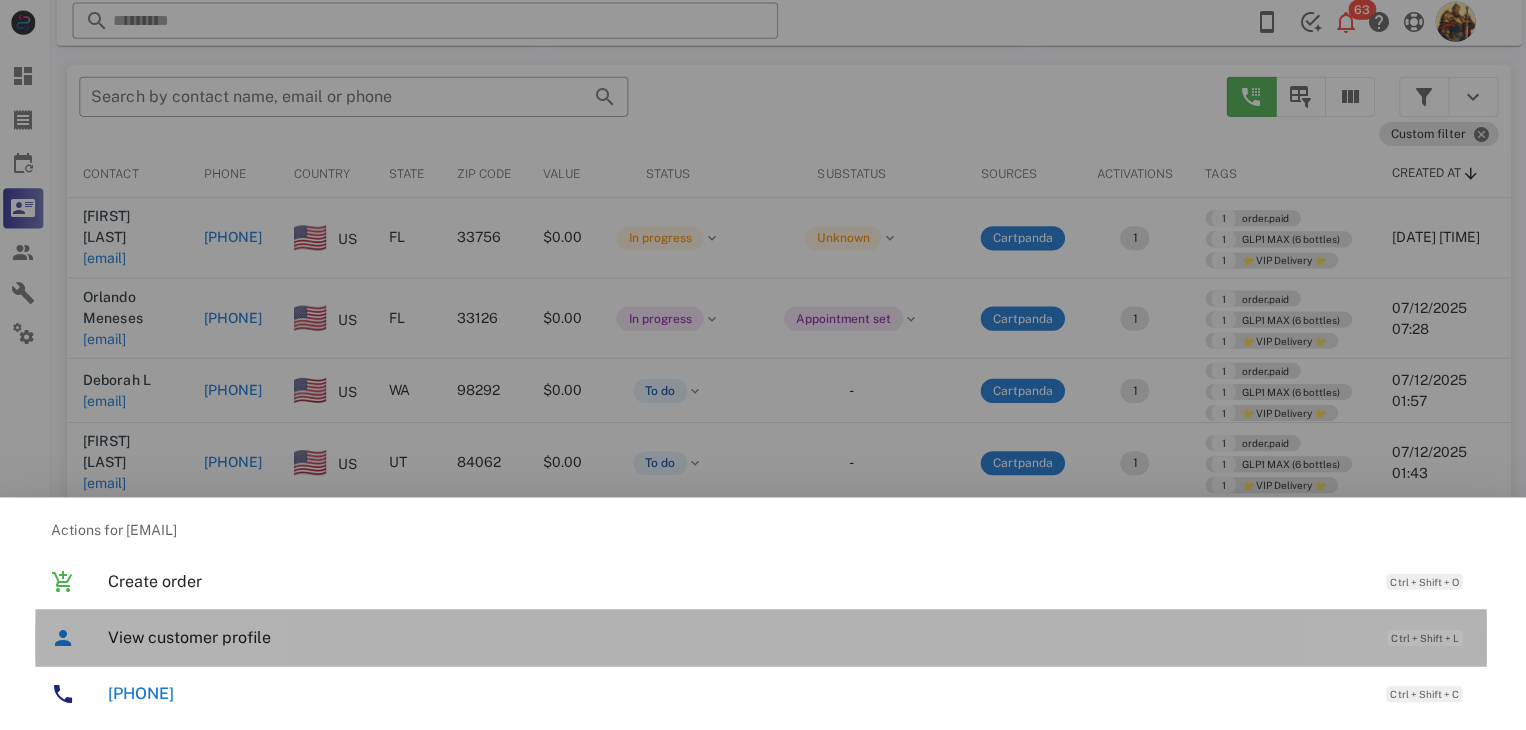 click on "View customer profile" at bounding box center [739, 637] 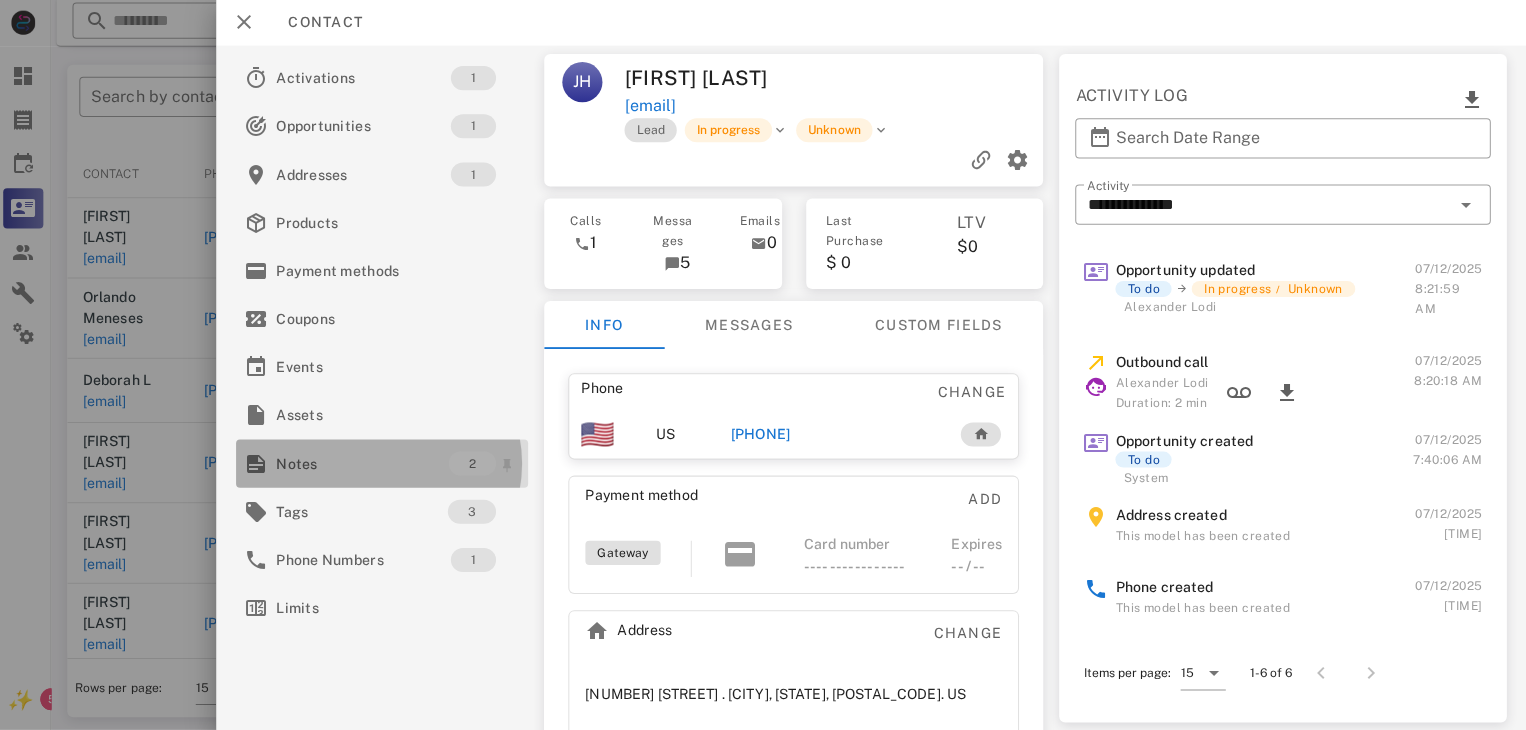 click on "Notes" at bounding box center (366, 464) 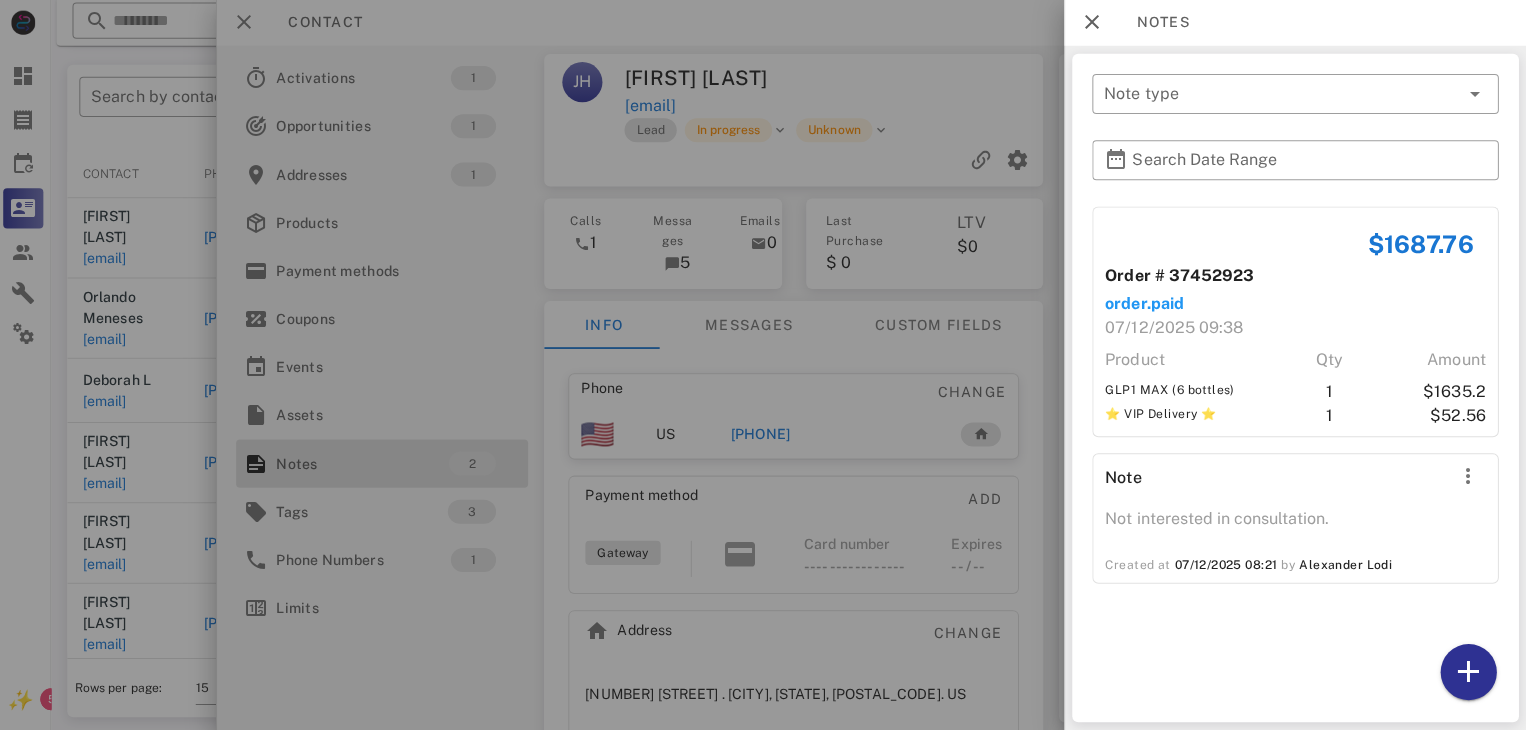 click at bounding box center [763, 365] 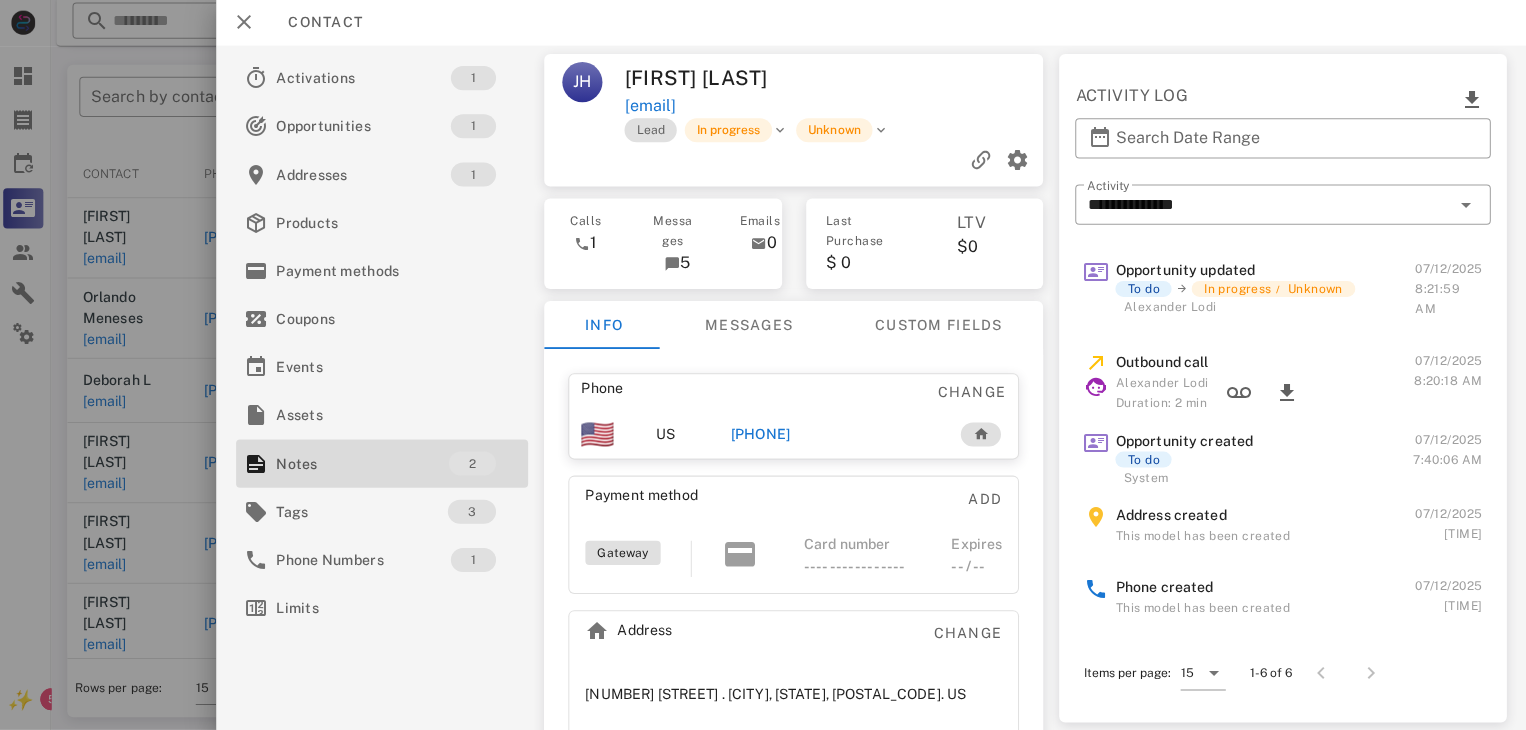 drag, startPoint x: 4, startPoint y: 495, endPoint x: 7, endPoint y: 522, distance: 27.166155 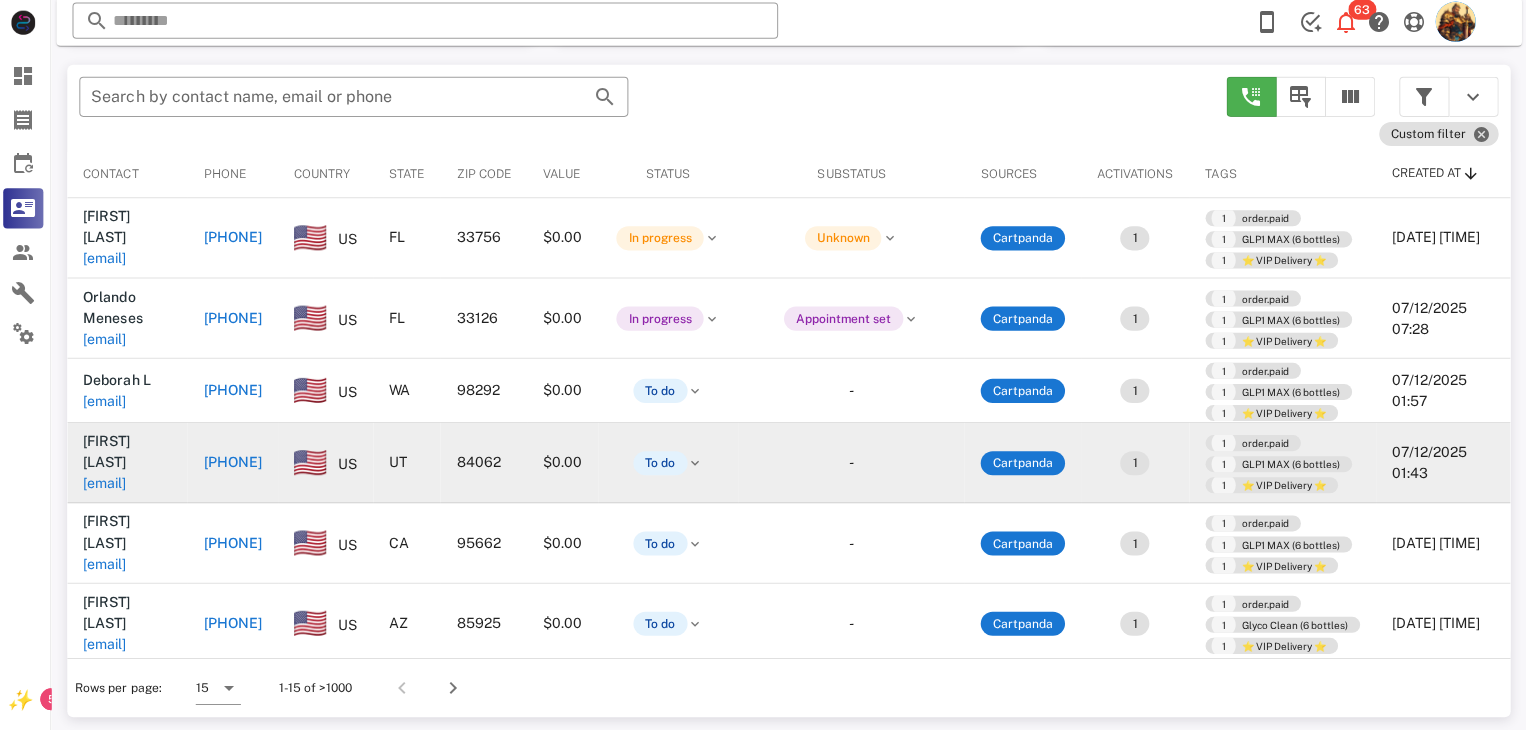 click on "peteczerny@gmail.com" at bounding box center (109, 484) 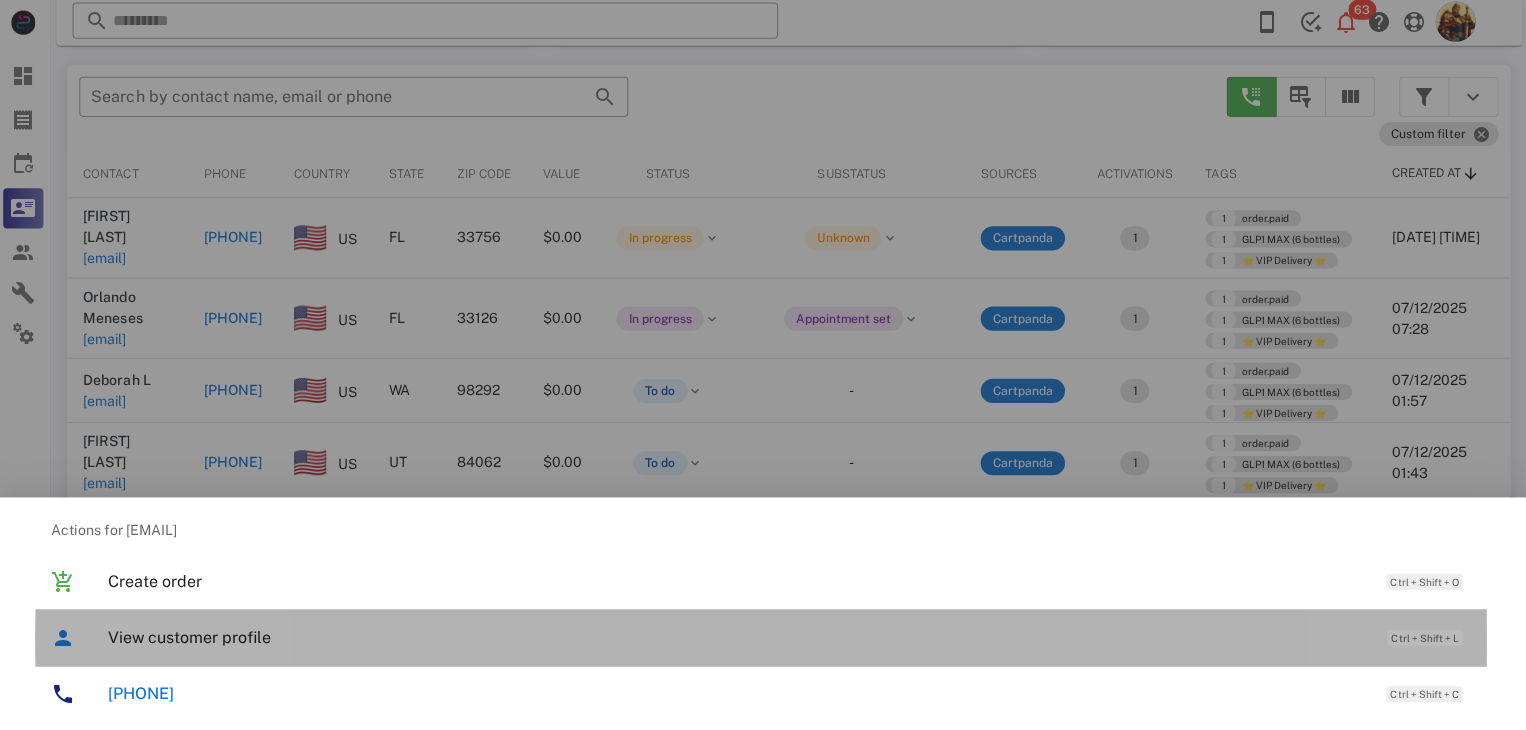 click on "View customer profile" at bounding box center [739, 637] 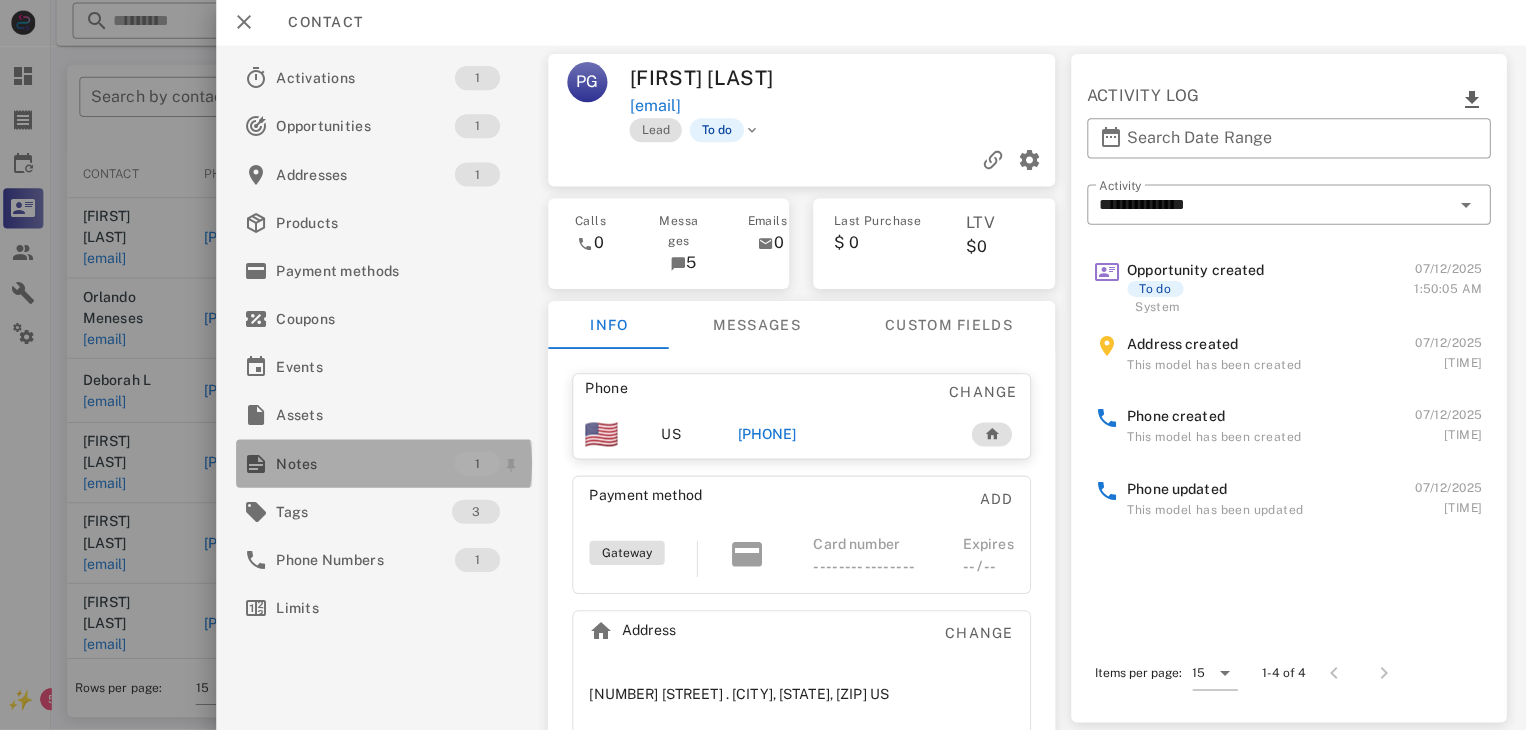 click on "Notes" at bounding box center [369, 464] 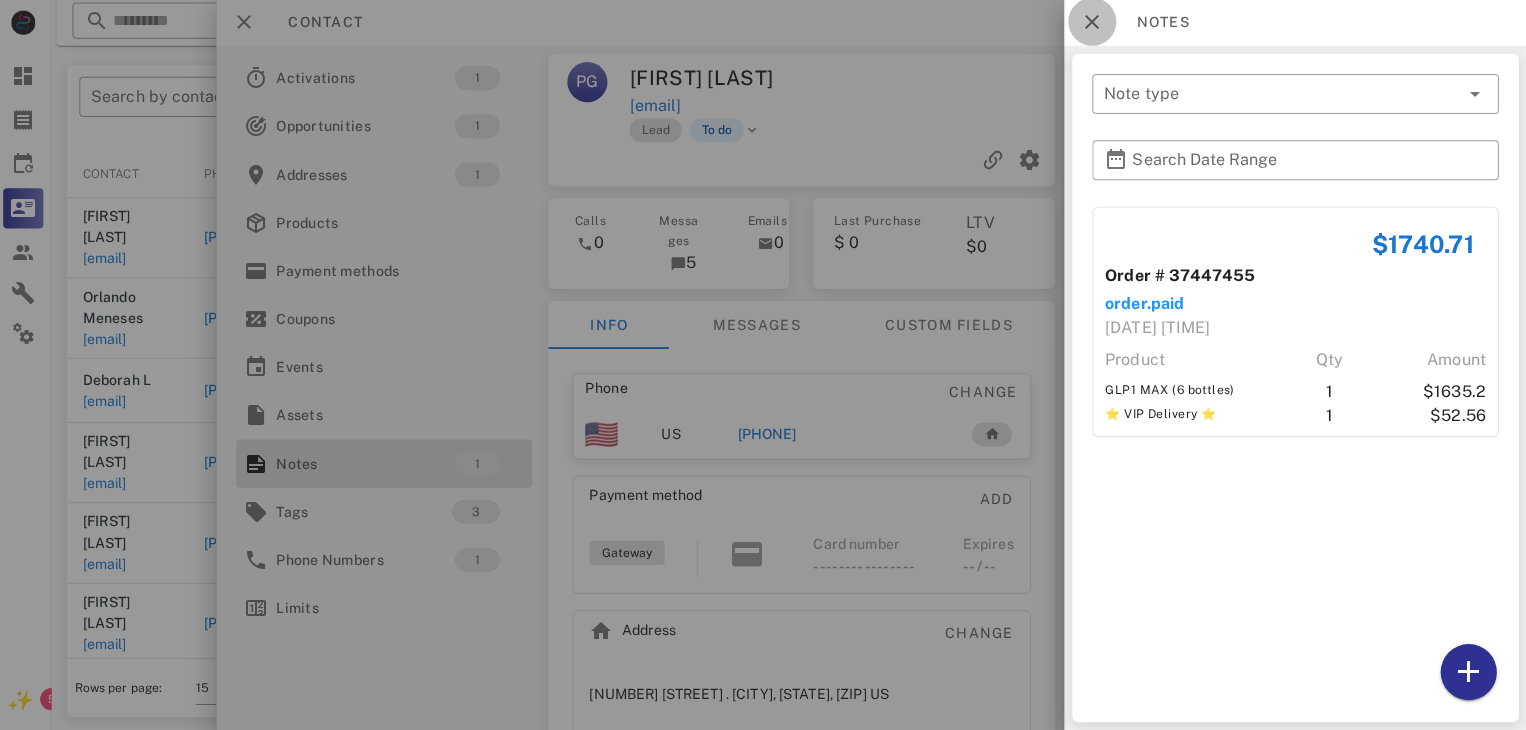 click at bounding box center [1093, 24] 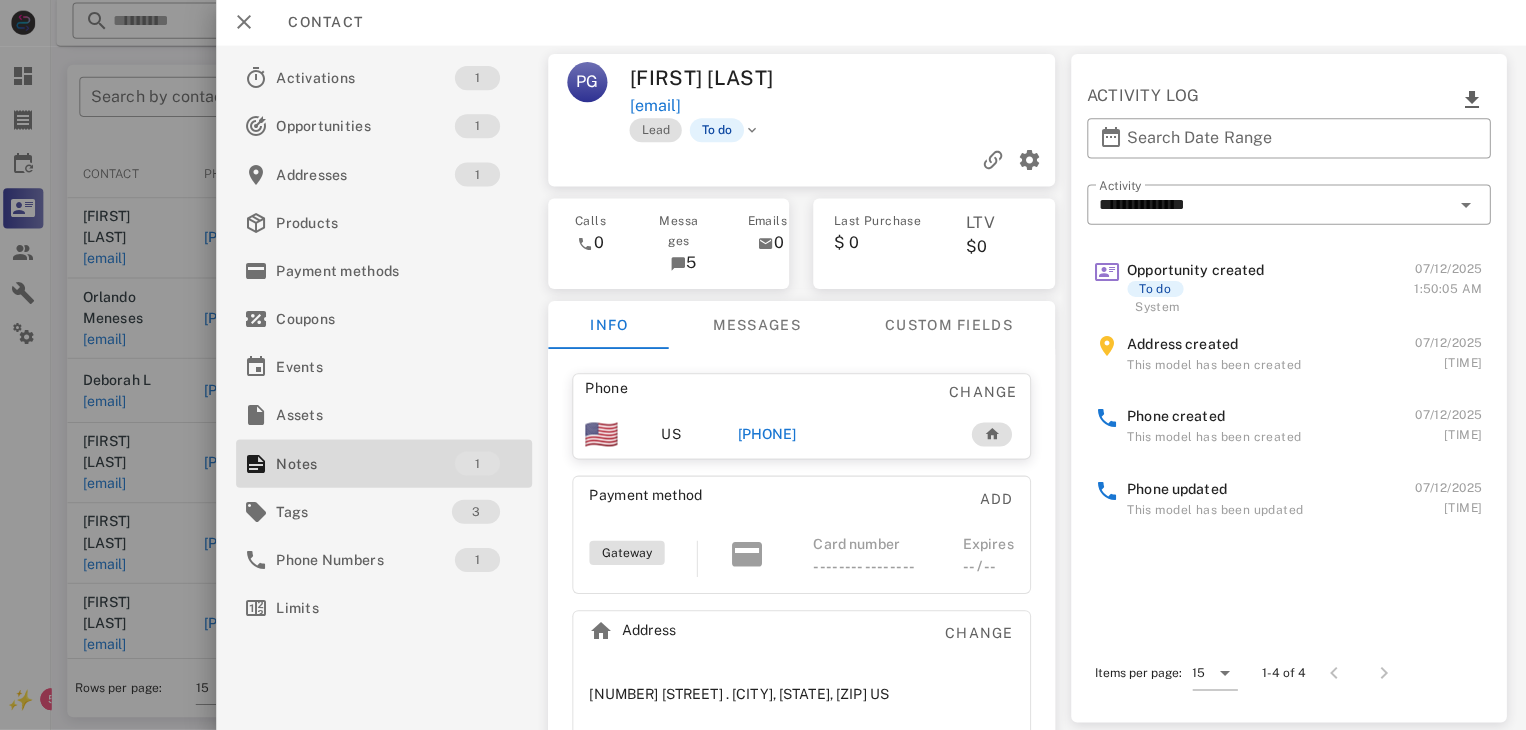 click on "+13852210332" at bounding box center [769, 435] 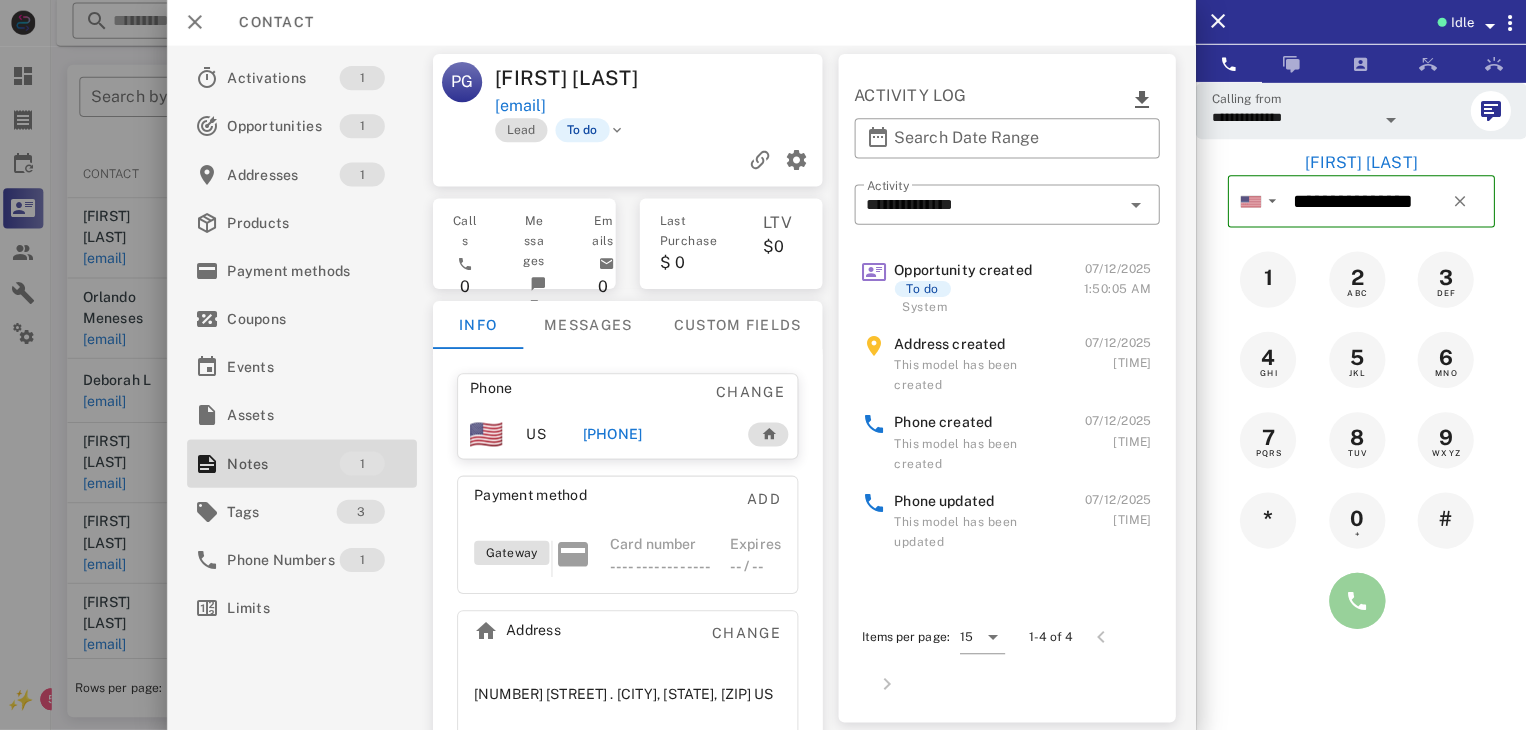 click at bounding box center [1357, 601] 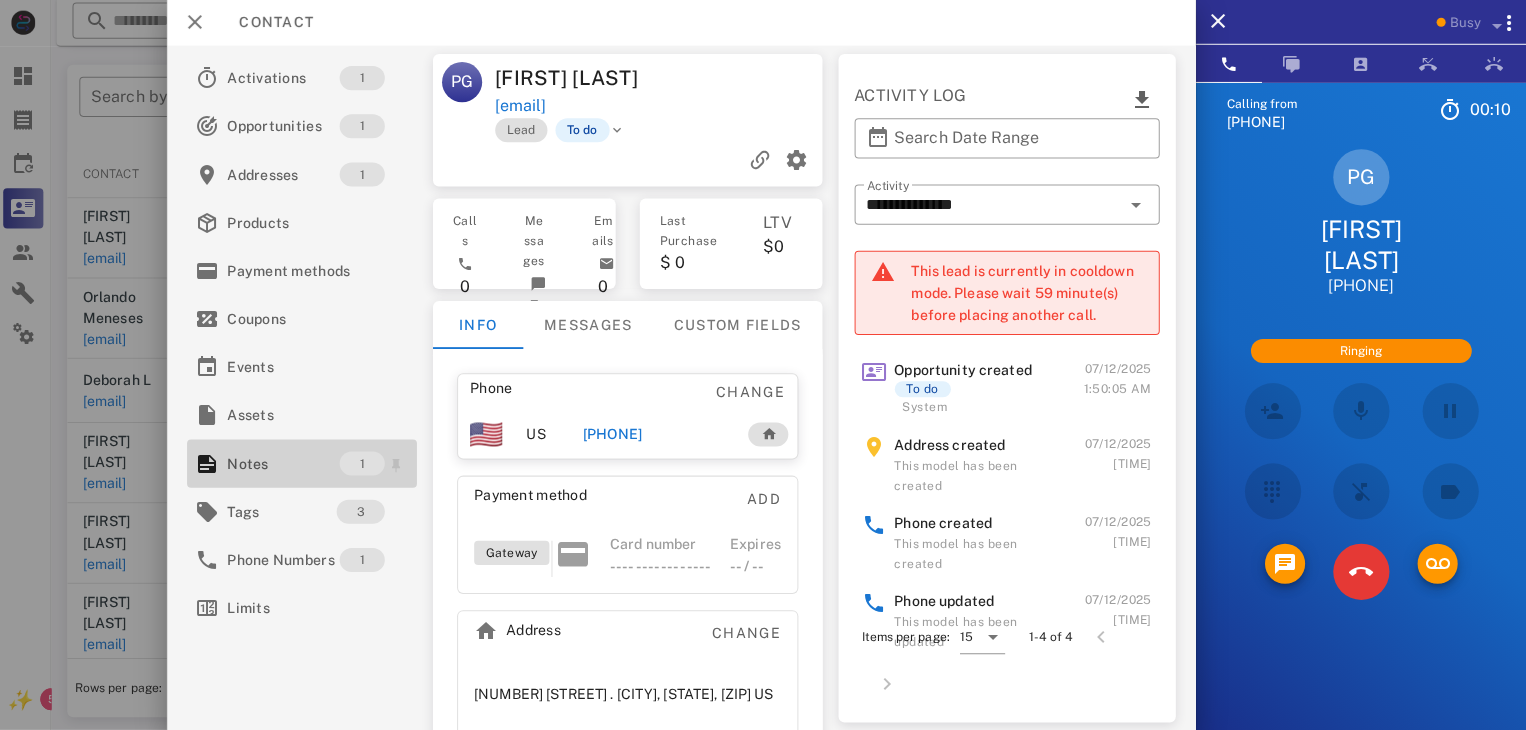 click on "Notes" at bounding box center [287, 464] 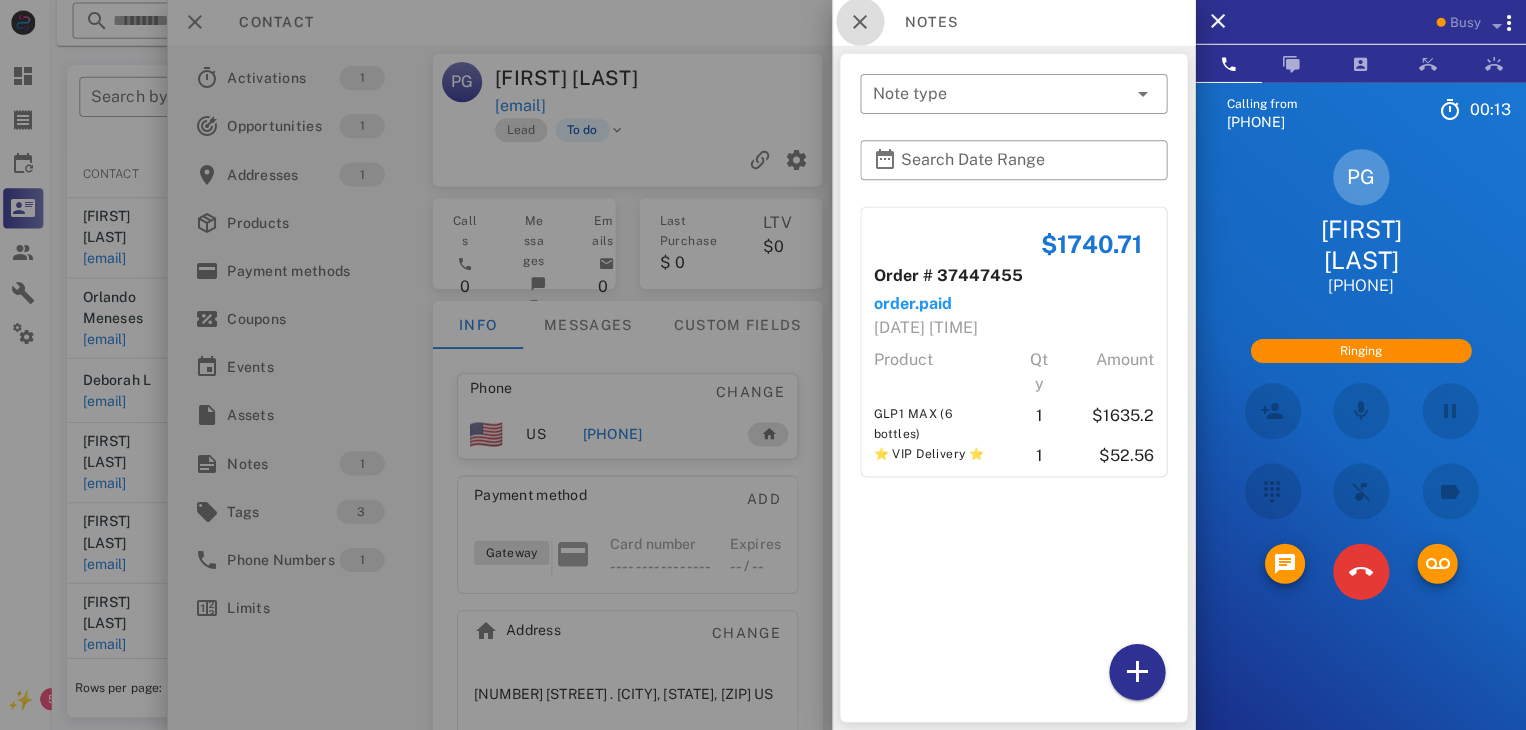 click at bounding box center (862, 24) 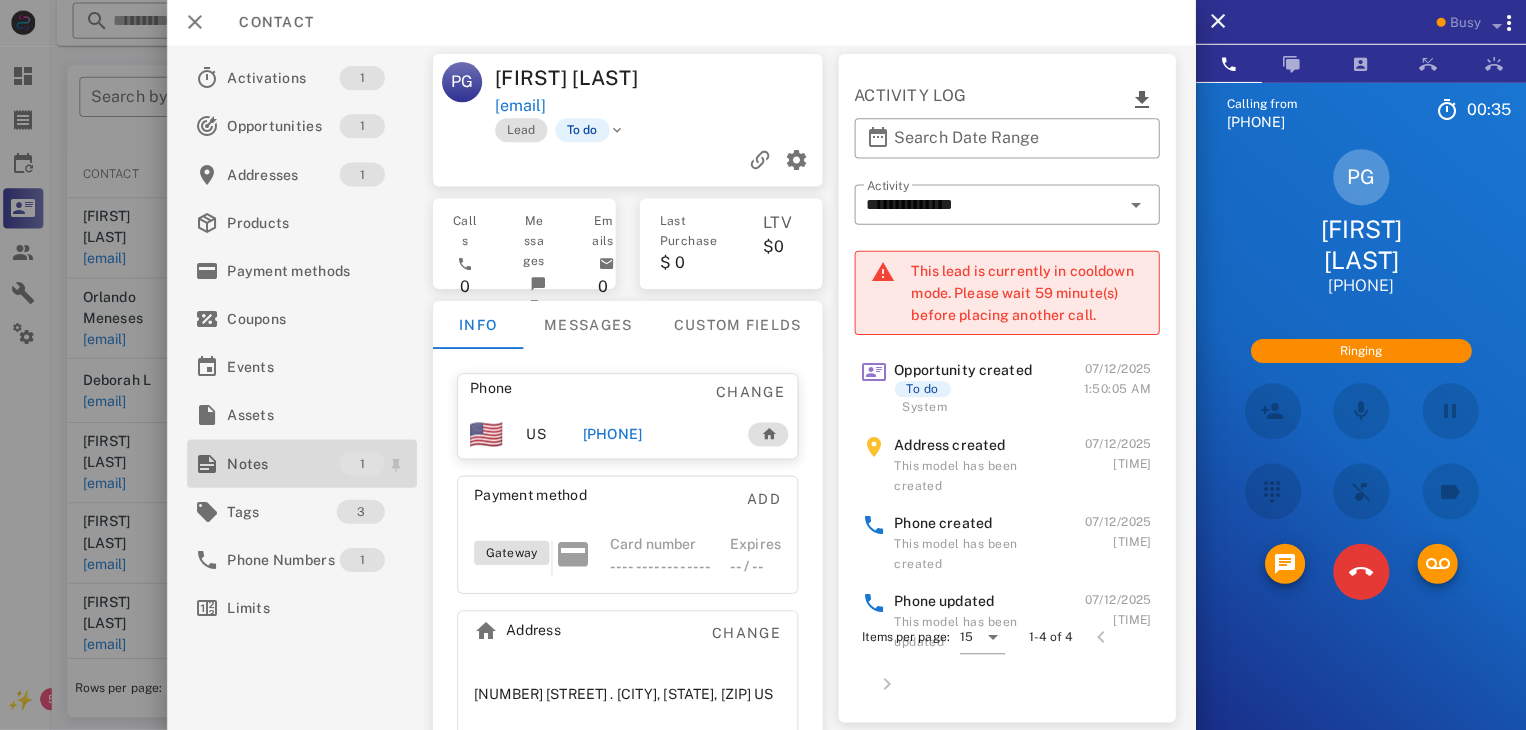 click on "Notes" at bounding box center [287, 464] 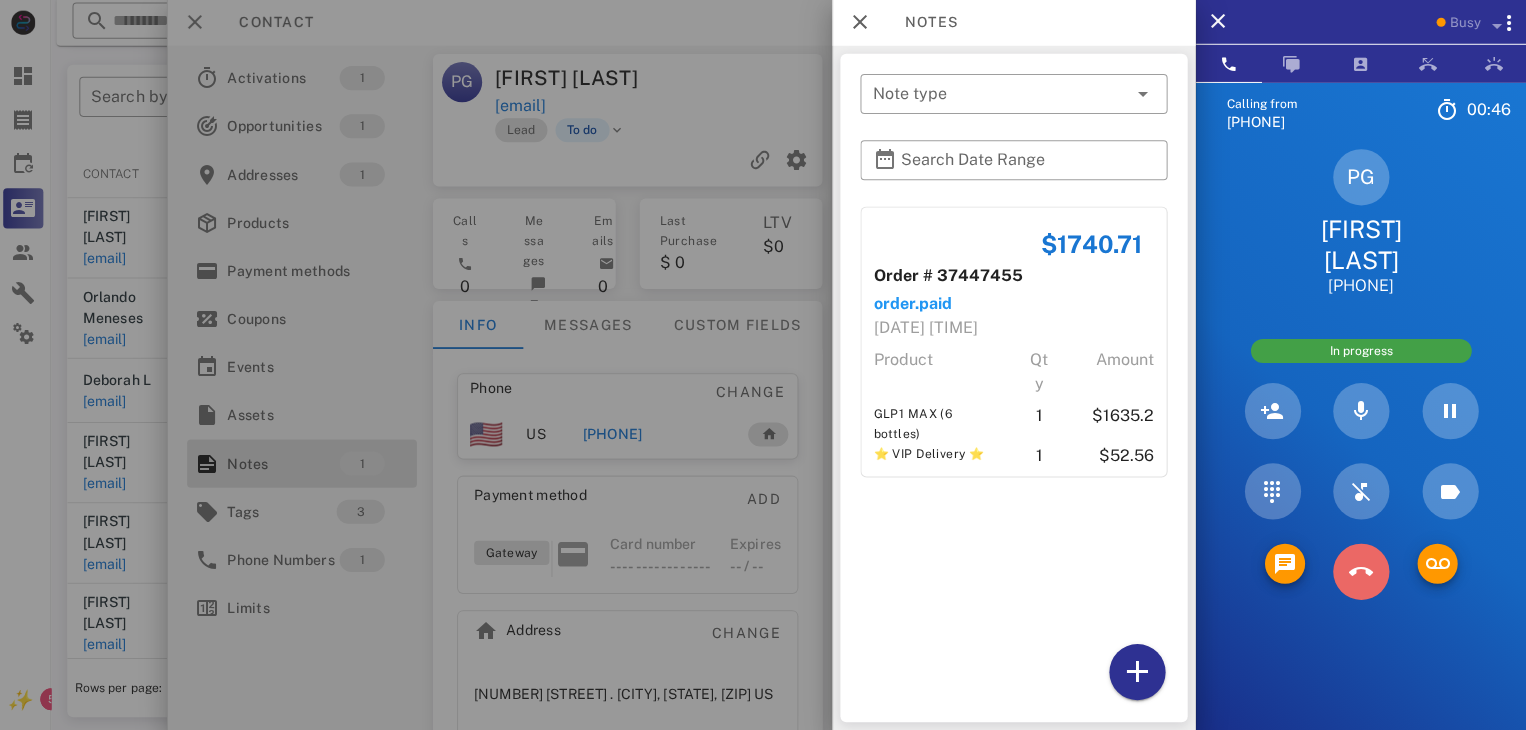 click at bounding box center (1361, 572) 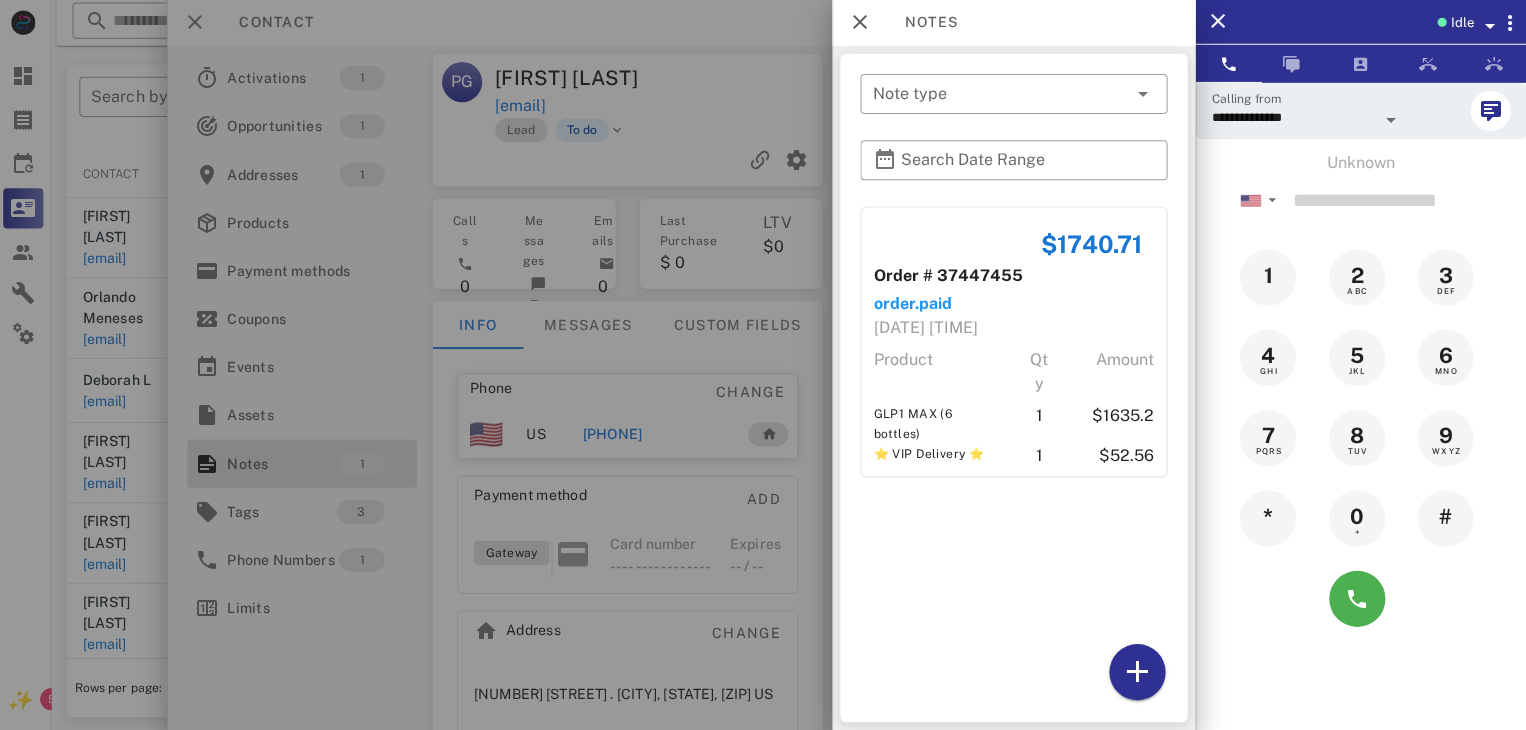 click at bounding box center [763, 365] 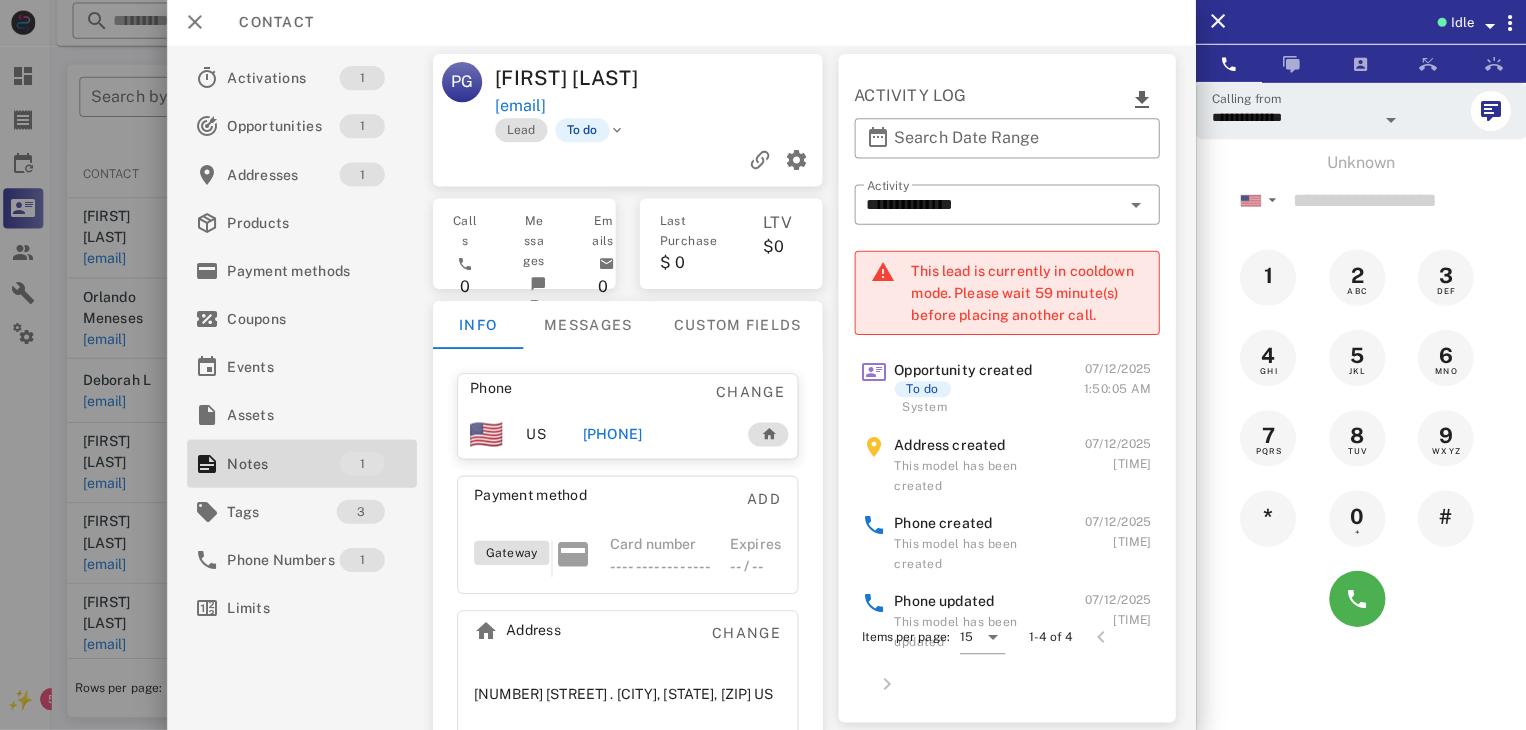 drag, startPoint x: 27, startPoint y: 492, endPoint x: 32, endPoint y: 514, distance: 22.561028 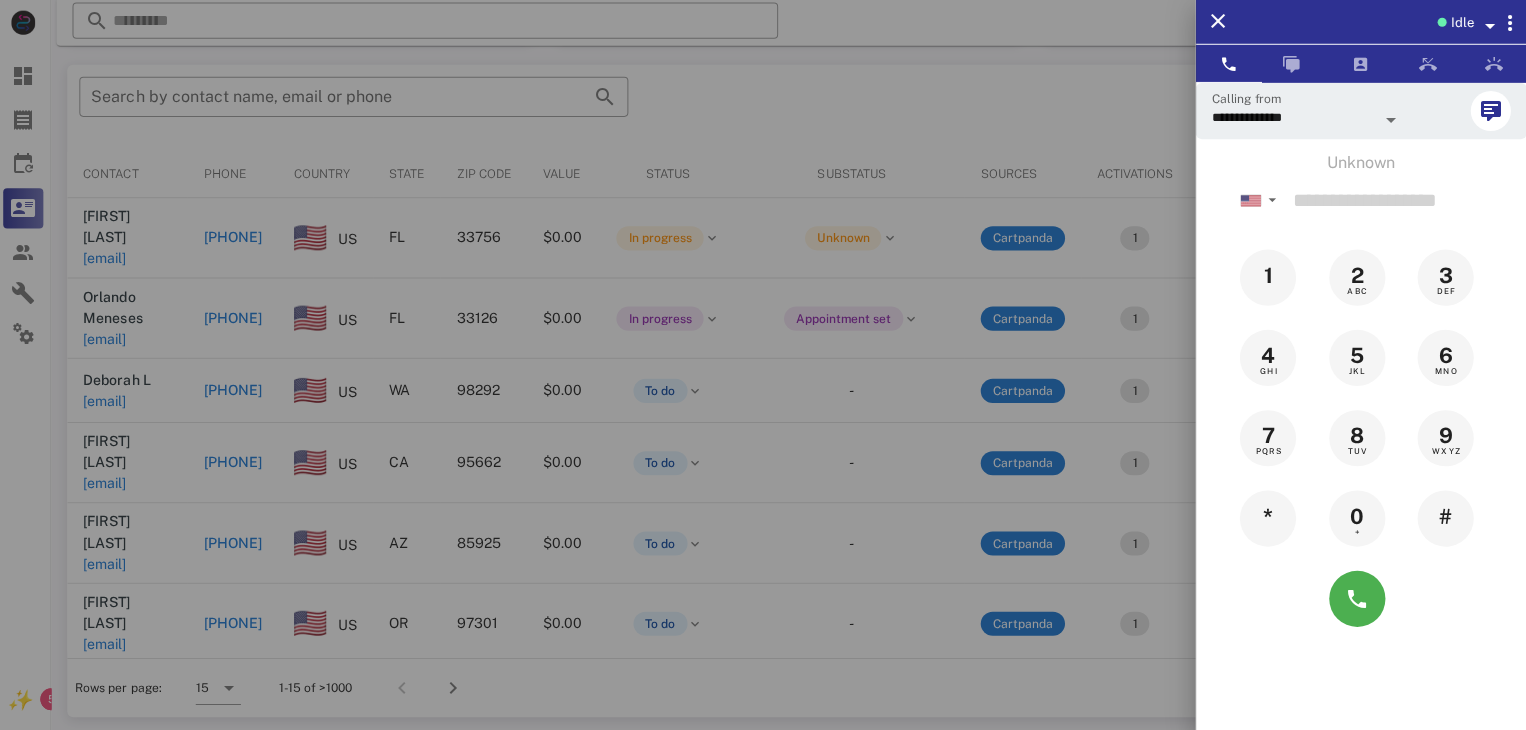 click at bounding box center [763, 365] 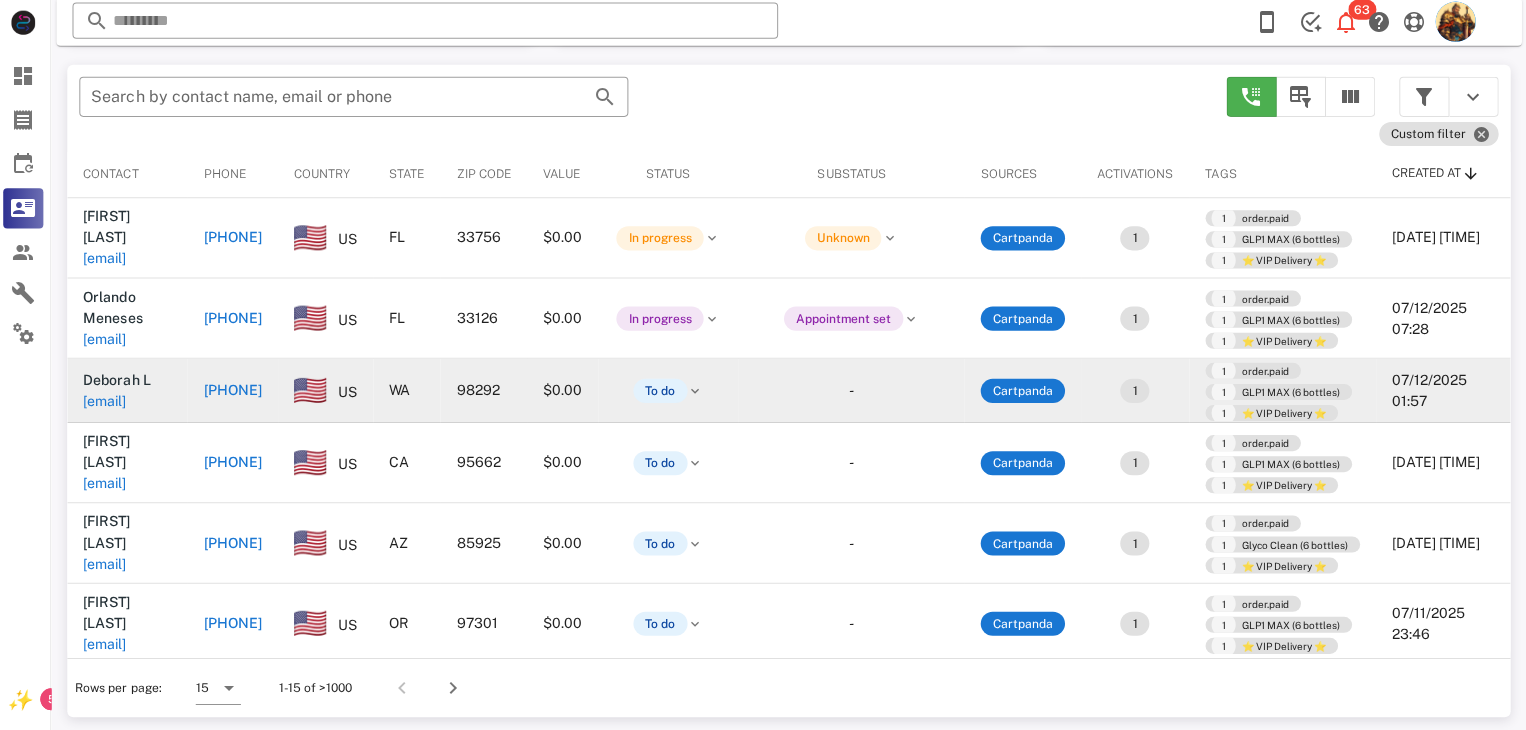 click on "mssrstaley@gmail.com" at bounding box center [109, 402] 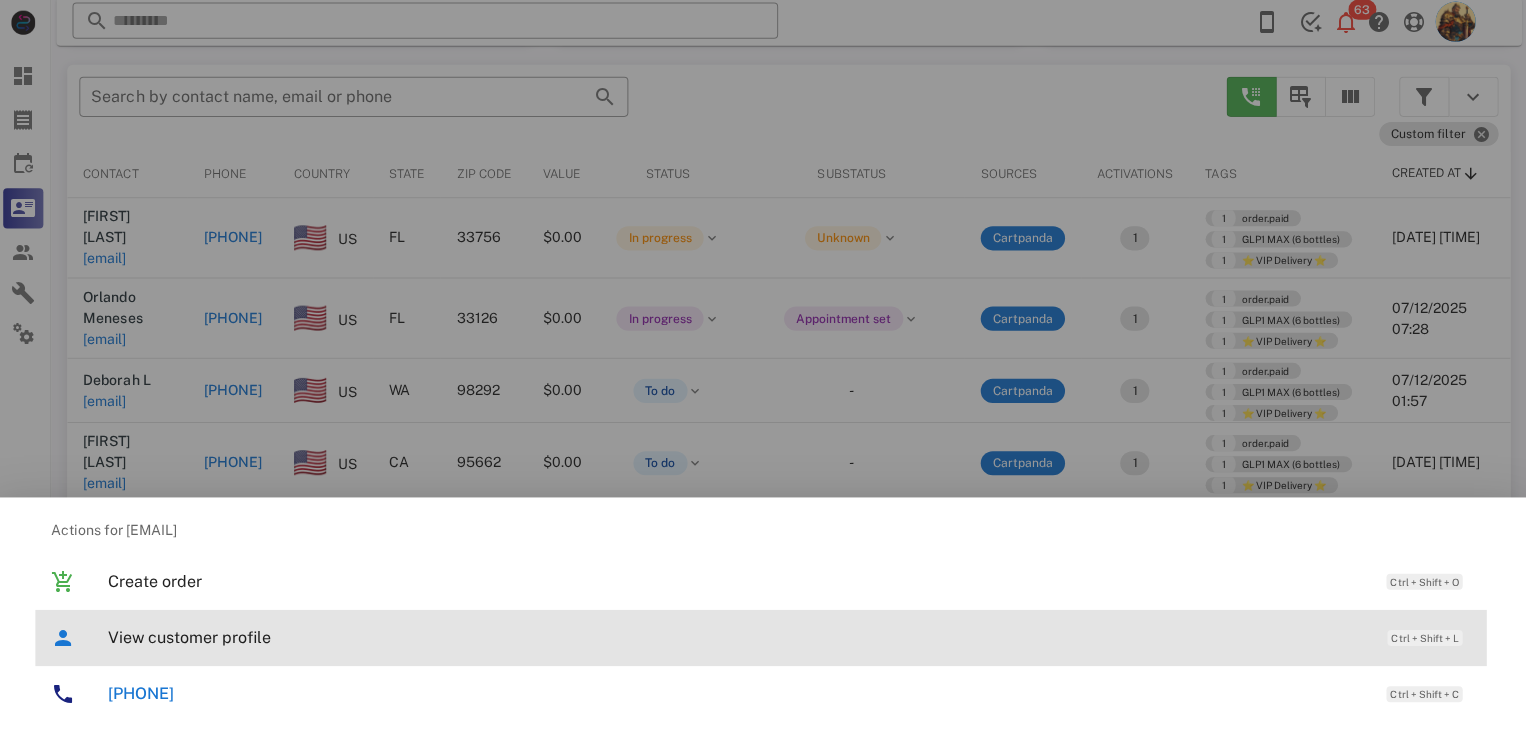 click on "View customer profile" at bounding box center (739, 637) 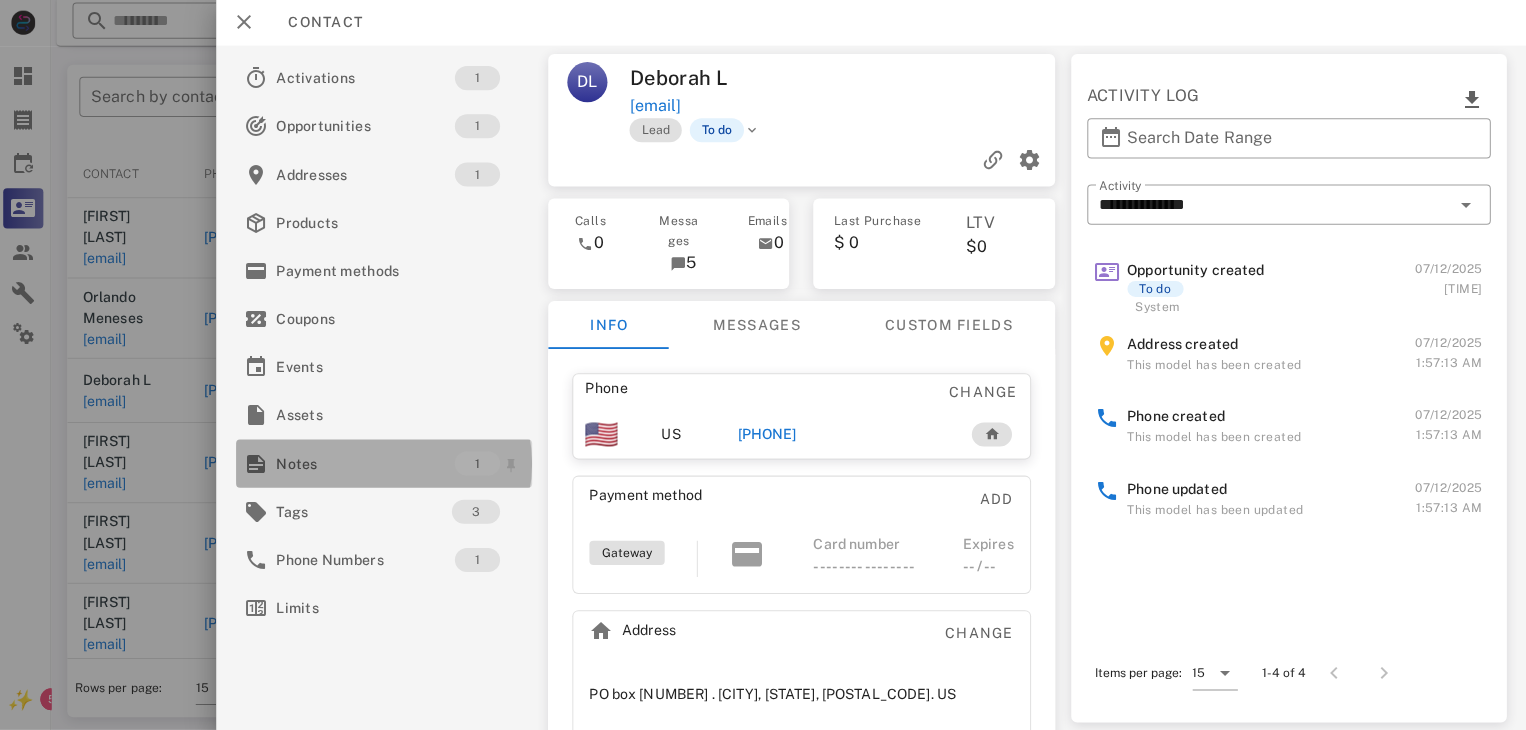 click on "Notes" at bounding box center (369, 464) 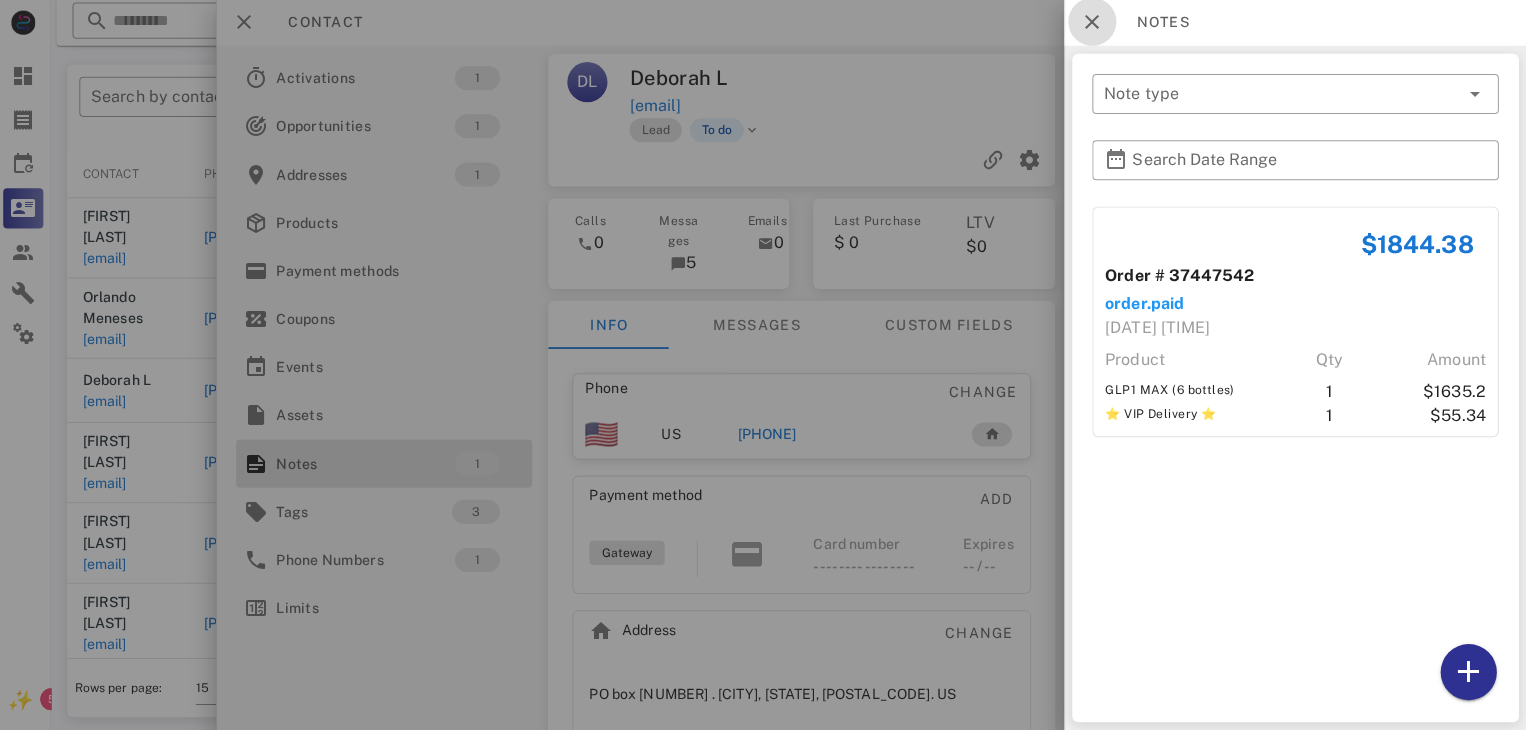 click at bounding box center [1093, 24] 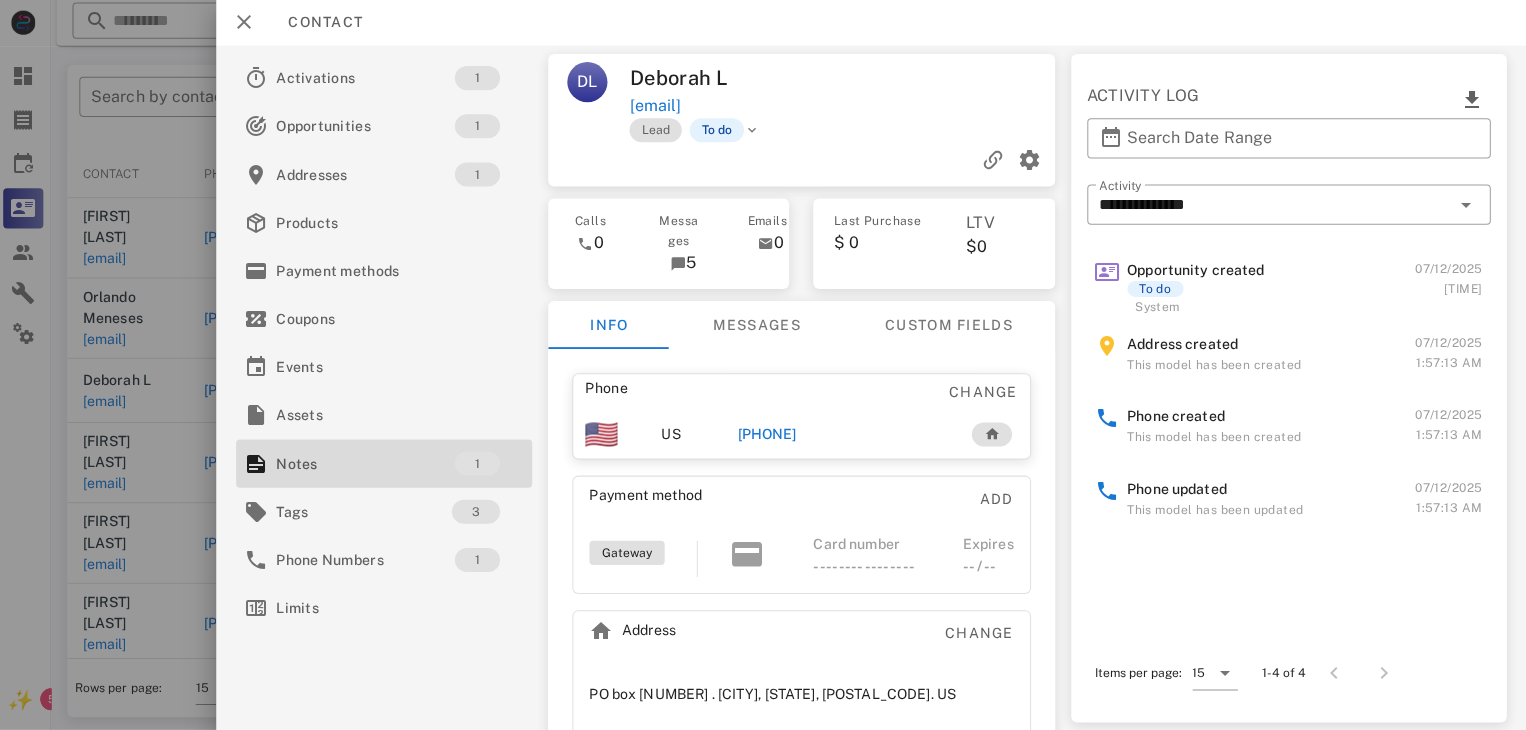 click on "+14253508460" at bounding box center (769, 435) 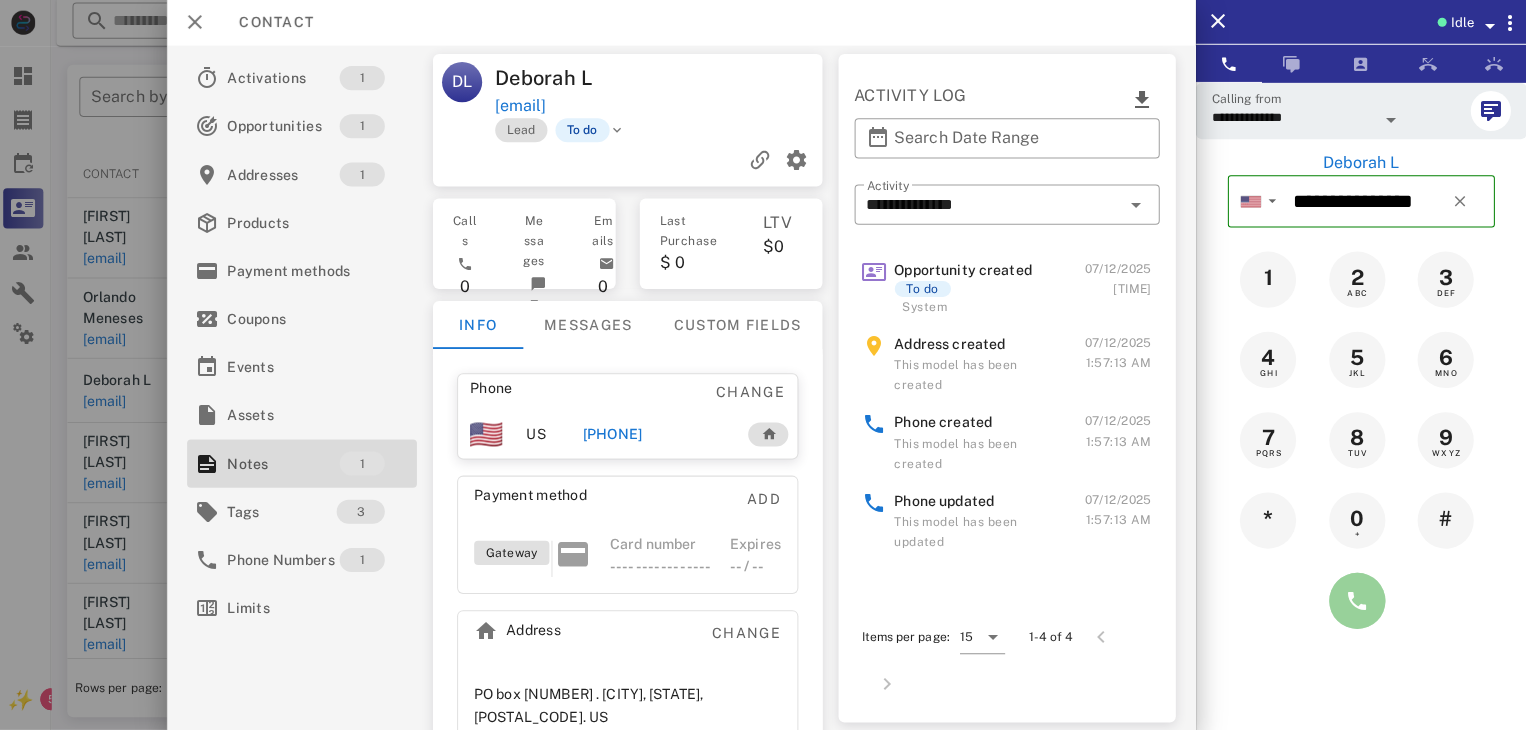click at bounding box center [1357, 601] 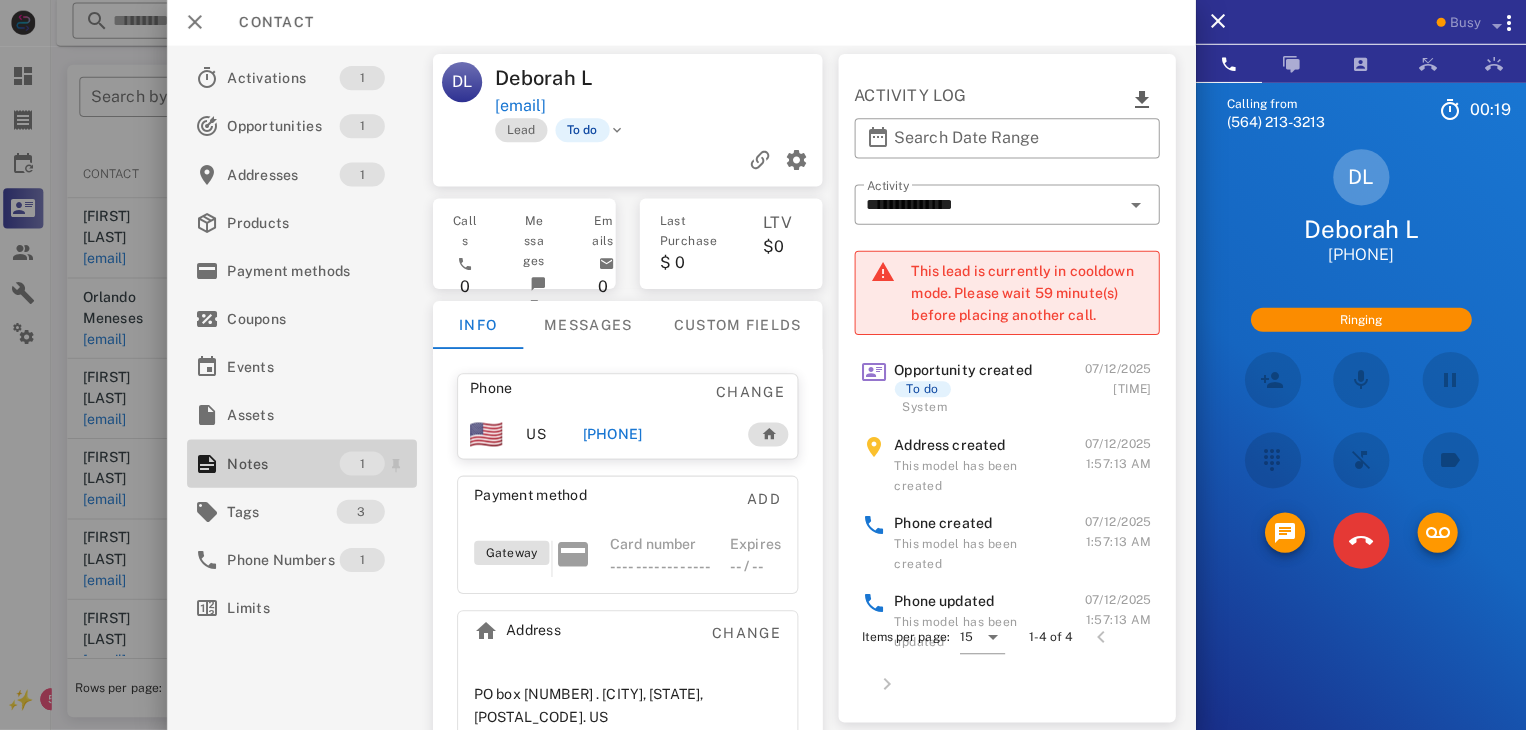 click on "Notes" at bounding box center (287, 464) 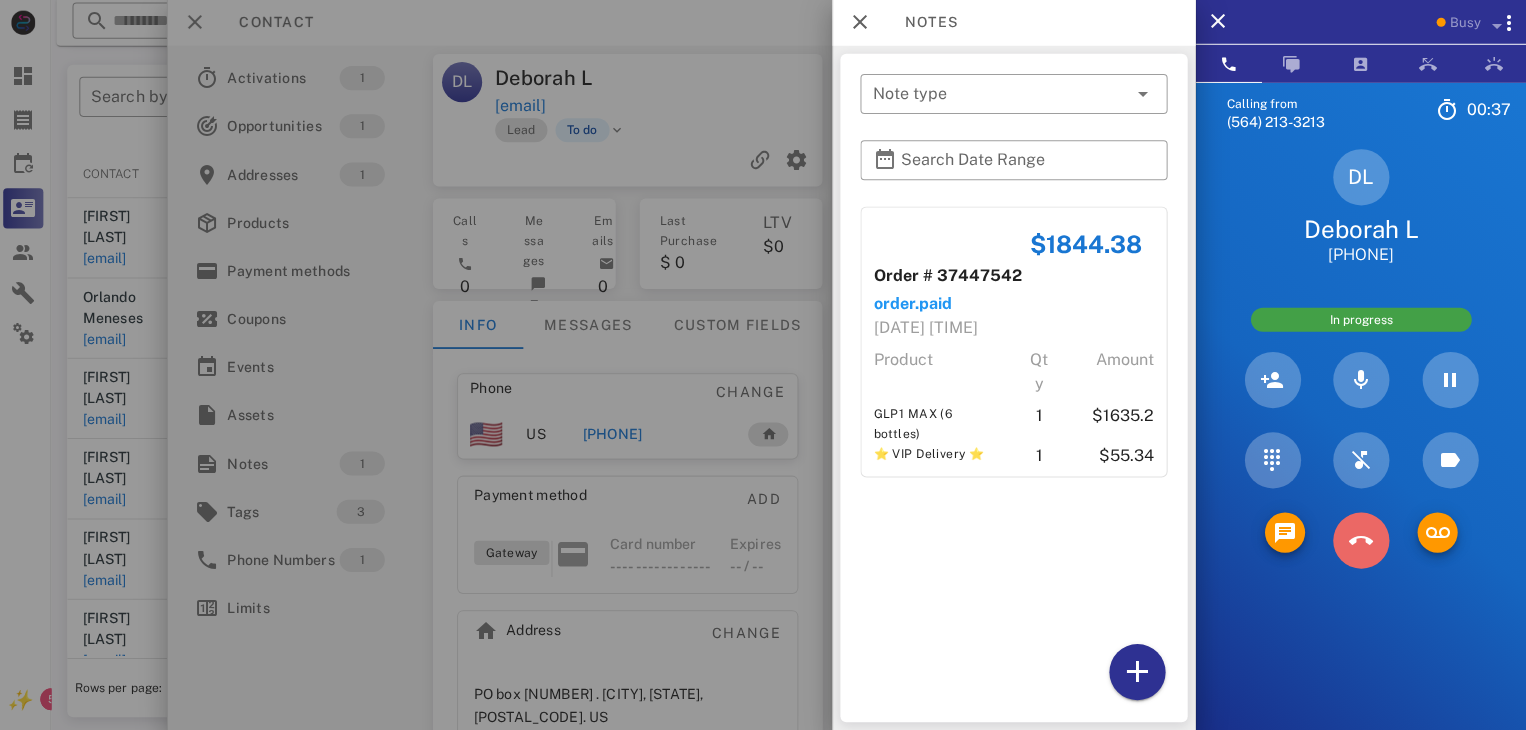 click at bounding box center [1361, 541] 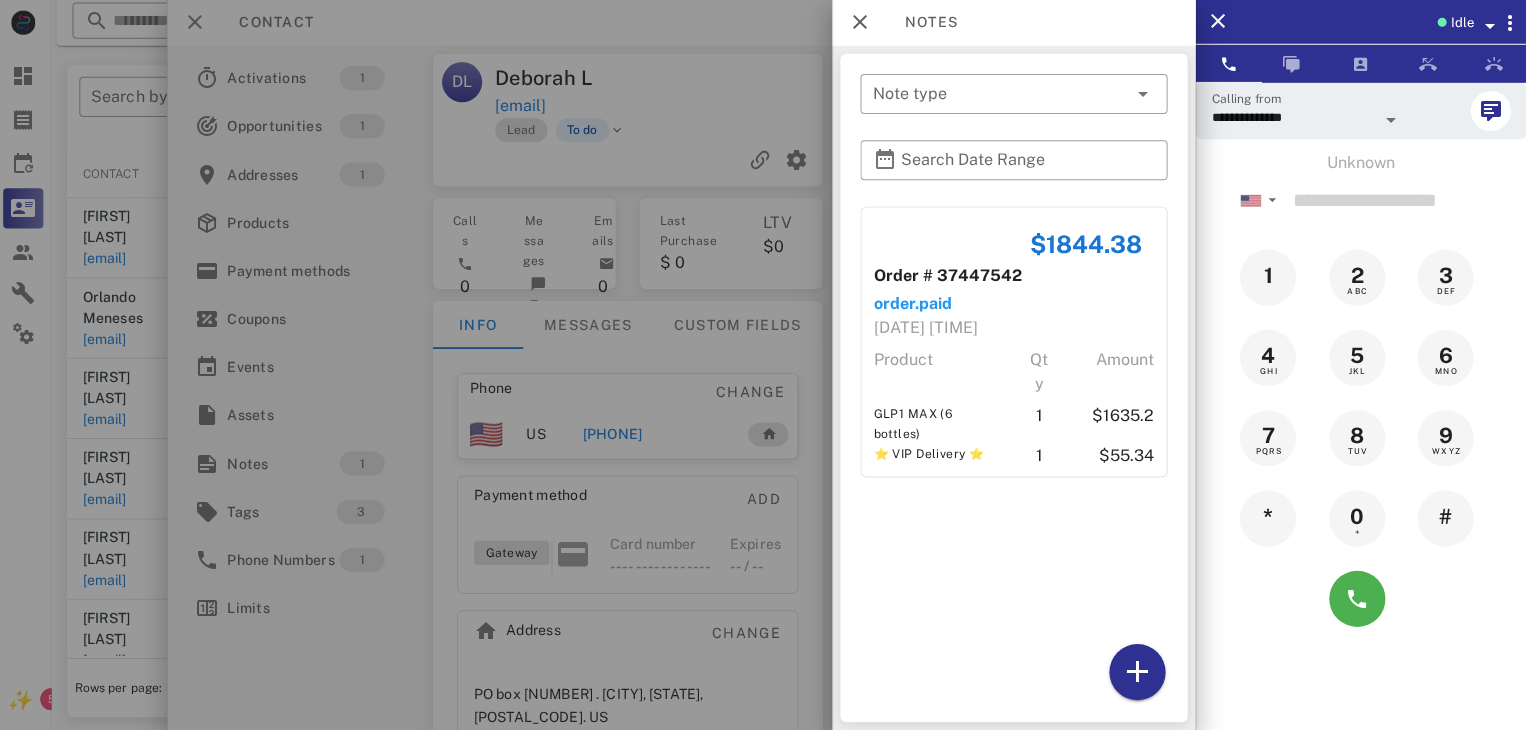 click at bounding box center (763, 365) 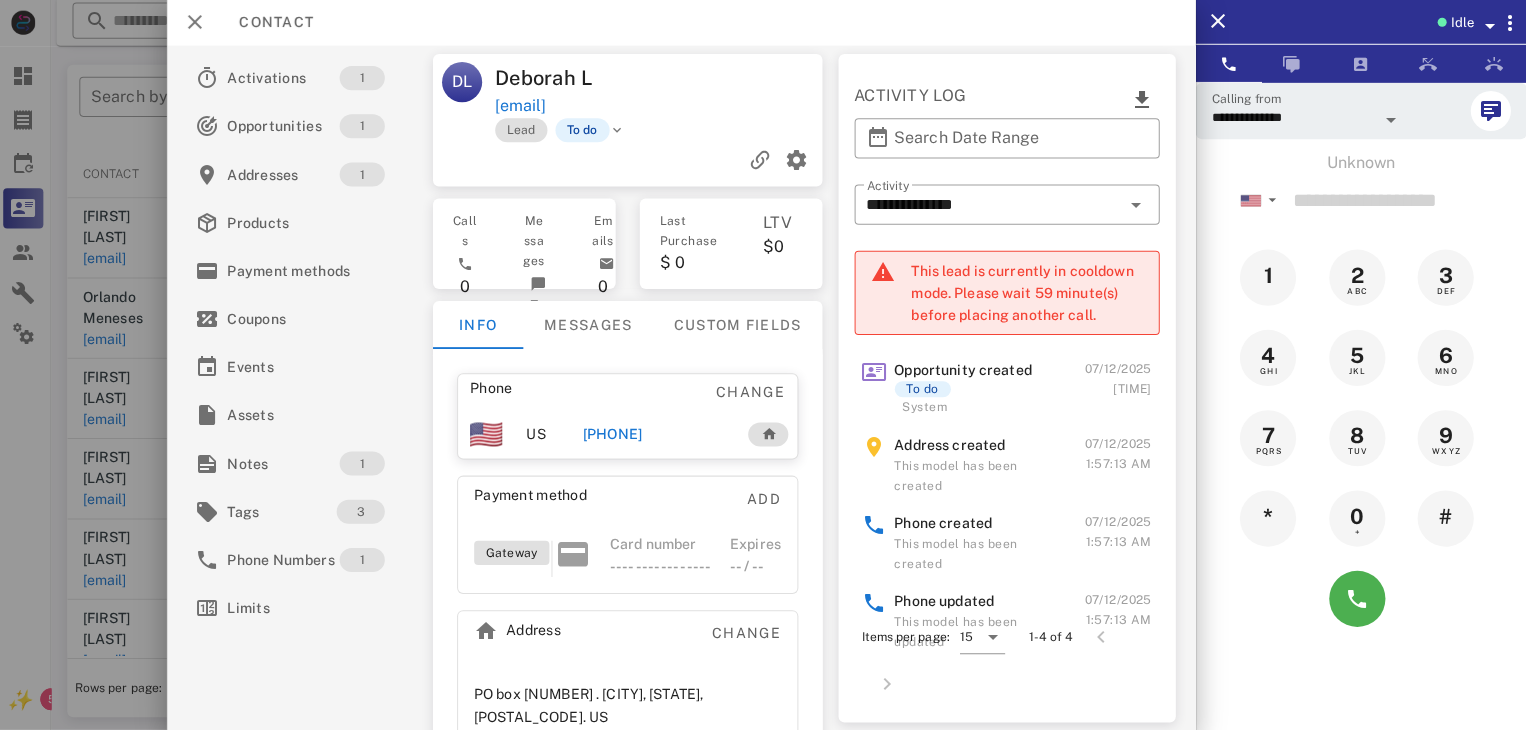 click at bounding box center [763, 365] 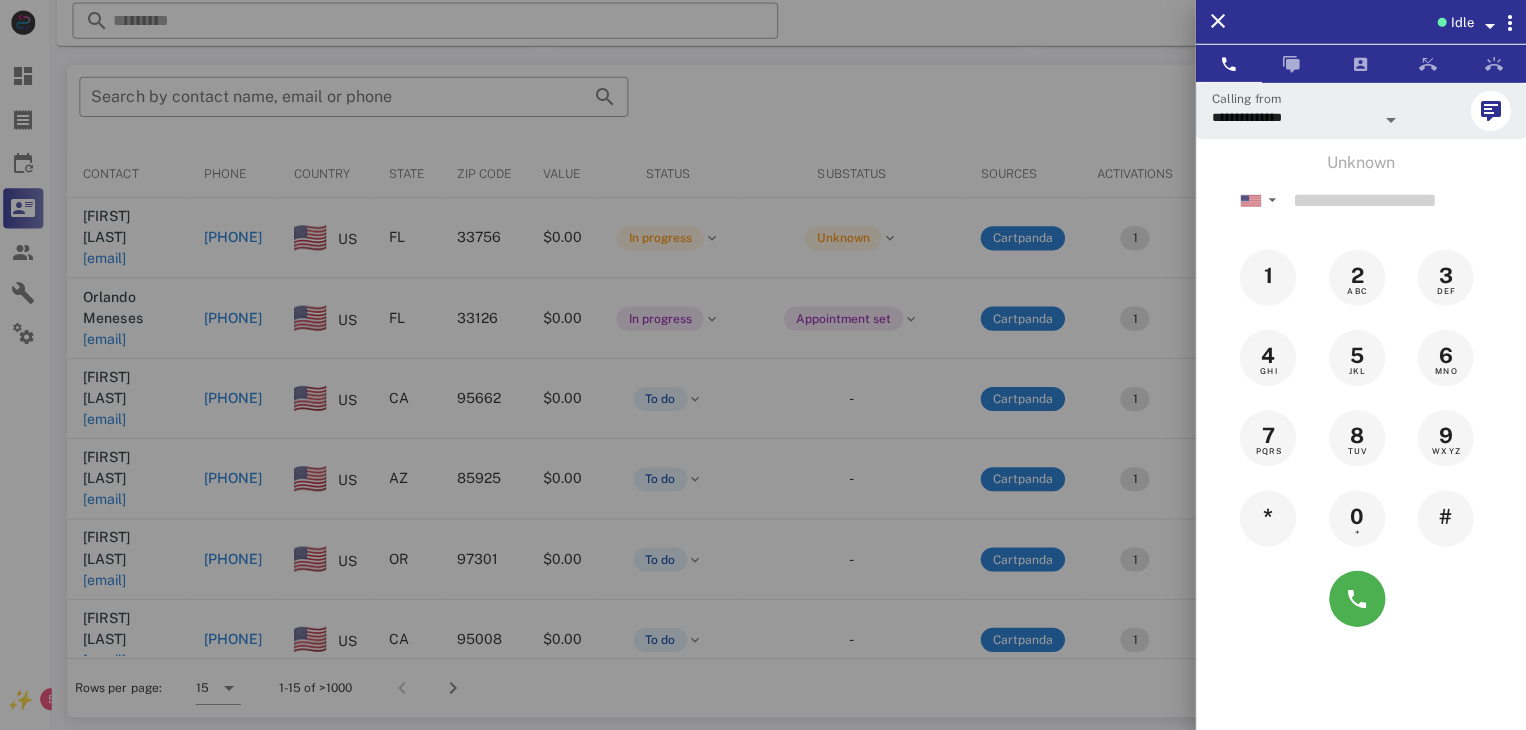 click at bounding box center [763, 365] 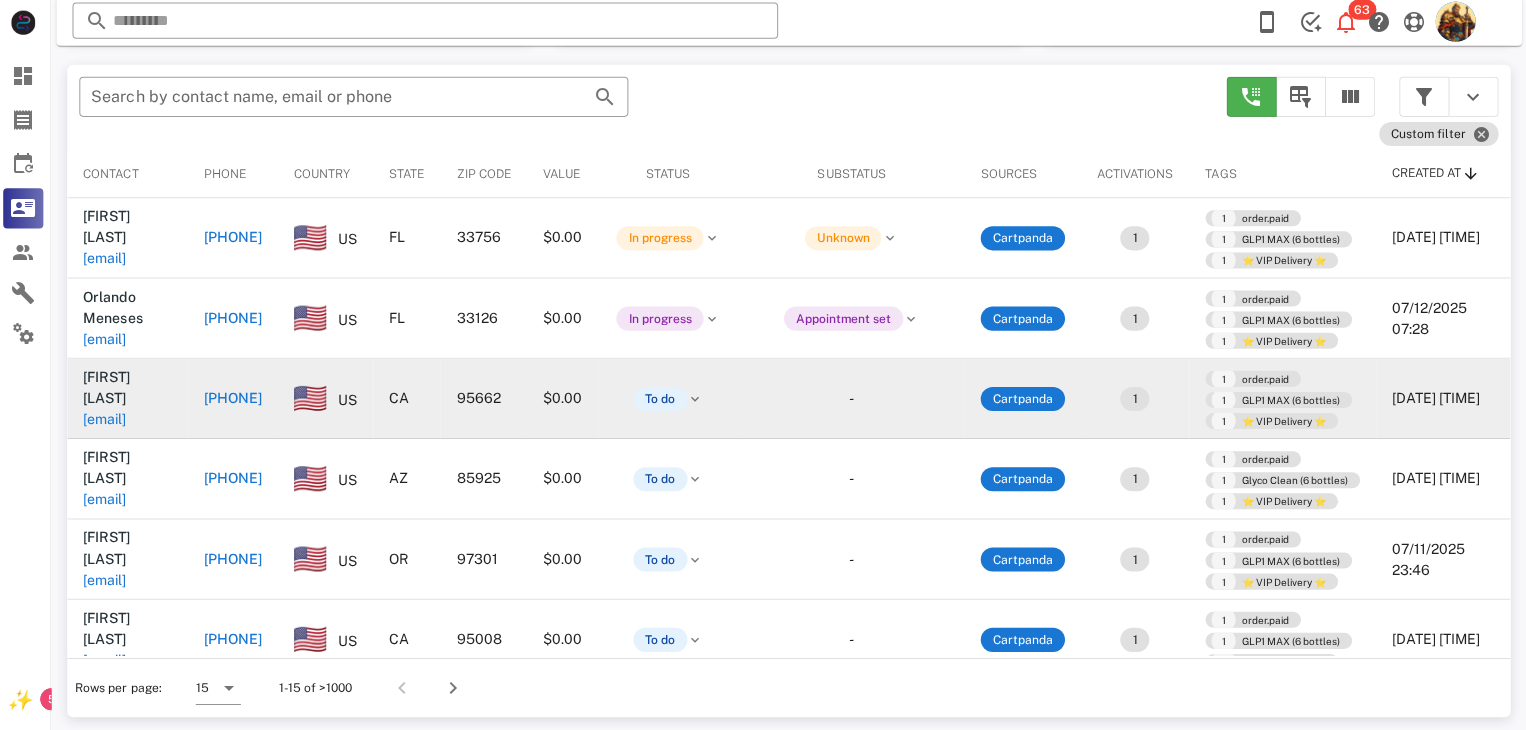 click on "george@nejmantowicz.com" at bounding box center (109, 420) 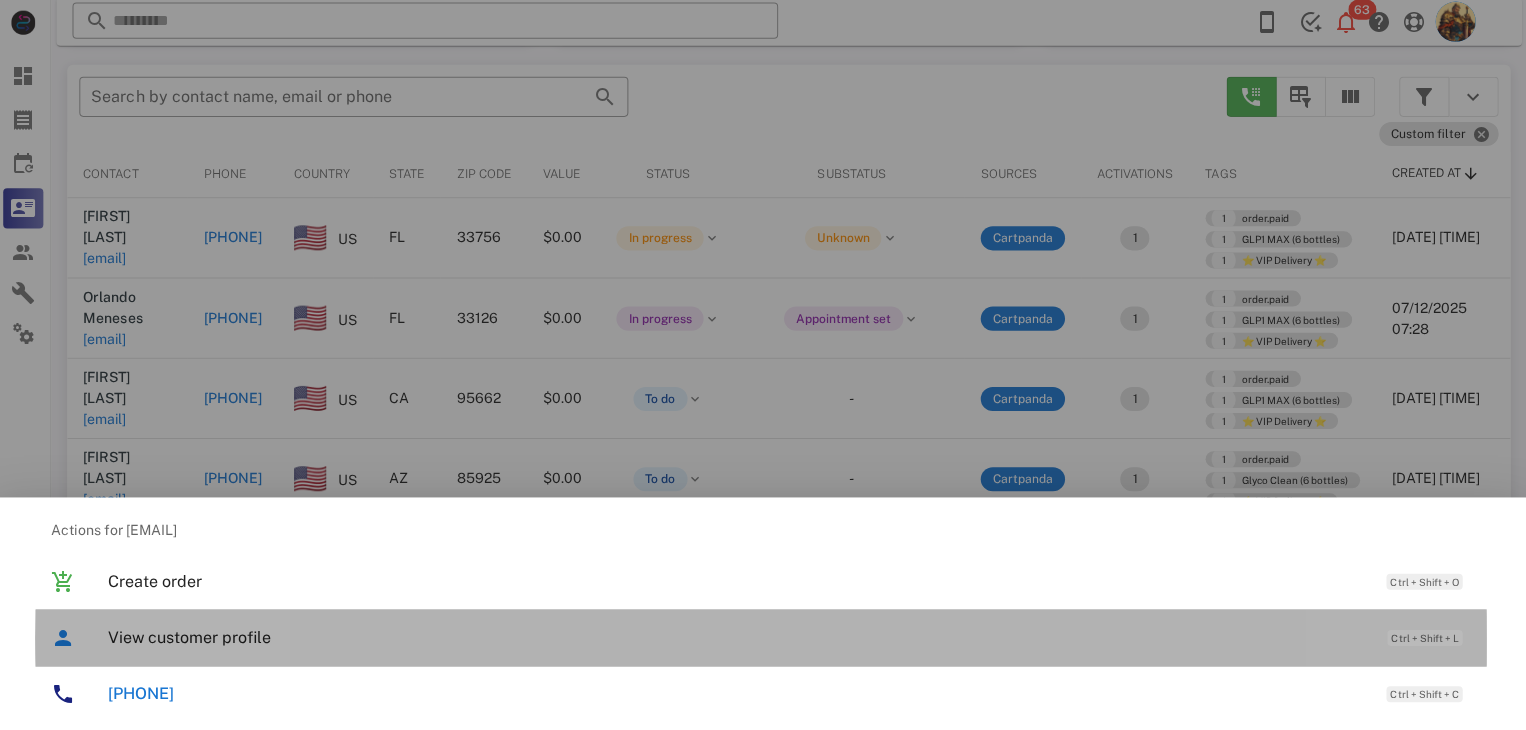 click on "View customer profile" at bounding box center (739, 637) 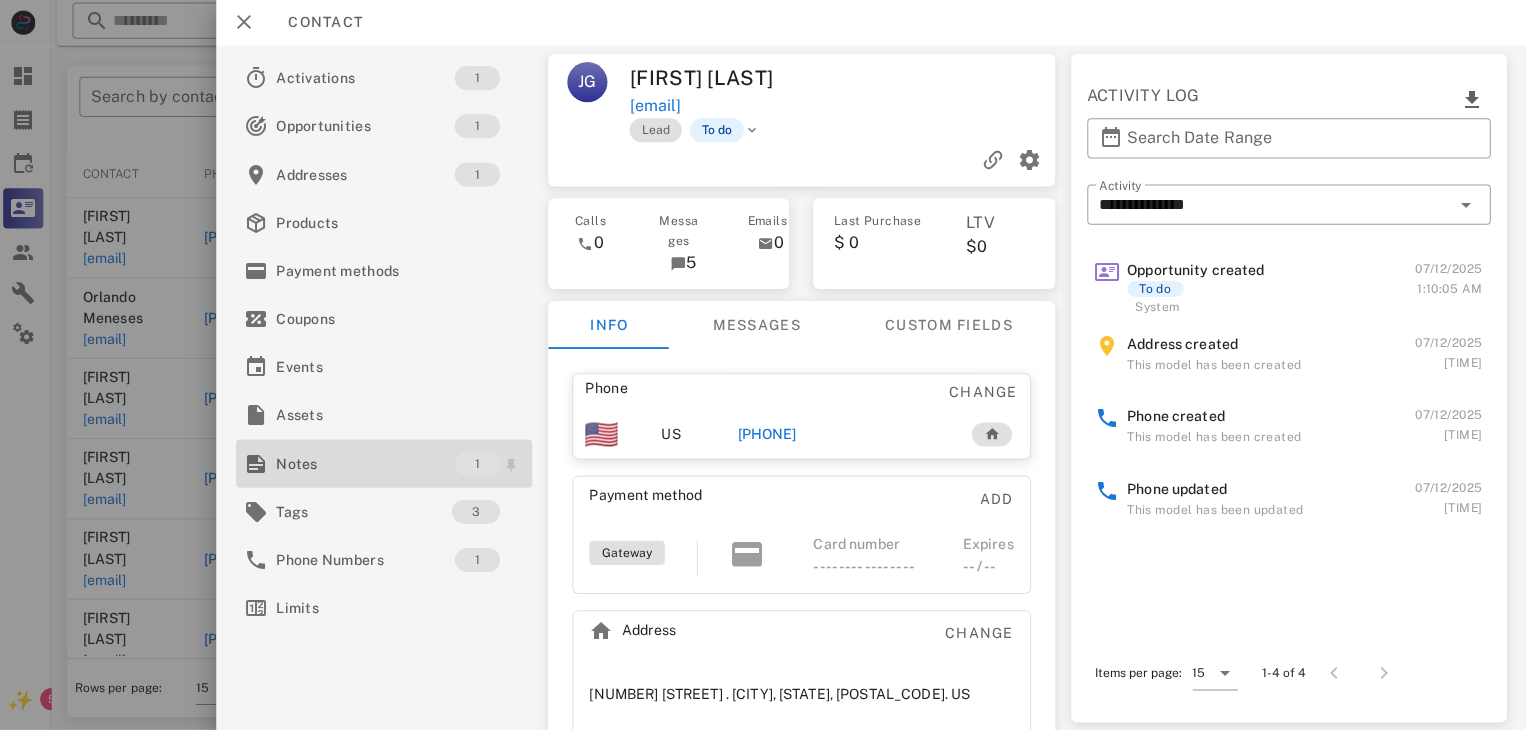 click on "Notes" at bounding box center [369, 464] 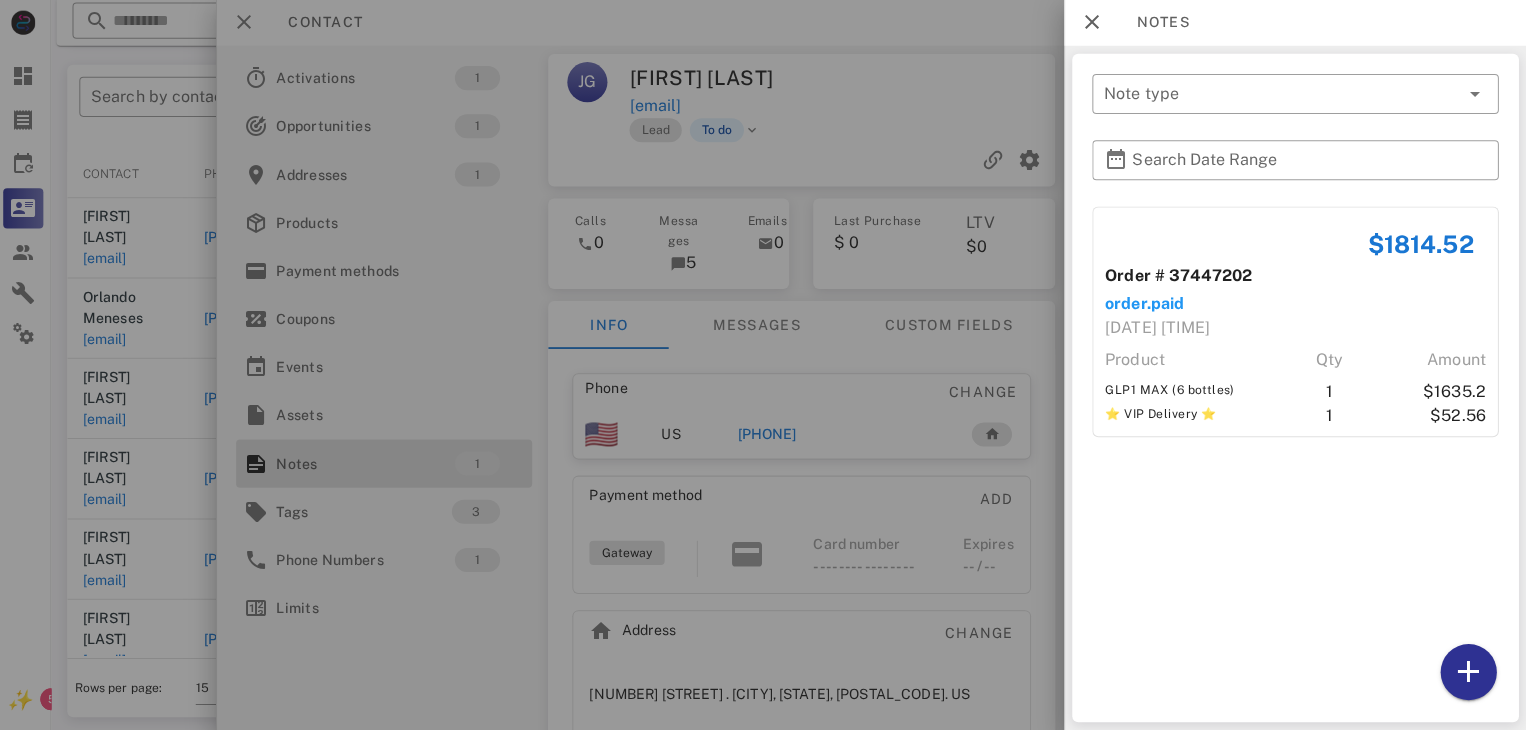 click at bounding box center (763, 365) 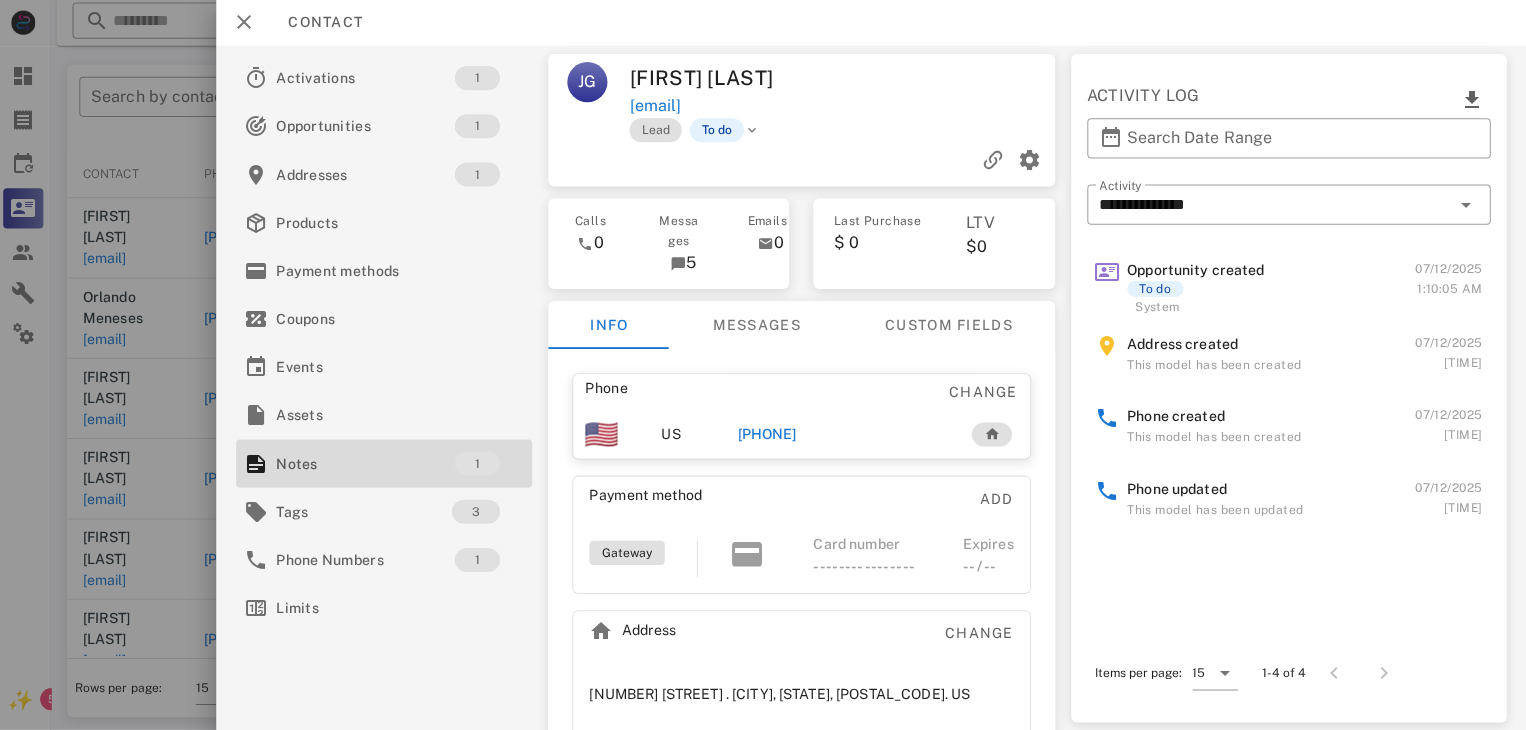 click on "+19165349781" at bounding box center [769, 435] 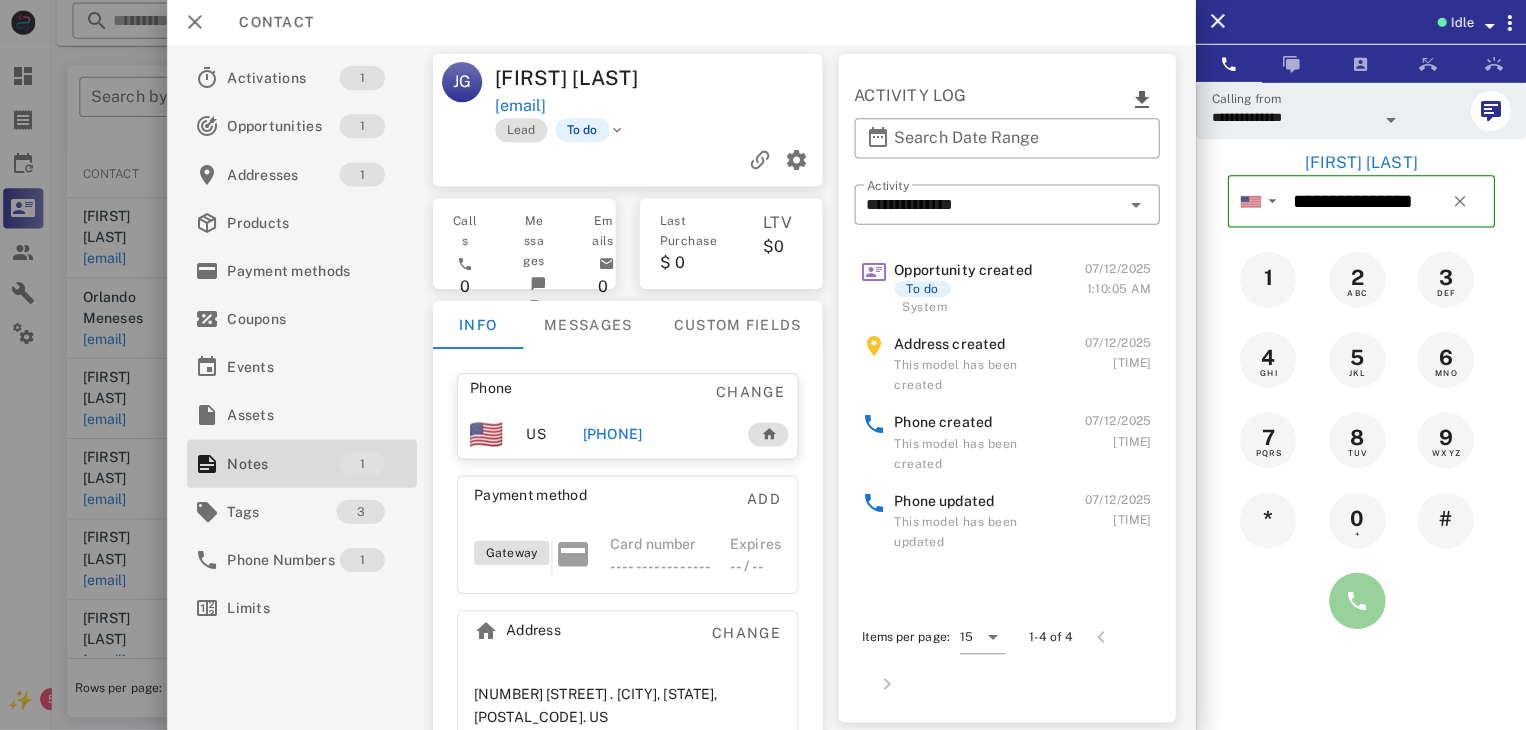 click at bounding box center [1357, 601] 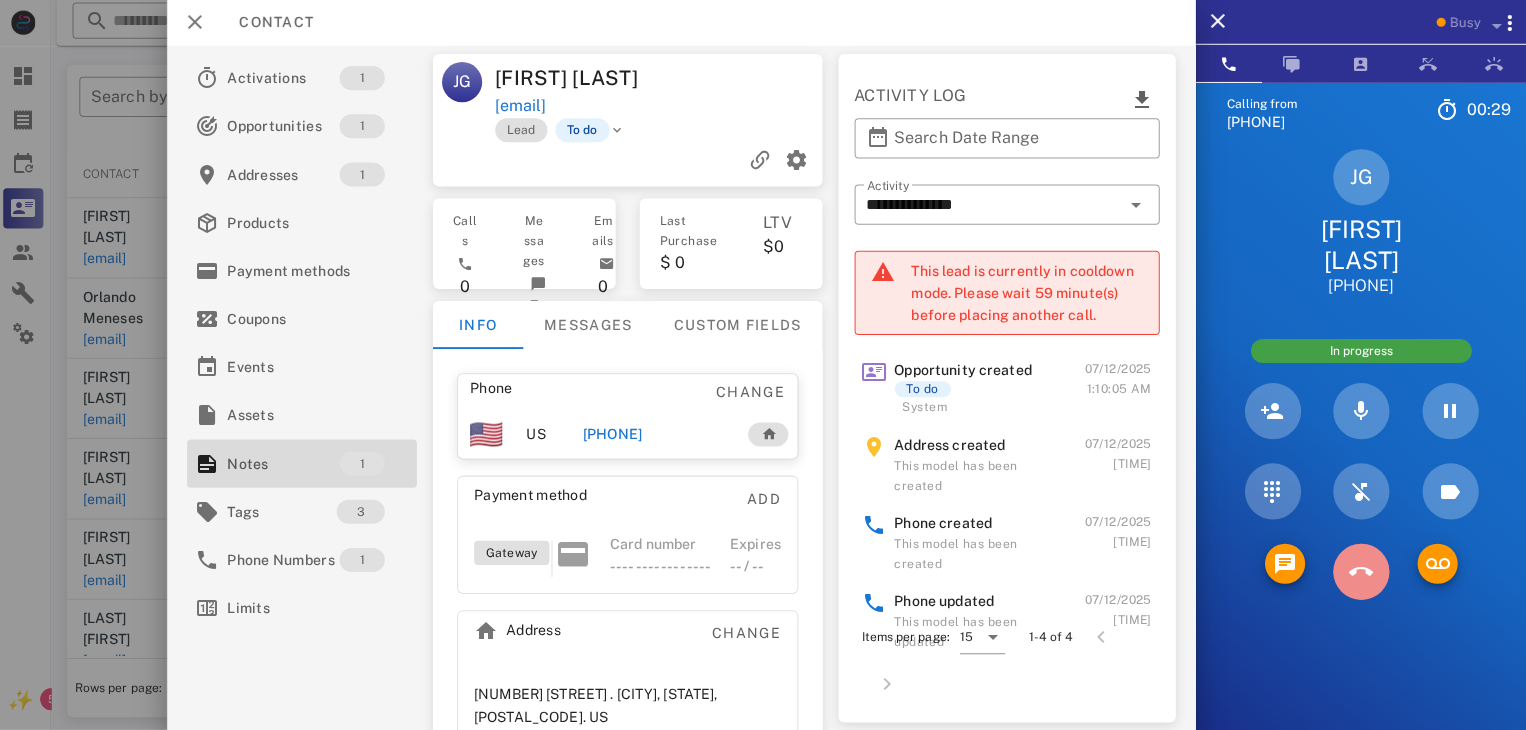 drag, startPoint x: 1354, startPoint y: 597, endPoint x: 1359, endPoint y: 582, distance: 15.811388 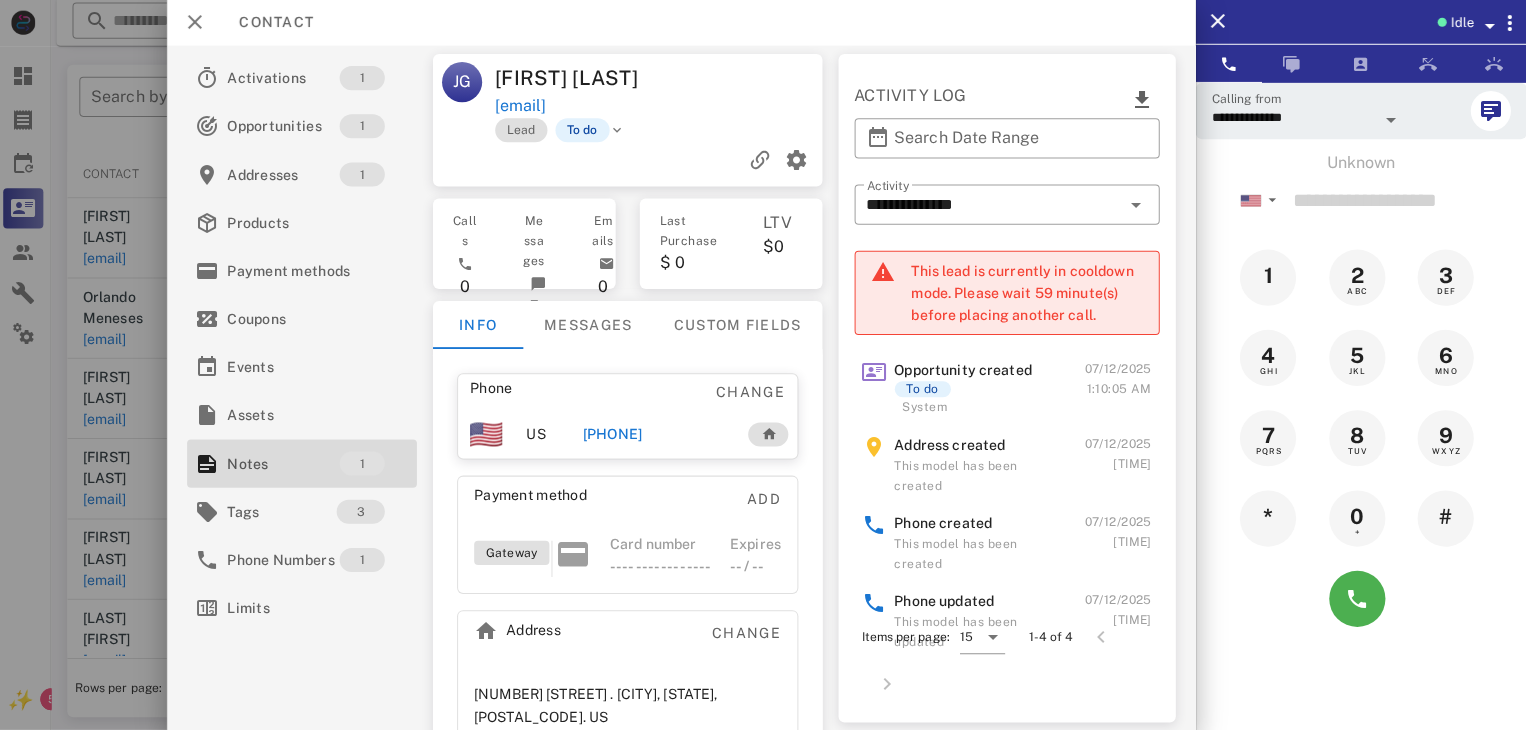 click at bounding box center (763, 365) 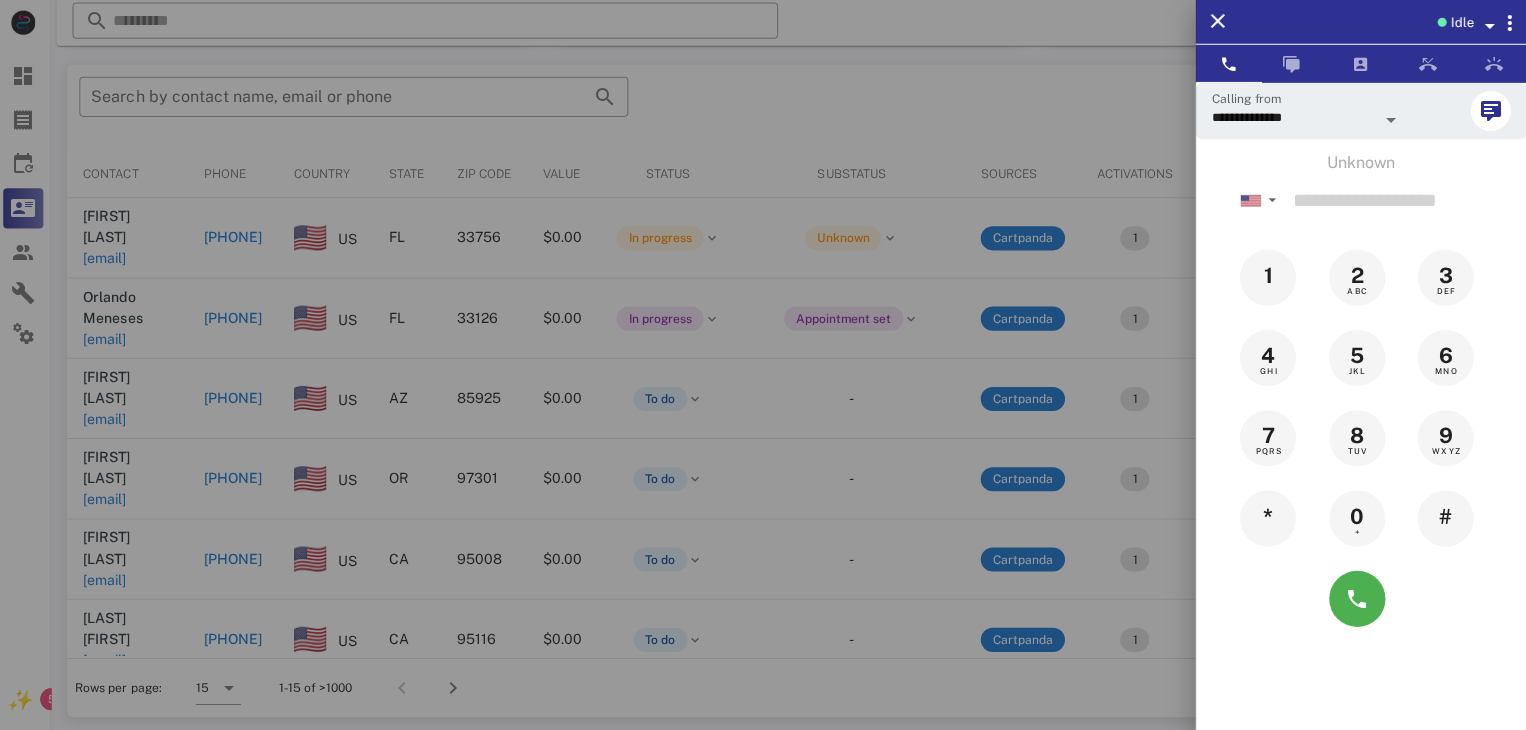 click at bounding box center (763, 365) 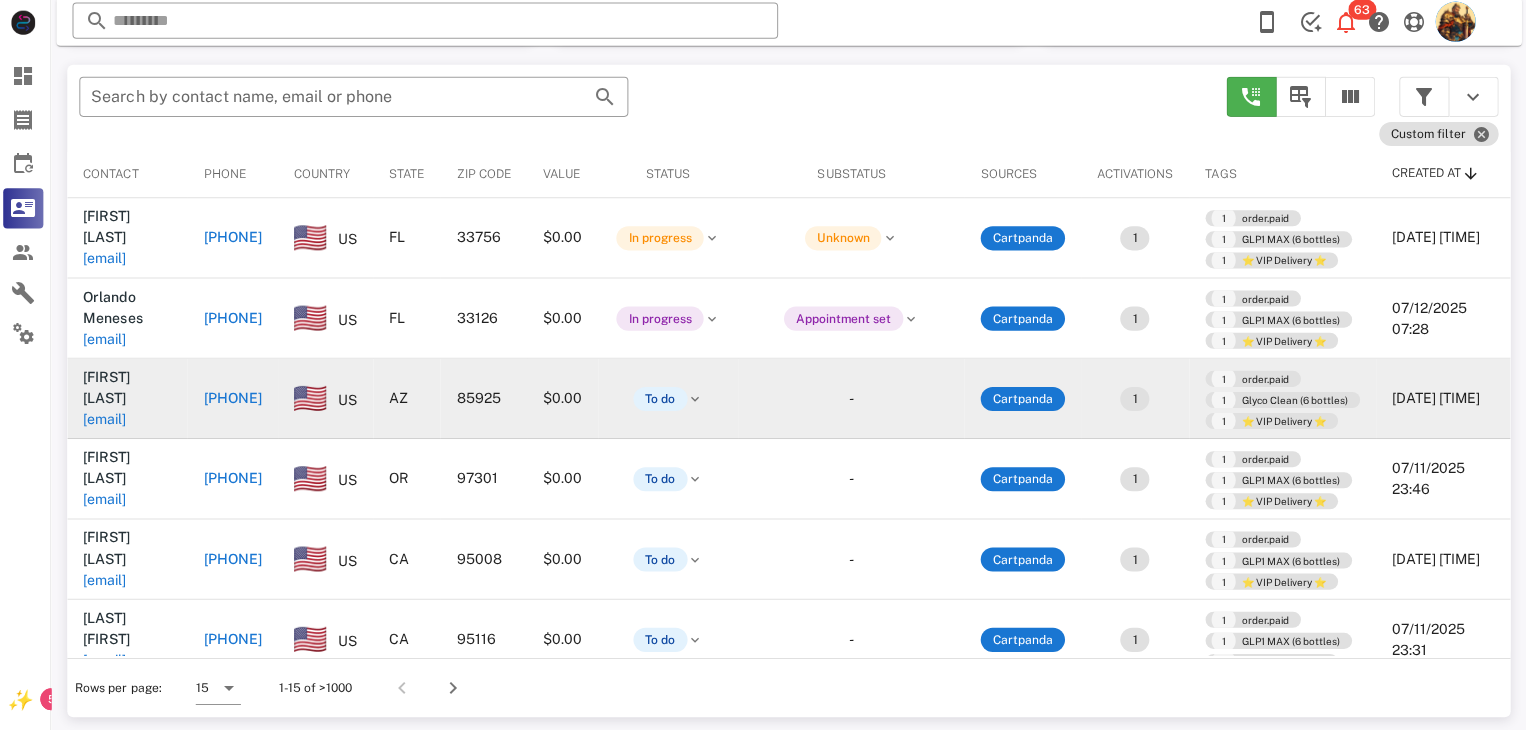 click on "tugboat907@gmail.com" at bounding box center (109, 420) 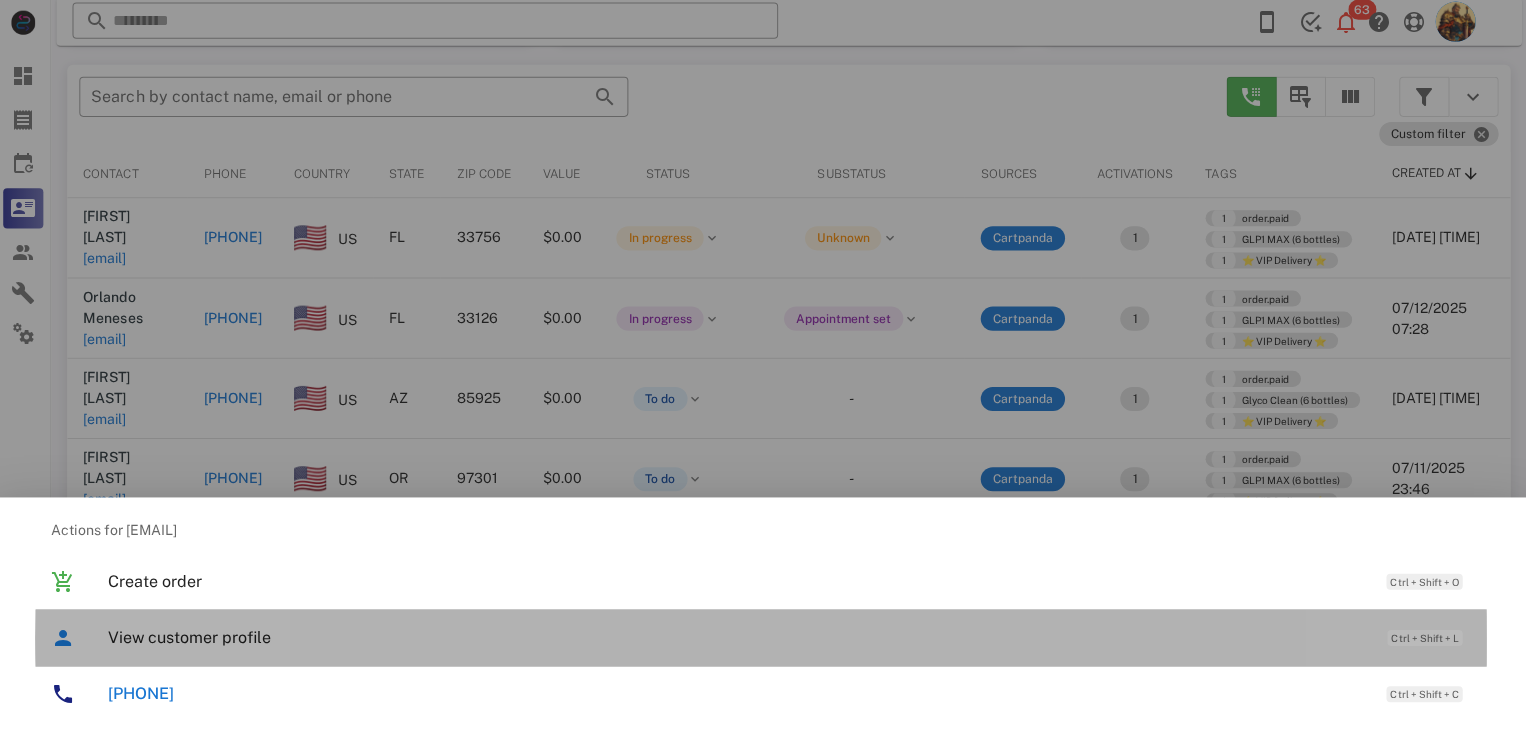 click on "View customer profile Ctrl + Shift + L" at bounding box center [791, 637] 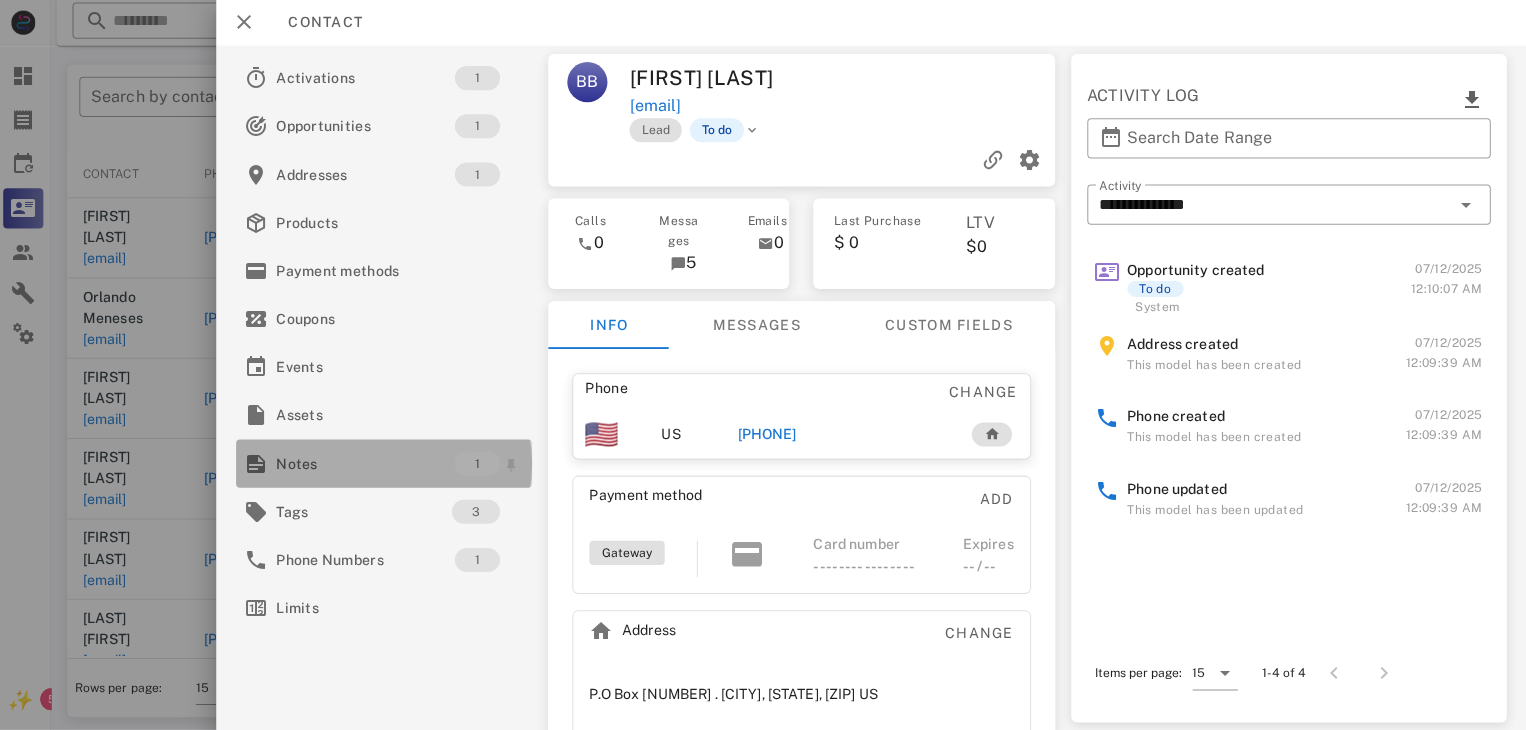 click on "Notes" at bounding box center [369, 464] 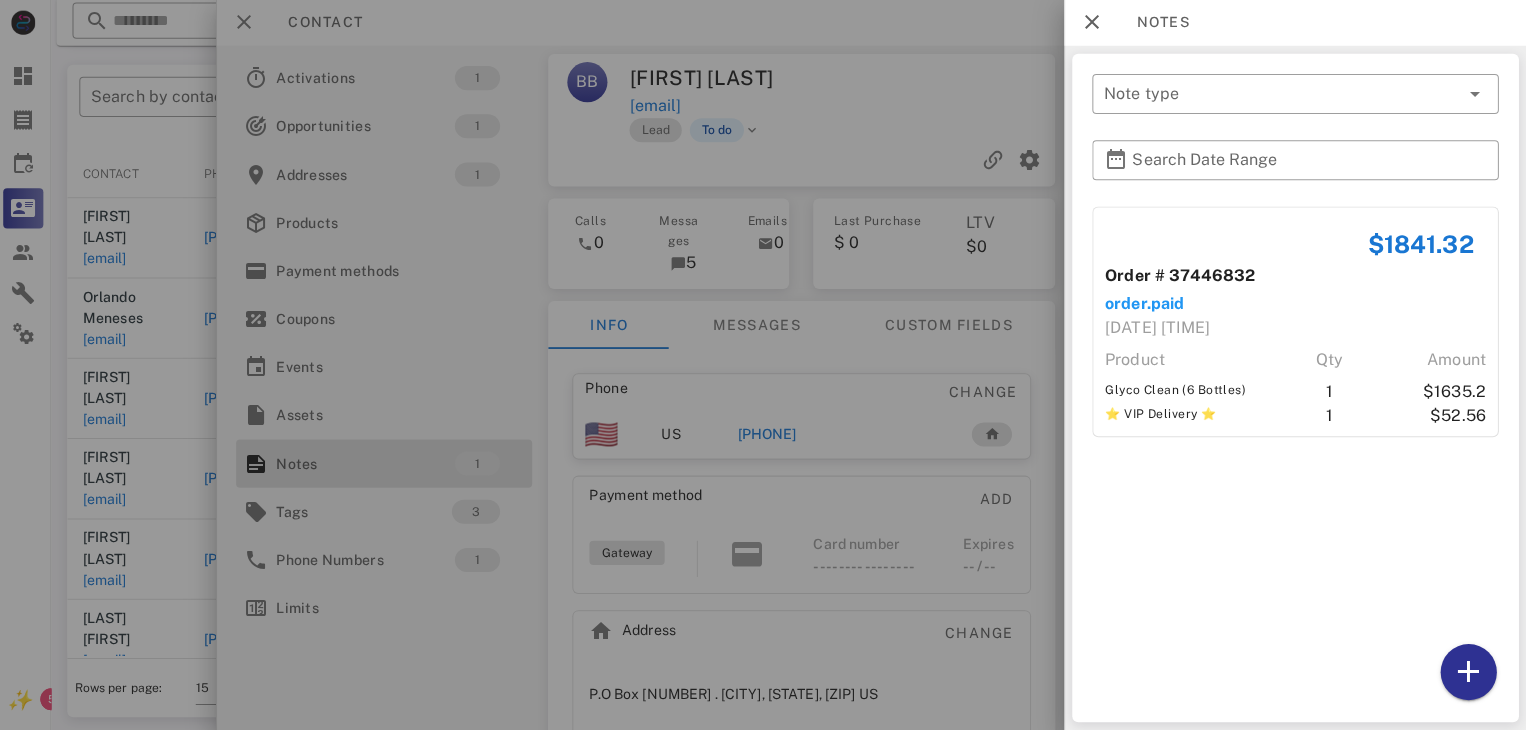 click at bounding box center (763, 365) 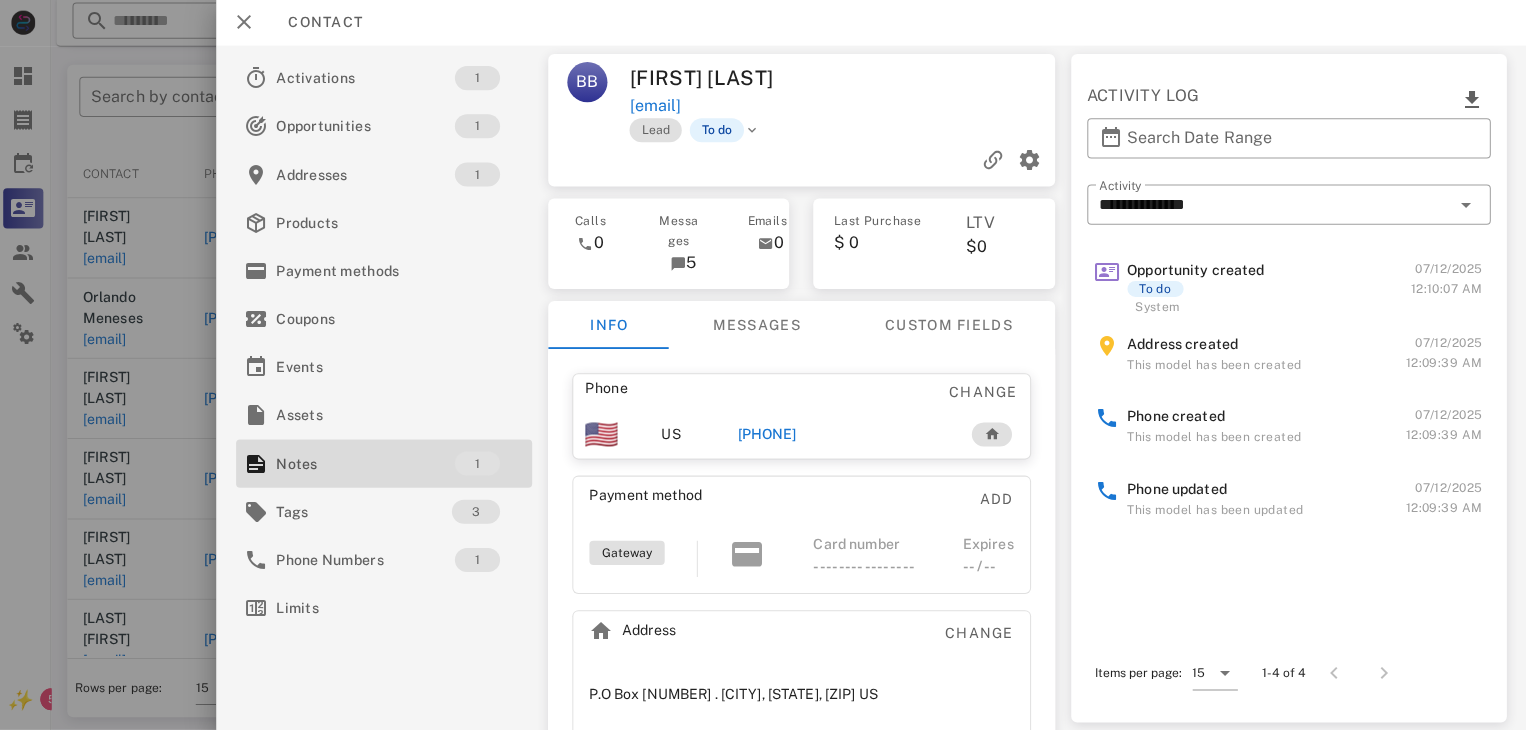 click on "+13606204744" at bounding box center [769, 435] 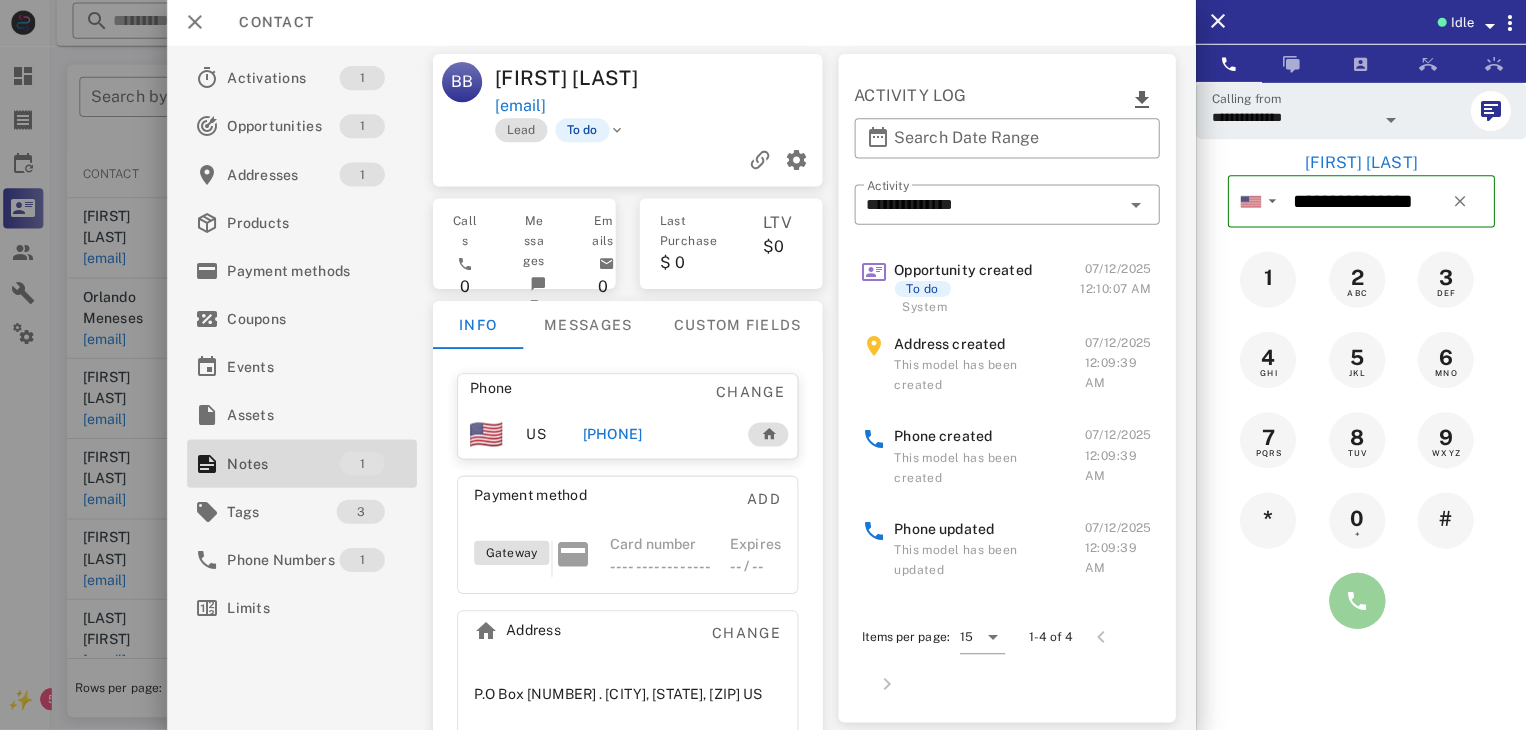 click at bounding box center [1357, 601] 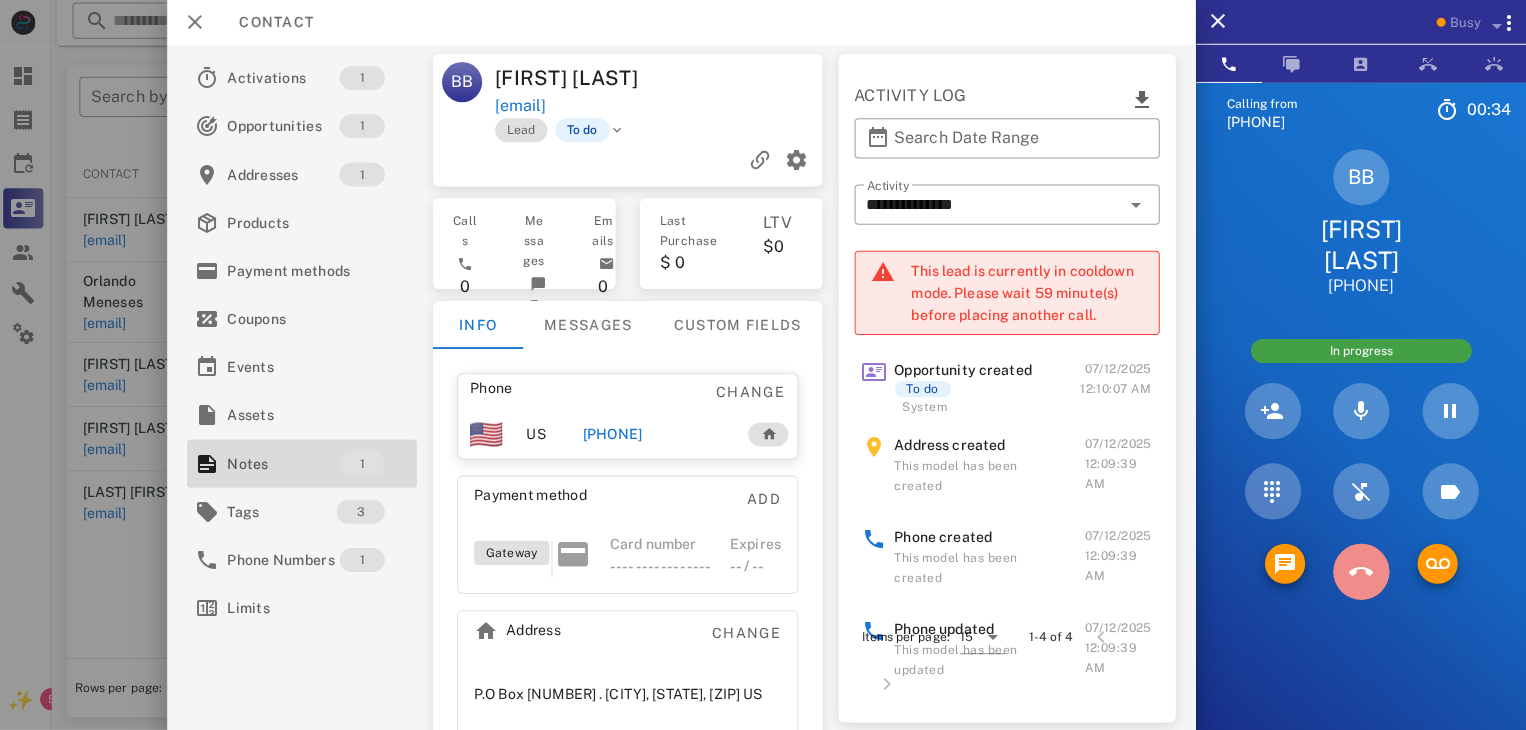 click at bounding box center (1361, 572) 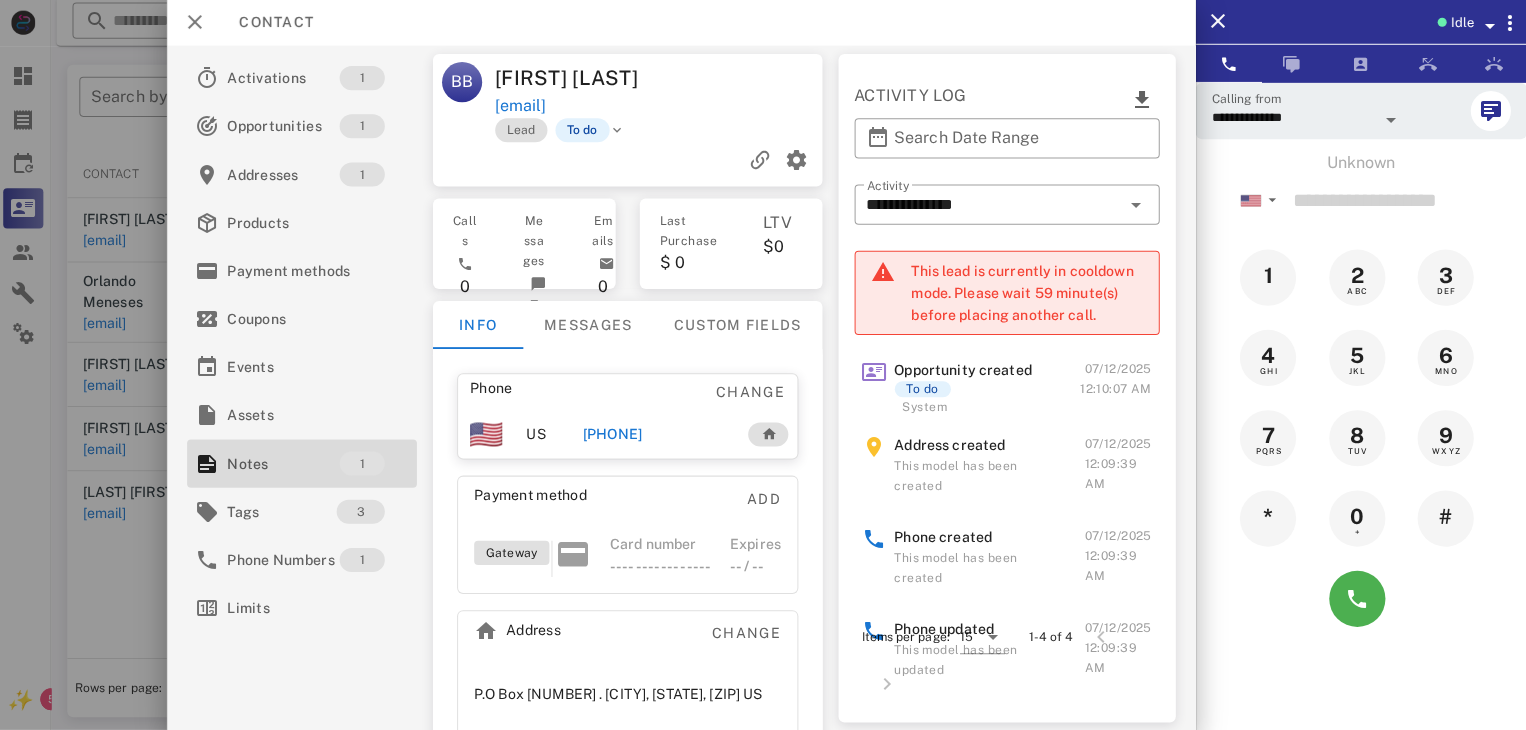 click at bounding box center [763, 365] 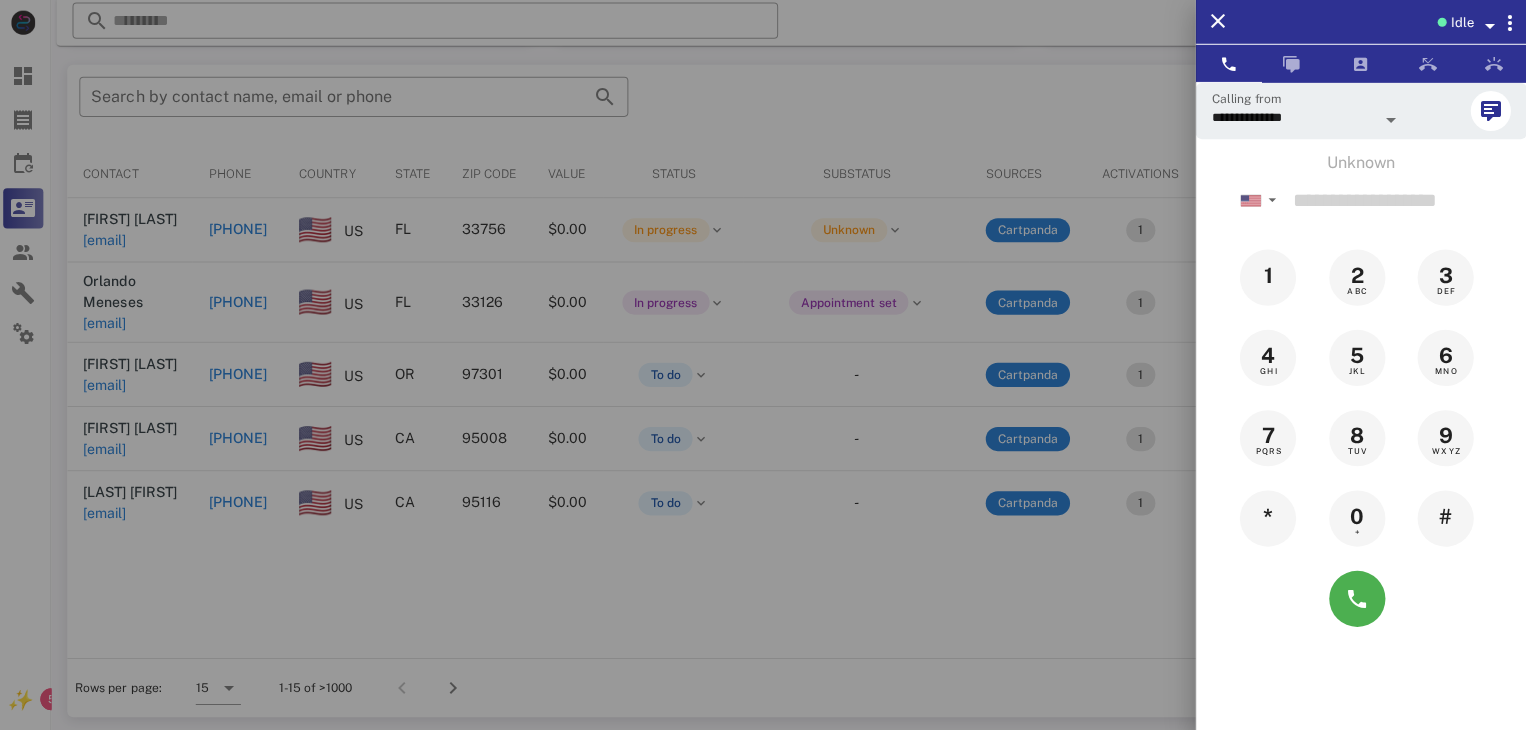click at bounding box center (763, 365) 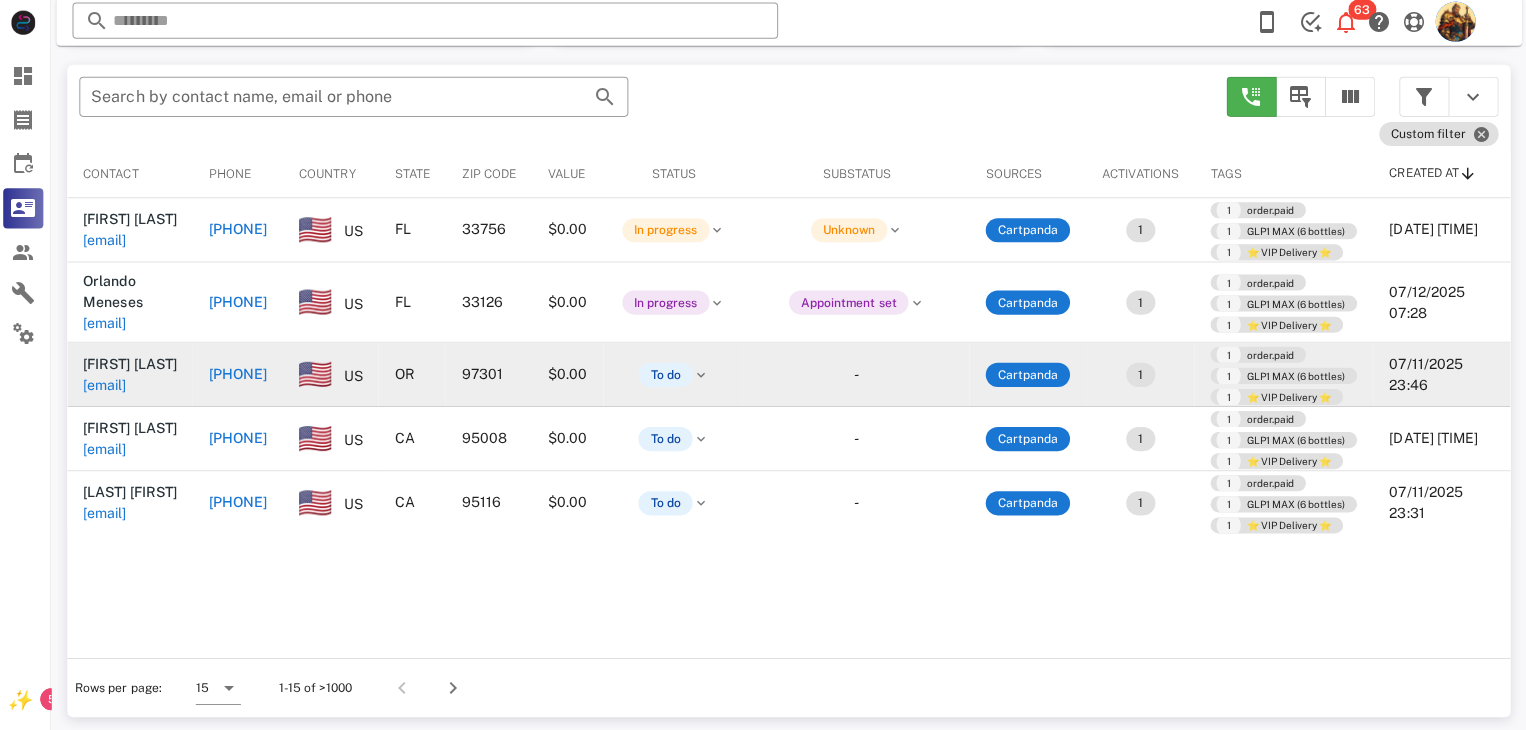 click on "jswans1234@yahoo.com" at bounding box center [109, 386] 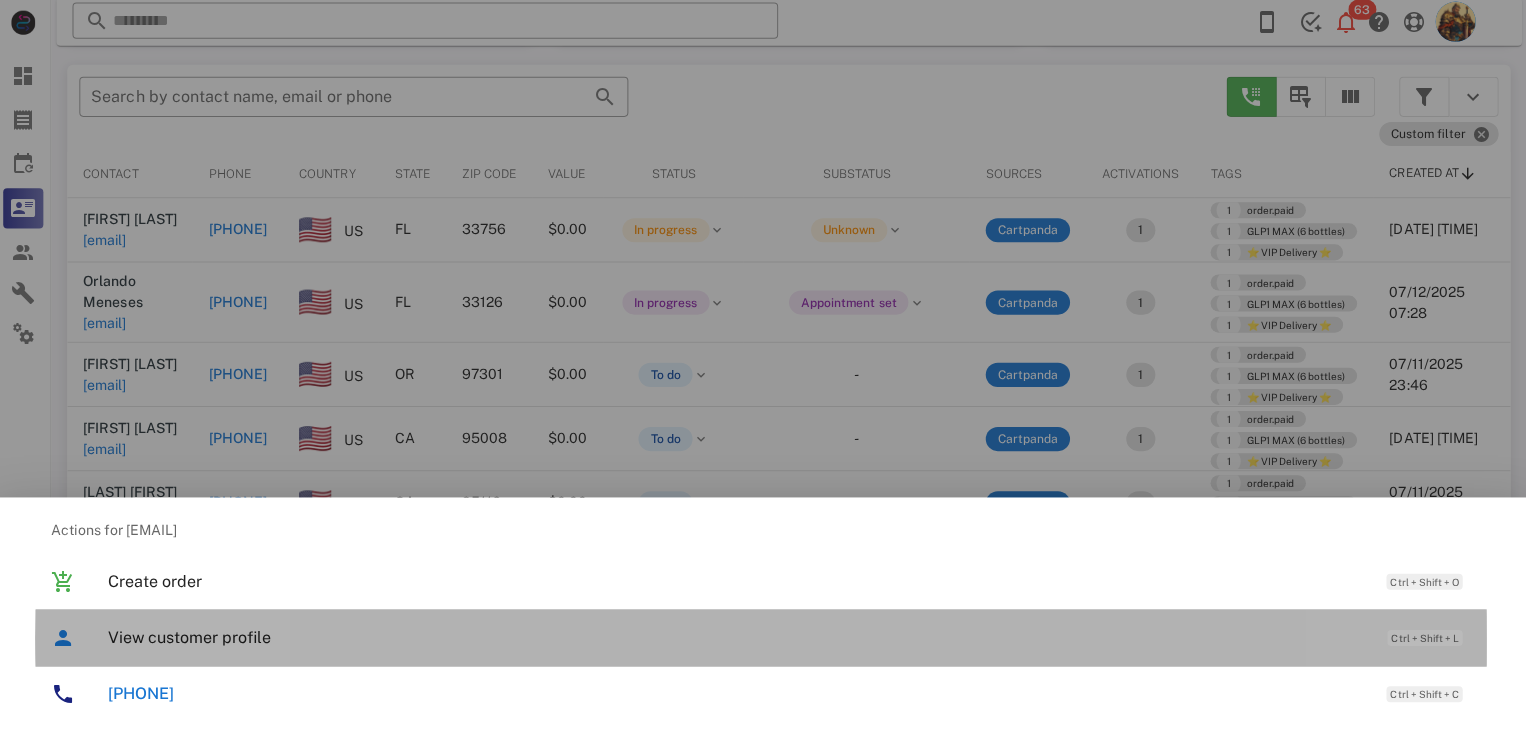 click on "View customer profile" at bounding box center [739, 637] 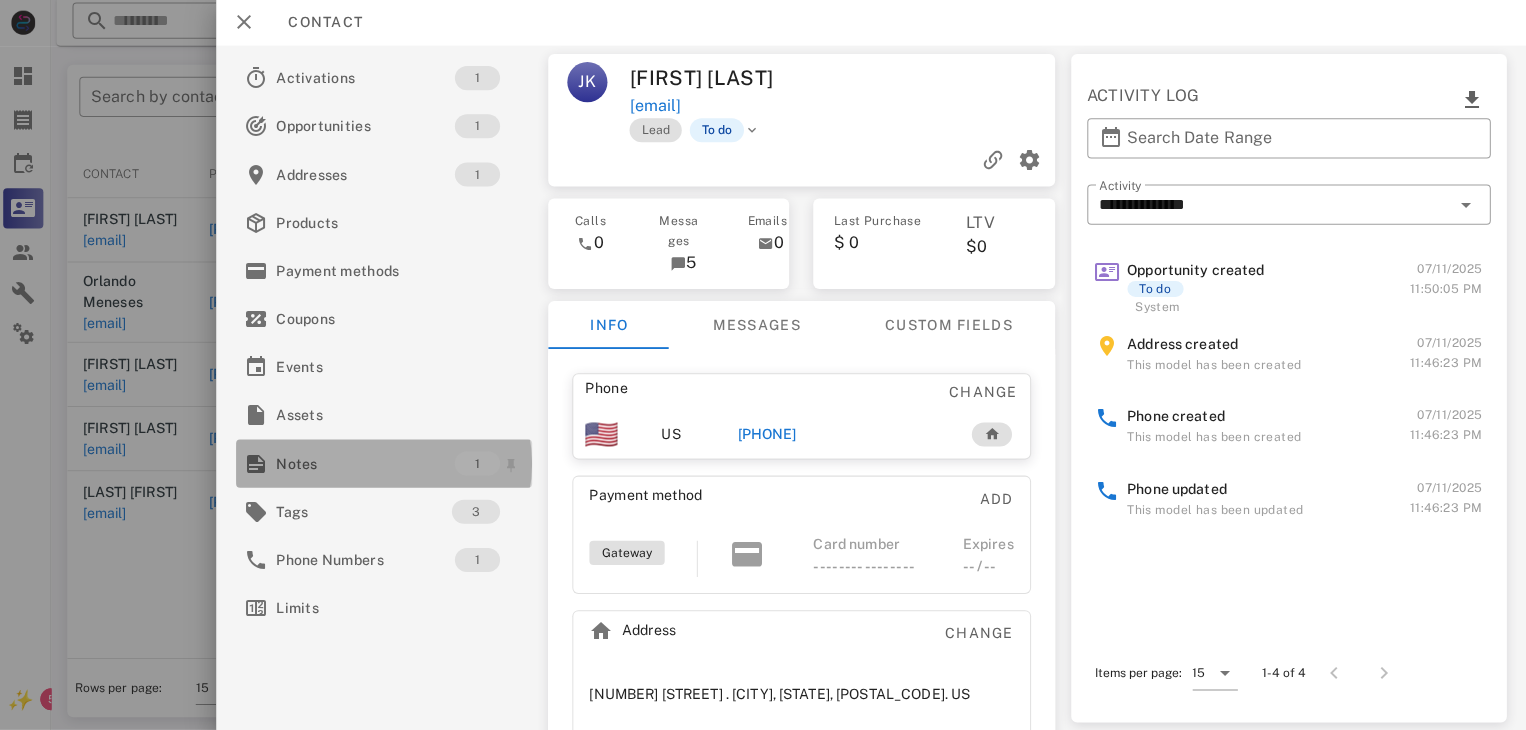 click on "Notes" at bounding box center [369, 464] 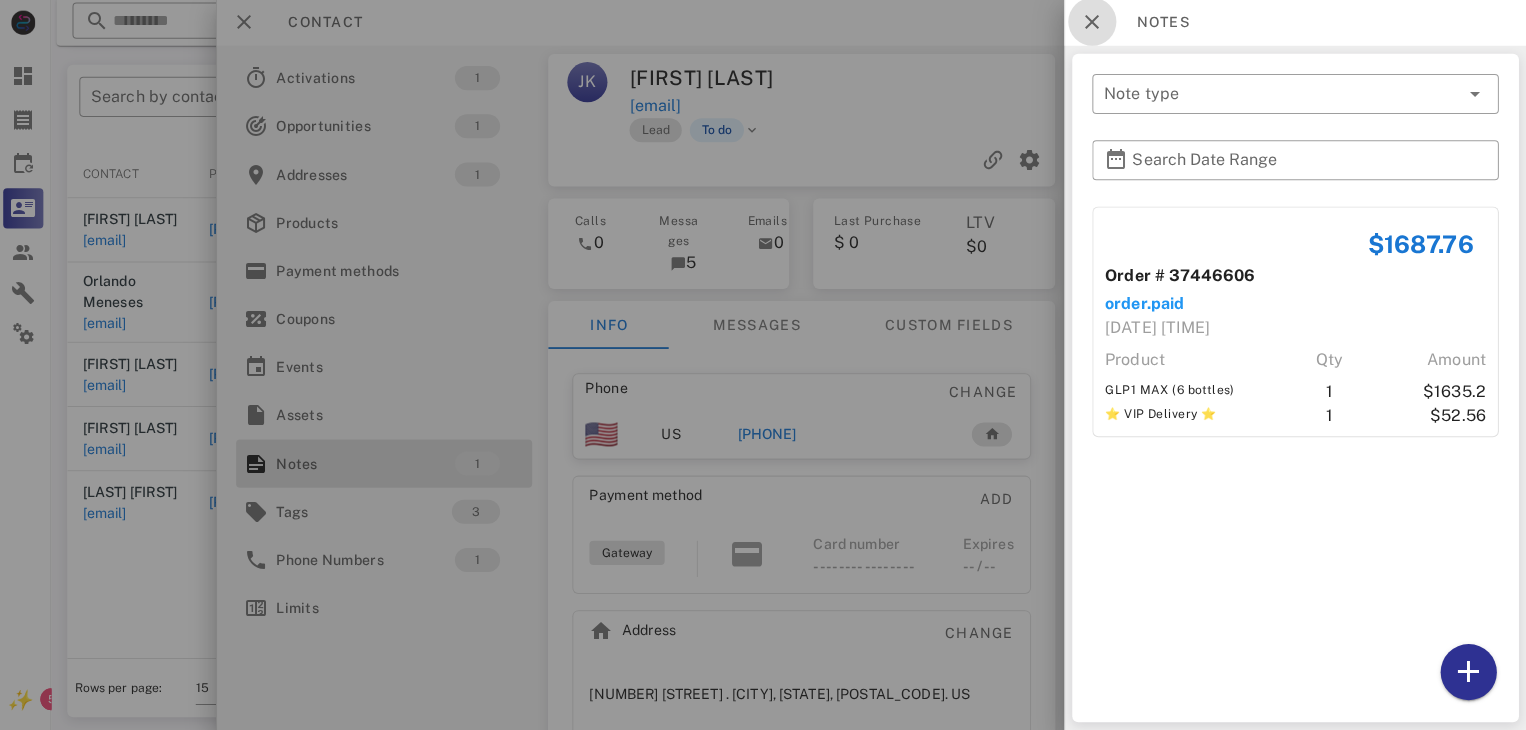 click at bounding box center (1093, 24) 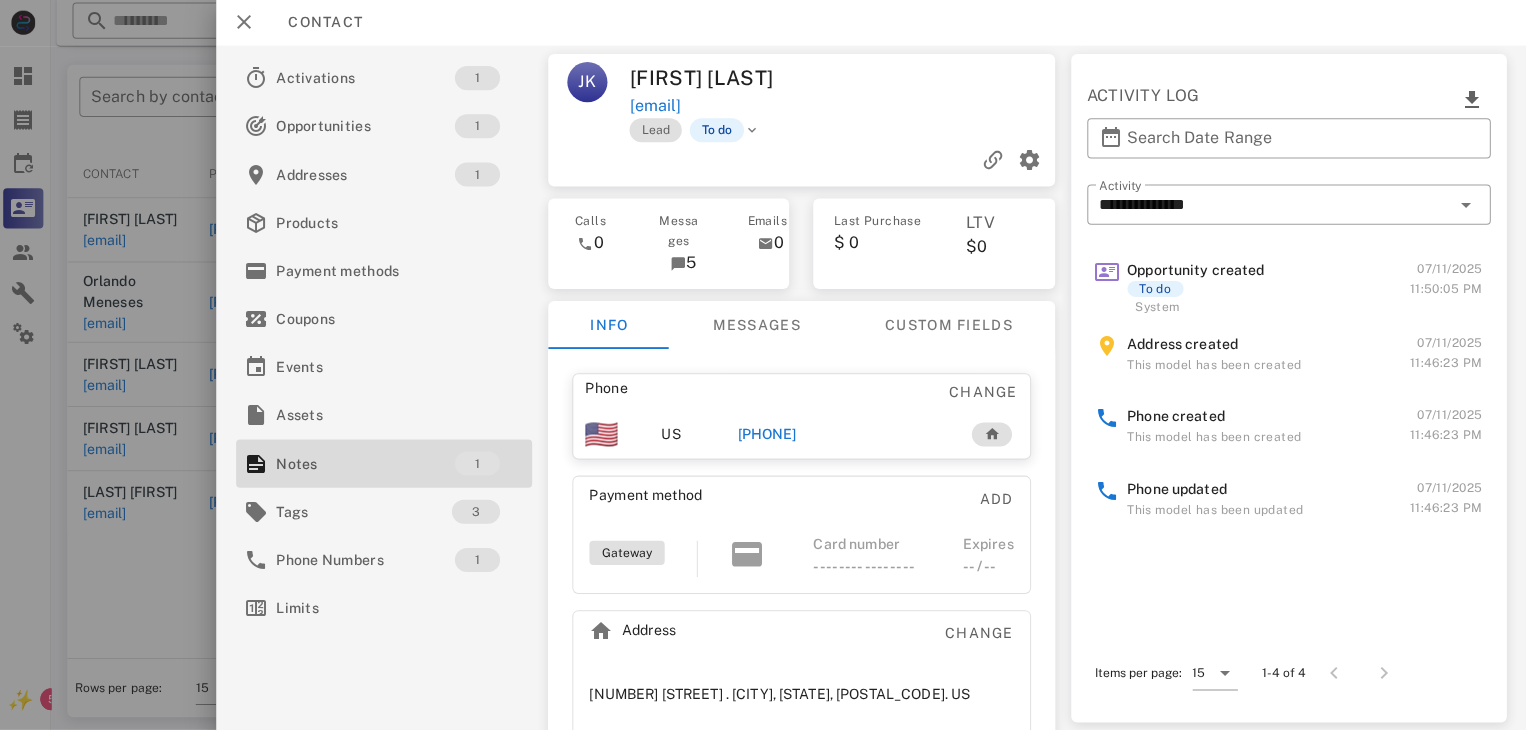 click on "+15039919549" at bounding box center [769, 435] 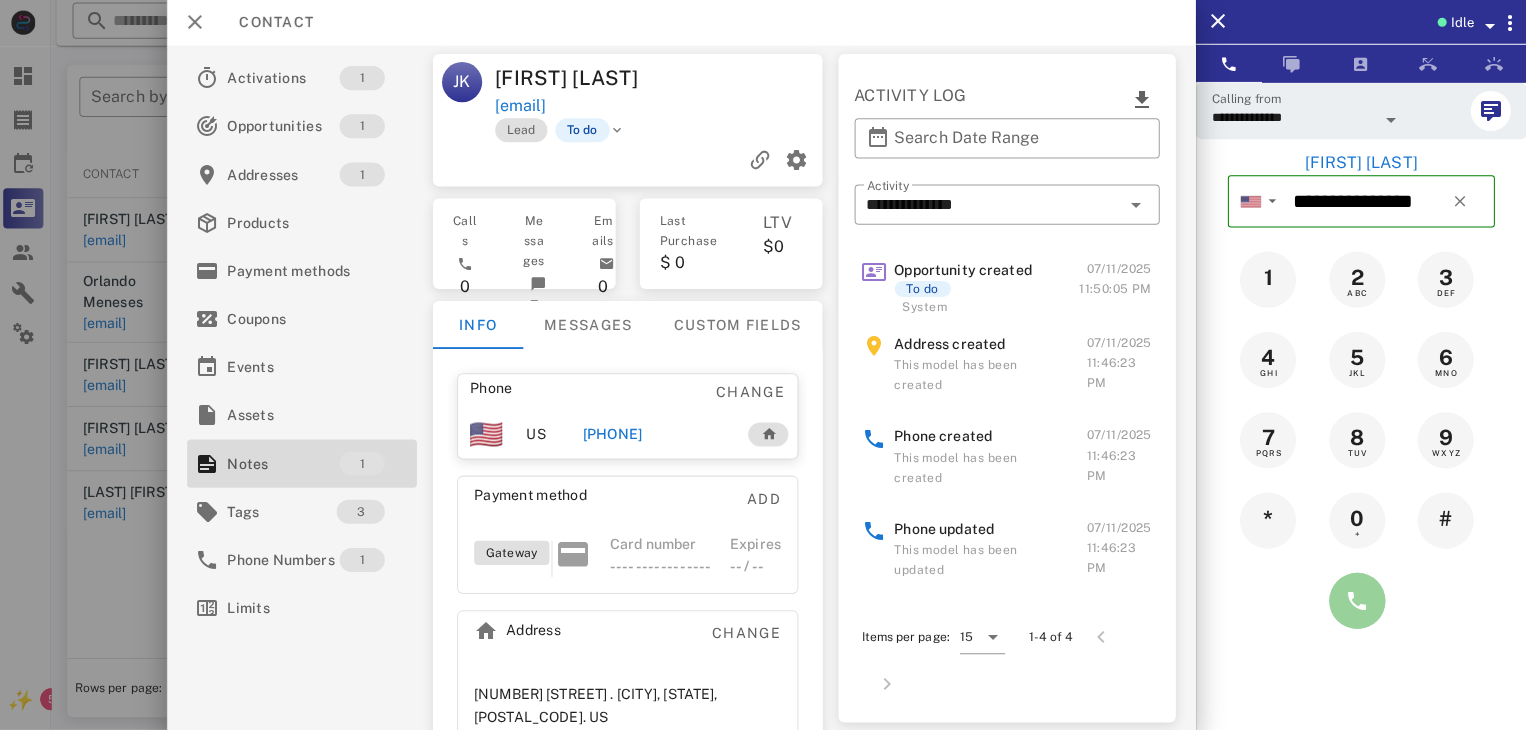 click at bounding box center (1357, 601) 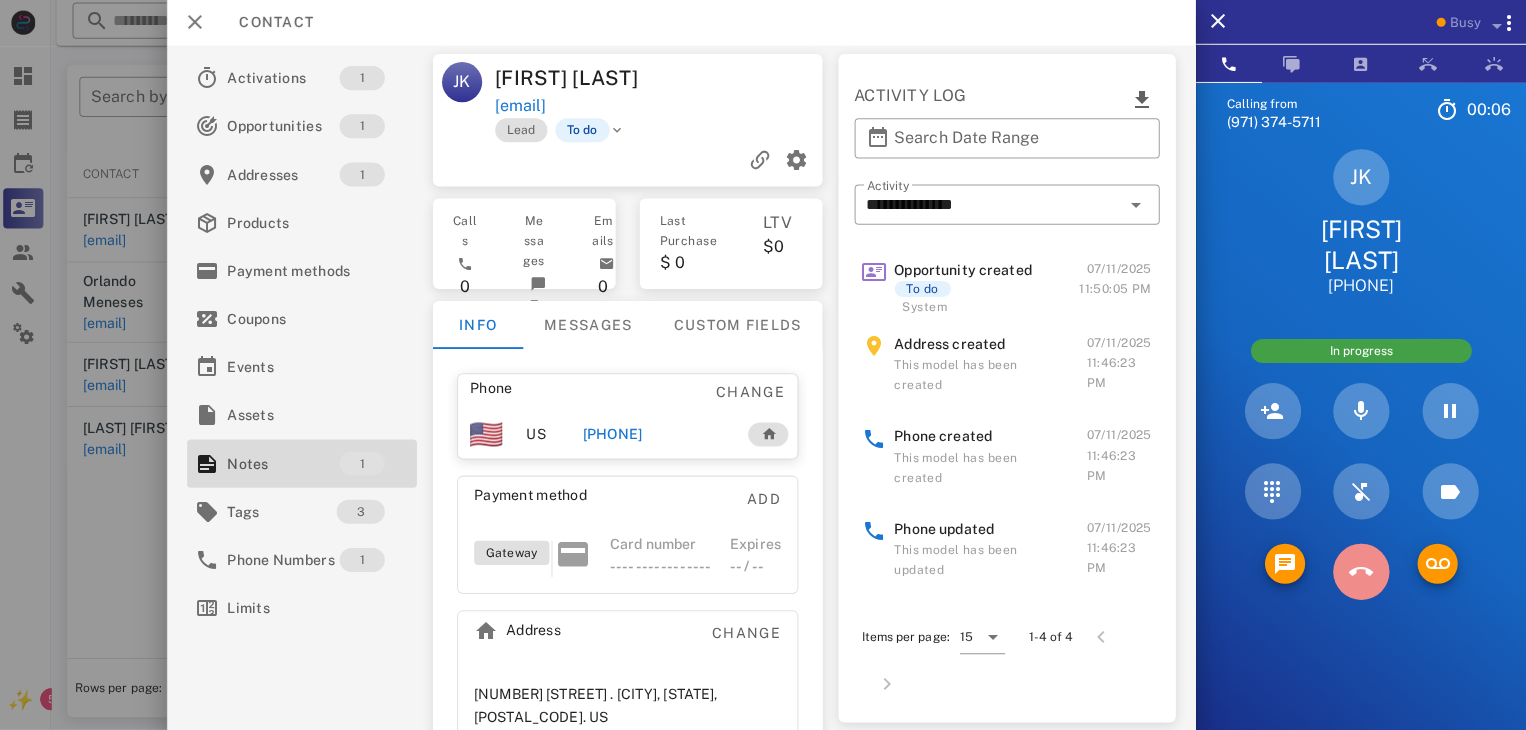click at bounding box center [1361, 572] 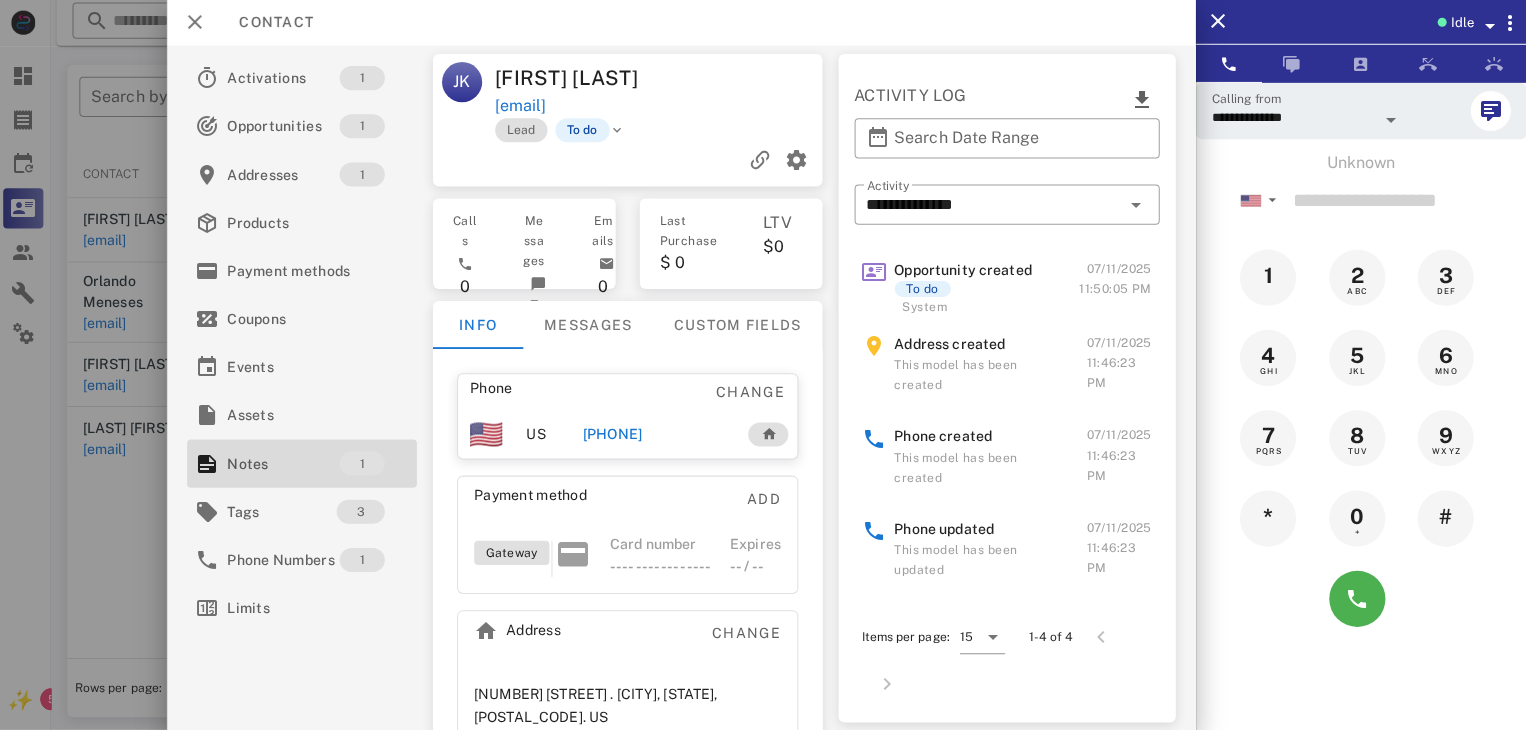 click at bounding box center [763, 365] 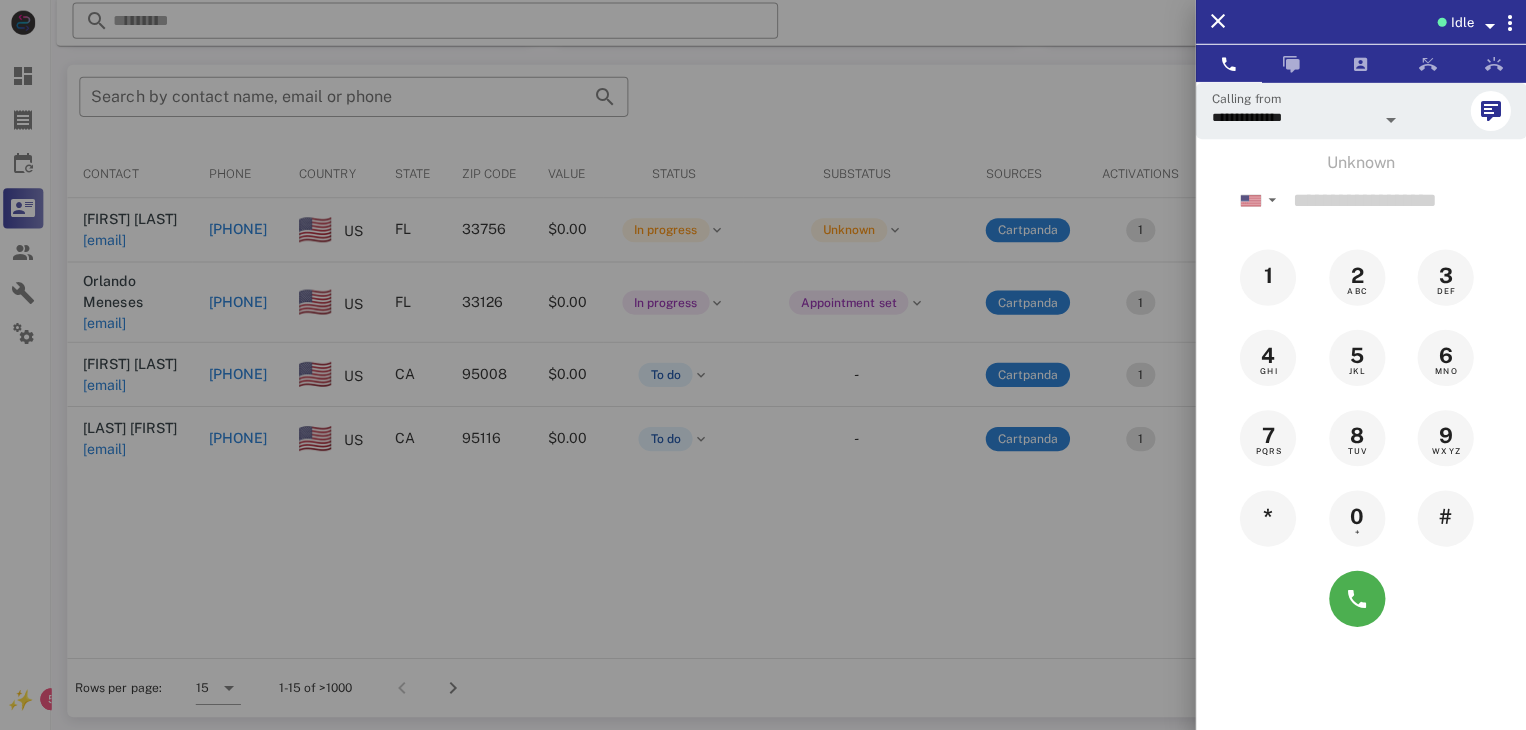 click at bounding box center [763, 365] 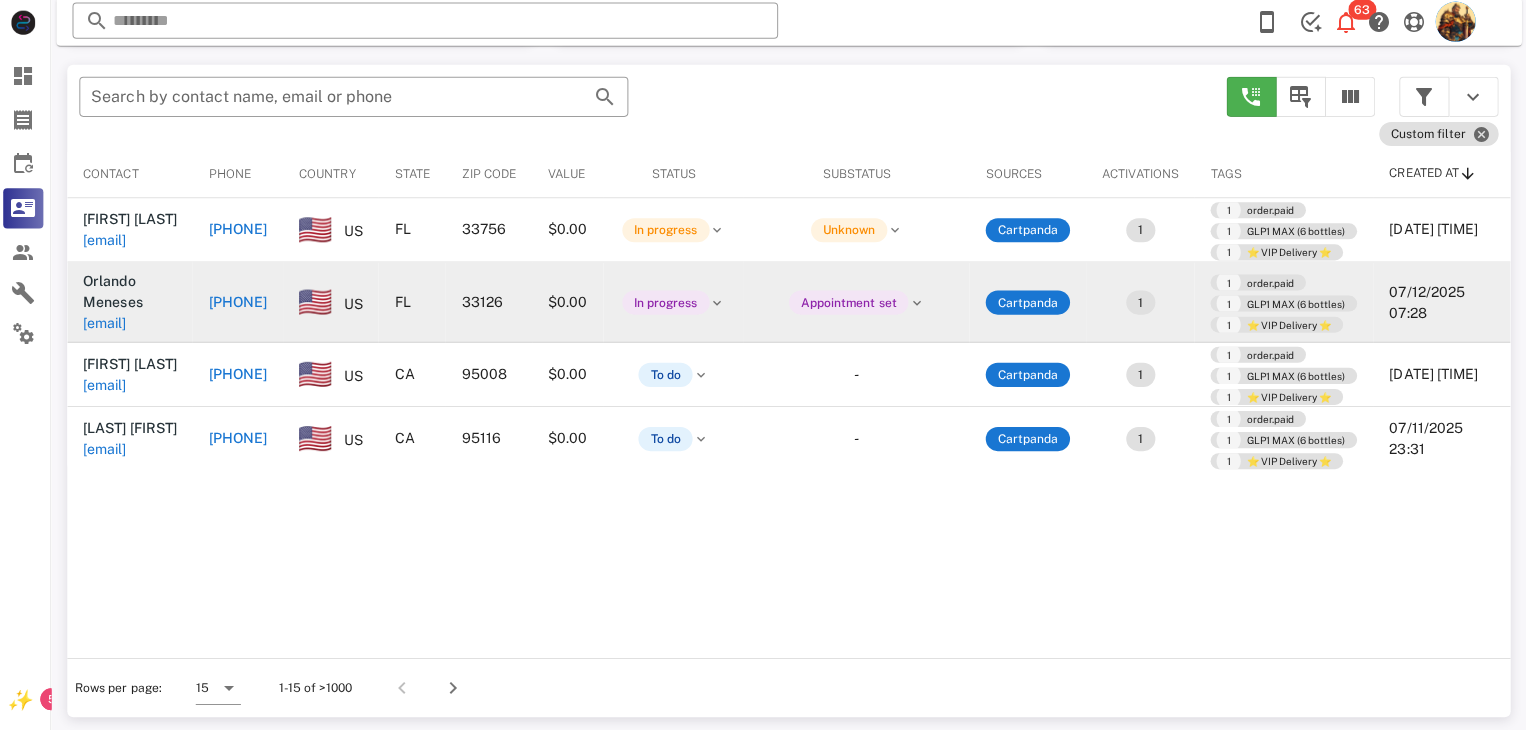 click on "Orlando Meneses" at bounding box center (117, 292) 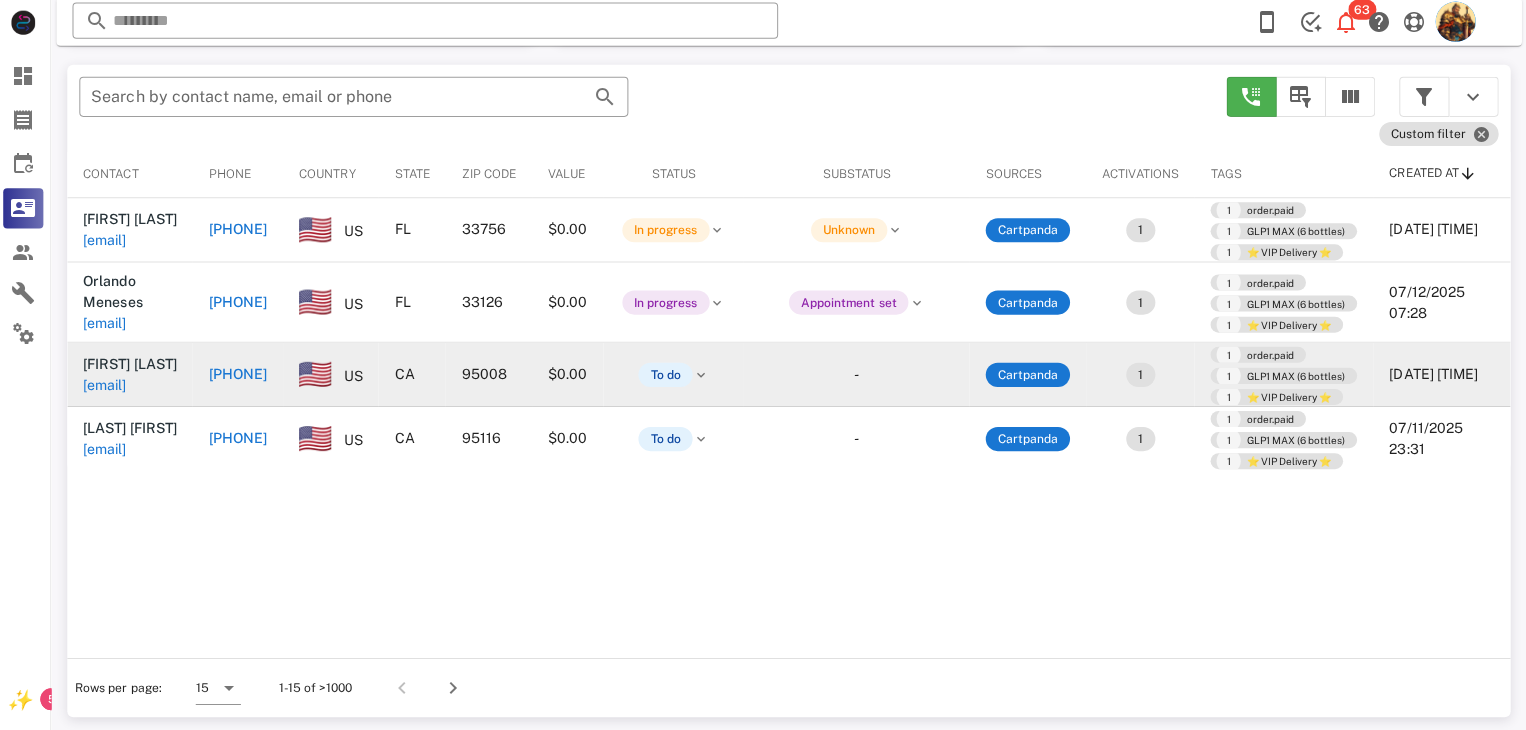 click on "theresa_miriam@yahoo.com" at bounding box center [109, 386] 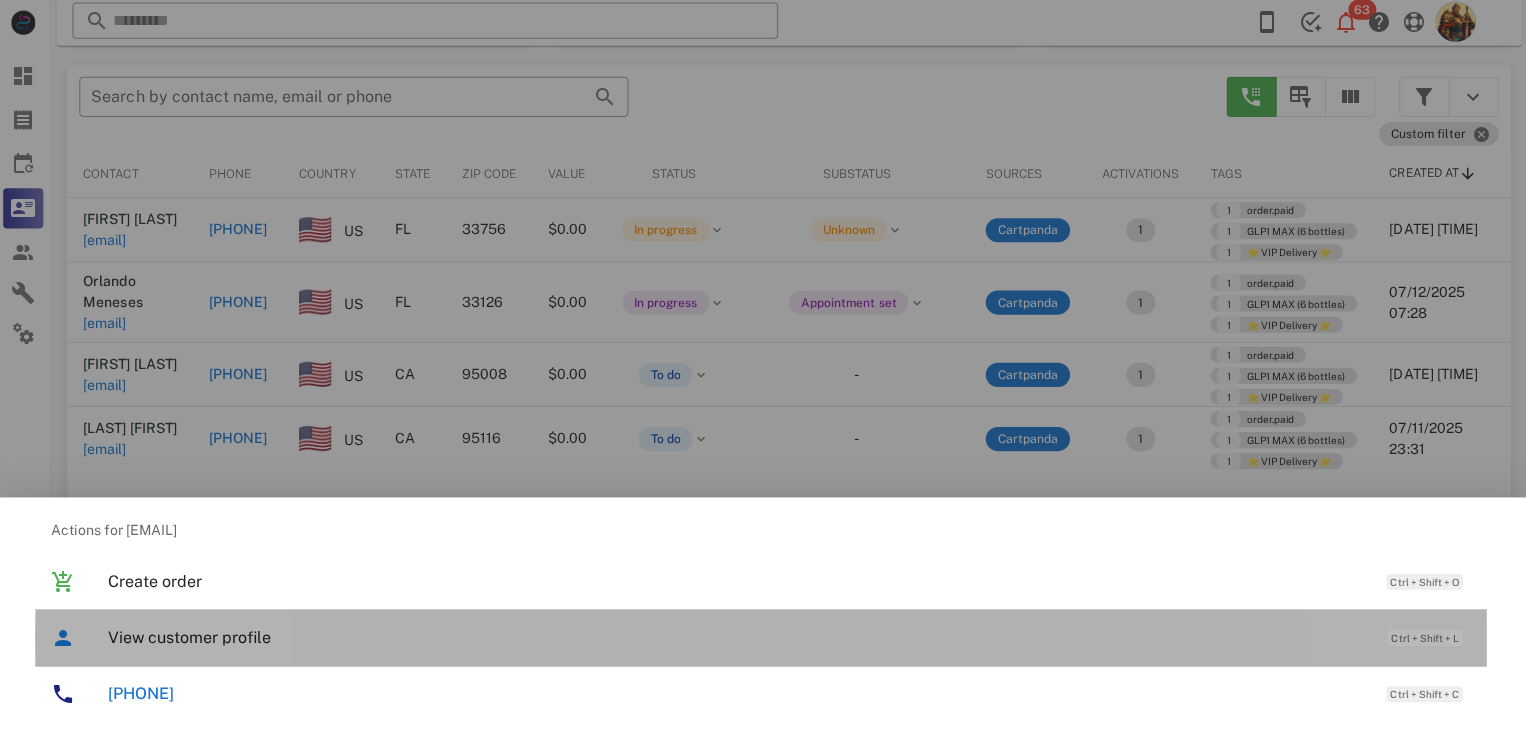click on "View customer profile" at bounding box center [739, 637] 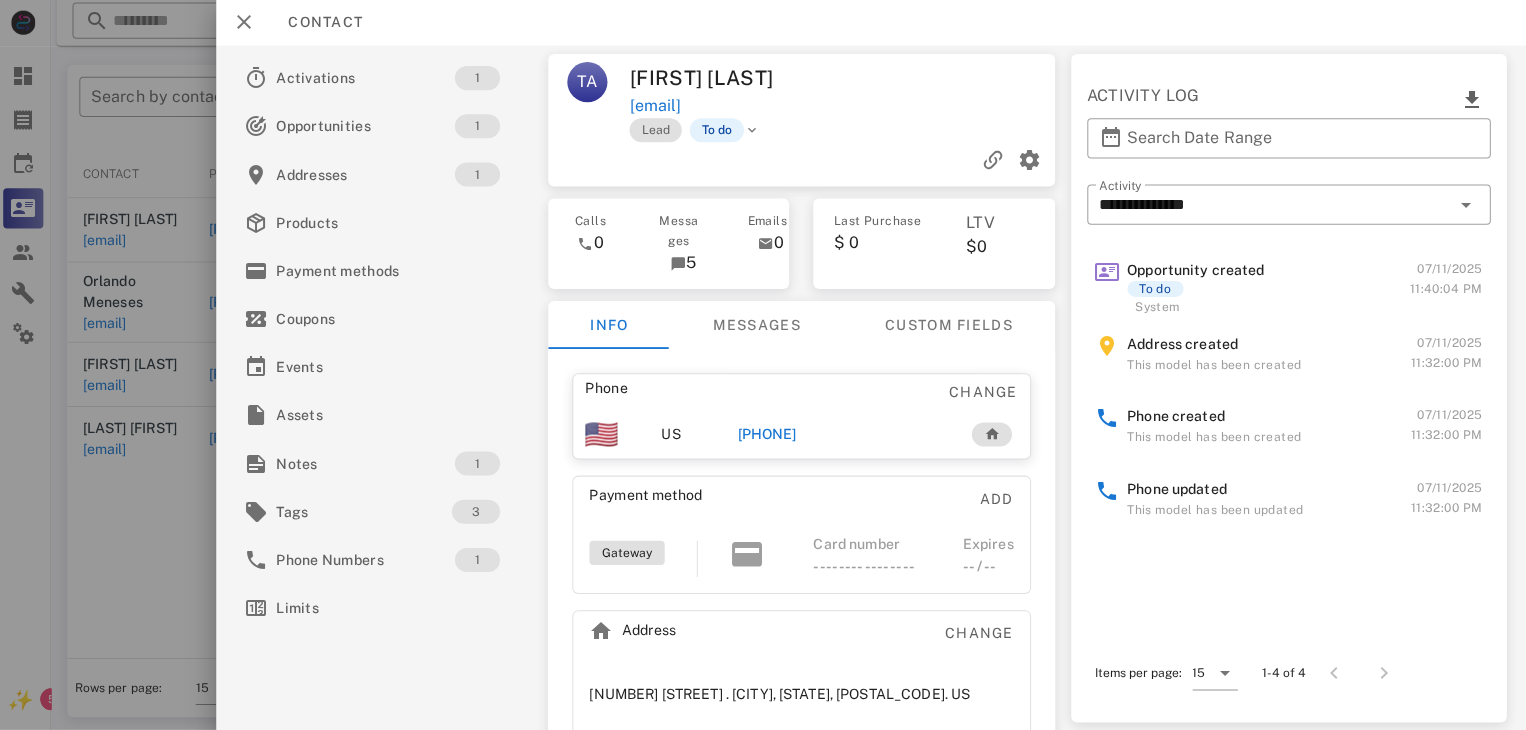 click on "+16502074187" at bounding box center [769, 435] 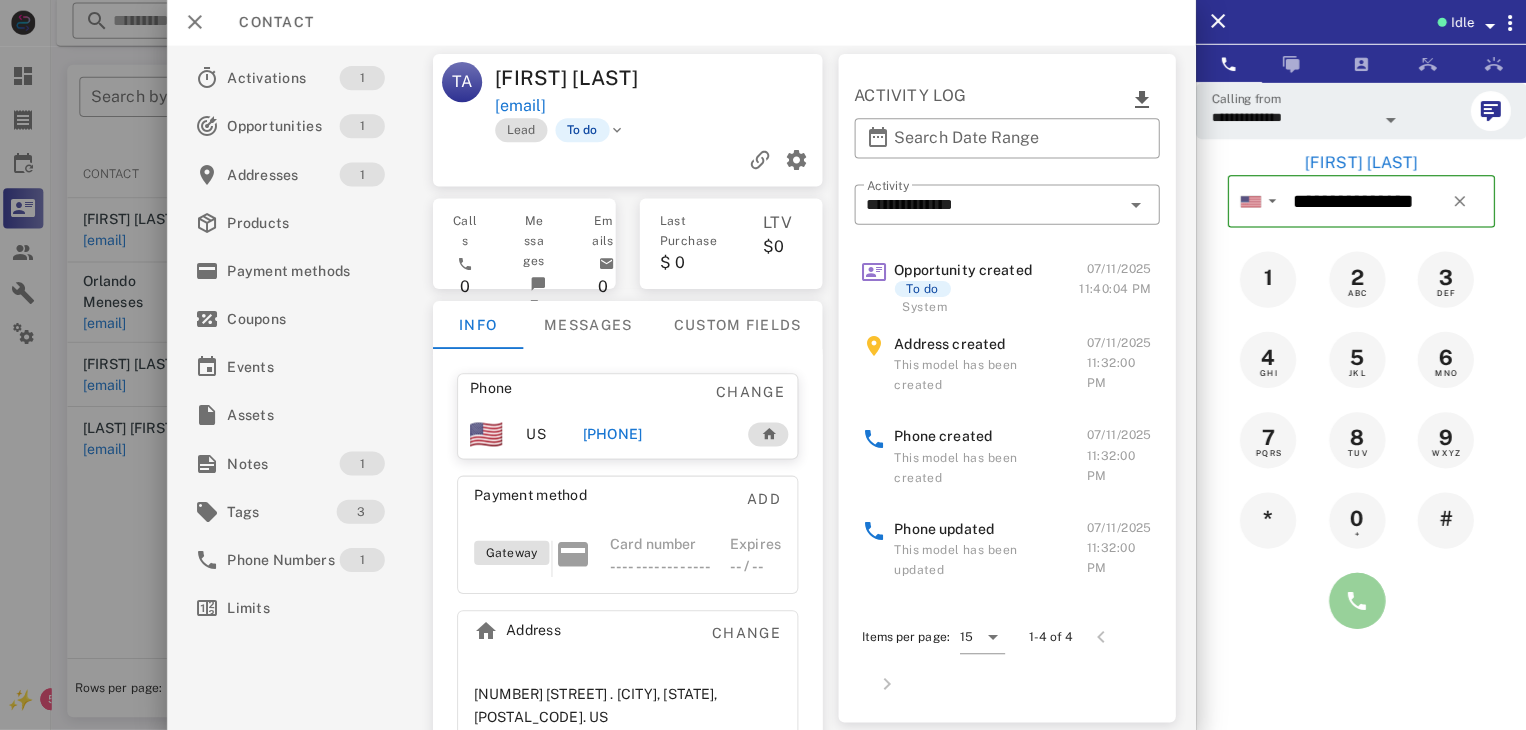 click at bounding box center (1357, 601) 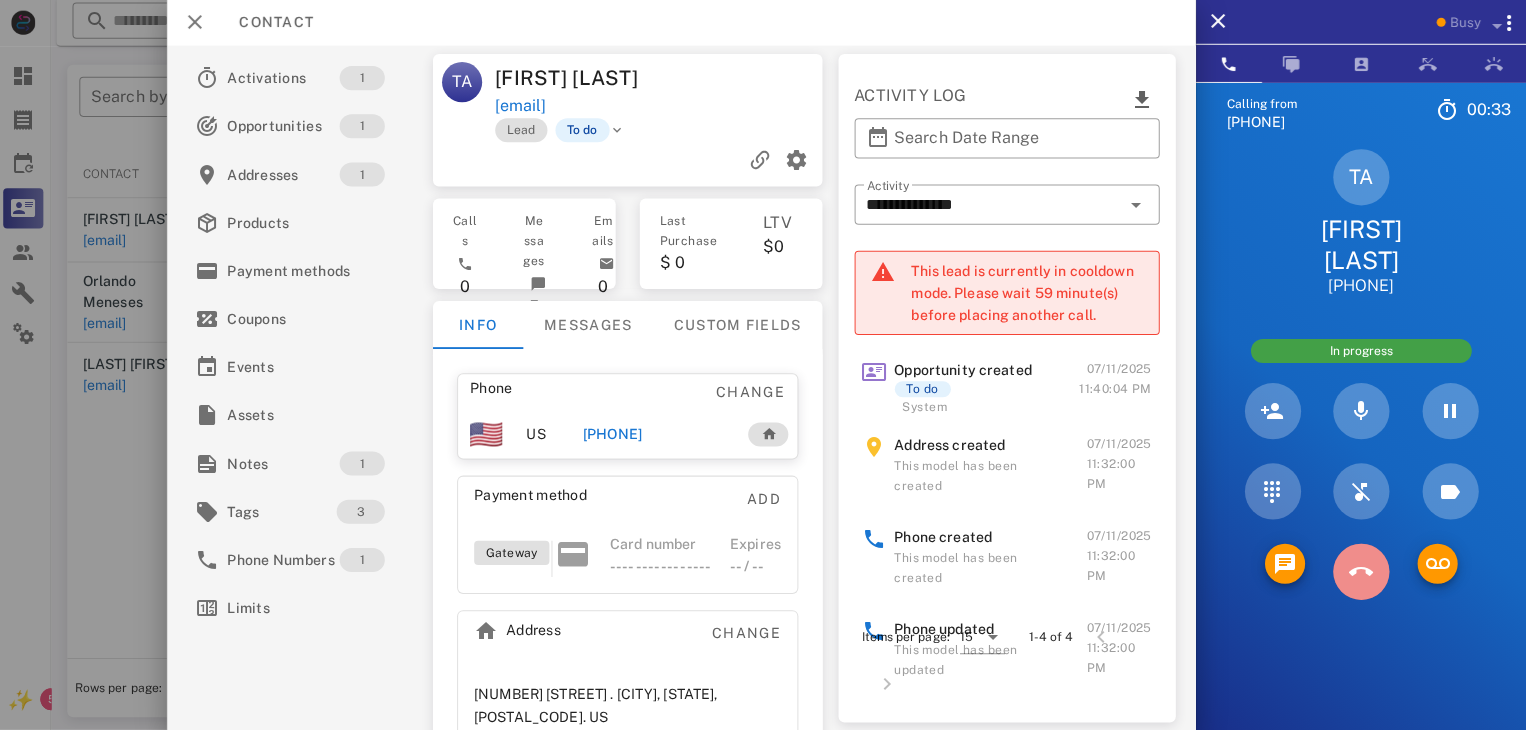 click at bounding box center (1361, 572) 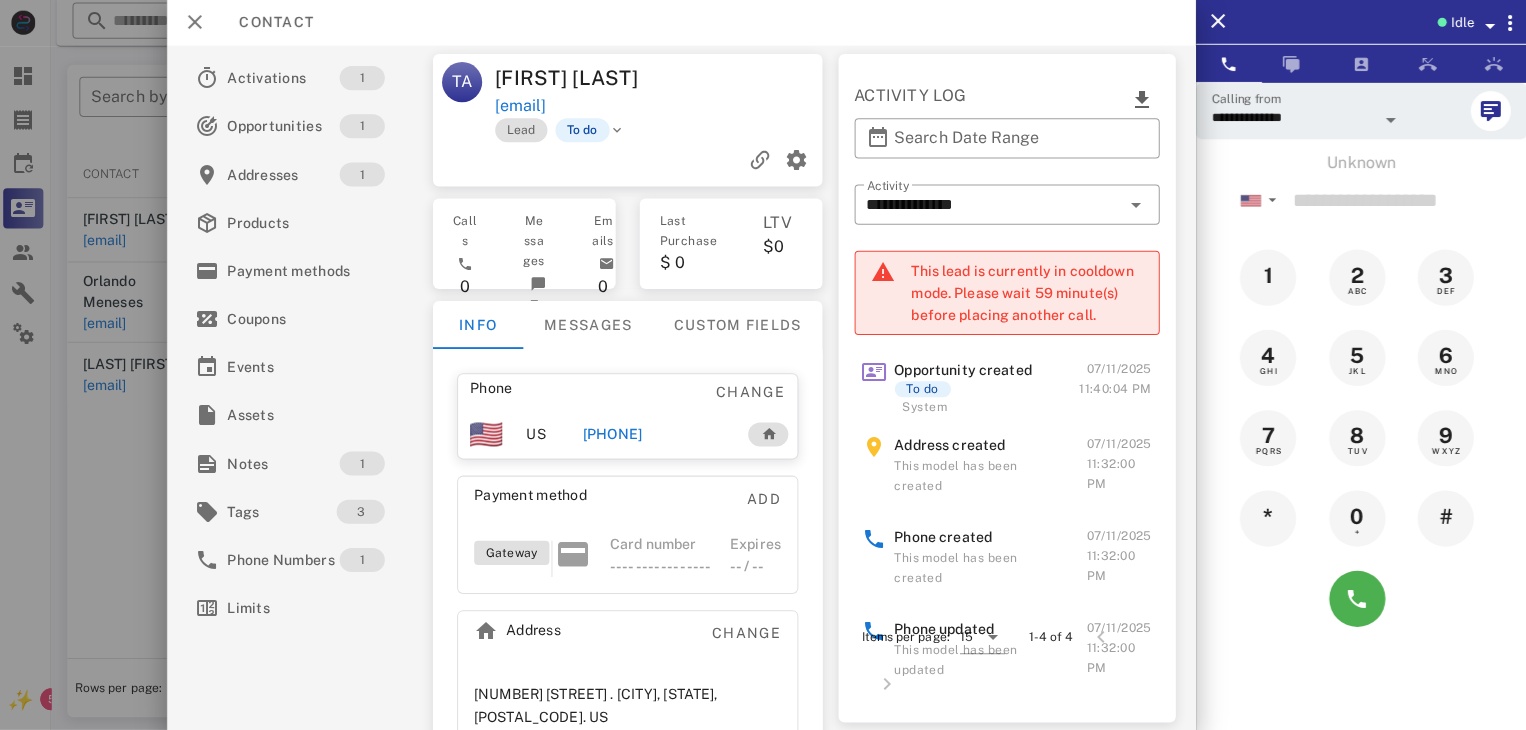 click at bounding box center (763, 365) 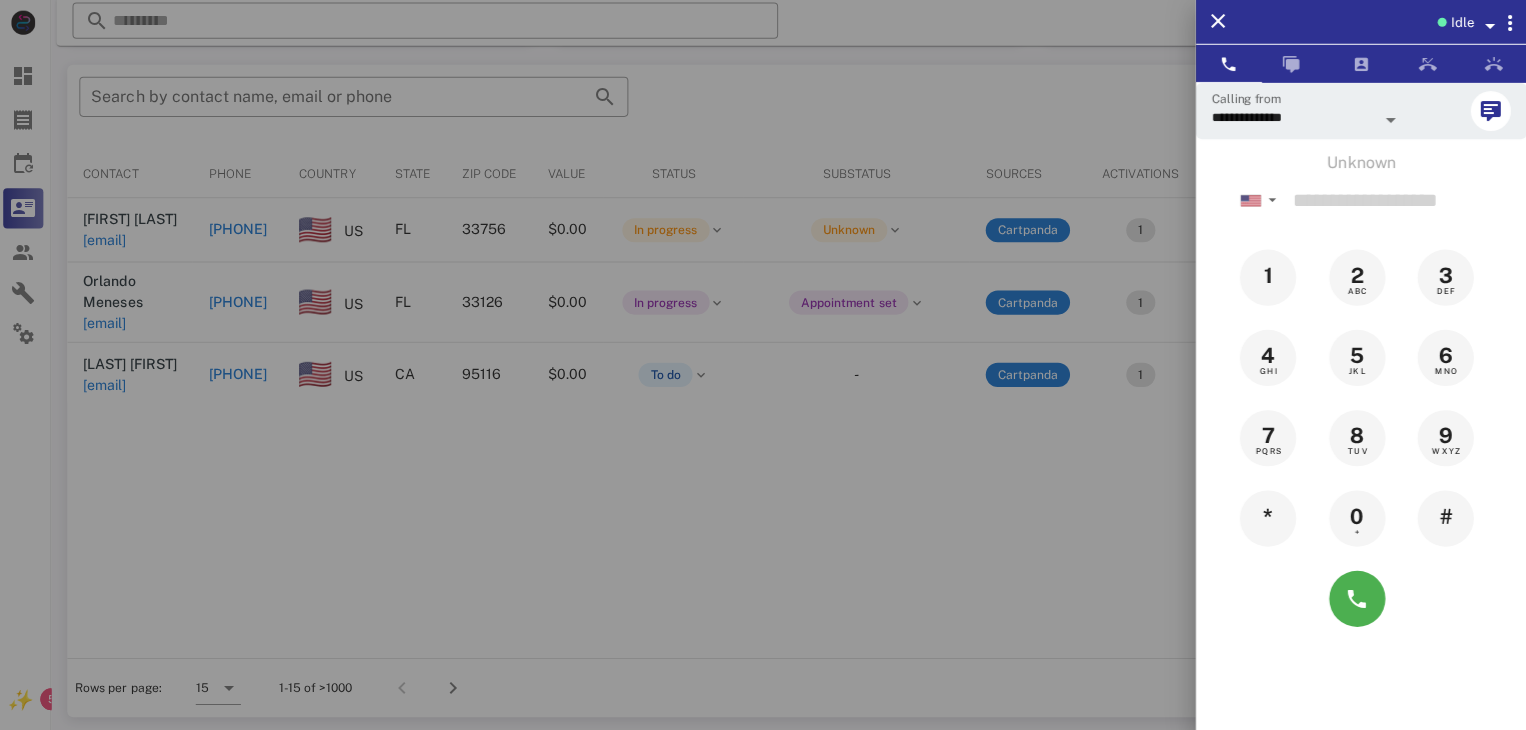 click at bounding box center (763, 365) 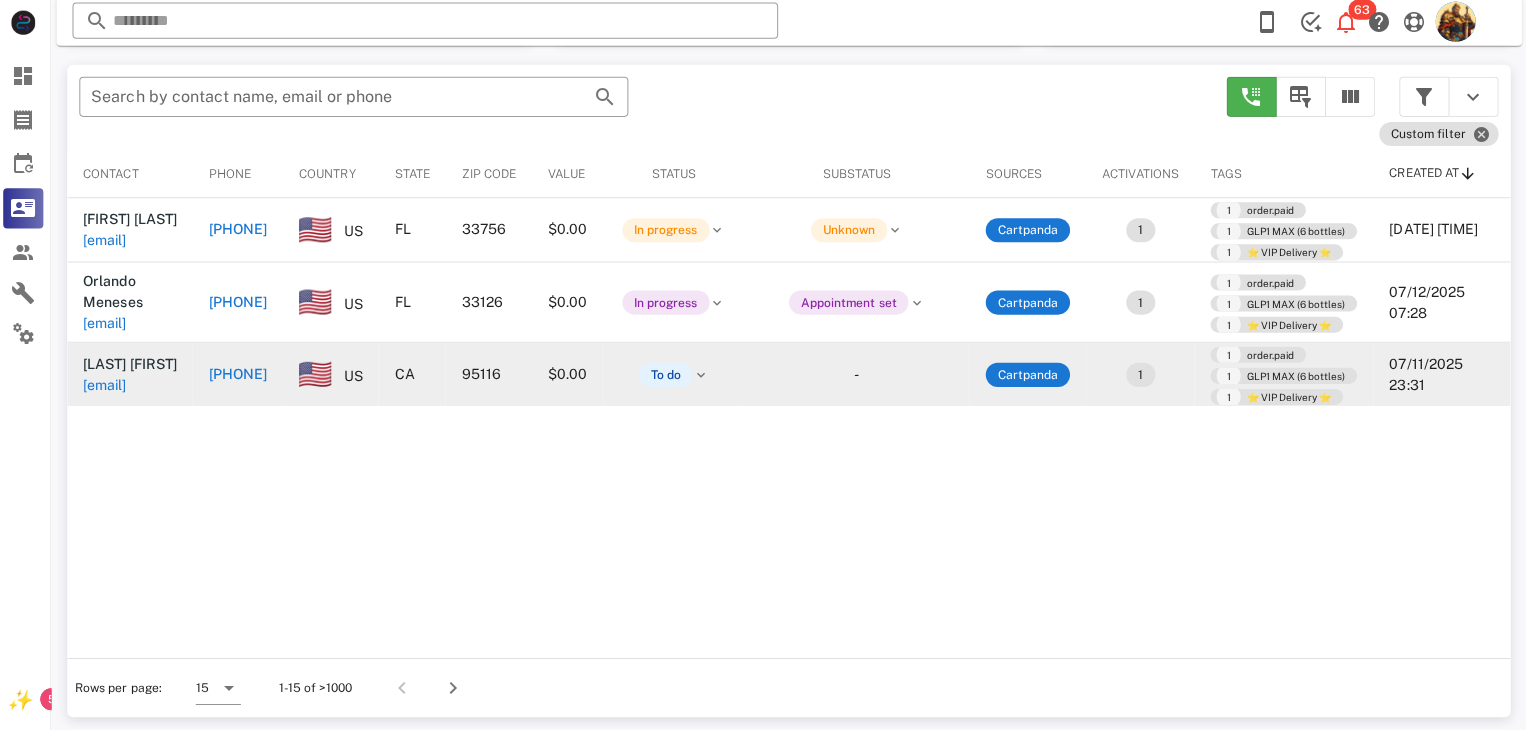 click on "rudyraidersan@att.net" at bounding box center (109, 386) 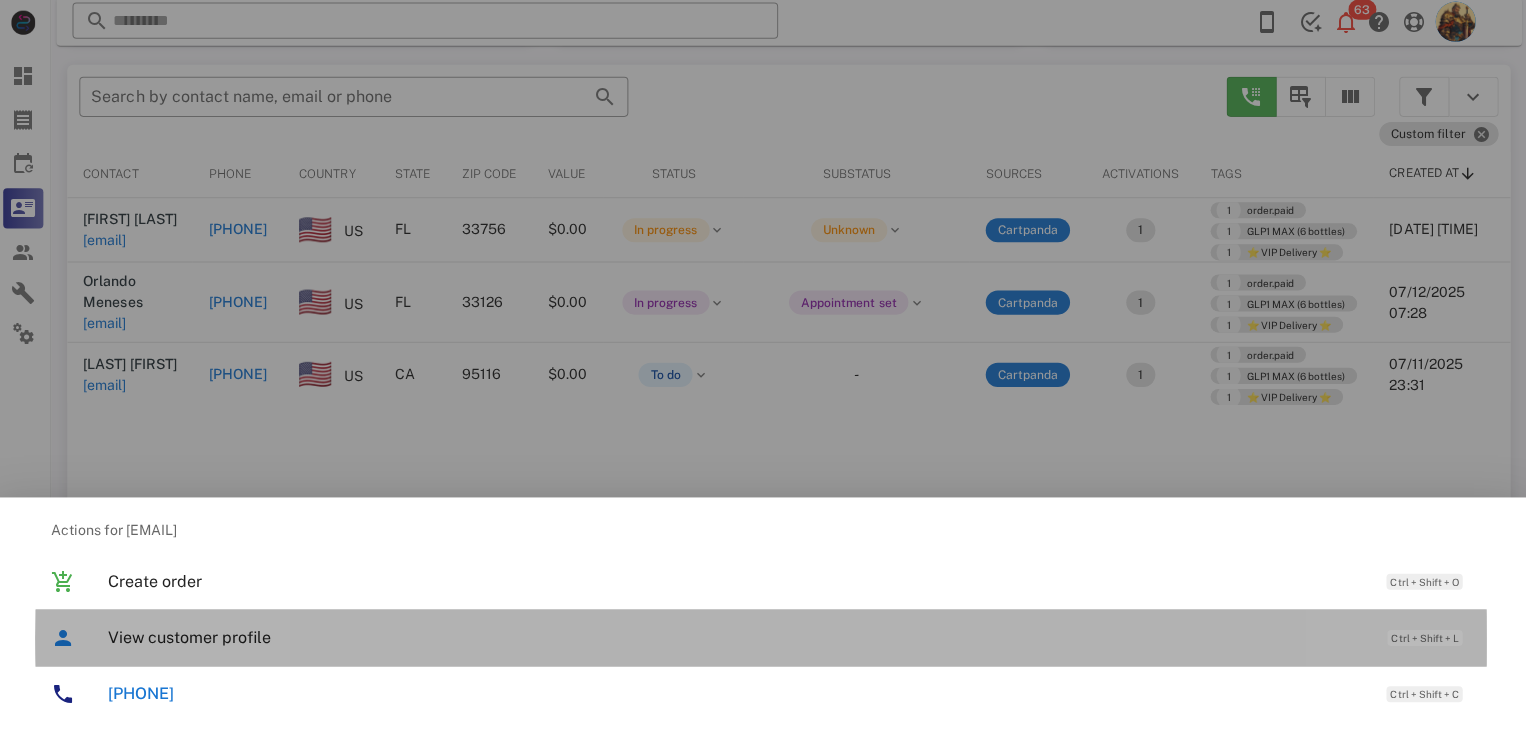 click on "View customer profile" at bounding box center [739, 637] 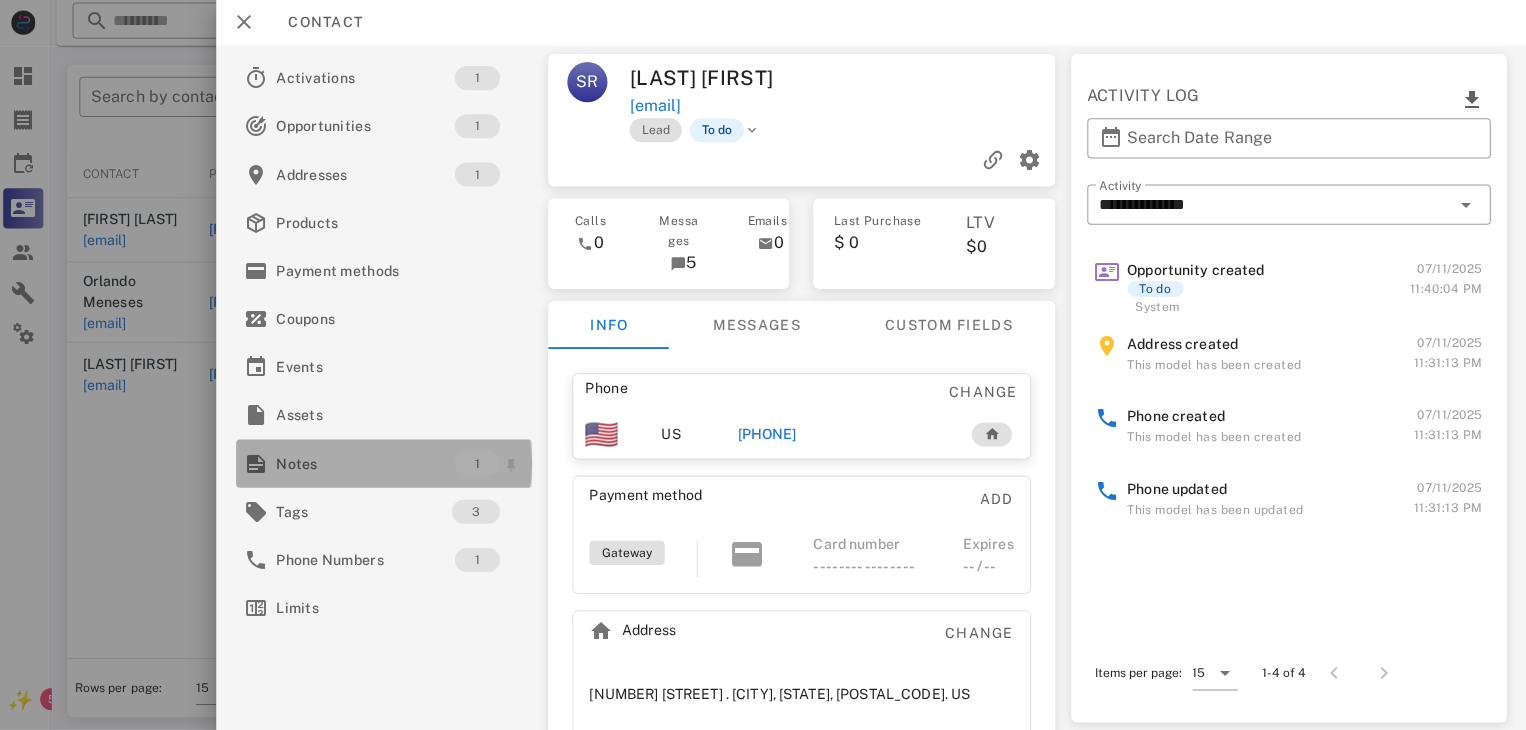 click on "Notes" at bounding box center [369, 464] 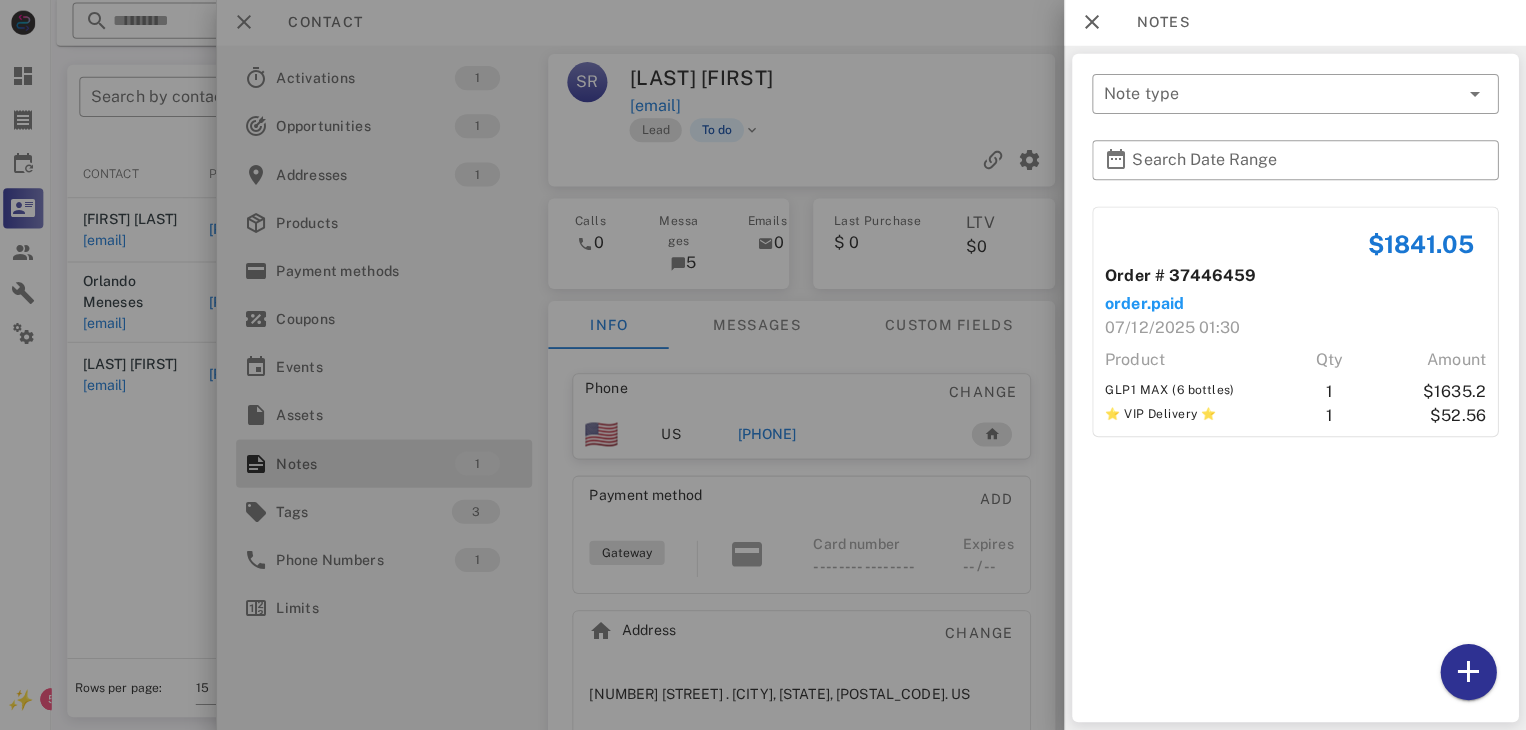 click at bounding box center (763, 365) 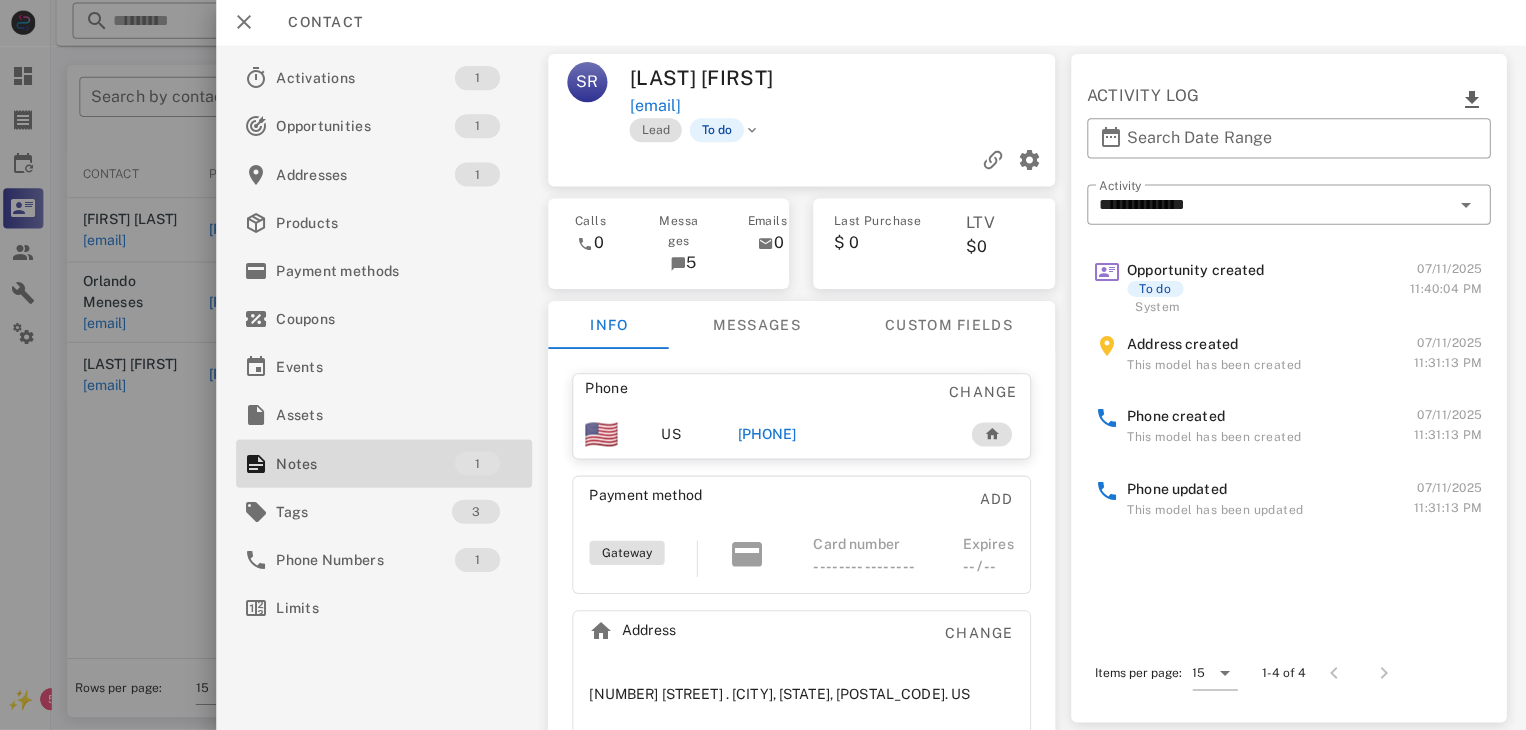 click on "+14083182497" at bounding box center (769, 435) 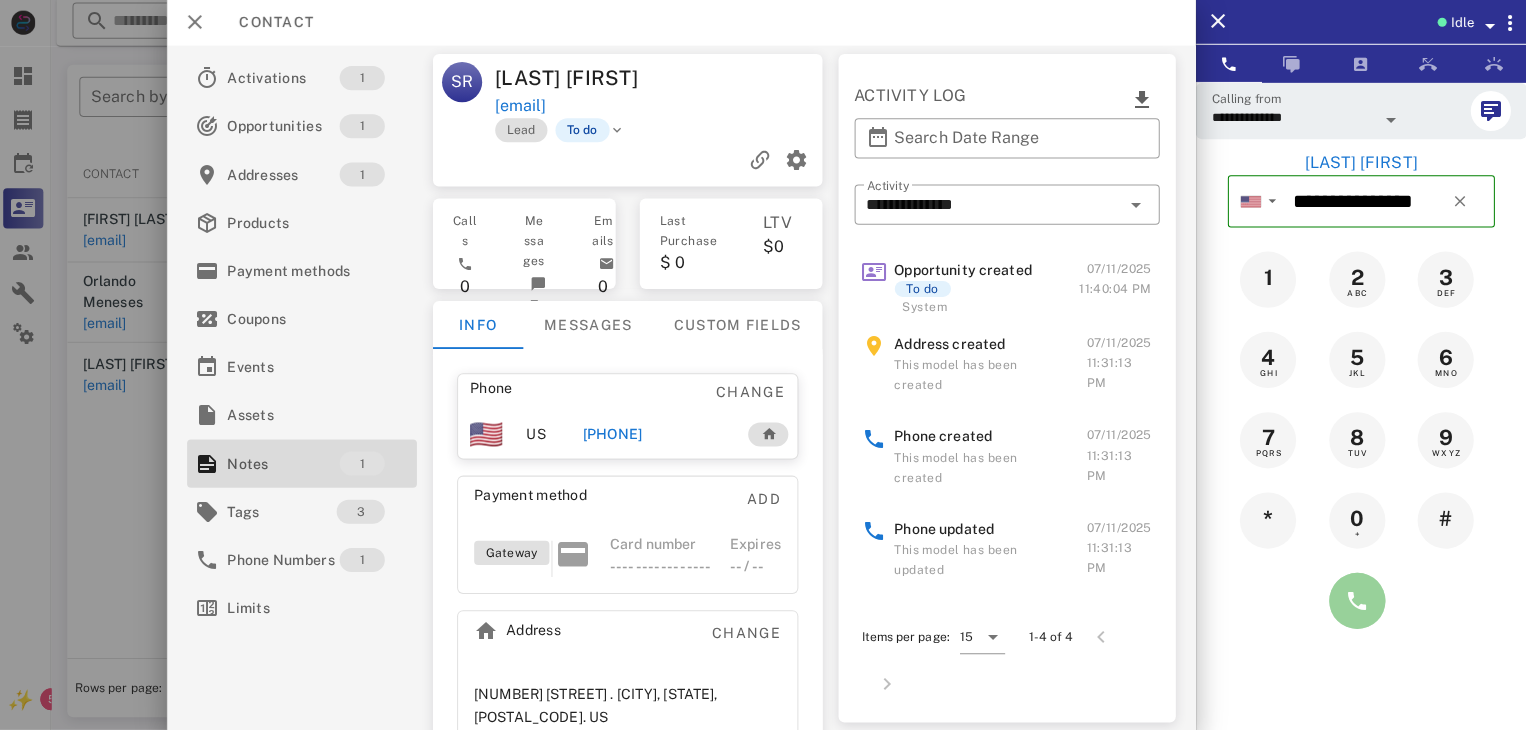 click at bounding box center [1357, 601] 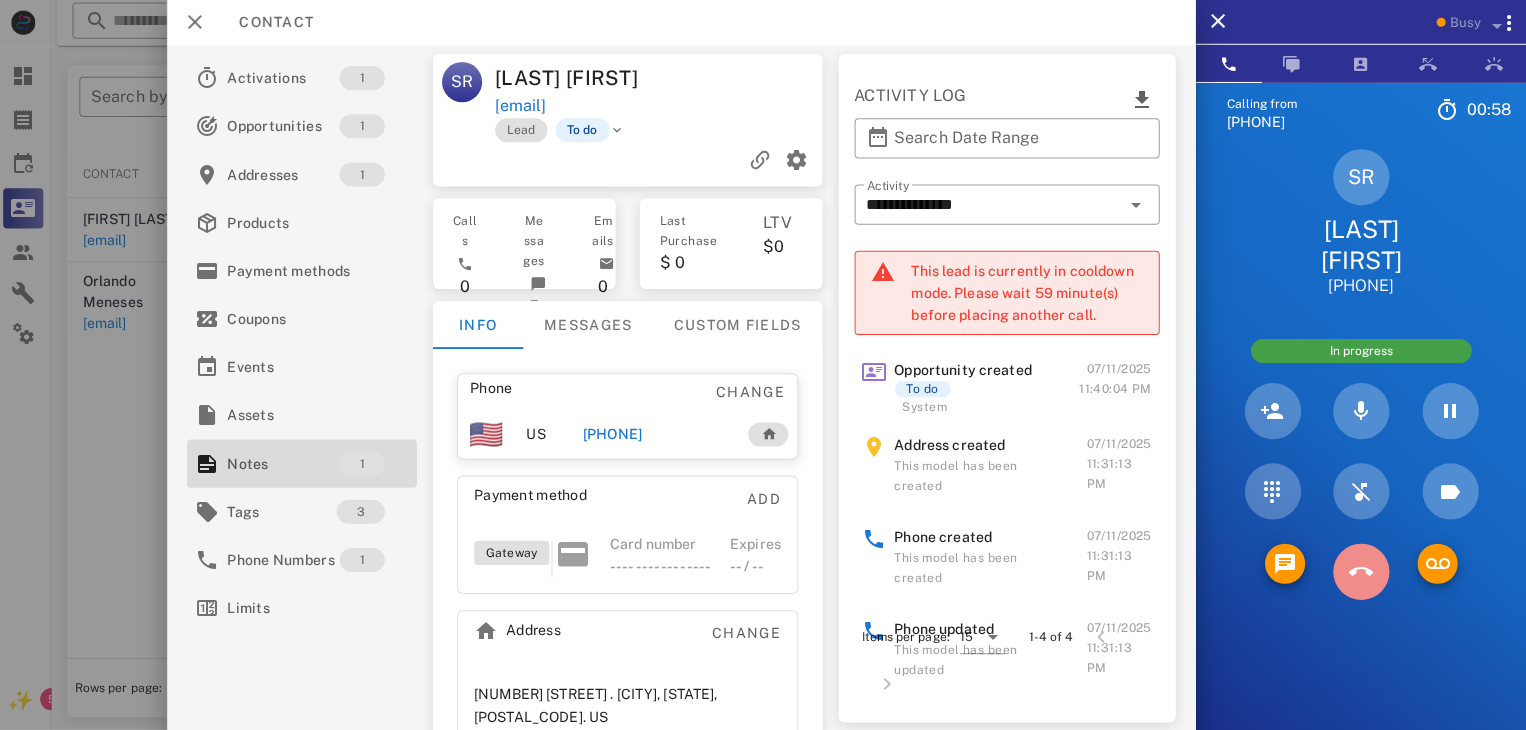 click at bounding box center [1361, 572] 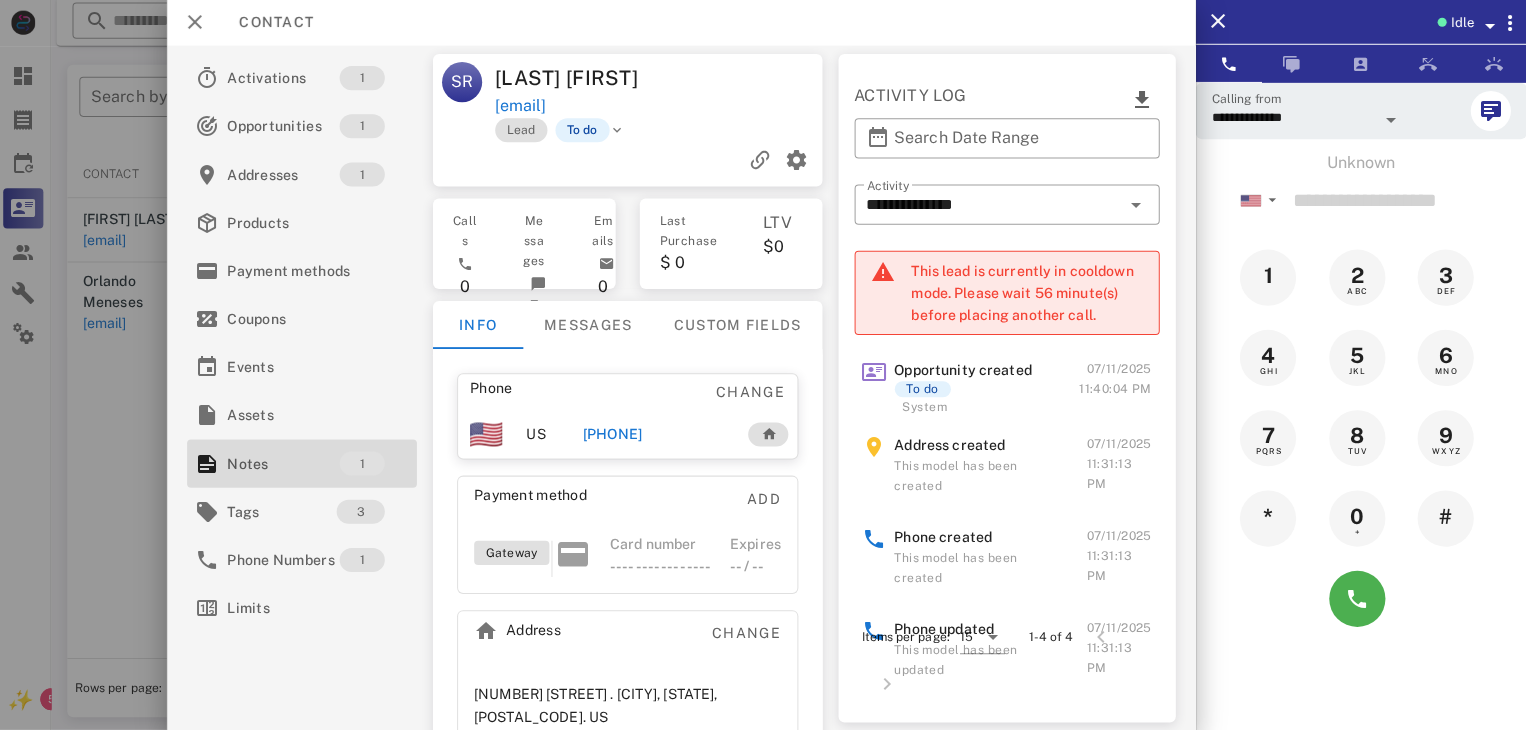 click on "+14083182497" at bounding box center [614, 435] 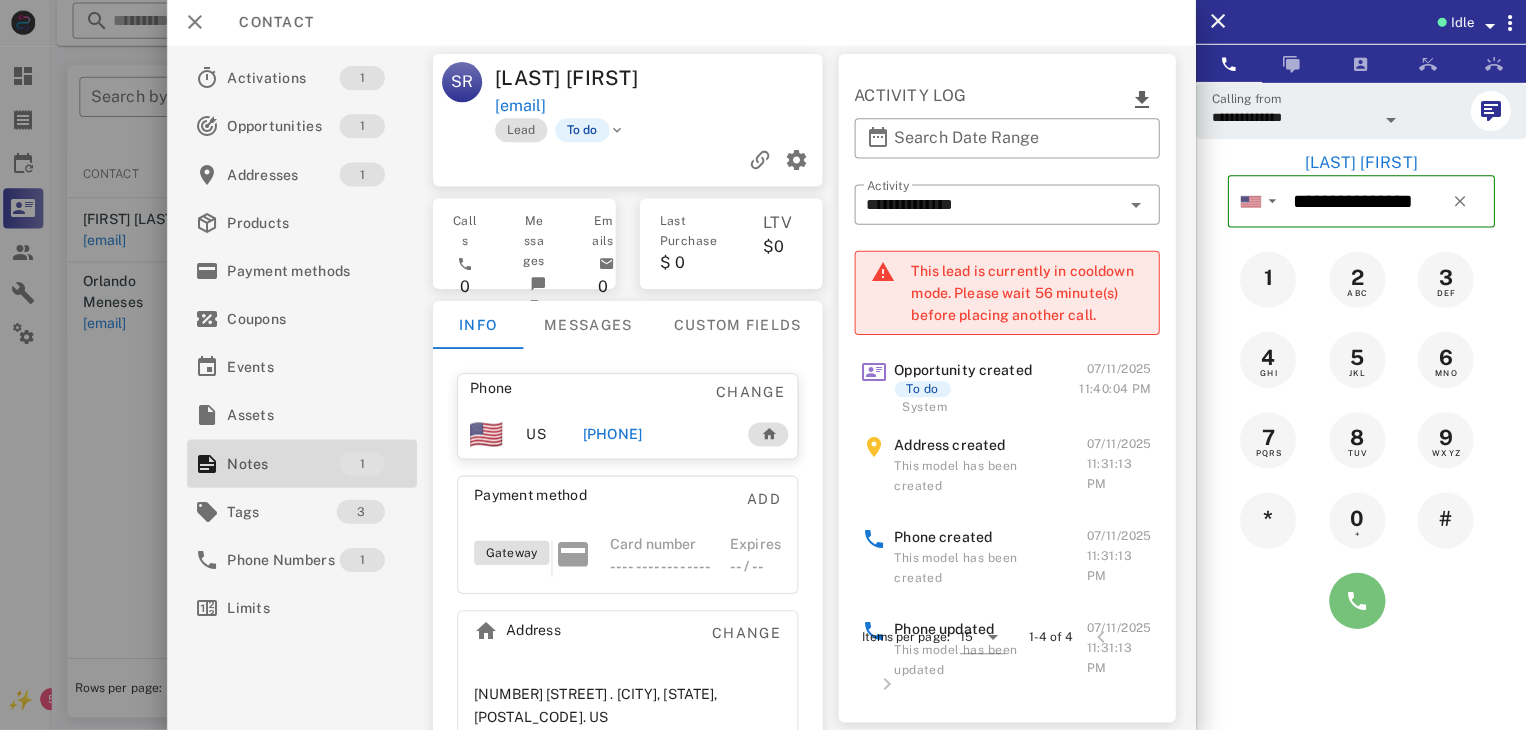 click at bounding box center (1357, 601) 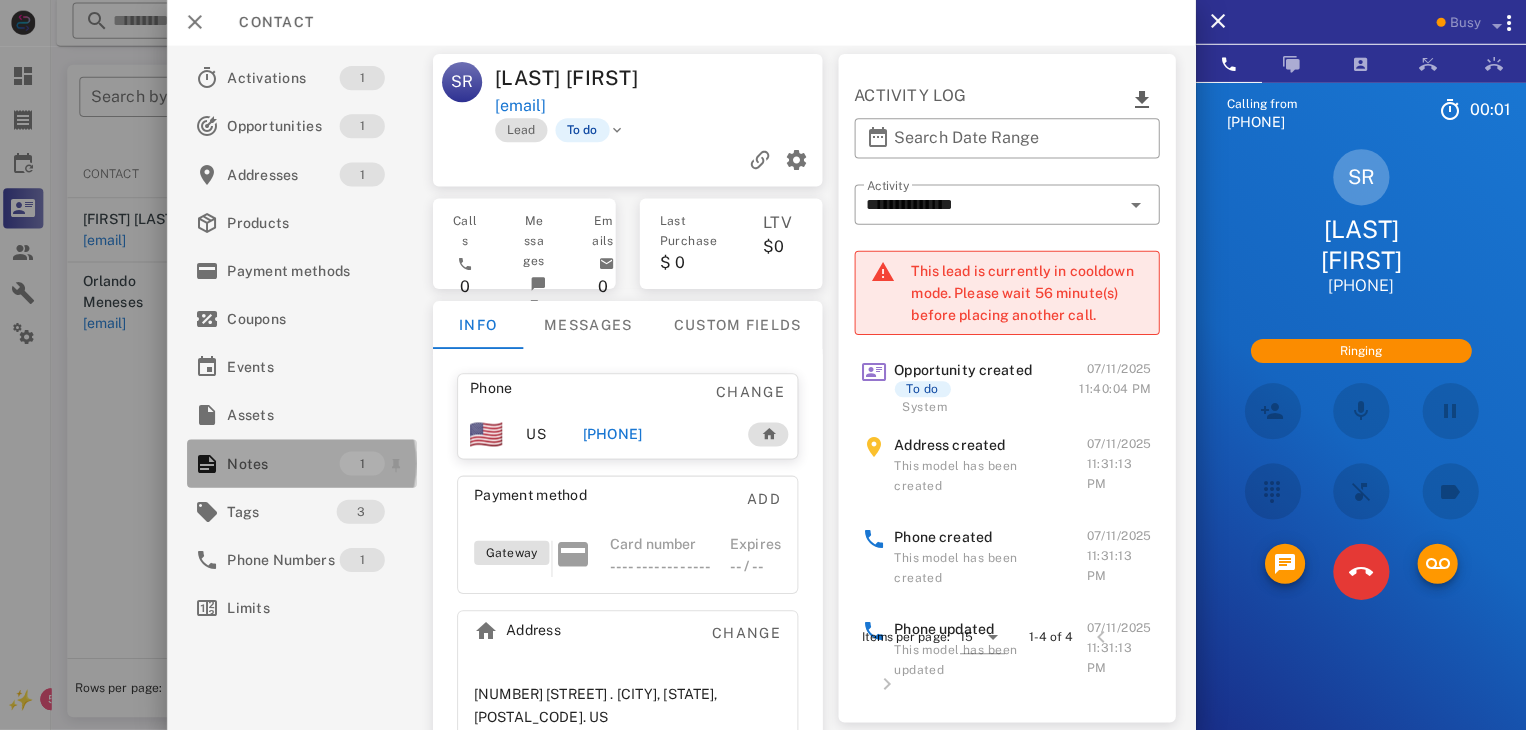 click on "Notes" at bounding box center (287, 464) 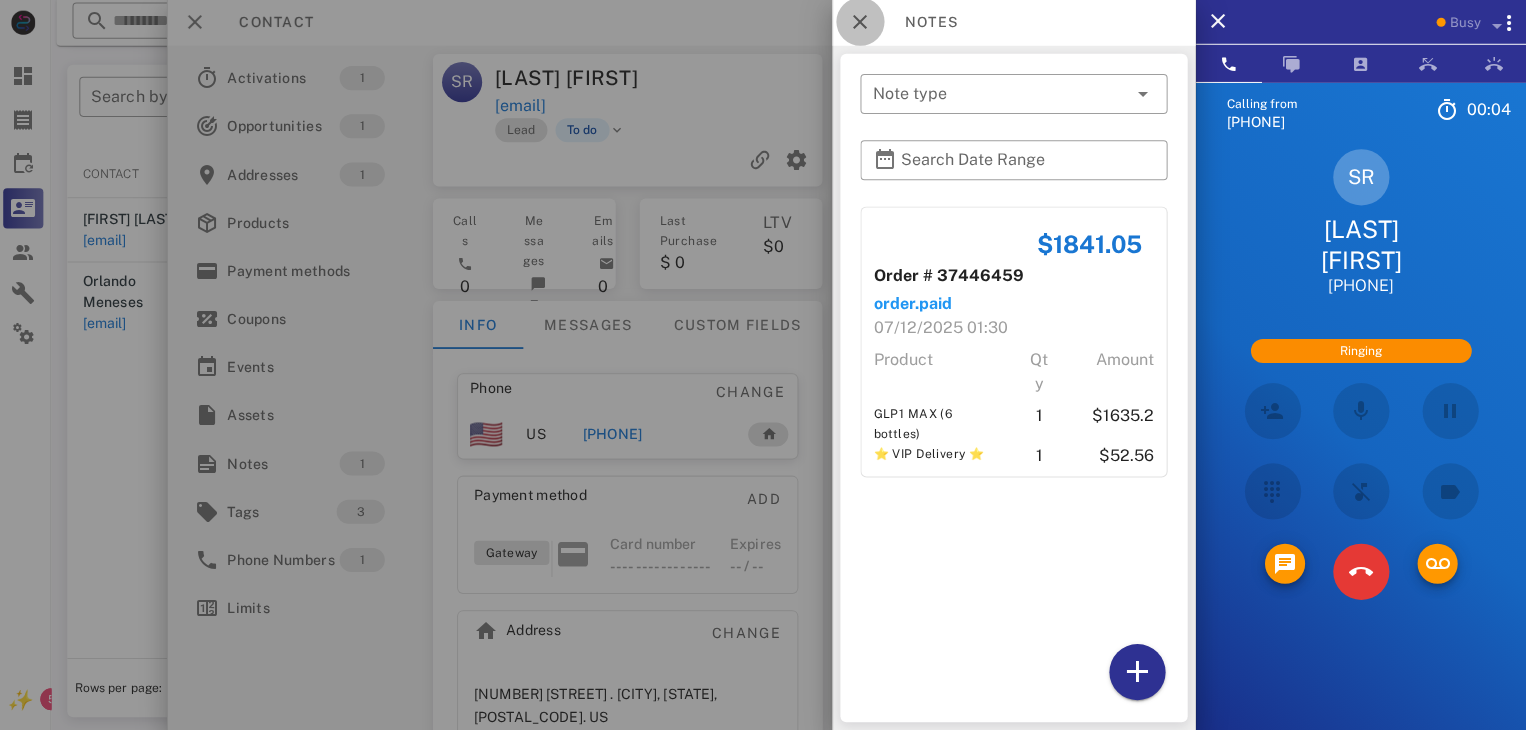 click at bounding box center (862, 24) 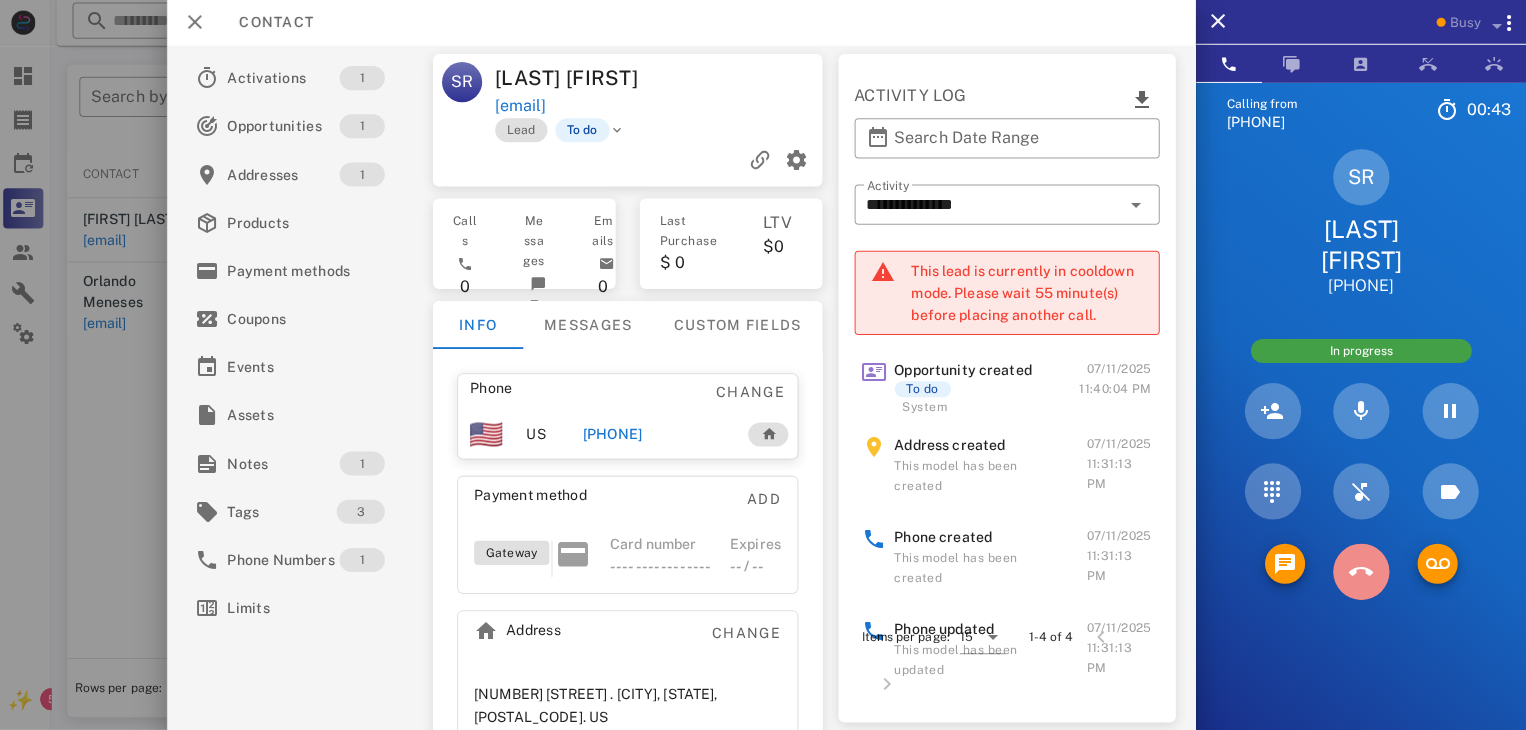 click at bounding box center (1361, 572) 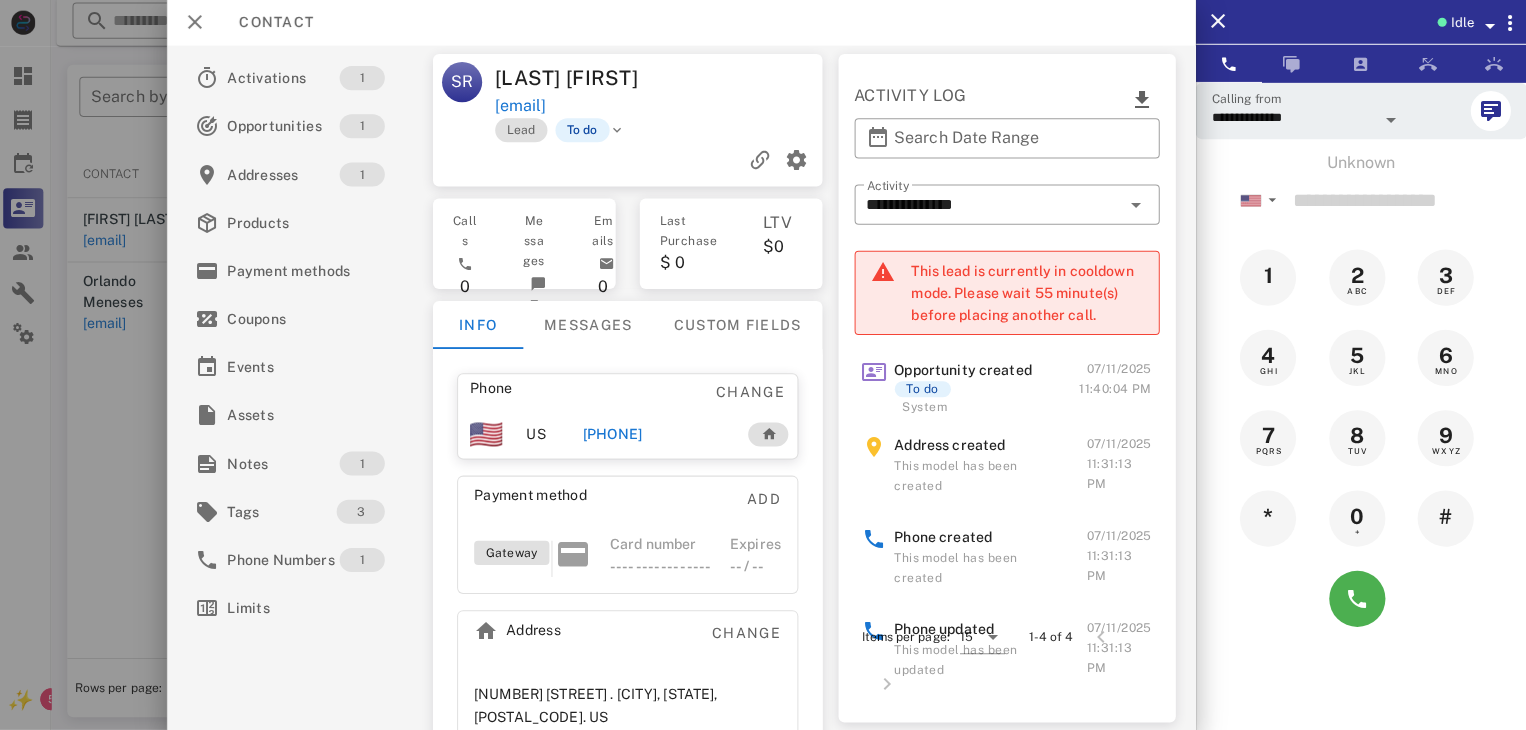 click at bounding box center [763, 365] 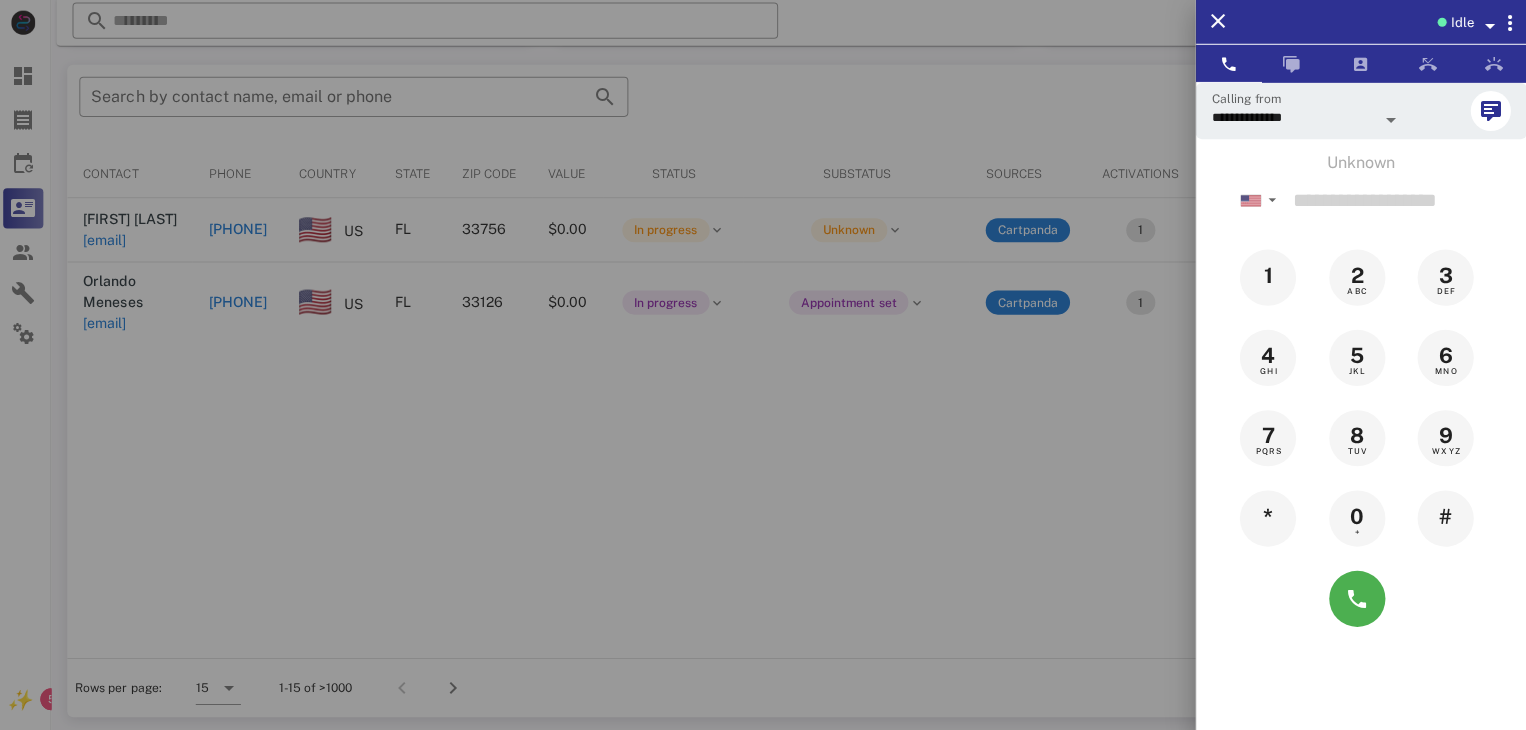 click at bounding box center (763, 365) 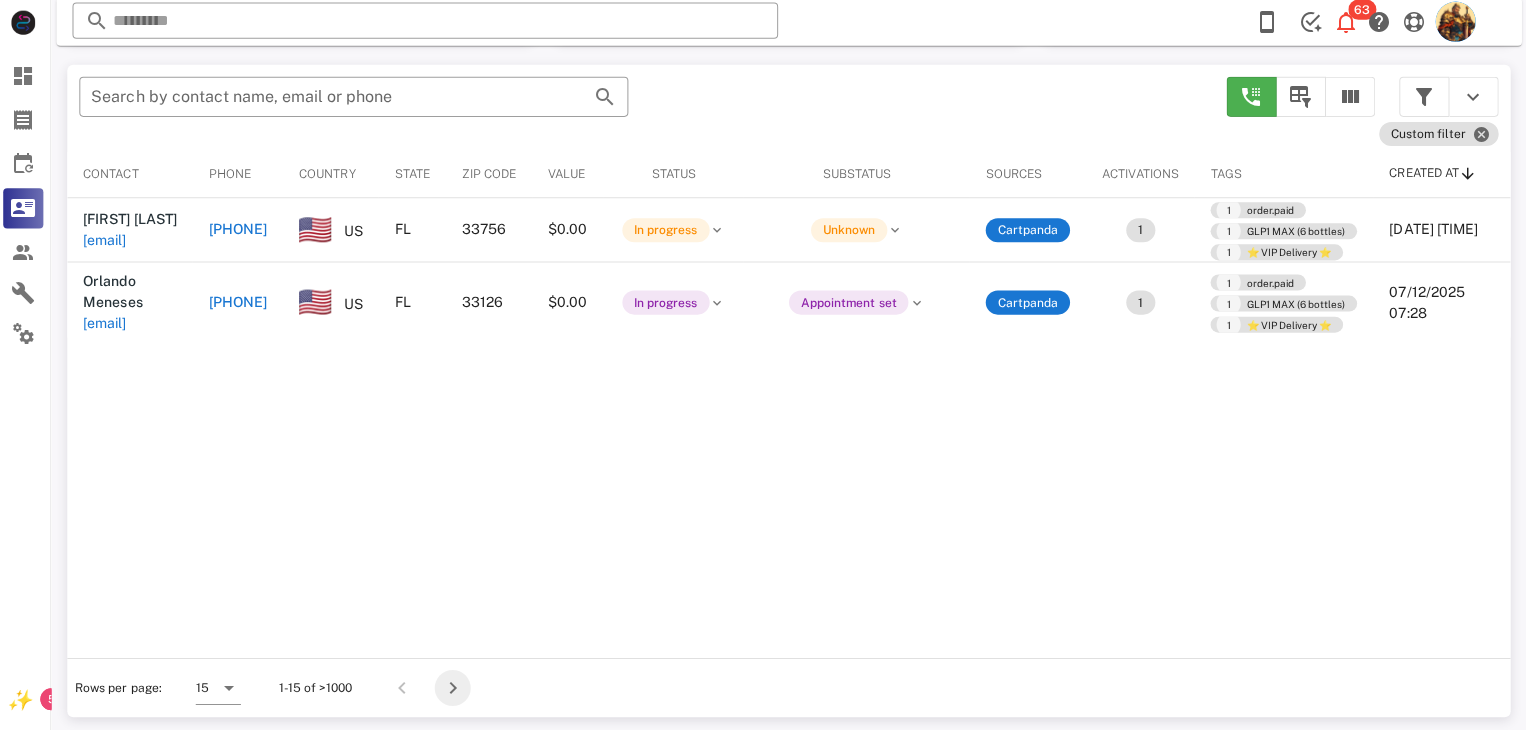 click at bounding box center [456, 688] 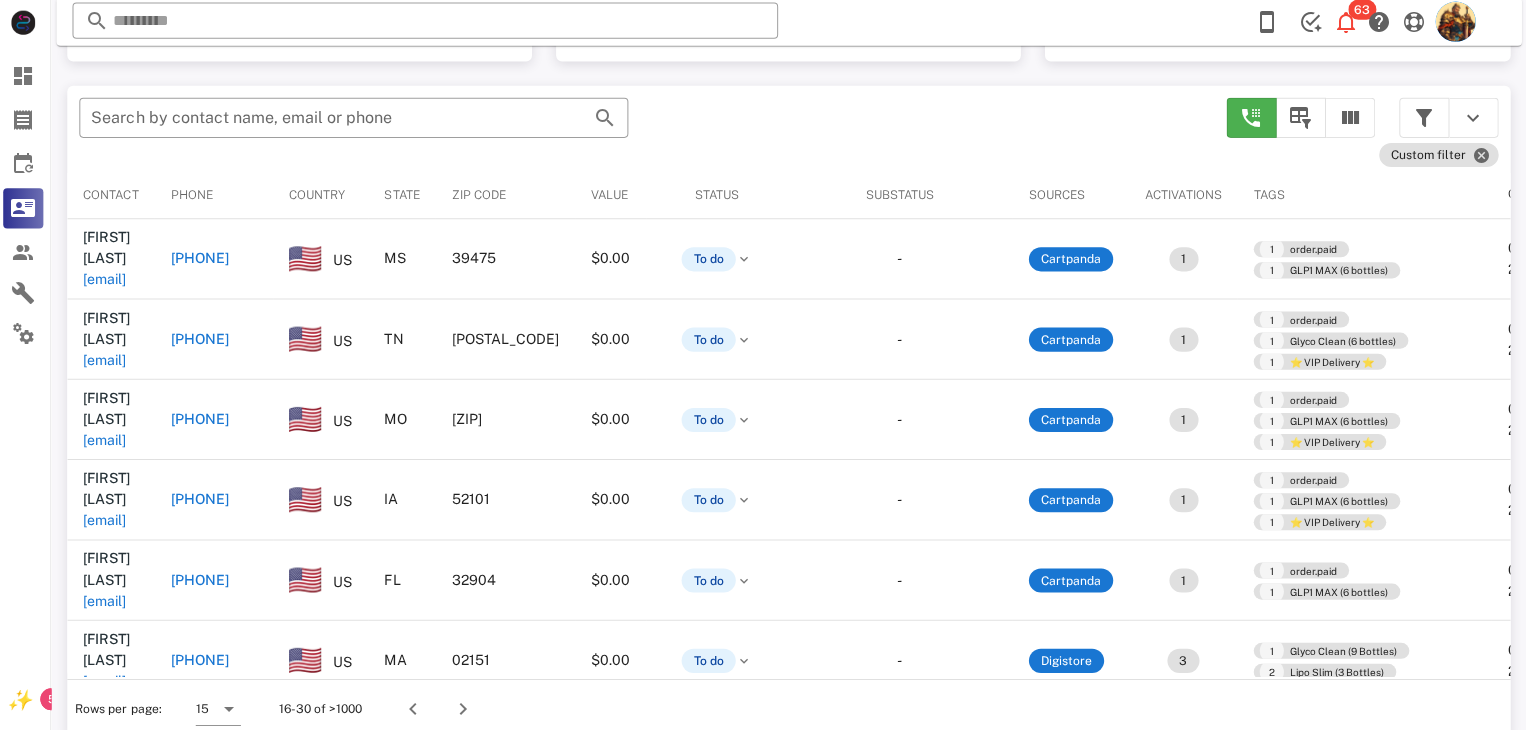 scroll, scrollTop: 377, scrollLeft: 0, axis: vertical 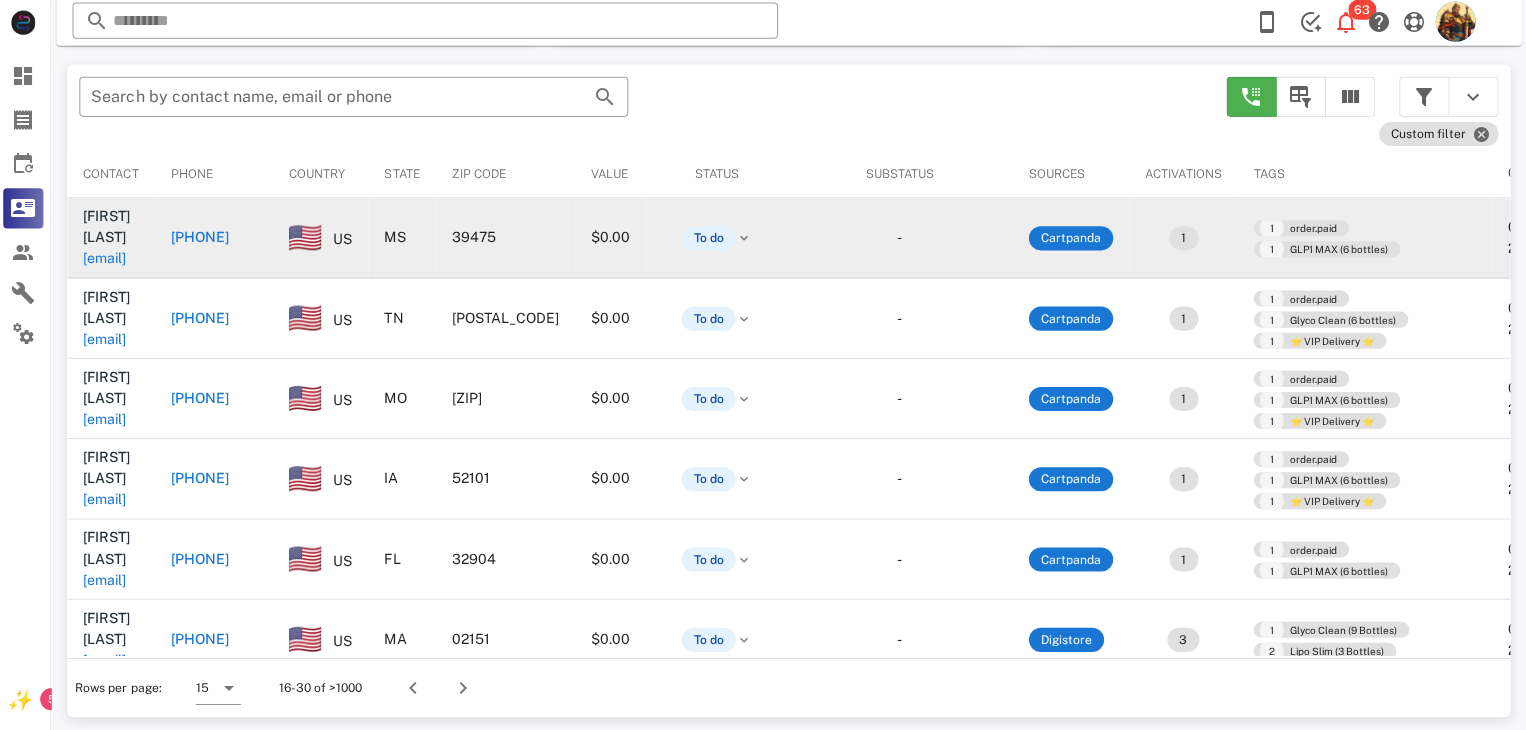 click on "bcooper60@gmail.com" at bounding box center (109, 260) 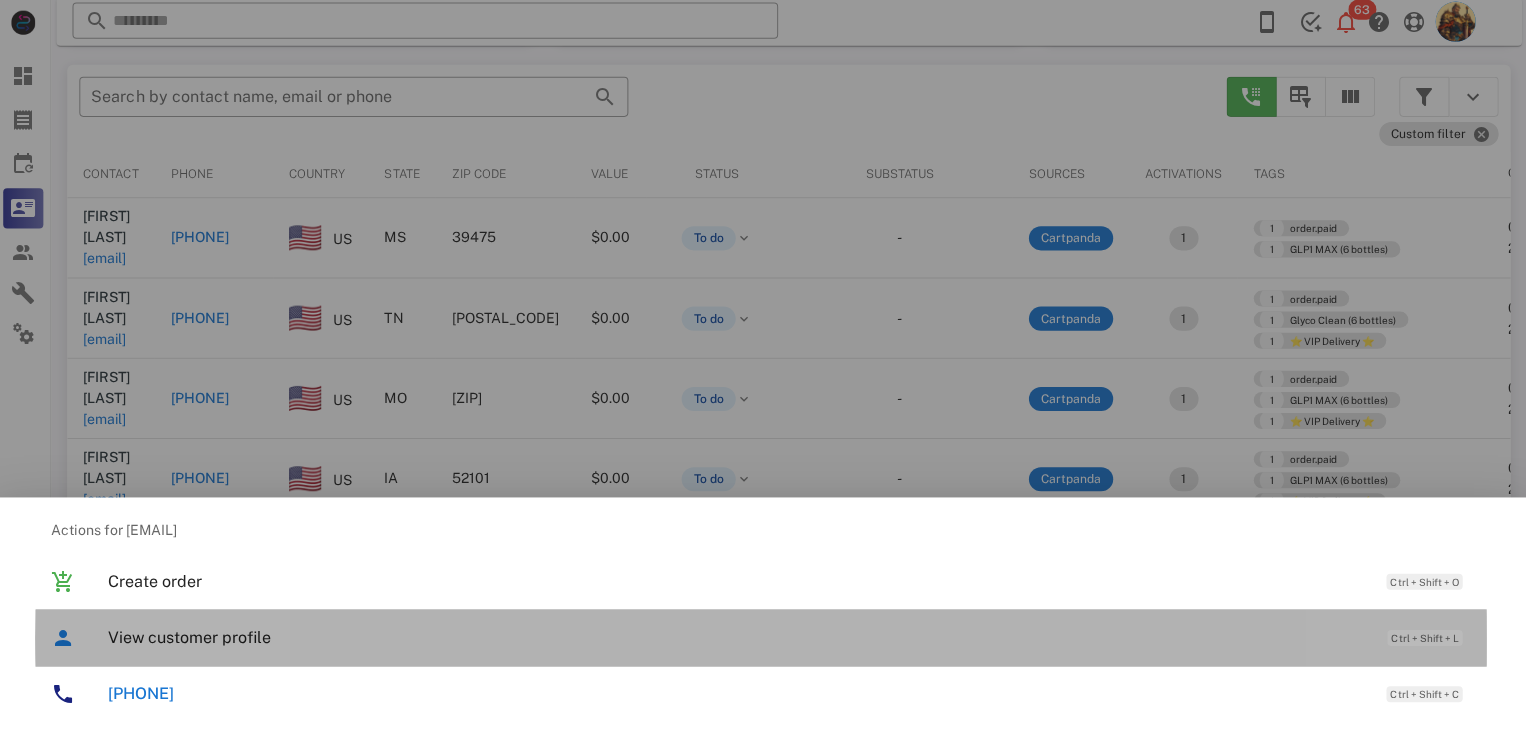 click on "View customer profile" at bounding box center [739, 637] 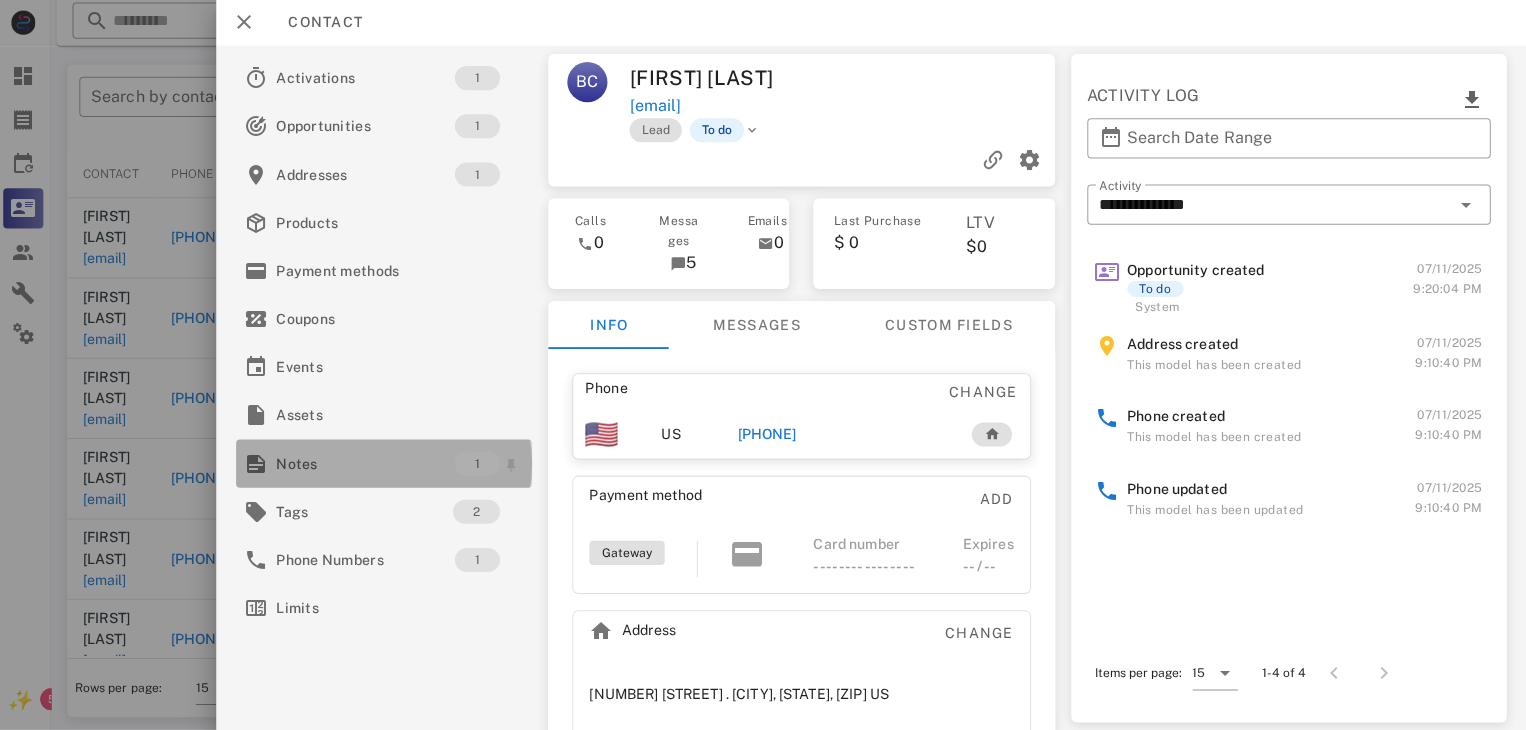 click on "Notes" at bounding box center (369, 464) 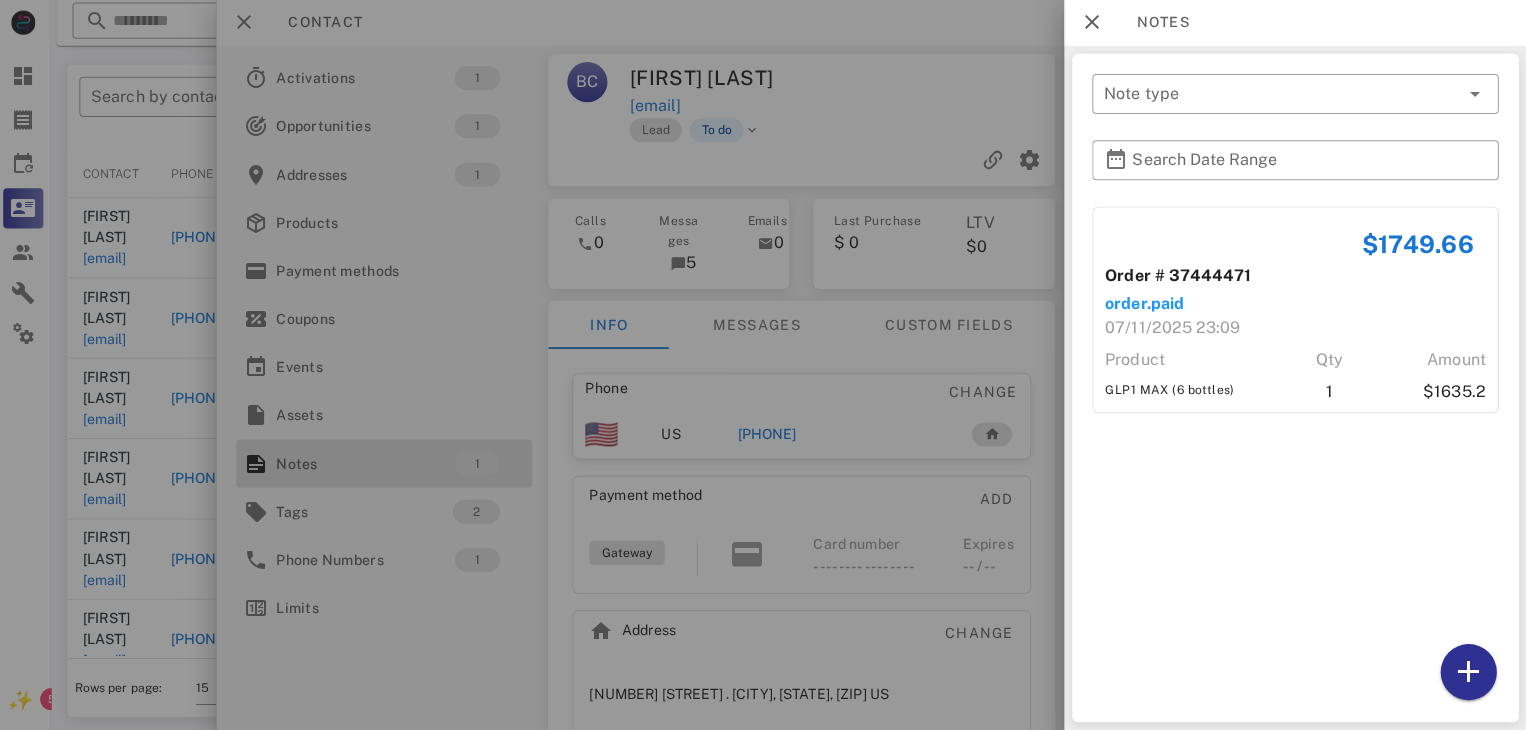 click at bounding box center [763, 365] 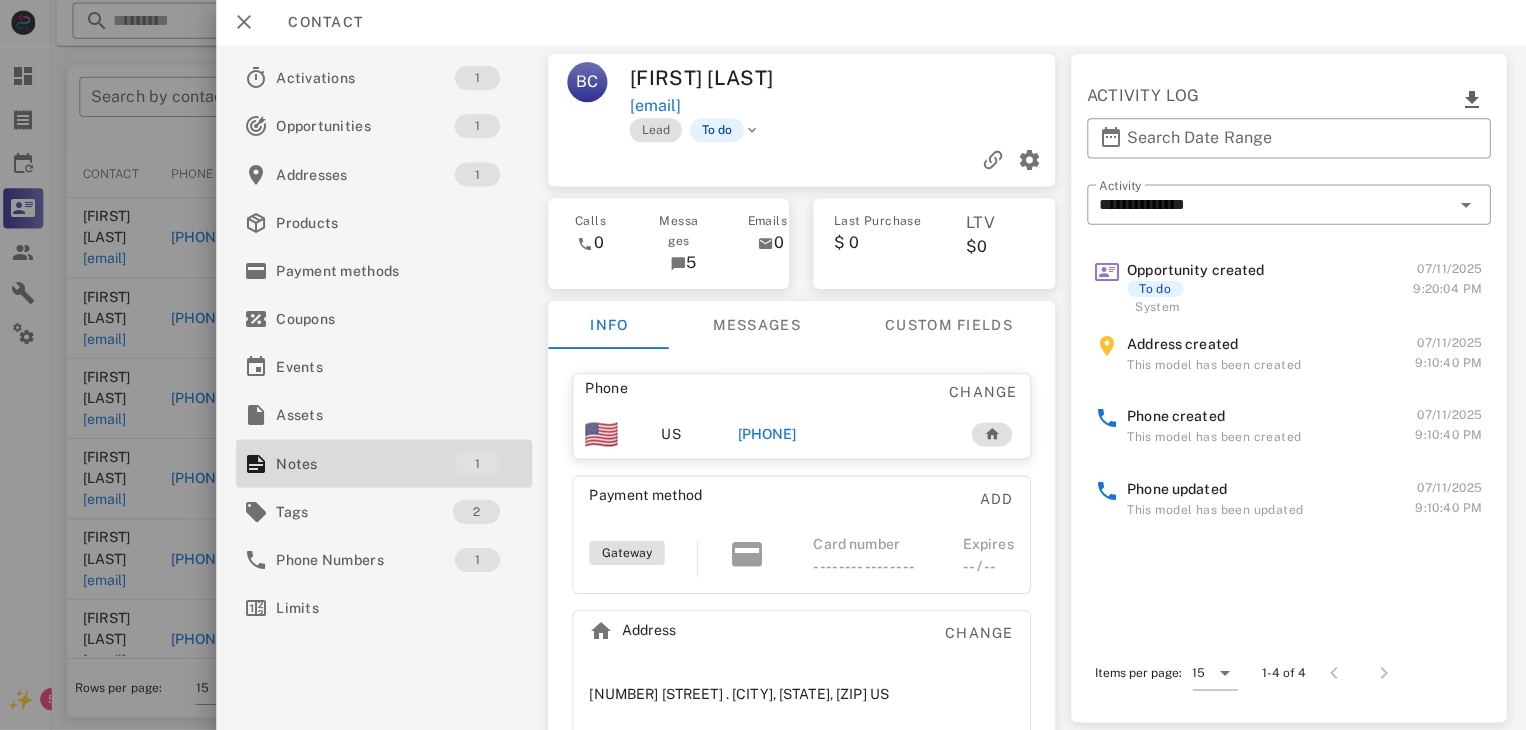 click on "+16015433644" at bounding box center (769, 435) 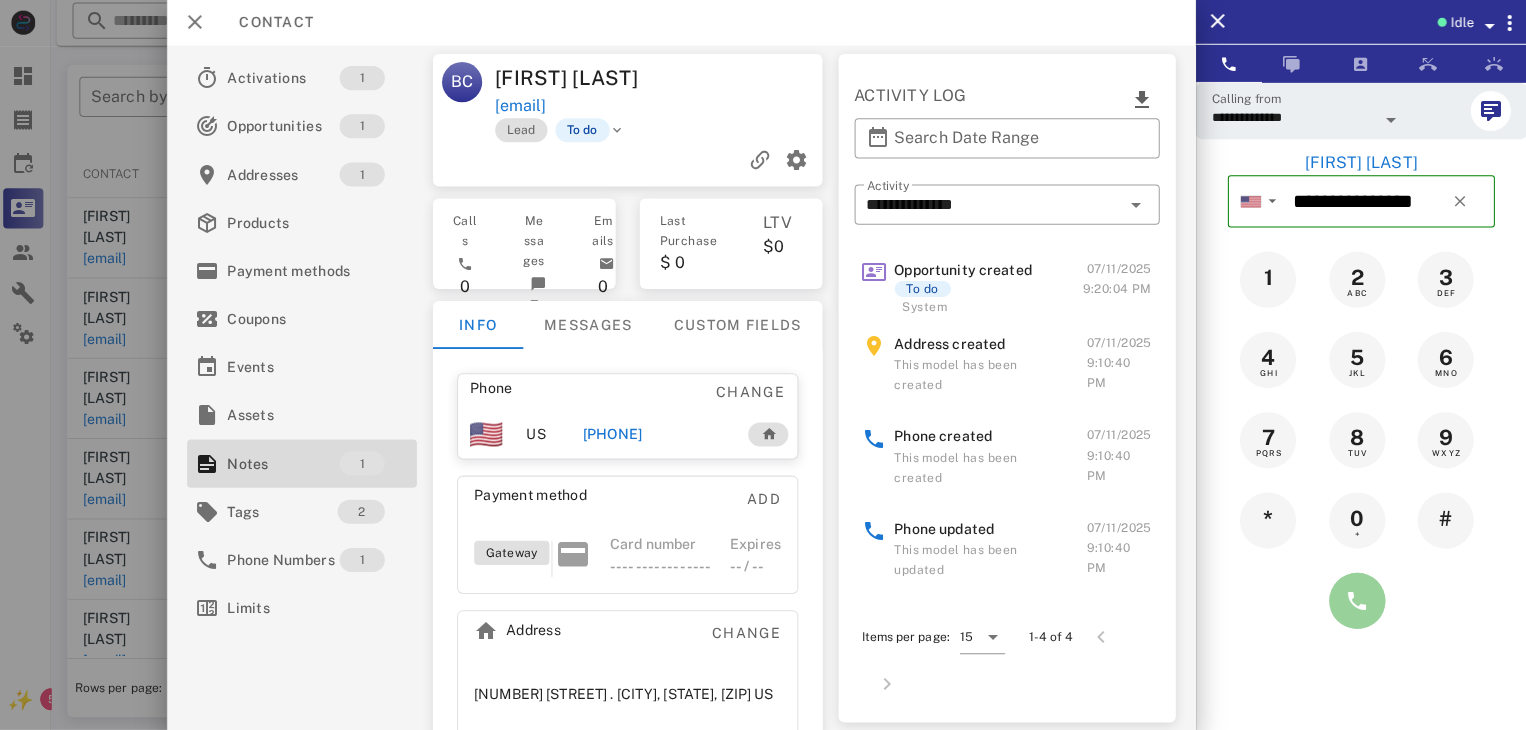 click at bounding box center [1357, 601] 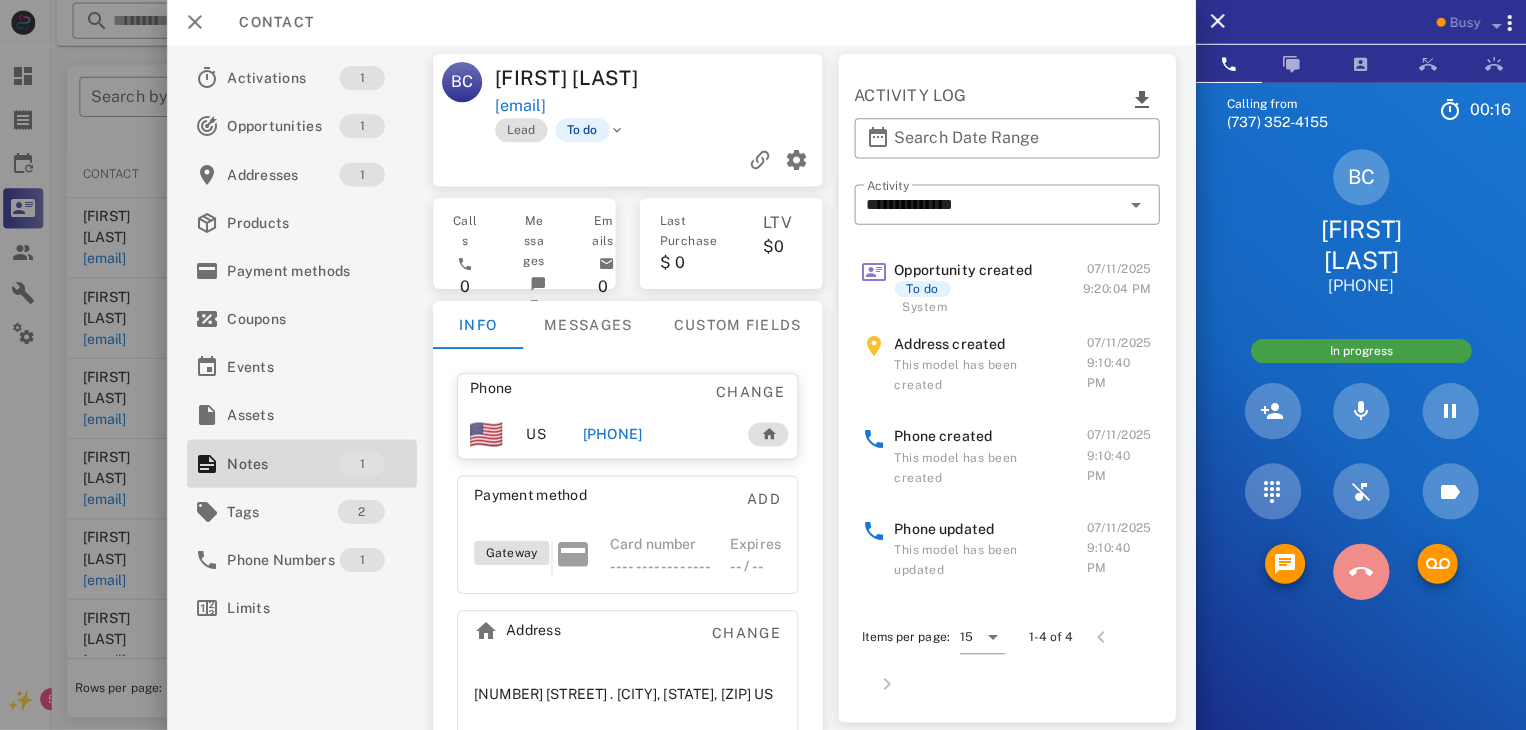 click at bounding box center [1361, 572] 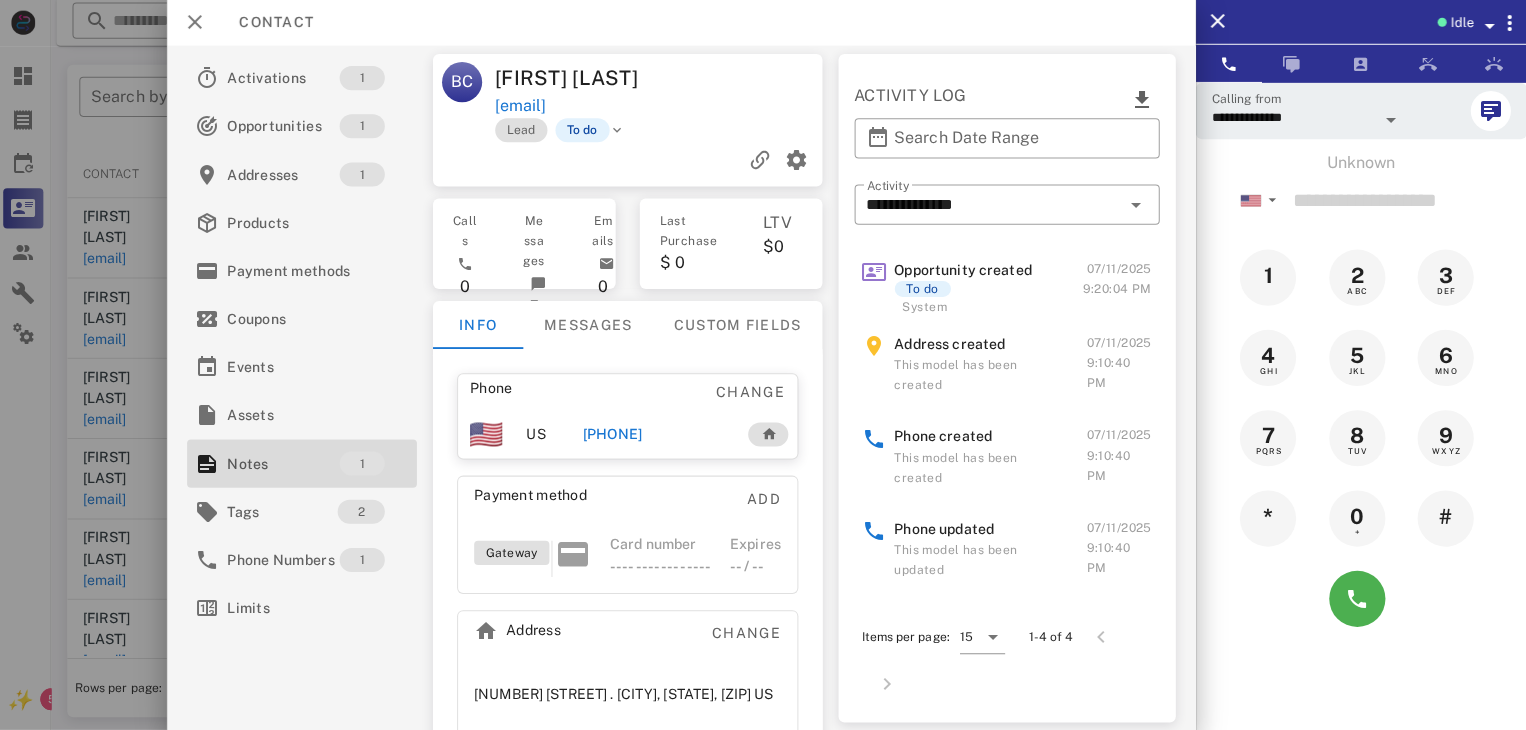click at bounding box center (763, 365) 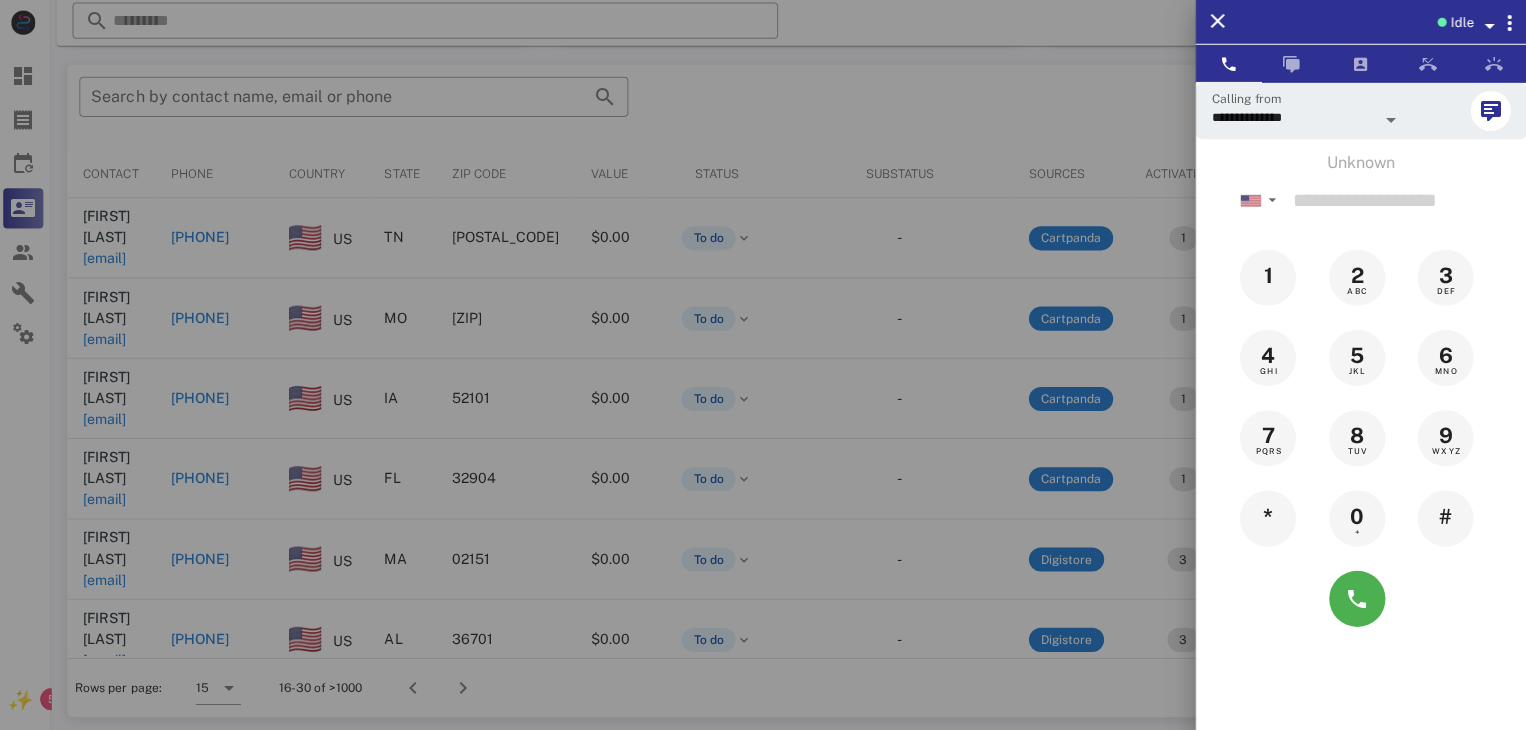 click at bounding box center [763, 365] 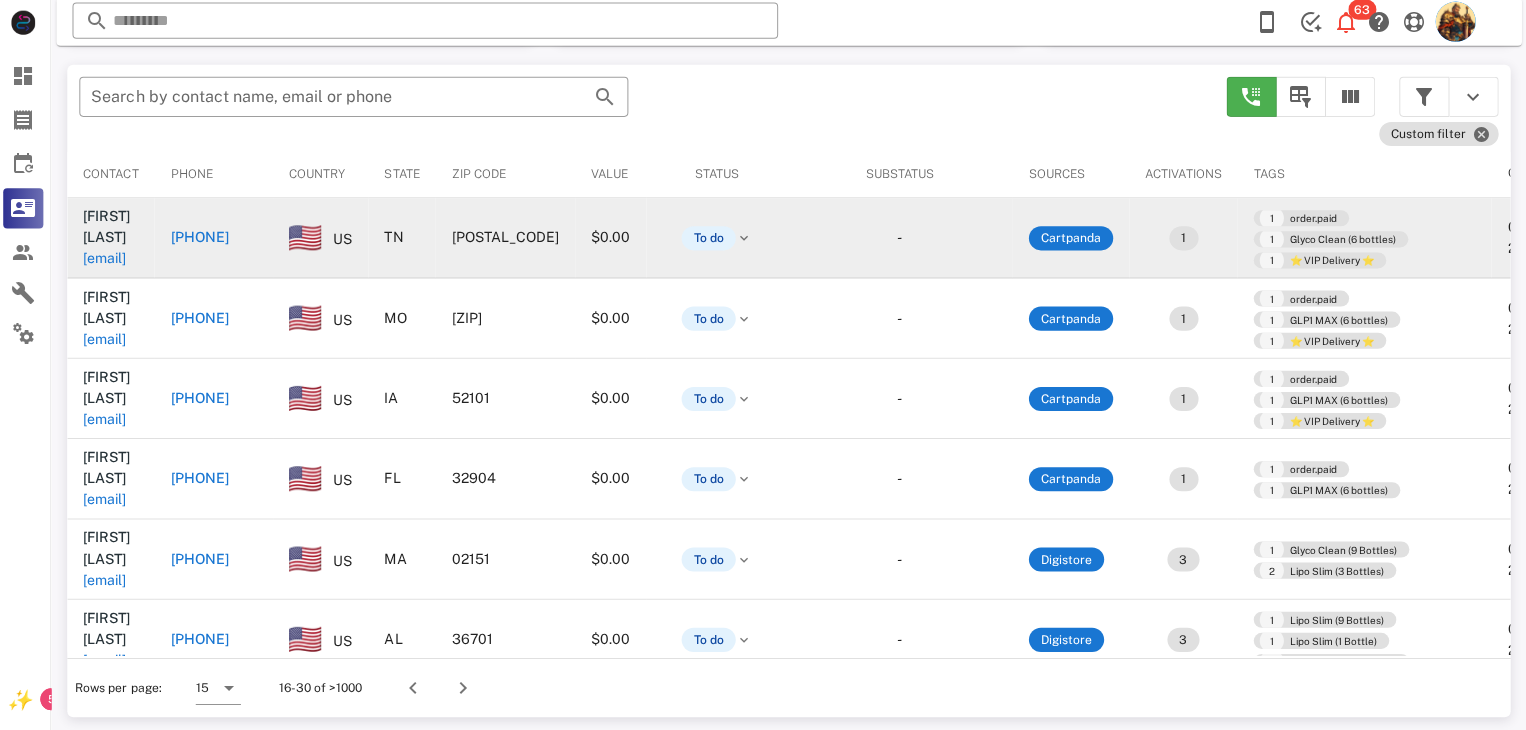 click on "bill.allen.2011@hotmail.com" at bounding box center [109, 260] 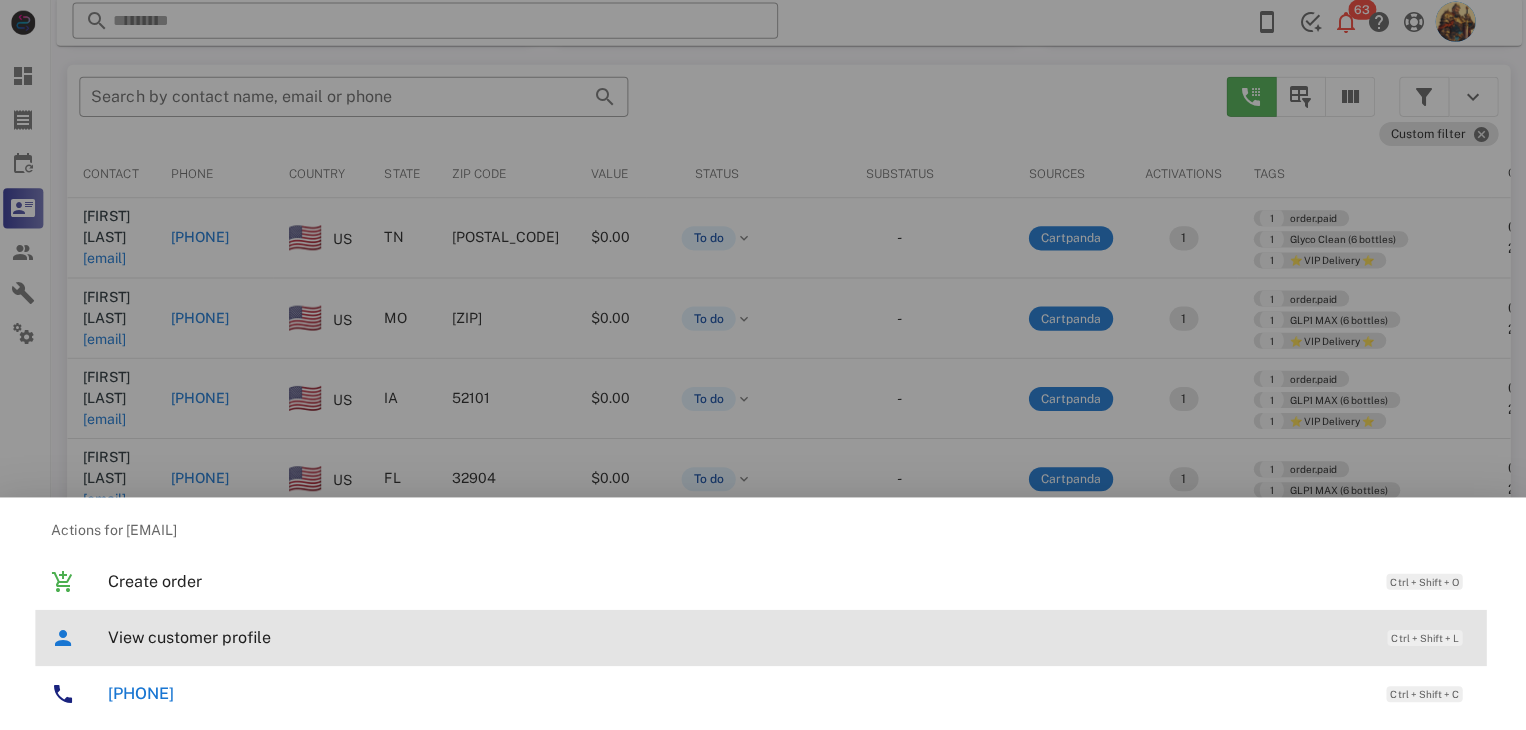 click on "View customer profile" at bounding box center [739, 637] 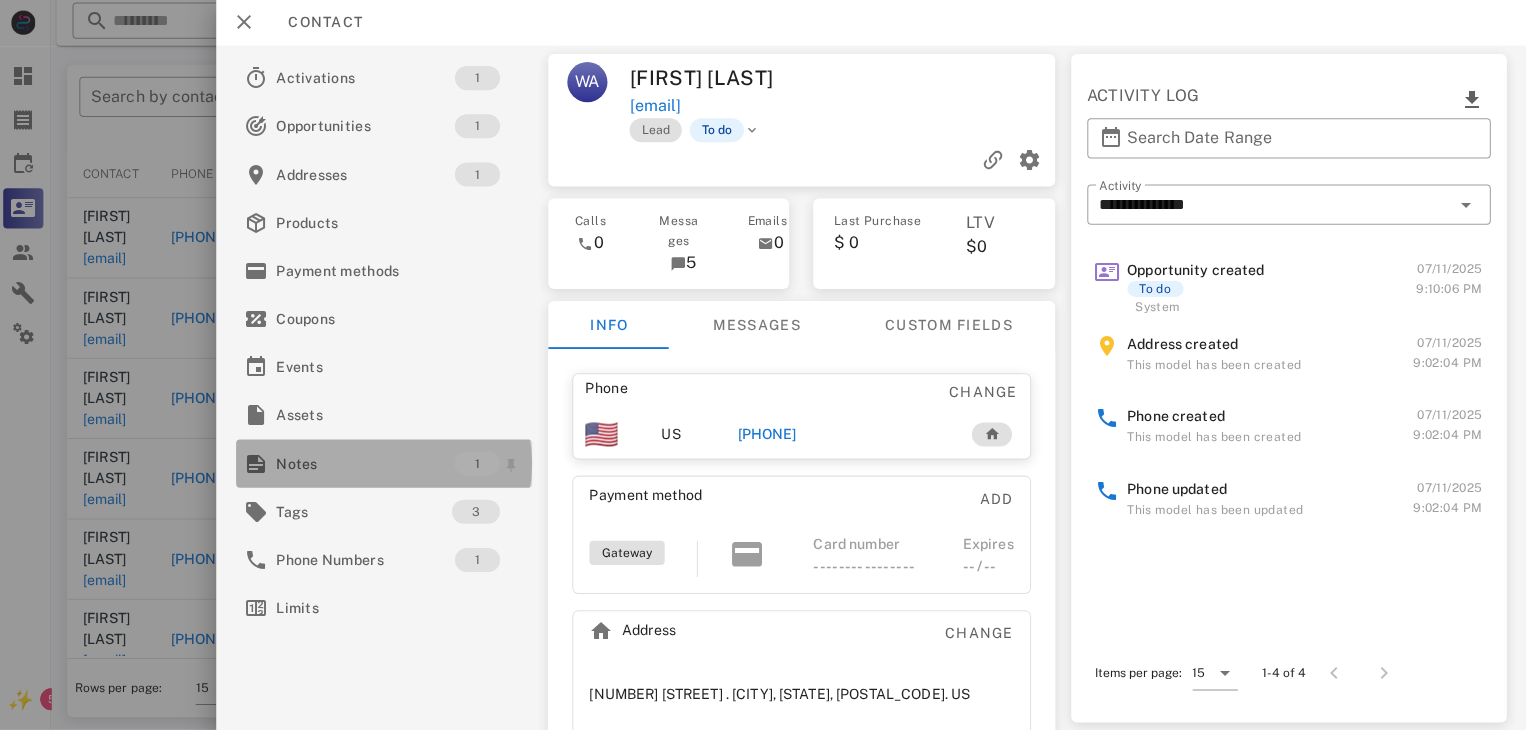 click on "Notes" at bounding box center (369, 464) 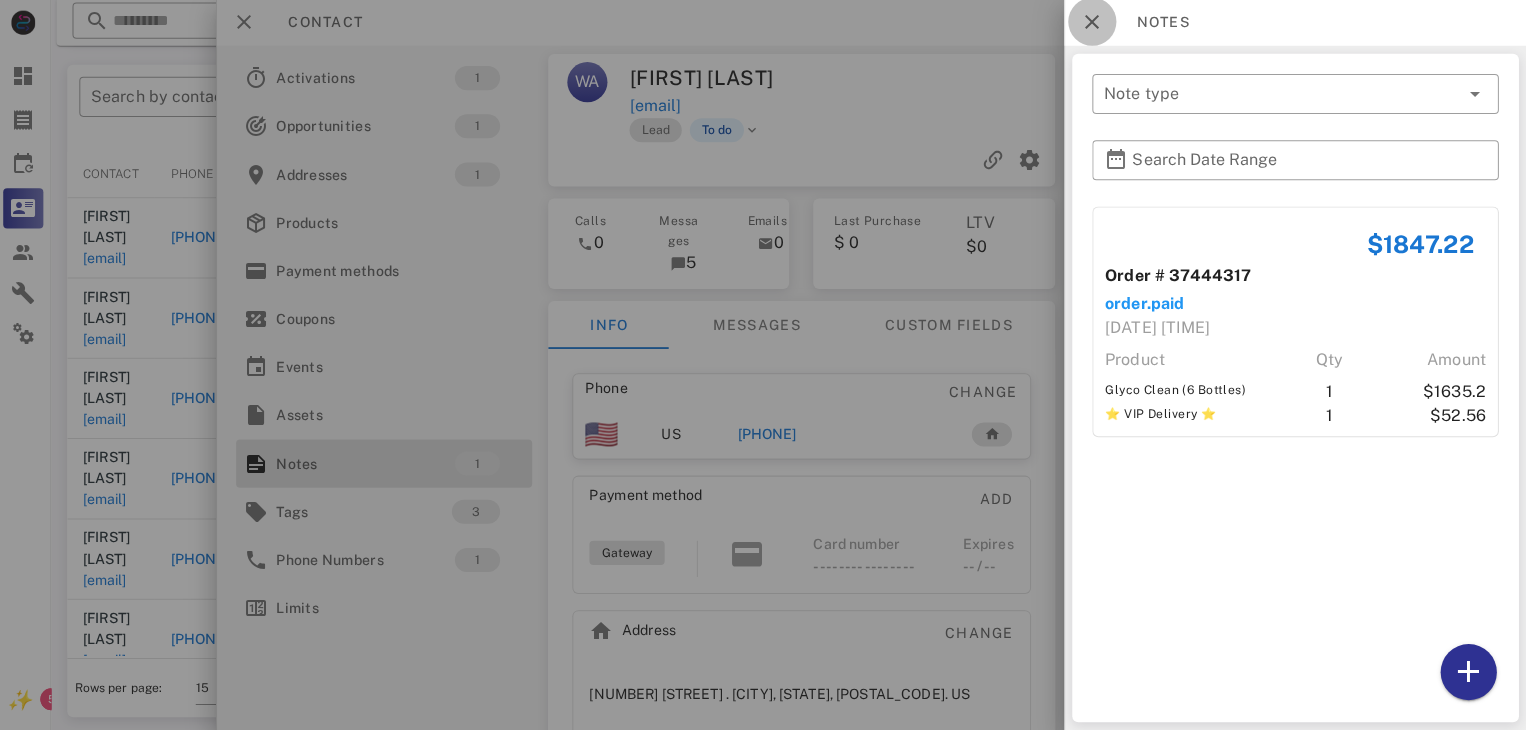 click at bounding box center [1093, 24] 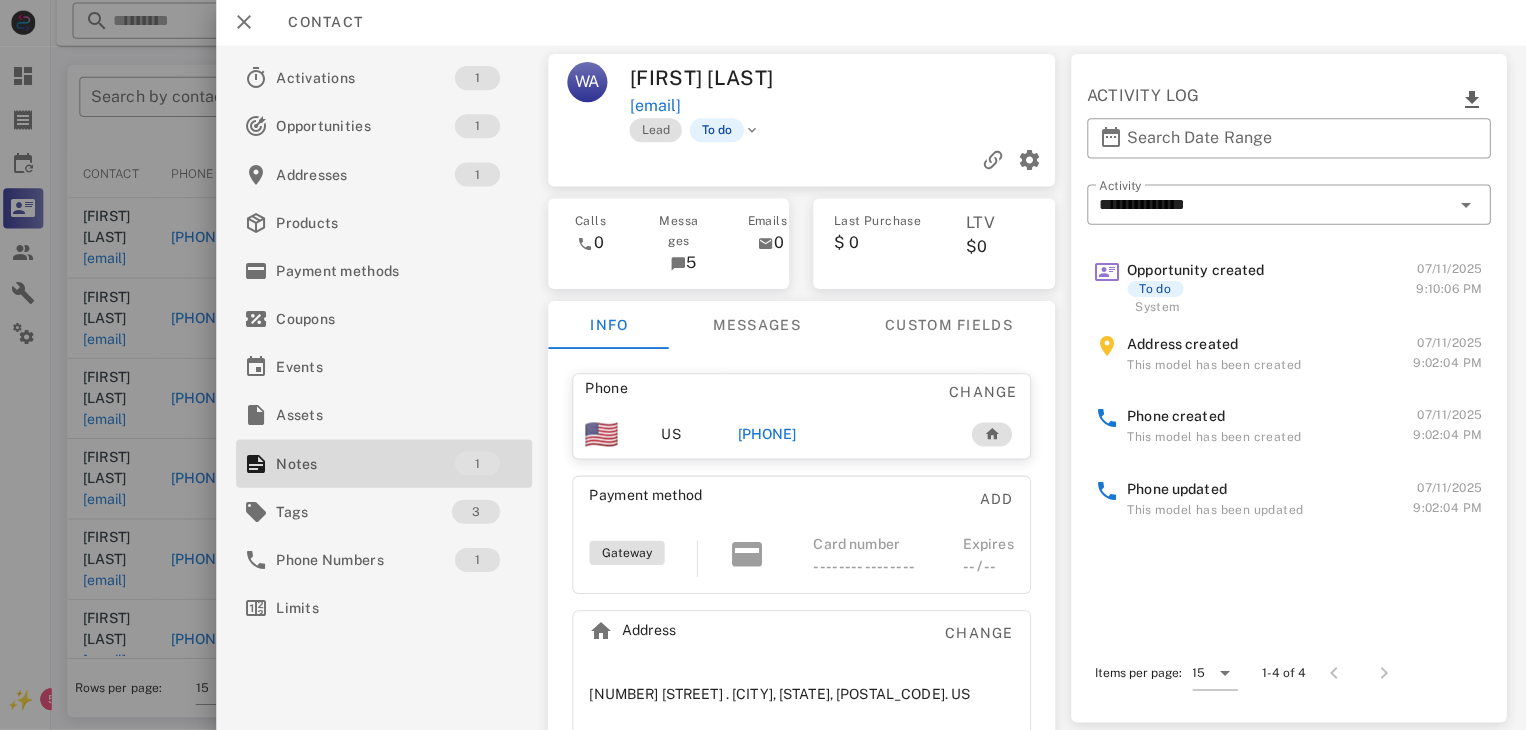 click on "+19312612858" at bounding box center [769, 435] 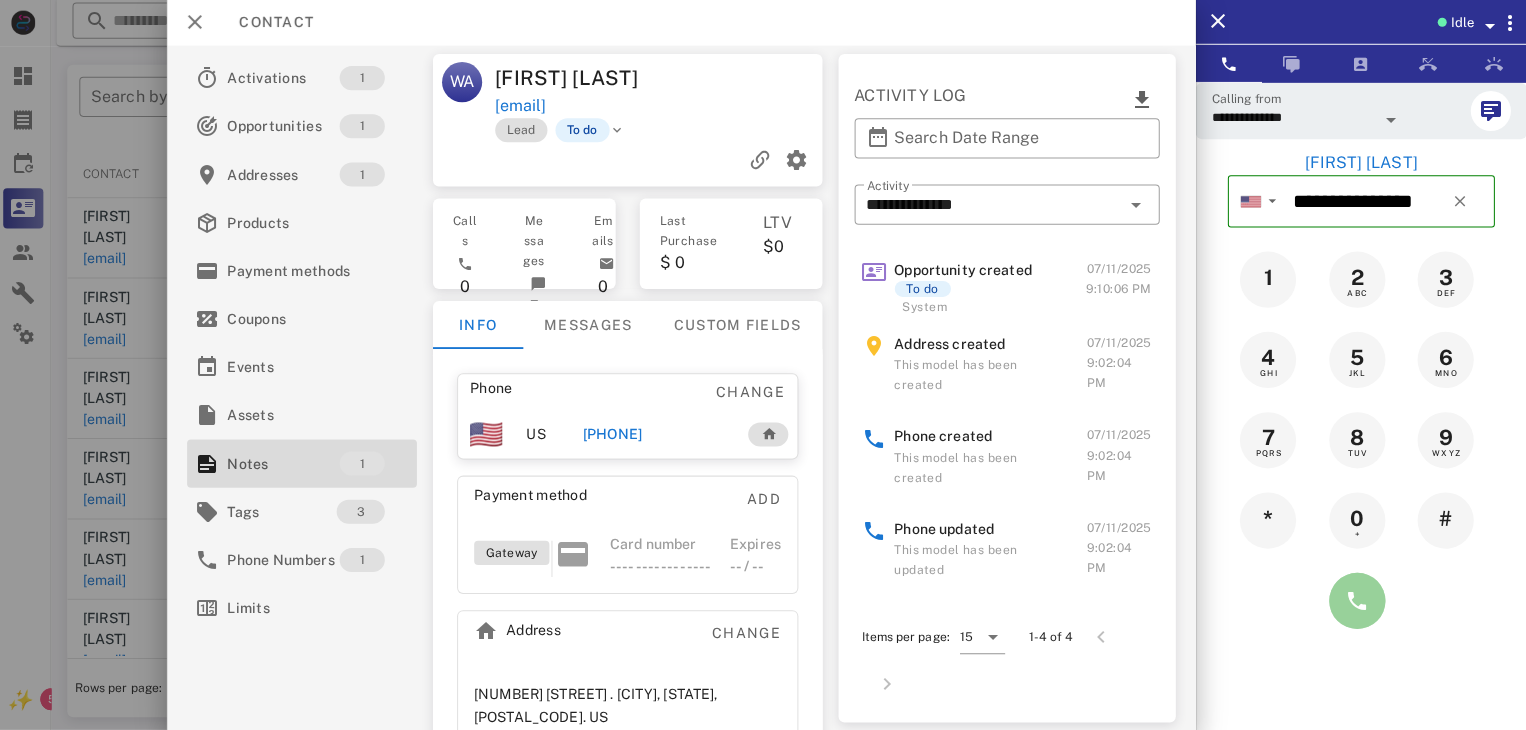 click at bounding box center [1357, 601] 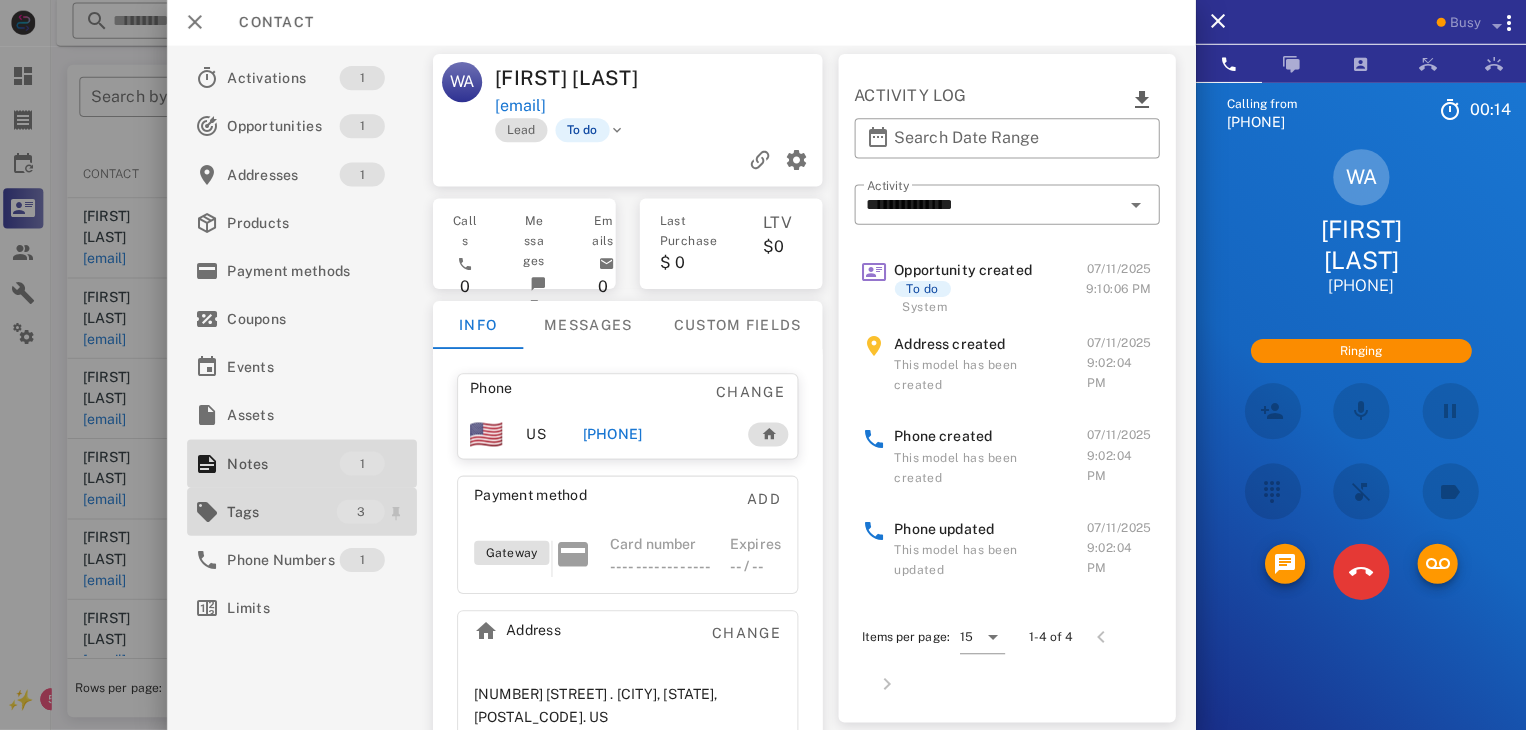 click on "Tags  3" at bounding box center (305, 512) 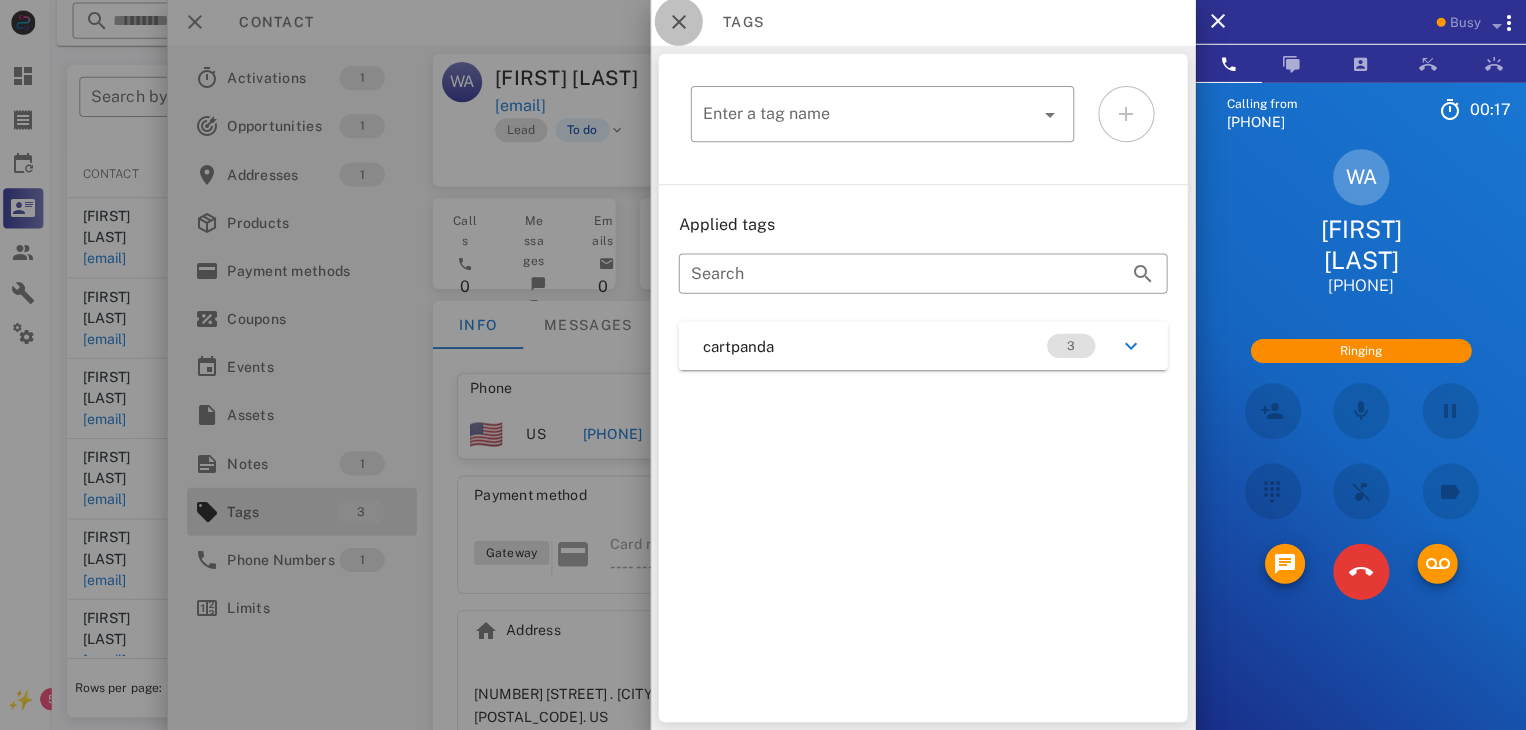 click at bounding box center [681, 24] 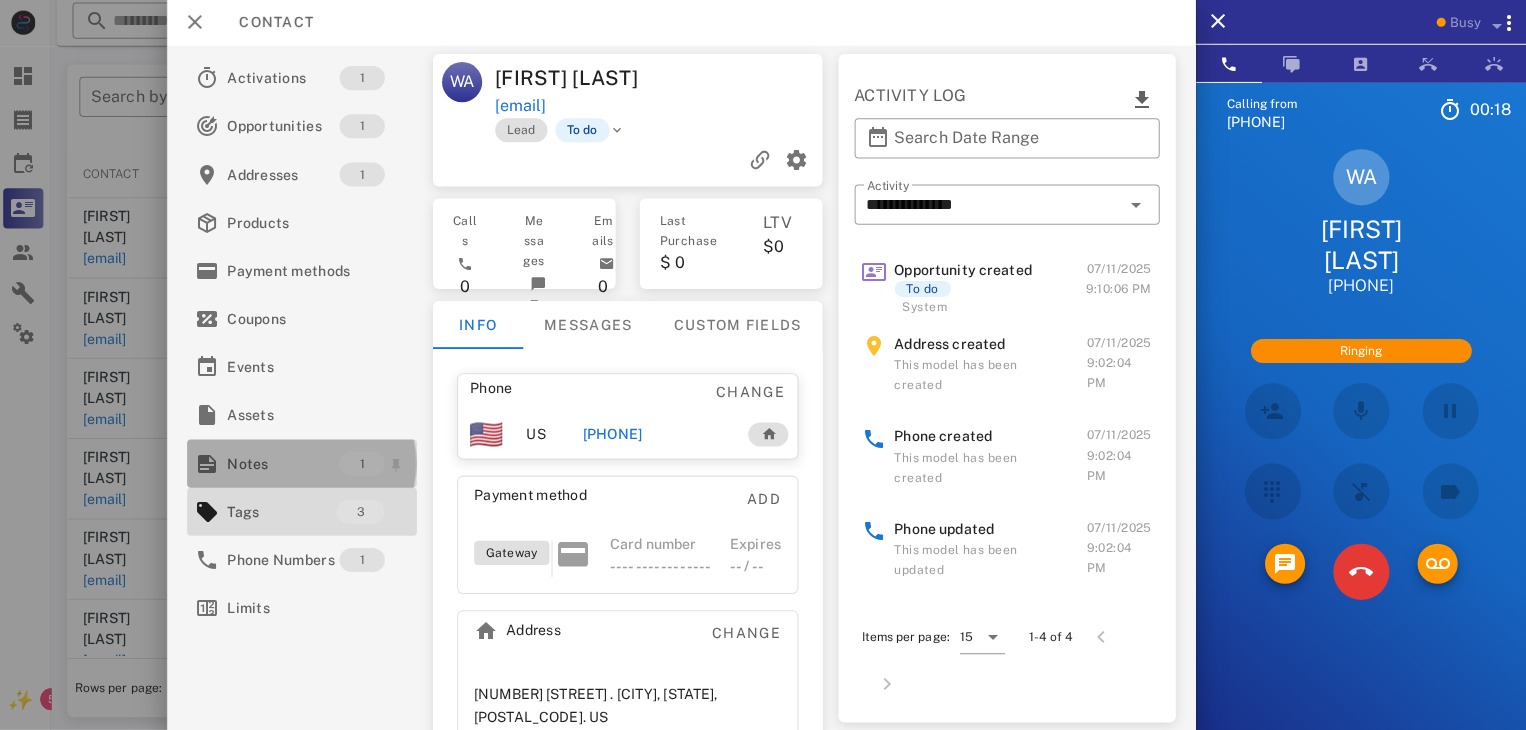 click on "Notes" at bounding box center [287, 464] 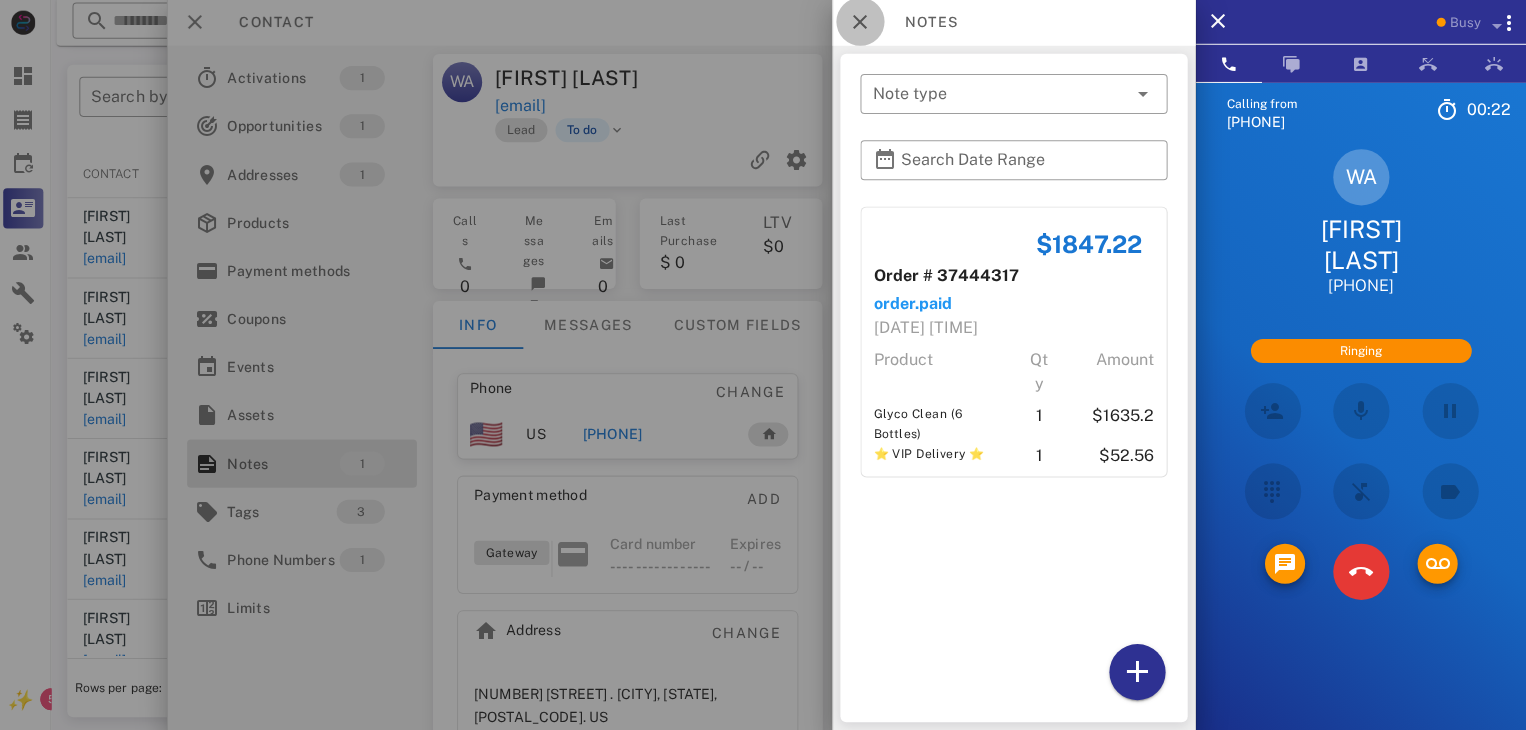 click at bounding box center (862, 24) 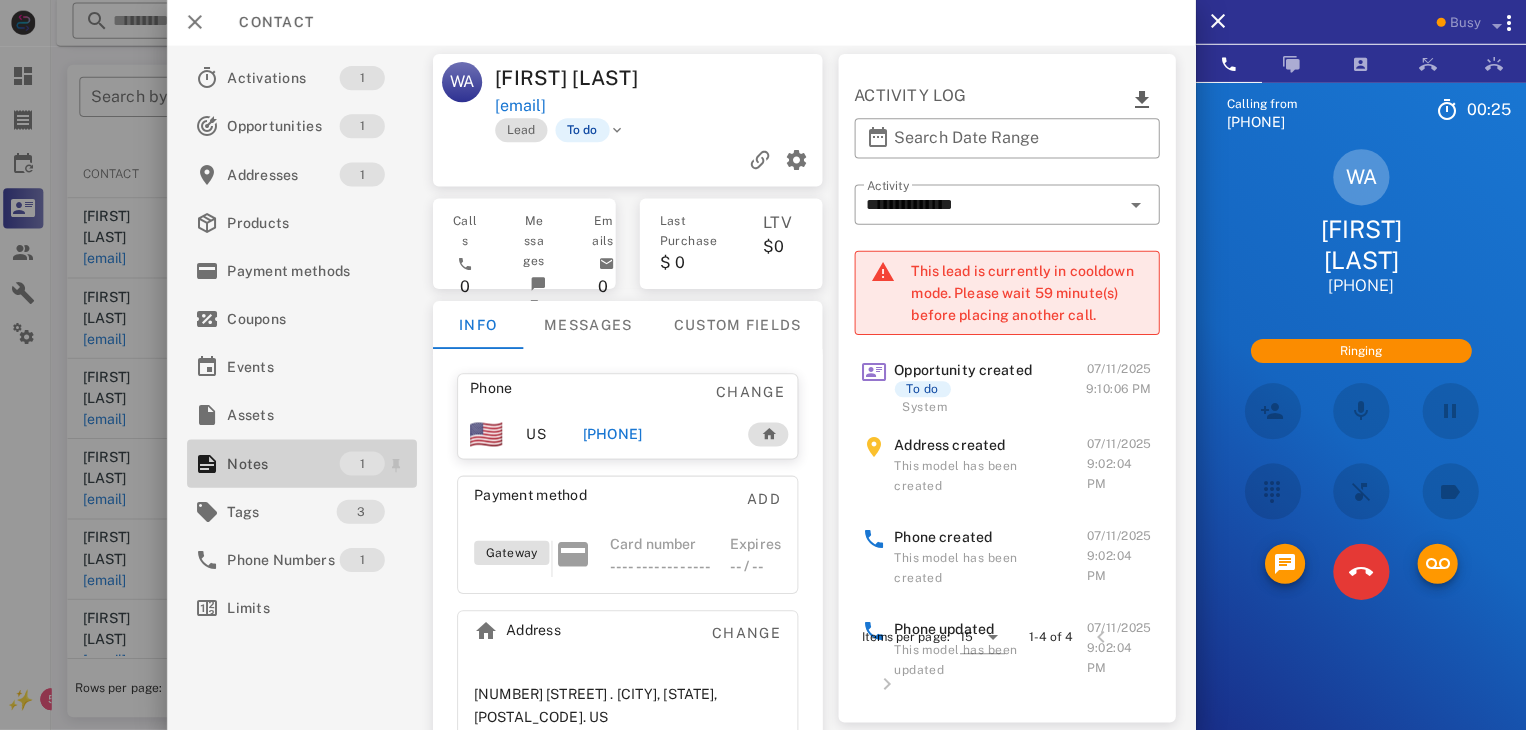 click on "Notes" at bounding box center (287, 464) 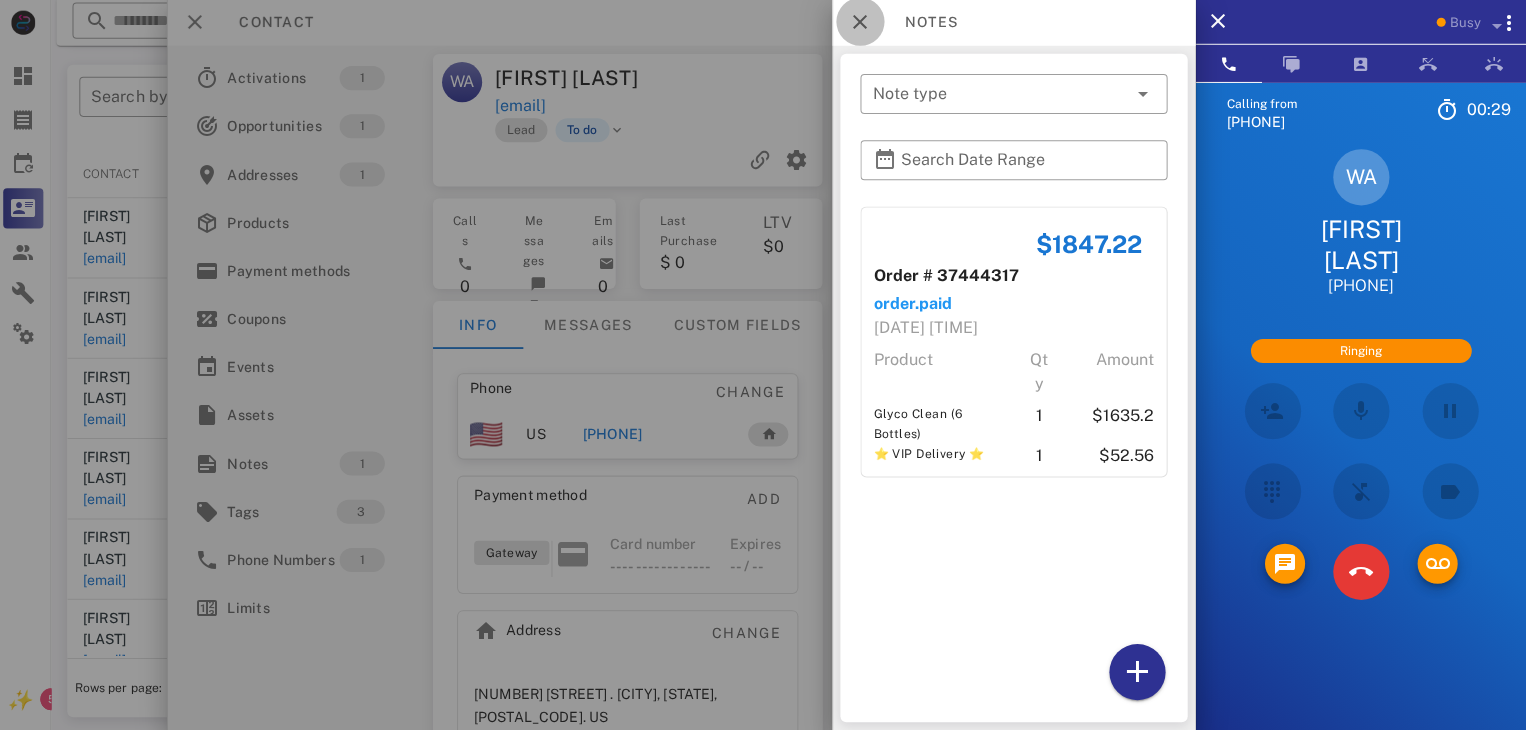 click at bounding box center (862, 24) 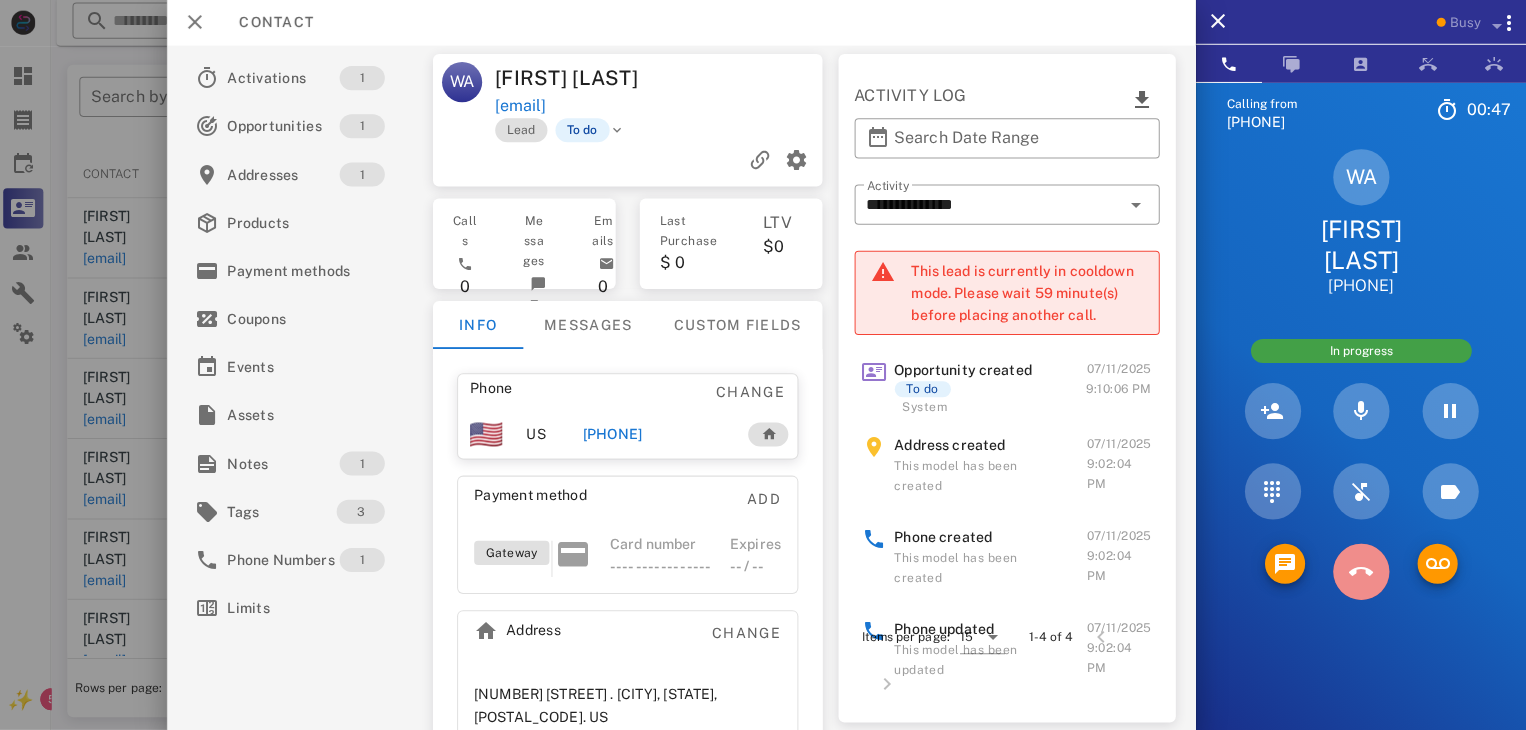 drag, startPoint x: 1361, startPoint y: 531, endPoint x: 1360, endPoint y: 545, distance: 14.035668 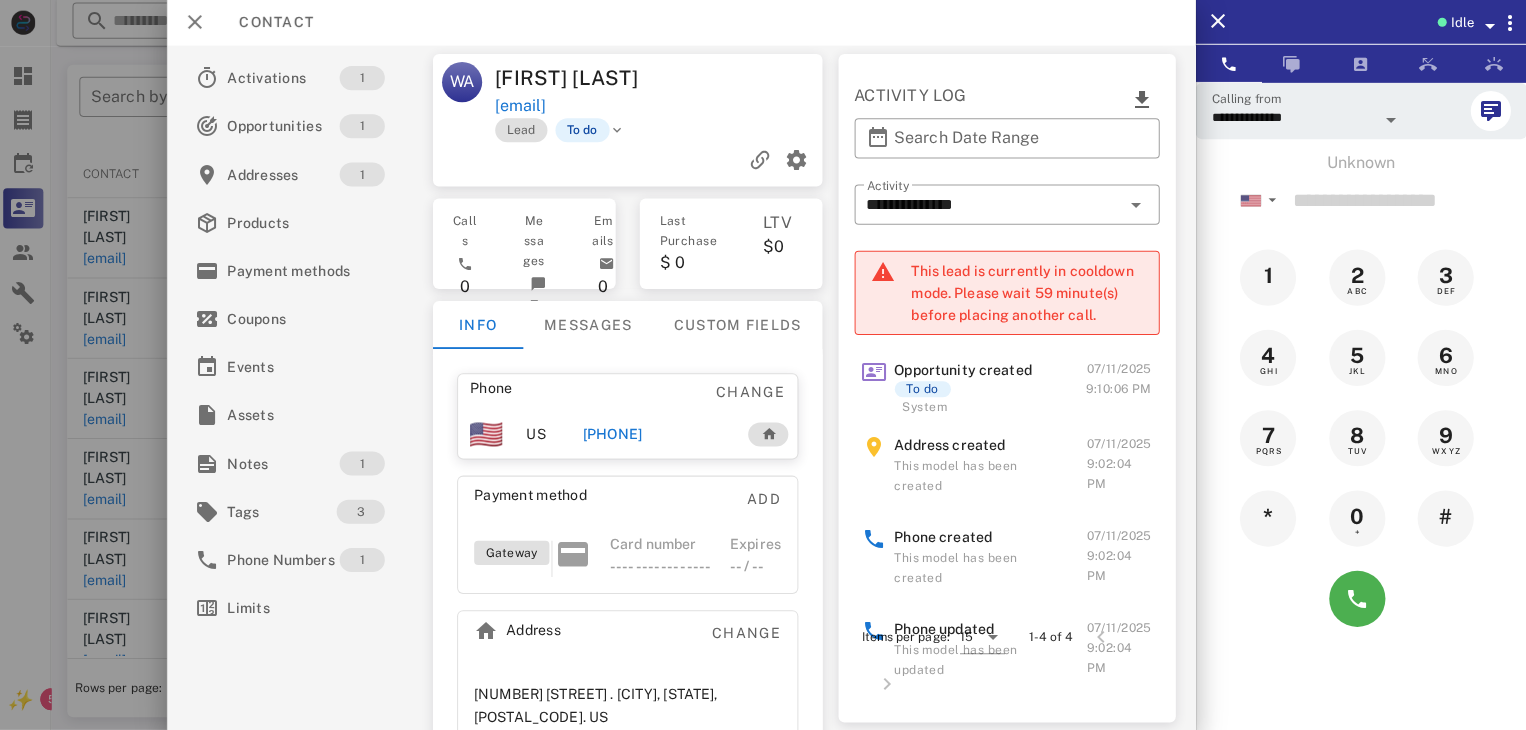 click at bounding box center [763, 365] 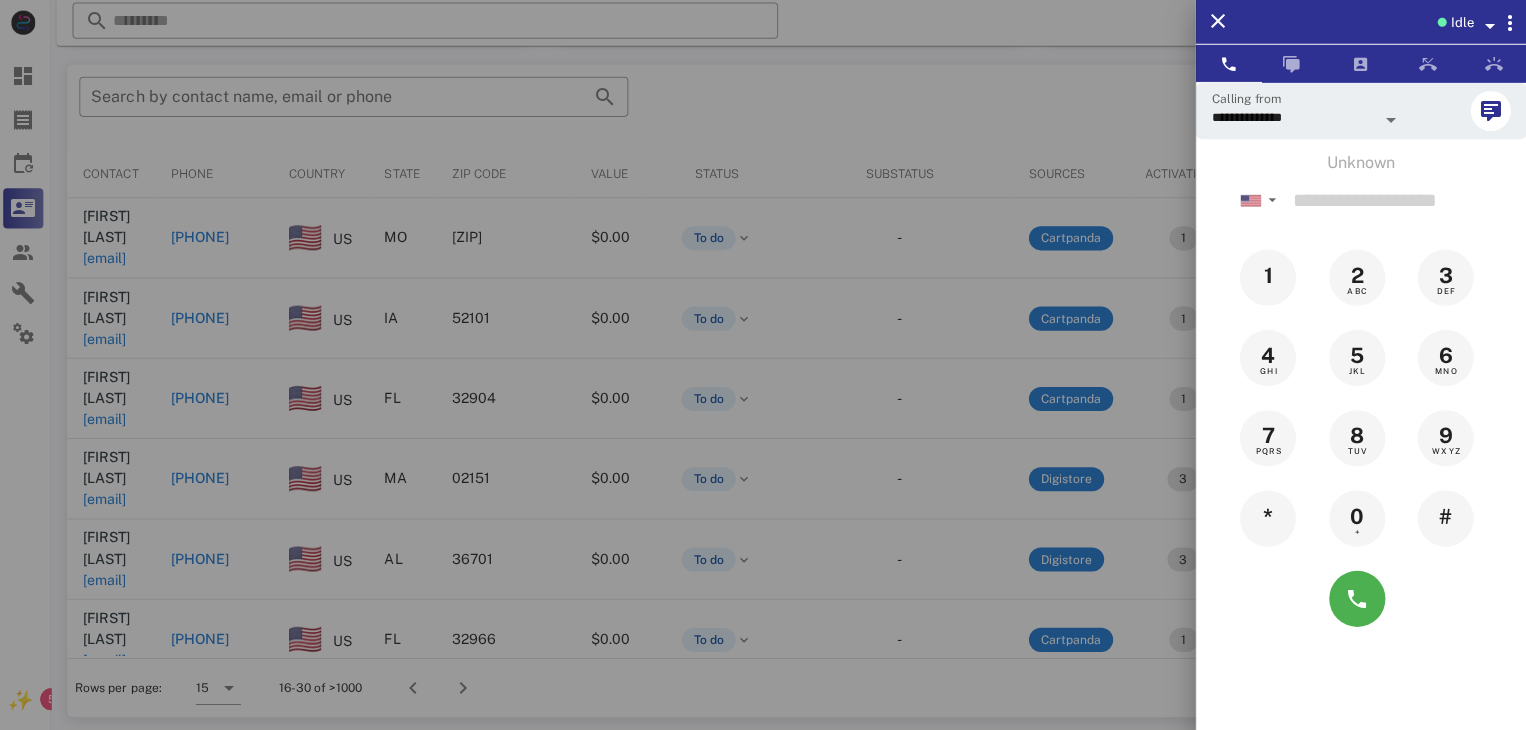 drag, startPoint x: 29, startPoint y: 472, endPoint x: 30, endPoint y: 504, distance: 32.01562 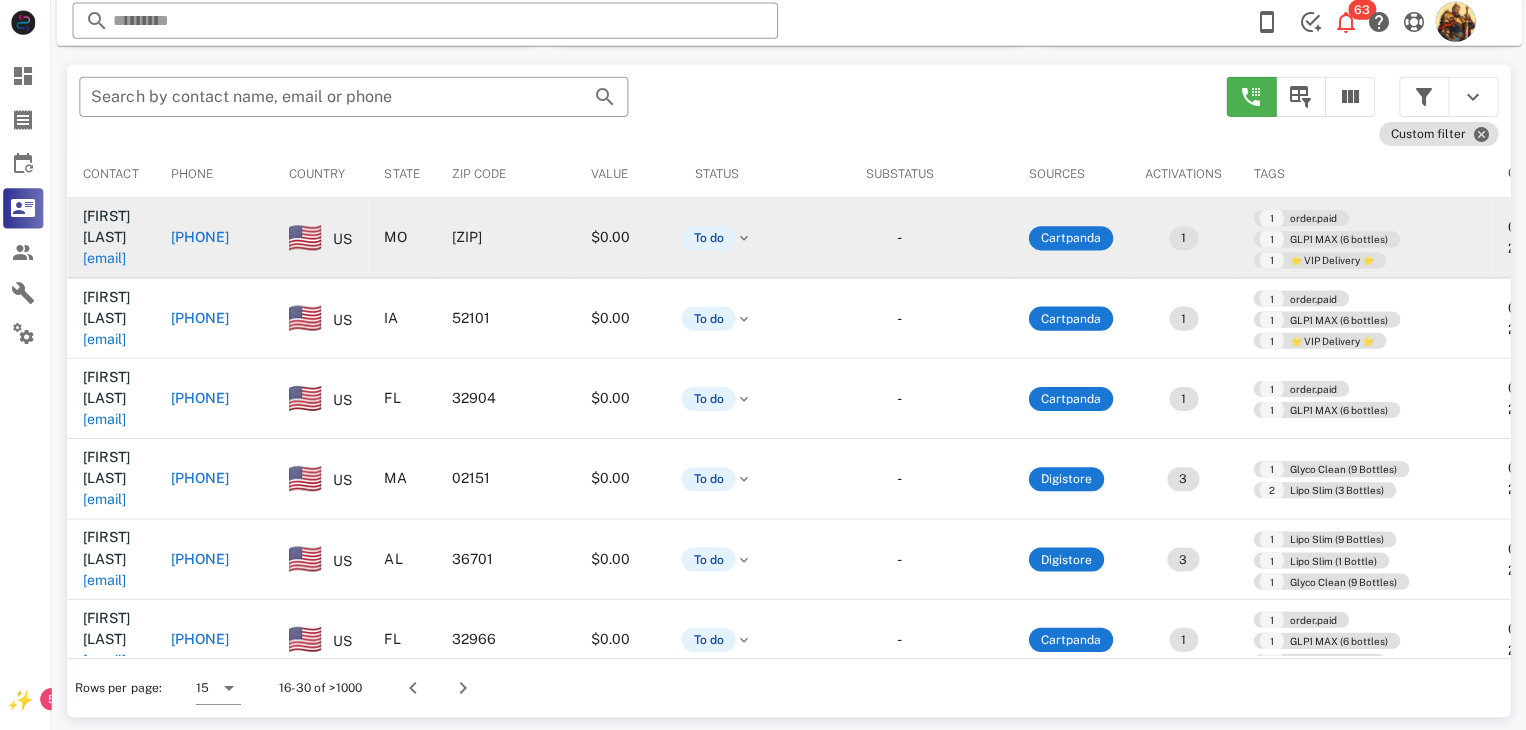 click on "2020.lyngargus@gmail.com" at bounding box center (109, 260) 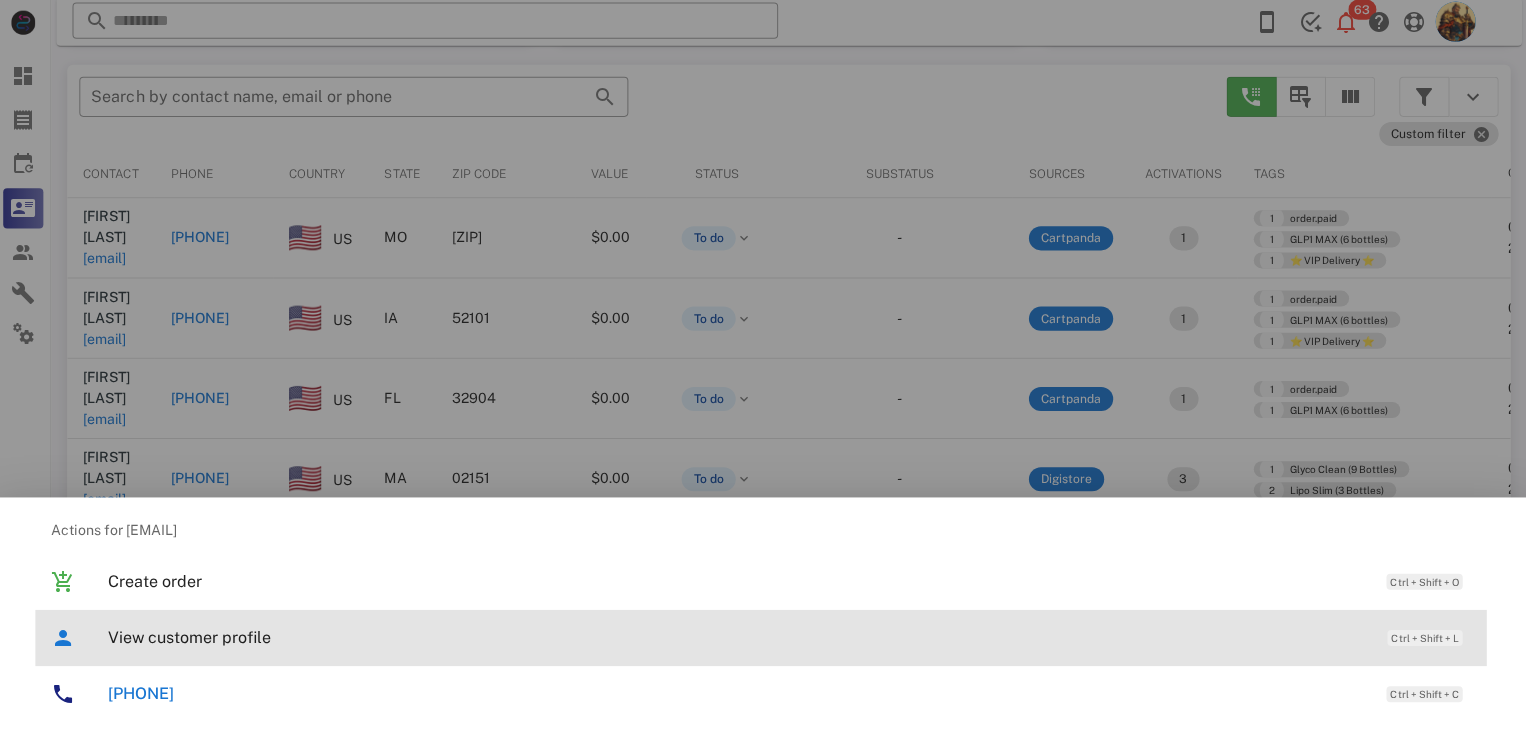 click on "View customer profile" at bounding box center [739, 637] 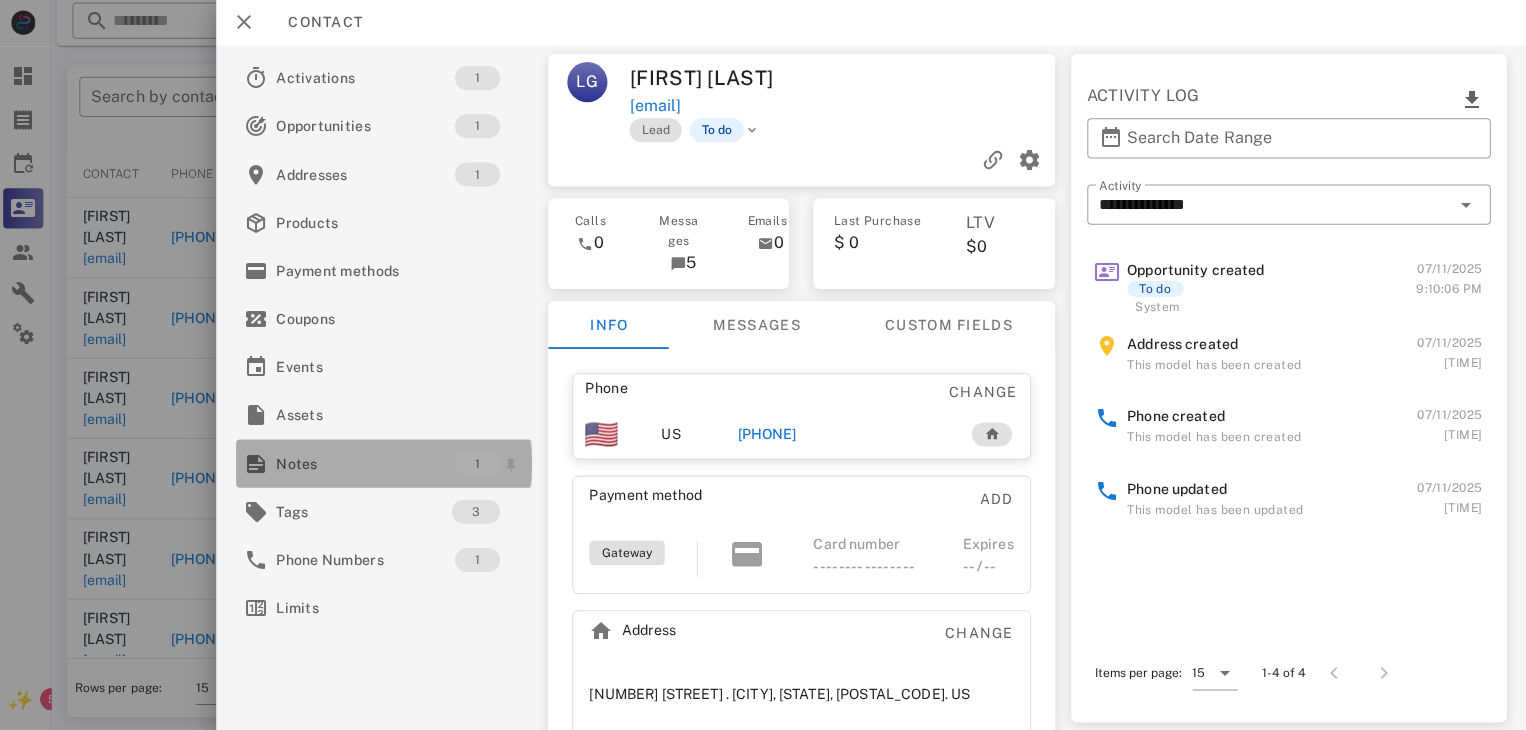 click on "Notes" at bounding box center [369, 464] 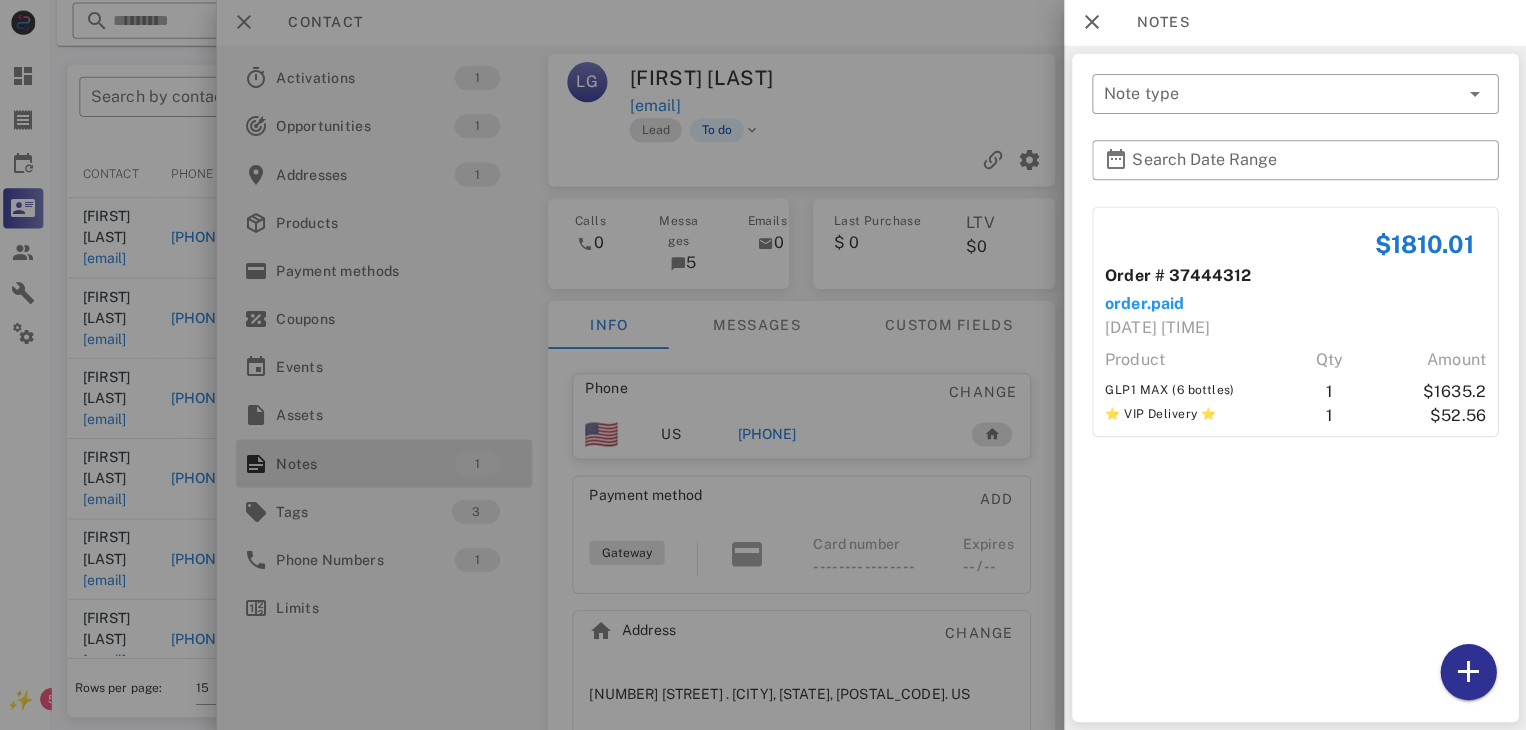 click at bounding box center (763, 365) 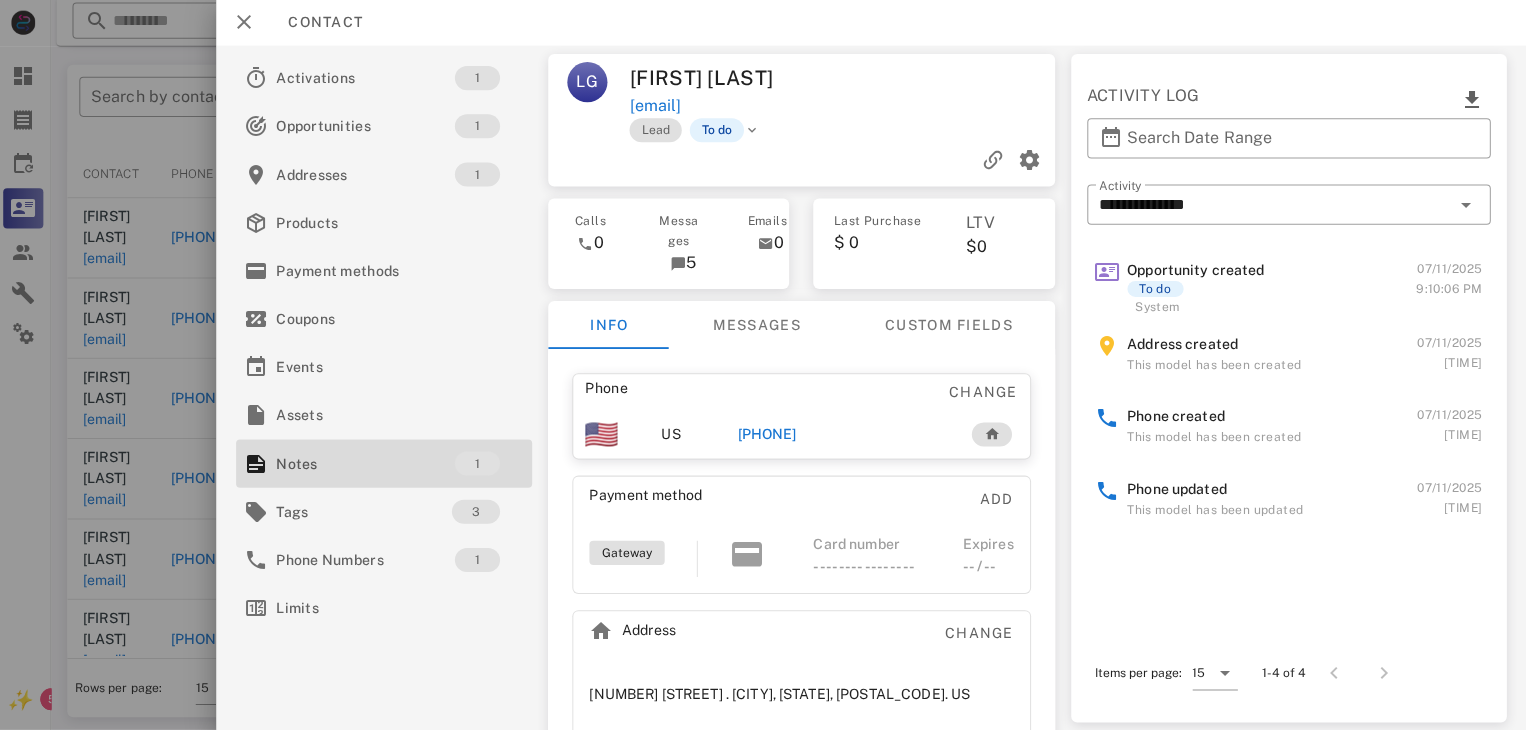 click on "+13146234079" at bounding box center [769, 435] 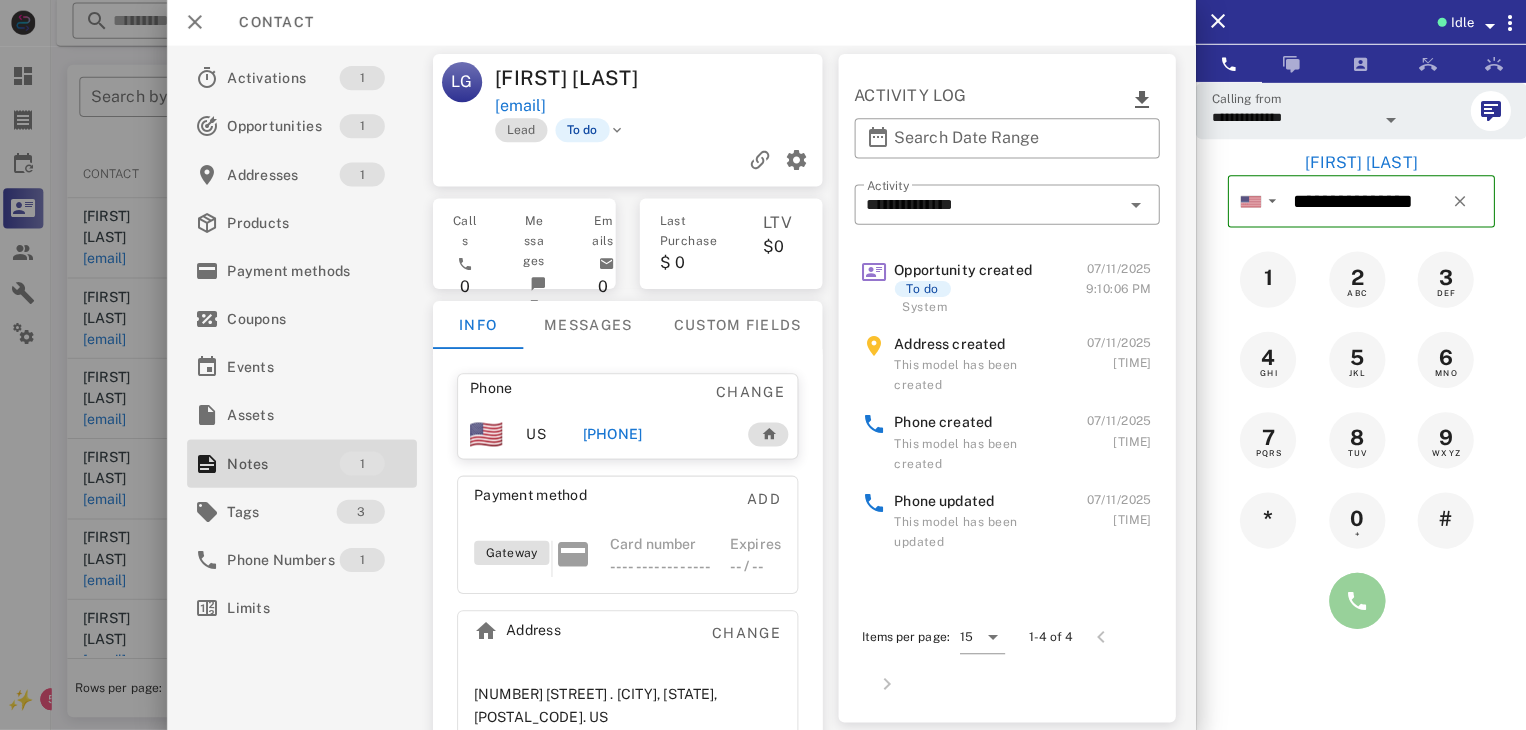 click at bounding box center [1357, 601] 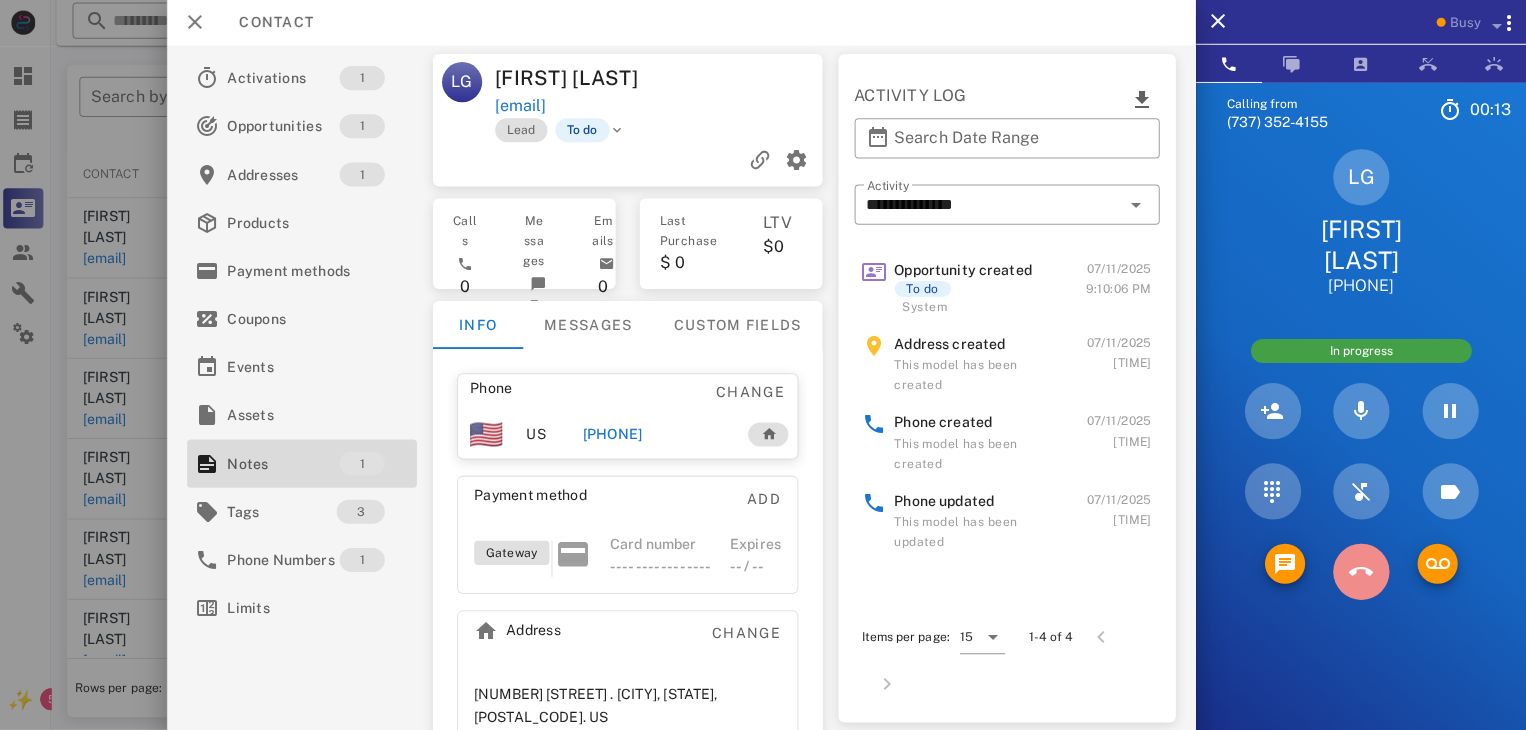 click at bounding box center [1361, 572] 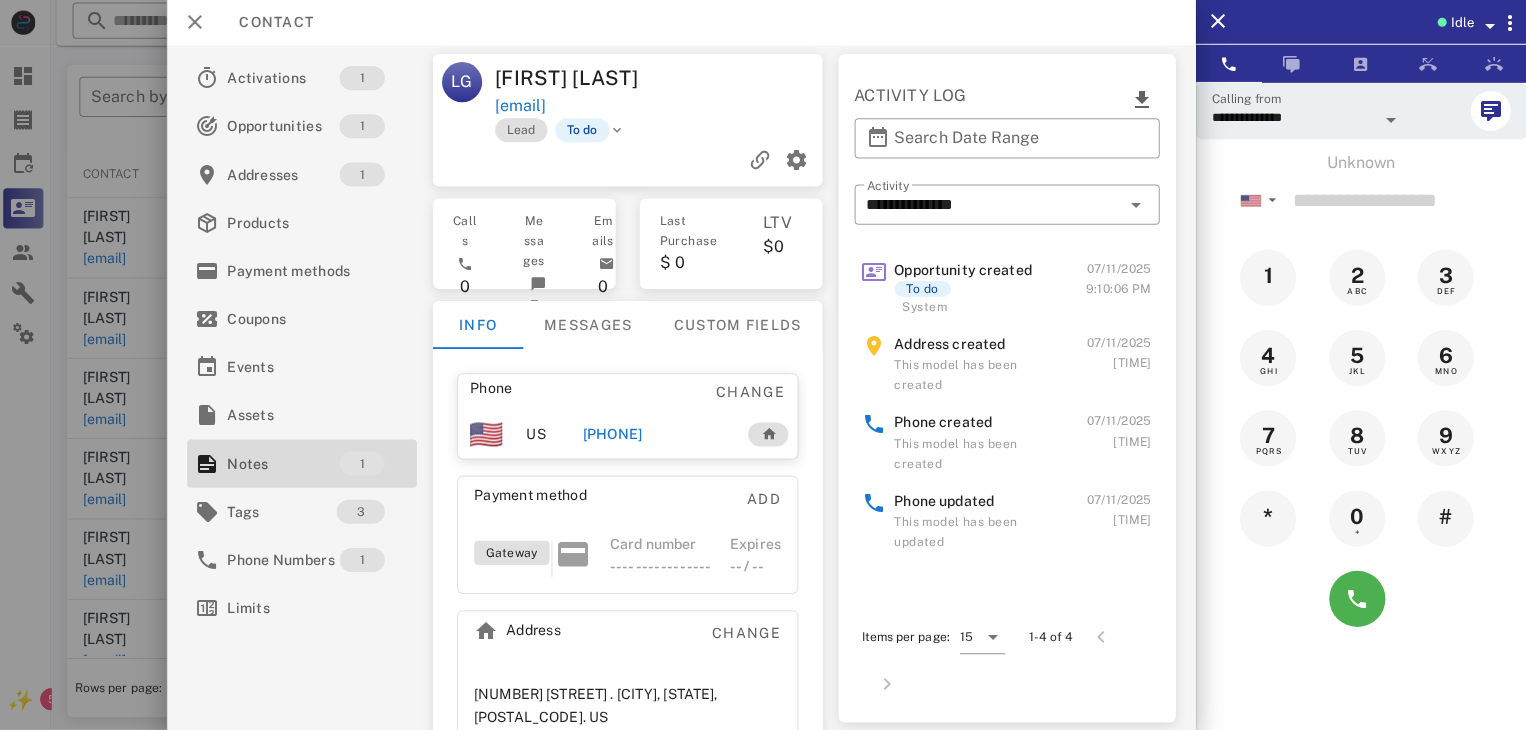 click at bounding box center (763, 365) 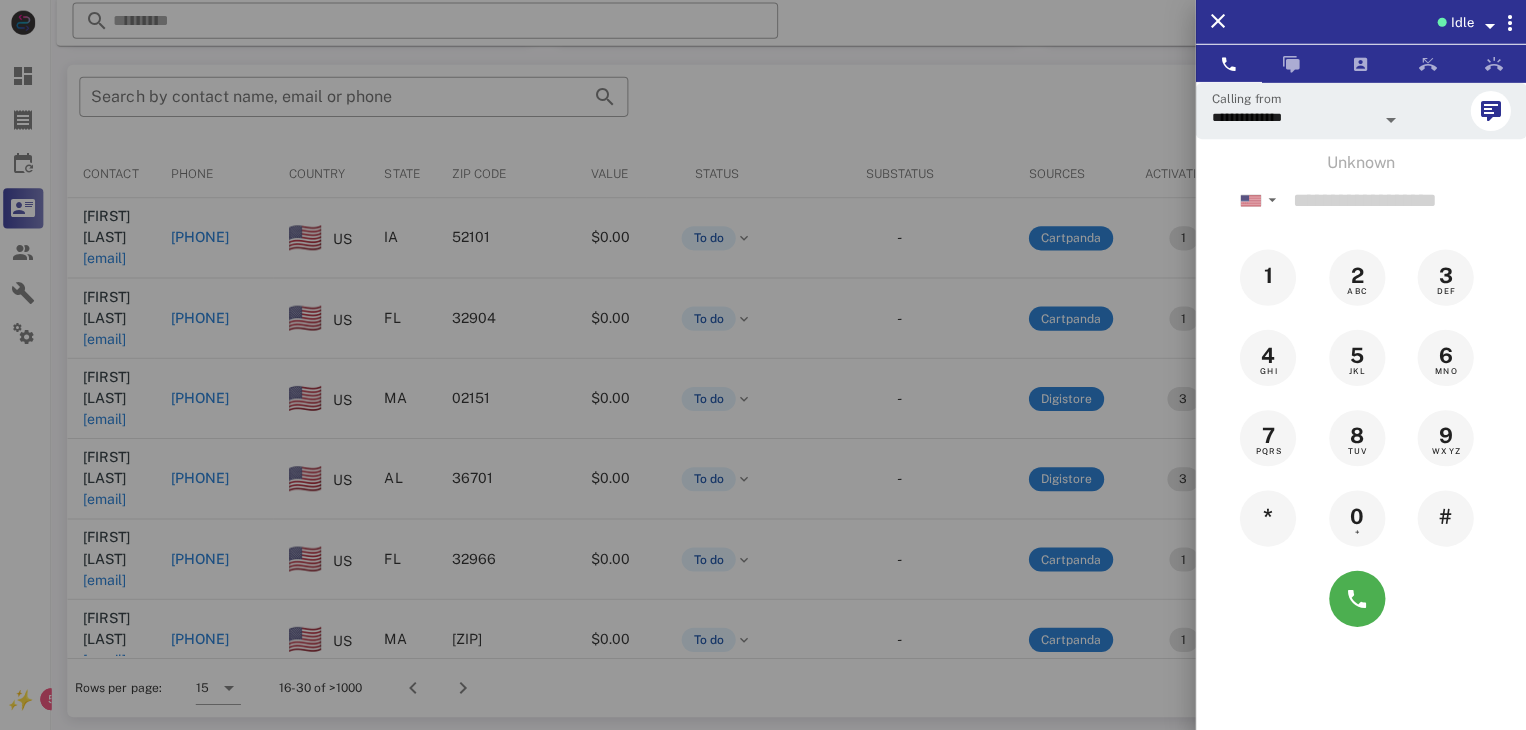 click at bounding box center (763, 365) 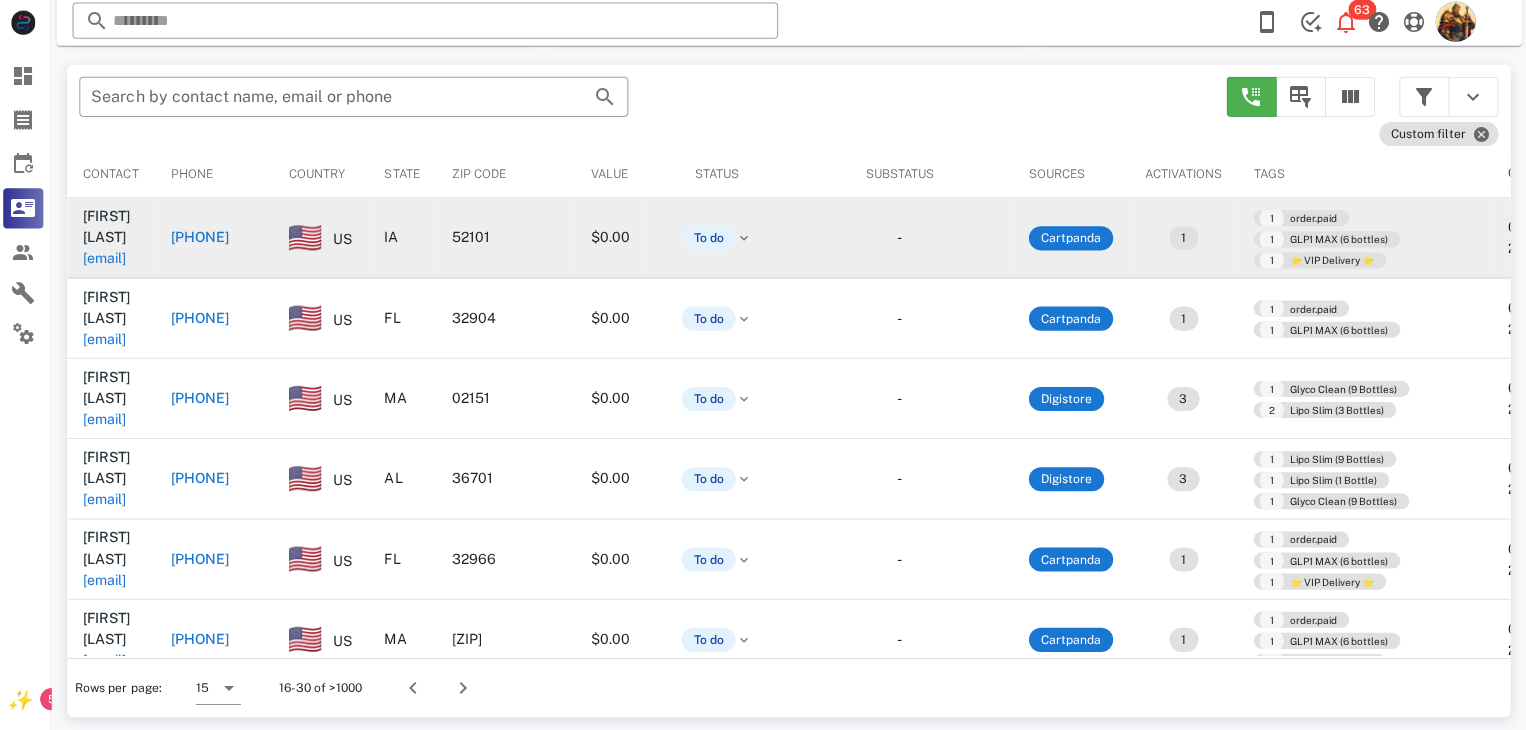 click on "emmylou1953@yahoo.com" at bounding box center [109, 260] 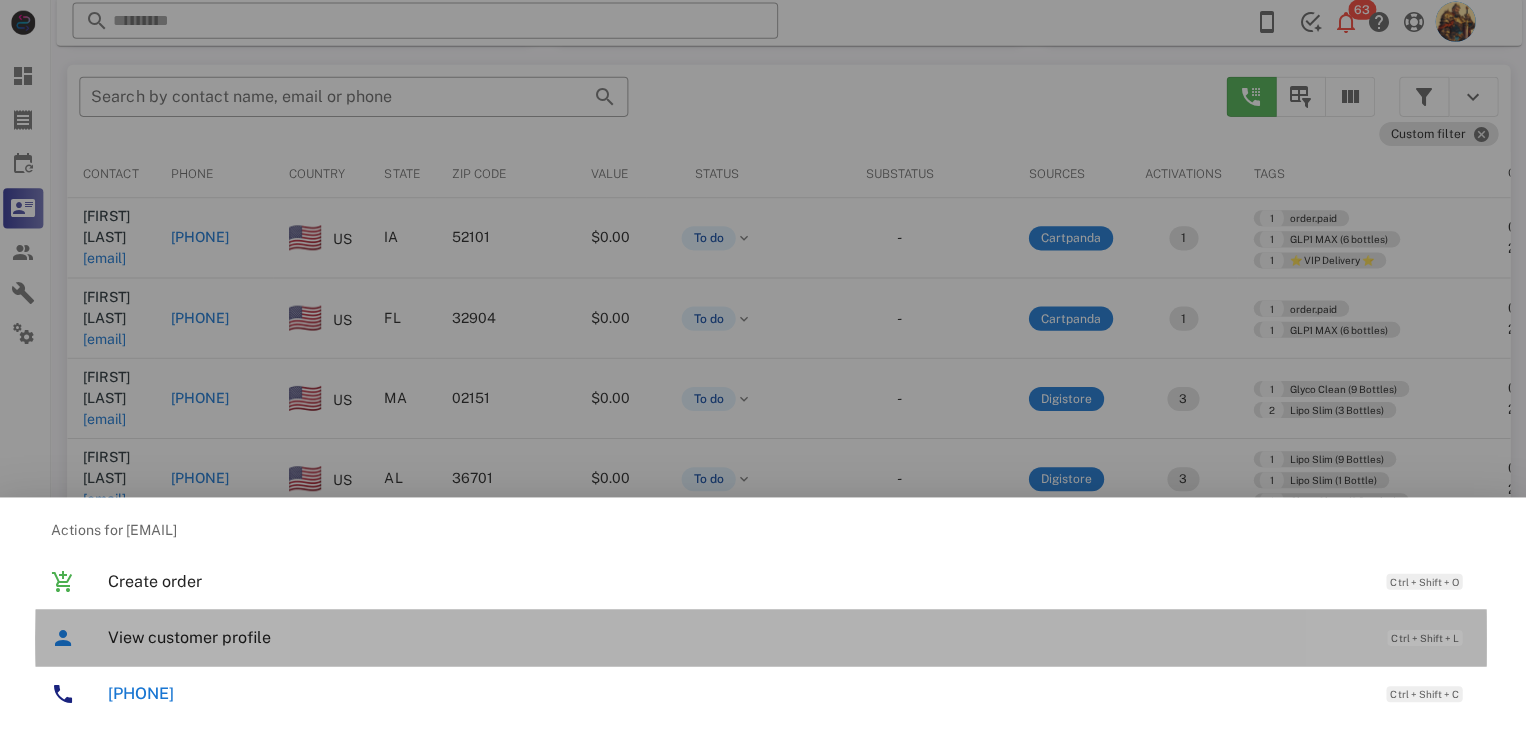 click on "View customer profile" at bounding box center (739, 637) 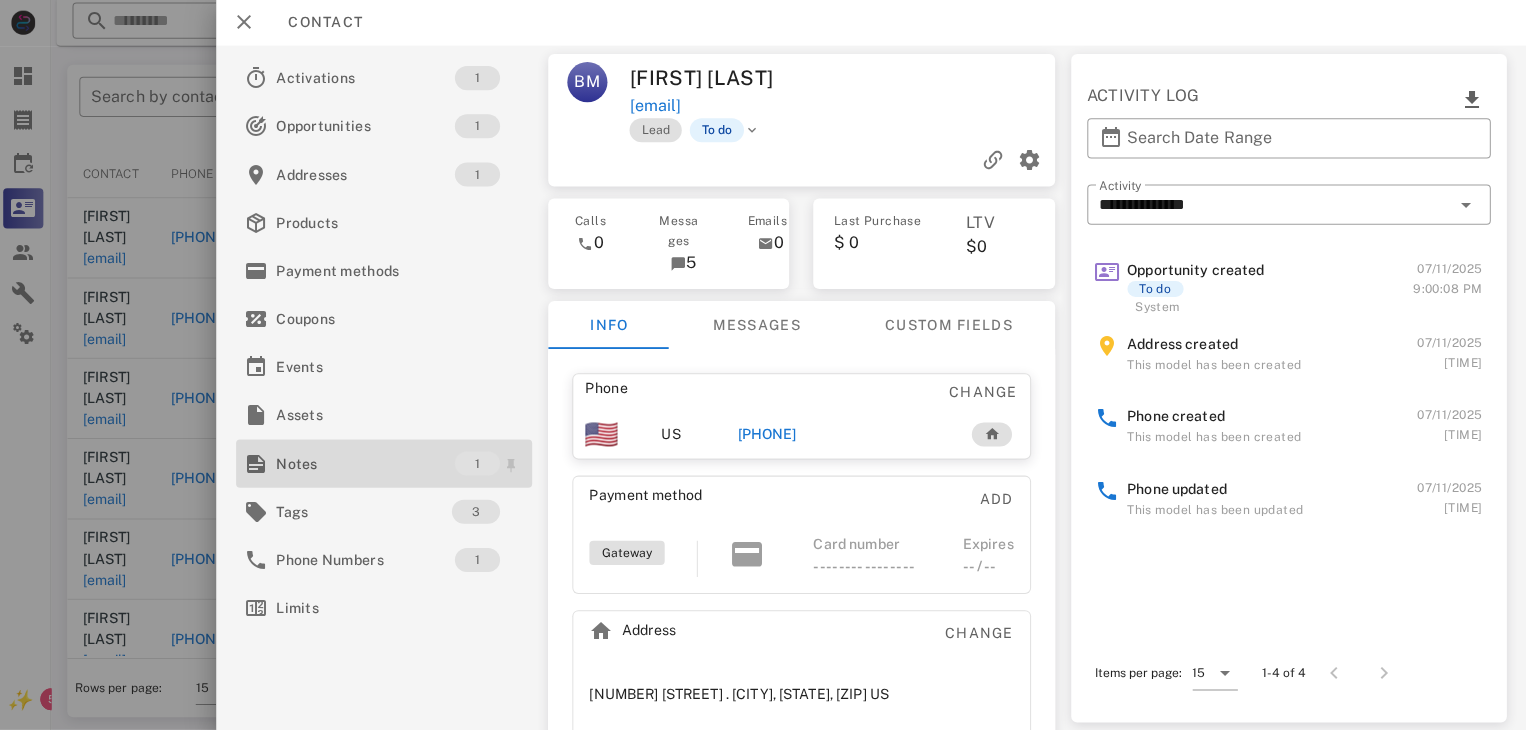 click on "Notes" at bounding box center [369, 464] 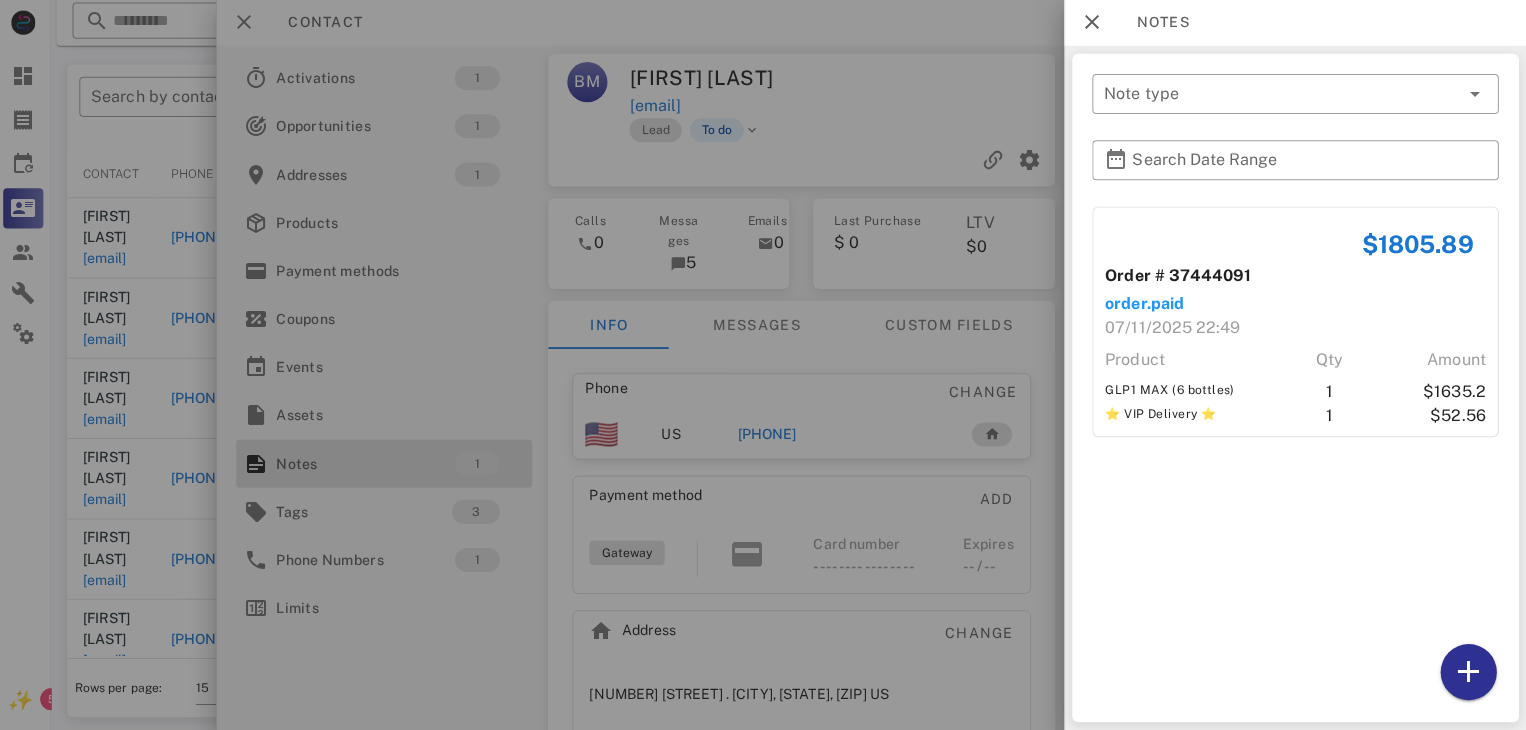 click at bounding box center [763, 365] 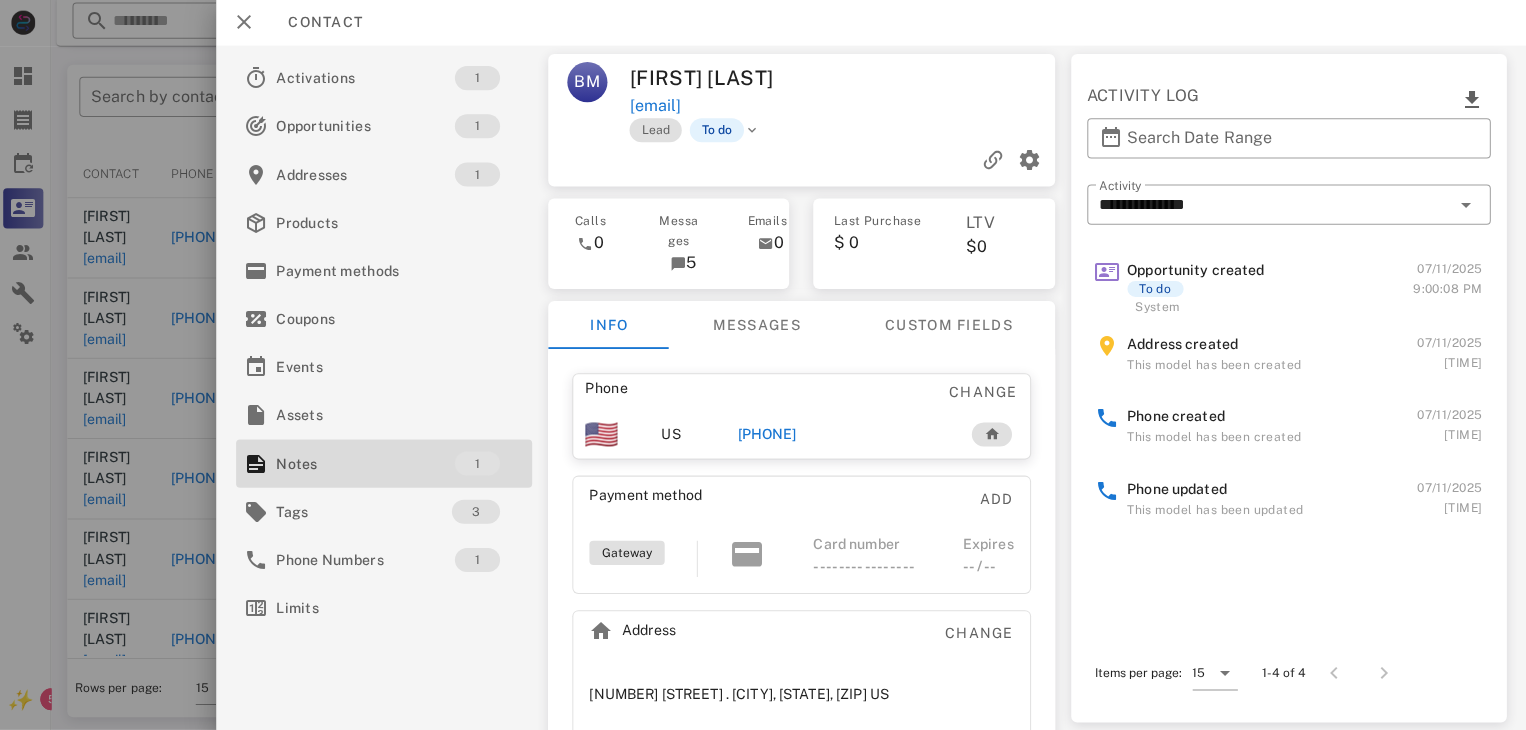 click on "+15633807054" at bounding box center [769, 435] 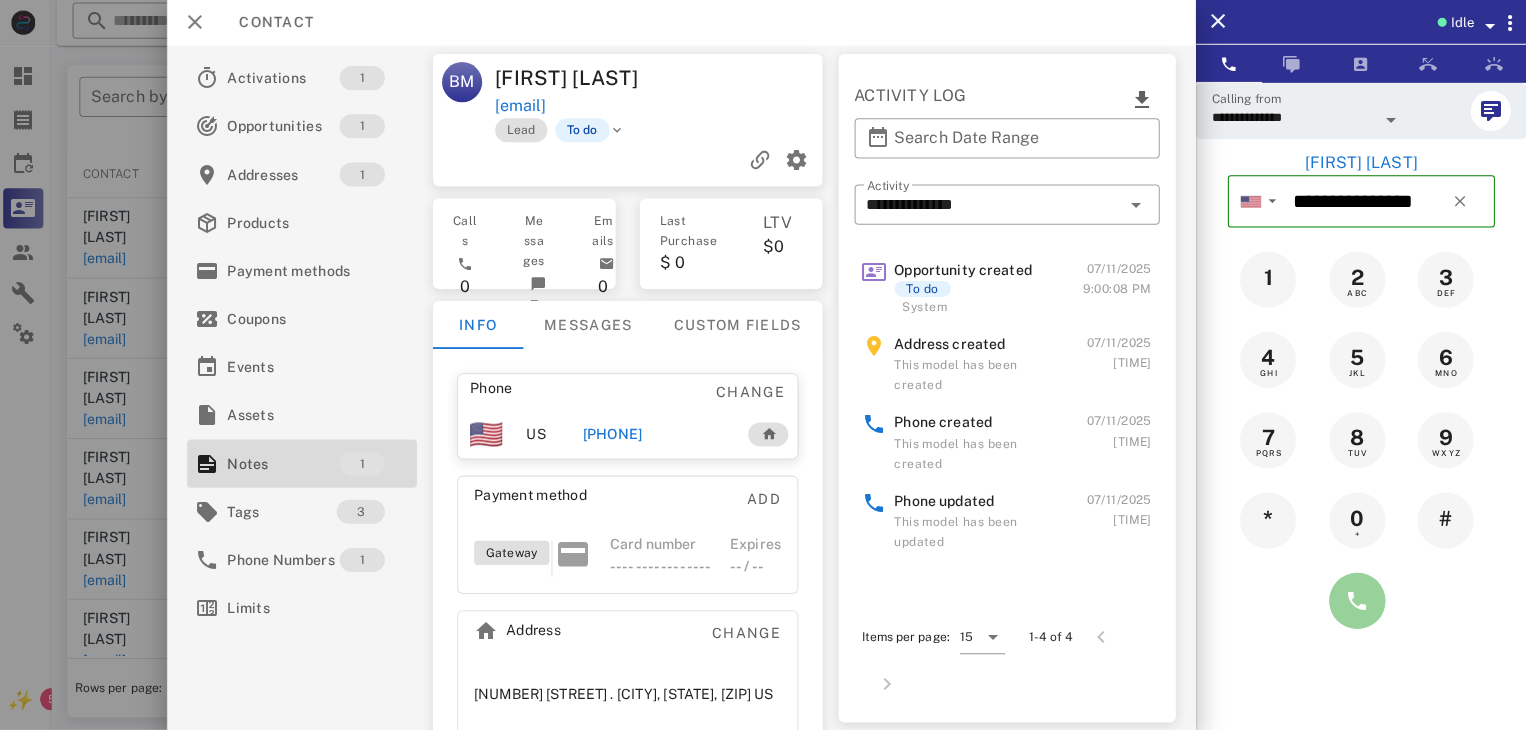 click at bounding box center (1357, 601) 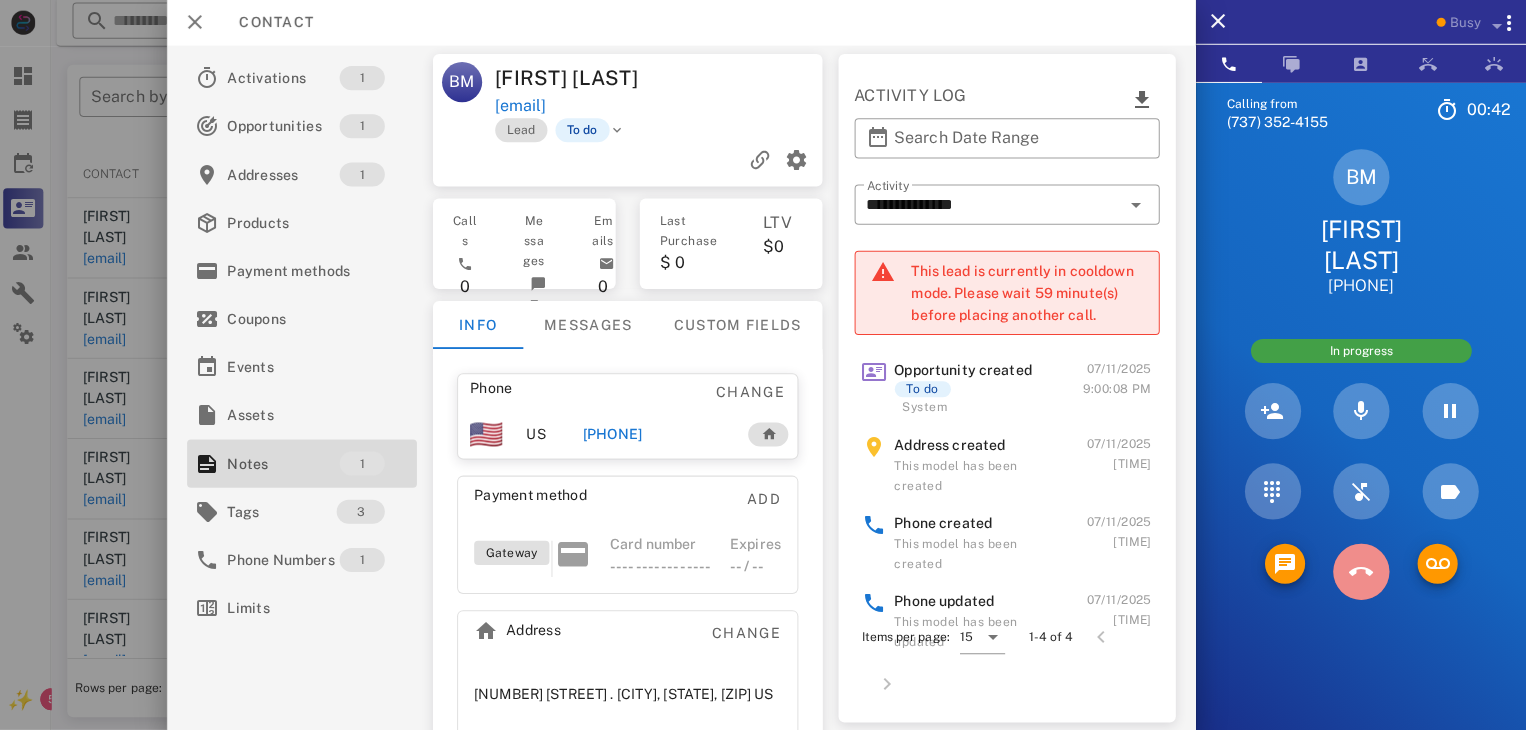click at bounding box center (1361, 572) 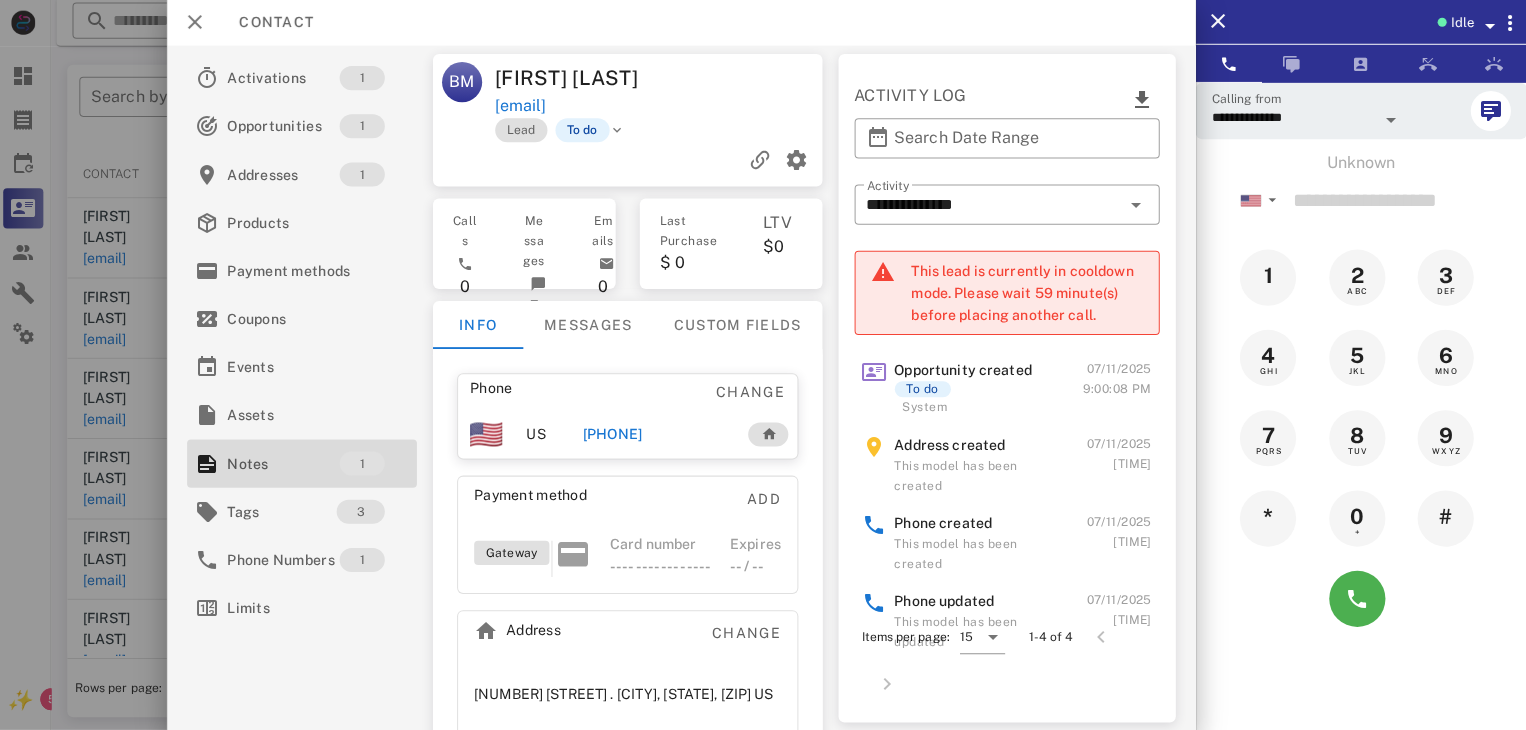 click at bounding box center [763, 365] 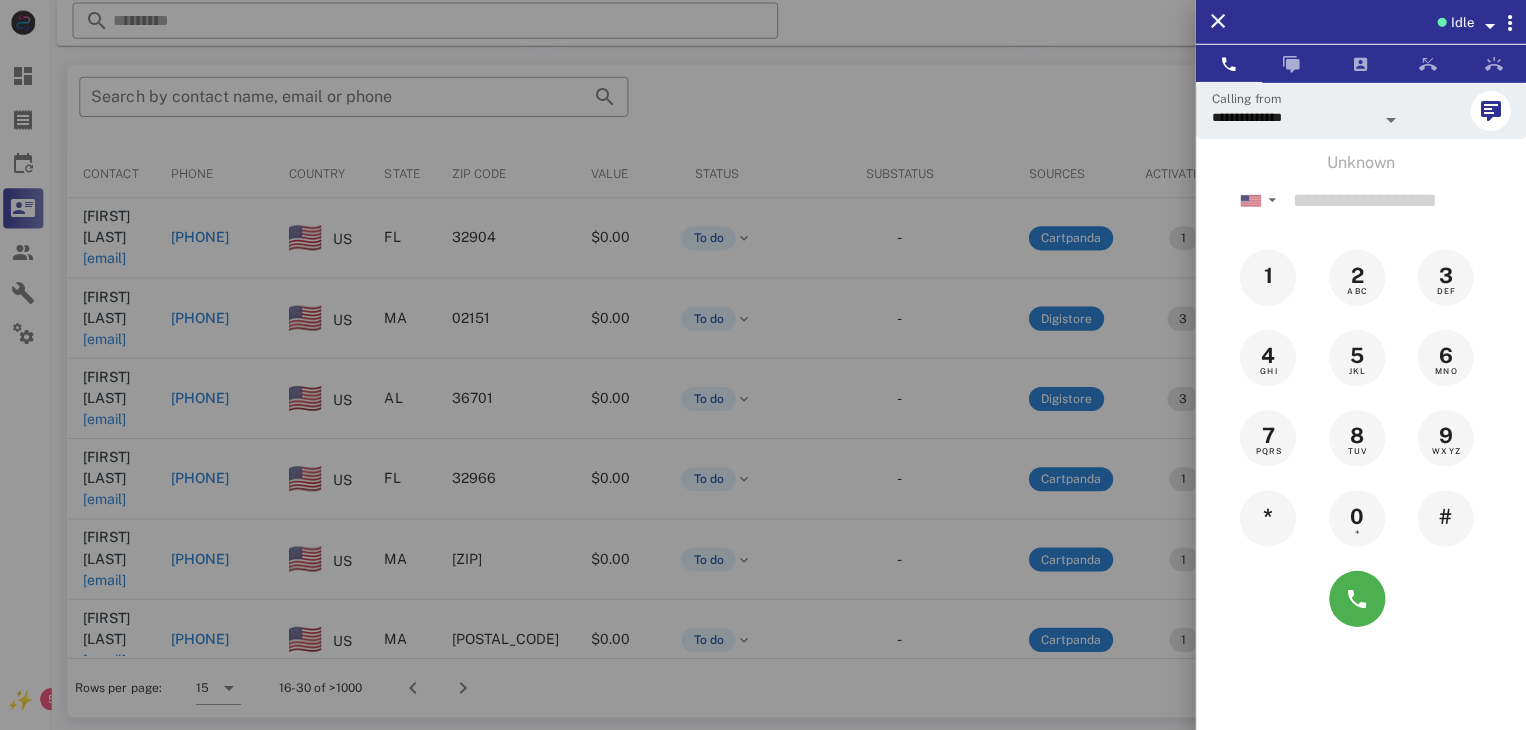 click at bounding box center [763, 365] 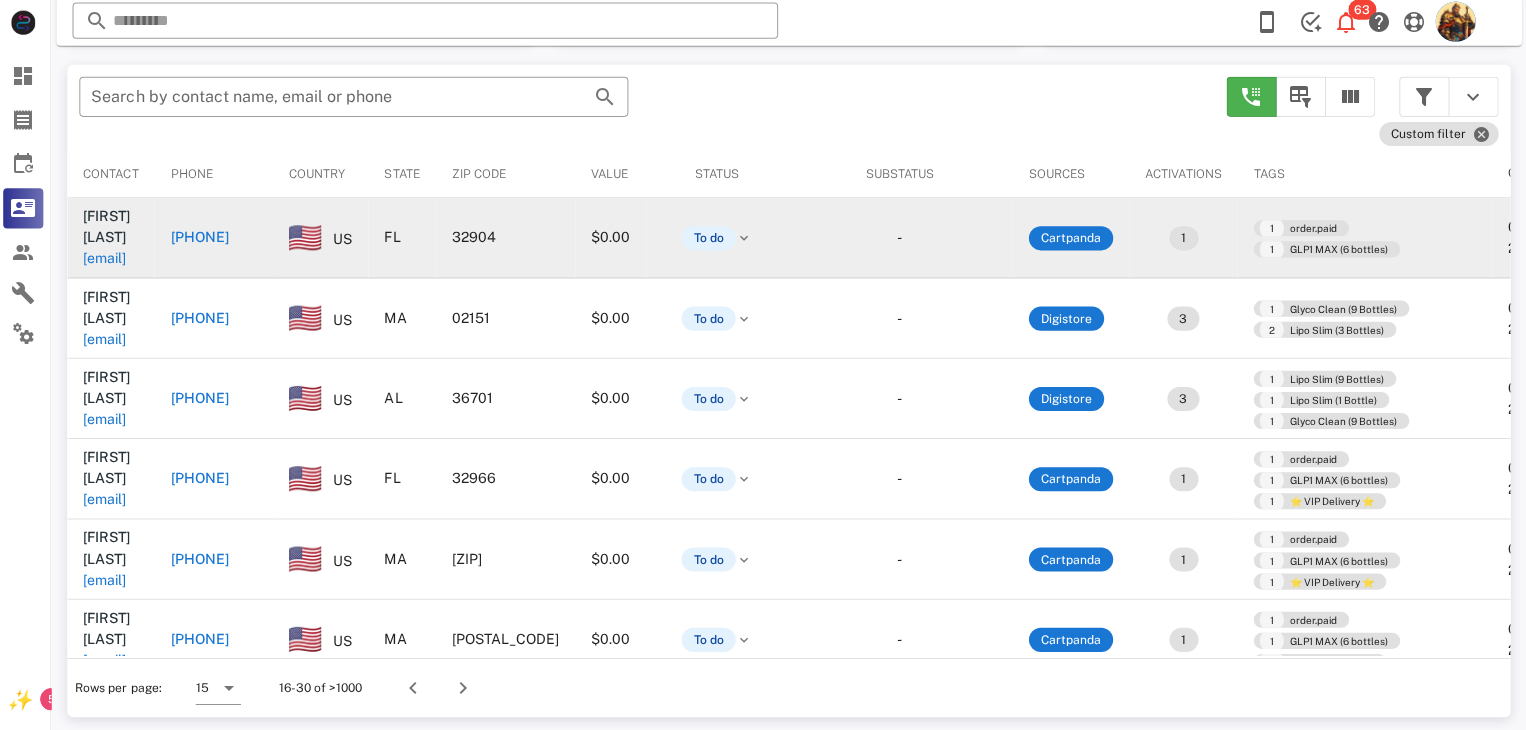 click on "da5464@hotmail.com" at bounding box center (109, 260) 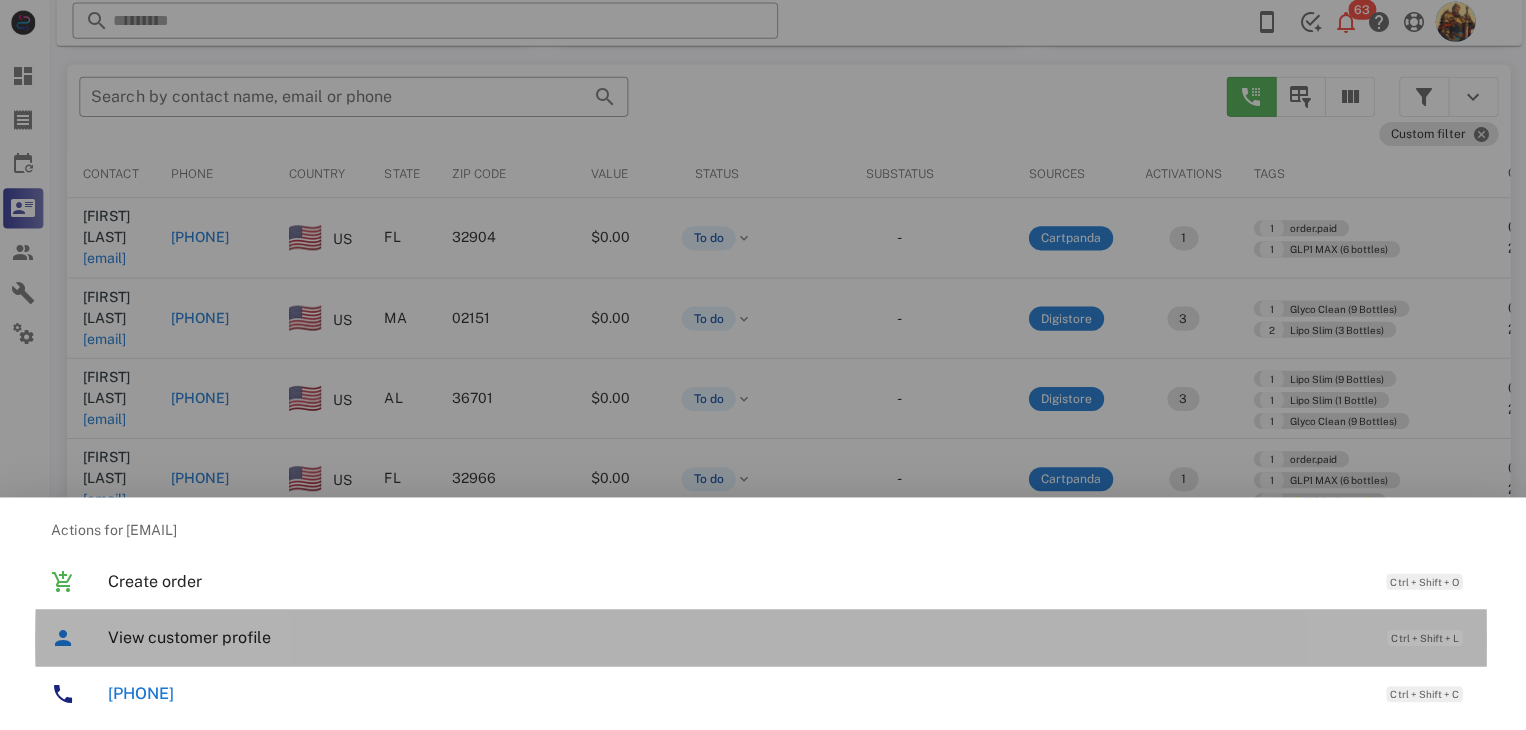 click on "View customer profile" at bounding box center [739, 637] 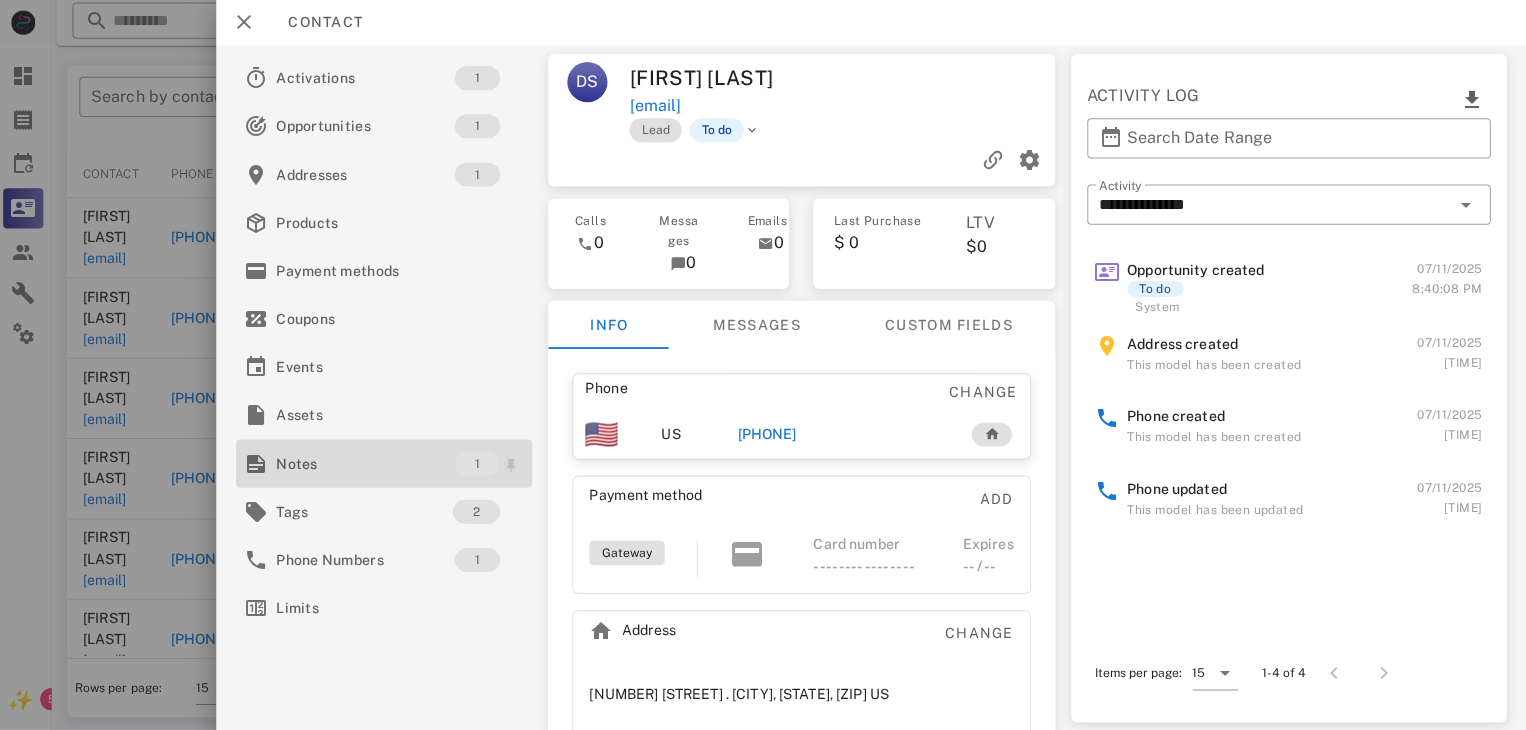 click on "Notes" at bounding box center [369, 464] 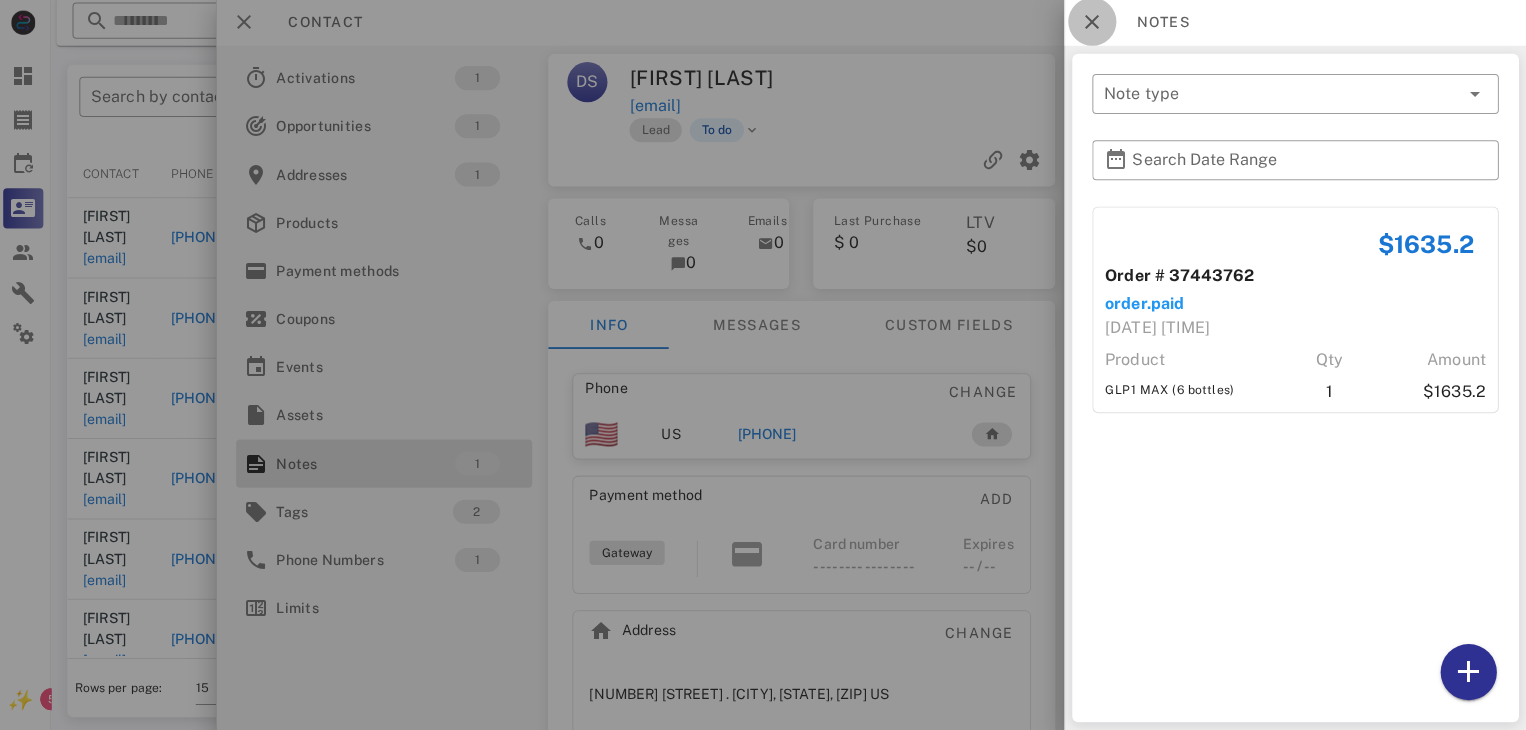 click at bounding box center [1093, 24] 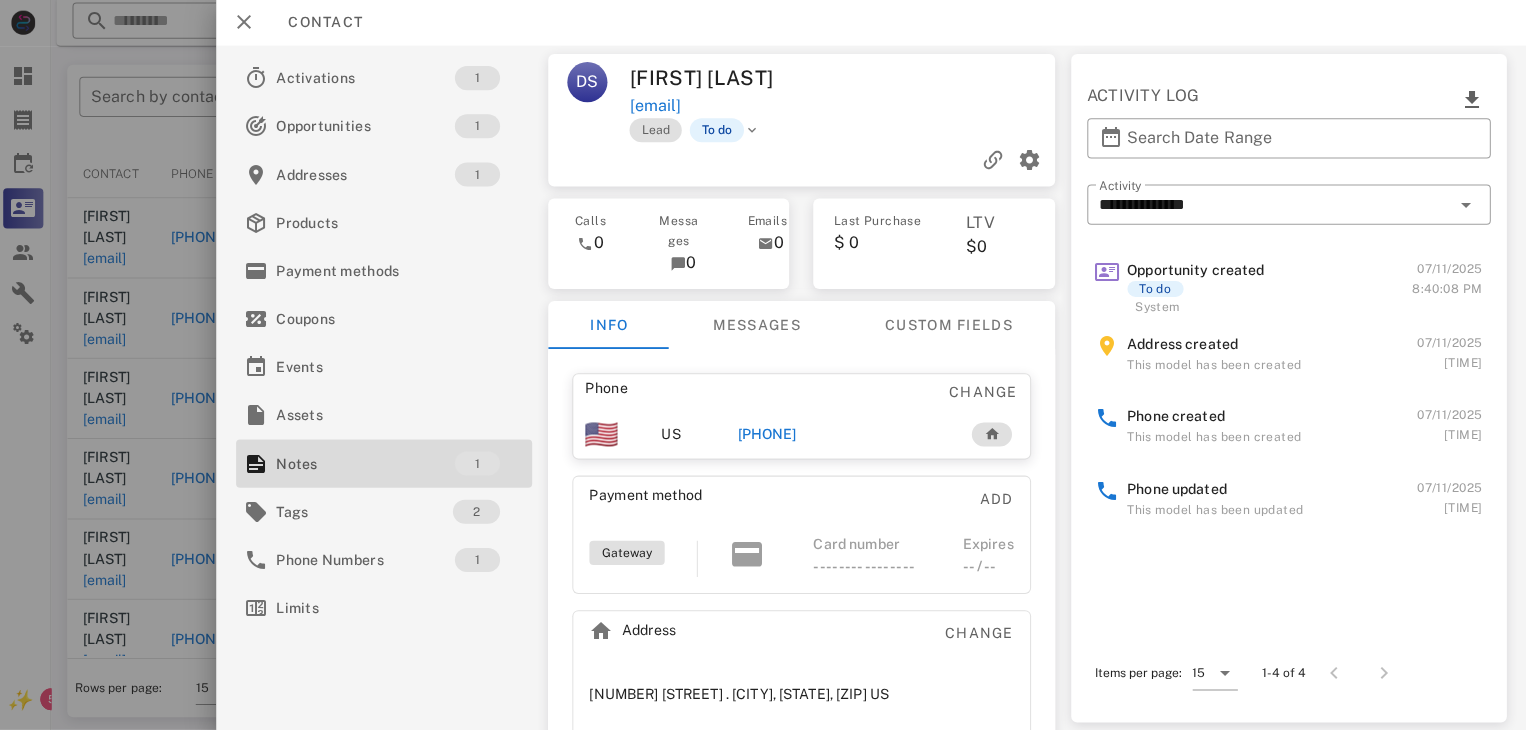 click on "+13213274985" at bounding box center (769, 435) 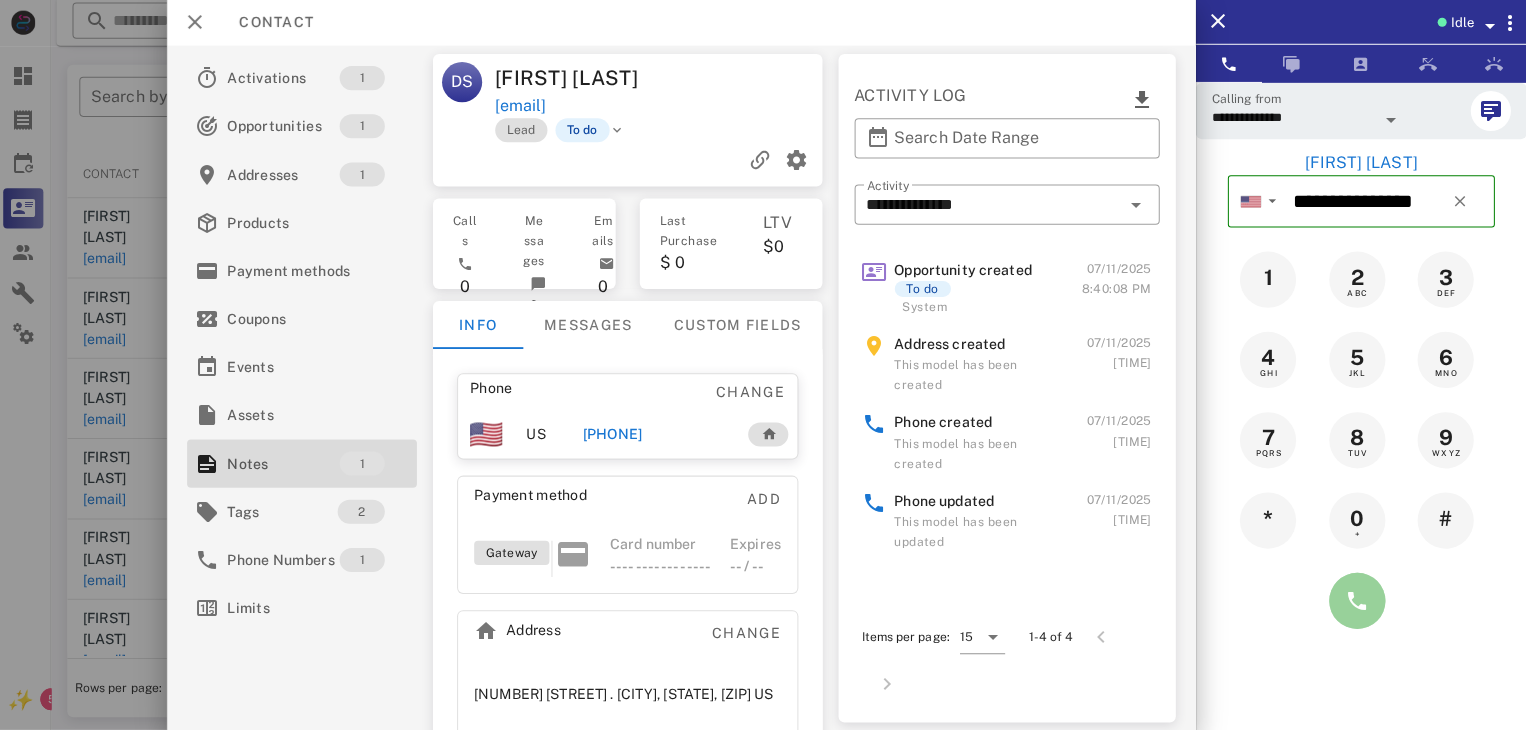 click at bounding box center (1357, 601) 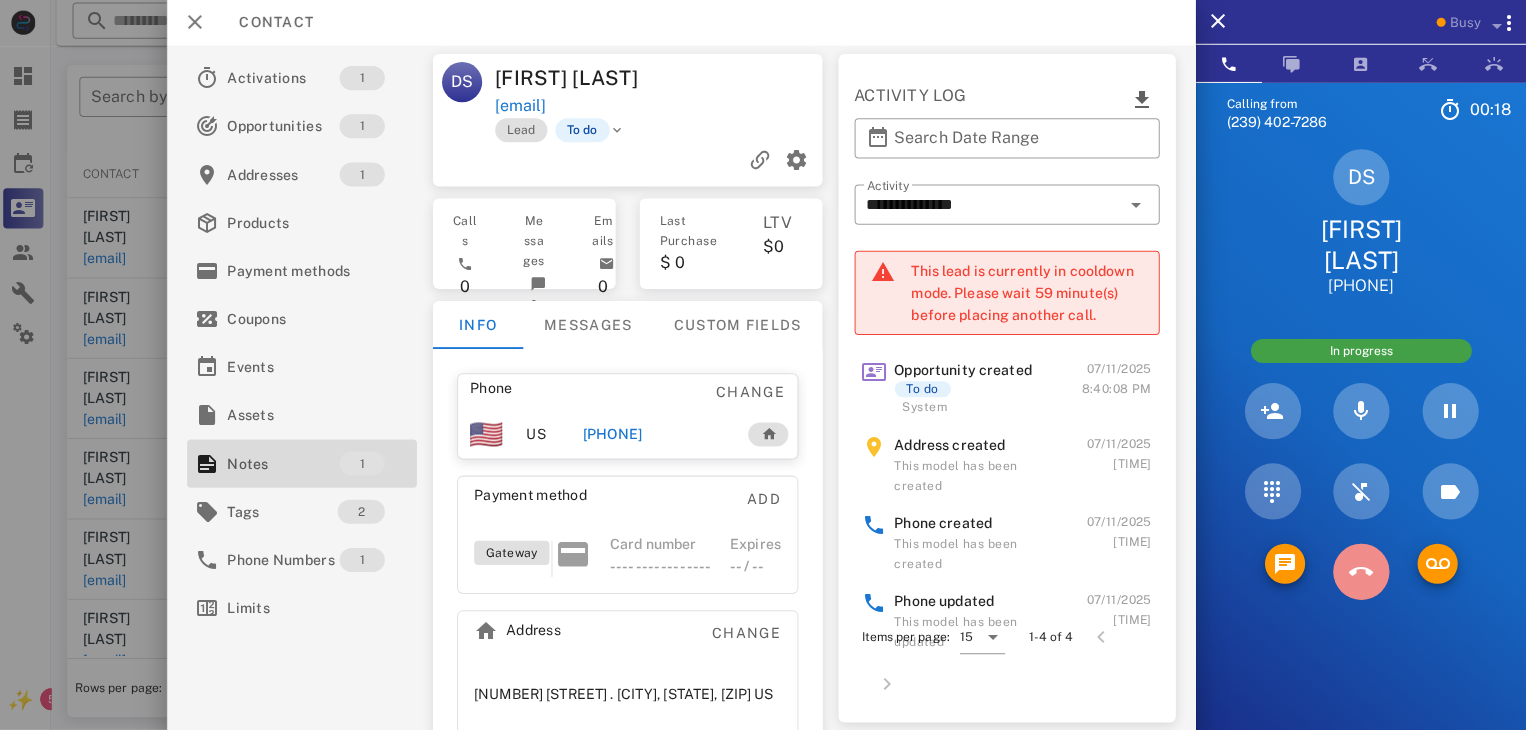 click at bounding box center [1361, 572] 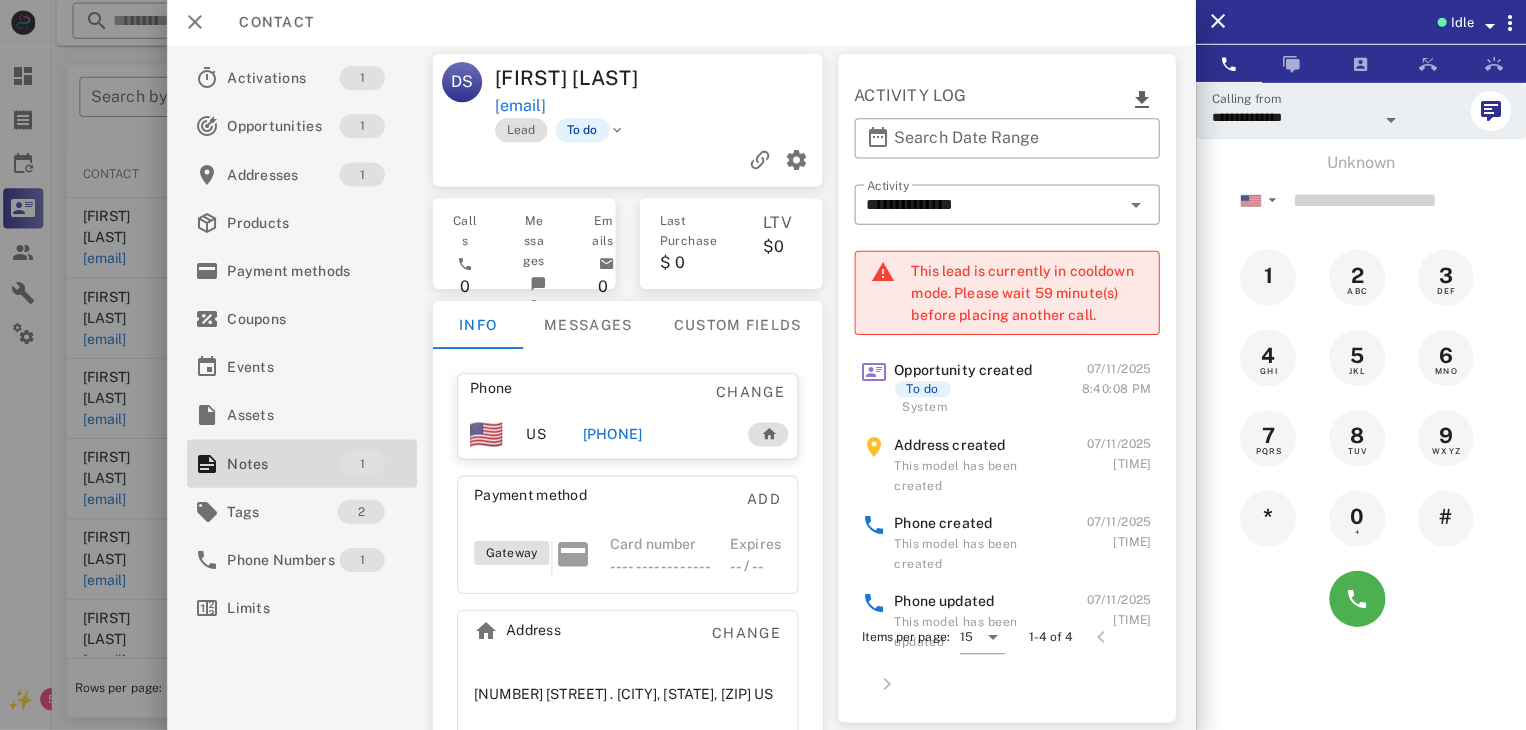 click at bounding box center (763, 365) 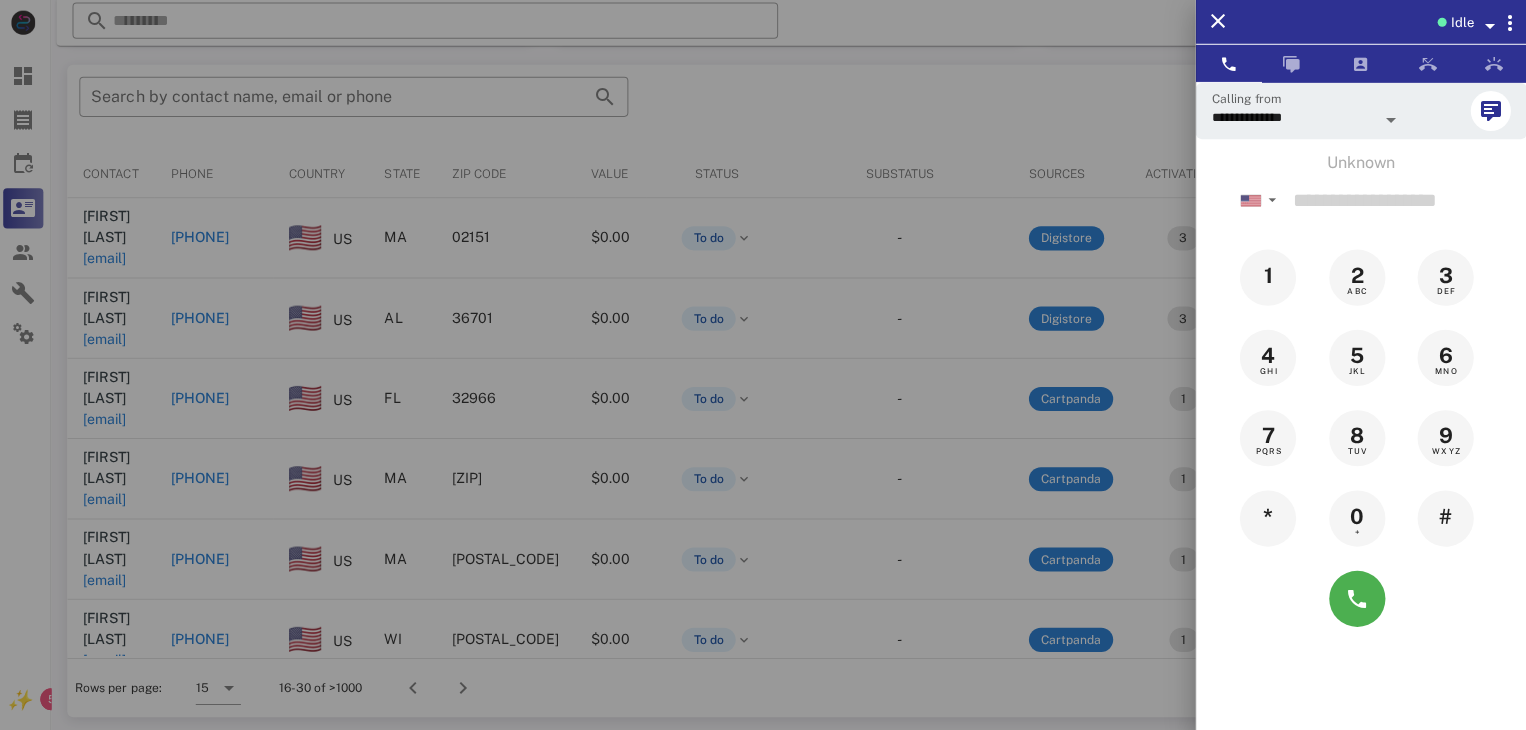 drag, startPoint x: 4, startPoint y: 517, endPoint x: 39, endPoint y: 605, distance: 94.7048 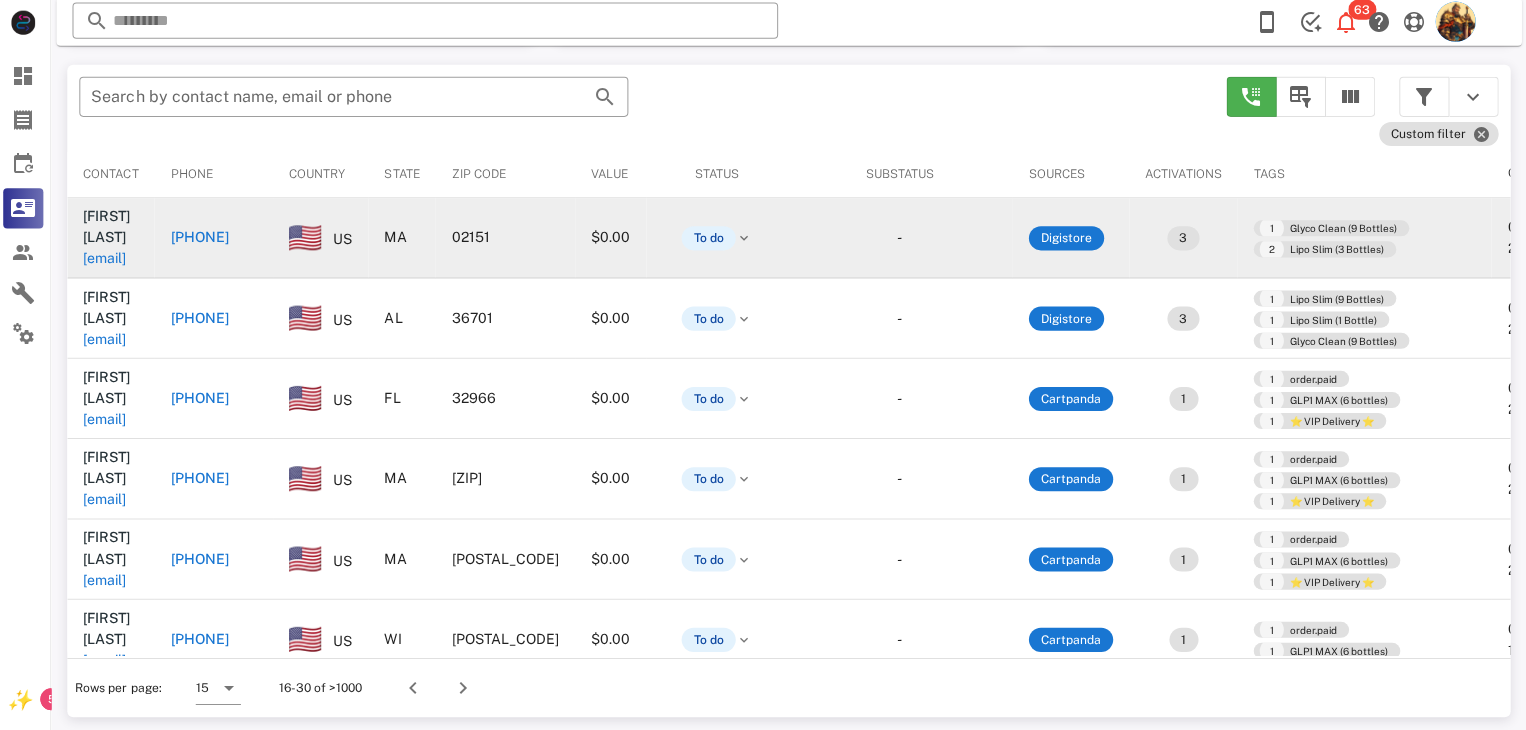 click on "jeanniekuropatkin@gmail.com" at bounding box center (109, 260) 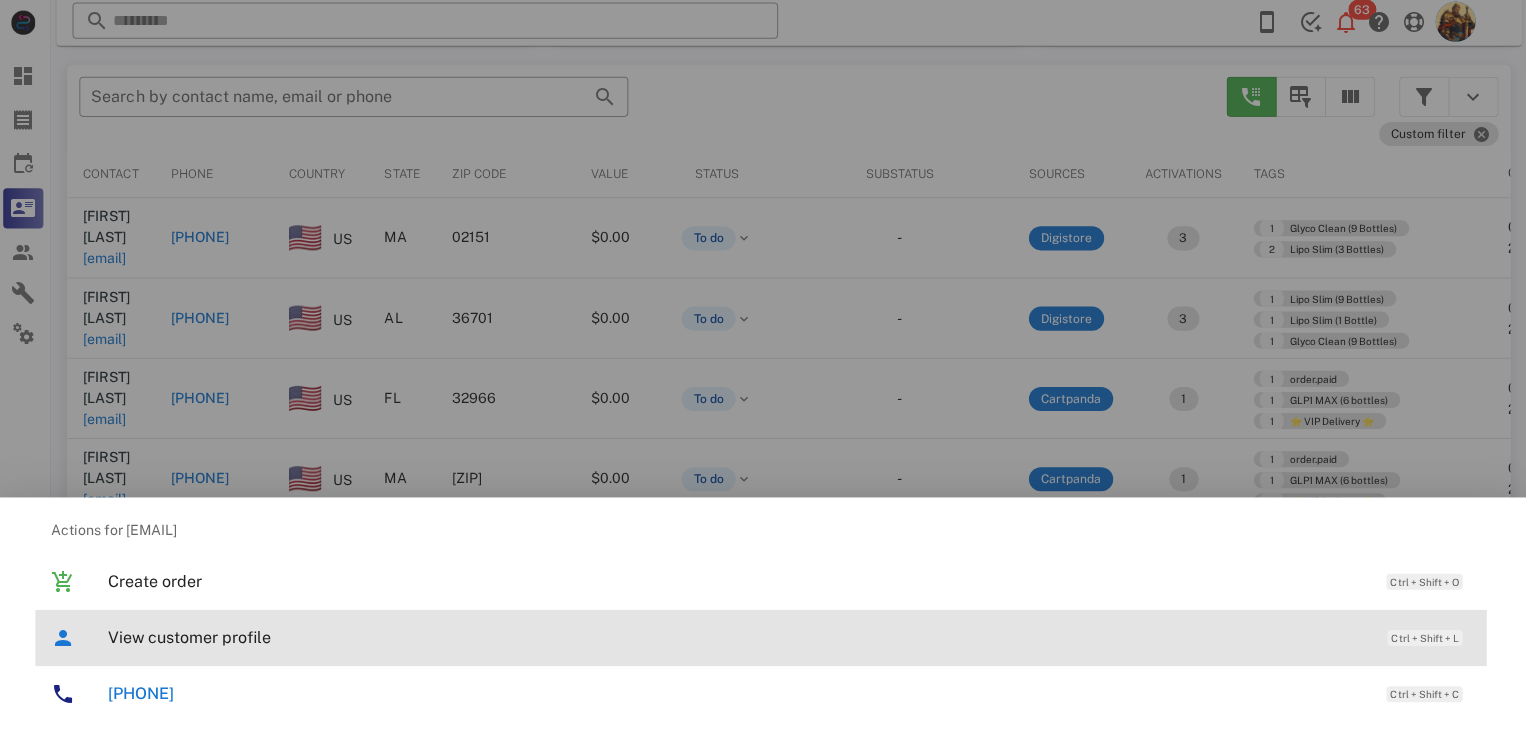 click on "View customer profile" at bounding box center (739, 637) 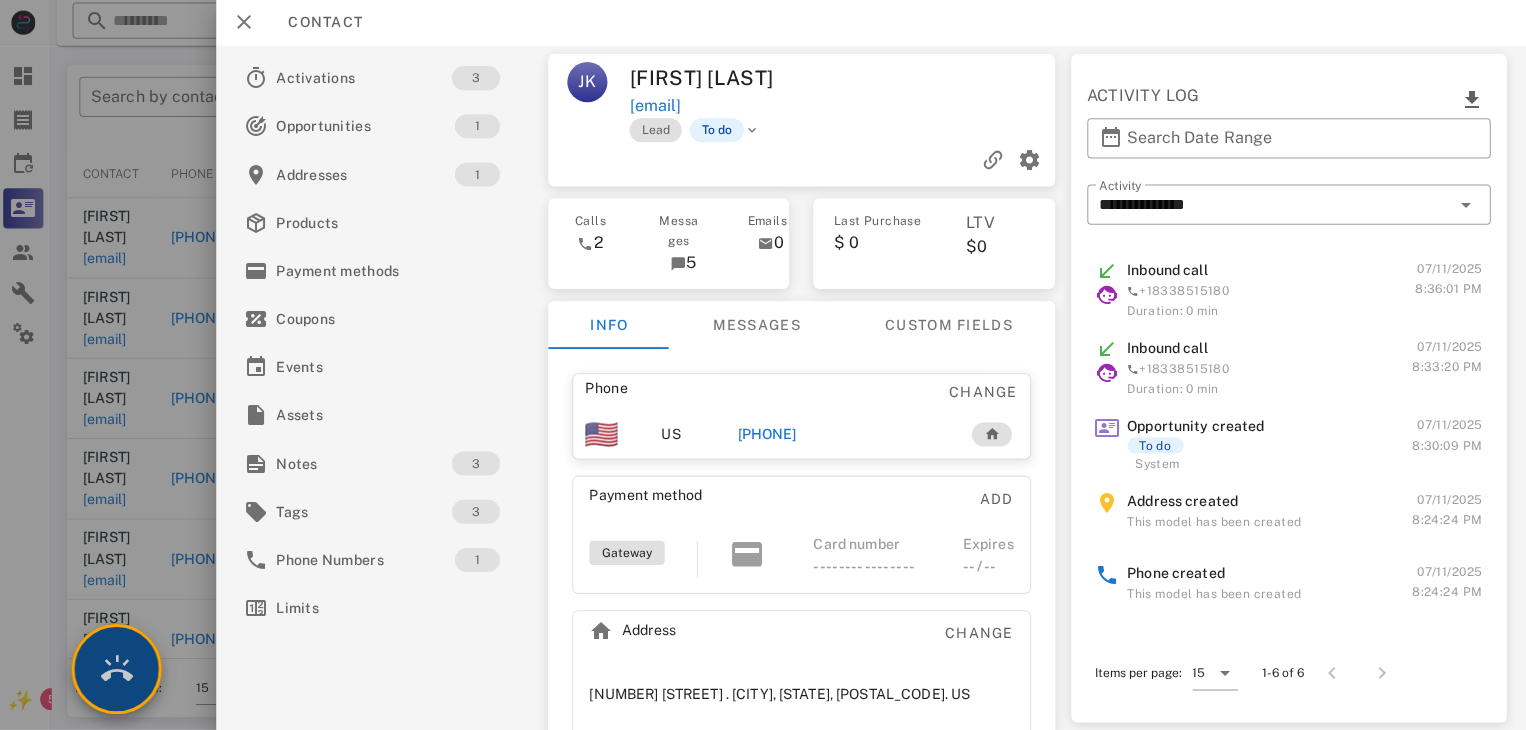 click at bounding box center (121, 669) 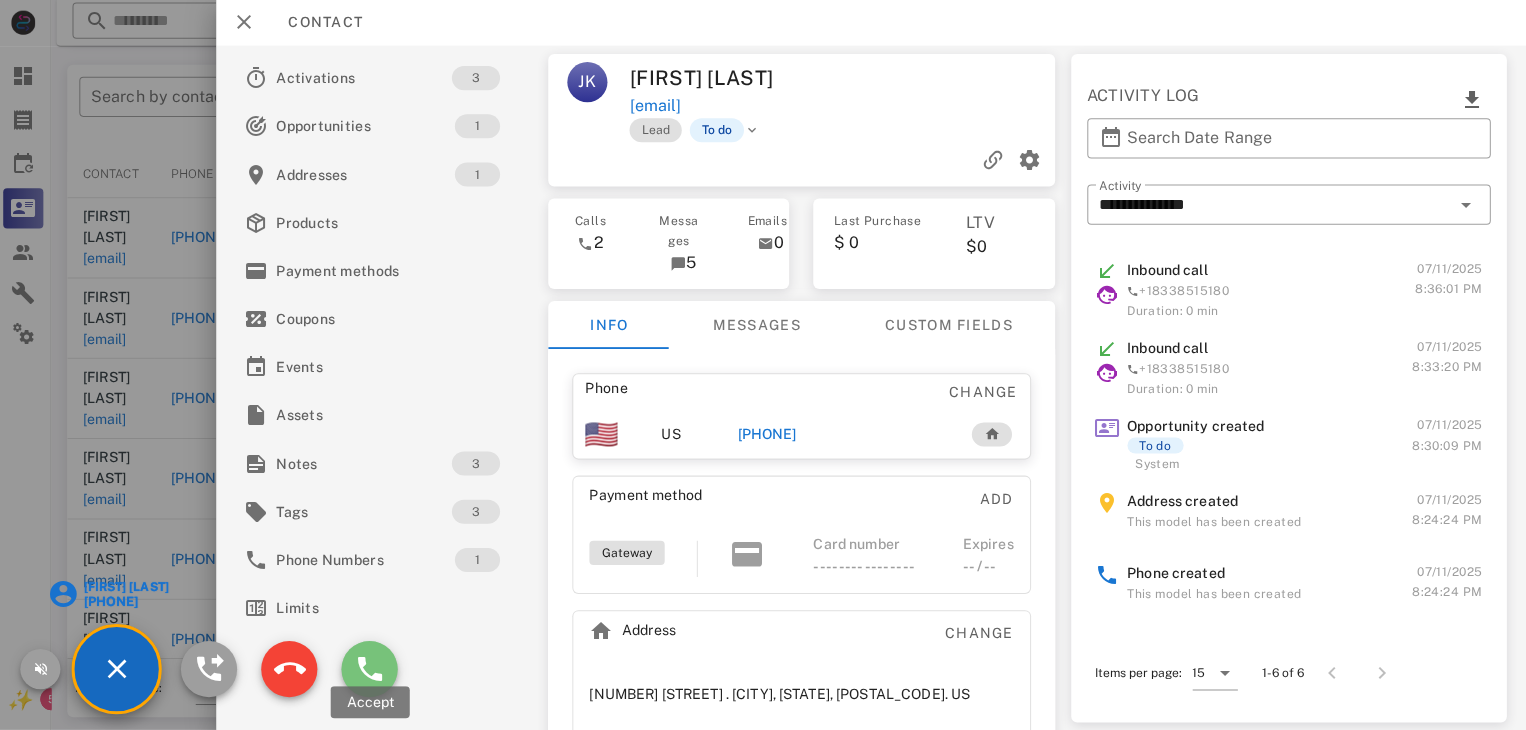 click at bounding box center [373, 669] 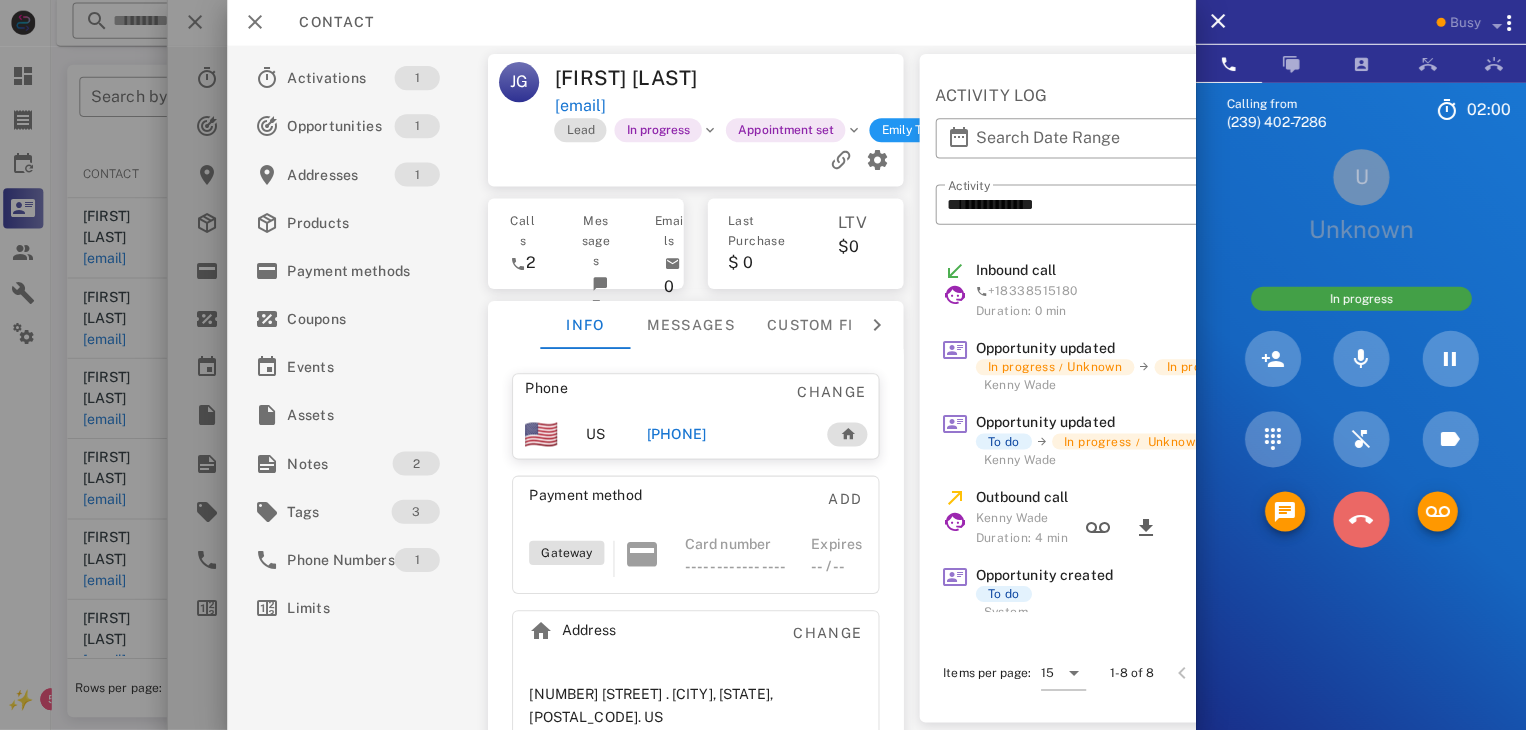 click at bounding box center (1361, 520) 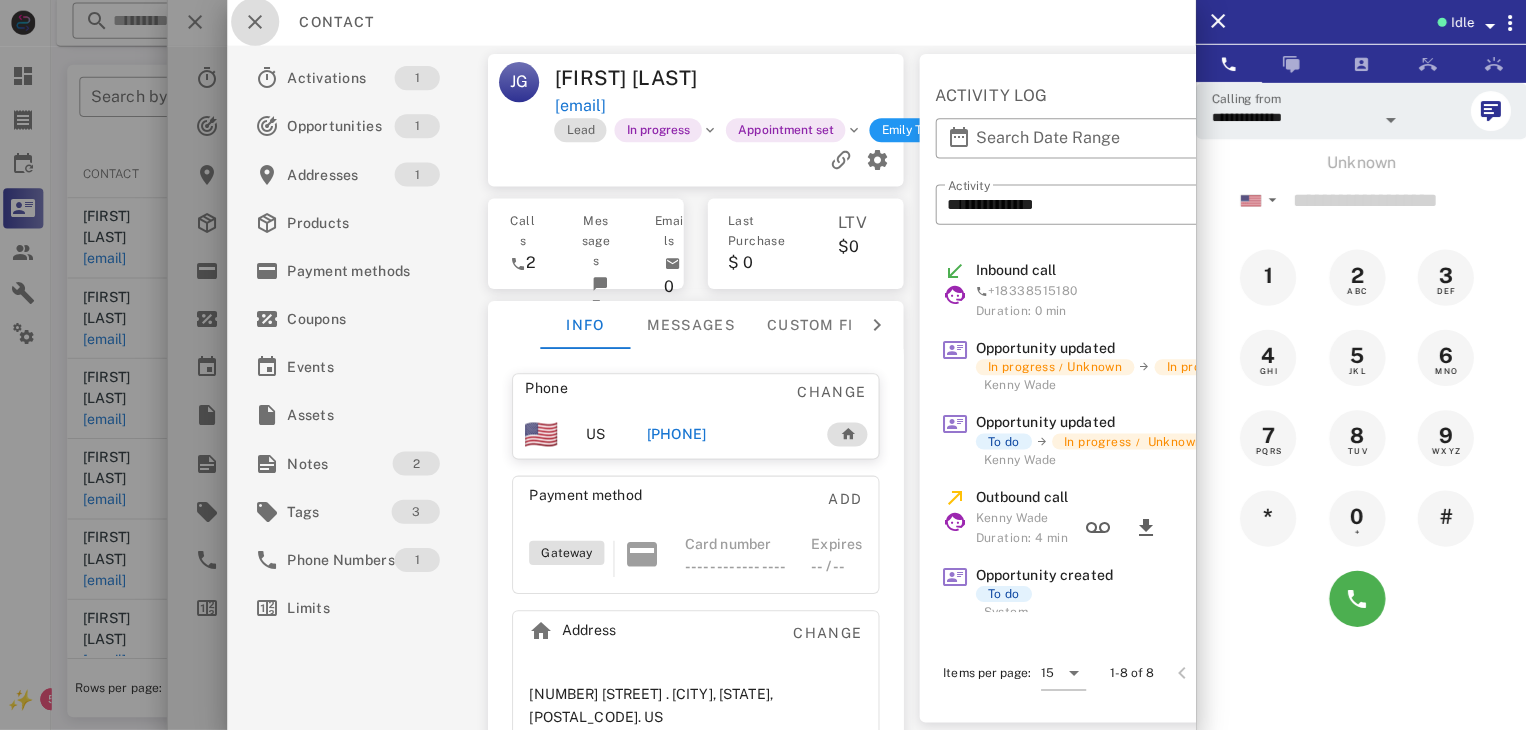click at bounding box center [259, 24] 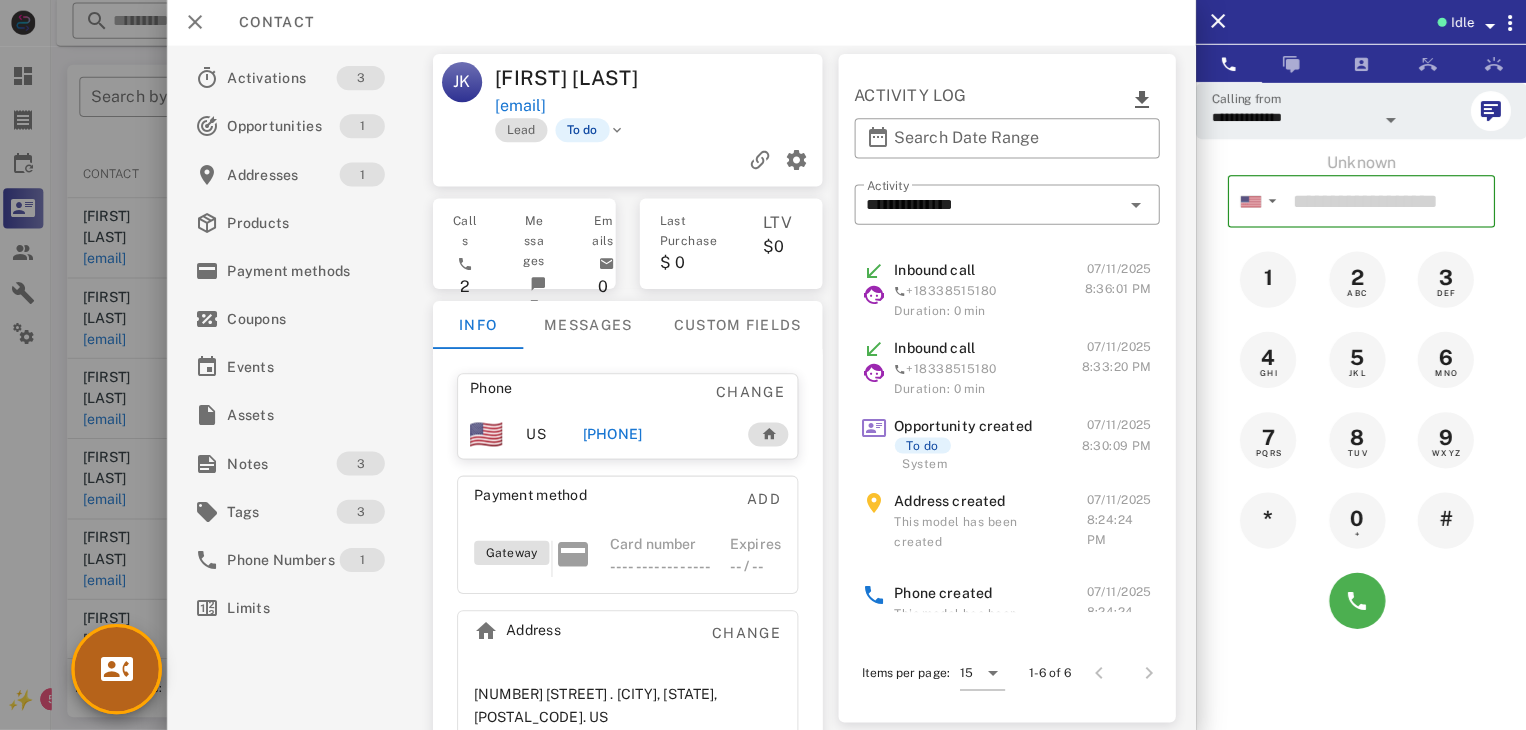 click at bounding box center (121, 669) 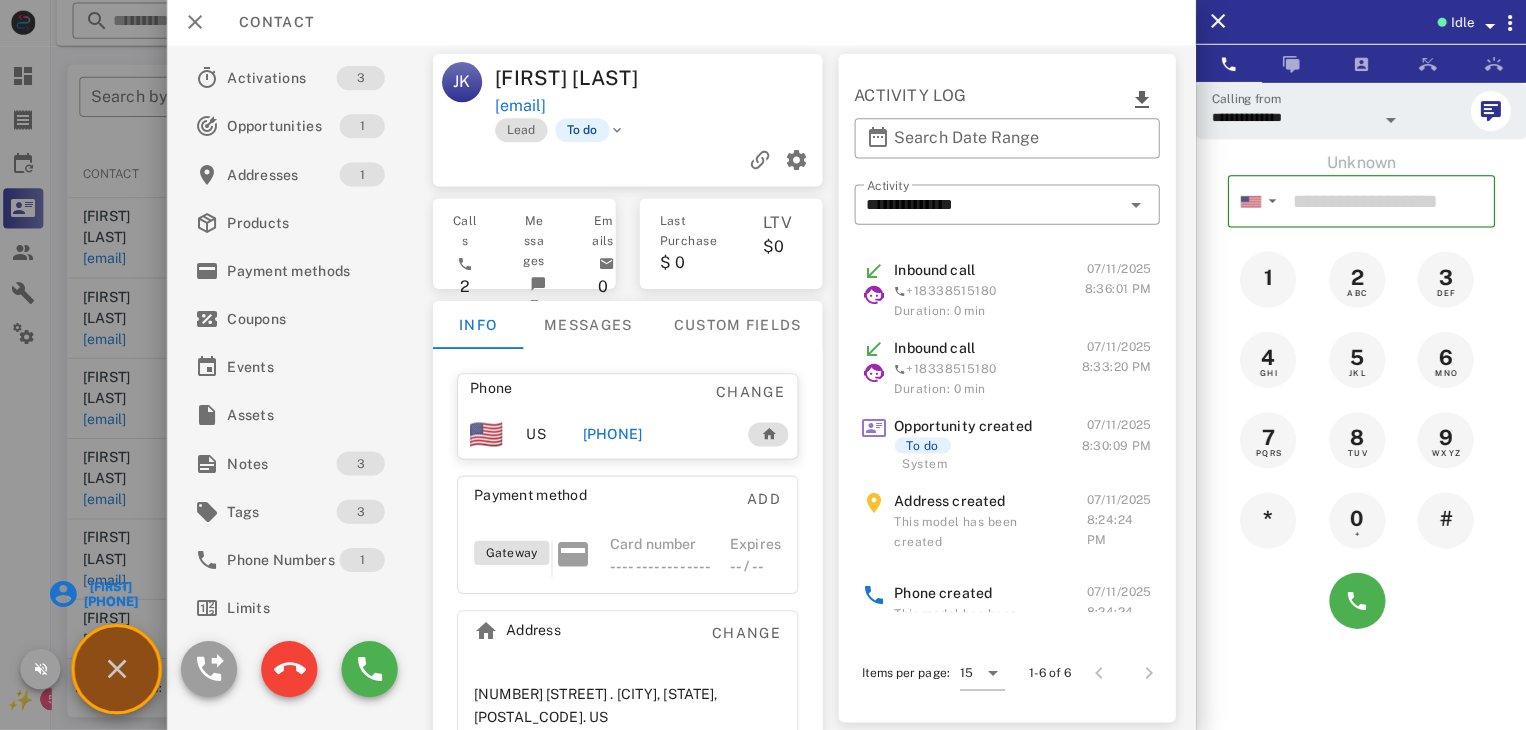 click on "Nydia" at bounding box center (114, 587) 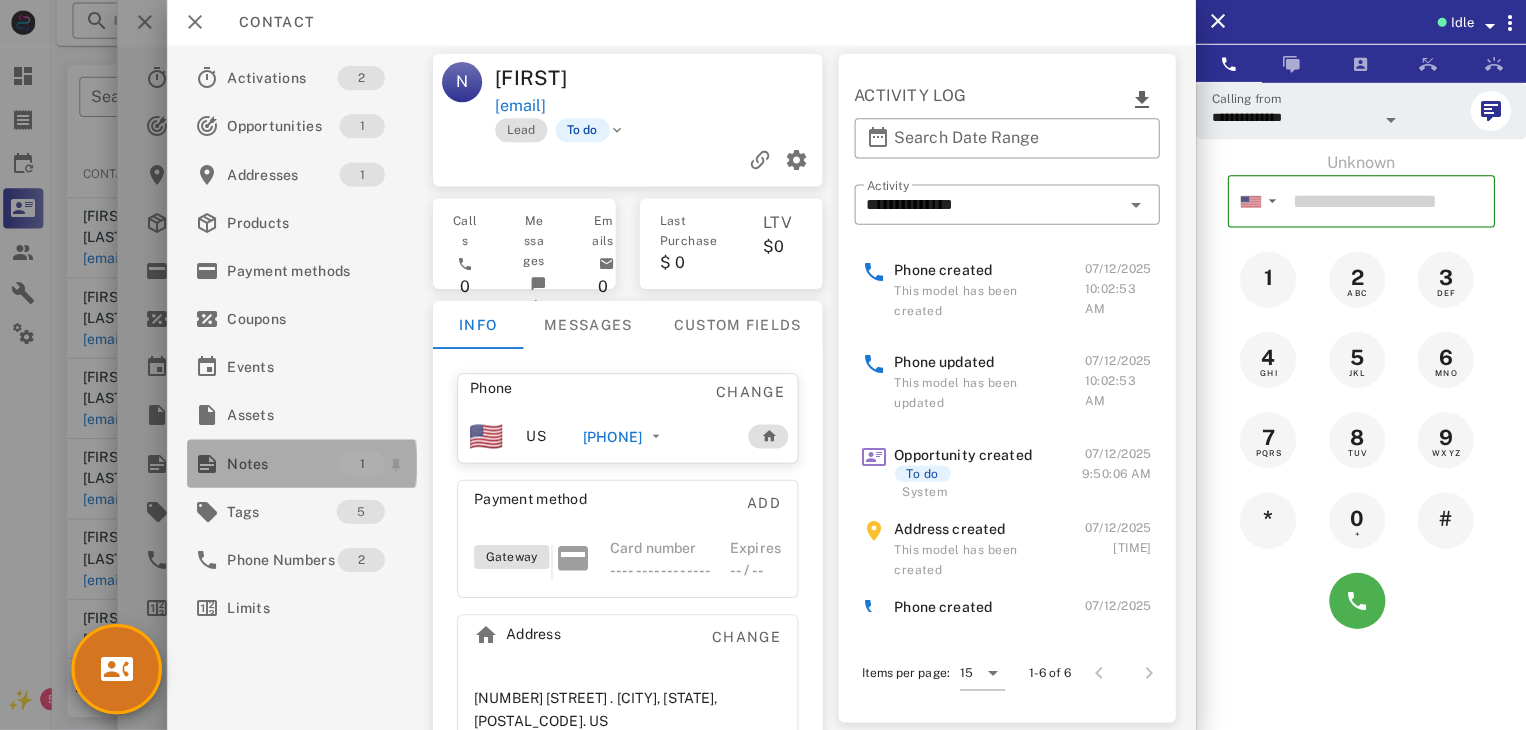 click on "Notes" at bounding box center [287, 464] 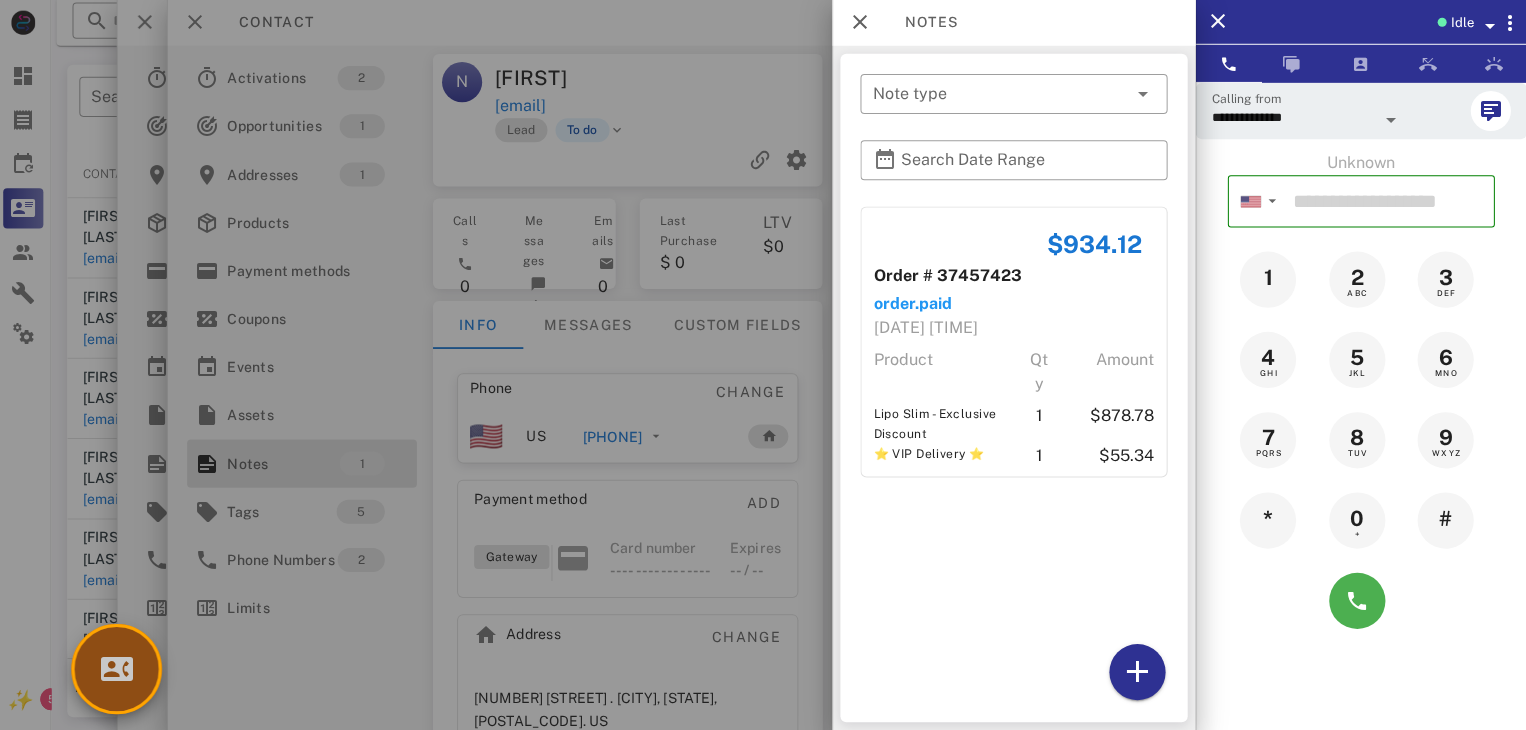 click at bounding box center (121, 669) 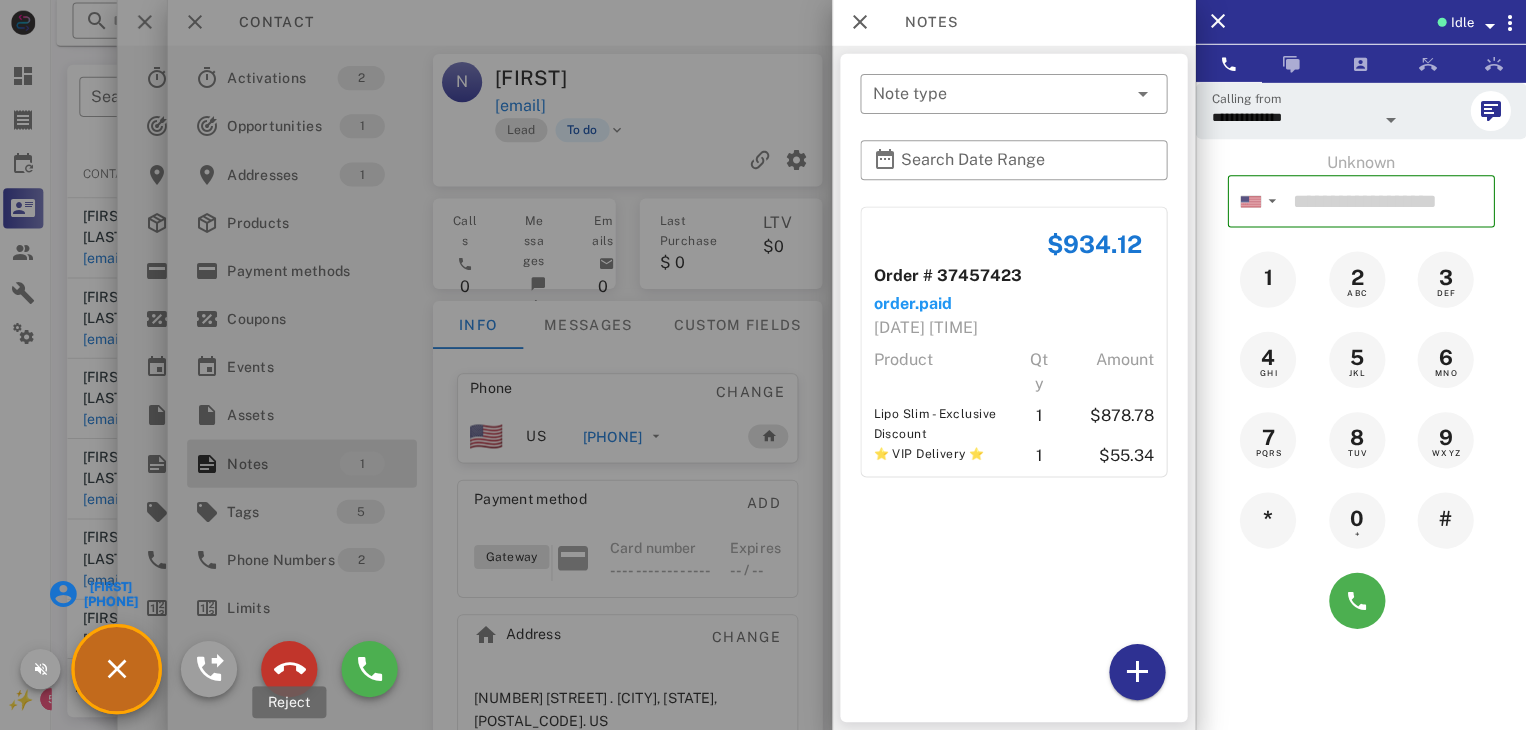 click at bounding box center [293, 669] 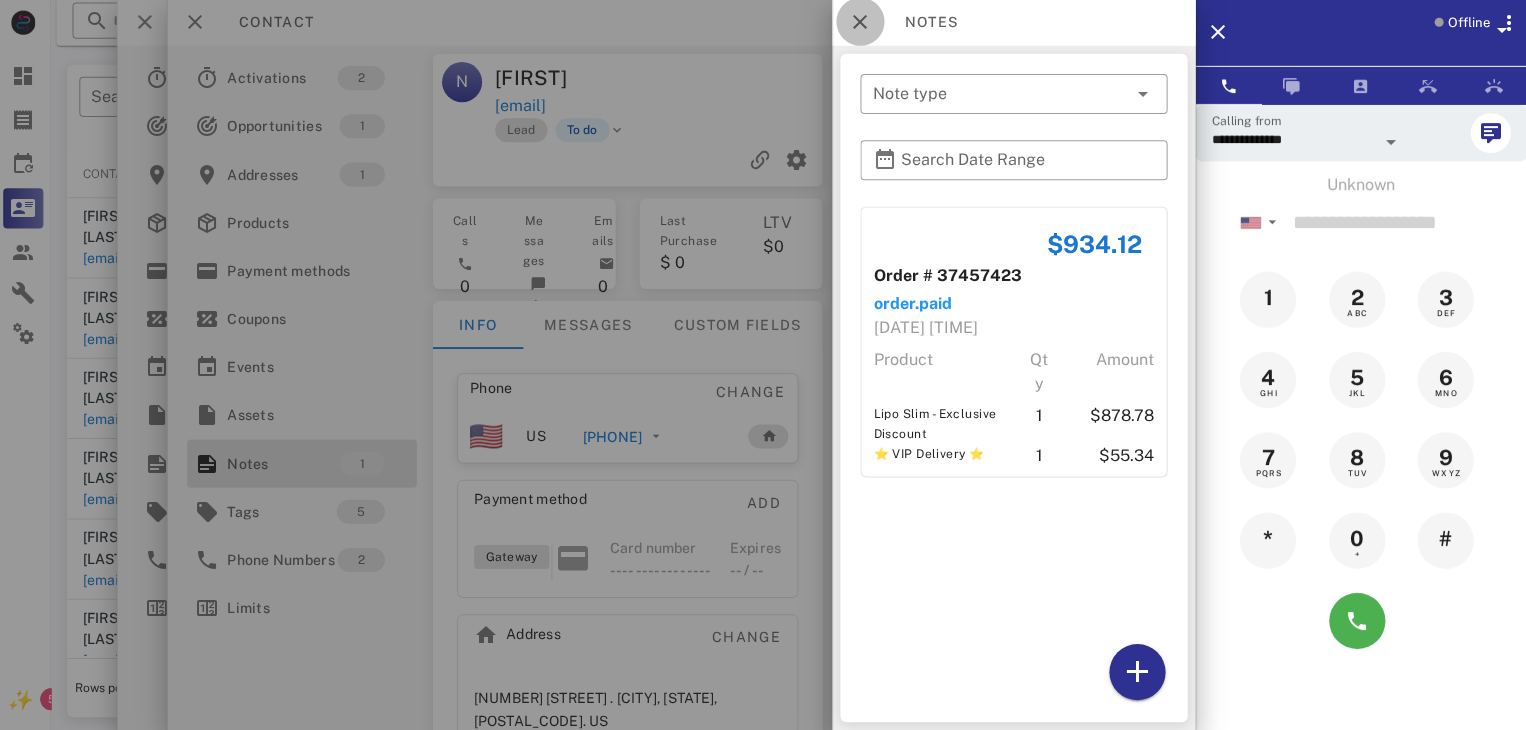 click at bounding box center (862, 24) 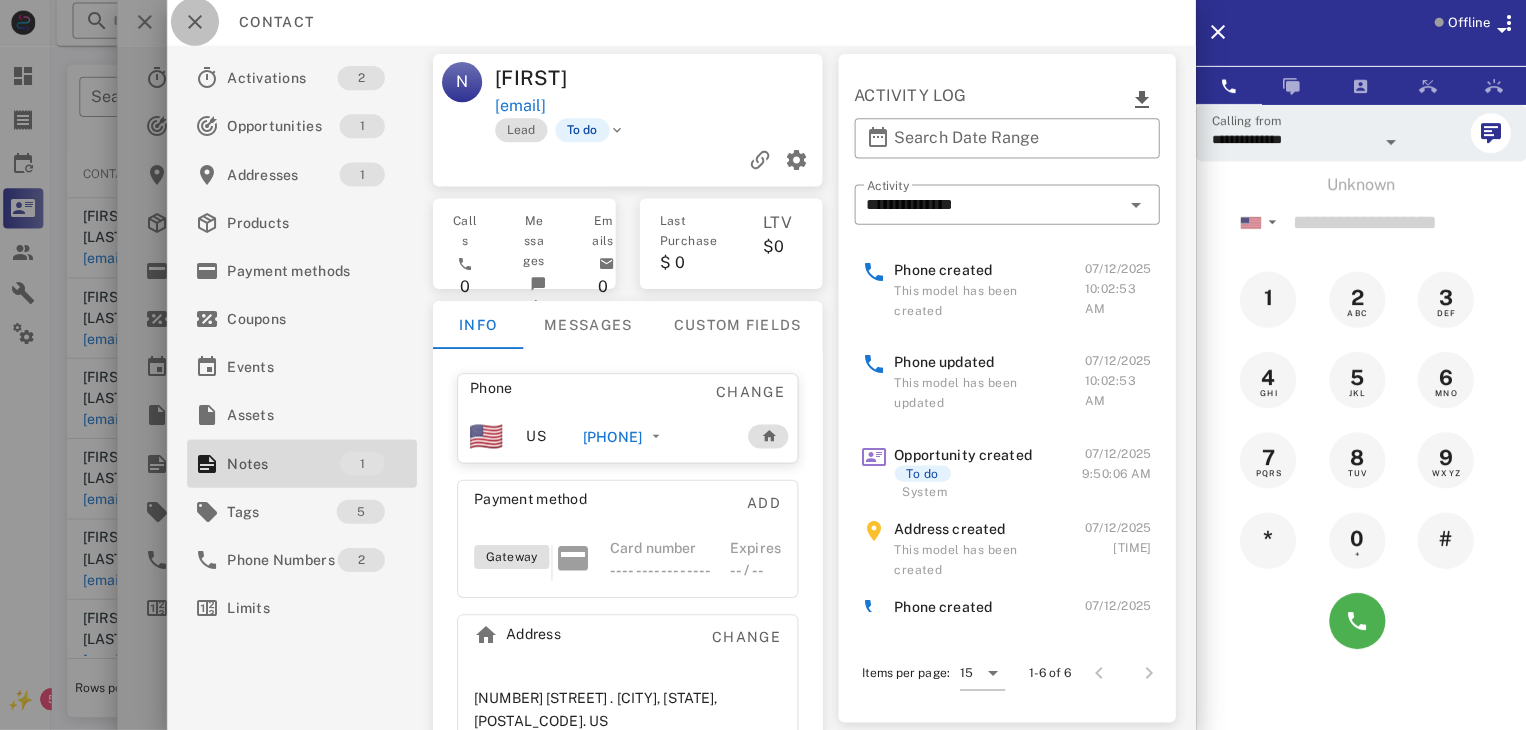 click at bounding box center (199, 24) 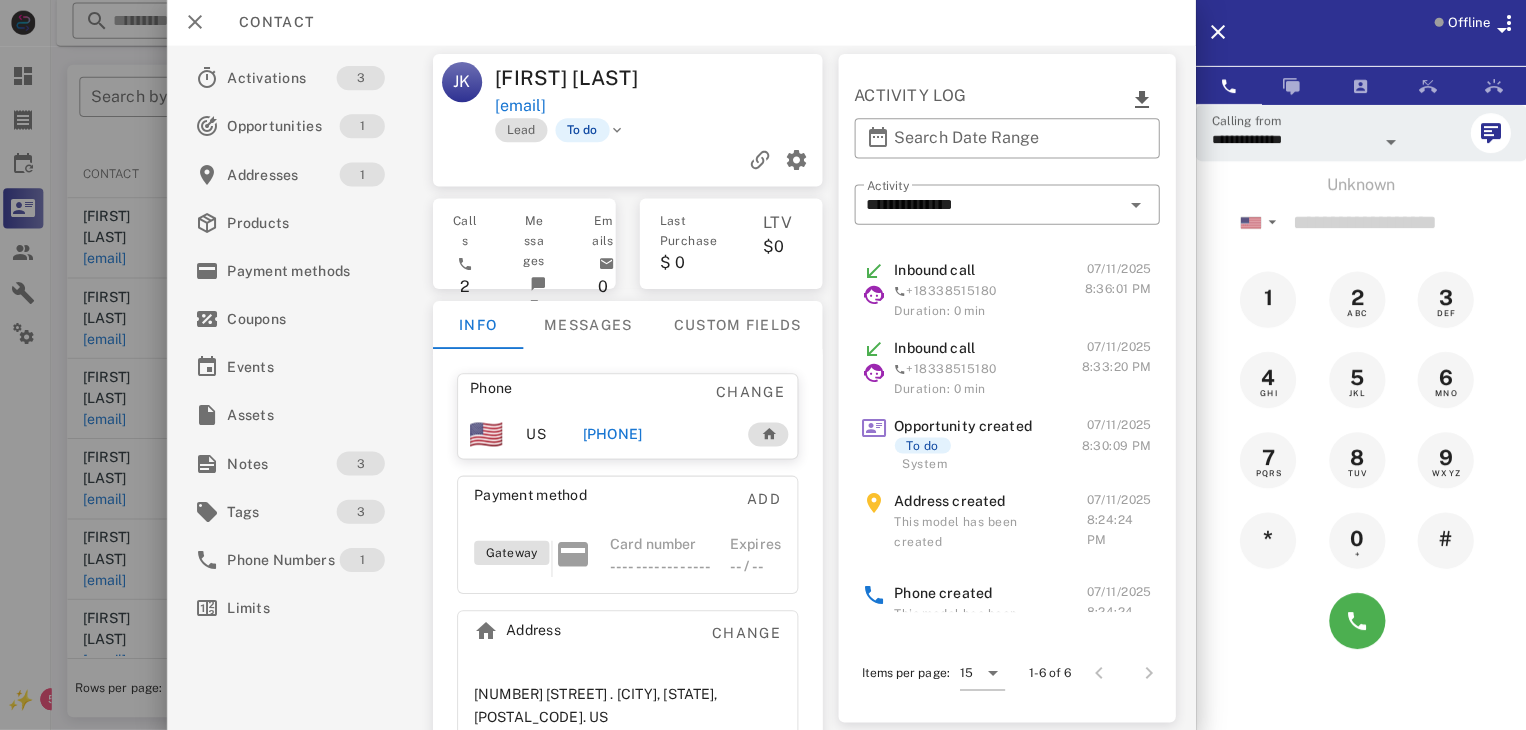 click on "+16175713049" at bounding box center (614, 435) 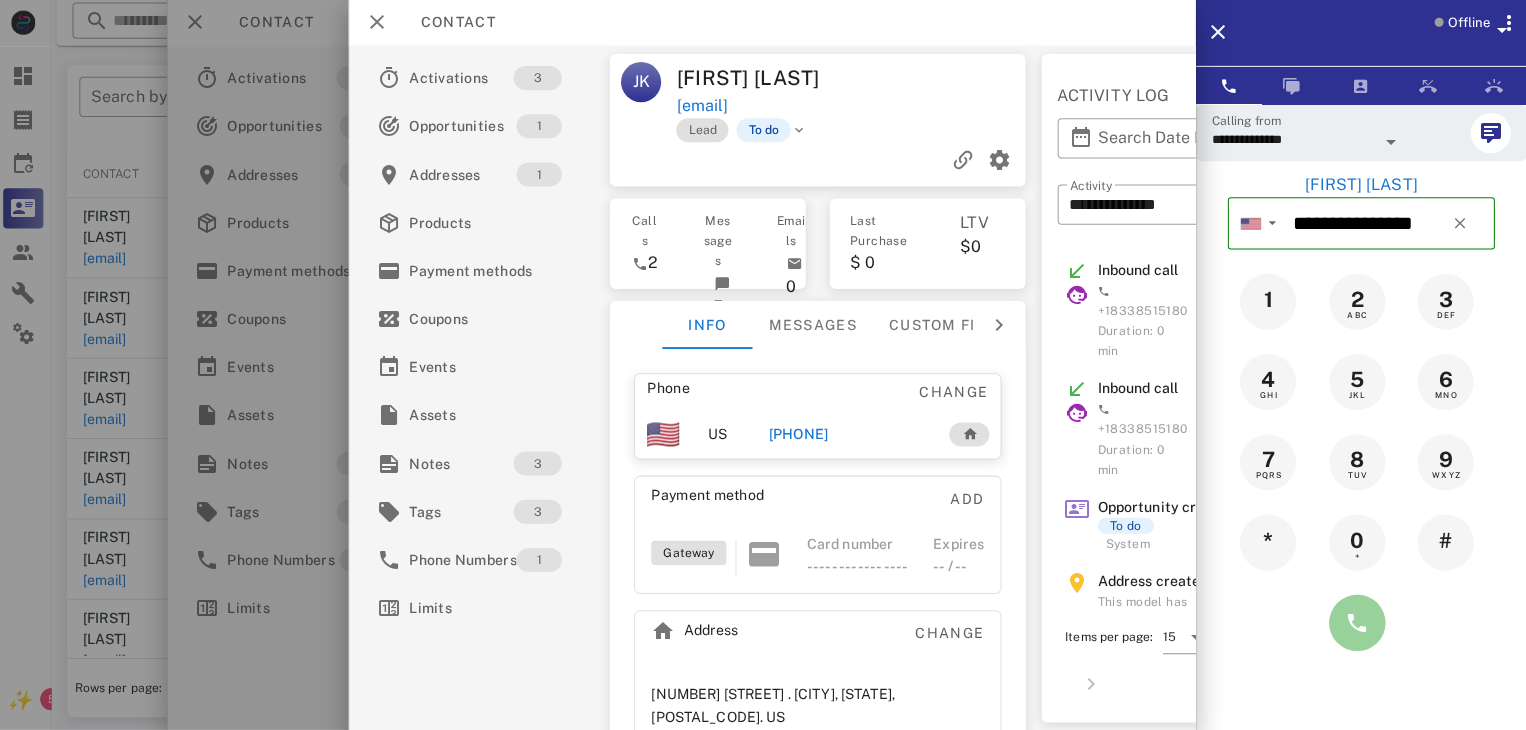 click at bounding box center [1357, 623] 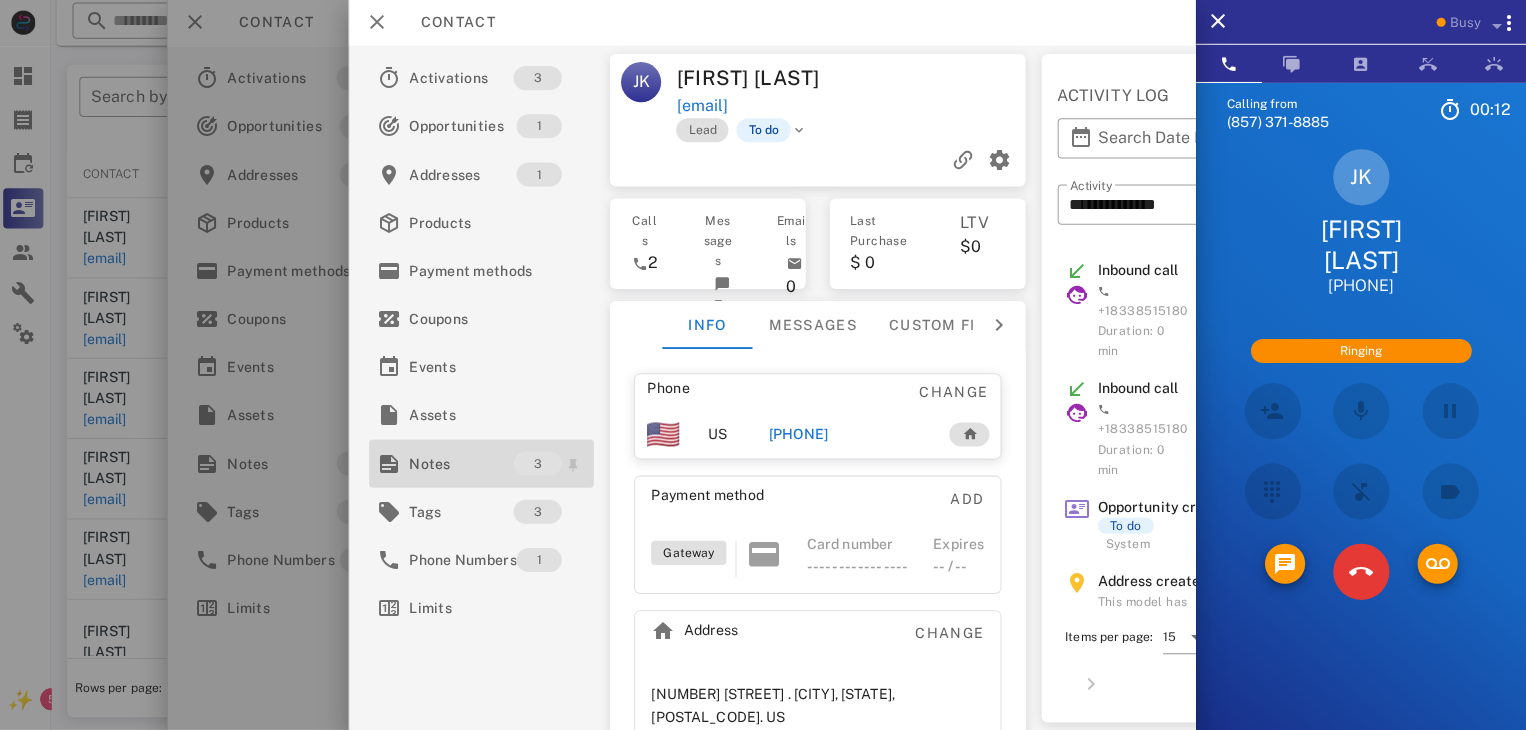 click on "Notes" at bounding box center [464, 464] 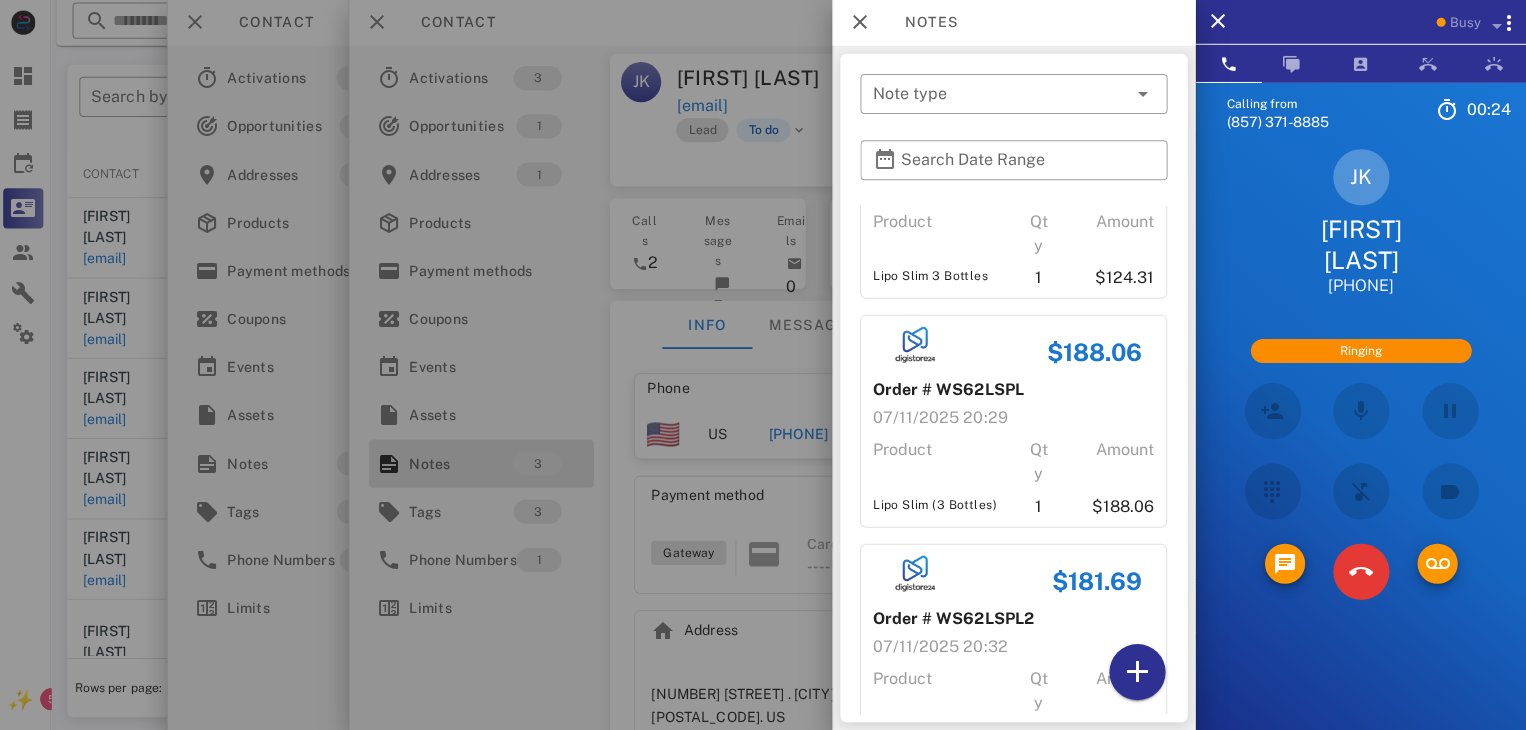 scroll, scrollTop: 201, scrollLeft: 0, axis: vertical 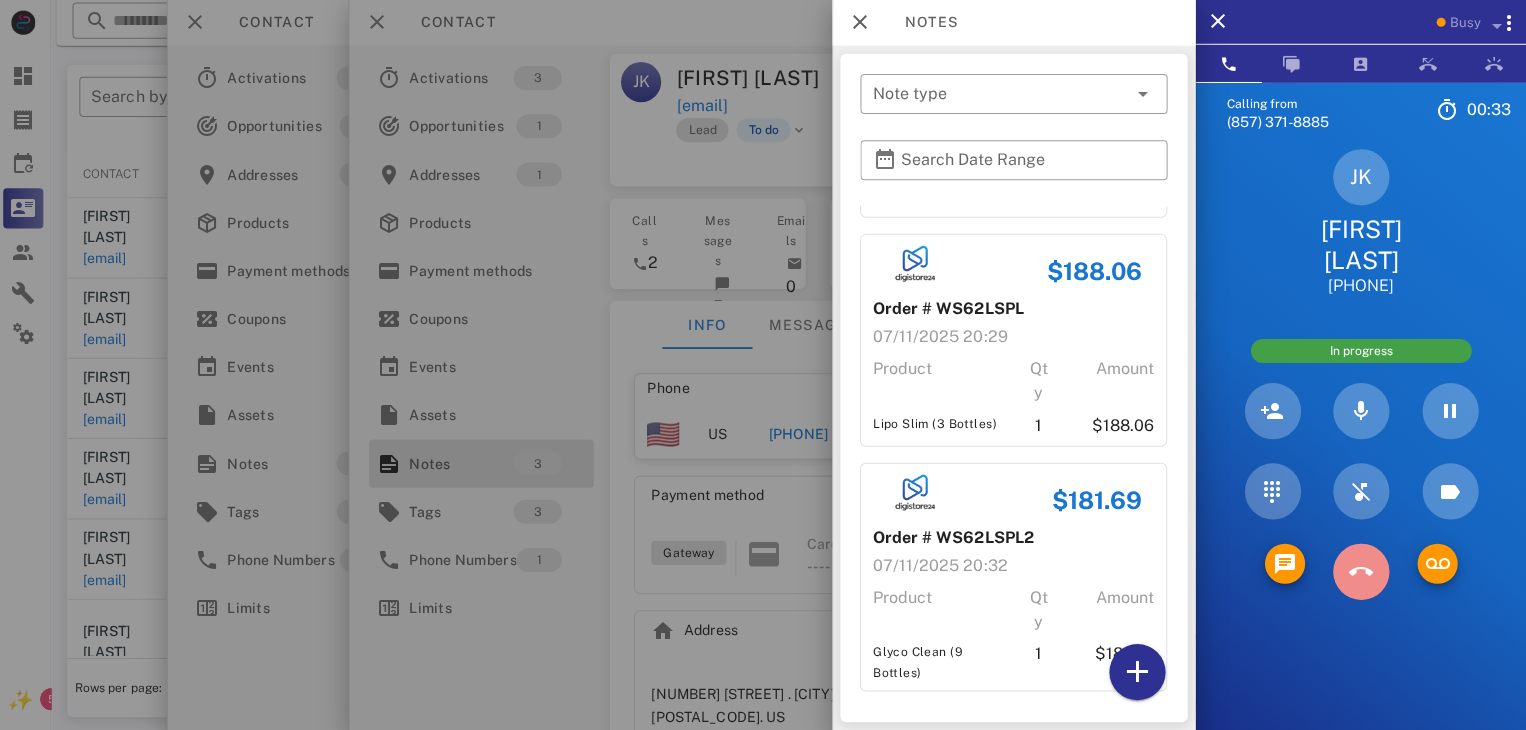click at bounding box center [1361, 572] 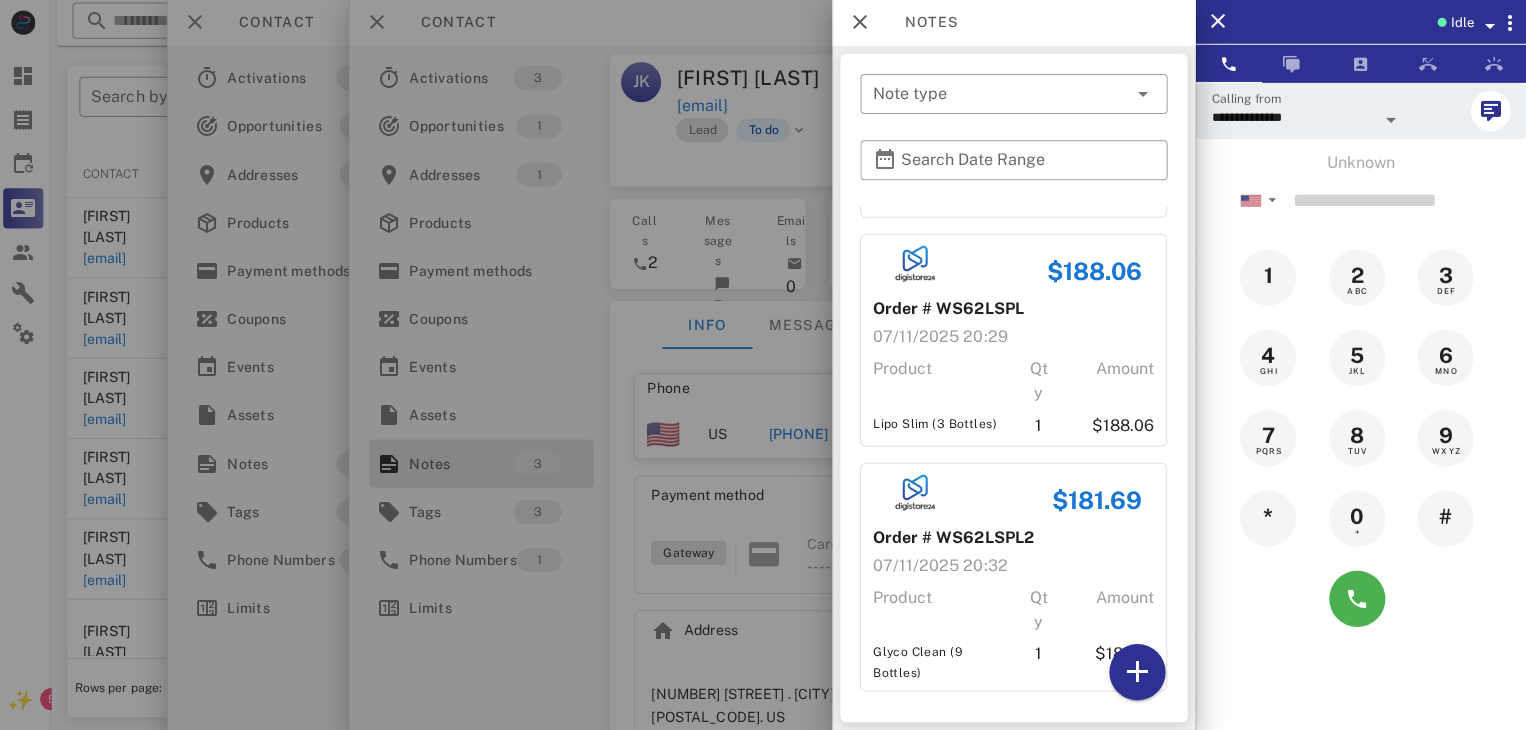 click on "$124.31   Order # WS62LSPL1   07/11/2025 20:24   Product Qty Amount  Lipo Slim 3 Bottles  1 $124.31  $188.06   Order # WS62LSPL   07/11/2025 20:29   Product Qty Amount  Lipo Slim (3 Bottles)  1 $188.06  $181.69   Order # WS62LSPL2   07/11/2025 20:32   Product Qty Amount  Glyco Clean (9 Bottles)  1 $181.69" at bounding box center (1015, 363) 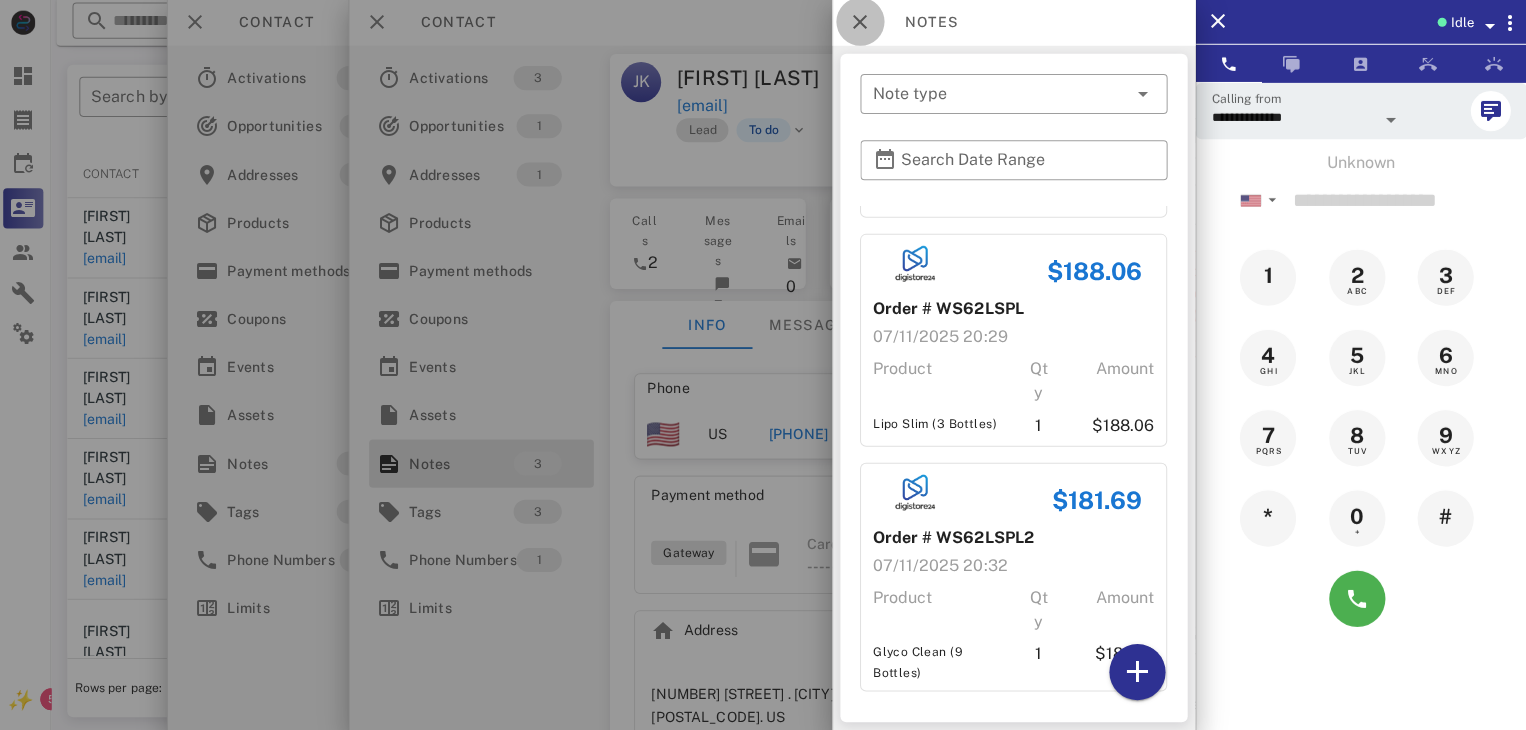 click at bounding box center [862, 24] 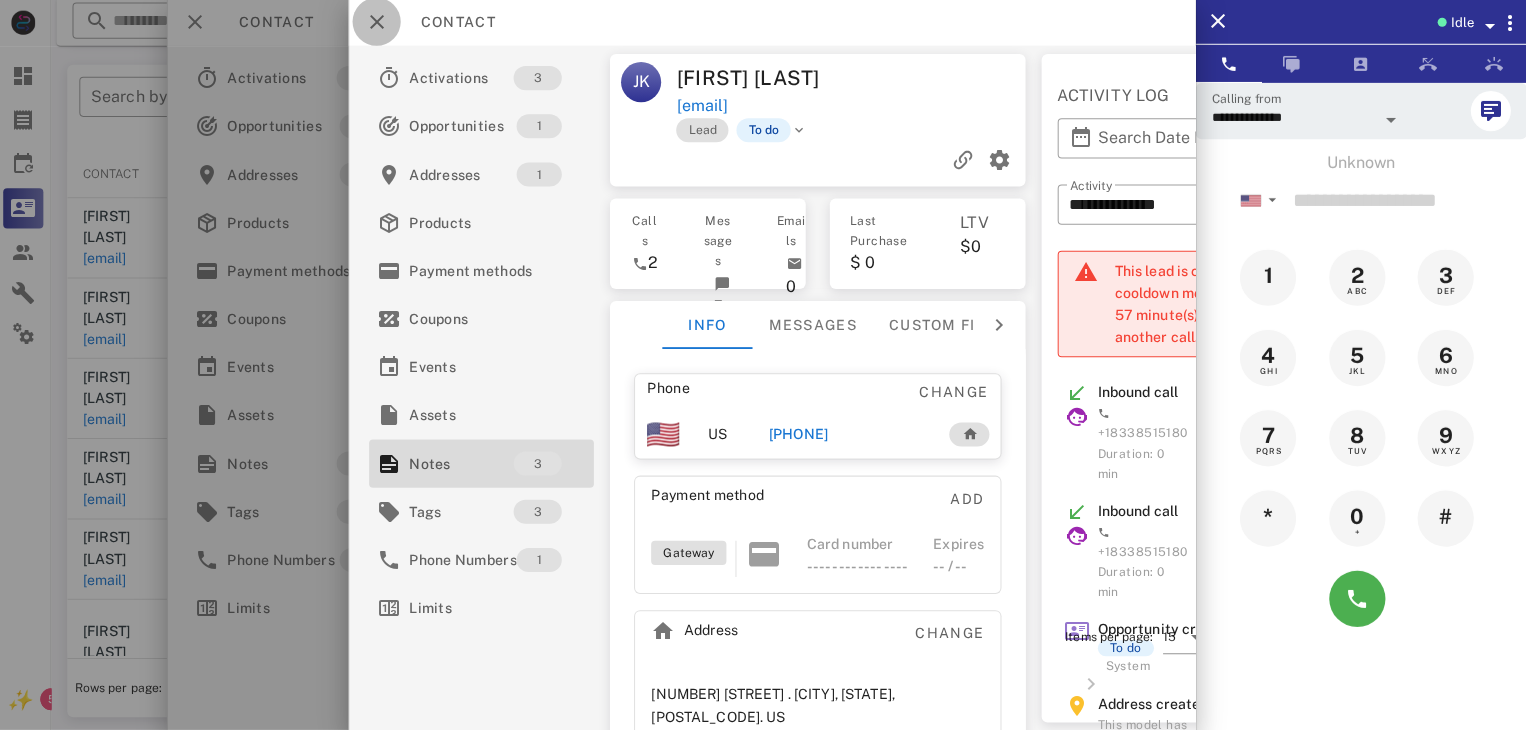 click at bounding box center (380, 24) 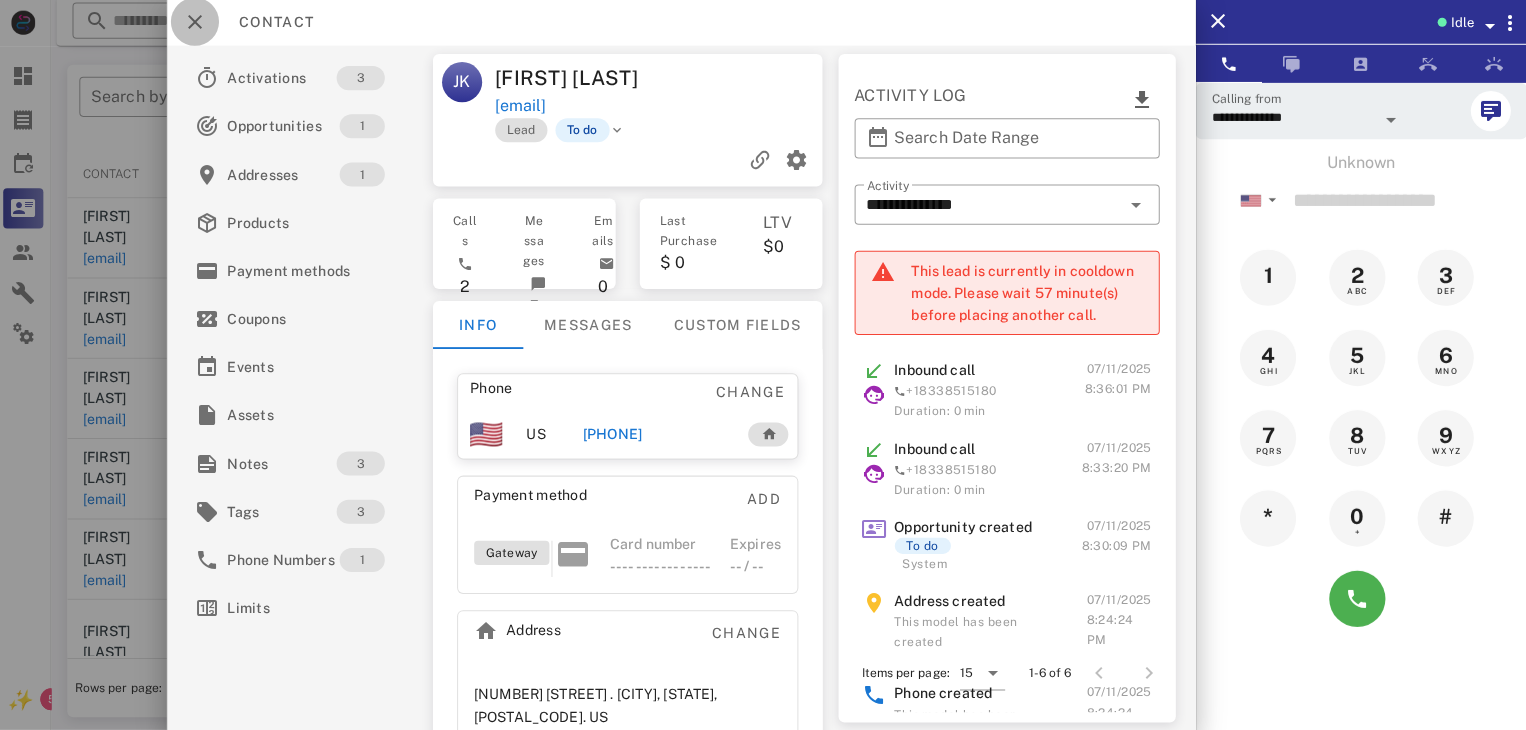 click at bounding box center [199, 24] 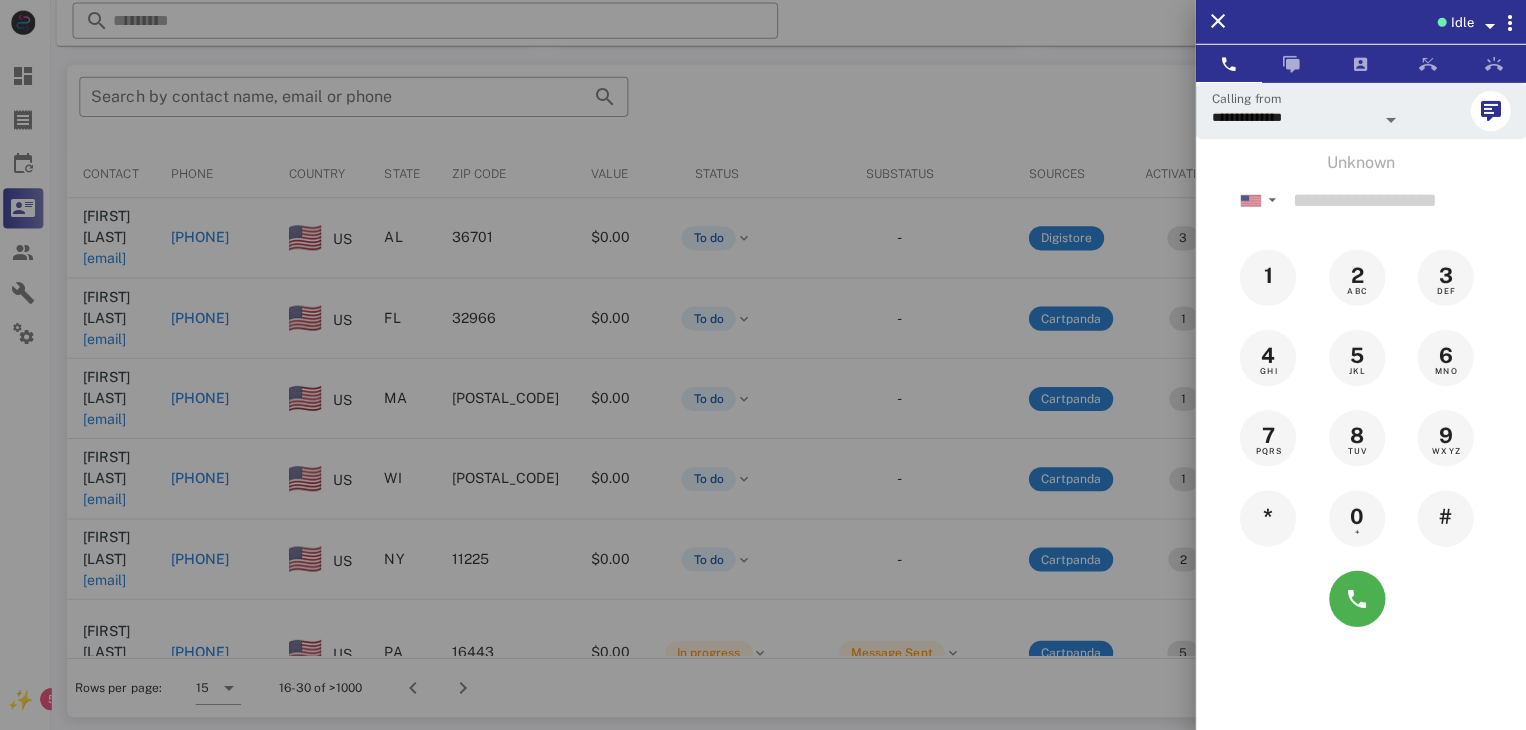 click at bounding box center (763, 365) 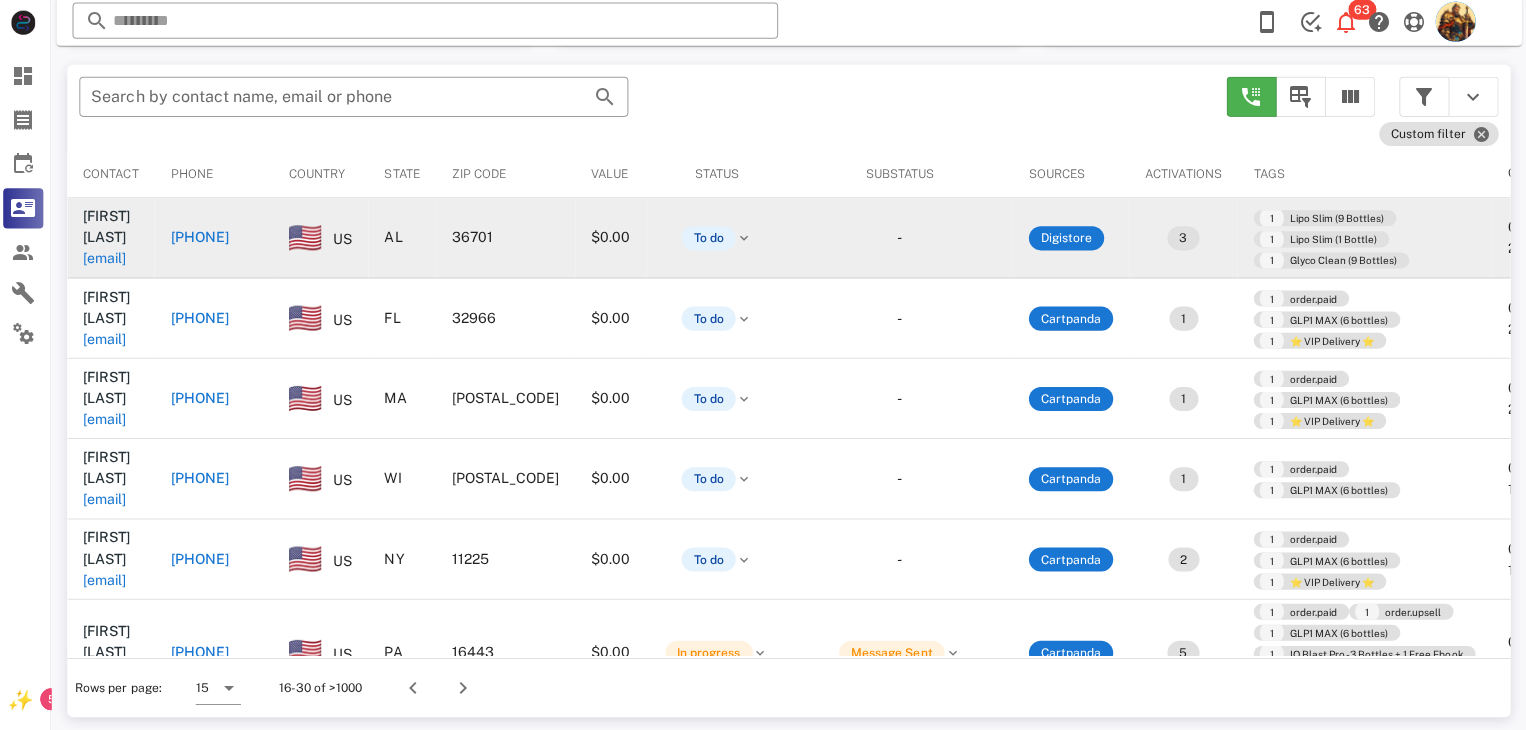 click on "jhudson-carter@dallask12.org" at bounding box center [109, 260] 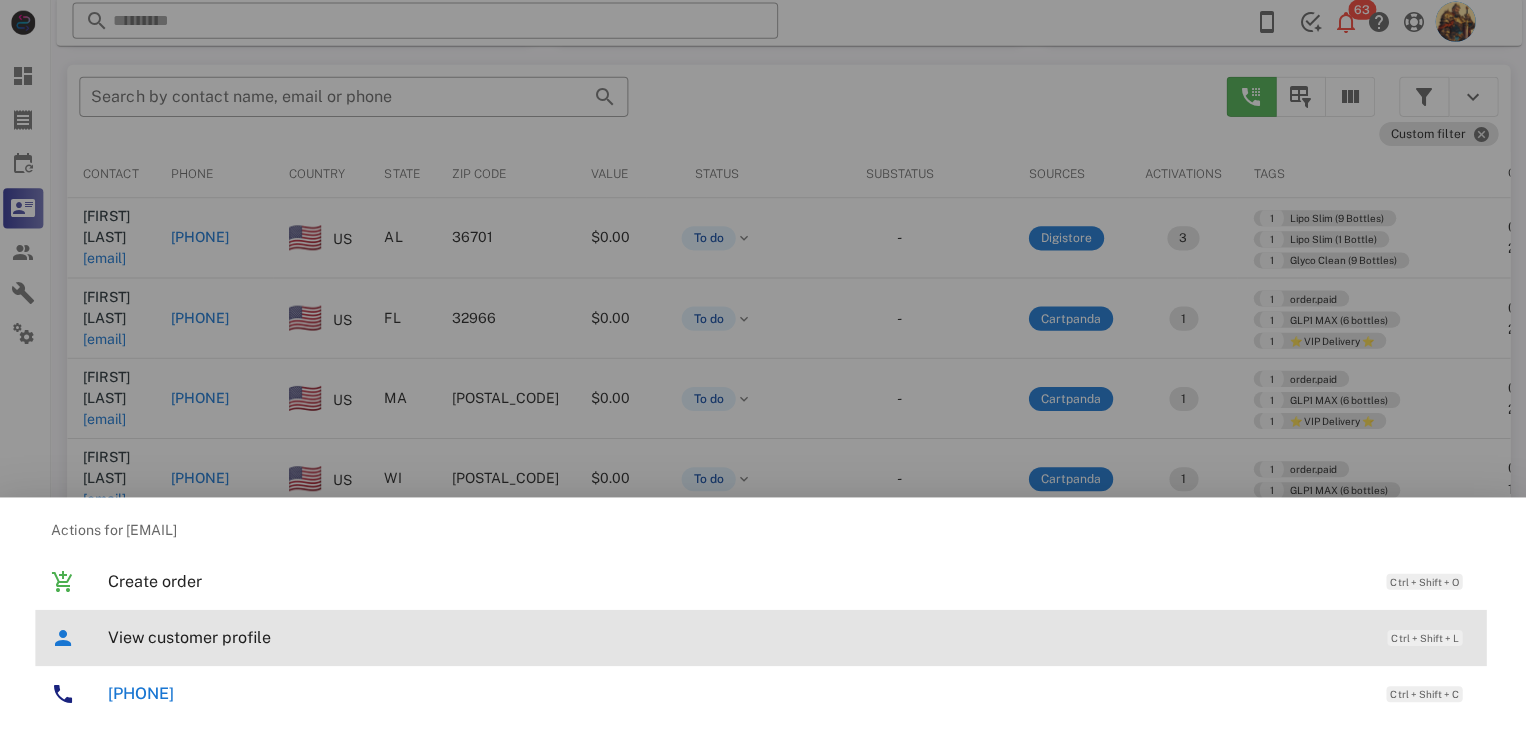 click on "View customer profile" at bounding box center (739, 637) 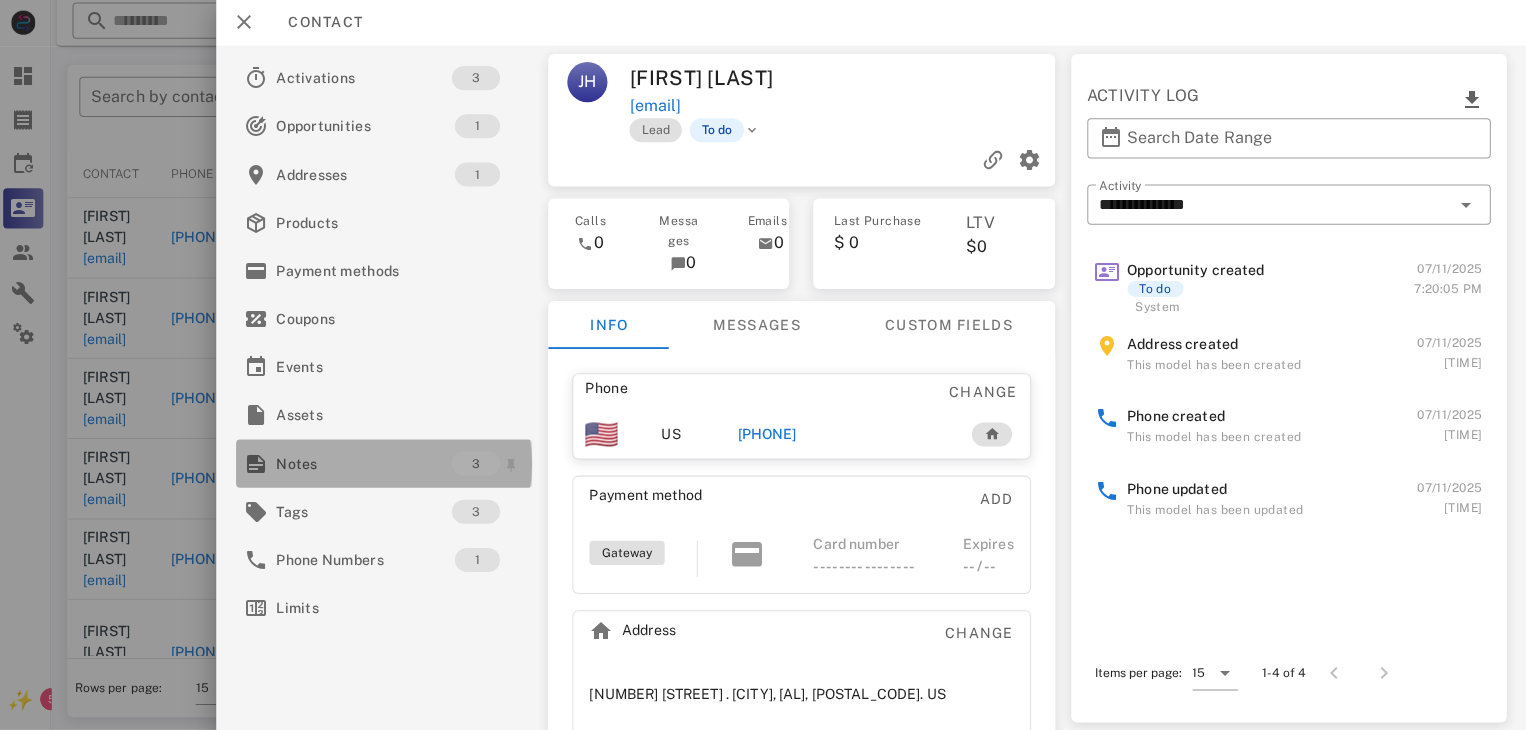 click on "Notes  3" at bounding box center [387, 464] 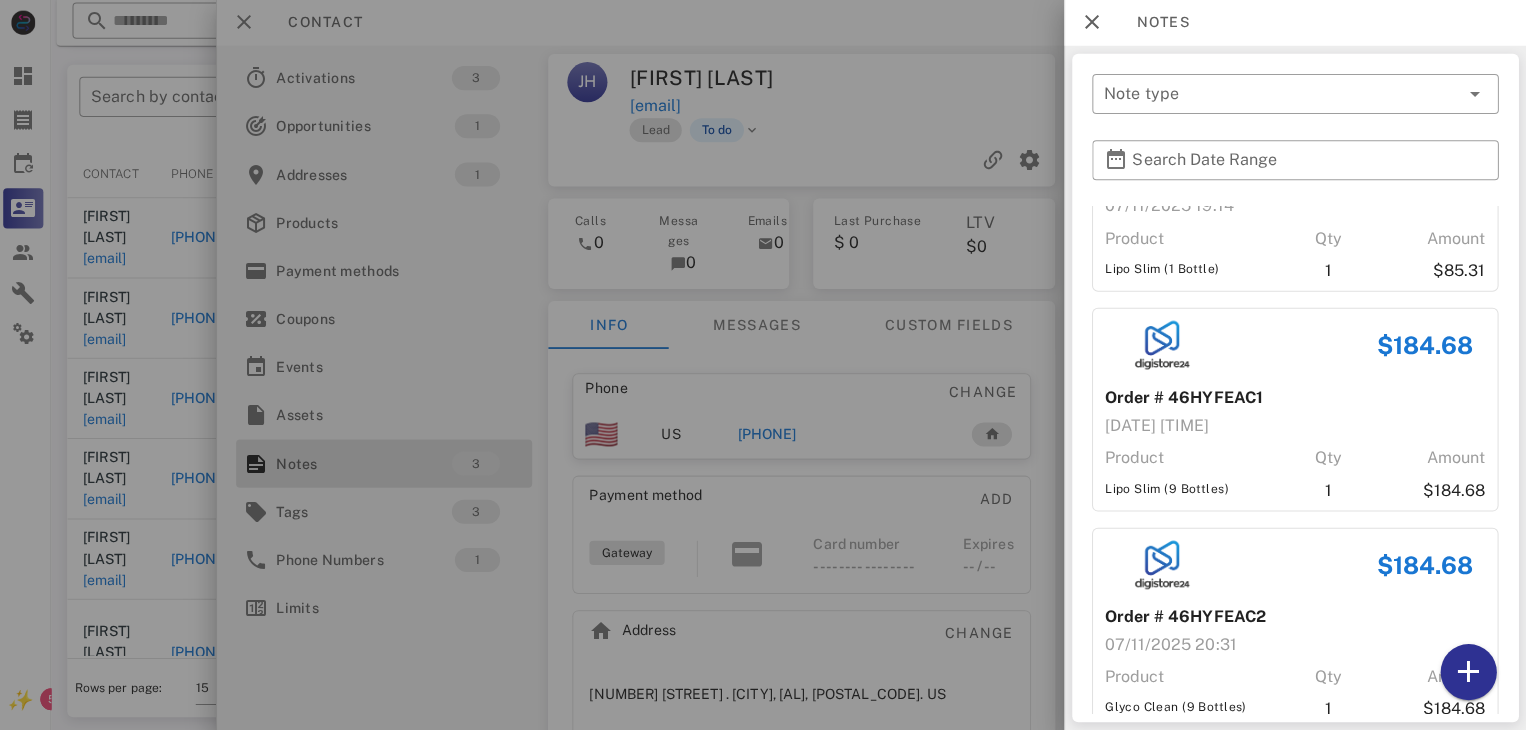 scroll, scrollTop: 157, scrollLeft: 0, axis: vertical 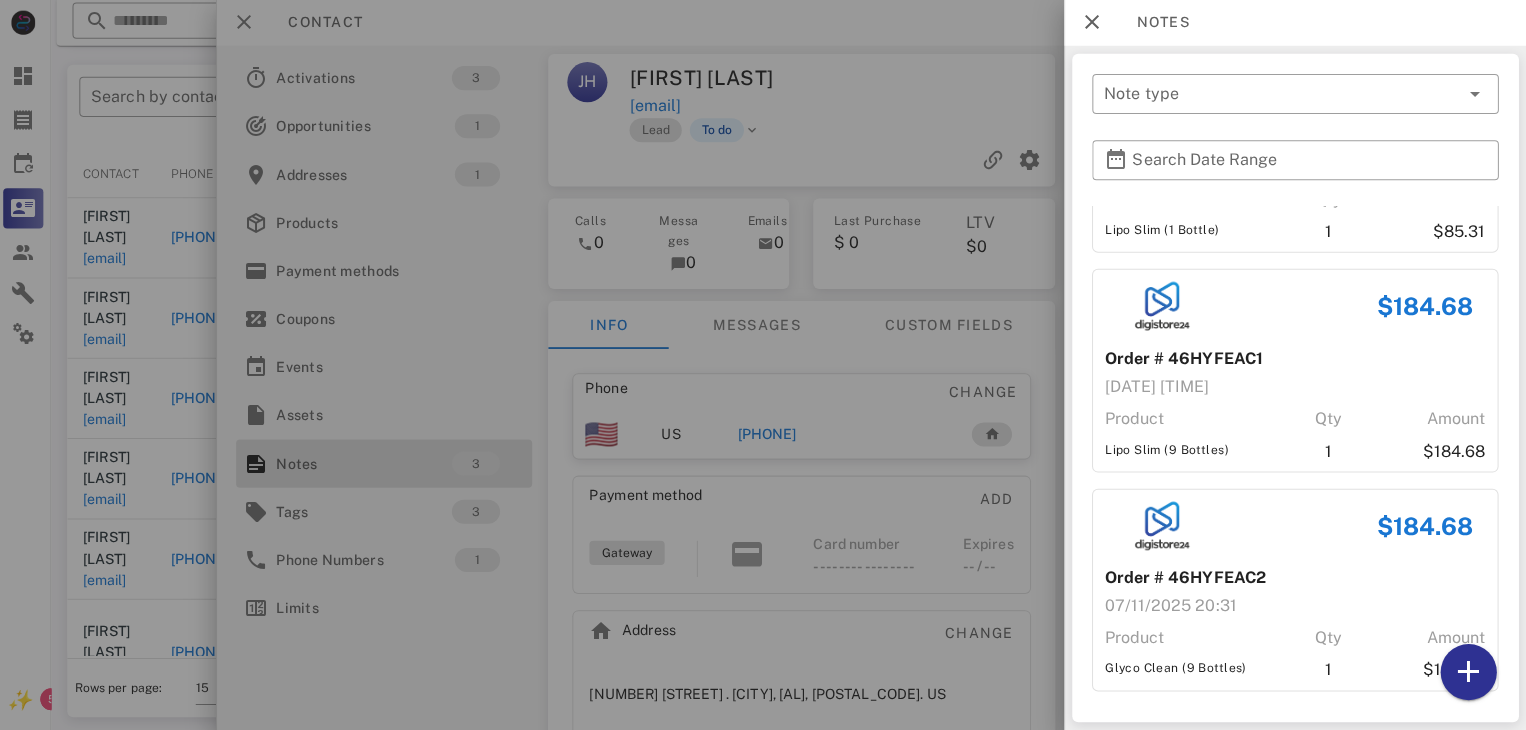 click at bounding box center (763, 365) 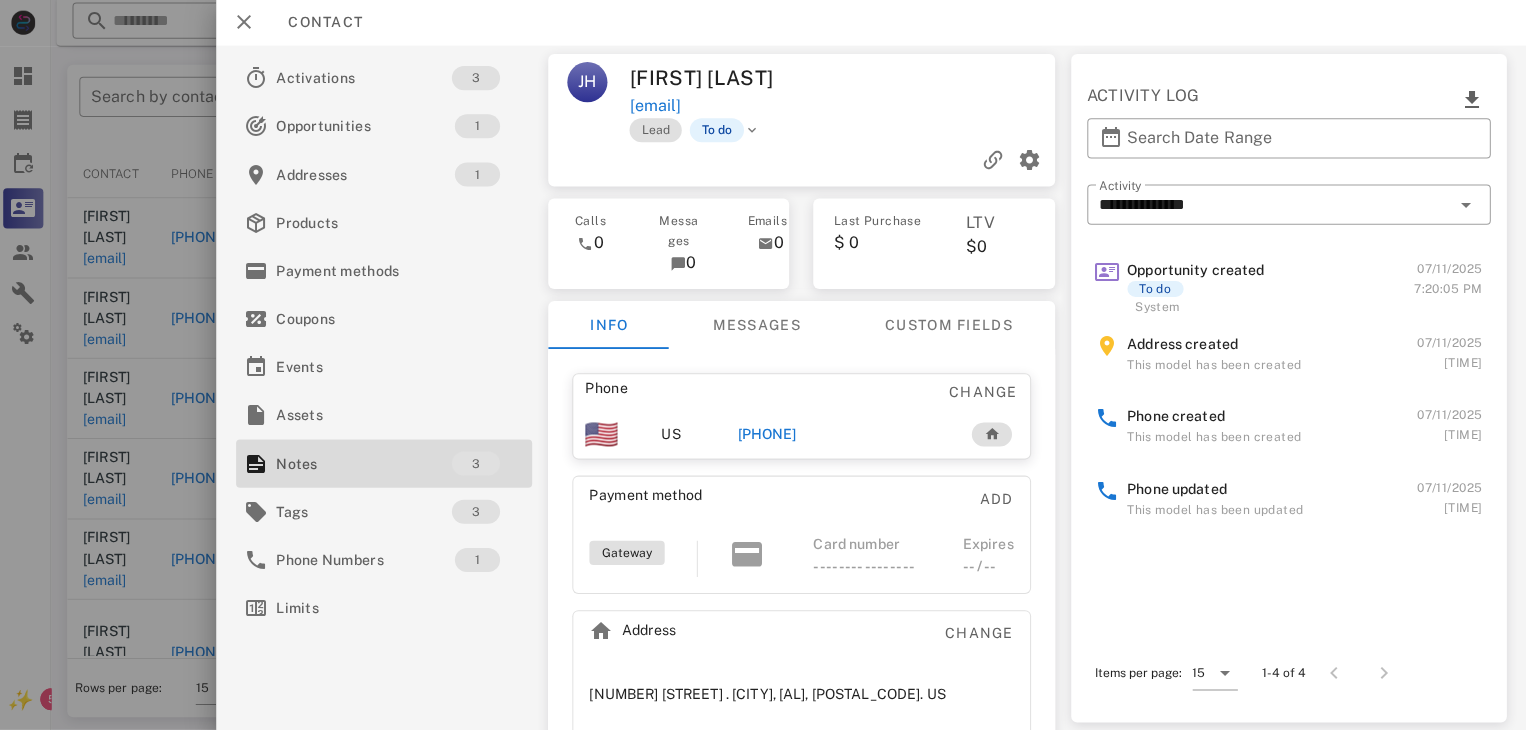 click on "+13355050575" at bounding box center (769, 435) 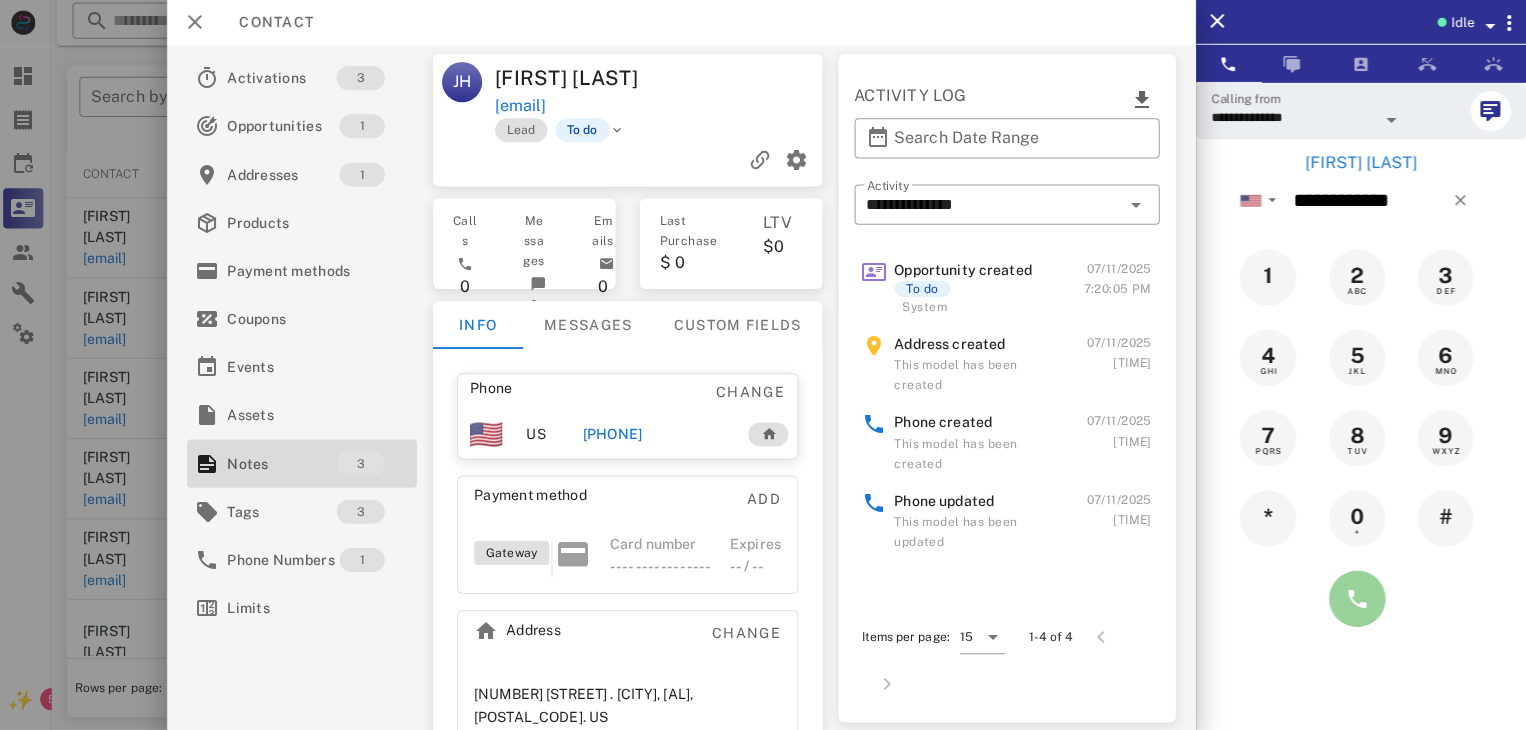 click at bounding box center [1357, 599] 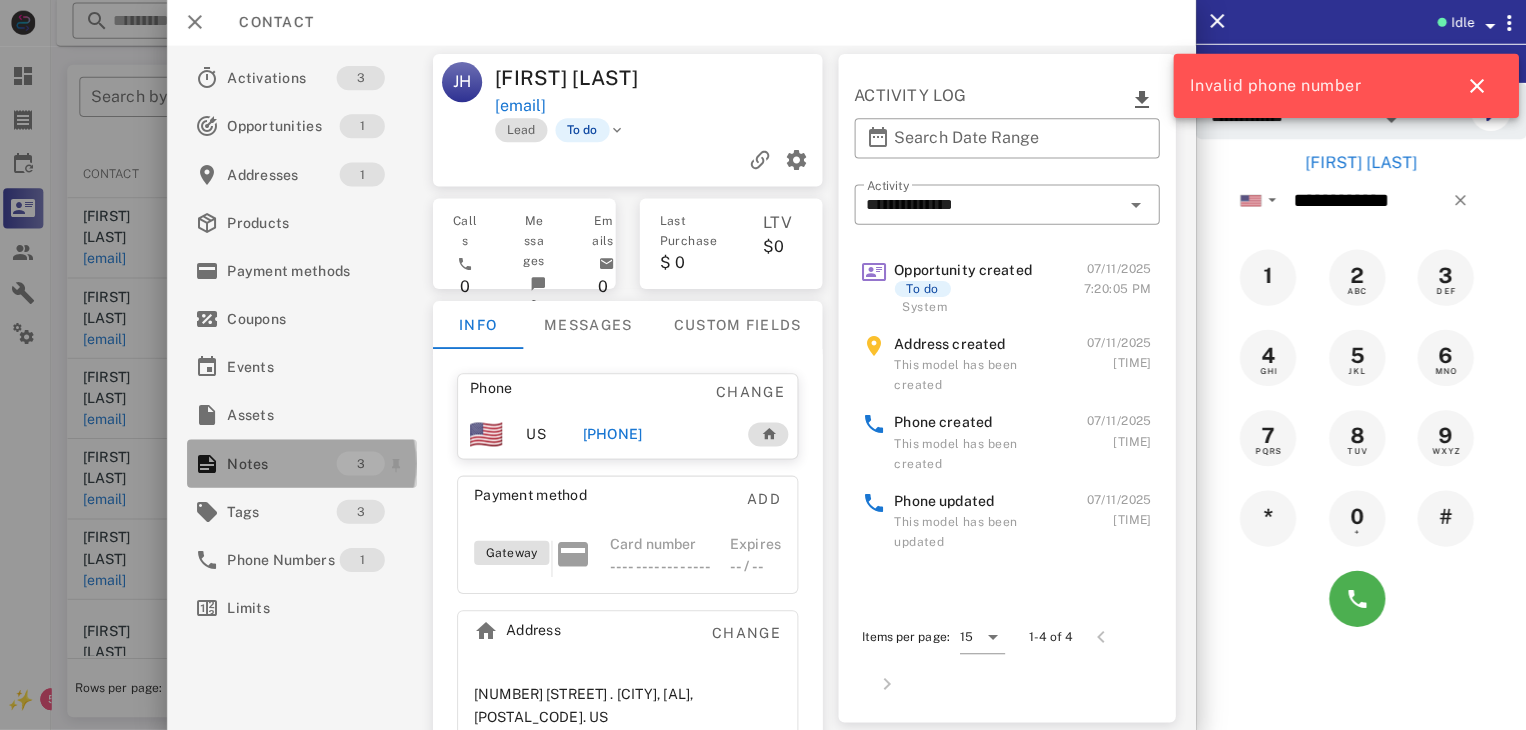 click on "Notes" at bounding box center [285, 464] 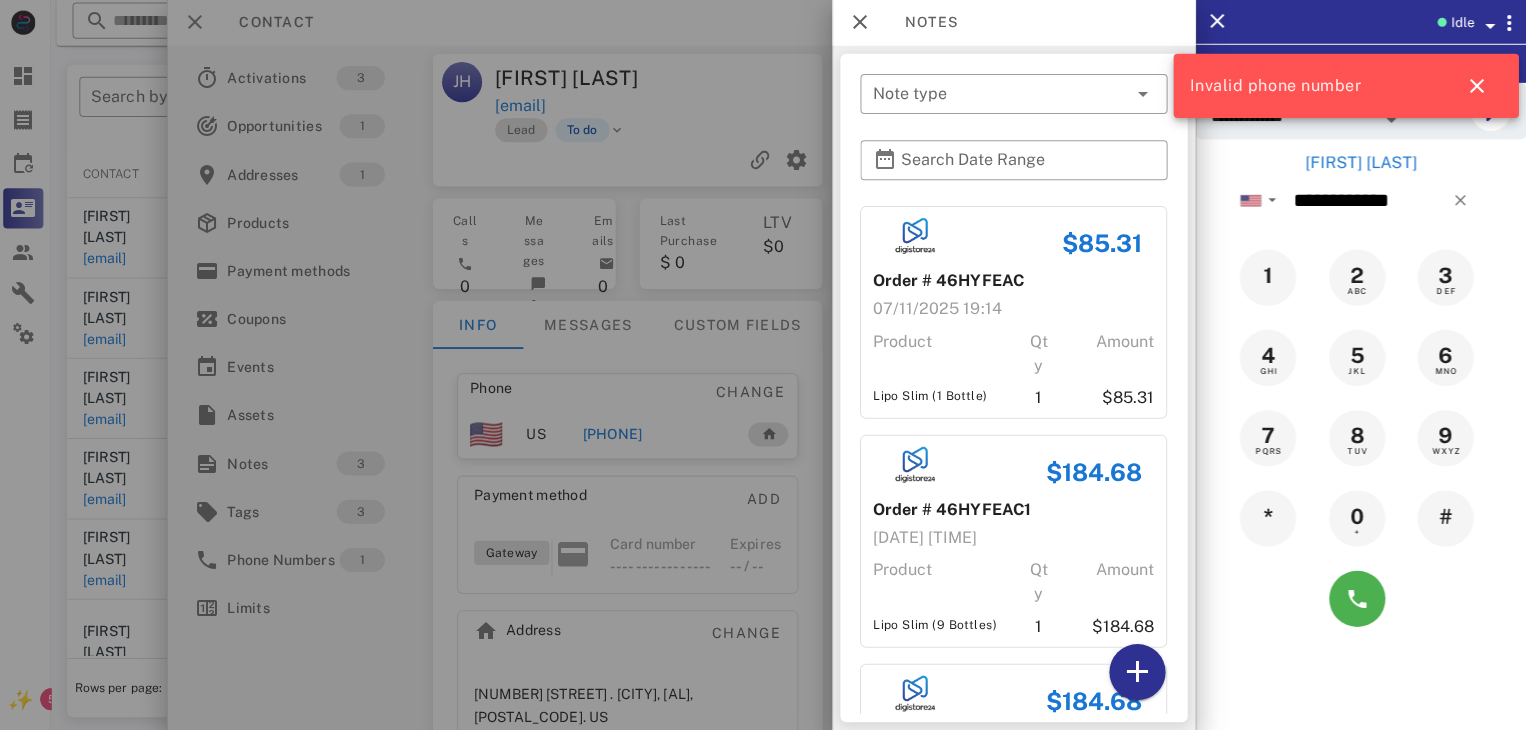 scroll, scrollTop: 201, scrollLeft: 0, axis: vertical 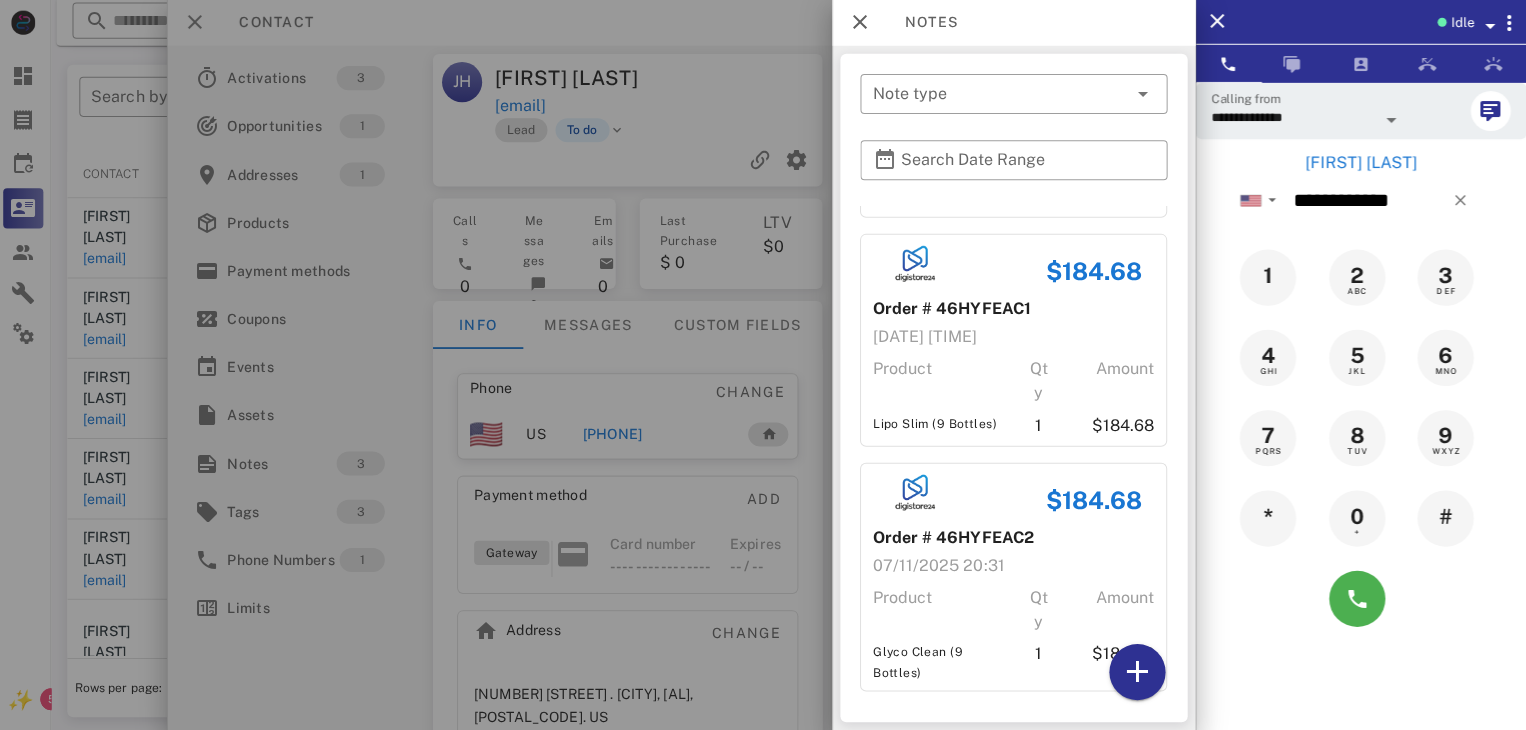 click at bounding box center (763, 365) 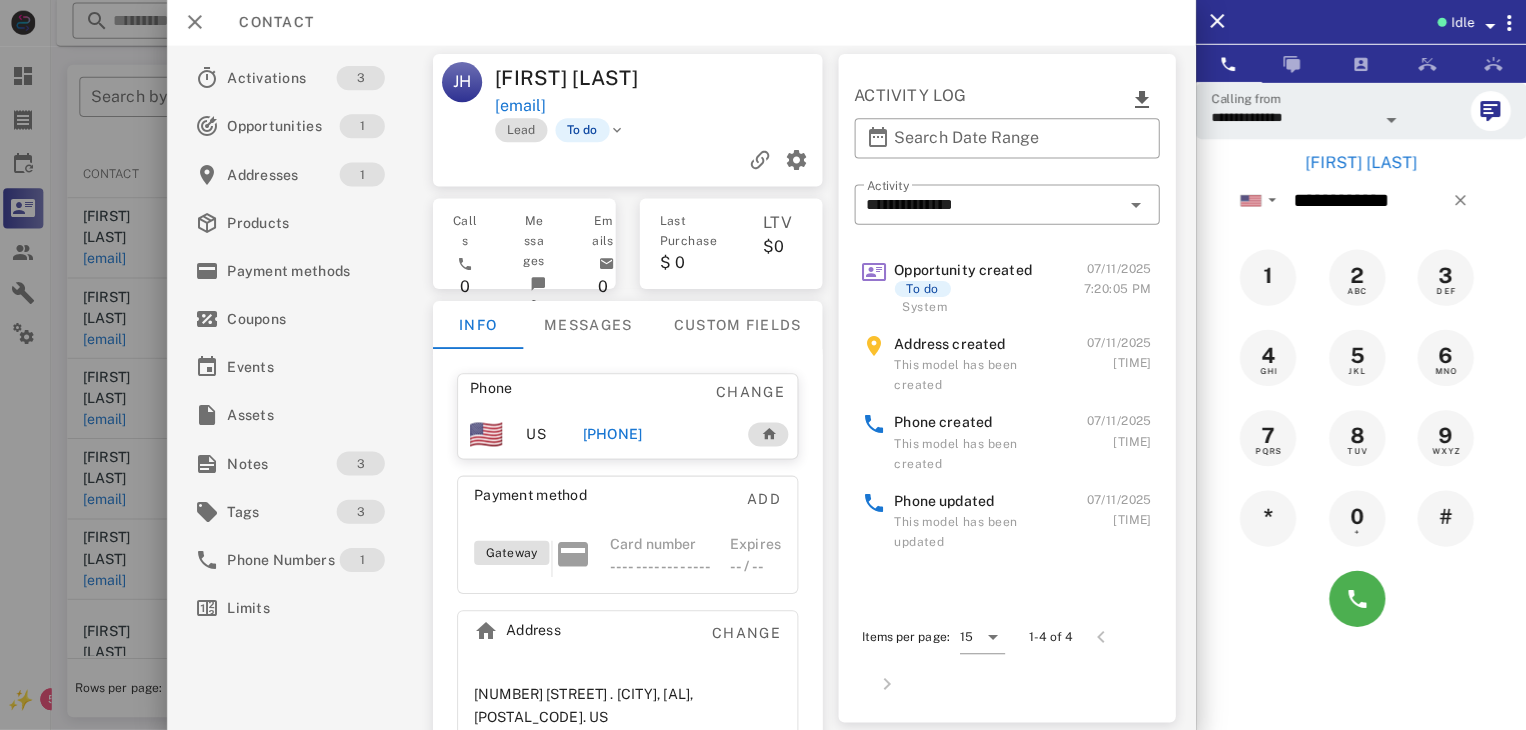 click at bounding box center [763, 365] 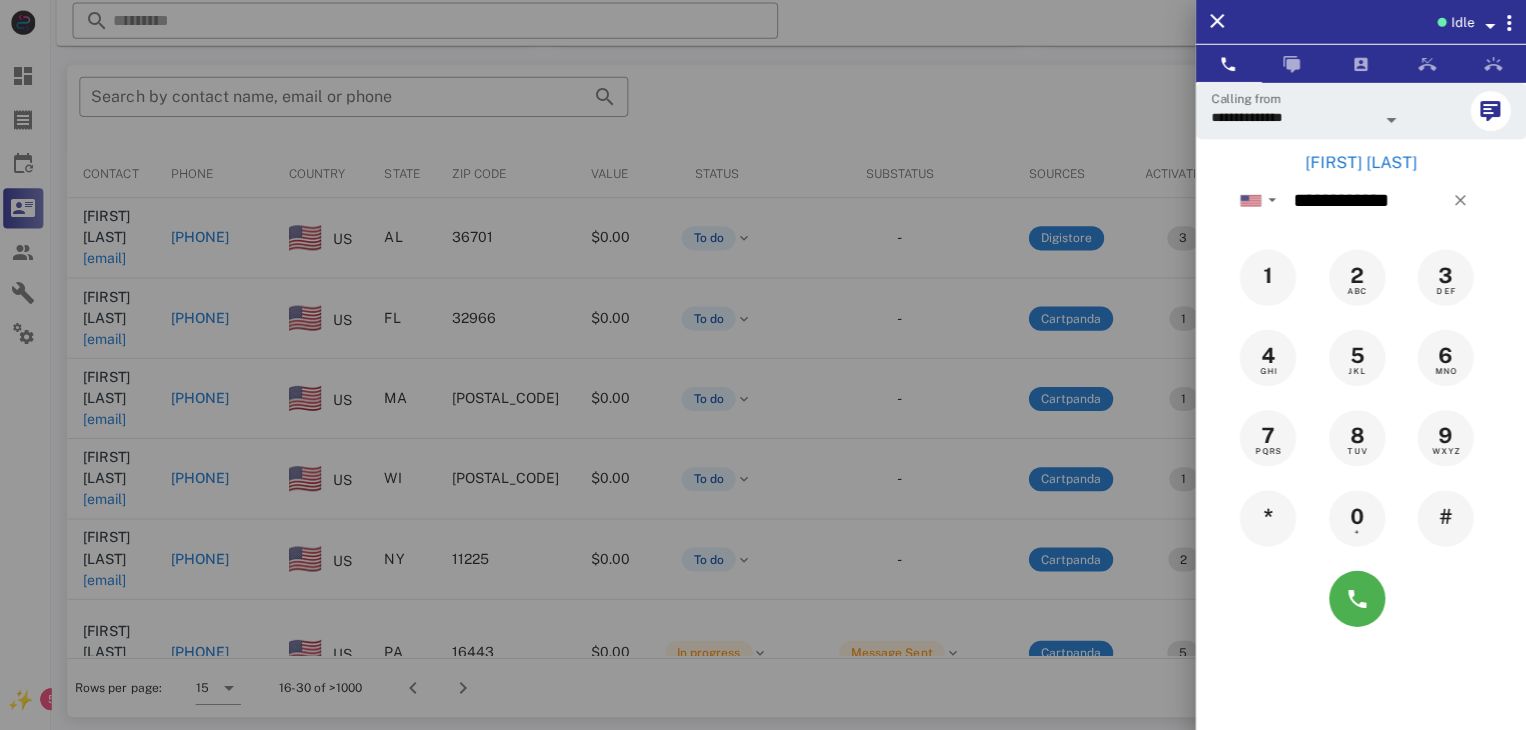 click at bounding box center [763, 365] 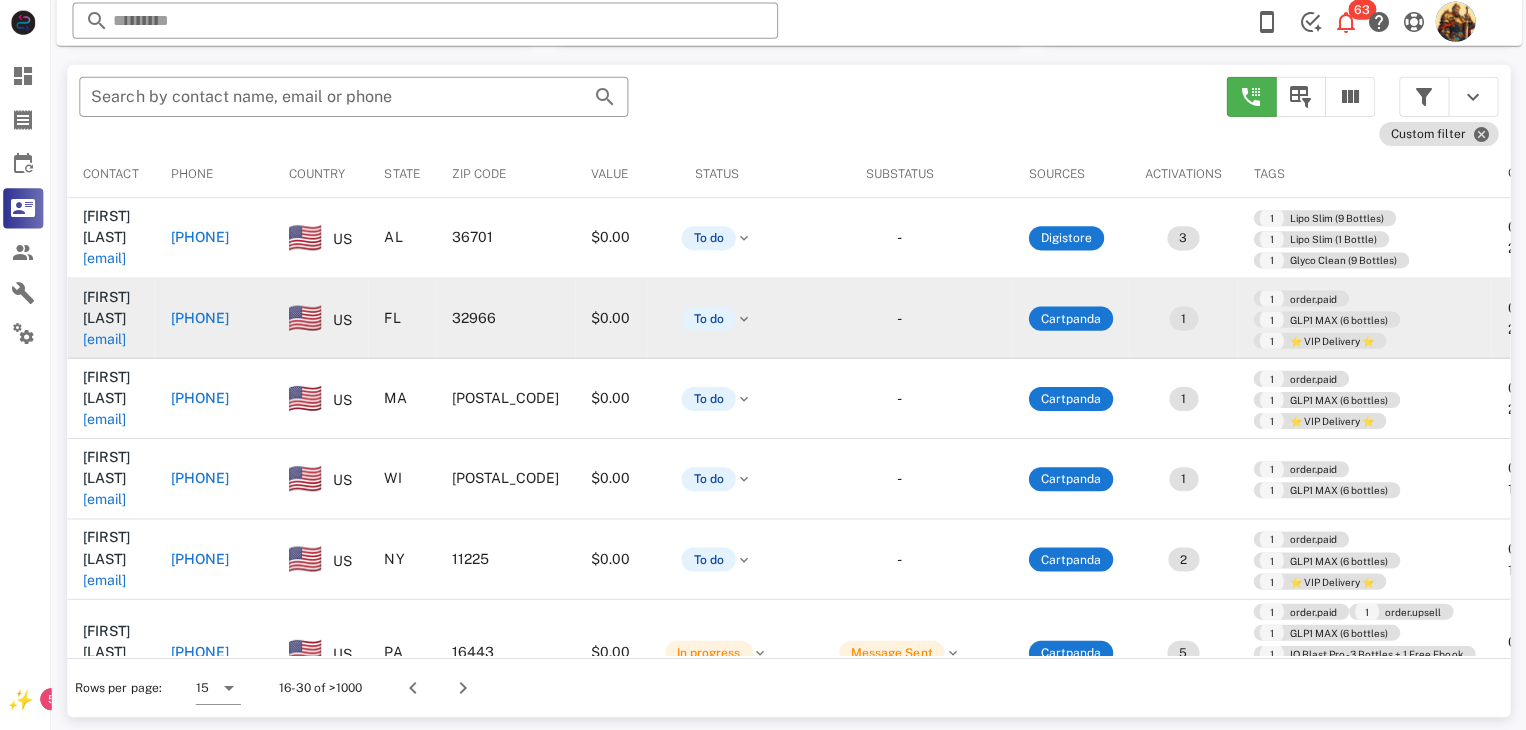 click on "sejenkins58@gmail.com" at bounding box center (109, 340) 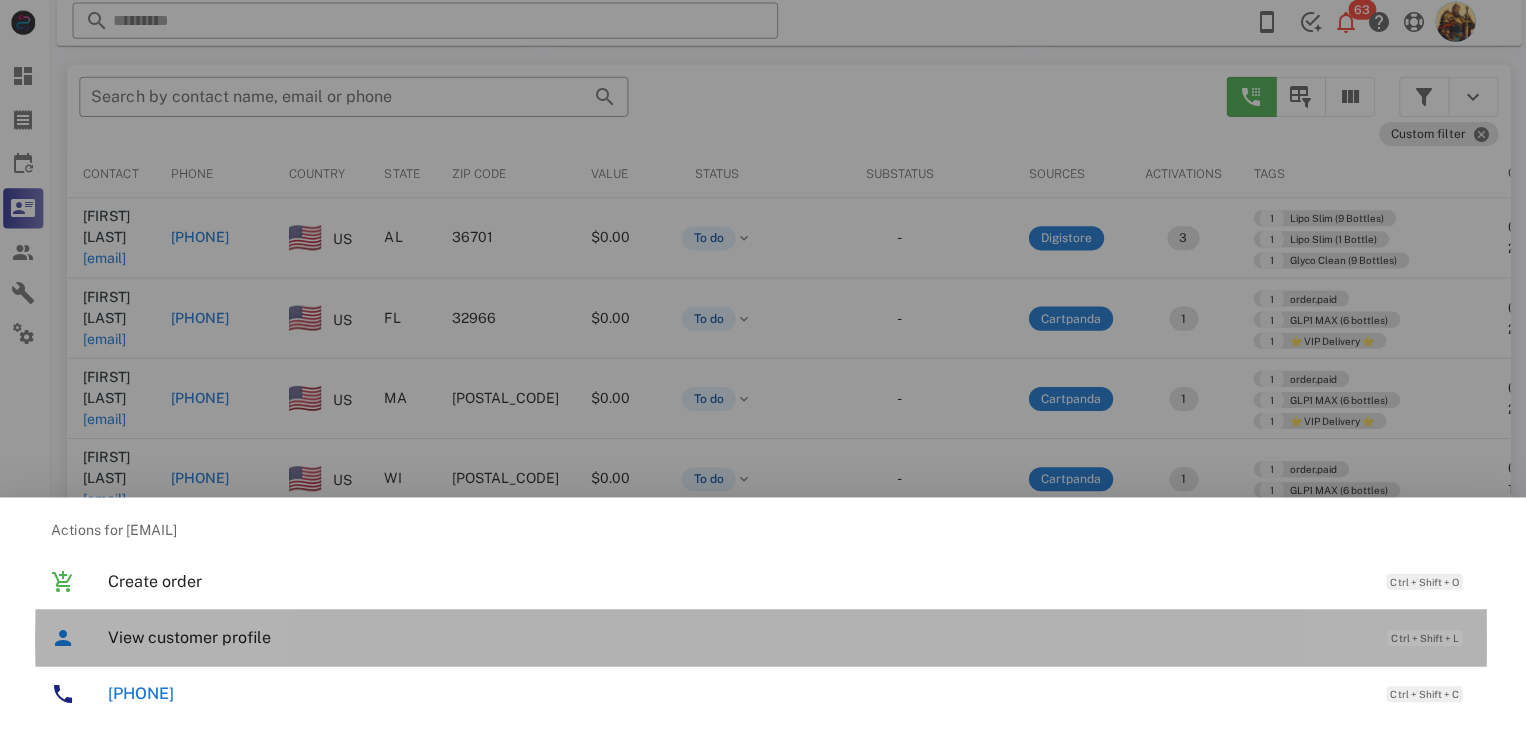 click on "View customer profile Ctrl + Shift + L" at bounding box center (791, 637) 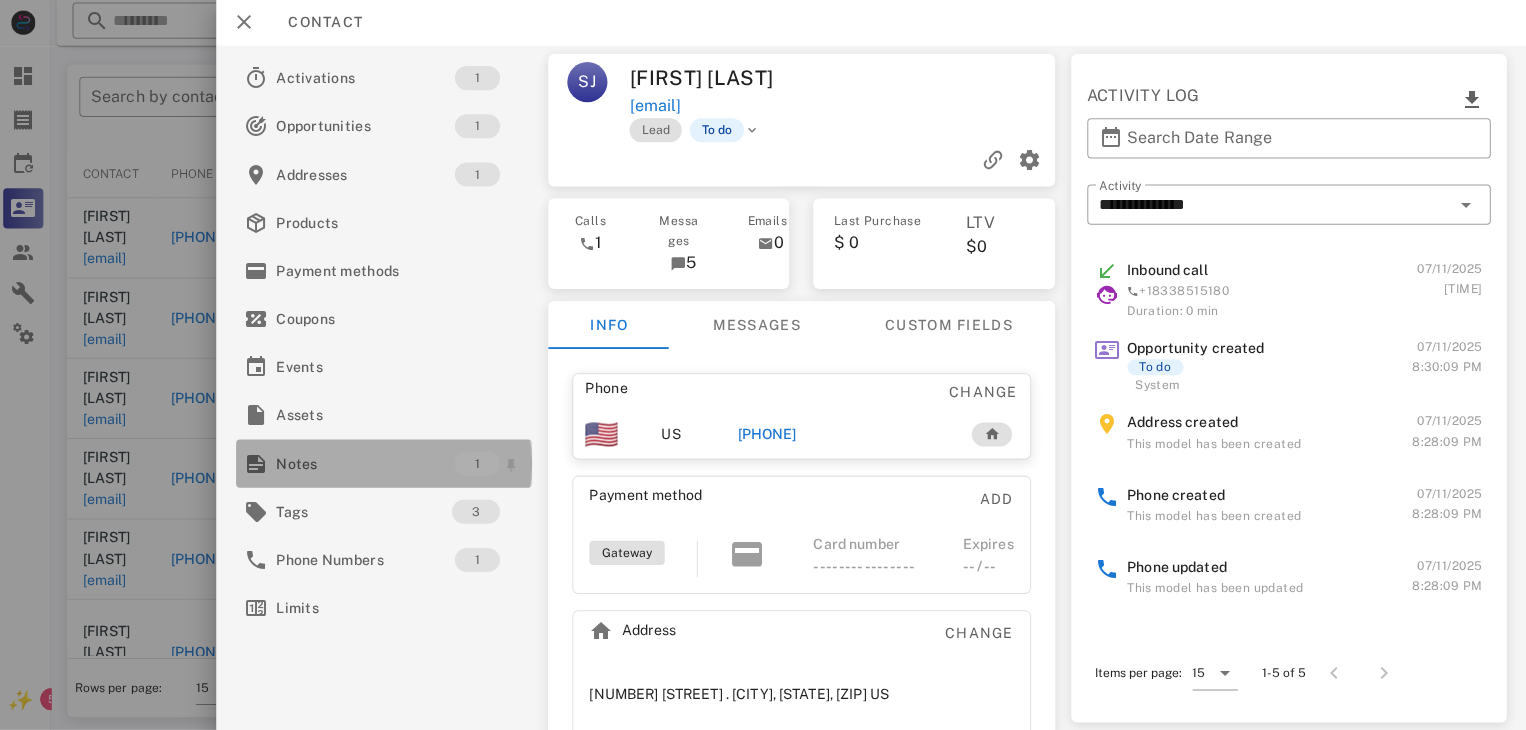 click at bounding box center (260, 464) 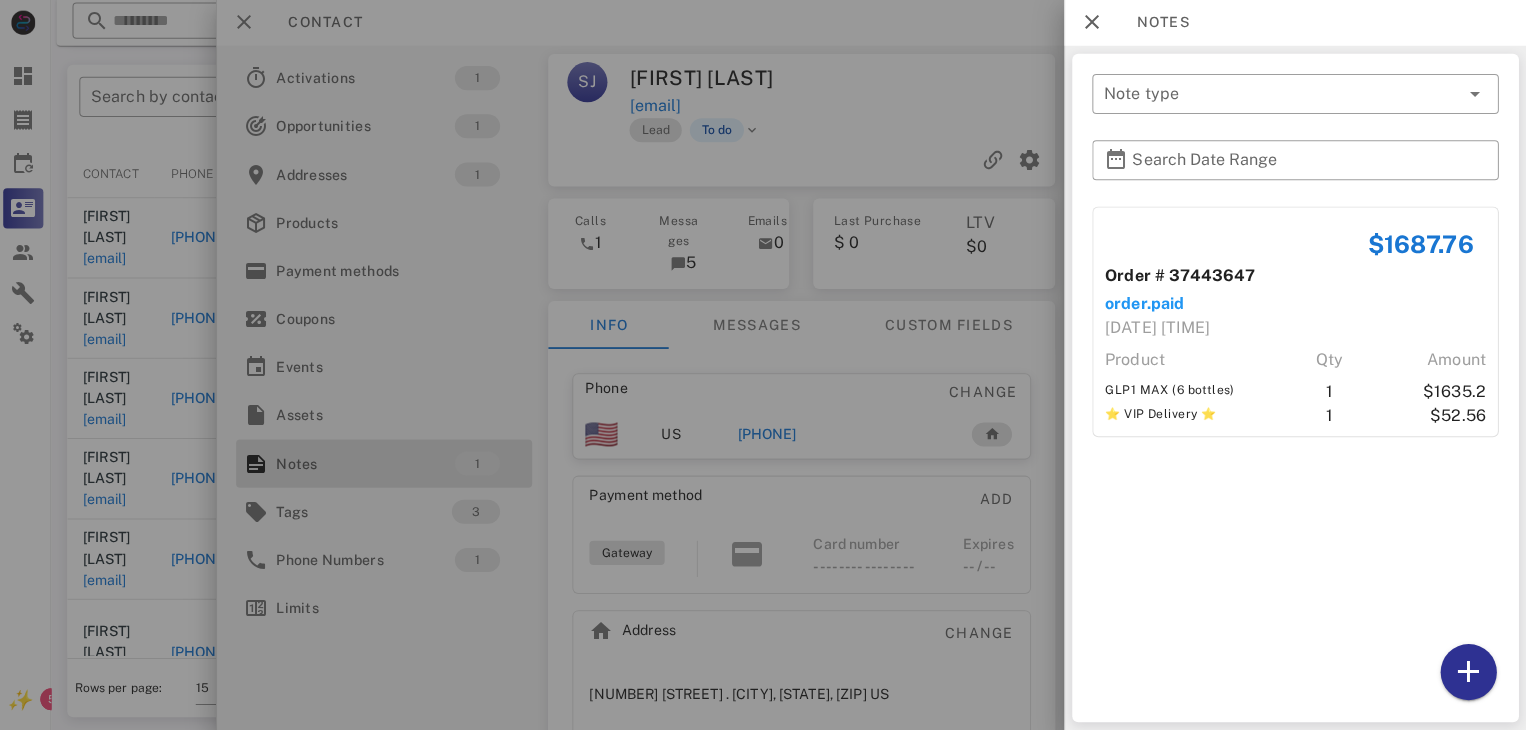 click at bounding box center [763, 365] 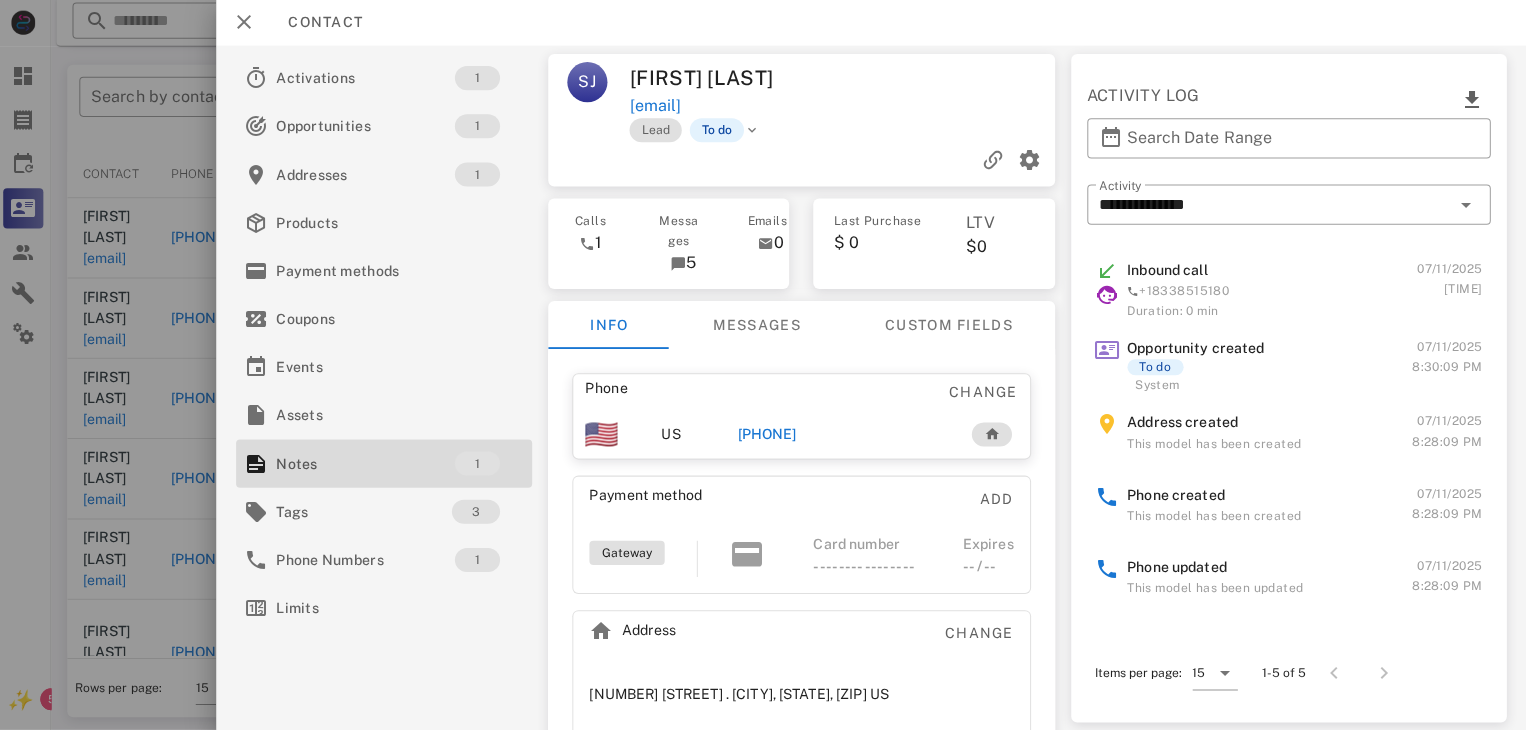 click on "+12294261753" at bounding box center (769, 435) 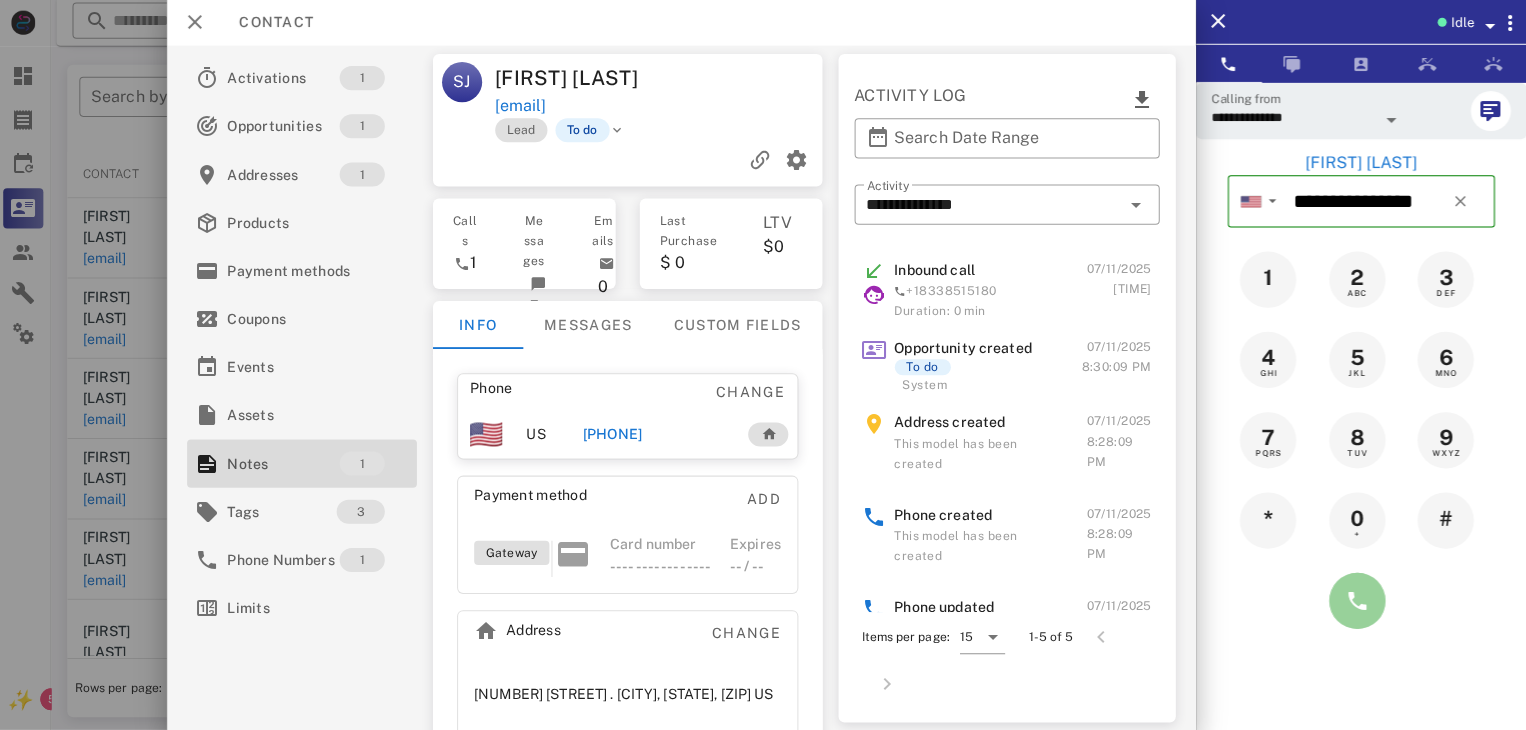 click at bounding box center [1357, 601] 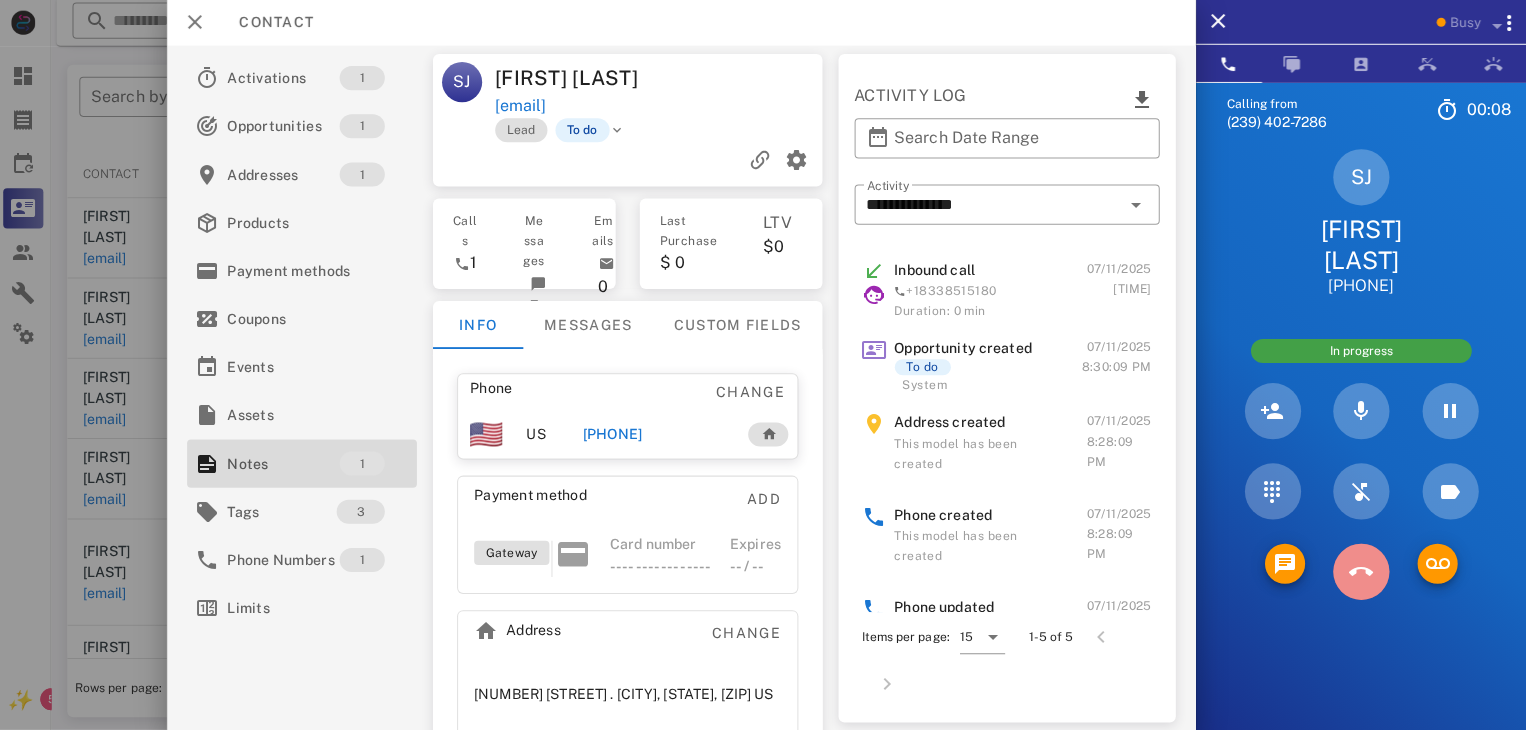click at bounding box center [1361, 572] 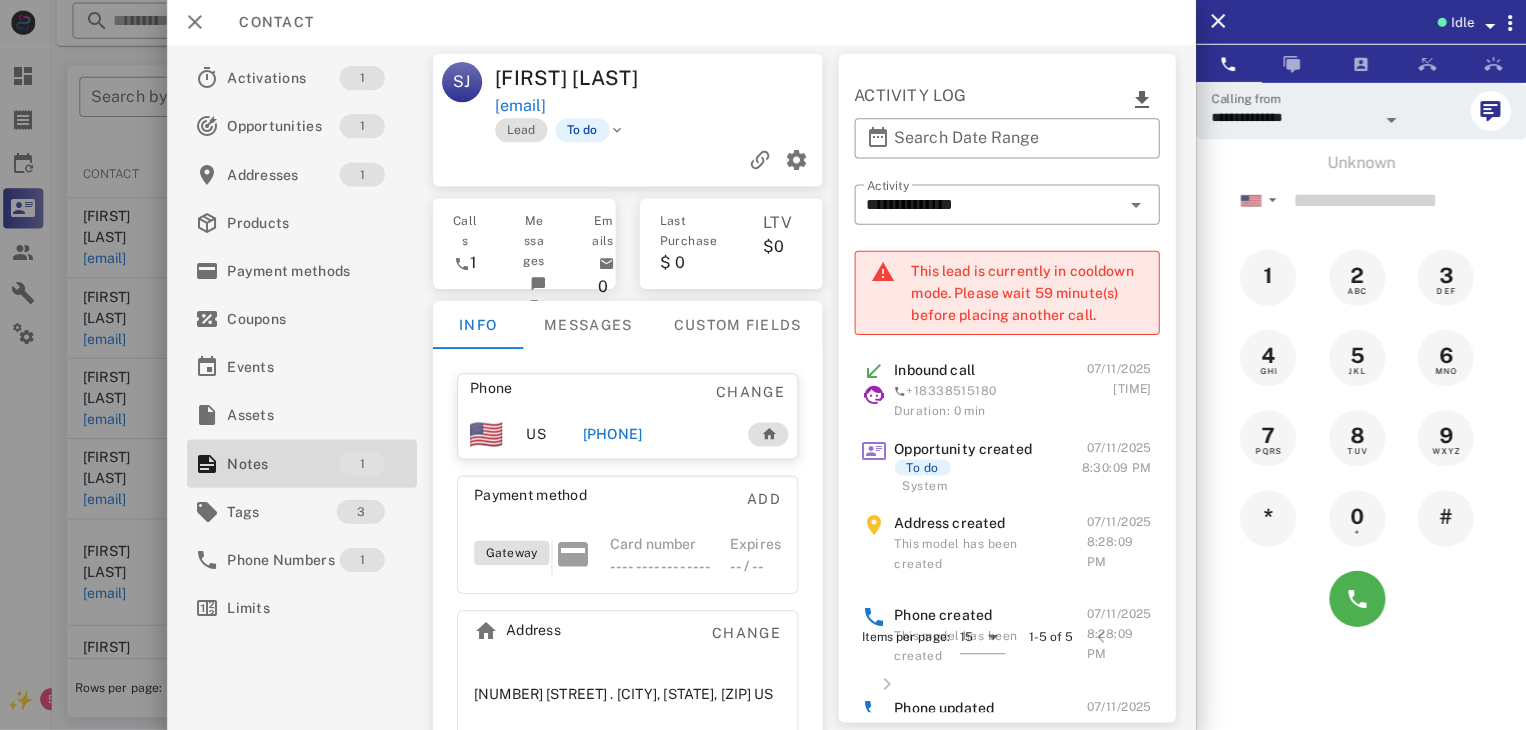 click at bounding box center [763, 365] 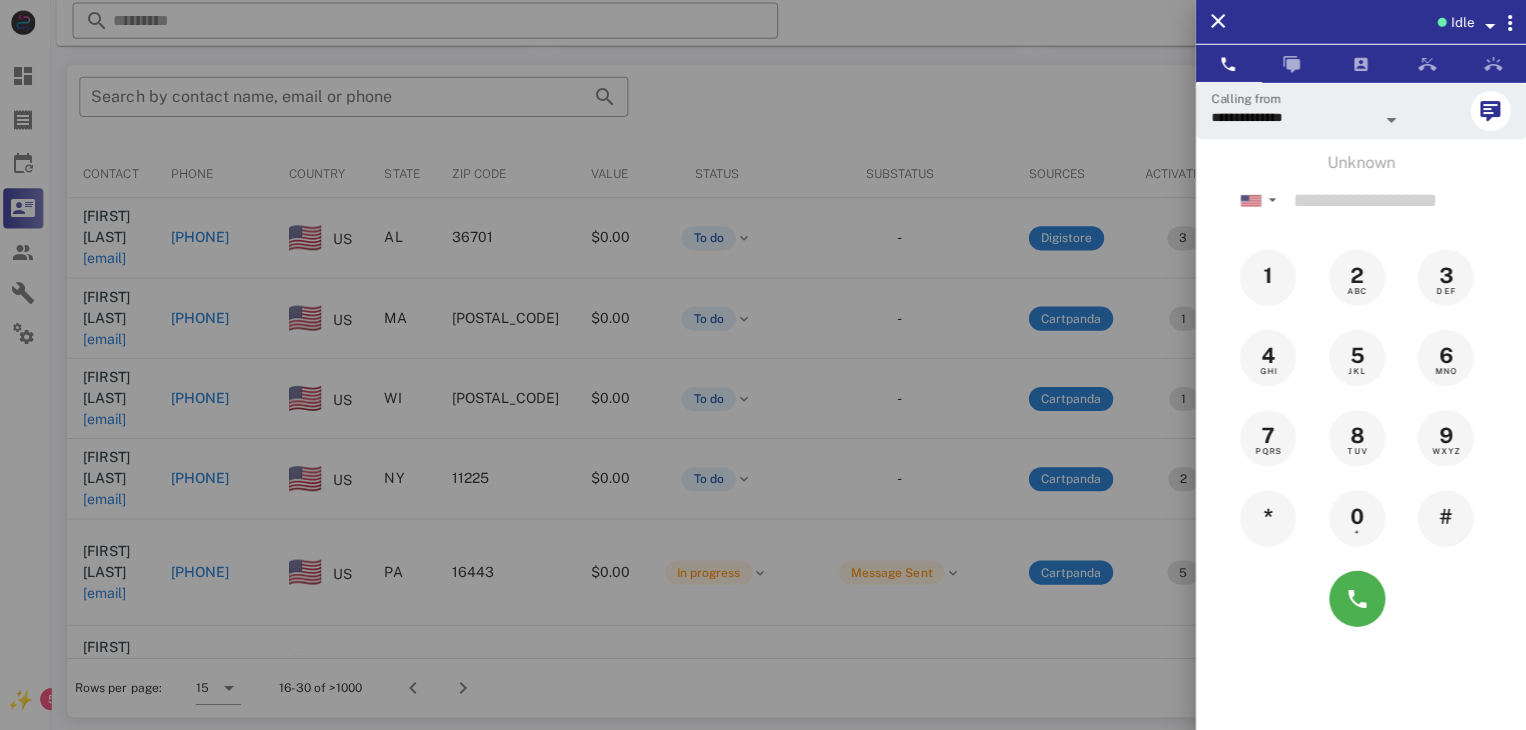 click at bounding box center [763, 365] 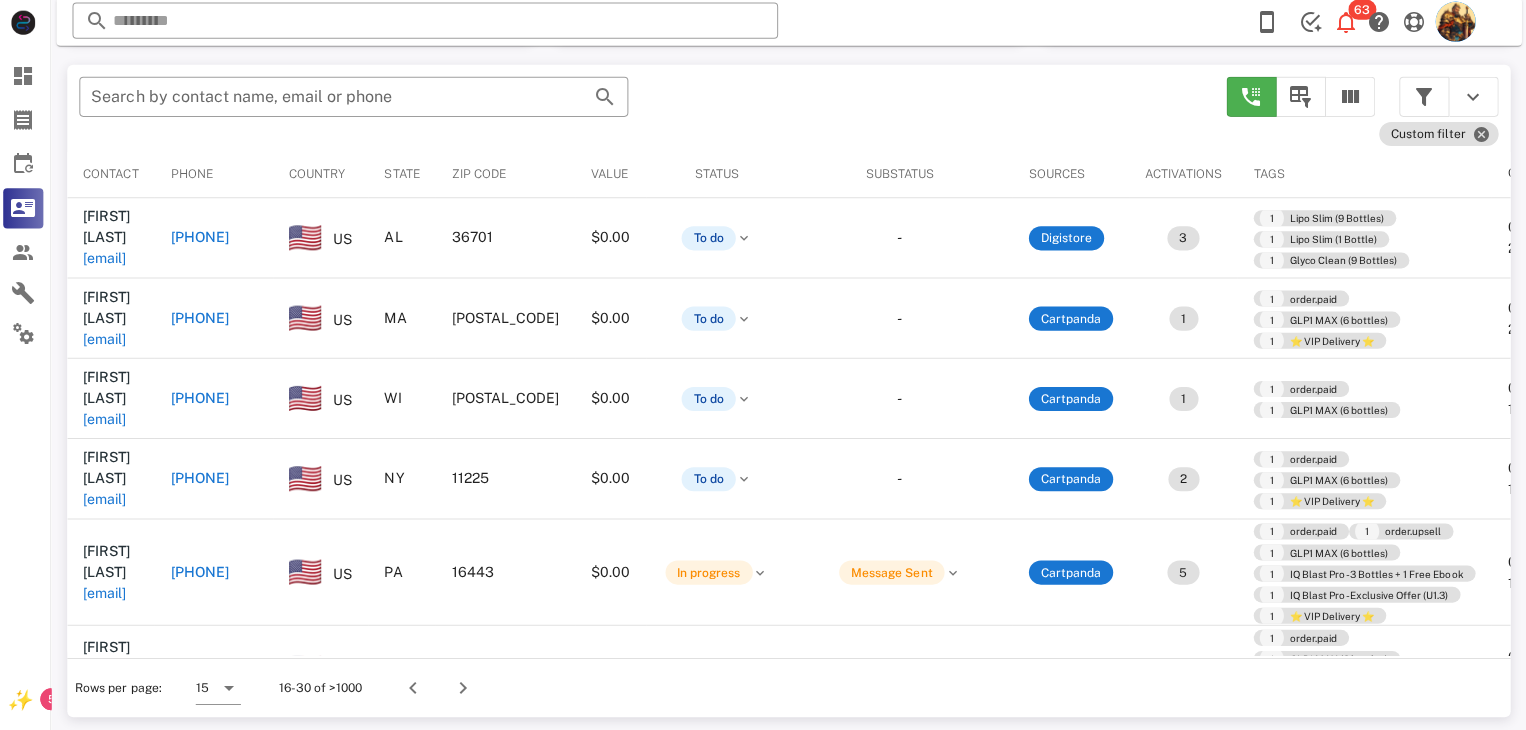 click on "jhudson-carter@dallask12.org" at bounding box center [109, 260] 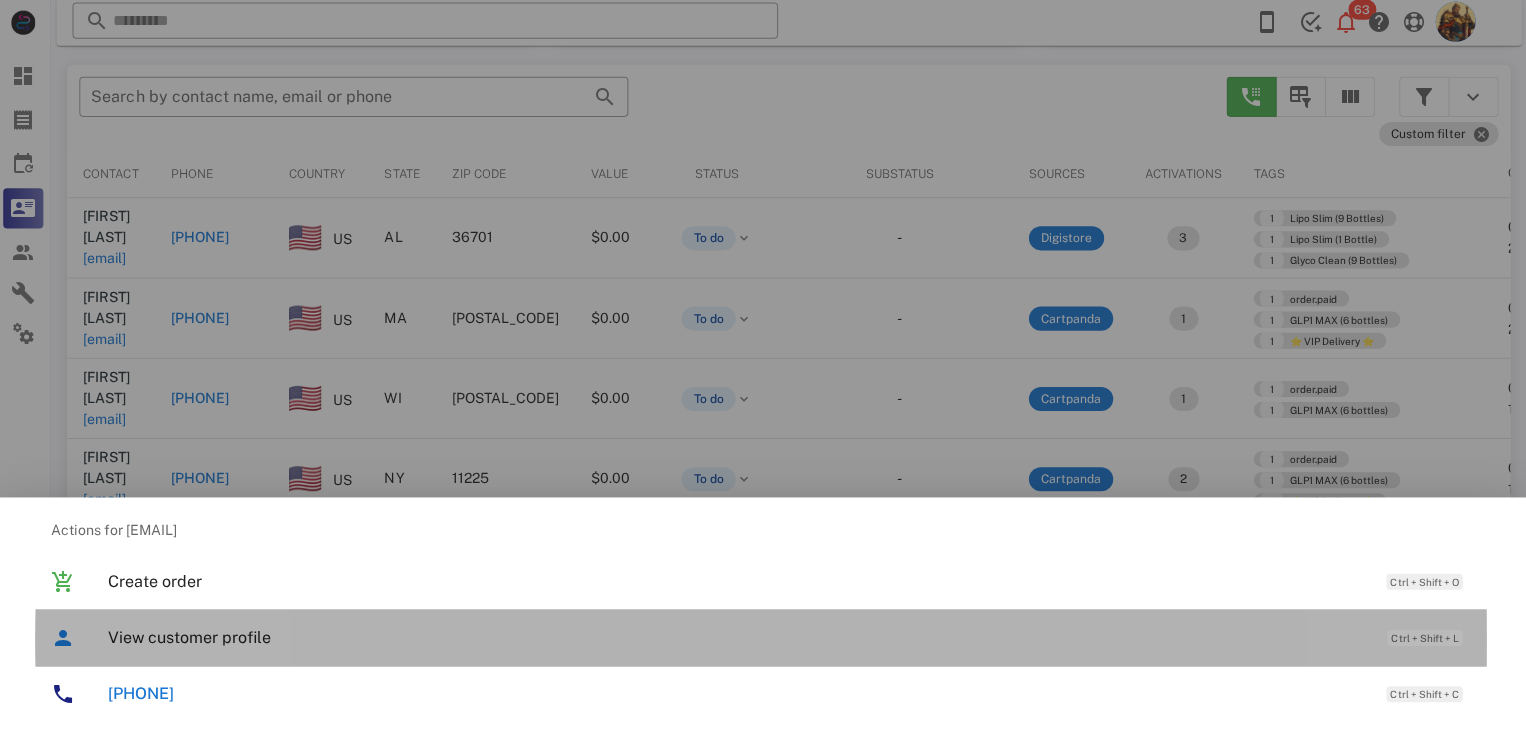 click on "View customer profile" at bounding box center [739, 637] 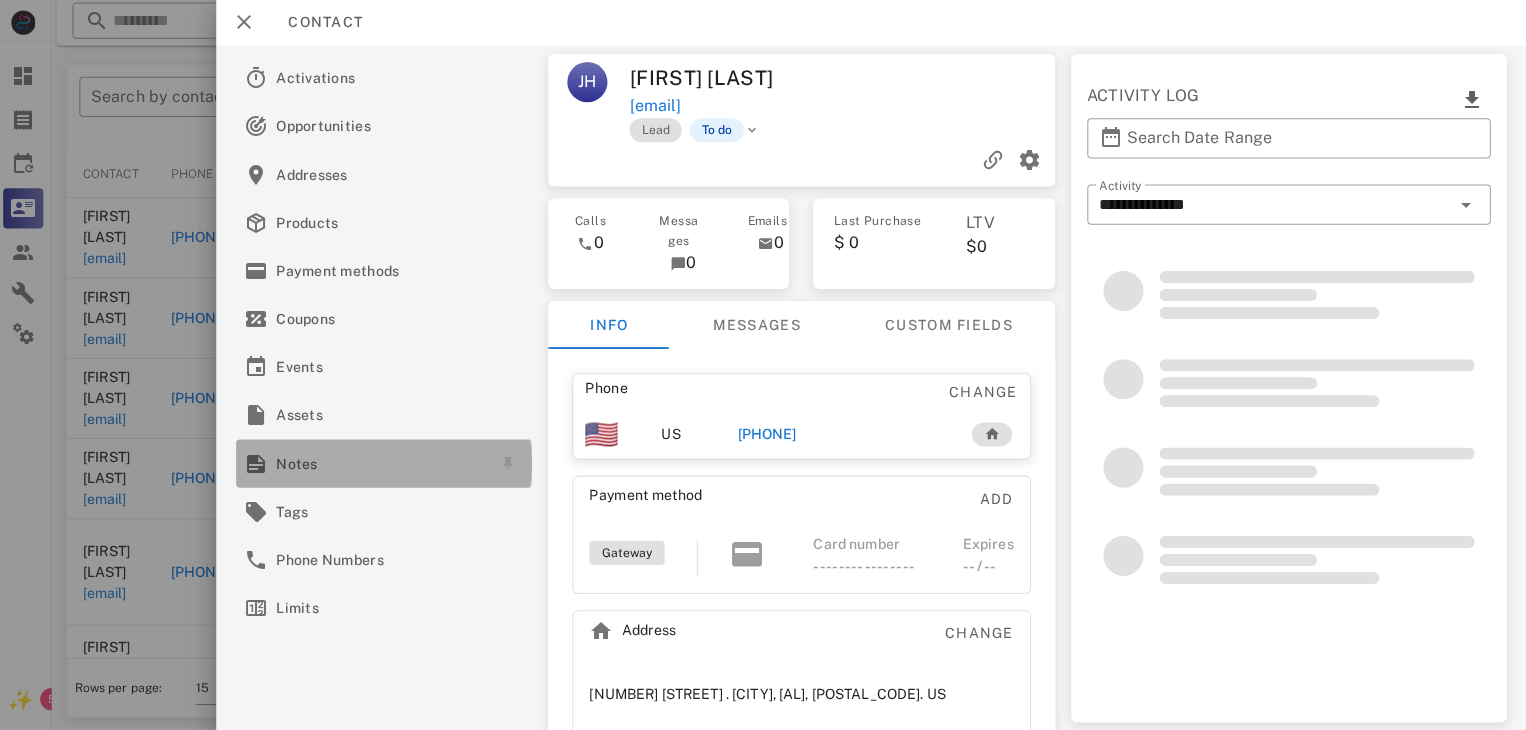 click on "Notes" at bounding box center (383, 464) 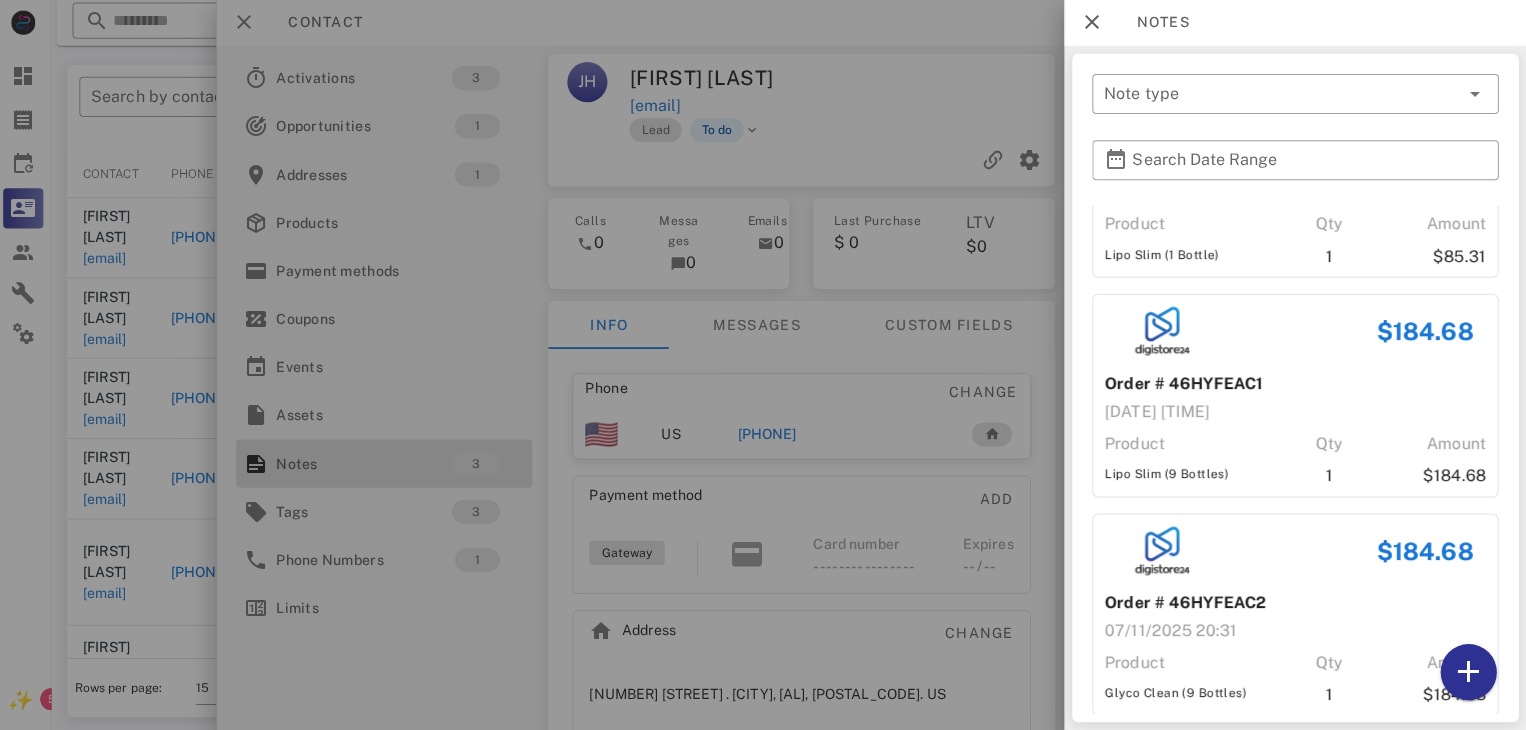 scroll, scrollTop: 157, scrollLeft: 0, axis: vertical 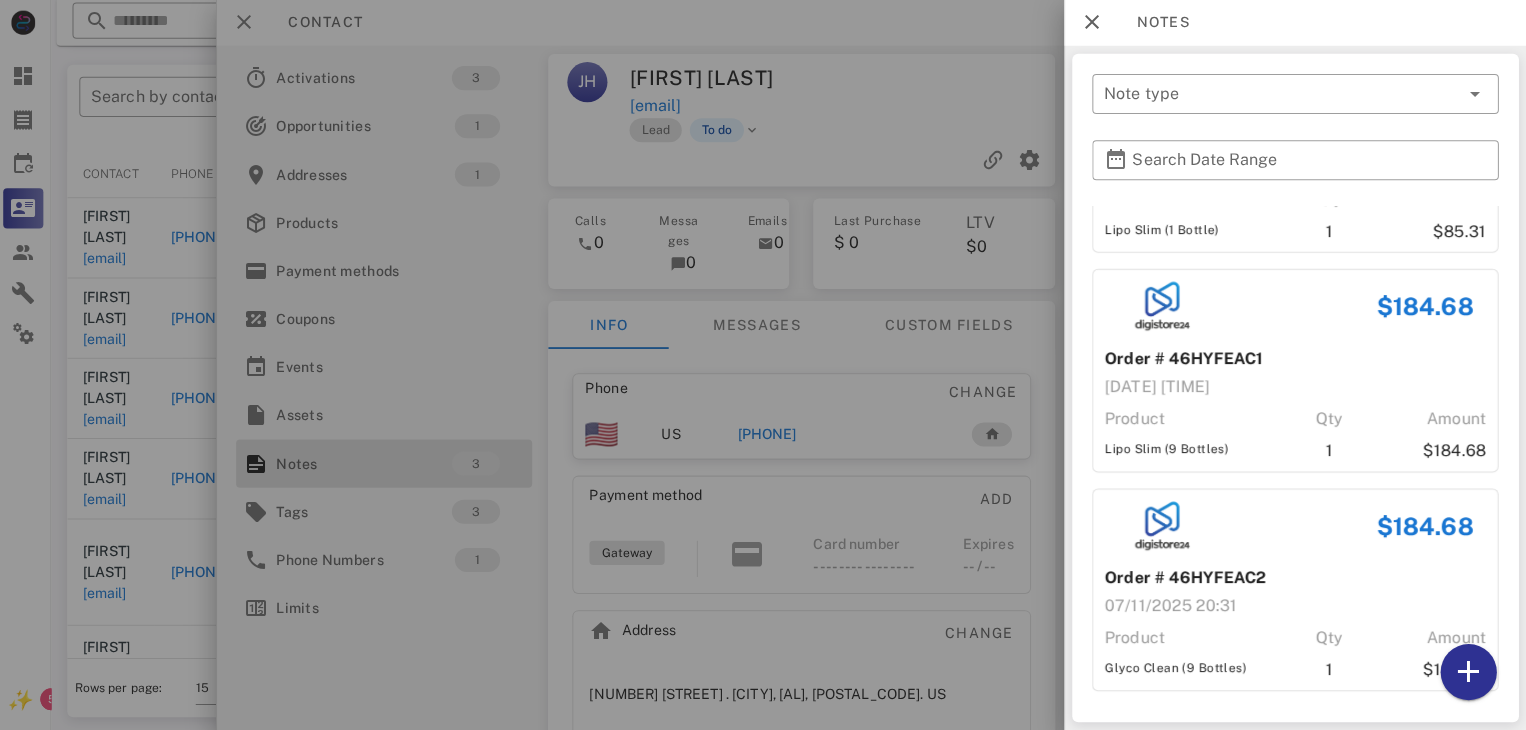 click at bounding box center [763, 365] 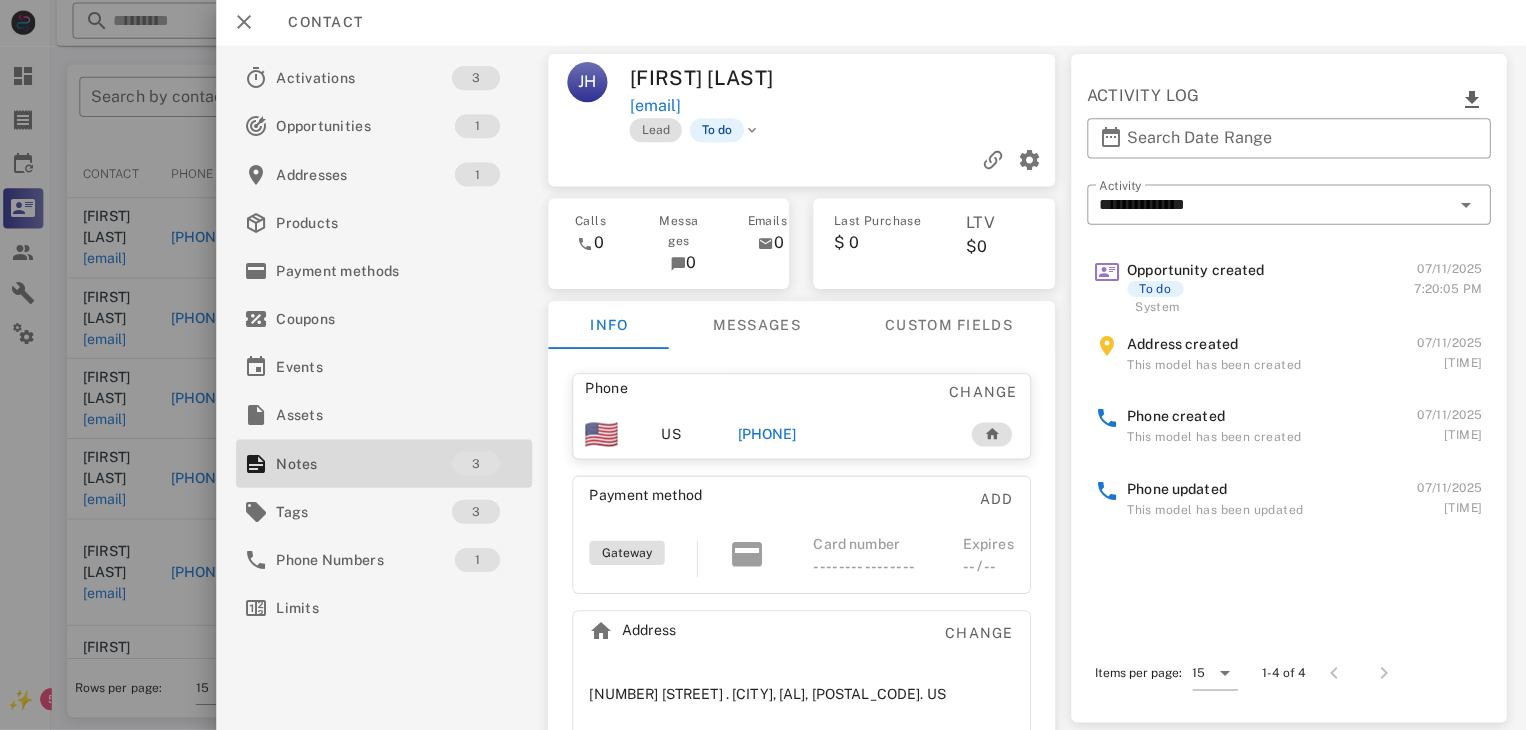 click on "+13355050575" at bounding box center [769, 435] 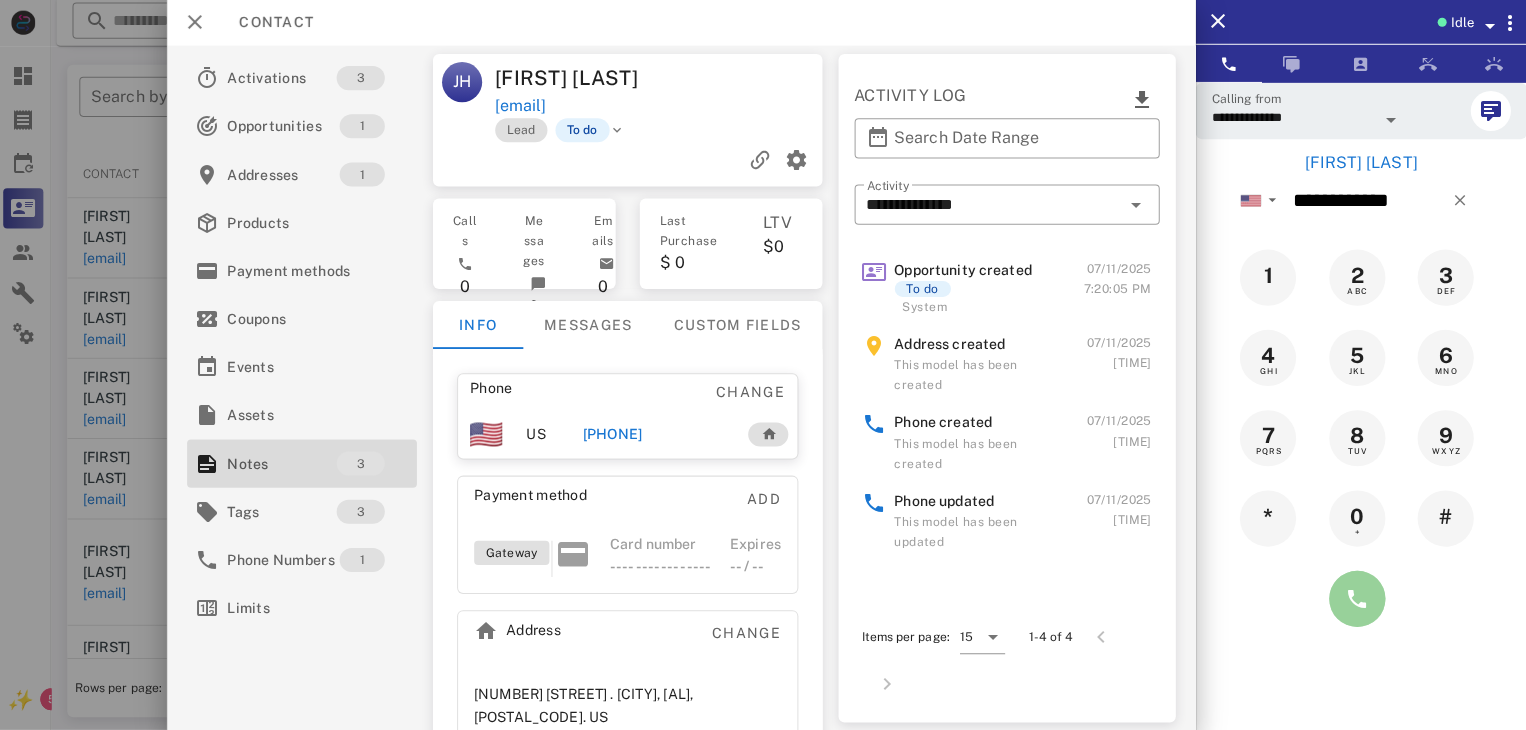 click at bounding box center (1357, 599) 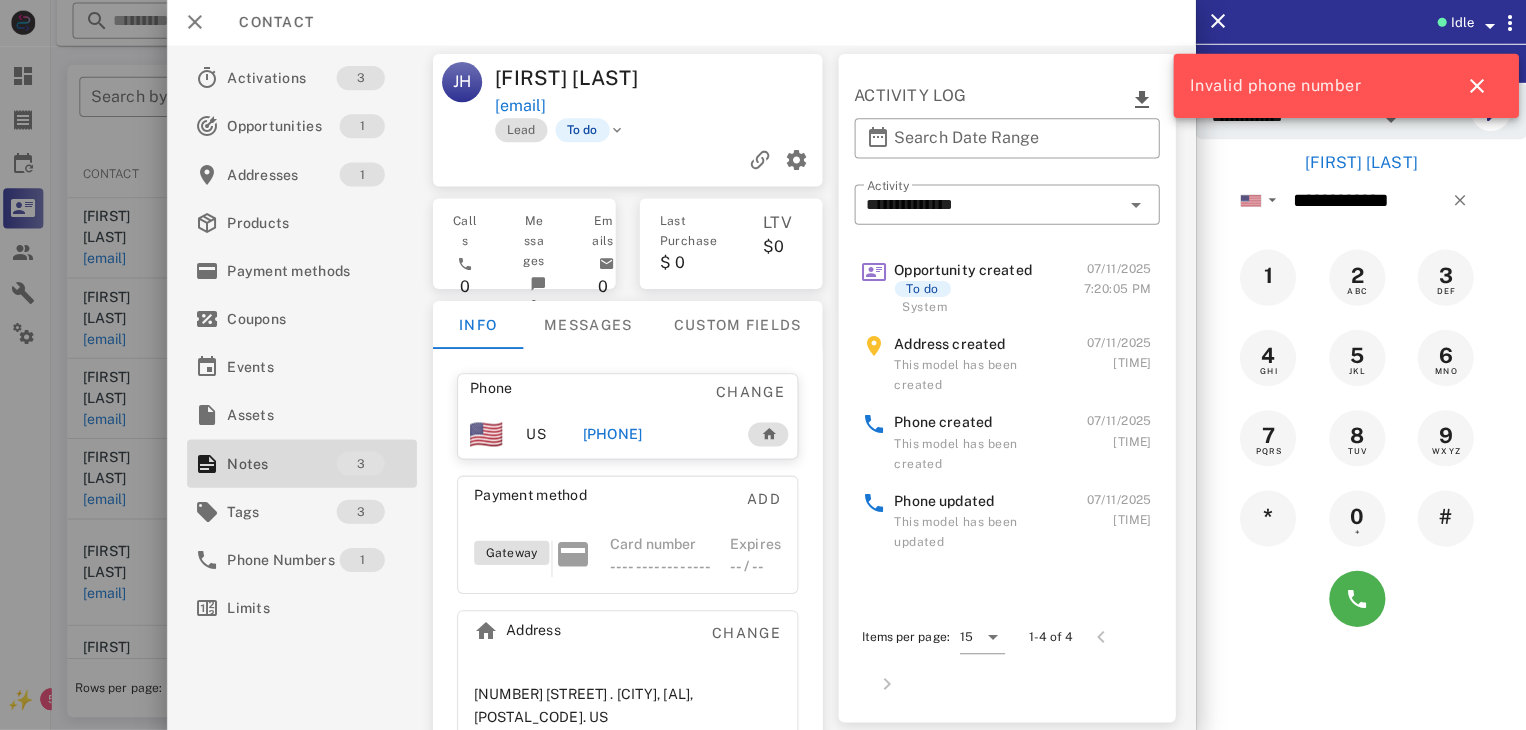 click at bounding box center [763, 365] 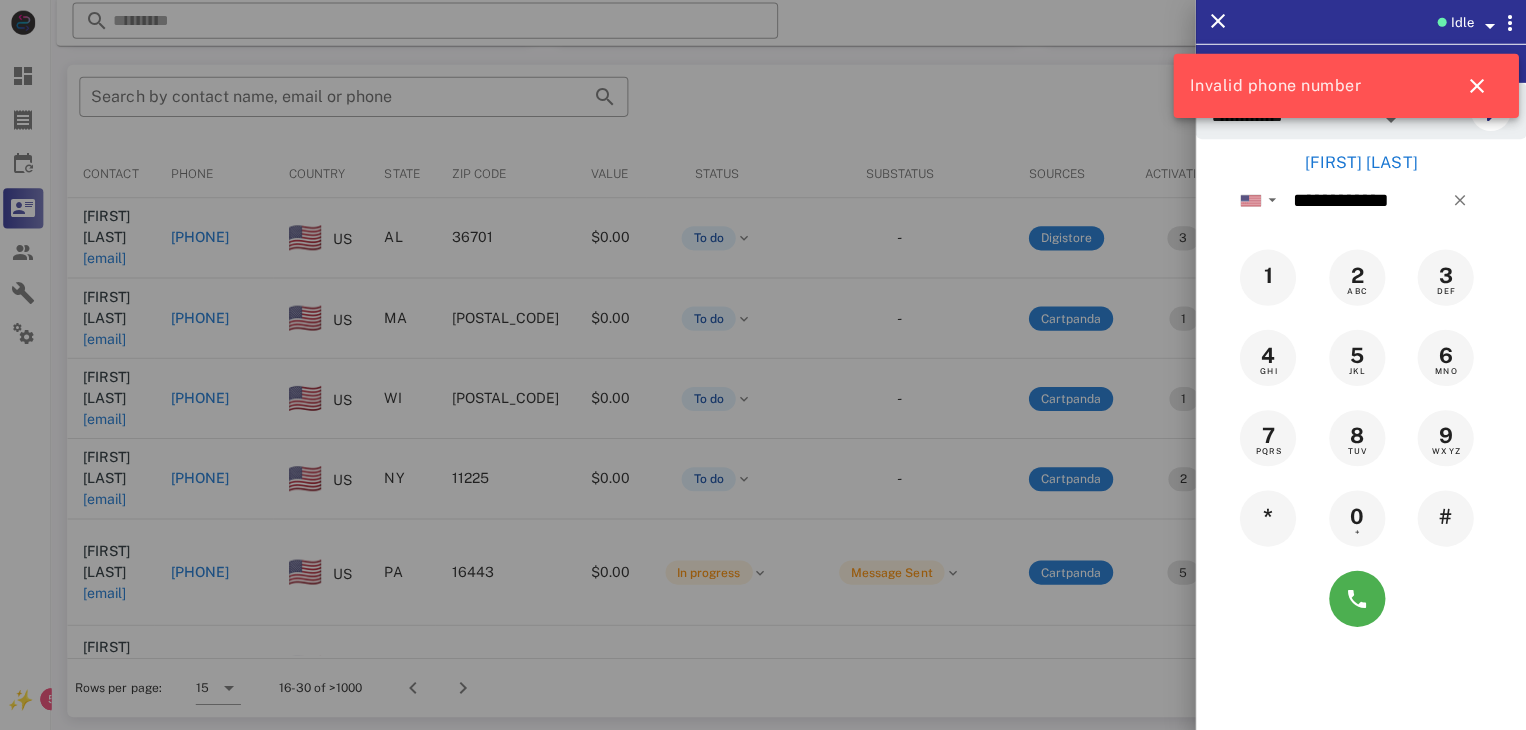 click at bounding box center (763, 365) 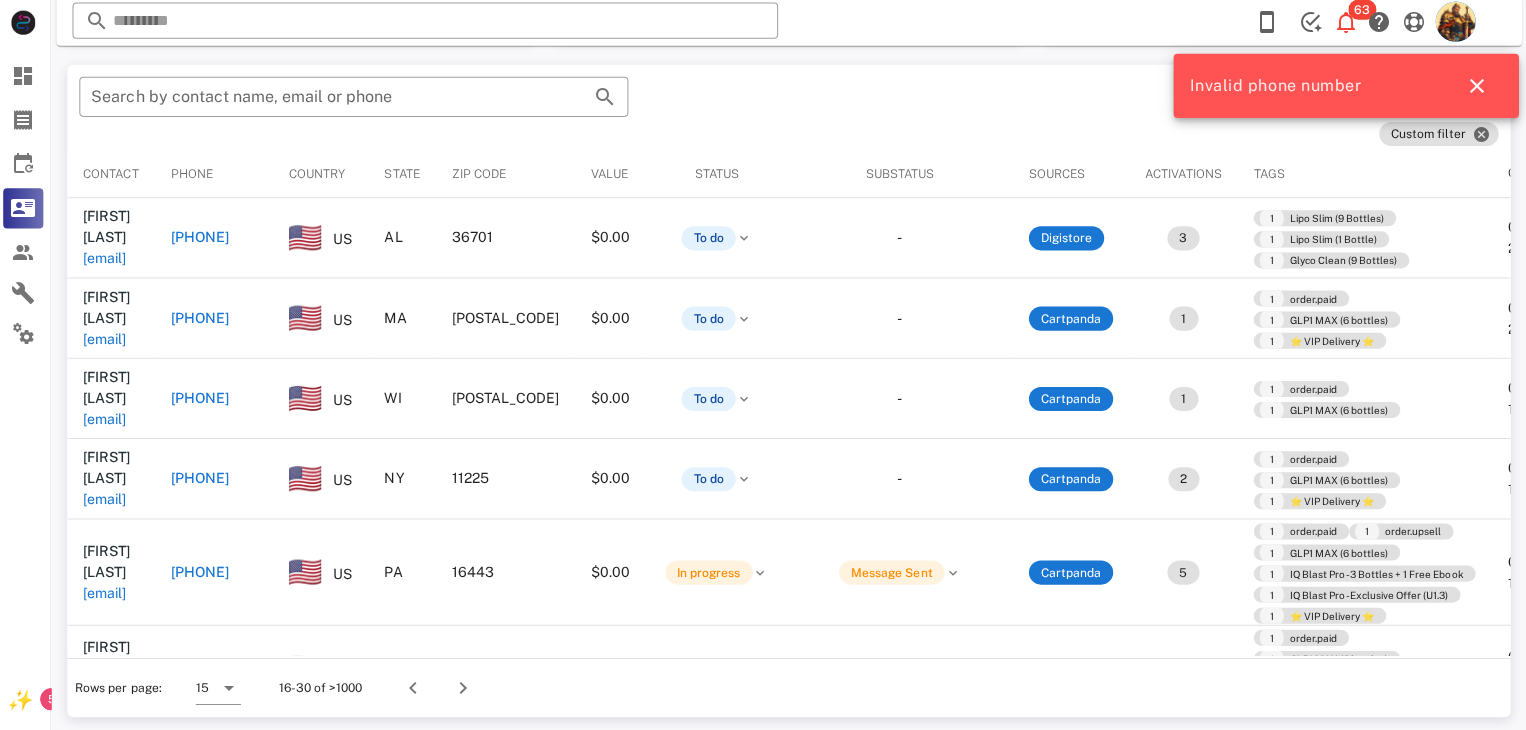 click on "capelindab@aol.com" at bounding box center [109, 340] 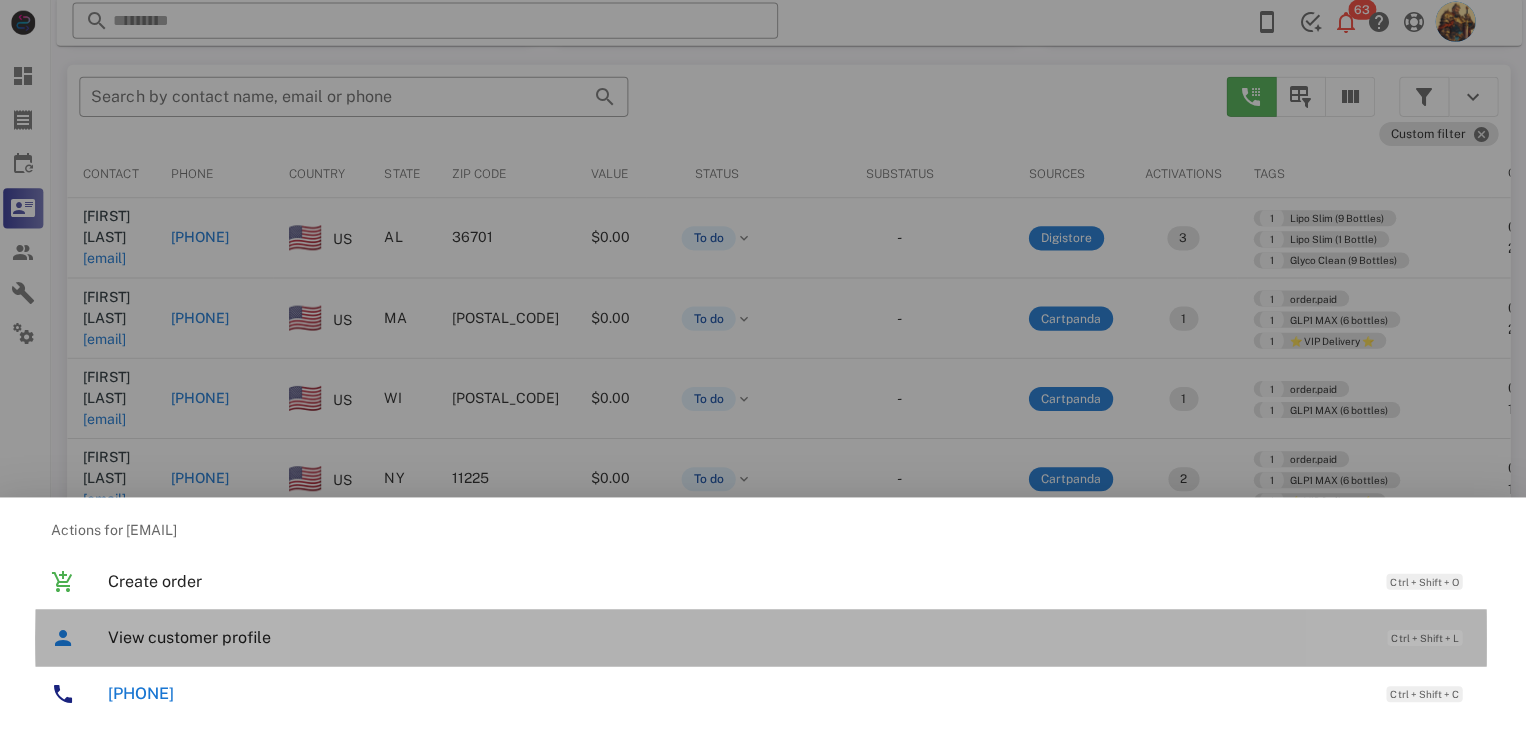 drag, startPoint x: 137, startPoint y: 633, endPoint x: 253, endPoint y: 651, distance: 117.388245 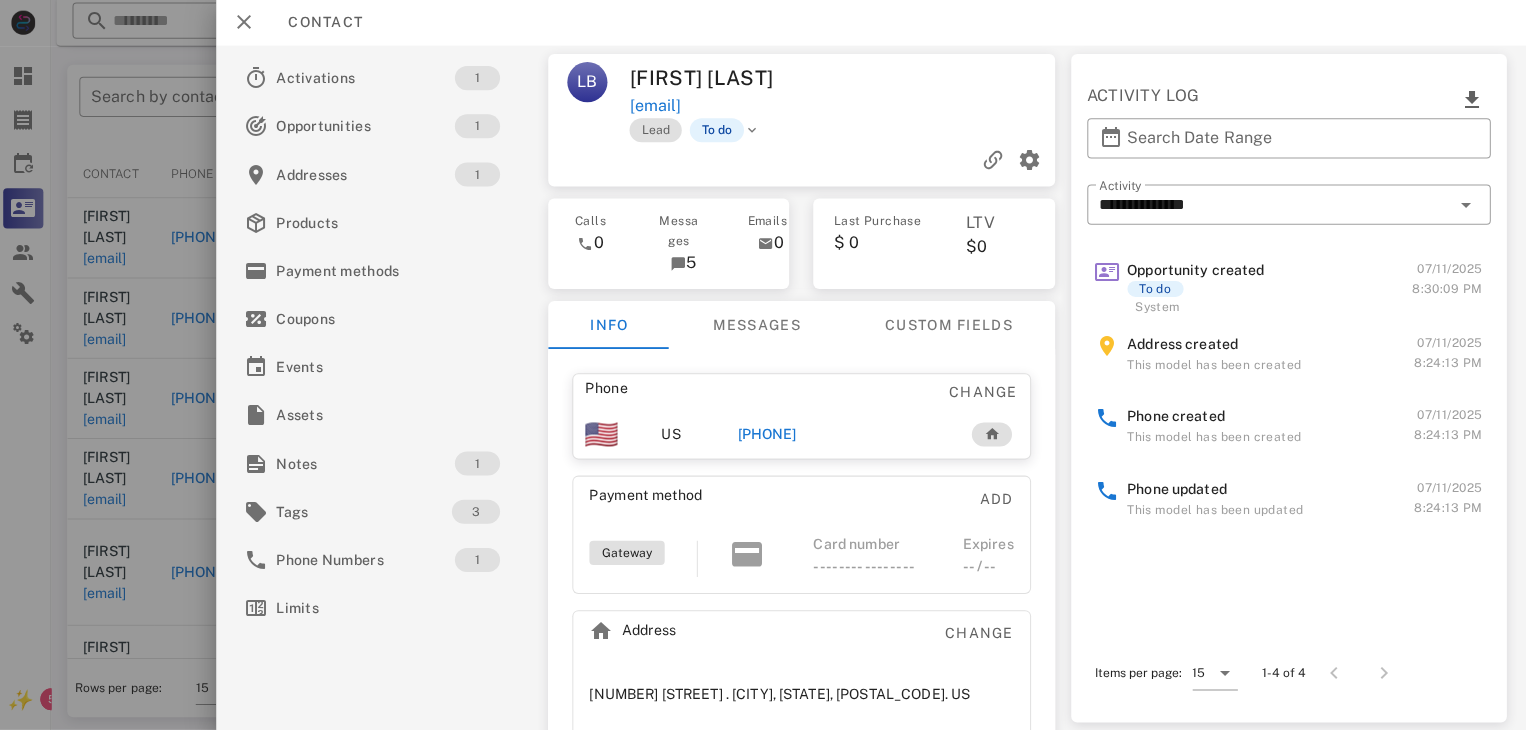 click on "+17046050566" at bounding box center [769, 435] 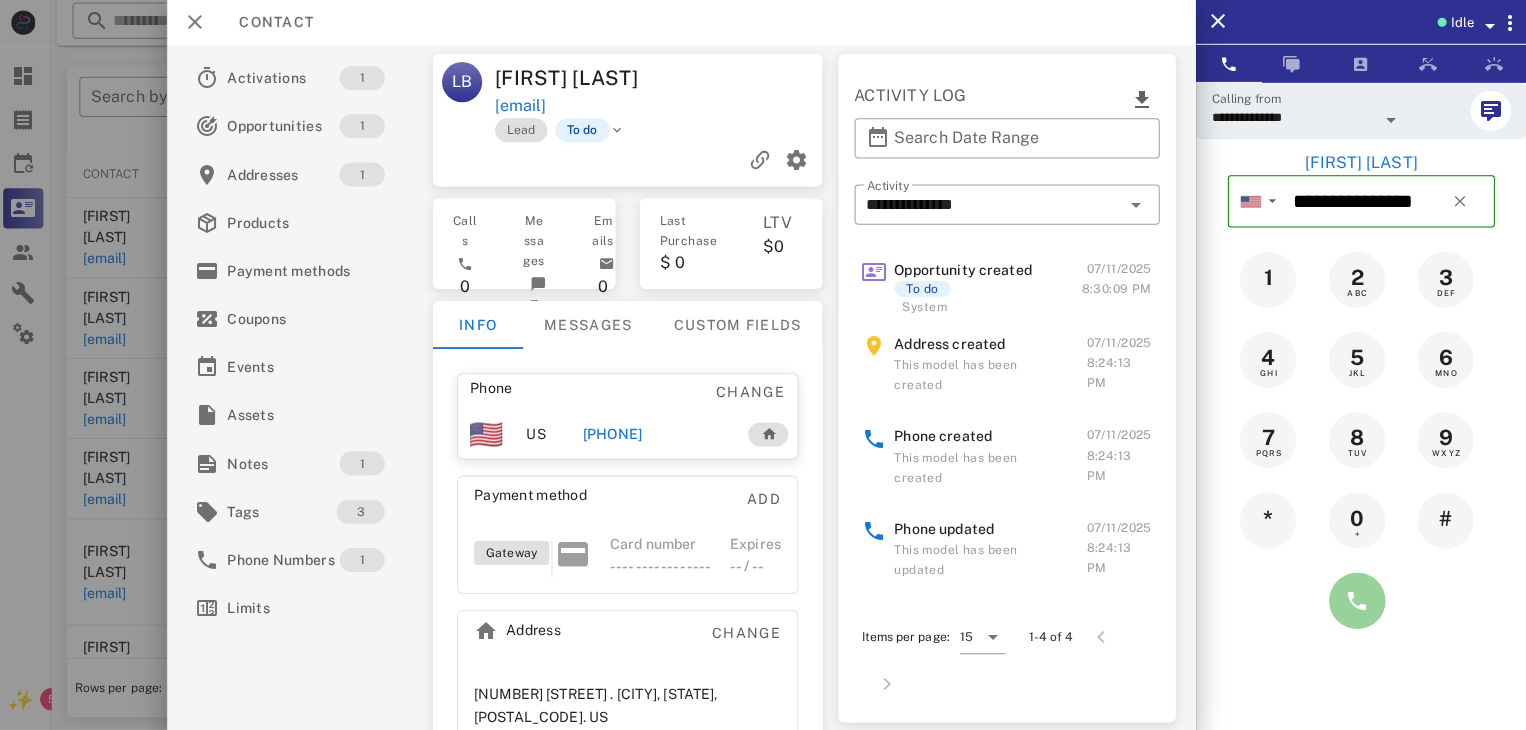 click at bounding box center [1357, 601] 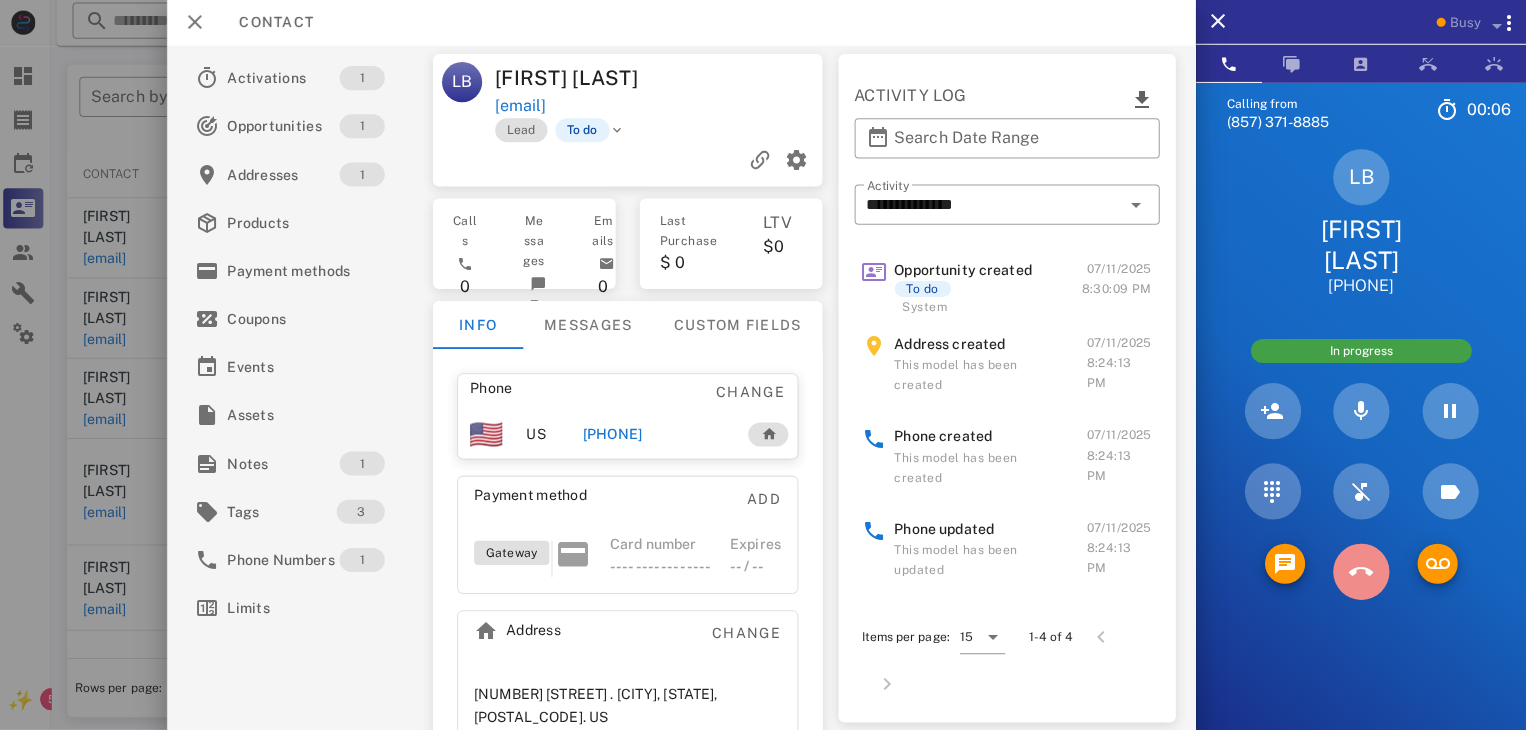 click at bounding box center [1361, 572] 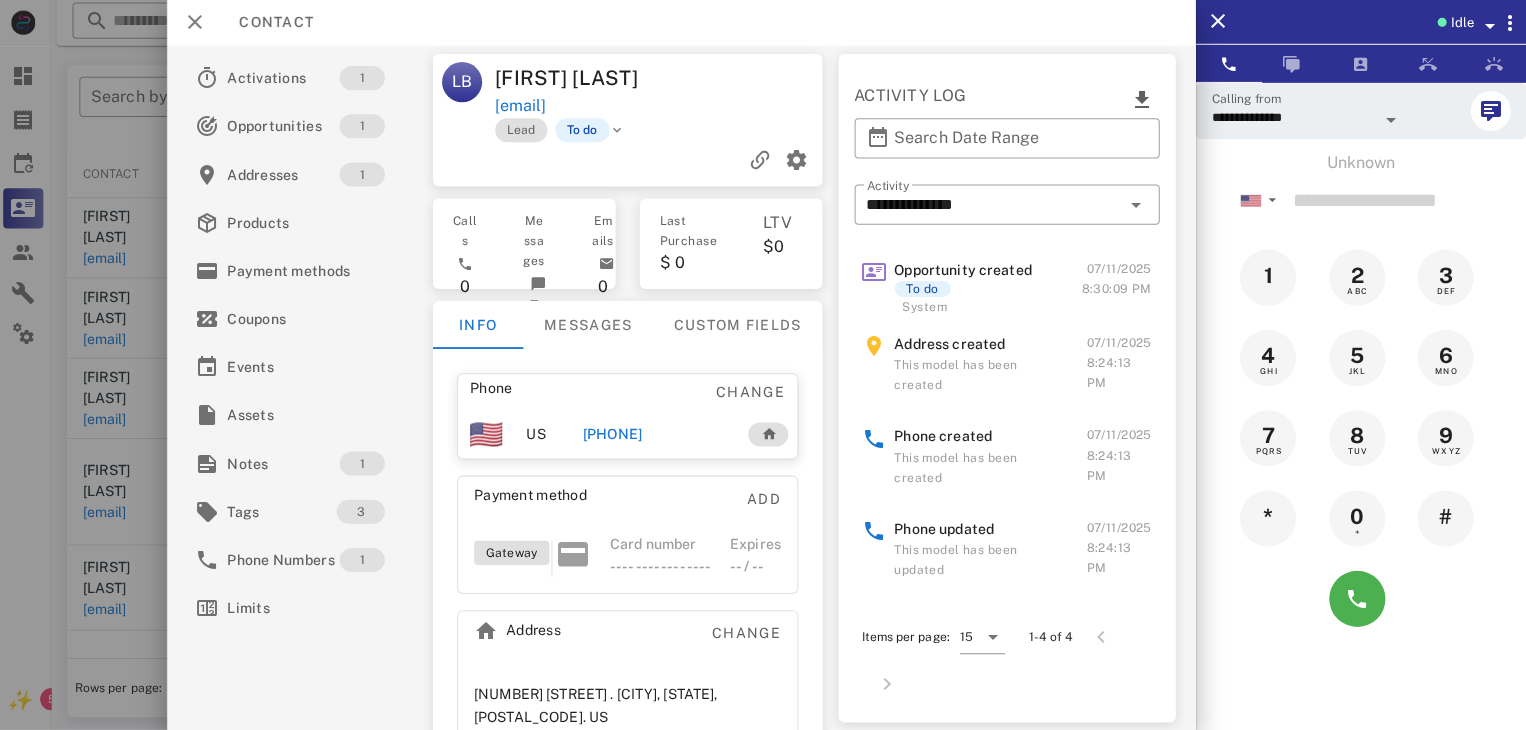 click at bounding box center (763, 365) 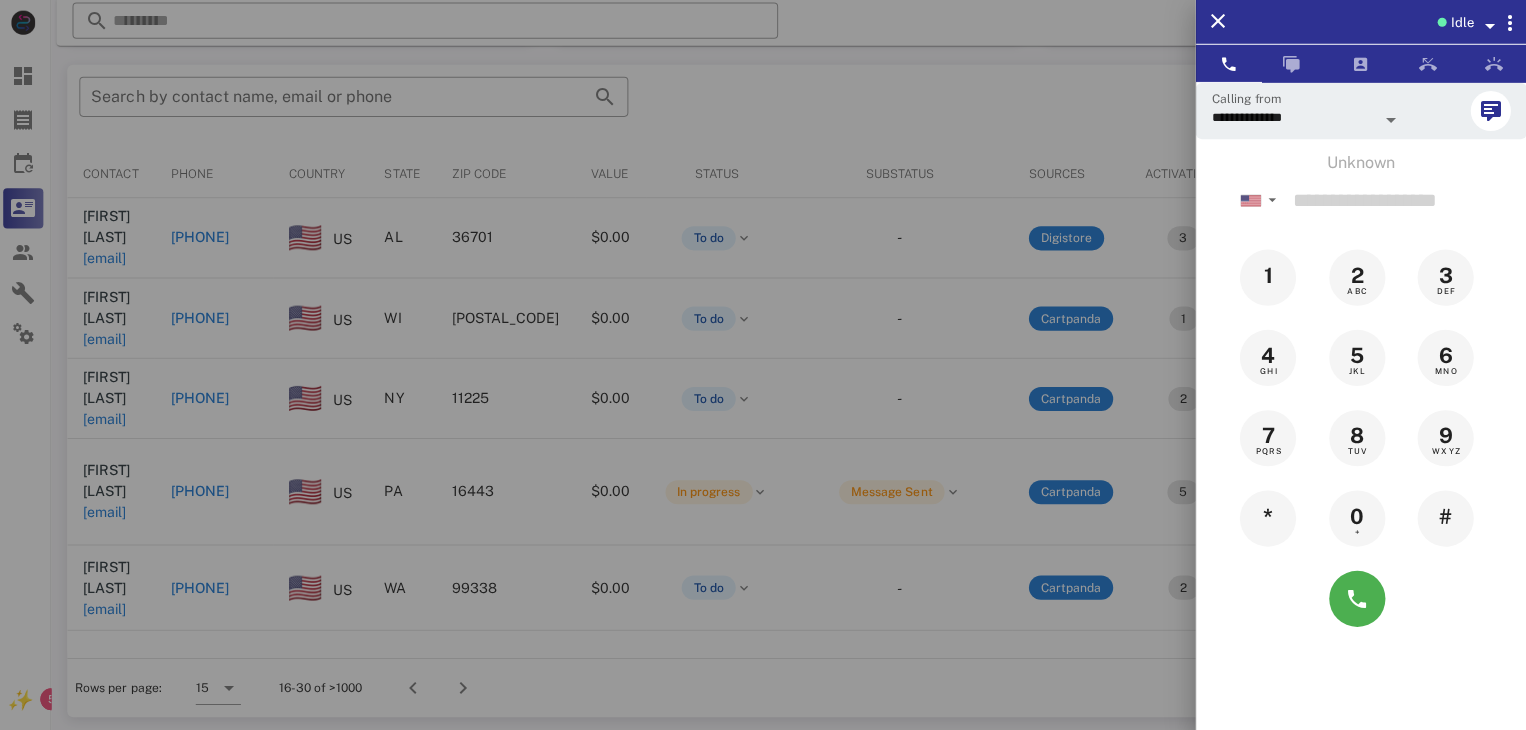 click at bounding box center [763, 365] 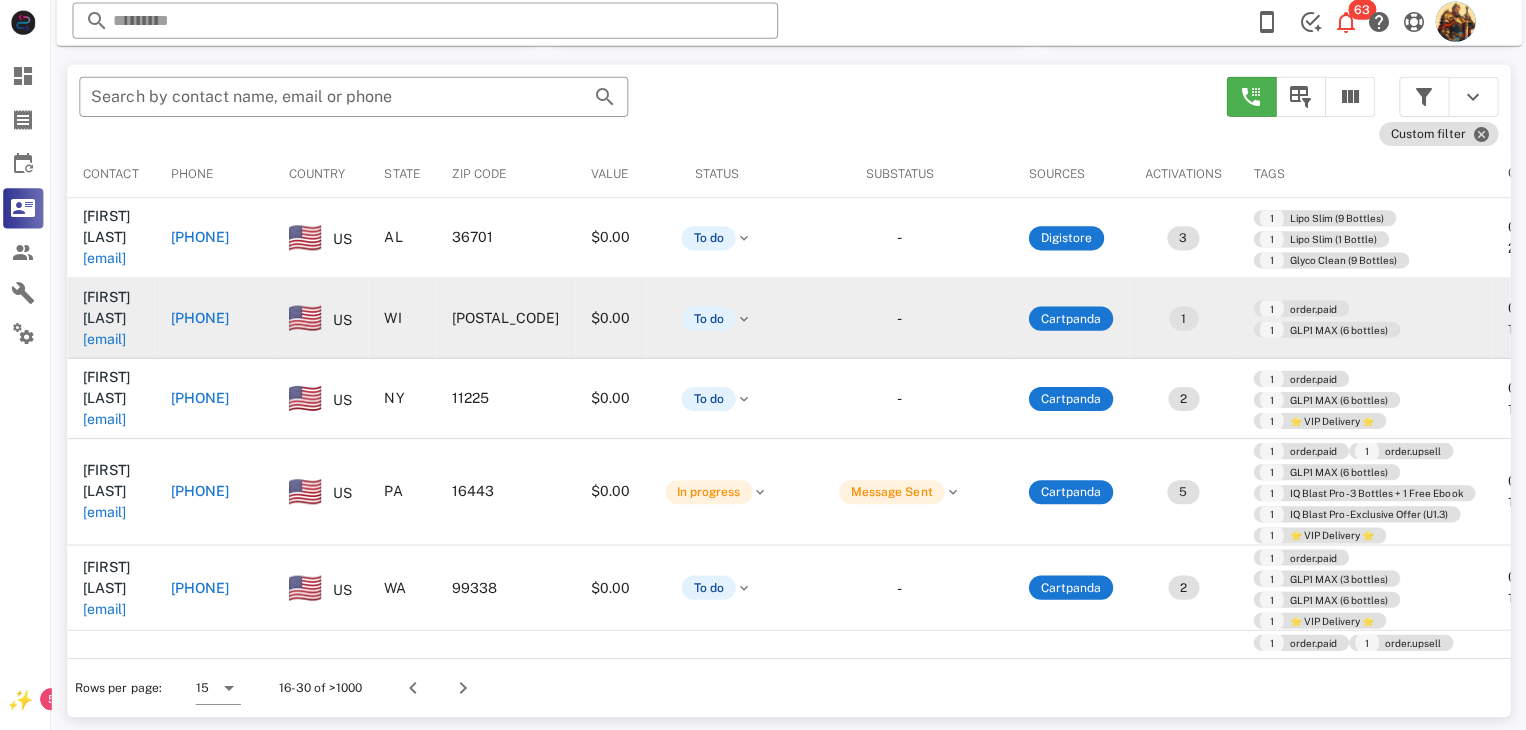 click on "jane.ann.steffes@gmail.com" at bounding box center [109, 340] 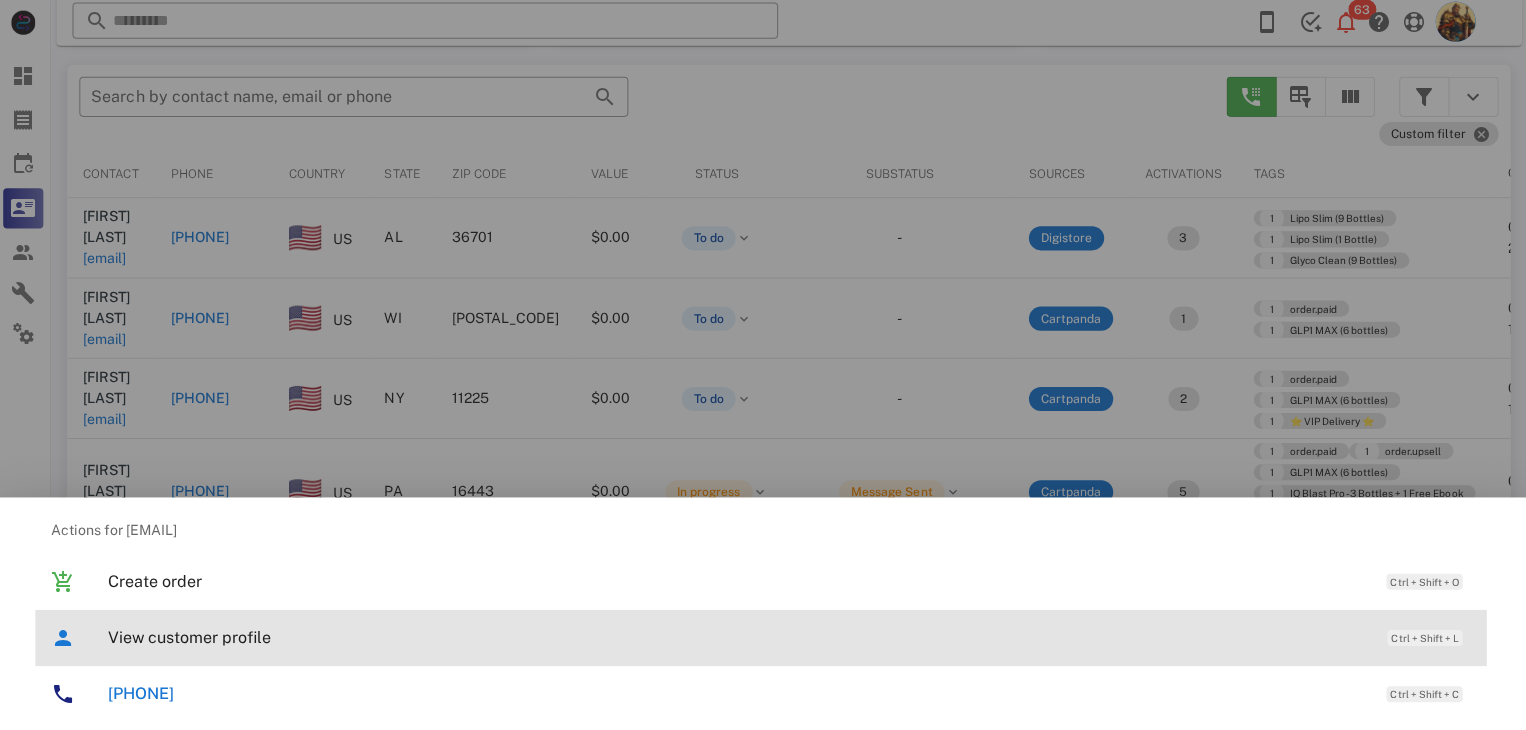 click on "View customer profile" at bounding box center [739, 637] 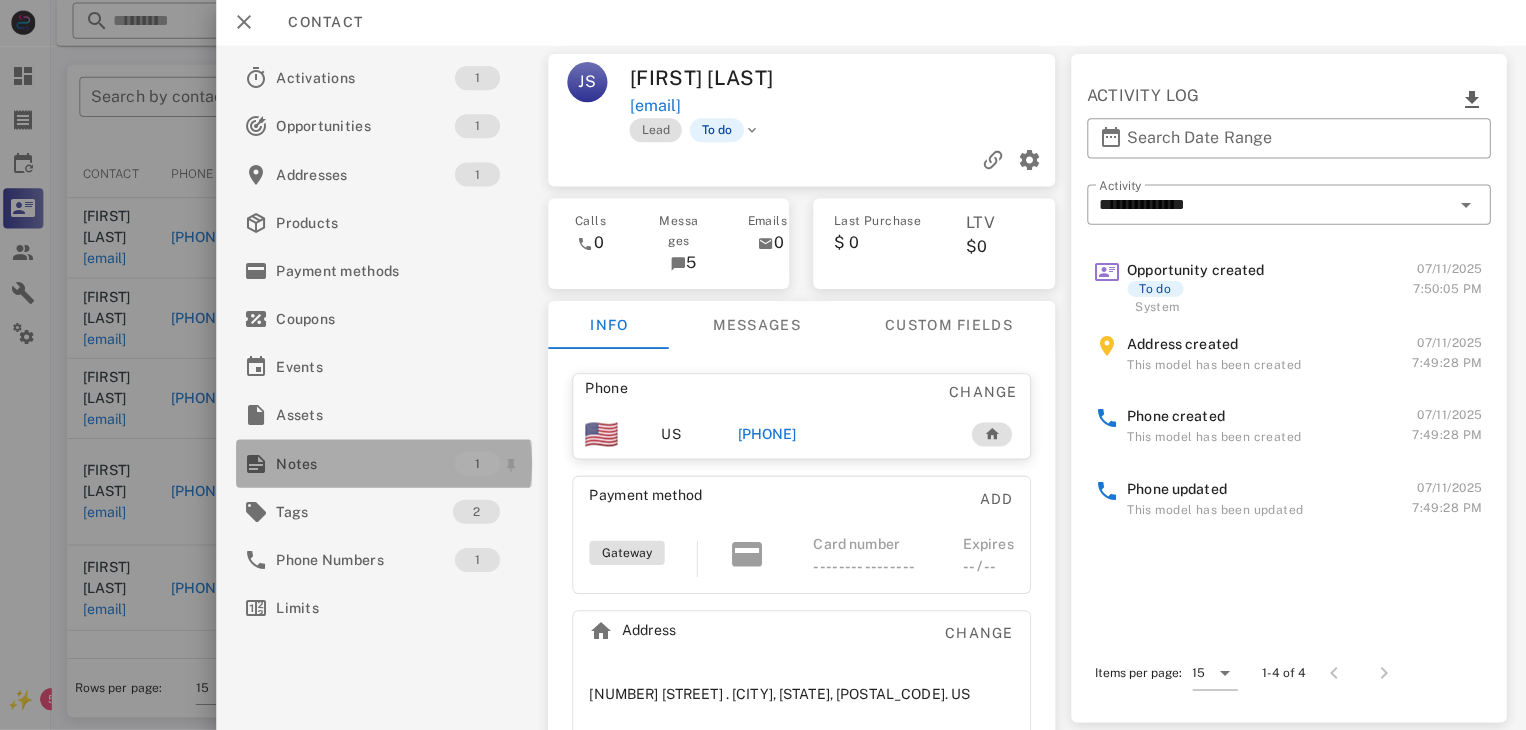 click on "Notes" at bounding box center (369, 464) 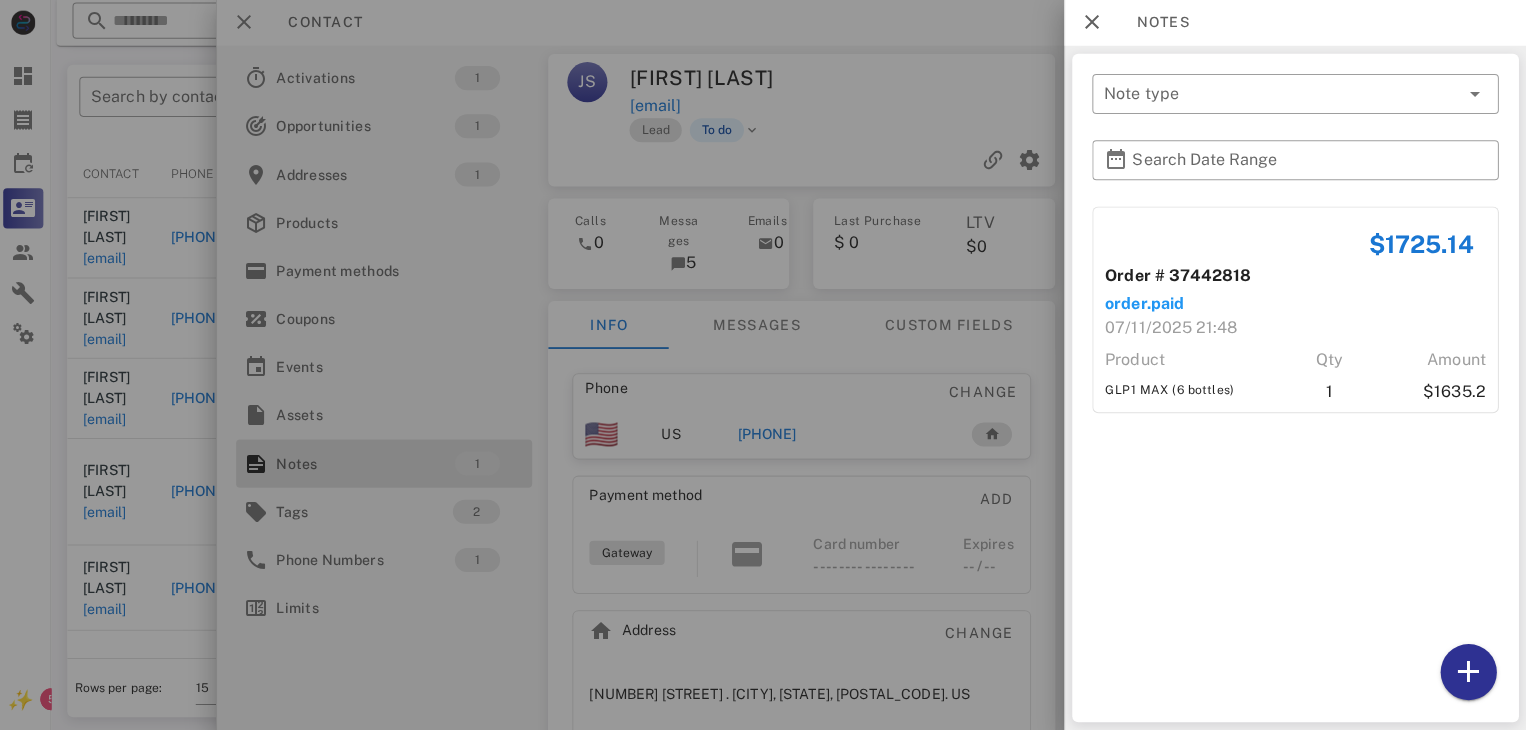 click at bounding box center (763, 365) 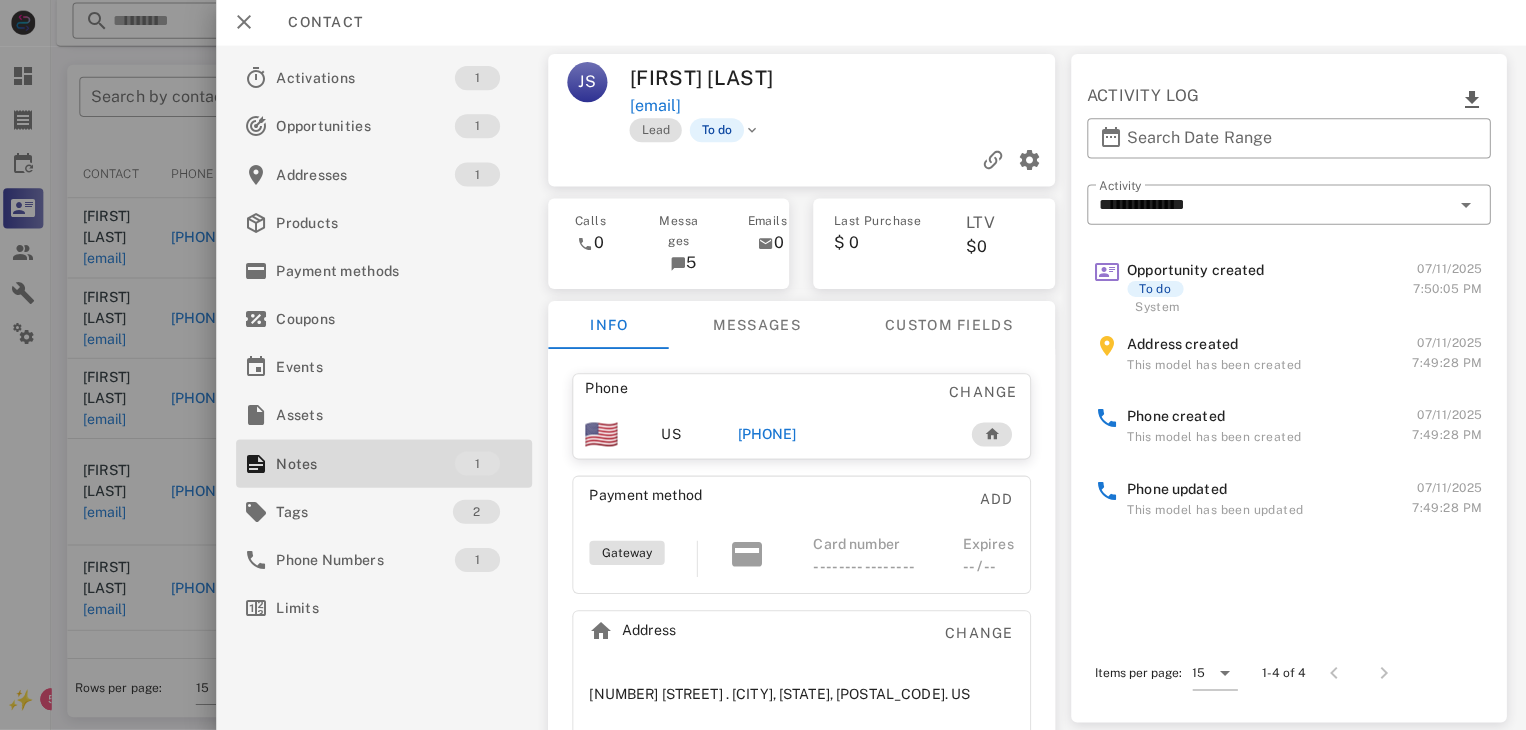 click on "Payment method   Add" at bounding box center [803, 505] 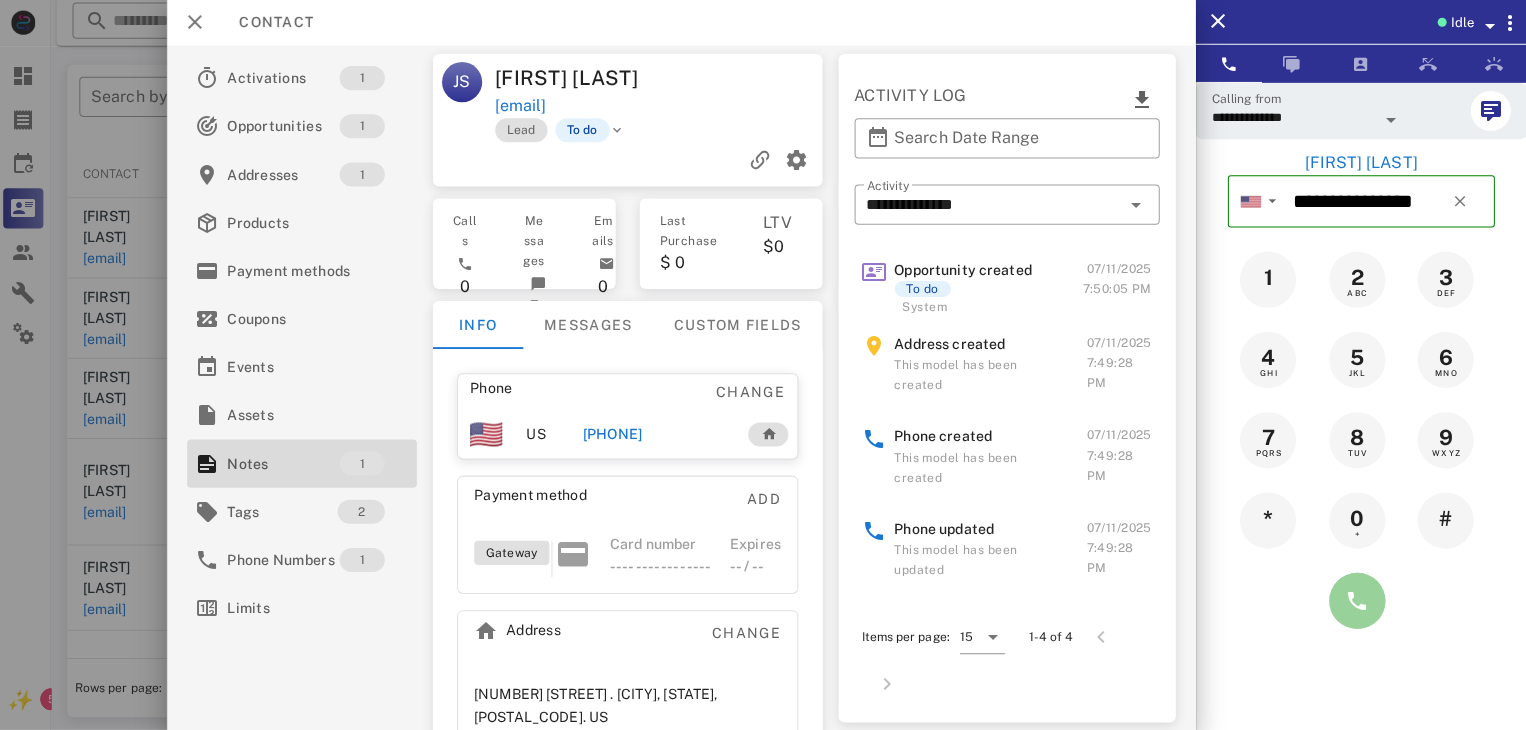 click at bounding box center (1357, 601) 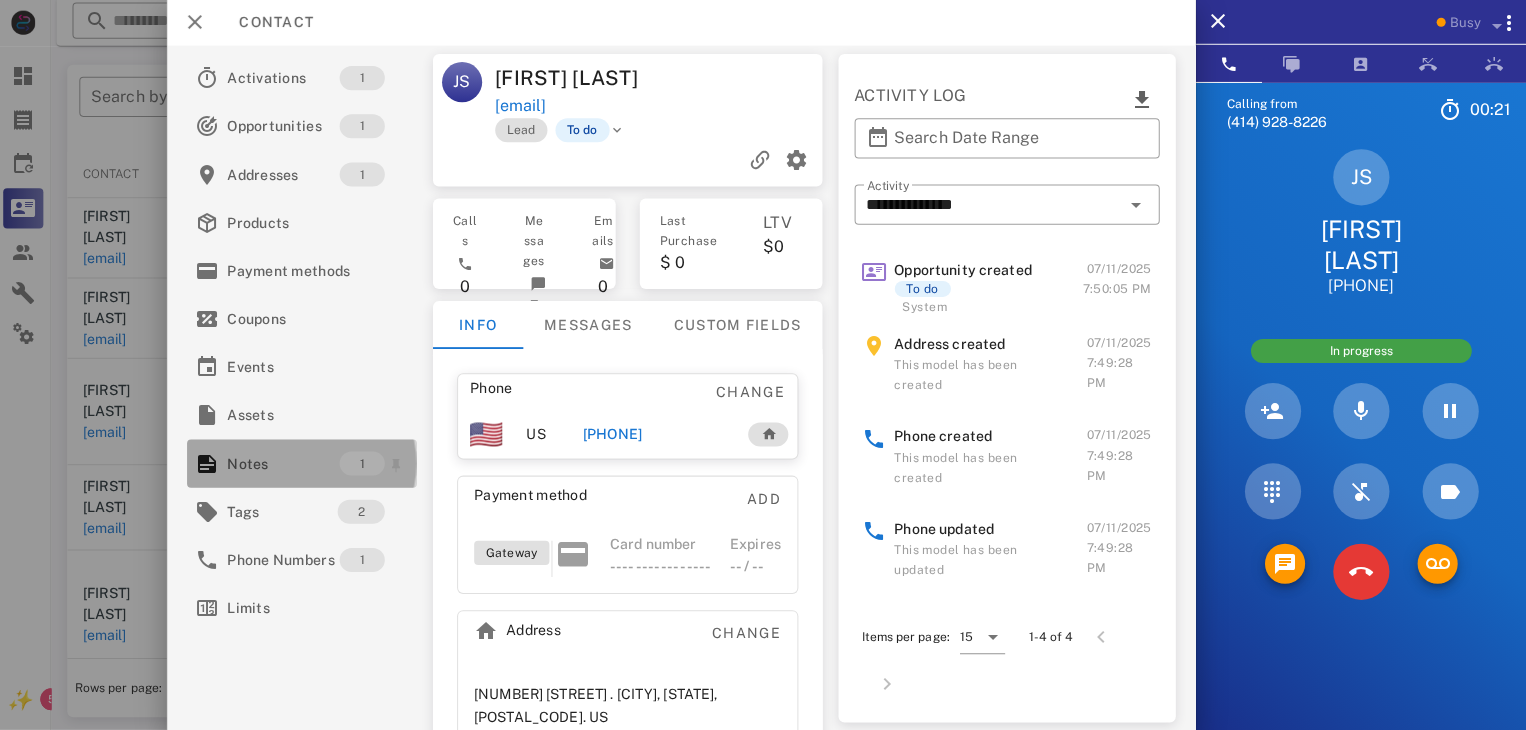 click on "Notes" at bounding box center [287, 464] 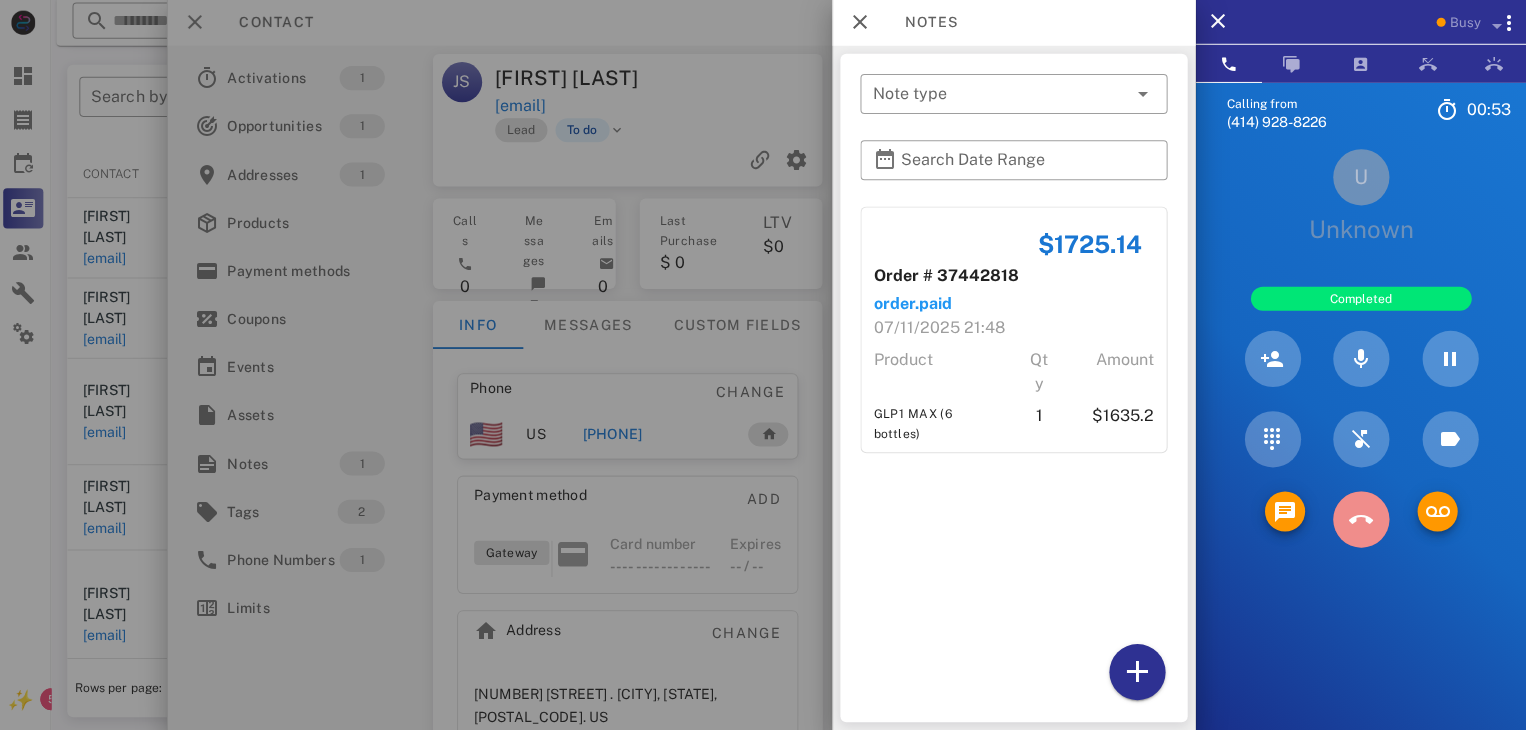 click at bounding box center (1361, 520) 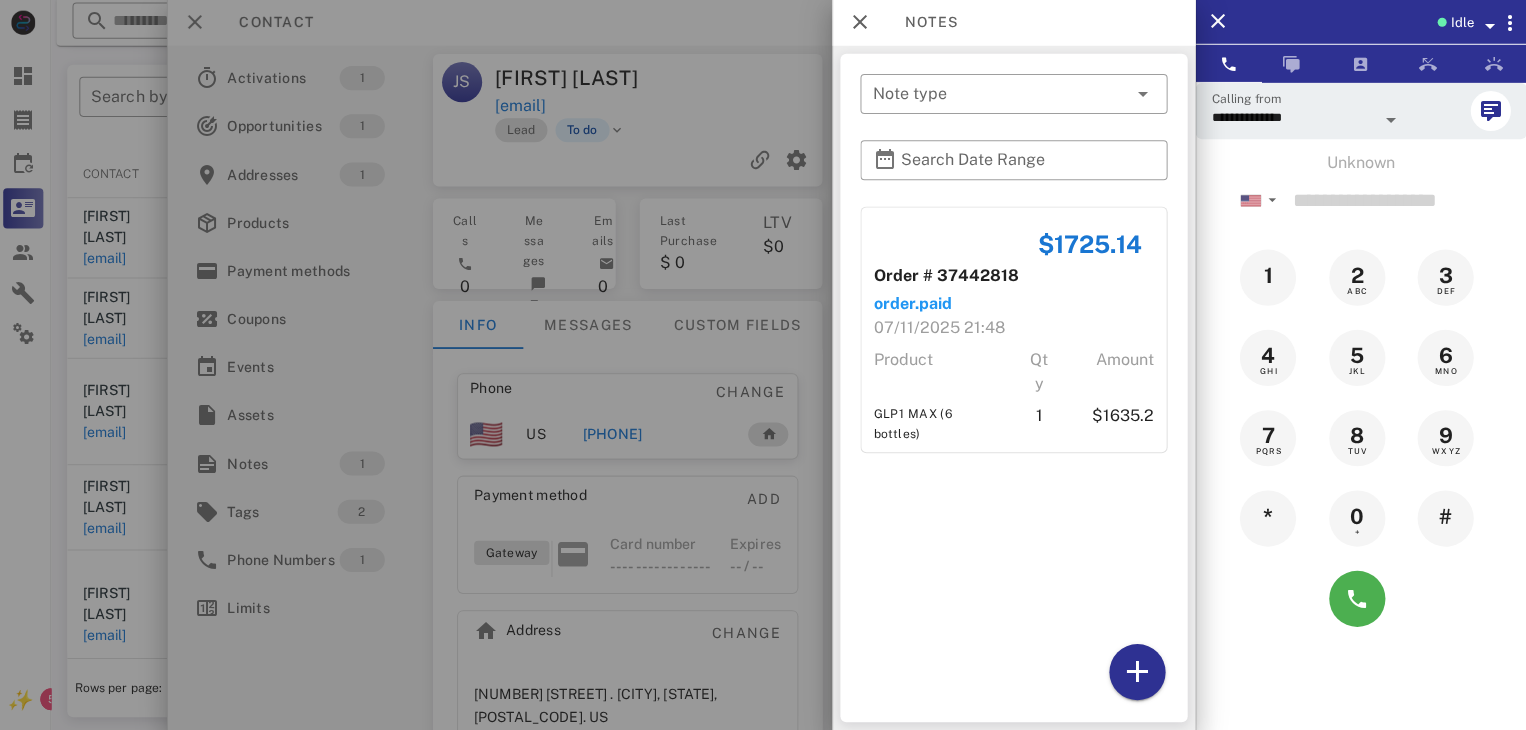 click at bounding box center (763, 365) 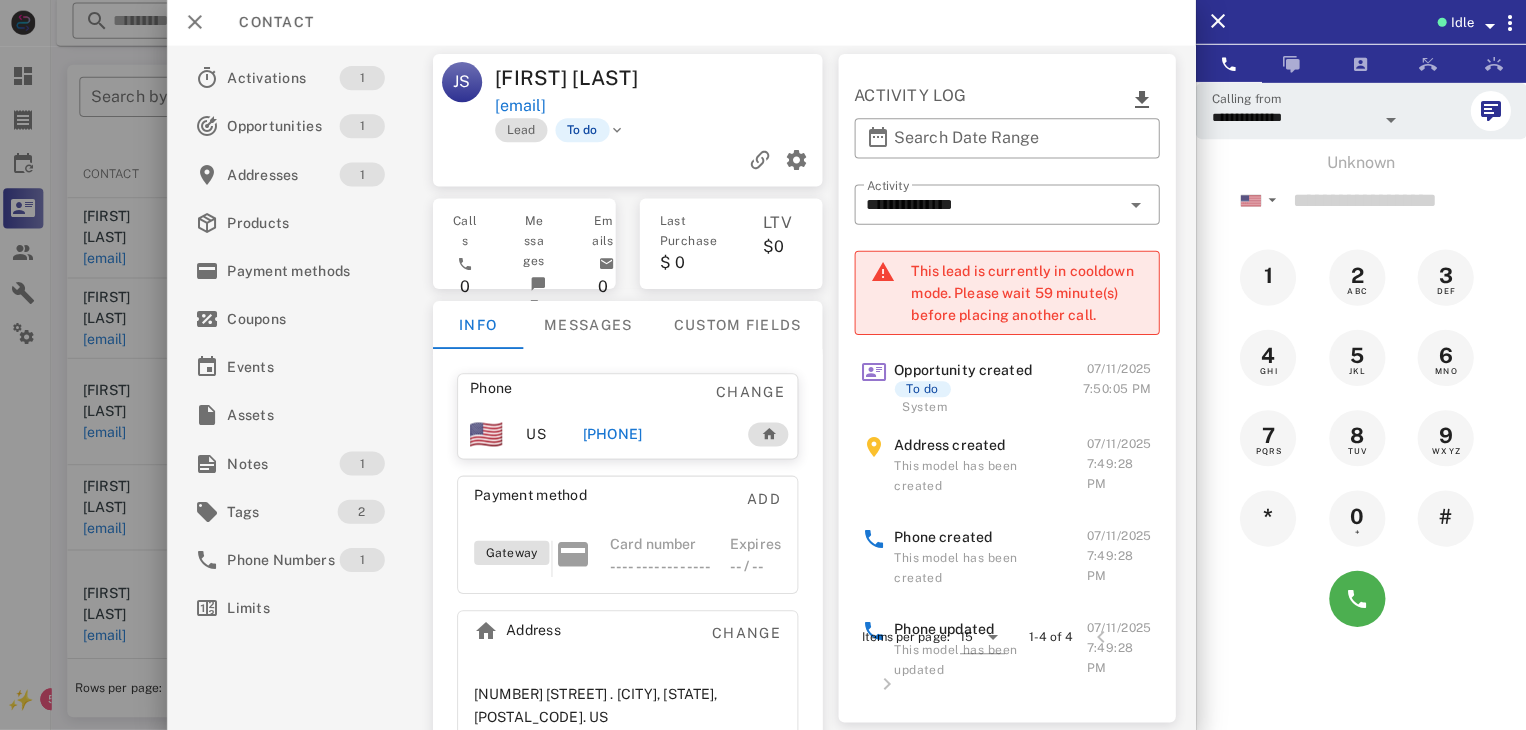 click on "+19209482202" at bounding box center (614, 435) 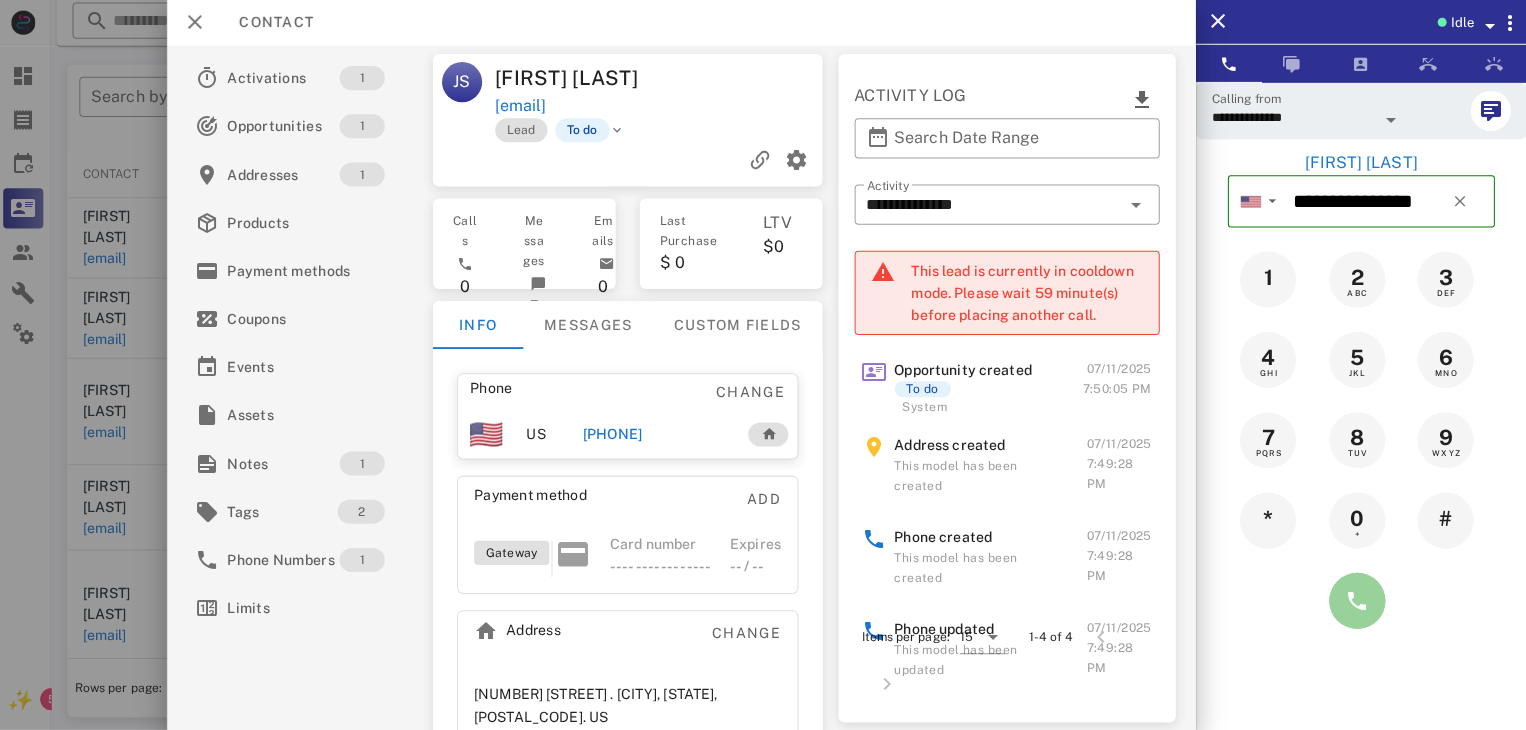 click at bounding box center [1357, 601] 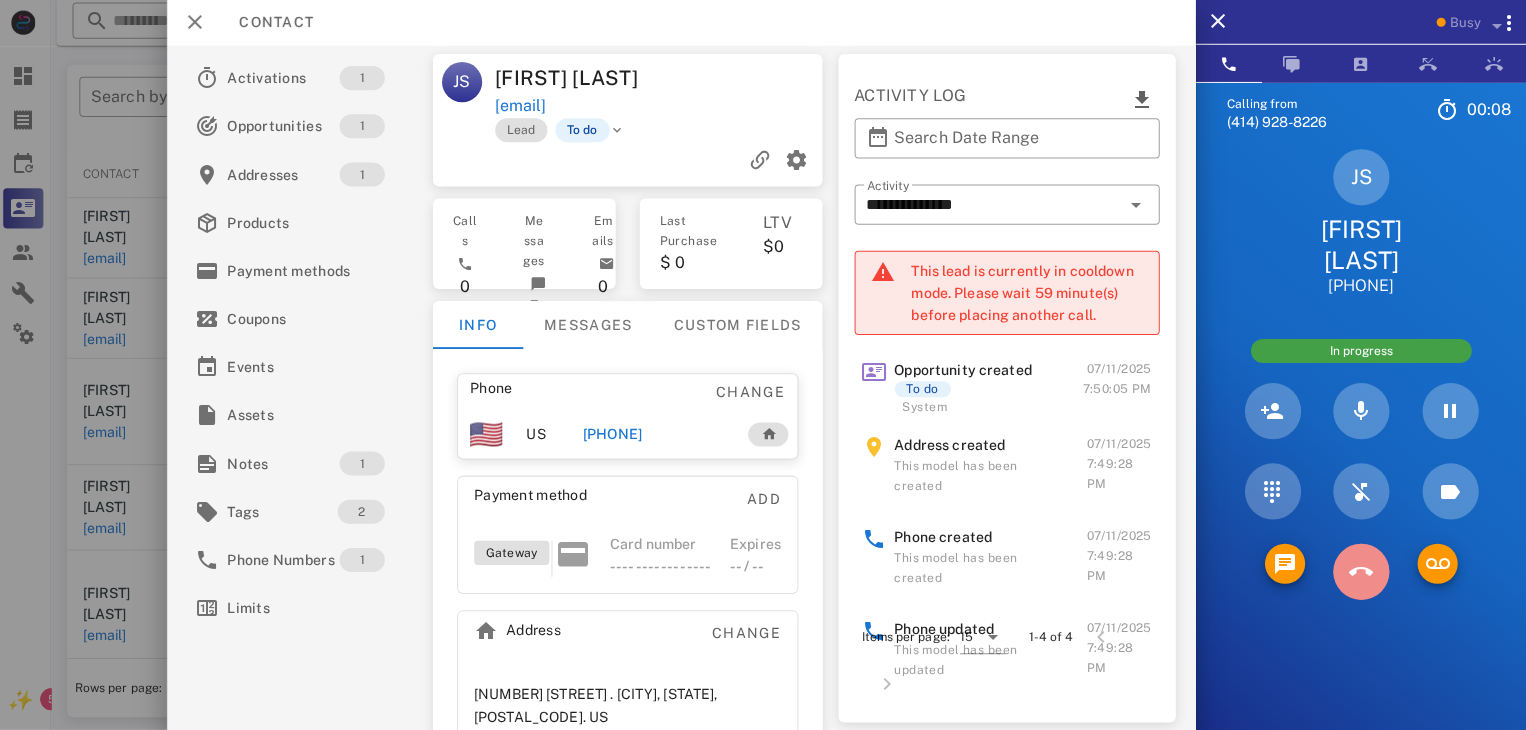 click at bounding box center [1361, 572] 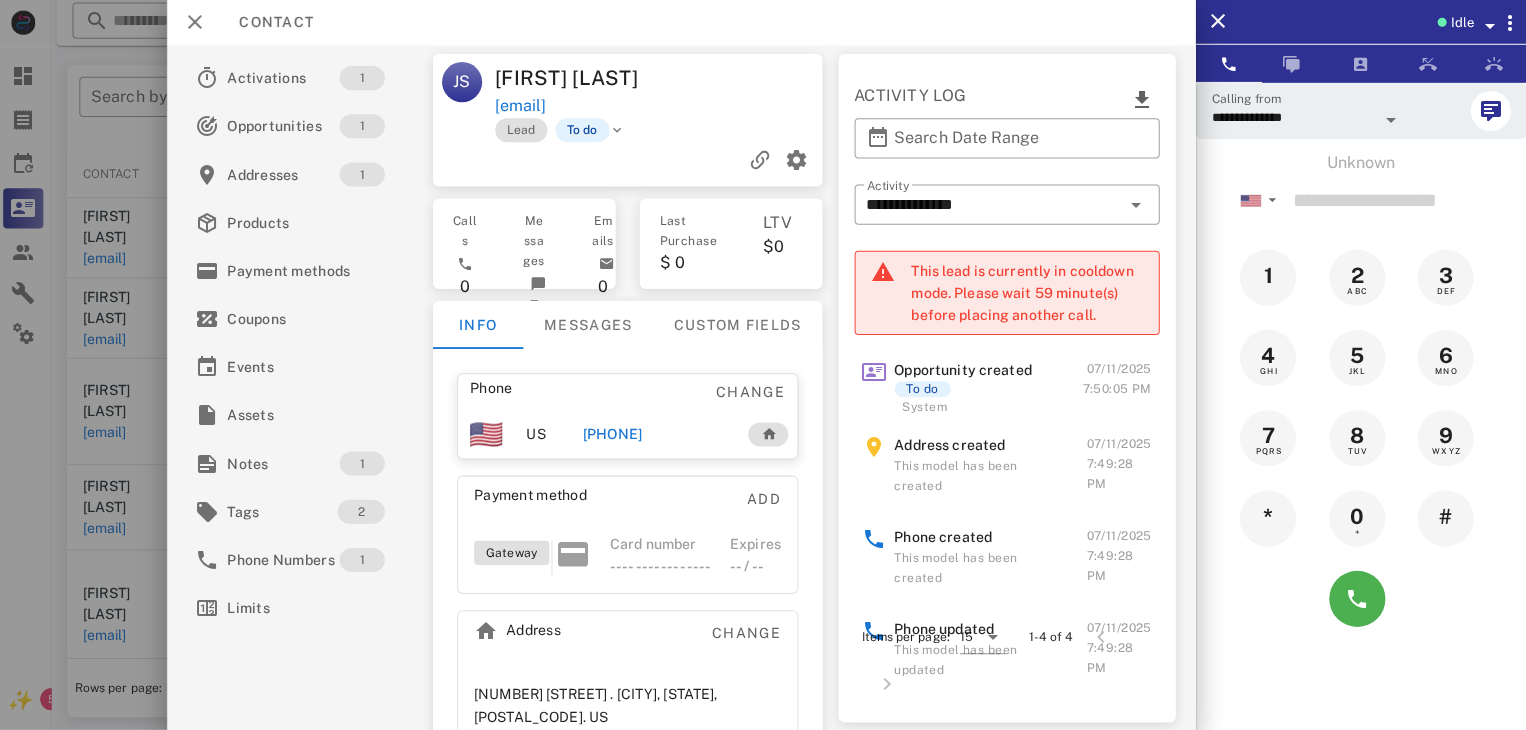 click on "+19209482202" at bounding box center [614, 435] 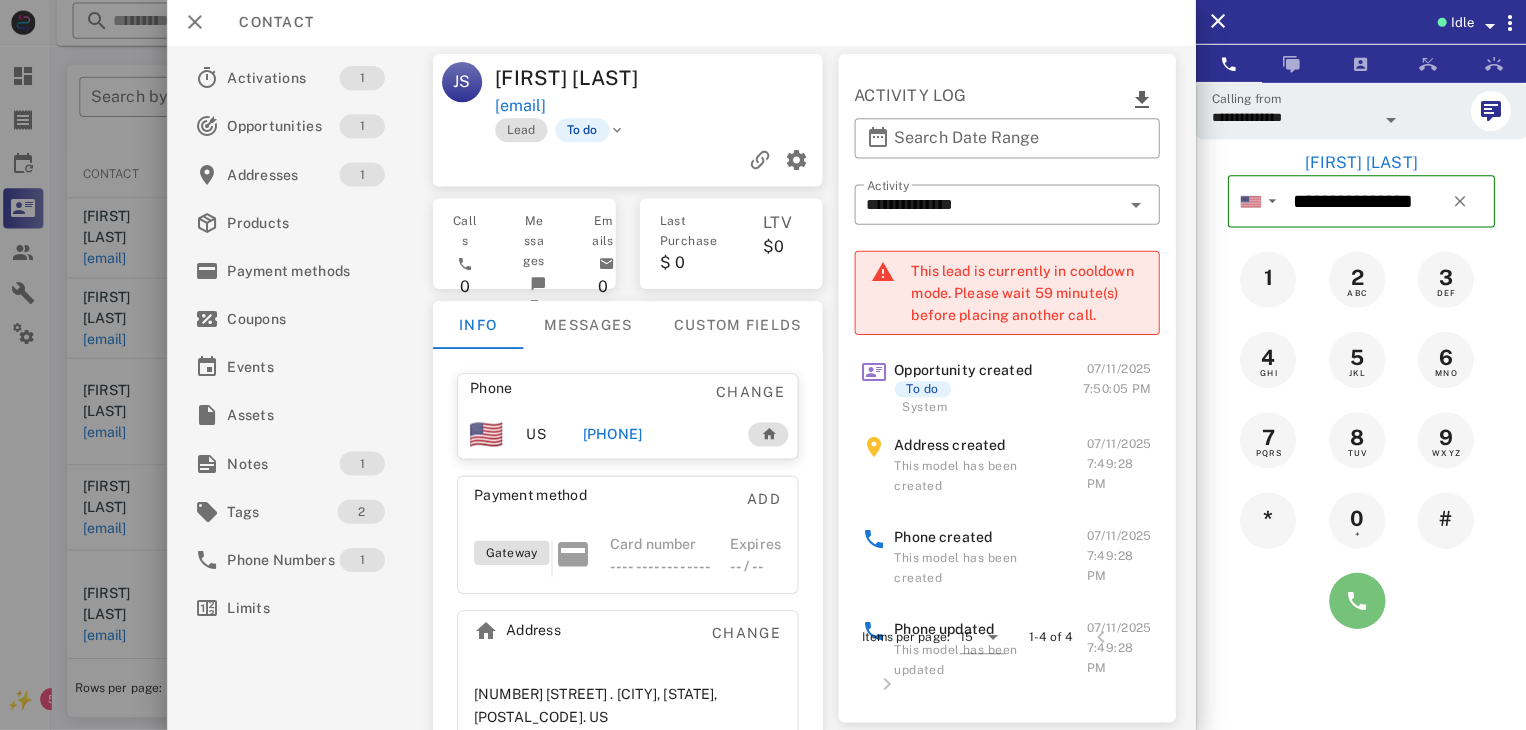 click at bounding box center (1357, 601) 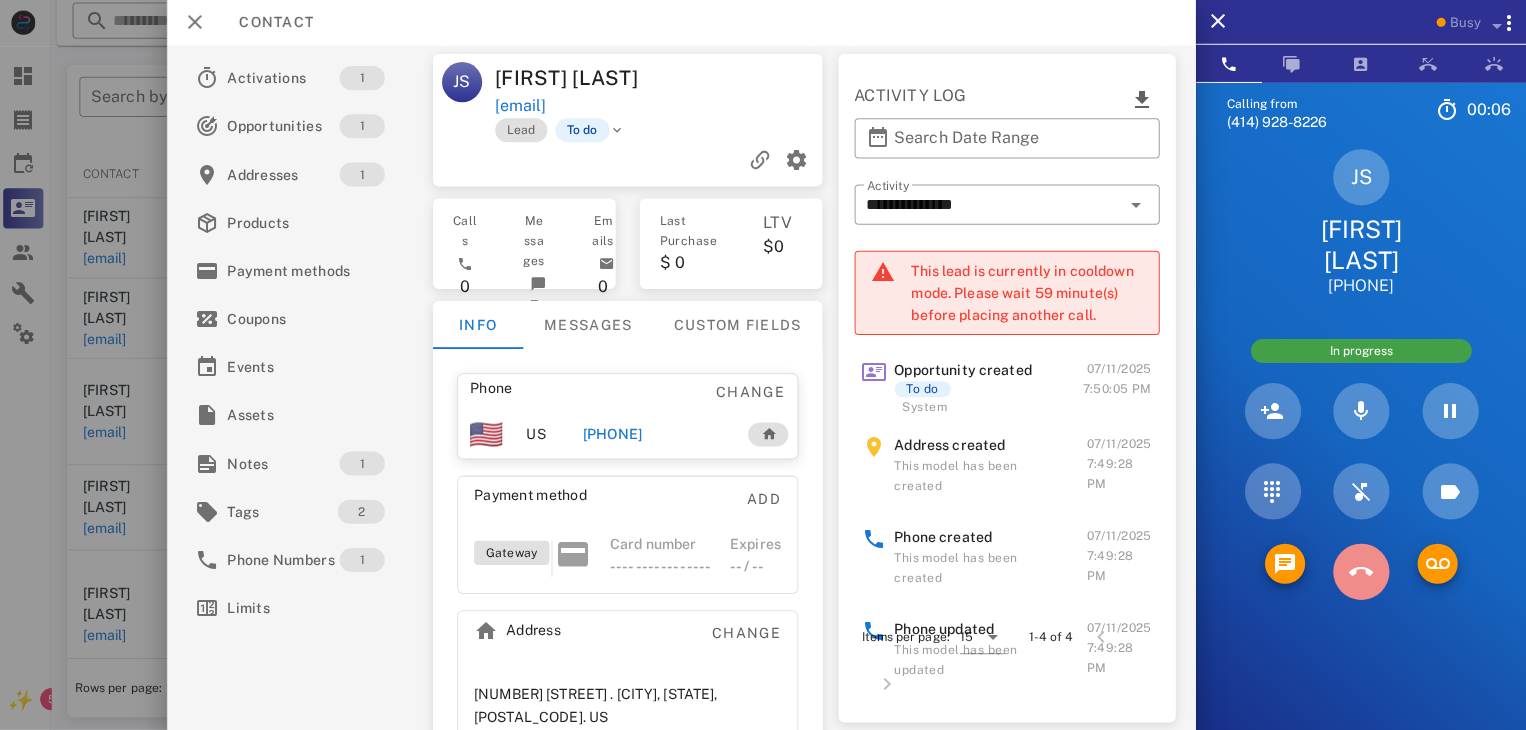 click at bounding box center [1361, 572] 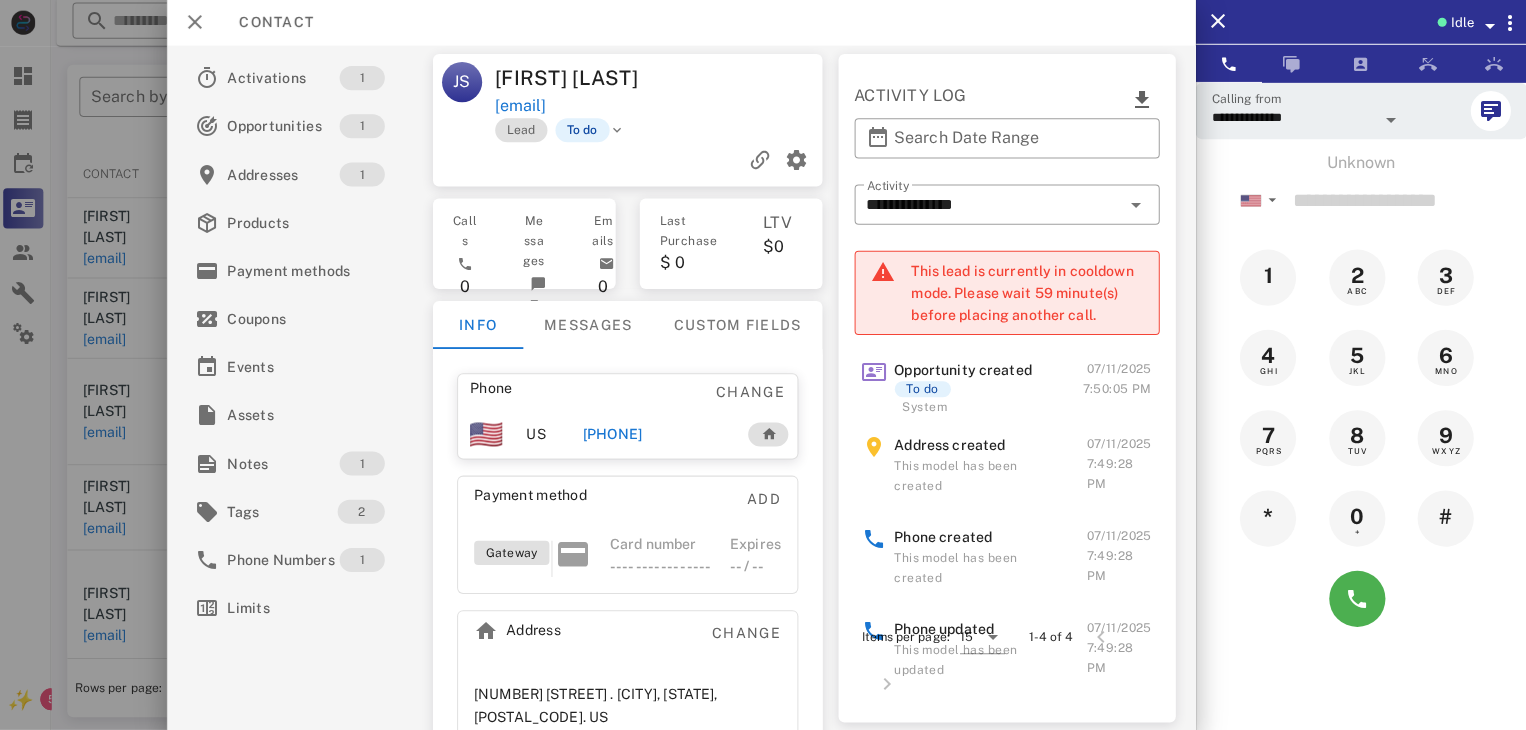 click at bounding box center [763, 365] 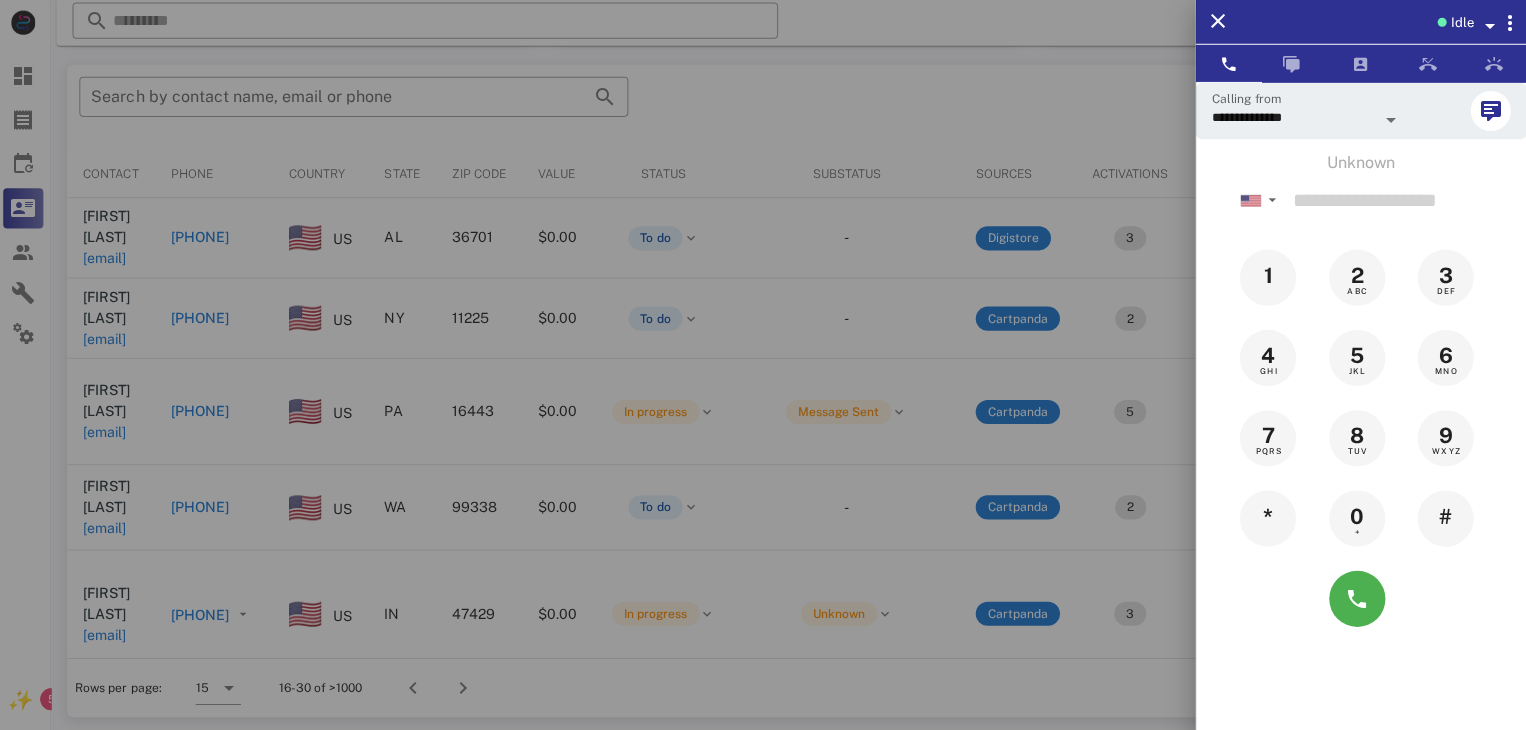 click at bounding box center [763, 365] 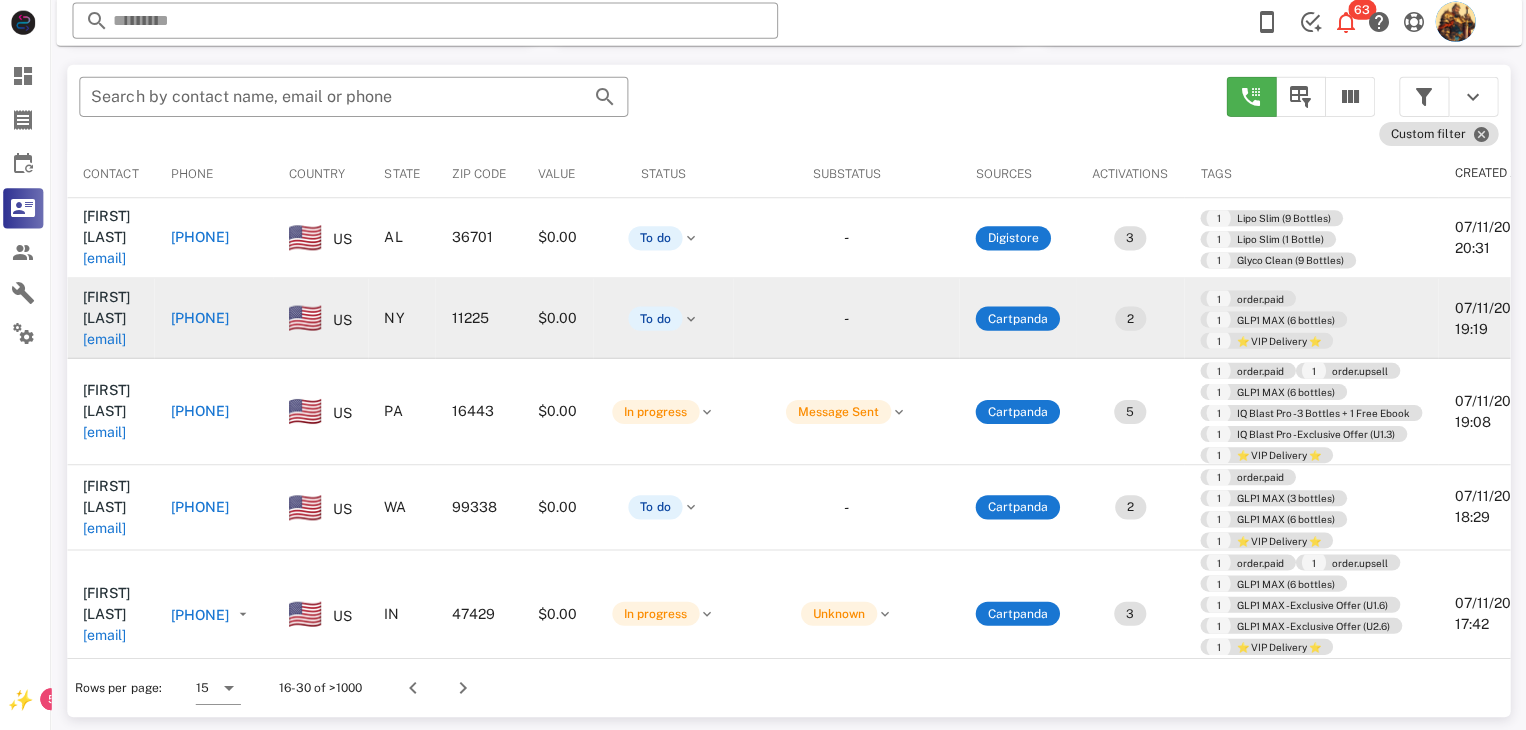 click on "qqwer2009@live.com" at bounding box center [109, 340] 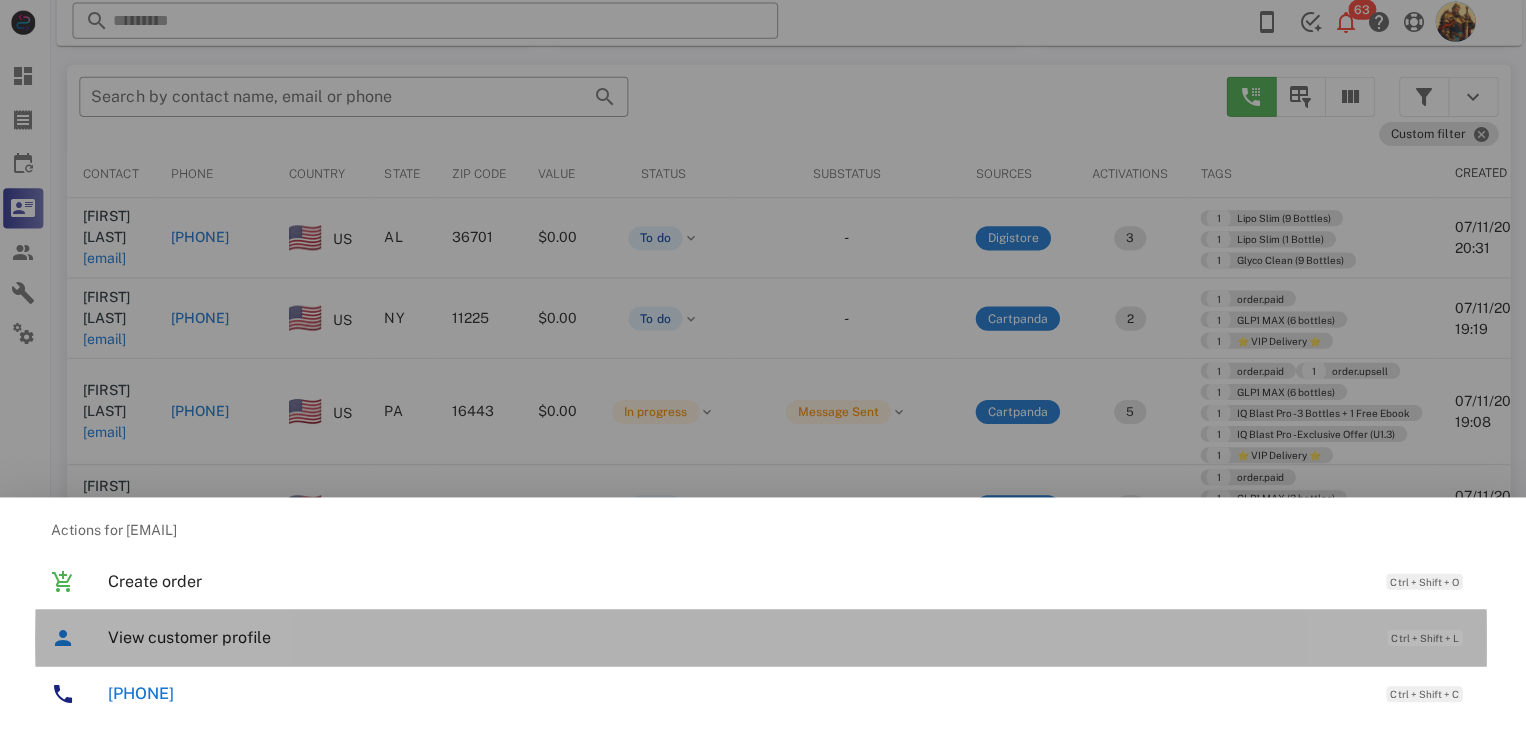 click on "View customer profile" at bounding box center (739, 637) 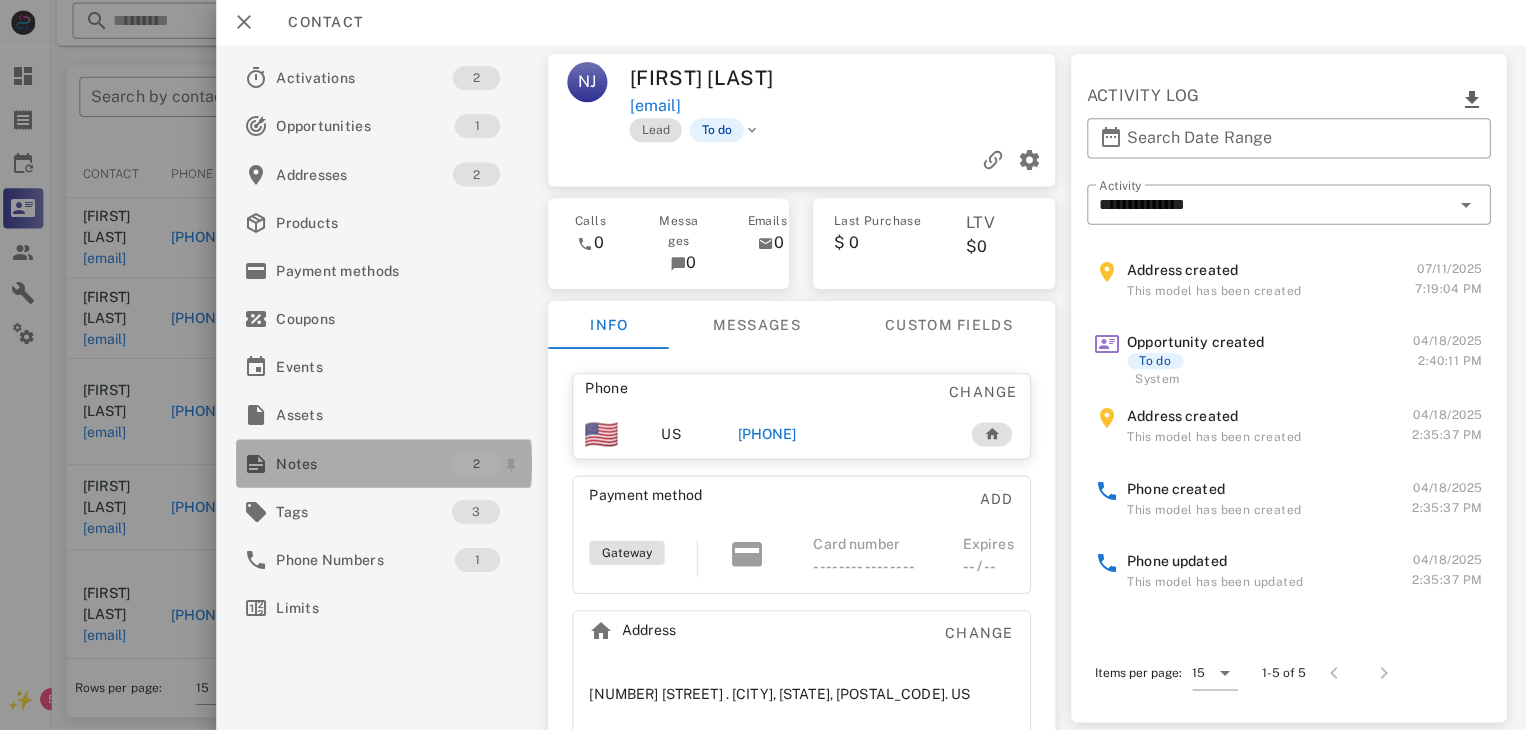 click on "Notes" at bounding box center (368, 464) 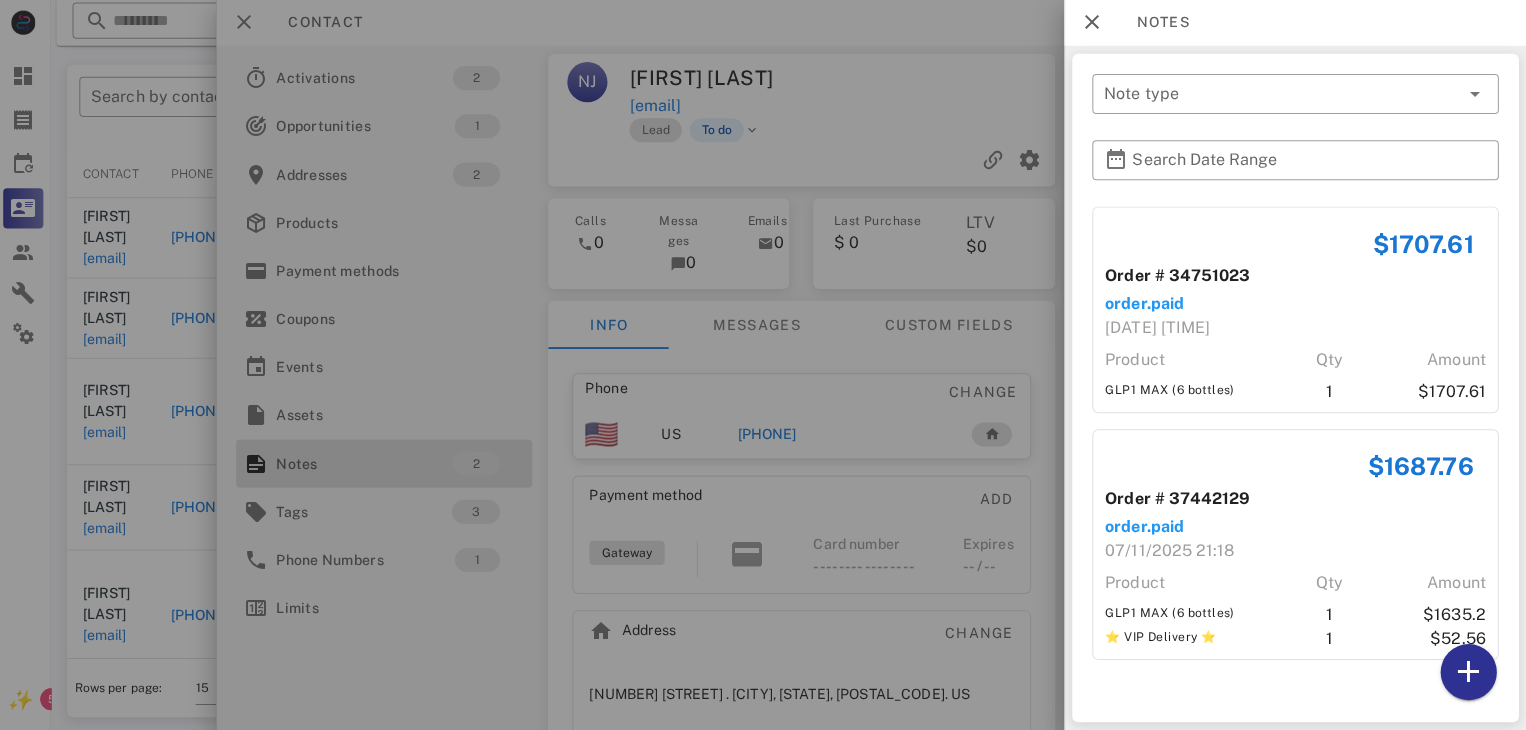 click at bounding box center (763, 365) 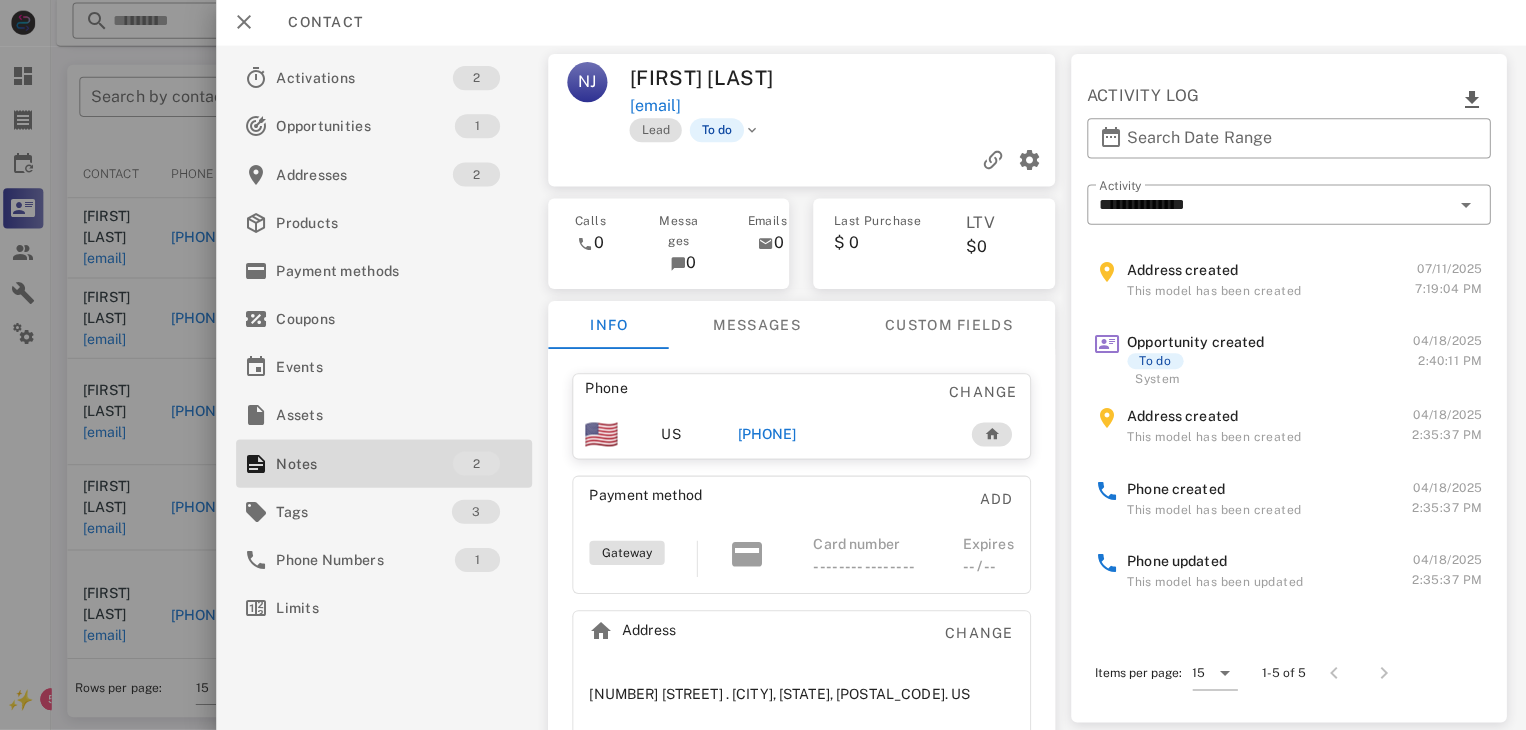 click on "+19172500510" at bounding box center [769, 435] 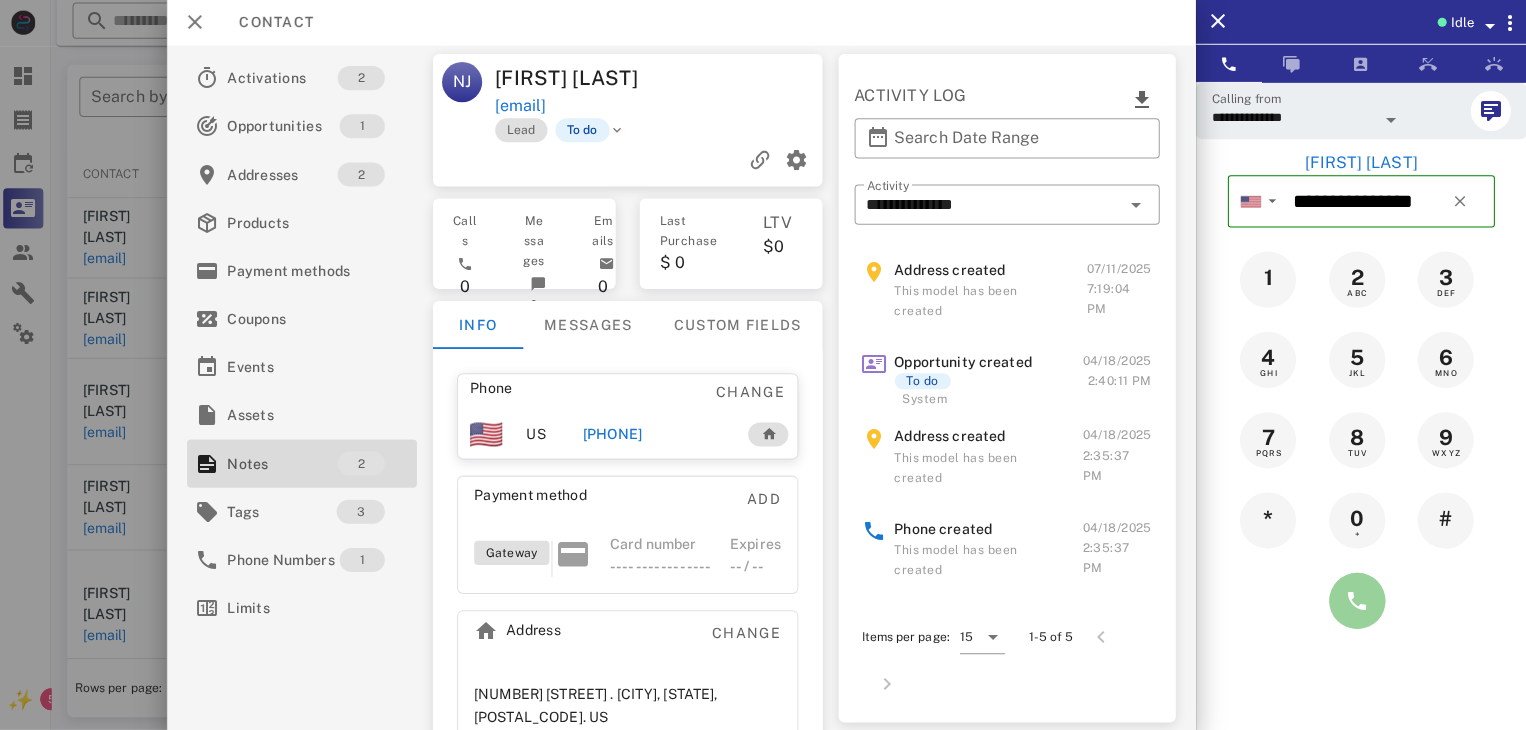 click at bounding box center (1357, 601) 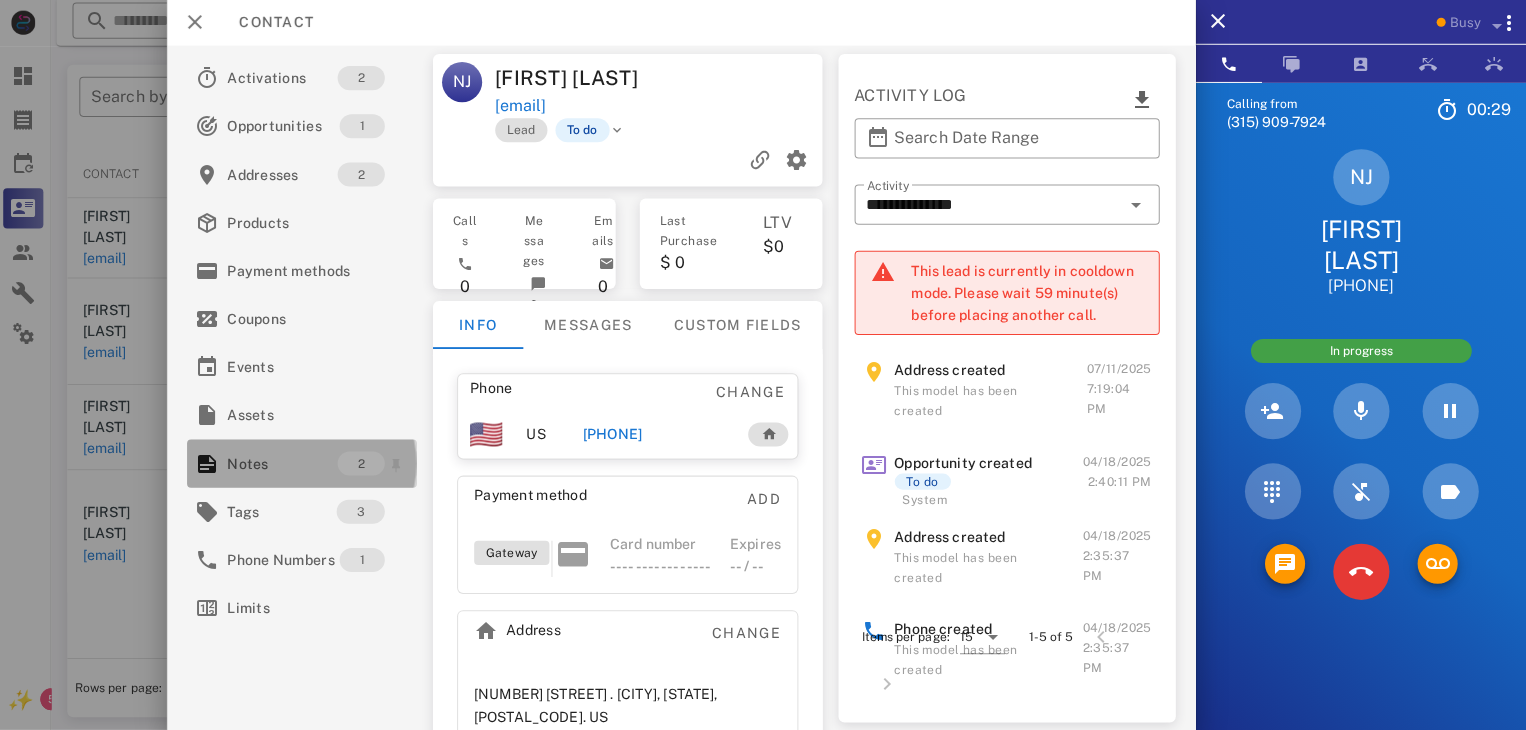 click on "Notes" at bounding box center (286, 464) 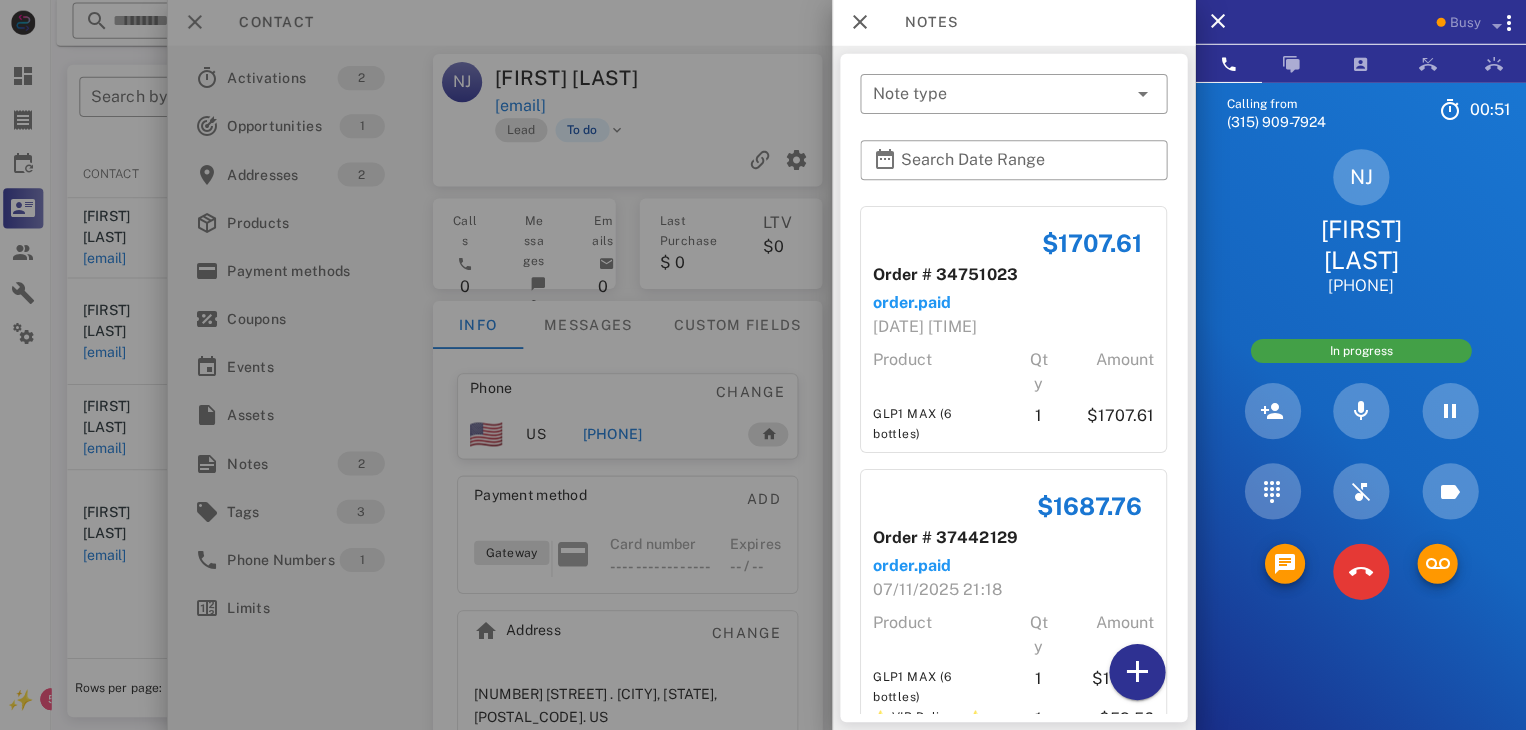 scroll, scrollTop: 54, scrollLeft: 0, axis: vertical 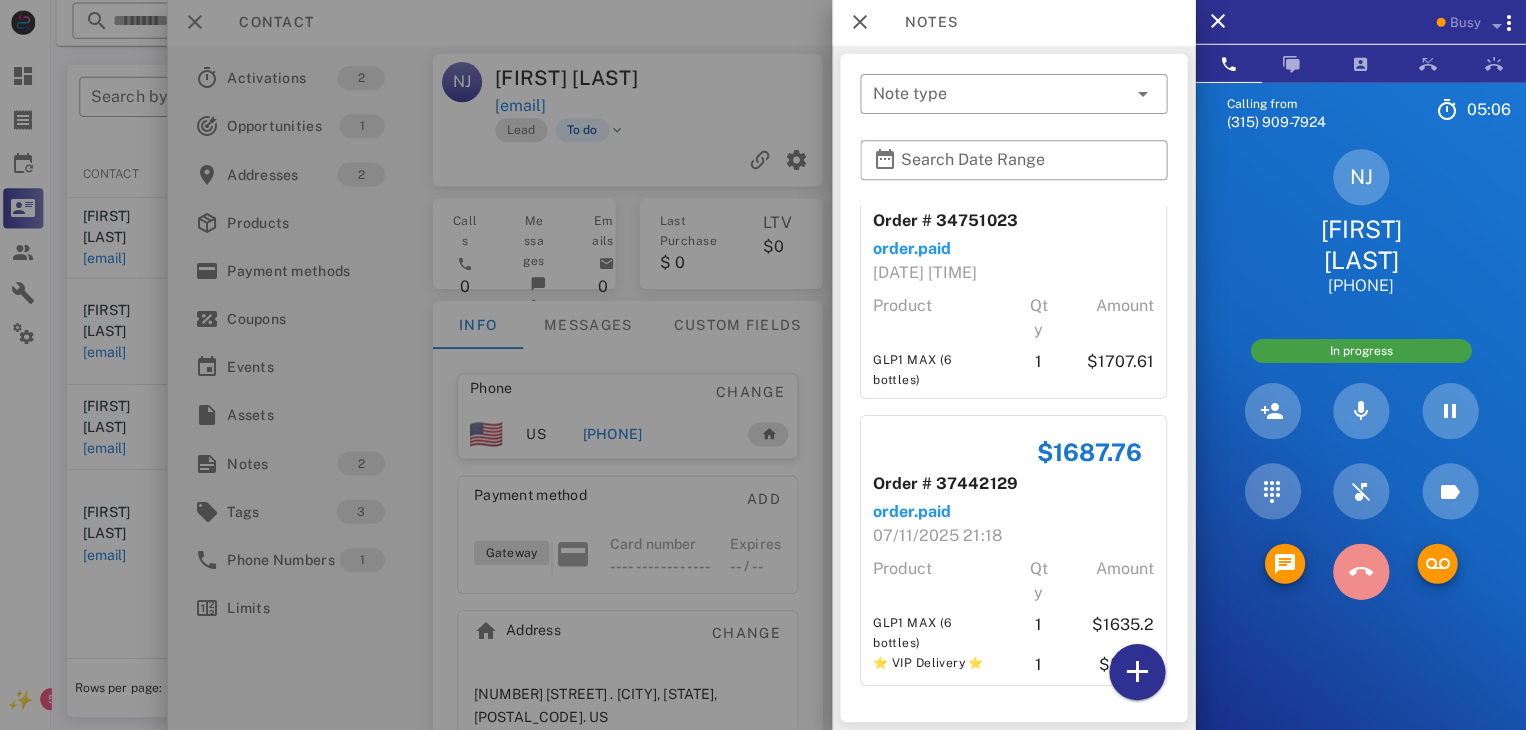 click at bounding box center [1361, 572] 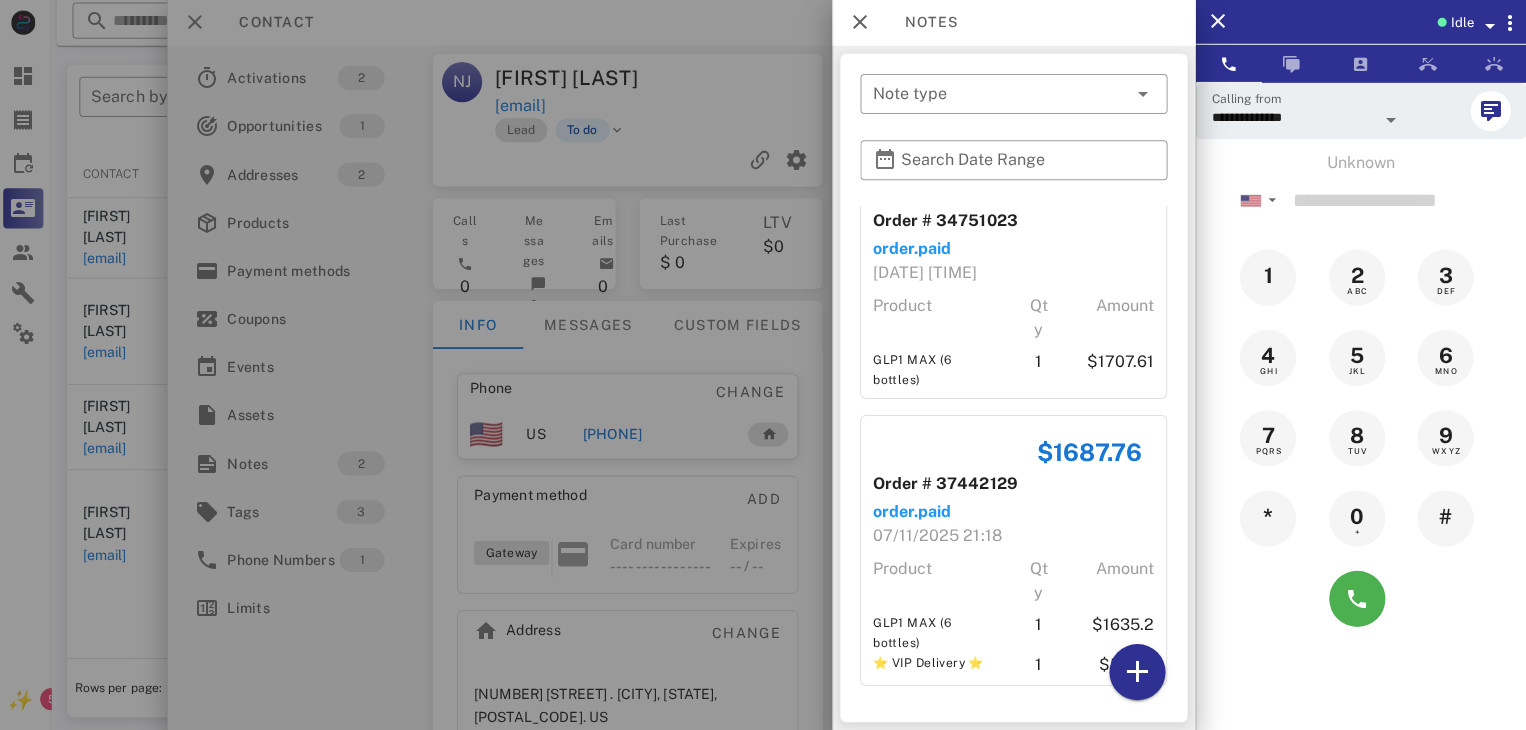 click at bounding box center (763, 365) 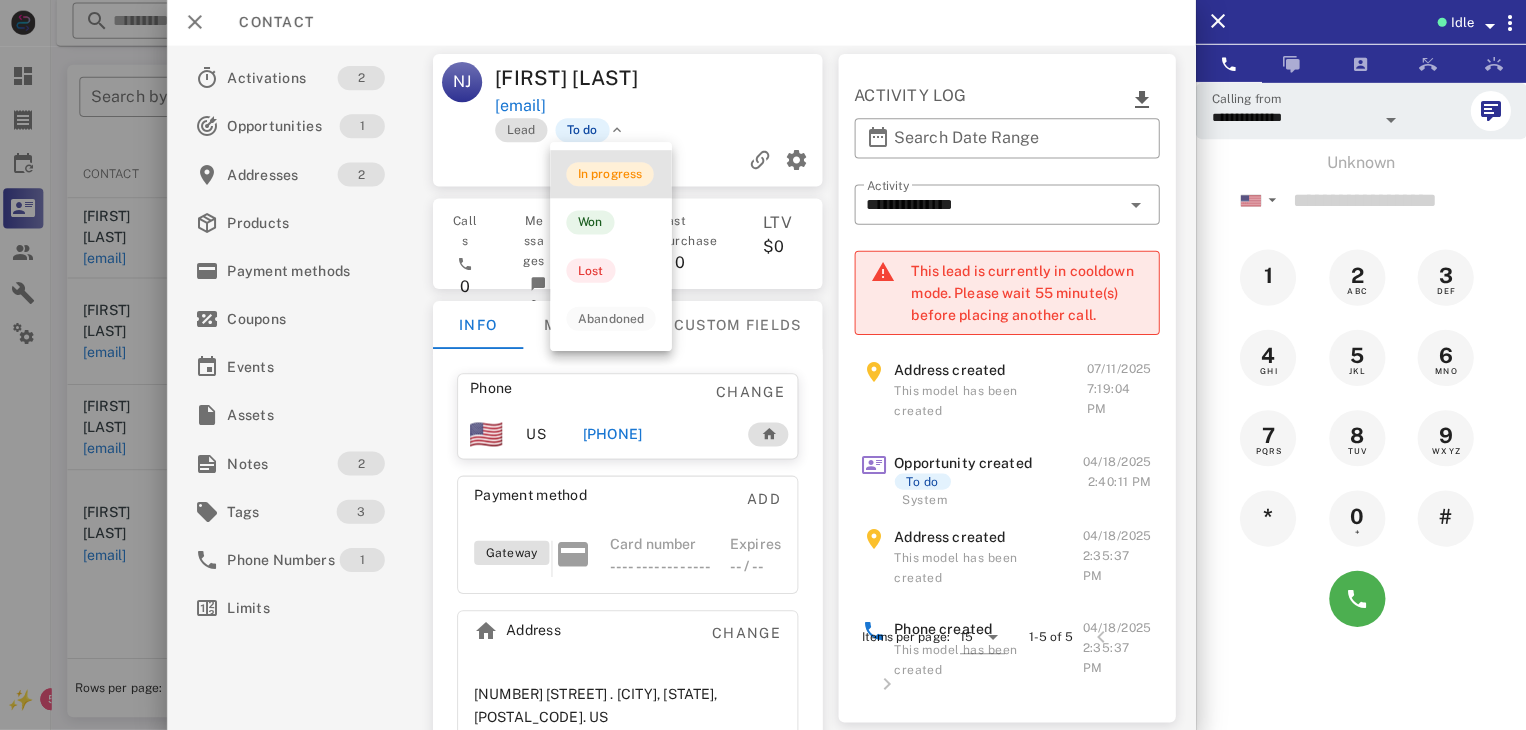 click on "In progress" at bounding box center [612, 176] 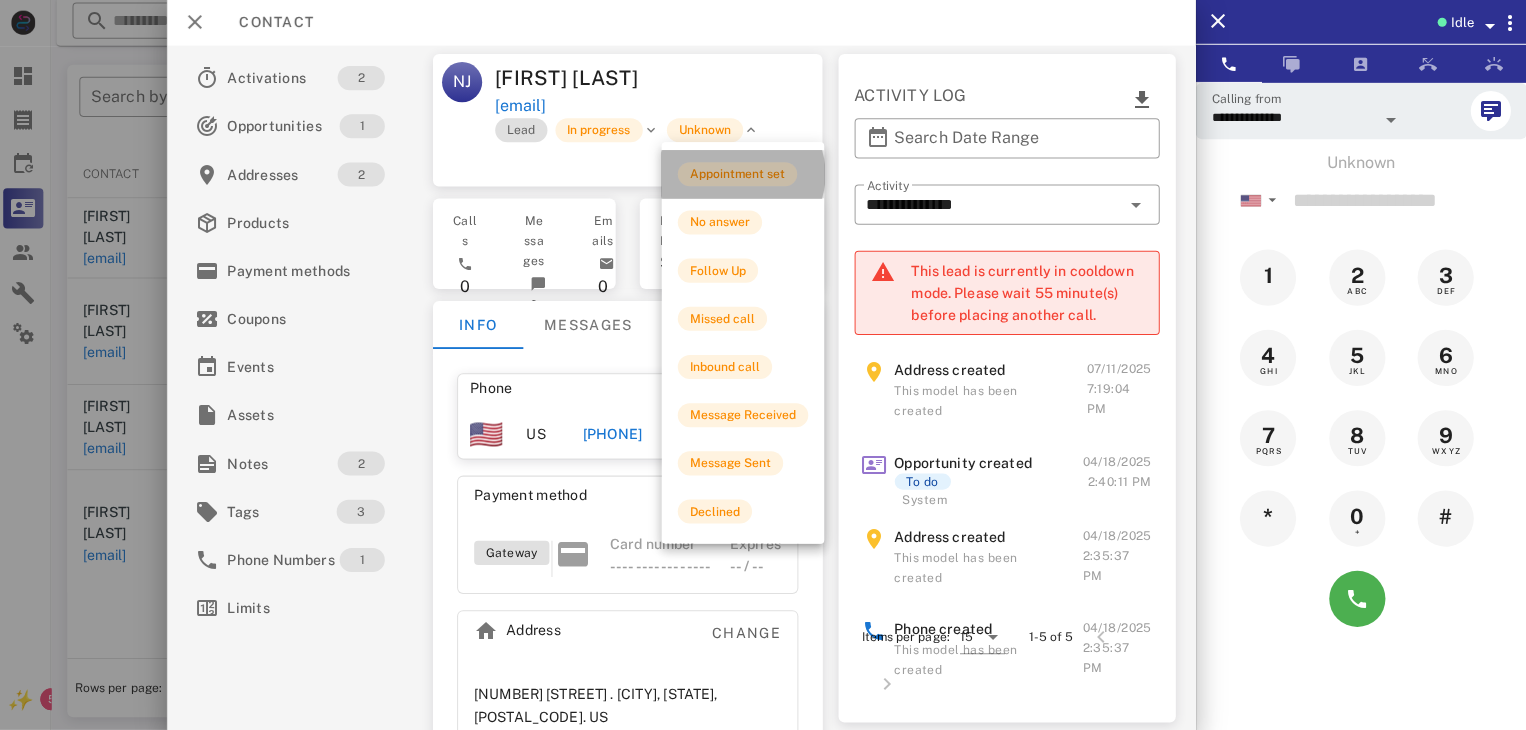click on "Appointment set" at bounding box center (739, 176) 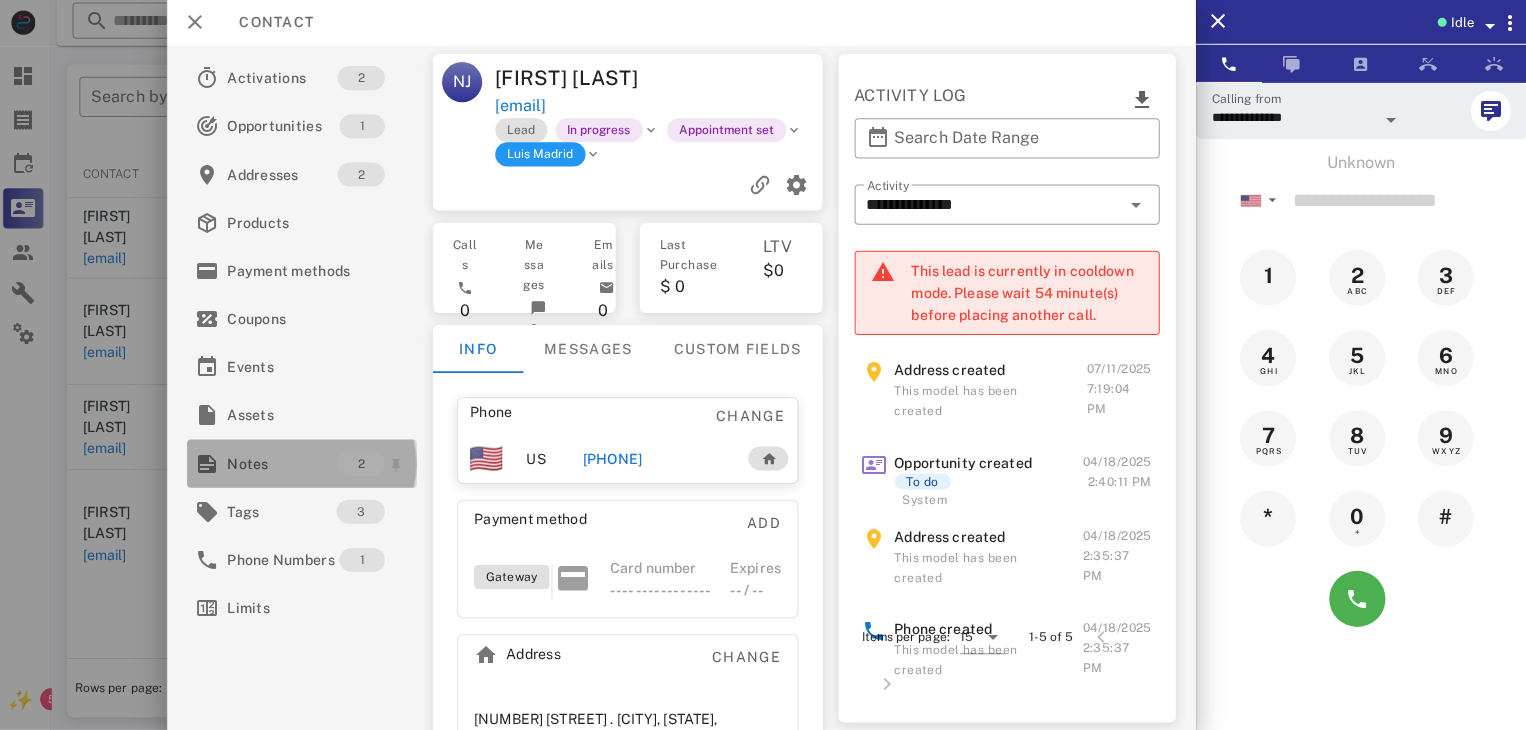 click on "Notes" at bounding box center [286, 464] 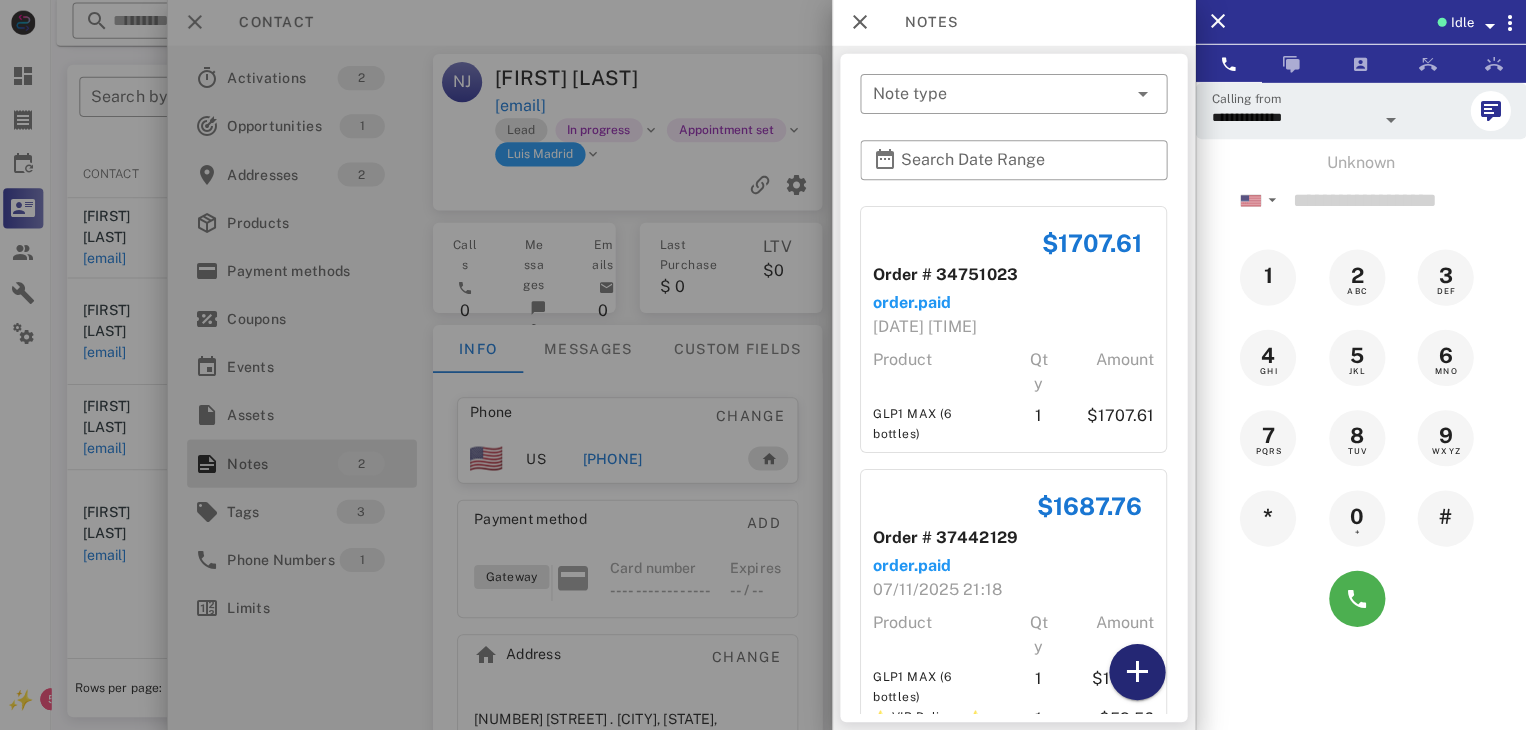 click at bounding box center (1138, 672) 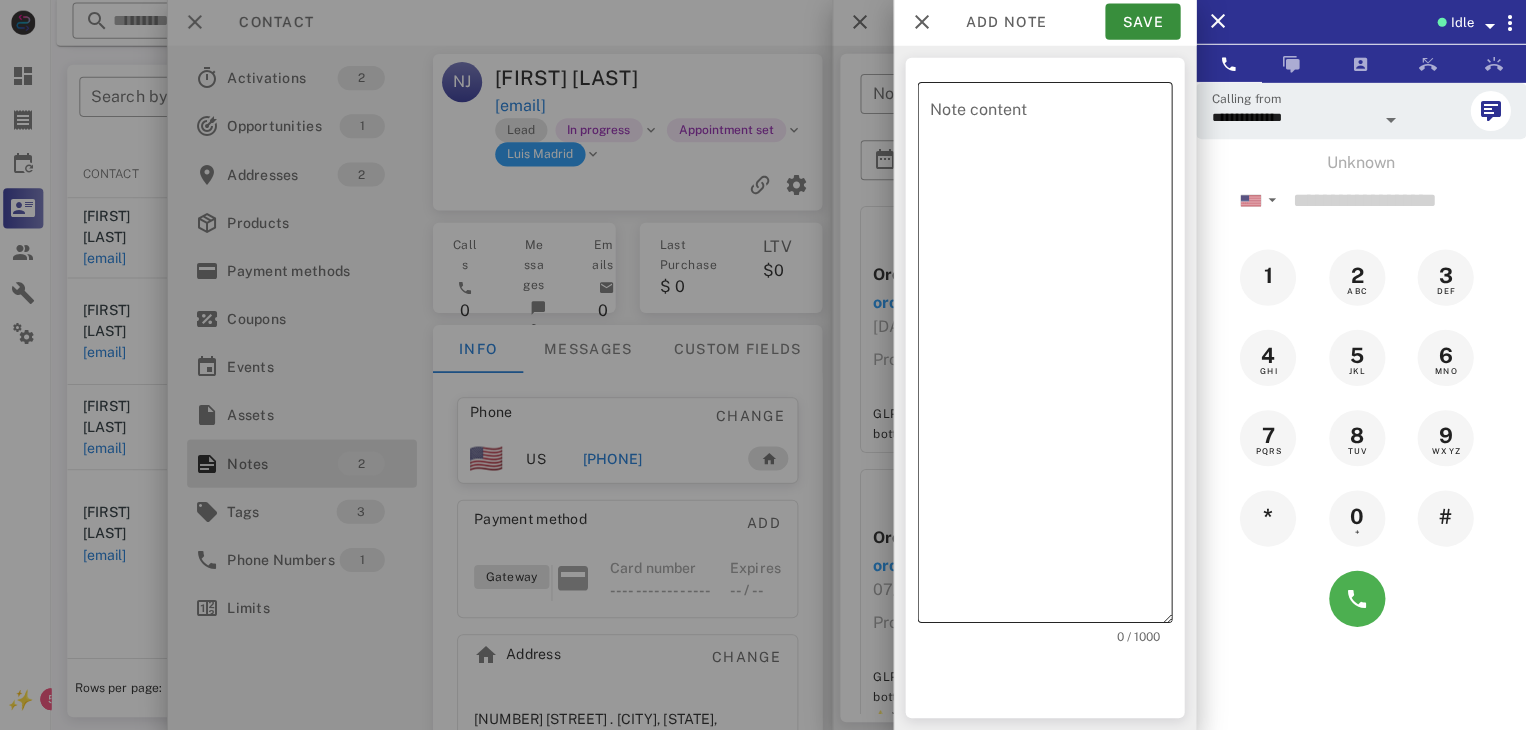 click on "Note content" at bounding box center (1052, 358) 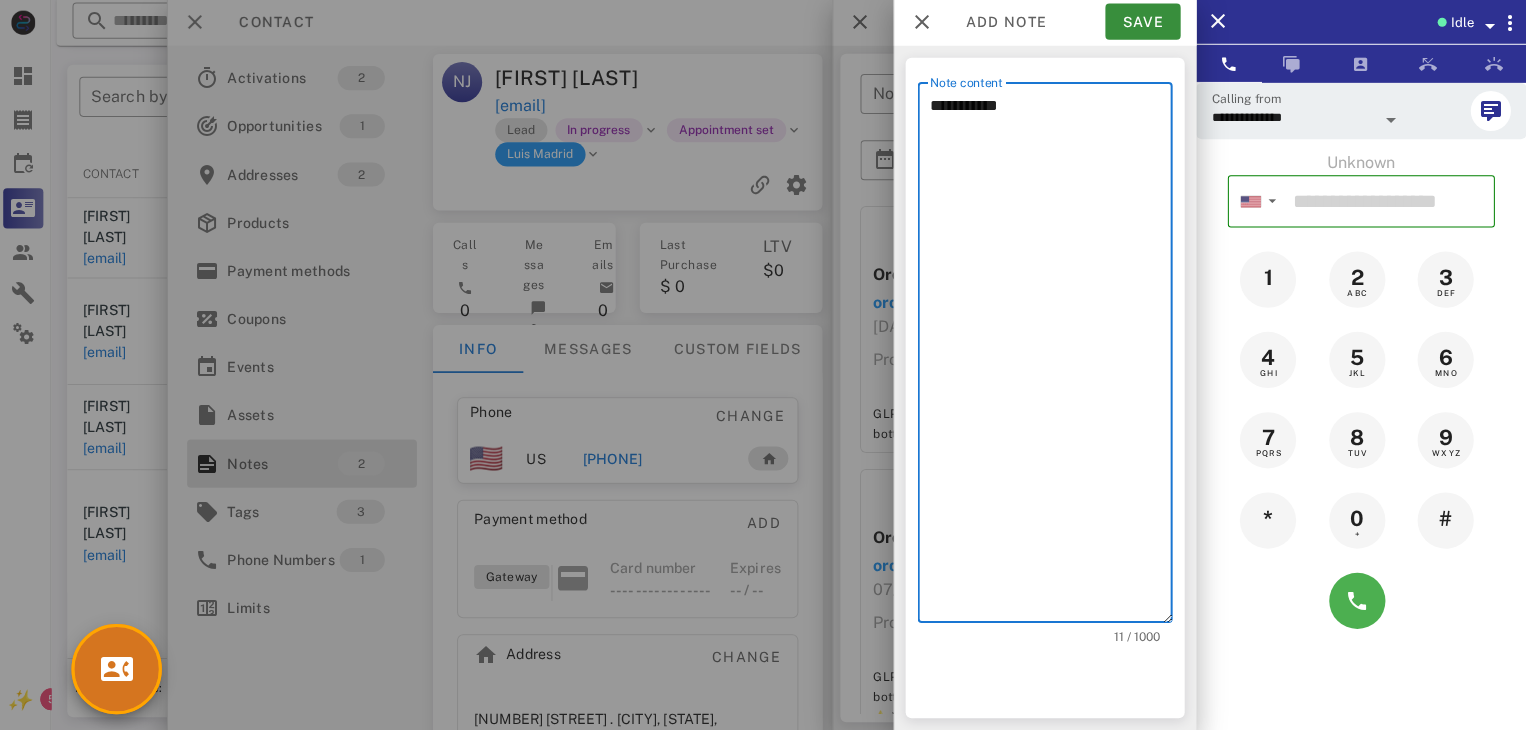 type on "**********" 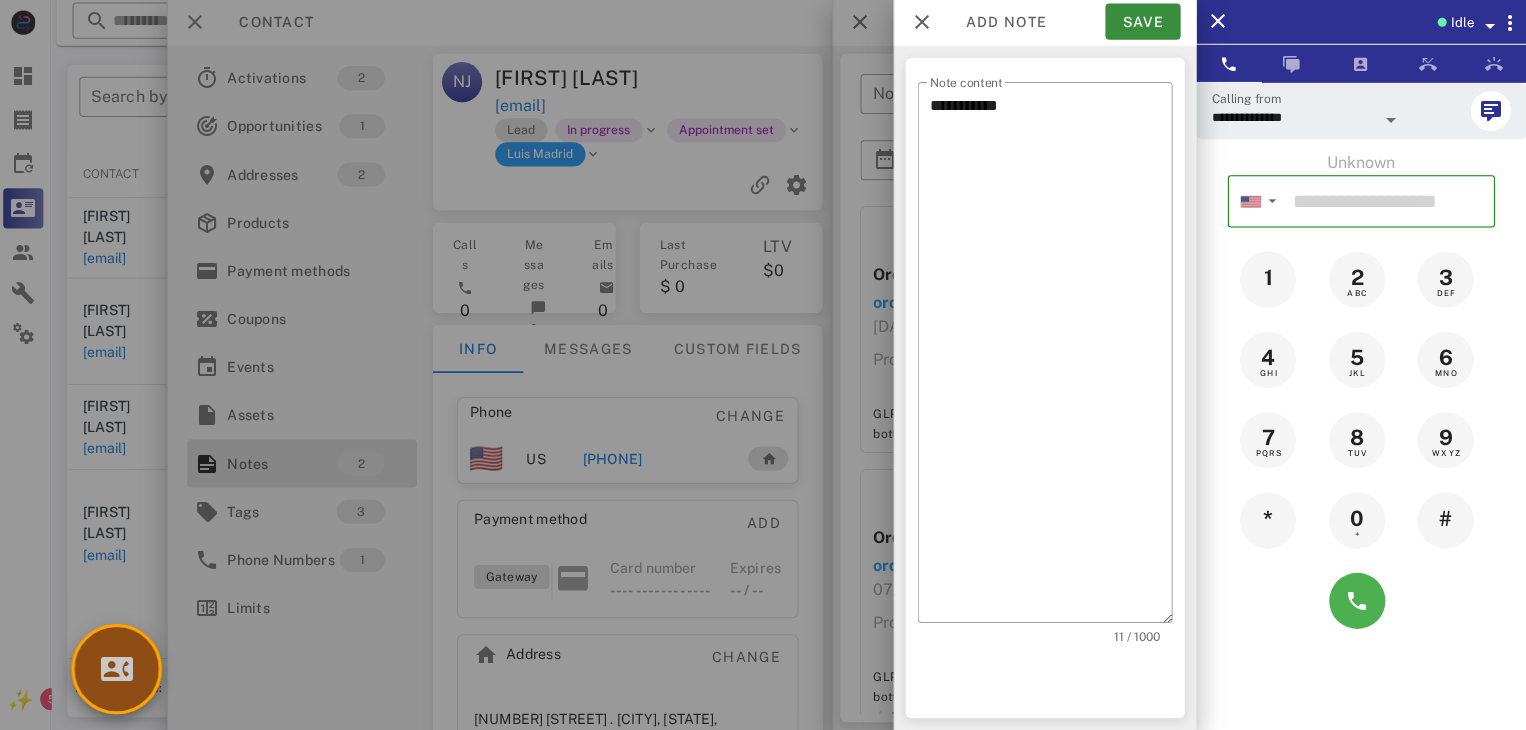 click at bounding box center (121, 669) 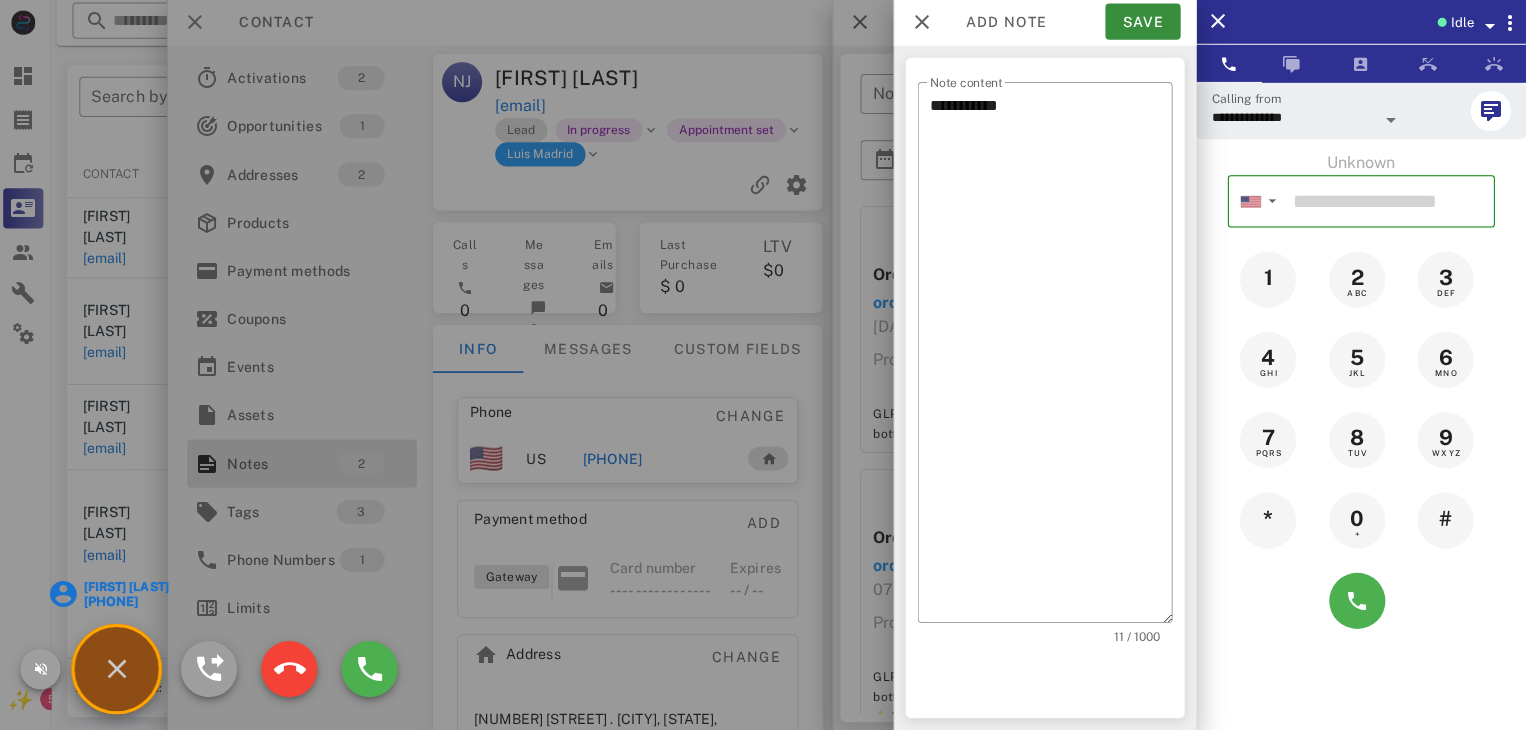 click on "Sandy Pinson" at bounding box center (129, 587) 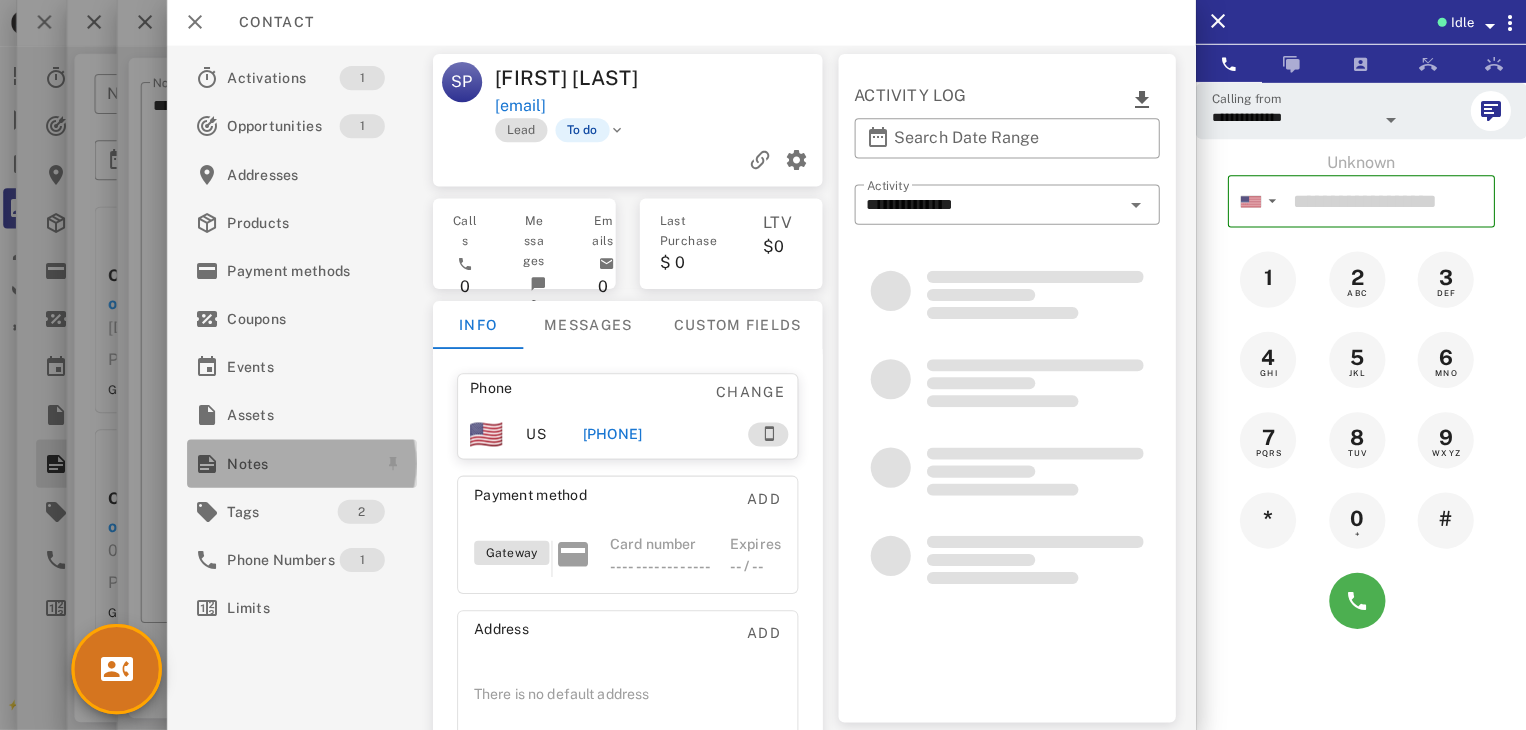 click on "Notes" at bounding box center (301, 464) 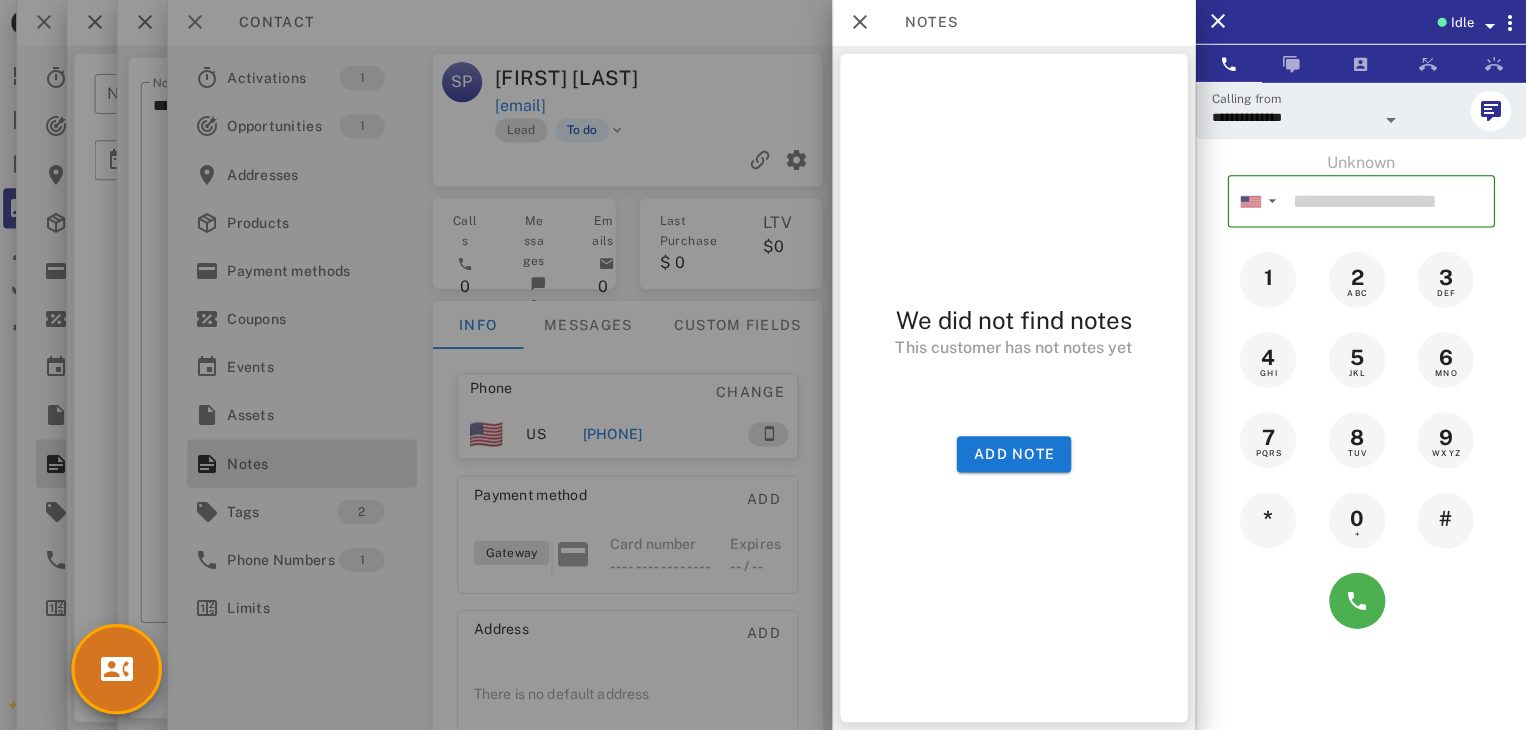 click on "Notes" at bounding box center (1015, 24) 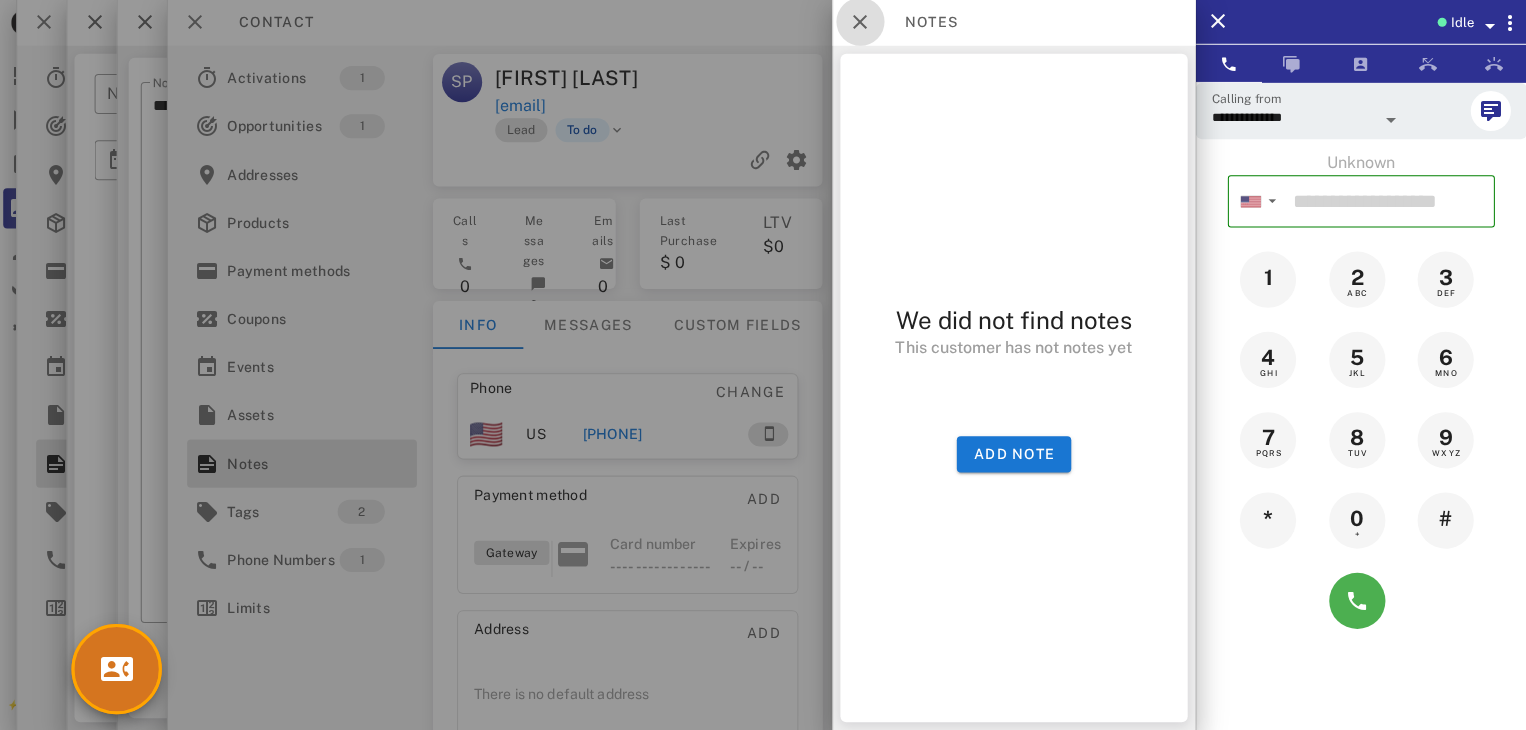 click at bounding box center (862, 24) 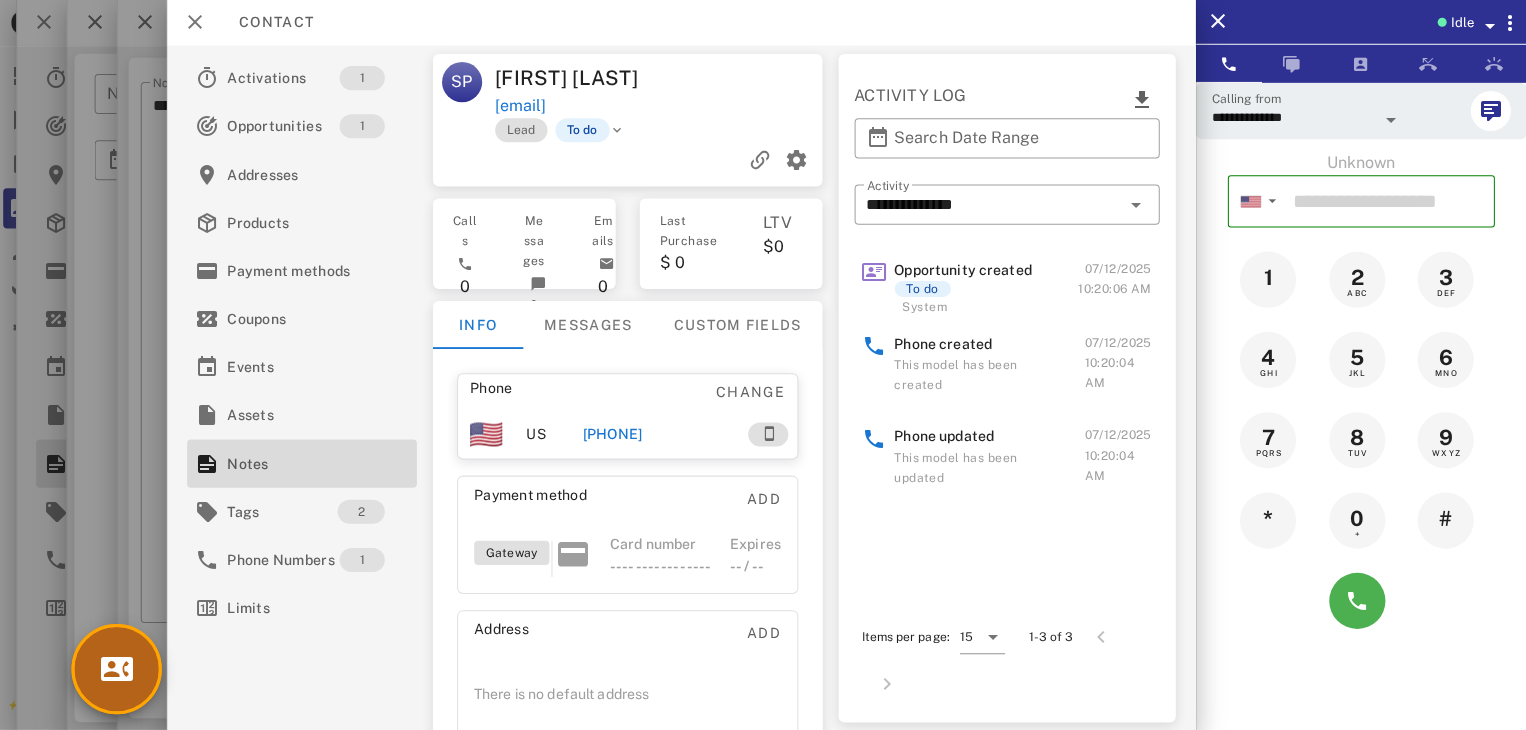 click at bounding box center (121, 669) 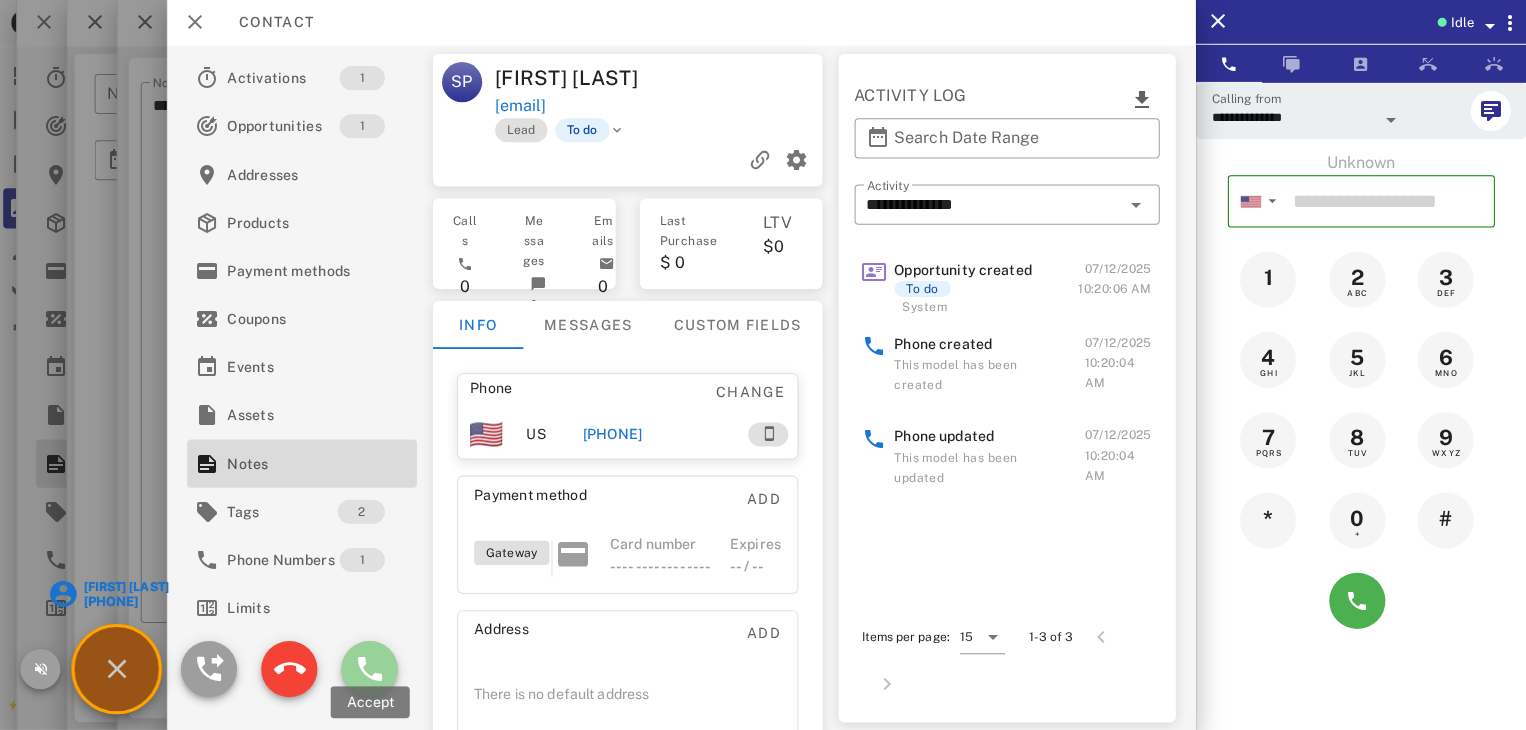 click at bounding box center [373, 669] 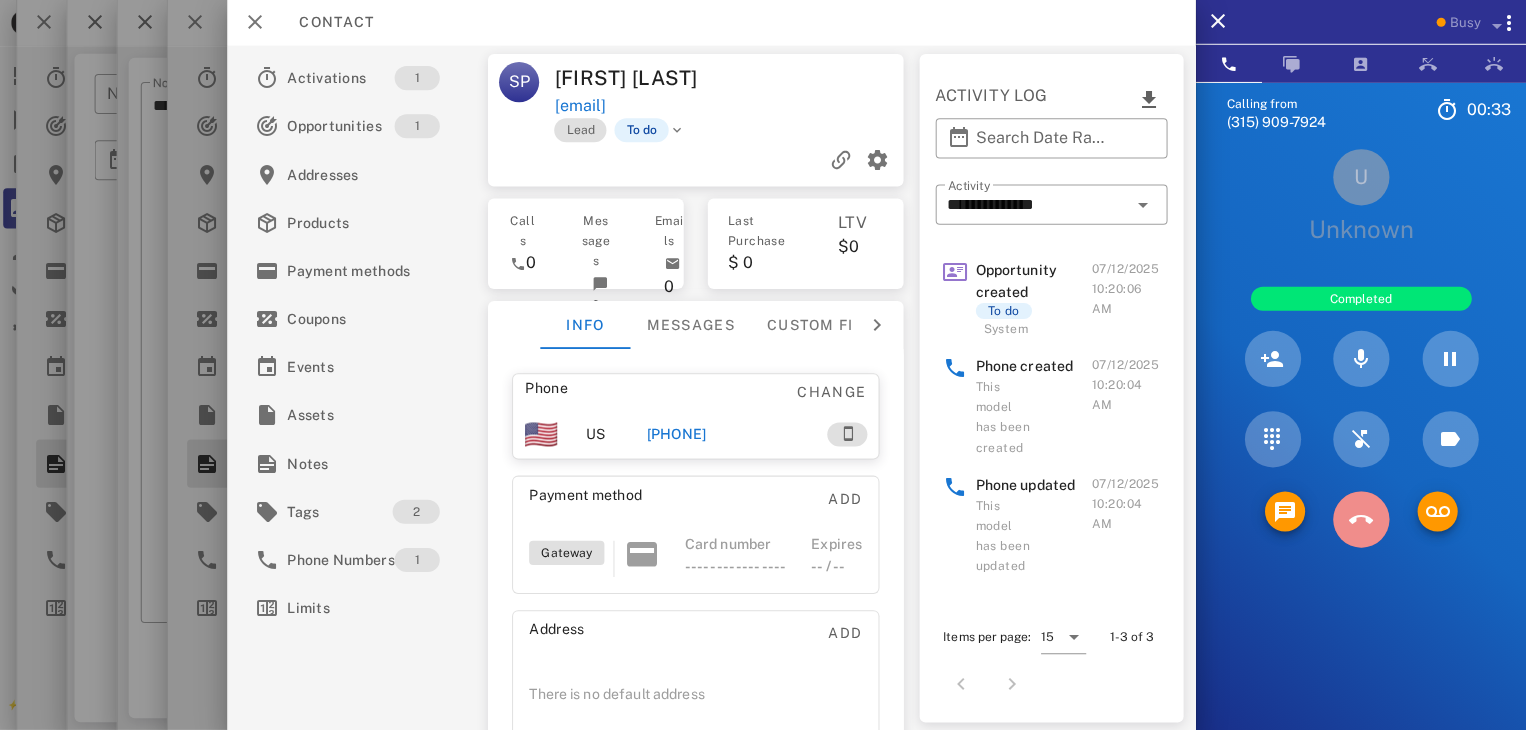 click at bounding box center [1361, 520] 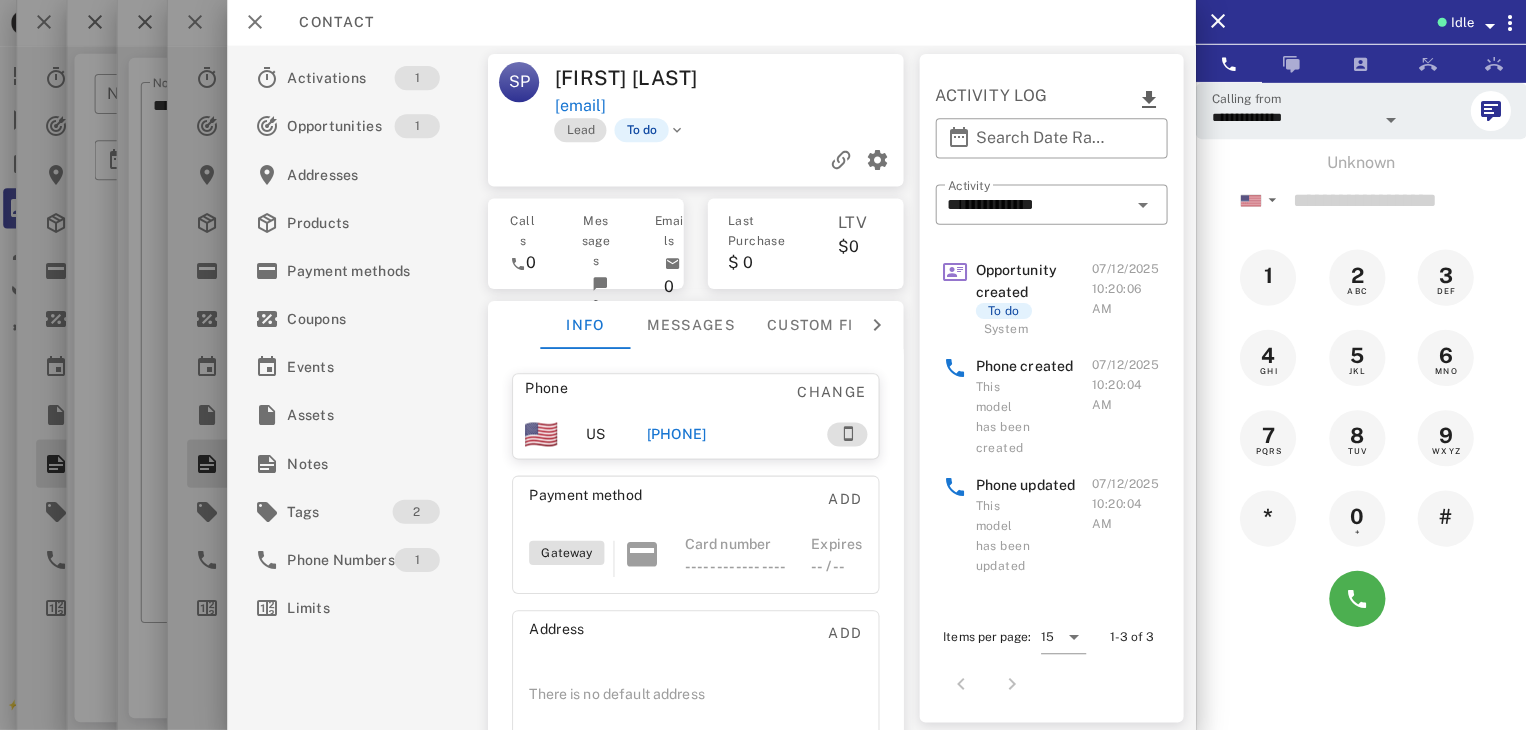 click on "+16184350935" at bounding box center [679, 435] 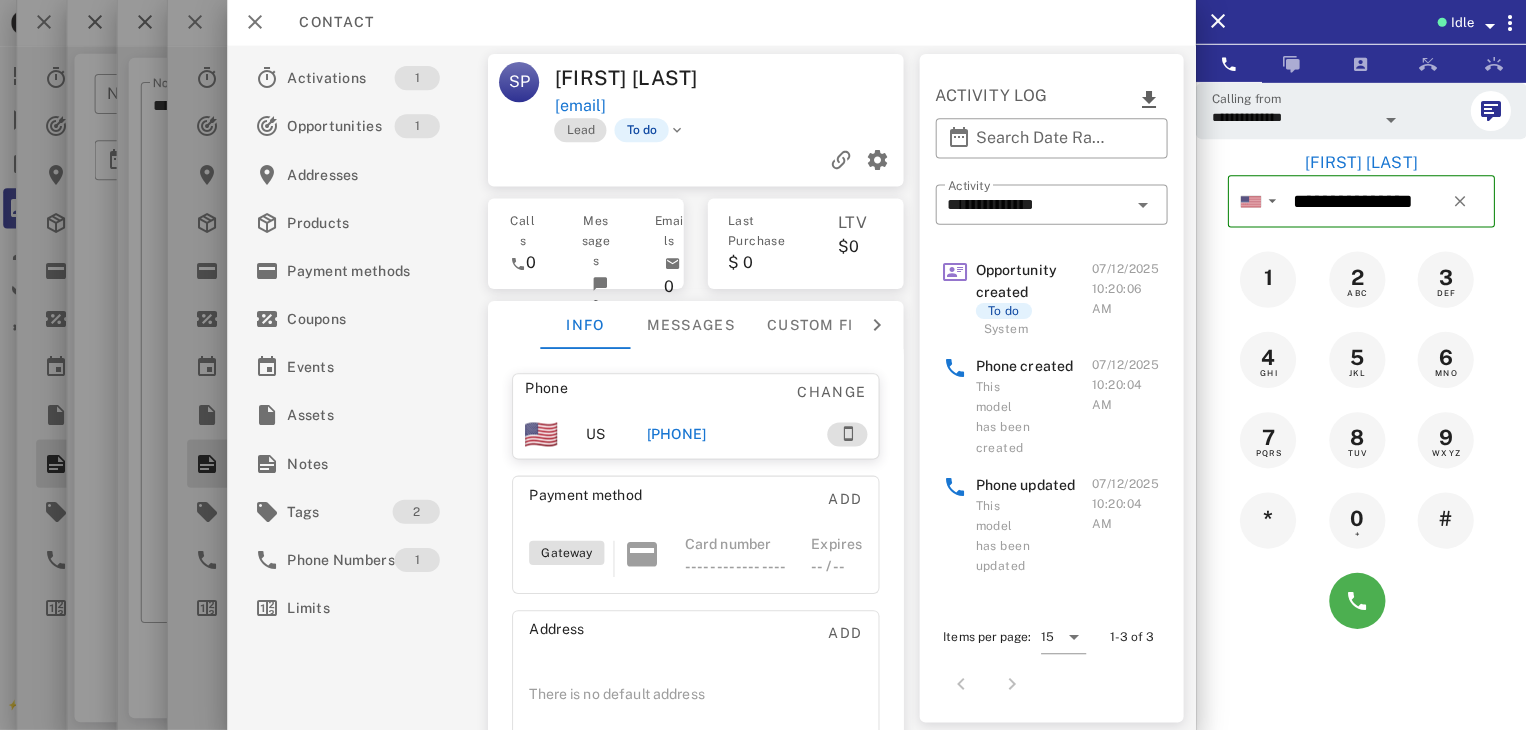 drag, startPoint x: 718, startPoint y: 439, endPoint x: 1391, endPoint y: 617, distance: 696.1415 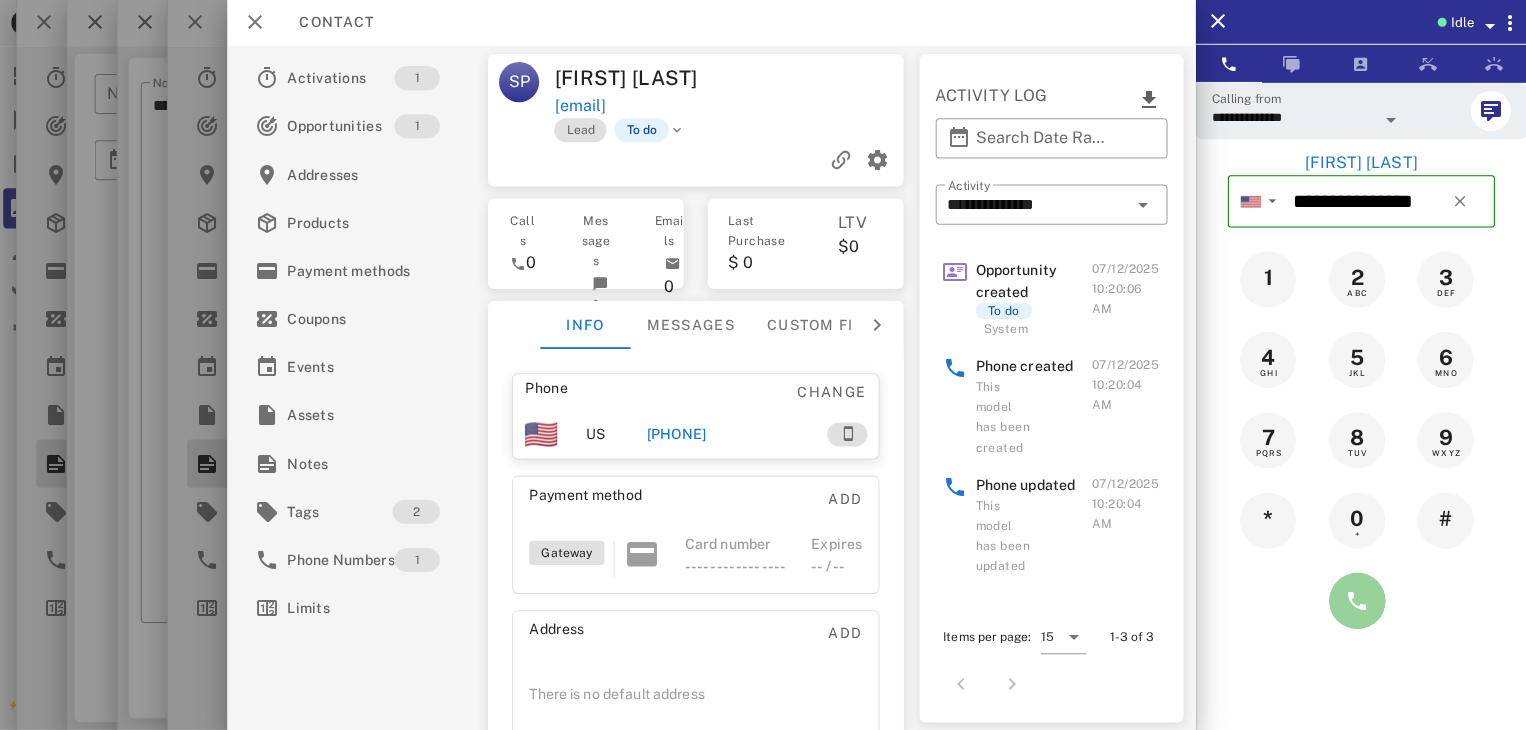 click at bounding box center (1357, 601) 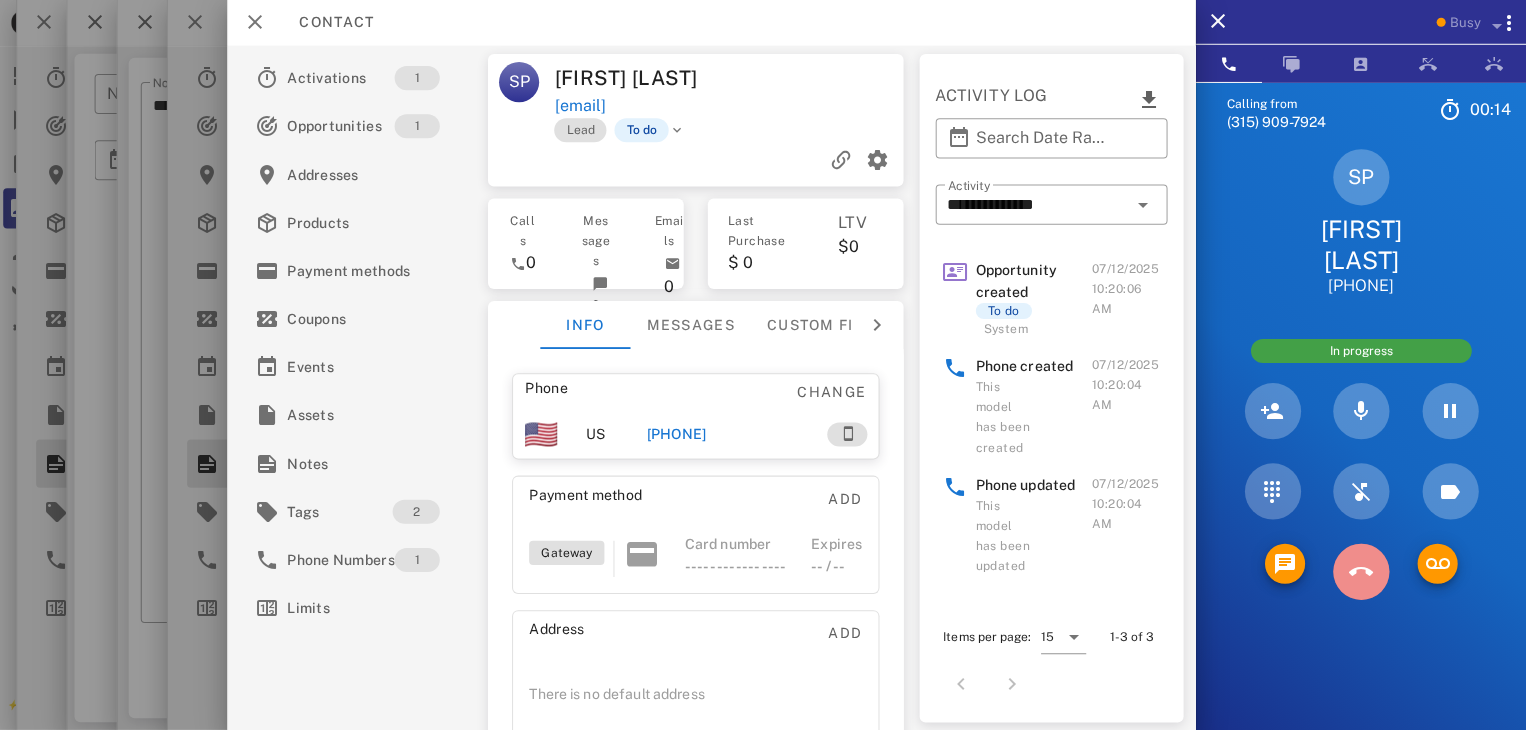 click at bounding box center (1361, 572) 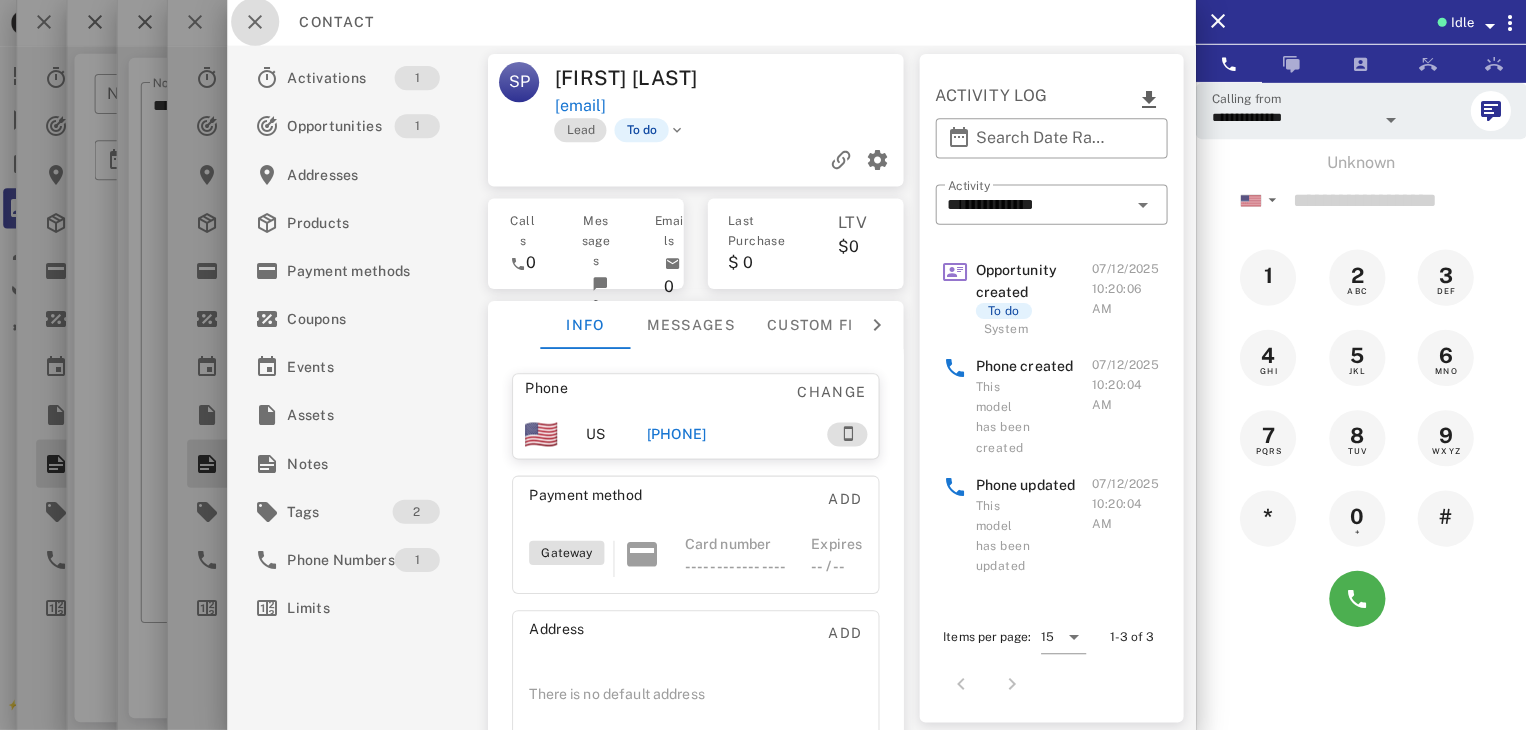 click at bounding box center [259, 24] 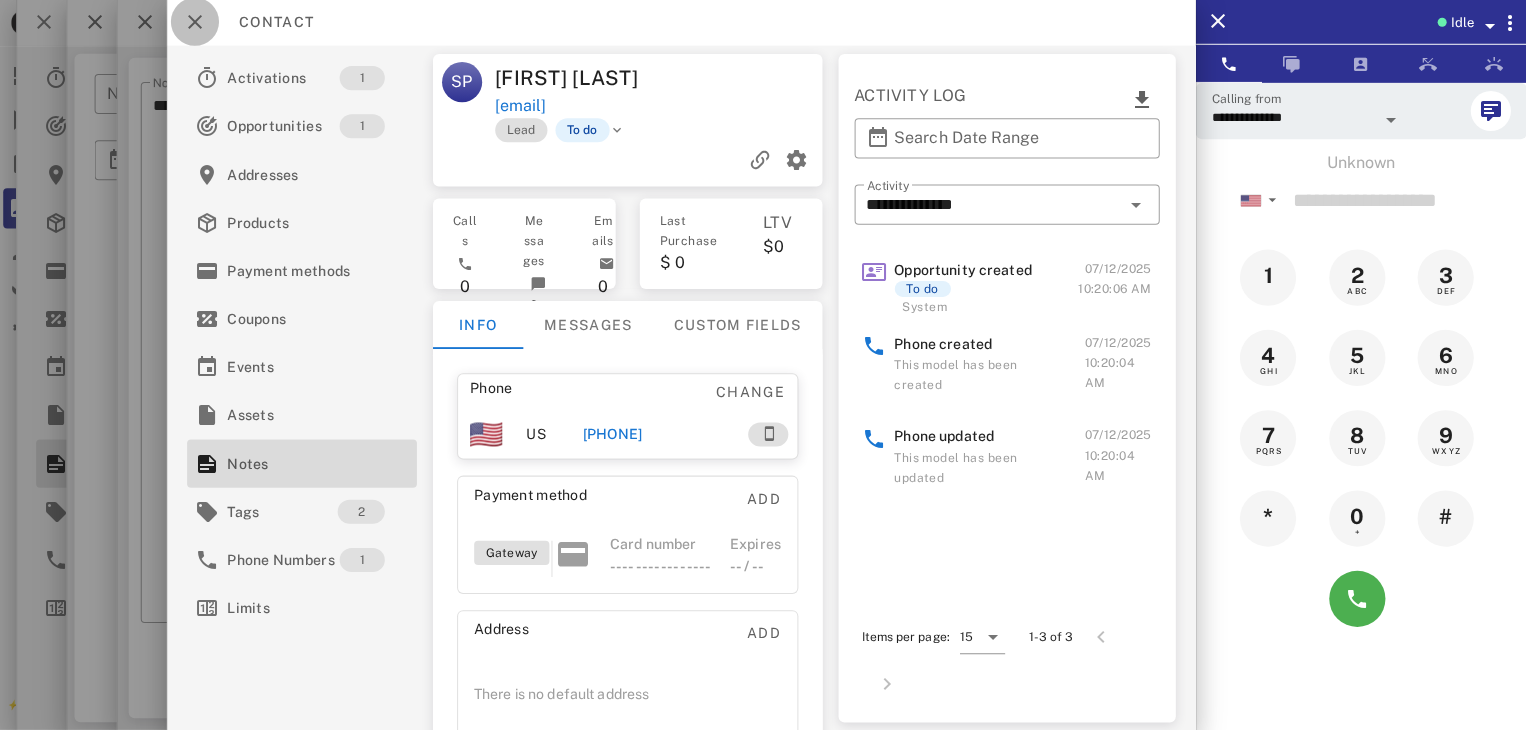 click at bounding box center [199, 24] 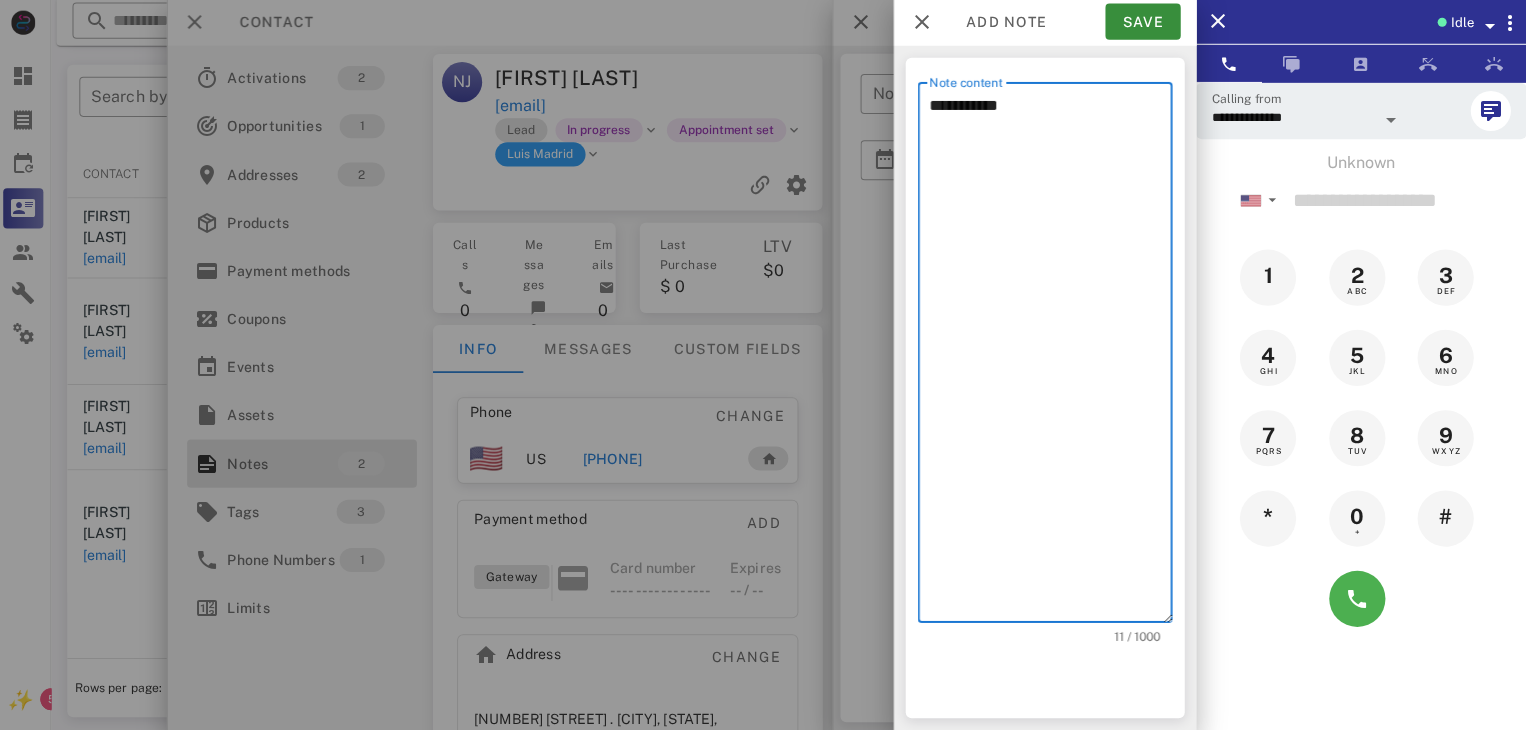 click on "**********" at bounding box center [1052, 358] 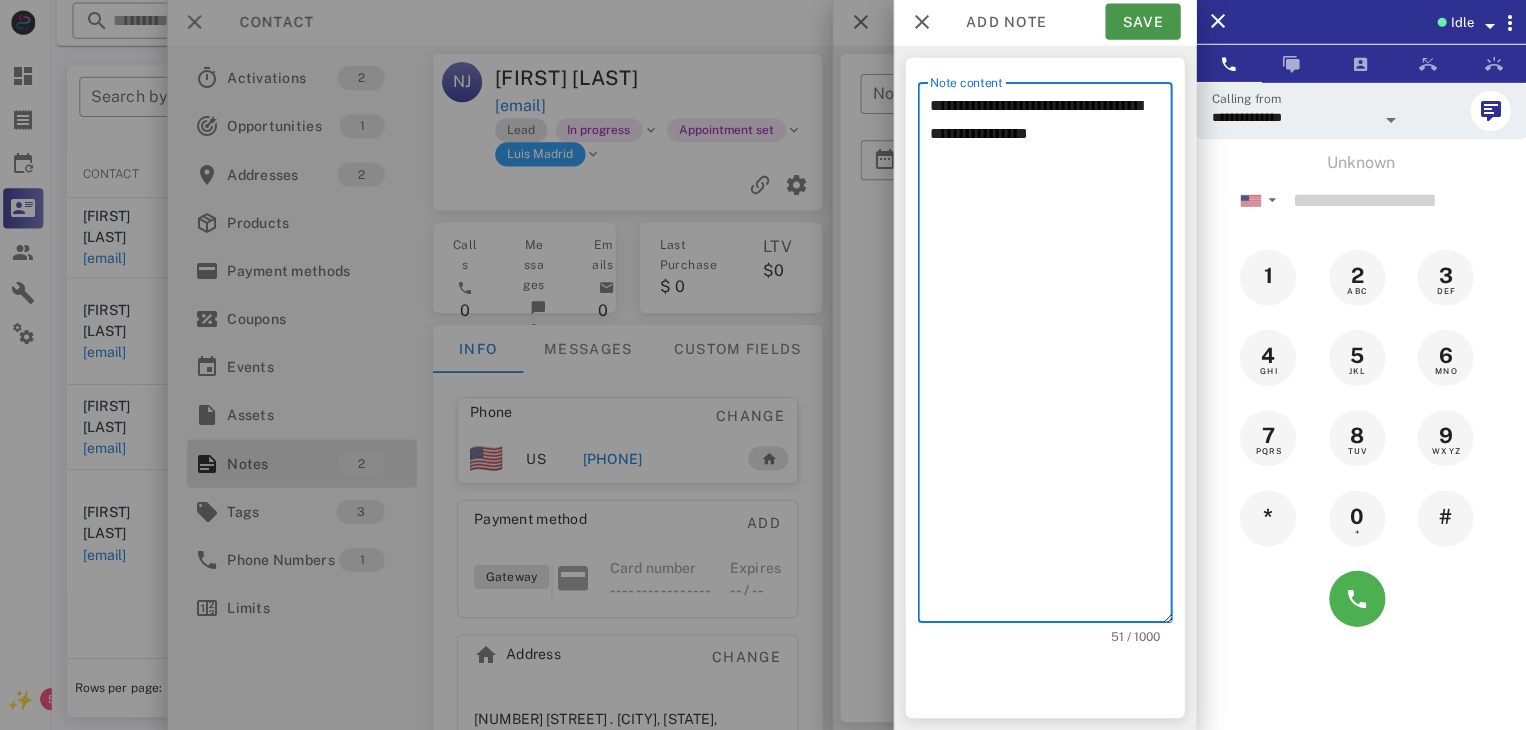type on "**********" 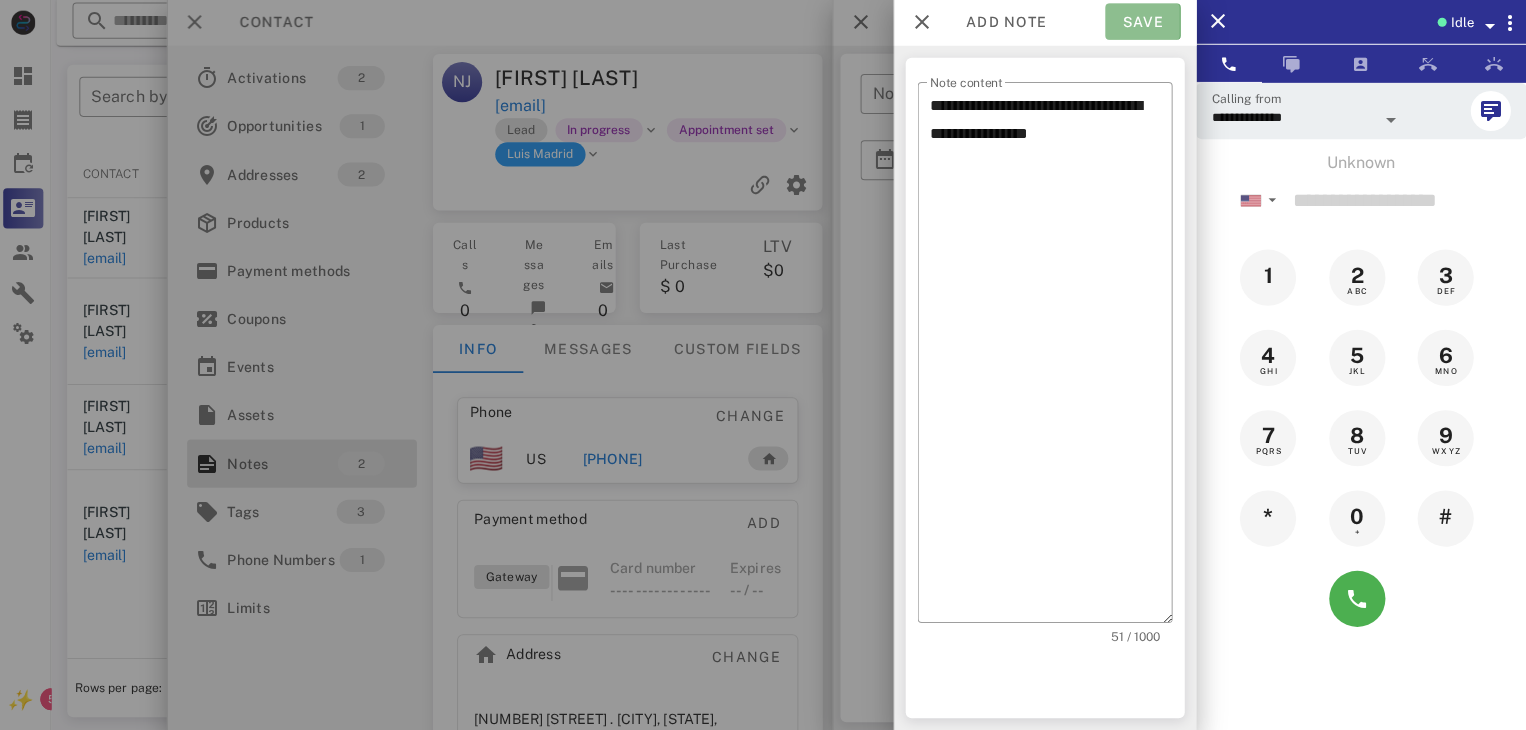 click on "Save" at bounding box center [1143, 24] 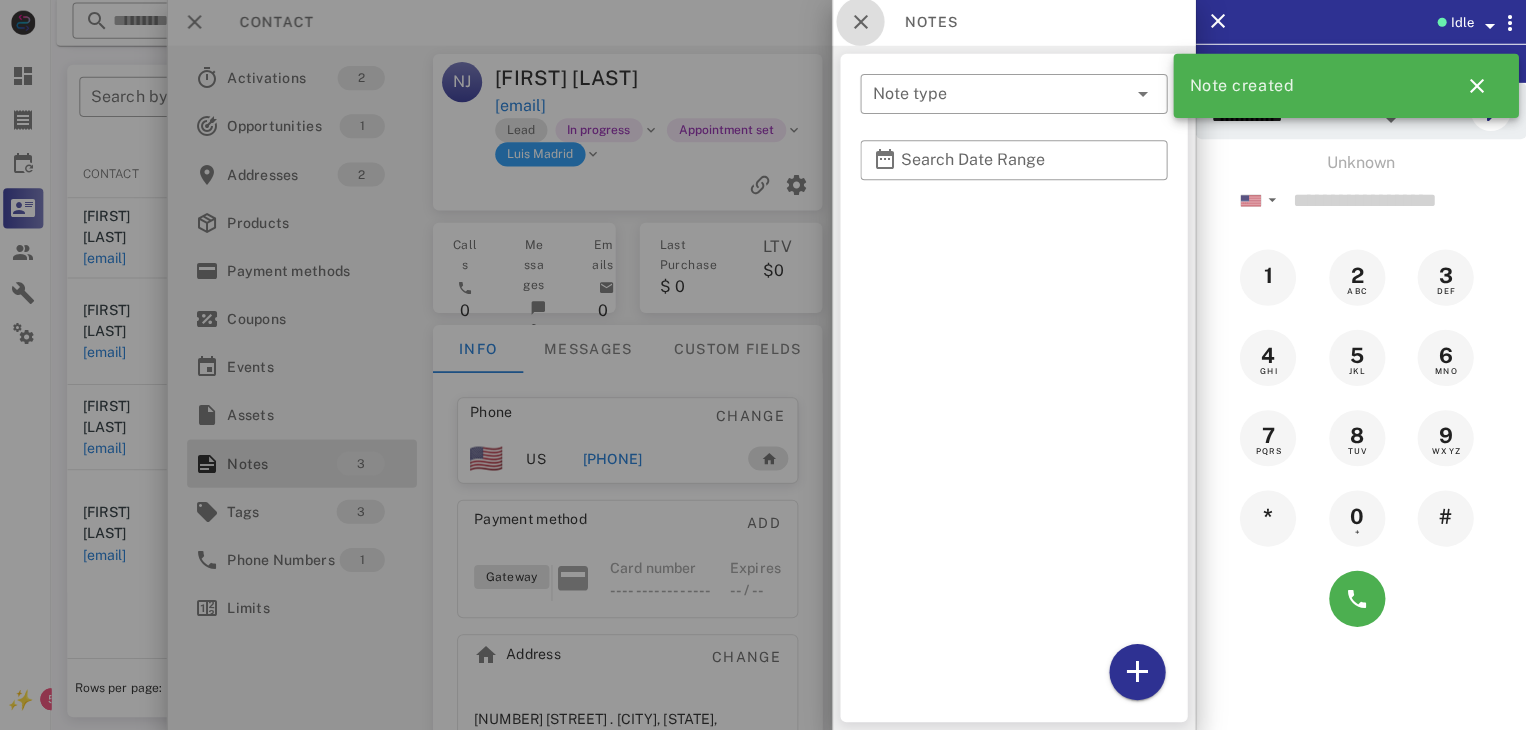 click at bounding box center [862, 24] 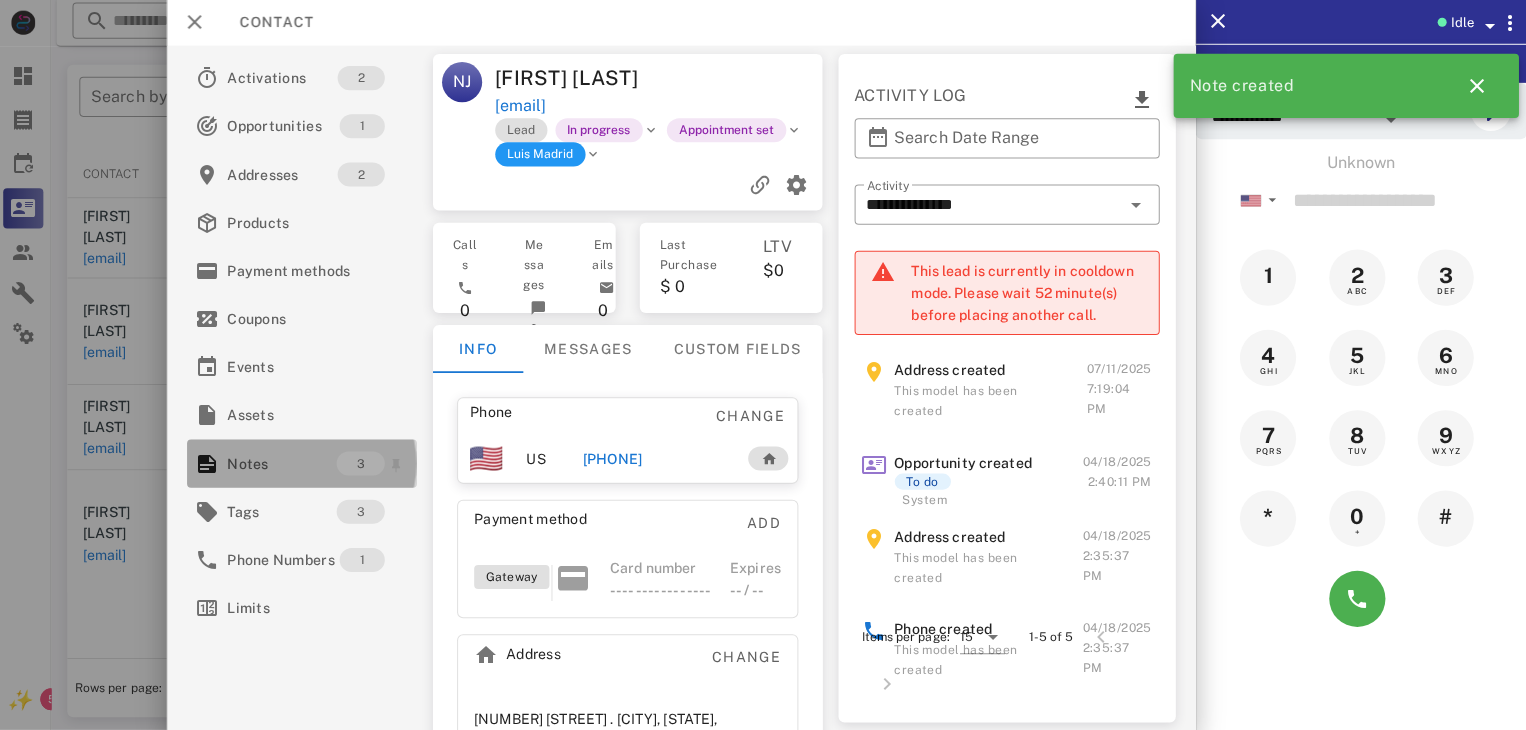 click on "Notes" at bounding box center [285, 464] 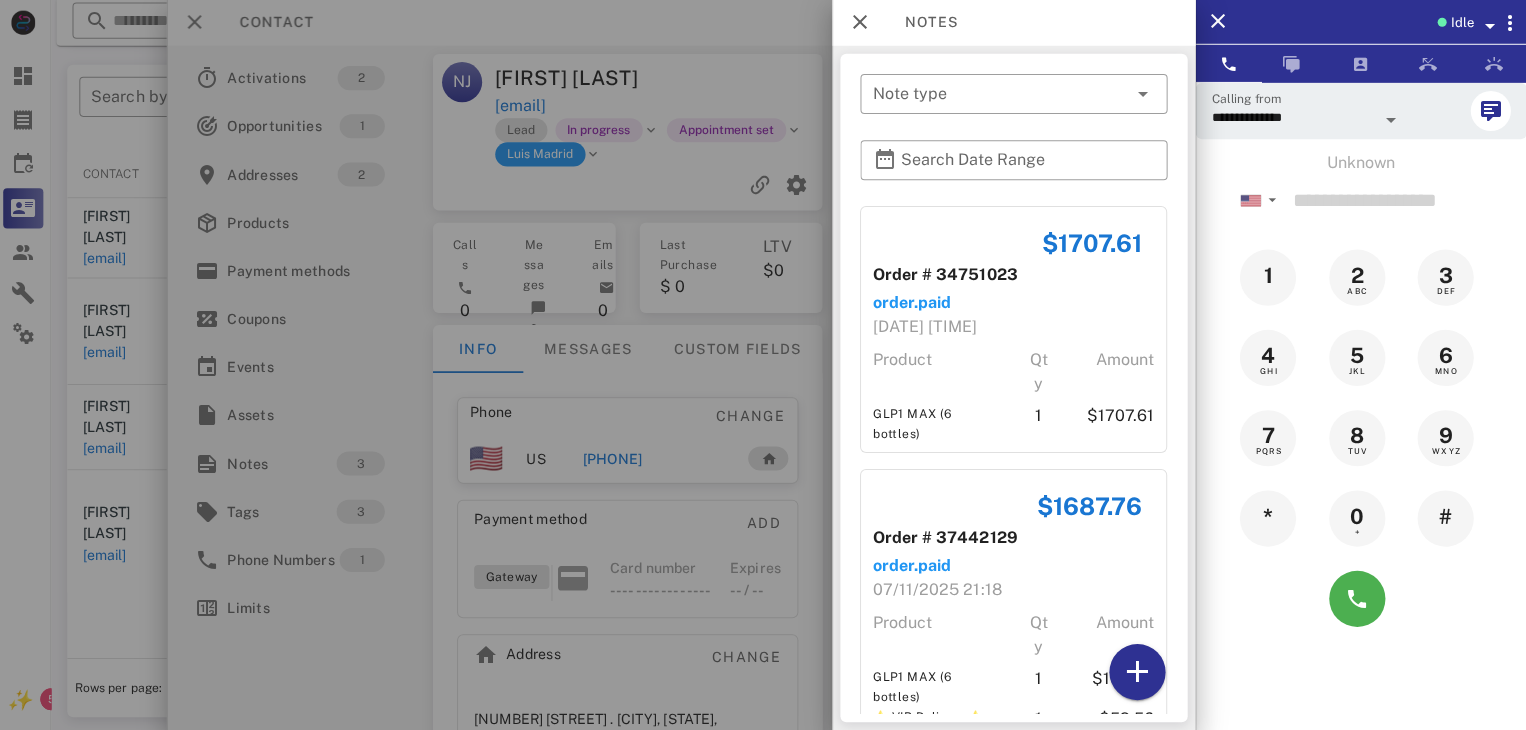 scroll, scrollTop: 224, scrollLeft: 0, axis: vertical 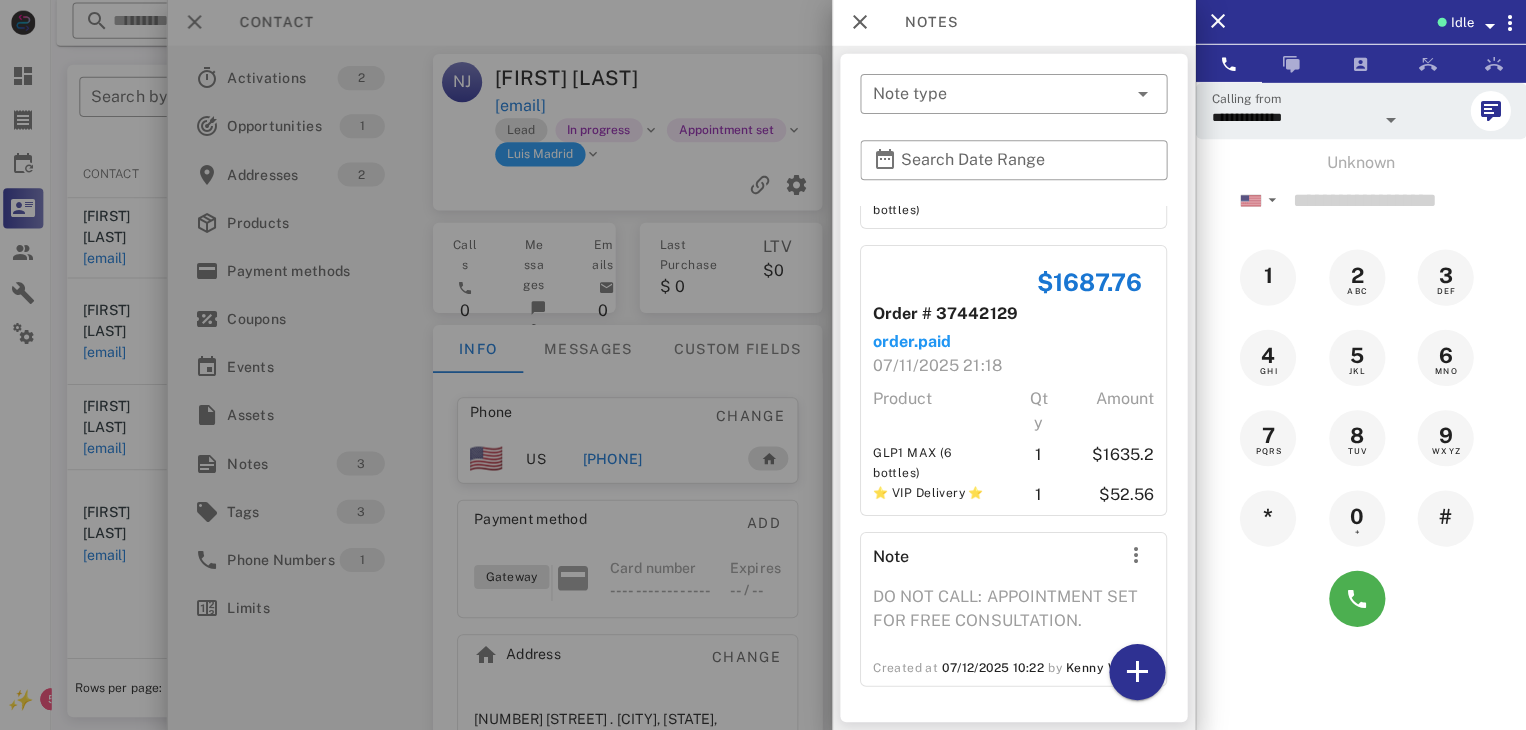 click at bounding box center (763, 365) 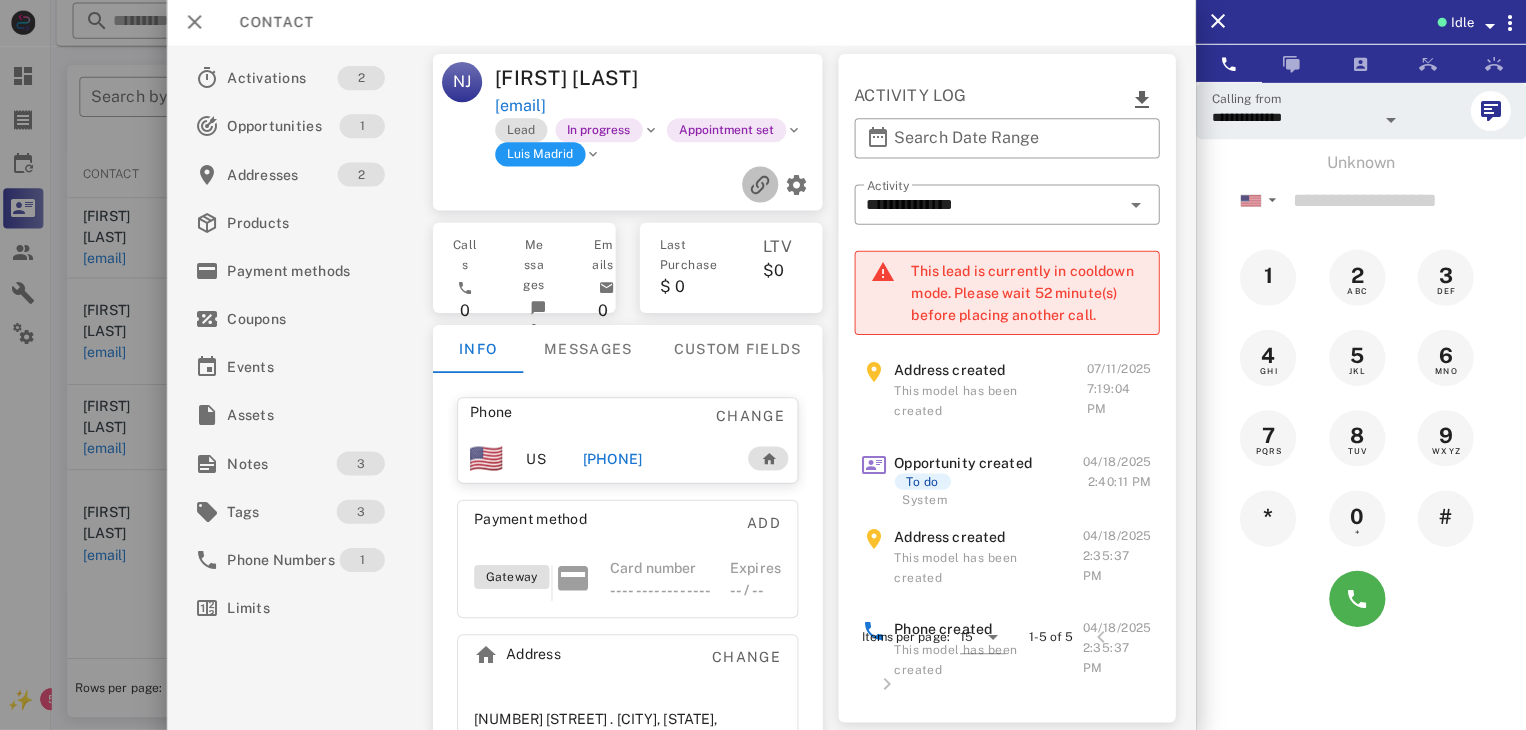 click at bounding box center (762, 186) 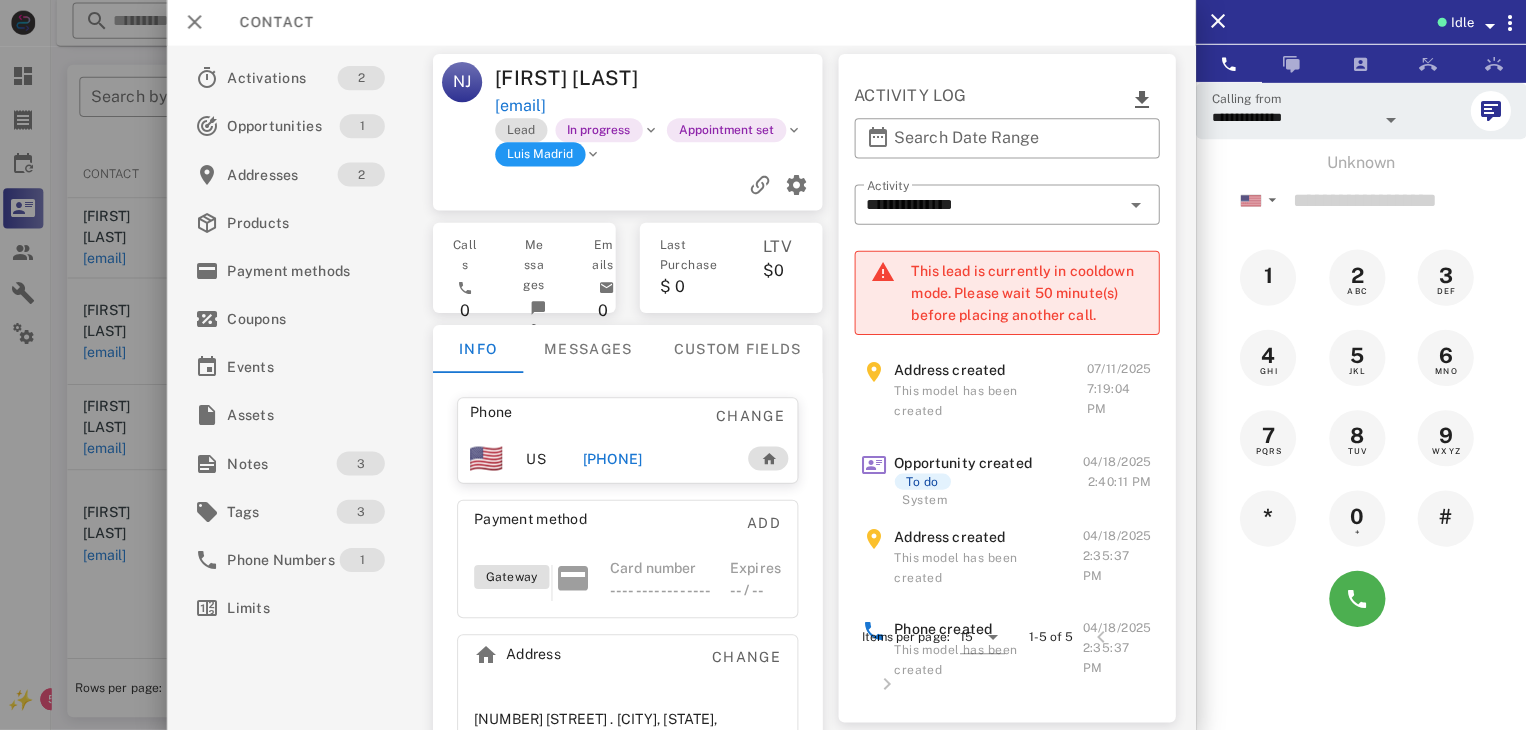 click at bounding box center [763, 365] 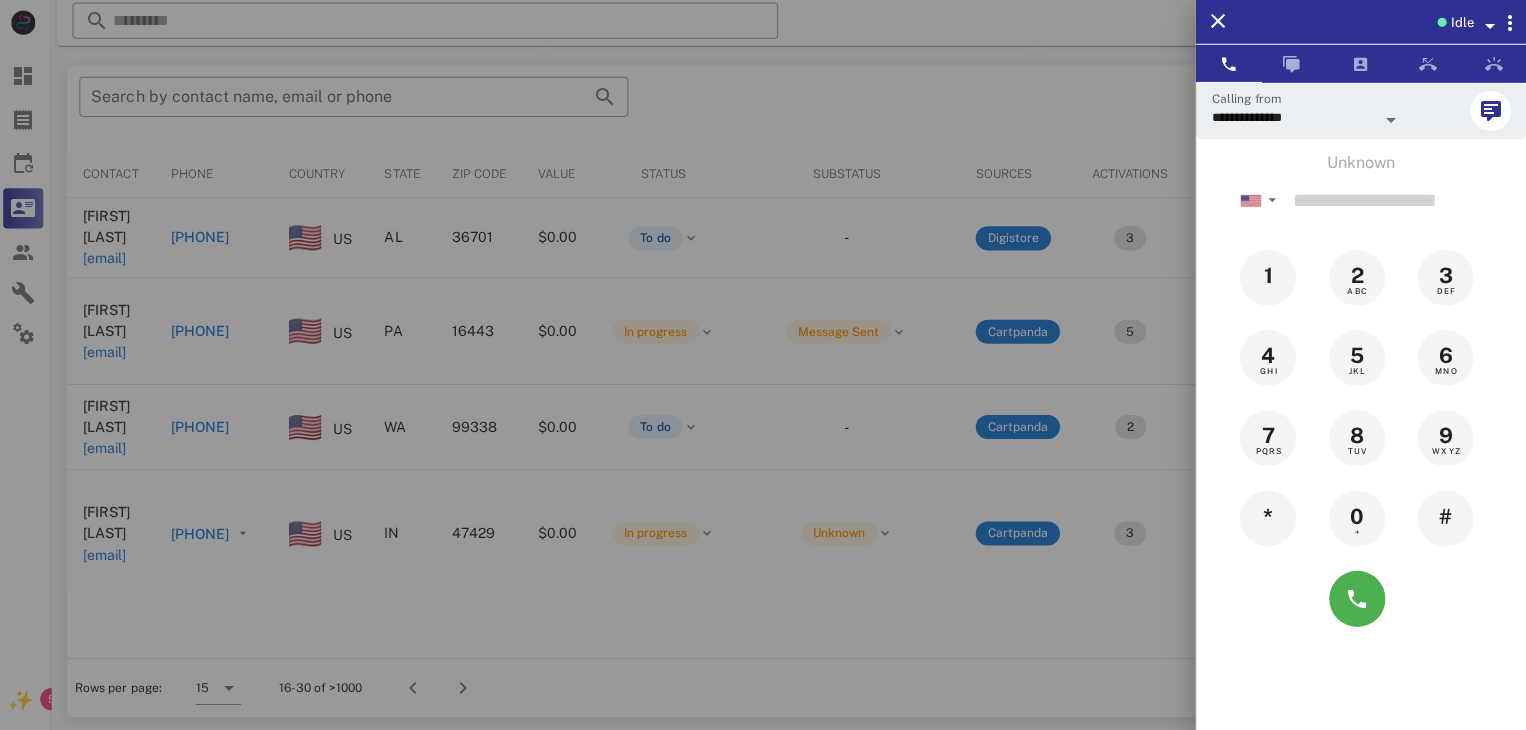 click at bounding box center (763, 365) 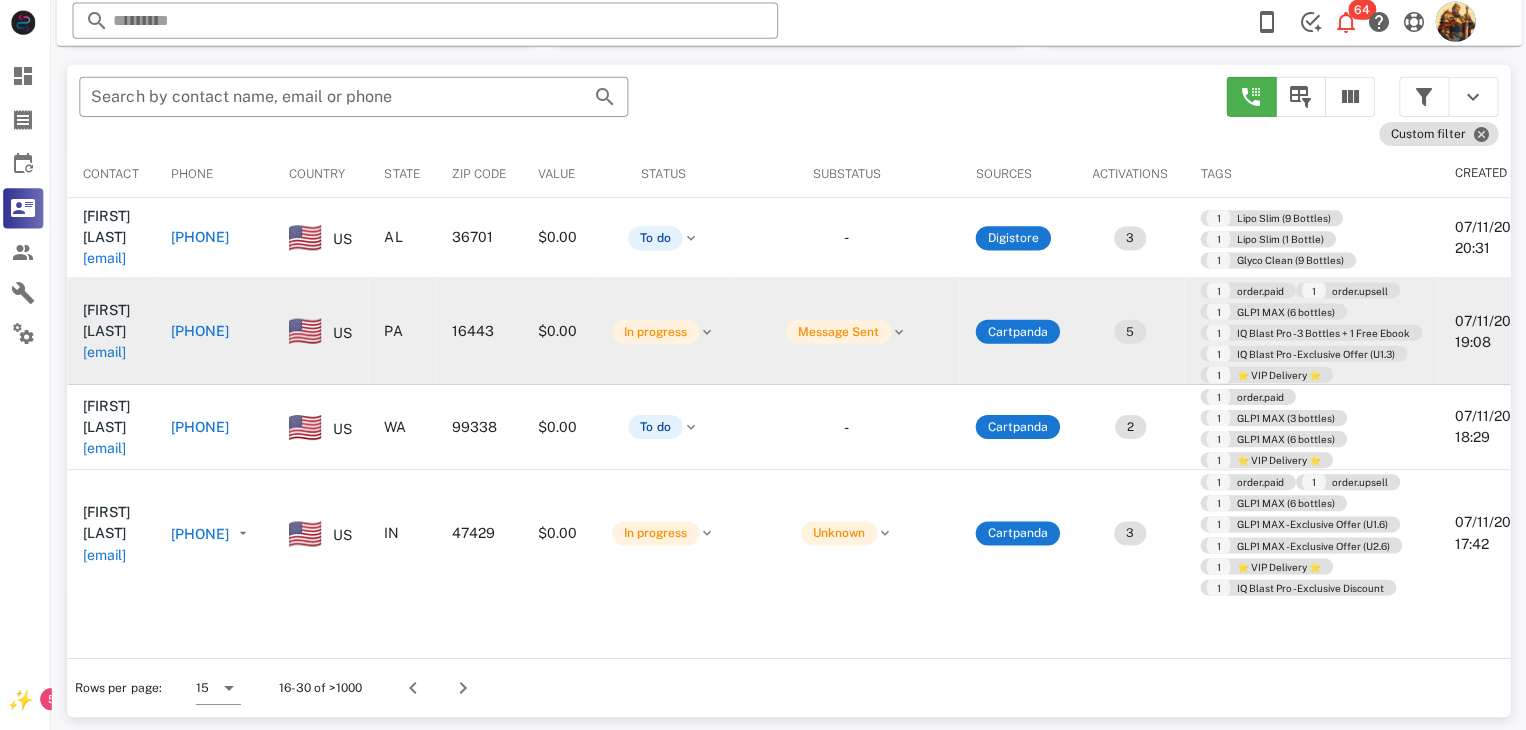 click on "sevenoakspasos@gmail.com" at bounding box center [109, 353] 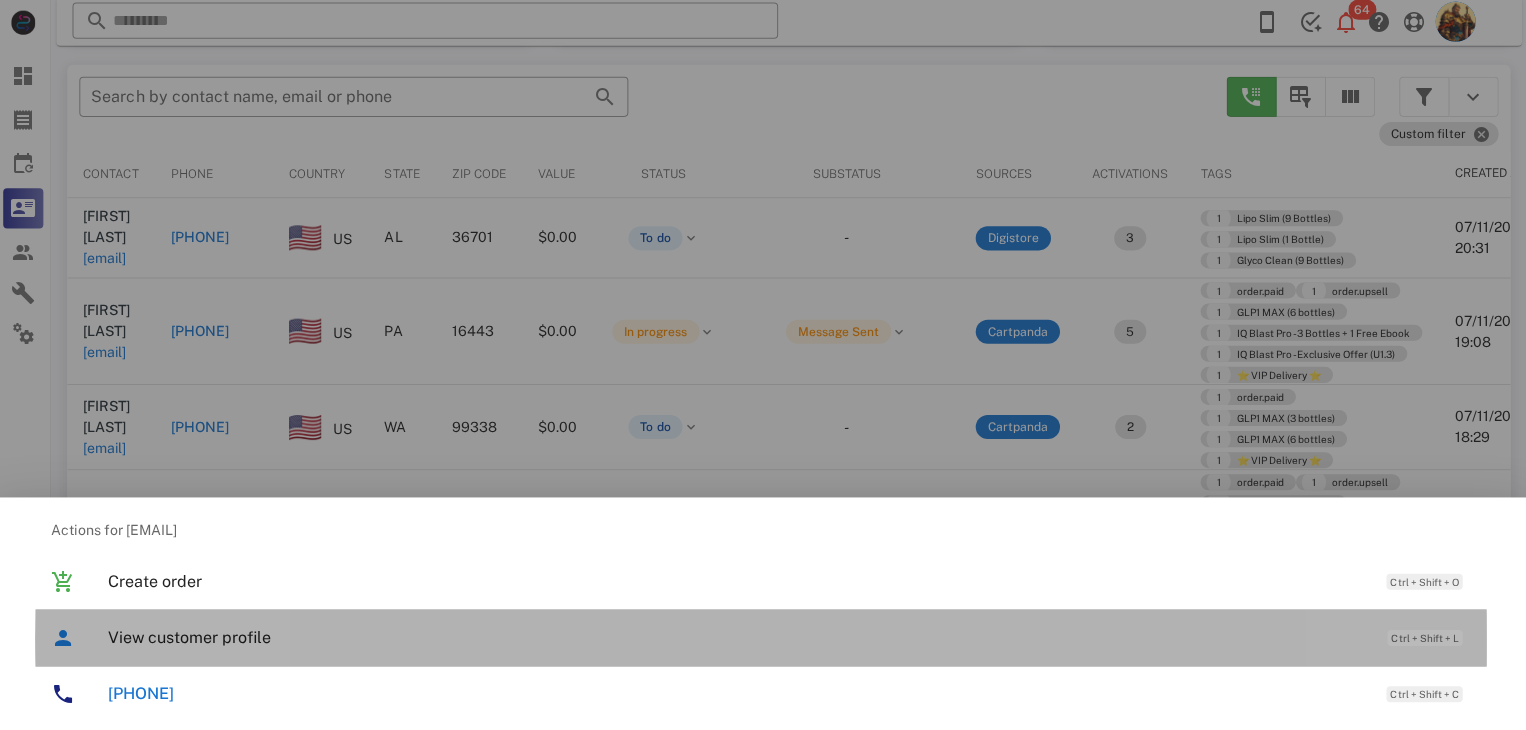 click on "View customer profile" at bounding box center [739, 637] 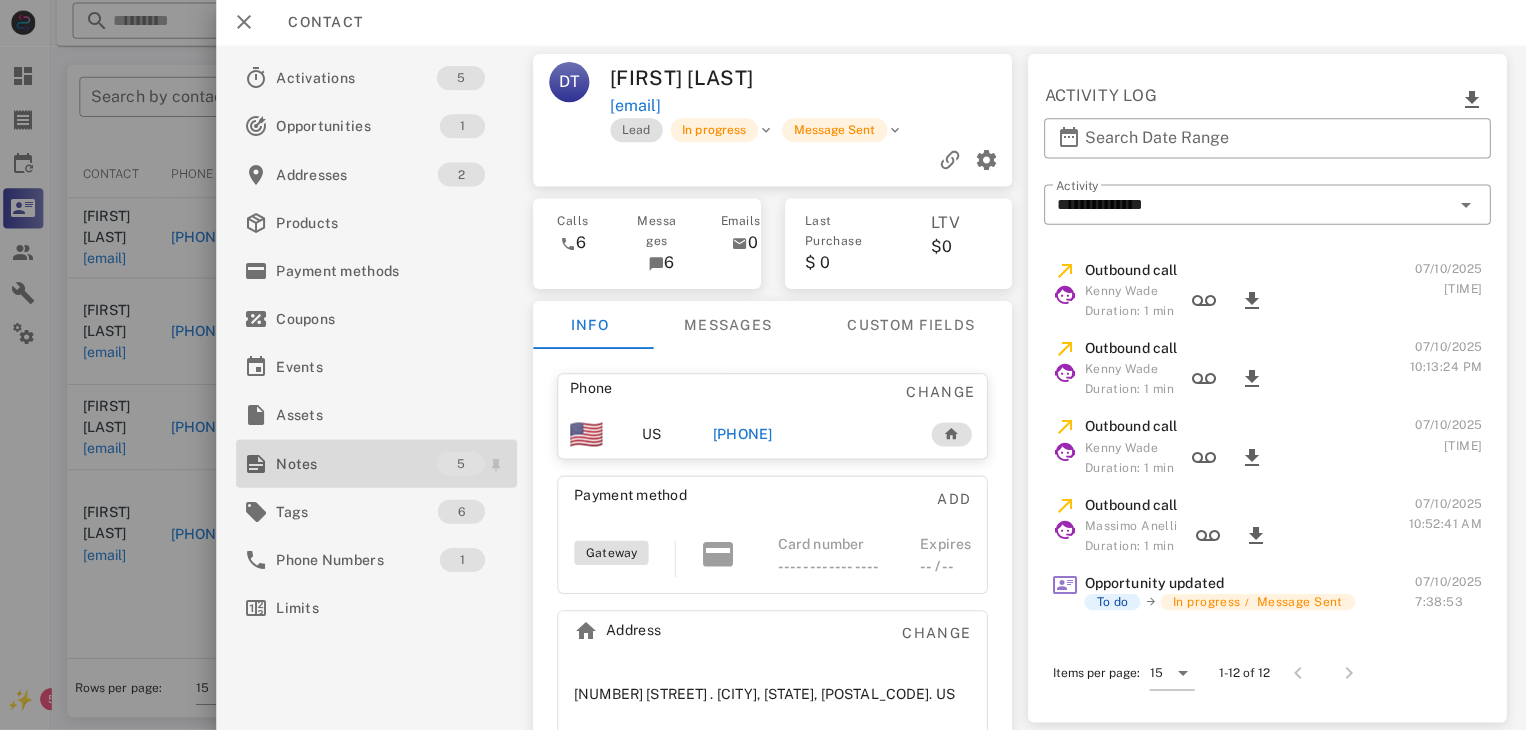 click on "Notes" at bounding box center [360, 464] 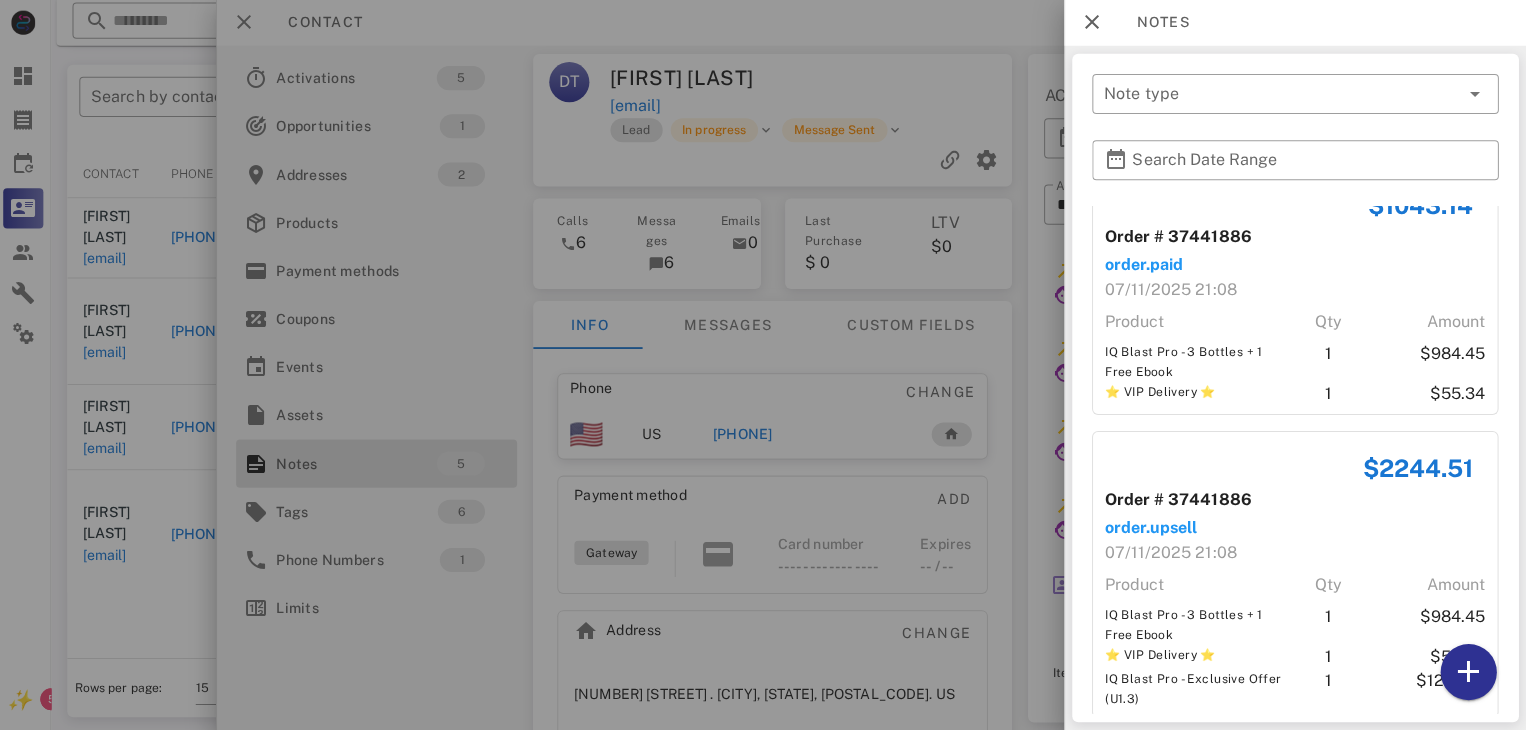 scroll, scrollTop: 879, scrollLeft: 0, axis: vertical 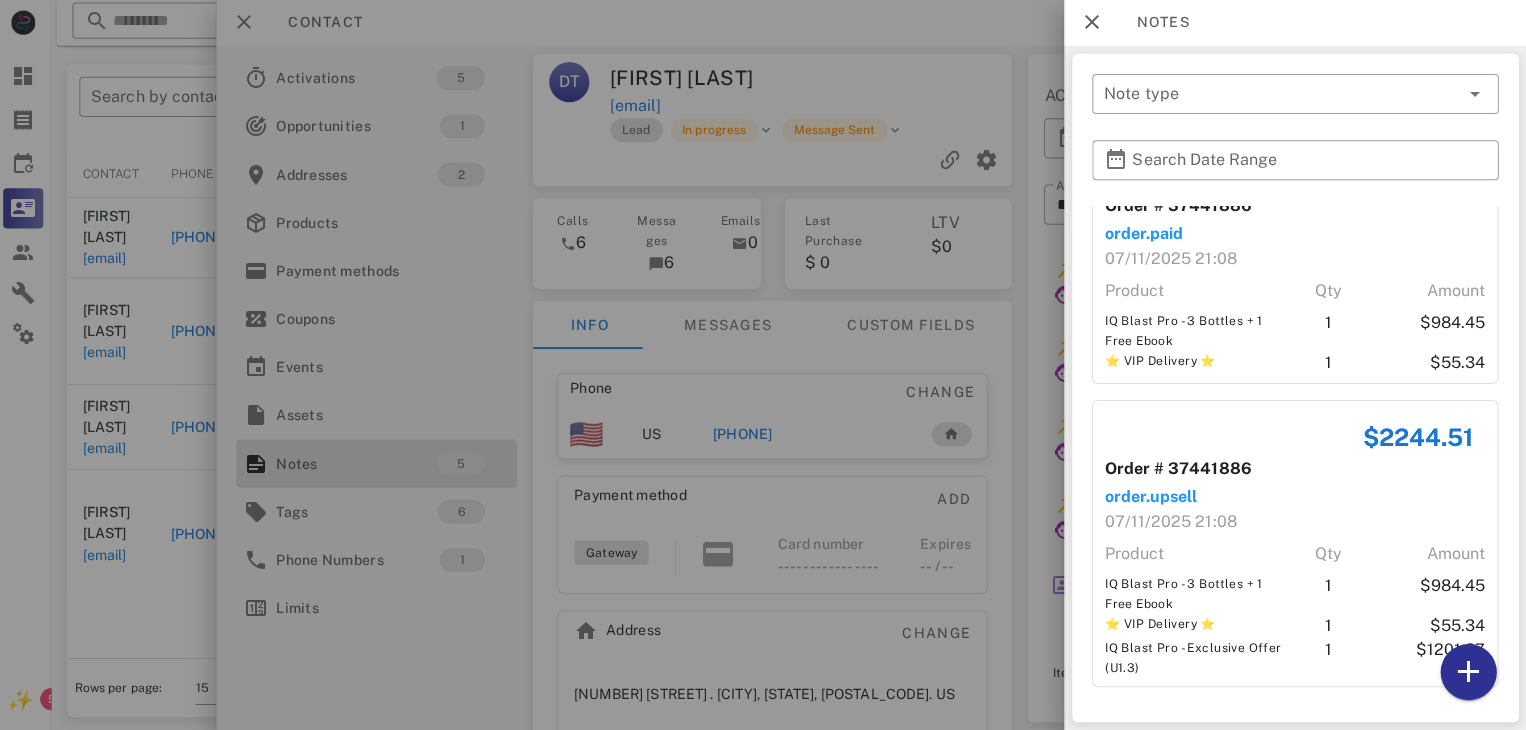 click at bounding box center [763, 365] 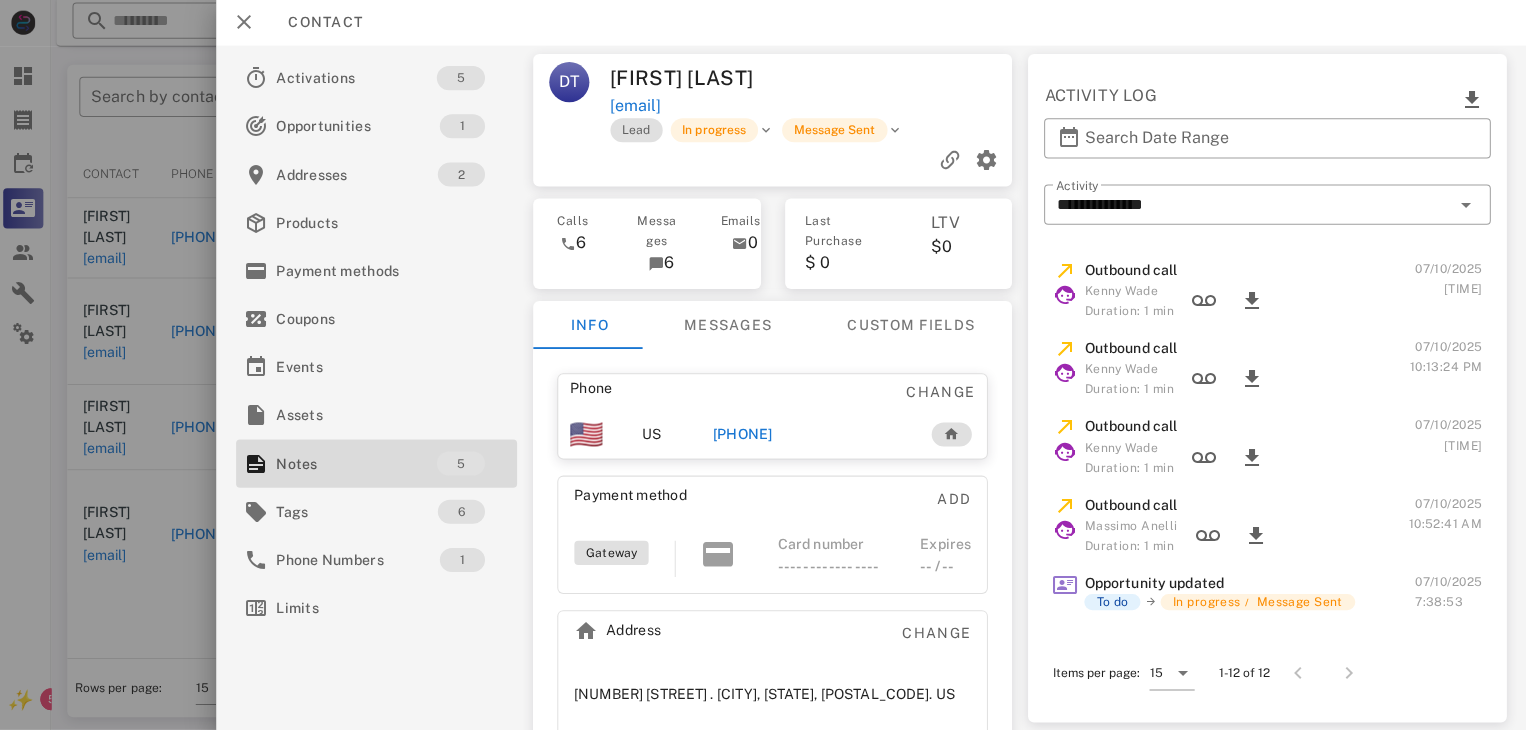 click on "+18144401032" at bounding box center [745, 435] 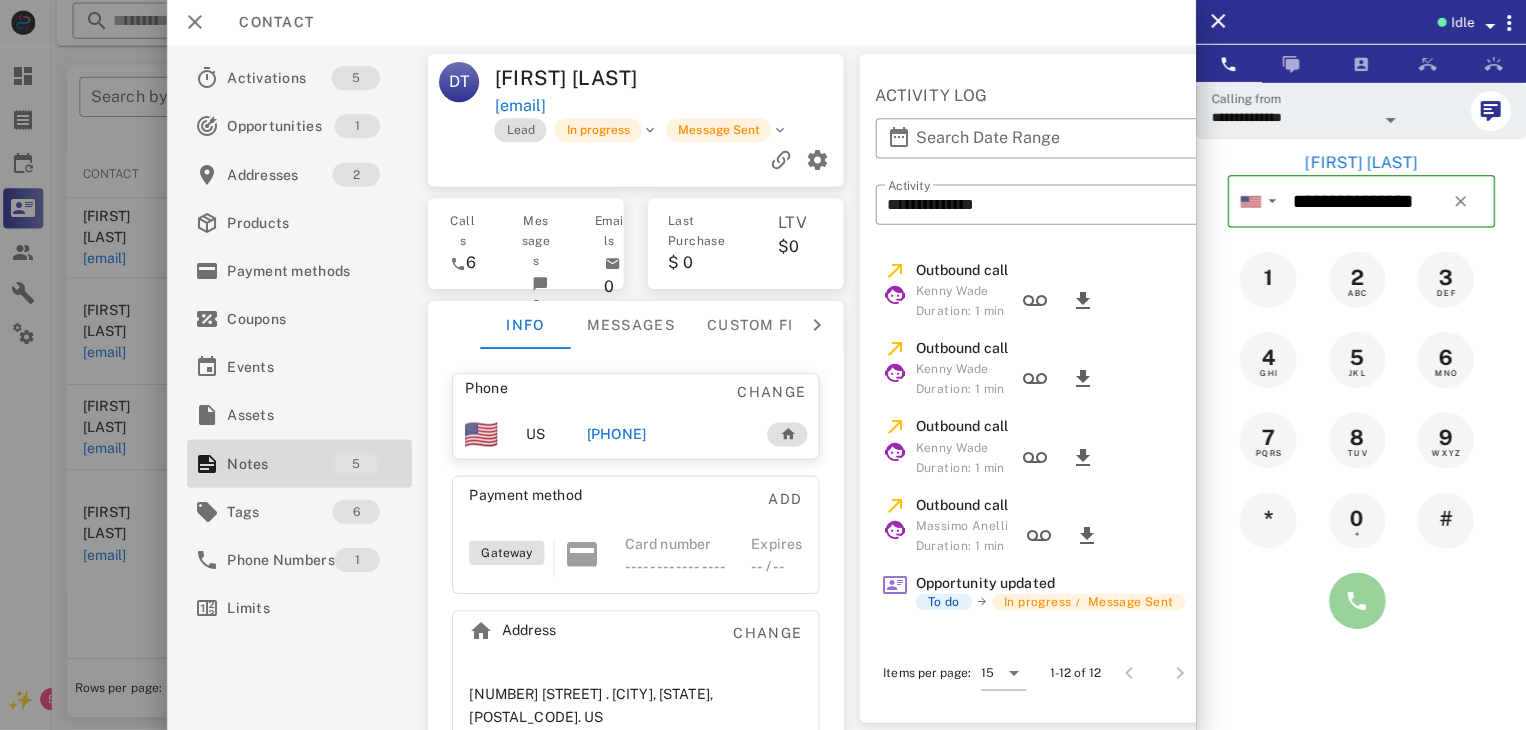 click at bounding box center (1357, 601) 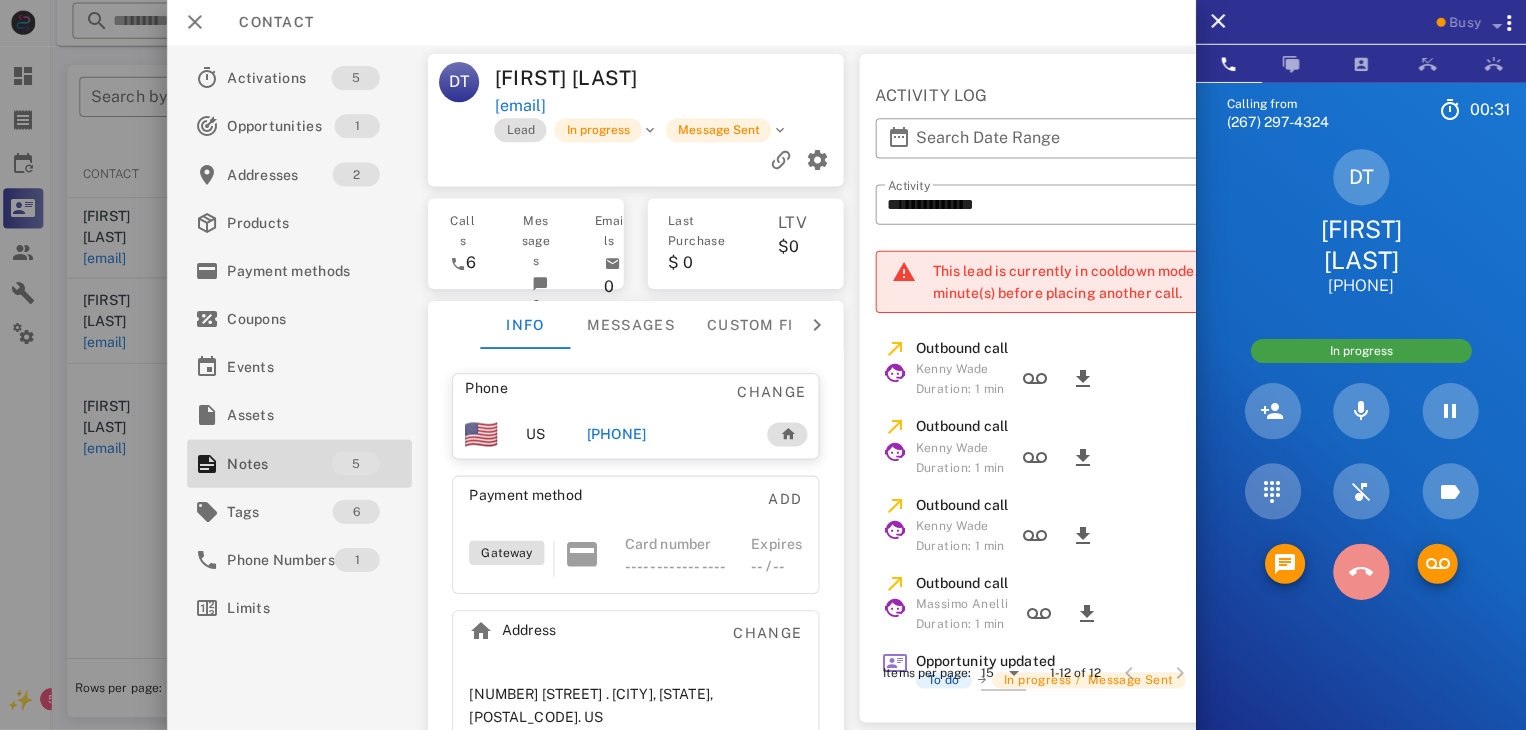 click at bounding box center (1361, 572) 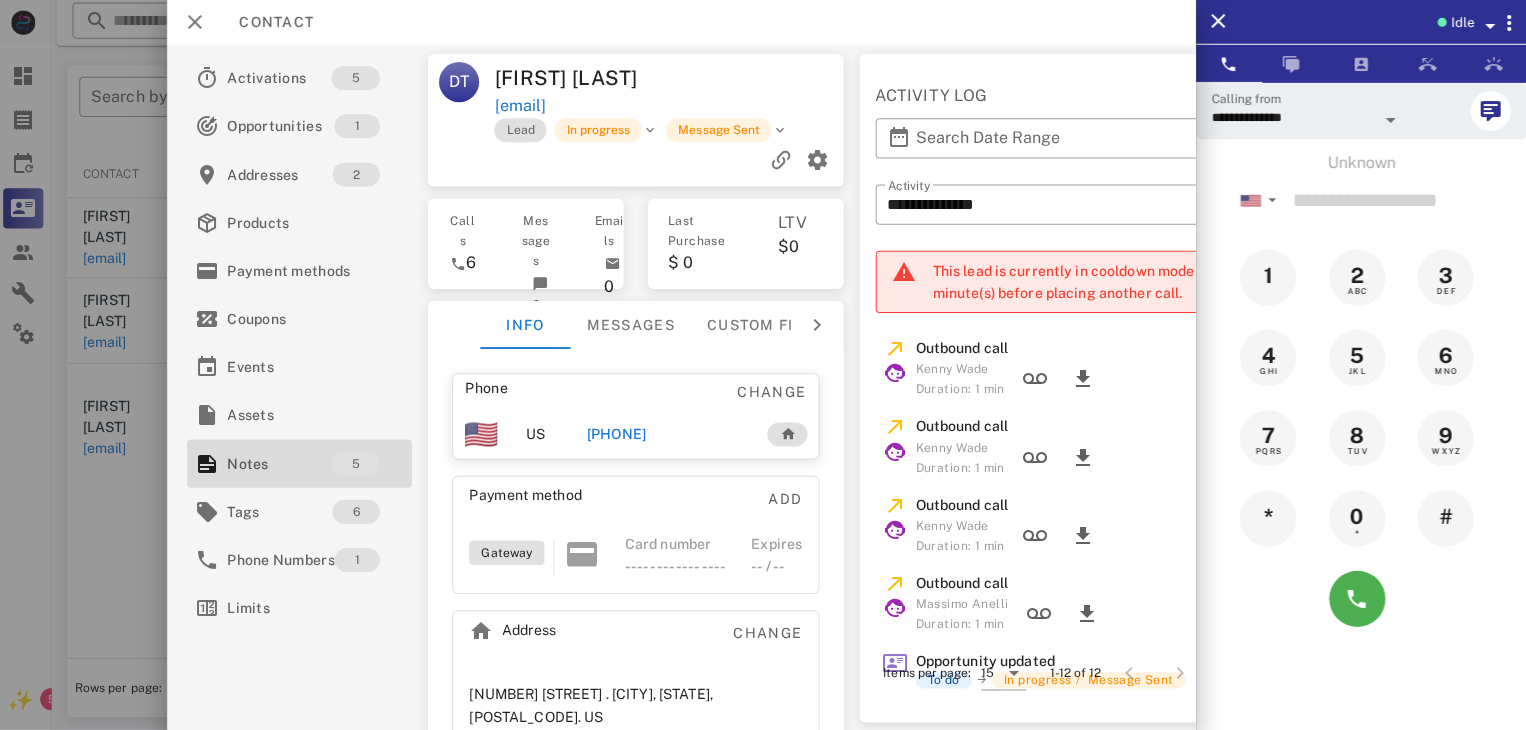 click at bounding box center (763, 365) 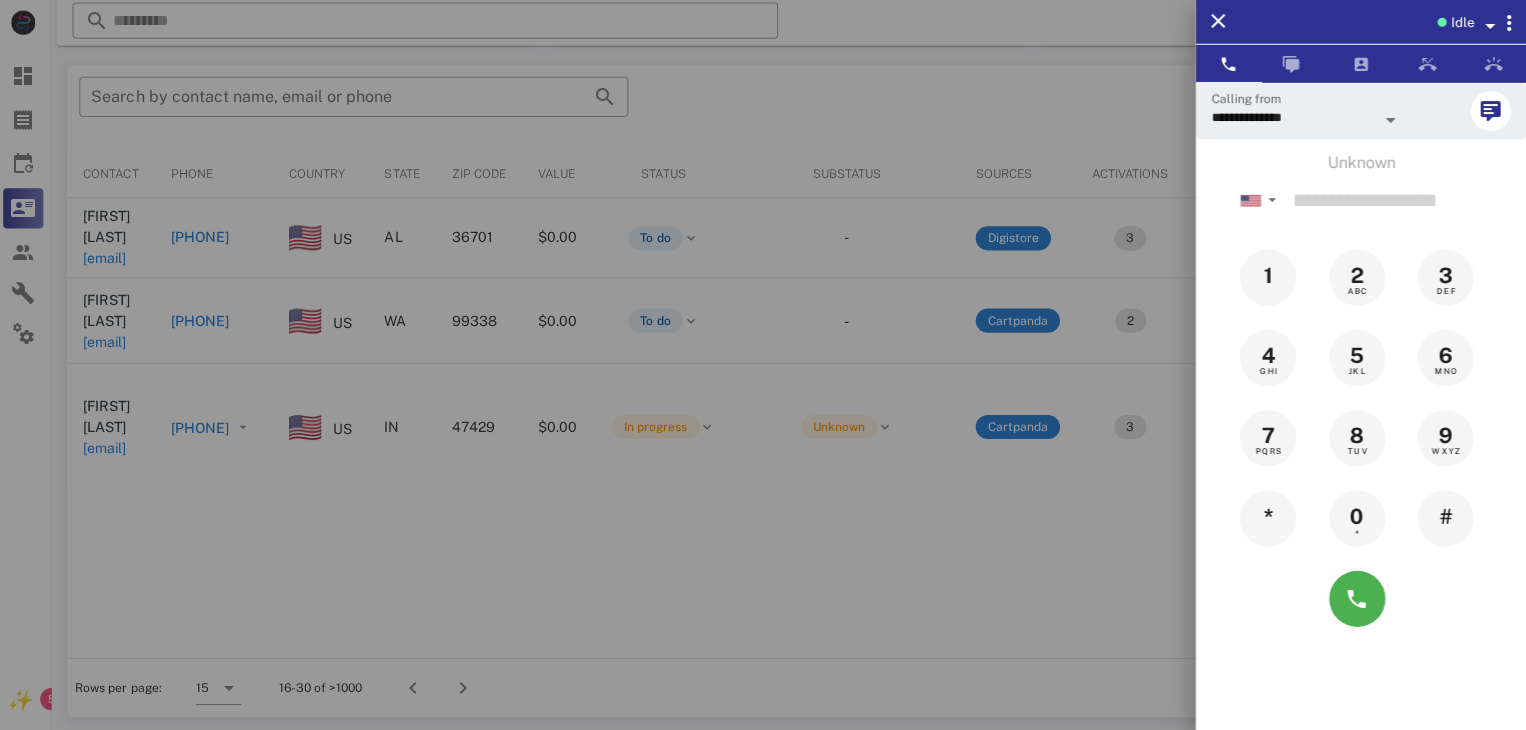click at bounding box center [763, 365] 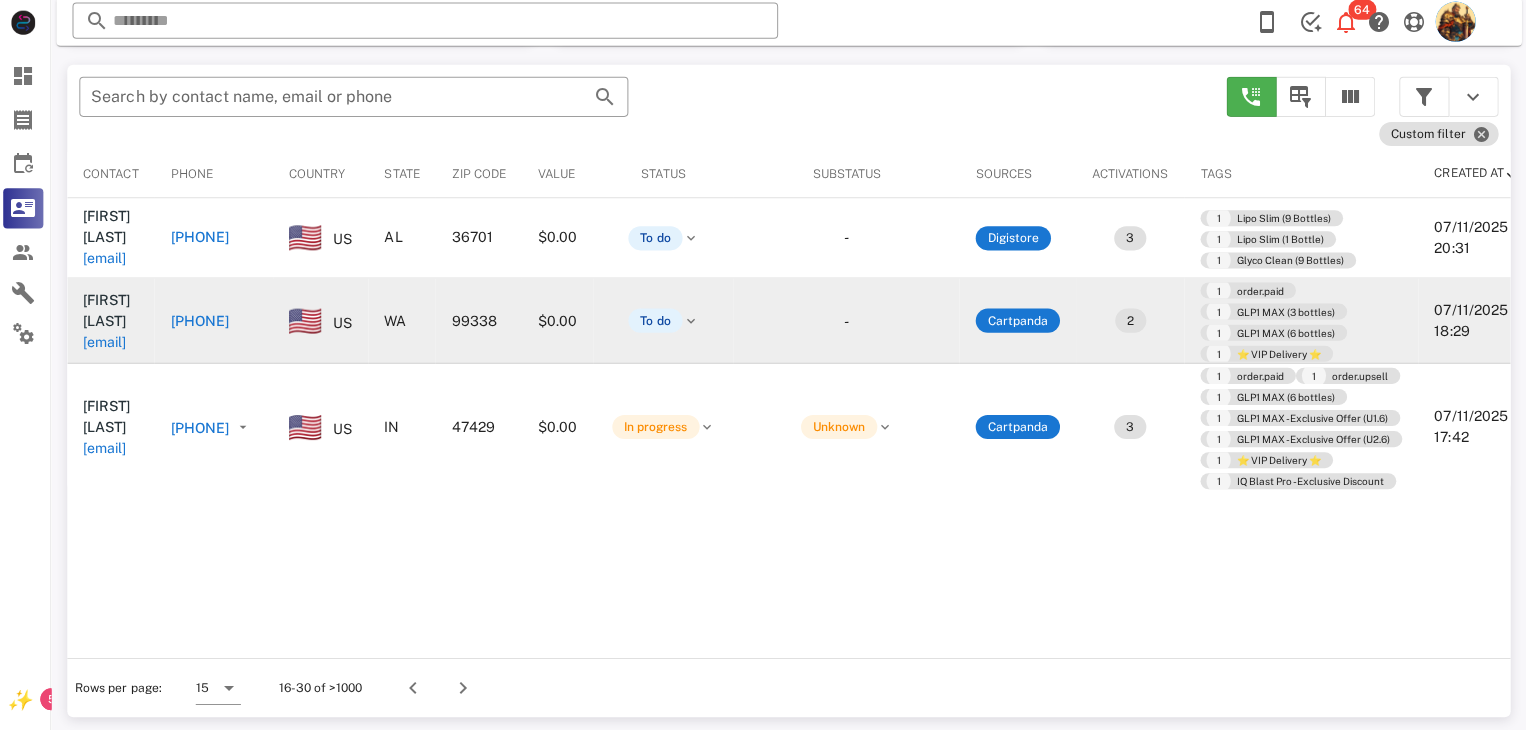 click on "drscott@owt.com" at bounding box center [109, 343] 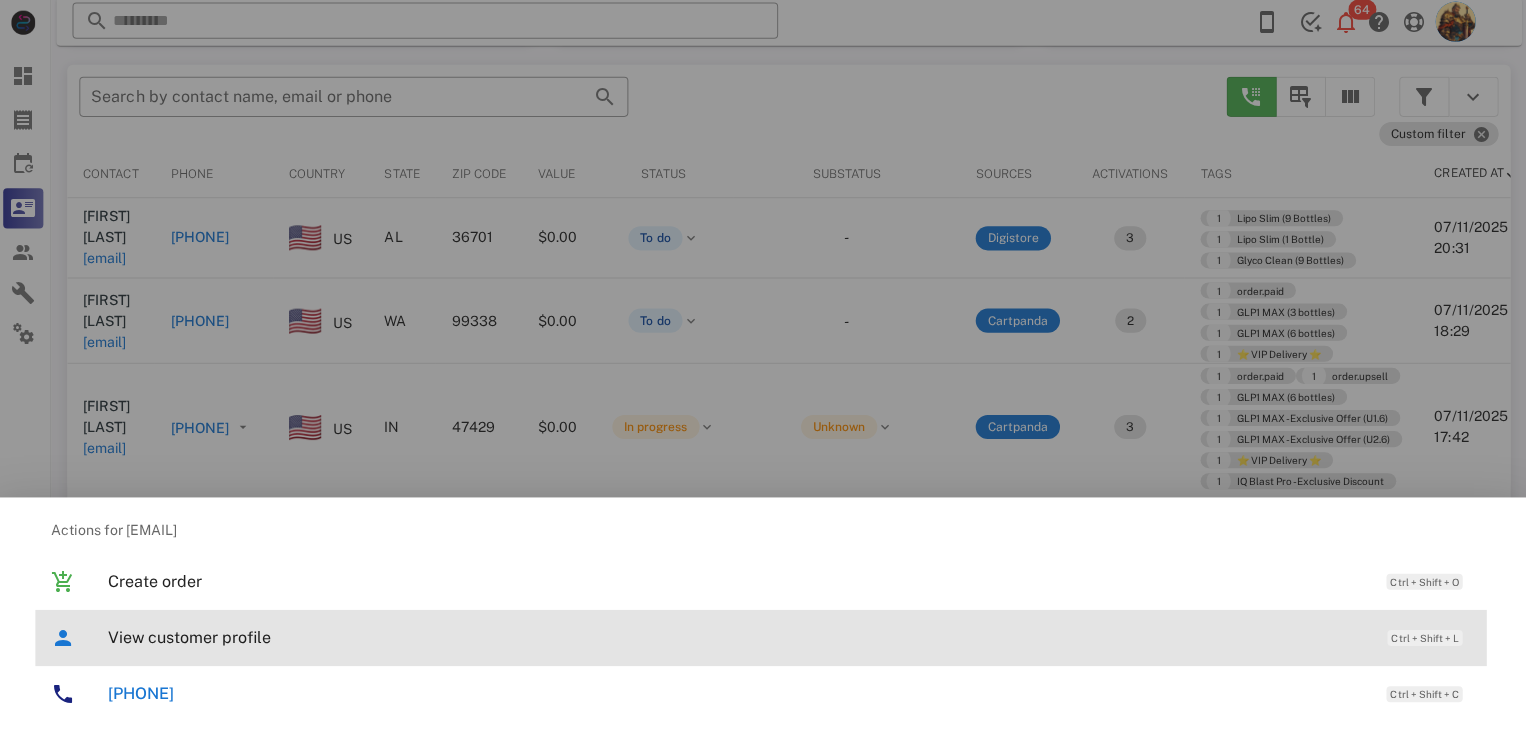 click on "View customer profile" at bounding box center [739, 637] 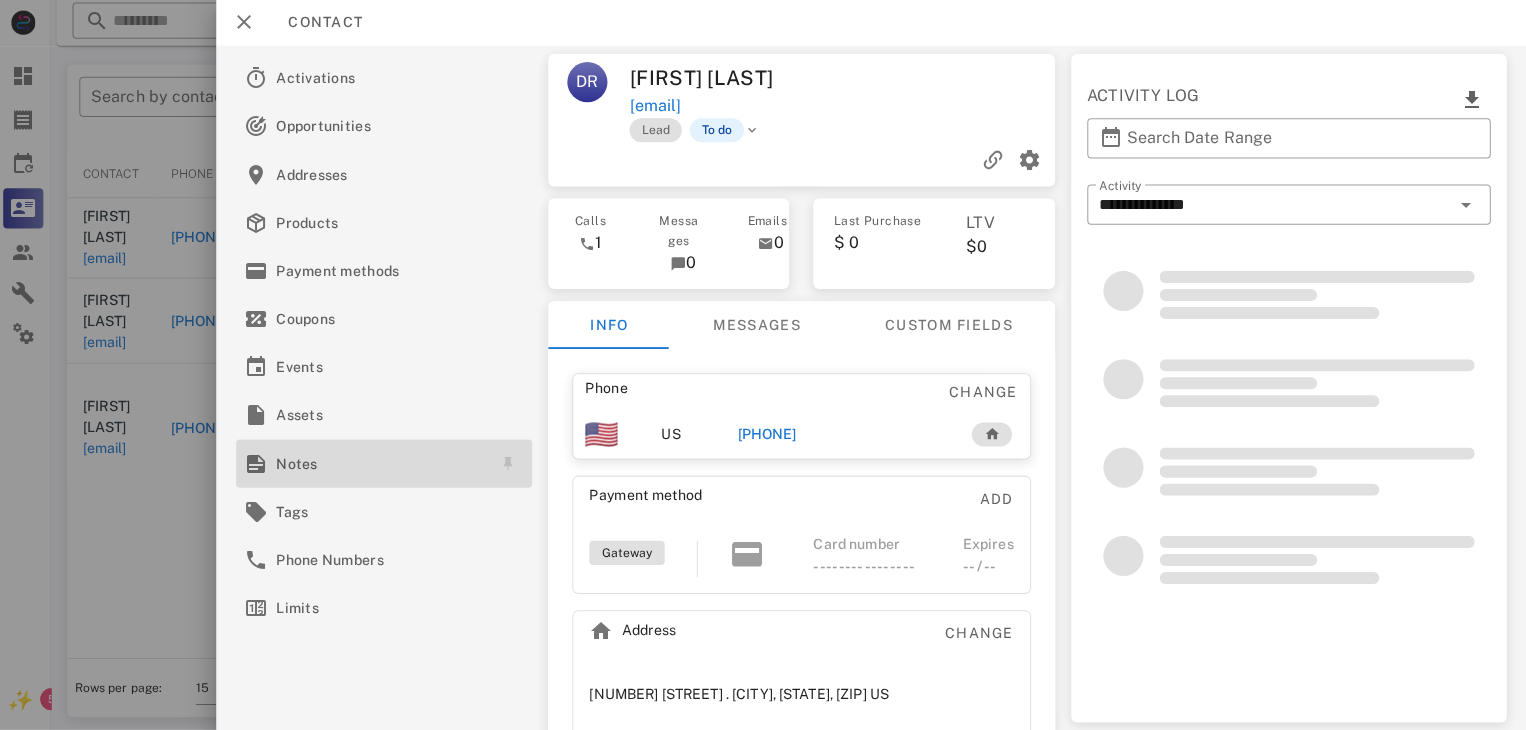 click on "Notes" at bounding box center [383, 464] 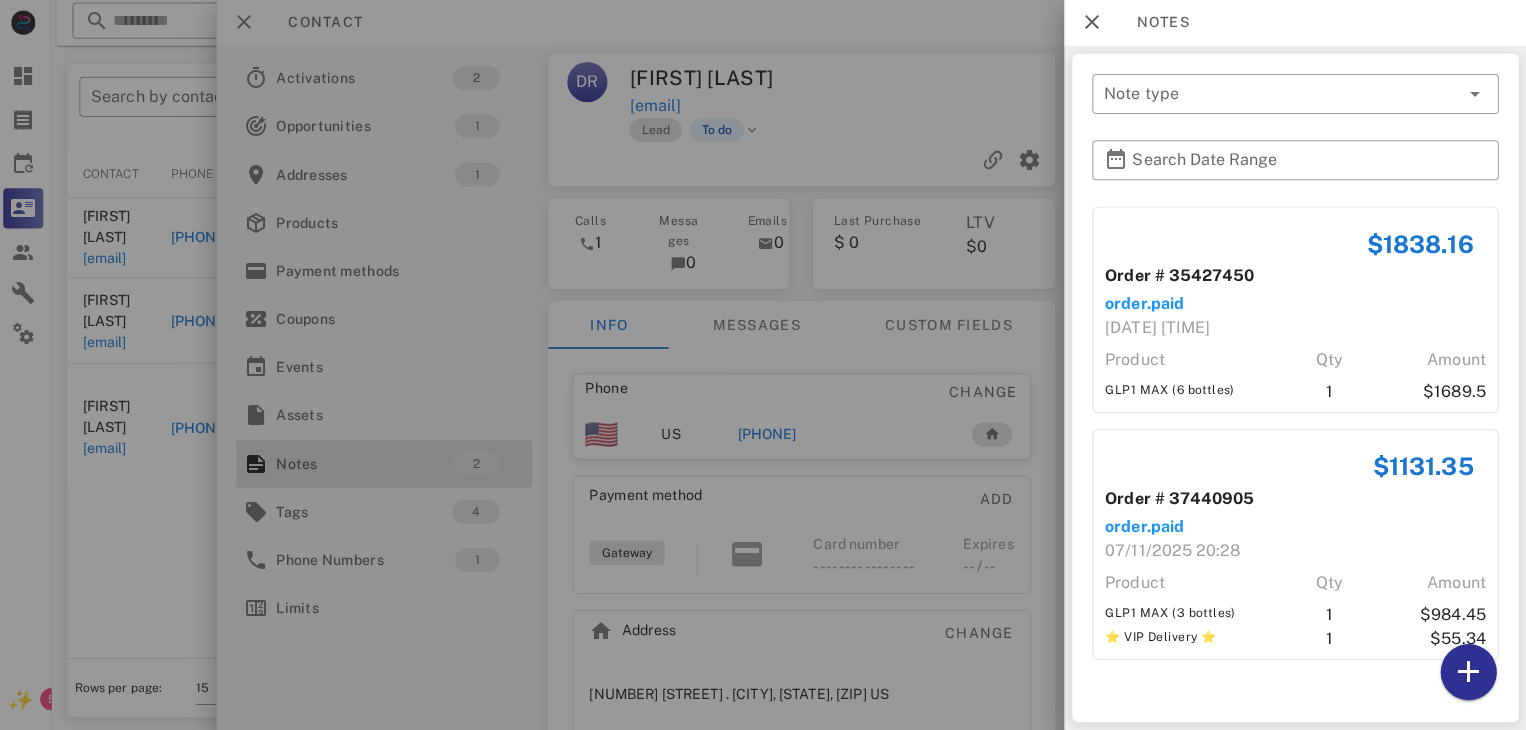 click at bounding box center (763, 365) 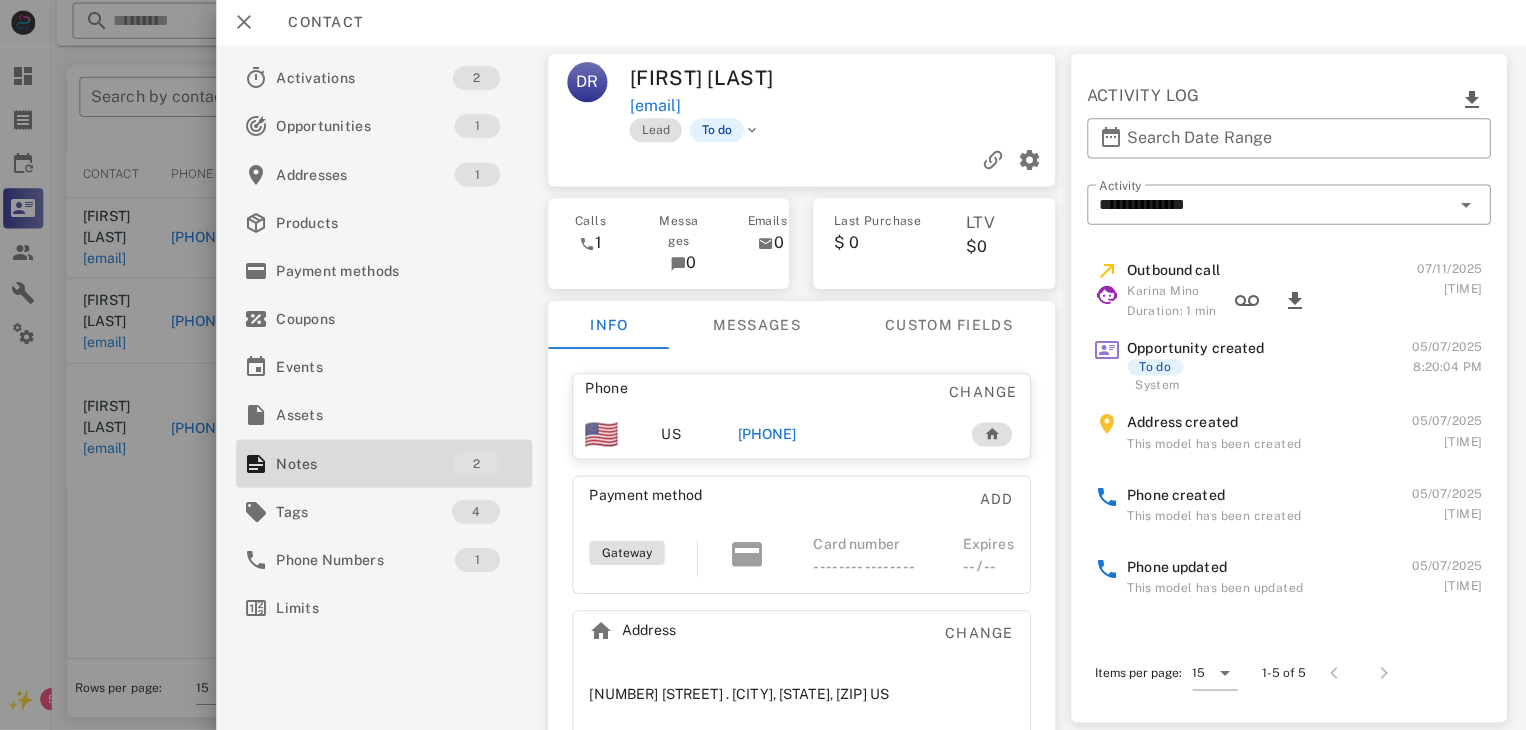 click on "+15093086652" at bounding box center (769, 435) 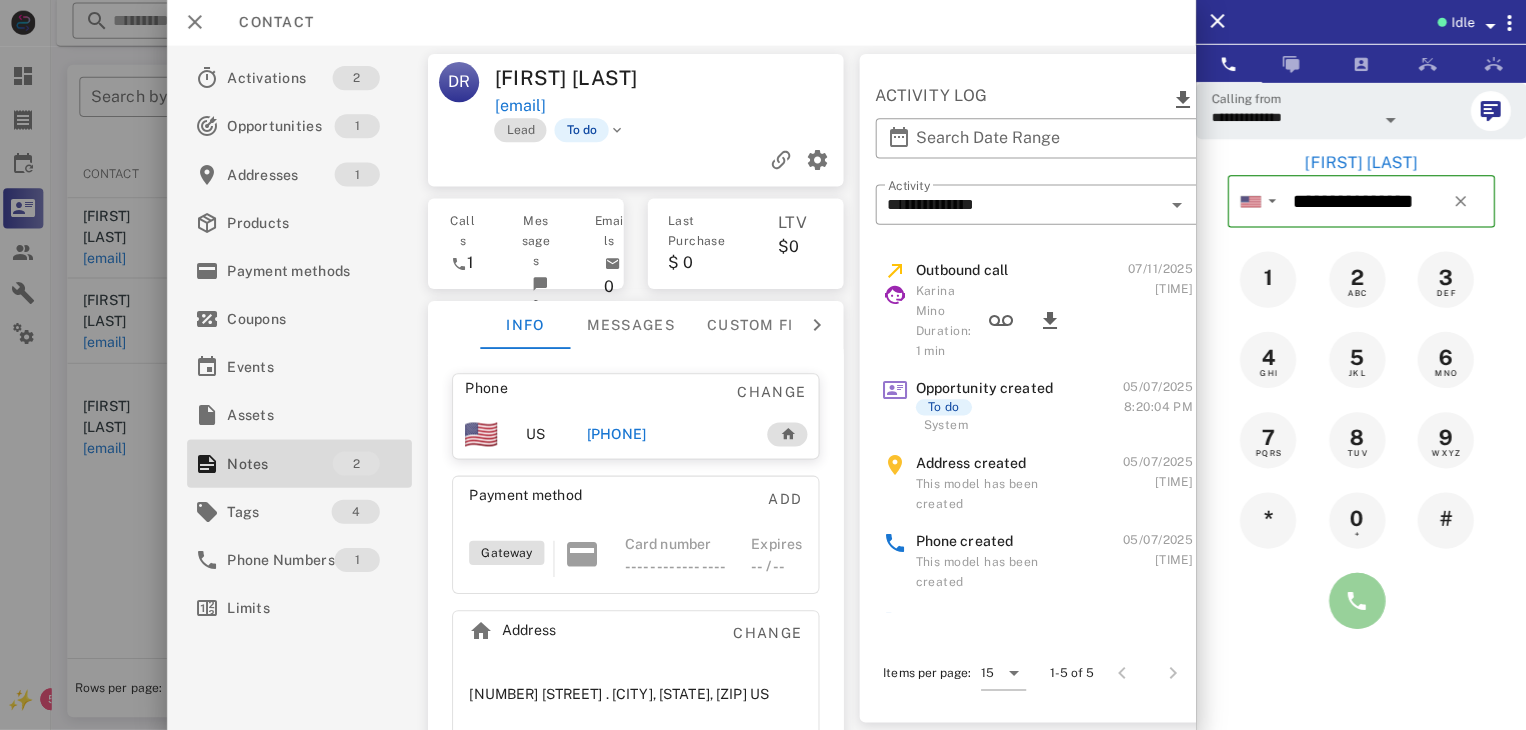 click at bounding box center (1357, 601) 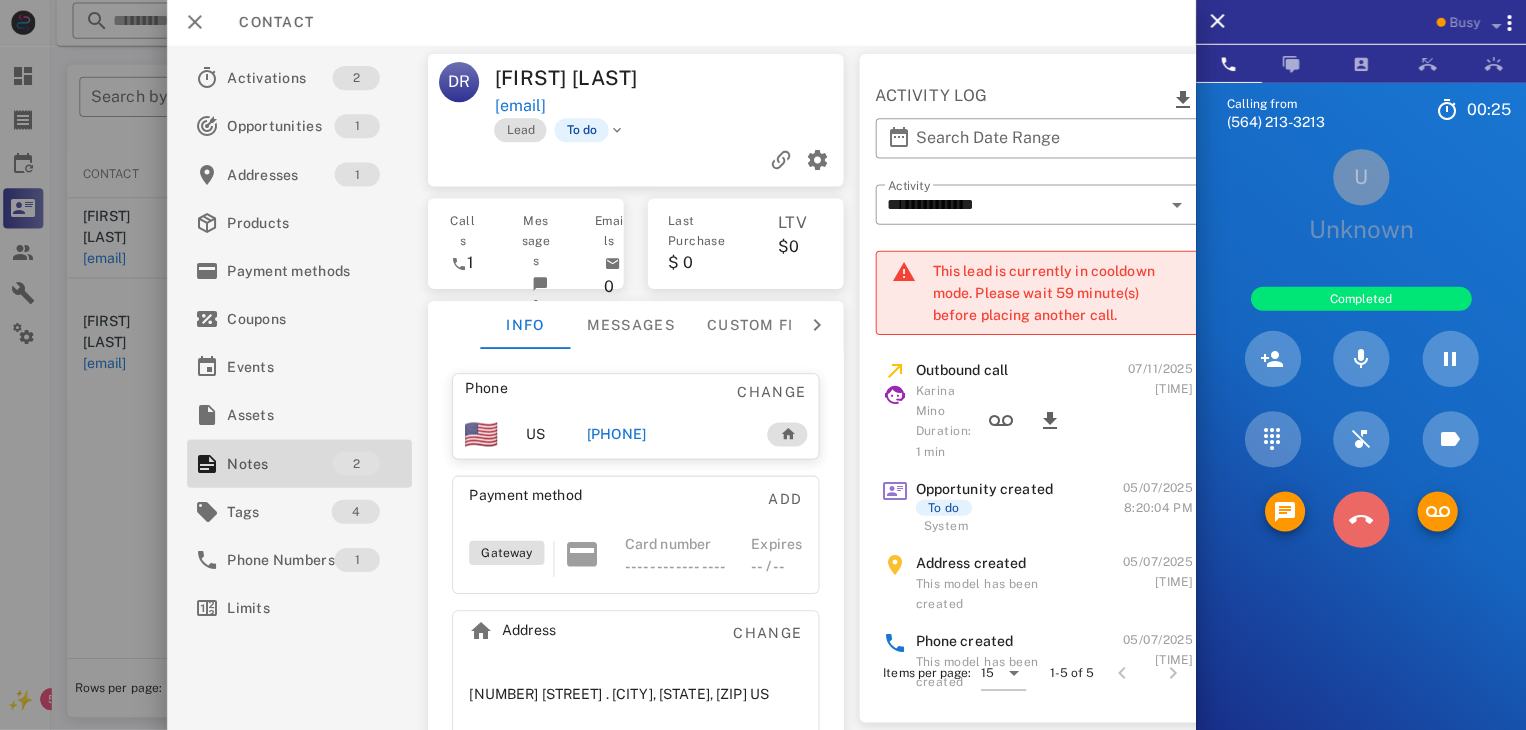 click at bounding box center (1361, 520) 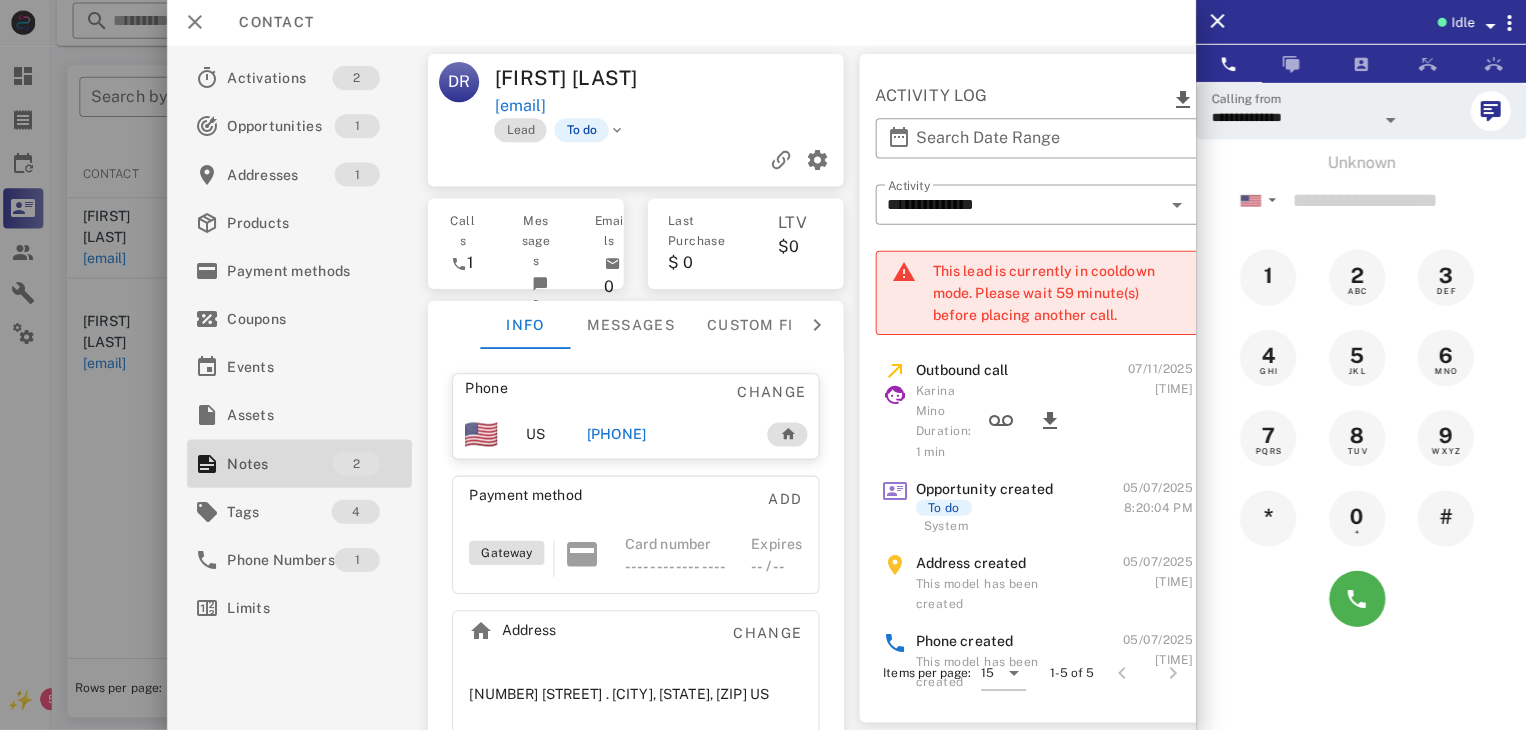 click on "+15093086652" at bounding box center [618, 435] 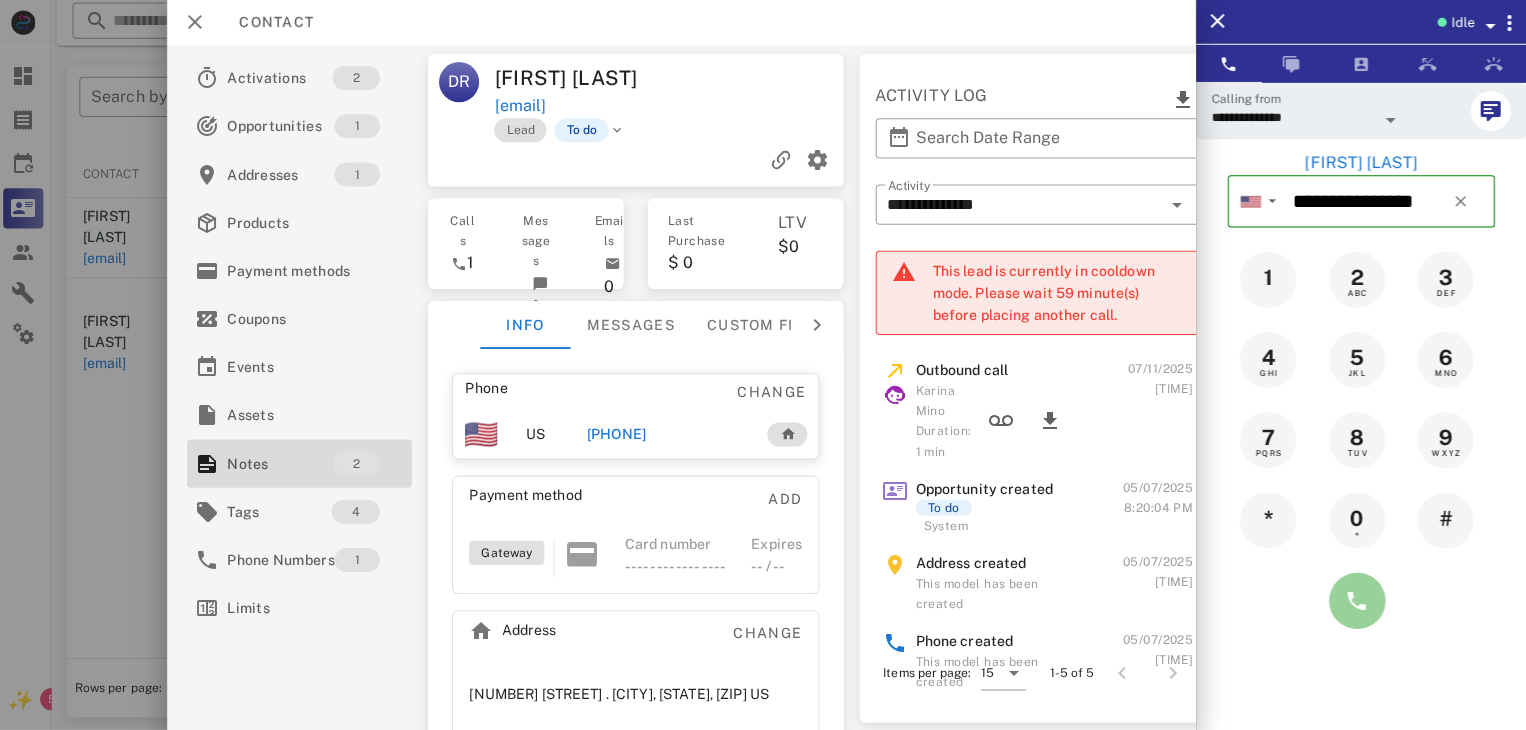 click at bounding box center (1357, 601) 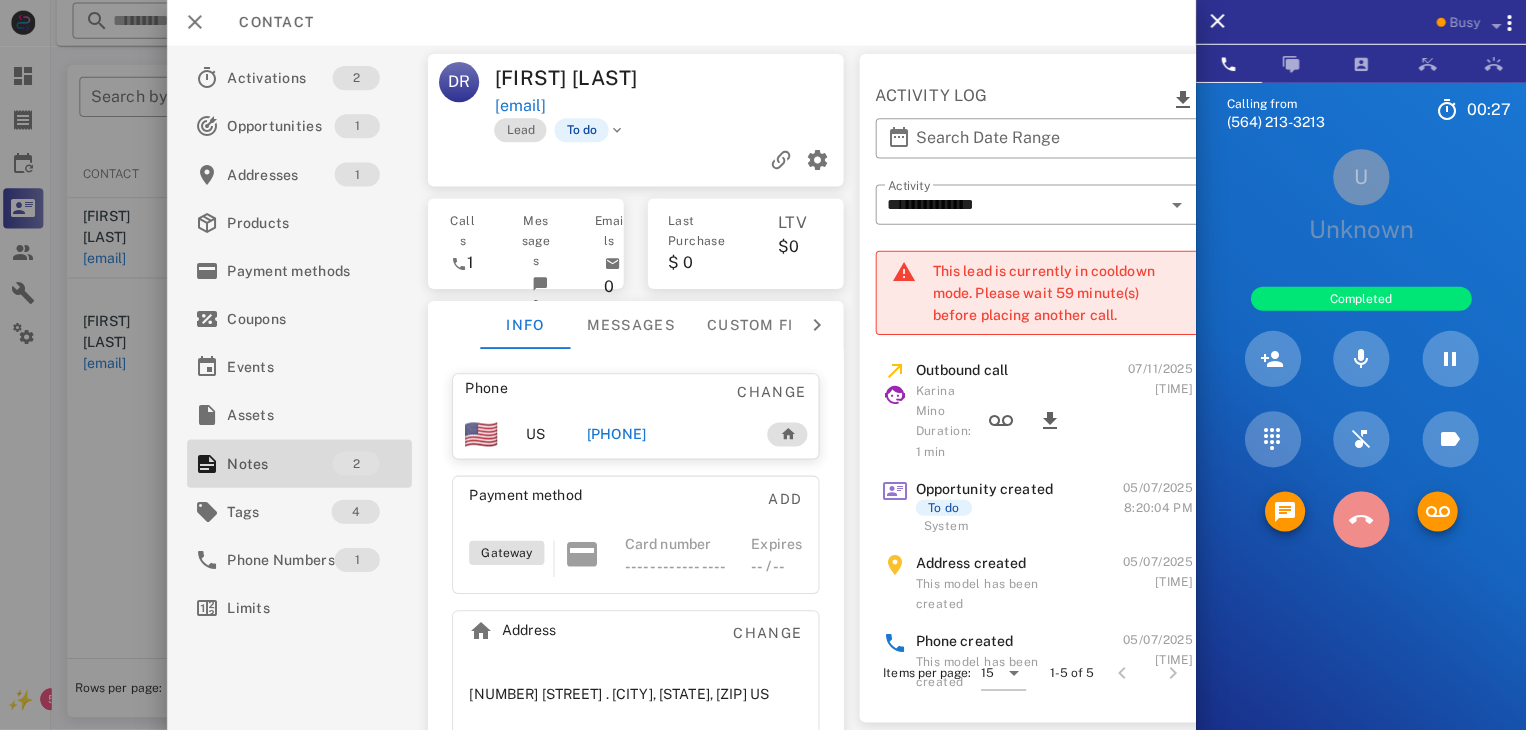 click at bounding box center [1361, 520] 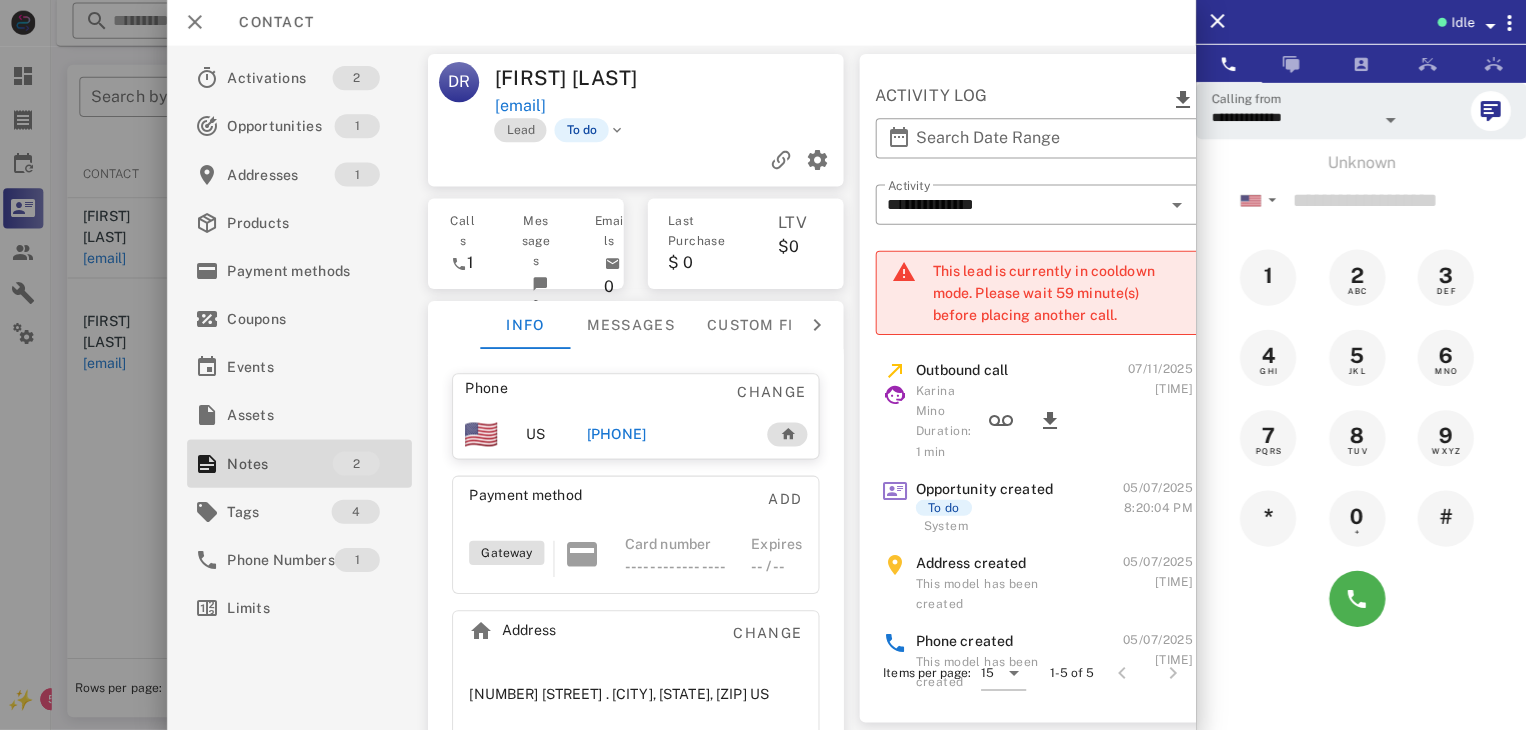 click at bounding box center [763, 365] 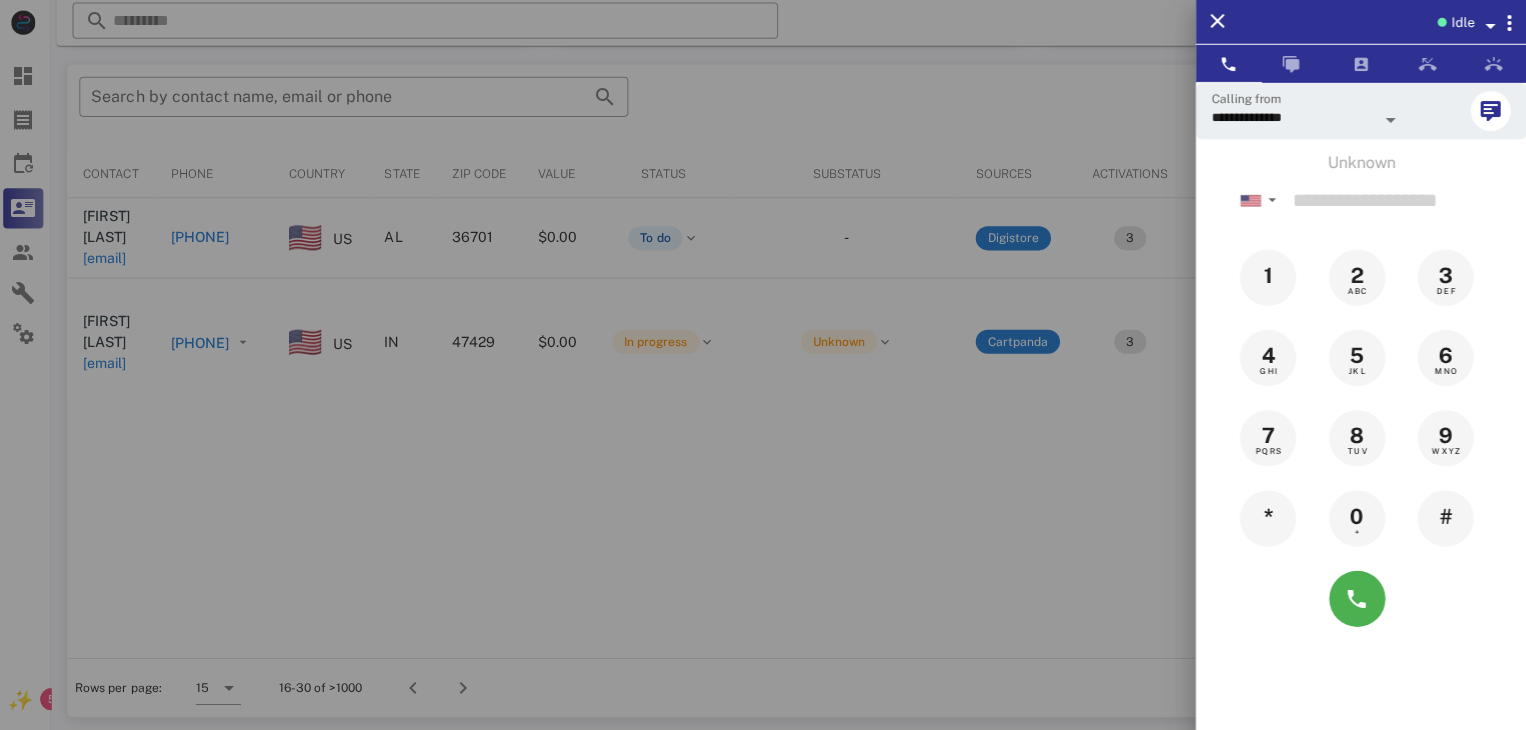 click at bounding box center [763, 365] 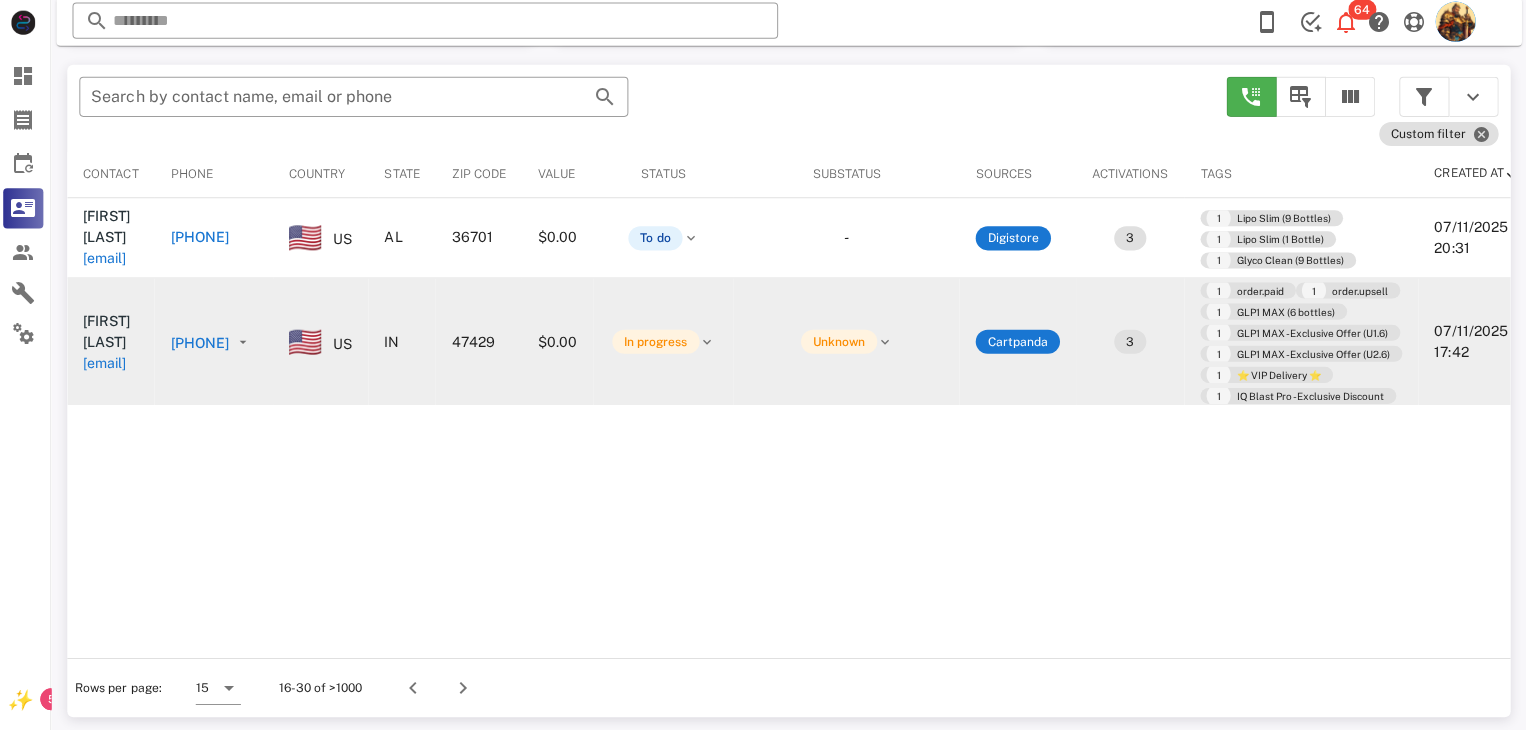 click on "Leanna K McKnight  leakay1950@msn.com" at bounding box center [115, 343] 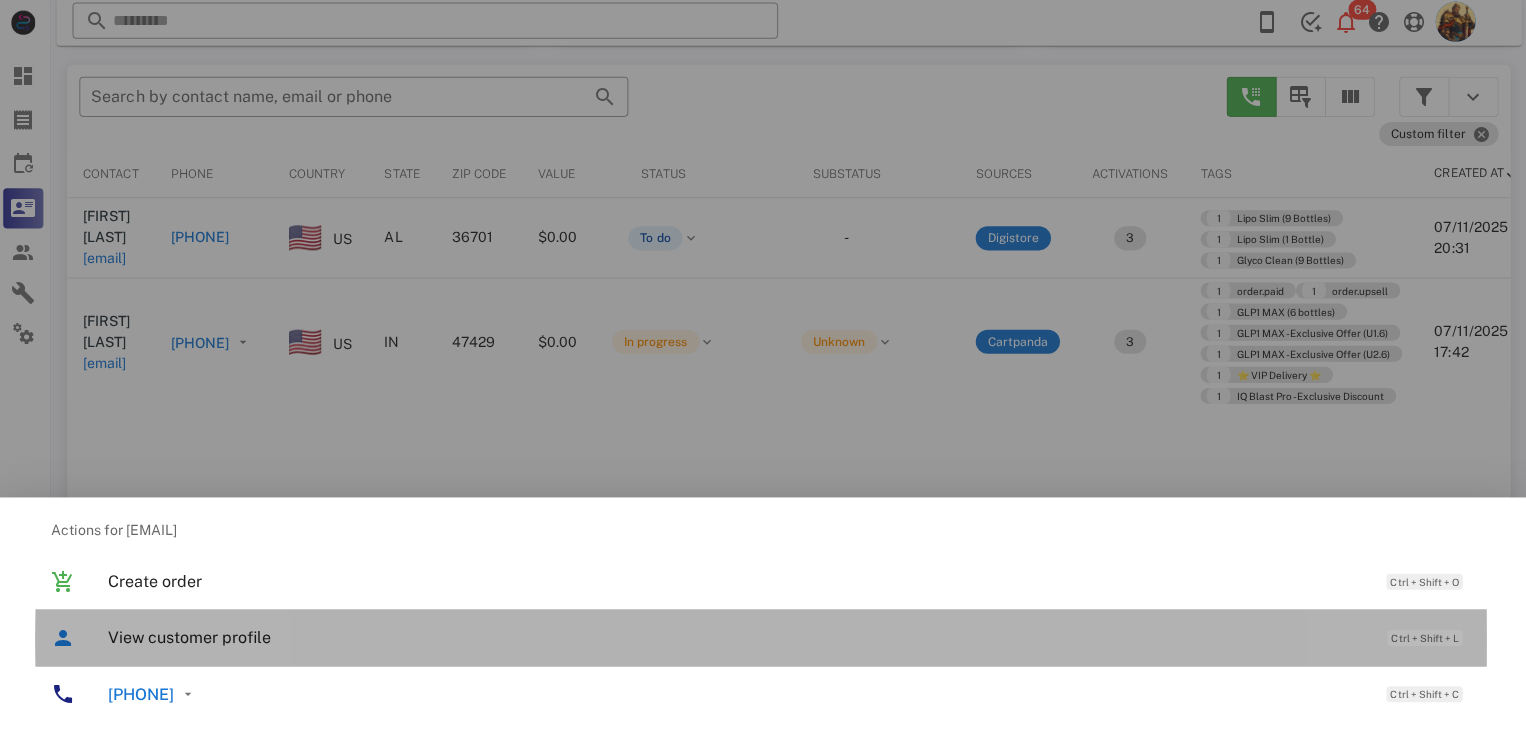click on "View customer profile Ctrl + Shift + L" at bounding box center (791, 637) 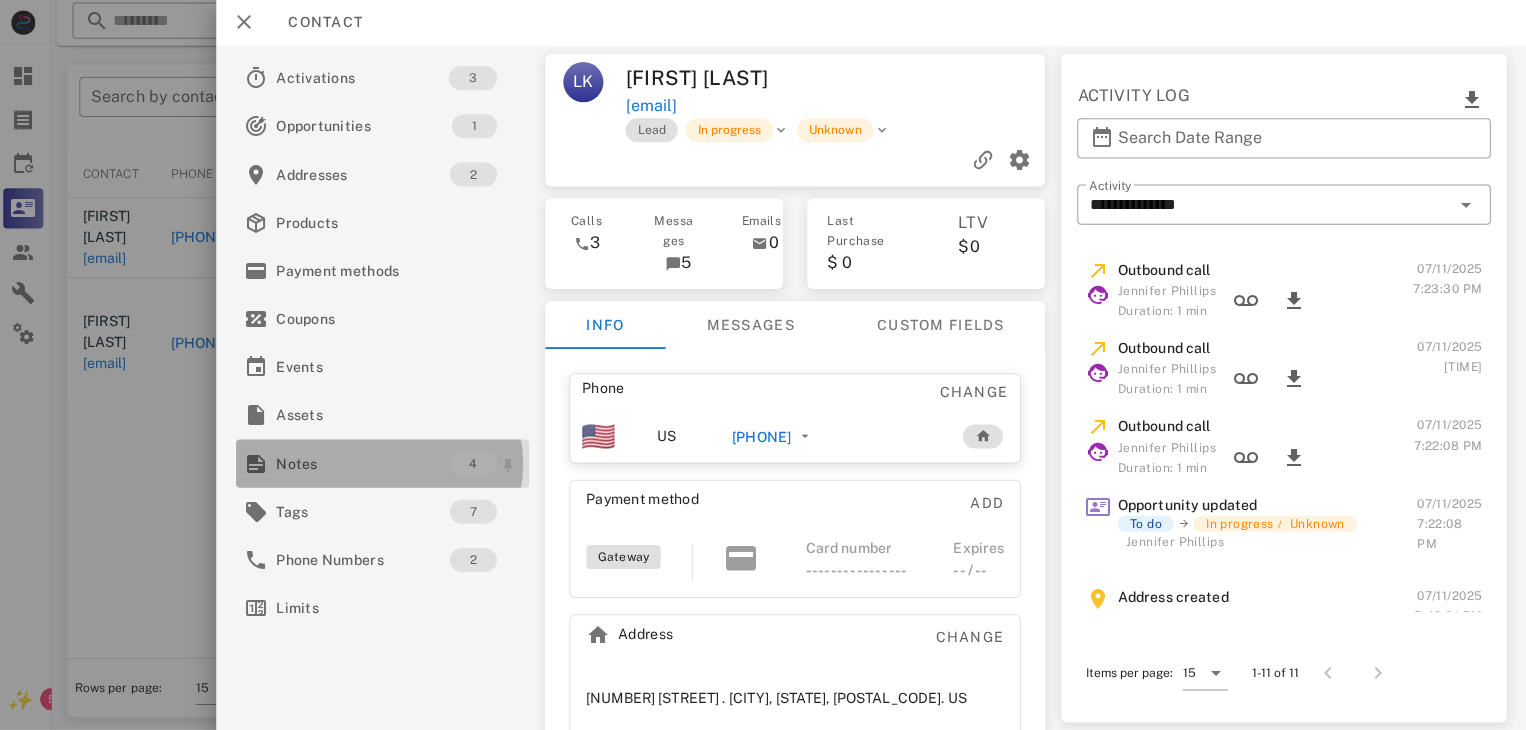 click on "Notes" at bounding box center [366, 464] 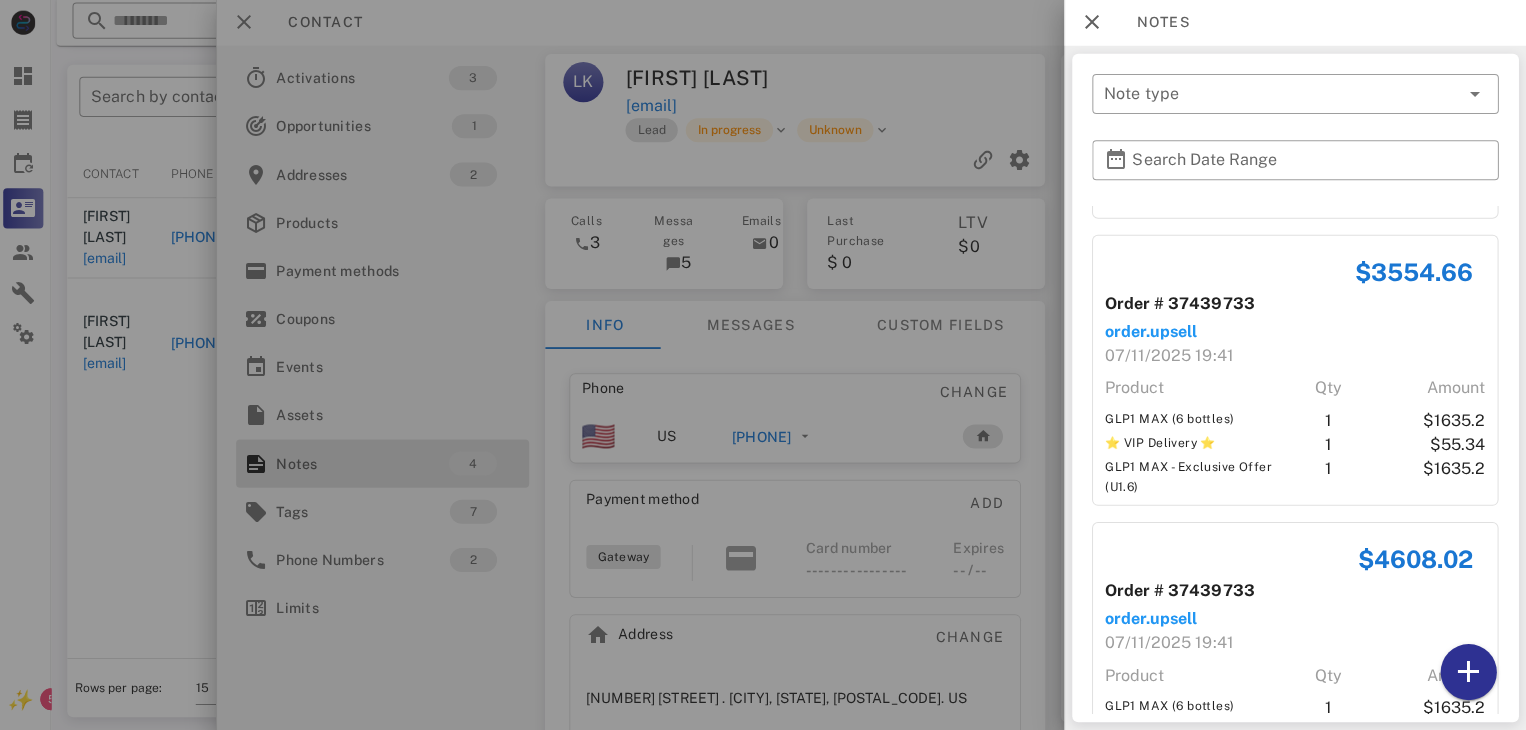 scroll, scrollTop: 601, scrollLeft: 0, axis: vertical 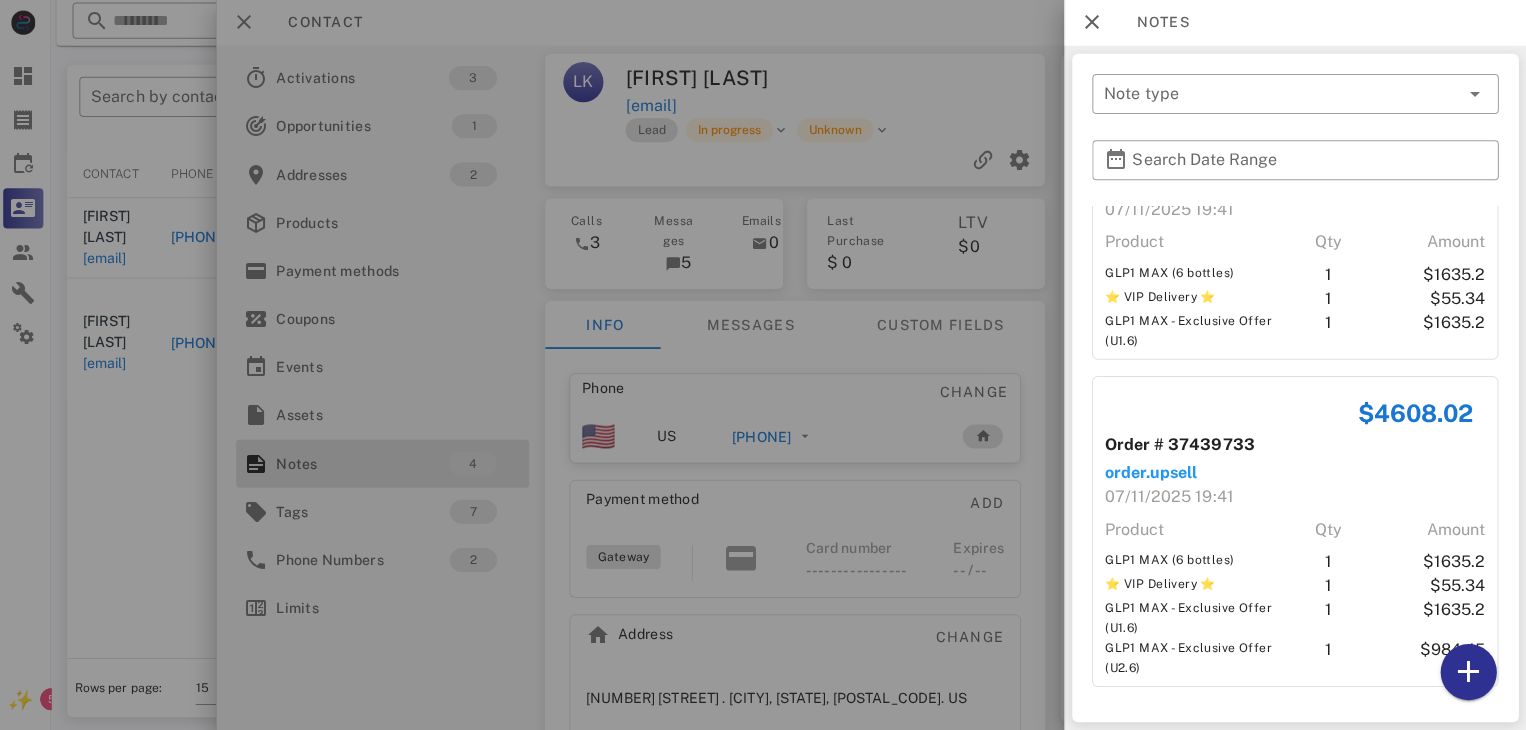 click at bounding box center [763, 365] 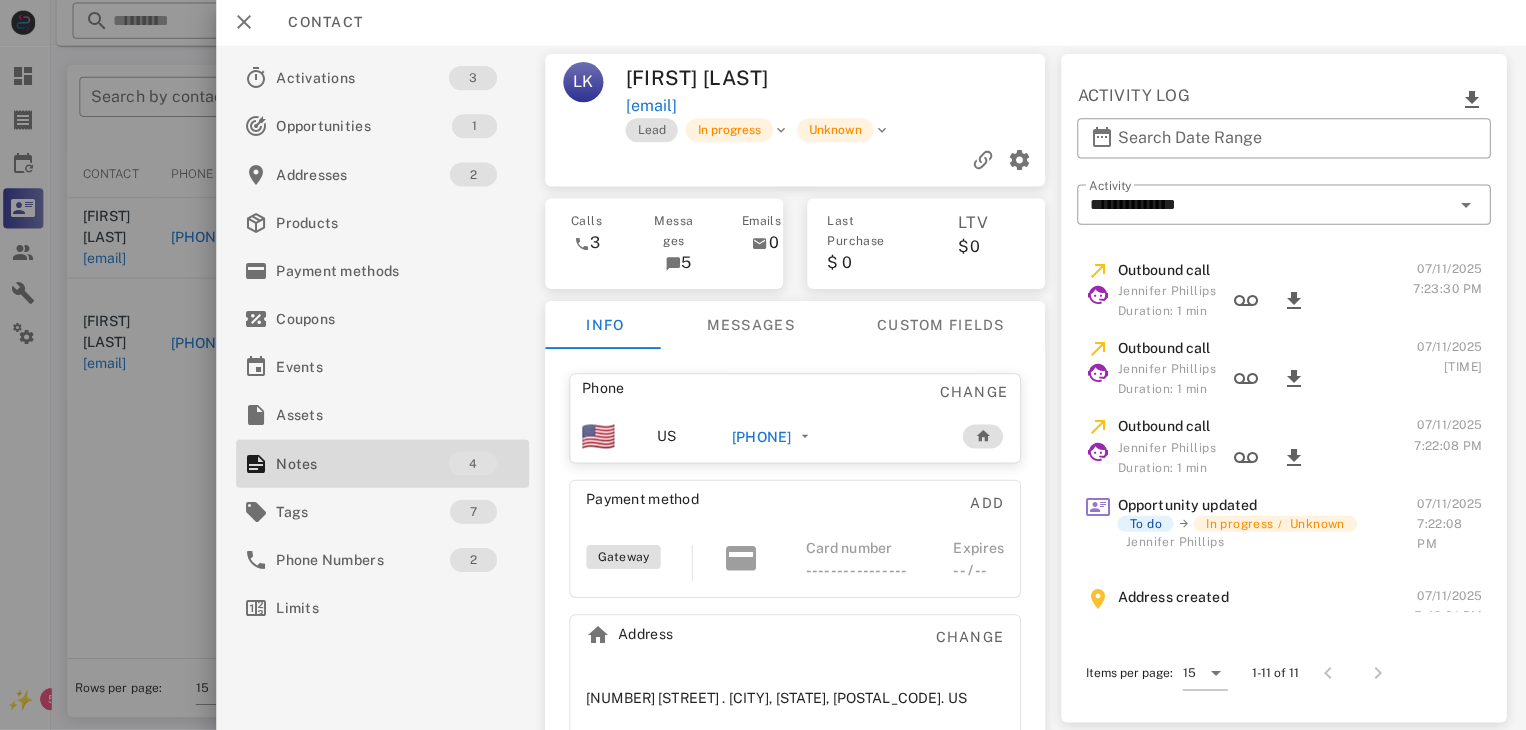 click on "+18126061750" at bounding box center (764, 438) 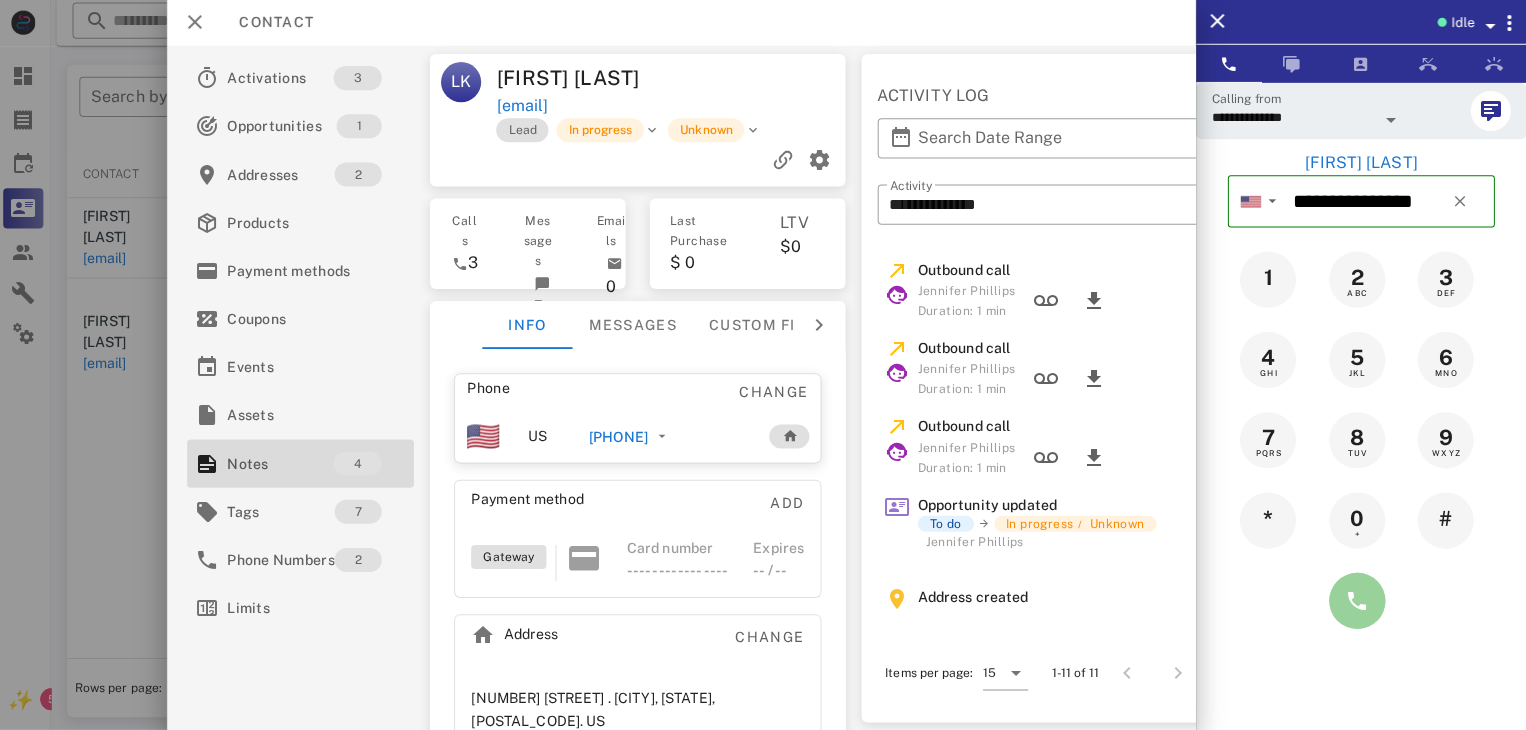 click at bounding box center (1357, 601) 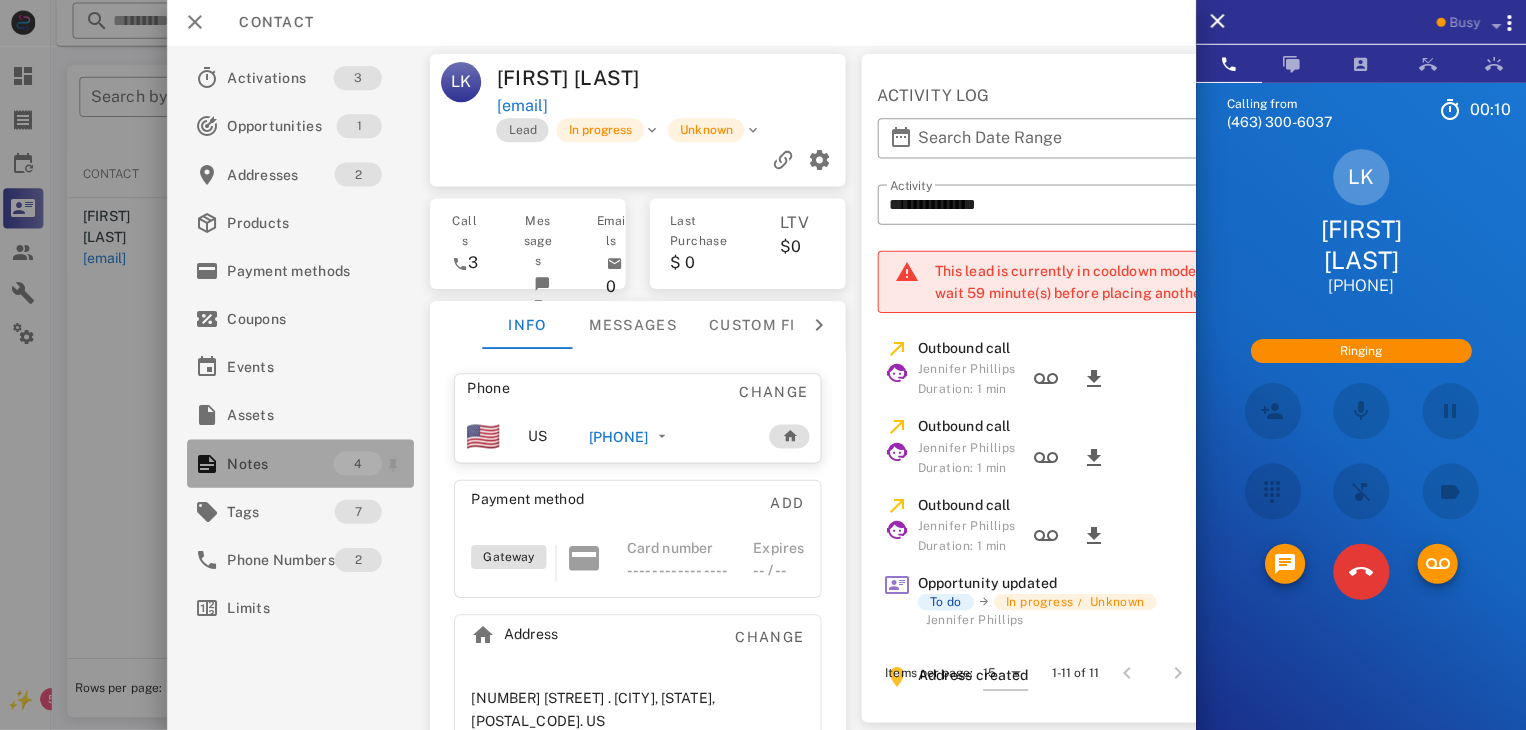 click on "Notes" at bounding box center (284, 464) 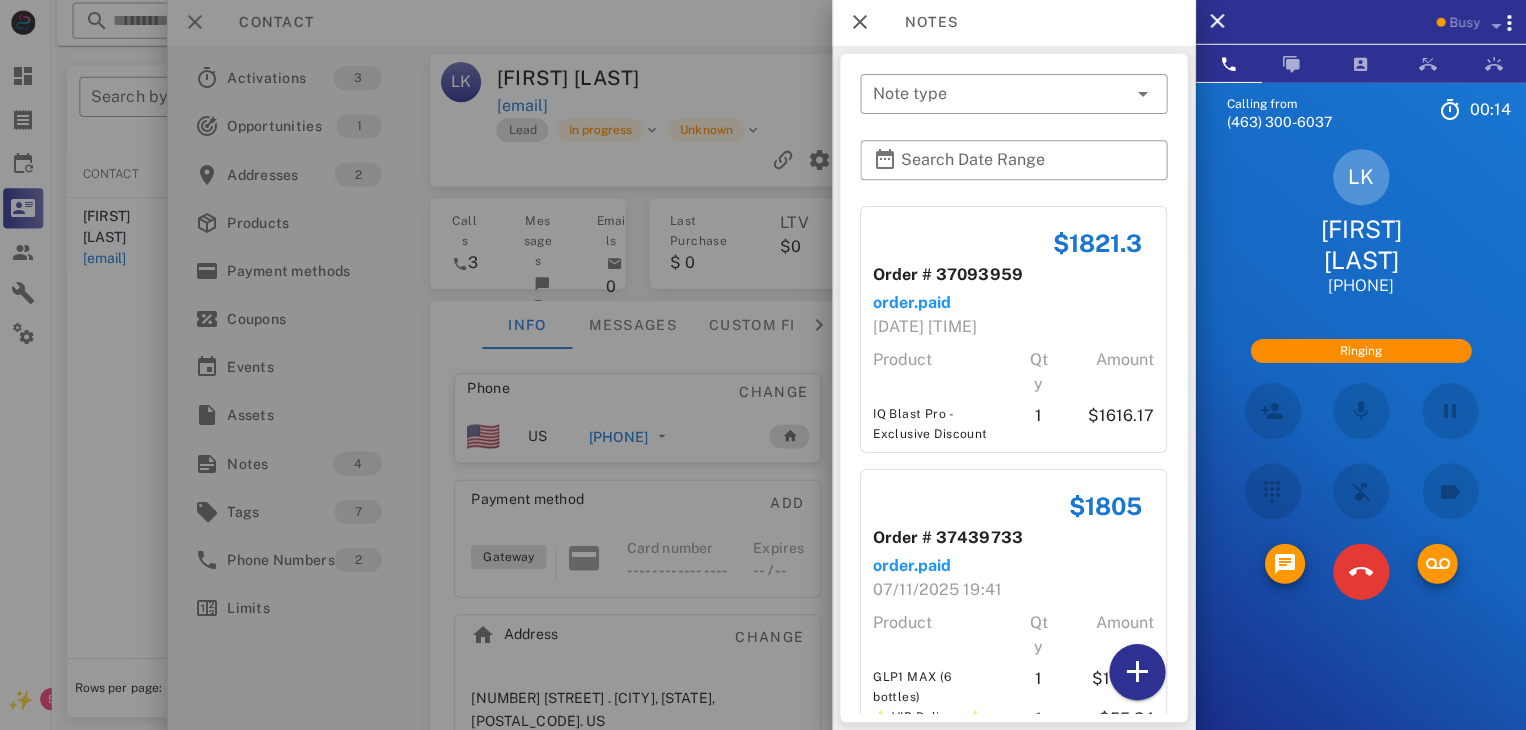 scroll, scrollTop: 805, scrollLeft: 0, axis: vertical 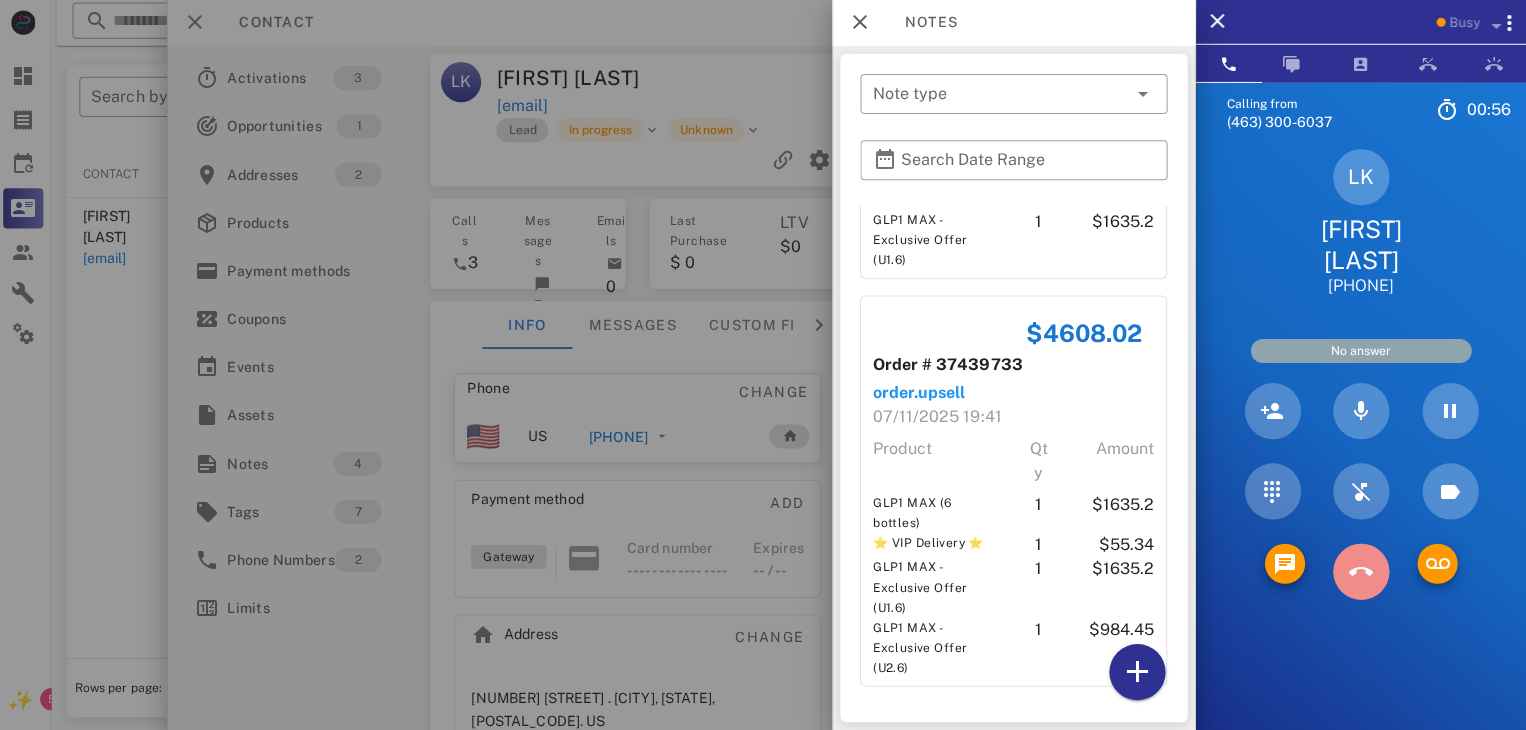 click at bounding box center [1361, 572] 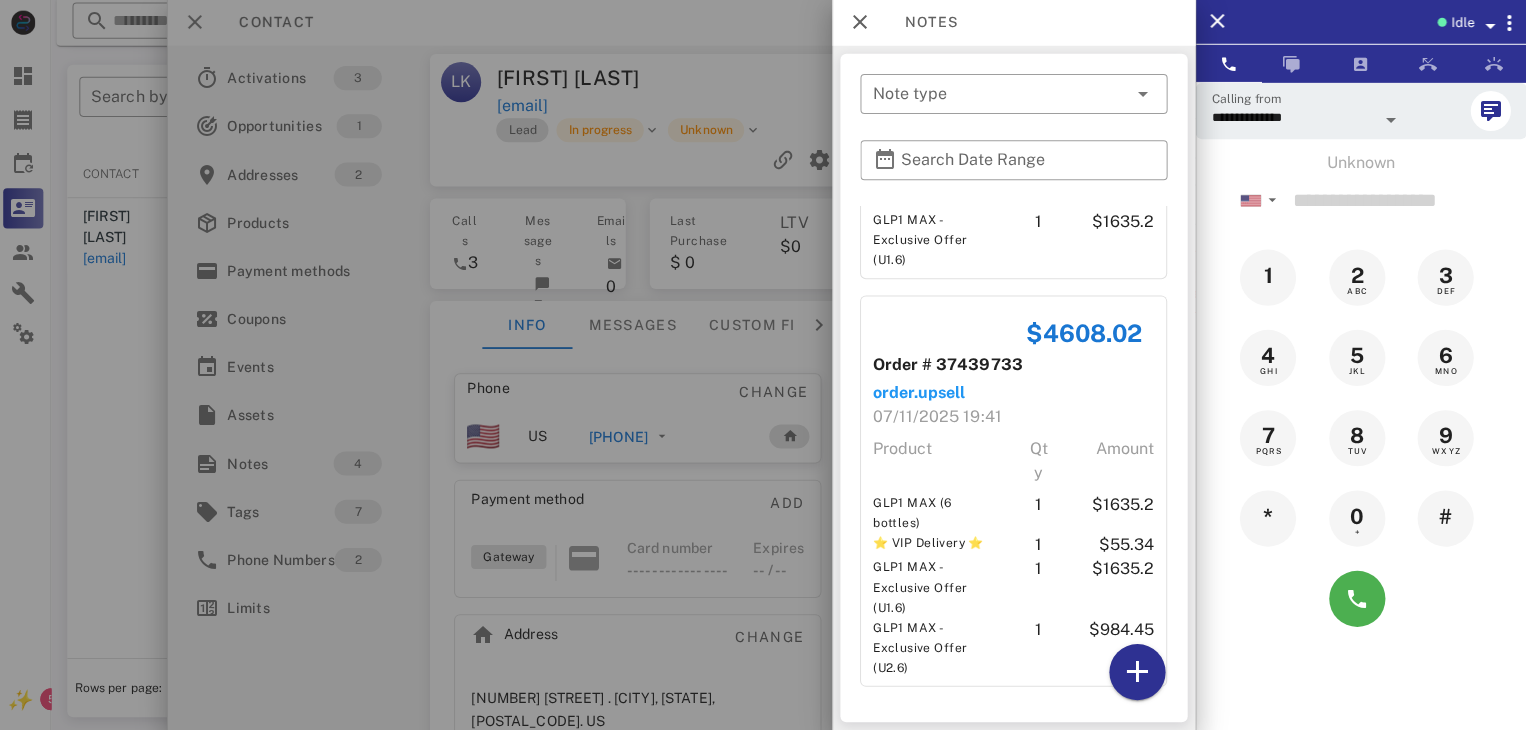 click at bounding box center [763, 365] 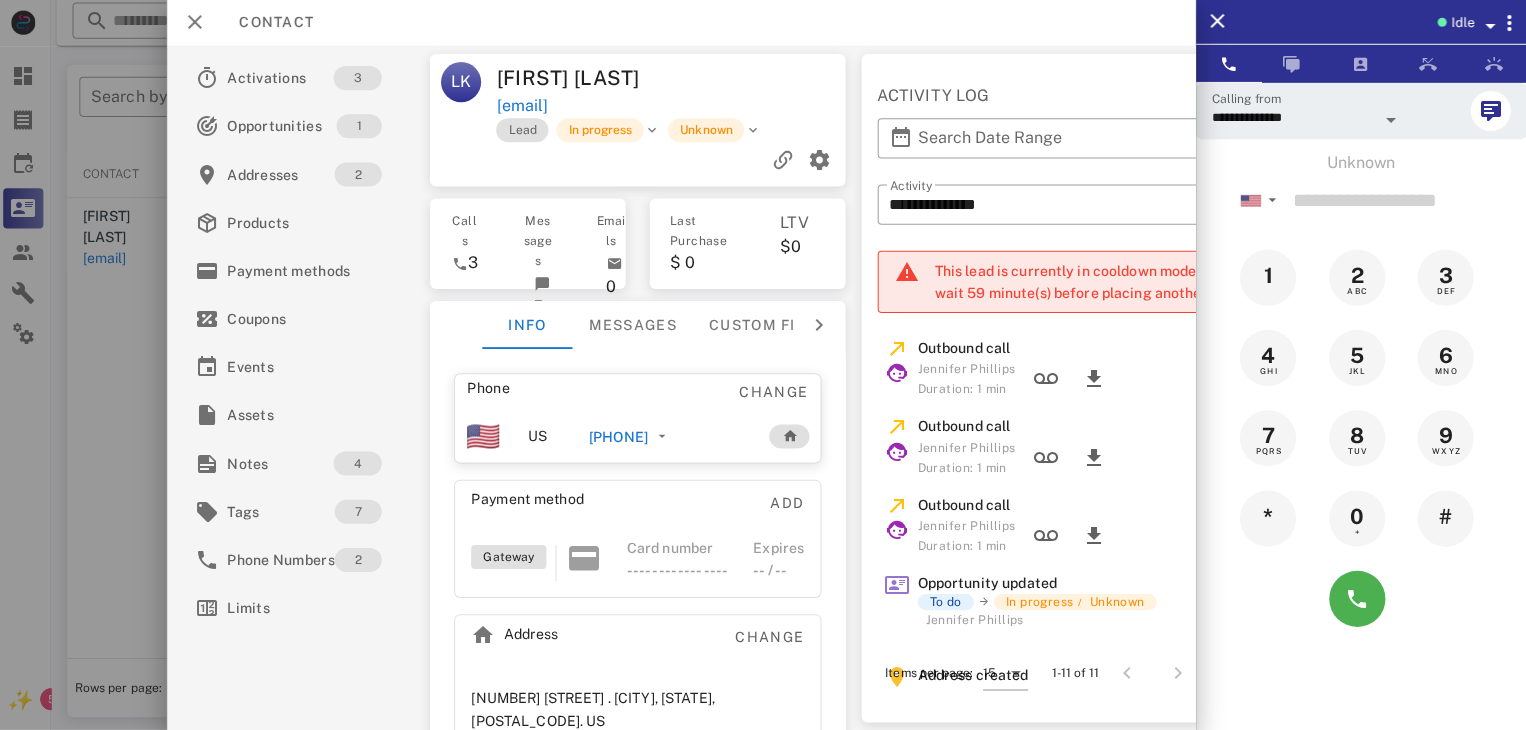 click at bounding box center [763, 365] 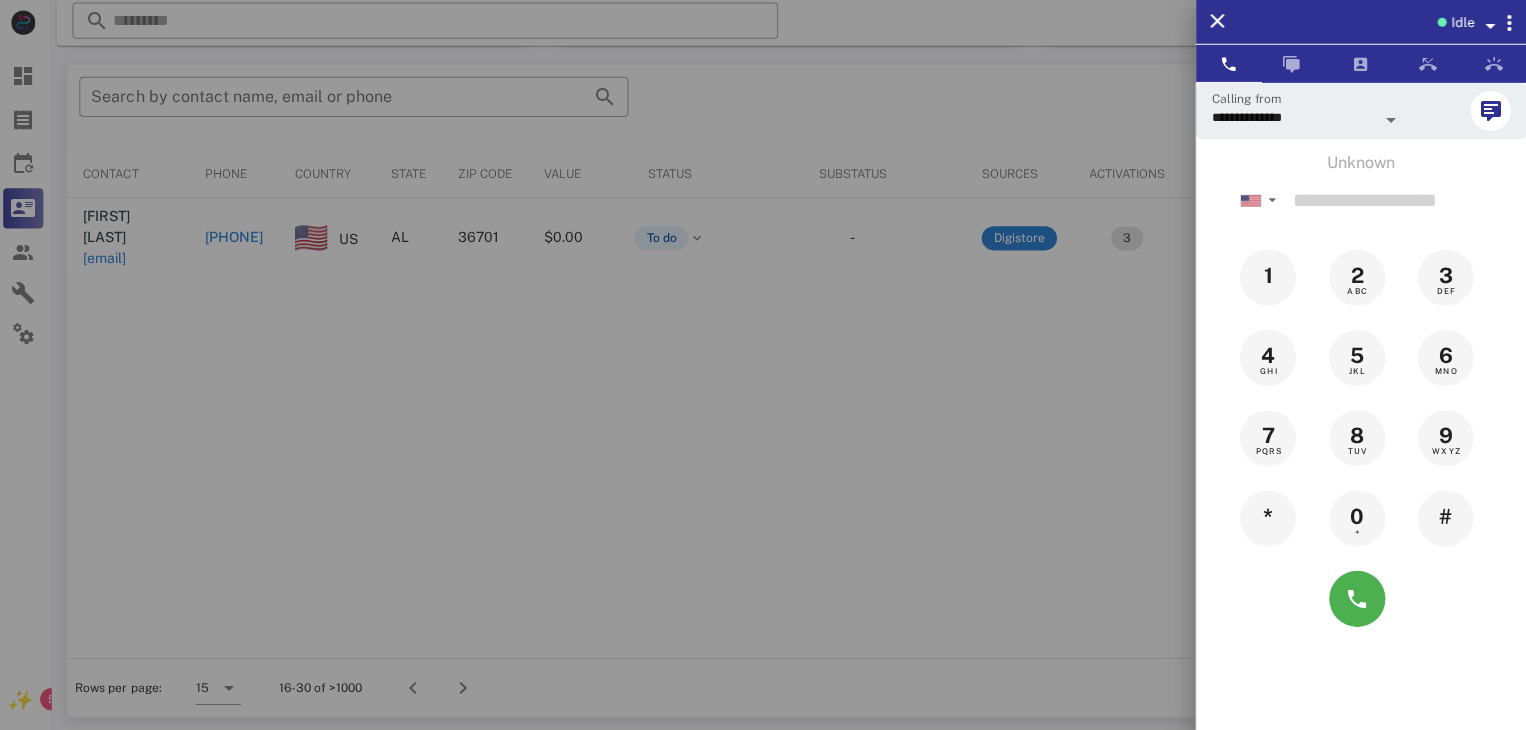 click at bounding box center (763, 365) 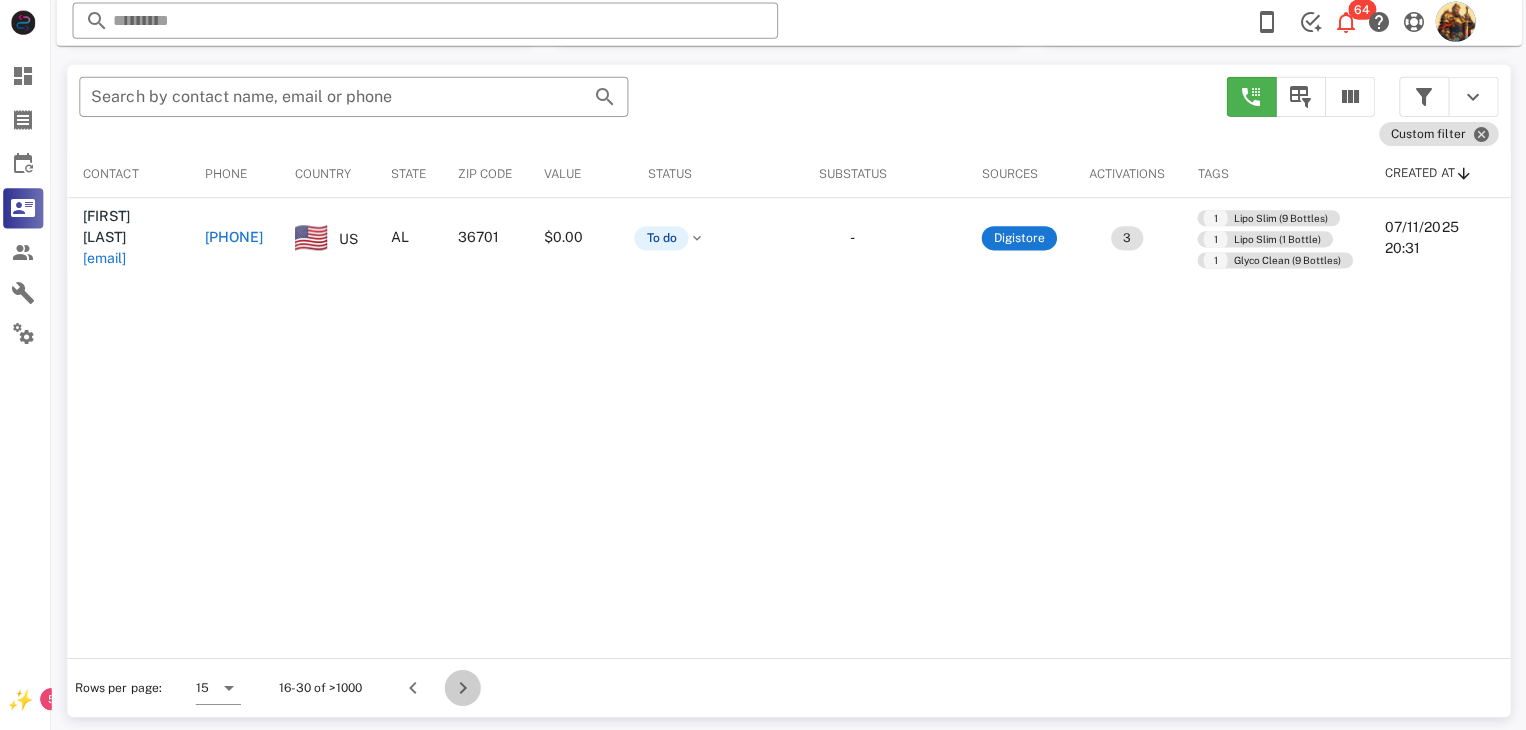 click at bounding box center [466, 688] 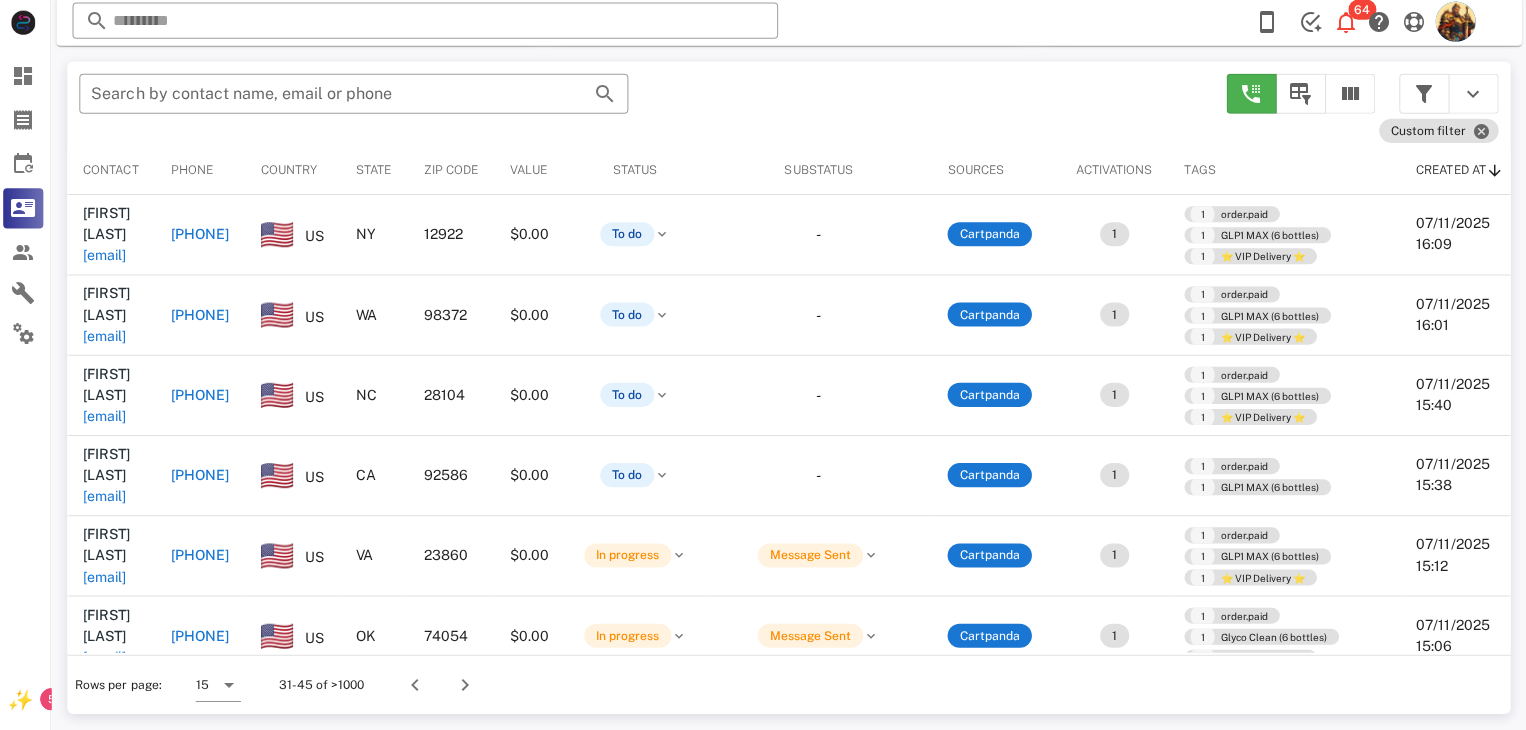 scroll, scrollTop: 377, scrollLeft: 0, axis: vertical 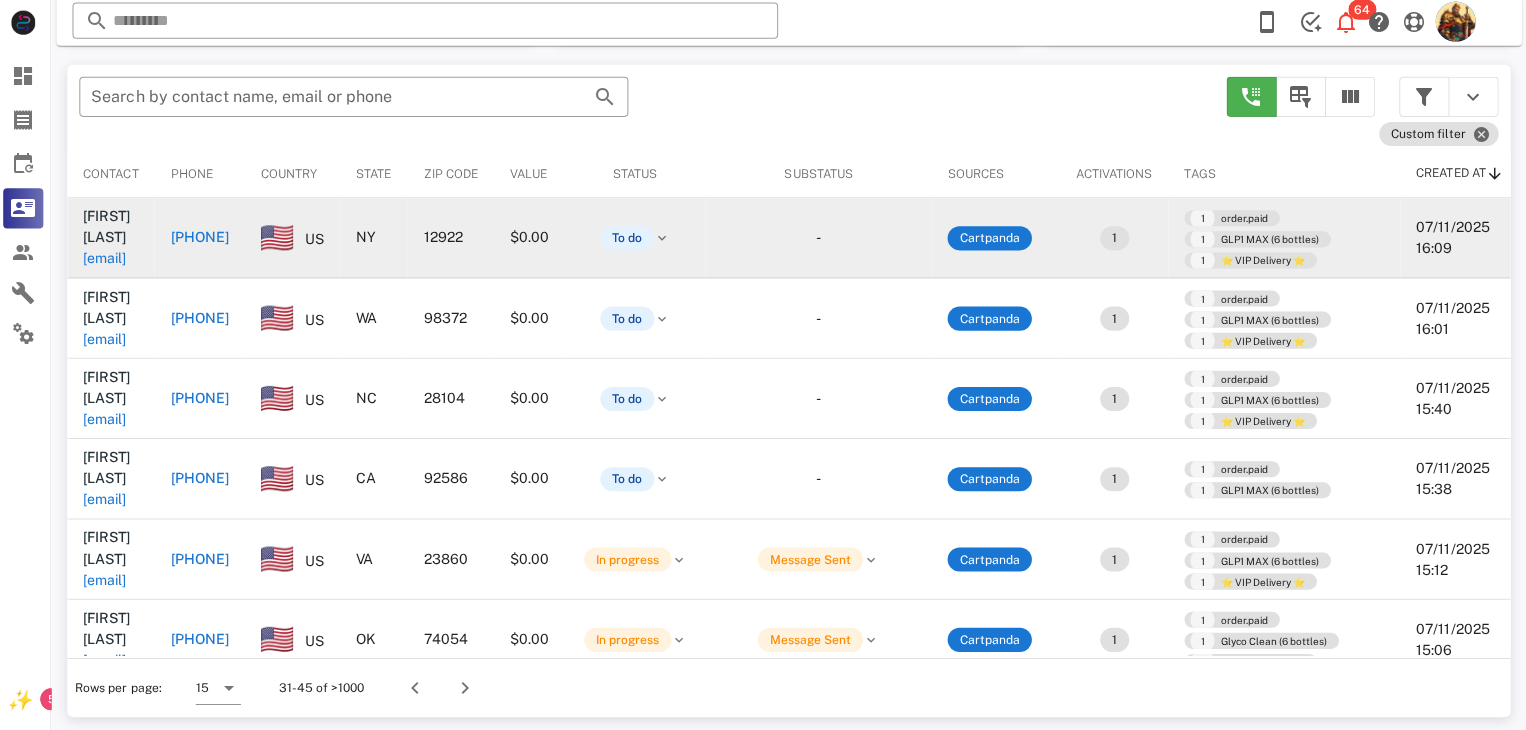 click on "mccuenflora95@gmail.com" at bounding box center [109, 260] 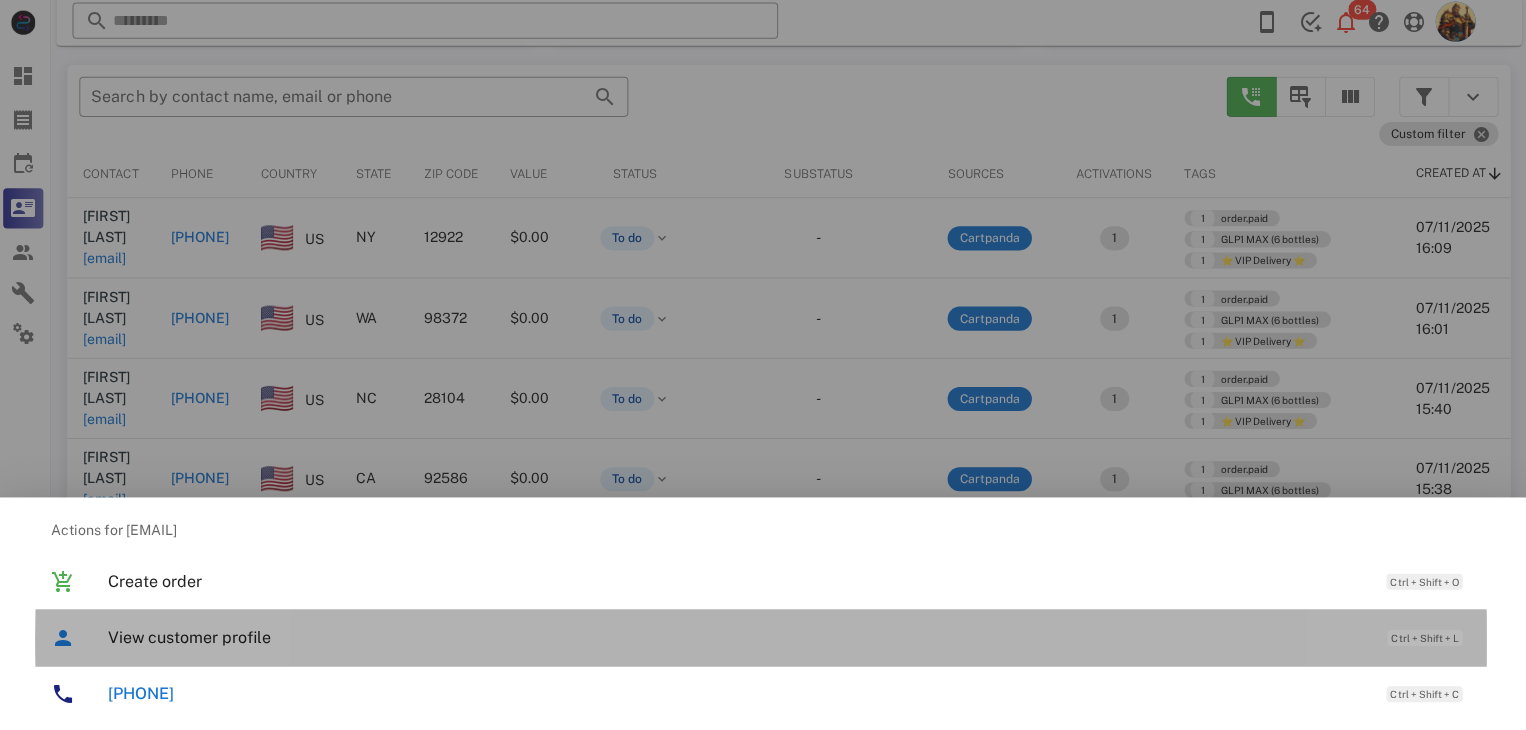 click on "View customer profile" at bounding box center [739, 637] 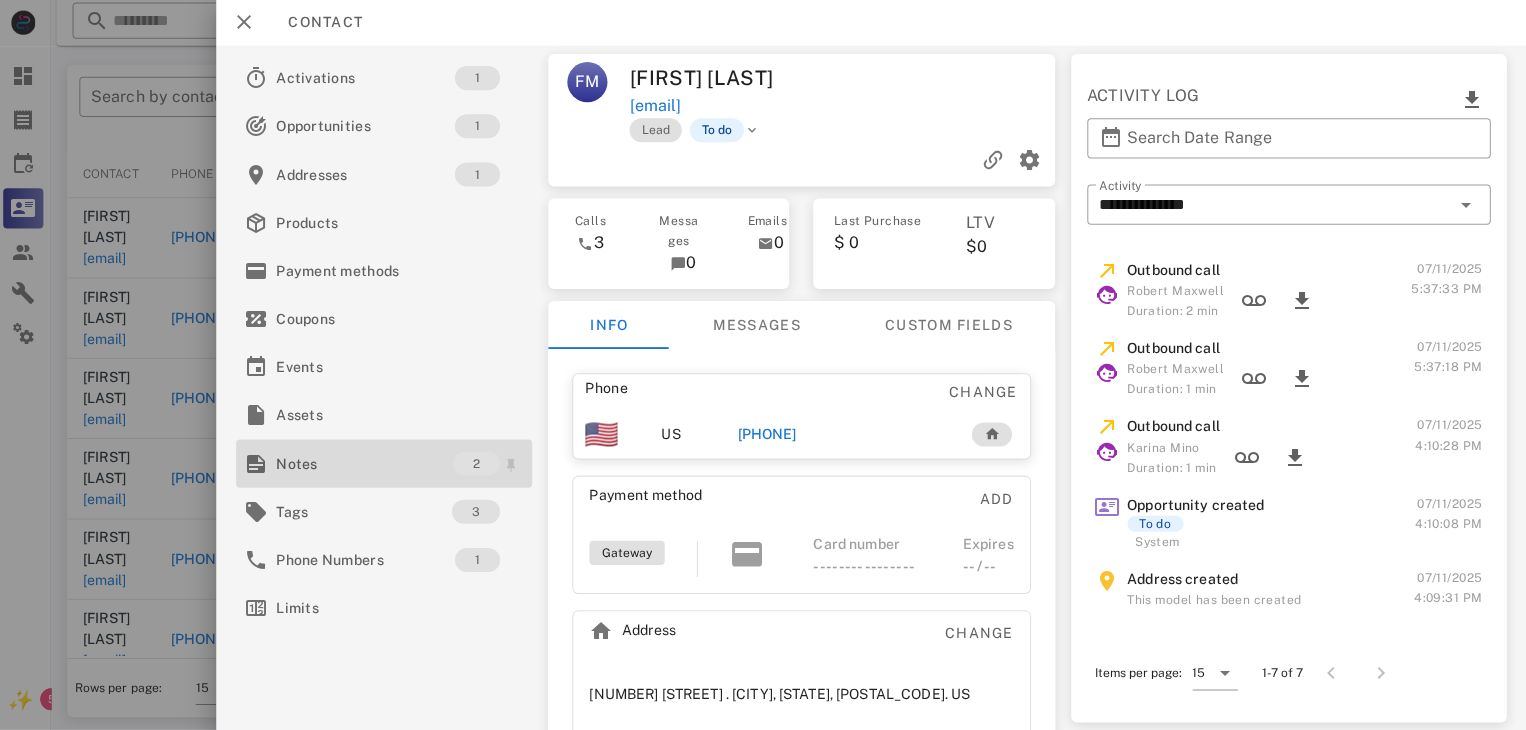 click on "Notes" at bounding box center (368, 464) 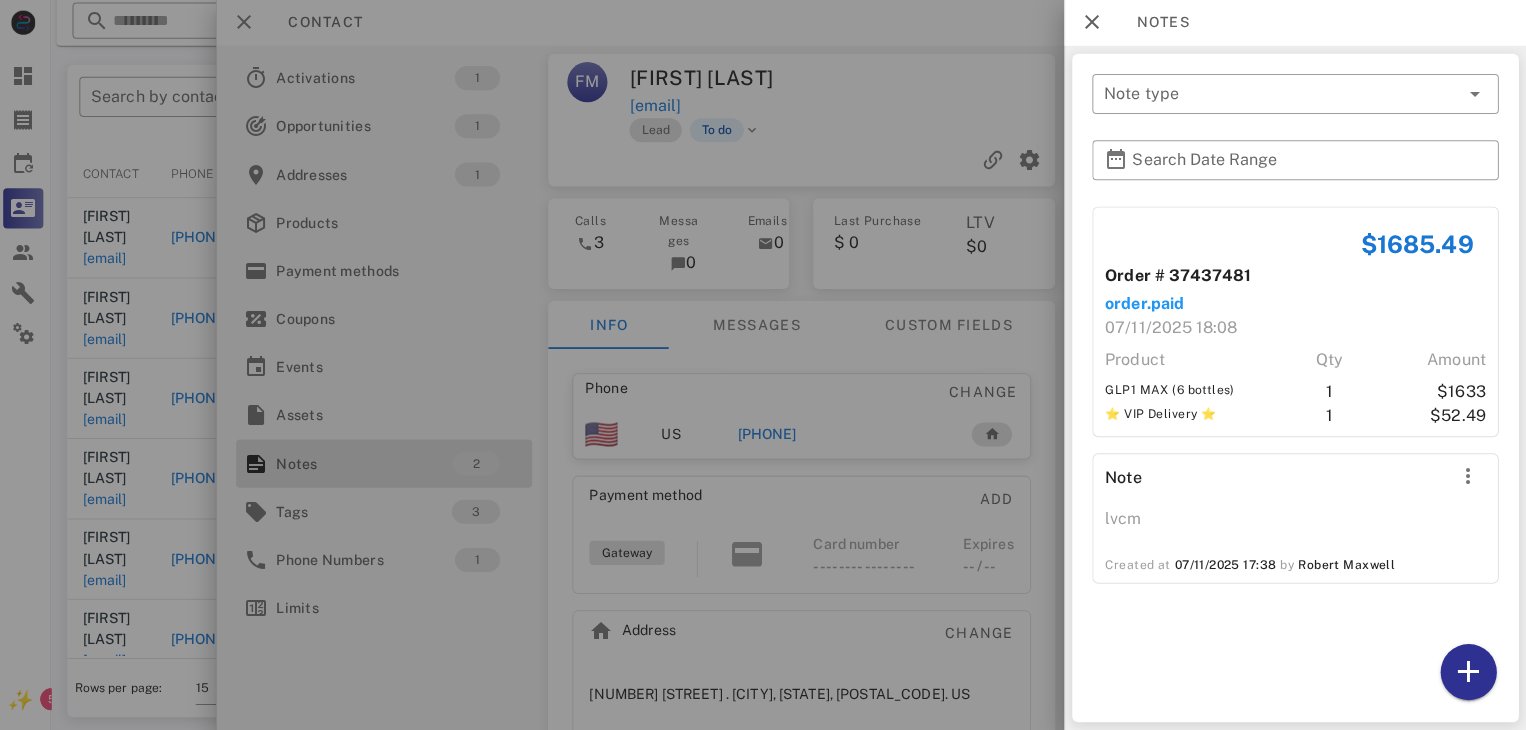click at bounding box center [763, 365] 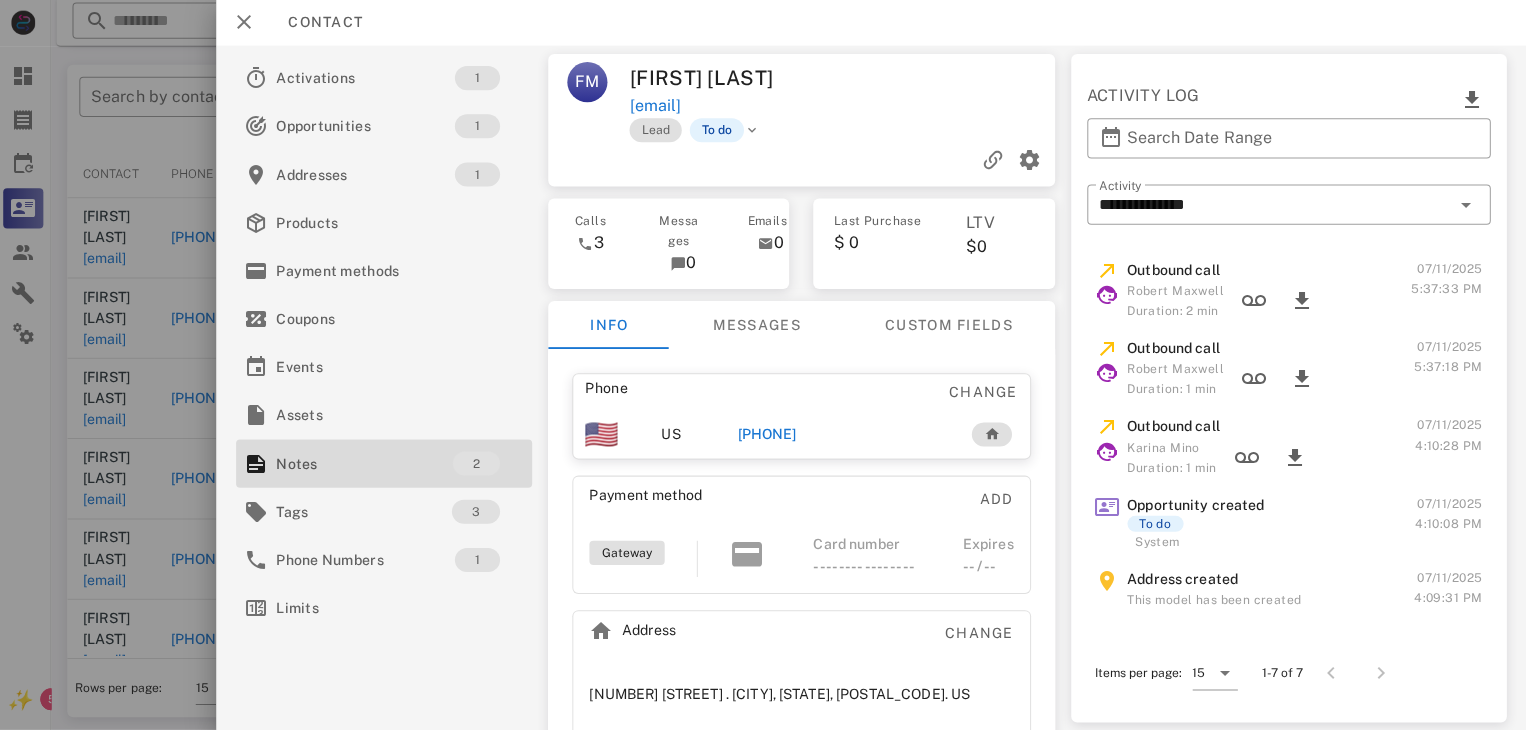 click on "+15183597569" at bounding box center (769, 435) 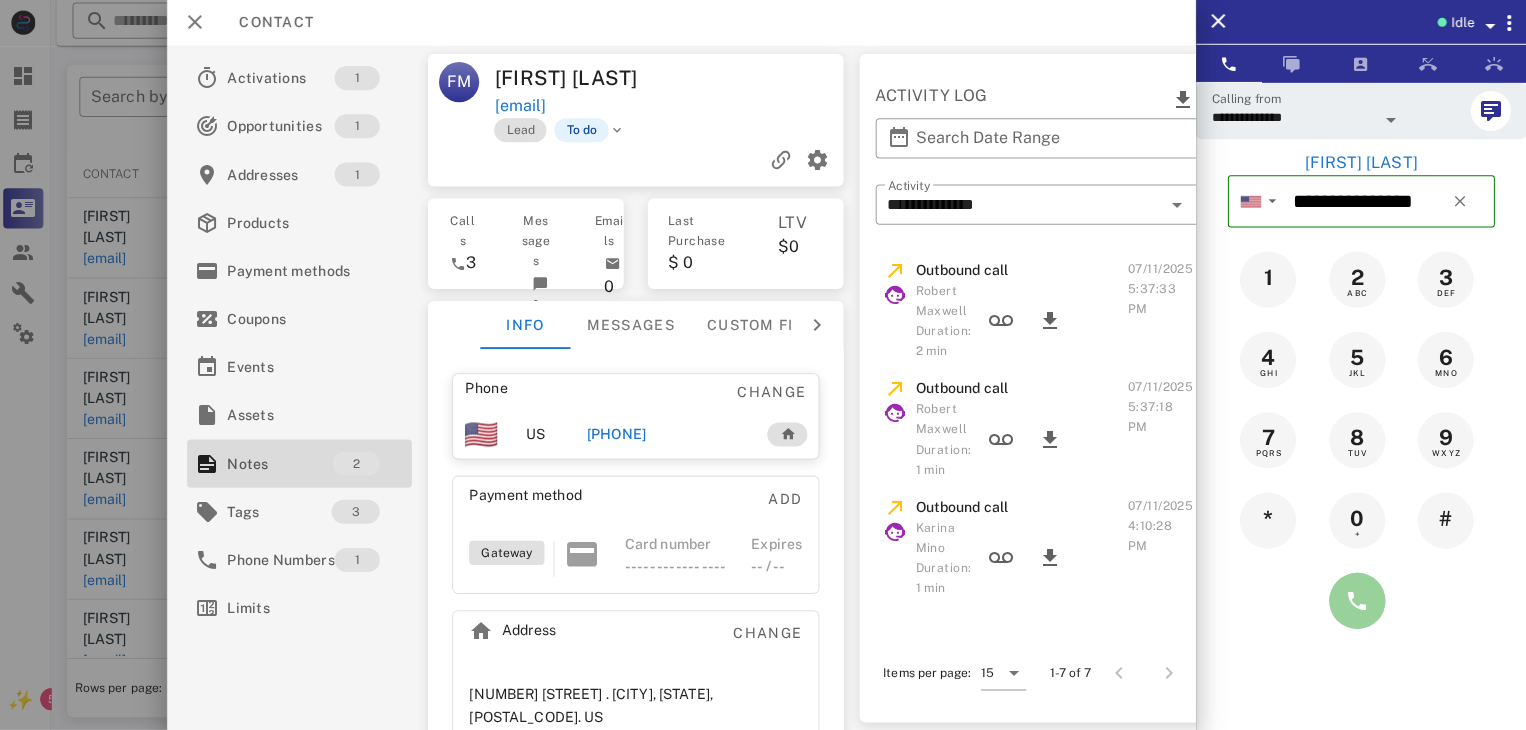 click at bounding box center [1357, 601] 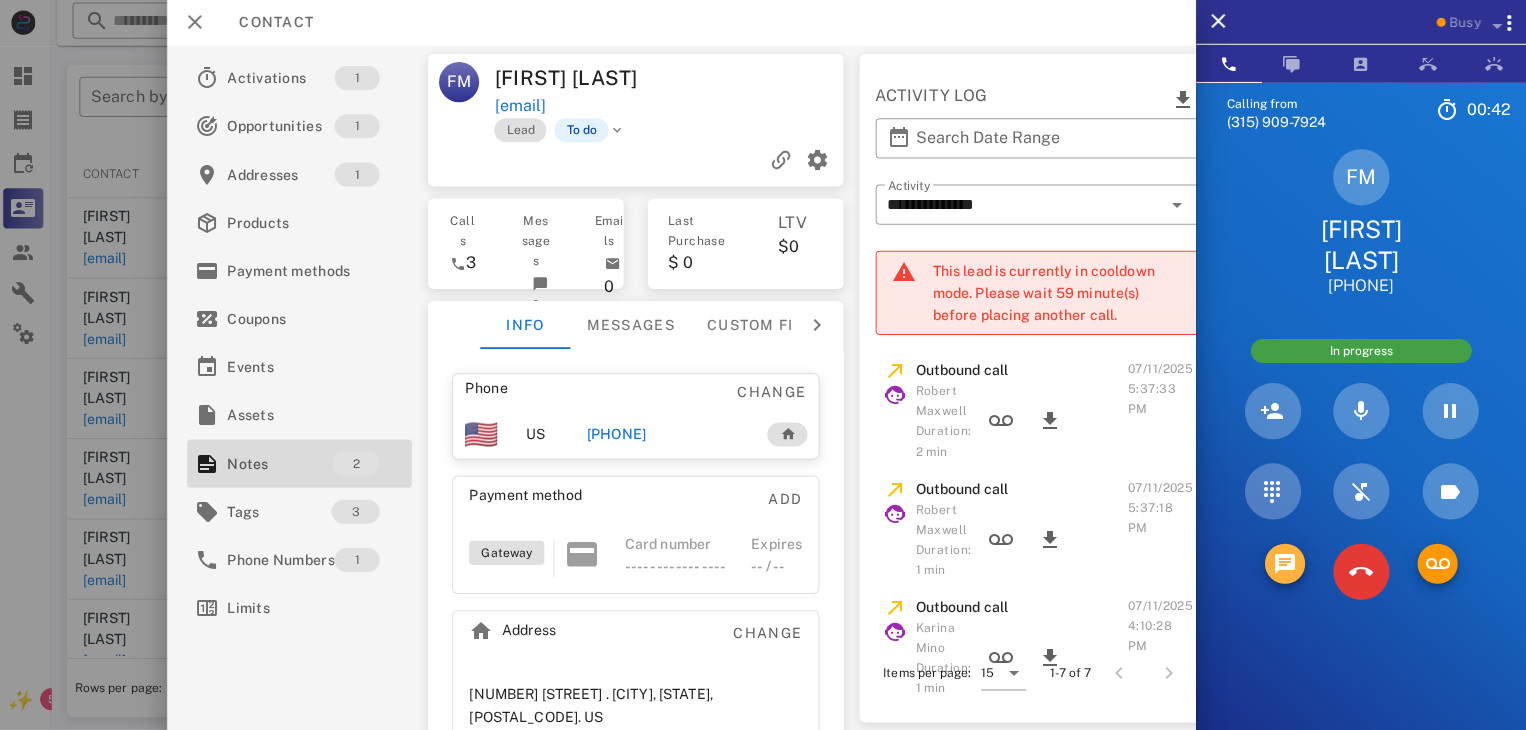 click at bounding box center [1285, 564] 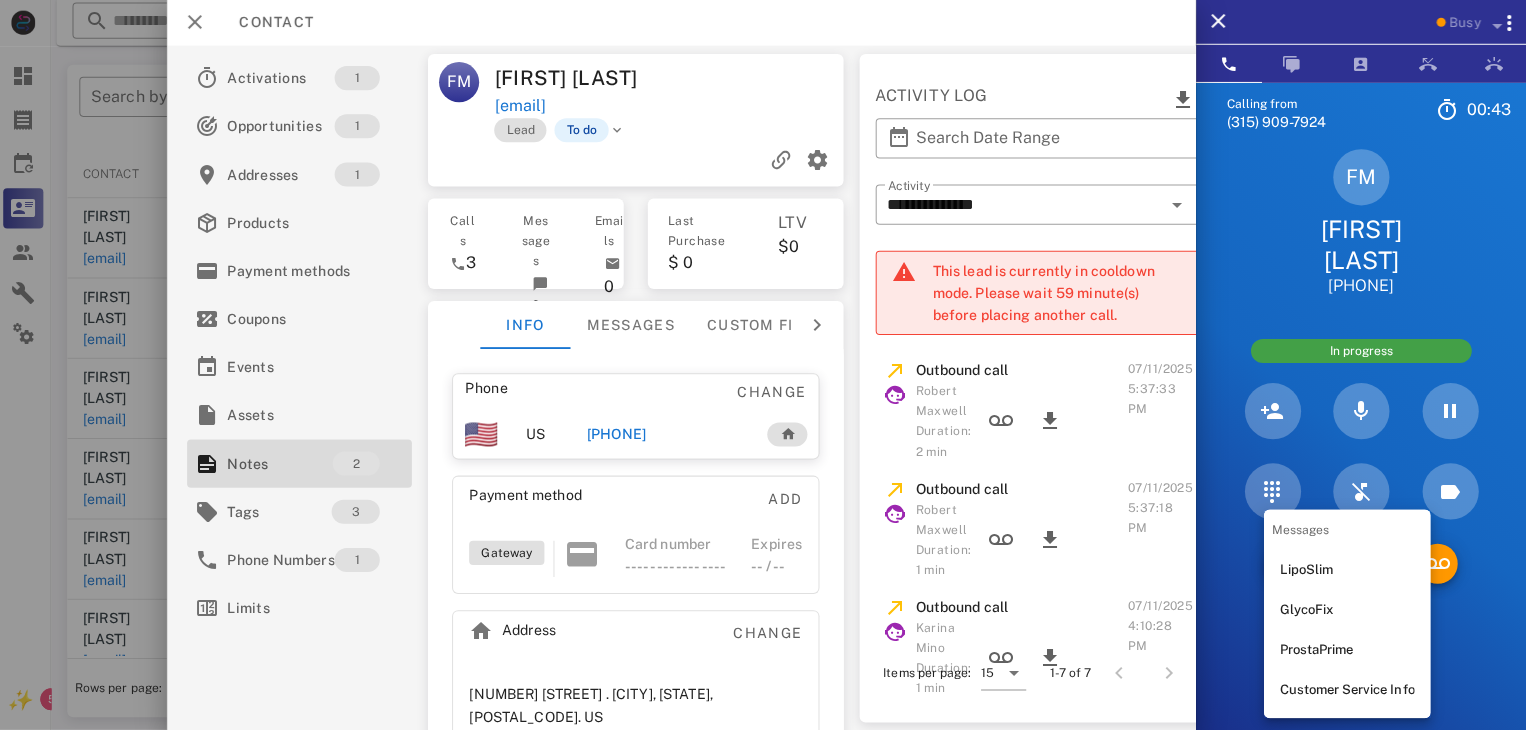 click on "Calling from (315) 909-7924 00: 43  Unknown      ▼     Australia
+61
Canada
+1
Guam
+1671
Mexico (México)
+52
New Zealand
+64
United Kingdom
+44
United States
+1
1 2 ABC 3 DEF 4 GHI 5 JKL 6 MNO 7 PQRS 8 TUV 9 WXYZ * 0 + #  FM   Flora McCuen  +15183597569  In progress  Directory ​  MB  Matt Burd  Idle   MT  Marc Tertulien  Idle   AP  Andre Parker  Idle   AB  Andrea Barraza  Idle   CH  Cassandra Husar  Idle   DW  Damez Walker  Idle   HH  Hadi Haidar  Idle   JP  Jennifer Phillips  Idle   JG  John Gachanja  Idle   JS  Jordan Sidney  Idle   JH  Josh Henry  Idle   WC  William Clark Jr  Busy   AL  Alexander Lodi  Busy   DT  Daniela Tanevski  Busy   EV  Everest Voelker  Busy   HR  Holly Raye  Busy   KS  Keyne Smith  Offline   AD  Accounting Dept  Offline   A1  Agent 138  Offline   A1  Agent 139  Offline   A1  Agent 140  Offline   A1  Agent 141" at bounding box center (1361, 449) 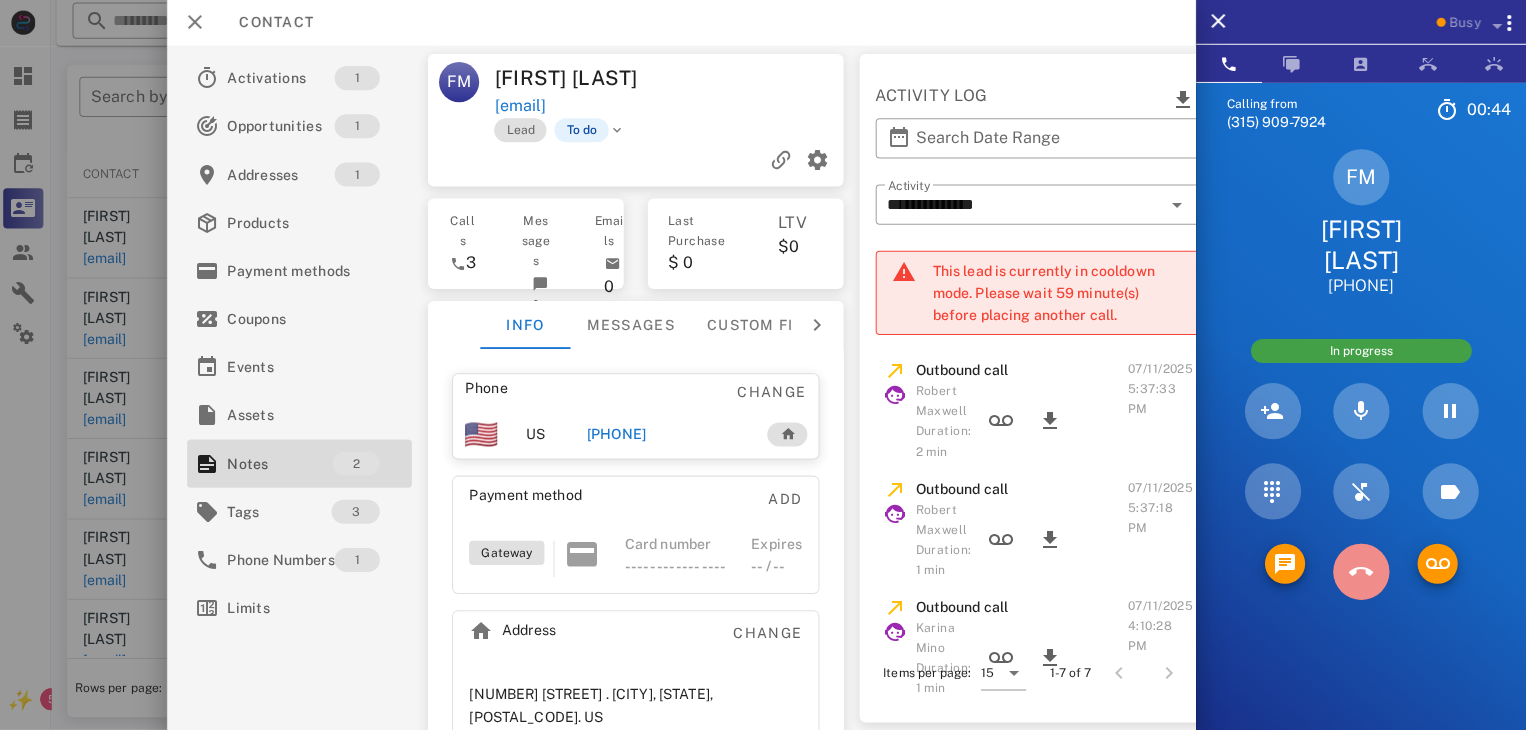 click at bounding box center [1361, 572] 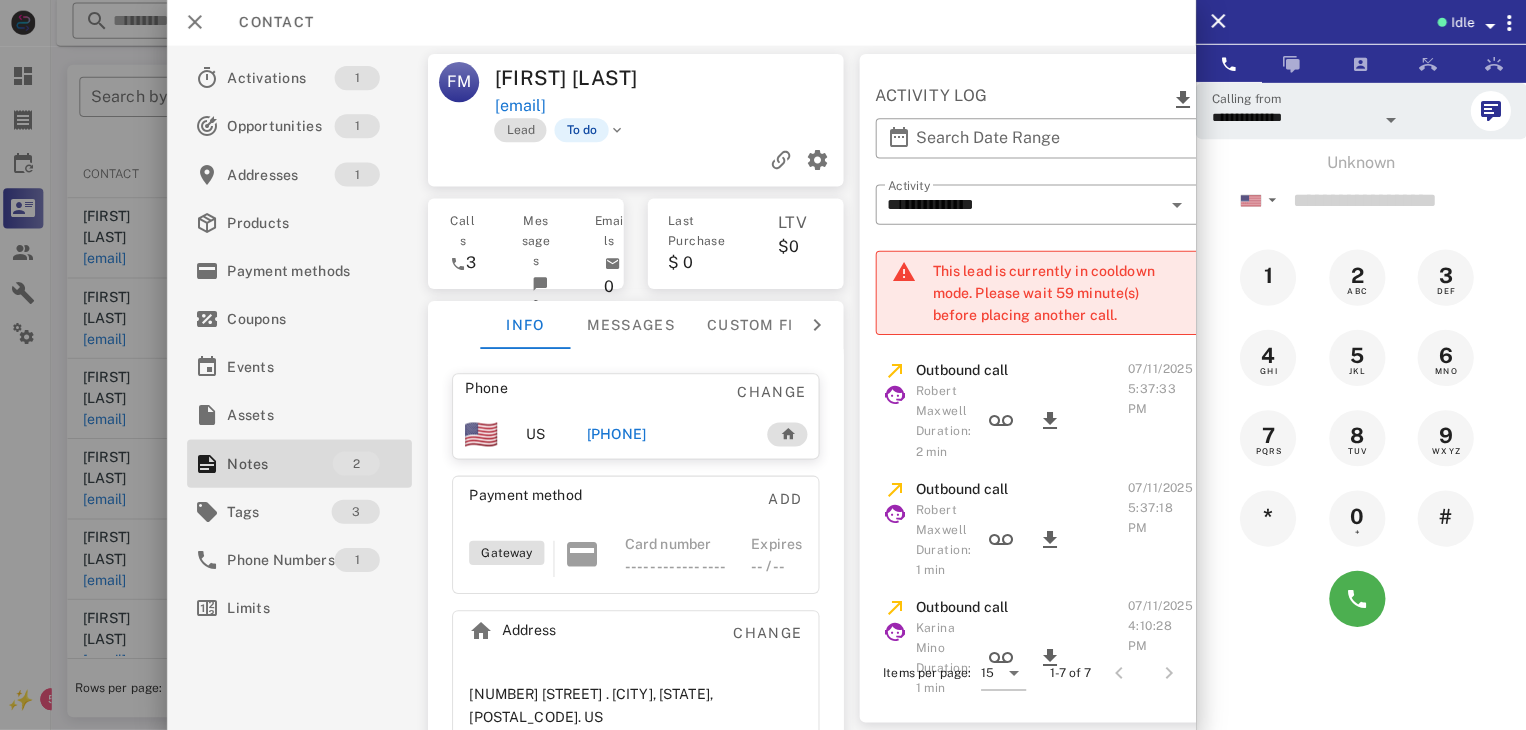 click at bounding box center [763, 365] 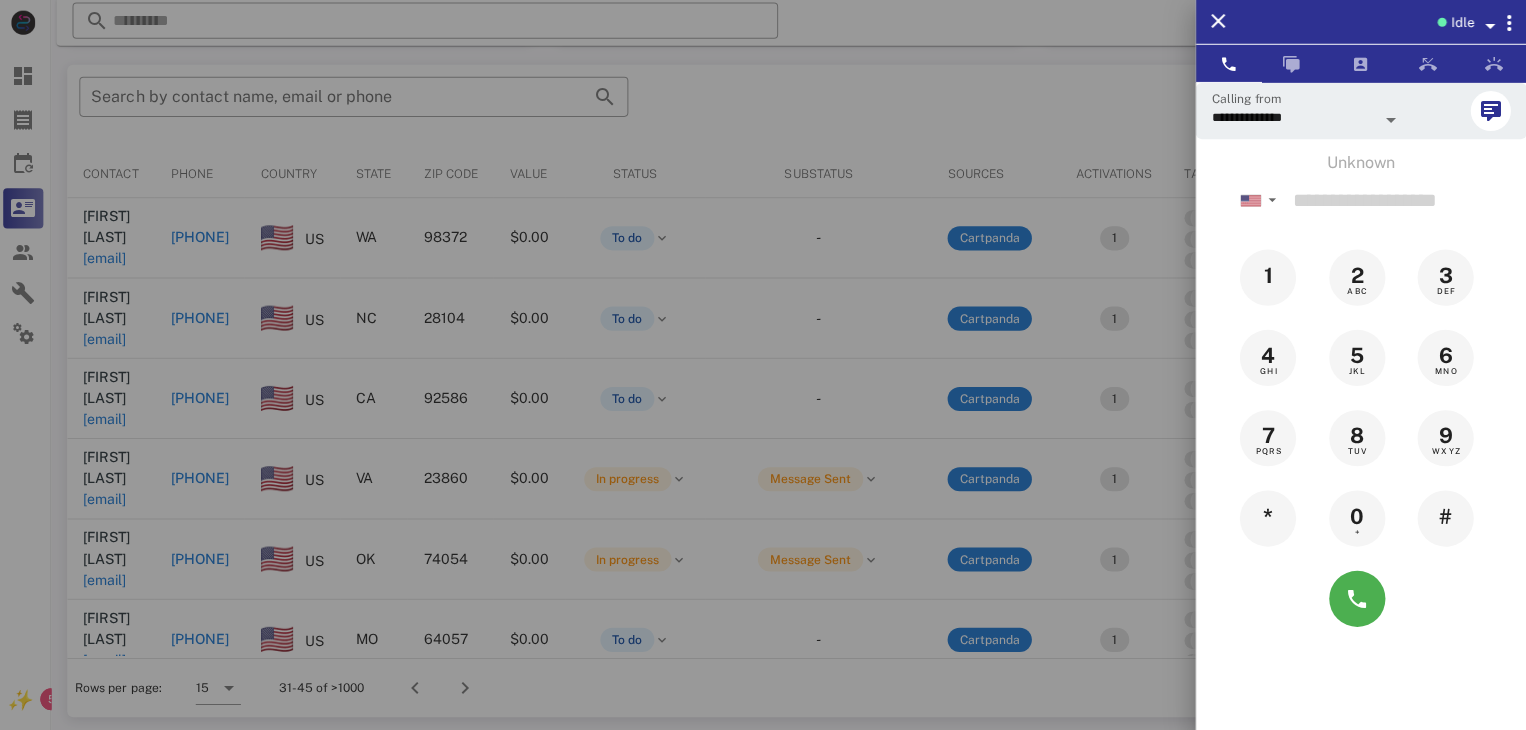 click at bounding box center [763, 365] 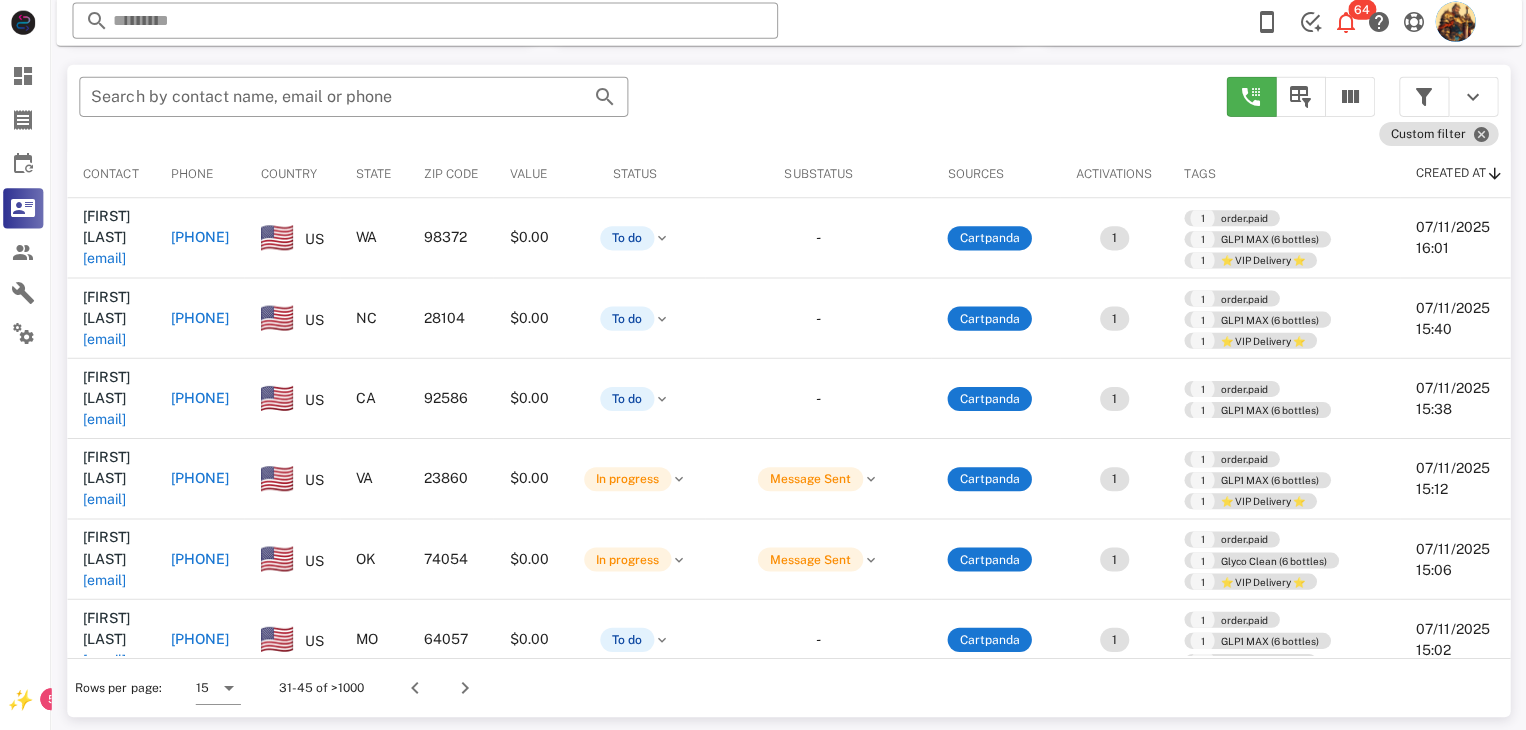 click on "dbashworth@comcast.net" at bounding box center (109, 260) 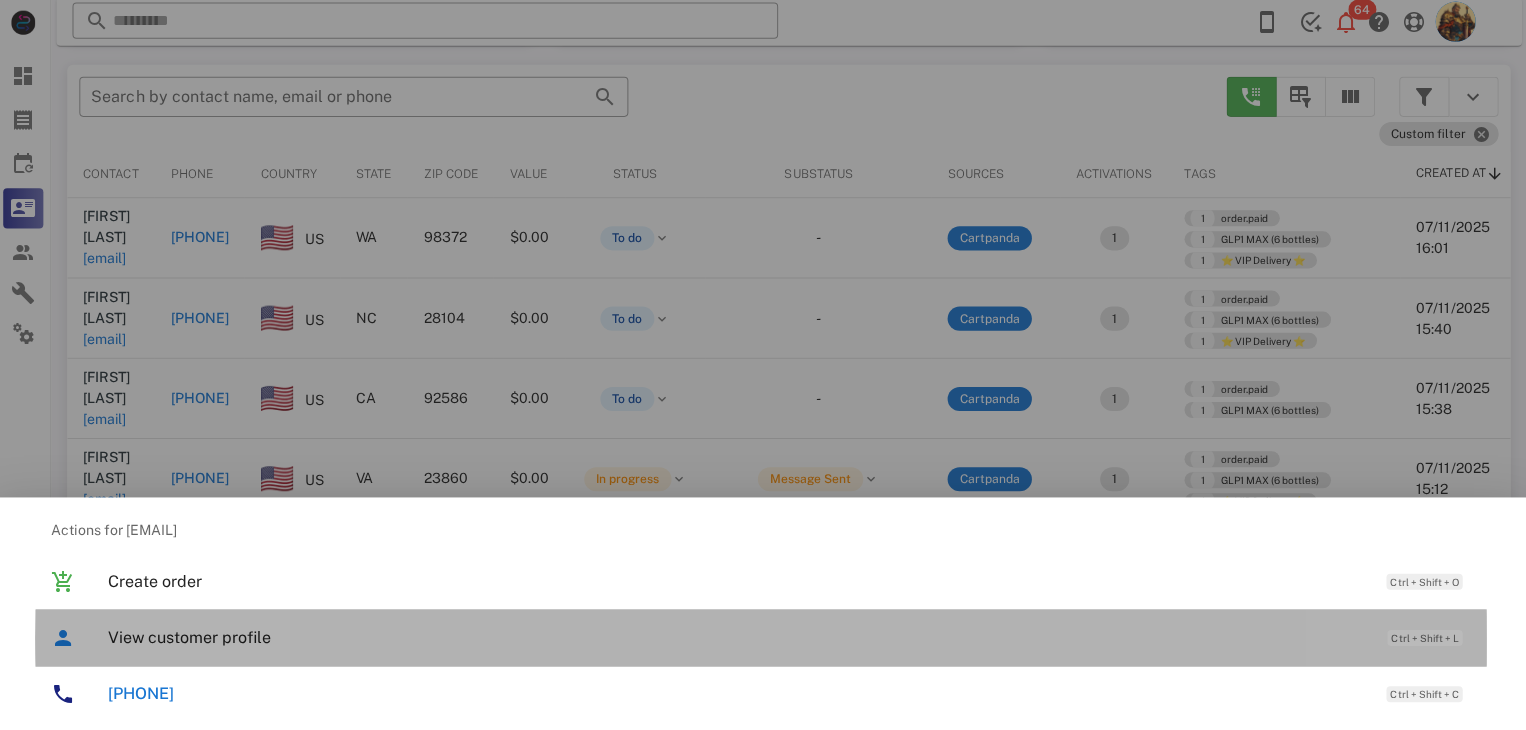 click on "View customer profile" at bounding box center [739, 637] 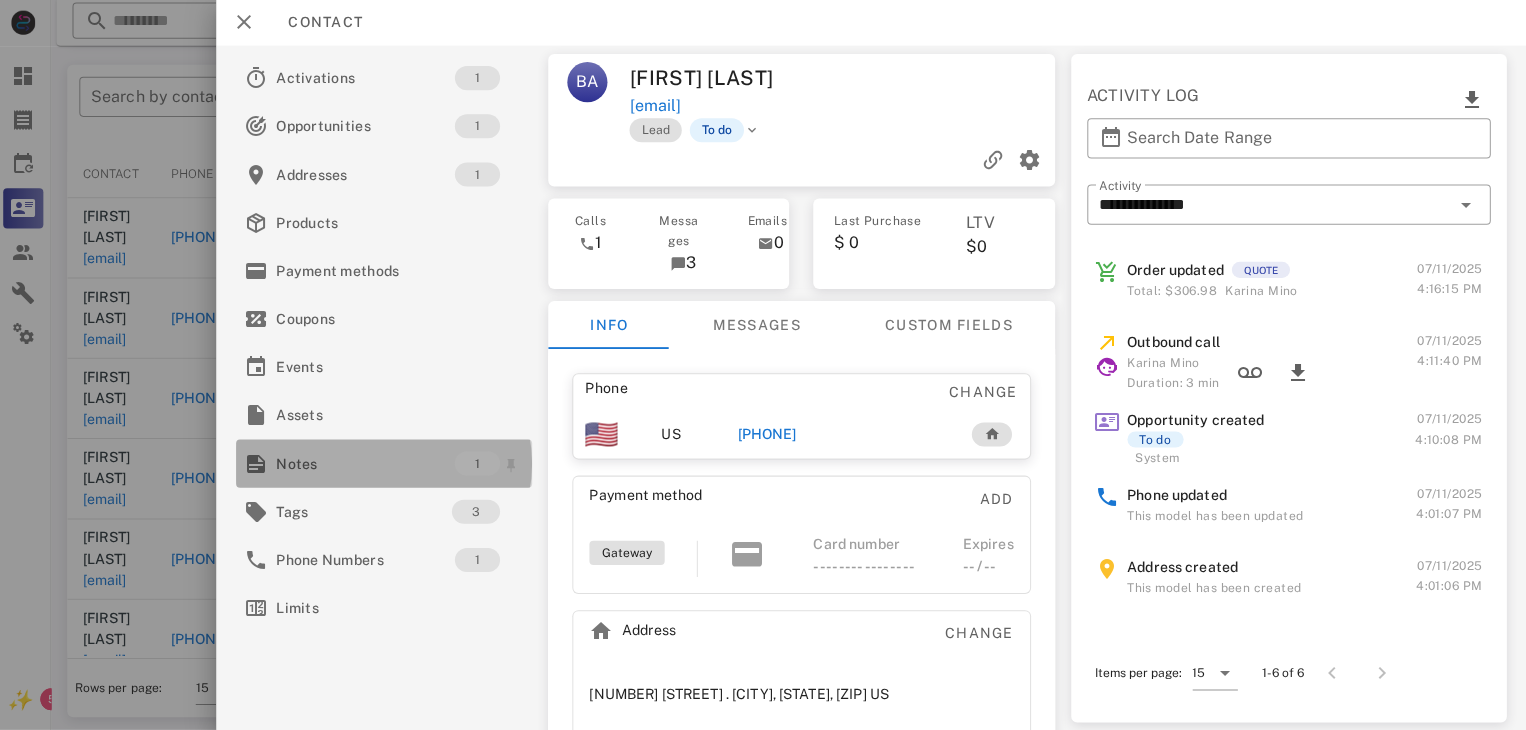 click on "Notes" at bounding box center [369, 464] 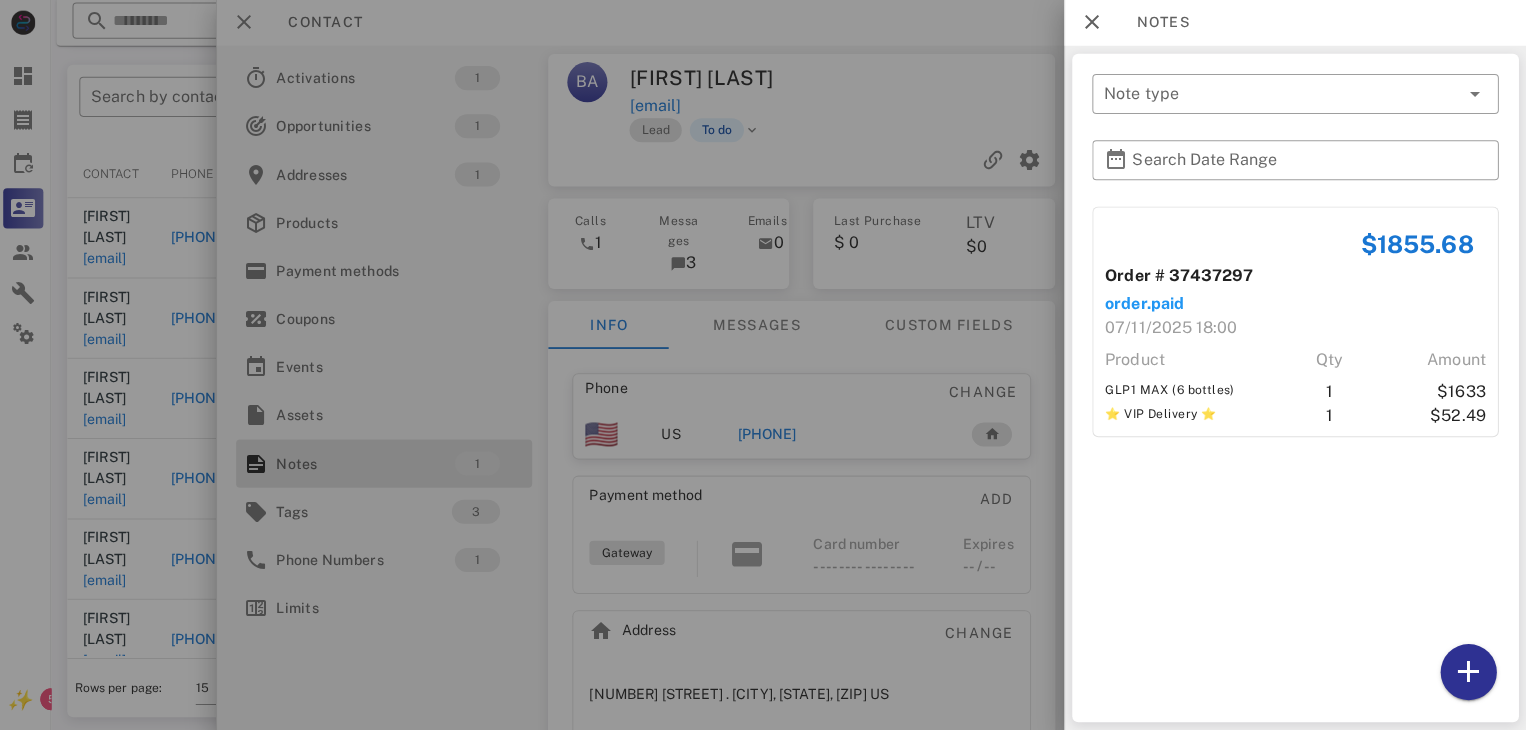 click at bounding box center [763, 365] 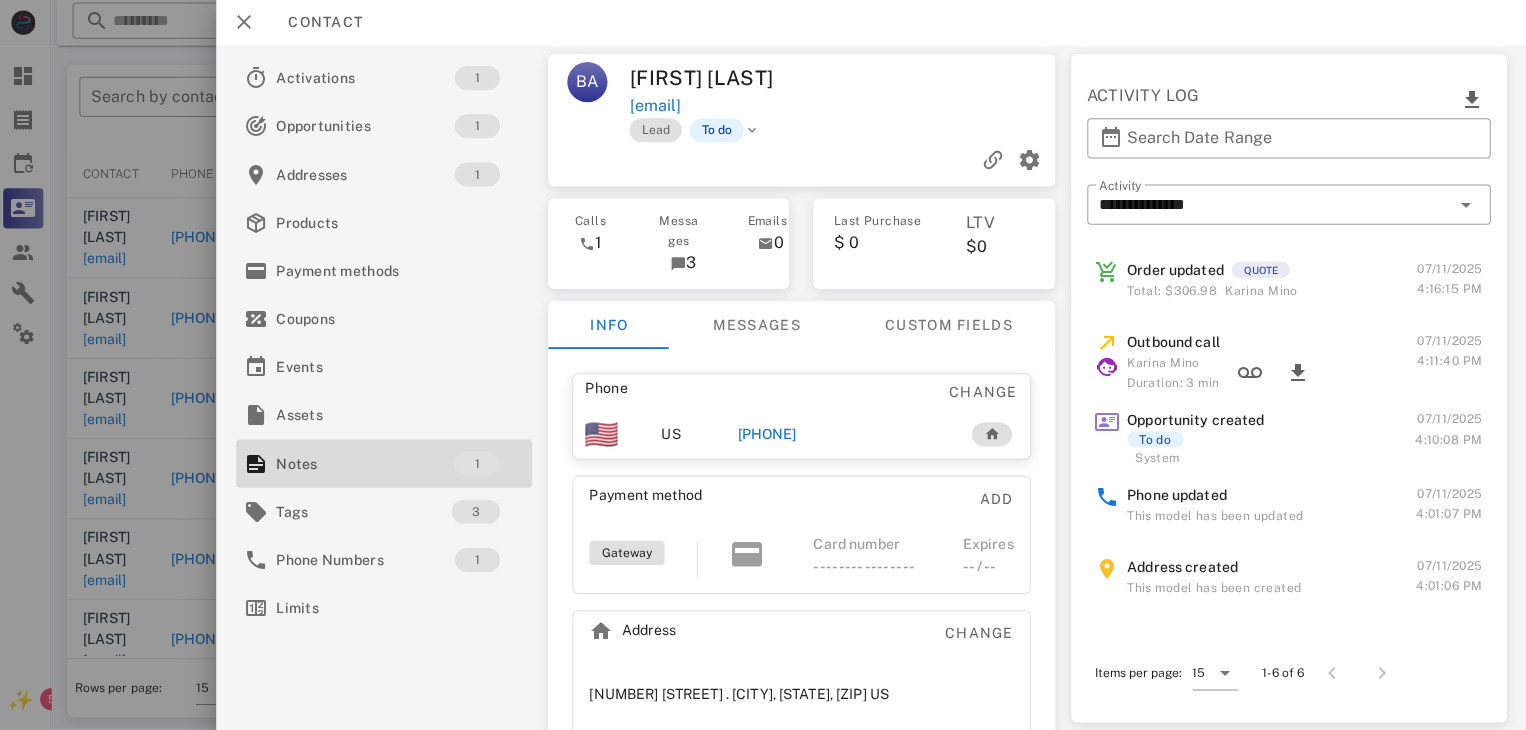 click on "+12537223291" at bounding box center (769, 435) 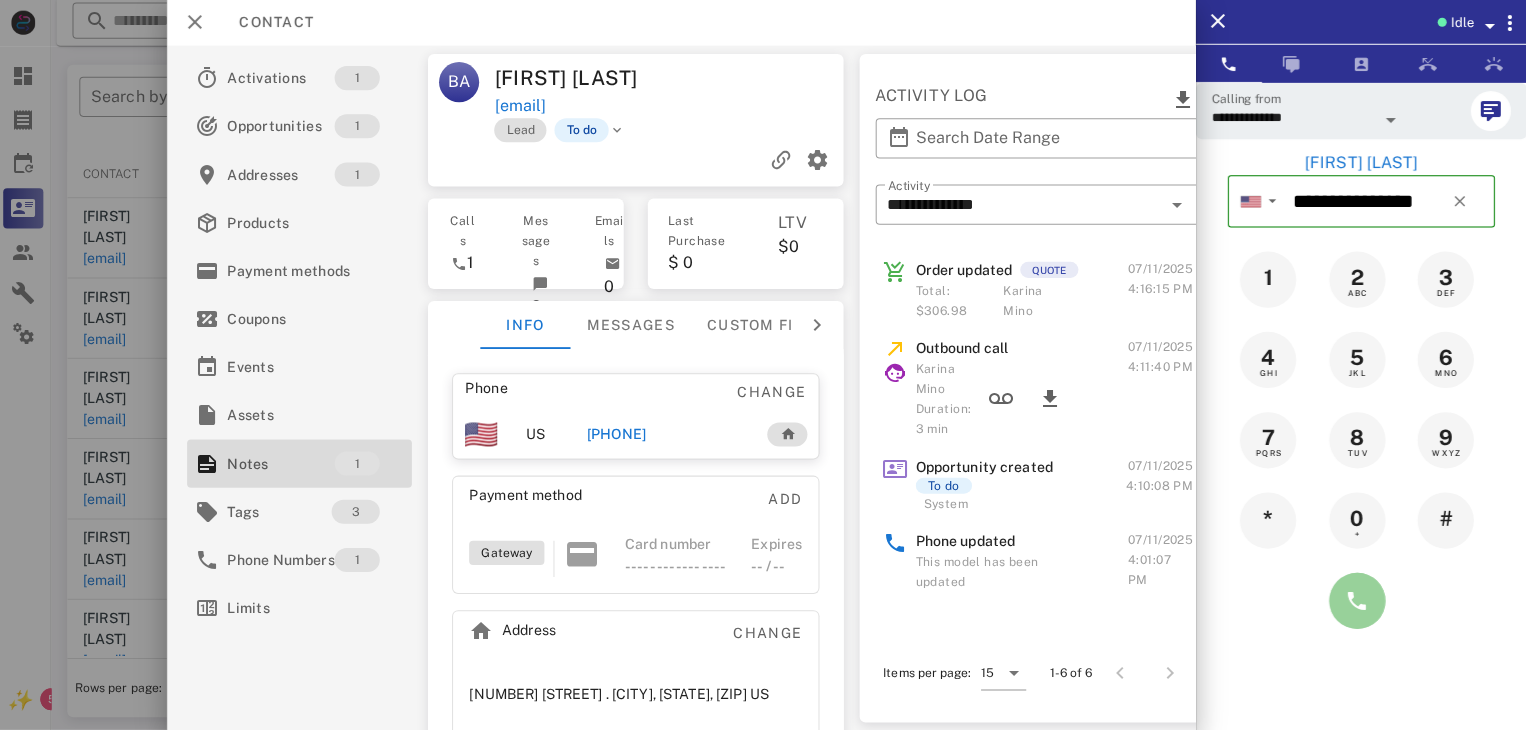 click at bounding box center [1357, 601] 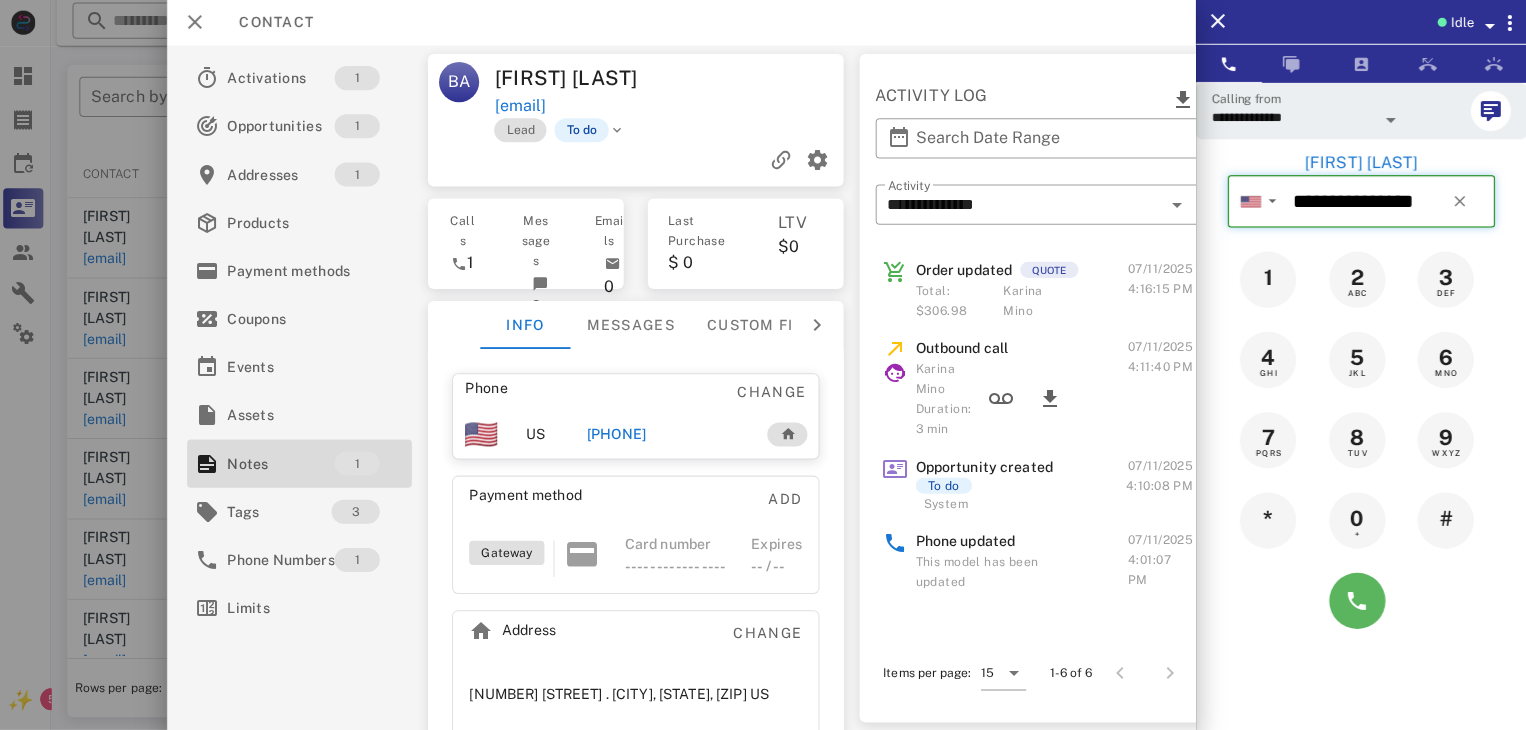 type 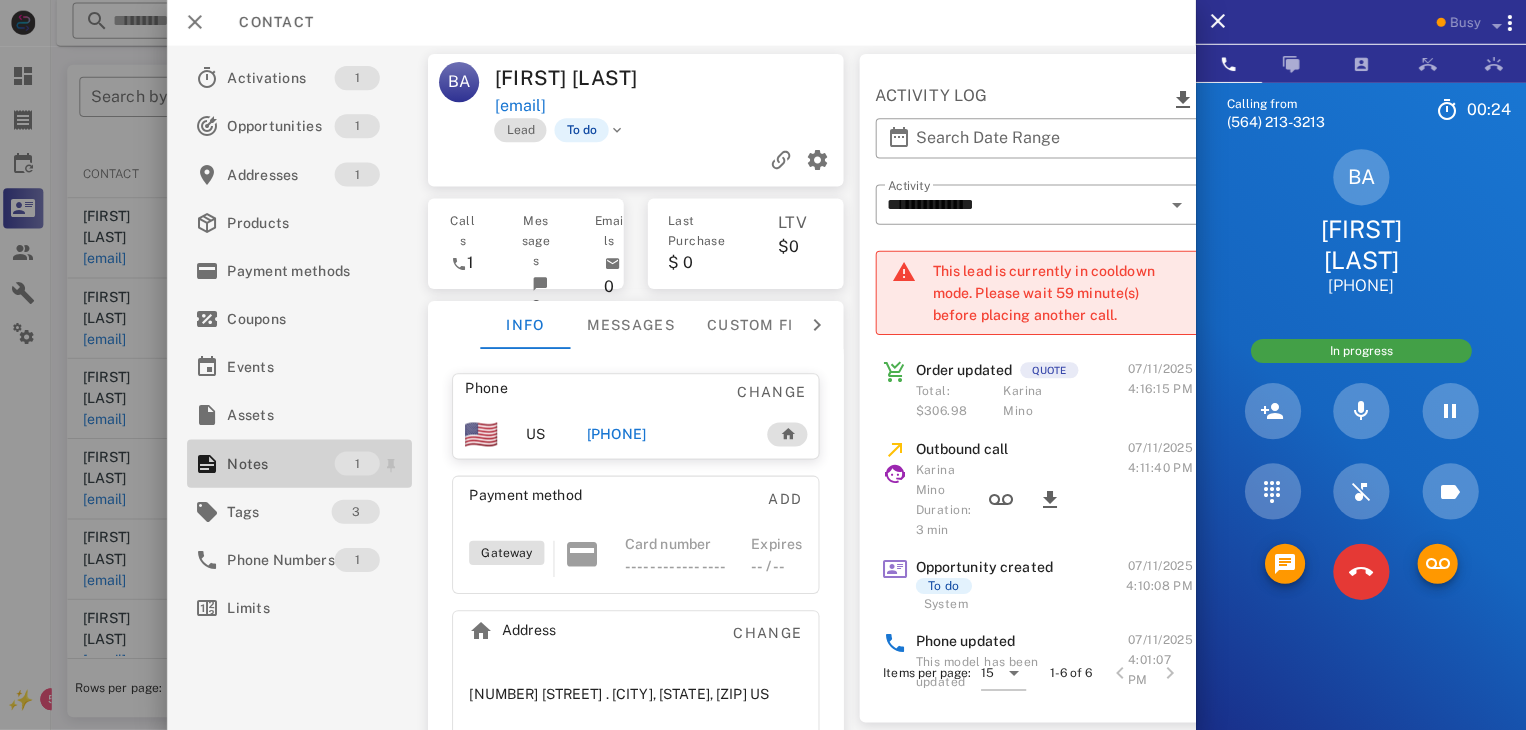 click on "Notes" at bounding box center [284, 464] 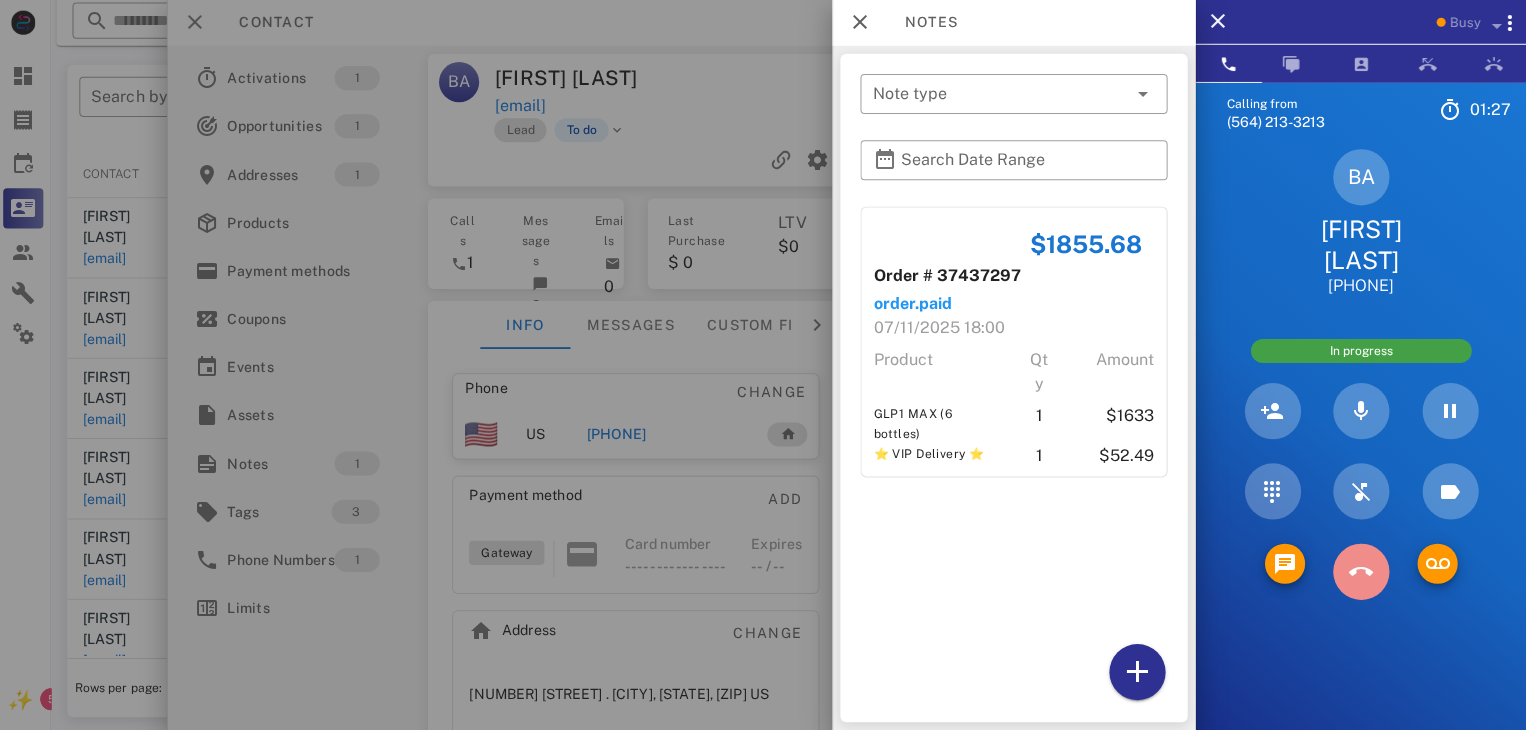 click at bounding box center (1361, 572) 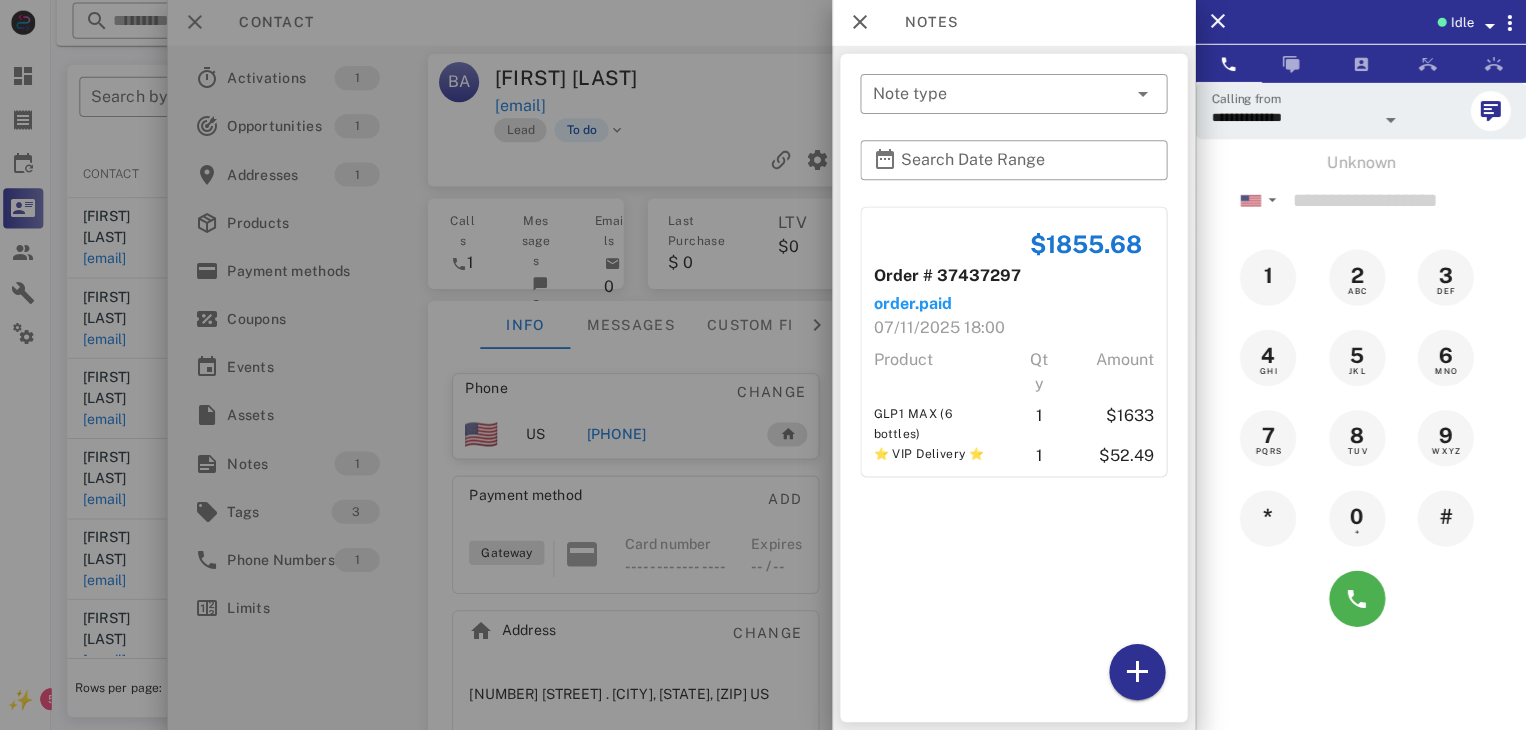 click at bounding box center (763, 365) 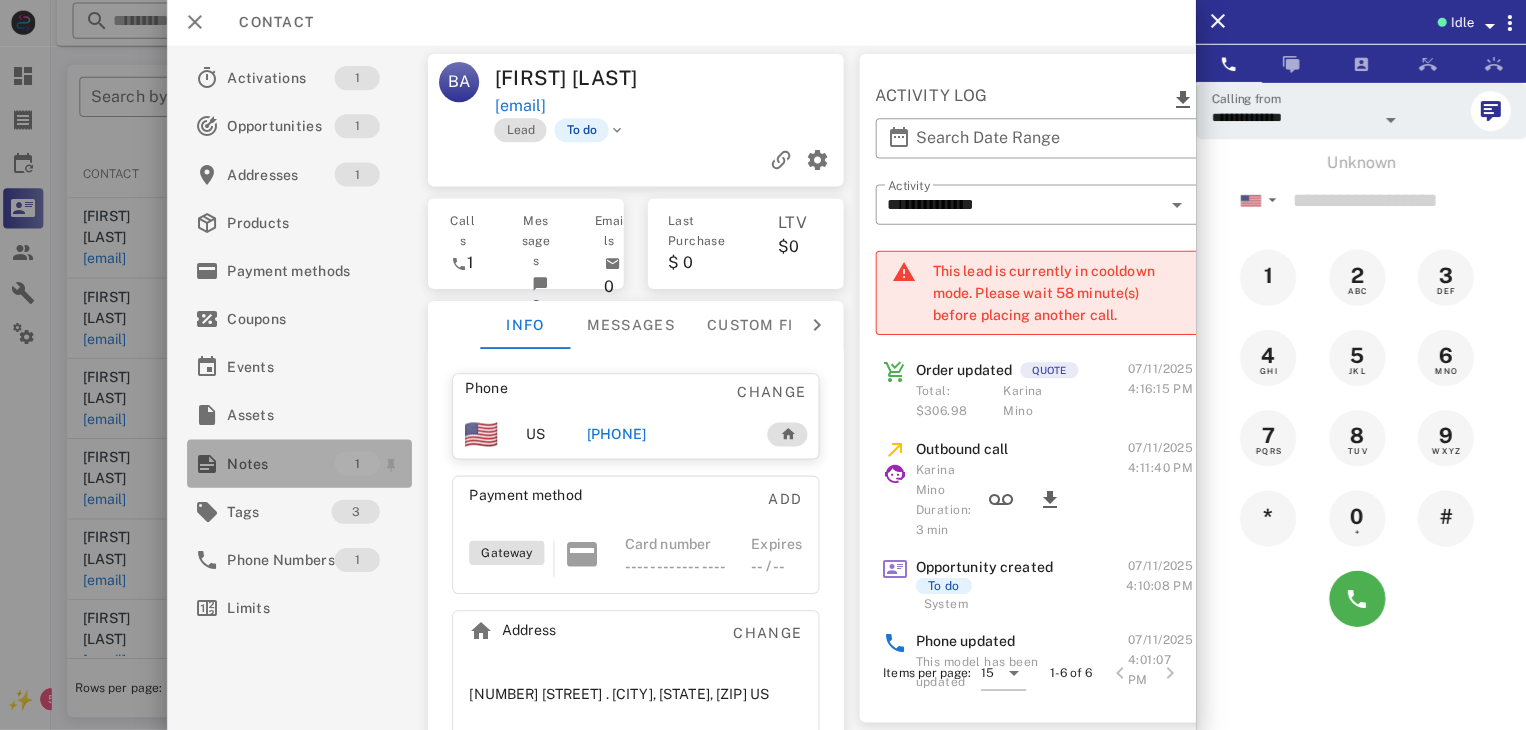 click on "Notes" at bounding box center [284, 464] 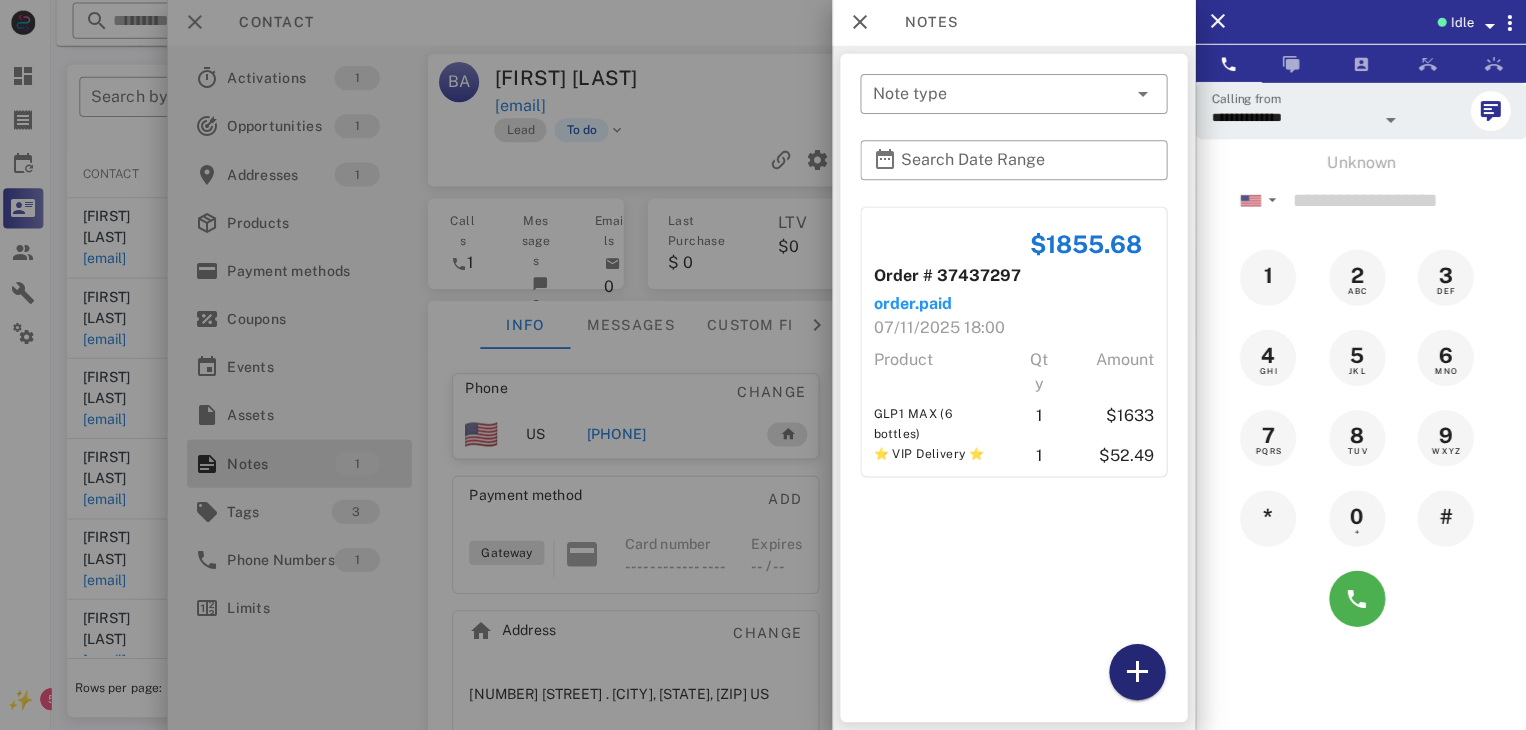click at bounding box center (1138, 672) 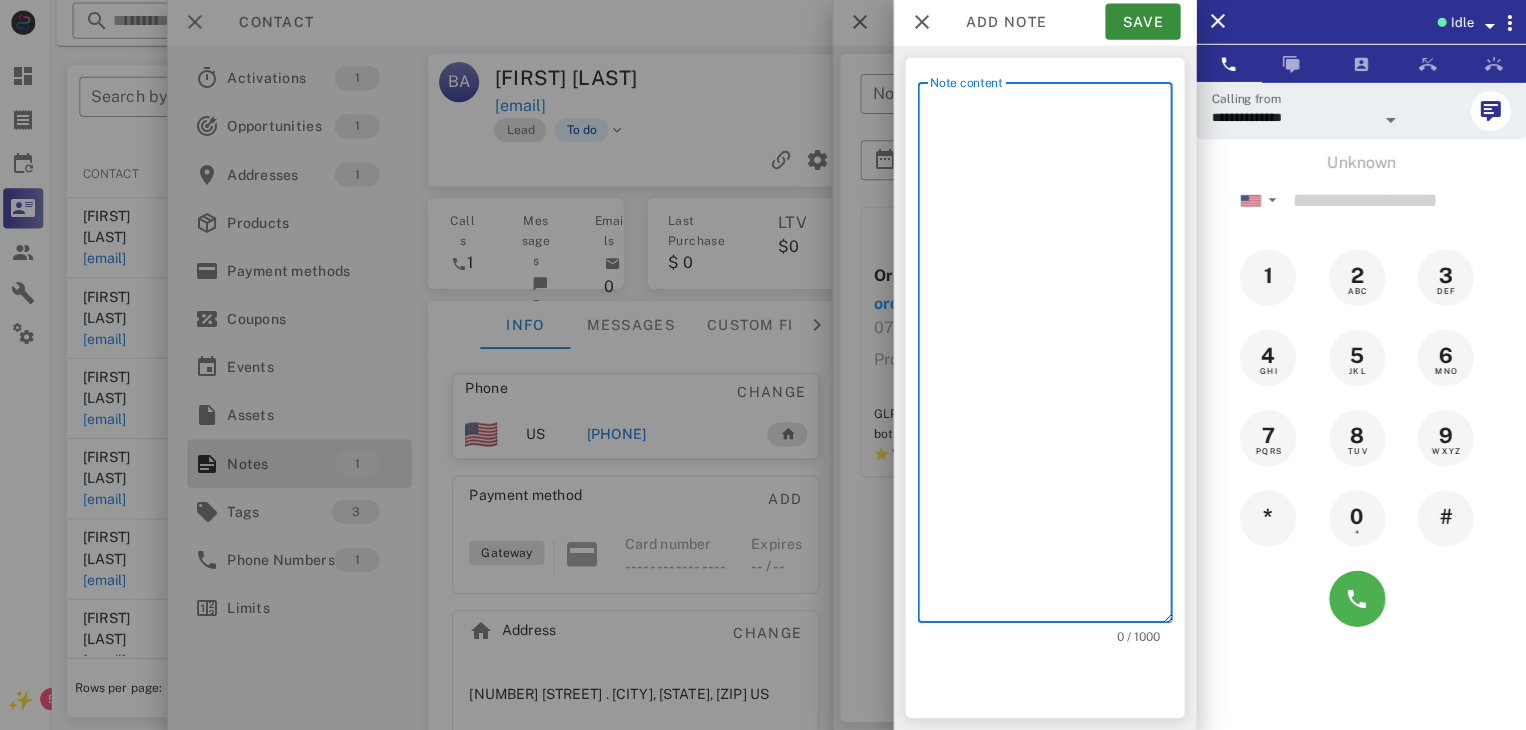 click on "Note content" at bounding box center [1052, 358] 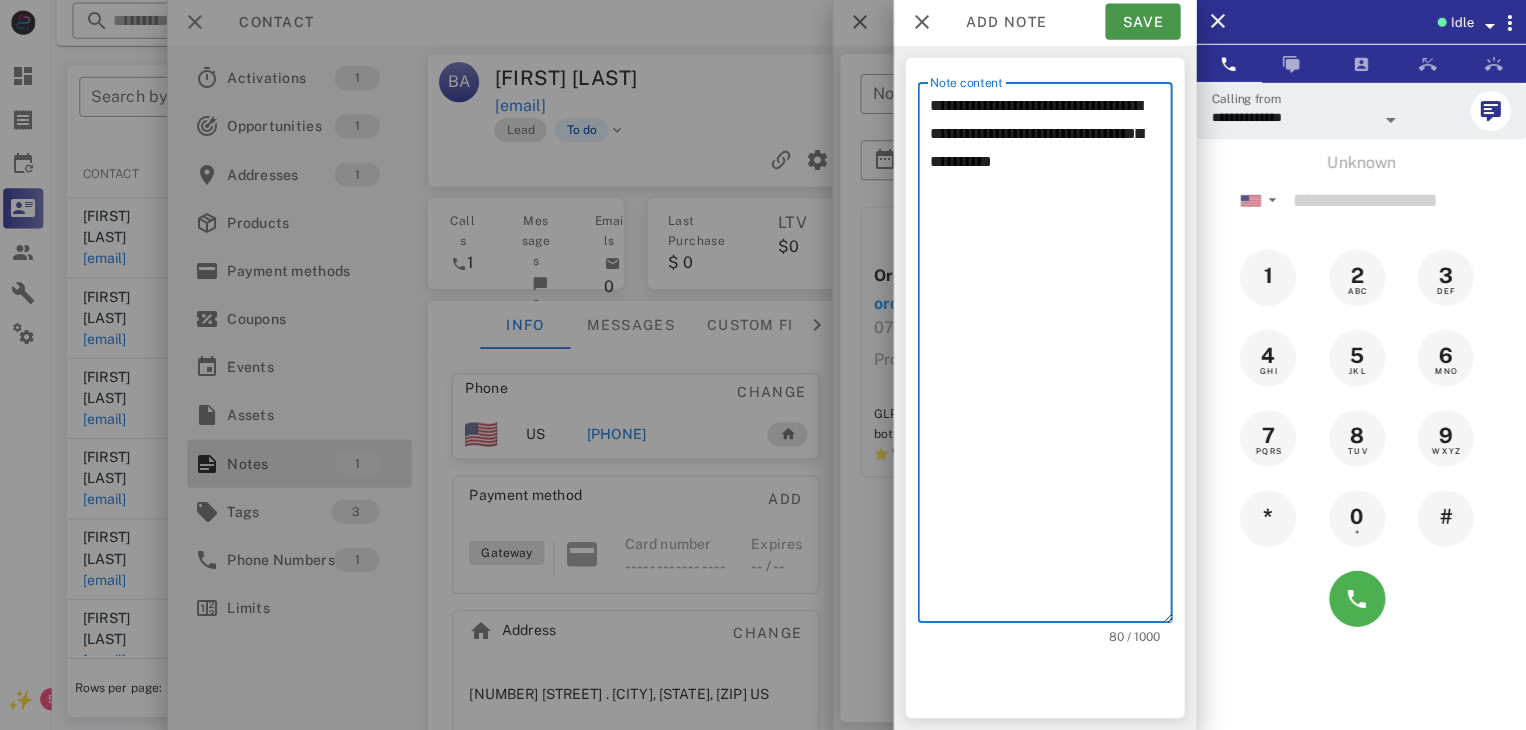 type on "**********" 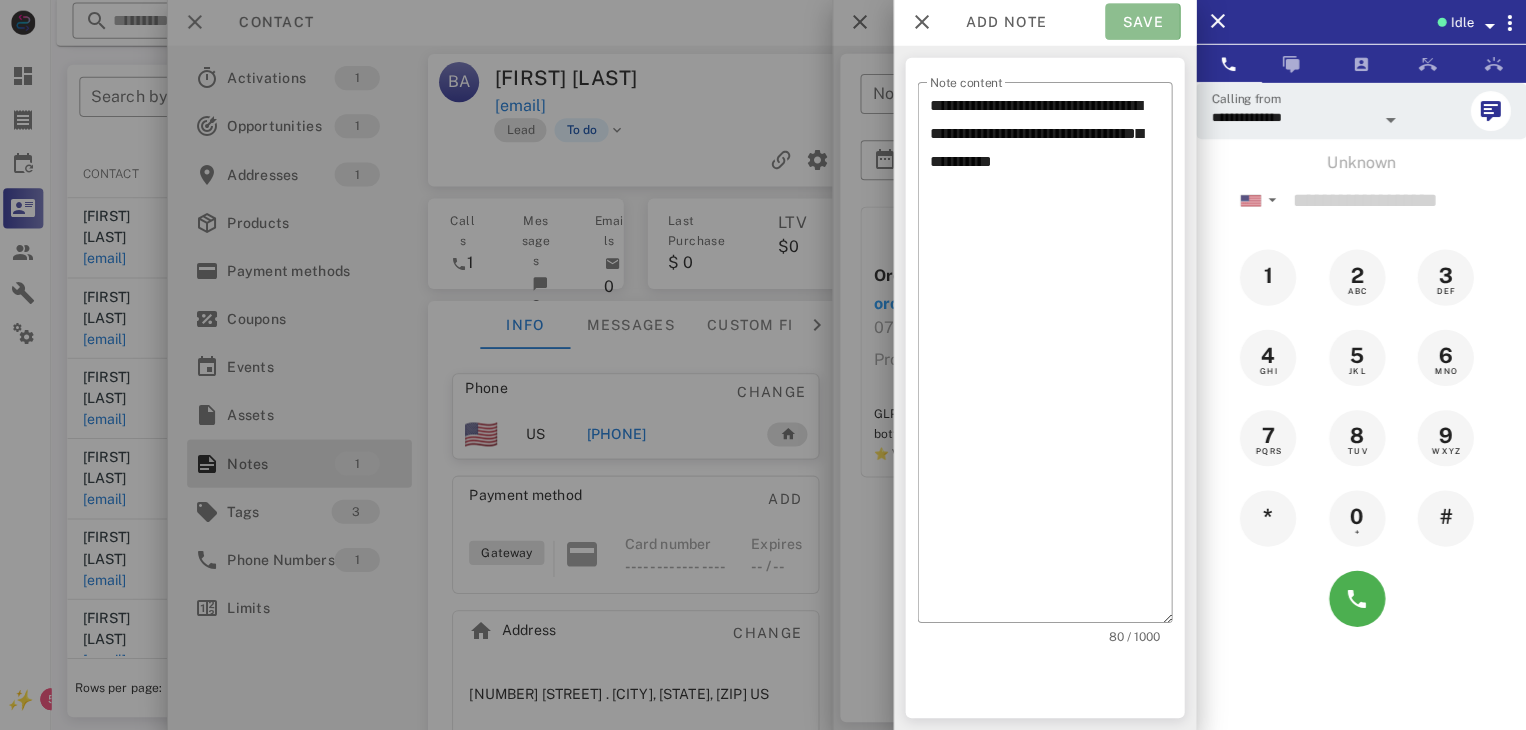 click on "Save" at bounding box center (1143, 24) 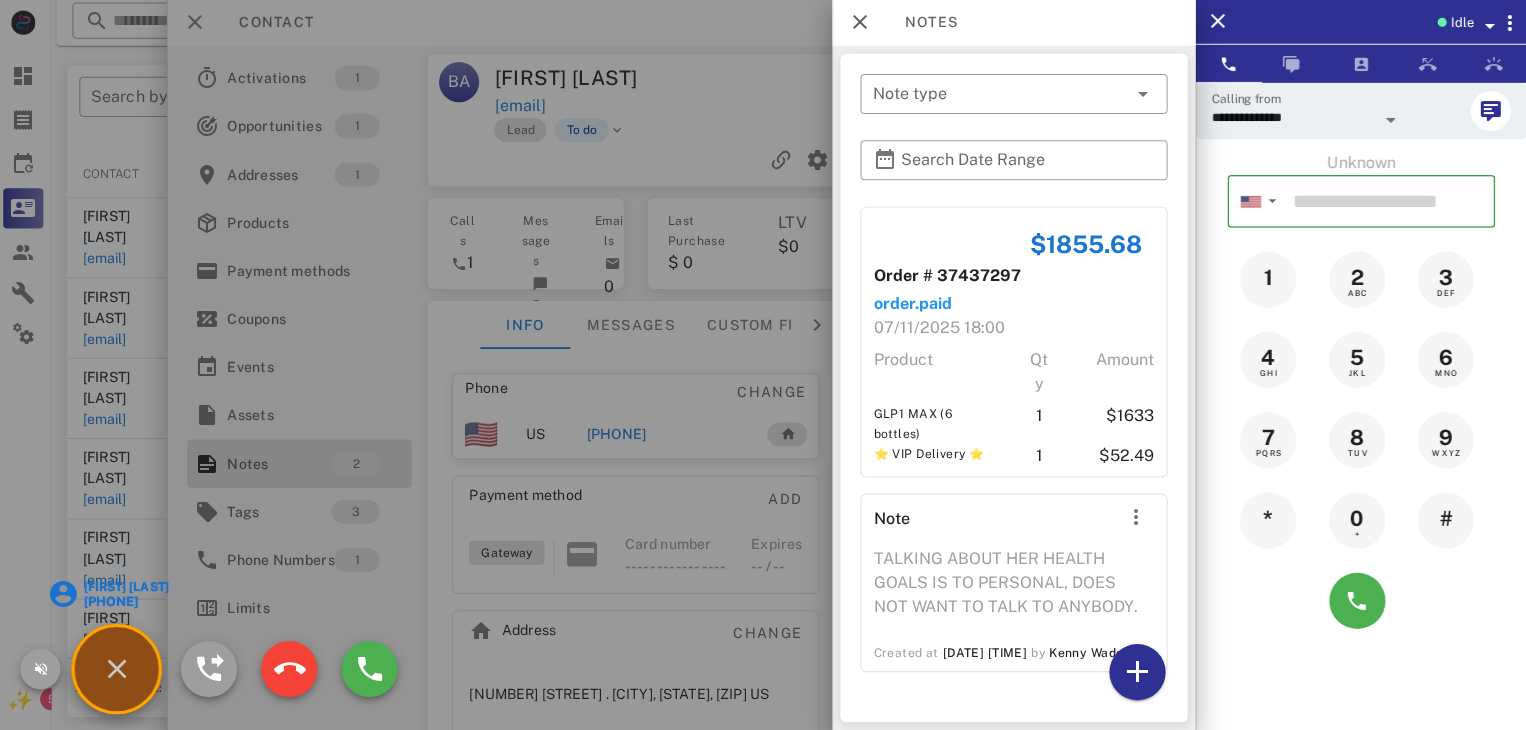 click on "Teresa DeSanto +13215444860" at bounding box center [113, 594] 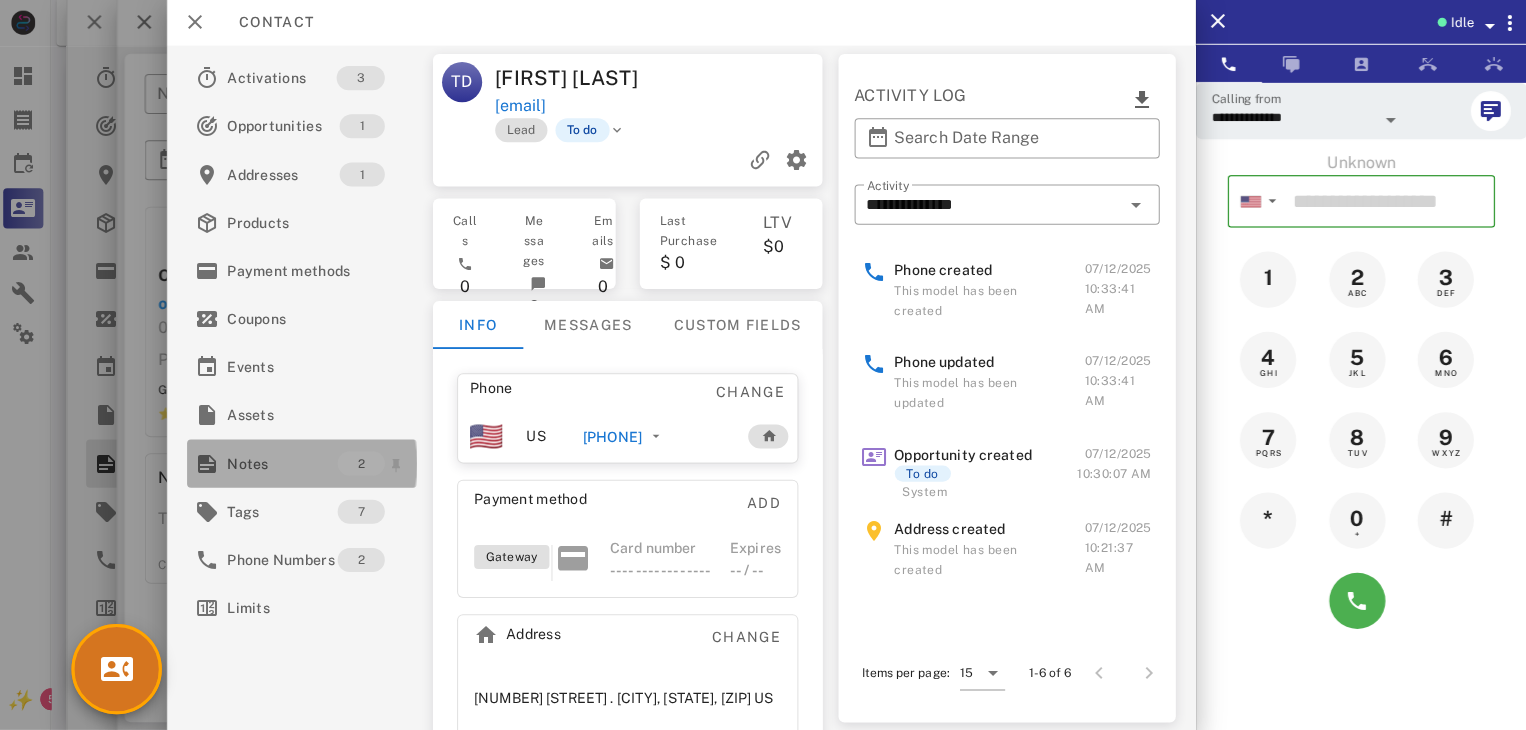 click on "Notes" at bounding box center (286, 464) 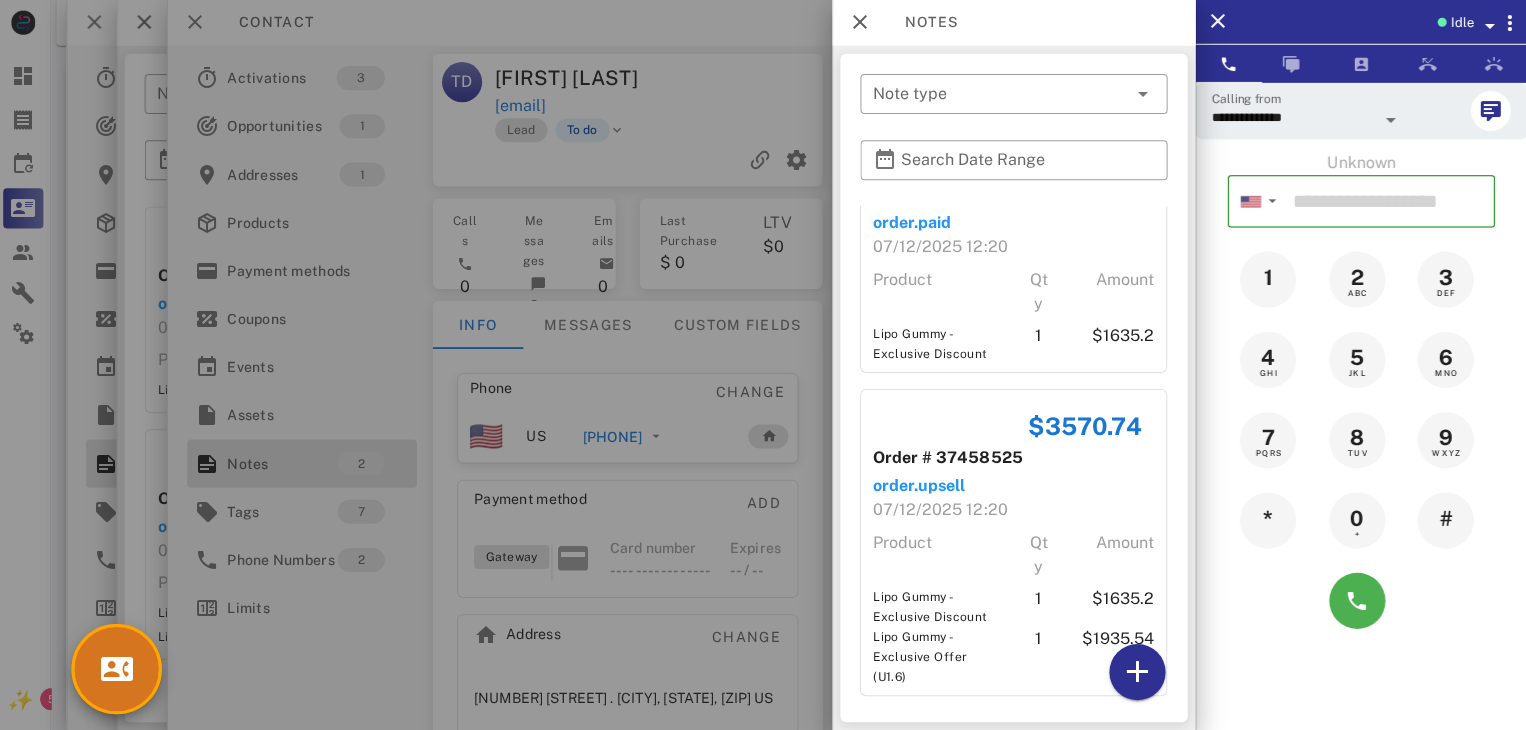 scroll, scrollTop: 90, scrollLeft: 0, axis: vertical 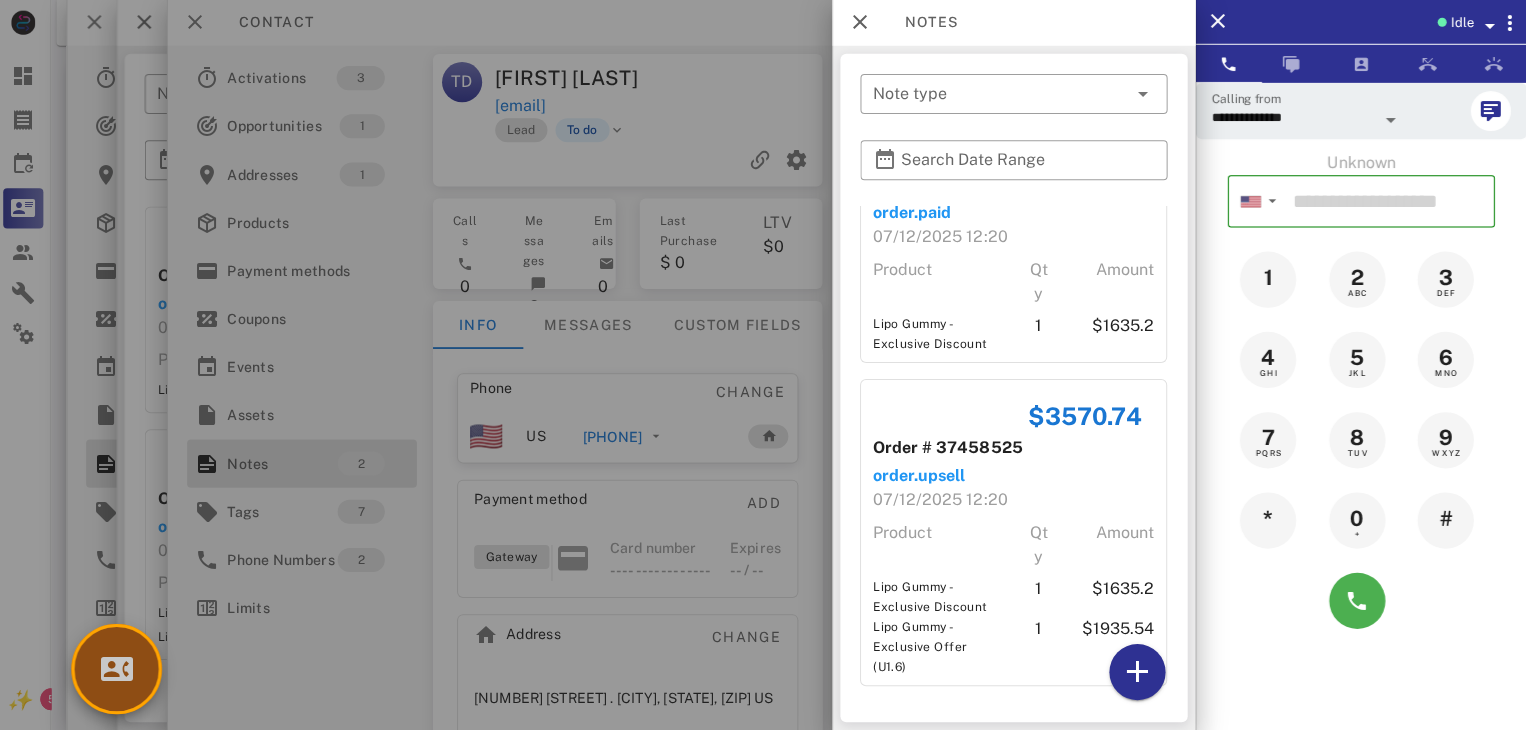 click at bounding box center (121, 669) 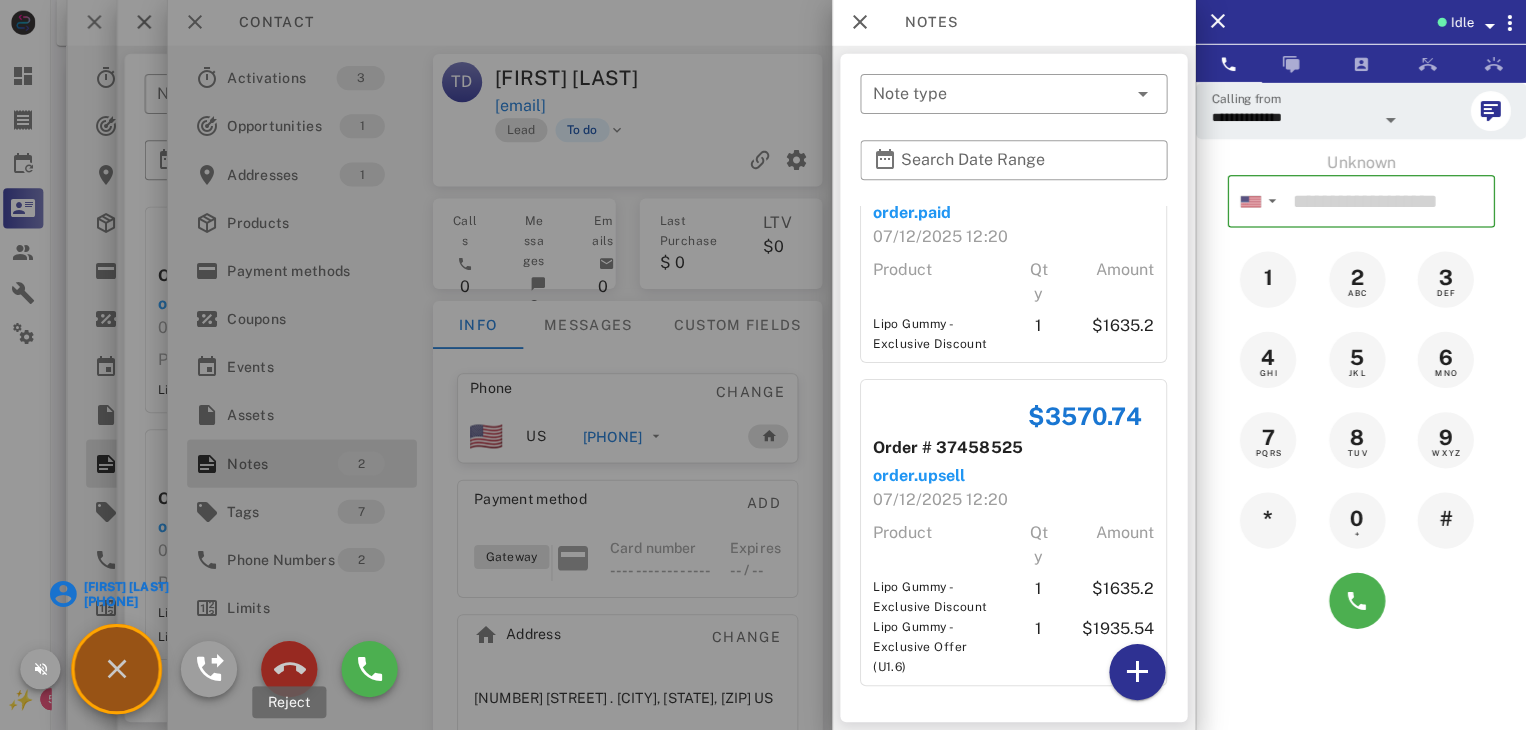 click at bounding box center [293, 669] 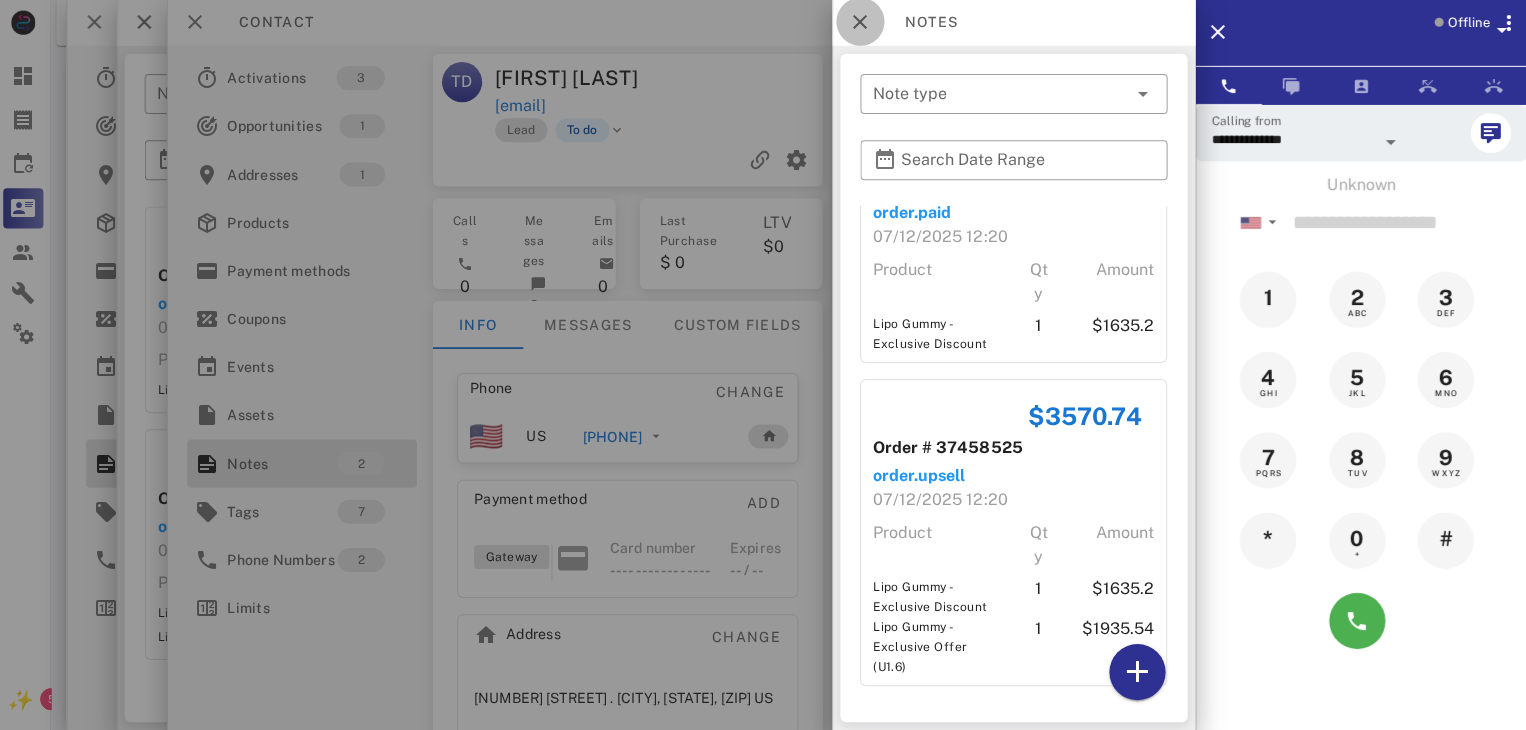 click at bounding box center (862, 24) 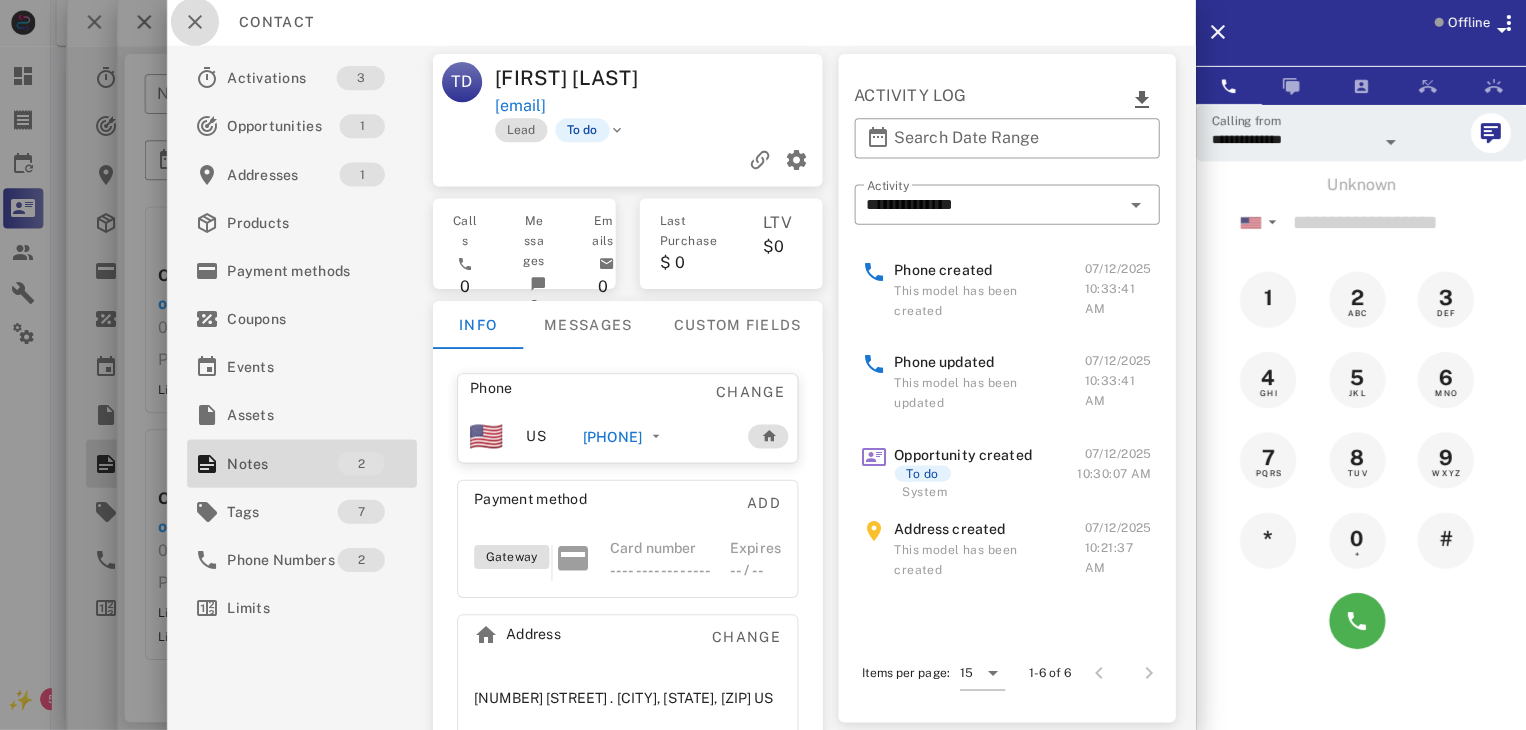 click at bounding box center (199, 24) 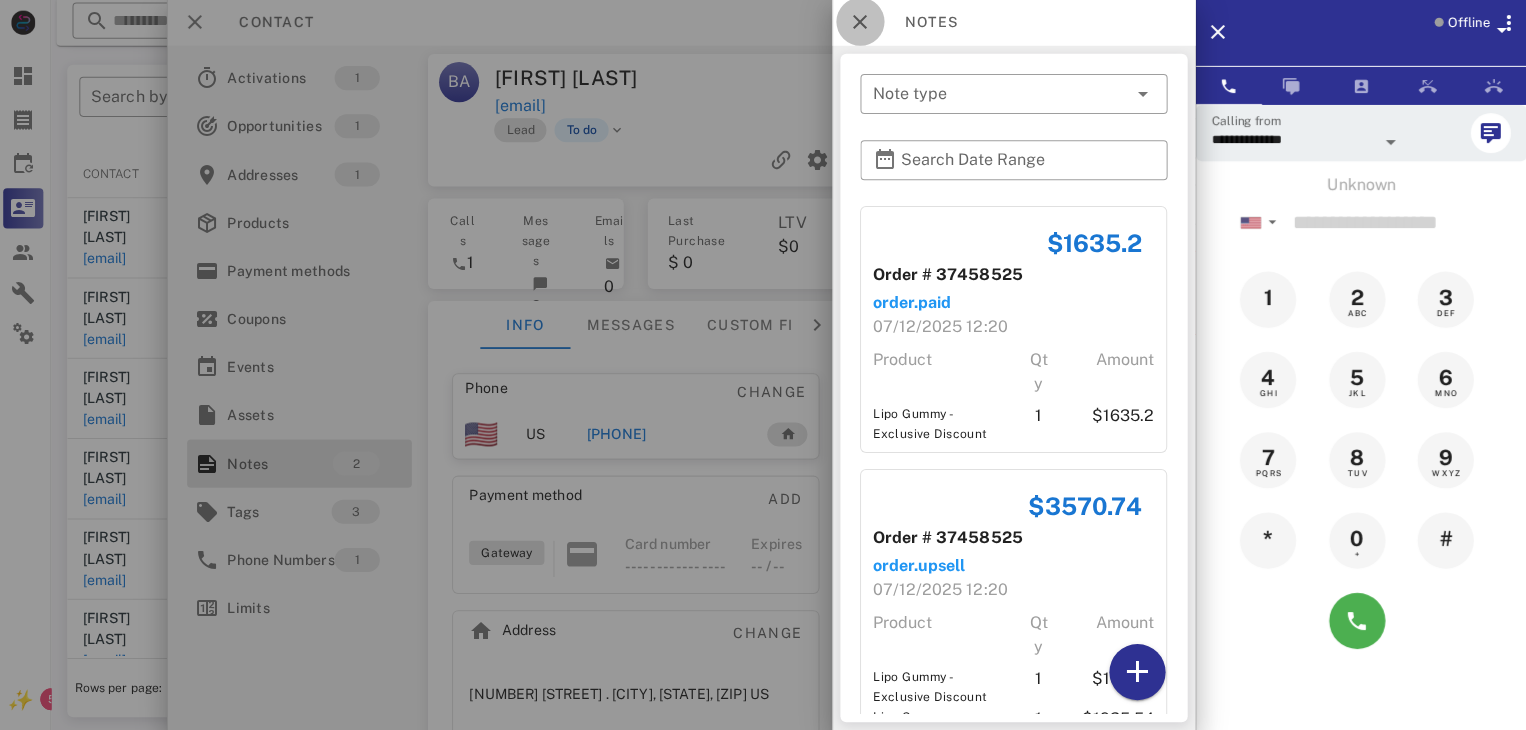 click at bounding box center (862, 24) 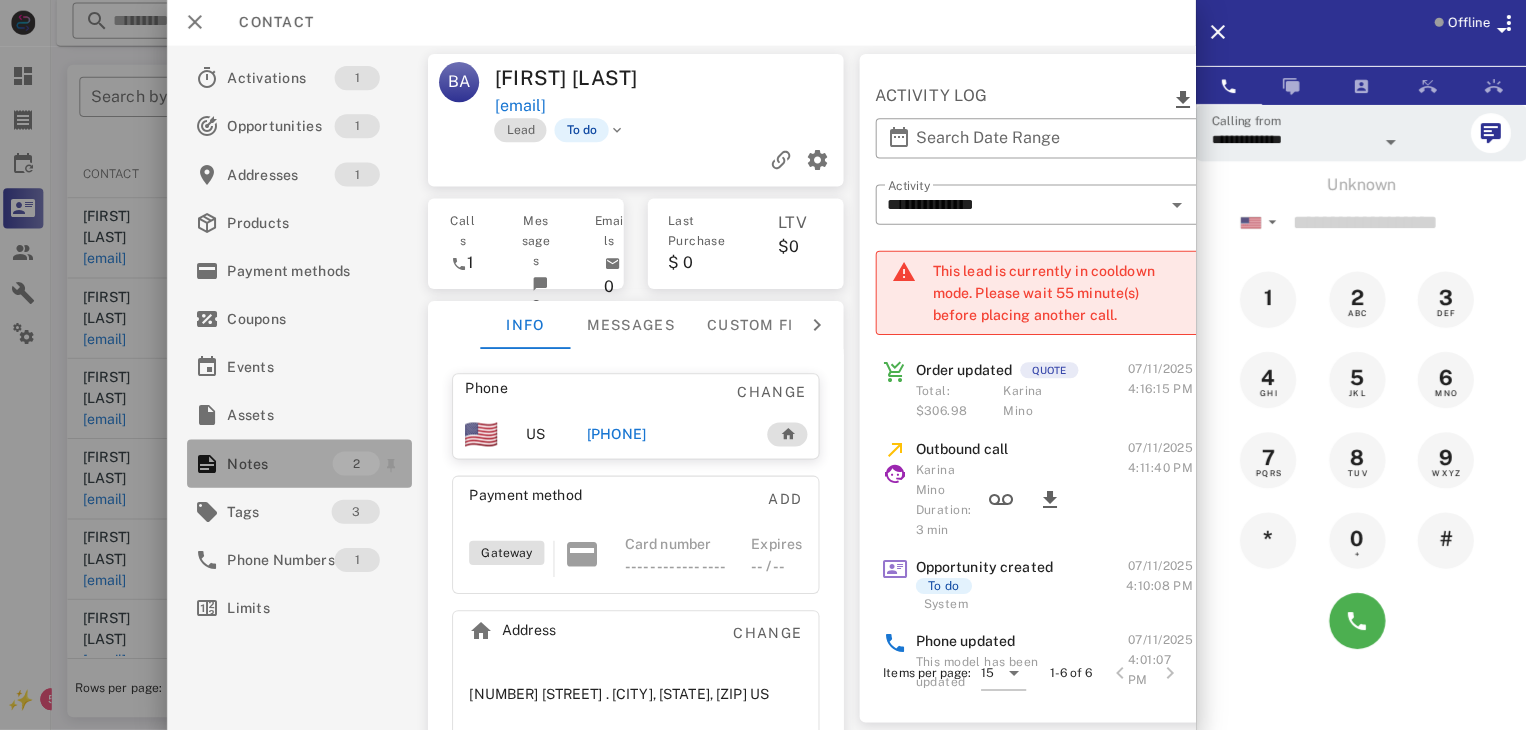 click on "Notes" at bounding box center (283, 464) 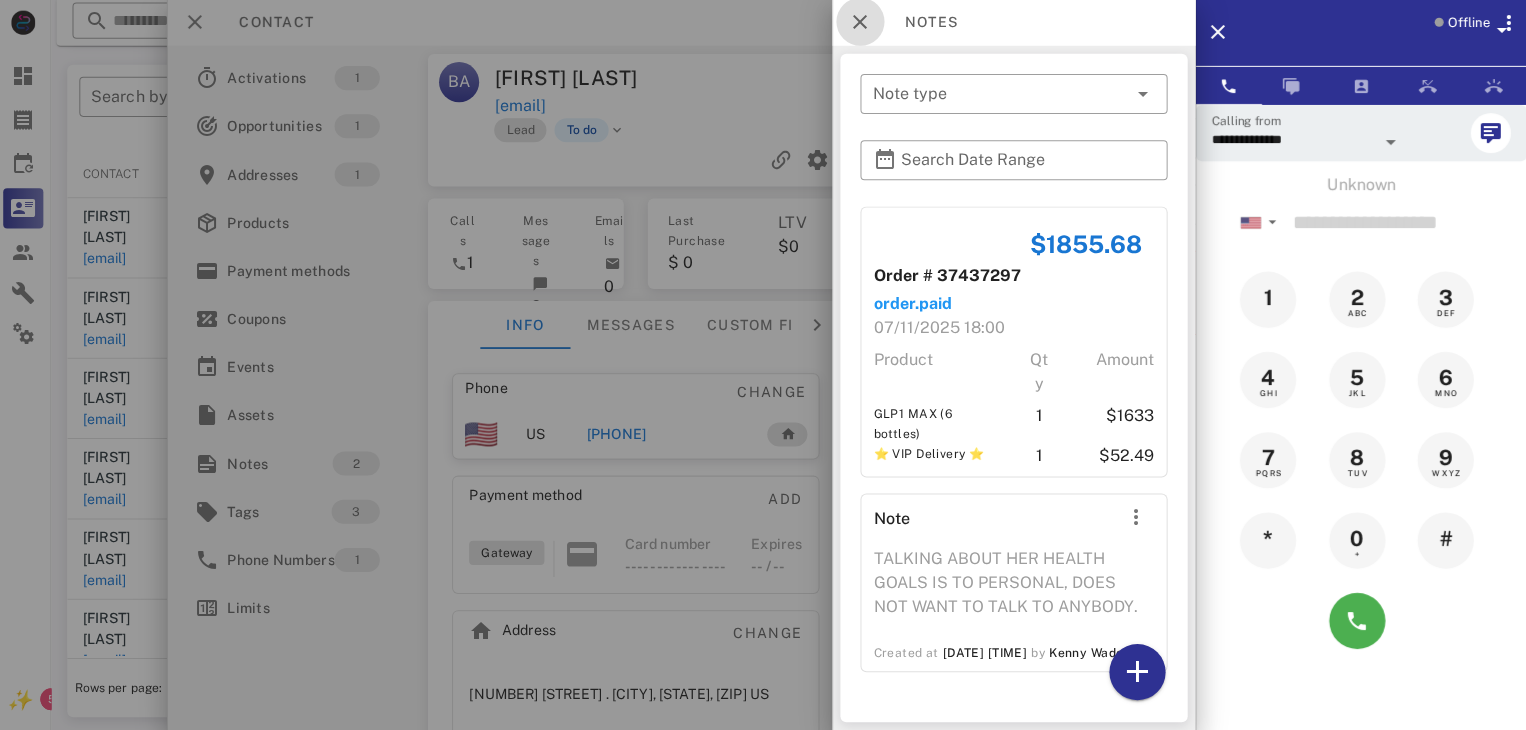 click at bounding box center (862, 24) 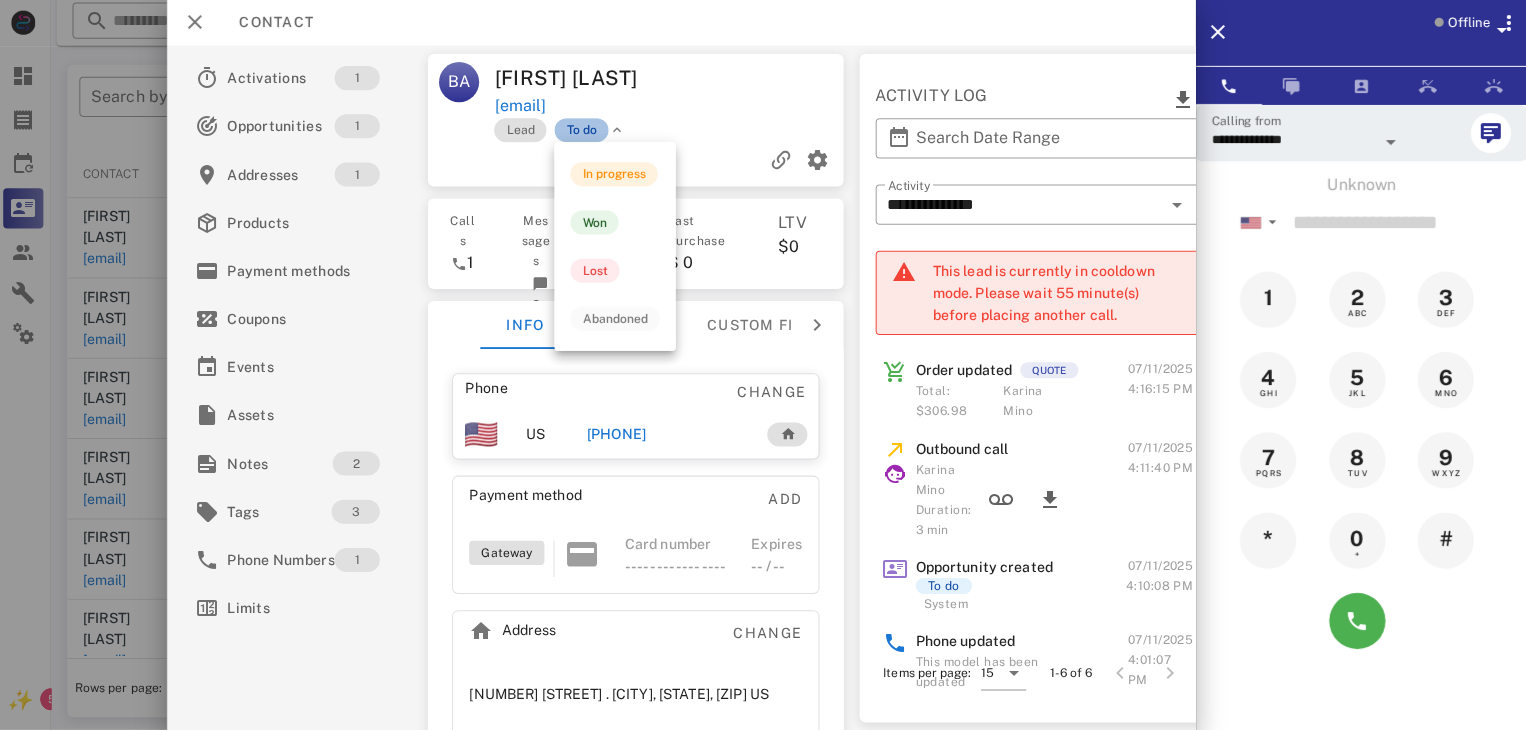 click on "To do" at bounding box center [584, 132] 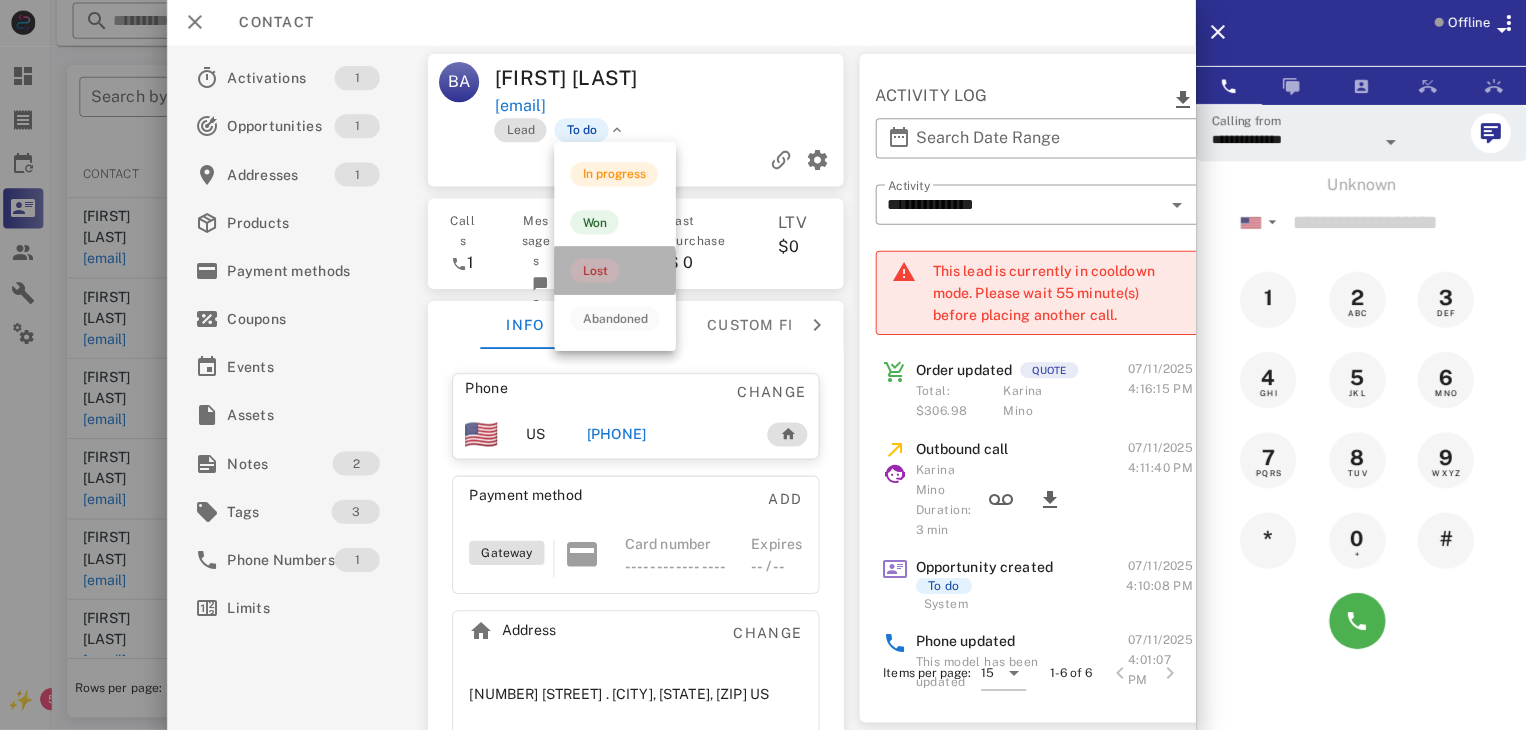 click on "Lost" at bounding box center [597, 272] 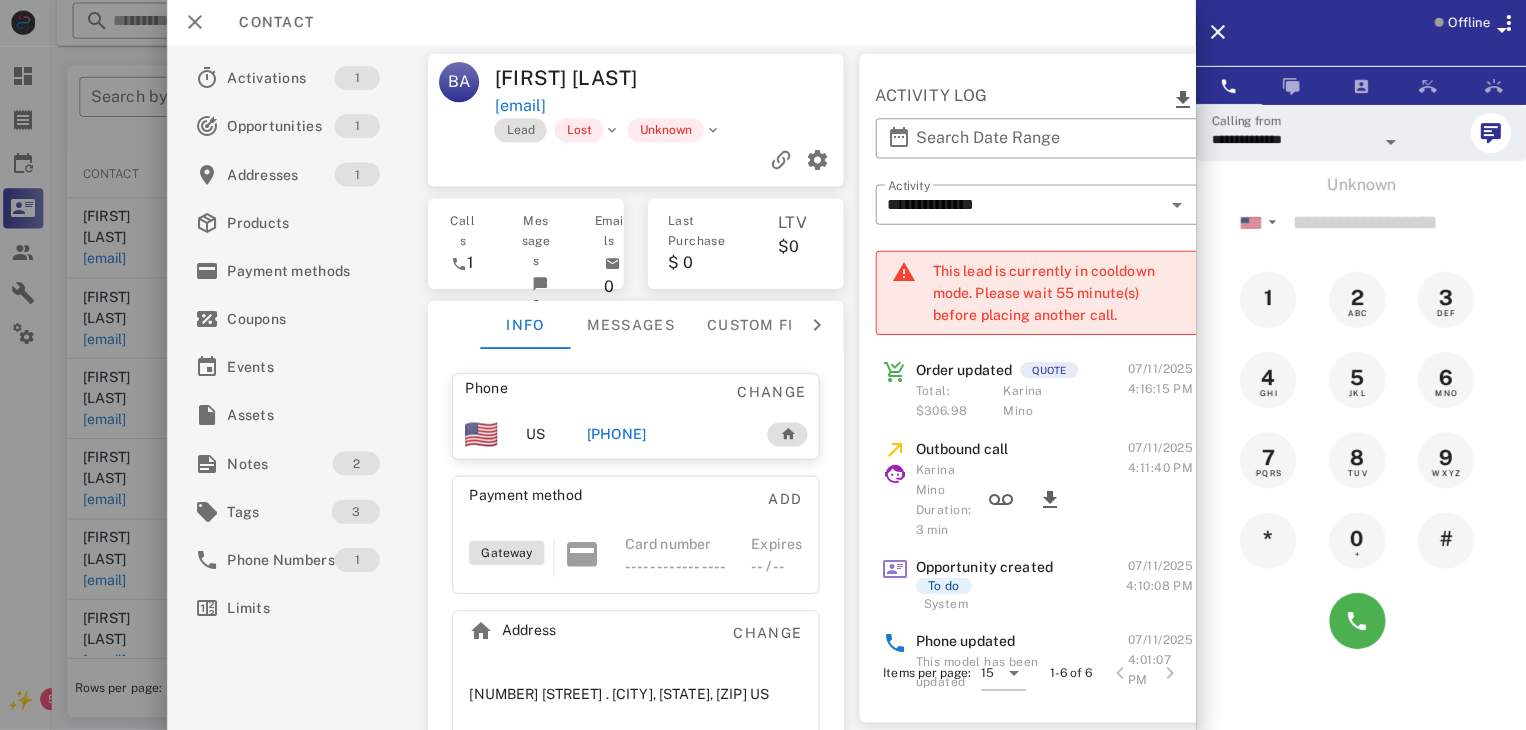 click at bounding box center [763, 365] 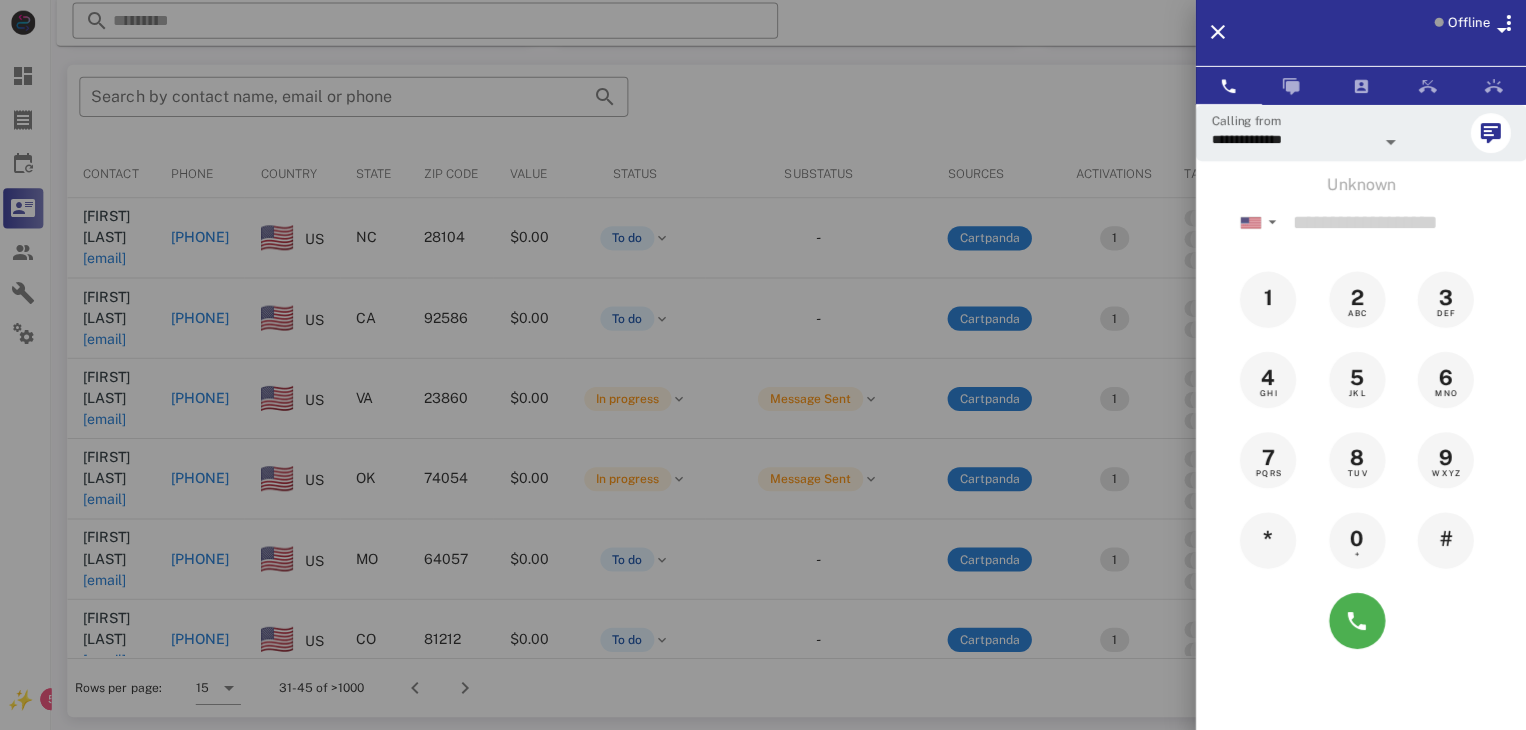 drag, startPoint x: 29, startPoint y: 463, endPoint x: 22, endPoint y: 473, distance: 12.206555 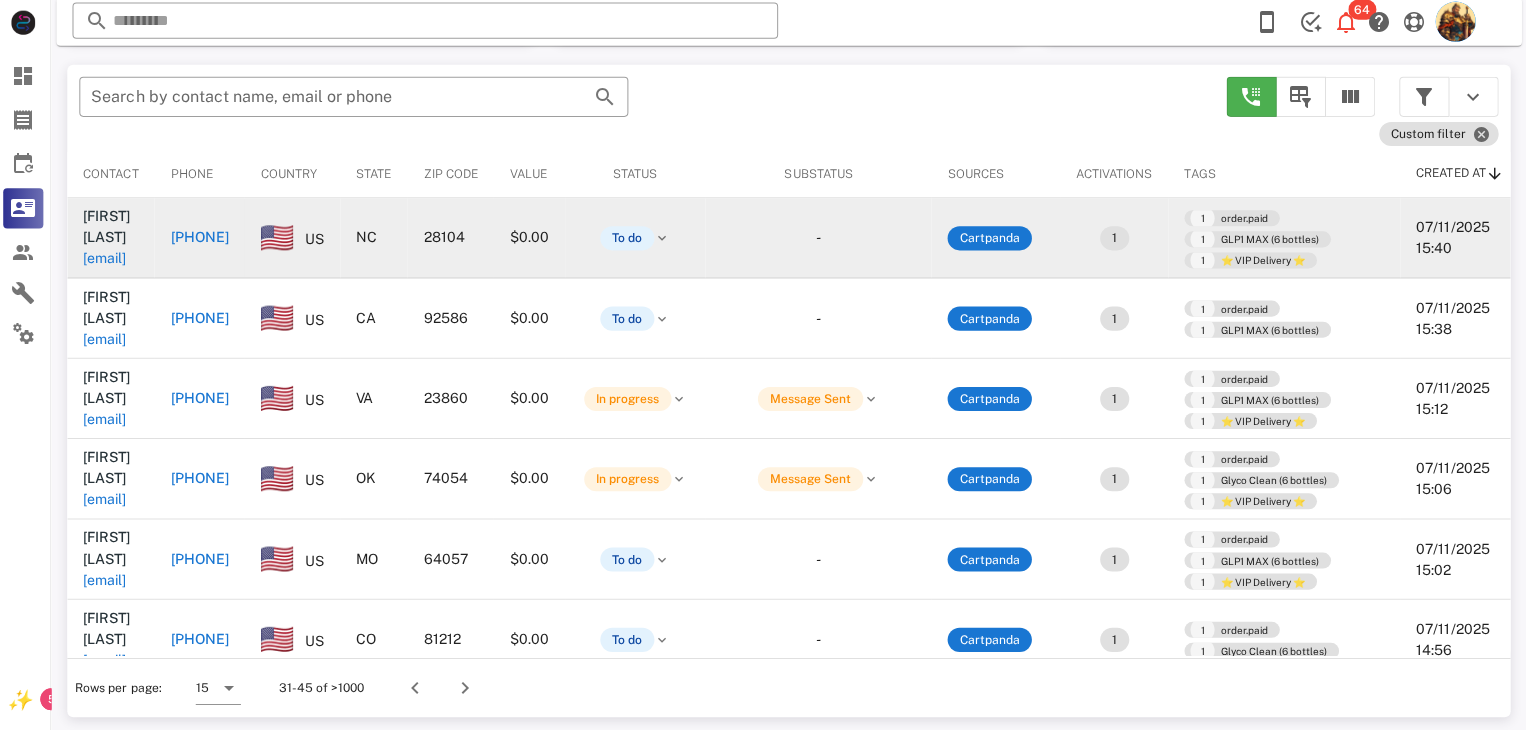 click on "m_harry71@yahoo.com" at bounding box center (109, 260) 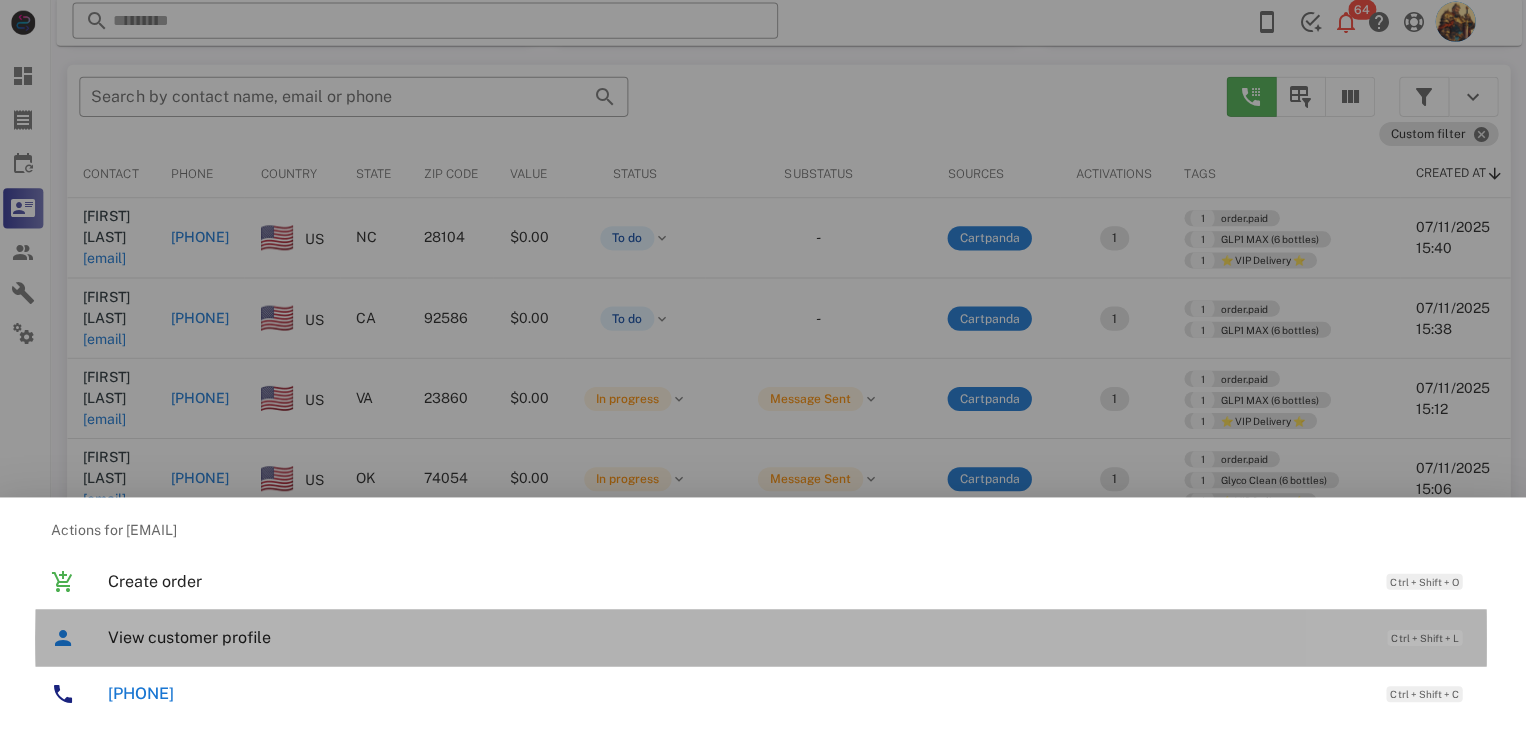 click on "View customer profile" at bounding box center (739, 637) 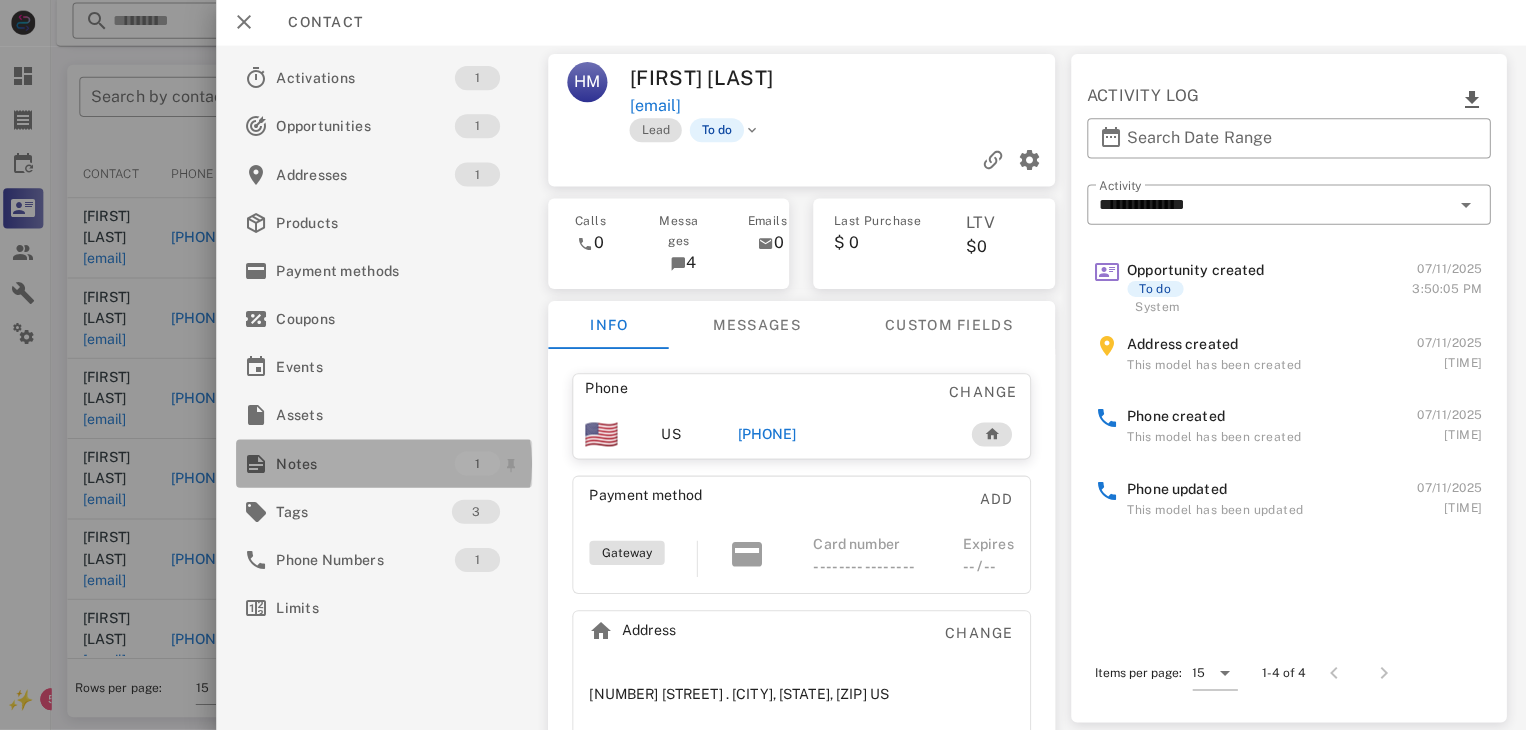 drag, startPoint x: 317, startPoint y: 459, endPoint x: 322, endPoint y: 472, distance: 13.928389 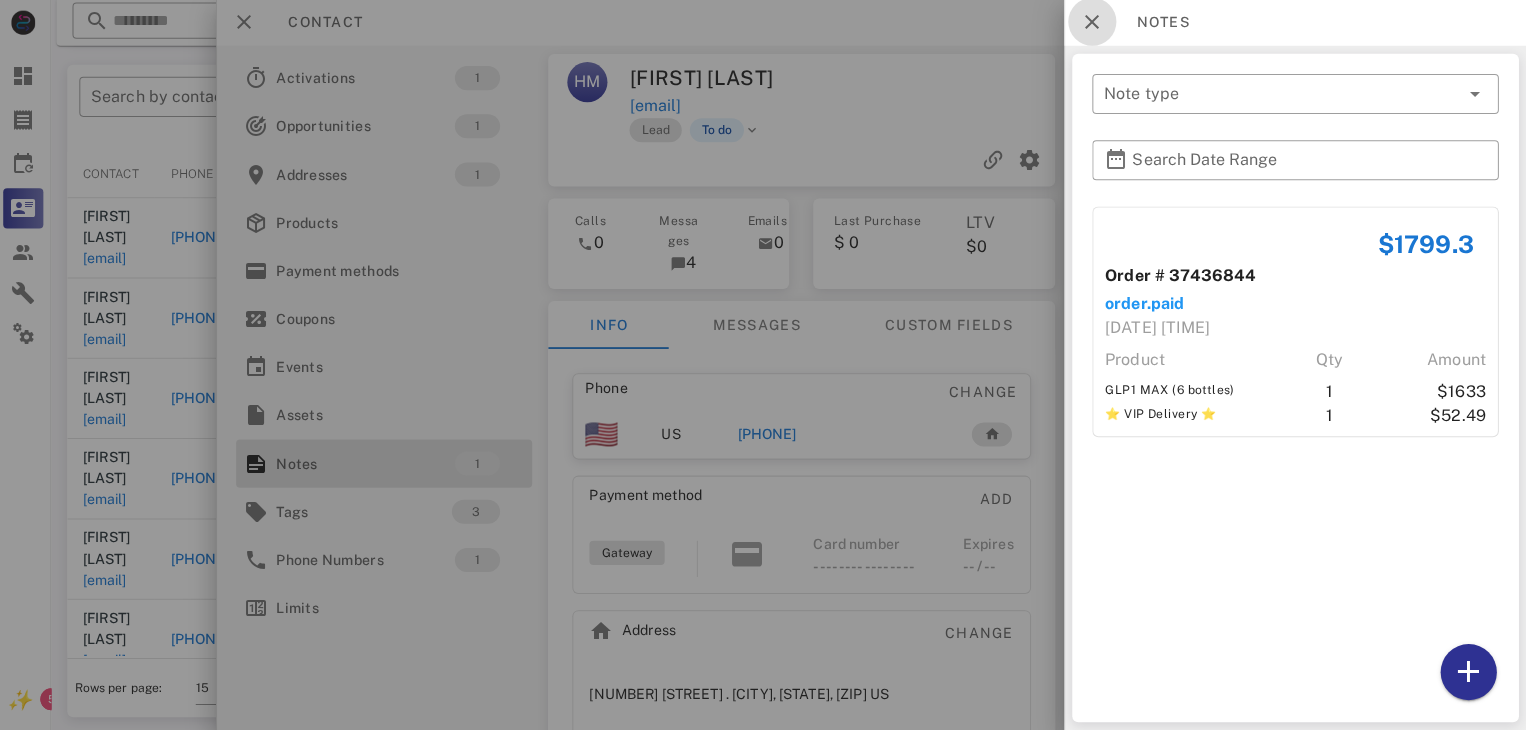 click at bounding box center [1093, 24] 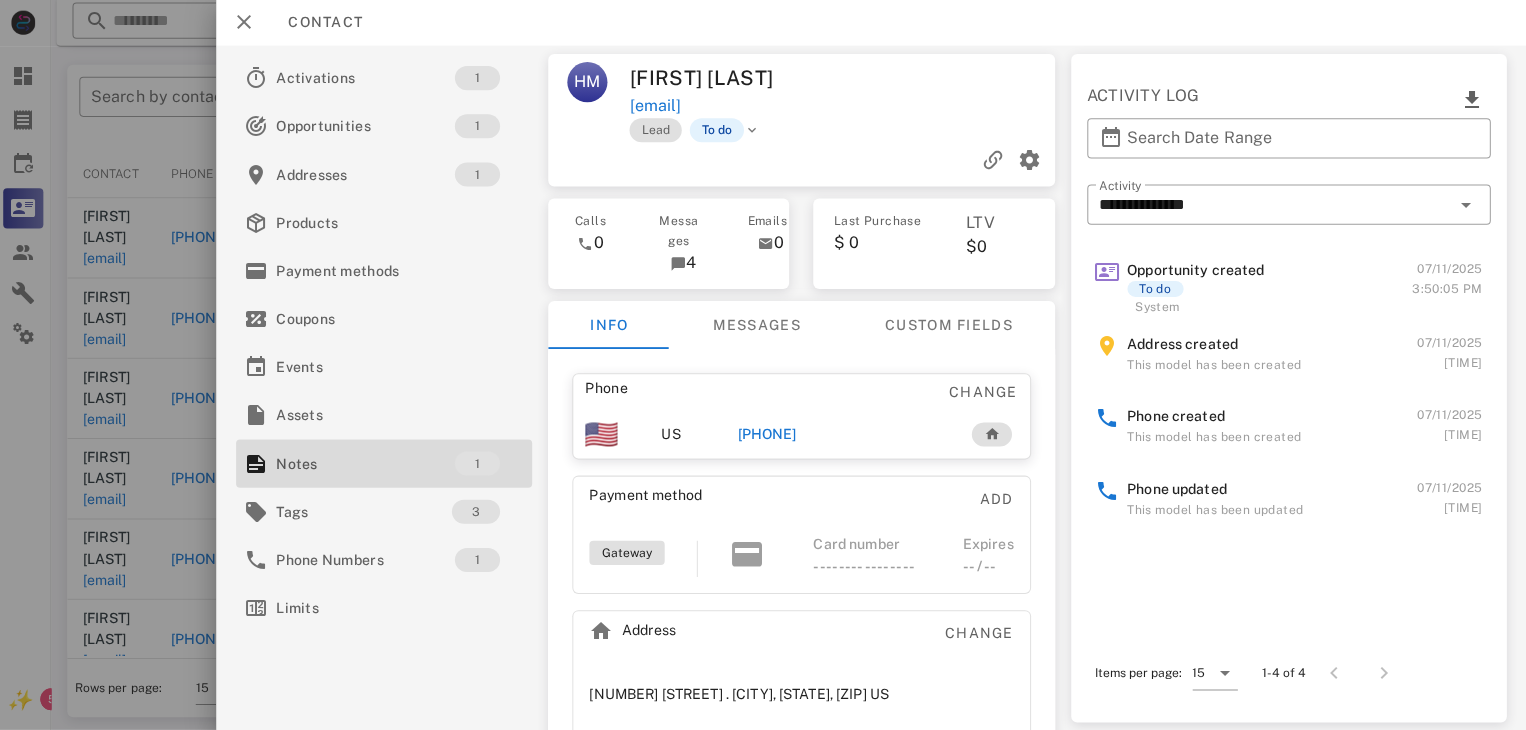 click on "+16096648882" at bounding box center [769, 435] 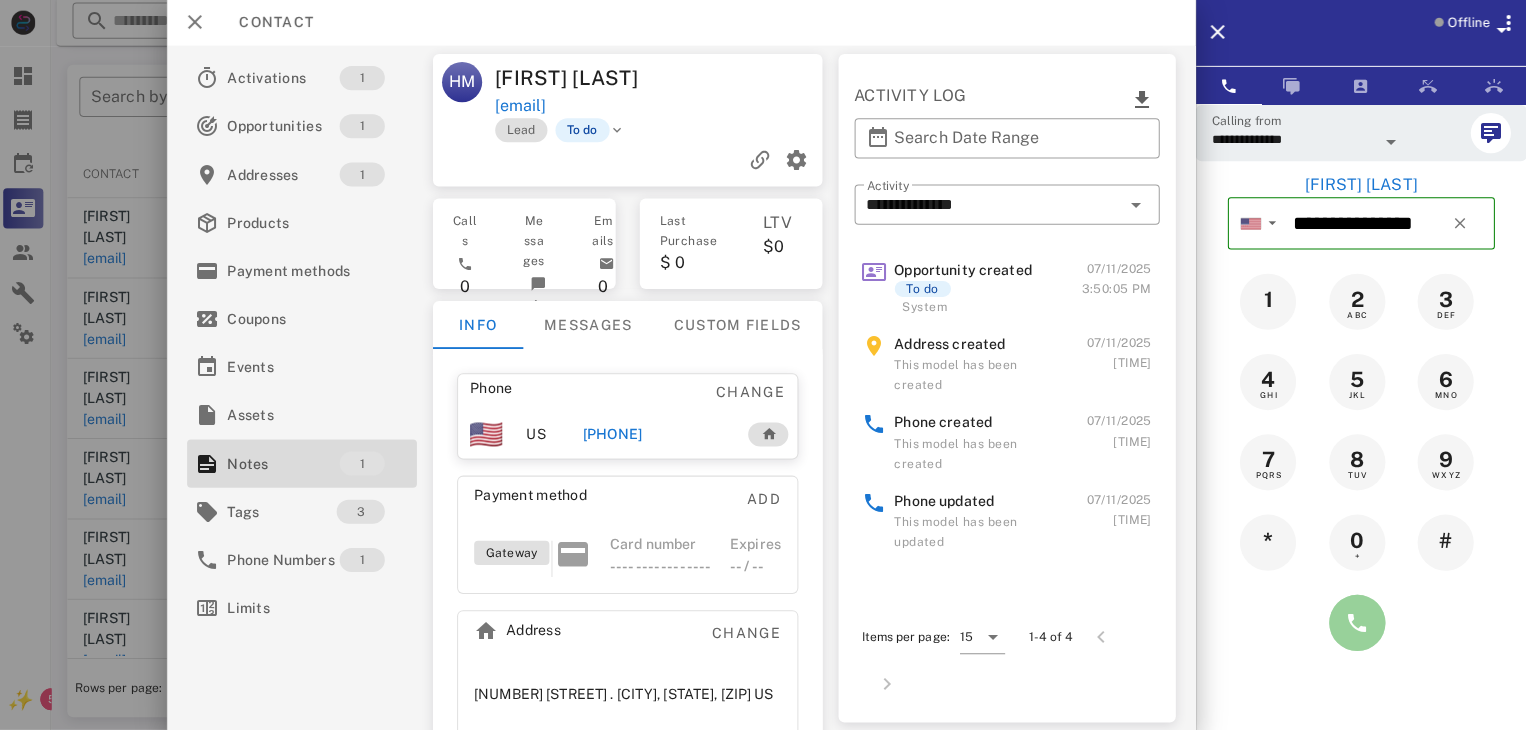 click at bounding box center [1357, 623] 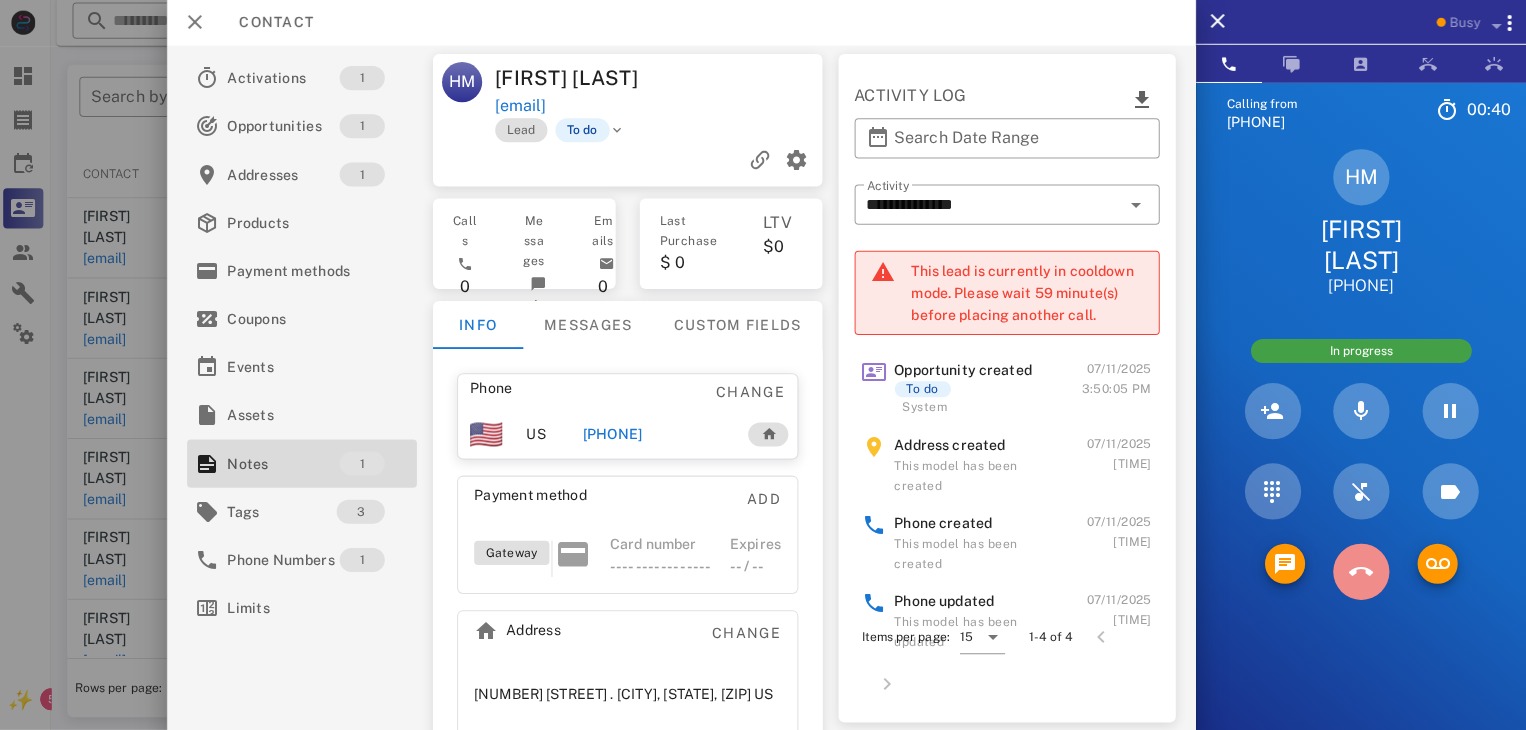 click at bounding box center (1361, 572) 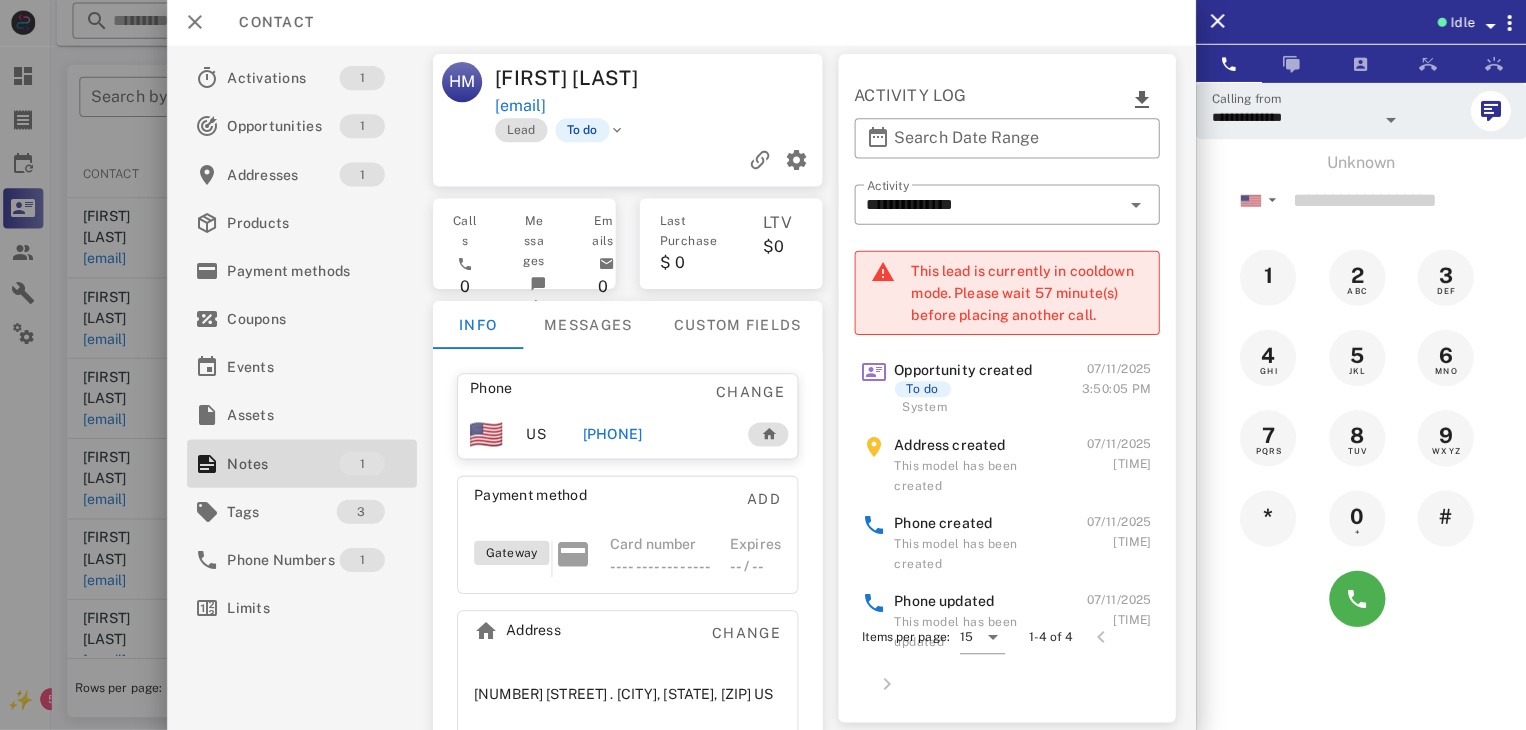 click at bounding box center (763, 365) 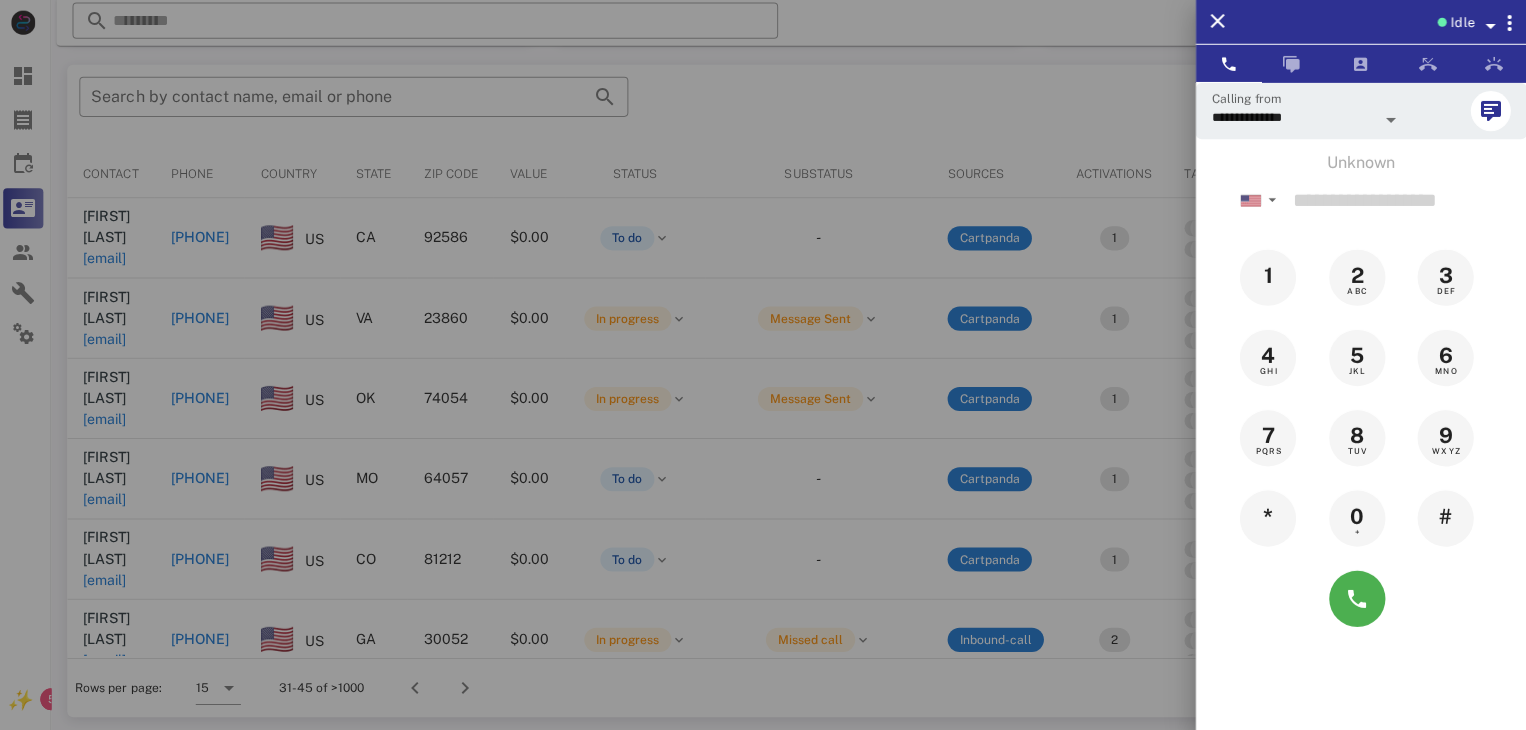 click at bounding box center [763, 365] 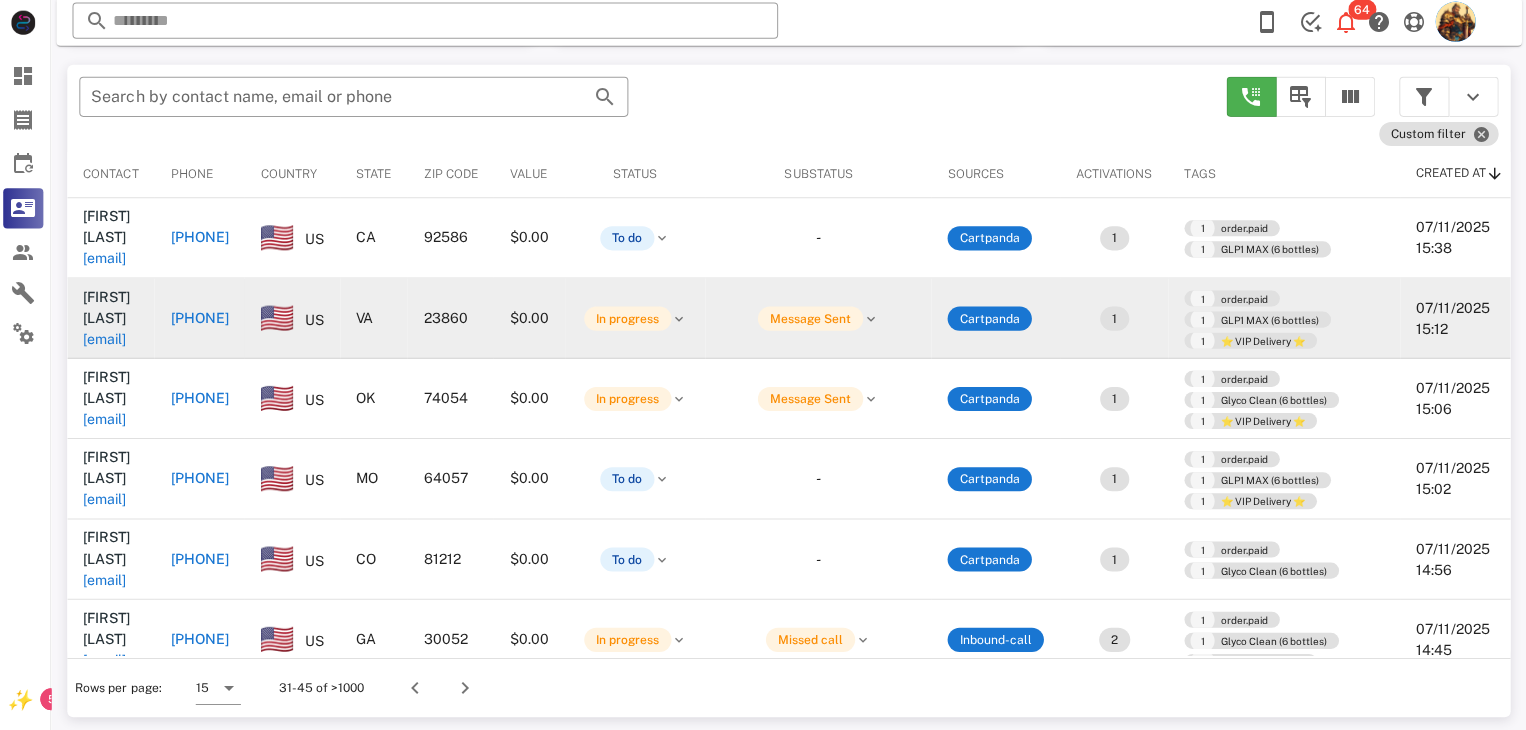 click on "lwwoc@aol.com" at bounding box center [109, 340] 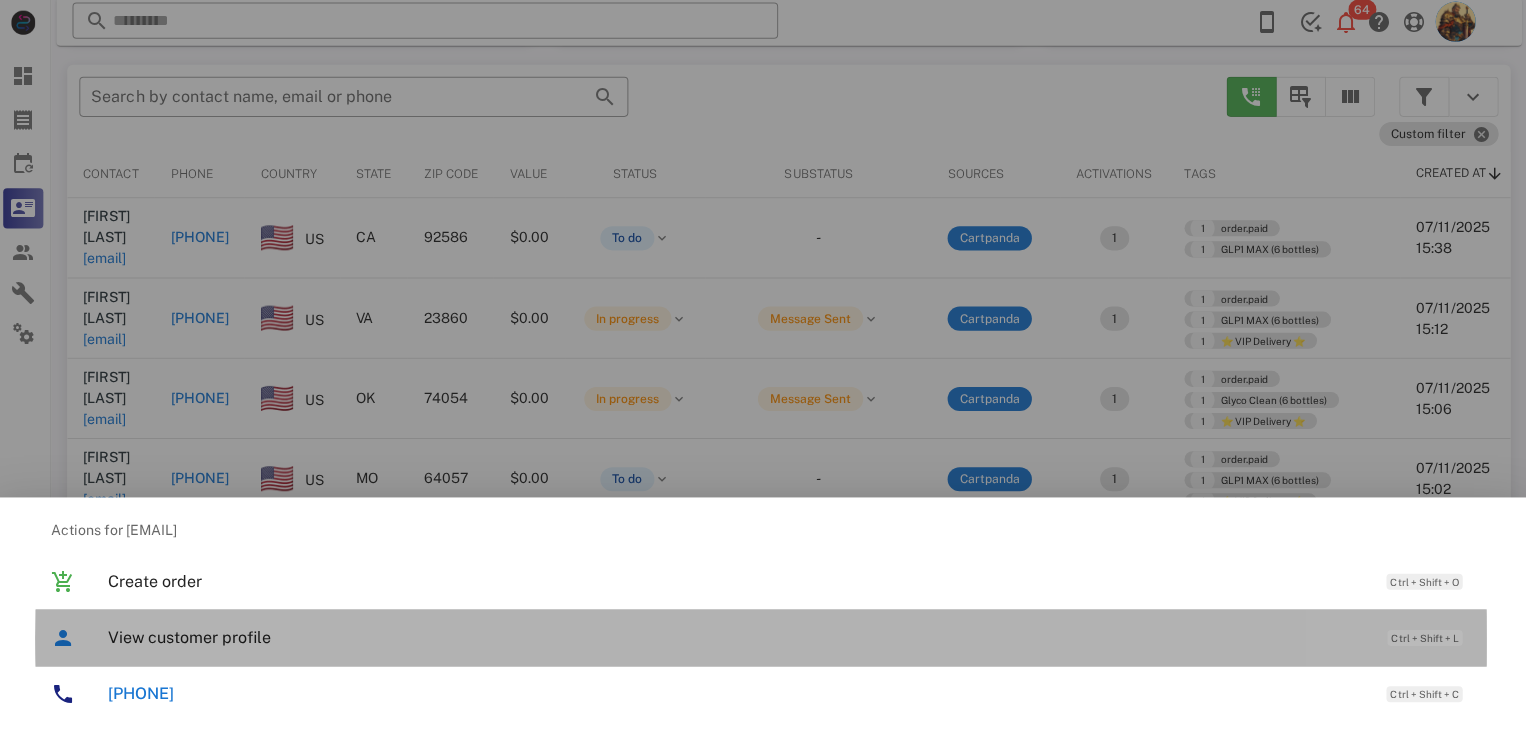 click on "View customer profile" at bounding box center [739, 637] 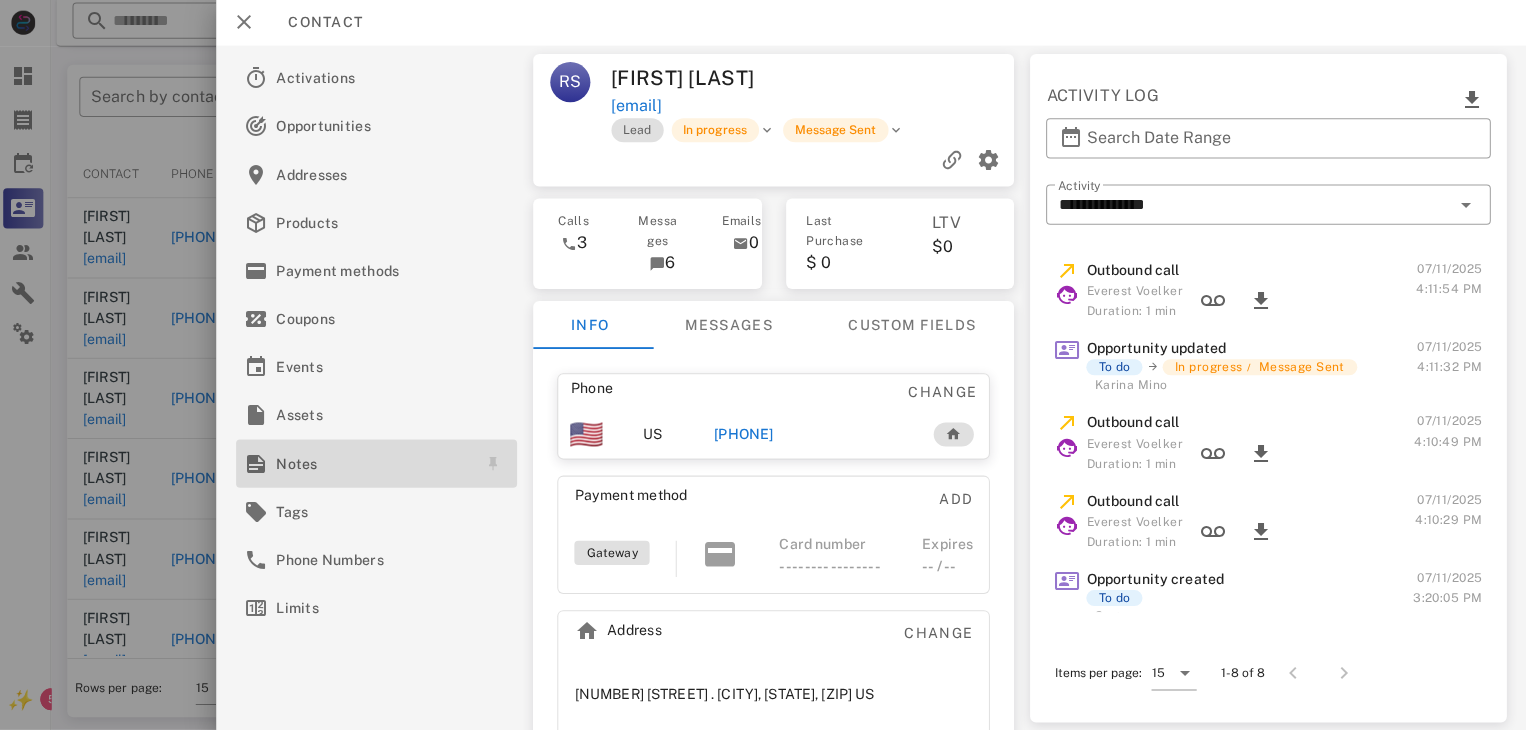 click on "Notes" at bounding box center [376, 464] 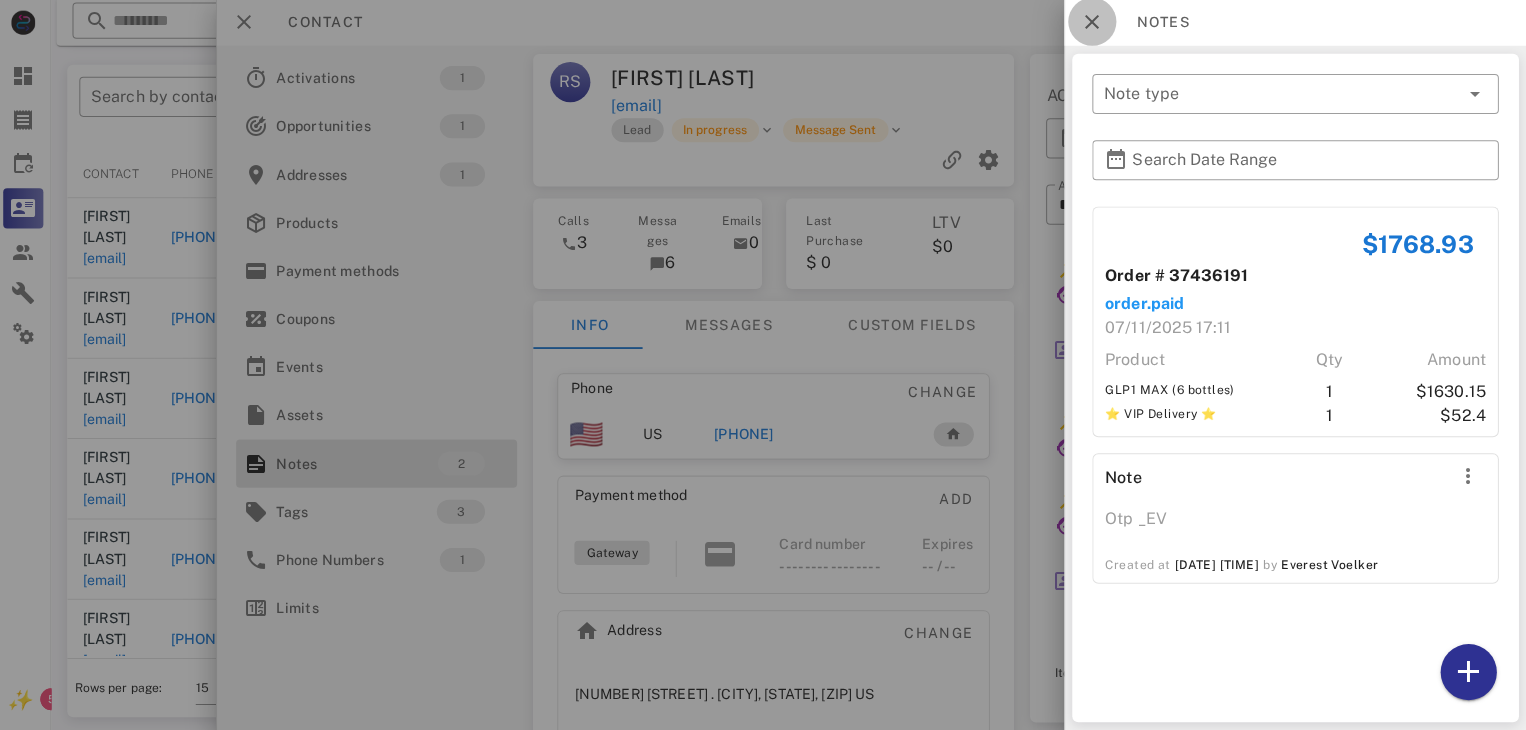 click at bounding box center [1093, 24] 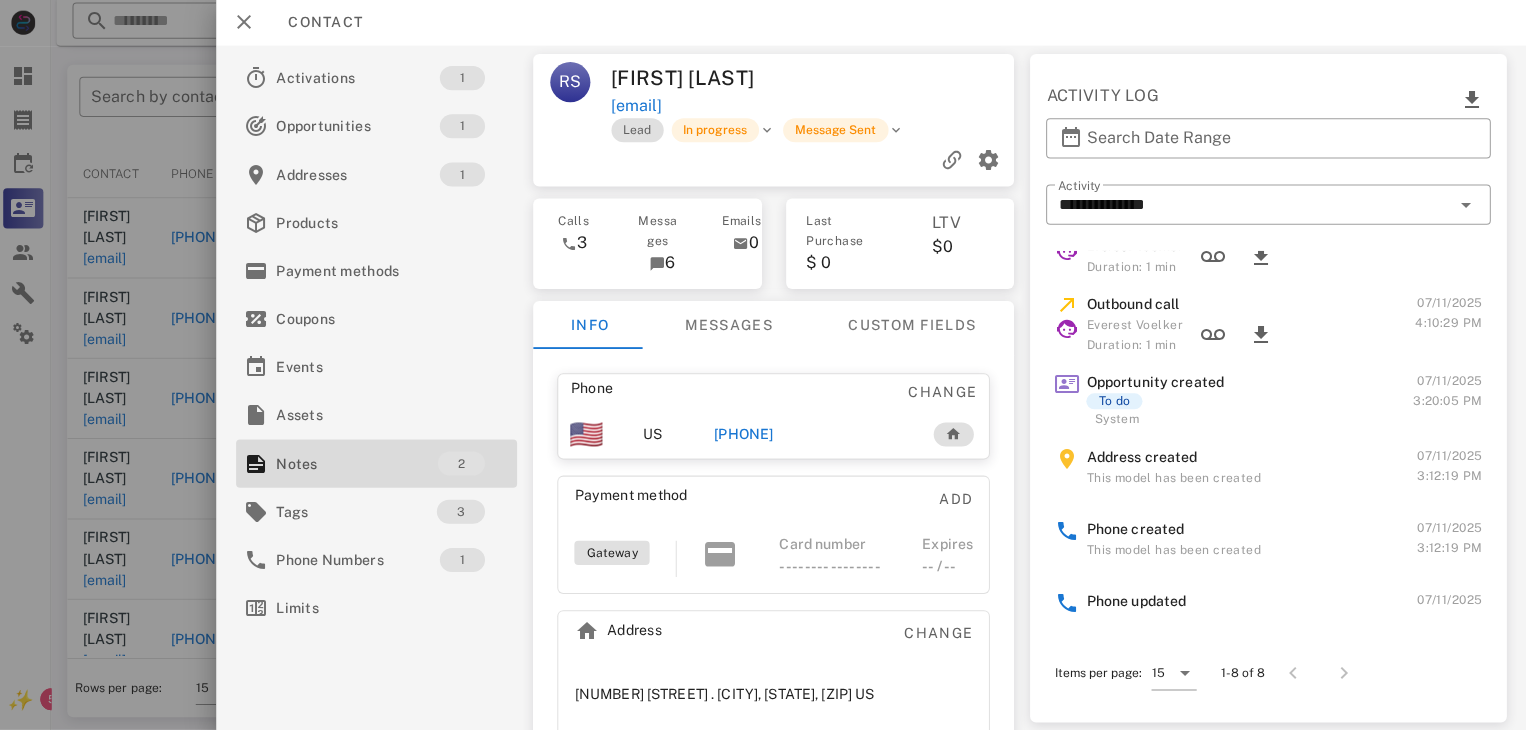 scroll, scrollTop: 249, scrollLeft: 0, axis: vertical 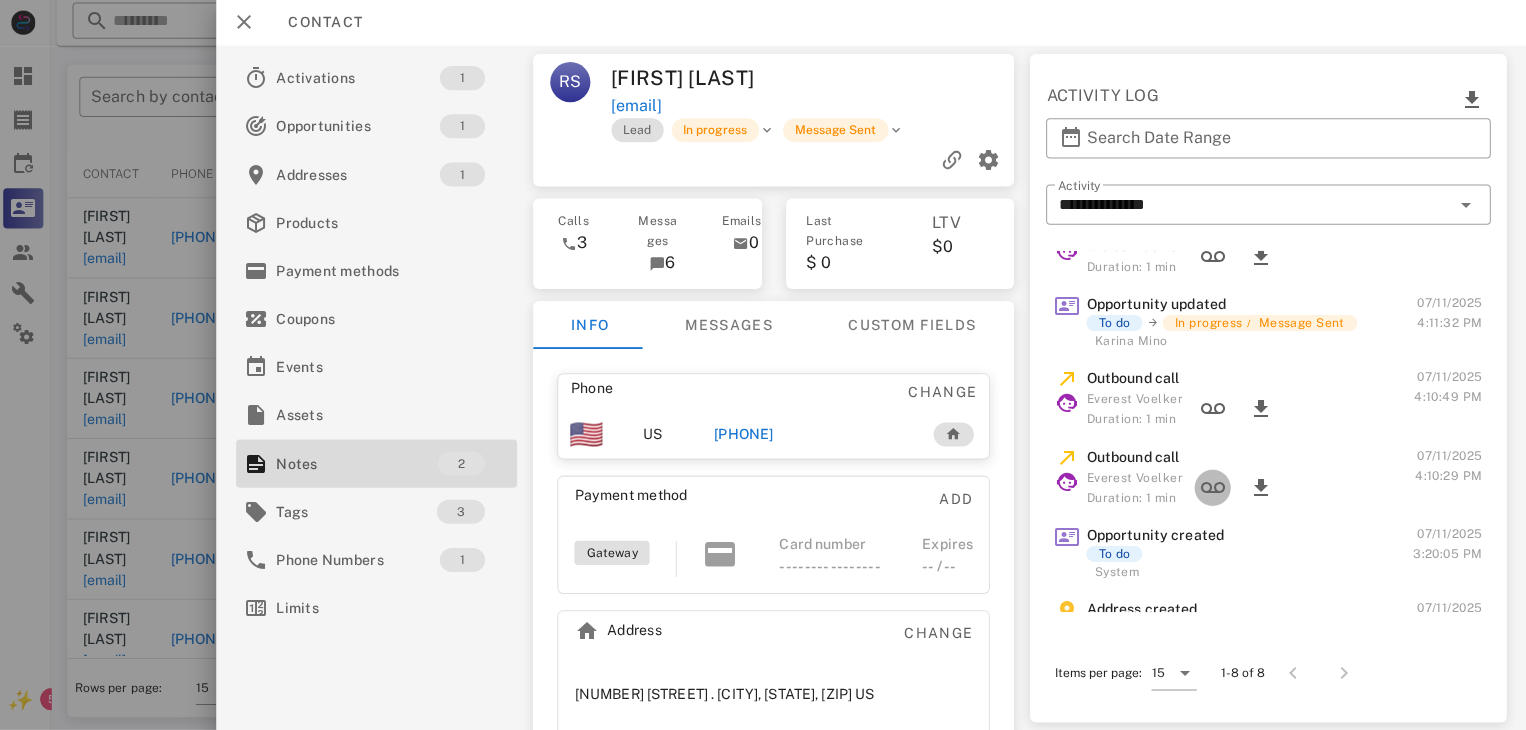 click at bounding box center (1214, 488) 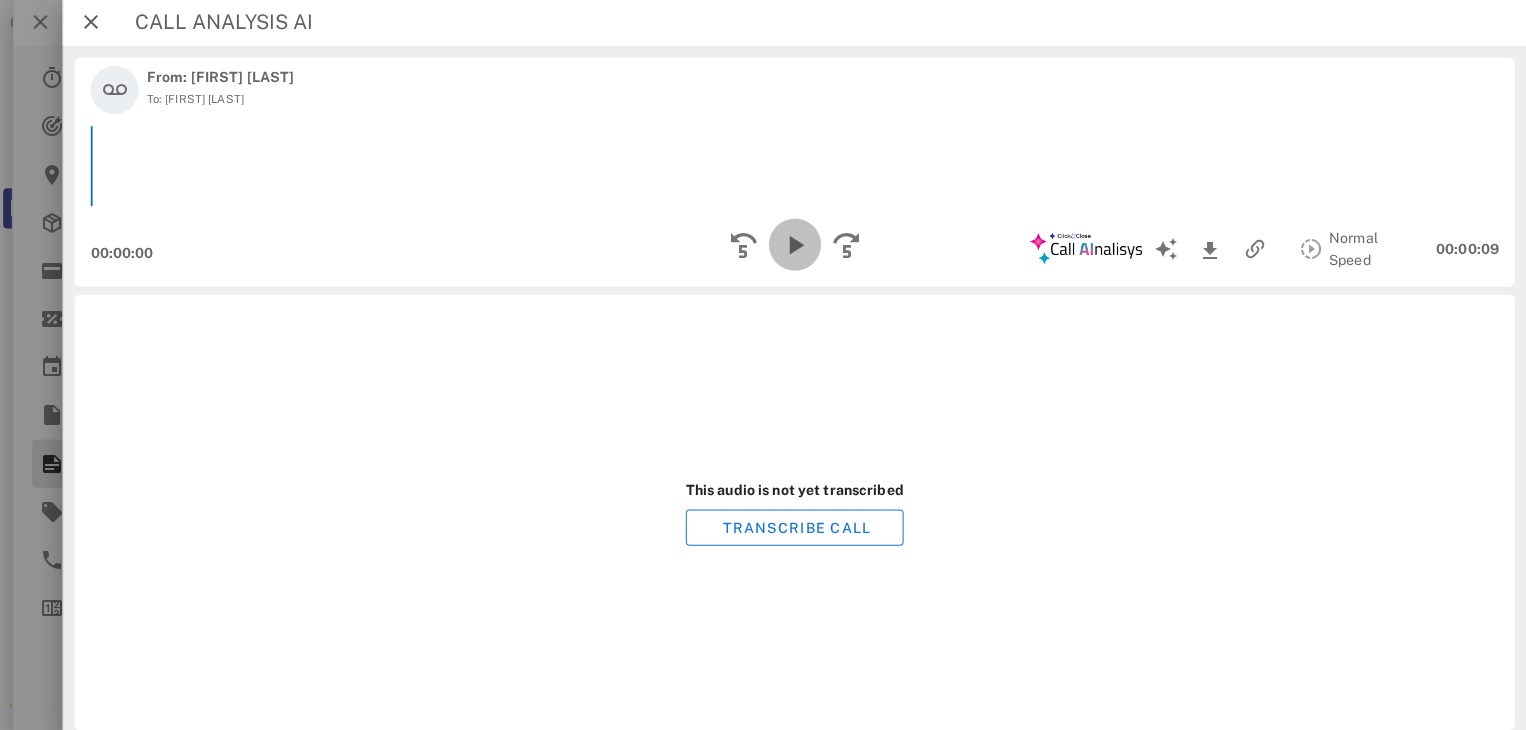 click at bounding box center [796, 246] 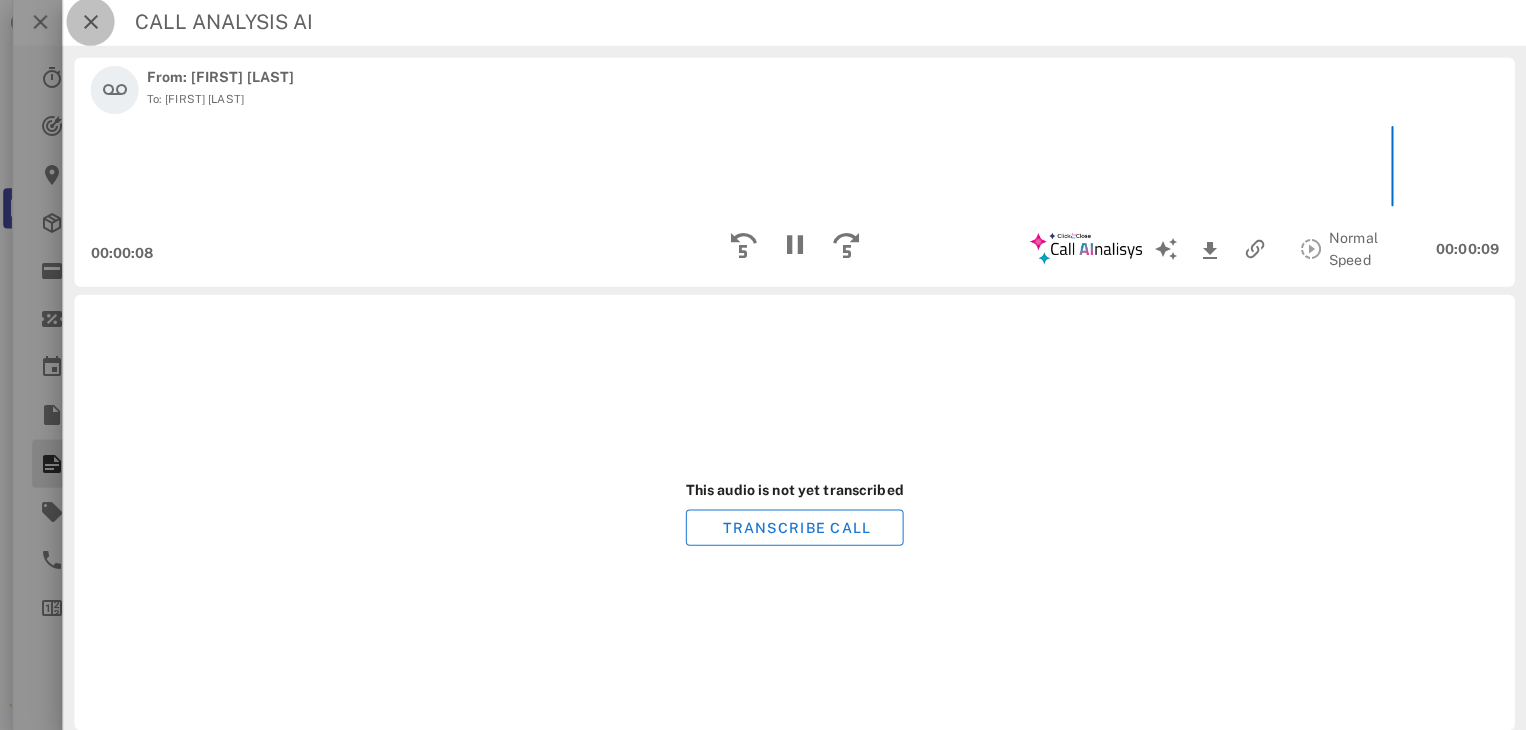 click at bounding box center [95, 24] 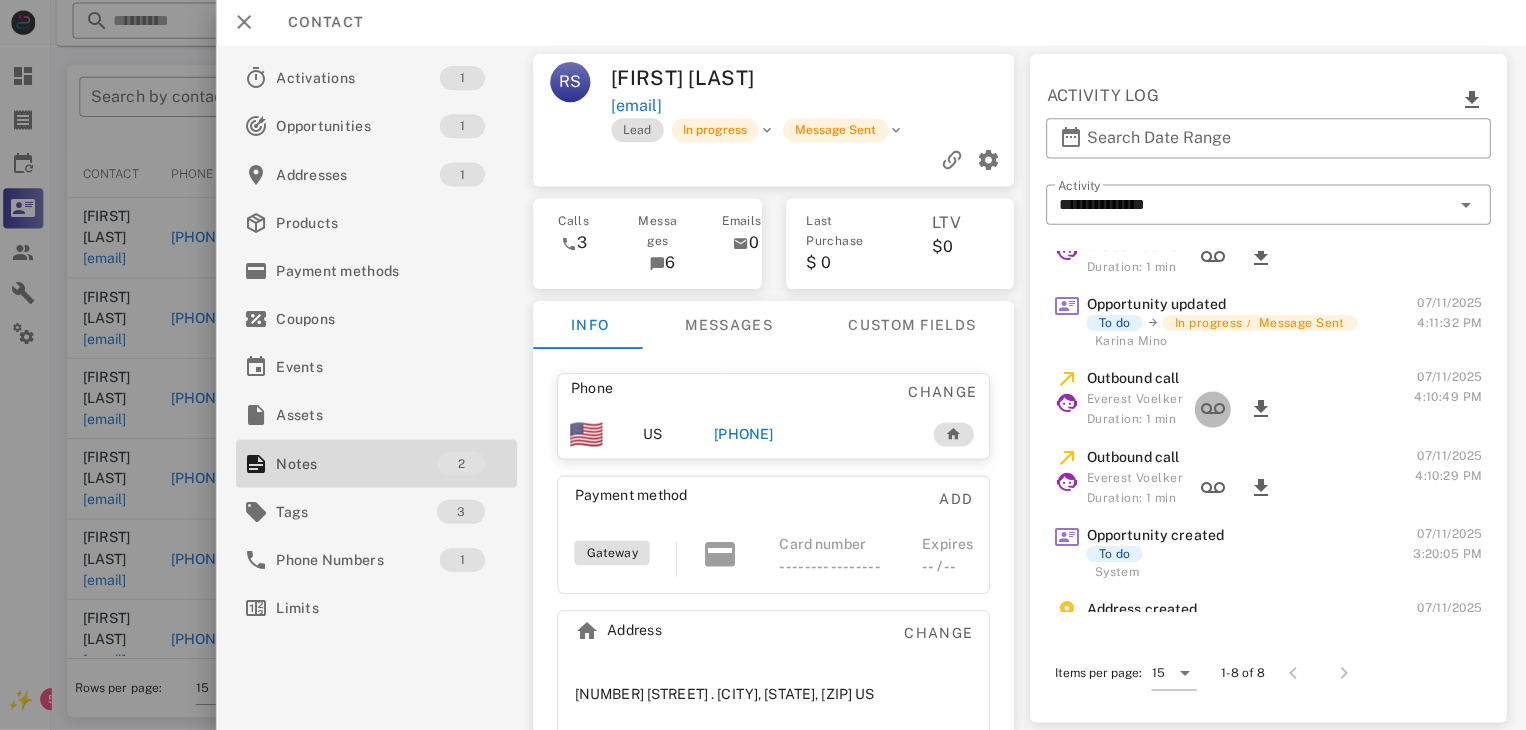 click at bounding box center (1214, 410) 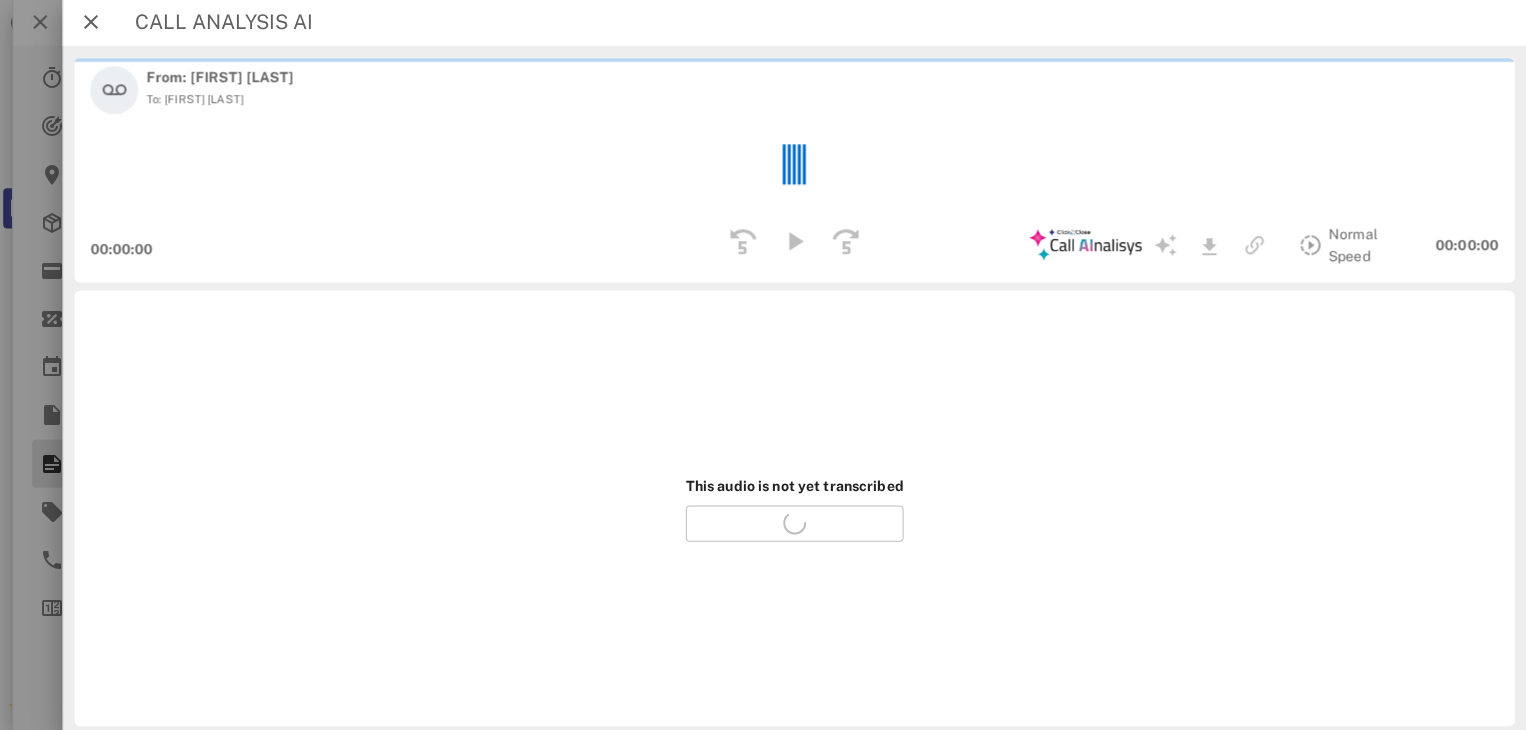 click at bounding box center (797, 246) 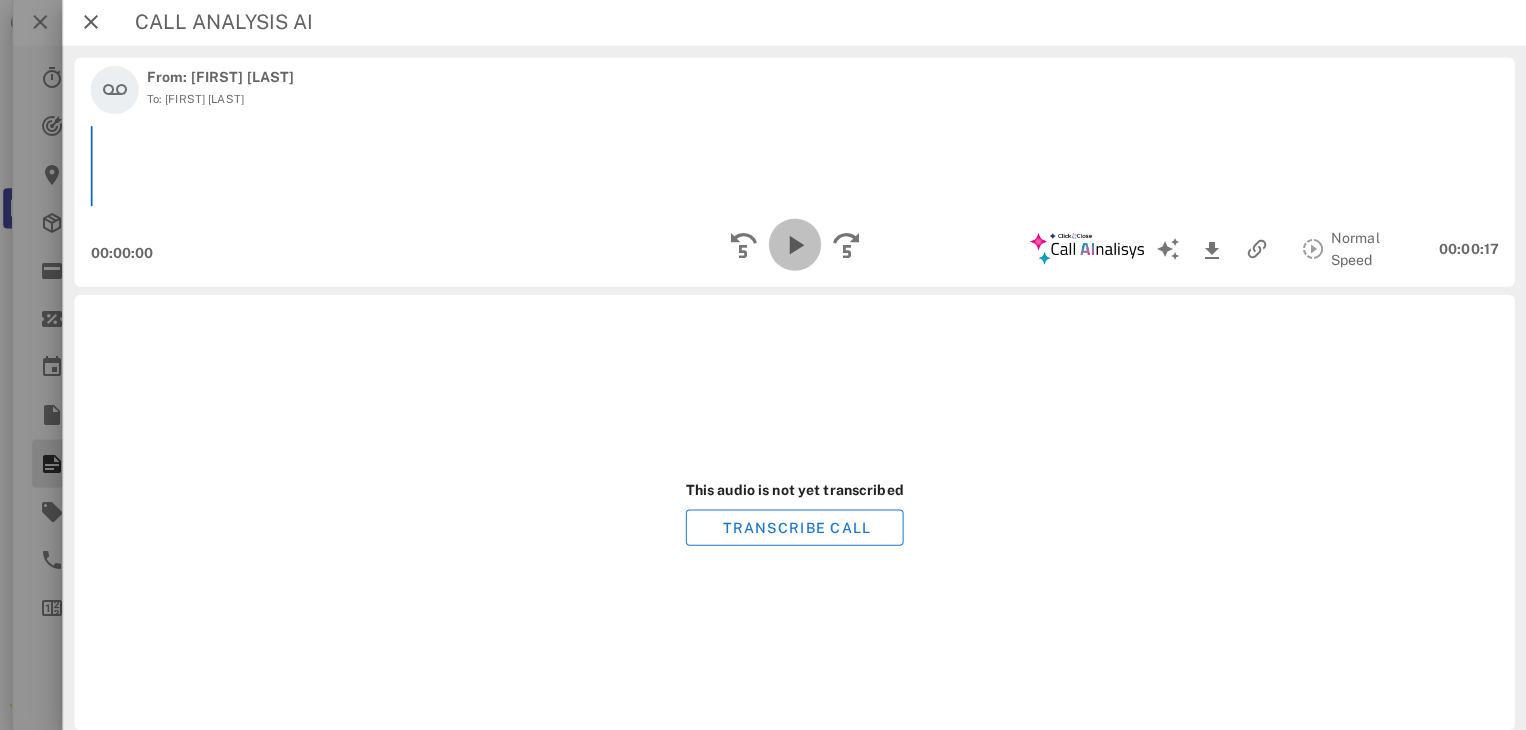 click at bounding box center (796, 246) 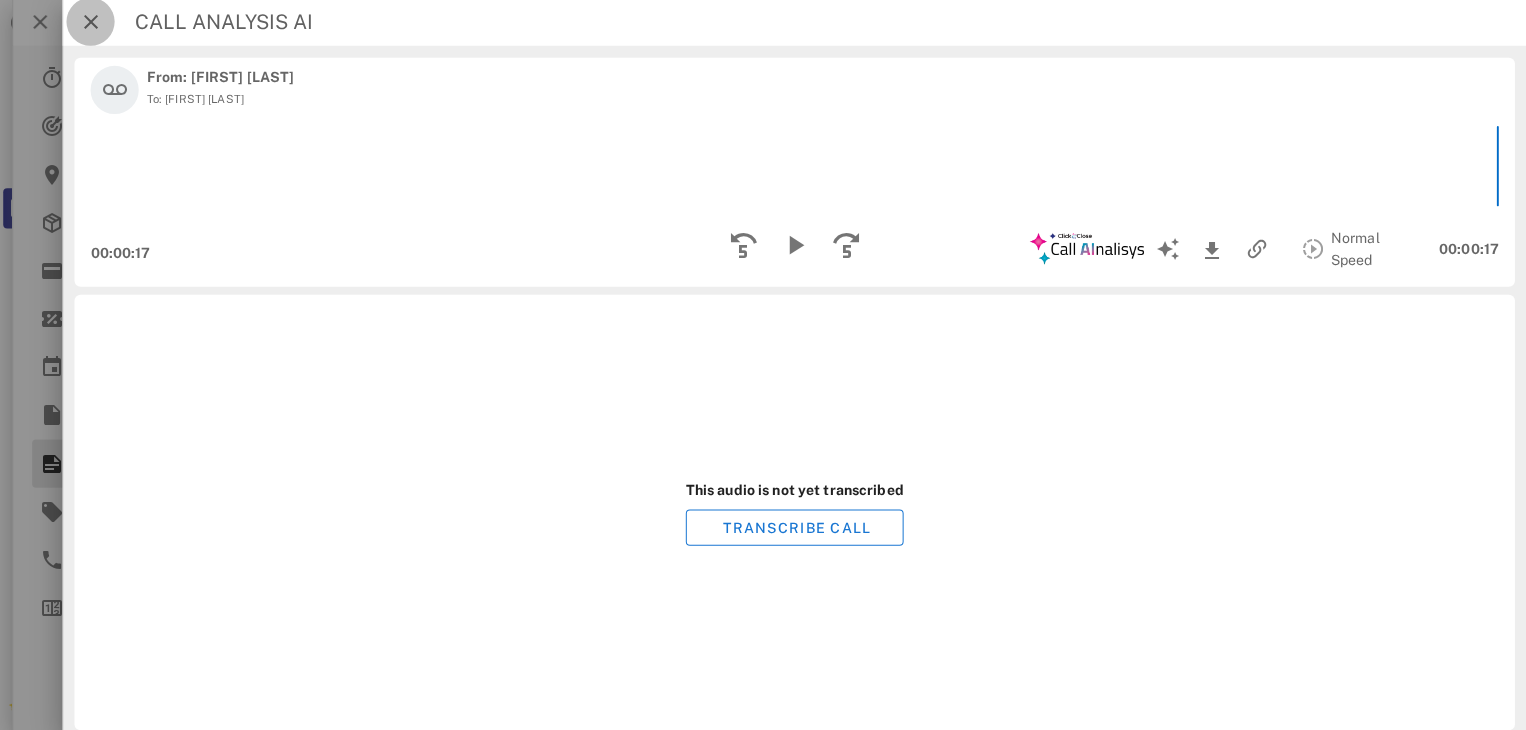 click at bounding box center [95, 24] 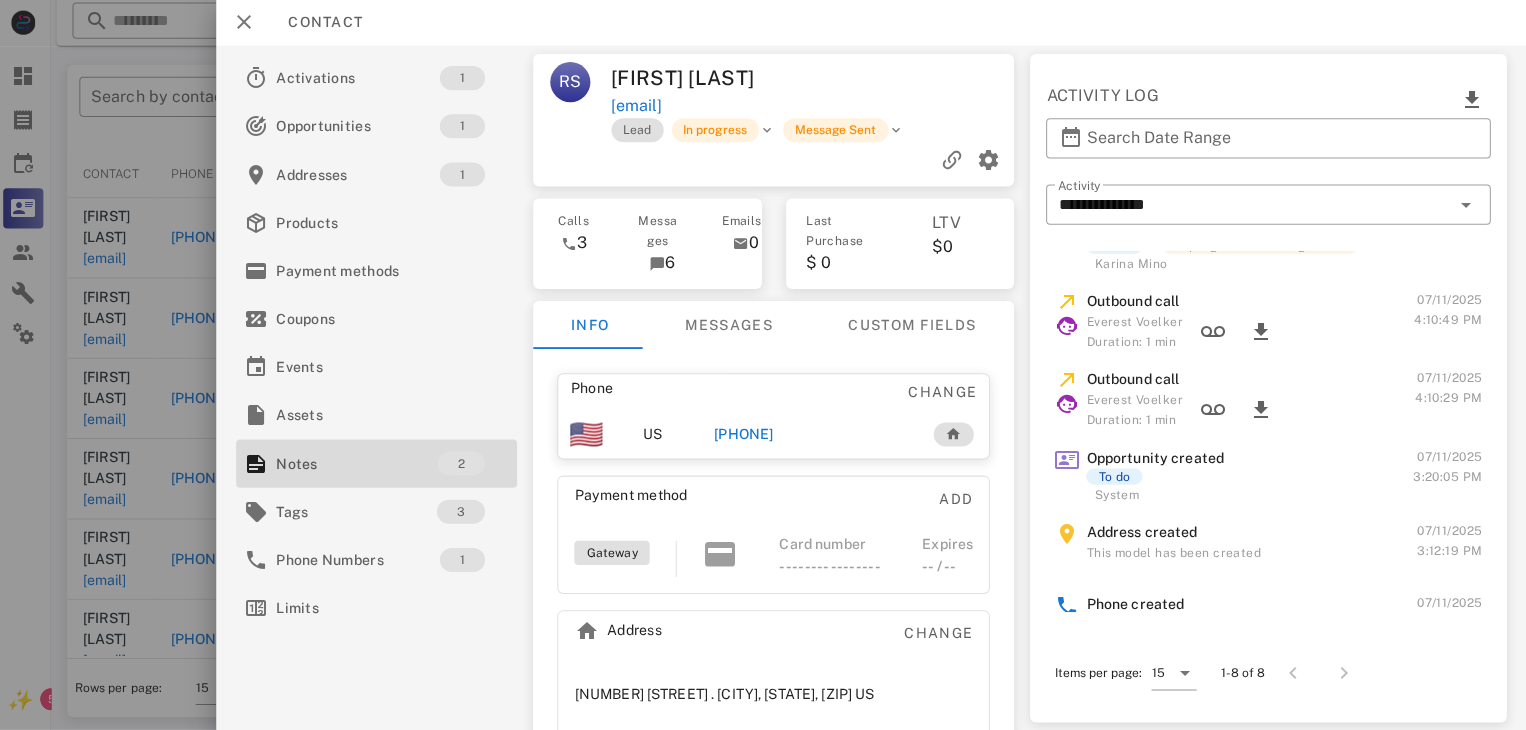 scroll, scrollTop: 239, scrollLeft: 0, axis: vertical 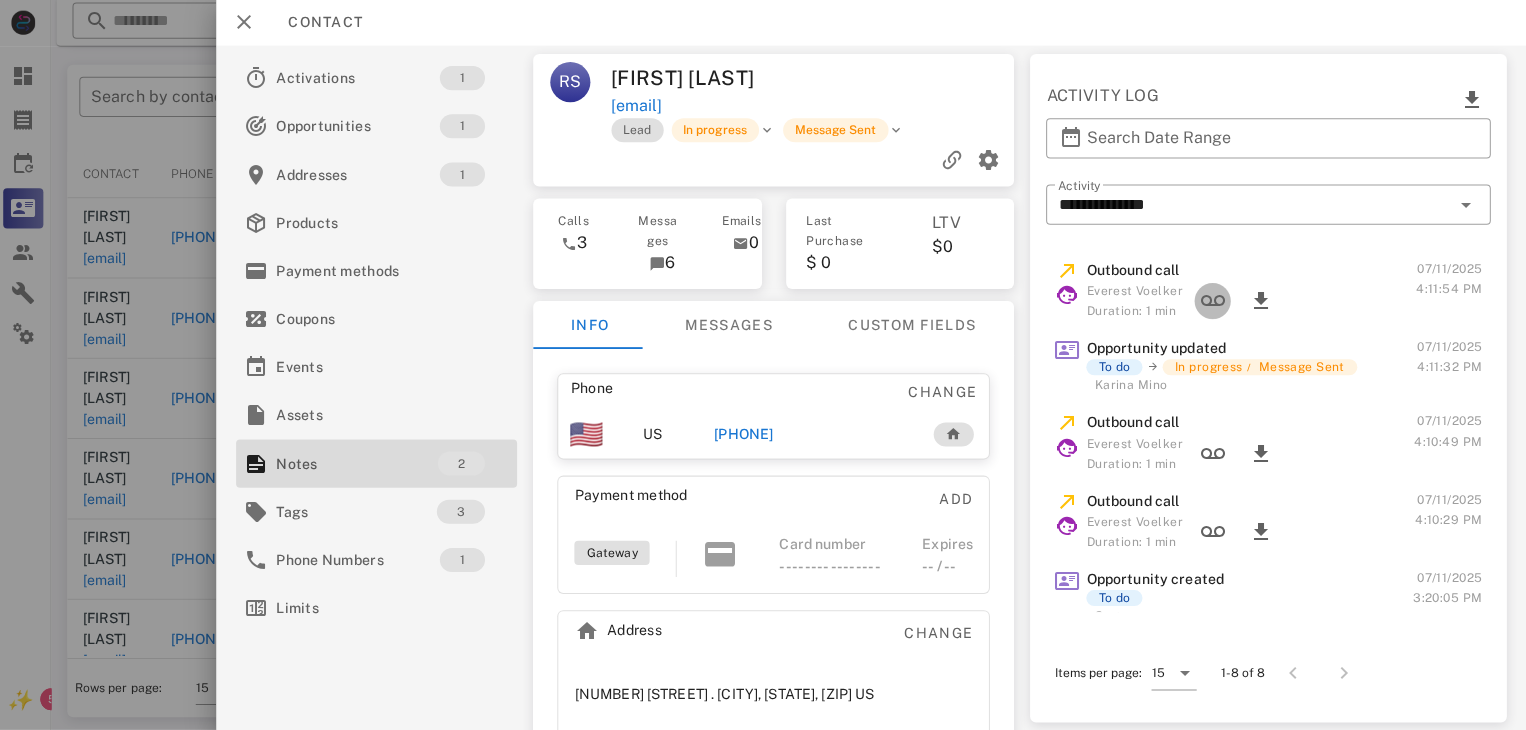click at bounding box center (1214, 302) 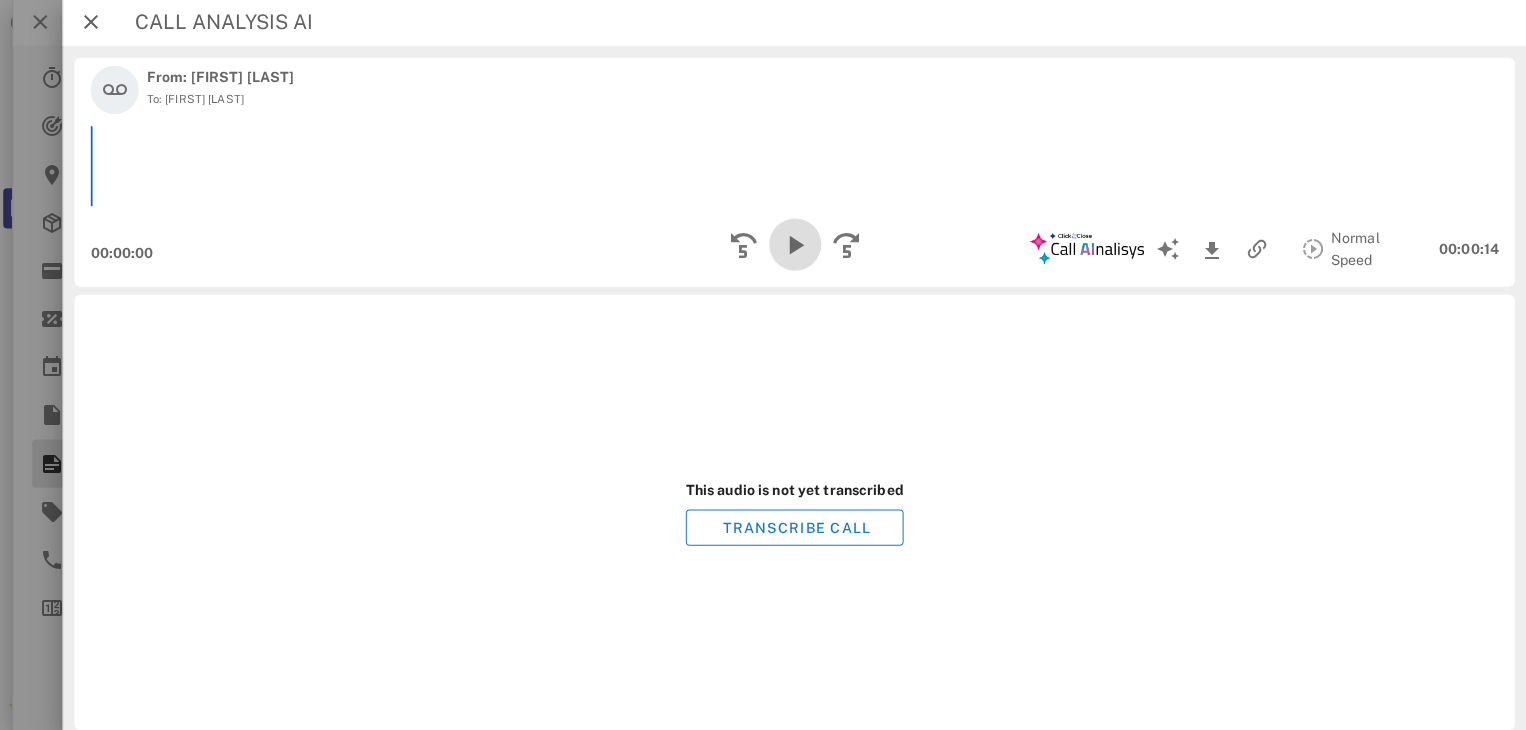 click at bounding box center (796, 246) 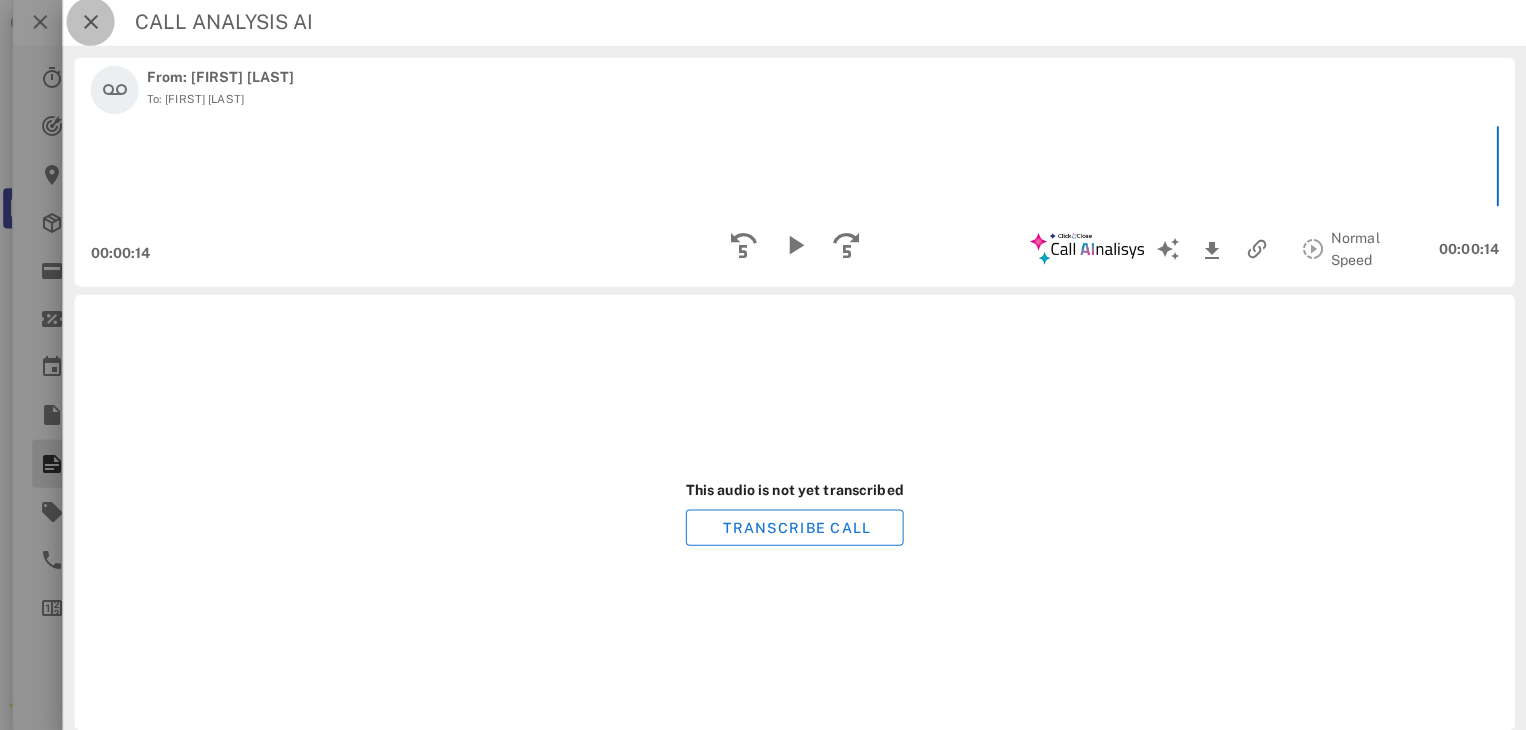click at bounding box center [95, 24] 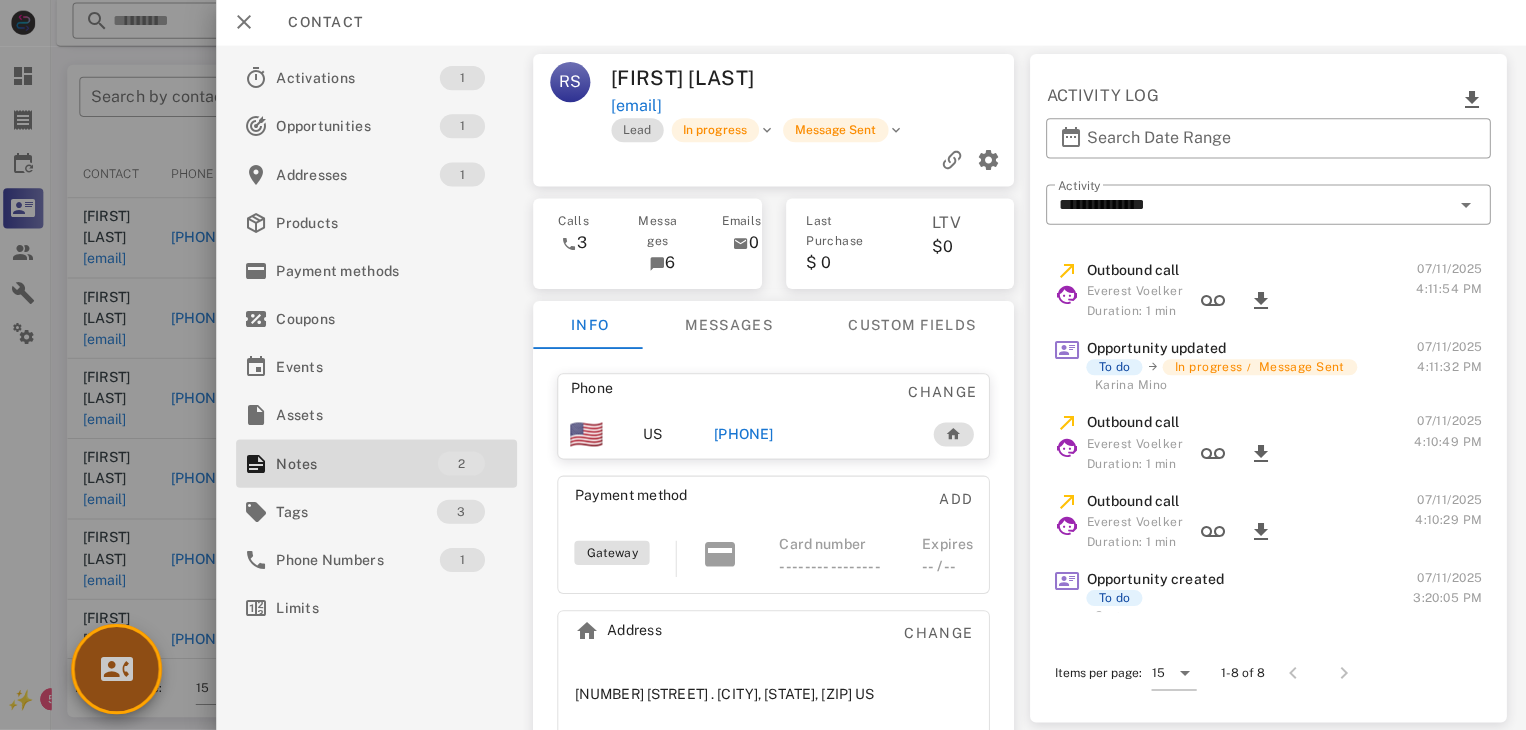 click at bounding box center [121, 669] 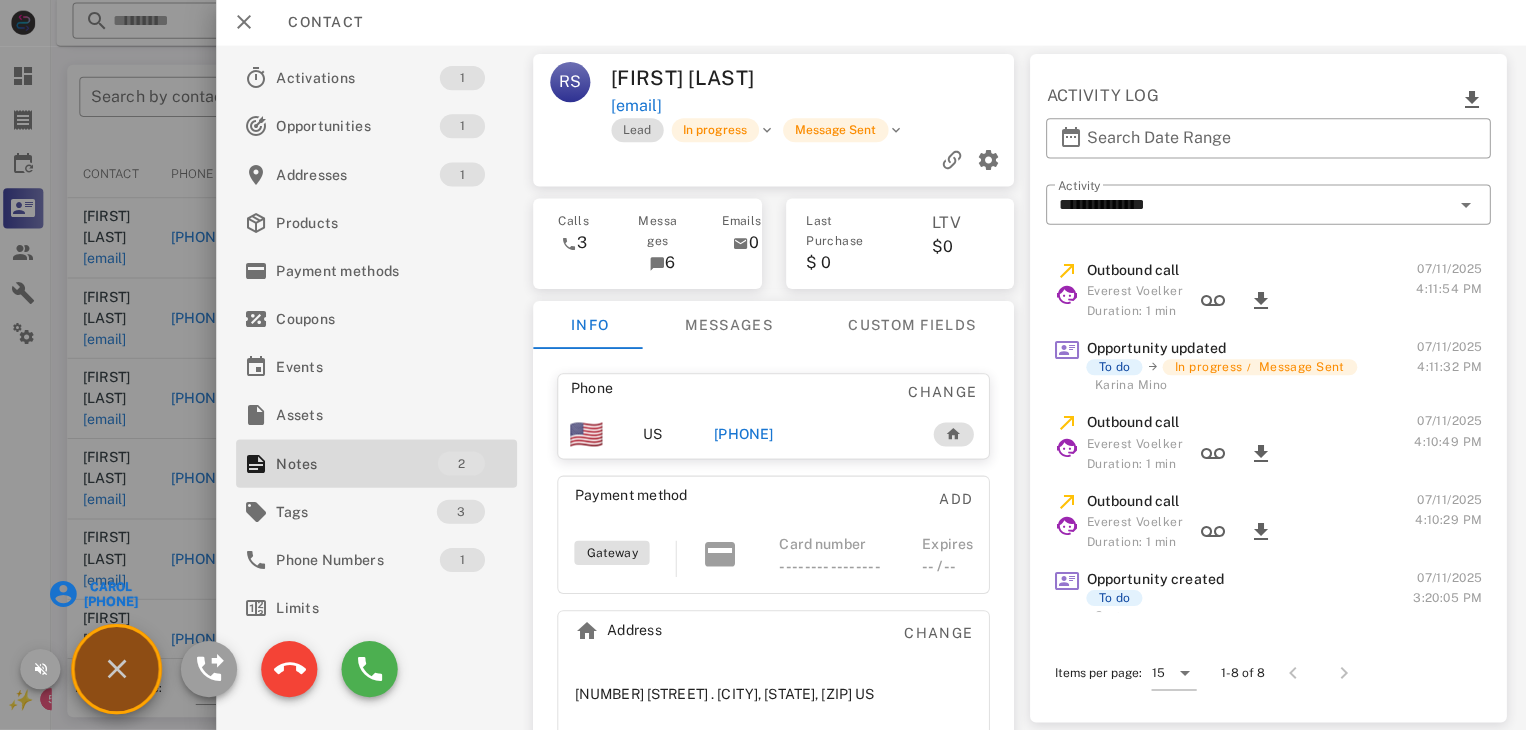 click on "Carol" at bounding box center [114, 587] 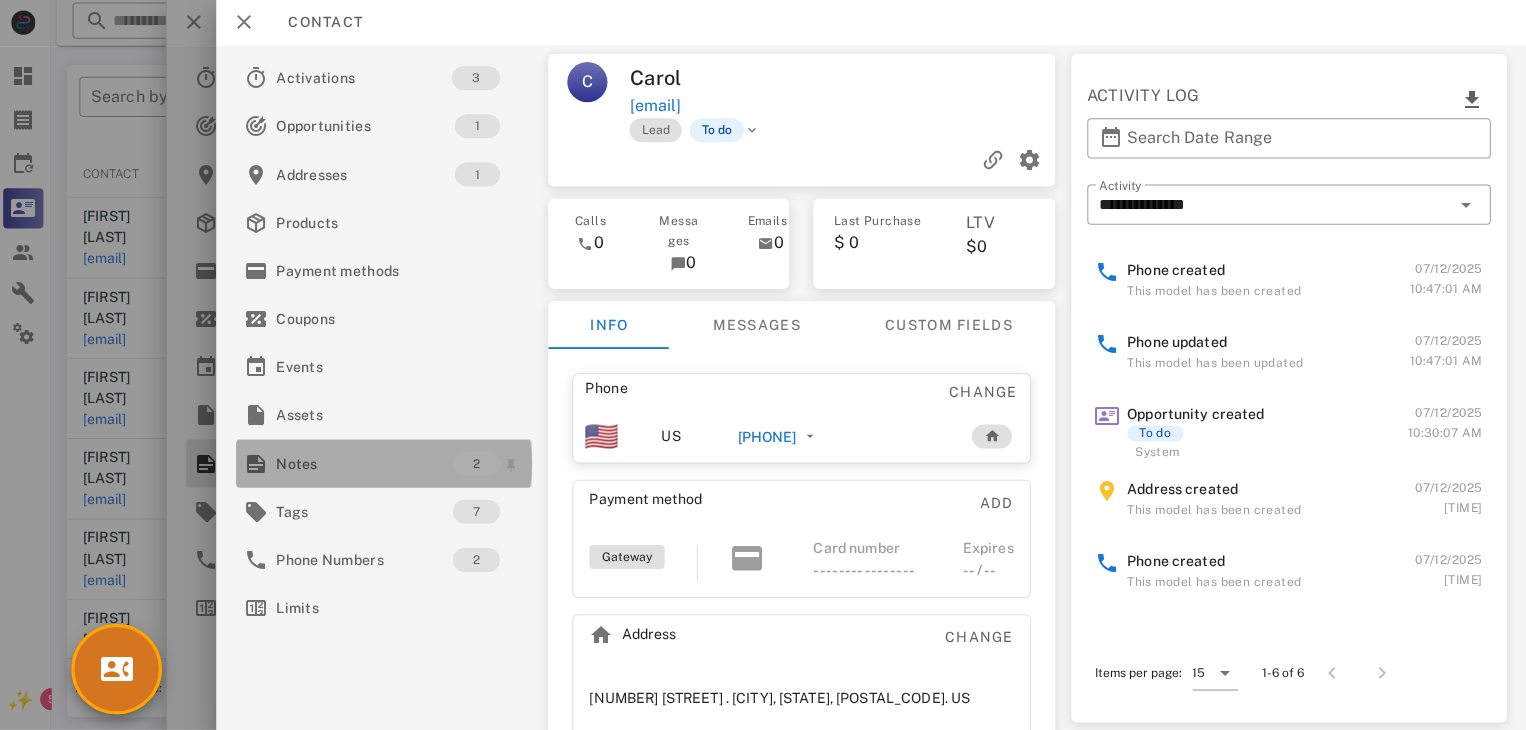 click on "Notes" at bounding box center [368, 464] 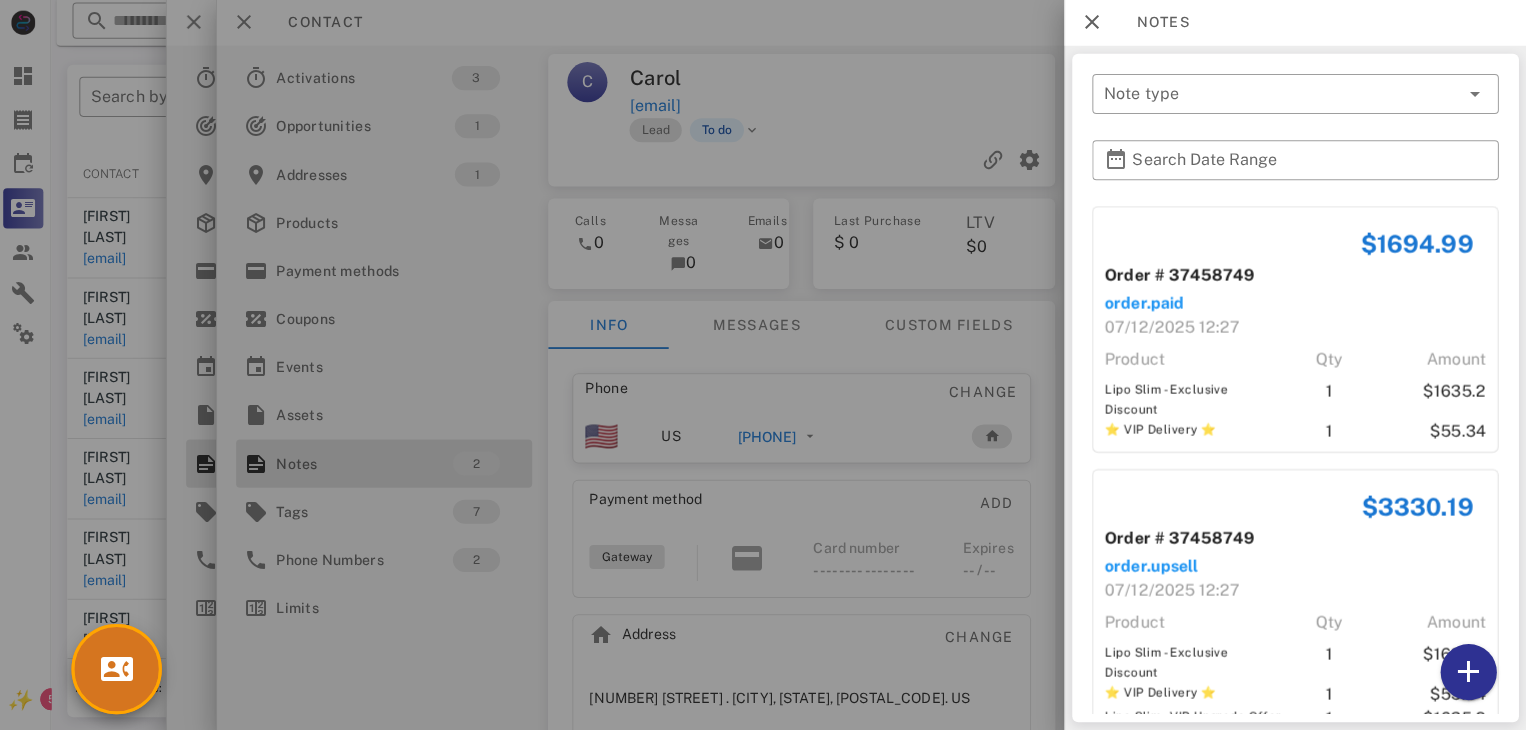 scroll, scrollTop: 70, scrollLeft: 0, axis: vertical 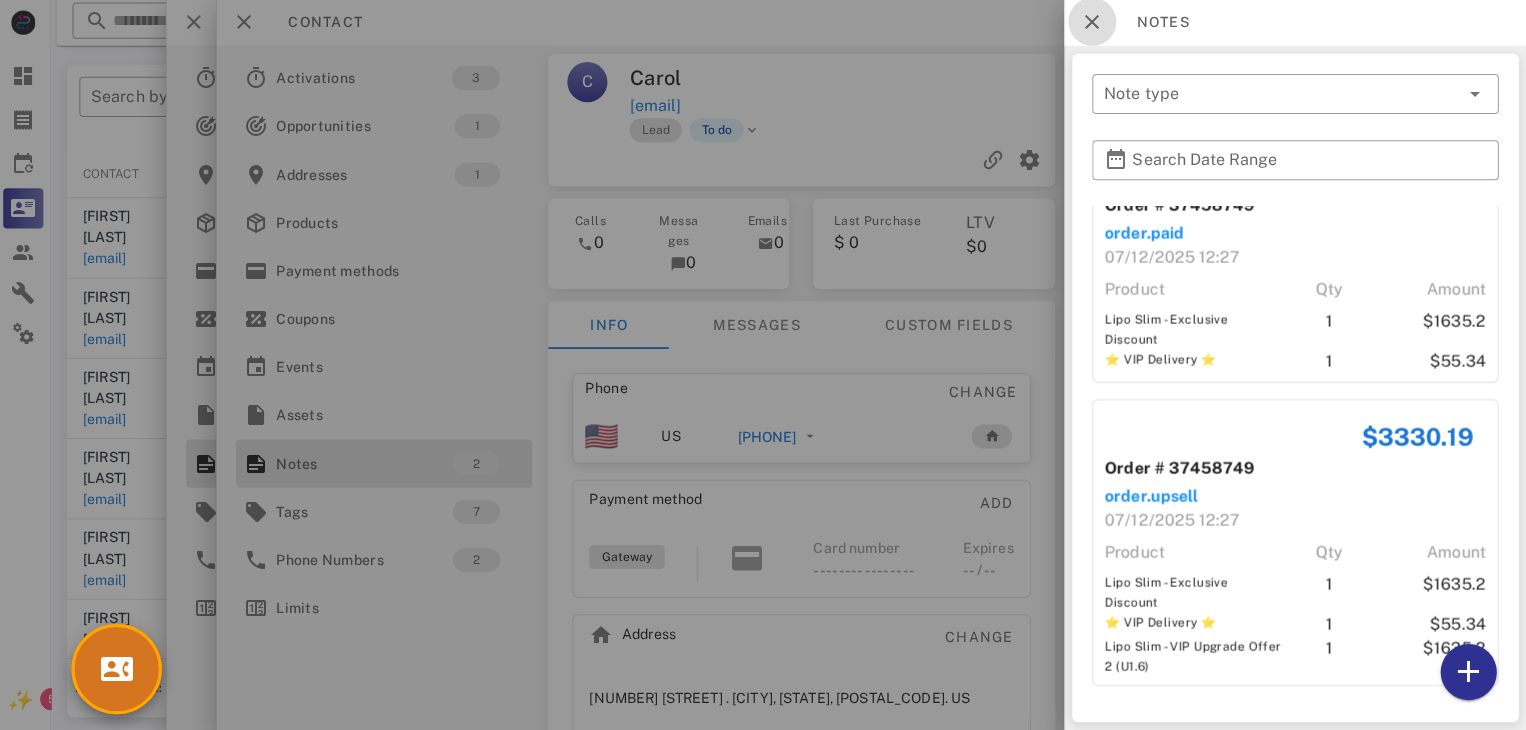 click at bounding box center (1093, 24) 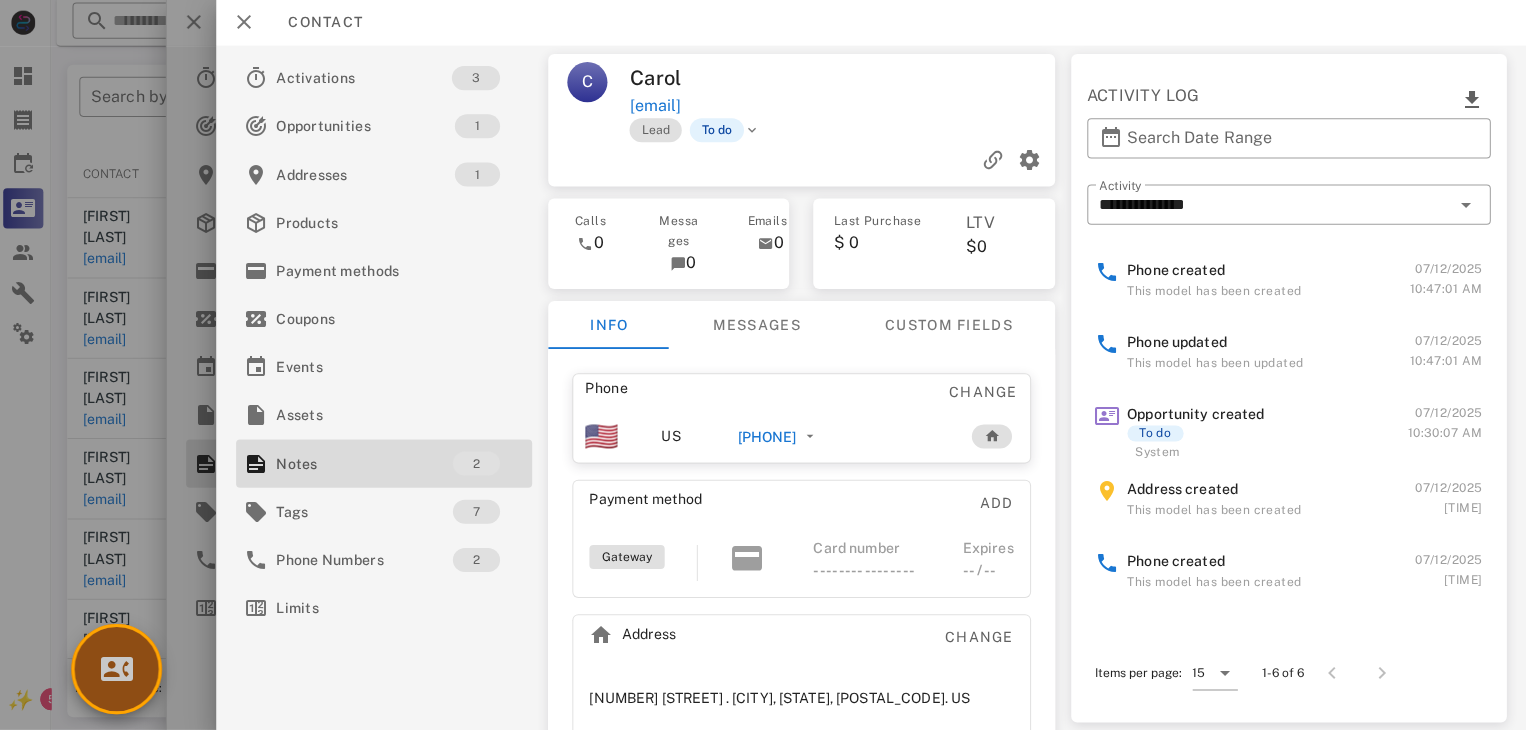 click at bounding box center [121, 669] 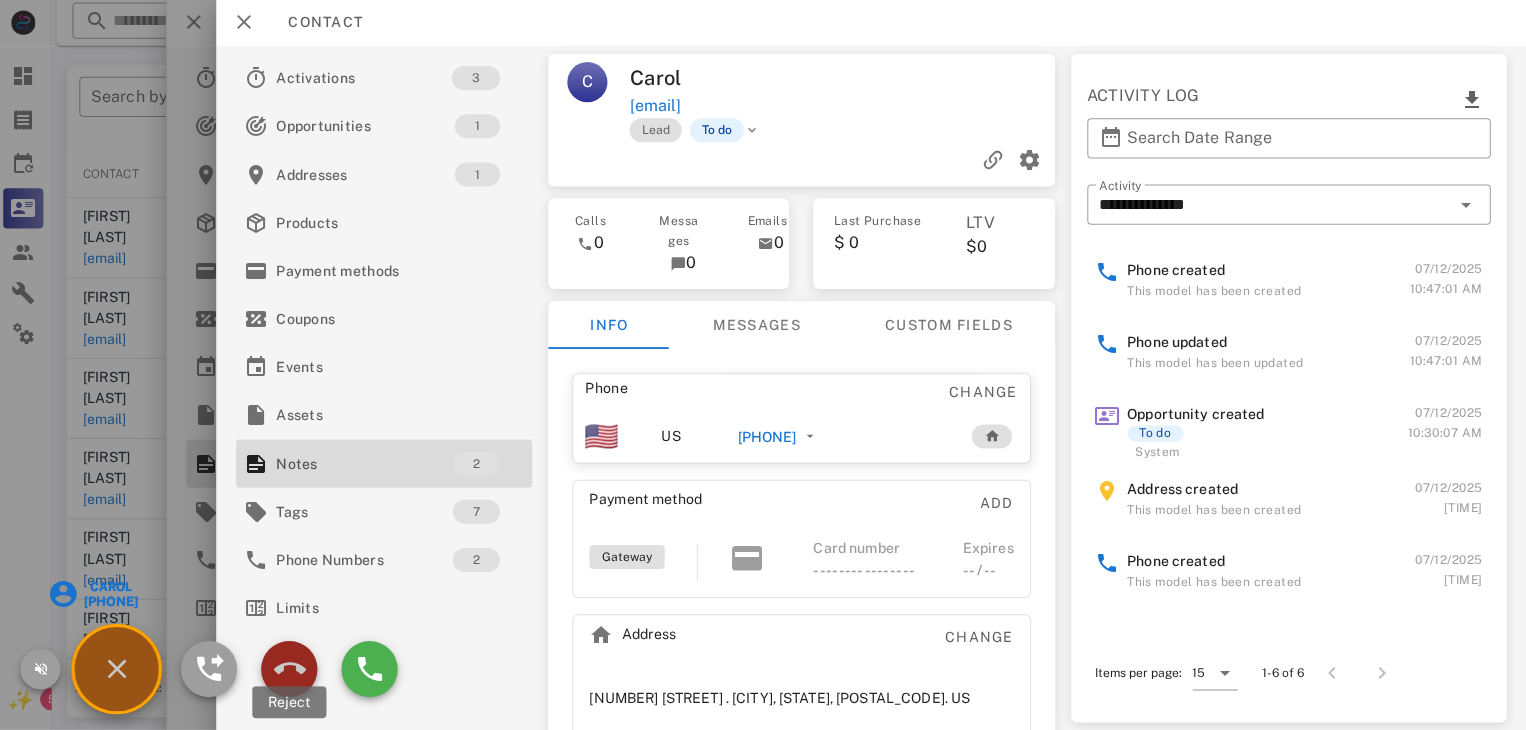 click at bounding box center (293, 669) 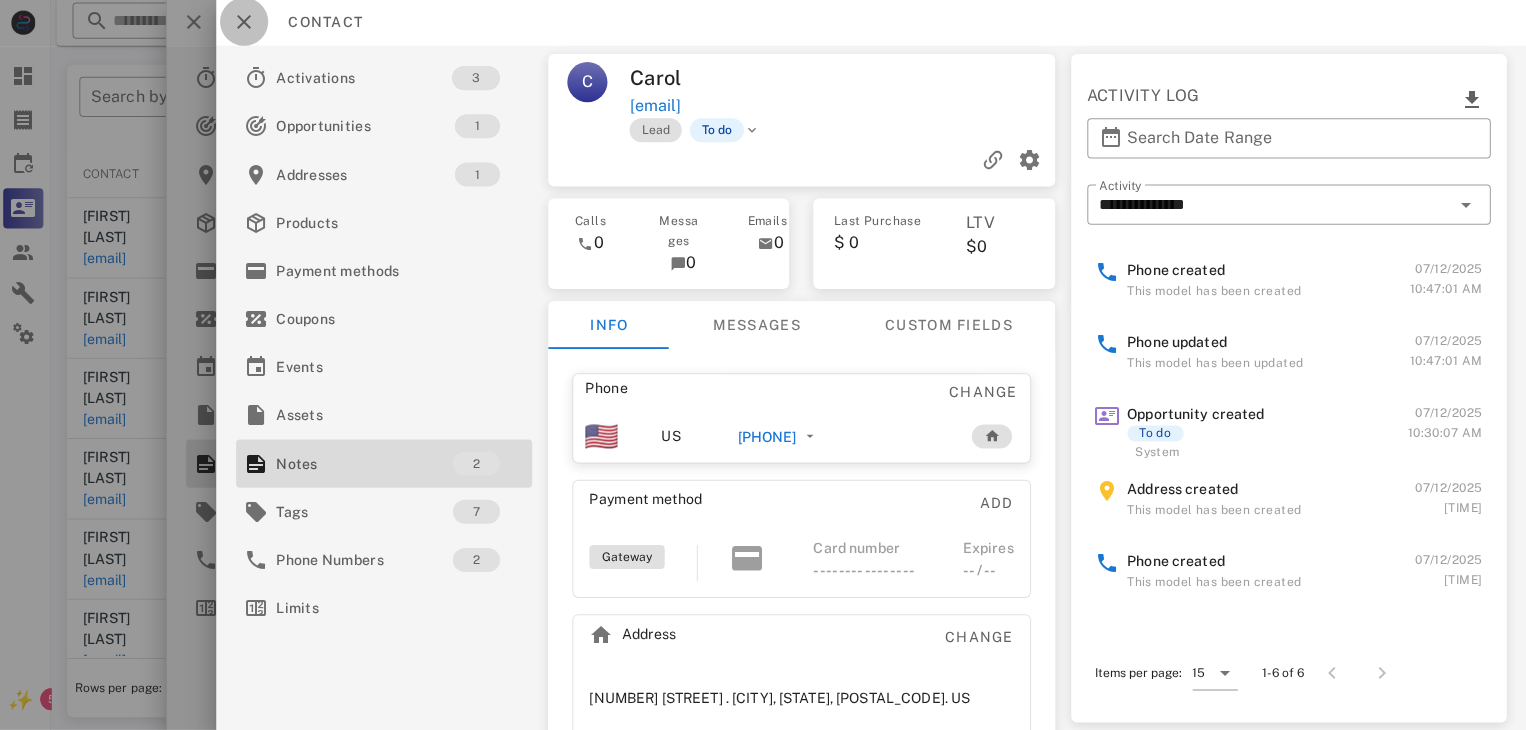 click at bounding box center (248, 24) 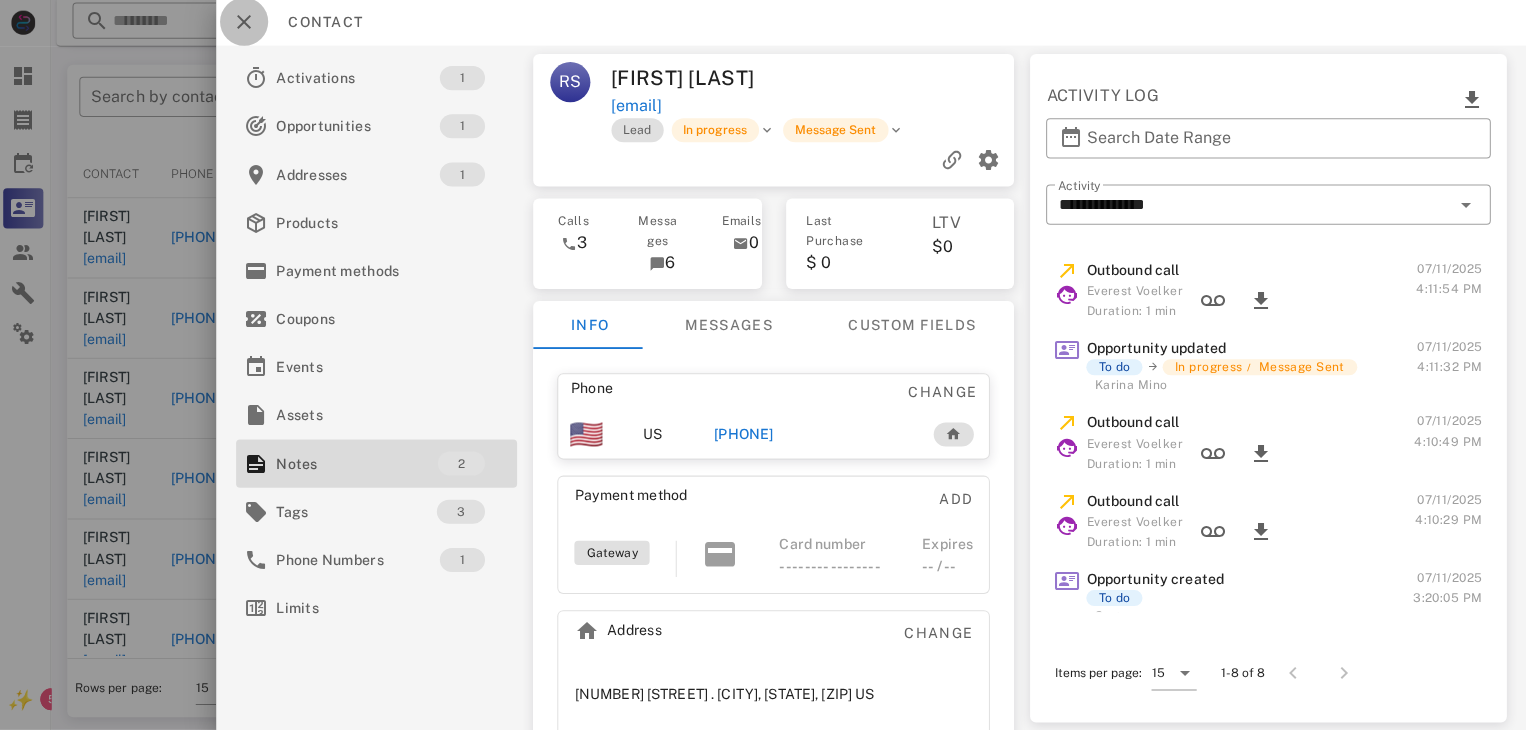 click at bounding box center (248, 24) 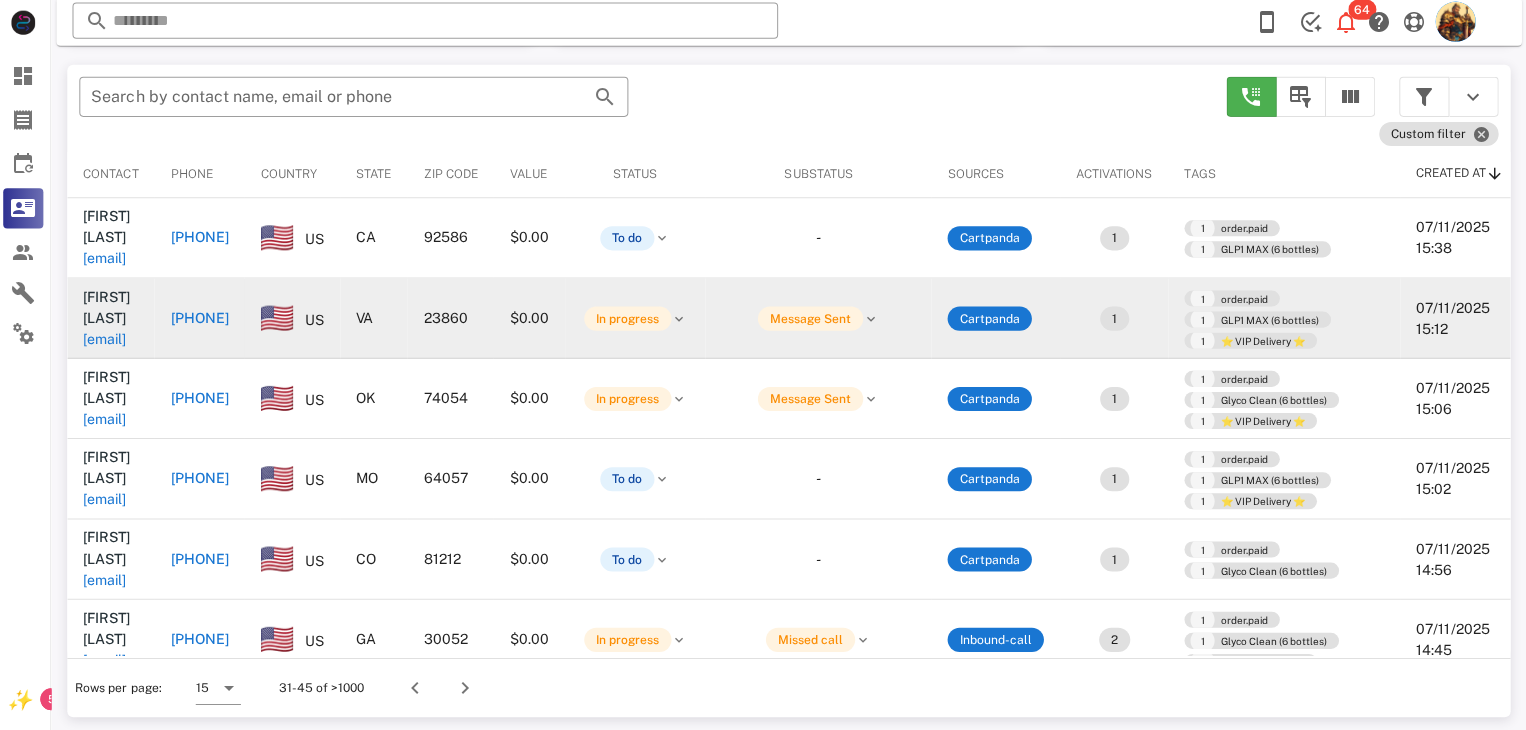 click on "lwwoc@aol.com" at bounding box center [109, 340] 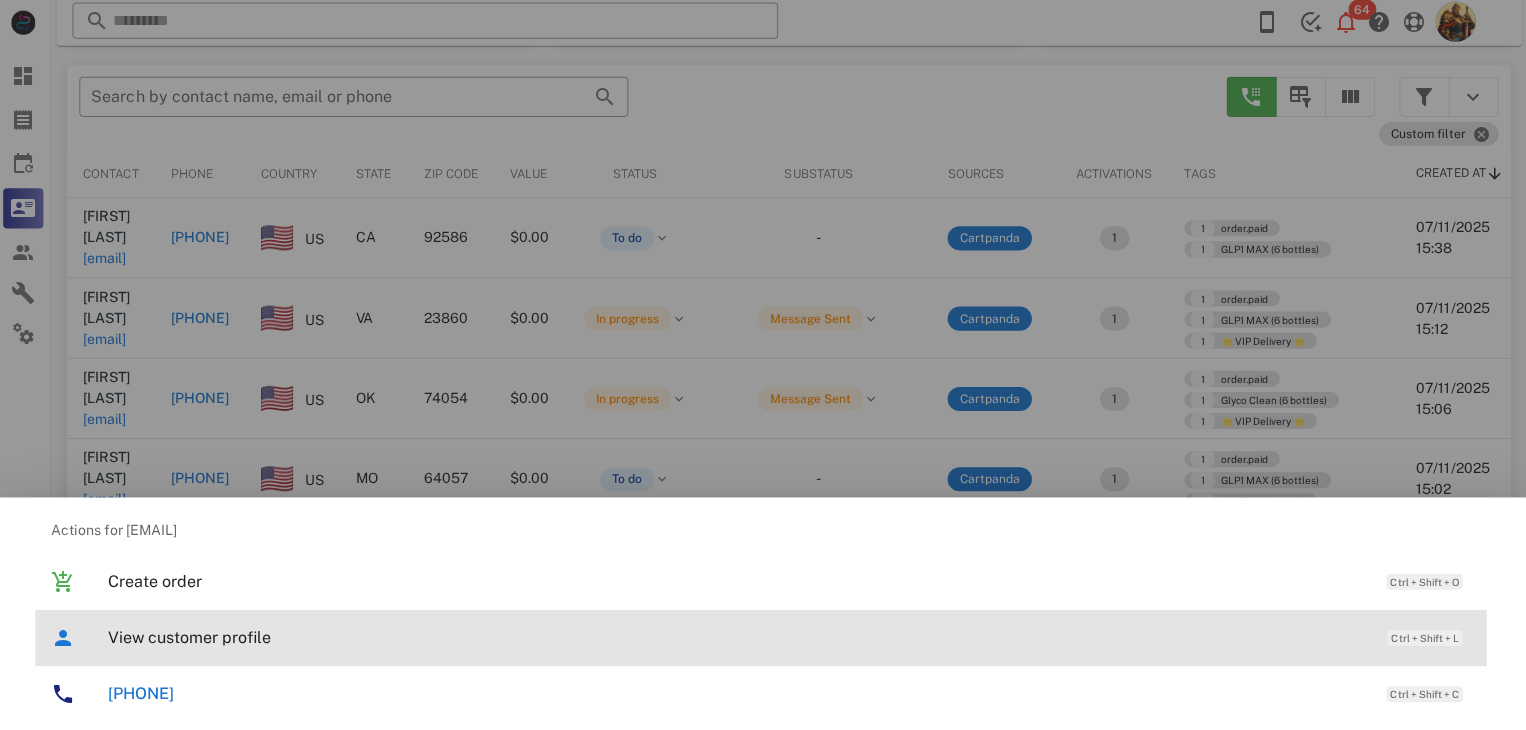 click on "View customer profile" at bounding box center [739, 637] 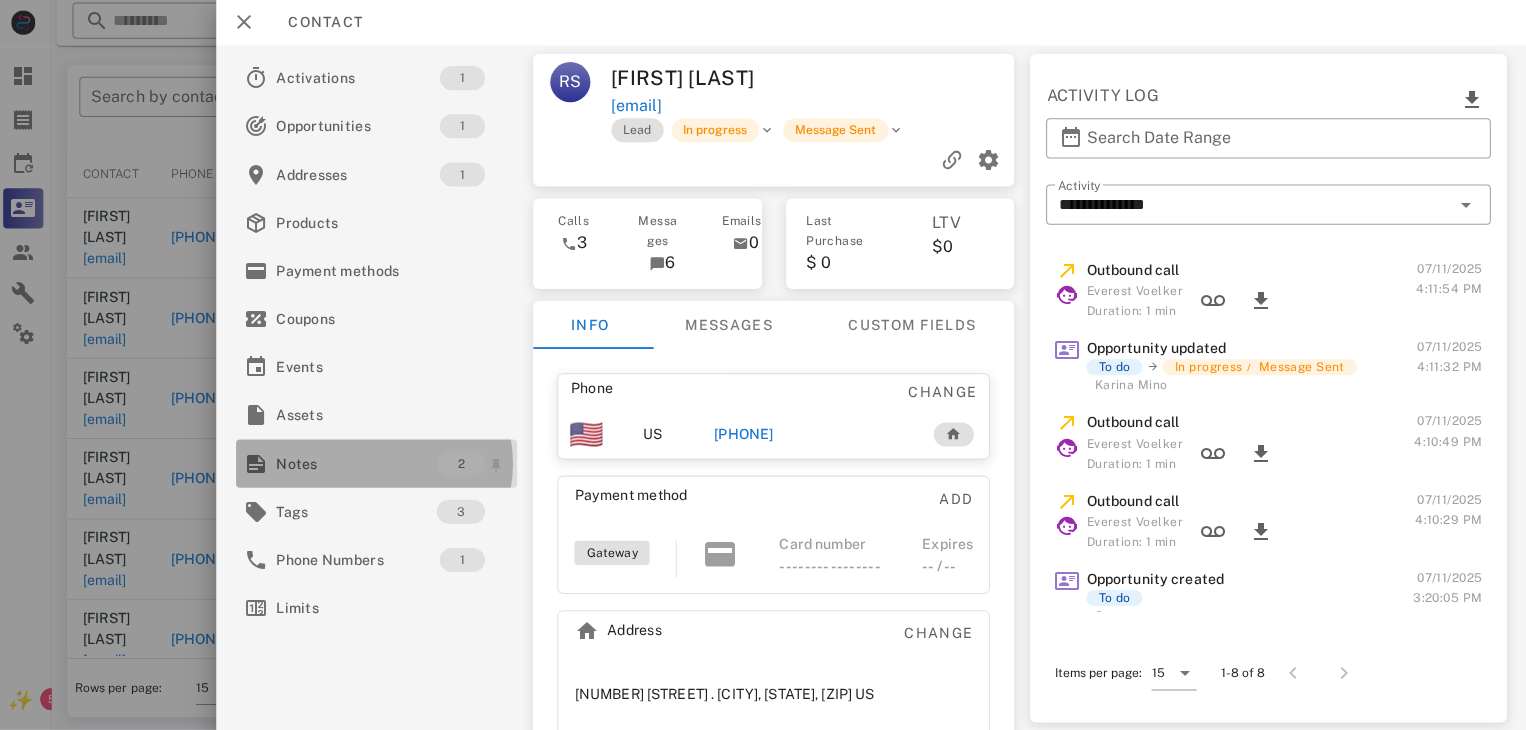 click on "Notes" at bounding box center (360, 464) 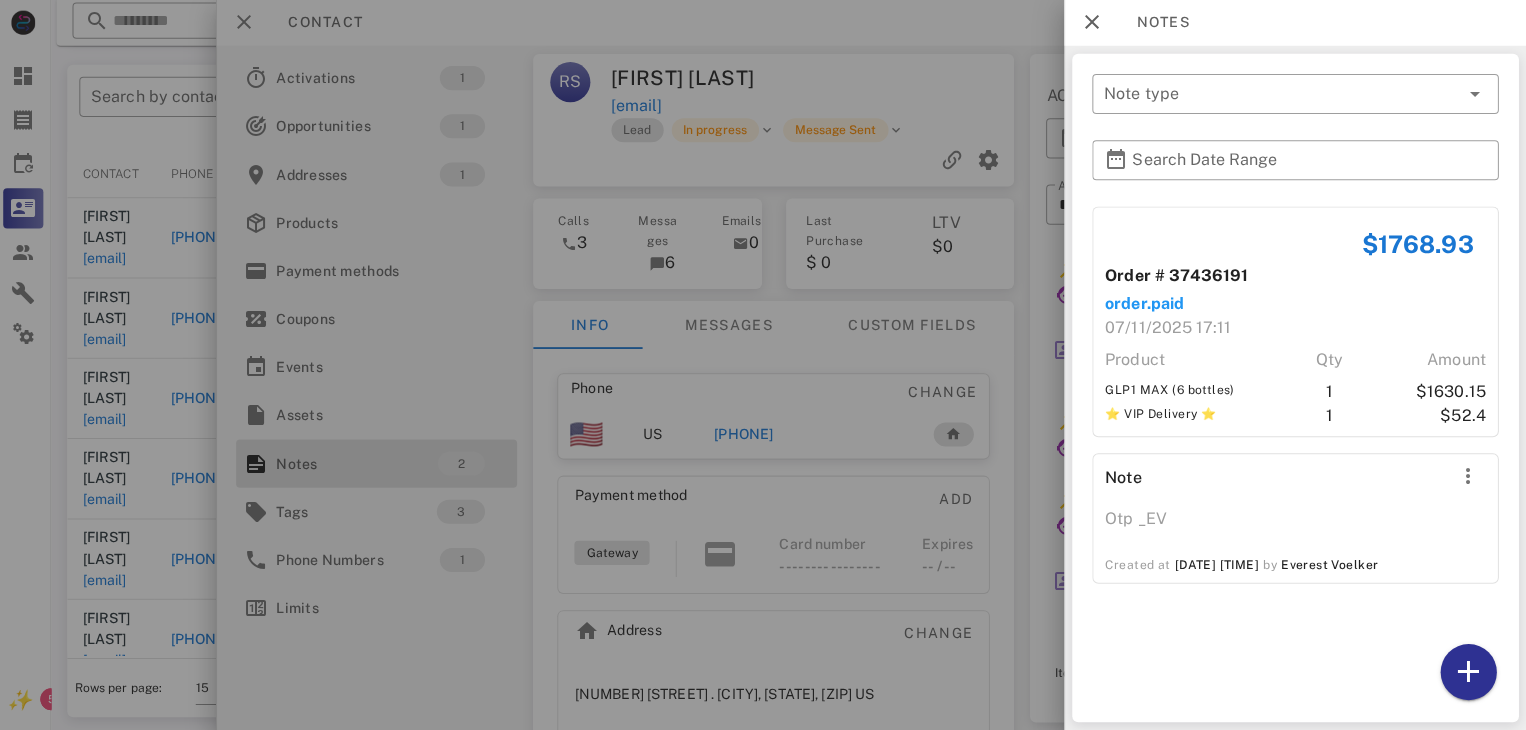 click at bounding box center [763, 365] 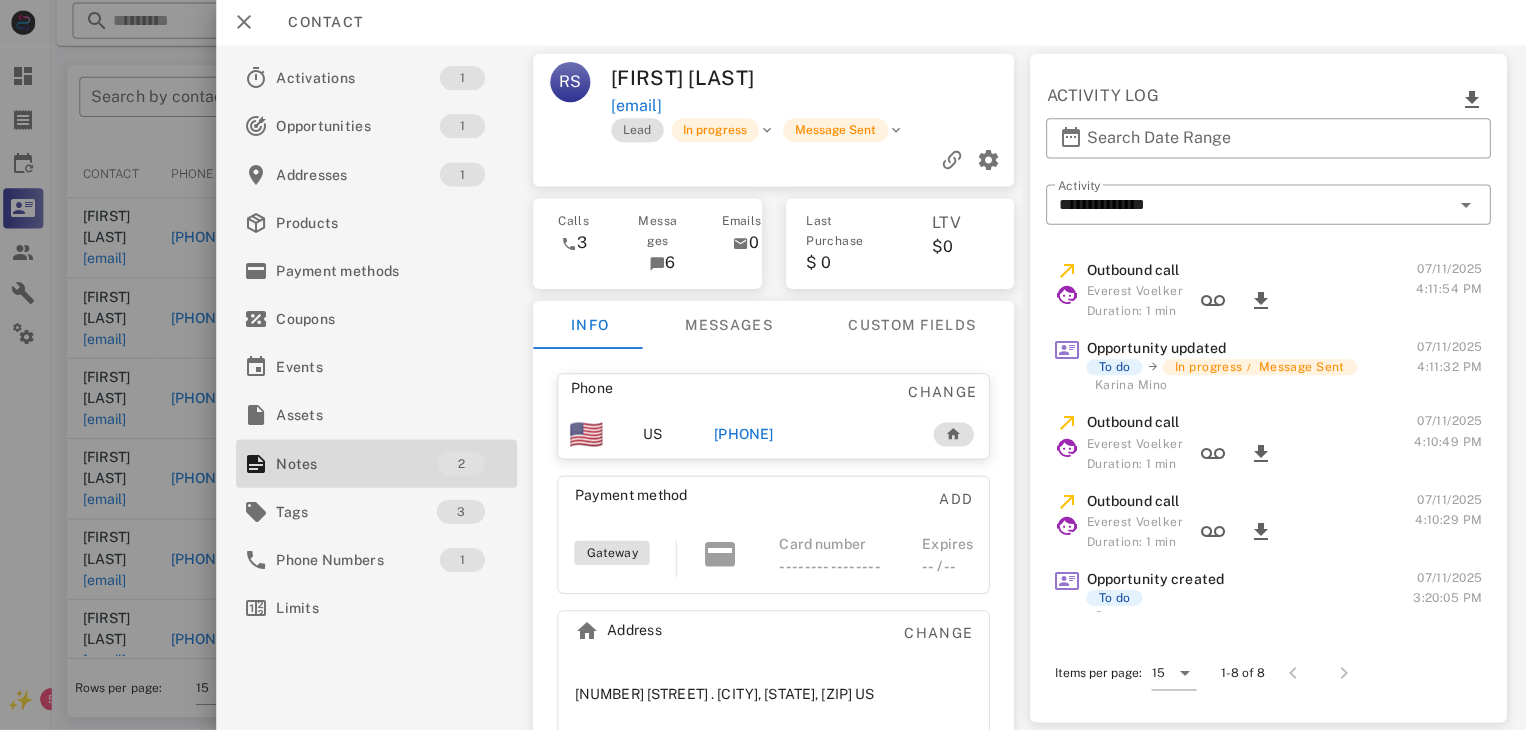 click on "+18048981969" at bounding box center [746, 435] 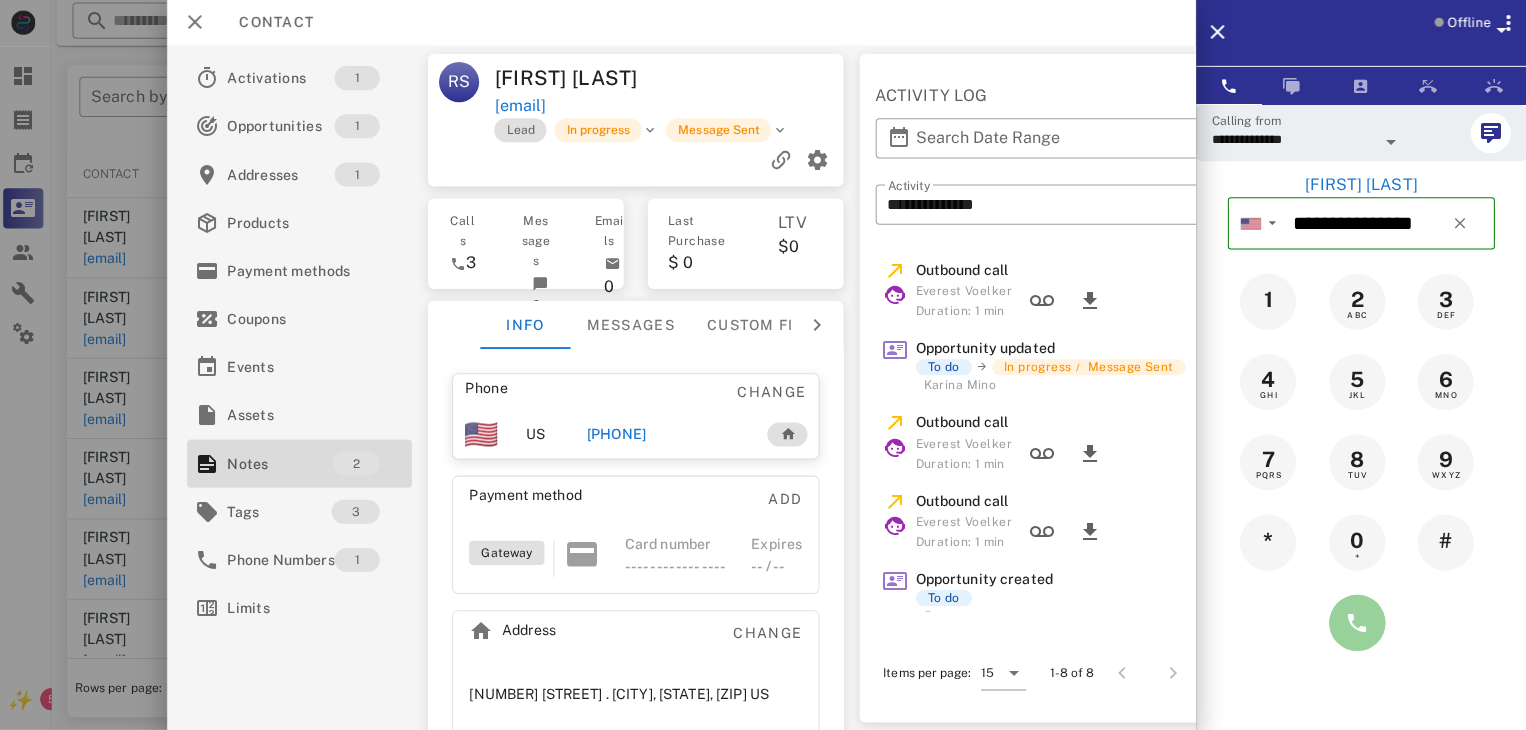 click at bounding box center (1357, 623) 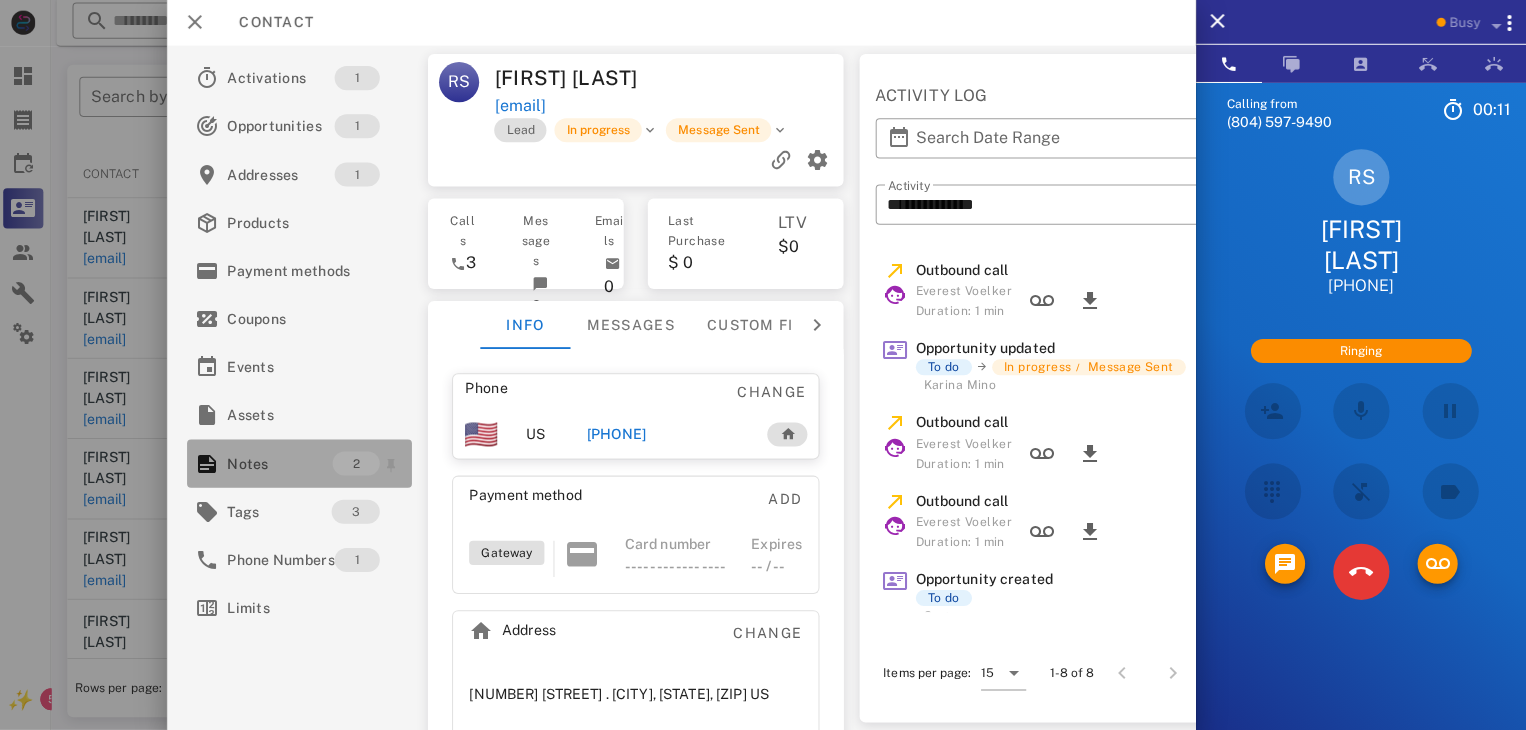 click on "Notes" at bounding box center [283, 464] 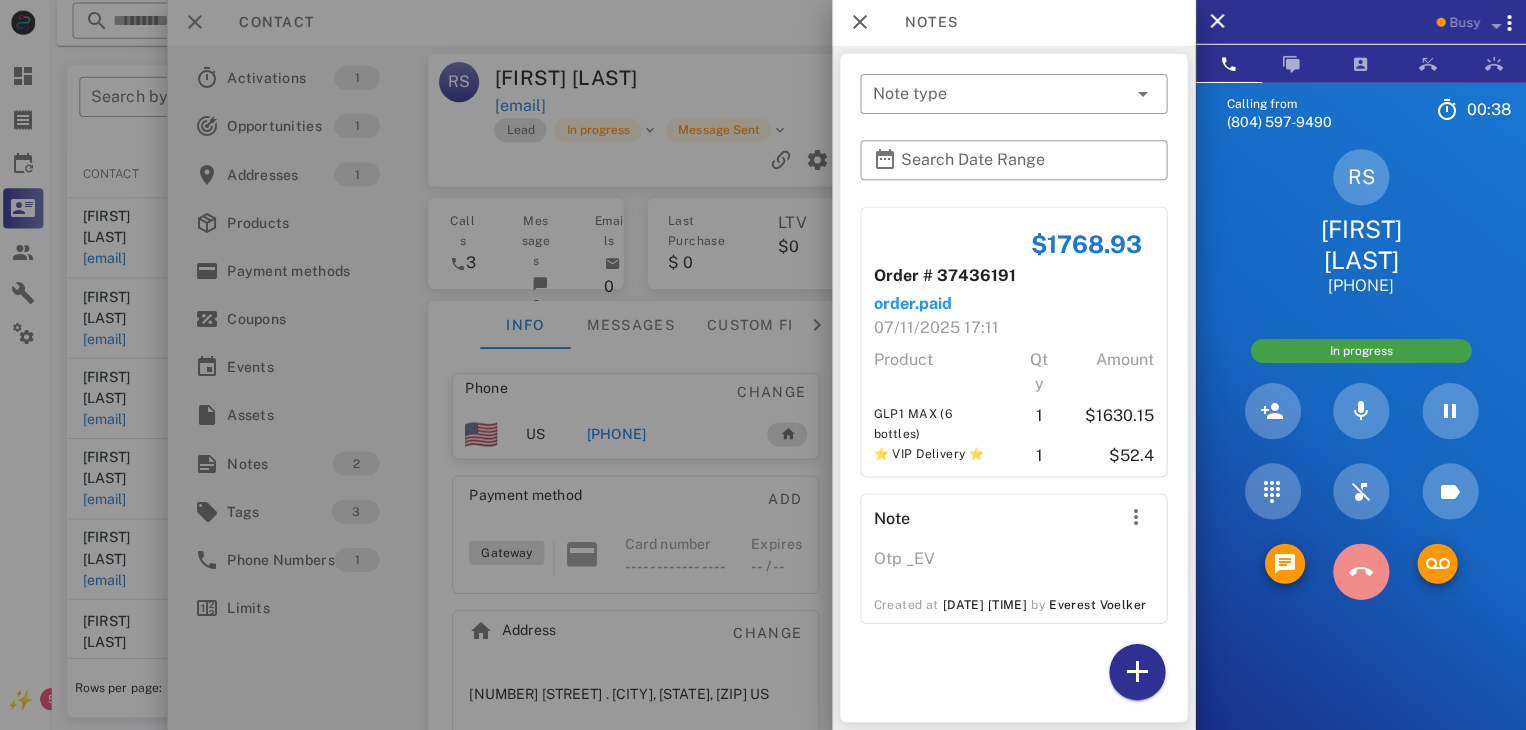 click at bounding box center (1361, 572) 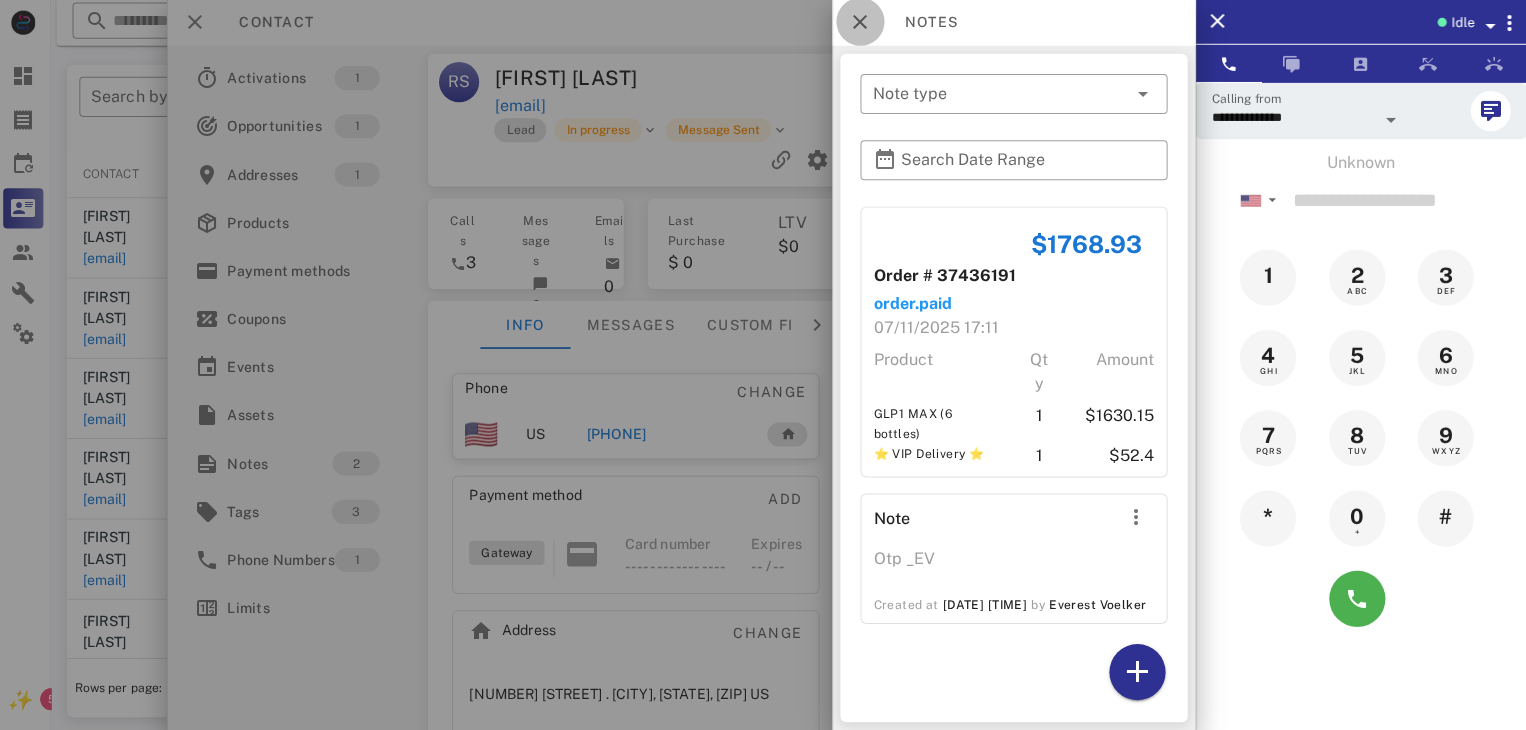 click at bounding box center [862, 24] 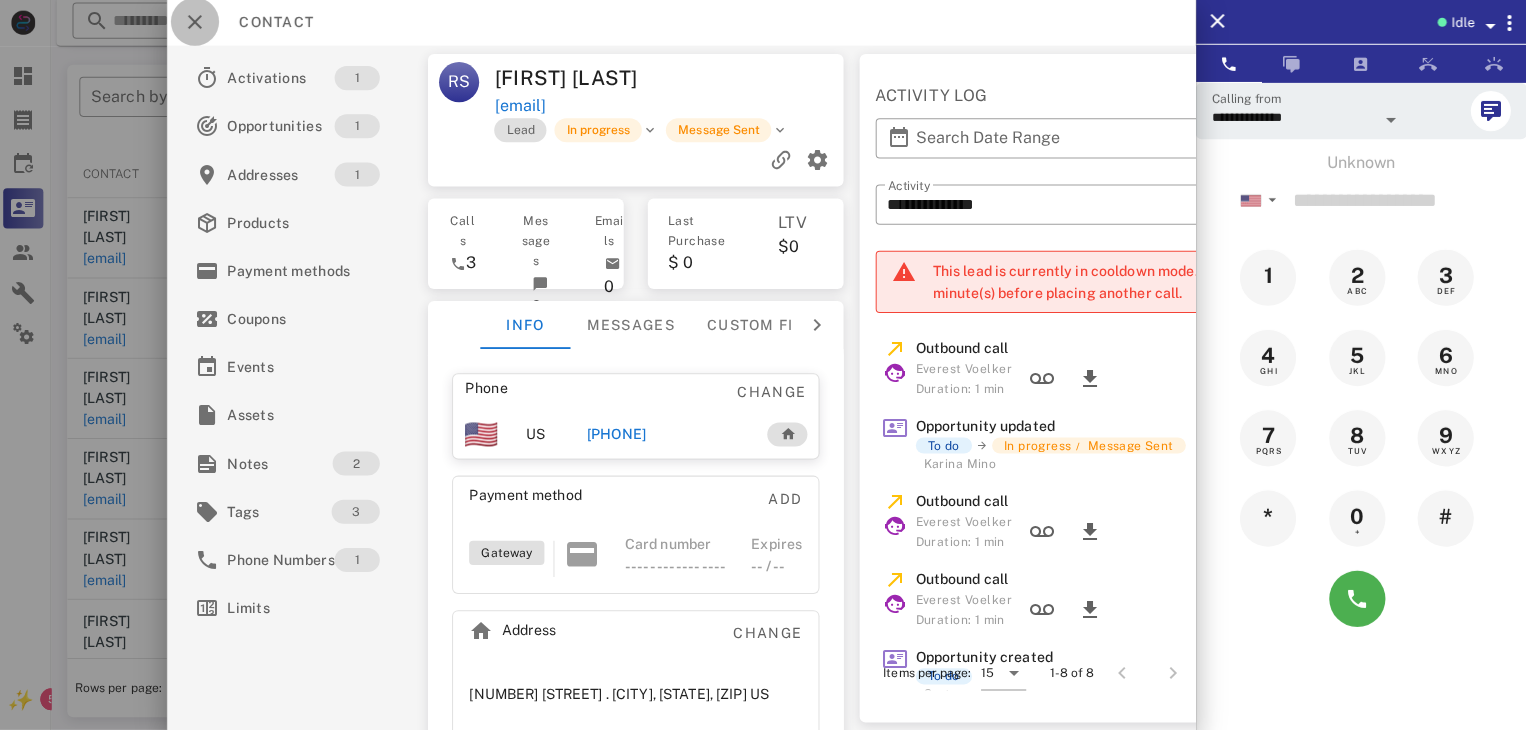 click at bounding box center (199, 24) 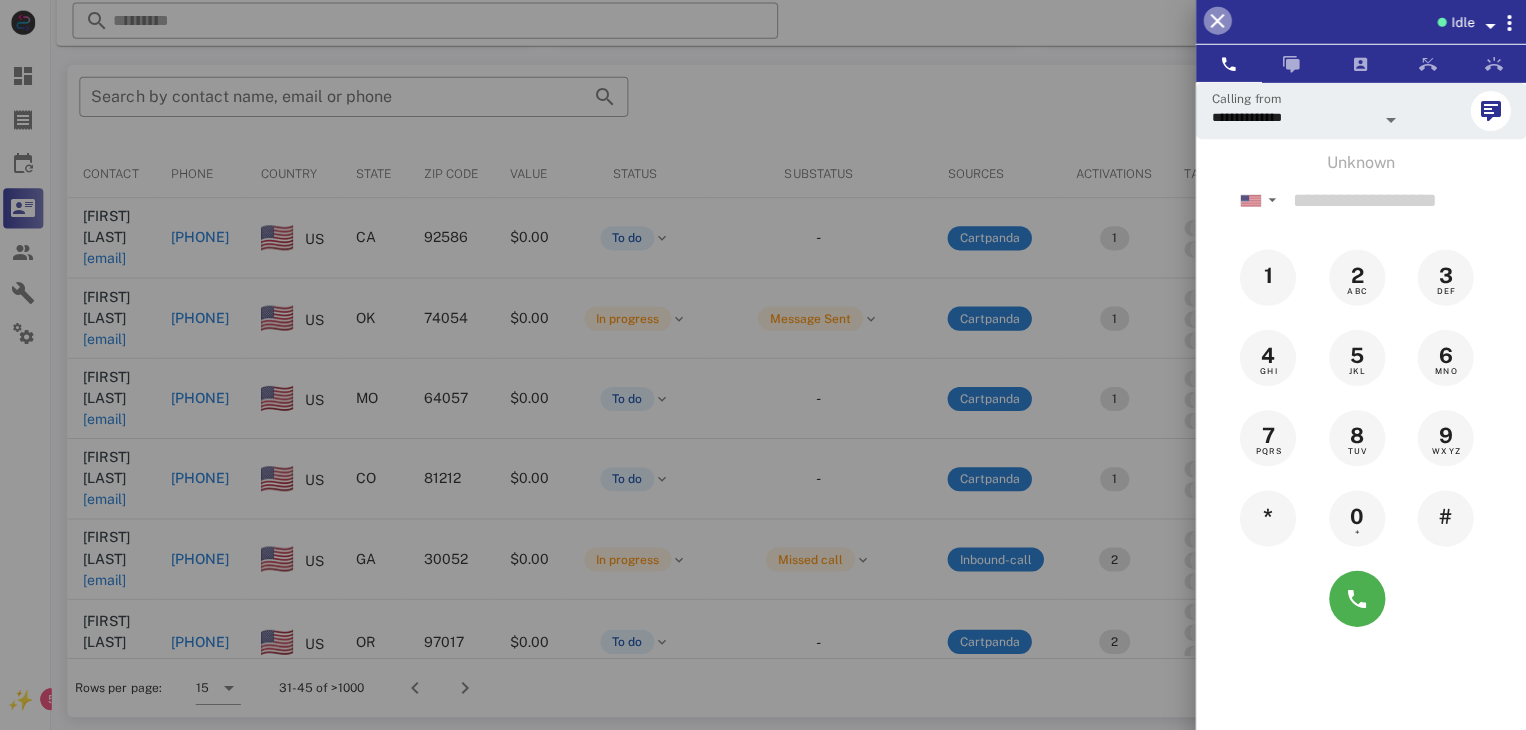click at bounding box center (1218, 23) 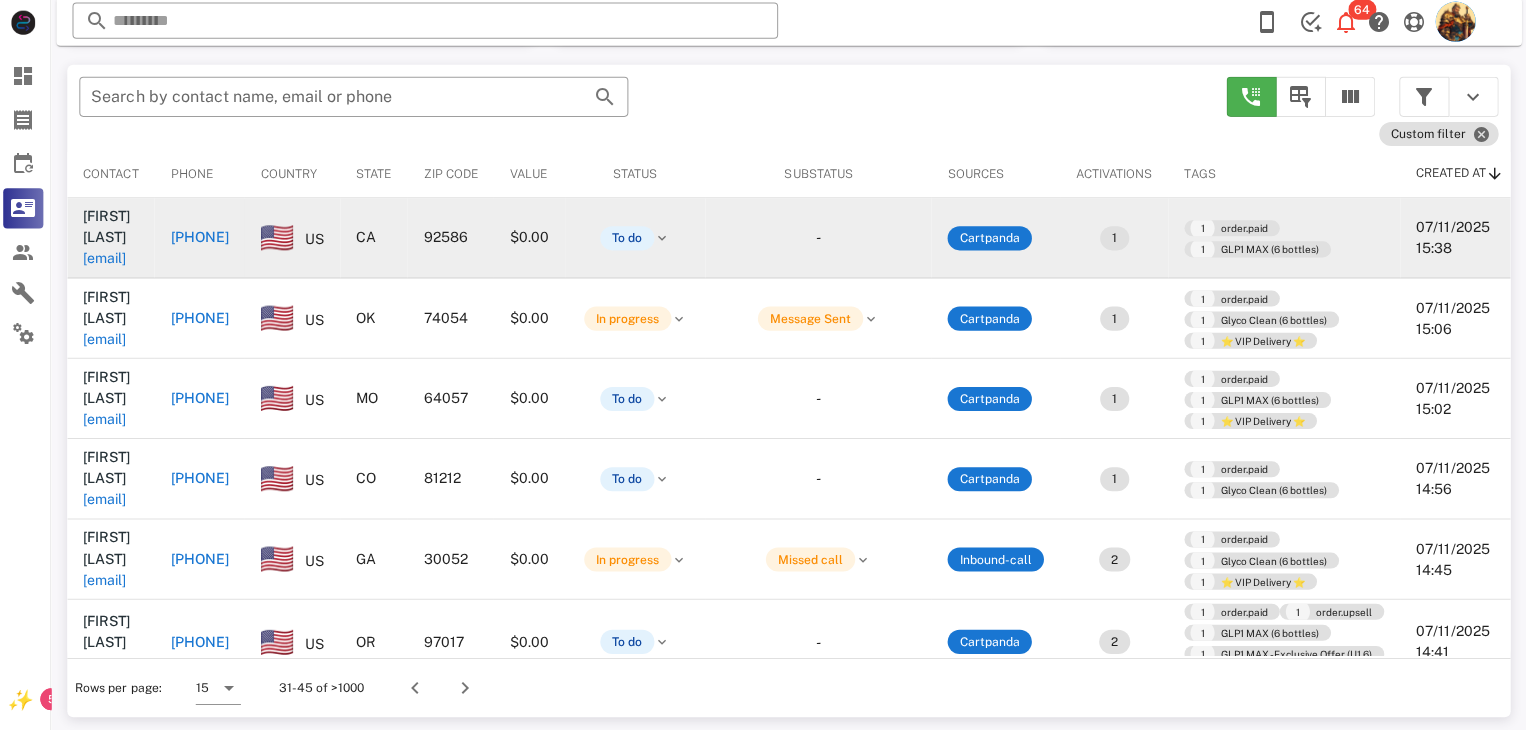 click on "robnhen@hotmail.com" at bounding box center (109, 260) 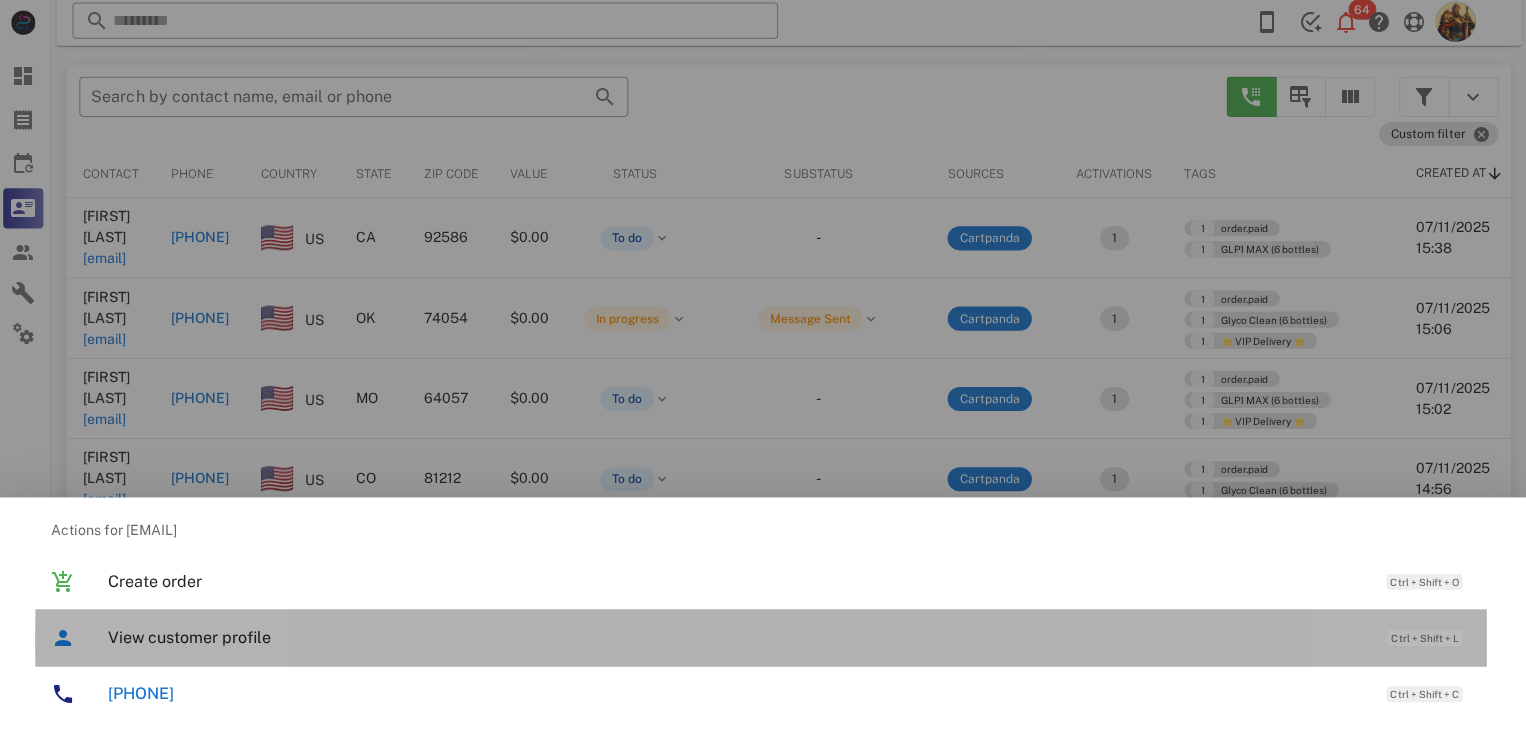 click on "View customer profile Ctrl + Shift + L" at bounding box center [791, 637] 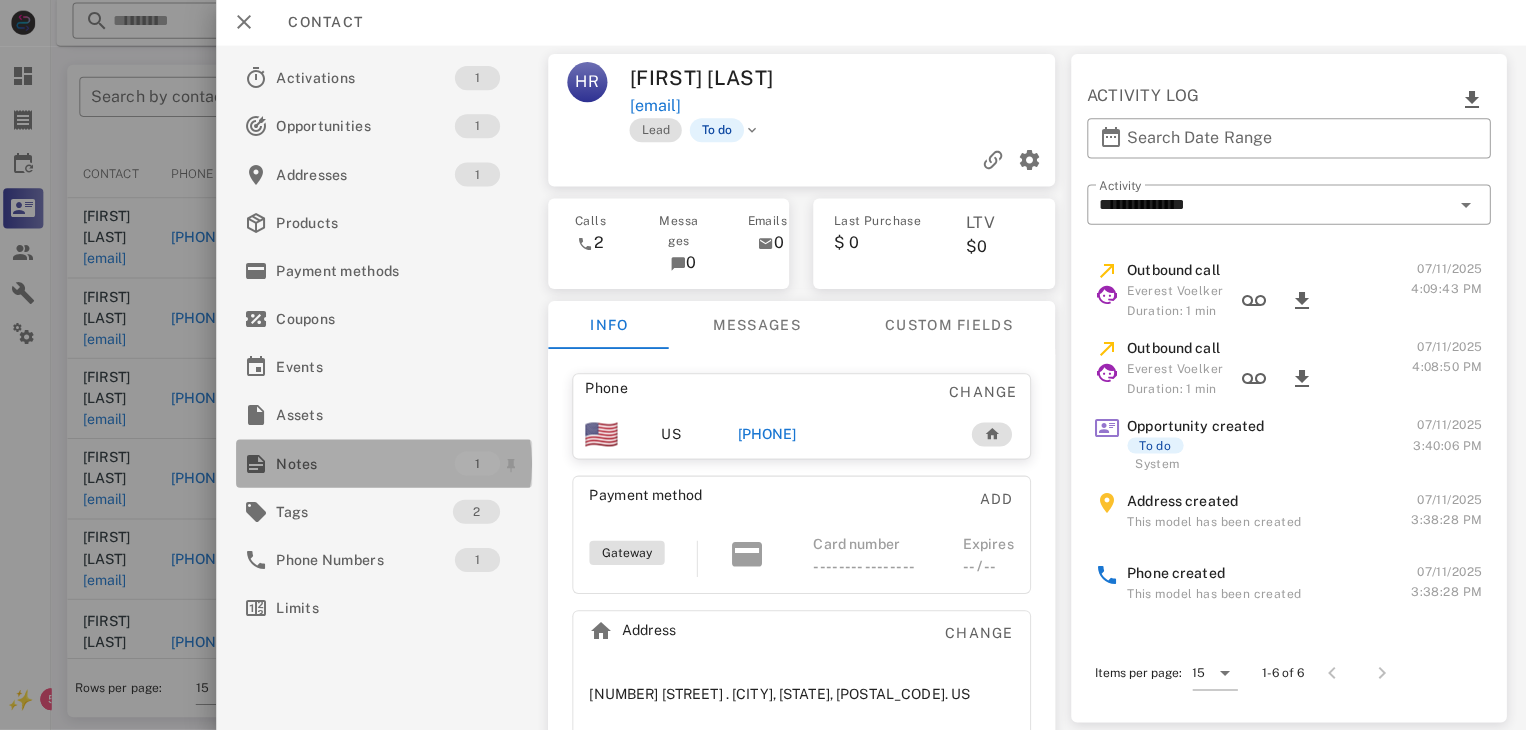 click on "Notes" at bounding box center [369, 464] 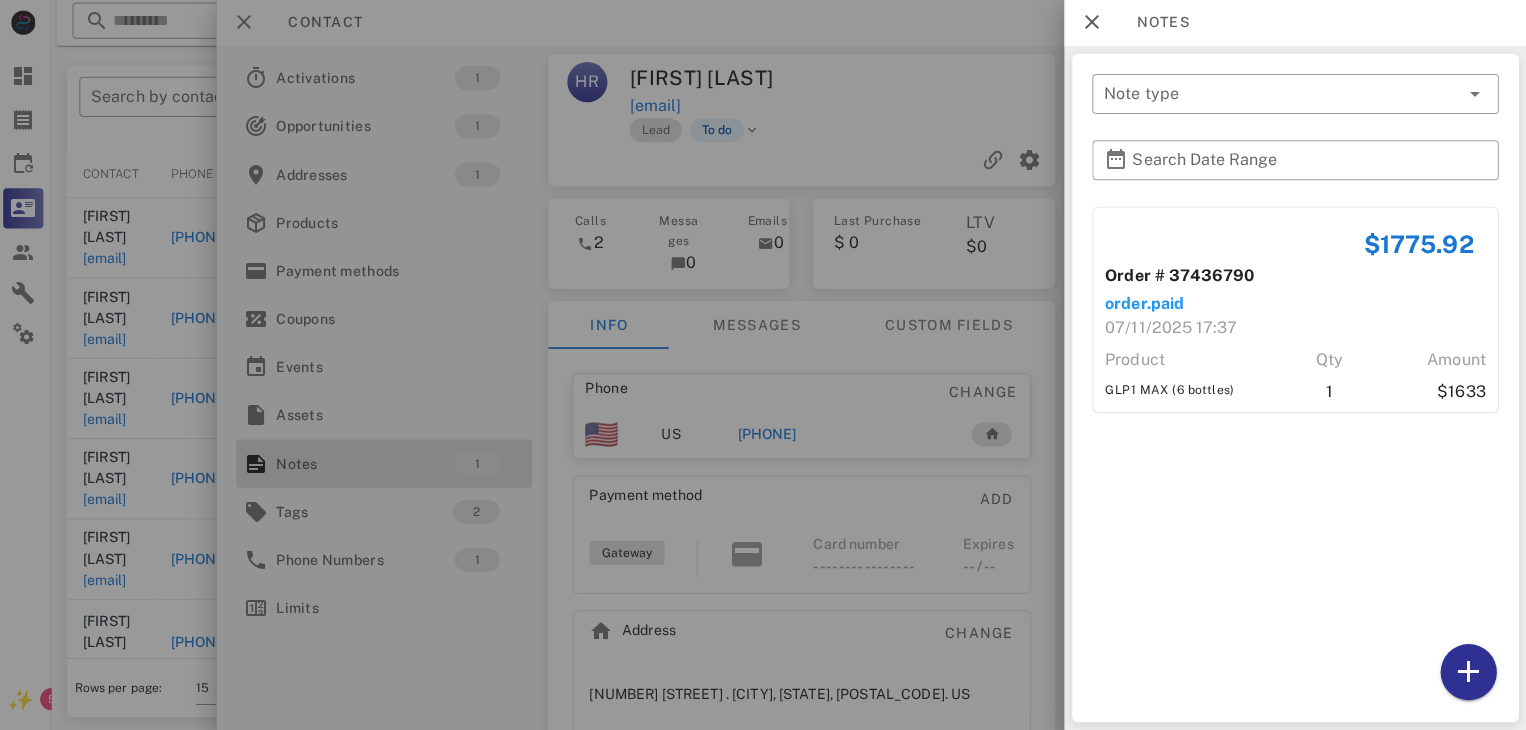 click at bounding box center [763, 365] 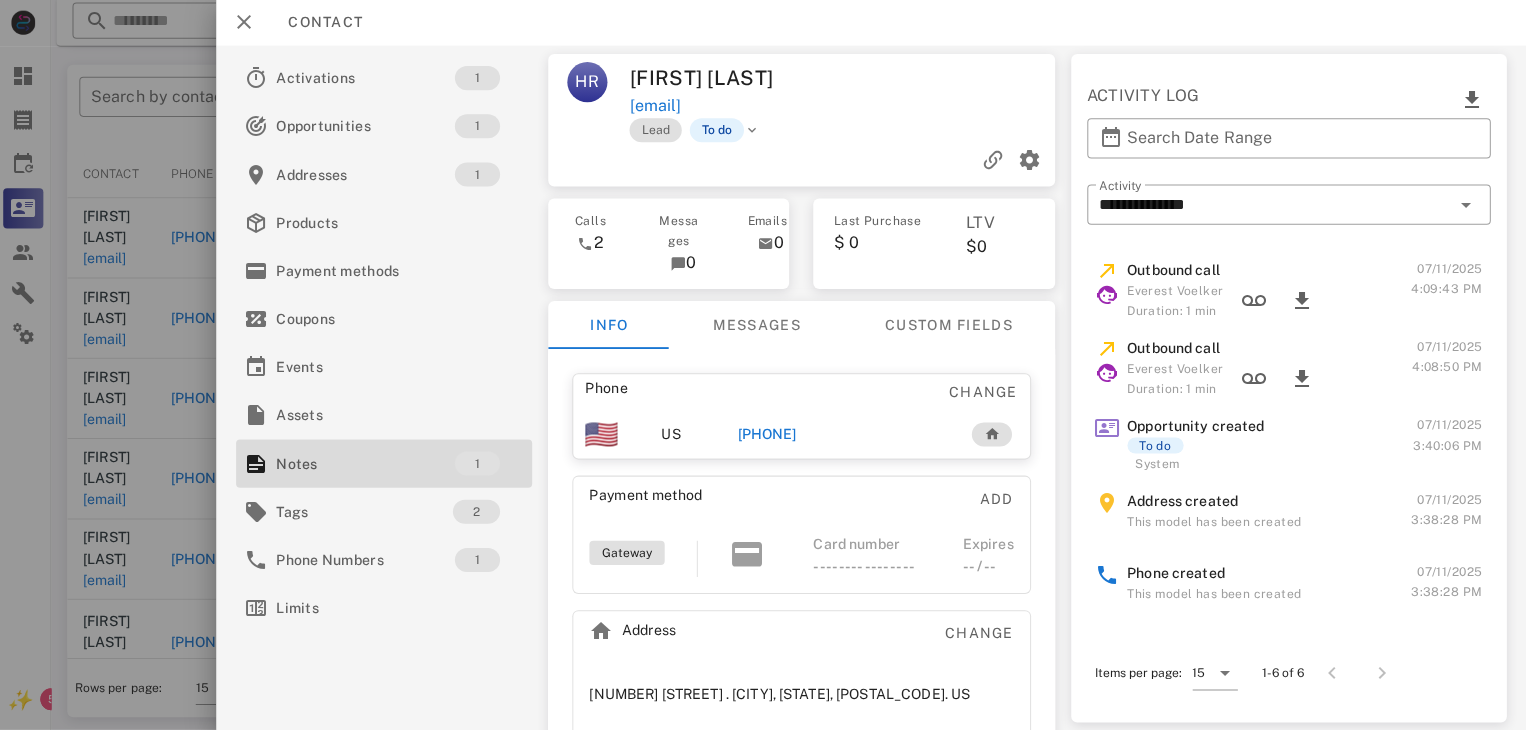 click on "+19516796302" at bounding box center [769, 435] 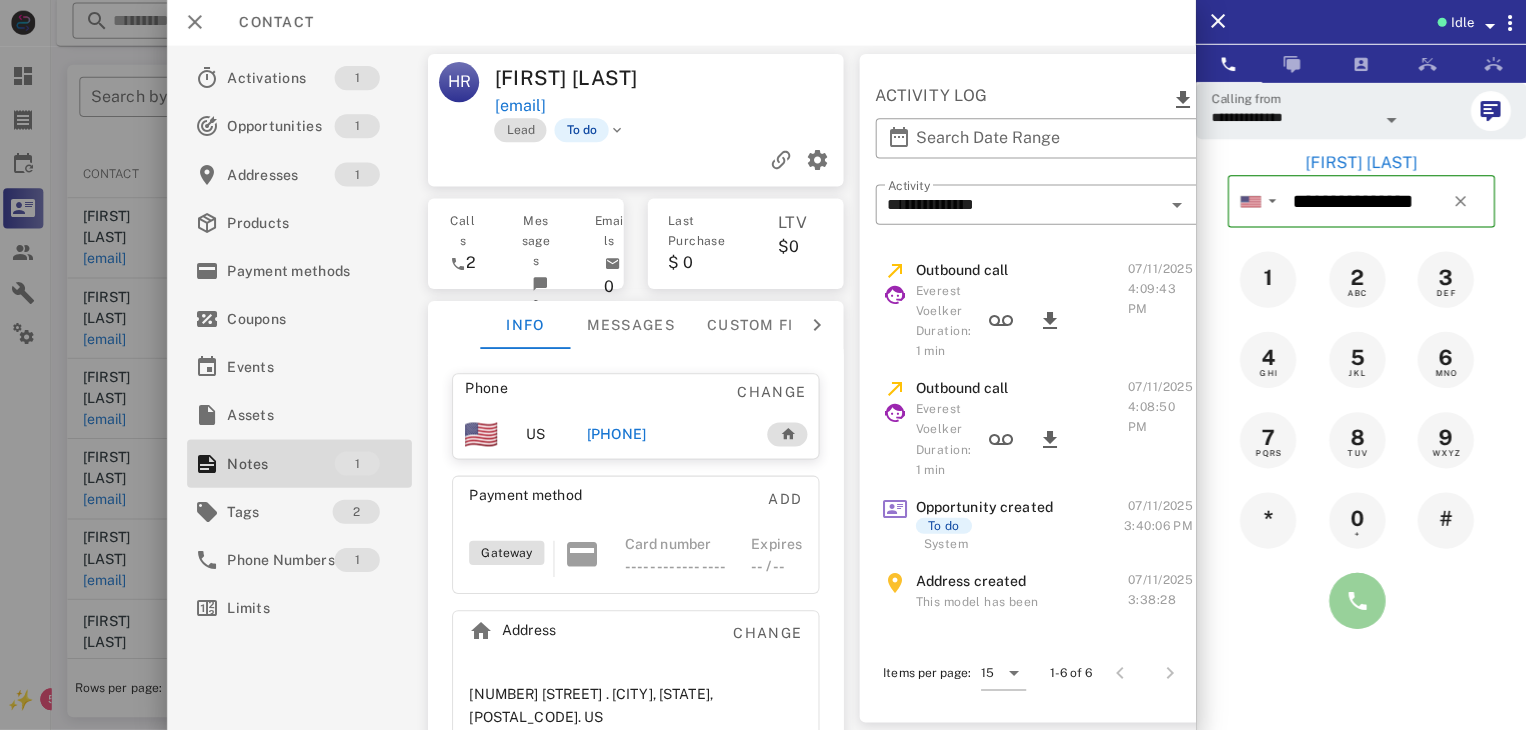 click at bounding box center [1357, 601] 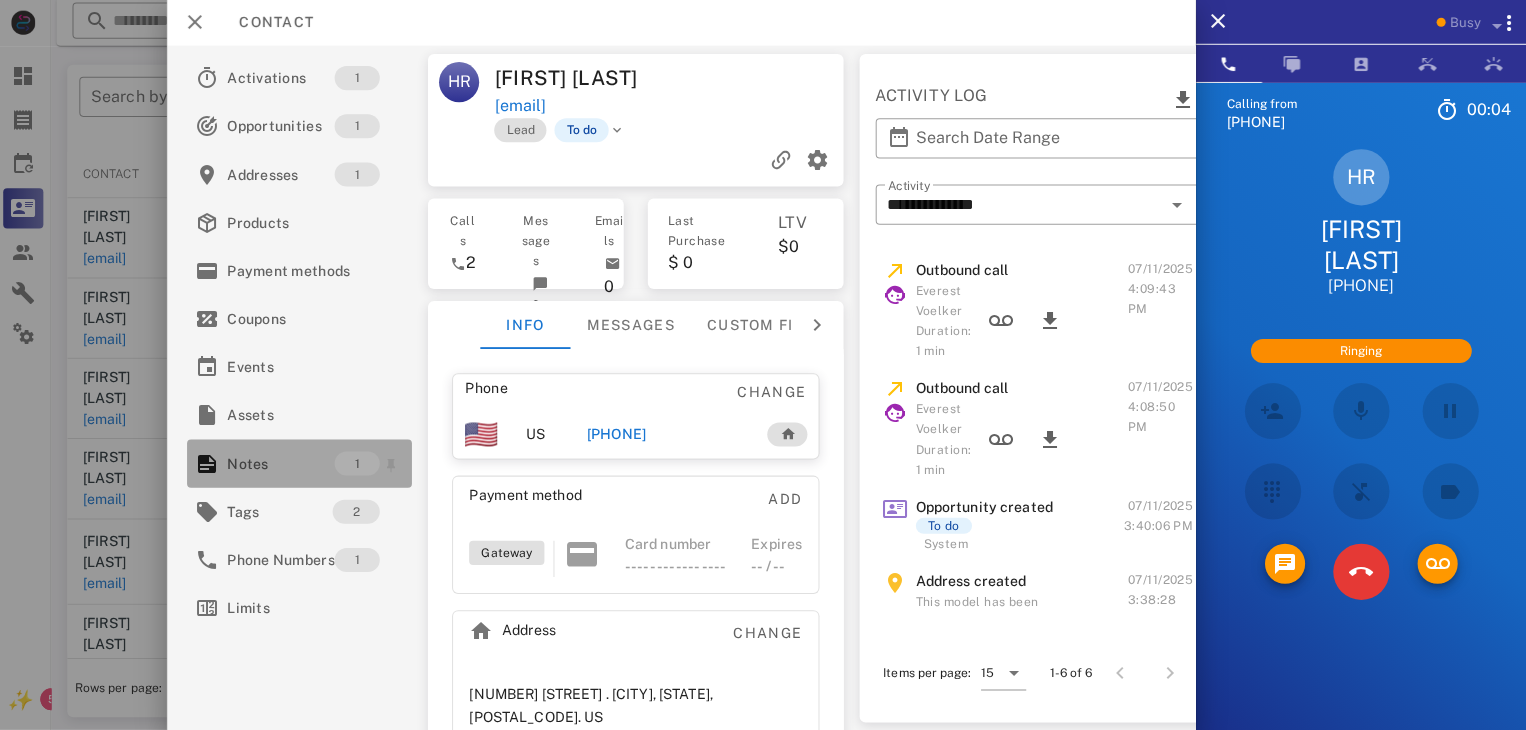 click on "Notes" at bounding box center (284, 464) 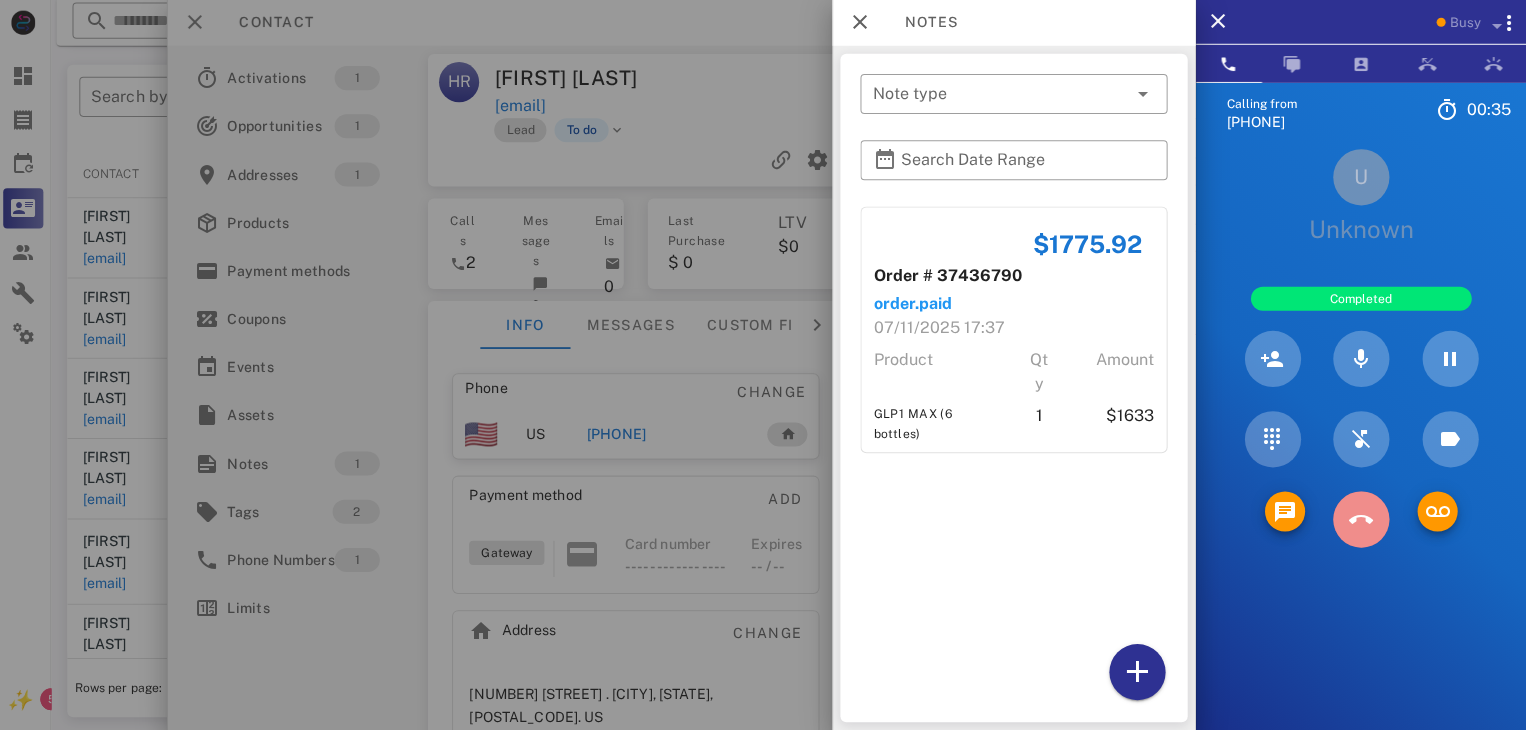 click at bounding box center [1361, 520] 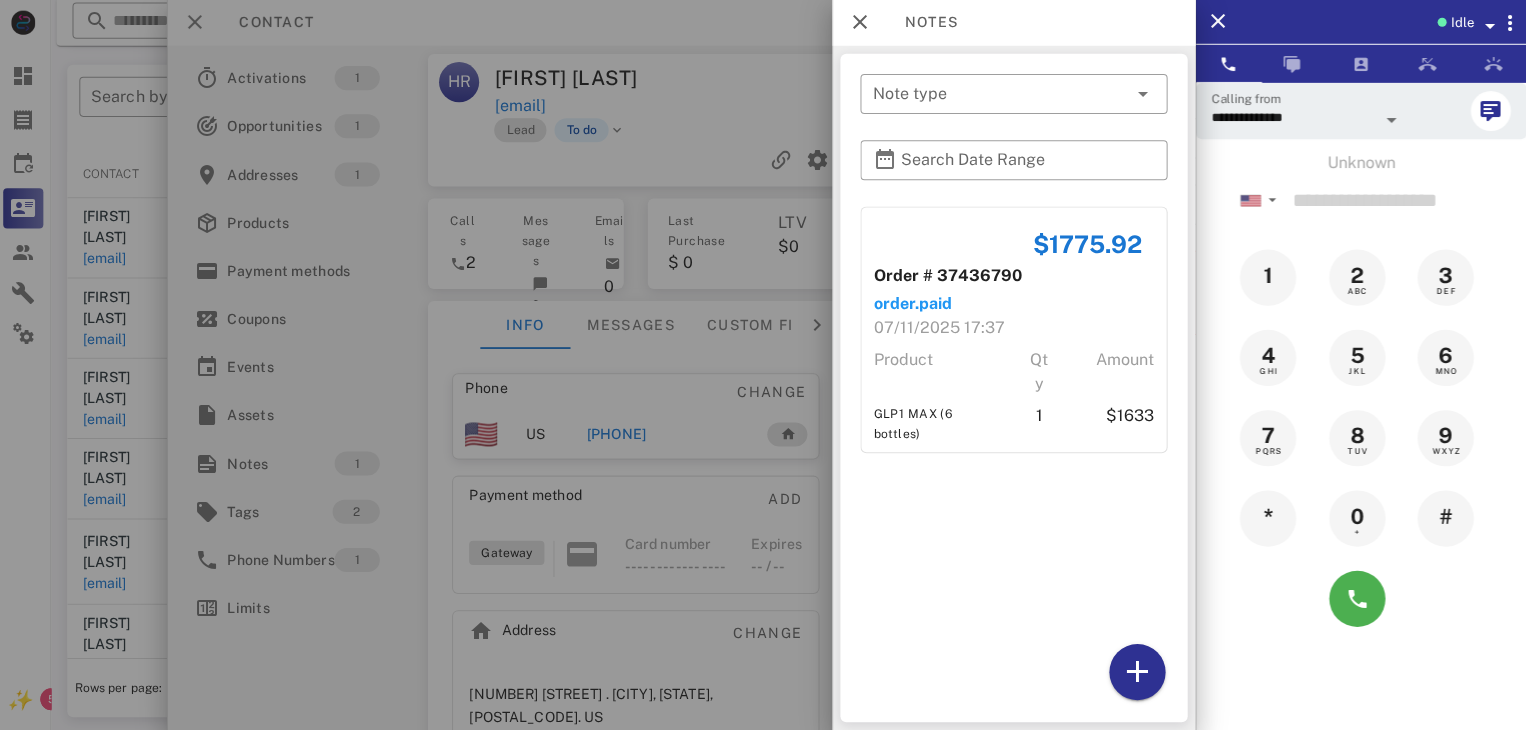 click at bounding box center [763, 365] 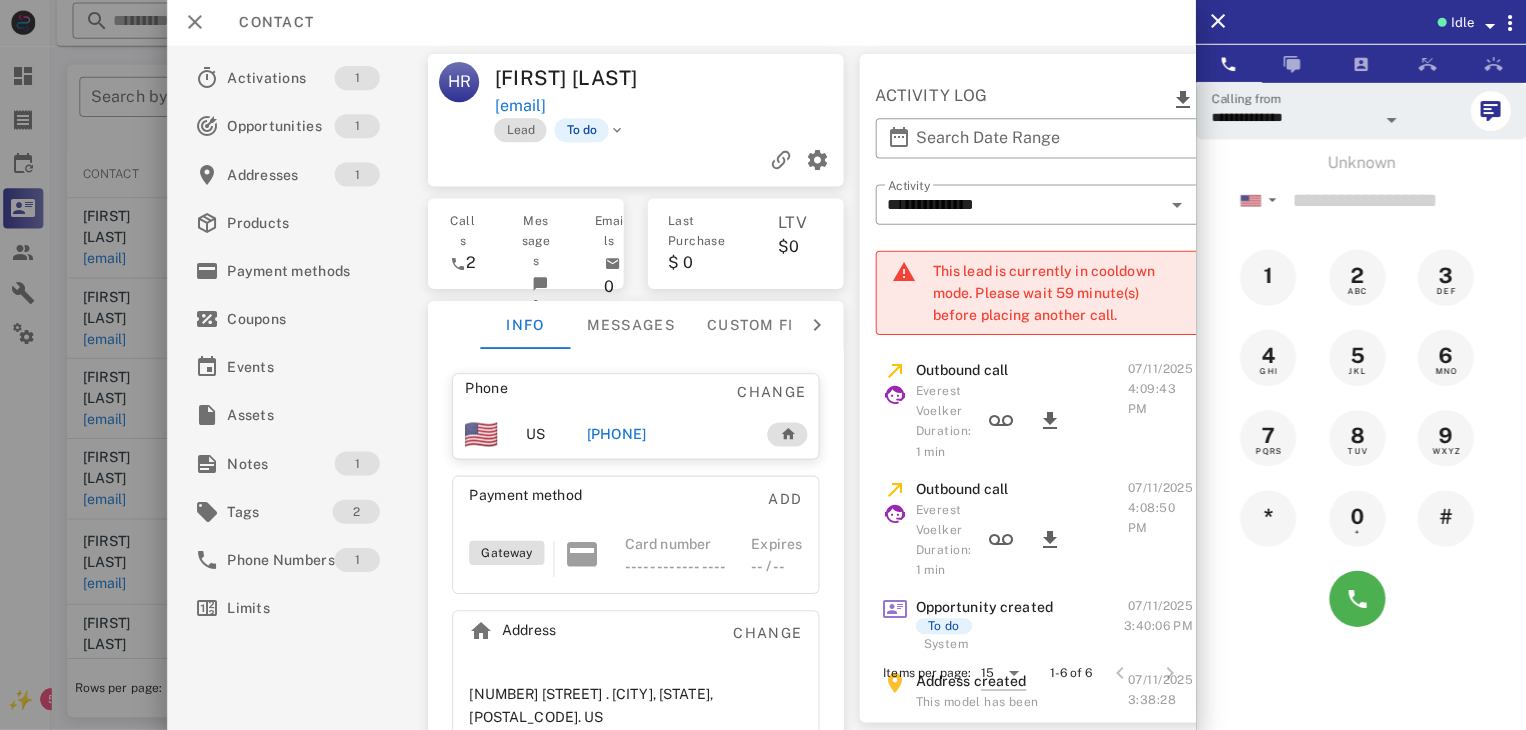 click on "+19516796302" at bounding box center [618, 435] 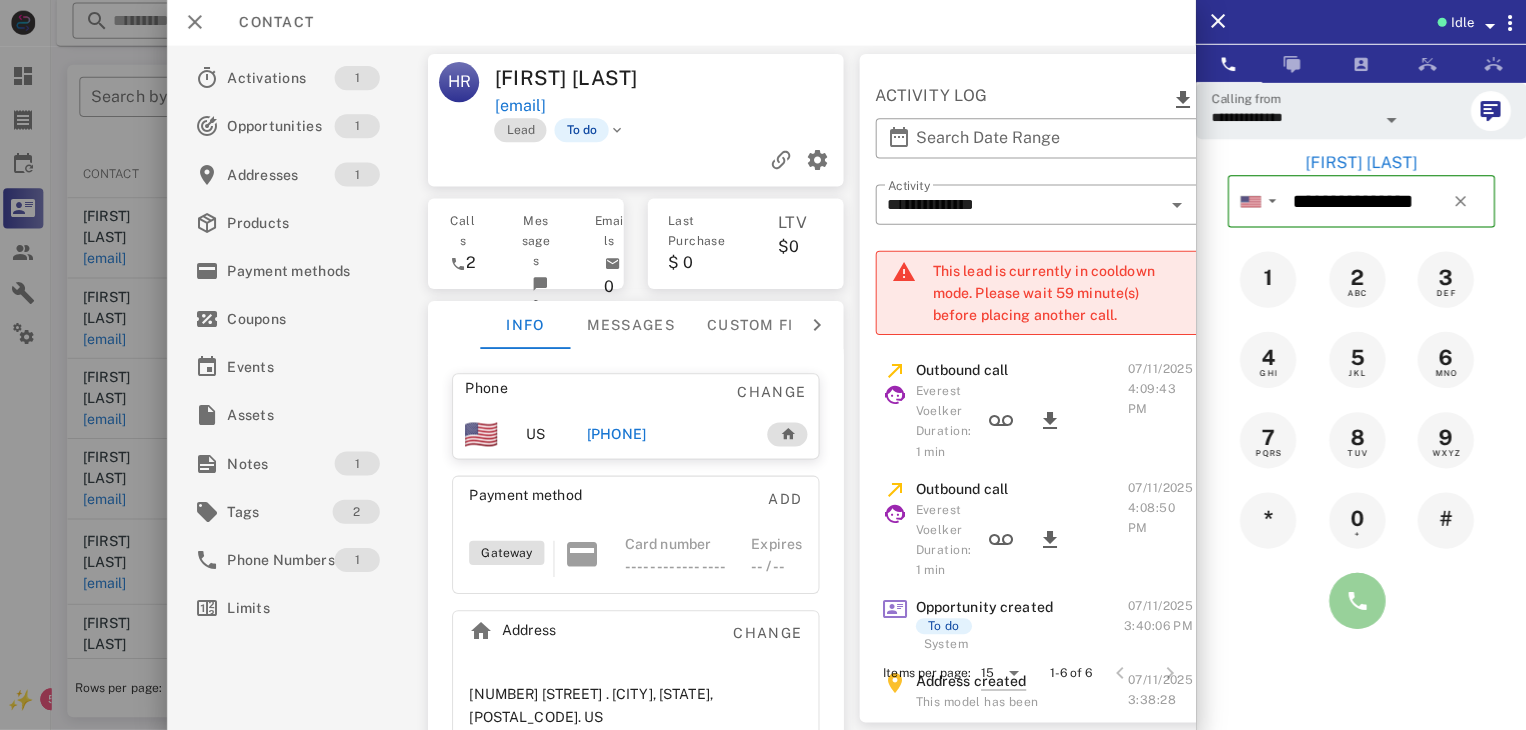 click at bounding box center (1357, 601) 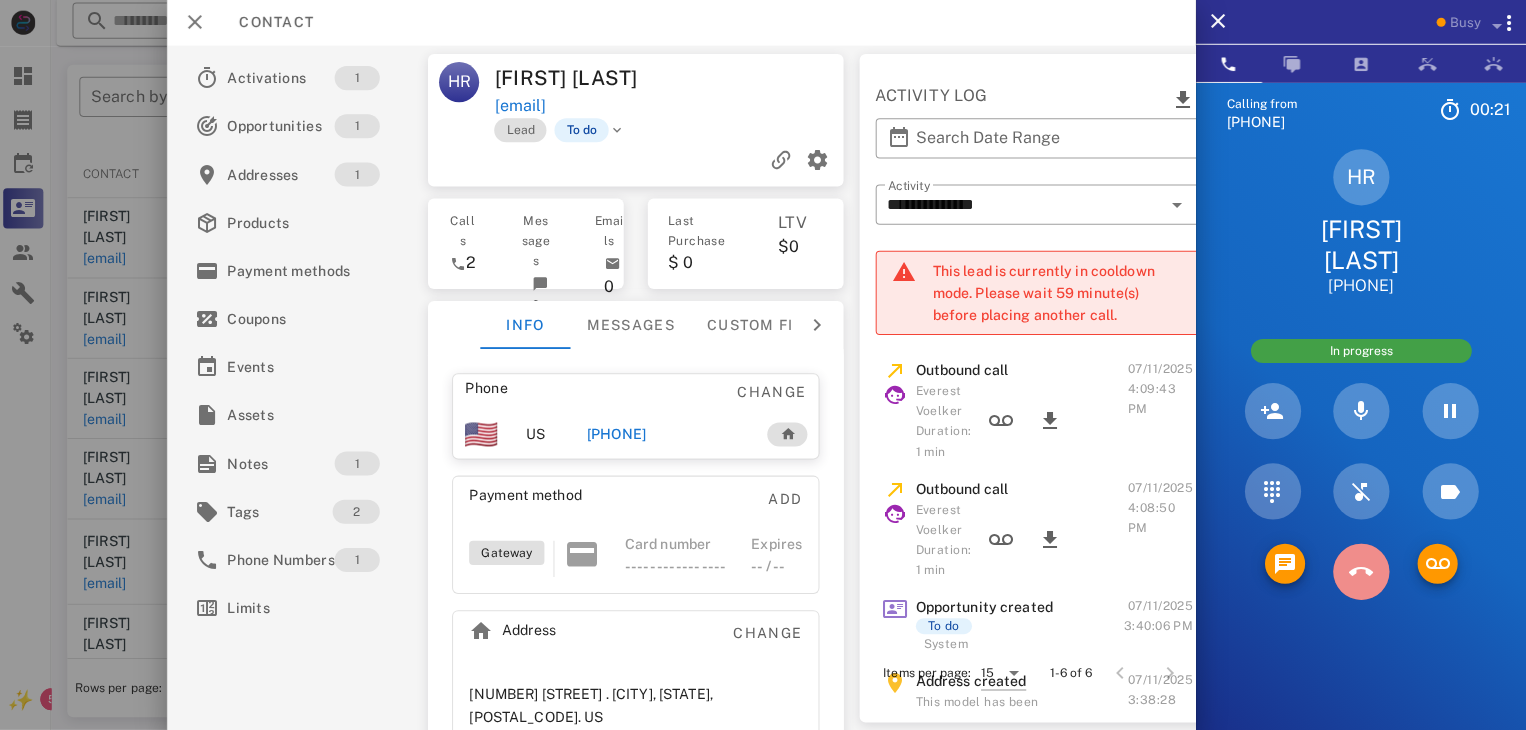 click at bounding box center [1361, 572] 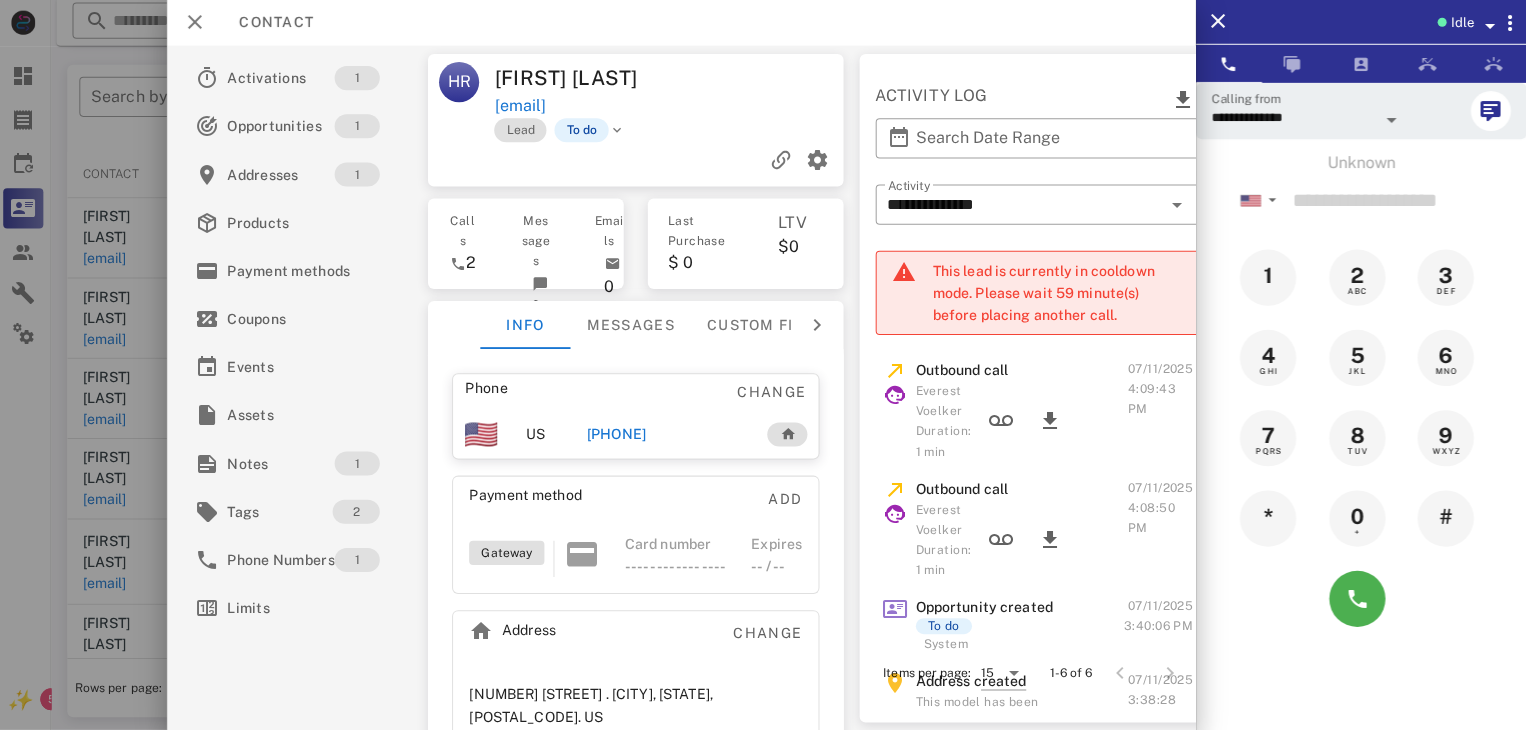 click at bounding box center (763, 365) 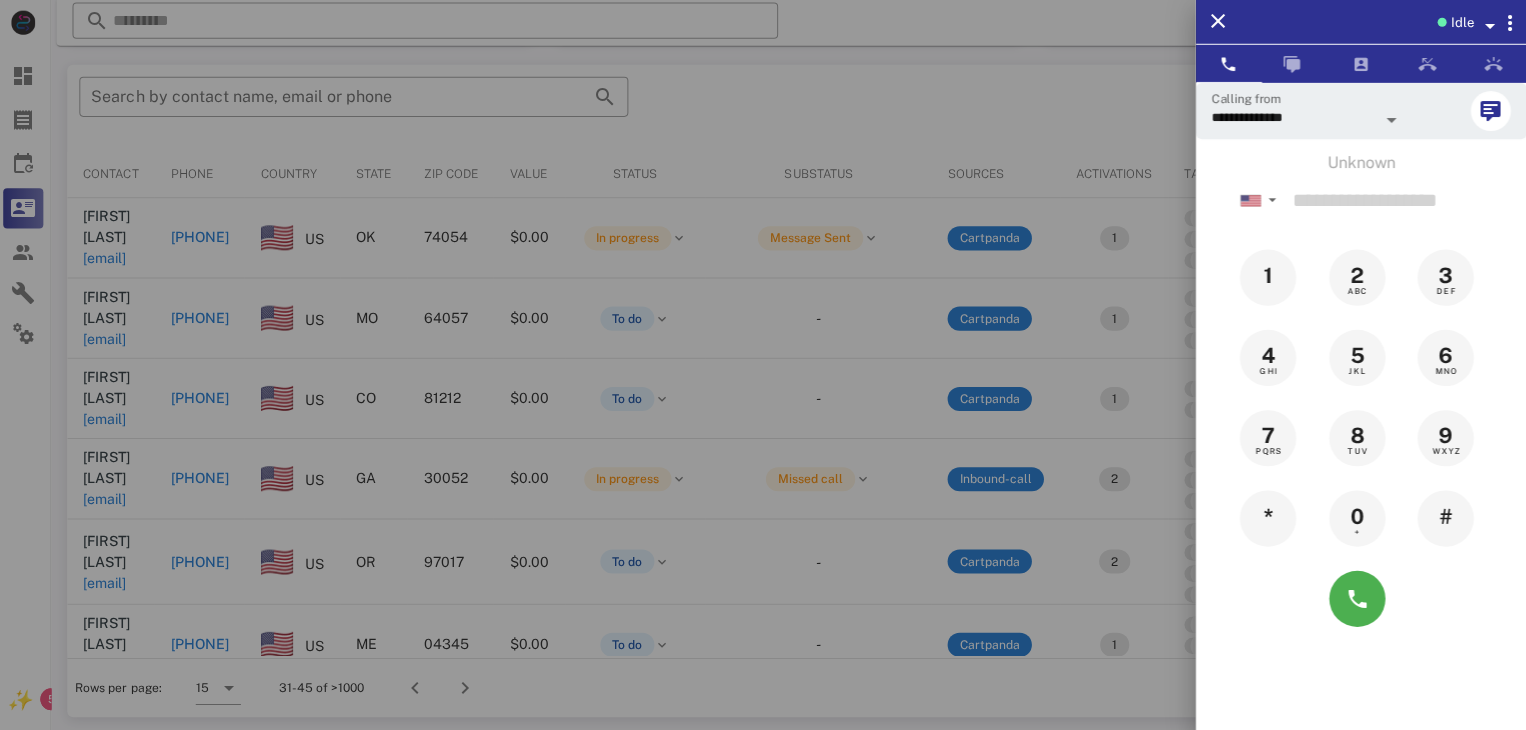 click at bounding box center (763, 365) 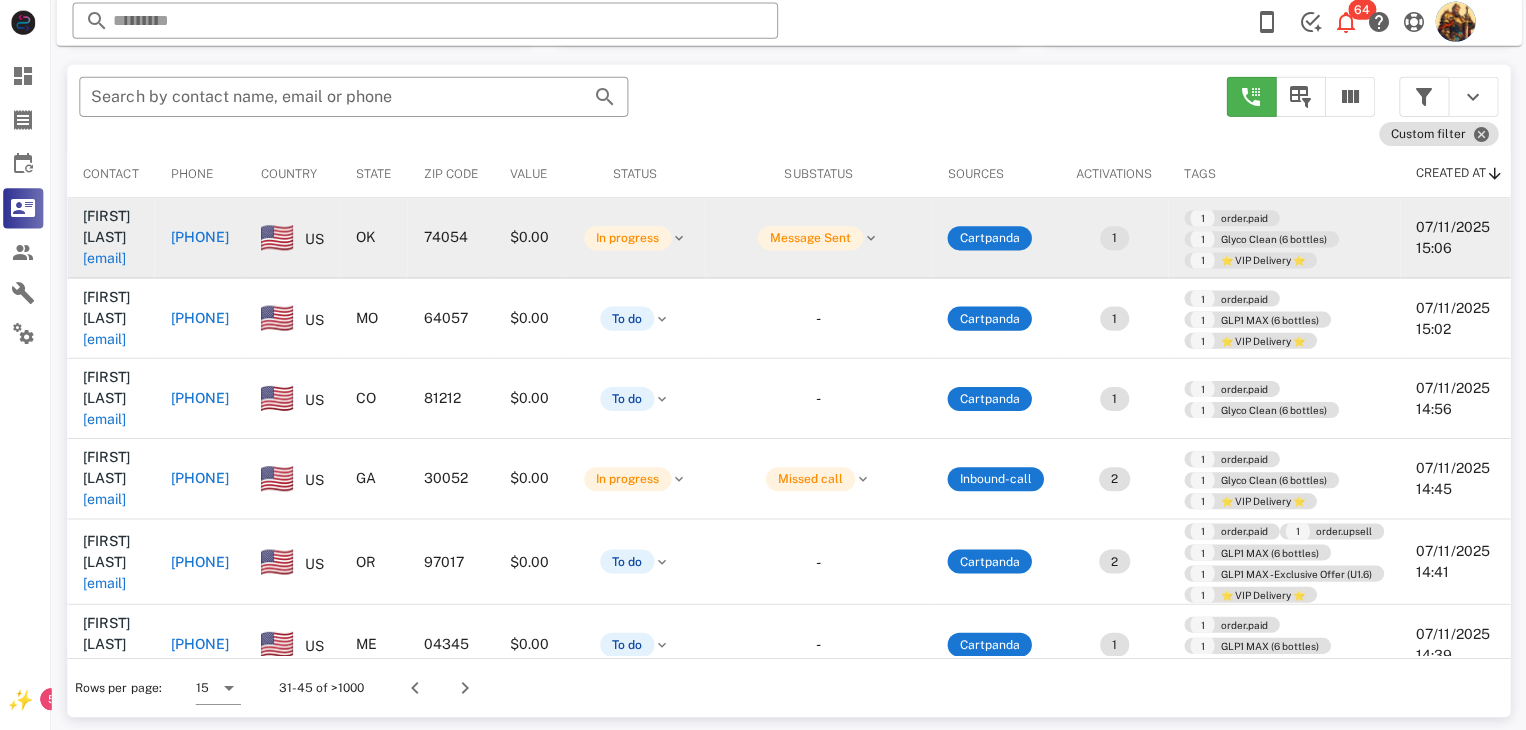 click on "bctaylor2@gmail.com" at bounding box center [109, 260] 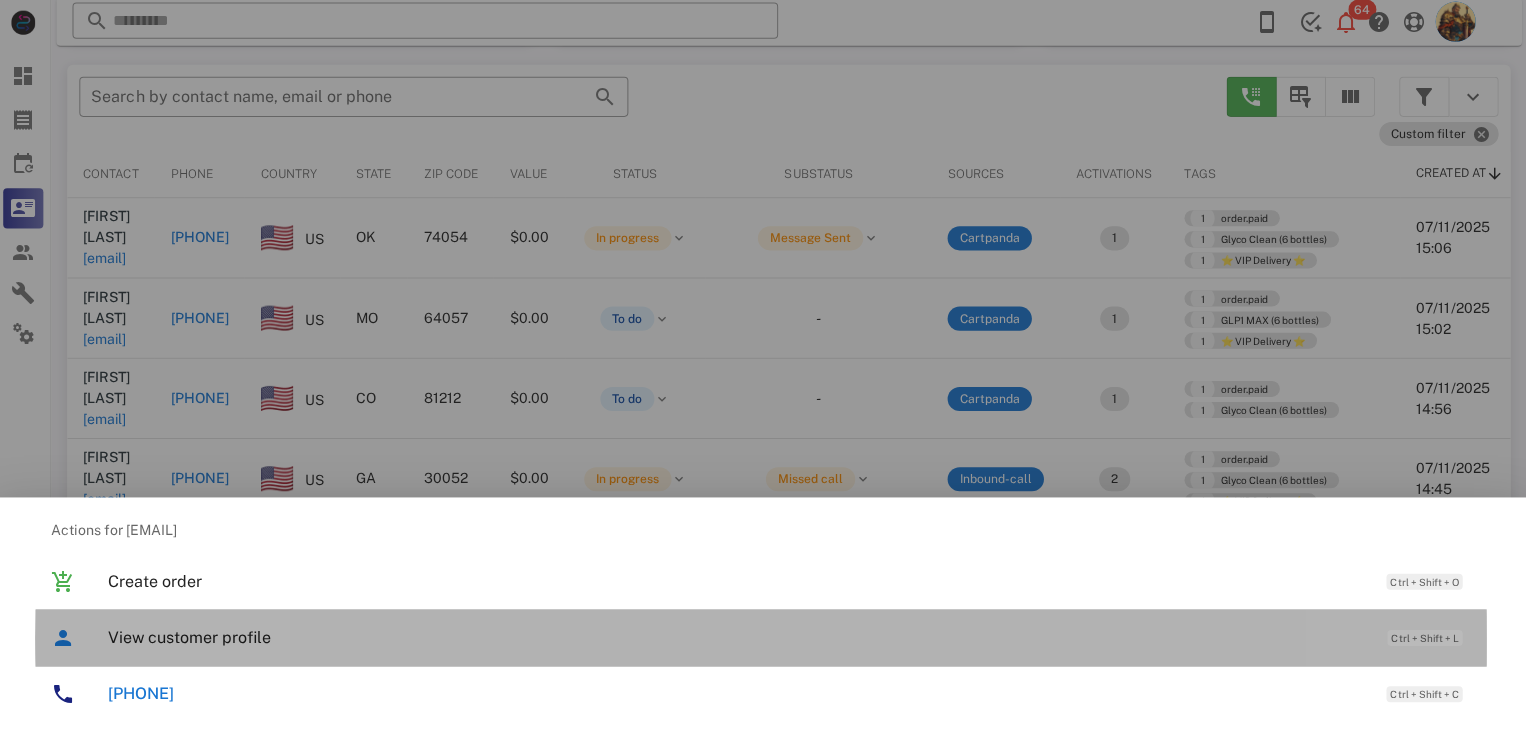click on "View customer profile" at bounding box center [739, 637] 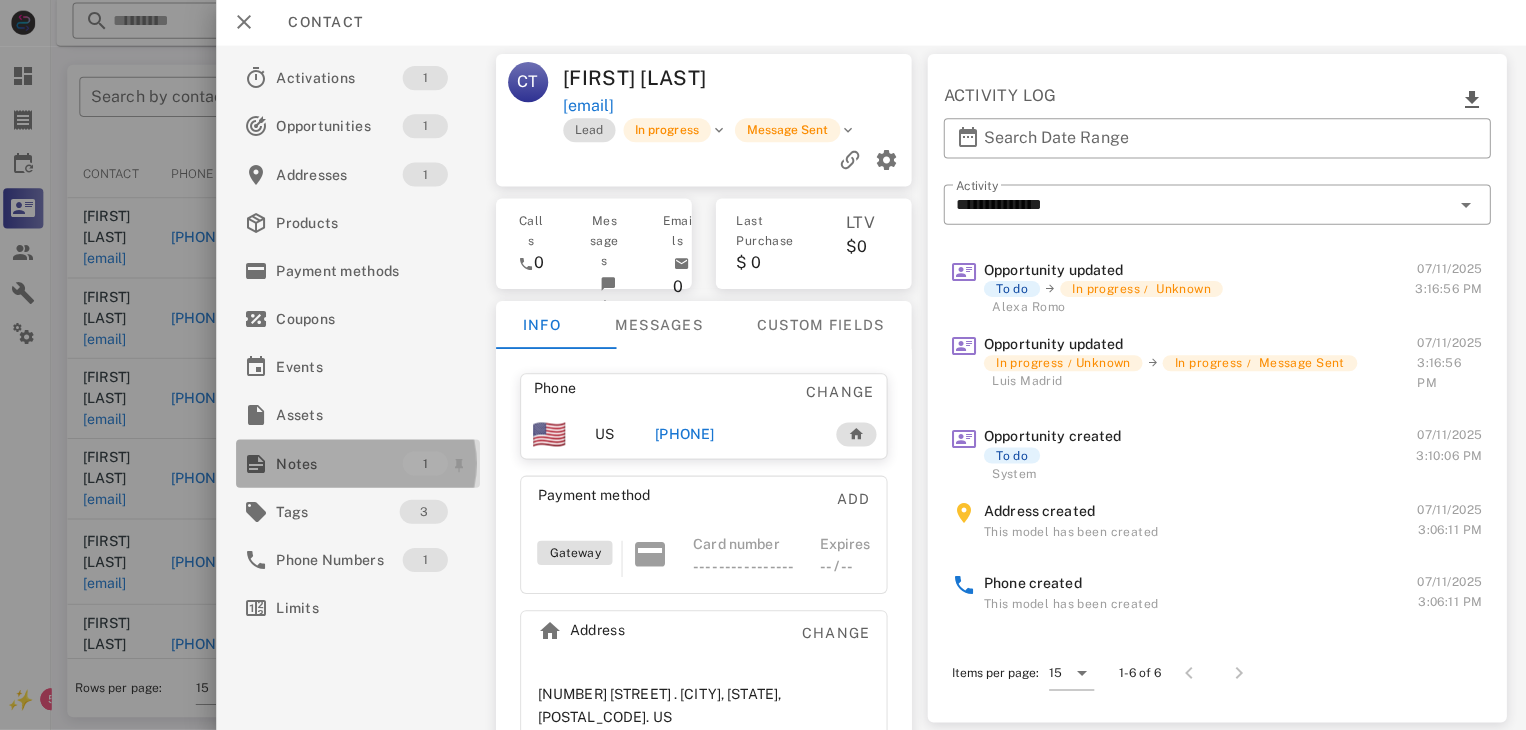 click at bounding box center (260, 464) 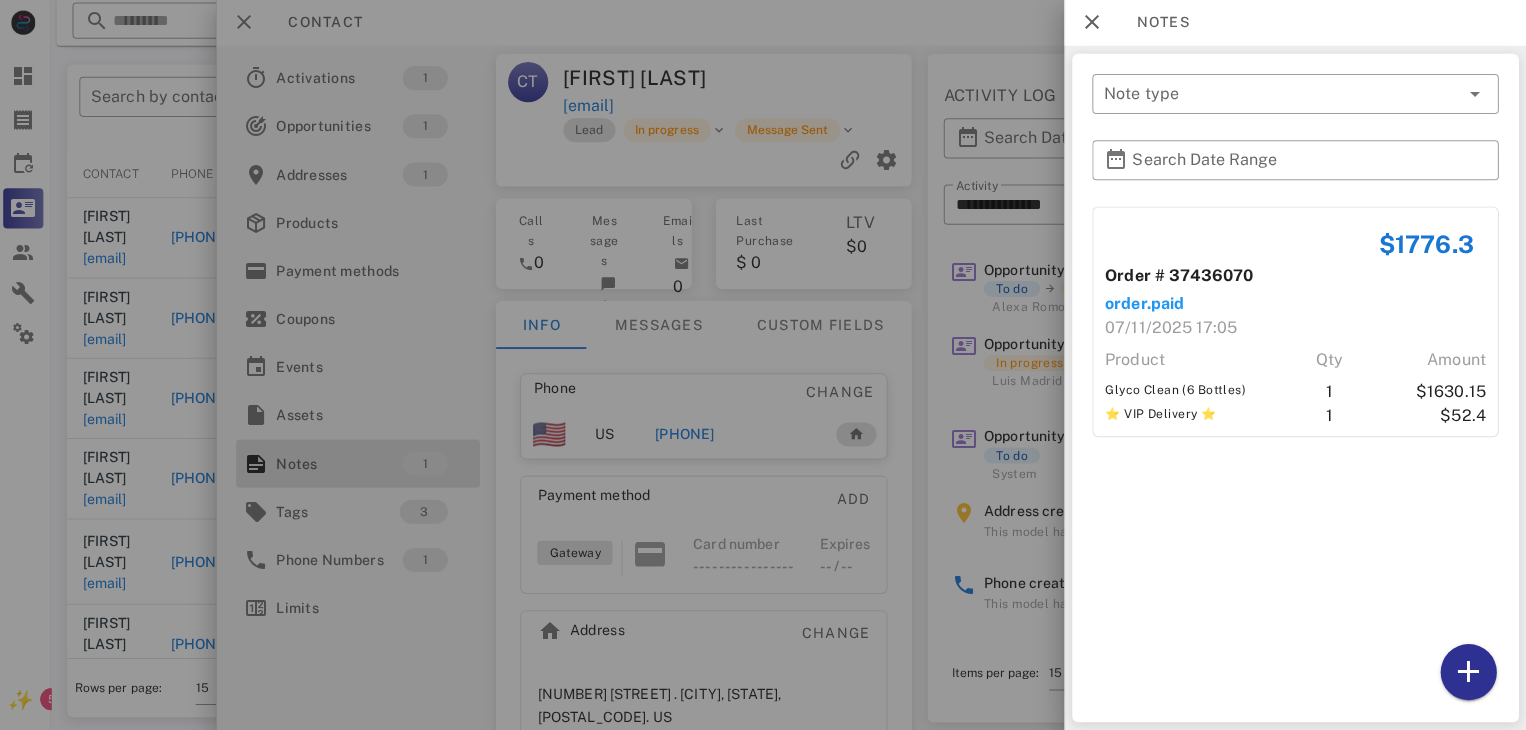 click at bounding box center (763, 365) 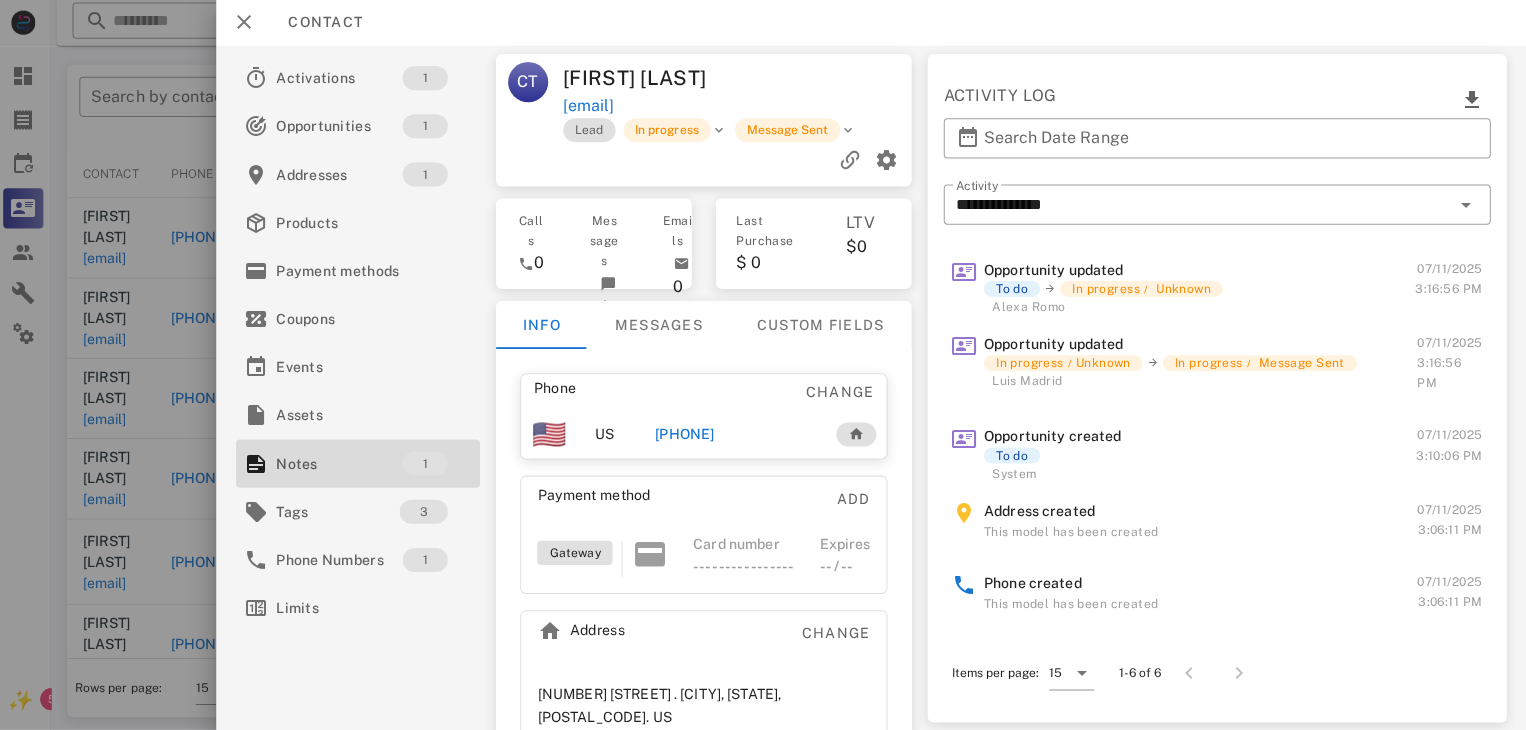 click on "+19183542336" at bounding box center [687, 435] 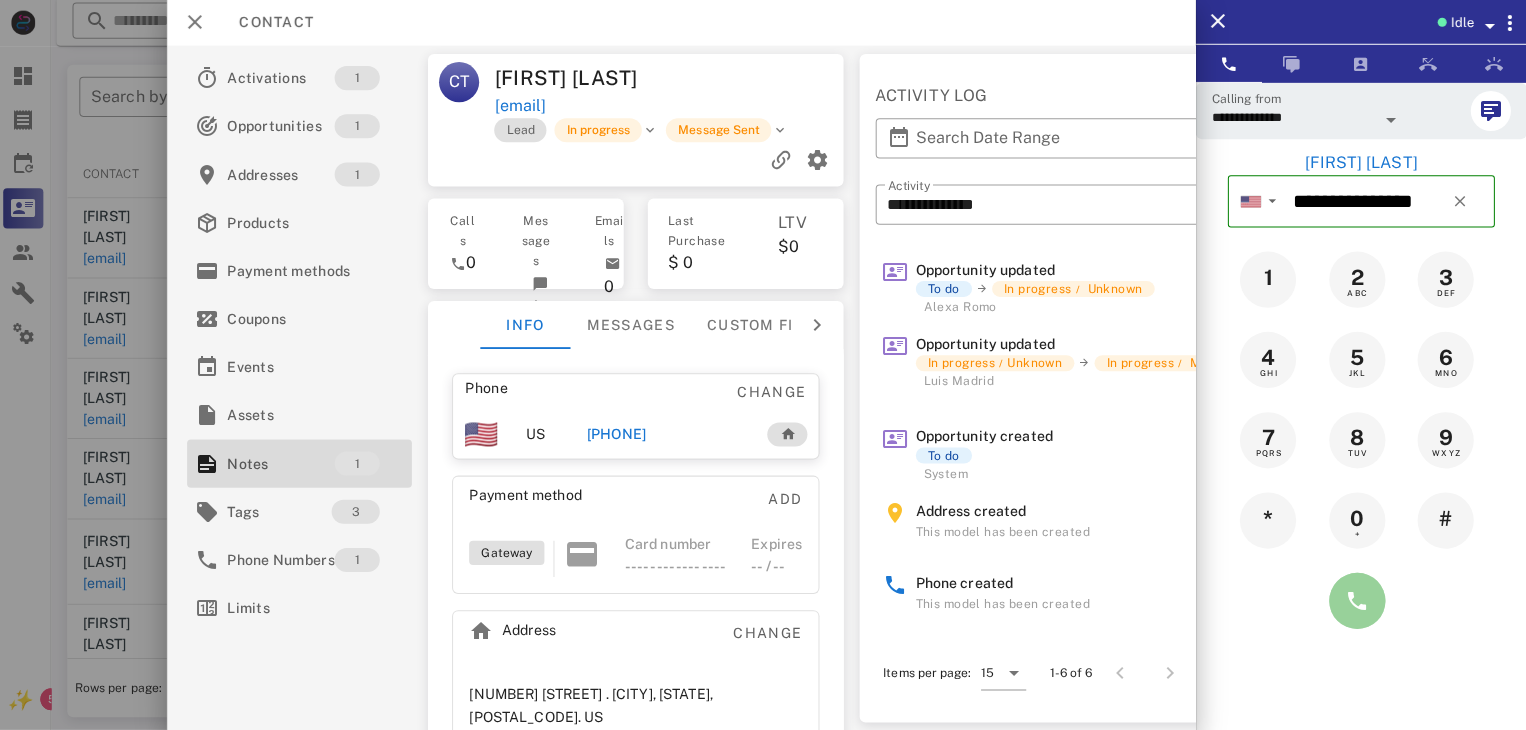 click at bounding box center [1357, 601] 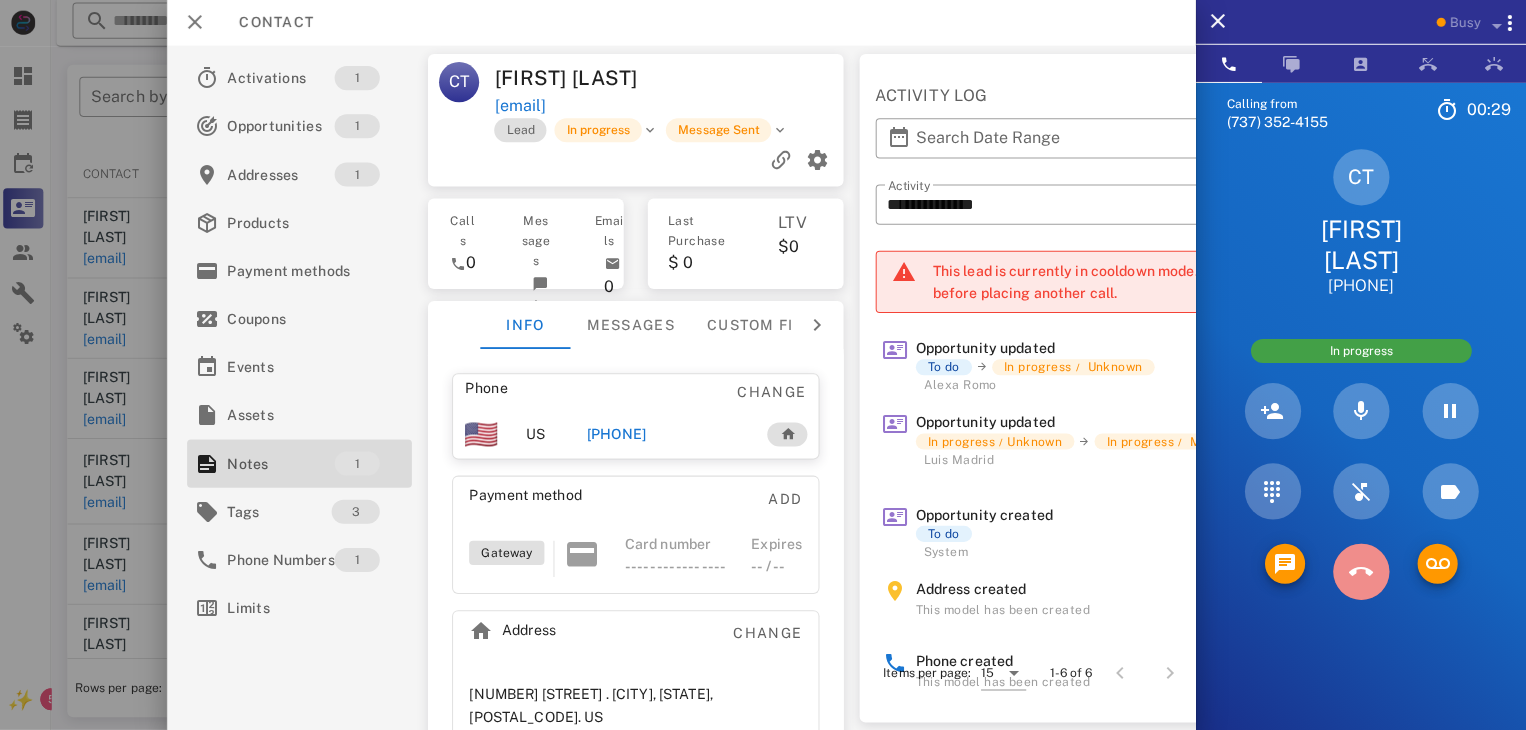 click at bounding box center (1361, 572) 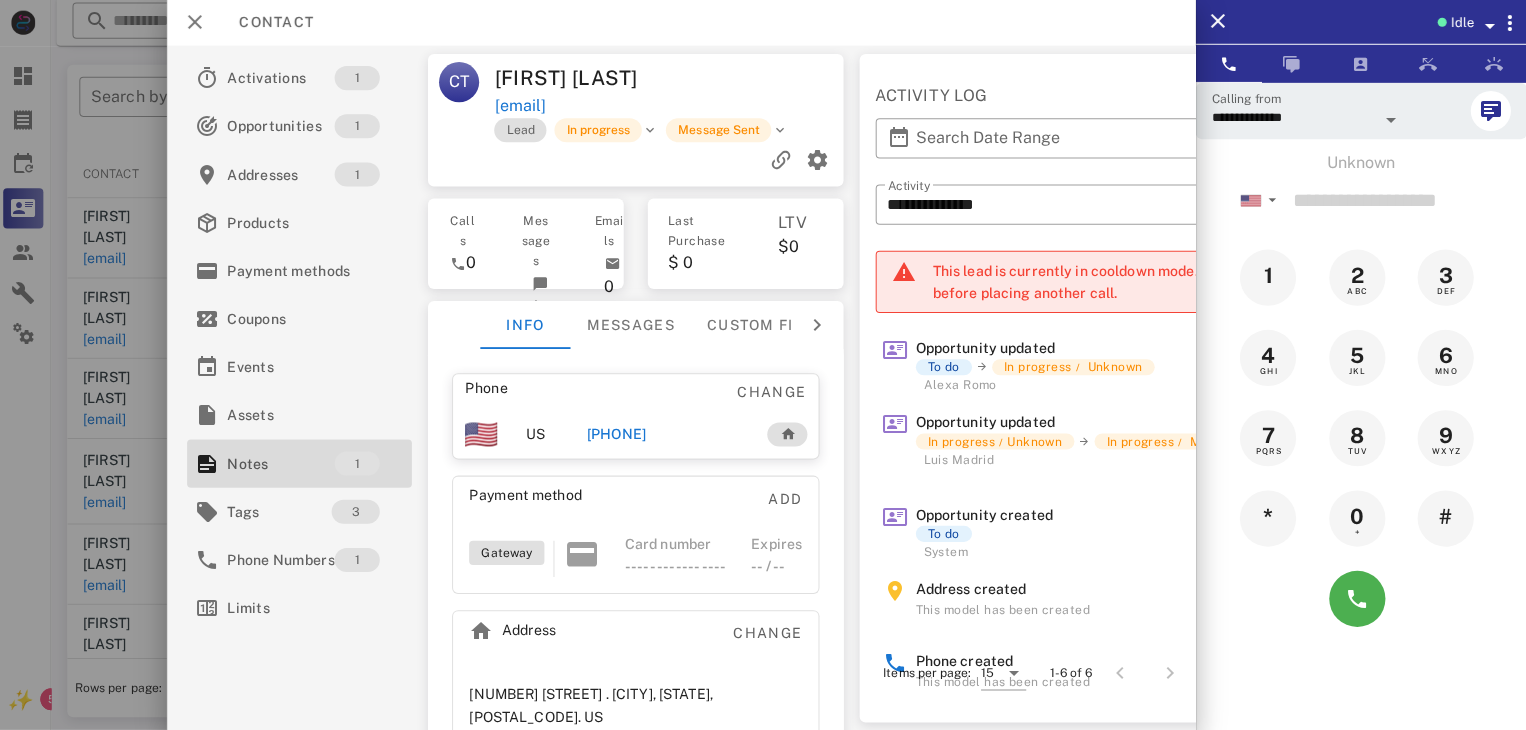click at bounding box center [763, 365] 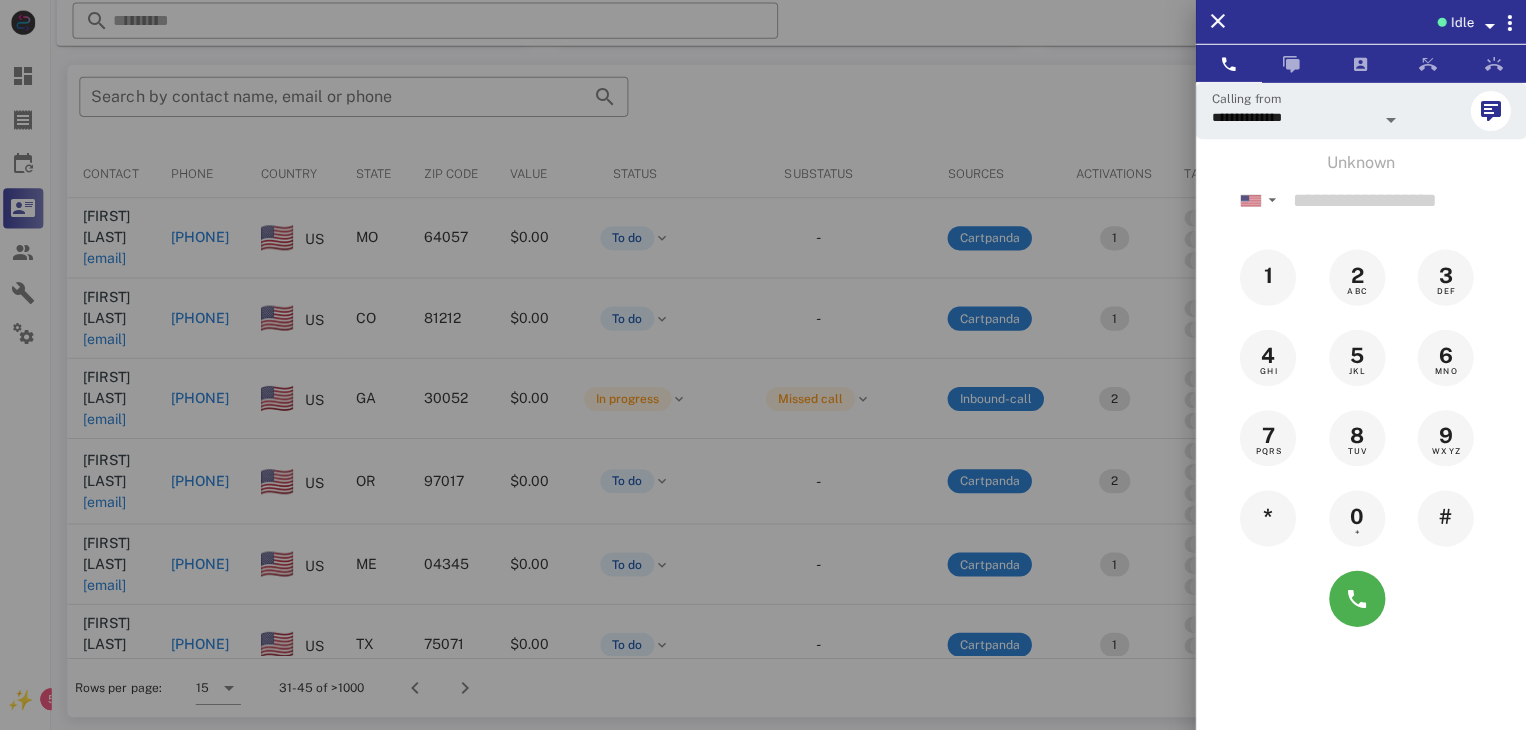 click at bounding box center (763, 365) 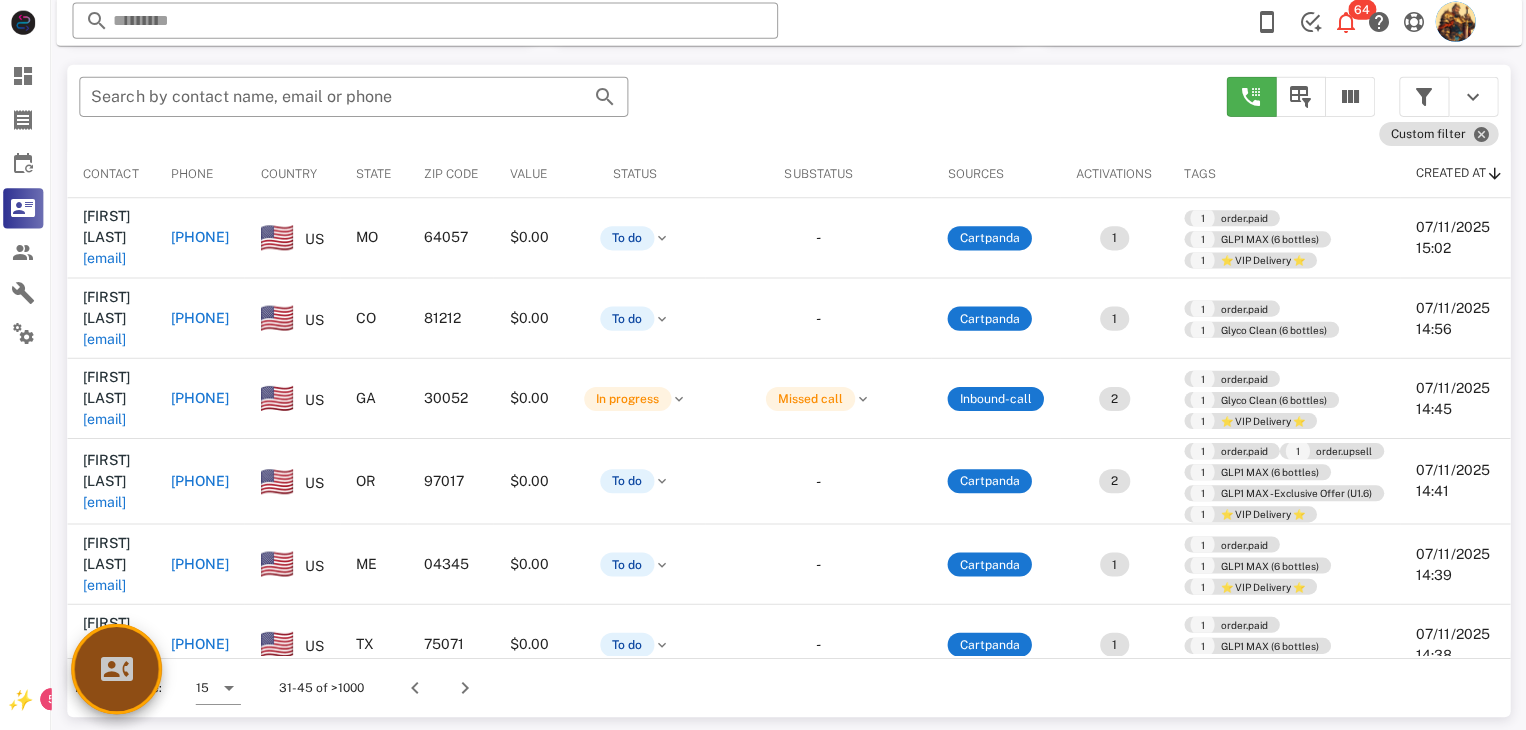 click at bounding box center (121, 669) 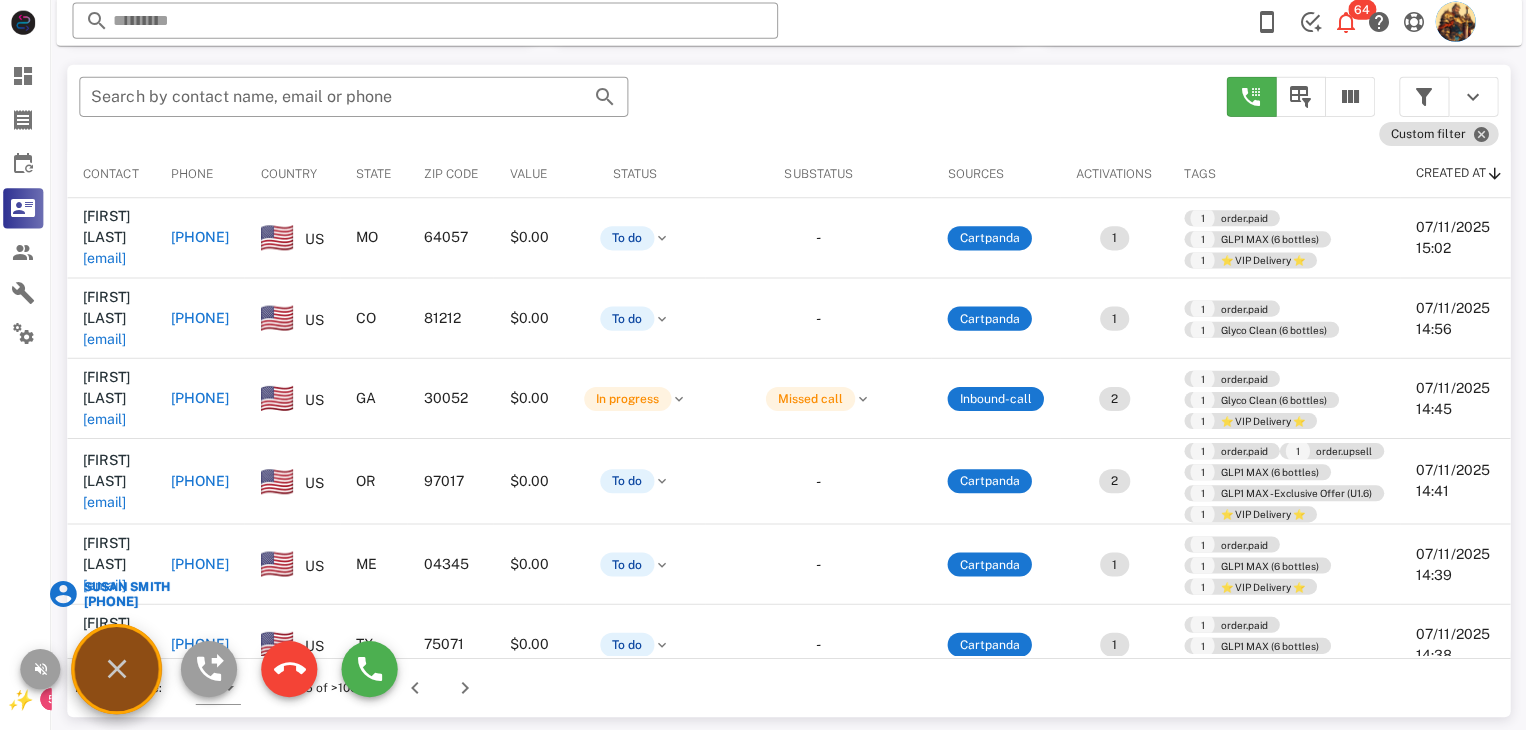click on "Susan Smith" at bounding box center (130, 587) 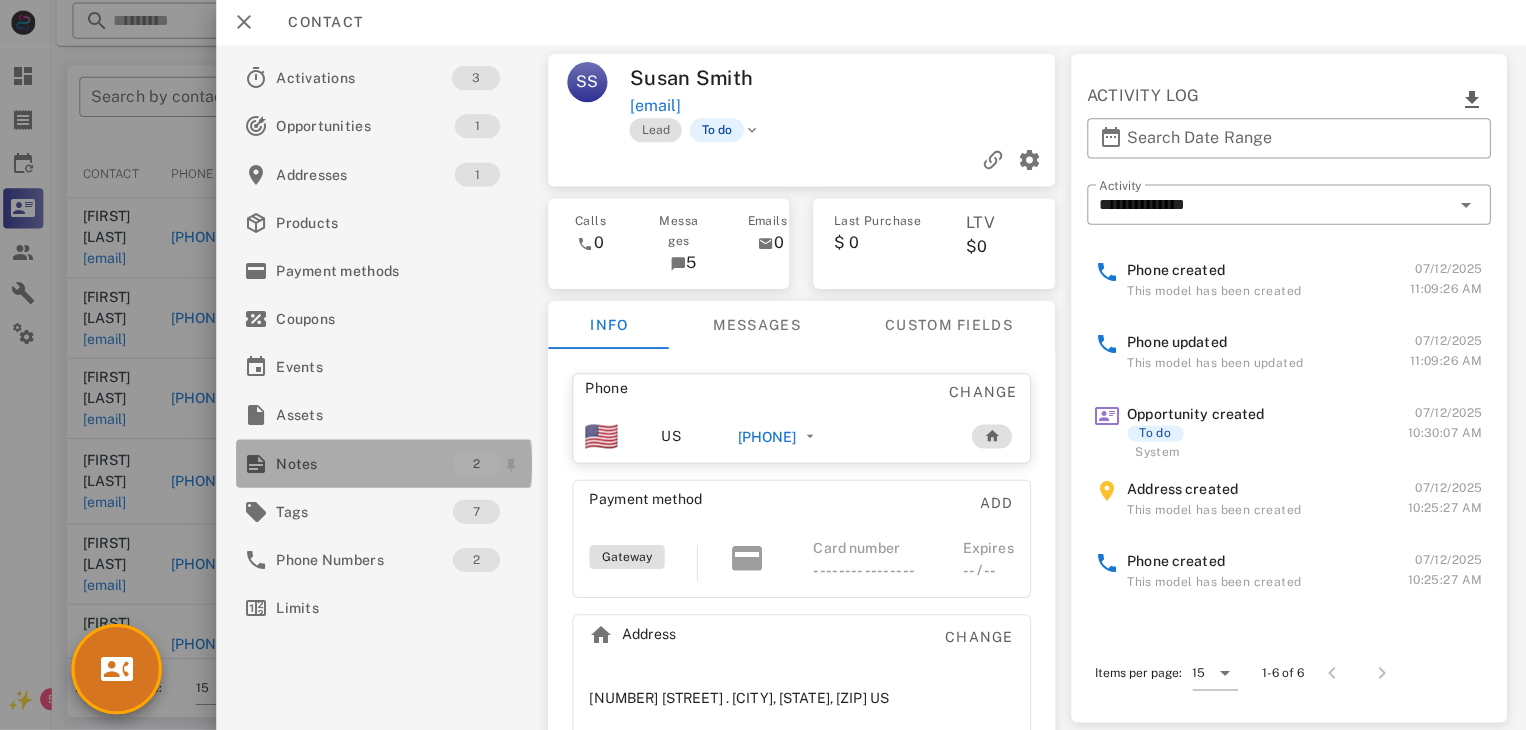 click on "Notes" at bounding box center [368, 464] 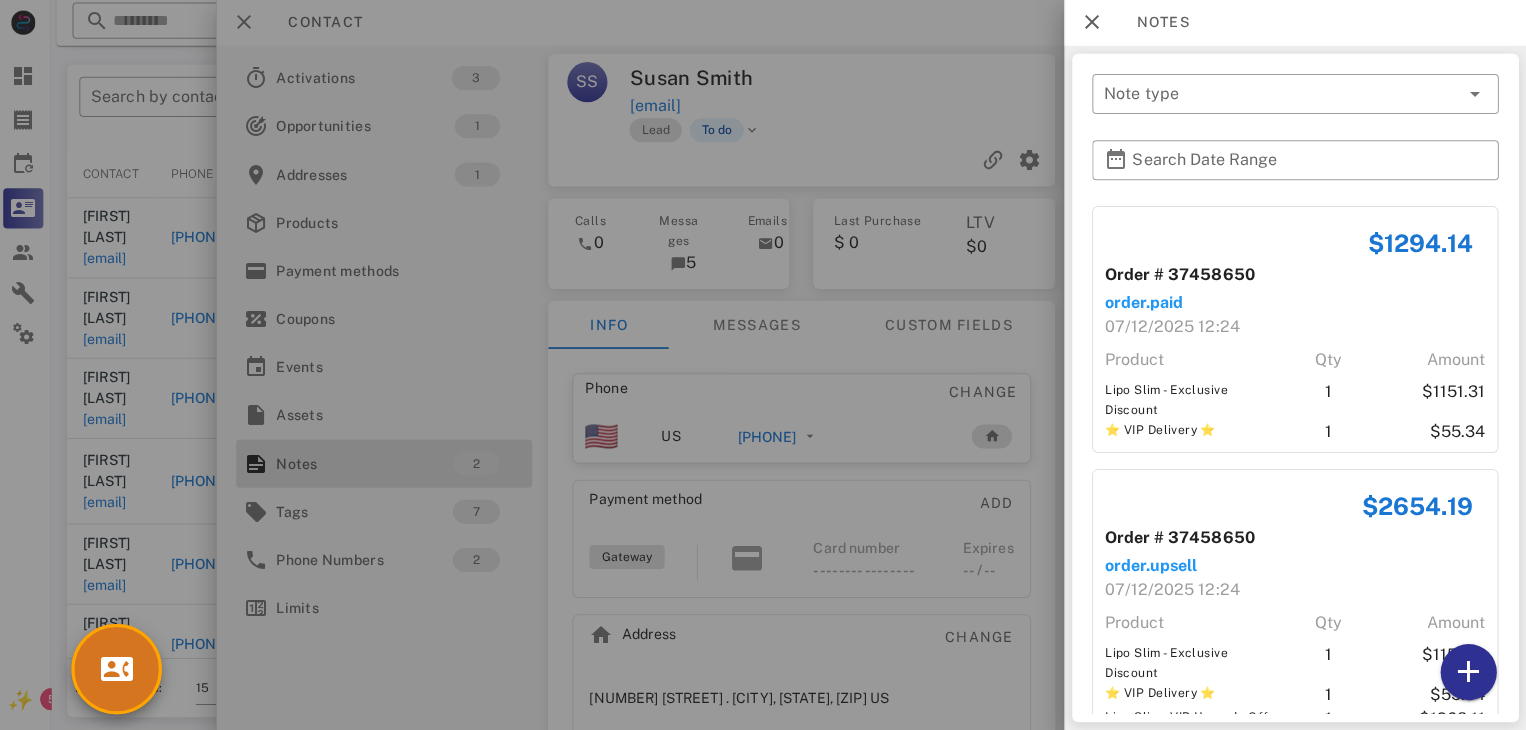 scroll, scrollTop: 70, scrollLeft: 0, axis: vertical 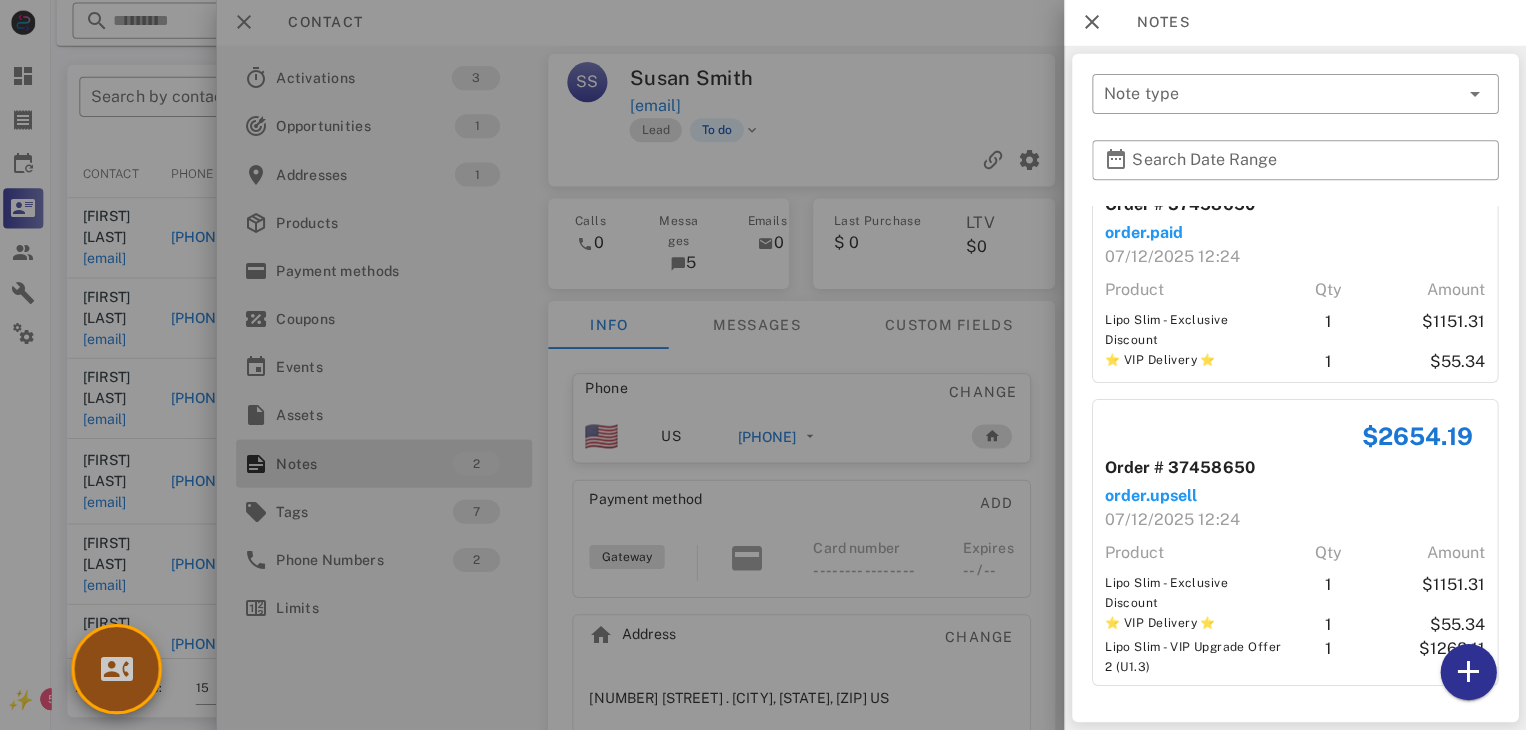 click at bounding box center (121, 669) 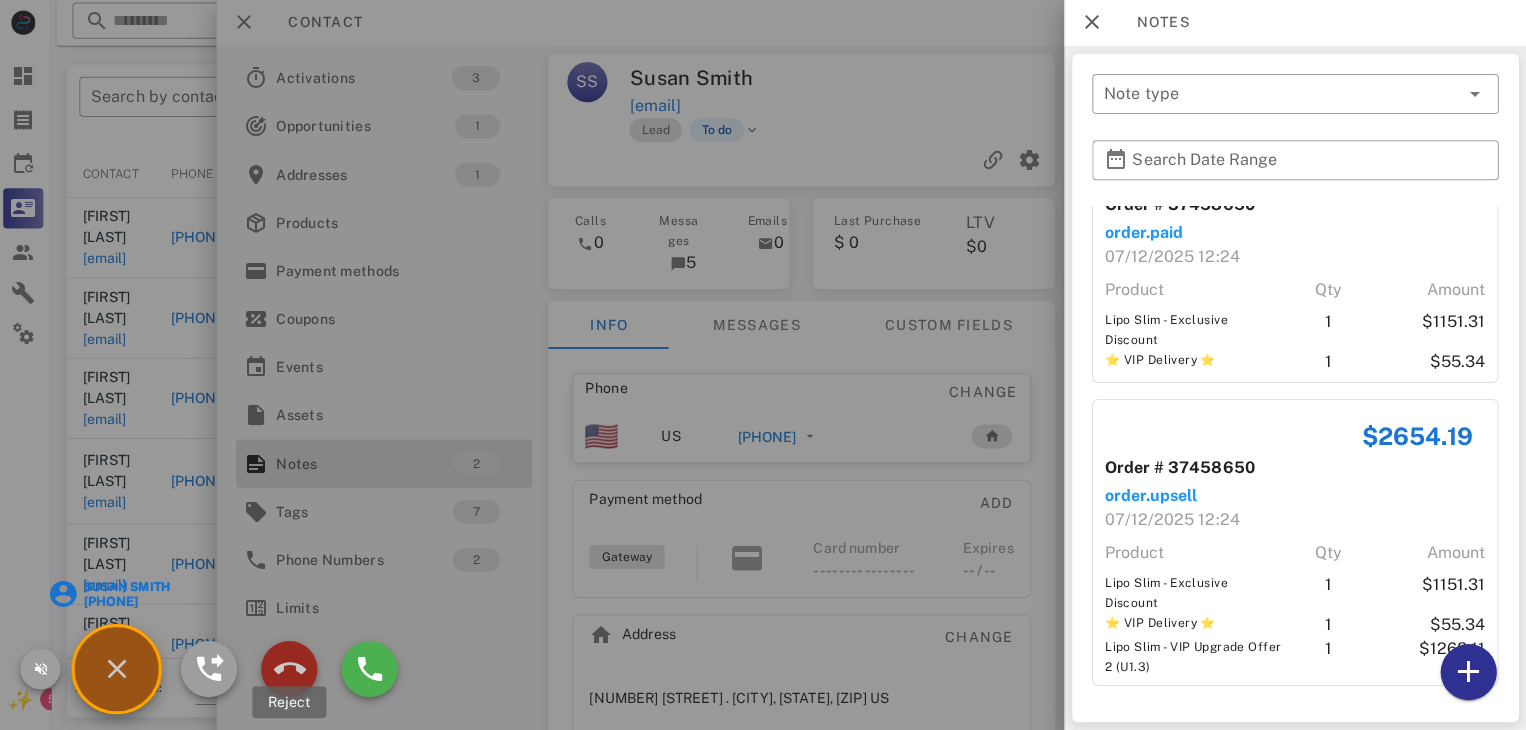 click at bounding box center (293, 669) 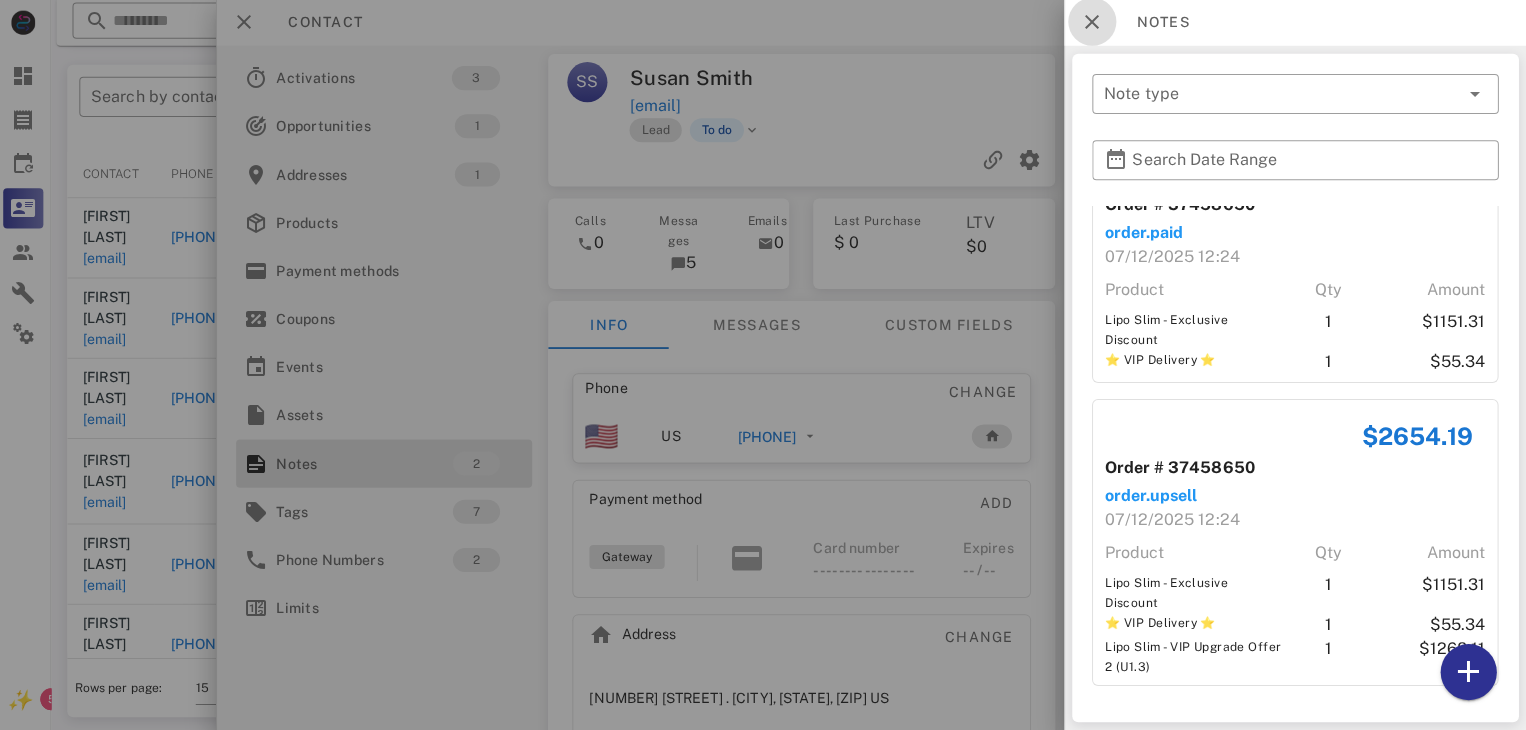 click at bounding box center [1093, 24] 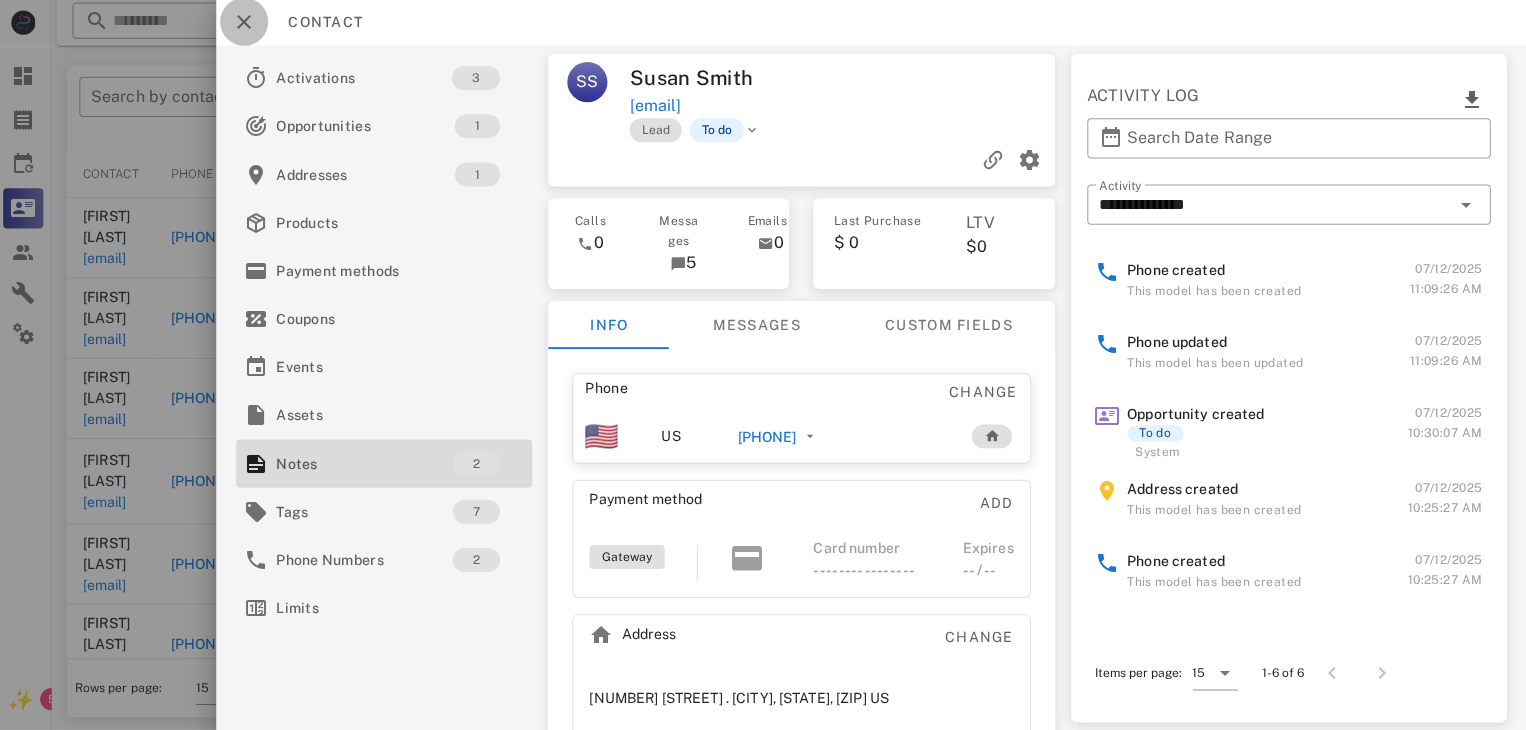 click at bounding box center (248, 24) 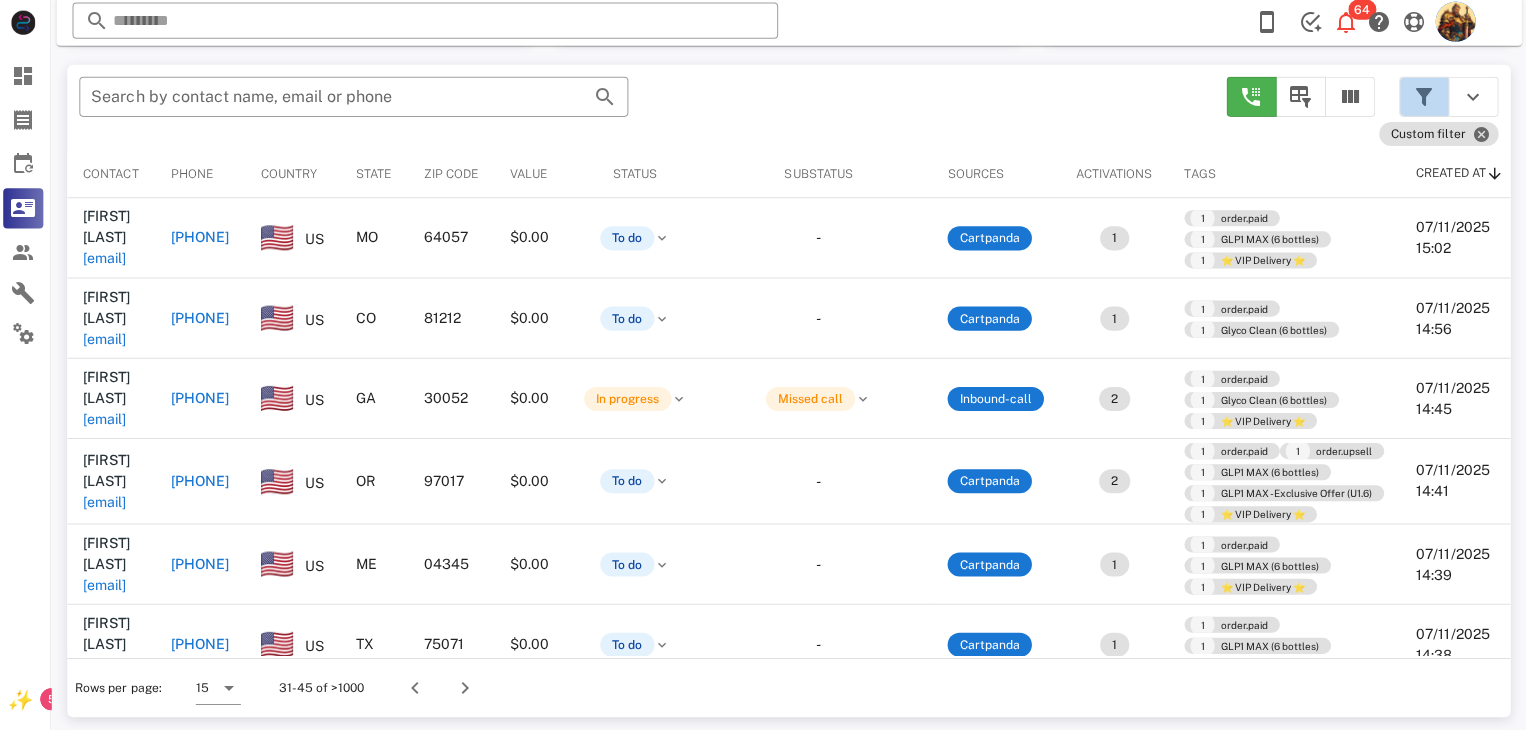 click at bounding box center (1424, 99) 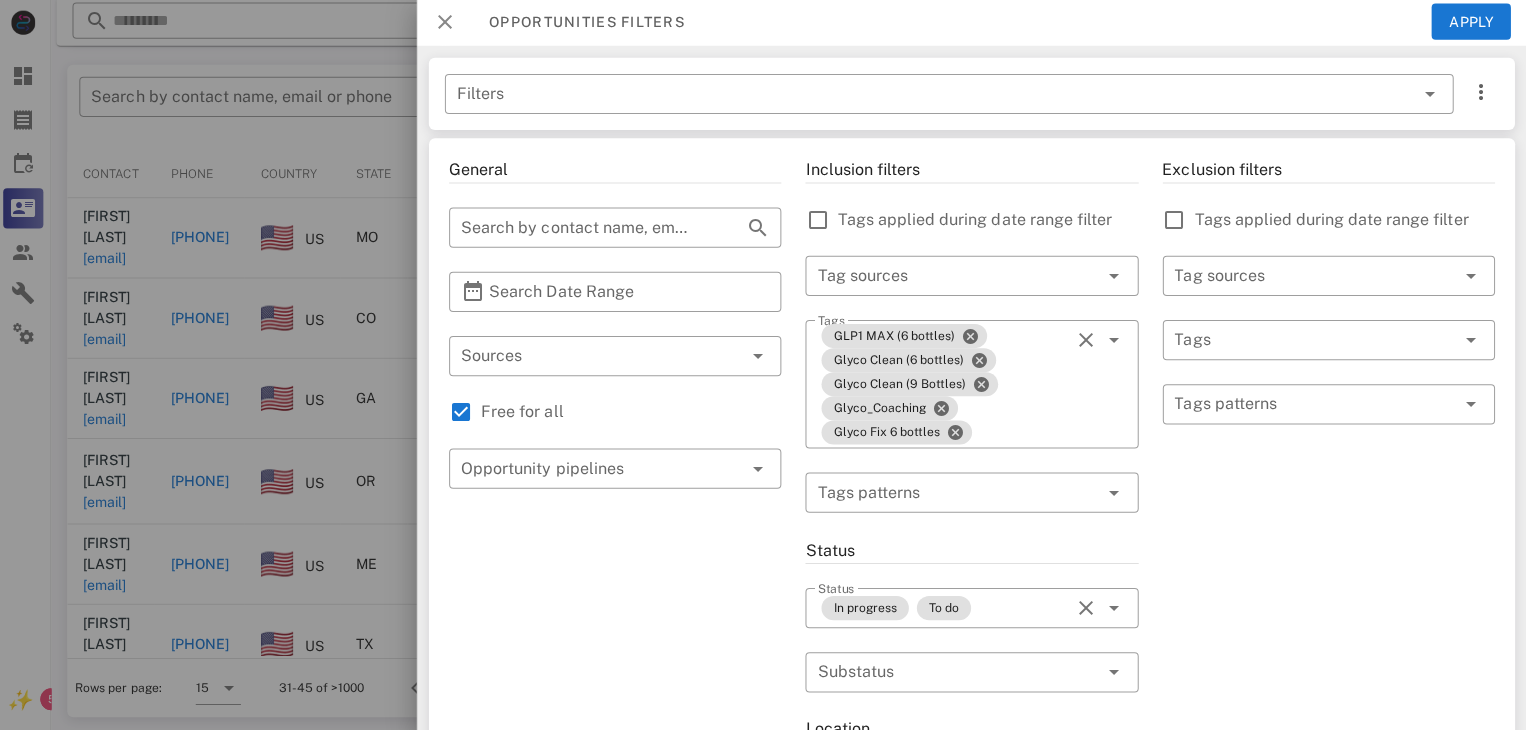 click at bounding box center (448, 24) 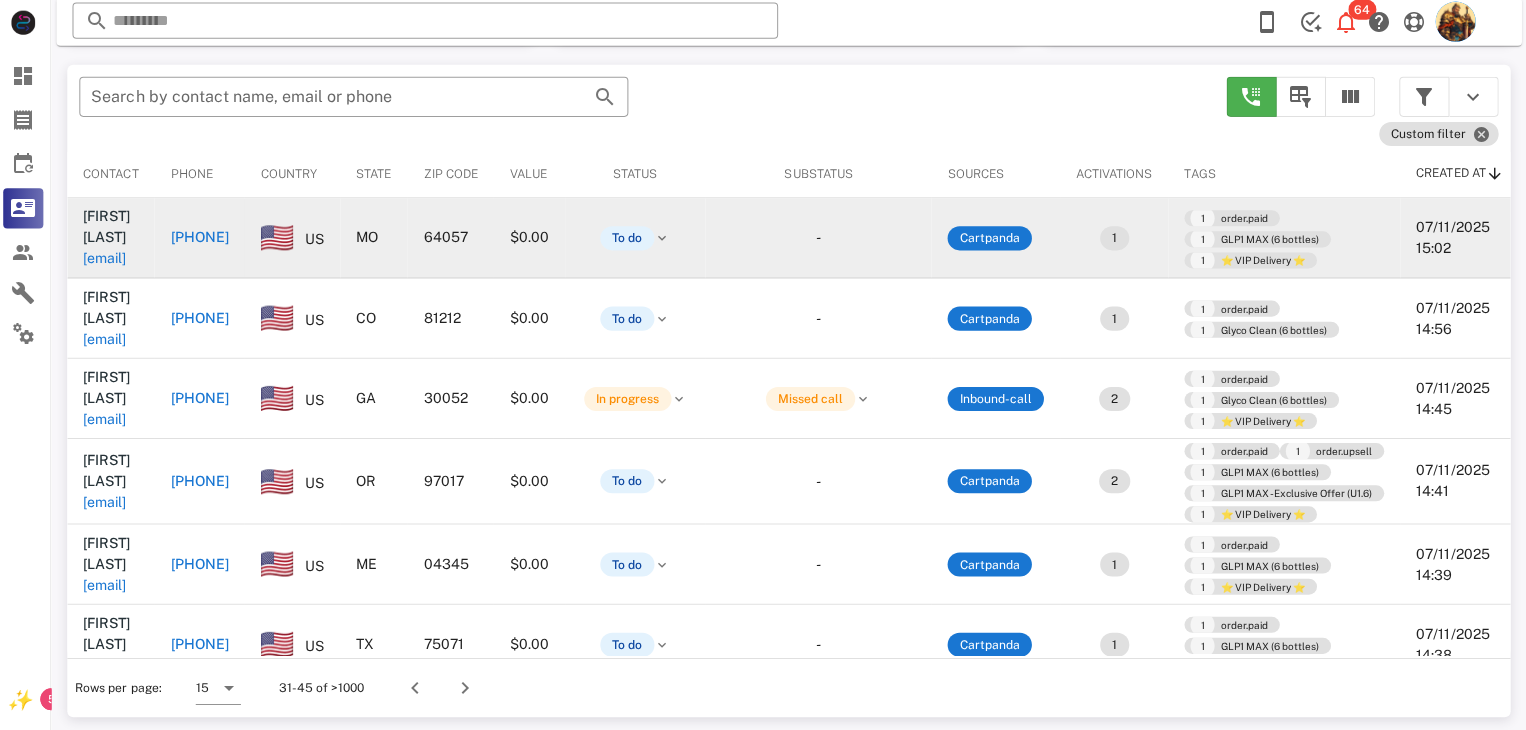 click on "ruthgold@umich.edu" at bounding box center (109, 260) 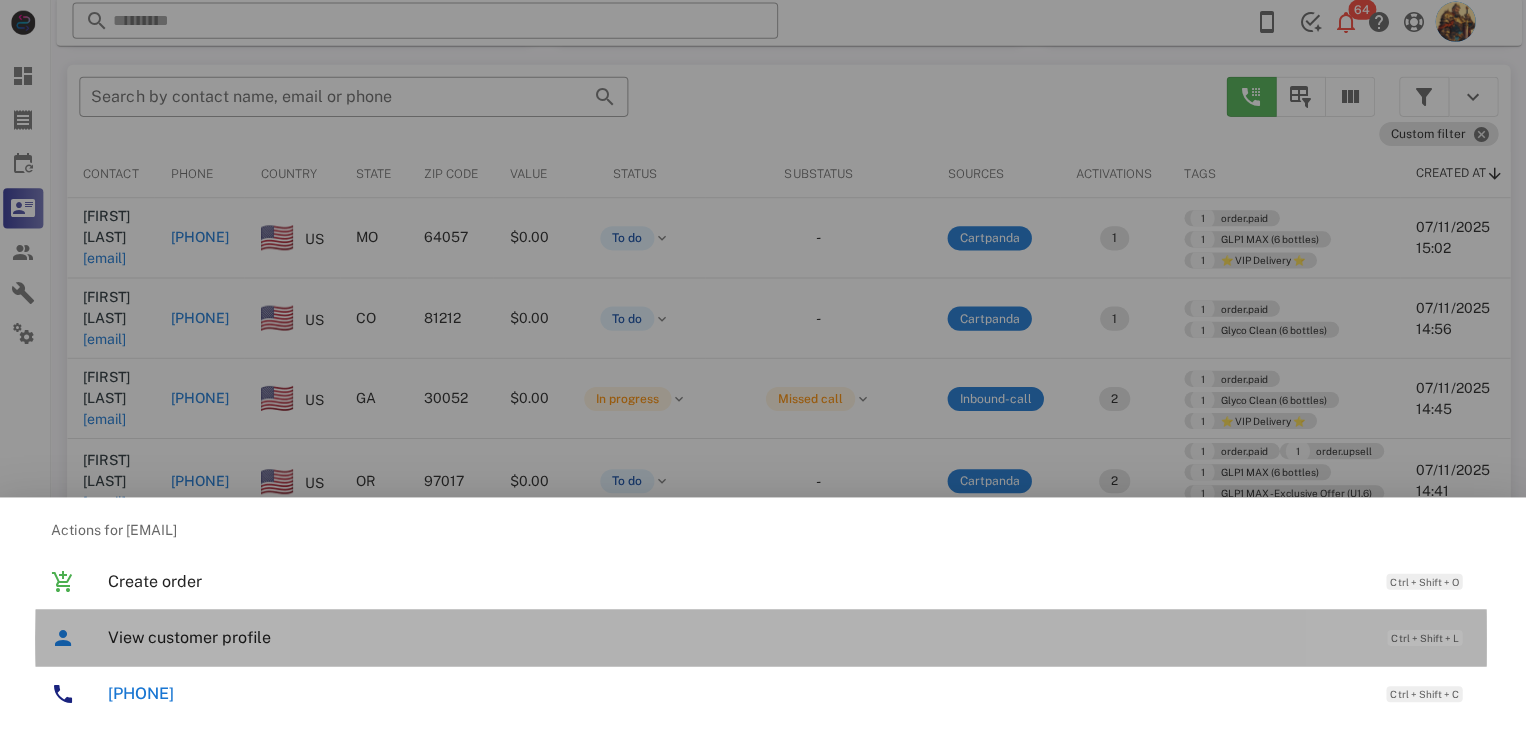 click on "View customer profile Ctrl + Shift + L" at bounding box center (791, 637) 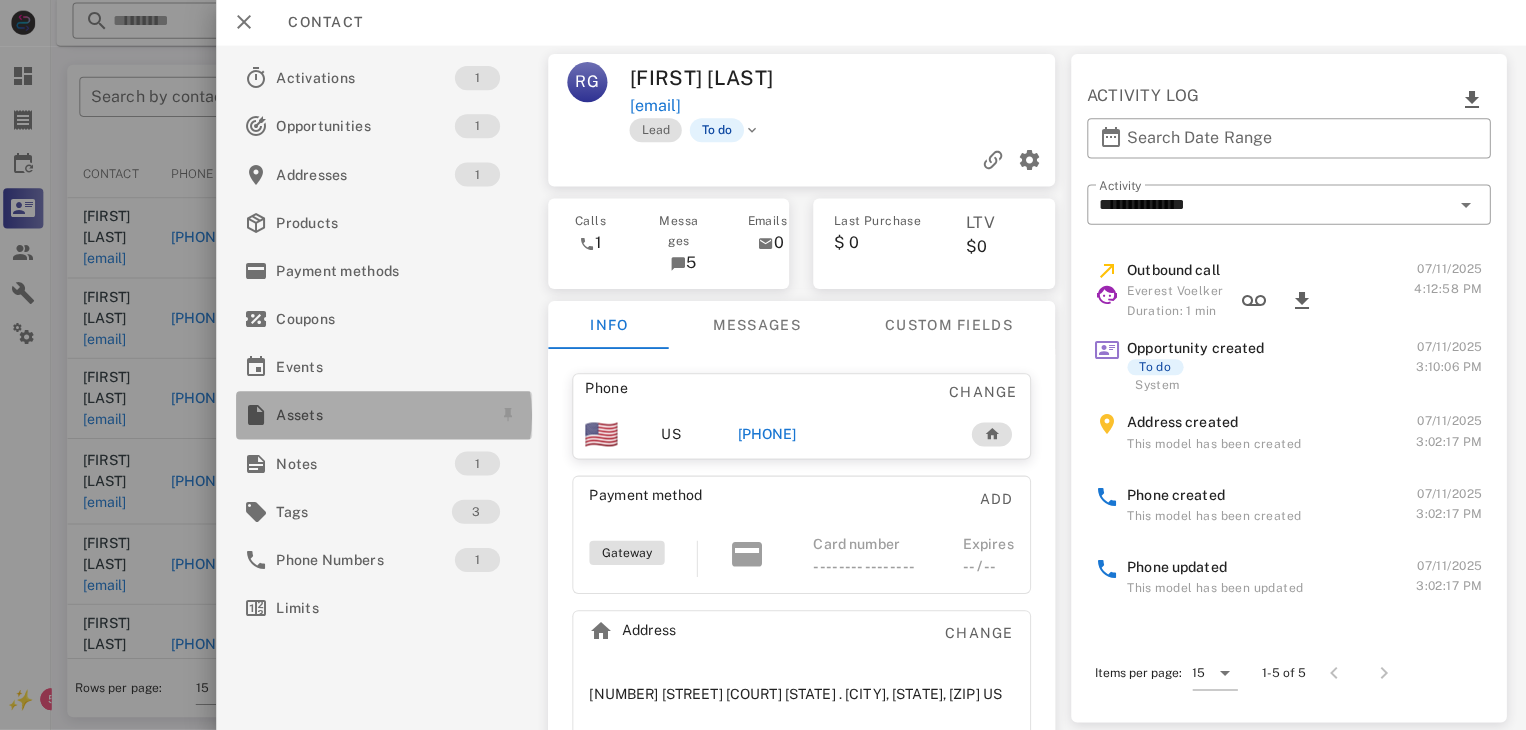 click on "Assets" at bounding box center [383, 416] 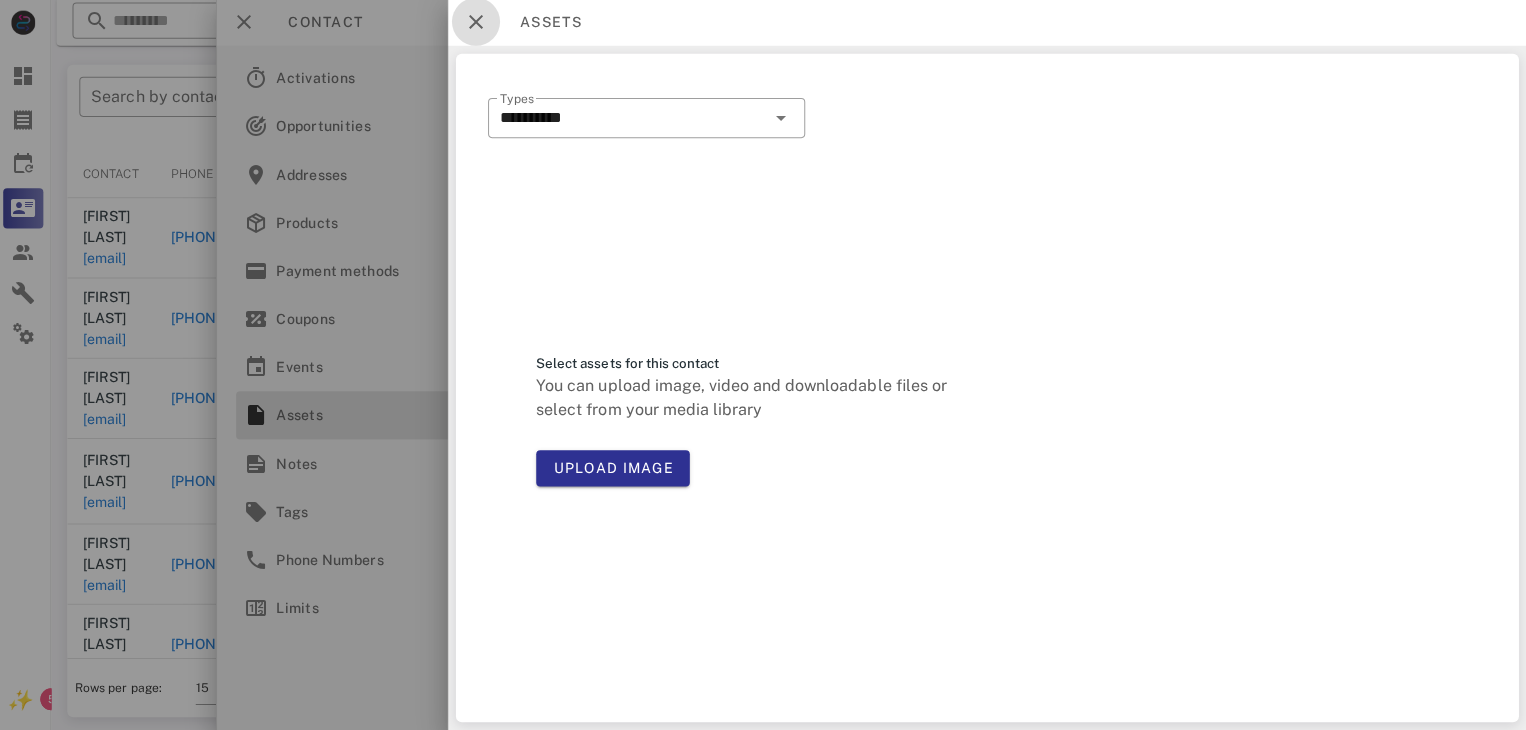 click at bounding box center (479, 24) 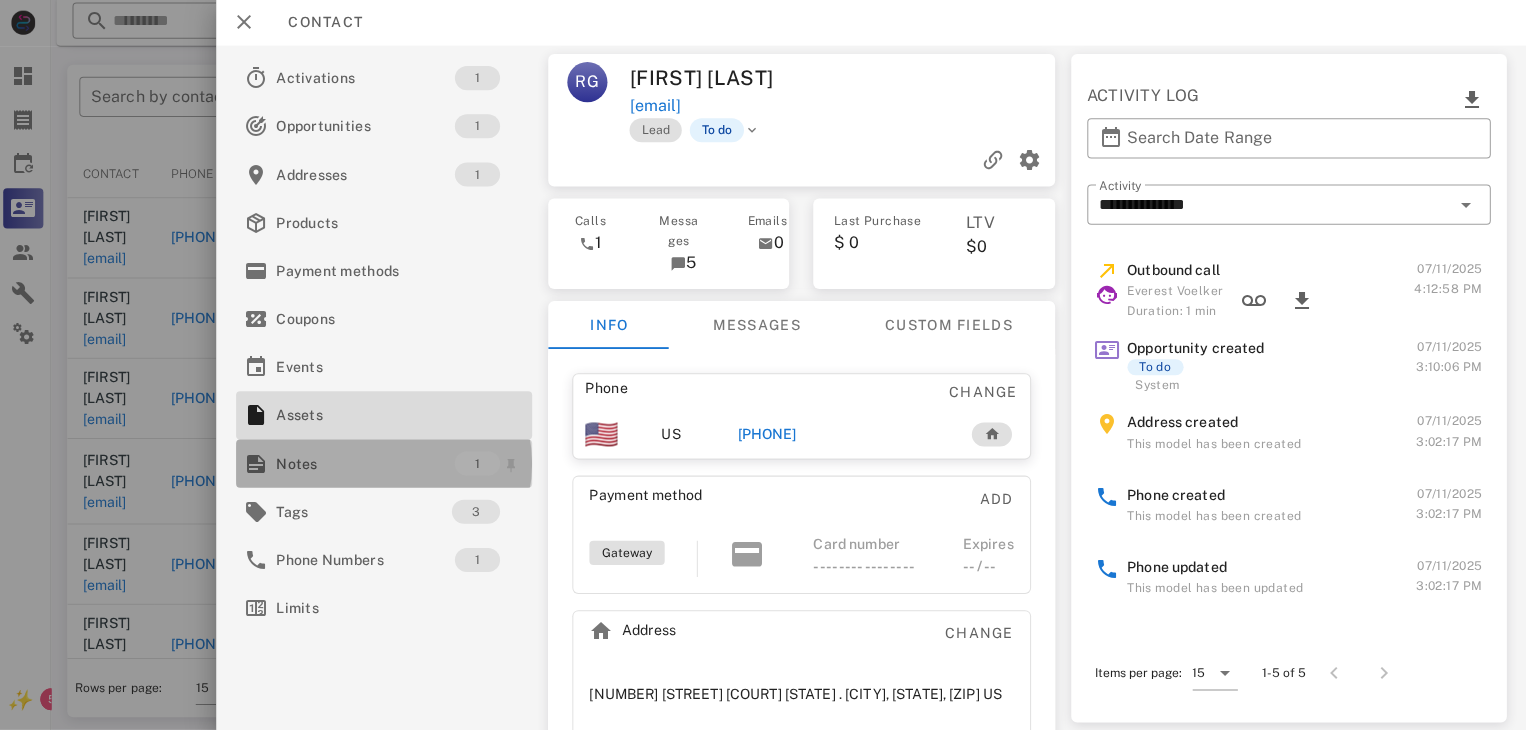 click on "Notes" at bounding box center [369, 464] 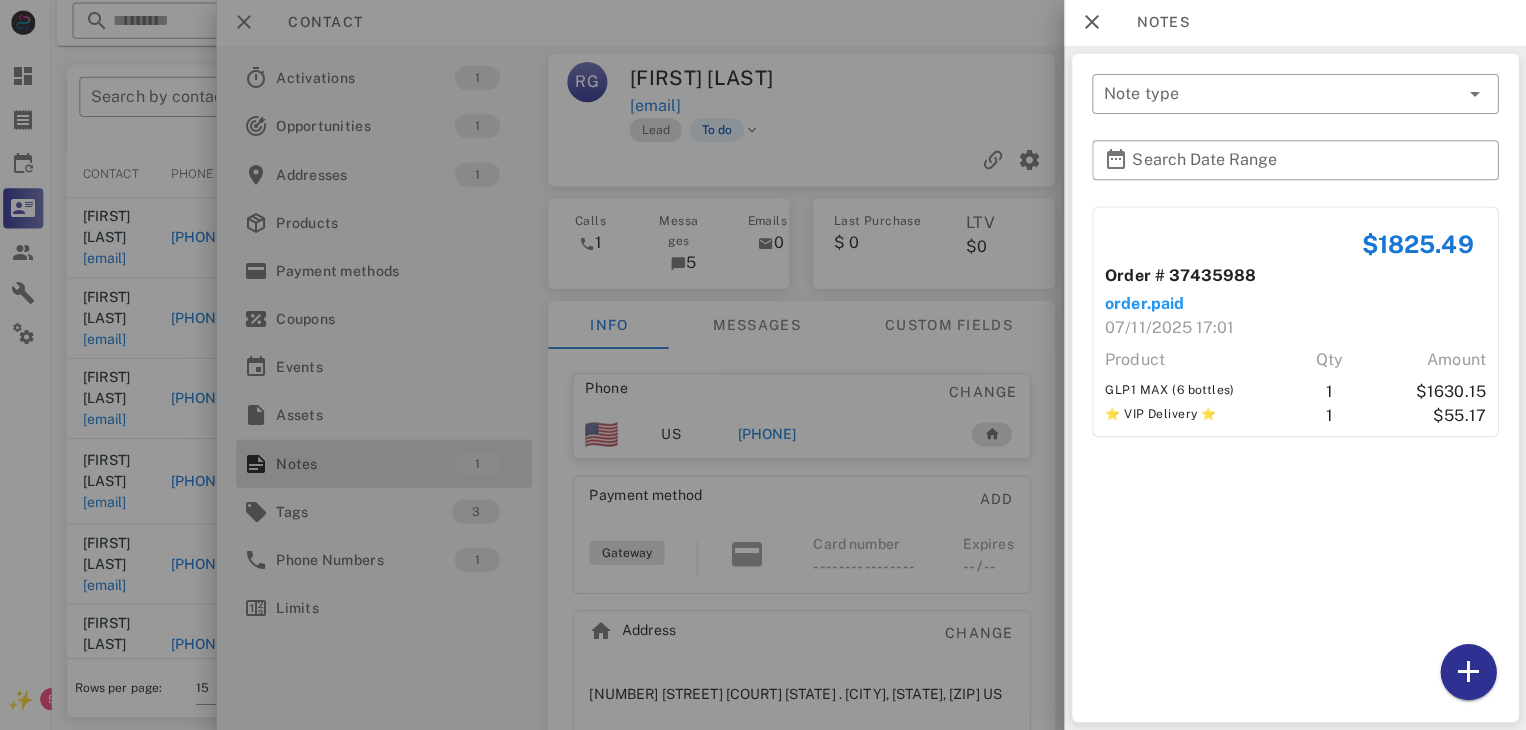 click at bounding box center (763, 365) 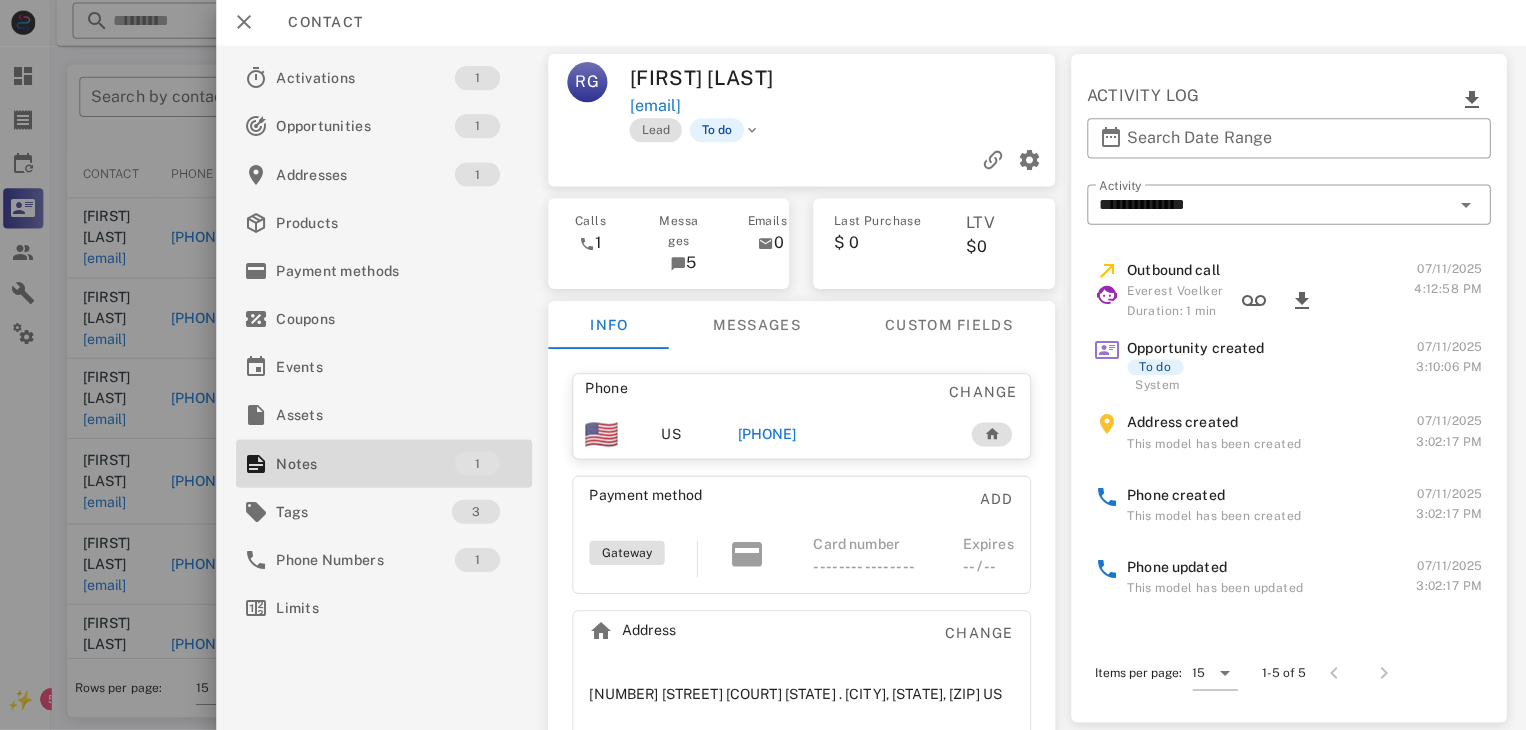 click on "+17343951552" at bounding box center (769, 435) 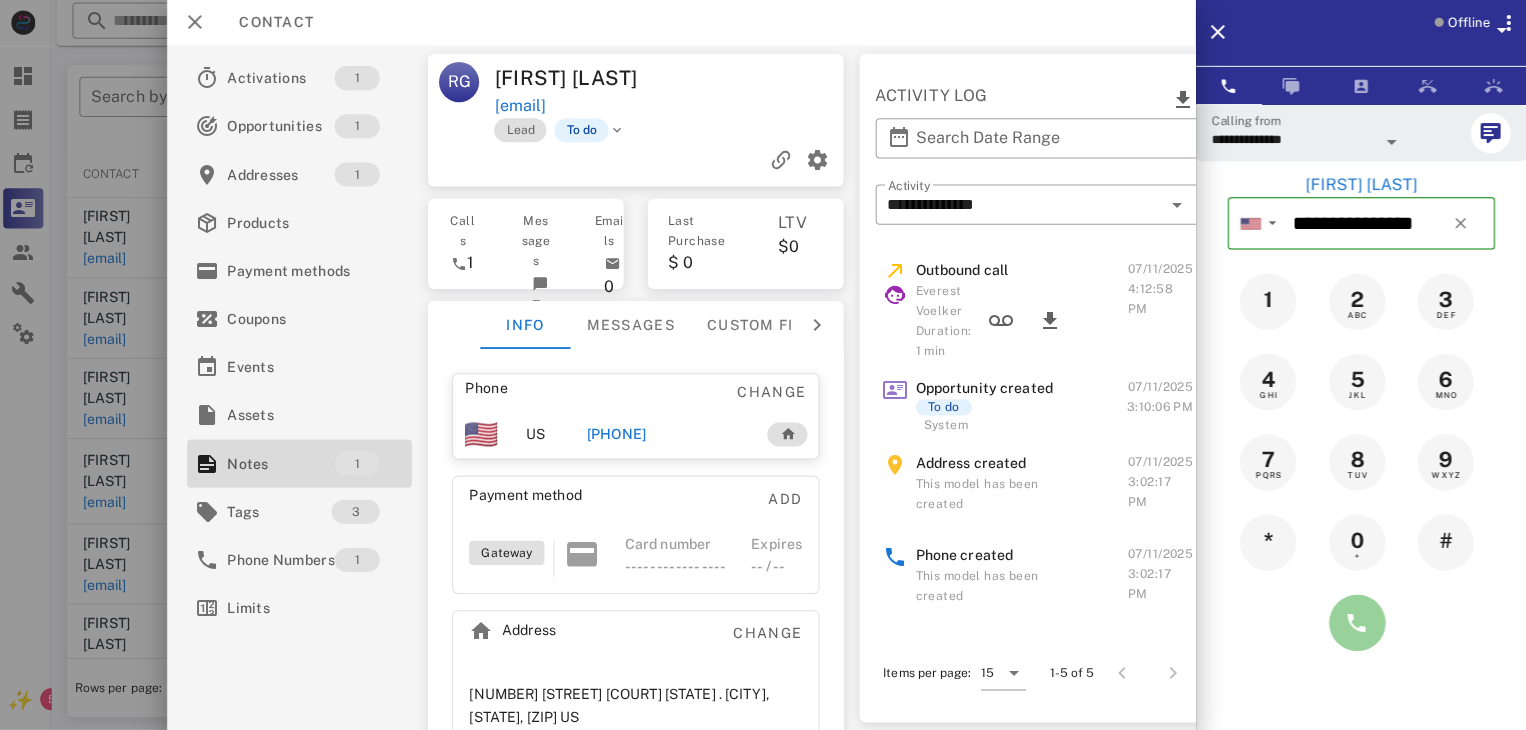 click at bounding box center (1357, 623) 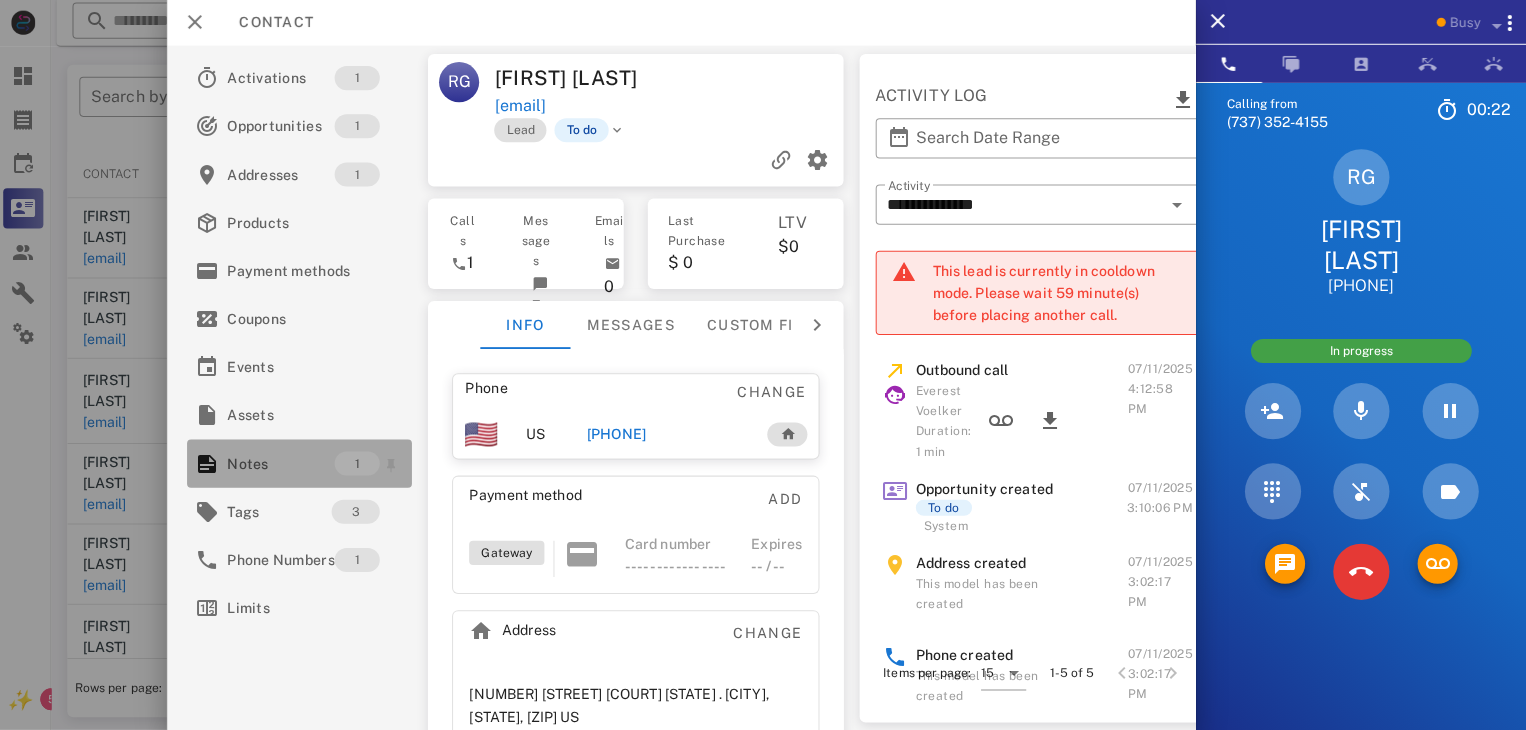 click on "Notes" at bounding box center [284, 464] 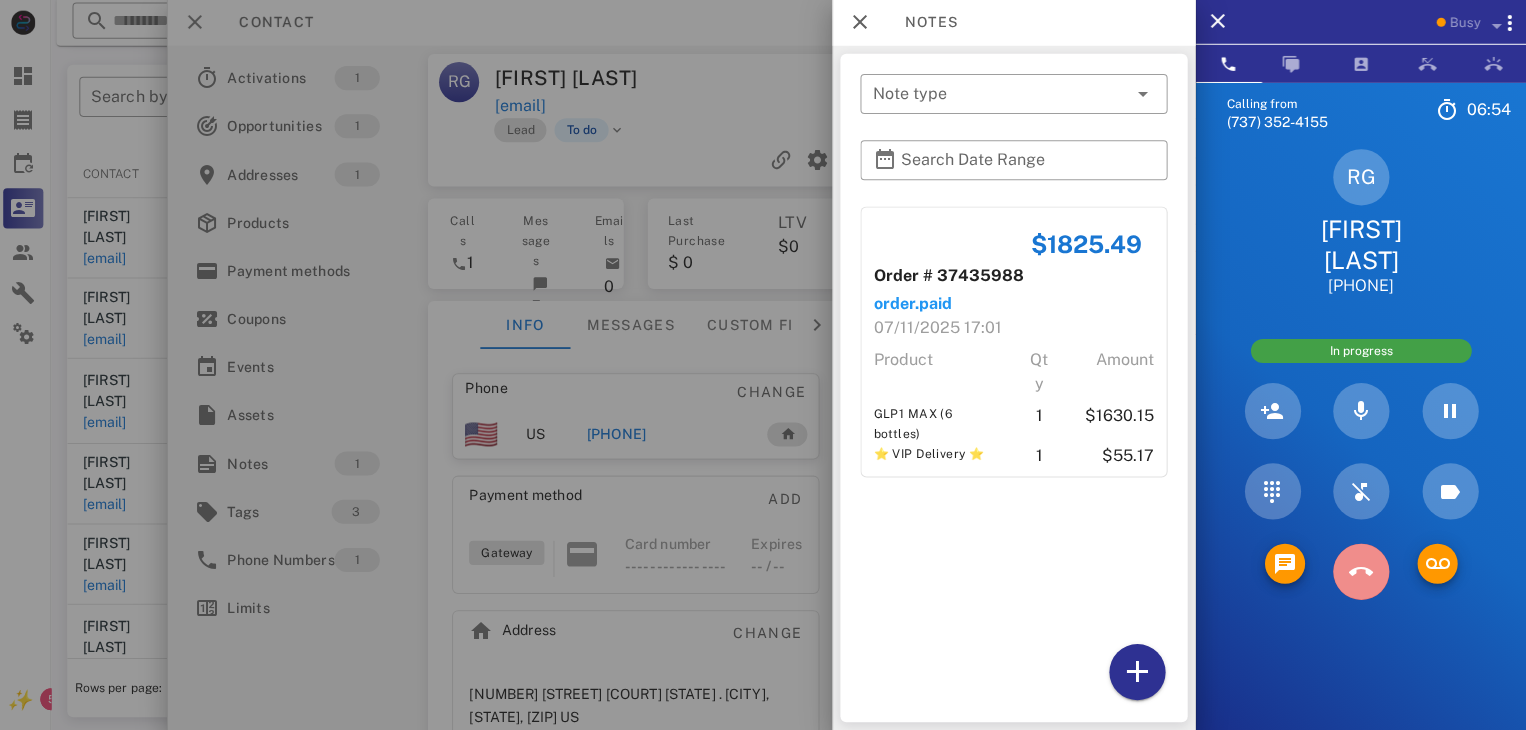 click at bounding box center [1361, 572] 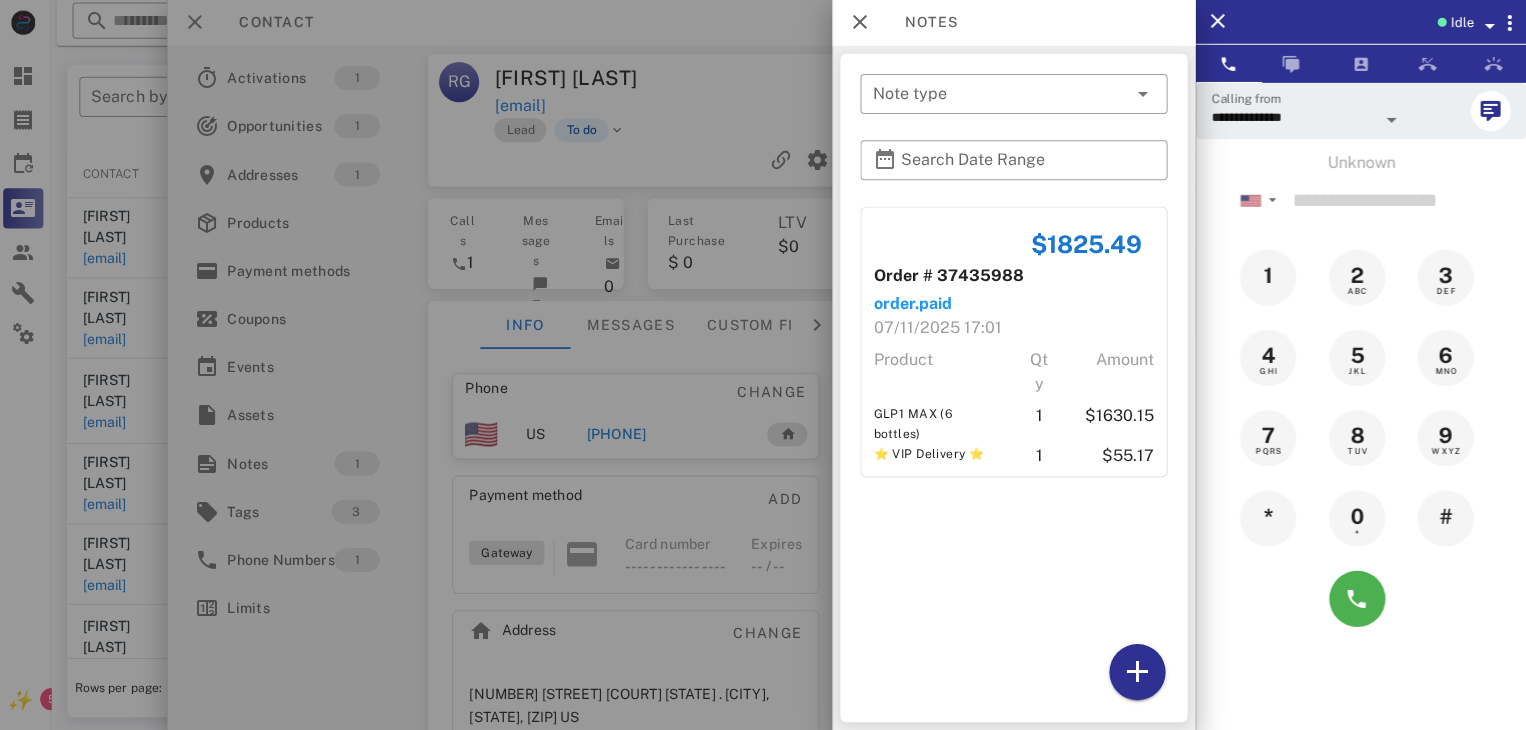 click at bounding box center [763, 365] 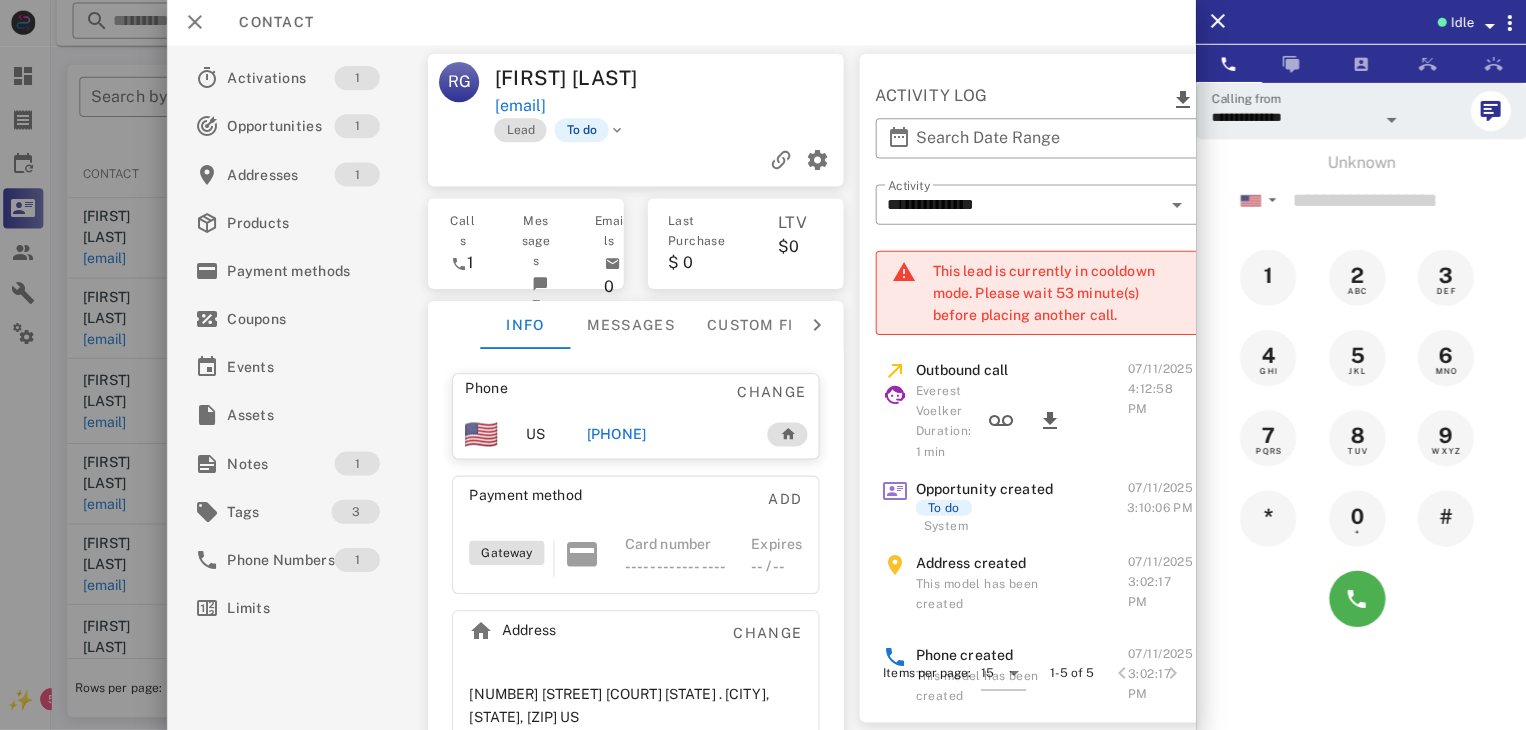 click at bounding box center (763, 365) 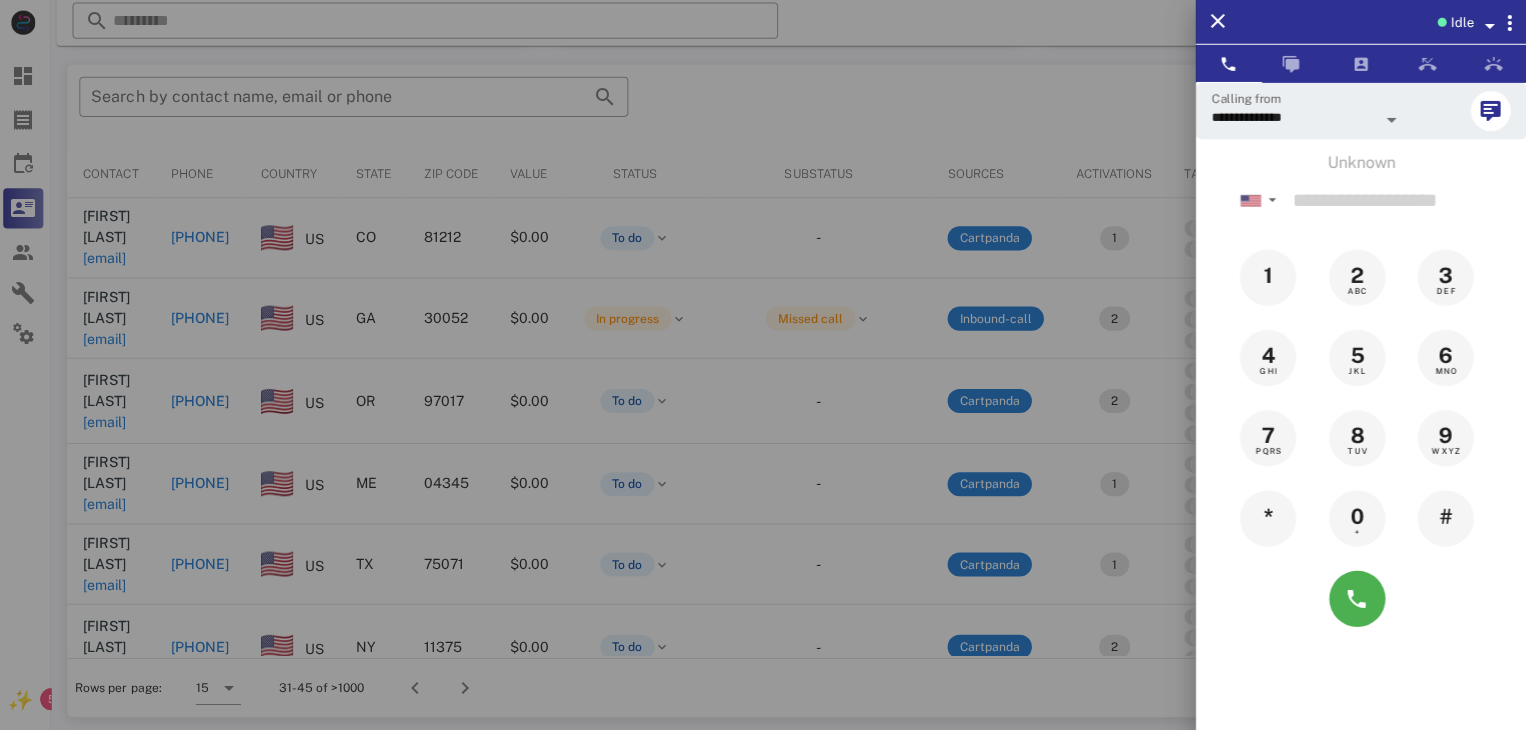 click at bounding box center (763, 365) 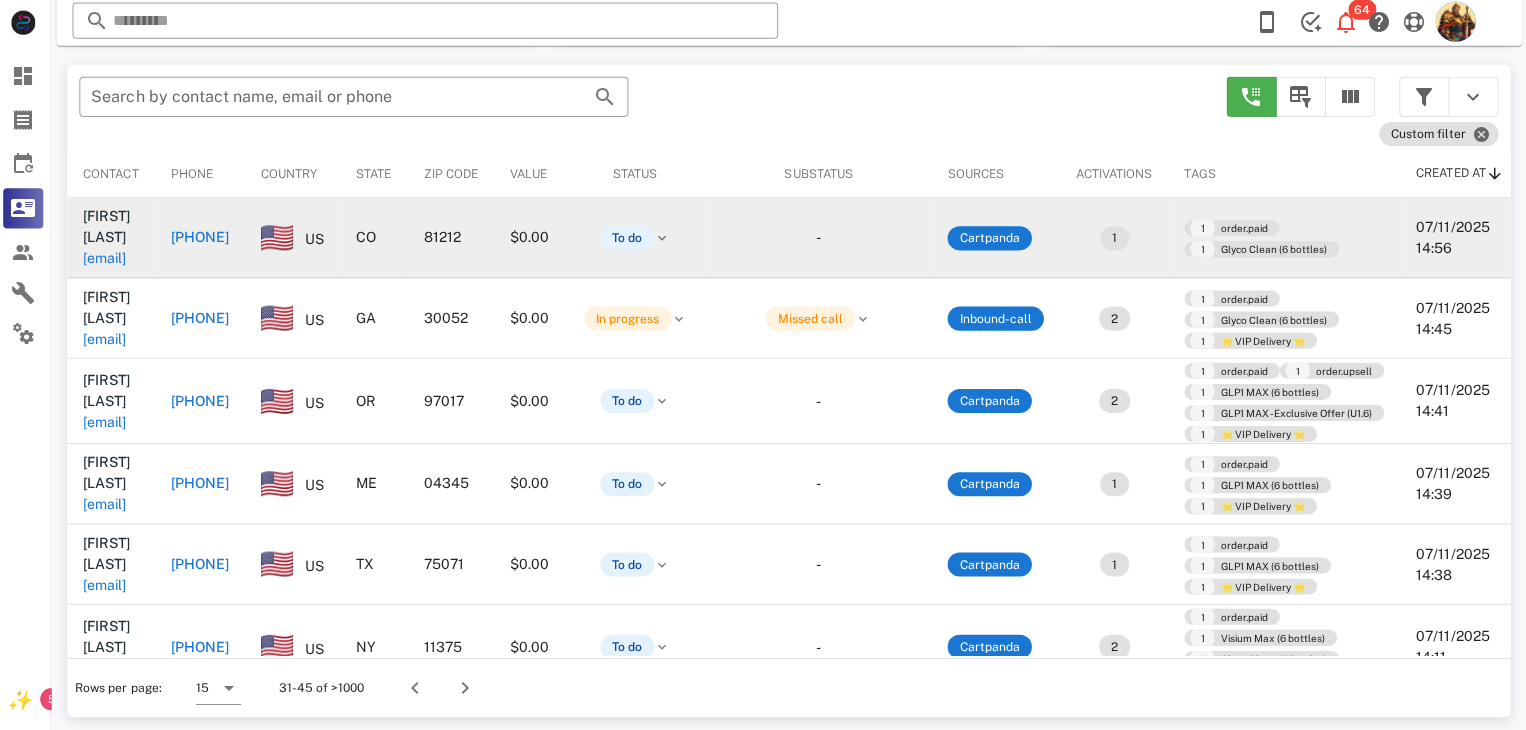 click on "cindy.hayman@yahoo.com" at bounding box center [109, 260] 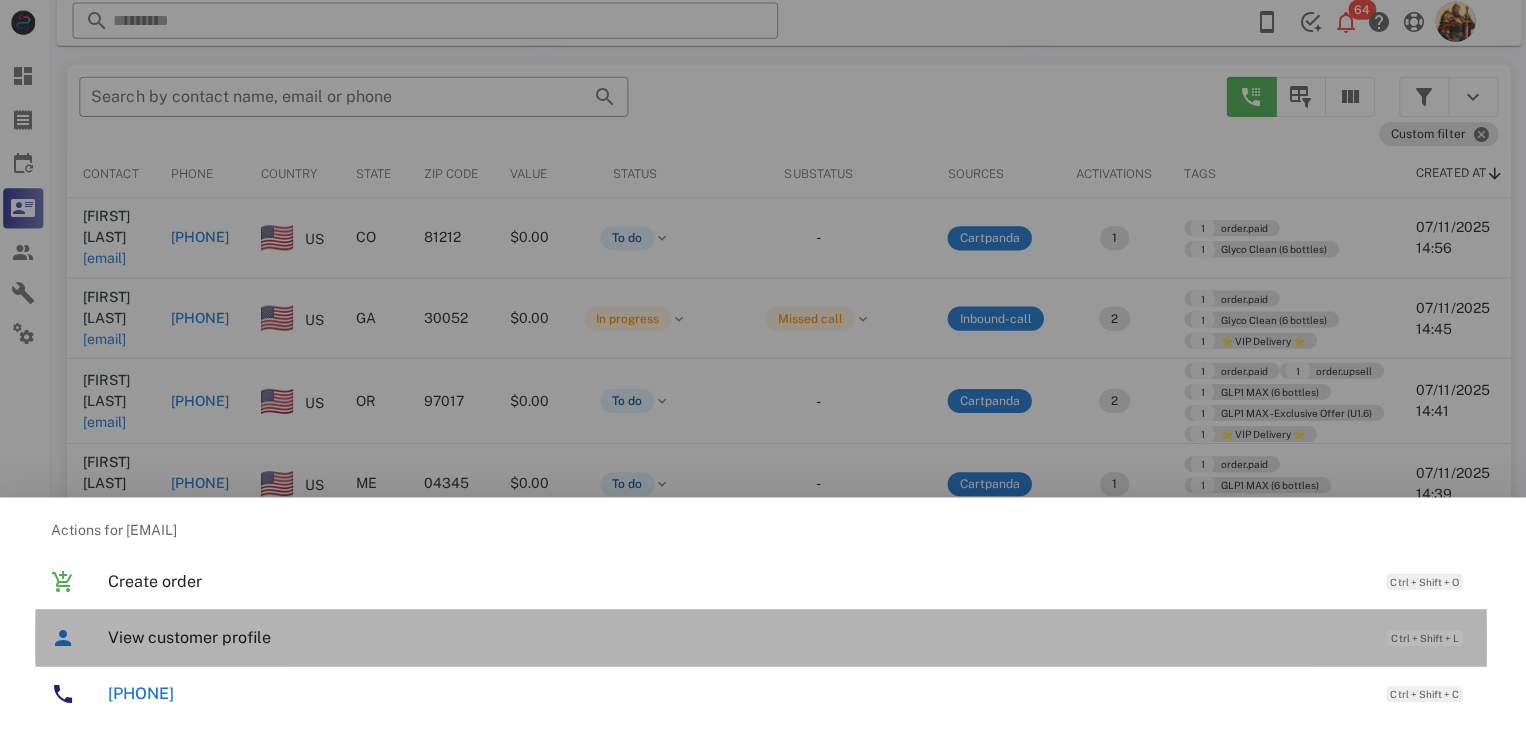 click on "View customer profile" at bounding box center (739, 637) 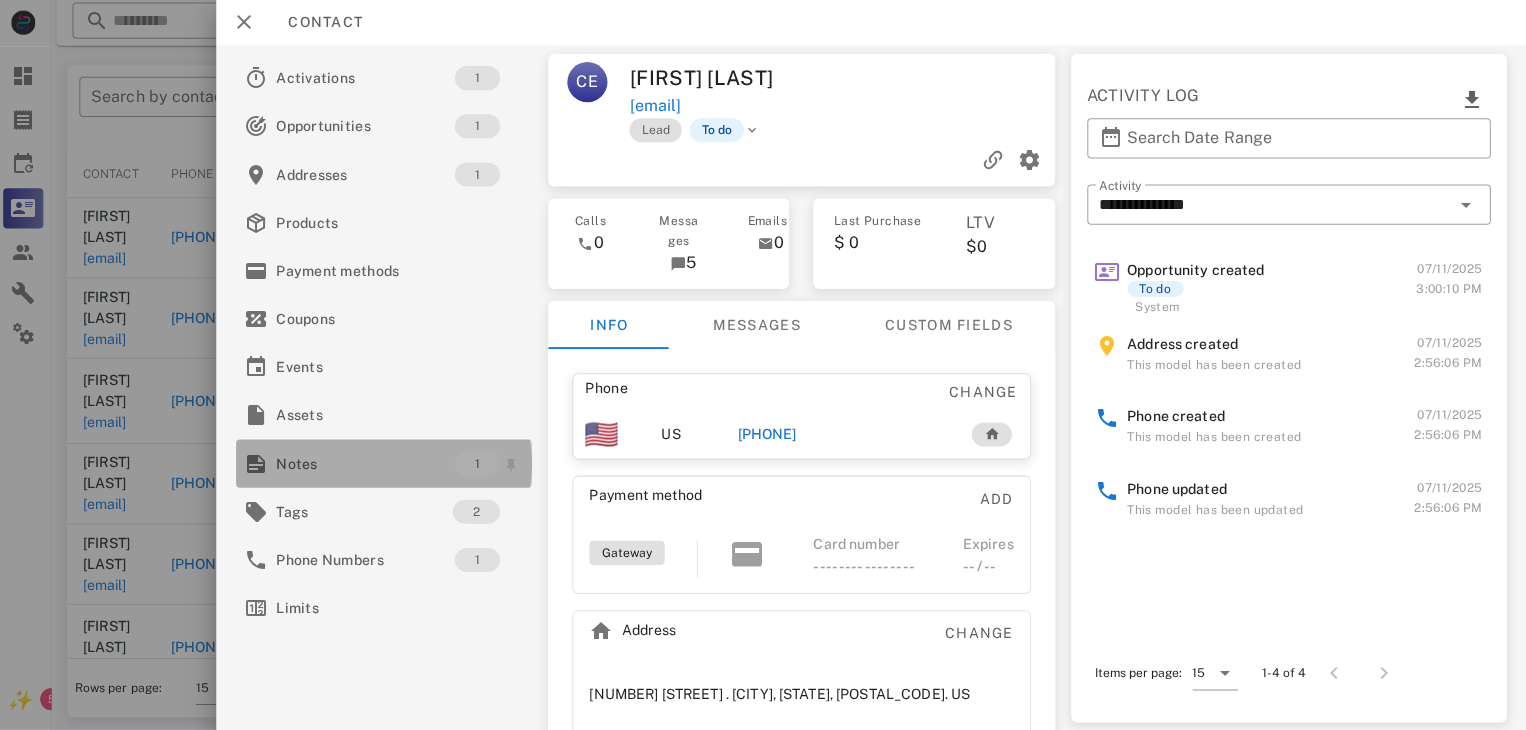 click on "Notes" at bounding box center [369, 464] 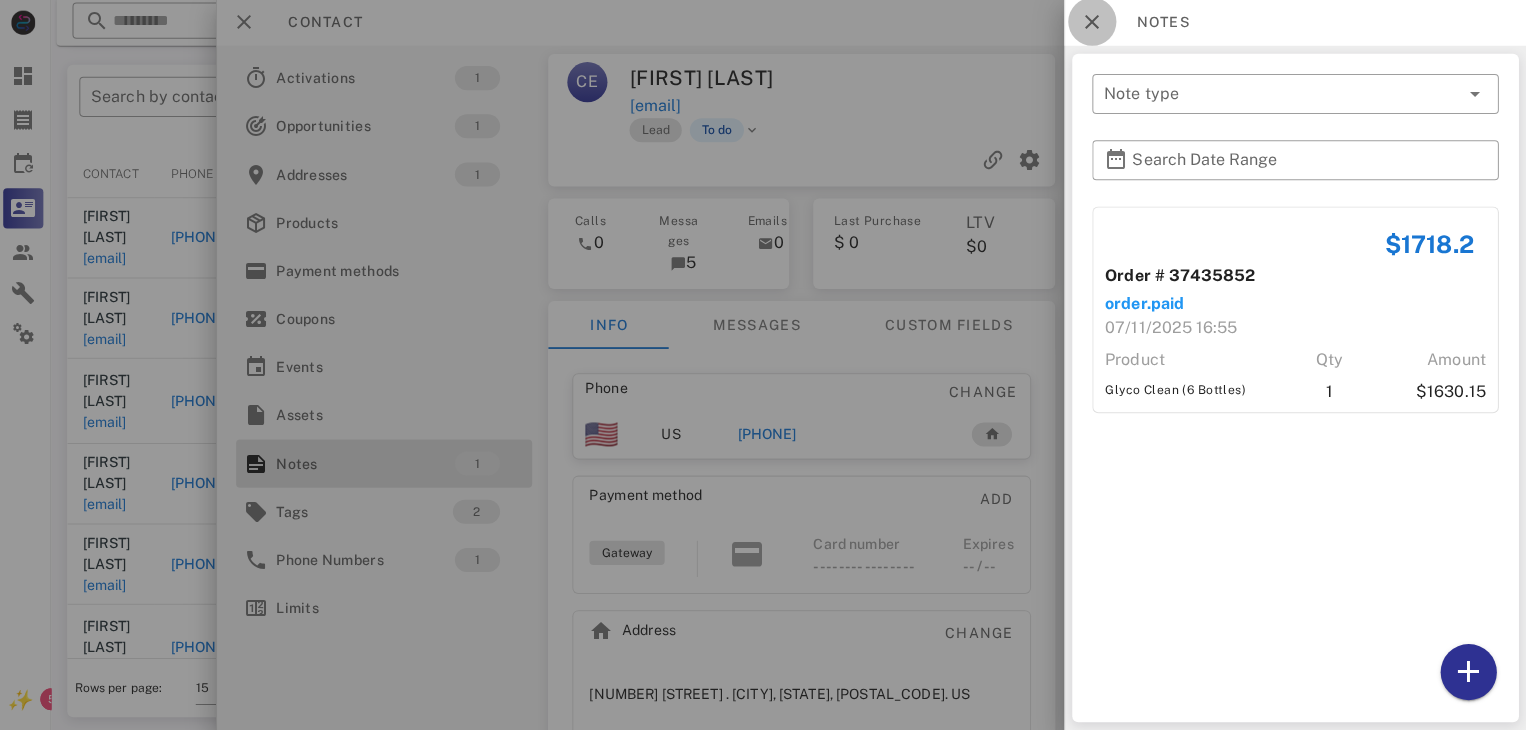 click at bounding box center (1093, 24) 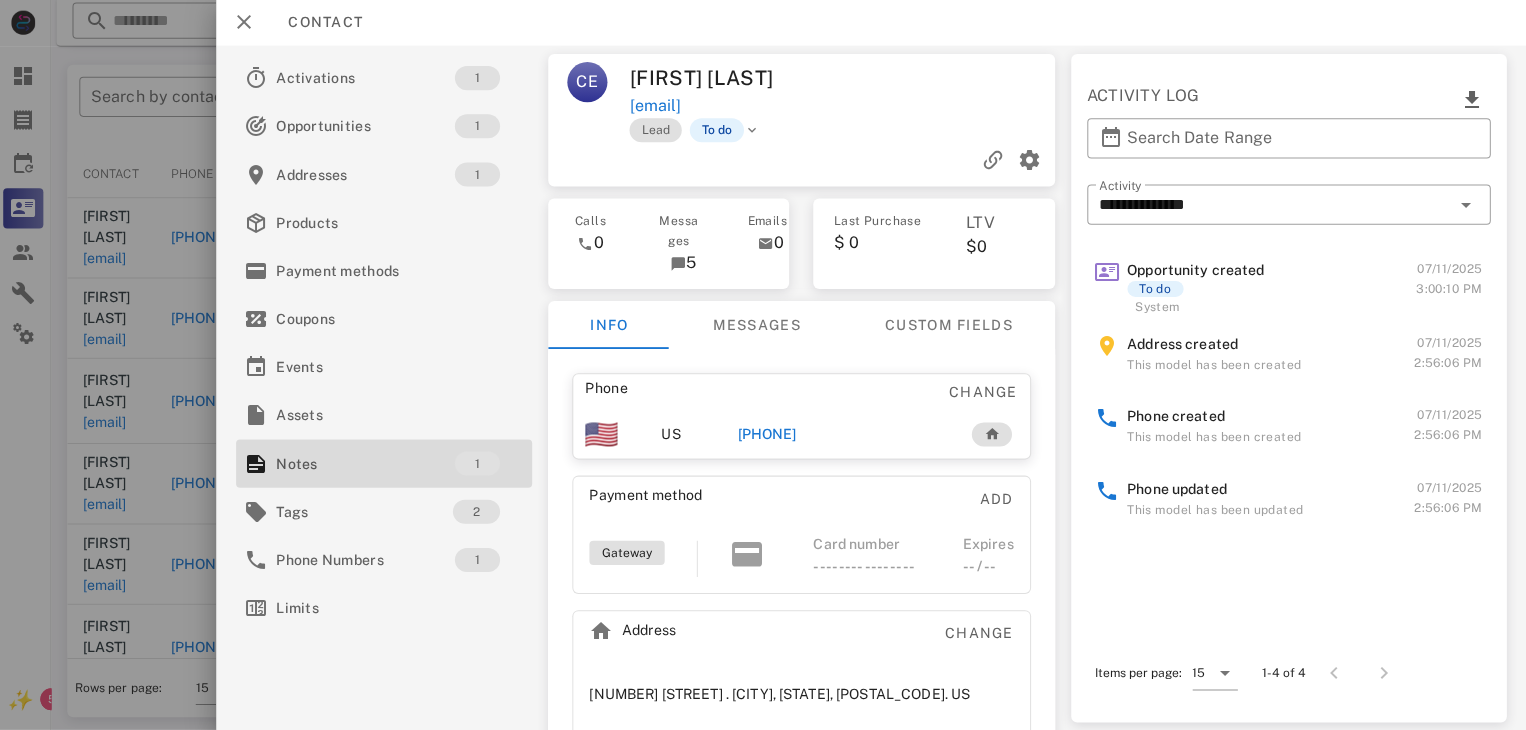 click on "+17194290937" at bounding box center (769, 435) 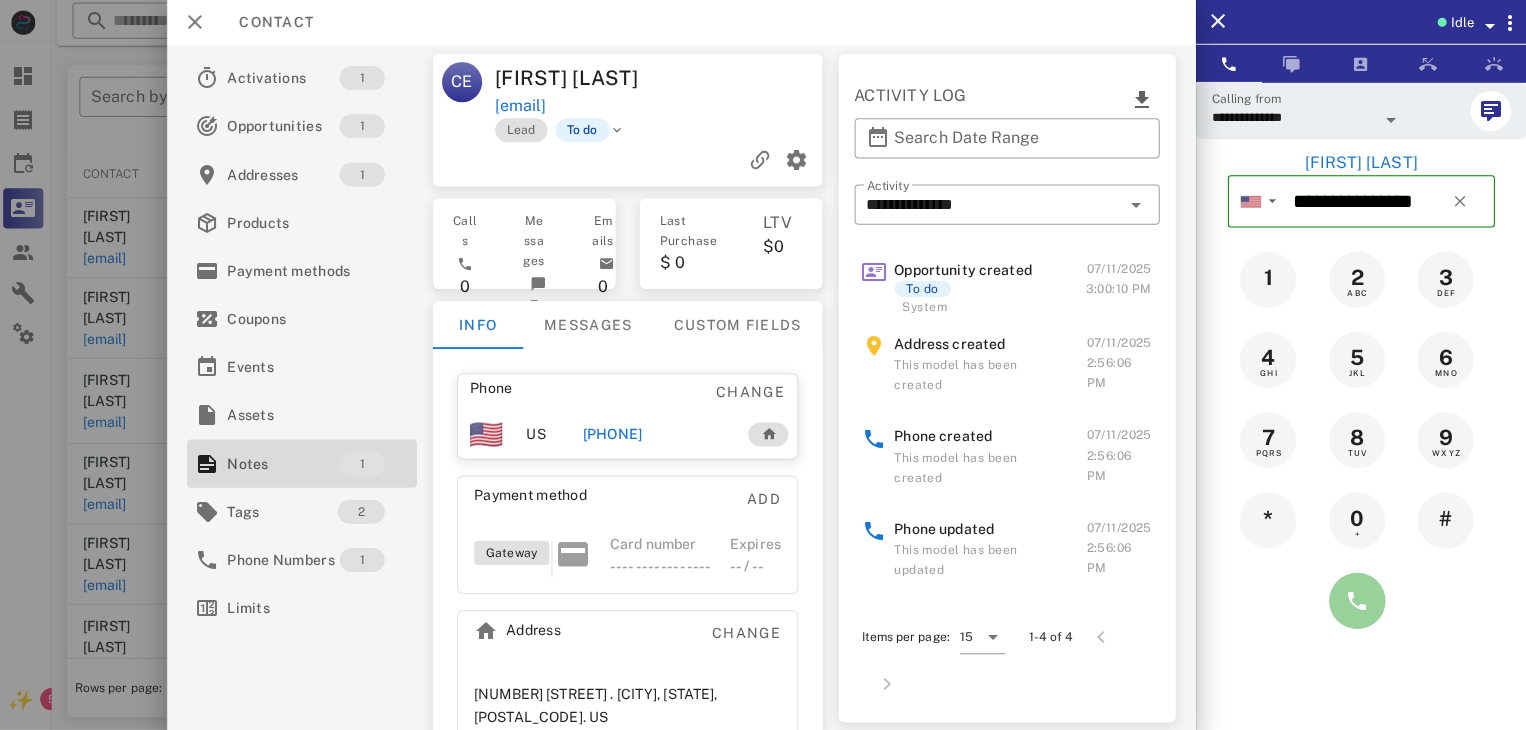 click at bounding box center (1357, 601) 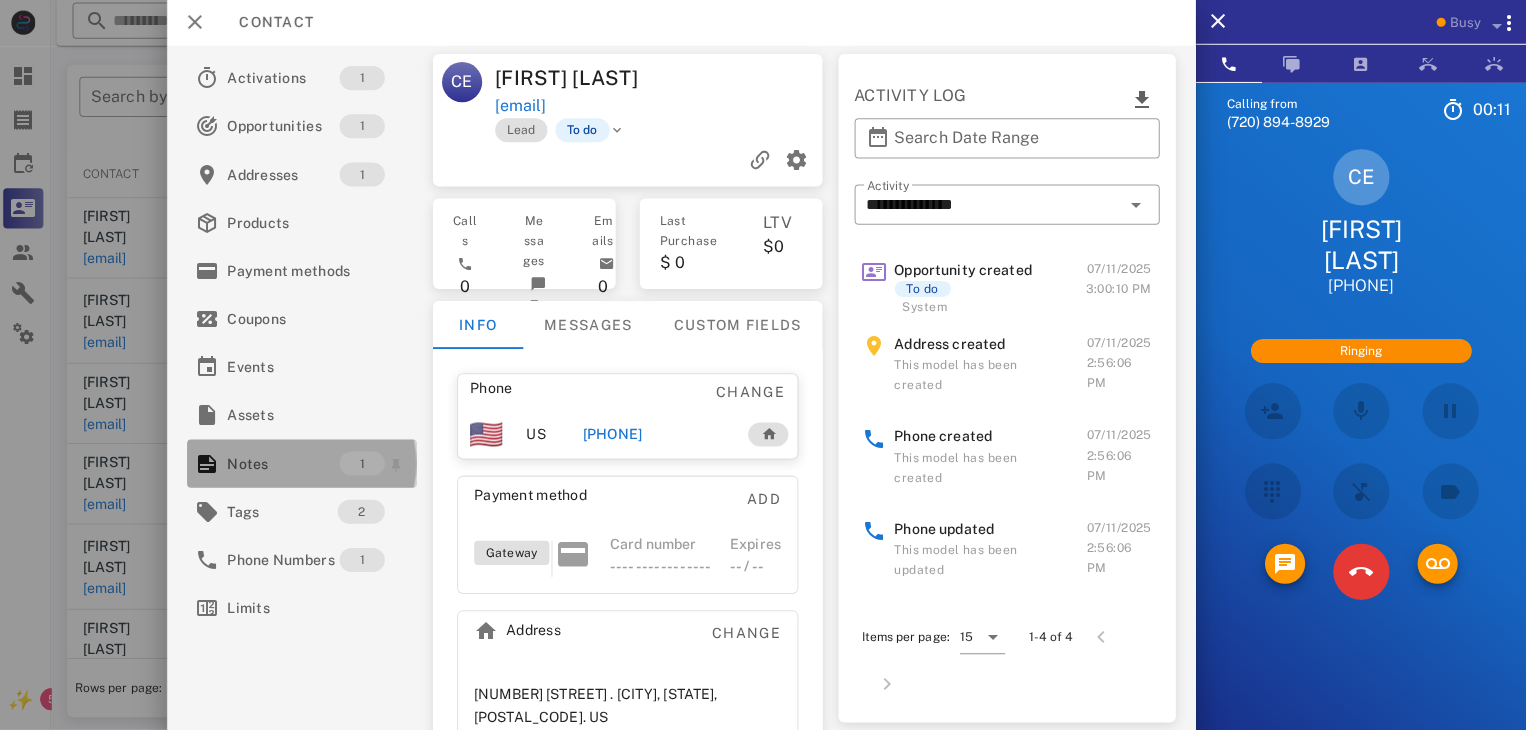 click on "Notes" at bounding box center [287, 464] 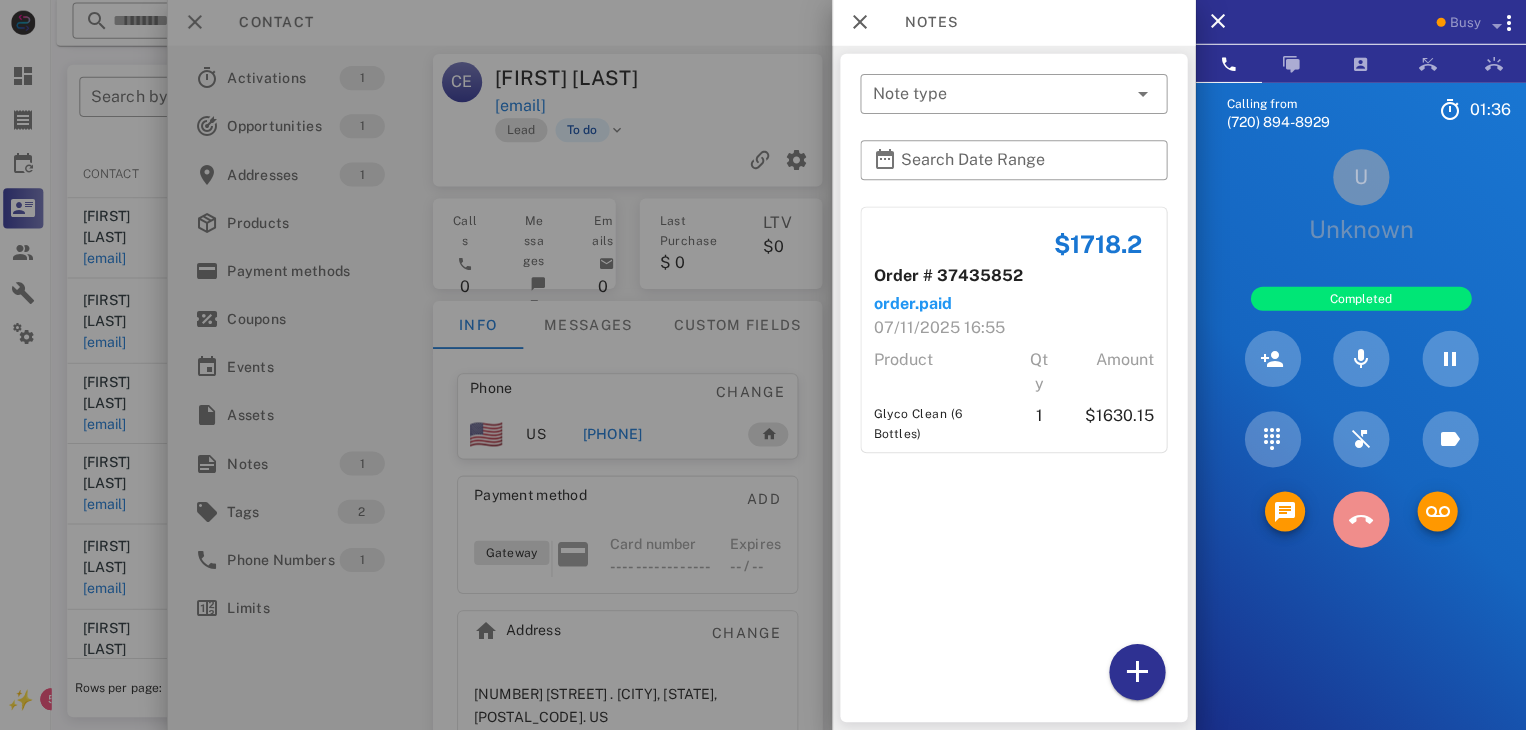 click at bounding box center [1361, 520] 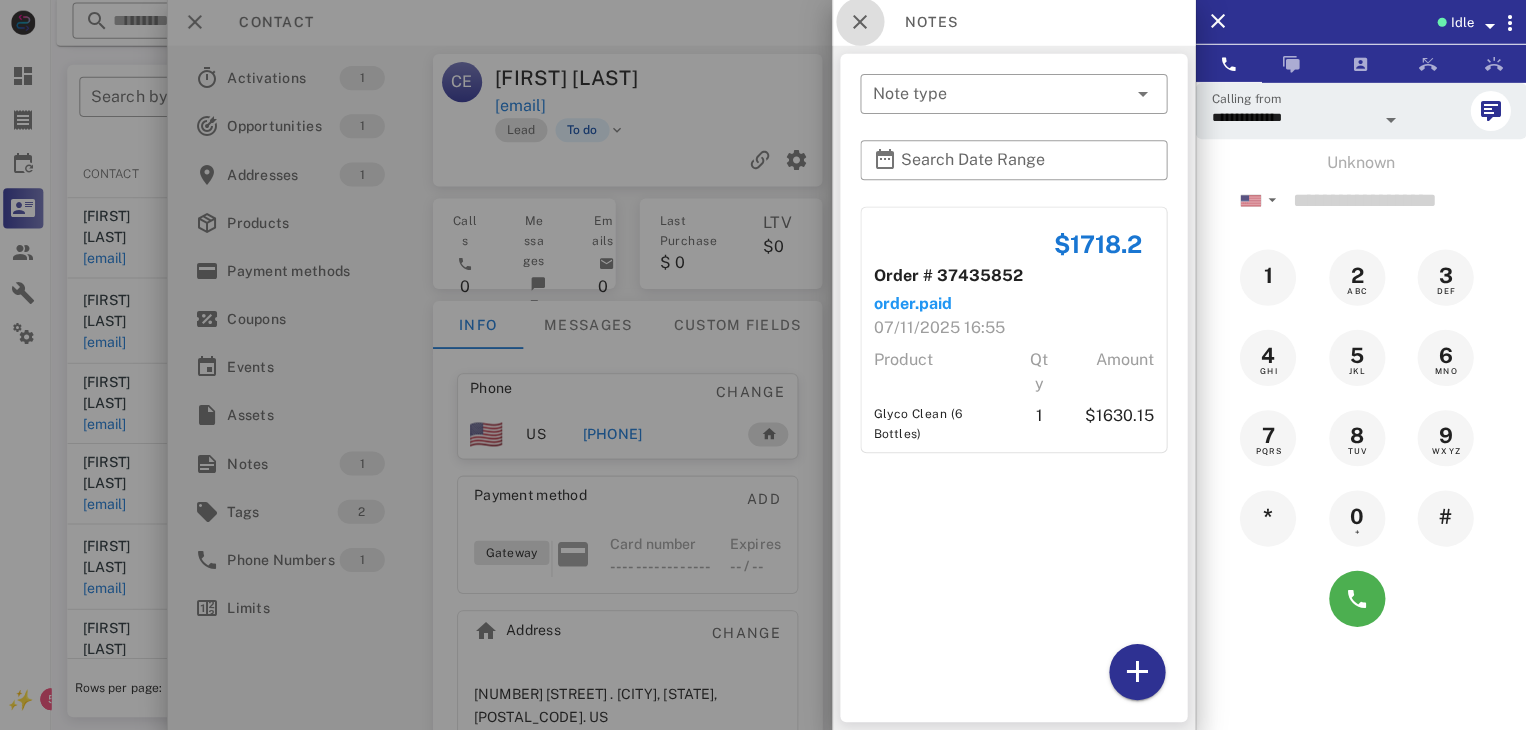 click at bounding box center [862, 24] 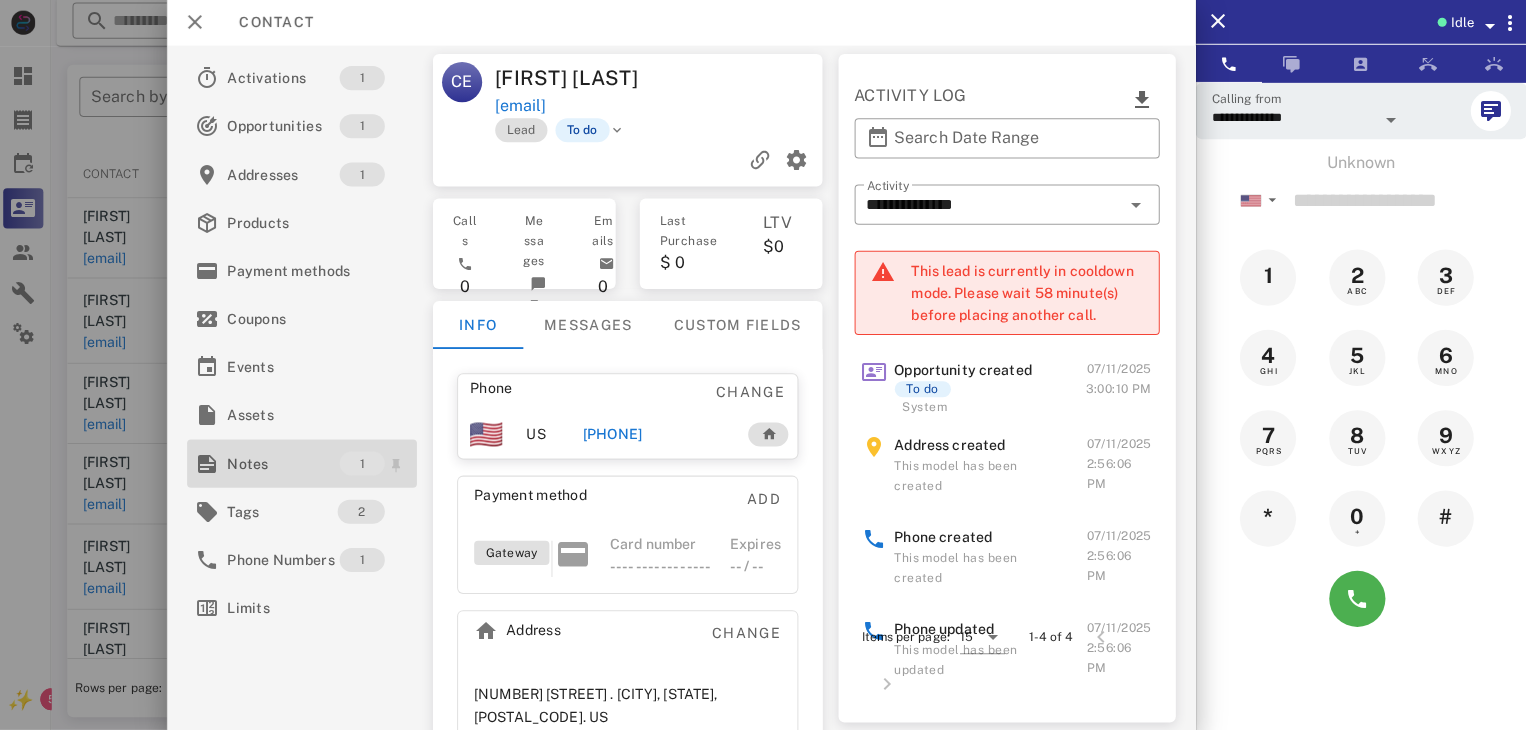 click on "Notes" at bounding box center (287, 464) 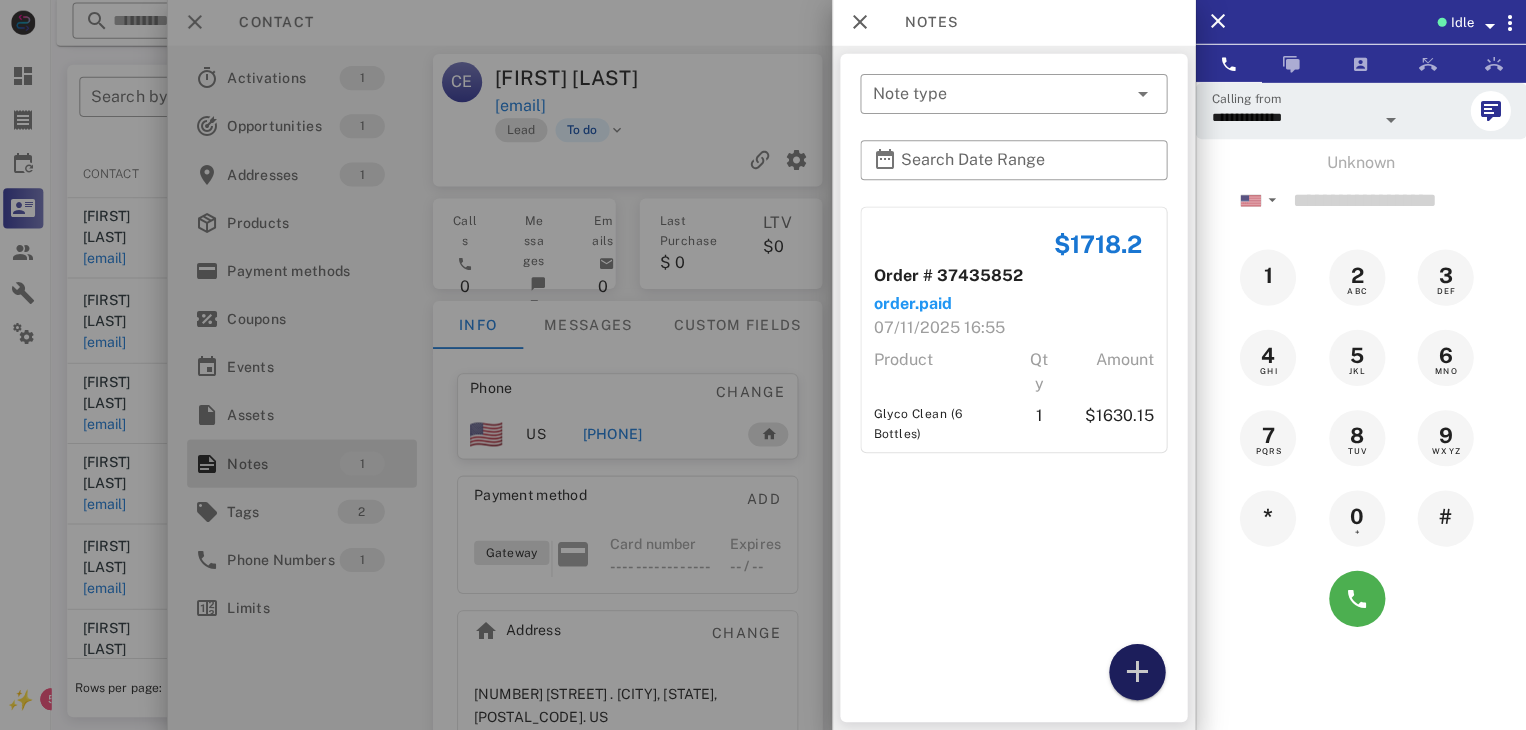 drag, startPoint x: 1141, startPoint y: 662, endPoint x: 1124, endPoint y: 677, distance: 22.671568 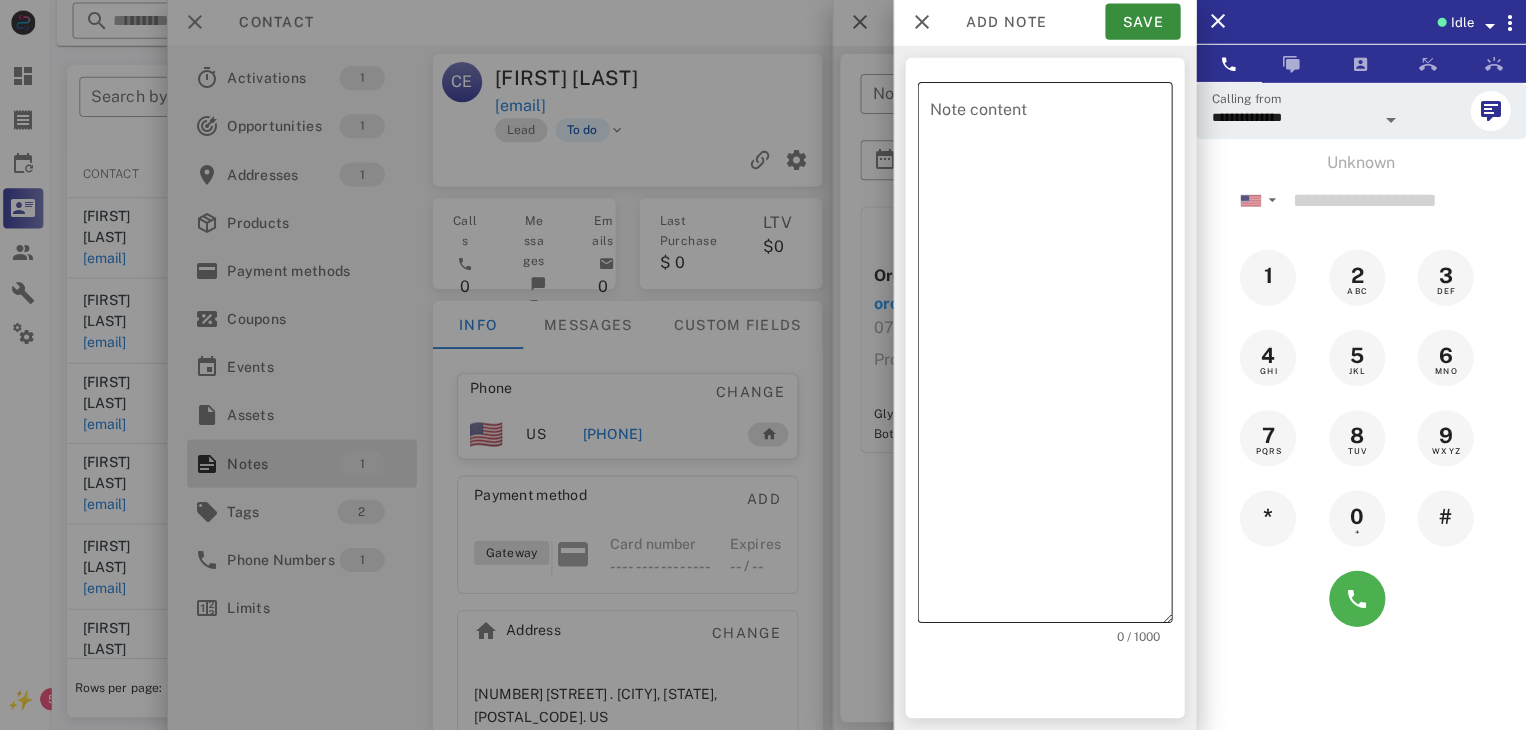 click on "Note content" 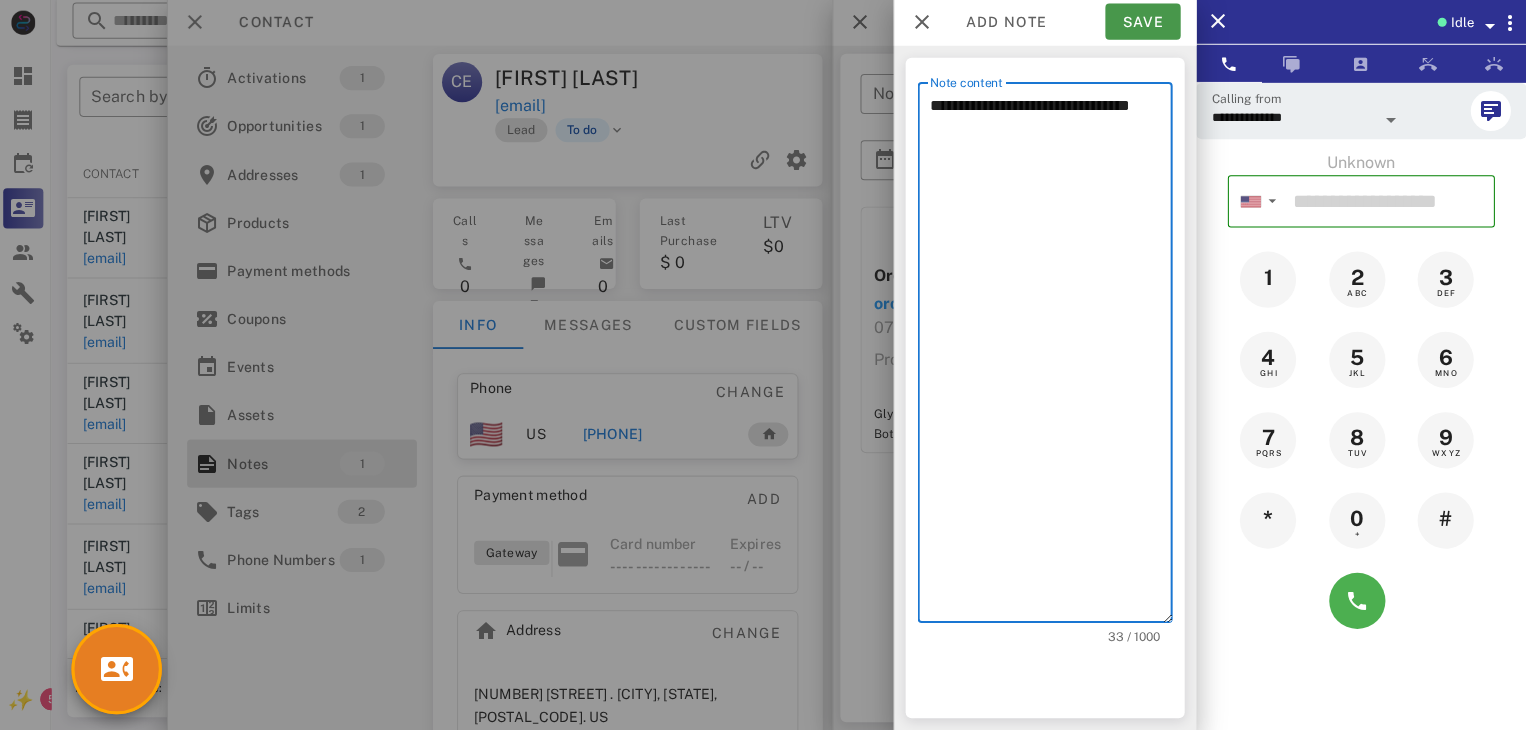 type on "**********" 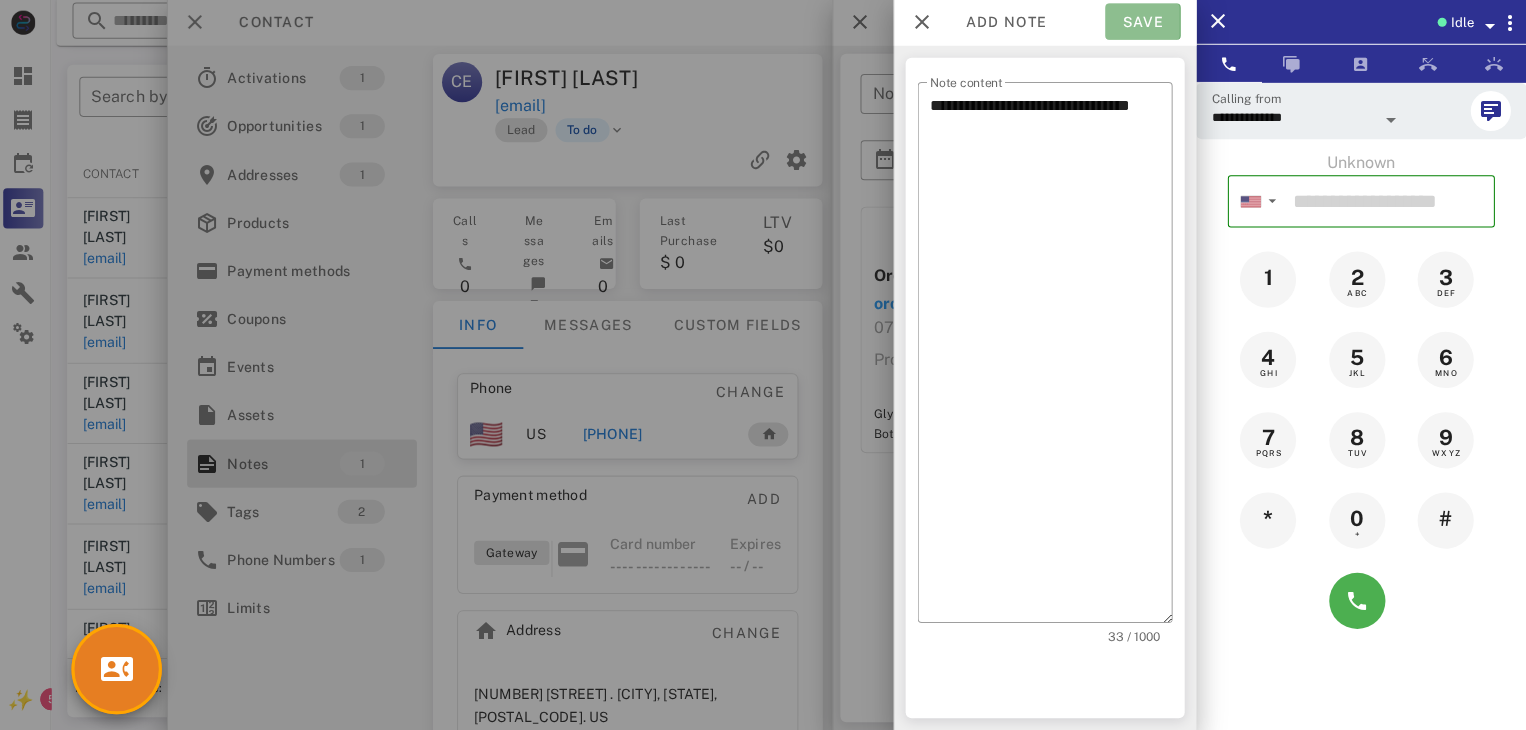 click on "Save" at bounding box center [1143, 24] 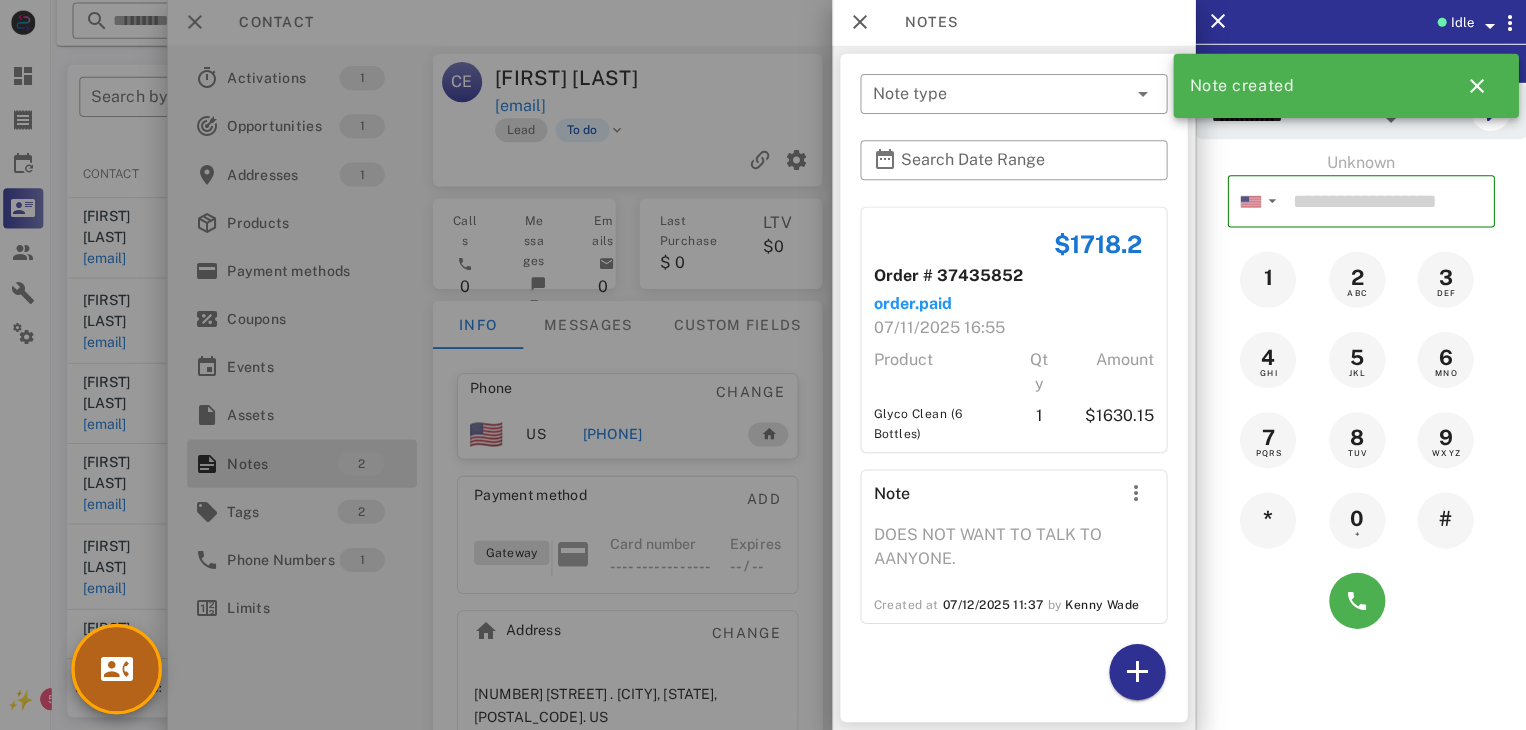 click at bounding box center [121, 669] 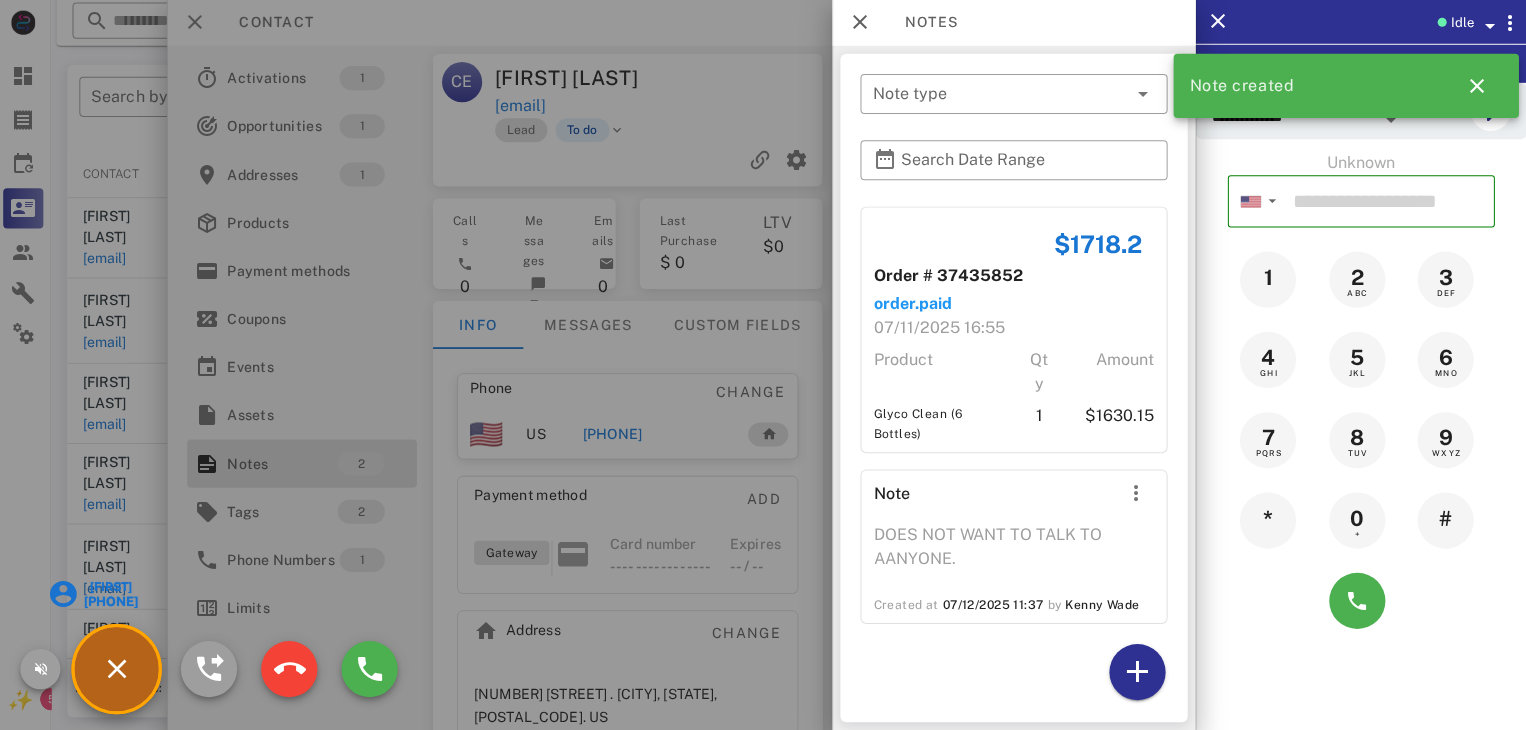 click on "Kaye" at bounding box center [114, 587] 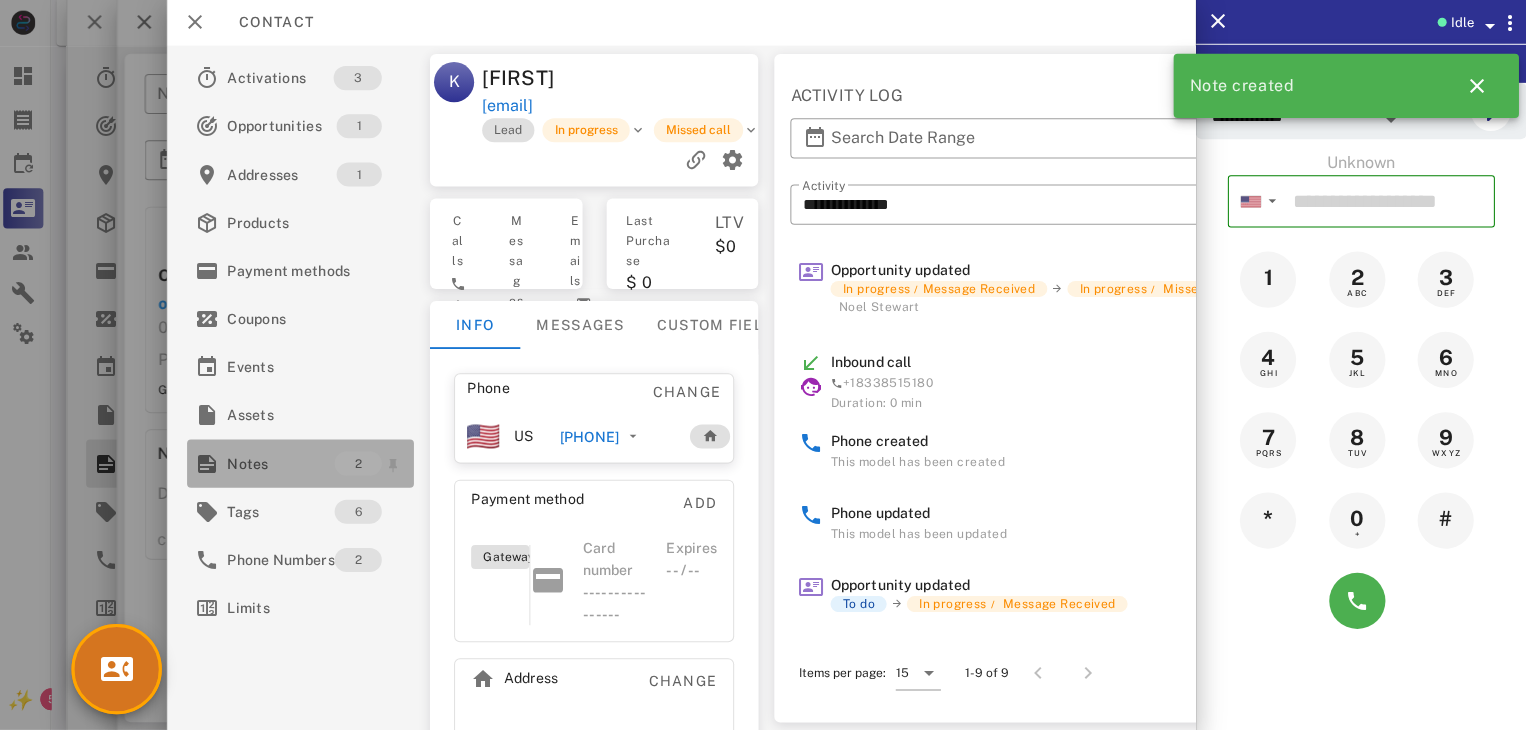 click on "Notes" at bounding box center [284, 464] 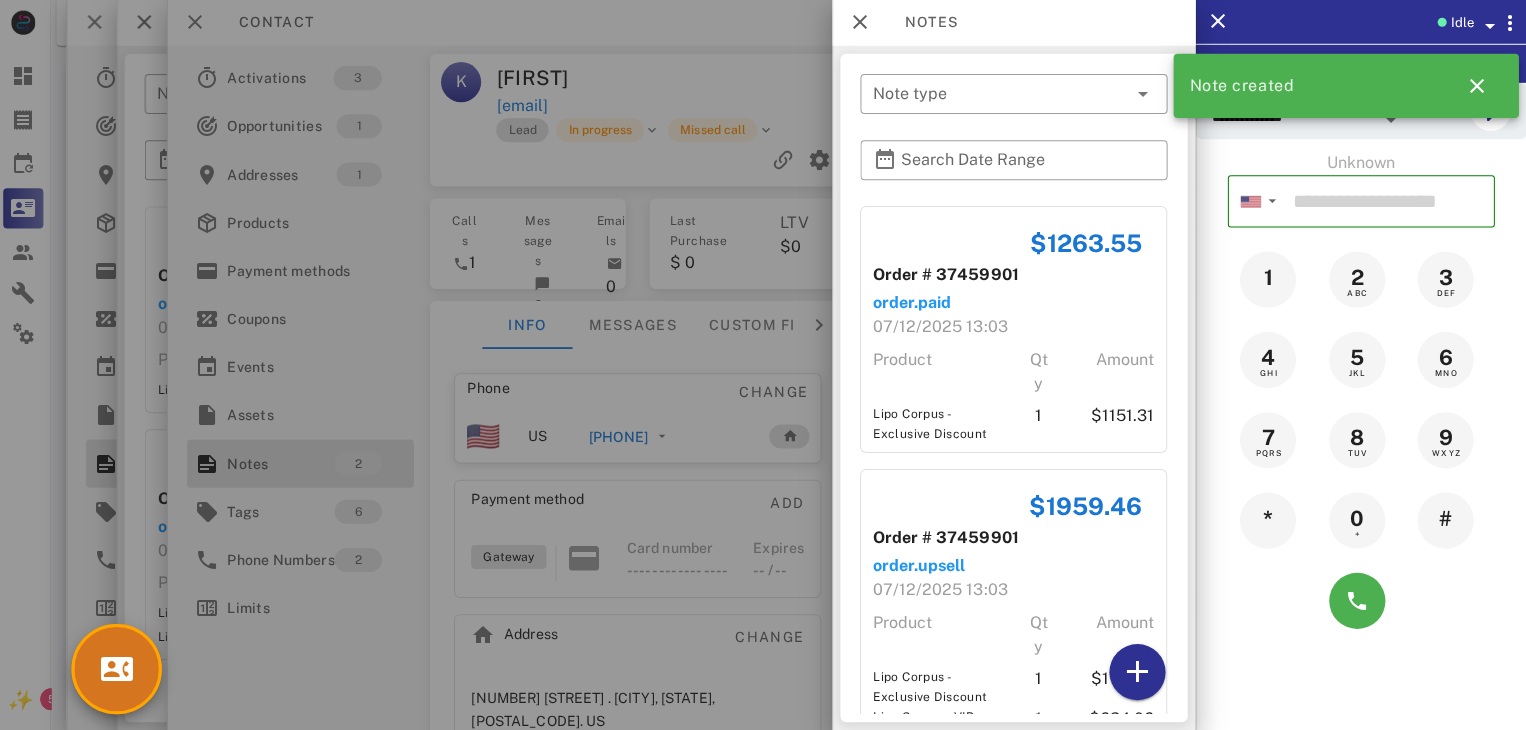 scroll, scrollTop: 70, scrollLeft: 0, axis: vertical 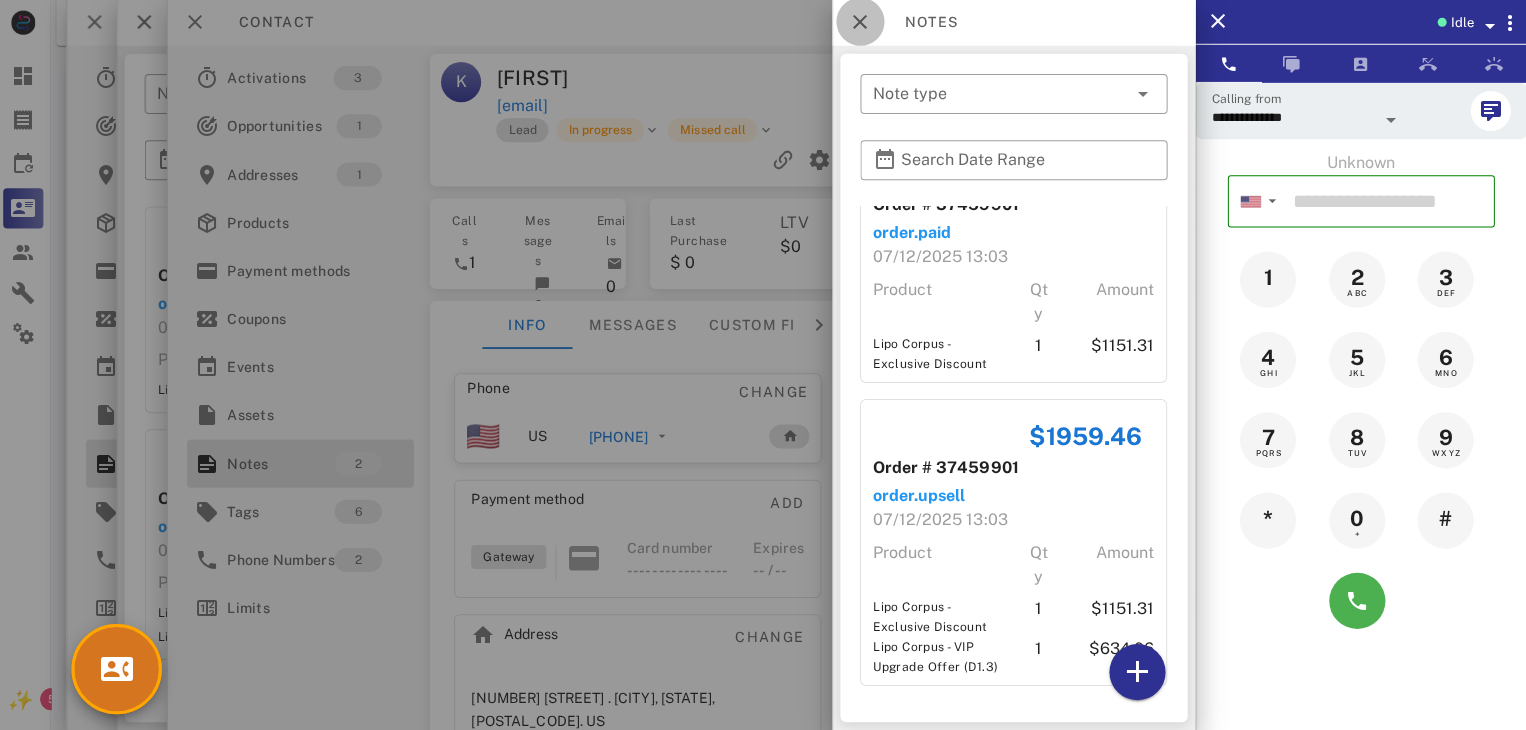 click at bounding box center [862, 24] 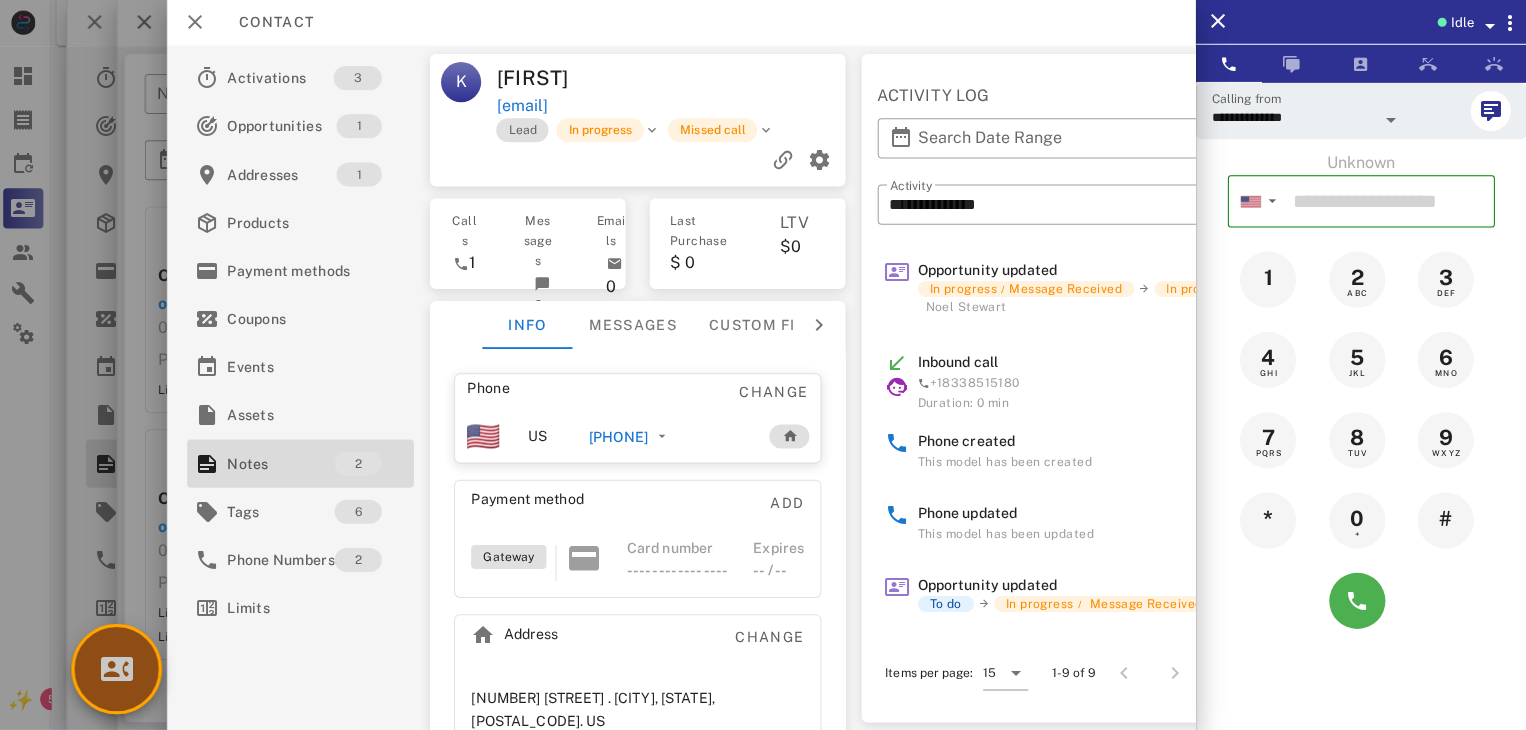 click at bounding box center (121, 669) 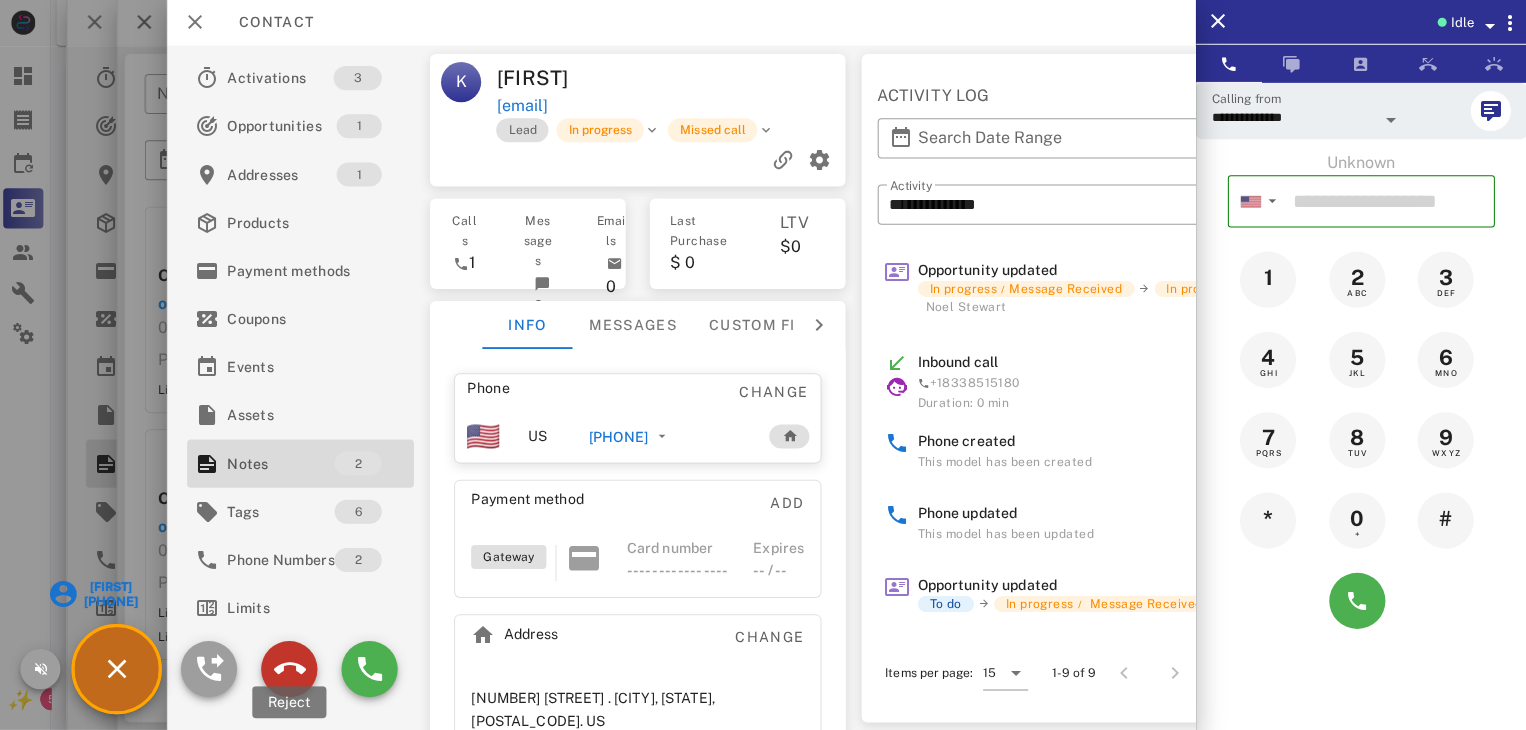 click at bounding box center (293, 669) 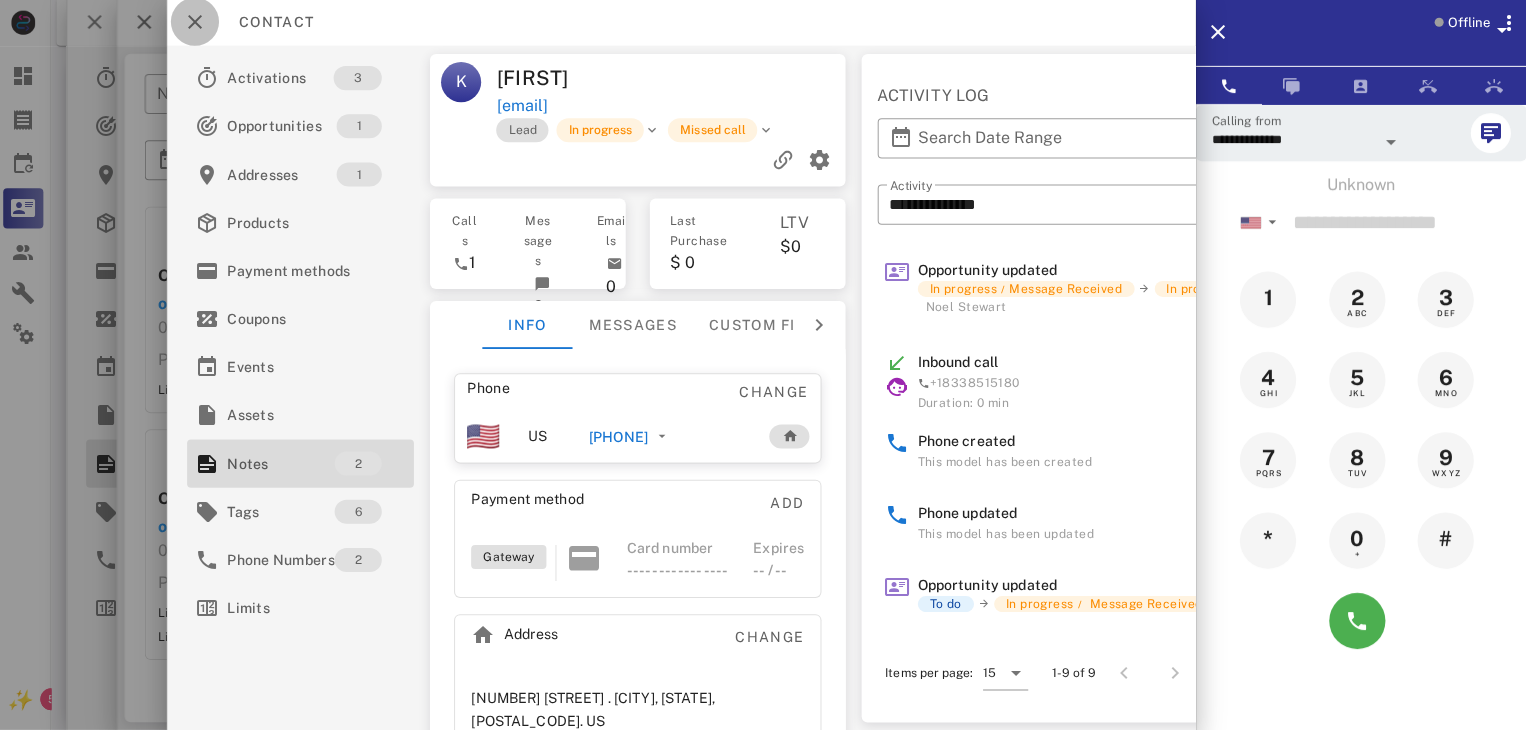 click at bounding box center (199, 24) 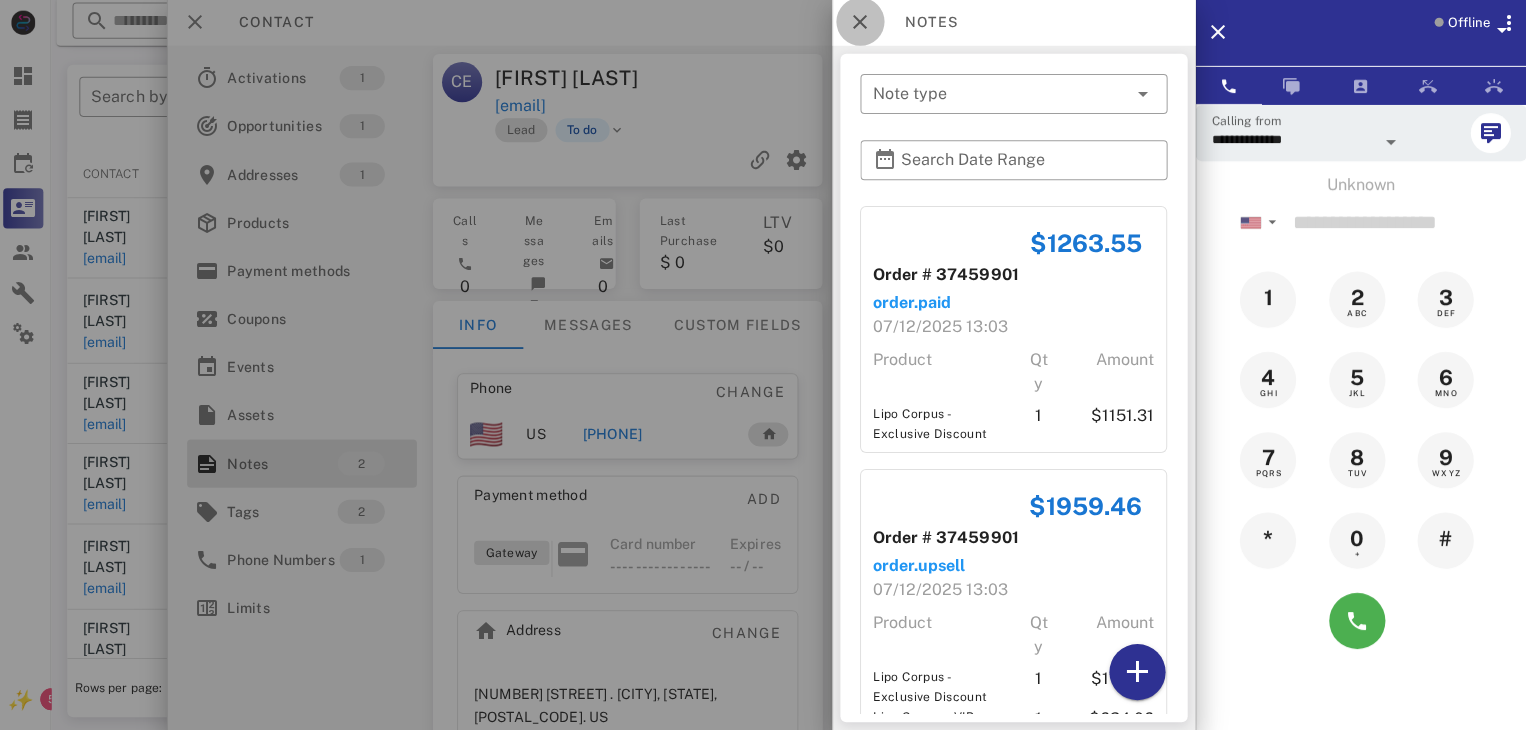 click at bounding box center (862, 24) 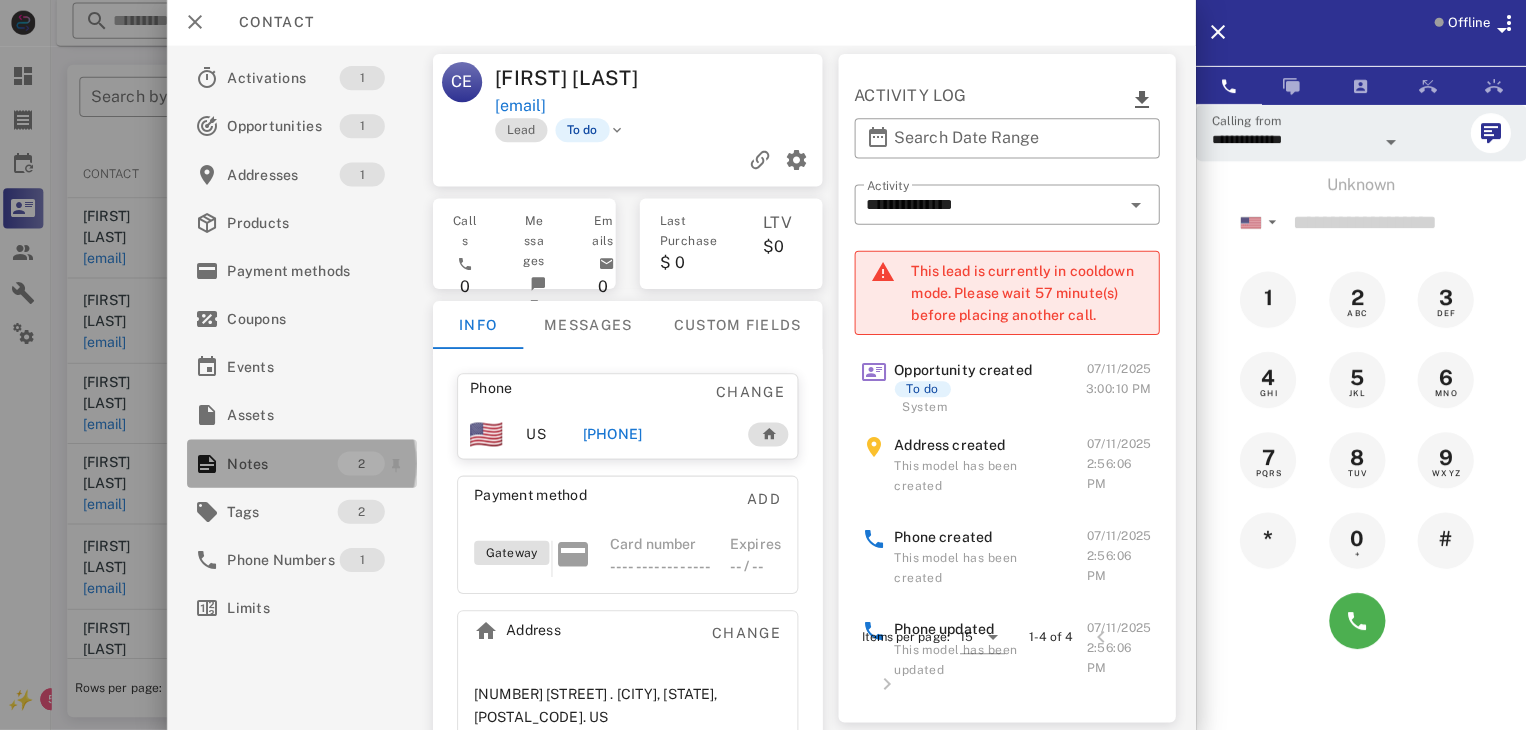 click on "Notes" at bounding box center (286, 464) 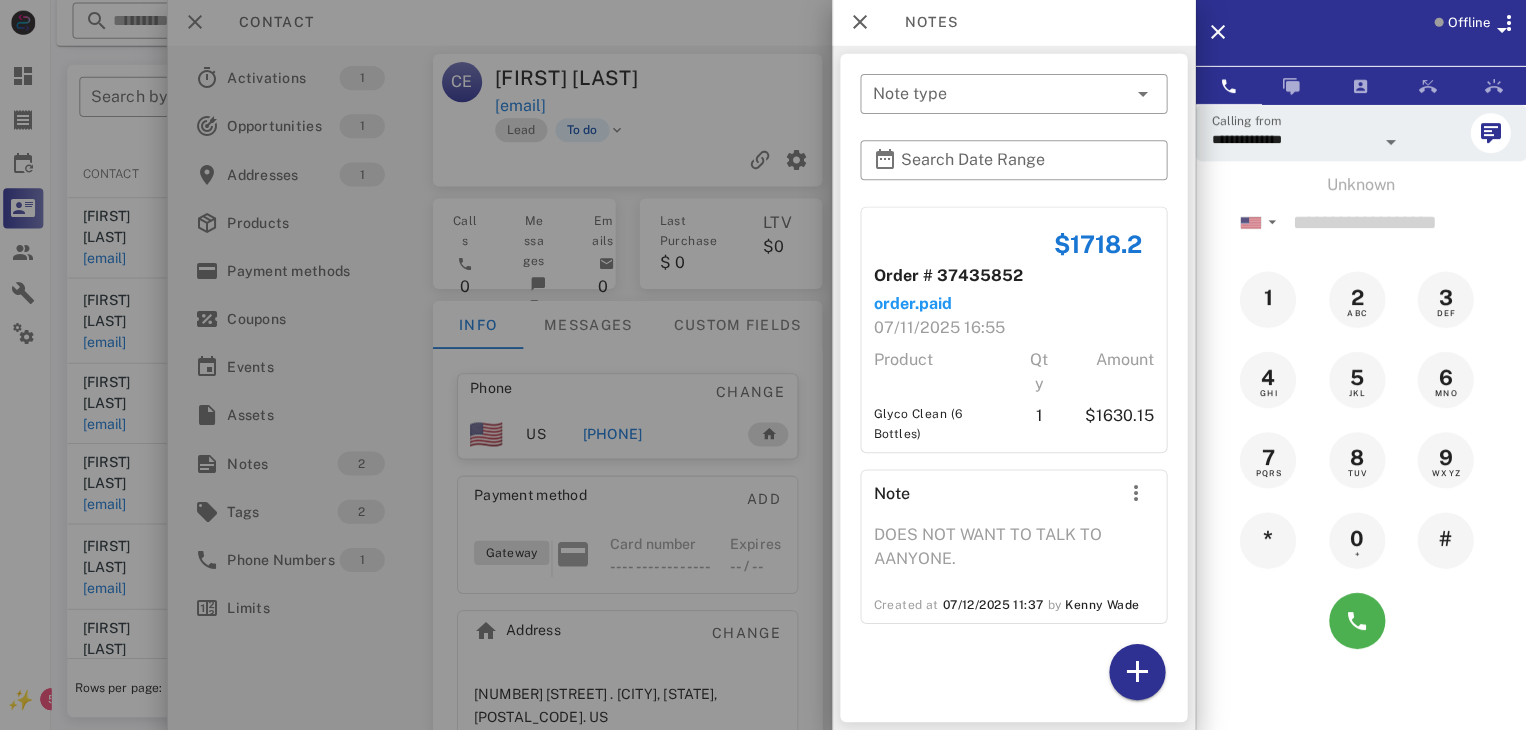 click at bounding box center (763, 365) 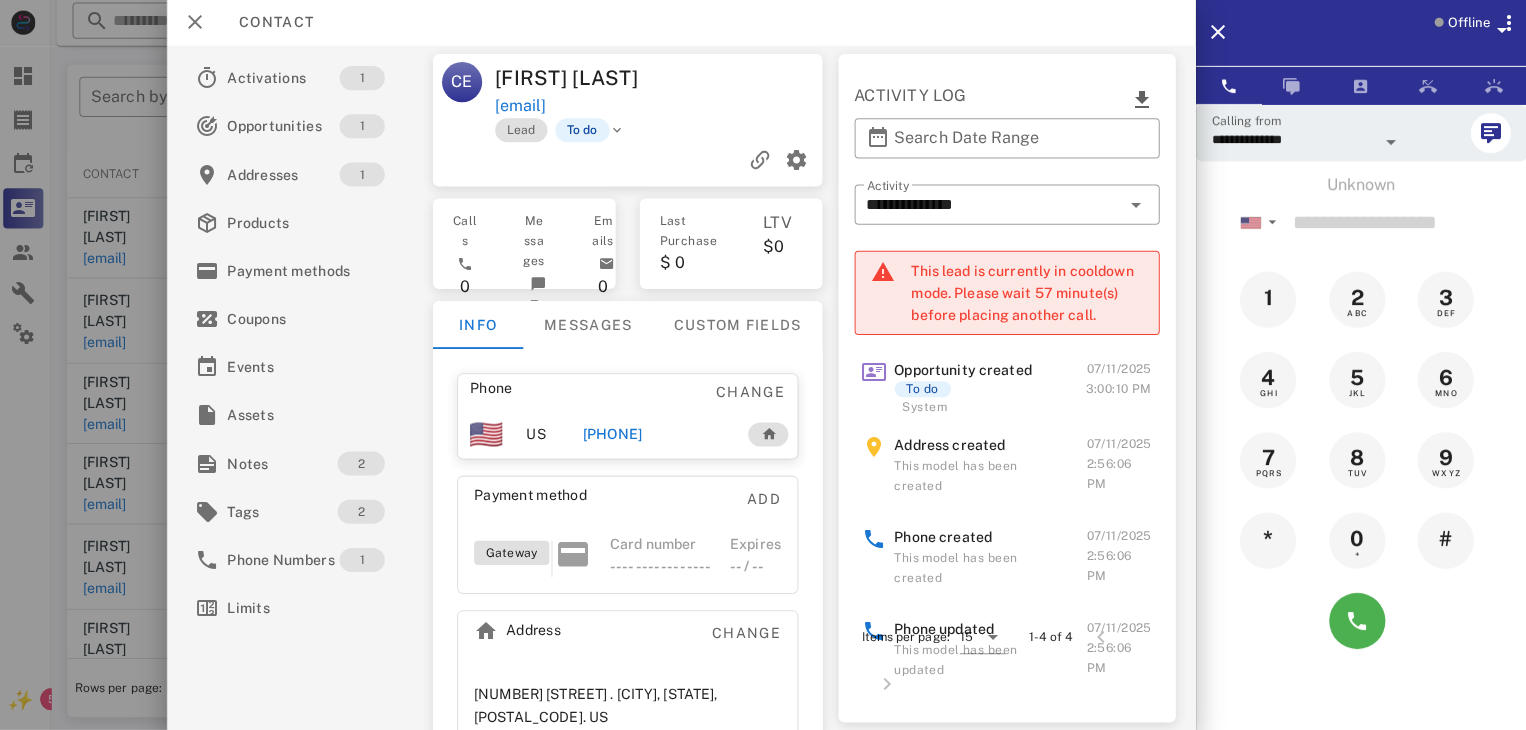click at bounding box center (763, 365) 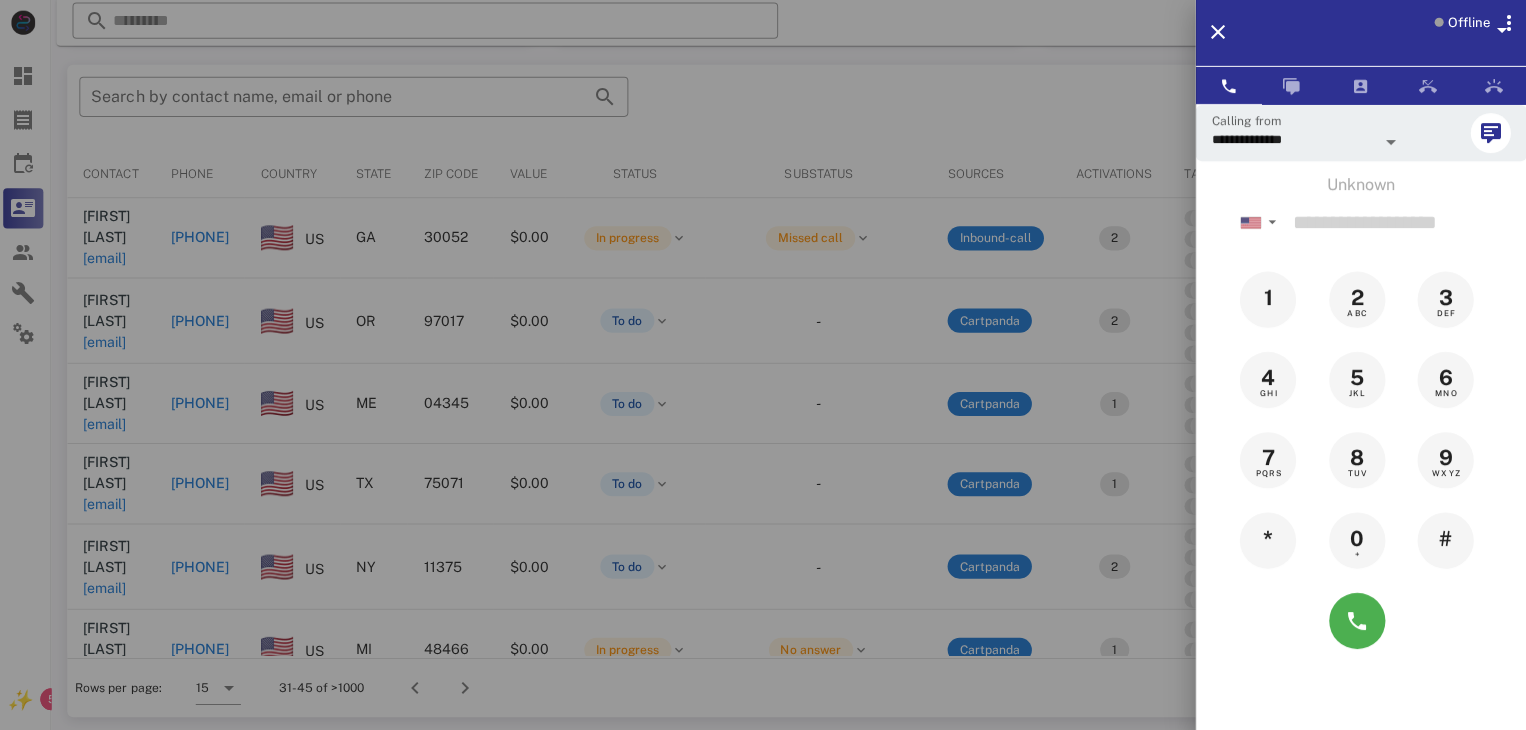 click at bounding box center (763, 365) 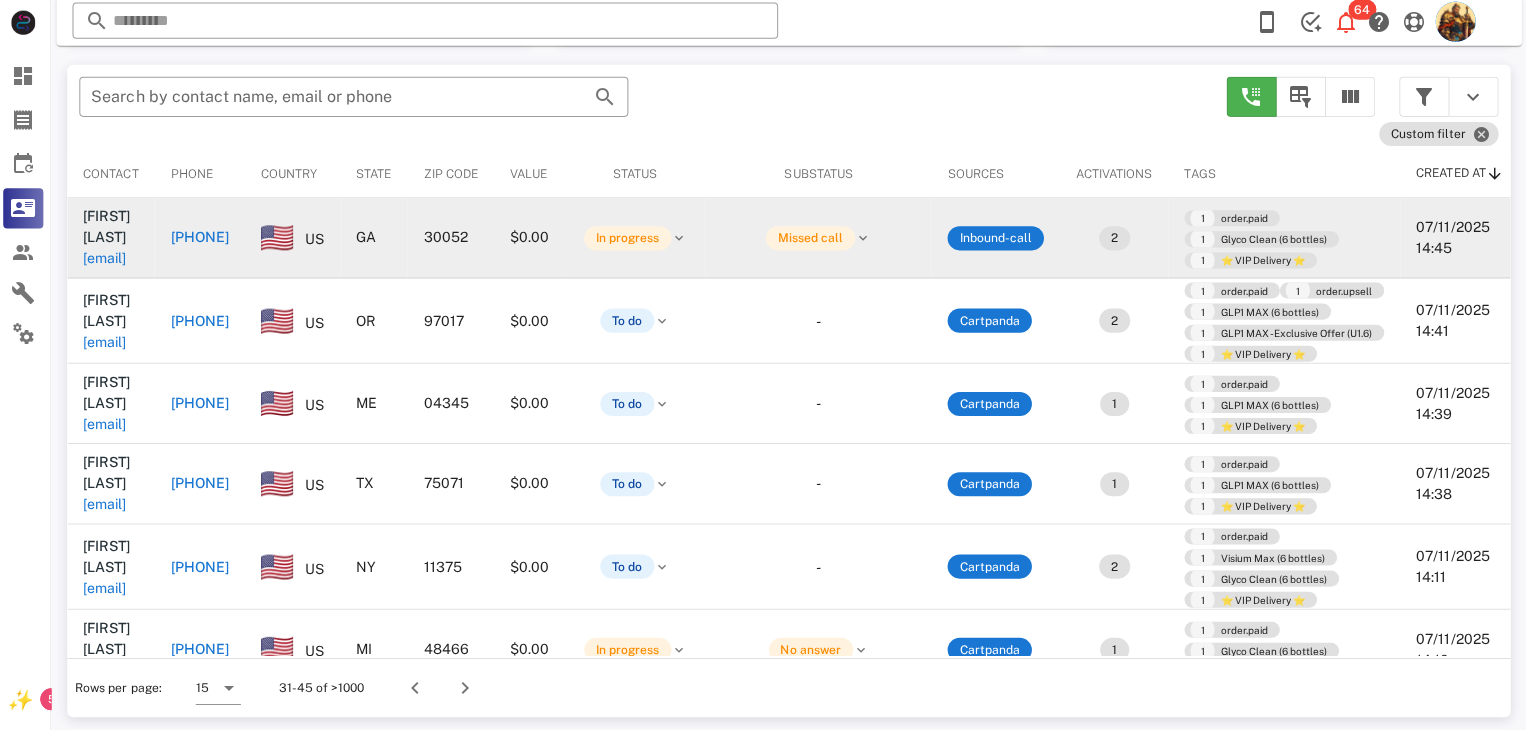 click on "george13@bellsouth.net" at bounding box center (109, 260) 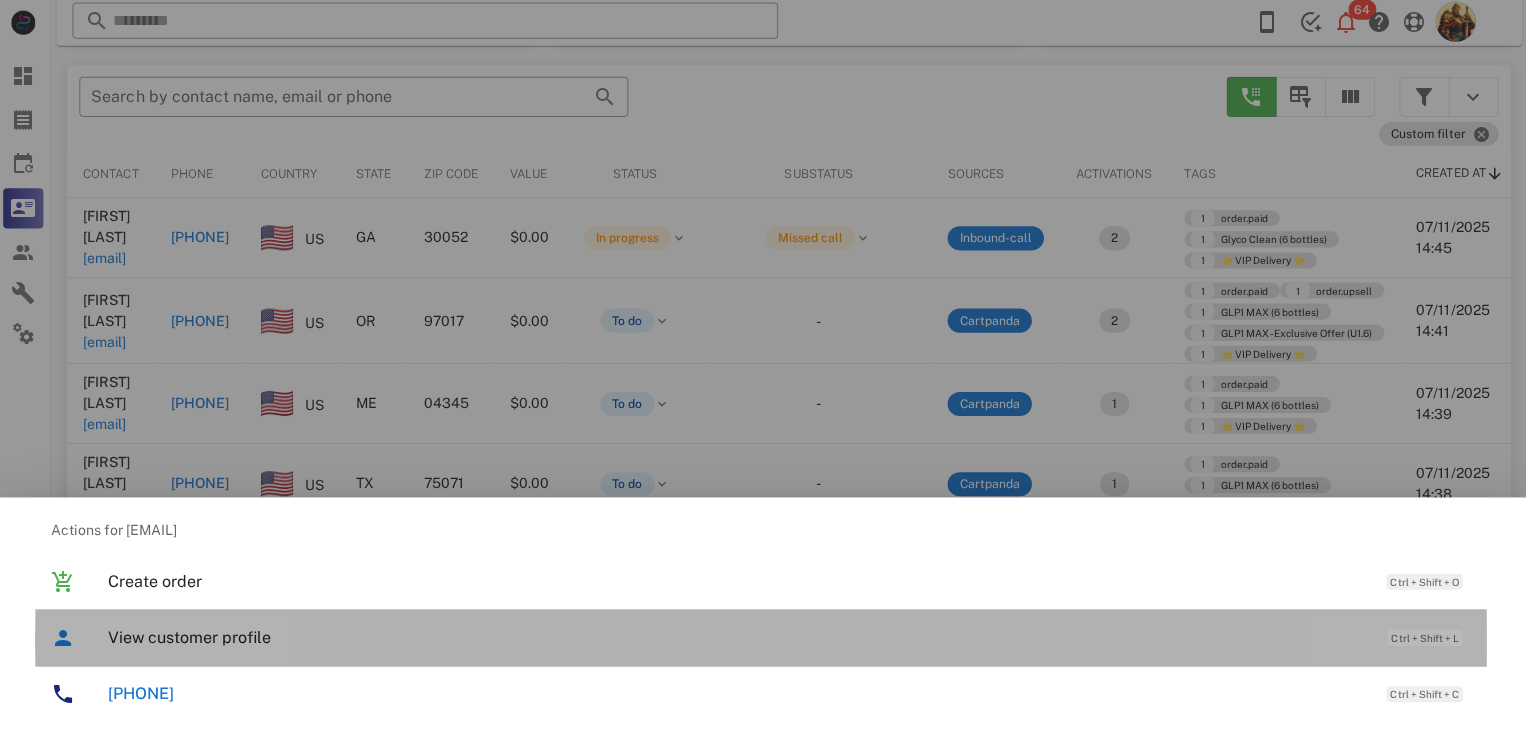 click on "View customer profile" at bounding box center [739, 637] 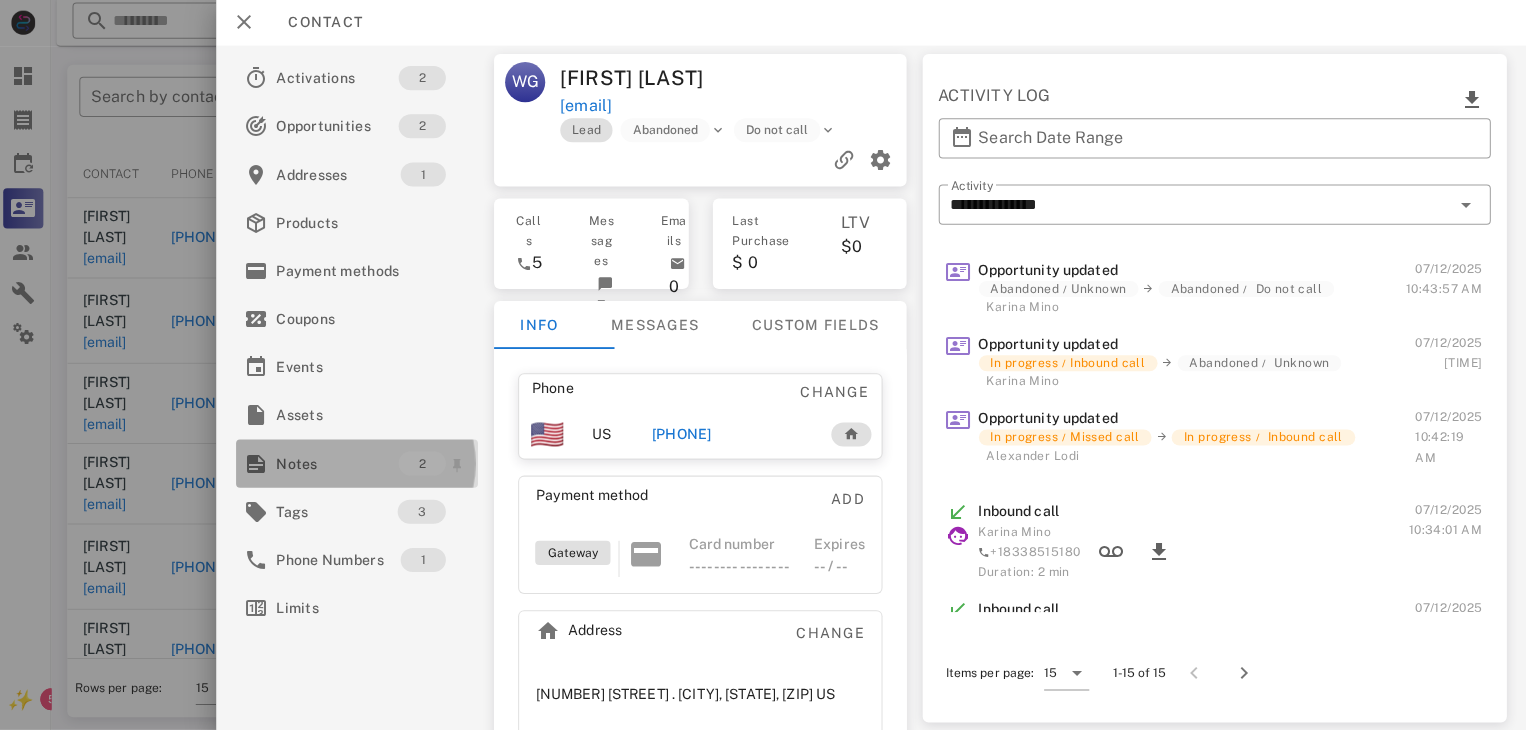 click on "Notes  2" at bounding box center [360, 464] 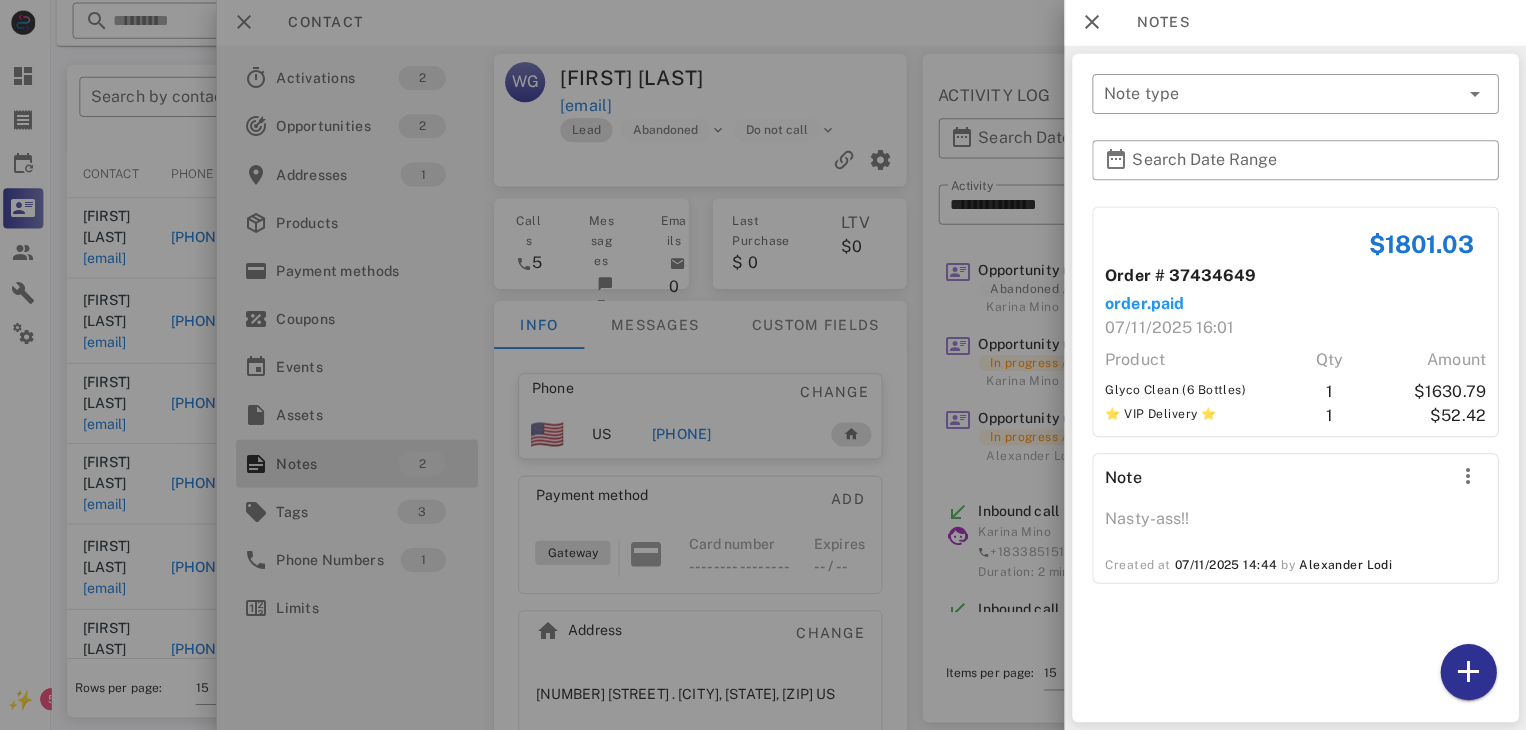 click at bounding box center (763, 365) 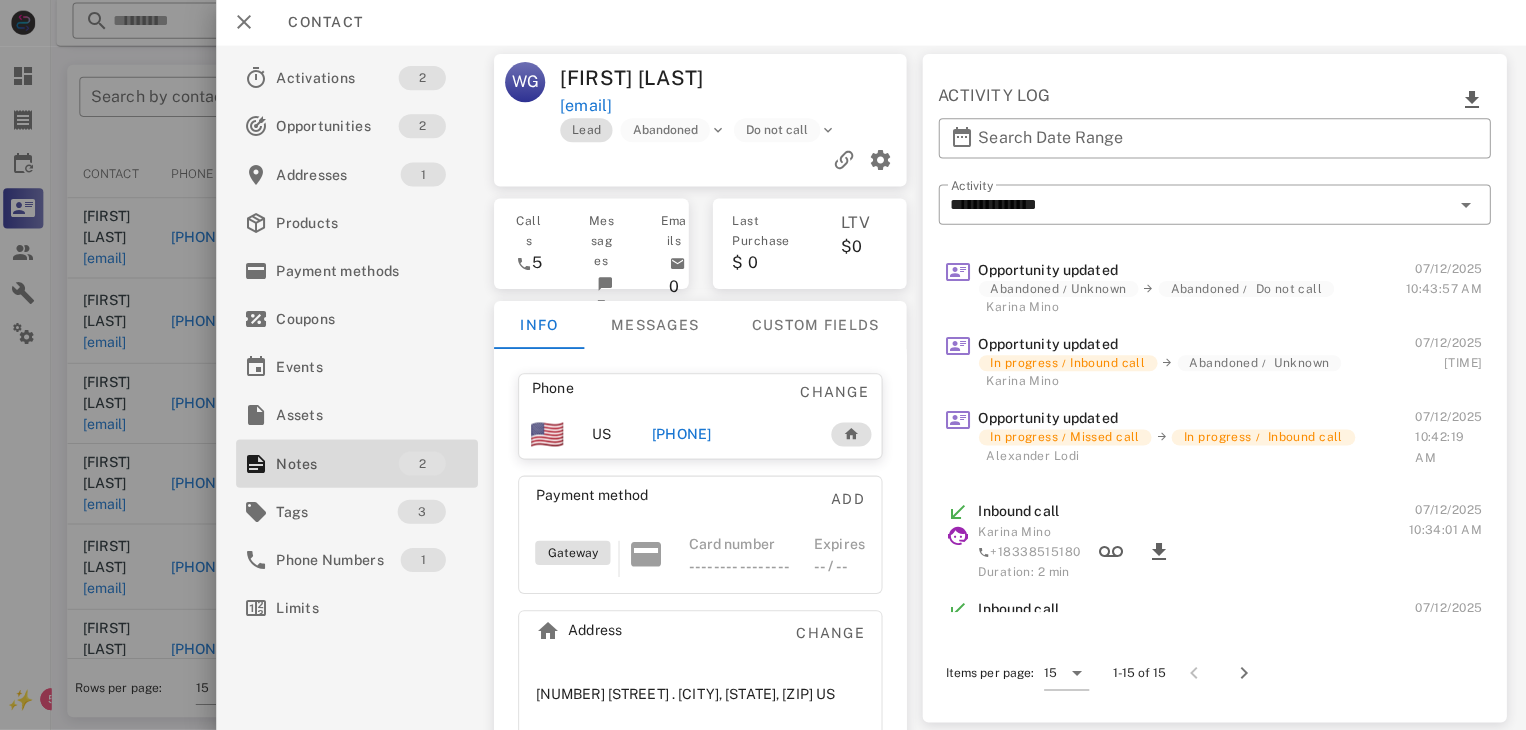 click at bounding box center [763, 365] 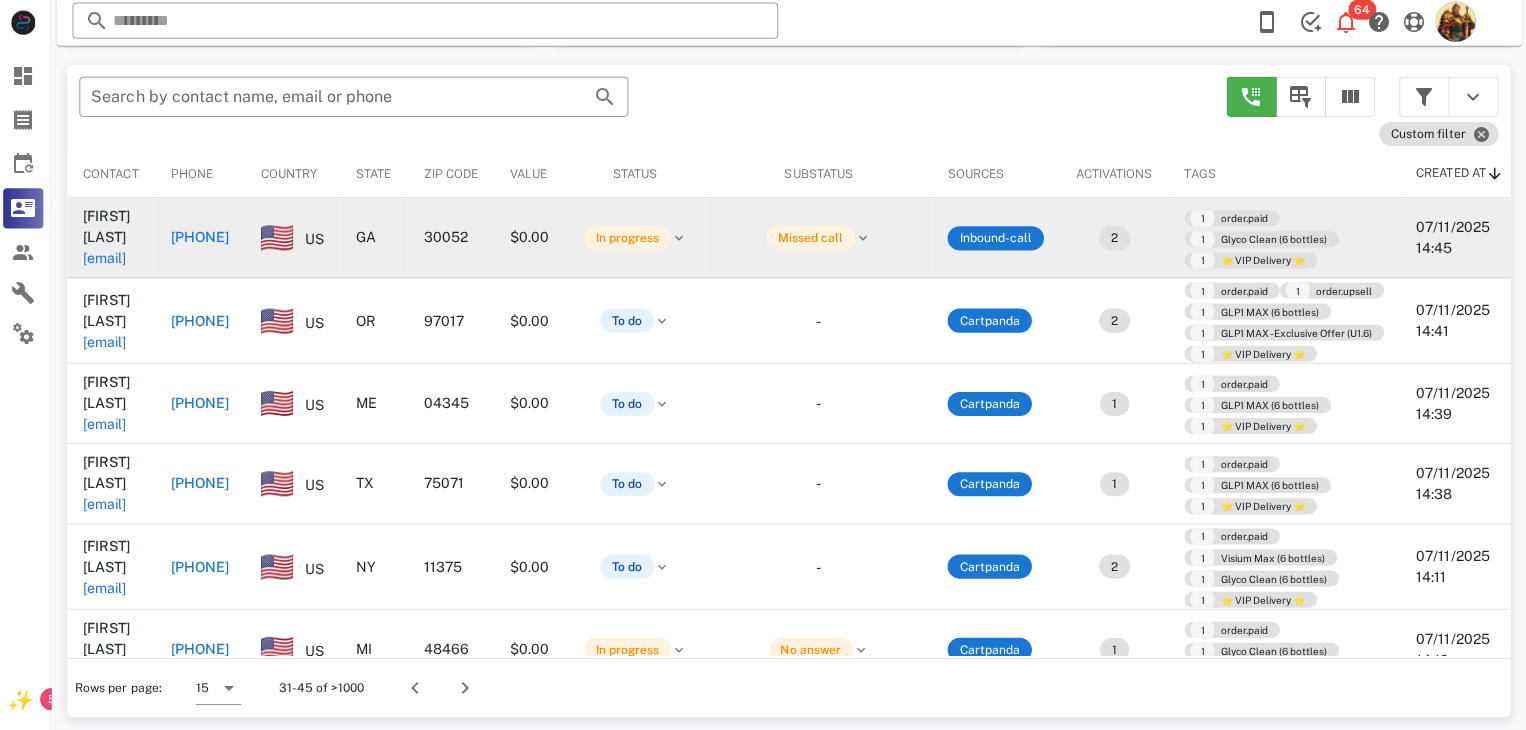 click on "george13@bellsouth.net" at bounding box center (109, 260) 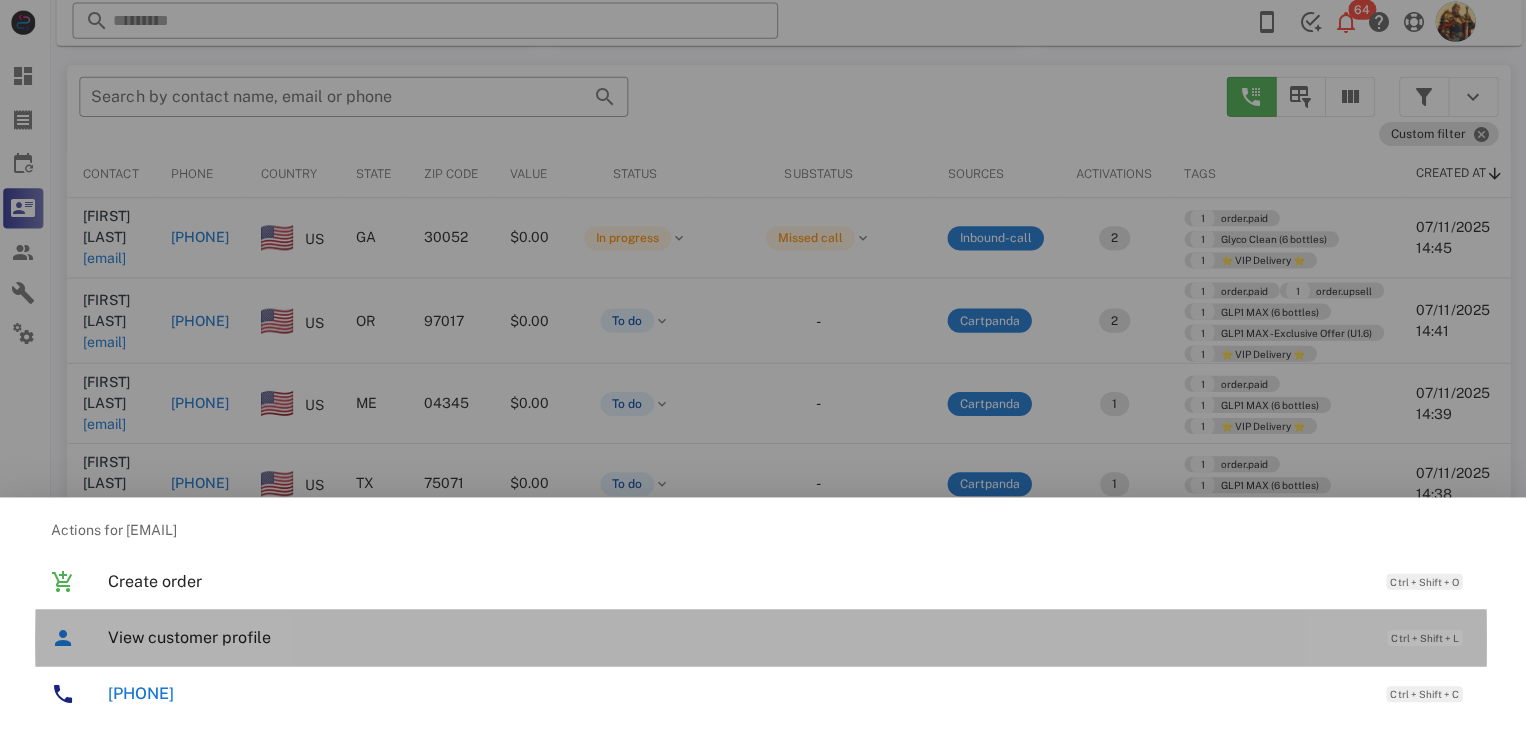 click on "View customer profile" at bounding box center [739, 637] 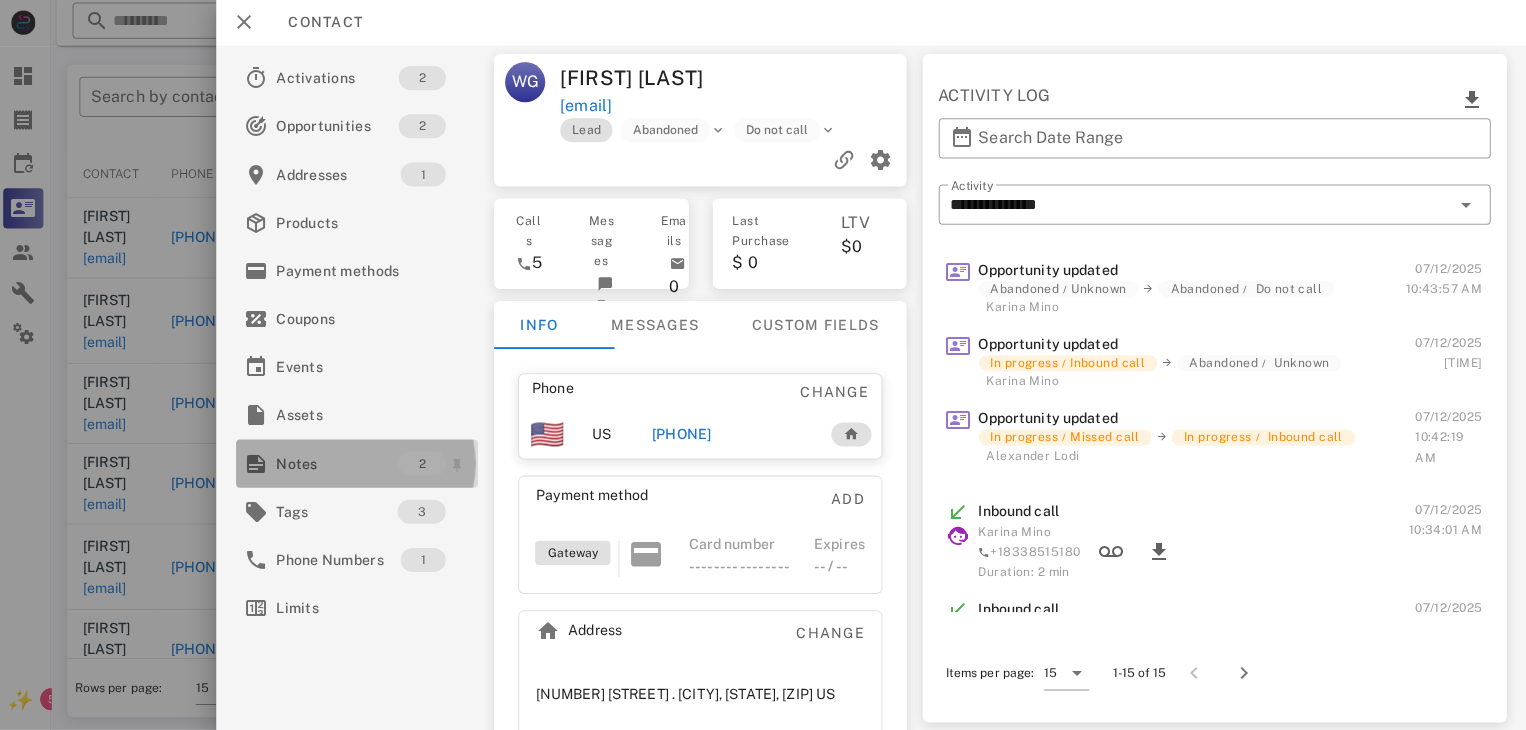 click on "Notes" at bounding box center (341, 464) 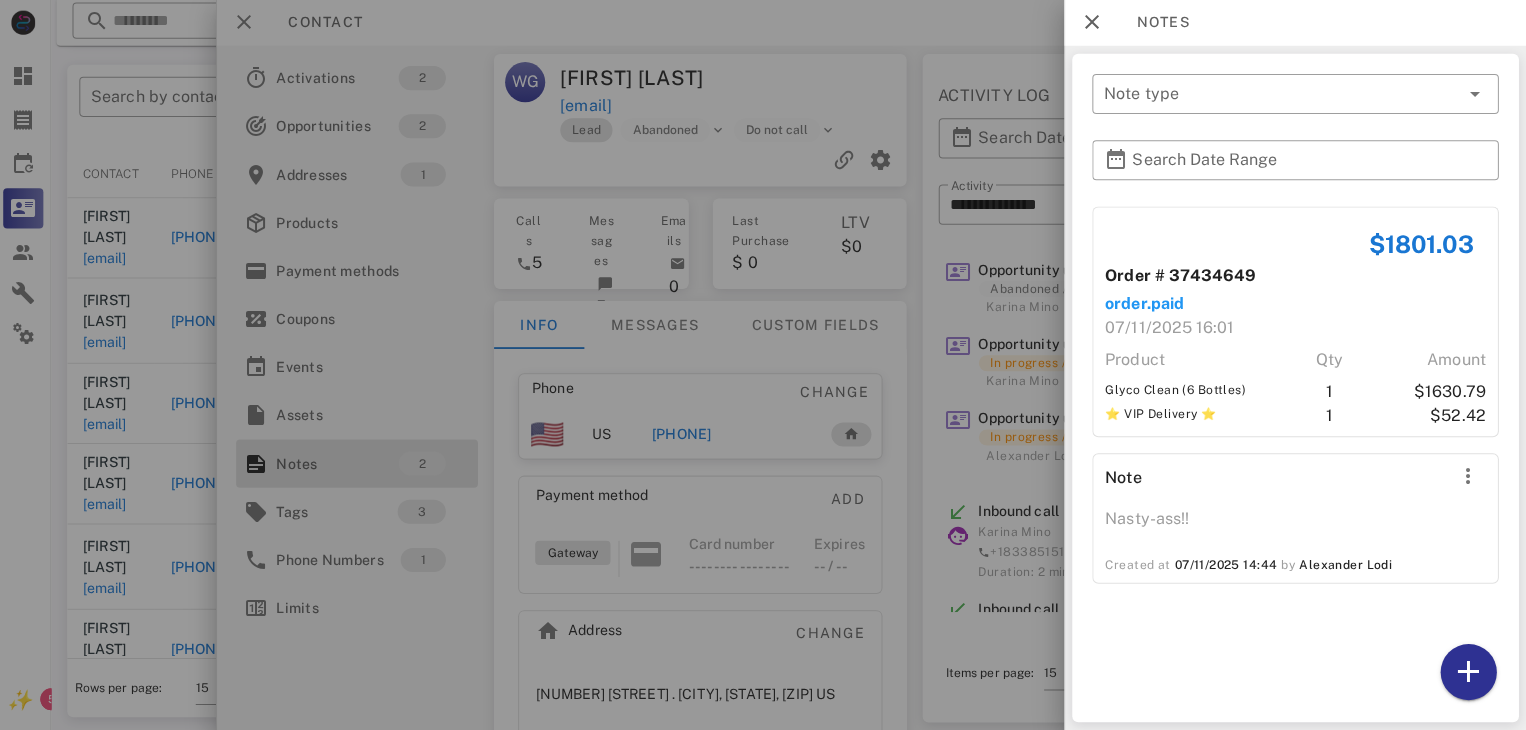 click at bounding box center (763, 365) 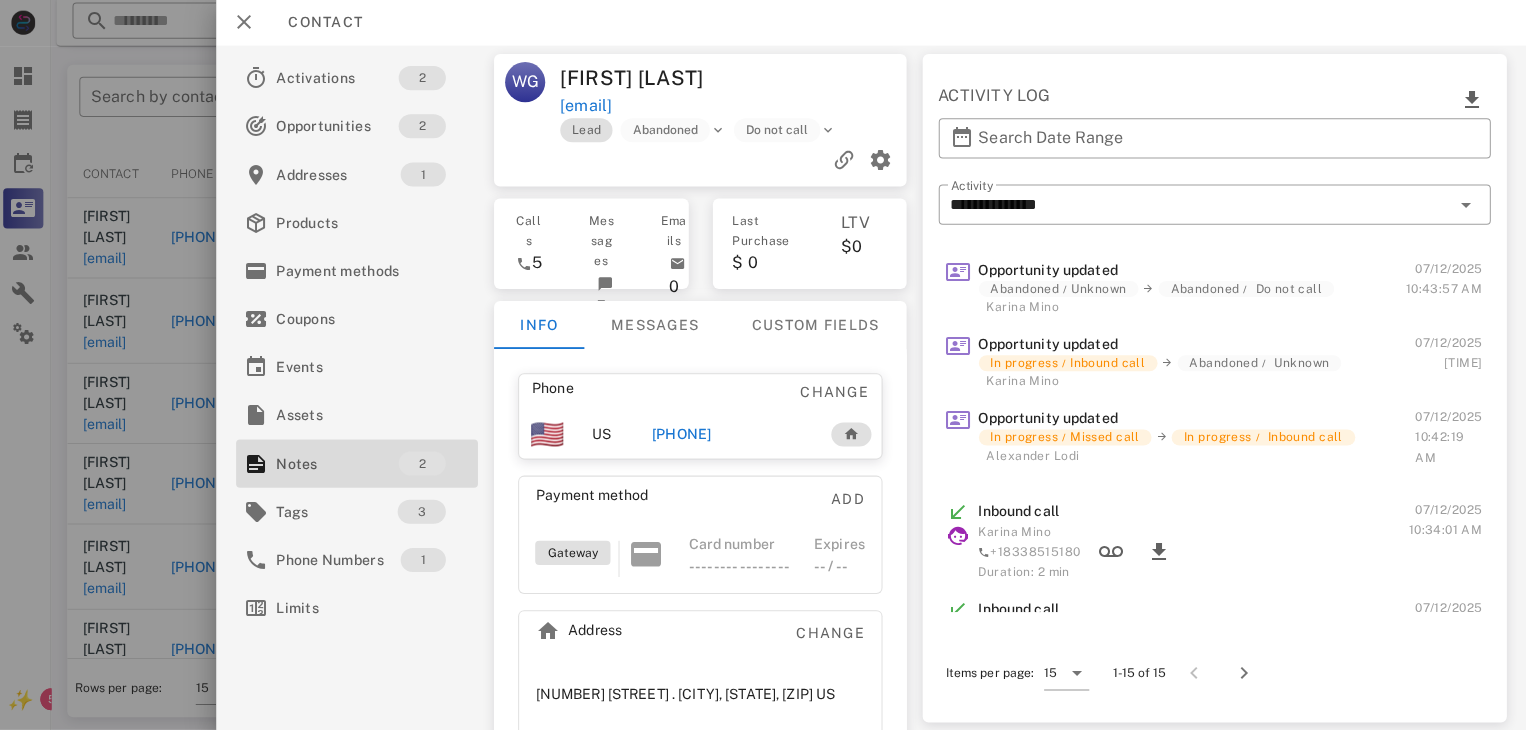 click at bounding box center [763, 365] 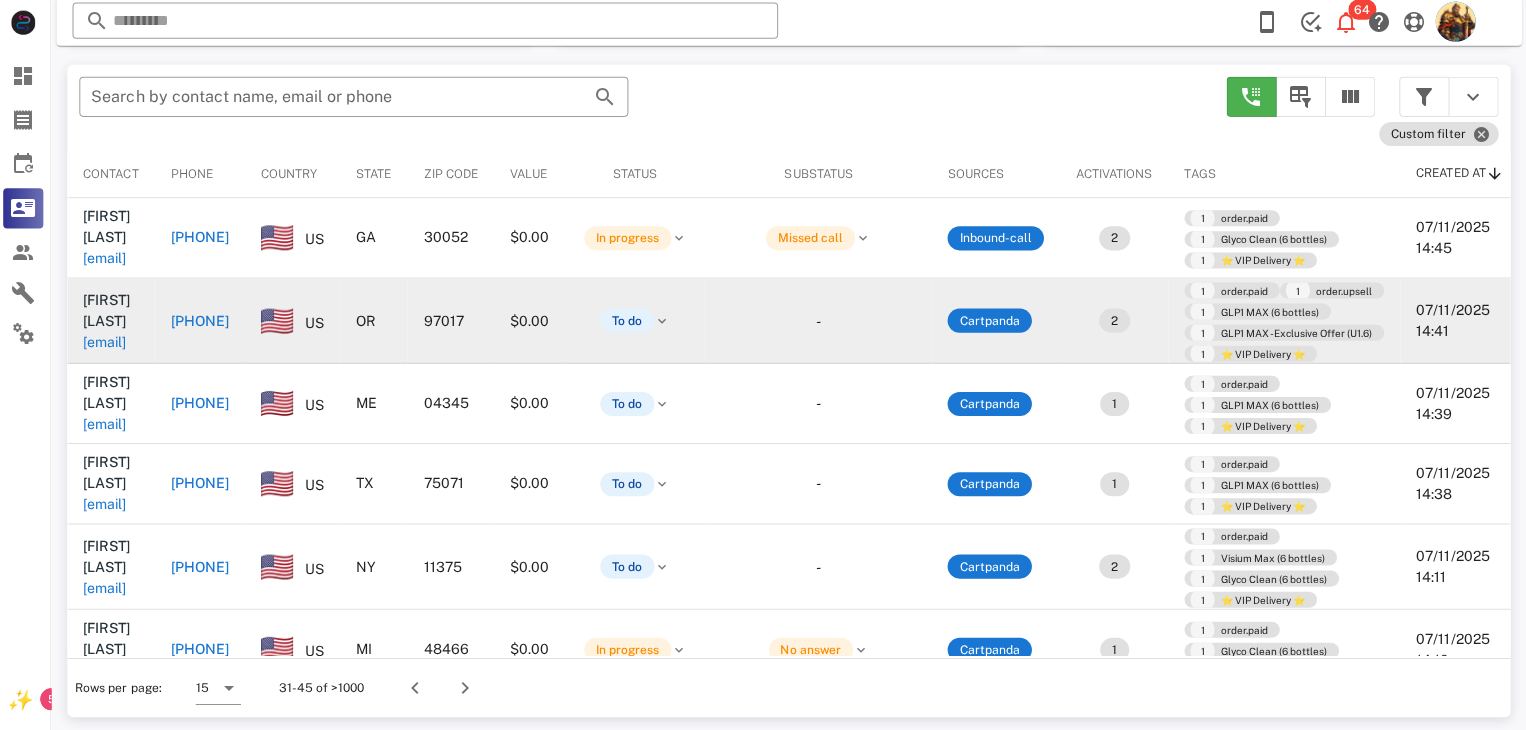 click on "mmule44@gmail.com" at bounding box center (109, 343) 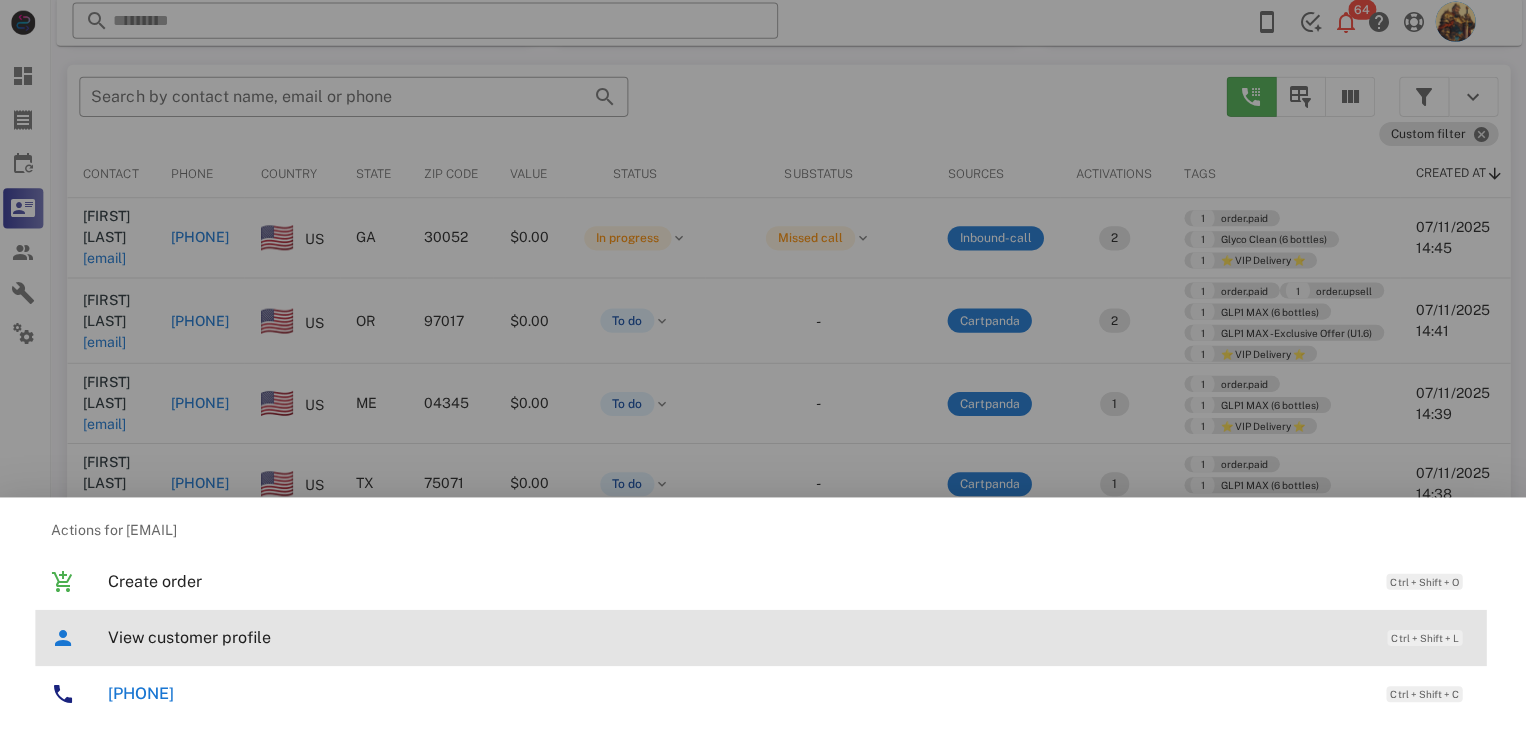 click on "View customer profile" at bounding box center [739, 637] 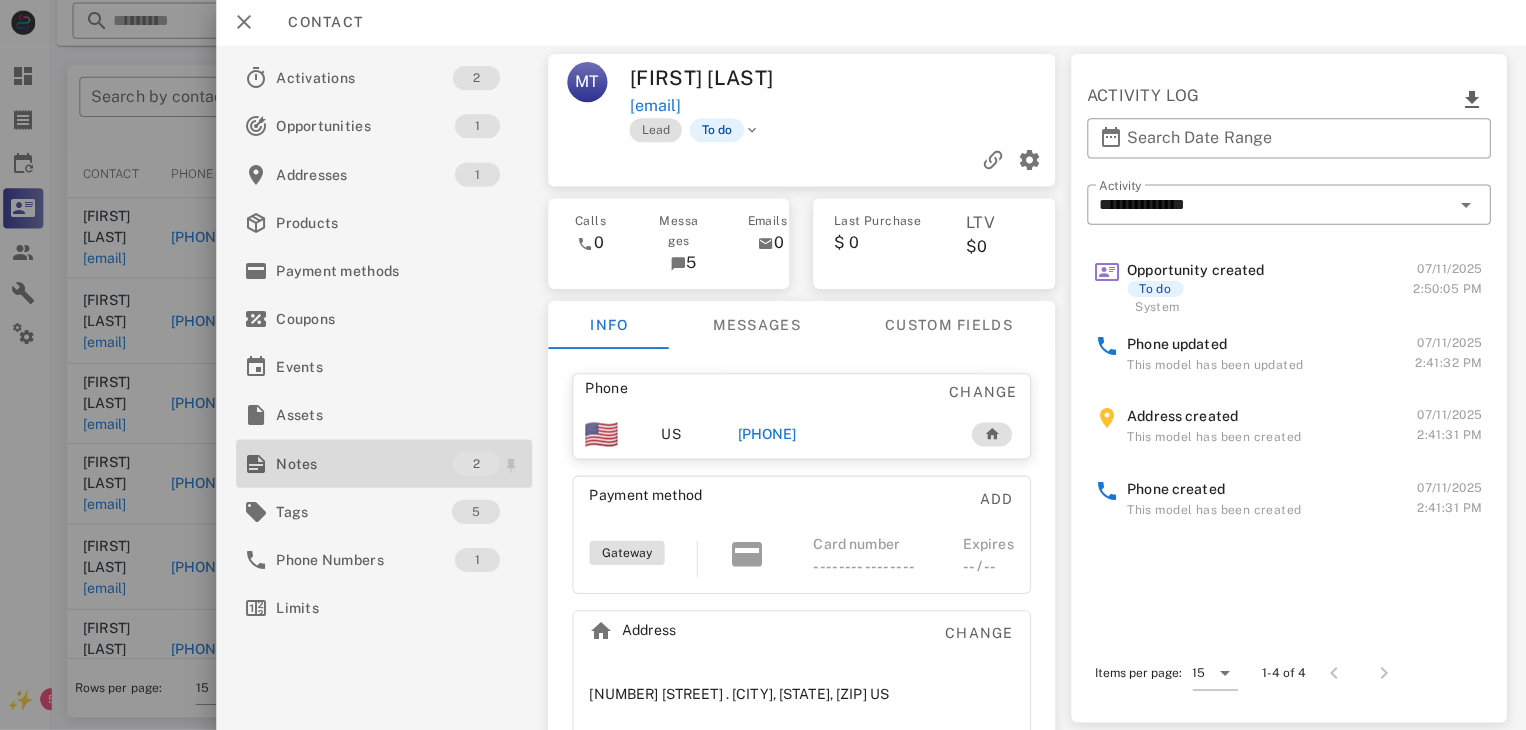 click on "Notes" at bounding box center (368, 464) 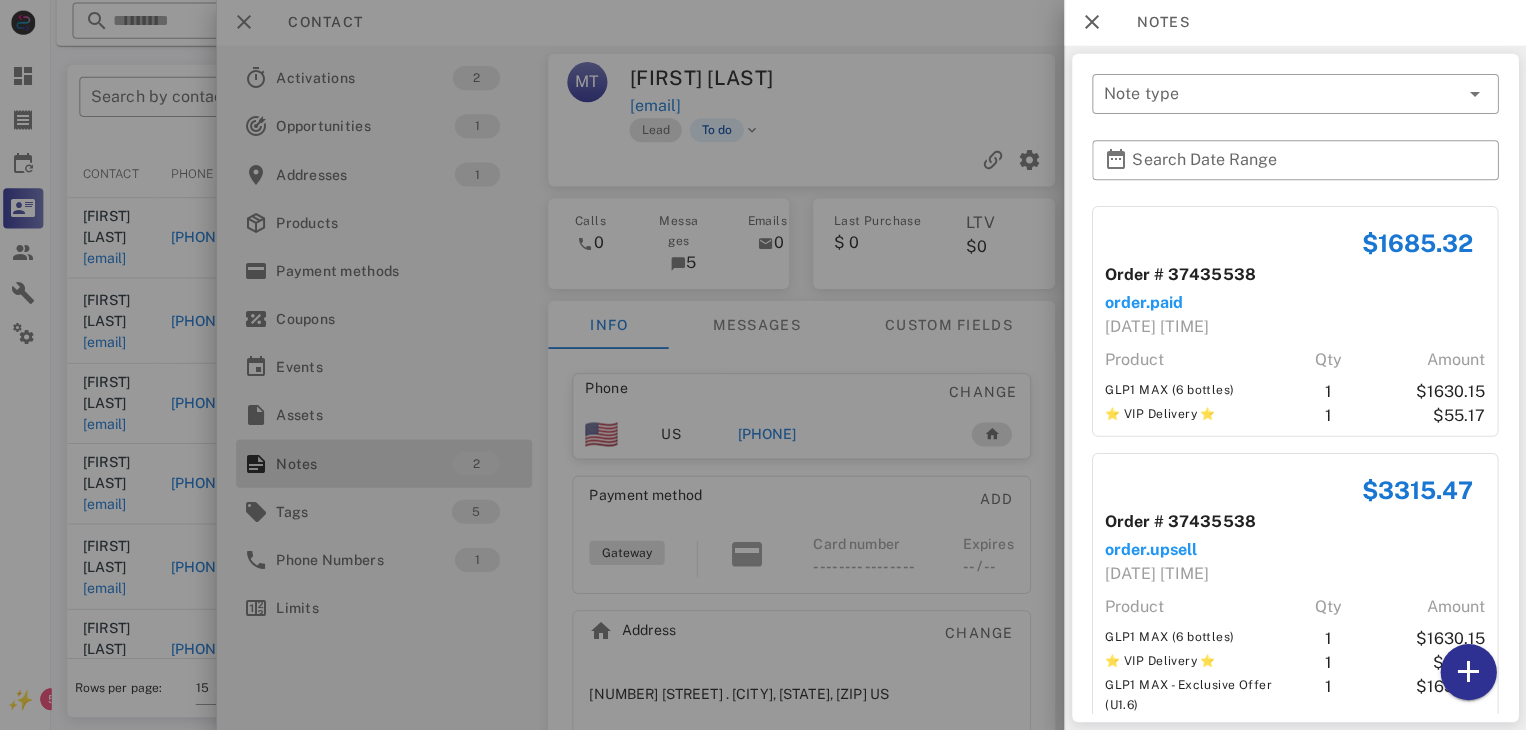 scroll, scrollTop: 38, scrollLeft: 0, axis: vertical 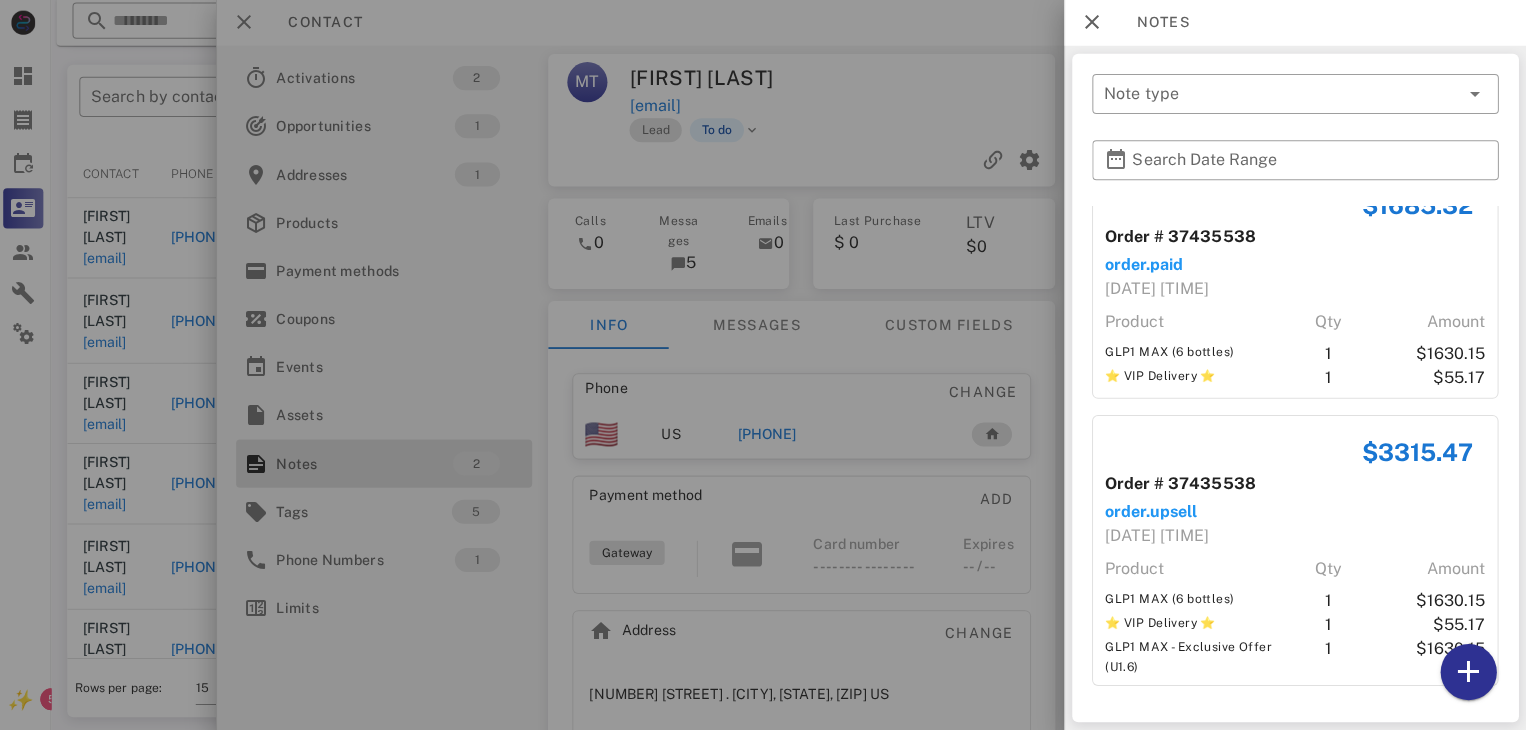 click at bounding box center (763, 365) 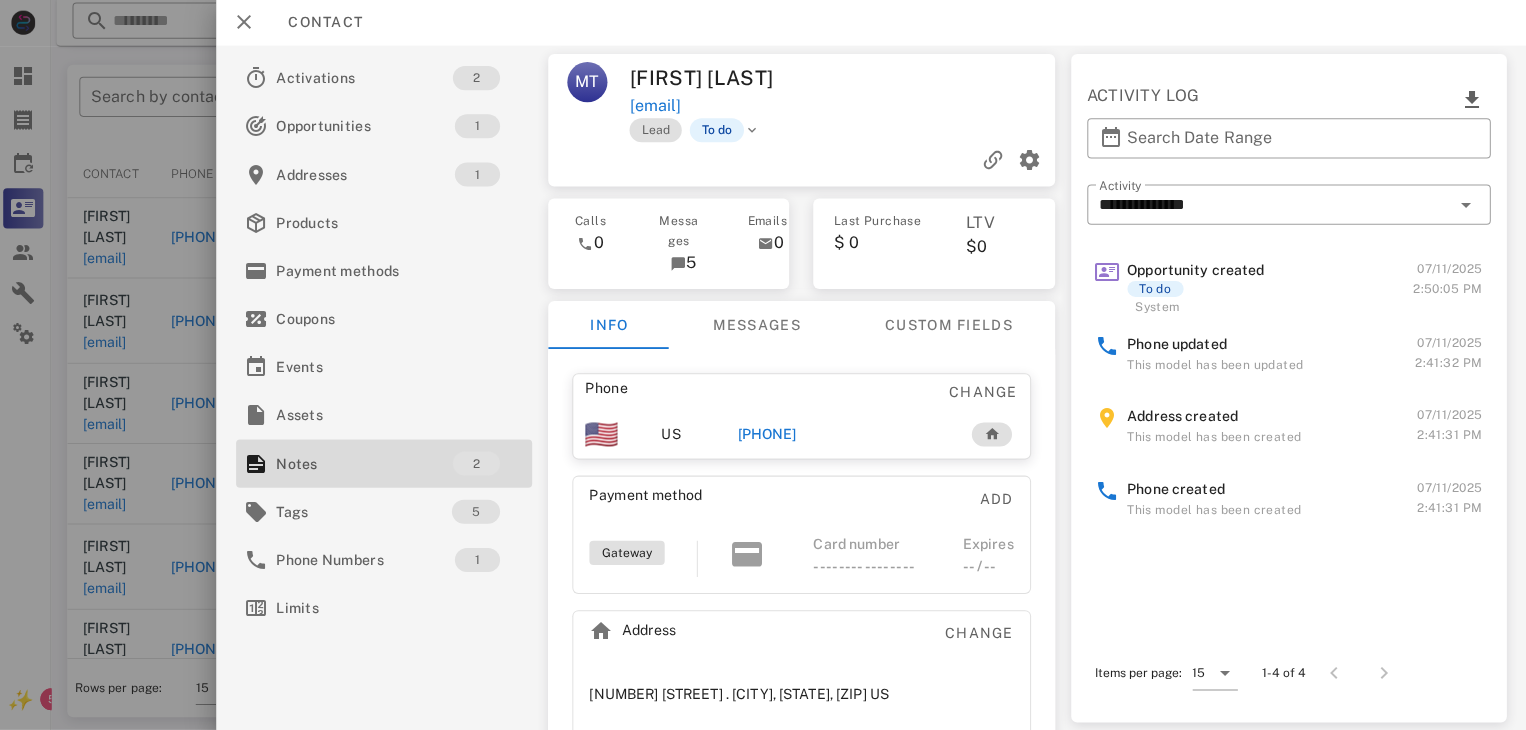 click on "+15033202763" at bounding box center (769, 435) 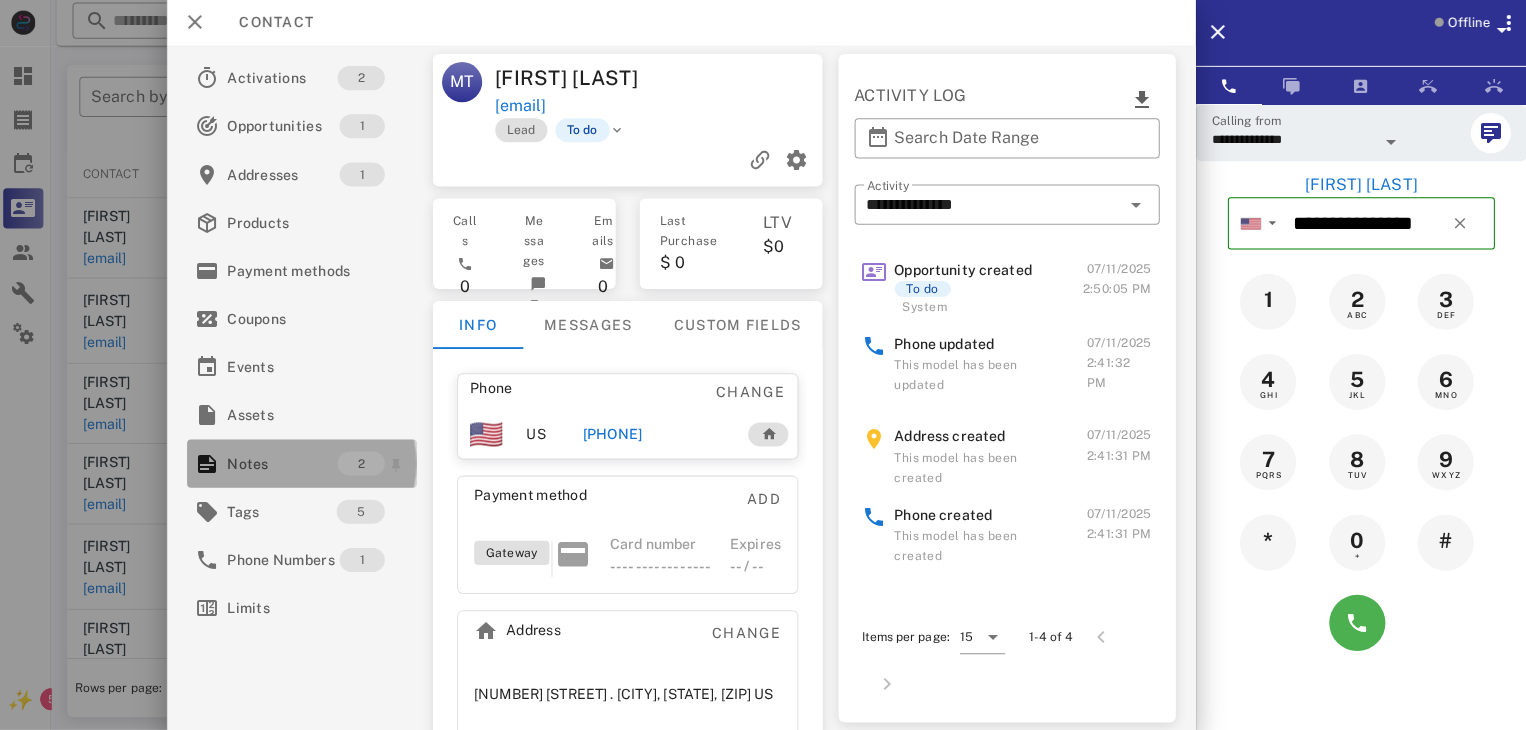 click on "Notes" at bounding box center [286, 464] 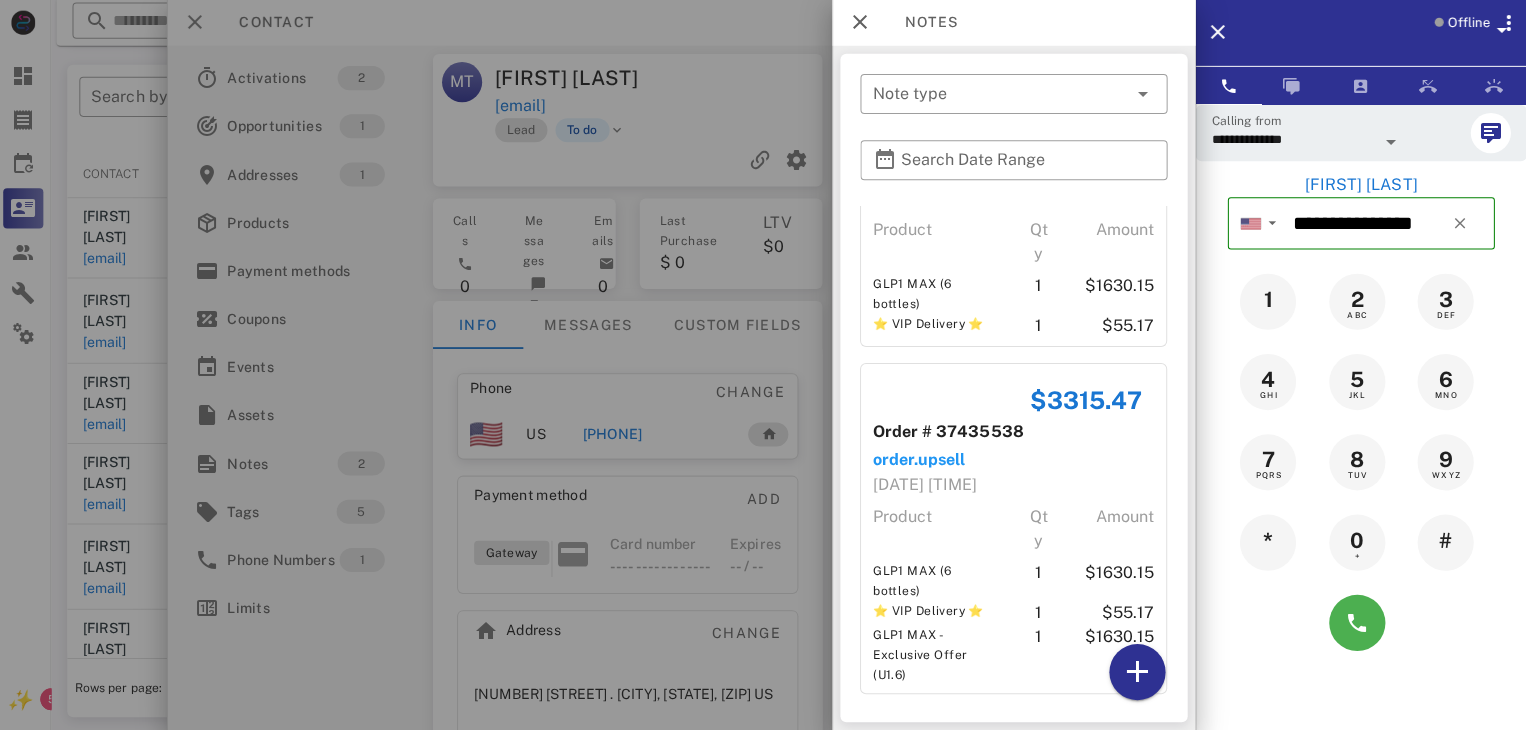 scroll, scrollTop: 138, scrollLeft: 0, axis: vertical 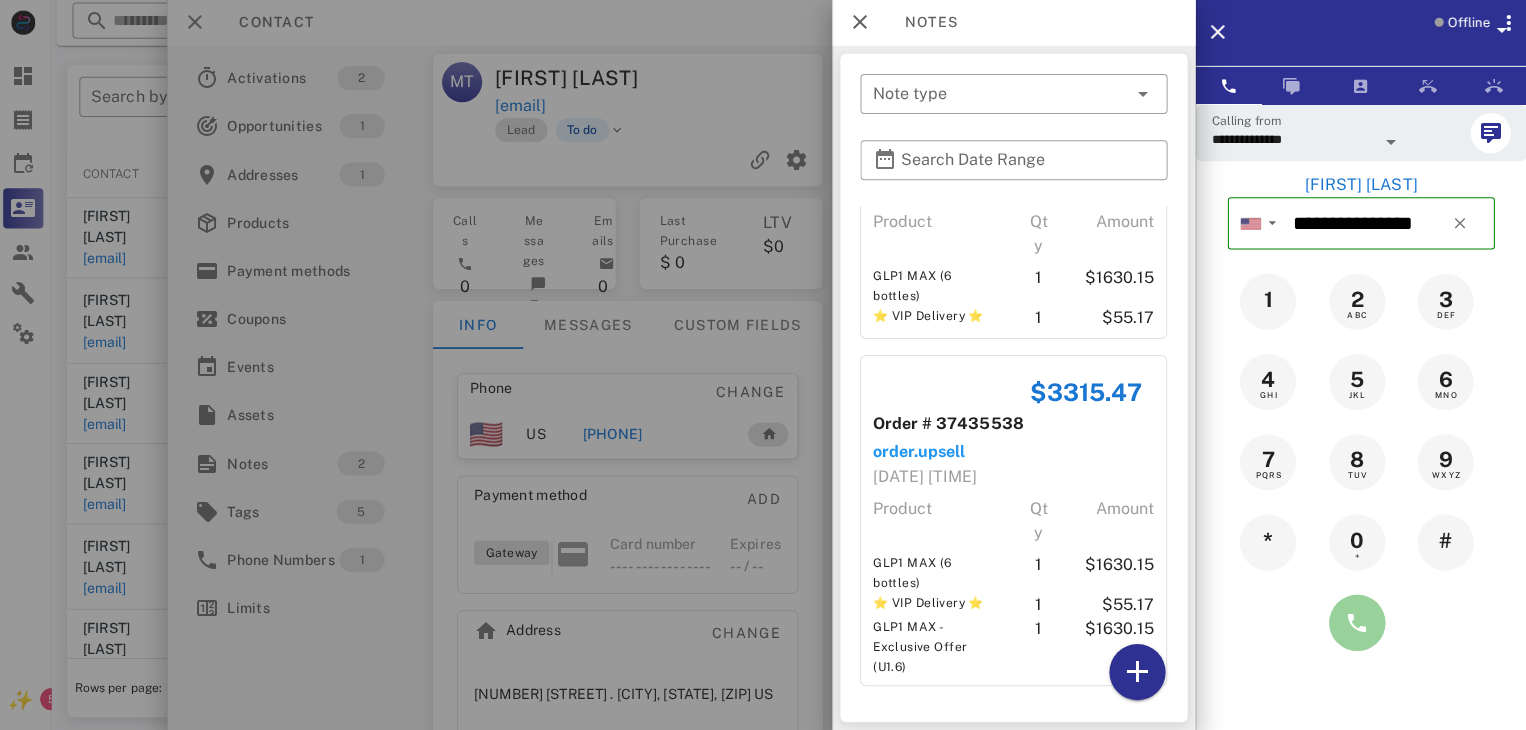 click at bounding box center (1357, 623) 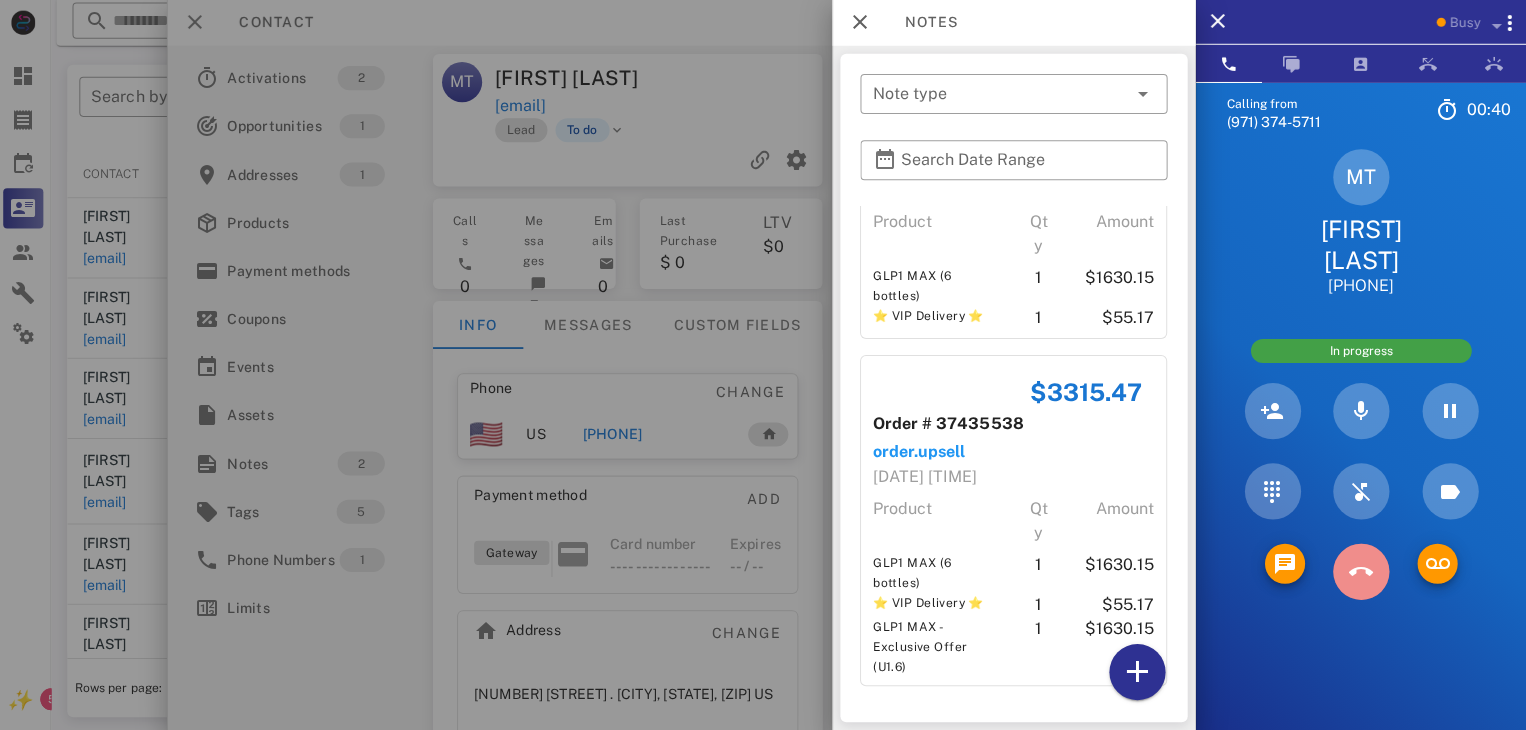 click at bounding box center (1361, 572) 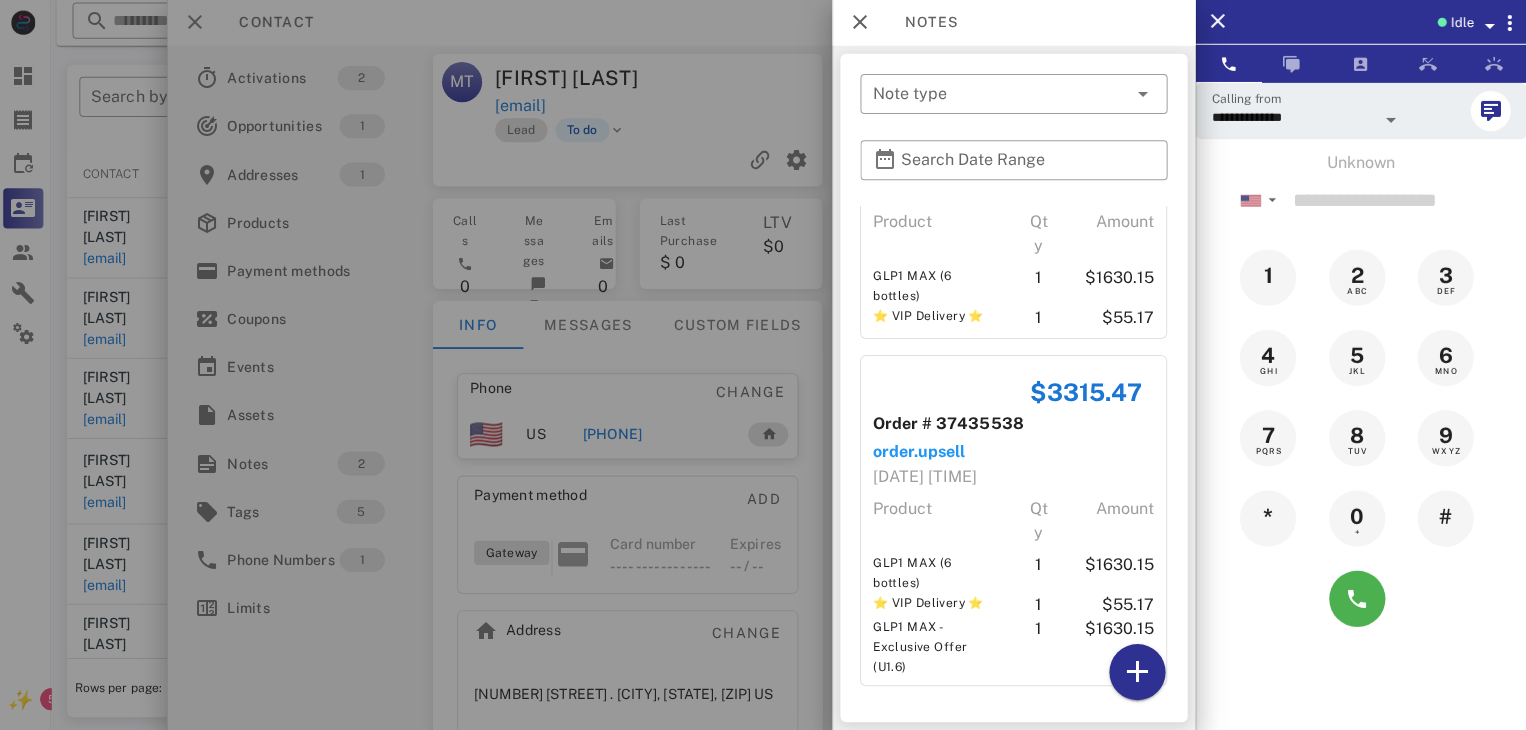 click at bounding box center (763, 365) 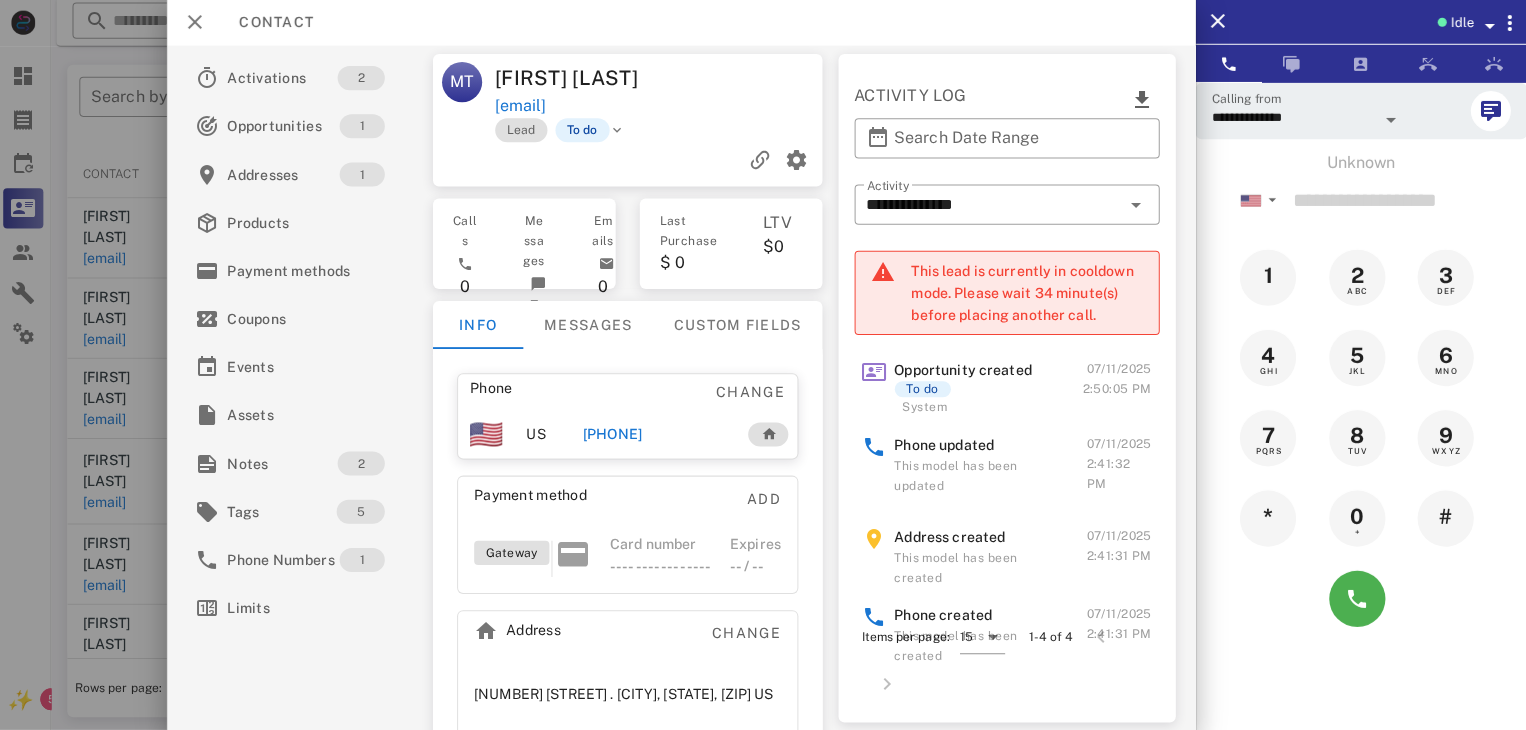 click on "+15033202763" at bounding box center (614, 435) 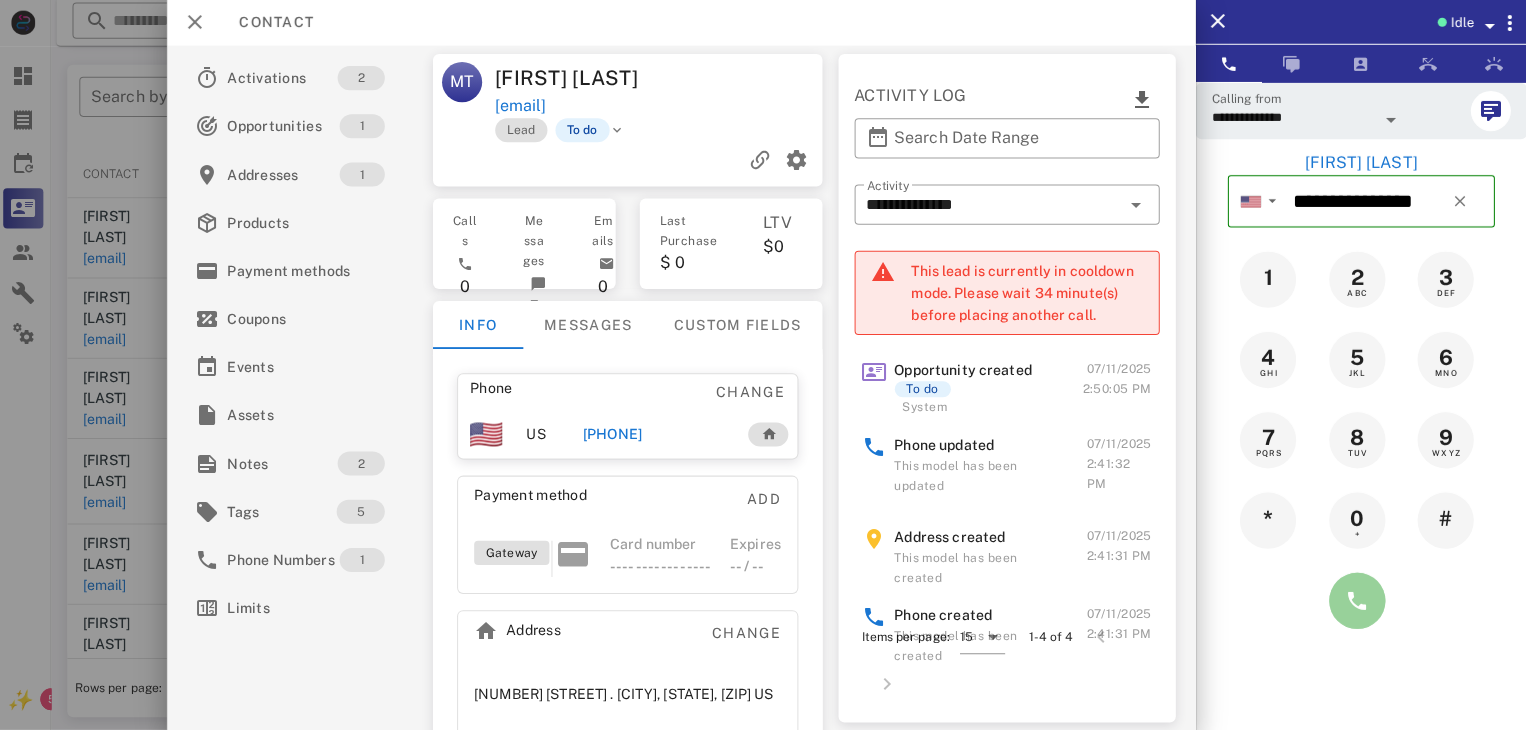 click at bounding box center [1357, 601] 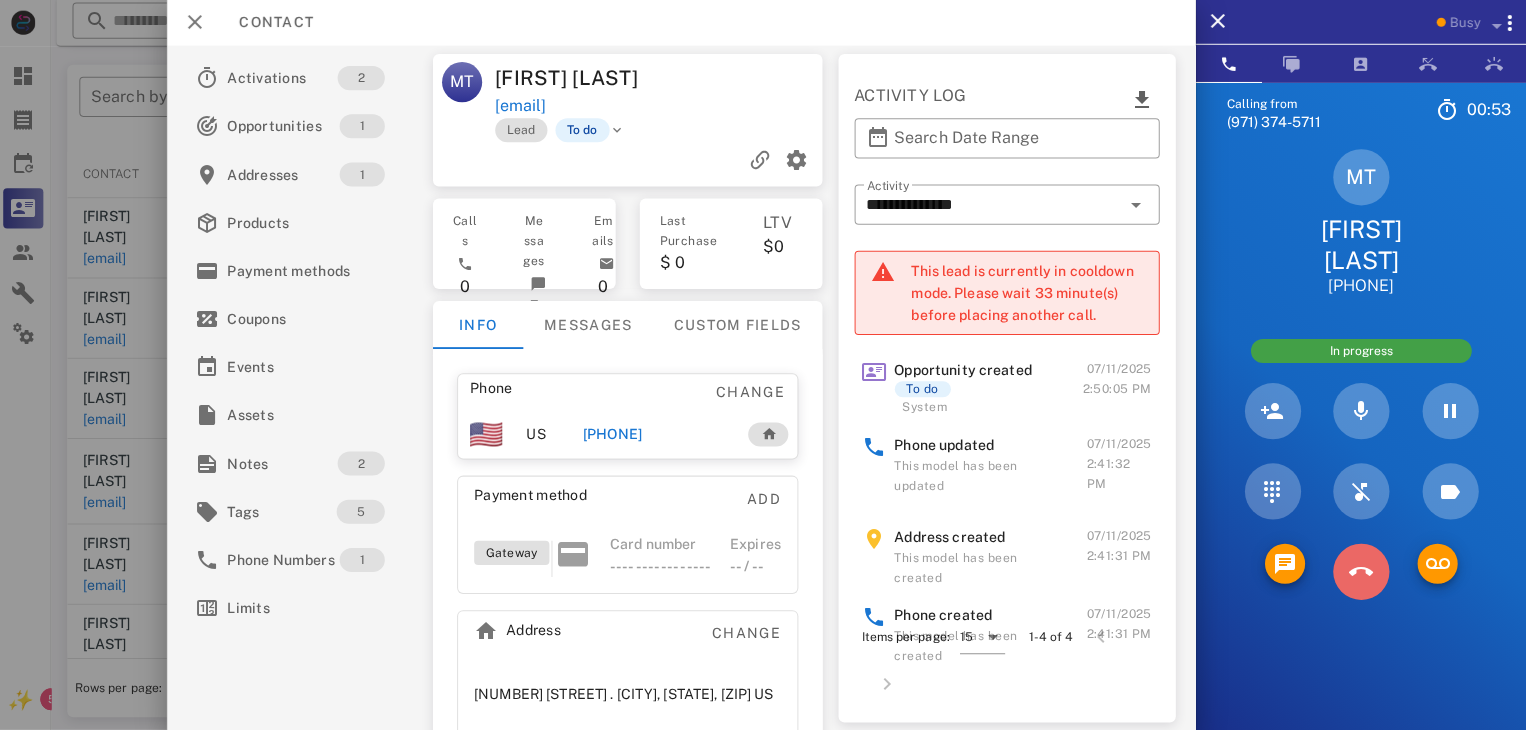 click at bounding box center [1361, 572] 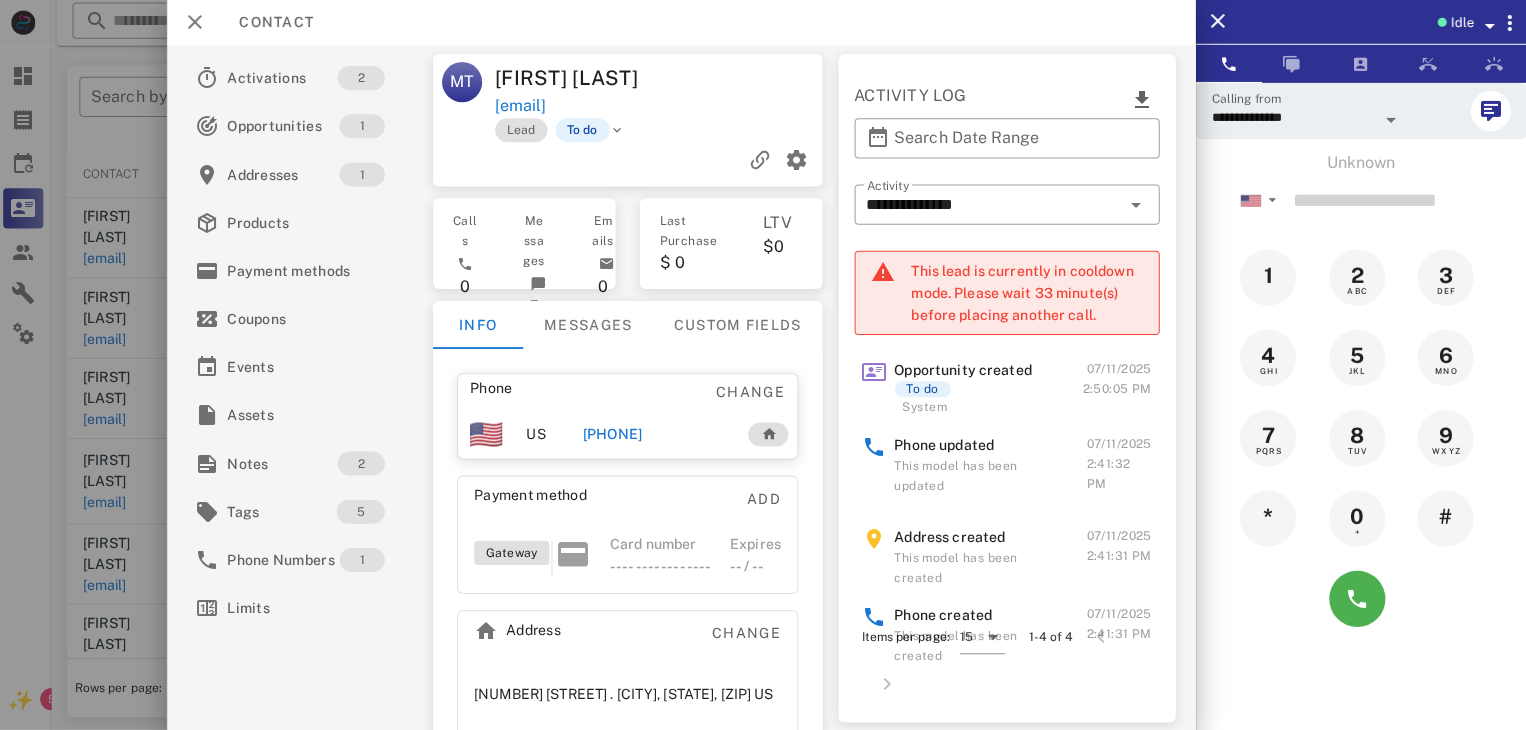 click at bounding box center [763, 365] 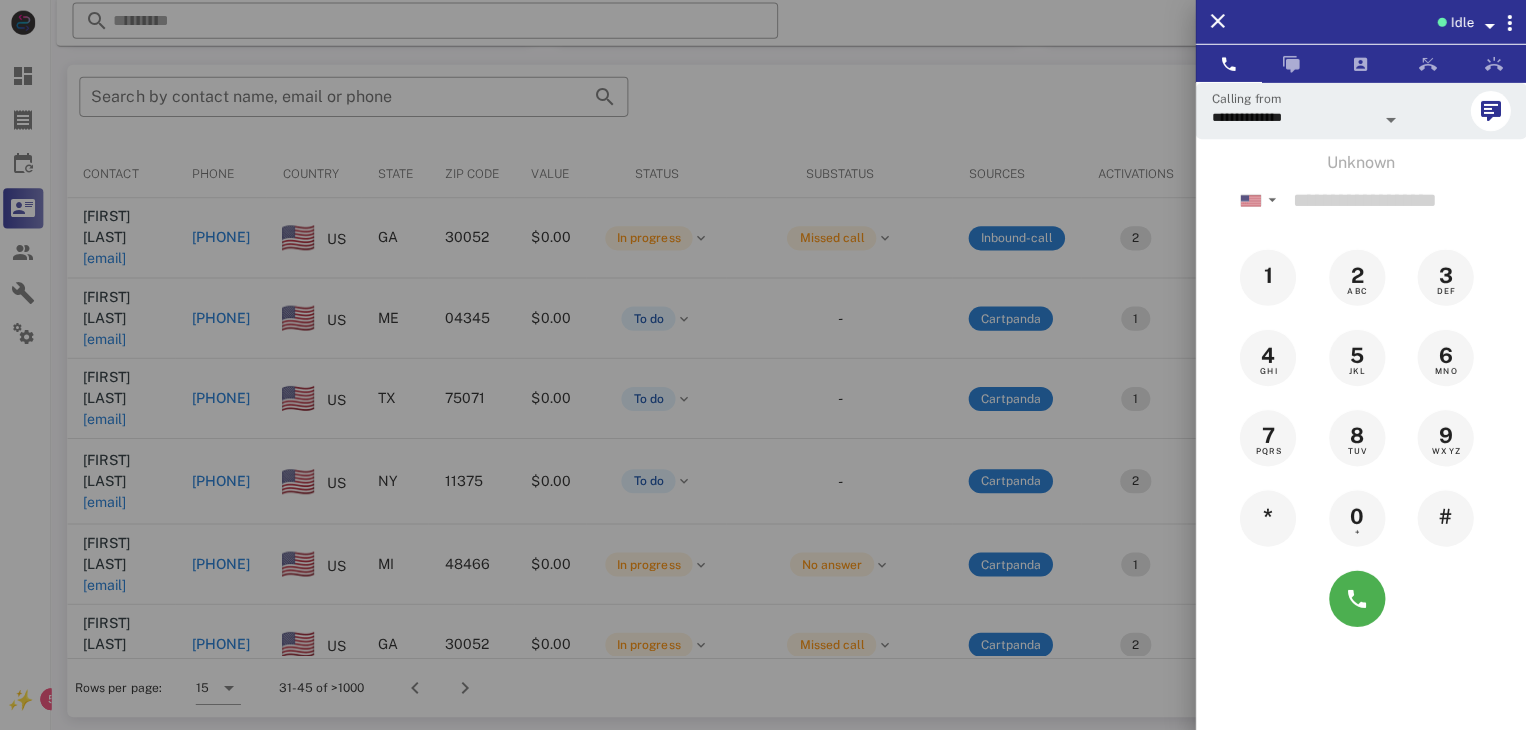 click at bounding box center [763, 365] 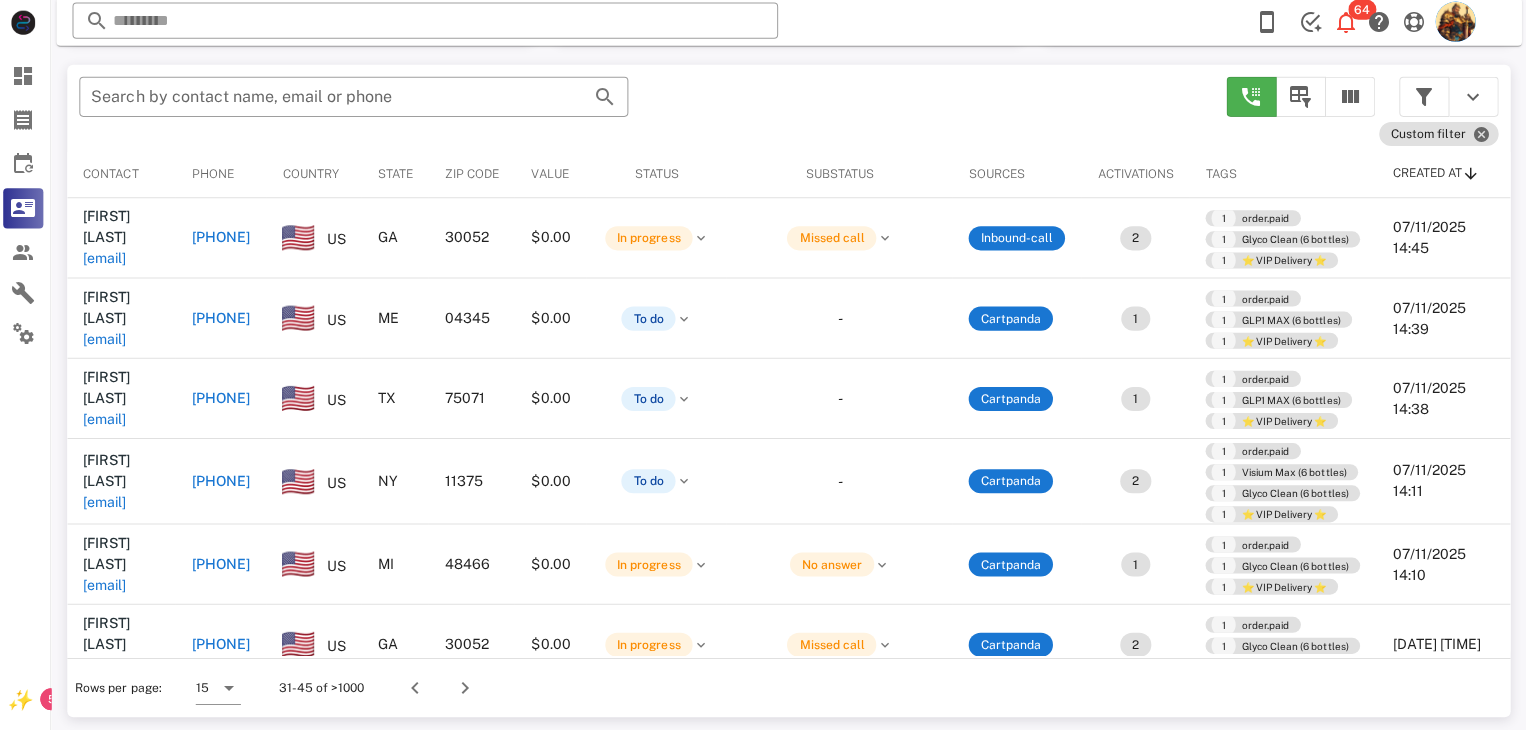 click on "deborahgallagher2015@gmail.com" at bounding box center (109, 340) 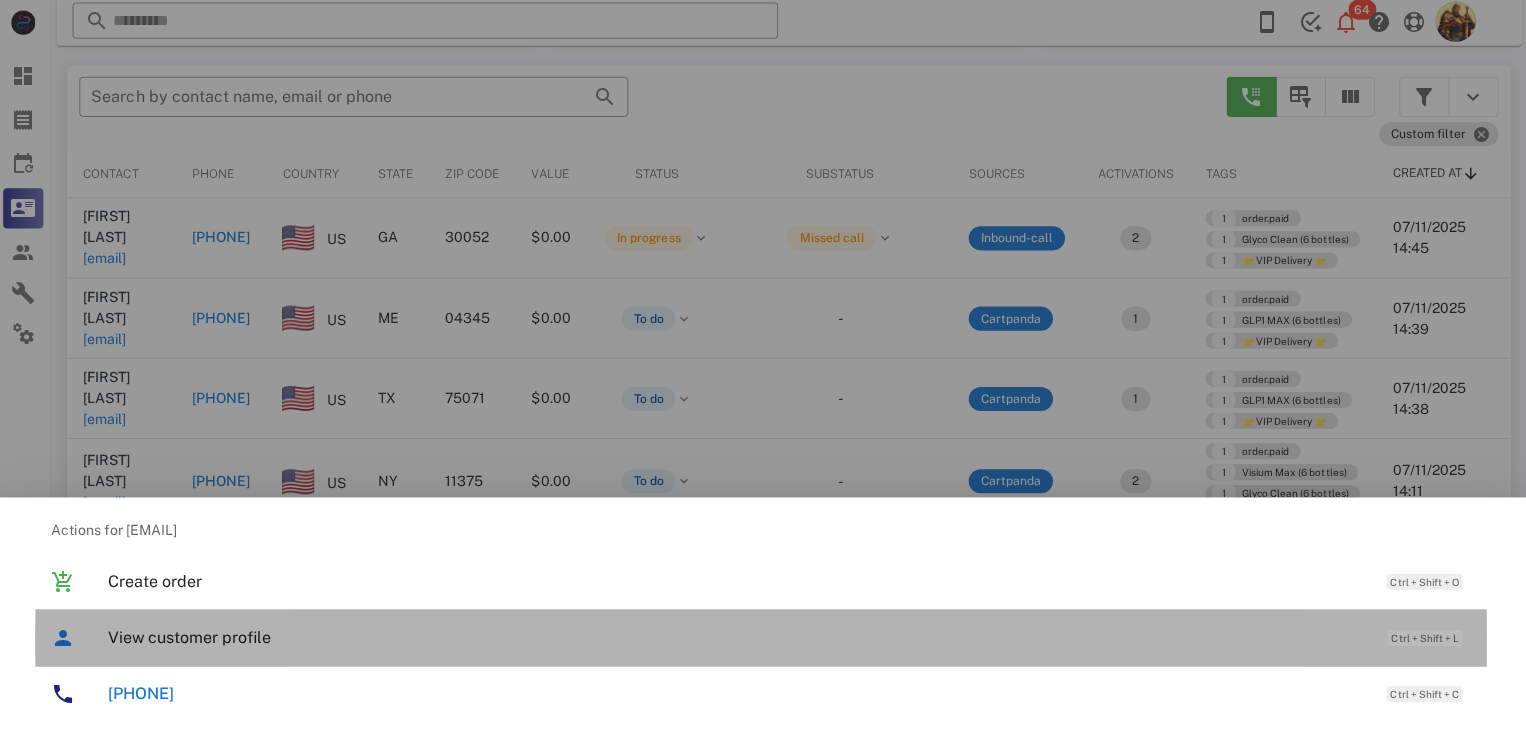 click on "View customer profile" at bounding box center [739, 637] 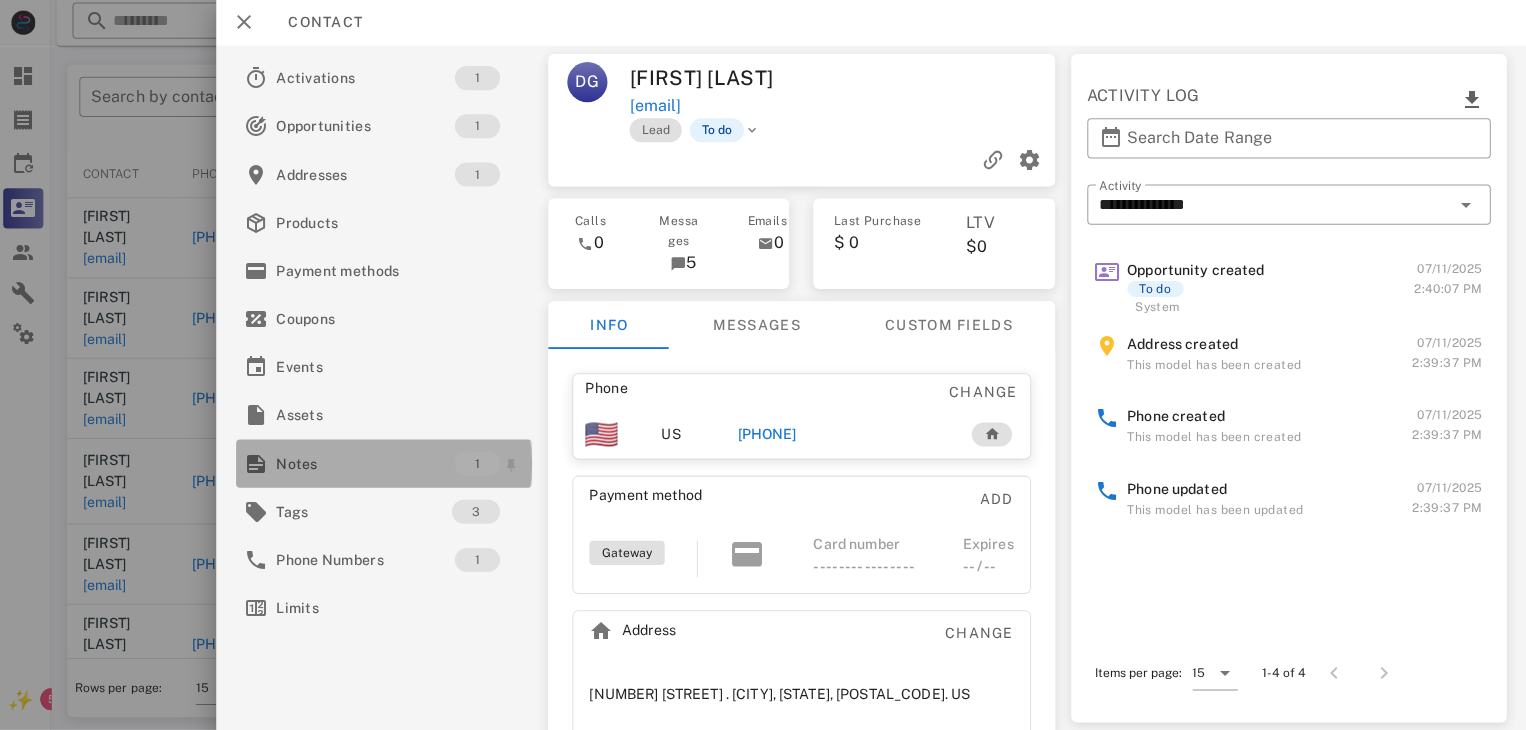 click on "Notes" at bounding box center (369, 464) 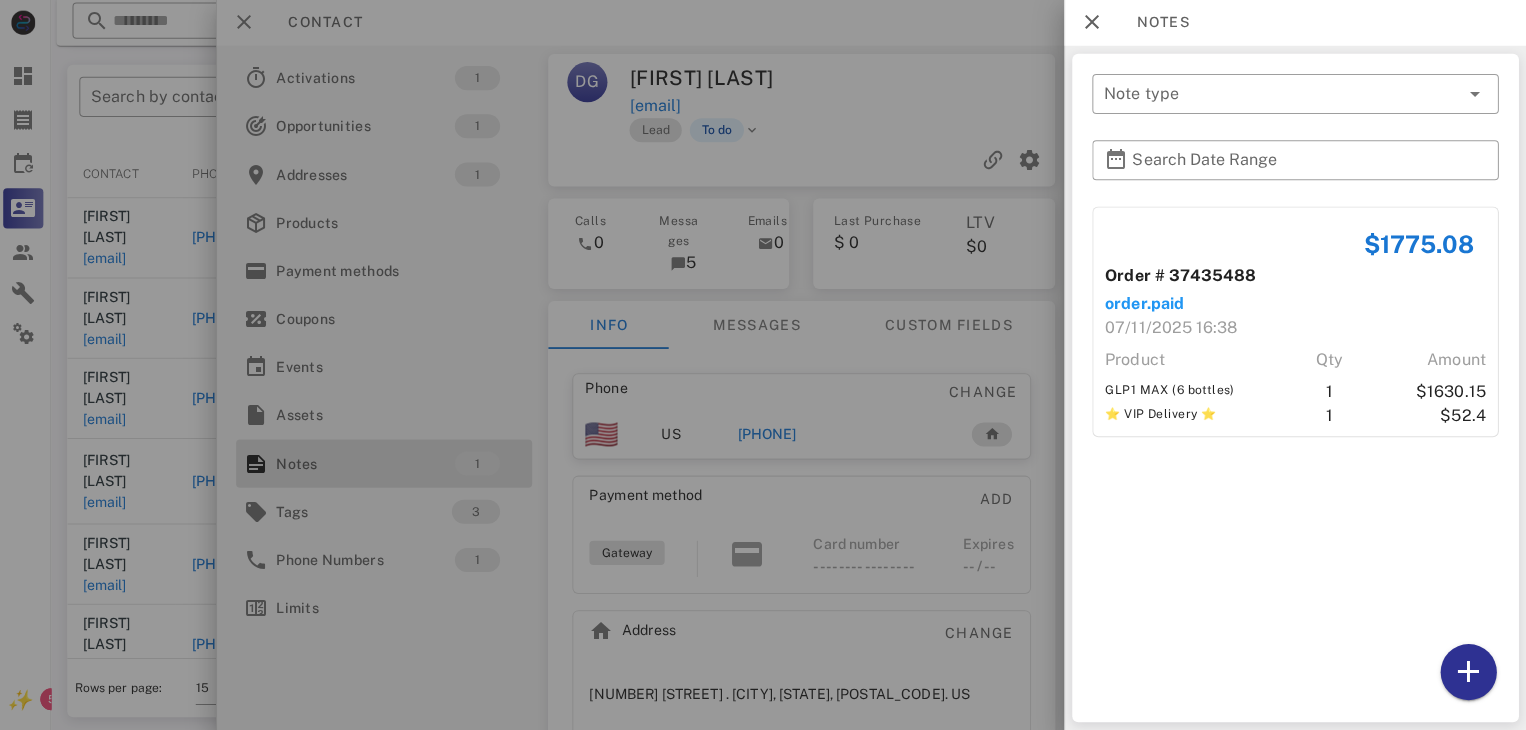 click at bounding box center (763, 365) 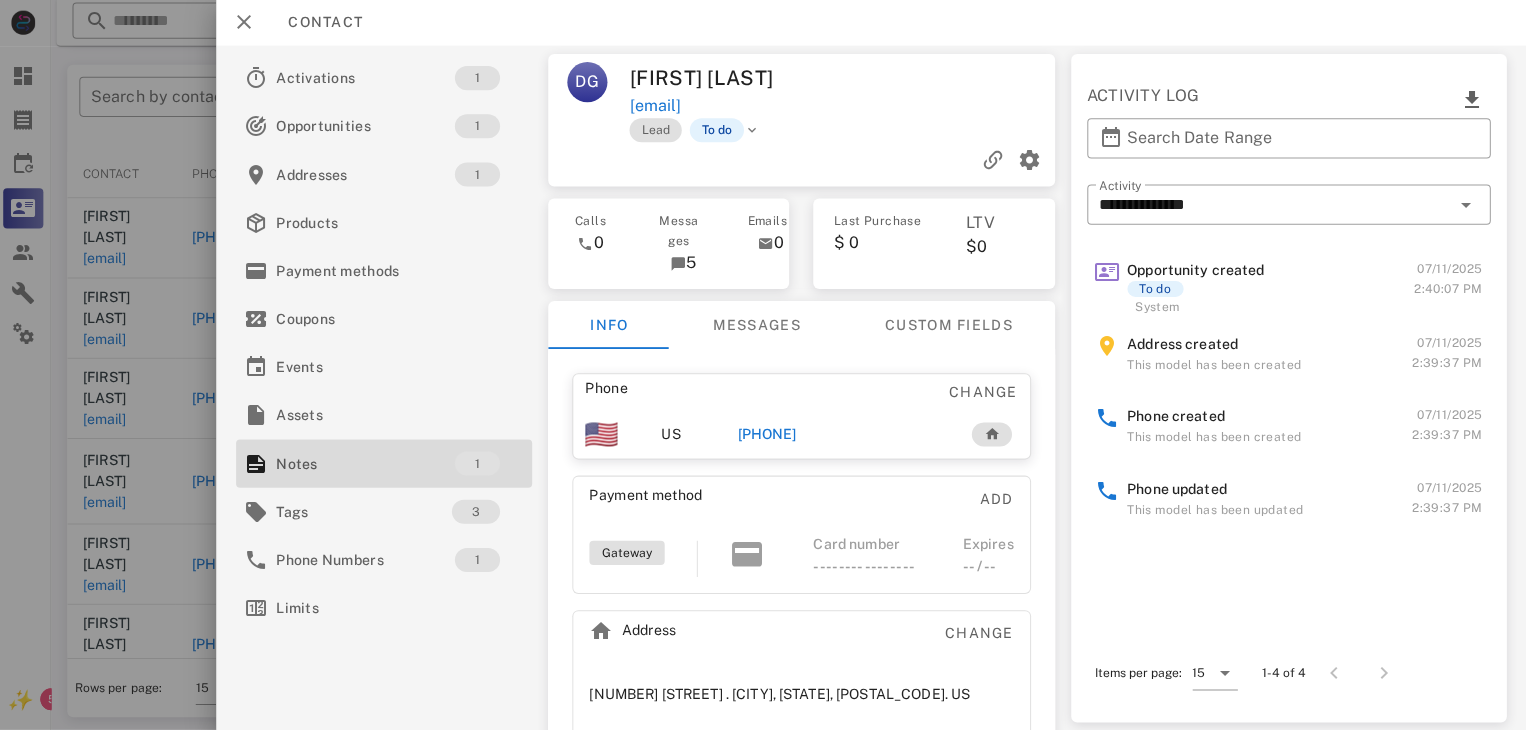 click on "+12075928315" at bounding box center [769, 435] 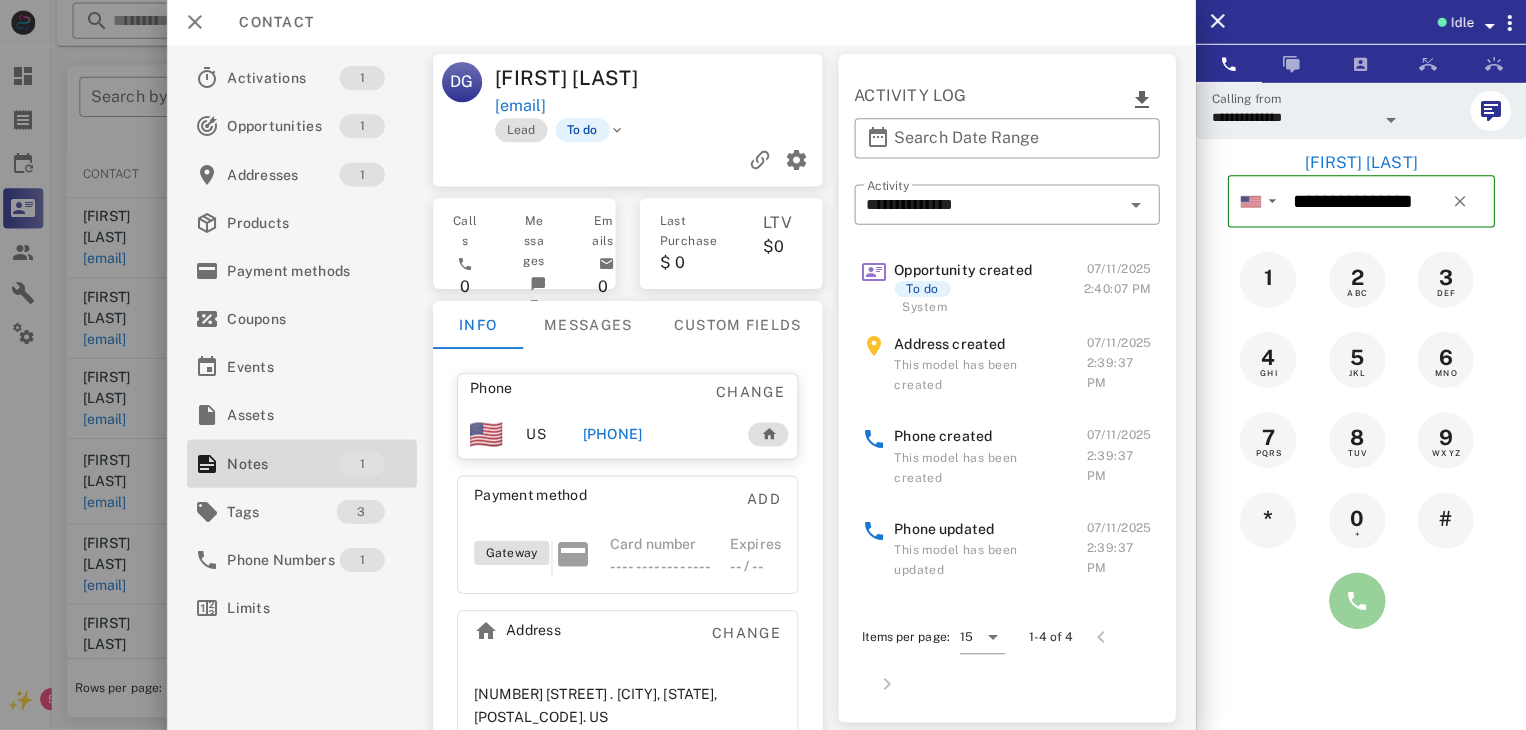 click at bounding box center [1357, 601] 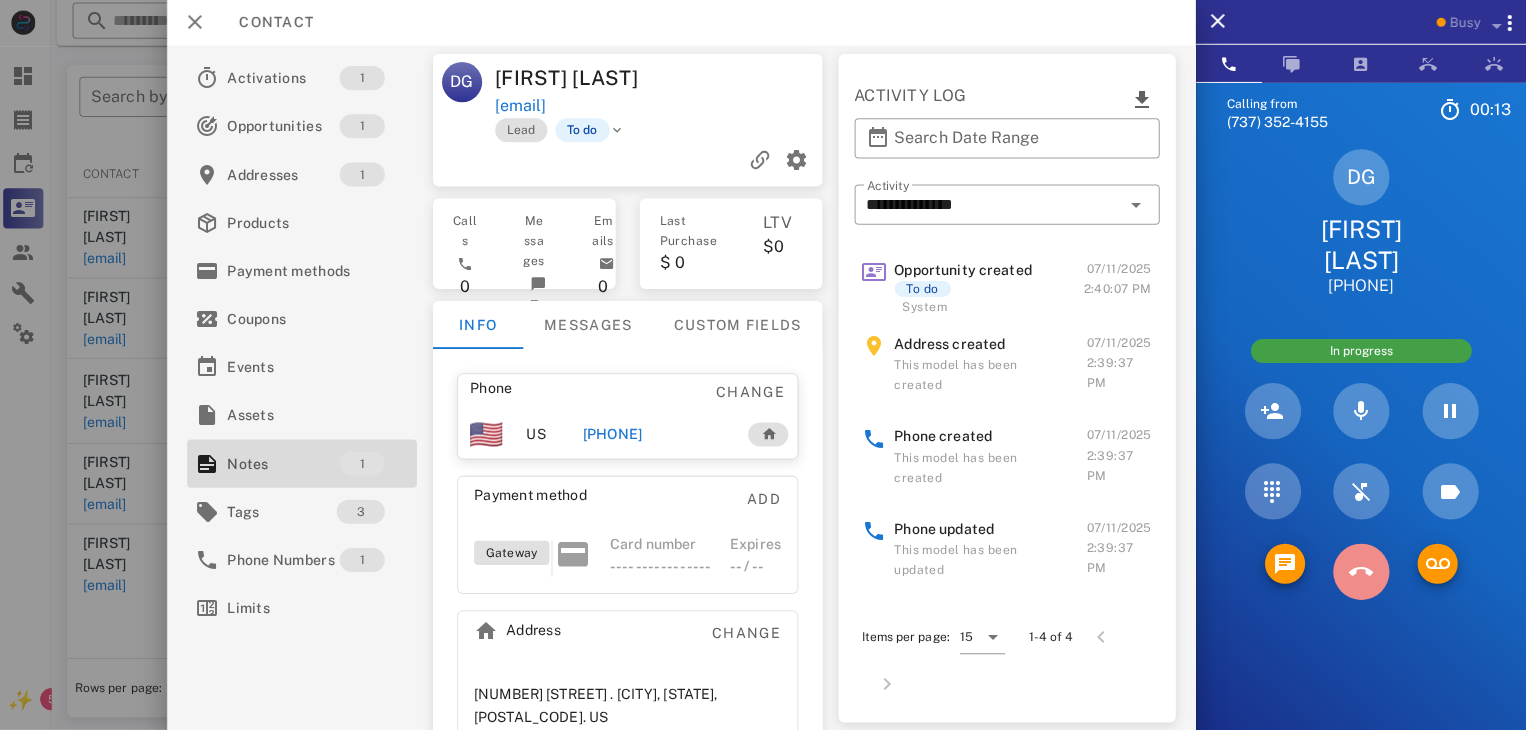 click at bounding box center [1361, 572] 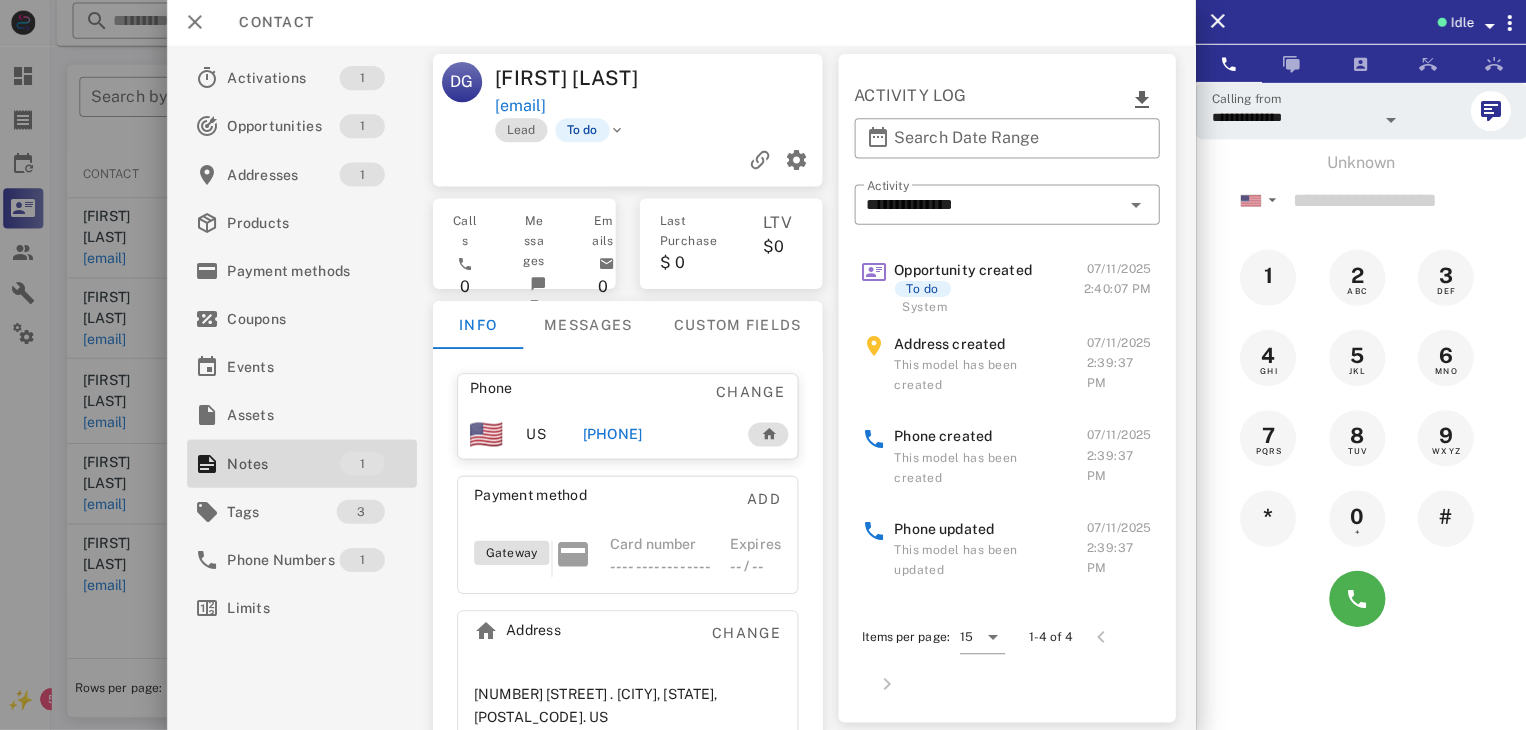 click at bounding box center (763, 365) 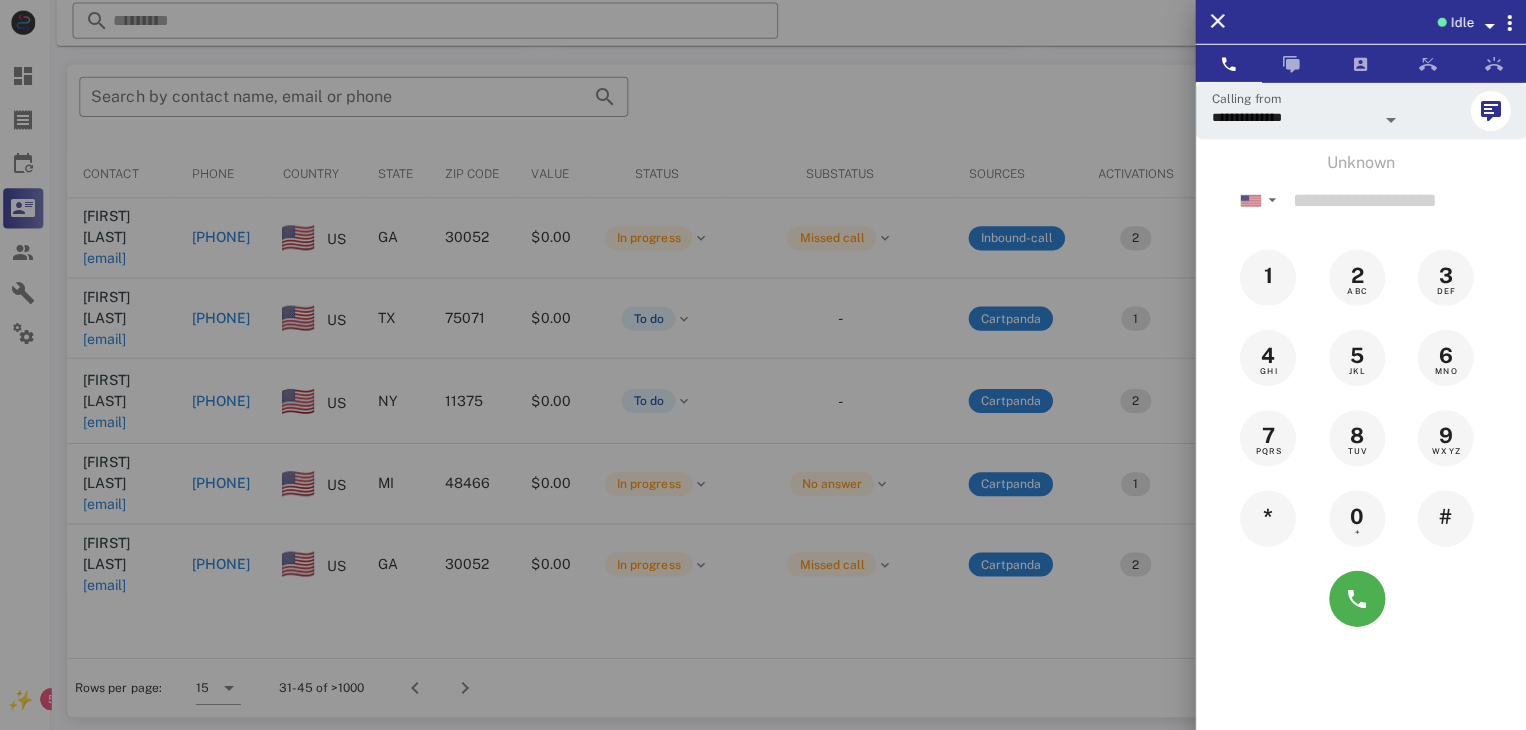 click at bounding box center (763, 365) 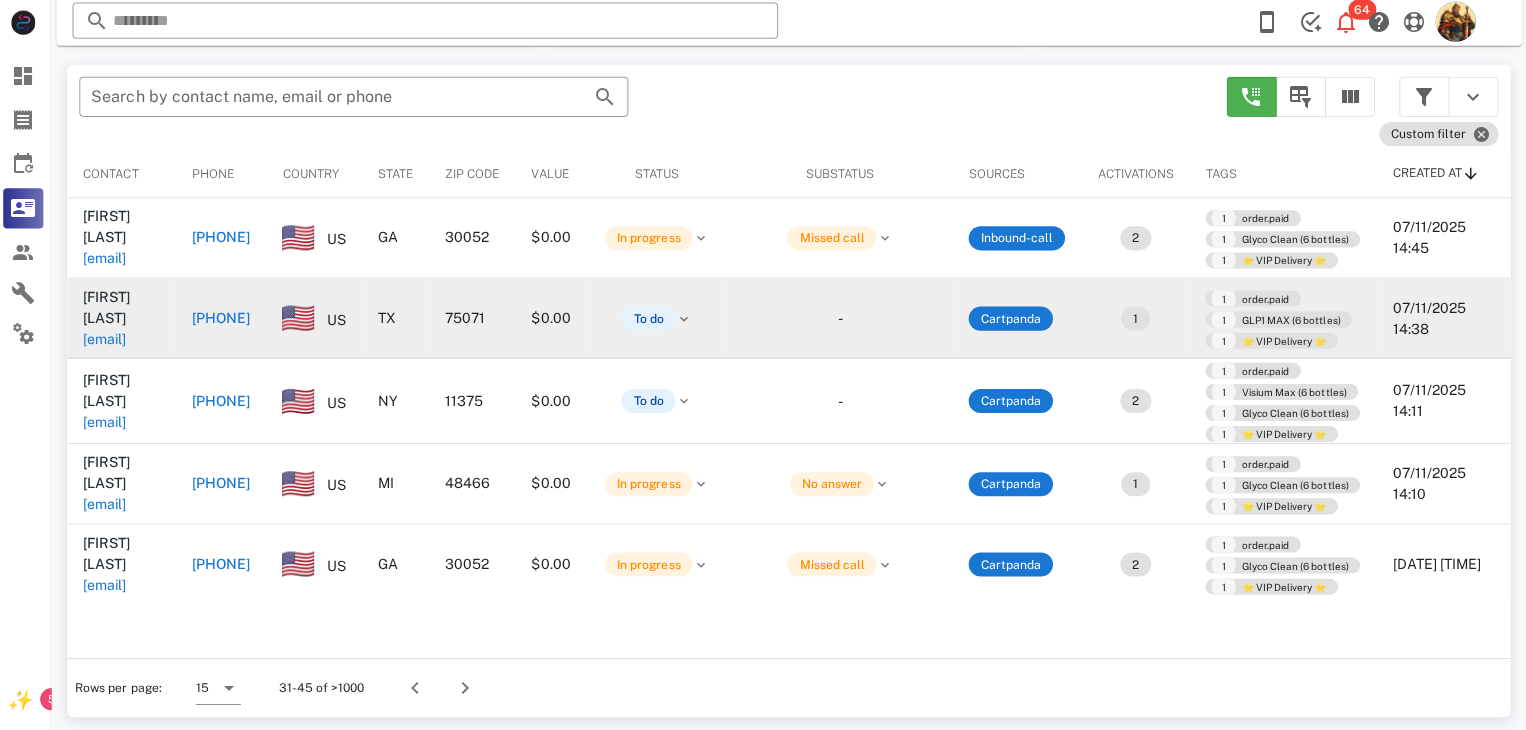 click on "abrams013104@gmail.com" at bounding box center [109, 340] 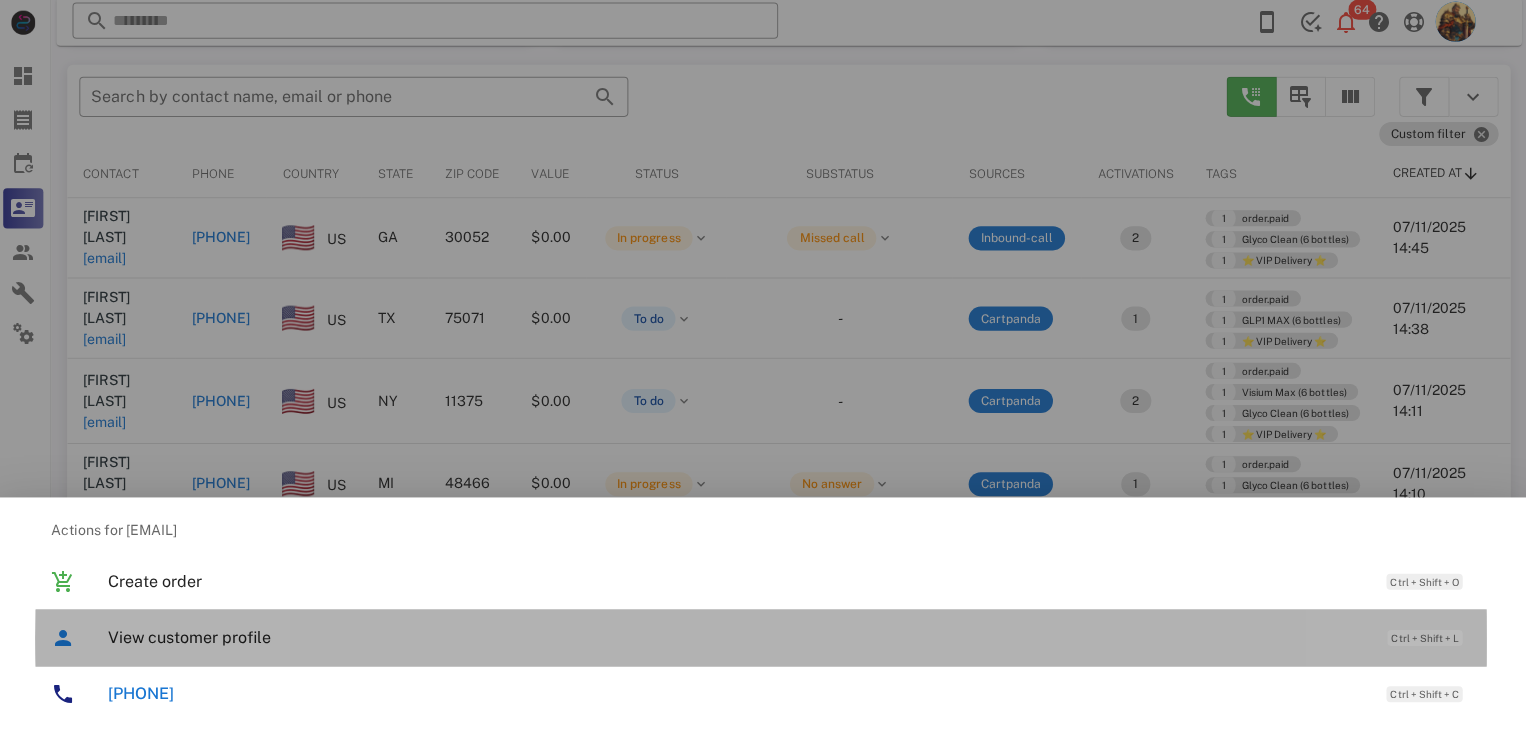 click on "View customer profile" at bounding box center [739, 637] 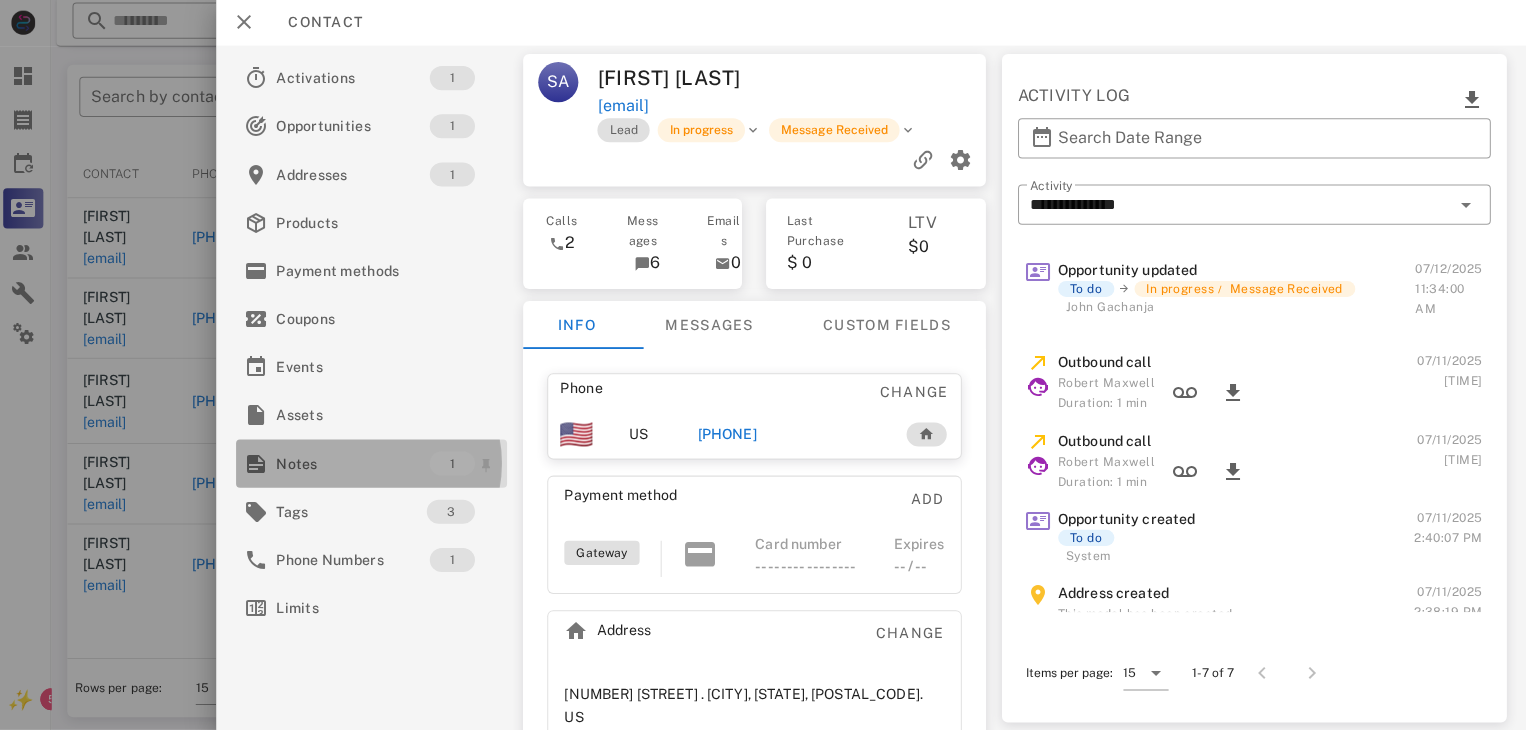 click on "Notes" at bounding box center [356, 464] 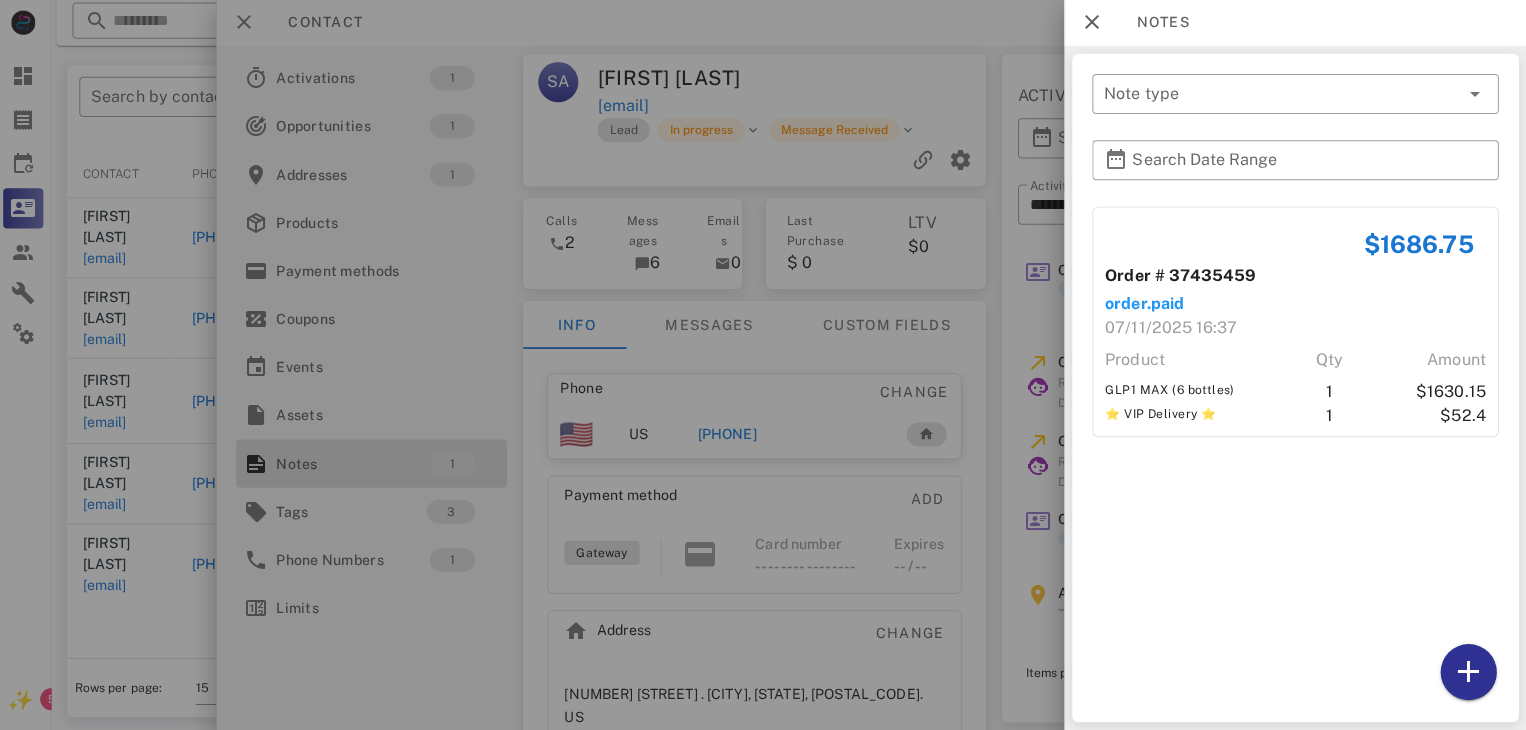 click at bounding box center (763, 365) 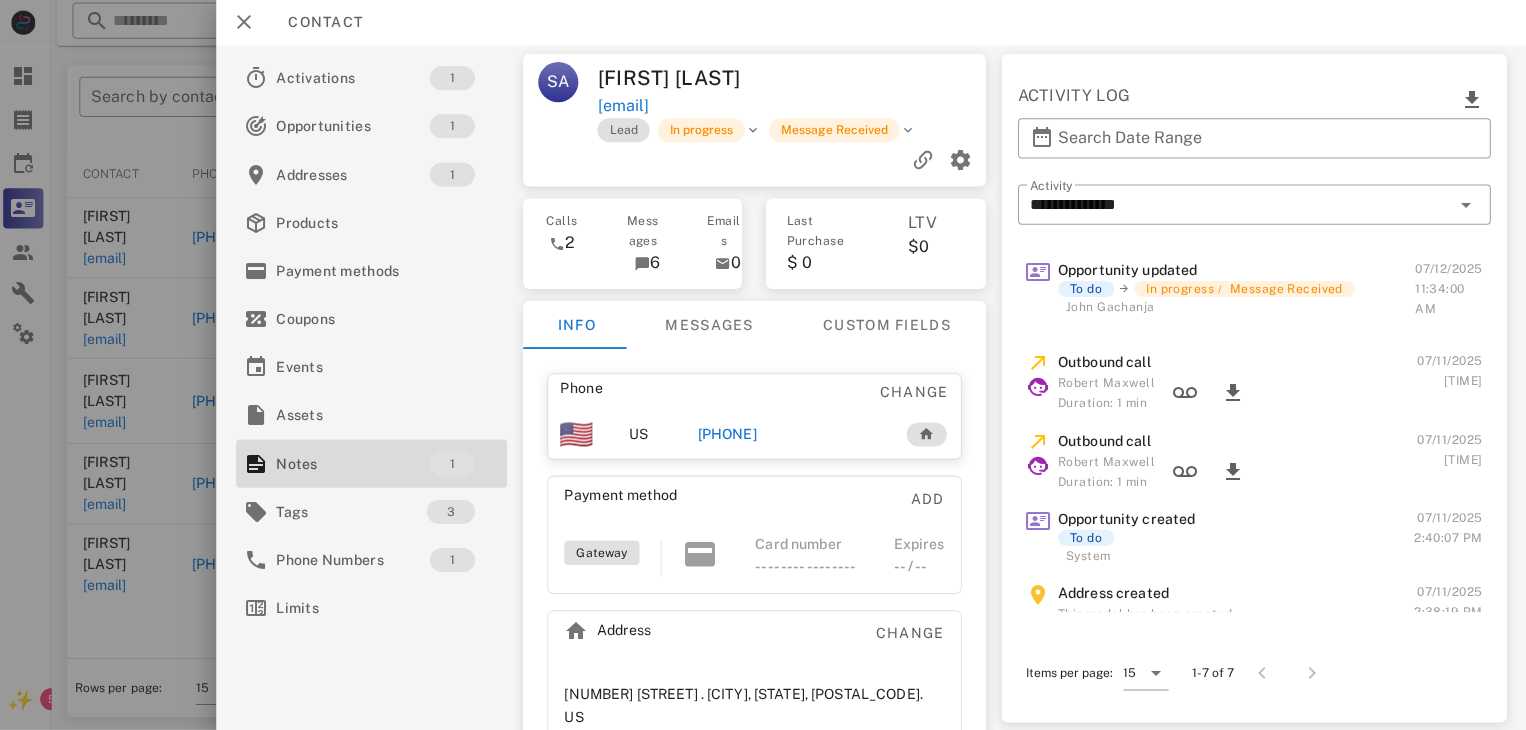 click on "+12145337758" at bounding box center [729, 435] 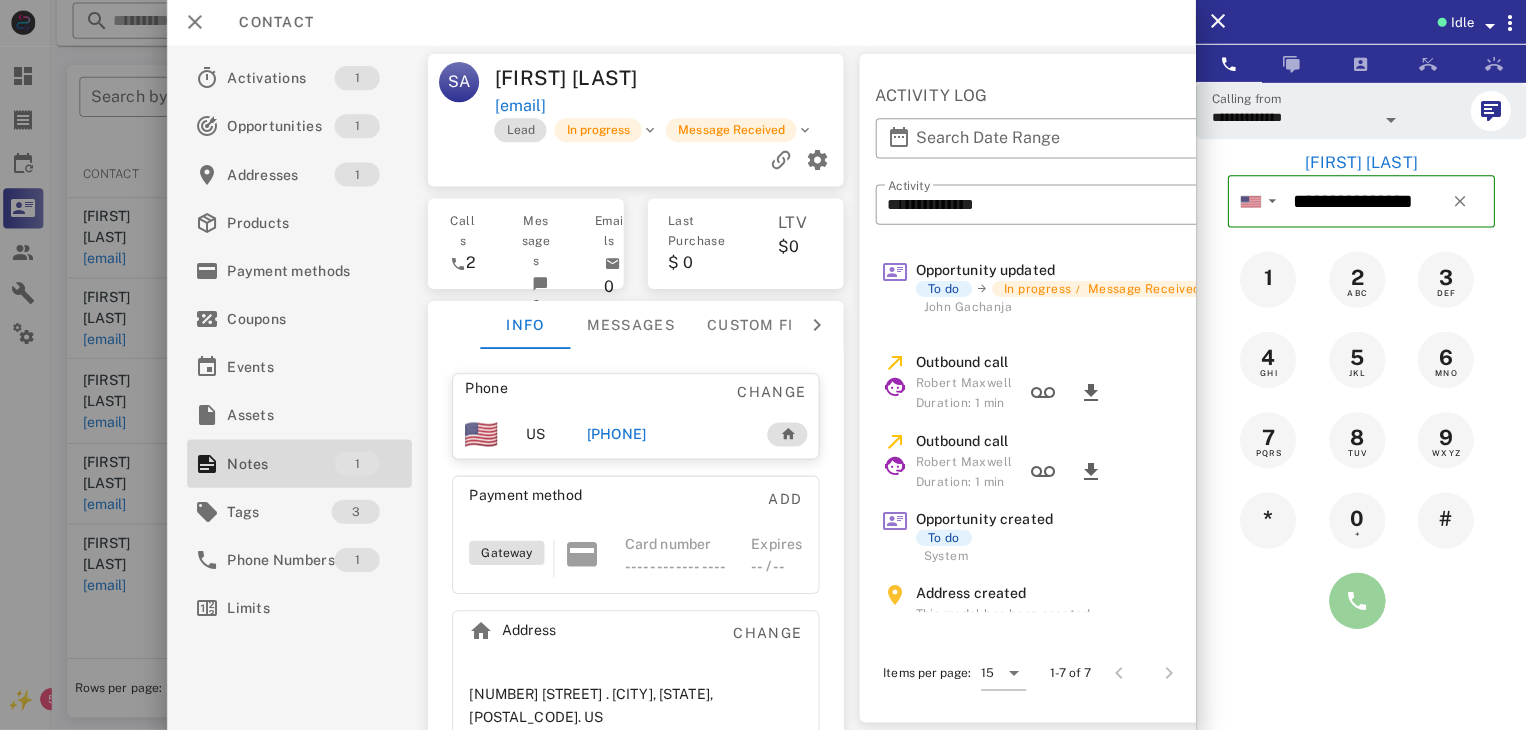 click at bounding box center [1357, 601] 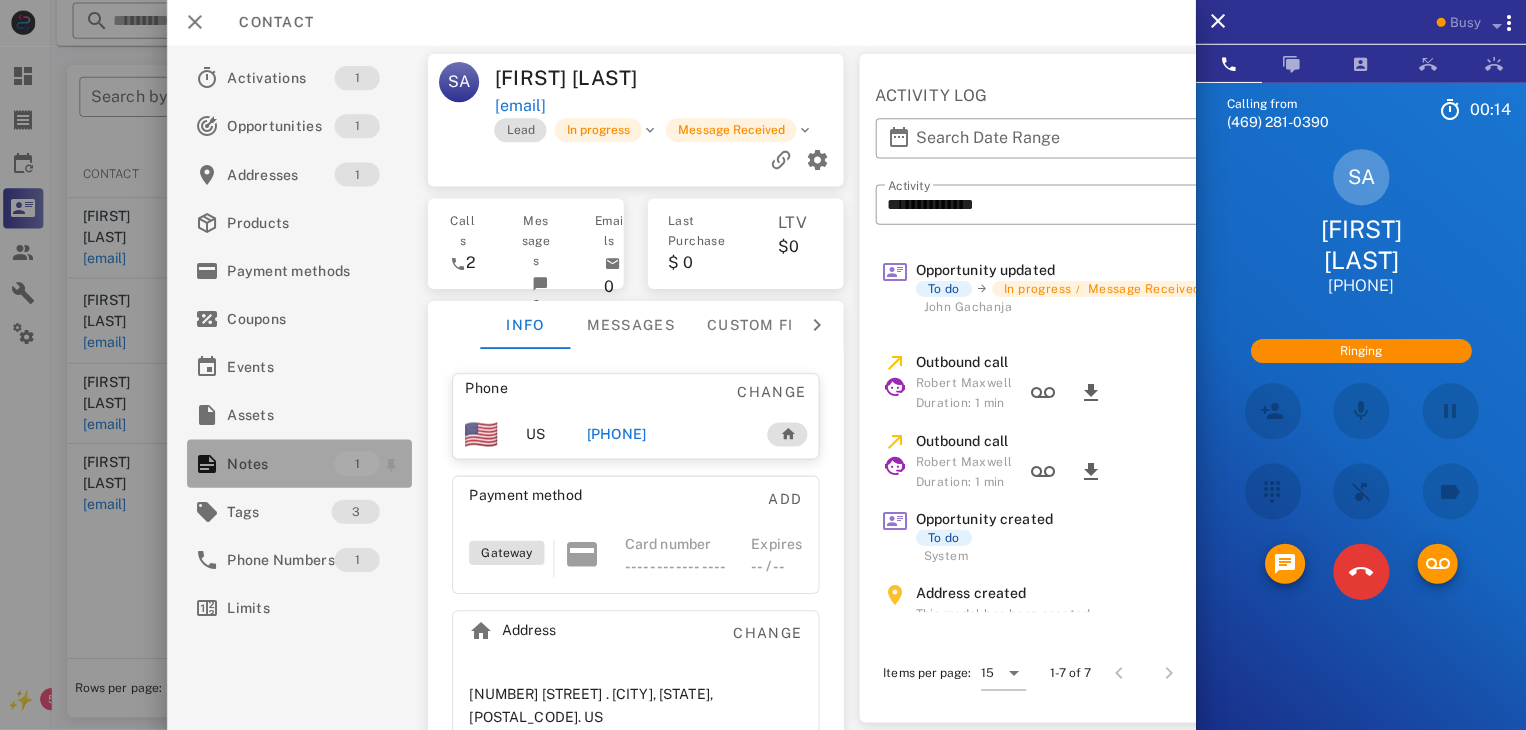 click on "1" at bounding box center (360, 464) 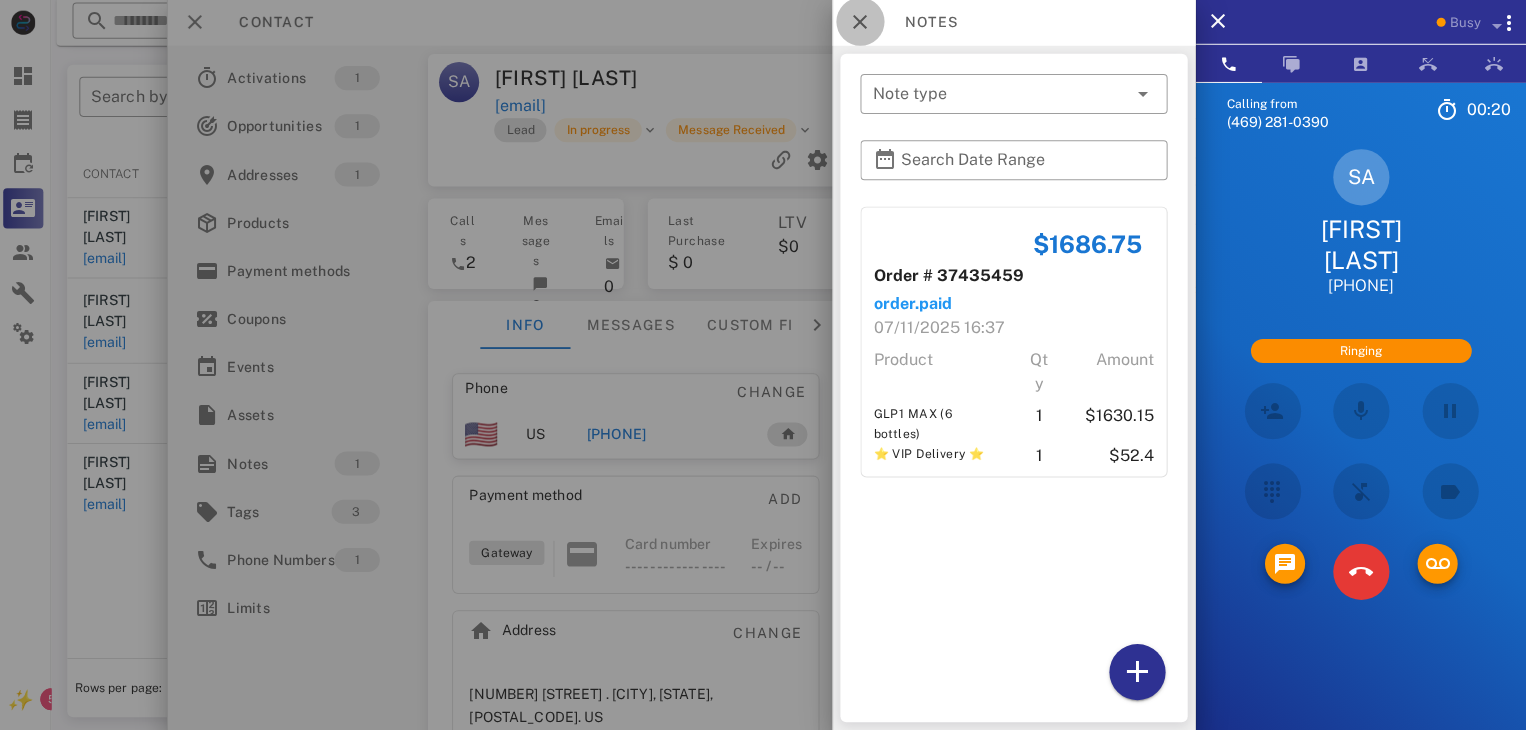 click at bounding box center [862, 24] 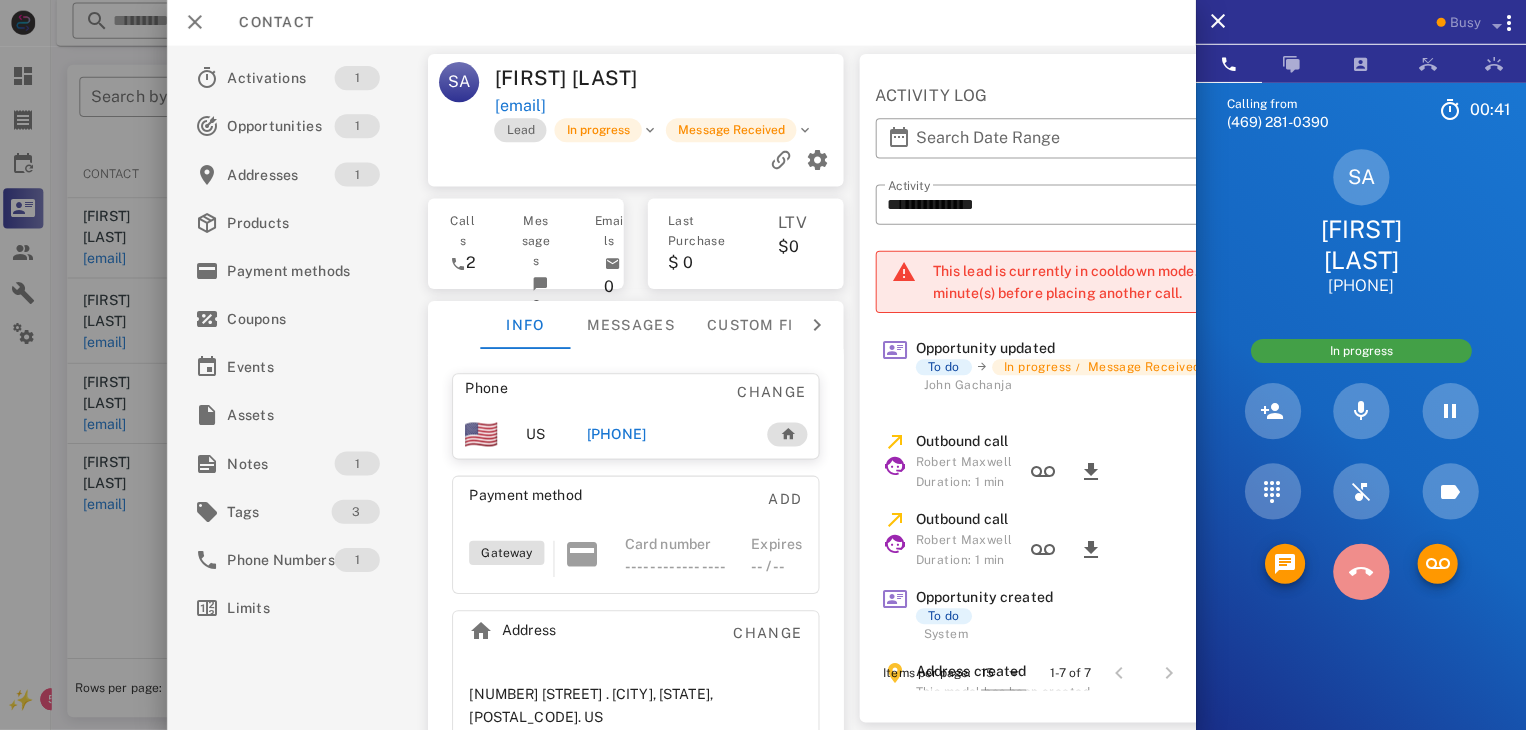 click at bounding box center (1361, 572) 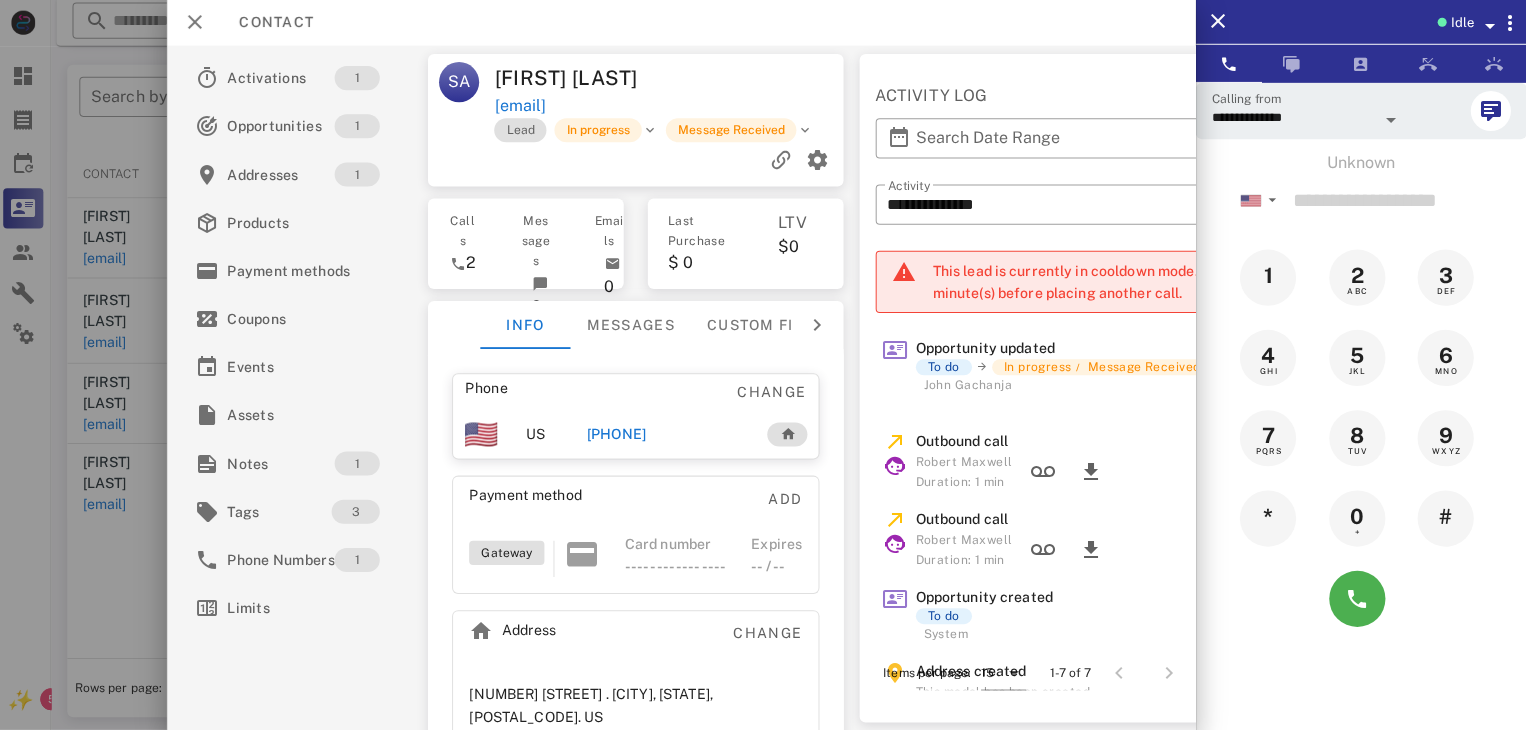 click at bounding box center [763, 365] 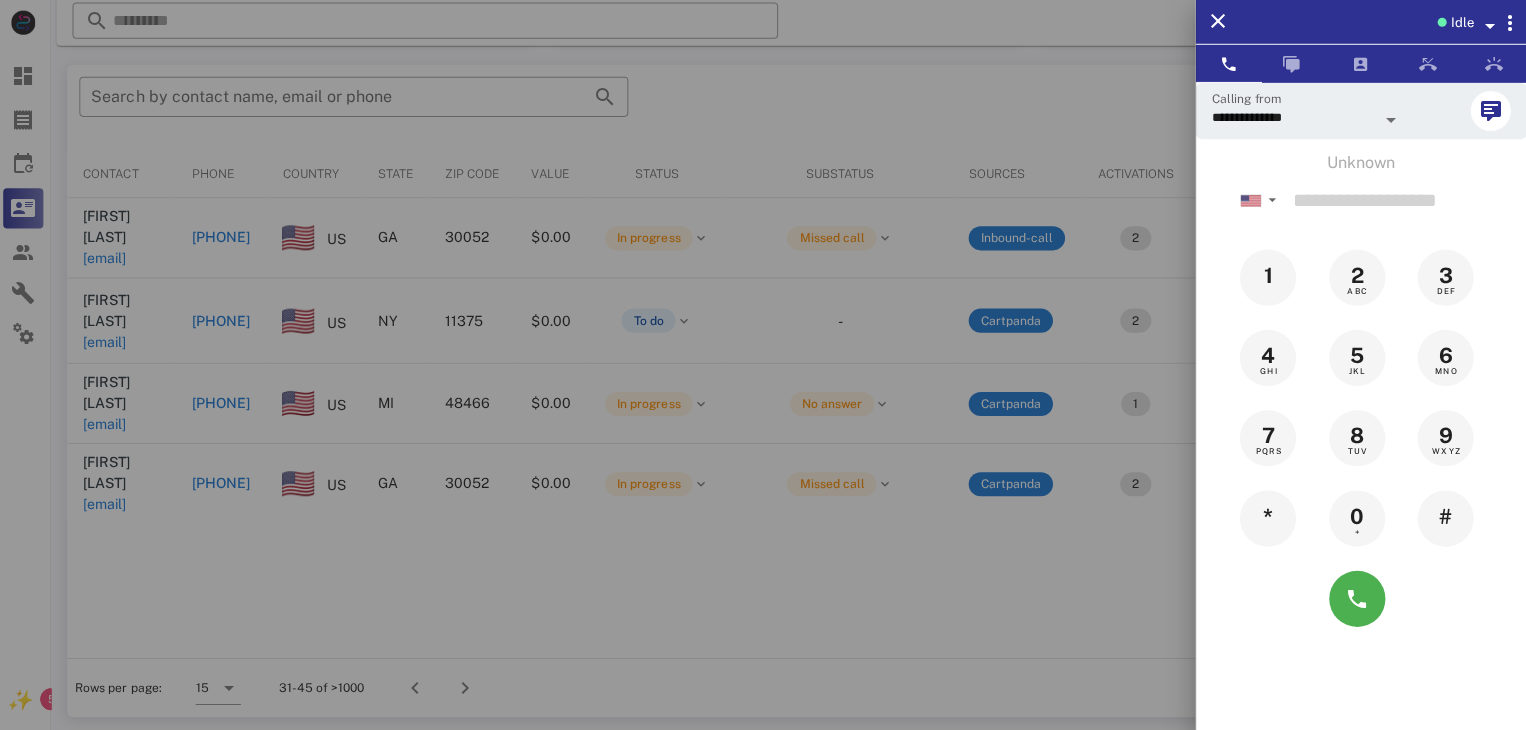 click at bounding box center [763, 365] 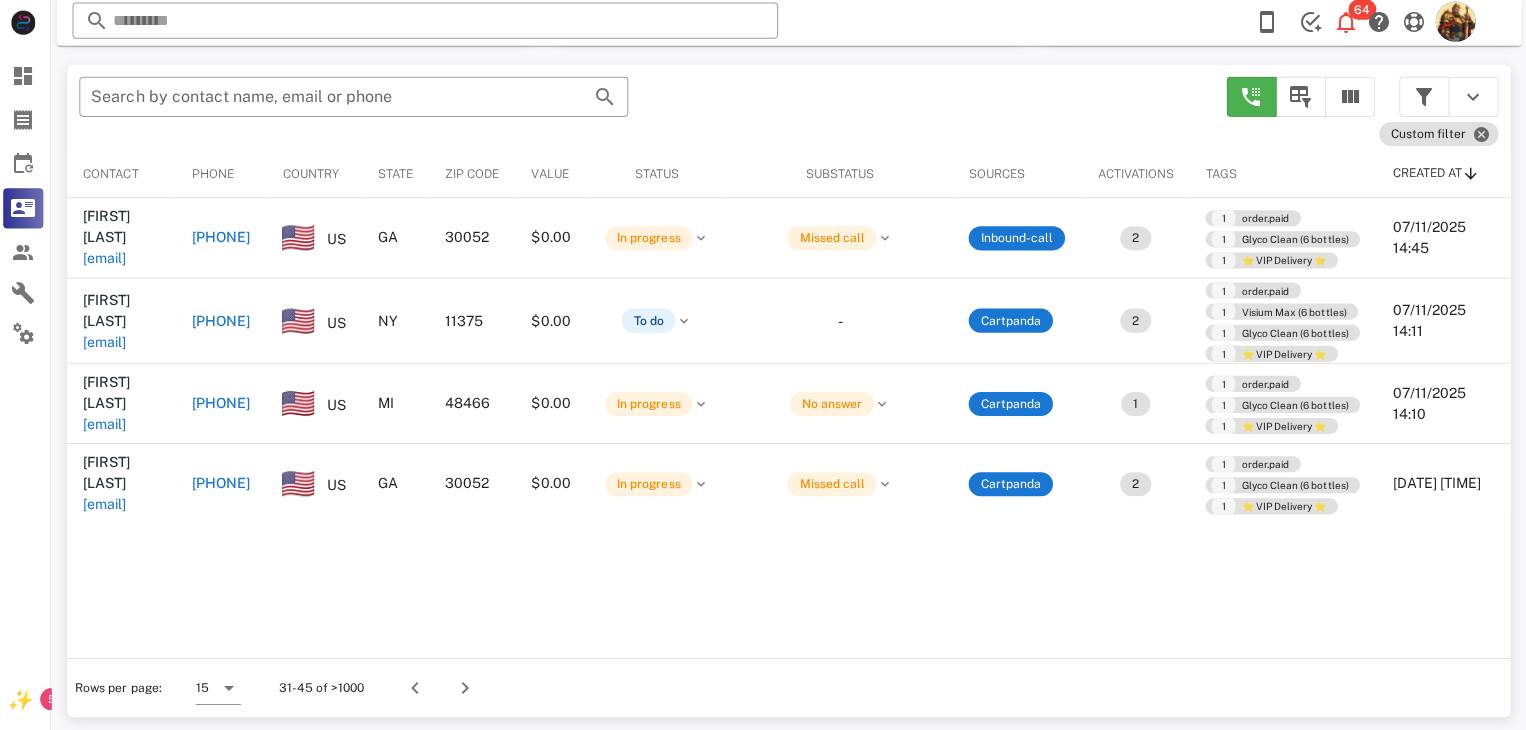 click on "tagrnh@yahoo.com" at bounding box center (109, 343) 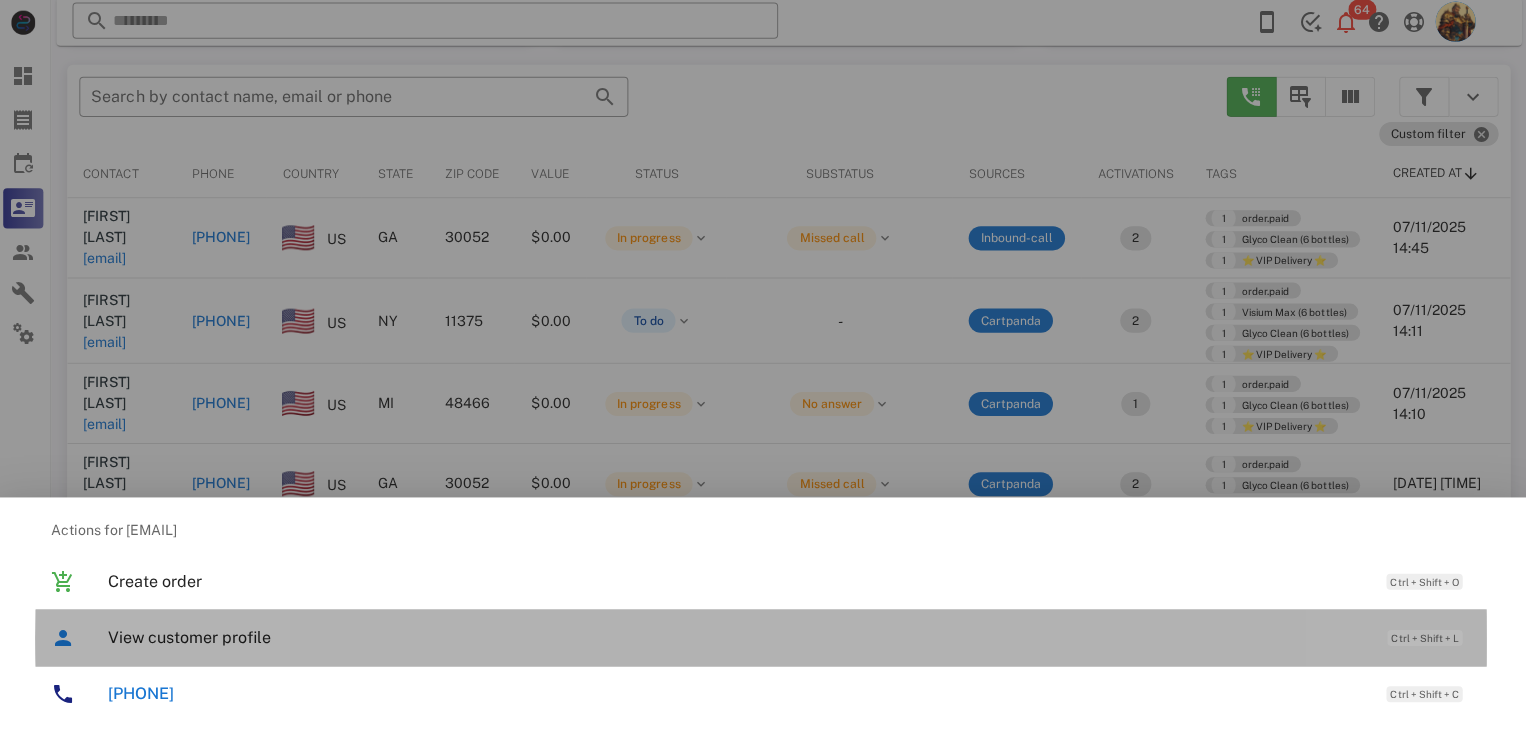 click on "View customer profile" at bounding box center [739, 637] 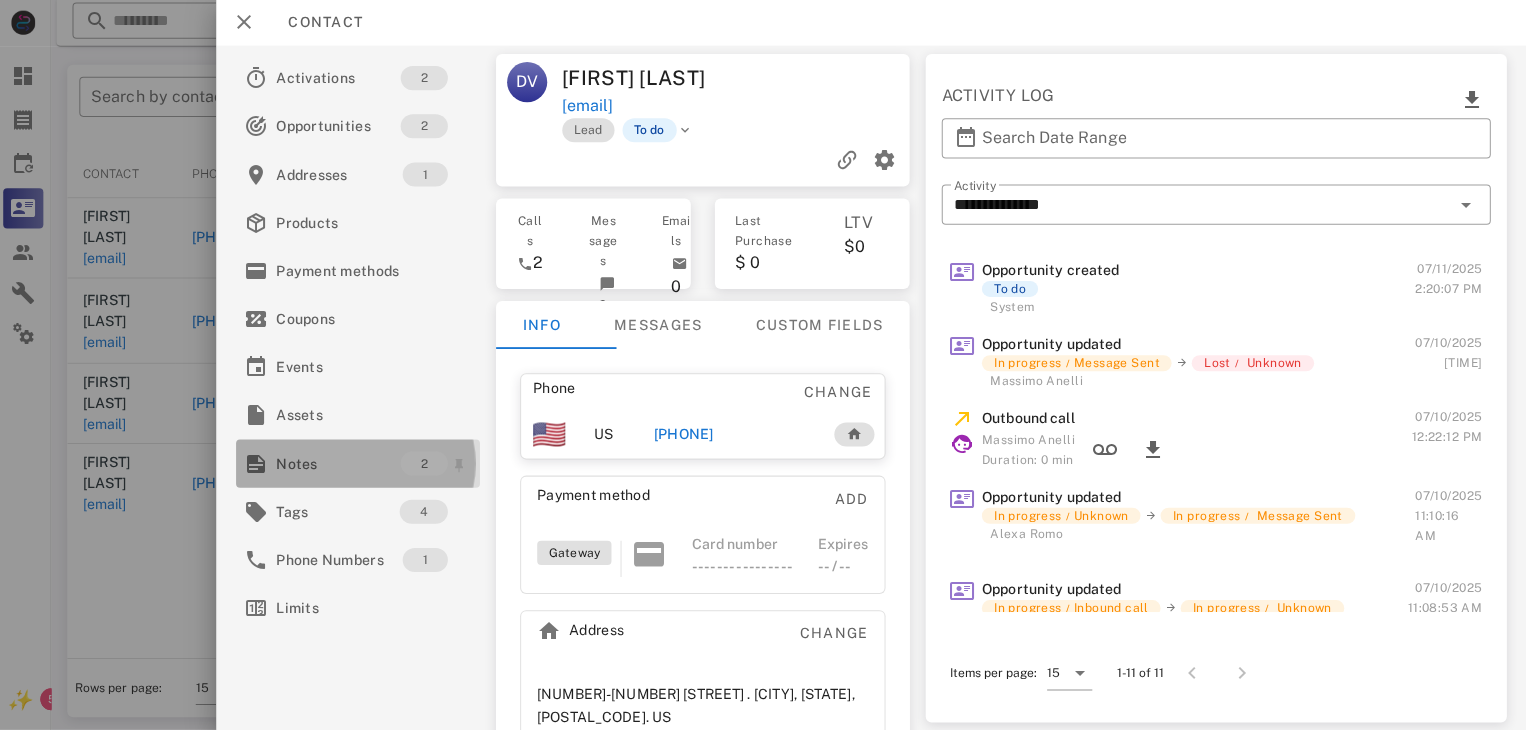 click on "Notes" at bounding box center (342, 464) 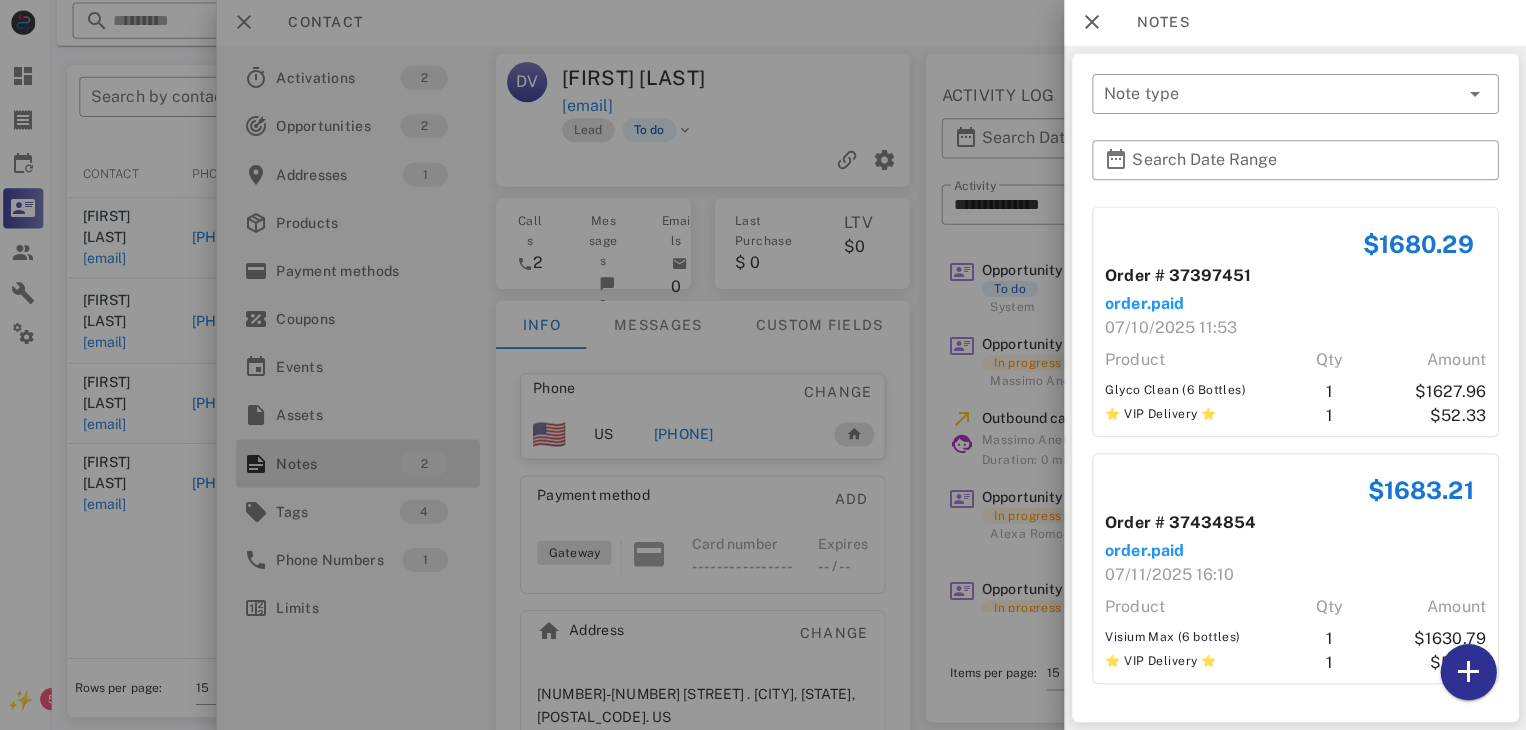 click at bounding box center (763, 365) 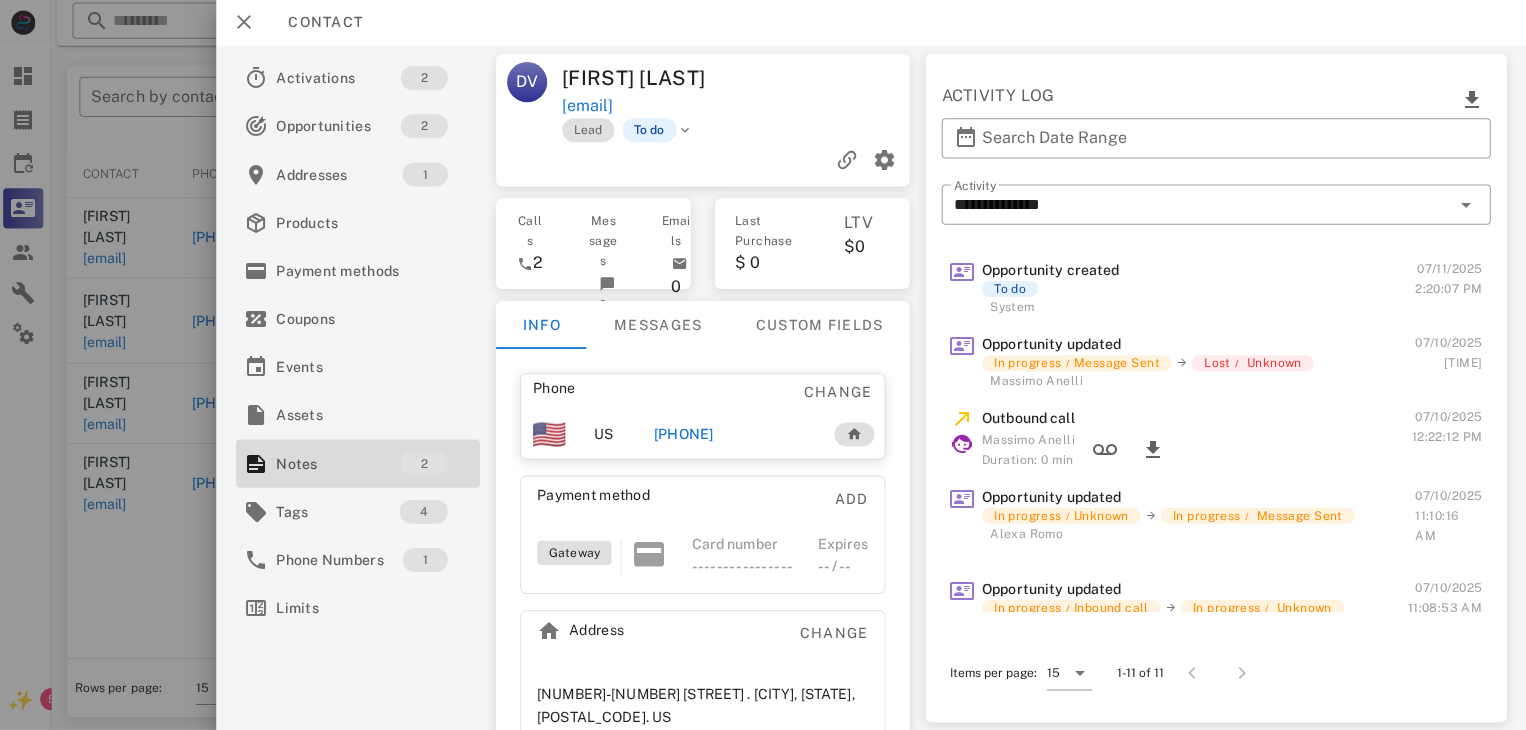 click on "+19177163199" at bounding box center (686, 435) 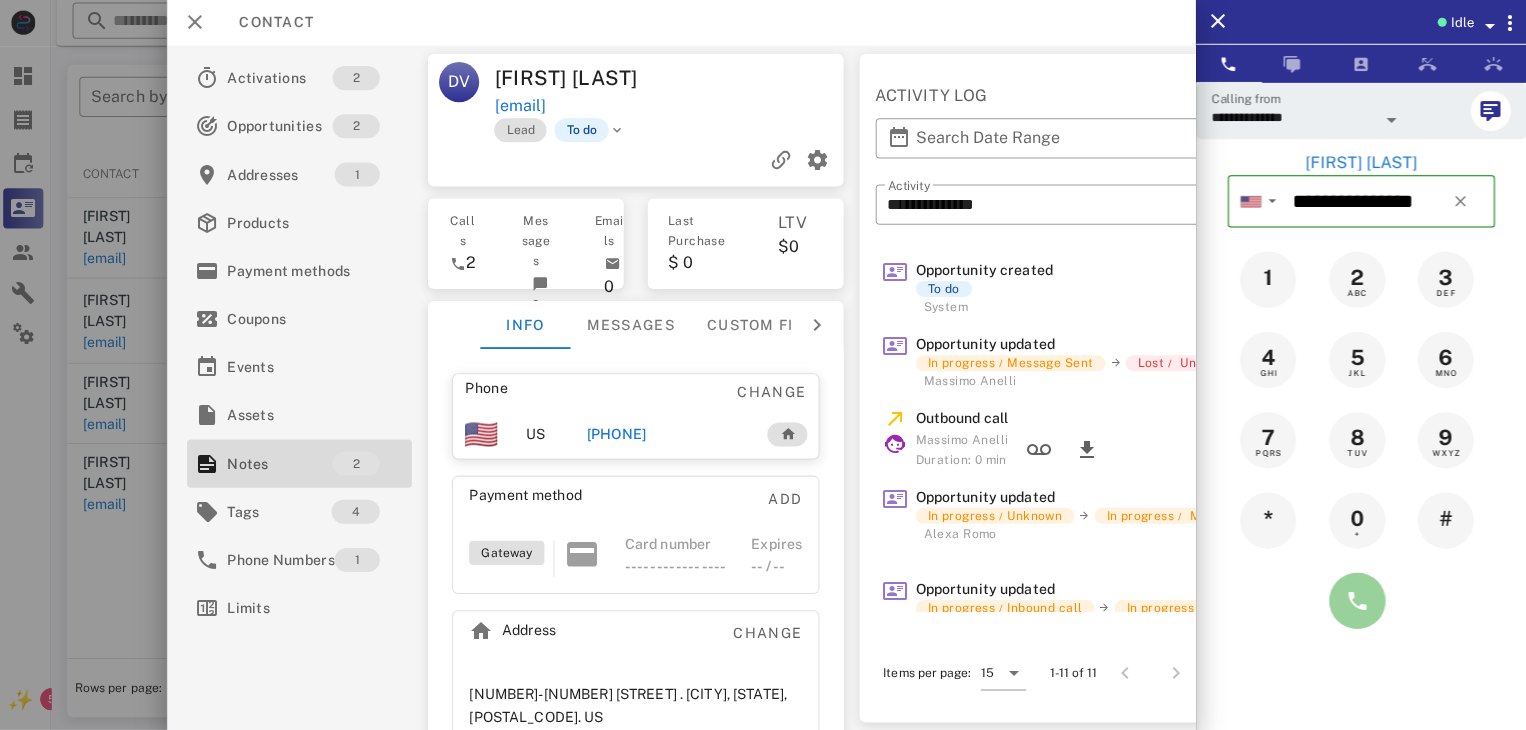 click at bounding box center (1357, 601) 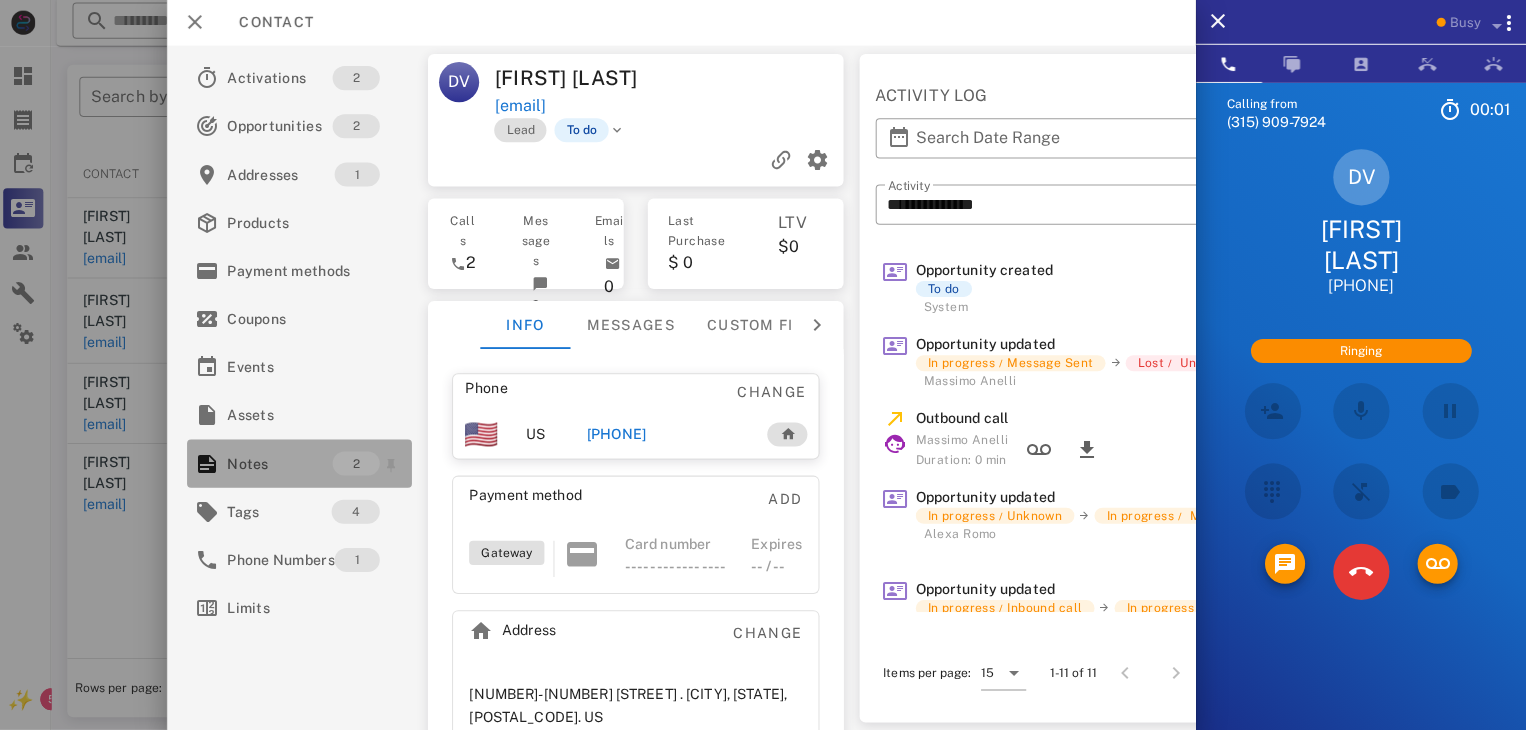 click on "Notes" at bounding box center (283, 464) 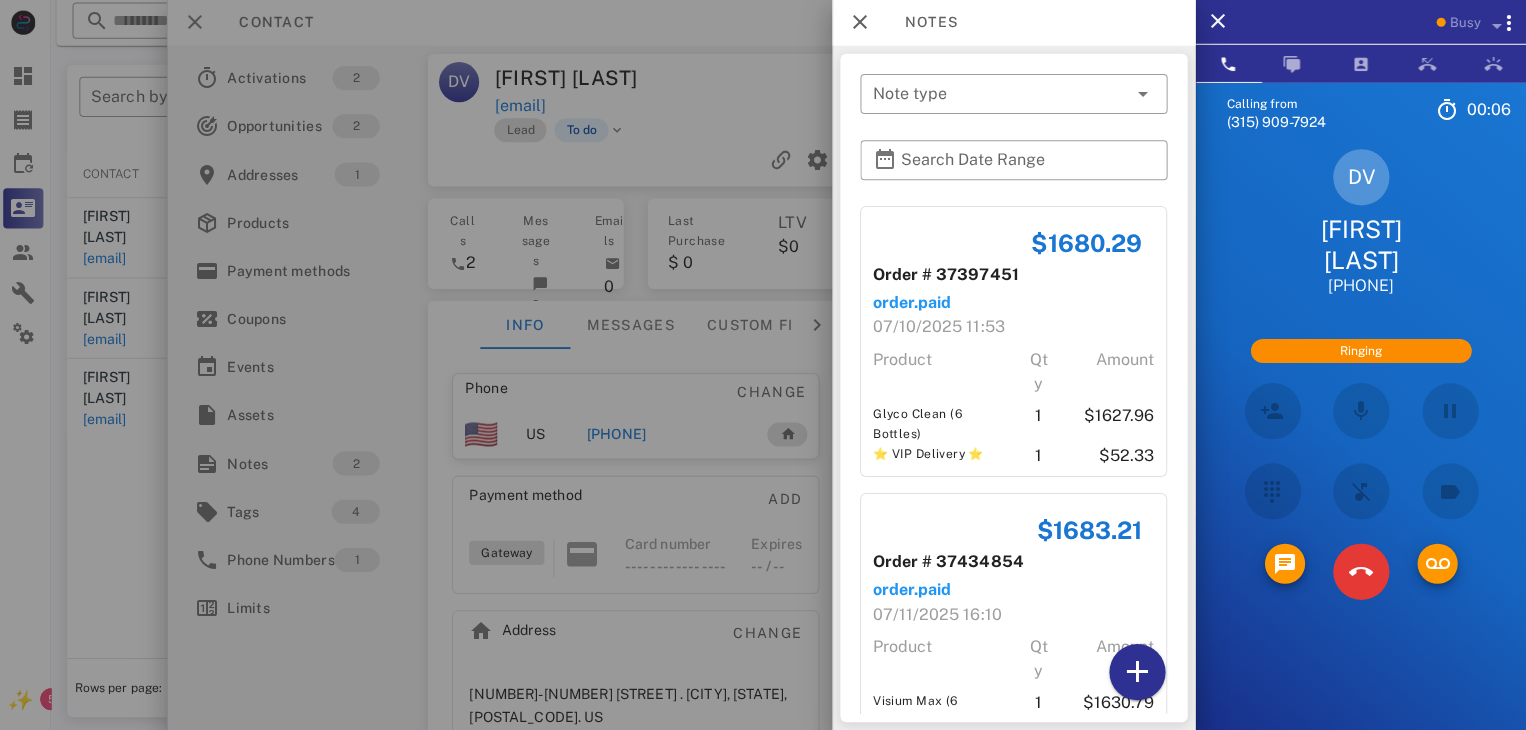 scroll, scrollTop: 78, scrollLeft: 0, axis: vertical 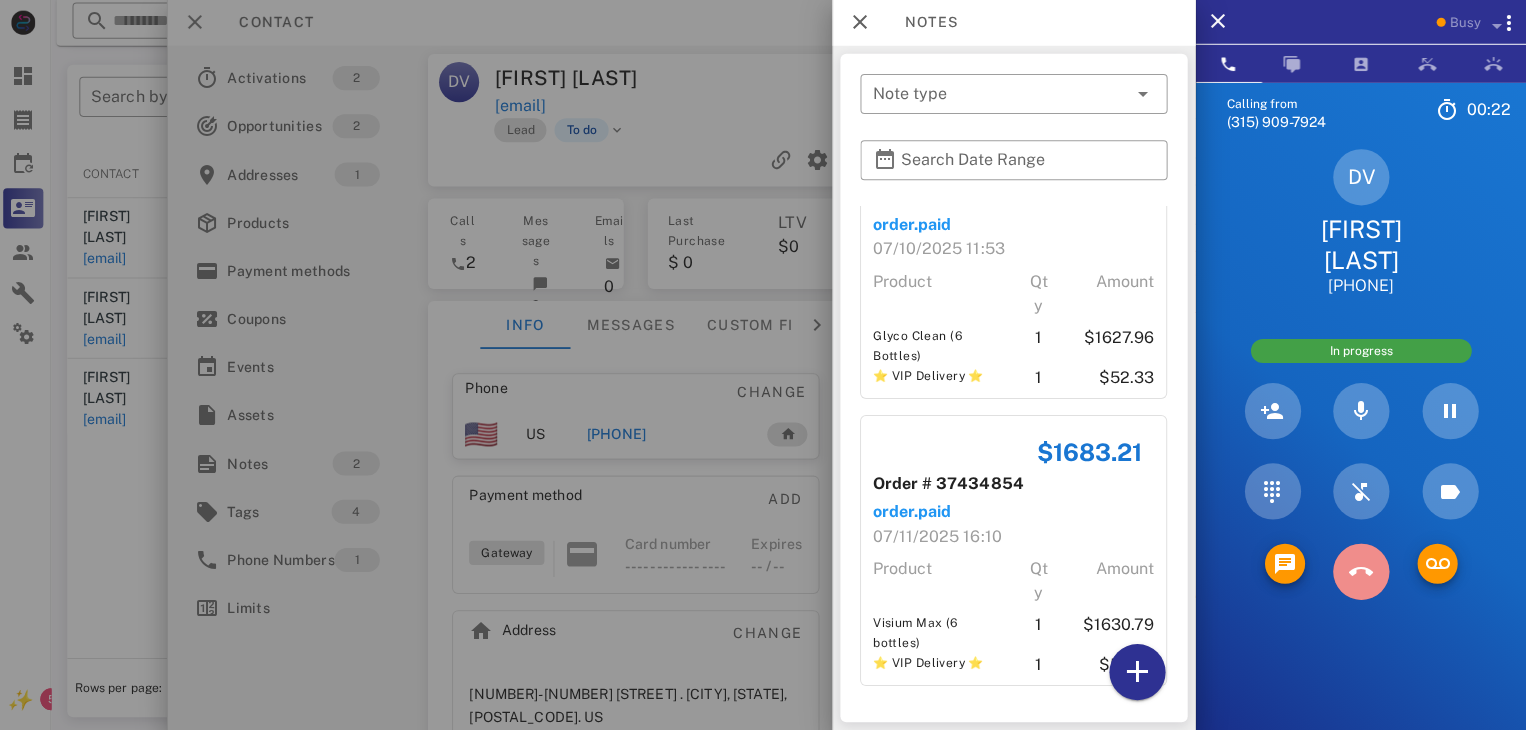 click at bounding box center (1361, 572) 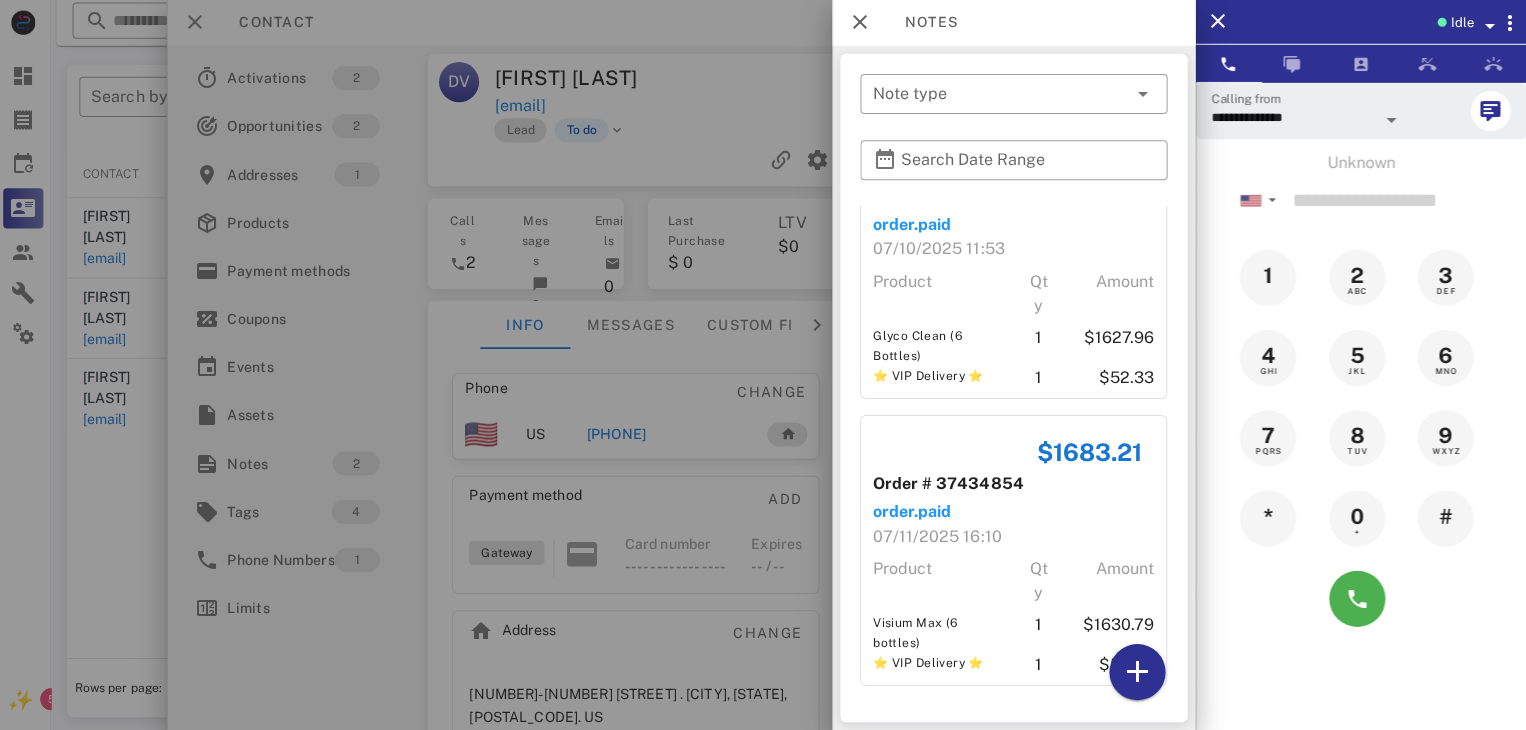click at bounding box center [763, 365] 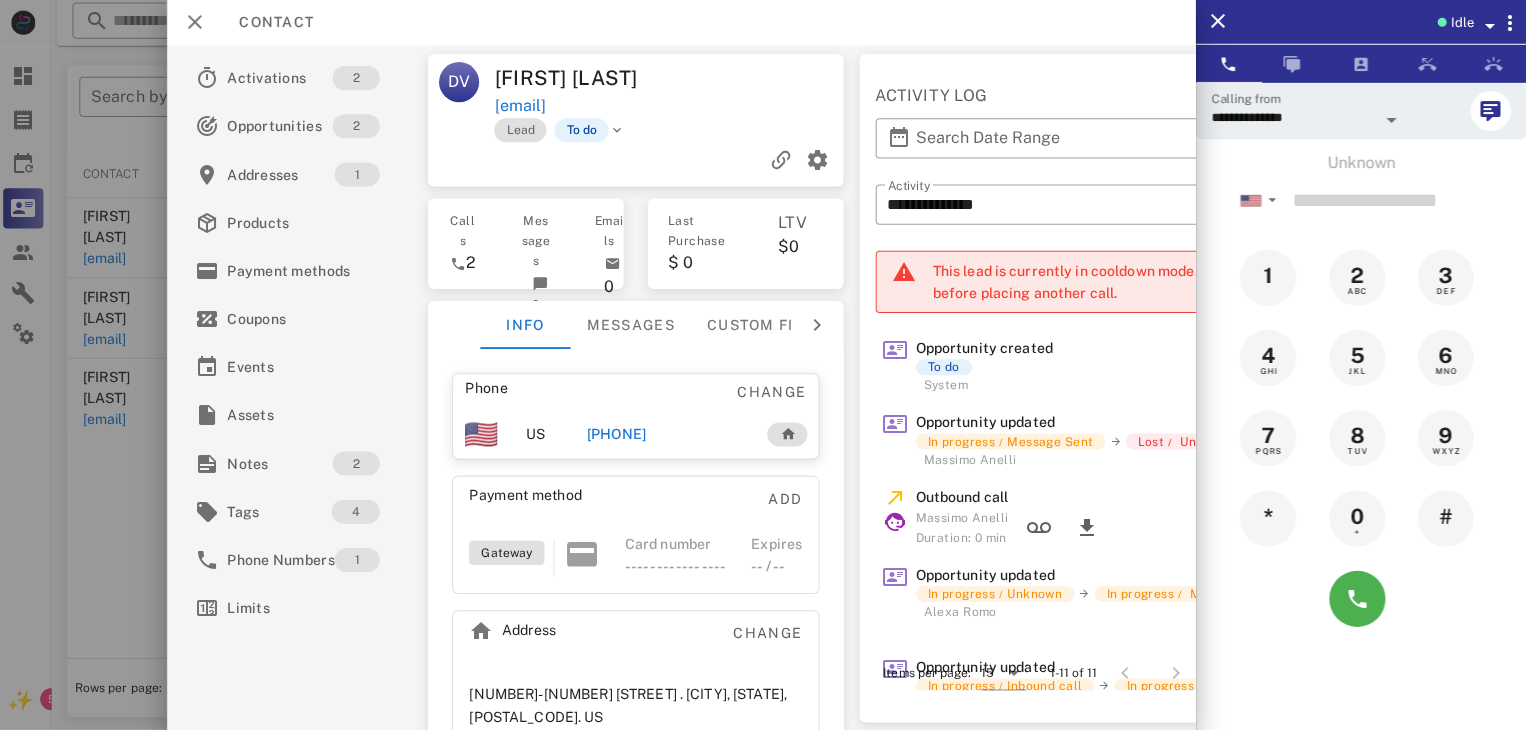 click at bounding box center [763, 365] 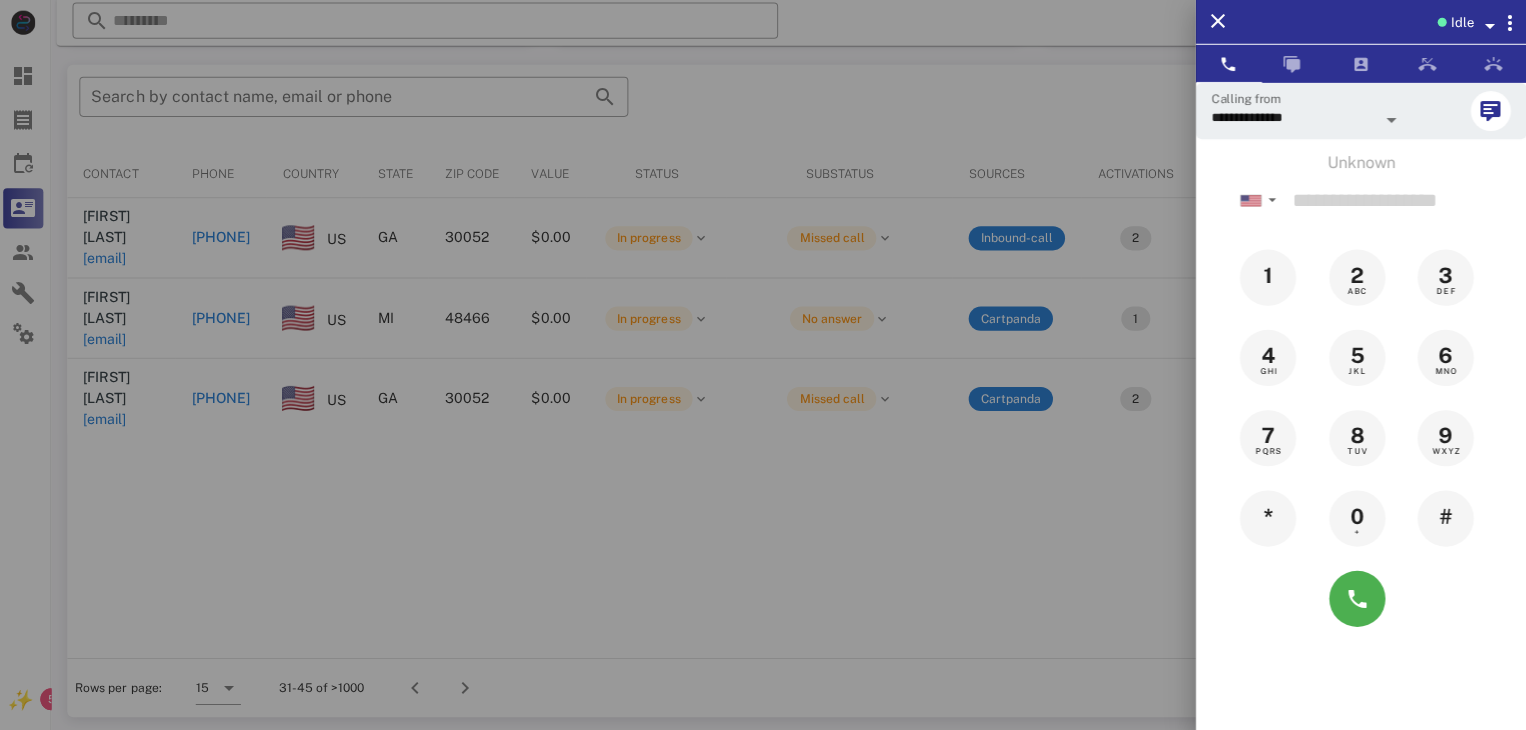 click at bounding box center [763, 365] 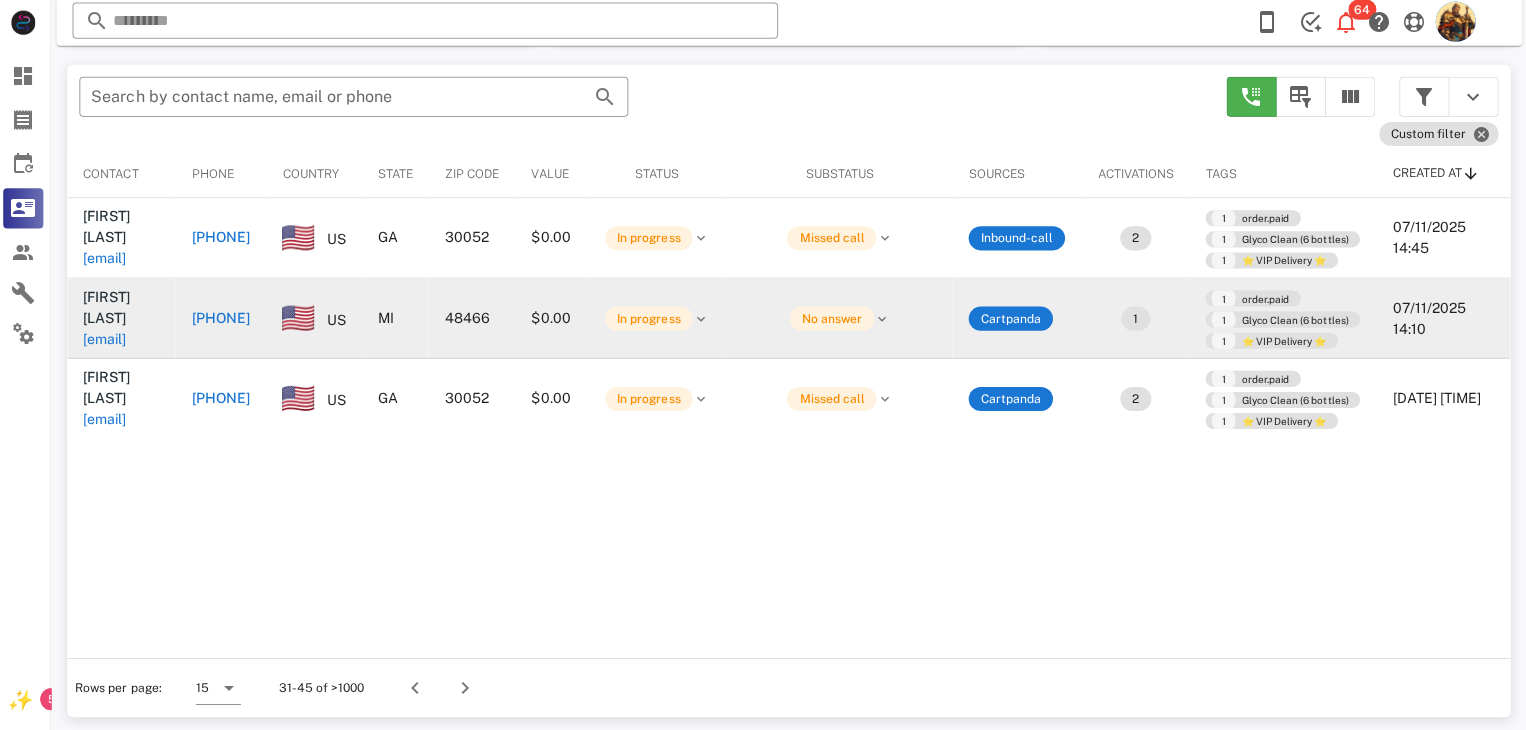 click on "diane.hawley@sbcglobal.net" at bounding box center (109, 340) 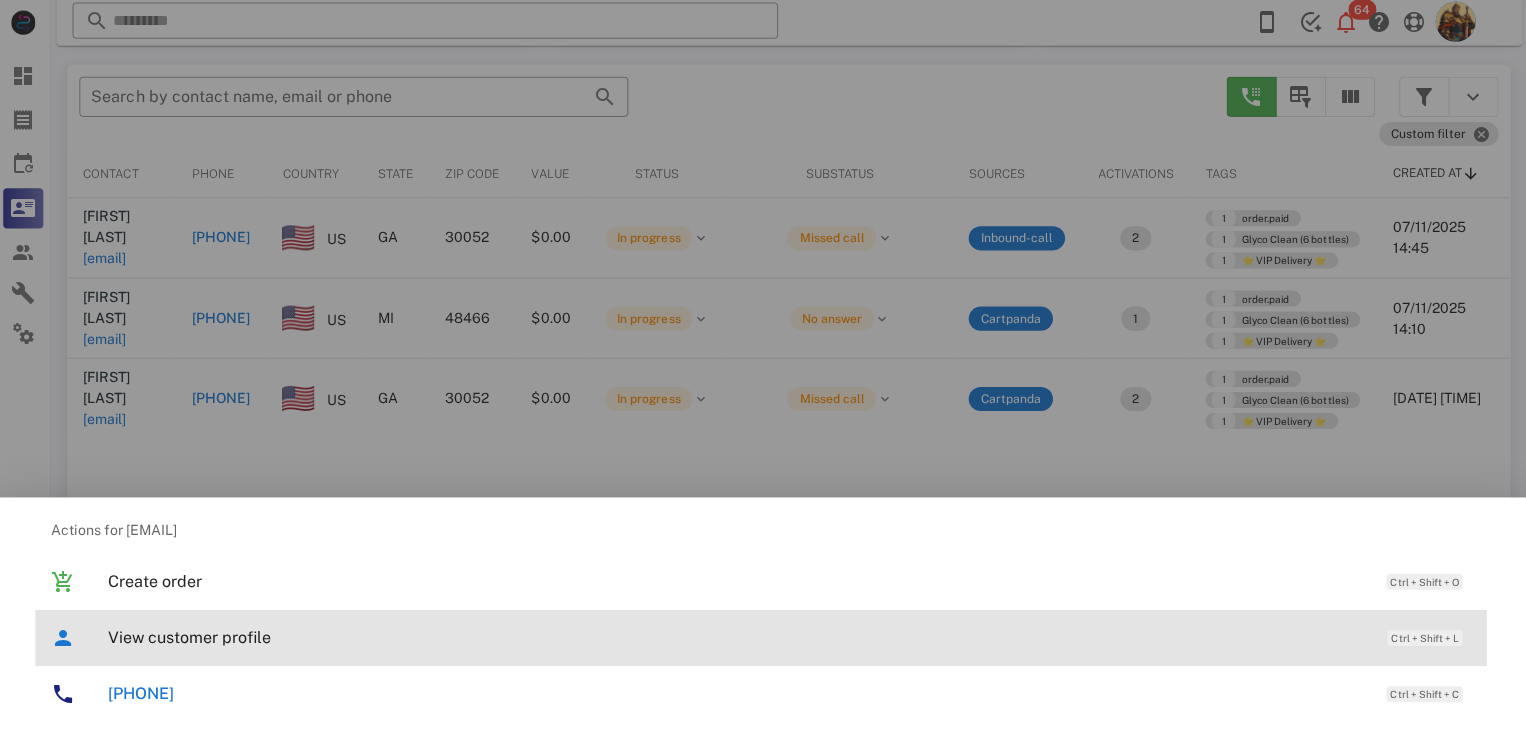click on "View customer profile" at bounding box center [739, 637] 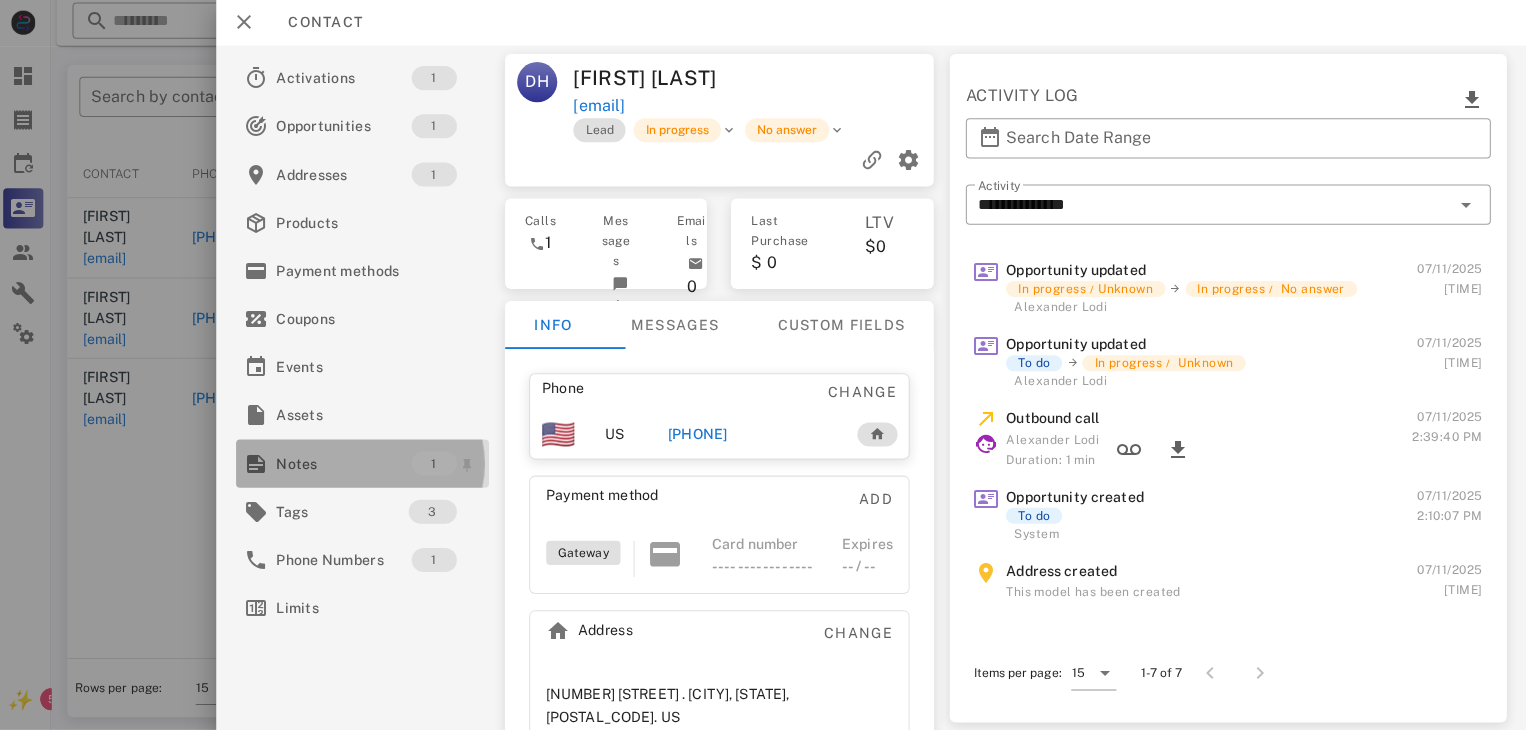 click on "Notes" at bounding box center [347, 464] 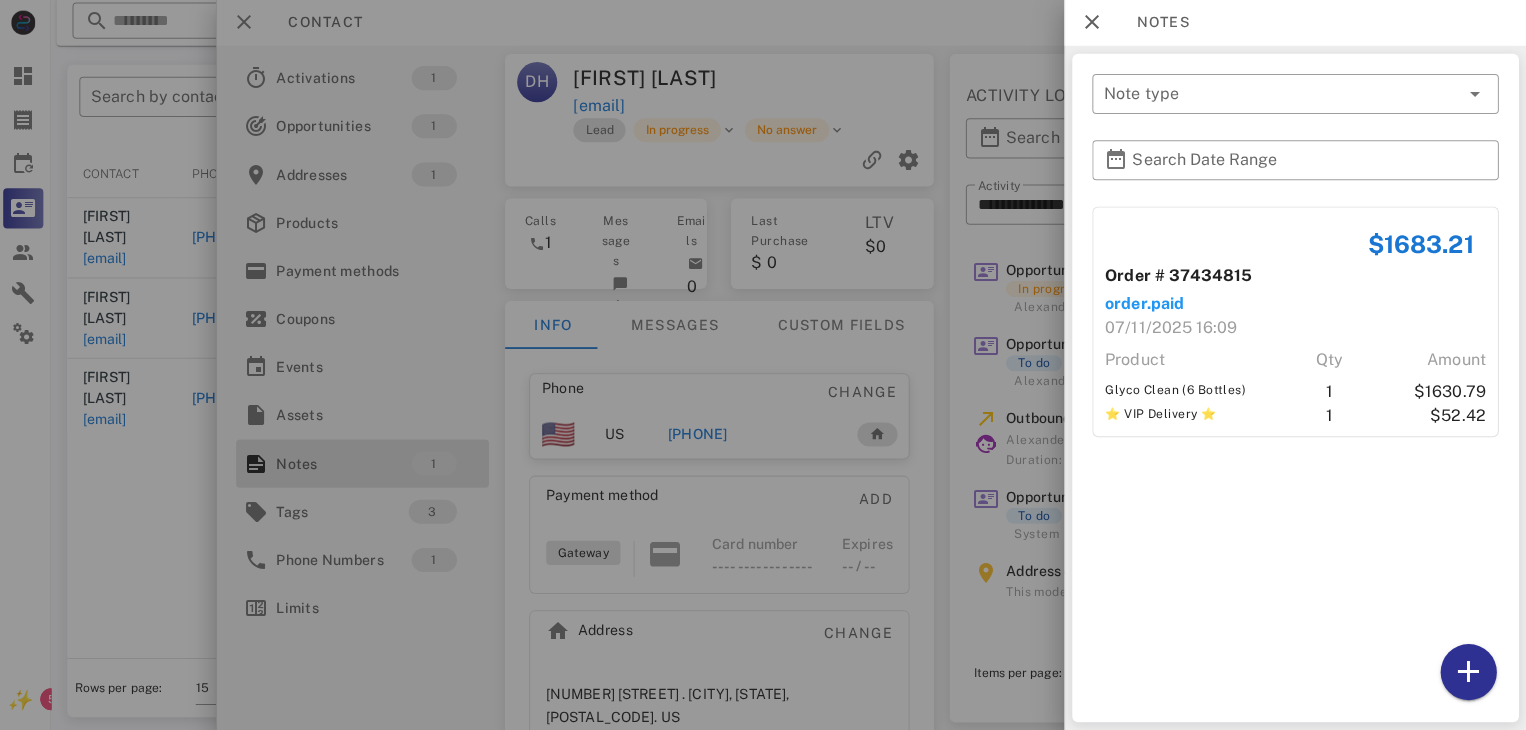 click at bounding box center [763, 365] 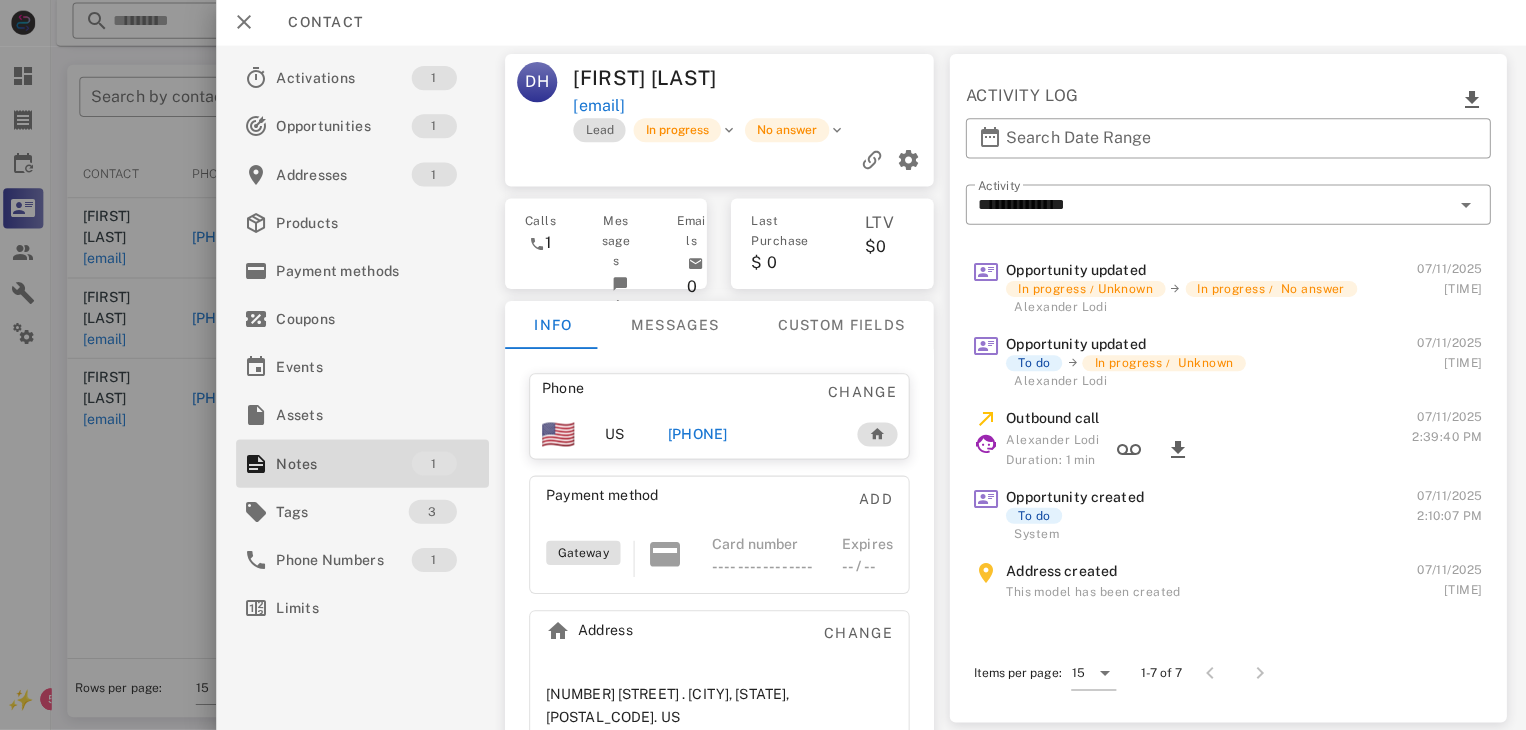 click on "+15863812635" at bounding box center (700, 435) 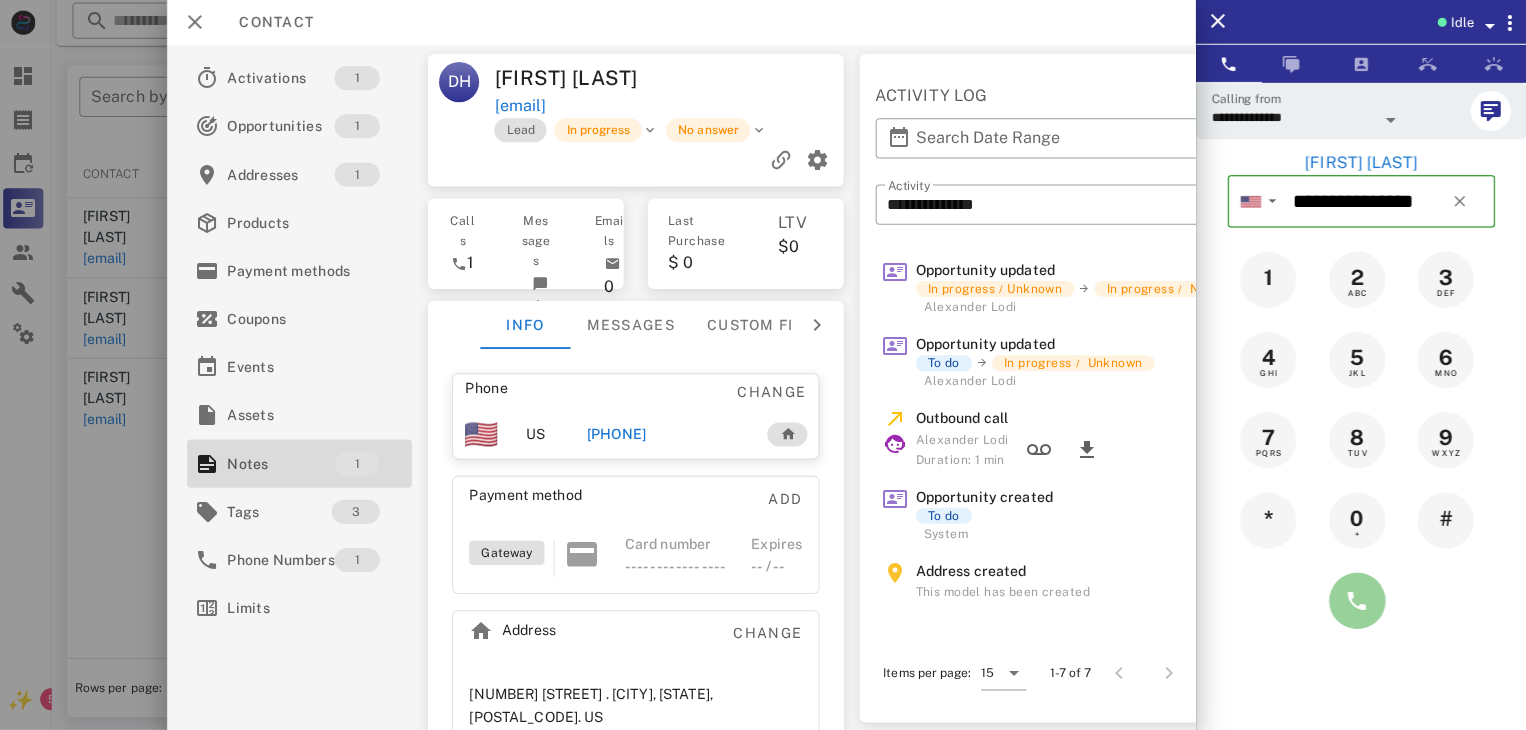 click at bounding box center [1357, 601] 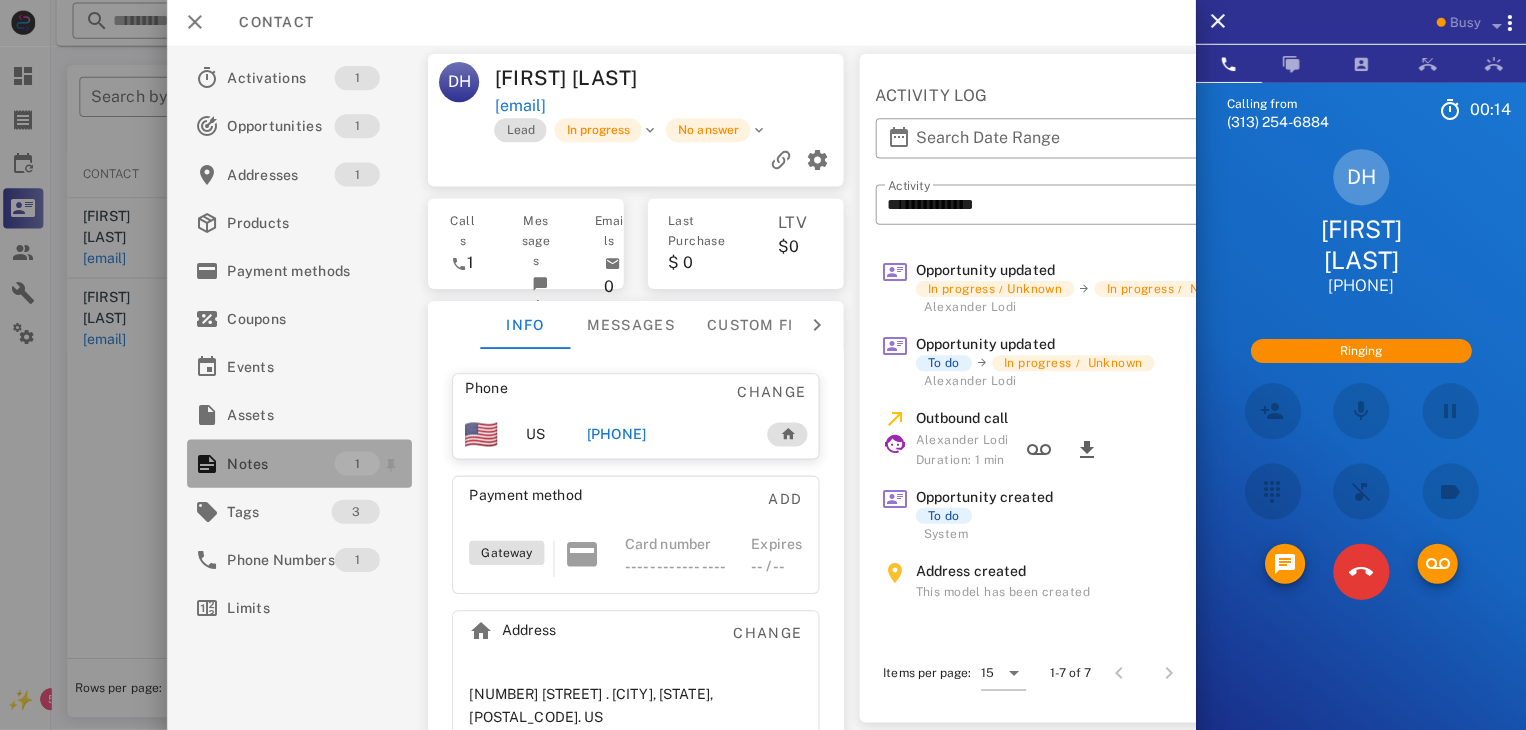 click on "Notes" at bounding box center (284, 464) 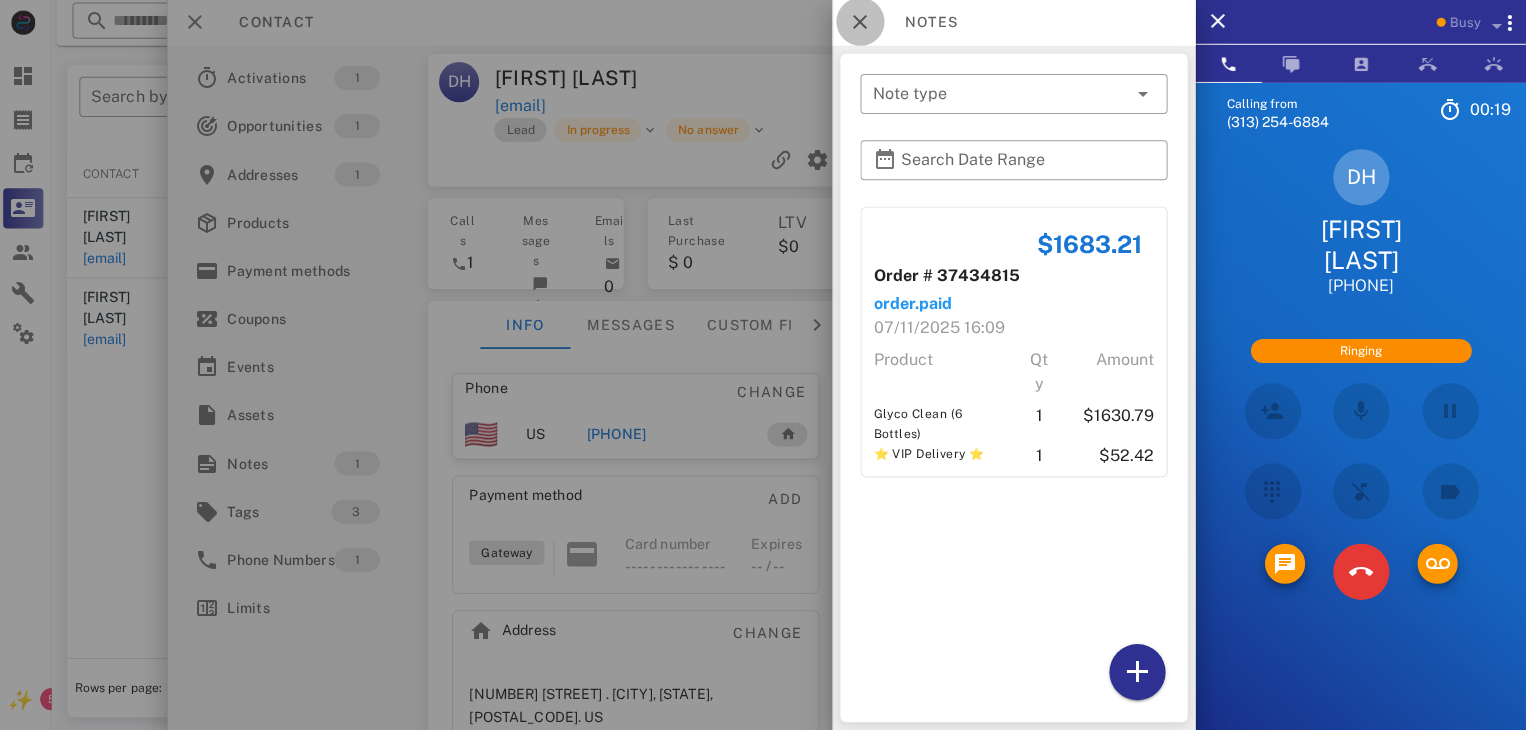 click at bounding box center (862, 24) 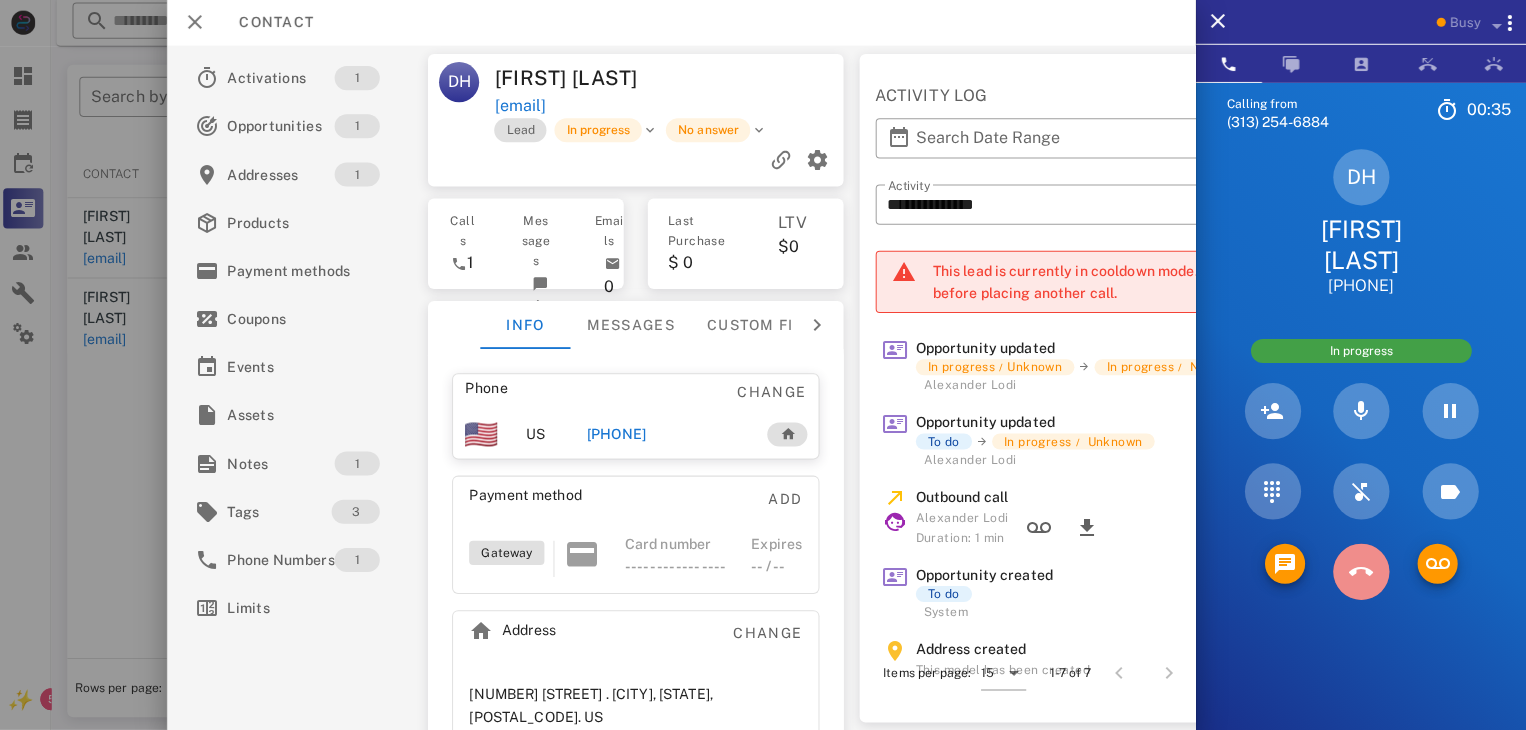 click at bounding box center (1361, 572) 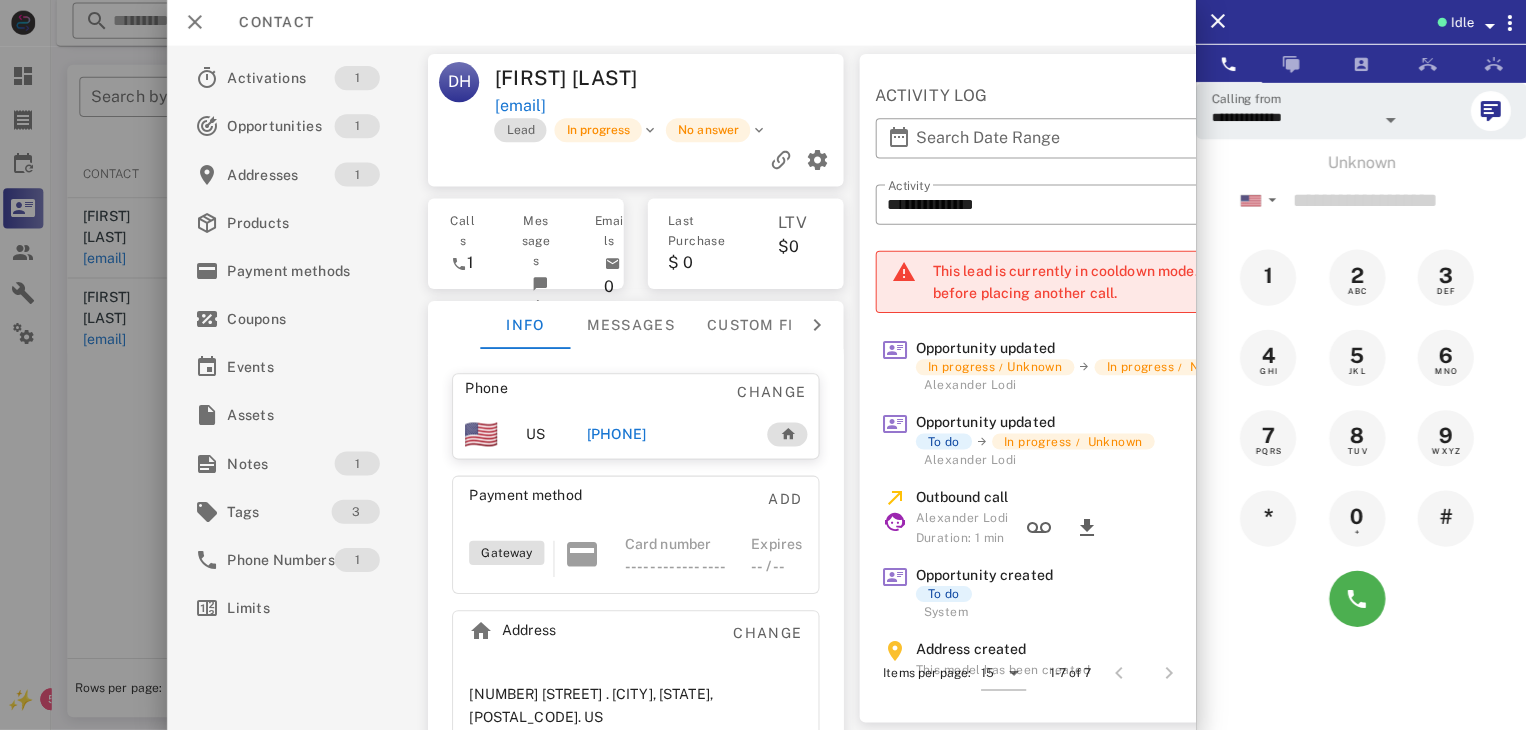 click at bounding box center (763, 365) 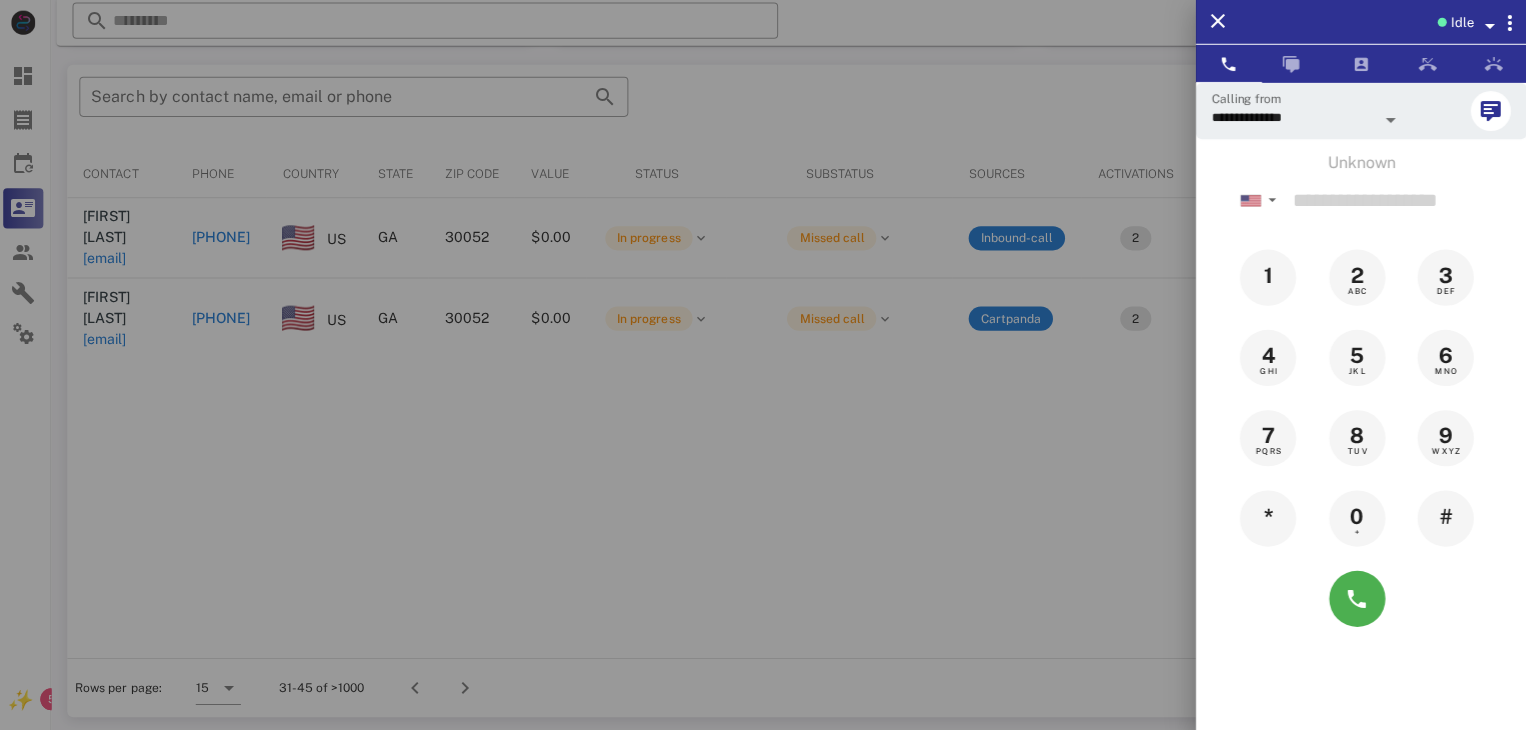 click at bounding box center [763, 365] 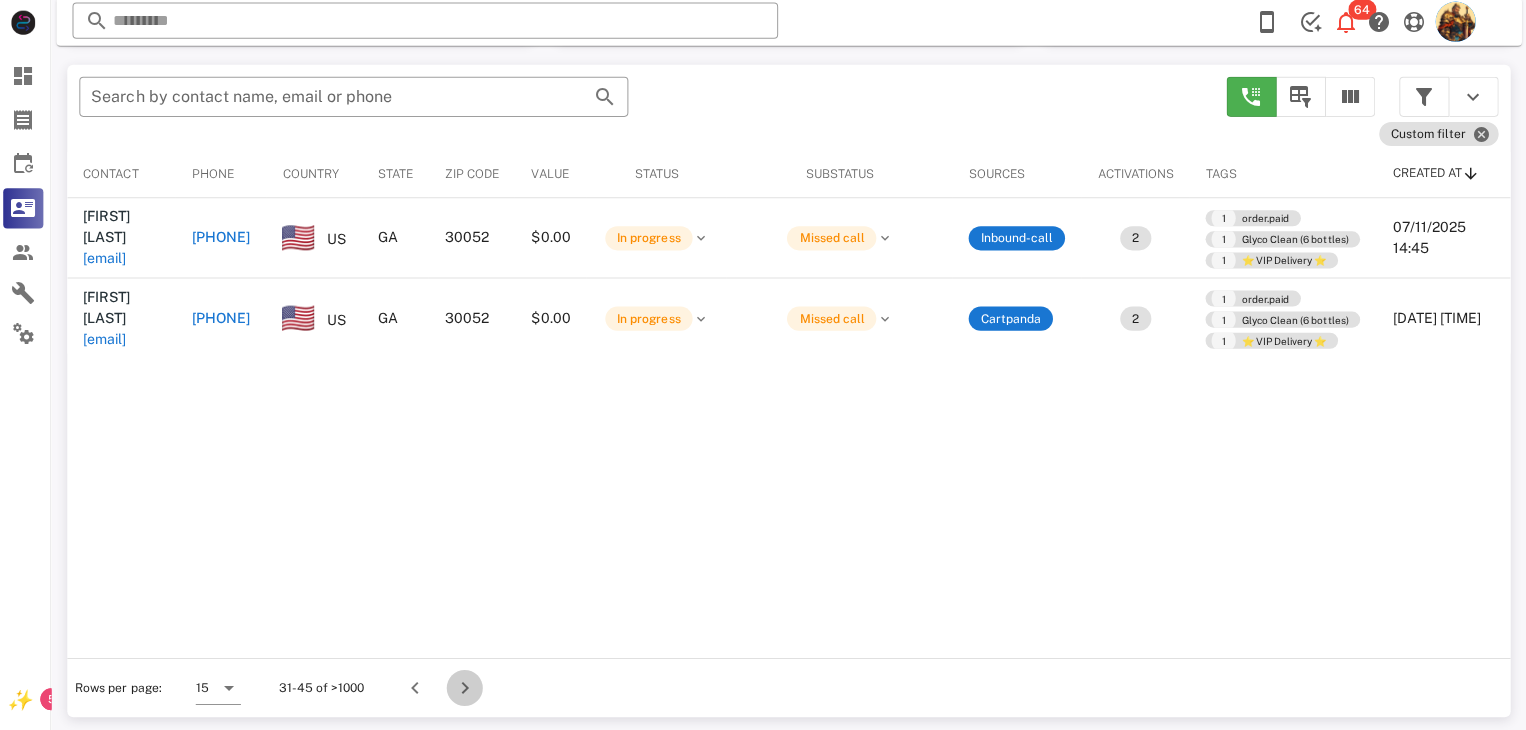 click at bounding box center (468, 688) 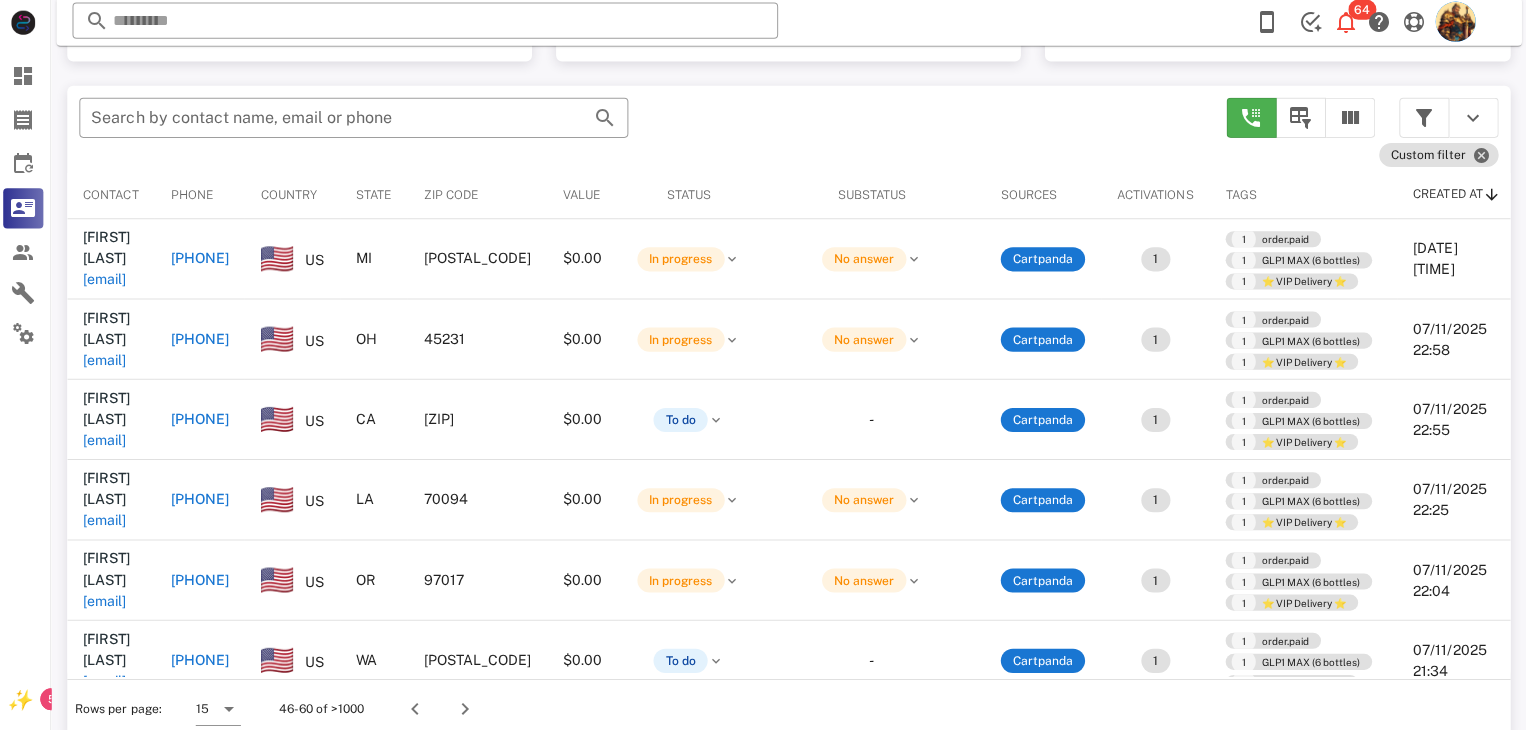 scroll, scrollTop: 377, scrollLeft: 0, axis: vertical 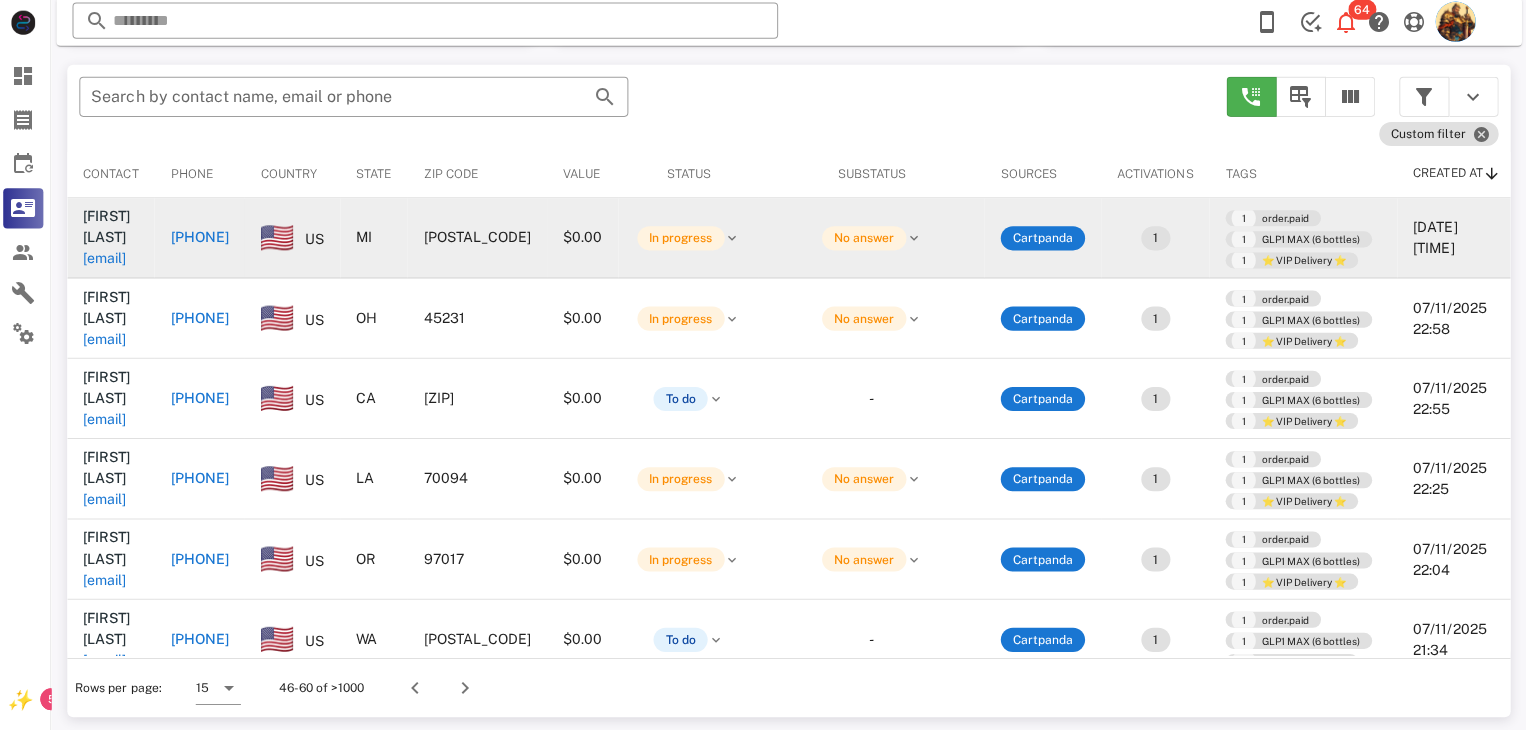 click on "paulpollatz44@gmail.com" at bounding box center [109, 260] 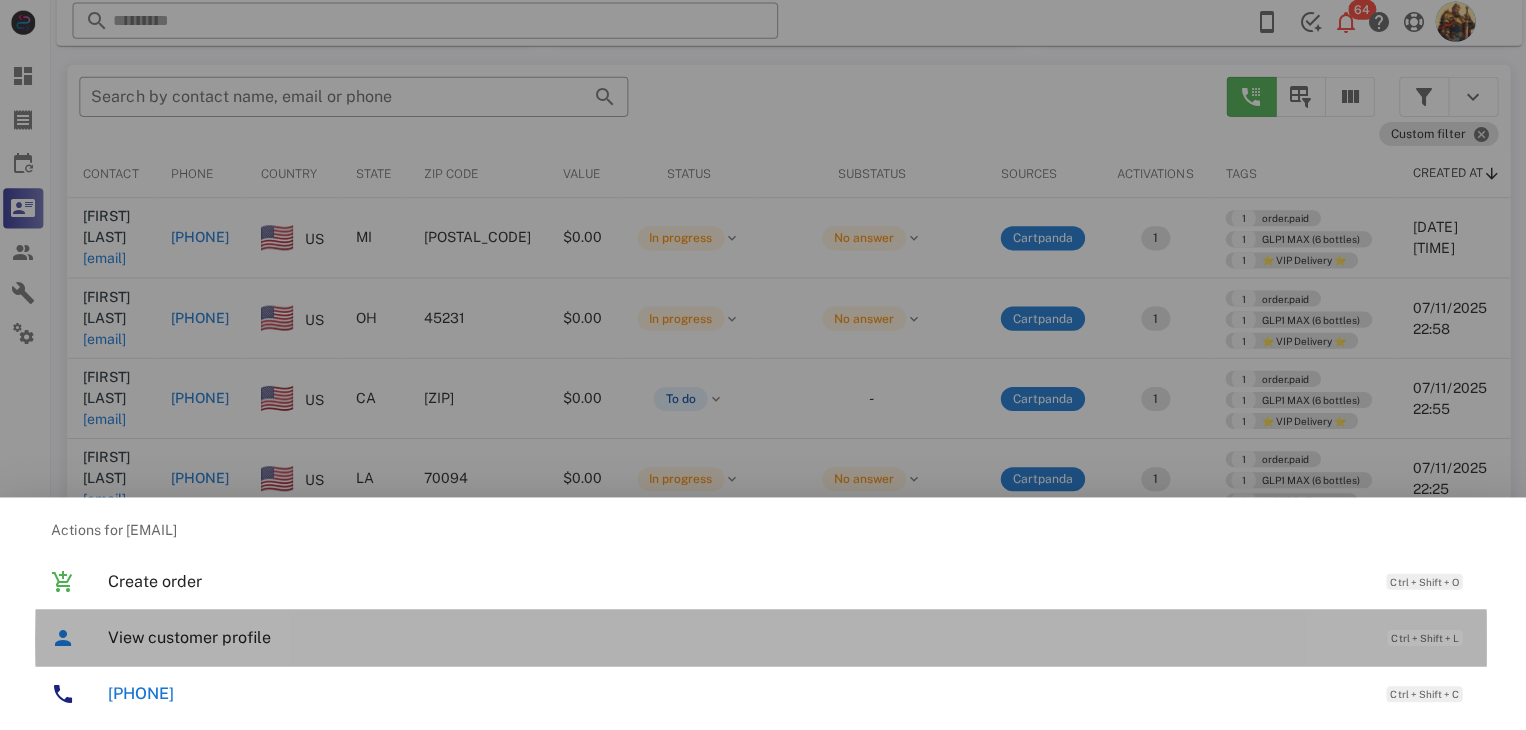 click on "View customer profile Ctrl + Shift + L" at bounding box center (791, 637) 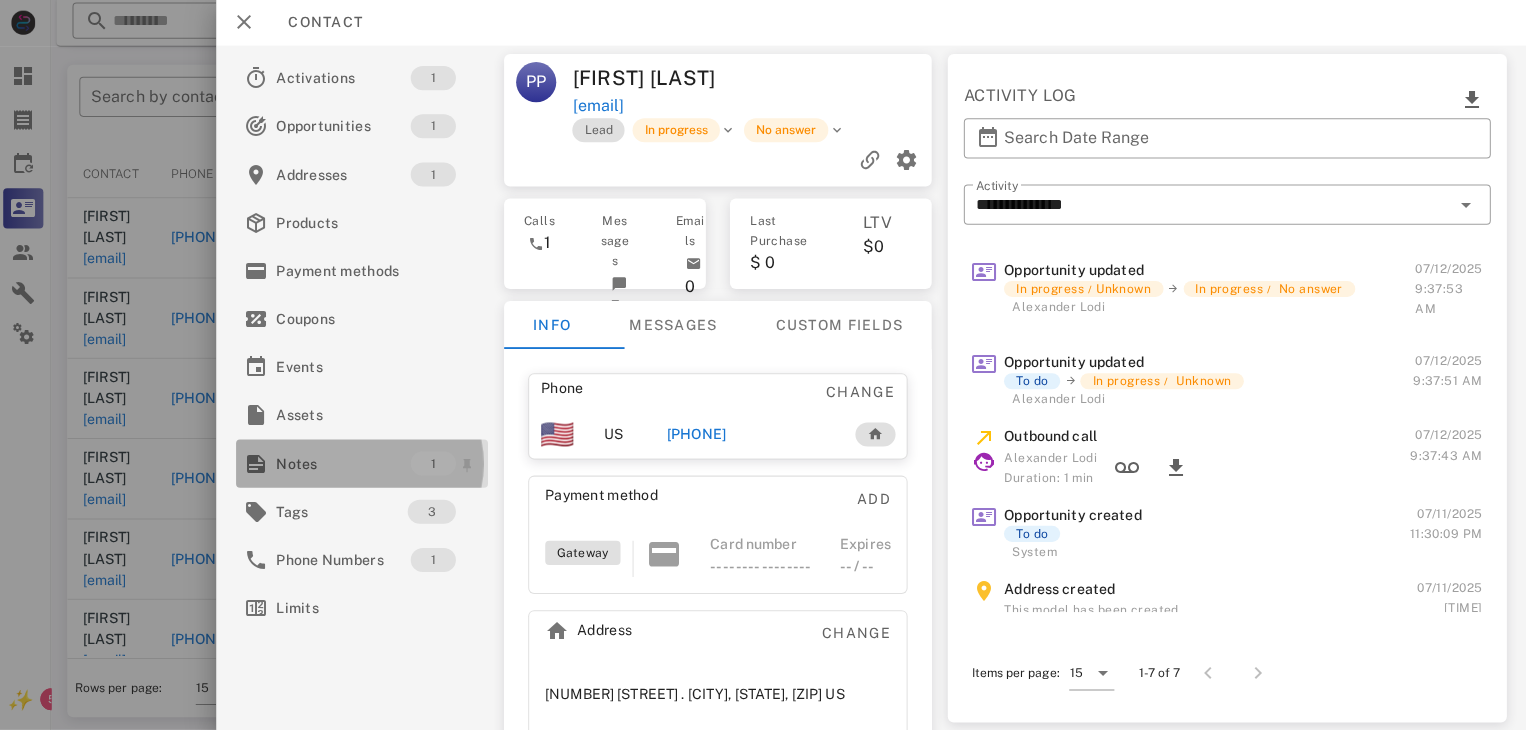 click on "Notes" at bounding box center [347, 464] 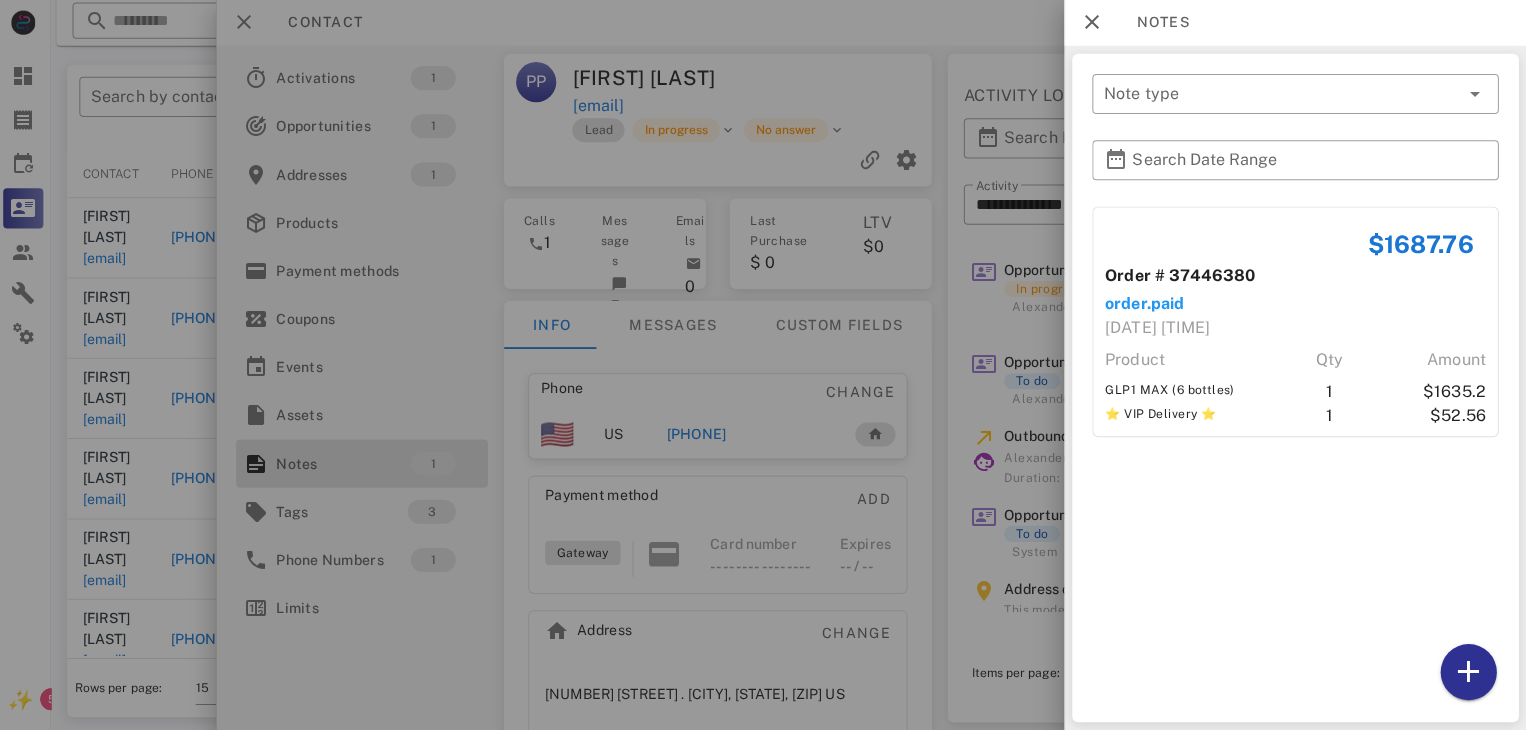 click at bounding box center [763, 365] 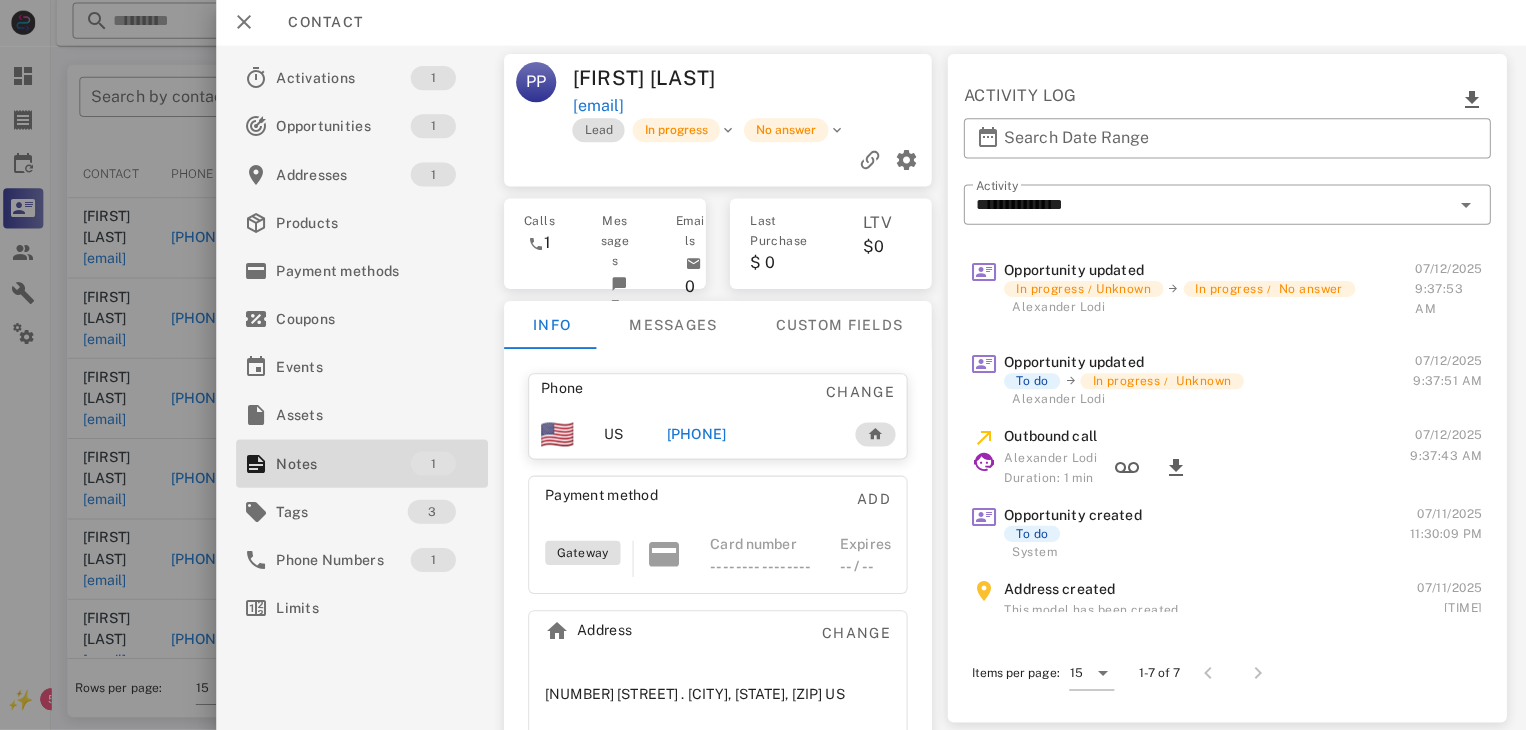 click on "+17347653468" at bounding box center [699, 435] 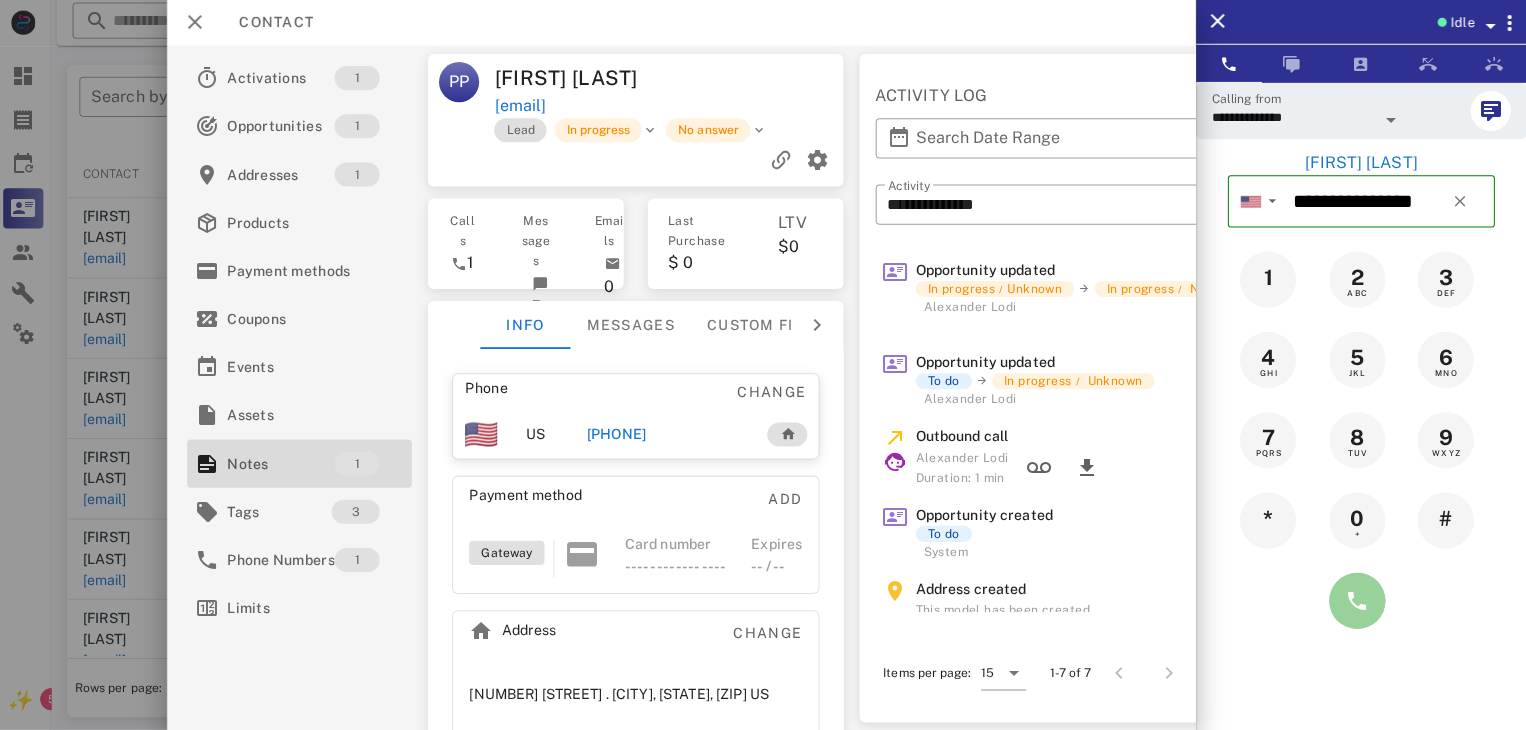 click at bounding box center [1357, 601] 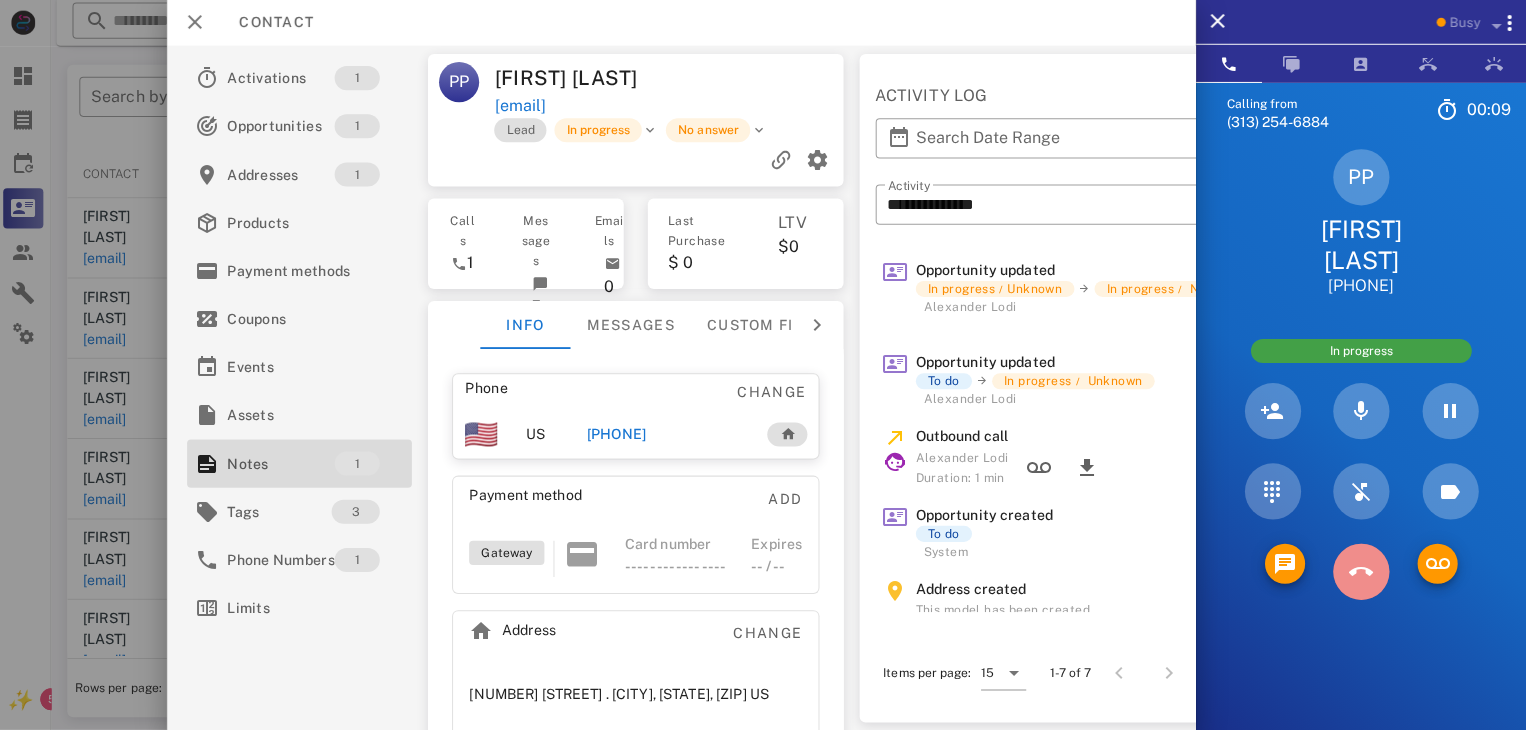 click at bounding box center [1361, 572] 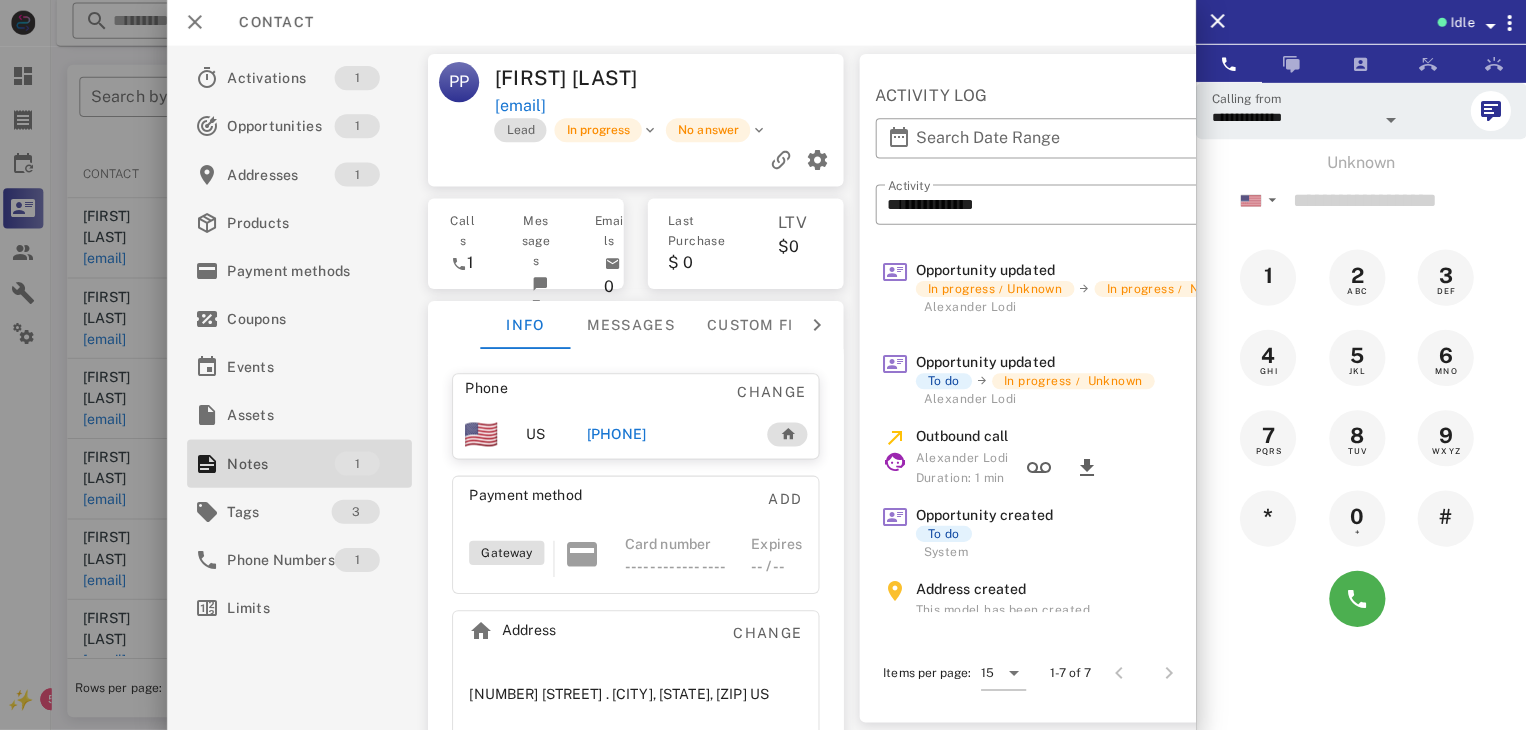 click at bounding box center [763, 365] 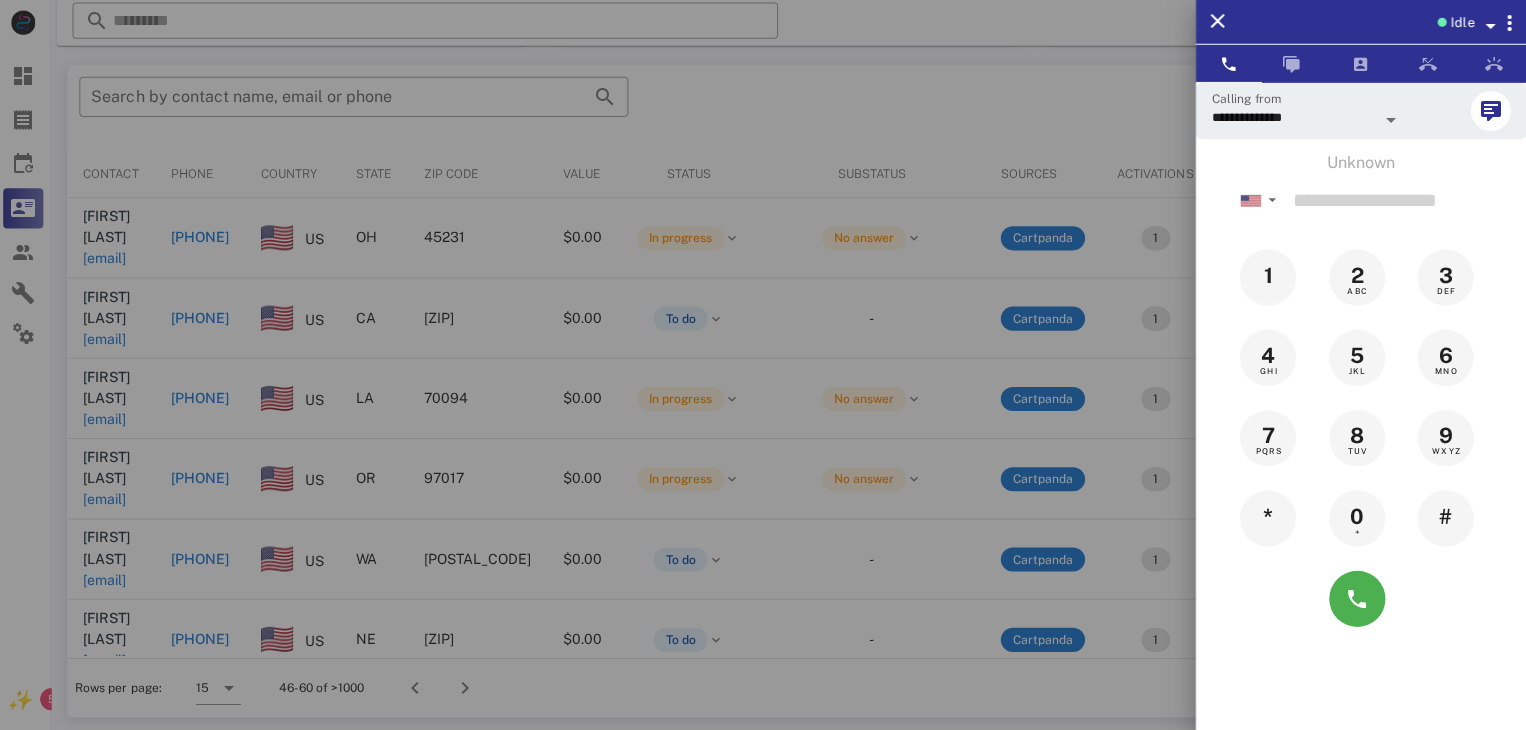 click at bounding box center (763, 365) 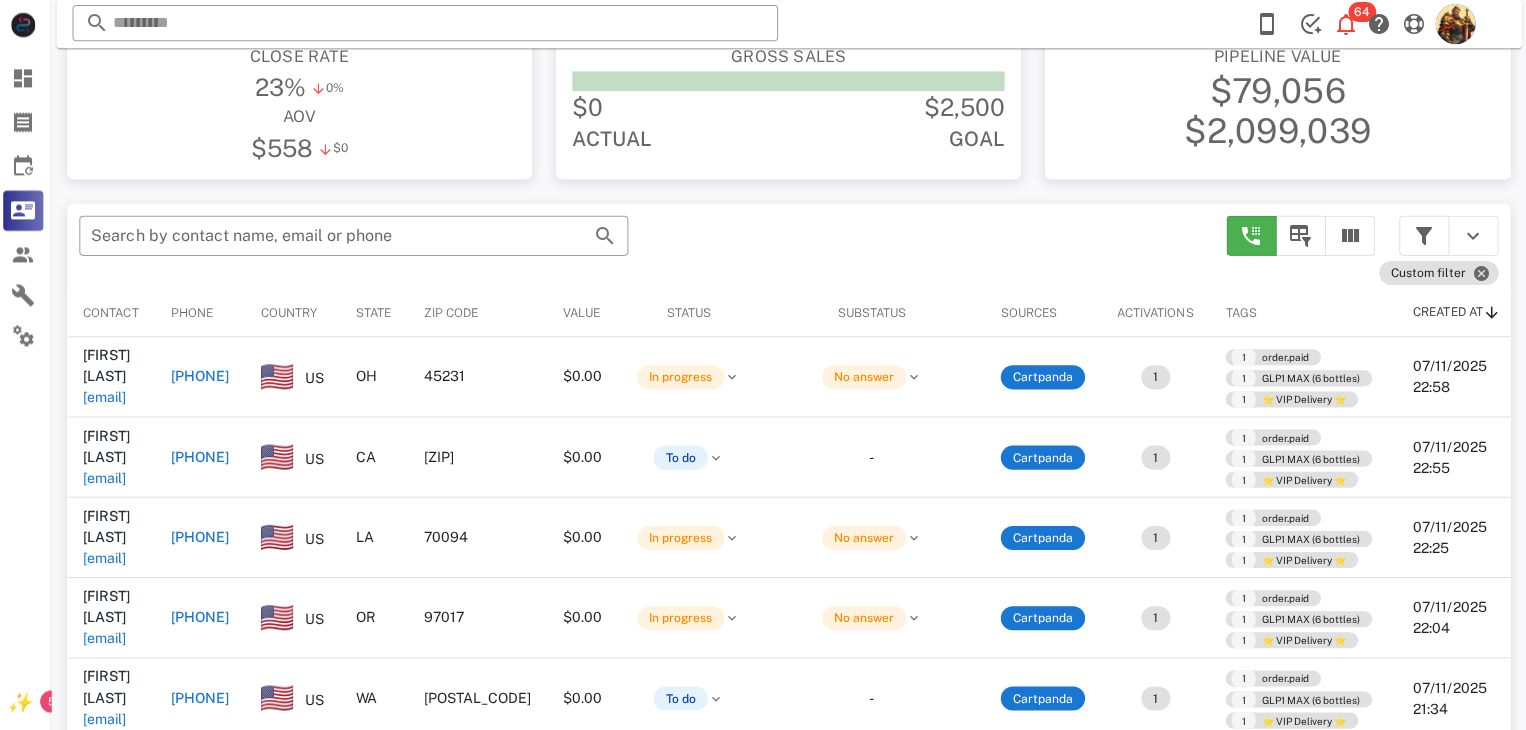 scroll, scrollTop: 224, scrollLeft: 0, axis: vertical 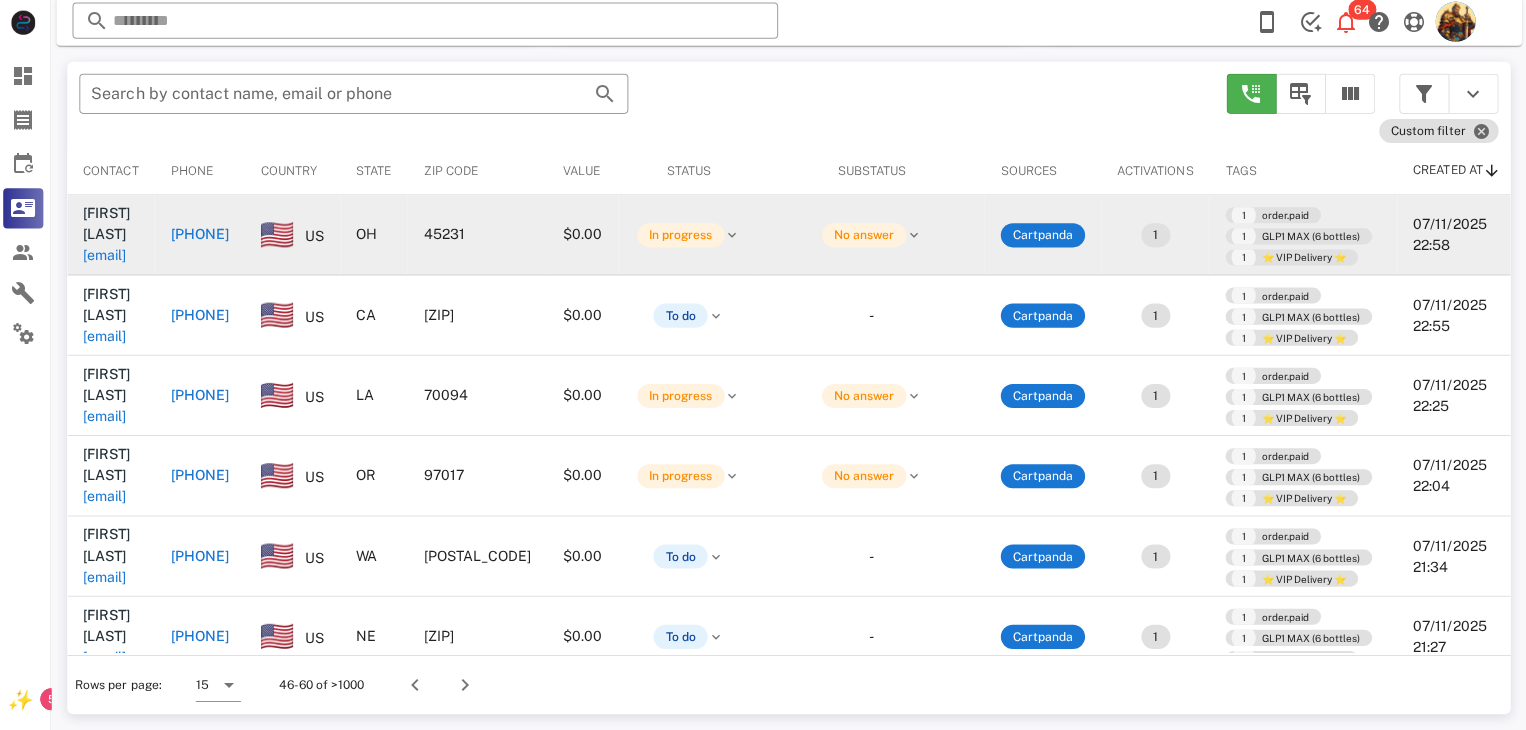 click on "pbj841954@gmail.com" at bounding box center (109, 257) 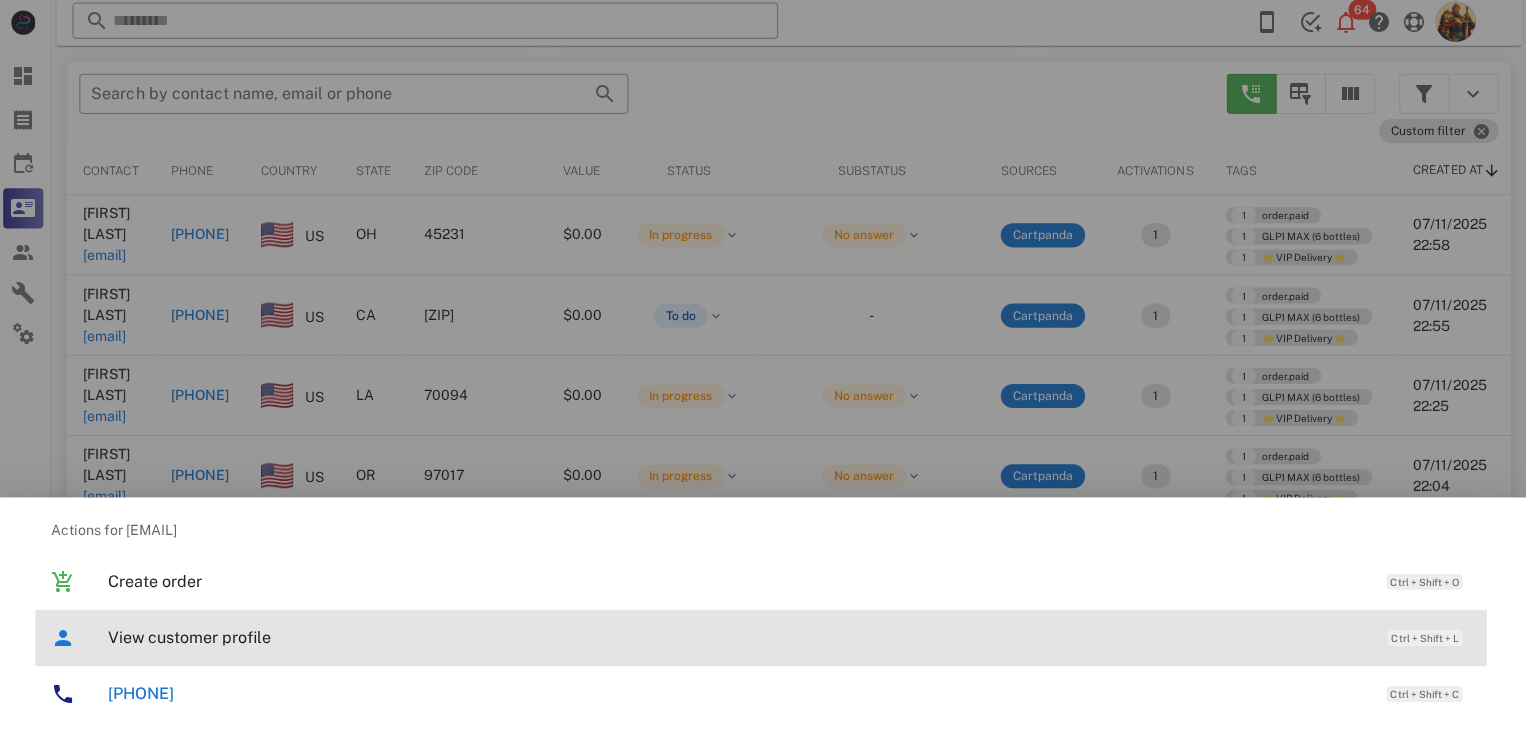 click on "View customer profile" at bounding box center (739, 637) 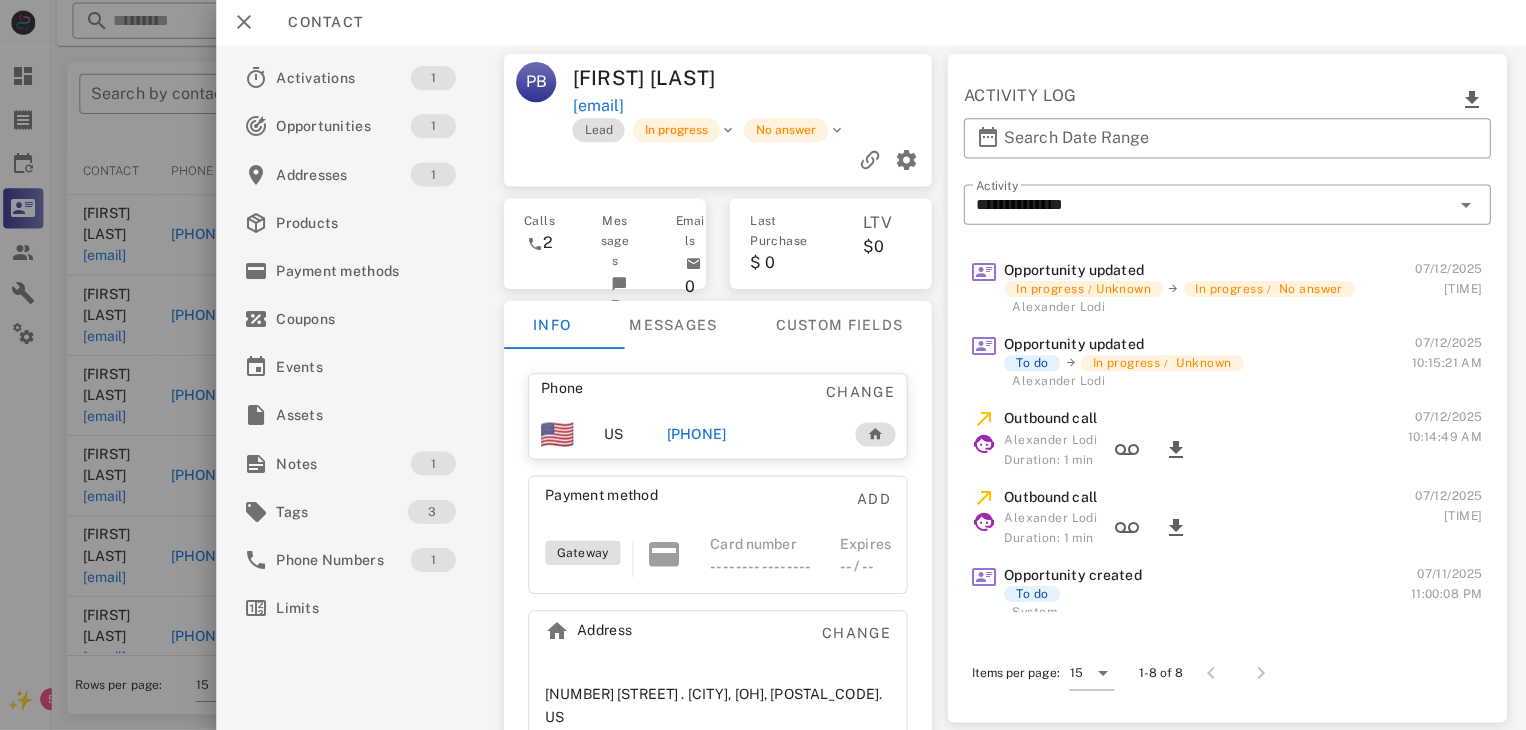 click on "+13057097629" at bounding box center [699, 435] 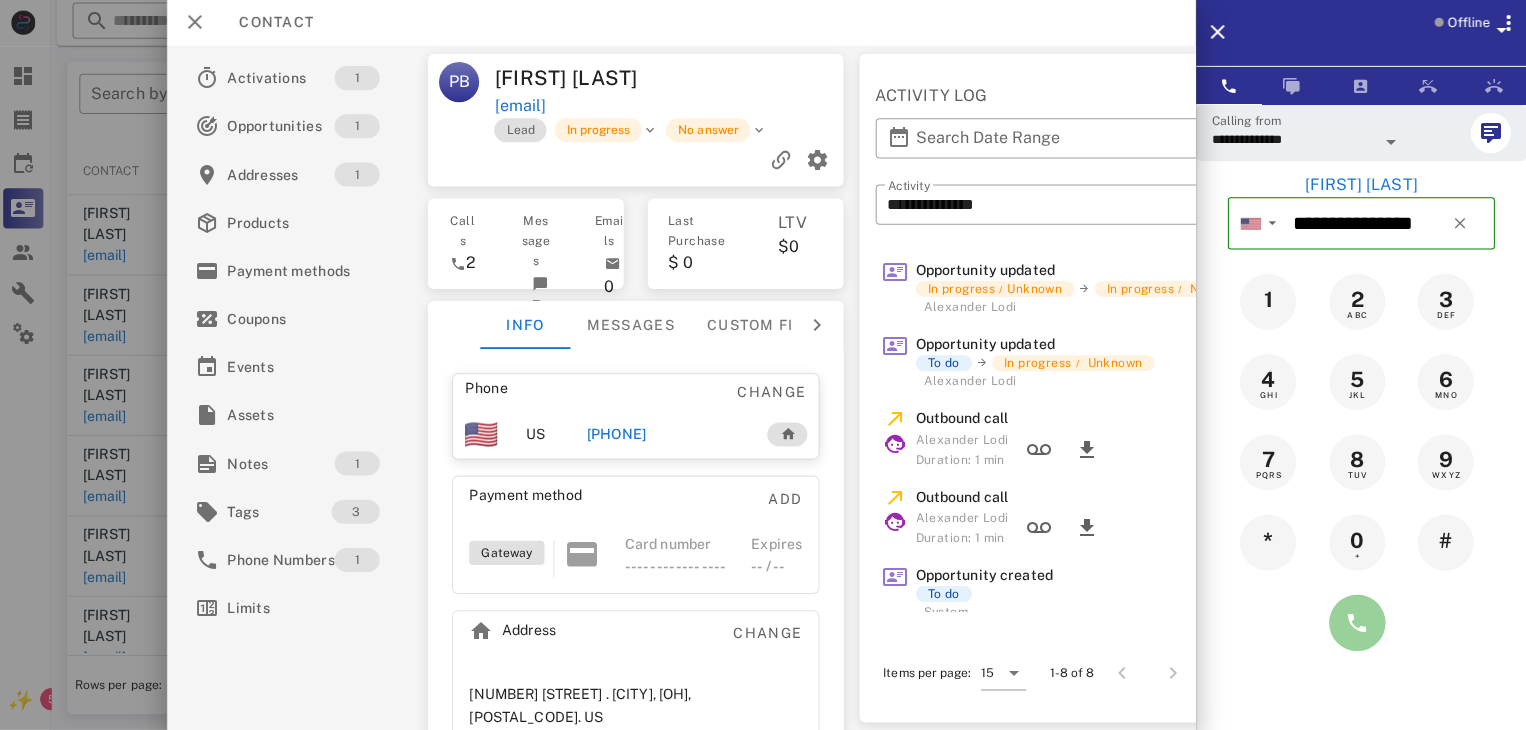 click at bounding box center (1357, 623) 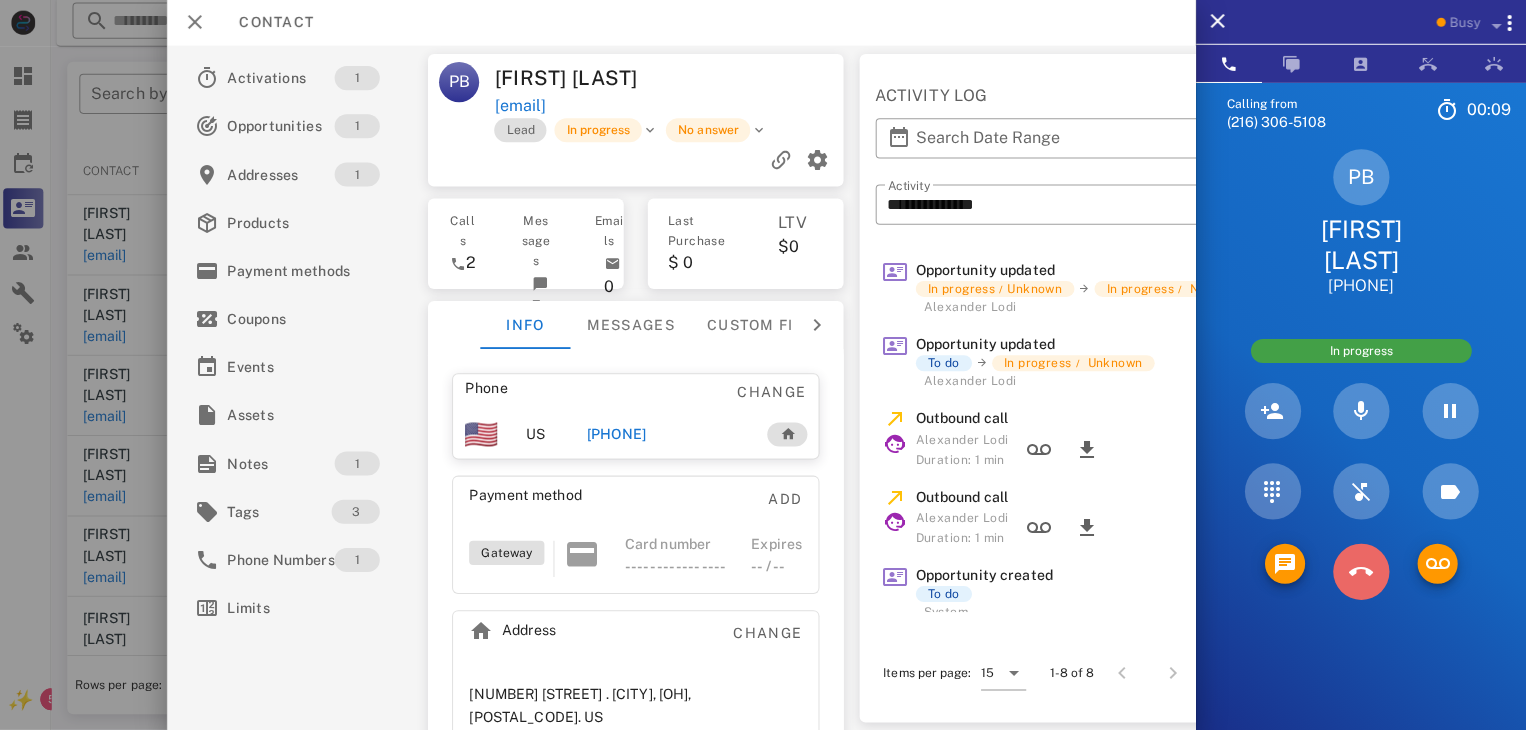 click at bounding box center (1361, 572) 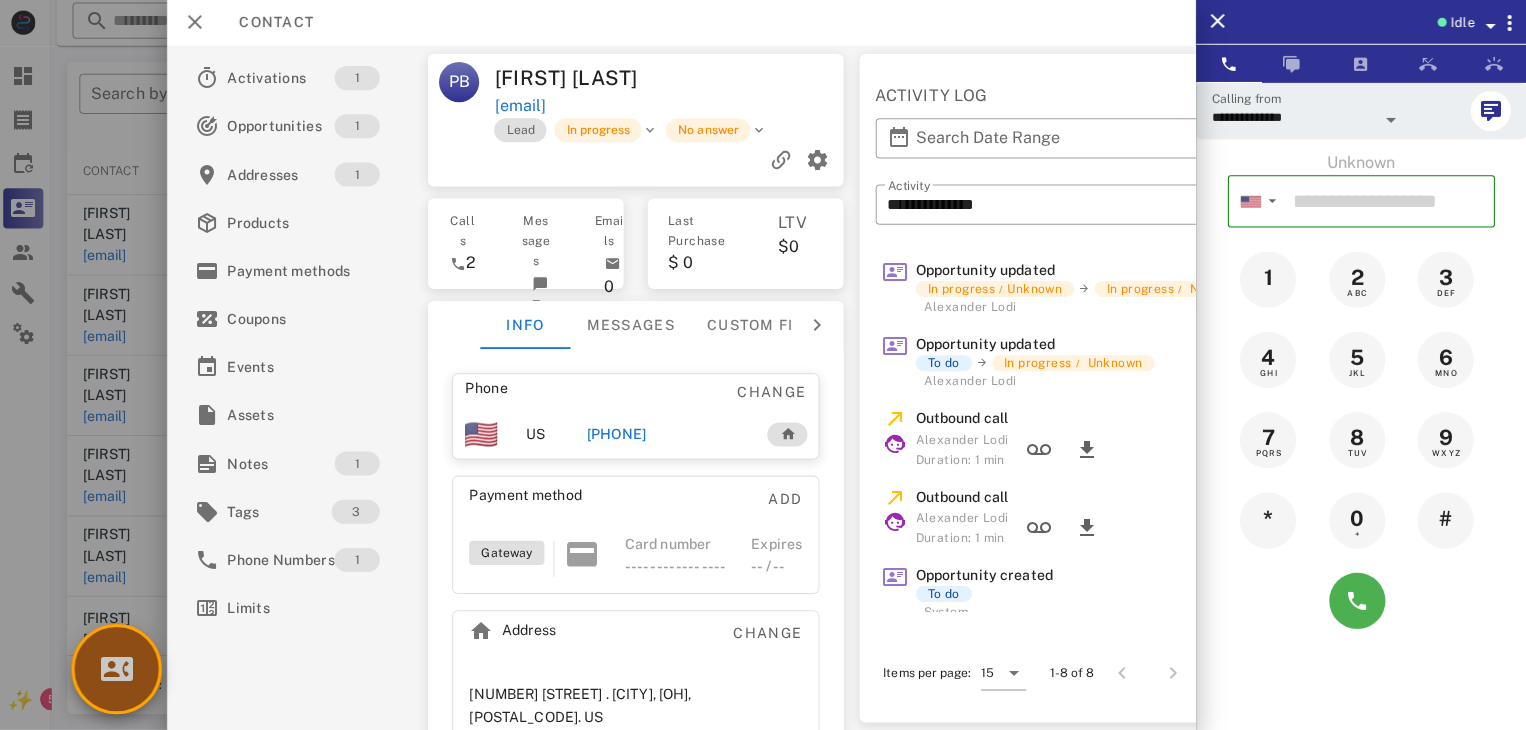click at bounding box center [121, 669] 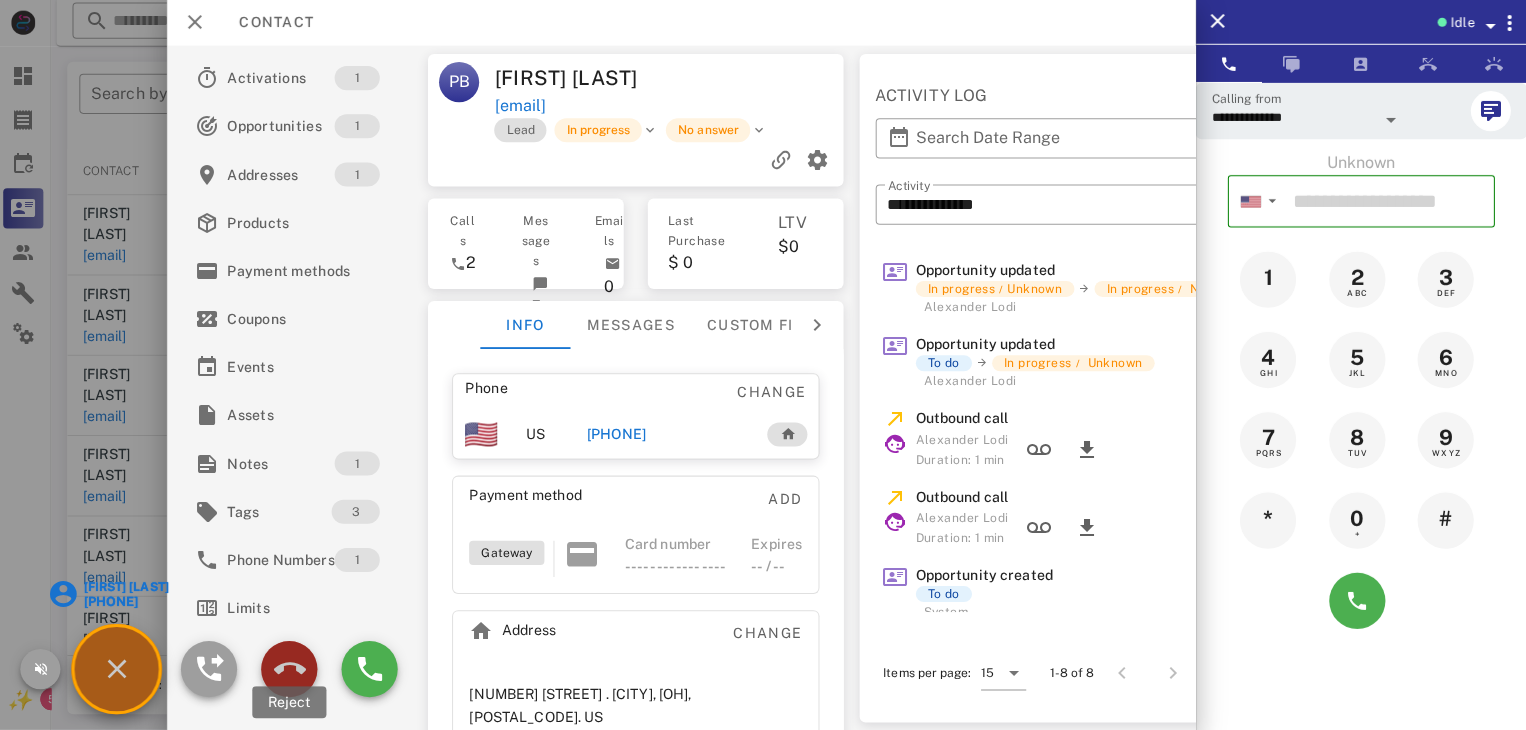 click at bounding box center (293, 669) 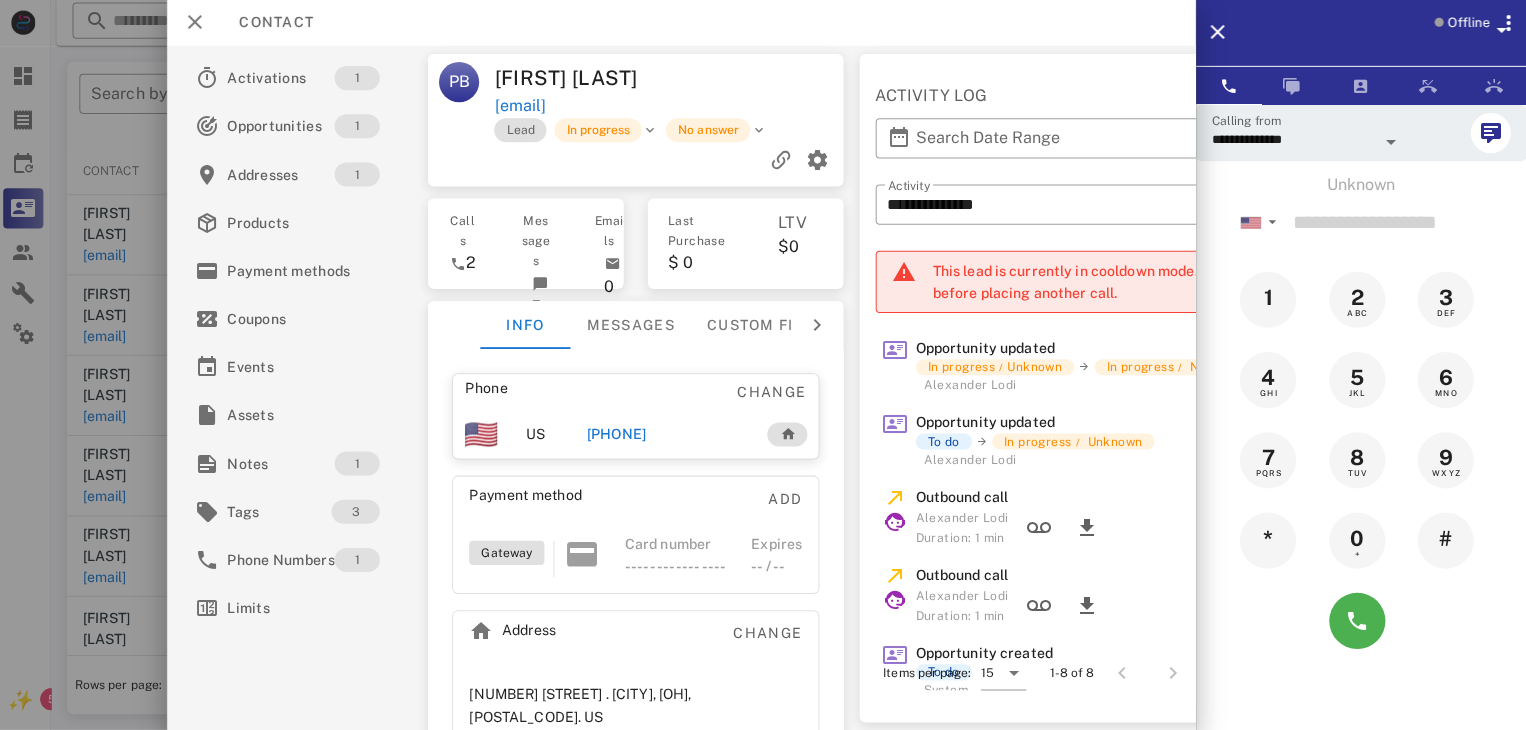 click on "+13057097629" at bounding box center (618, 435) 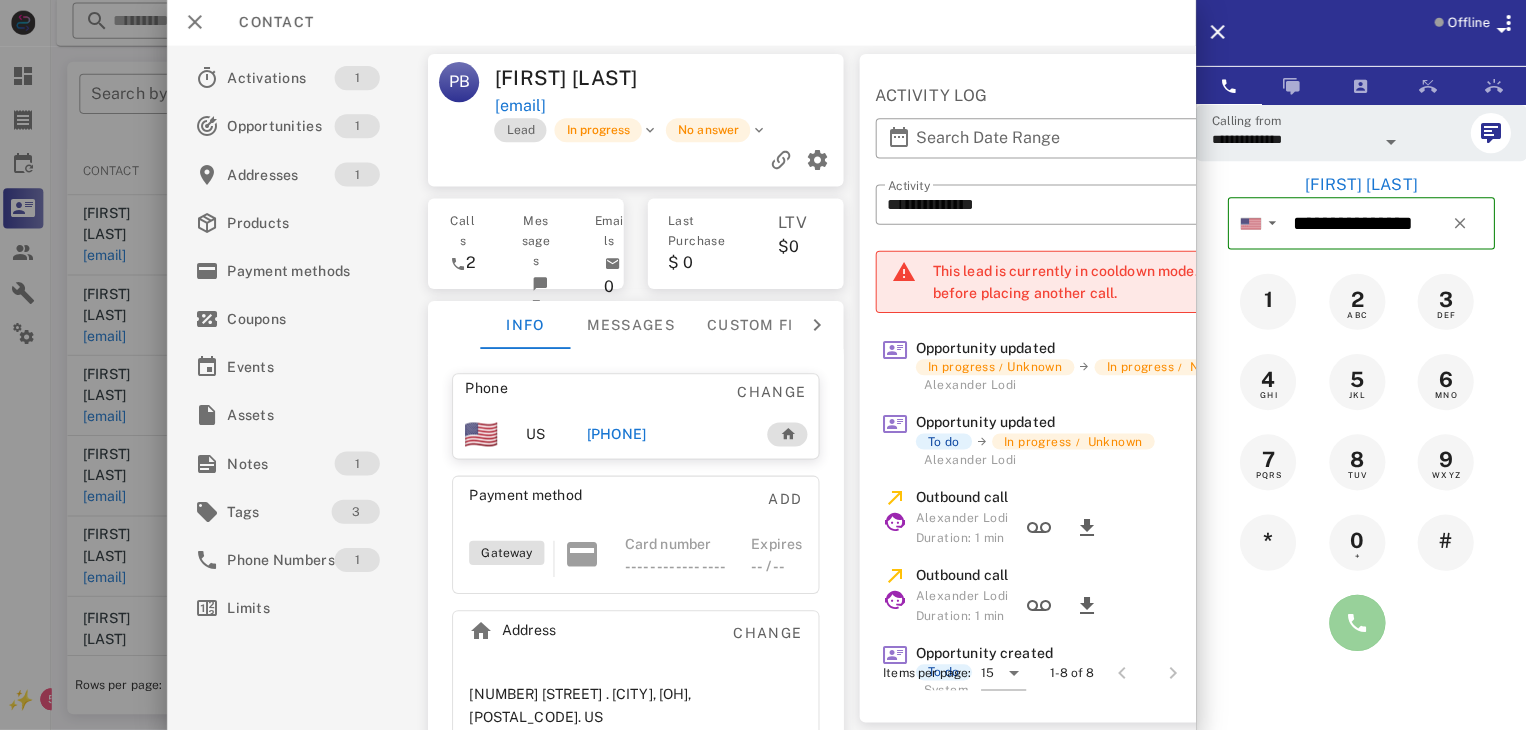 click at bounding box center (1357, 623) 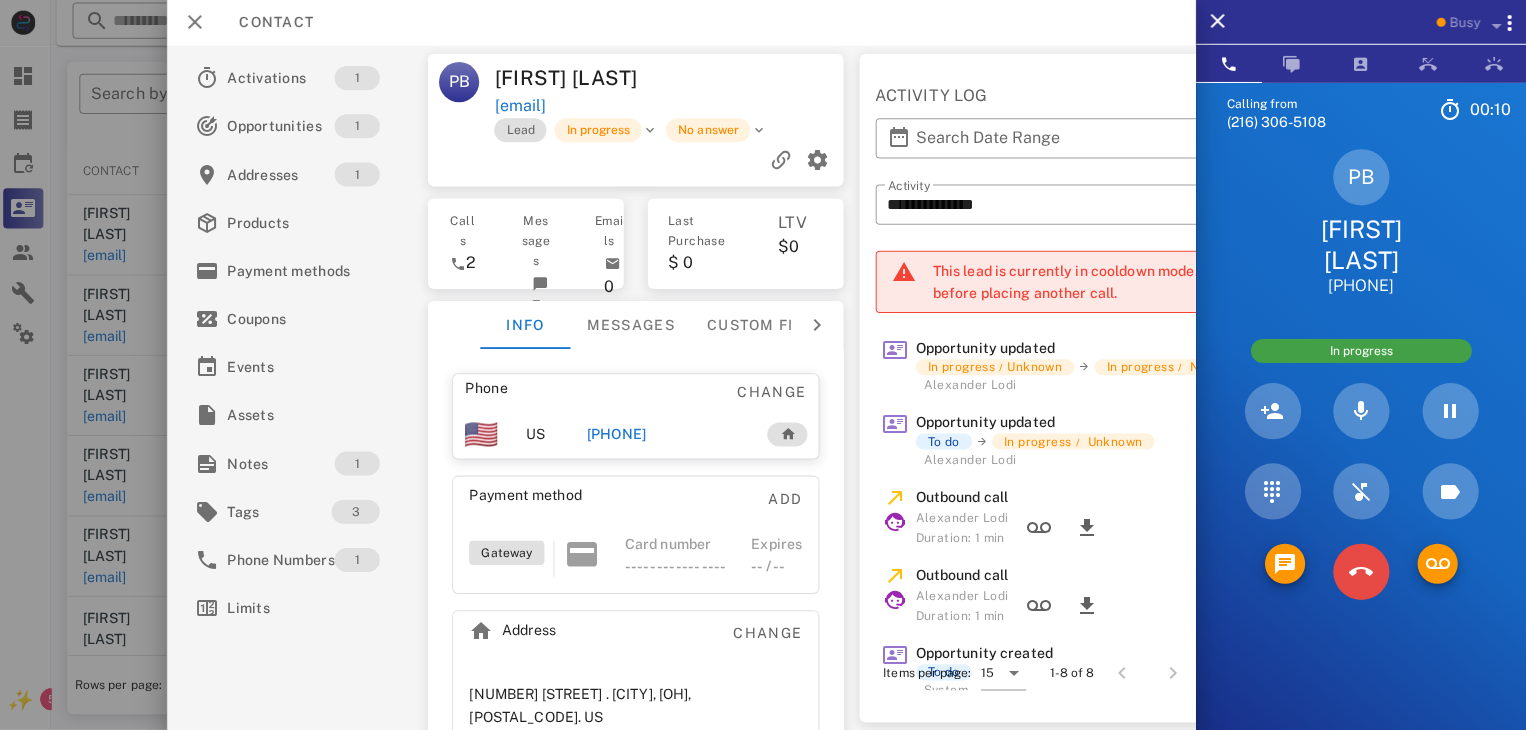 drag, startPoint x: 1356, startPoint y: 623, endPoint x: 1368, endPoint y: 531, distance: 92.779305 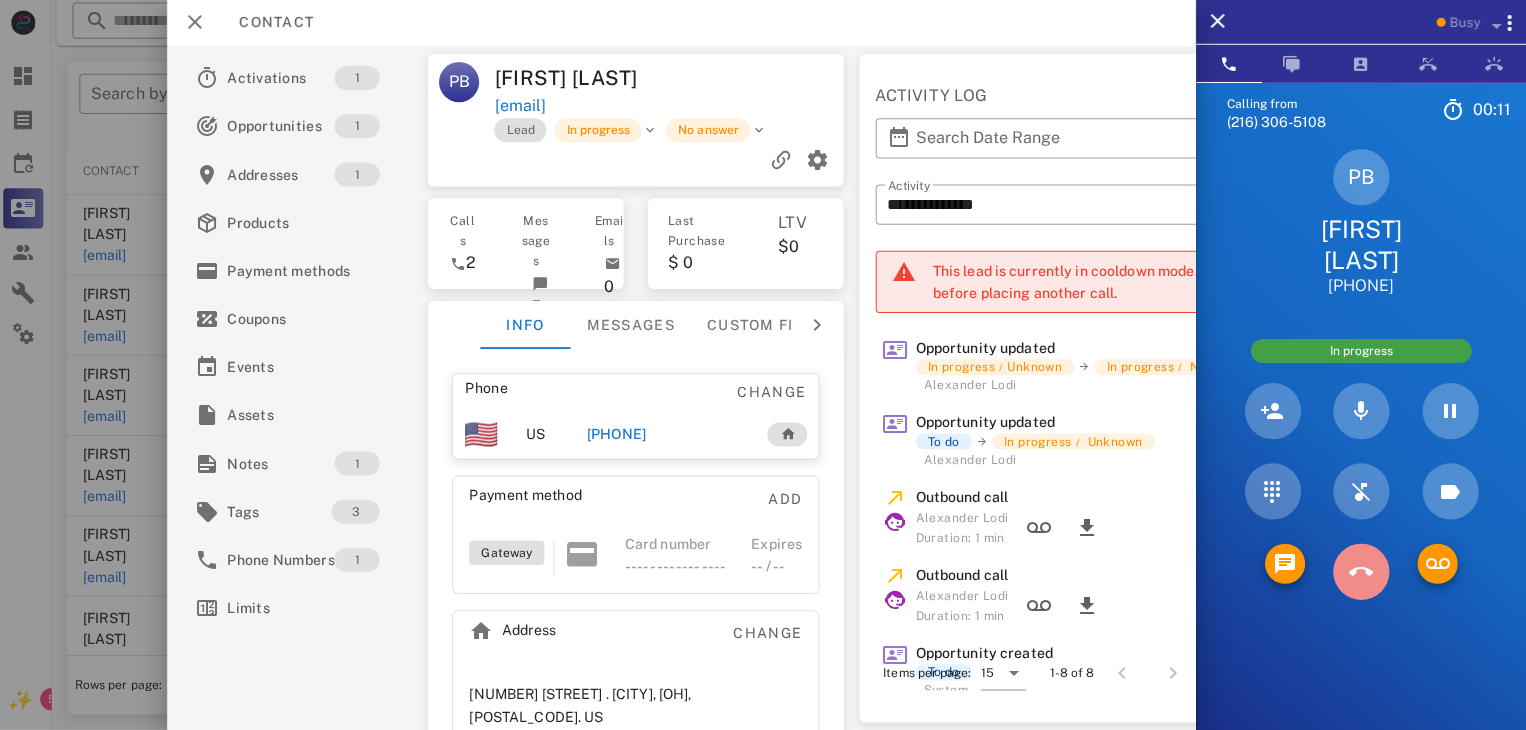 click at bounding box center [1361, 572] 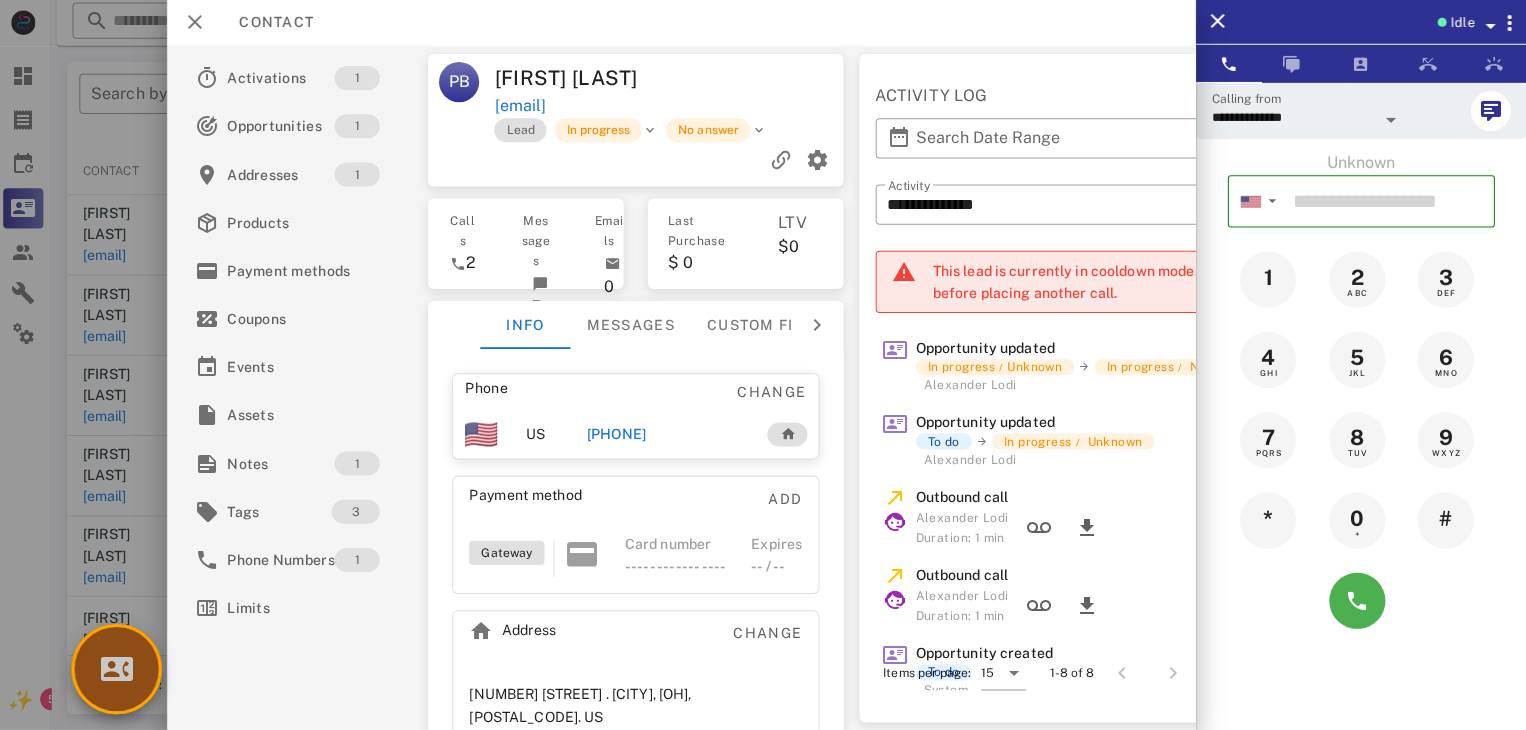 click at bounding box center [121, 669] 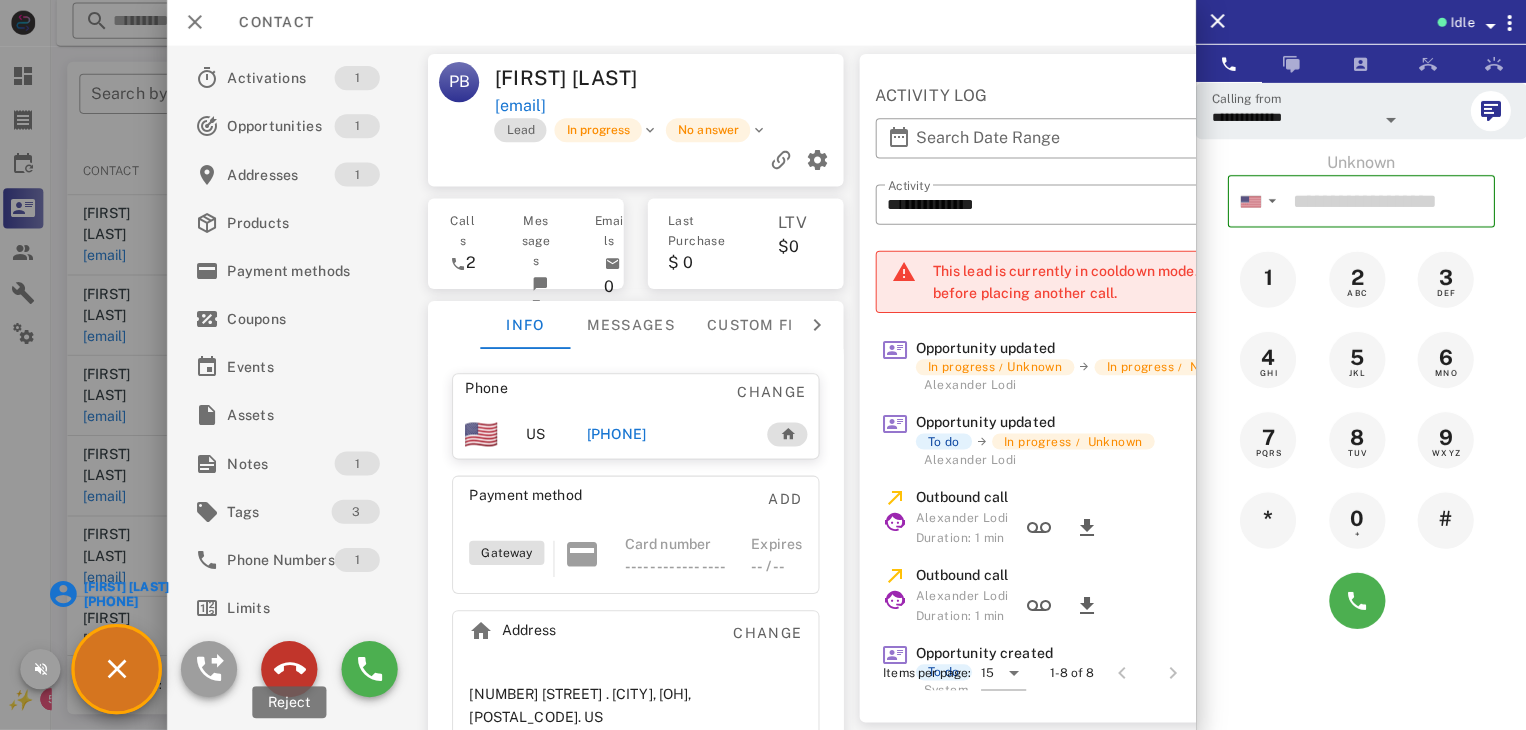 click at bounding box center (293, 669) 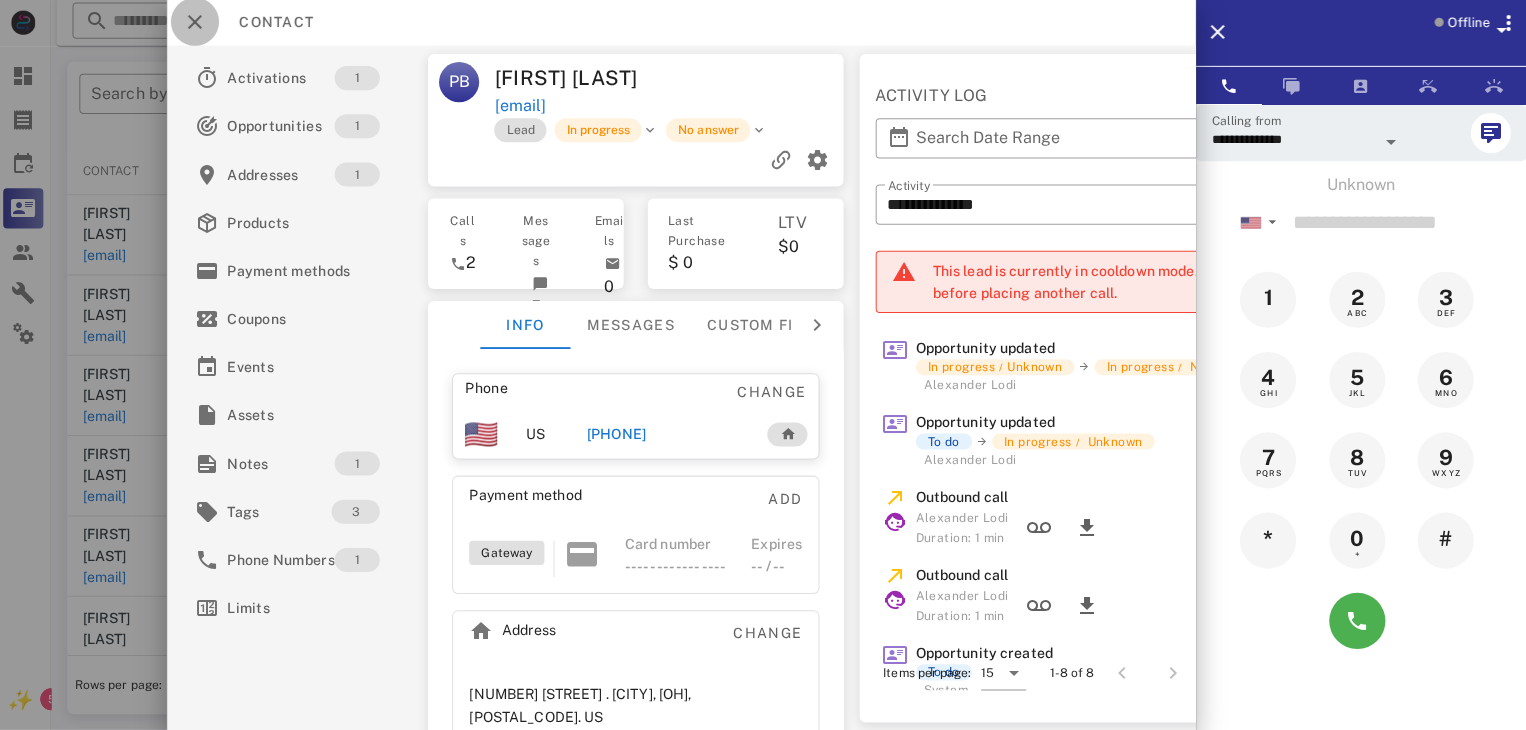 click at bounding box center [199, 24] 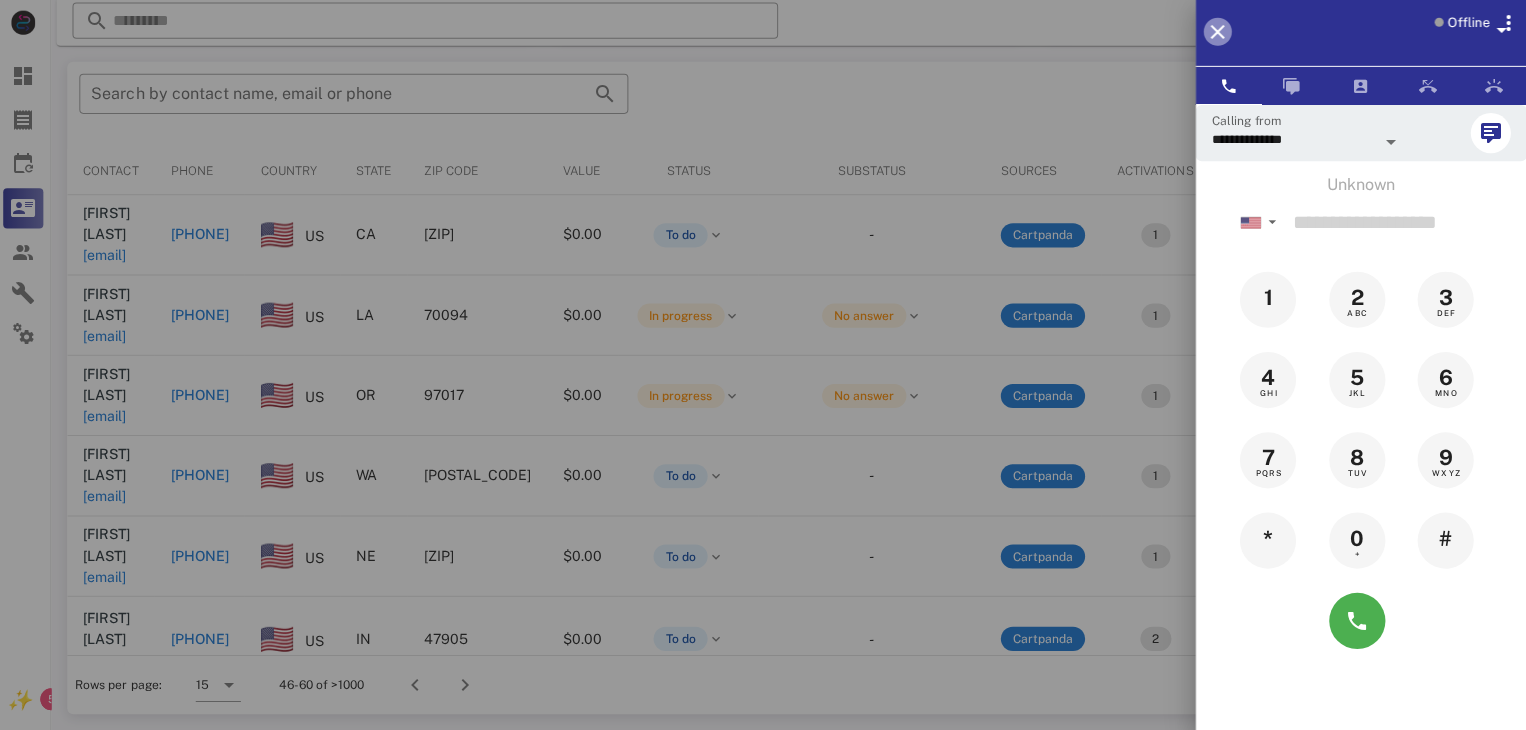 click at bounding box center (1218, 34) 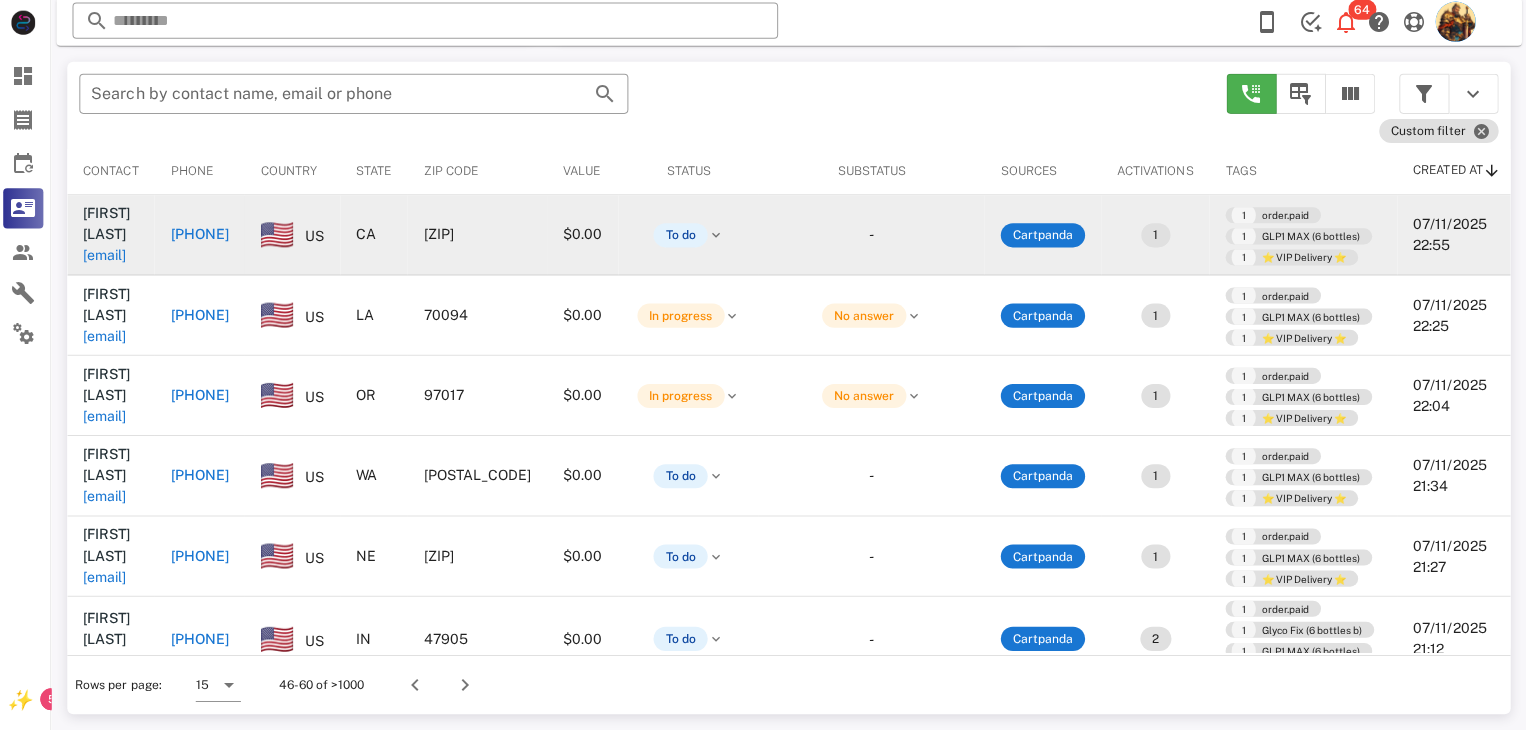 click on "ruth.gambino66@gmail.com" at bounding box center [109, 257] 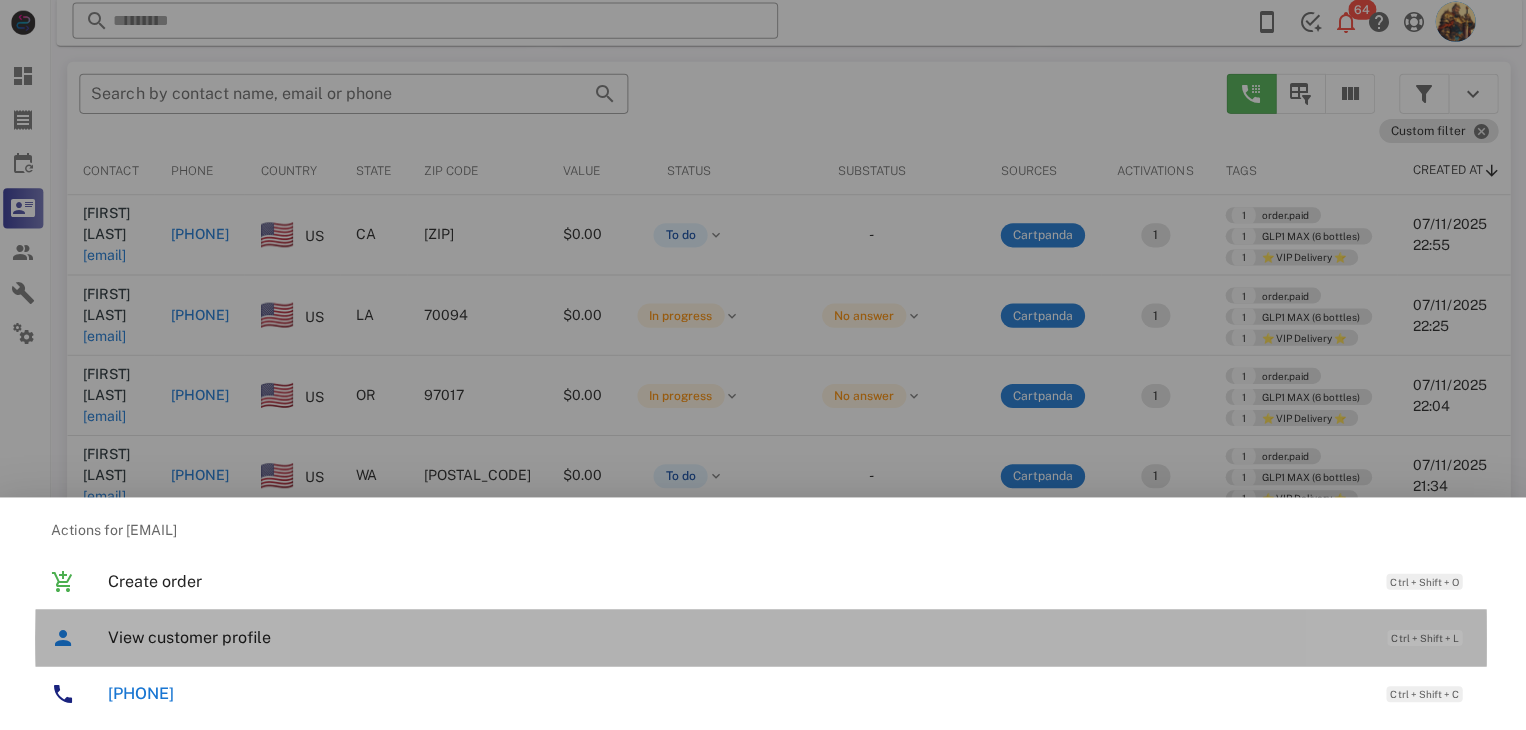 click on "View customer profile" at bounding box center [739, 637] 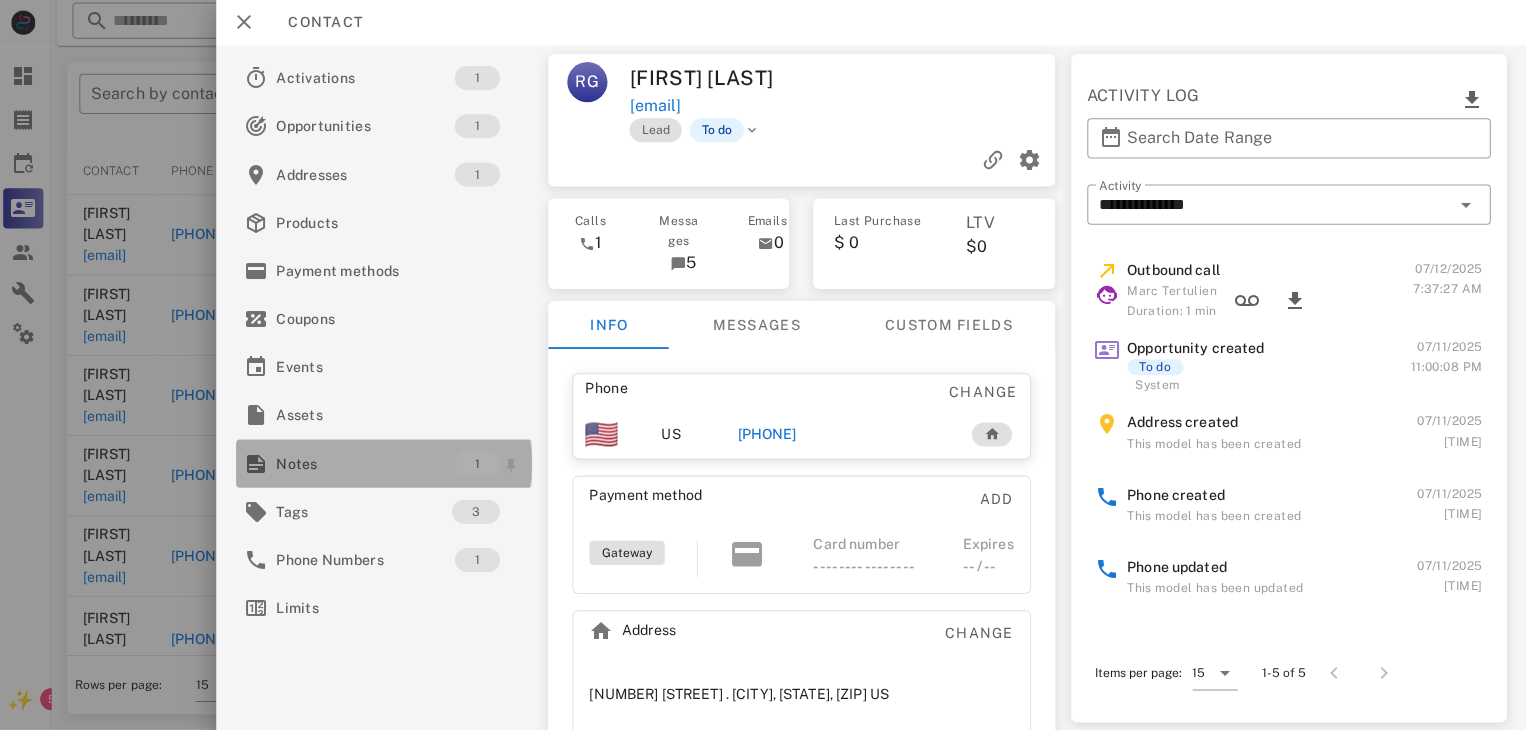 click on "Notes" at bounding box center (369, 464) 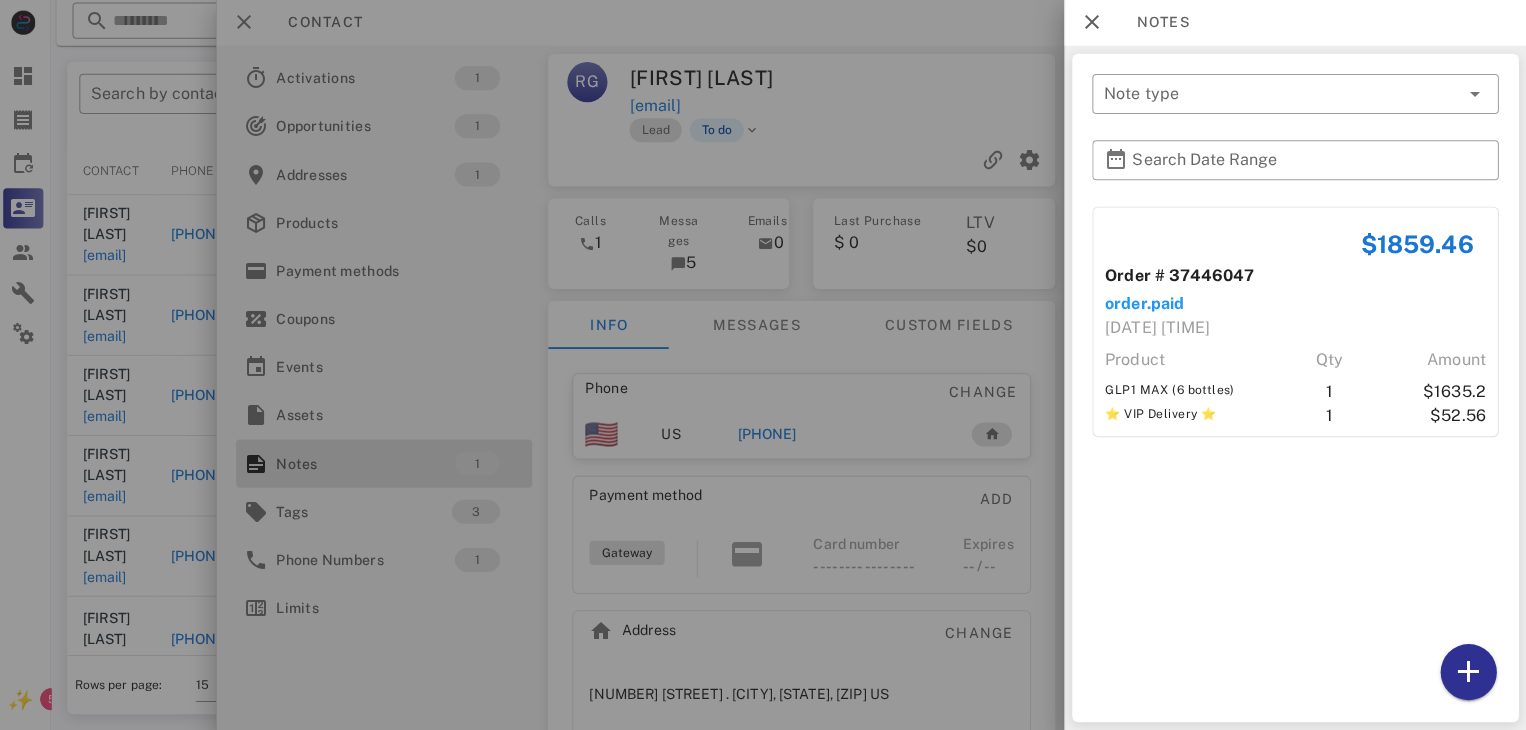 click at bounding box center [763, 365] 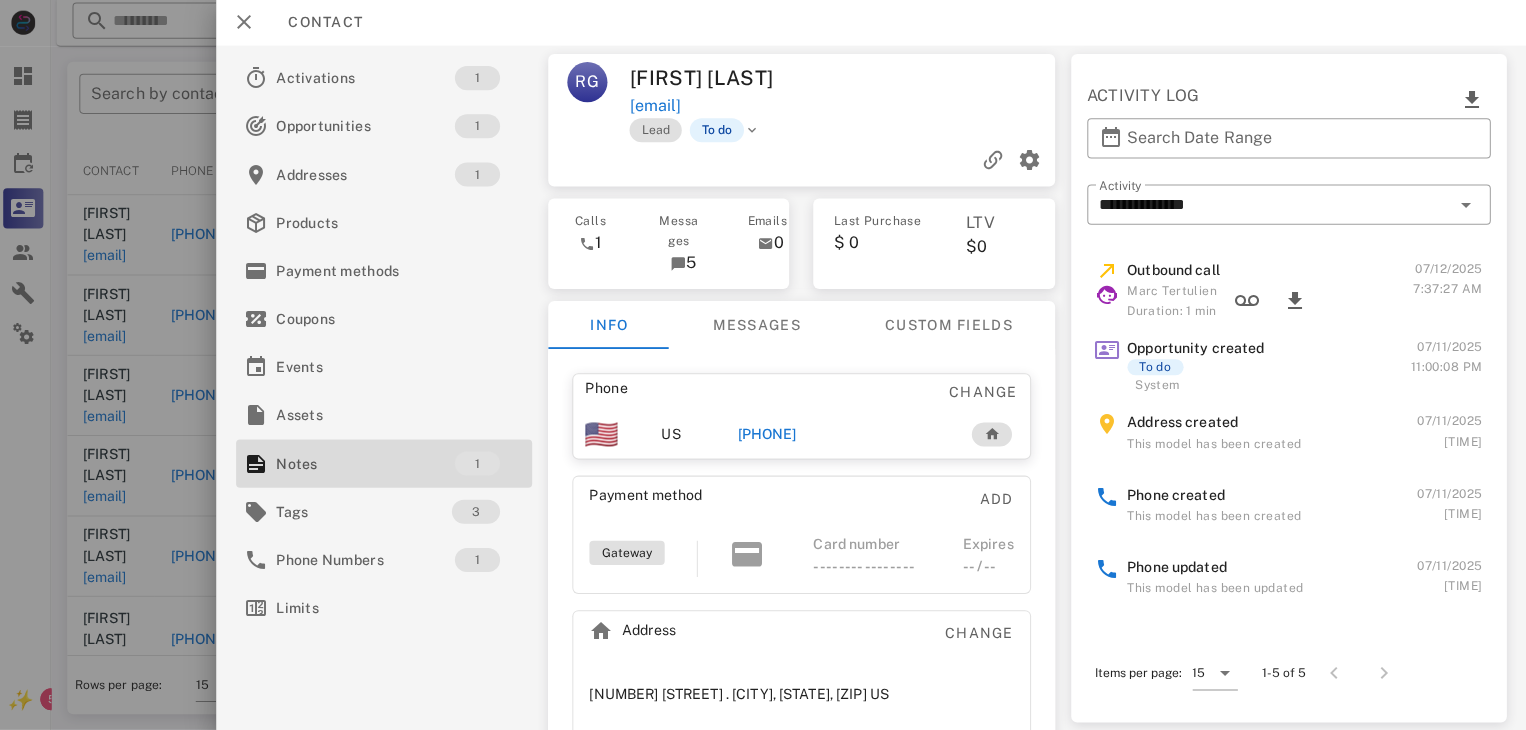 click on "+16262220283" at bounding box center [769, 435] 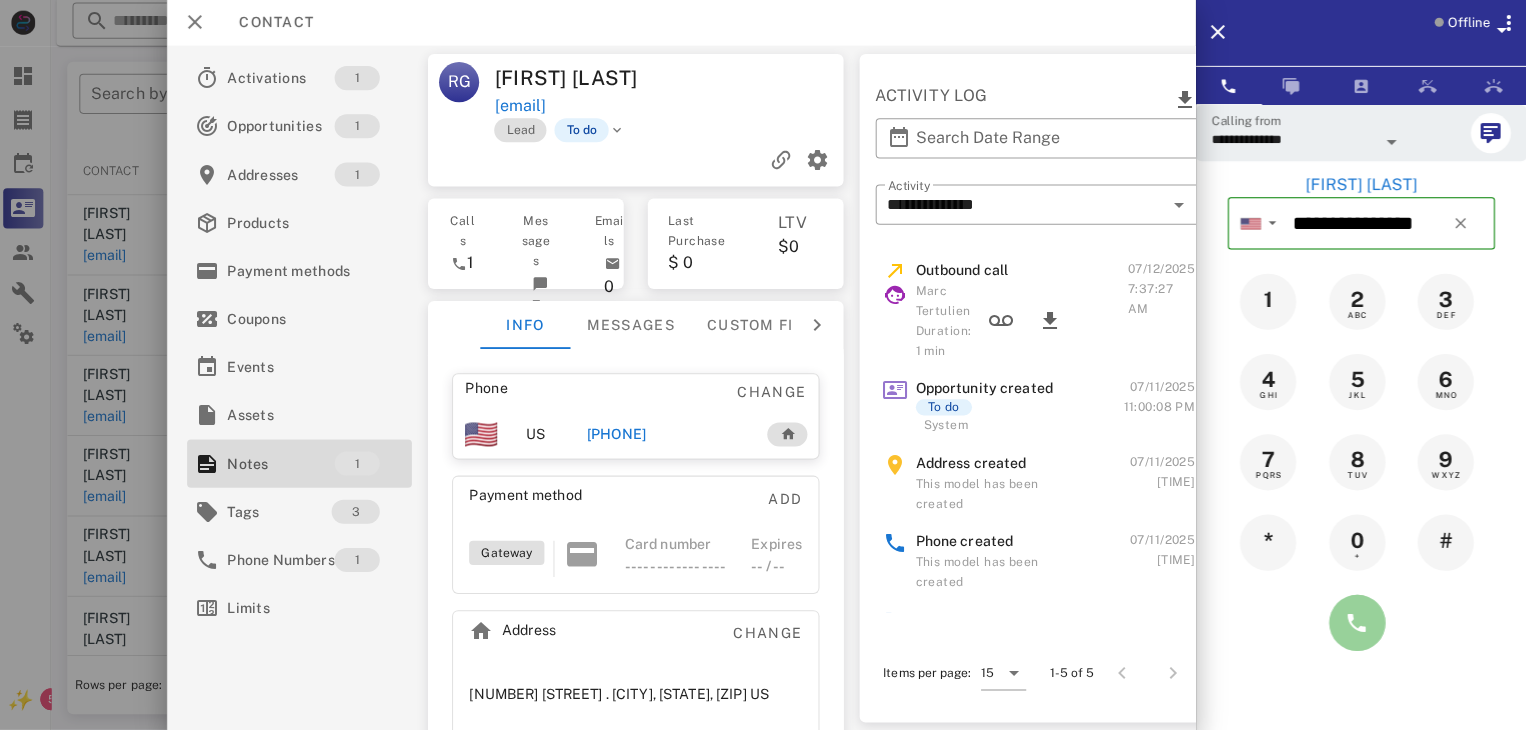 click at bounding box center (1357, 623) 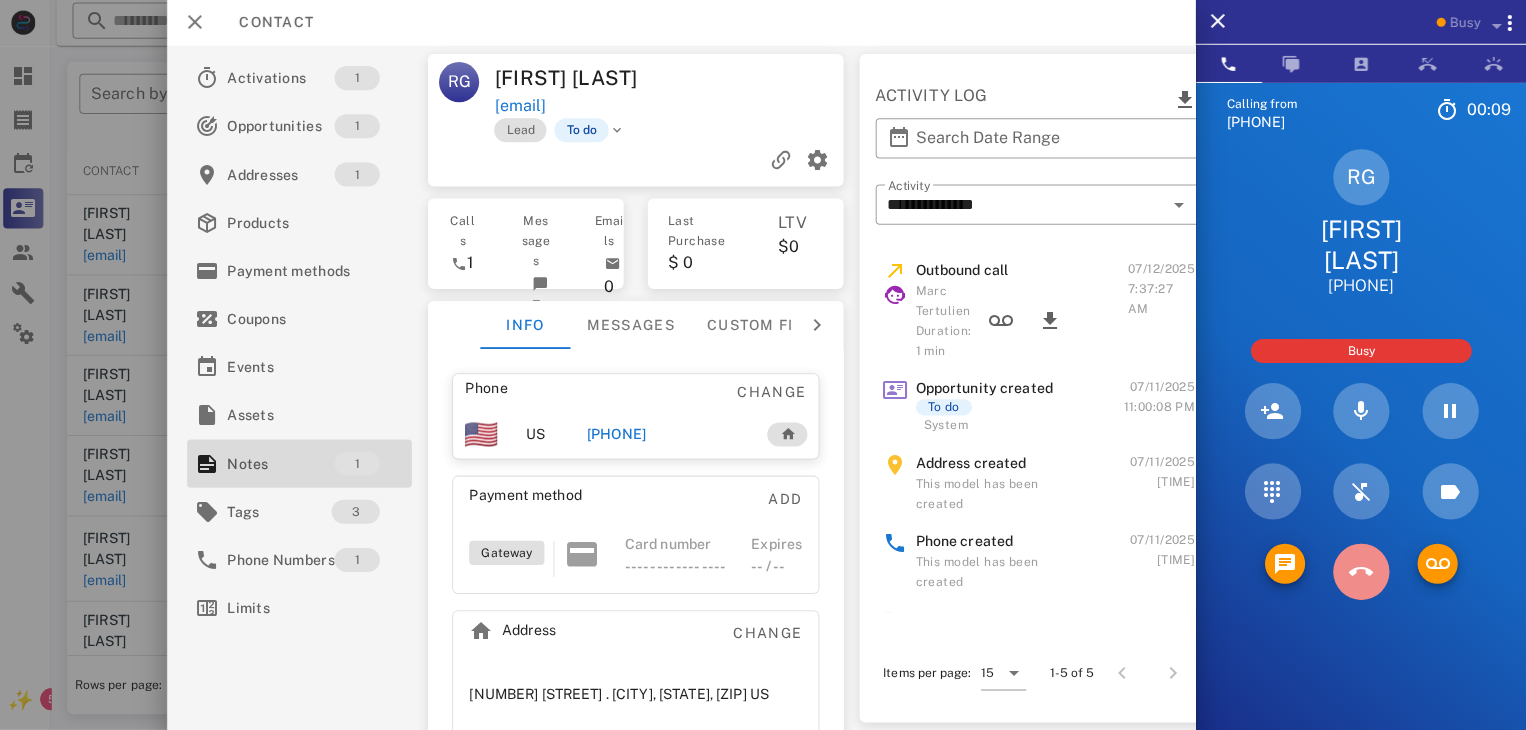 click at bounding box center (1361, 572) 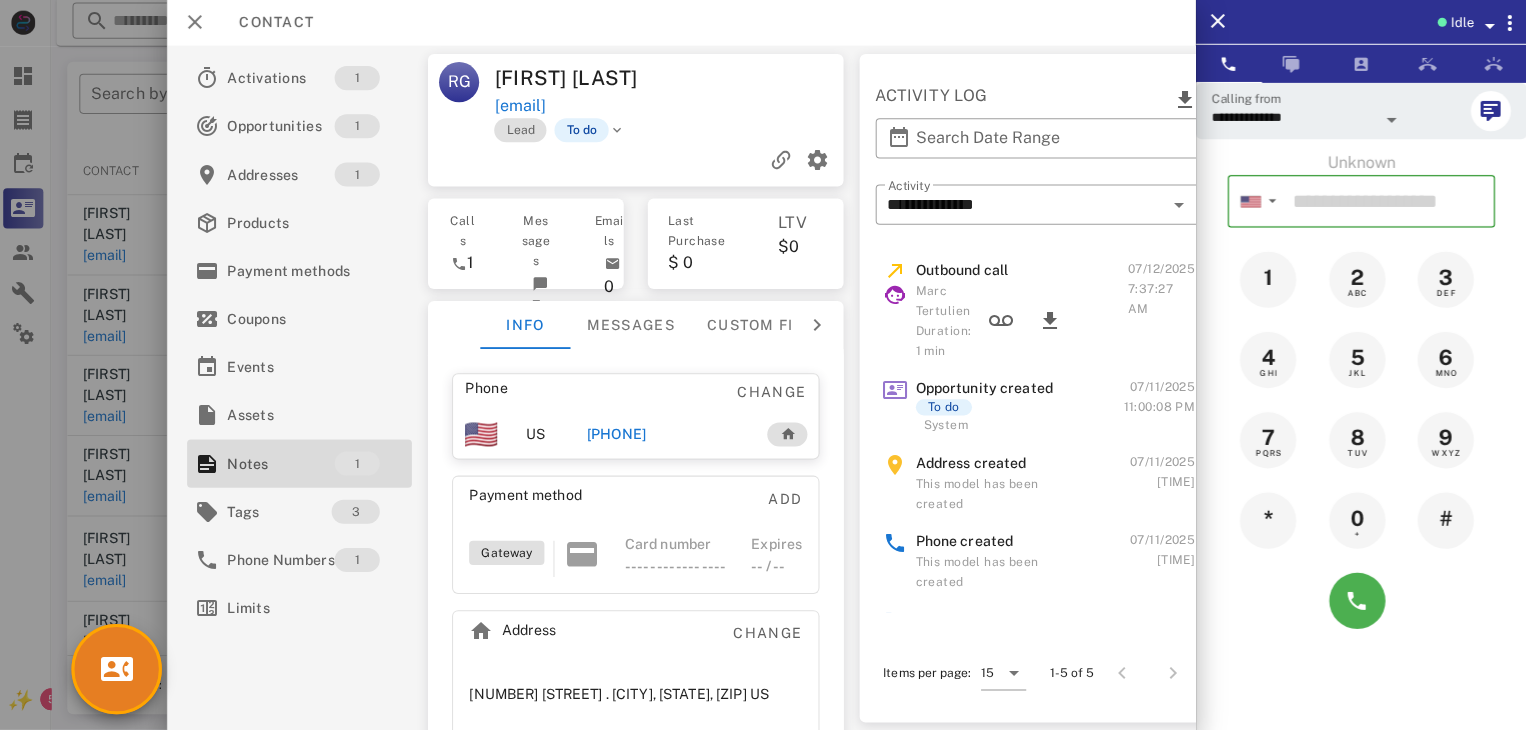 click at bounding box center (763, 365) 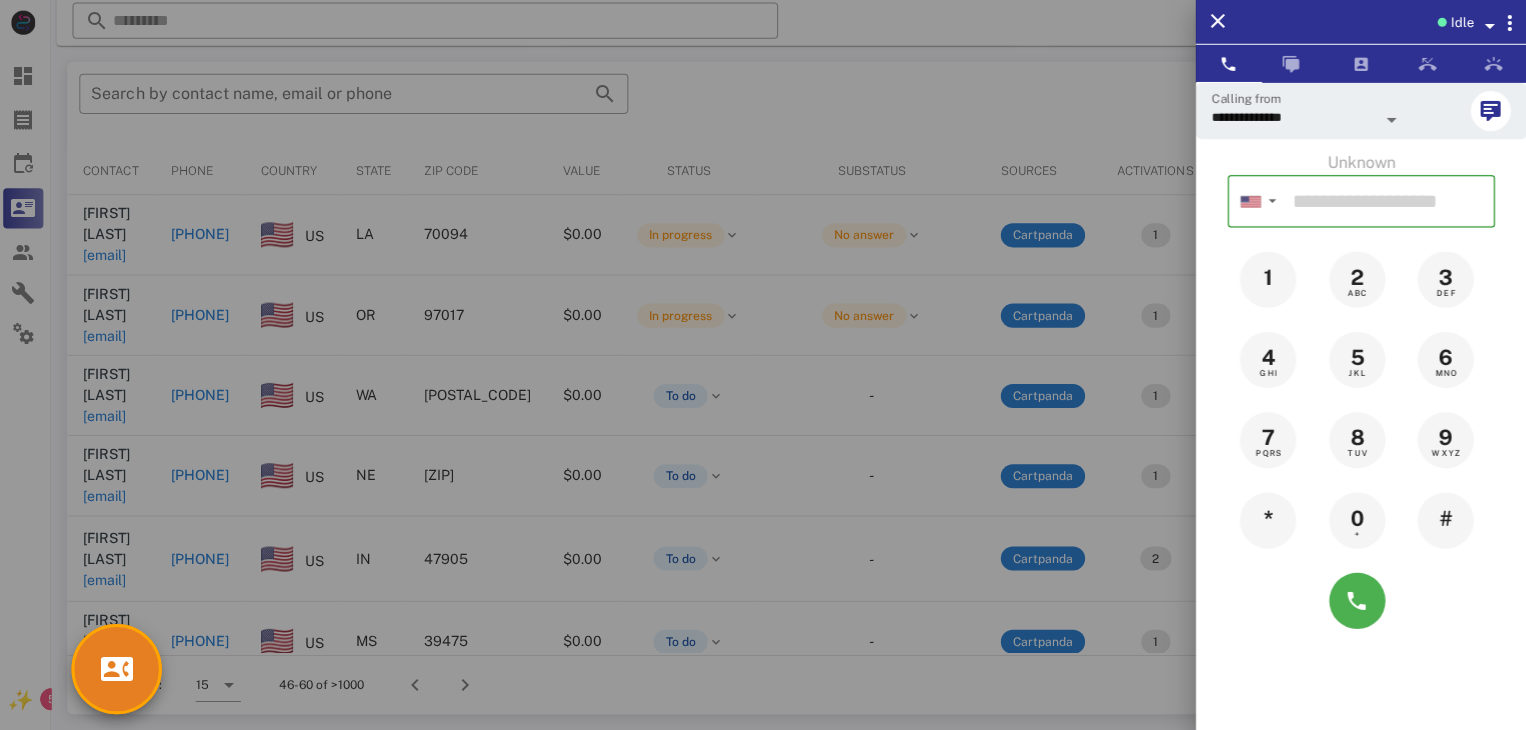 click at bounding box center [763, 365] 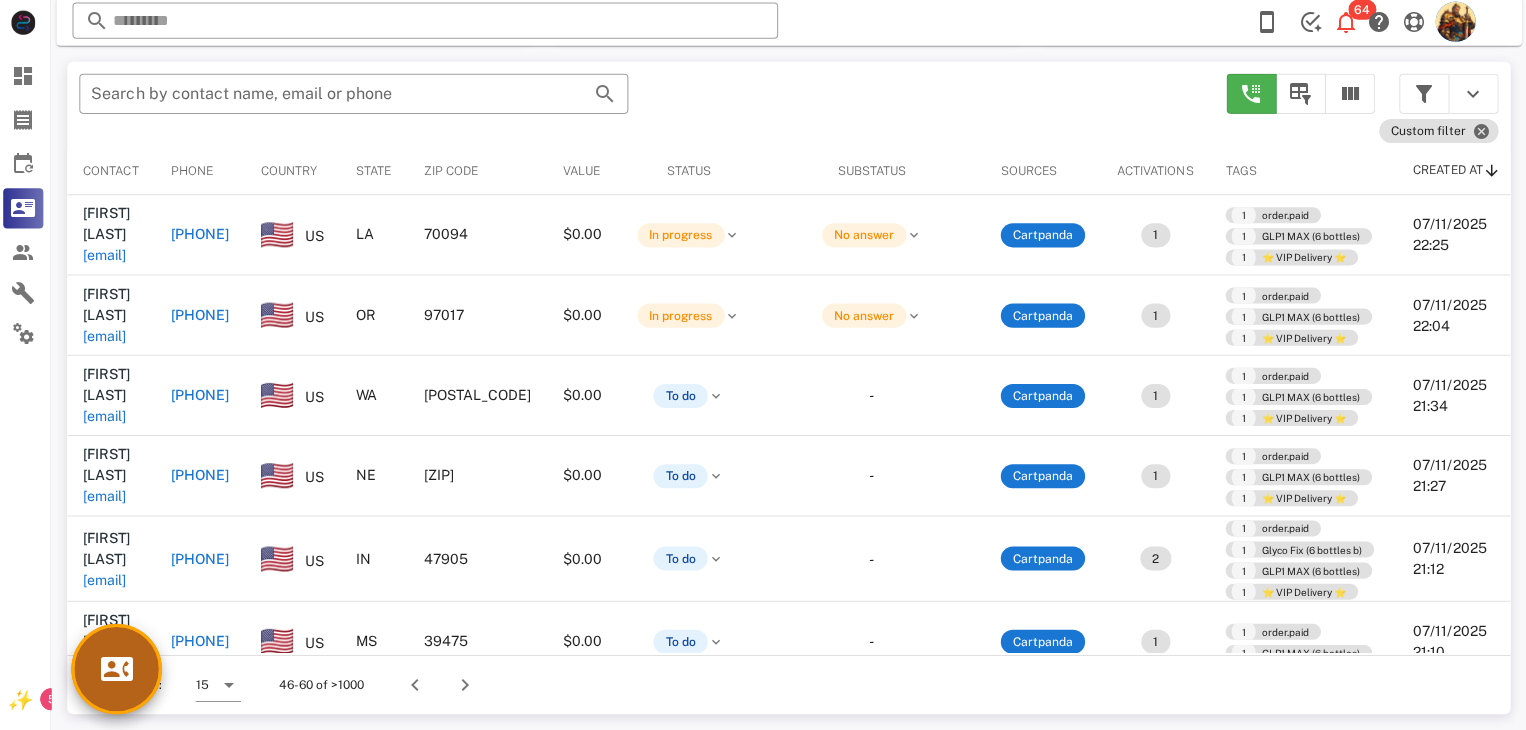 click at bounding box center (121, 669) 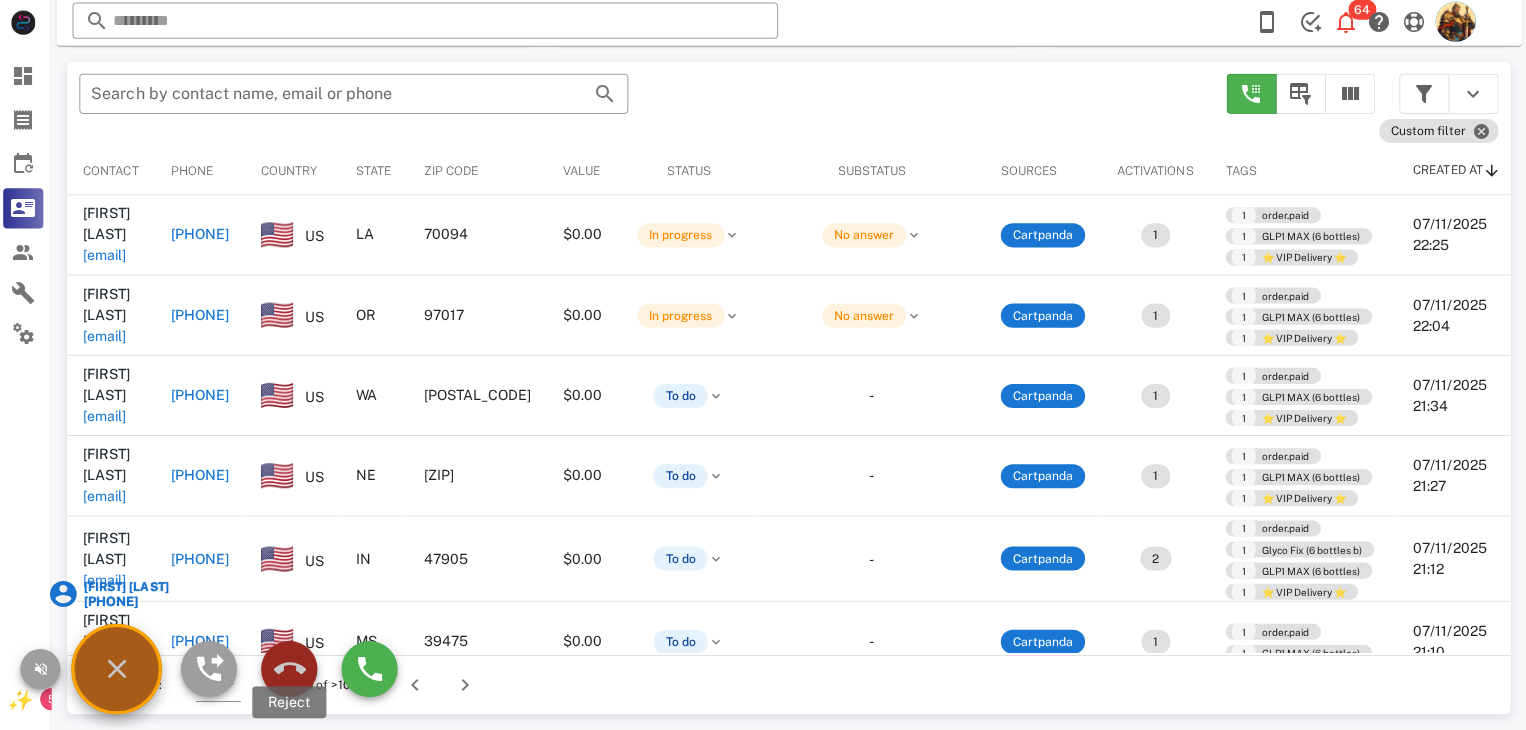 click at bounding box center [293, 669] 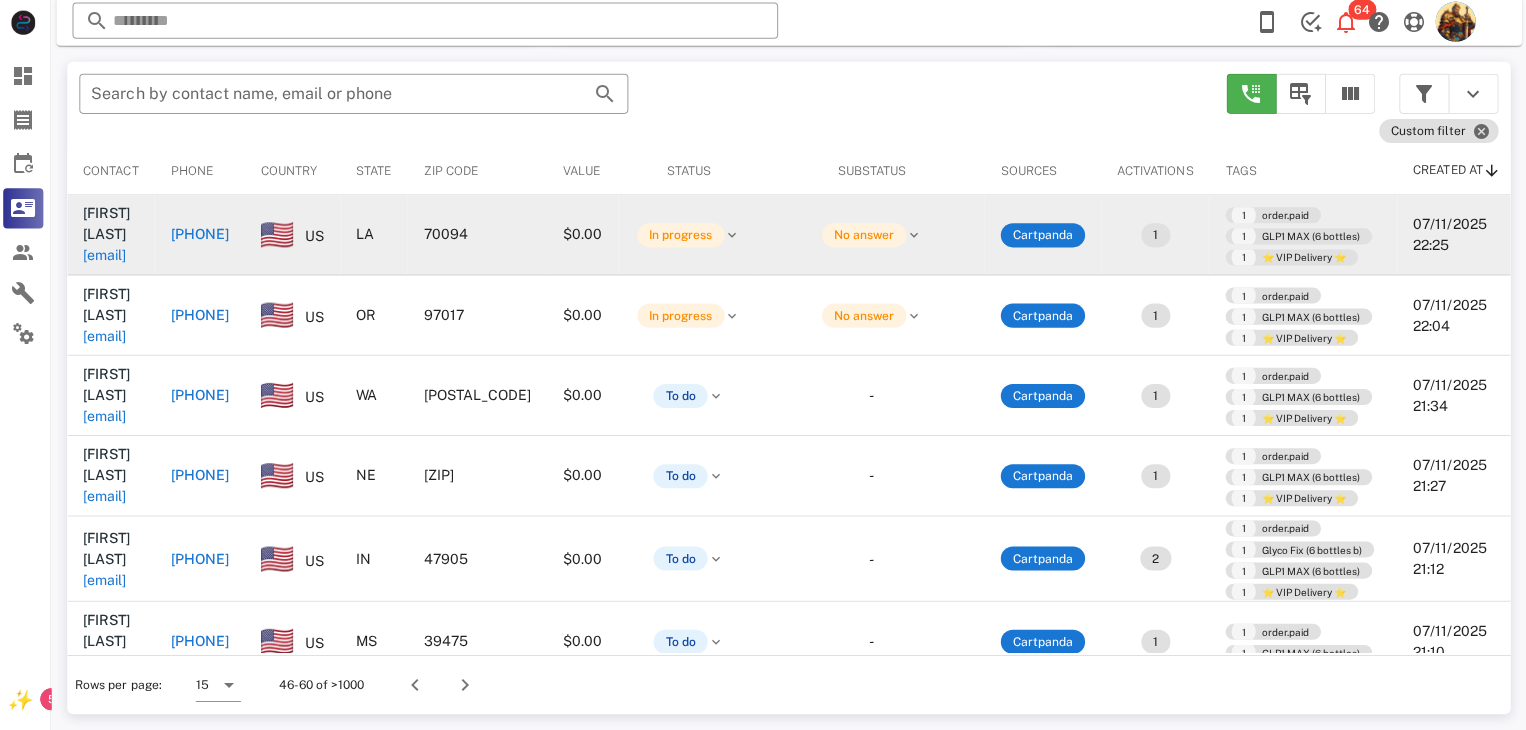 click on "brianf21062@gmail.com" at bounding box center [109, 257] 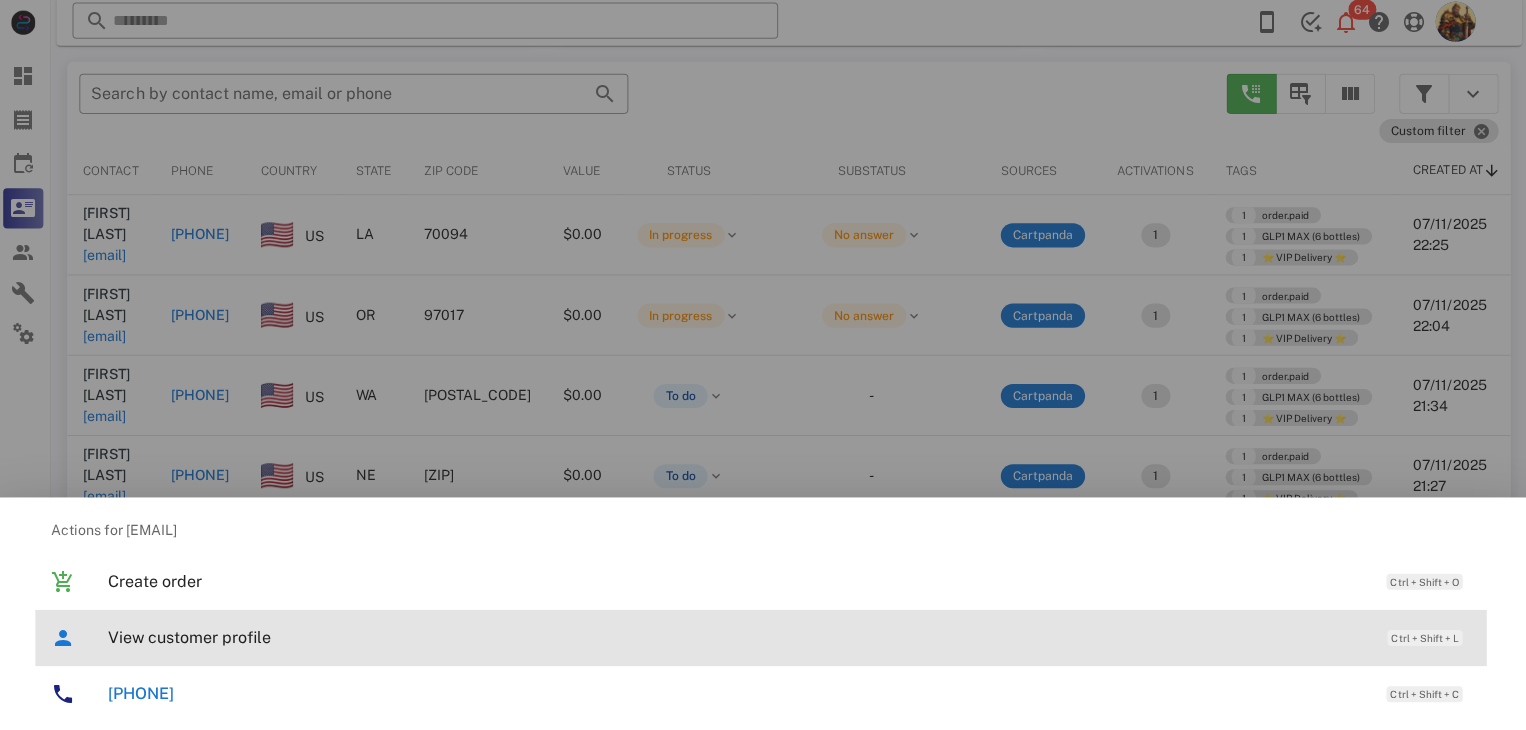 click on "View customer profile" at bounding box center (739, 637) 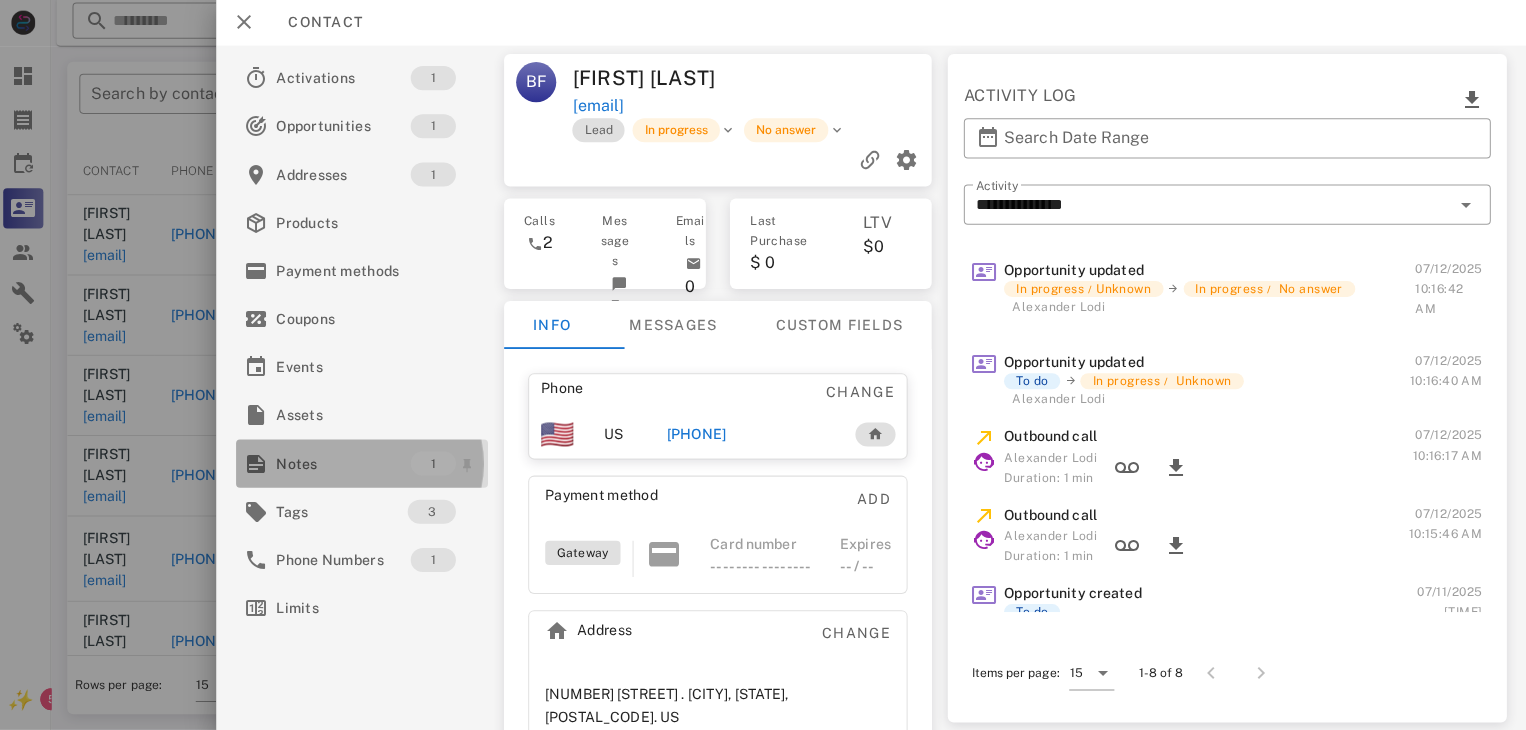 click on "Notes" at bounding box center [347, 464] 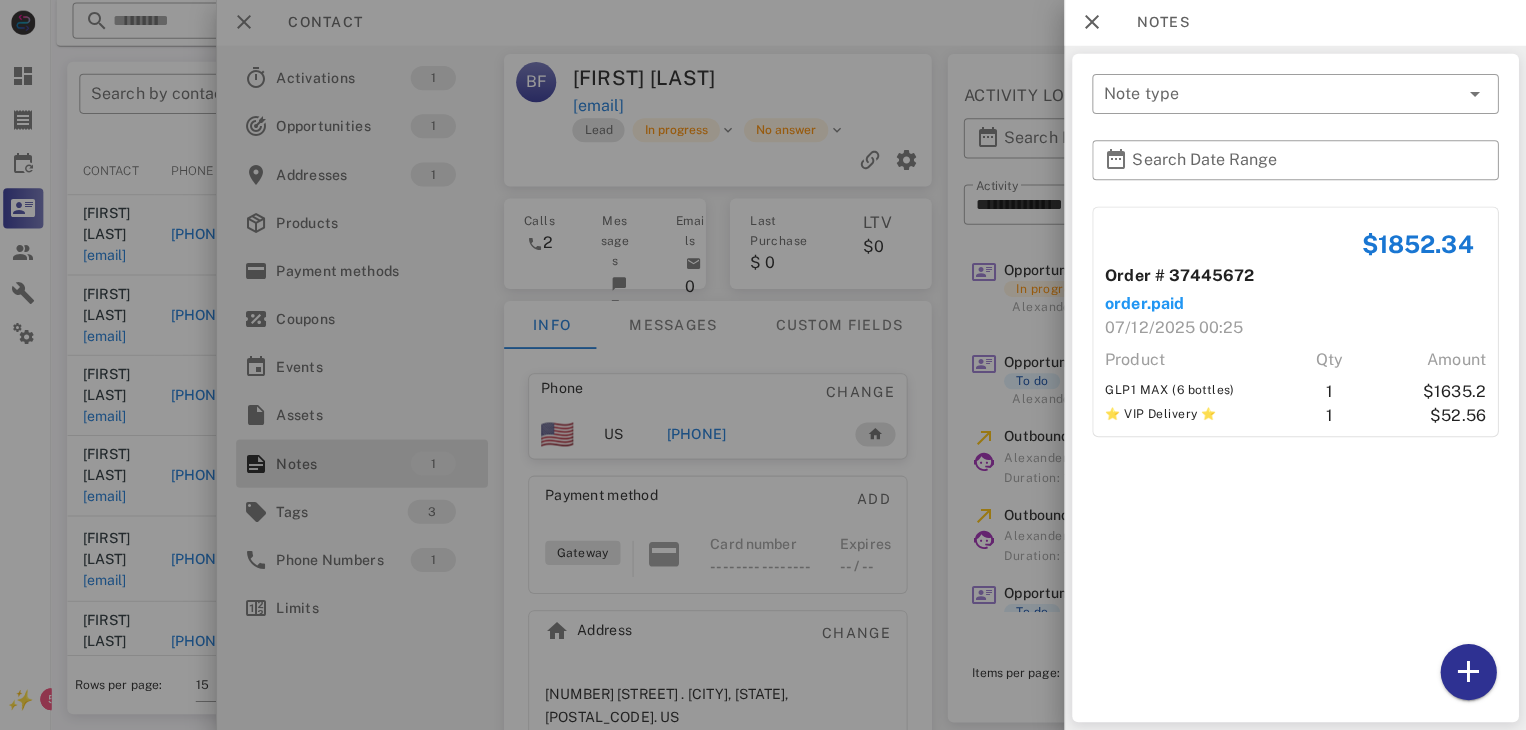 click at bounding box center (763, 365) 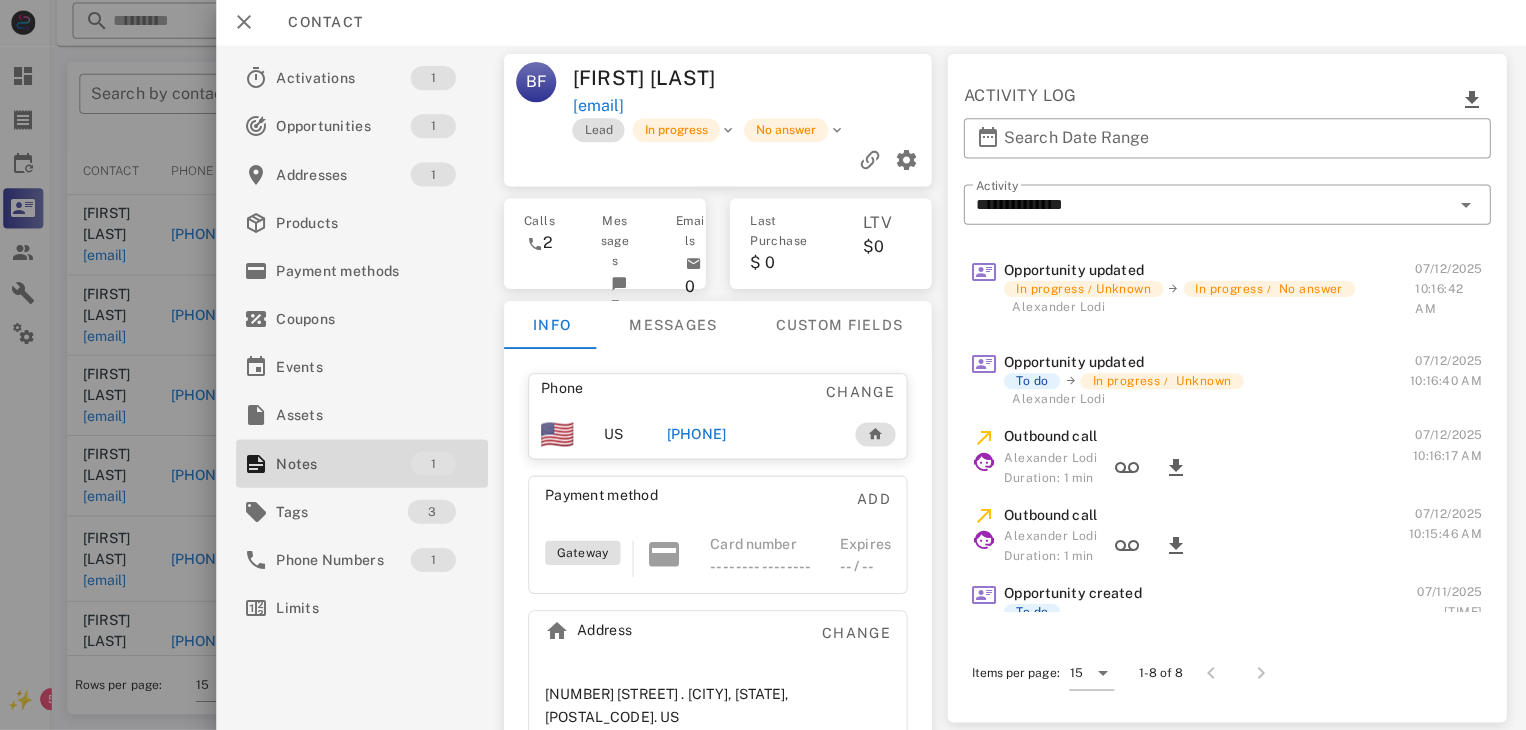 click on "+15046283817" at bounding box center (699, 435) 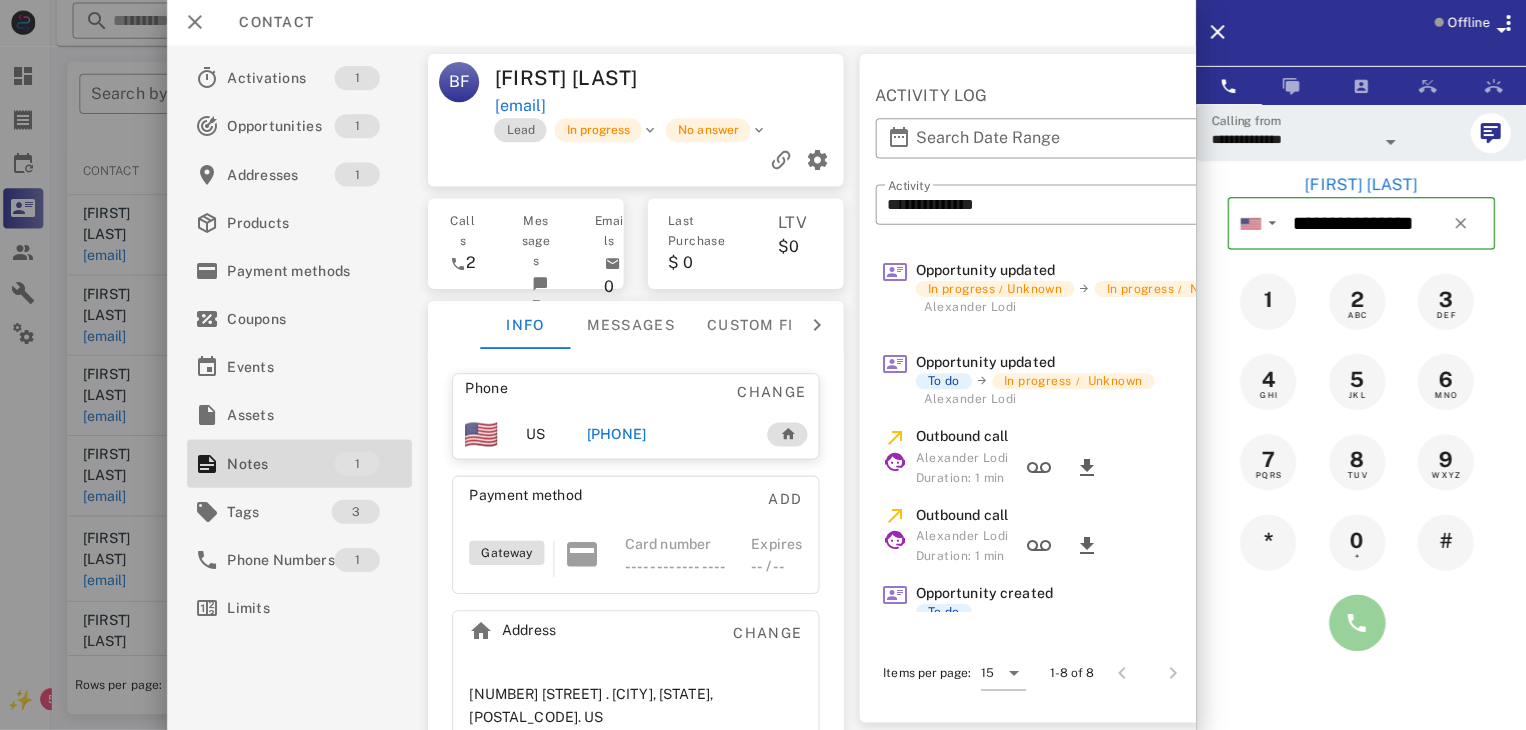 click at bounding box center [1357, 623] 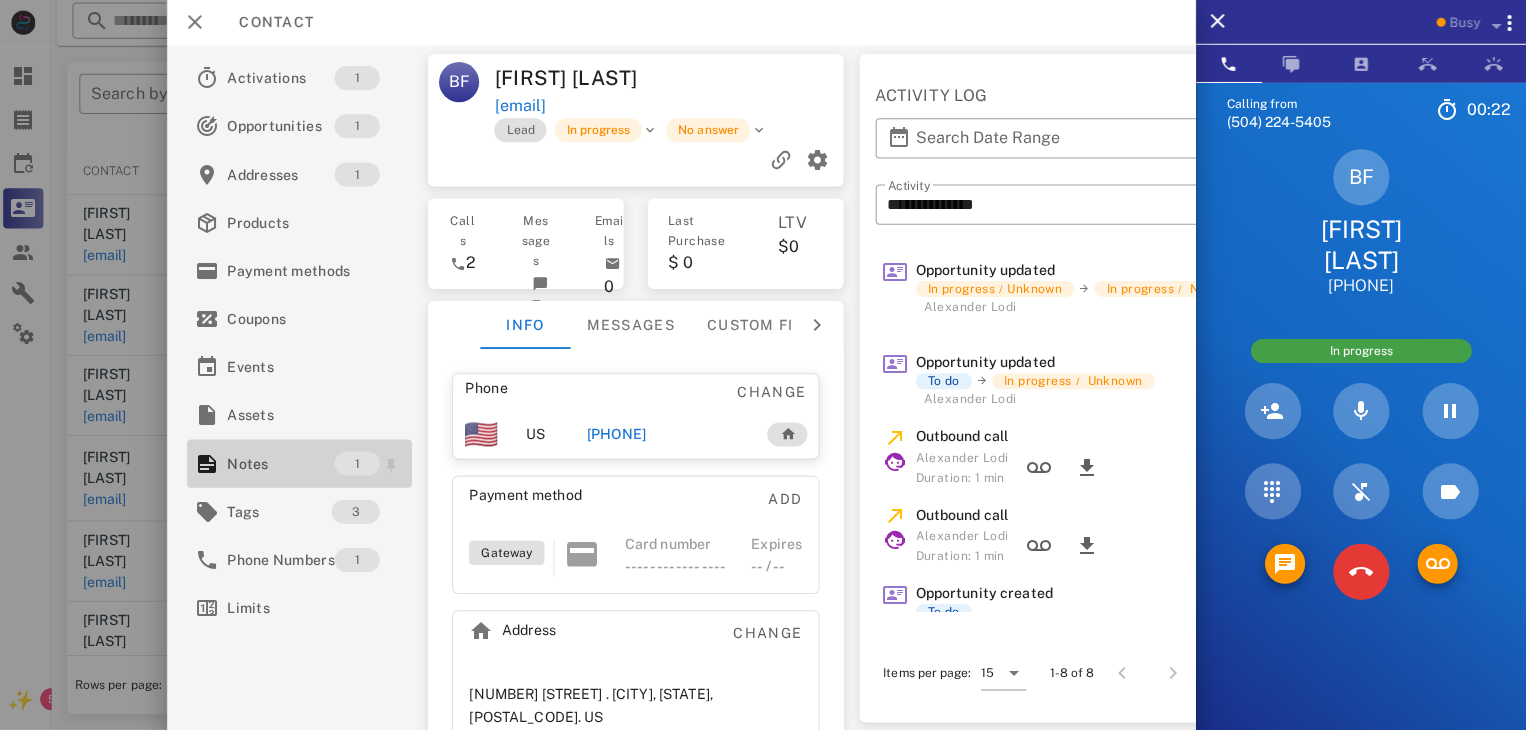 click on "Notes" at bounding box center (284, 464) 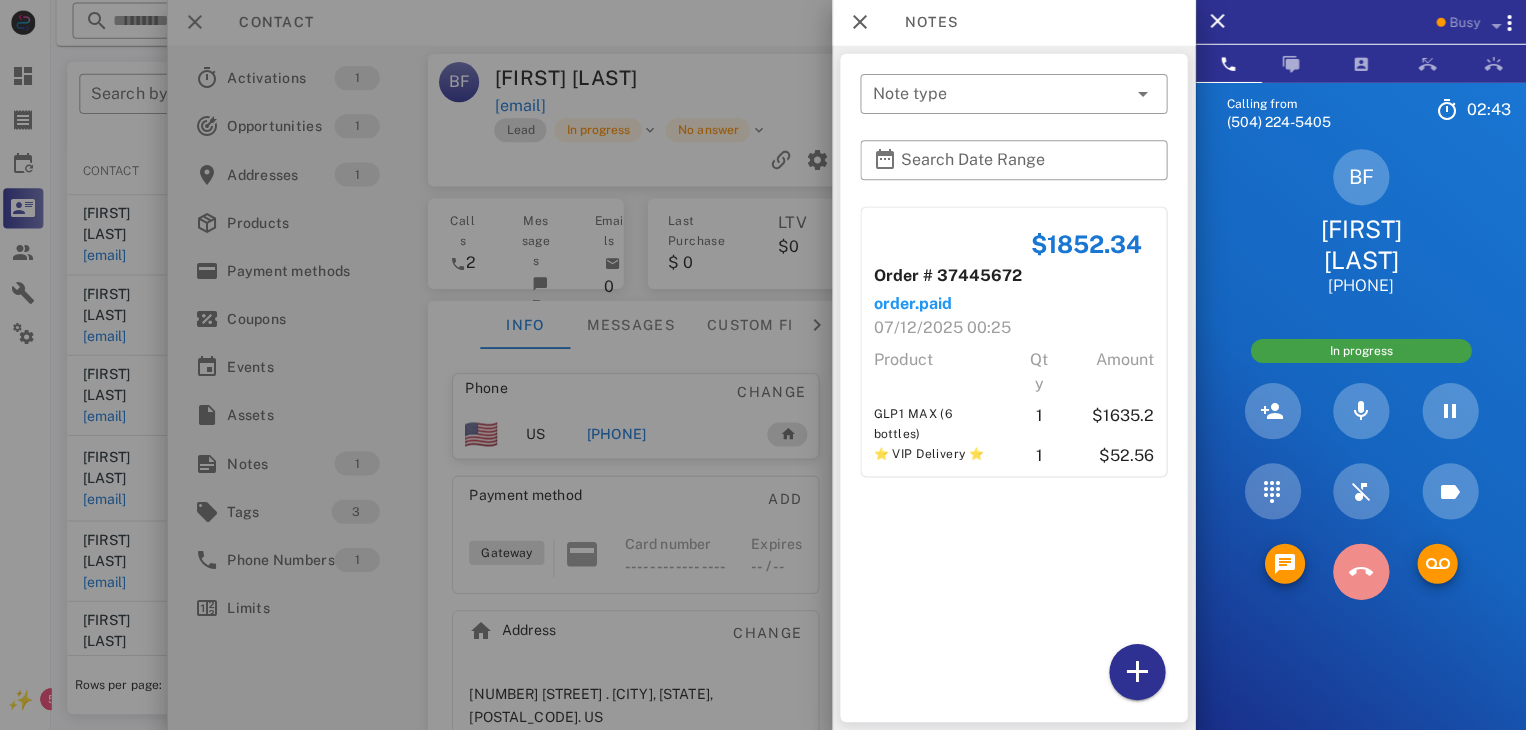click at bounding box center (1361, 572) 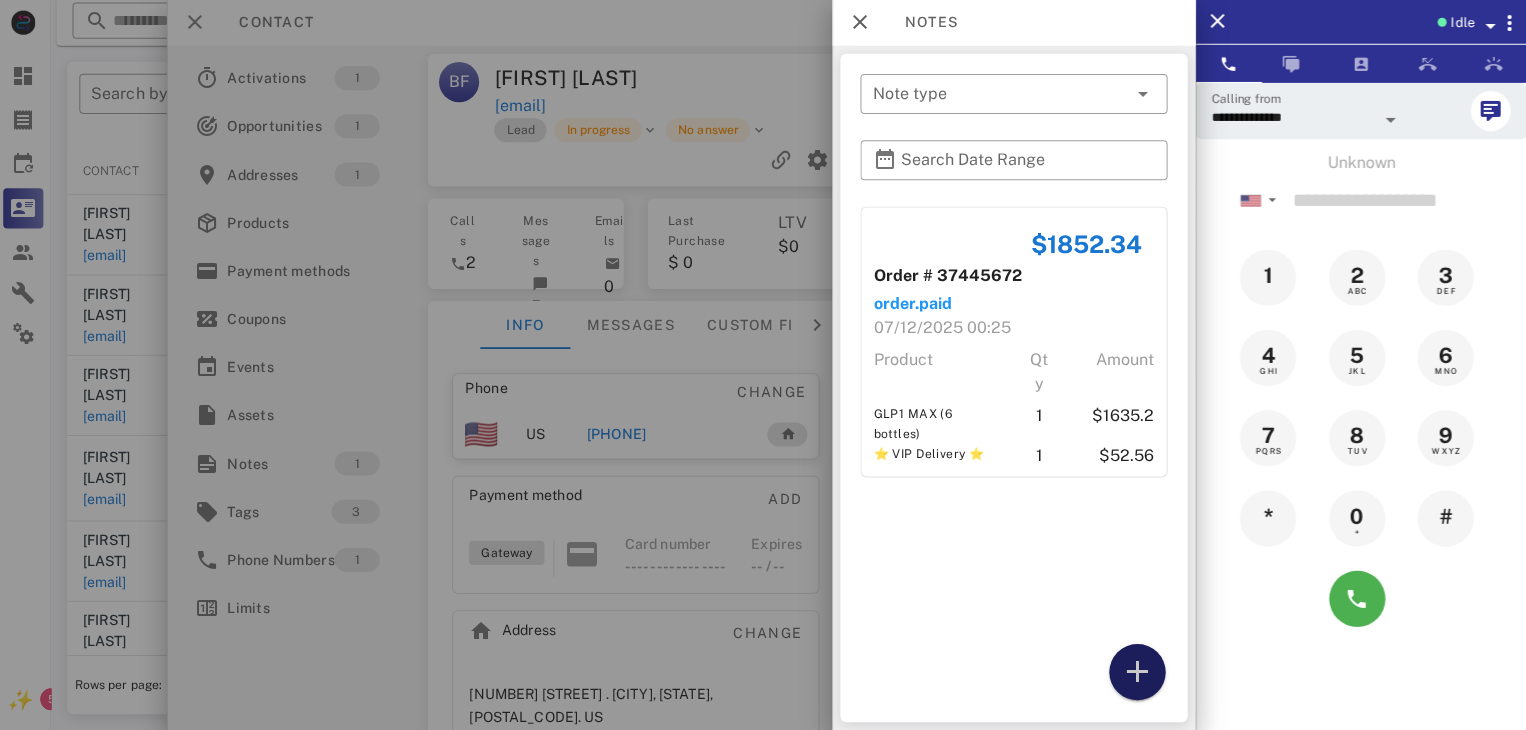 click at bounding box center (1138, 672) 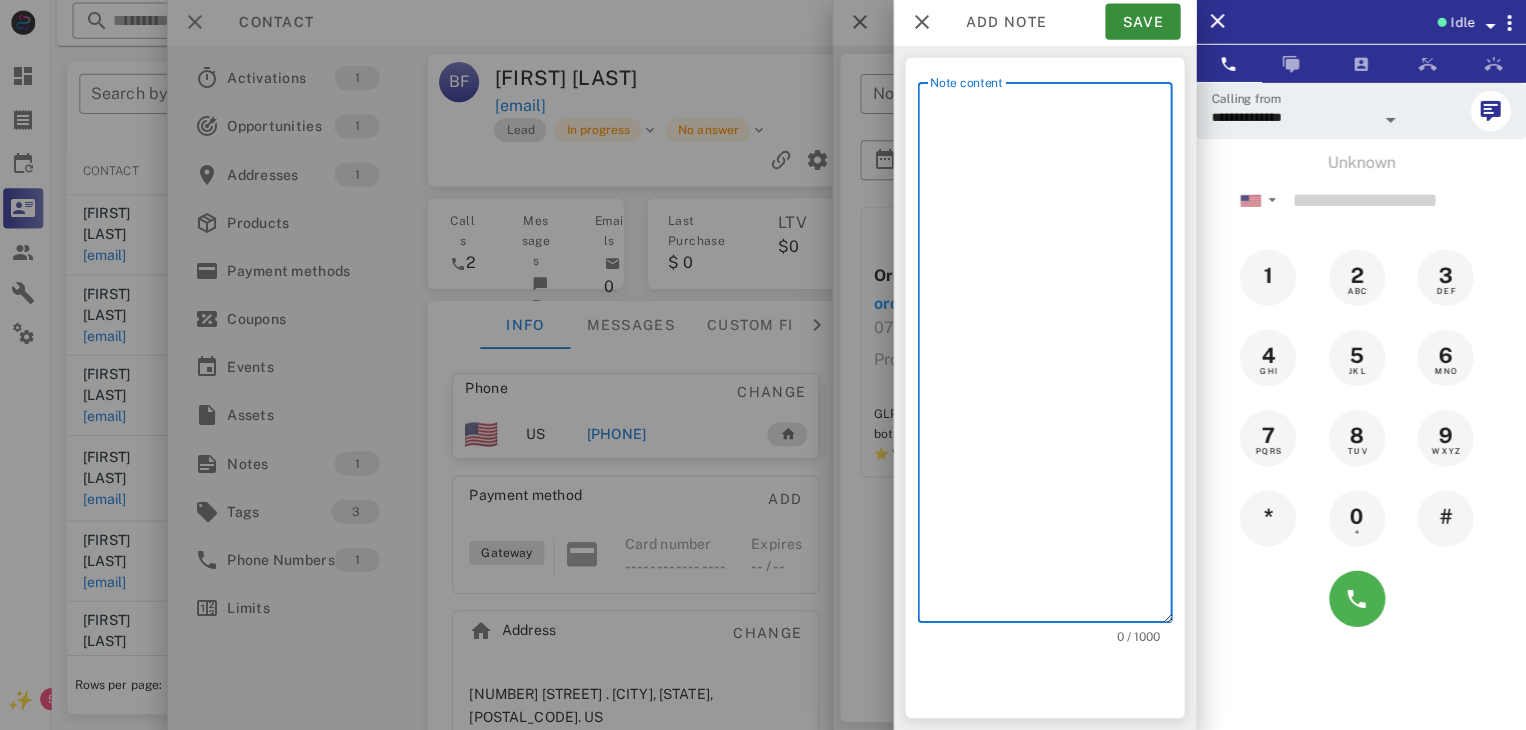 click on "Note content" at bounding box center (1052, 358) 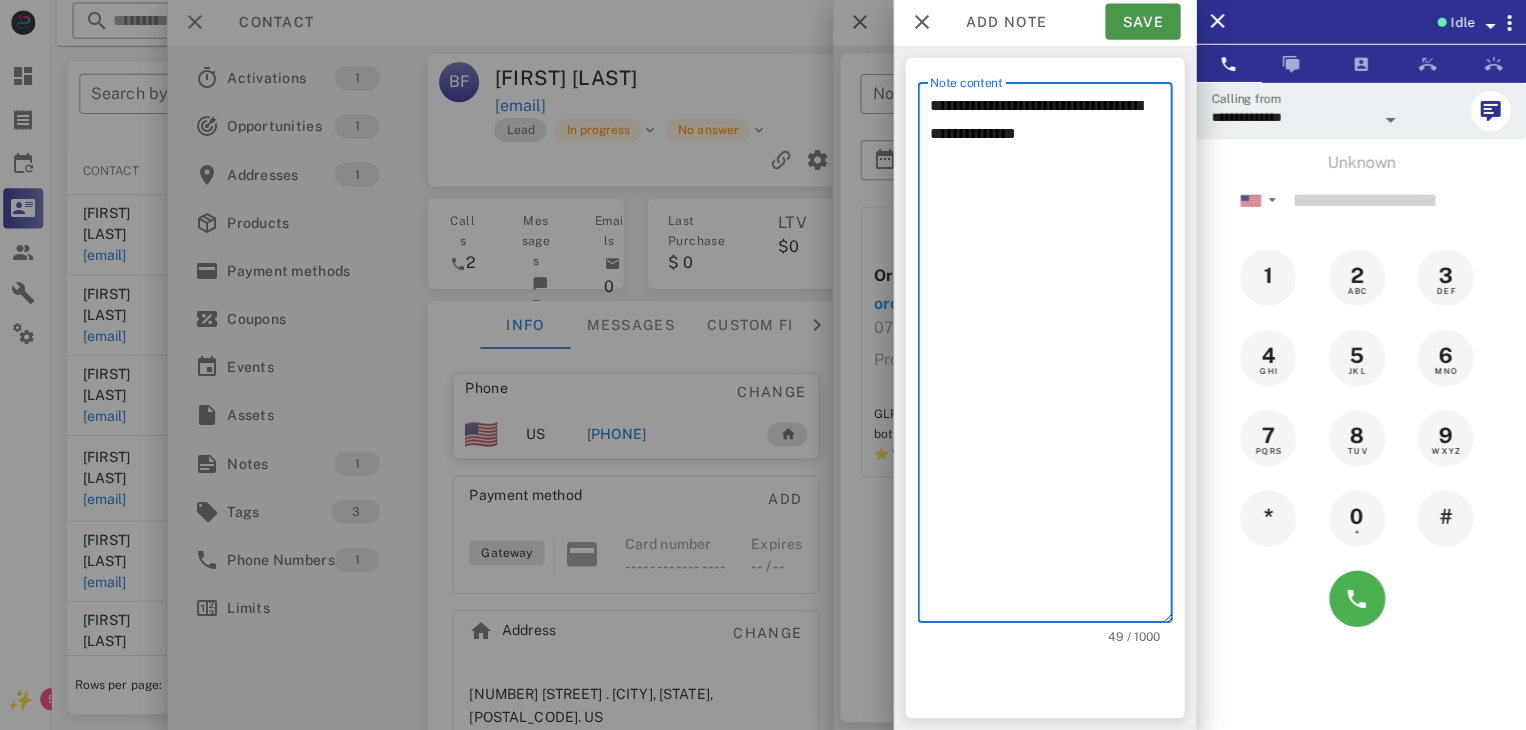 type on "**********" 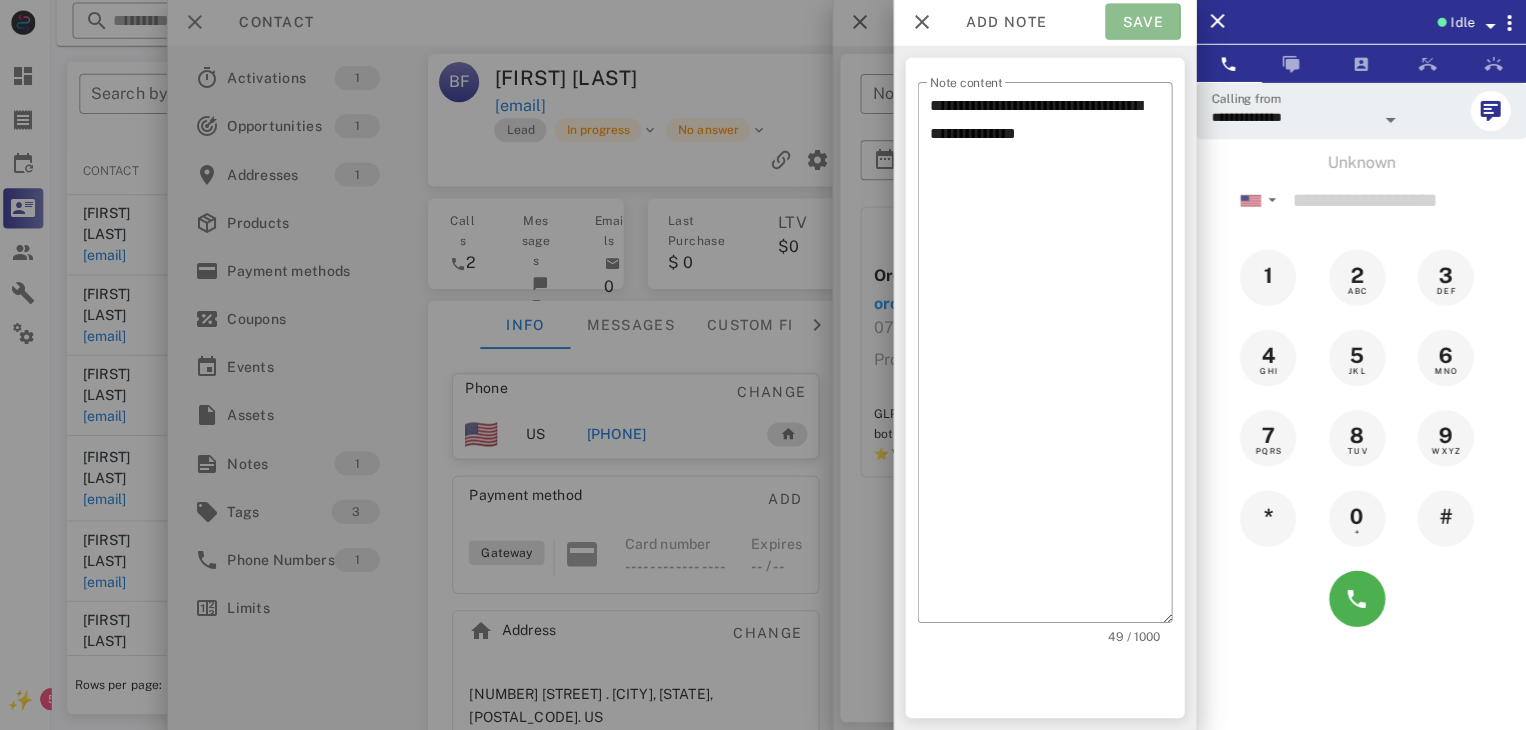 click on "Save" at bounding box center (1143, 24) 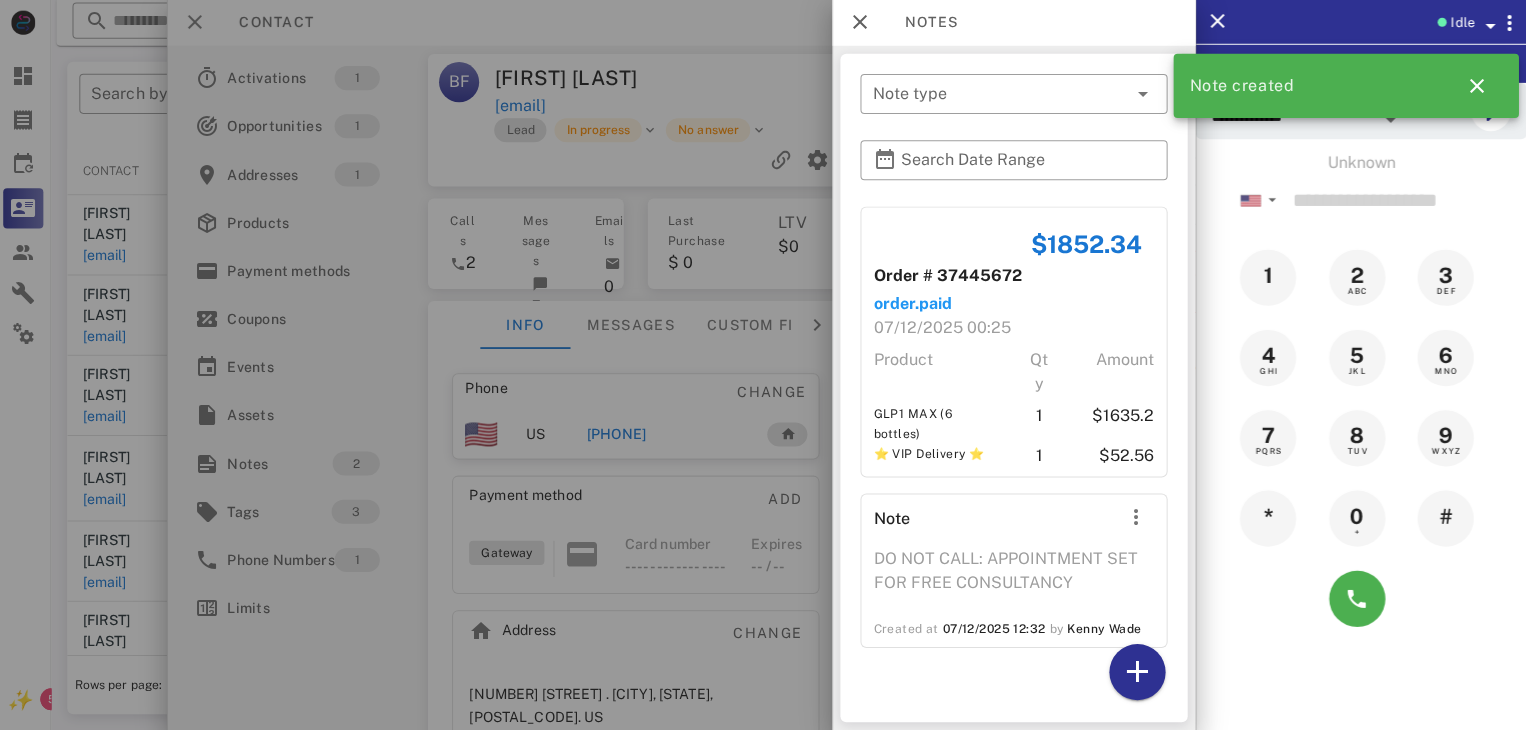 click at bounding box center [763, 365] 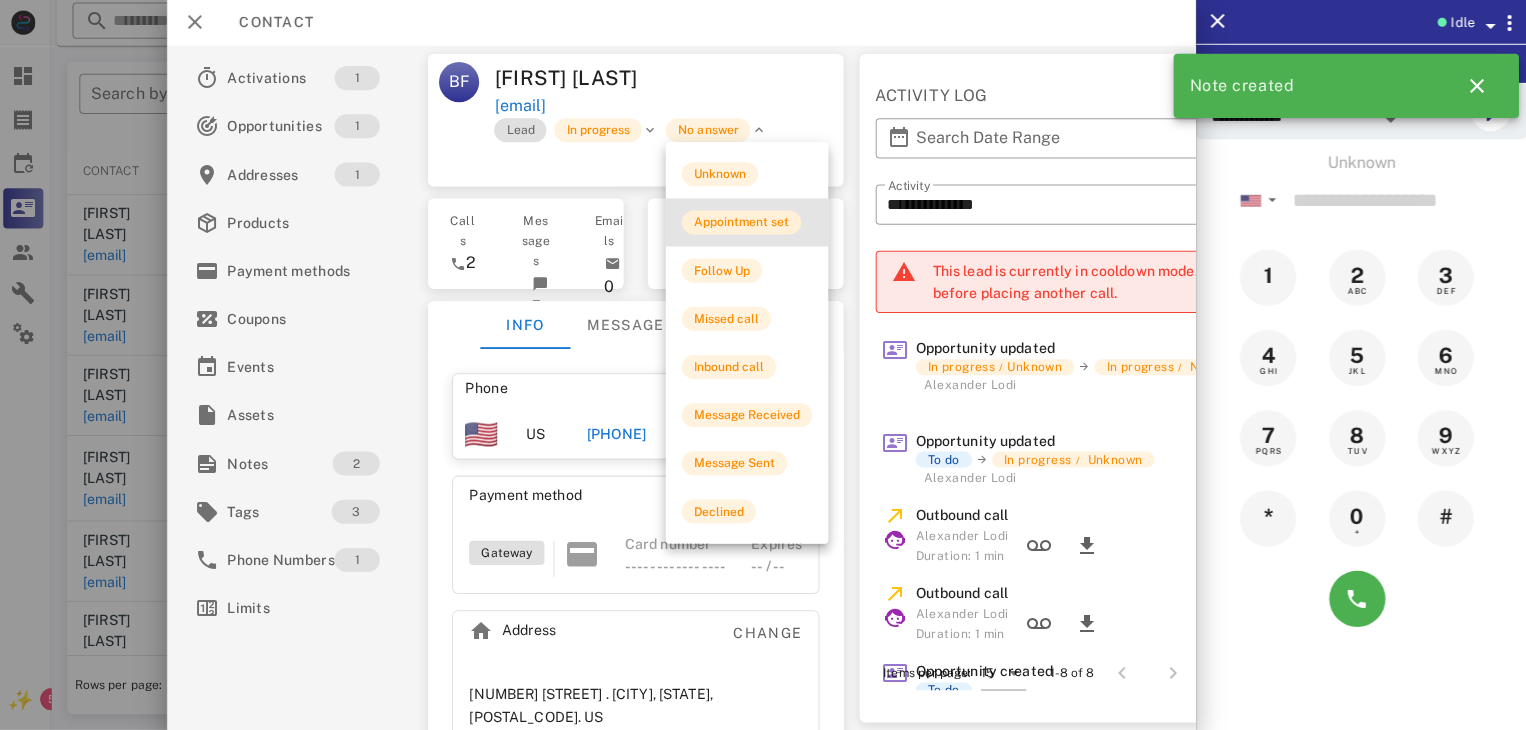 click on "Appointment set" at bounding box center (743, 224) 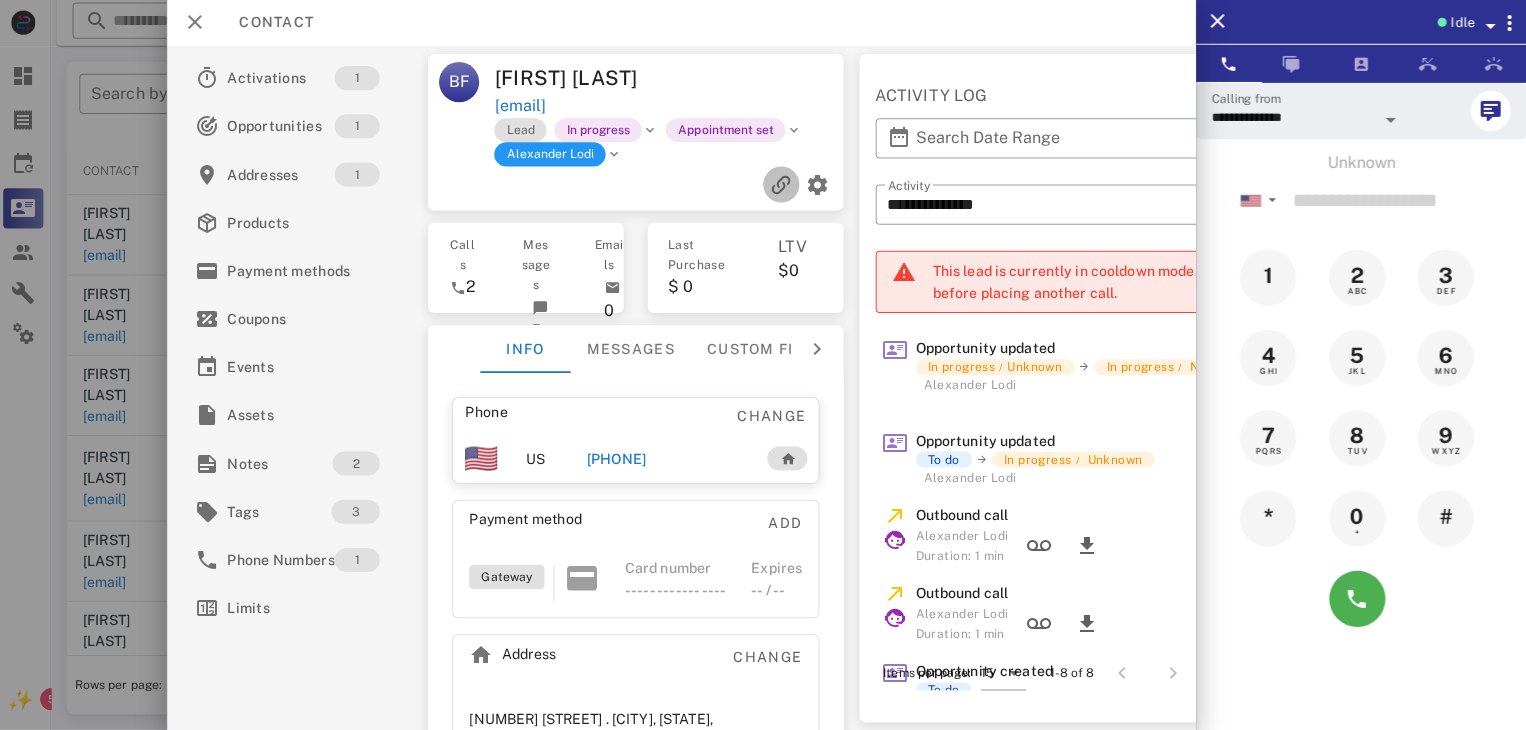 click at bounding box center (783, 186) 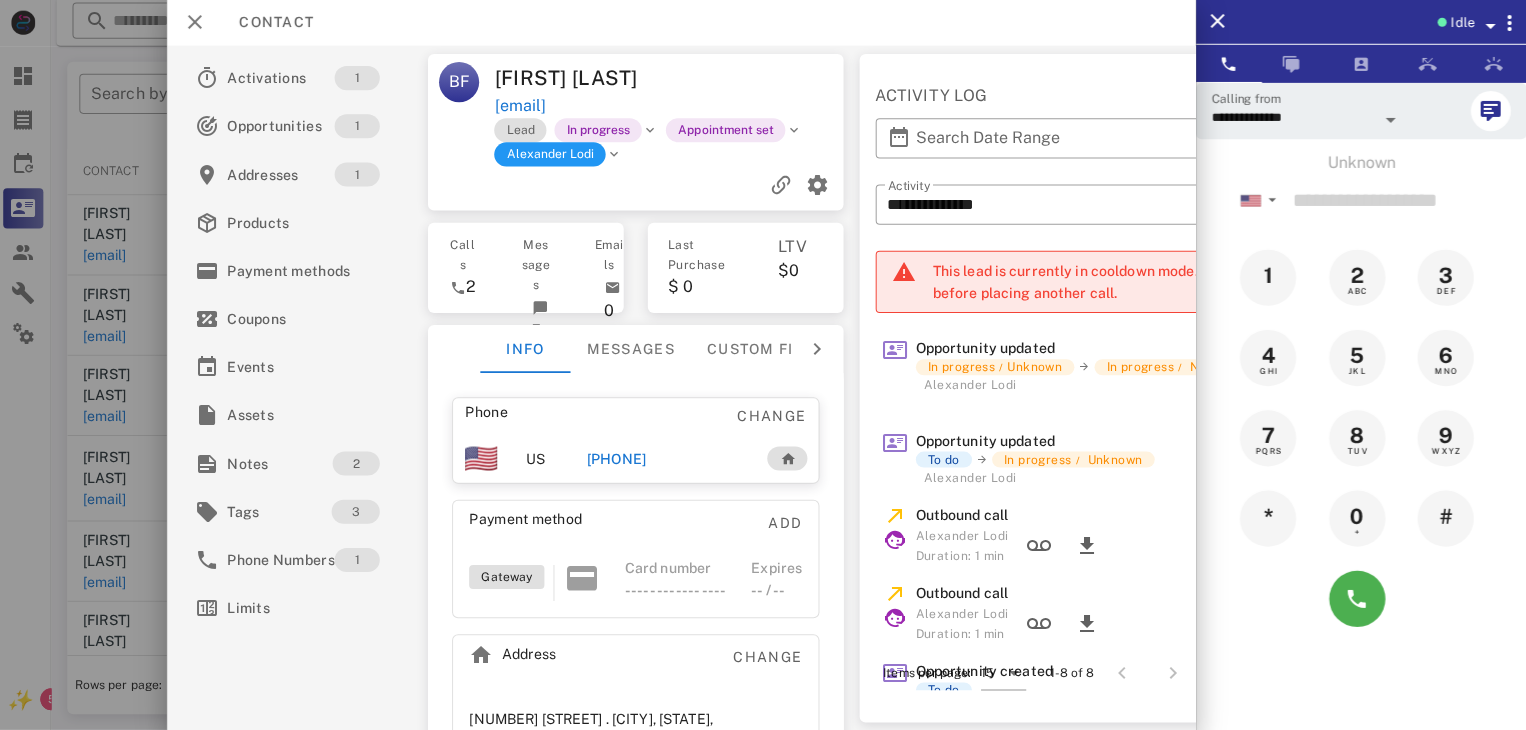click at bounding box center [763, 365] 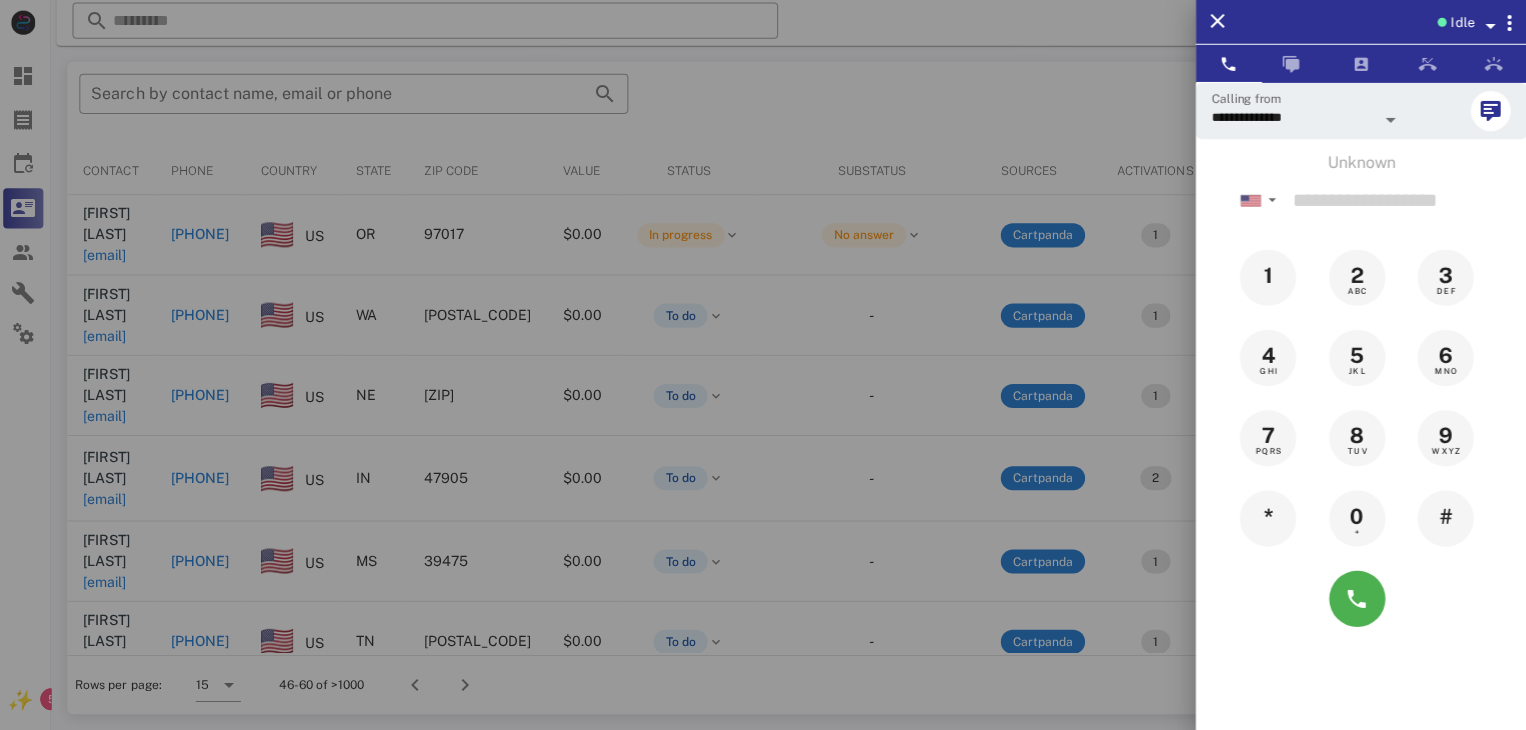 click at bounding box center (763, 365) 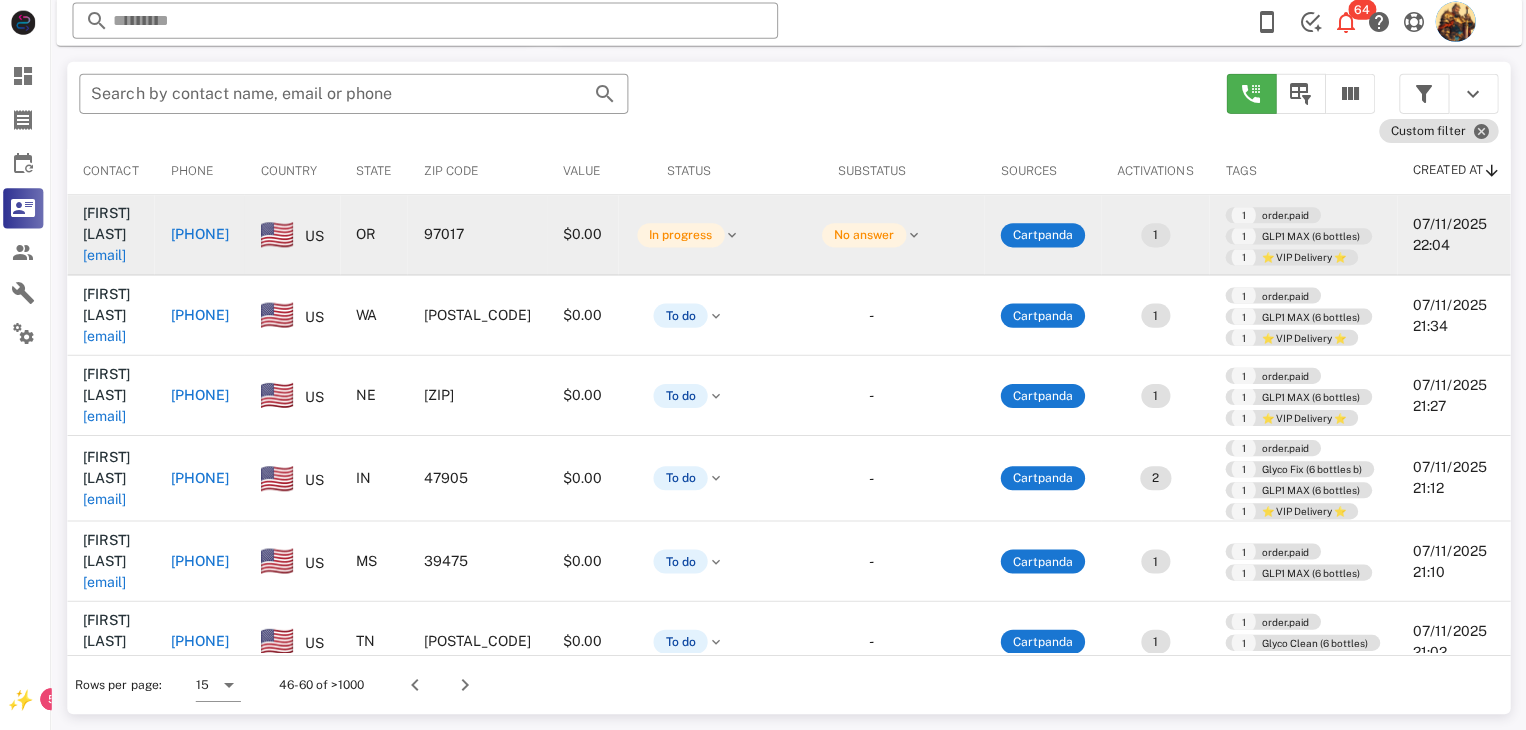 click on "akralston56@gmail.com" at bounding box center [109, 257] 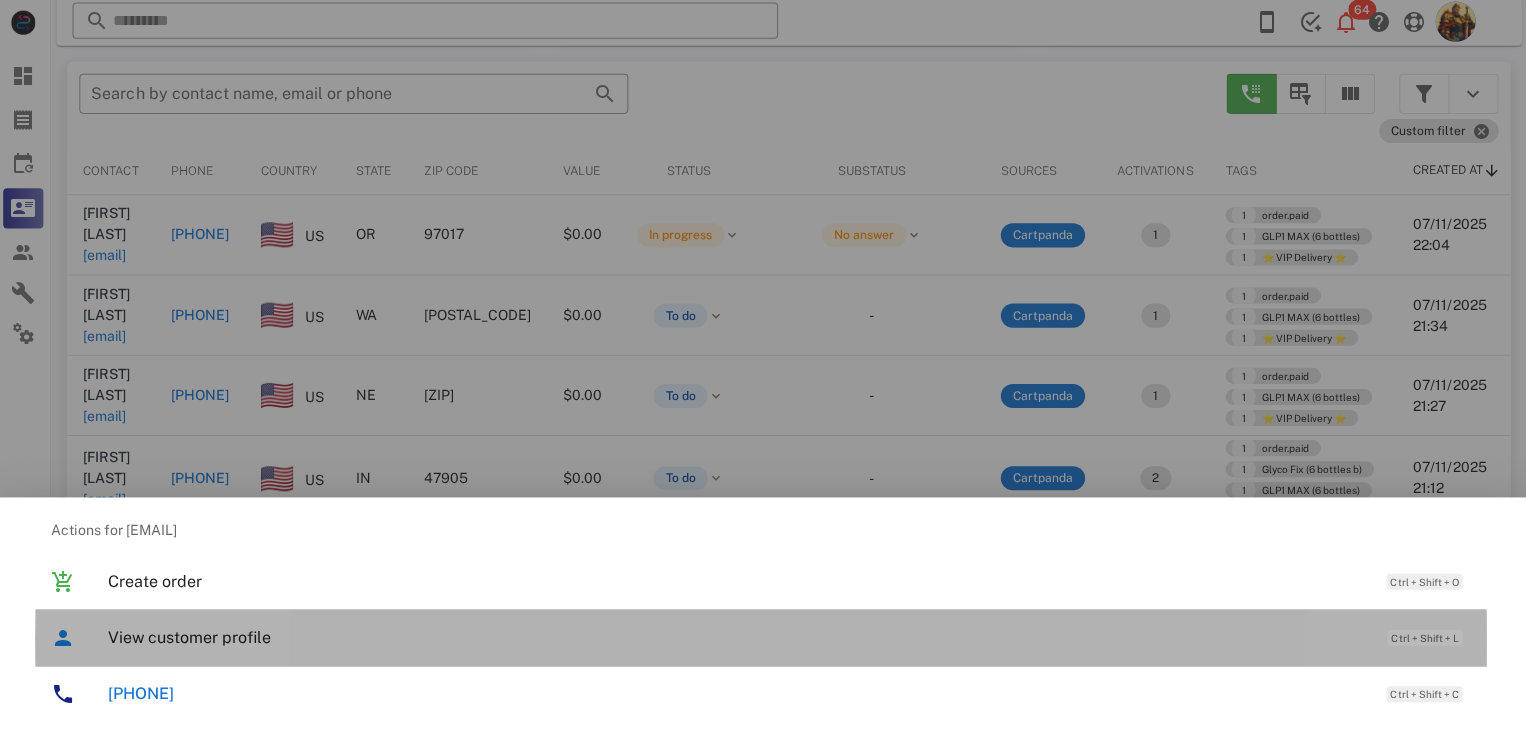 click on "View customer profile" at bounding box center [739, 637] 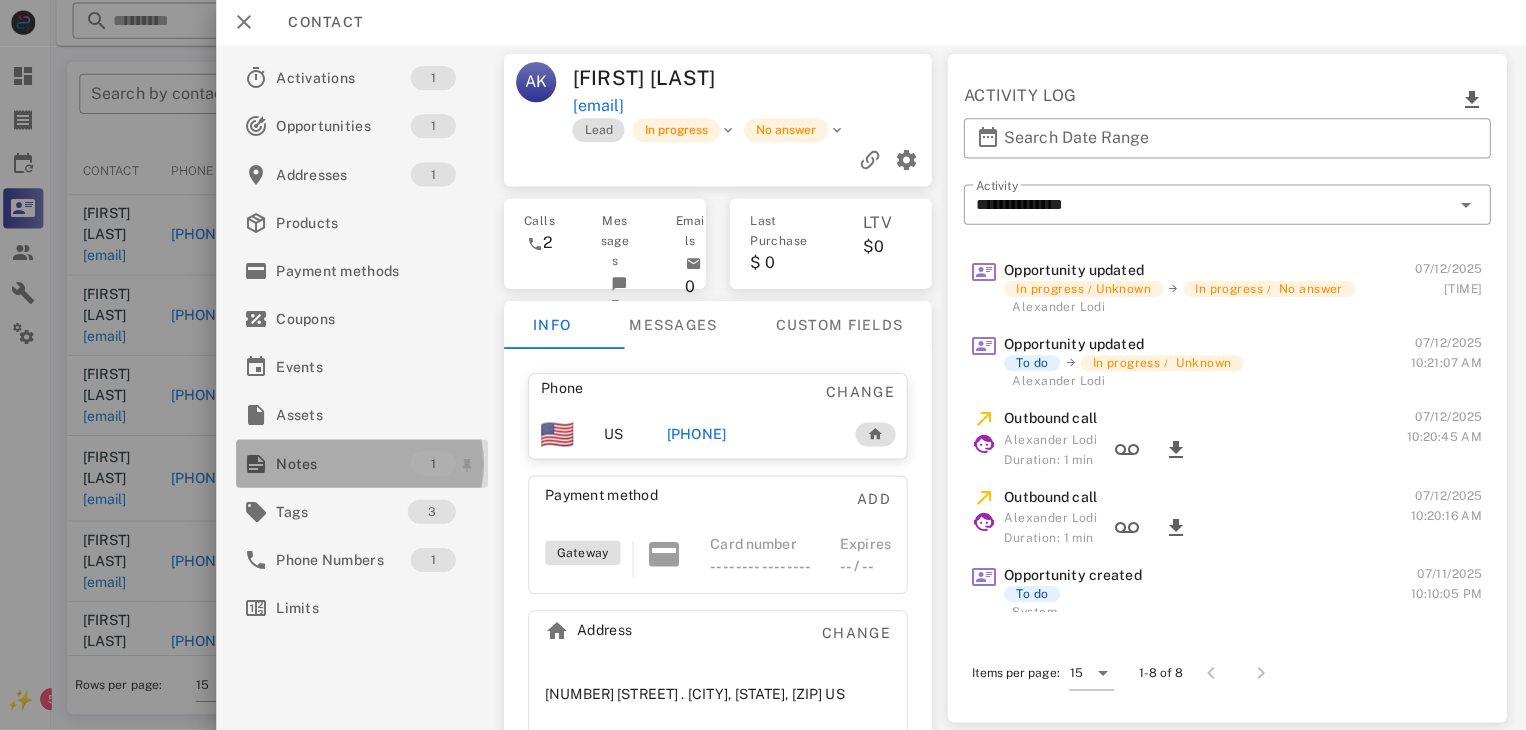 click on "Notes" at bounding box center (347, 464) 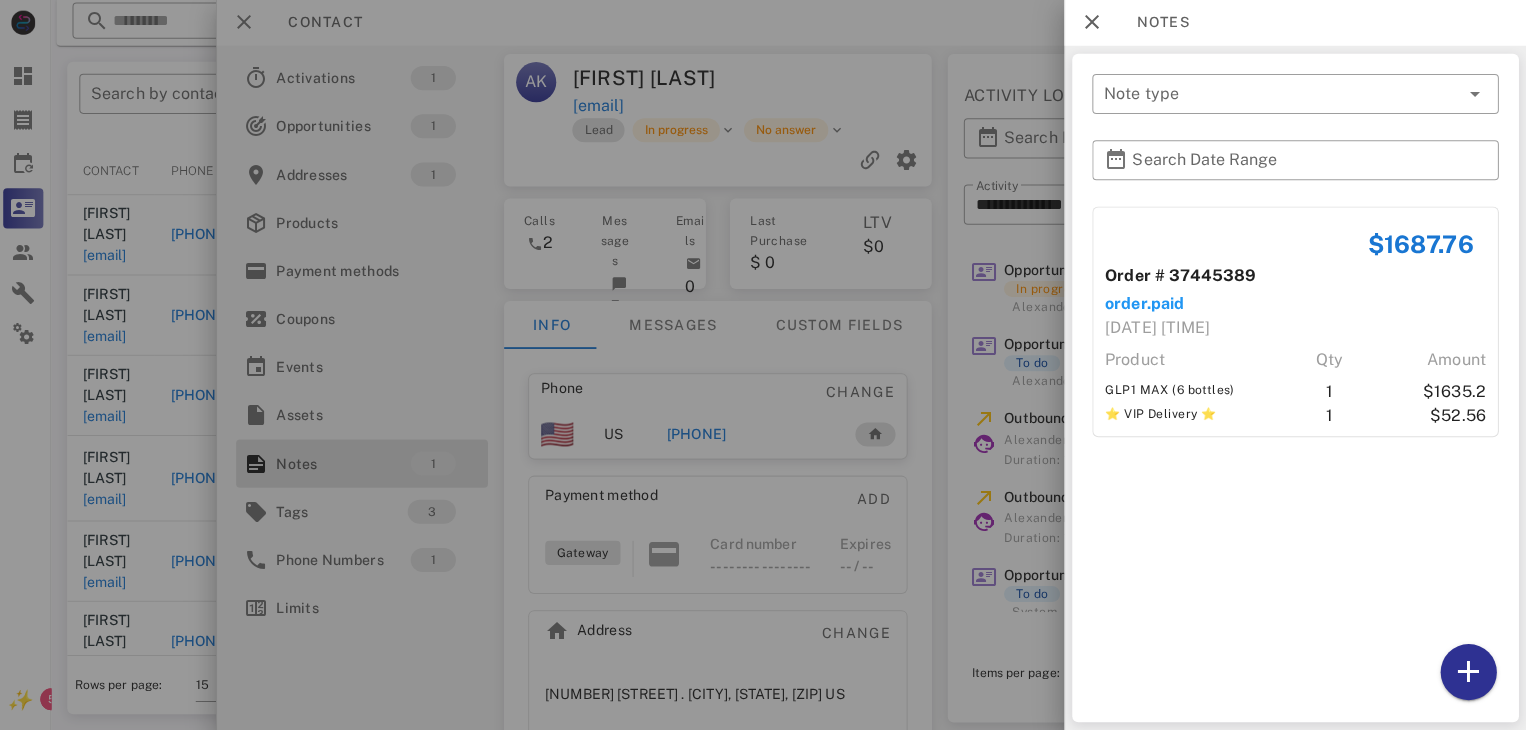 click at bounding box center [763, 365] 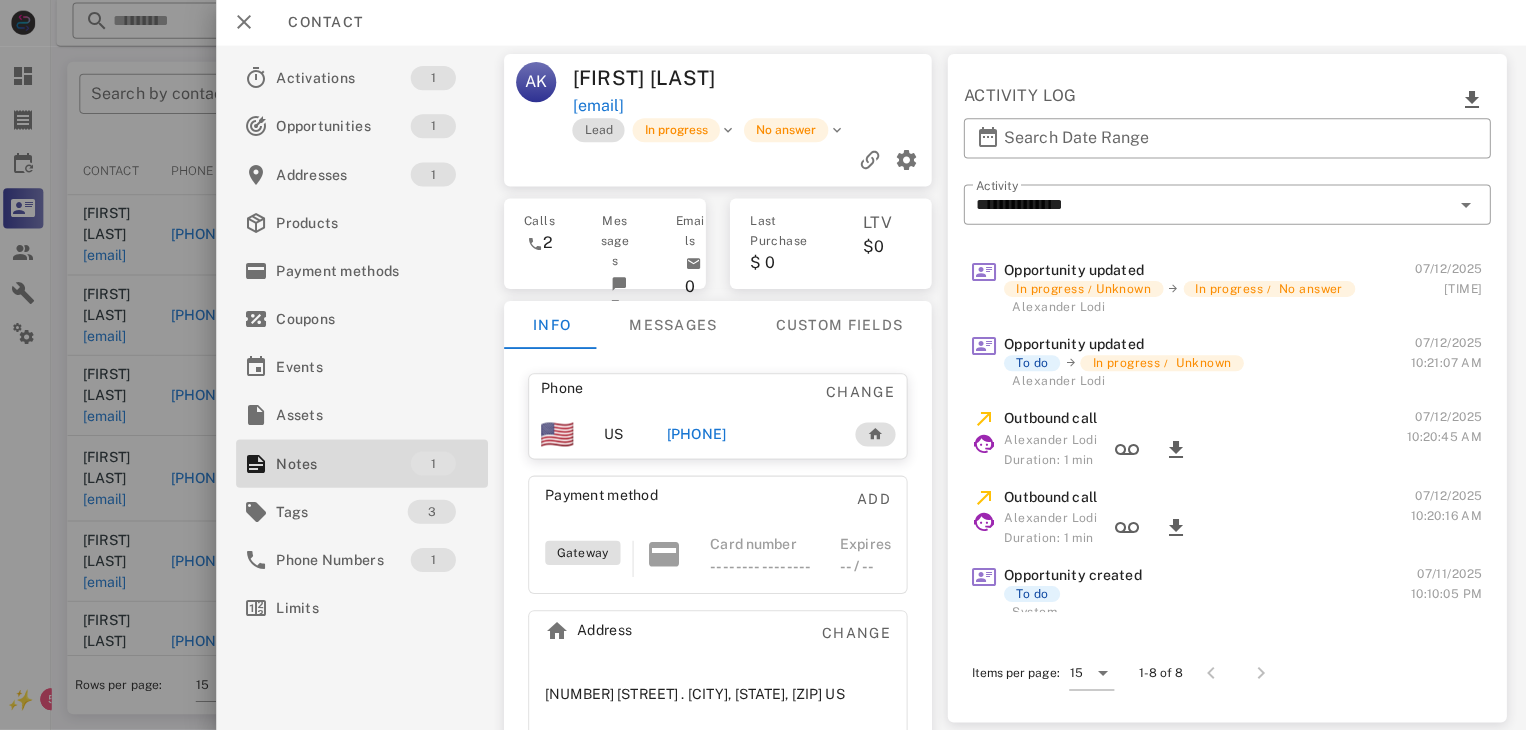 click on "+19713440116" at bounding box center (699, 435) 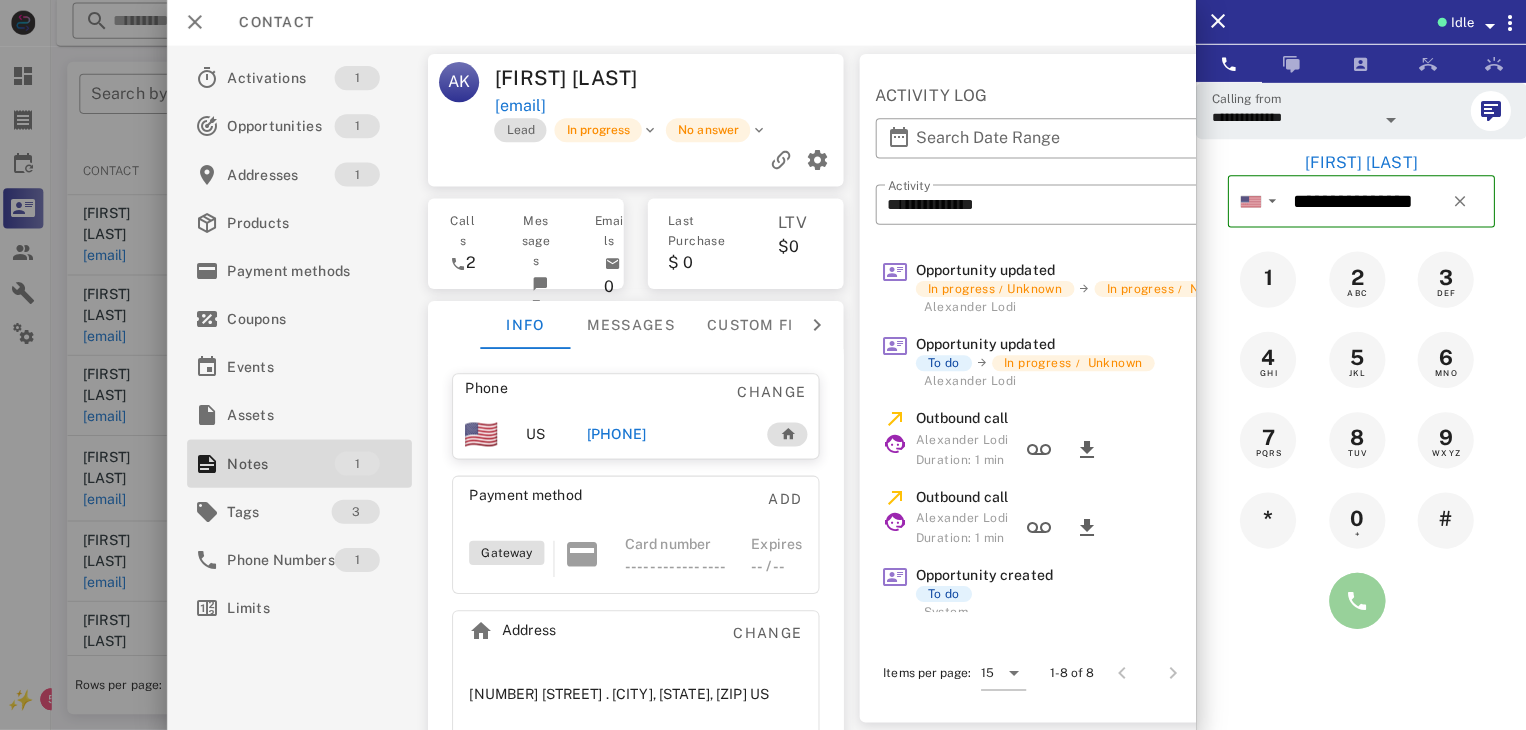 click at bounding box center [1357, 601] 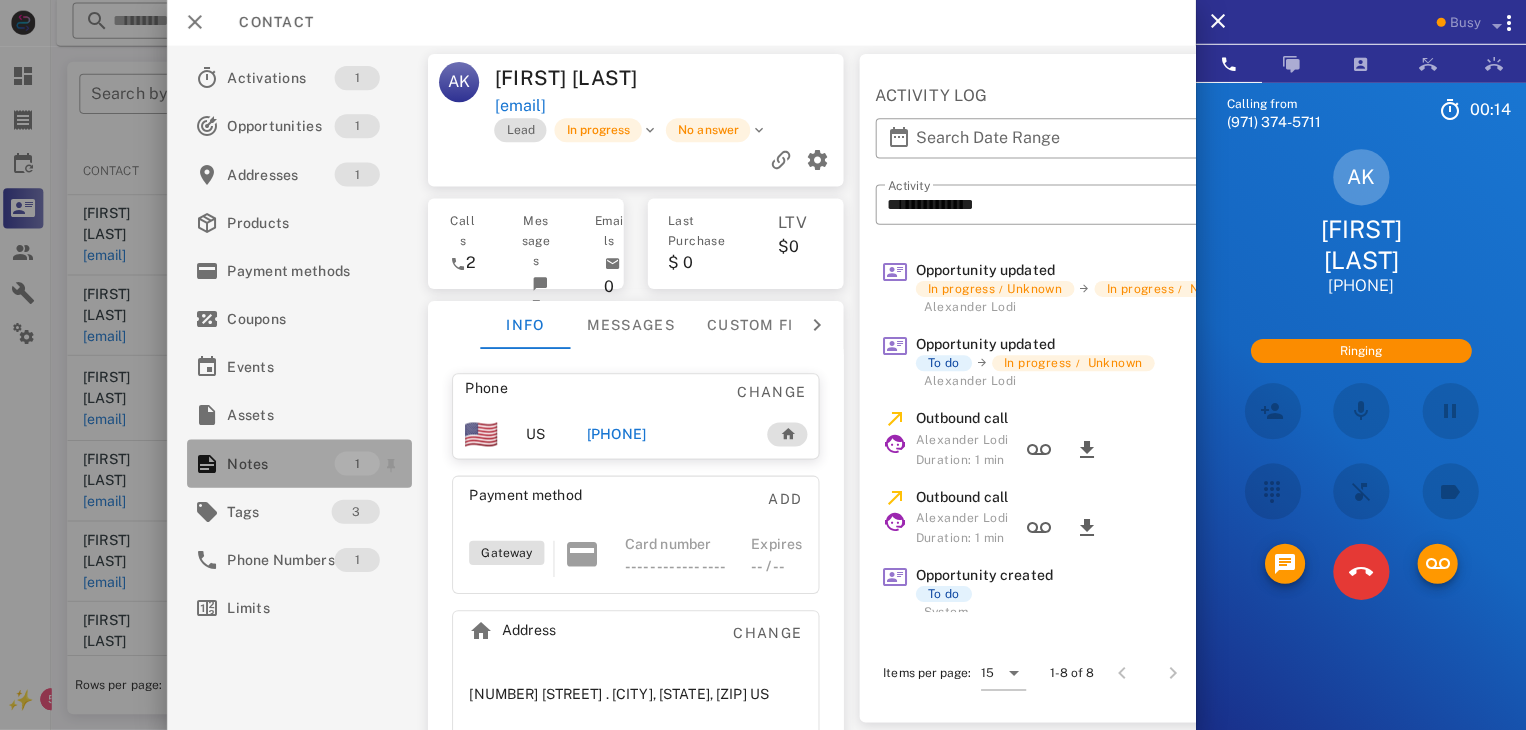 click on "Notes" at bounding box center (284, 464) 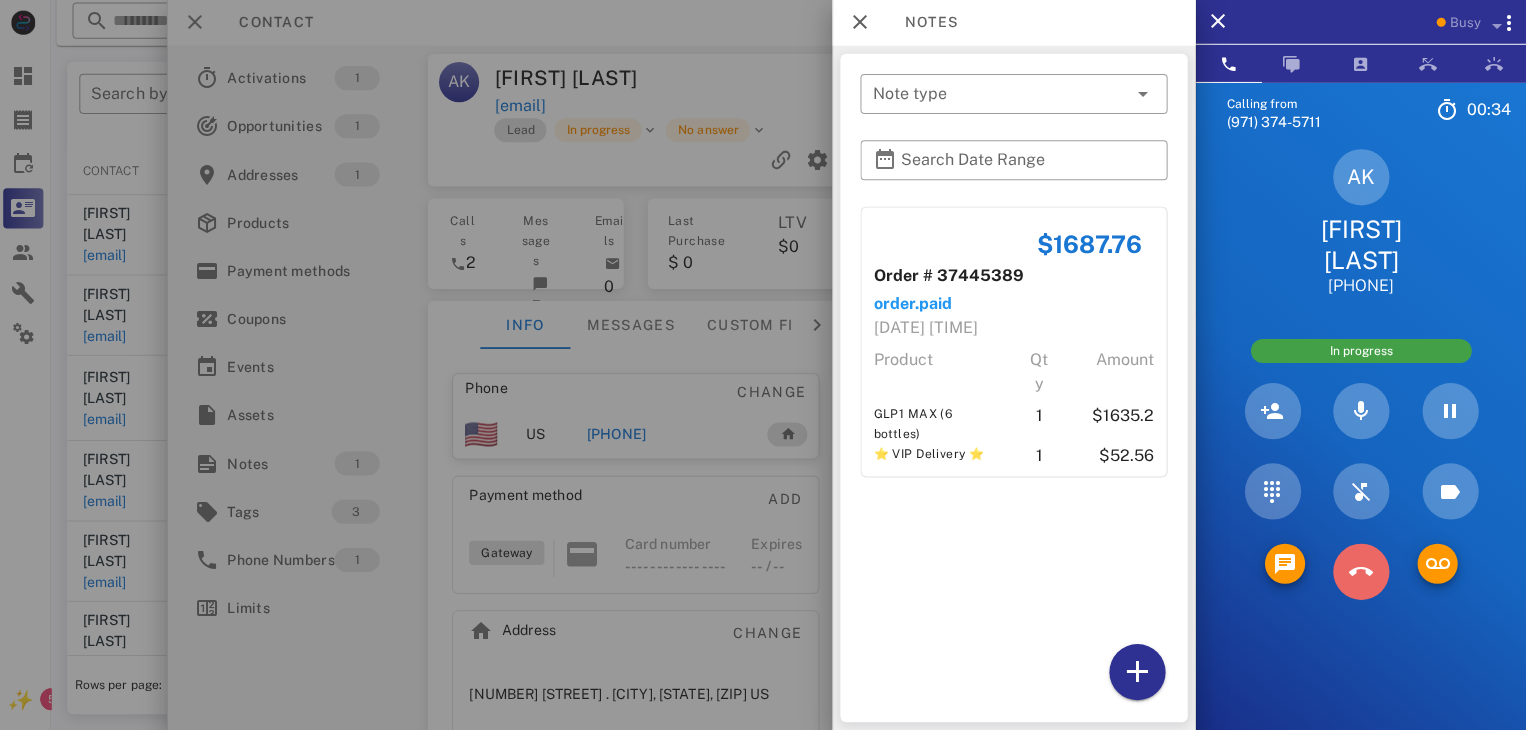 click at bounding box center [1361, 572] 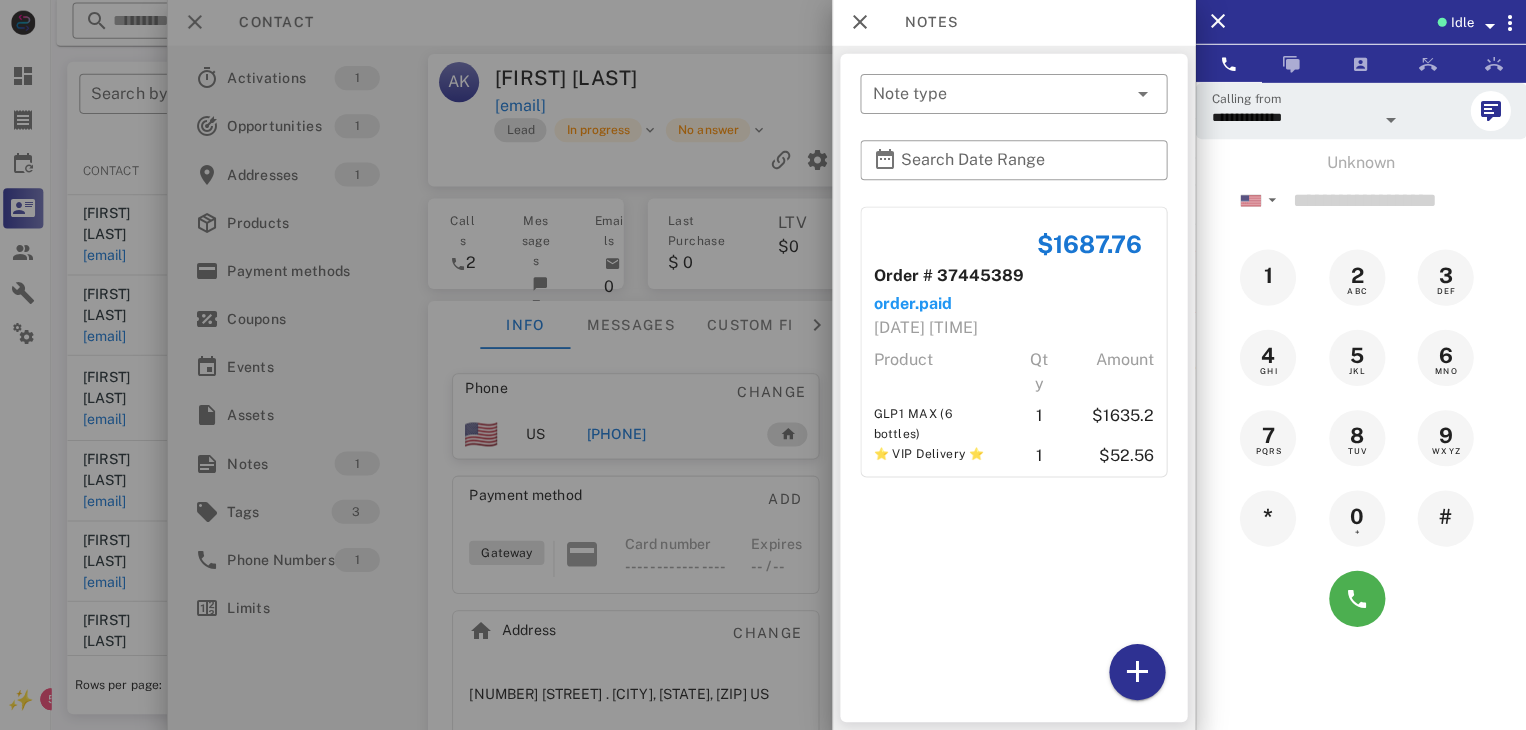click at bounding box center [763, 365] 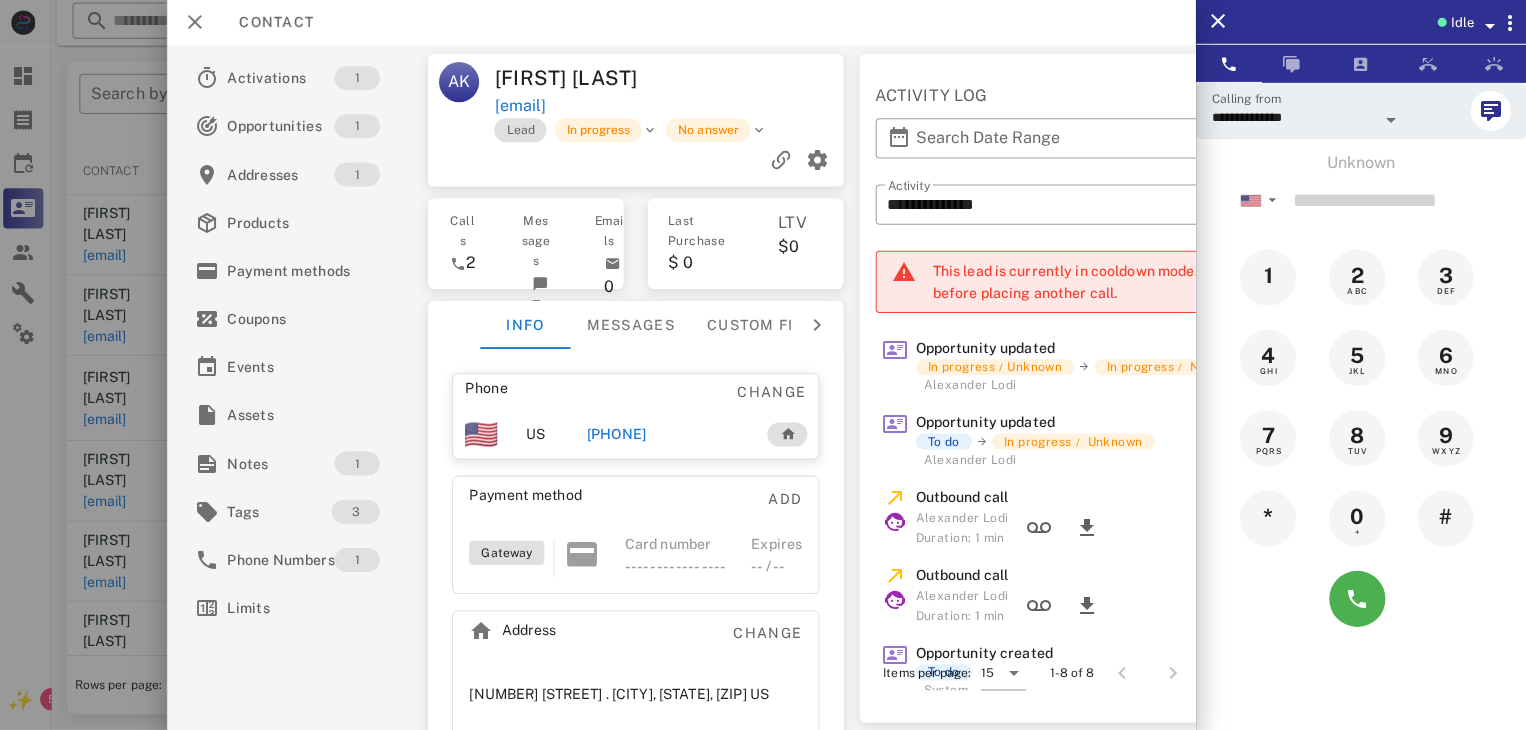 click at bounding box center [763, 365] 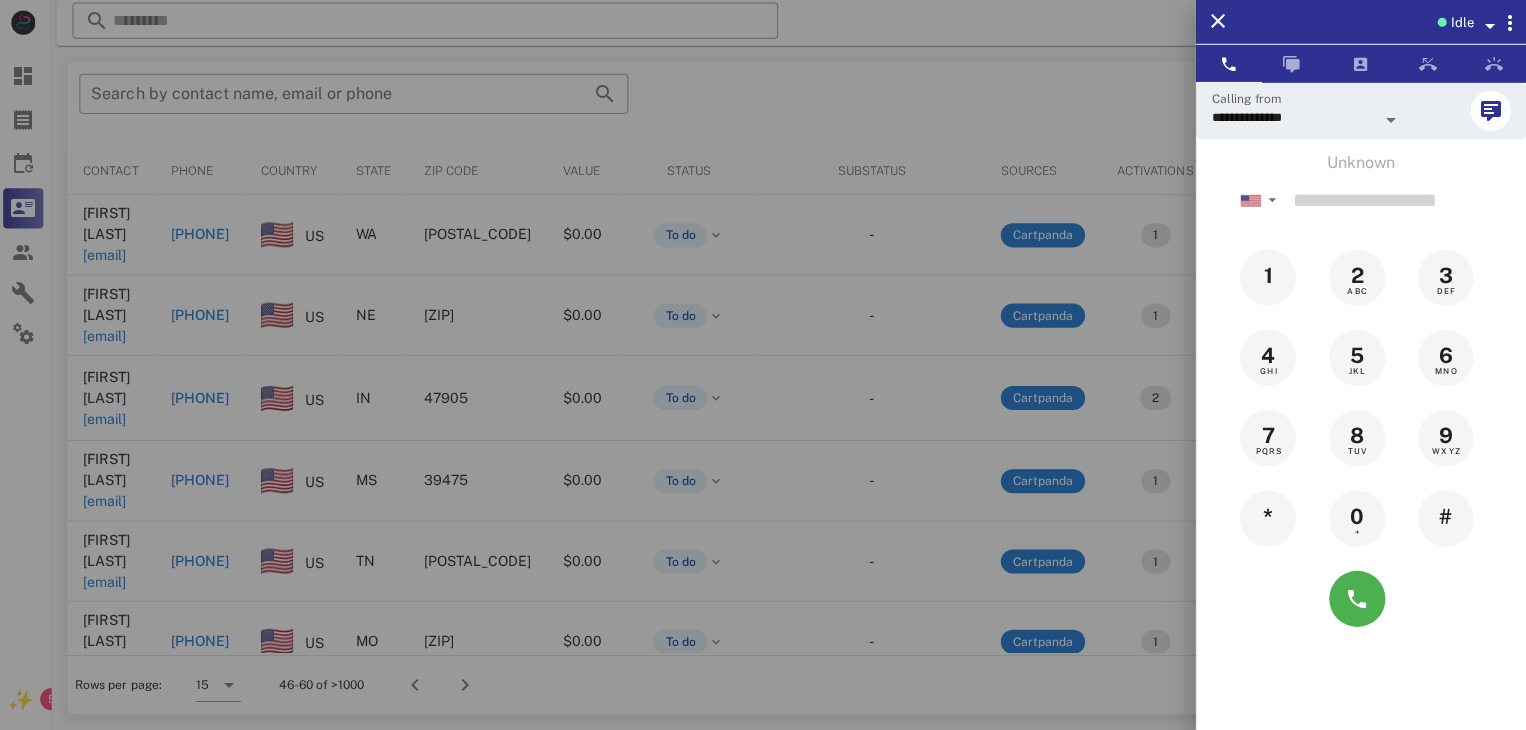 click at bounding box center (763, 365) 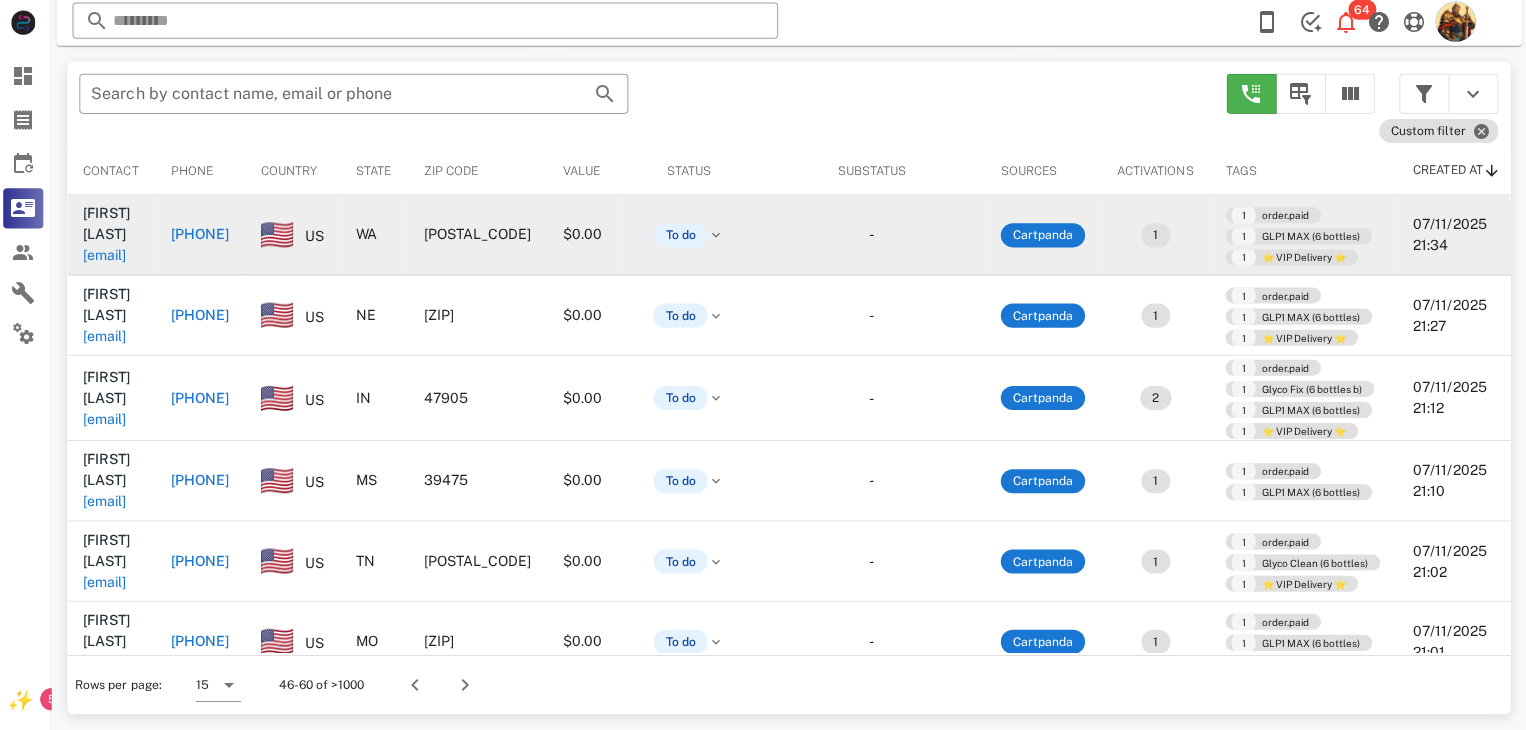 click on "goodpatent@earthlink.net" at bounding box center (109, 257) 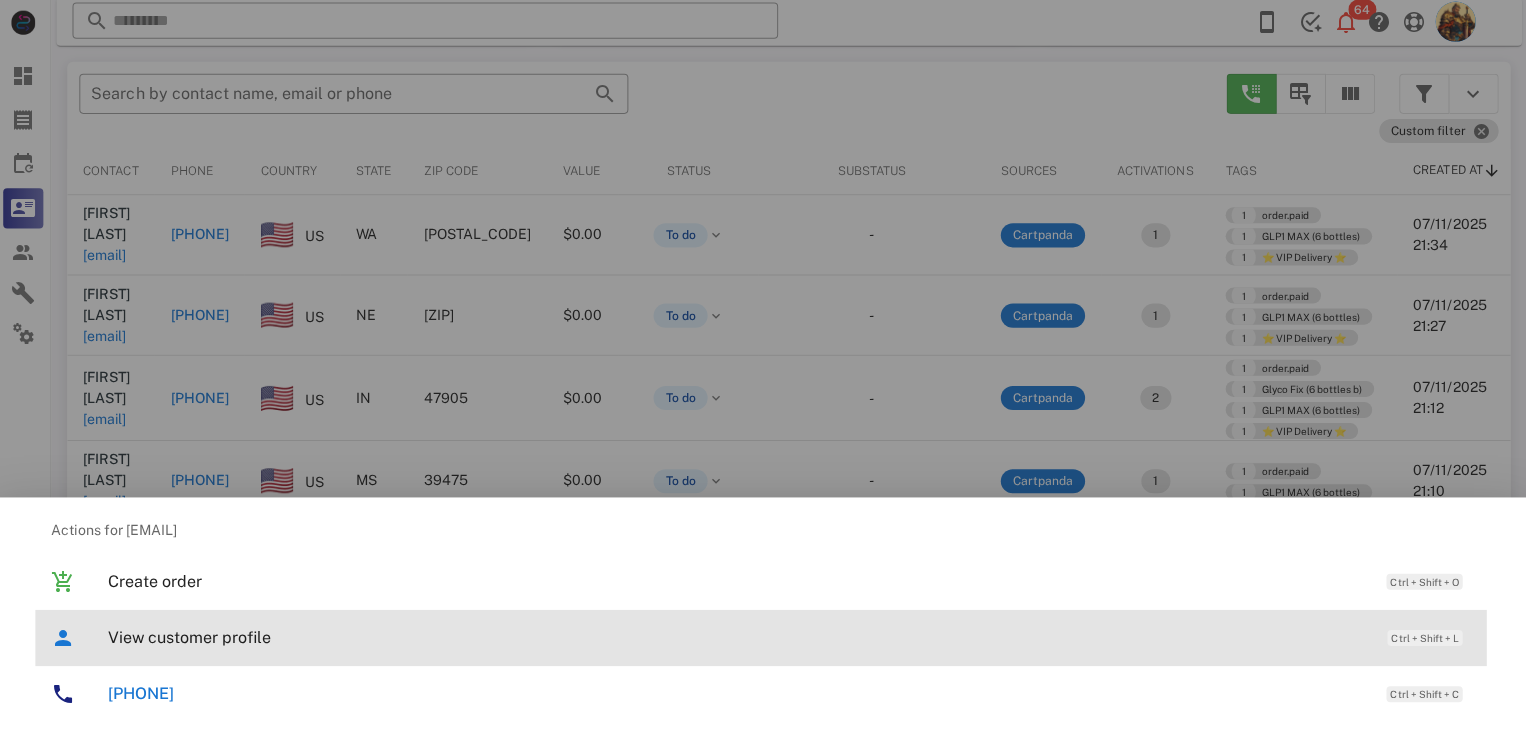 click on "View customer profile" at bounding box center [739, 637] 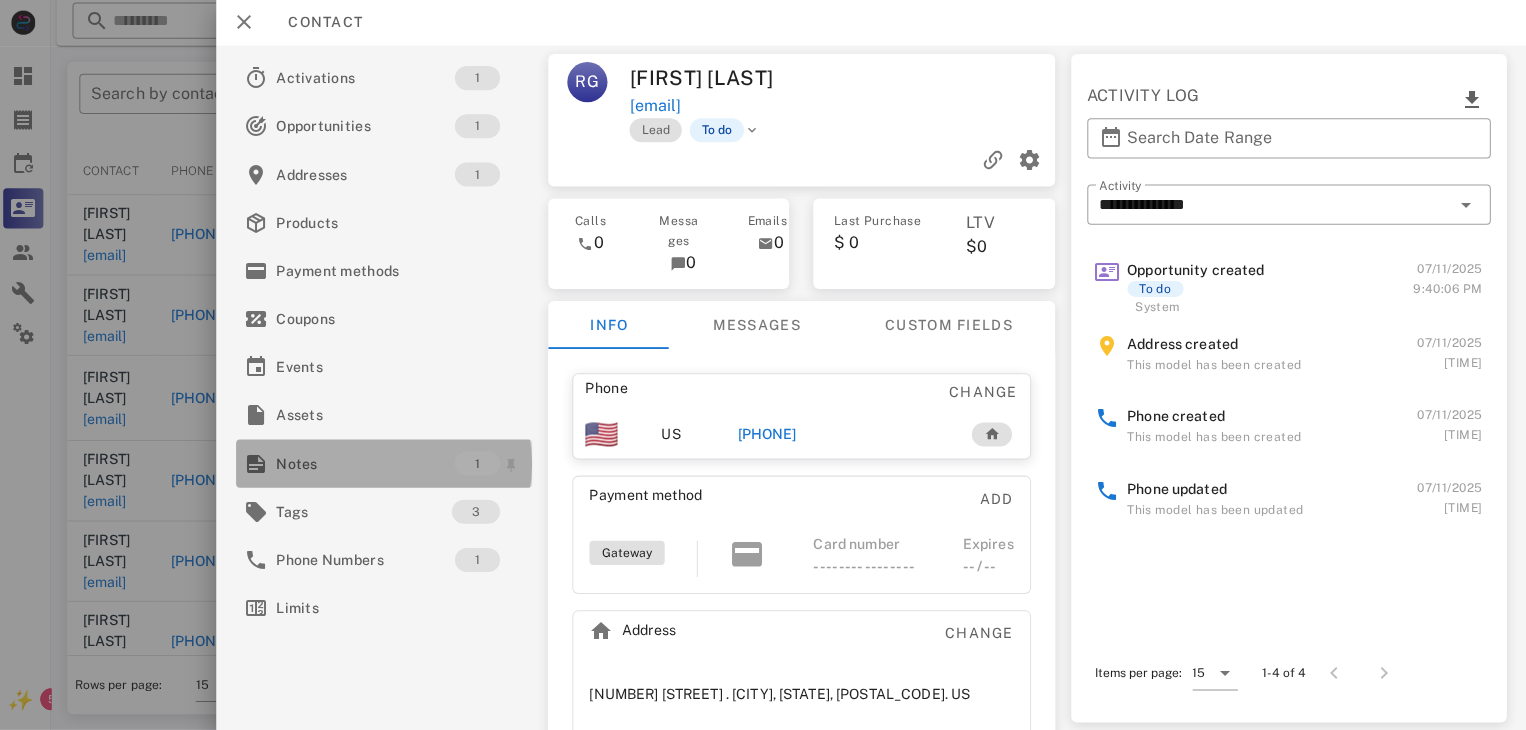 click on "Notes" at bounding box center (369, 464) 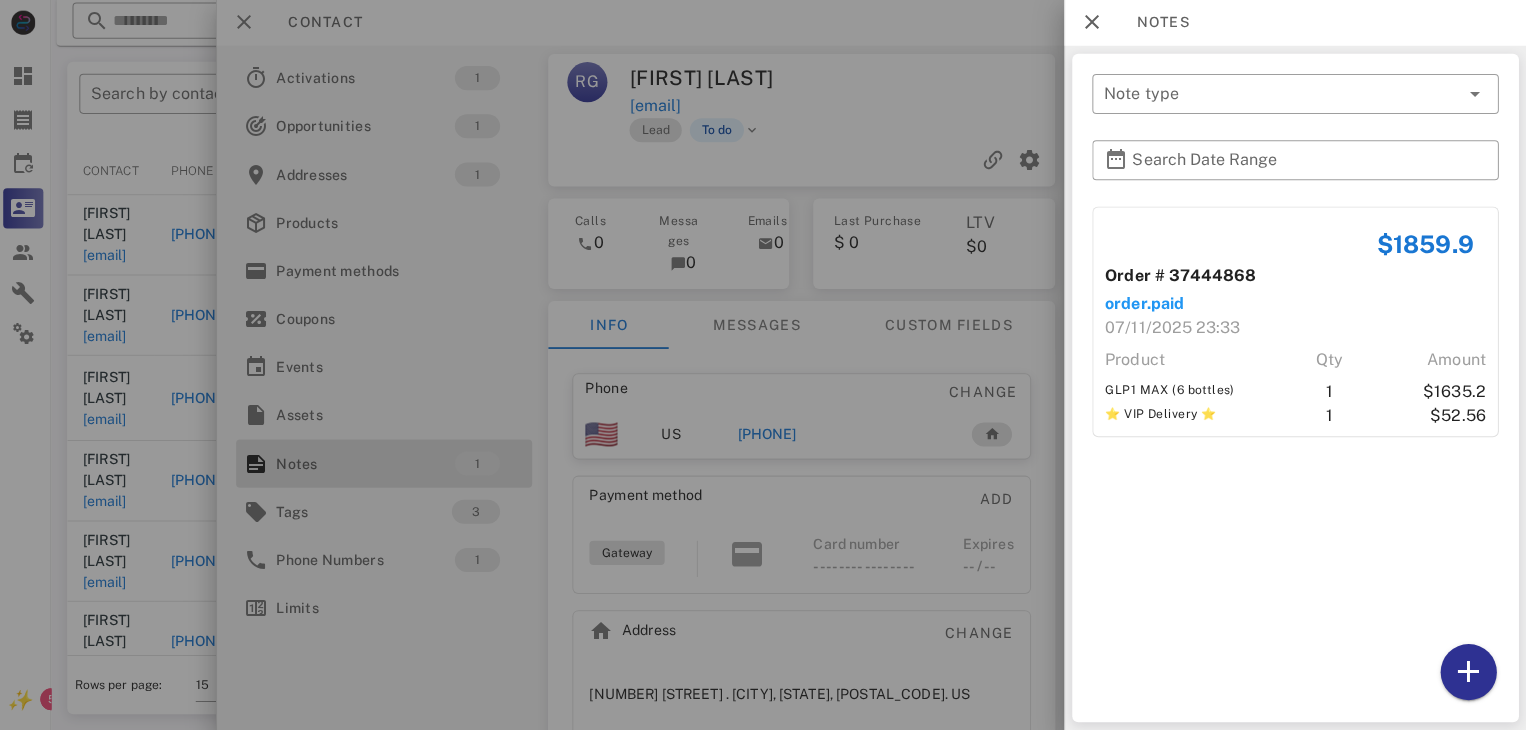 click at bounding box center (763, 365) 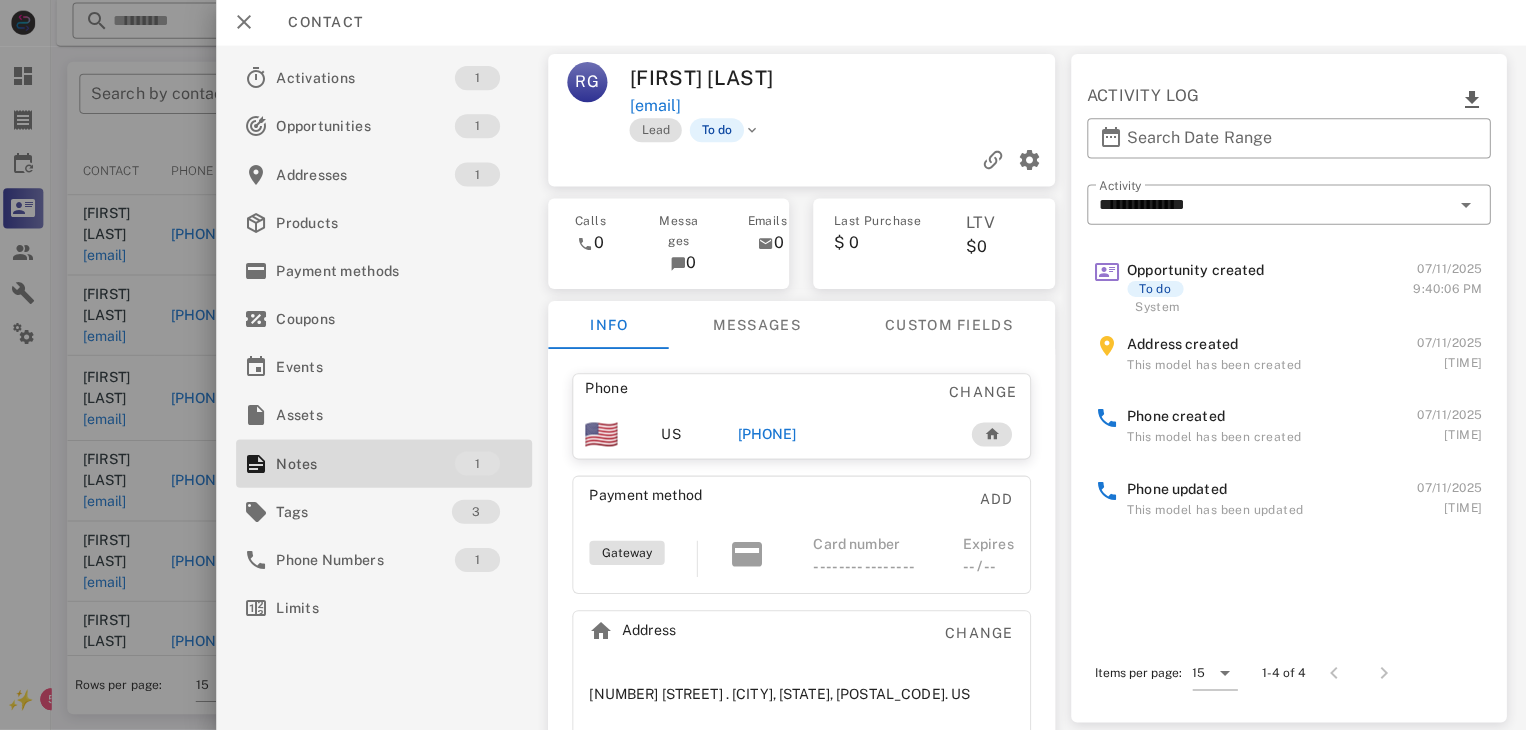 click on "+12838598915" at bounding box center (841, 435) 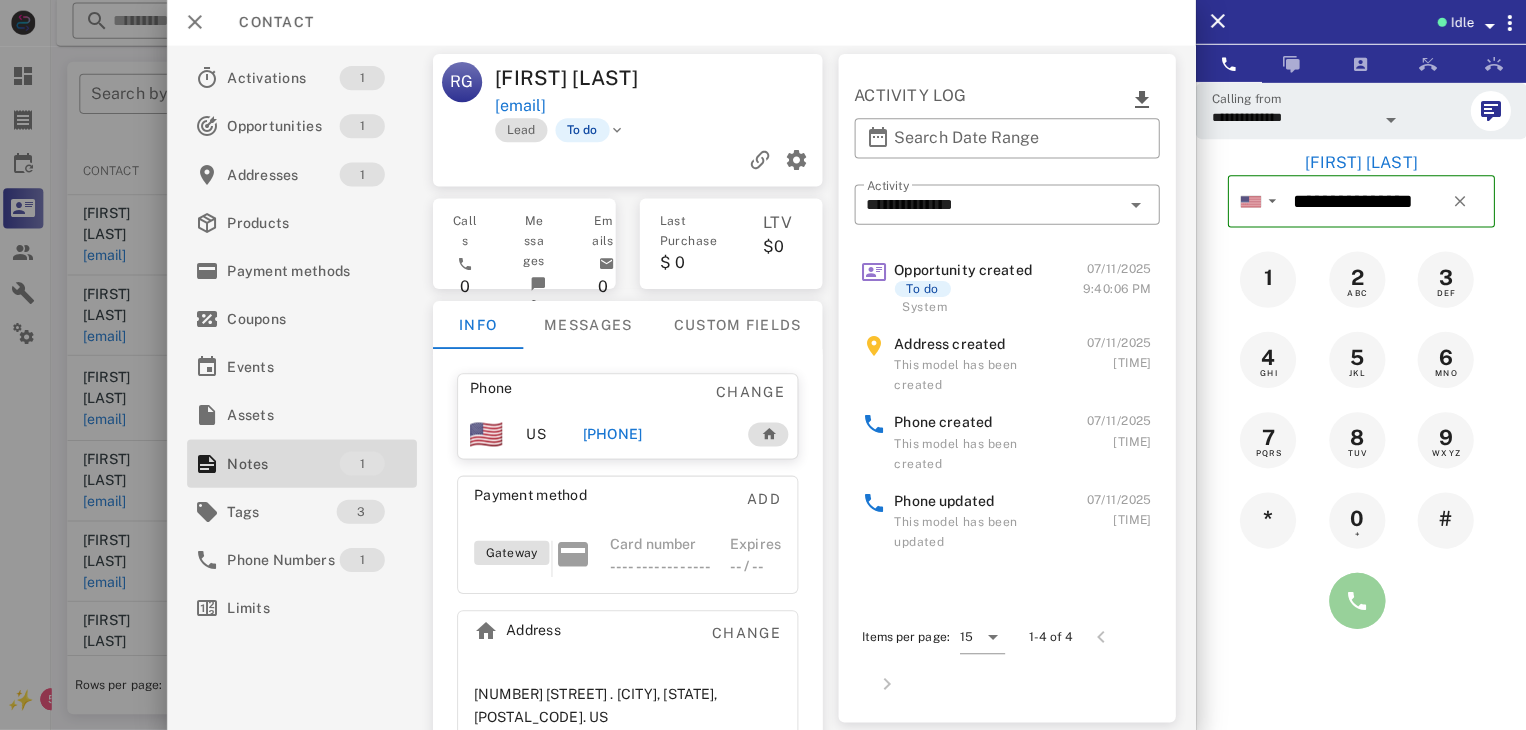 click at bounding box center [1357, 601] 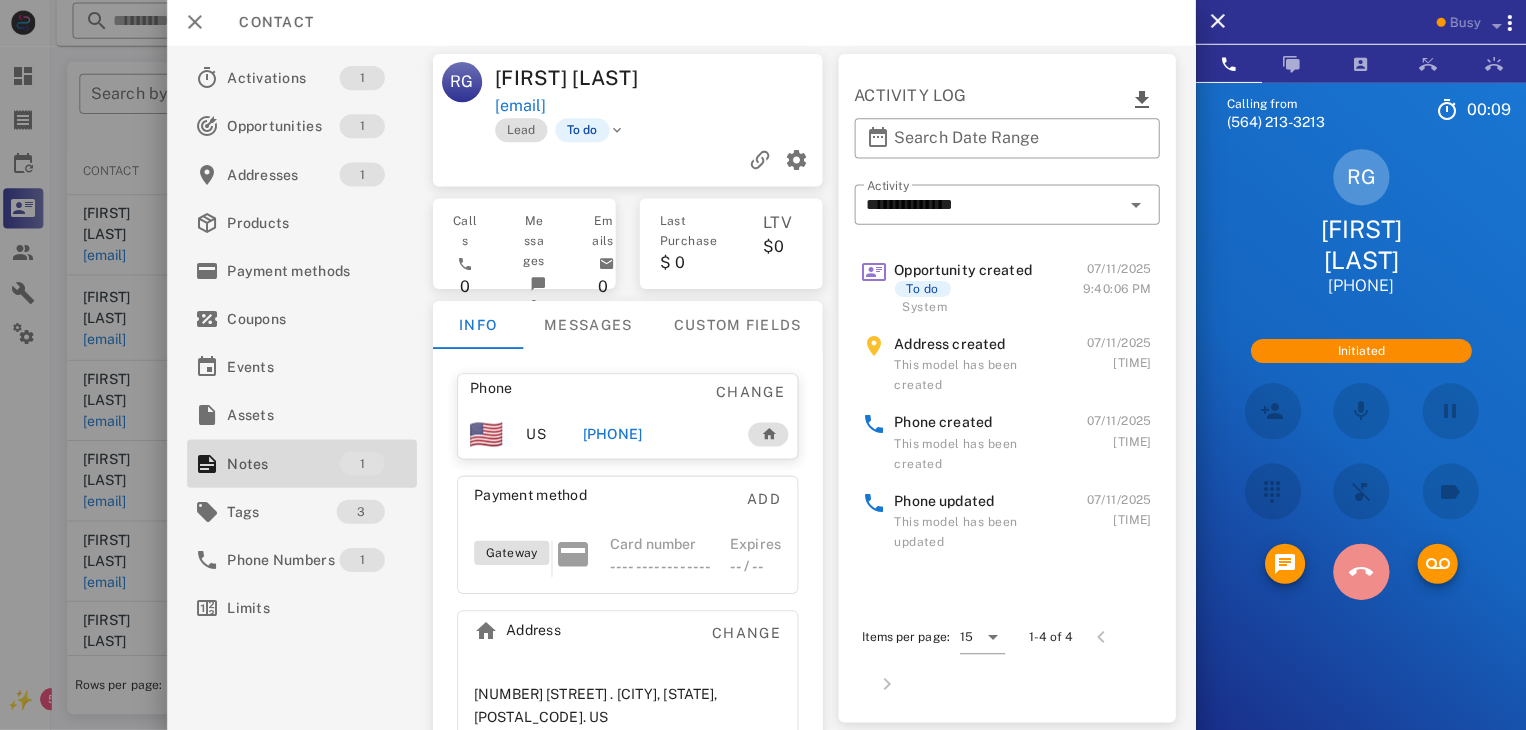 drag, startPoint x: 1358, startPoint y: 594, endPoint x: 1368, endPoint y: 574, distance: 22.36068 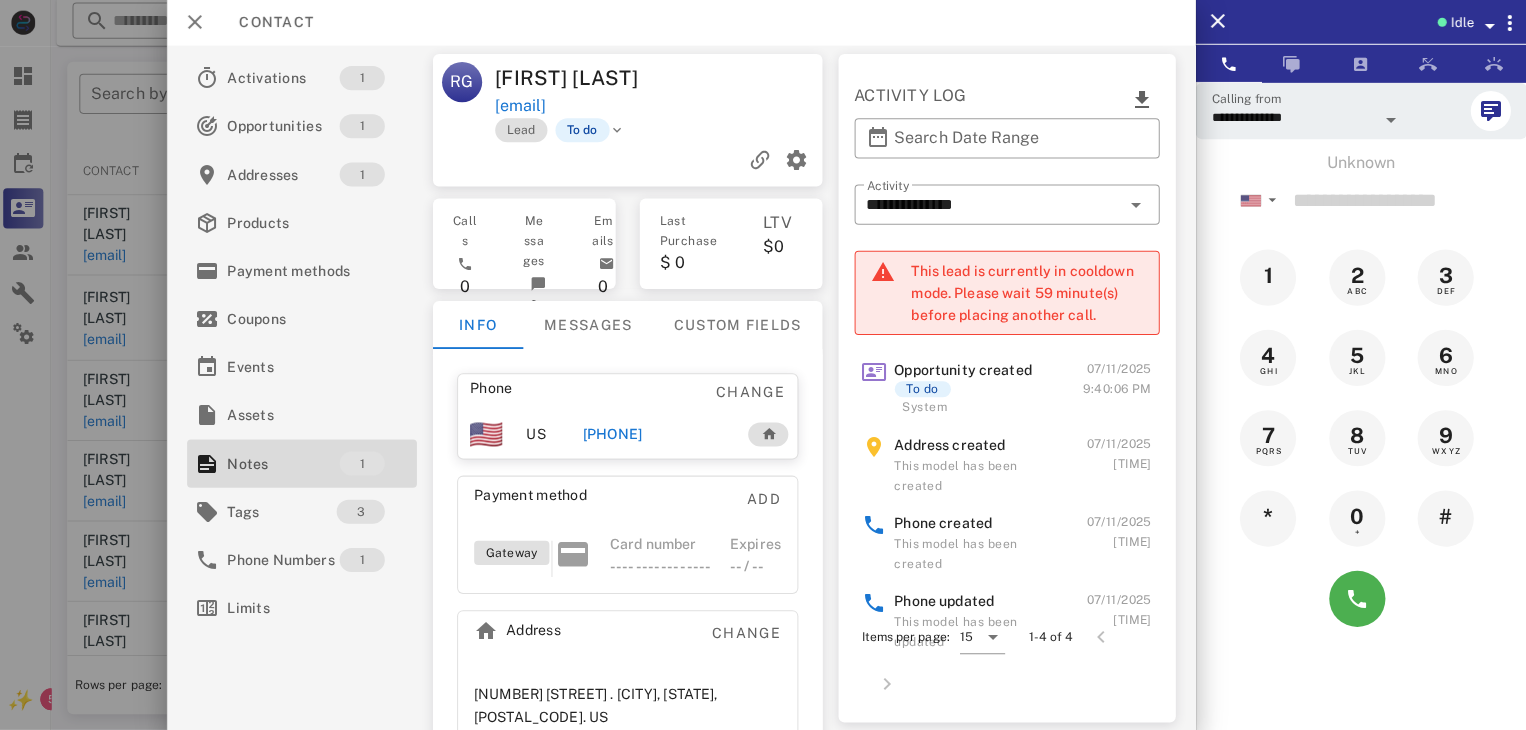 click at bounding box center (763, 365) 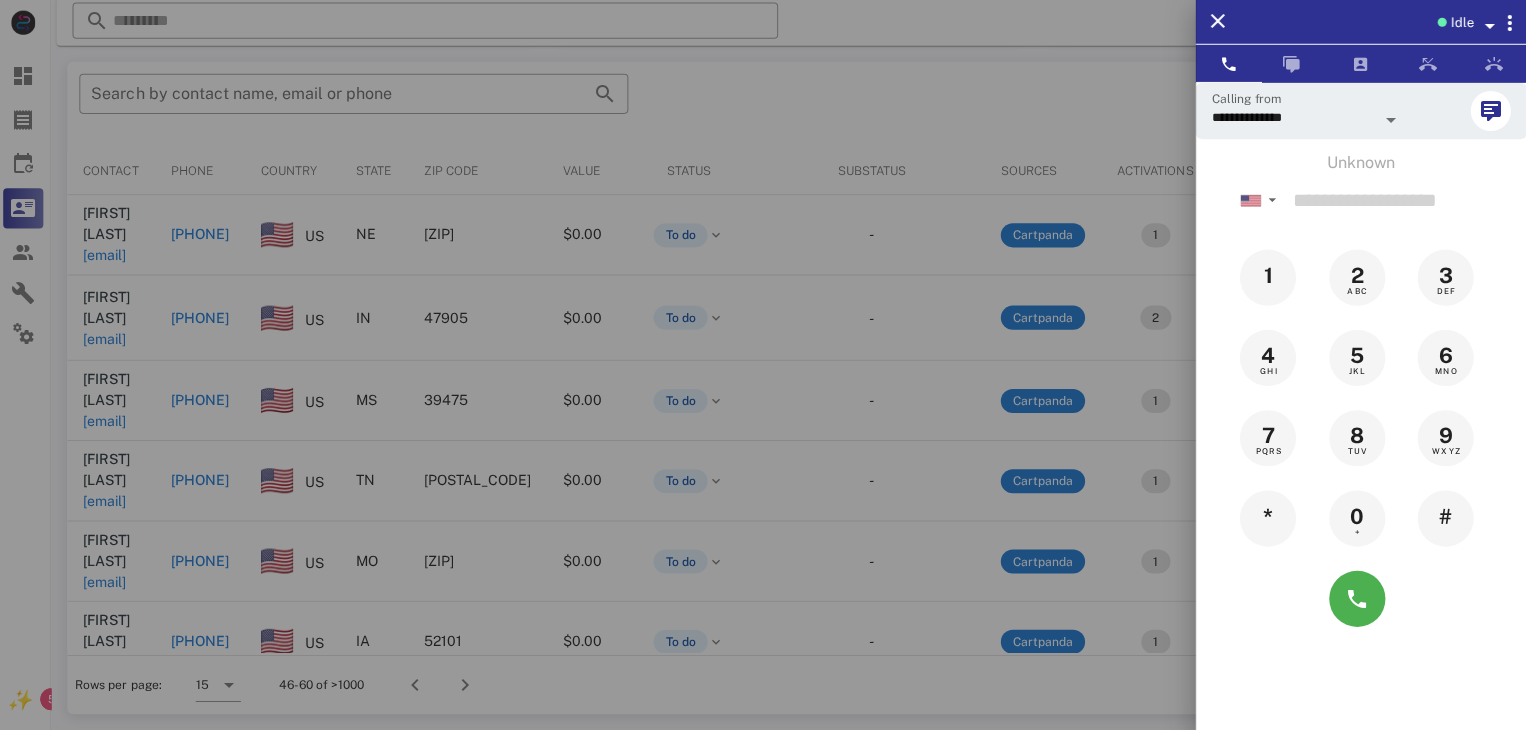click at bounding box center (763, 365) 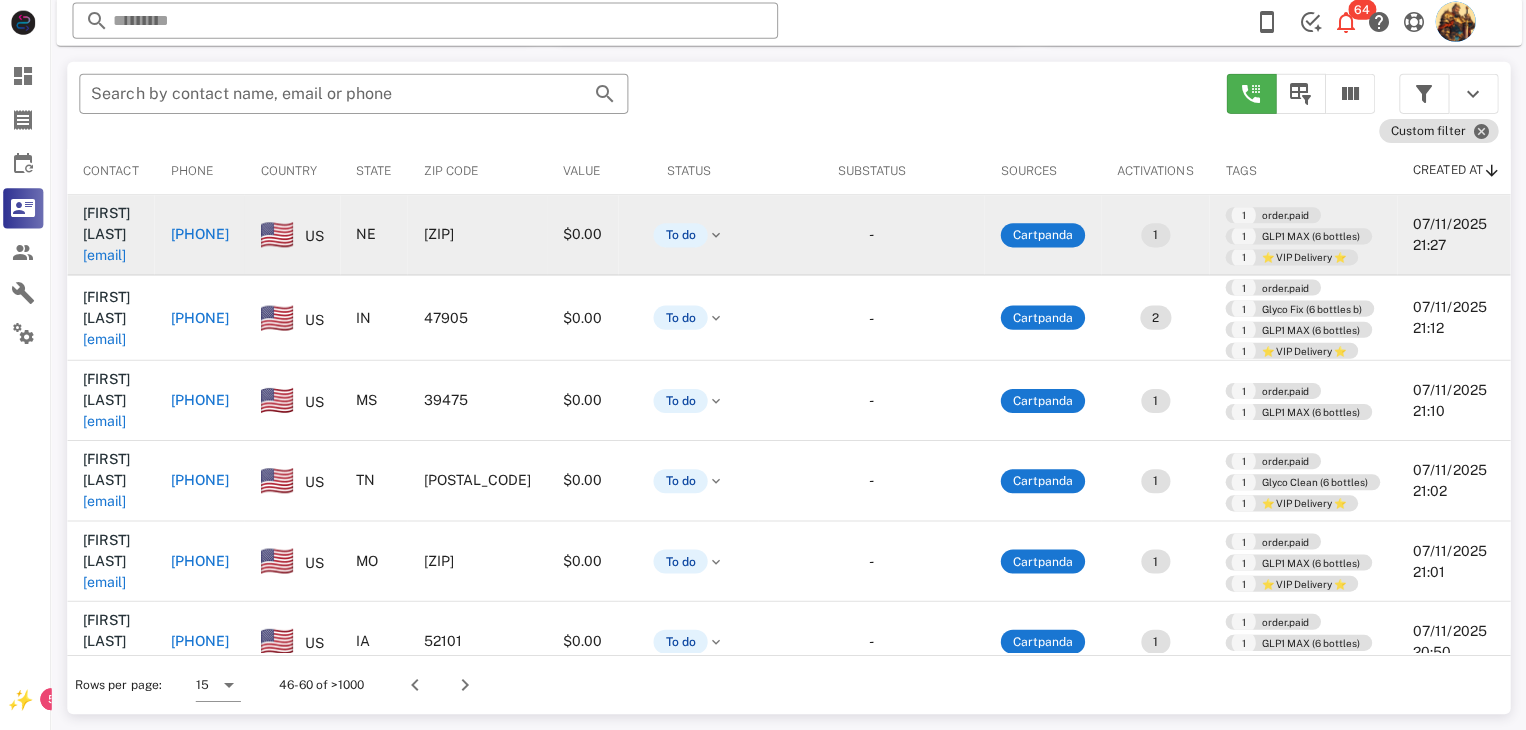 click on "Nancy Schanbacher  nschanbacher@gmail.com" at bounding box center [115, 236] 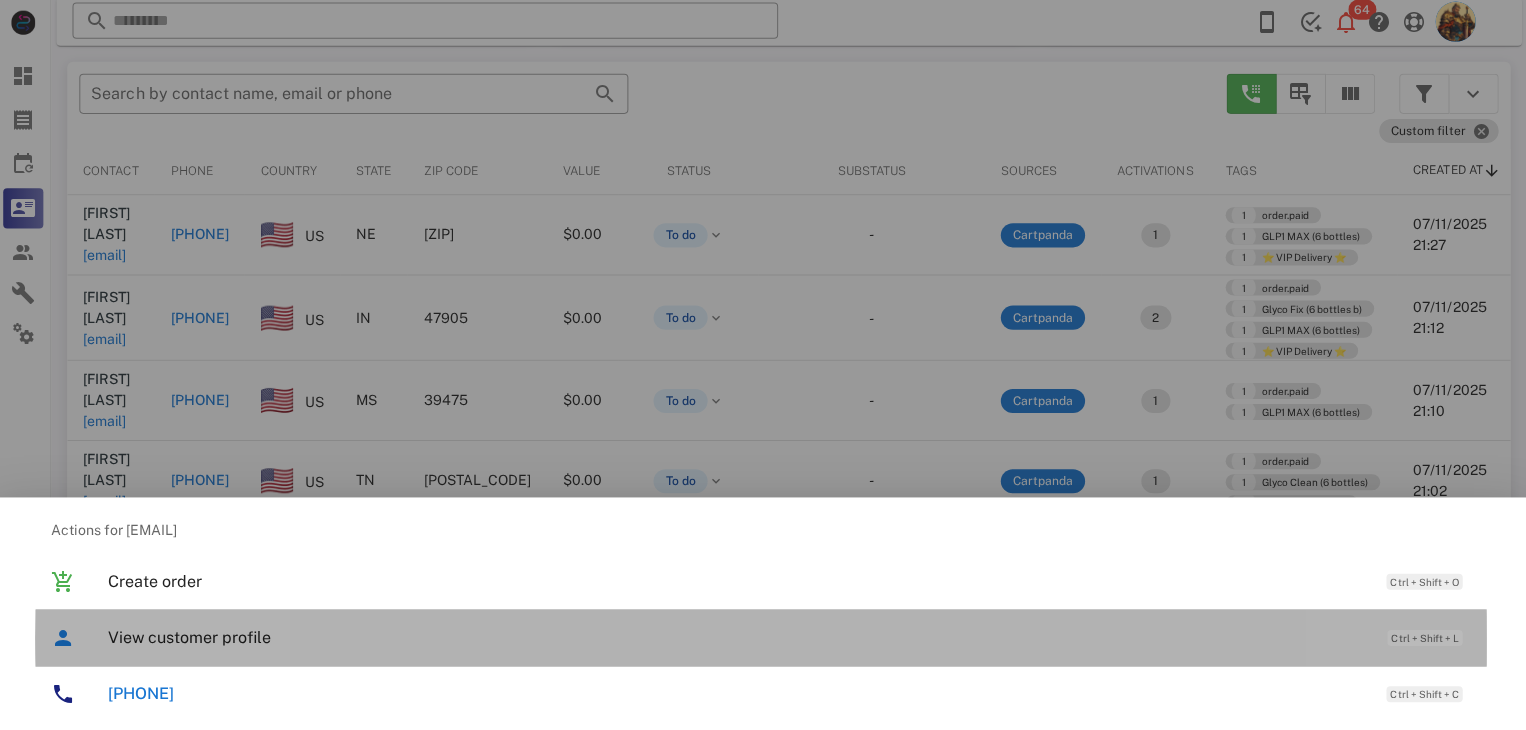 click on "View customer profile" at bounding box center (739, 637) 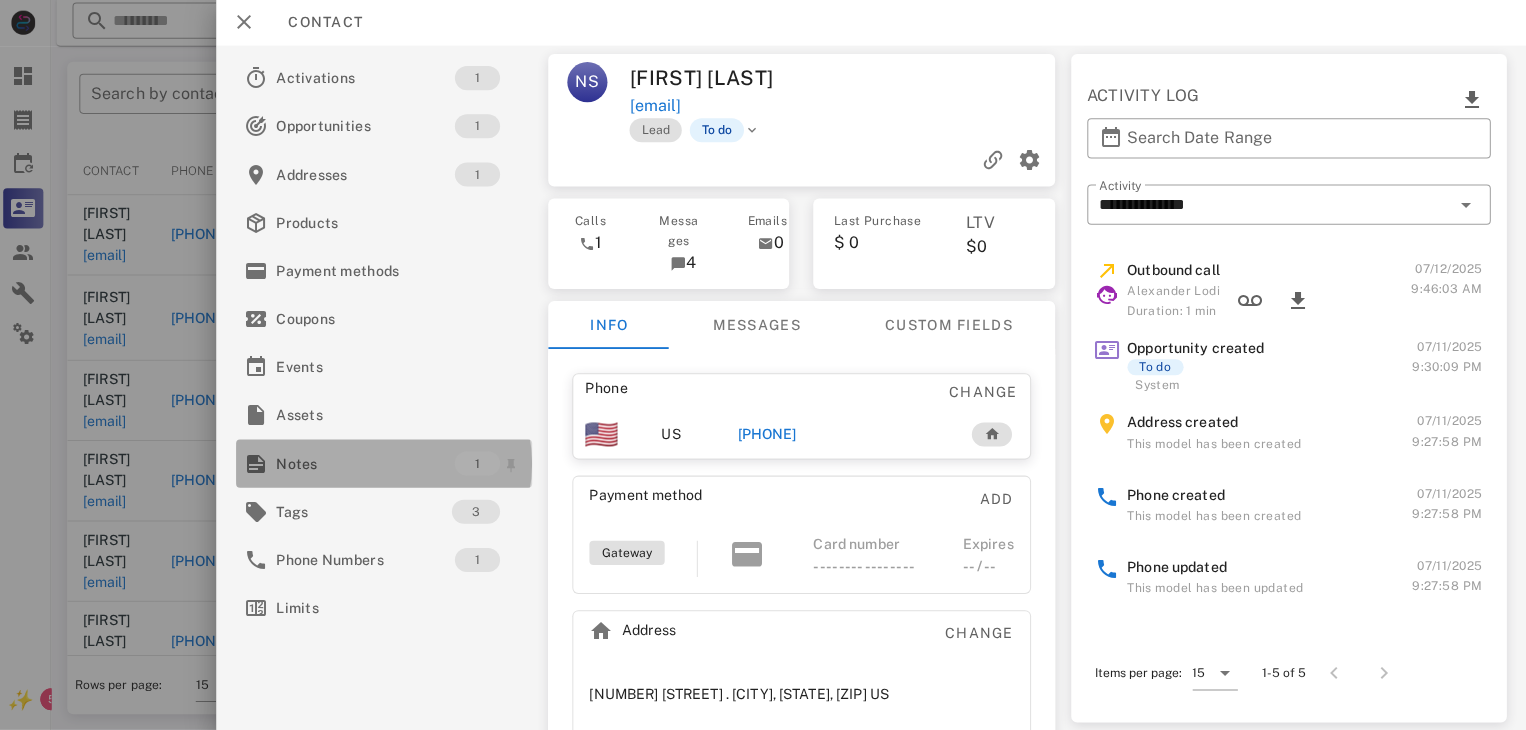 click on "Notes" at bounding box center (369, 464) 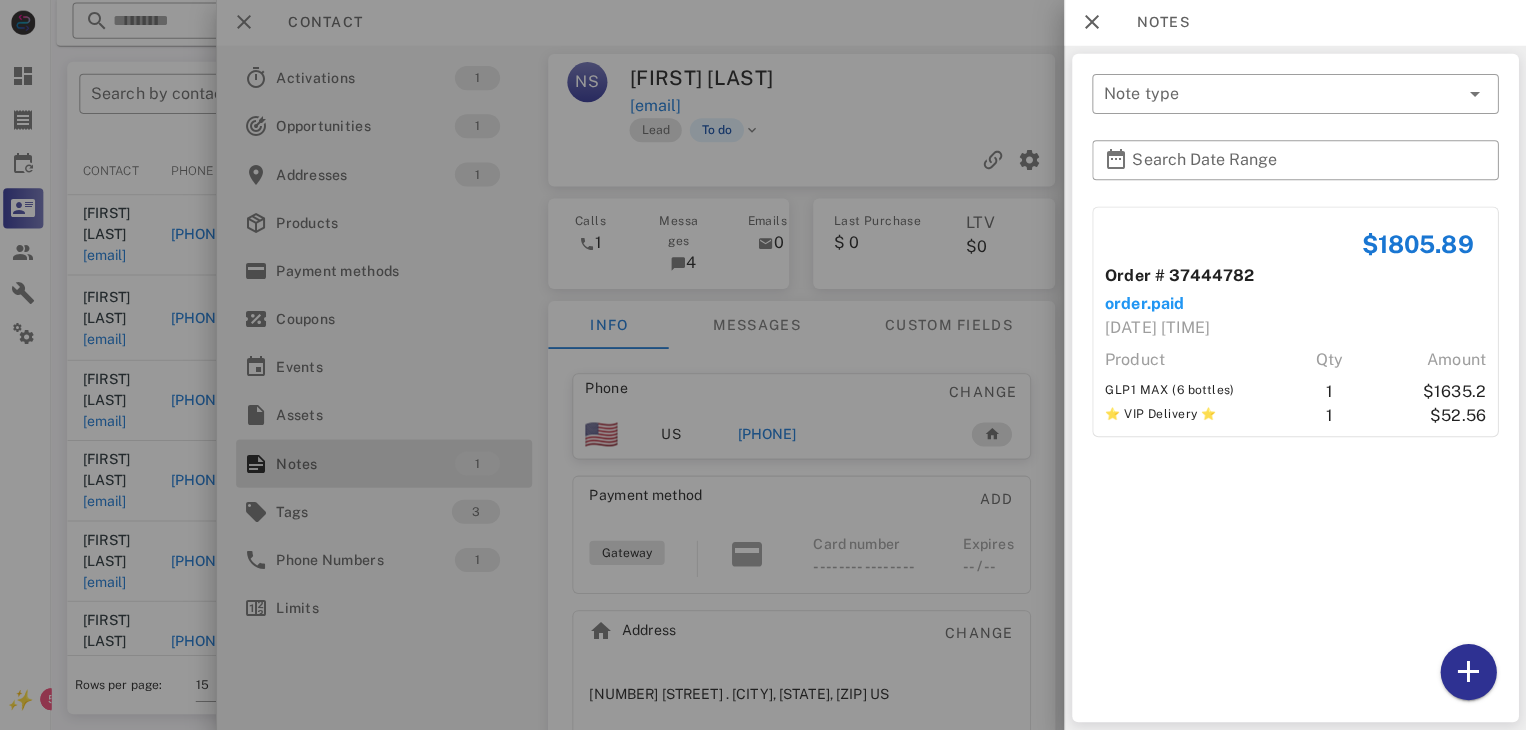 click at bounding box center (763, 365) 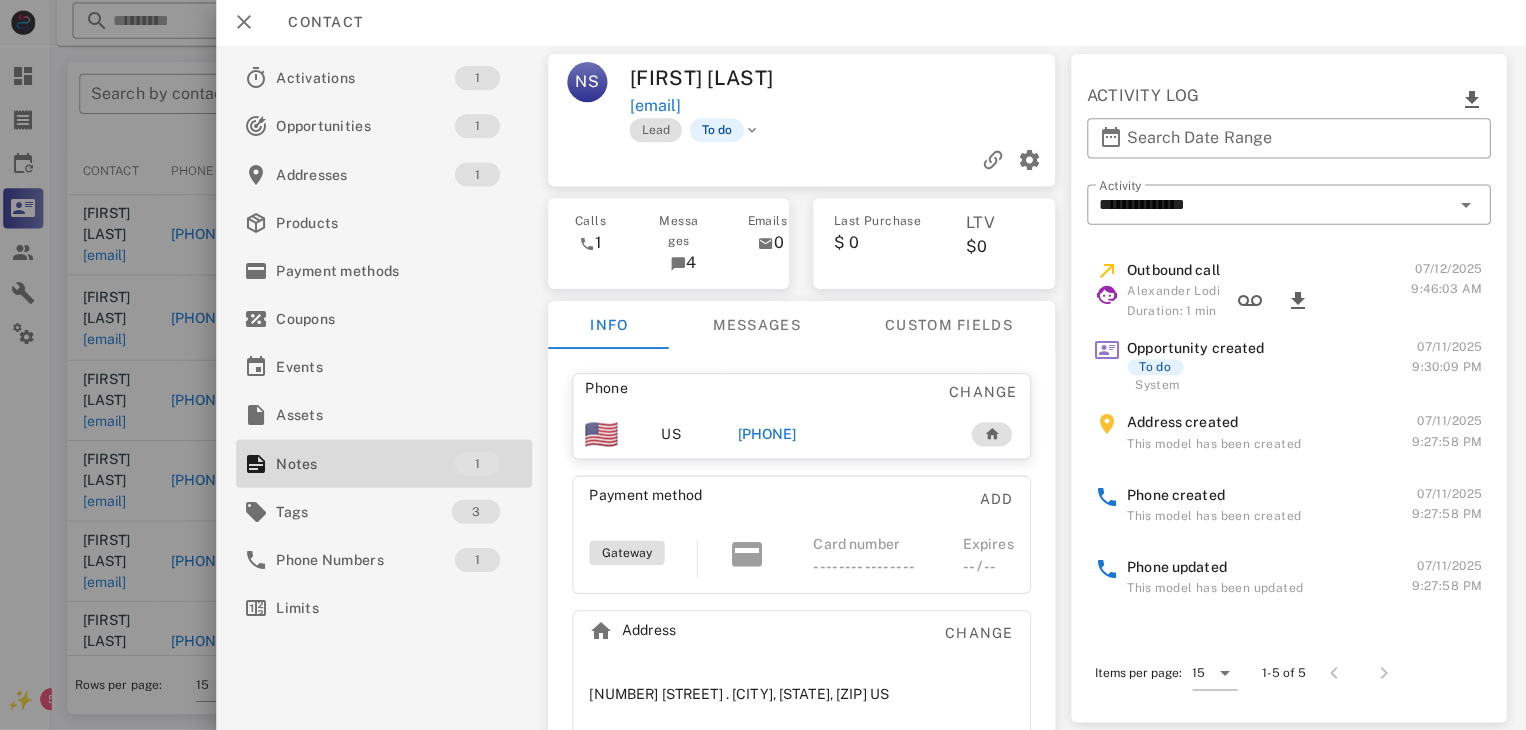 click on "+13082930412" at bounding box center (769, 435) 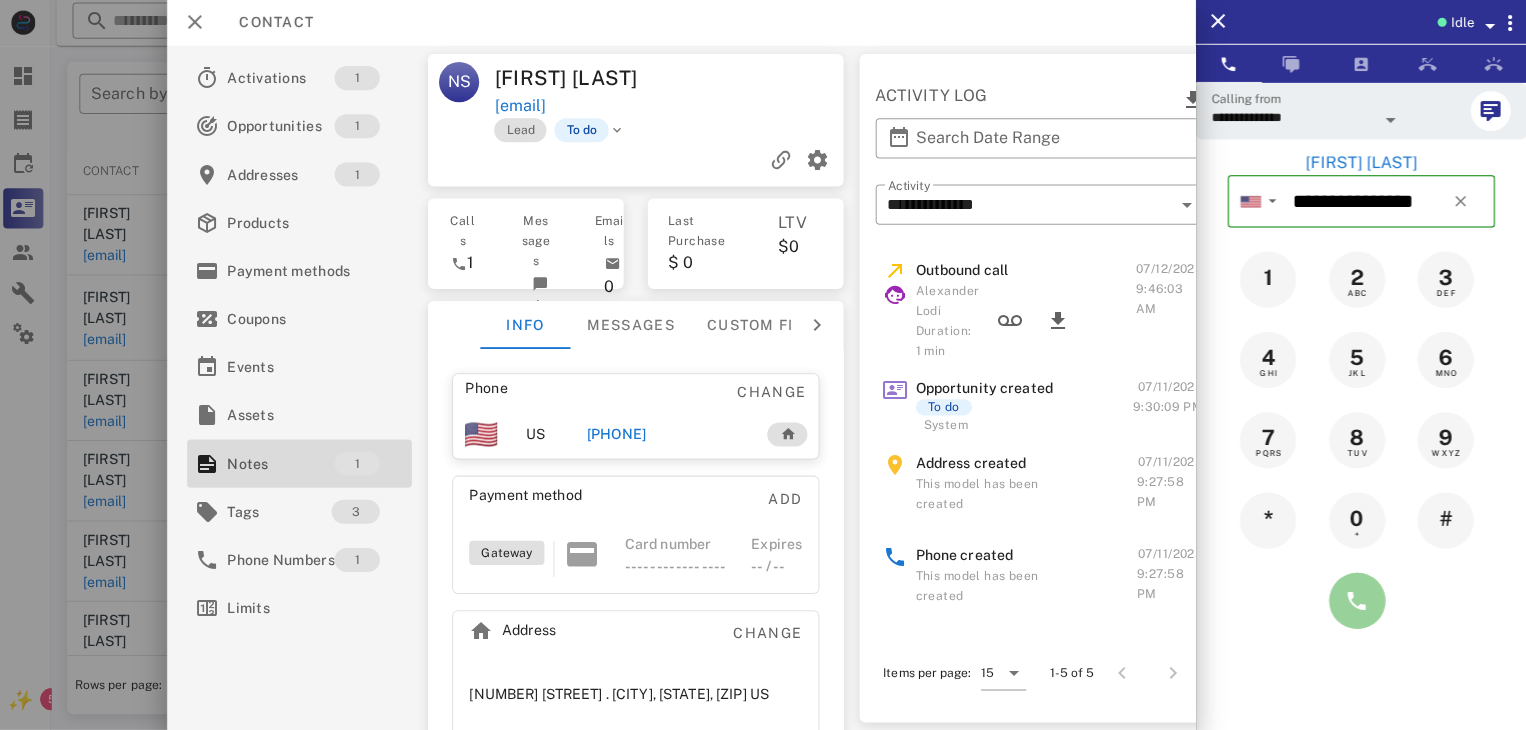 click at bounding box center (1357, 601) 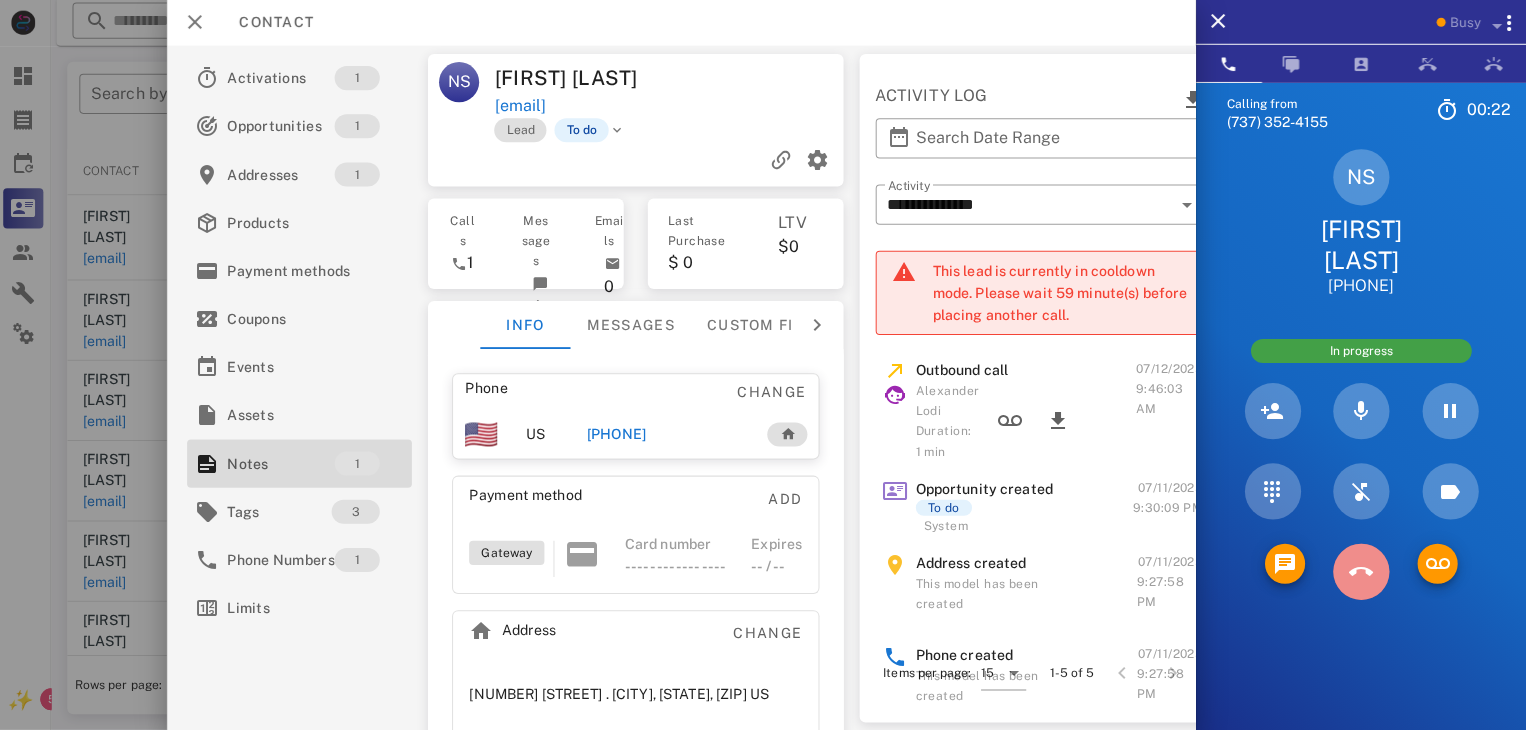 click at bounding box center (1361, 572) 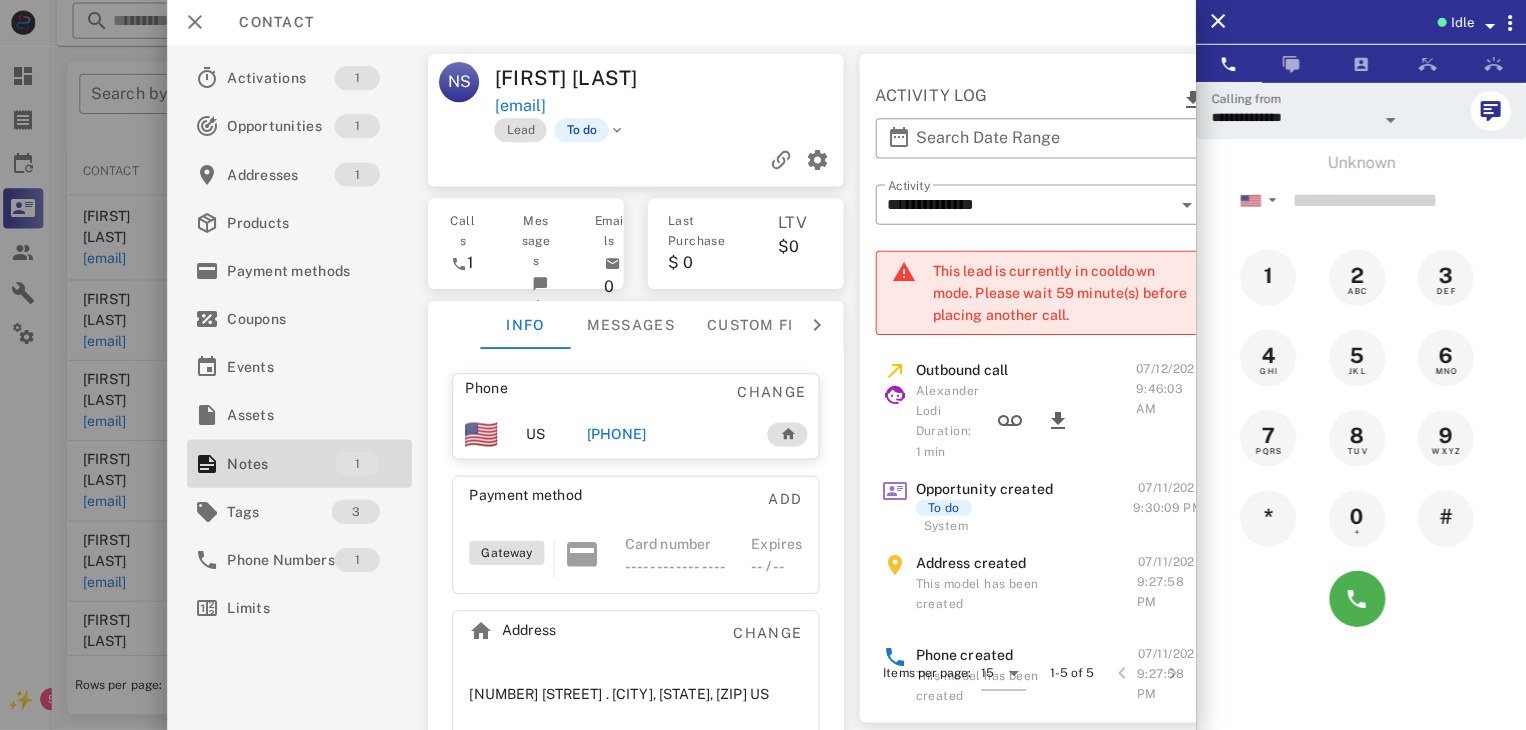 click at bounding box center [763, 365] 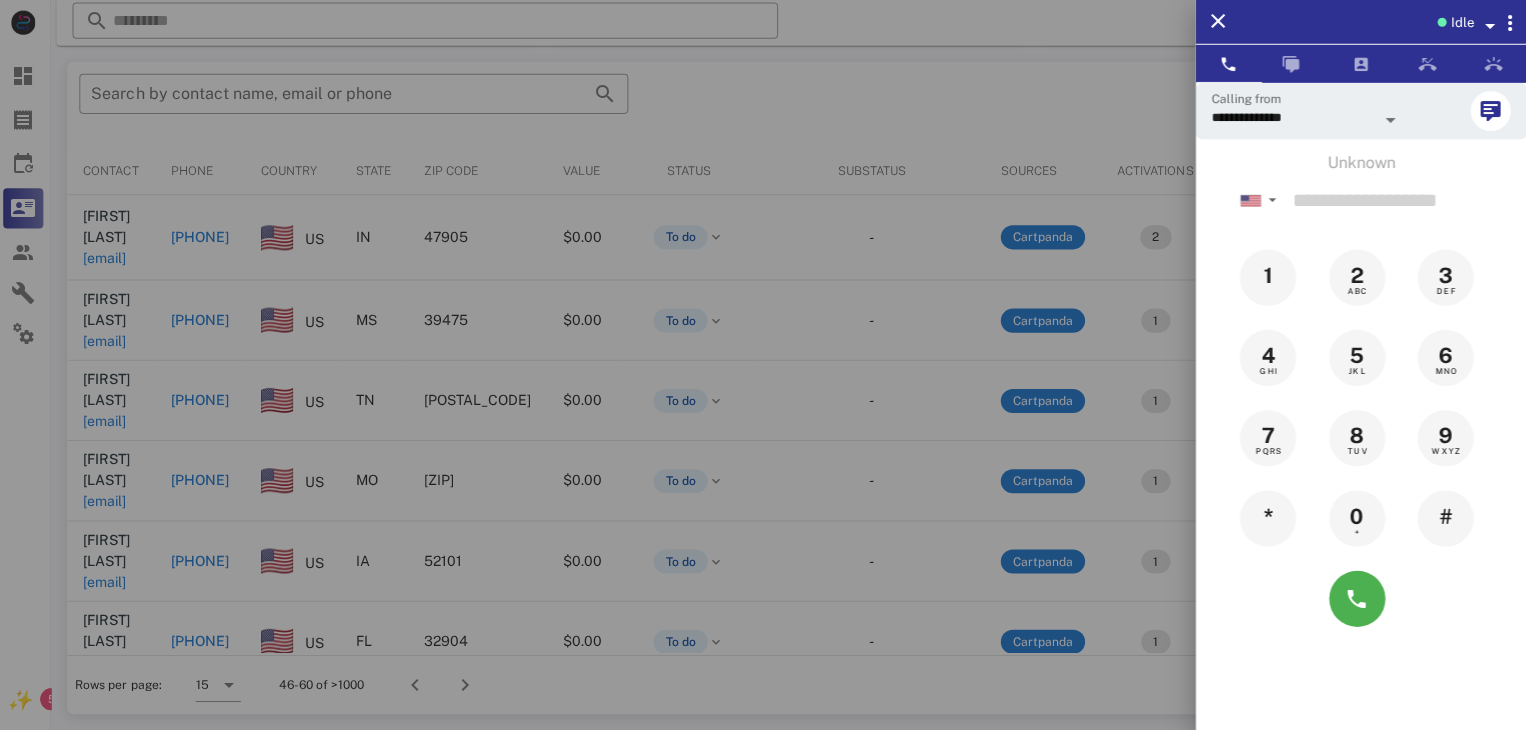 click at bounding box center (763, 365) 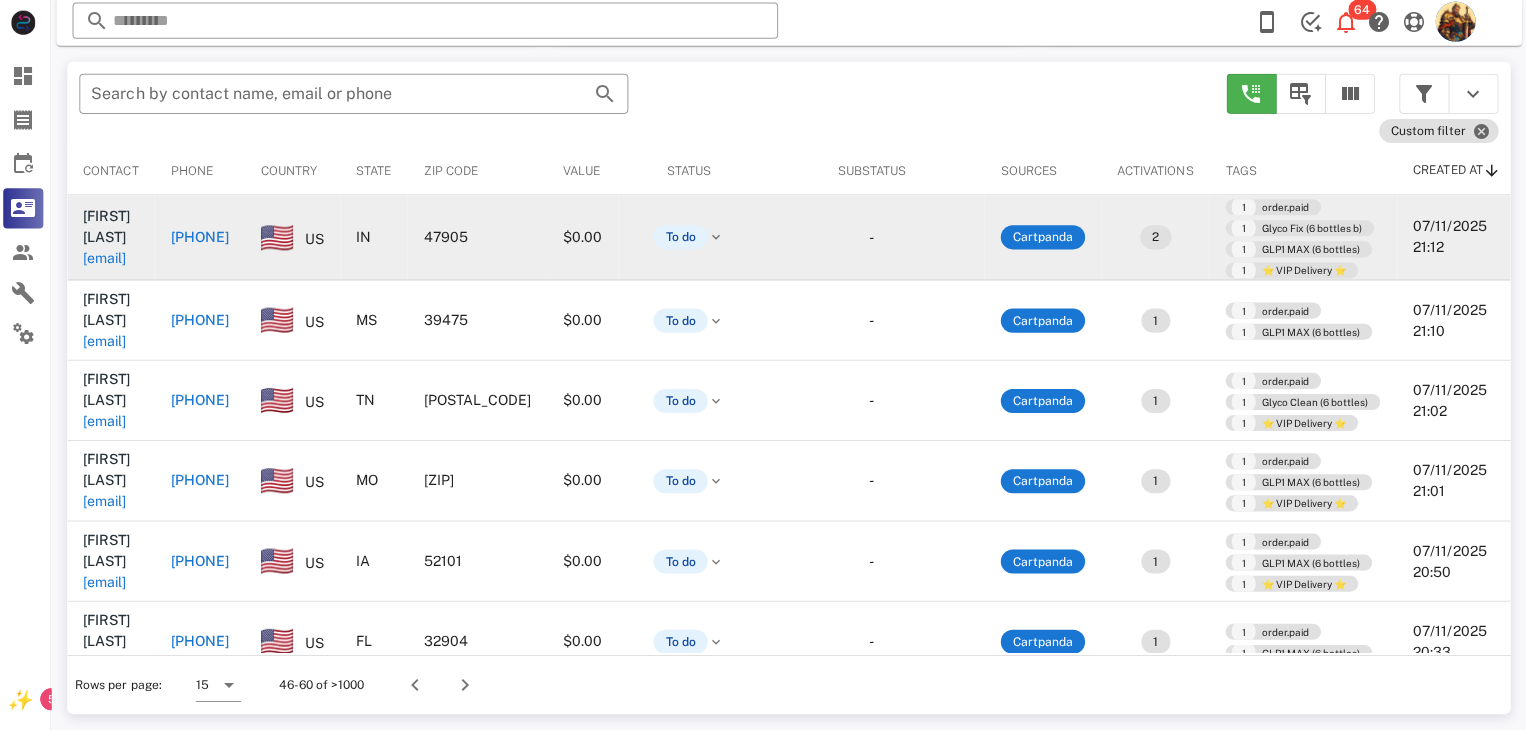 click on "mkramz205@gmail.com" at bounding box center (109, 260) 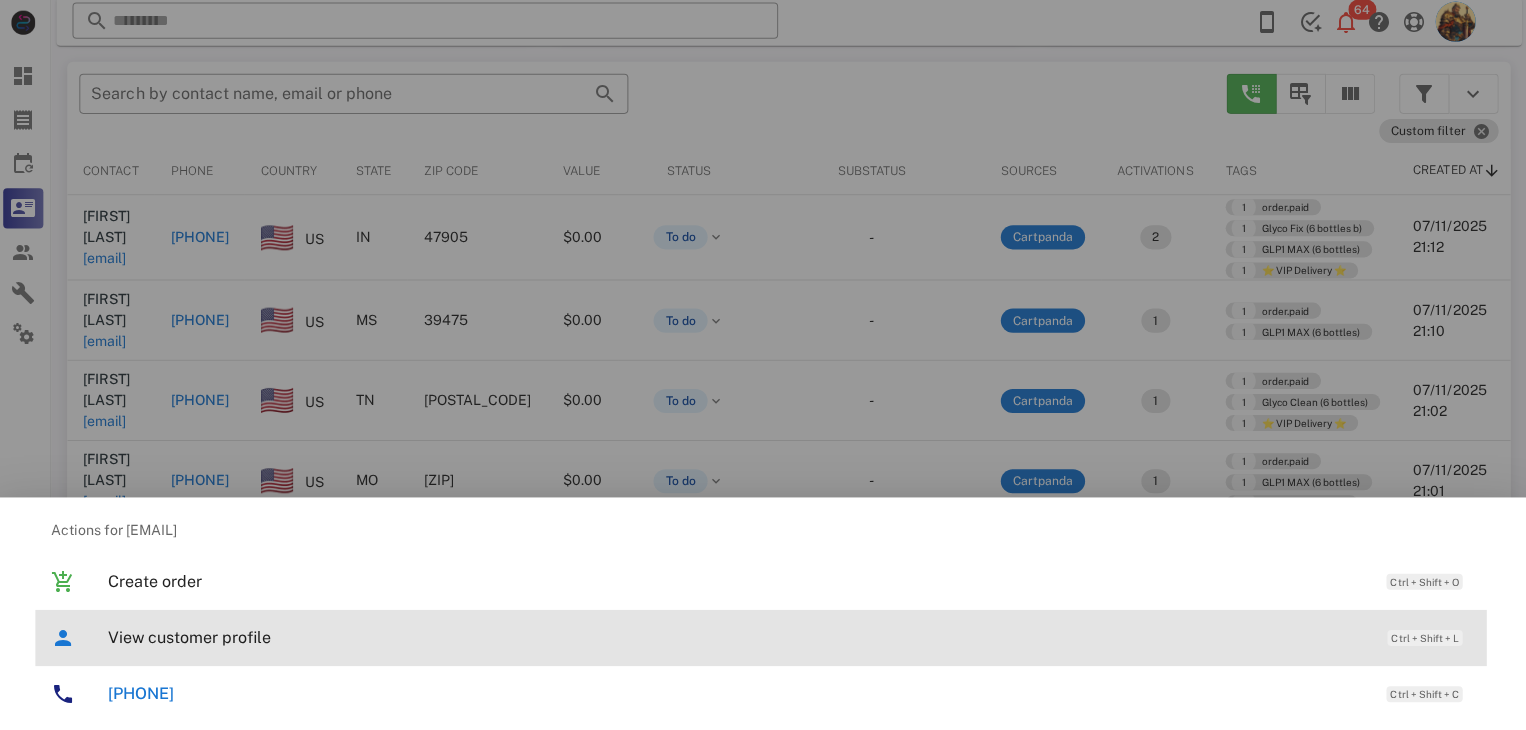 click on "View customer profile" at bounding box center (739, 637) 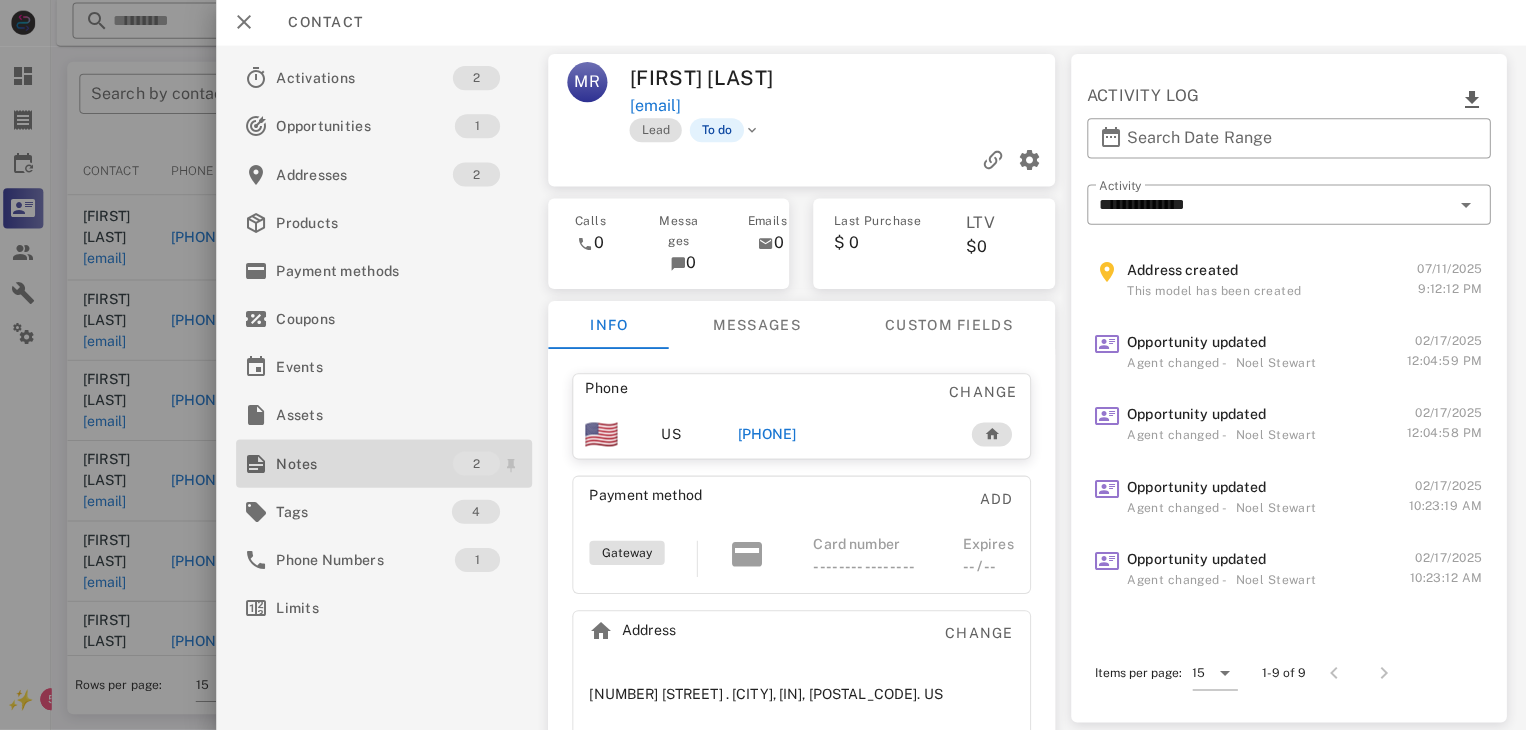 click on "Notes  2" at bounding box center (387, 464) 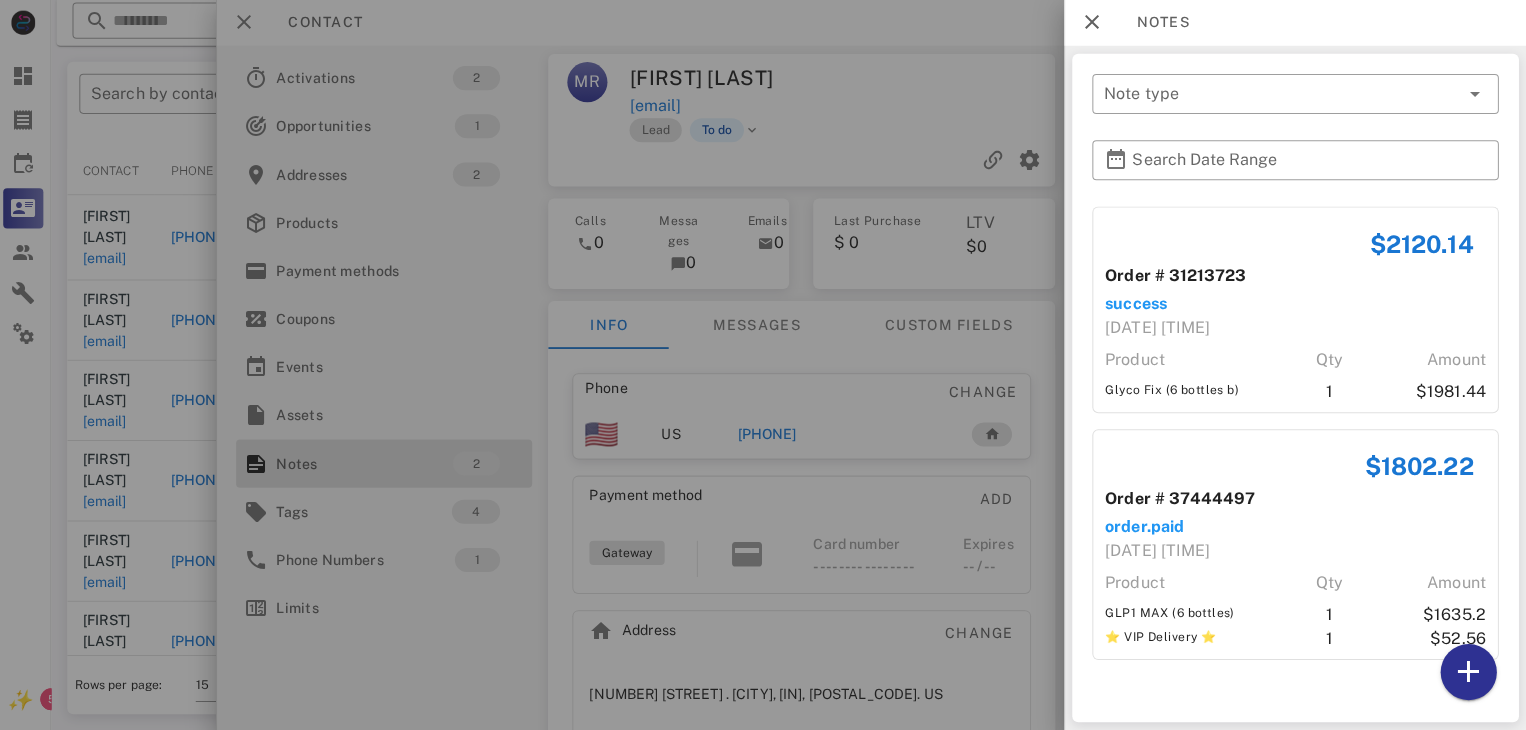 click at bounding box center (763, 365) 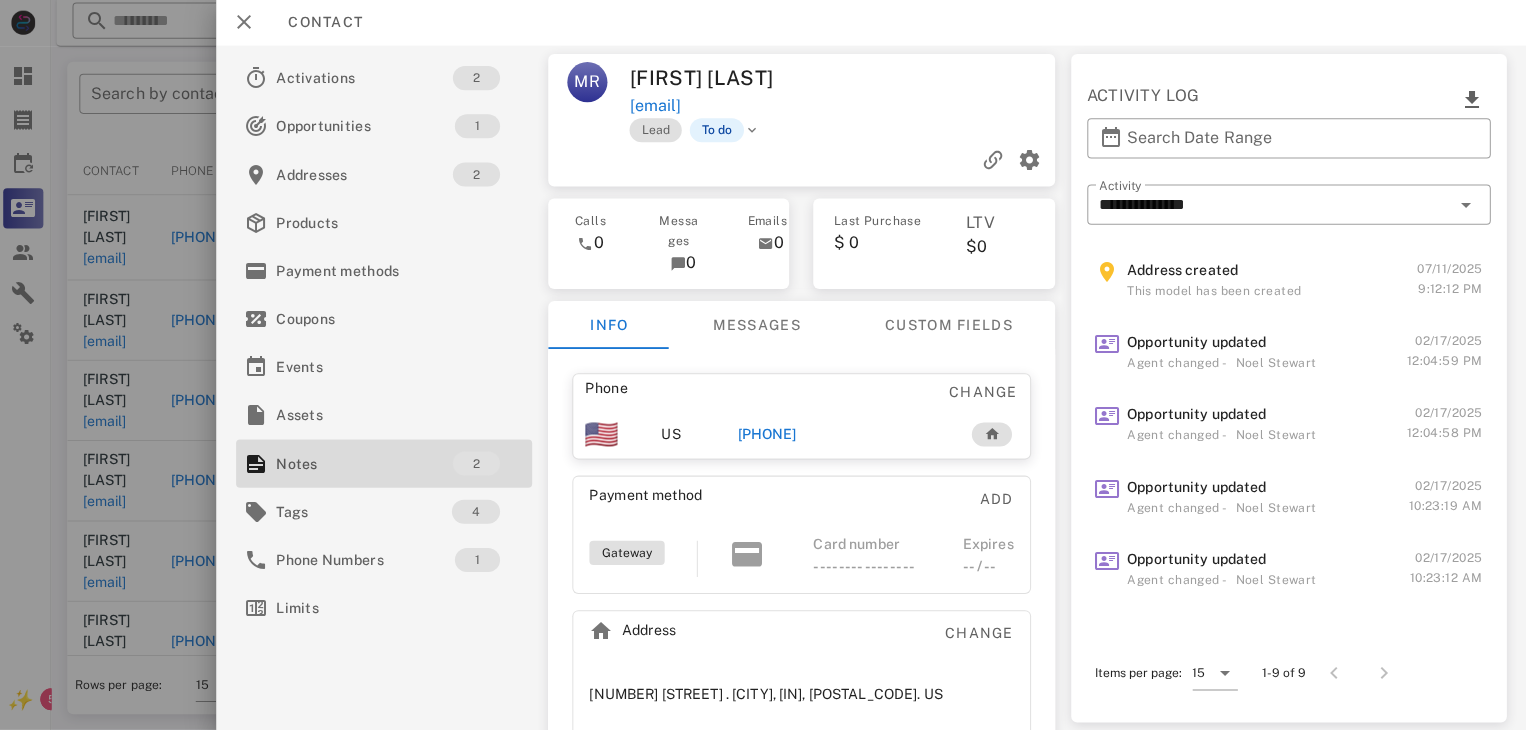 click on "+17654272963" at bounding box center [769, 435] 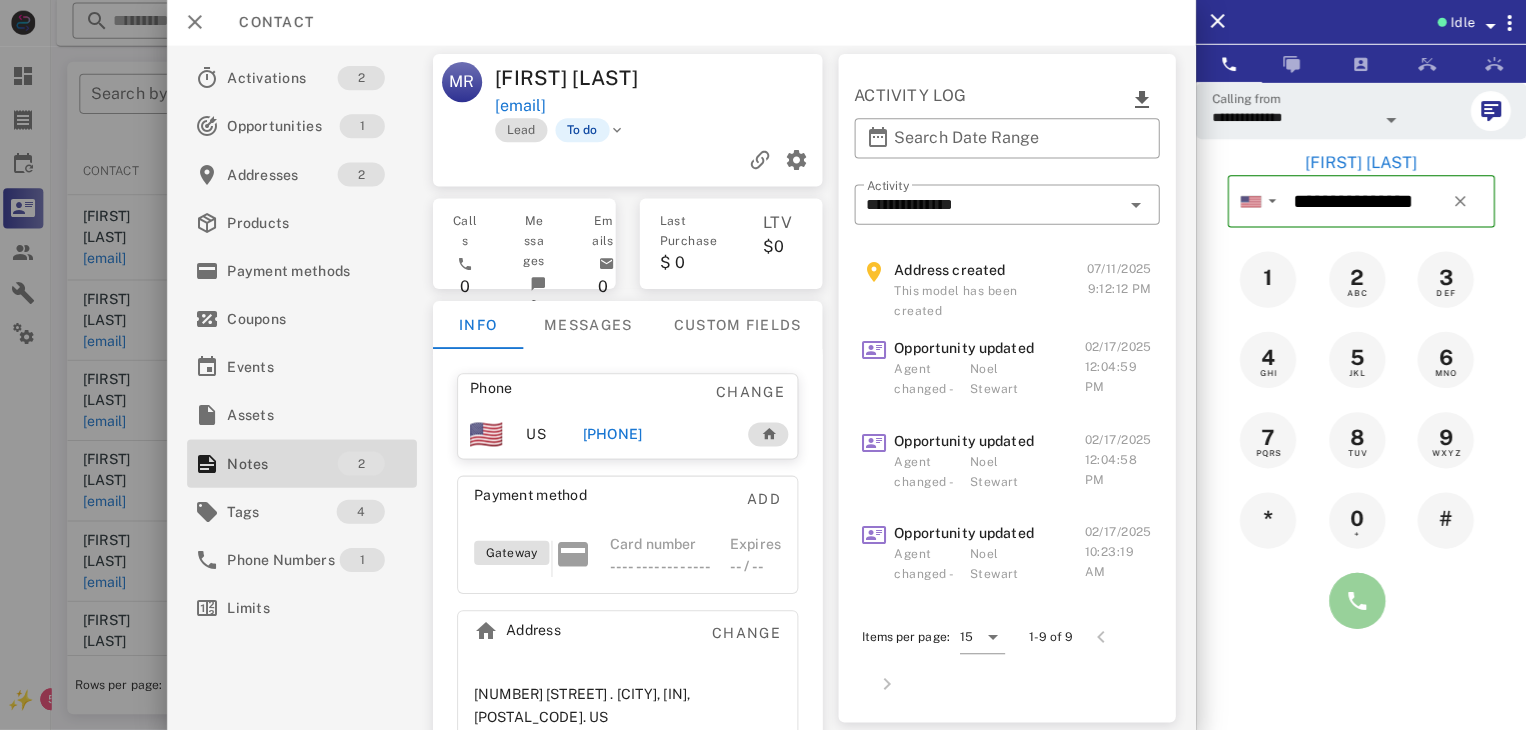 click at bounding box center [1357, 601] 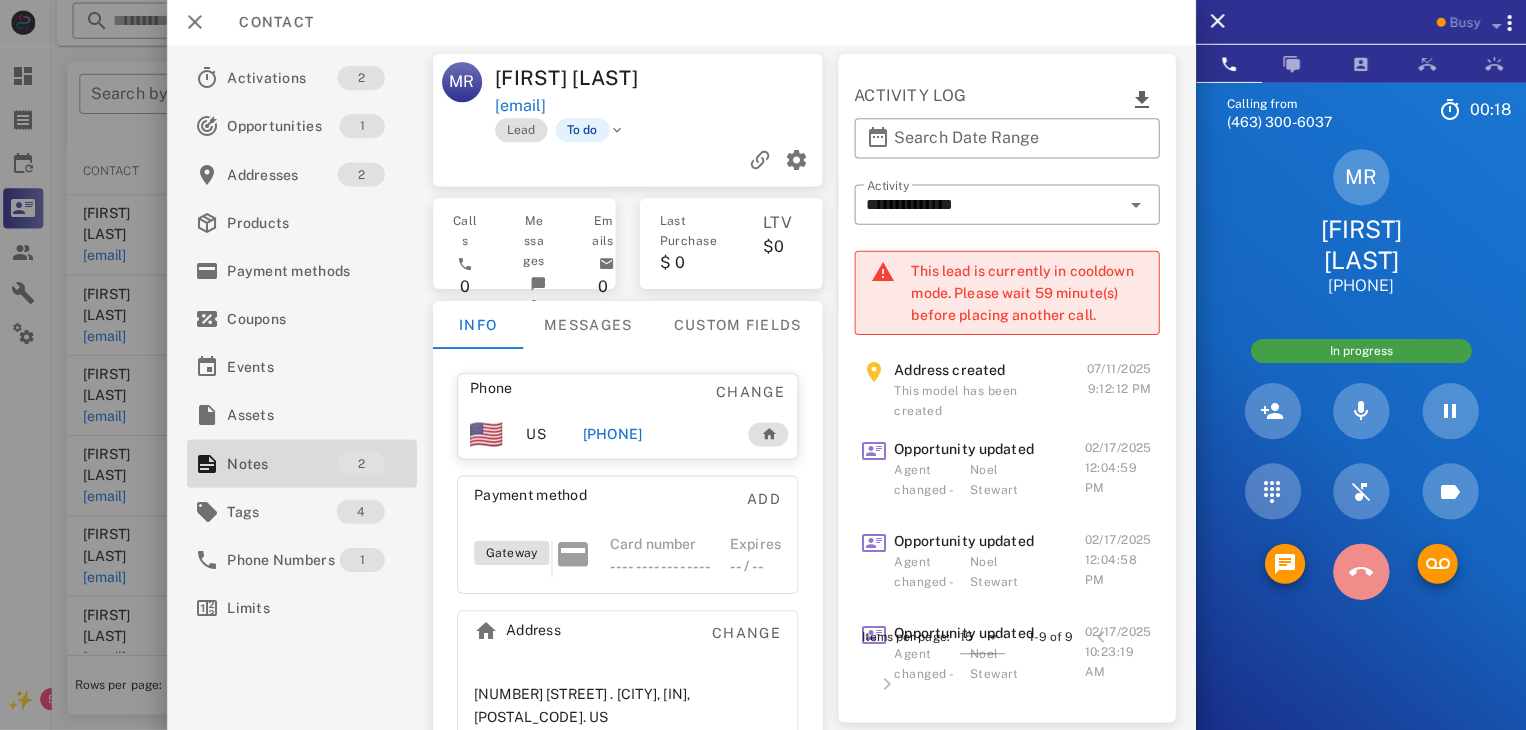 click at bounding box center (1361, 572) 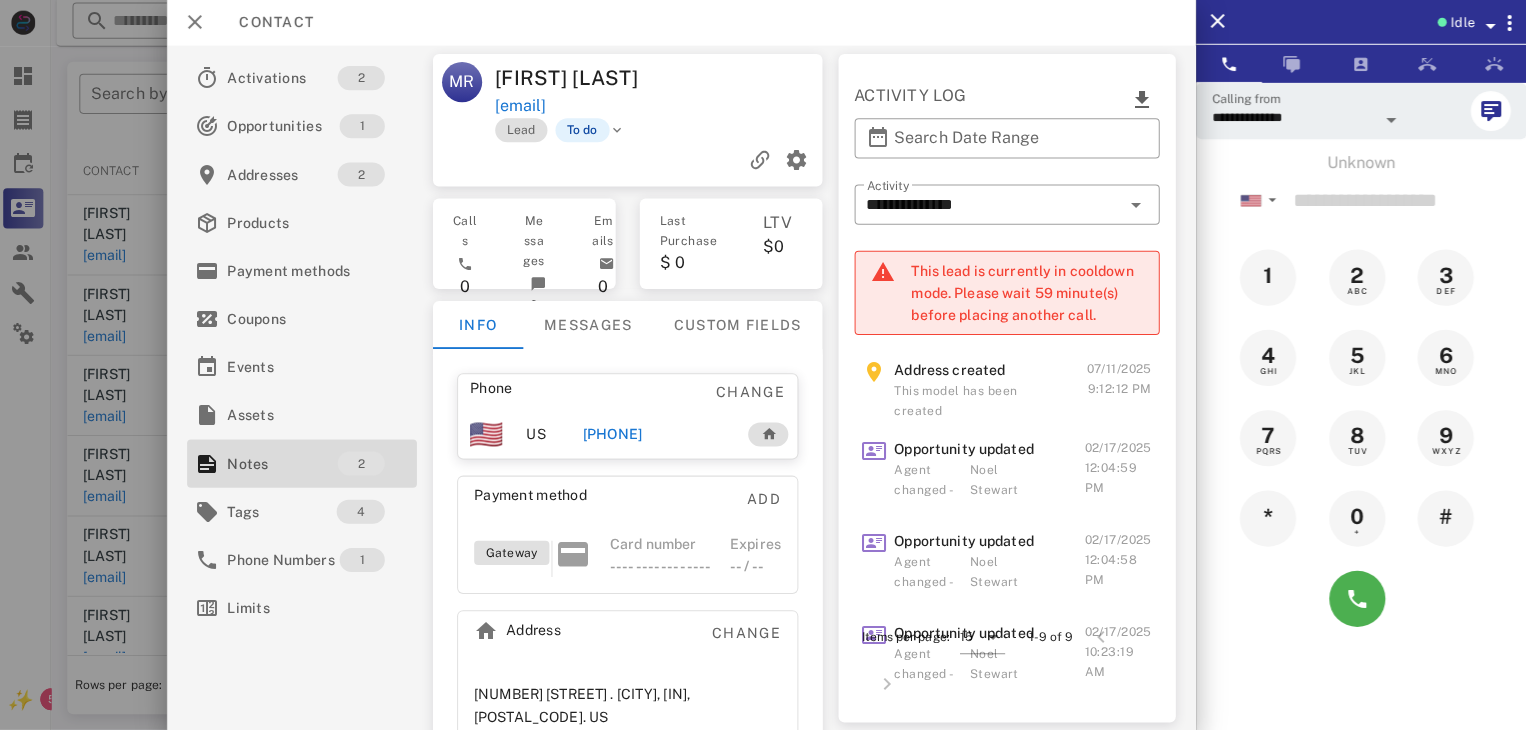 click at bounding box center (763, 365) 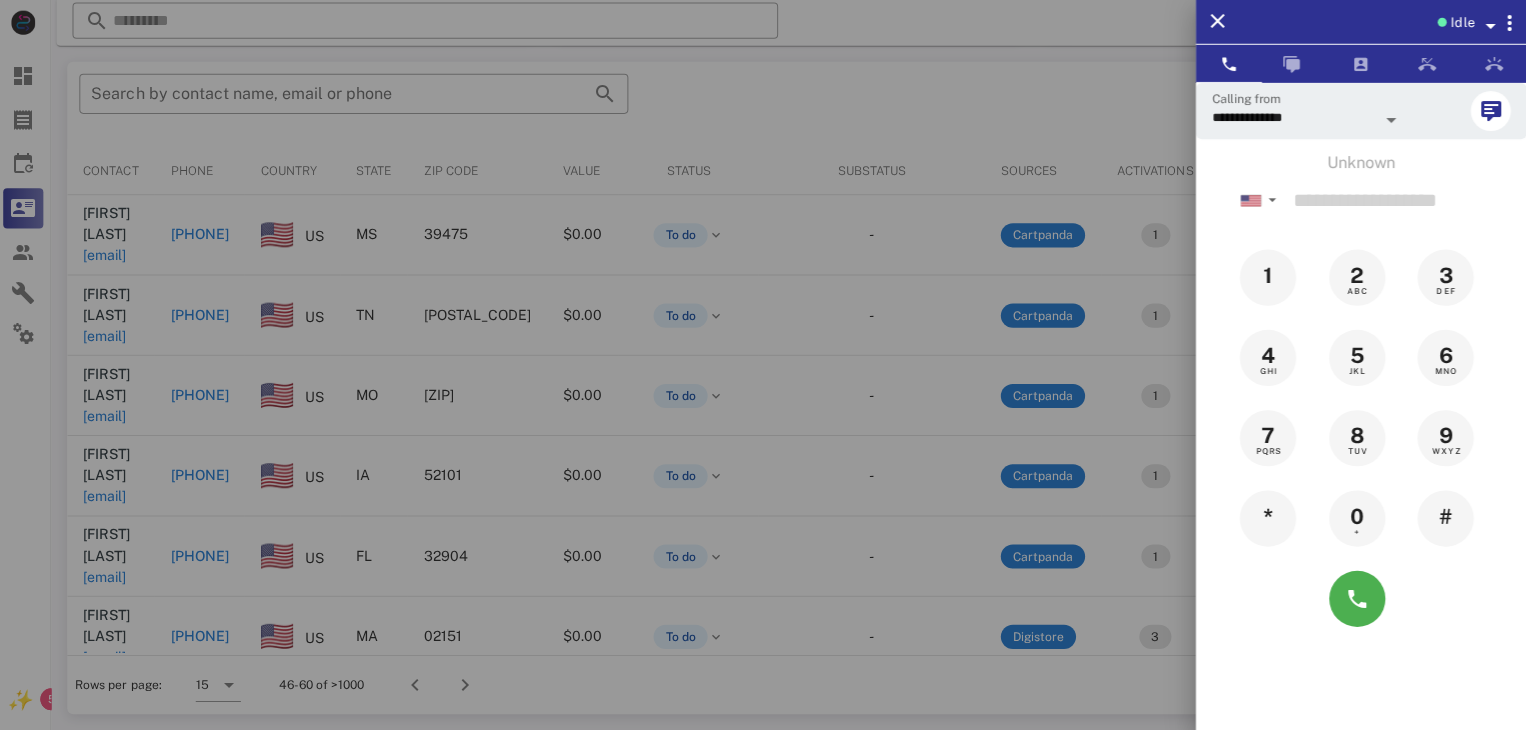 click at bounding box center (763, 365) 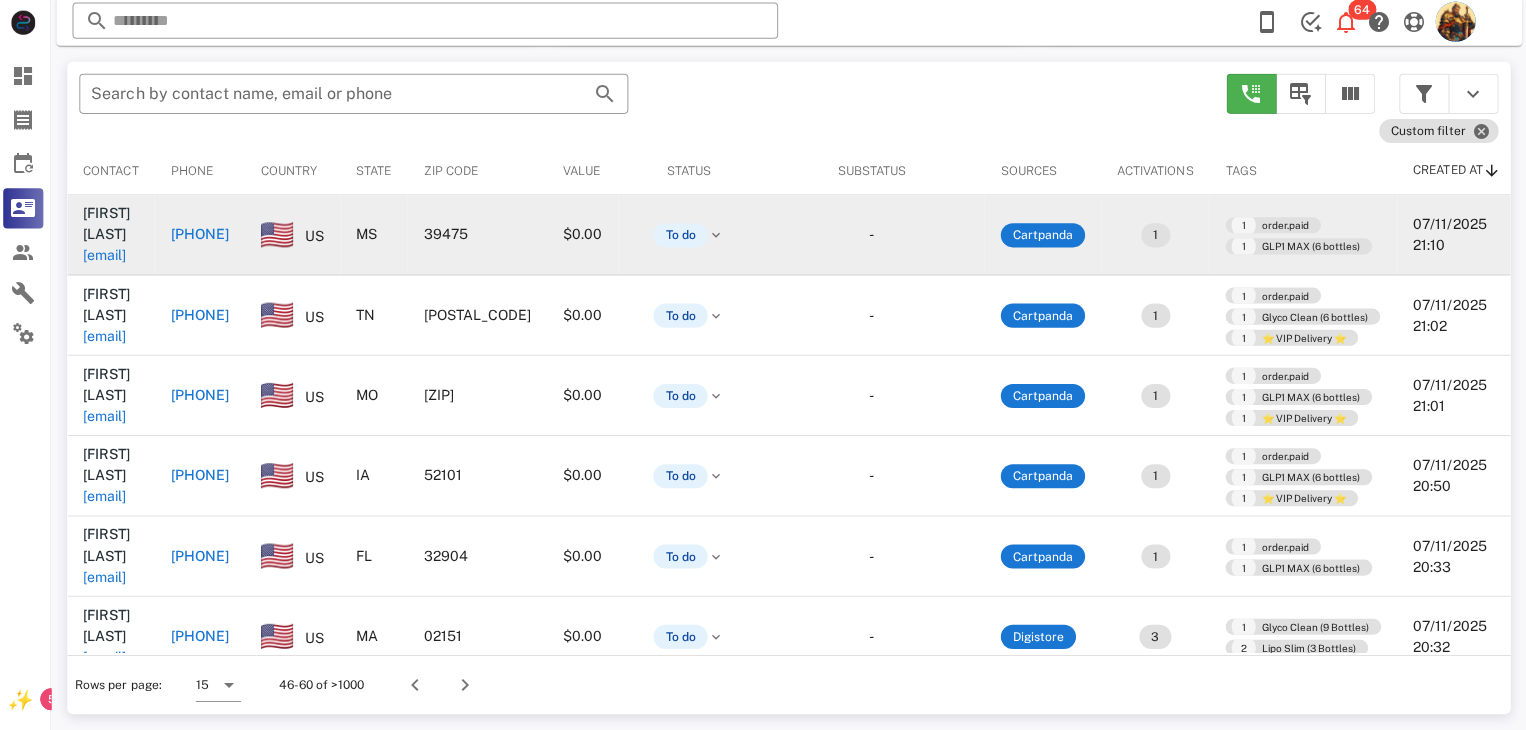 click on "bcooper60@gmail.com" at bounding box center [109, 257] 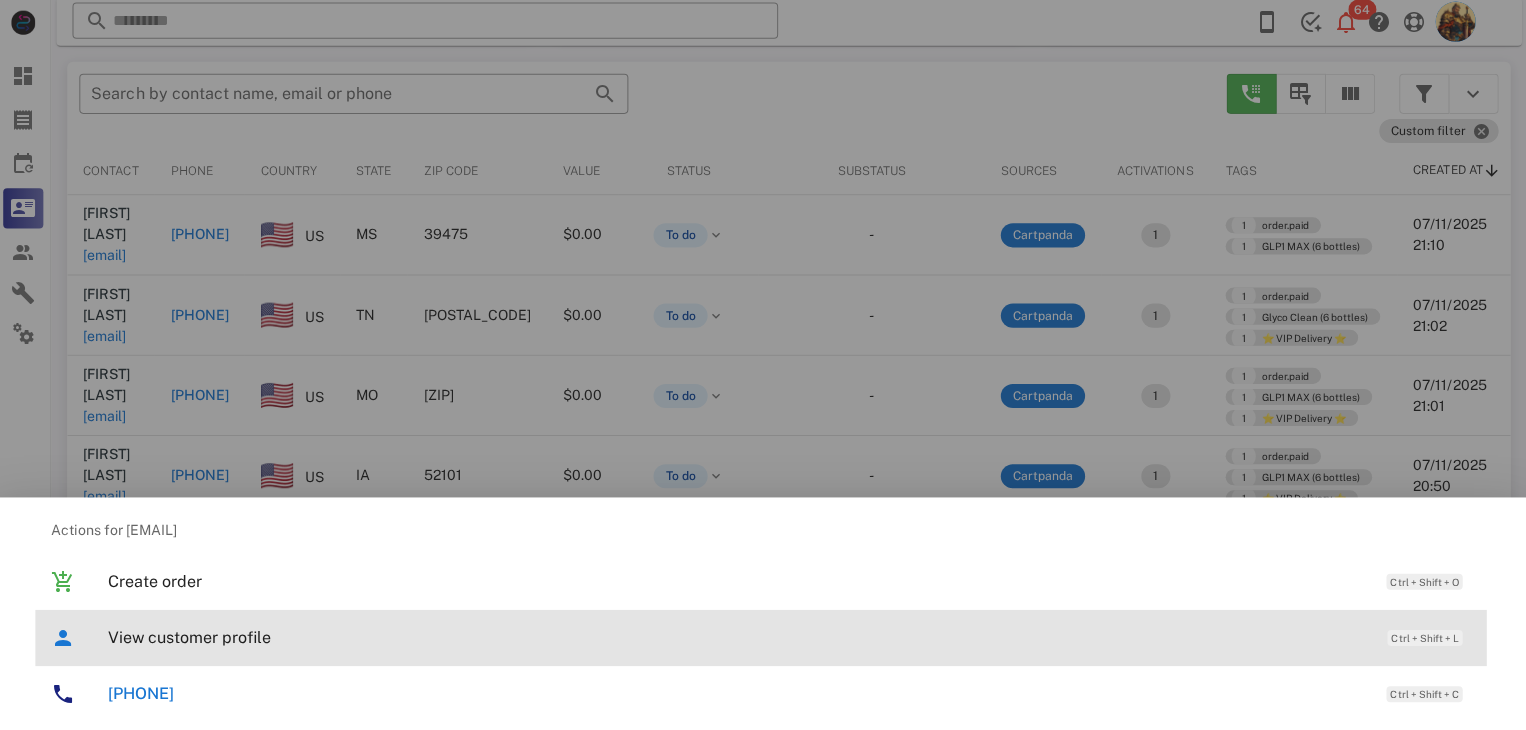 click on "View customer profile" at bounding box center [739, 637] 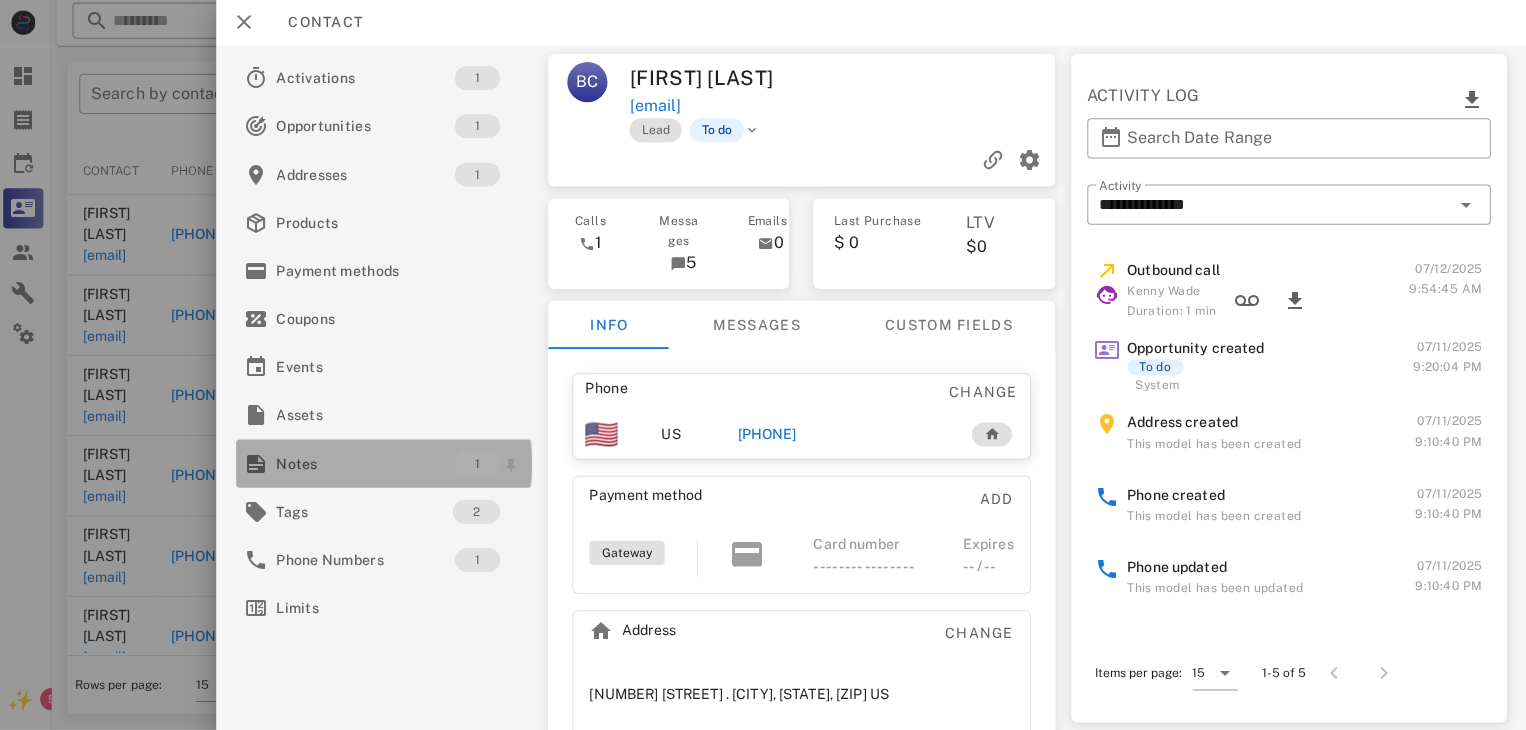 click at bounding box center (260, 464) 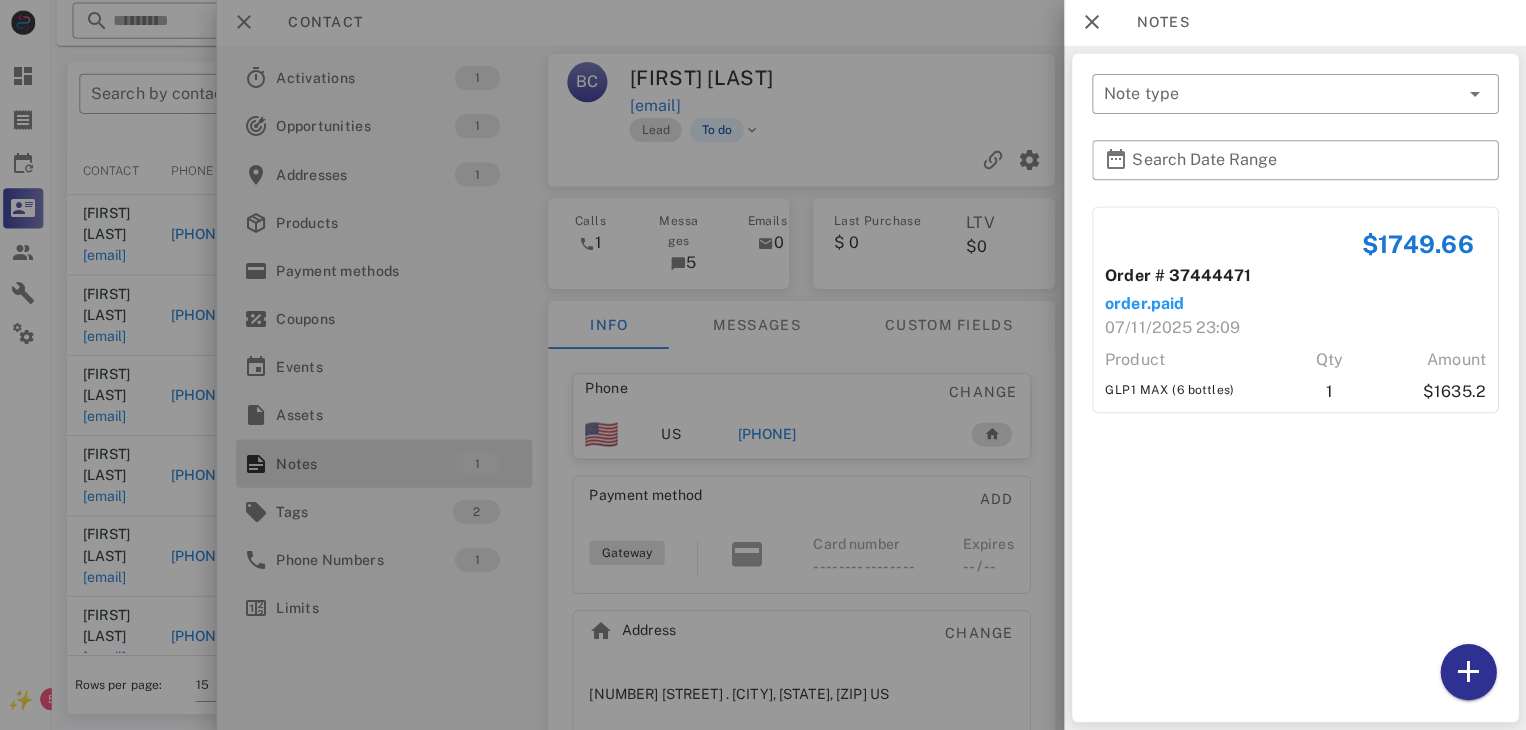 click at bounding box center [763, 365] 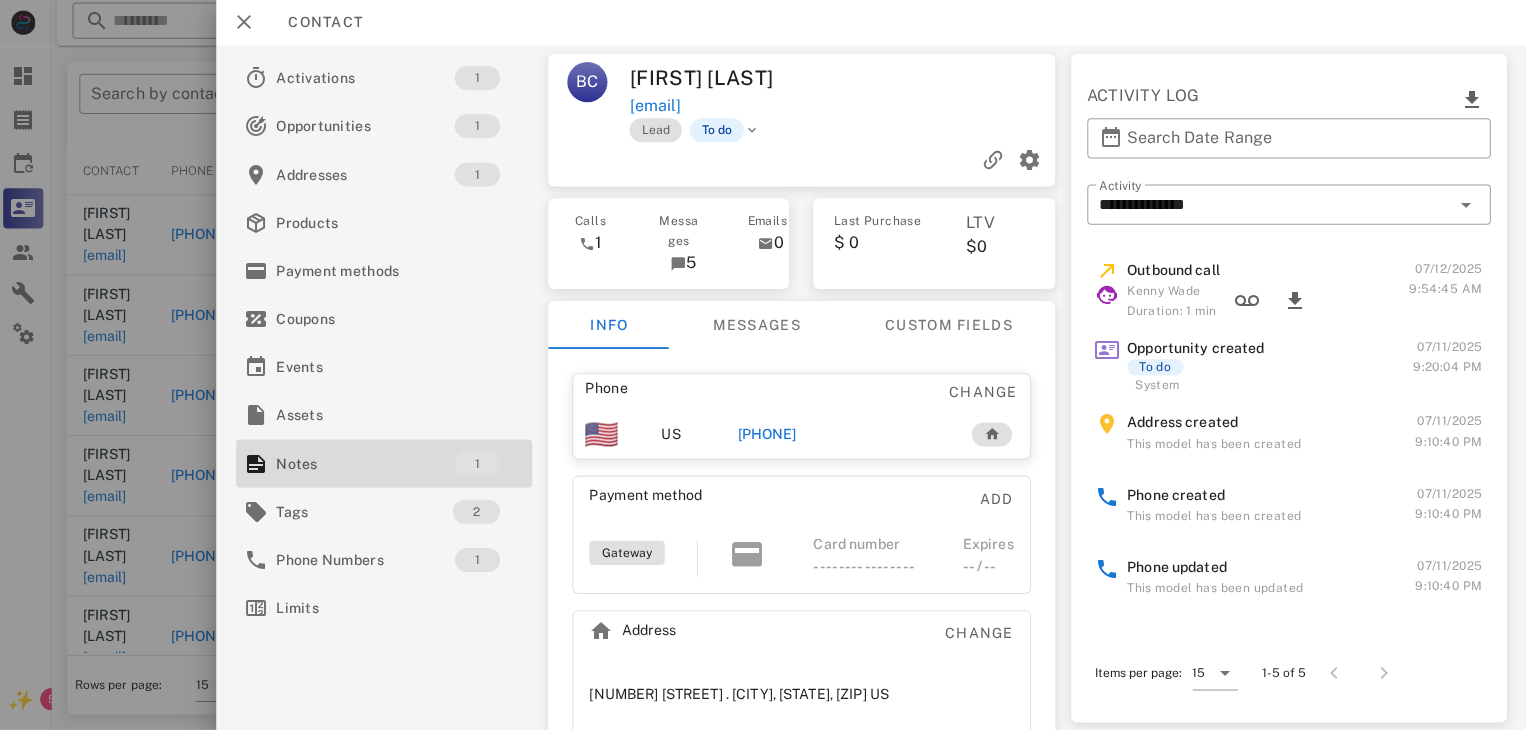 click on "+16015433644" at bounding box center [769, 435] 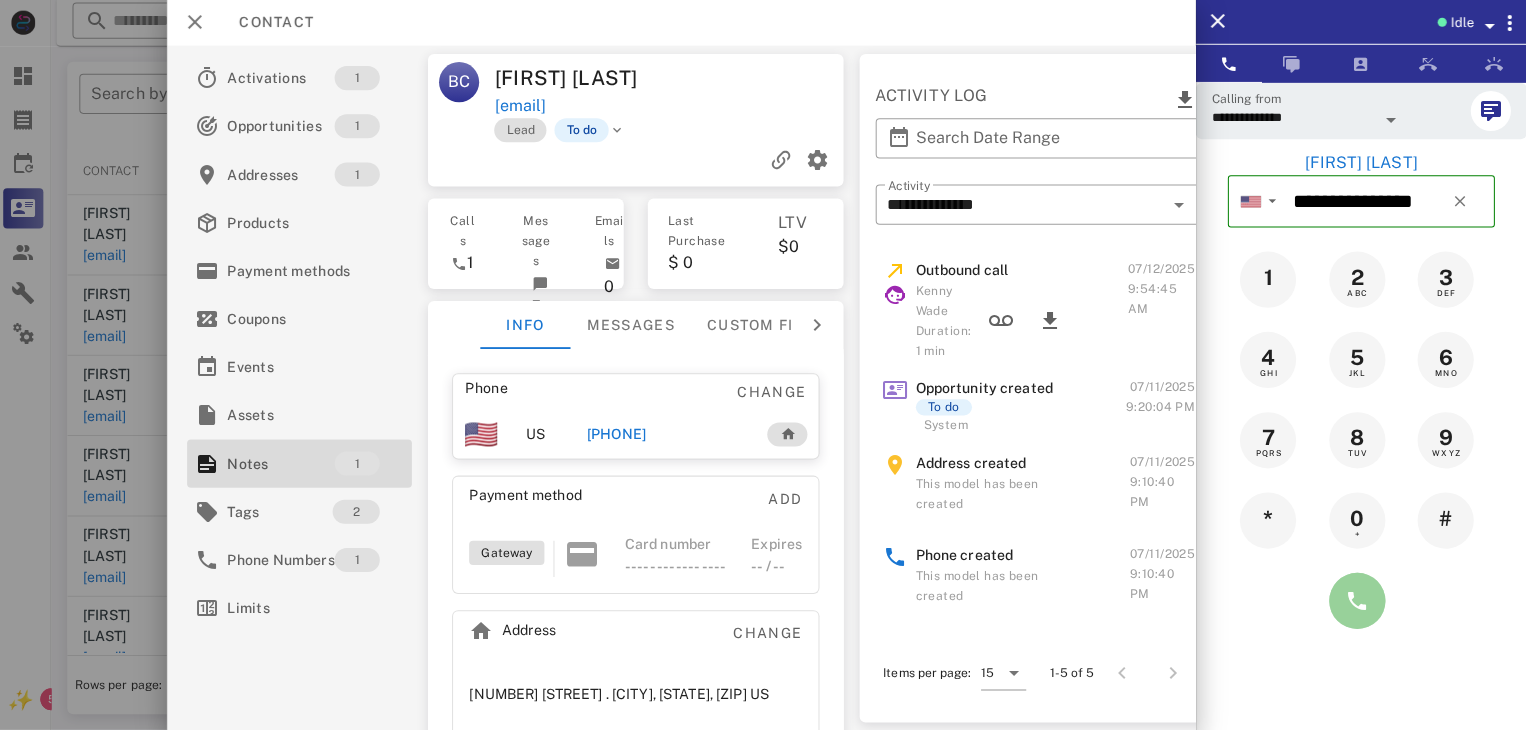 click at bounding box center (1357, 601) 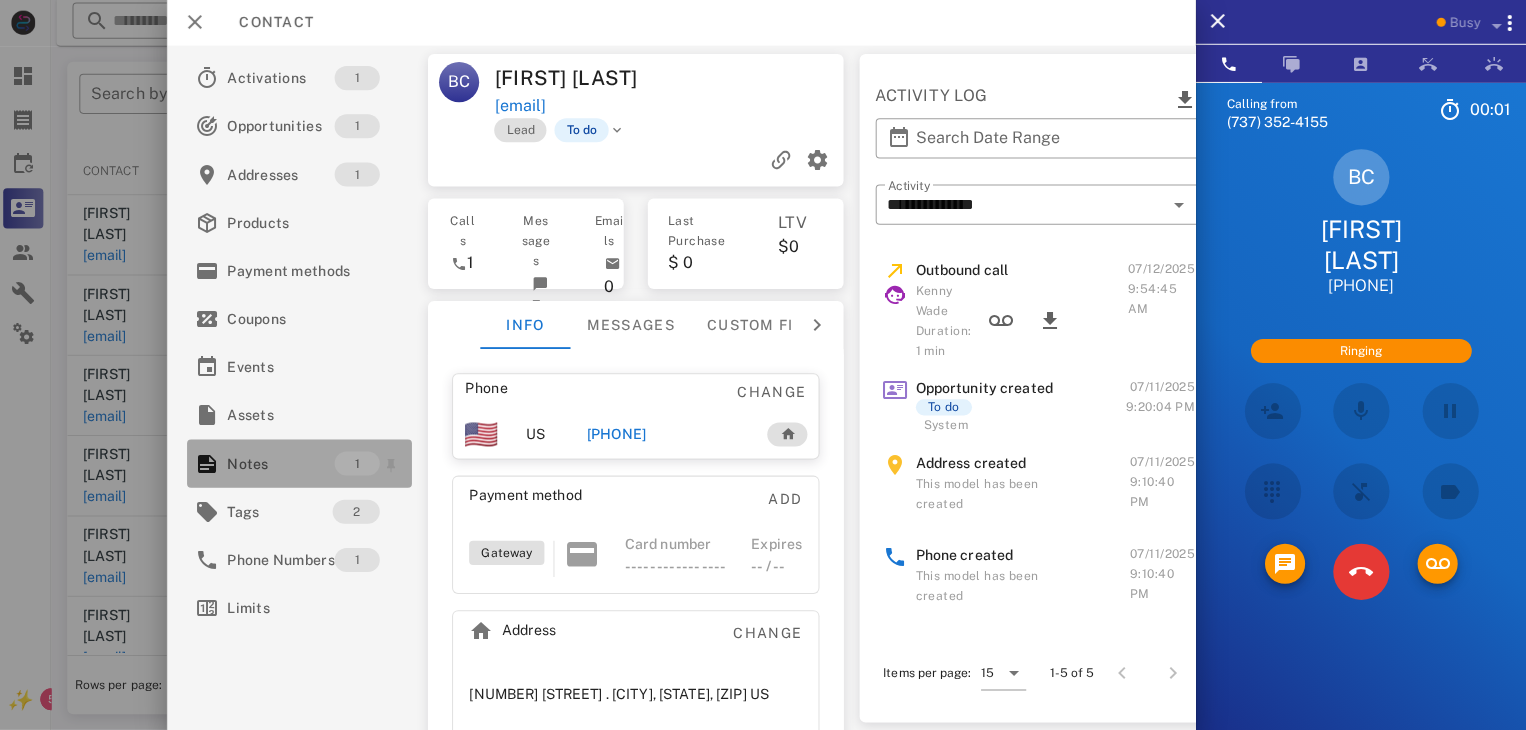 click on "Notes" at bounding box center [284, 464] 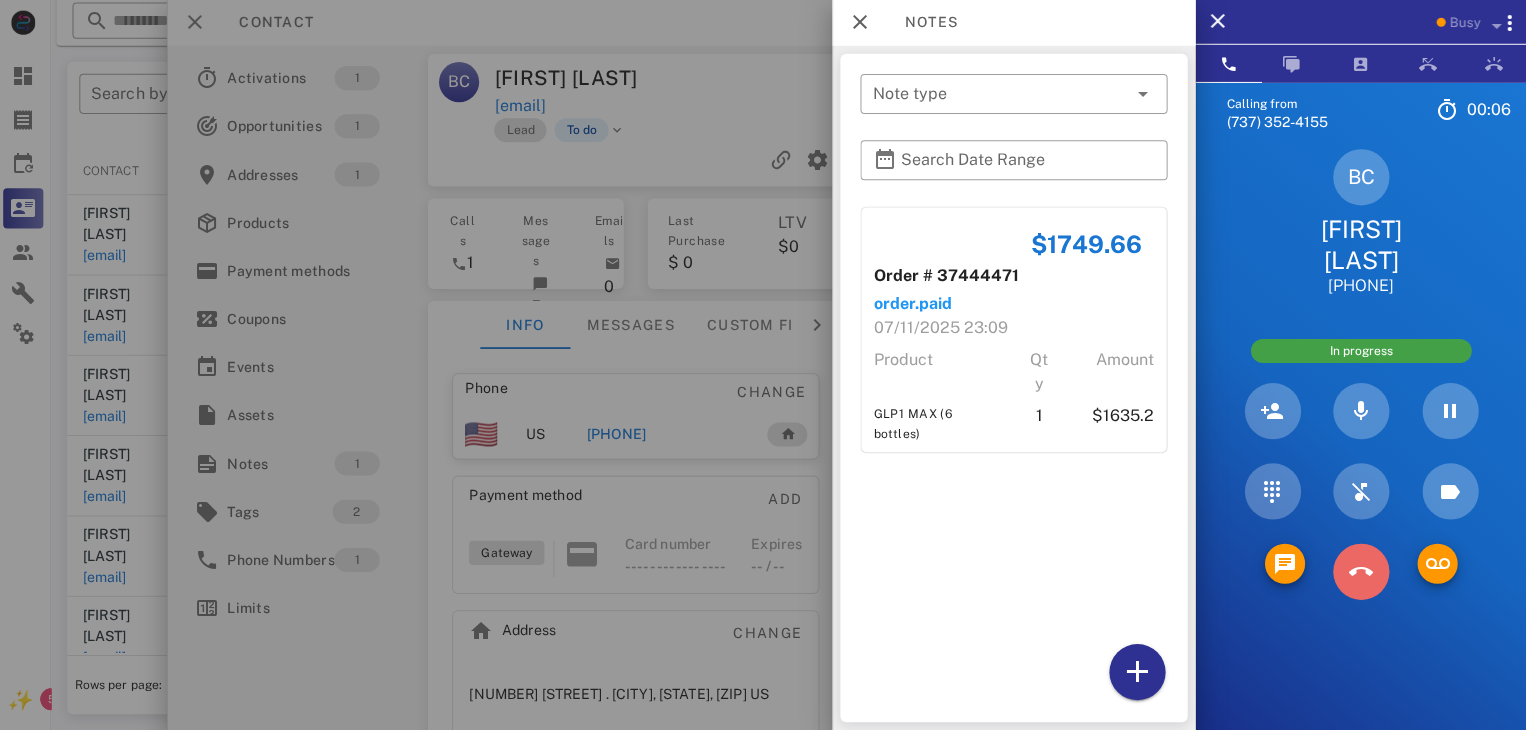 click at bounding box center (1361, 572) 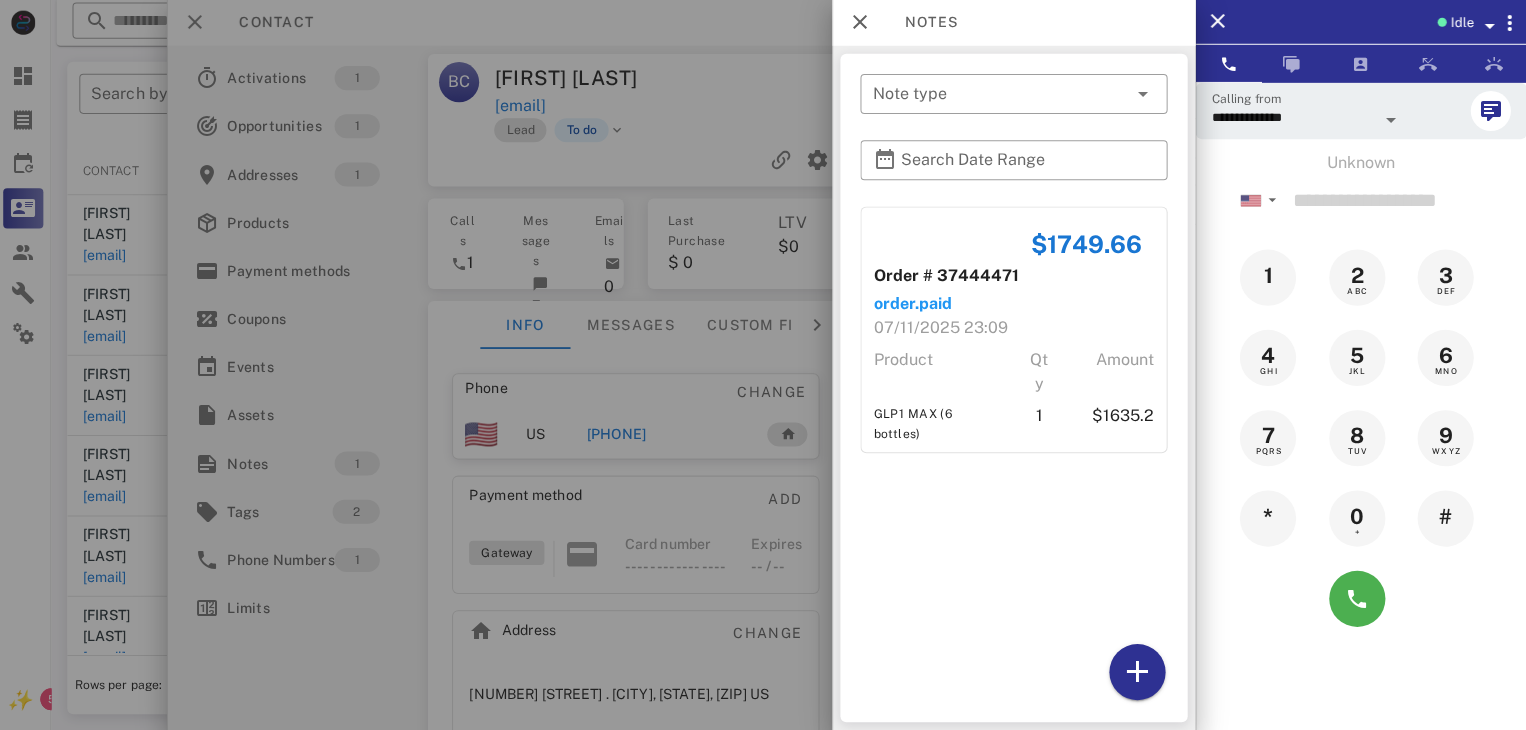 click at bounding box center [763, 365] 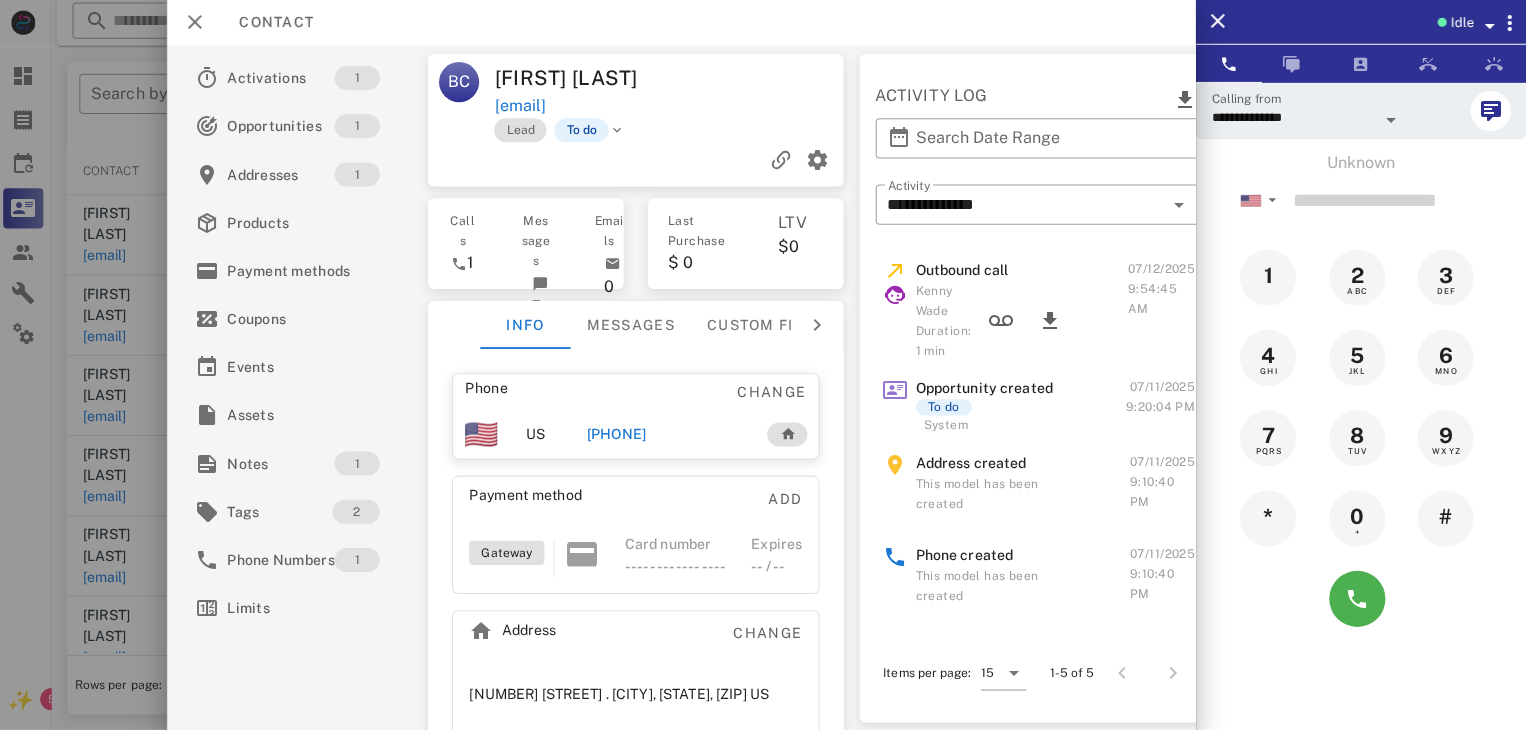 click at bounding box center [763, 365] 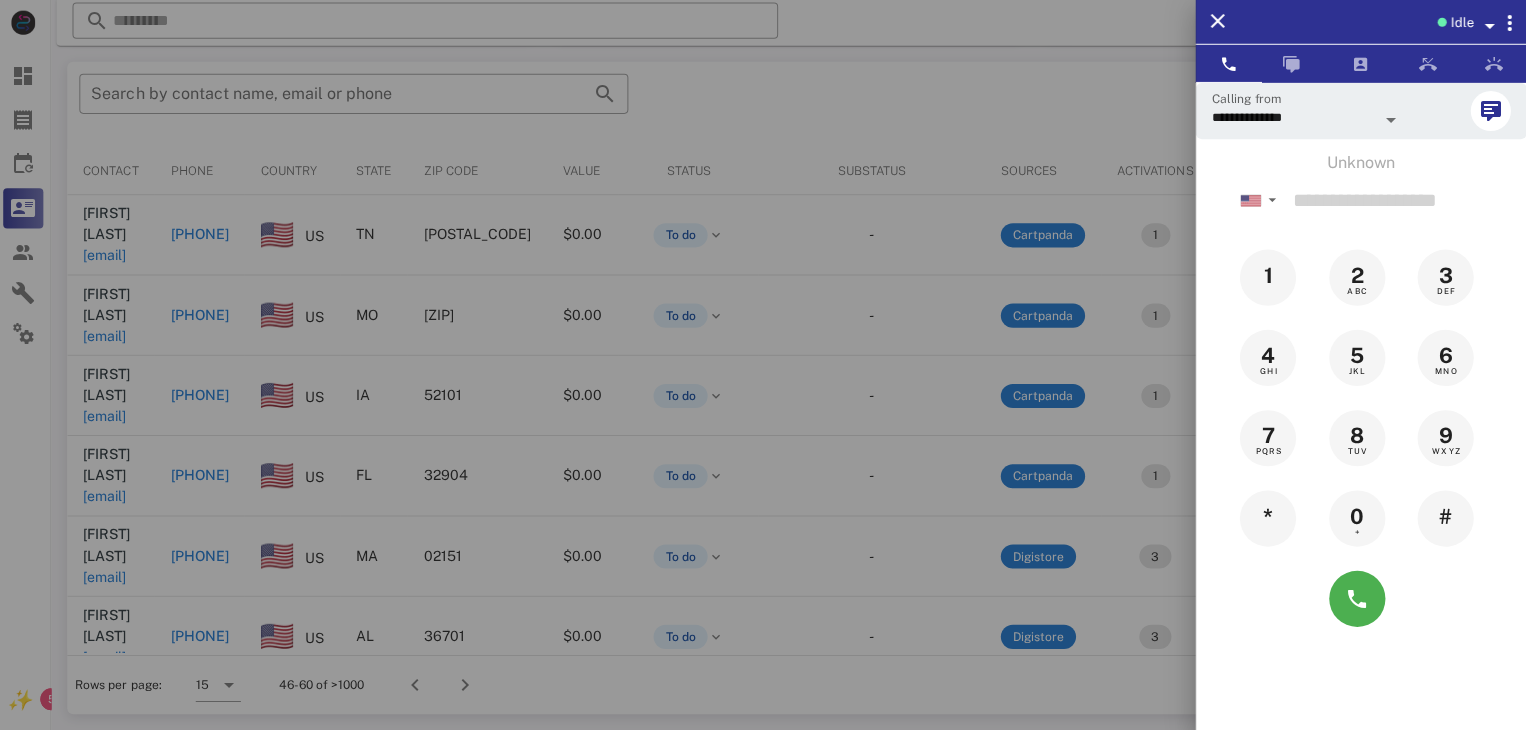 click at bounding box center [763, 365] 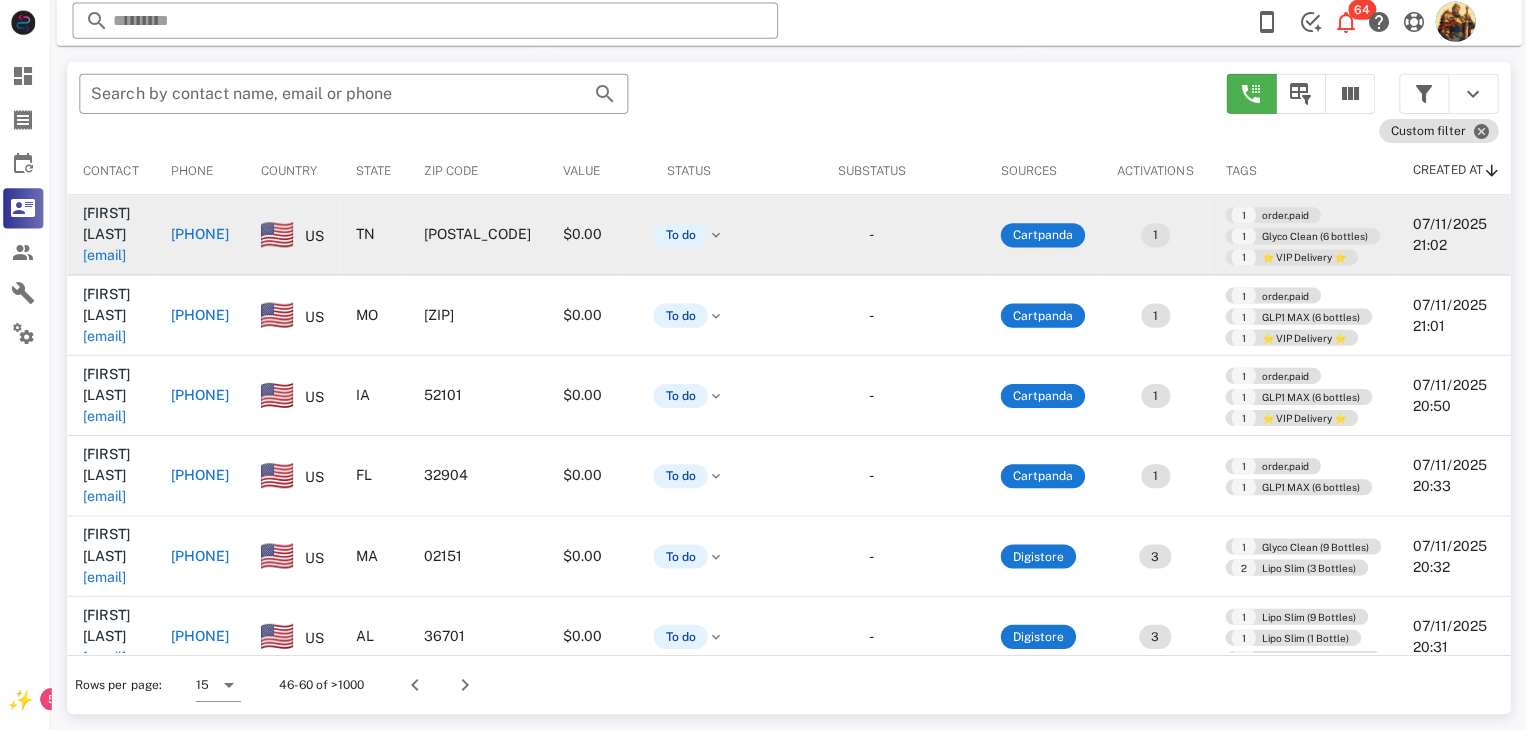 click on "bill.allen.2011@hotmail.com" at bounding box center [109, 257] 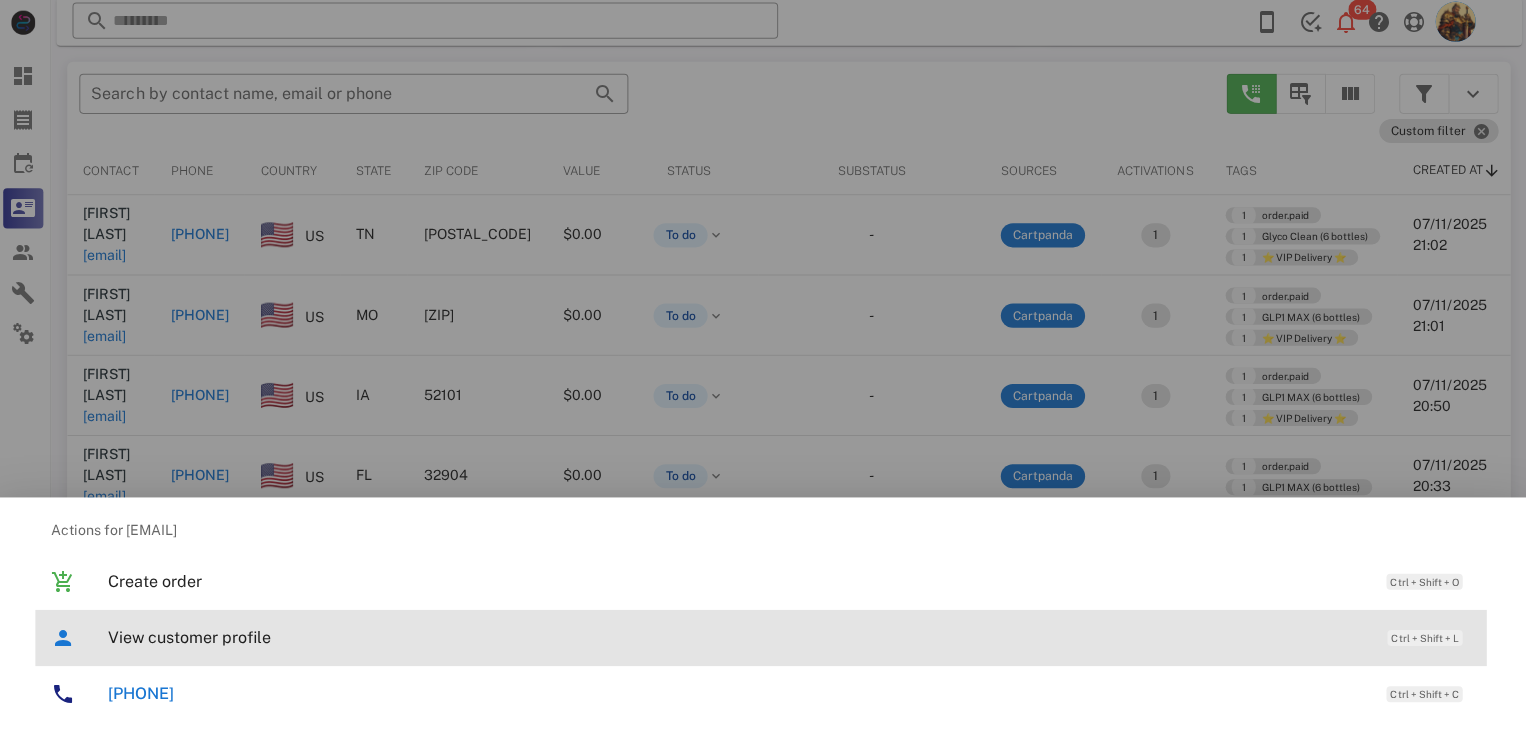 click on "View customer profile" at bounding box center [739, 637] 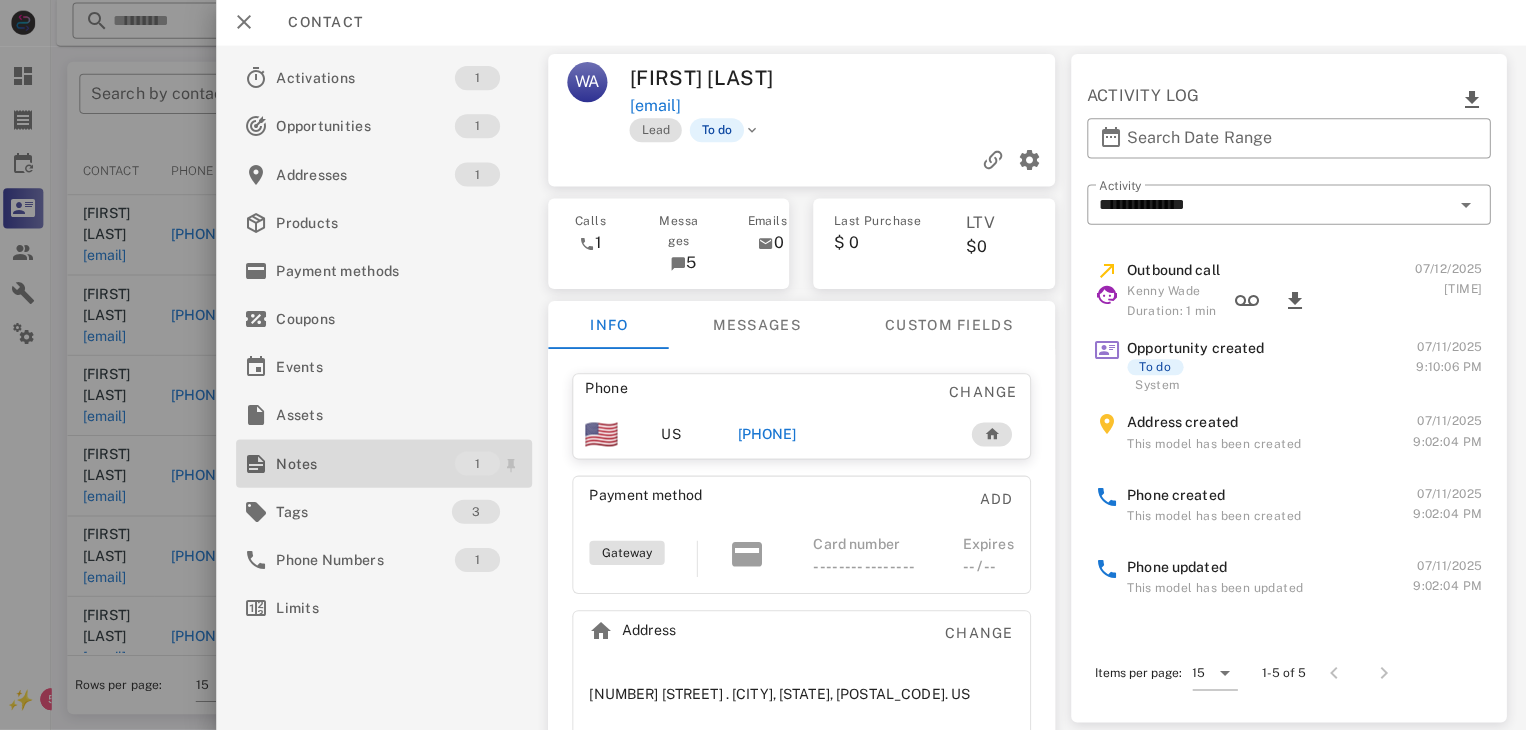 click on "Notes" at bounding box center [369, 464] 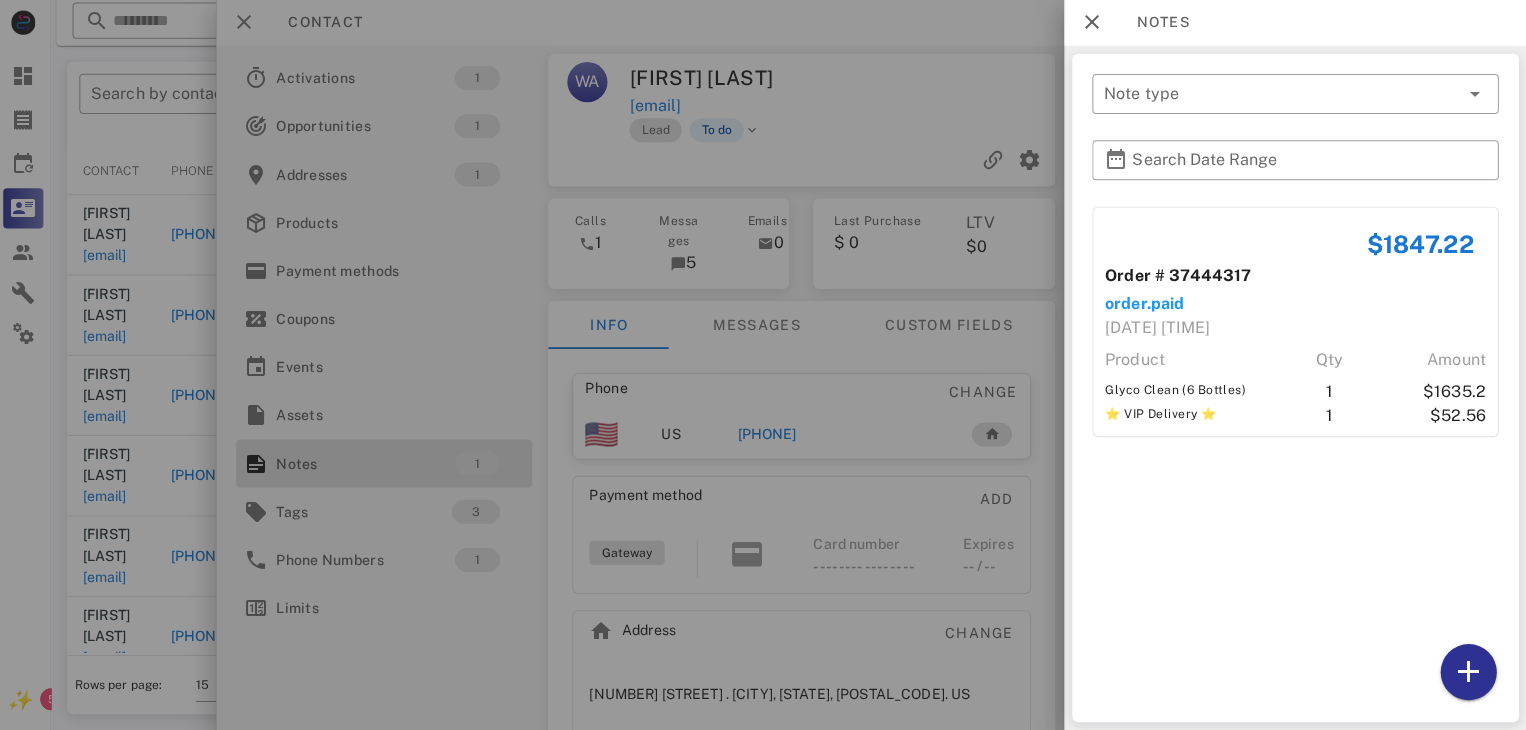 click at bounding box center (763, 365) 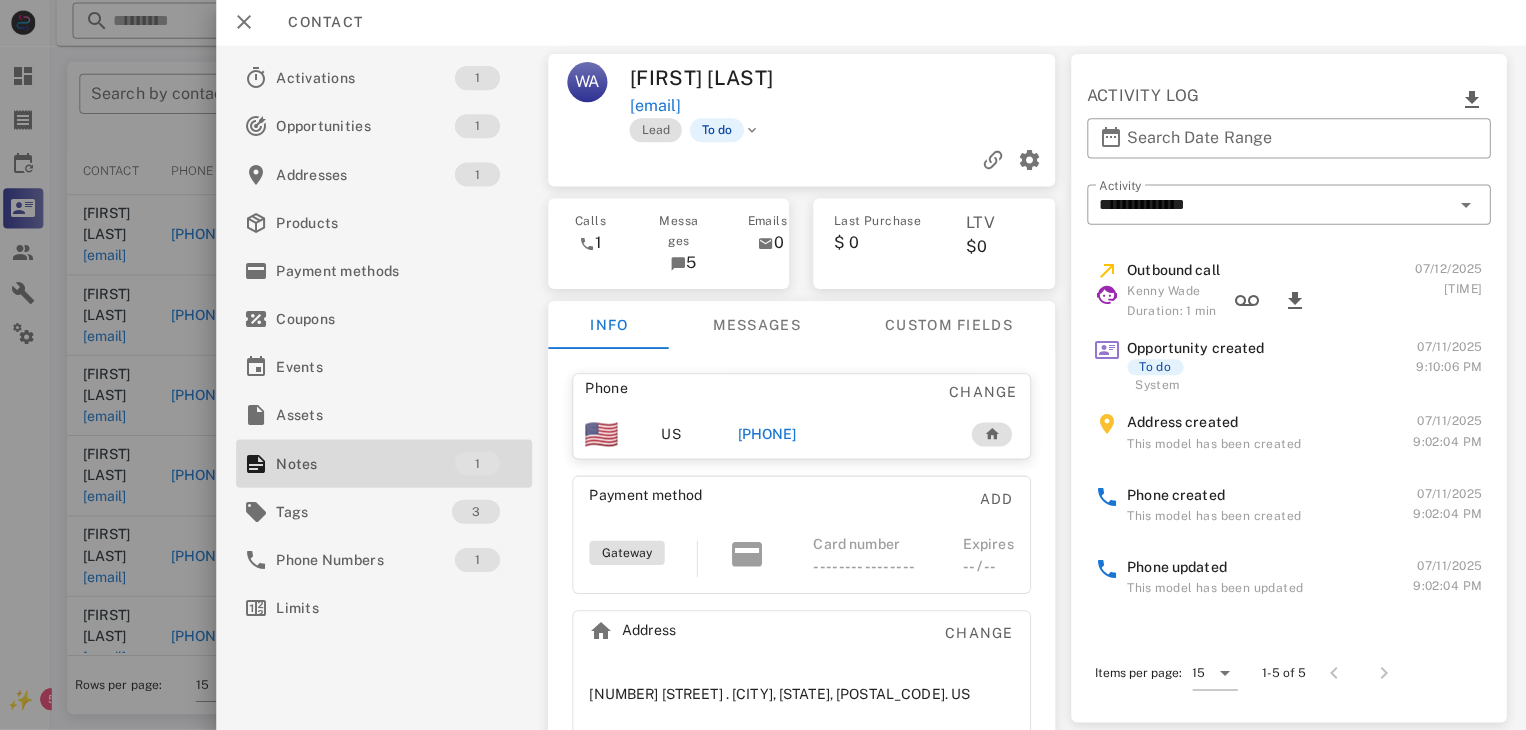 click on "+19312612858" at bounding box center [769, 435] 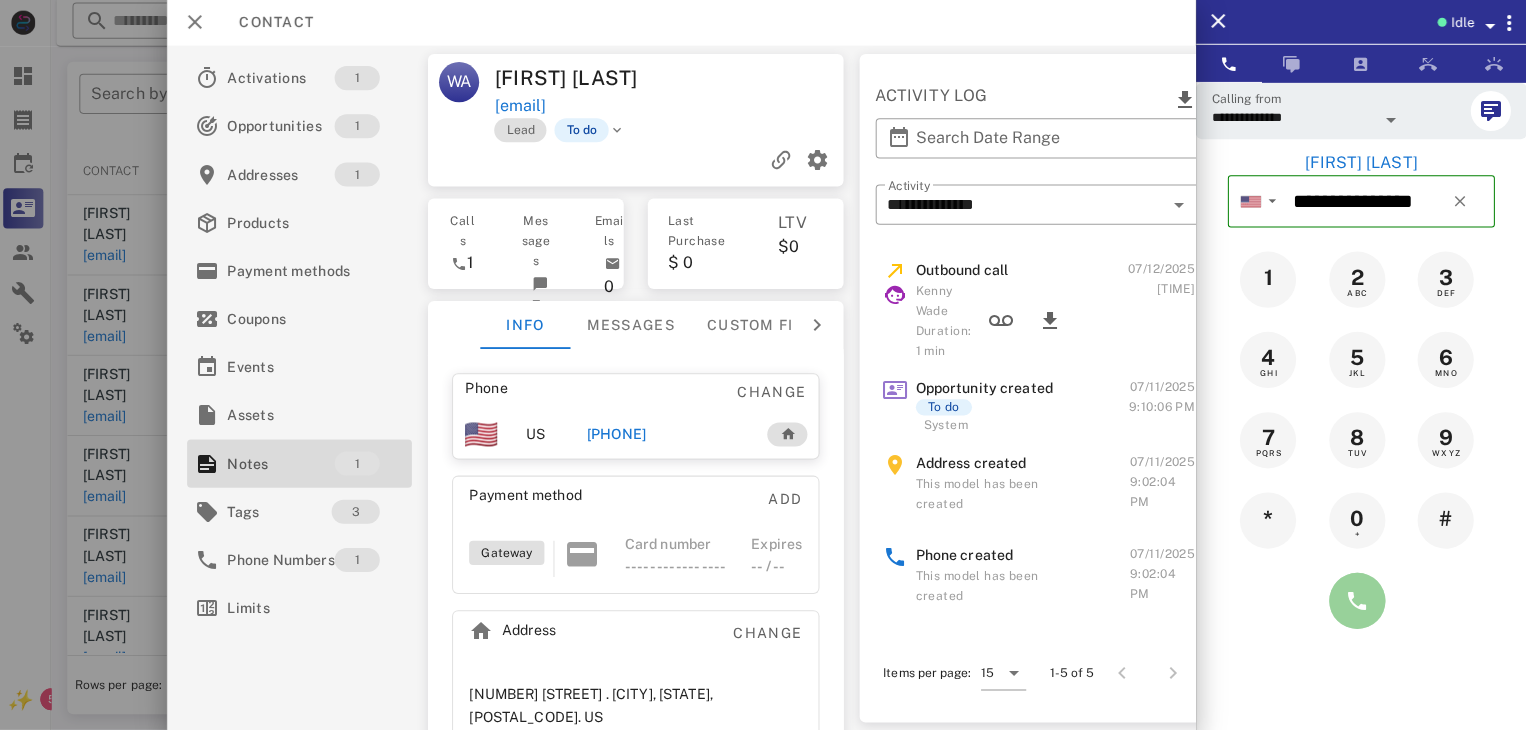 click at bounding box center [1357, 601] 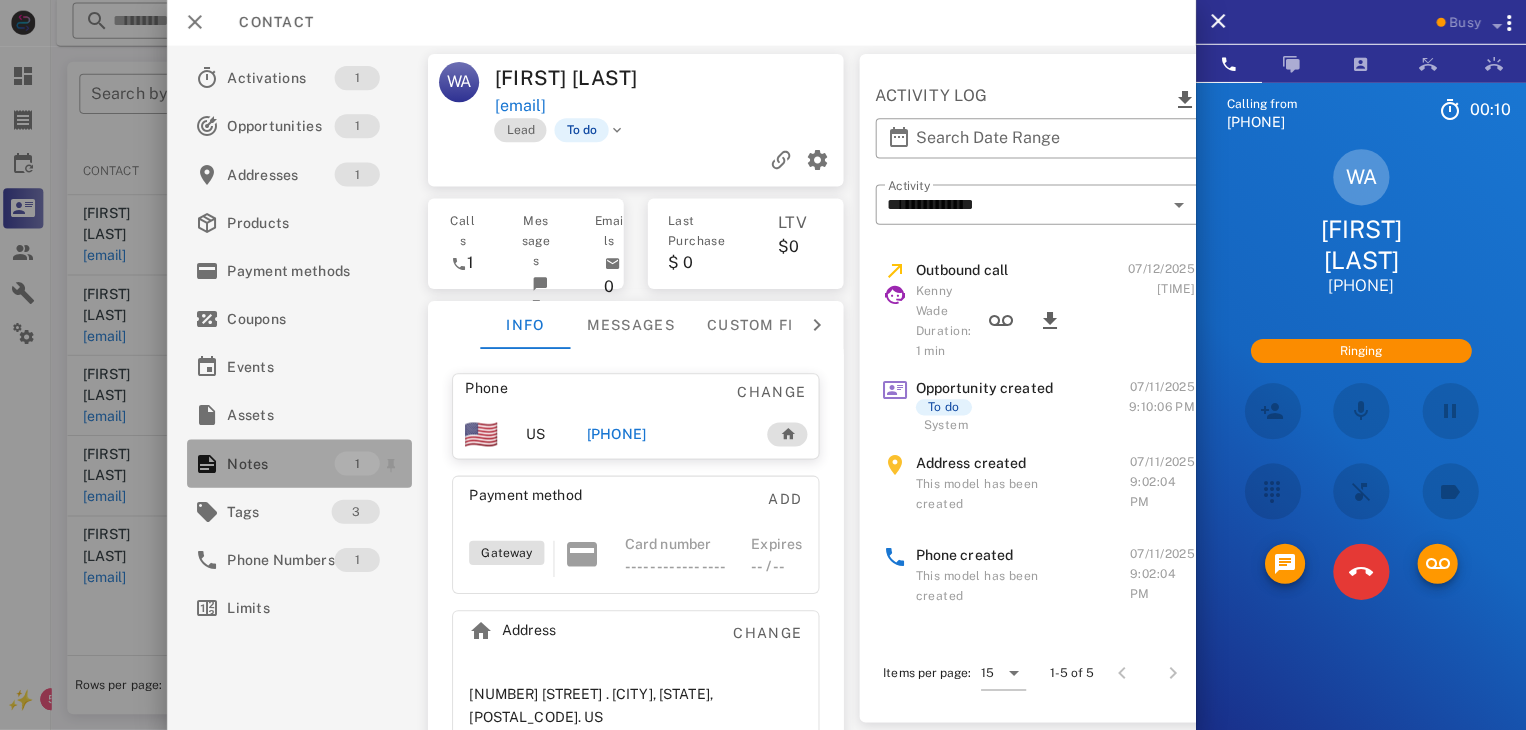 click on "Notes" at bounding box center [284, 464] 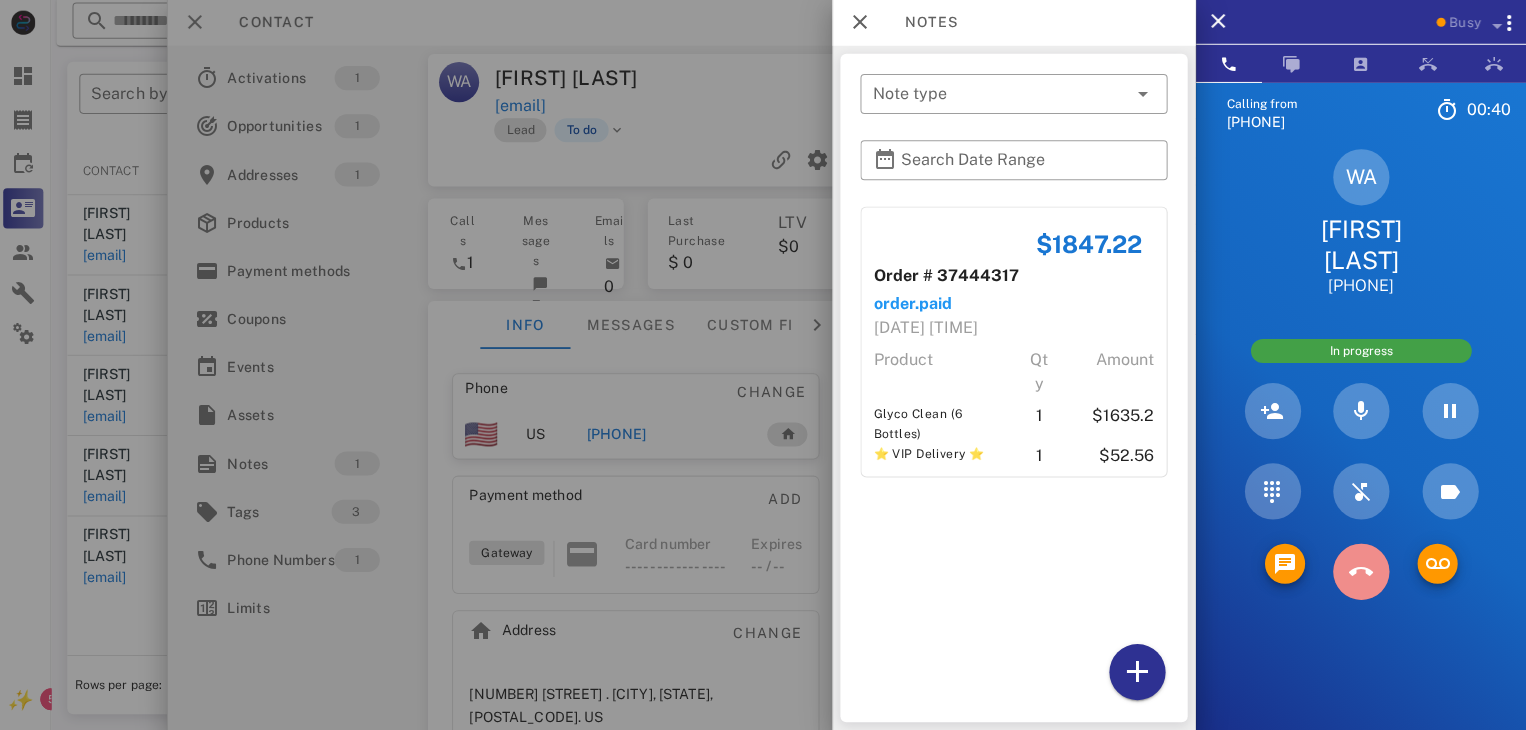 click at bounding box center [1361, 572] 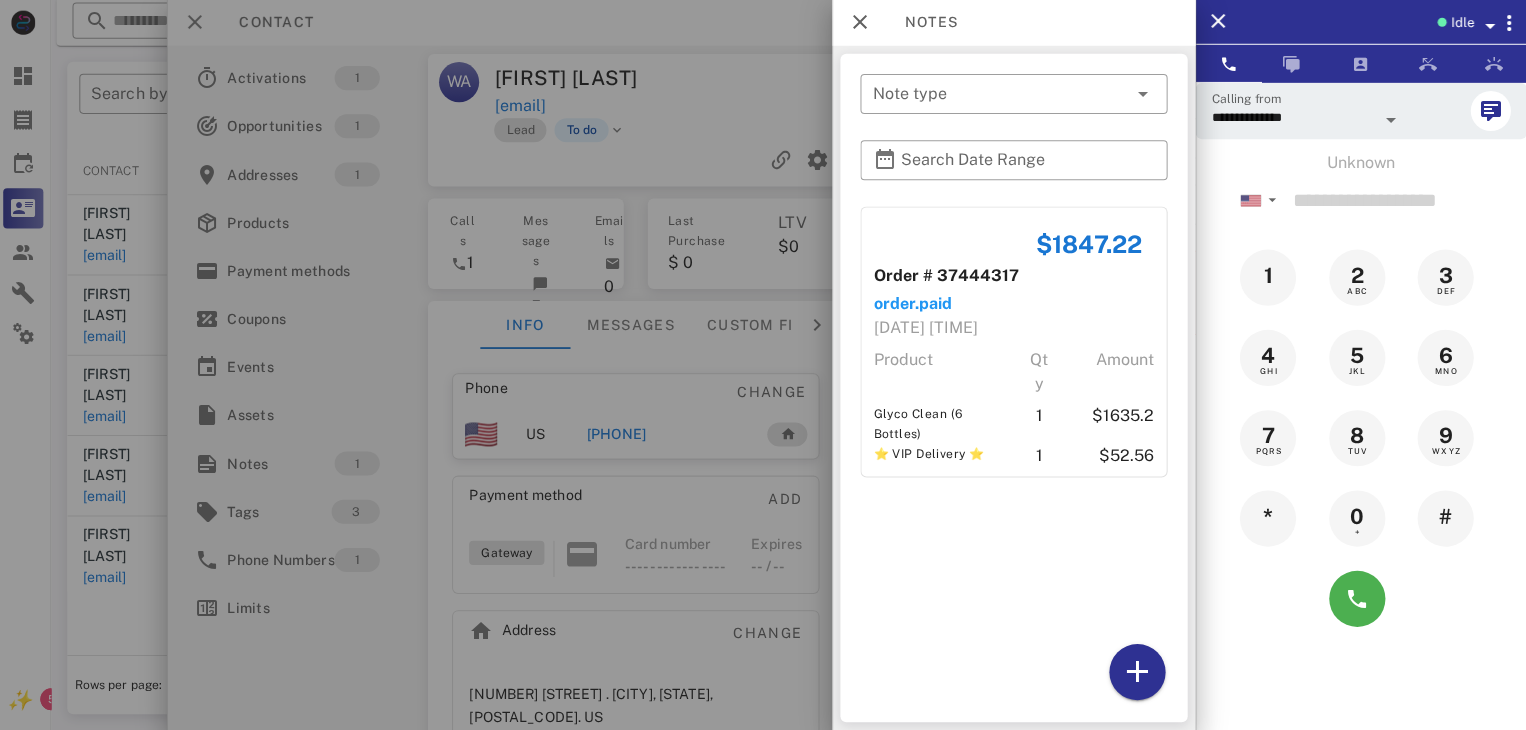 click at bounding box center [763, 365] 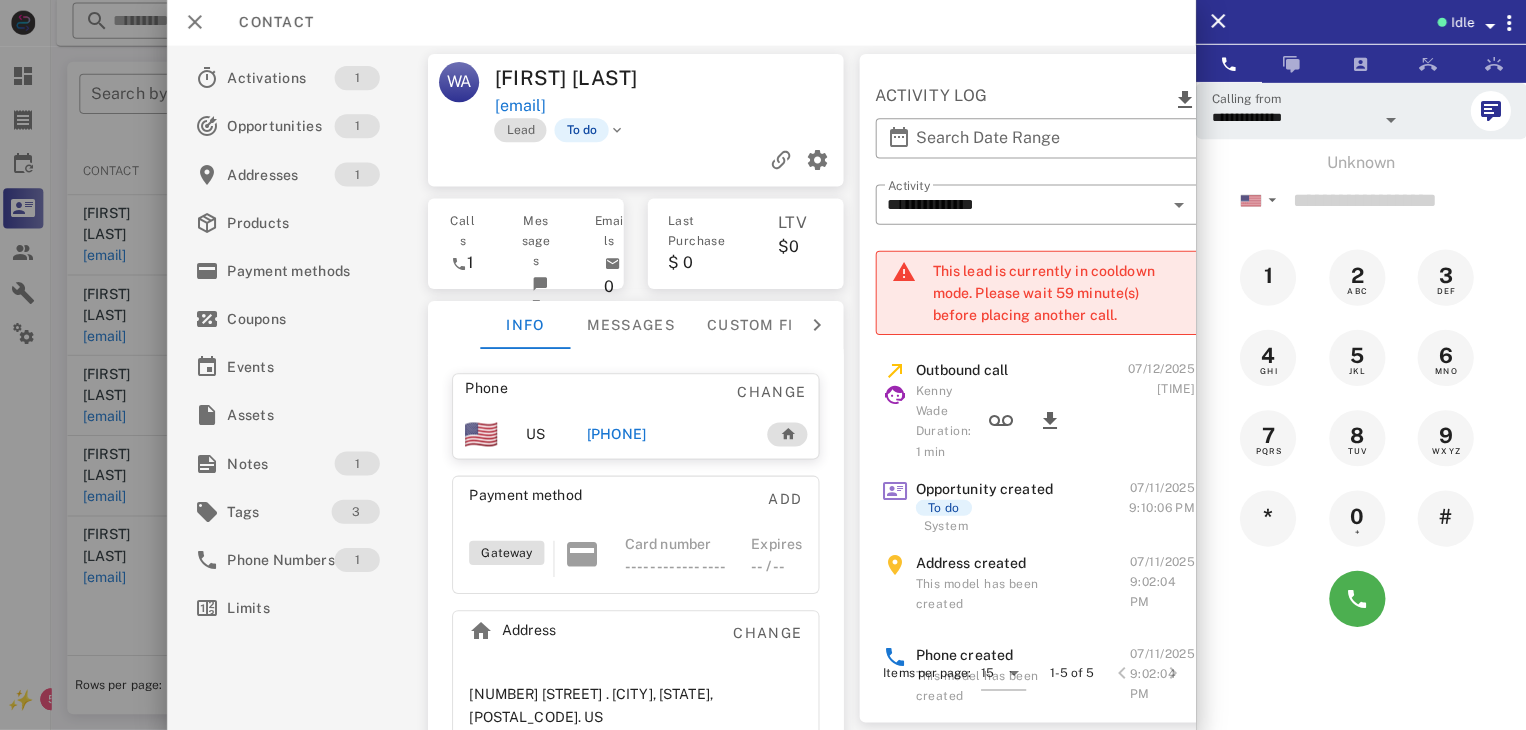 click at bounding box center (763, 365) 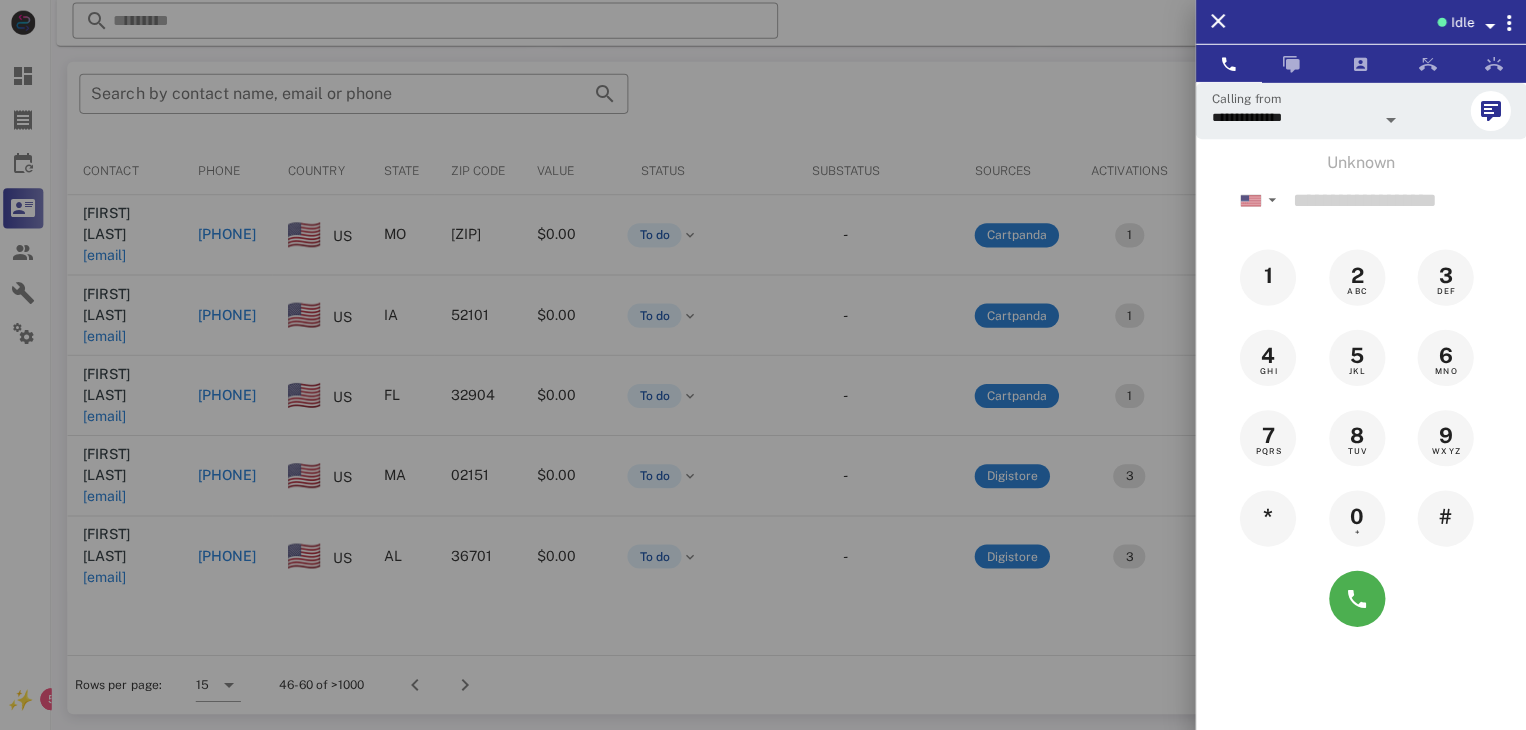 click at bounding box center [763, 365] 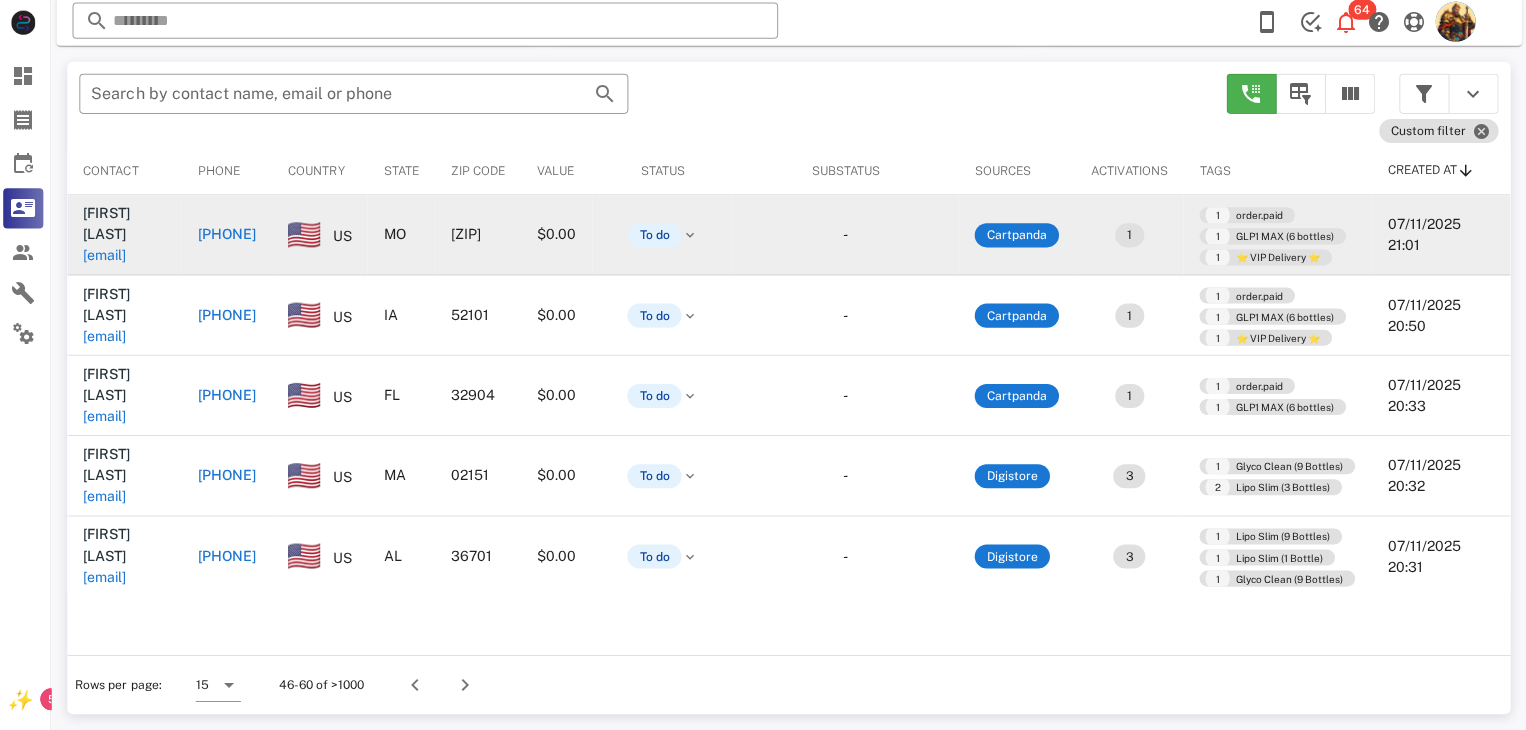 click on "2020.lyngargus@gmail.com" at bounding box center [109, 257] 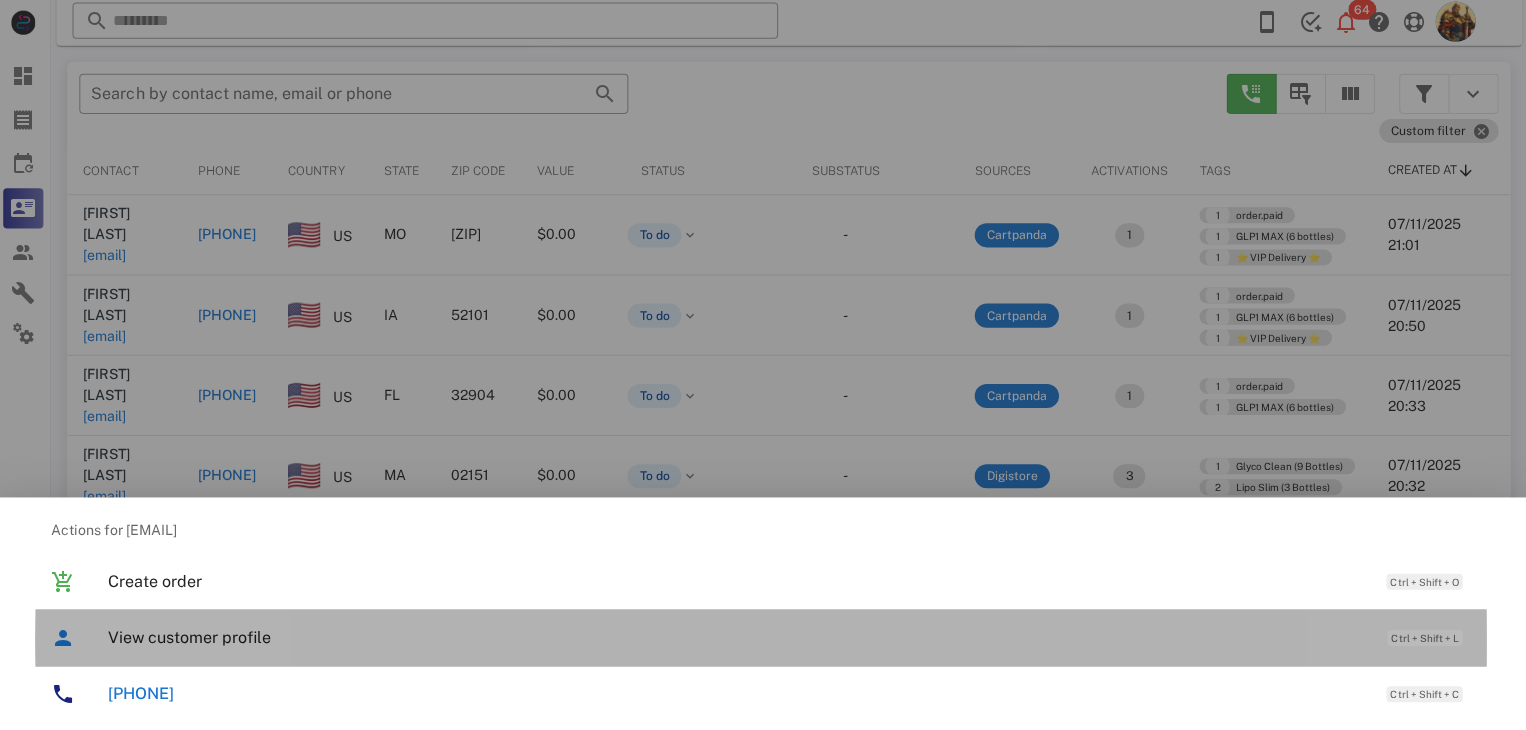 click on "View customer profile" at bounding box center [739, 637] 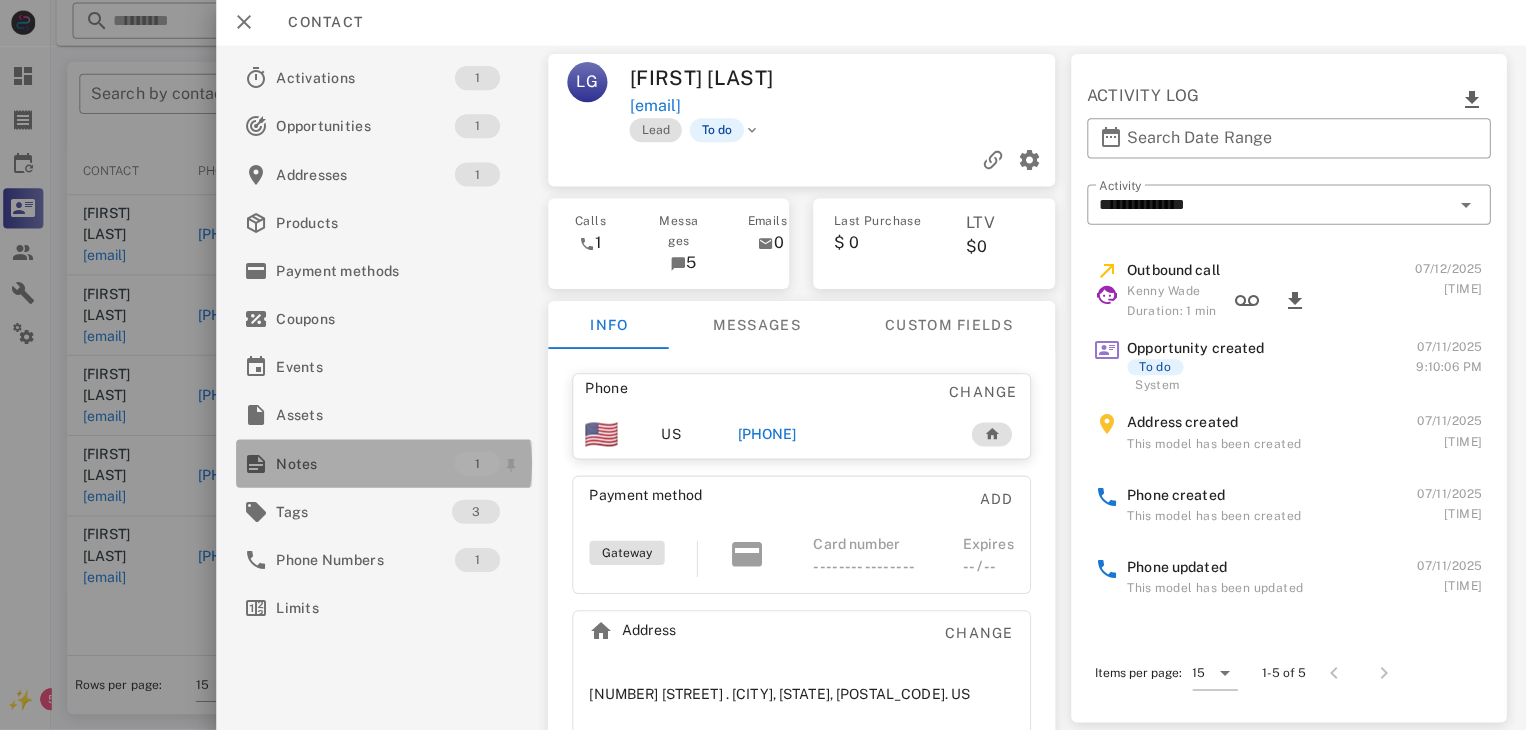 click on "Notes" at bounding box center (369, 464) 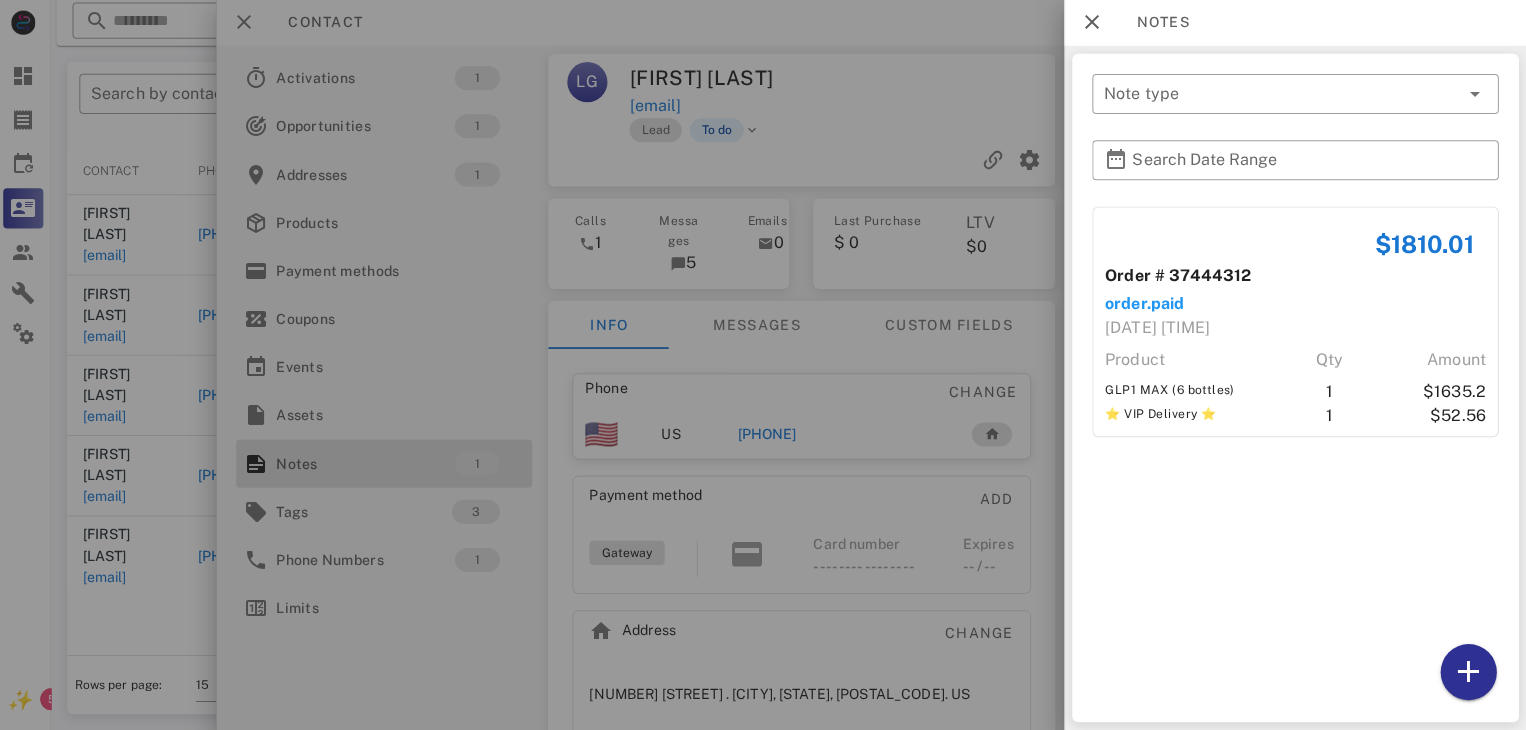 click at bounding box center [763, 365] 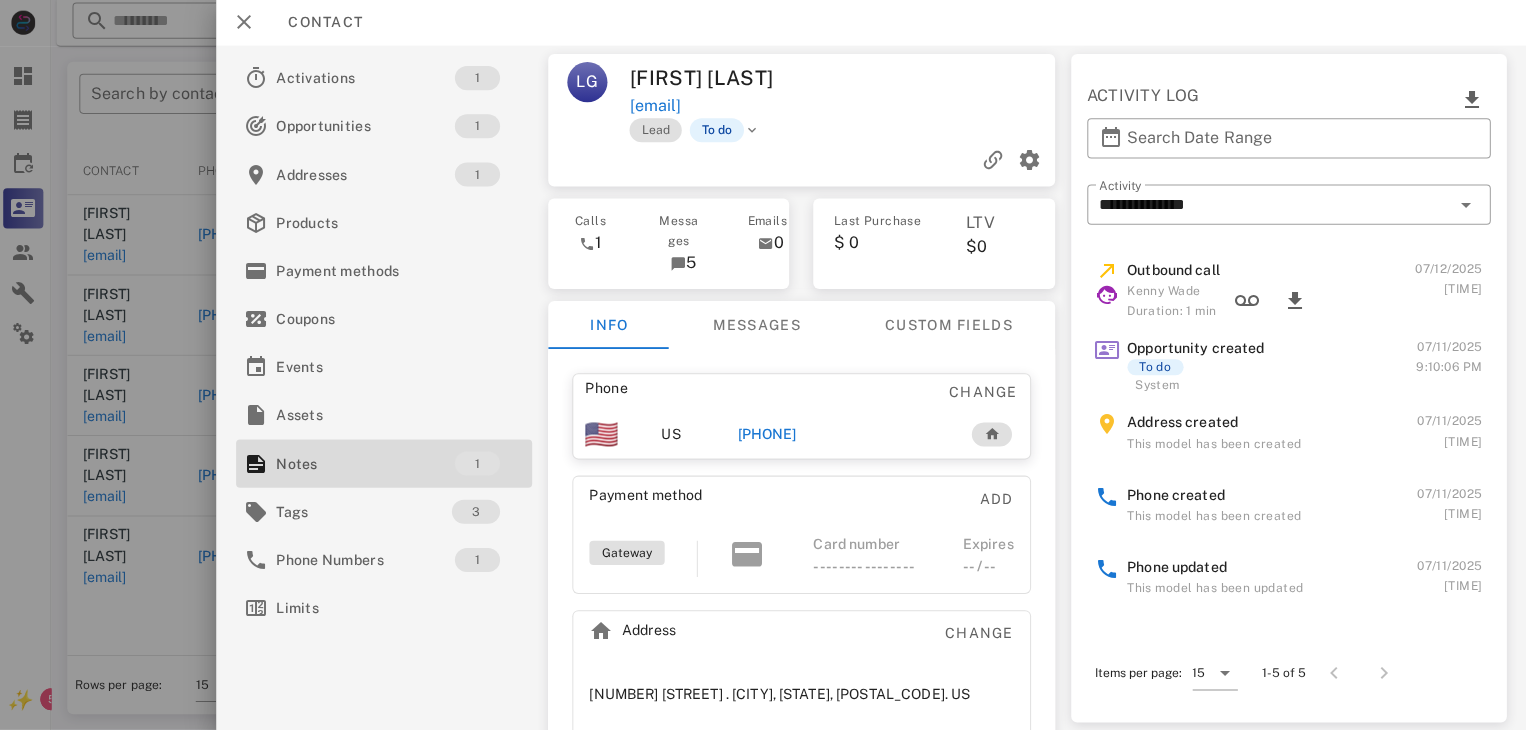 click on "+13146234079" at bounding box center [769, 435] 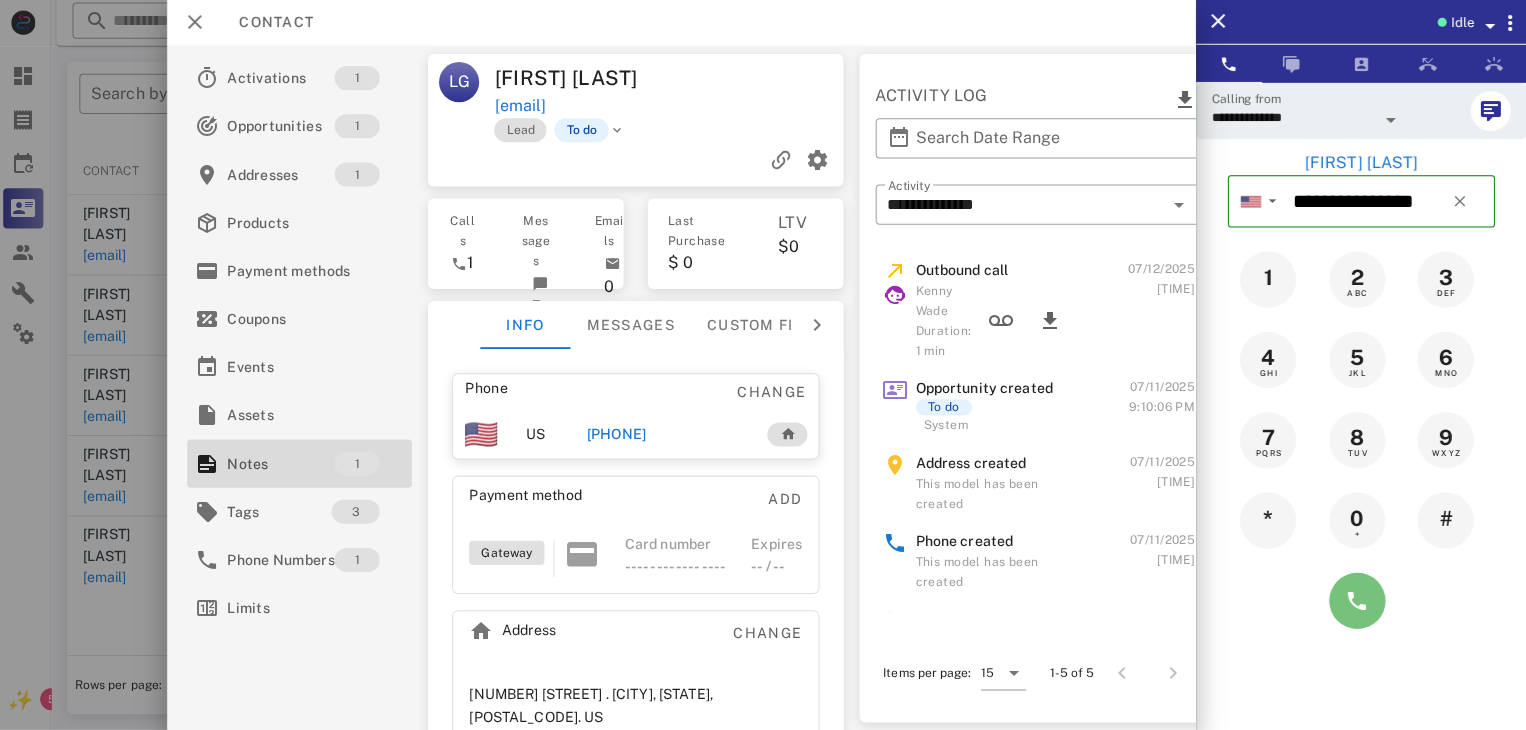 click at bounding box center (1357, 601) 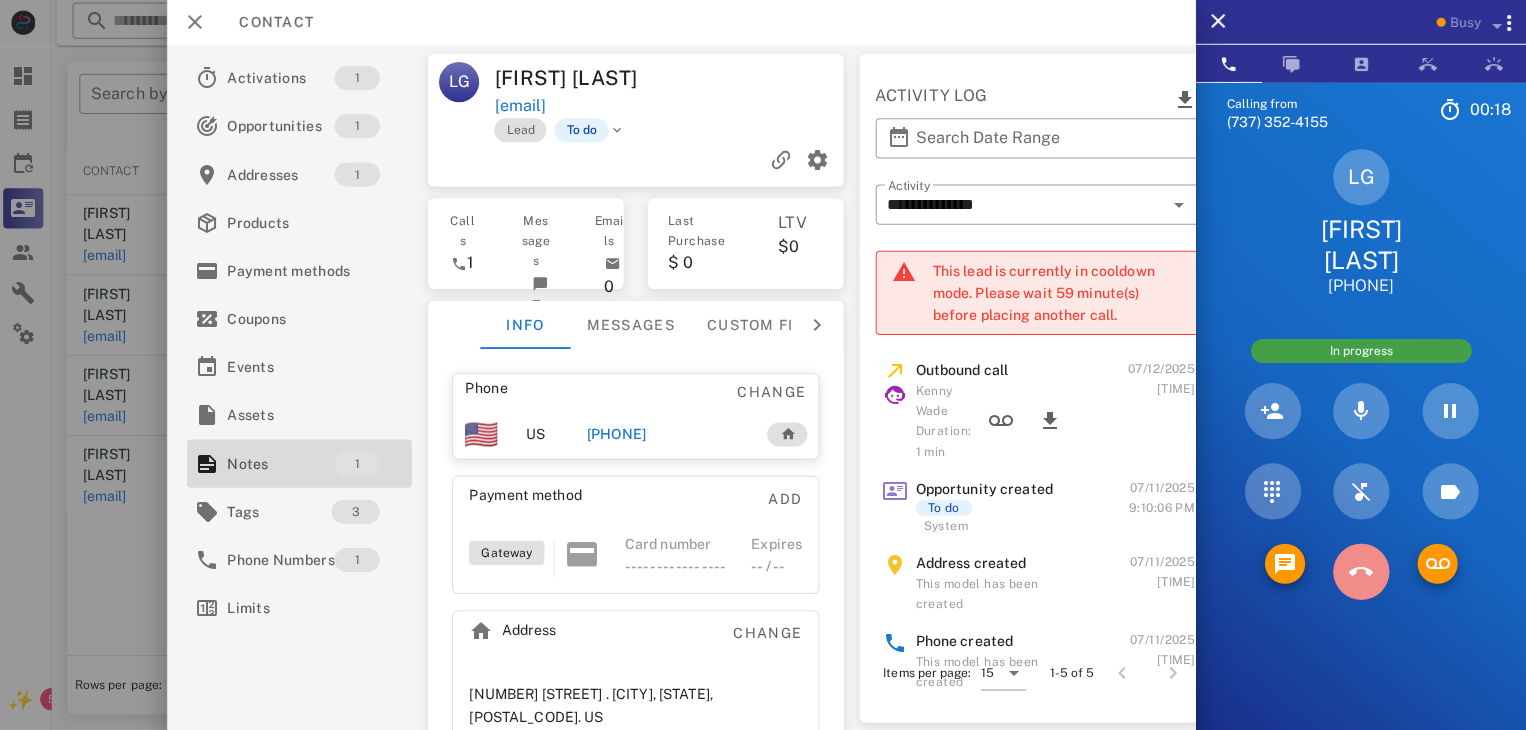 click at bounding box center (1361, 572) 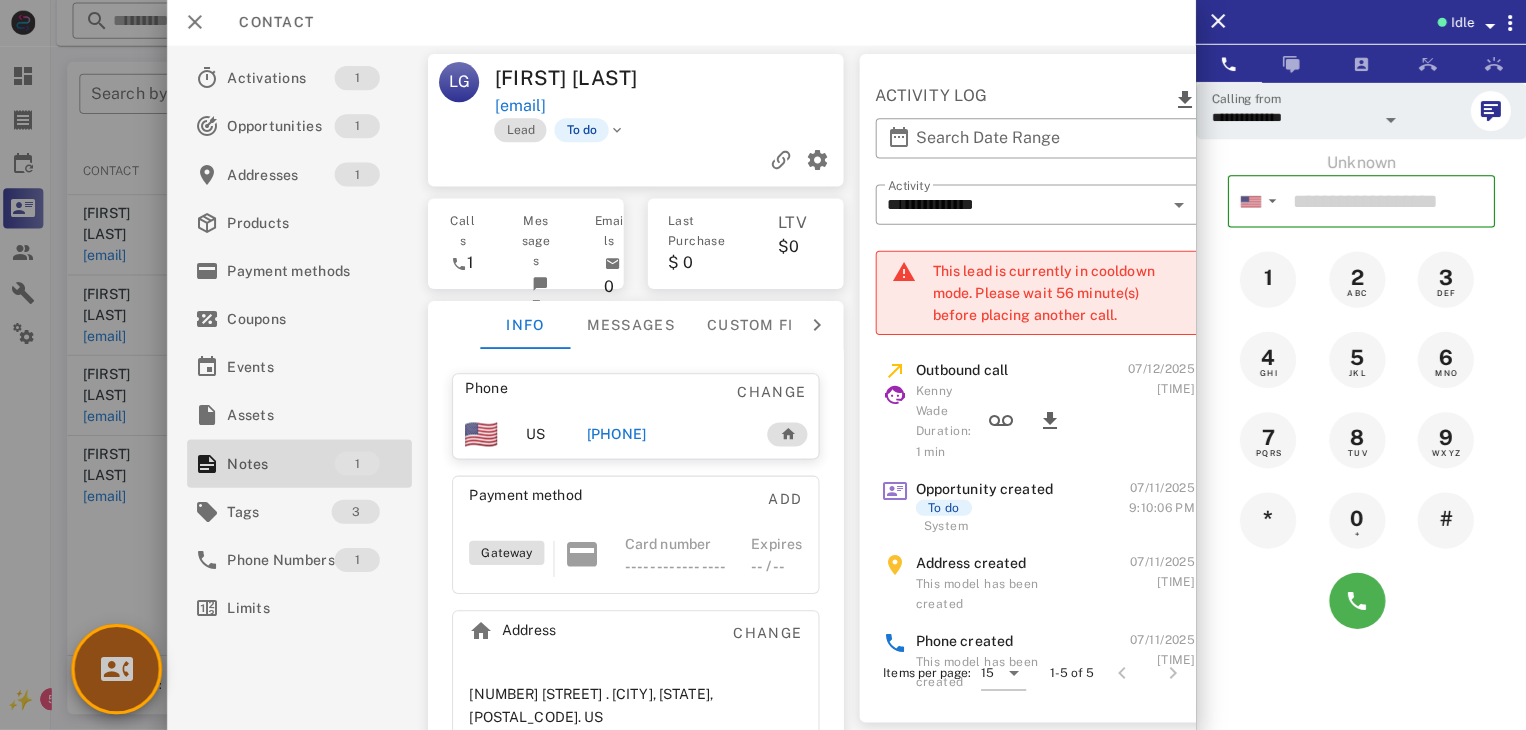 click at bounding box center [121, 669] 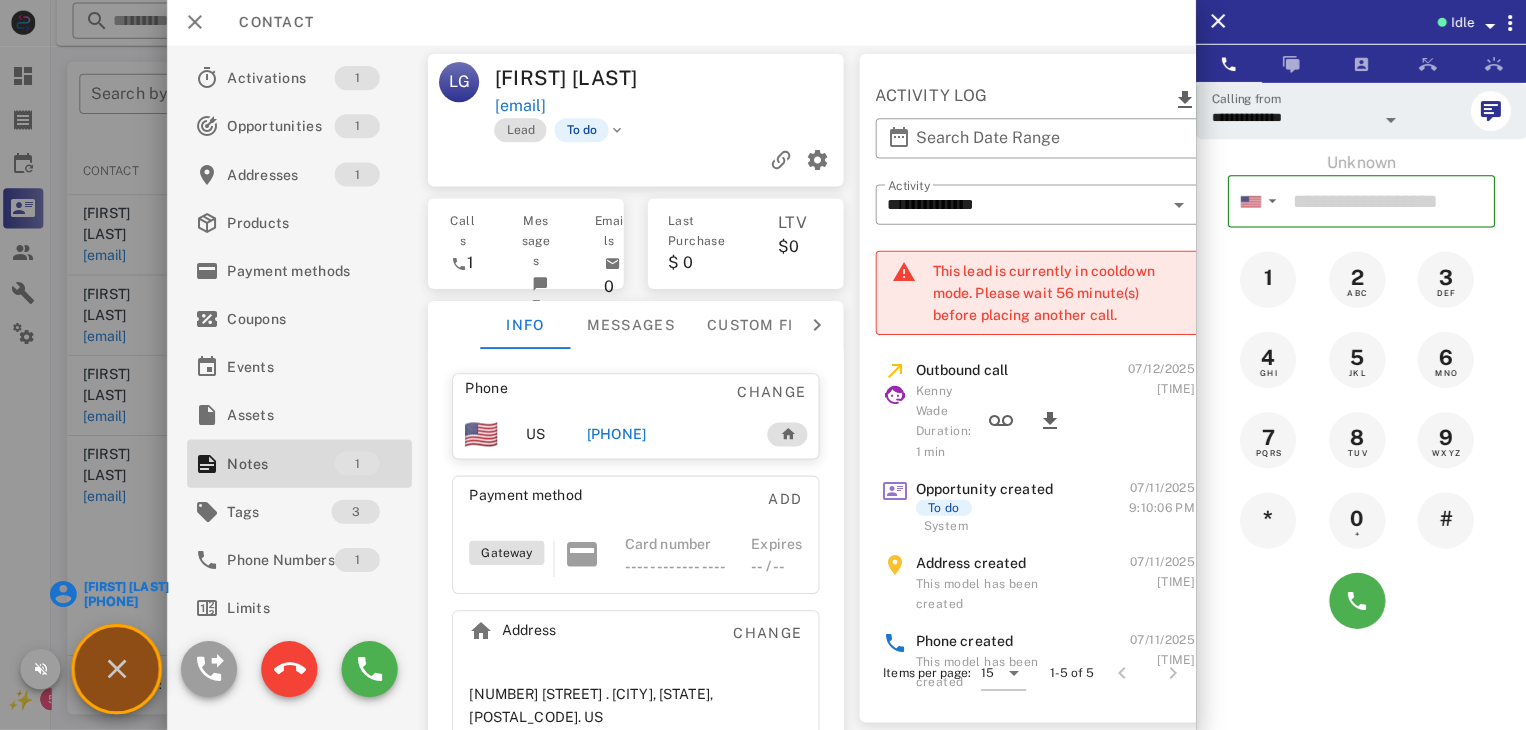 click on "Dianne Dilmore" at bounding box center (129, 587) 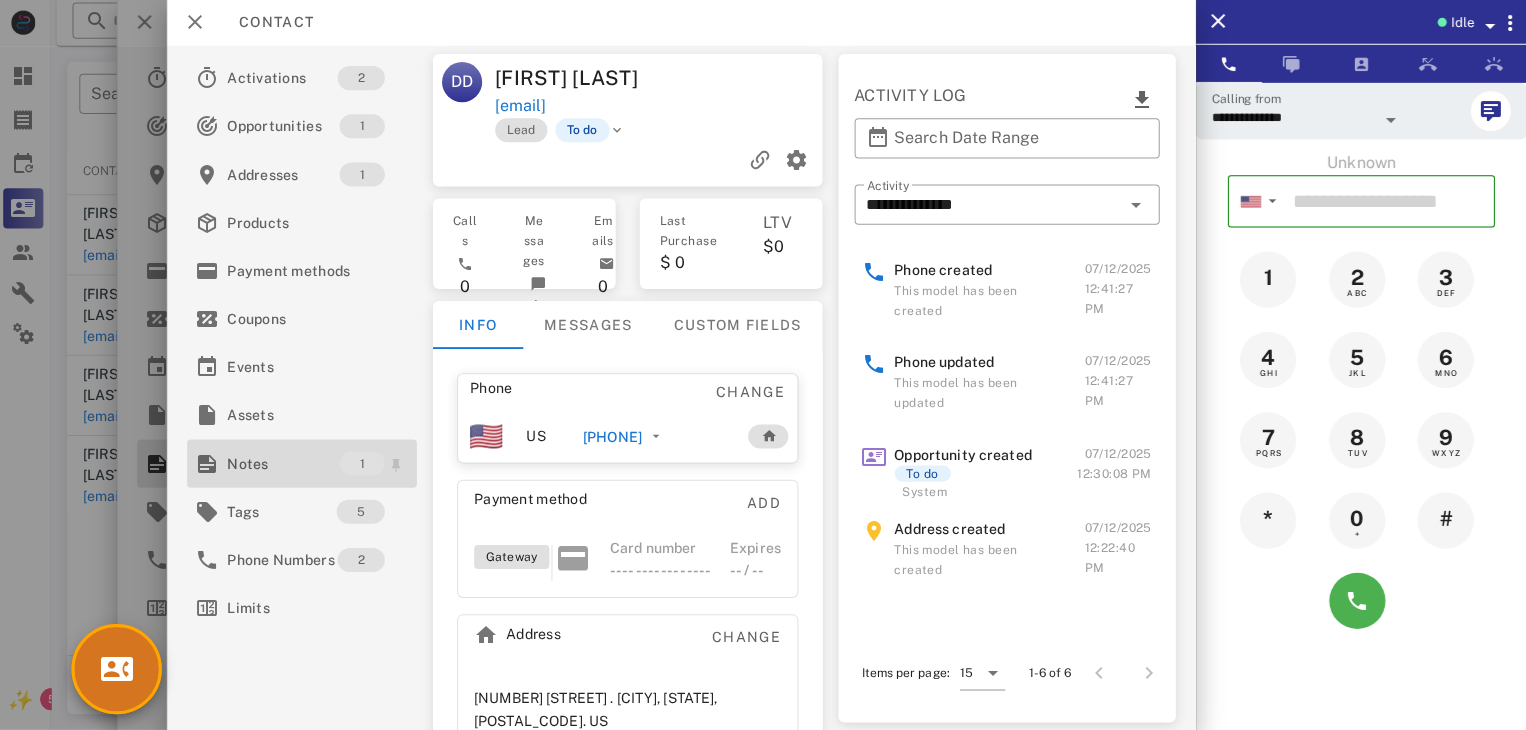 click on "Notes" at bounding box center [287, 464] 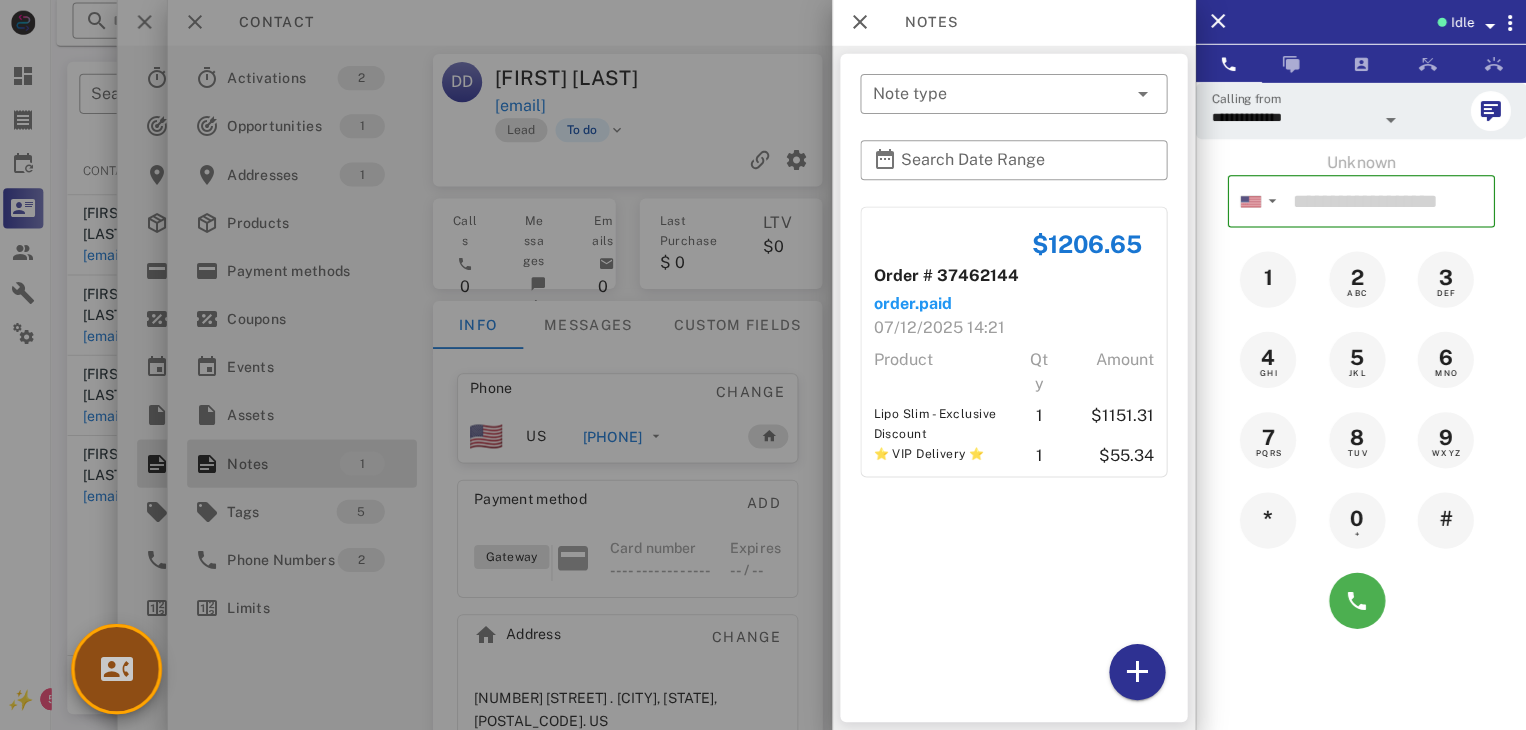 click at bounding box center (121, 669) 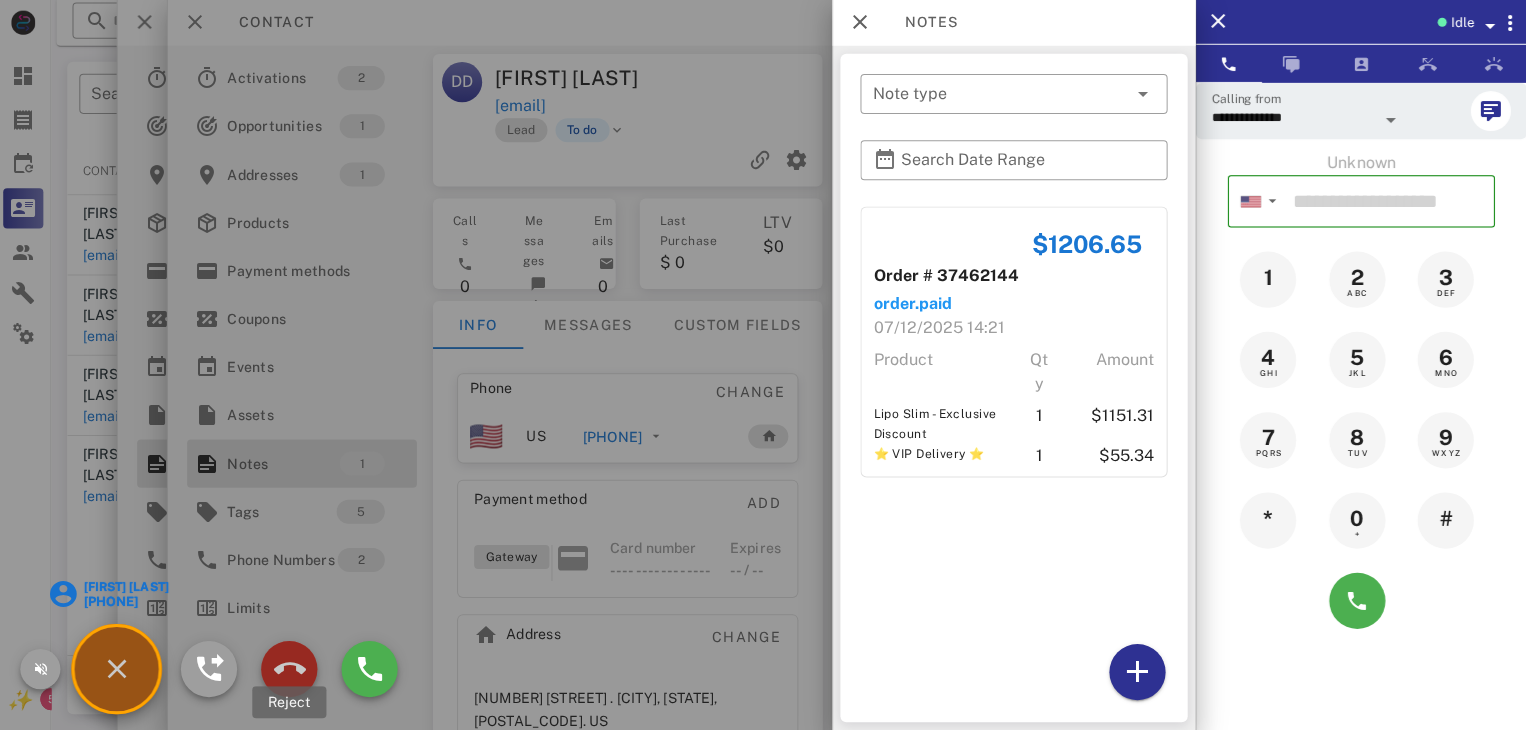 click at bounding box center [293, 669] 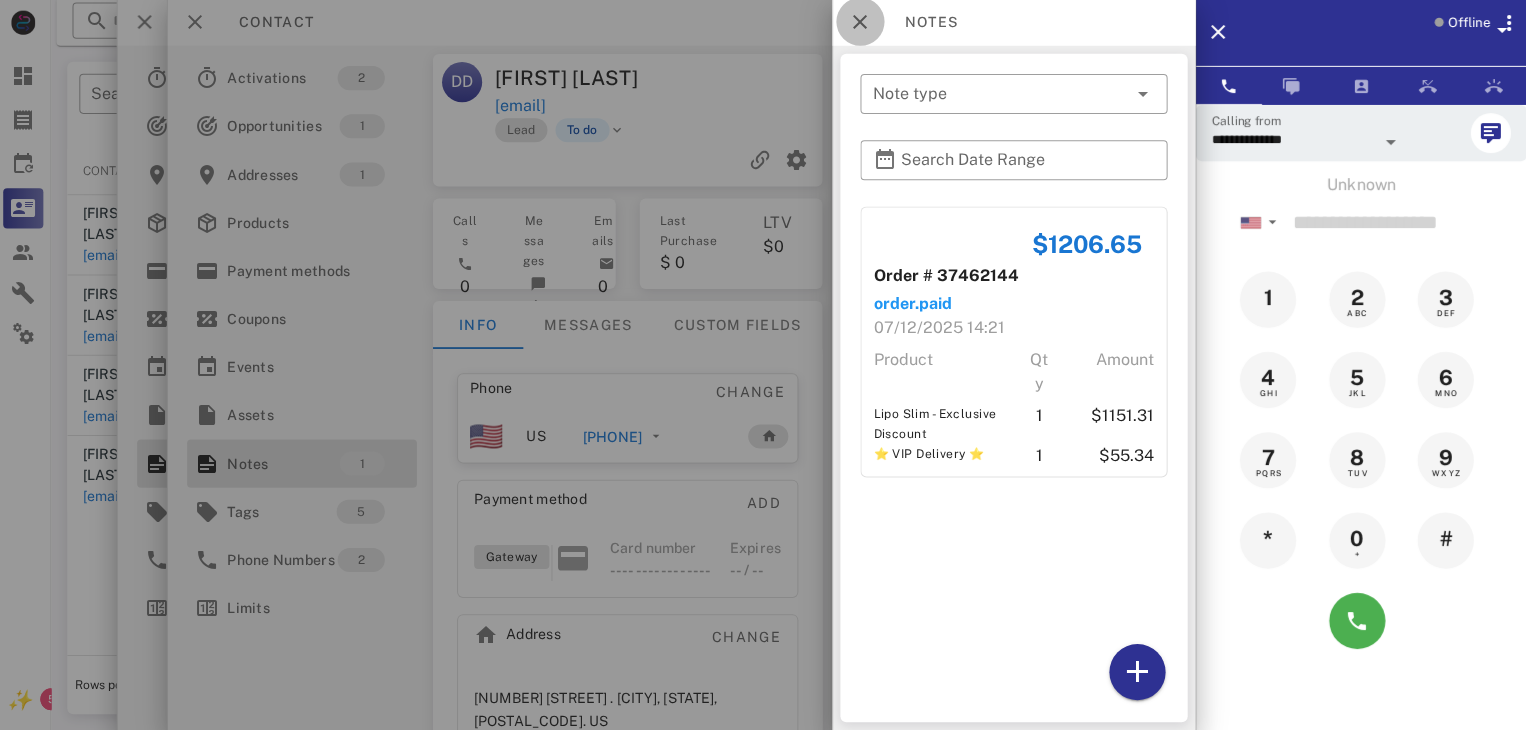 click at bounding box center (862, 24) 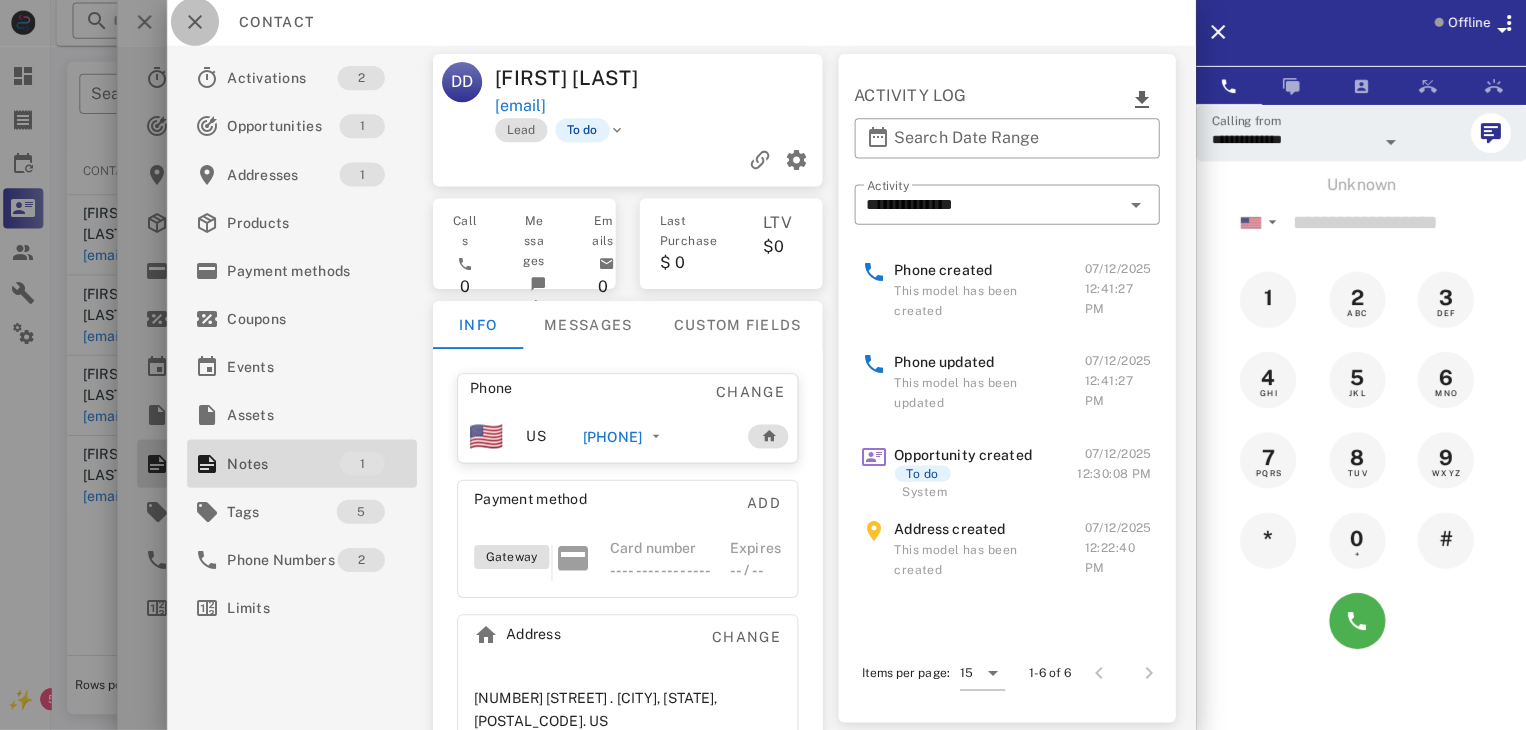 click at bounding box center [199, 24] 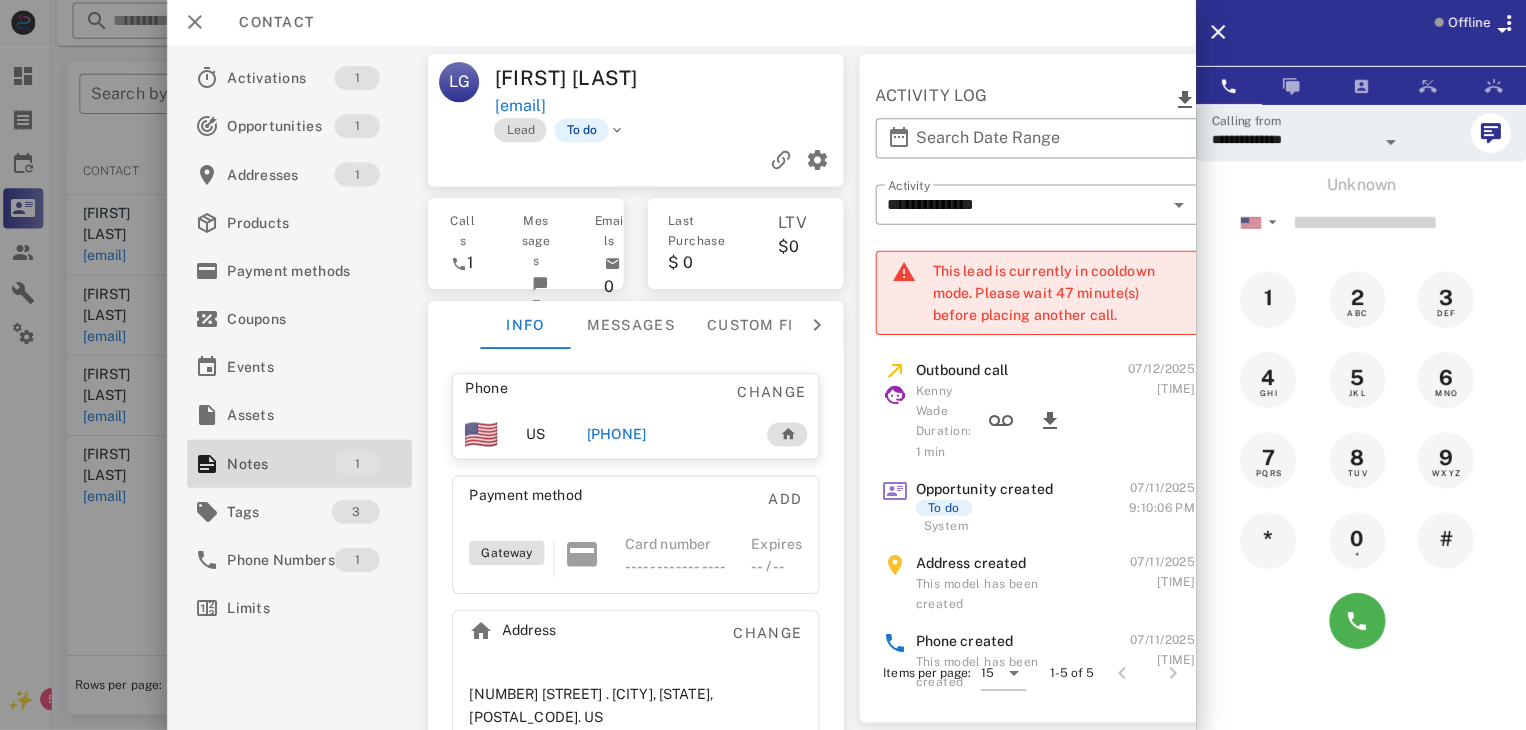 click on "+13146234079" at bounding box center [618, 435] 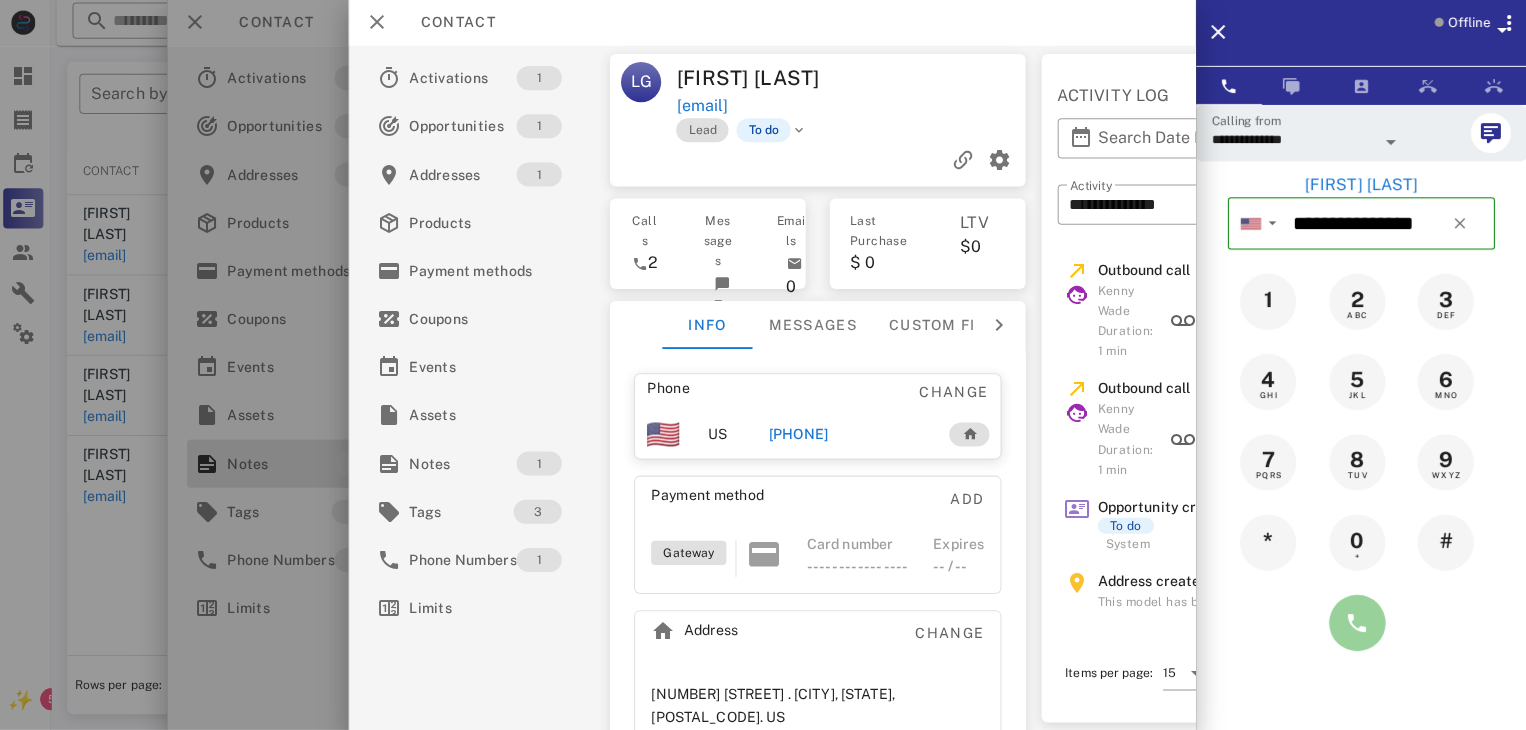 click at bounding box center [1357, 623] 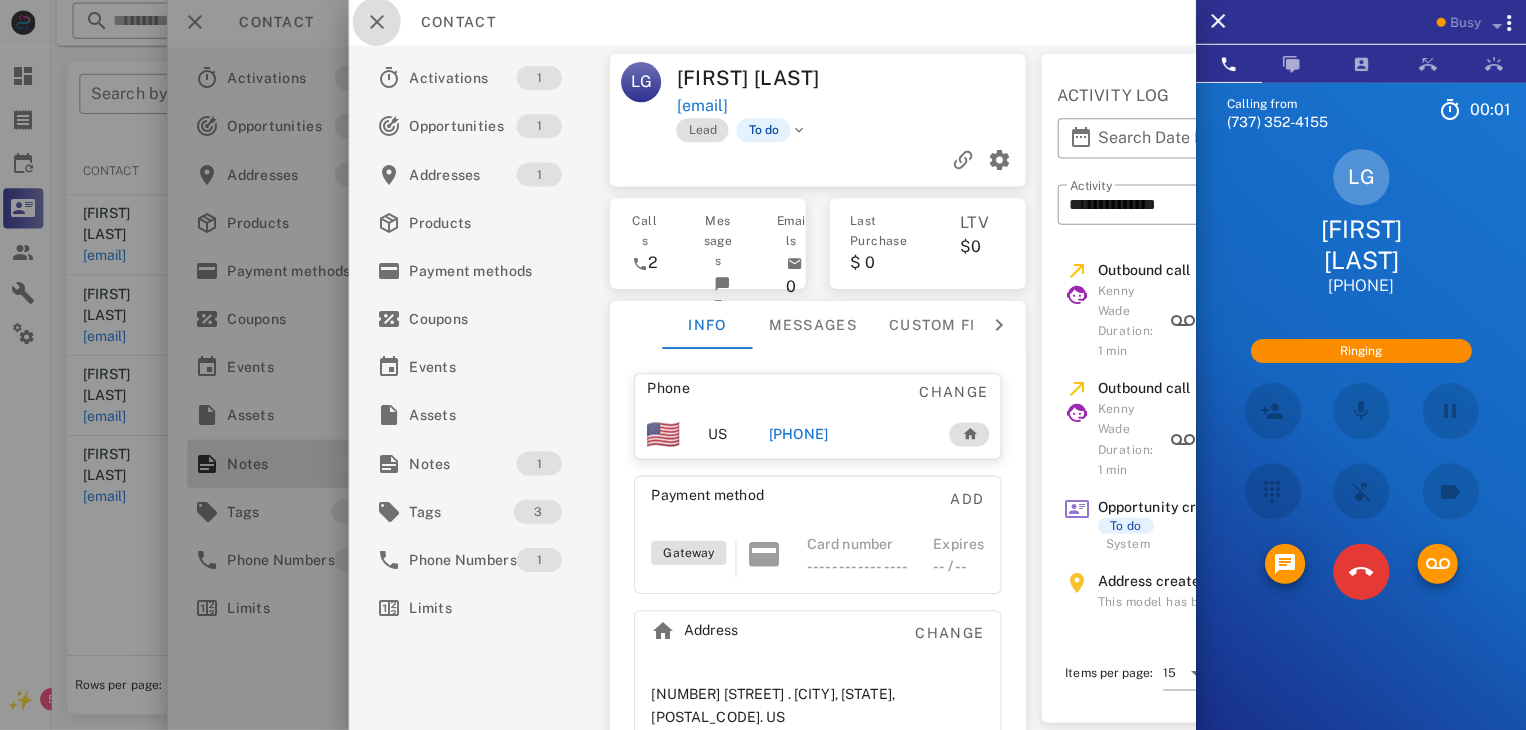 click at bounding box center [380, 24] 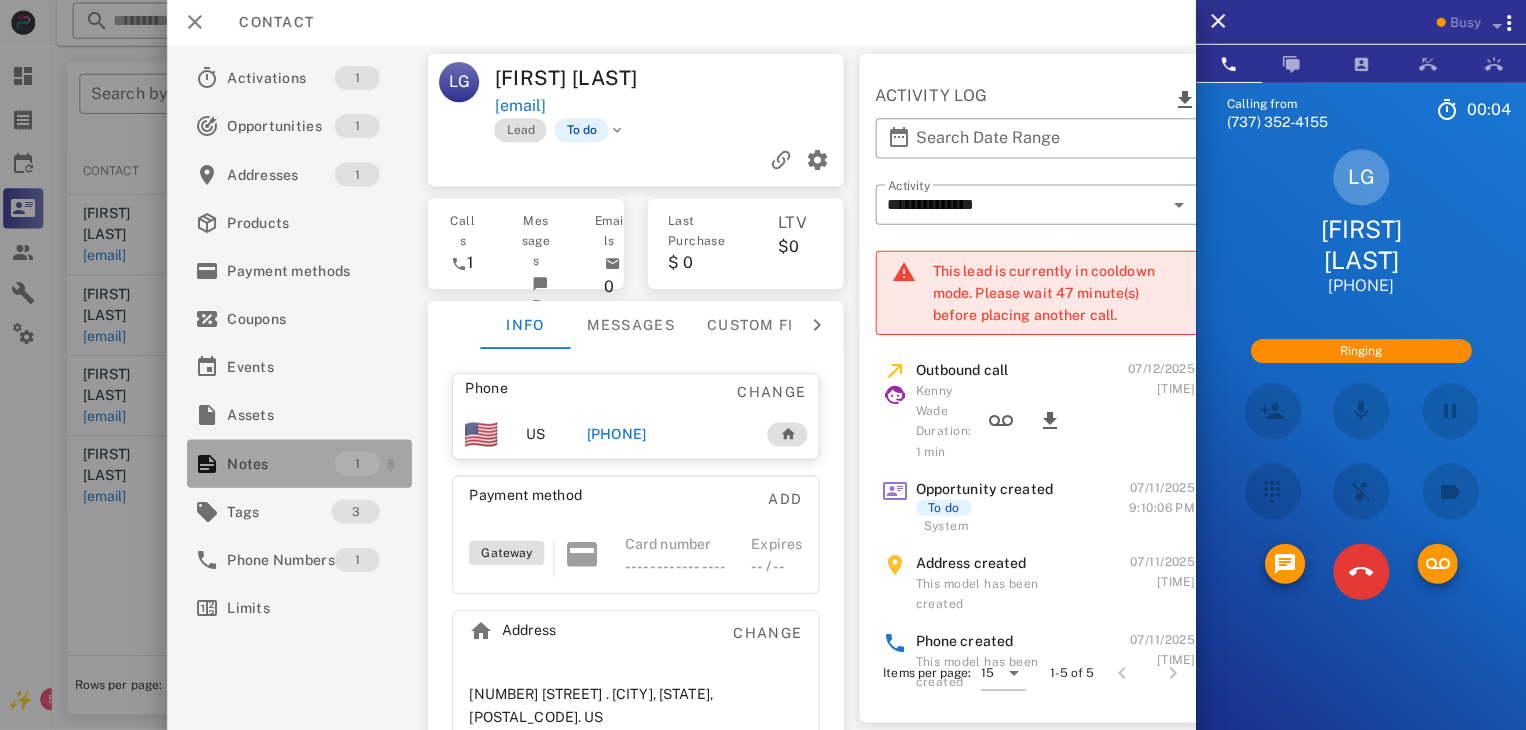 click on "Notes" at bounding box center [284, 464] 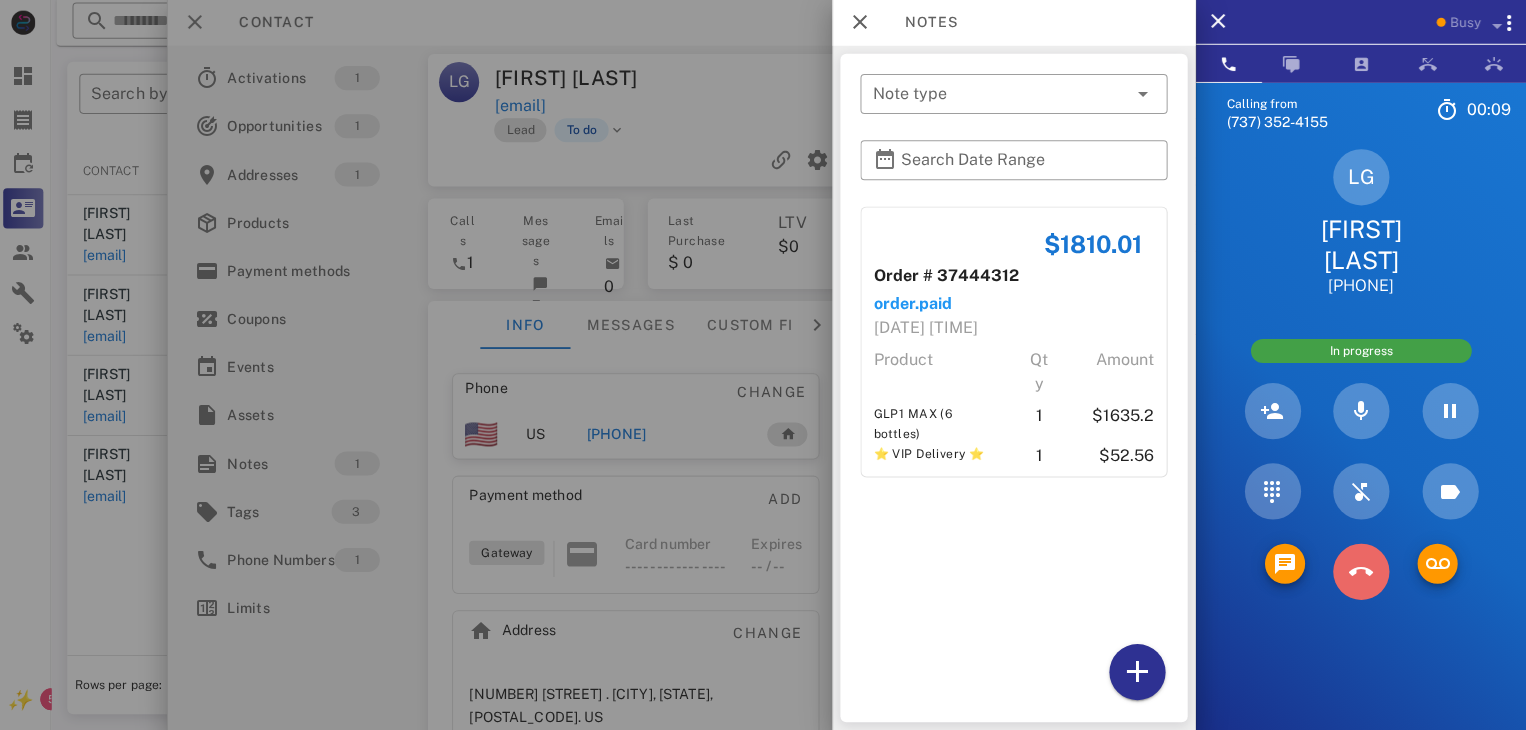 click at bounding box center (1361, 572) 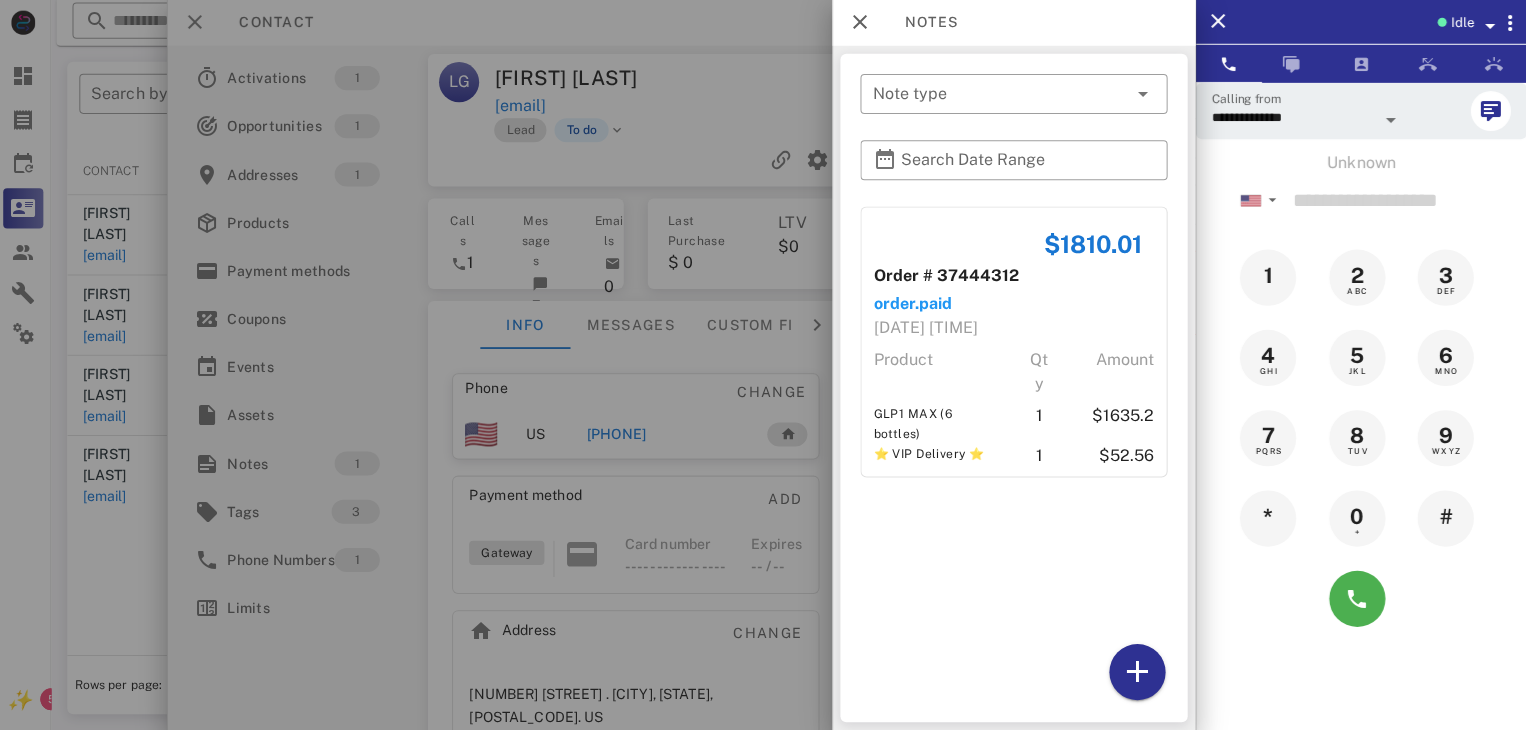 click at bounding box center [763, 365] 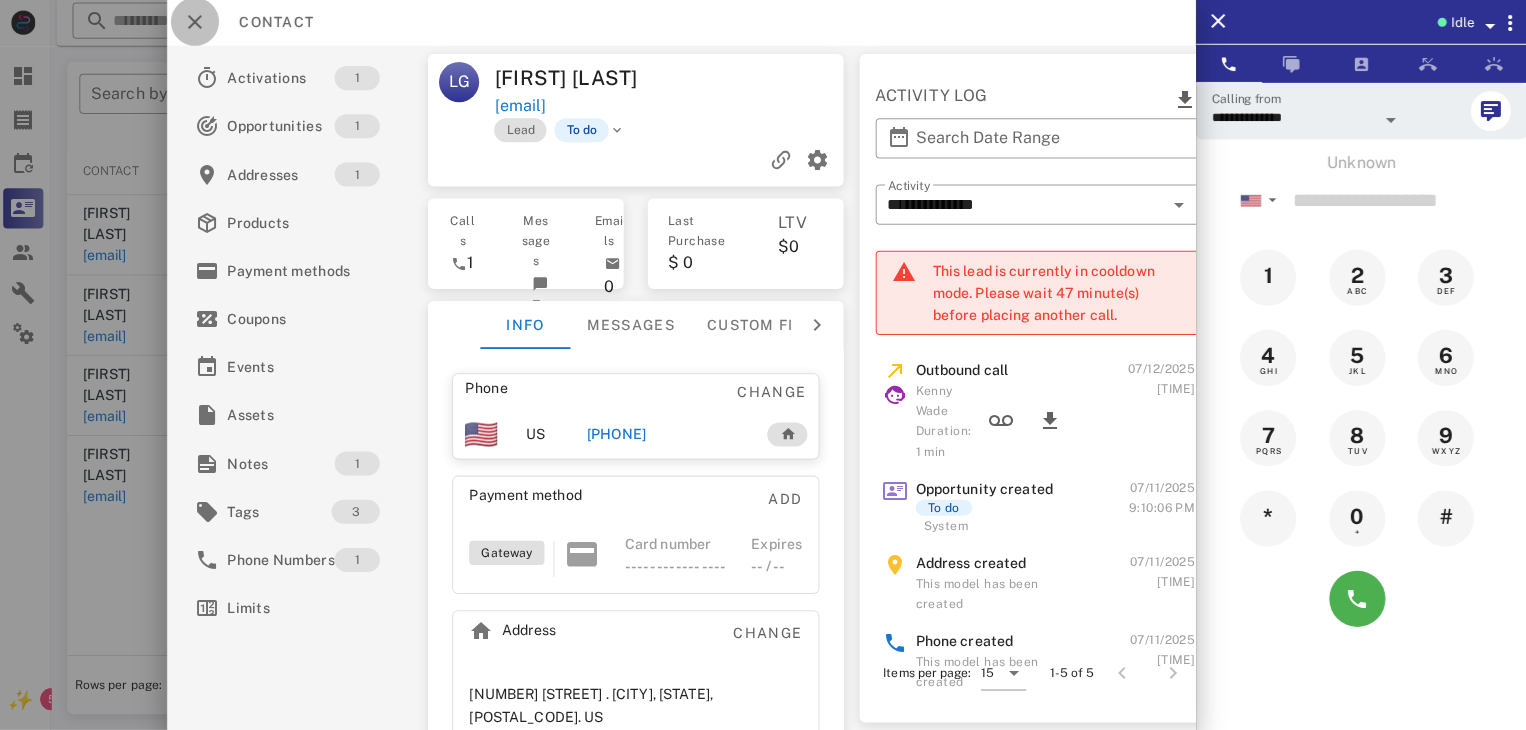 click at bounding box center (199, 24) 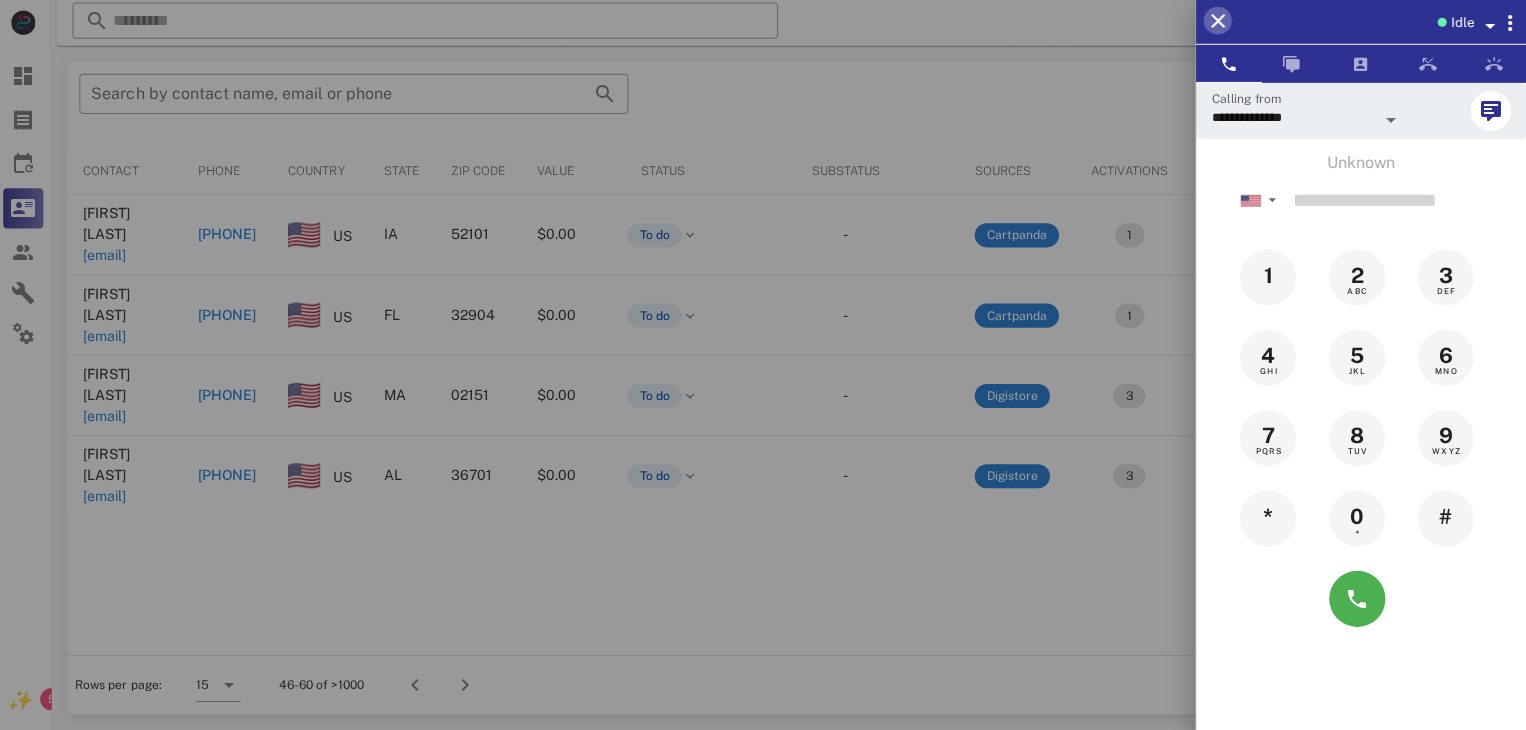 click at bounding box center [1218, 23] 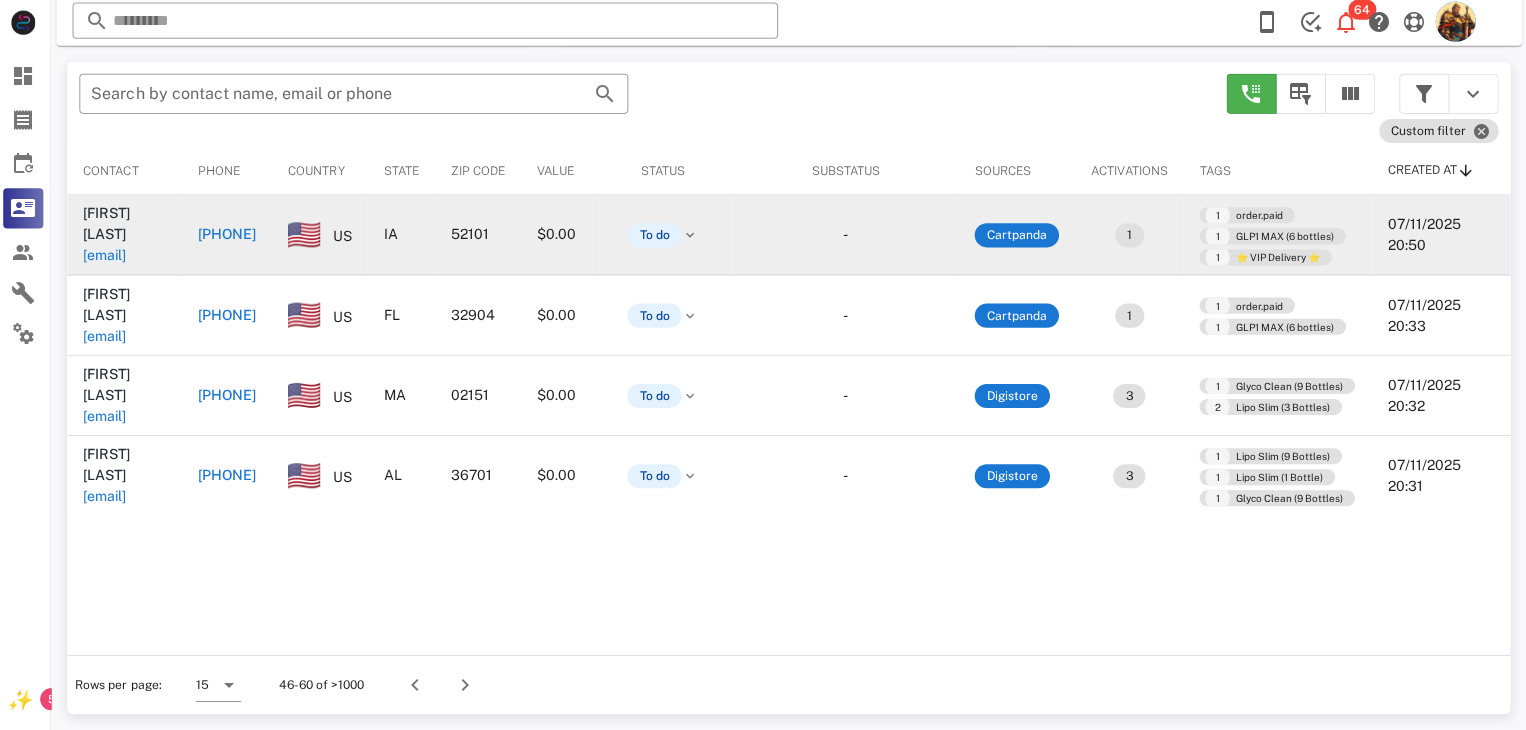click on "emmylou1953@yahoo.com" at bounding box center [109, 257] 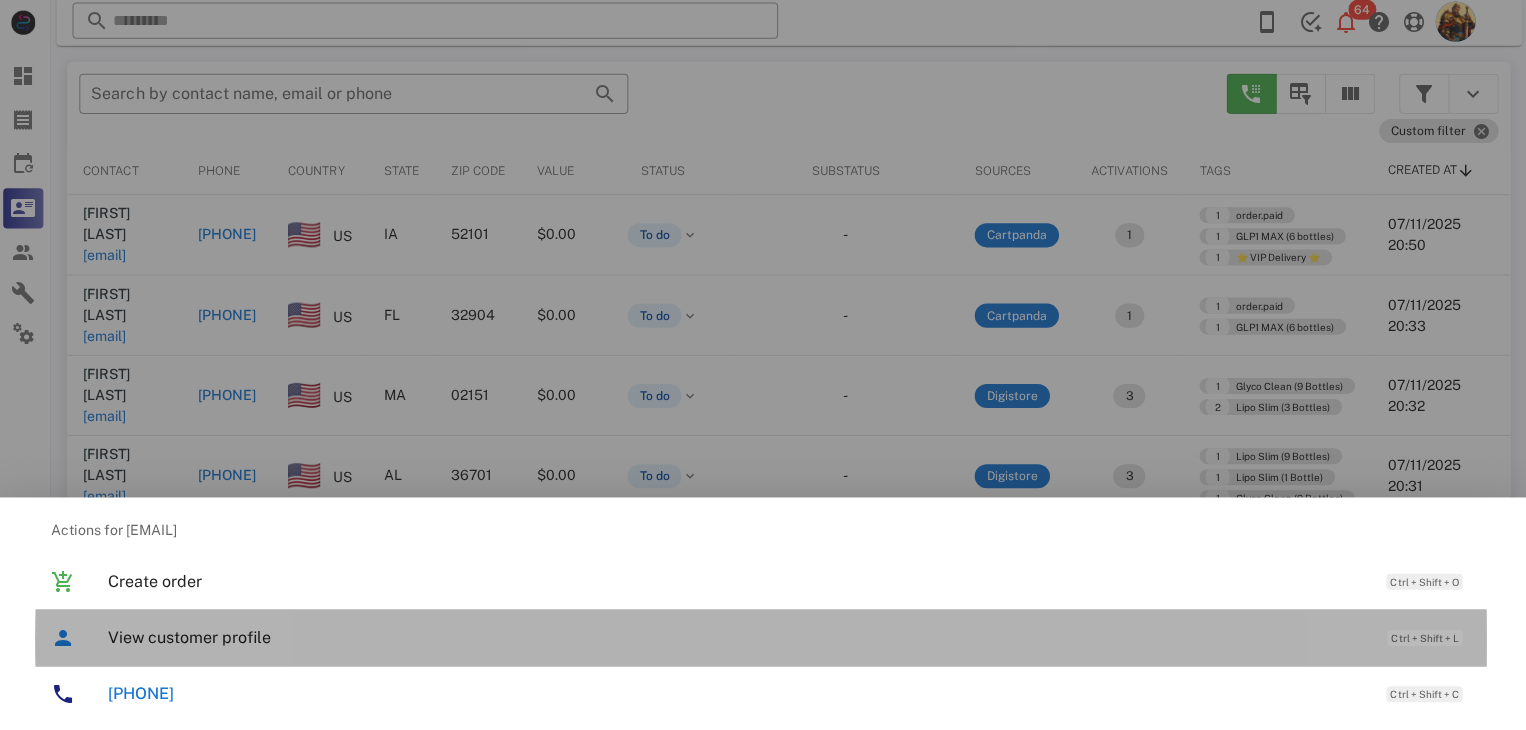 click on "View customer profile" at bounding box center [739, 637] 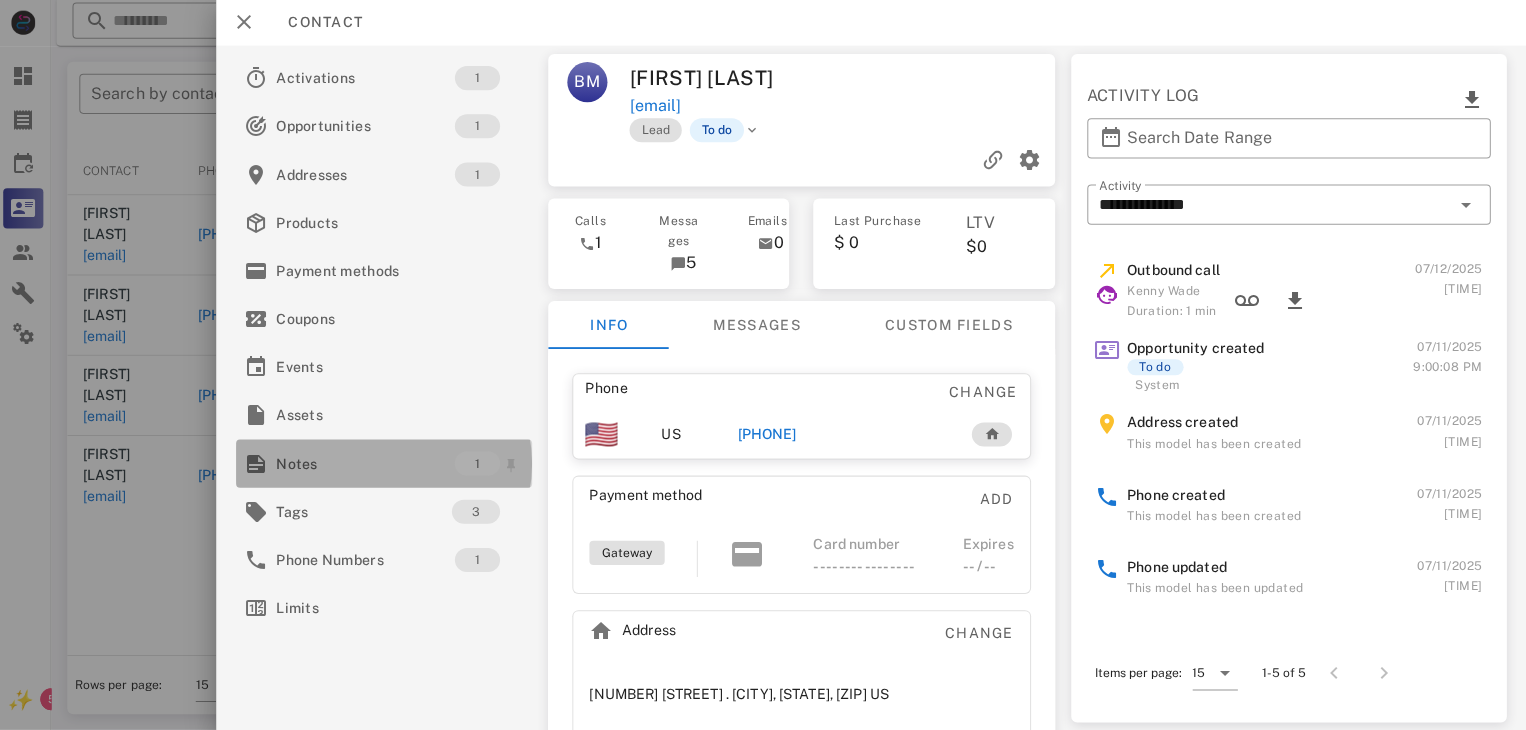click on "Notes" at bounding box center (369, 464) 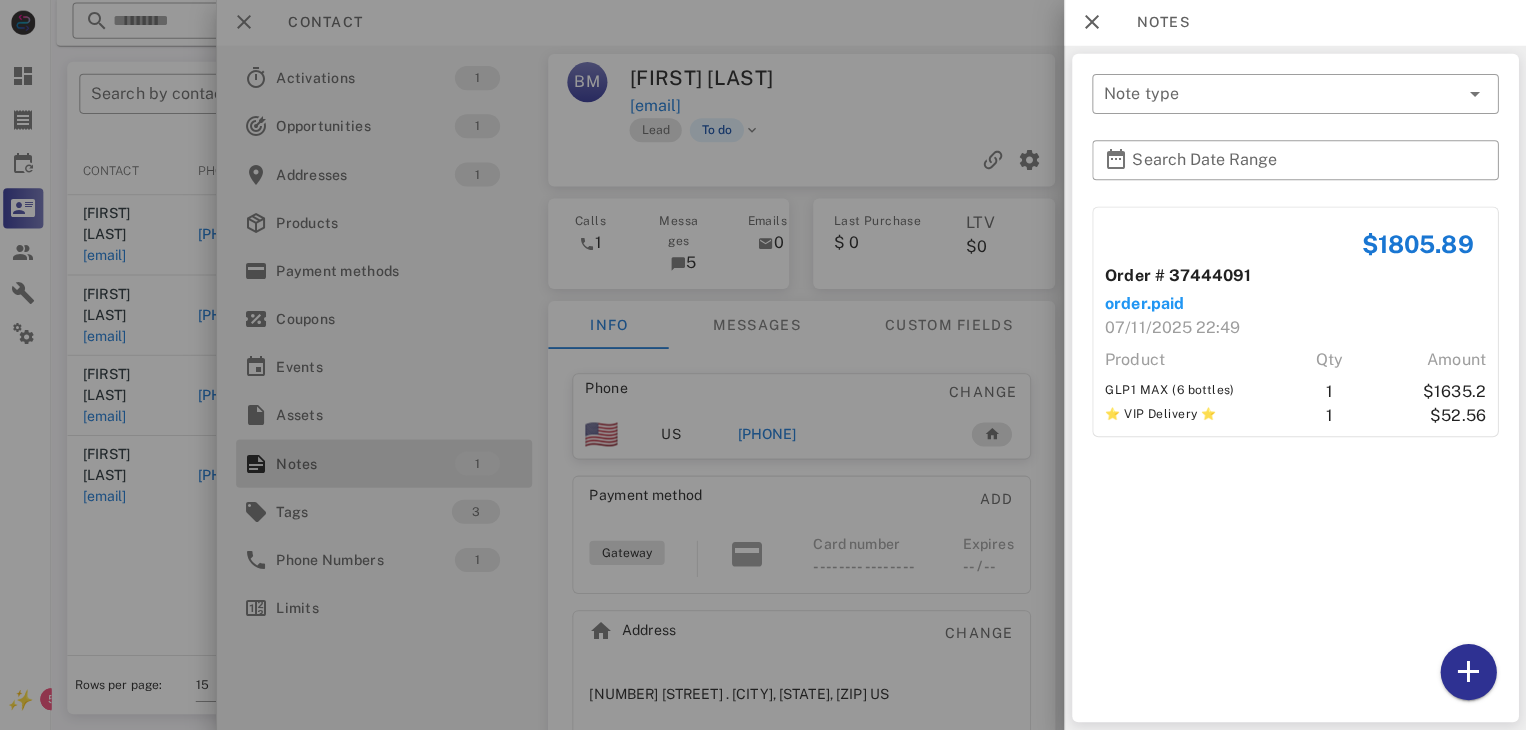 drag, startPoint x: 754, startPoint y: 468, endPoint x: 741, endPoint y: 478, distance: 16.40122 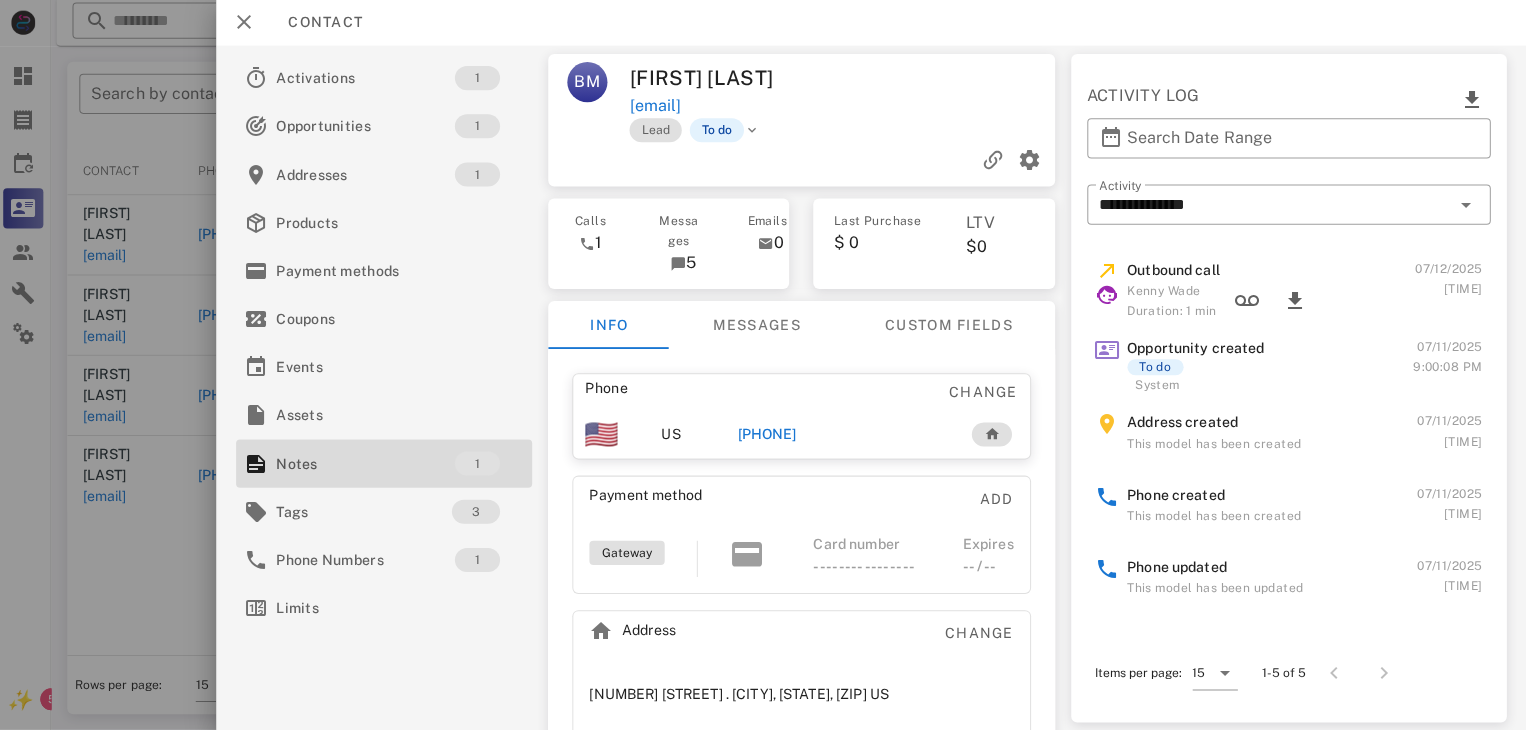 click on "+15633807054" at bounding box center (769, 435) 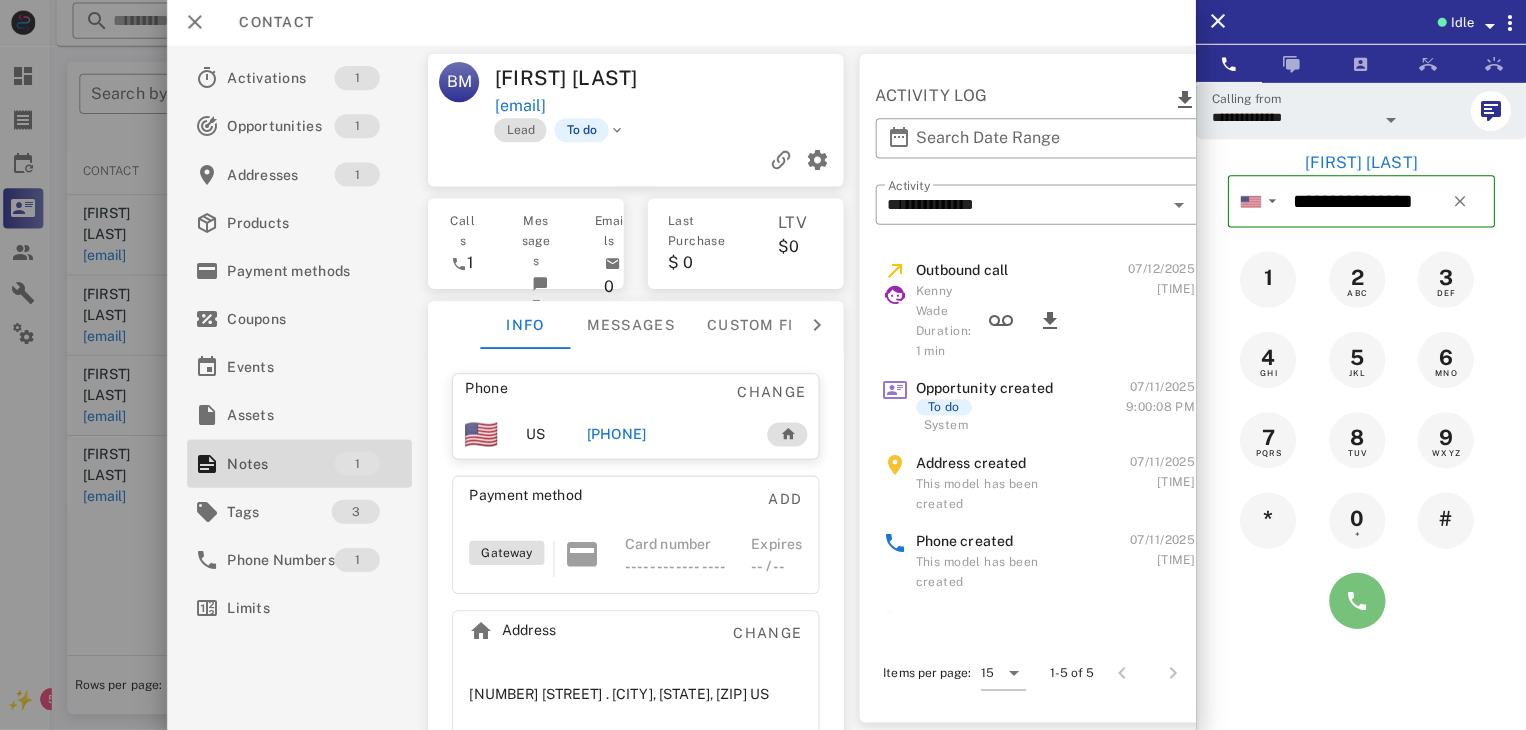 click at bounding box center (1357, 601) 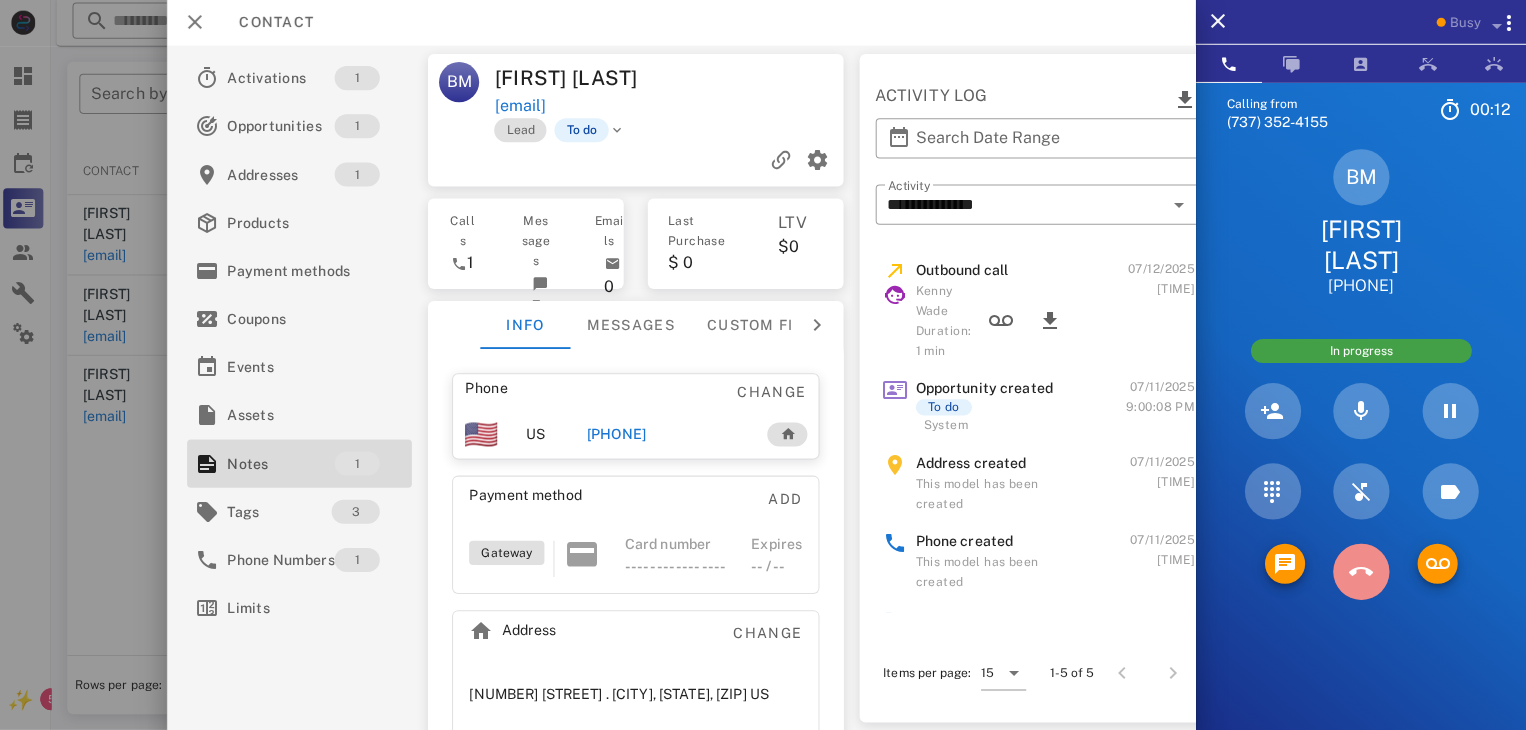 click at bounding box center [1361, 572] 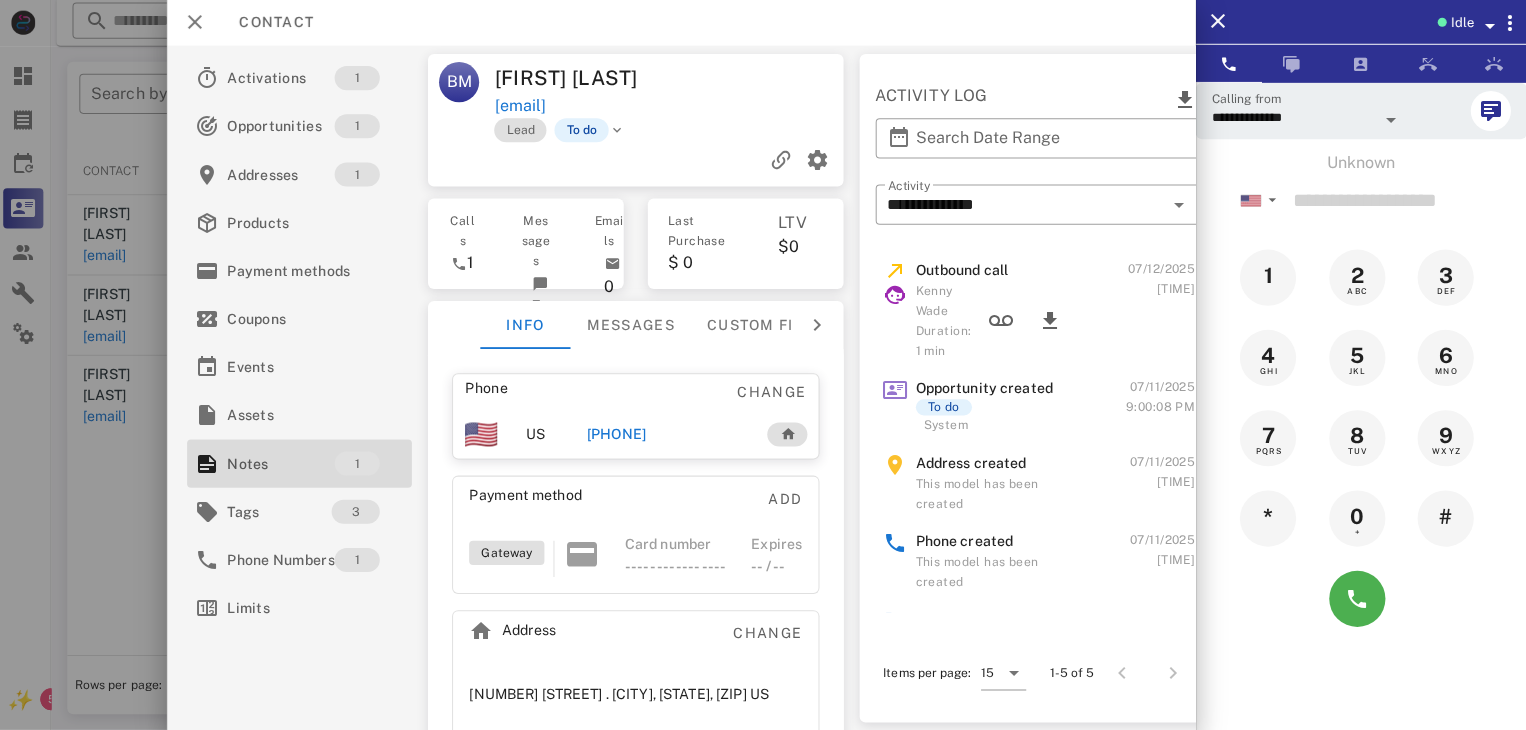 click at bounding box center [763, 365] 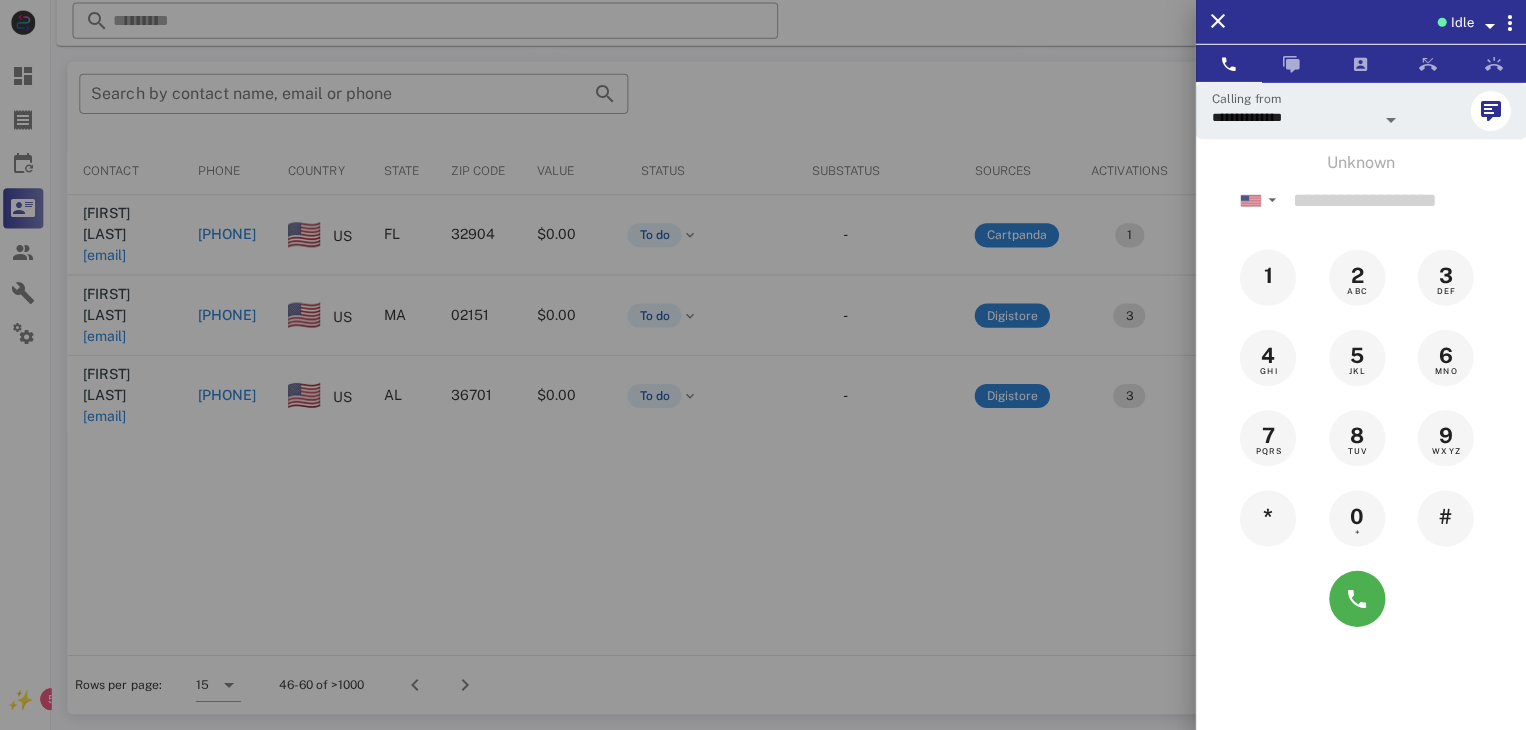 click at bounding box center (763, 365) 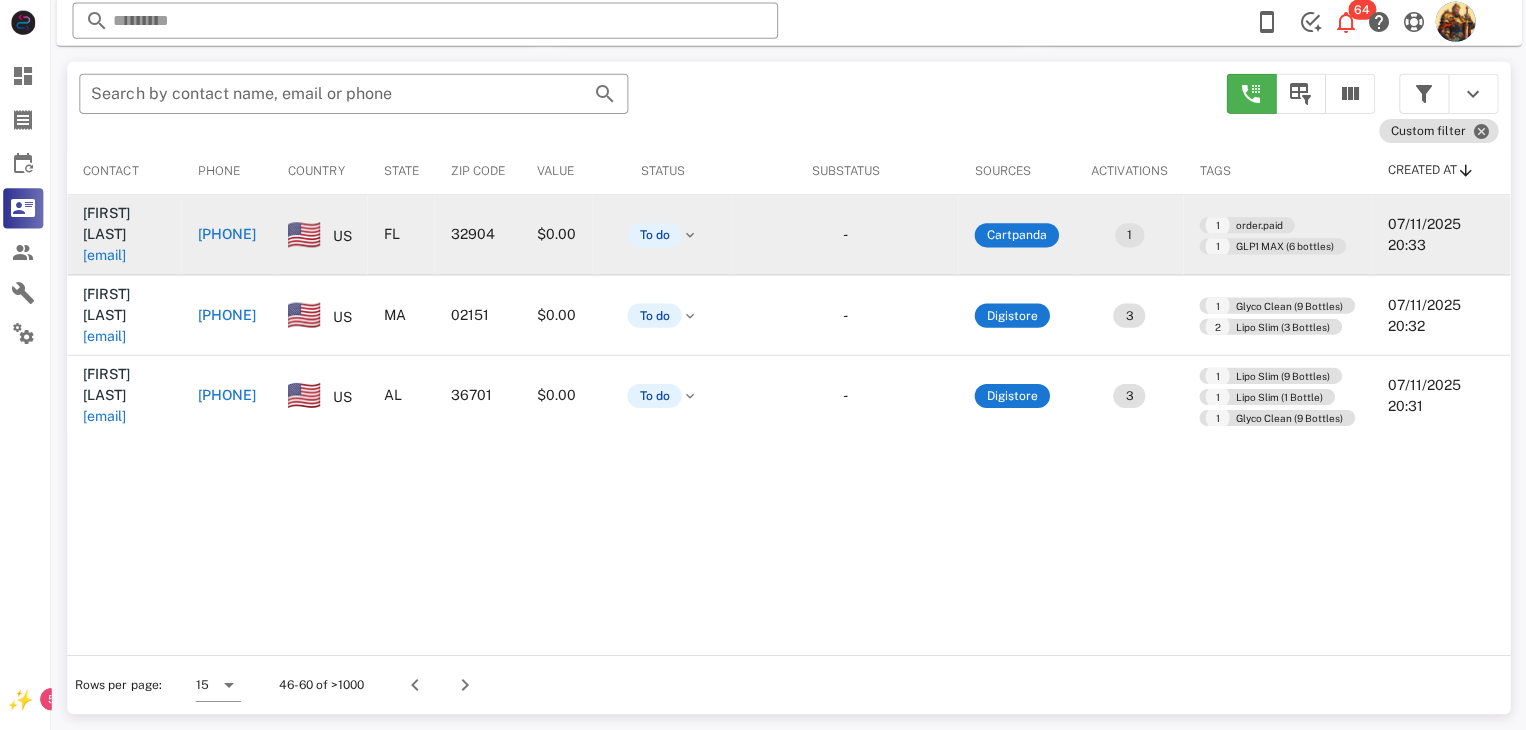 click on "da5464@hotmail.com" at bounding box center (109, 257) 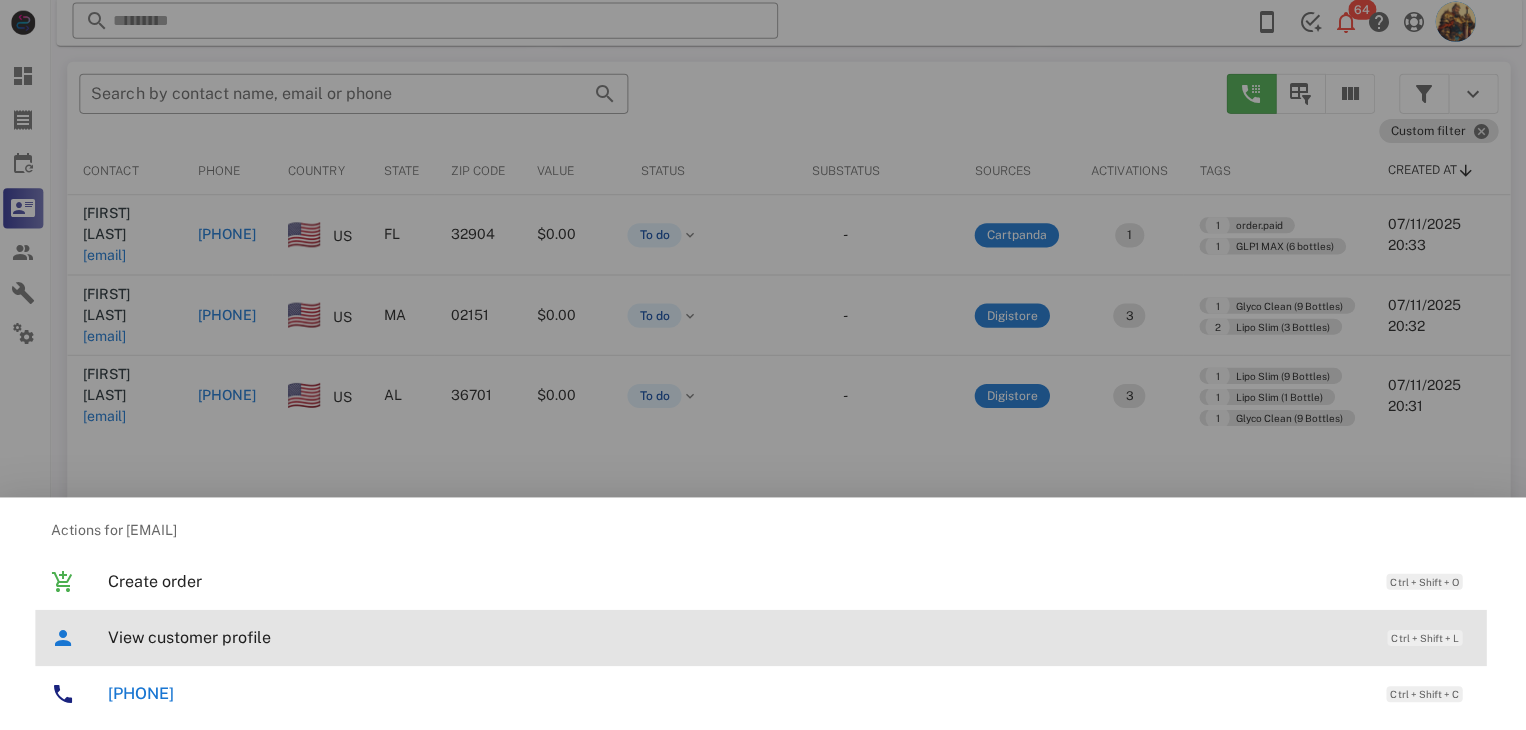 click on "View customer profile" at bounding box center [739, 637] 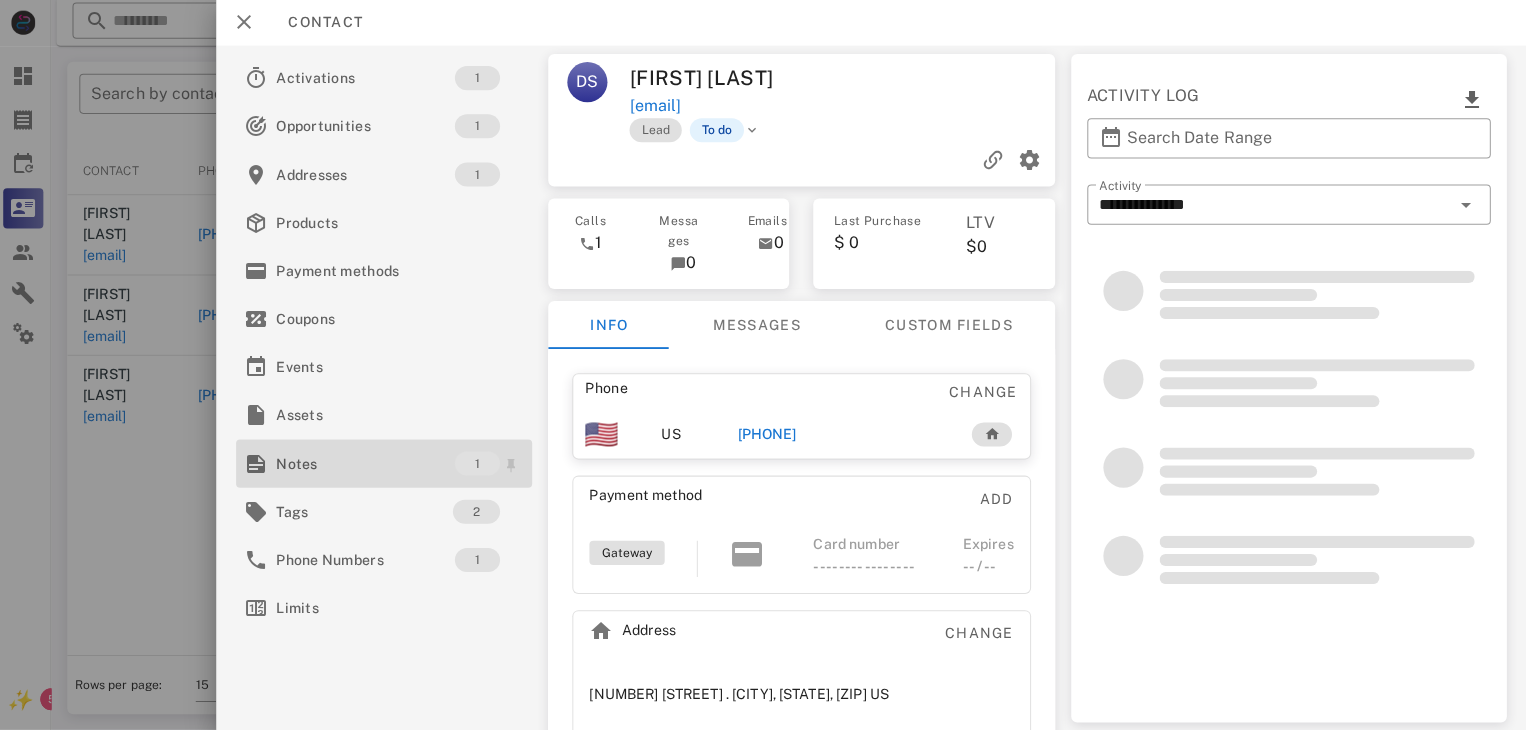 click on "Notes  1" at bounding box center [387, 464] 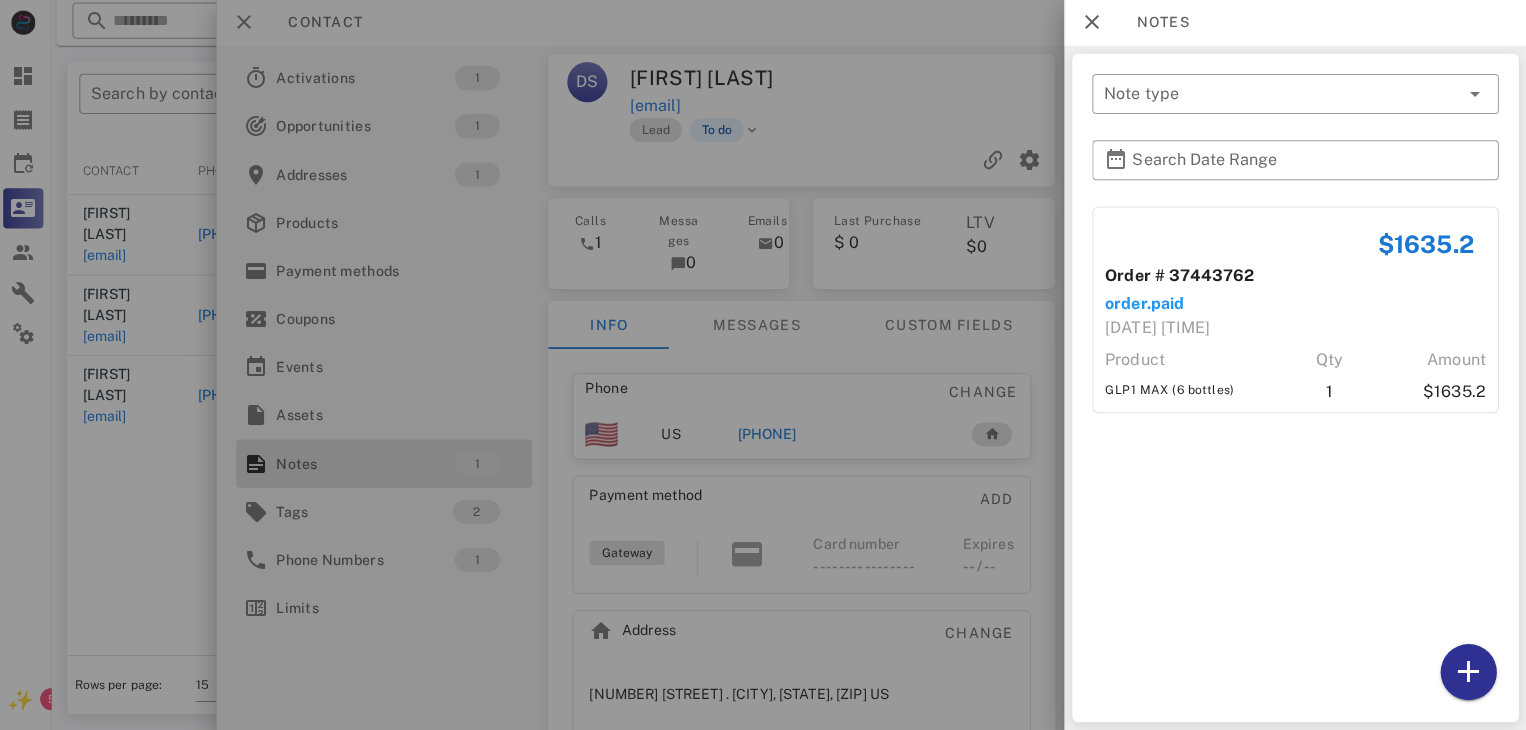 click at bounding box center (763, 365) 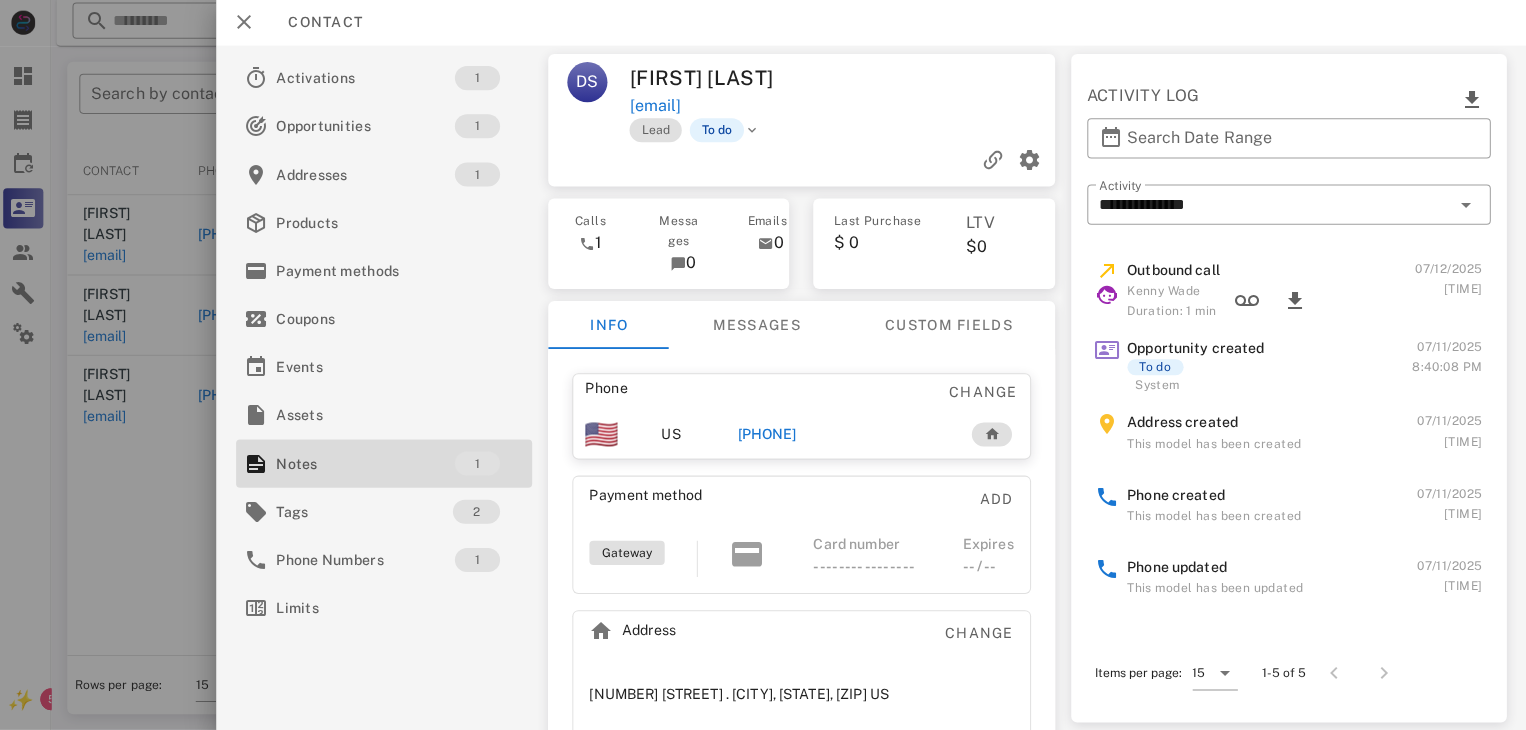 click on "+13213274985" at bounding box center (769, 435) 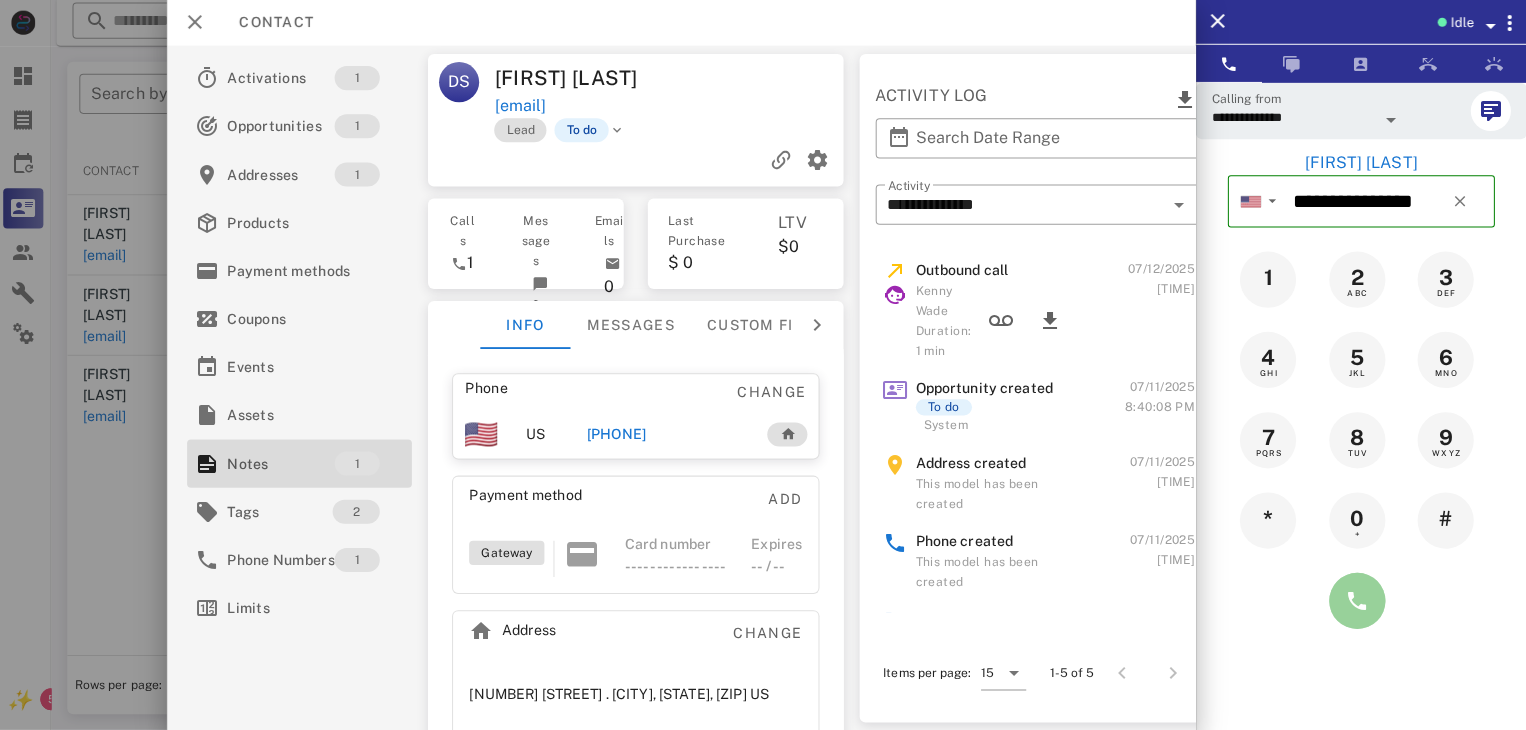 click at bounding box center [1357, 601] 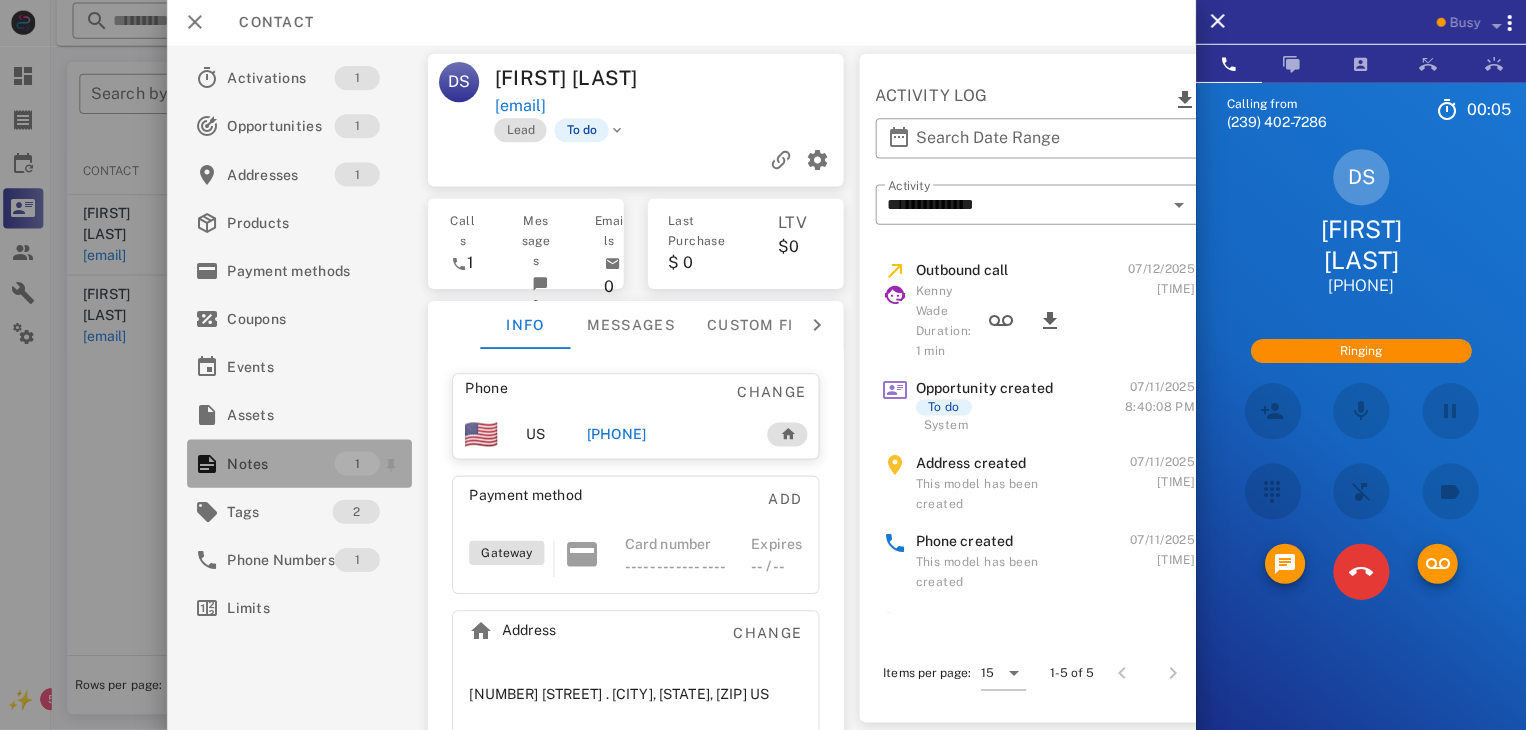 click on "Notes" at bounding box center [284, 464] 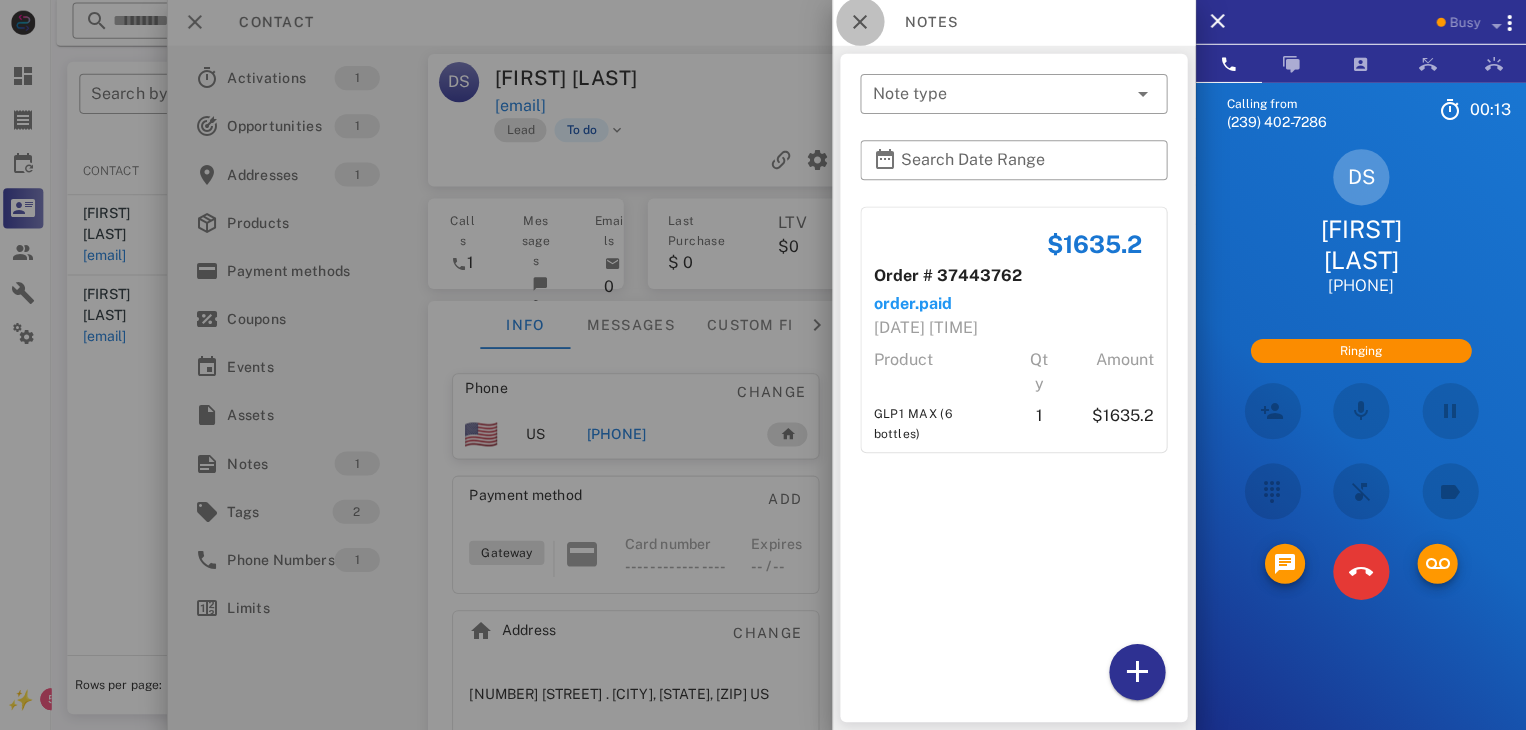 click at bounding box center (862, 24) 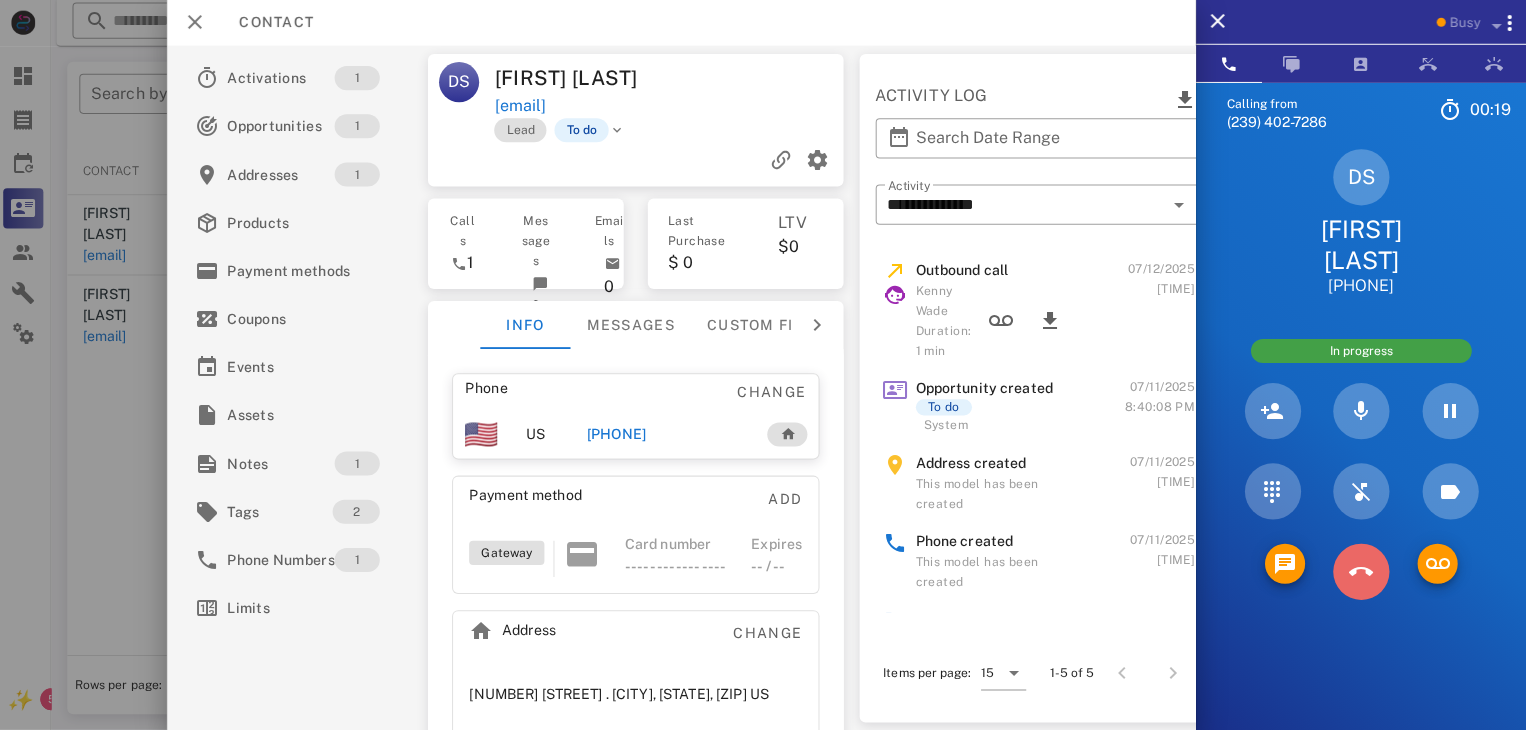 click at bounding box center (1361, 572) 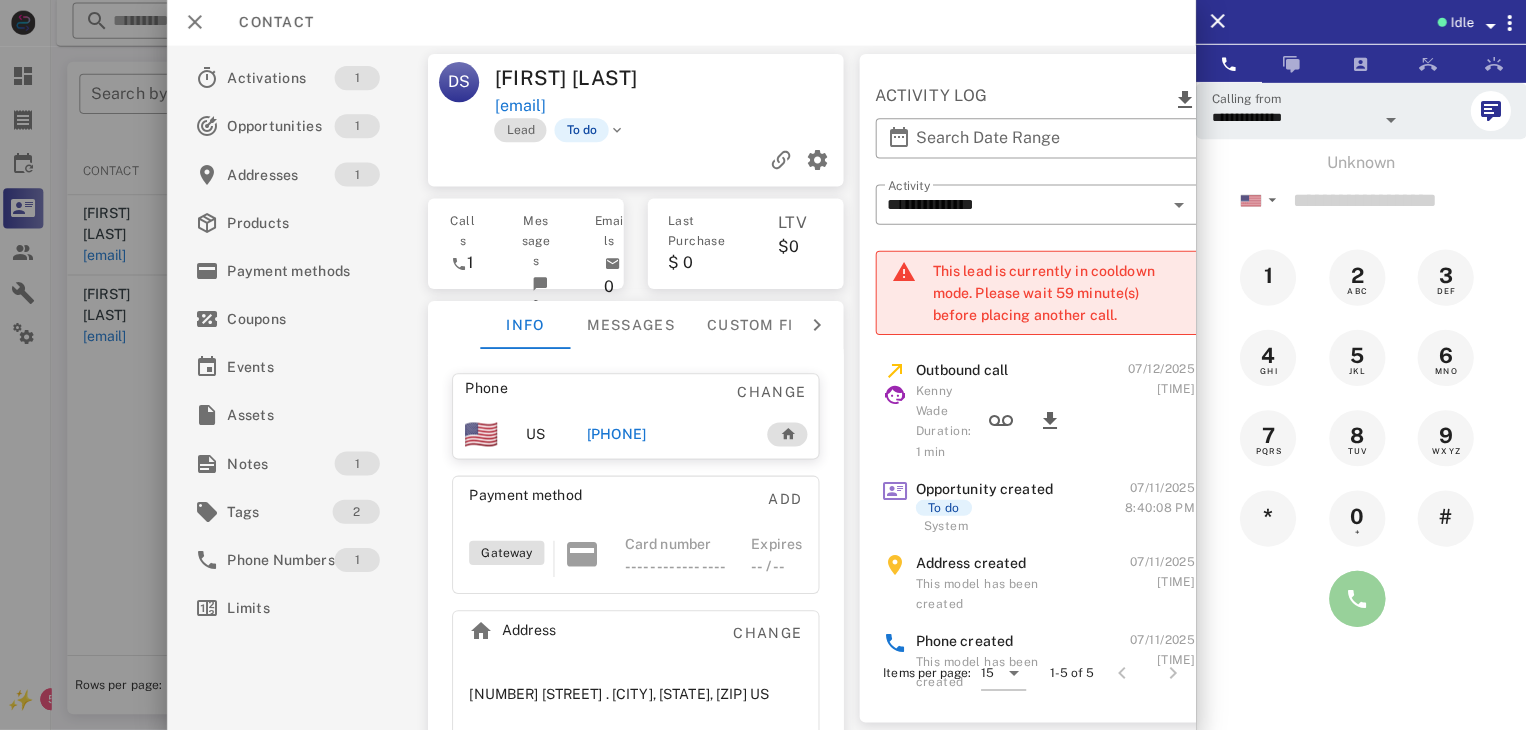 click at bounding box center [1357, 599] 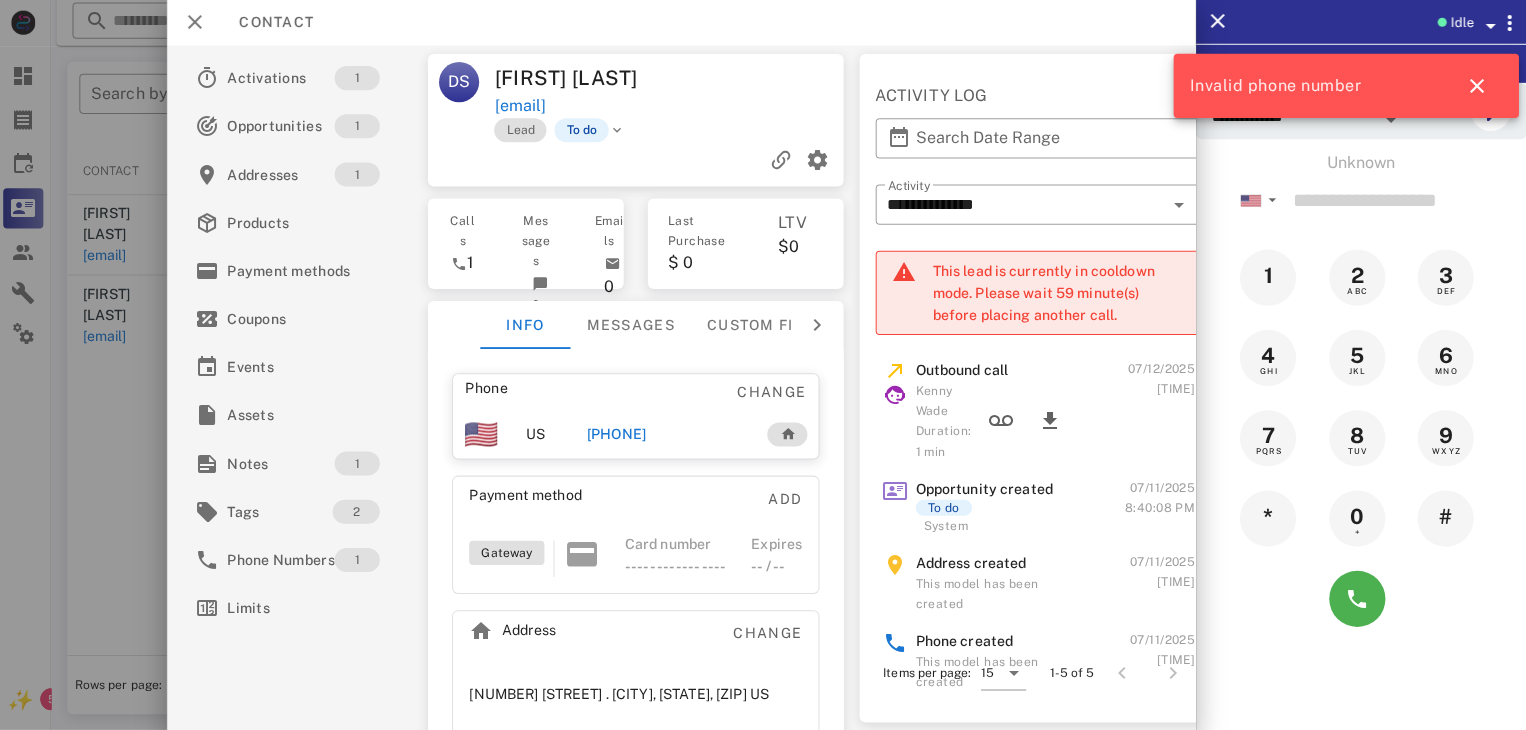 click at bounding box center [763, 365] 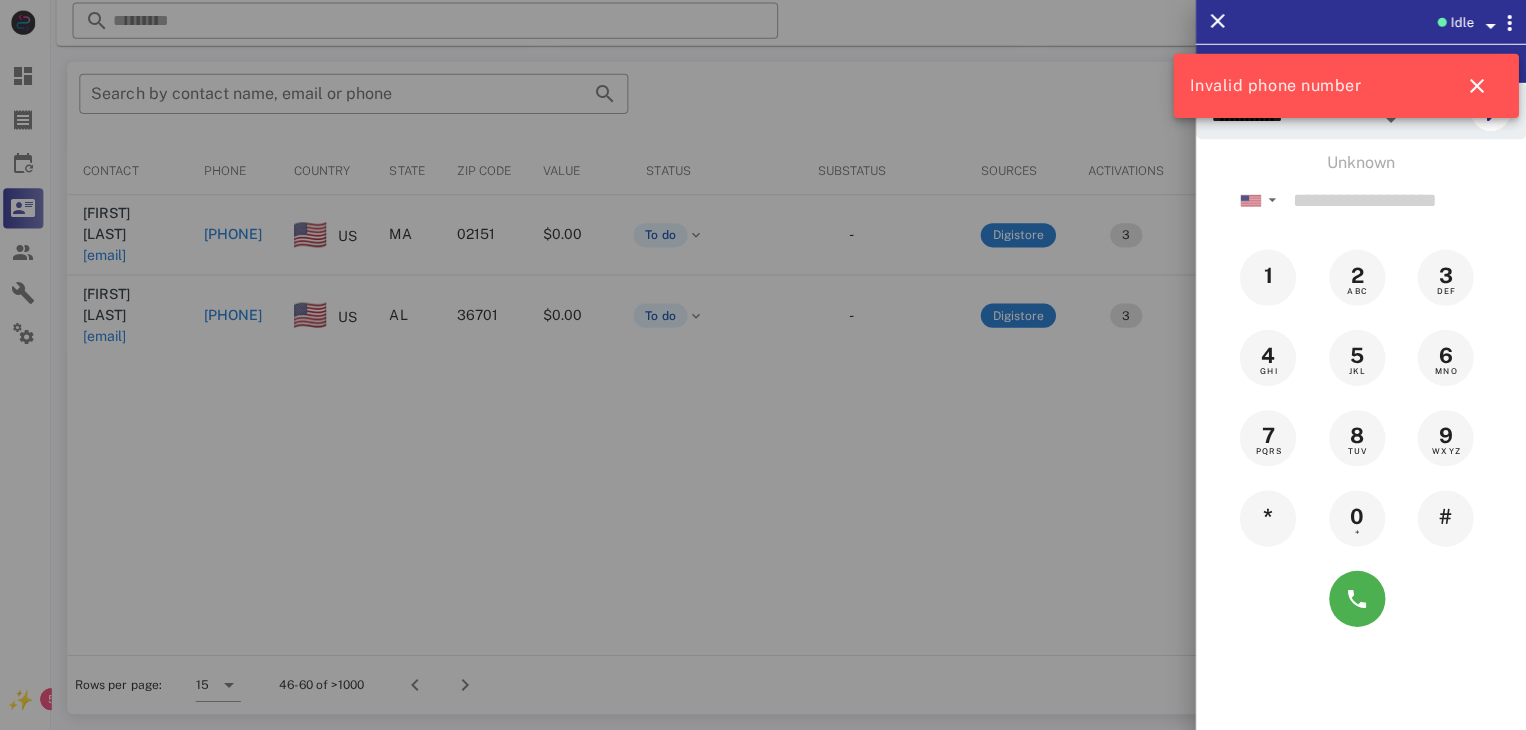 click at bounding box center [763, 365] 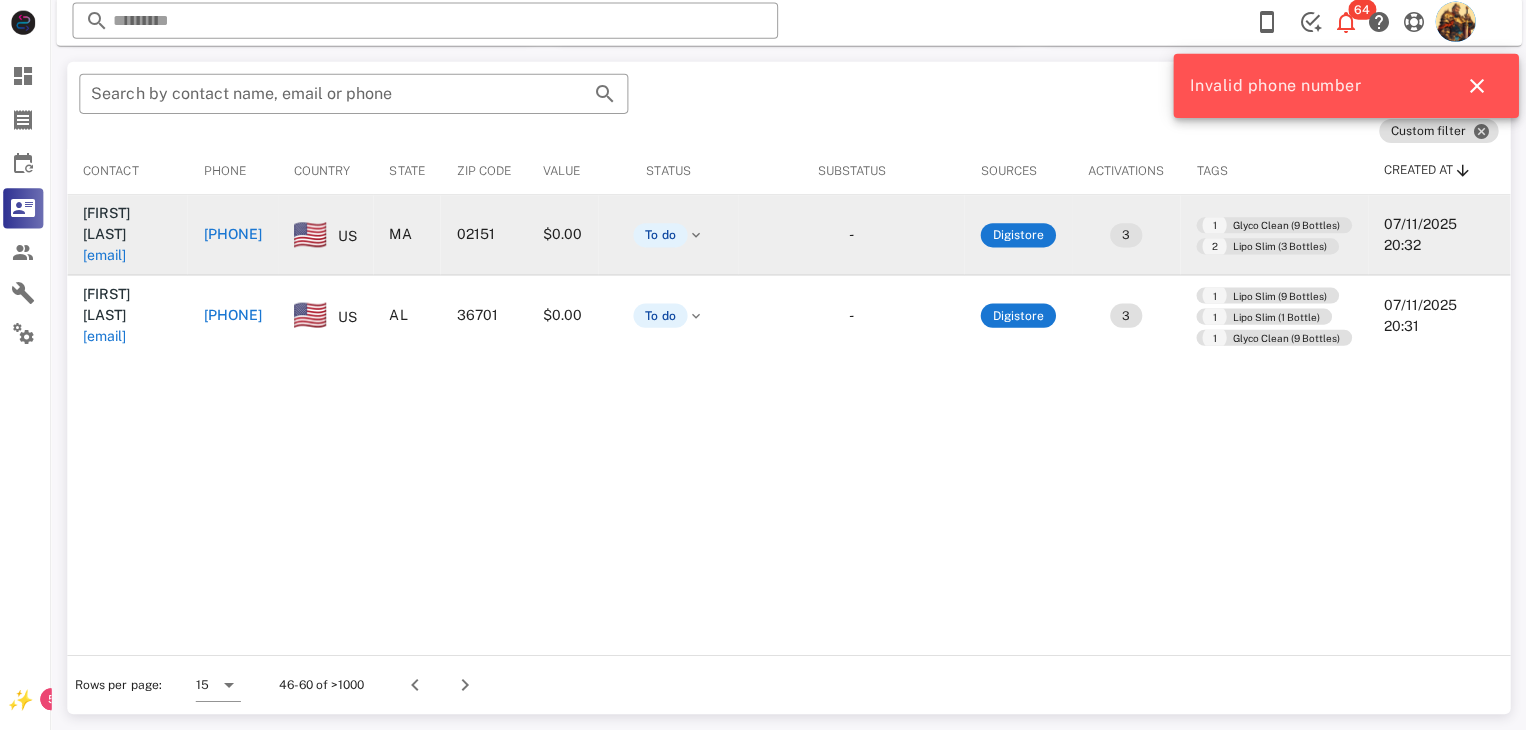 click on "jeanniekuropatkin@gmail.com" at bounding box center (109, 257) 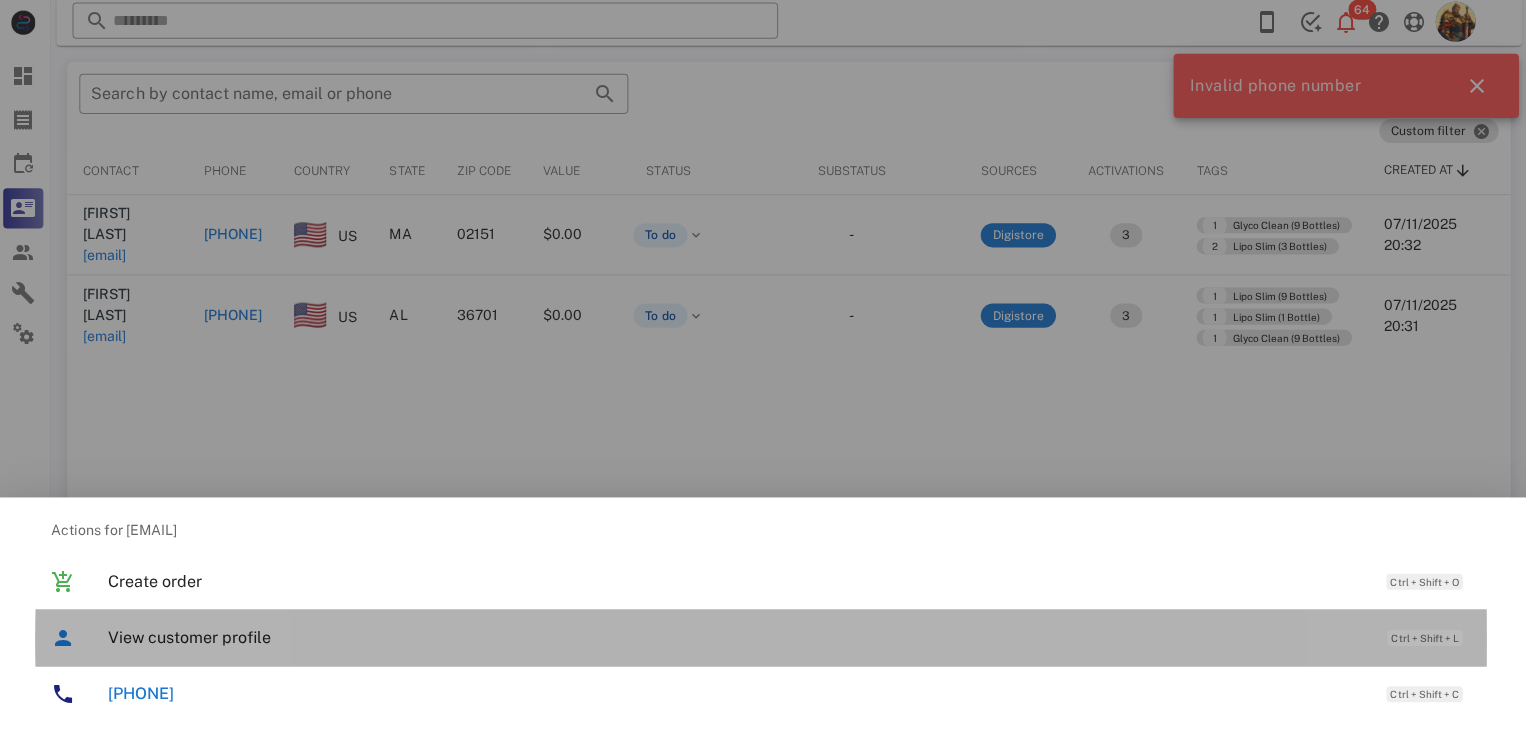 click on "View customer profile Ctrl + Shift + L" at bounding box center [791, 637] 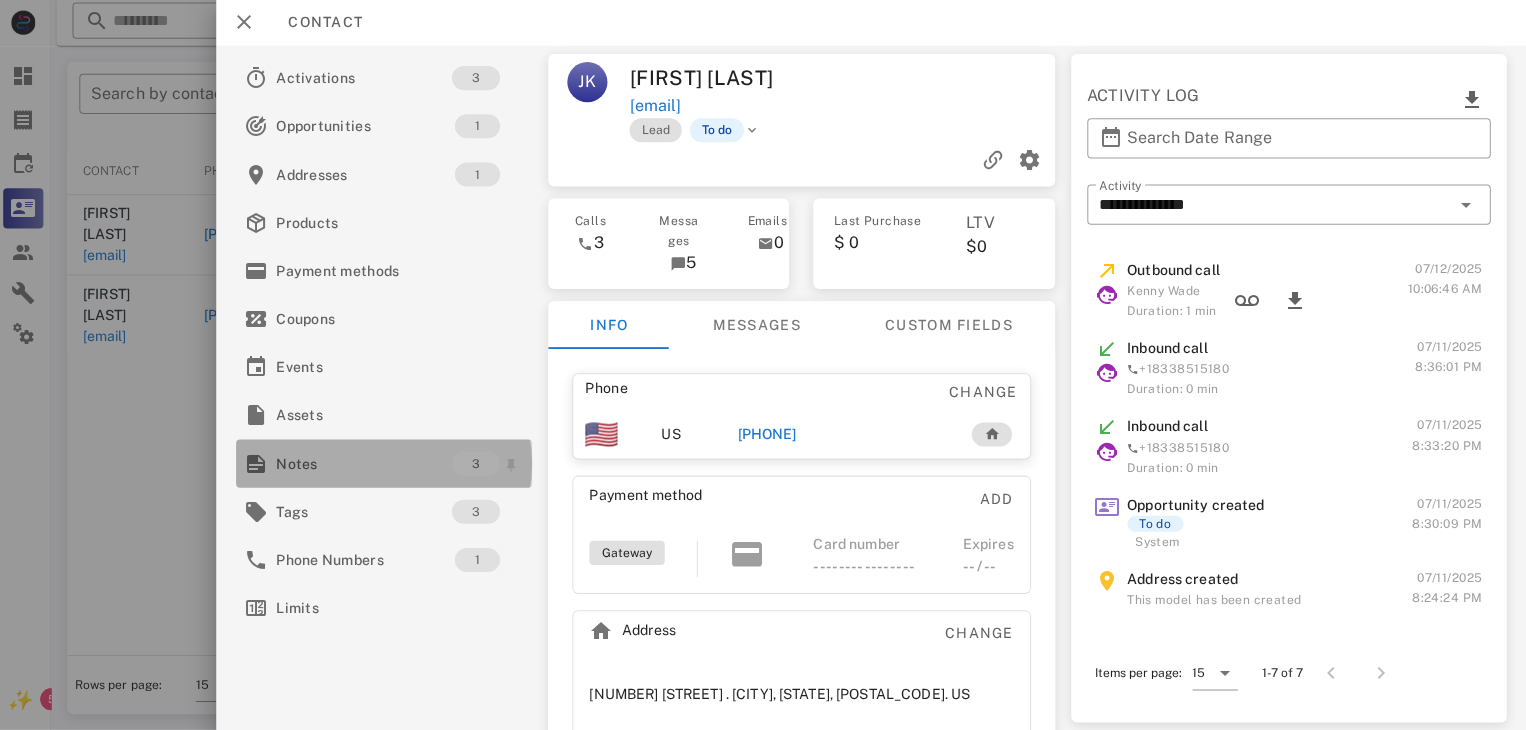 click on "Notes" at bounding box center (367, 464) 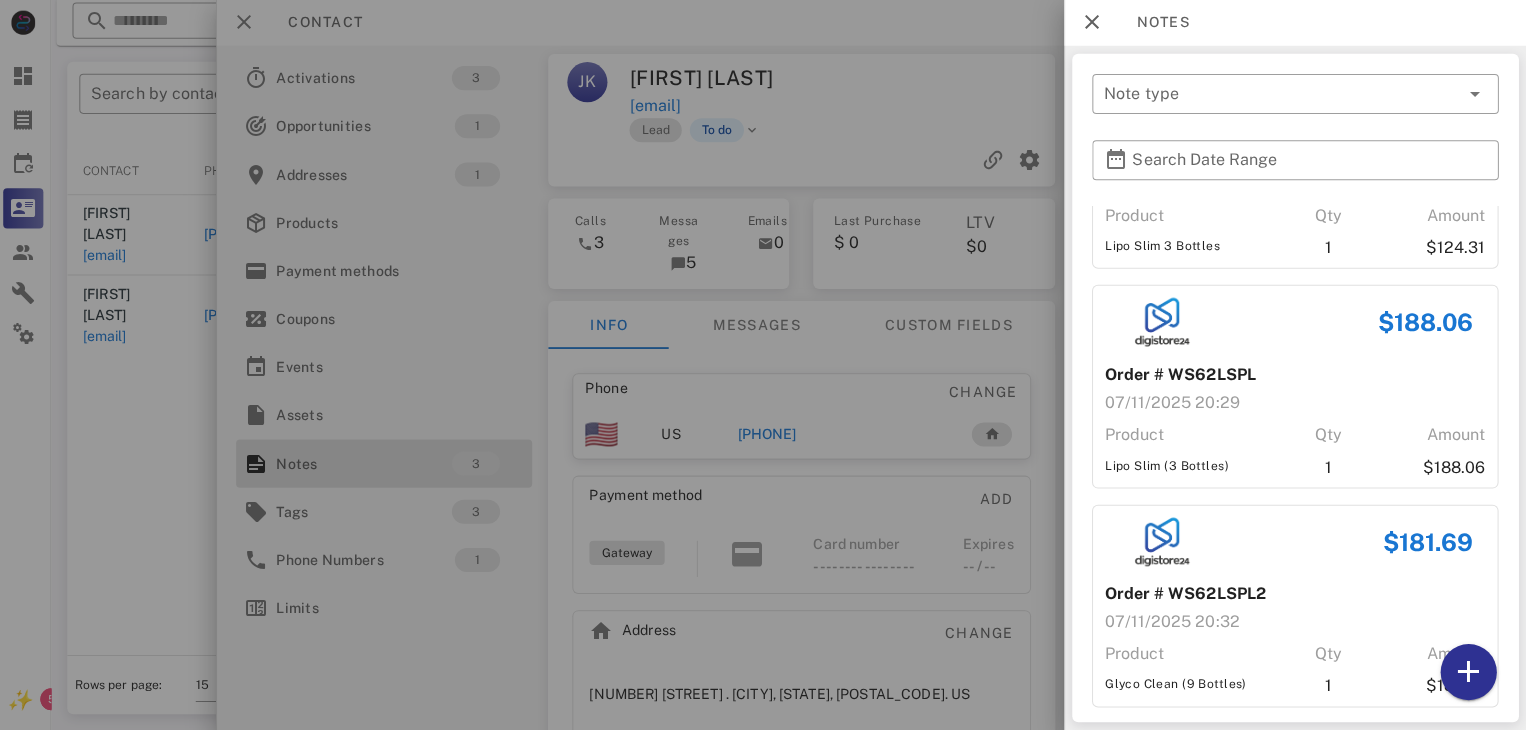 scroll, scrollTop: 157, scrollLeft: 0, axis: vertical 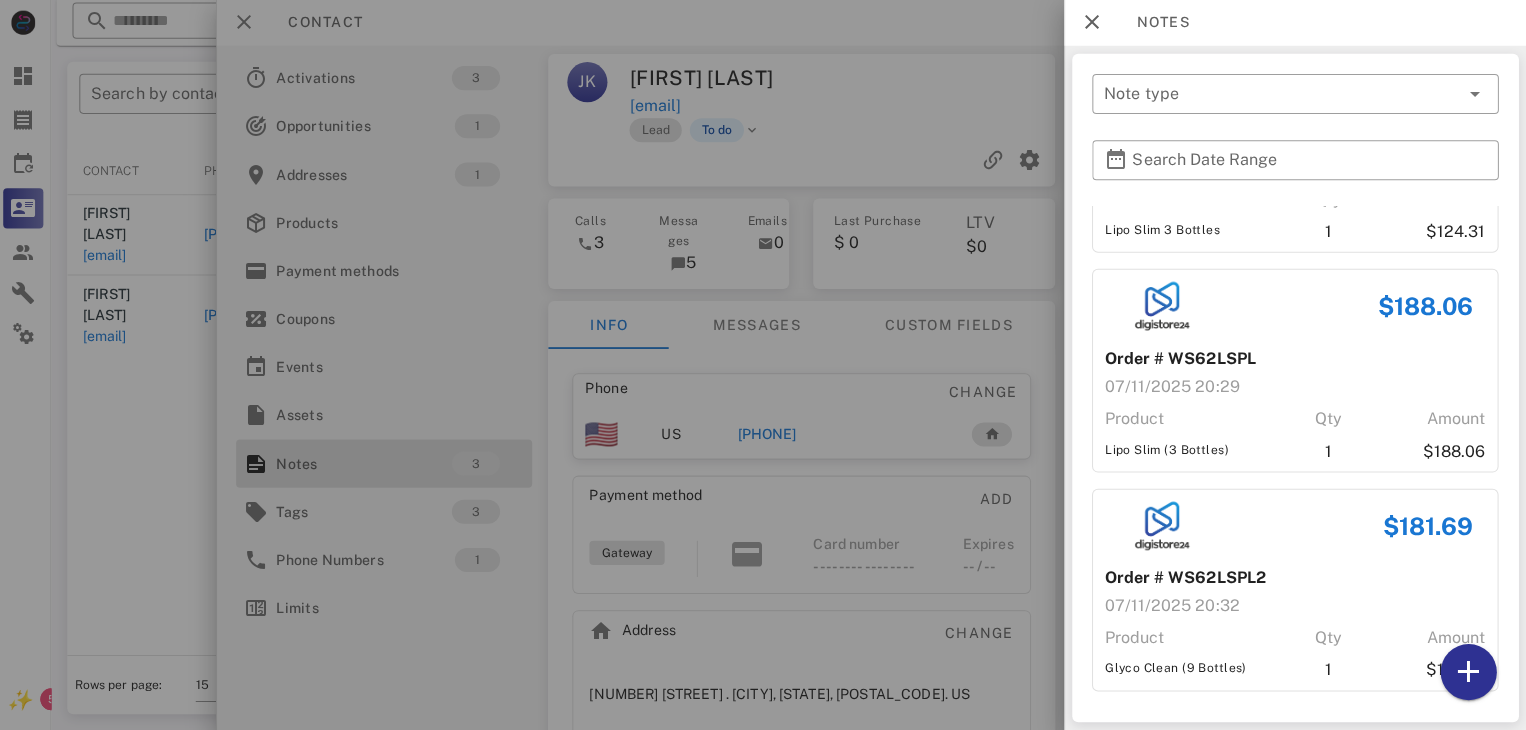 click at bounding box center (763, 365) 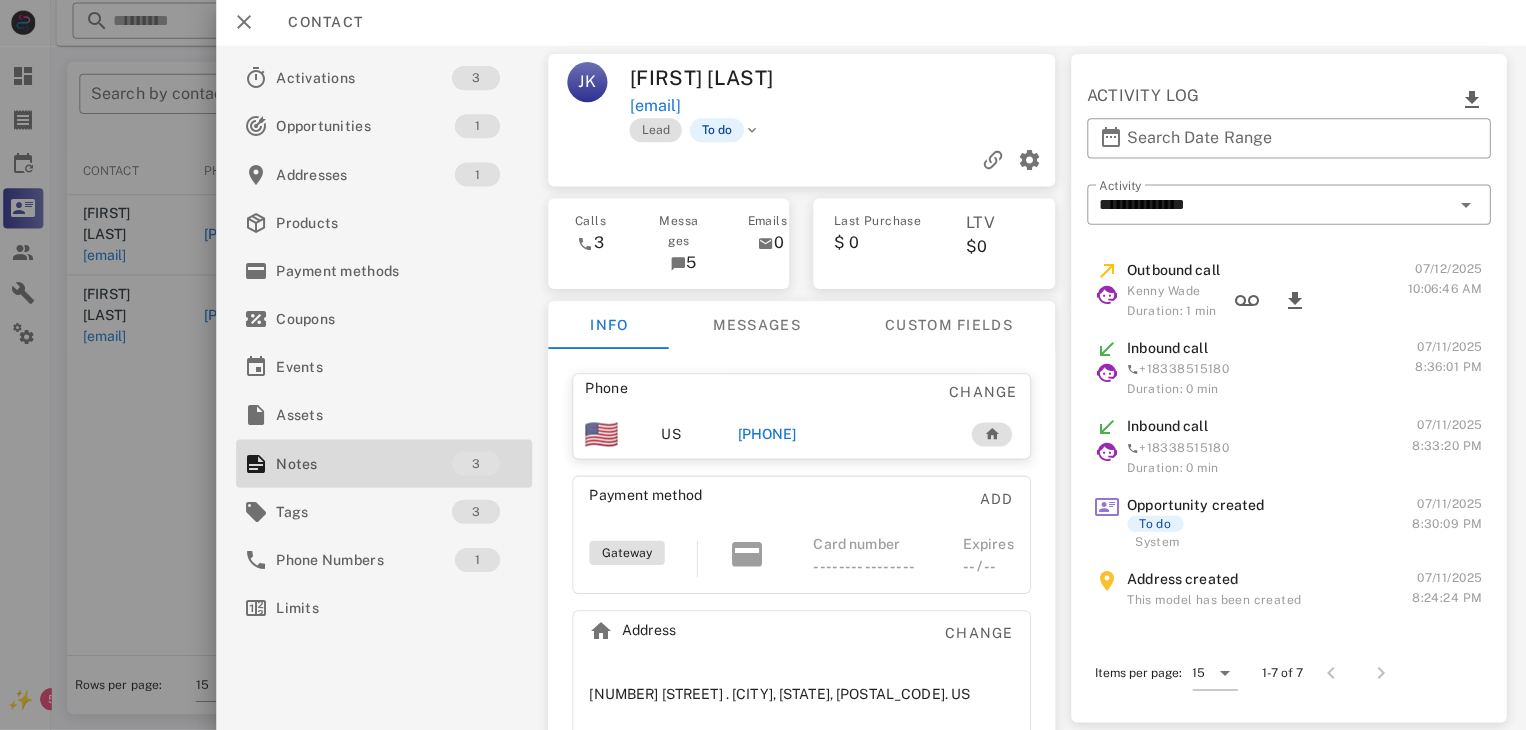 click on "+16175713049" at bounding box center (769, 435) 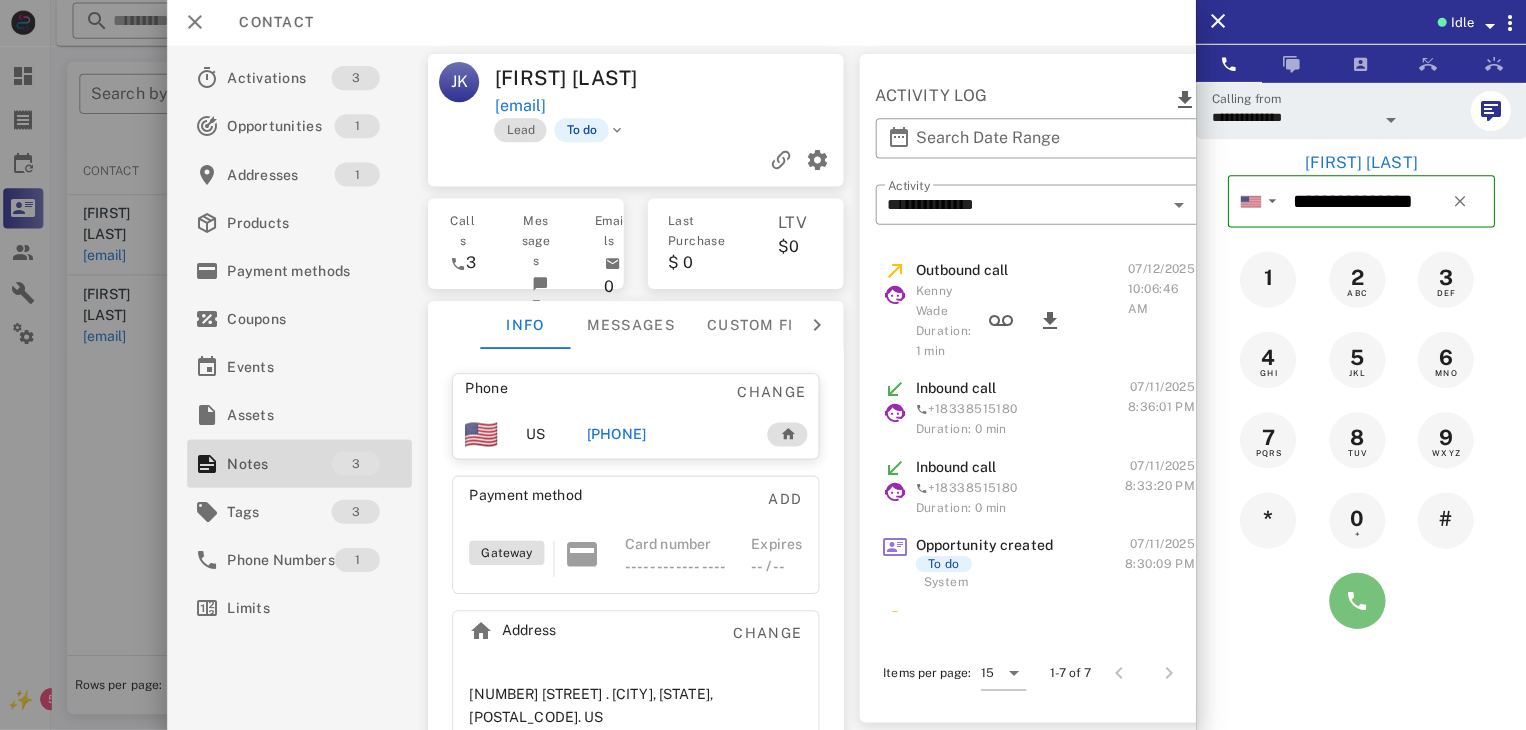 click at bounding box center [1357, 601] 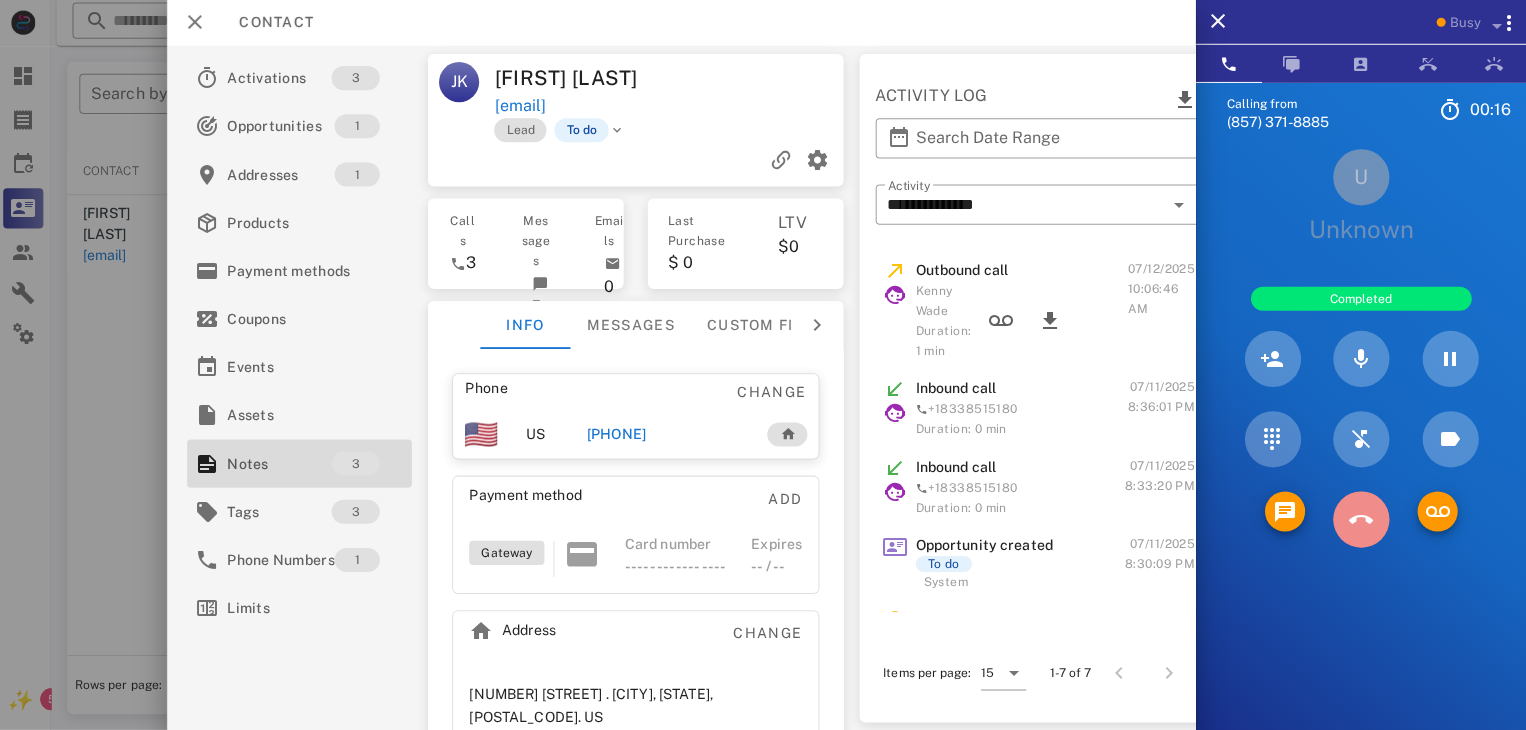 click at bounding box center (1361, 520) 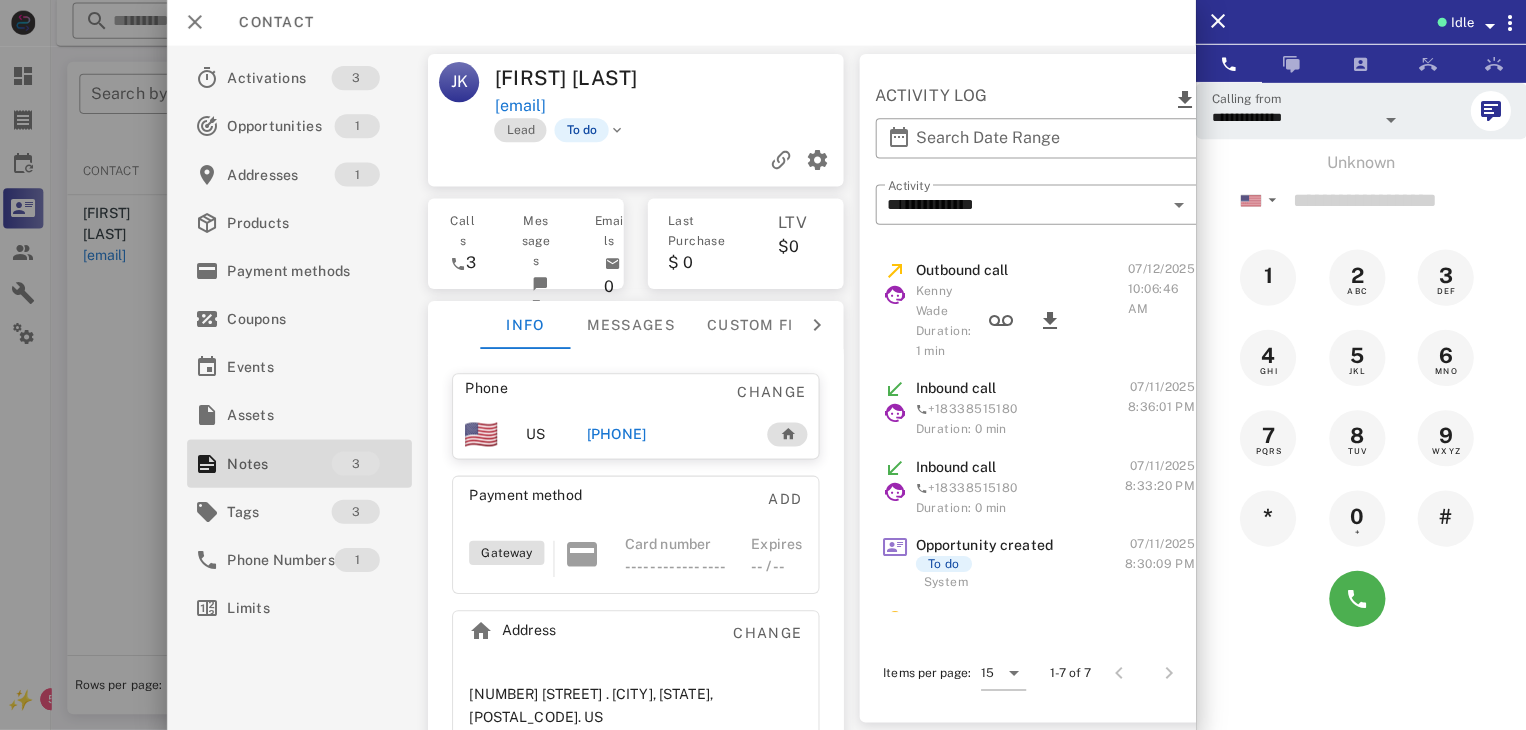 click on "+16175713049" at bounding box center [618, 435] 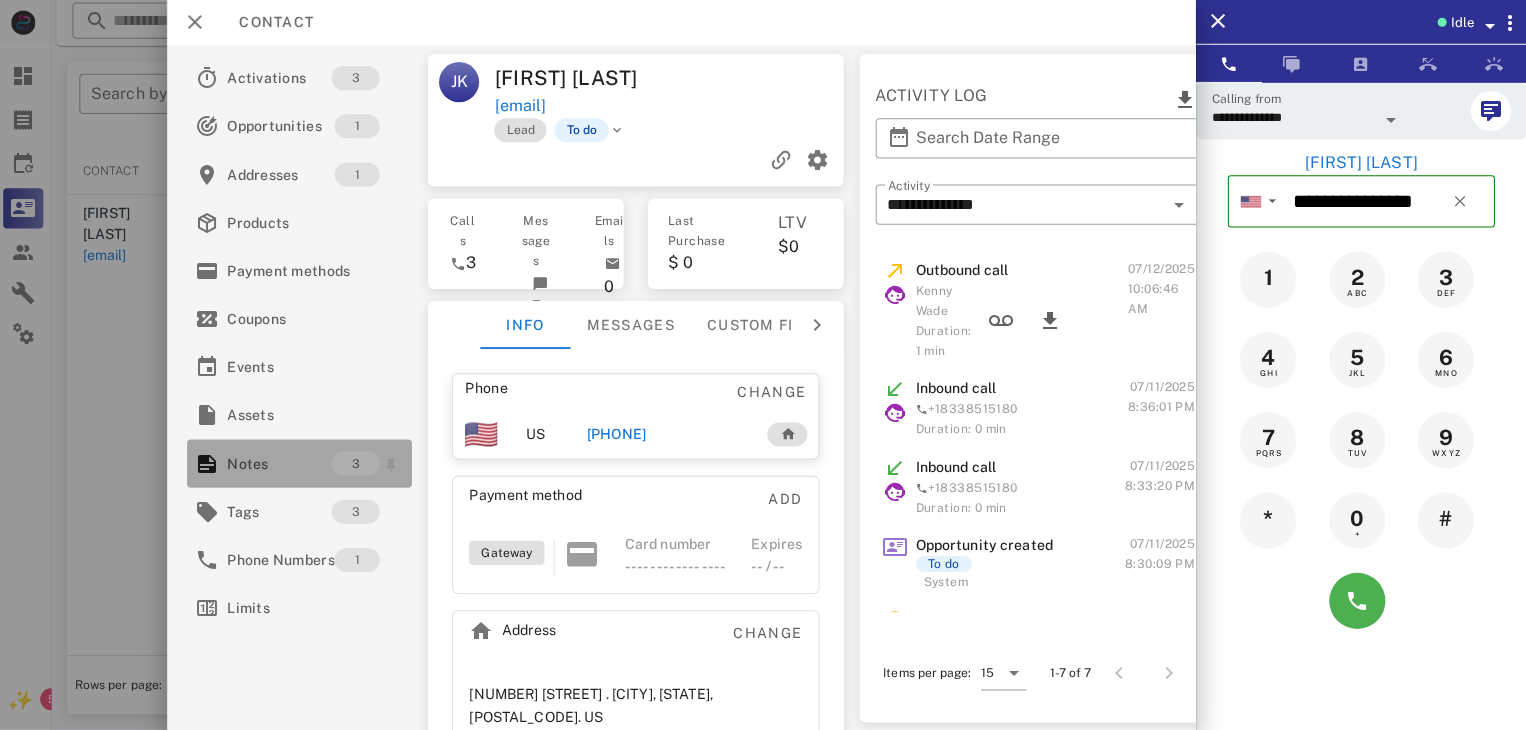 click on "Notes" at bounding box center [283, 464] 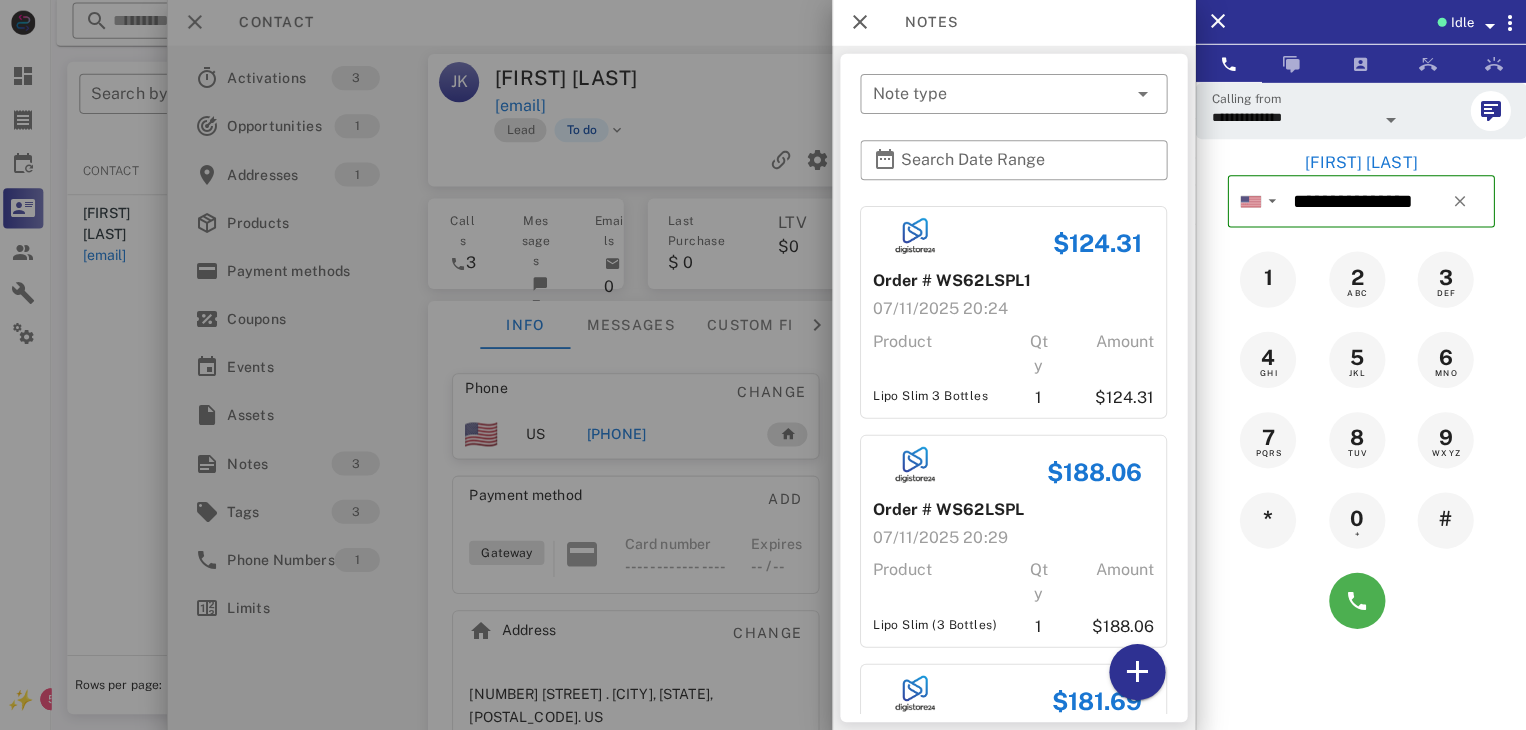 scroll, scrollTop: 201, scrollLeft: 0, axis: vertical 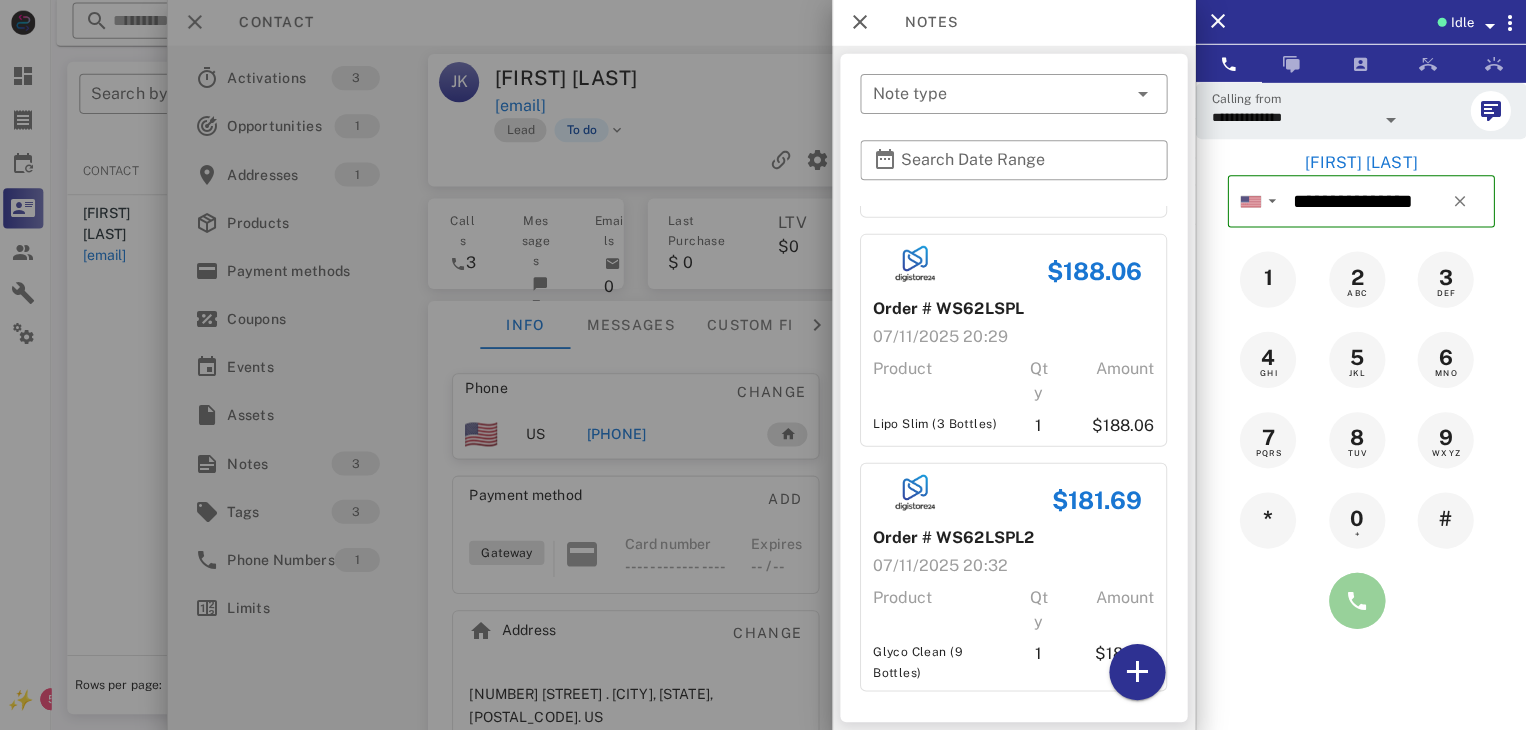 click at bounding box center (1357, 601) 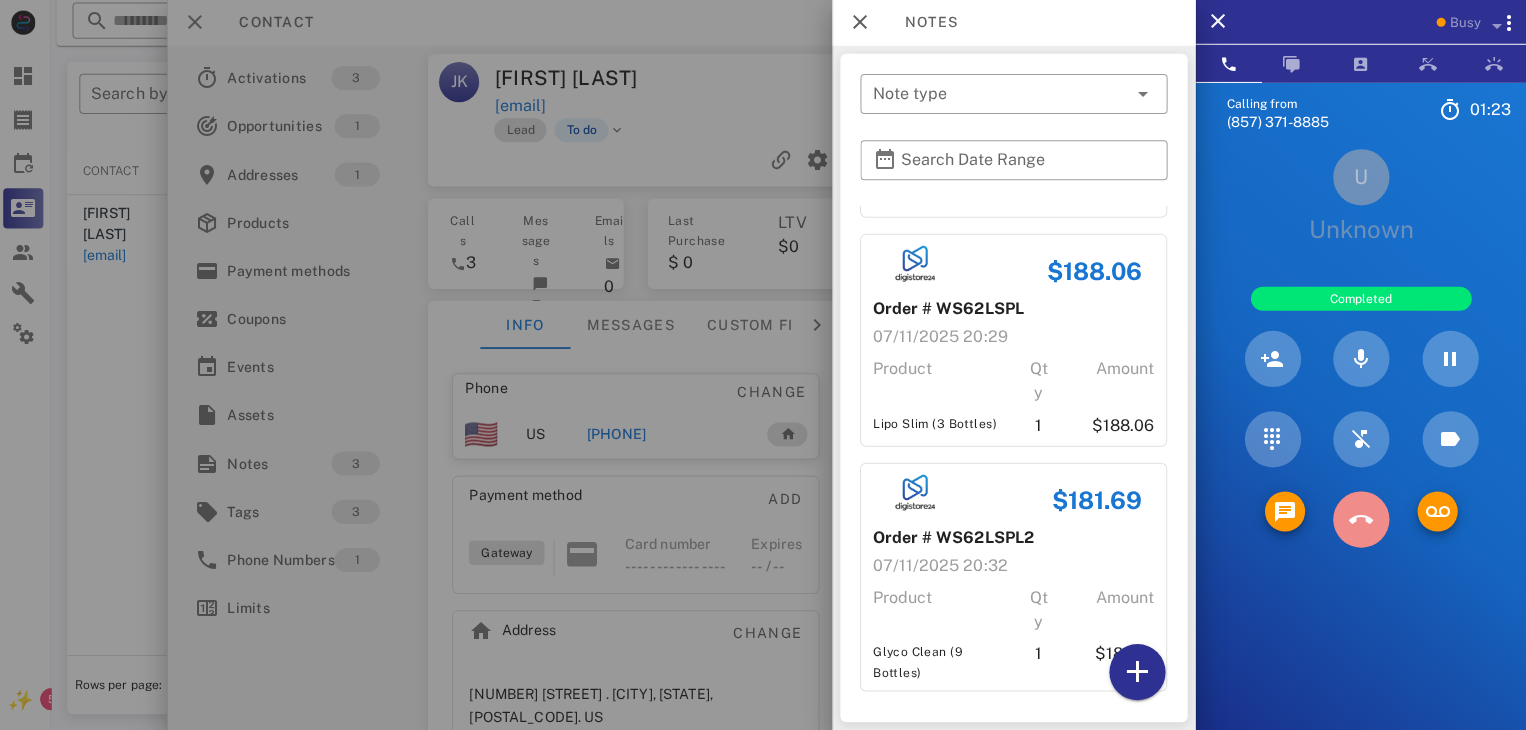 click at bounding box center (1361, 520) 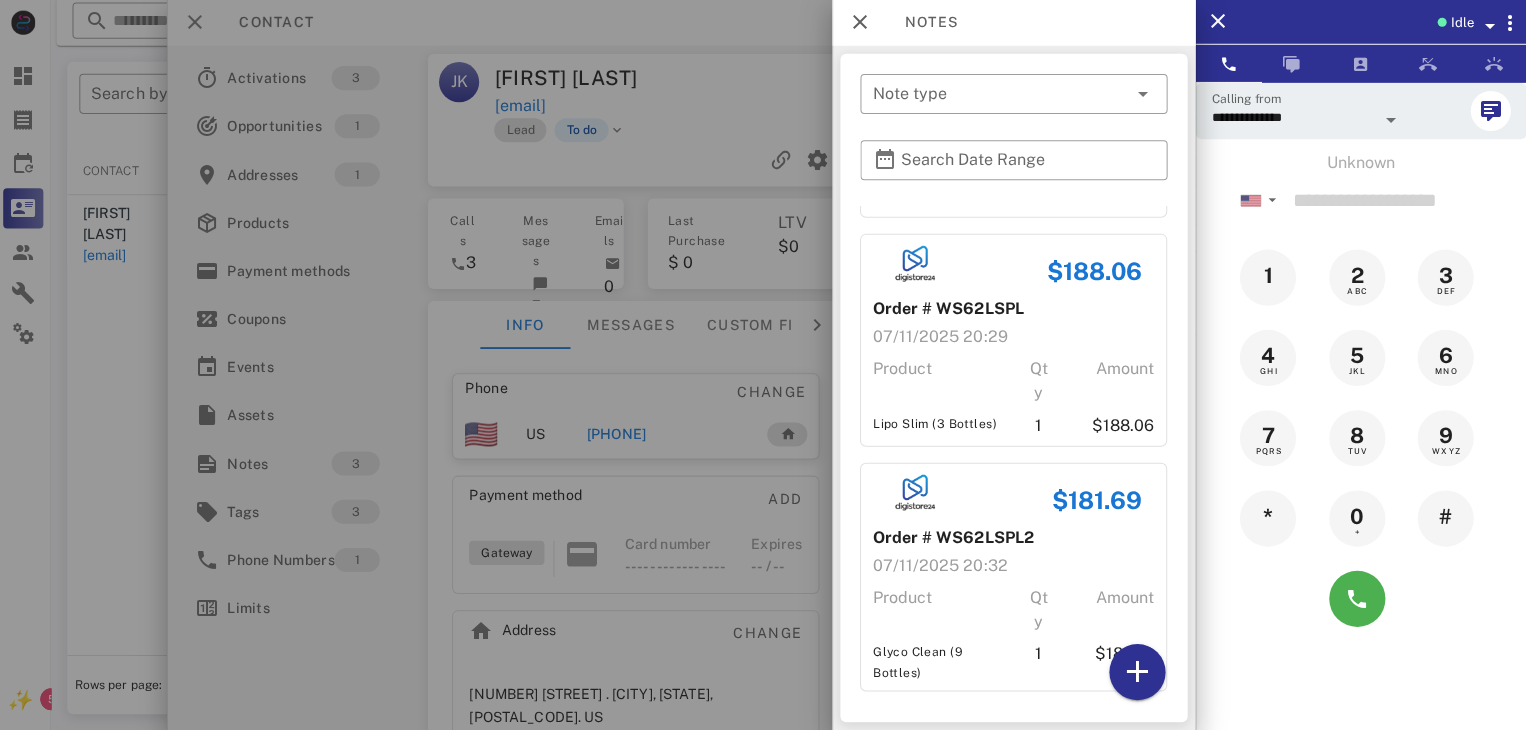 click at bounding box center [763, 365] 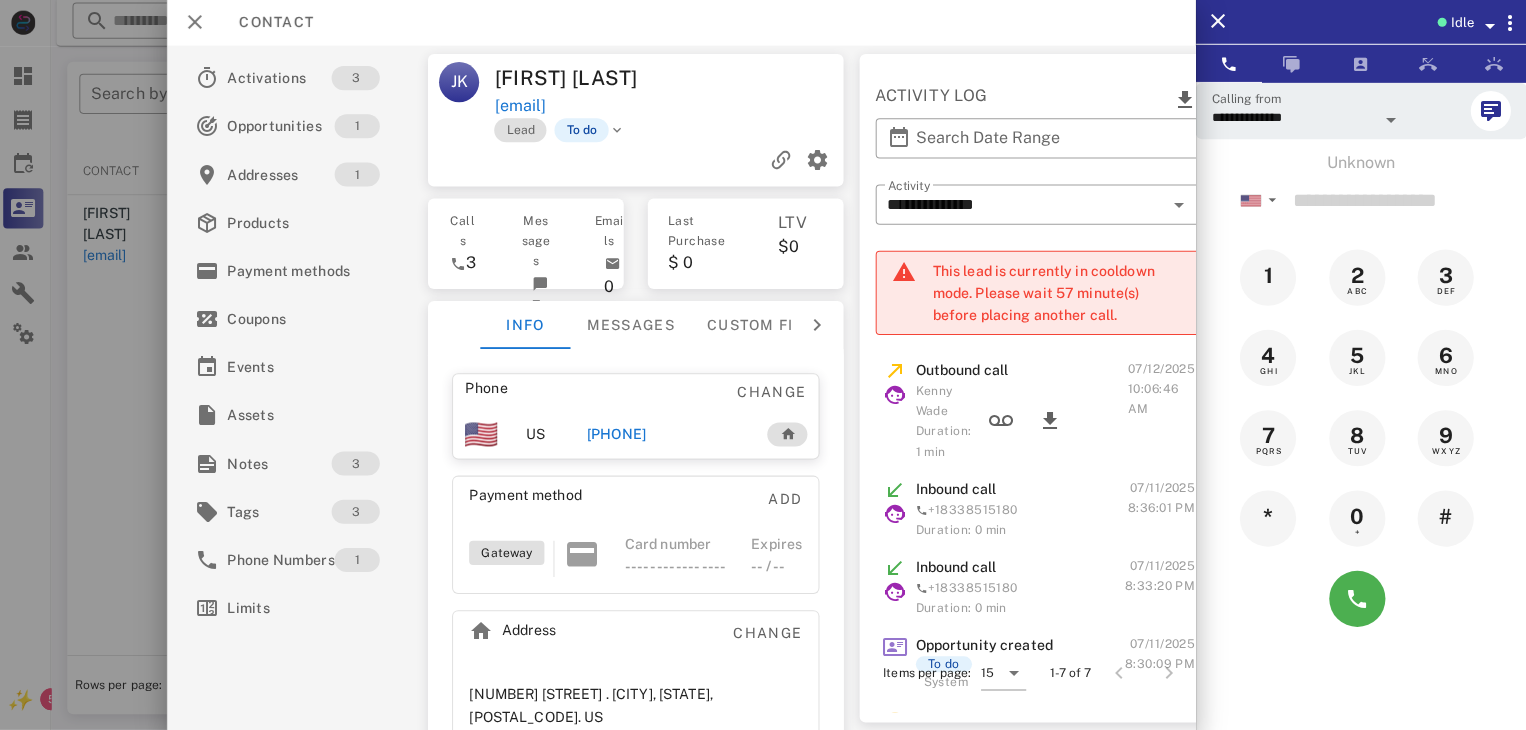 click at bounding box center (763, 365) 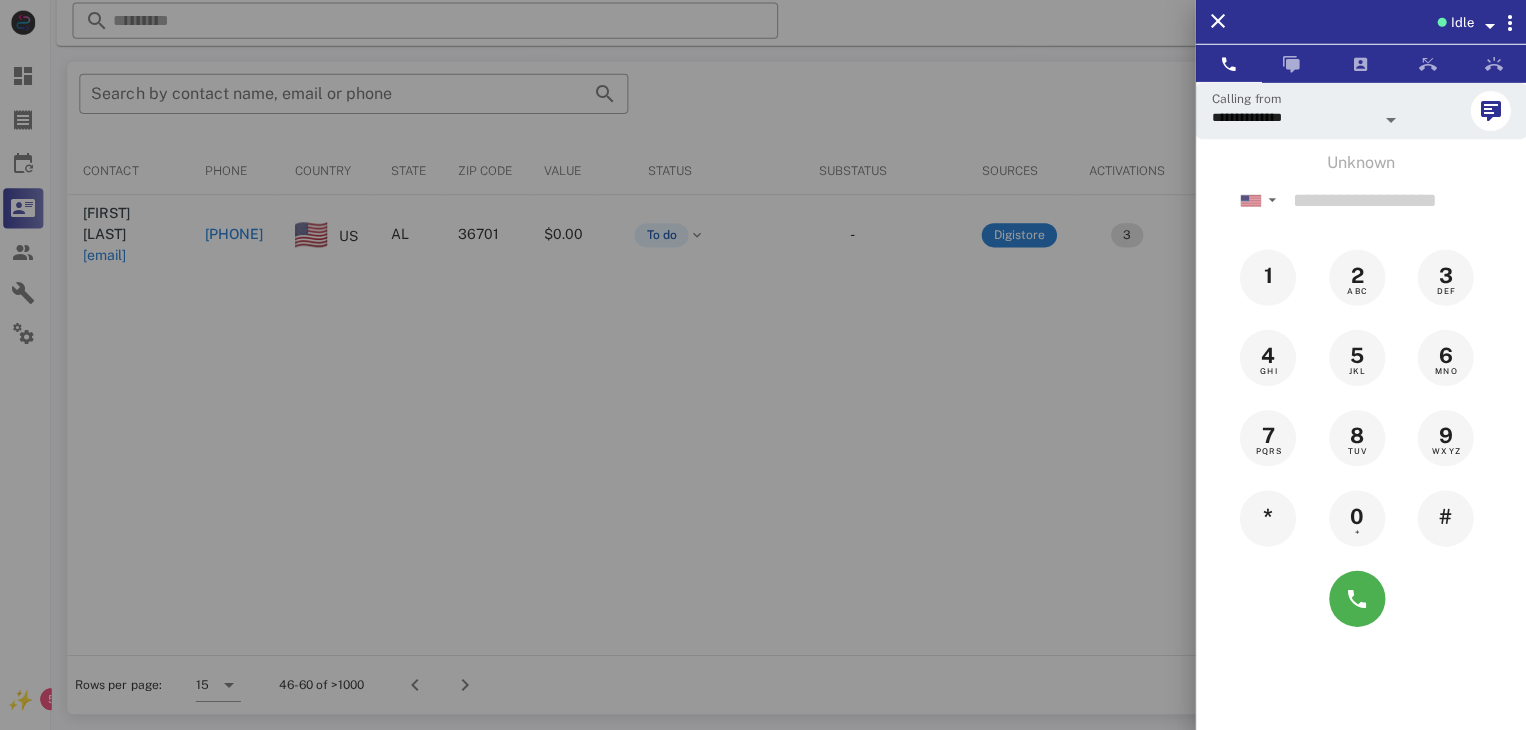 click at bounding box center [763, 365] 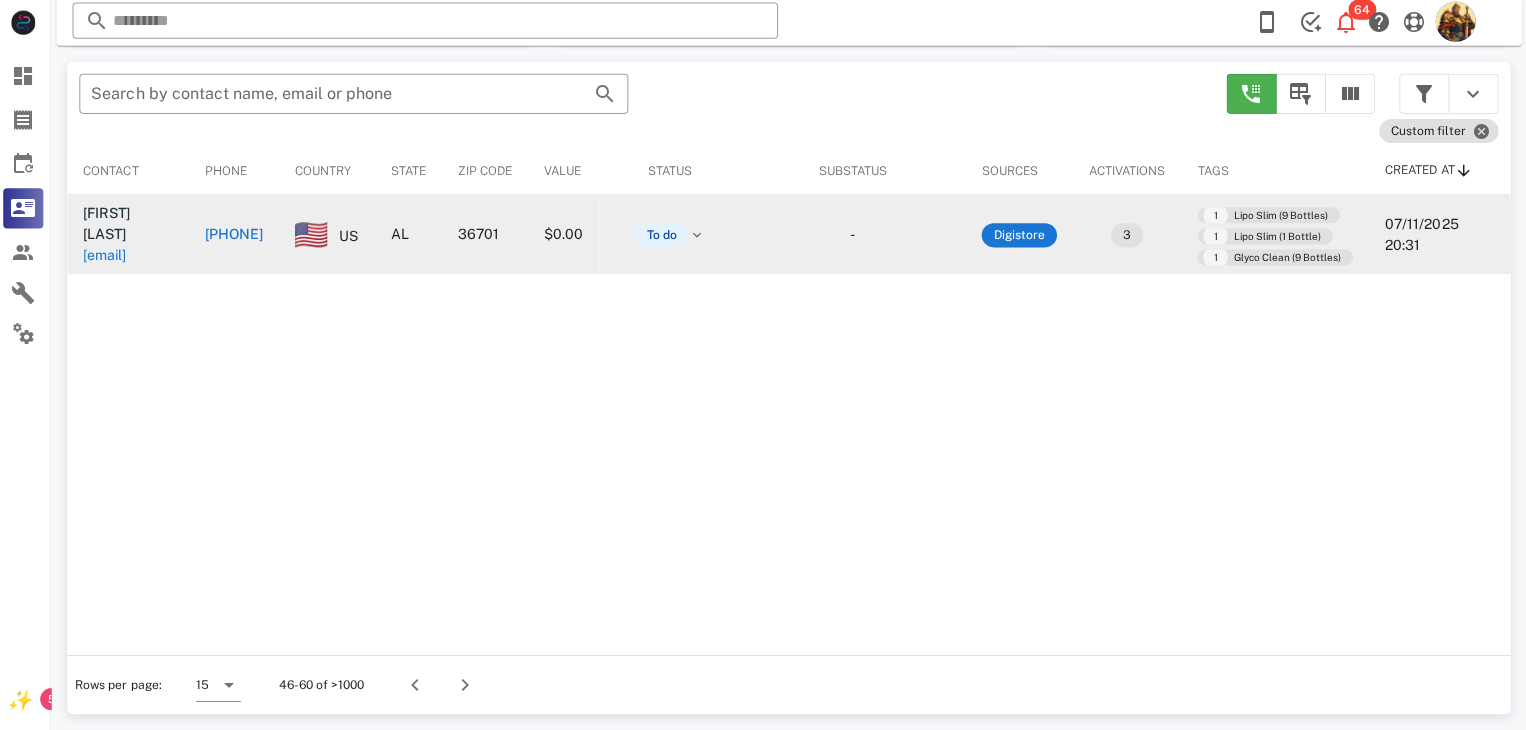 click on "jhudson-carter@dallask12.org" at bounding box center [109, 257] 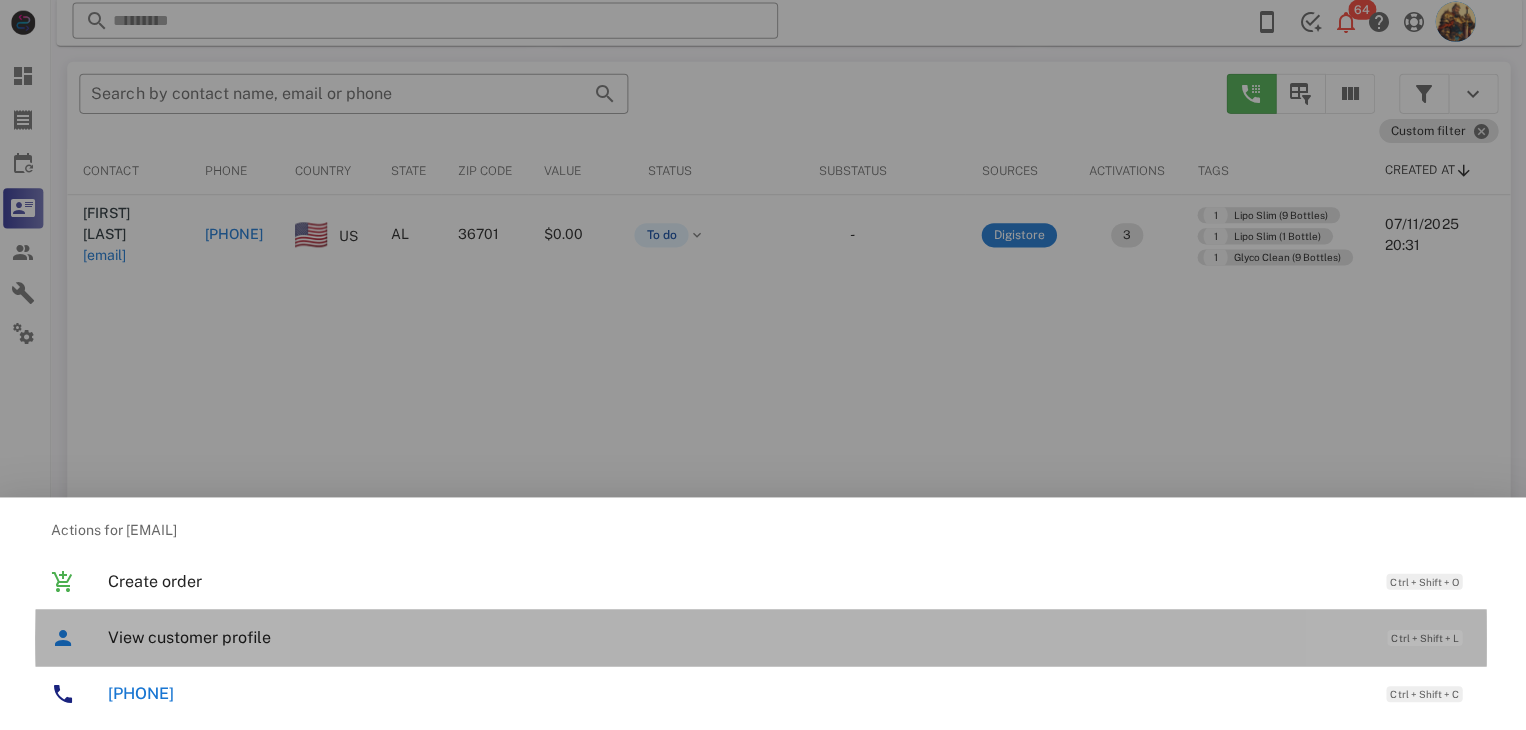 click on "View customer profile" at bounding box center (739, 637) 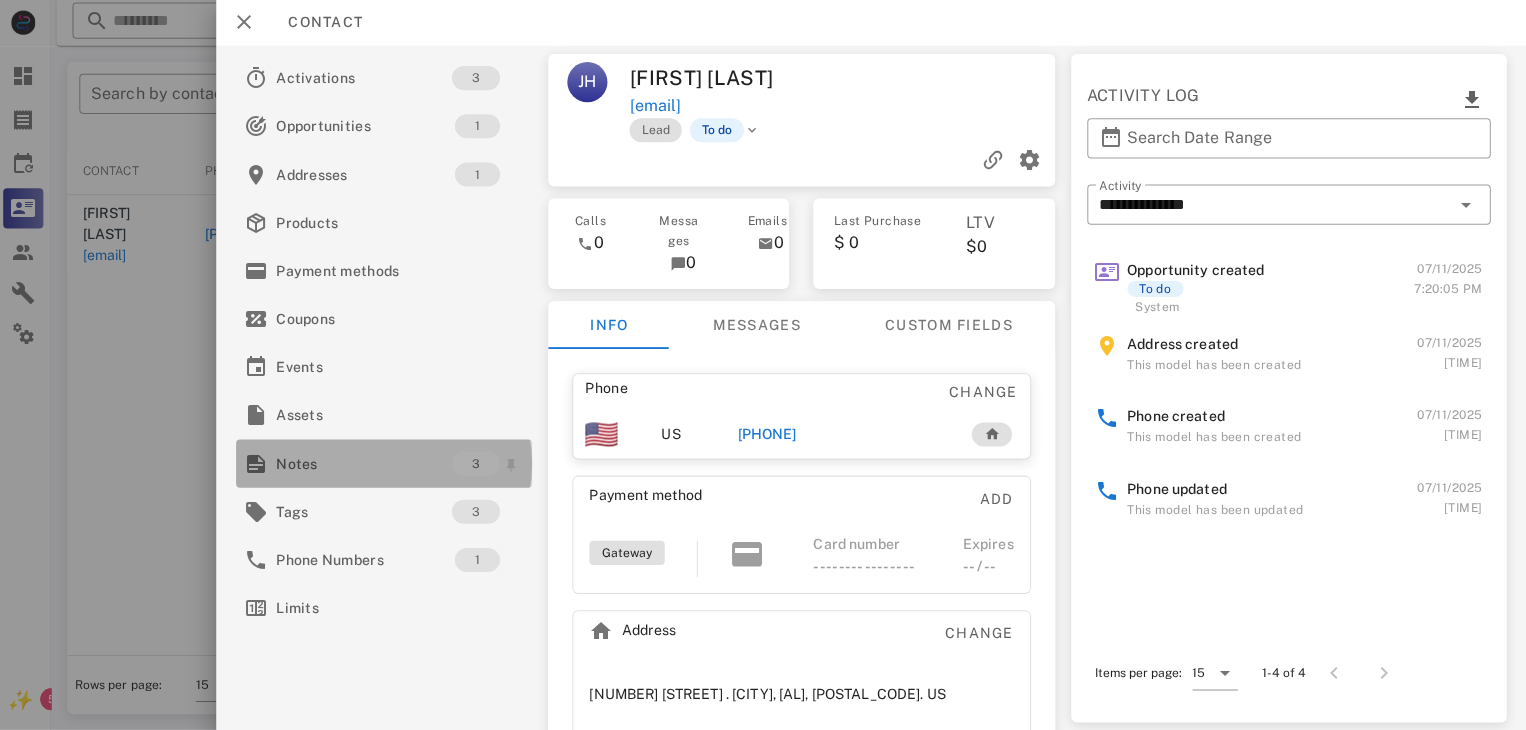 click on "Notes" at bounding box center (367, 464) 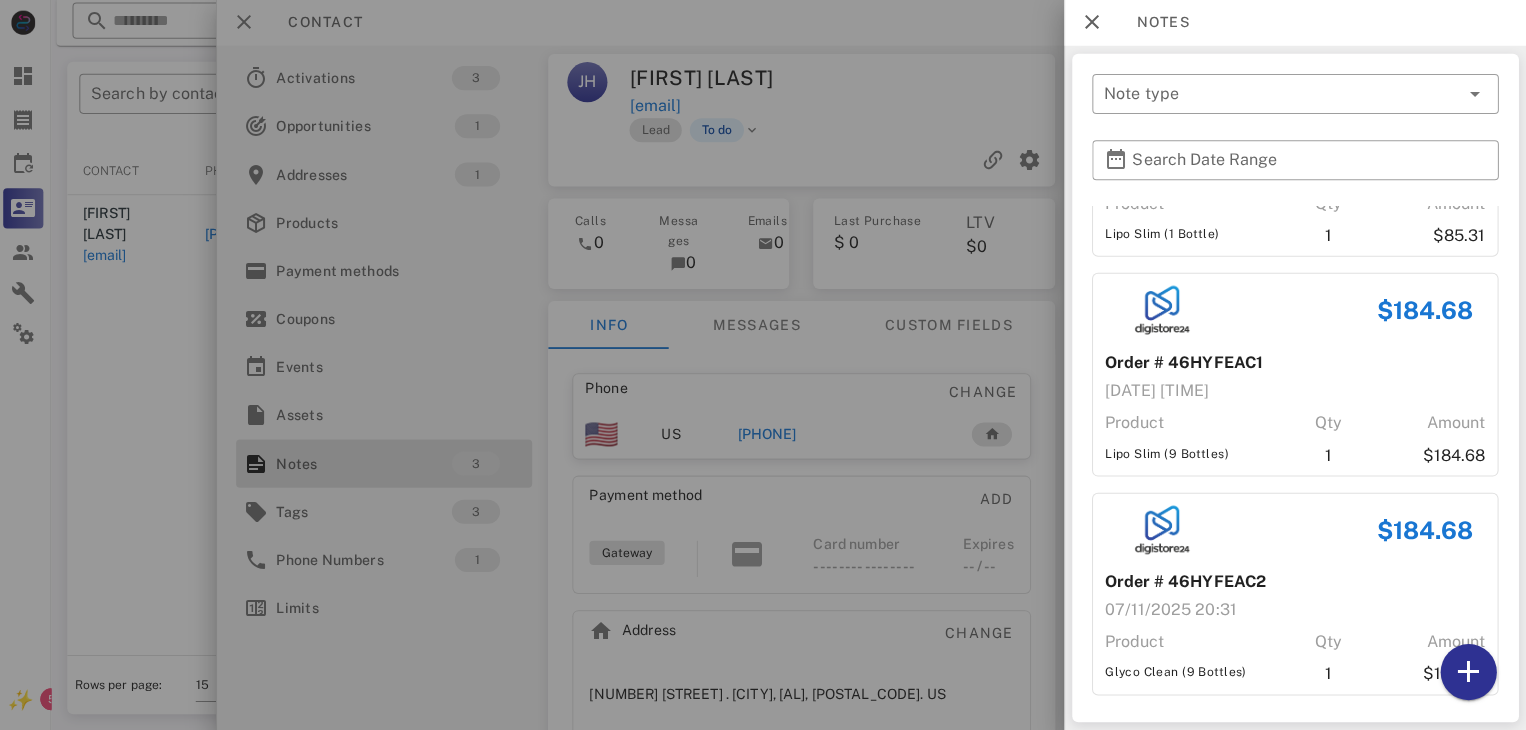 scroll, scrollTop: 157, scrollLeft: 0, axis: vertical 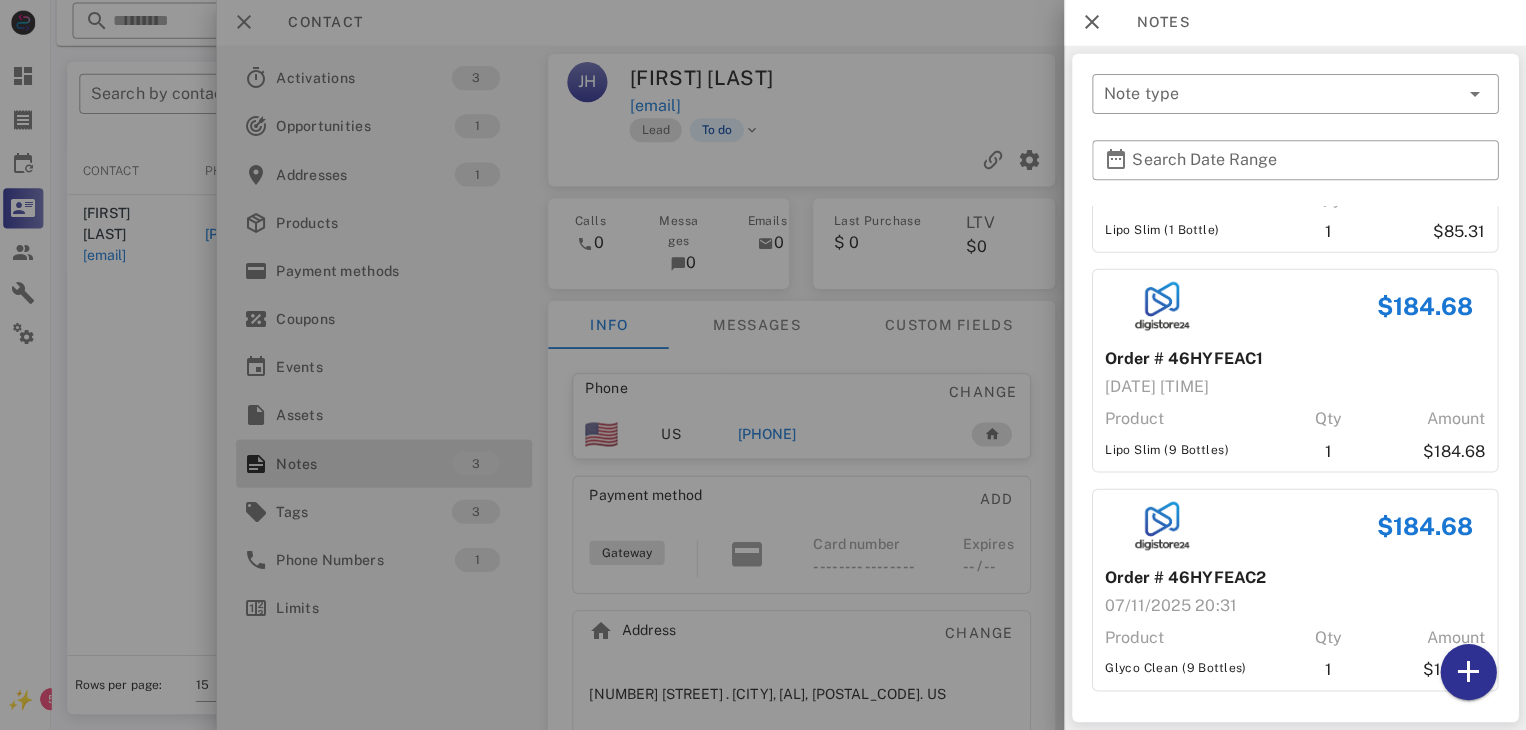 click at bounding box center [763, 365] 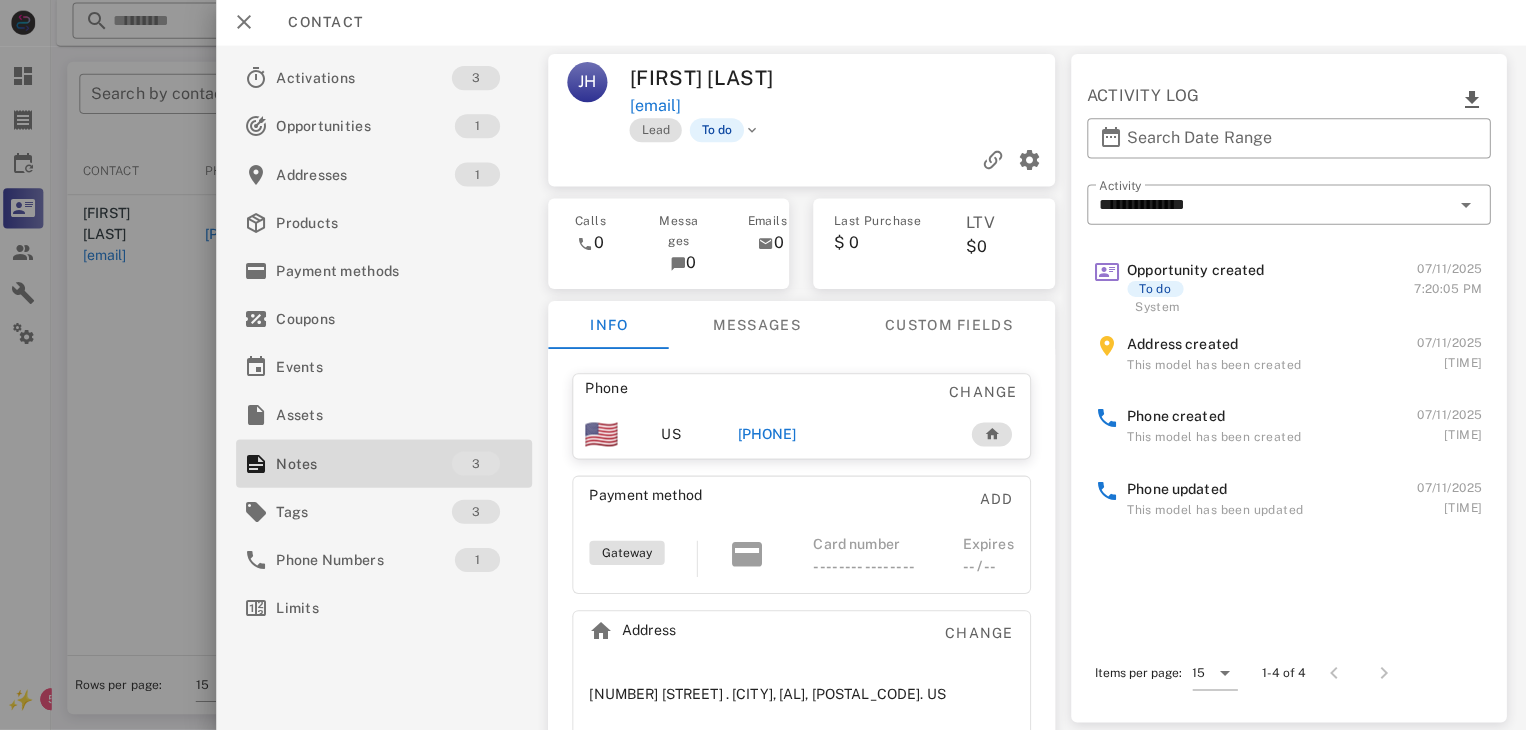 click on "+13355050575" at bounding box center [769, 435] 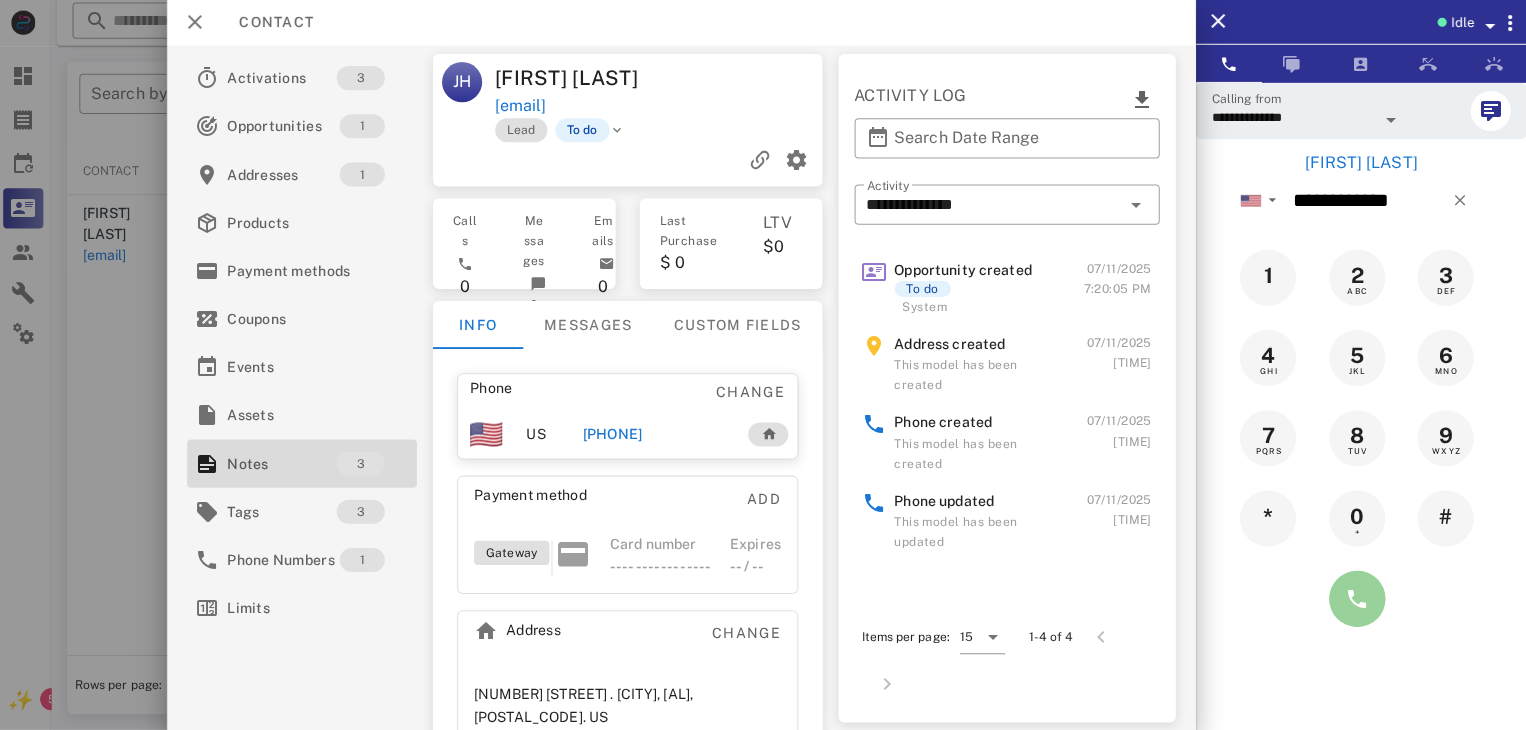 click at bounding box center (1357, 599) 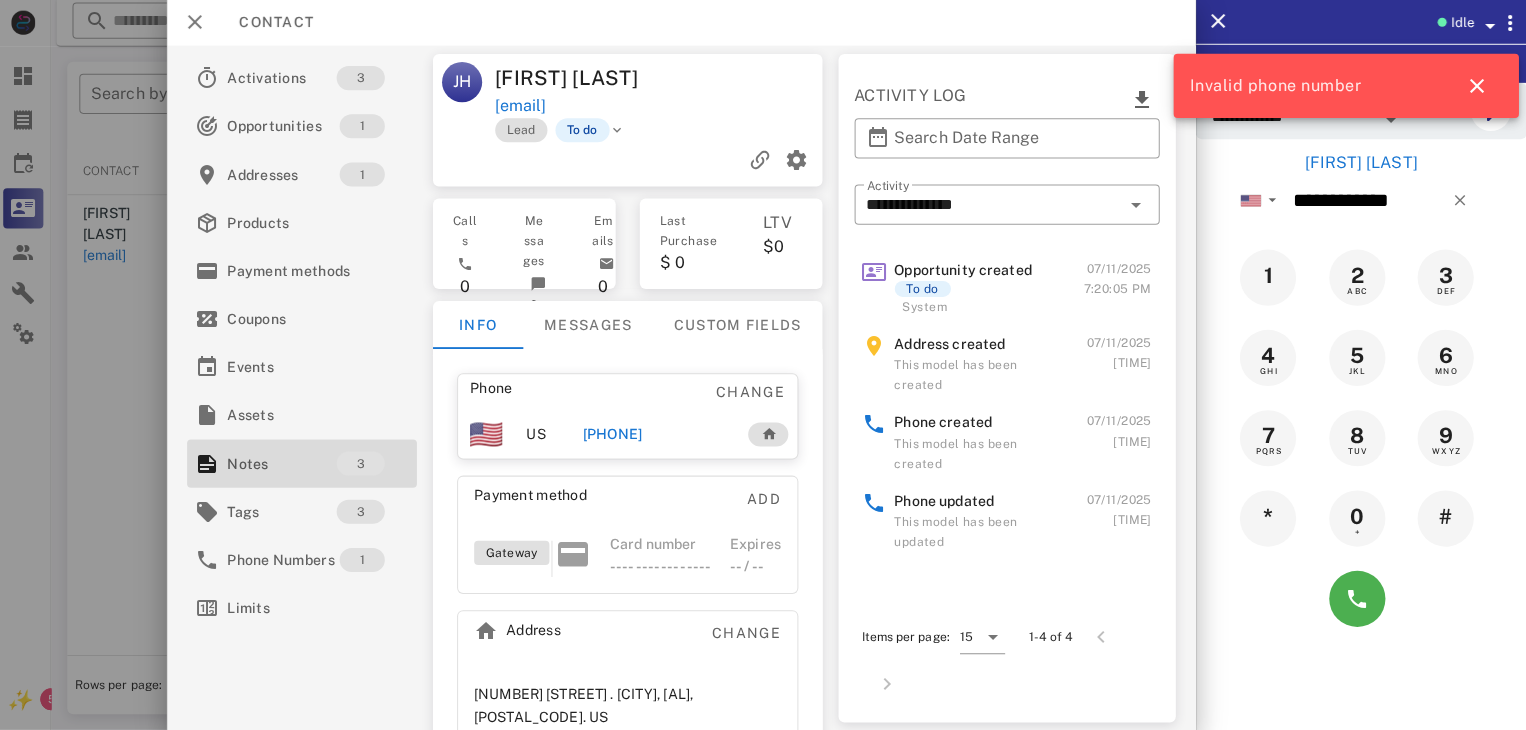 click at bounding box center [763, 365] 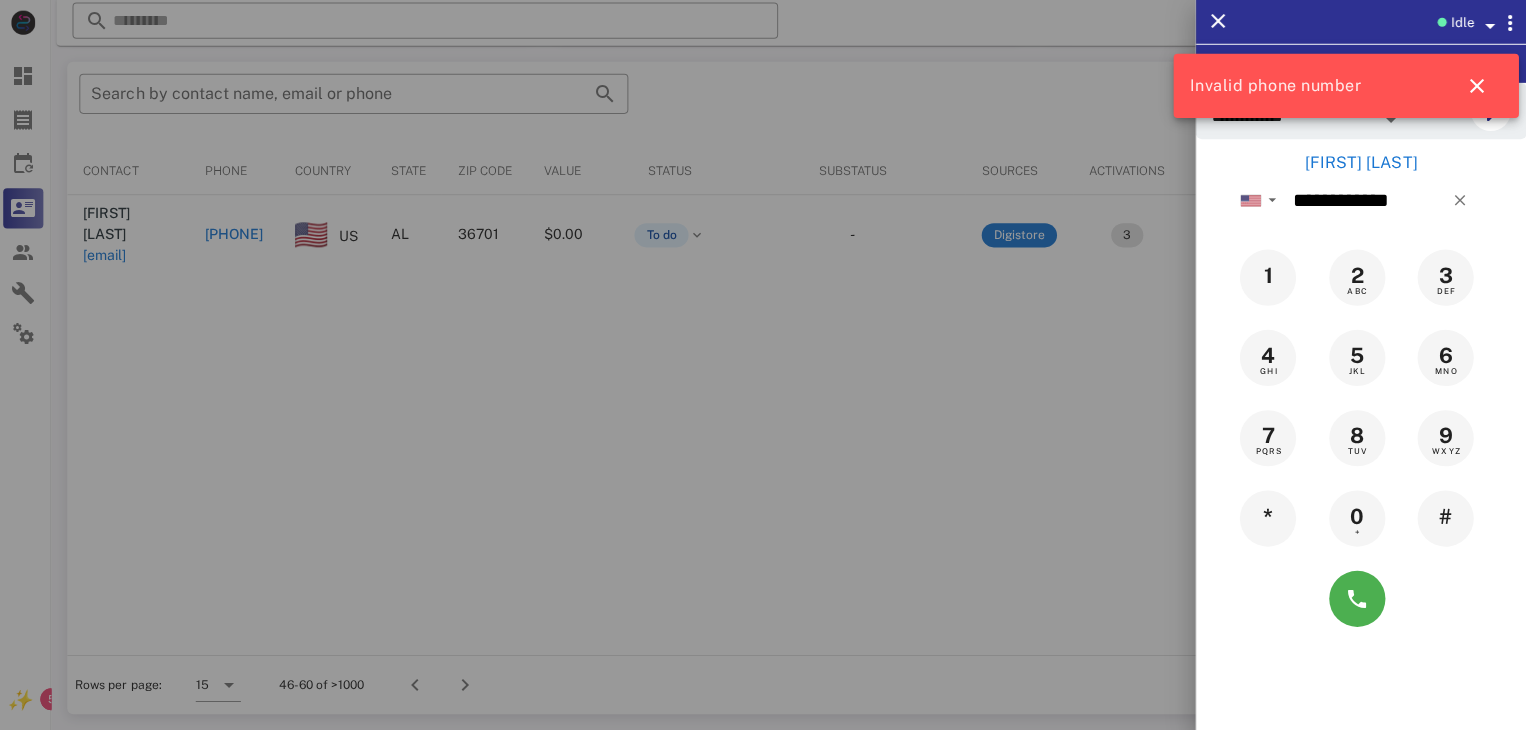 click at bounding box center (763, 365) 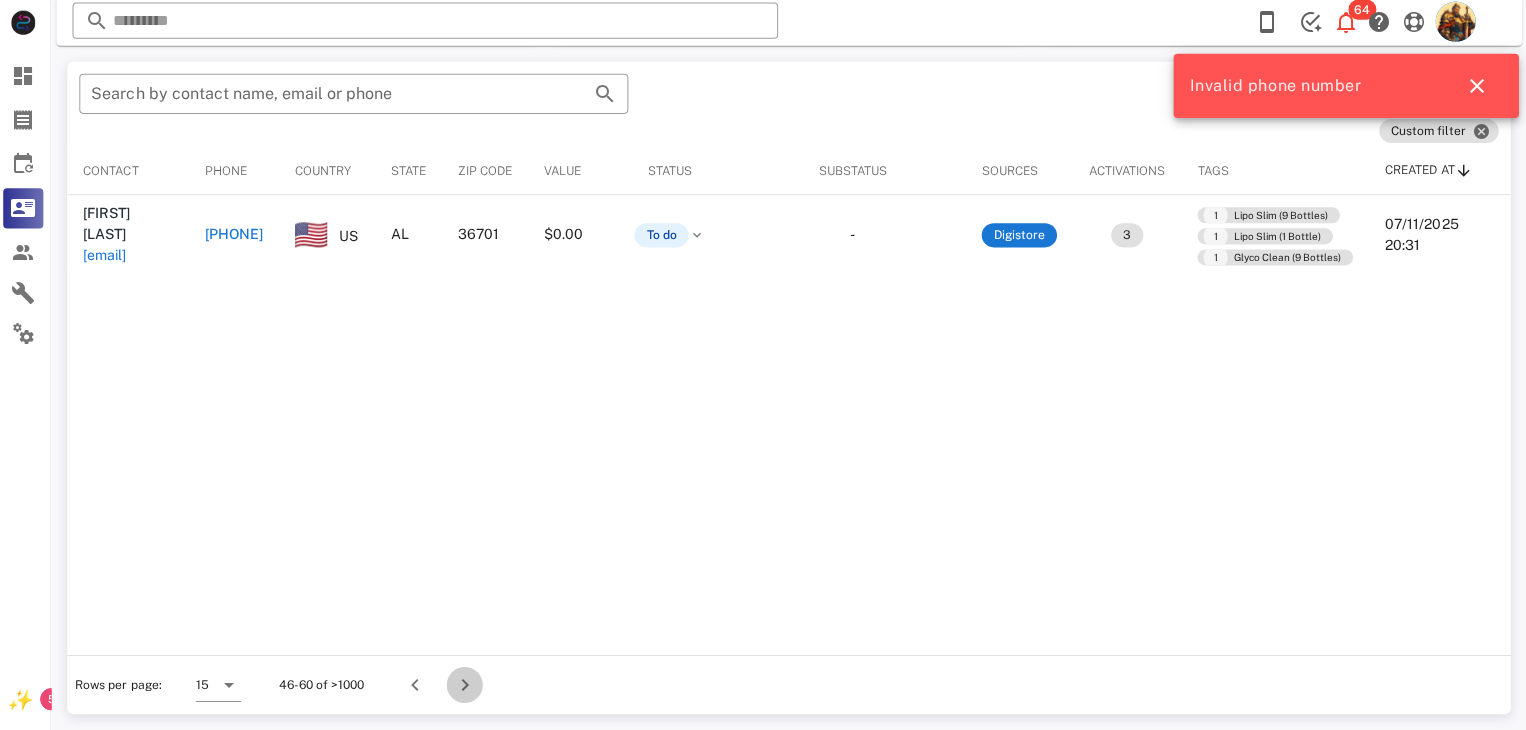 click at bounding box center (468, 685) 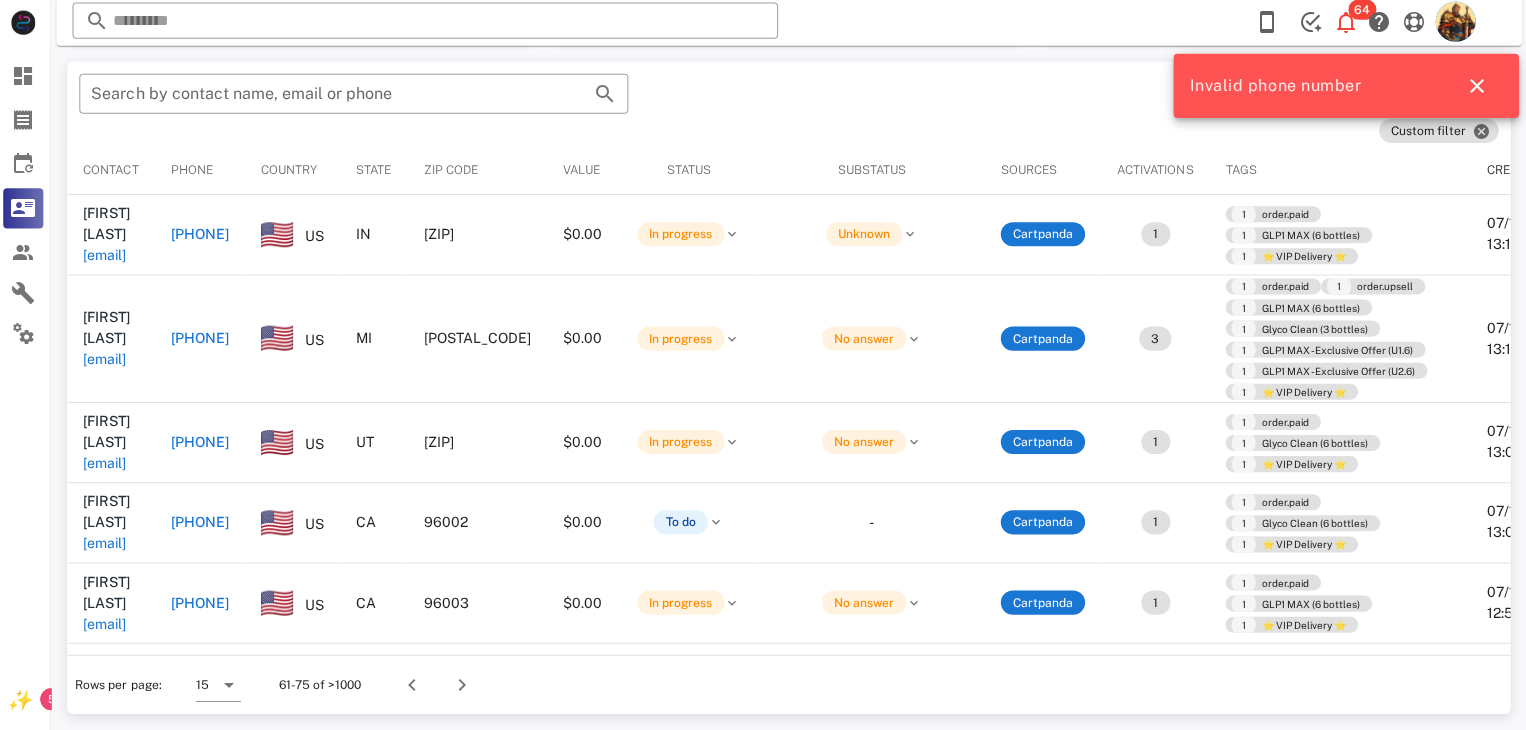 scroll, scrollTop: 380, scrollLeft: 0, axis: vertical 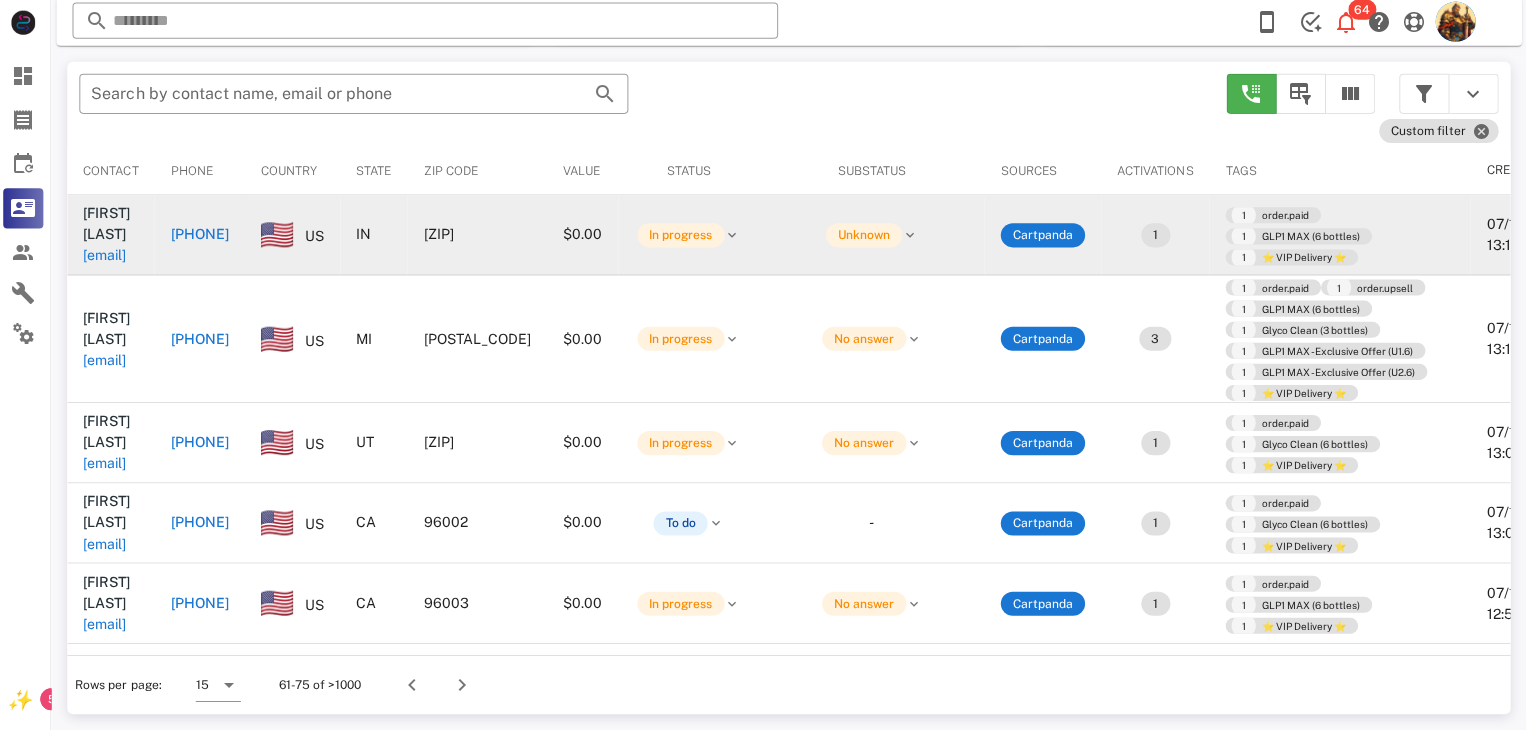 click on "larry.gallet@gmail.com" at bounding box center (109, 257) 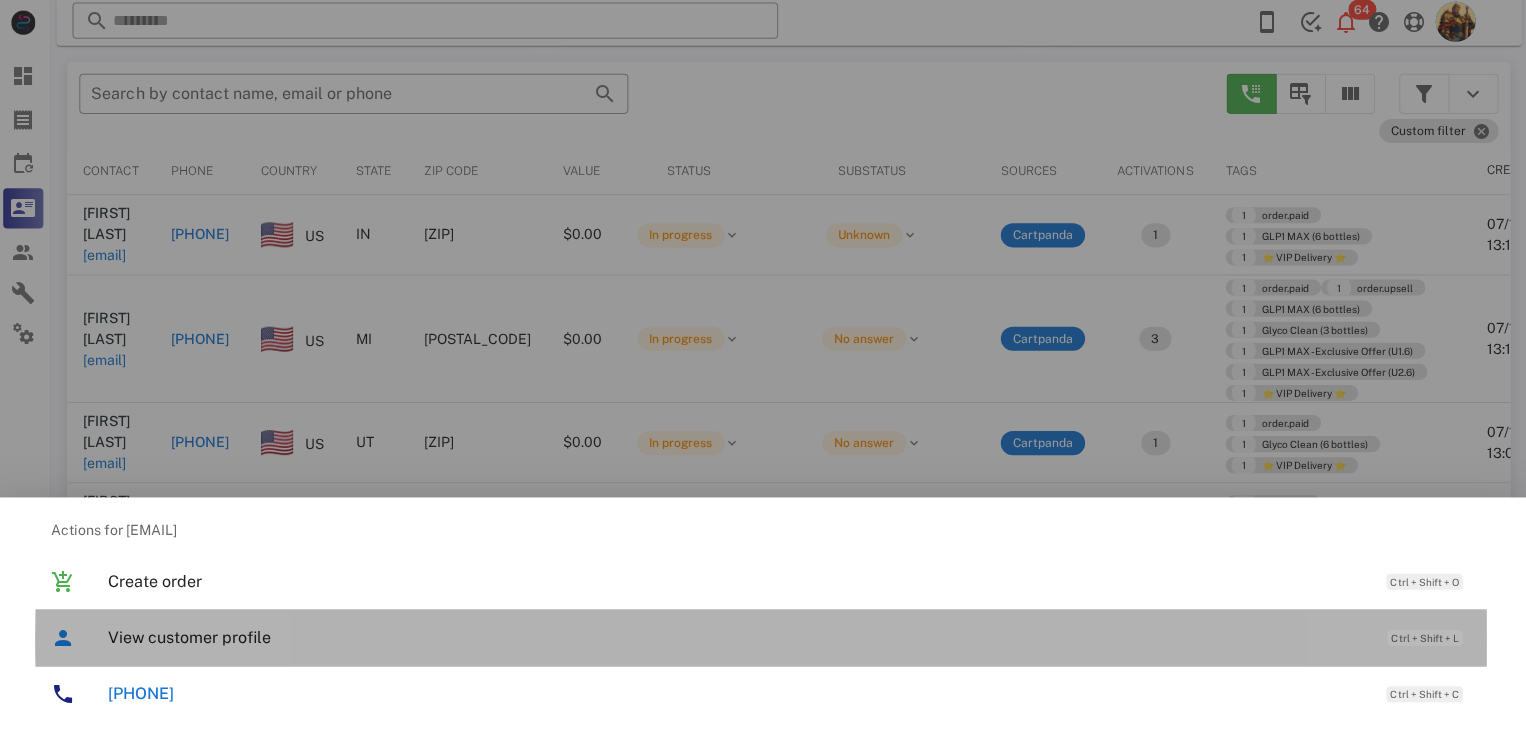 click on "View customer profile" at bounding box center [739, 637] 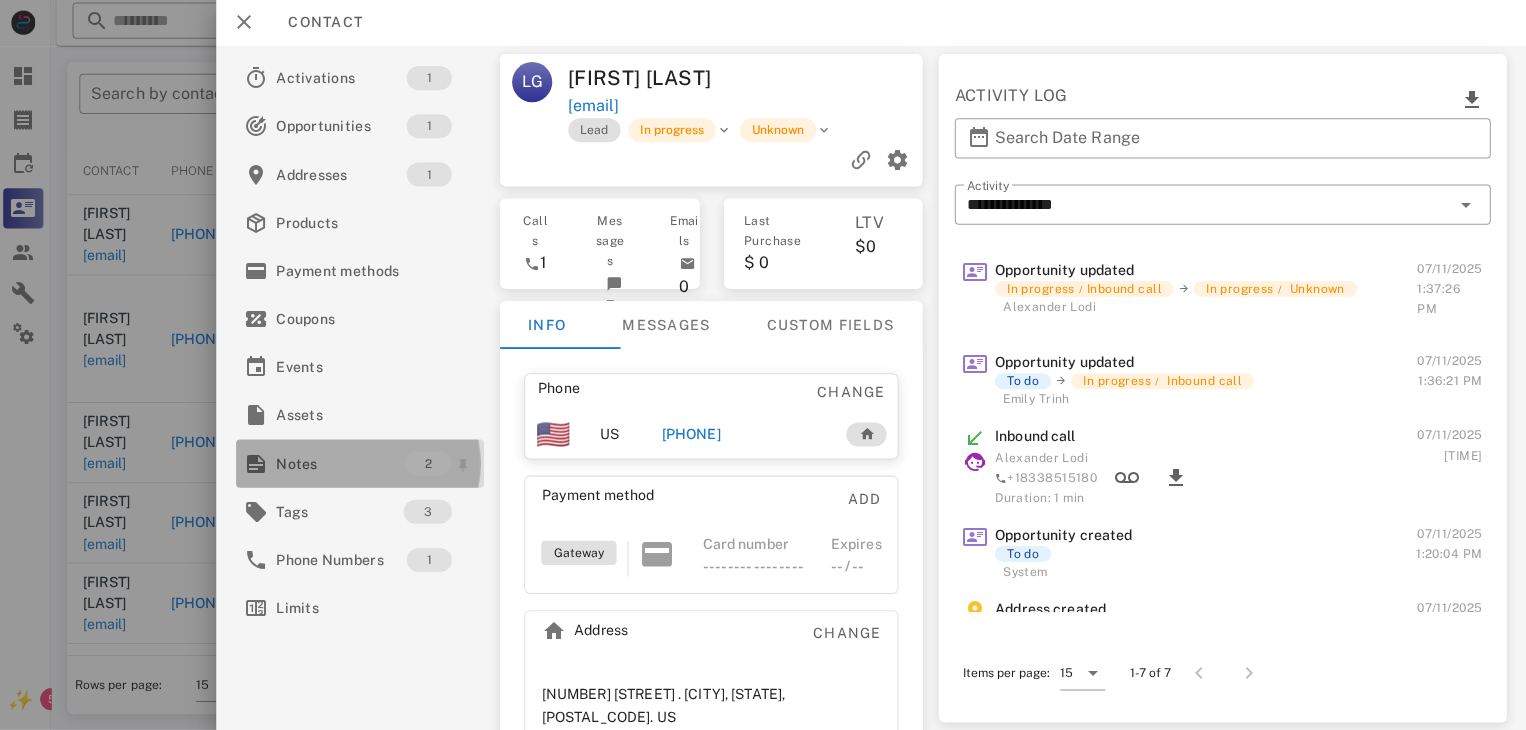 click on "Notes" at bounding box center [344, 464] 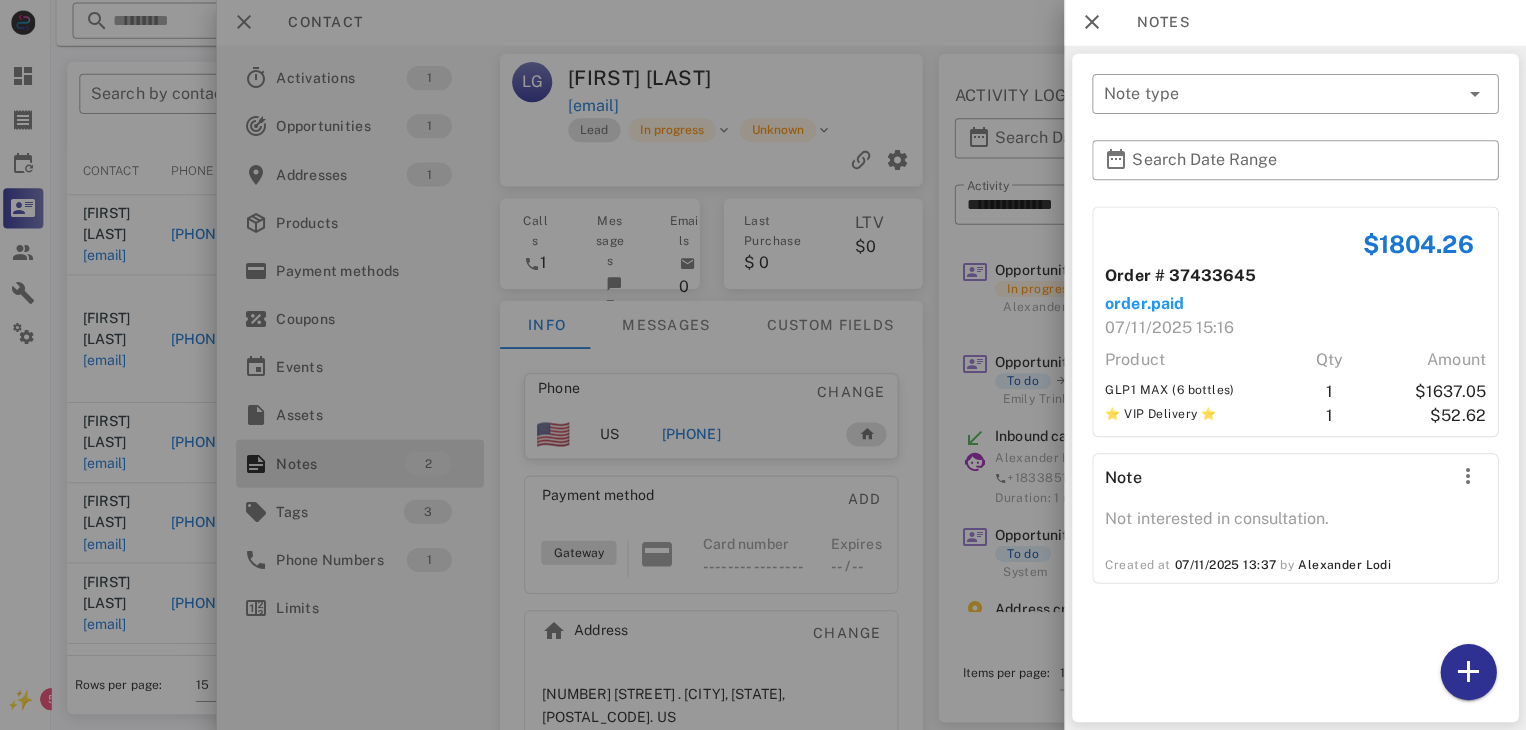 click at bounding box center [763, 365] 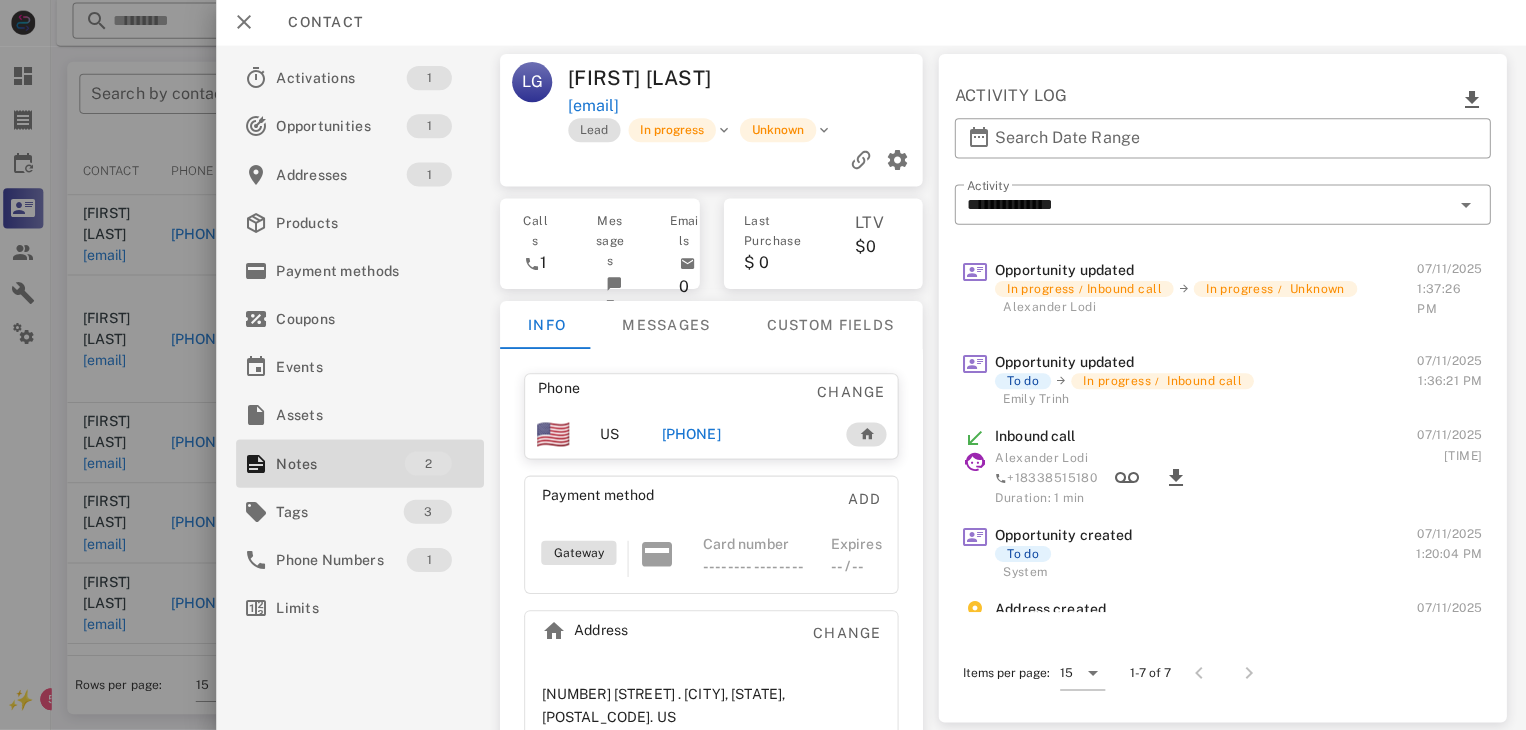 click at bounding box center (763, 365) 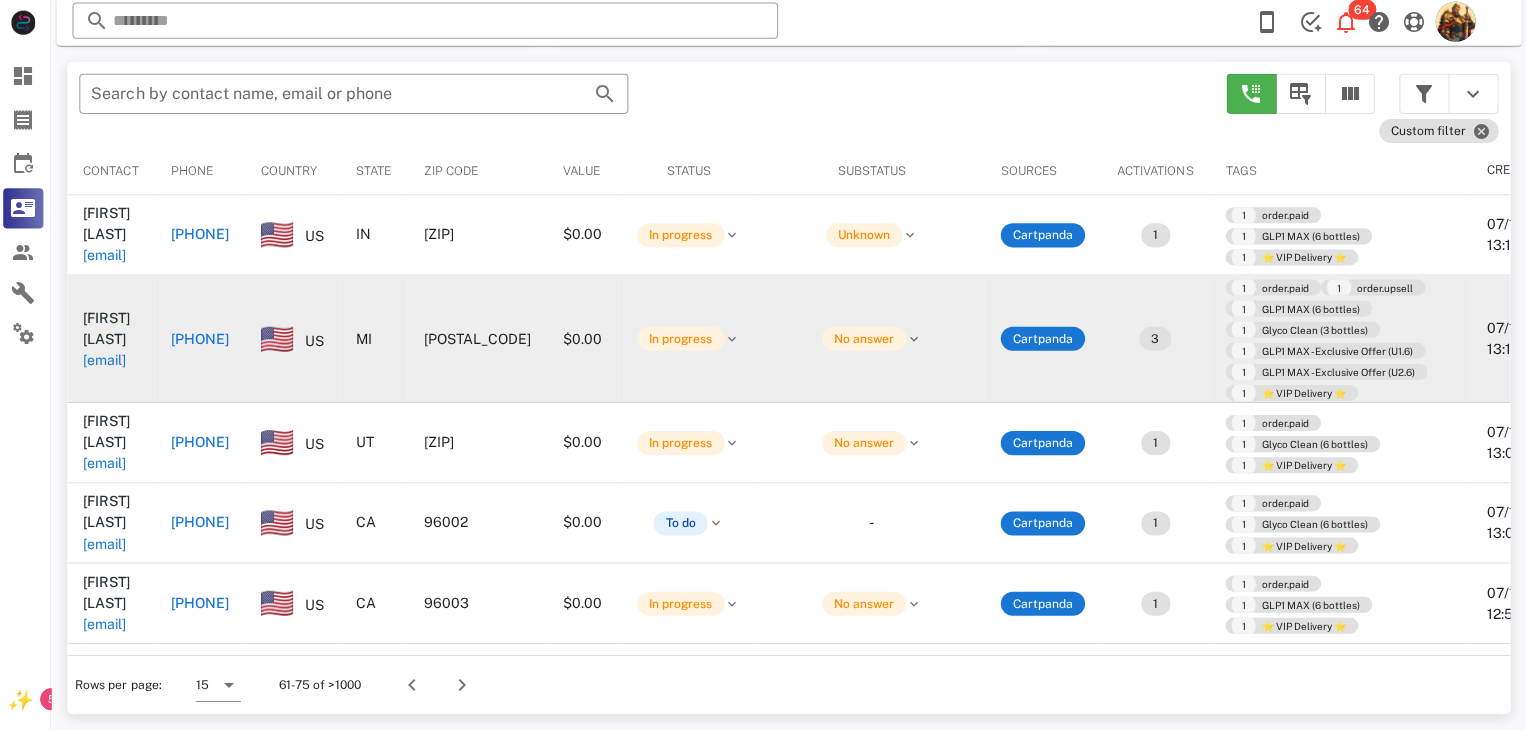 click on "ewstep@aol.com" at bounding box center [109, 361] 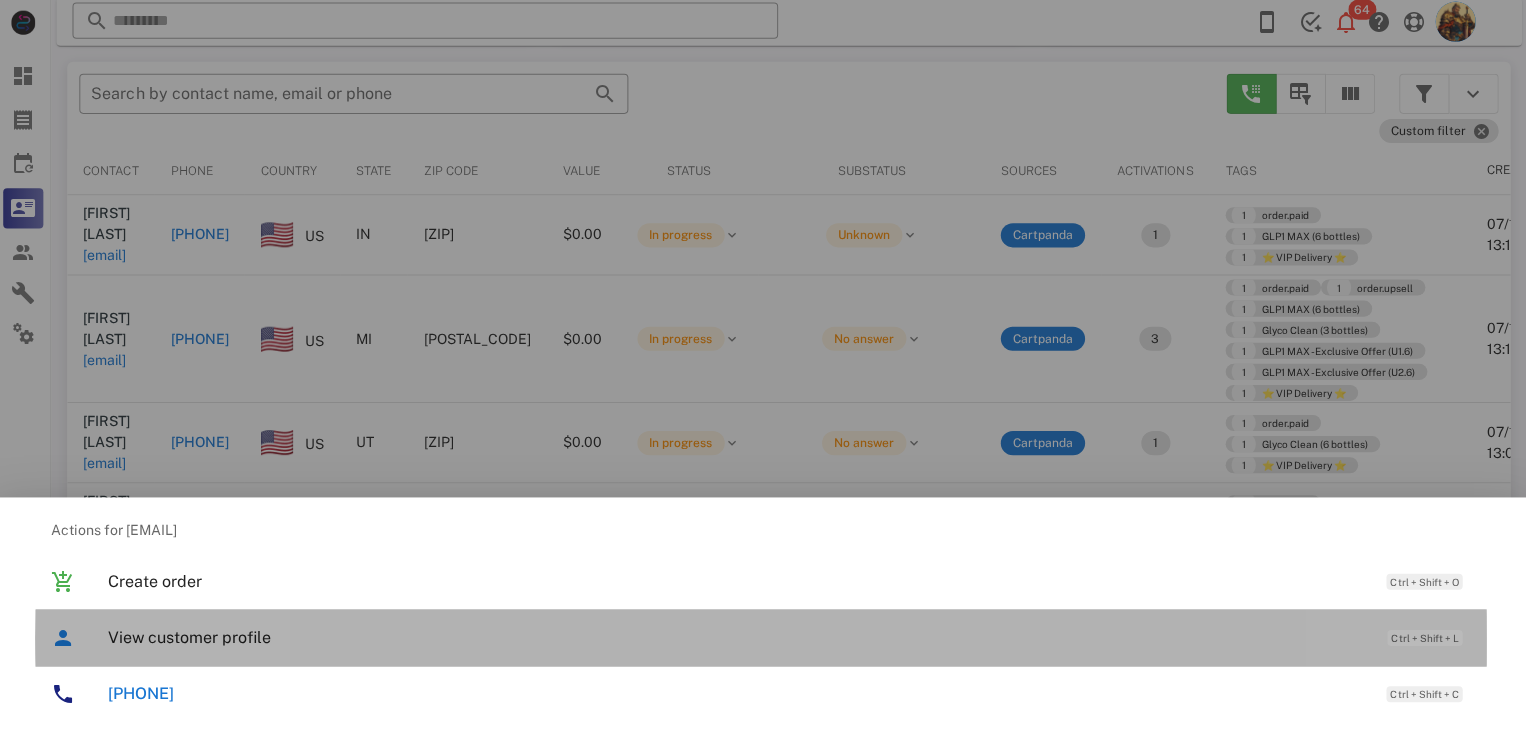 click on "View customer profile" at bounding box center [739, 637] 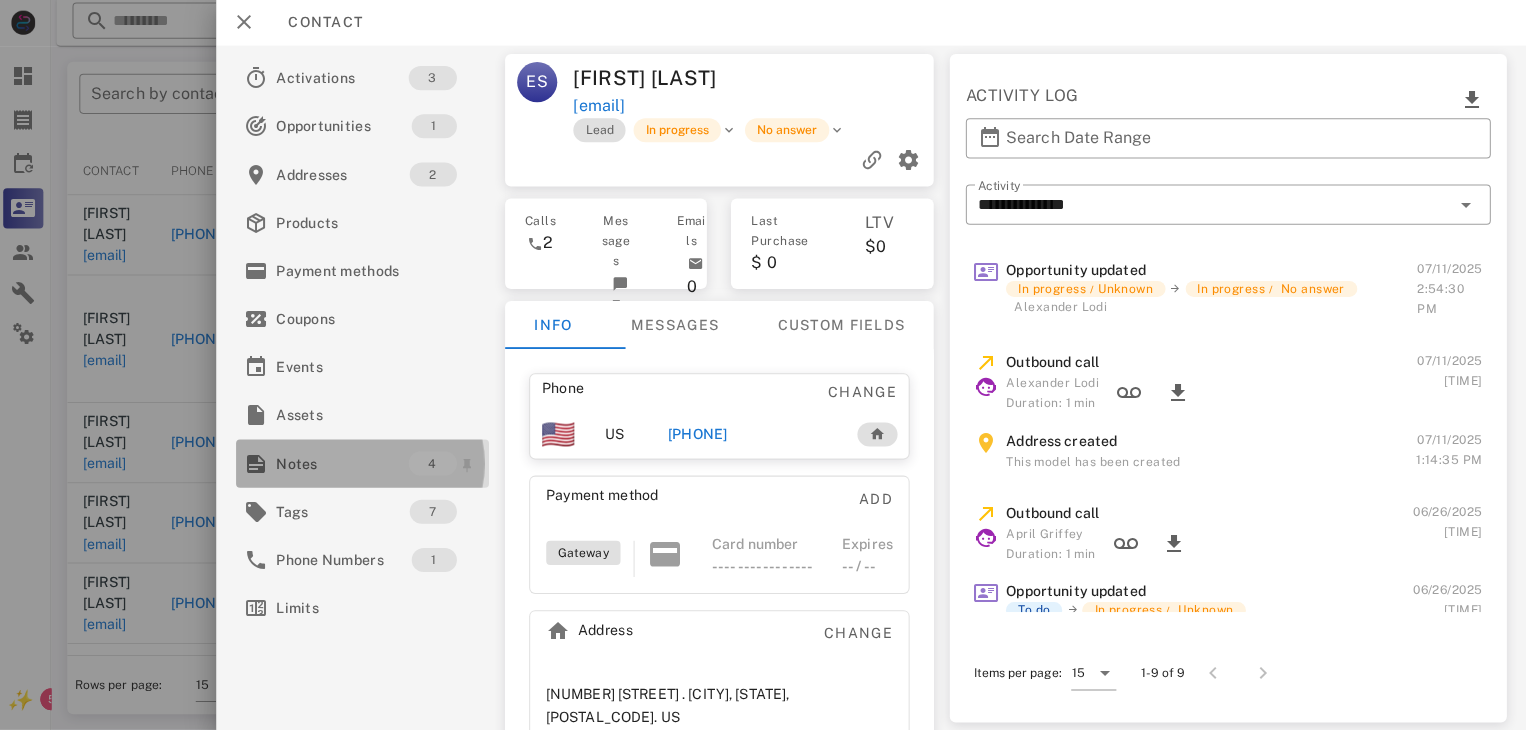 click on "Notes" at bounding box center [346, 464] 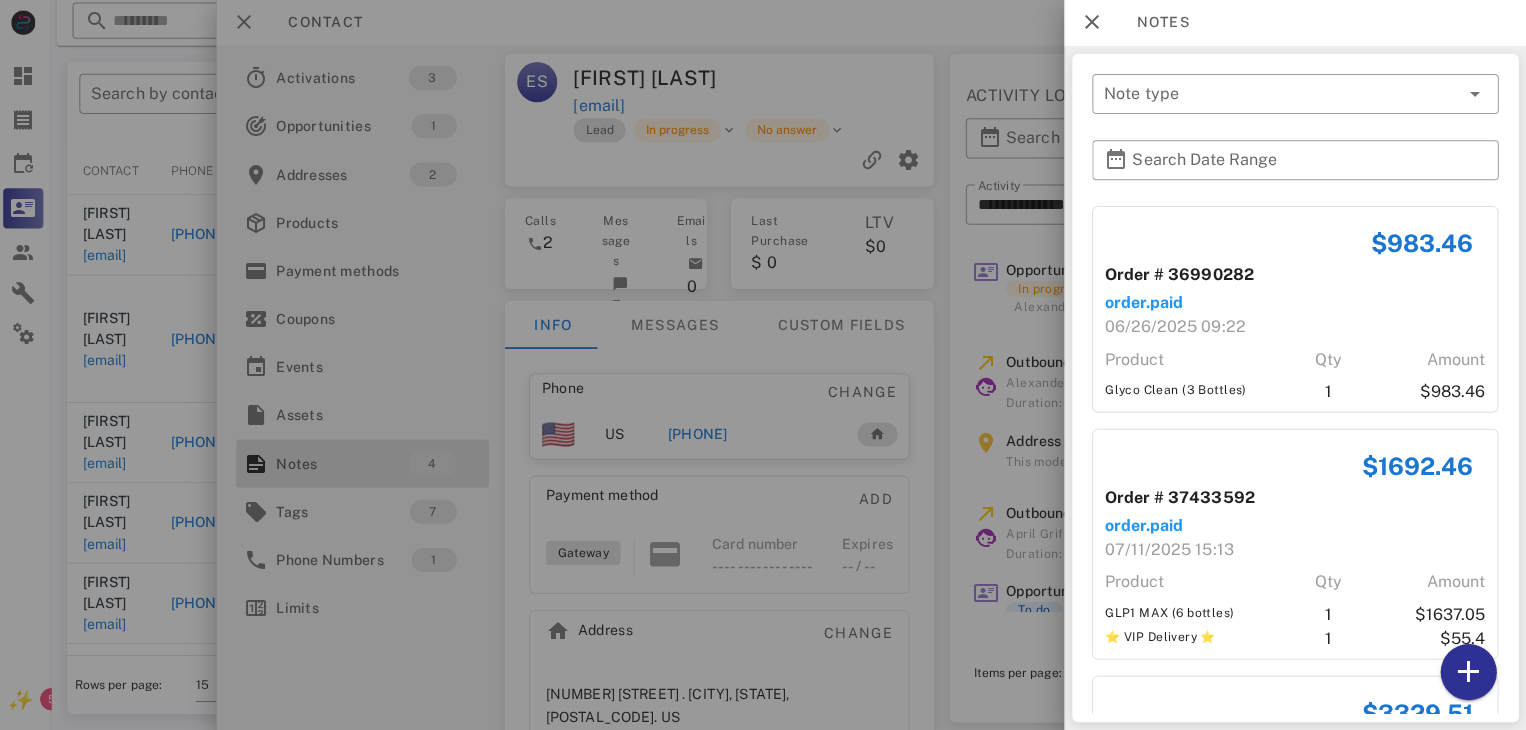 click at bounding box center [763, 365] 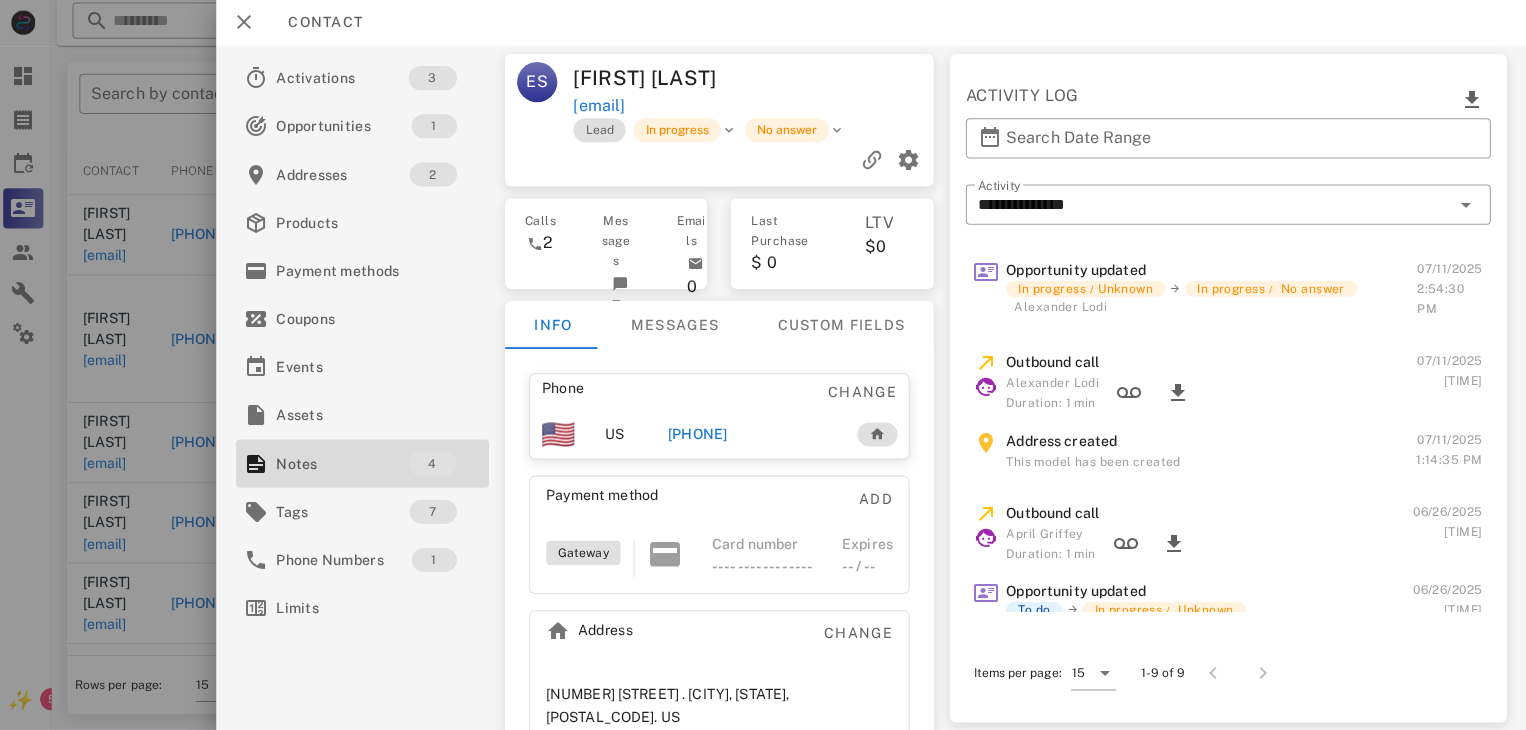 click on "+17085229883" at bounding box center (700, 435) 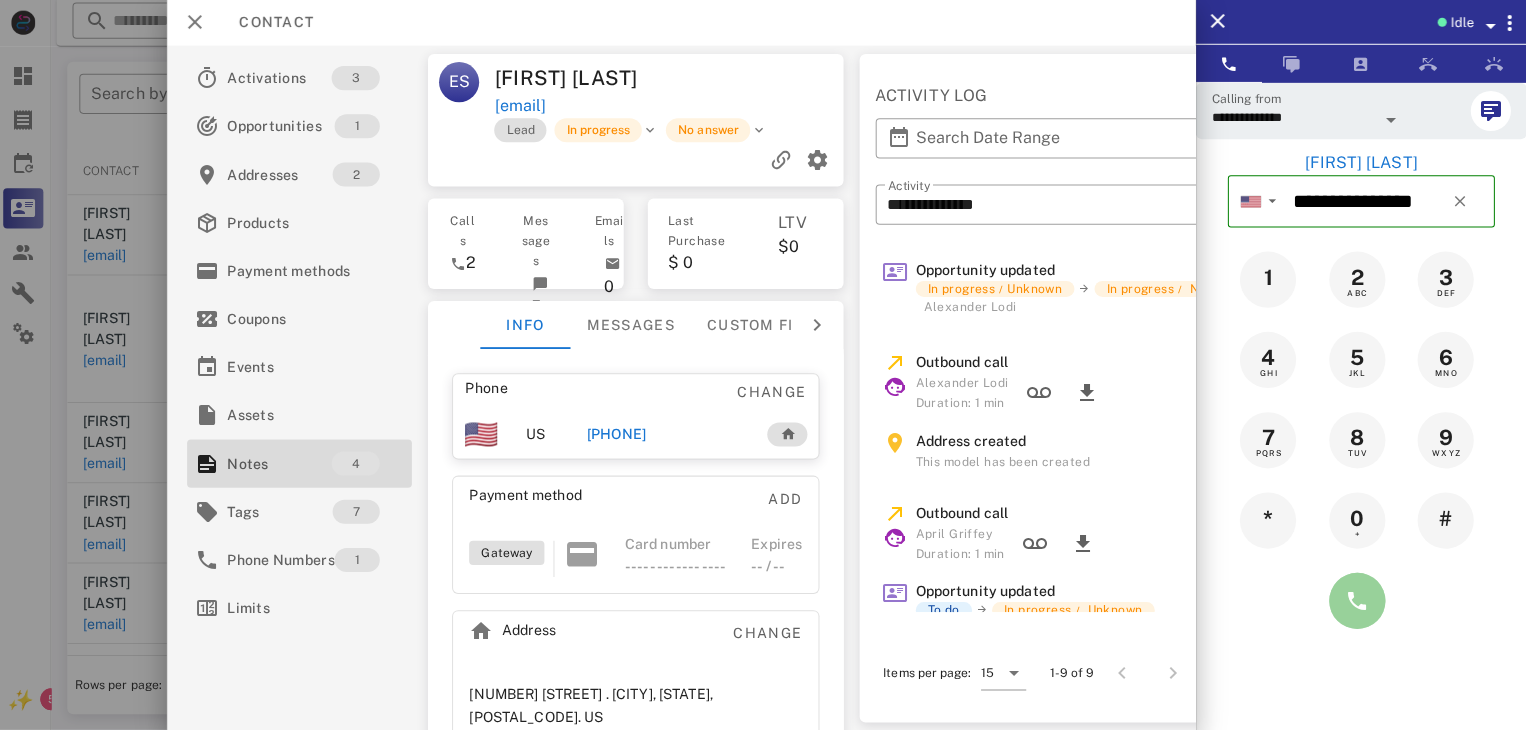 click at bounding box center (1357, 601) 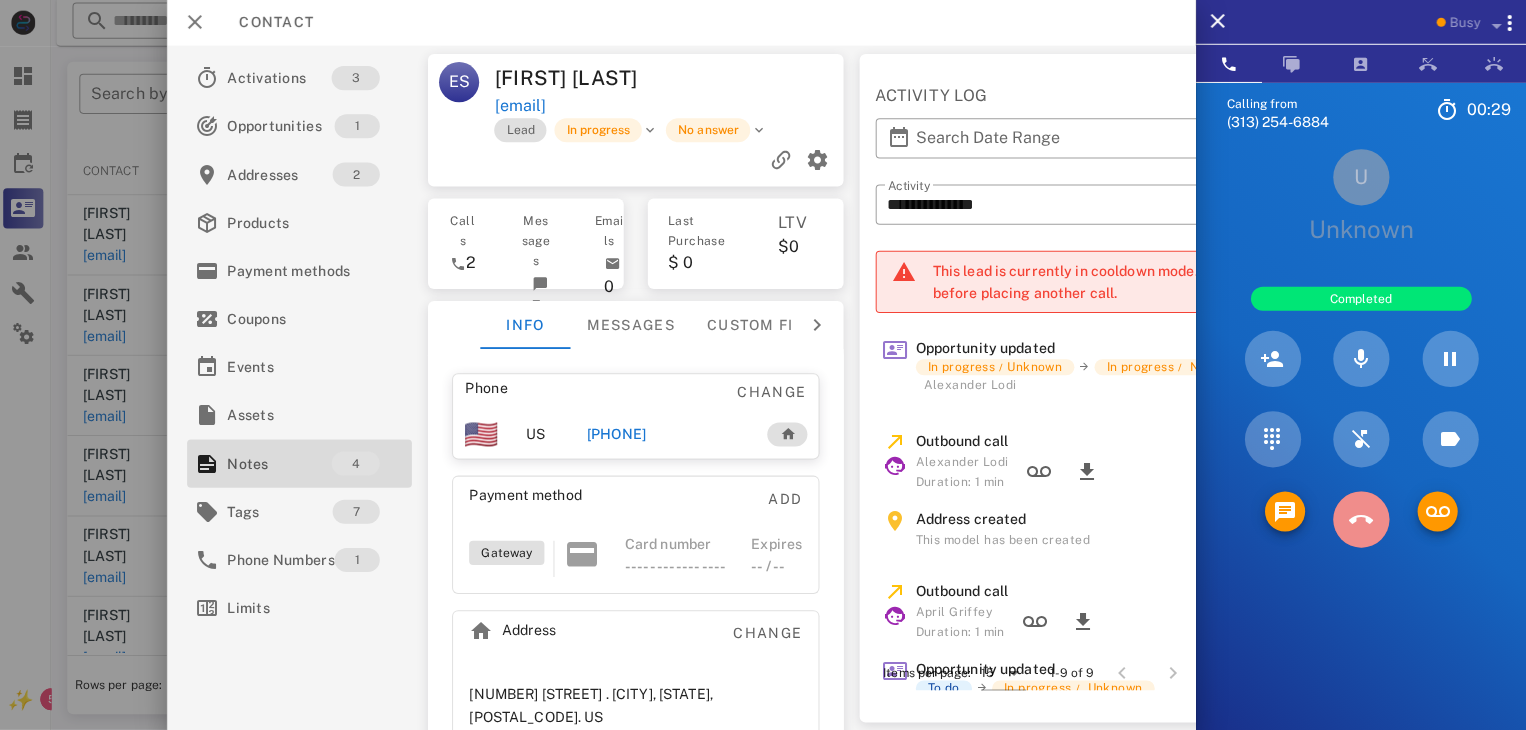 click at bounding box center [1361, 520] 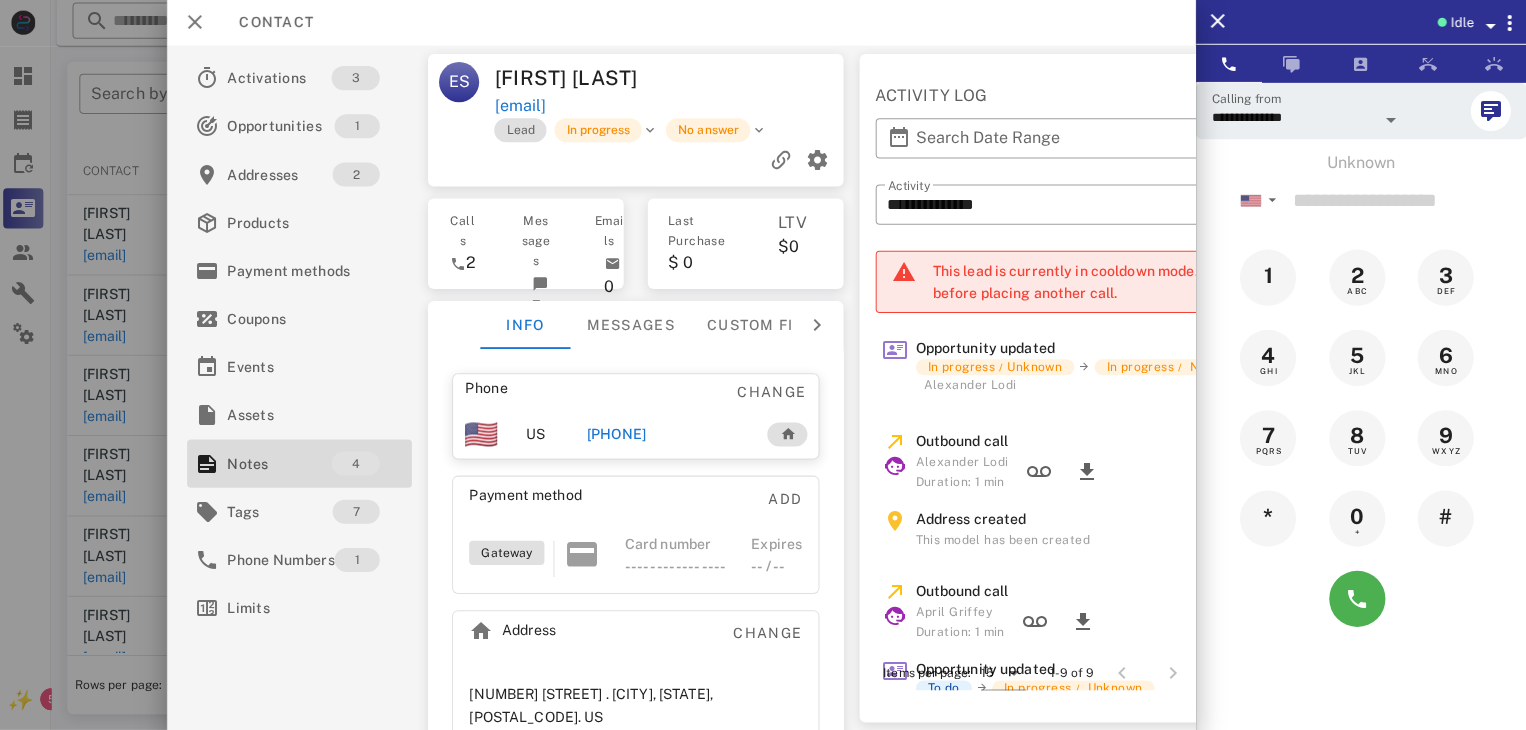 click on "+17085229883" at bounding box center (618, 435) 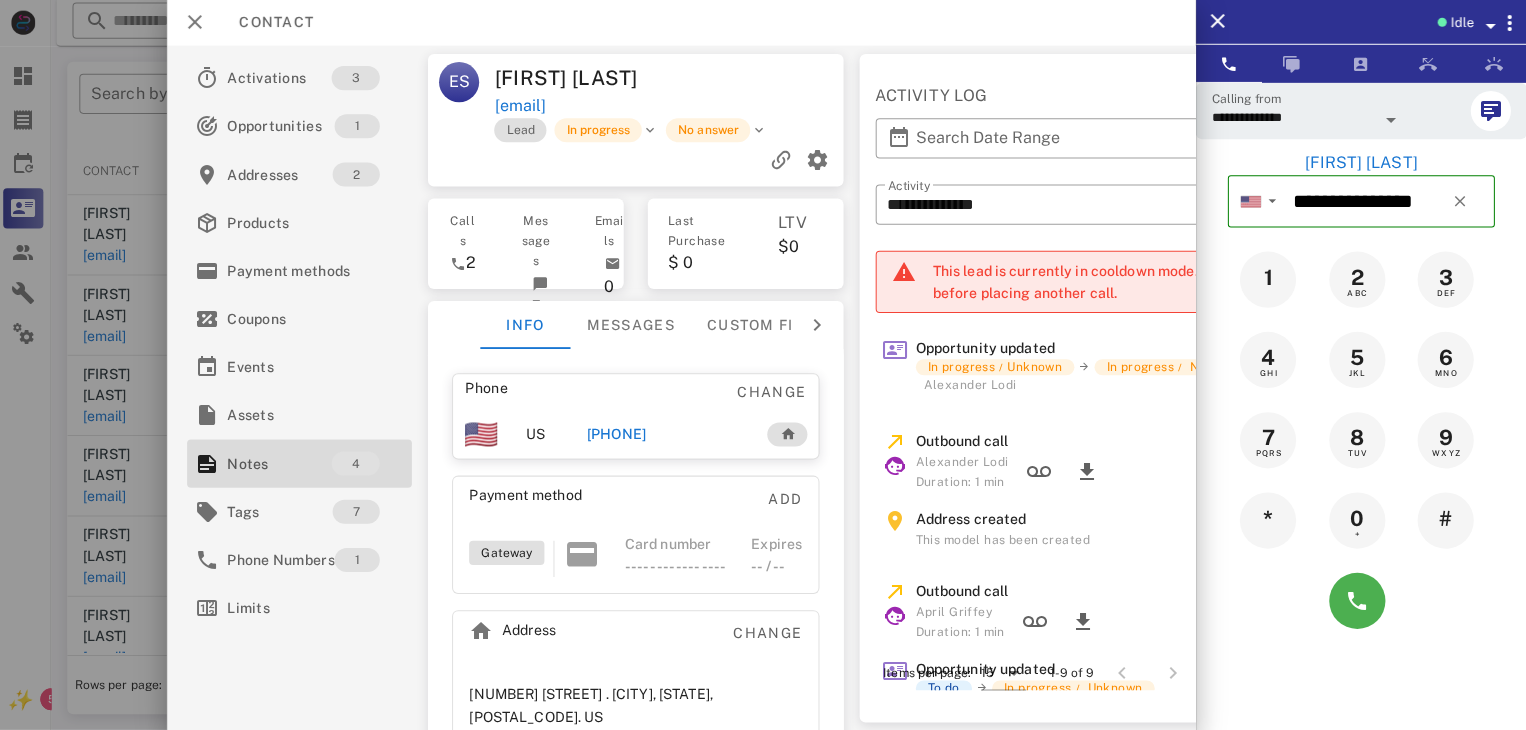 click on "+17085229883" at bounding box center (618, 435) 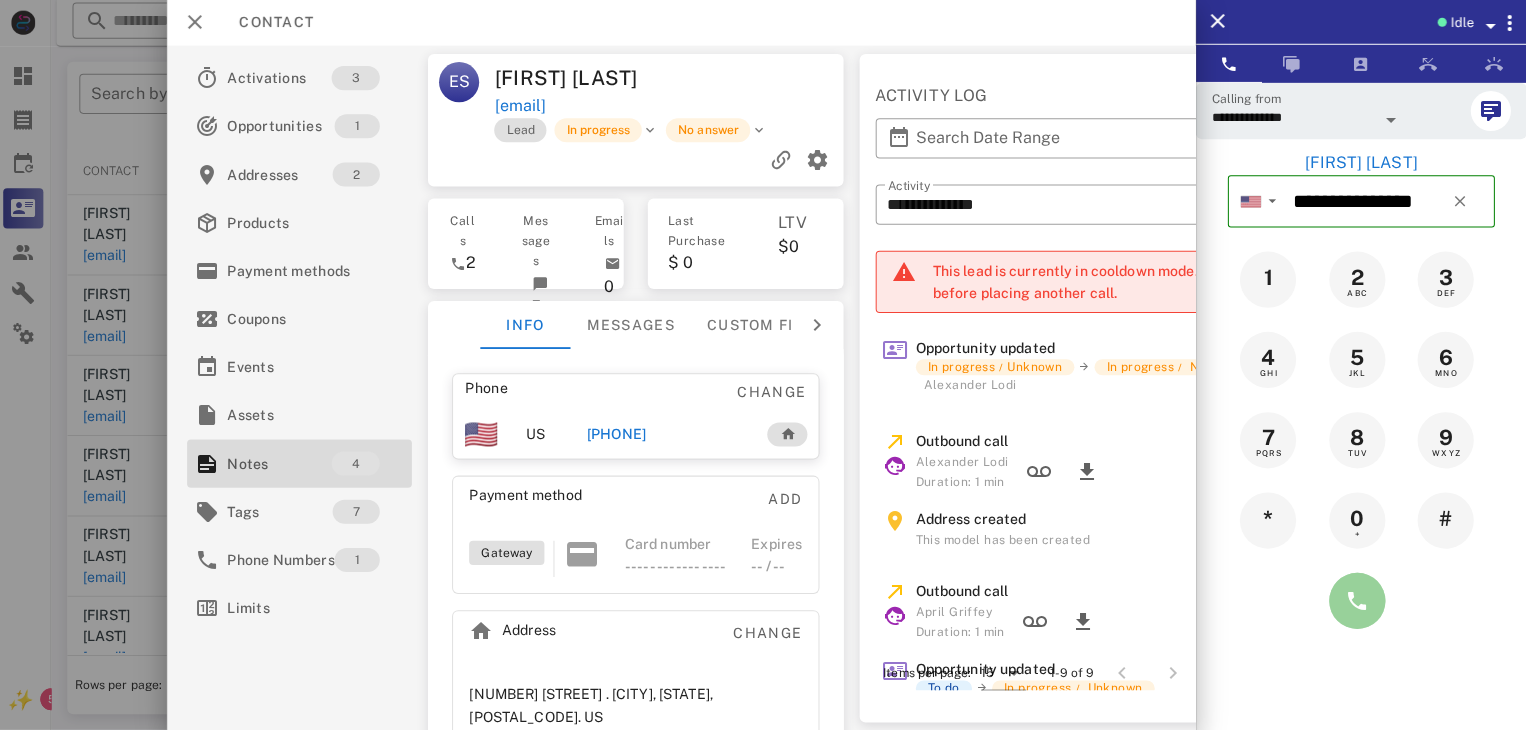 click at bounding box center [1357, 601] 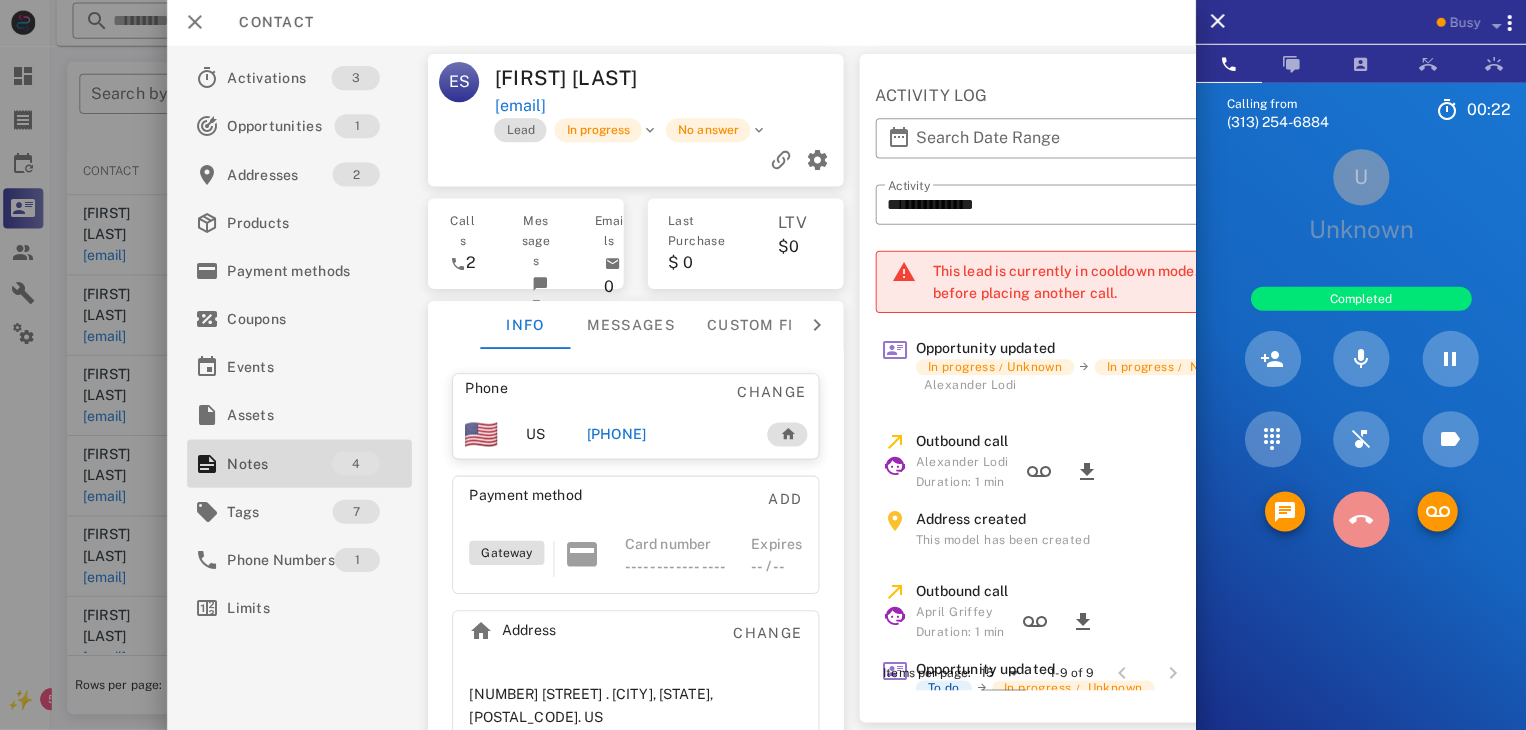 click at bounding box center (1361, 520) 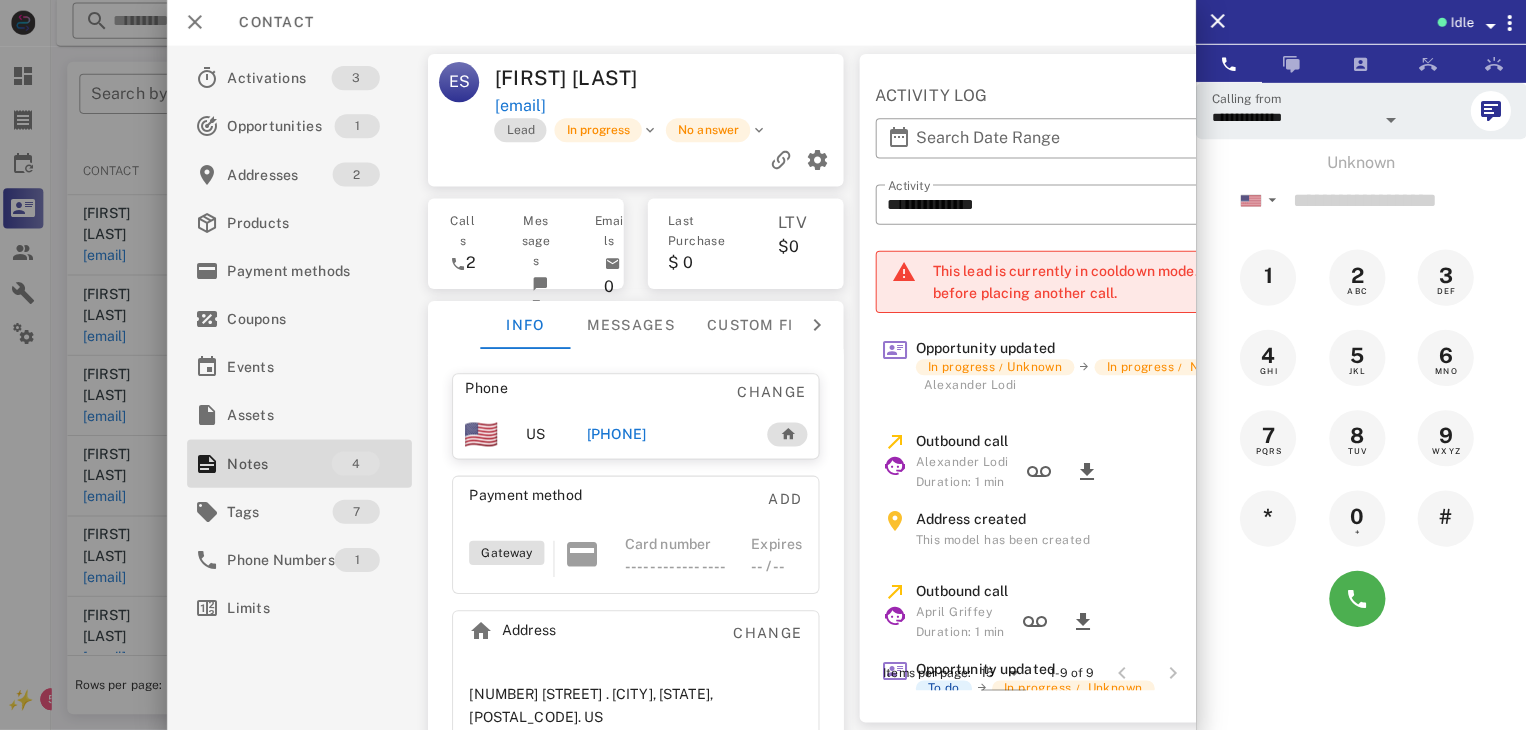 click at bounding box center (763, 365) 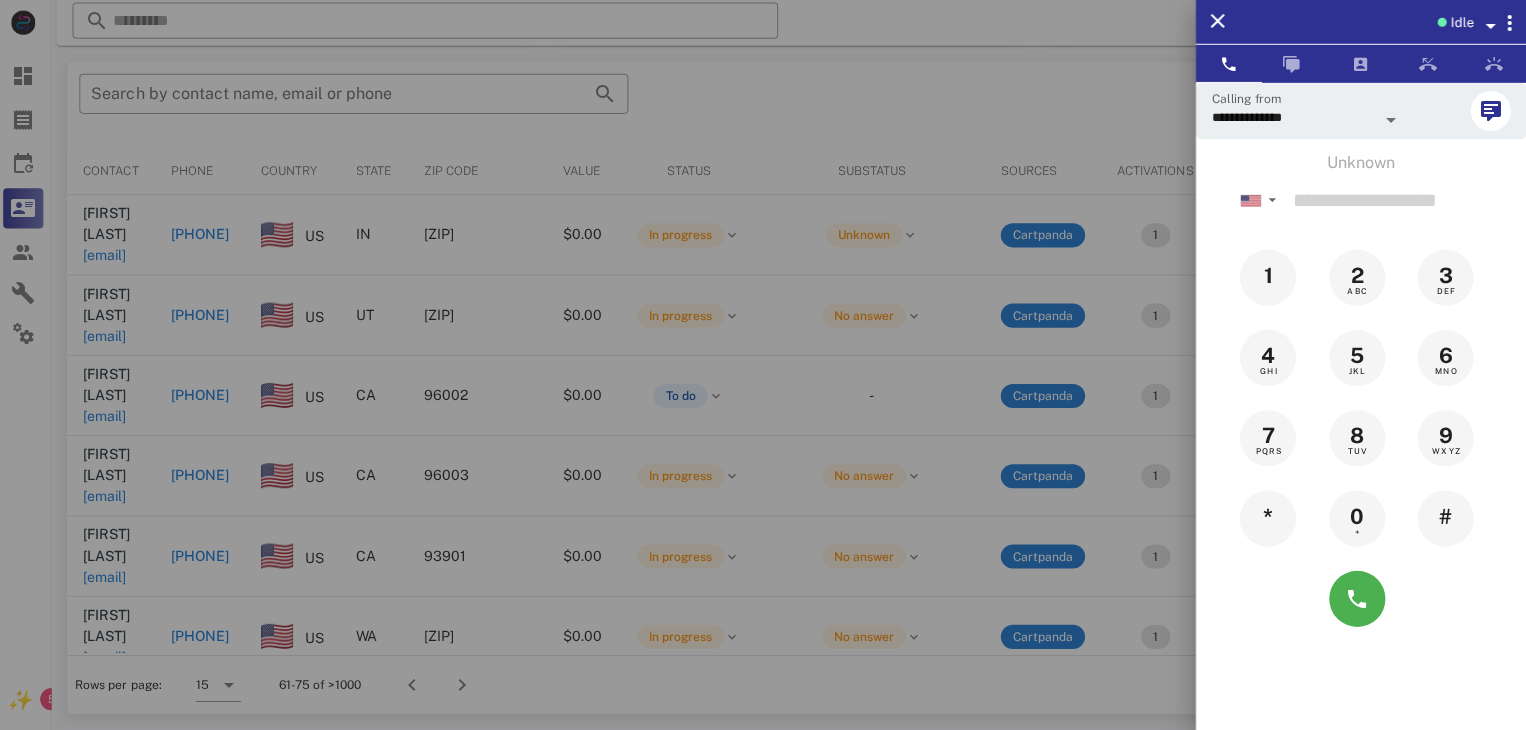 click at bounding box center (763, 365) 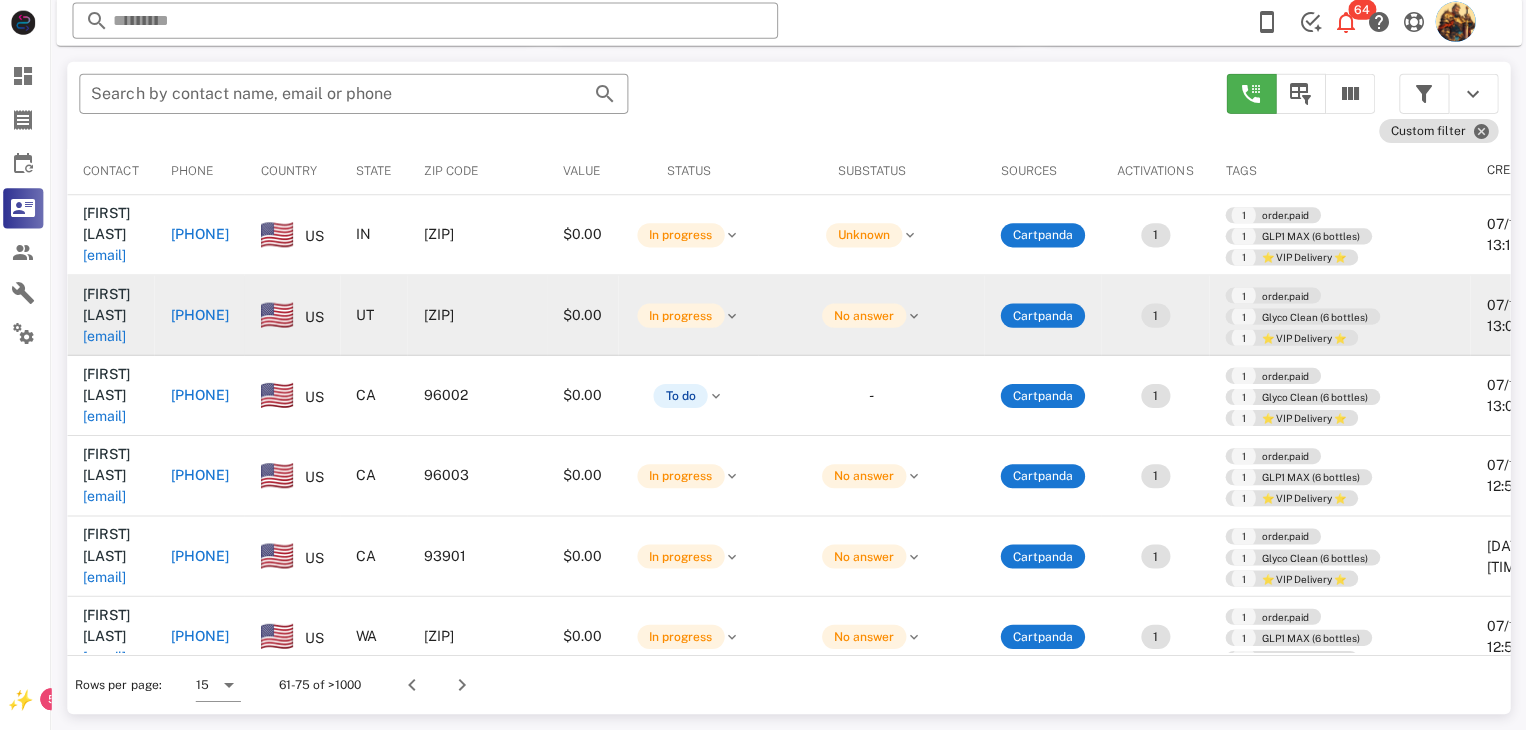 click on "gouldno@yahoo.com" at bounding box center [109, 337] 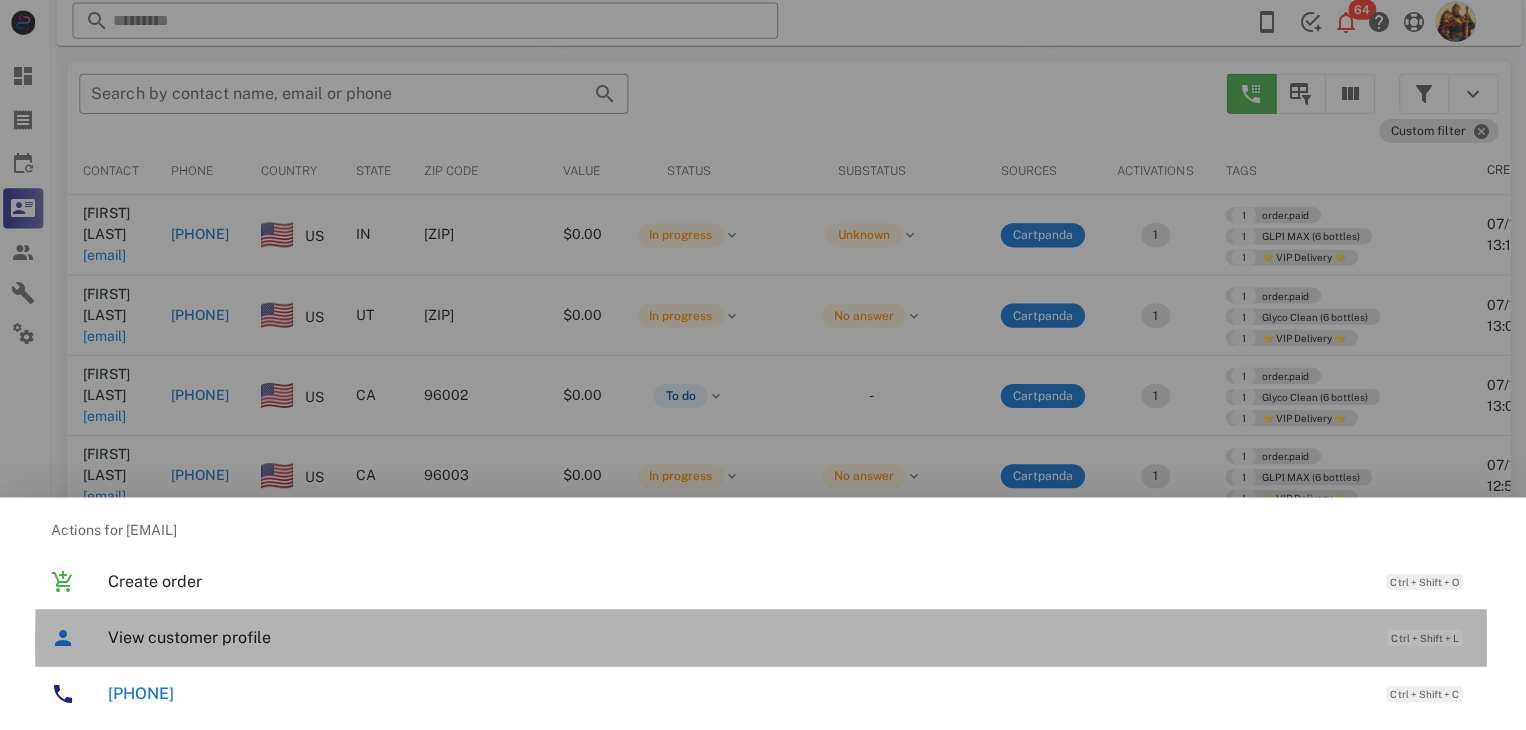 click on "View customer profile" at bounding box center (739, 637) 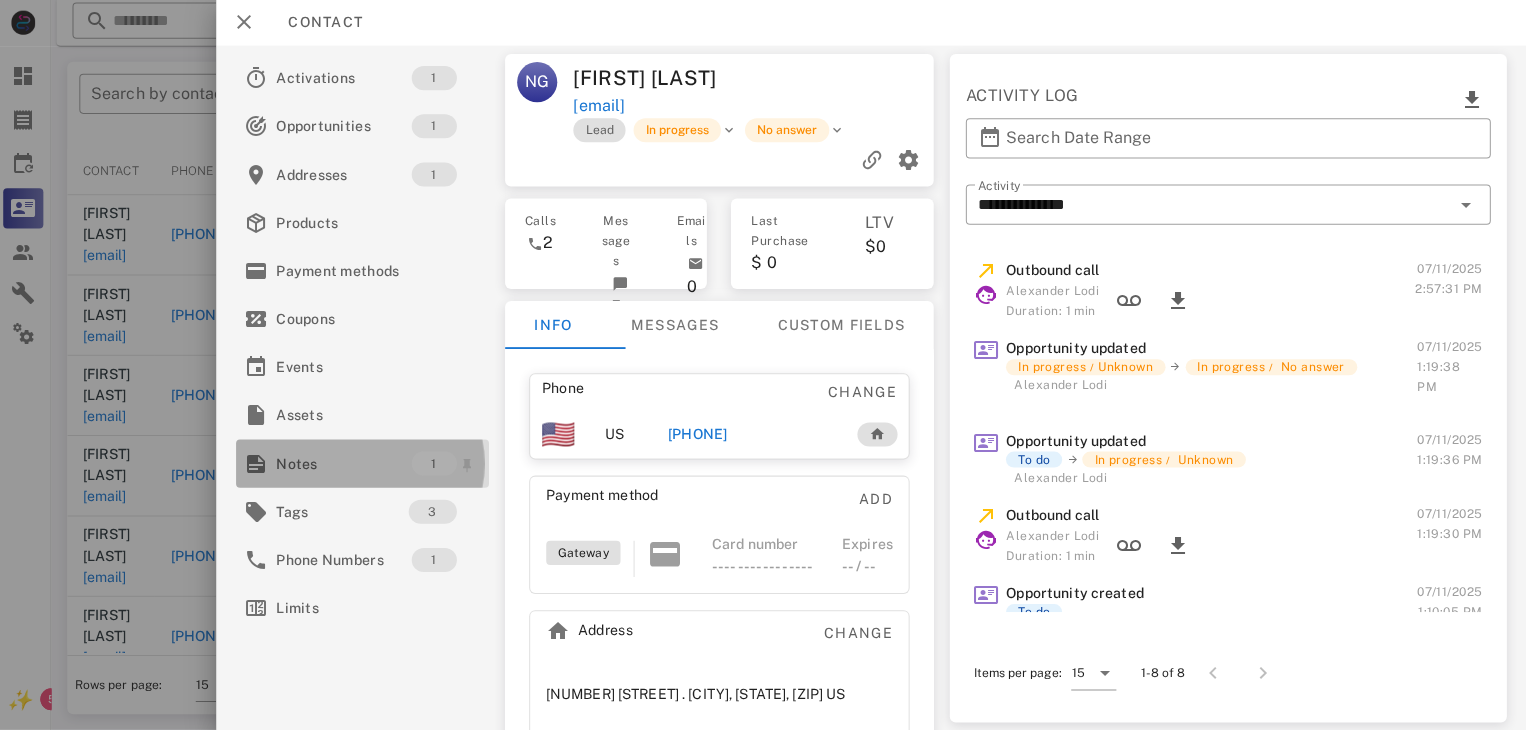 click on "Notes" at bounding box center [347, 464] 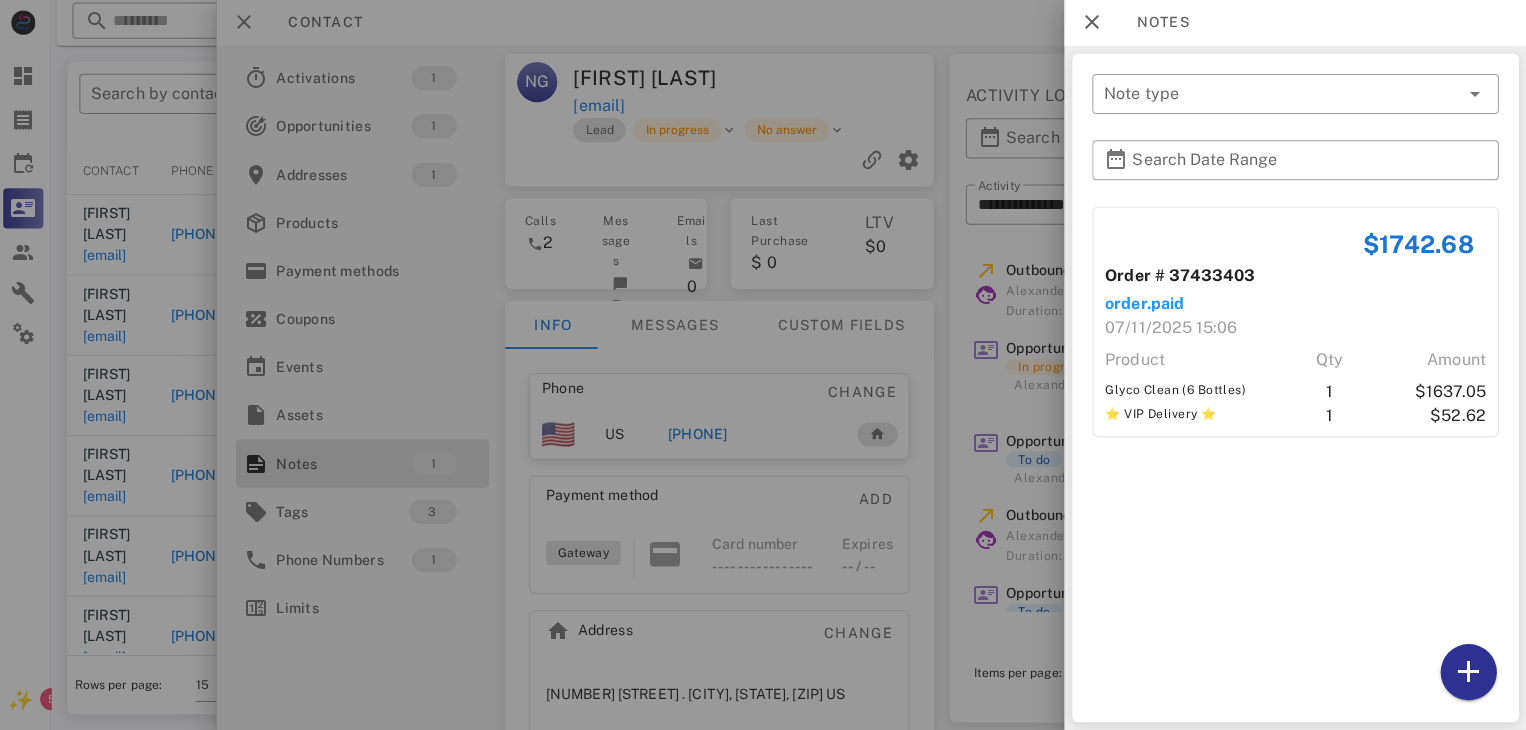 click at bounding box center (763, 365) 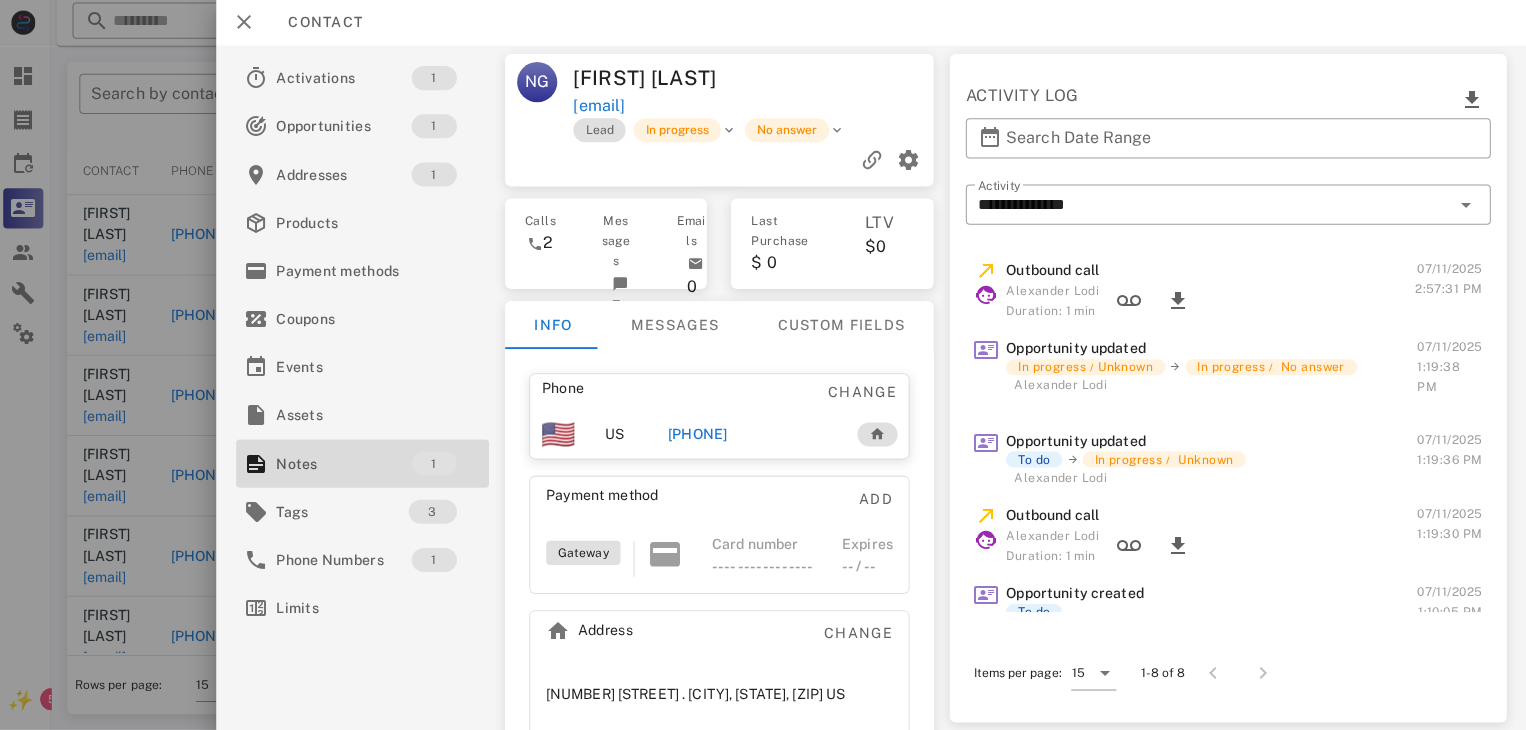 click on "+18013671489" at bounding box center (700, 435) 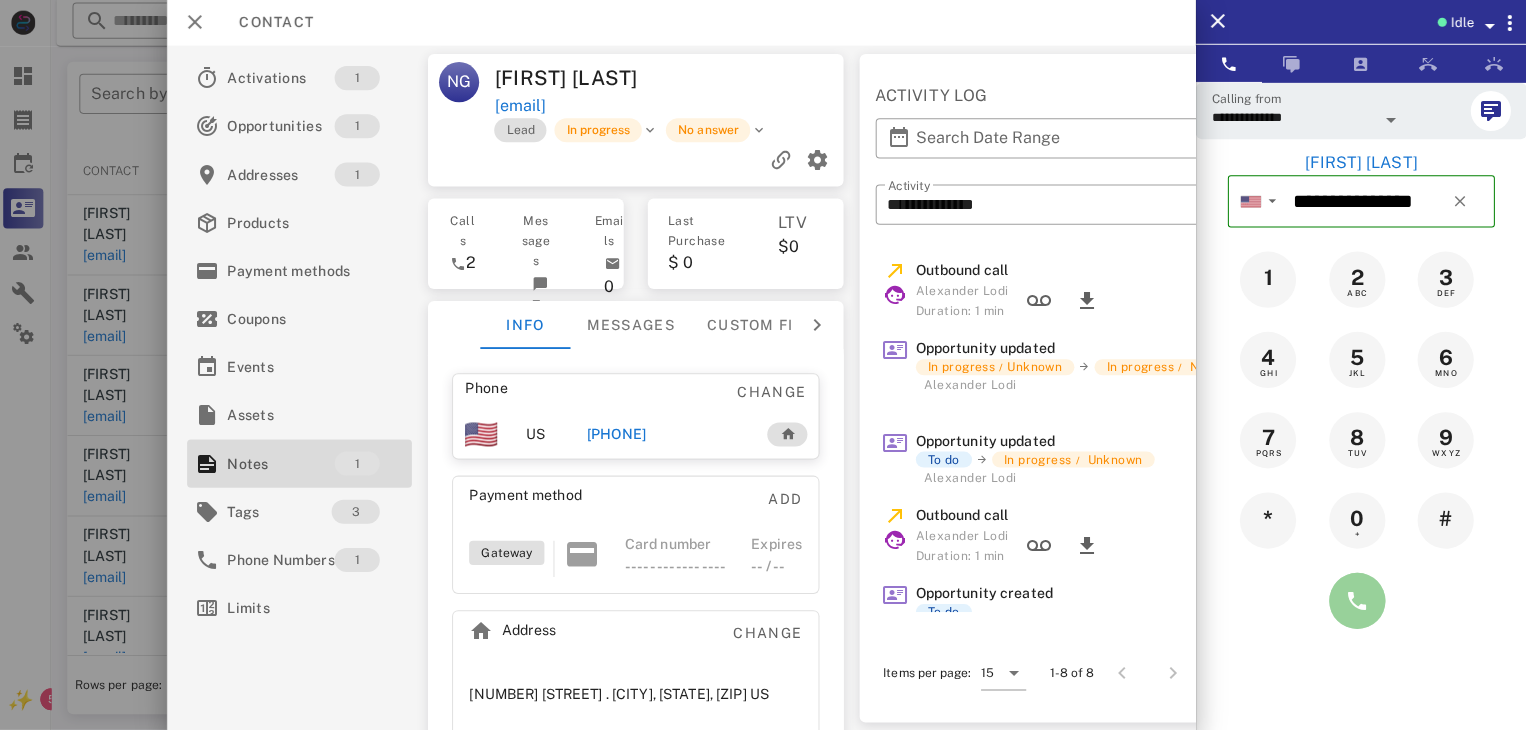 click at bounding box center (1357, 601) 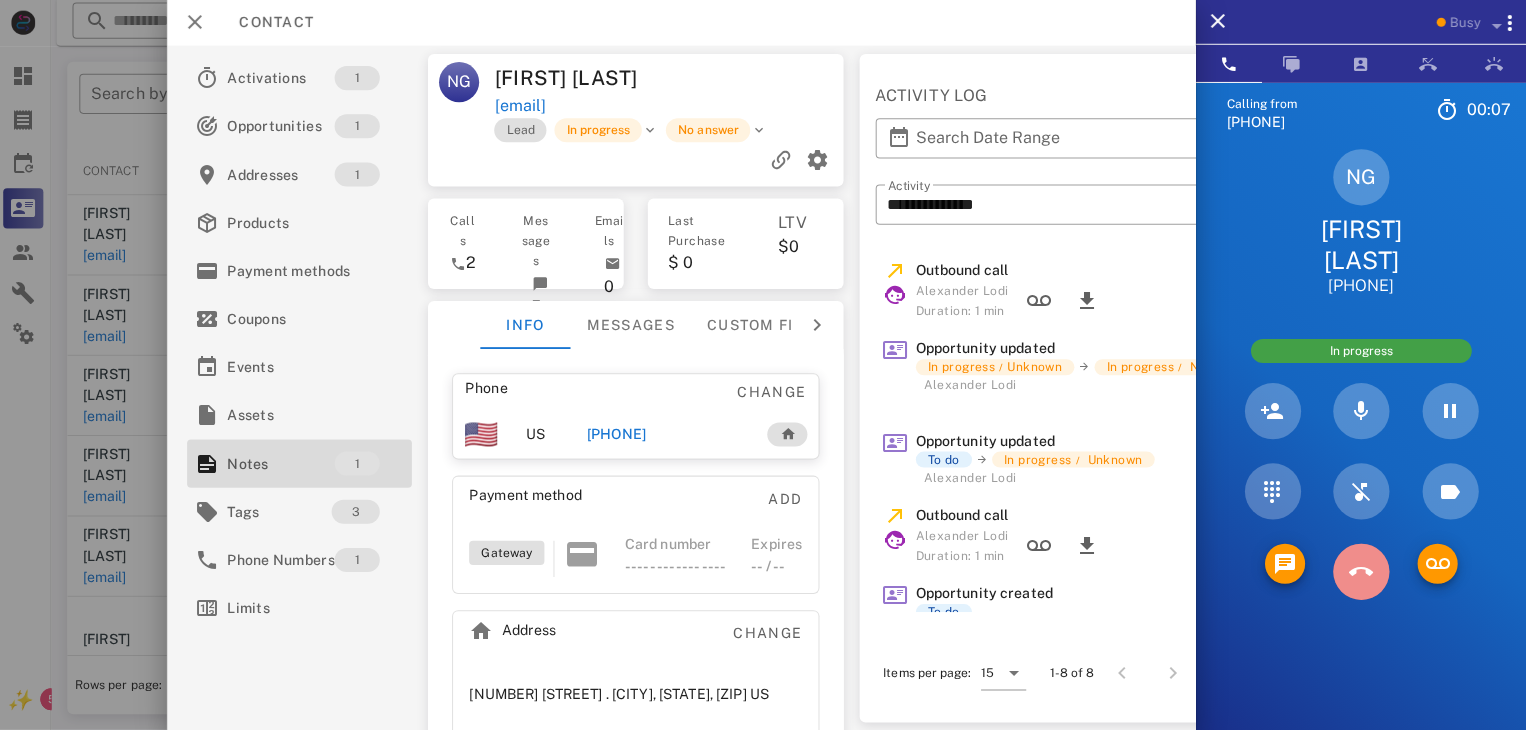 click at bounding box center [1361, 572] 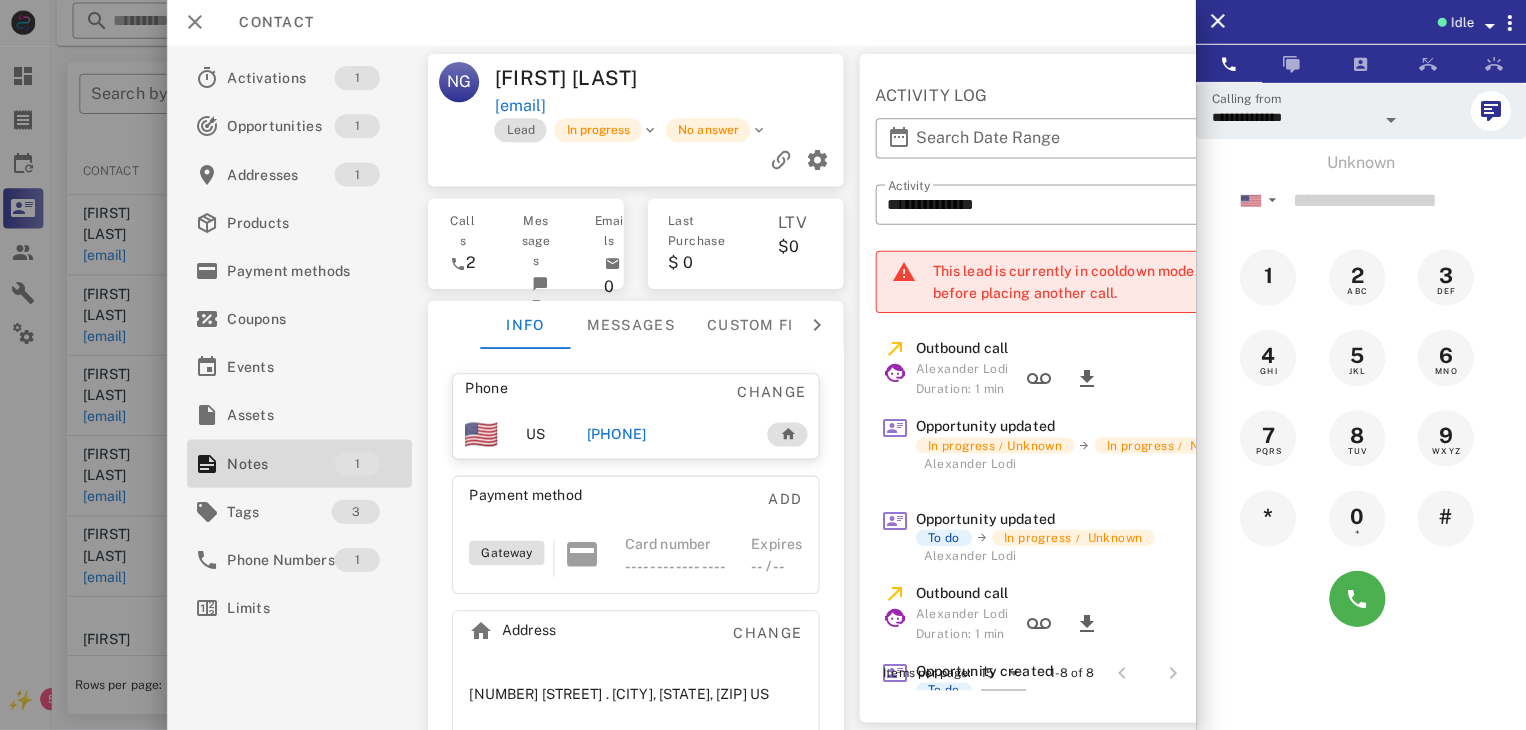 click on "+18013671489" at bounding box center [618, 435] 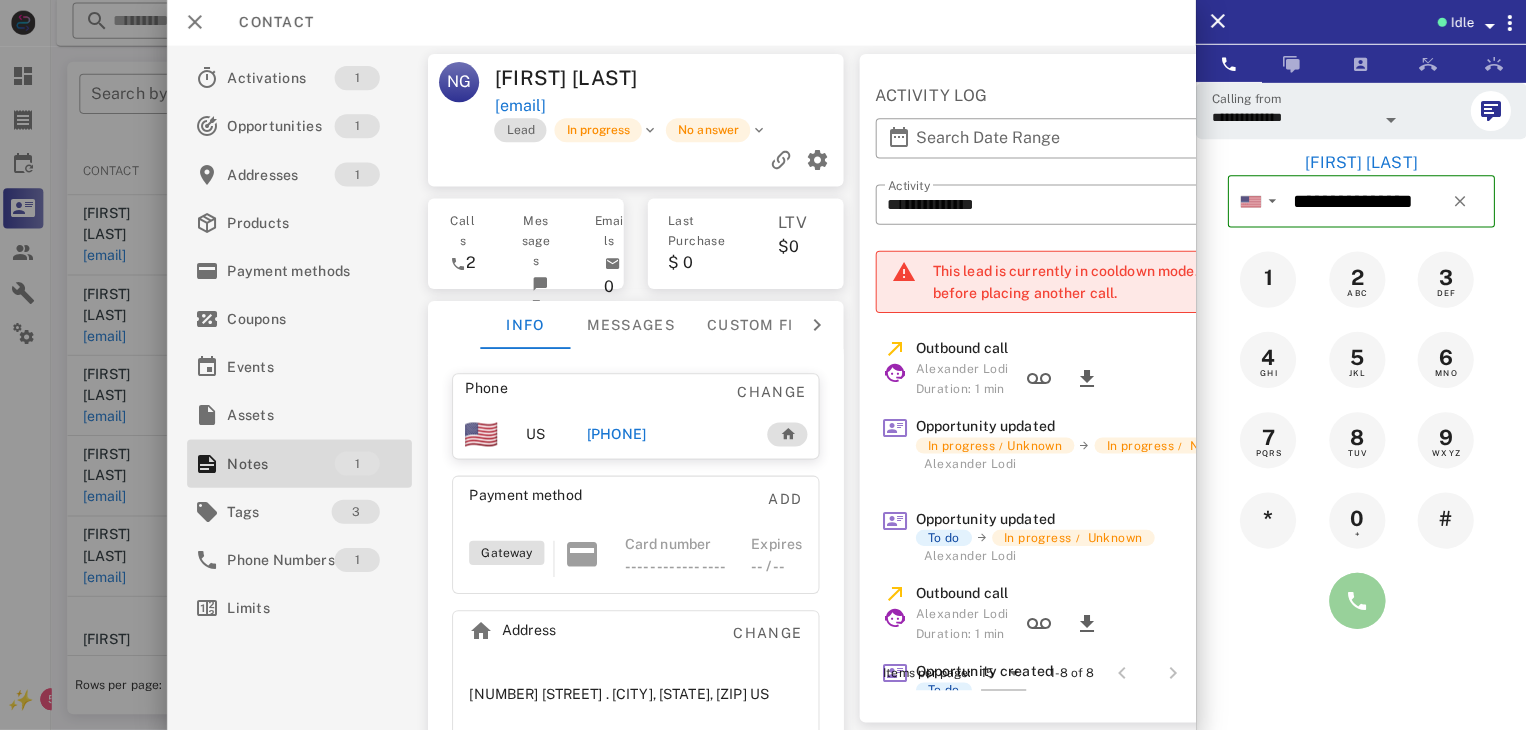 click at bounding box center [1357, 601] 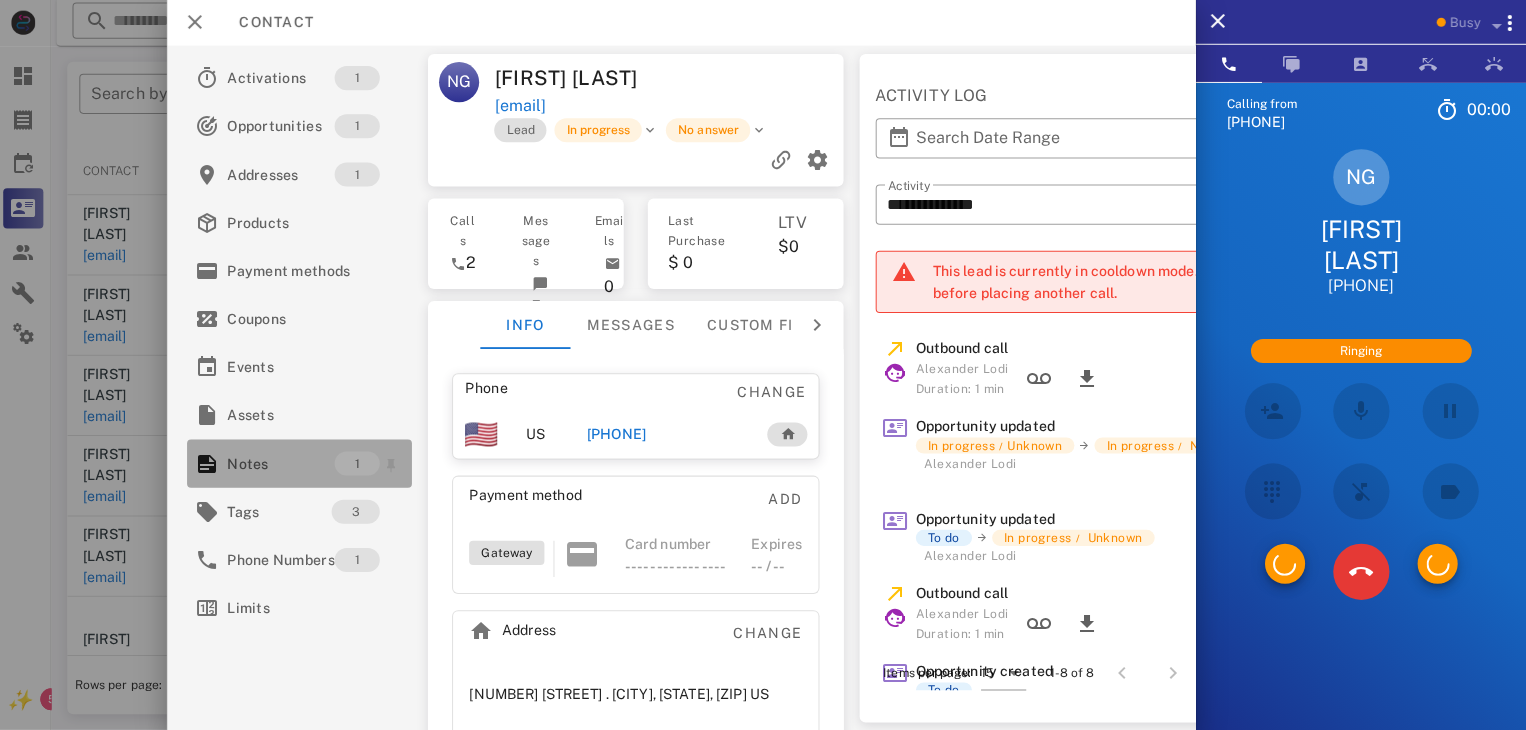 click on "Notes" at bounding box center [284, 464] 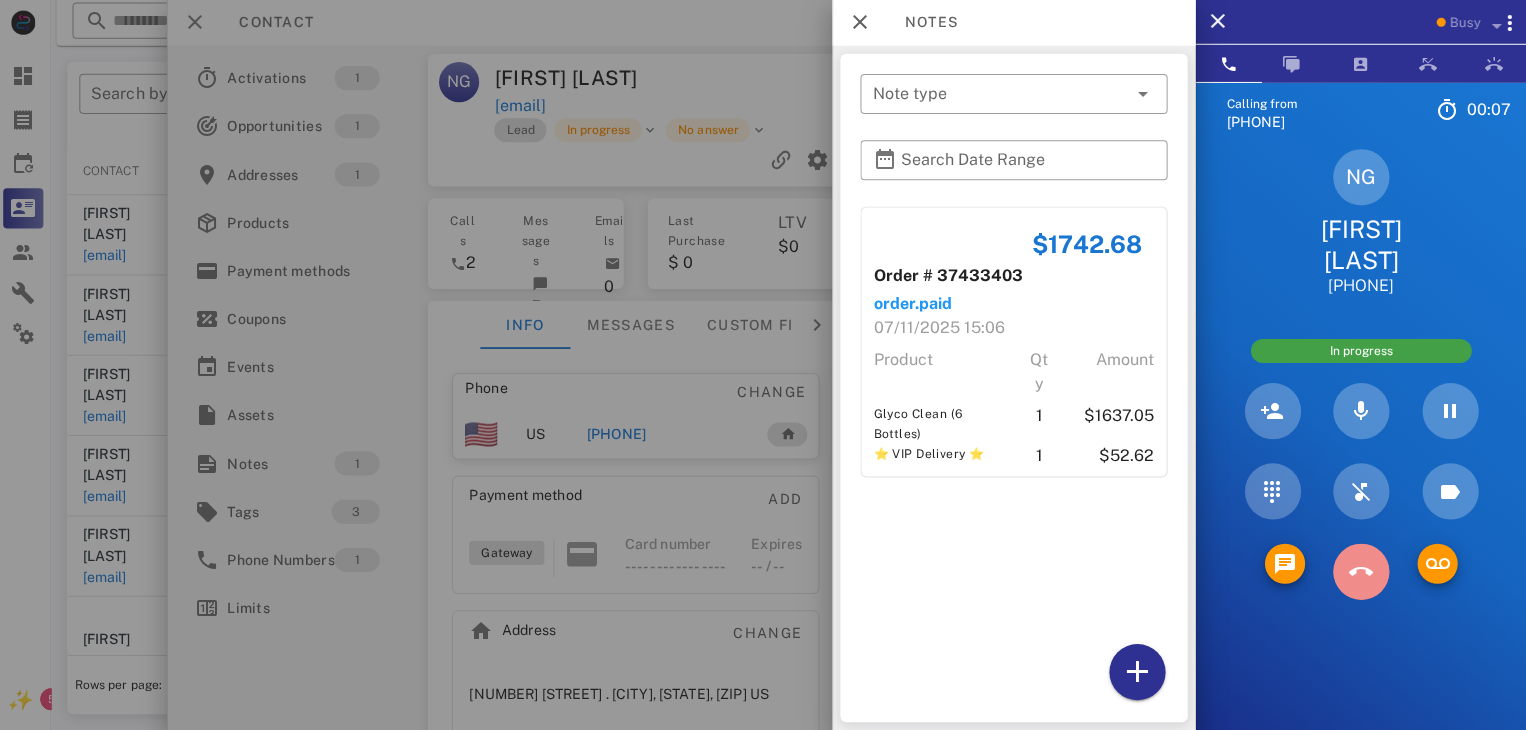 click at bounding box center (1361, 572) 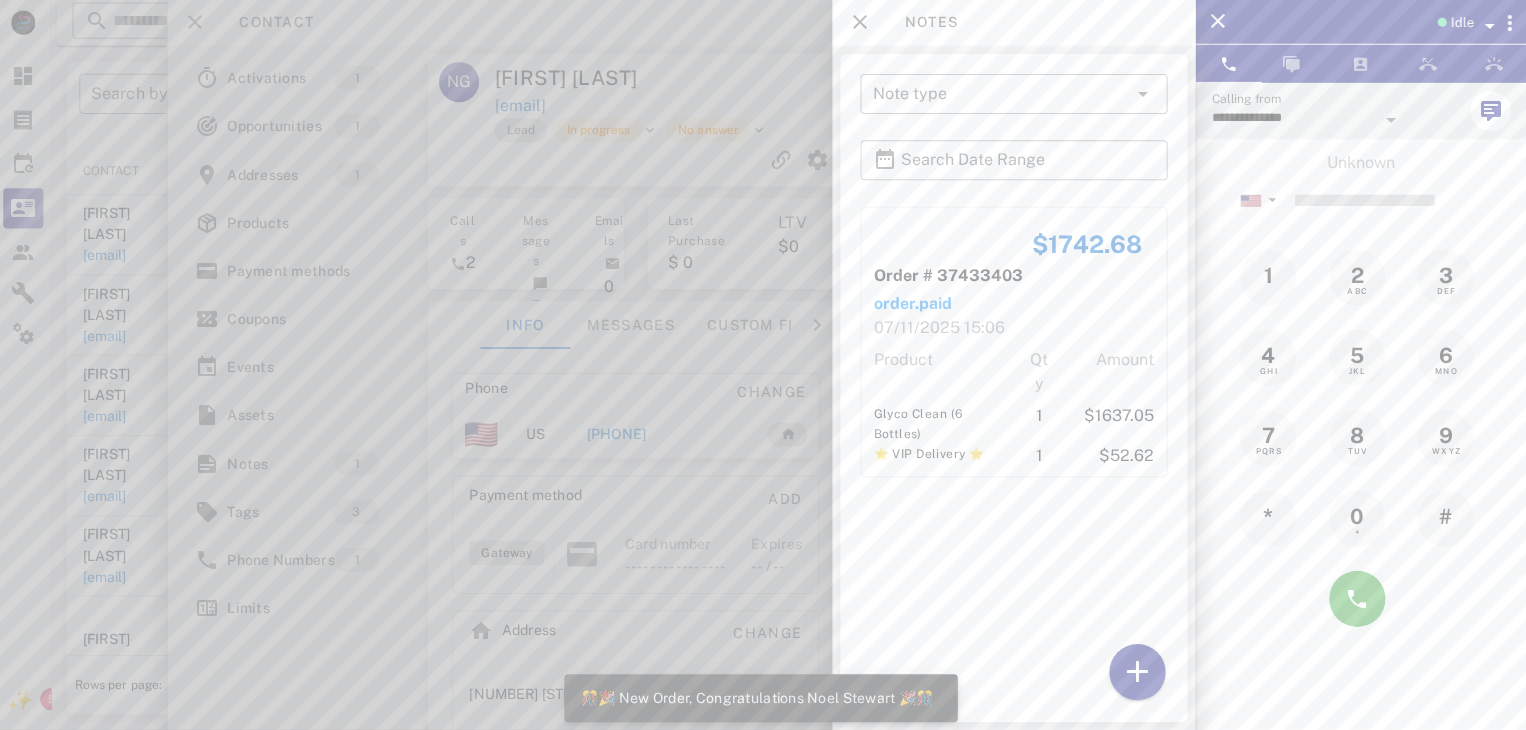 click at bounding box center [763, 365] 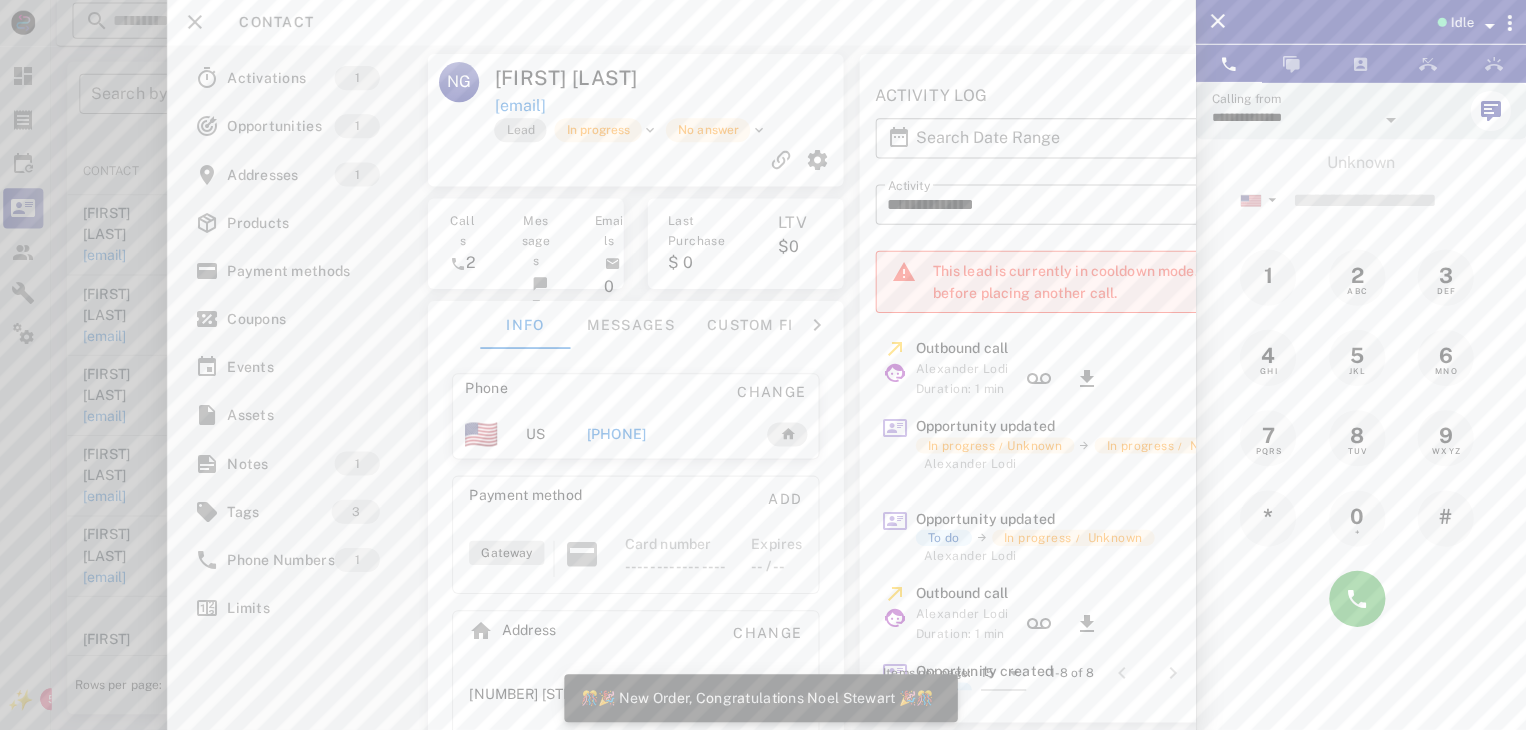 click at bounding box center (763, 365) 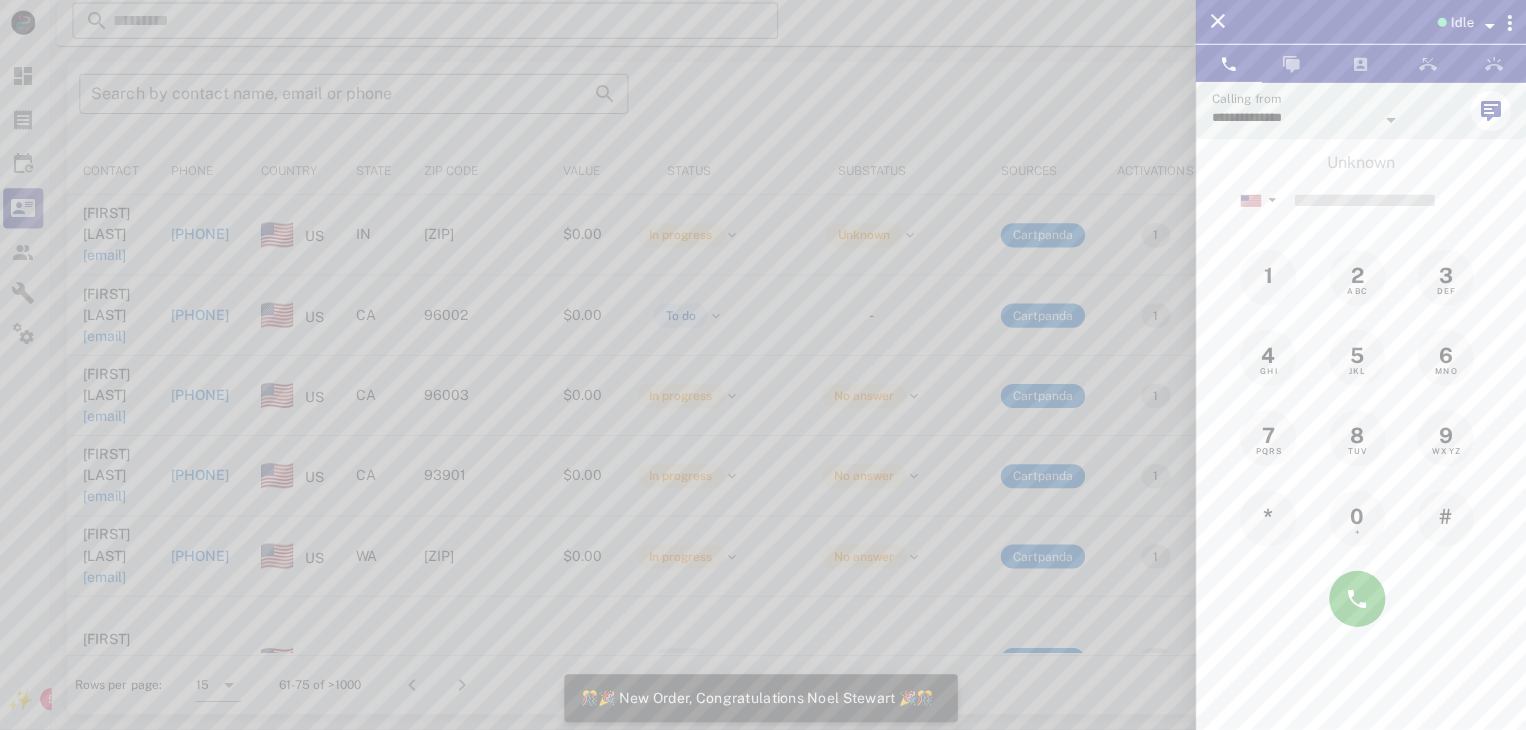 click at bounding box center (763, 365) 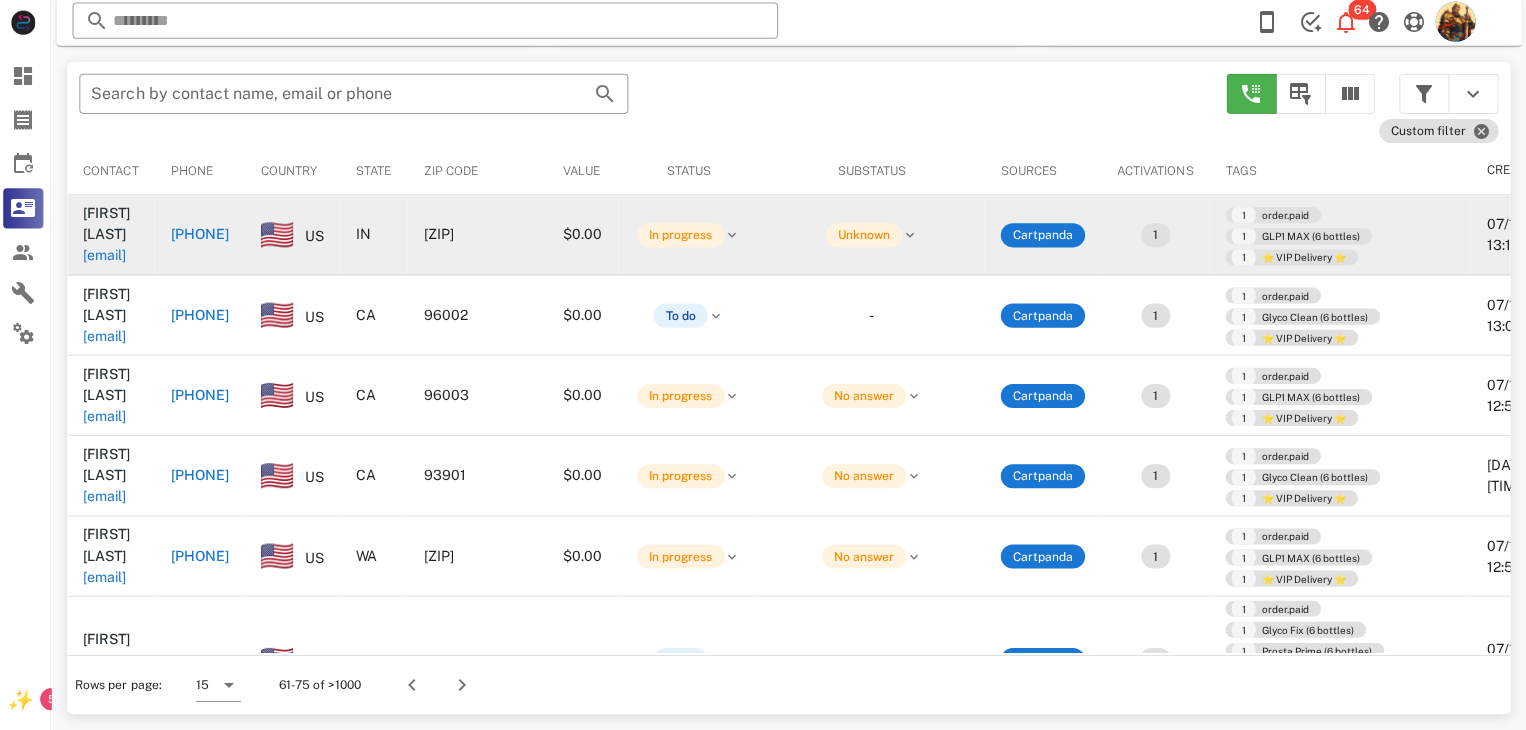 click on "larry.gallet@gmail.com" at bounding box center (109, 257) 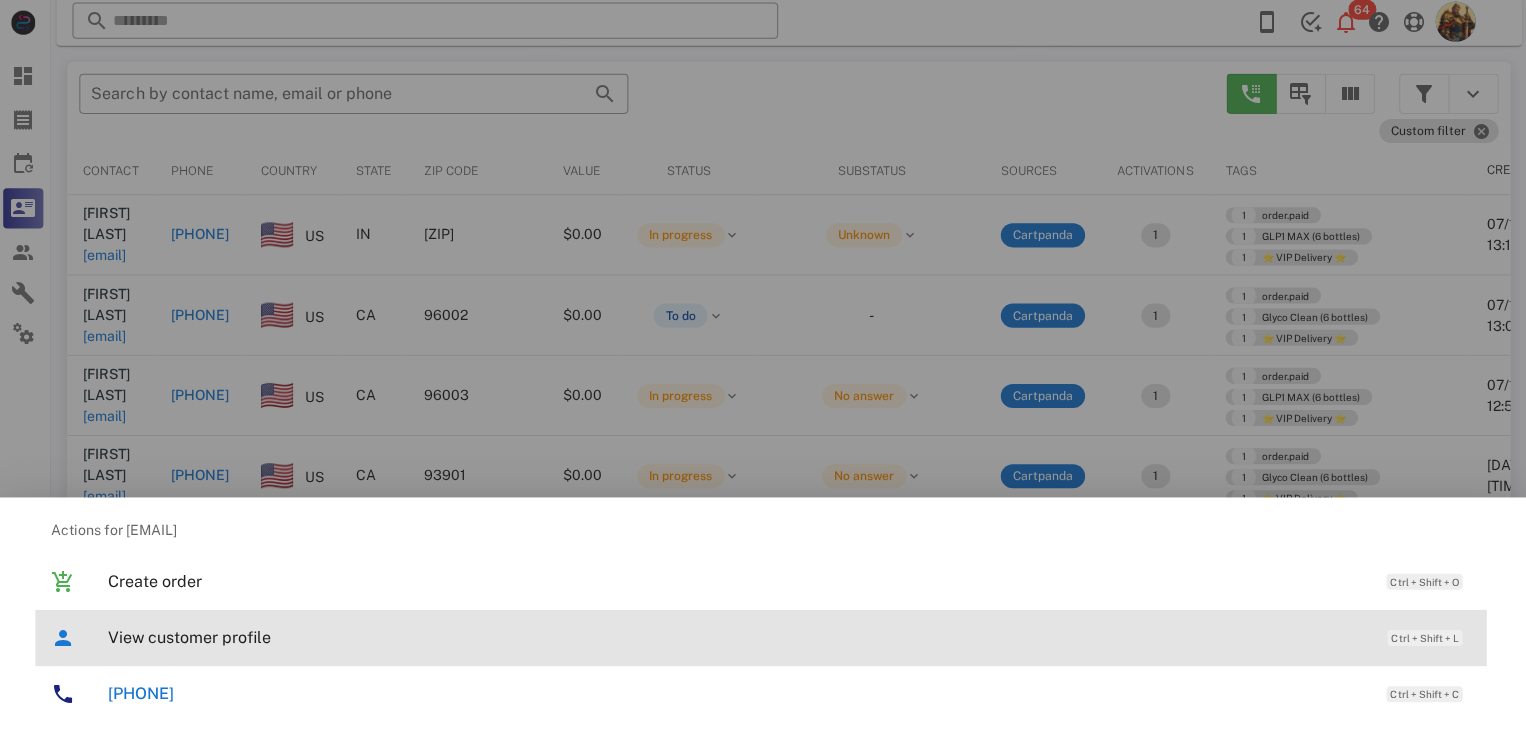 click on "View customer profile" at bounding box center [739, 637] 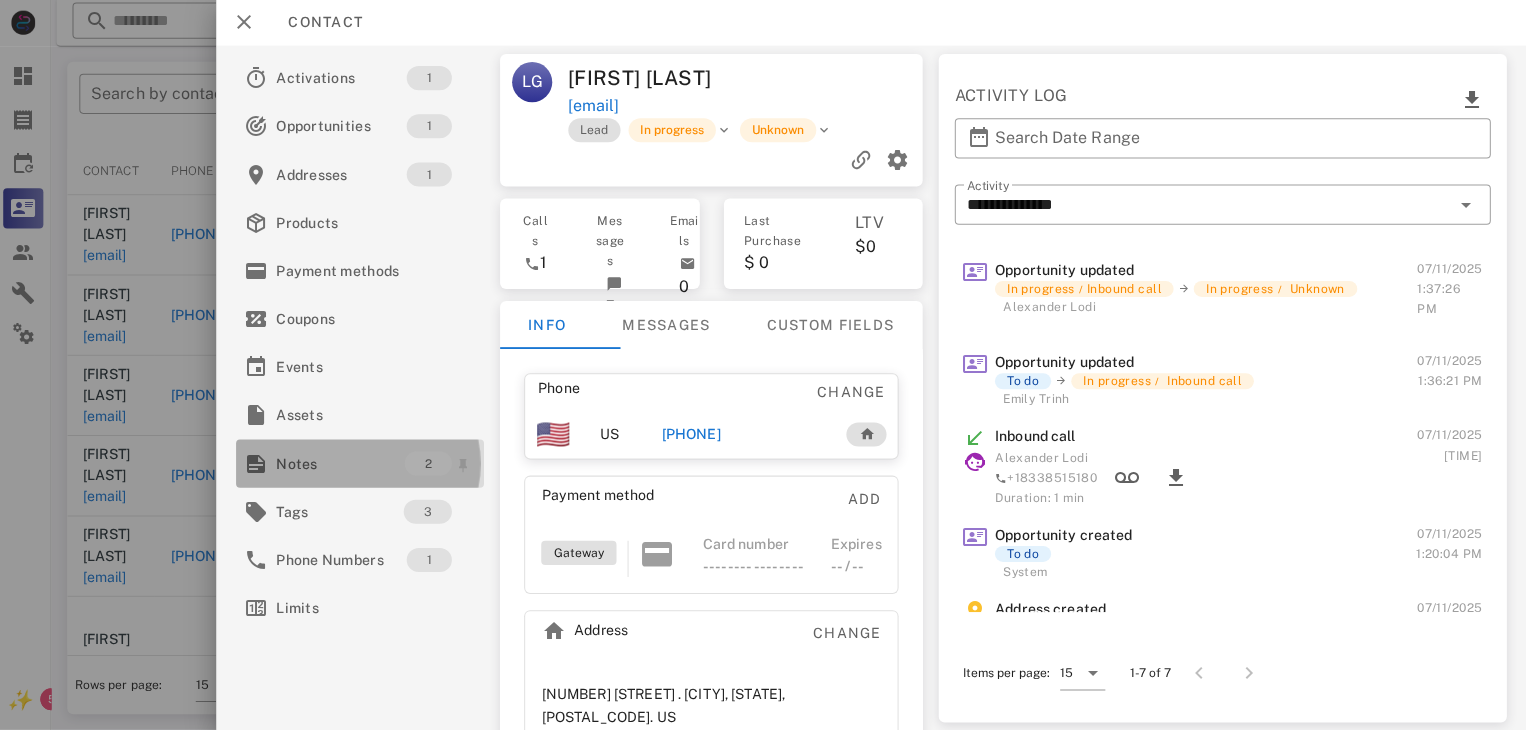click on "Notes" at bounding box center (344, 464) 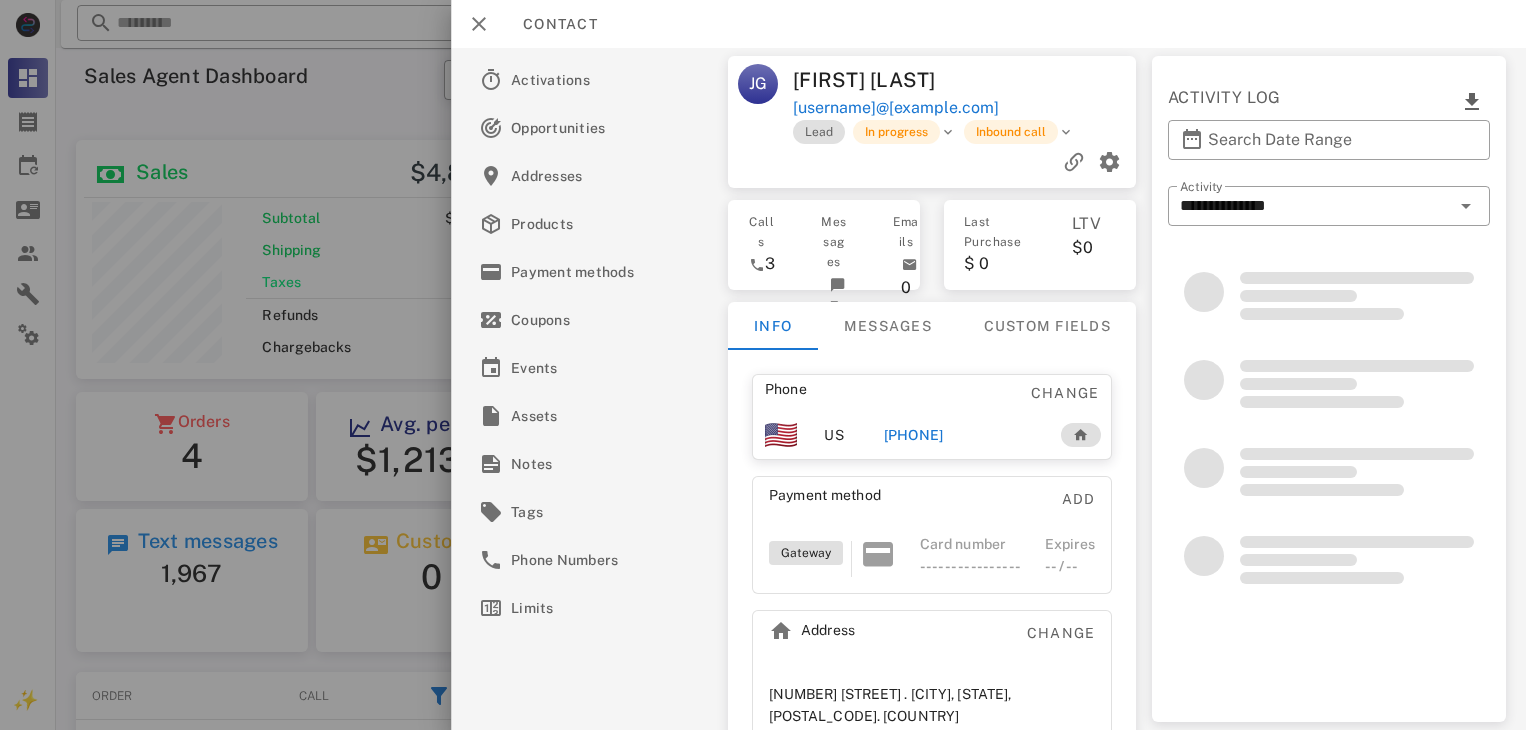 scroll, scrollTop: 0, scrollLeft: 0, axis: both 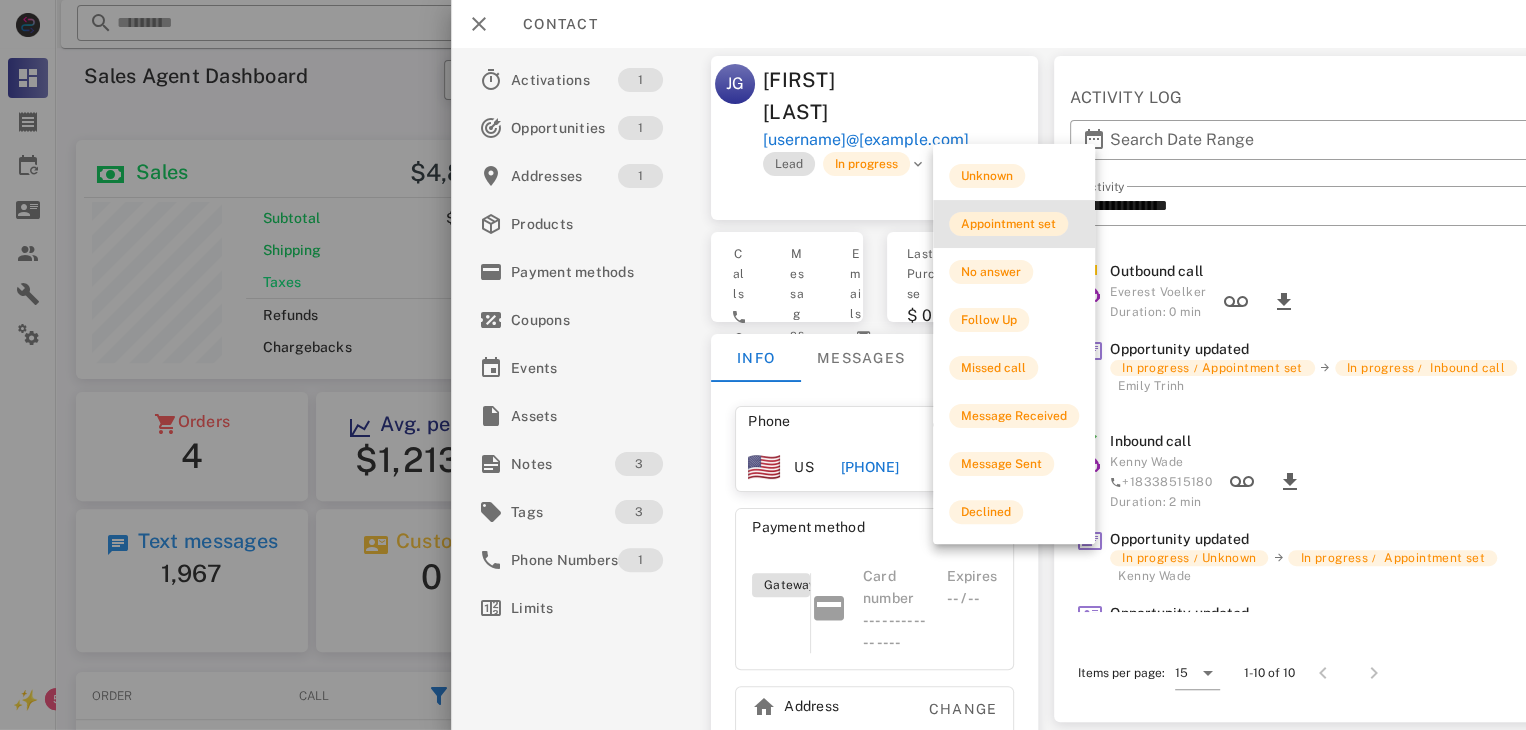 click on "Appointment set" at bounding box center (1008, 224) 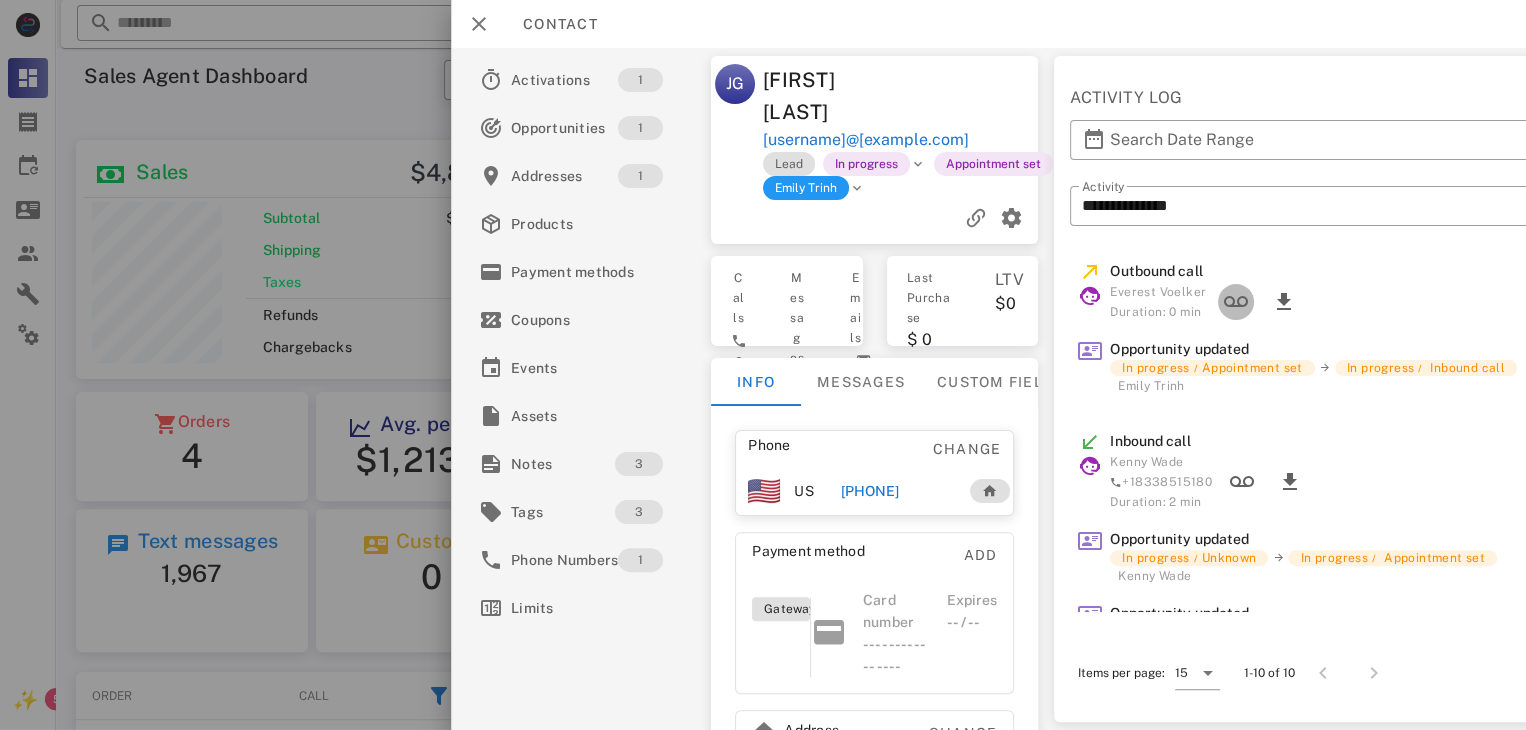 click at bounding box center (1236, 302) 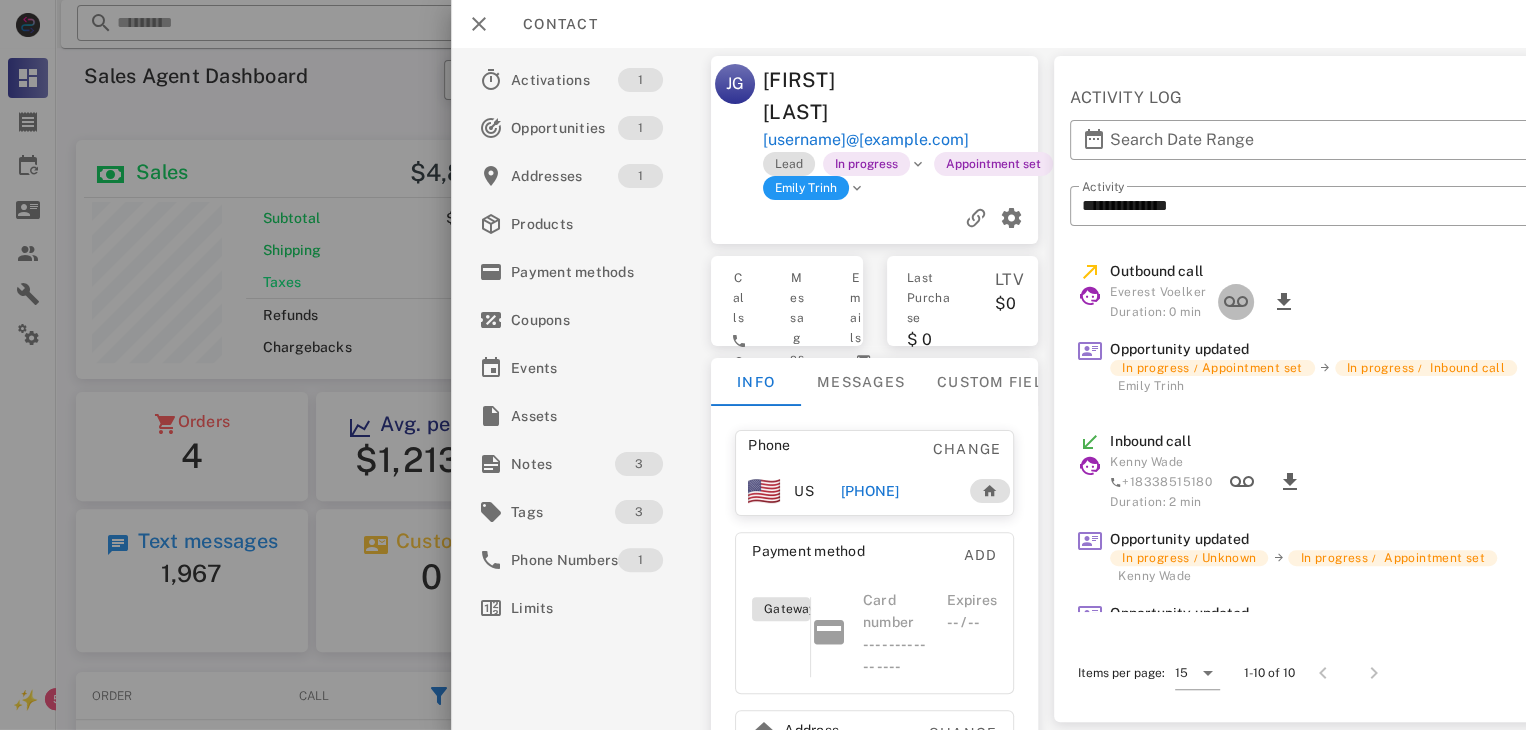 click at bounding box center (1236, 302) 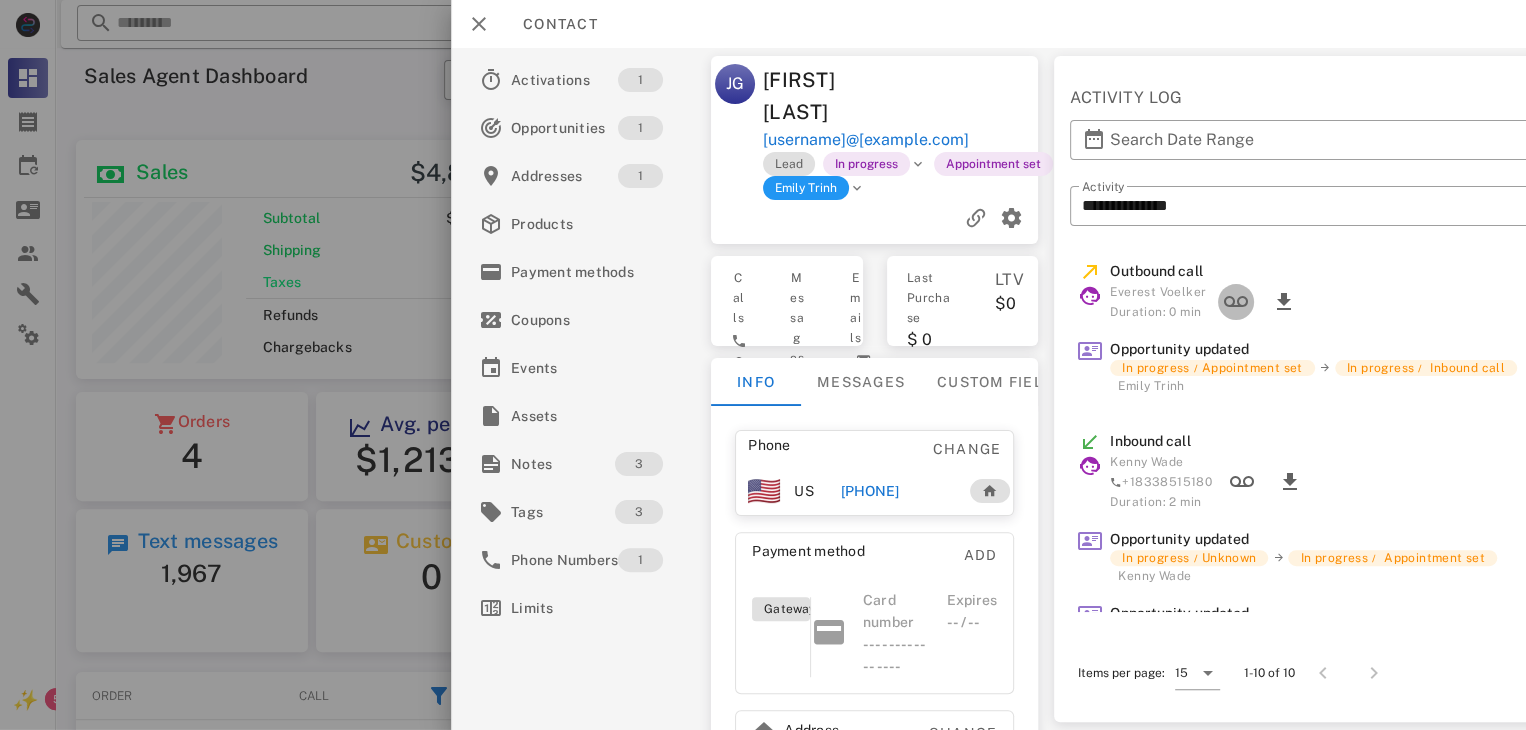 click at bounding box center [1236, 302] 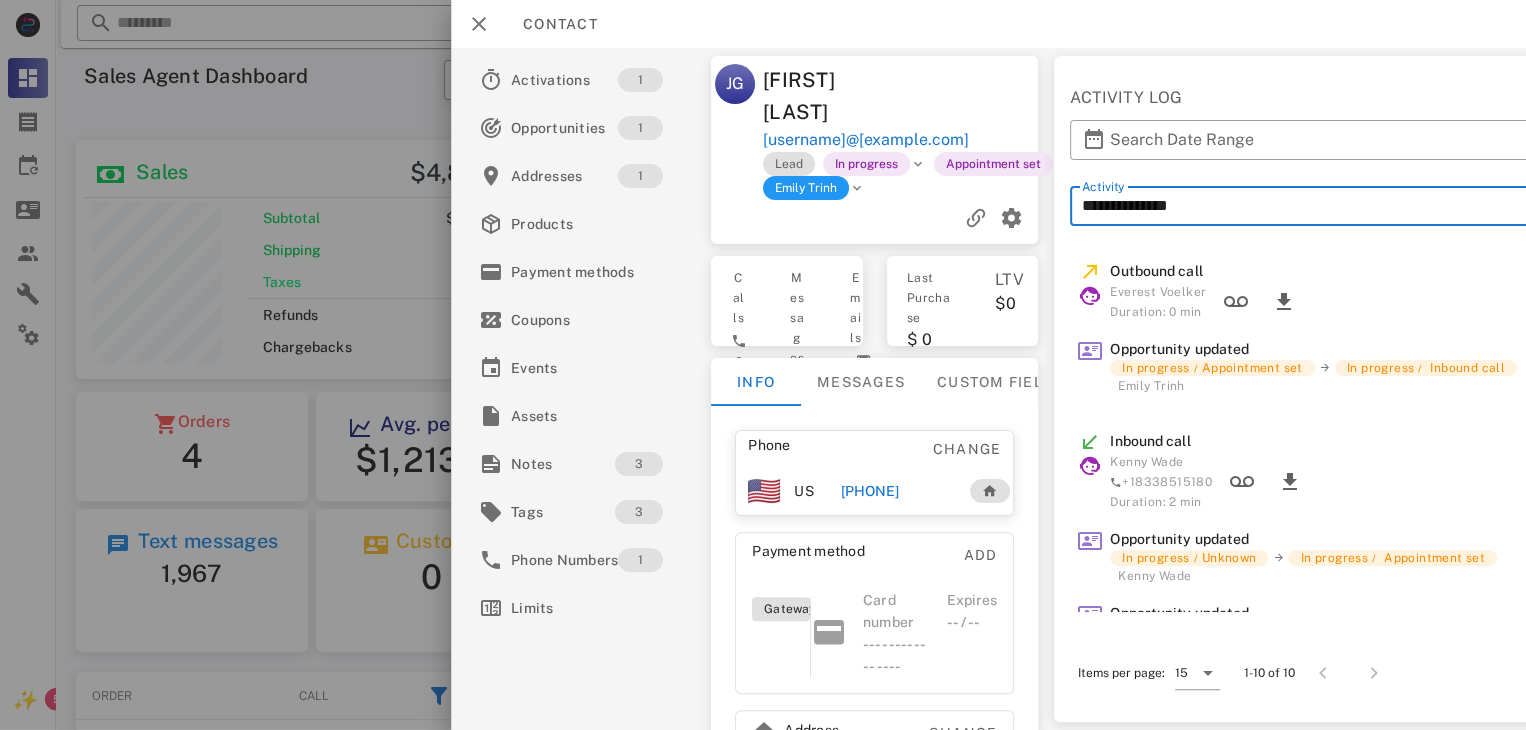 click on "**********" at bounding box center [1347, 206] 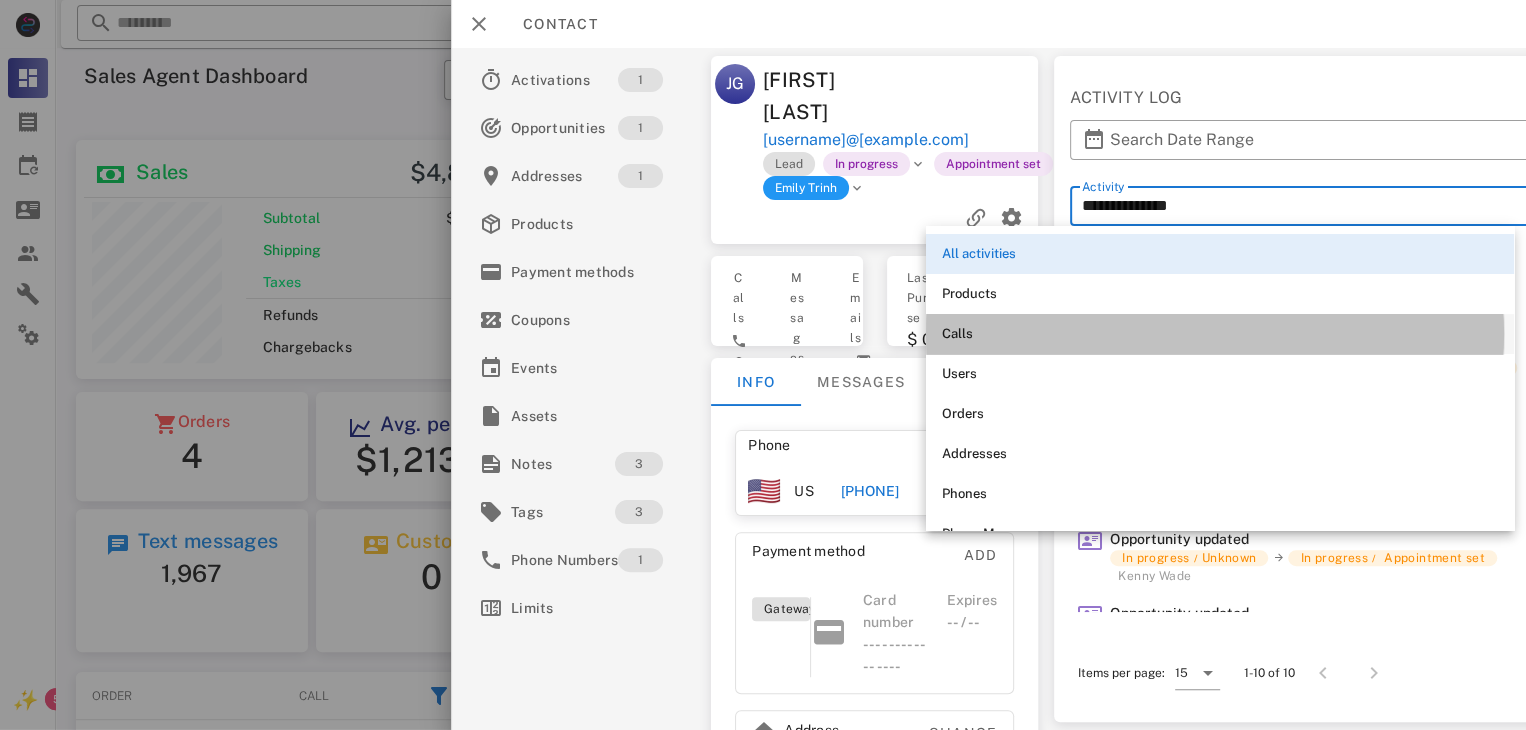 click on "Calls" at bounding box center [1220, 334] 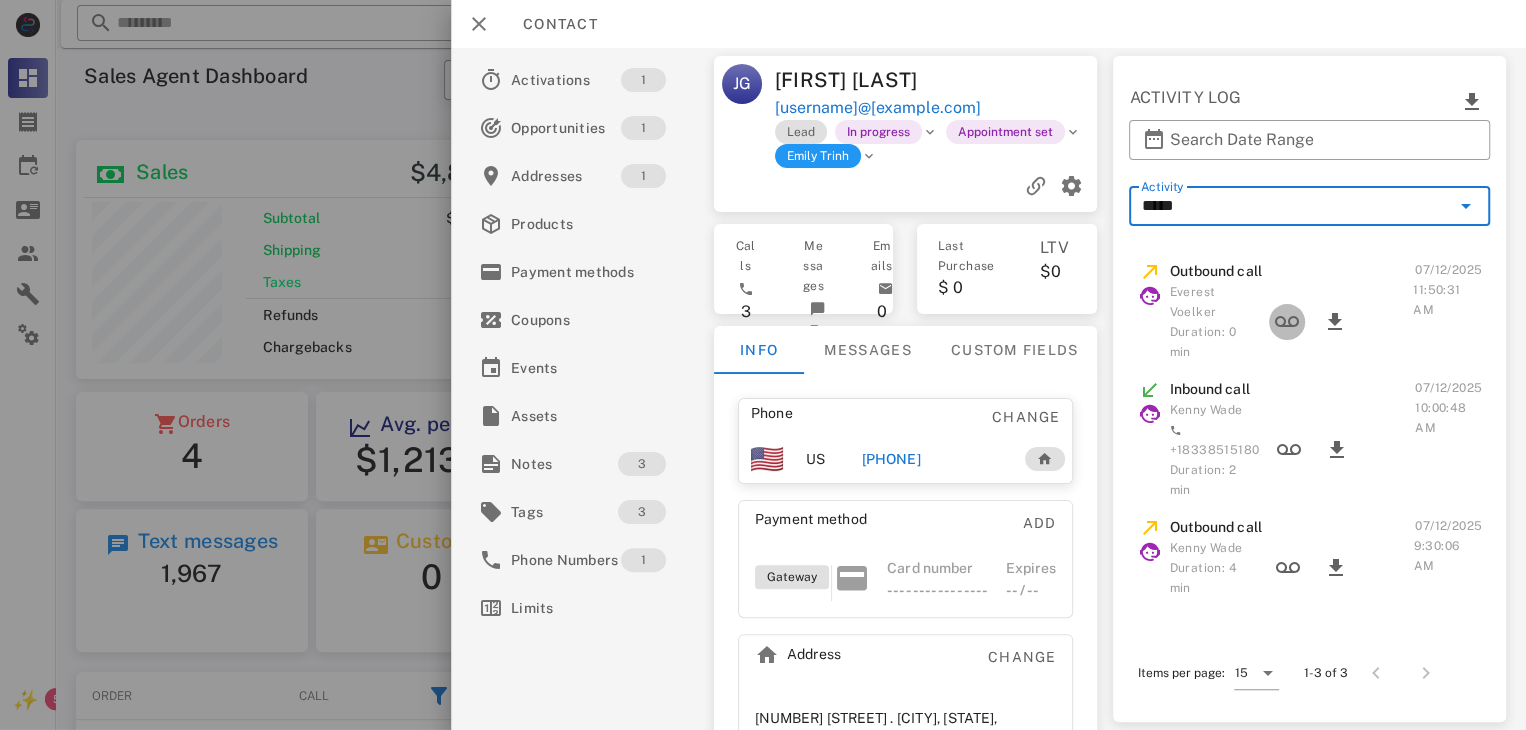 click at bounding box center [1287, 322] 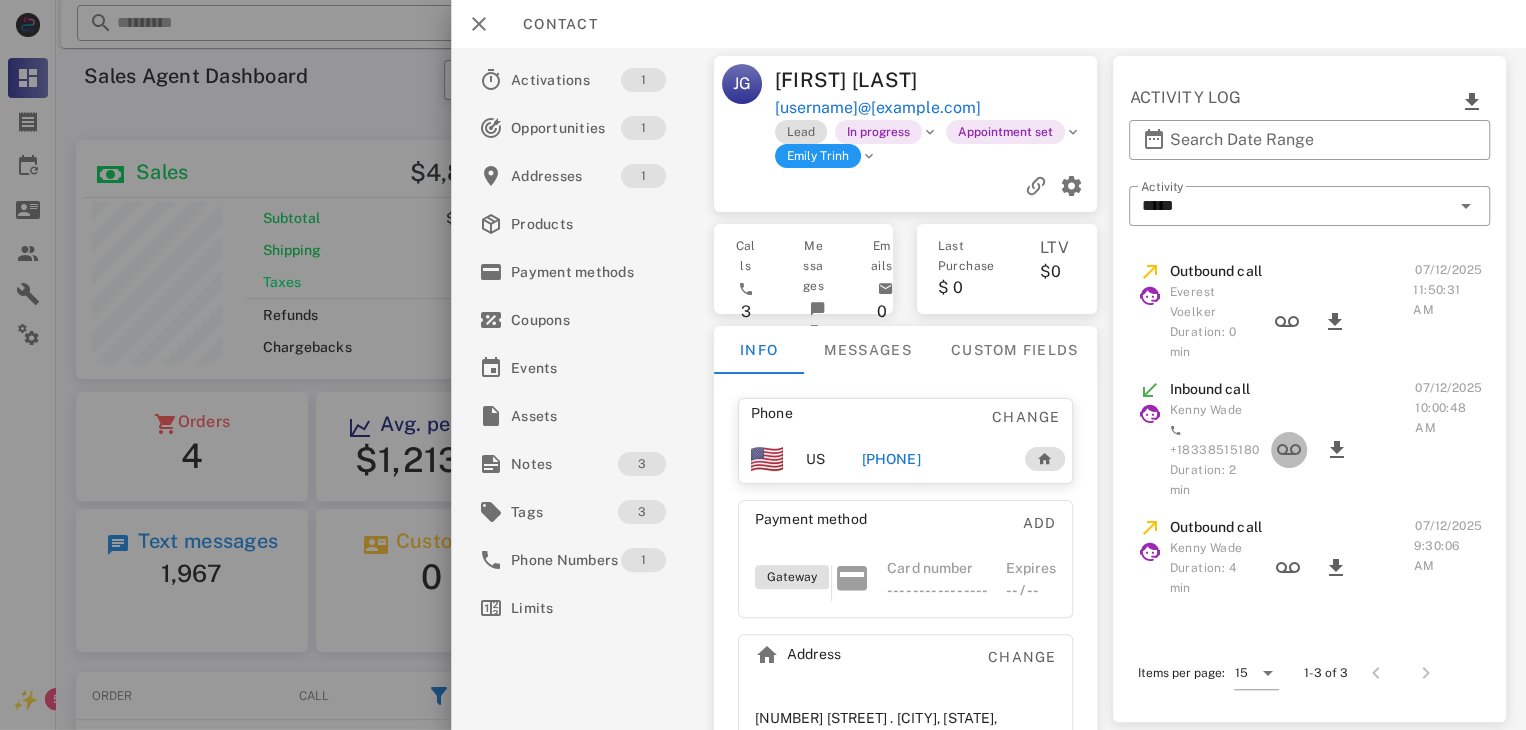 click at bounding box center (1289, 450) 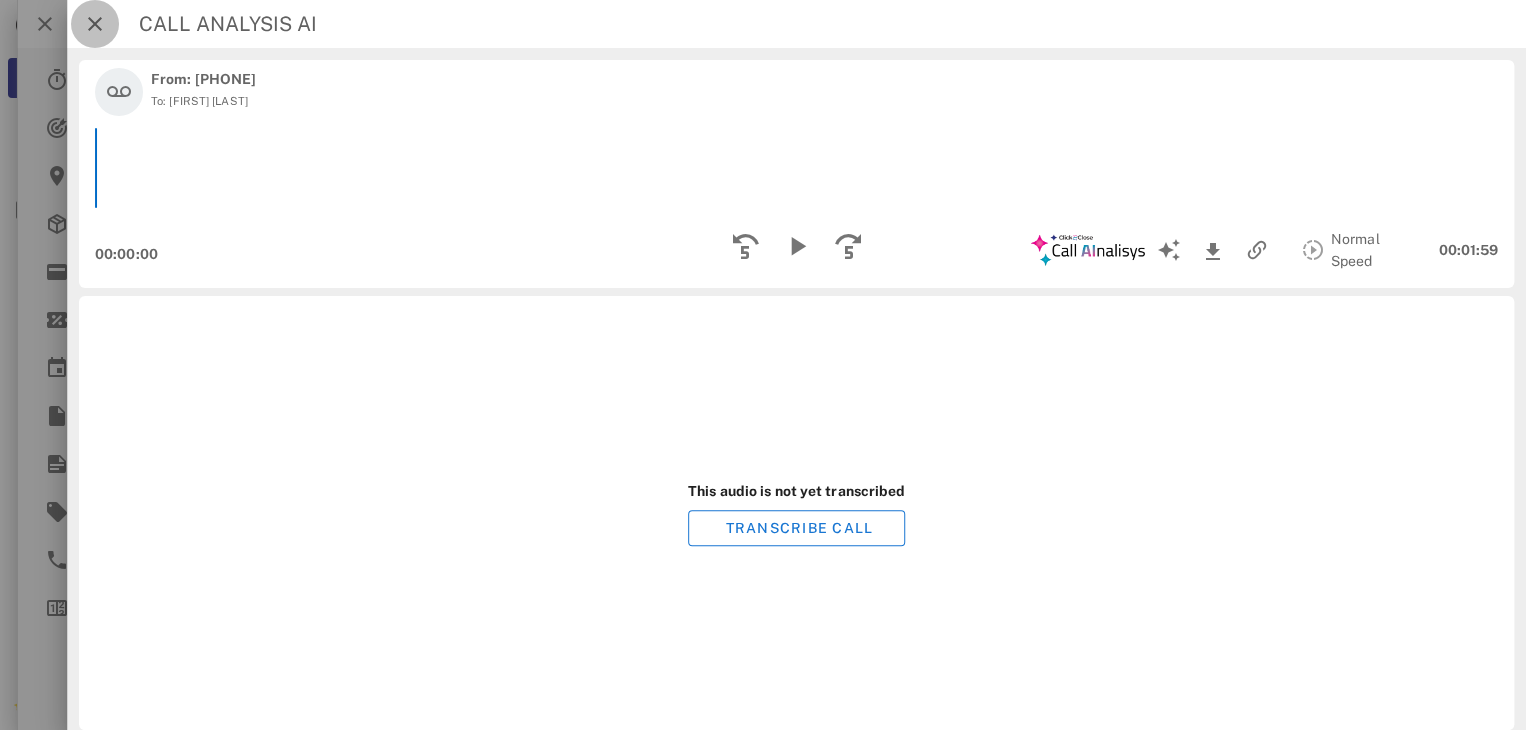 click at bounding box center [95, 24] 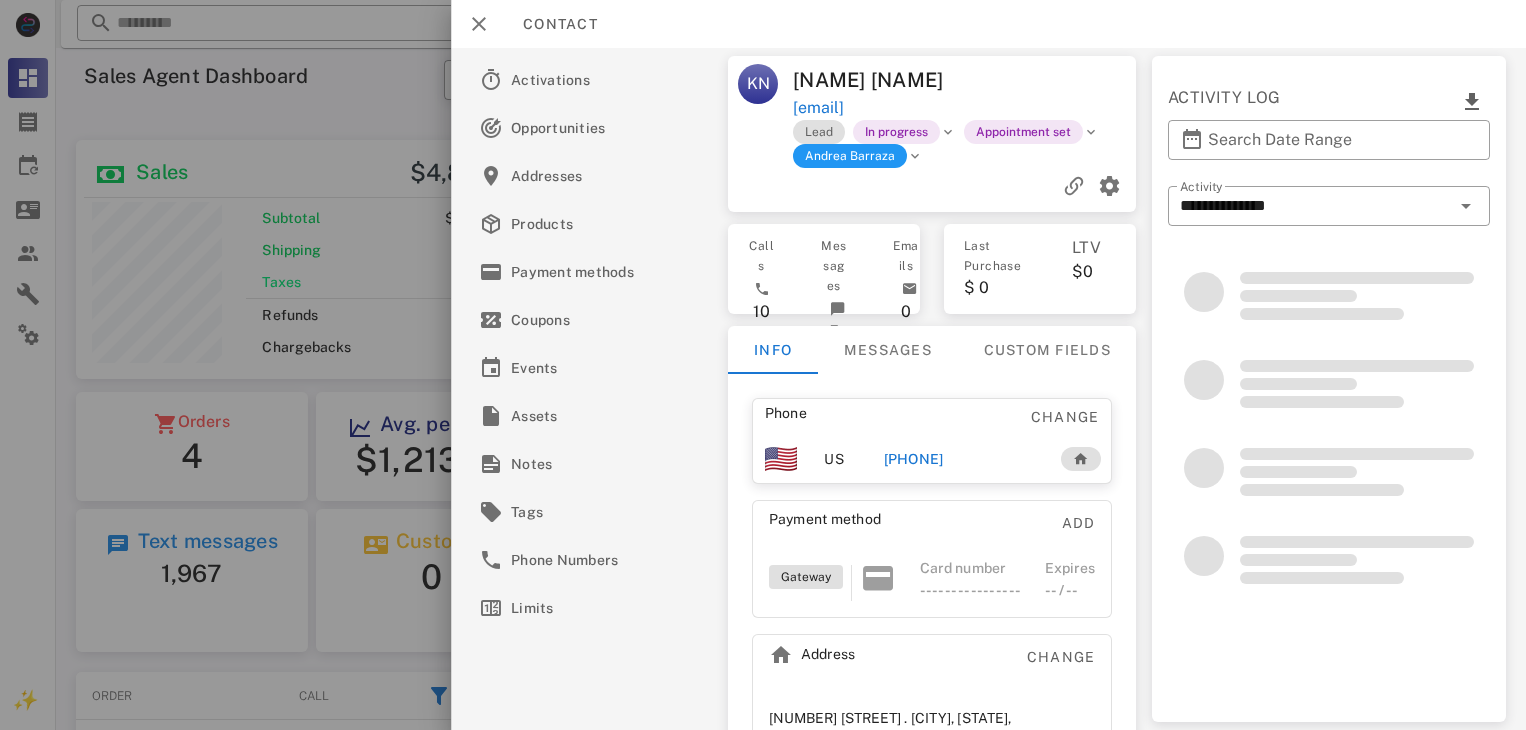 scroll, scrollTop: 0, scrollLeft: 0, axis: both 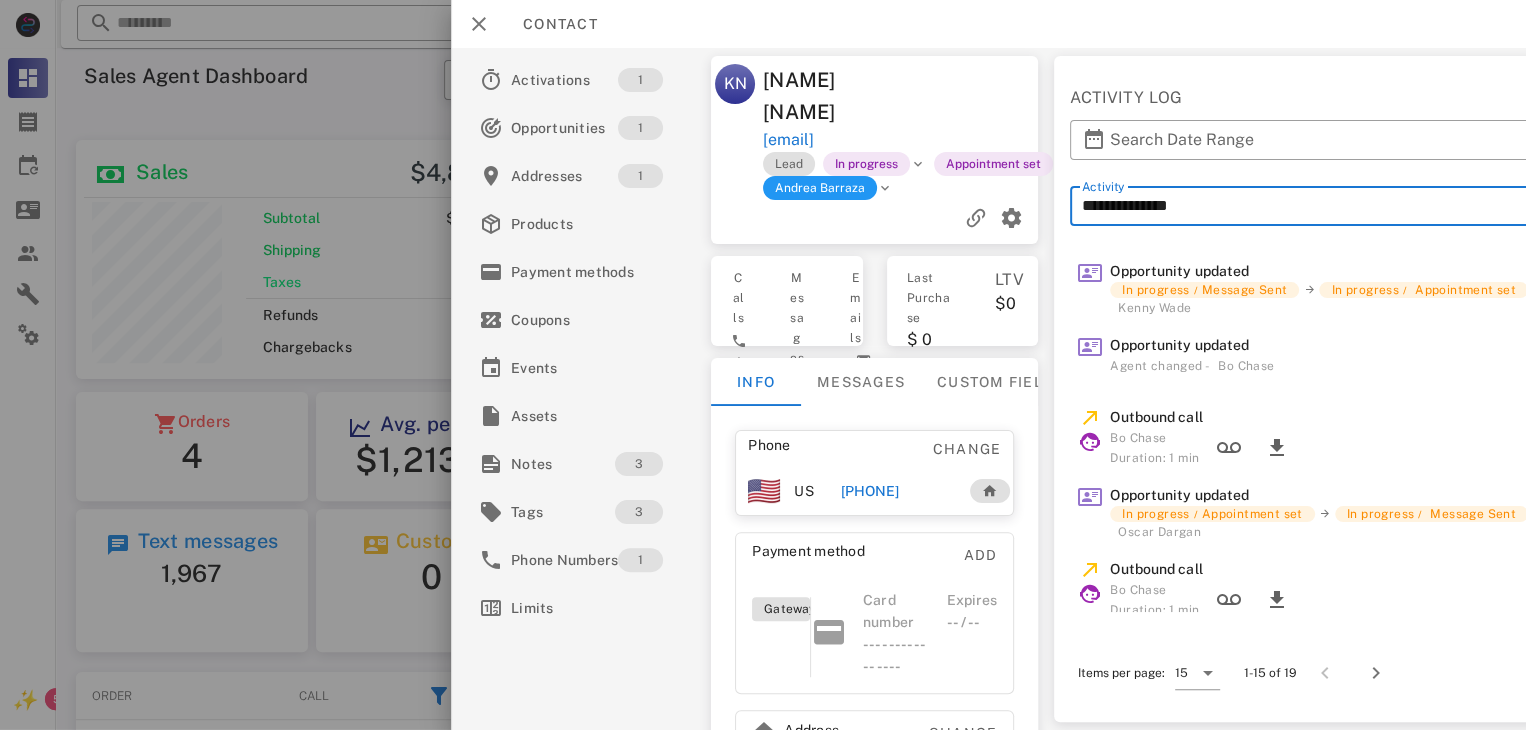 click on "**********" at bounding box center [1352, 206] 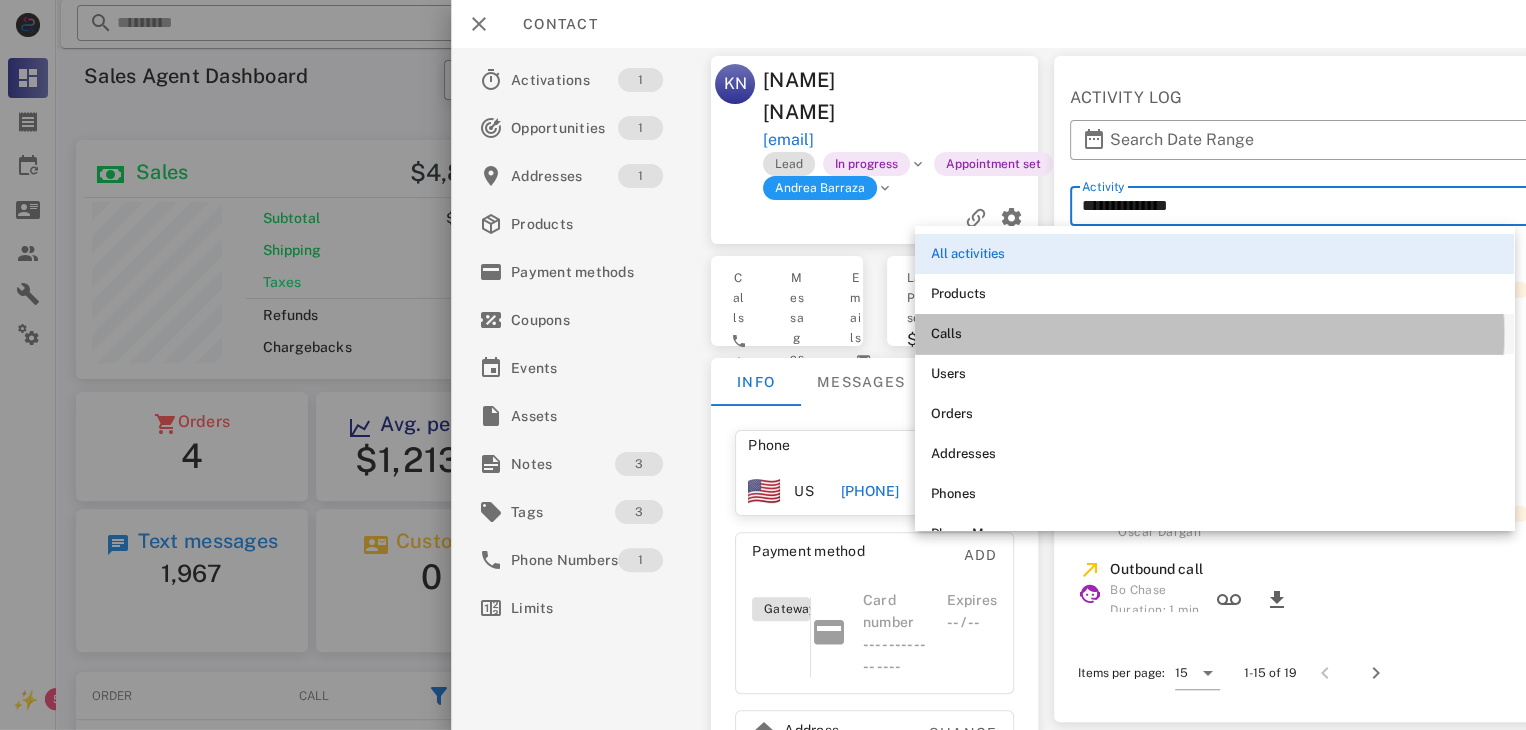 click on "Calls" at bounding box center [1214, 334] 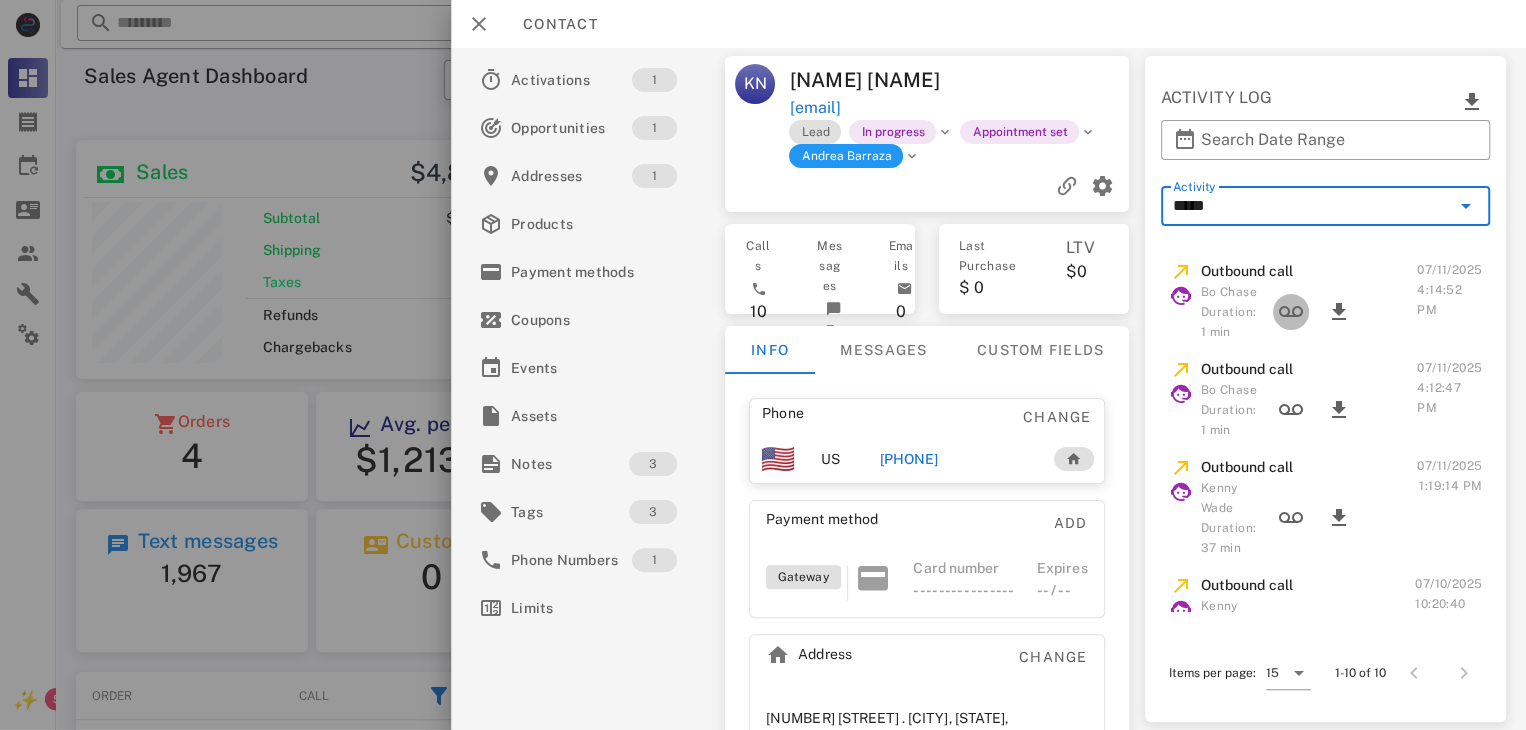click at bounding box center [1291, 312] 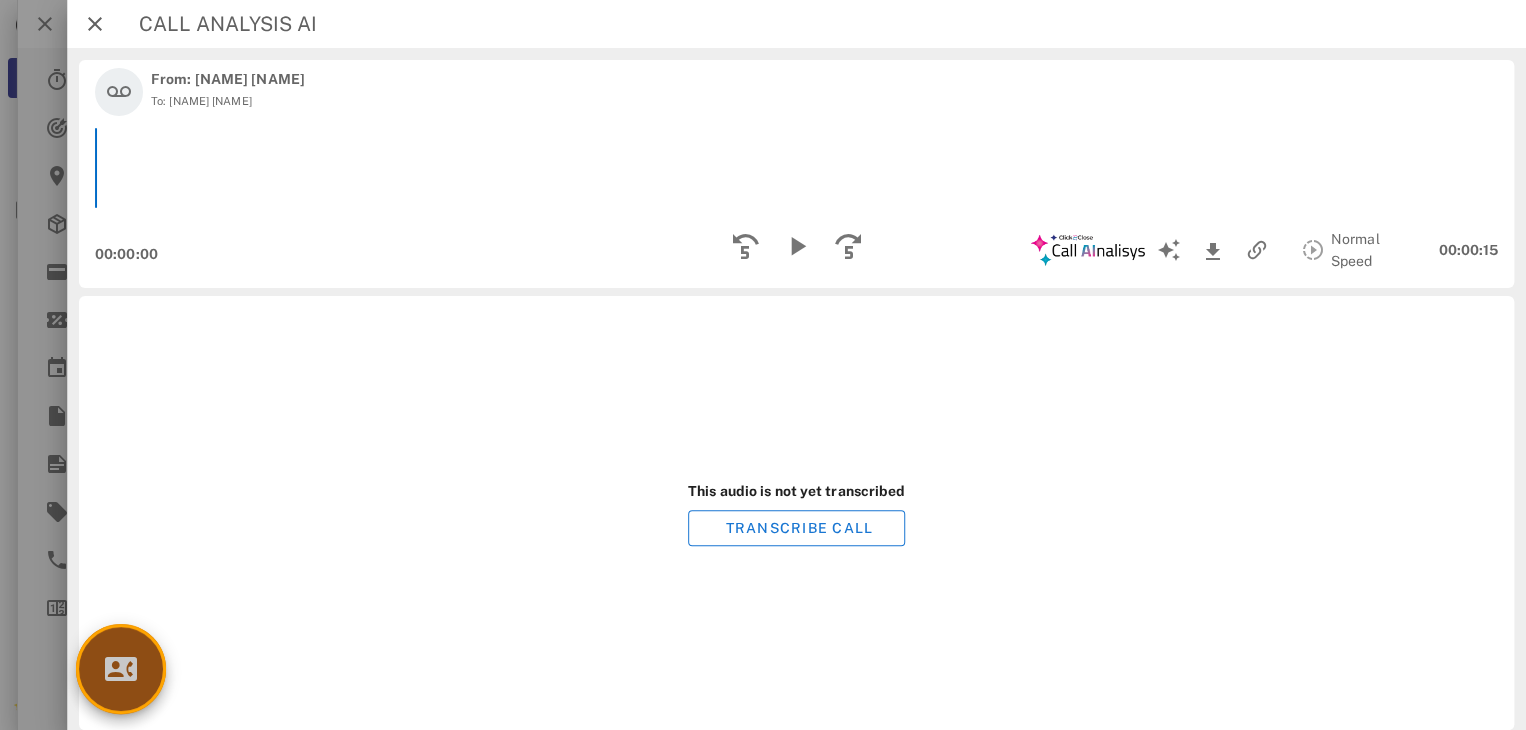 click at bounding box center (121, 669) 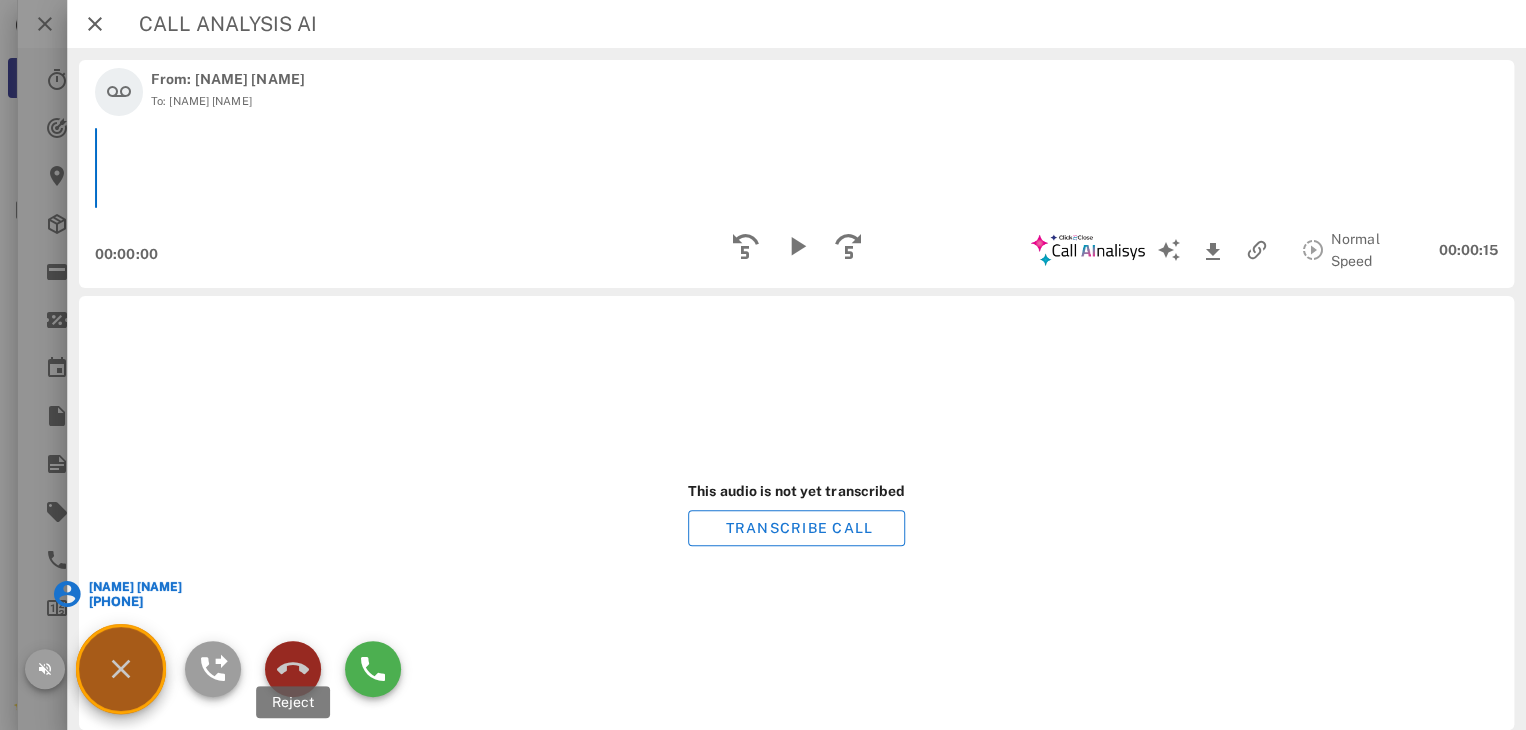 click at bounding box center (293, 669) 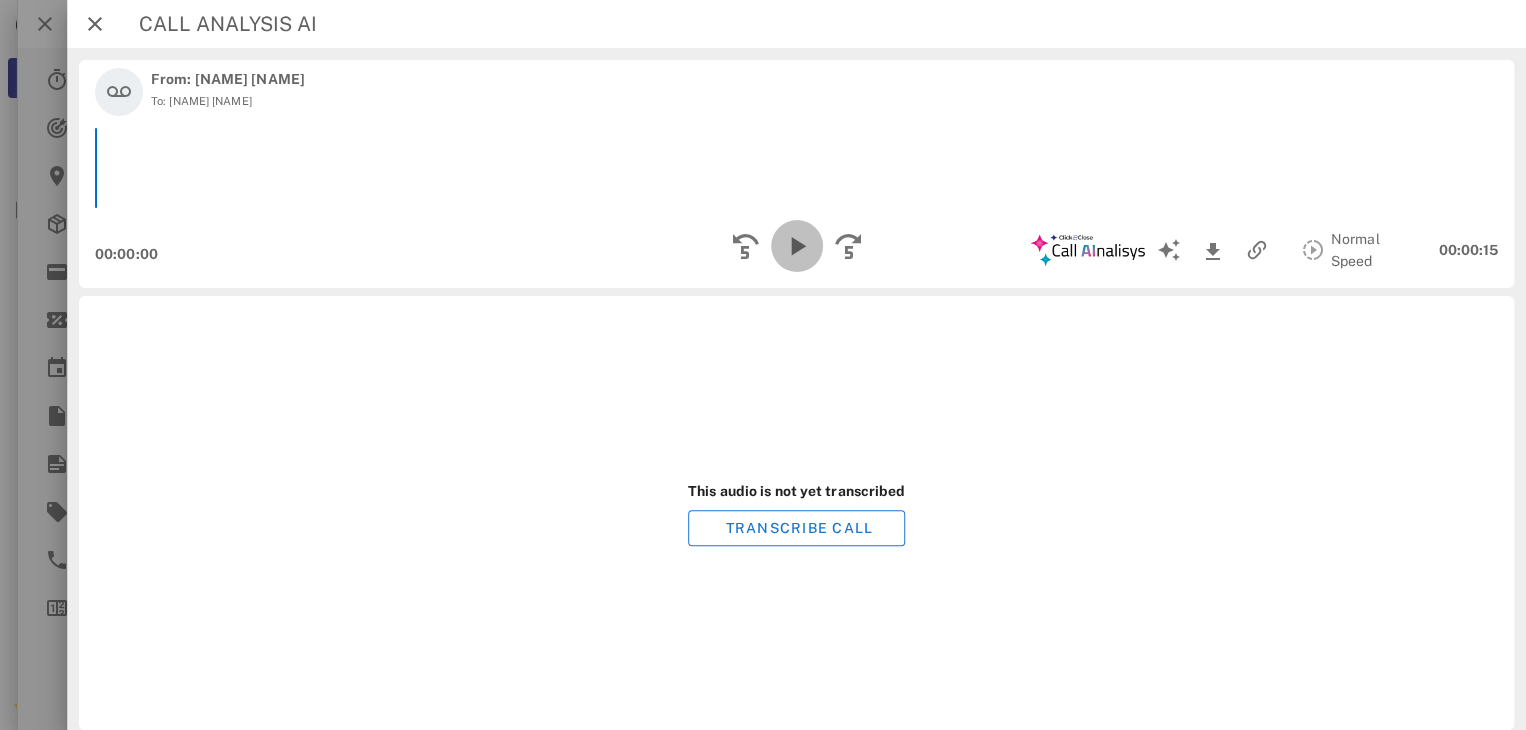 click at bounding box center [796, 246] 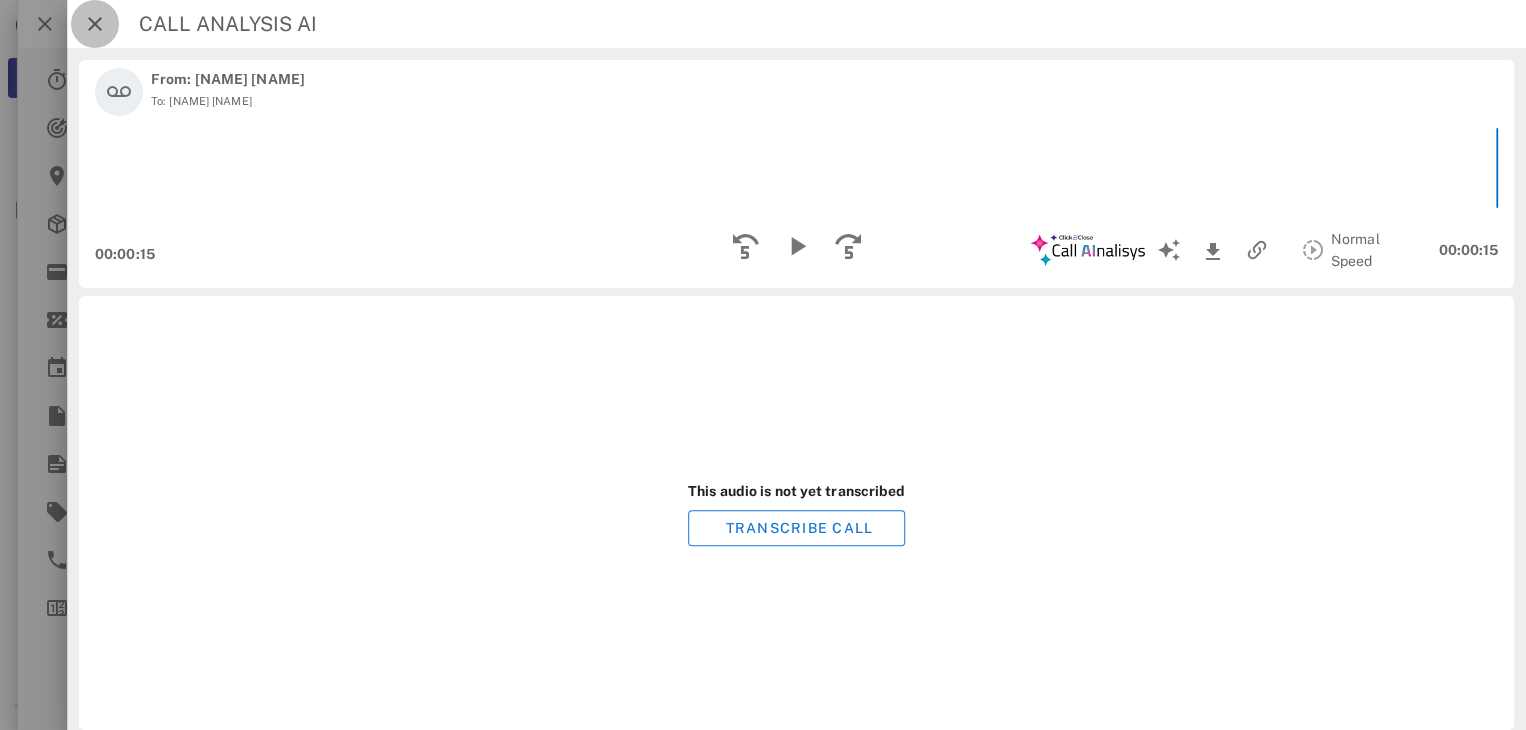 click at bounding box center [95, 24] 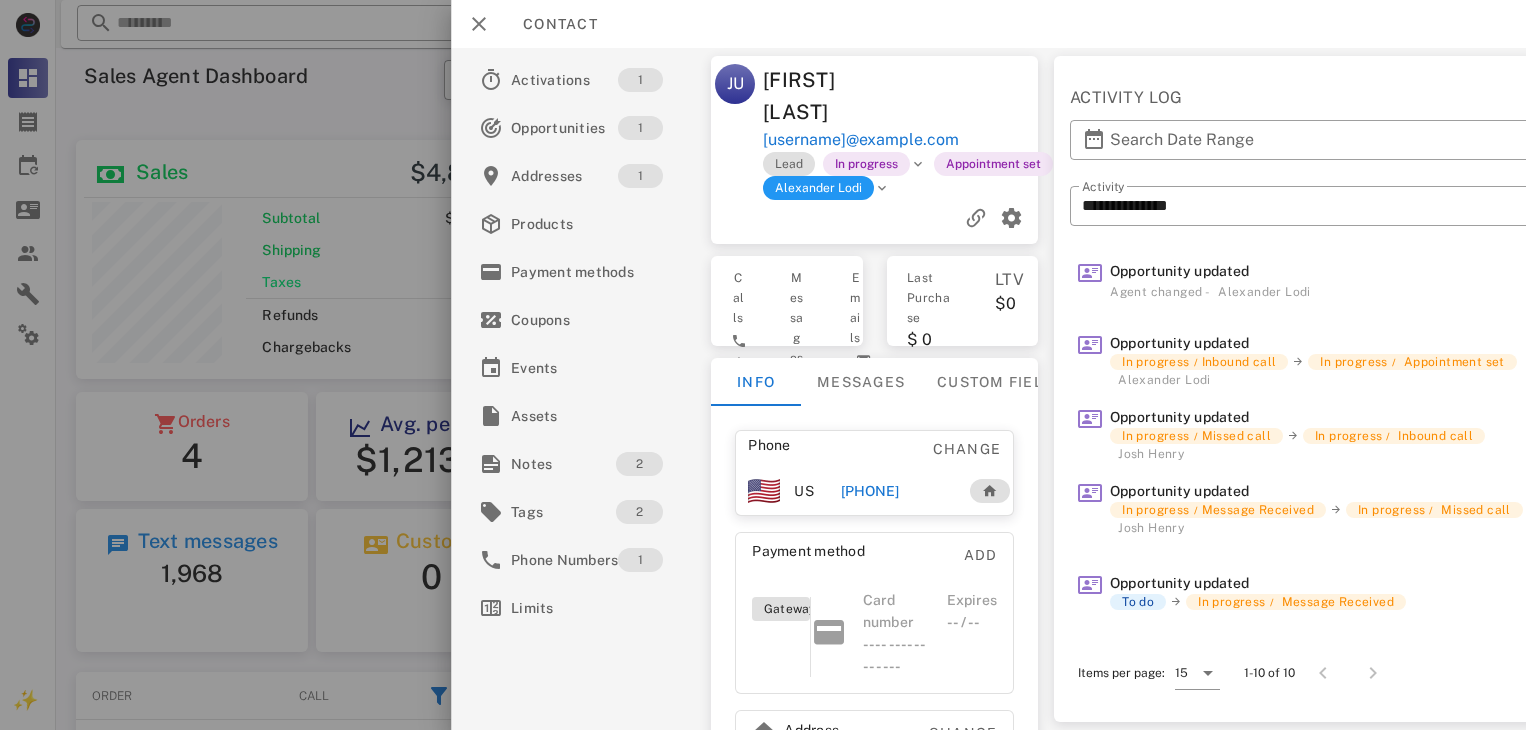 scroll, scrollTop: 0, scrollLeft: 0, axis: both 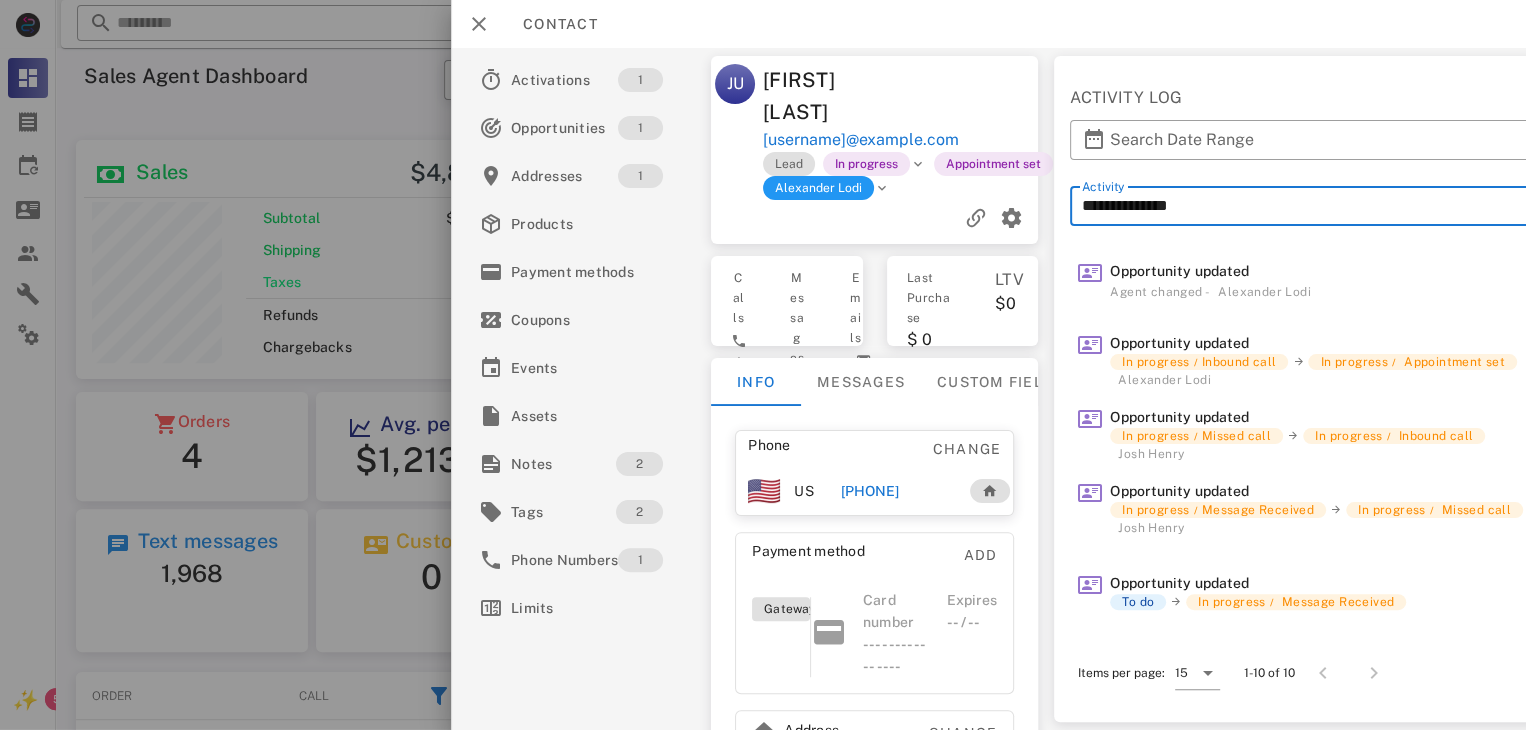 click on "**********" at bounding box center (1350, 206) 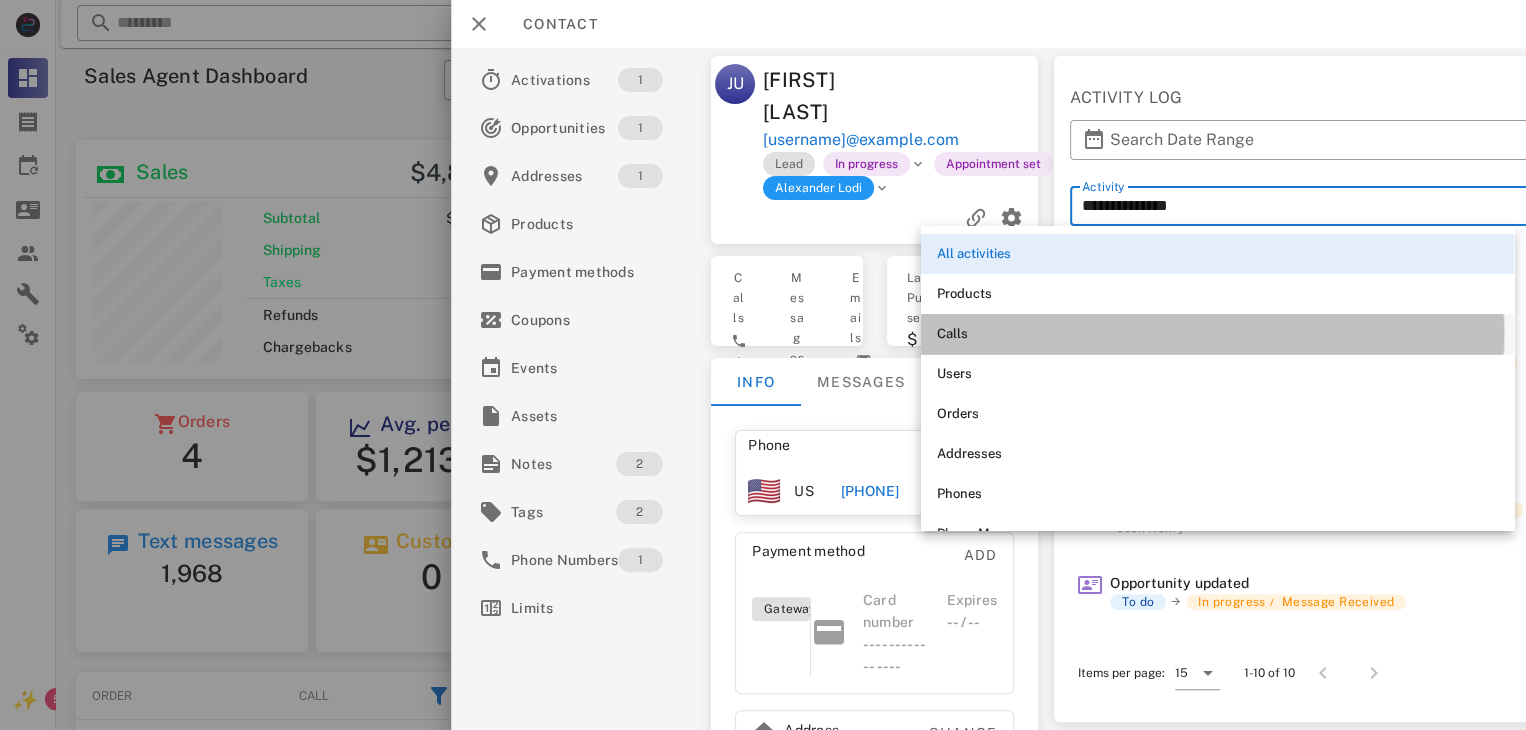 click on "Calls" at bounding box center [1217, 334] 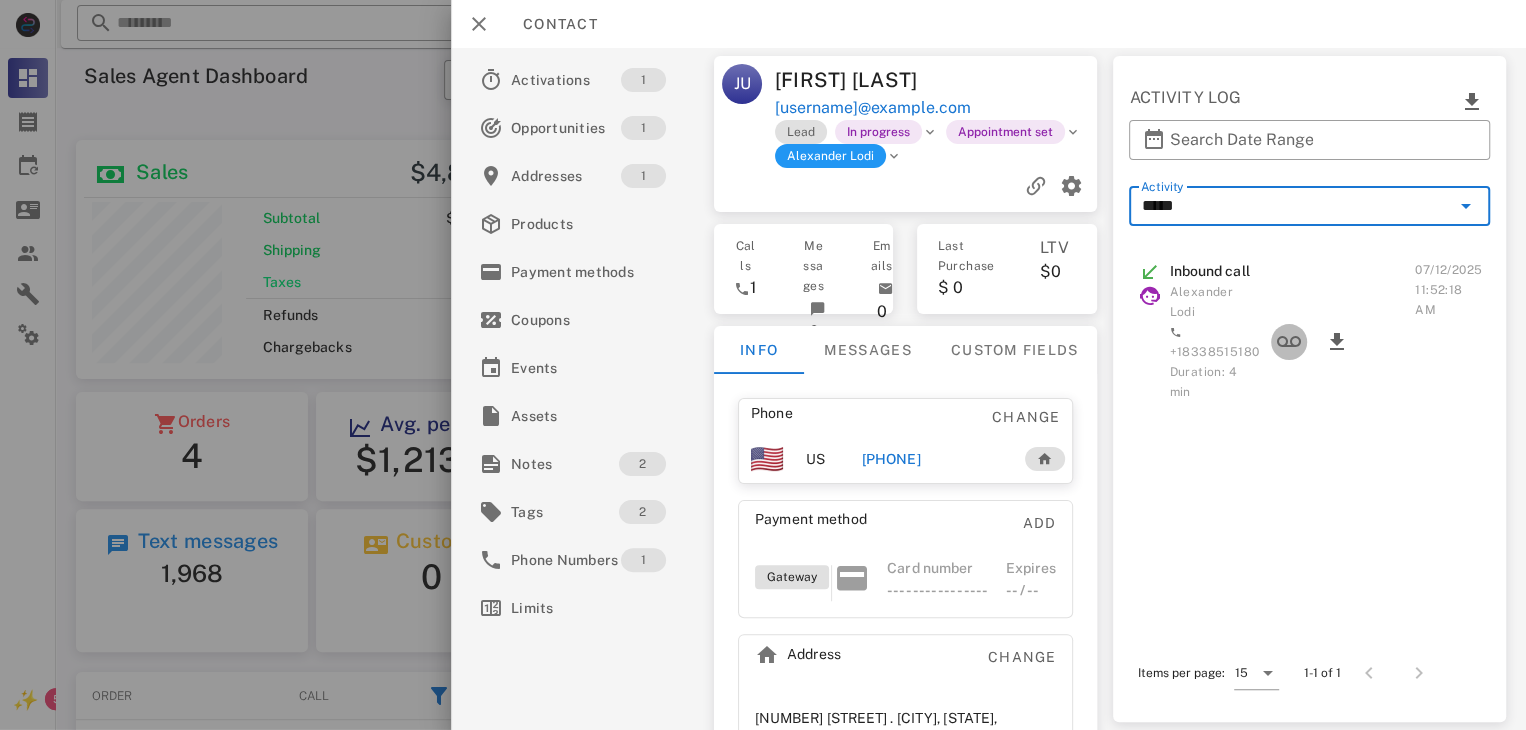 click at bounding box center (1289, 342) 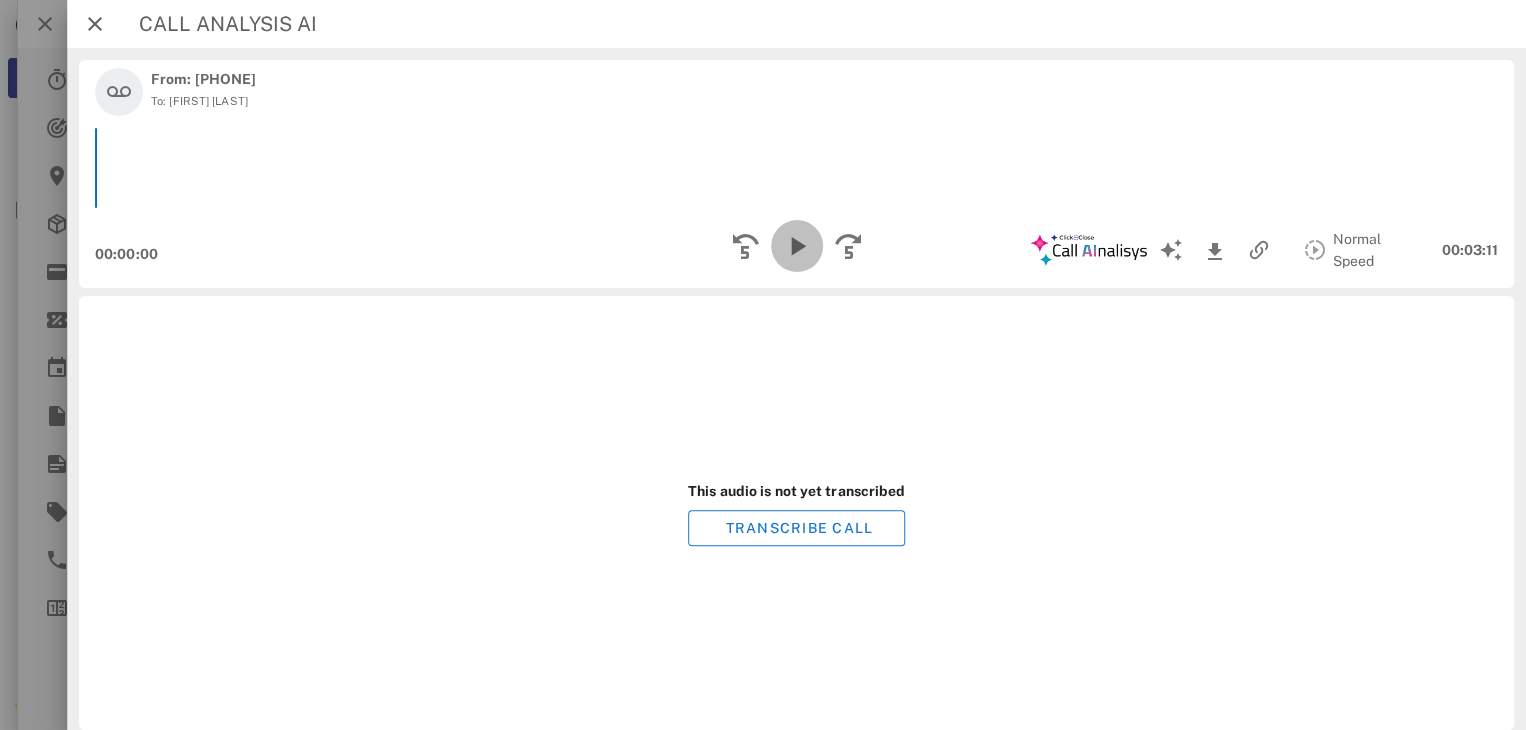 click at bounding box center [796, 246] 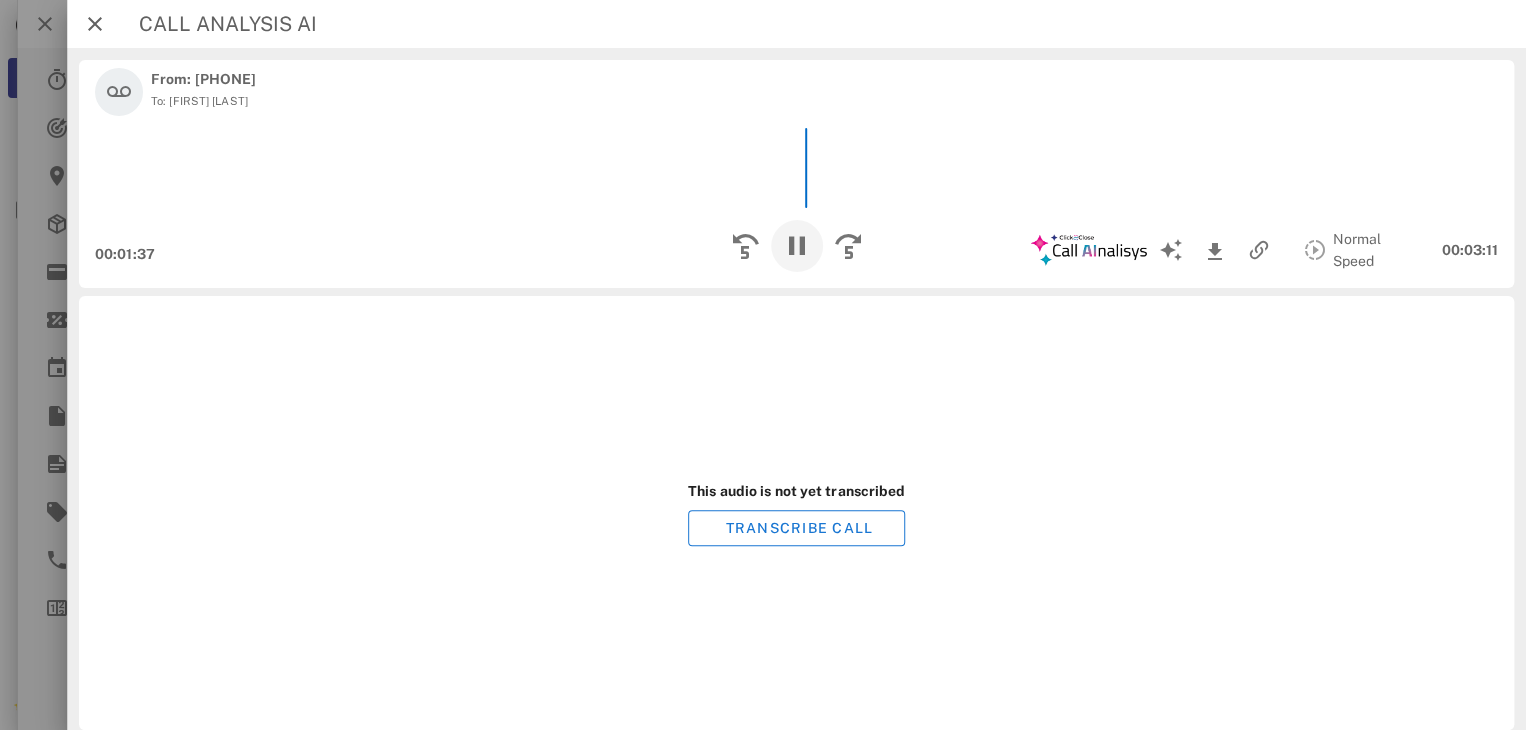 scroll, scrollTop: 999770, scrollLeft: 999528, axis: both 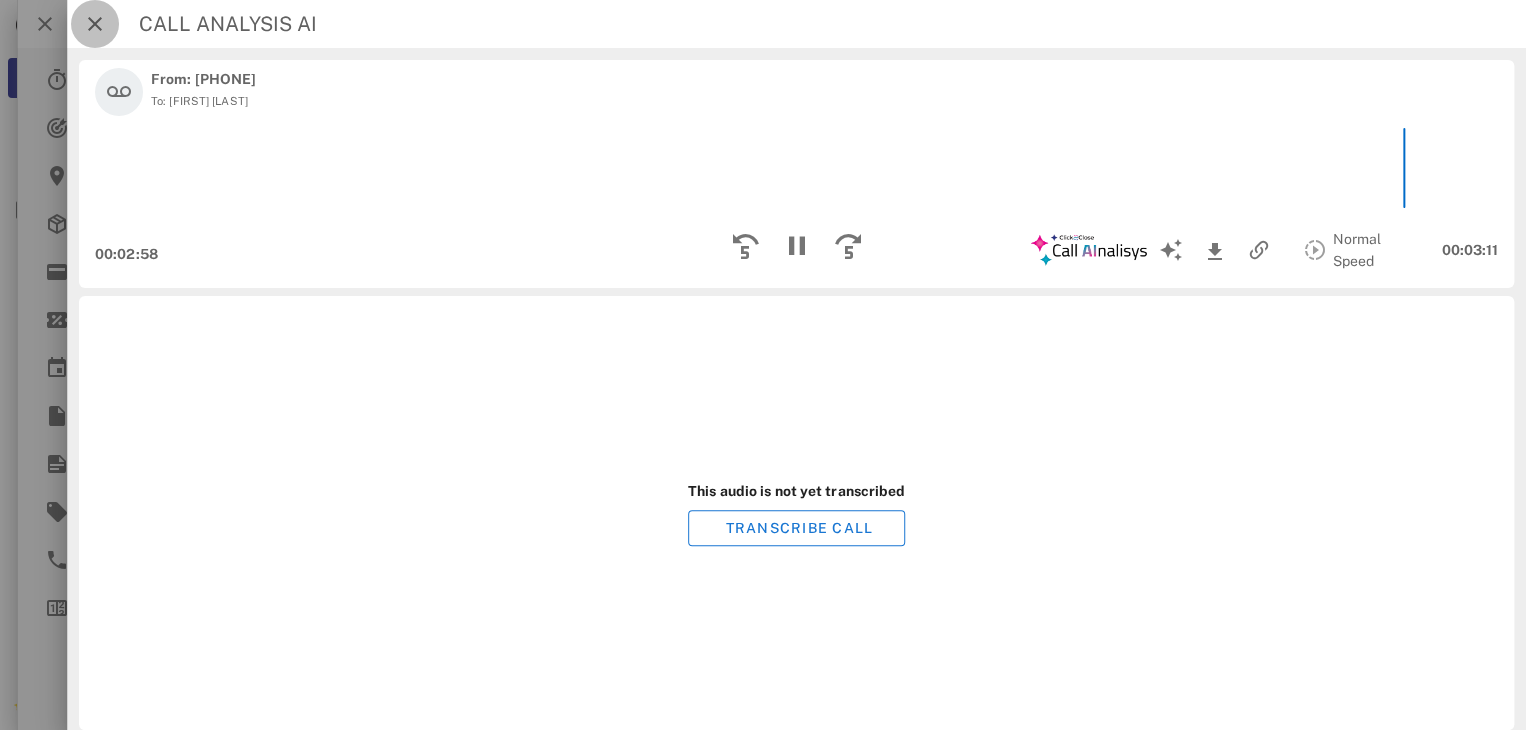 click at bounding box center [95, 24] 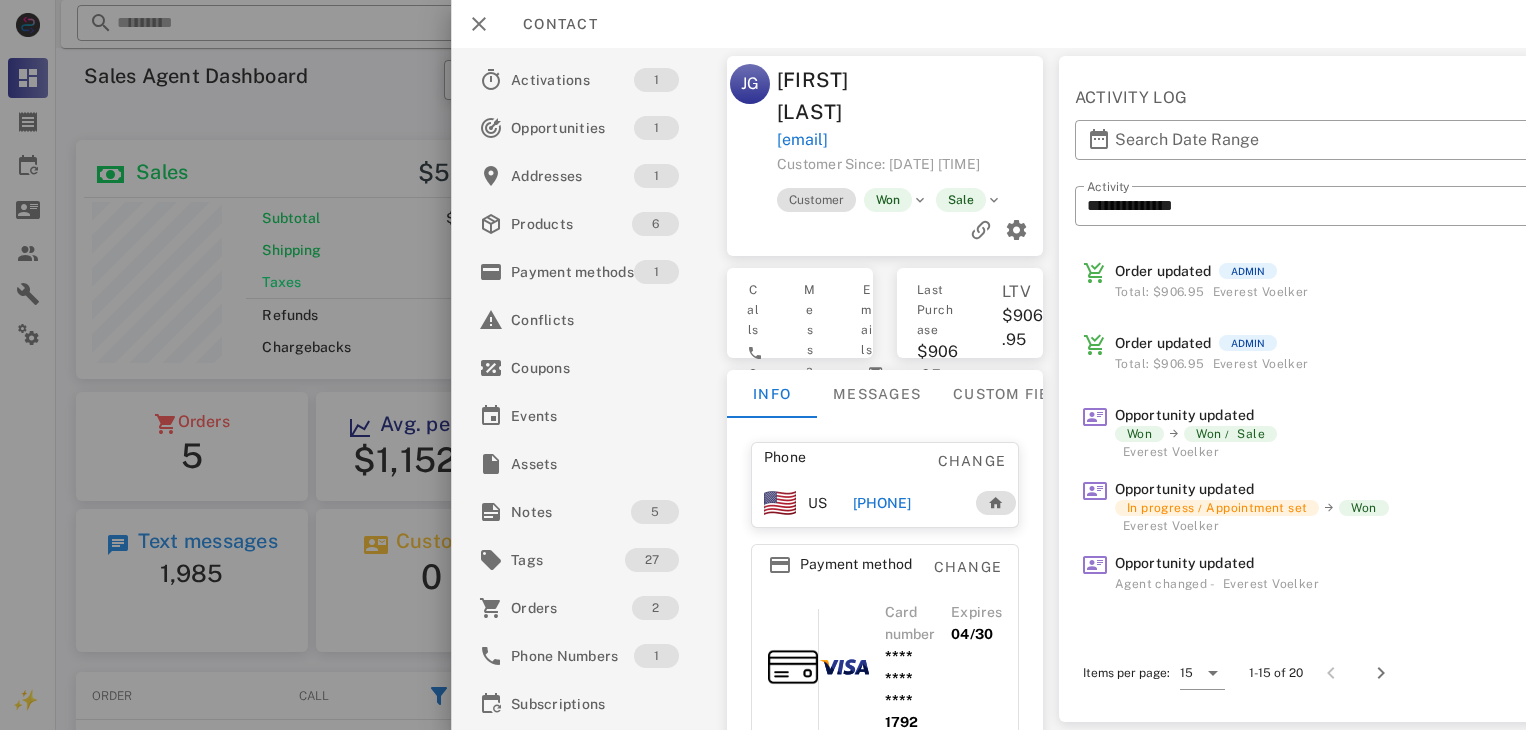 scroll, scrollTop: 0, scrollLeft: 0, axis: both 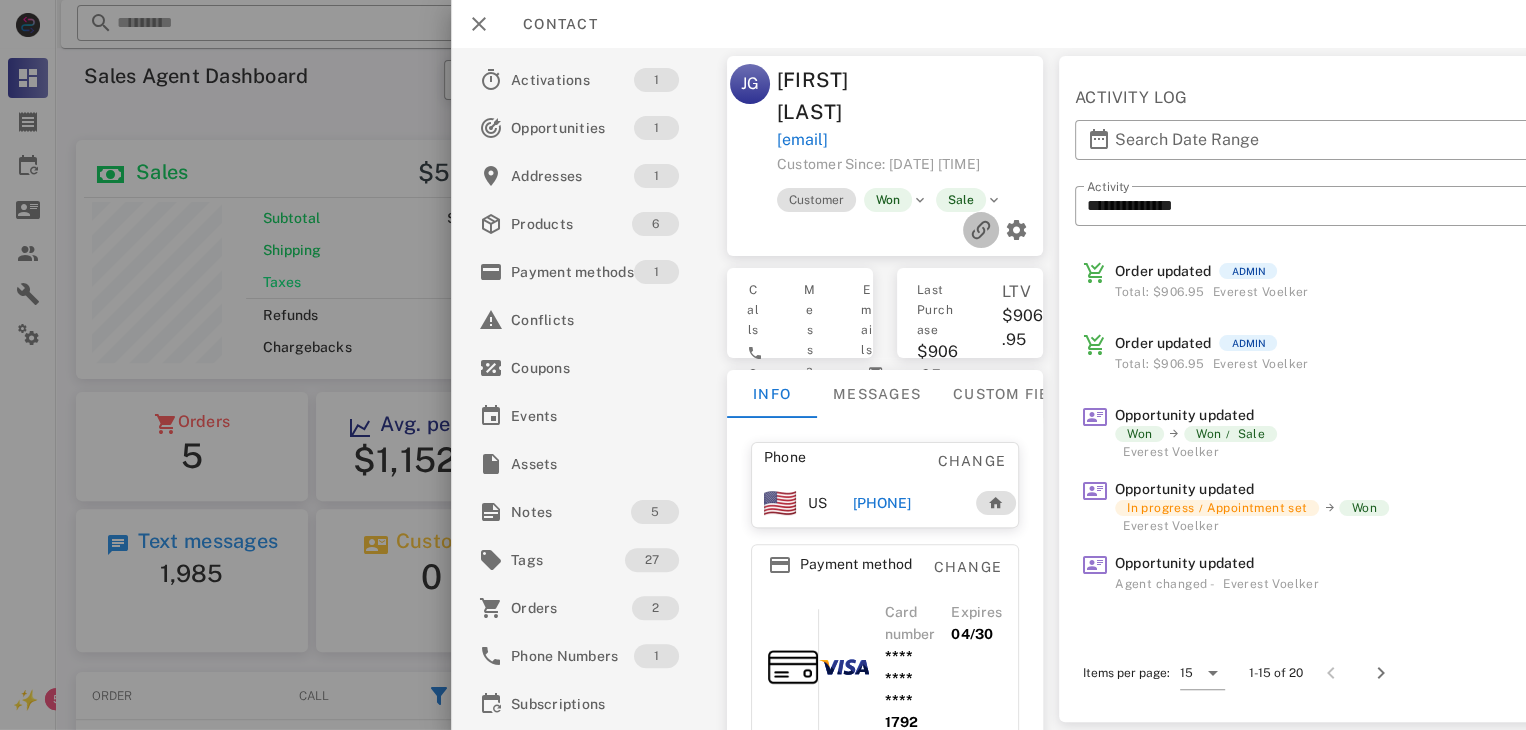 click at bounding box center [981, 230] 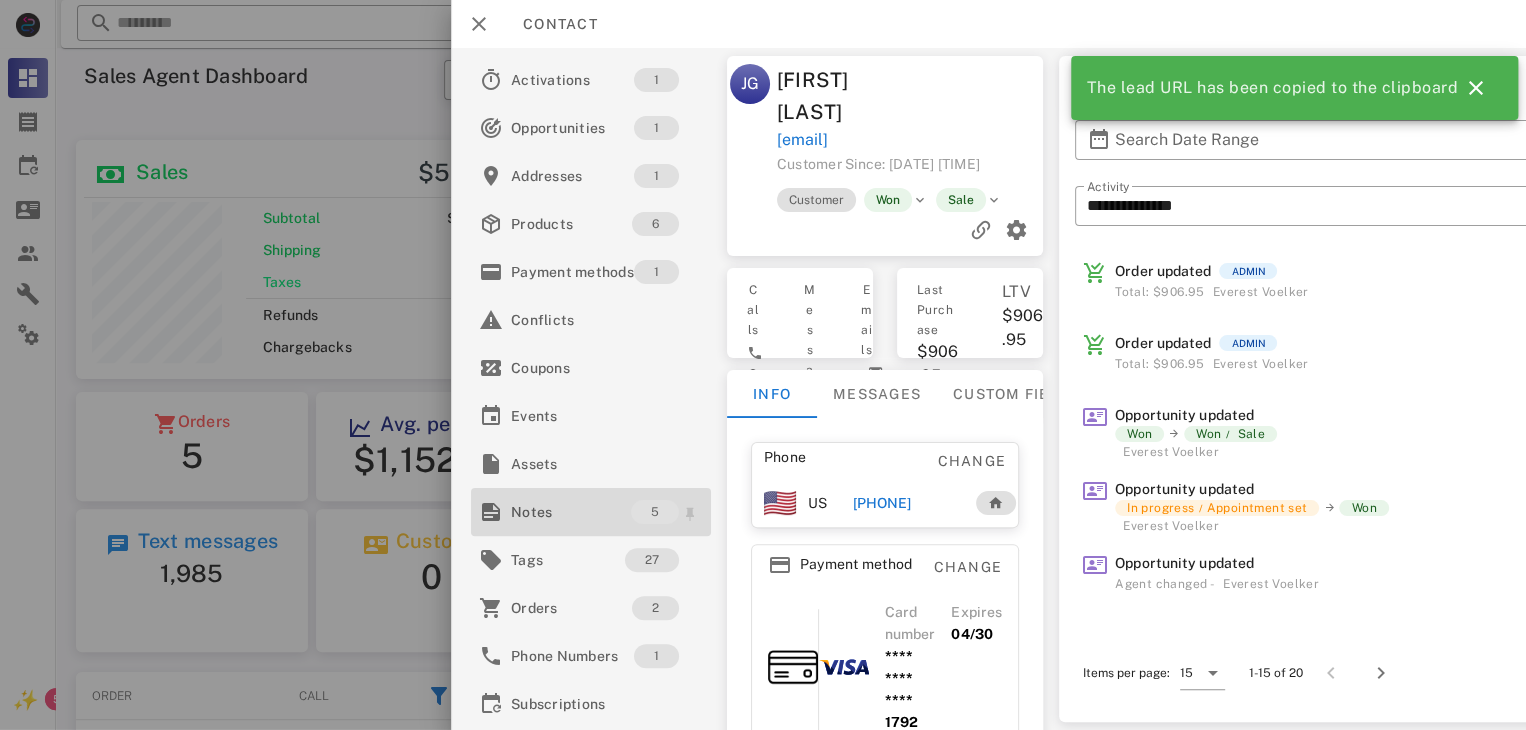 click on "Notes" at bounding box center (571, 512) 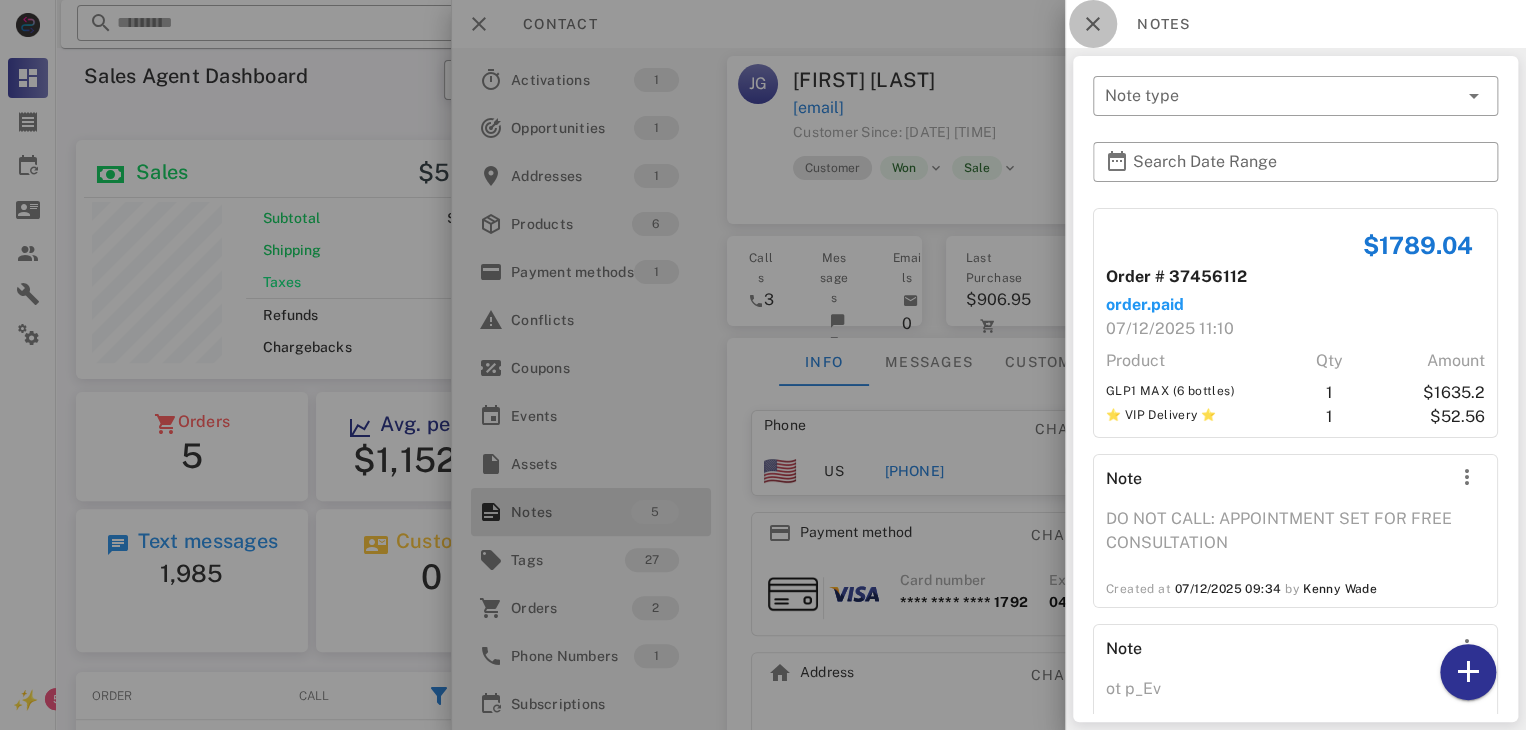 click at bounding box center (1093, 24) 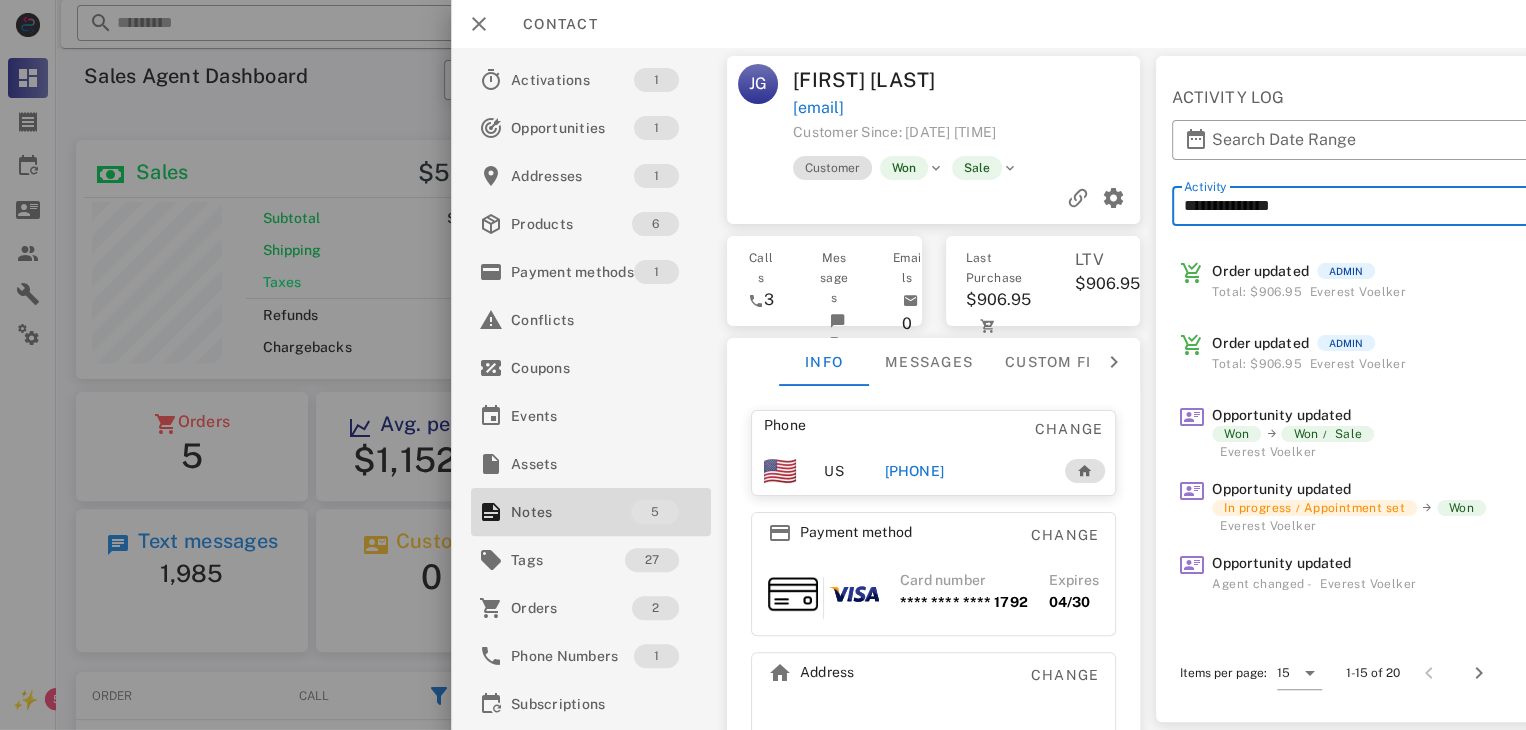 click on "**********" at bounding box center (1449, 206) 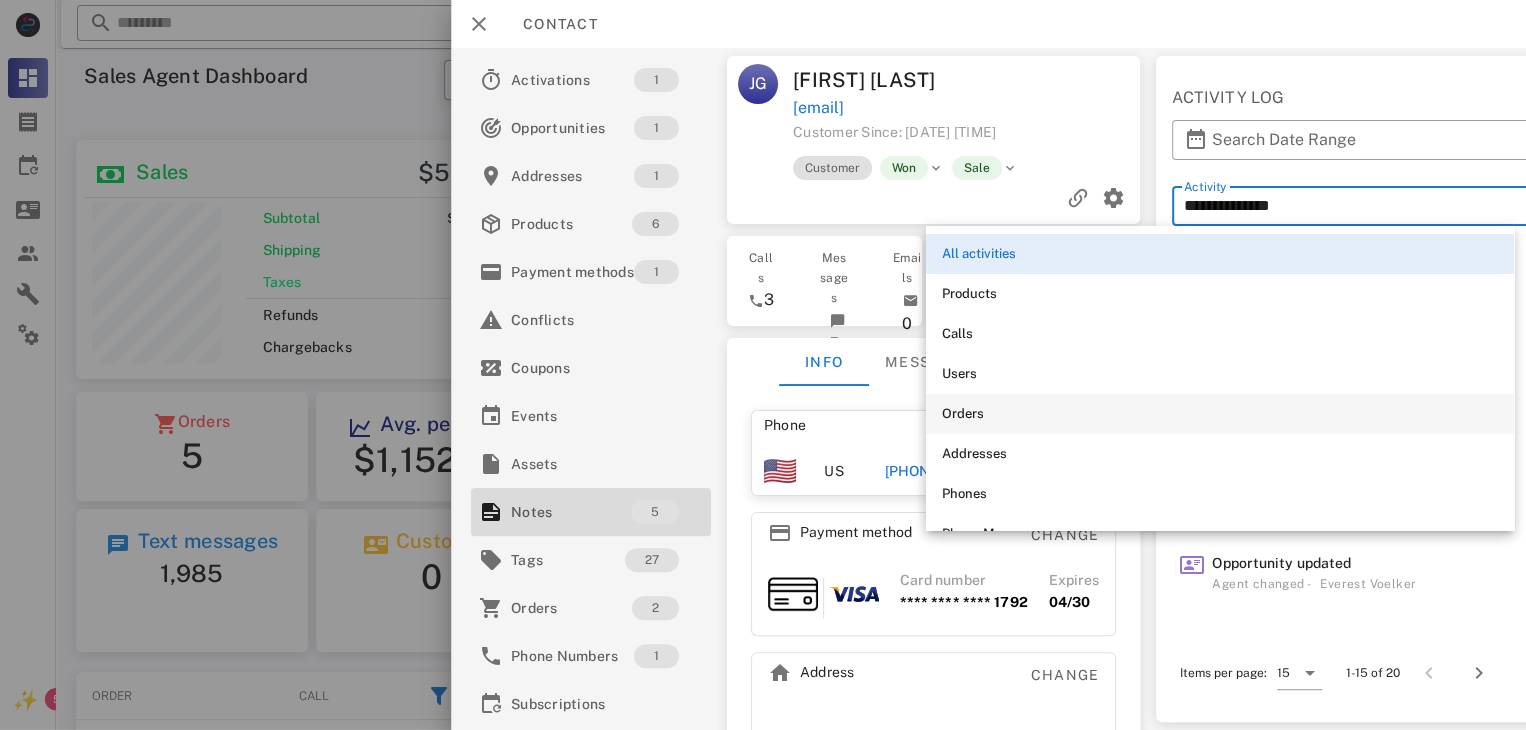 click on "Orders" at bounding box center (1220, 414) 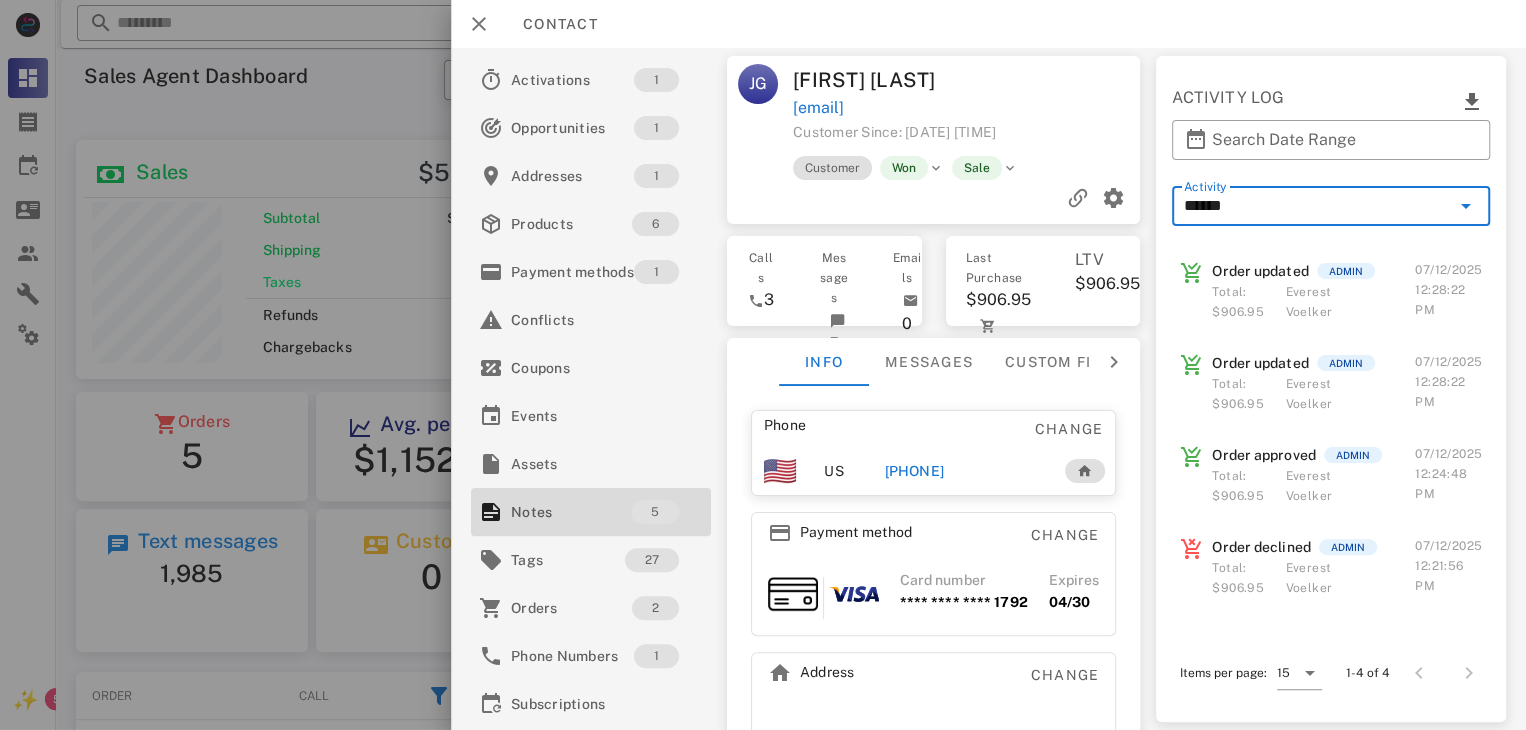 click on "Total: $906.95" at bounding box center [1244, 302] 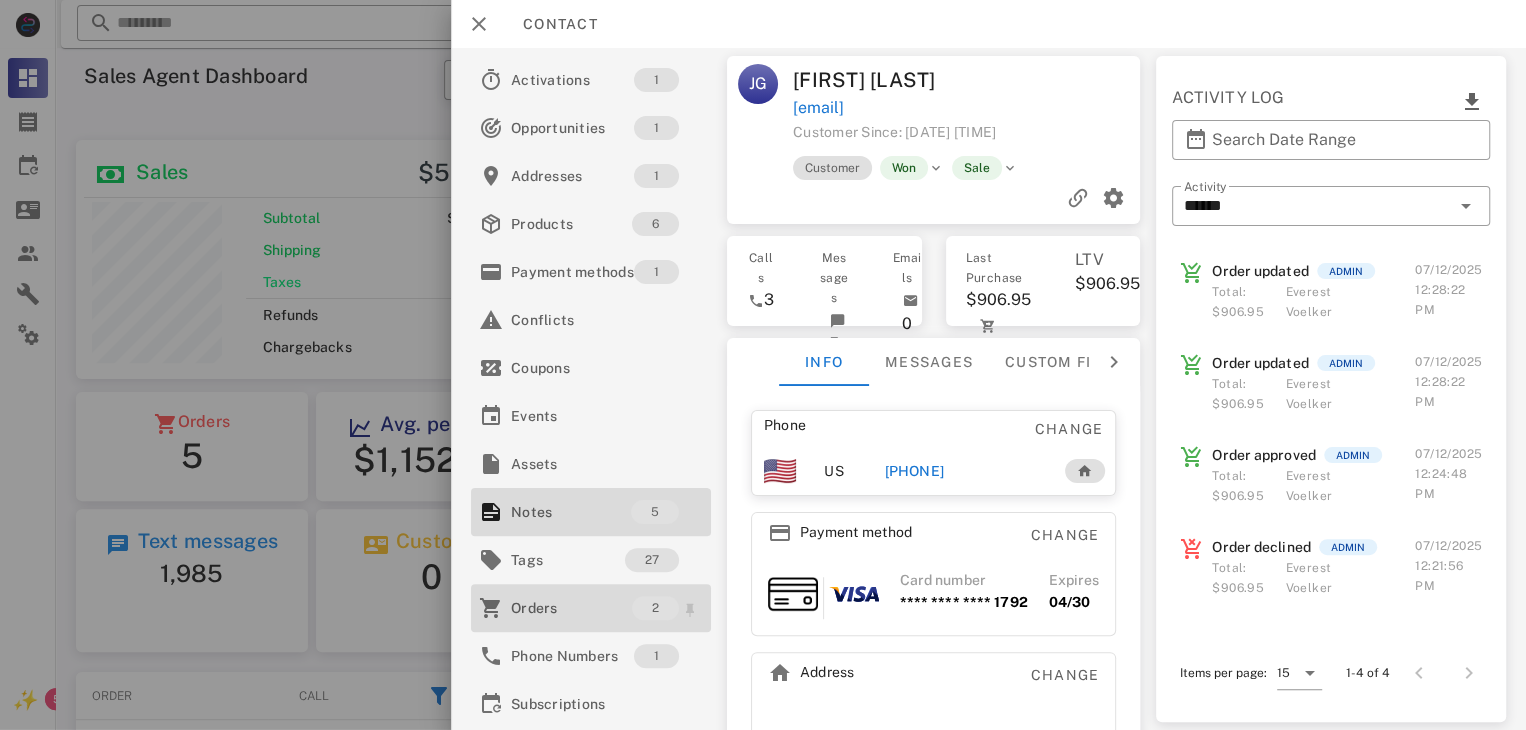 click on "Orders" at bounding box center (571, 608) 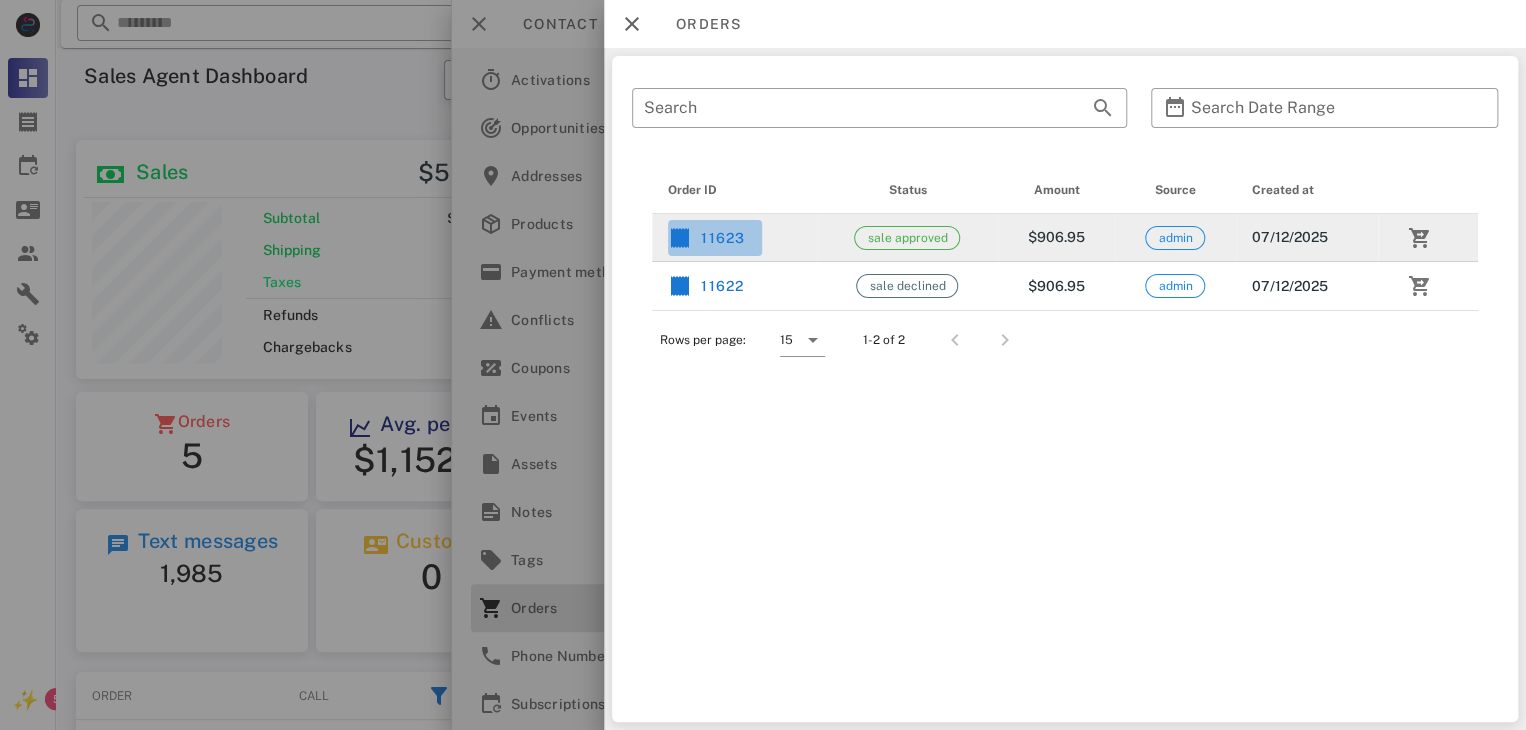 click on "11623" at bounding box center (707, 238) 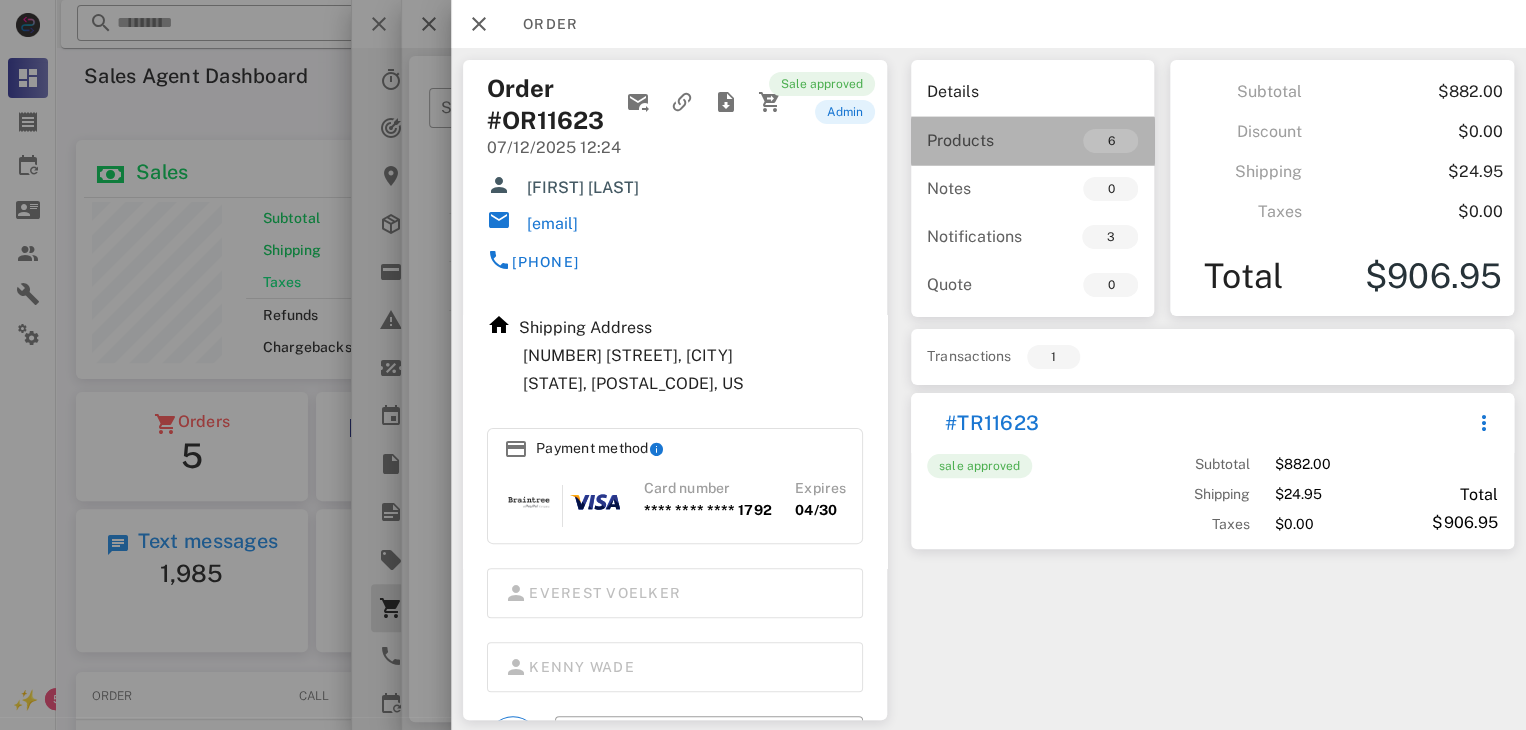 click on "Products" at bounding box center [980, 140] 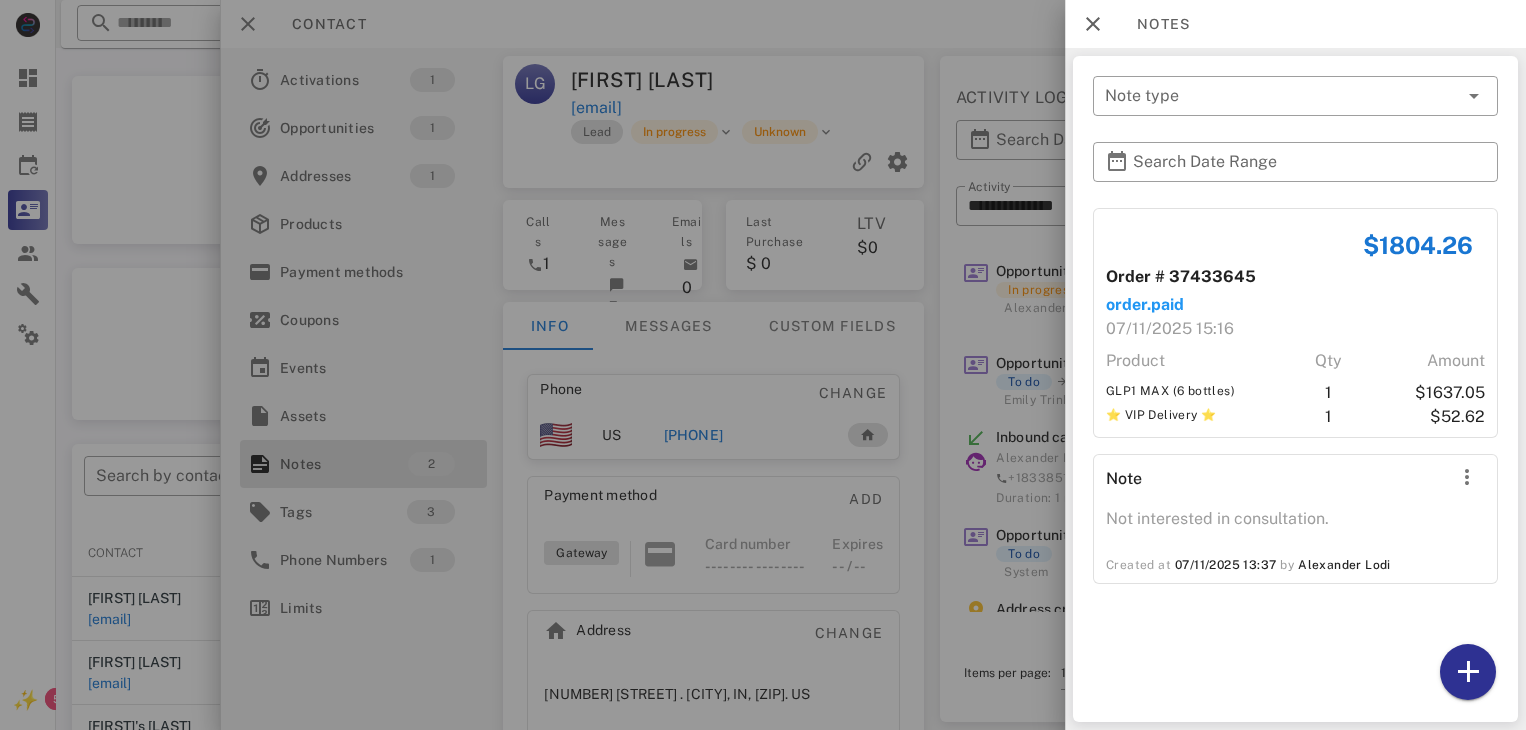 scroll, scrollTop: 380, scrollLeft: 0, axis: vertical 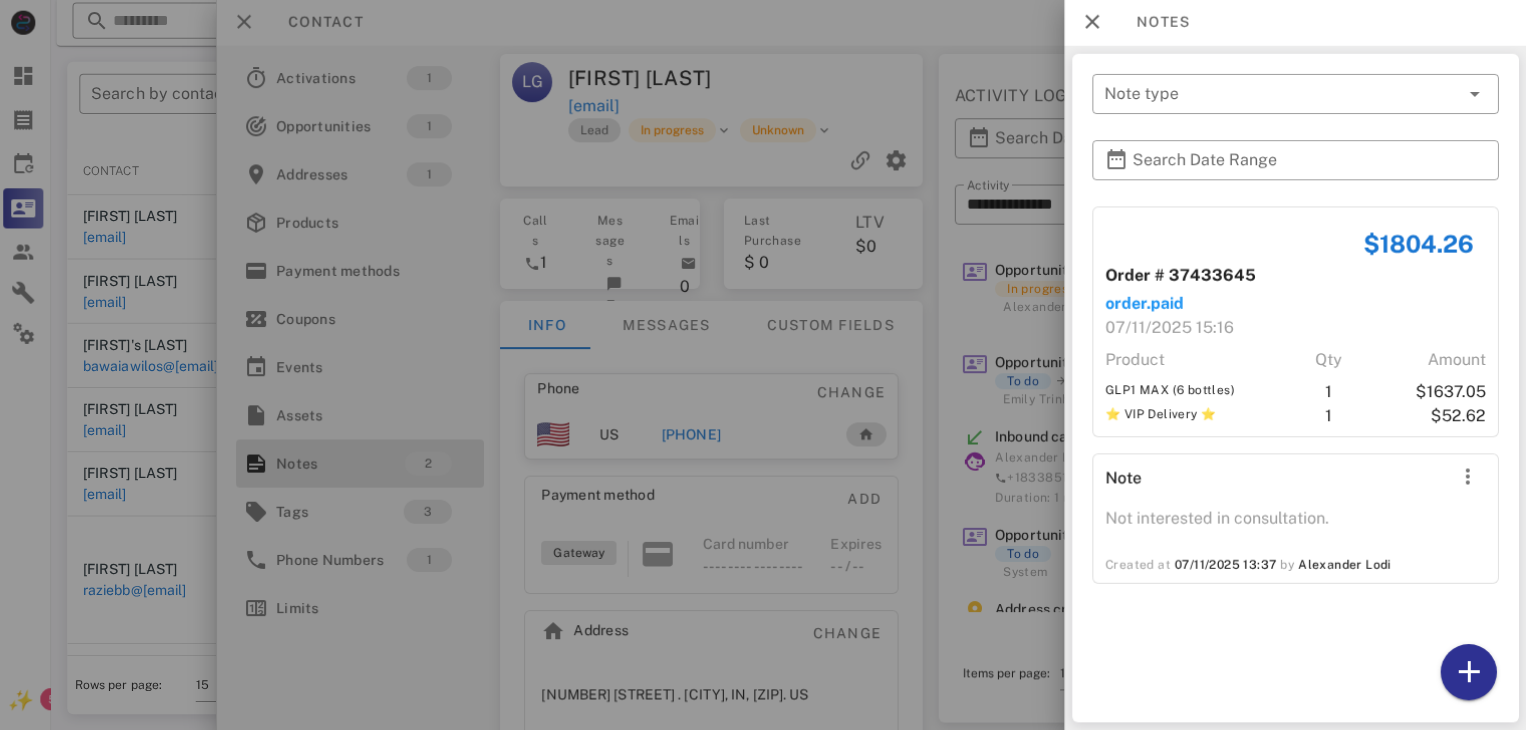 click at bounding box center (763, 365) 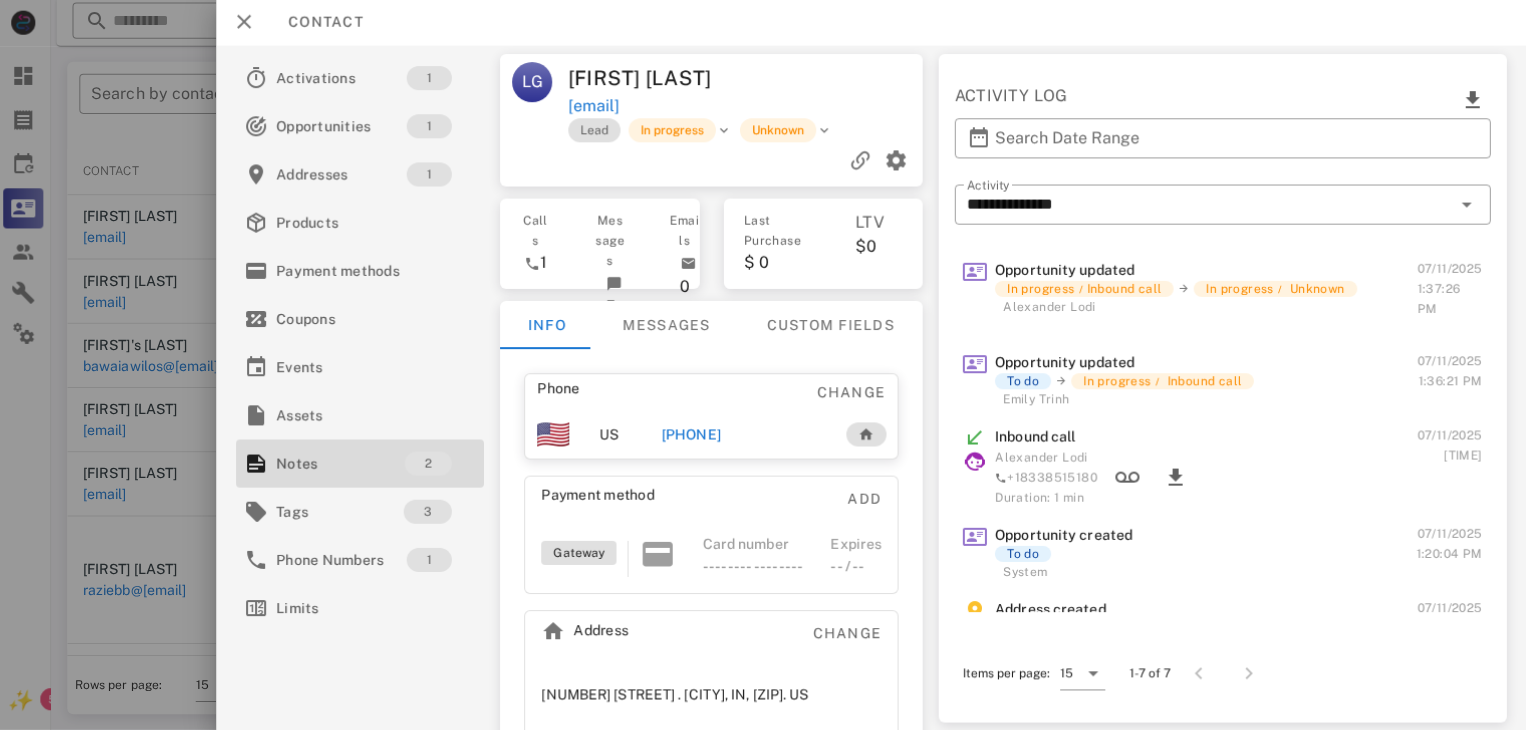click at bounding box center (763, 365) 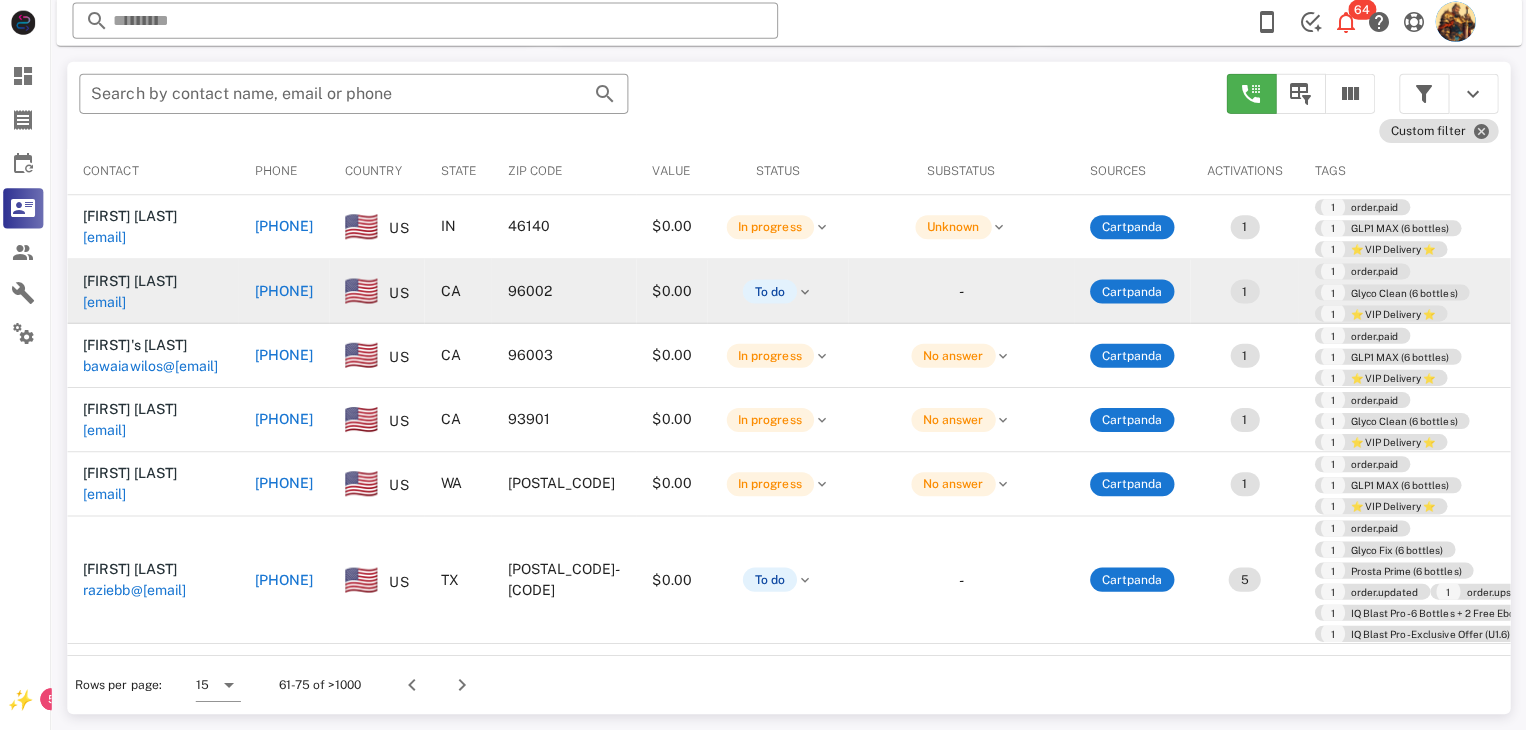 click on "Kerry G Dawes  catd846a@gmail.com" at bounding box center (157, 293) 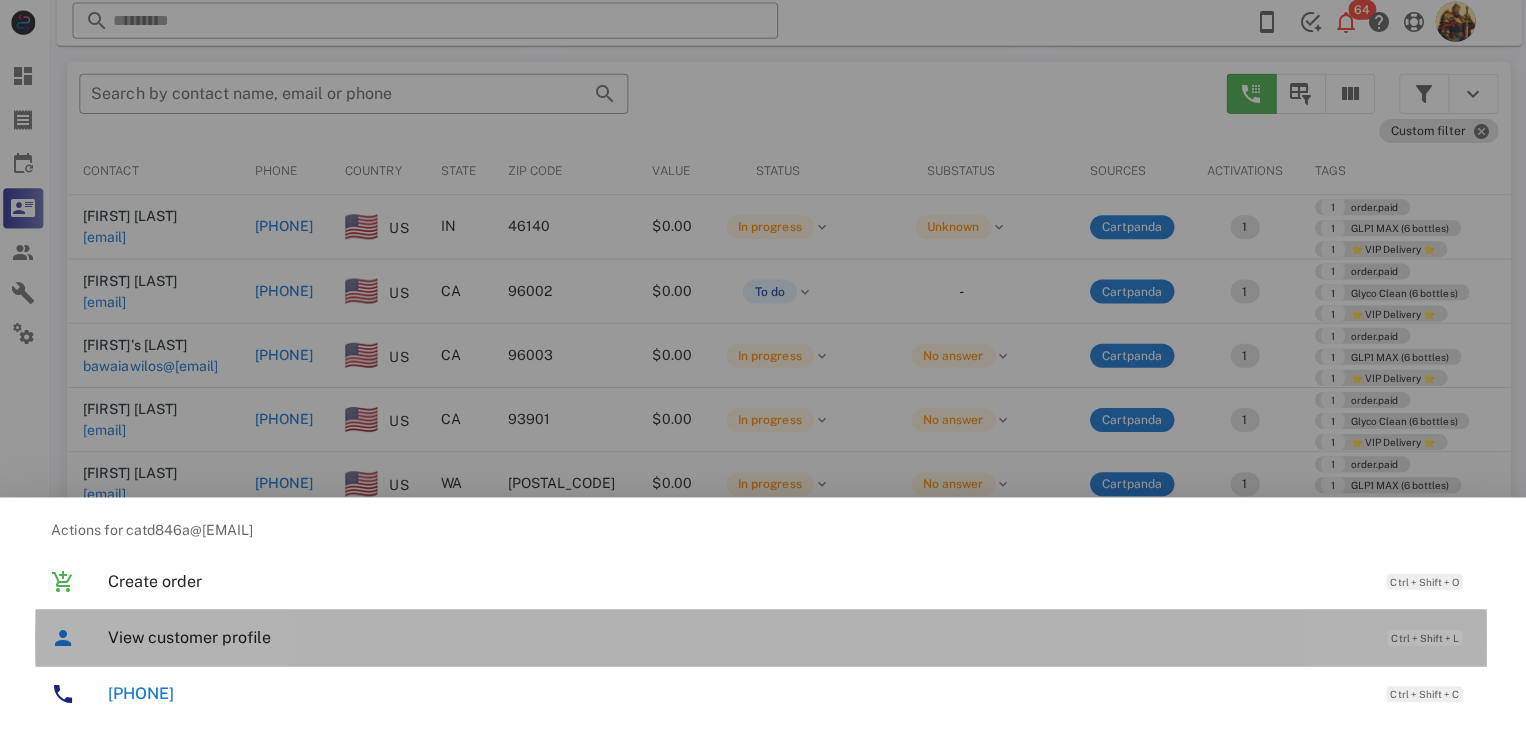click on "View customer profile Ctrl + Shift + L" at bounding box center (791, 637) 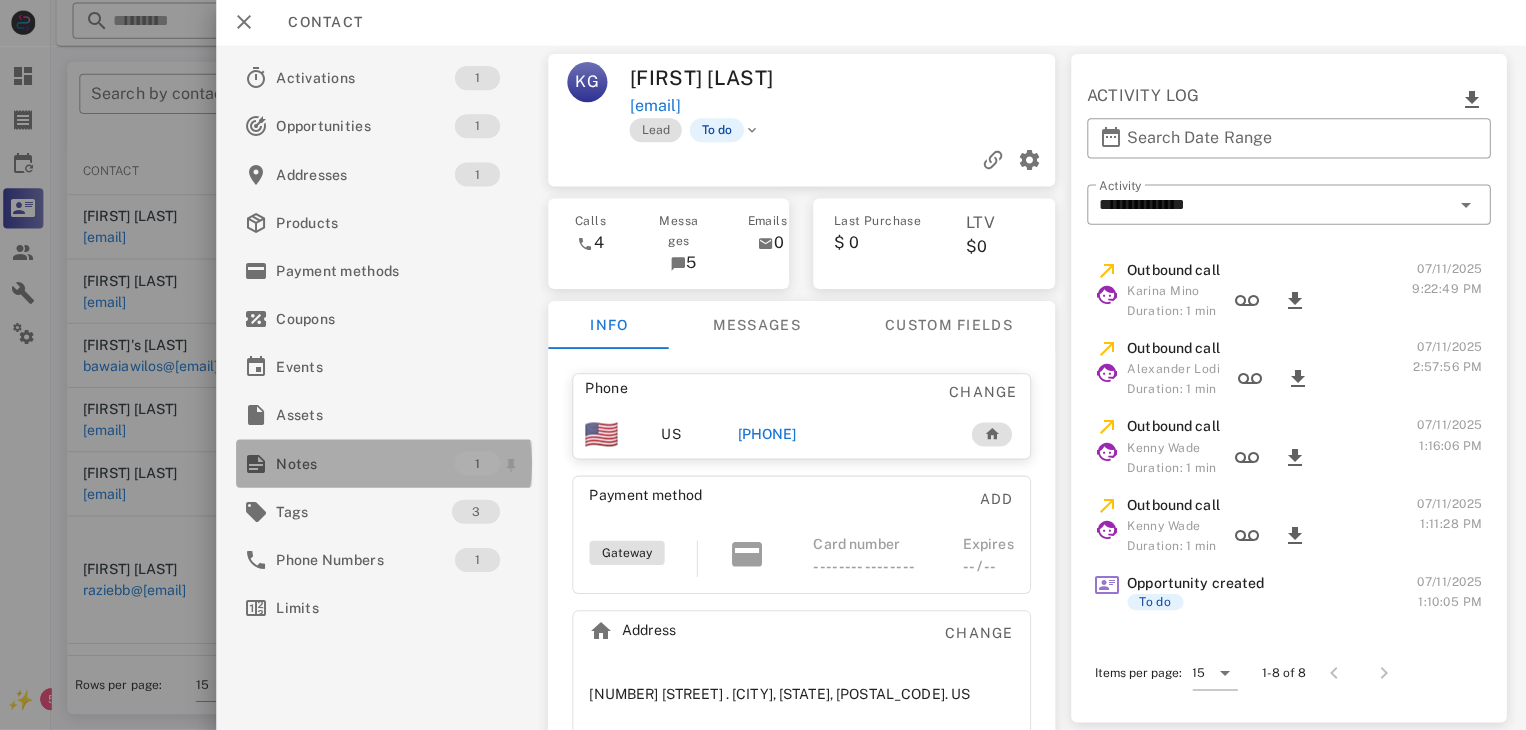 click on "Notes" at bounding box center (369, 464) 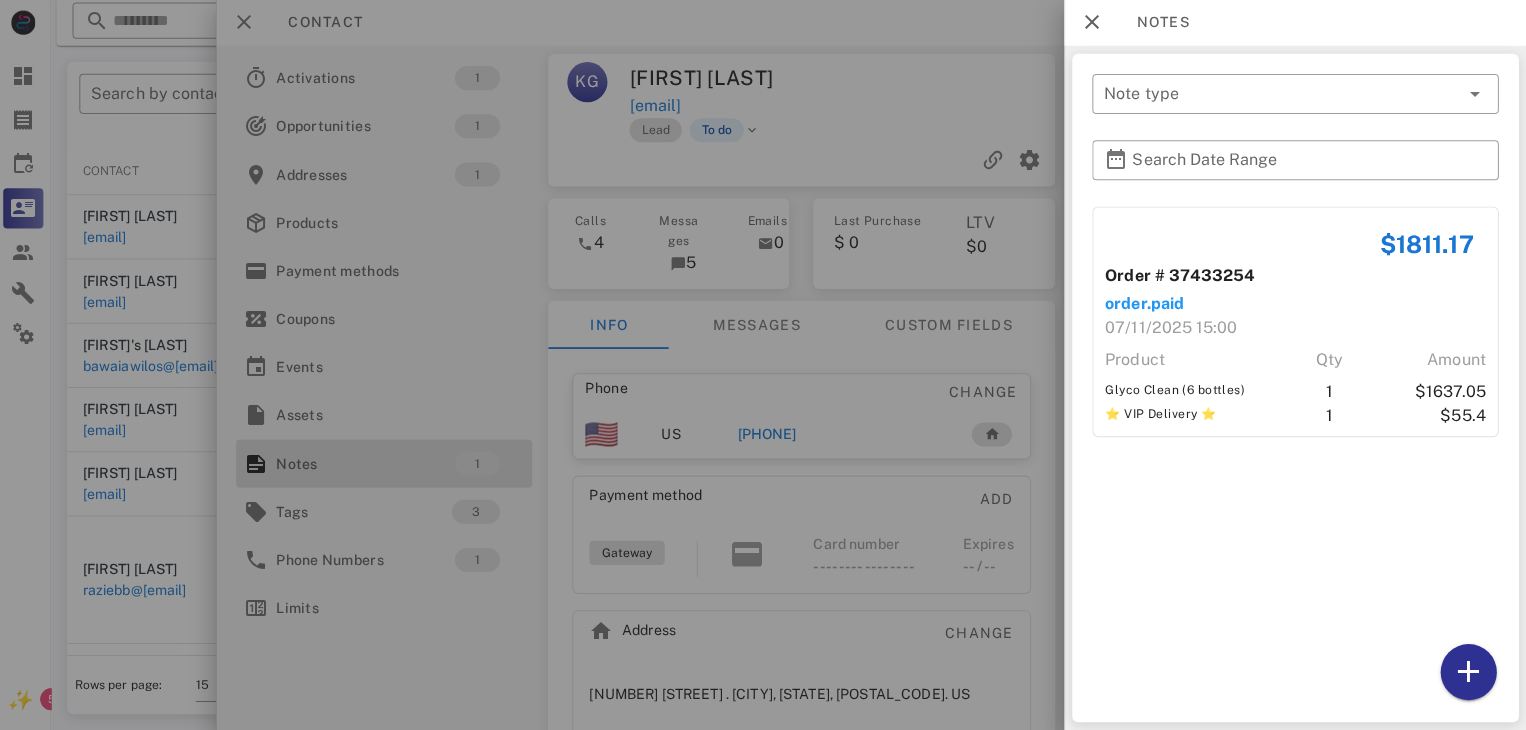 click at bounding box center [763, 365] 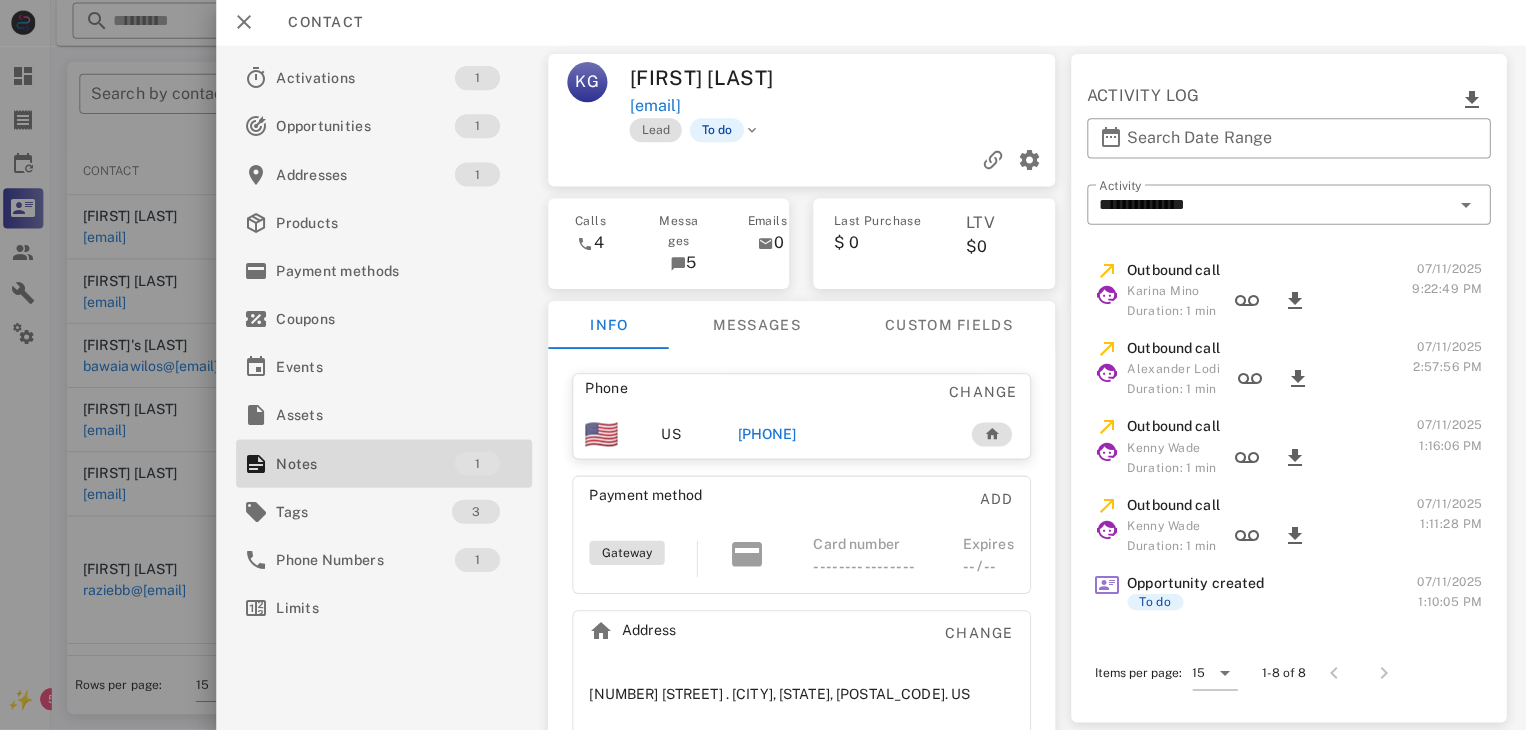 click on "+15302279548" at bounding box center (769, 435) 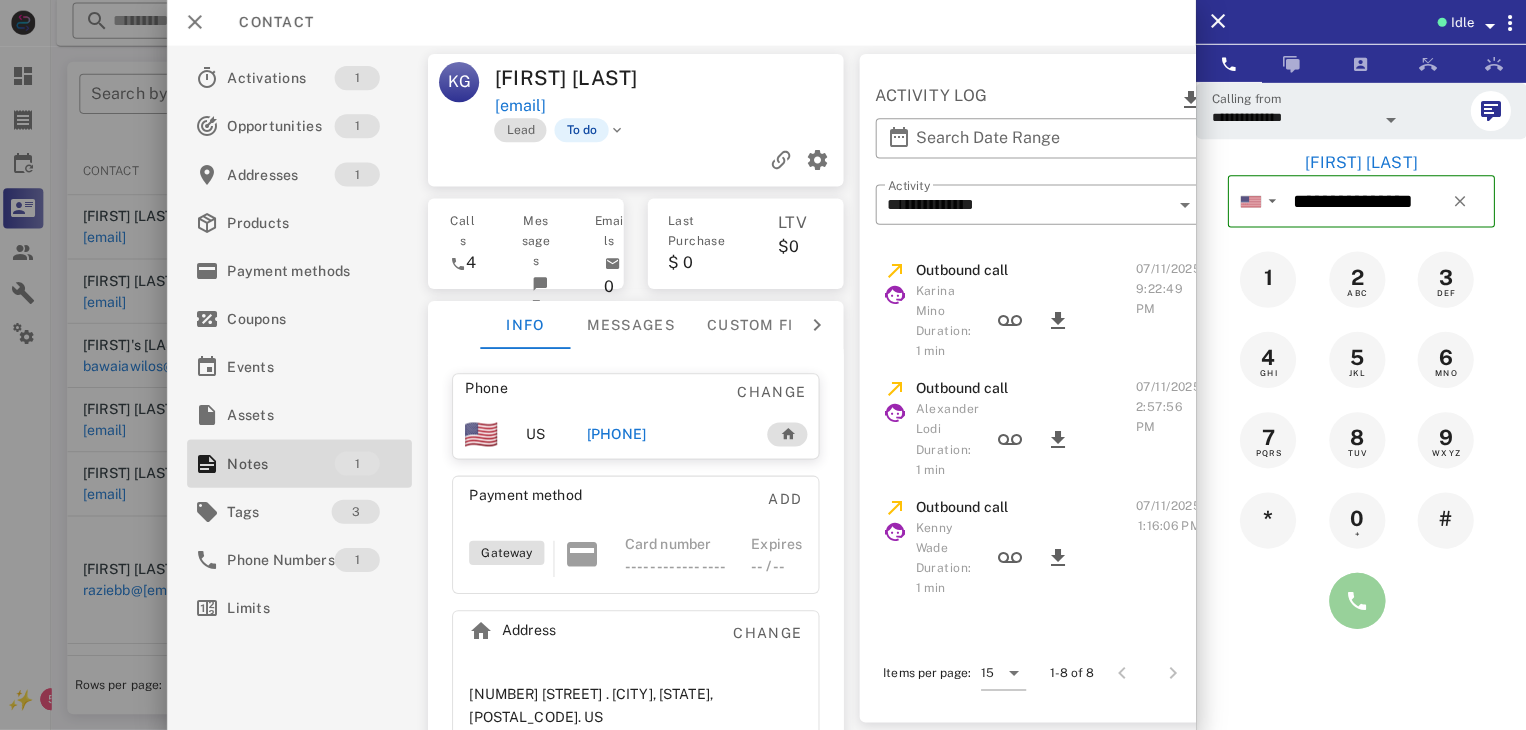 click at bounding box center [1357, 601] 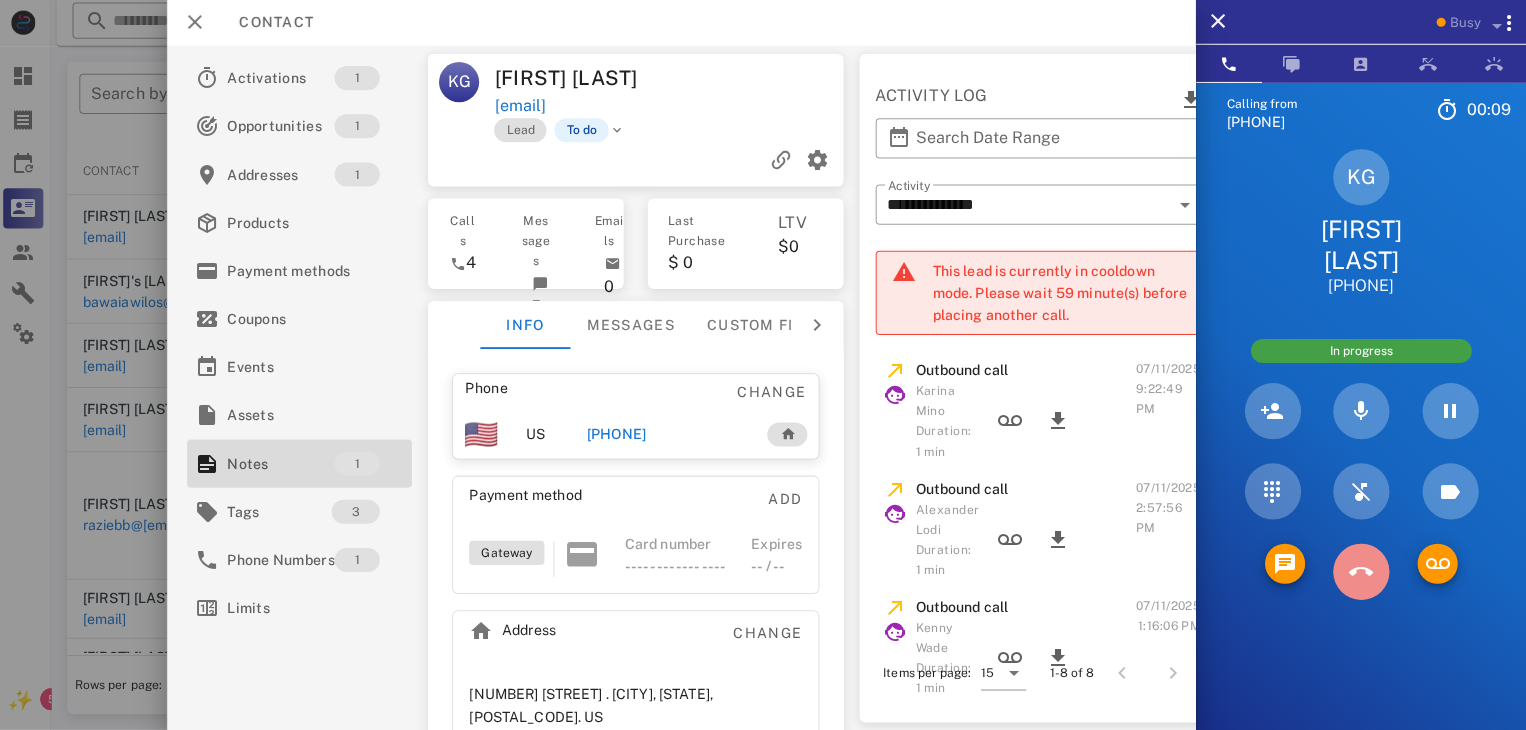 click at bounding box center (1361, 572) 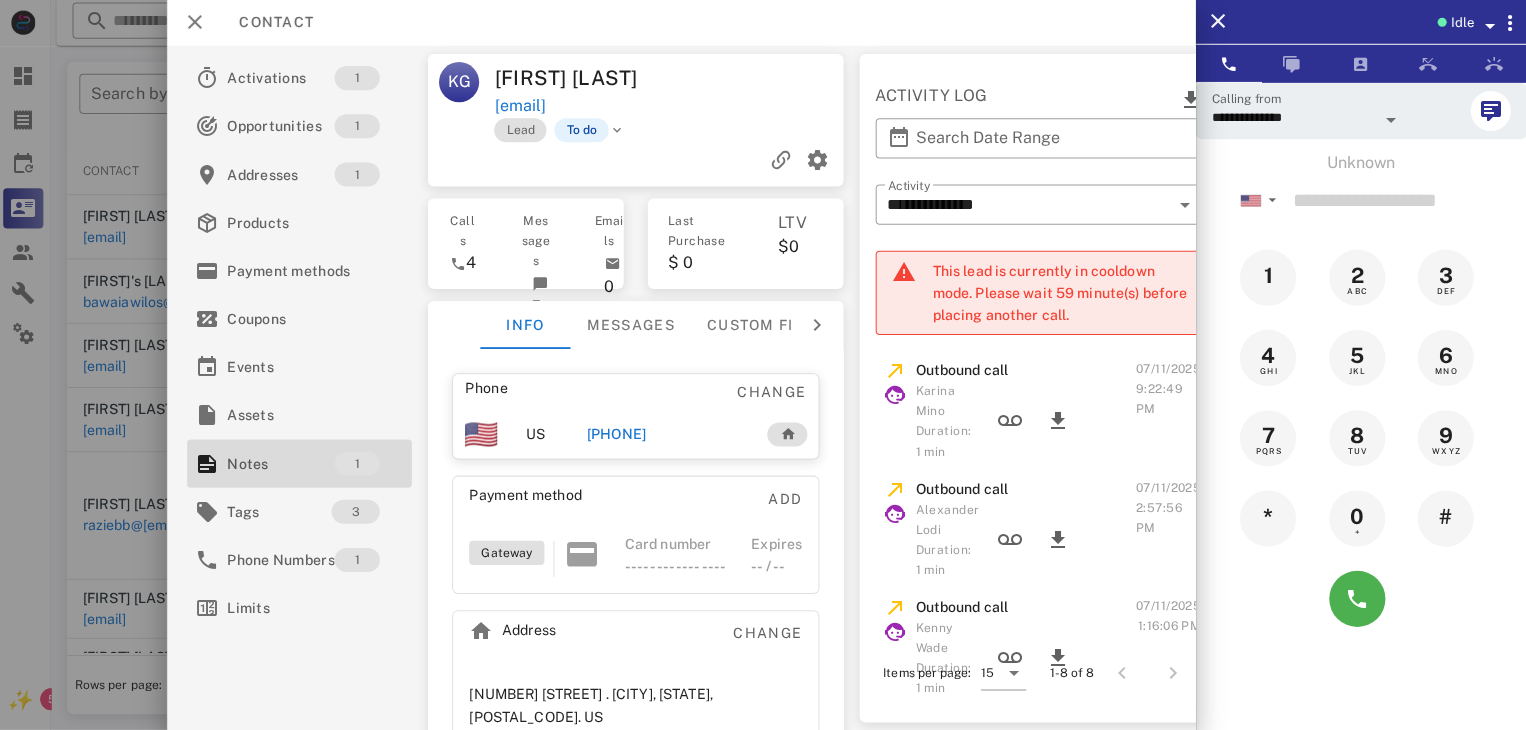 click on "+15302279548" at bounding box center [618, 435] 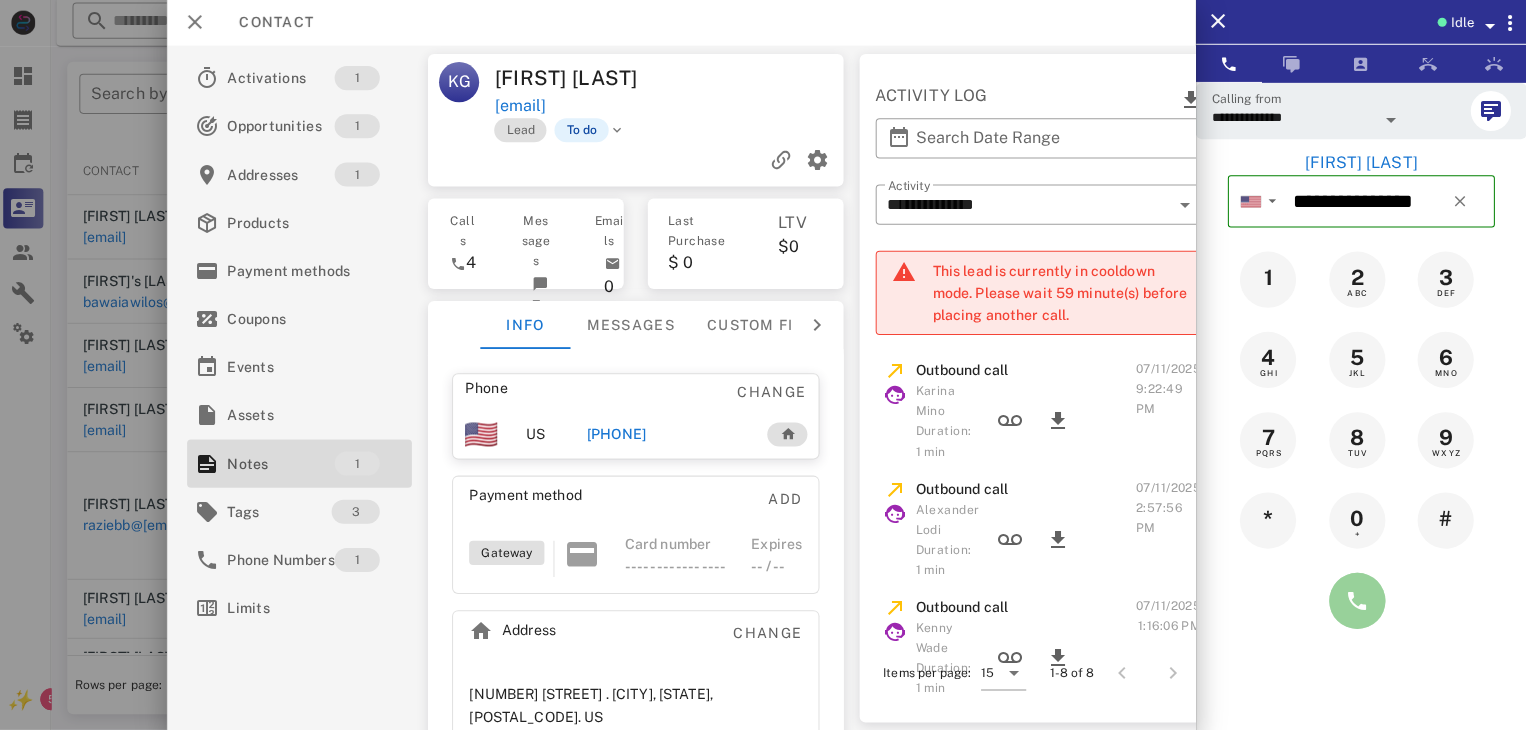 click at bounding box center [1357, 601] 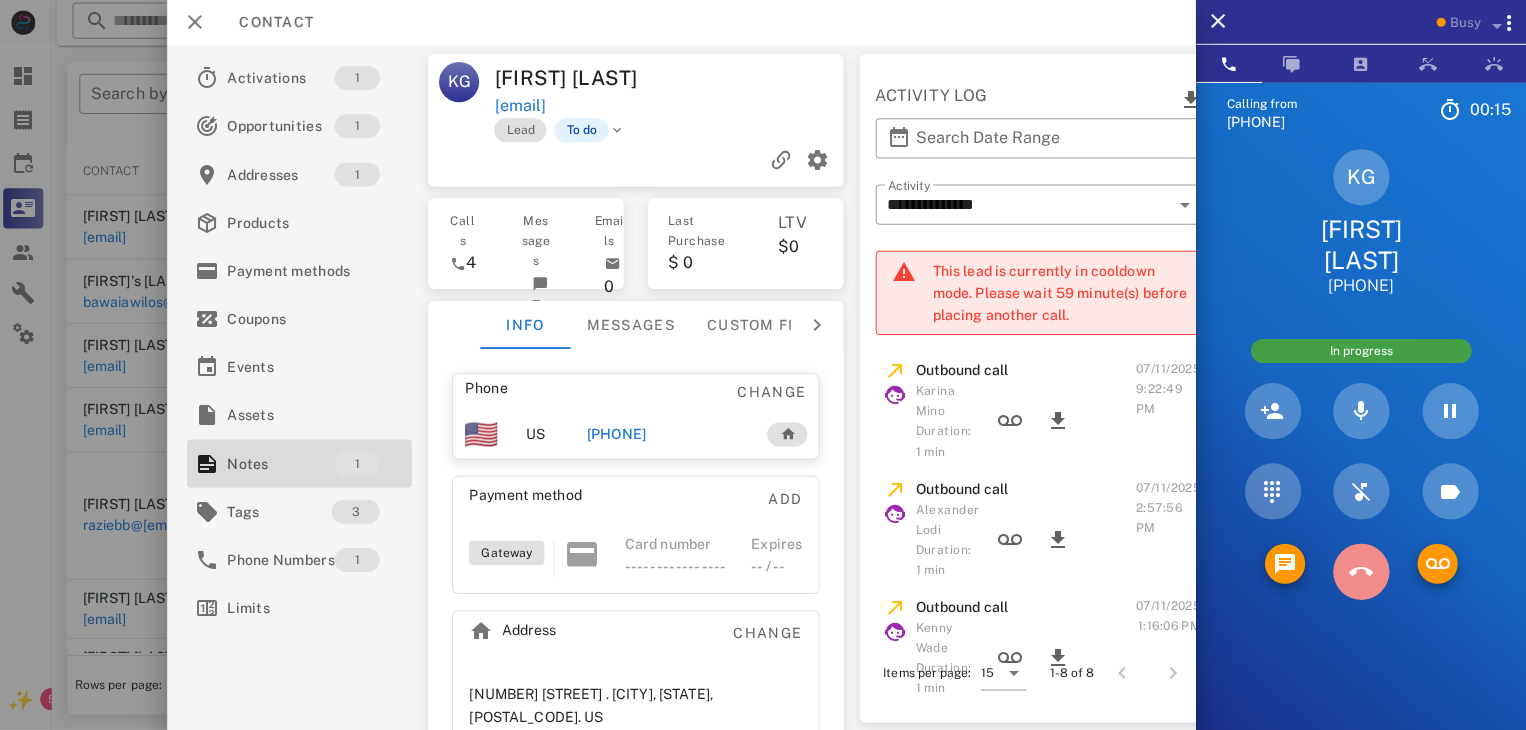 click at bounding box center [1361, 572] 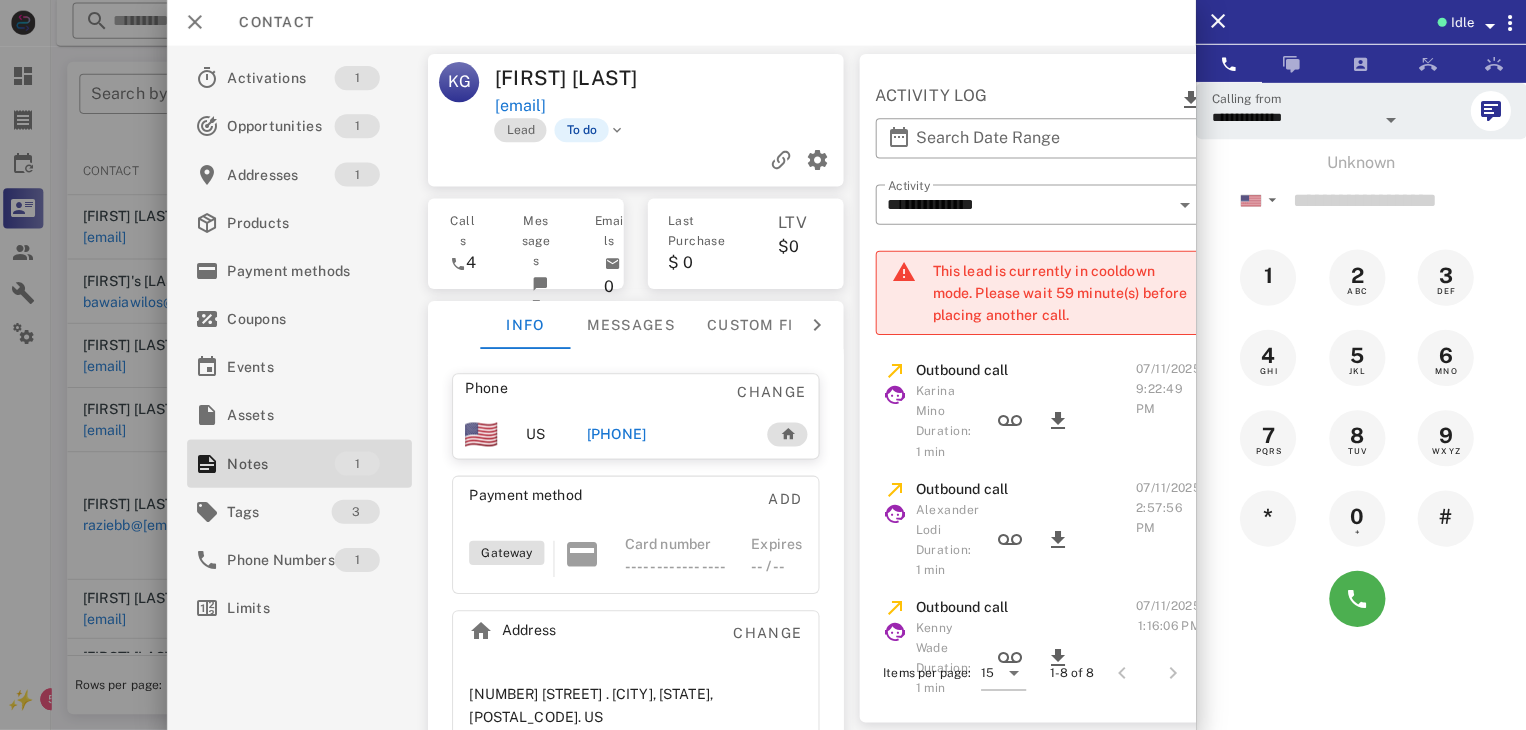 click at bounding box center (763, 365) 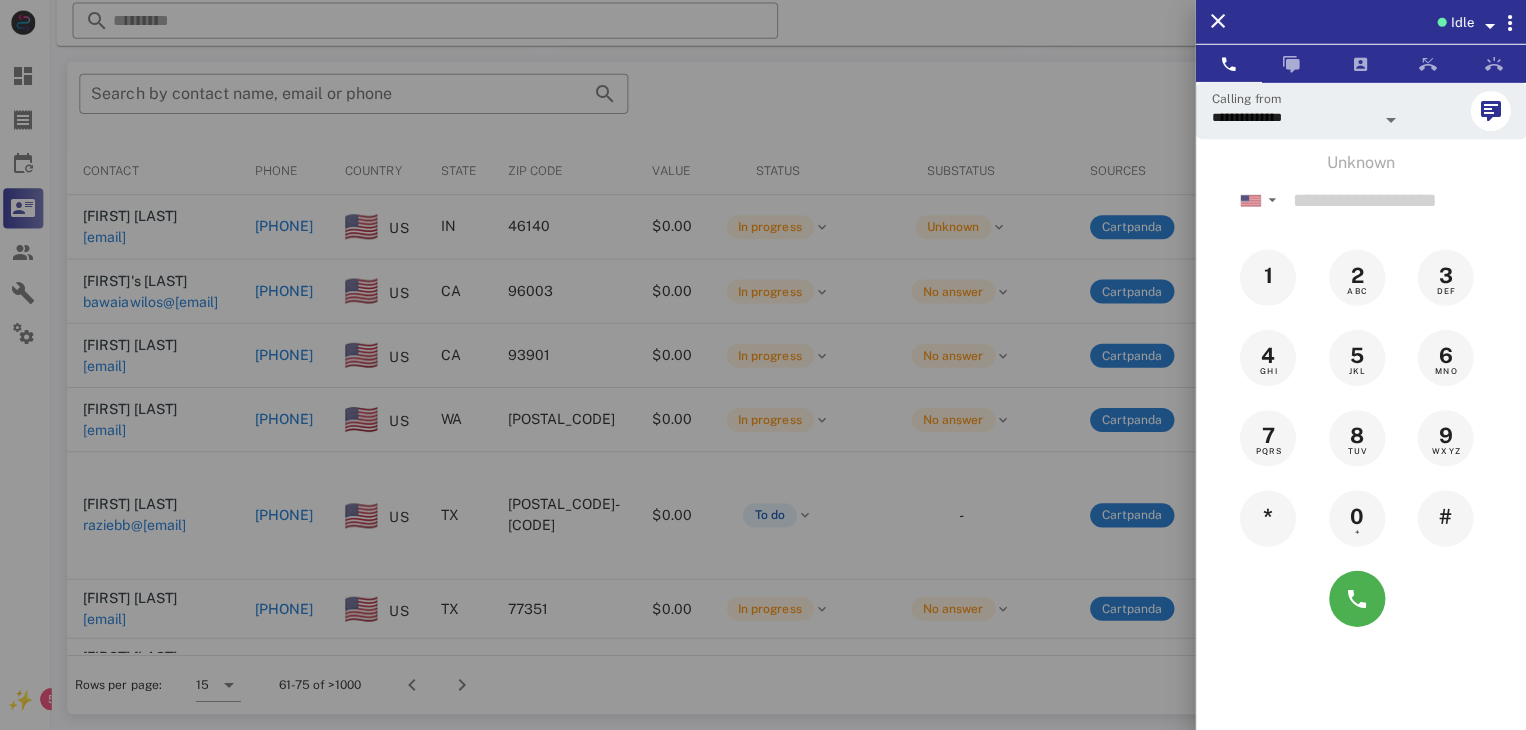 click at bounding box center (763, 365) 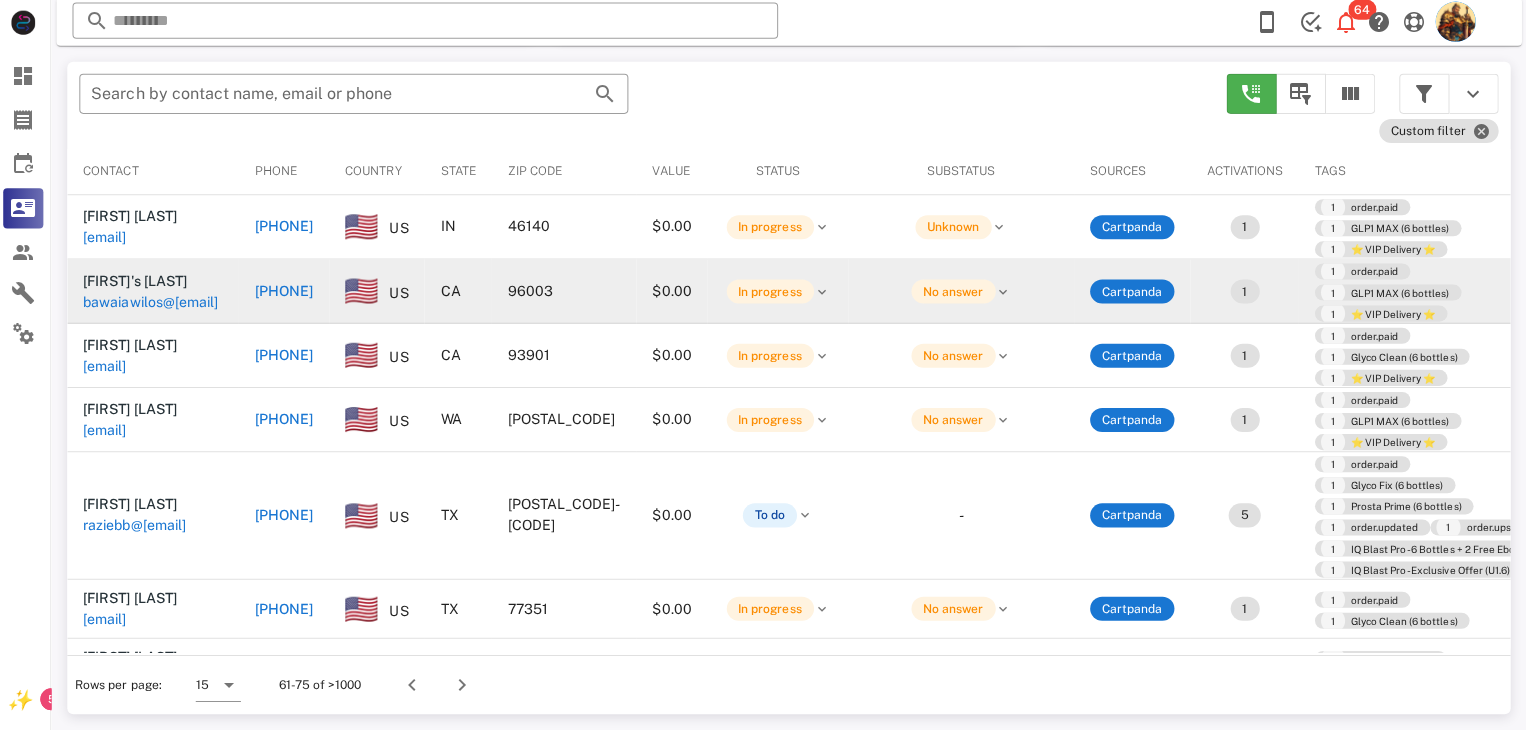 click on "bawaiawilos@yahoo.com" at bounding box center (155, 303) 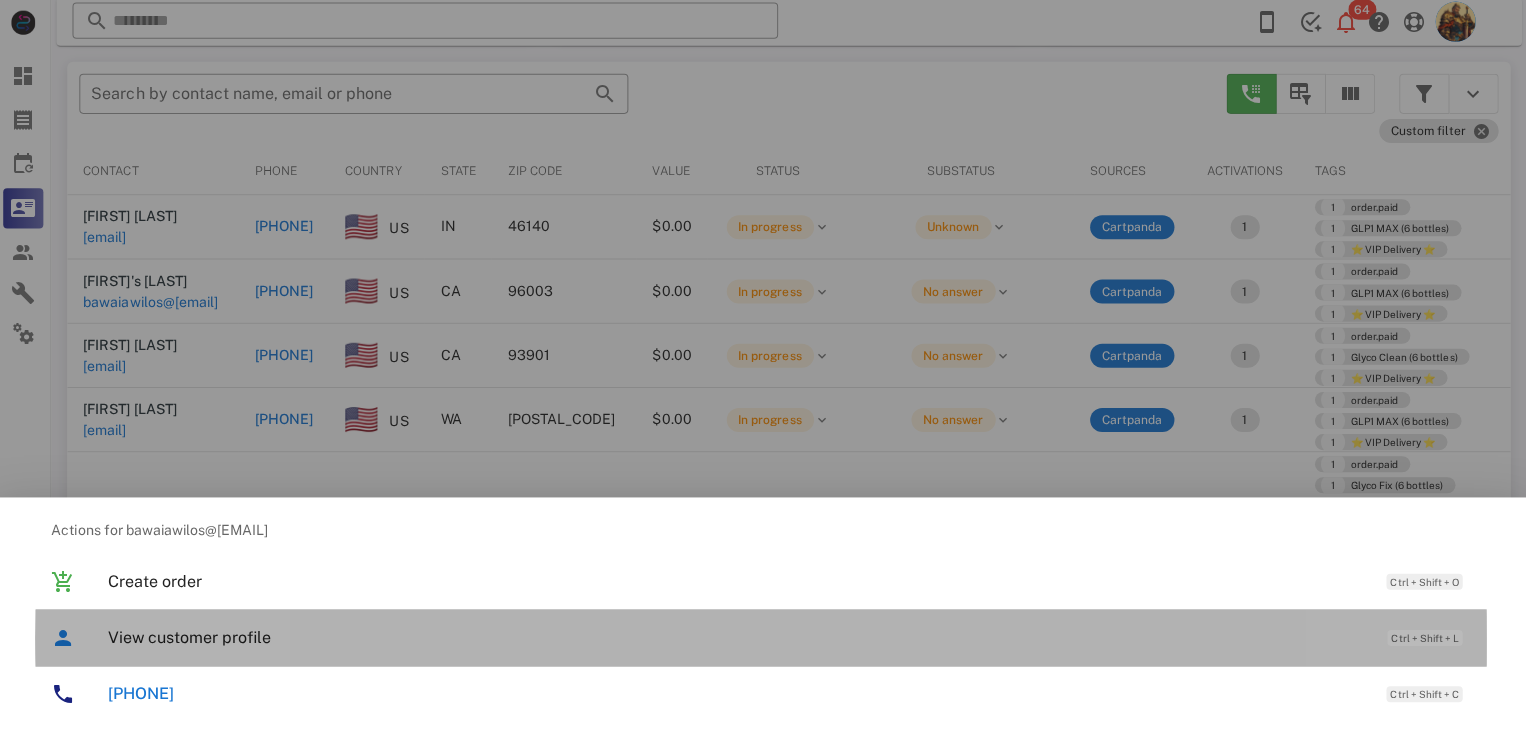 click on "View customer profile" at bounding box center (739, 637) 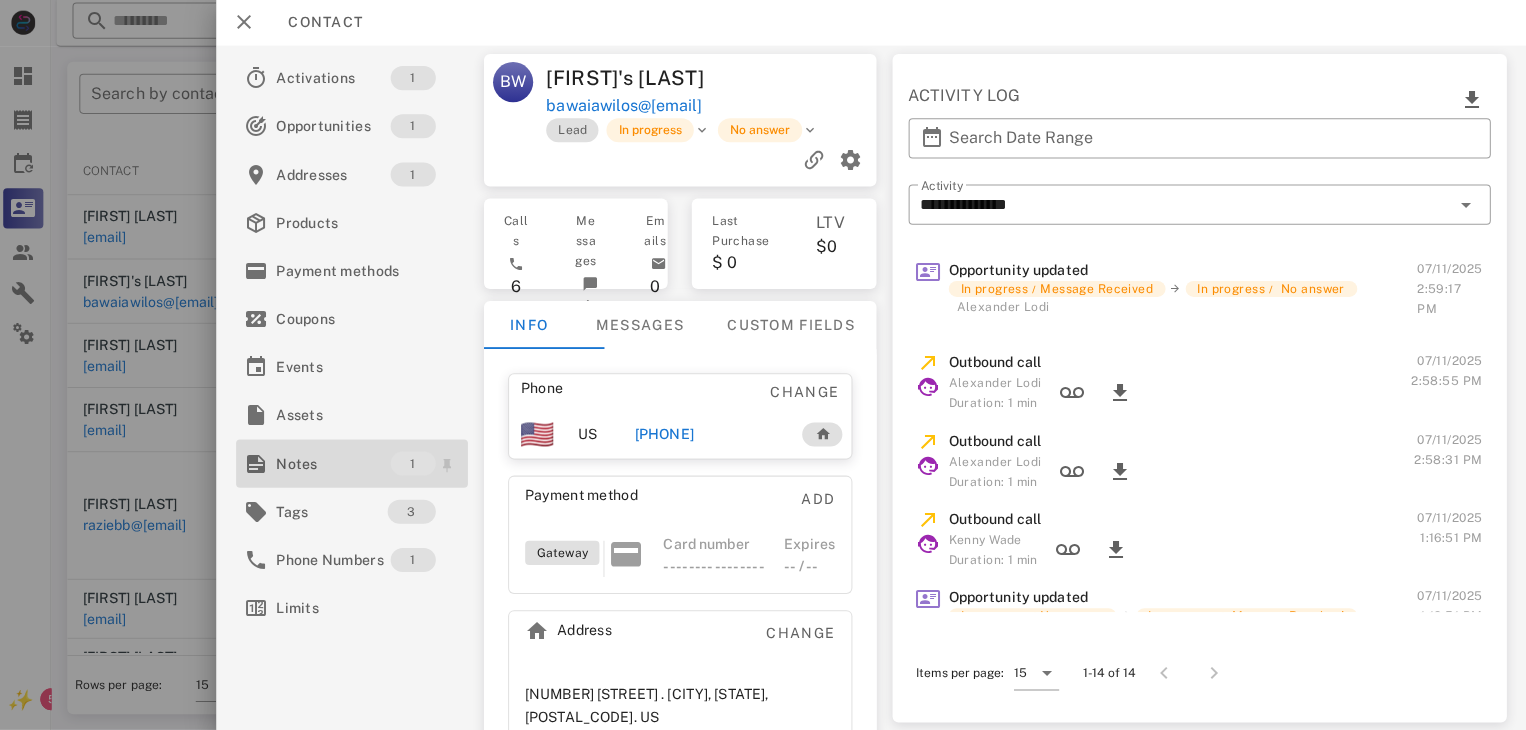 click on "Notes" at bounding box center [337, 464] 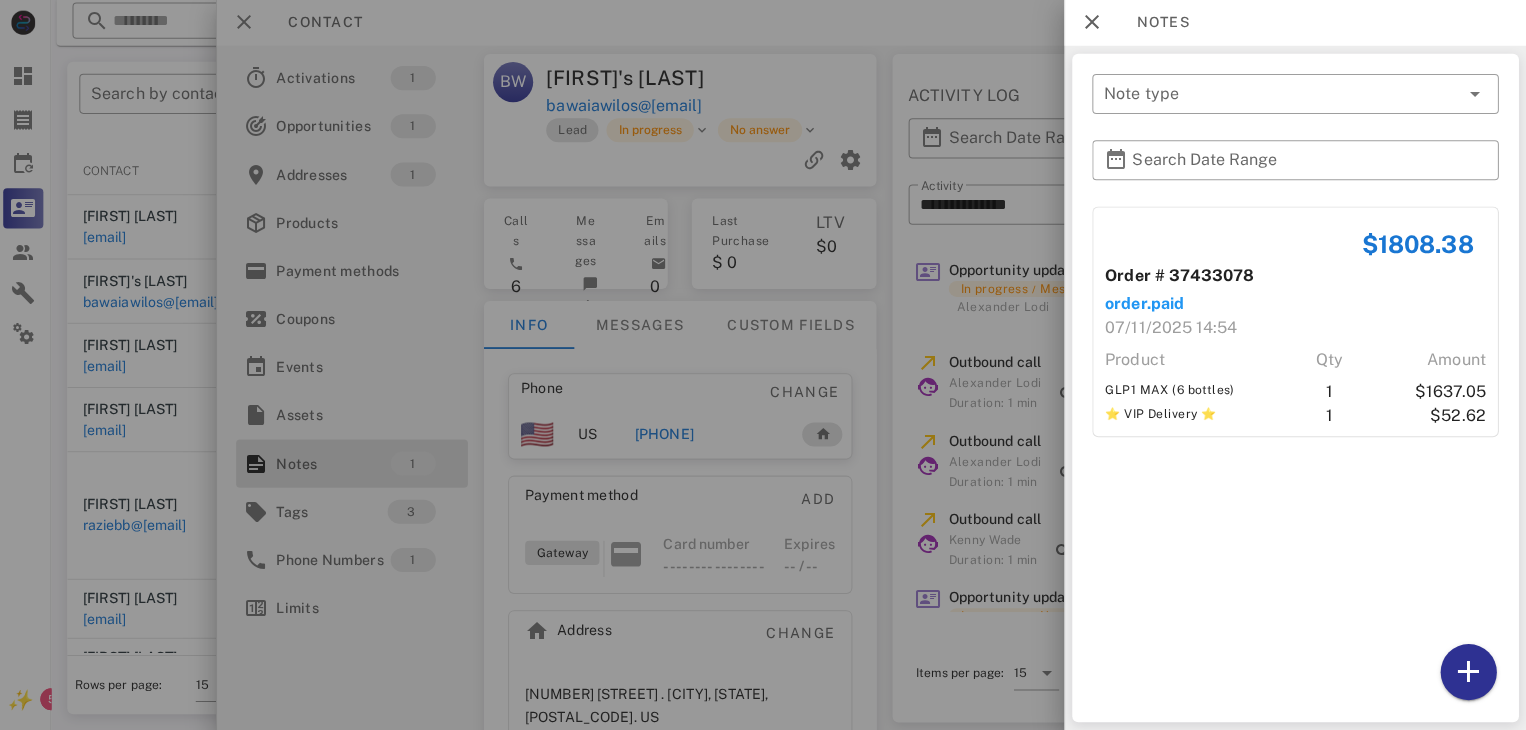 click at bounding box center (763, 365) 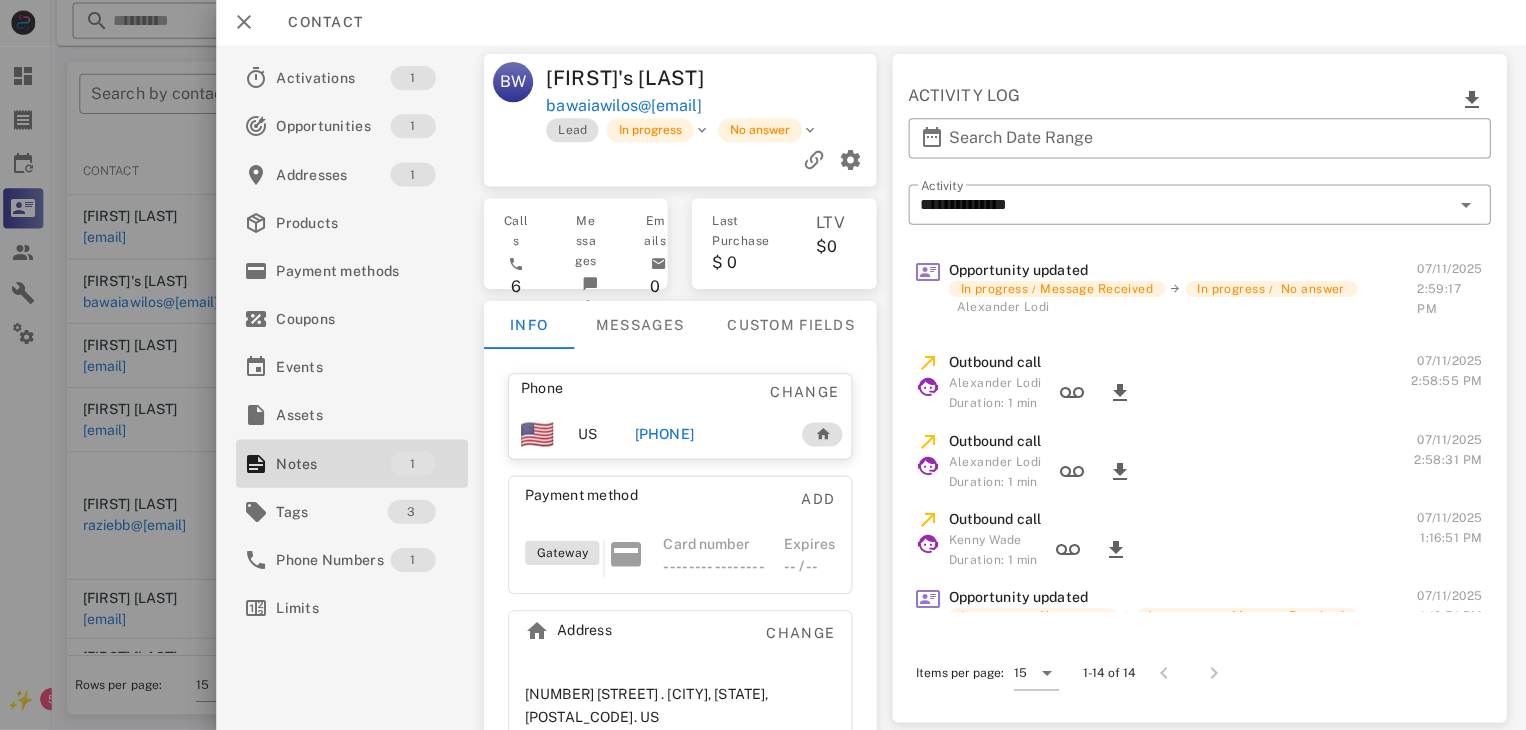 click on "+15302628023" at bounding box center [667, 435] 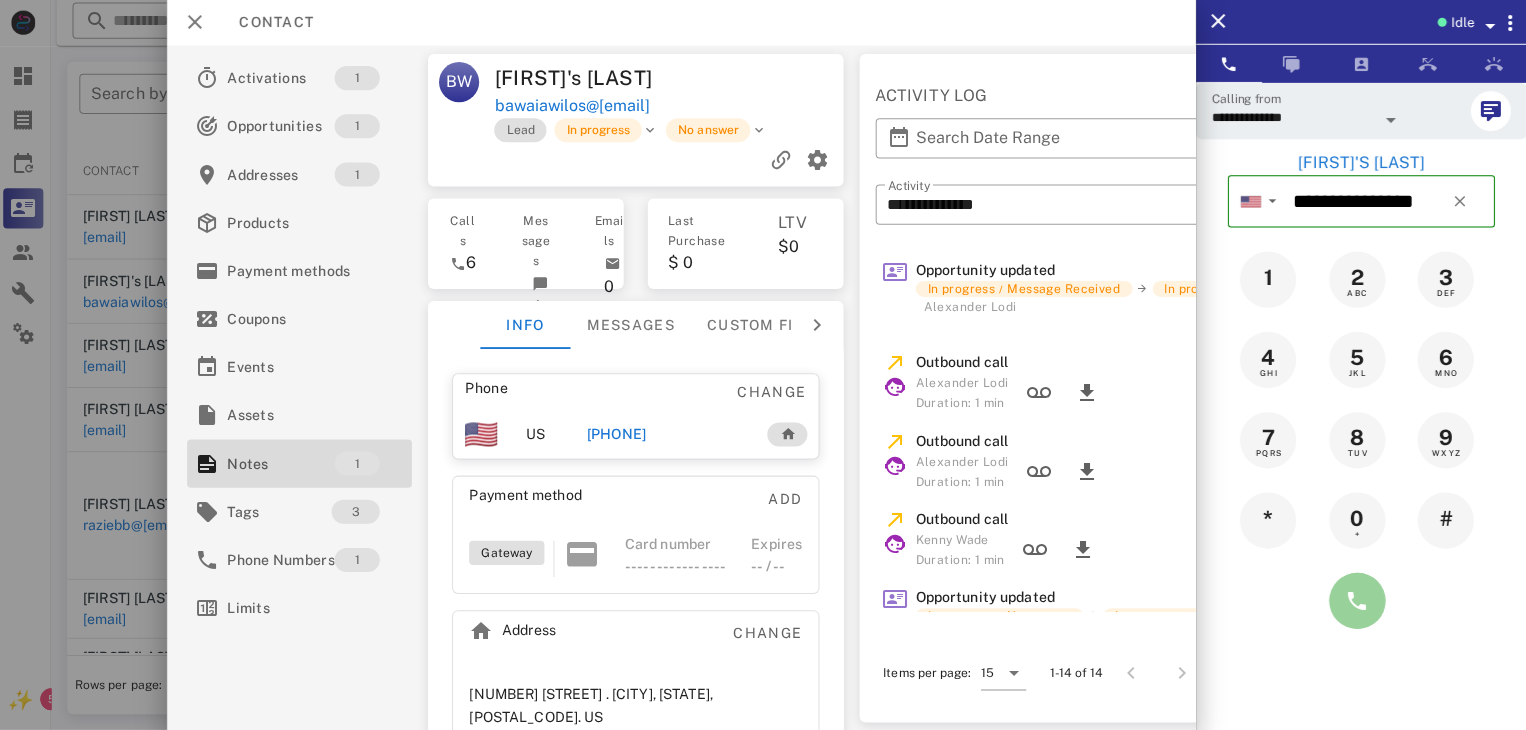 click at bounding box center [1357, 601] 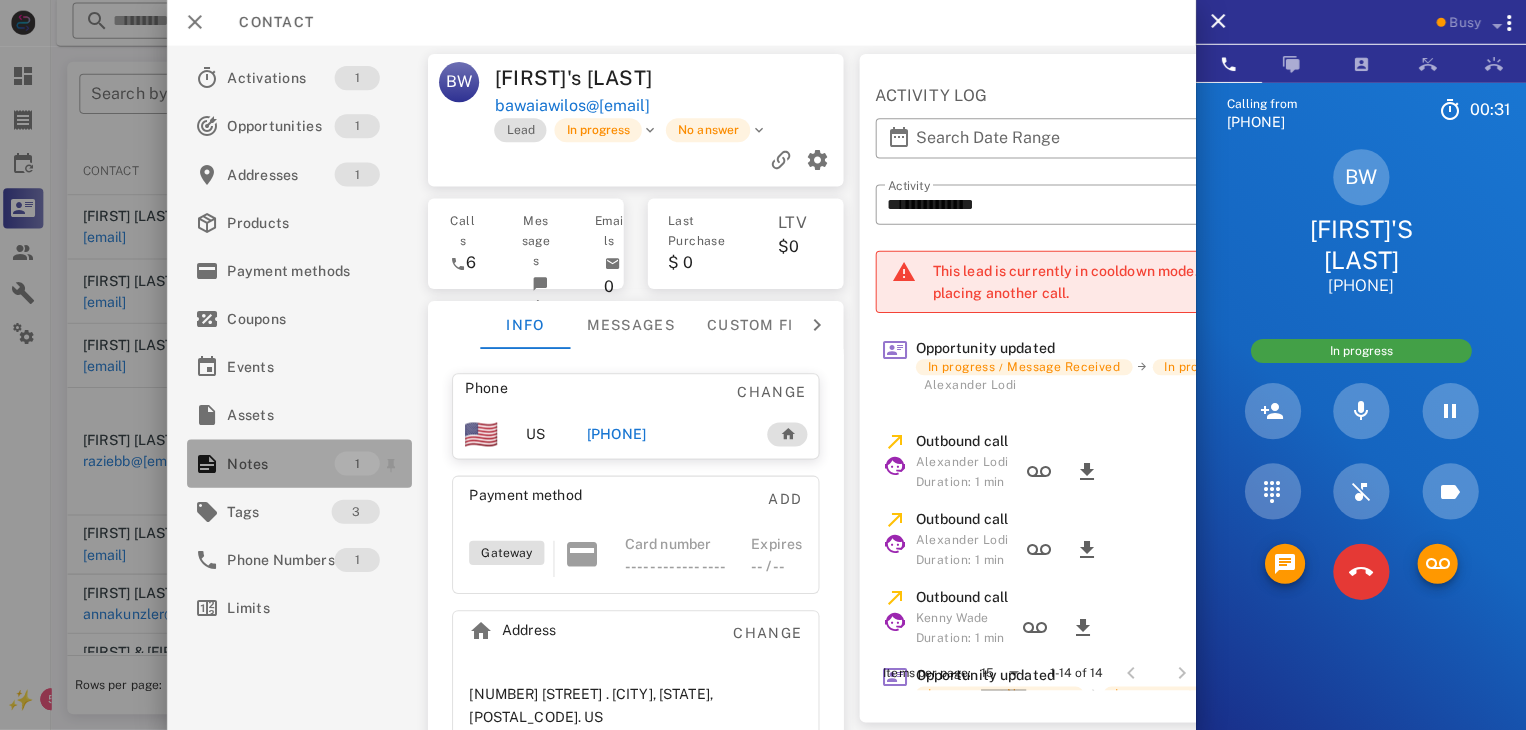 click on "Notes" at bounding box center (284, 464) 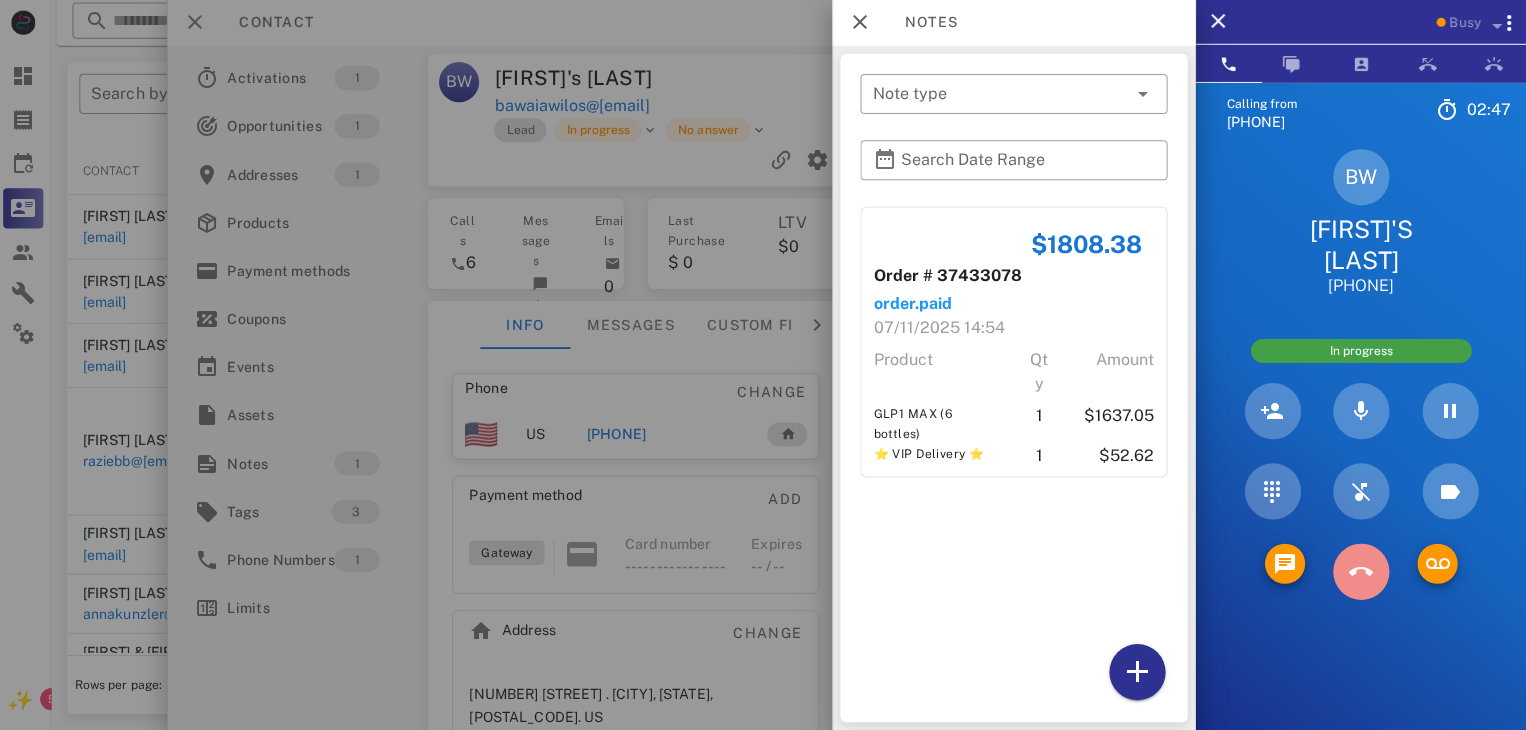 click at bounding box center (1361, 572) 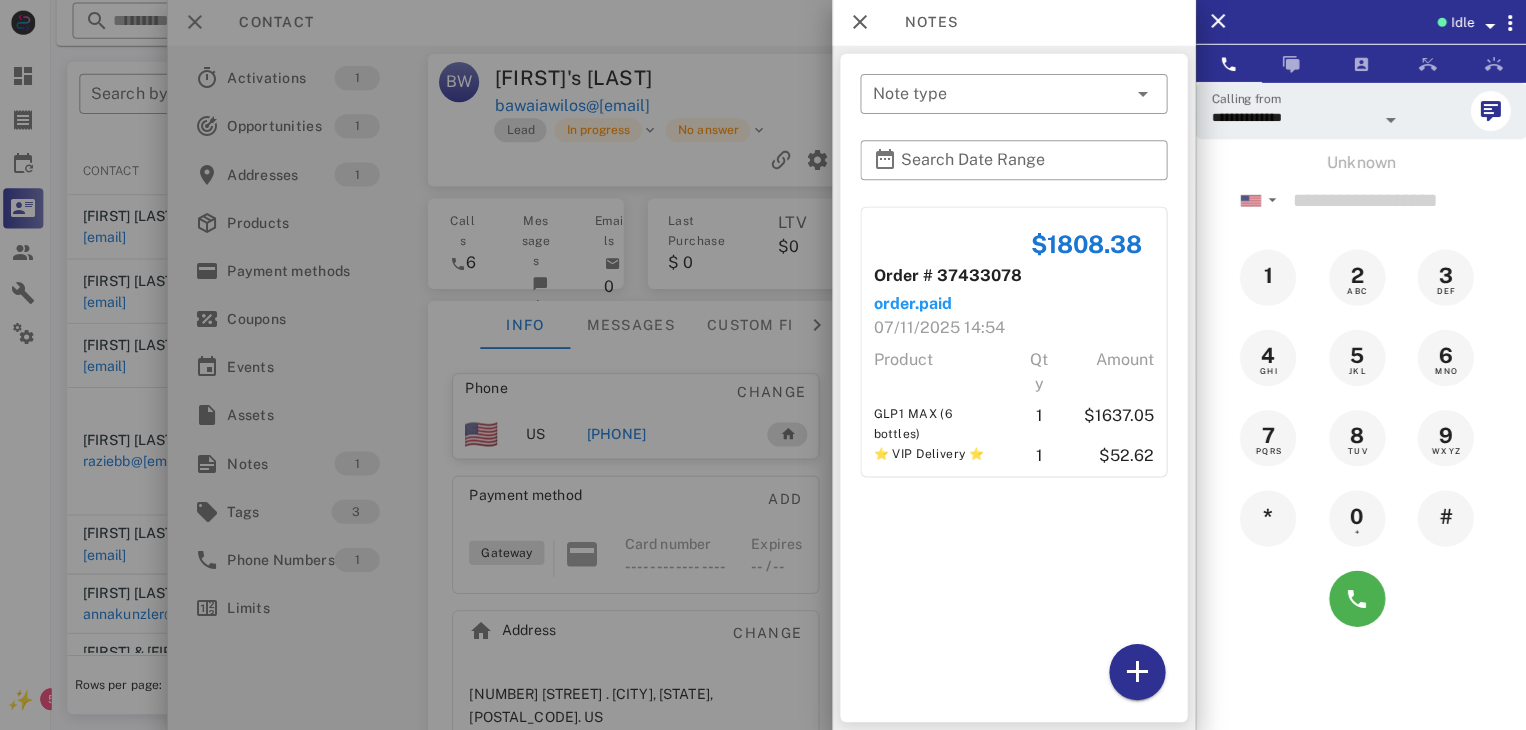 click at bounding box center (763, 365) 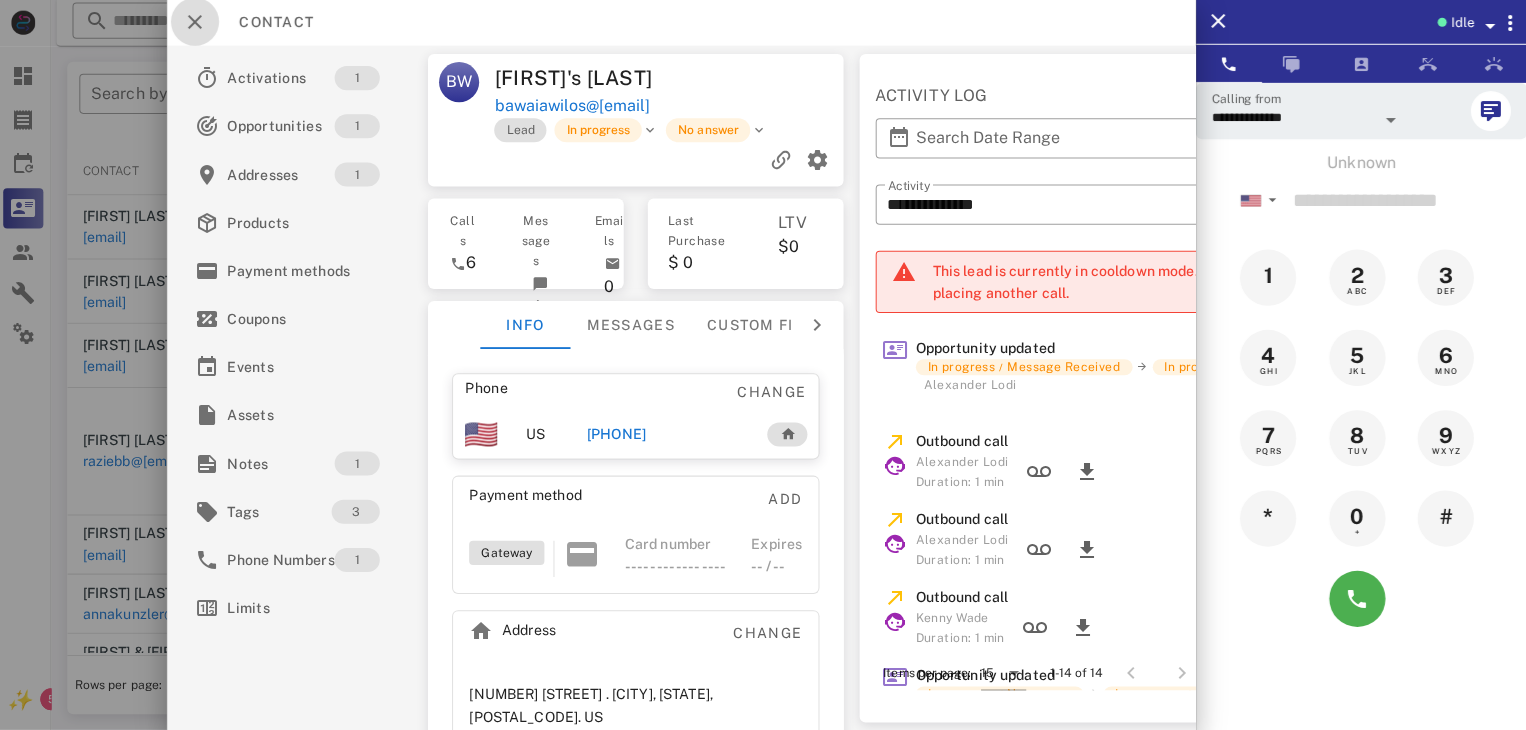 click at bounding box center [199, 24] 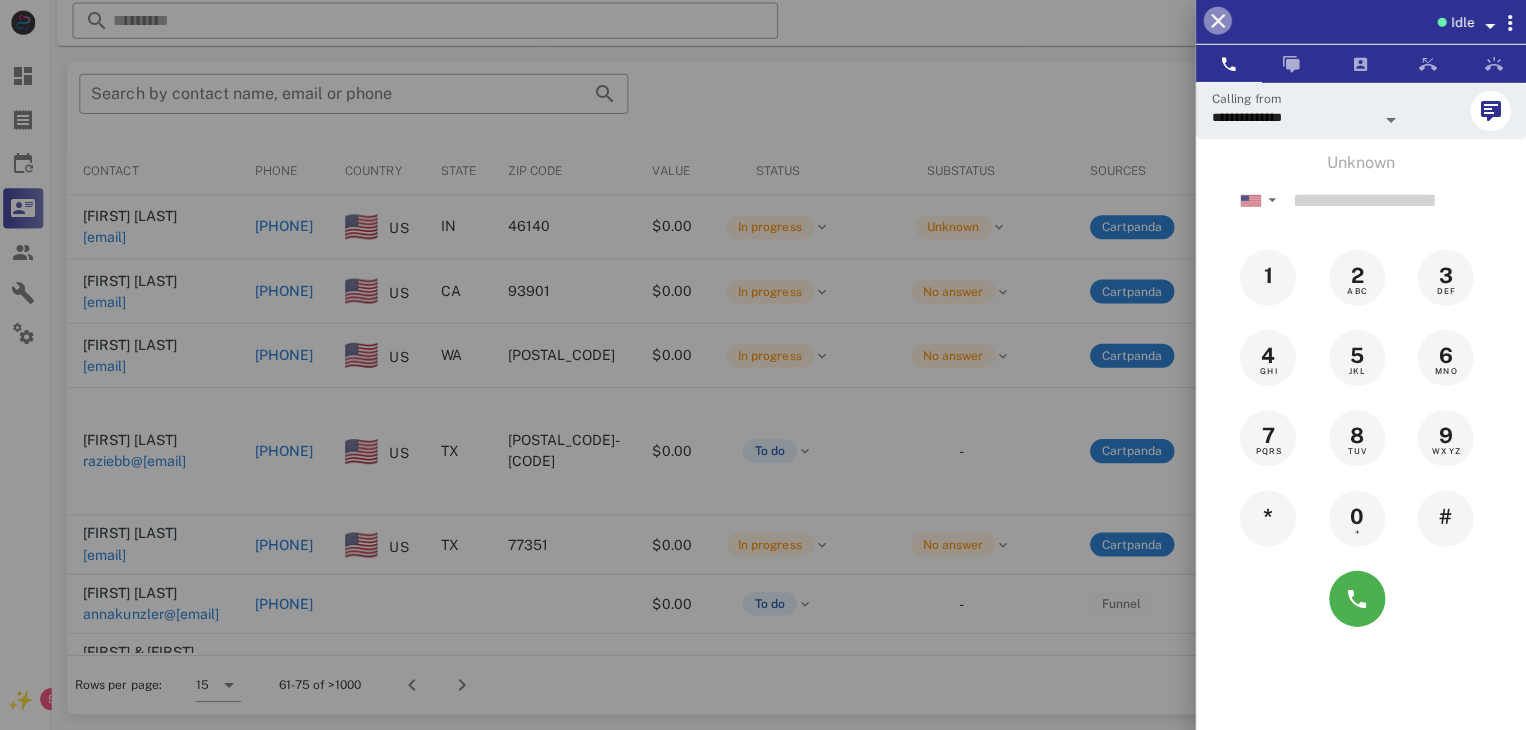 click at bounding box center [1218, 23] 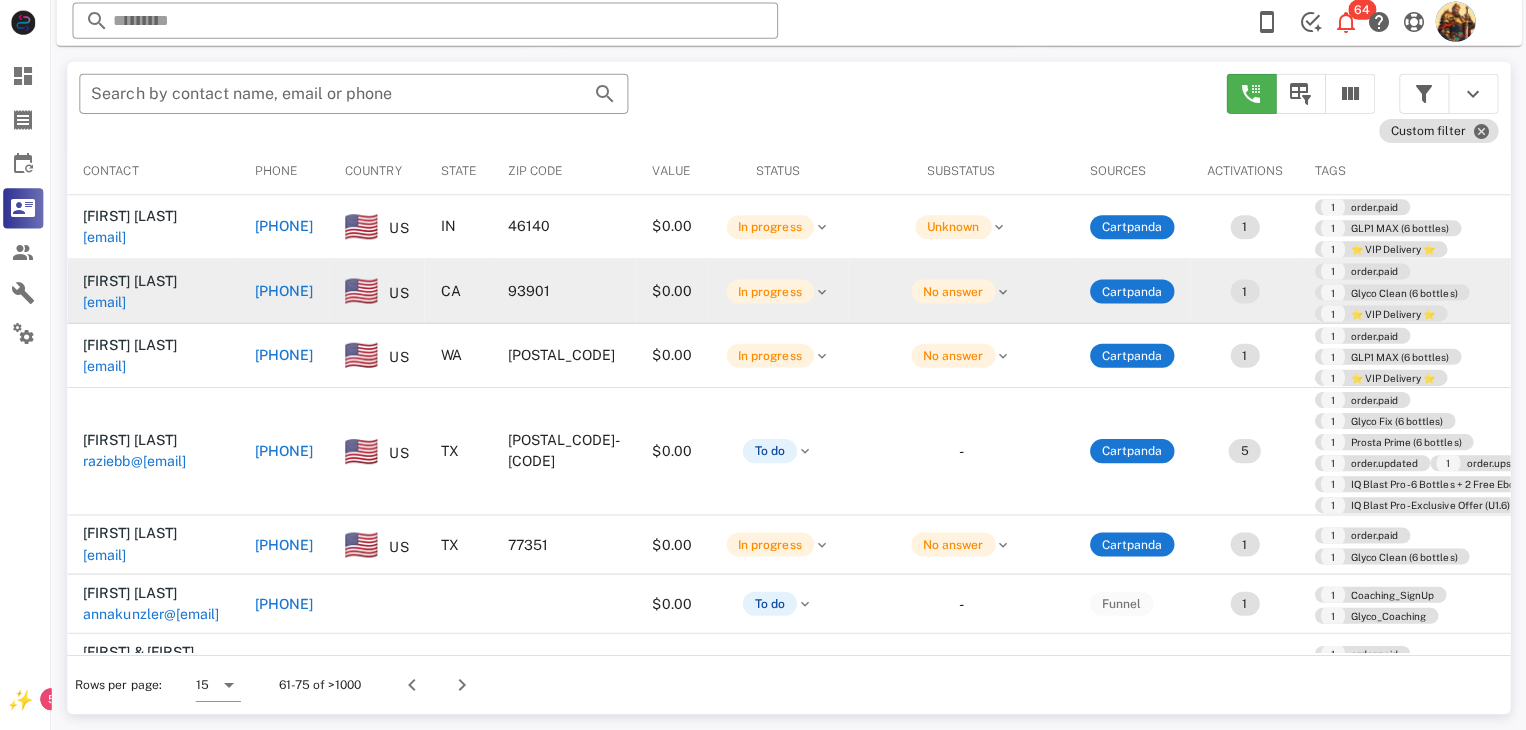 click on "angeloleyba123@gmail.com" at bounding box center (109, 303) 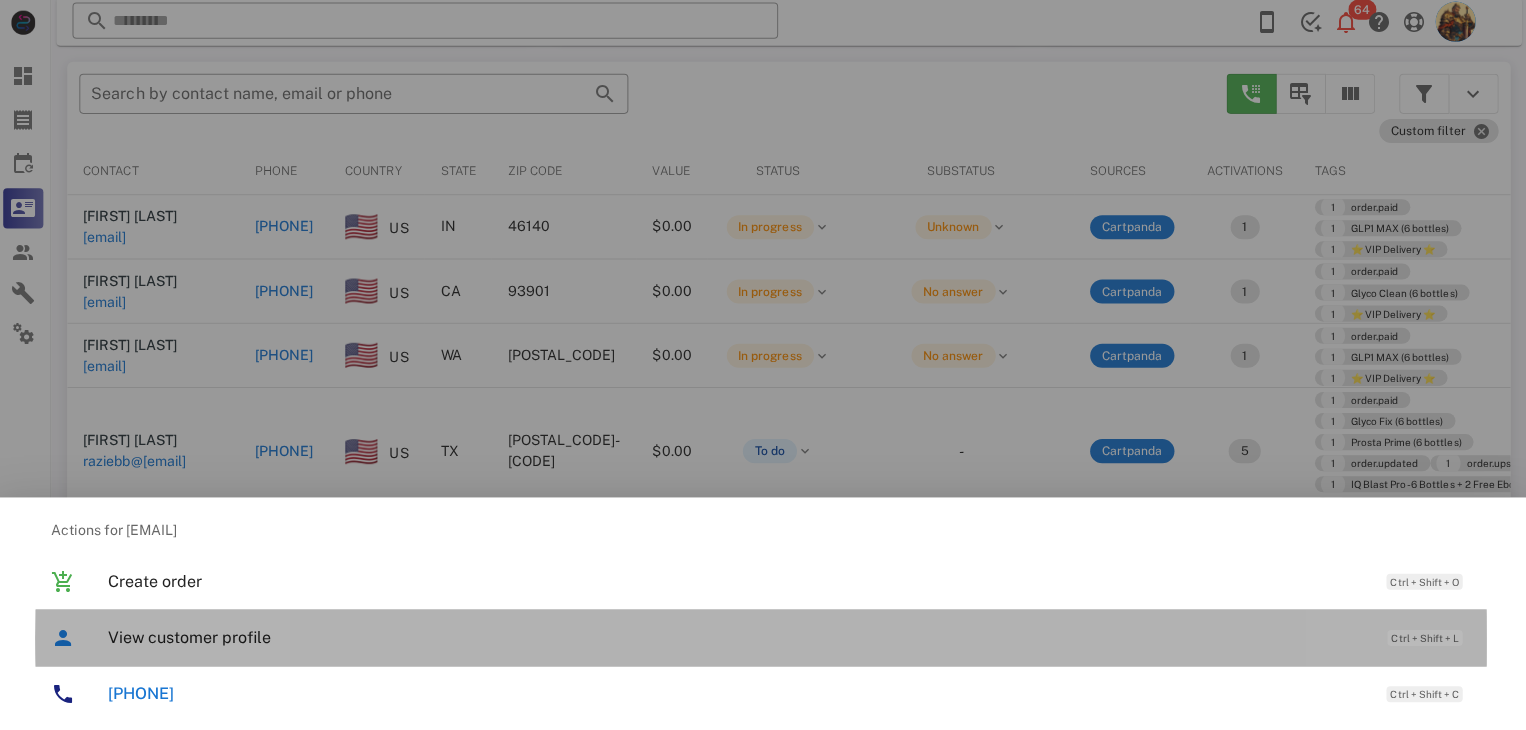 click on "View customer profile Ctrl + Shift + L" at bounding box center (791, 637) 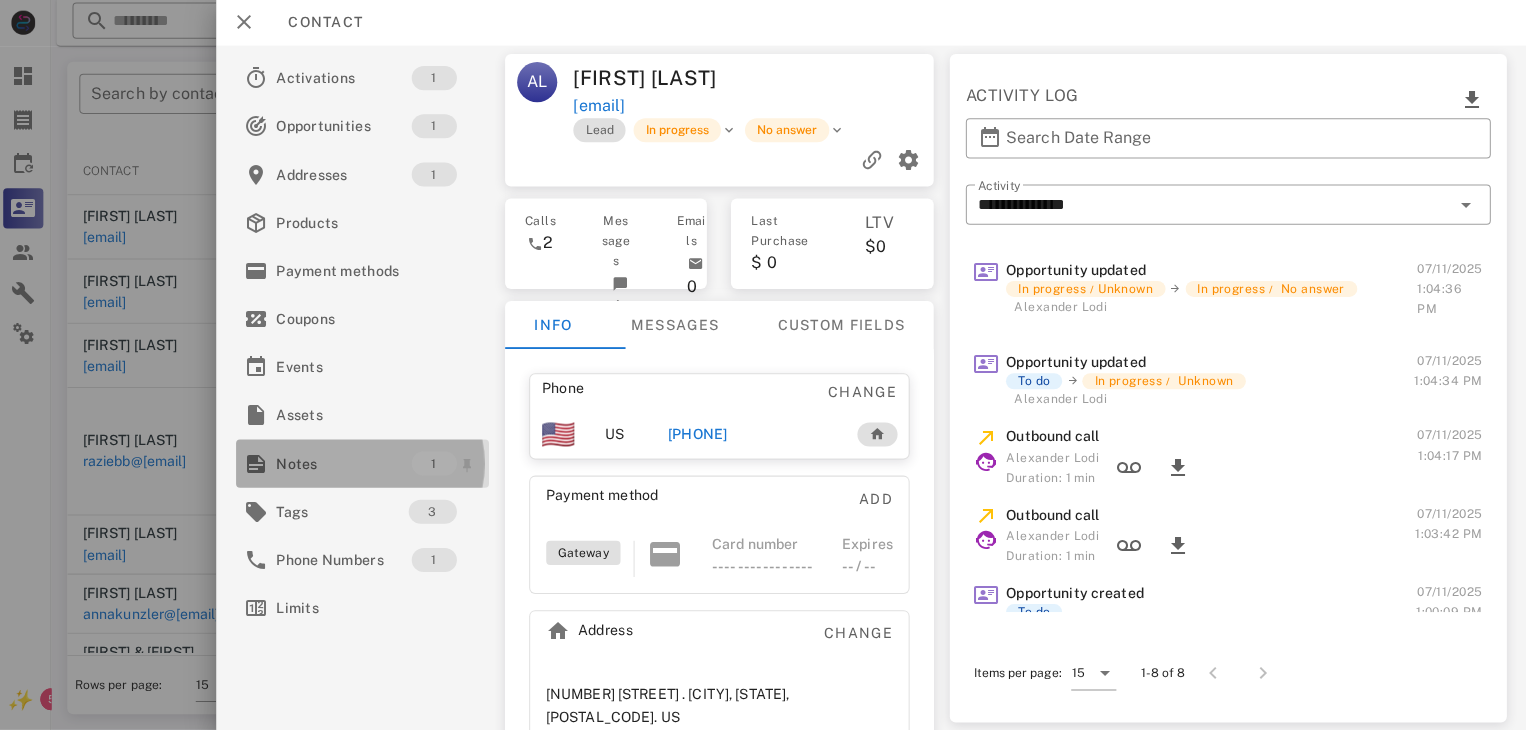 click on "Notes" at bounding box center (347, 464) 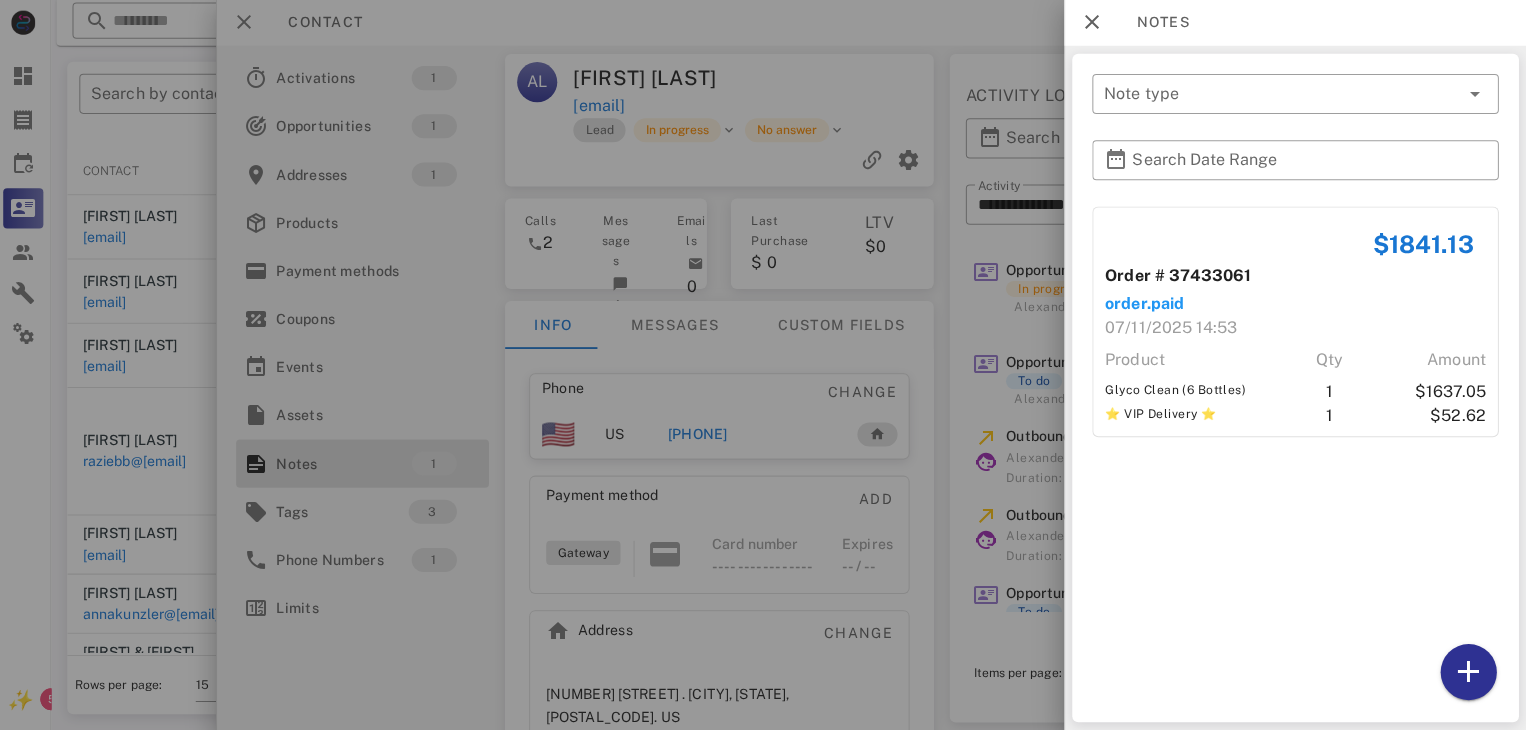 click at bounding box center (763, 365) 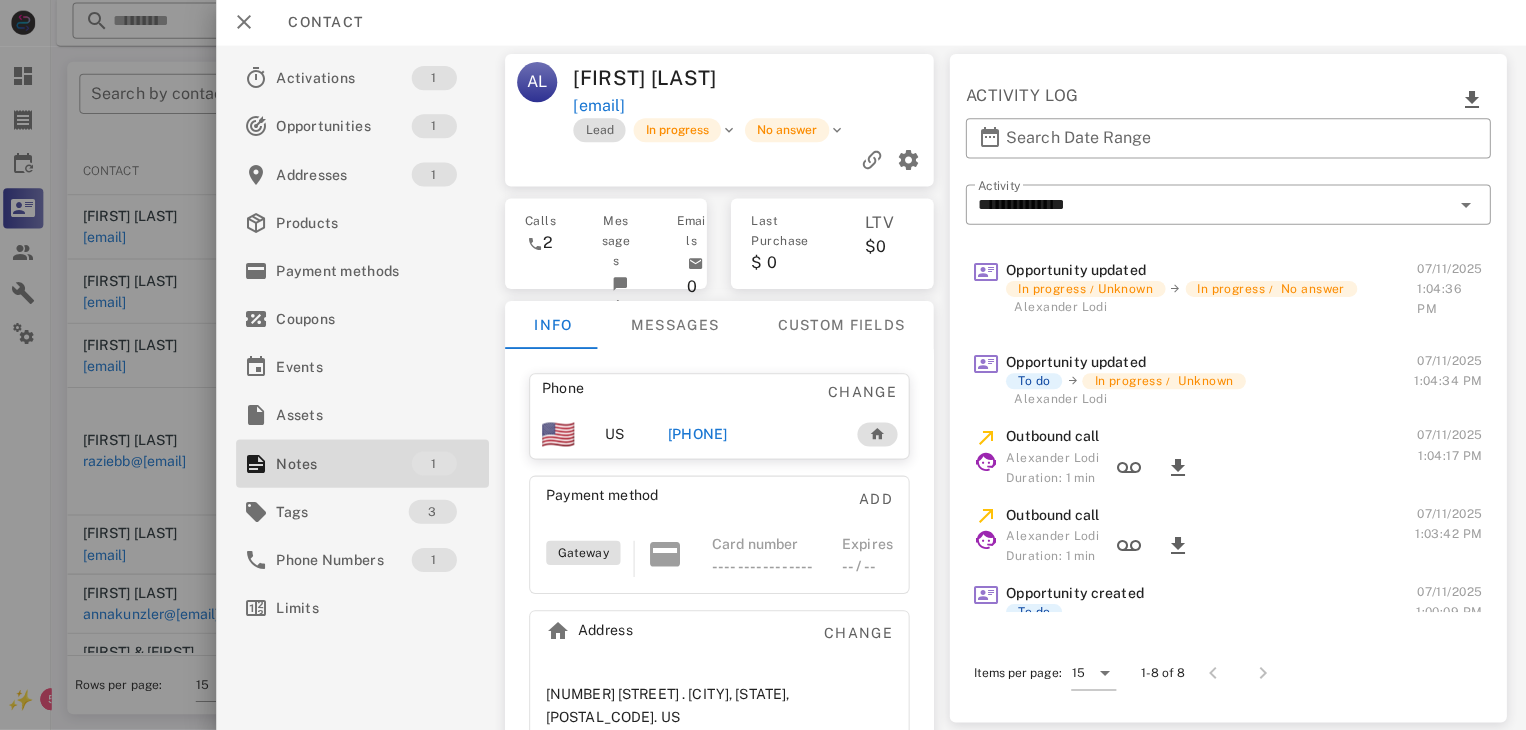 click on "+18016088696" at bounding box center [700, 435] 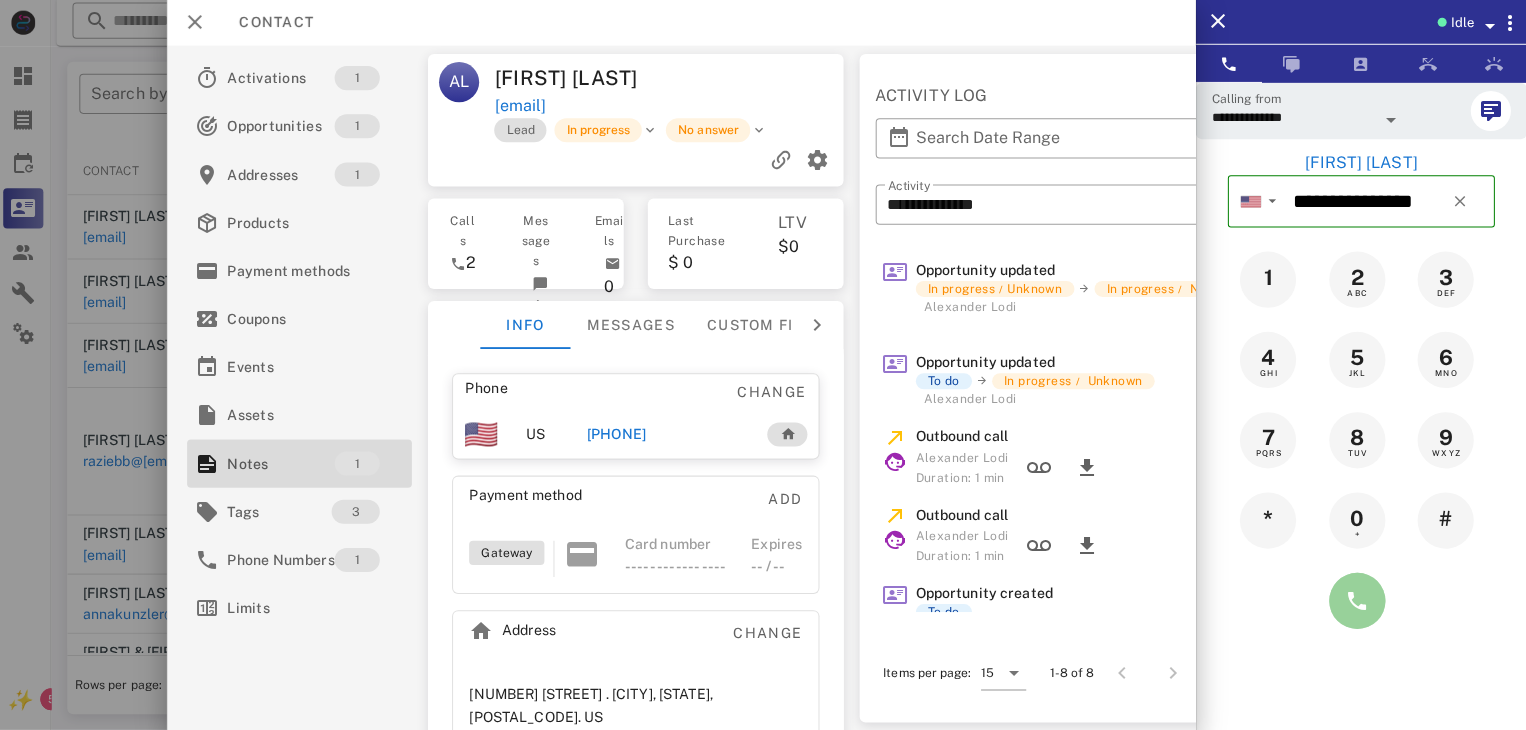 click at bounding box center [1357, 601] 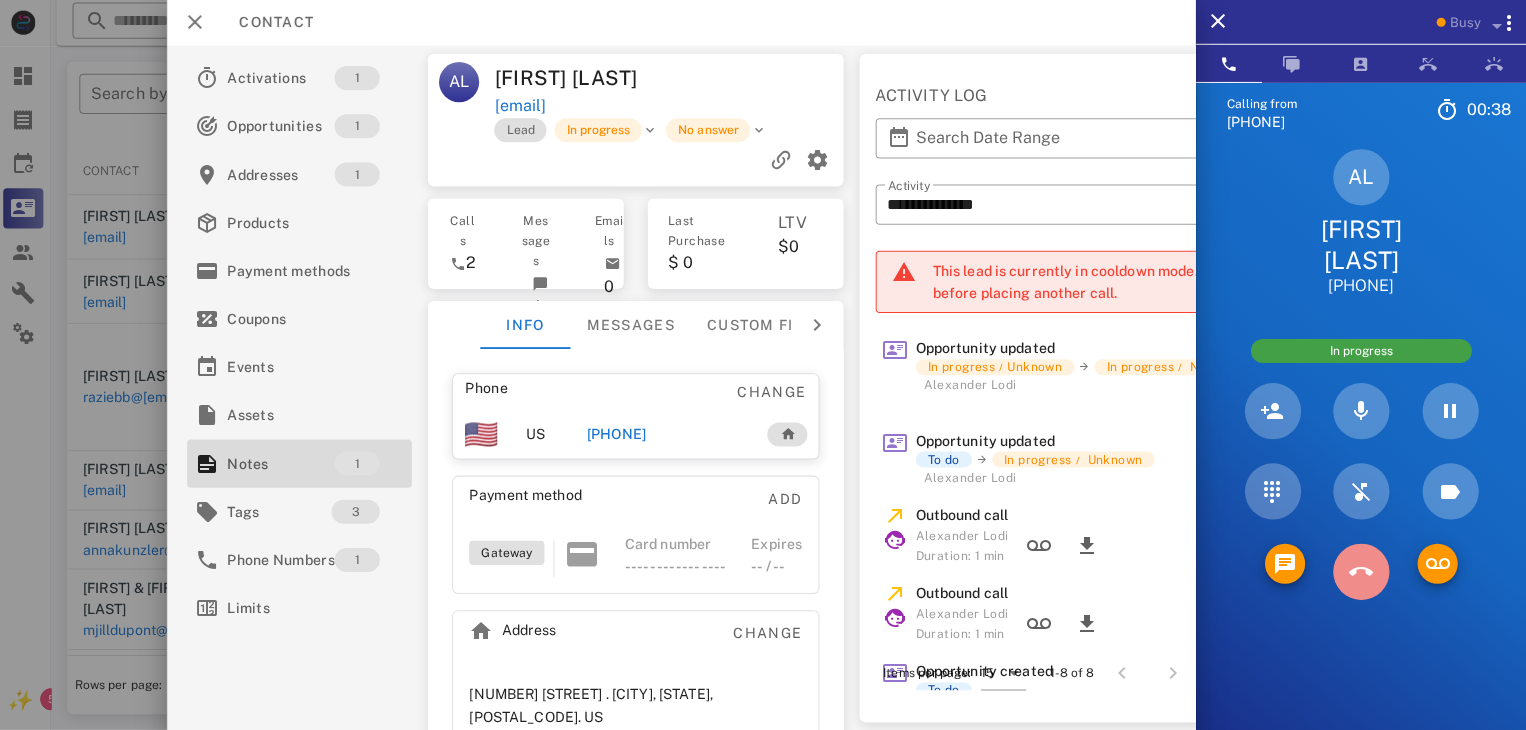 click at bounding box center (1361, 572) 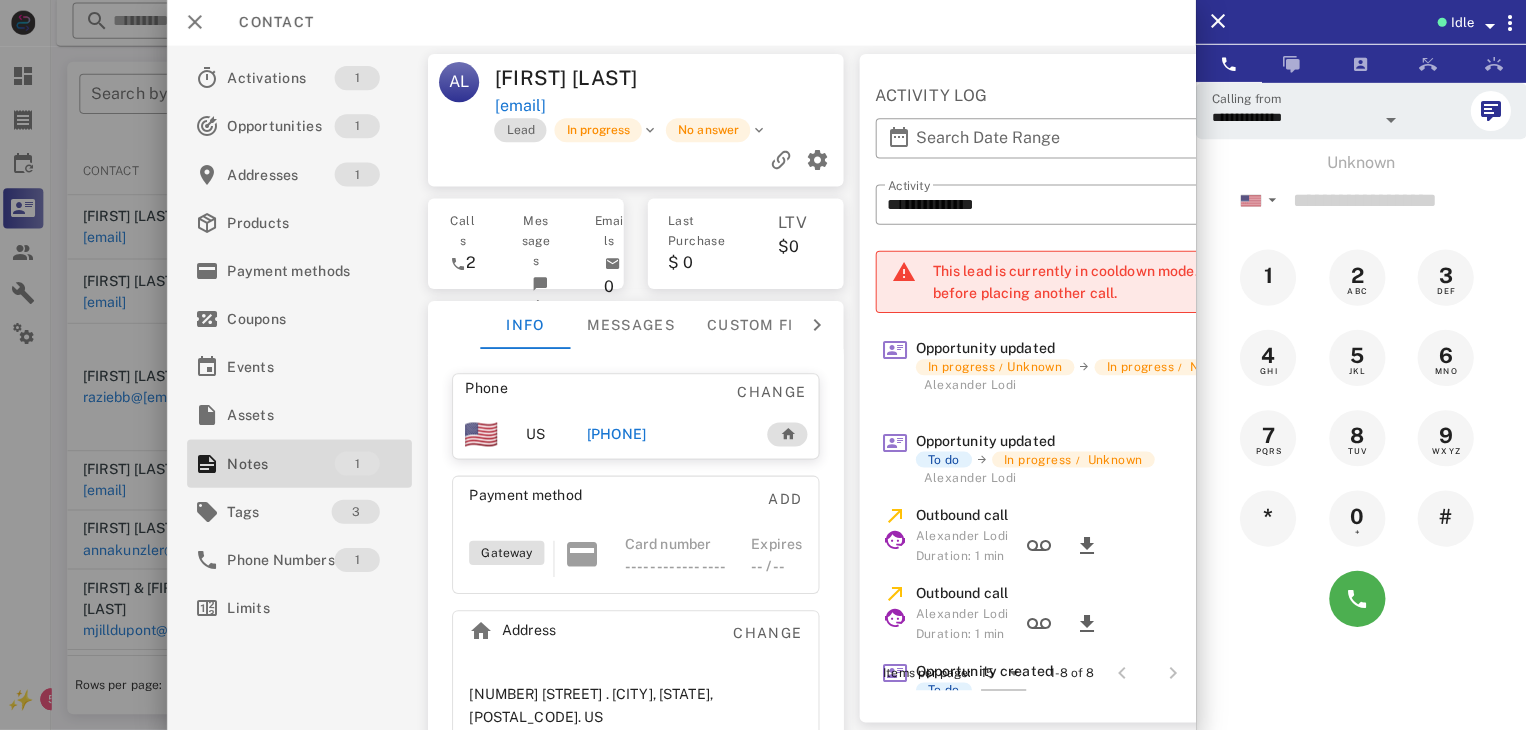 click at bounding box center (763, 365) 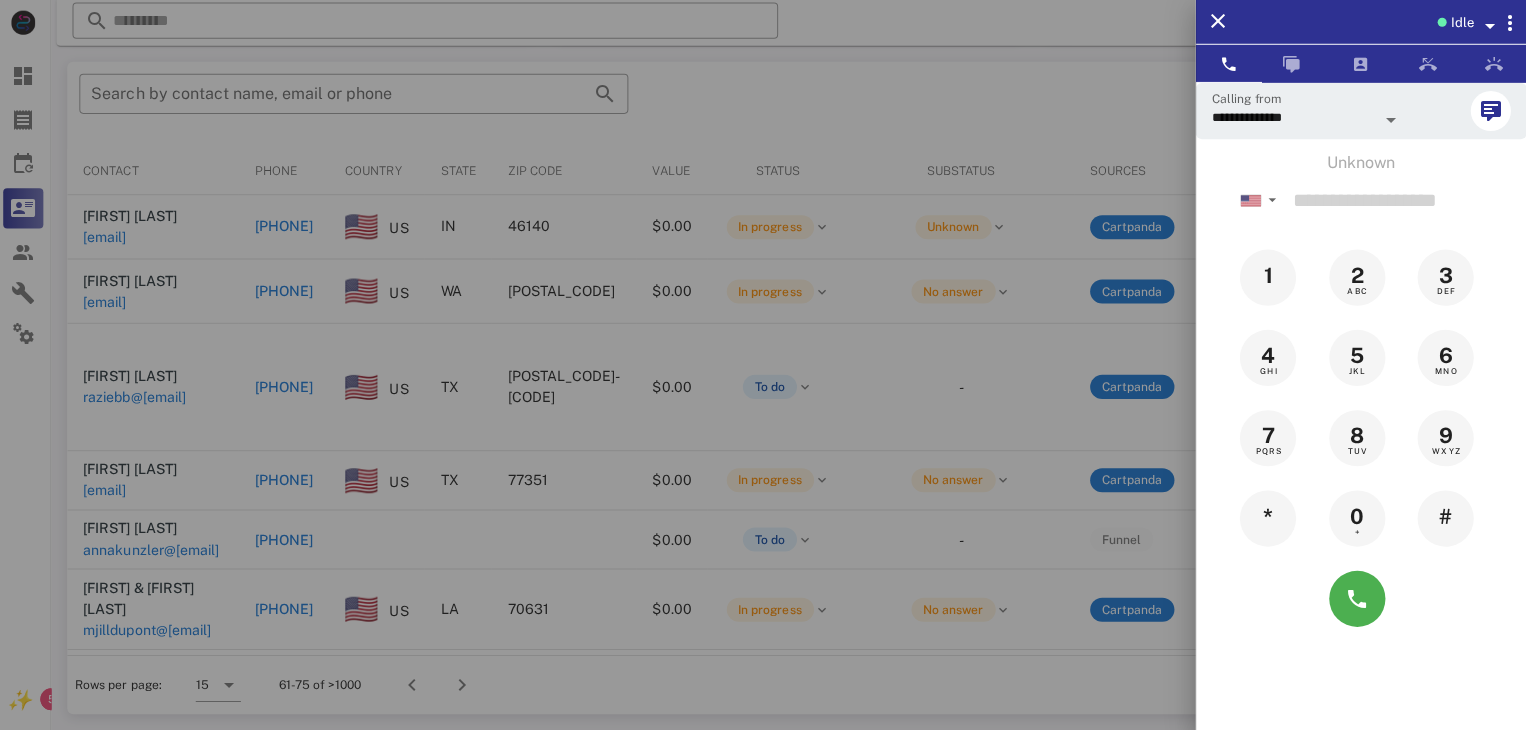 click at bounding box center [763, 365] 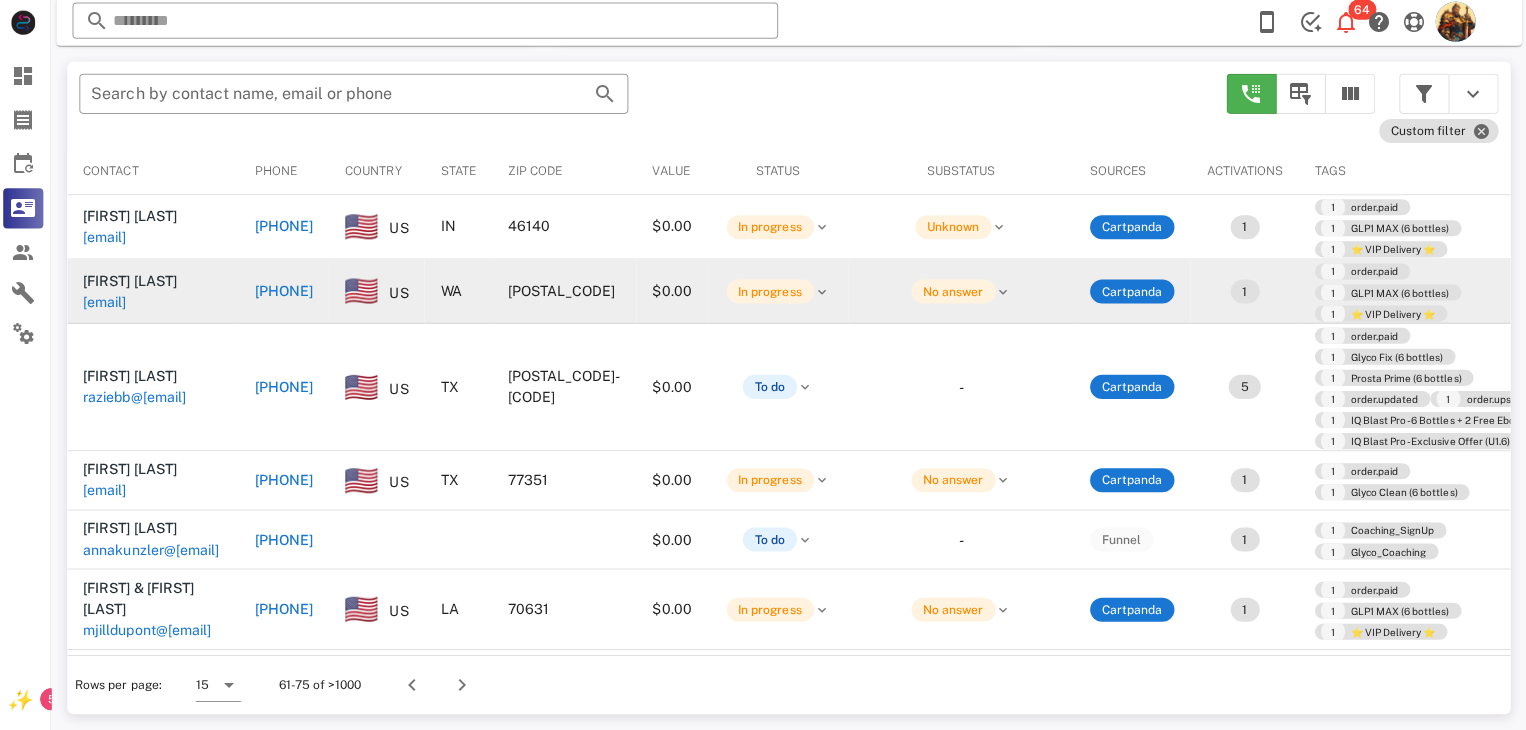 click on "dhtoutle@yahoo.com" at bounding box center (109, 303) 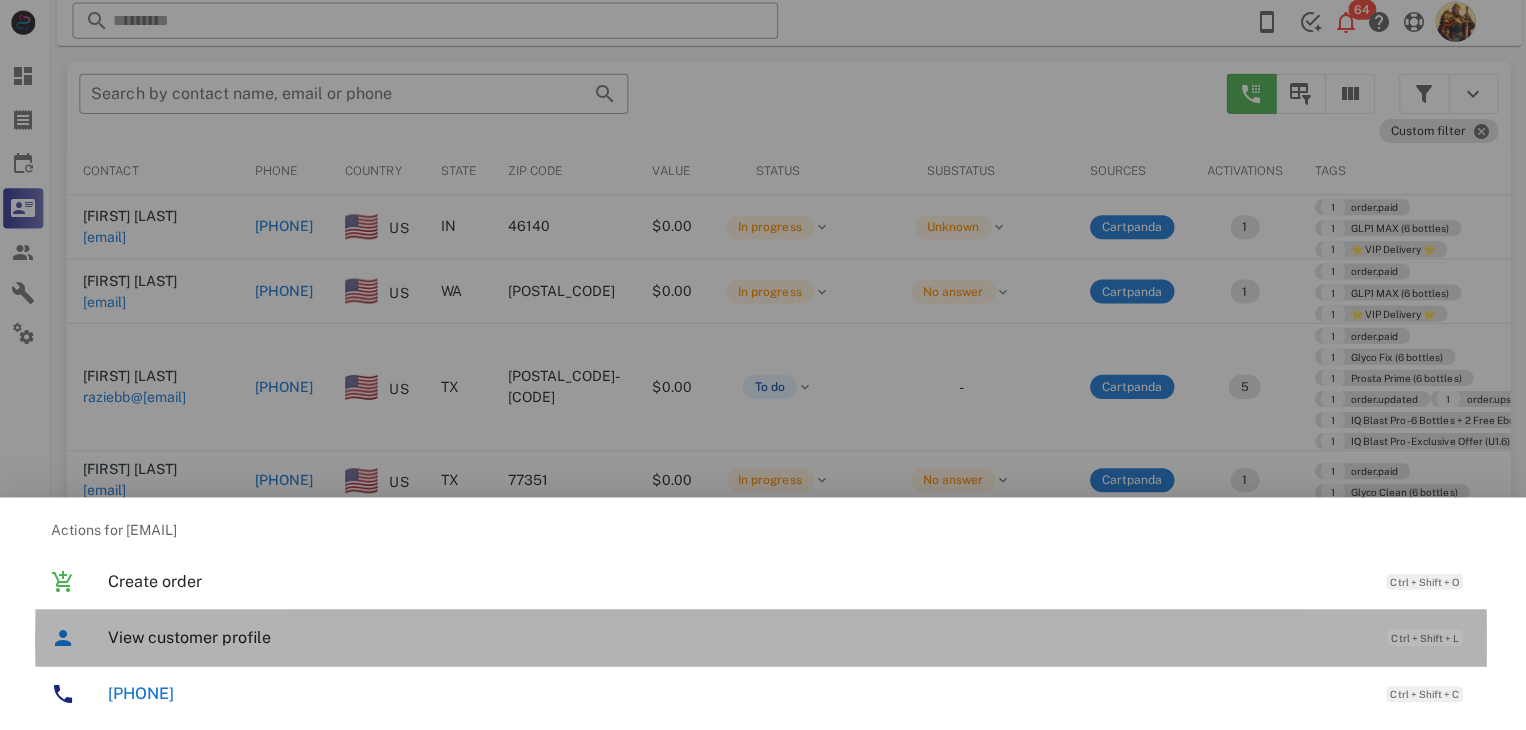 click on "View customer profile Ctrl + Shift + L" at bounding box center (791, 637) 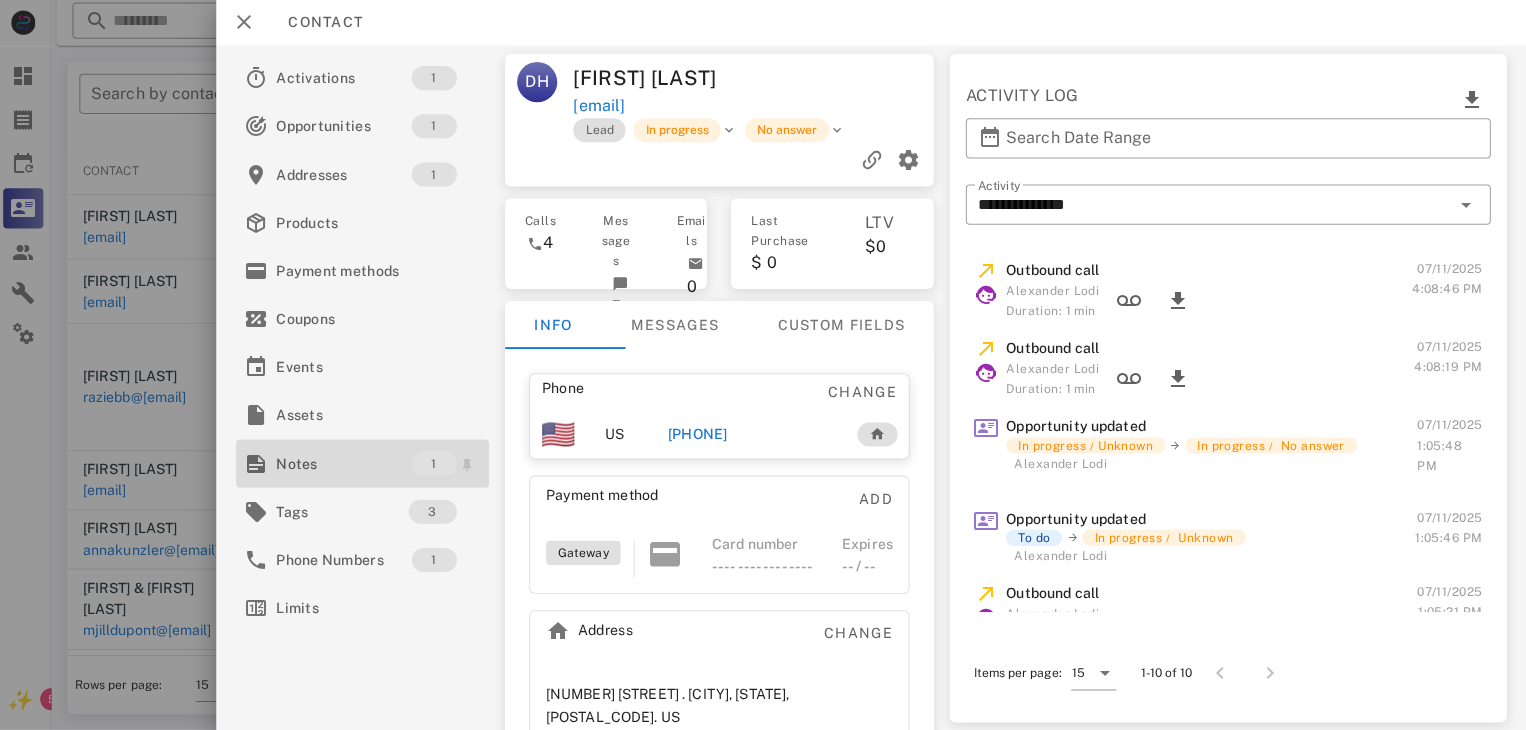 click on "Notes" at bounding box center [347, 464] 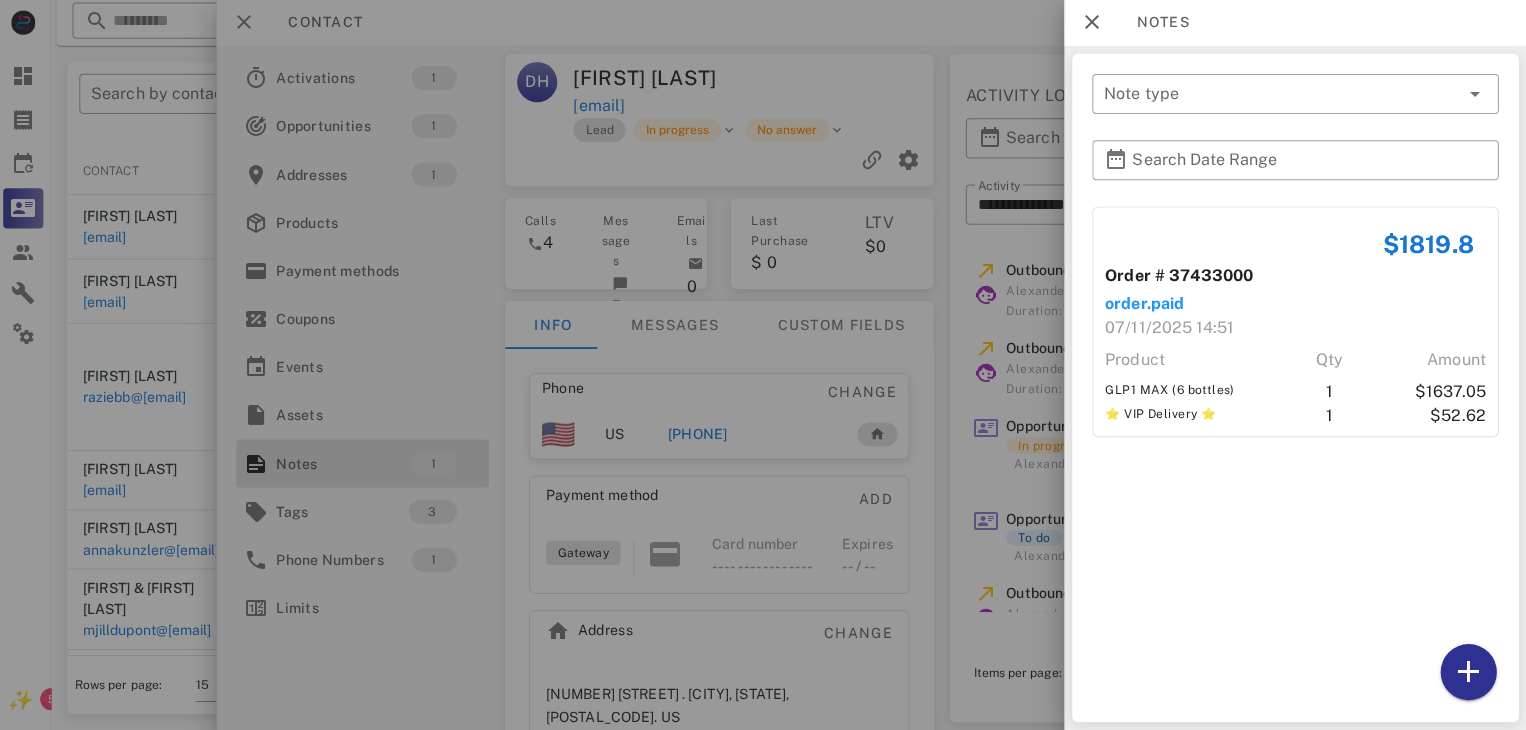 click at bounding box center (763, 365) 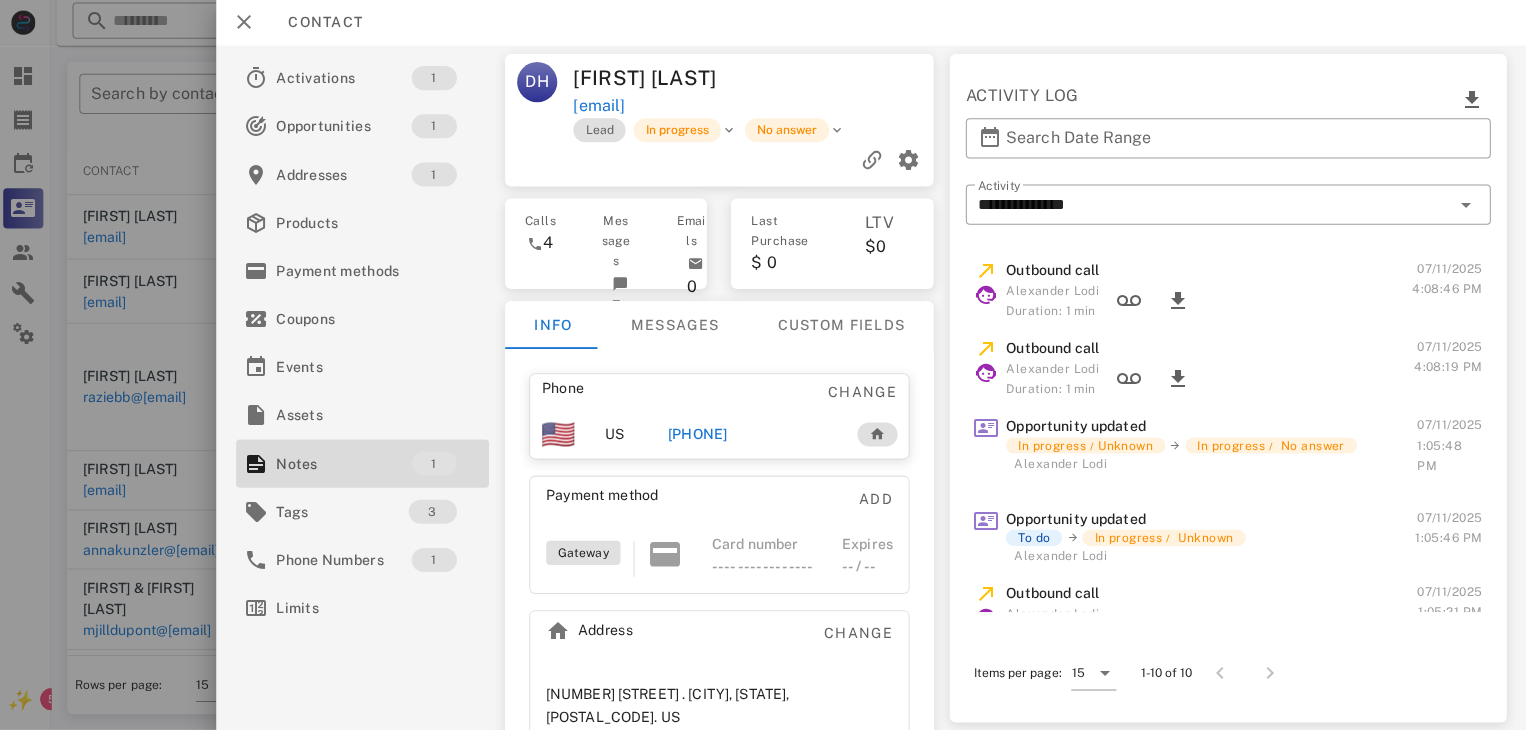click on "+13609070332" at bounding box center [700, 435] 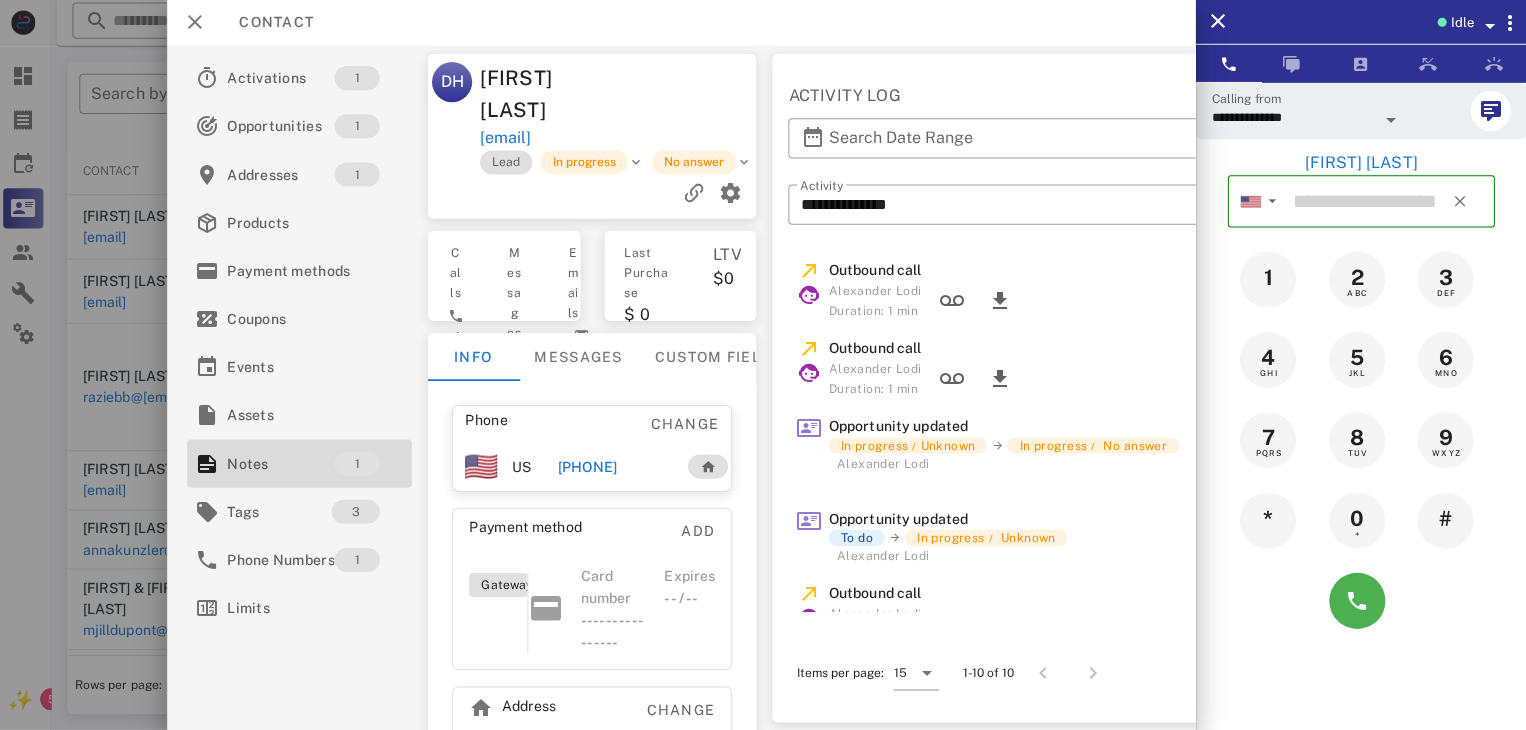 type on "**********" 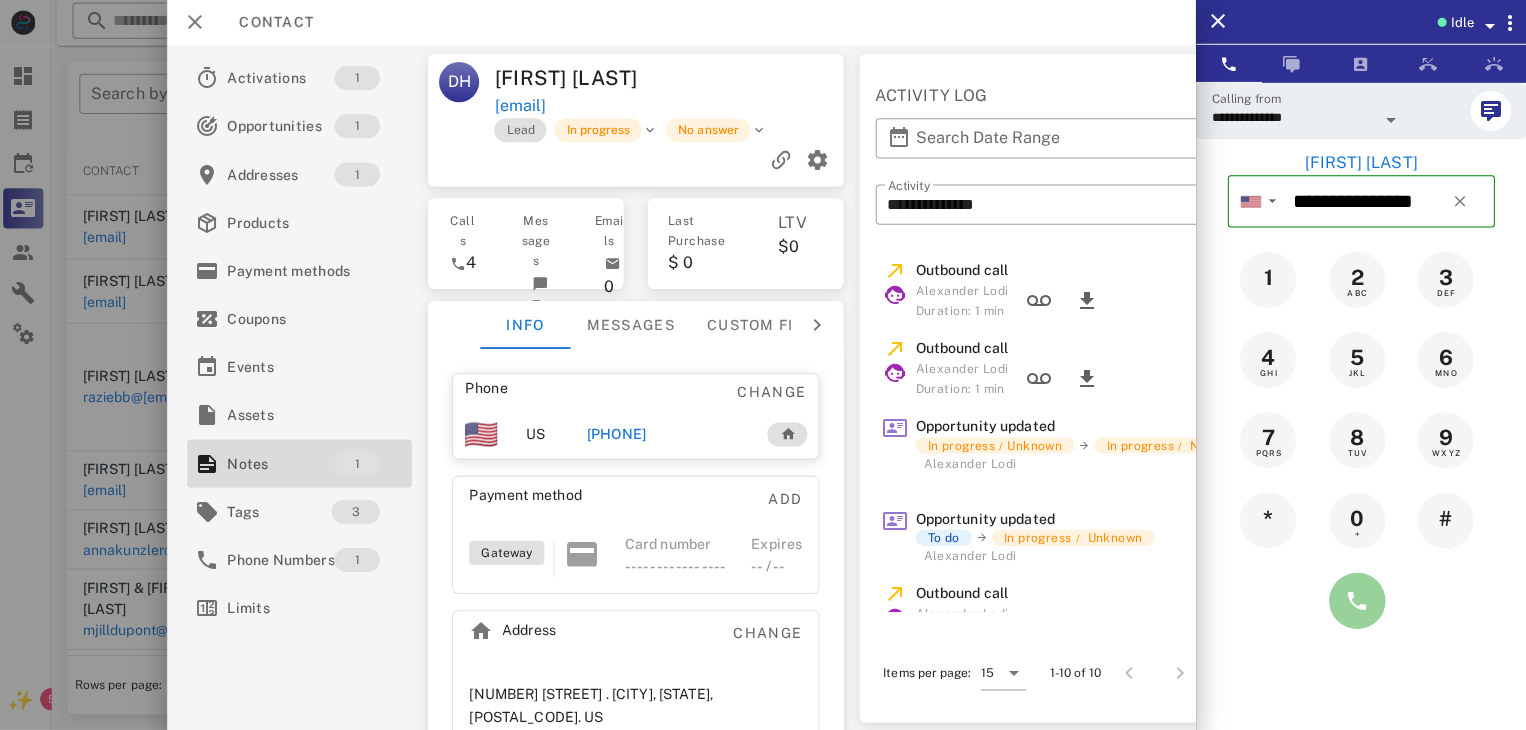click at bounding box center (1357, 601) 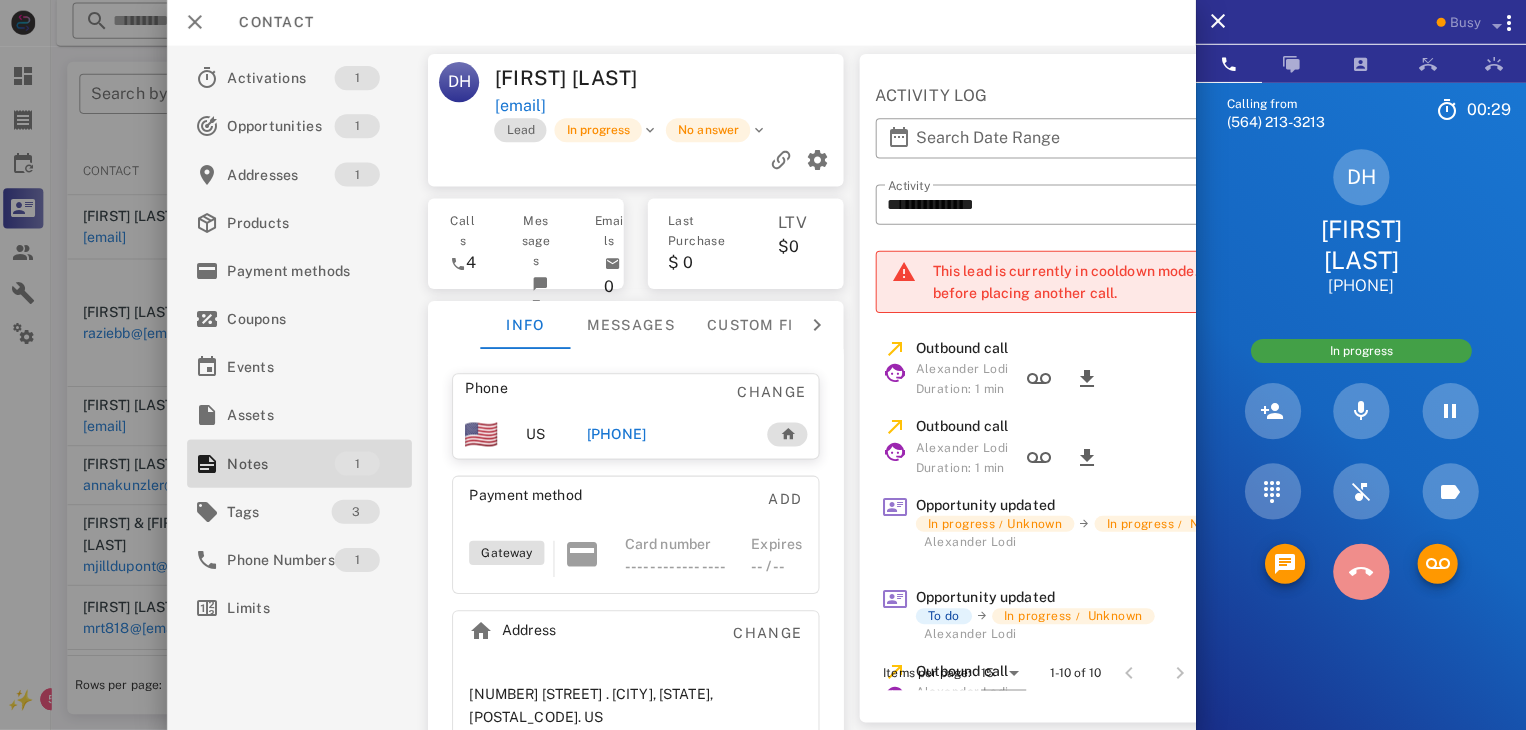click at bounding box center (1361, 572) 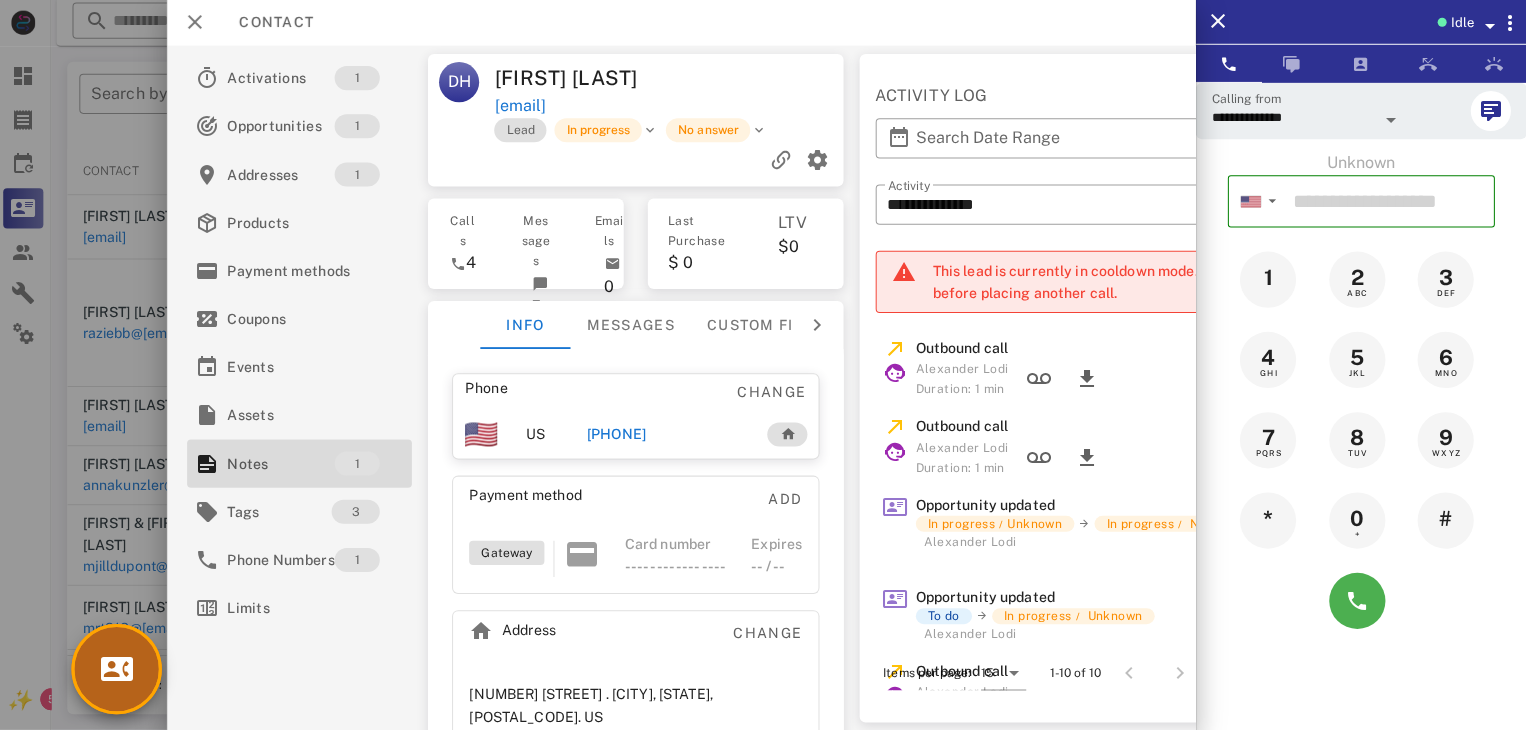click at bounding box center (121, 669) 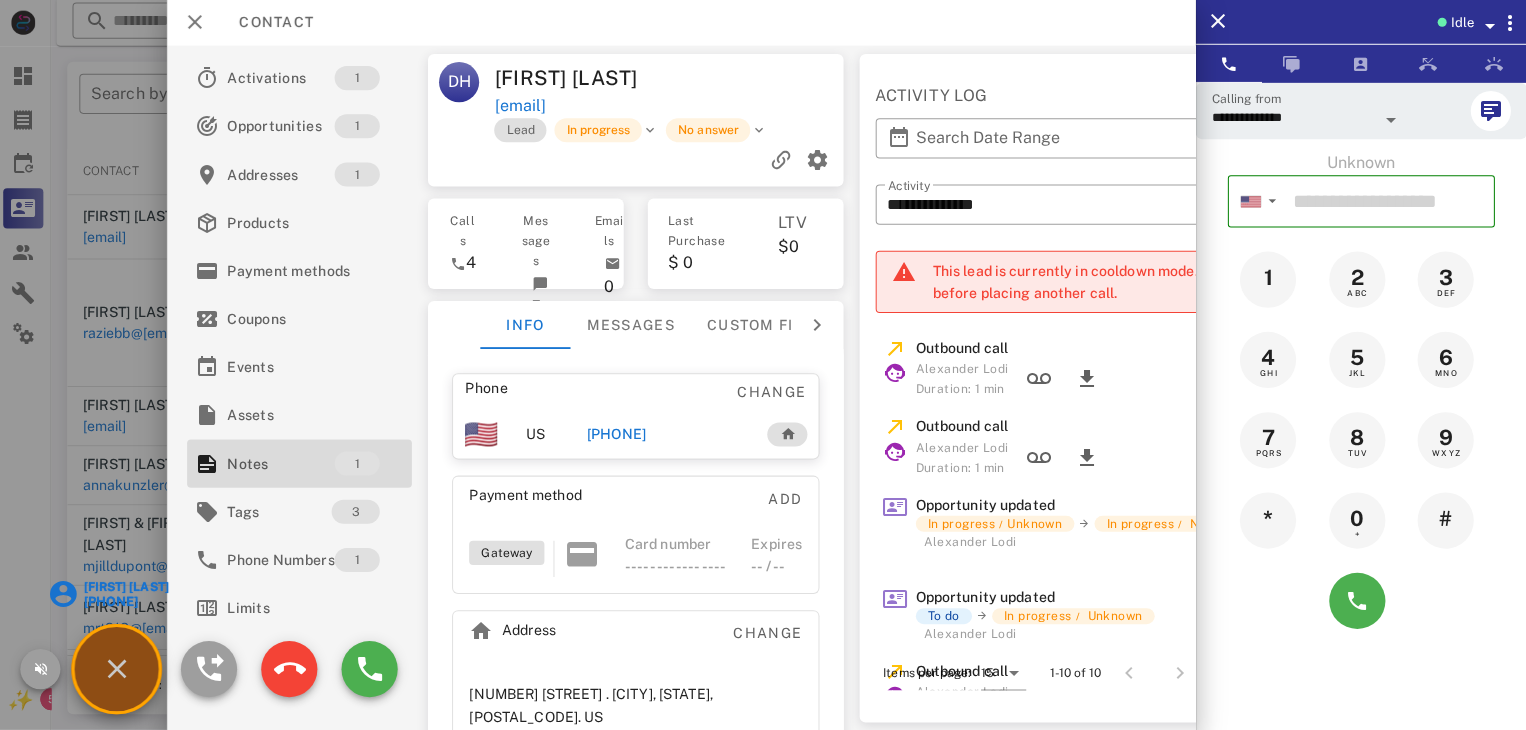 click on "Bevee Twain" at bounding box center (129, 587) 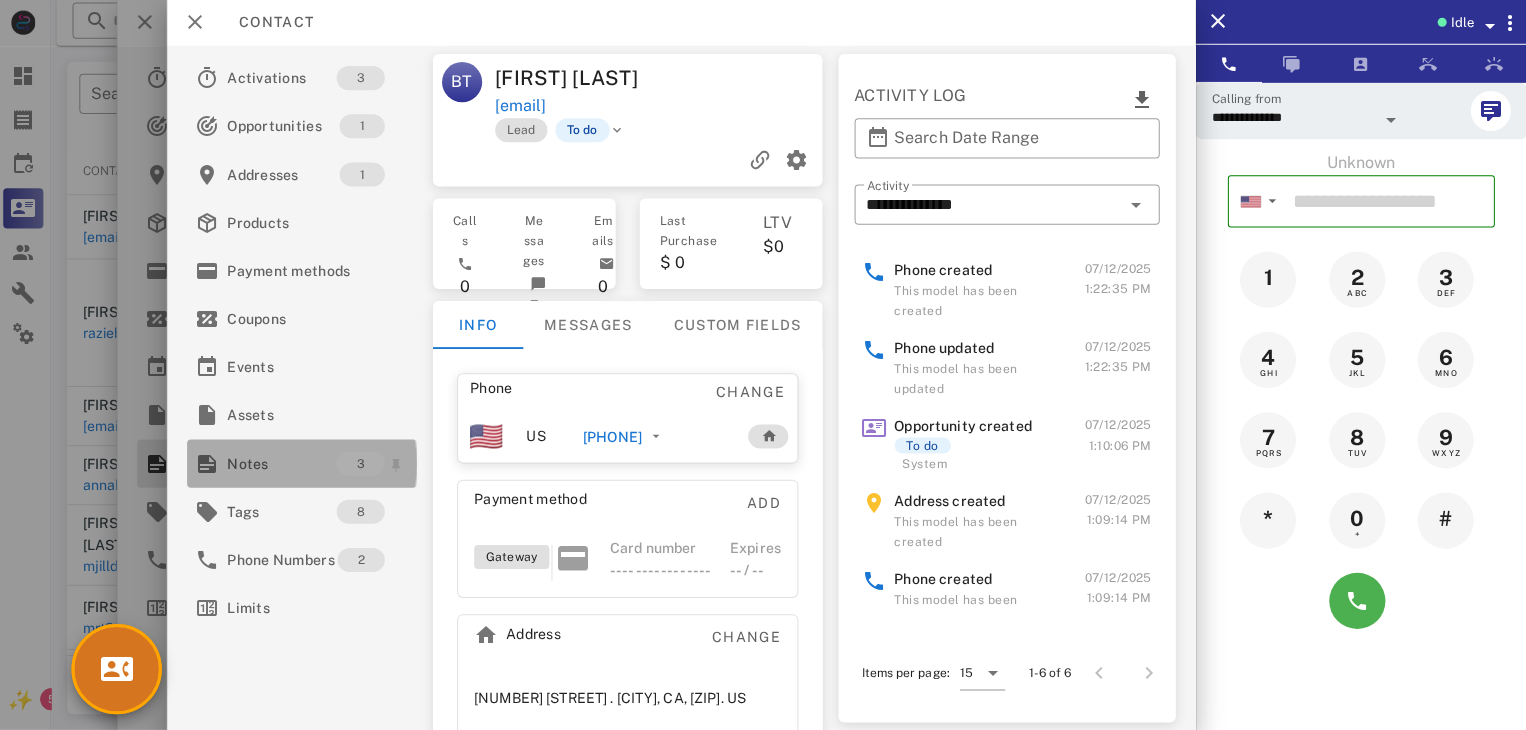 click on "Notes" at bounding box center (285, 464) 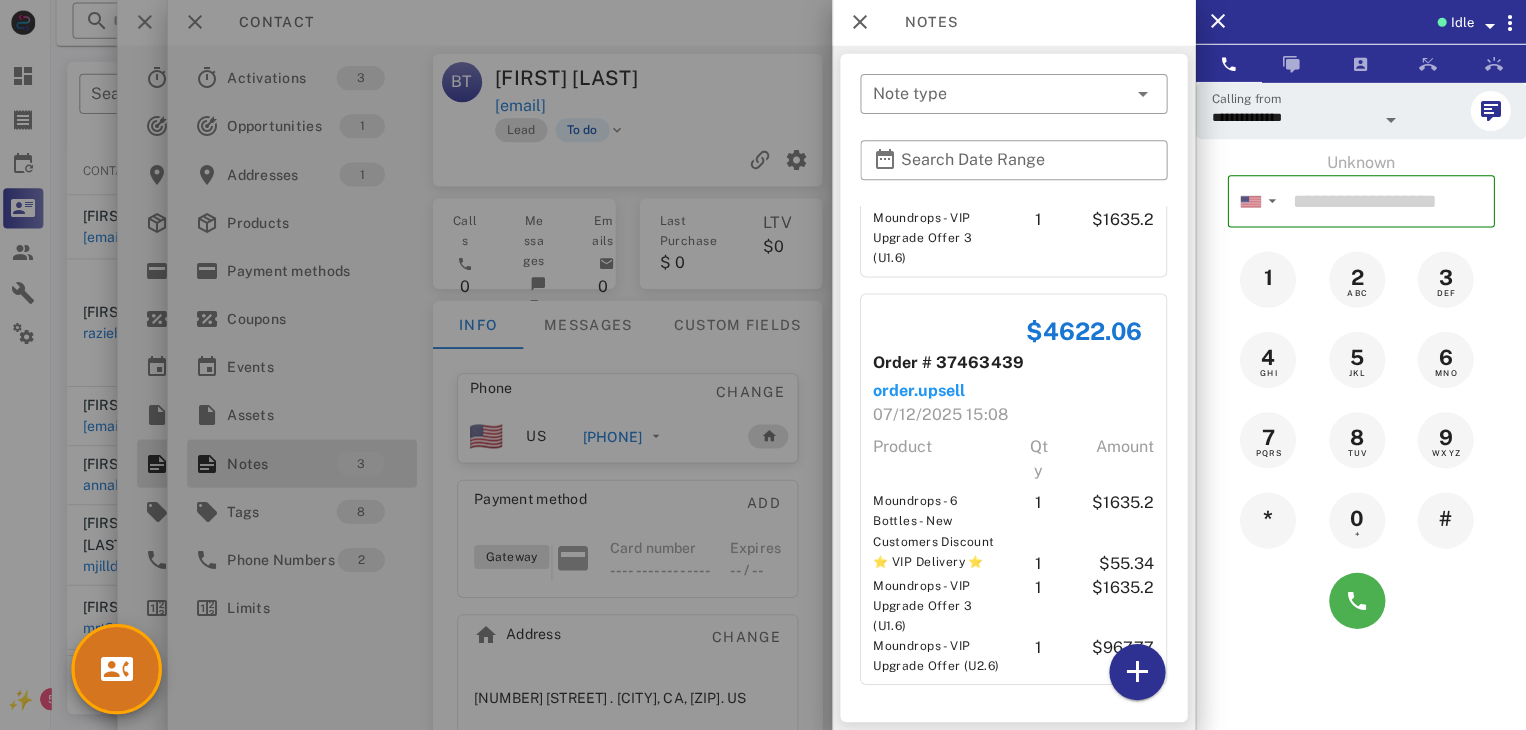 scroll, scrollTop: 604, scrollLeft: 0, axis: vertical 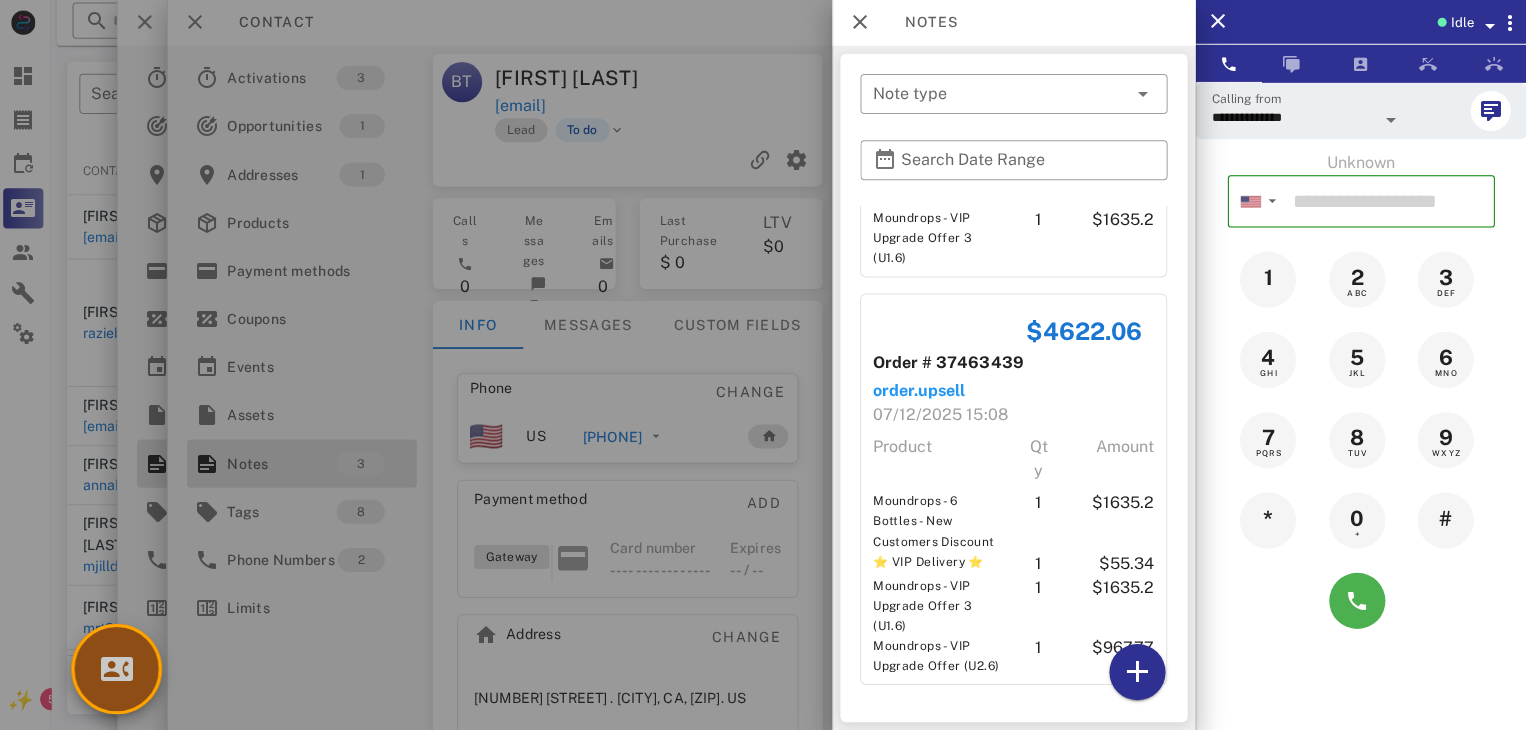 click at bounding box center [121, 669] 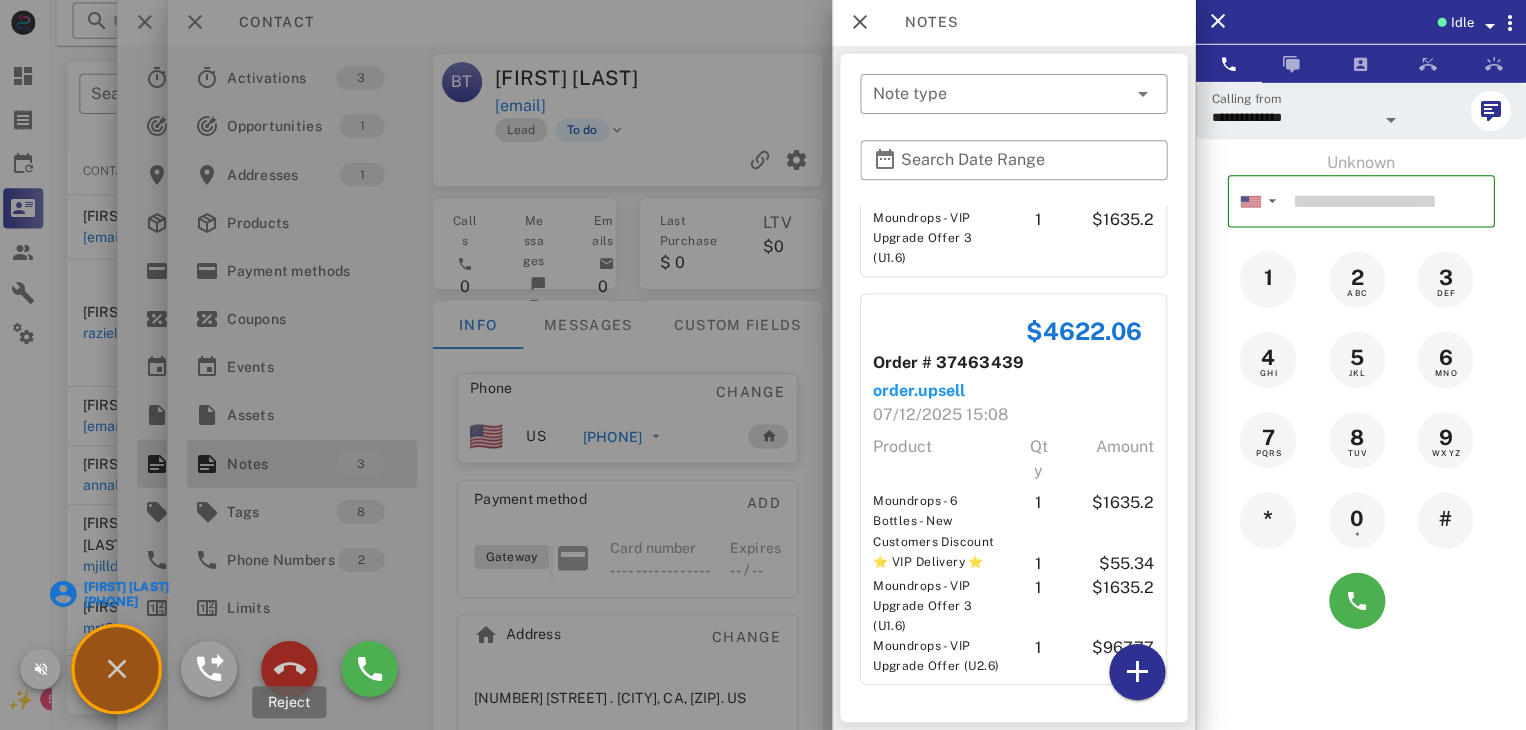 click at bounding box center [293, 669] 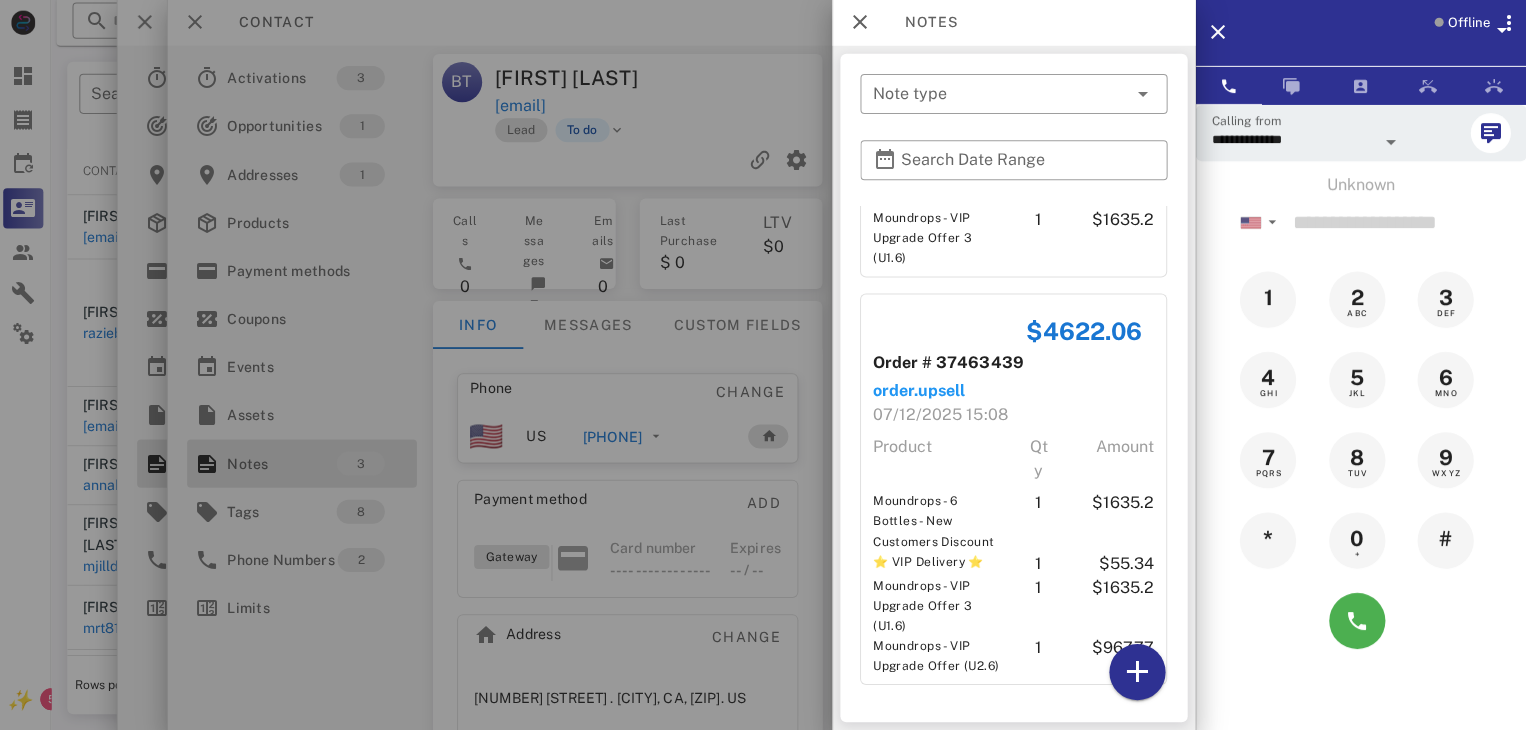 click at bounding box center [763, 365] 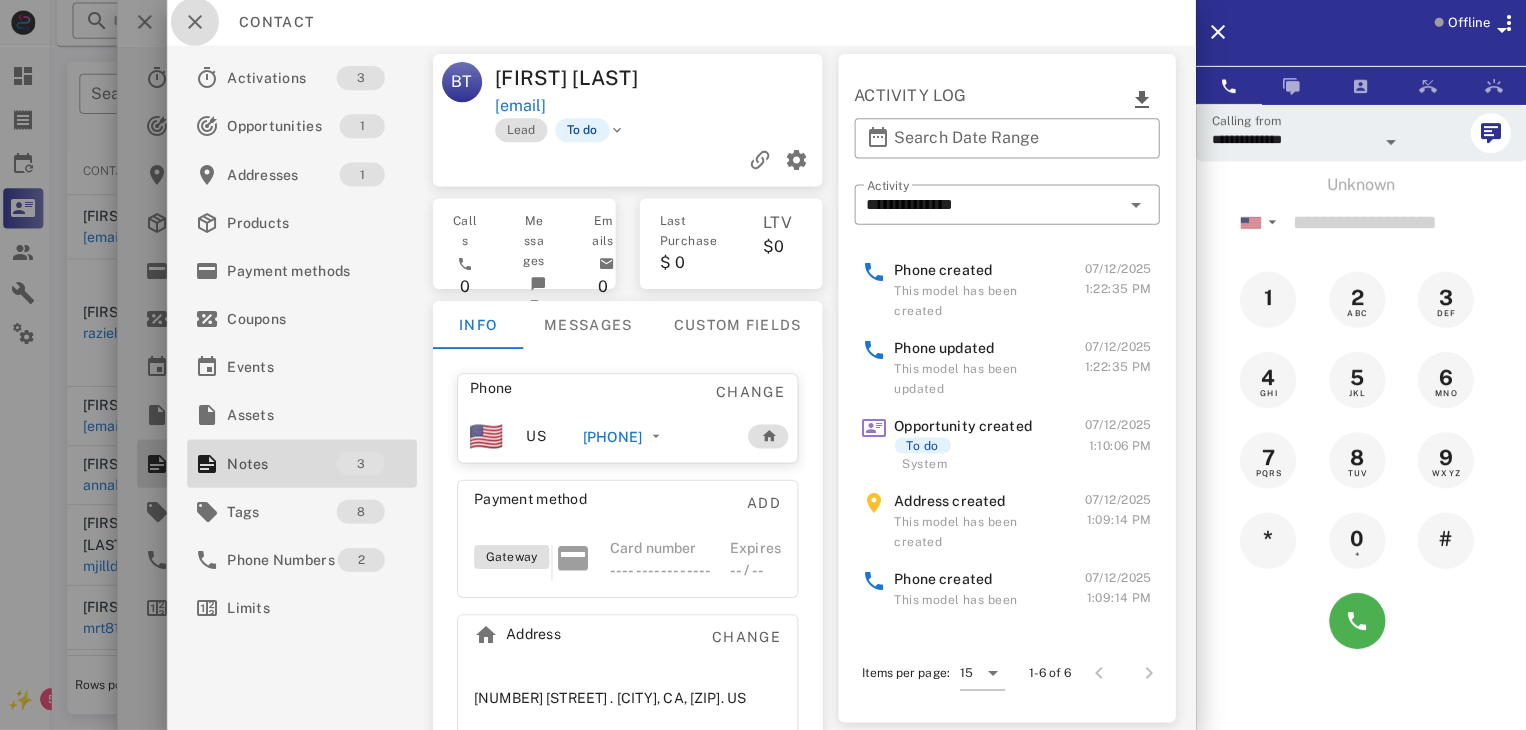 click at bounding box center [199, 24] 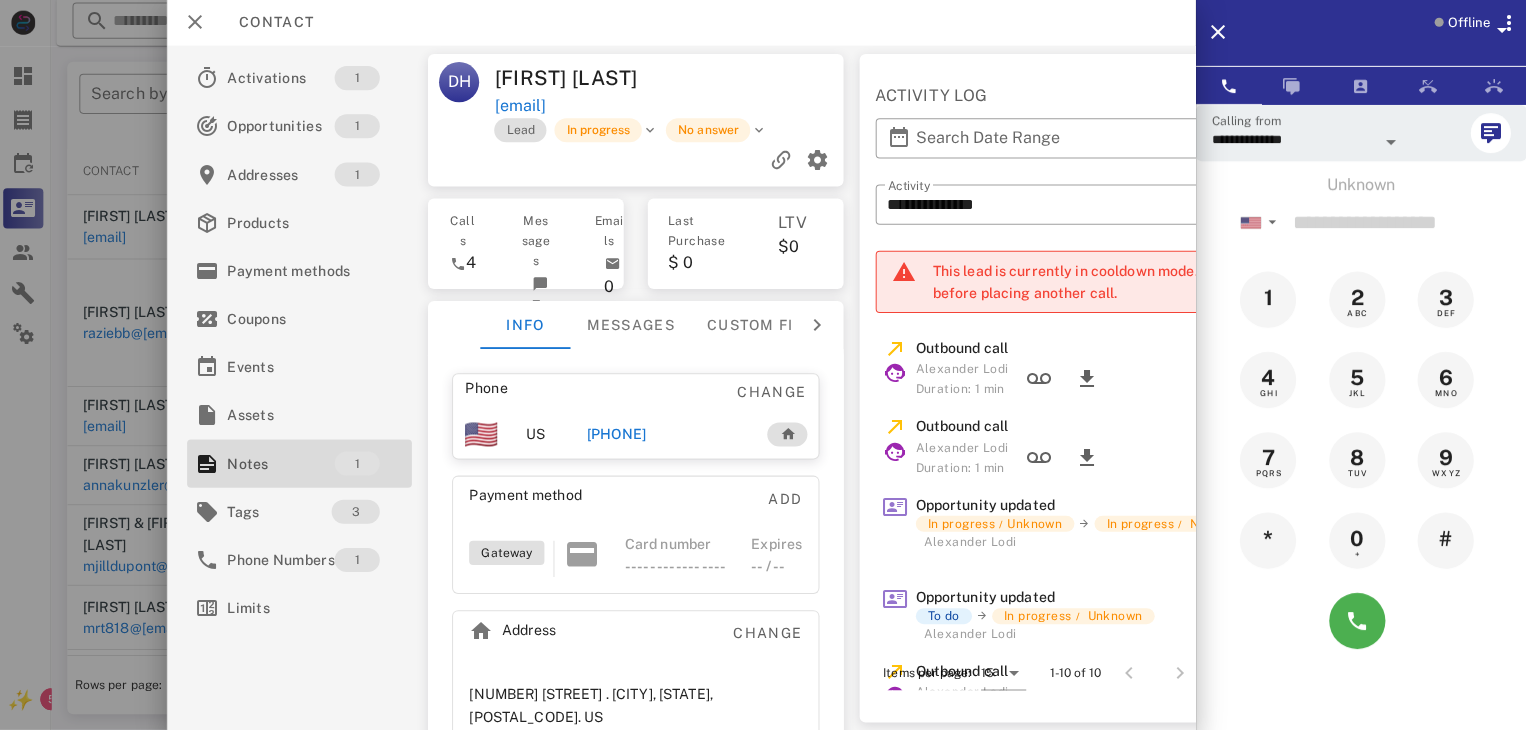 click on "+13609070332" at bounding box center [618, 435] 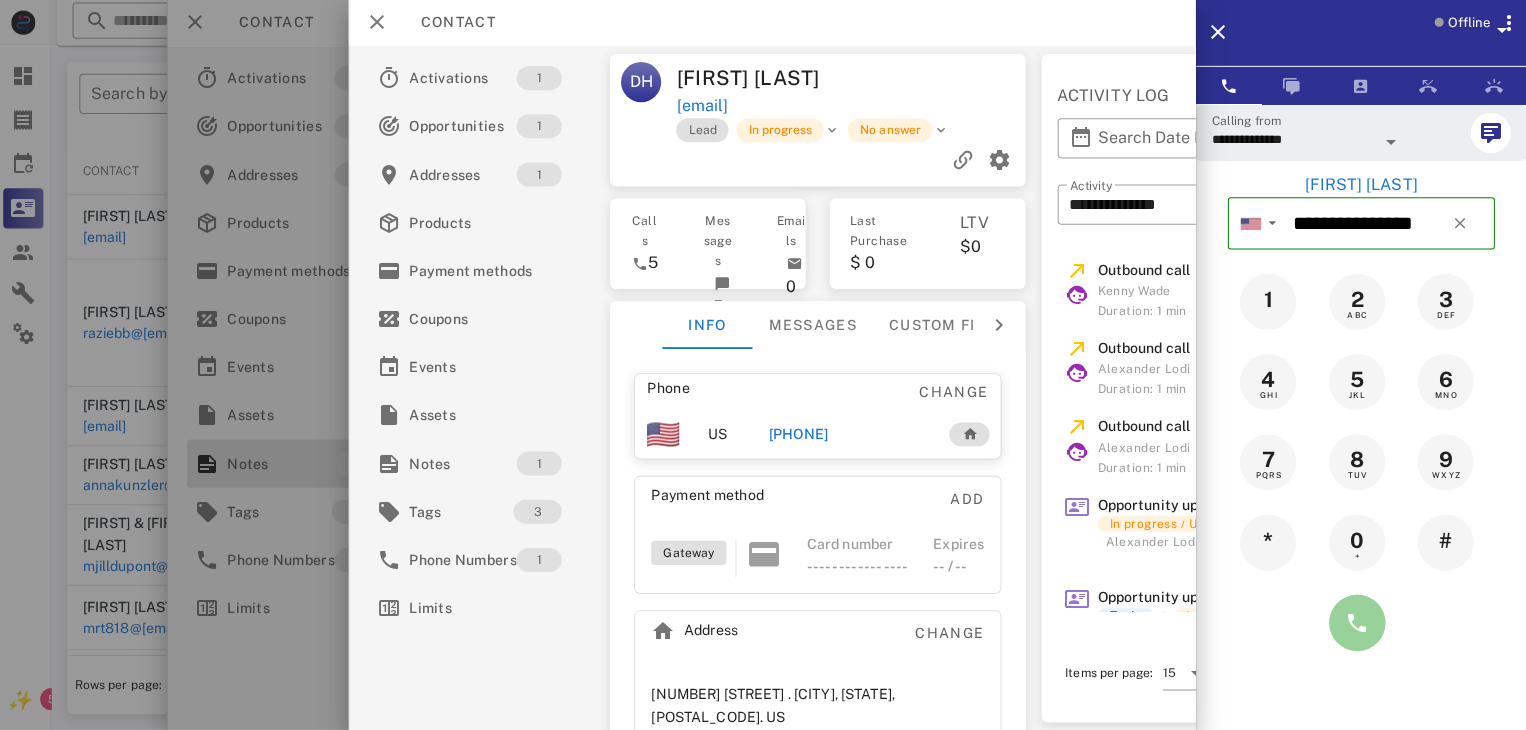 click at bounding box center (1357, 623) 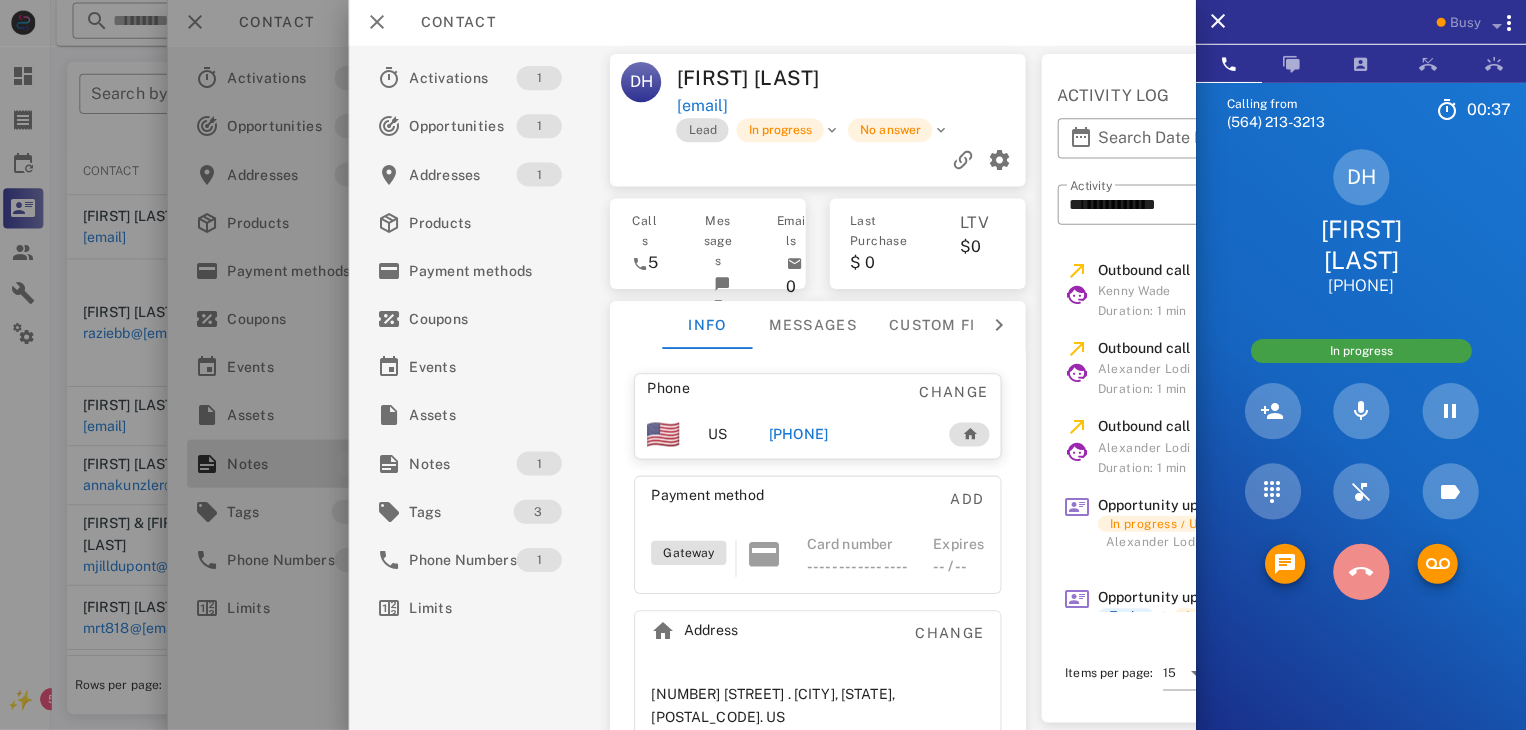 click at bounding box center [1361, 572] 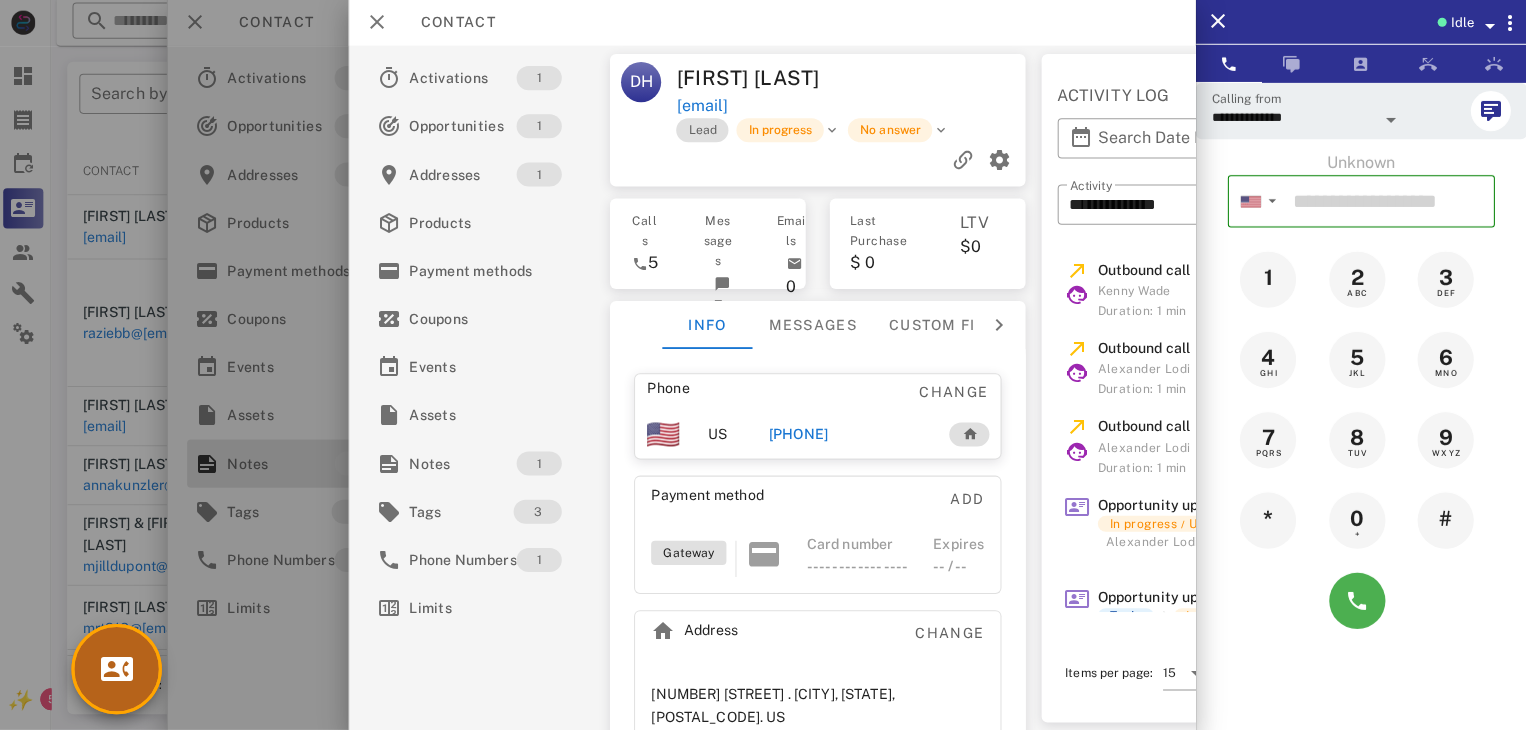 click at bounding box center (121, 669) 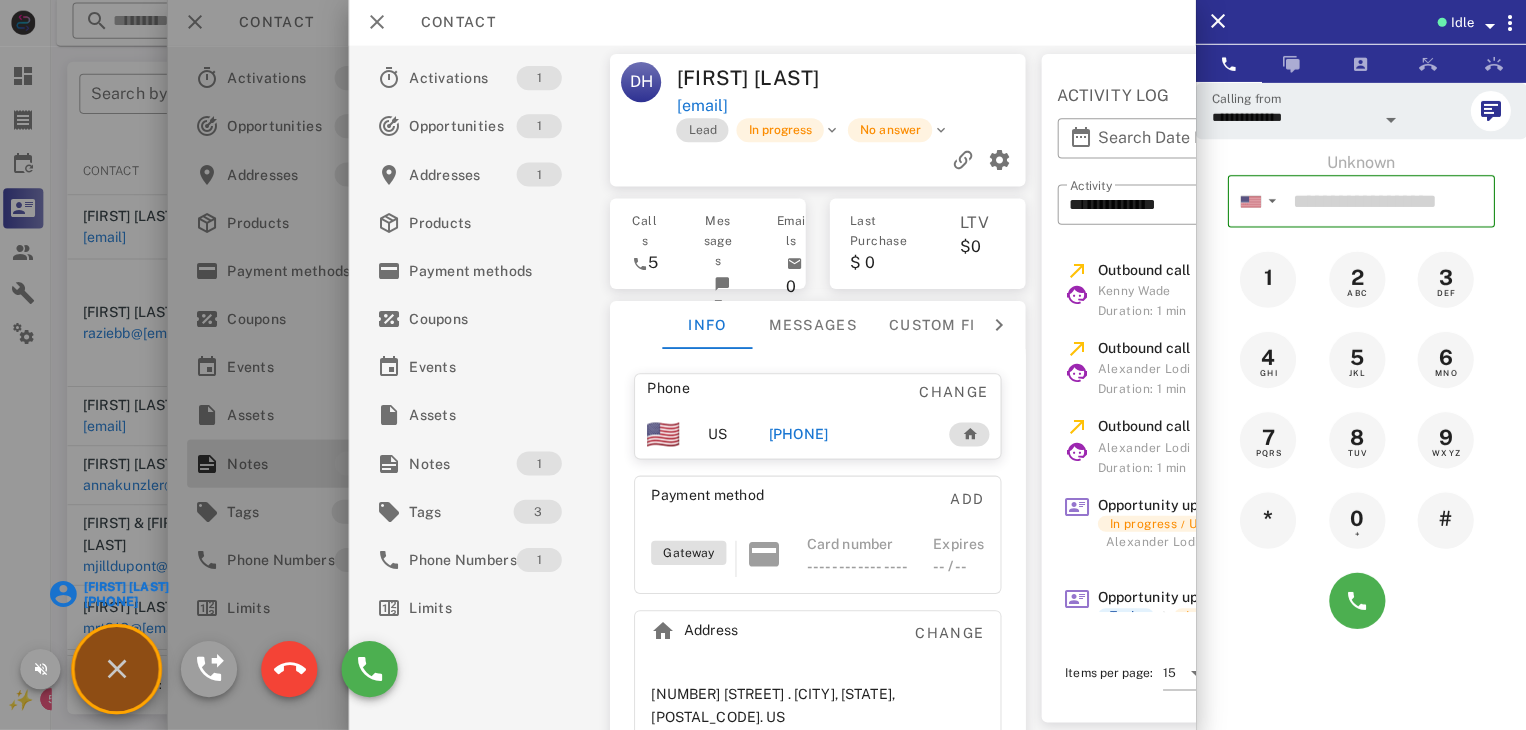 click on "Bevee Twain" at bounding box center [129, 587] 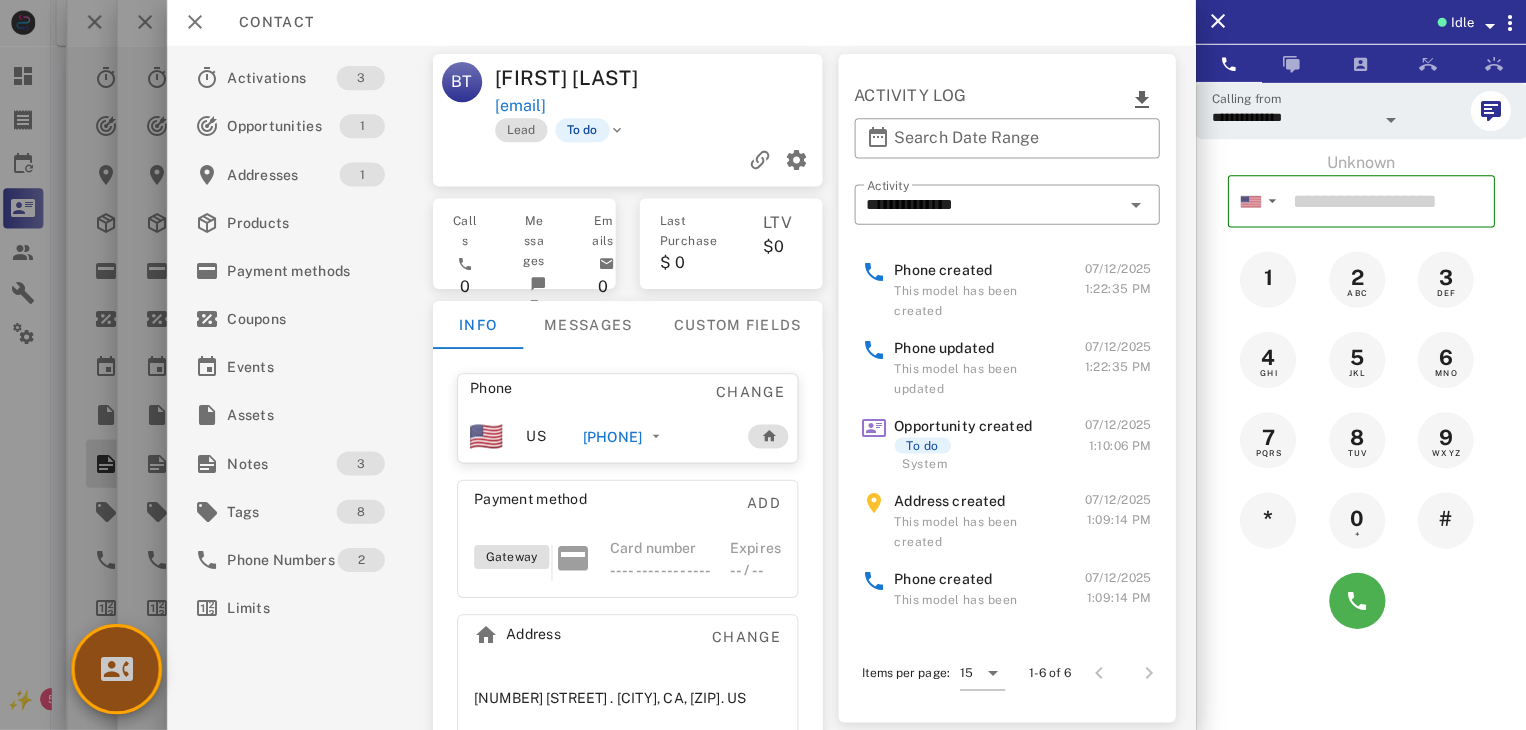 click at bounding box center (121, 669) 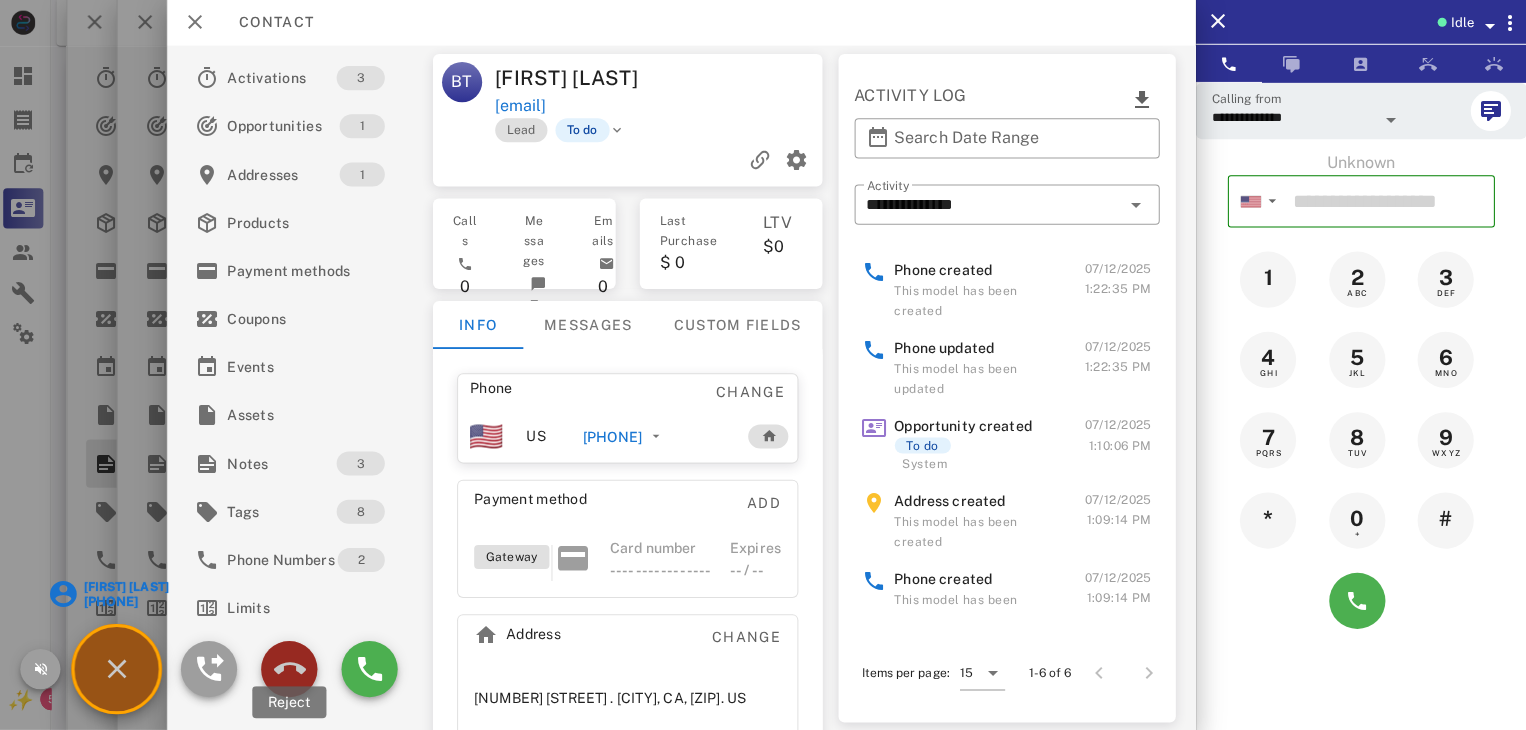 click at bounding box center (293, 669) 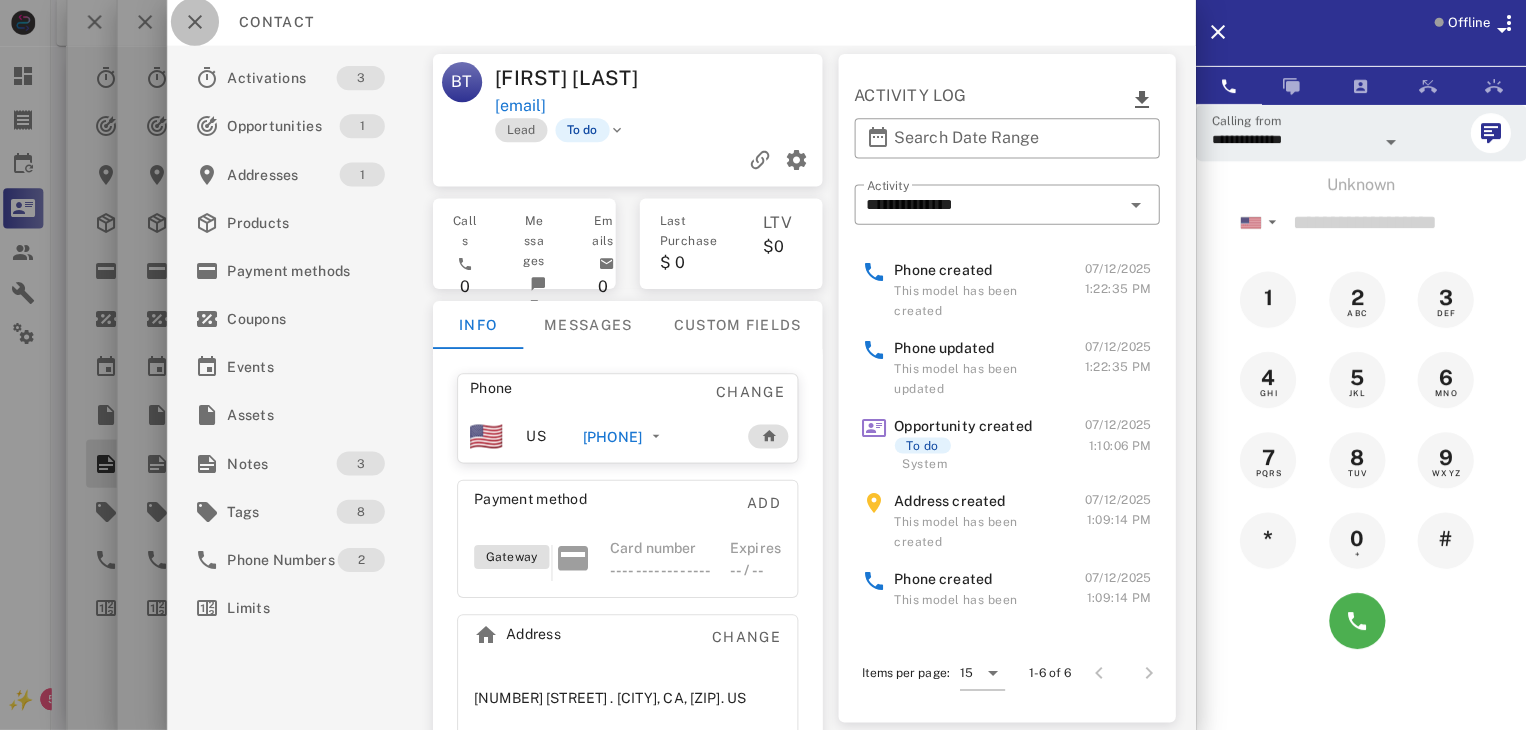 click at bounding box center (199, 24) 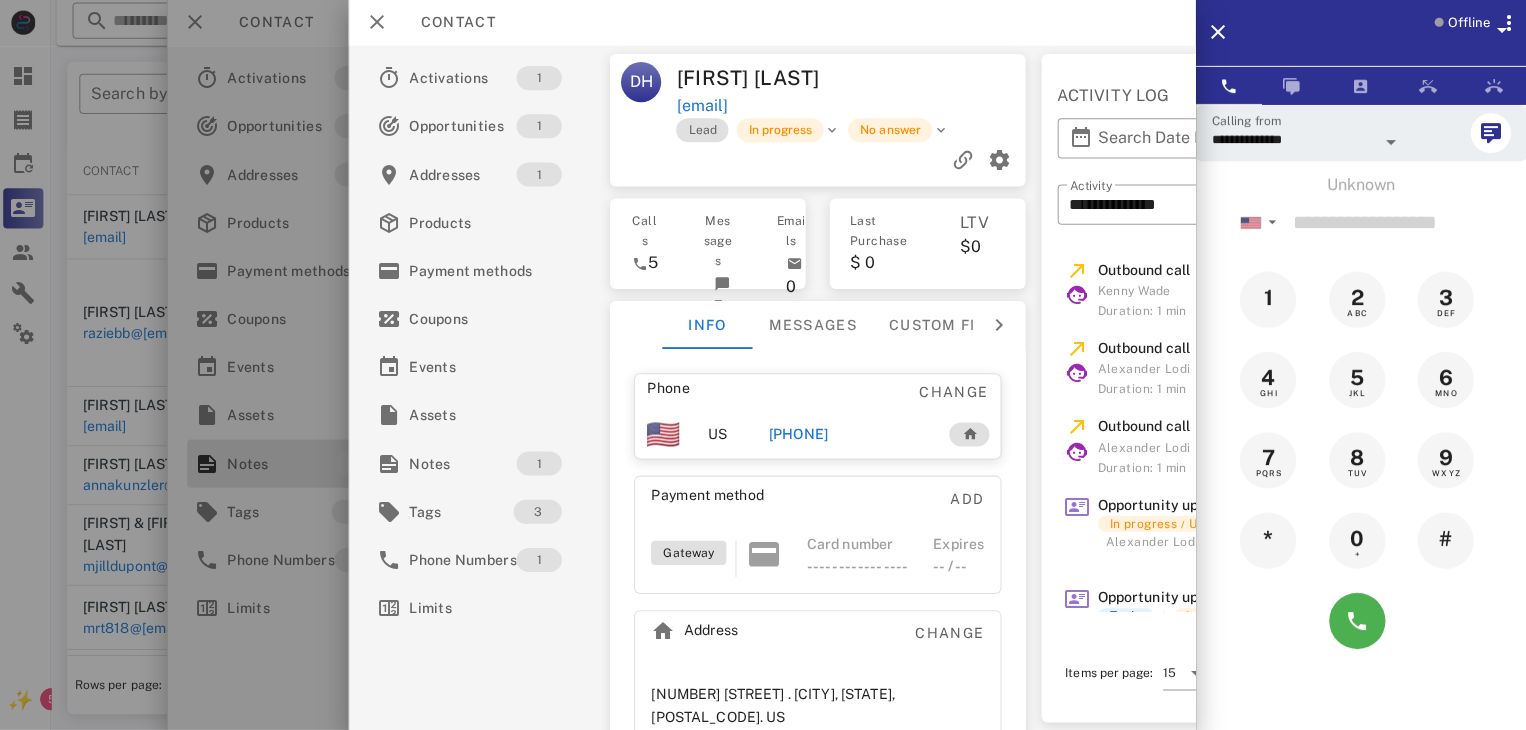 click on "+13609070332" at bounding box center (799, 435) 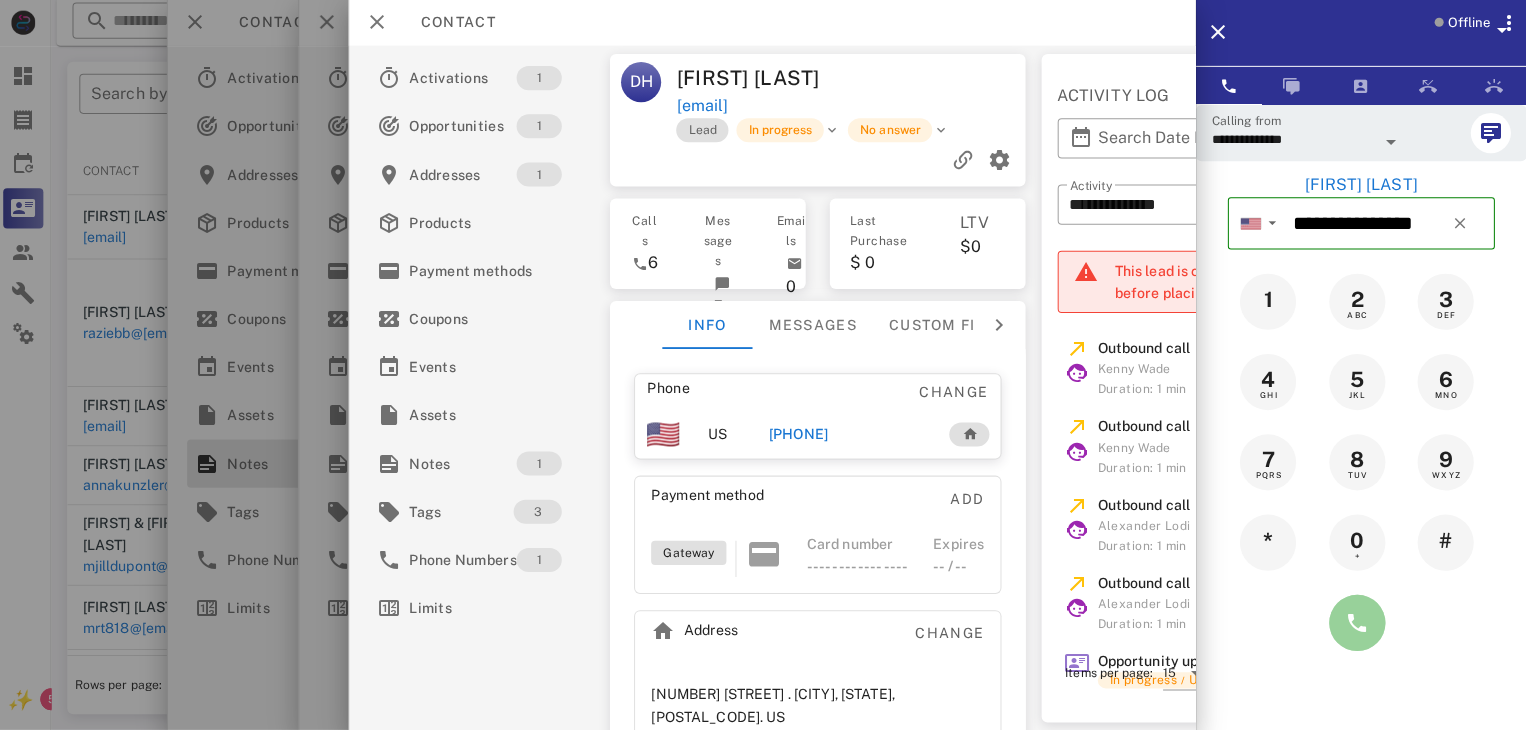 click at bounding box center [1357, 623] 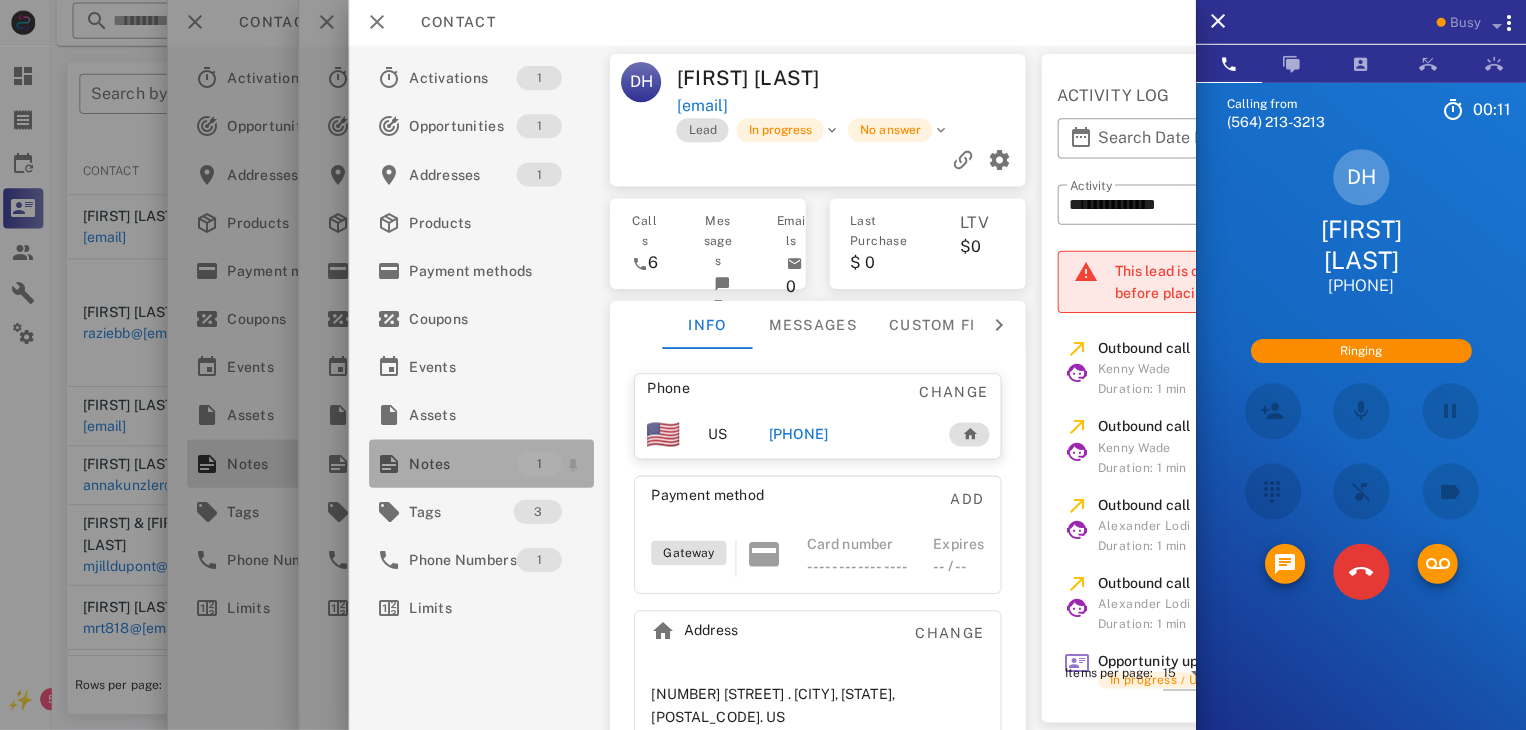 click on "Notes" at bounding box center [465, 464] 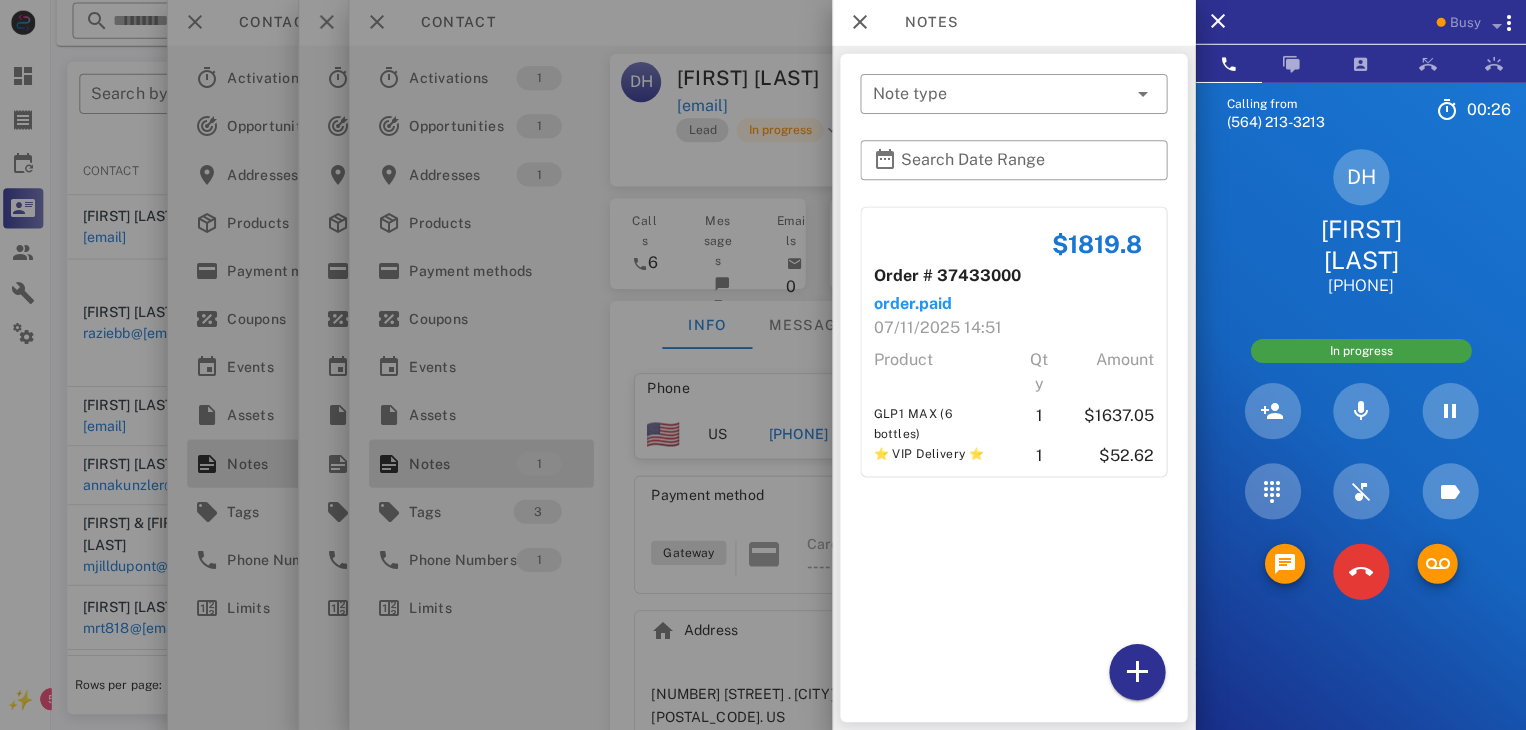 click at bounding box center (1361, 572) 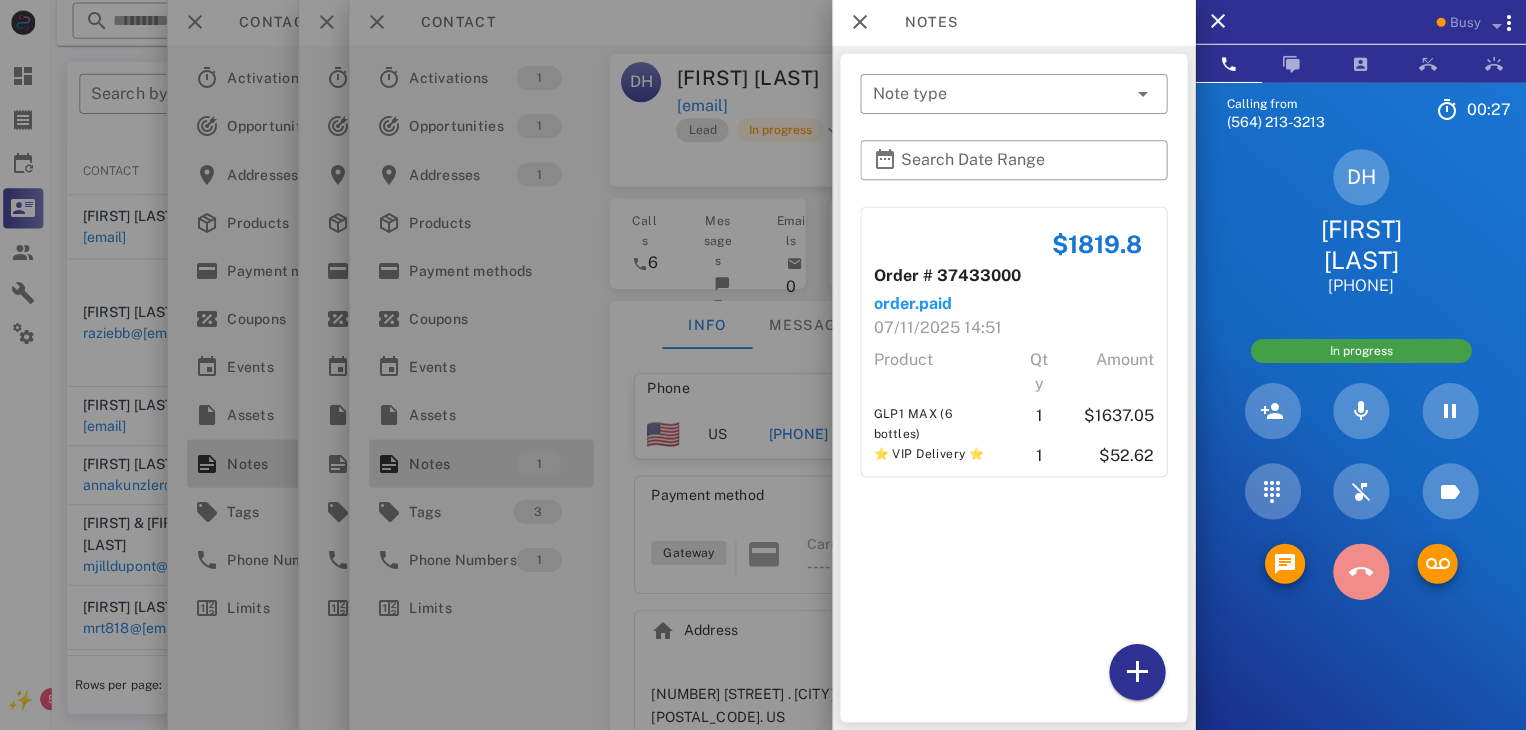 click at bounding box center (1361, 572) 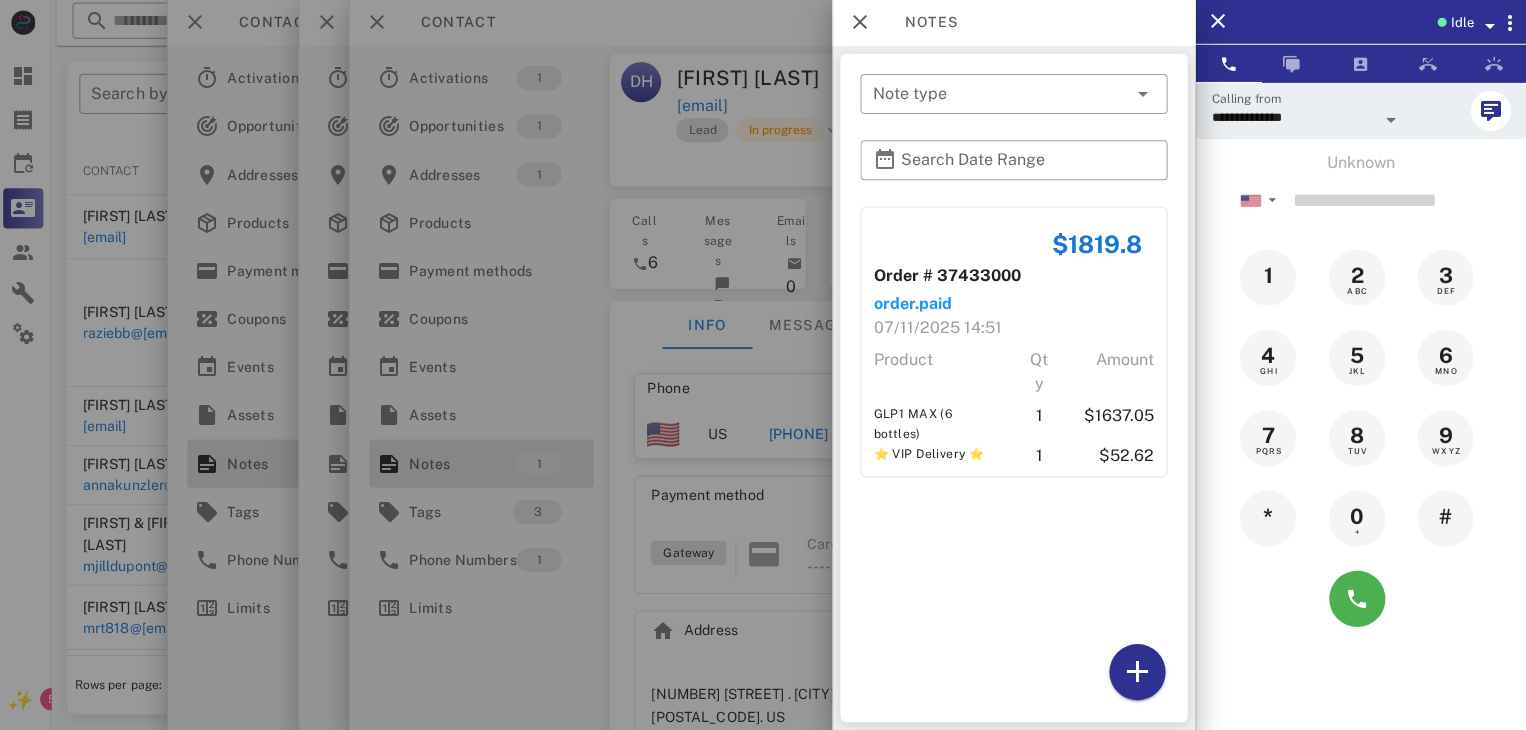 click at bounding box center (763, 365) 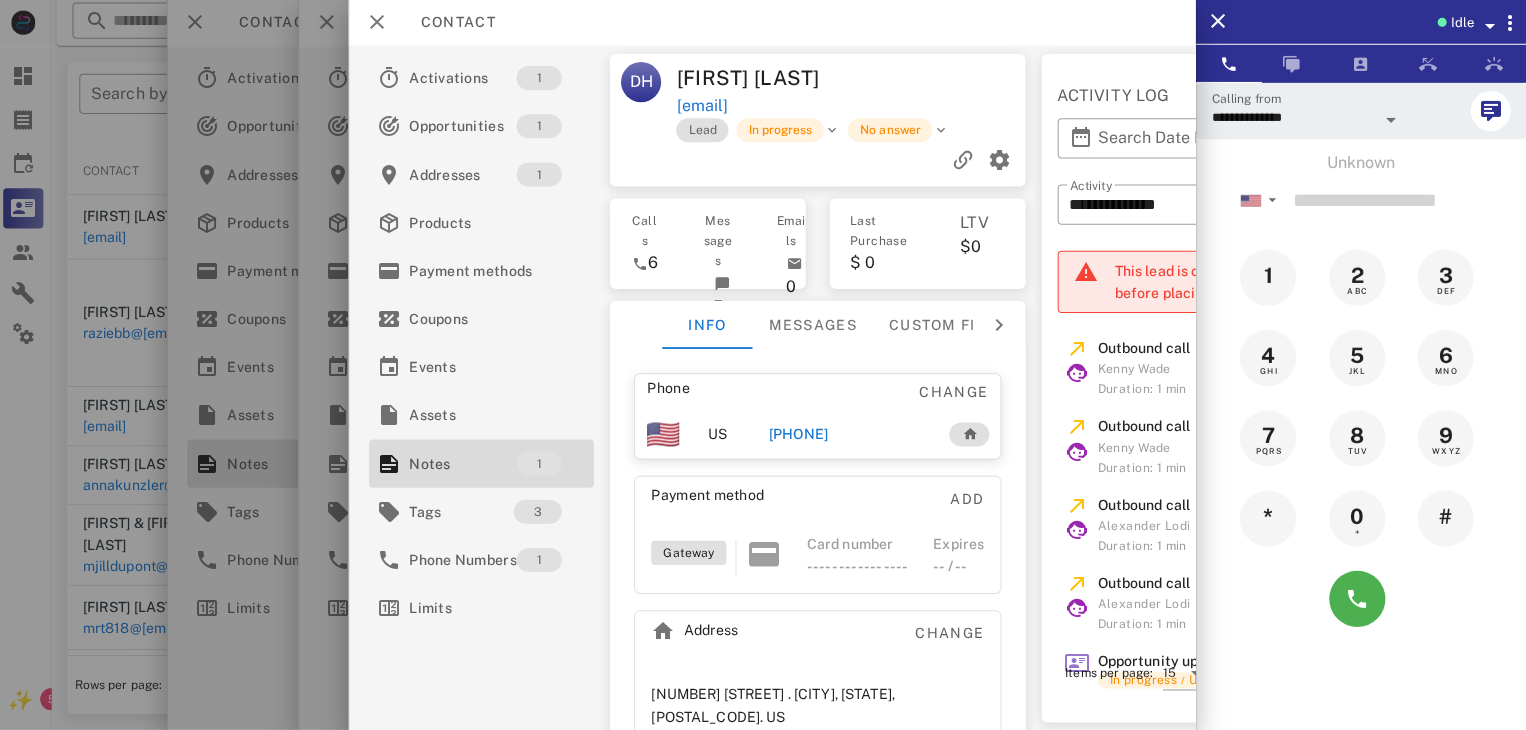 click at bounding box center (763, 365) 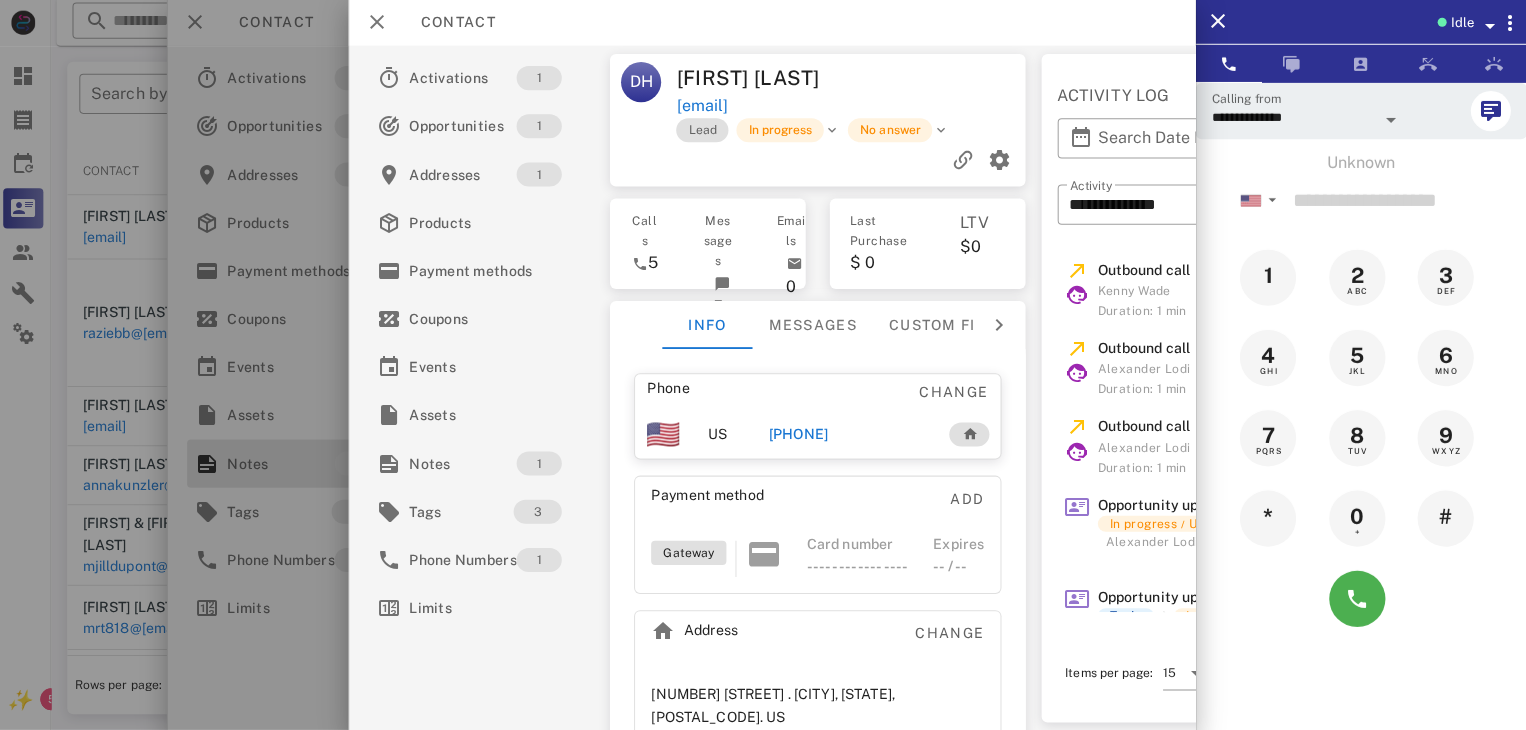 drag, startPoint x: 57, startPoint y: 425, endPoint x: 23, endPoint y: 421, distance: 34.234486 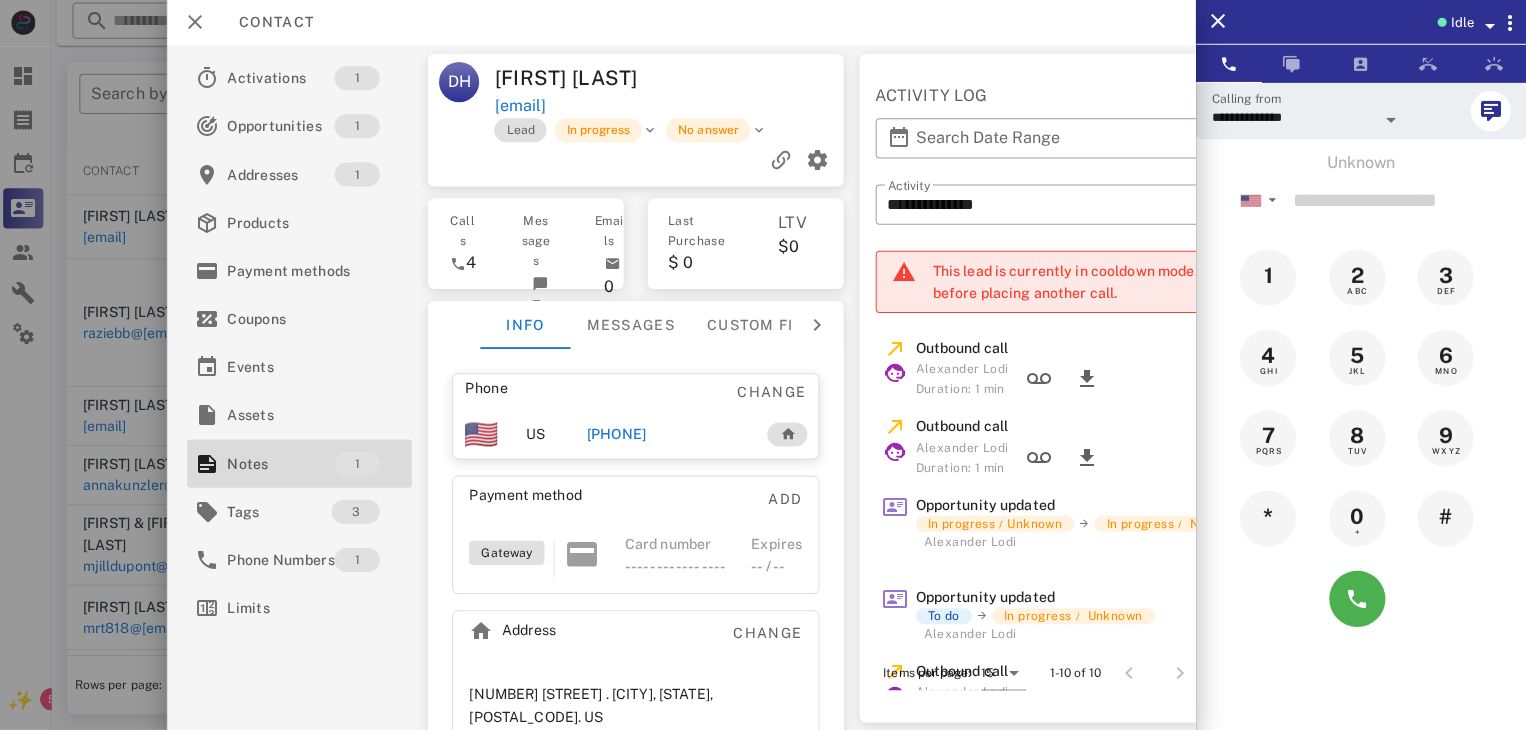 click at bounding box center [763, 365] 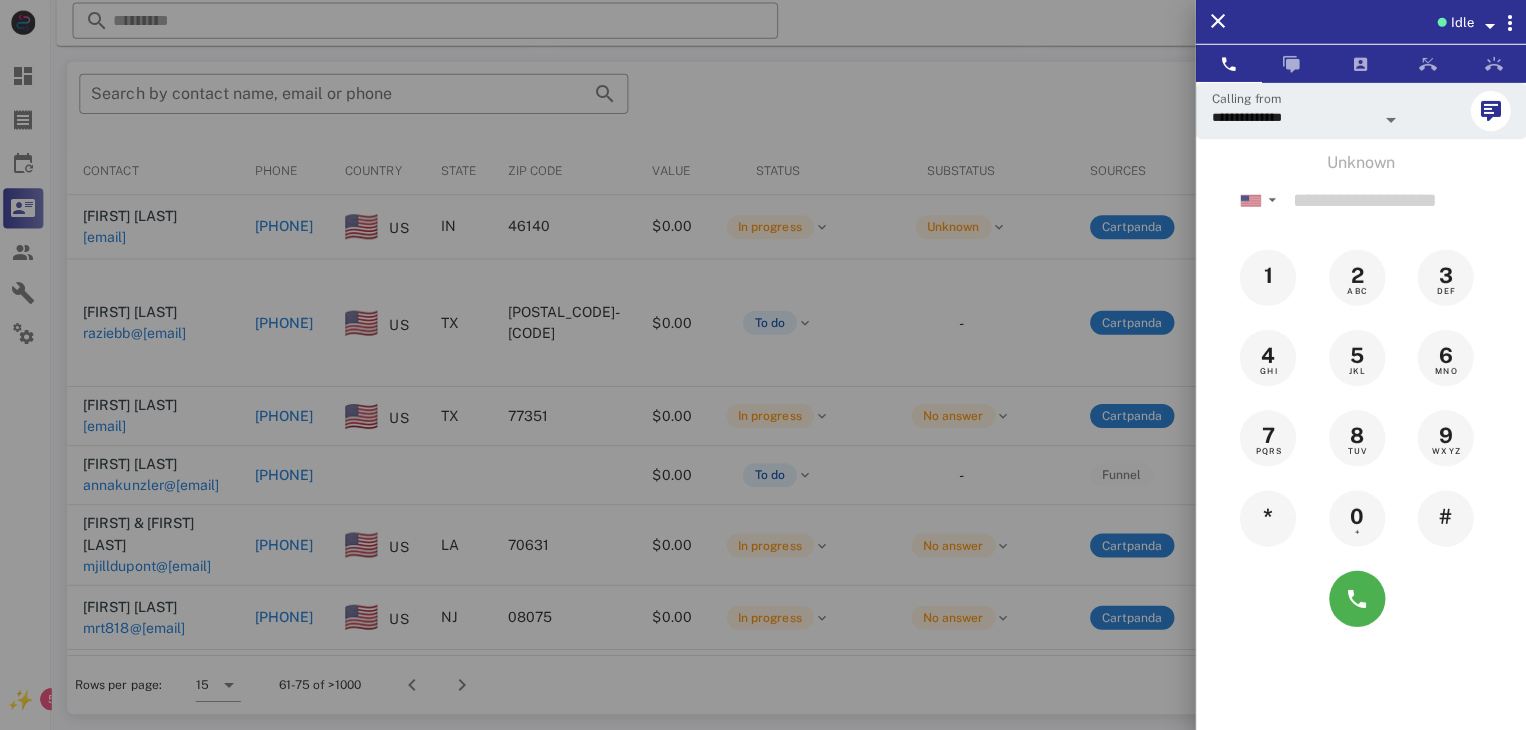 click at bounding box center [763, 365] 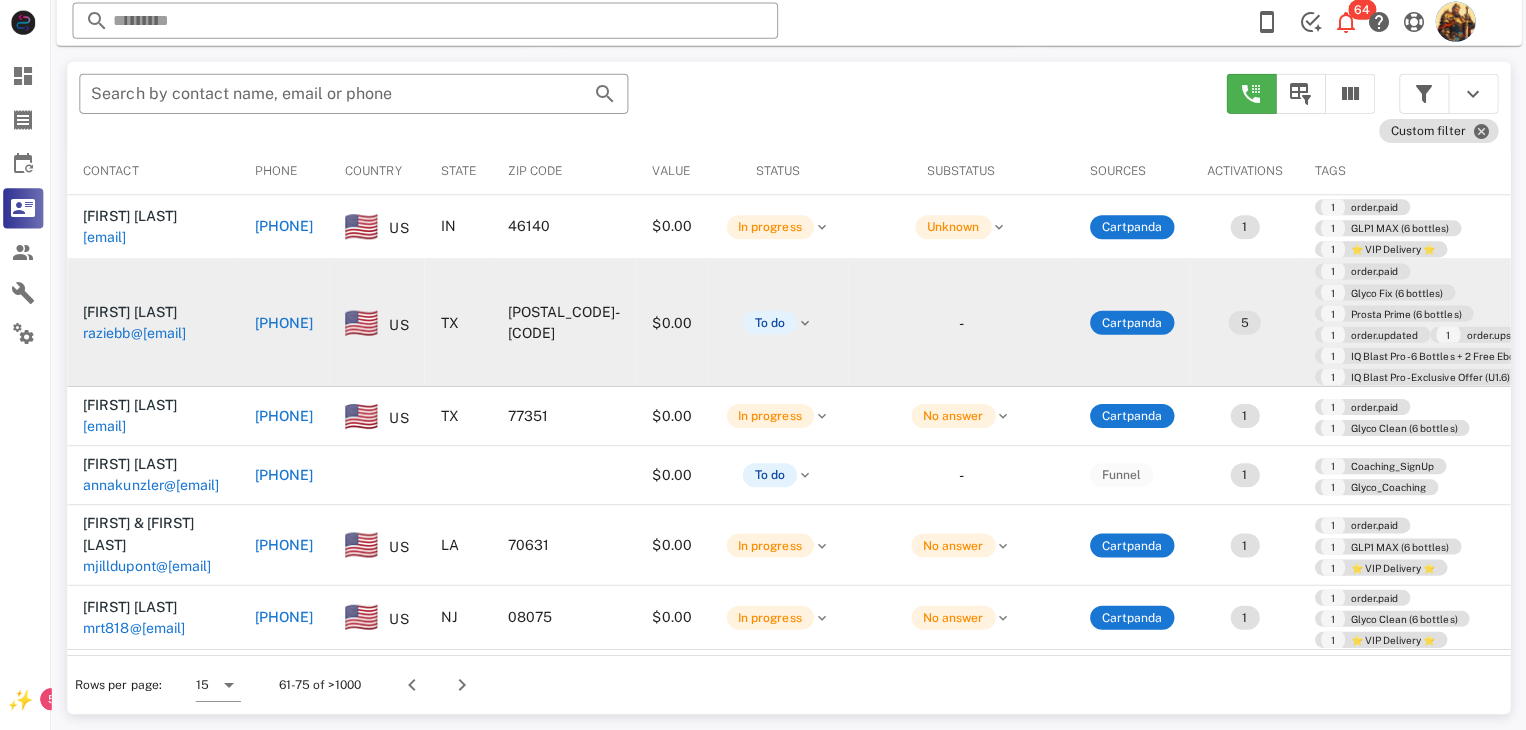 click on "raziebb@gmail.com" at bounding box center [139, 334] 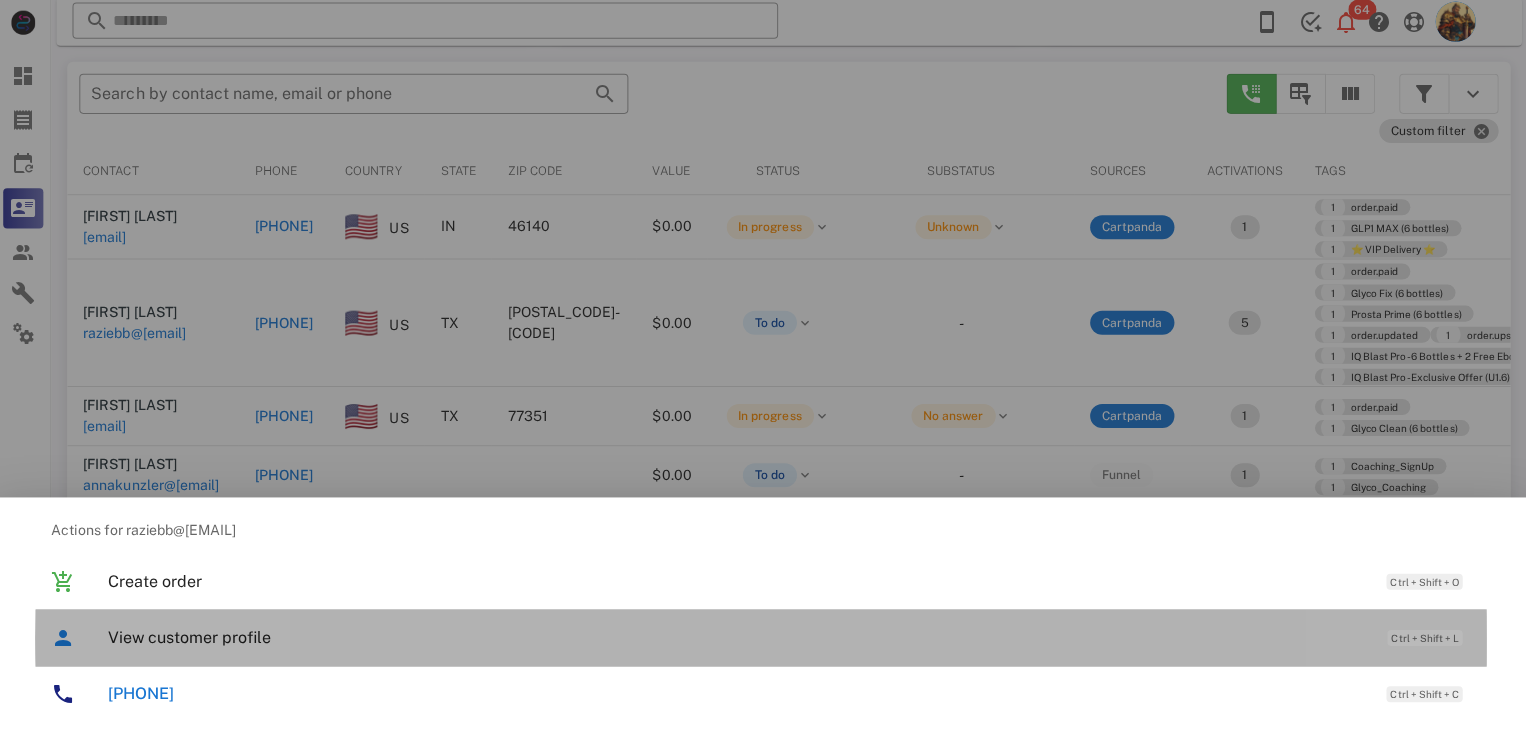 click on "View customer profile Ctrl + Shift + L" at bounding box center (791, 637) 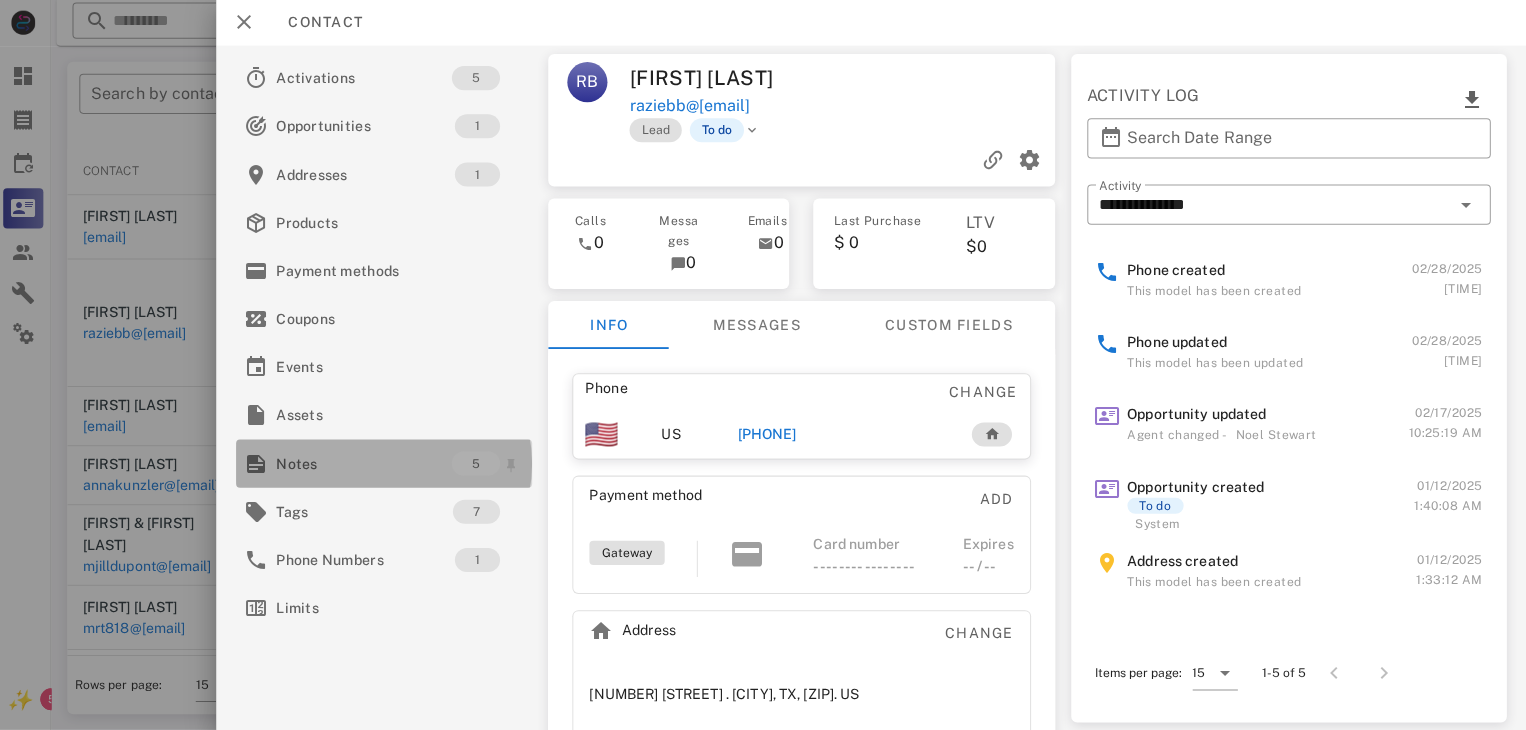 click on "Notes" at bounding box center (367, 464) 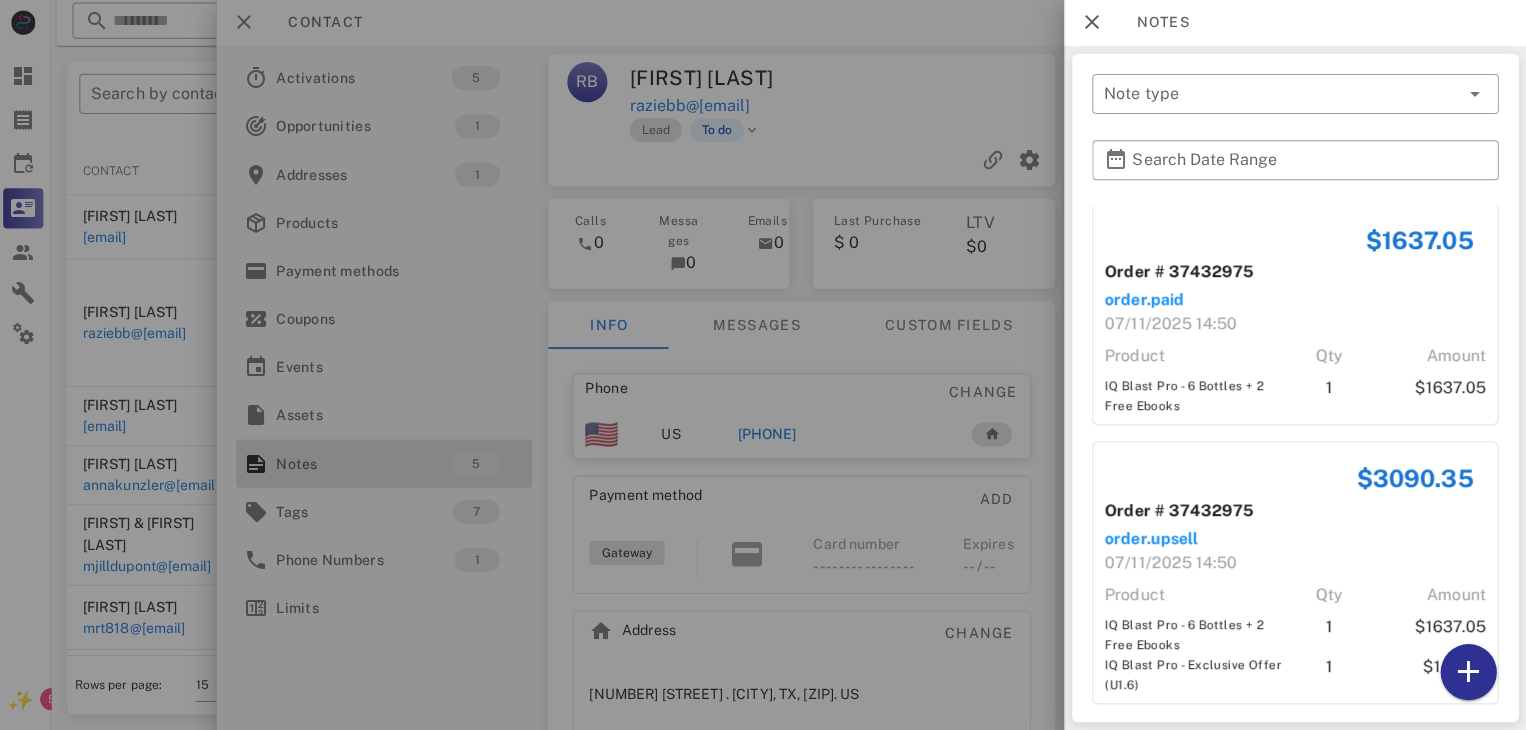 scroll, scrollTop: 687, scrollLeft: 0, axis: vertical 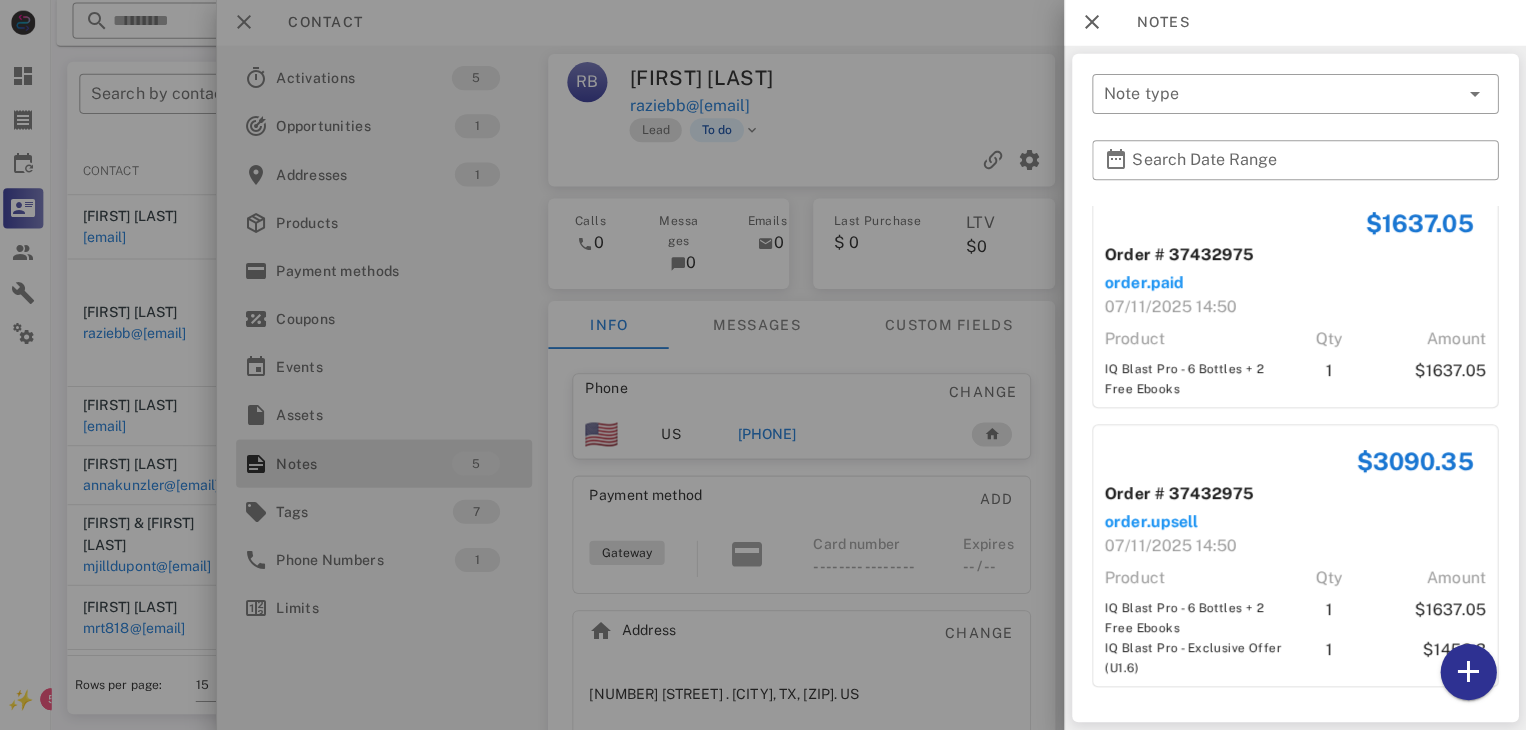 click at bounding box center (763, 365) 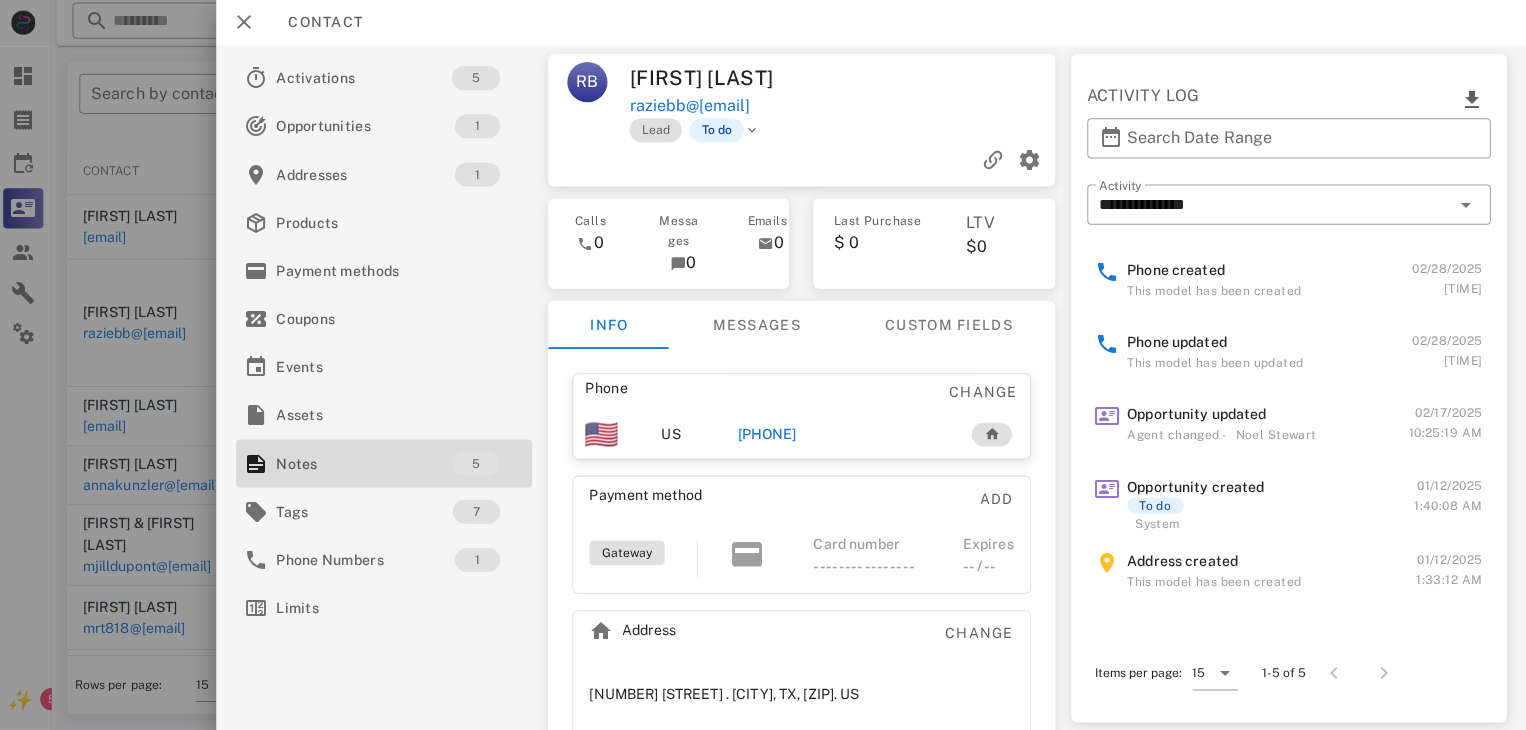 click on "+17636821651" at bounding box center [769, 435] 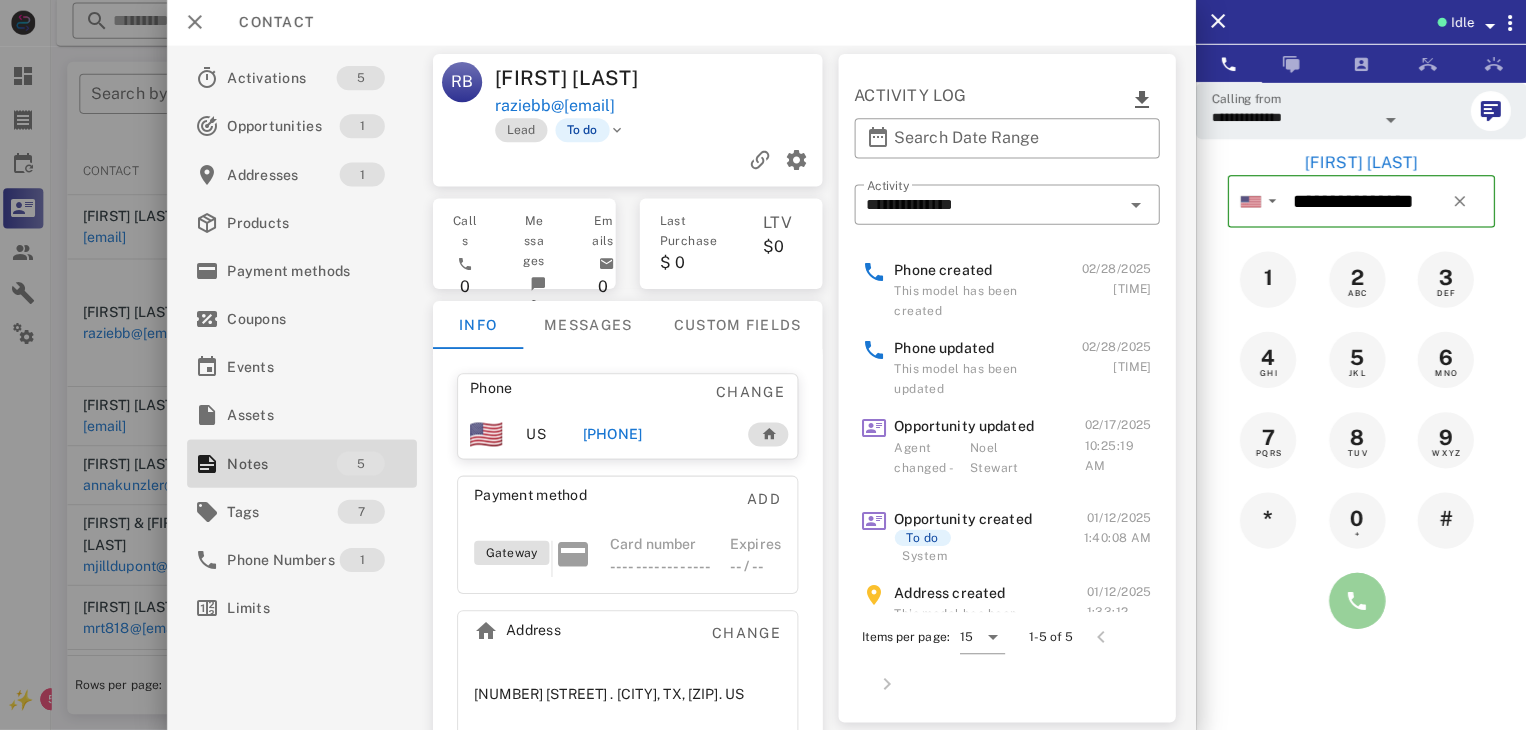 click at bounding box center (1357, 601) 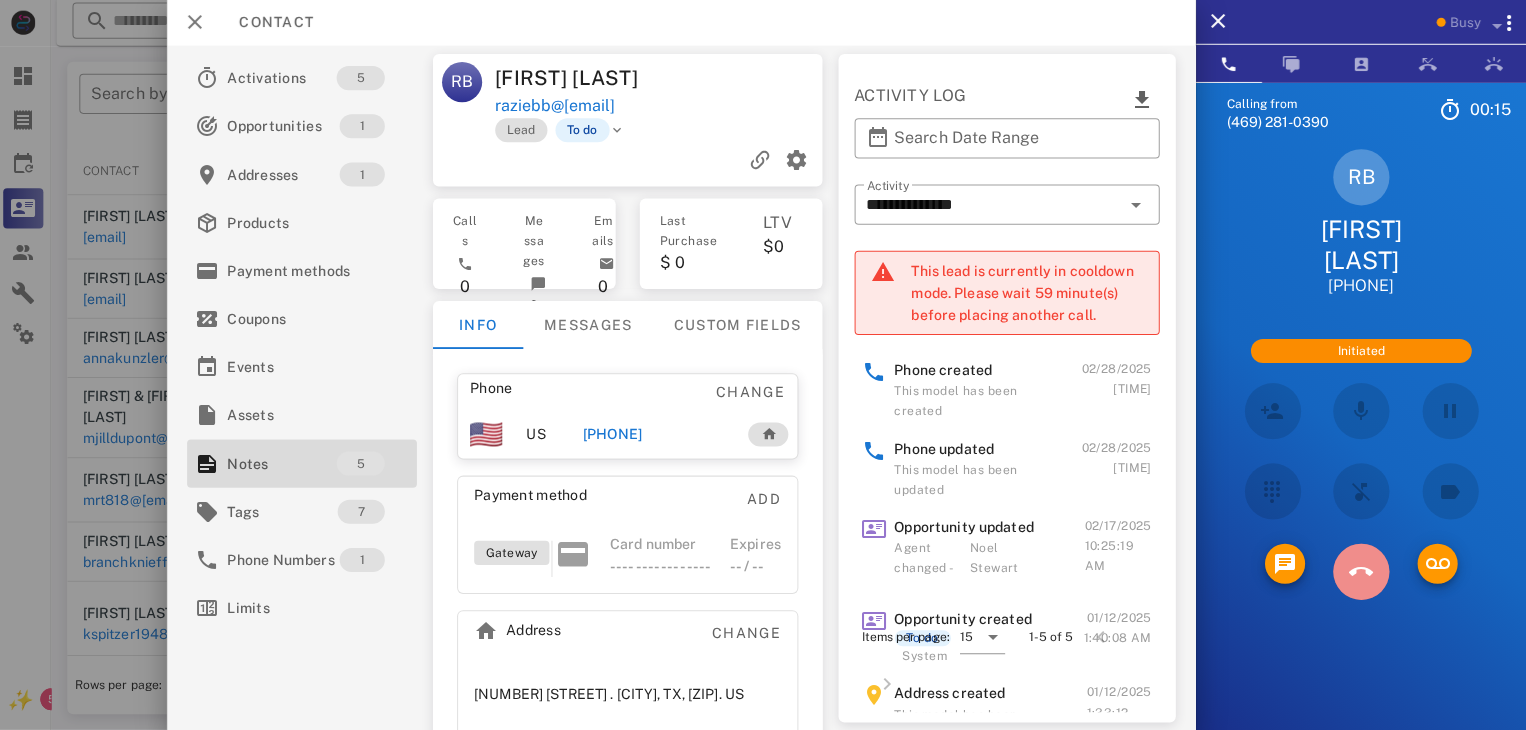 click at bounding box center (1361, 572) 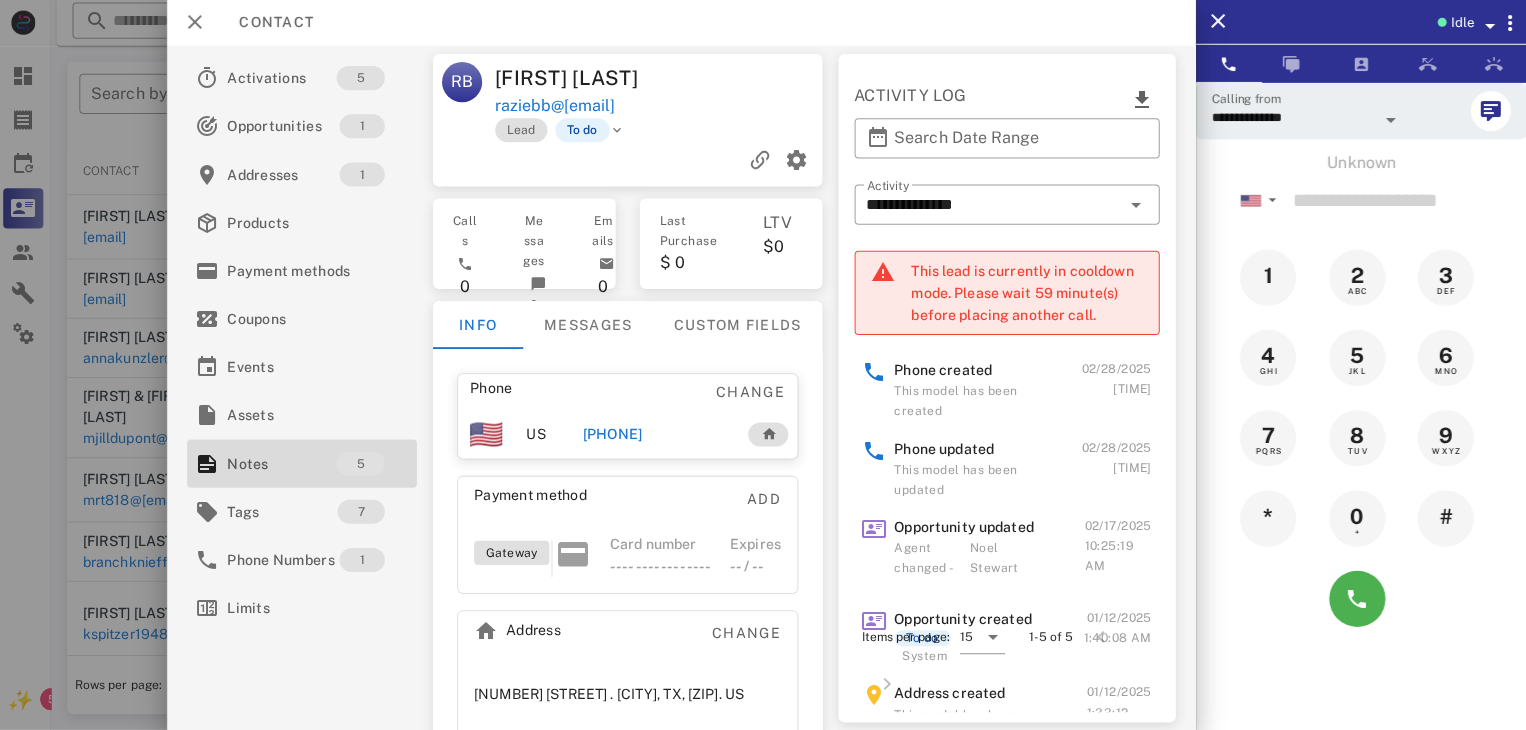 click at bounding box center [763, 365] 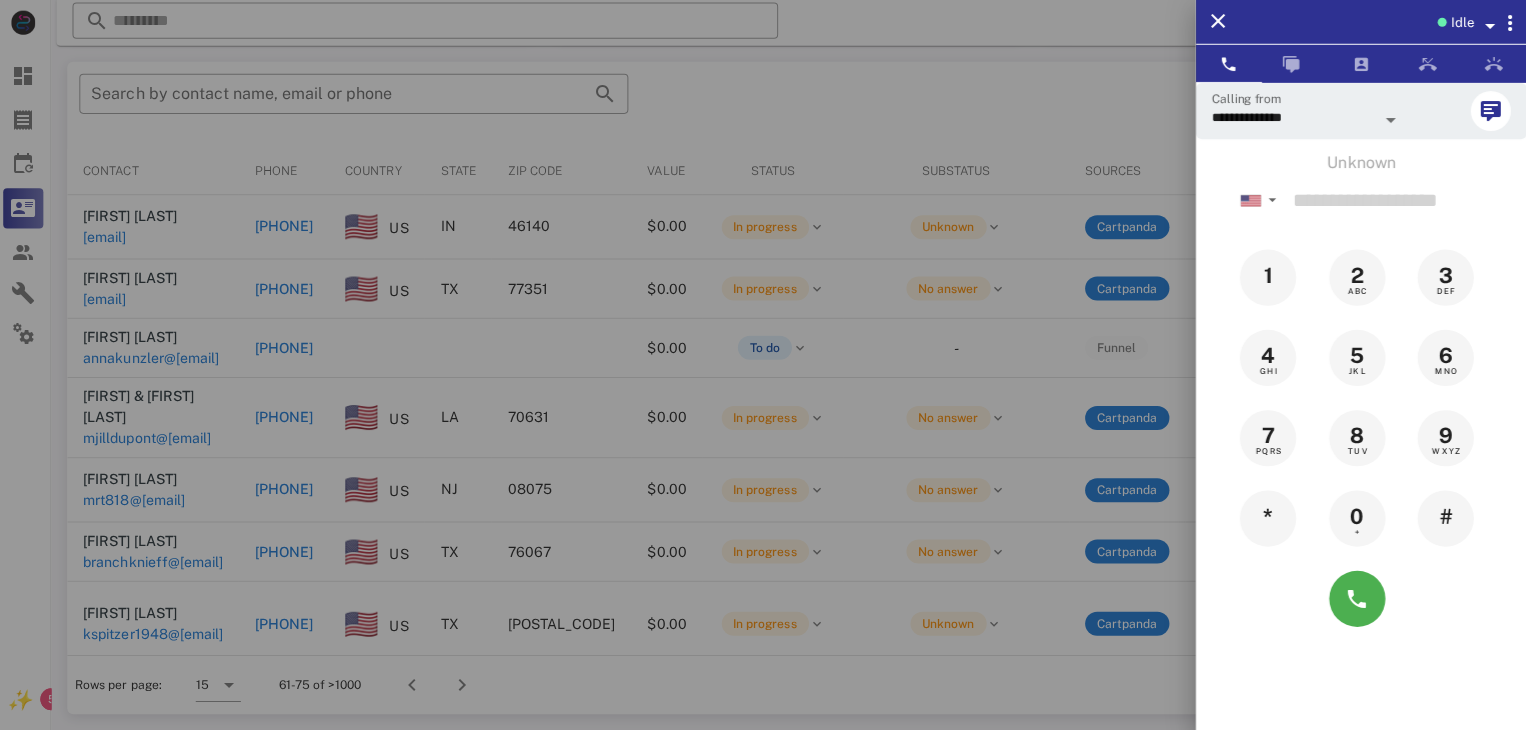 click at bounding box center (763, 365) 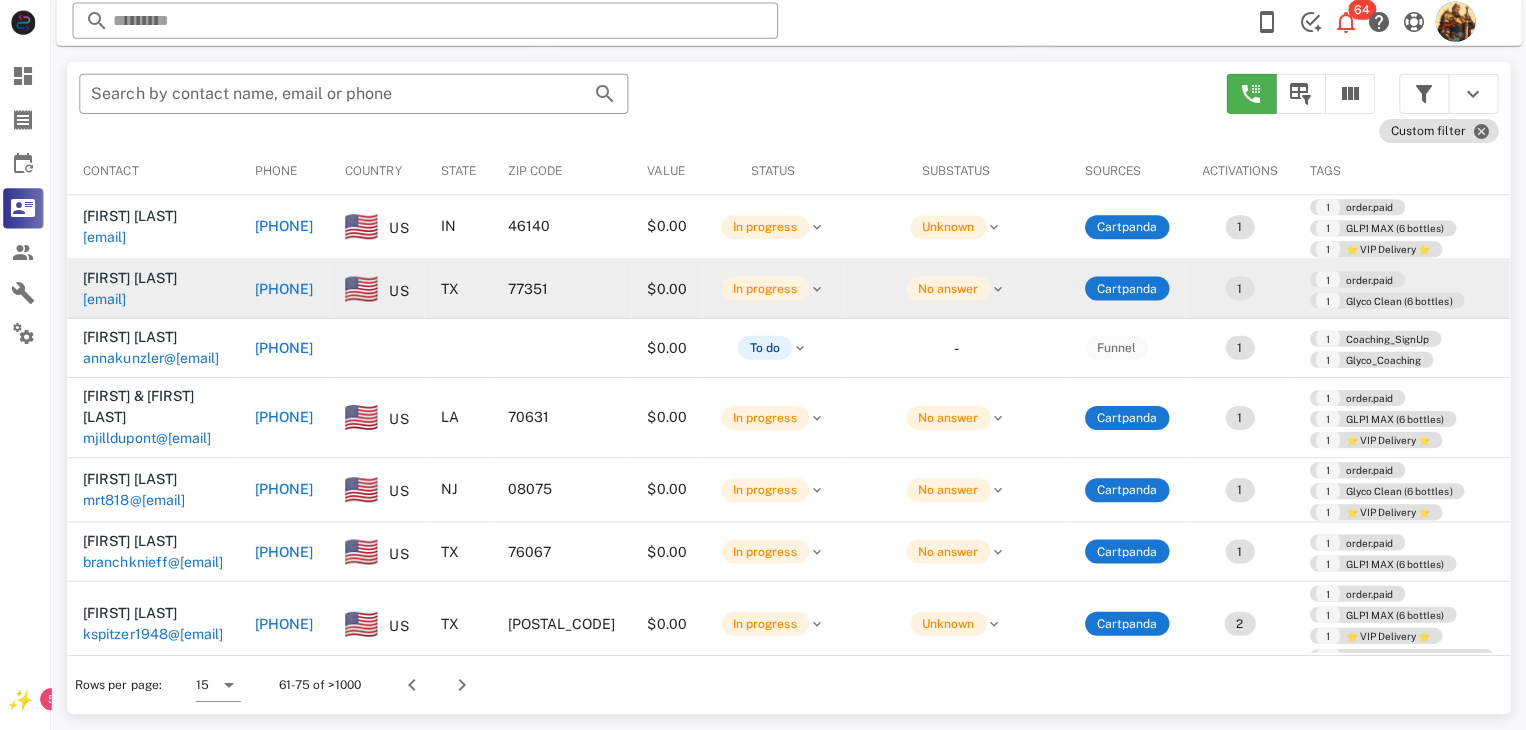 click on "f_romo@yahoo.com" at bounding box center [109, 300] 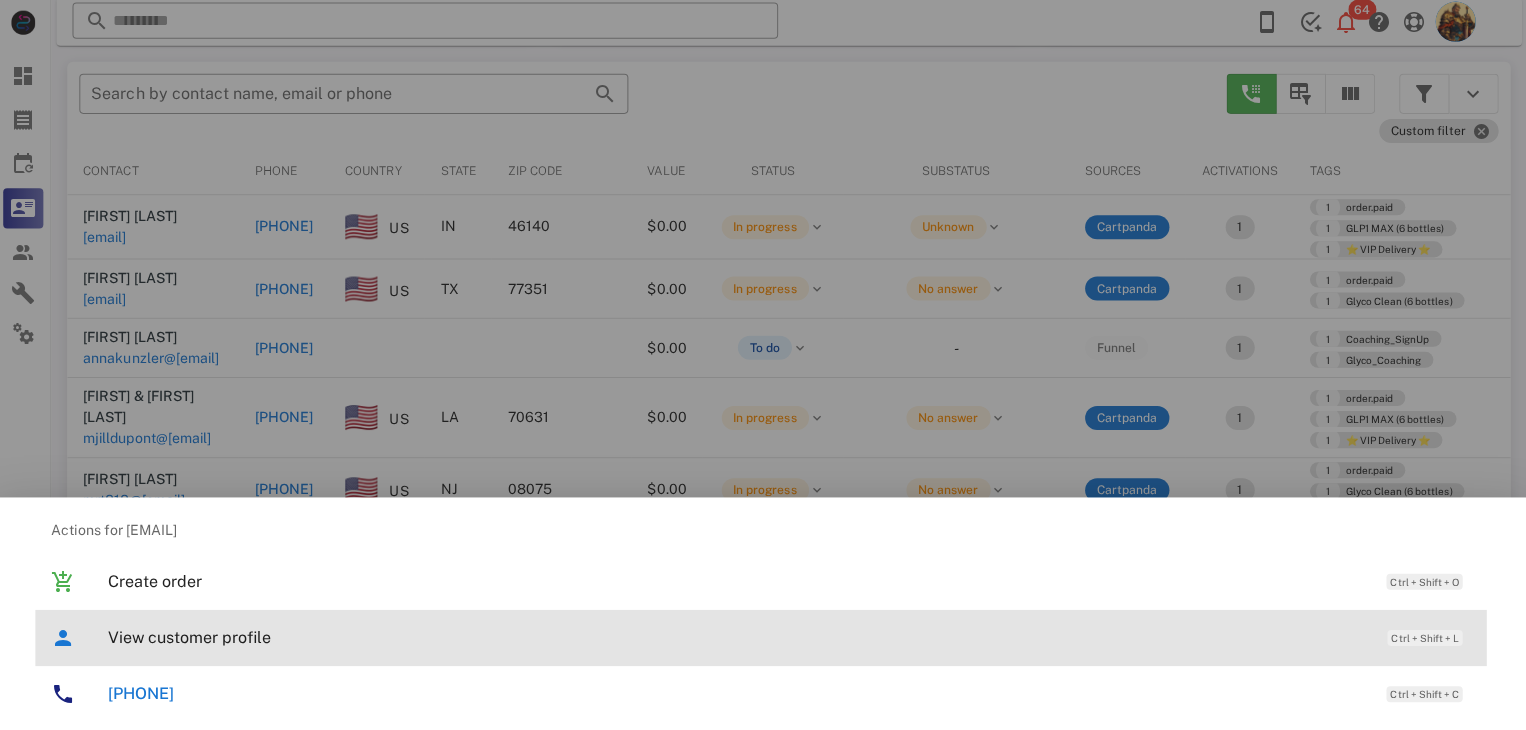click on "View customer profile" at bounding box center (739, 637) 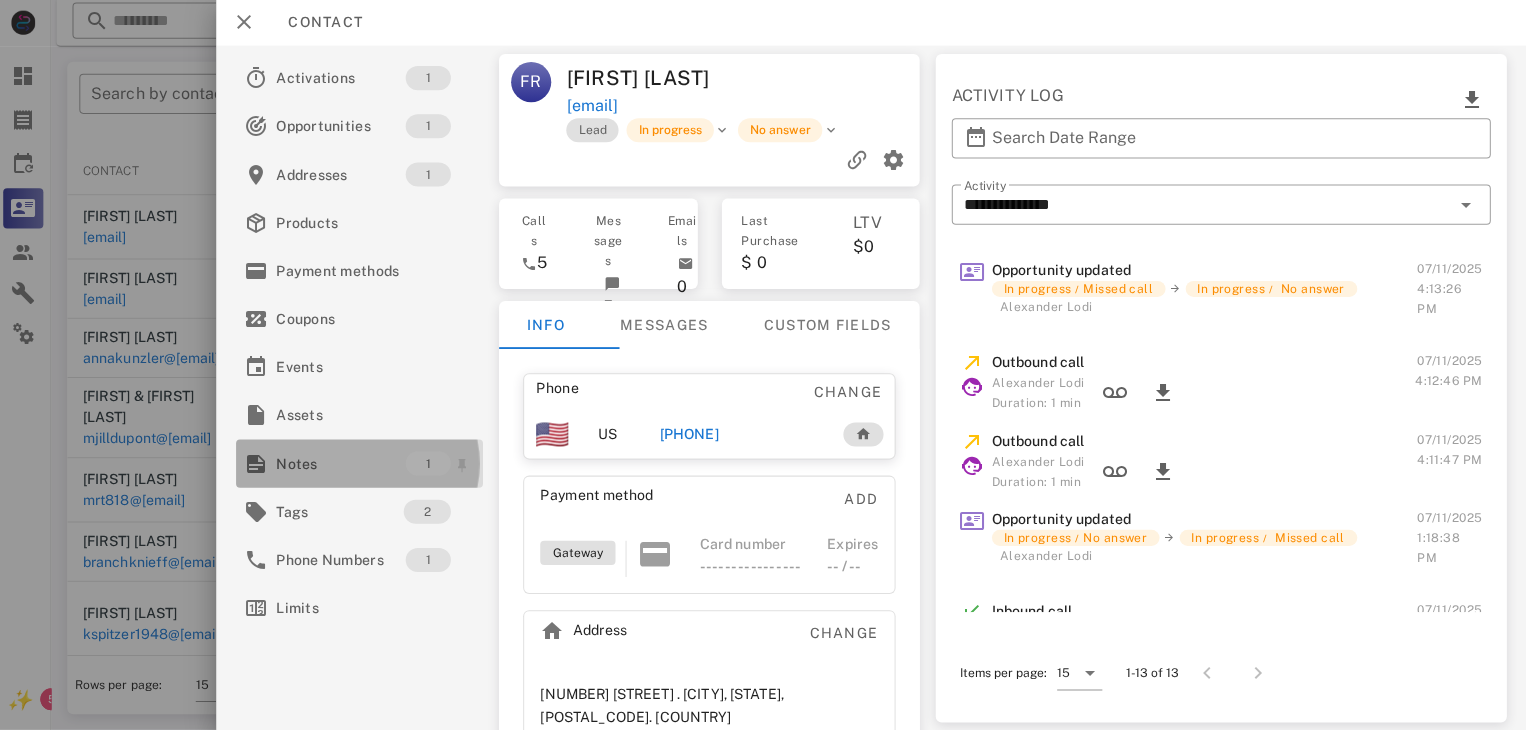 click on "Notes" at bounding box center (344, 464) 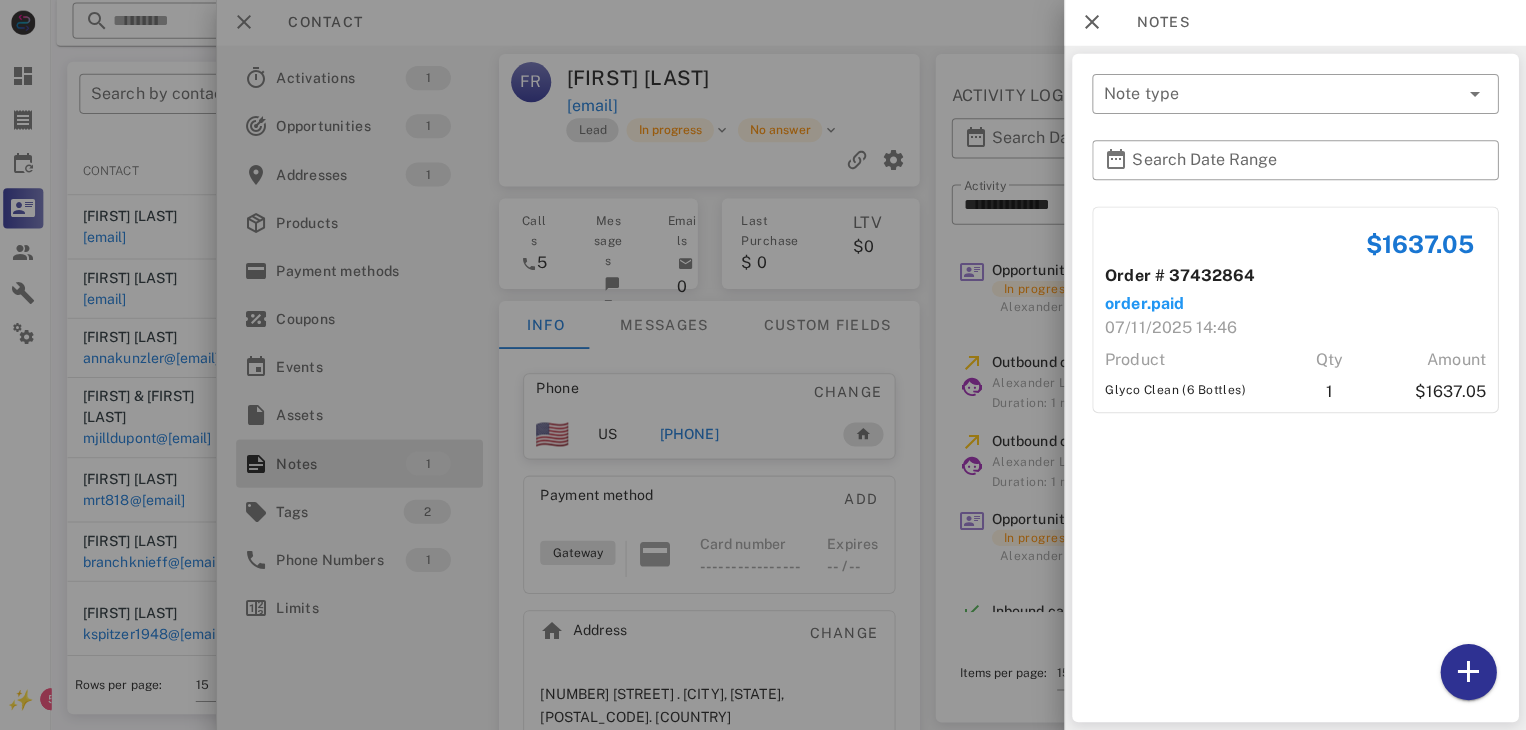 click at bounding box center (763, 365) 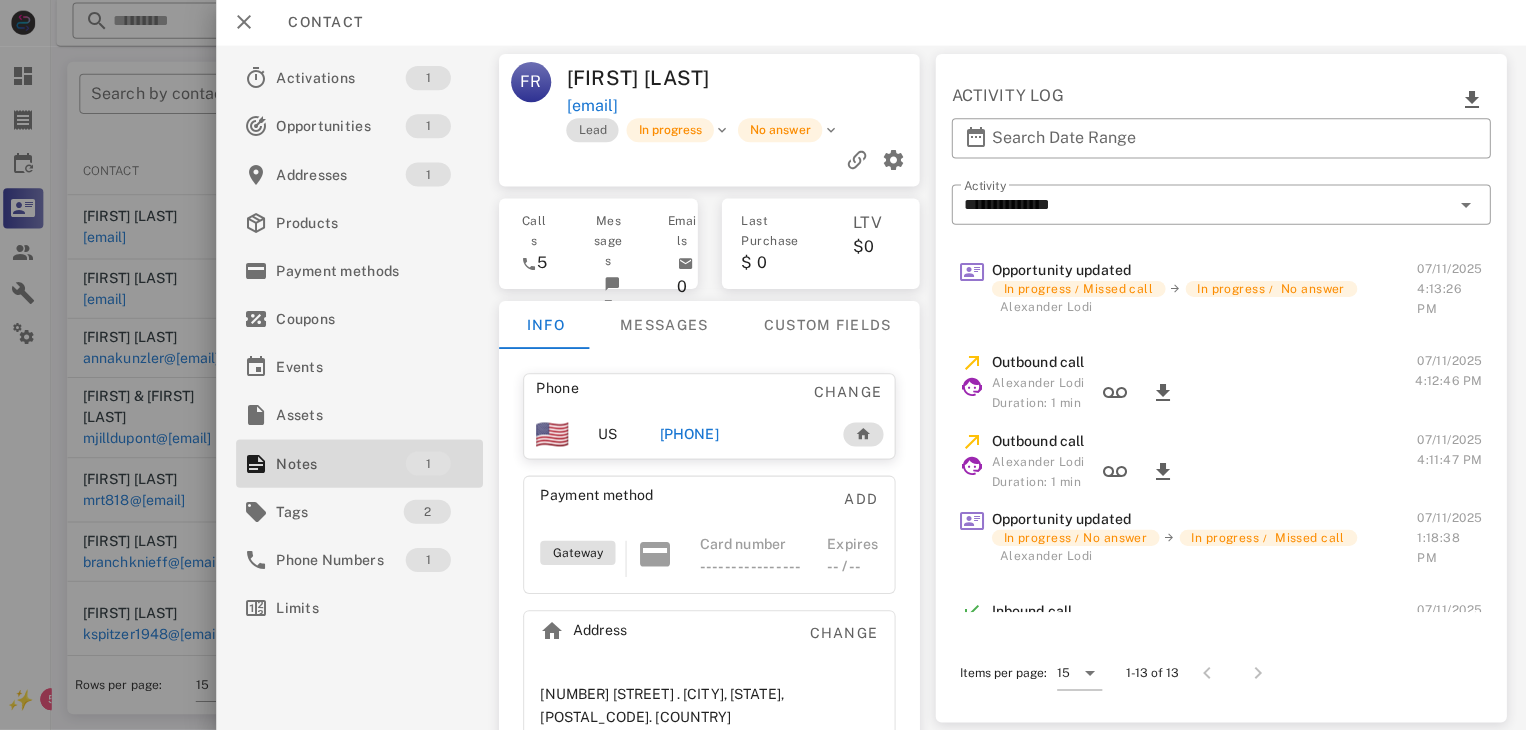 click on "+18326575749" at bounding box center (691, 435) 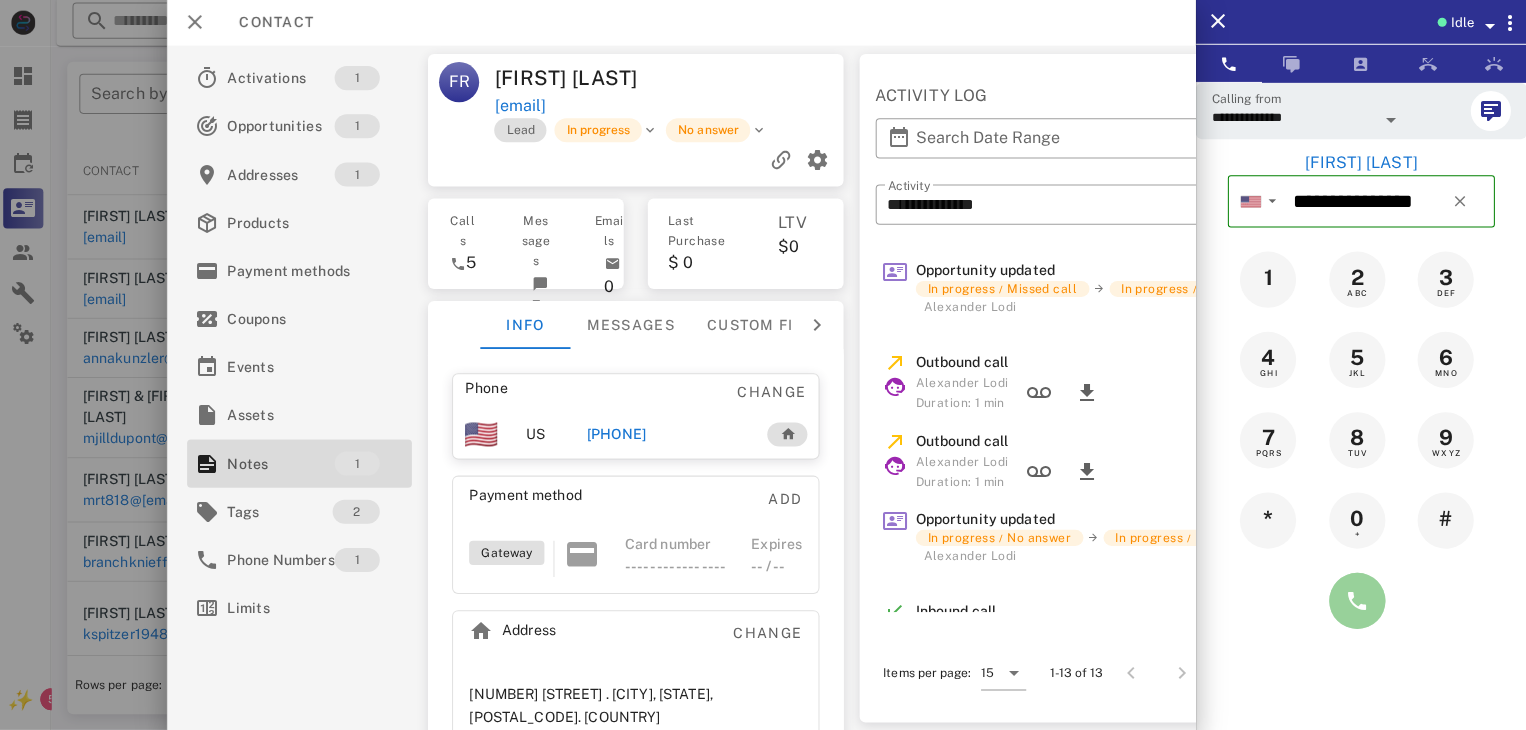 click at bounding box center [1357, 601] 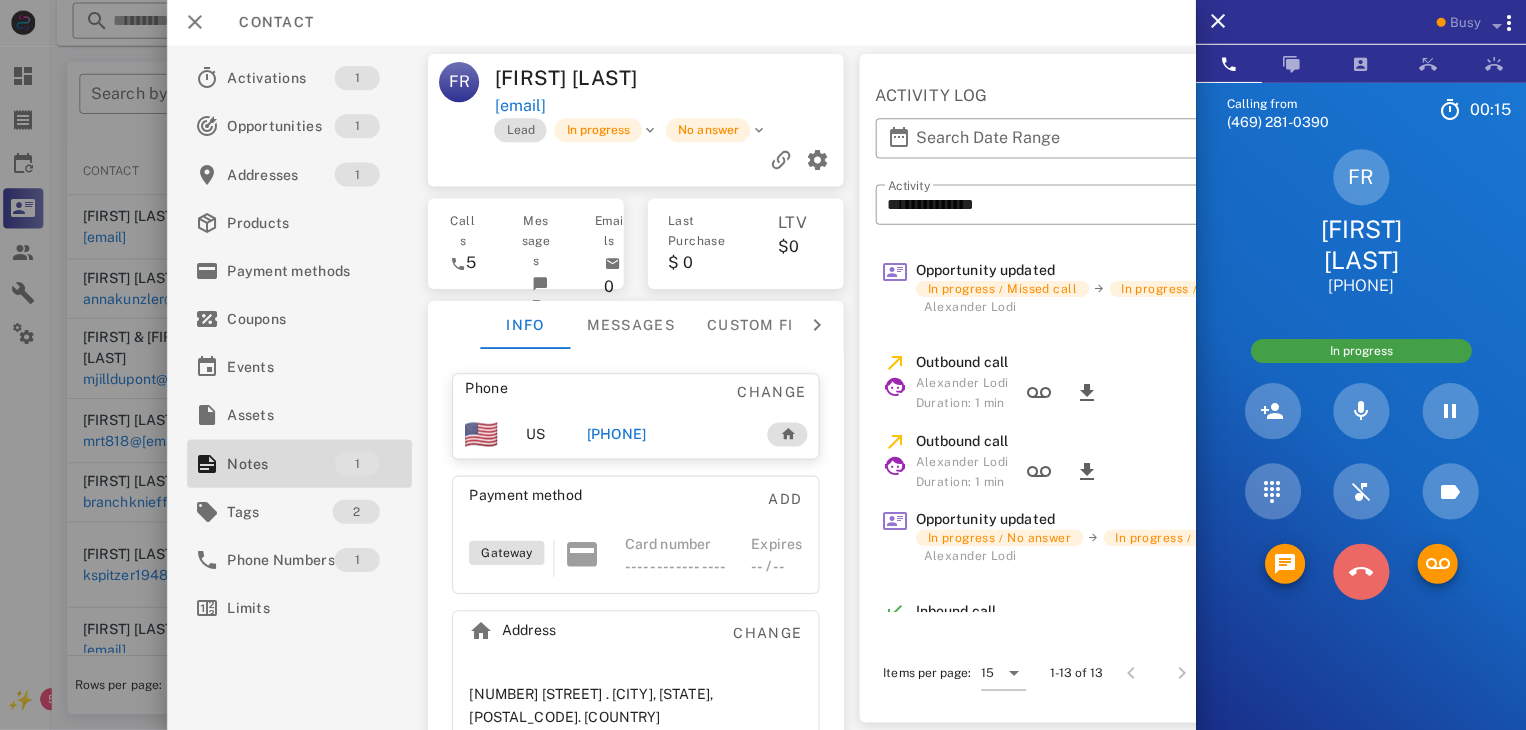 click at bounding box center (1361, 572) 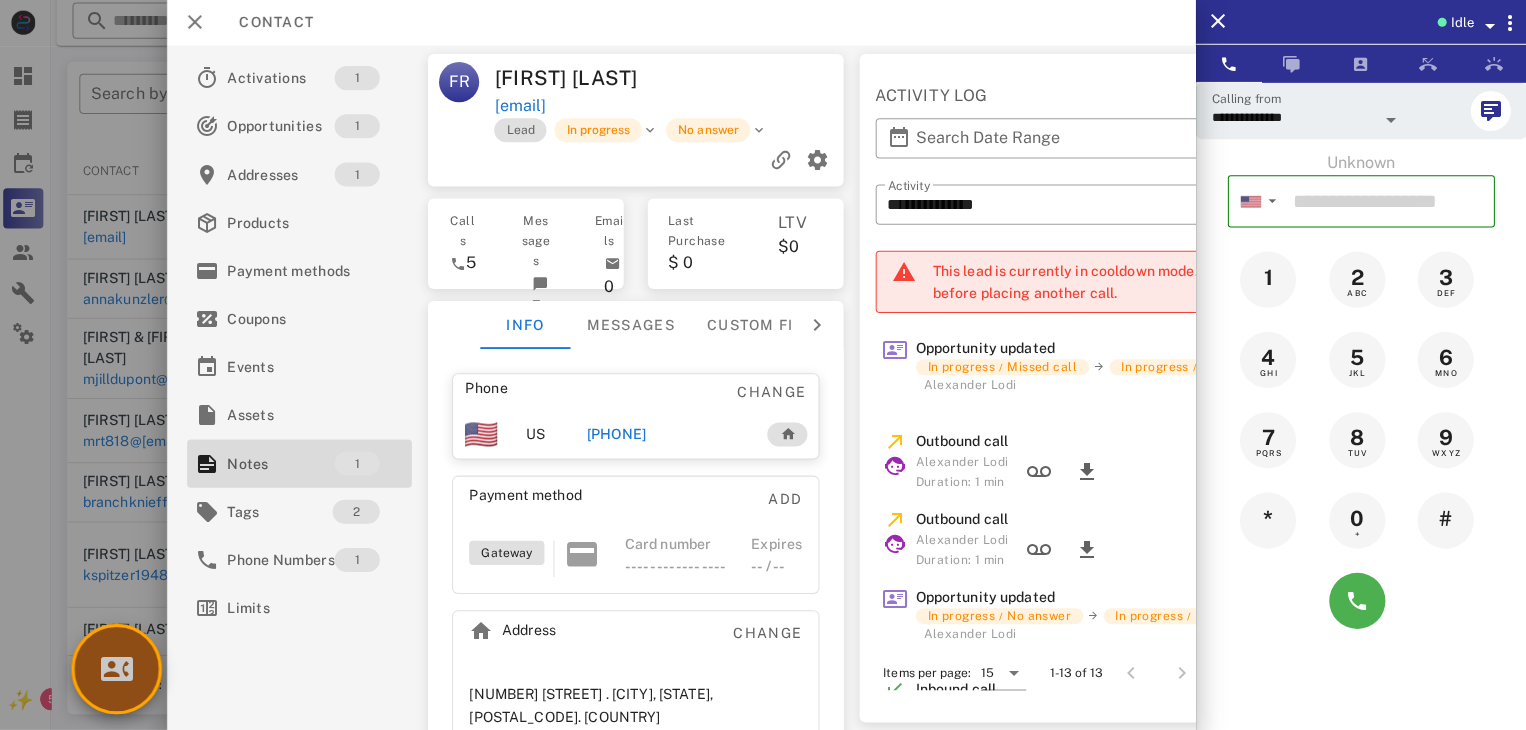 click at bounding box center (121, 669) 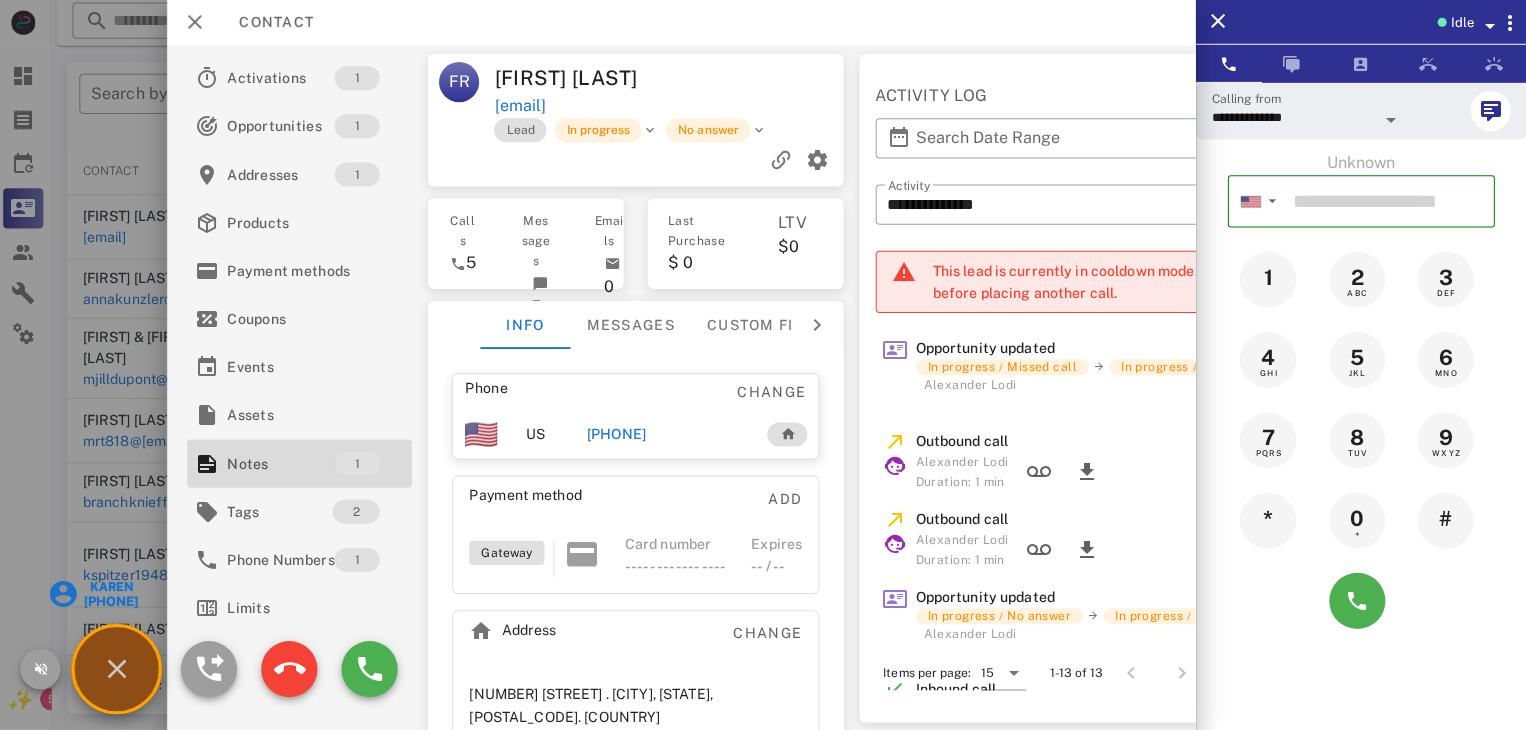 click on "Karen" at bounding box center [114, 587] 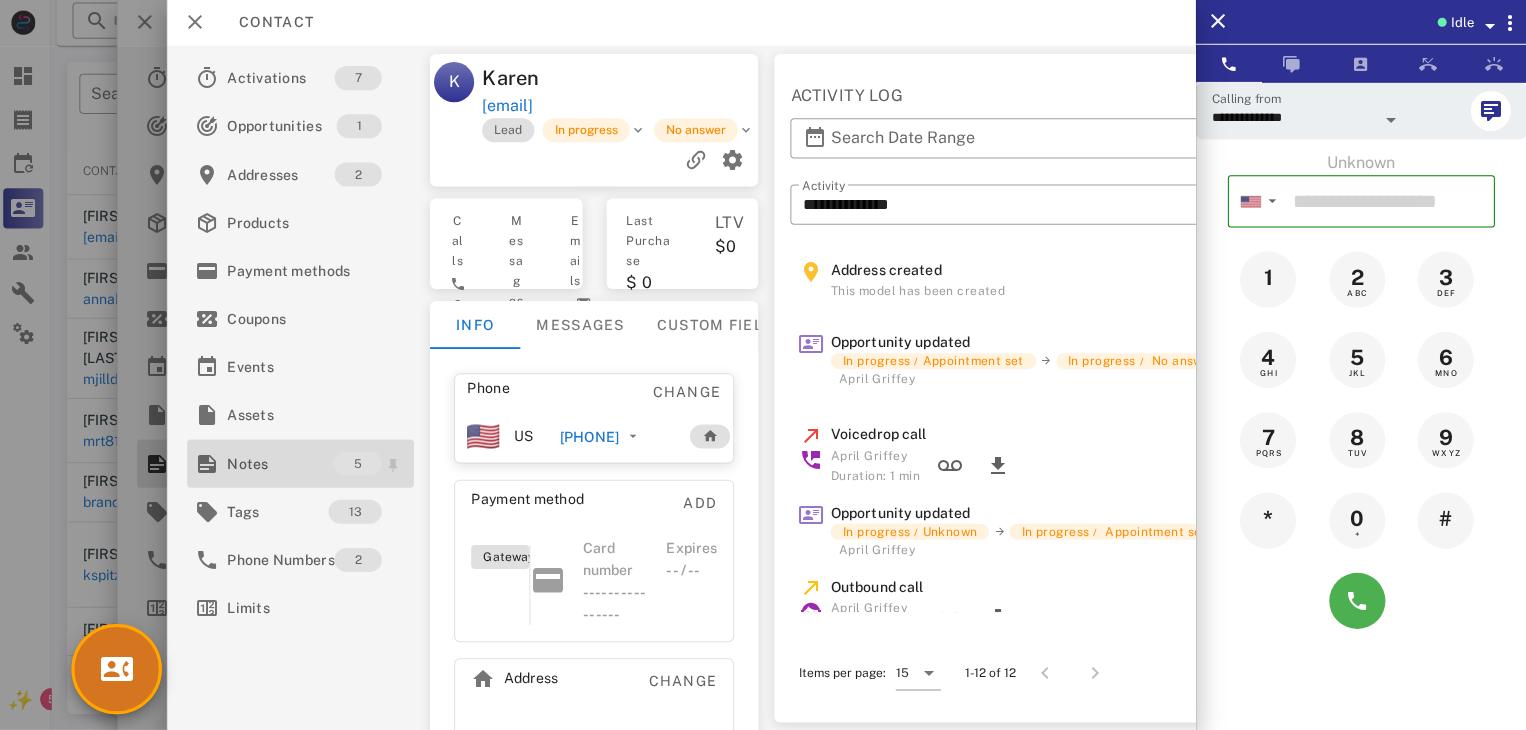 click on "Notes" at bounding box center (284, 464) 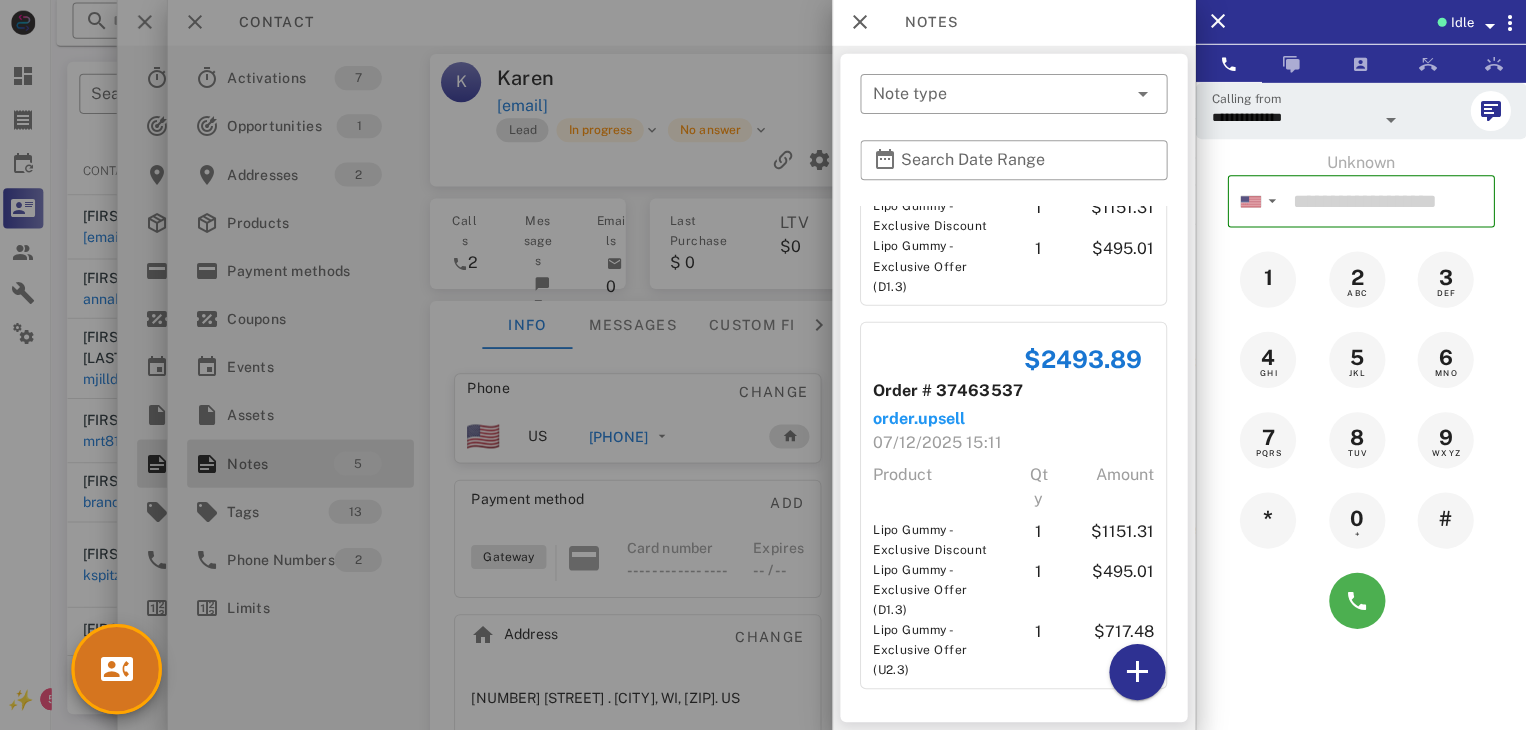 scroll, scrollTop: 1143, scrollLeft: 0, axis: vertical 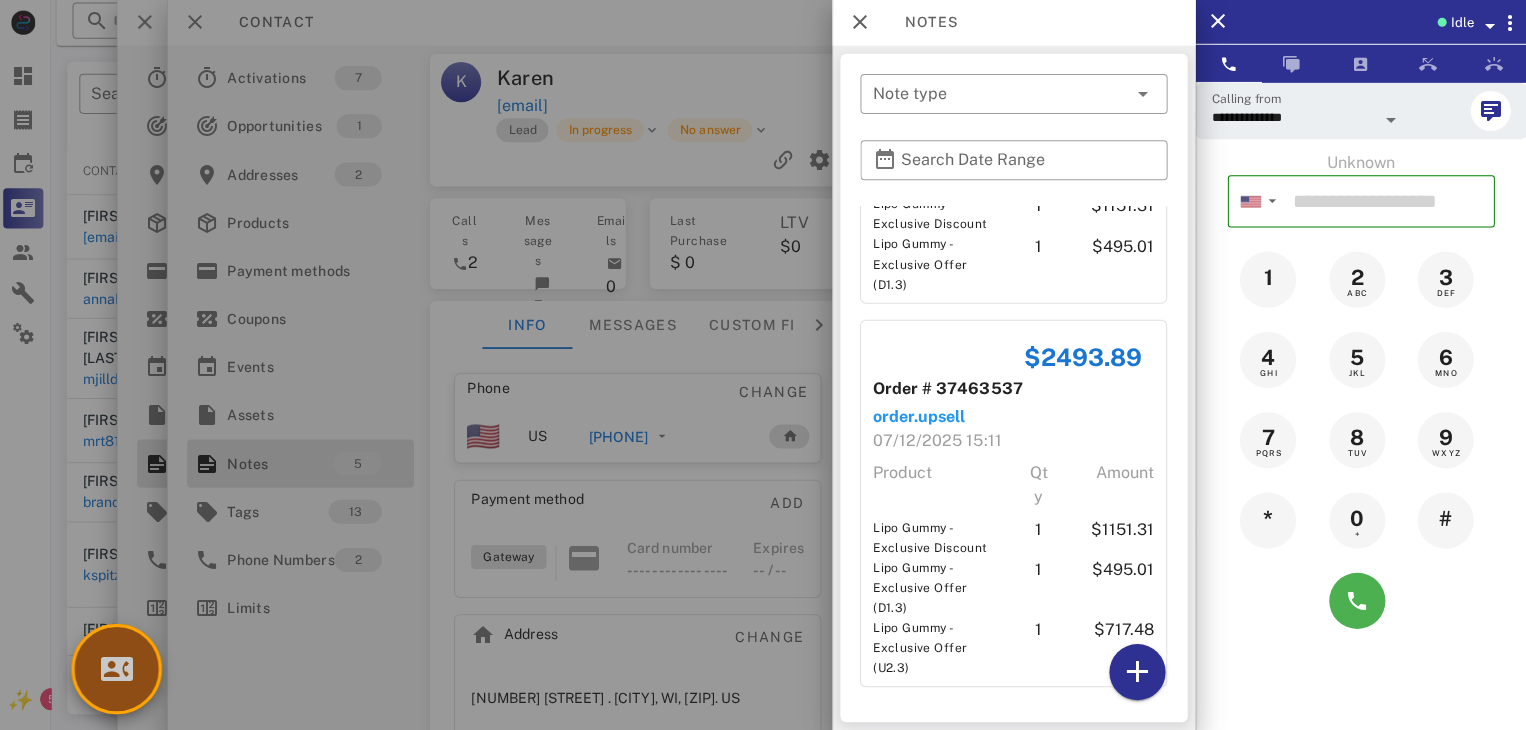 click at bounding box center (121, 669) 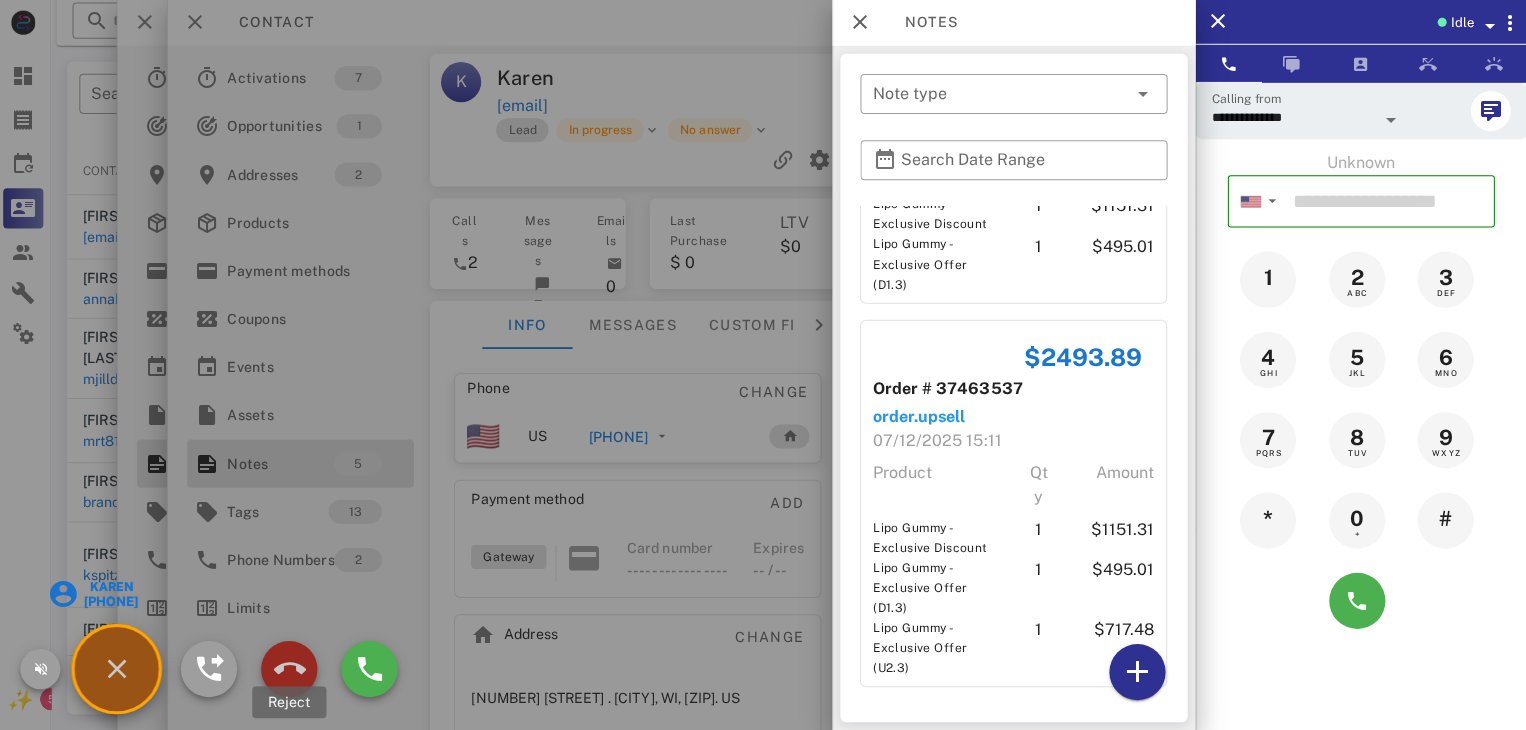 click at bounding box center (293, 669) 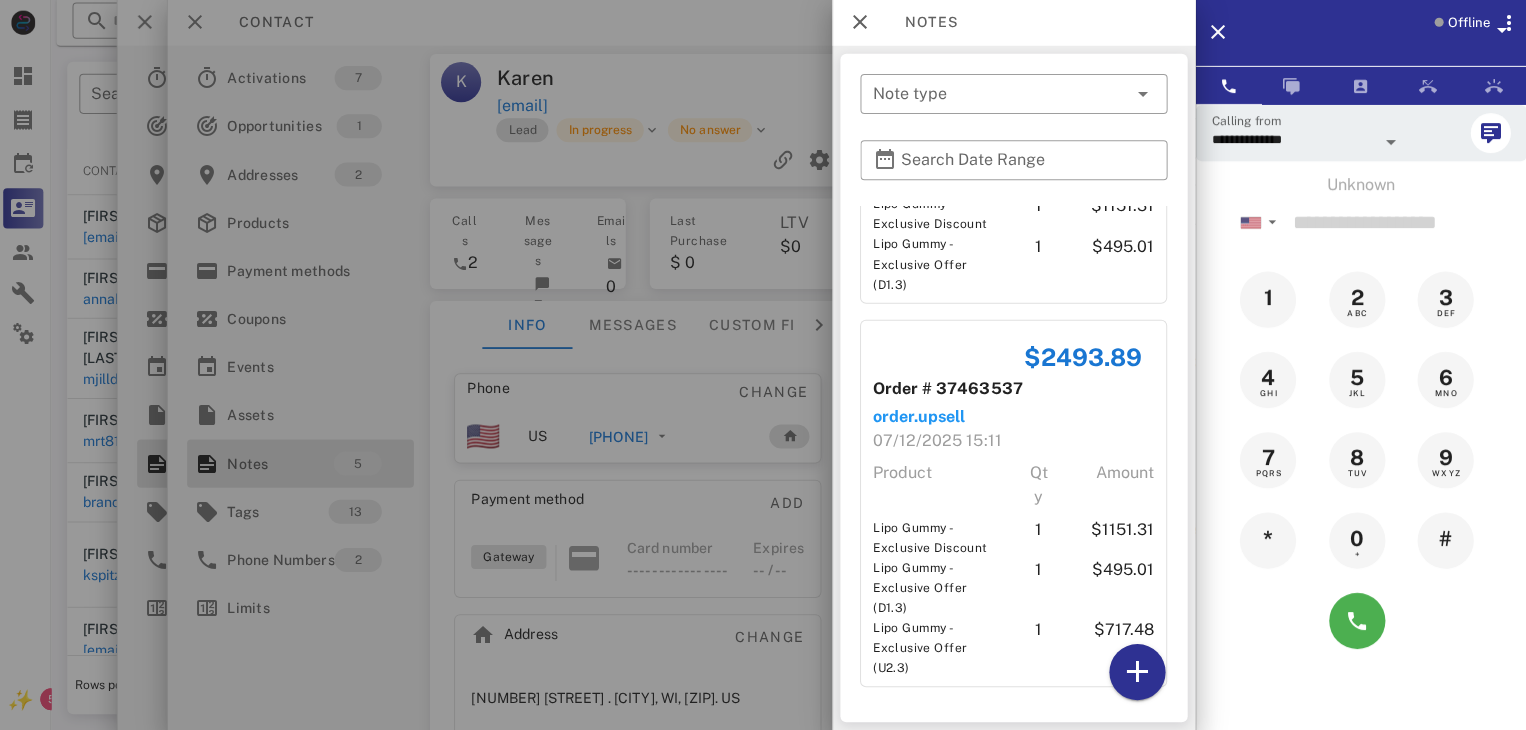 click at bounding box center (763, 365) 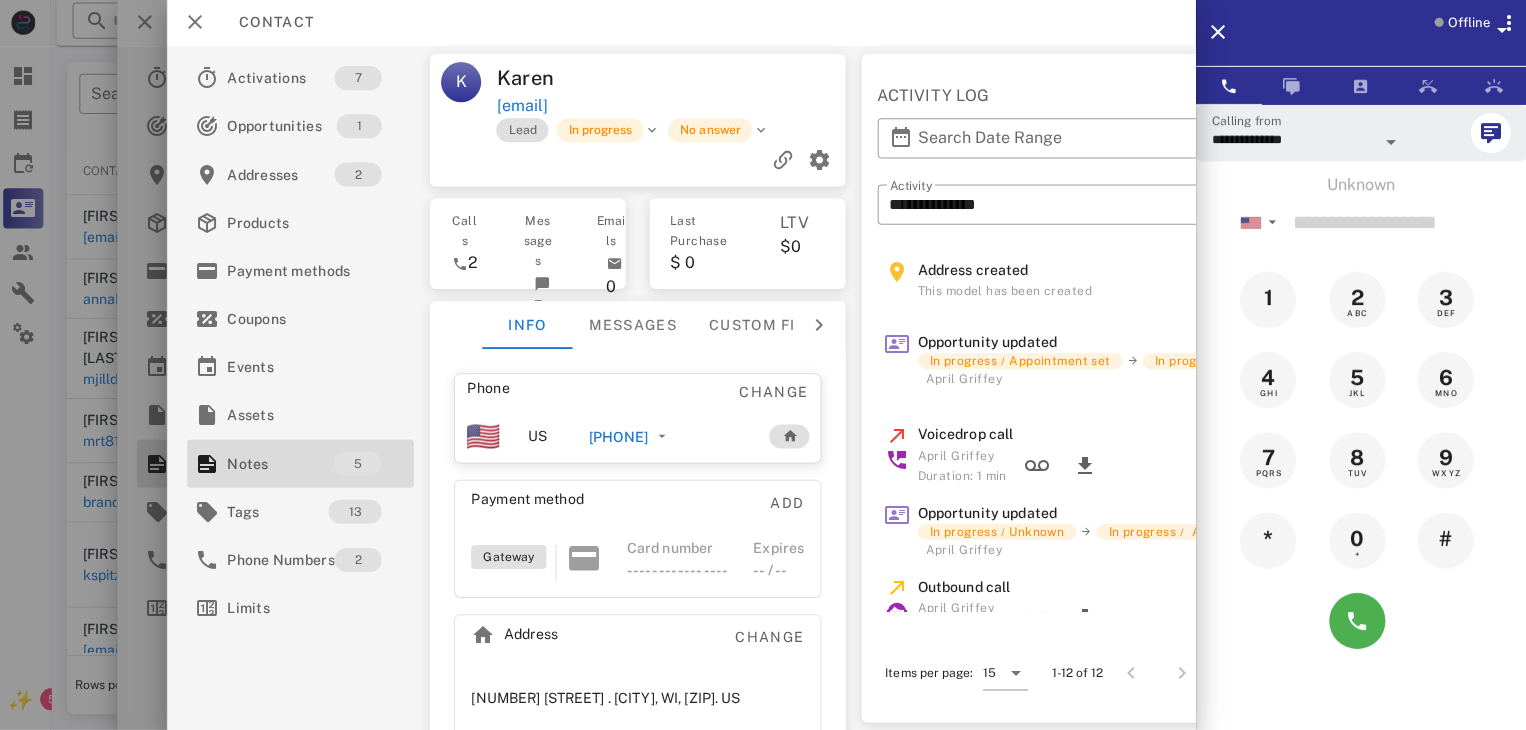 click at bounding box center (763, 365) 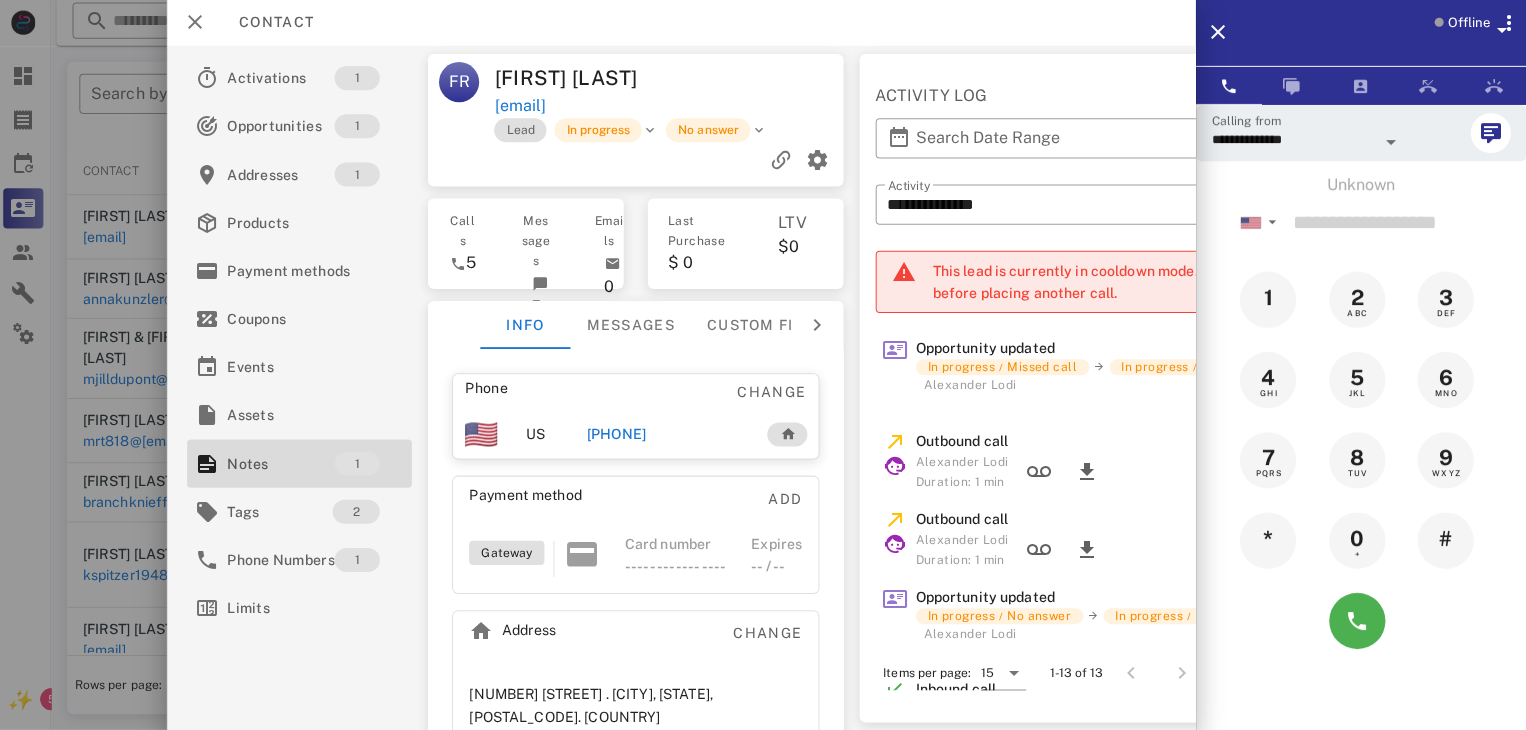 click on "+18326575749" at bounding box center (618, 435) 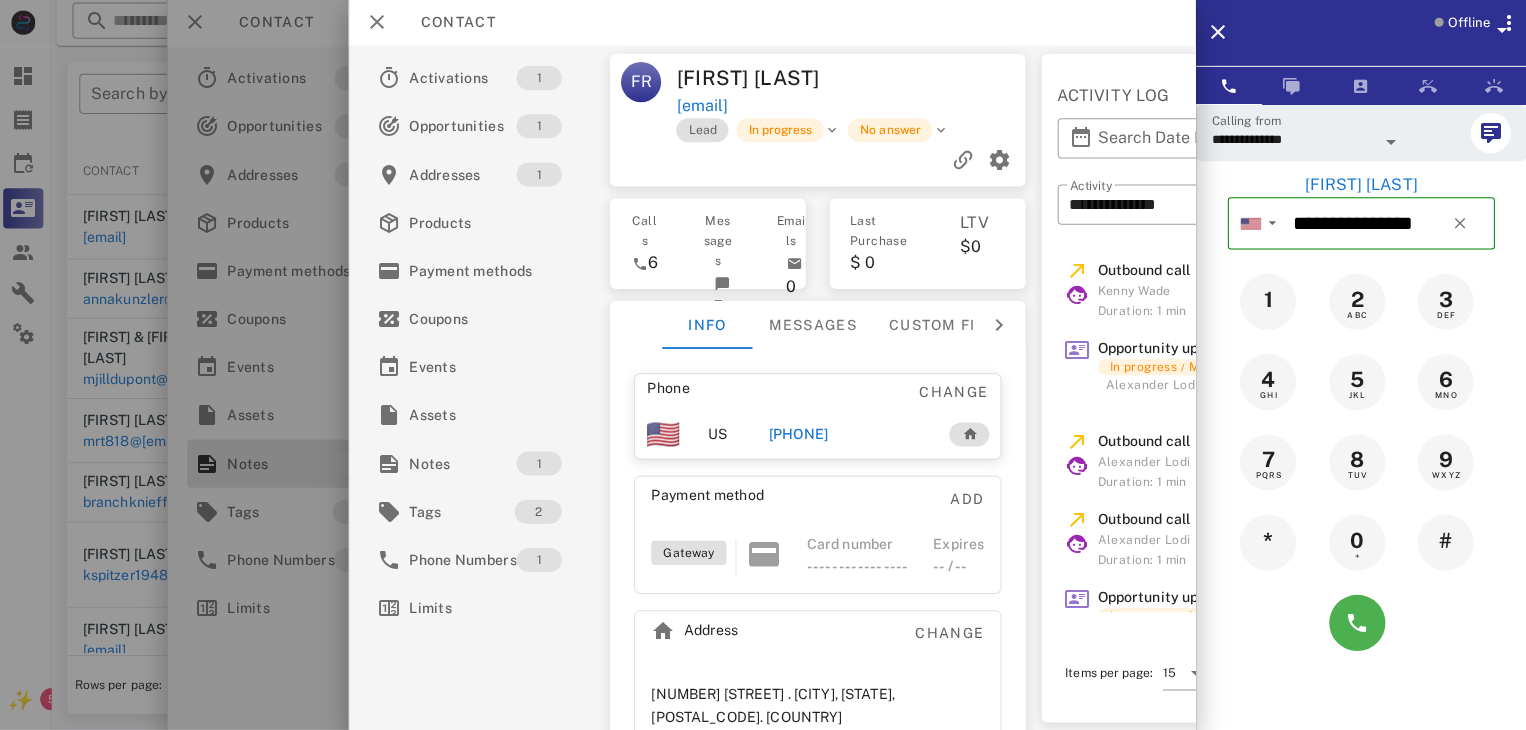 click at bounding box center (763, 365) 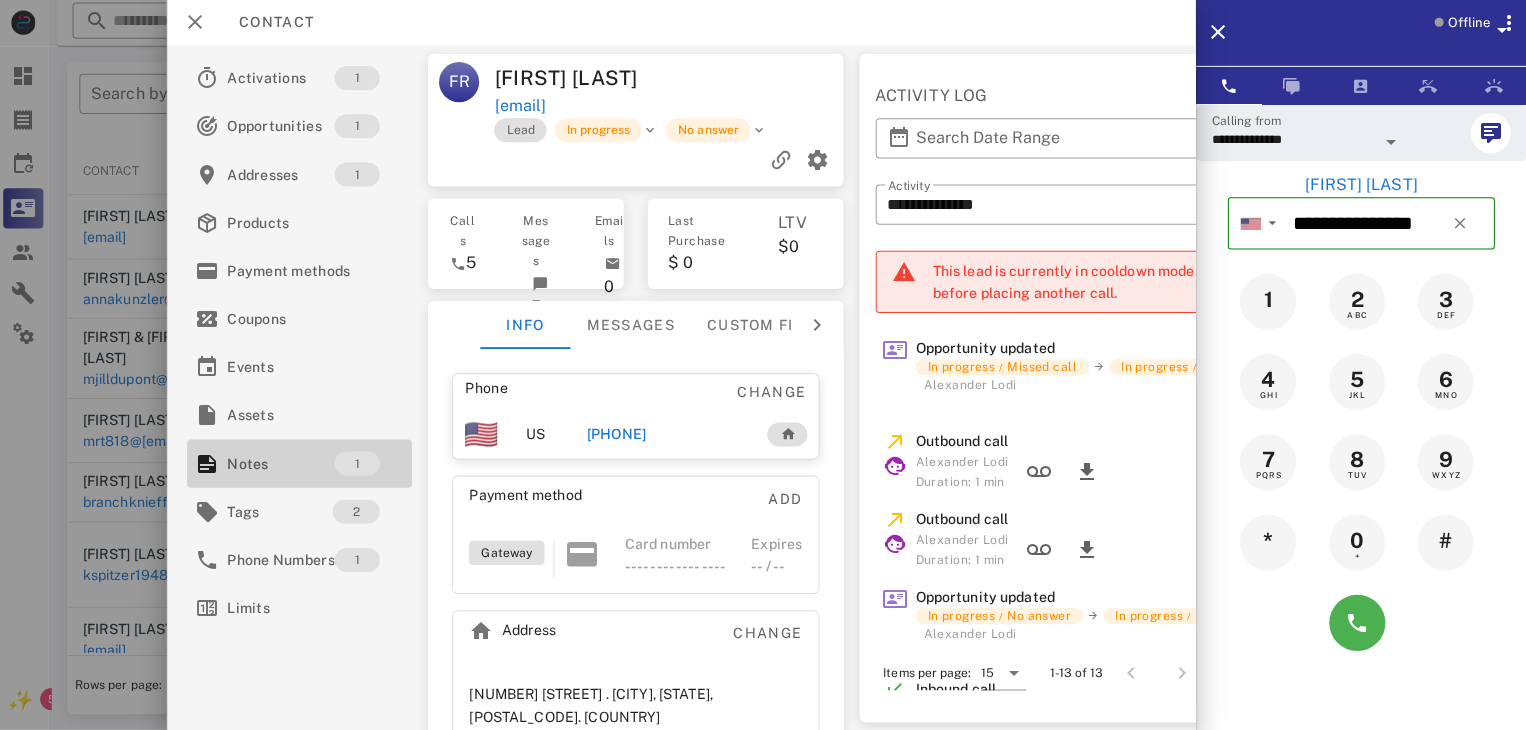 click on "Notes" at bounding box center [284, 464] 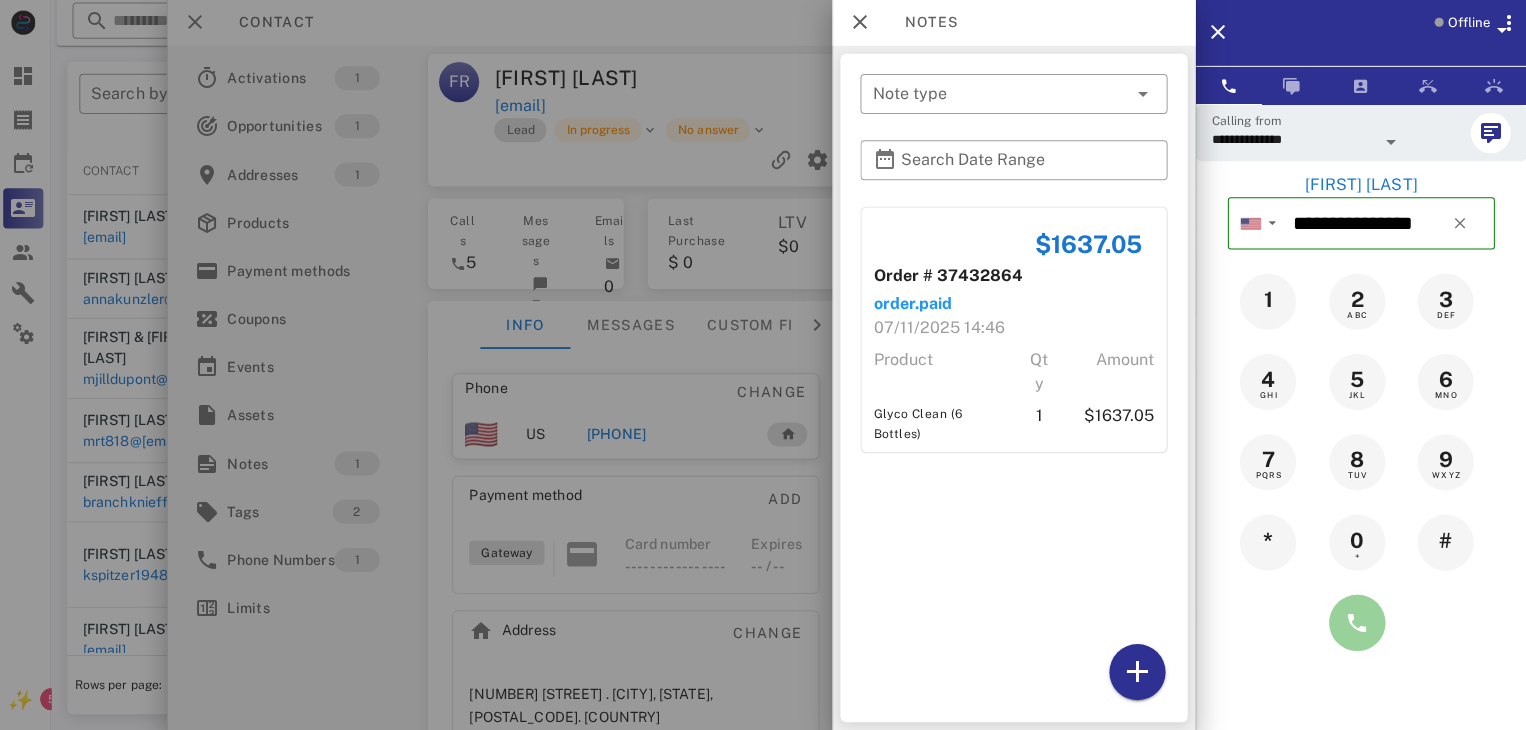 click at bounding box center (1357, 623) 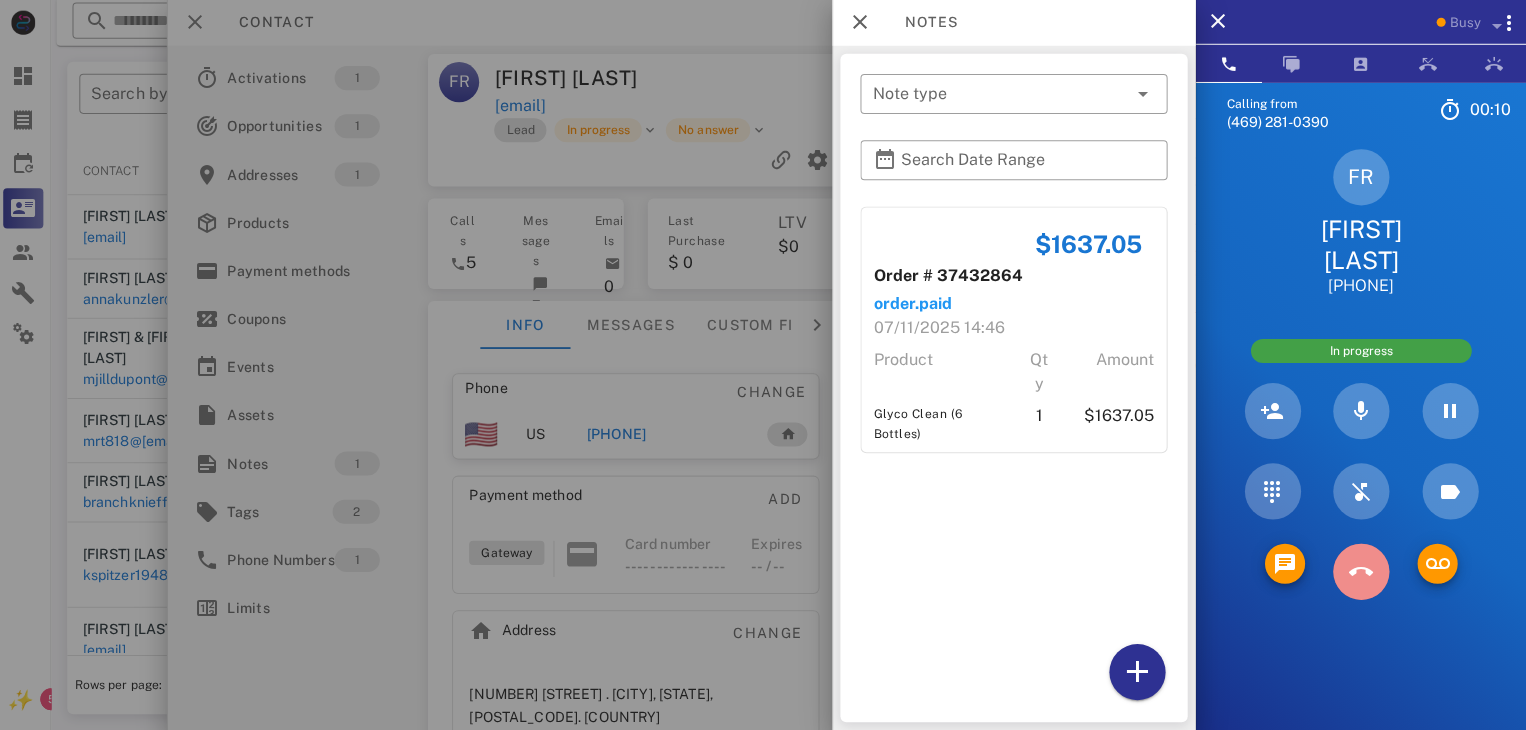 click at bounding box center (1361, 572) 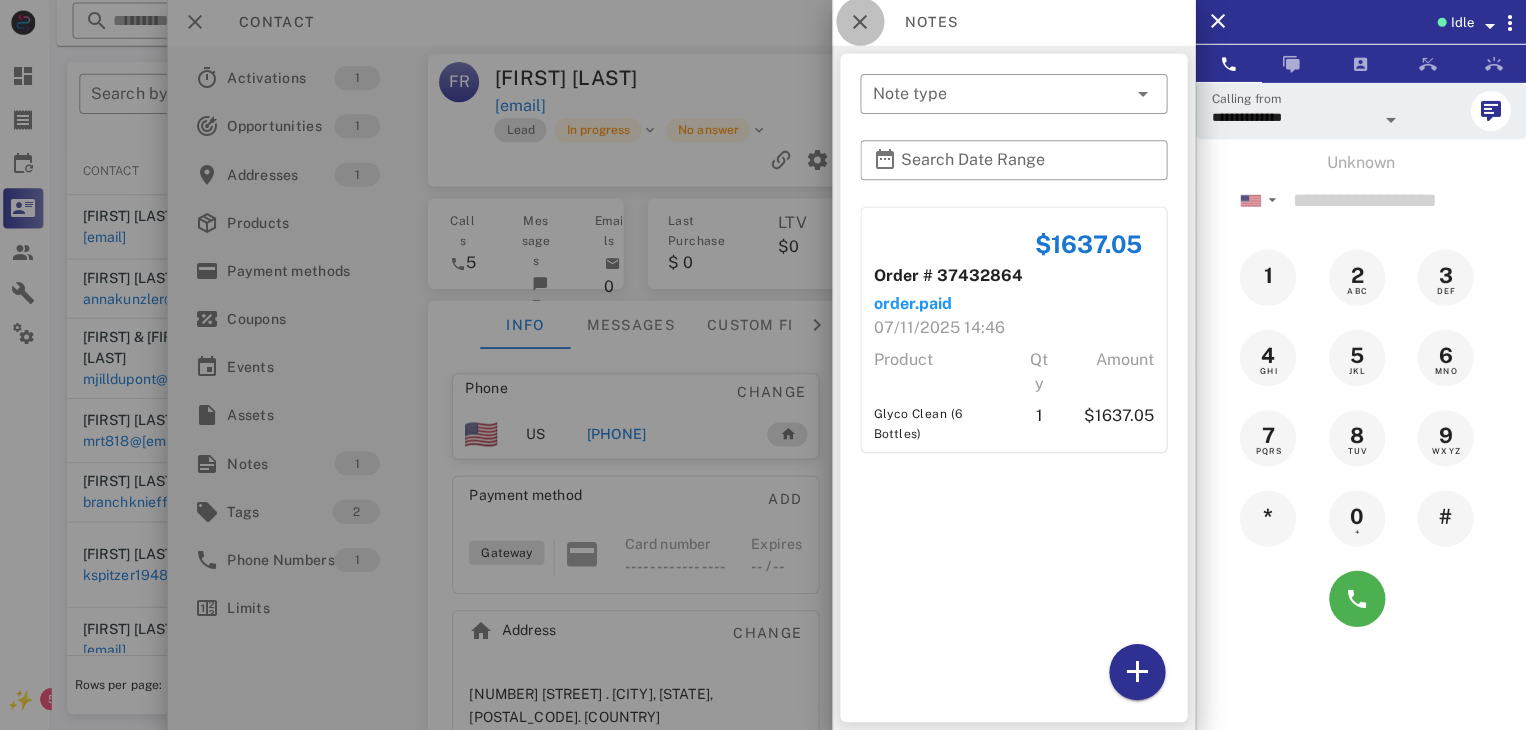 click at bounding box center [862, 24] 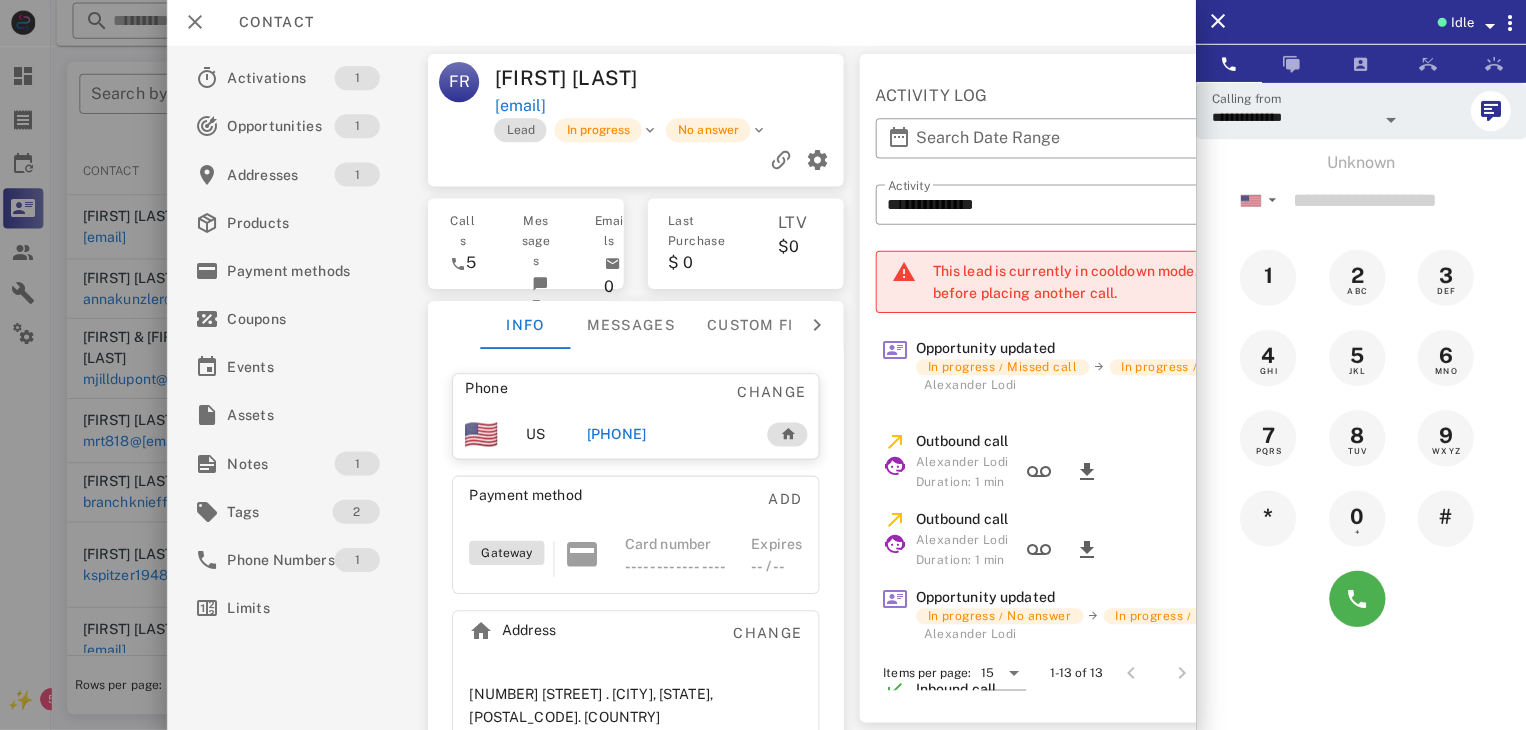 click on "+18326575749" at bounding box center [618, 435] 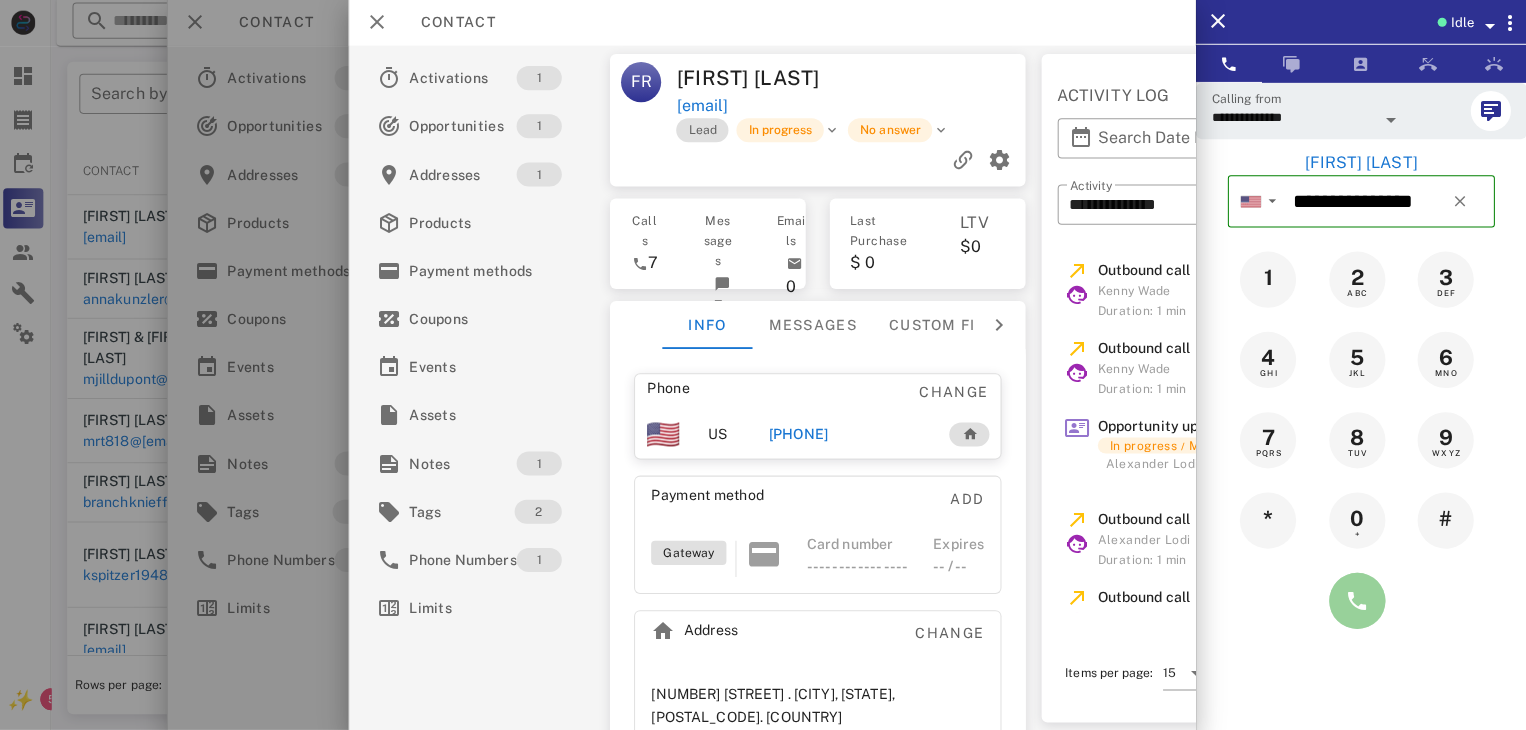 click at bounding box center [1357, 601] 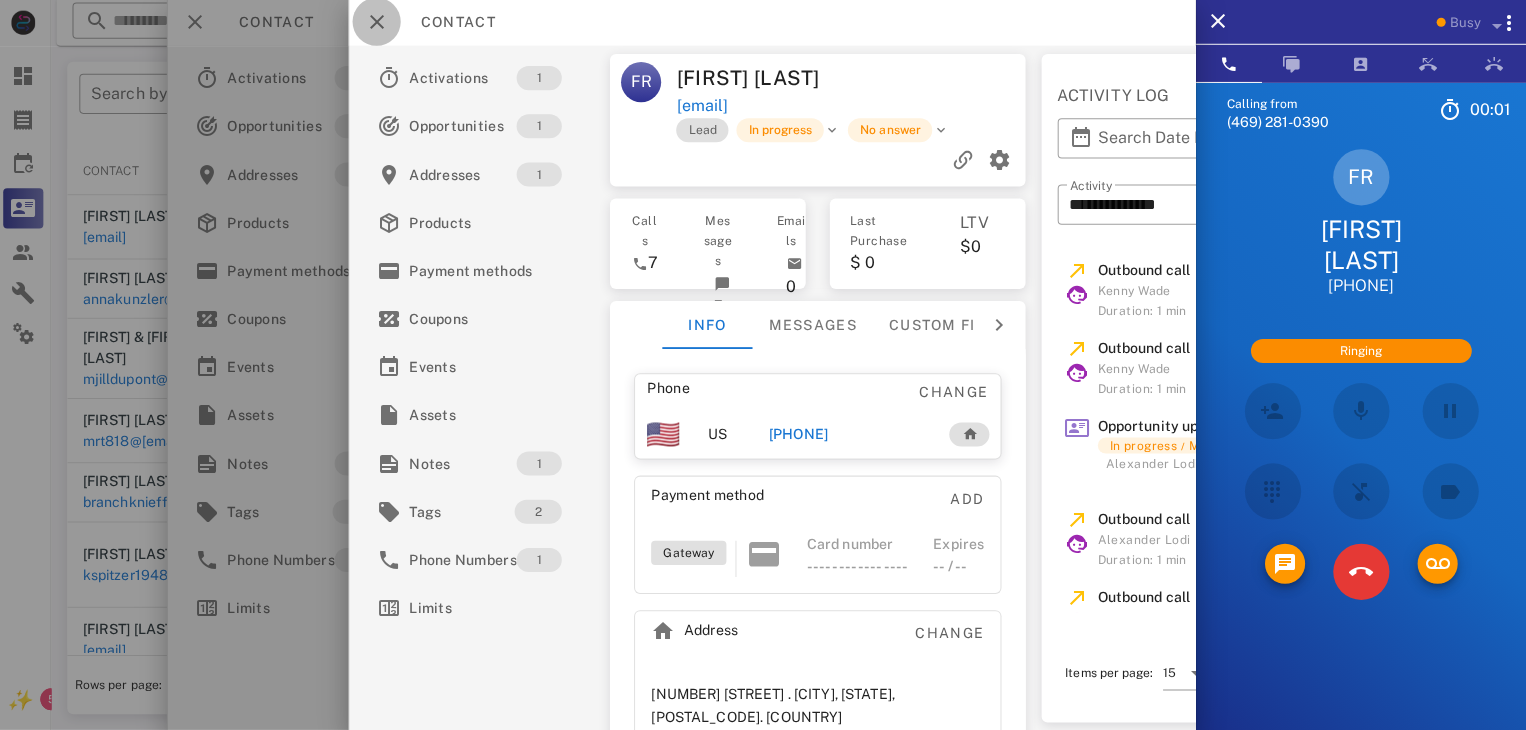 click at bounding box center (380, 24) 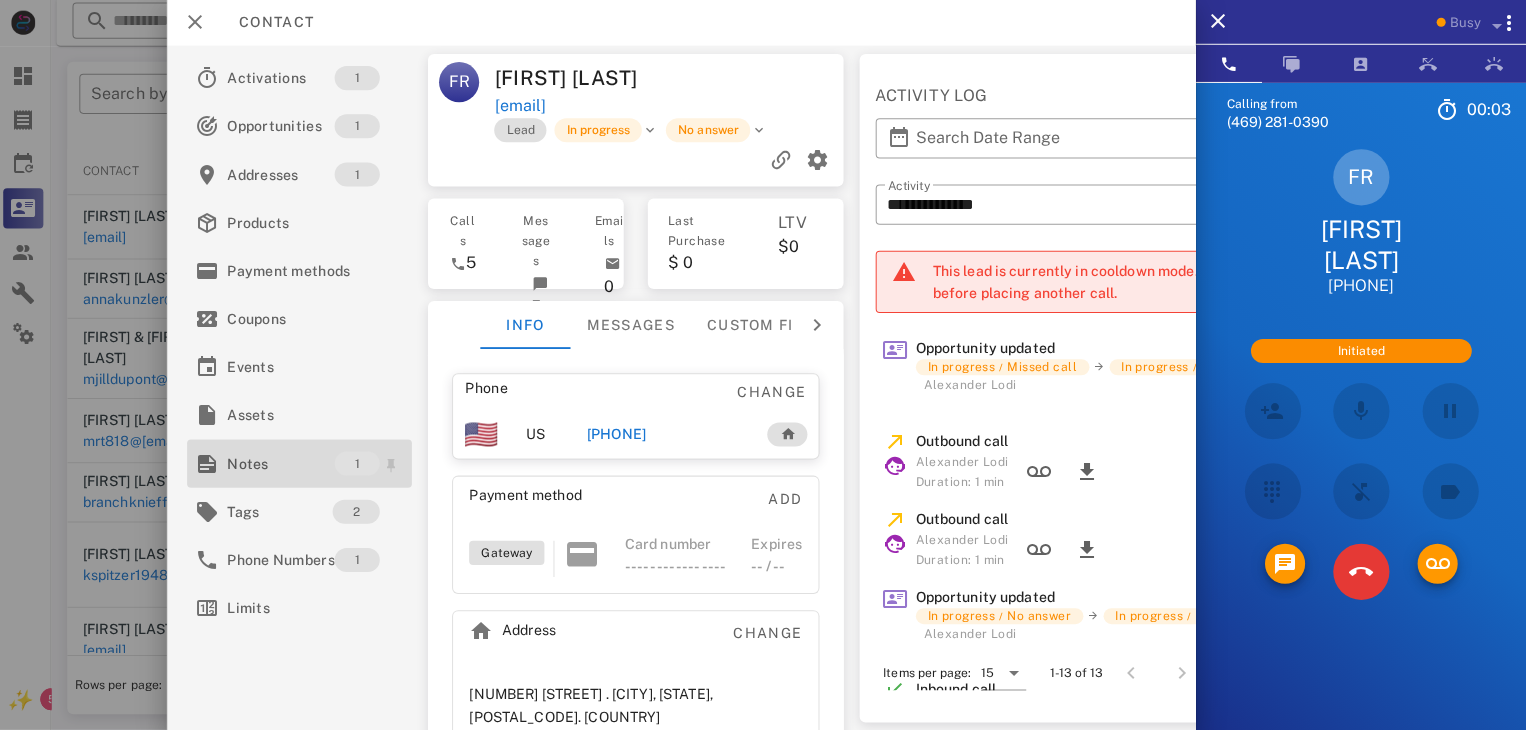 click on "Notes  1" at bounding box center [303, 464] 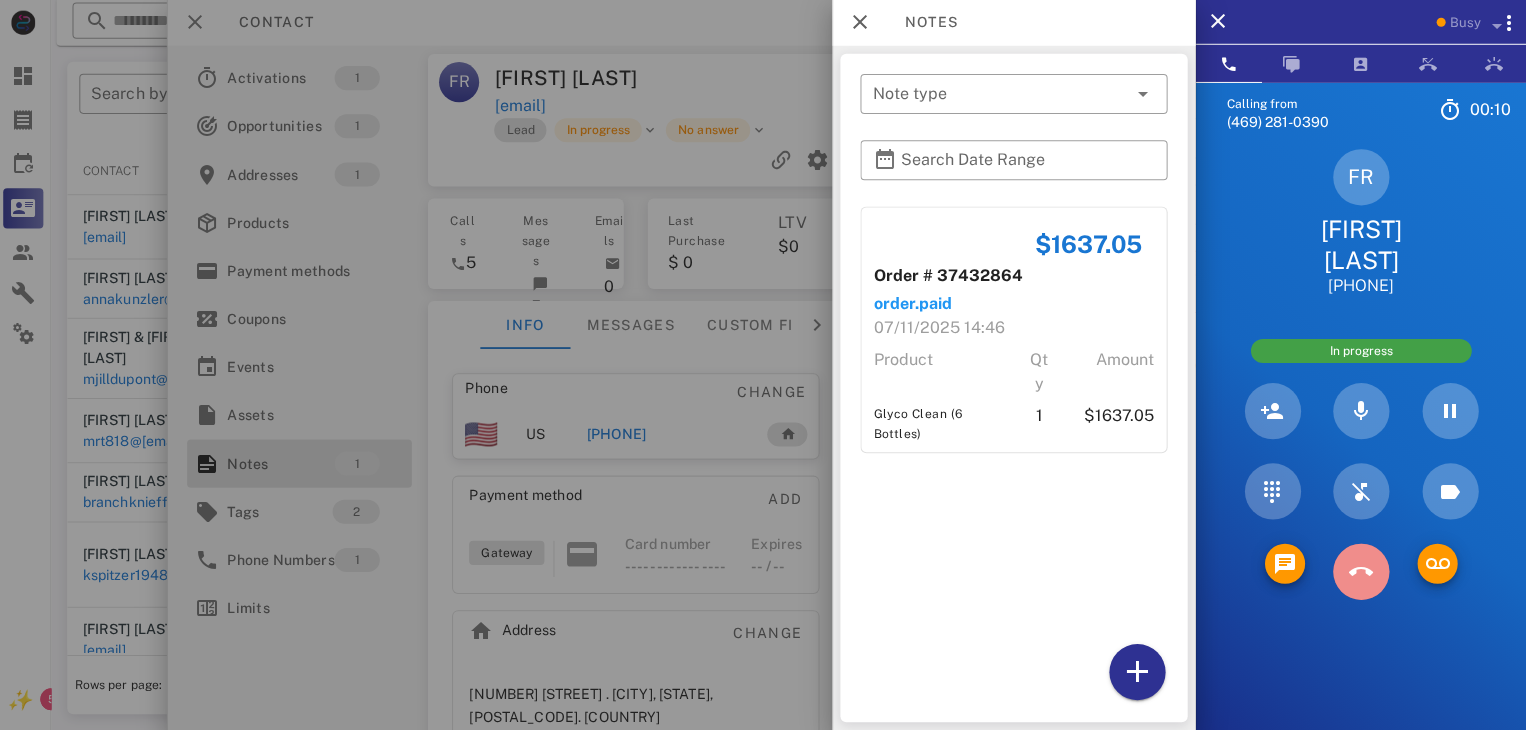 click at bounding box center [1361, 572] 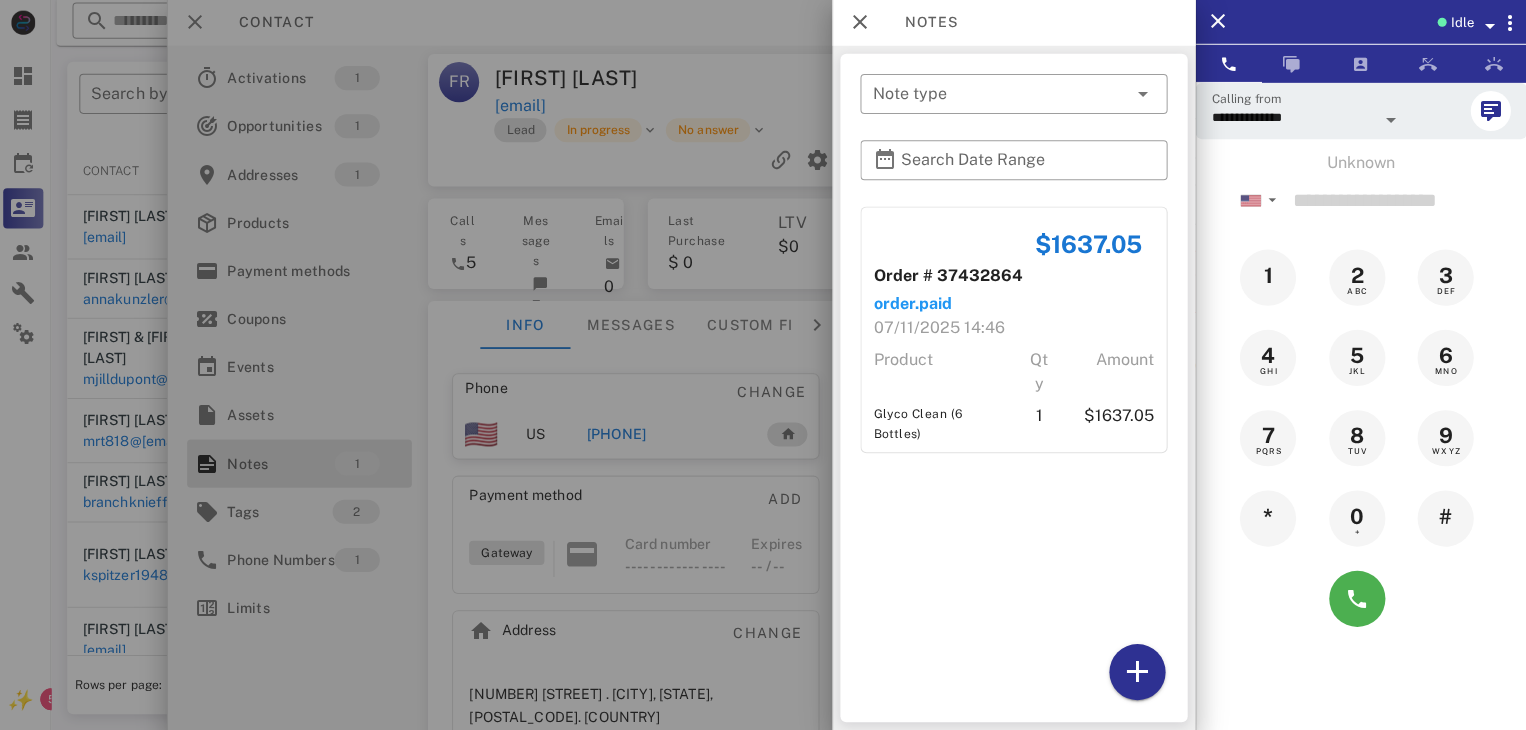 click at bounding box center [763, 365] 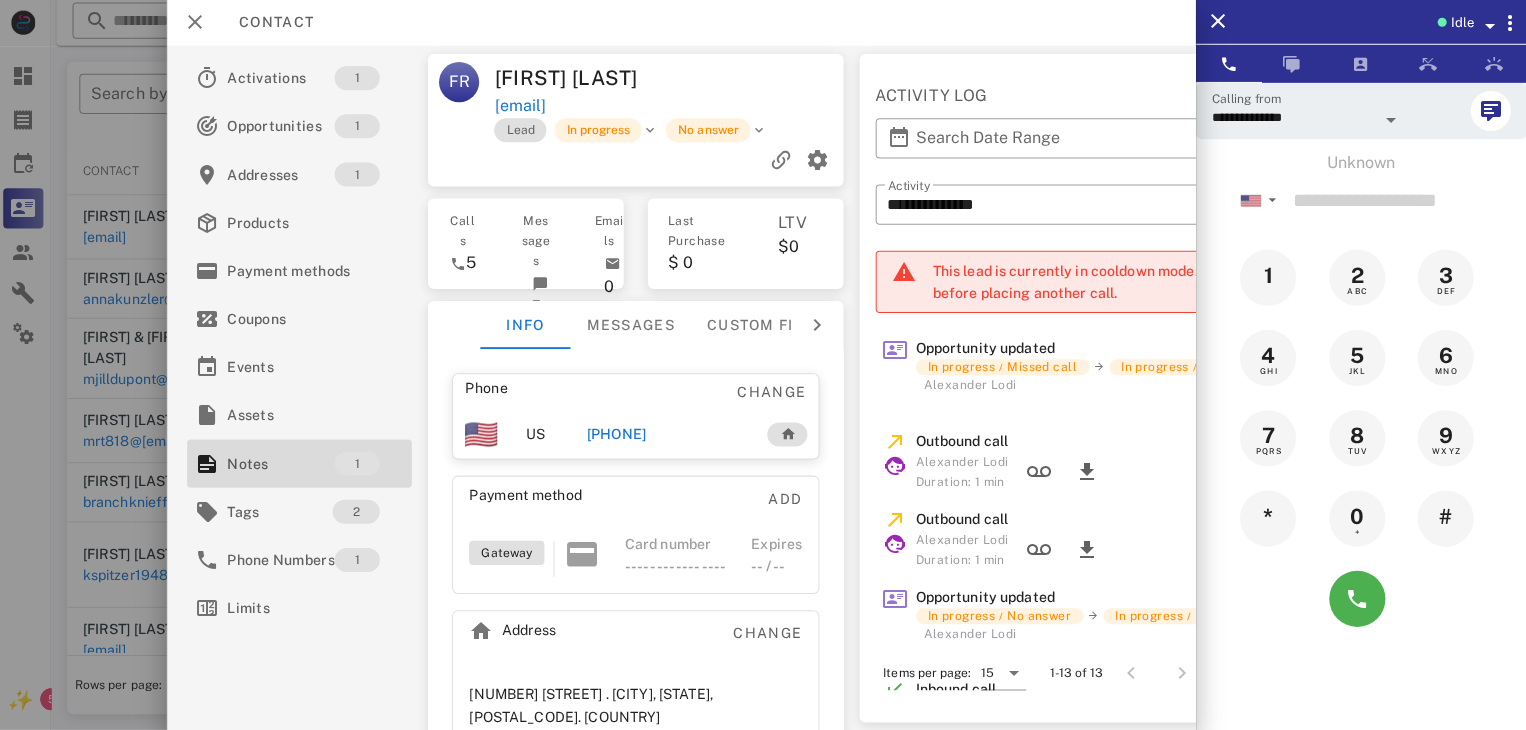 click at bounding box center [763, 365] 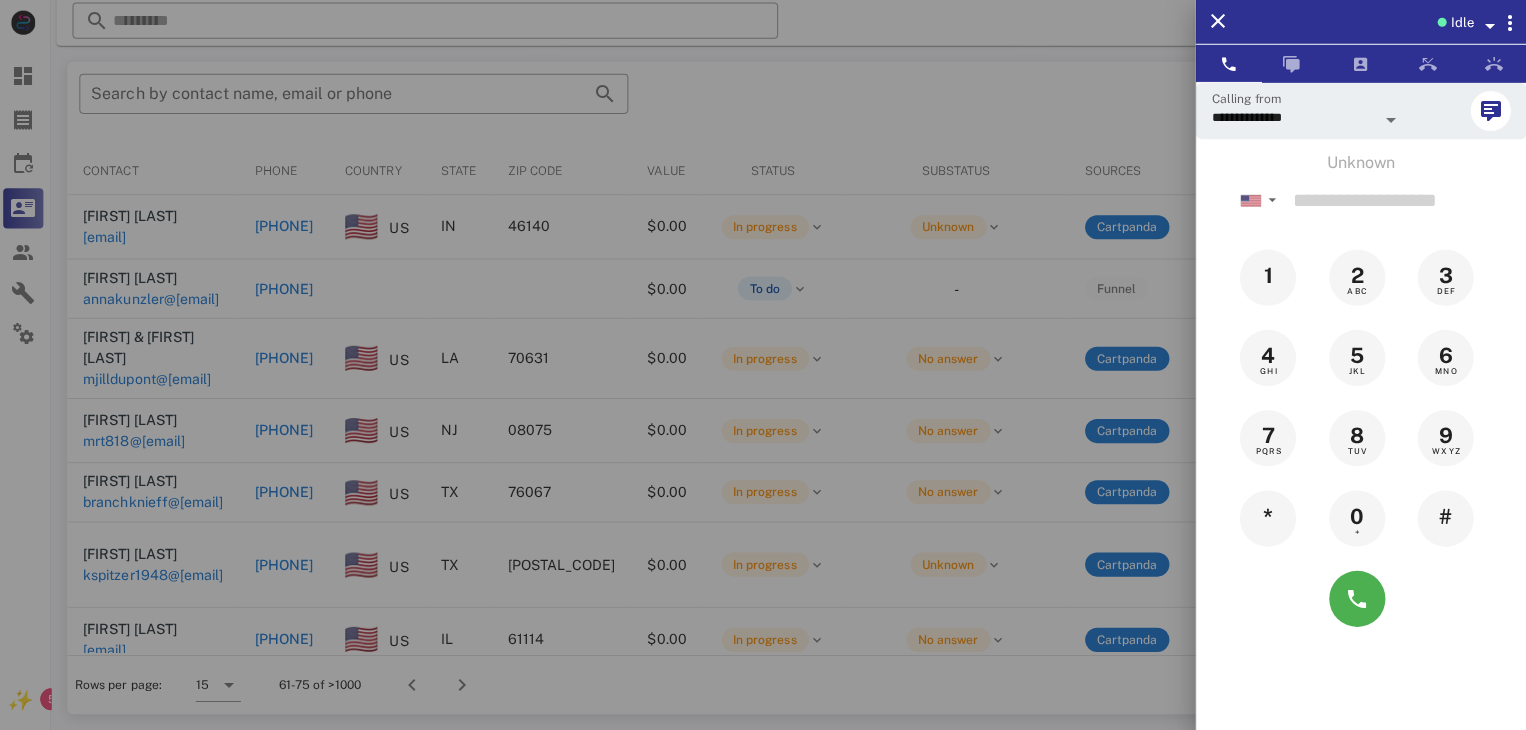 click at bounding box center [763, 365] 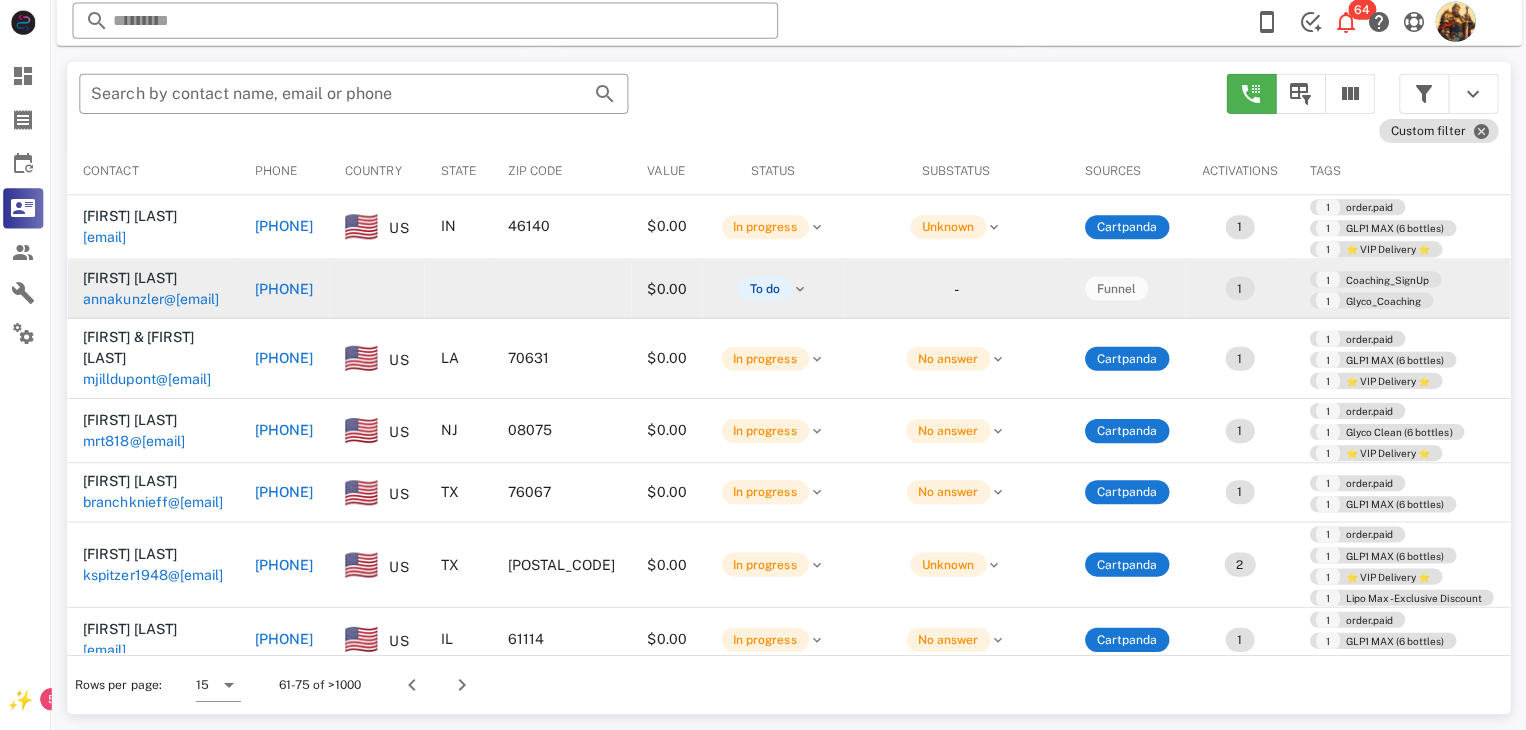 click on "annakunzler@hotmail.com" at bounding box center (155, 300) 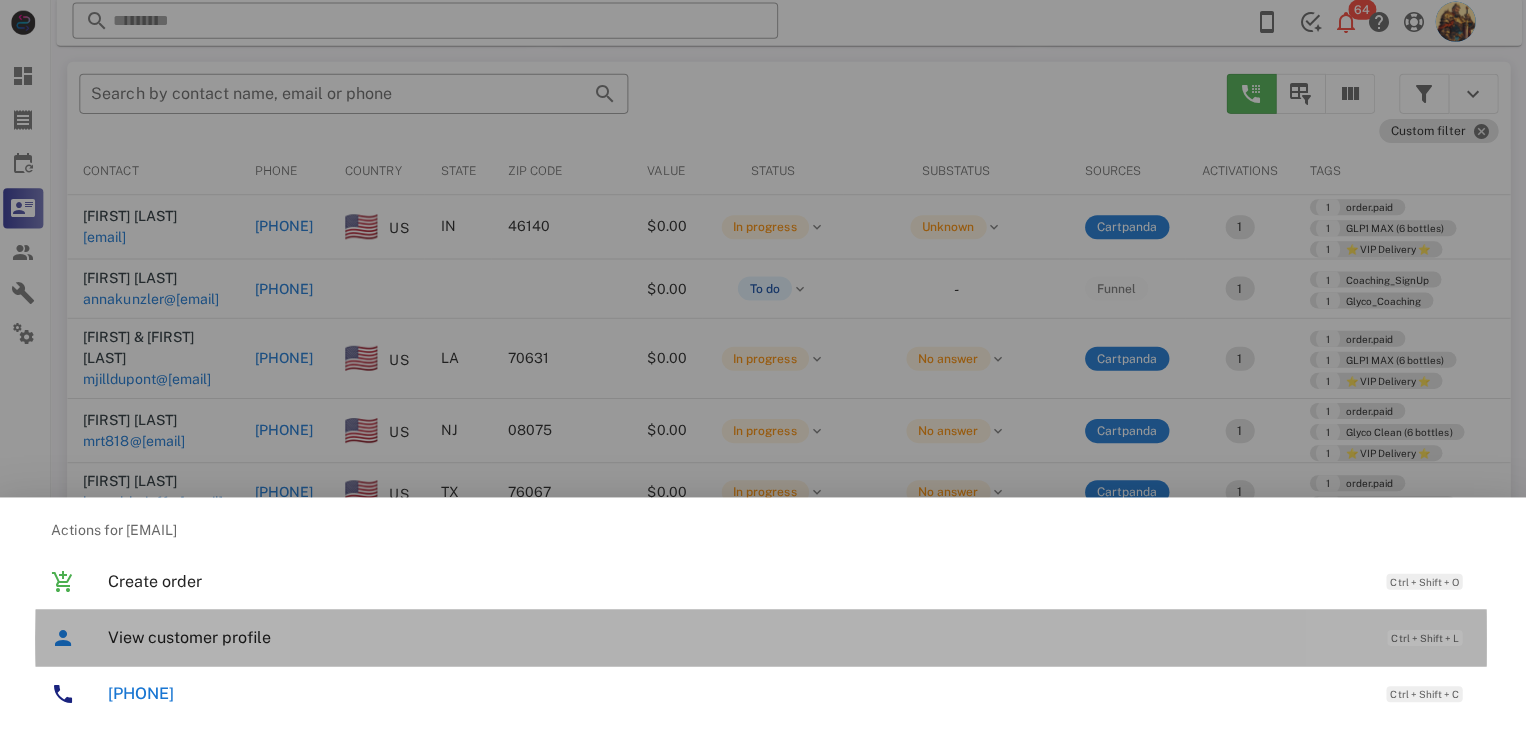 click on "View customer profile" at bounding box center [739, 637] 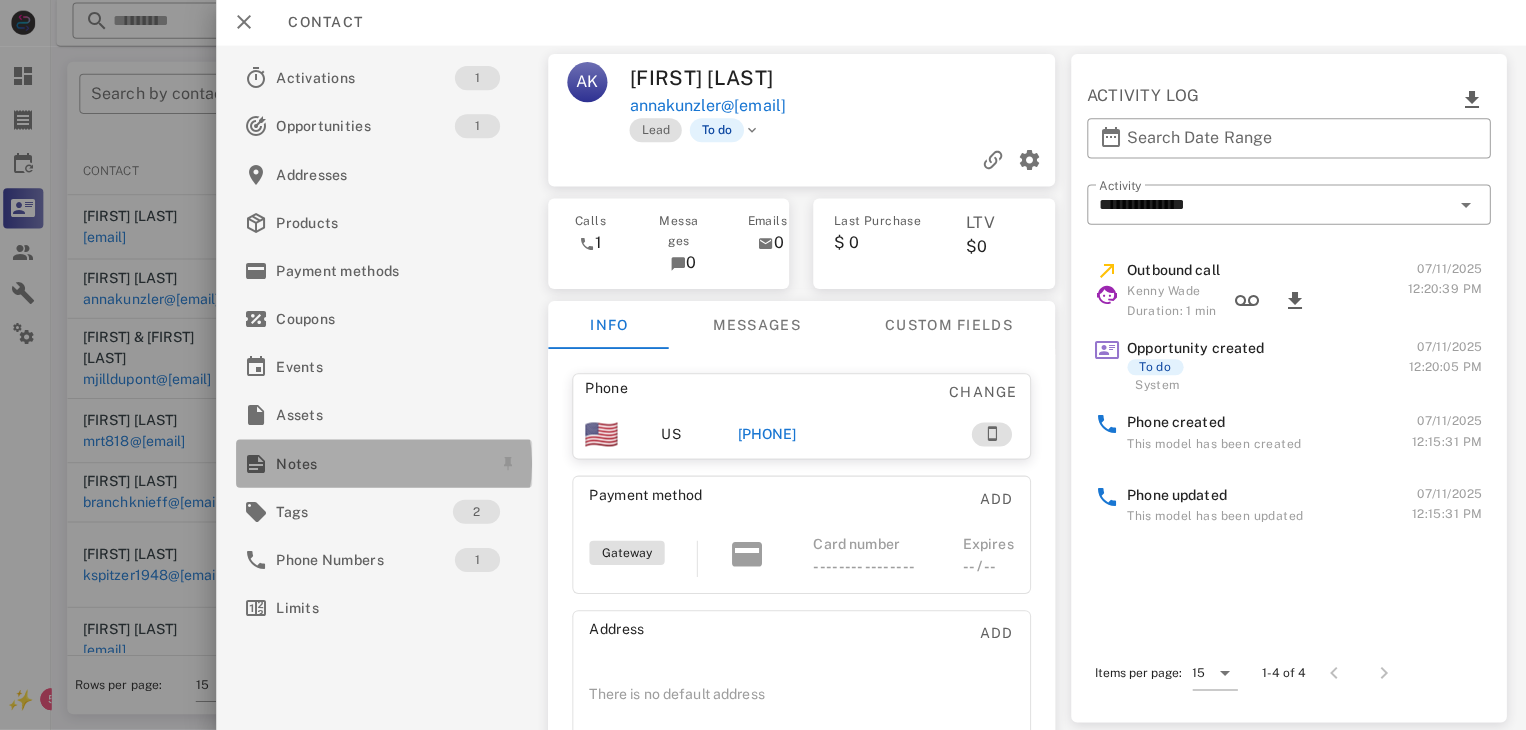 click on "Notes" at bounding box center (383, 464) 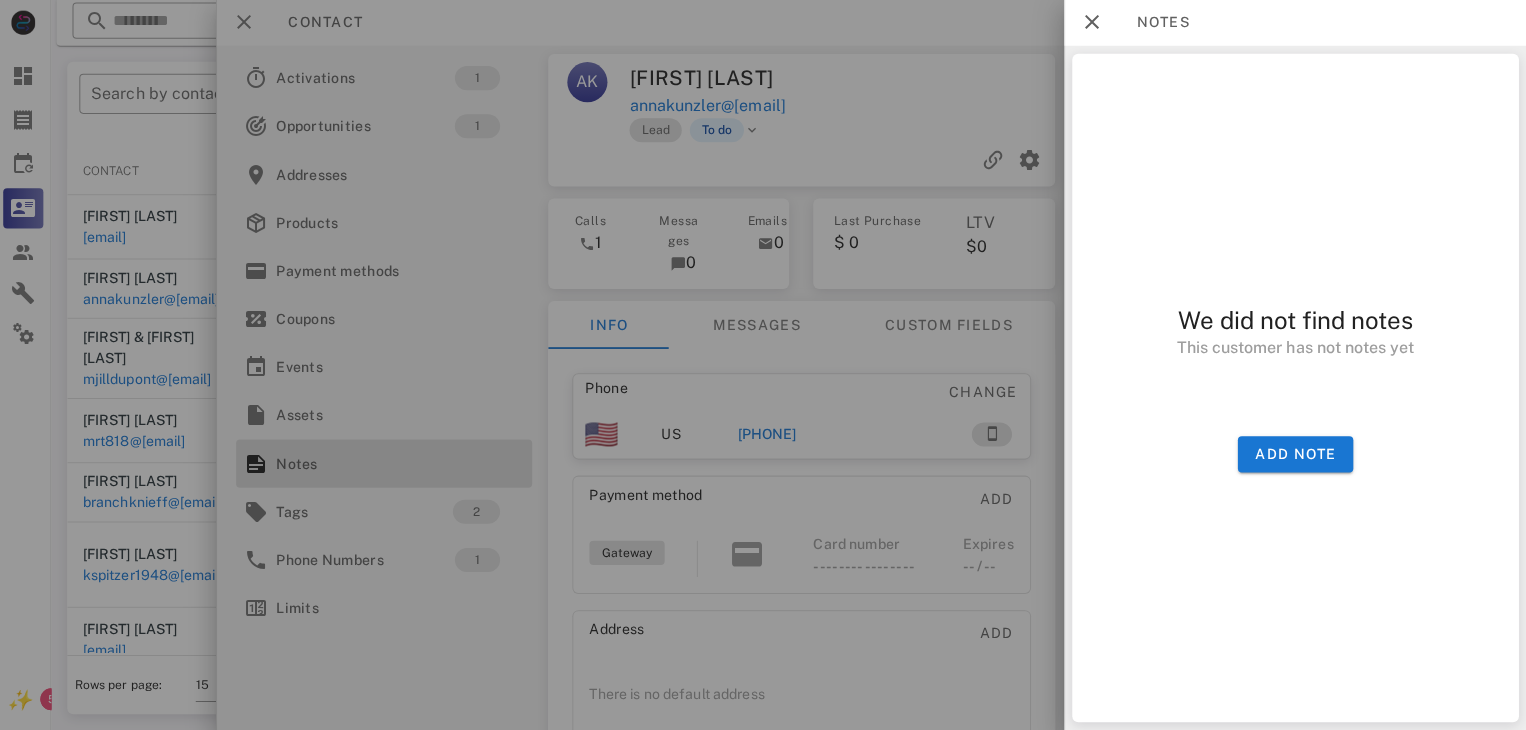 click at bounding box center [763, 365] 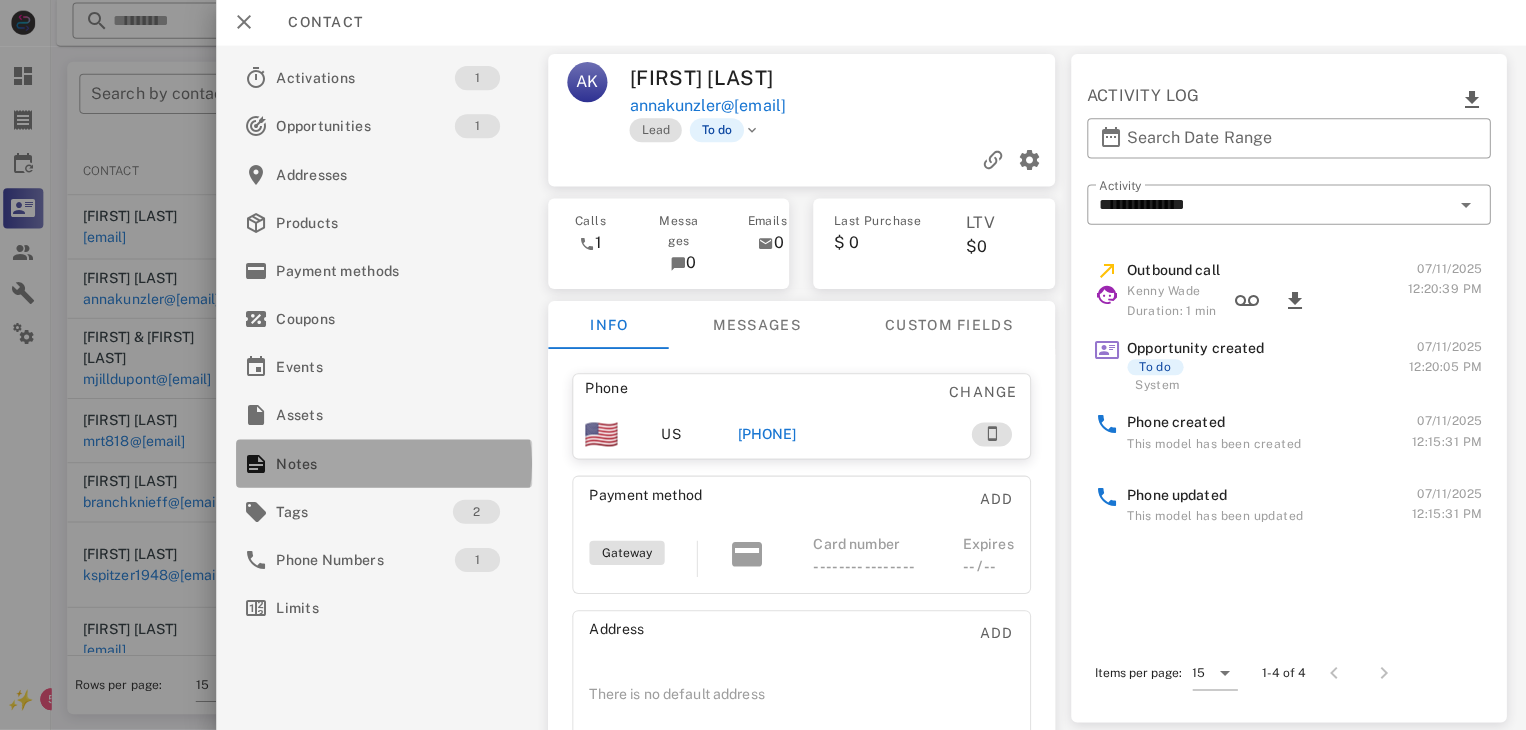 click on "Notes" at bounding box center (383, 464) 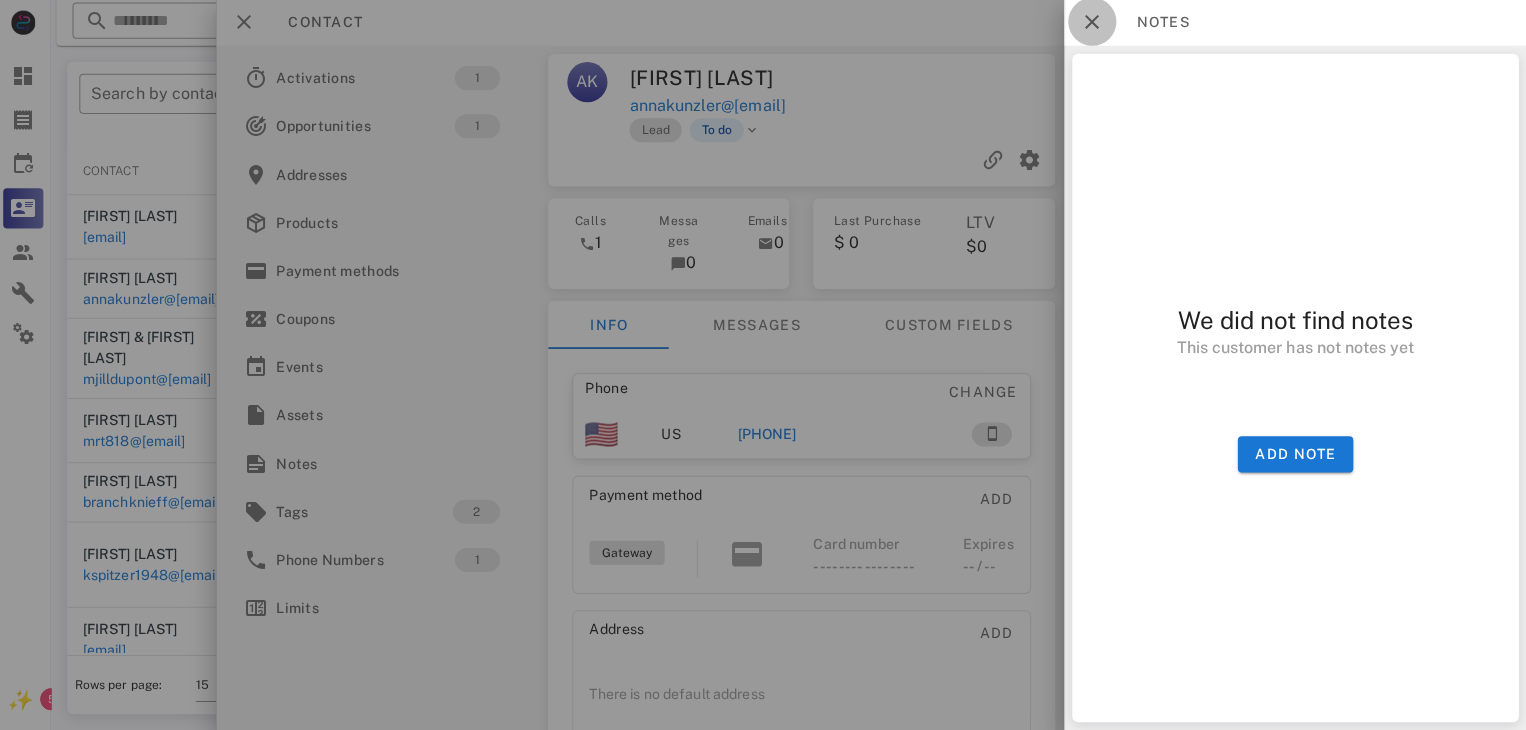 click at bounding box center (1093, 24) 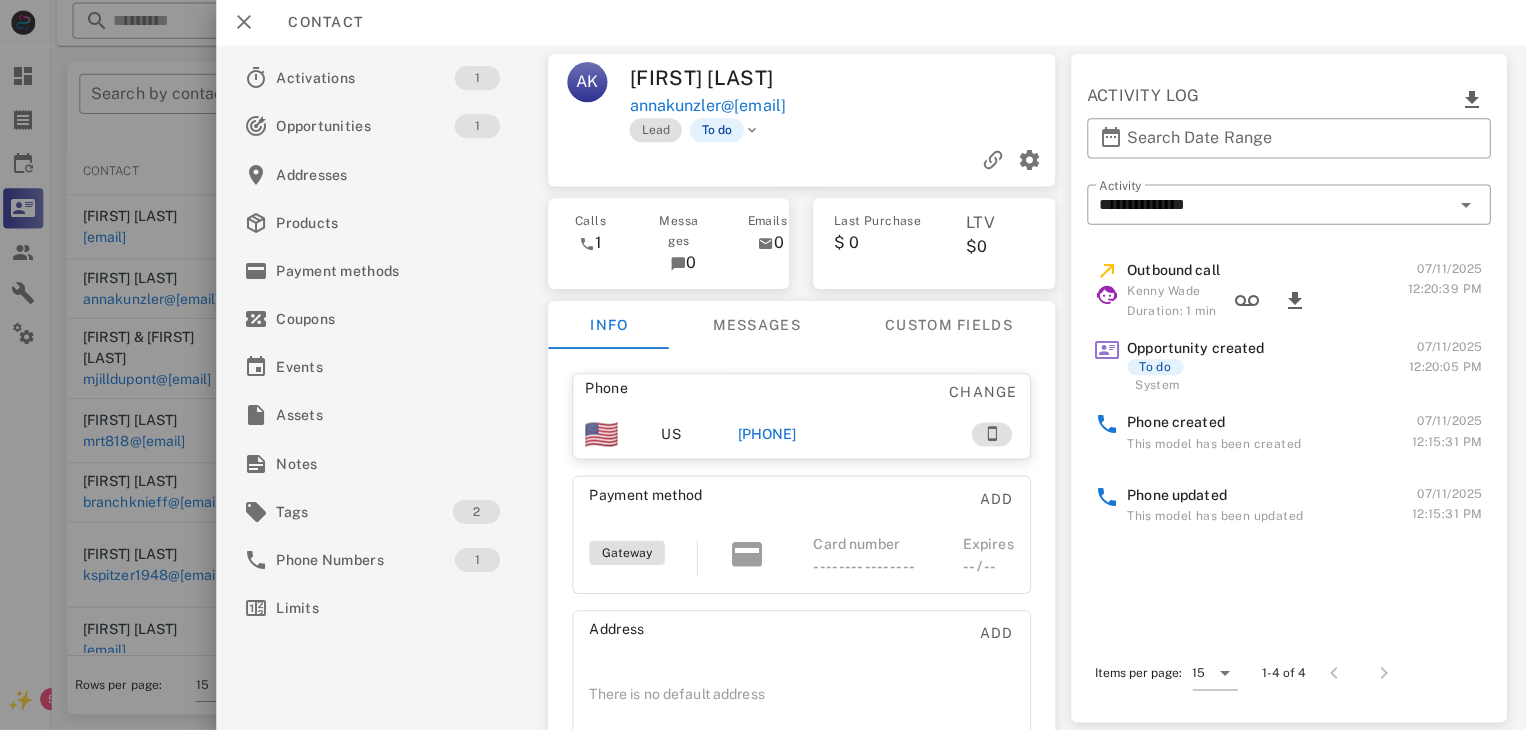 click on "+18503219180" at bounding box center [769, 435] 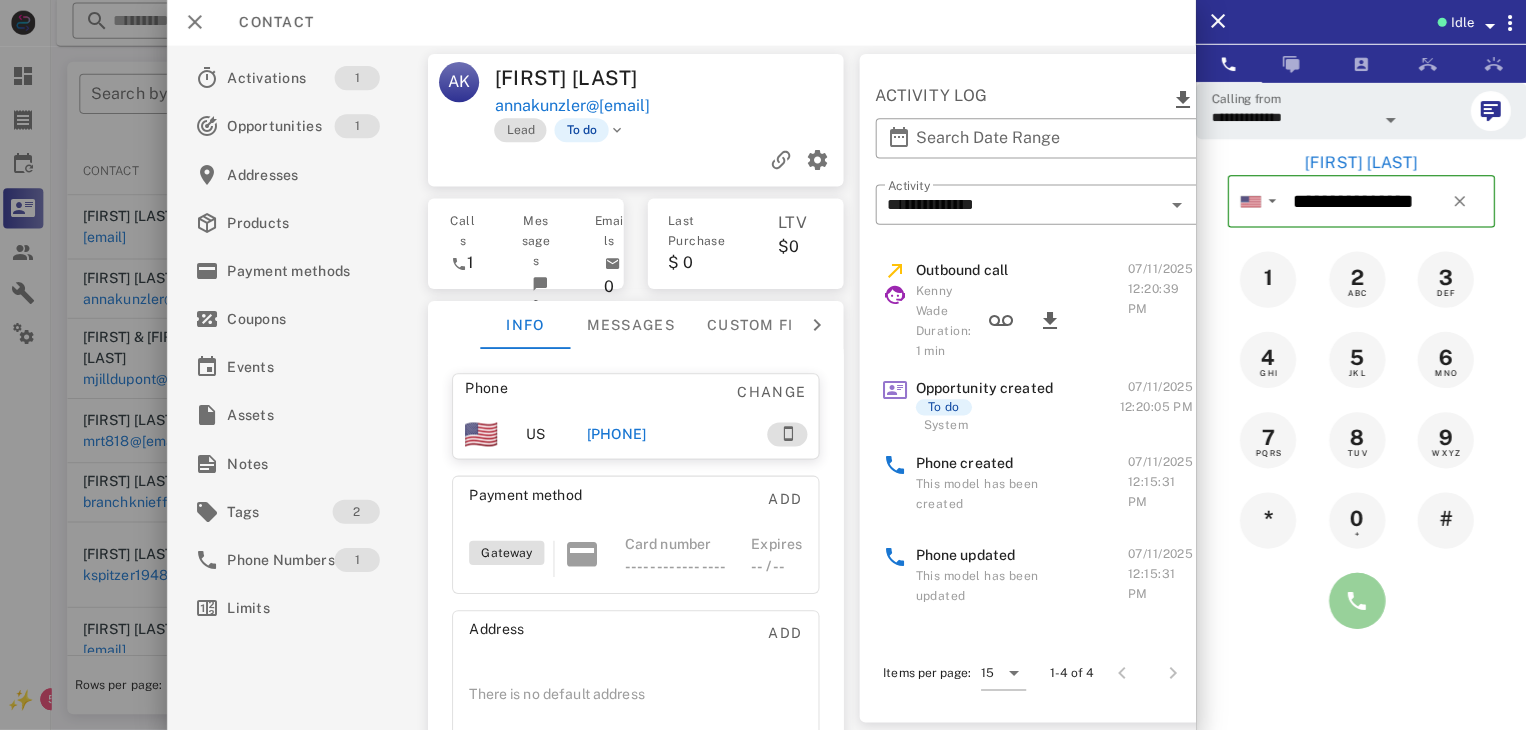 click at bounding box center [1357, 601] 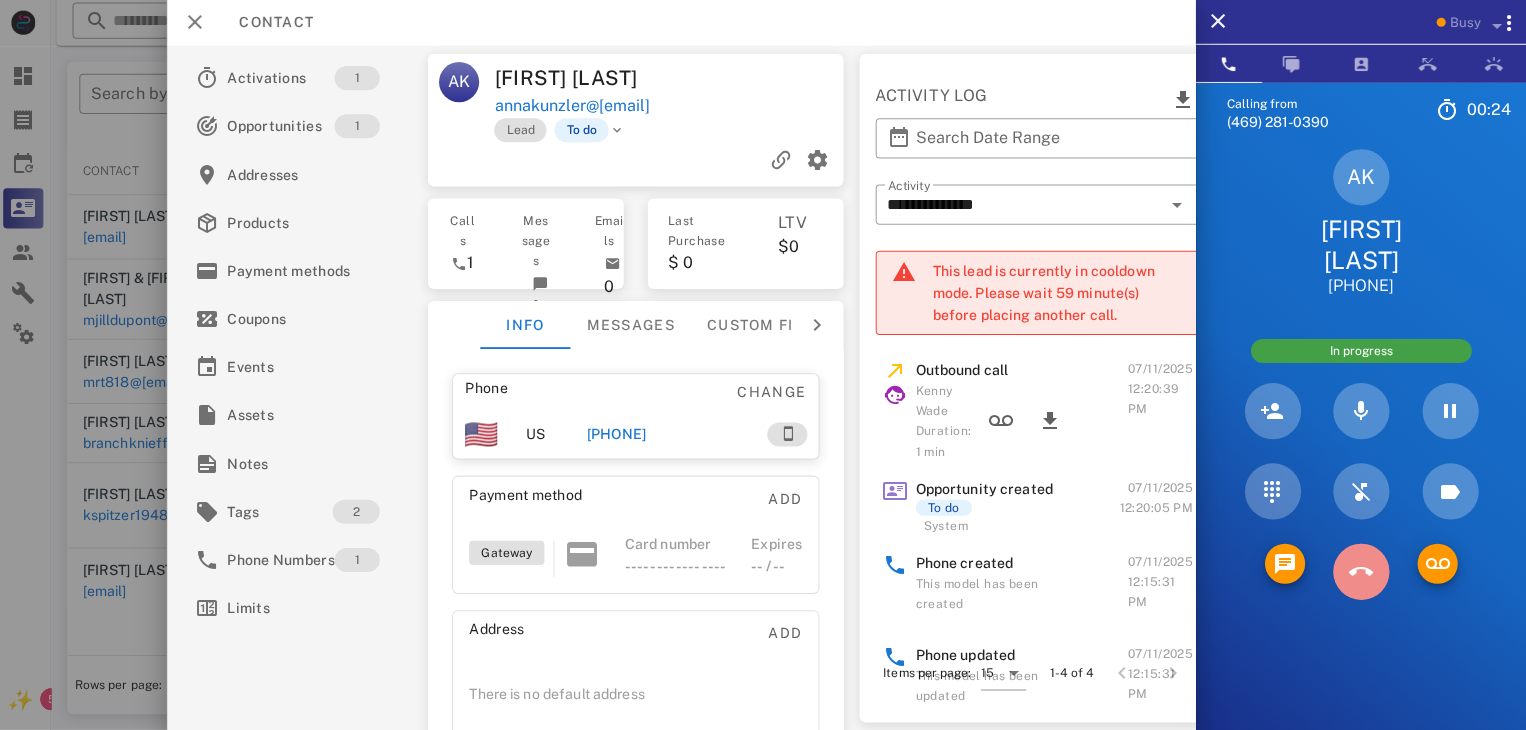 click at bounding box center (1361, 572) 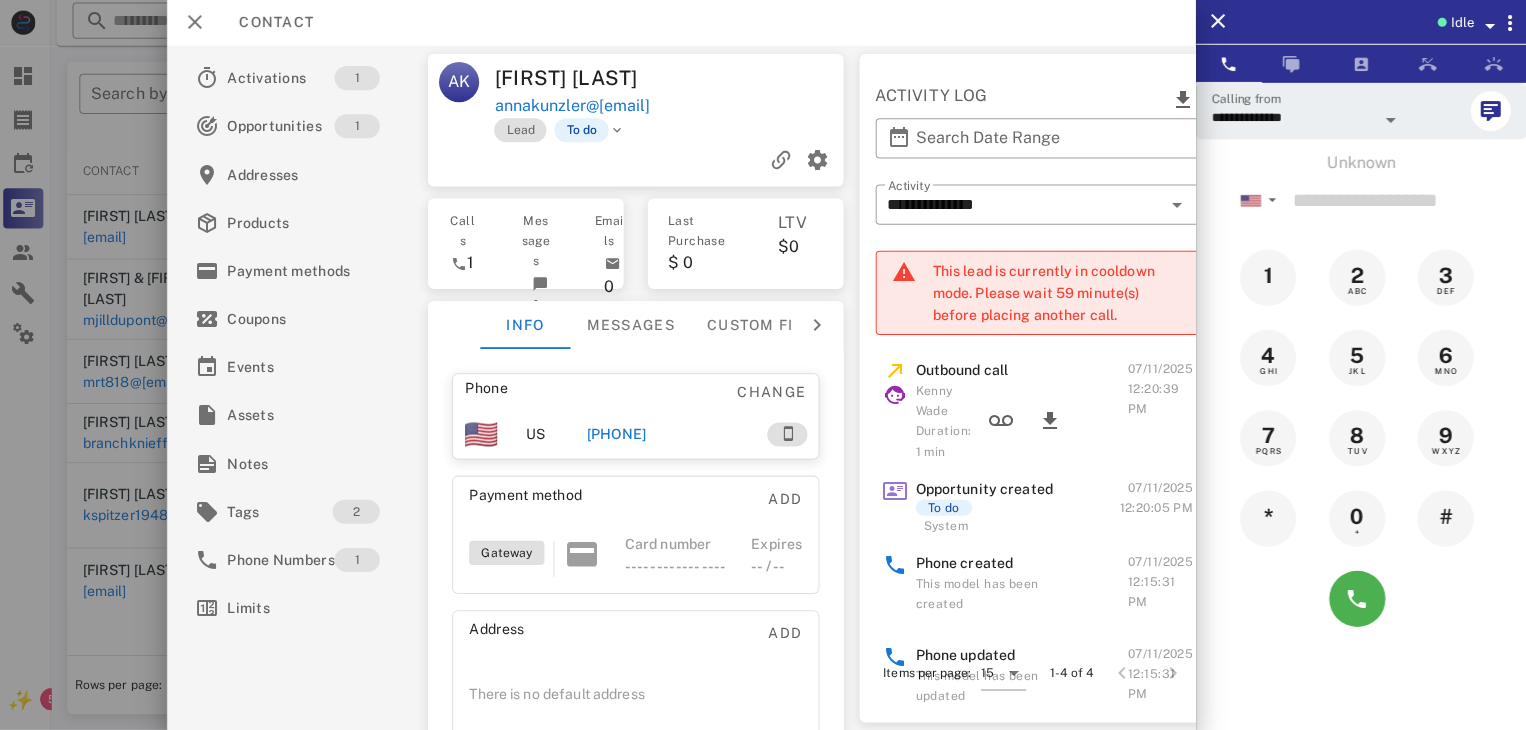 click on "+18503219180" at bounding box center [618, 435] 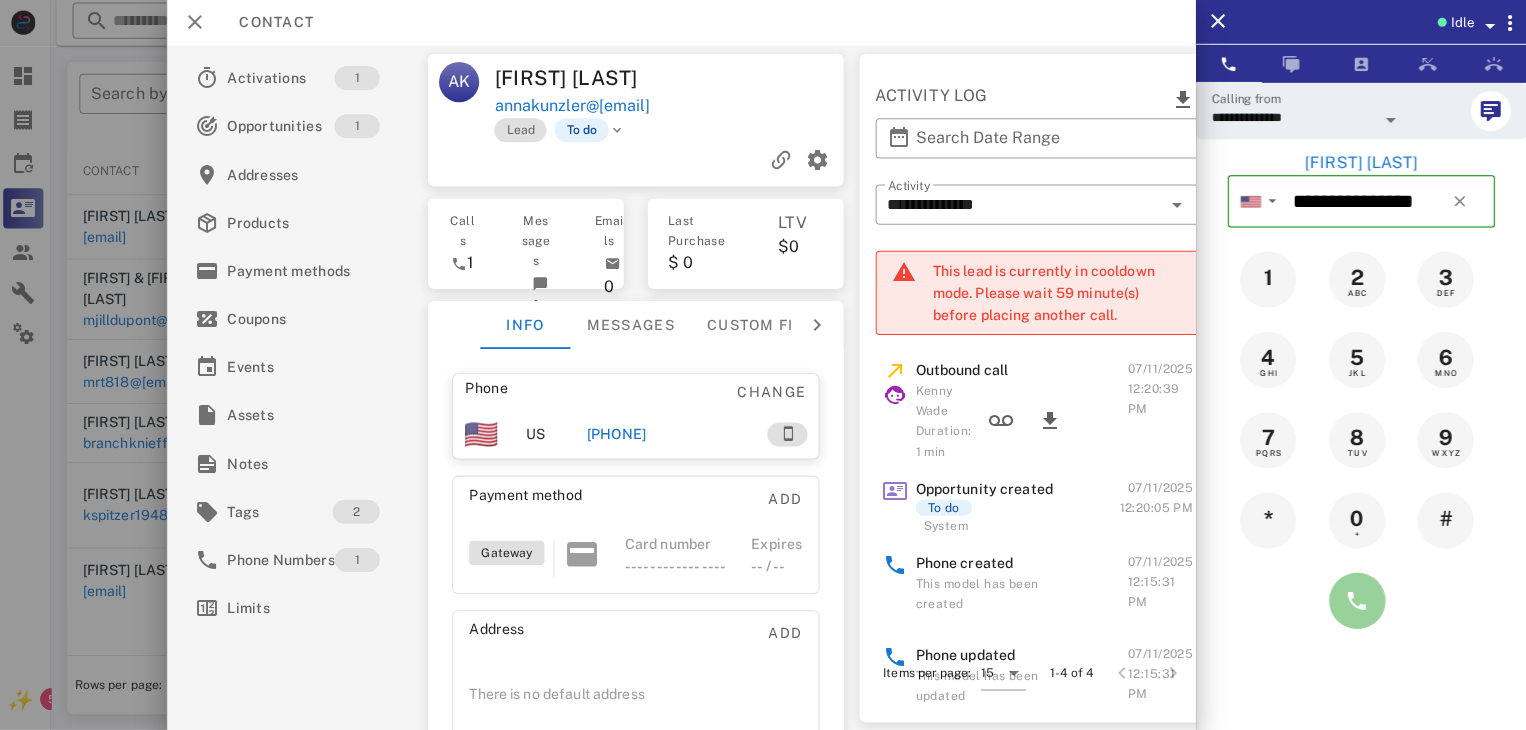click at bounding box center [1357, 601] 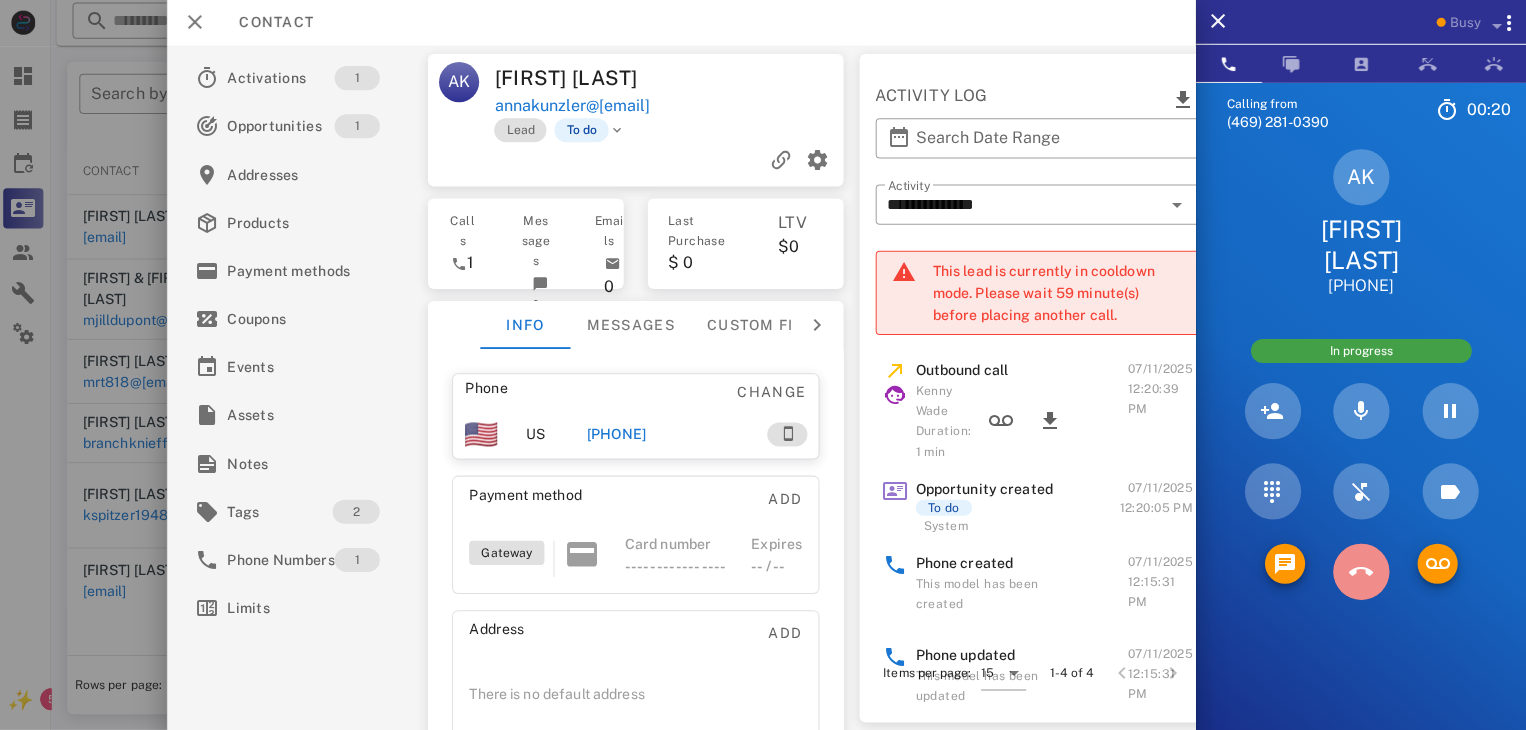 click at bounding box center [1361, 572] 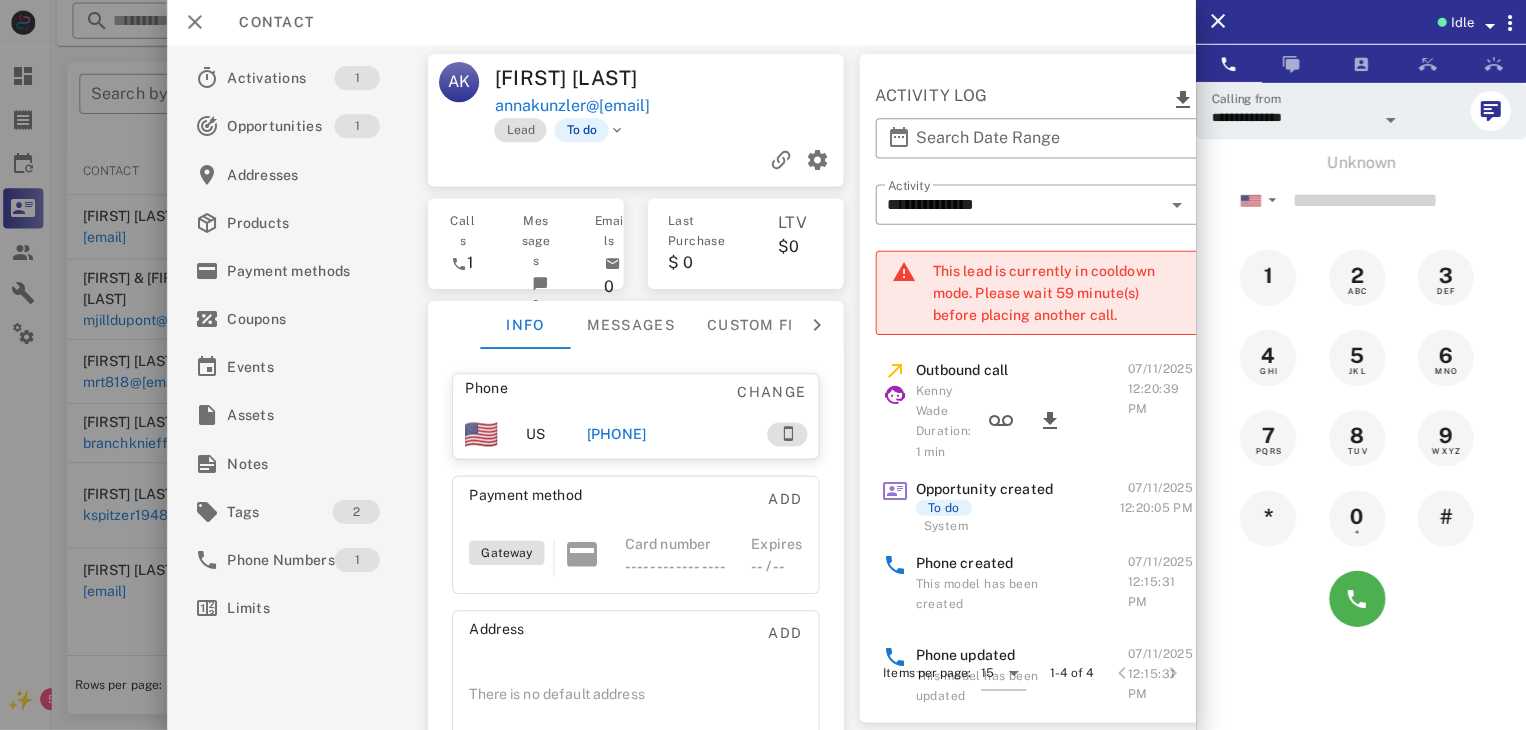 click at bounding box center (763, 365) 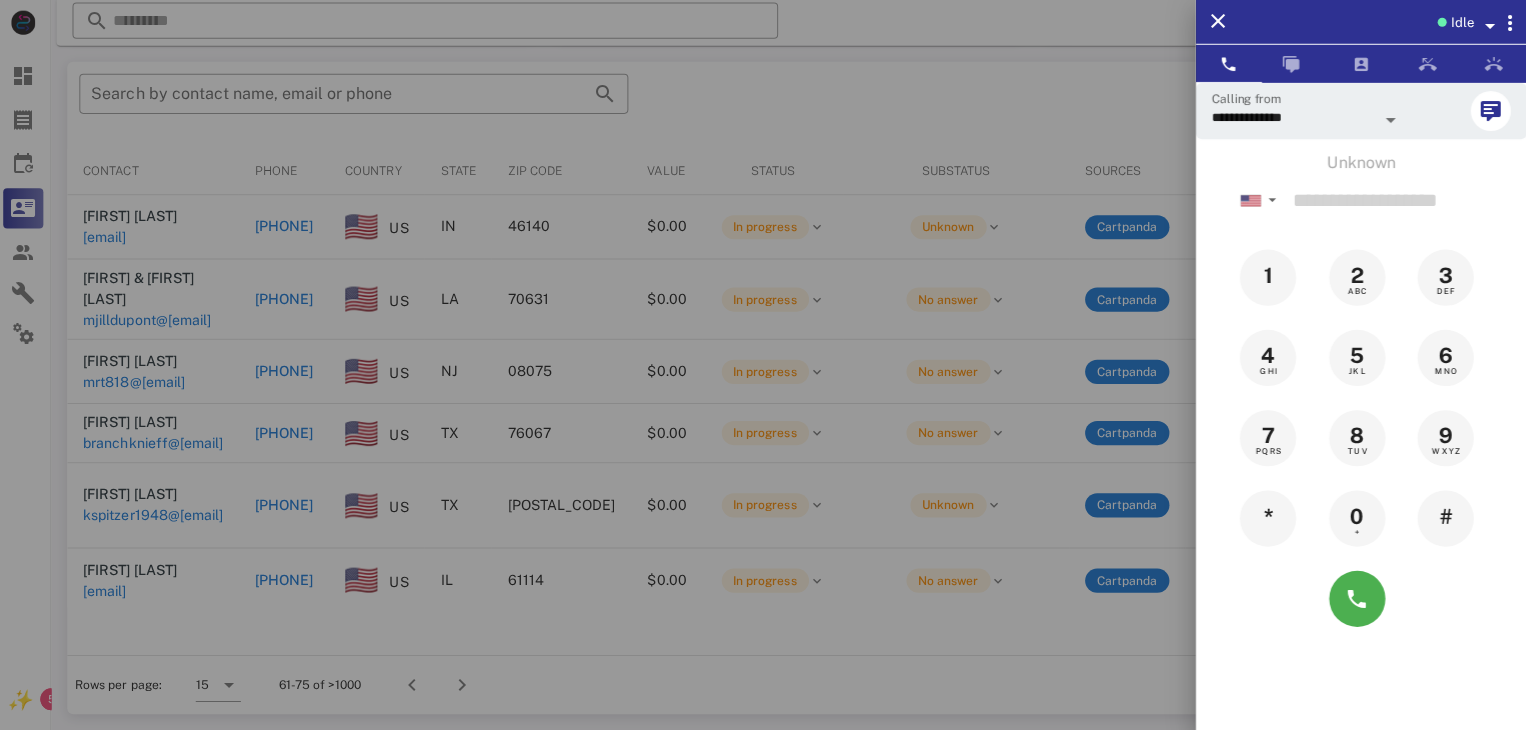 click at bounding box center [763, 365] 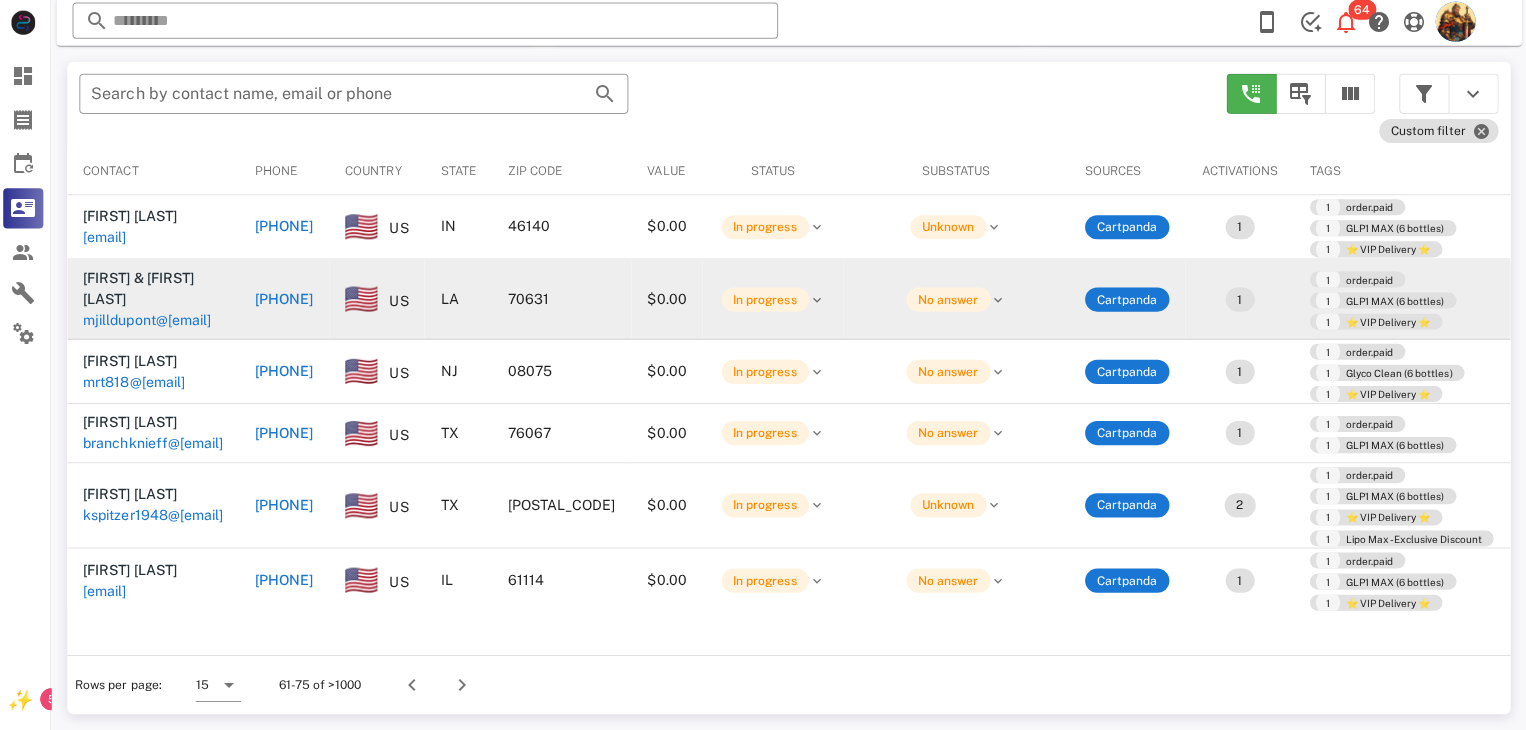 click on "mjilldupont@gmail.com" at bounding box center [151, 321] 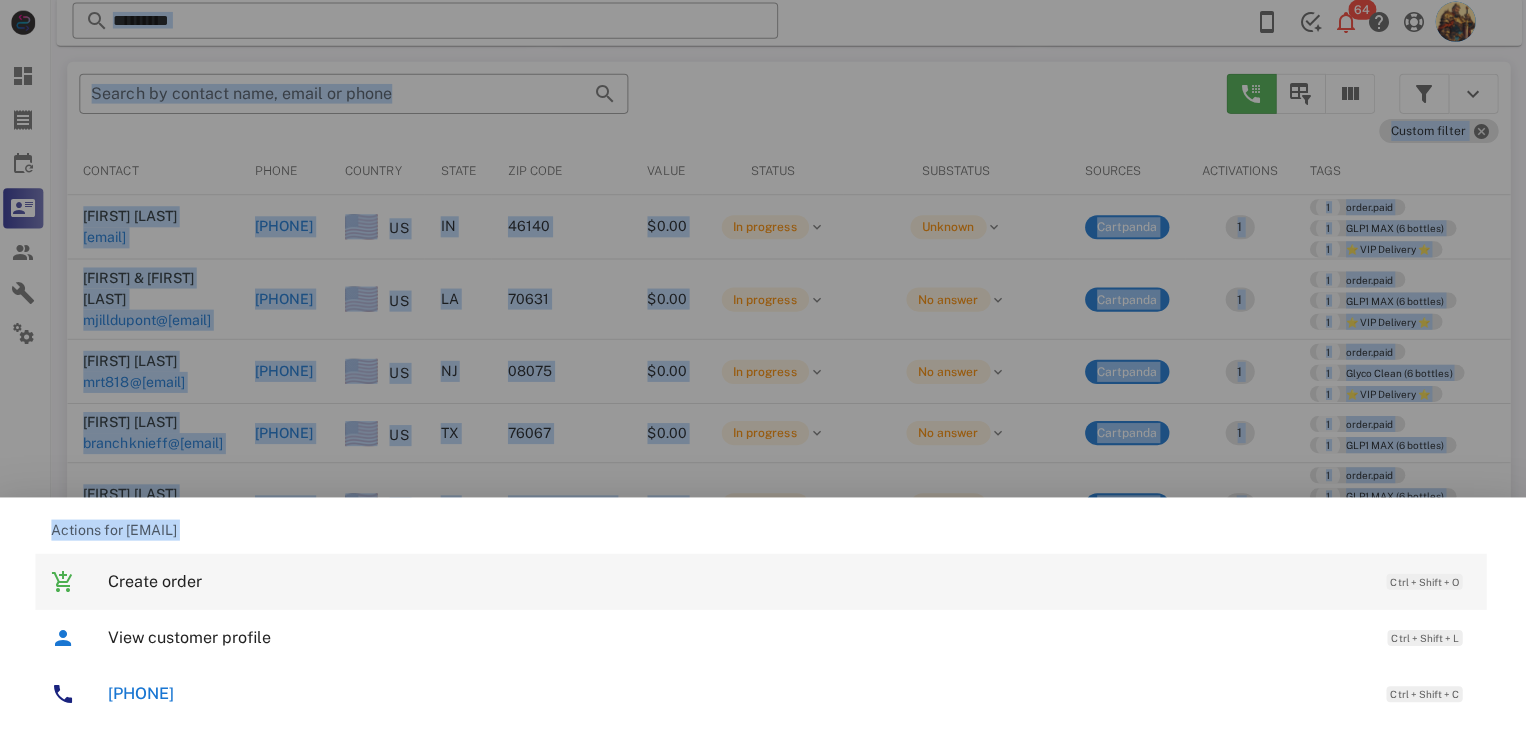 drag, startPoint x: 192, startPoint y: 295, endPoint x: 193, endPoint y: 602, distance: 307.00162 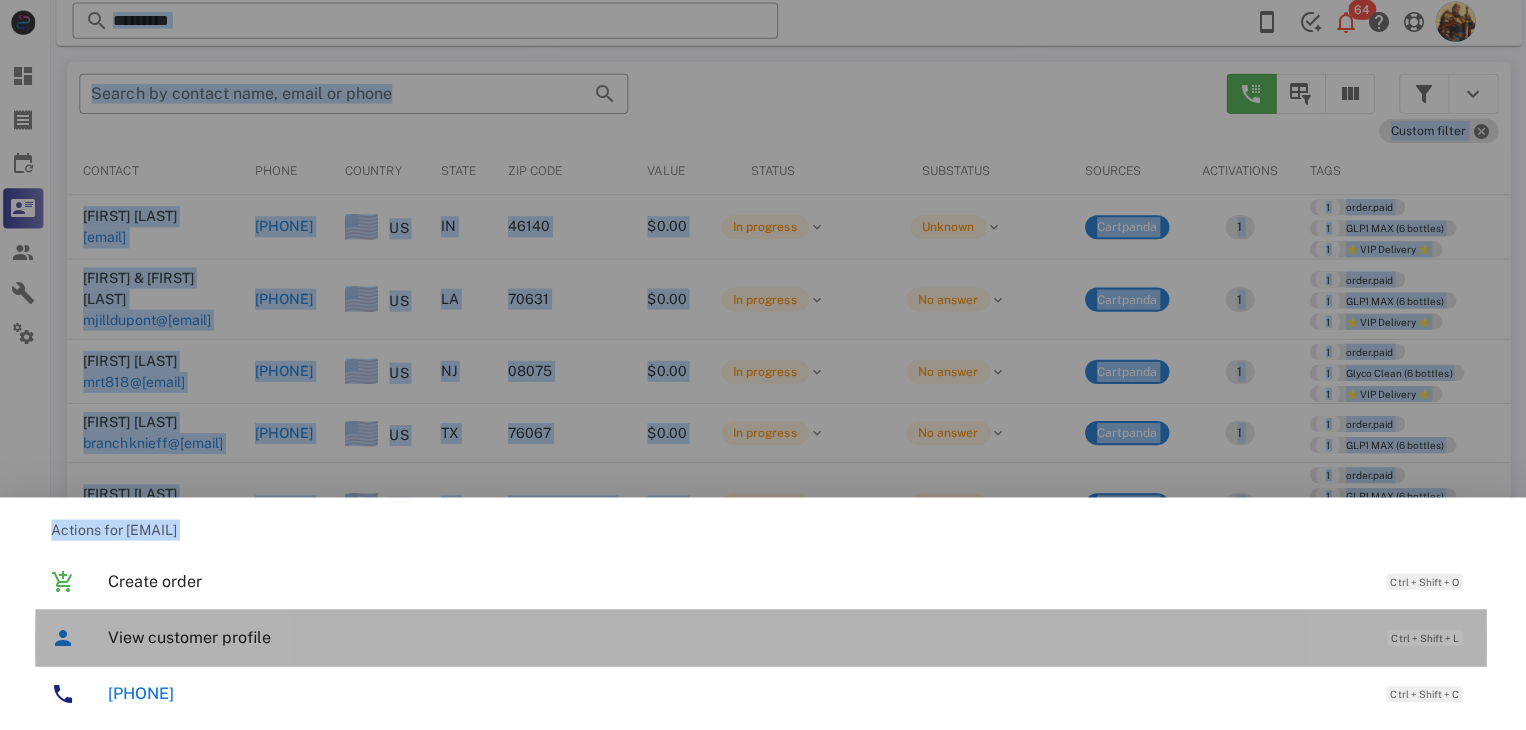 click on "View customer profile" at bounding box center (739, 637) 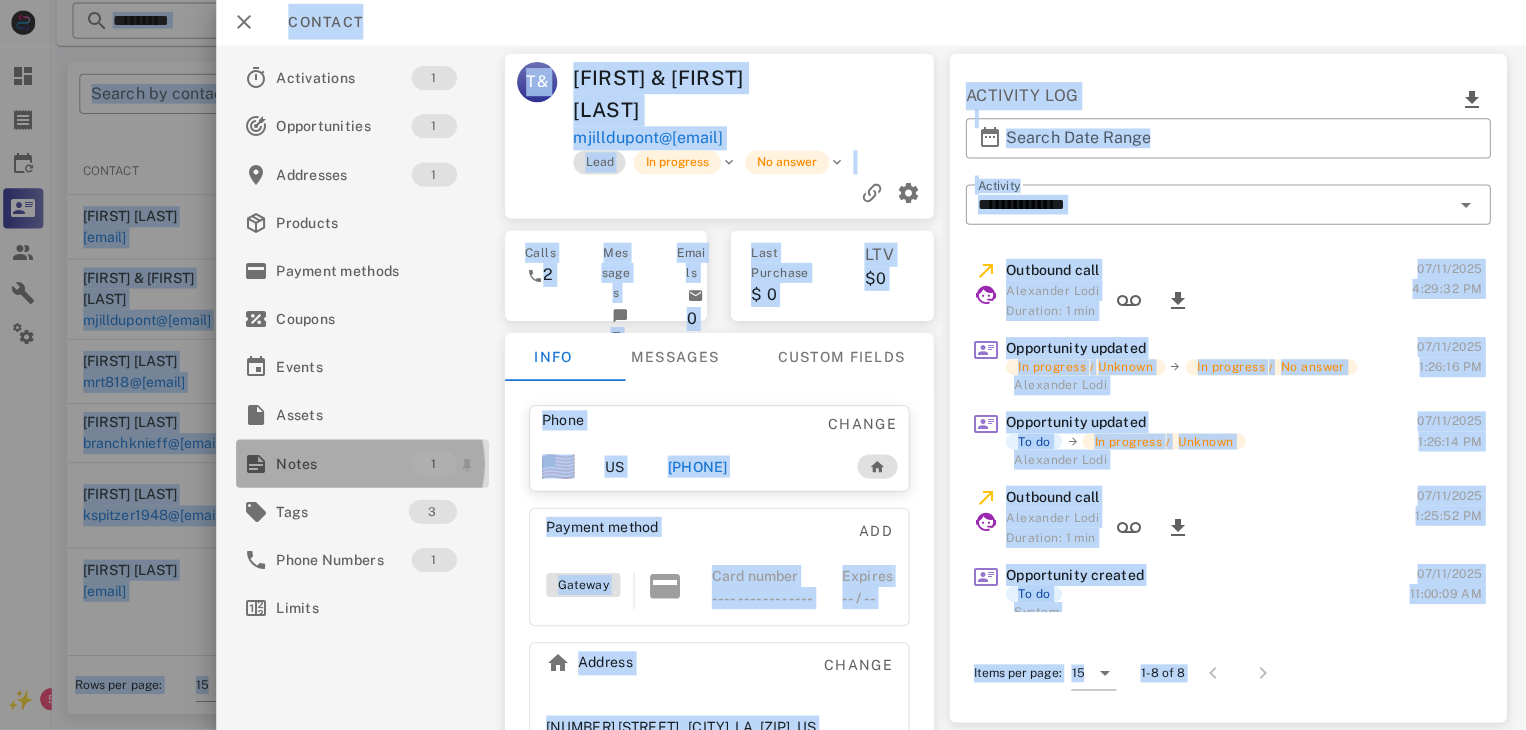 click on "Notes" at bounding box center (347, 464) 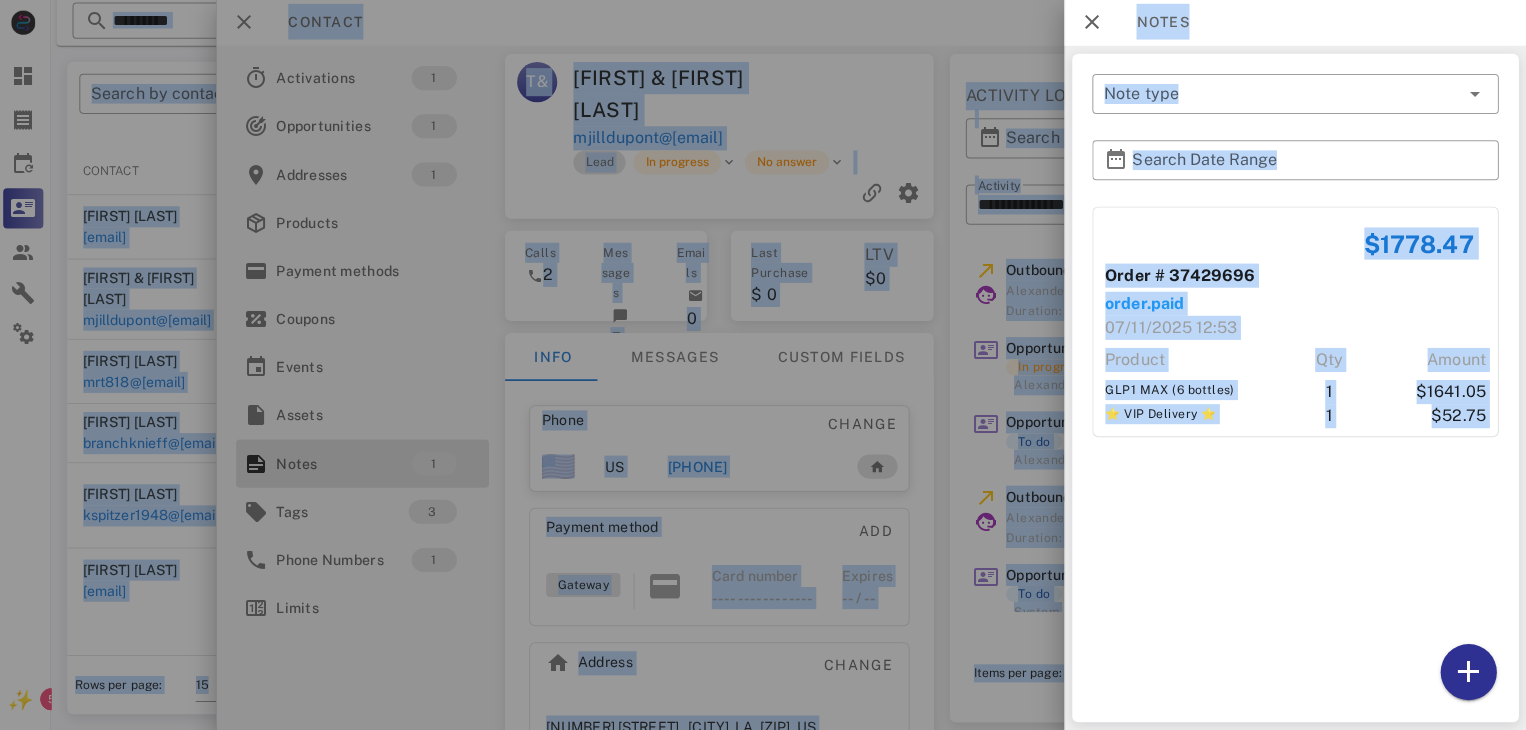 click at bounding box center (763, 365) 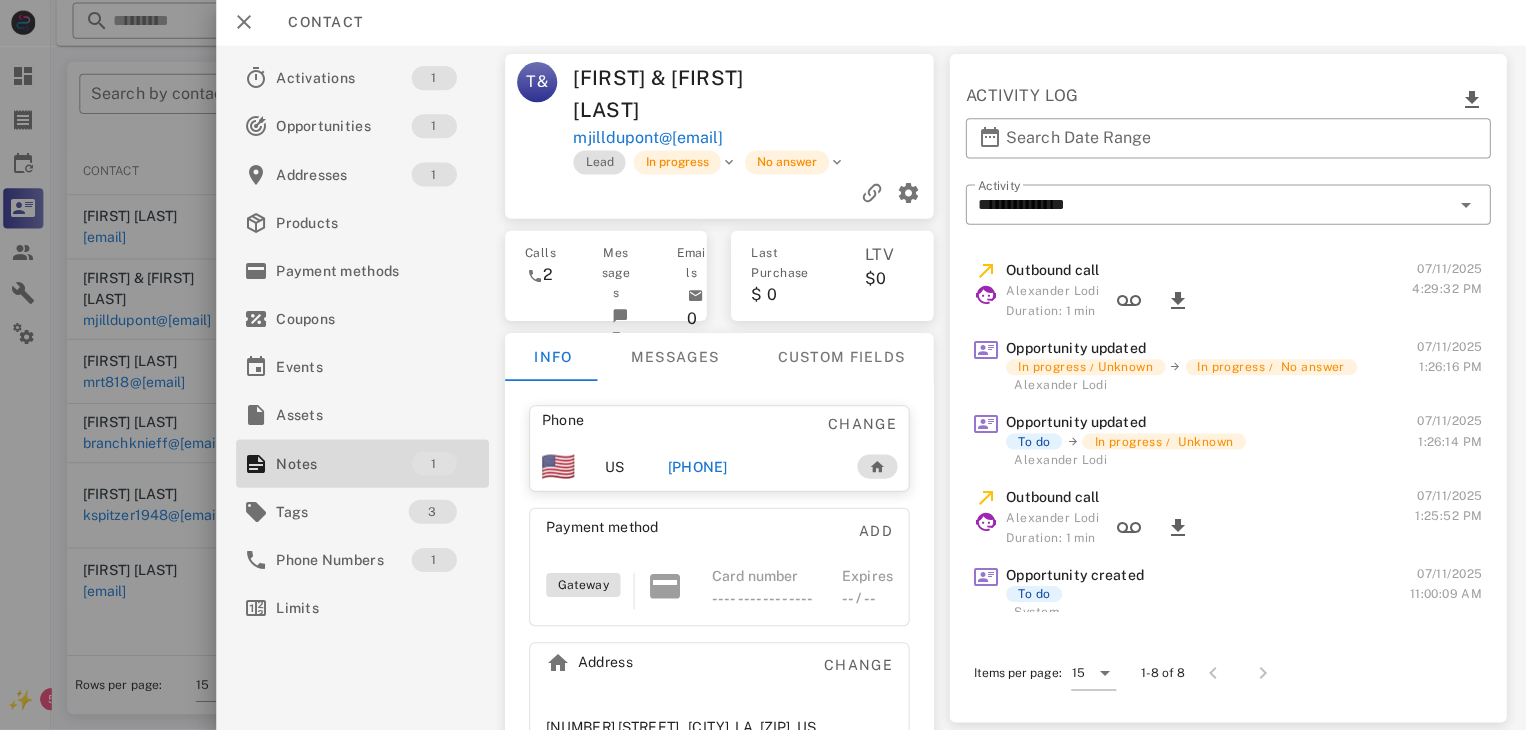 click on "+13372491704" at bounding box center (700, 467) 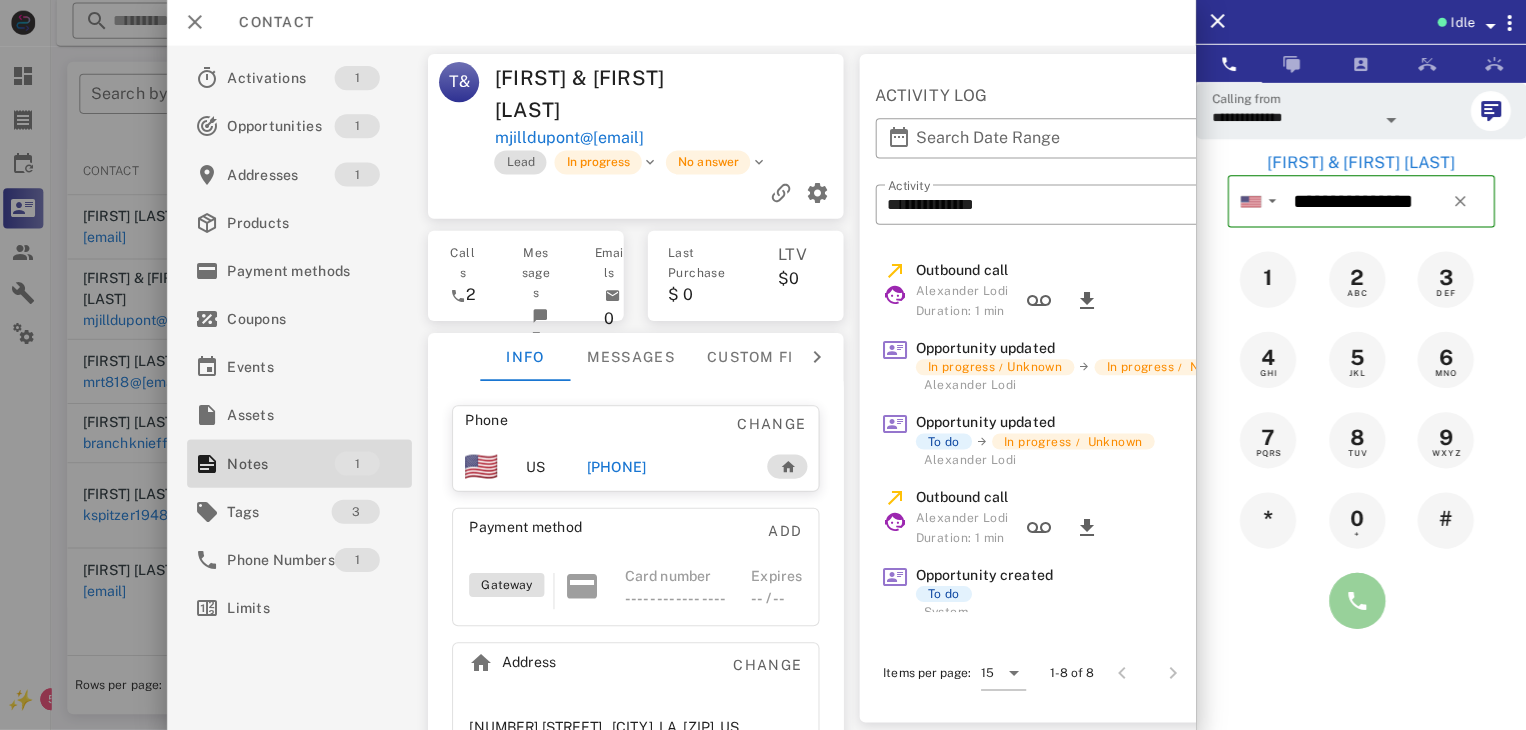 click at bounding box center (1357, 601) 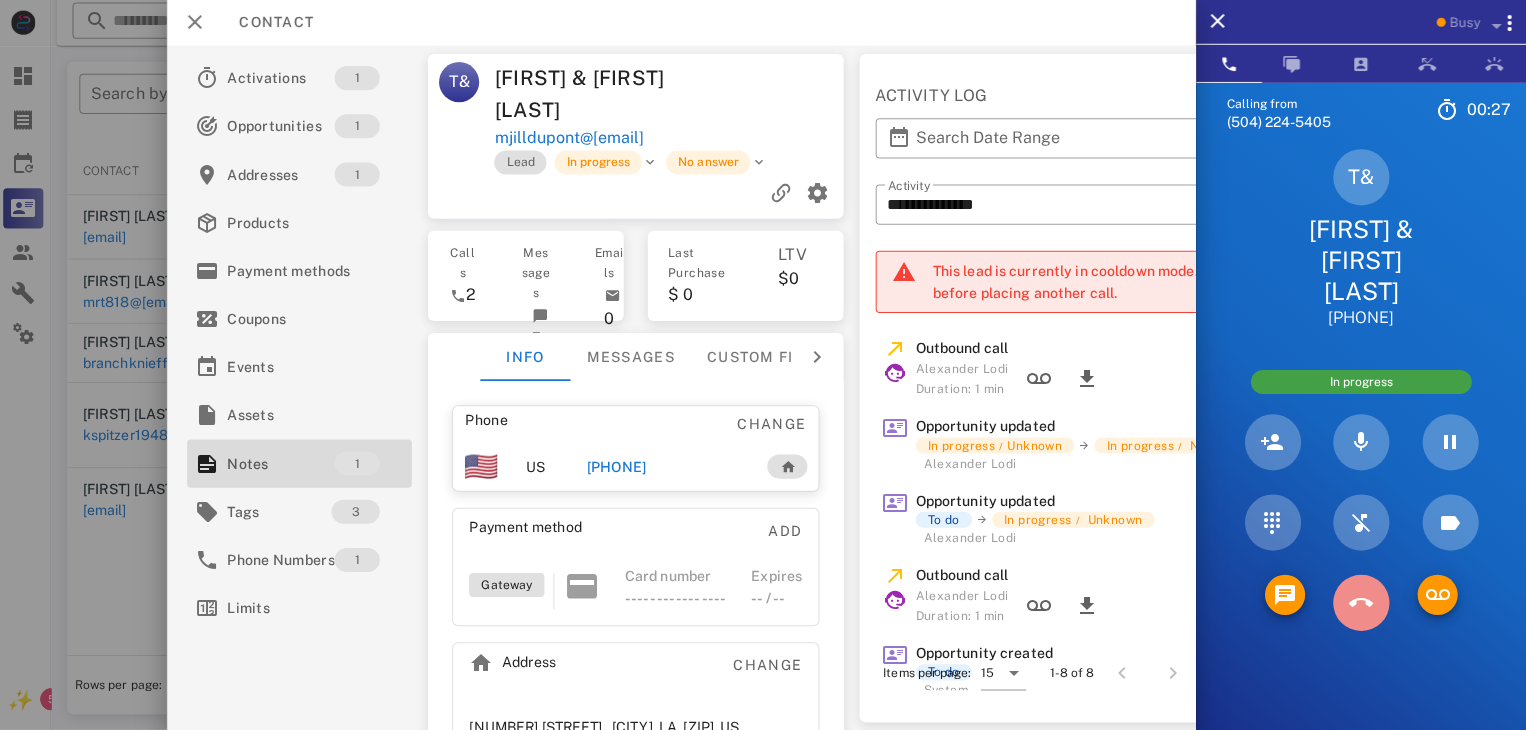 click at bounding box center [1361, 603] 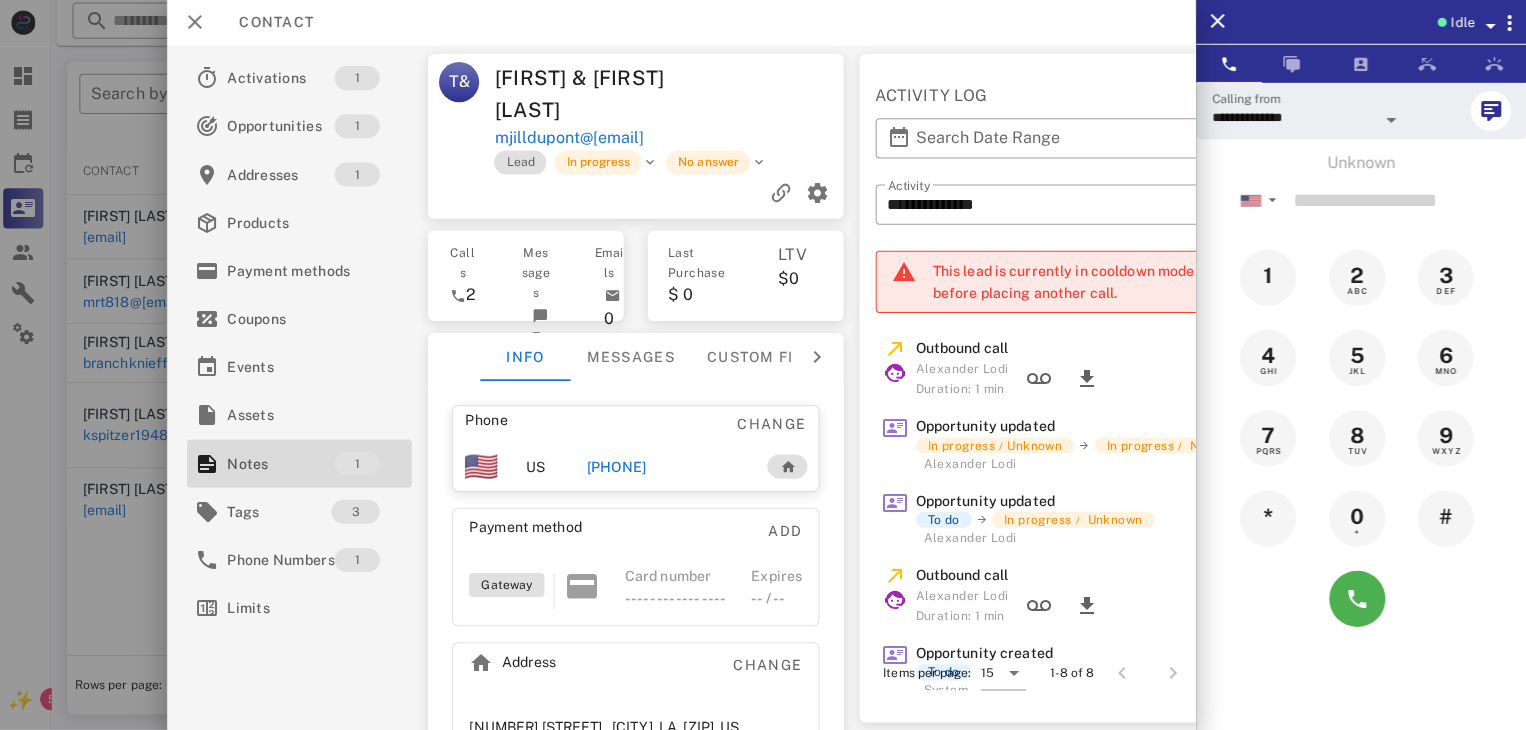click on "+13372491704" at bounding box center (618, 467) 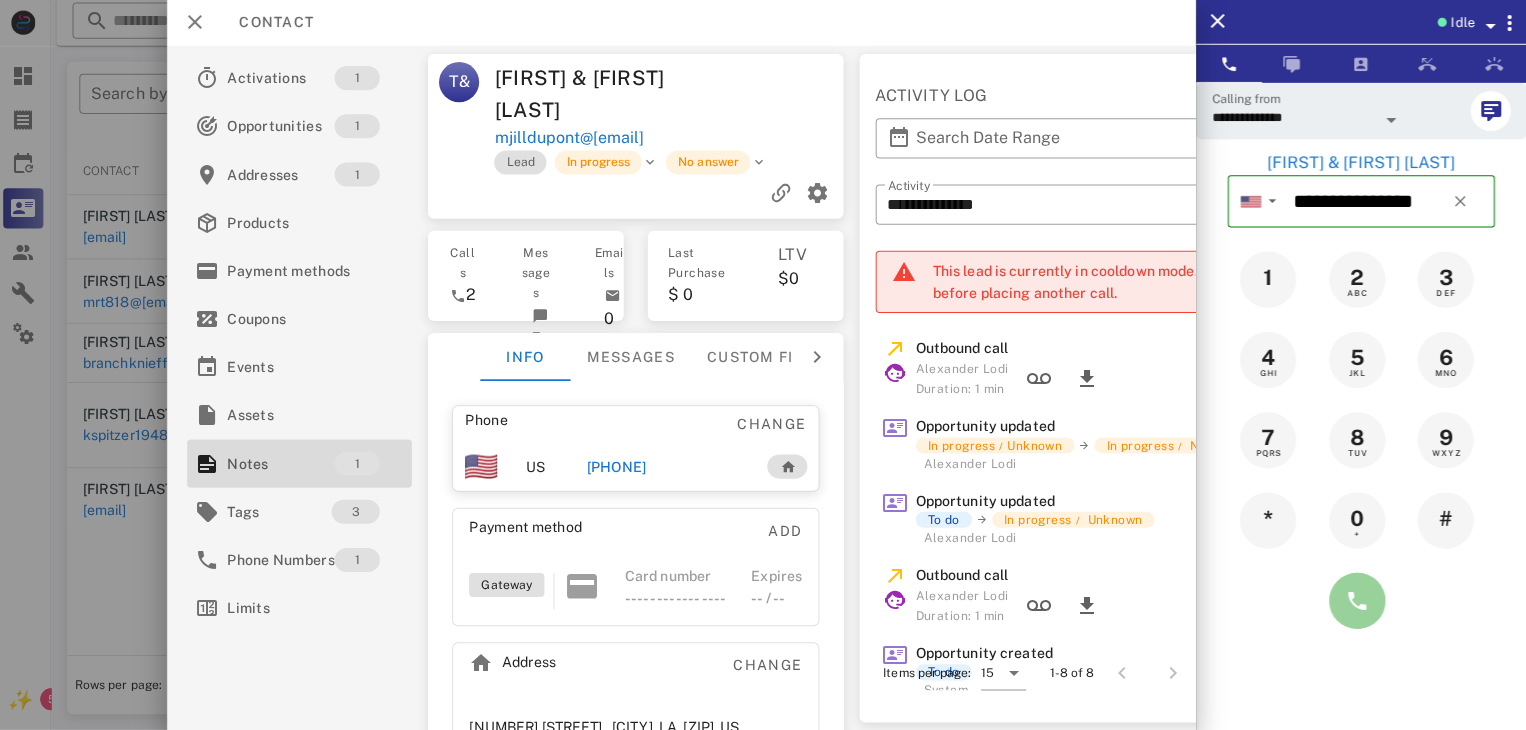 click at bounding box center [1357, 601] 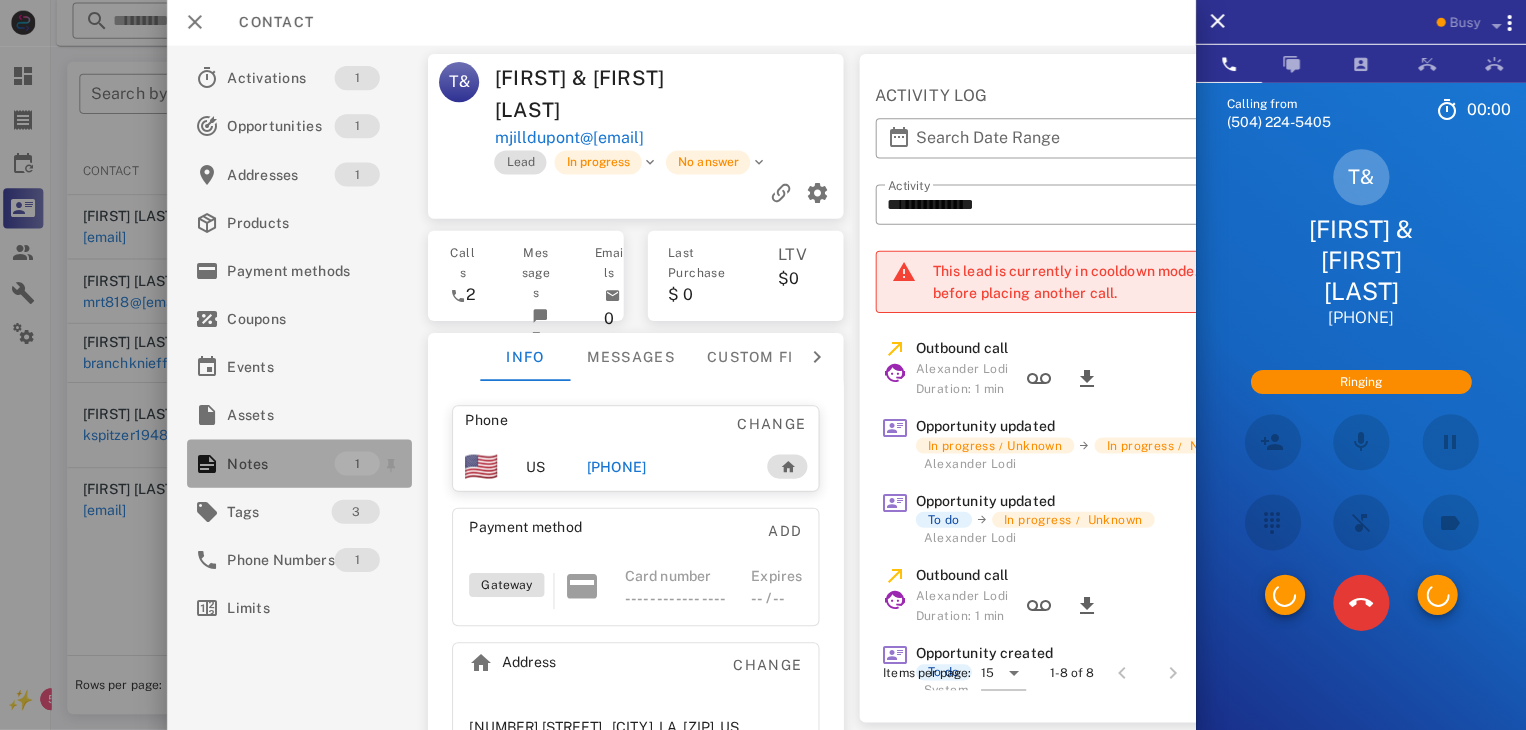 click on "Notes" at bounding box center (284, 464) 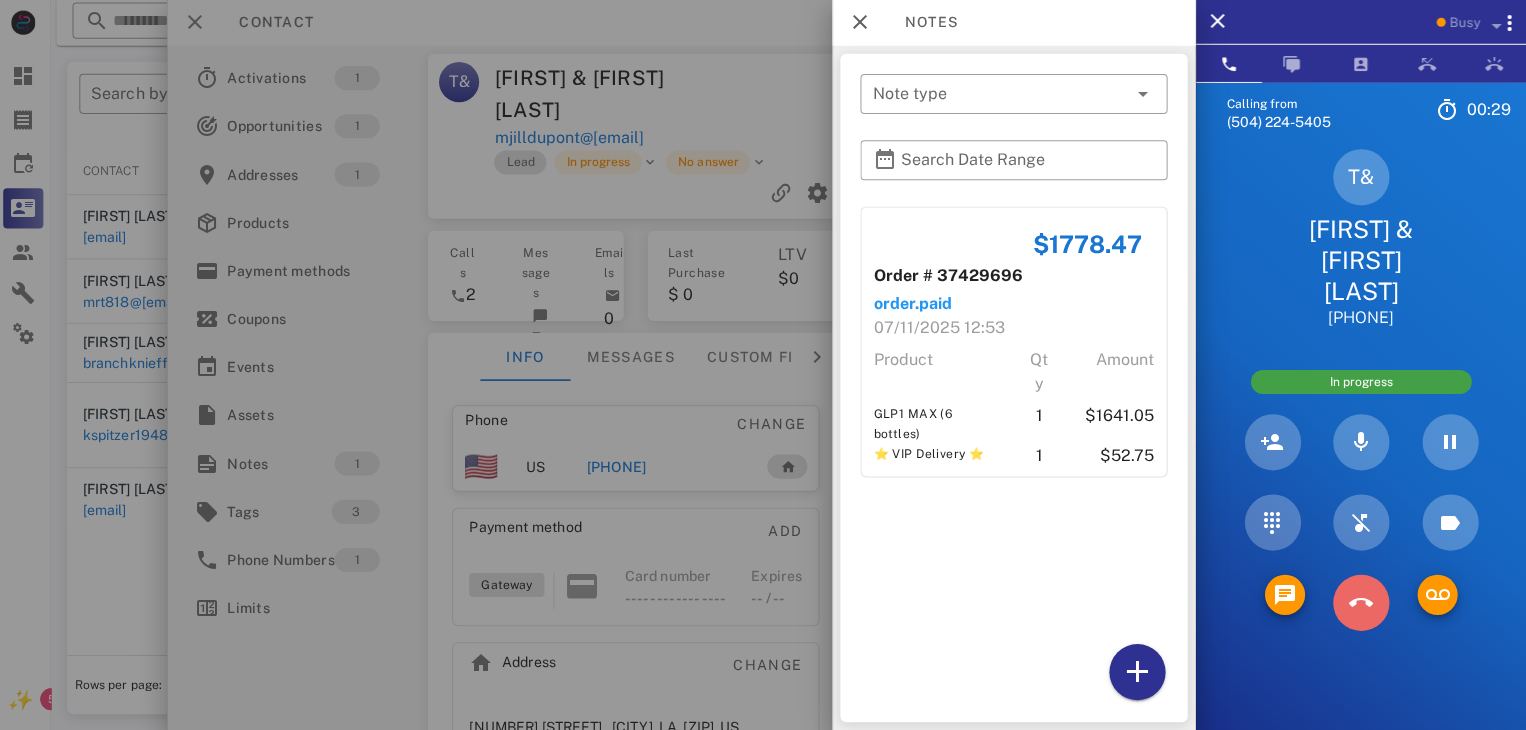 click at bounding box center (1361, 603) 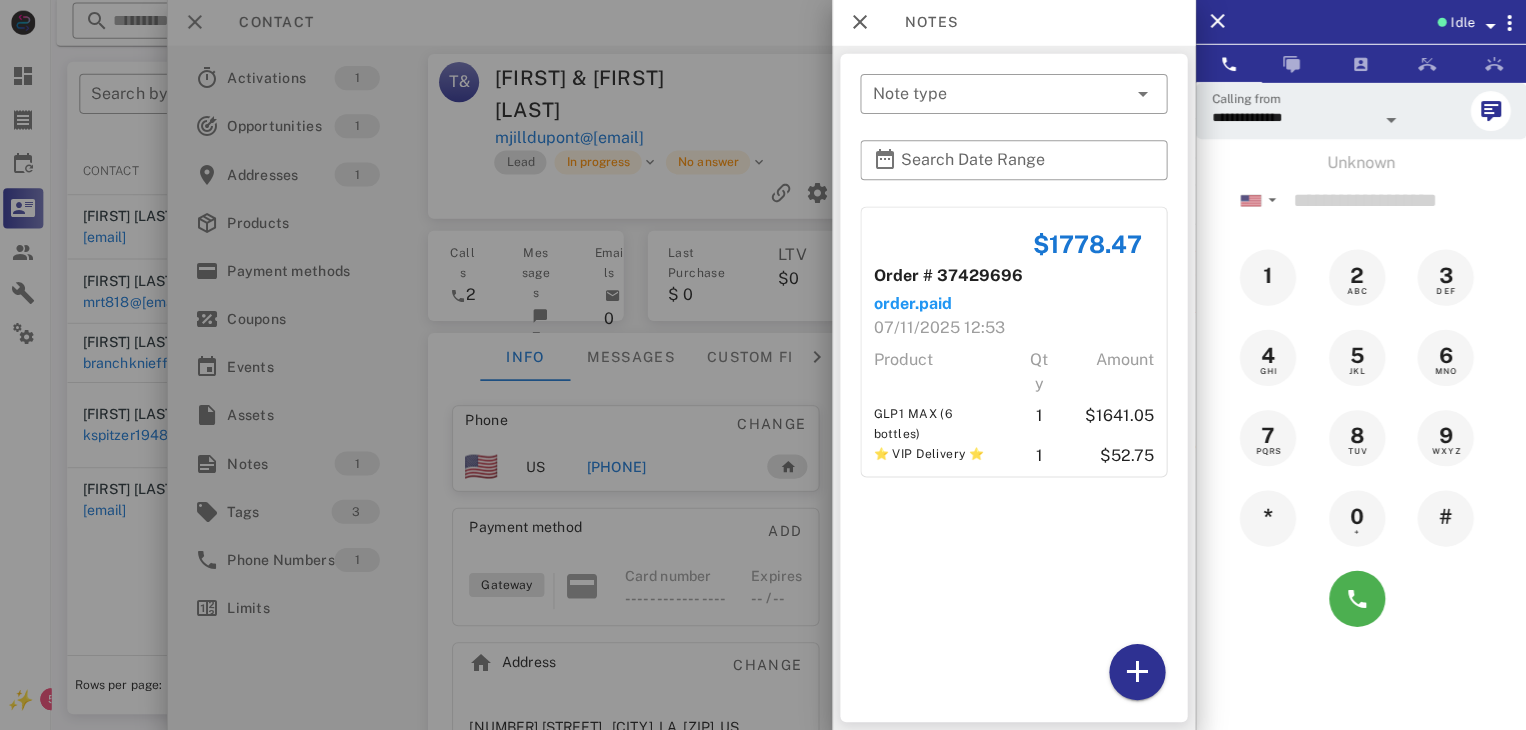 click at bounding box center [763, 365] 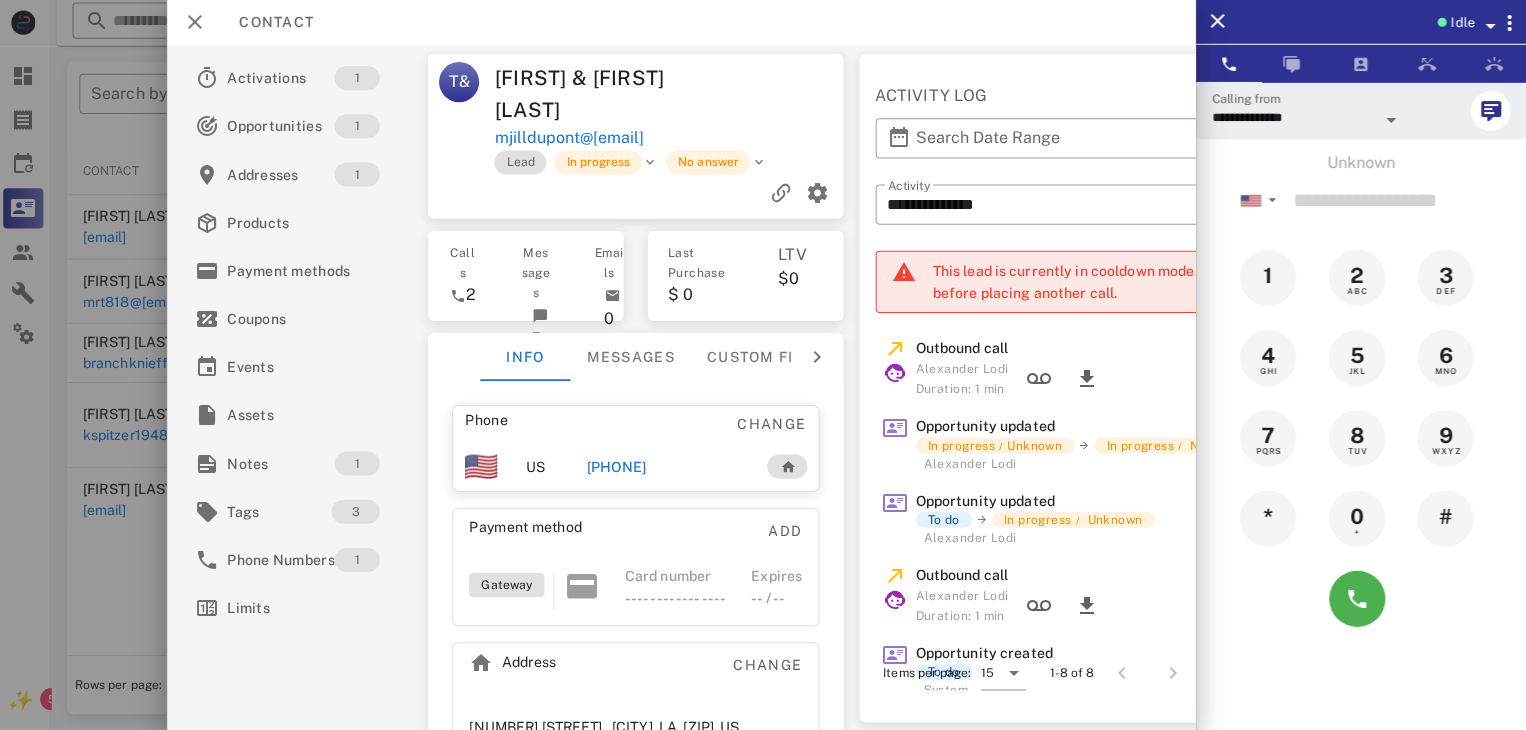 drag, startPoint x: 103, startPoint y: 594, endPoint x: 102, endPoint y: 614, distance: 20.024984 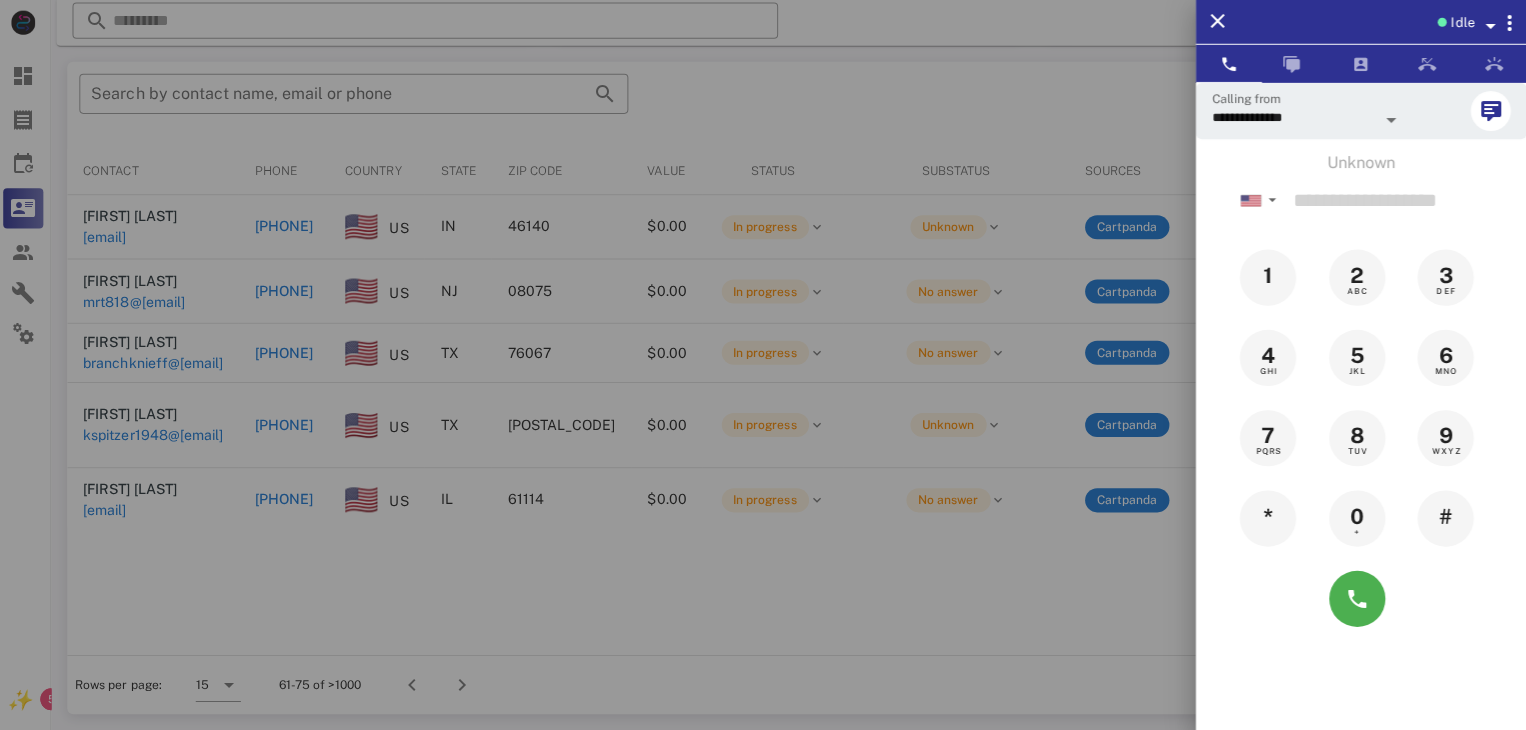 click at bounding box center (763, 365) 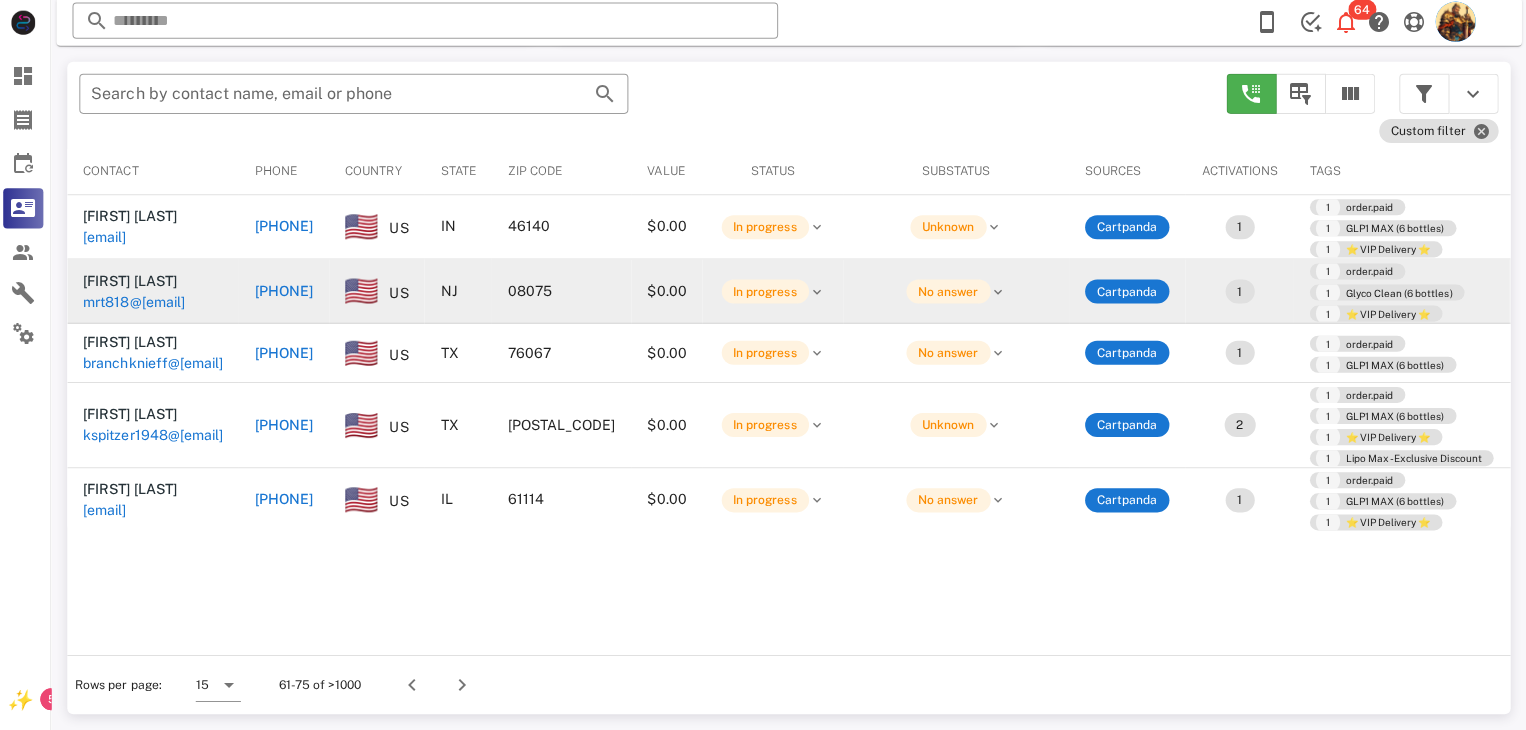 click on "mrt818@comcast.net" at bounding box center (138, 303) 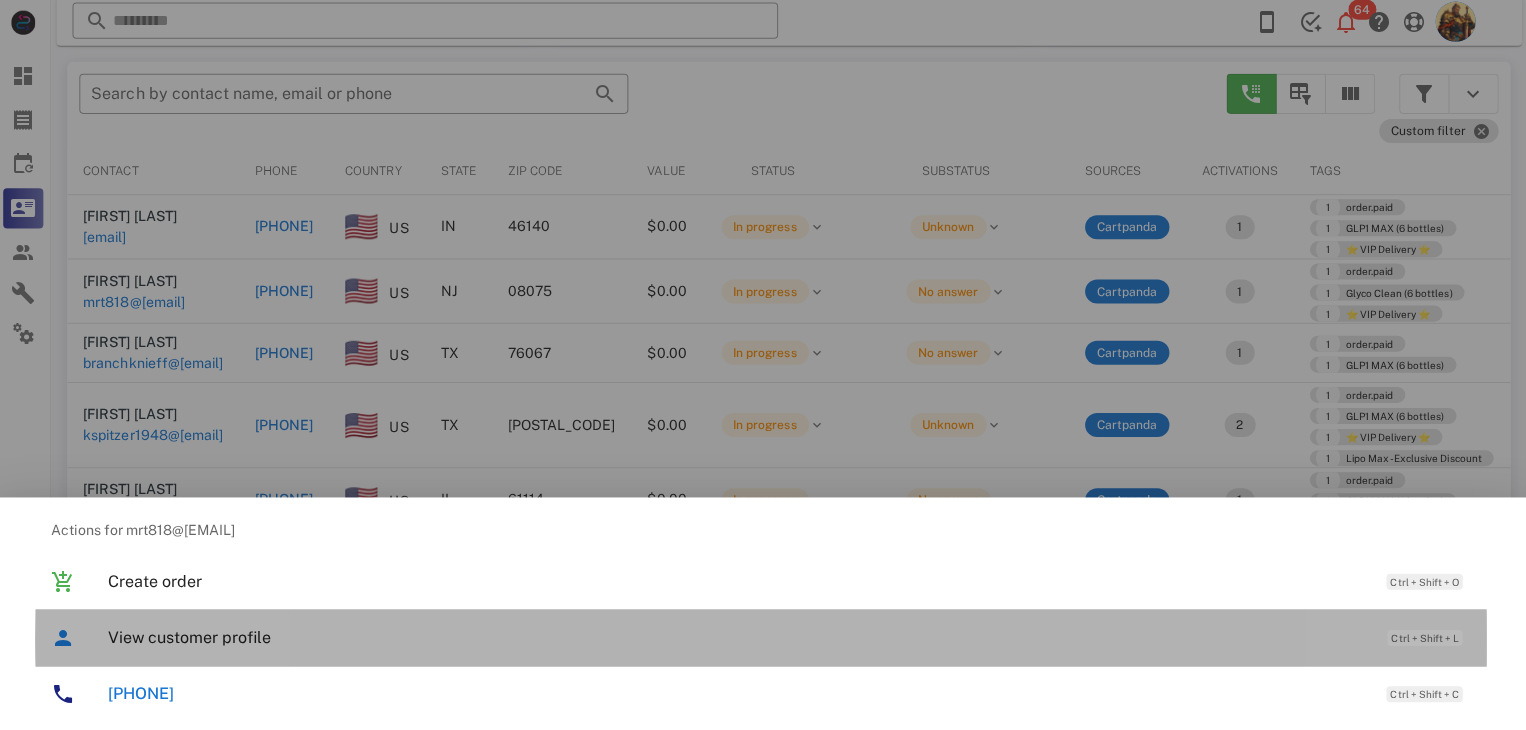 click on "View customer profile" at bounding box center (739, 637) 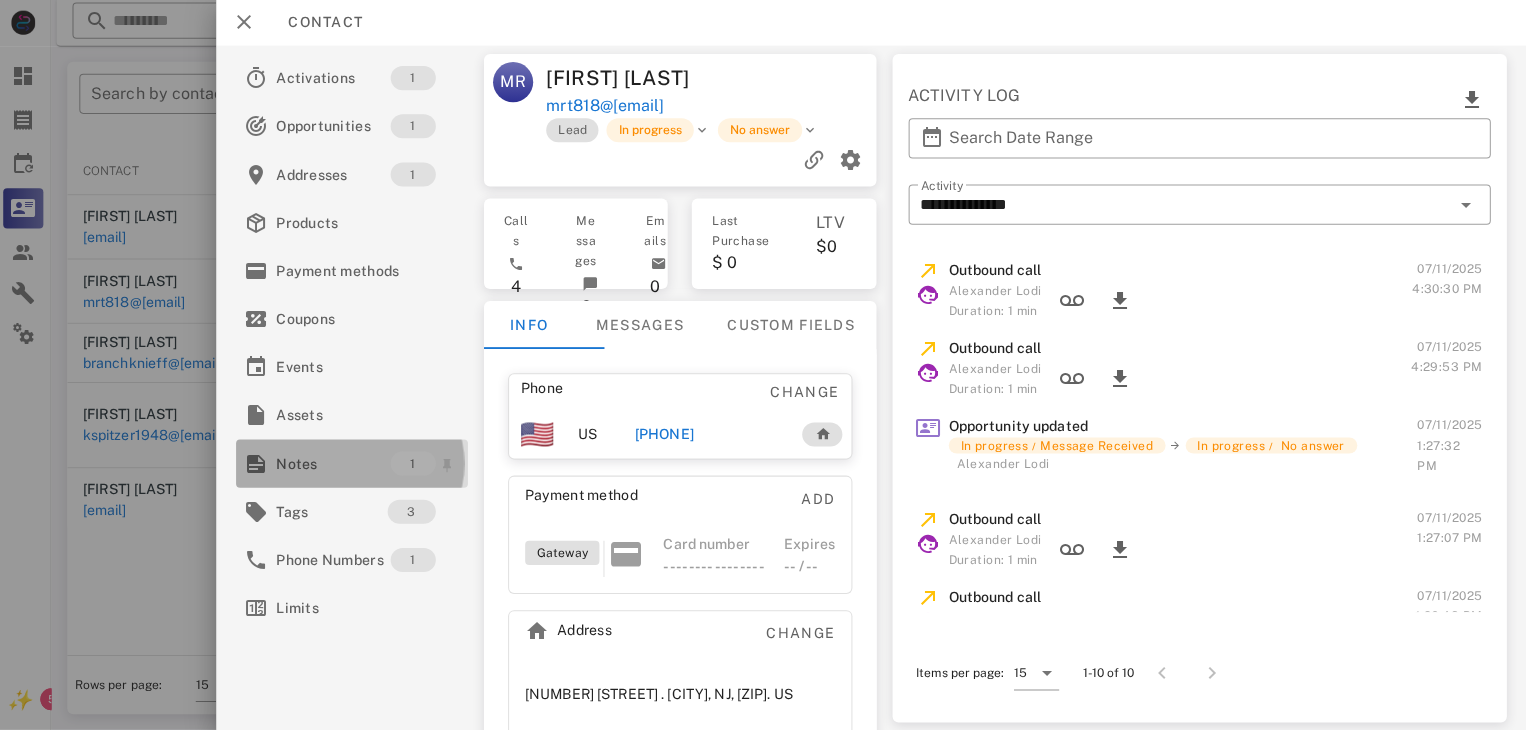 click on "Notes" at bounding box center (337, 464) 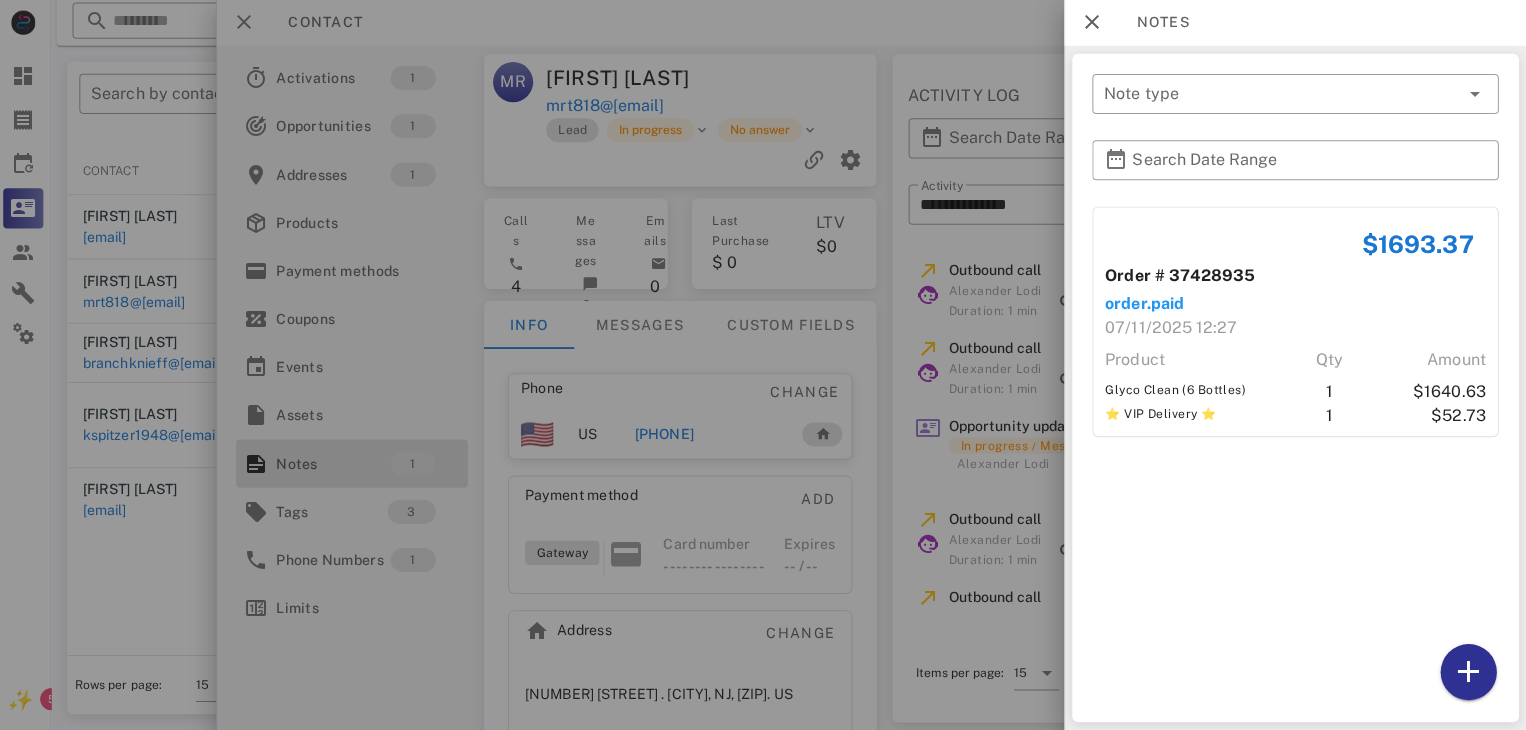 click at bounding box center [763, 365] 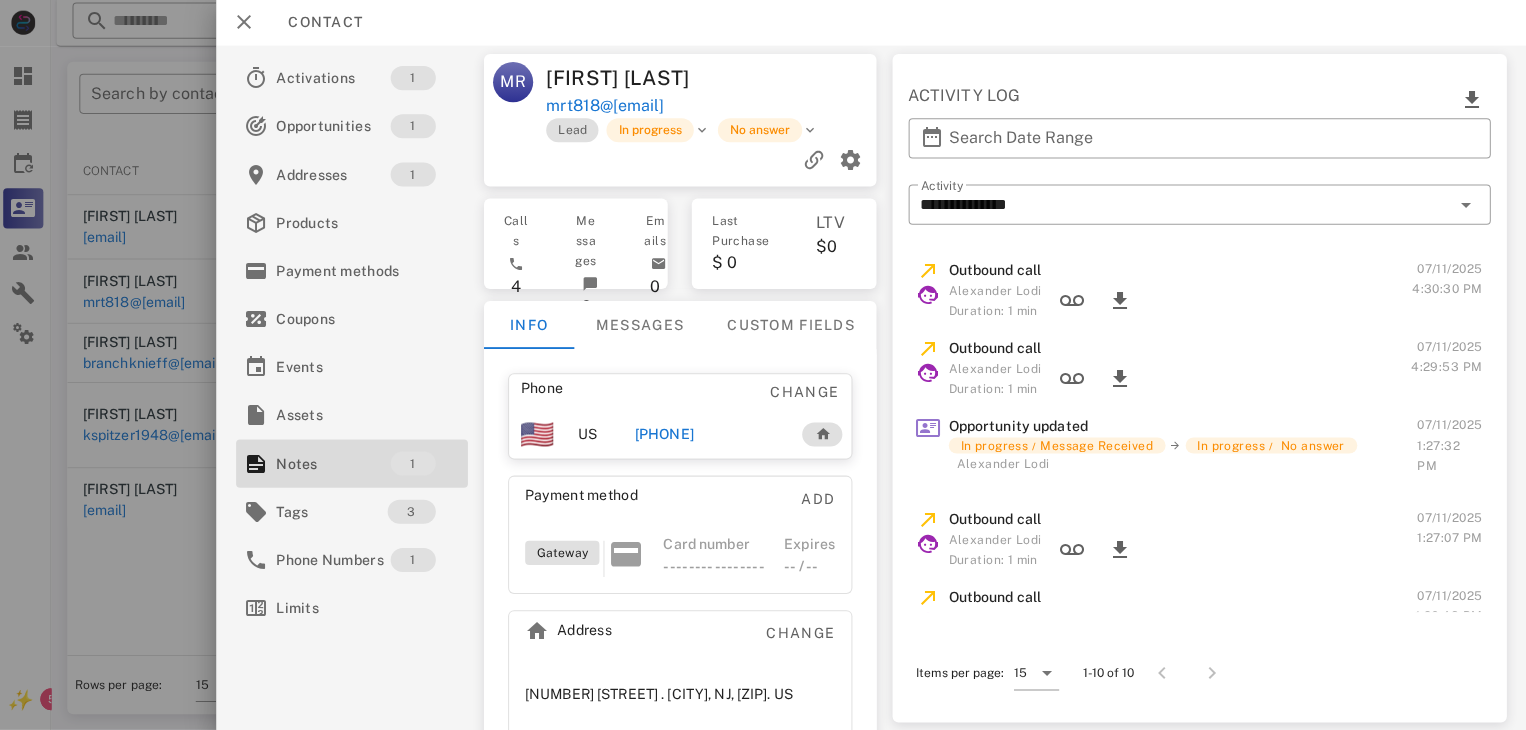 drag, startPoint x: 694, startPoint y: 434, endPoint x: 666, endPoint y: 434, distance: 28 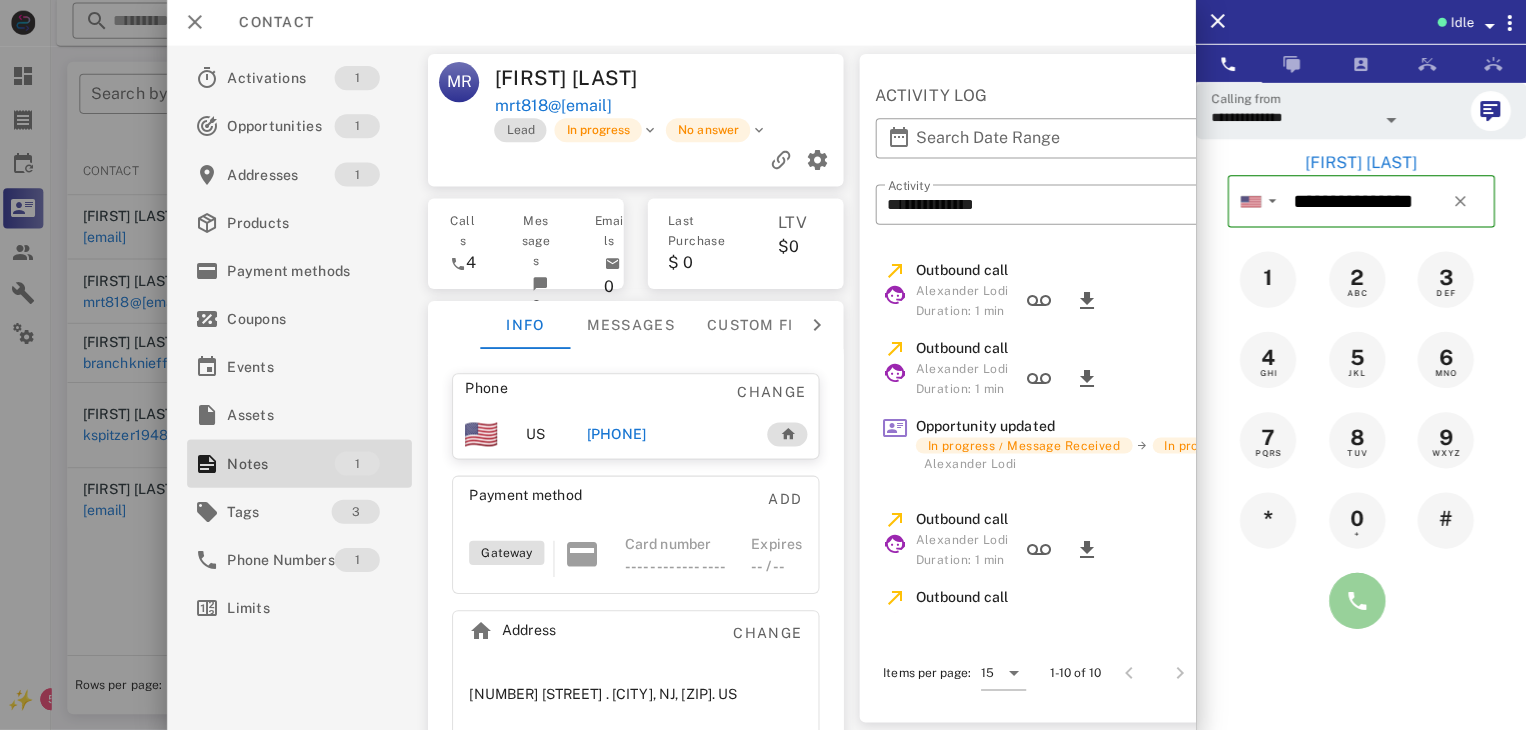 click at bounding box center [1357, 601] 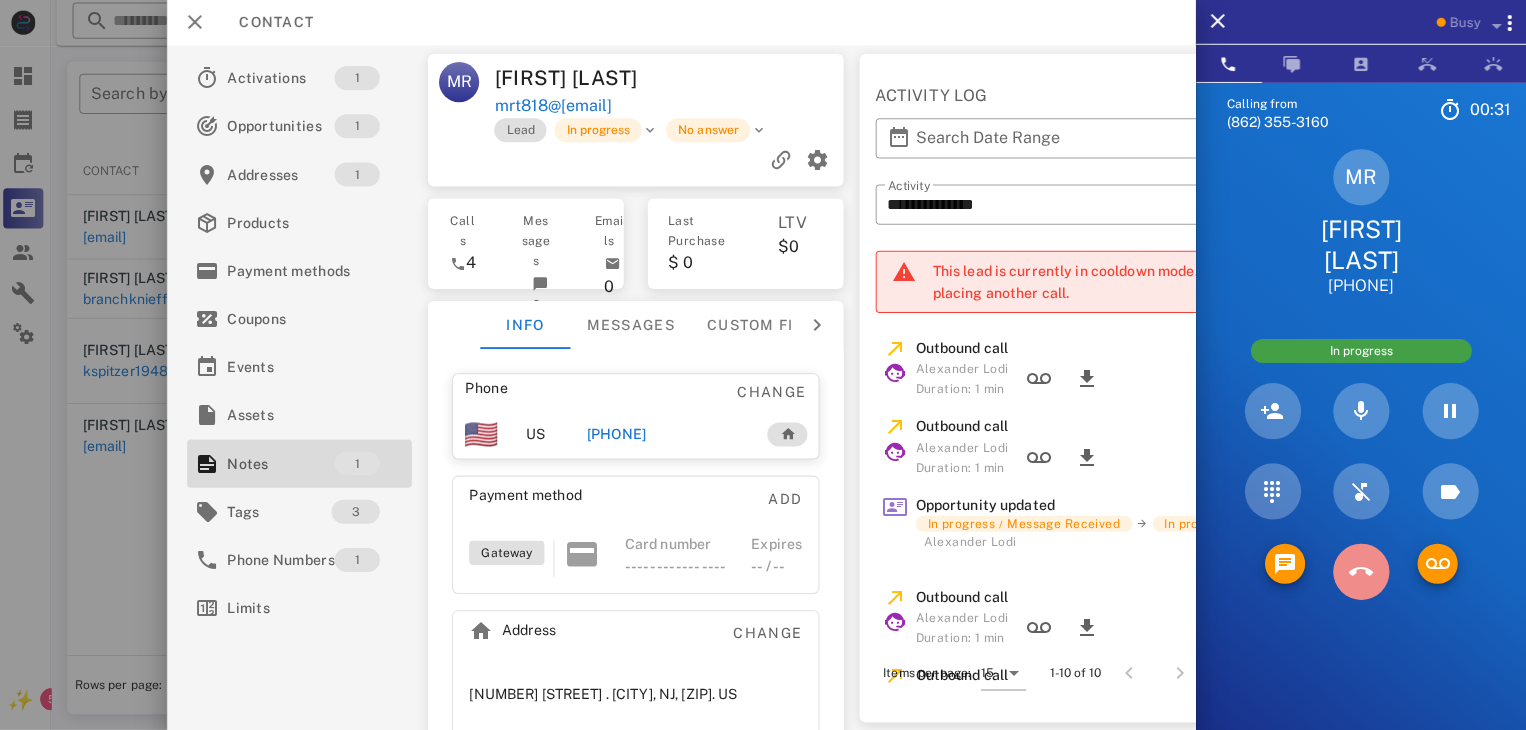 click at bounding box center [1361, 572] 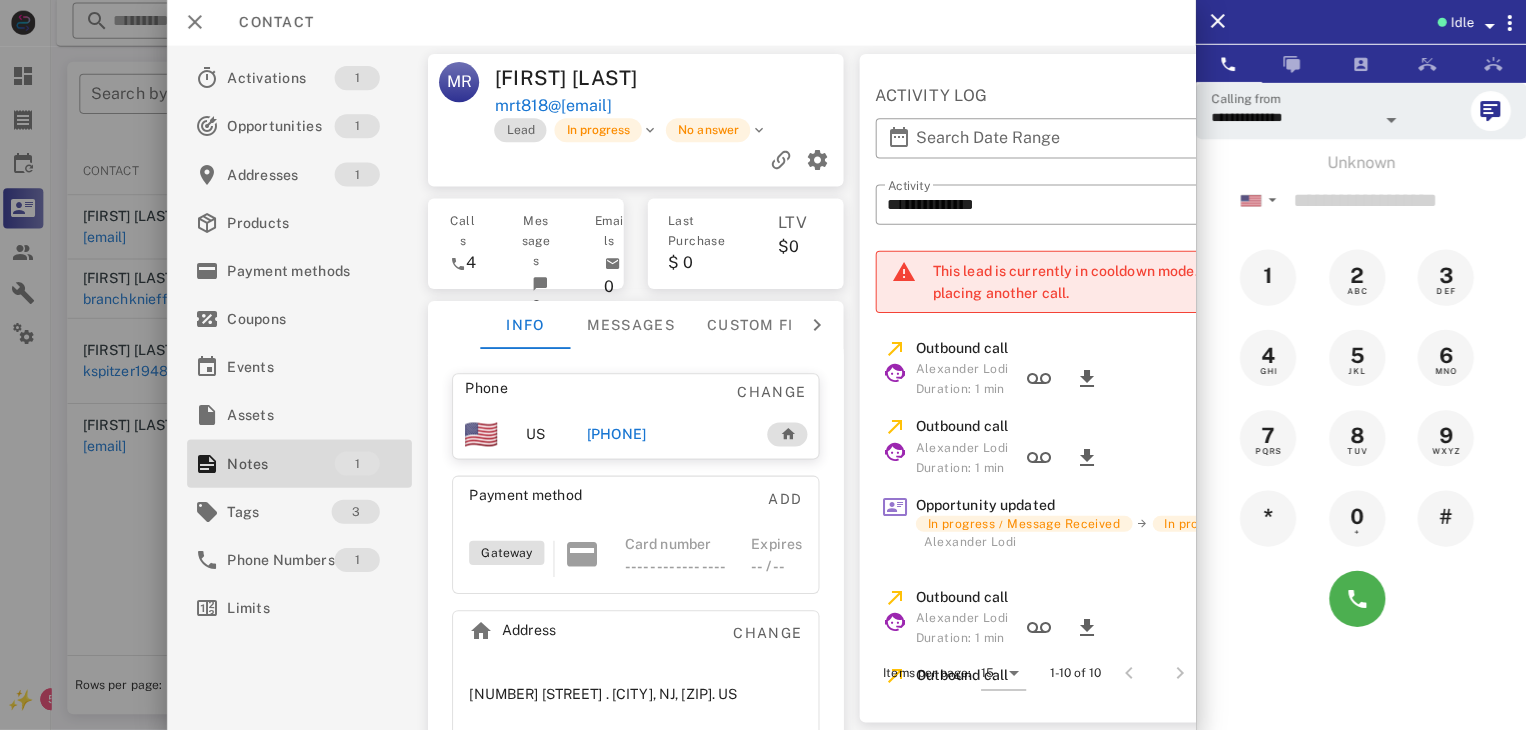 click at bounding box center (763, 365) 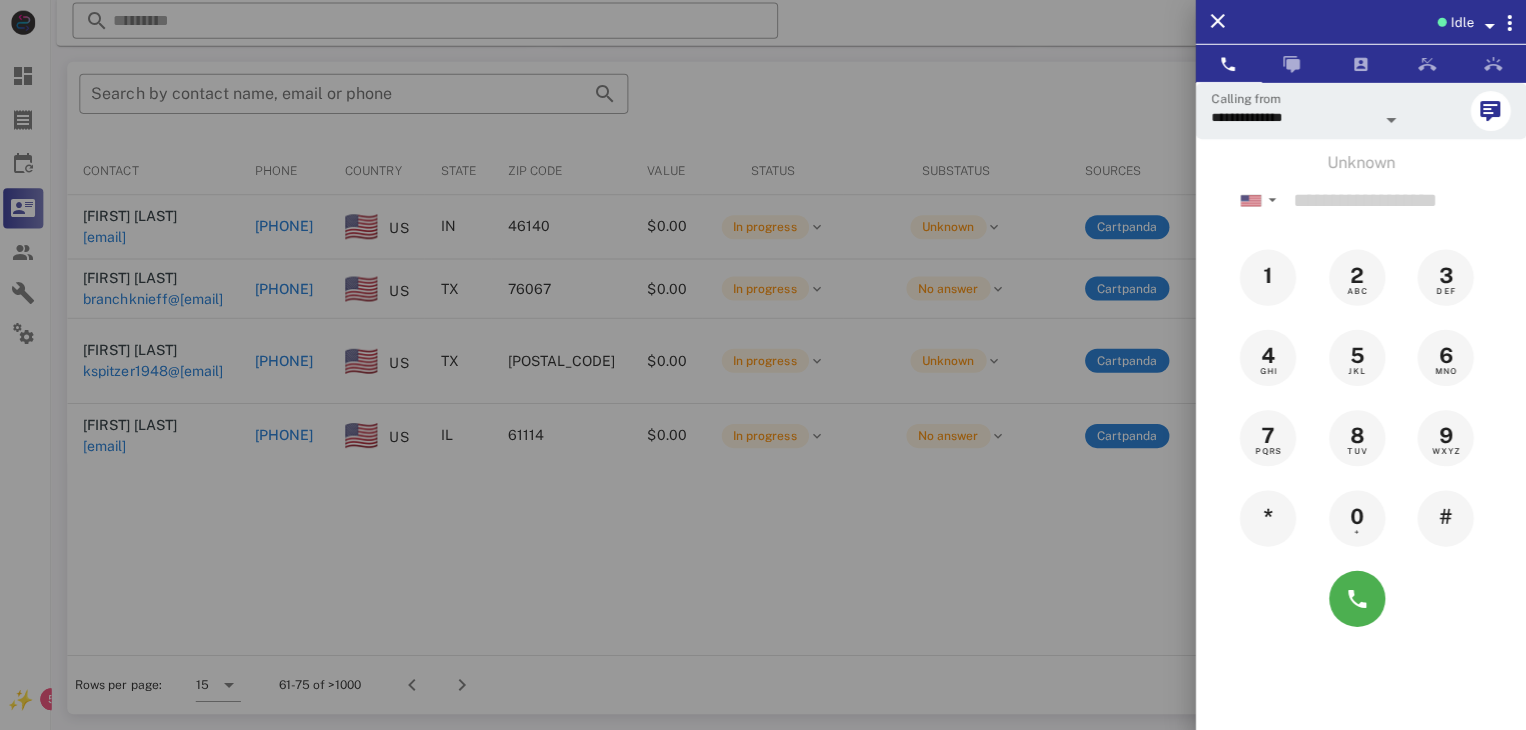 click at bounding box center [763, 365] 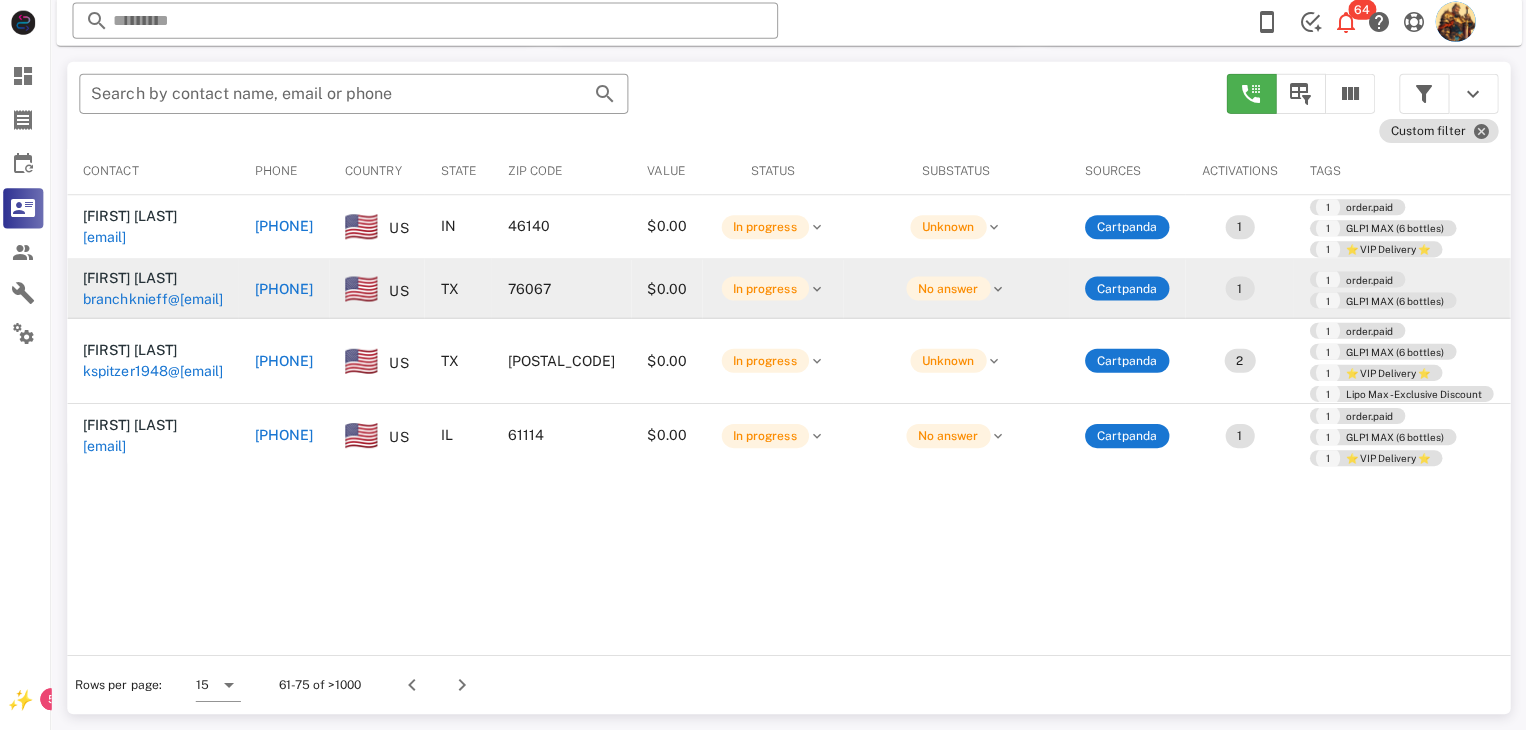 click on "branchknieff@gmail.com" at bounding box center (157, 300) 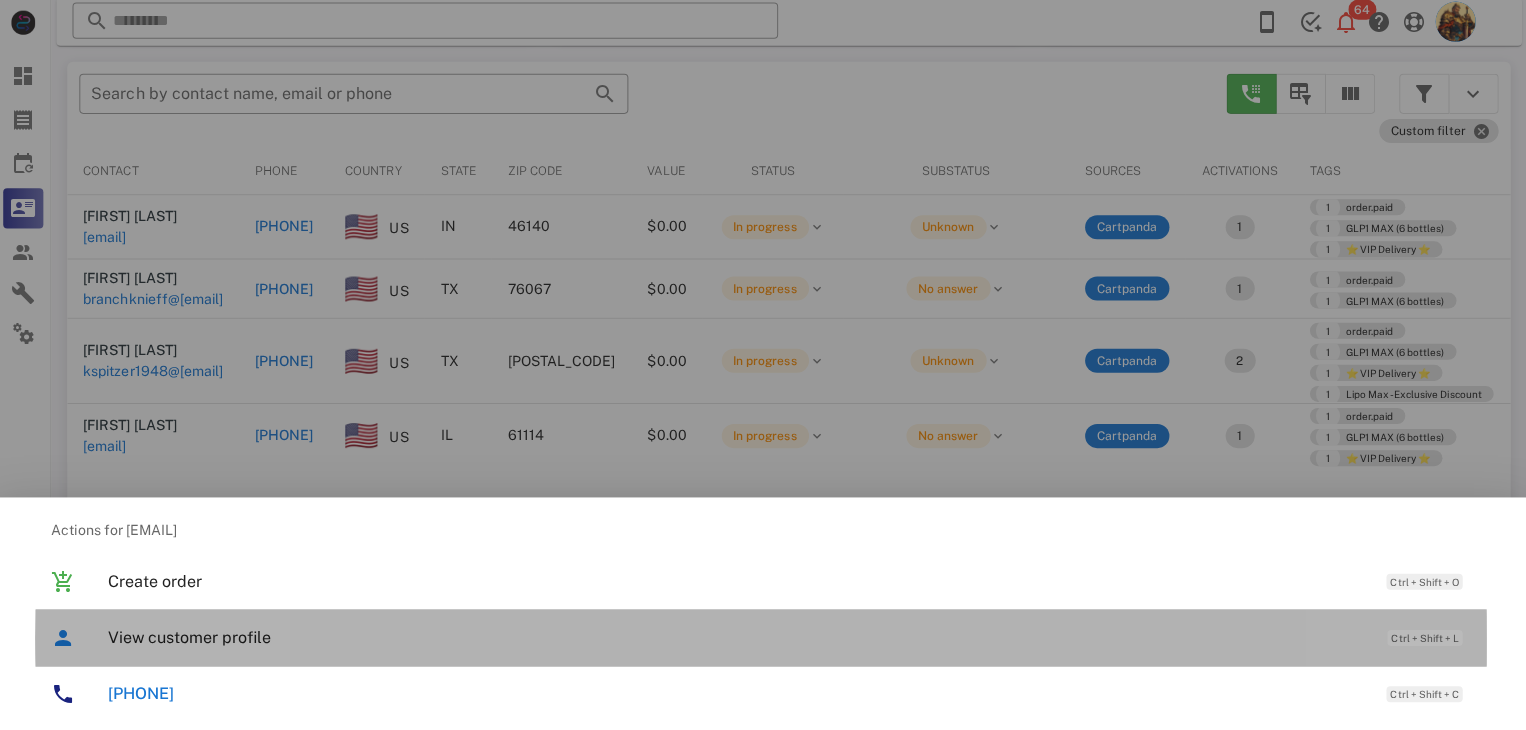 click on "View customer profile" at bounding box center [739, 637] 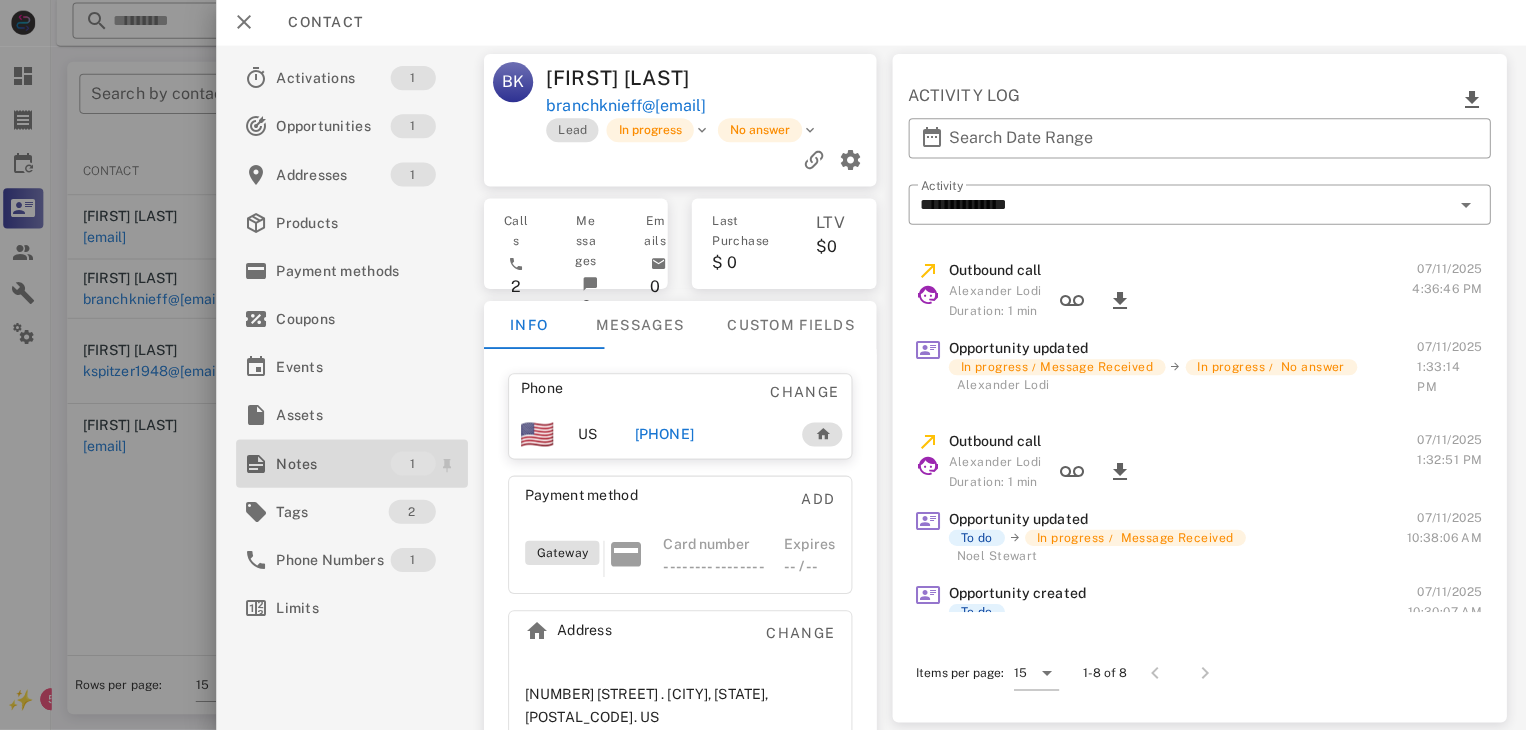 click on "Notes" at bounding box center [337, 464] 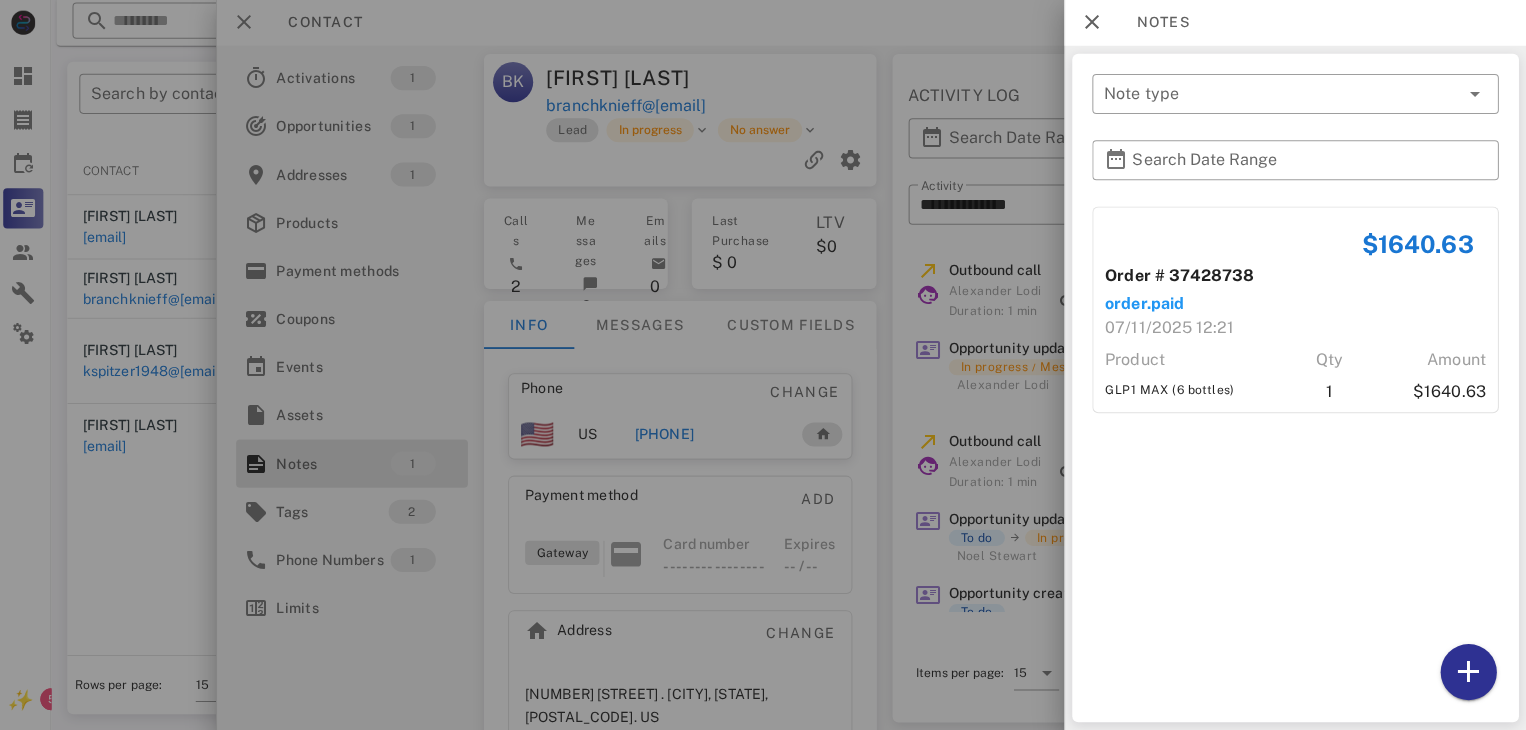 click at bounding box center [763, 365] 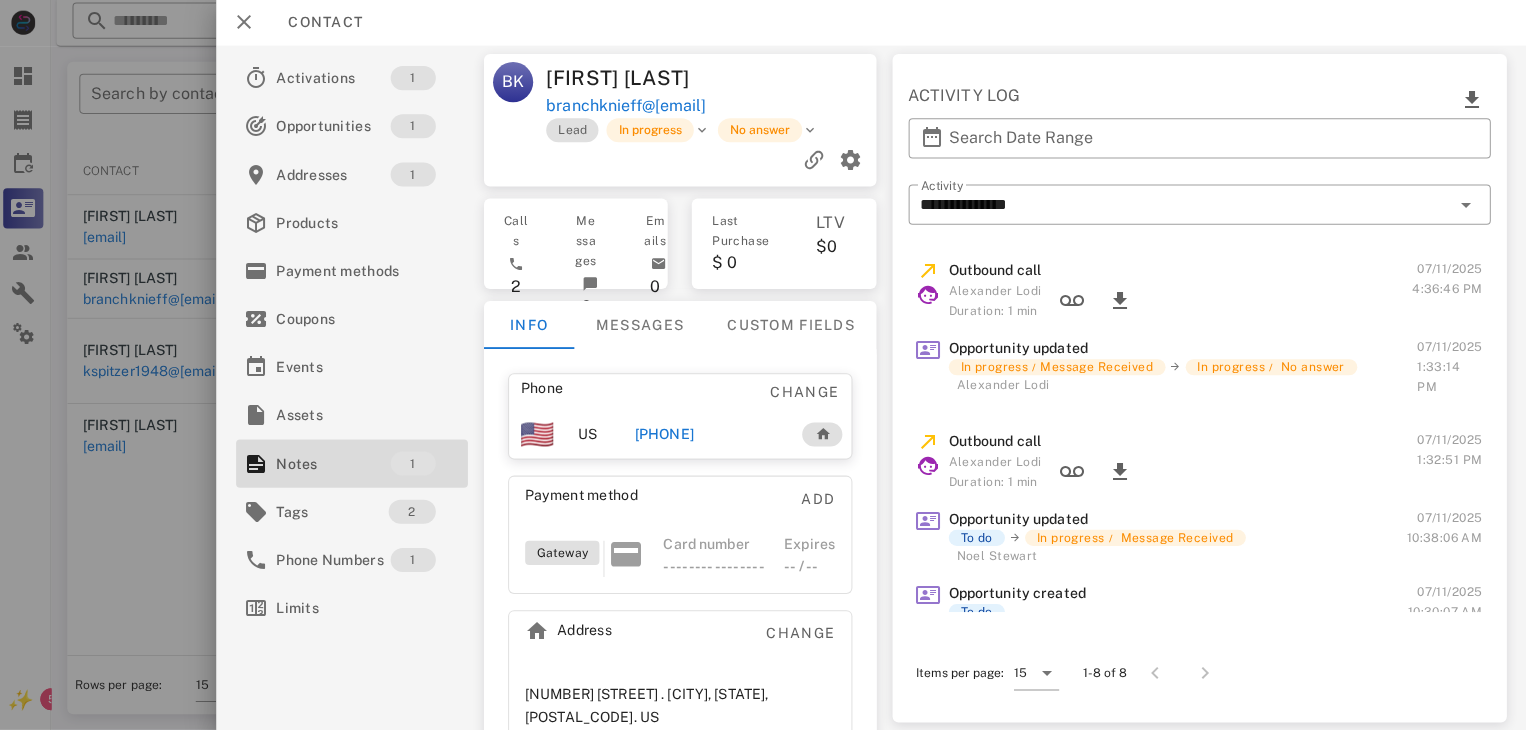 click on "+16824299730" at bounding box center (667, 435) 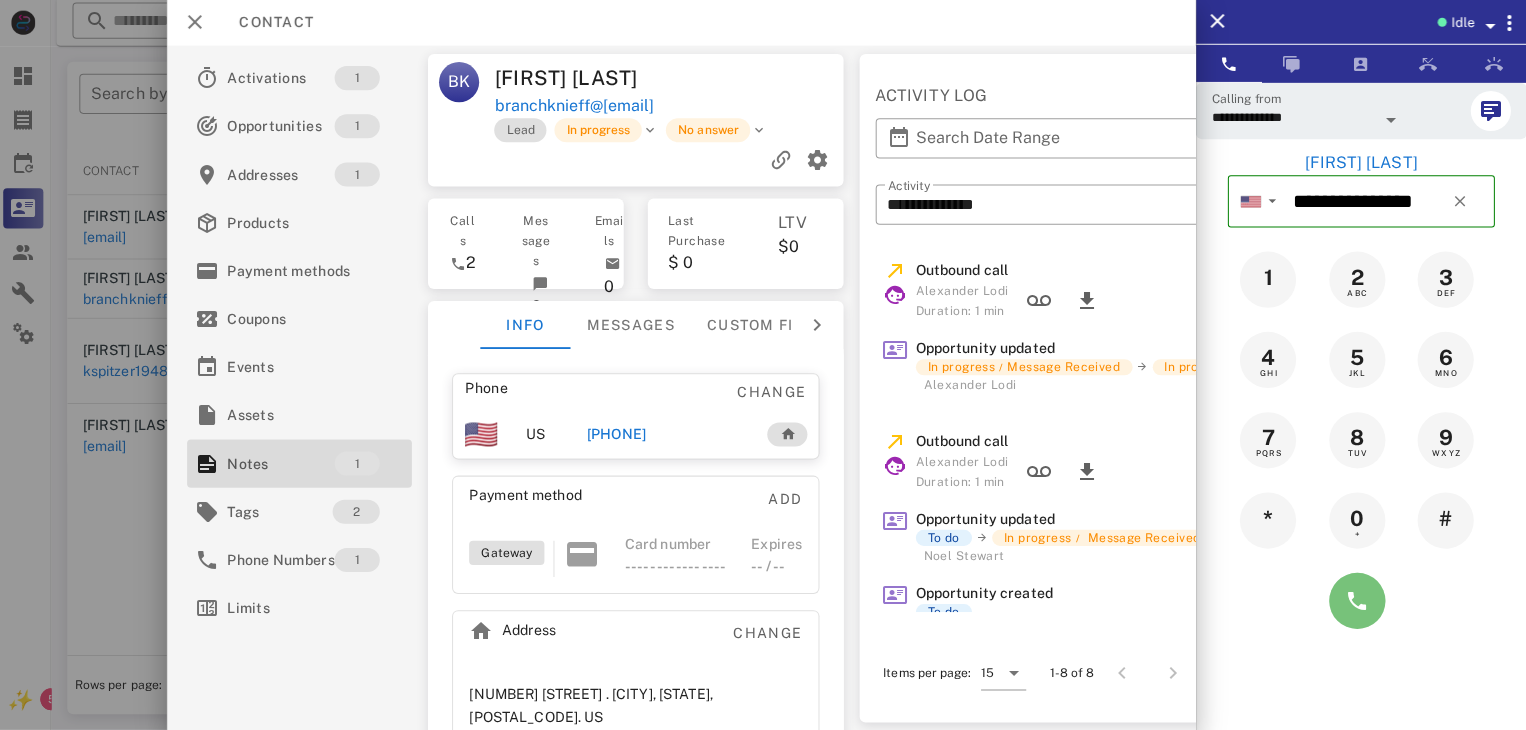 click at bounding box center (1357, 601) 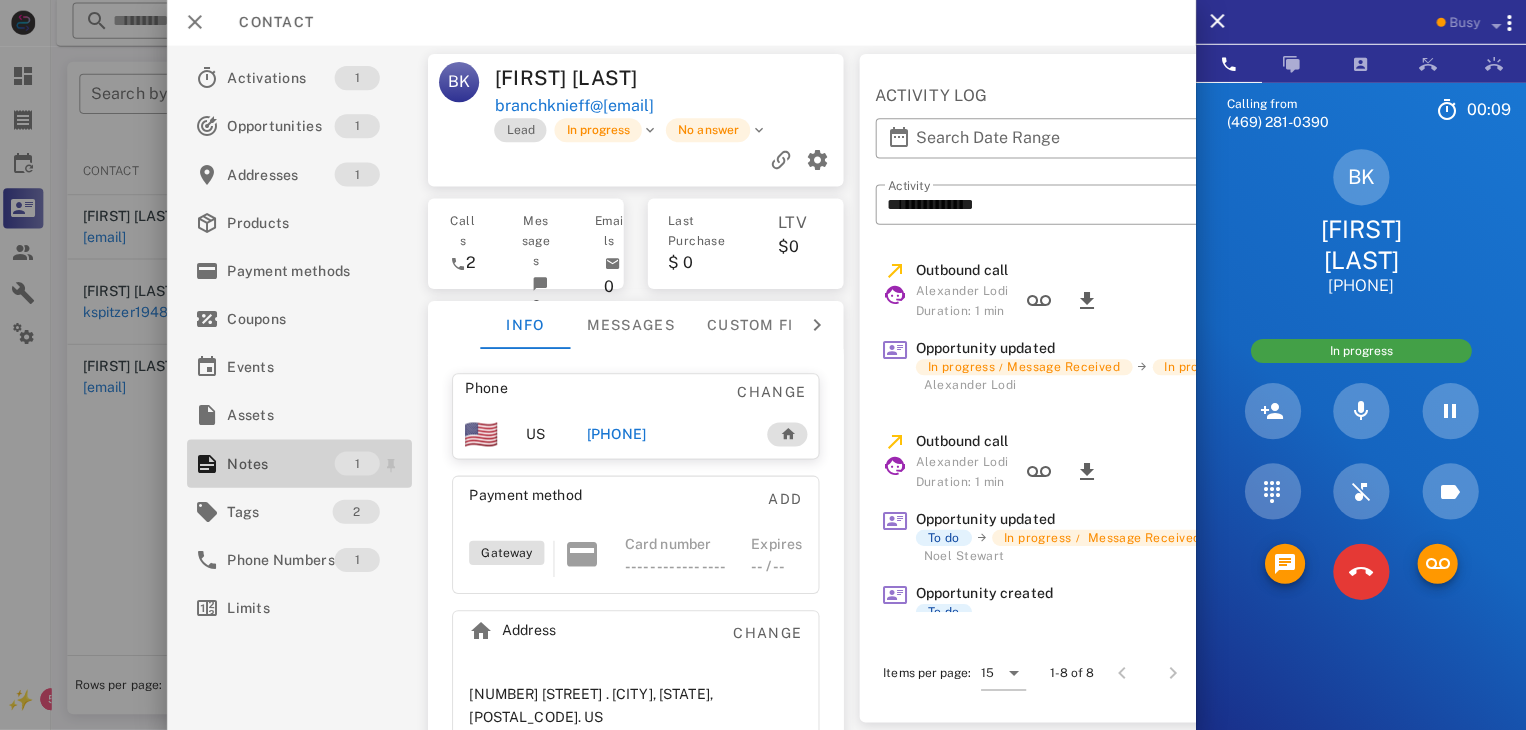 click on "Notes" at bounding box center [284, 464] 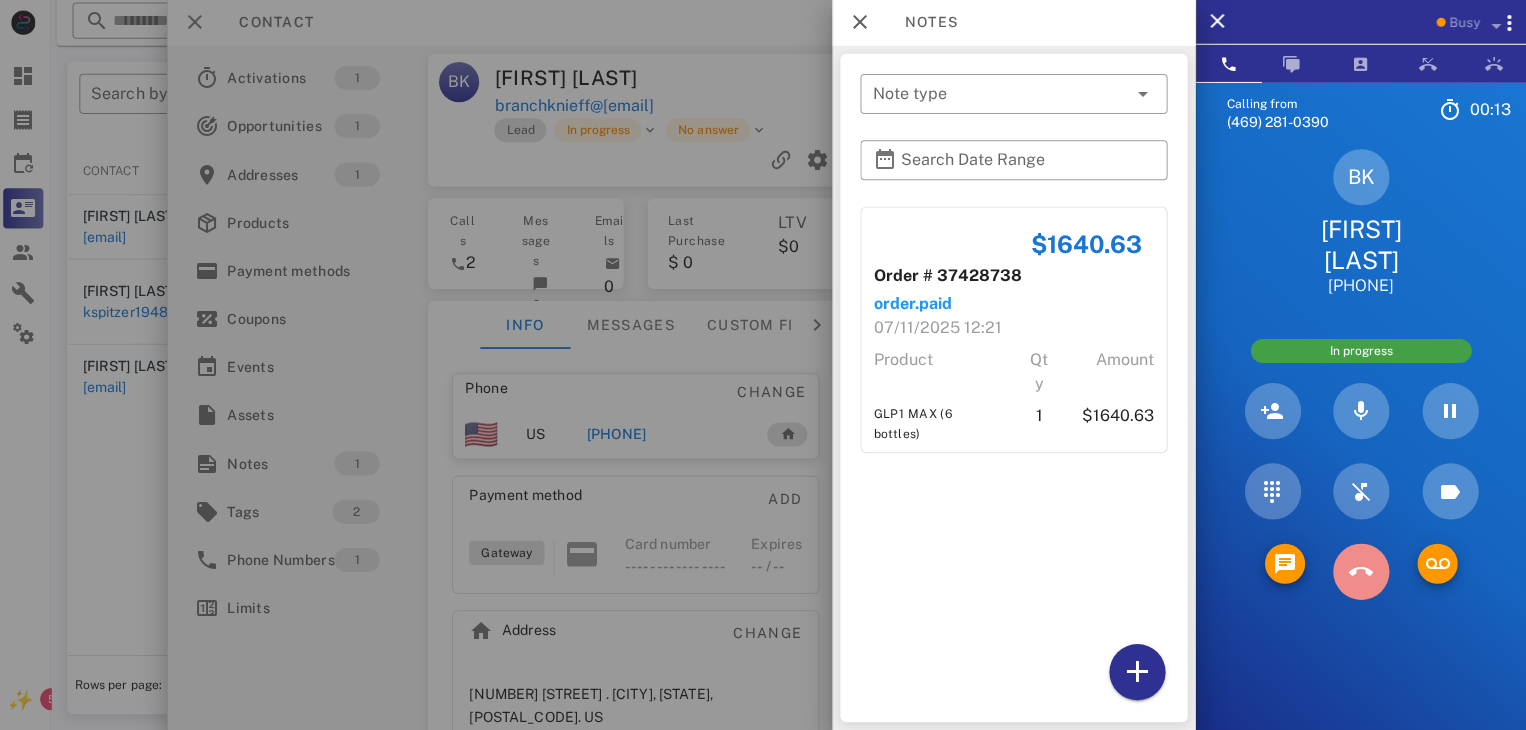 click at bounding box center [1361, 572] 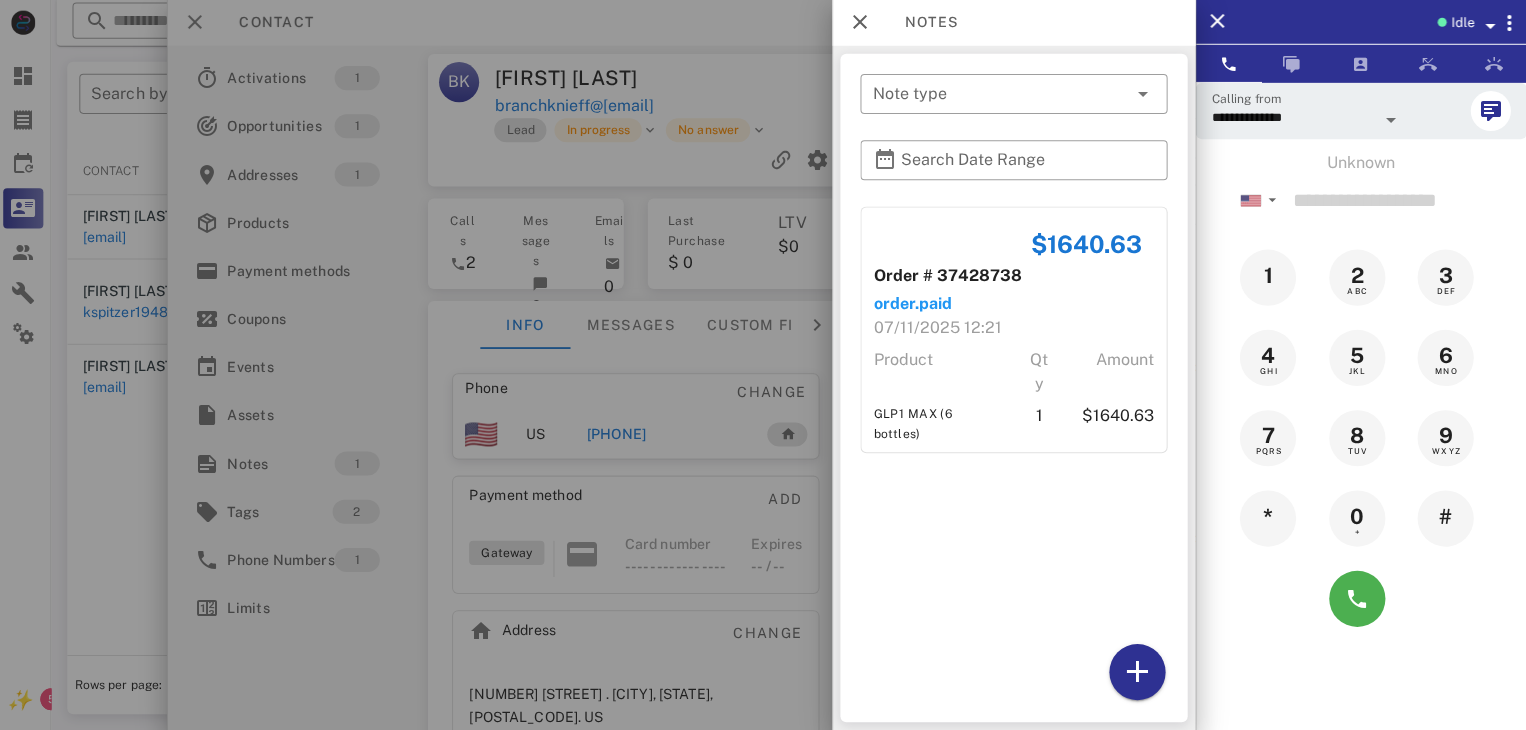 click at bounding box center (763, 365) 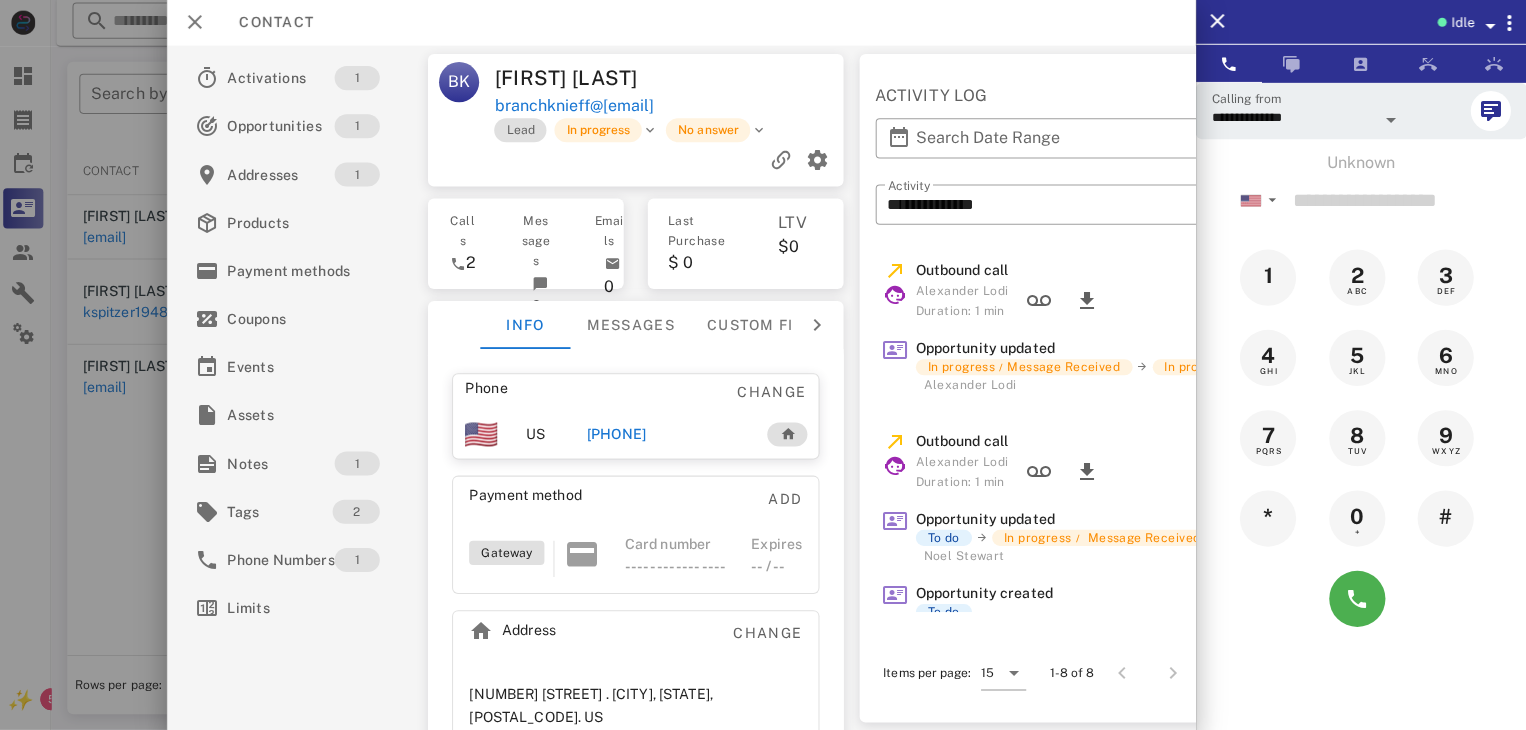 drag, startPoint x: 70, startPoint y: 445, endPoint x: 94, endPoint y: 470, distance: 34.655445 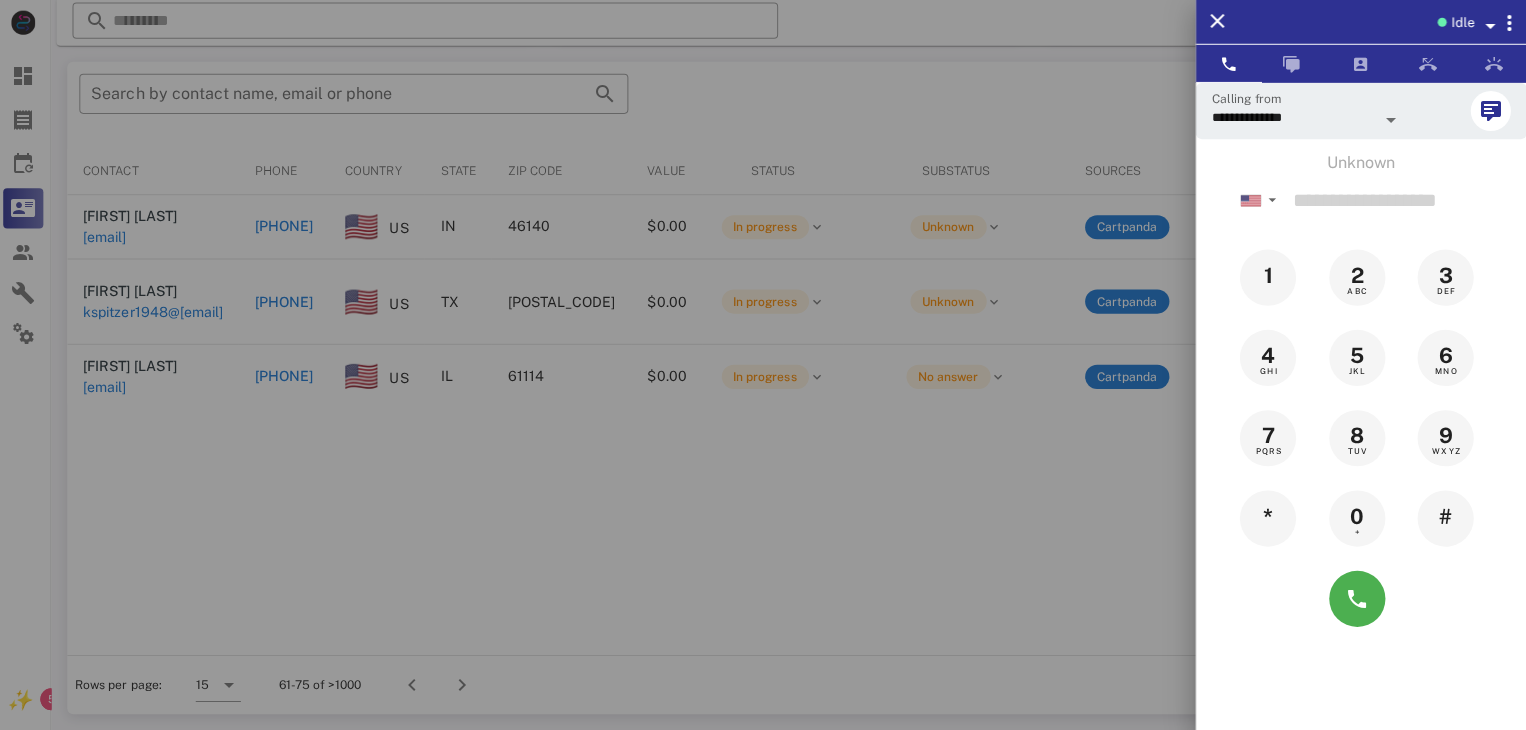 click at bounding box center [763, 365] 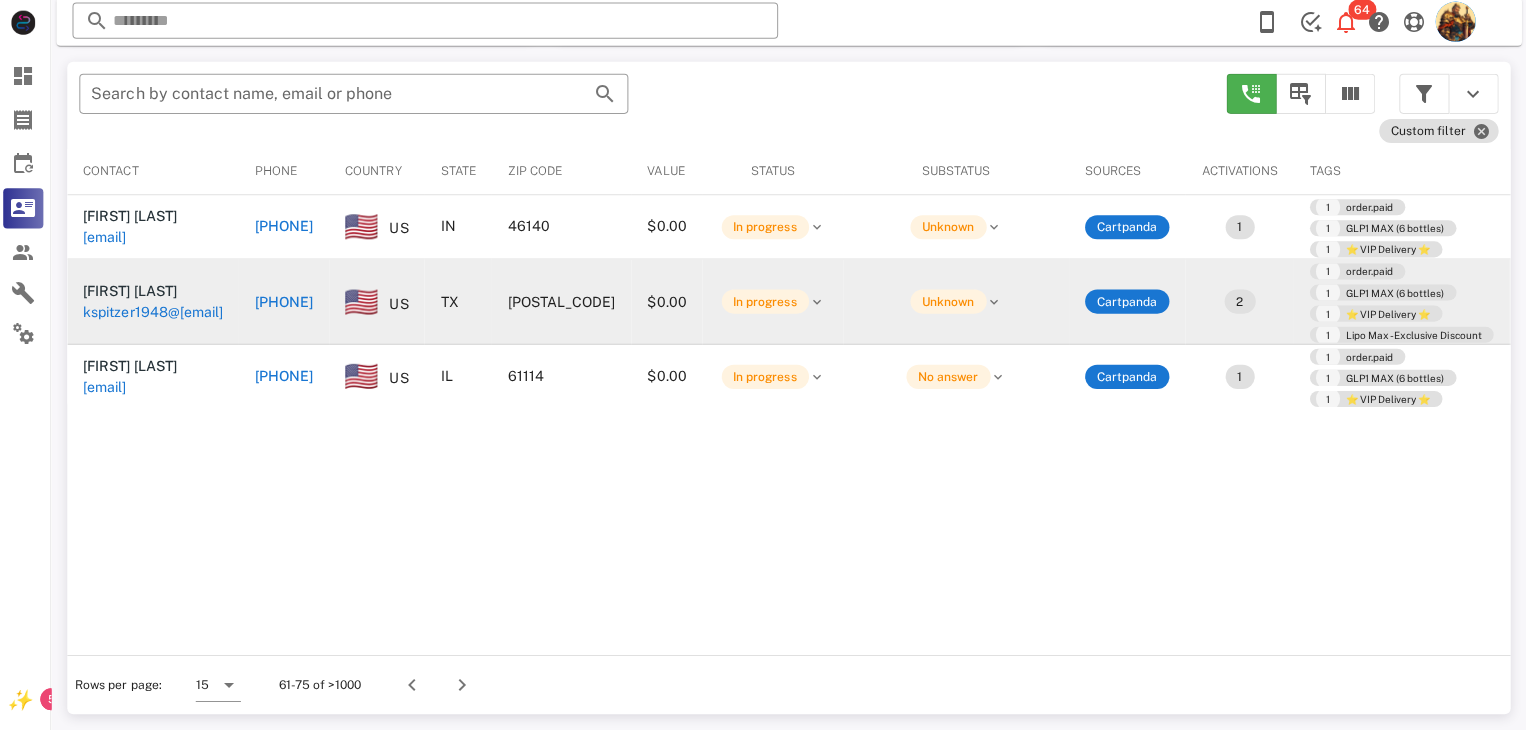 click on "kspitzer1948@gmail.com" at bounding box center (157, 313) 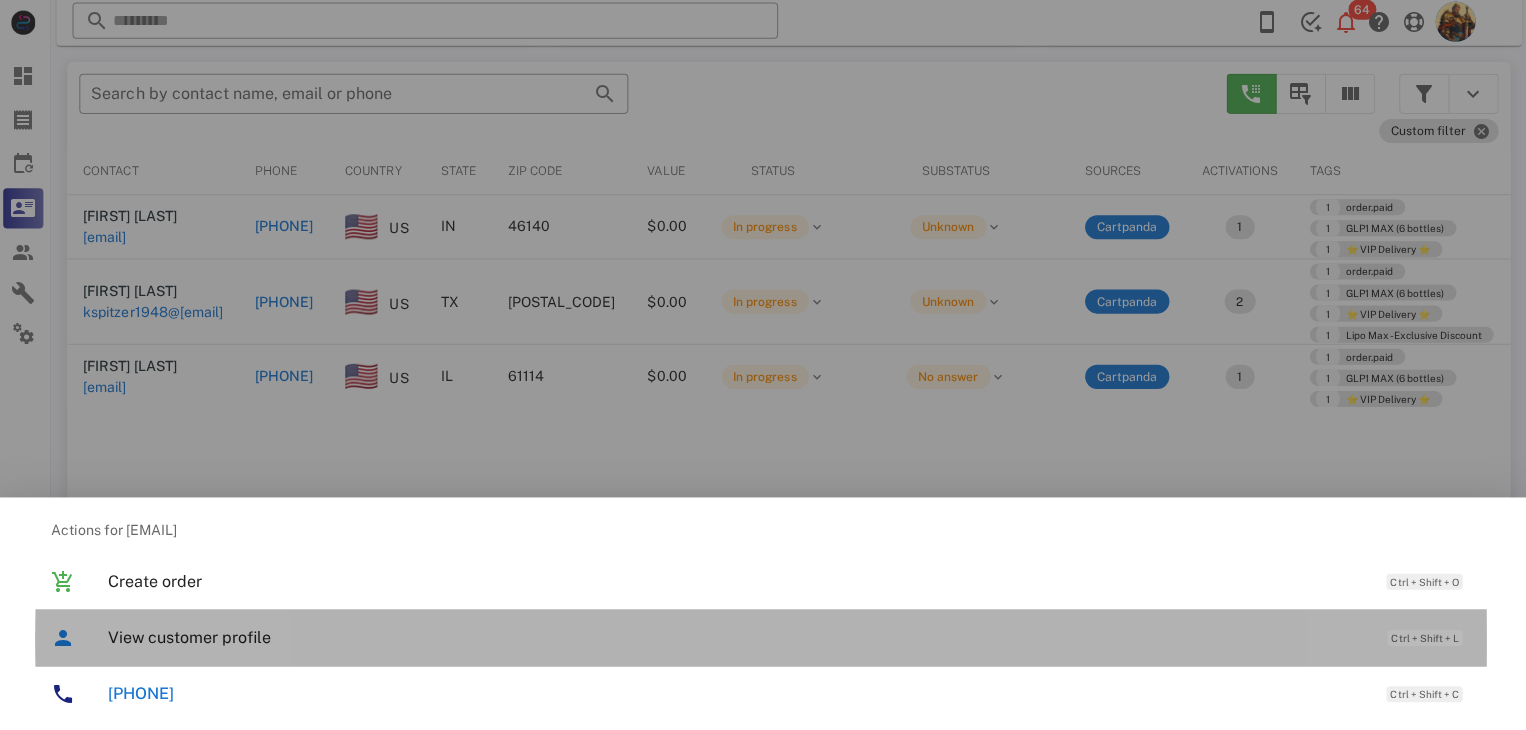 click on "View customer profile" at bounding box center [739, 637] 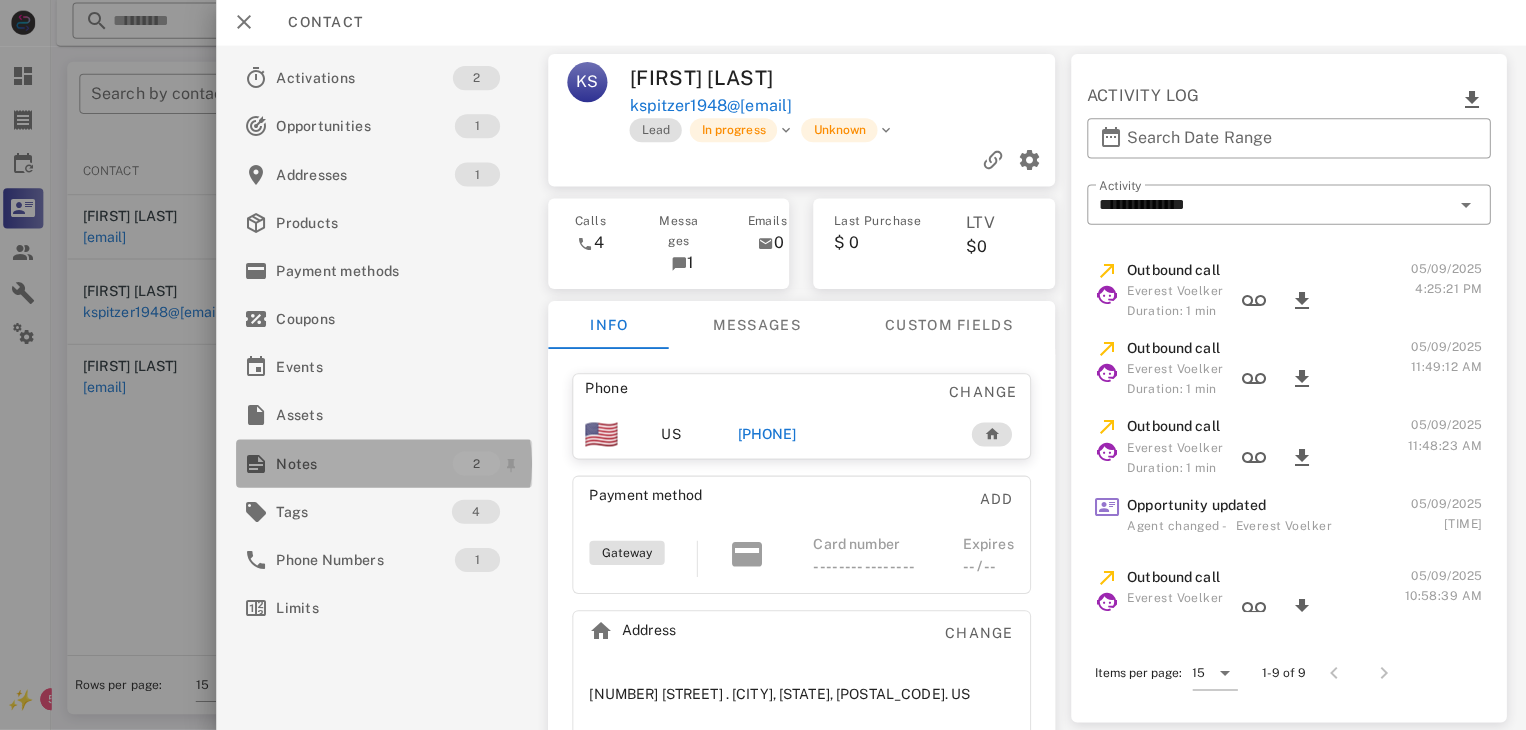 click on "Notes" at bounding box center [368, 464] 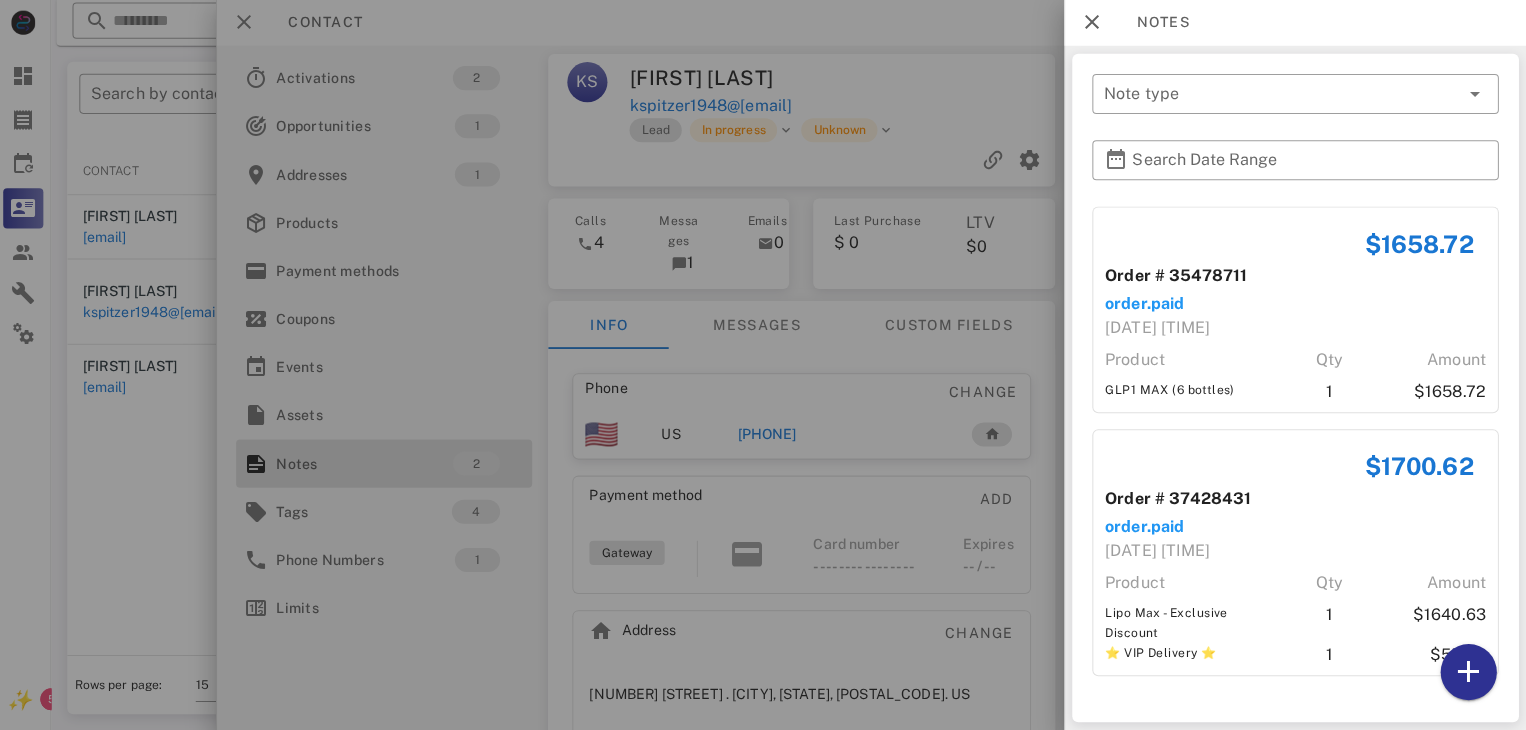 click at bounding box center (763, 365) 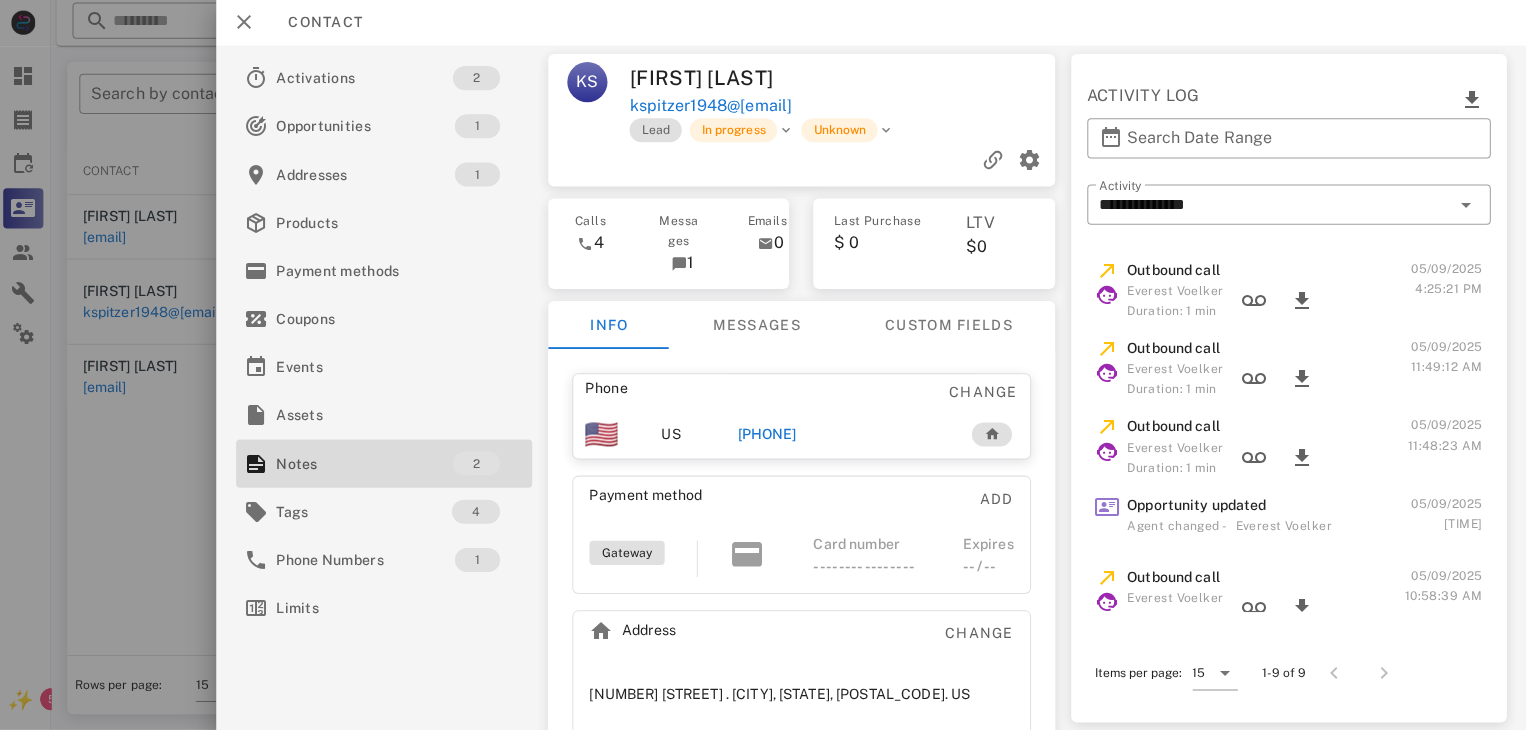 click on "+12542530099" at bounding box center (769, 435) 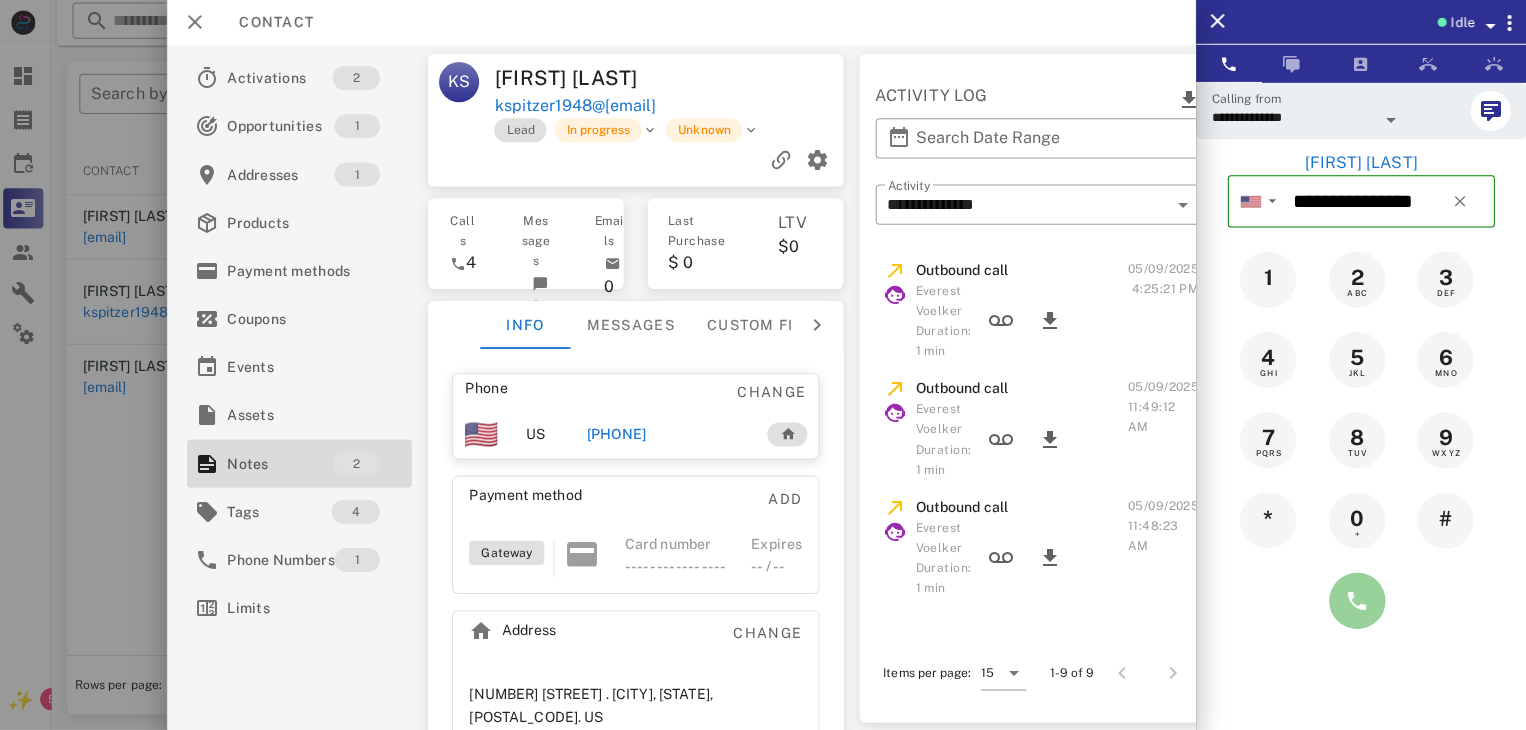 click at bounding box center [1357, 601] 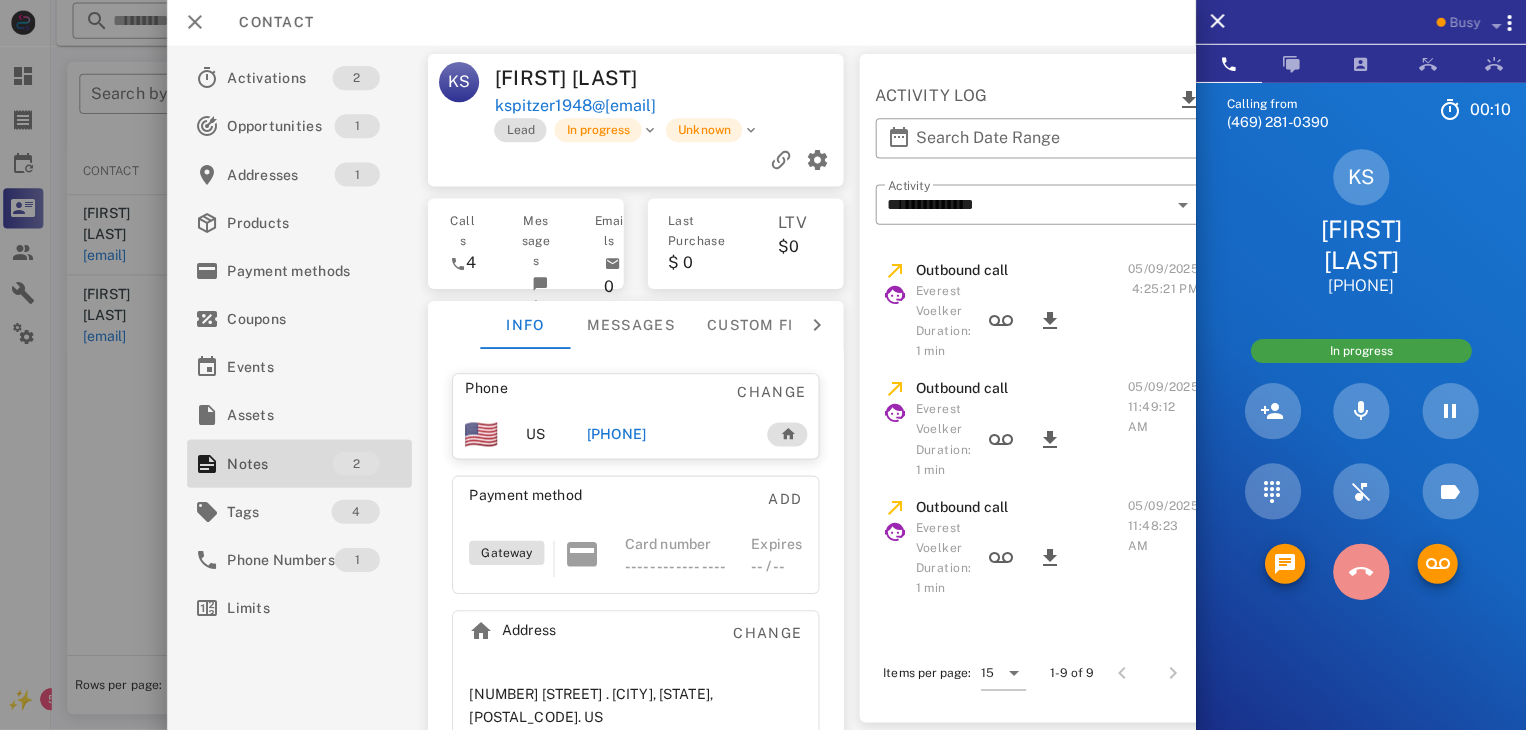 click at bounding box center (1361, 572) 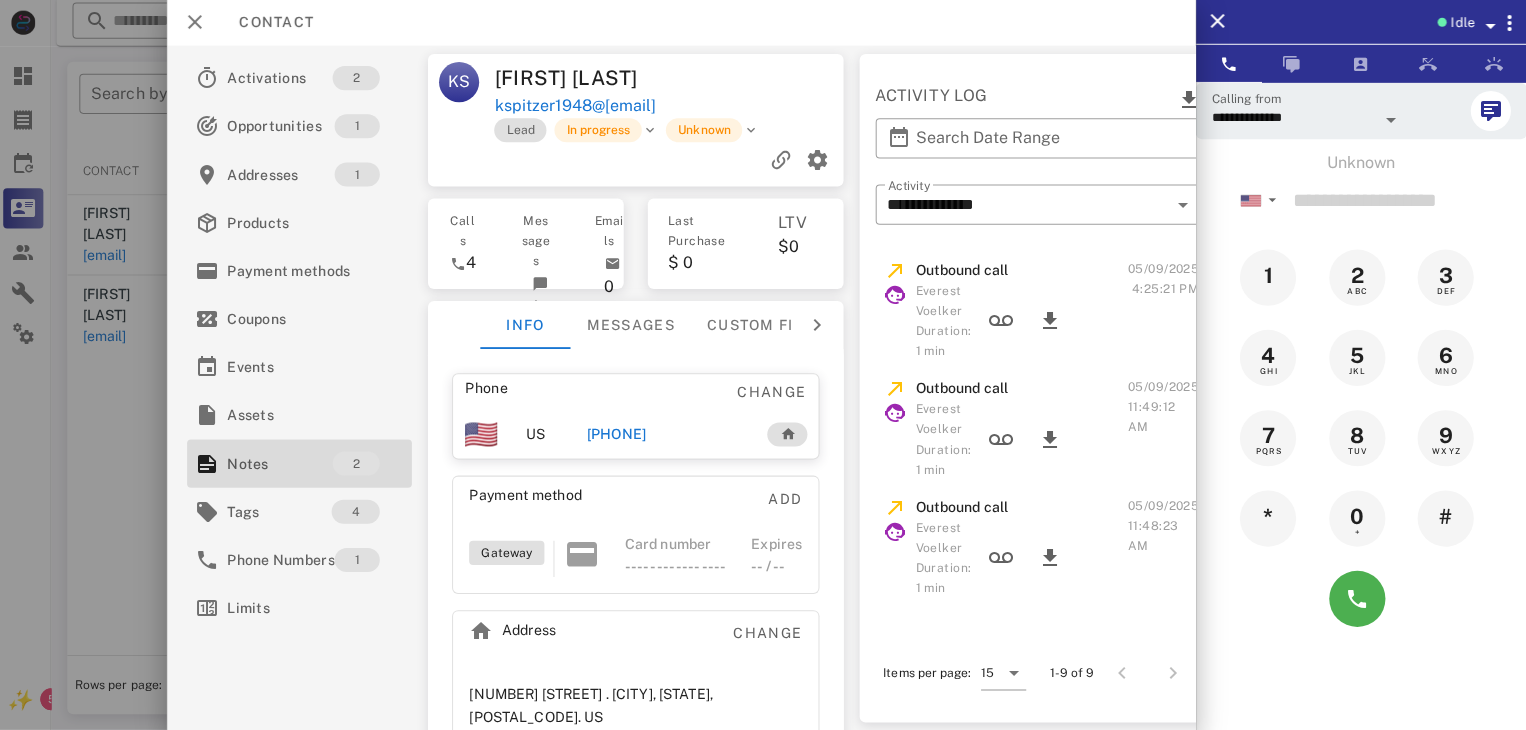 click at bounding box center [763, 365] 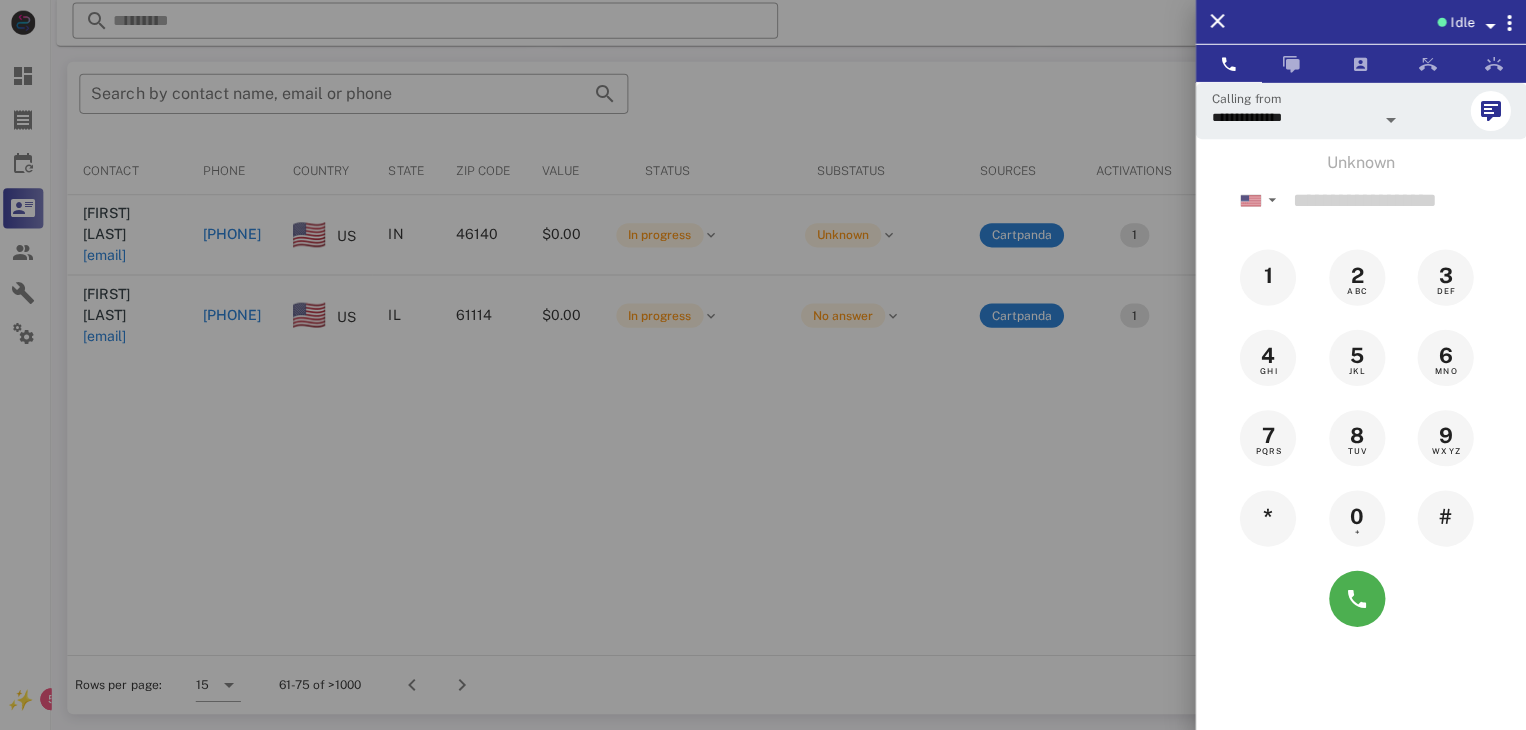 click at bounding box center (763, 365) 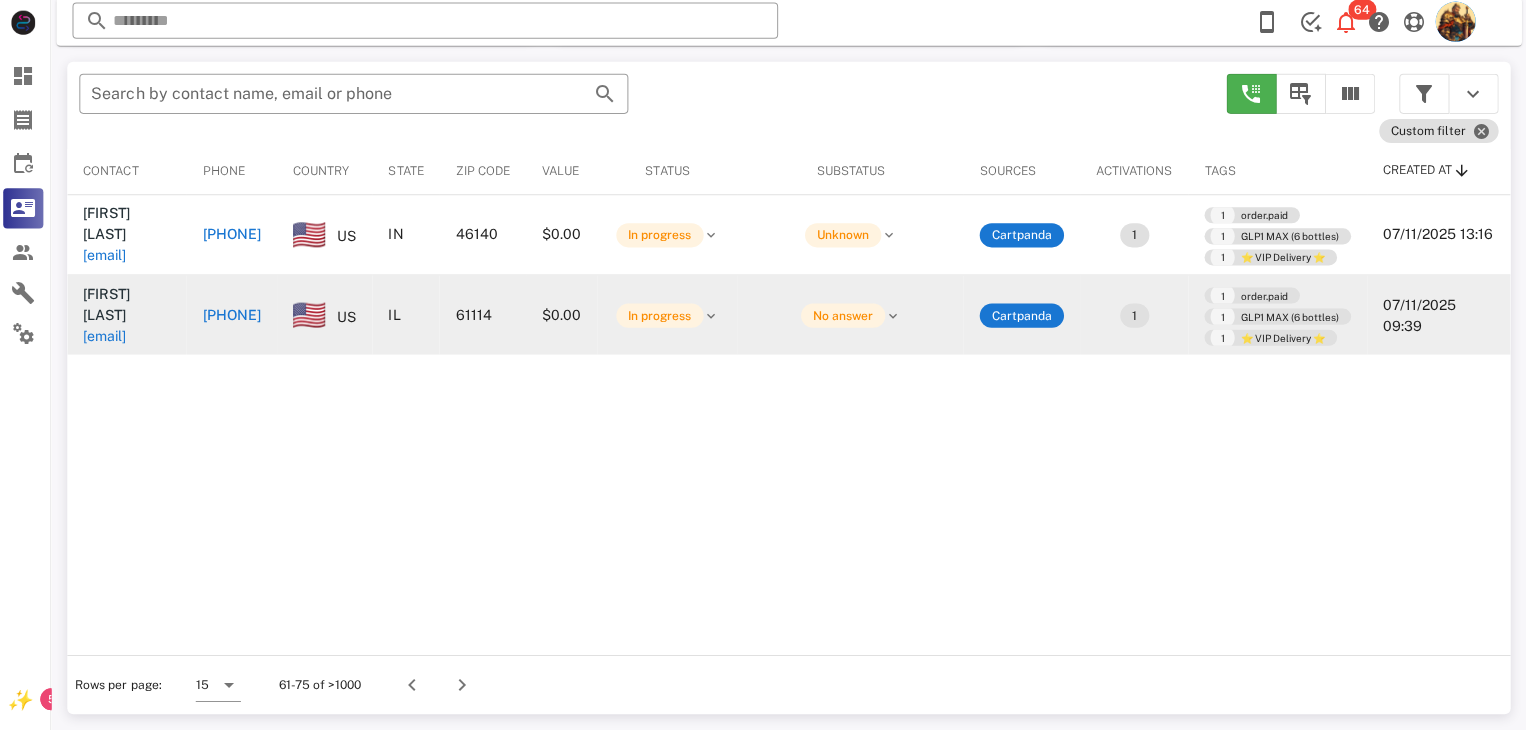 click on "drmarydpm@comcast.net" at bounding box center [109, 337] 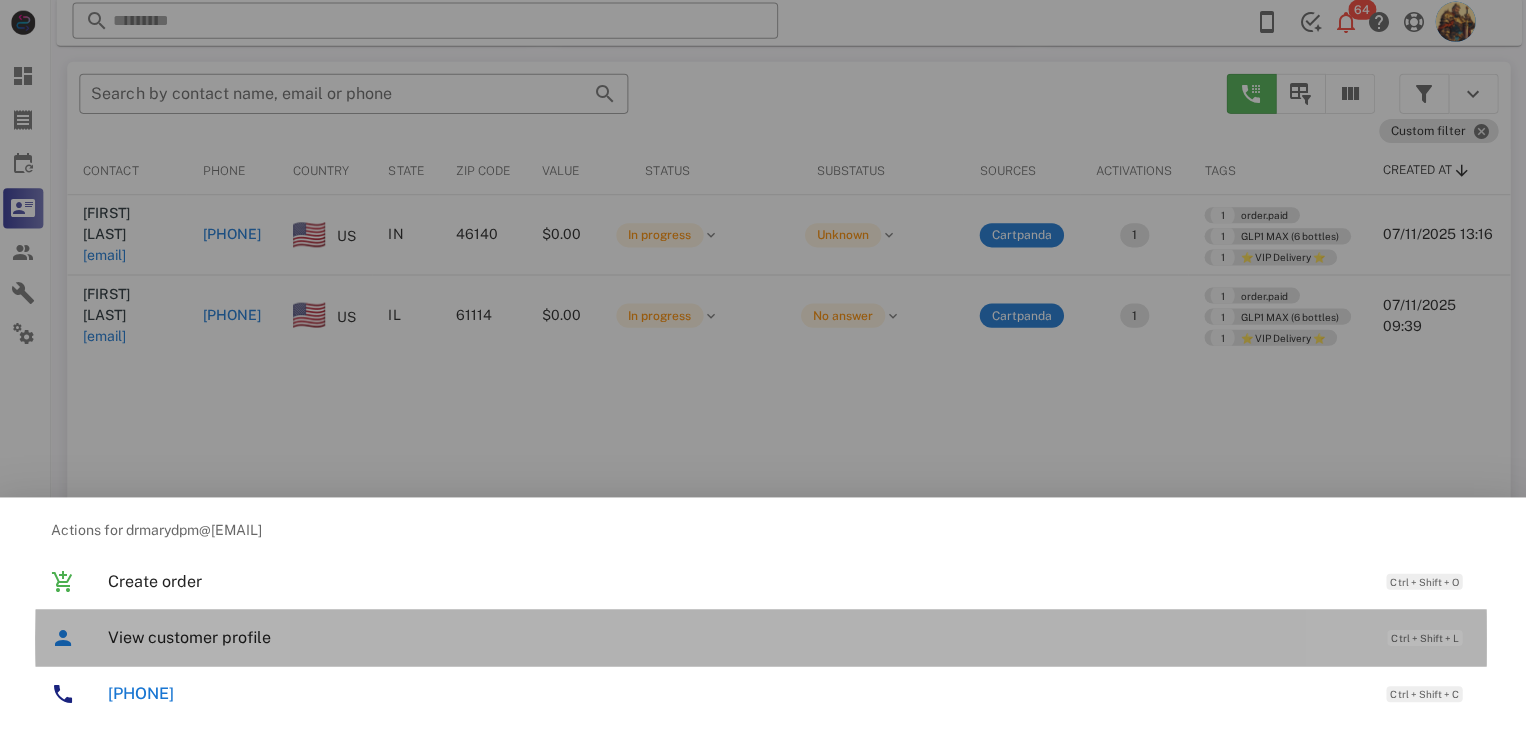 click on "View customer profile" at bounding box center (739, 637) 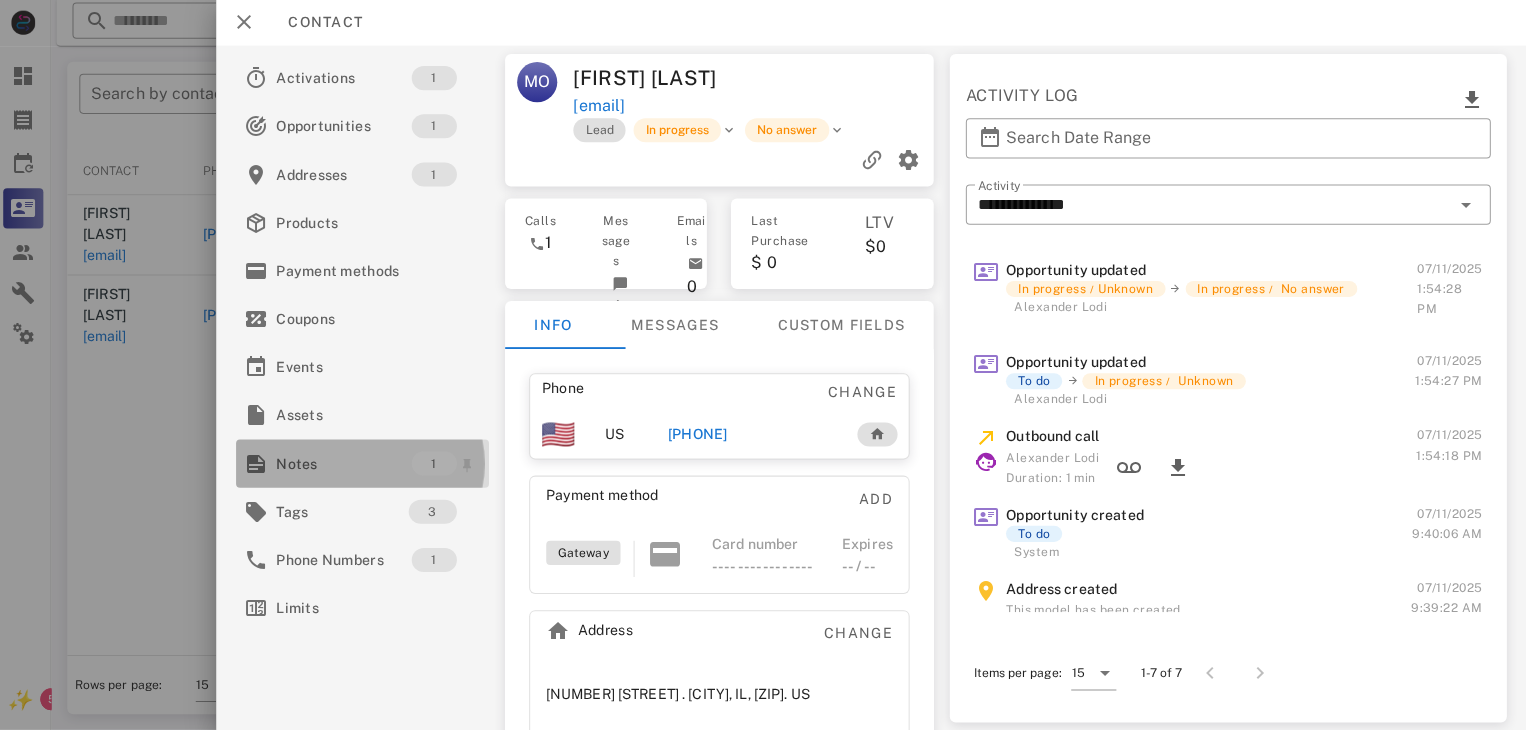 click on "Notes" at bounding box center [347, 464] 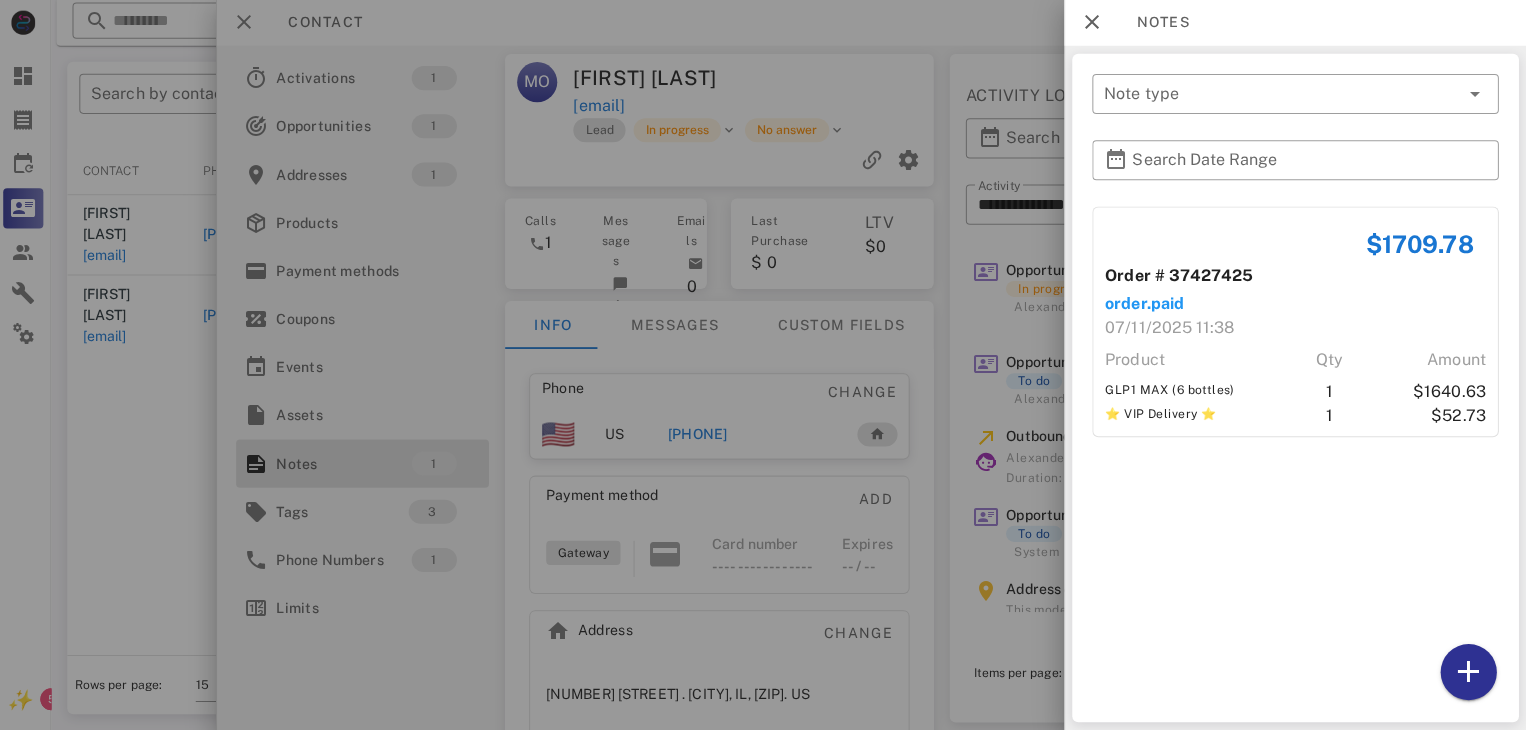 click at bounding box center [763, 365] 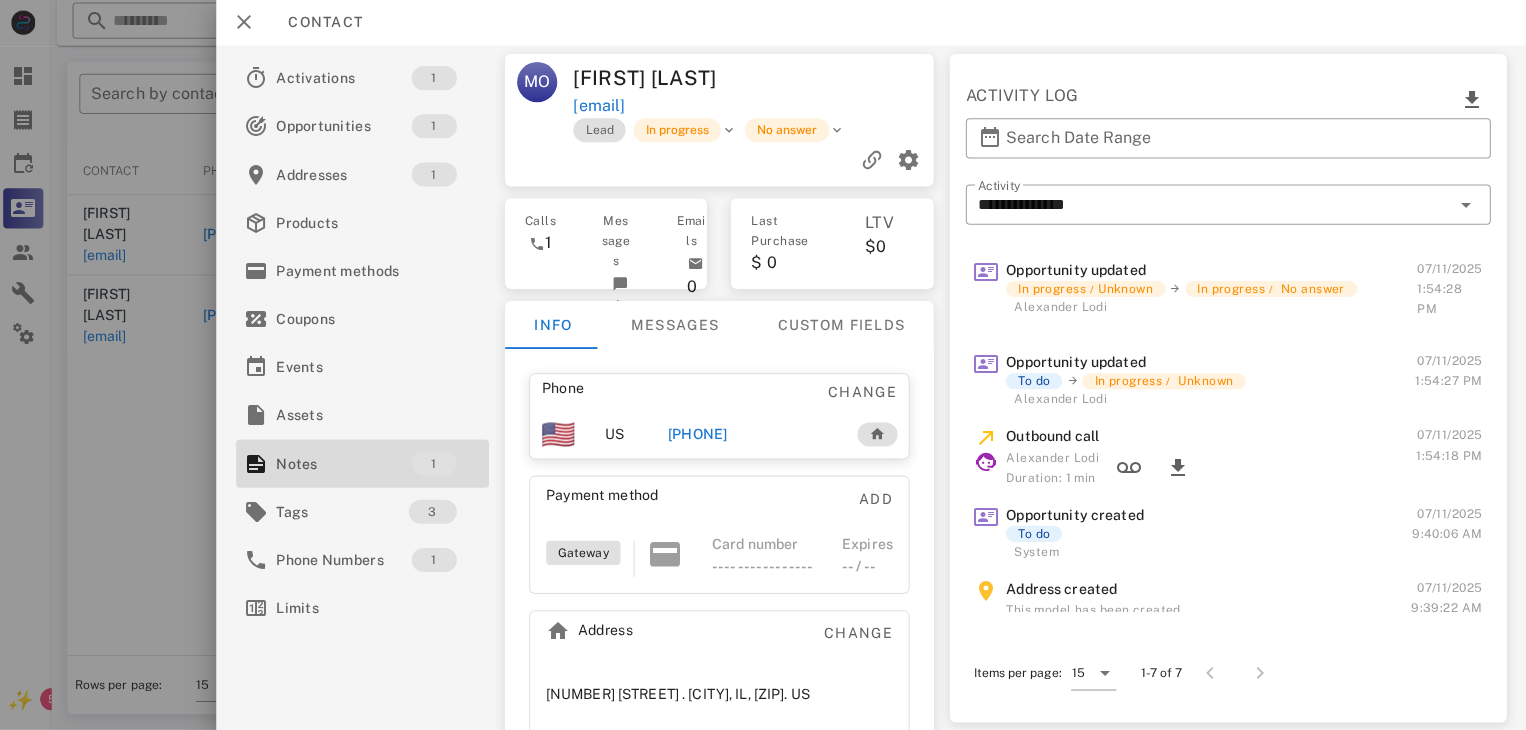 click on "+18152184000" at bounding box center (700, 435) 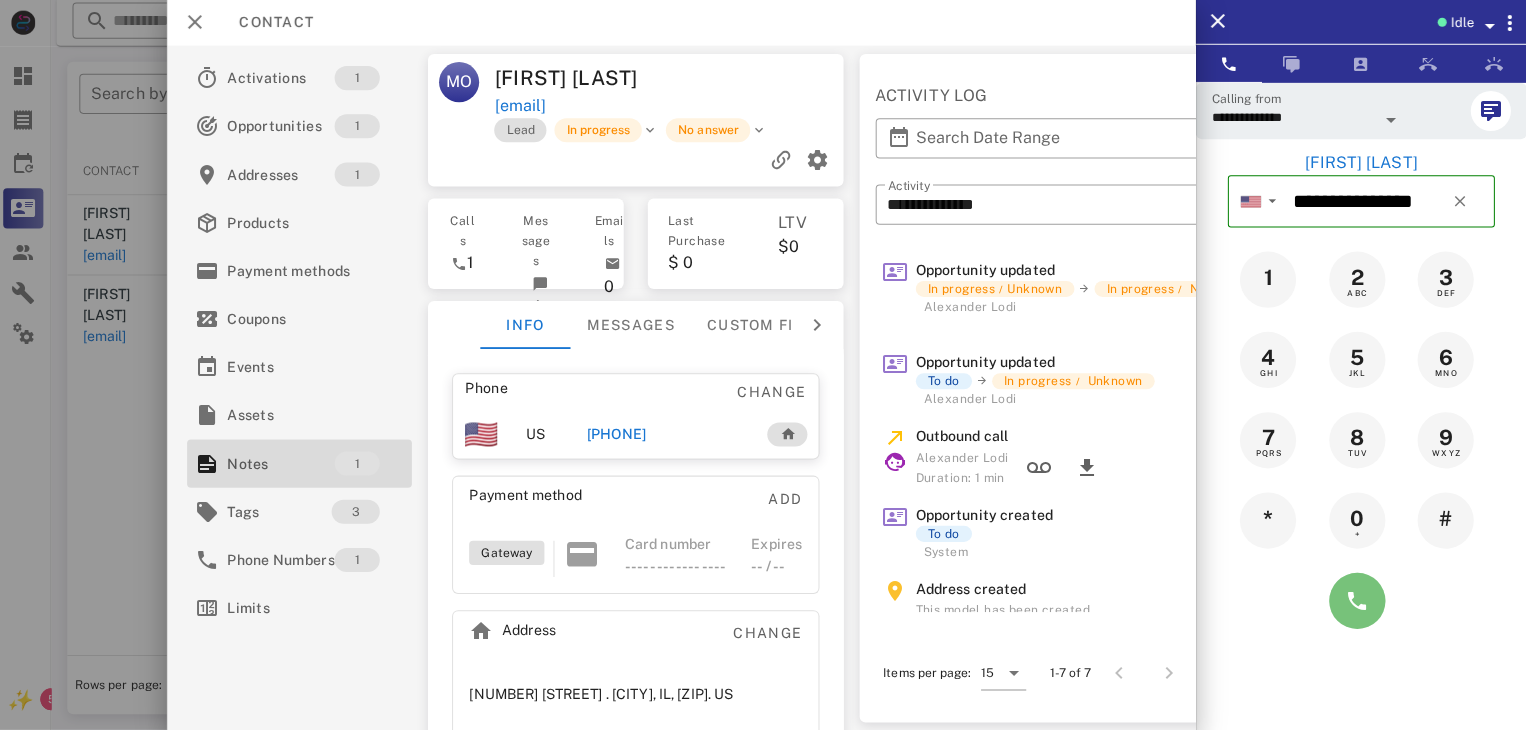 drag, startPoint x: 1348, startPoint y: 597, endPoint x: 1368, endPoint y: 604, distance: 21.189621 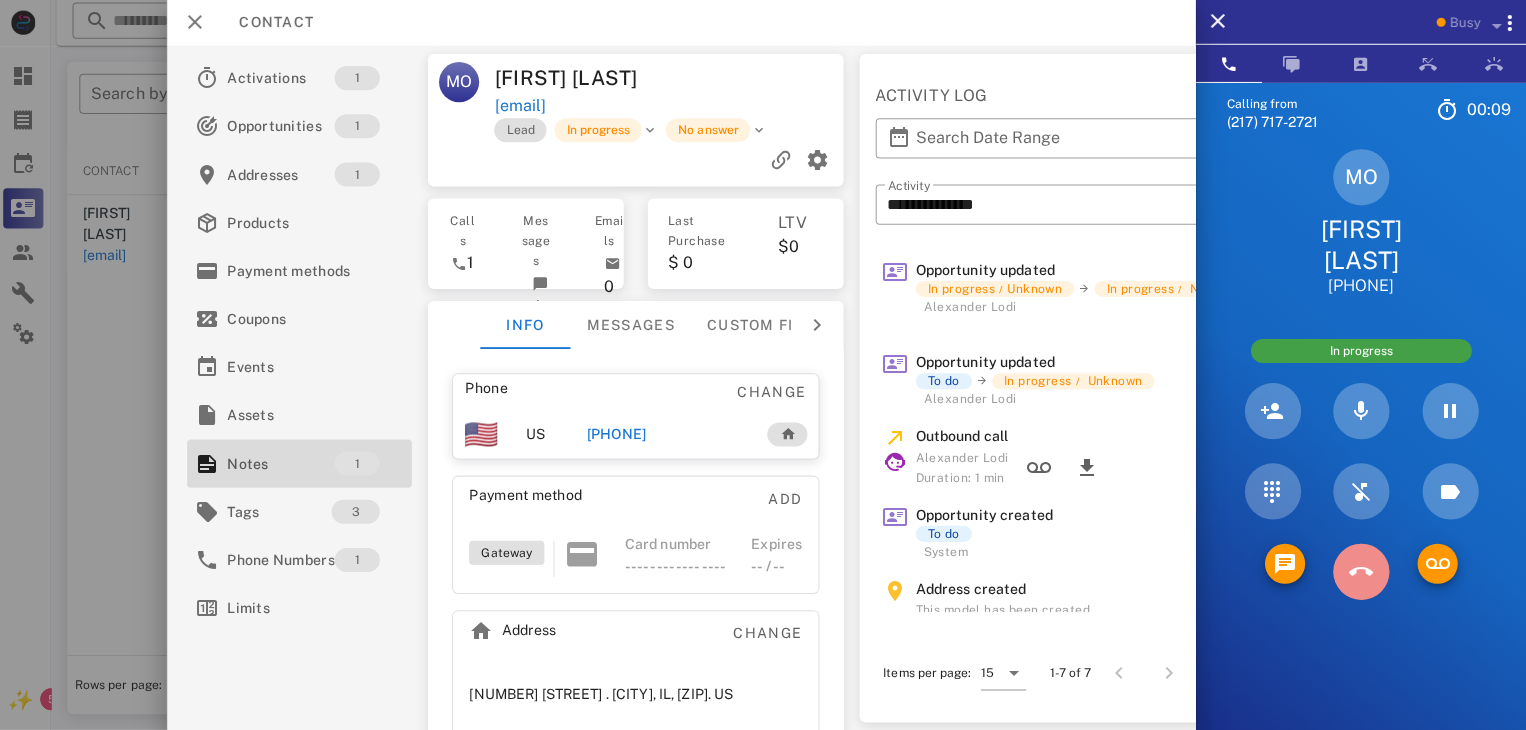 click at bounding box center (1361, 572) 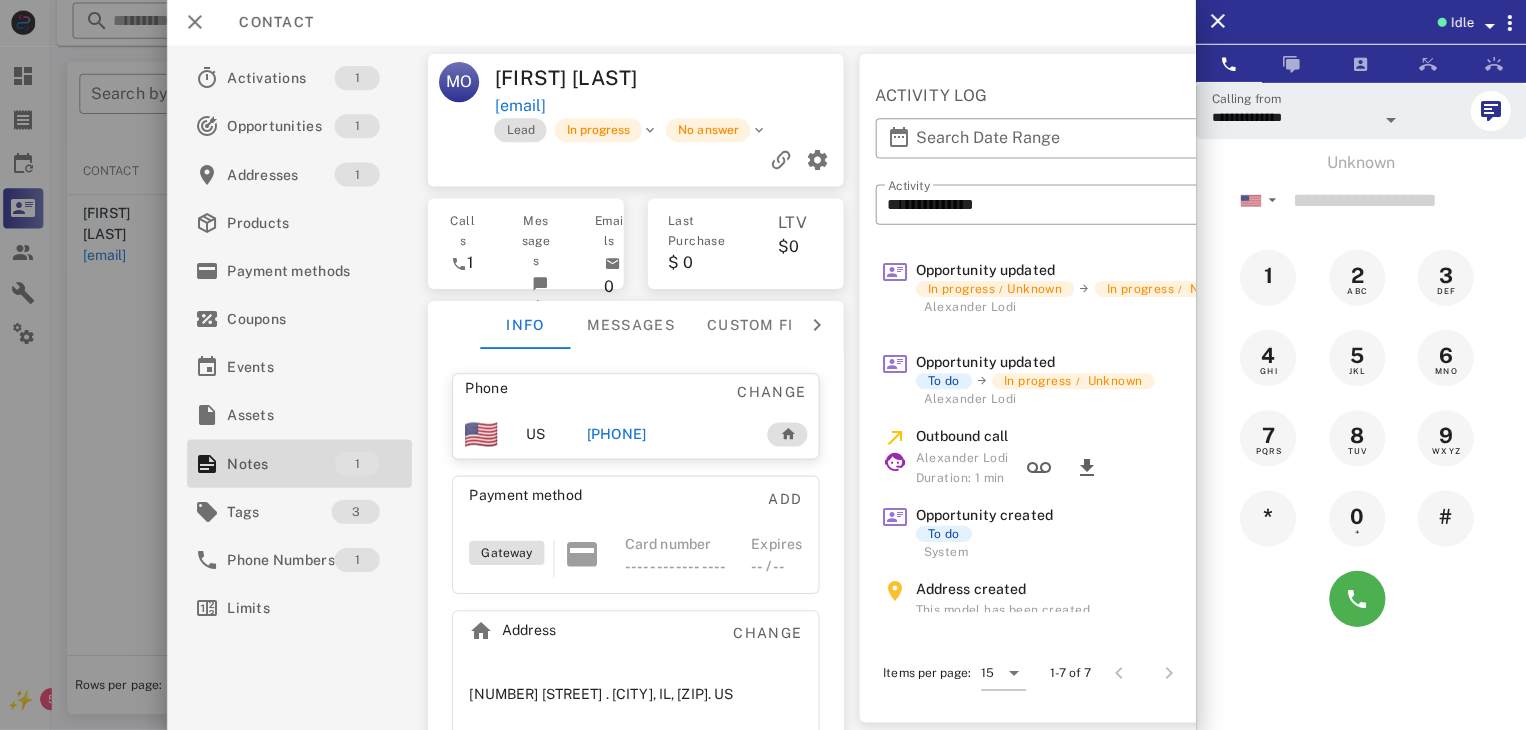 click at bounding box center [763, 365] 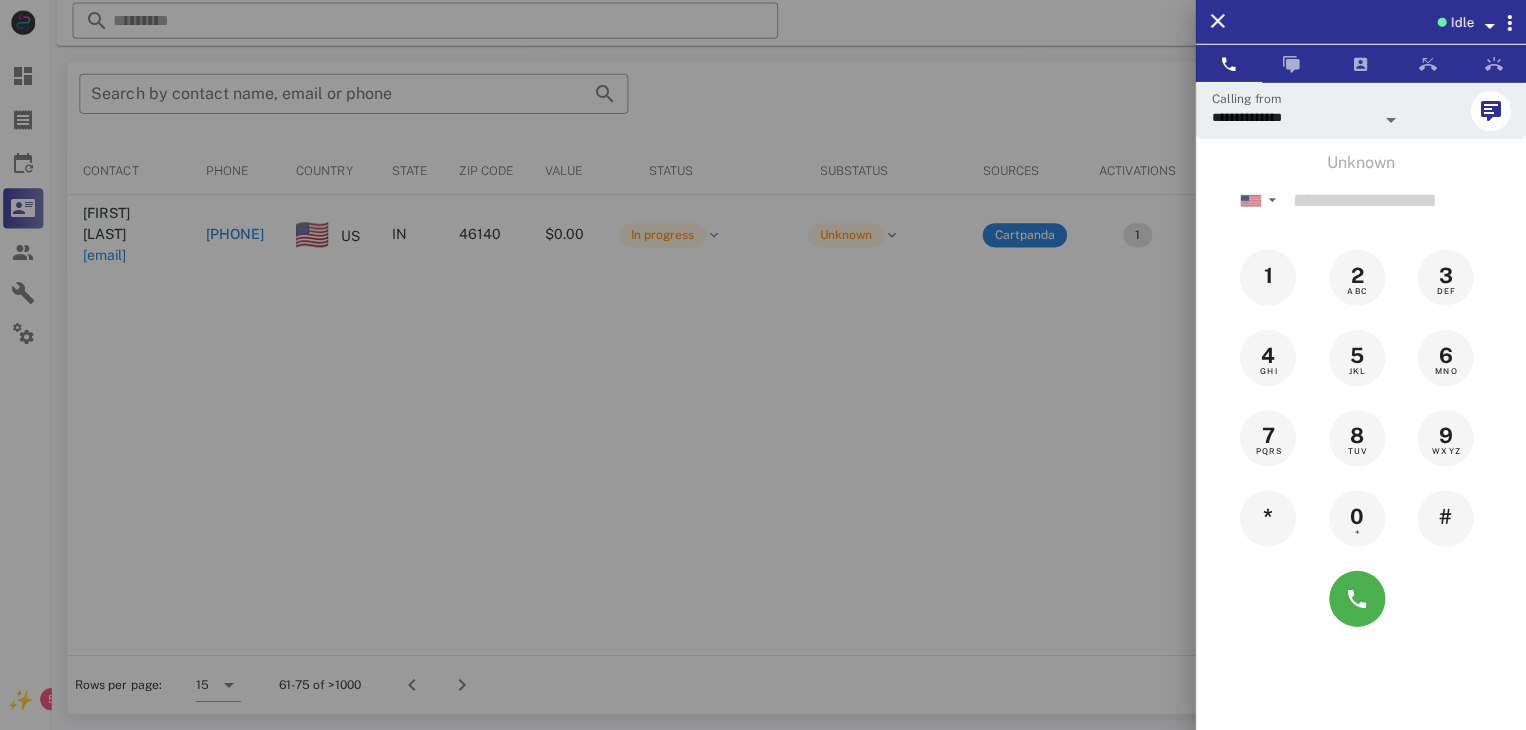 click at bounding box center (763, 365) 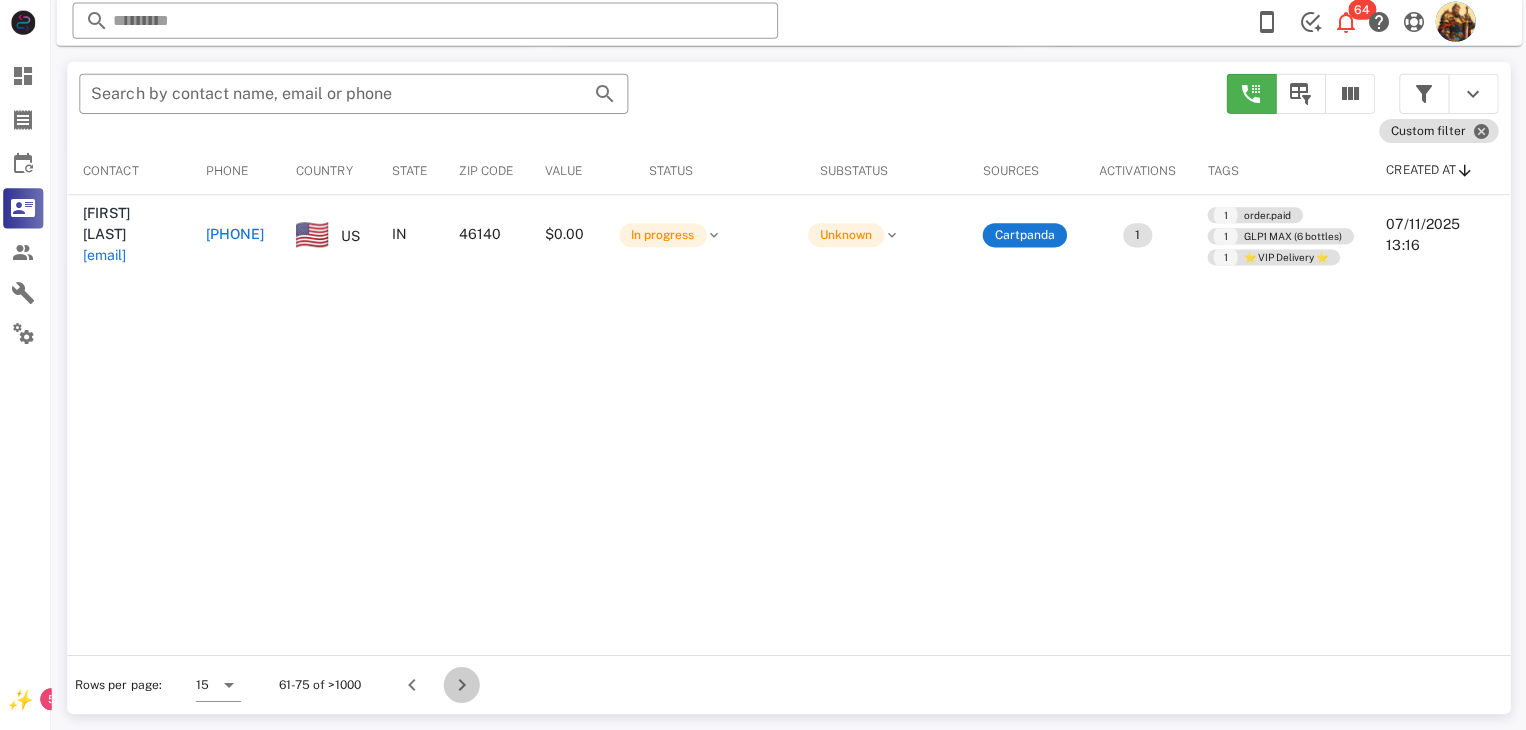 drag, startPoint x: 456, startPoint y: 686, endPoint x: 454, endPoint y: 699, distance: 13.152946 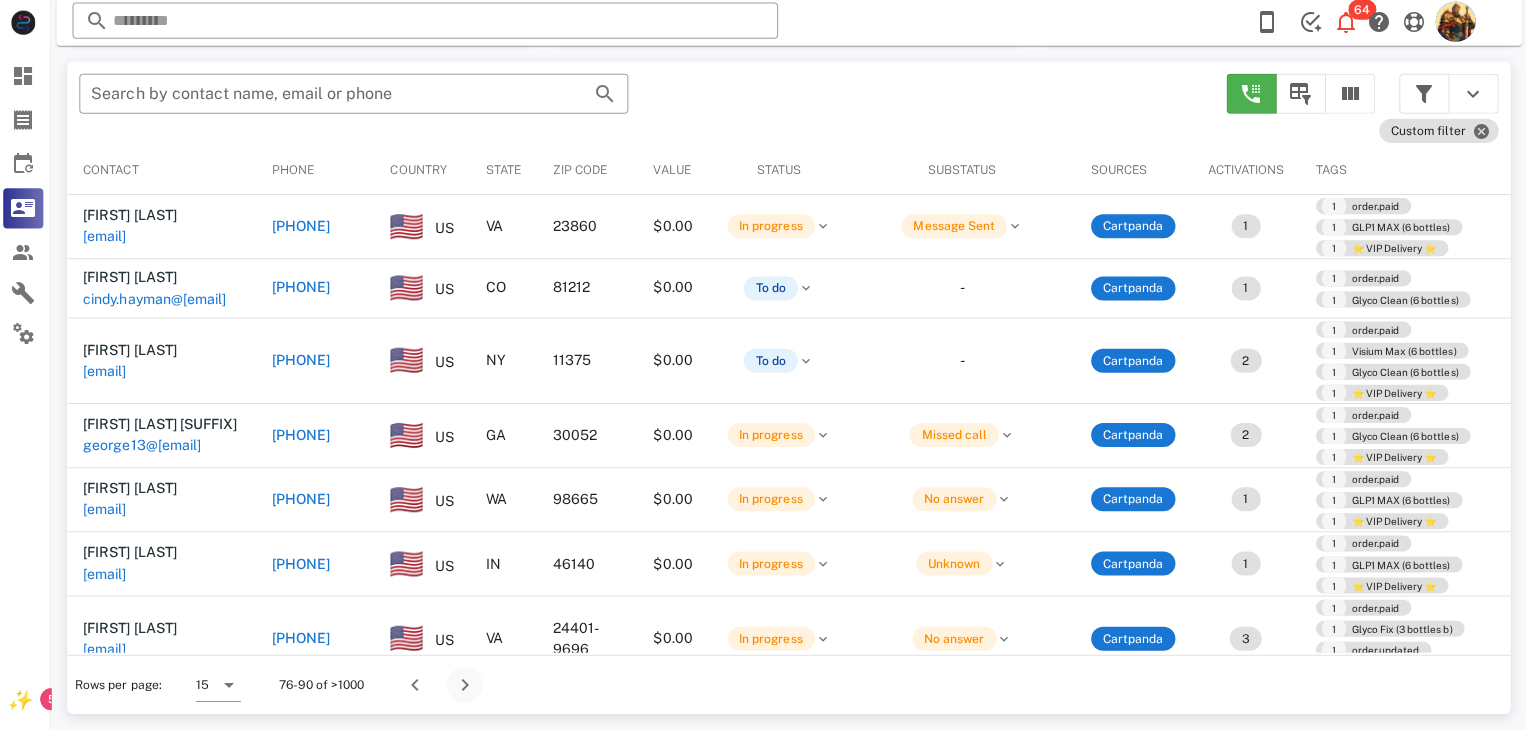 scroll, scrollTop: 380, scrollLeft: 0, axis: vertical 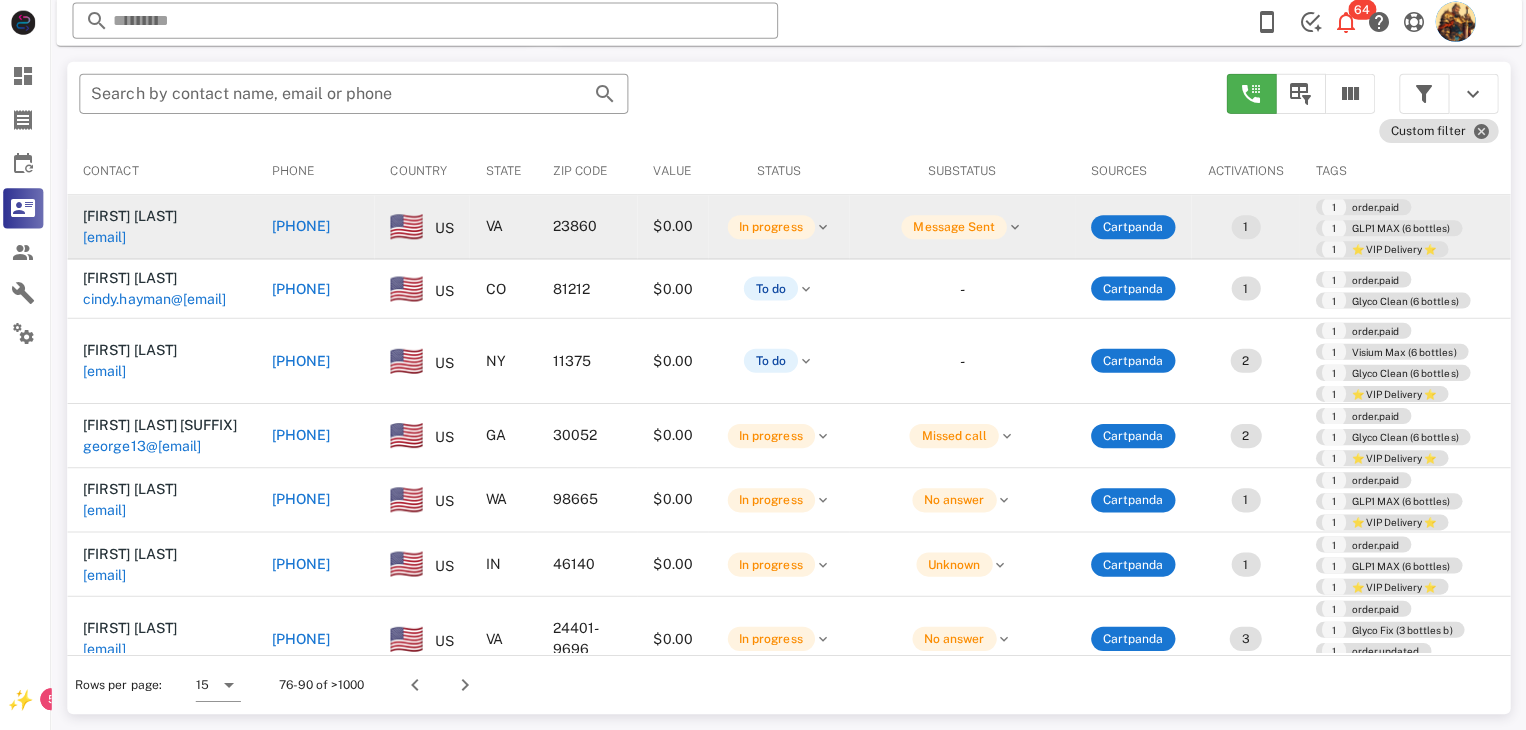 click on "lwwoc@aol.com" at bounding box center [109, 239] 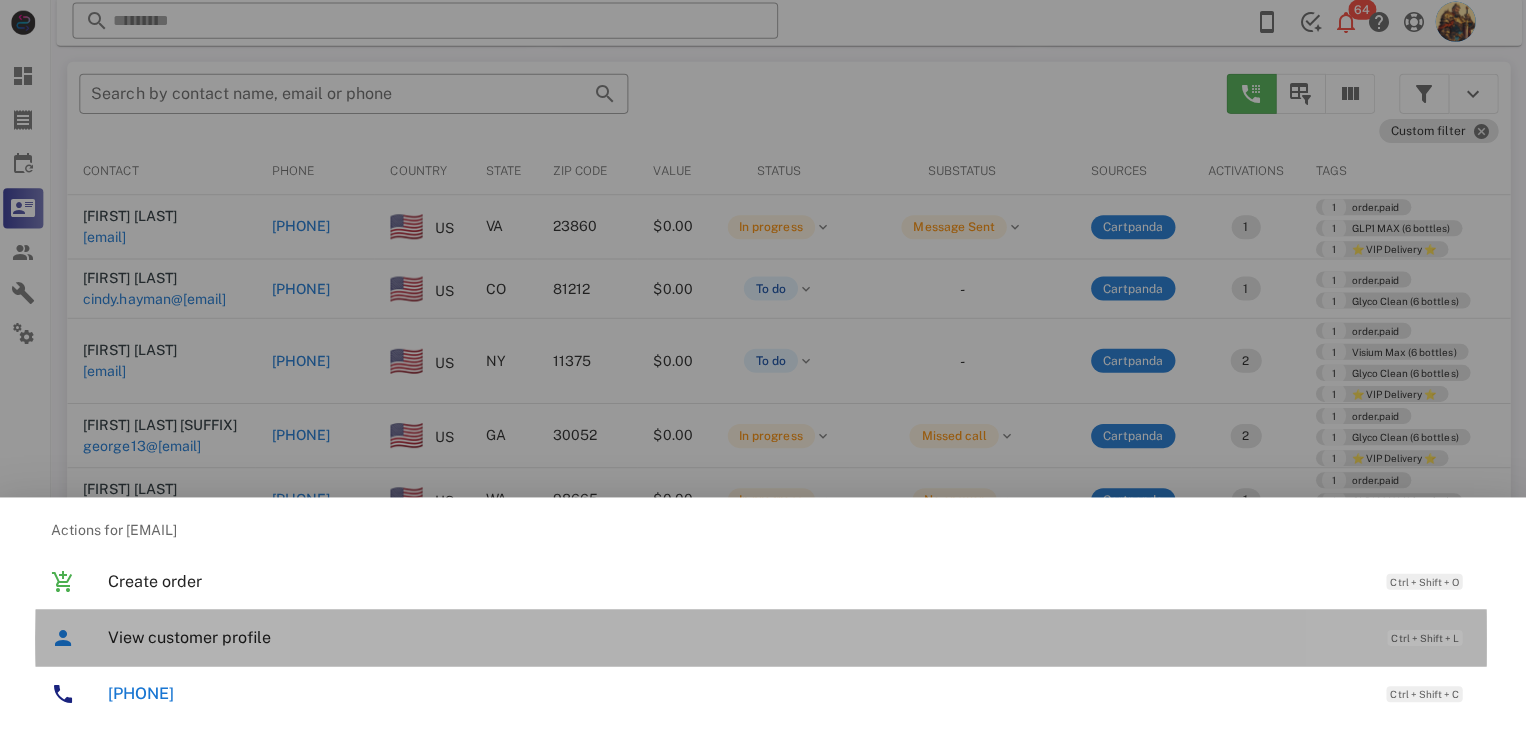 click on "View customer profile" at bounding box center [739, 637] 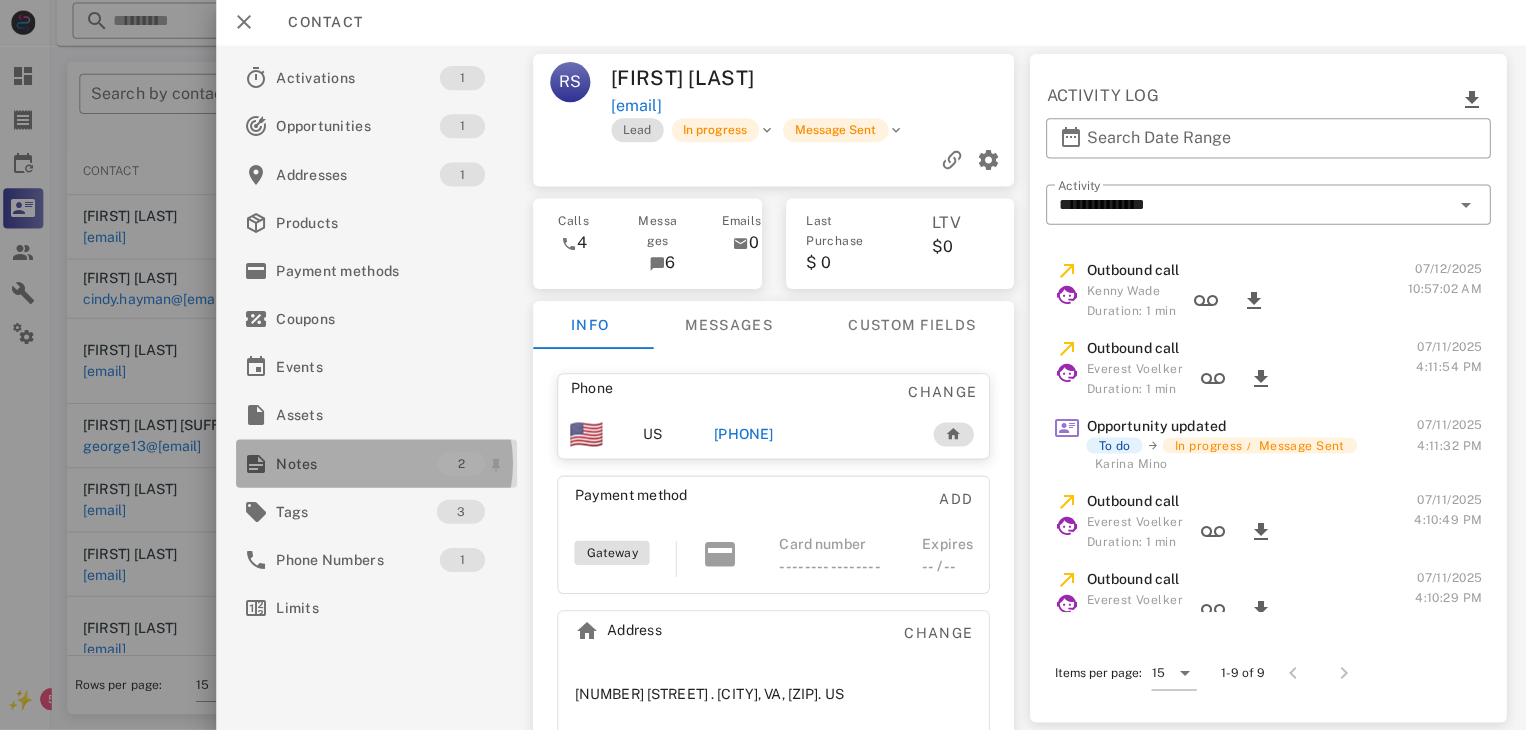 click on "Notes" at bounding box center (360, 464) 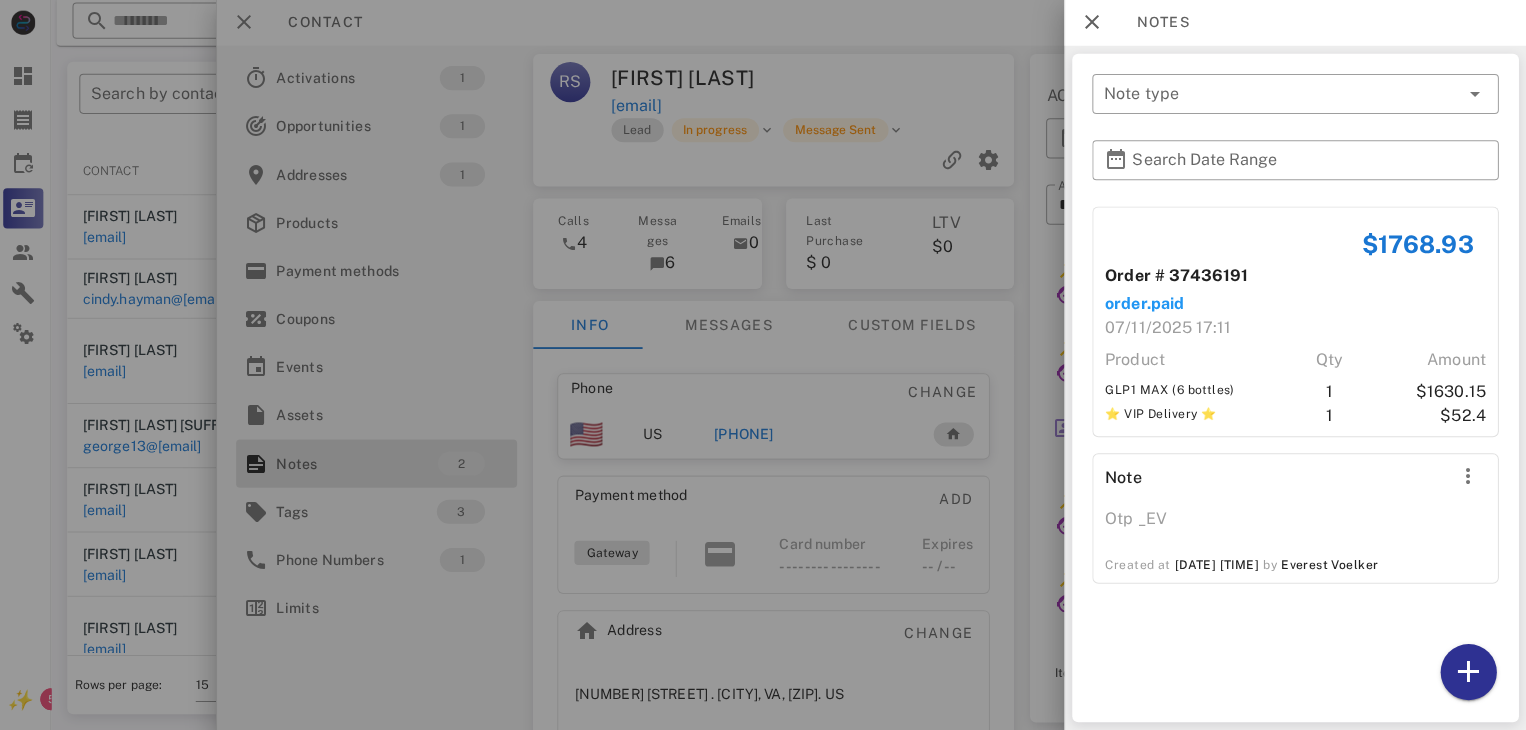 click at bounding box center [763, 365] 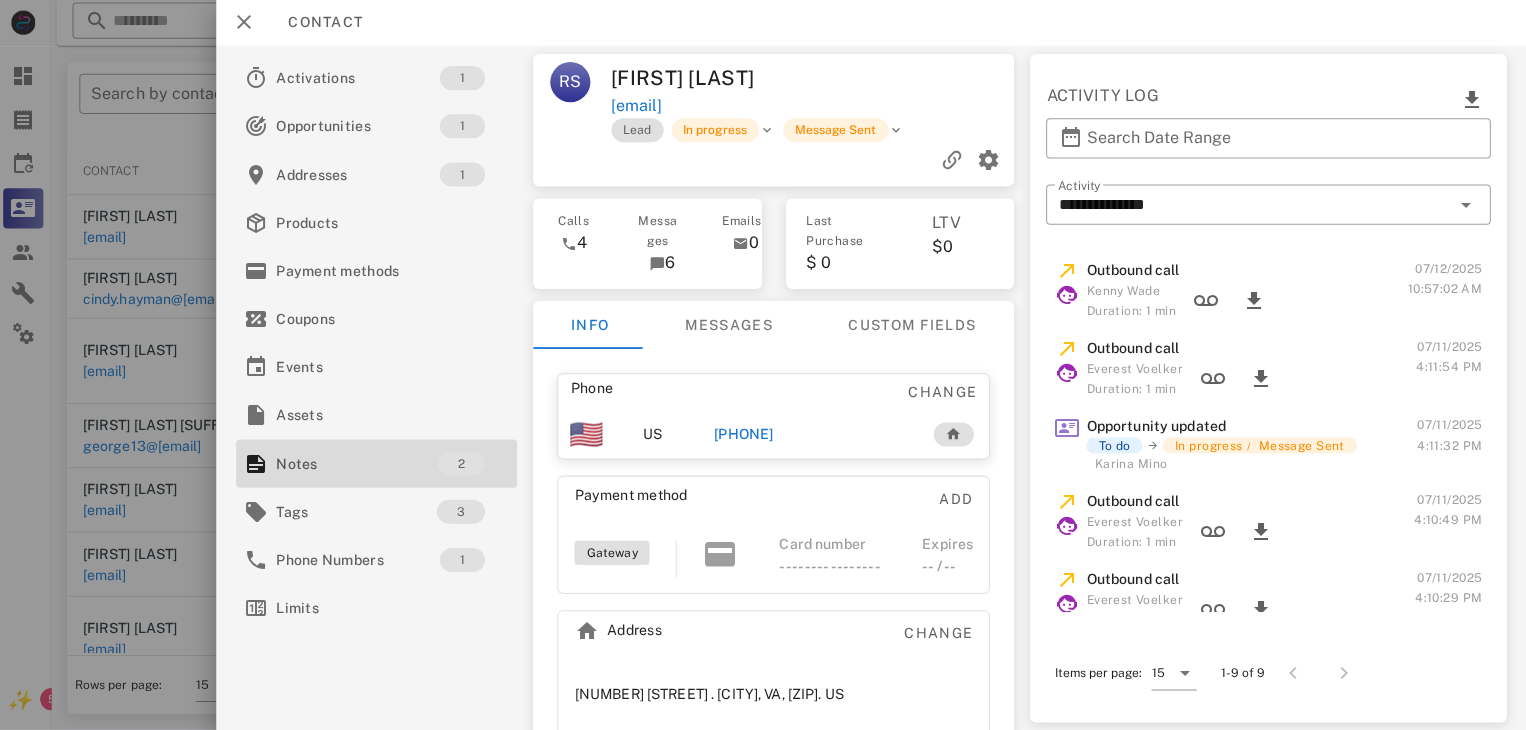 click on "+18048981969" at bounding box center (746, 435) 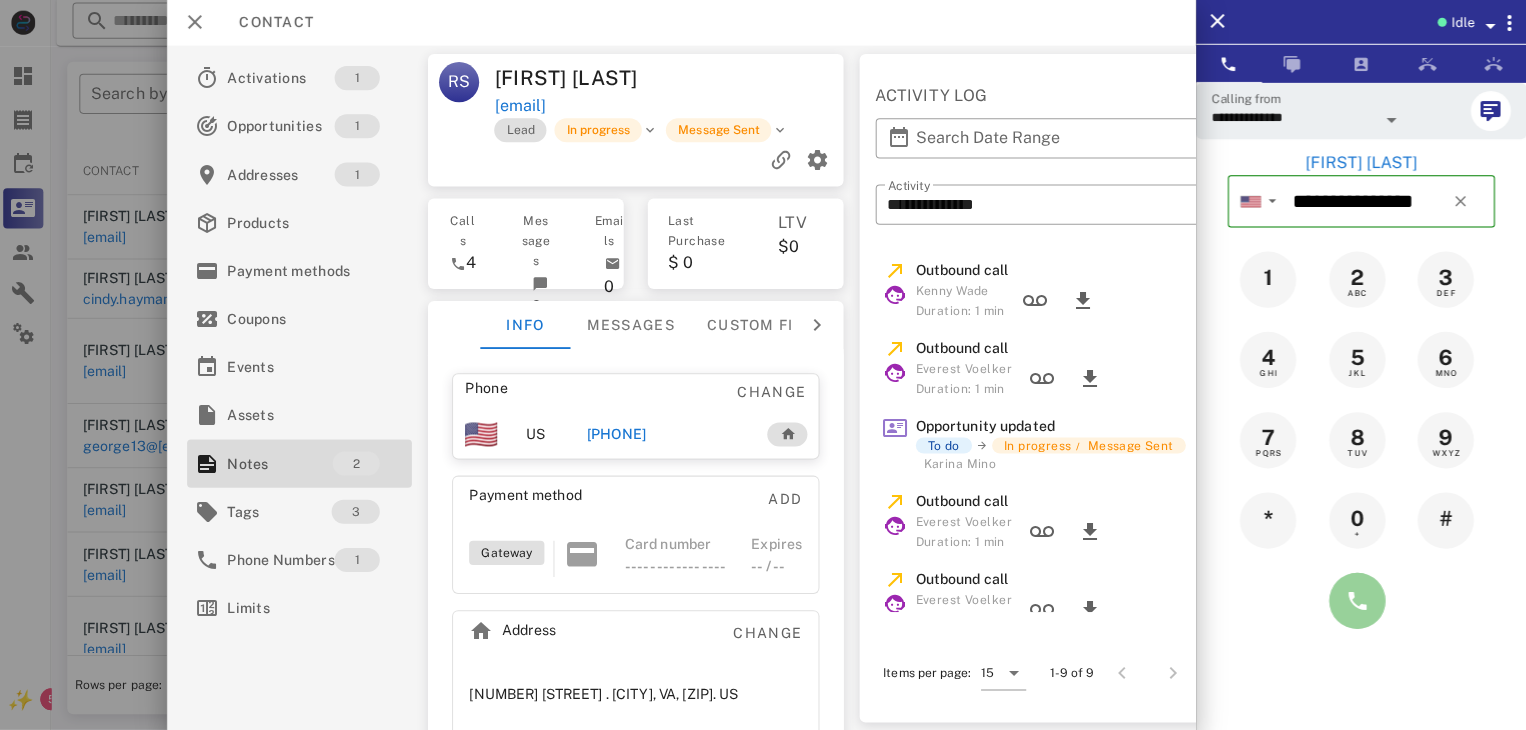 click at bounding box center (1357, 601) 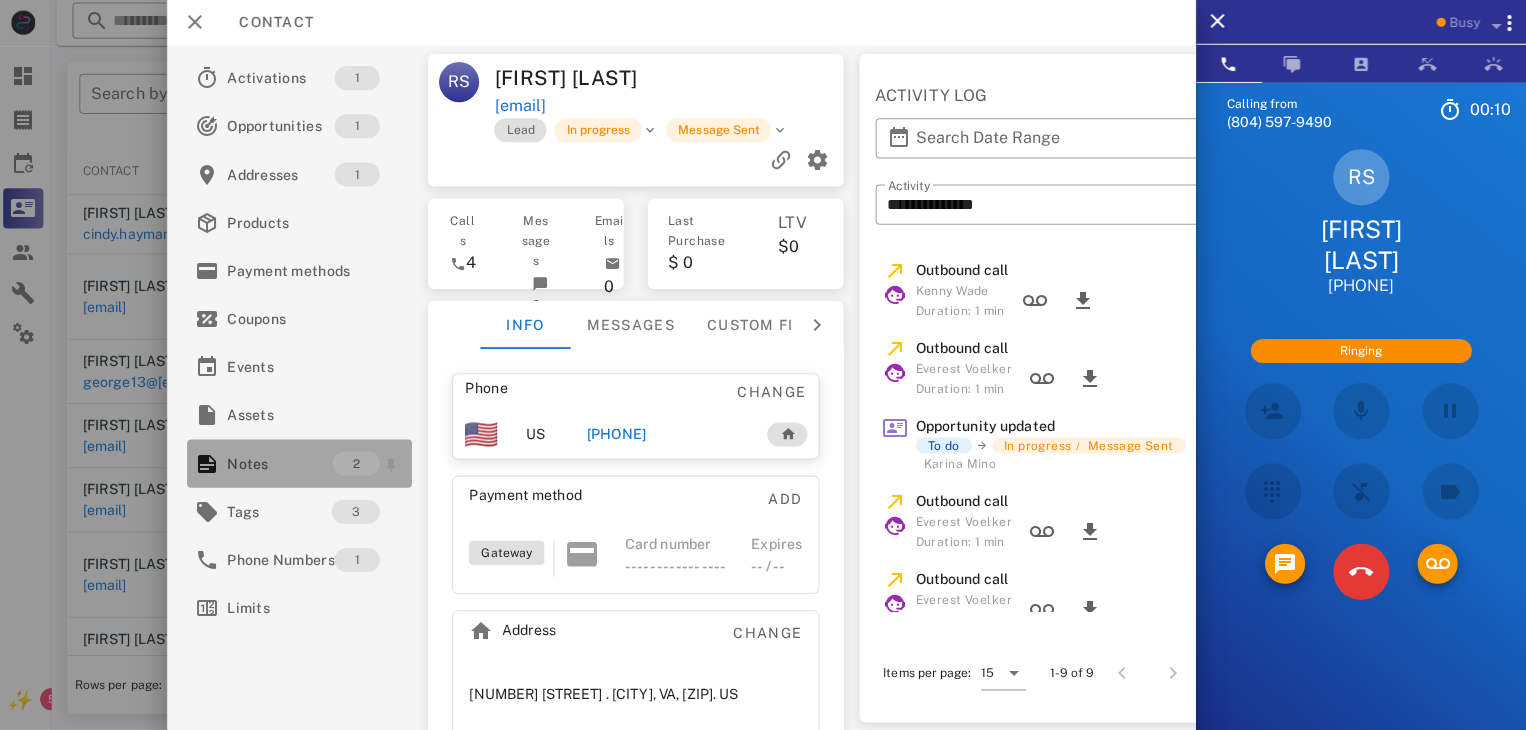 click on "Notes  2" at bounding box center [303, 464] 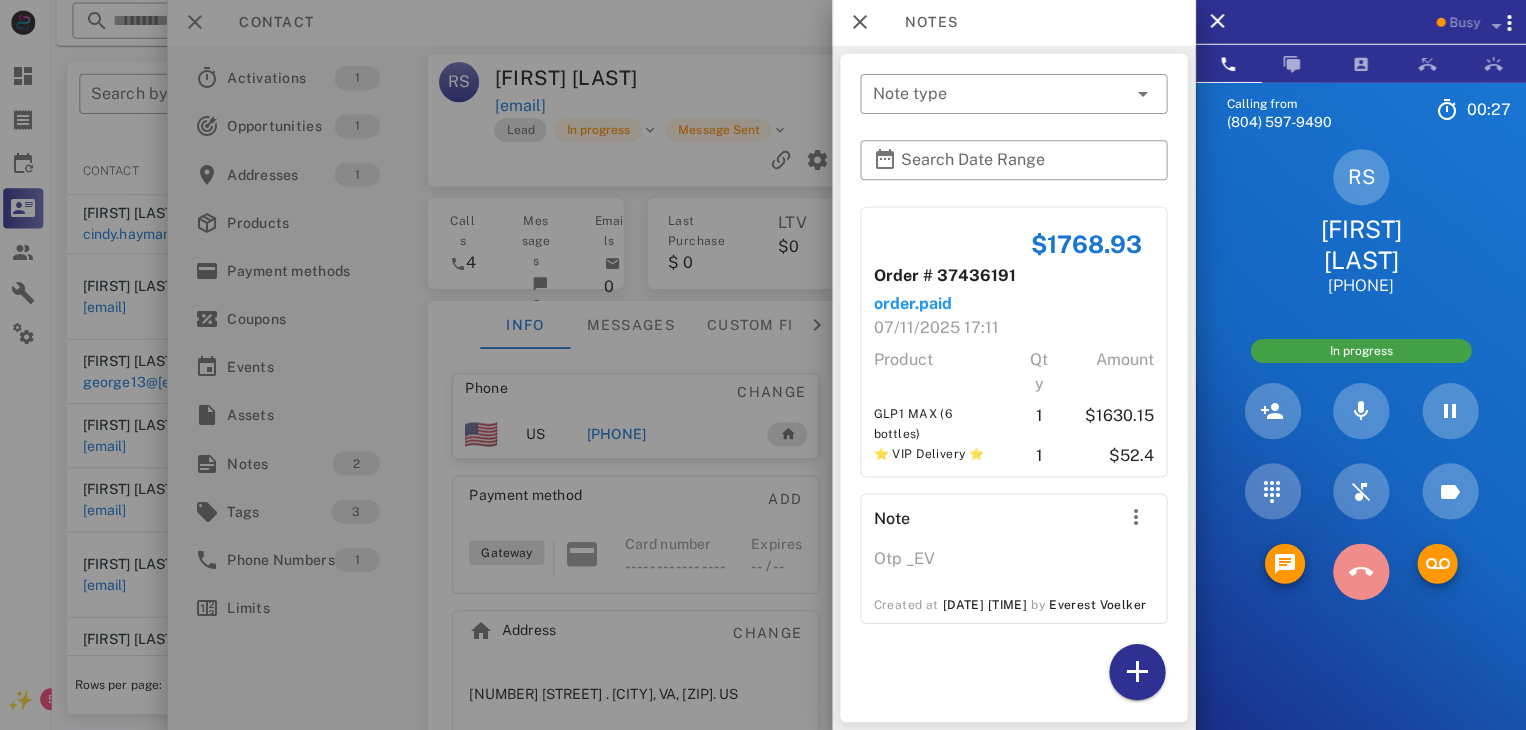 click at bounding box center [1361, 572] 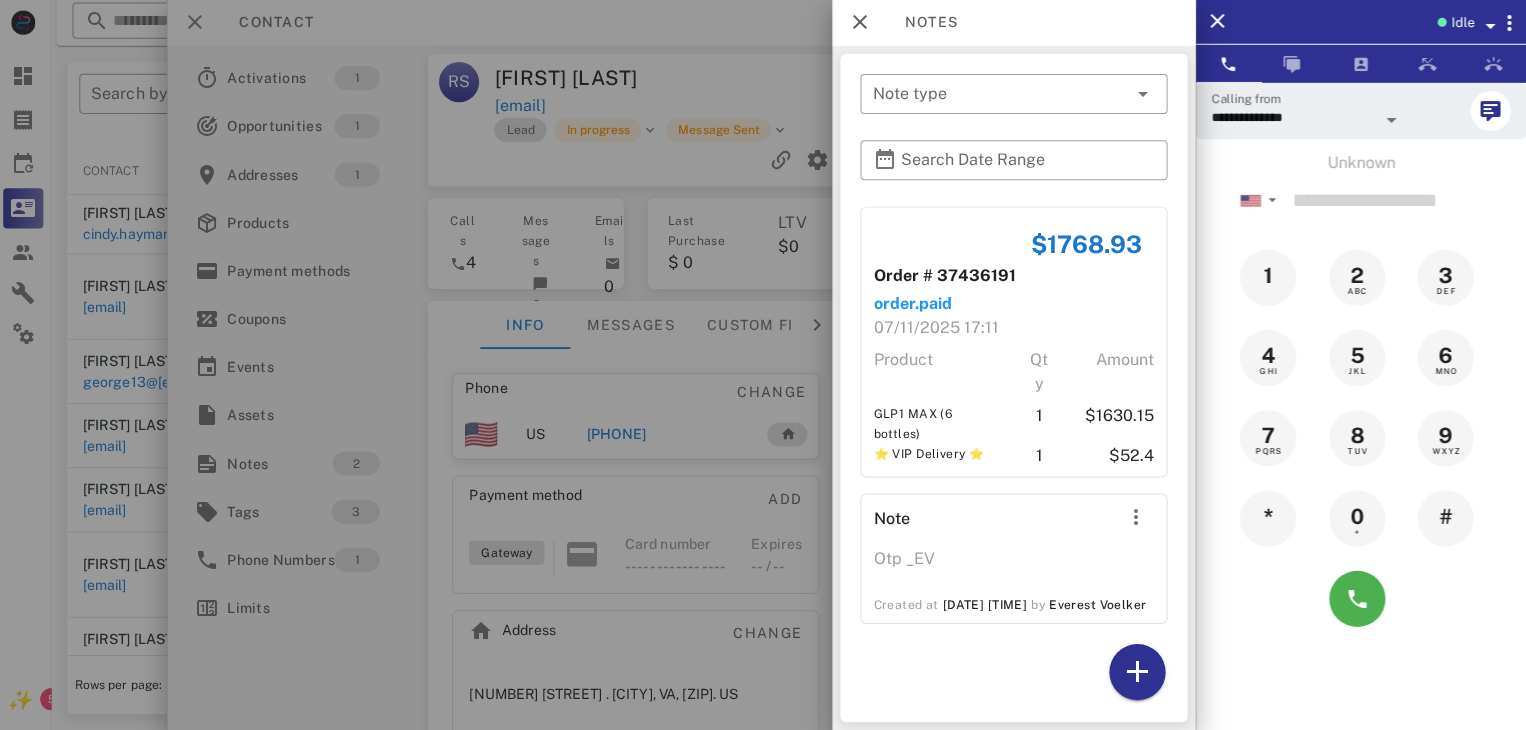 click at bounding box center [763, 365] 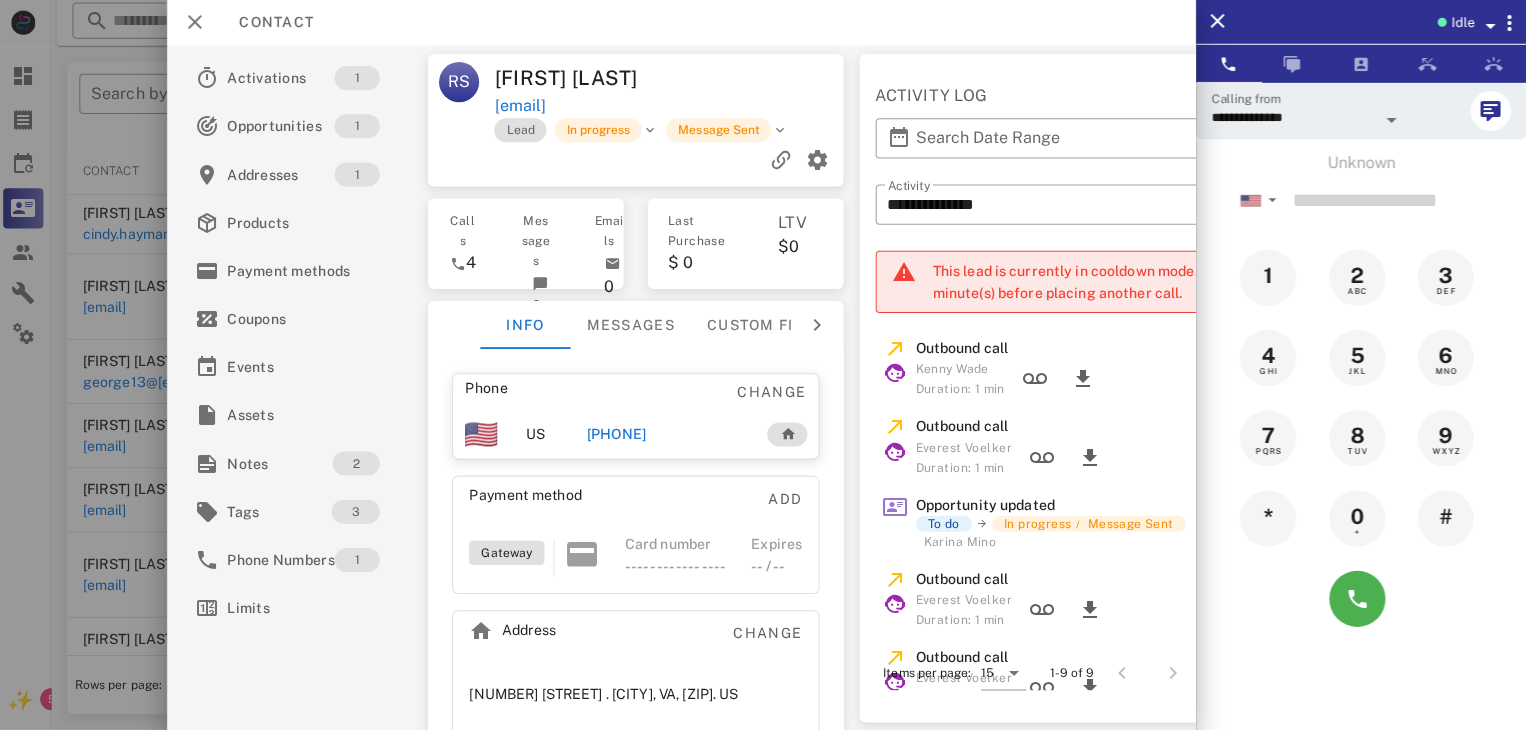 click at bounding box center (763, 365) 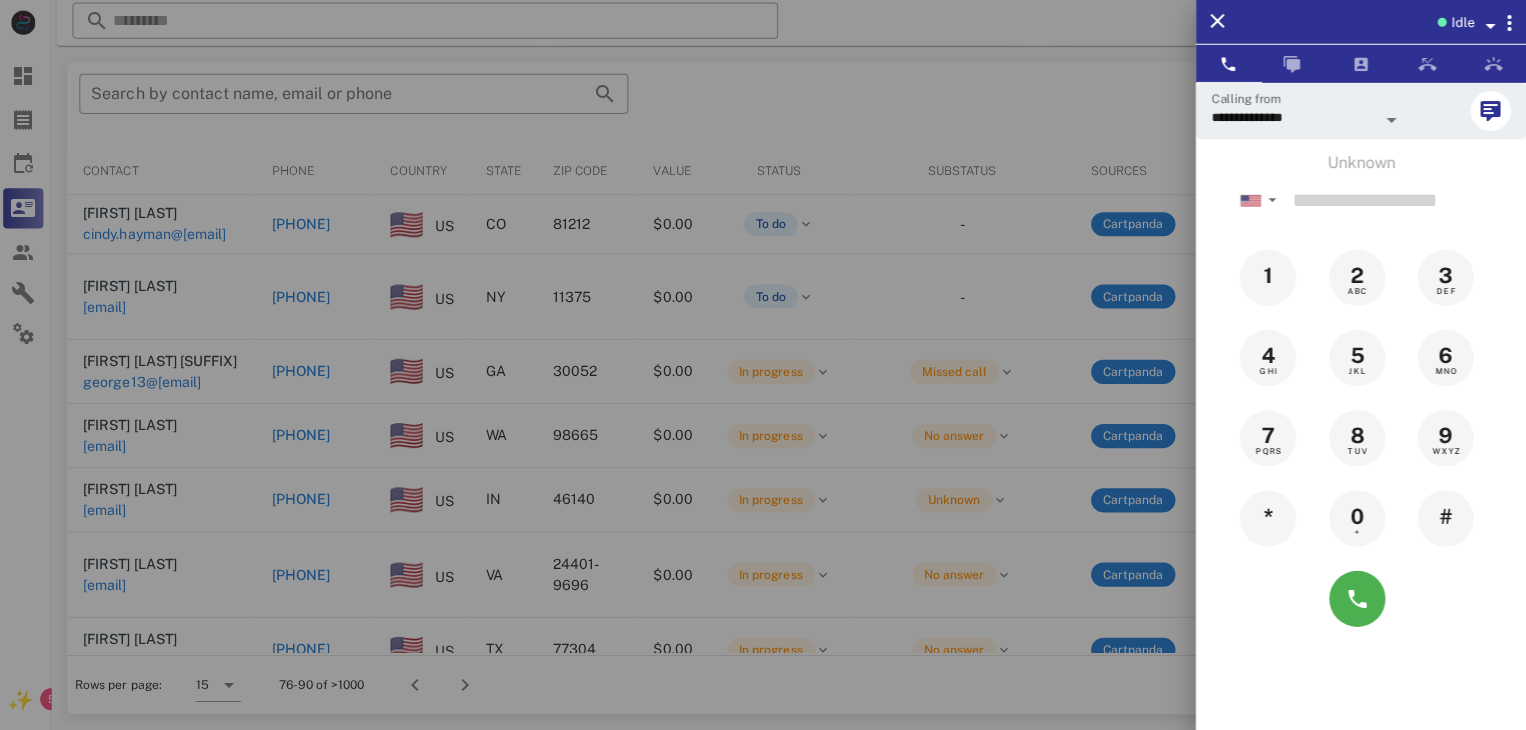 click at bounding box center [763, 365] 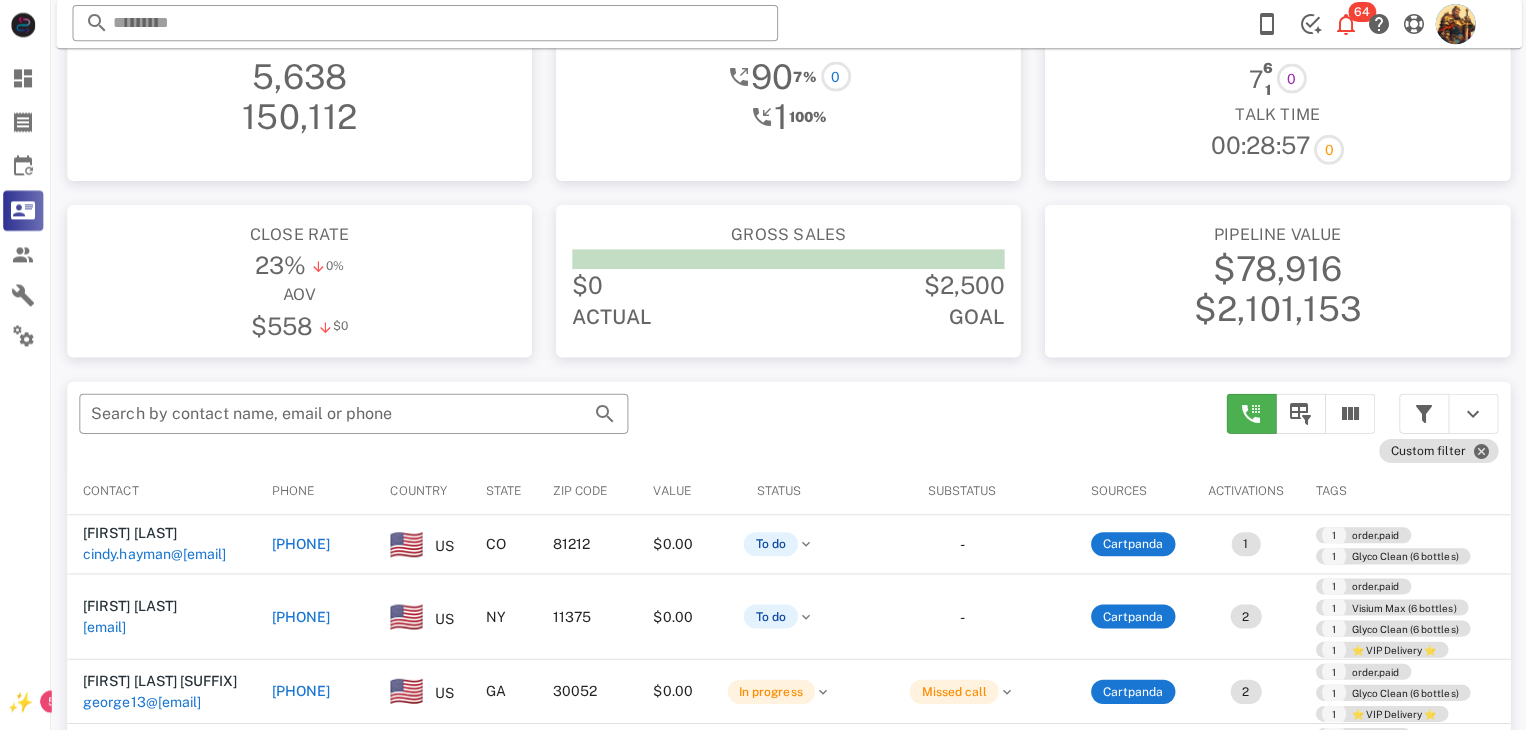 scroll, scrollTop: 48, scrollLeft: 0, axis: vertical 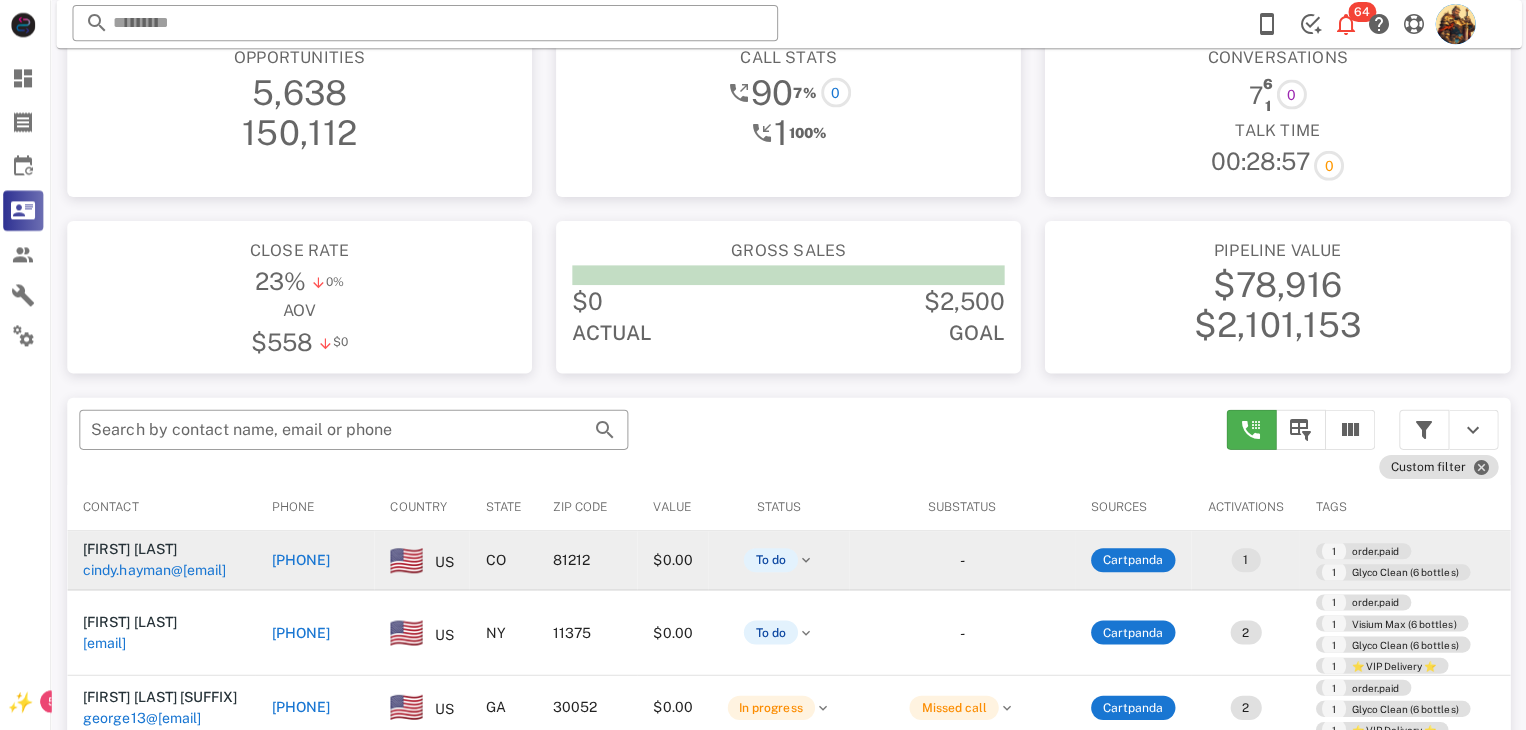 click on "cindy.hayman@yahoo.com" at bounding box center (159, 568) 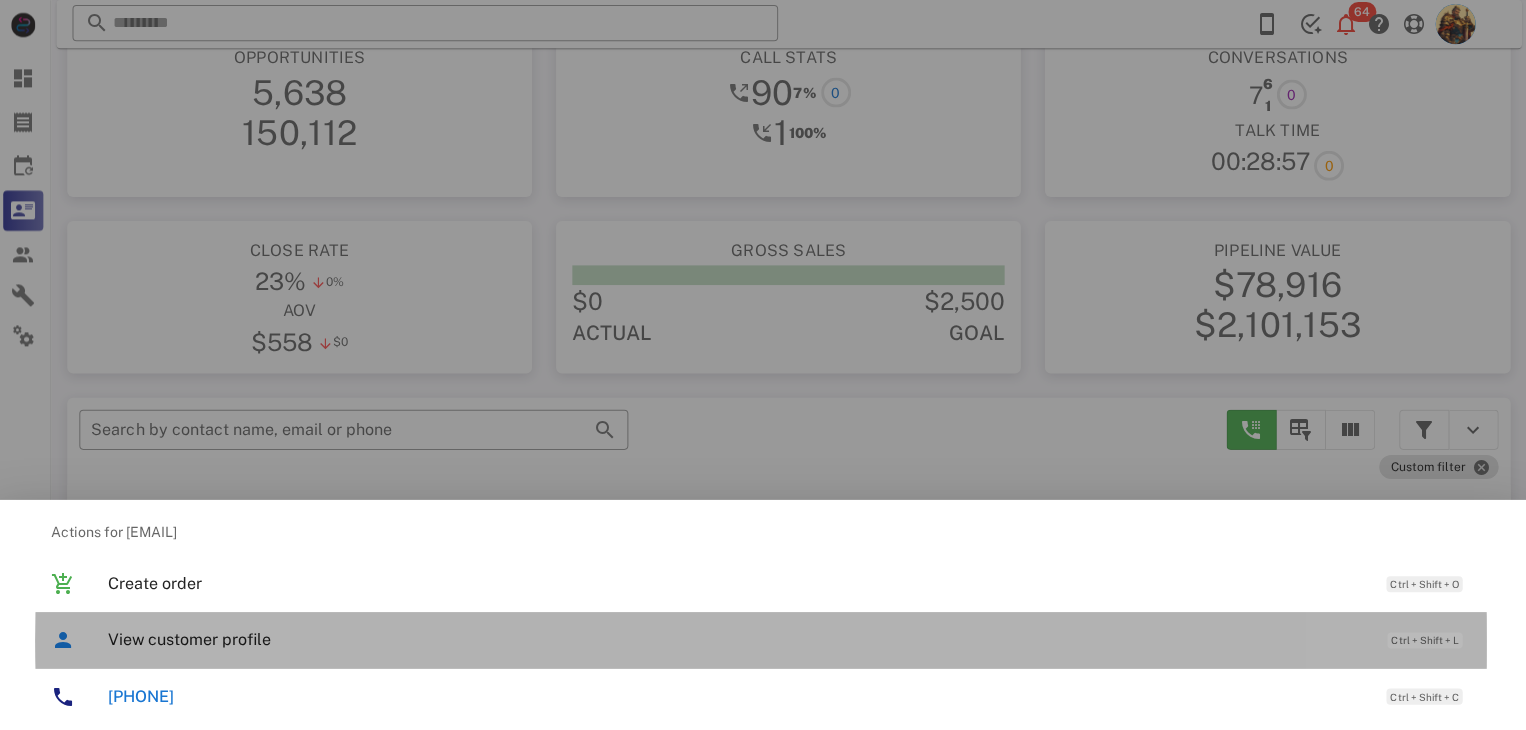 click on "View customer profile" at bounding box center (739, 637) 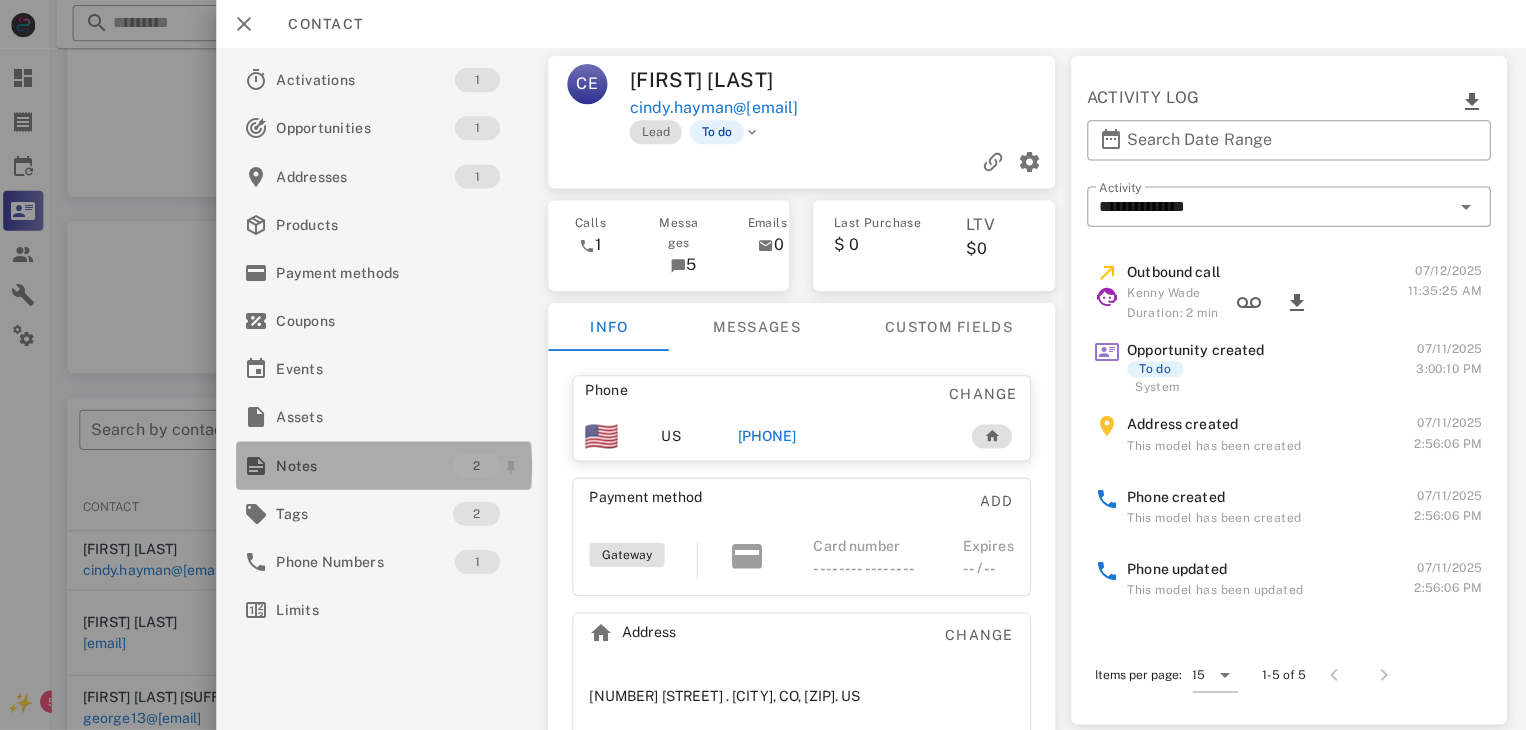 click on "Notes" at bounding box center [368, 464] 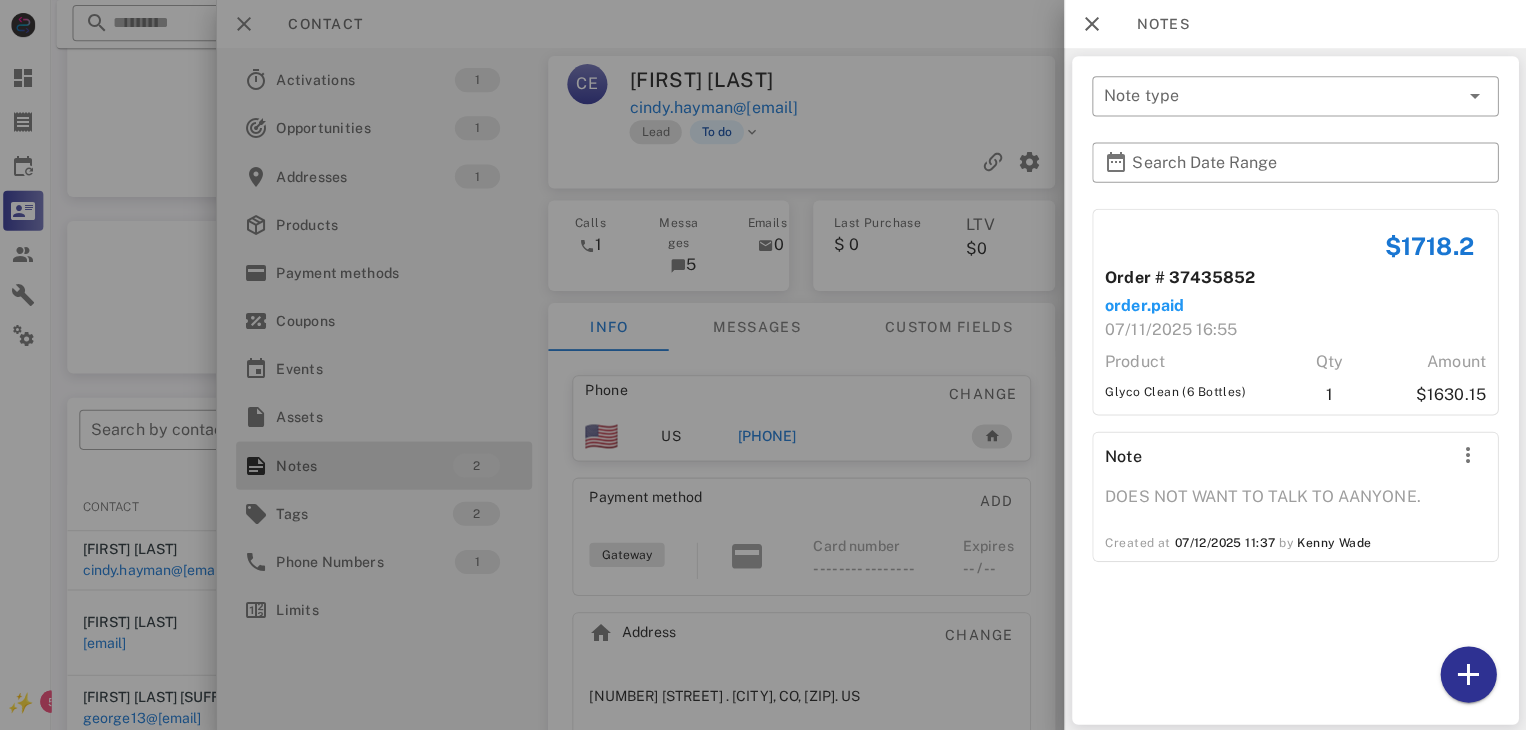 click at bounding box center [763, 365] 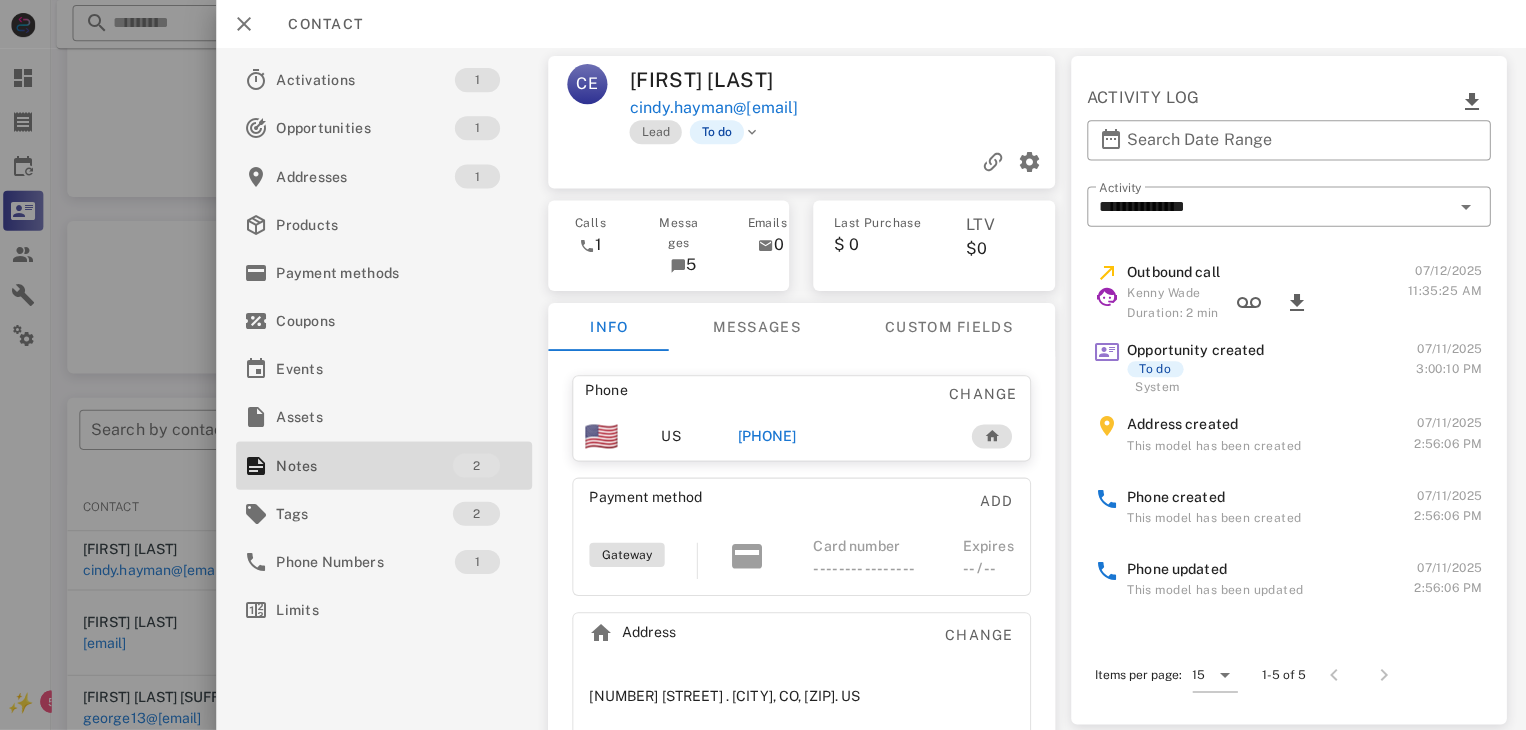 click at bounding box center (763, 365) 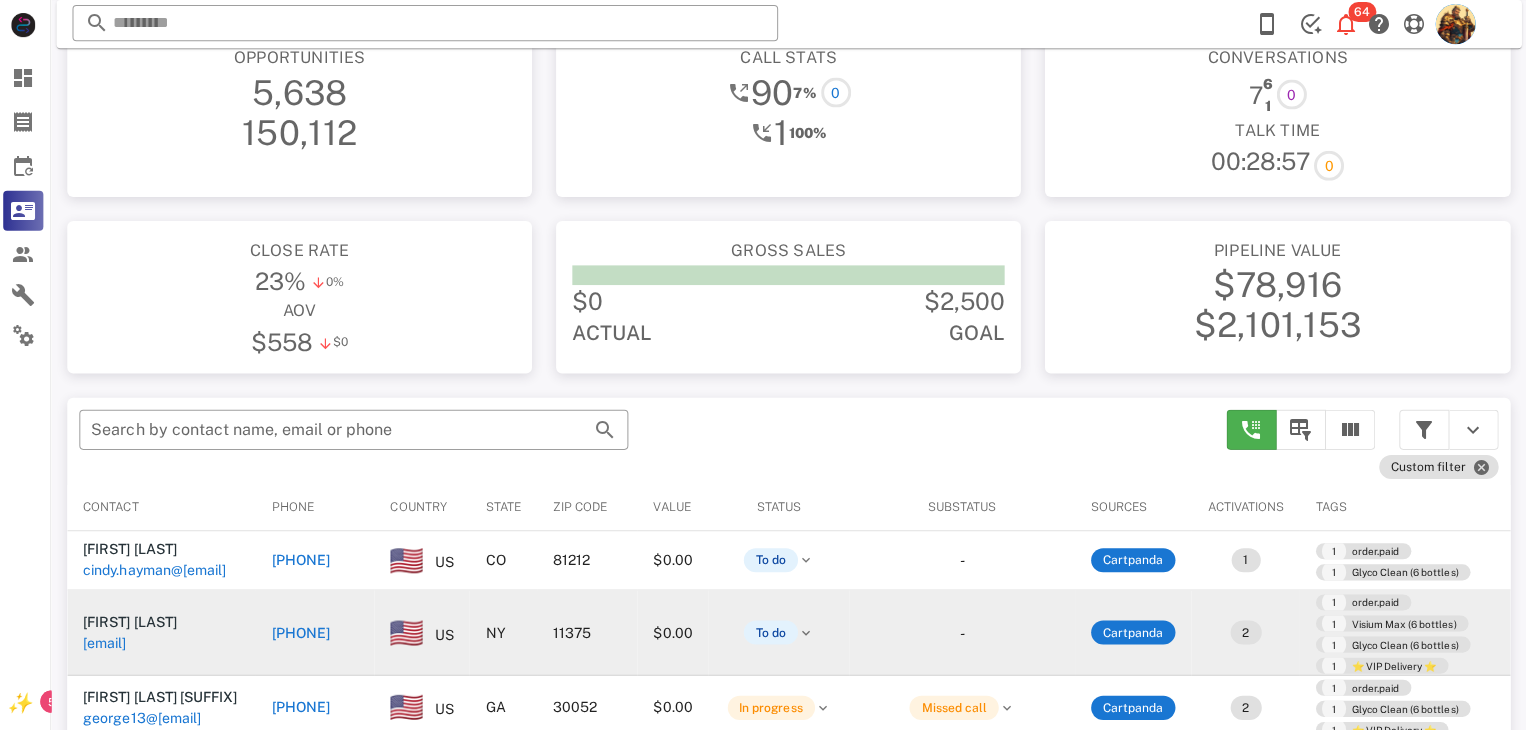 click on "tagrnh@yahoo.com" at bounding box center (109, 640) 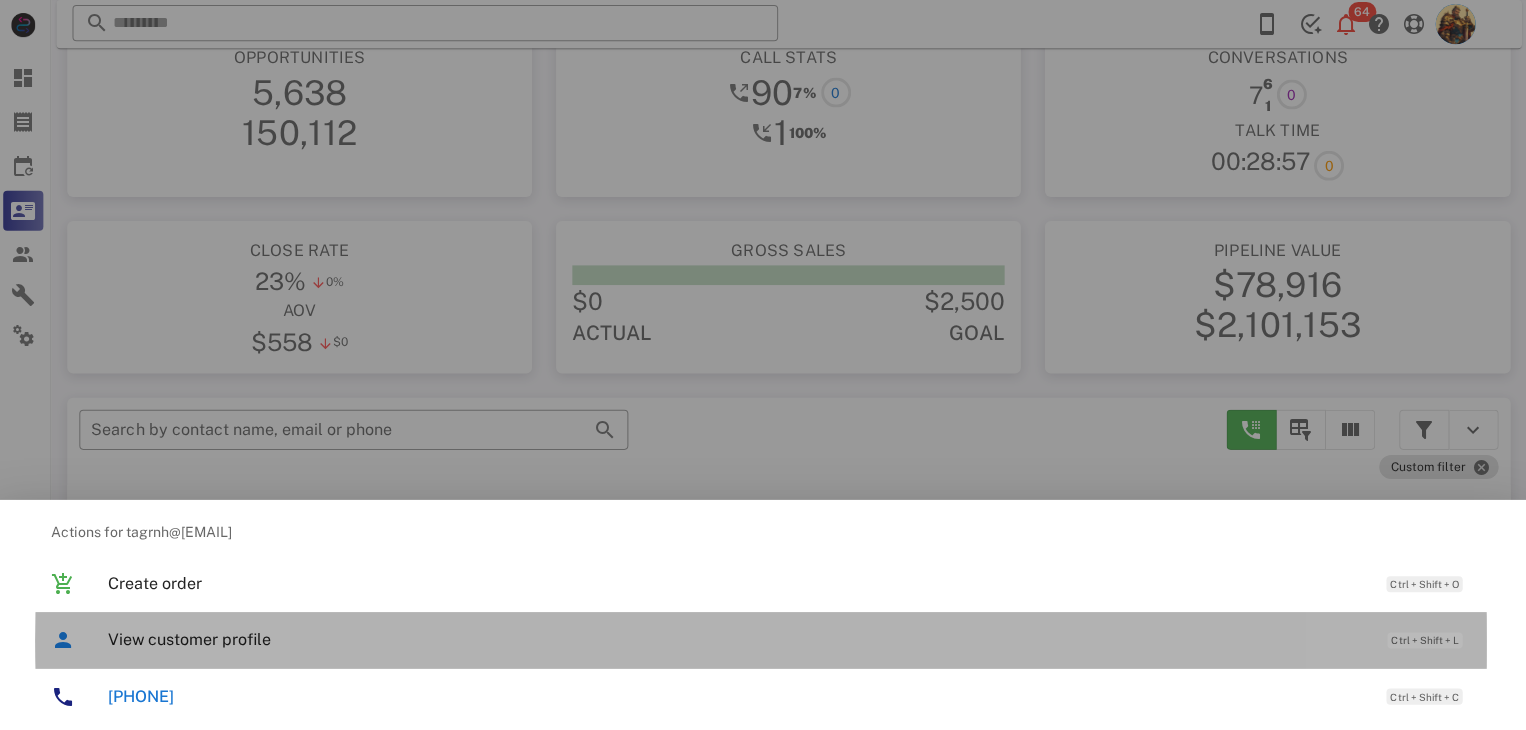 click on "View customer profile Ctrl + Shift + L" at bounding box center [791, 637] 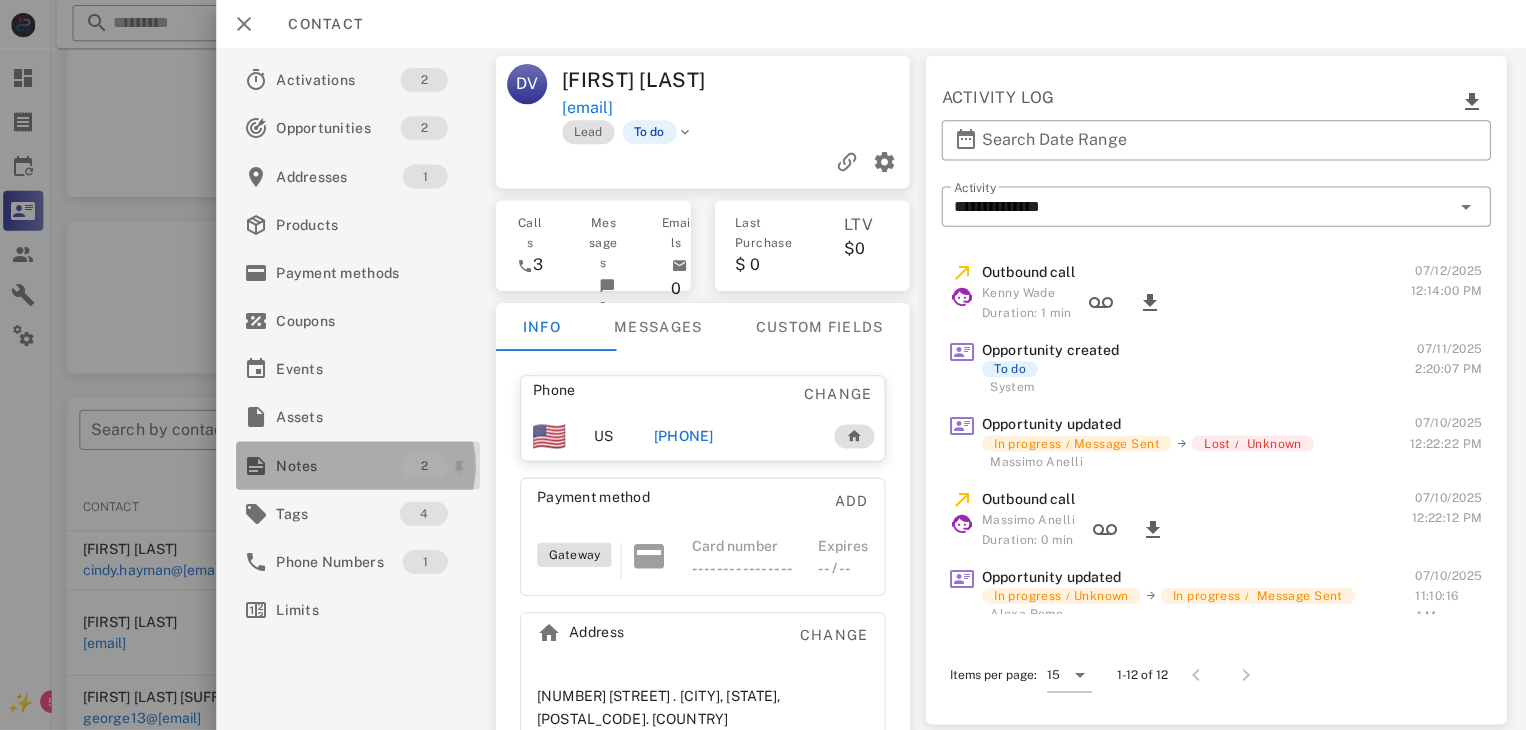 click on "Notes" at bounding box center [342, 464] 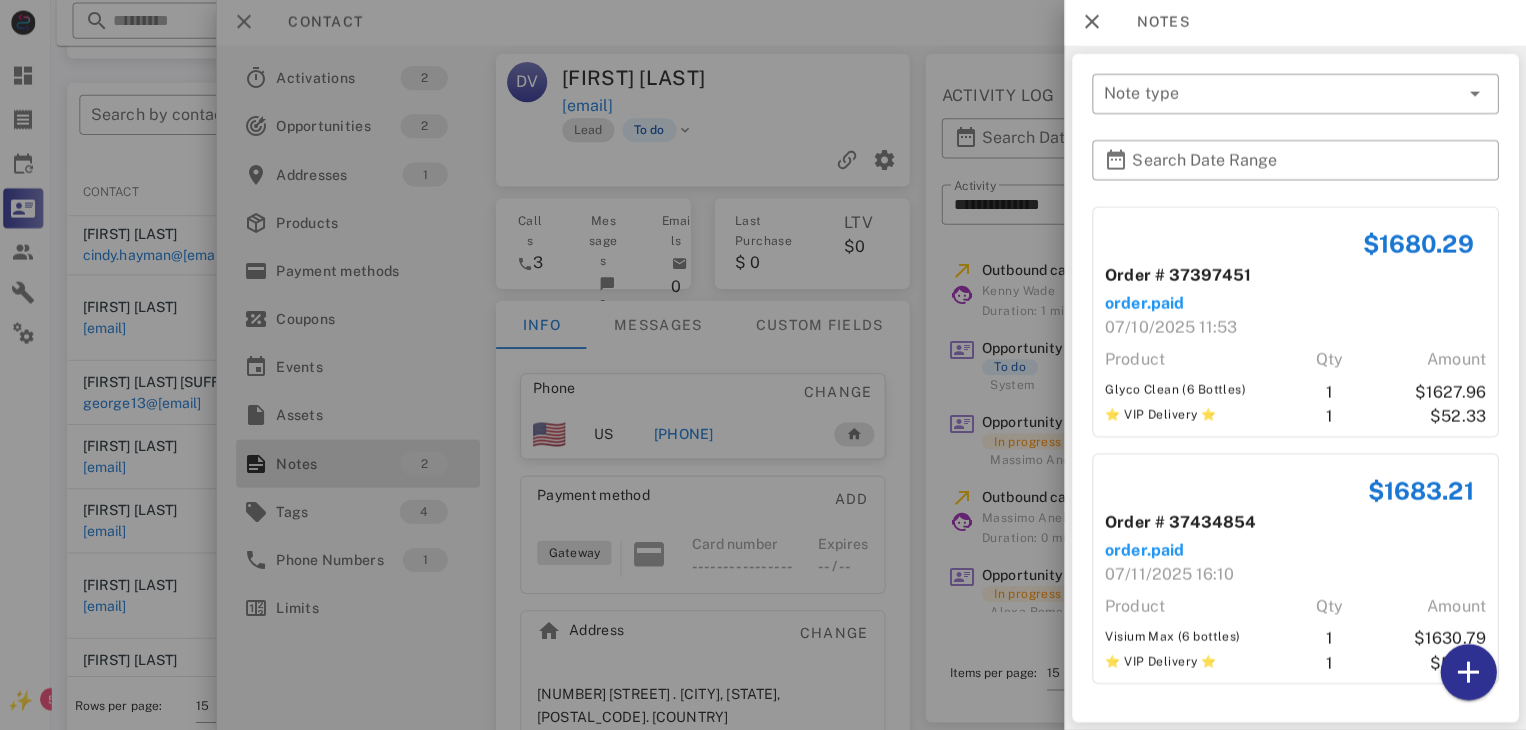 scroll, scrollTop: 380, scrollLeft: 0, axis: vertical 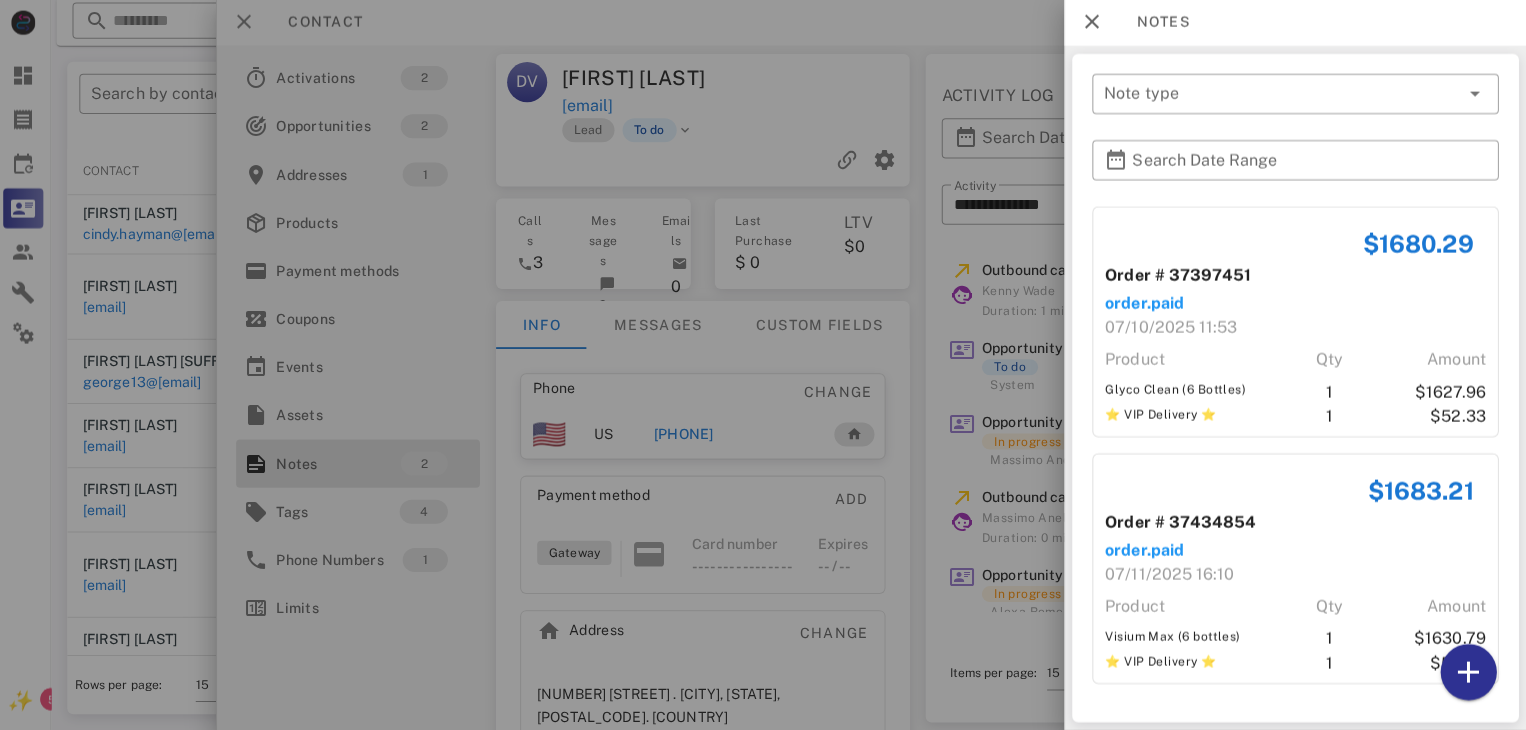 click at bounding box center [763, 365] 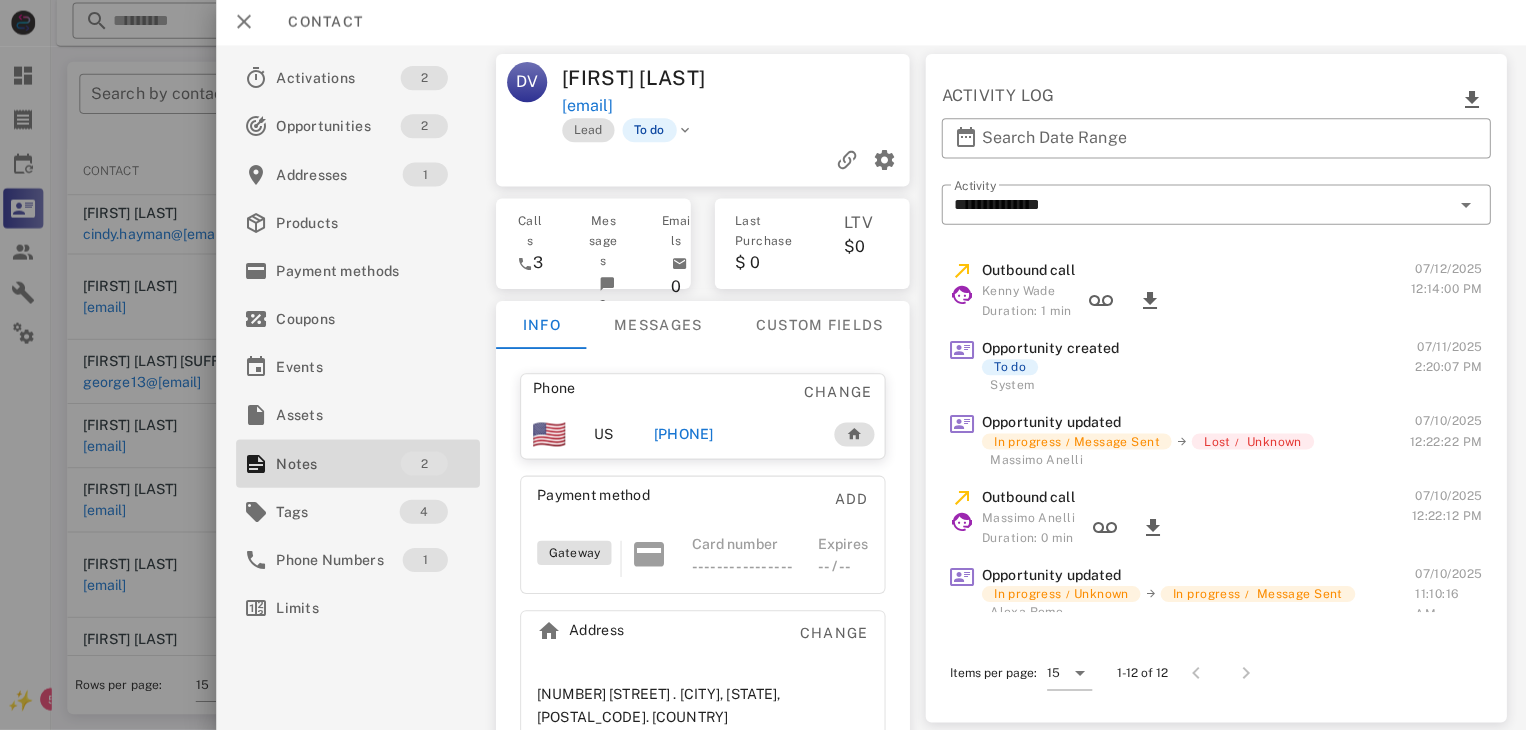 click on "+19177163199" at bounding box center [686, 435] 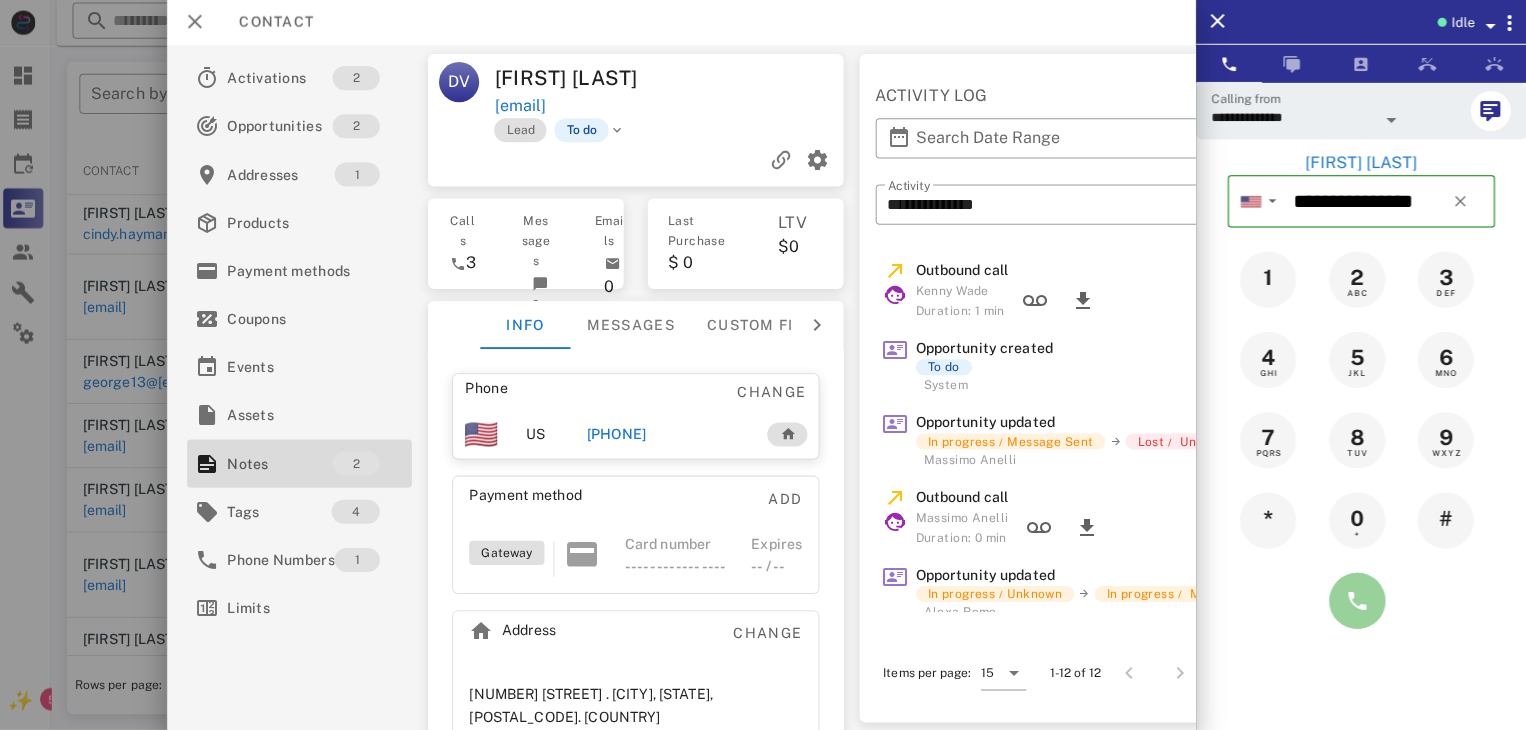 click at bounding box center (1357, 601) 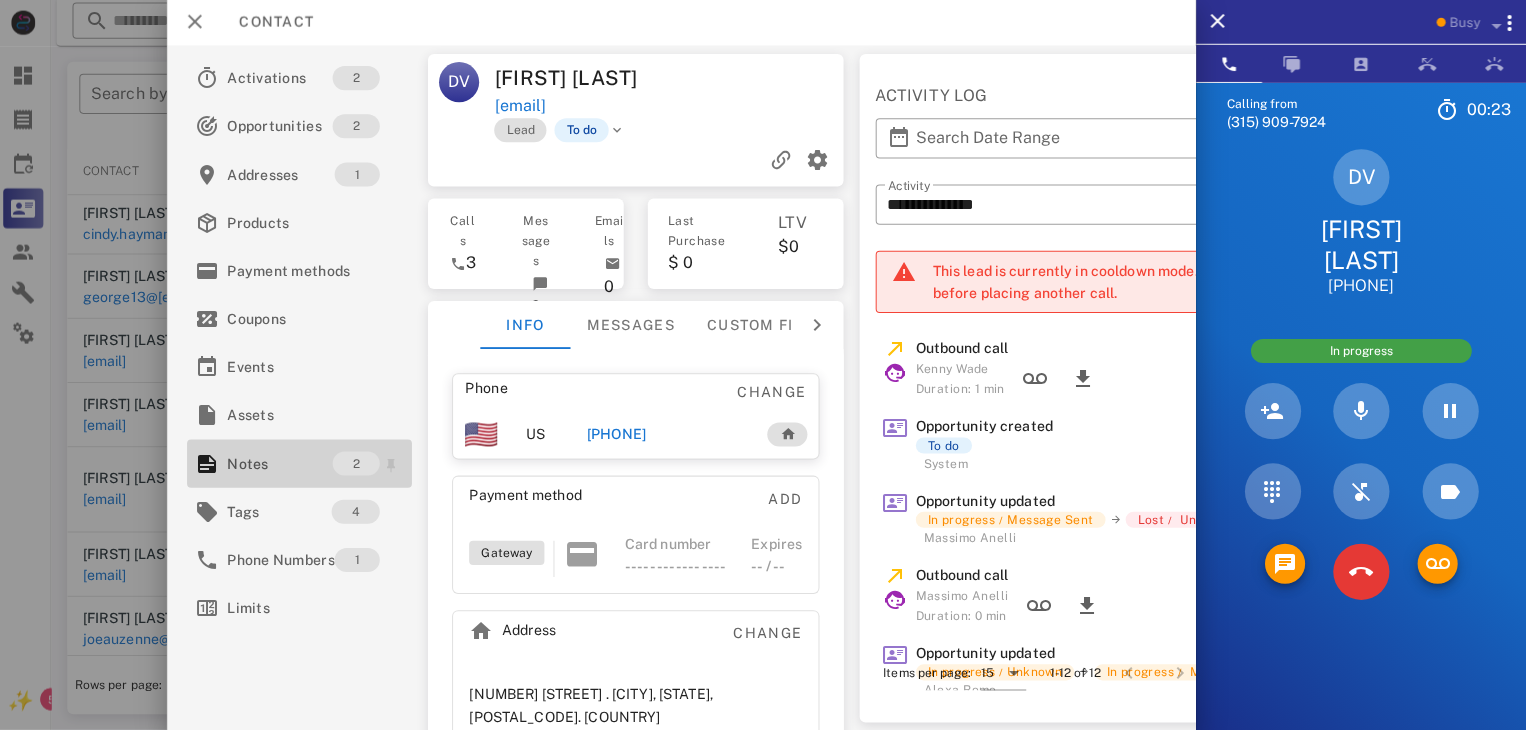 click on "Notes" at bounding box center (283, 464) 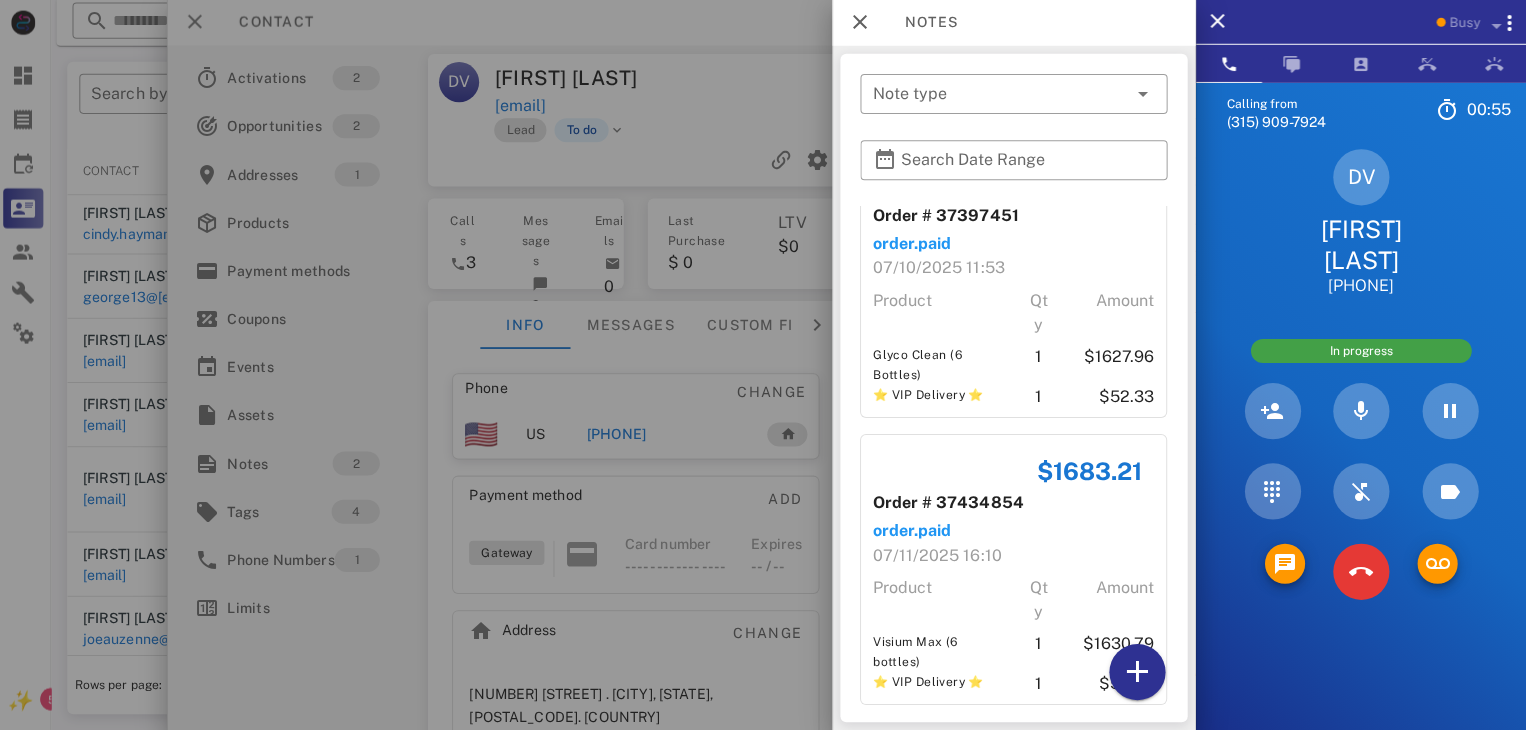 scroll, scrollTop: 78, scrollLeft: 0, axis: vertical 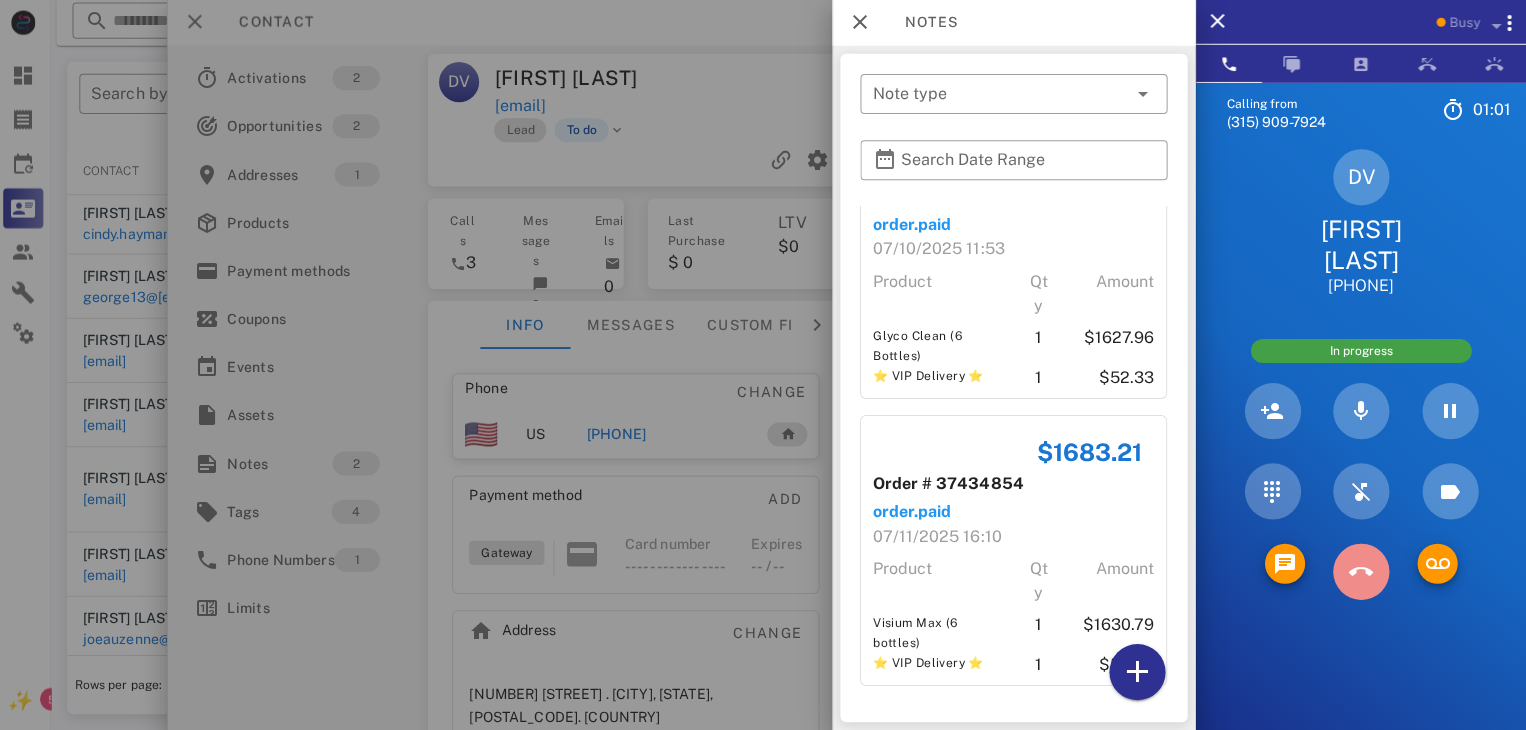 click at bounding box center [1361, 572] 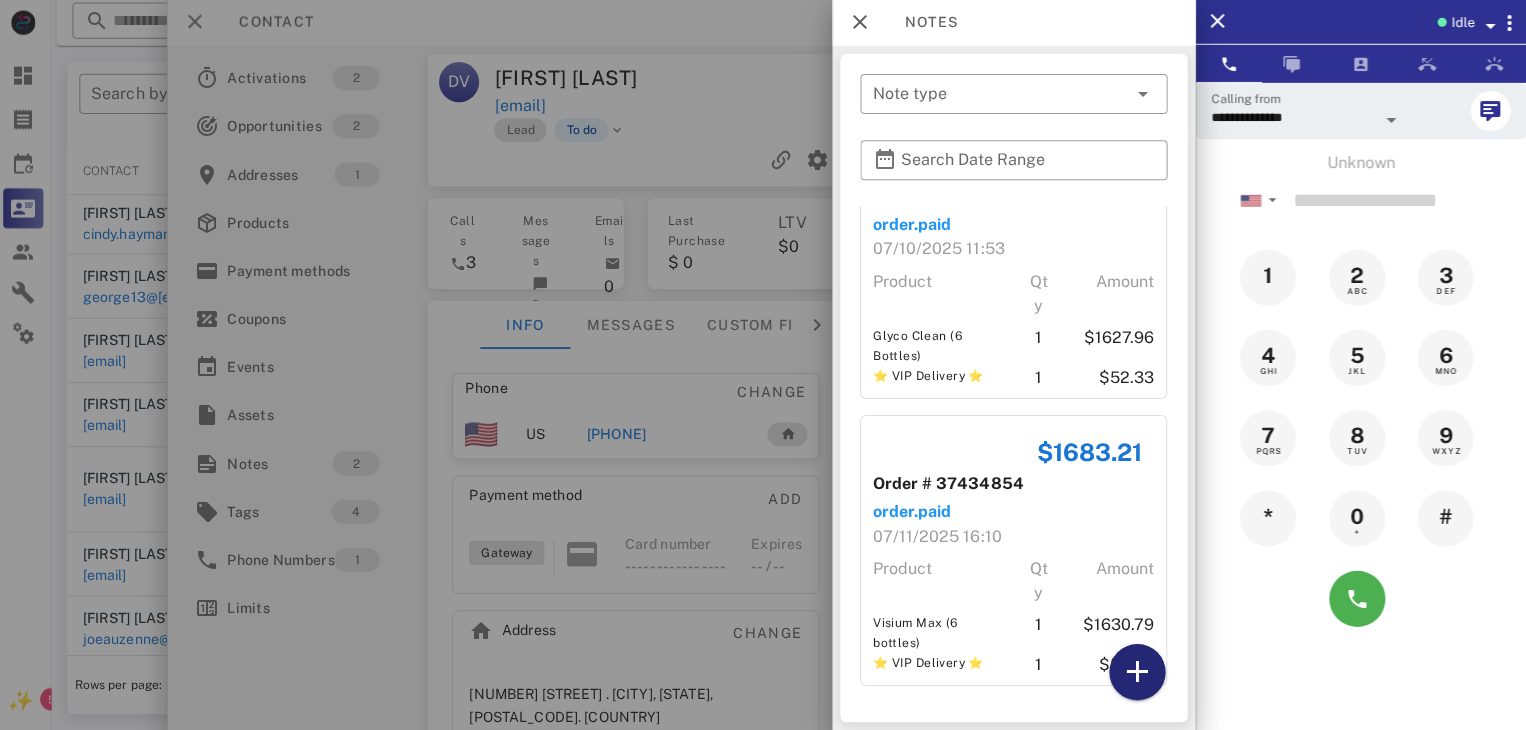 click at bounding box center [1138, 672] 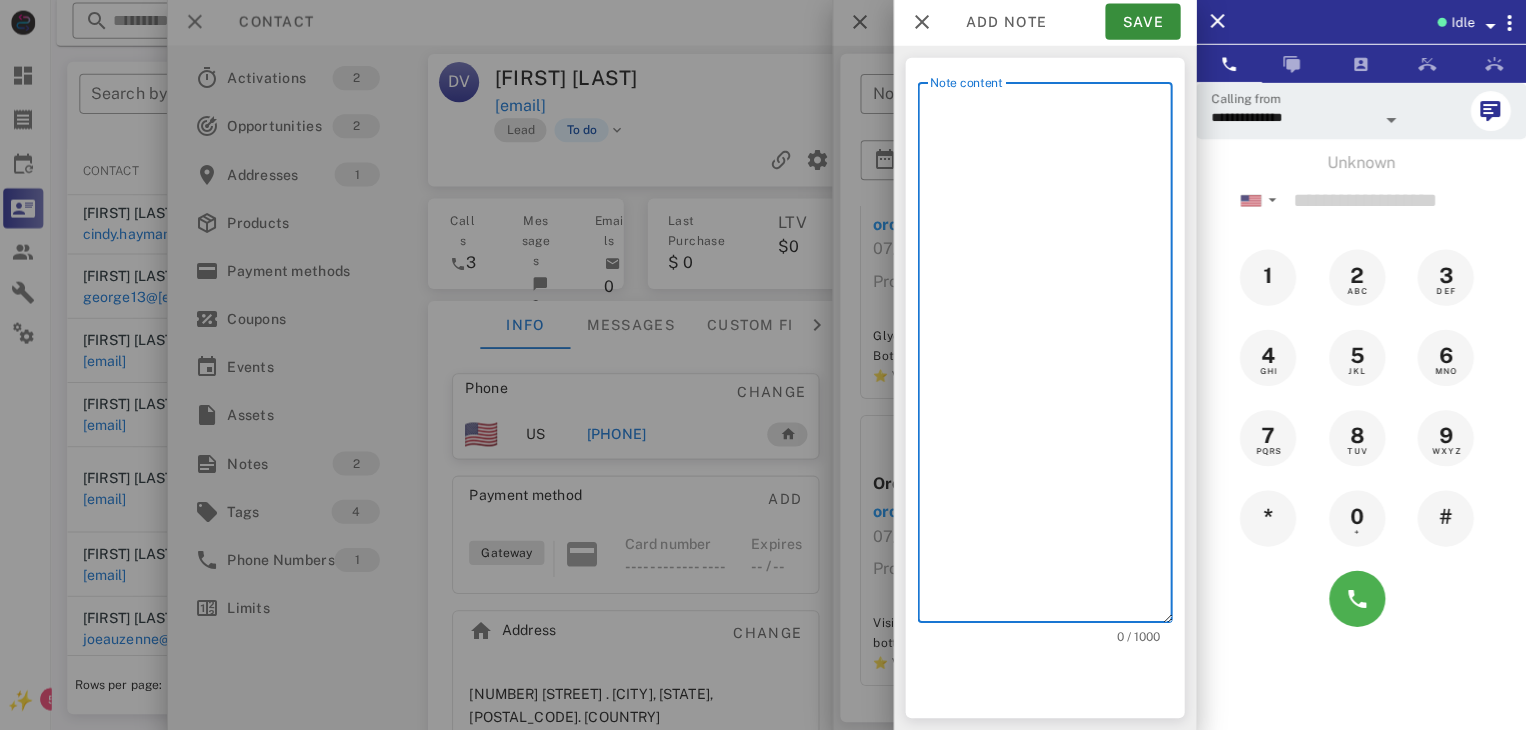 click on "Note content" at bounding box center [1052, 358] 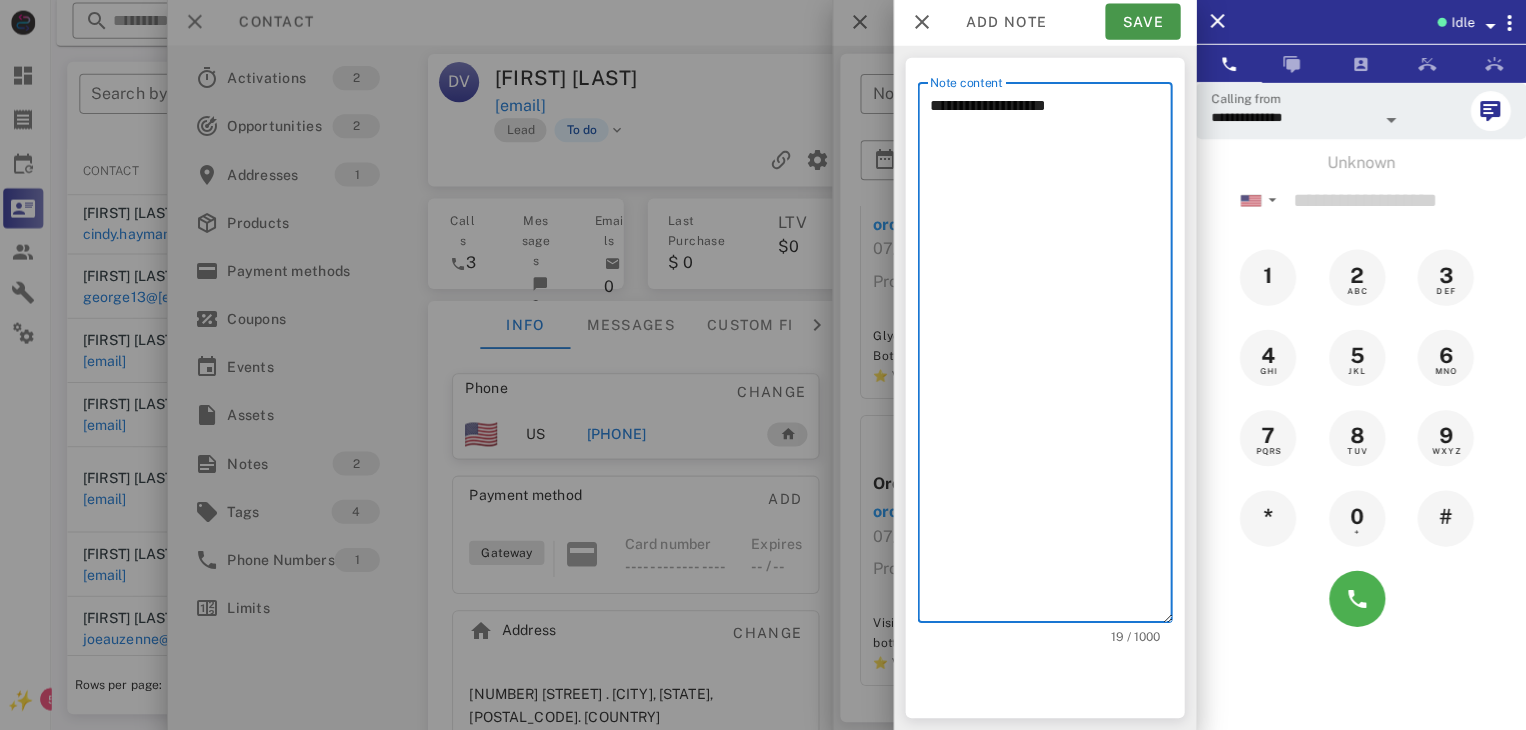 type on "**********" 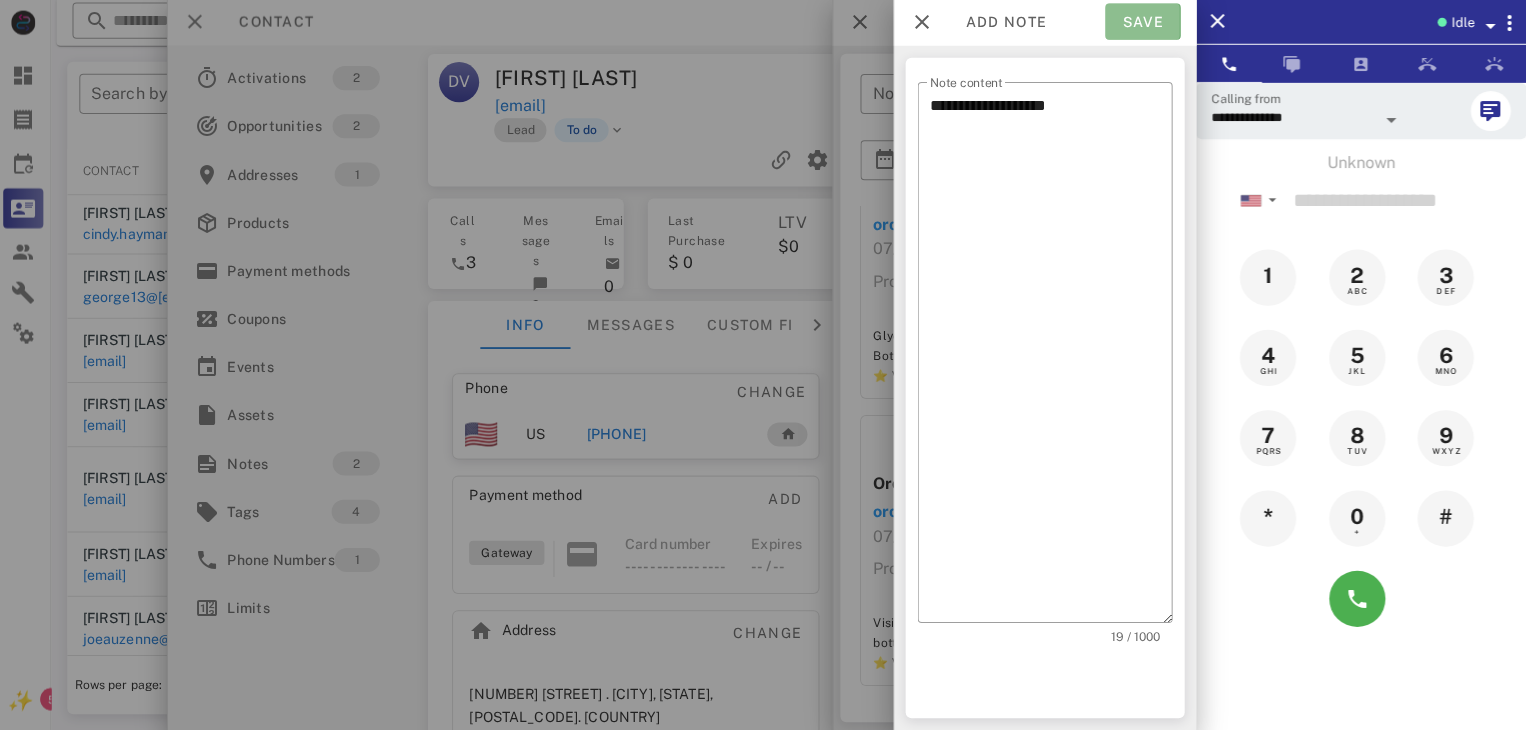 click on "Save" at bounding box center [1143, 24] 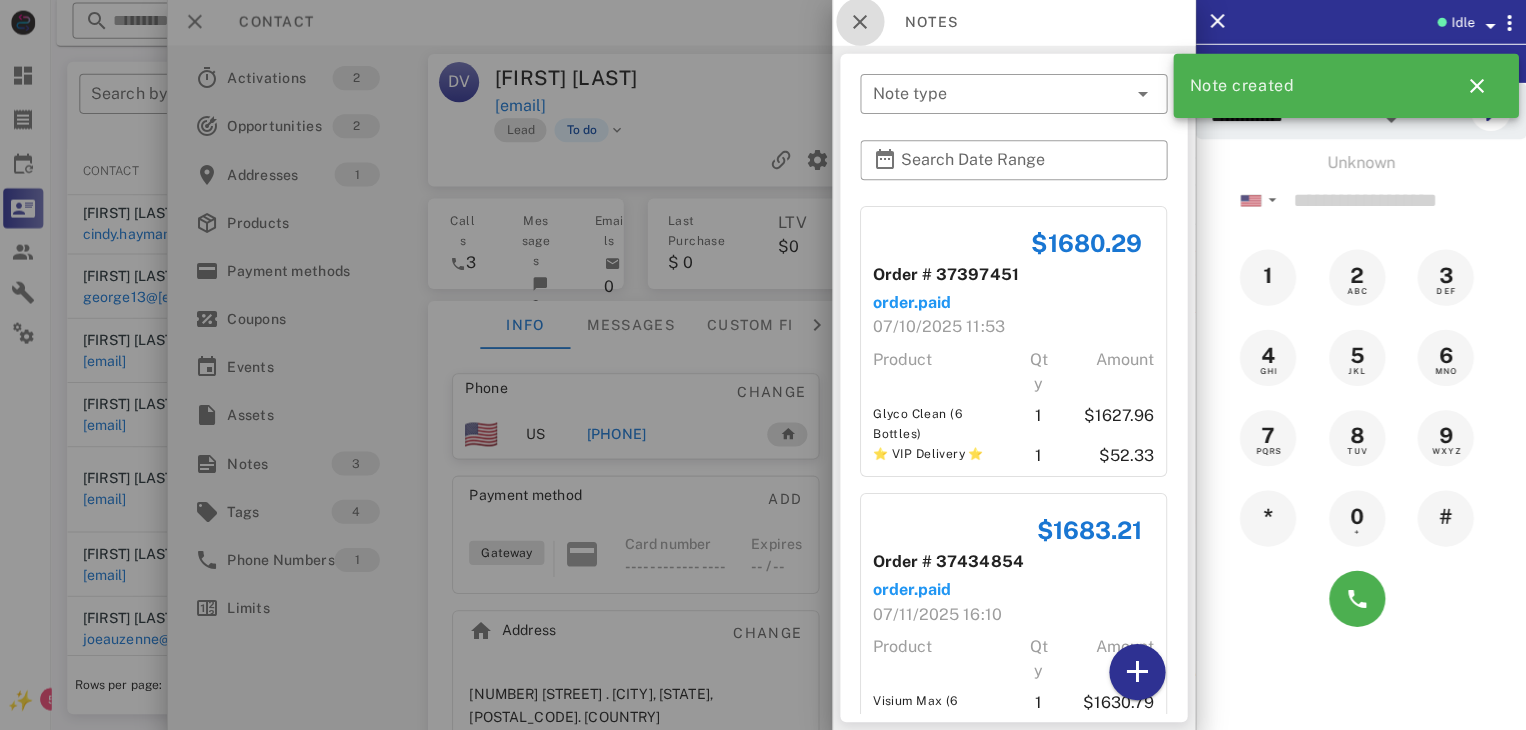 click at bounding box center (862, 24) 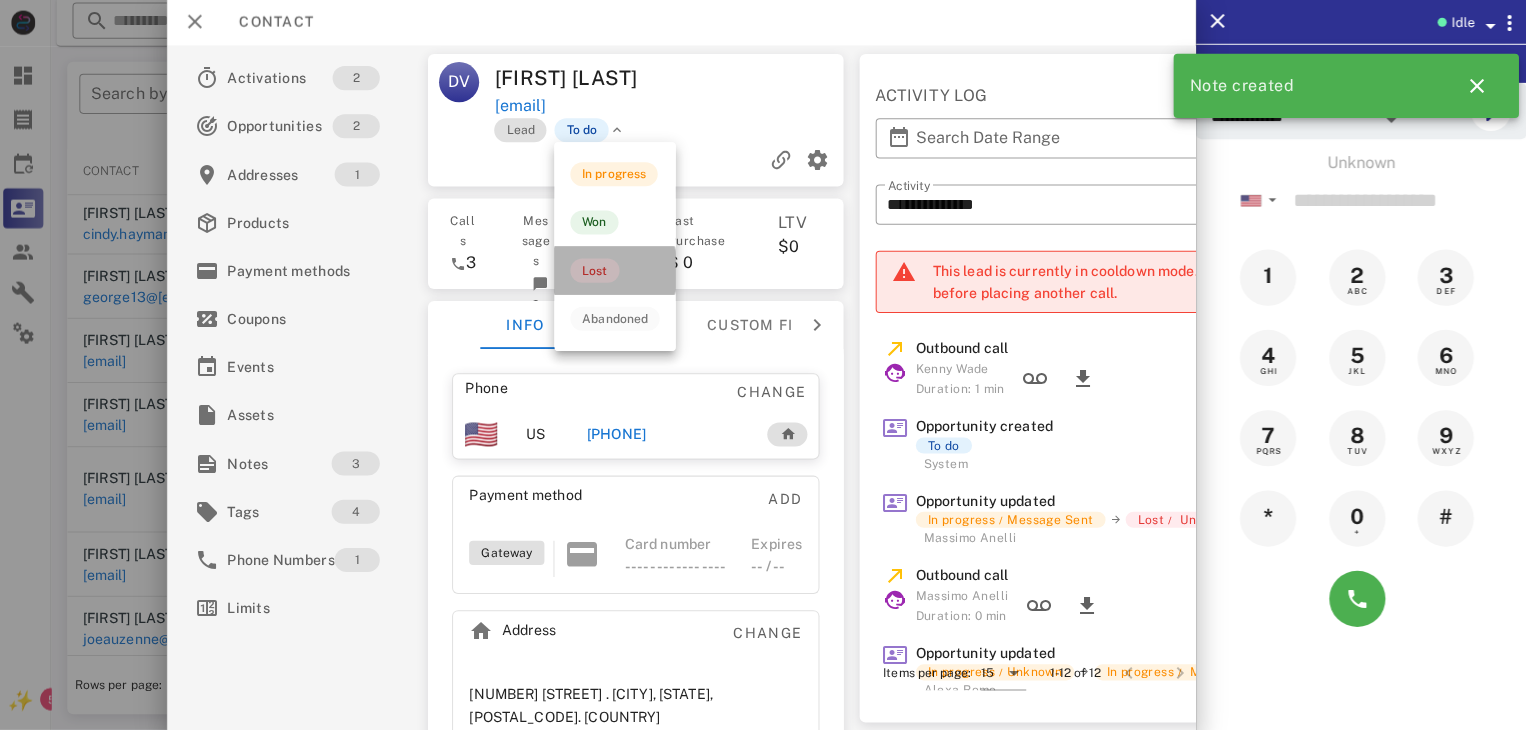 click on "Lost" at bounding box center [617, 272] 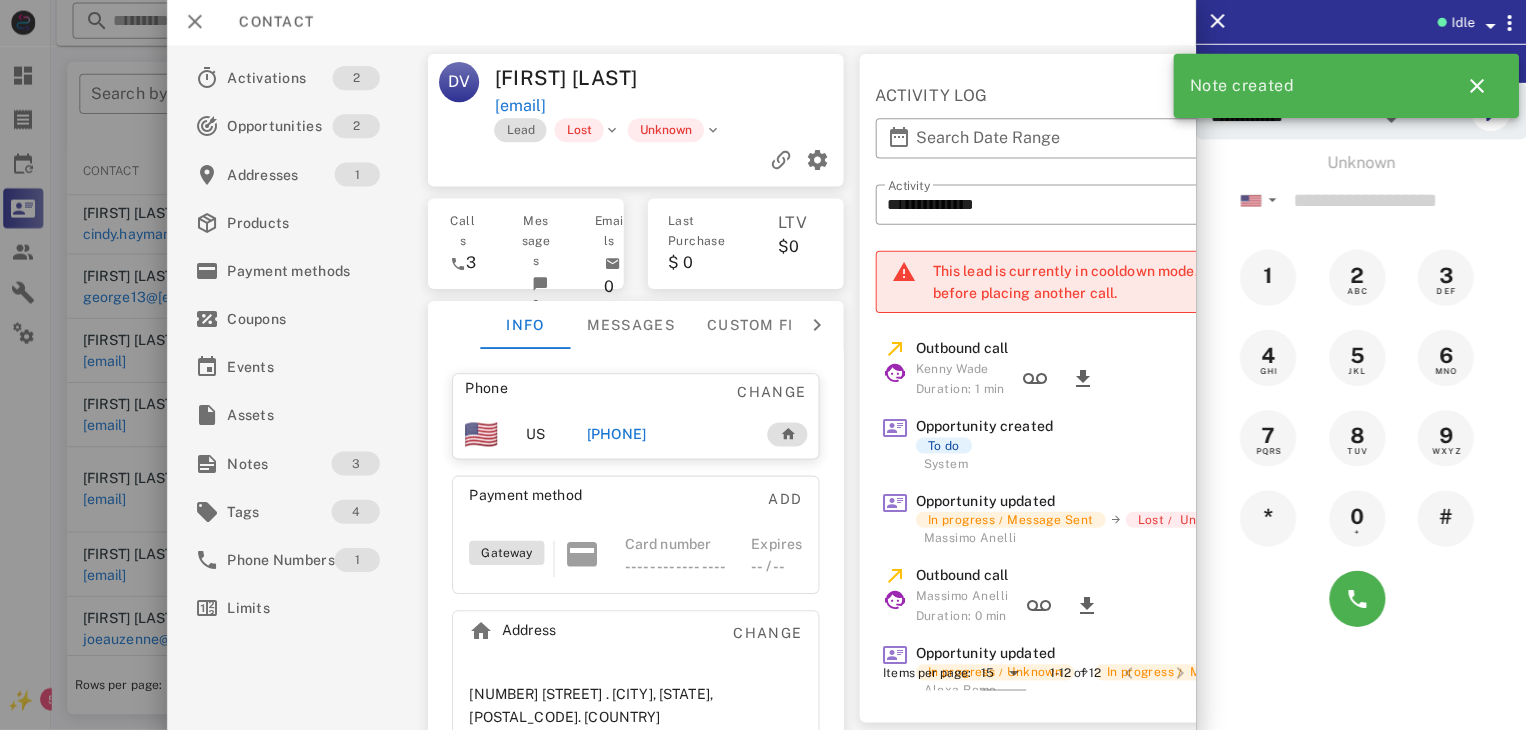 click at bounding box center (763, 365) 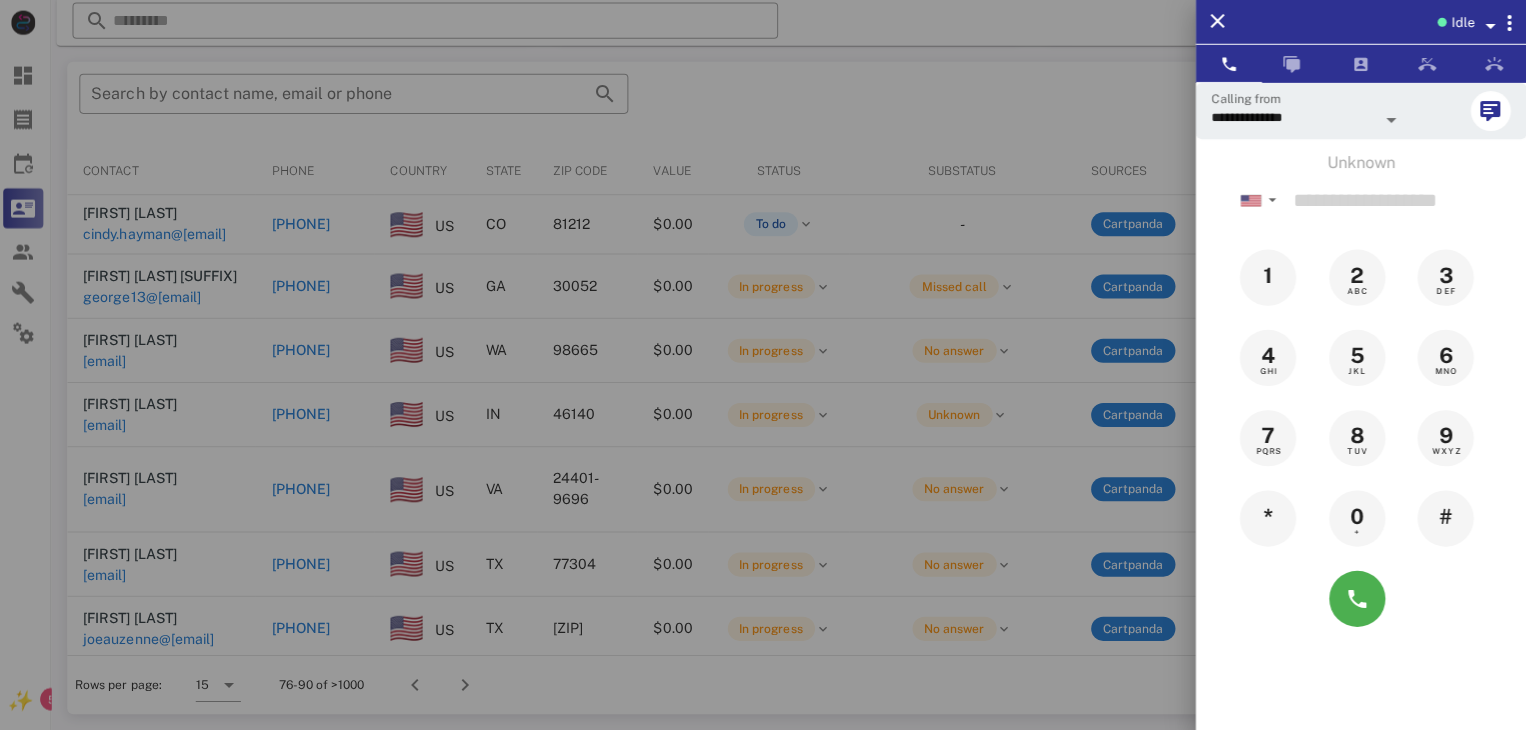 click at bounding box center (763, 365) 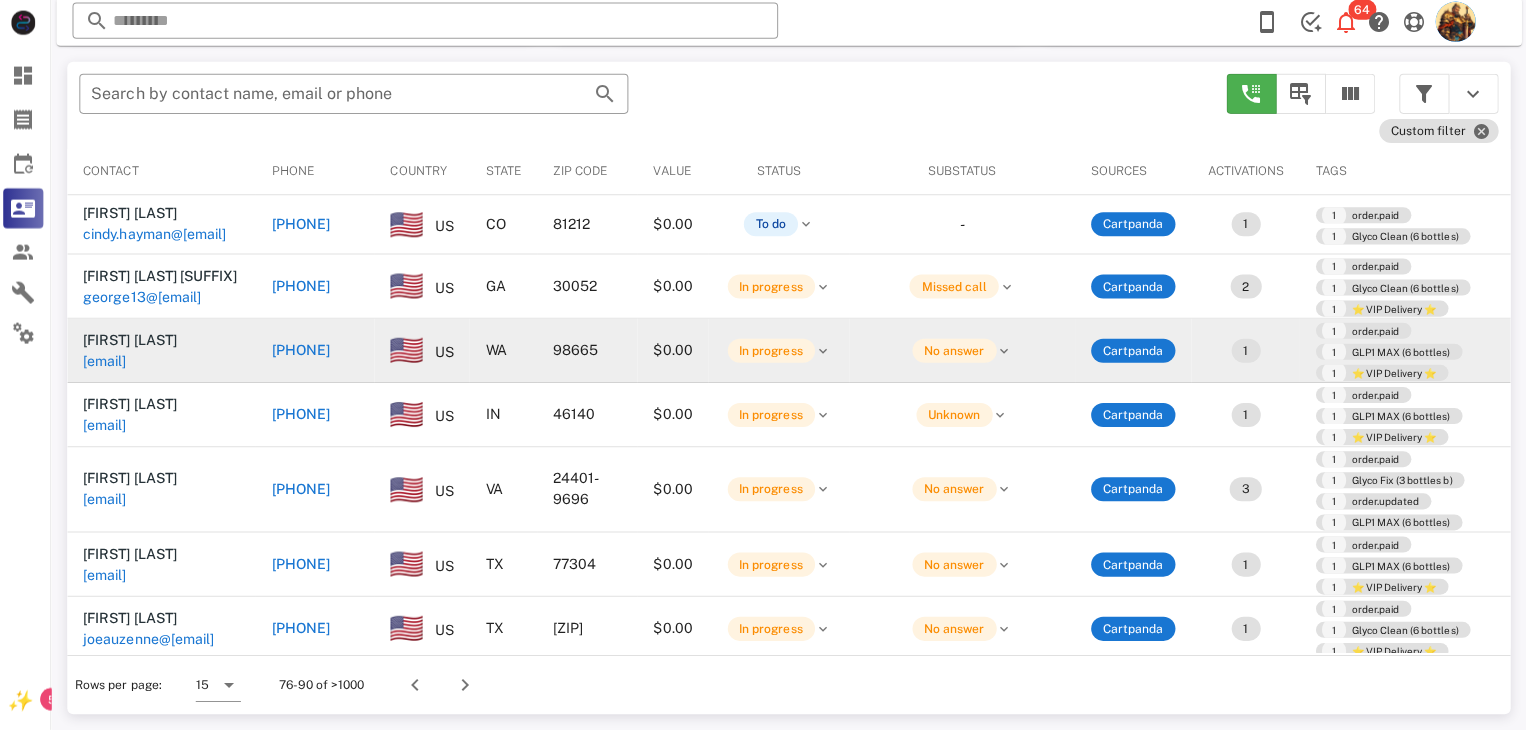 click on "damion.hall@gmail.com" at bounding box center (109, 362) 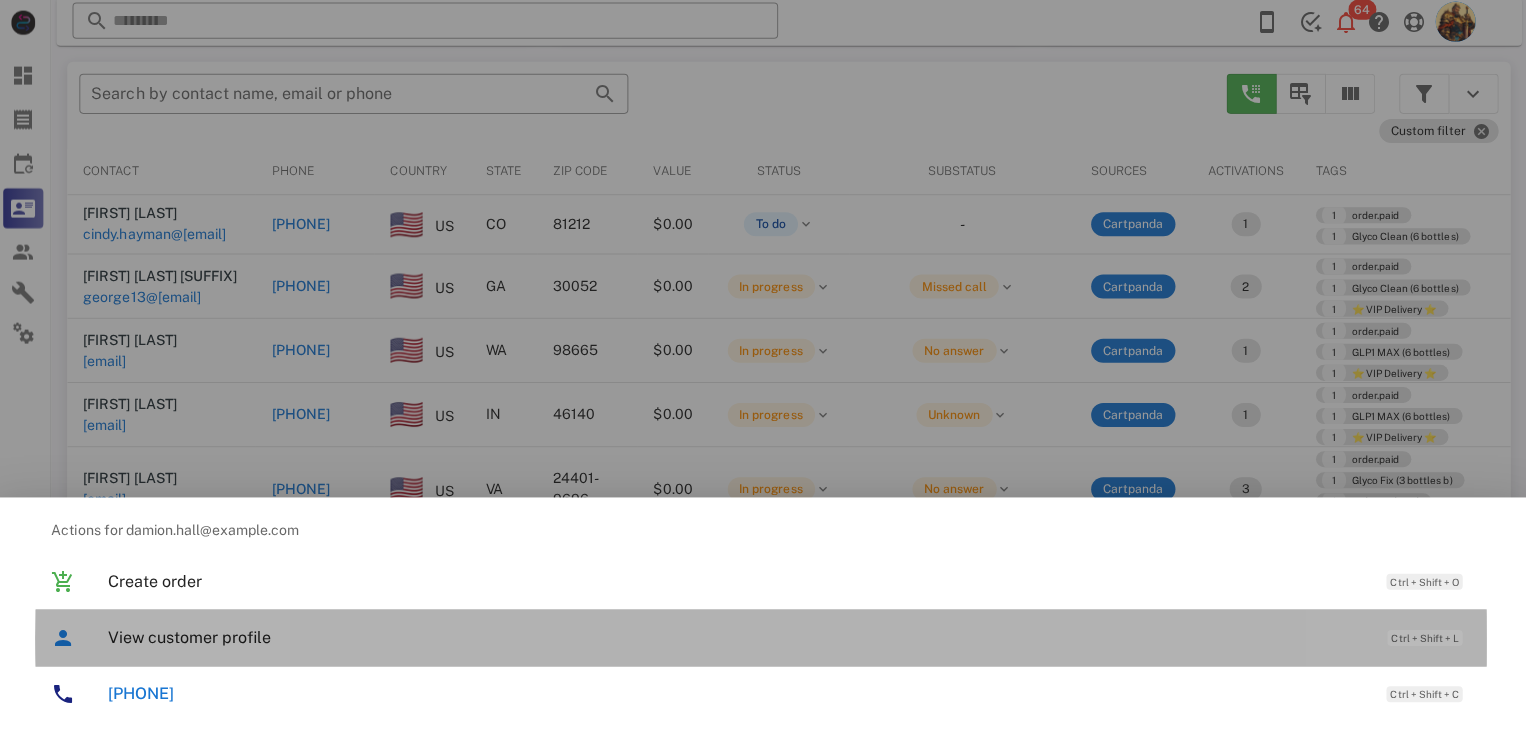 drag, startPoint x: 203, startPoint y: 645, endPoint x: 169, endPoint y: 643, distance: 34.058773 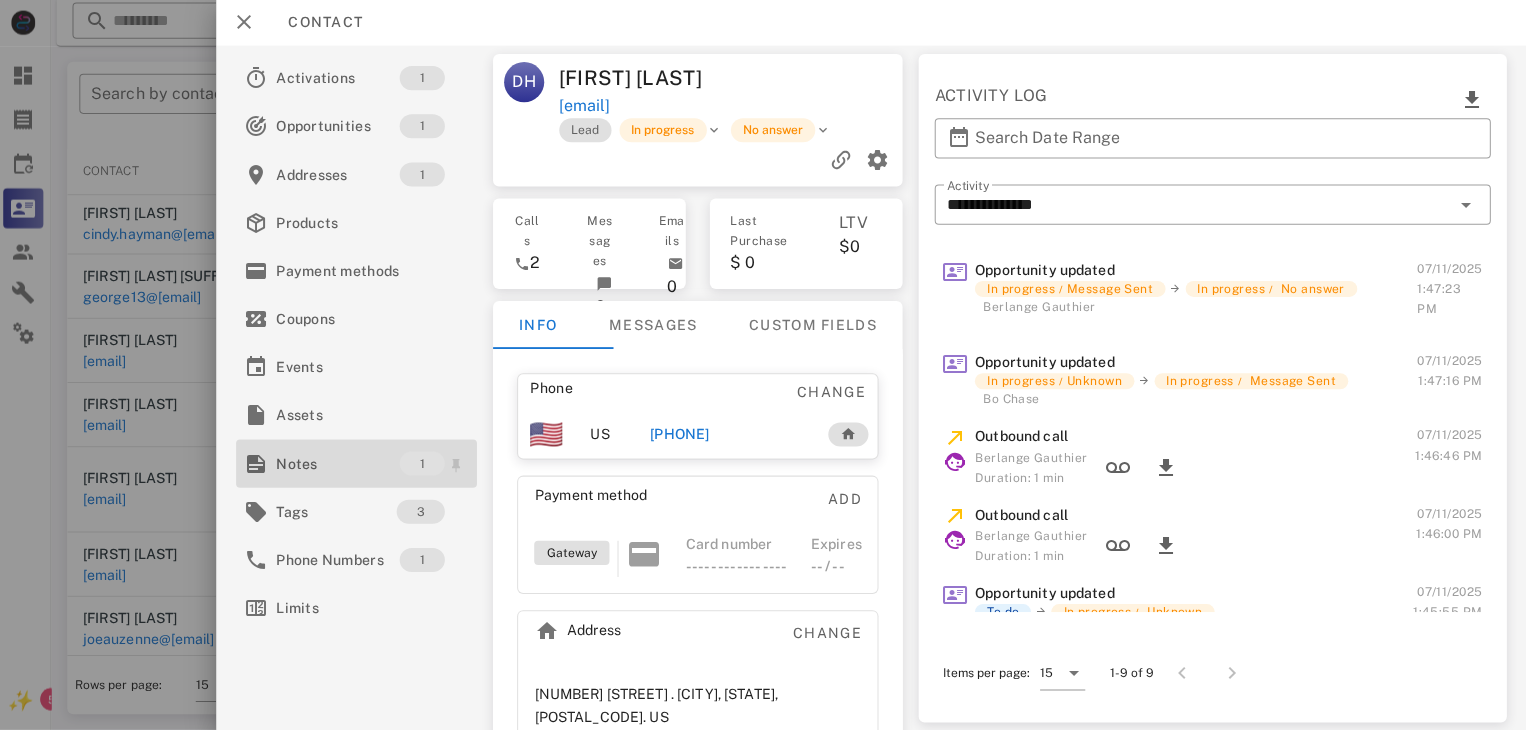 click on "Notes" at bounding box center (341, 464) 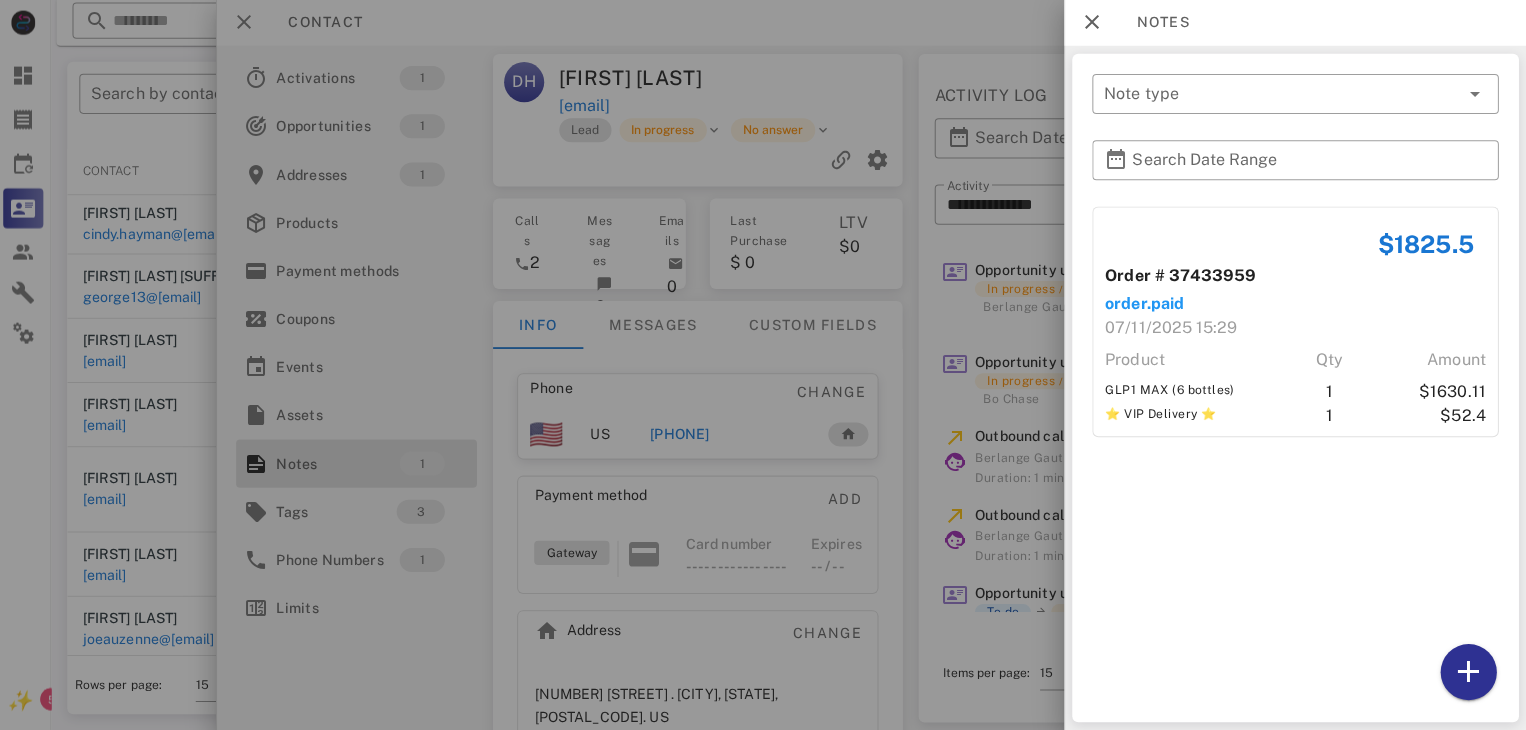 click at bounding box center [763, 365] 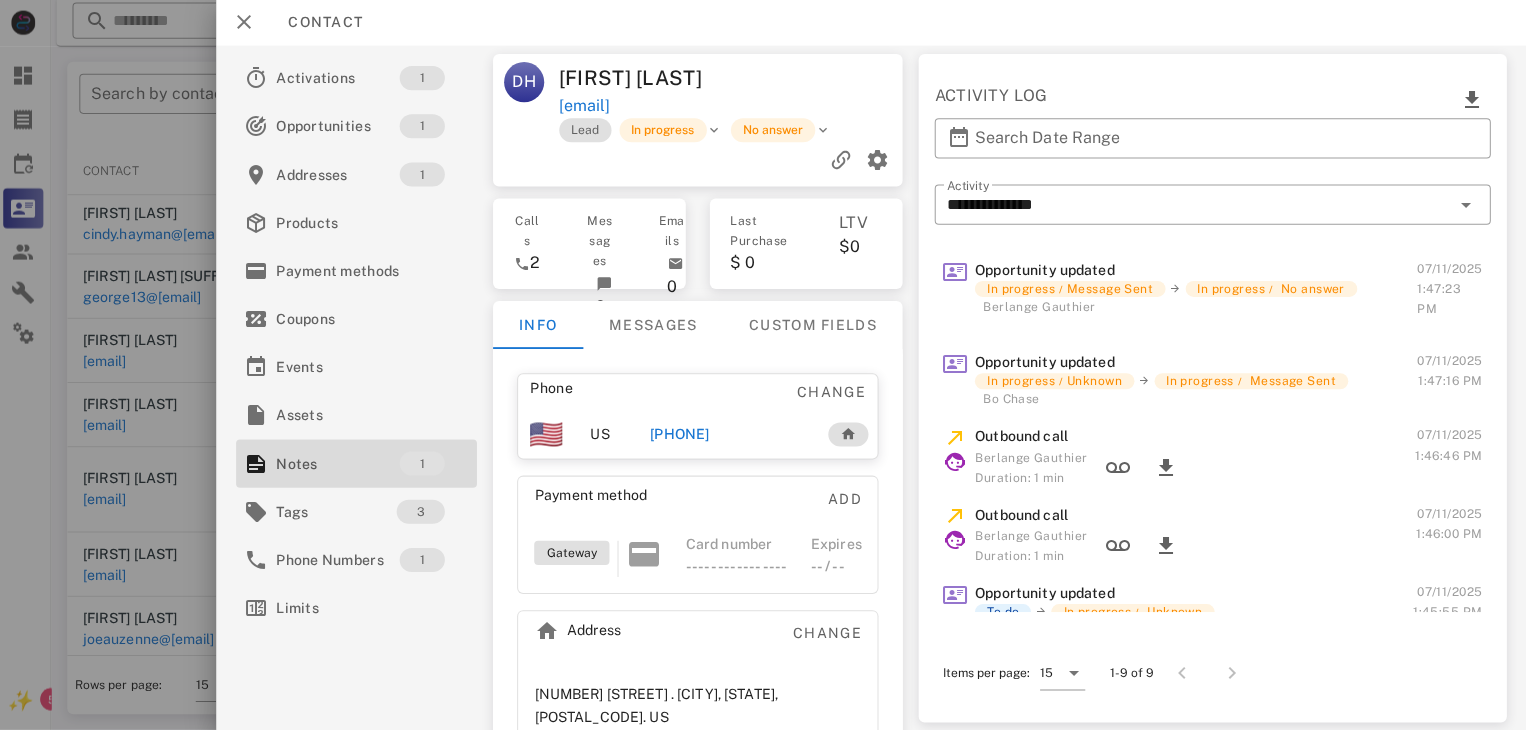 click on "+15033580168" at bounding box center (682, 435) 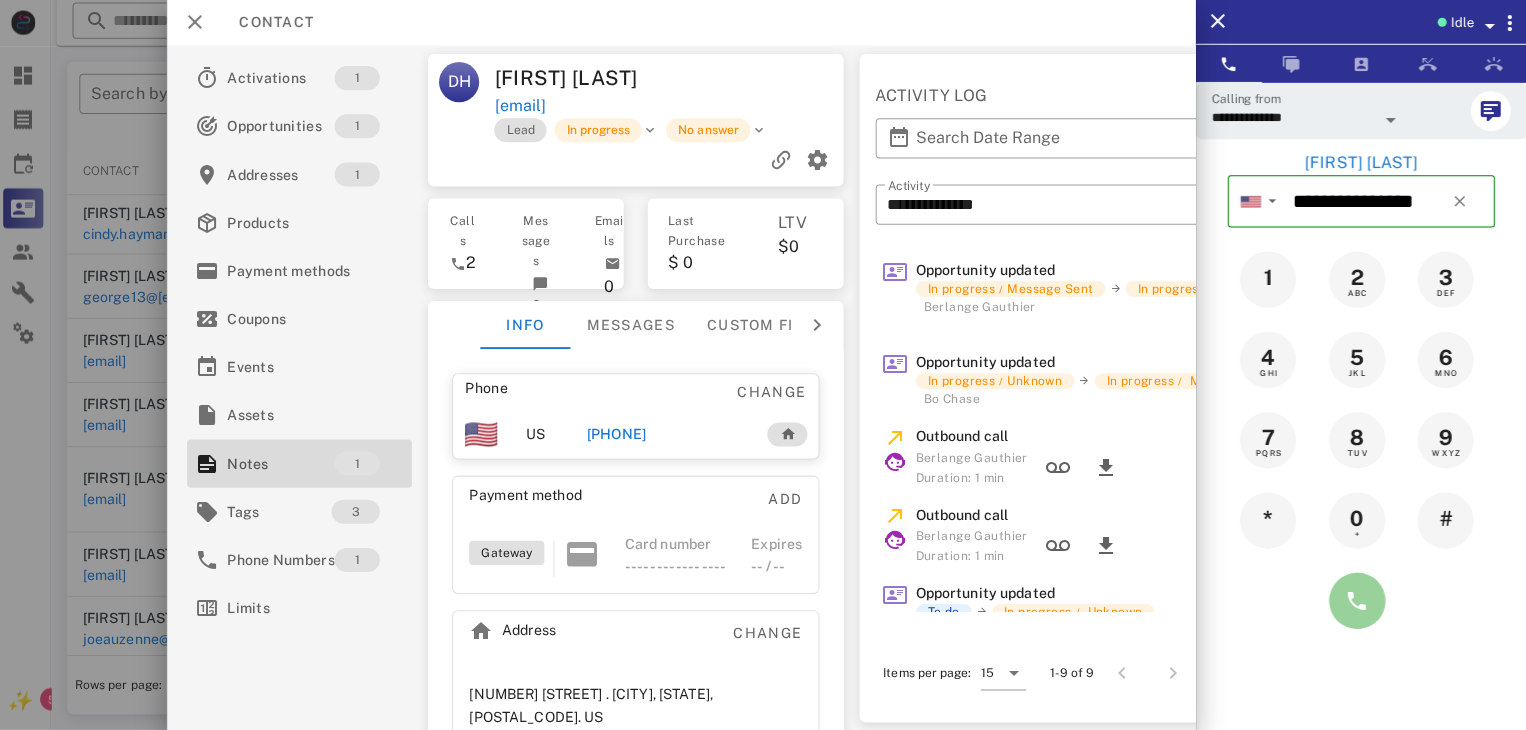 click at bounding box center (1357, 601) 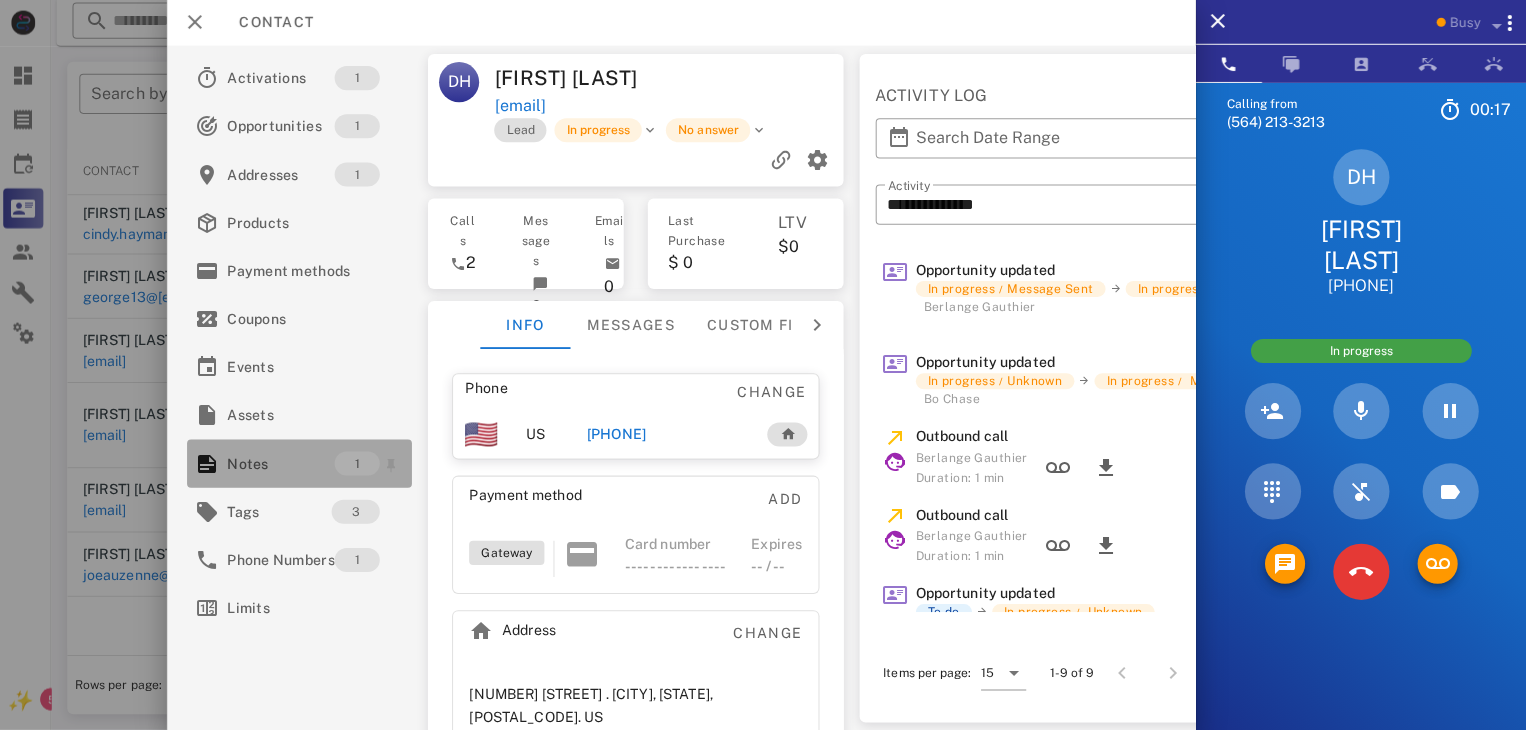 click on "Notes" at bounding box center [284, 464] 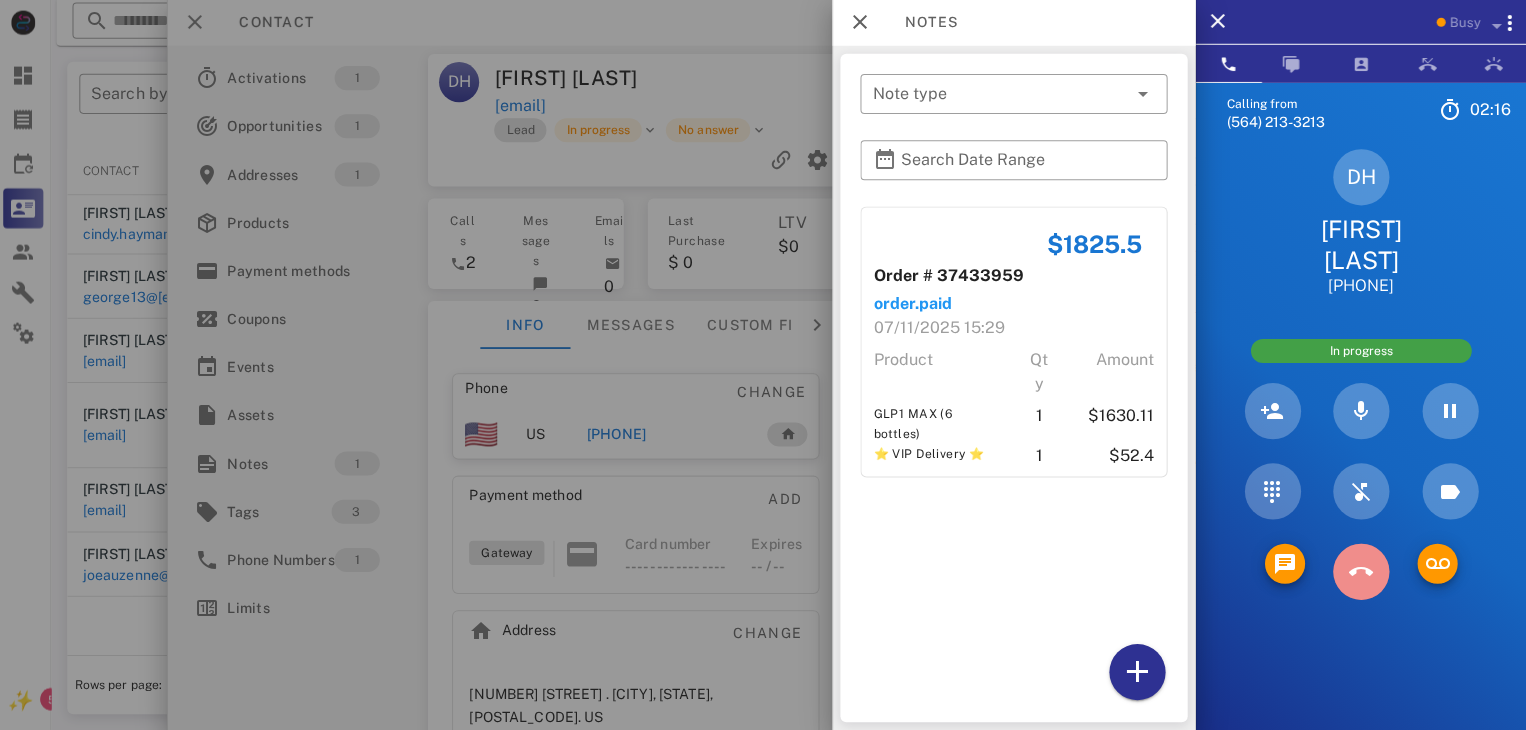 click at bounding box center [1361, 572] 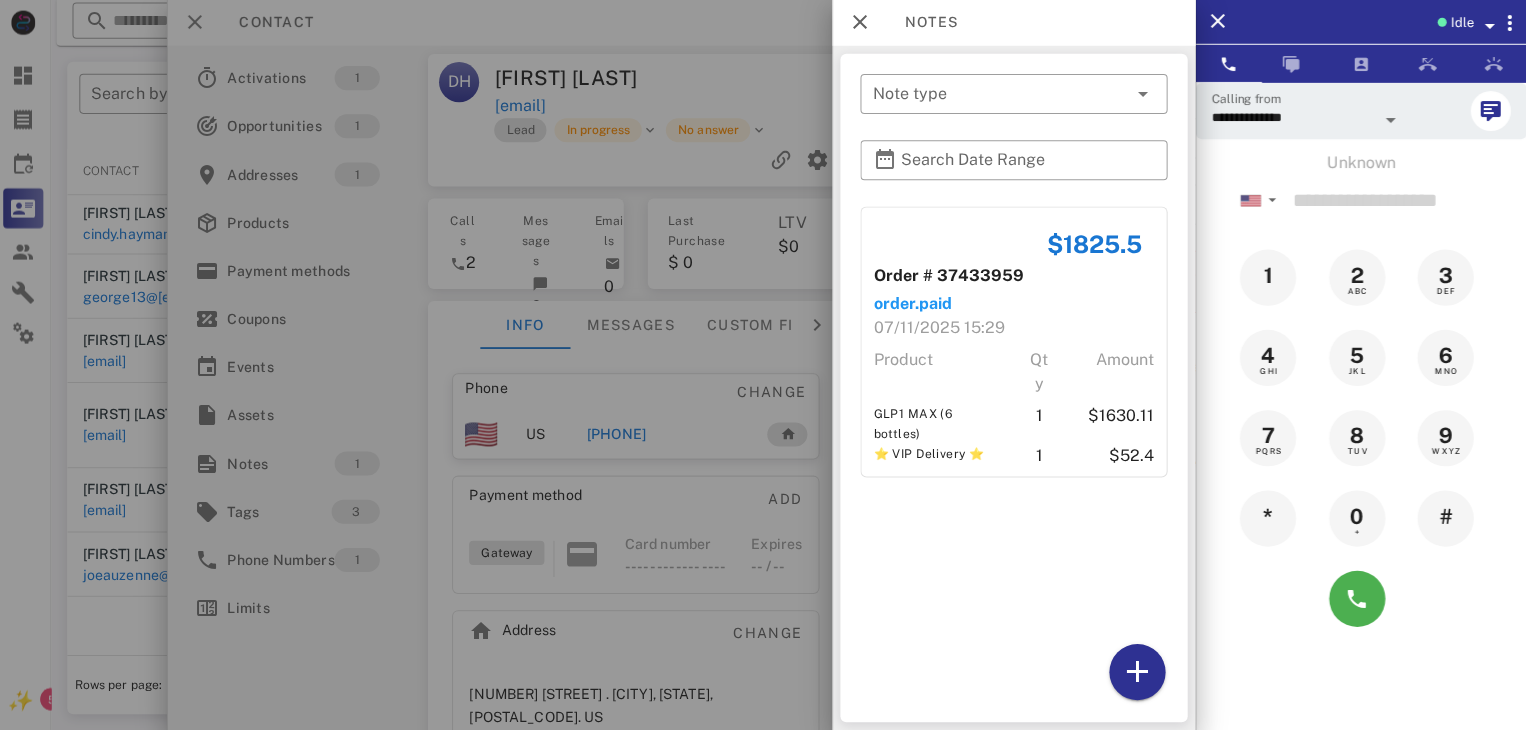 click at bounding box center (763, 365) 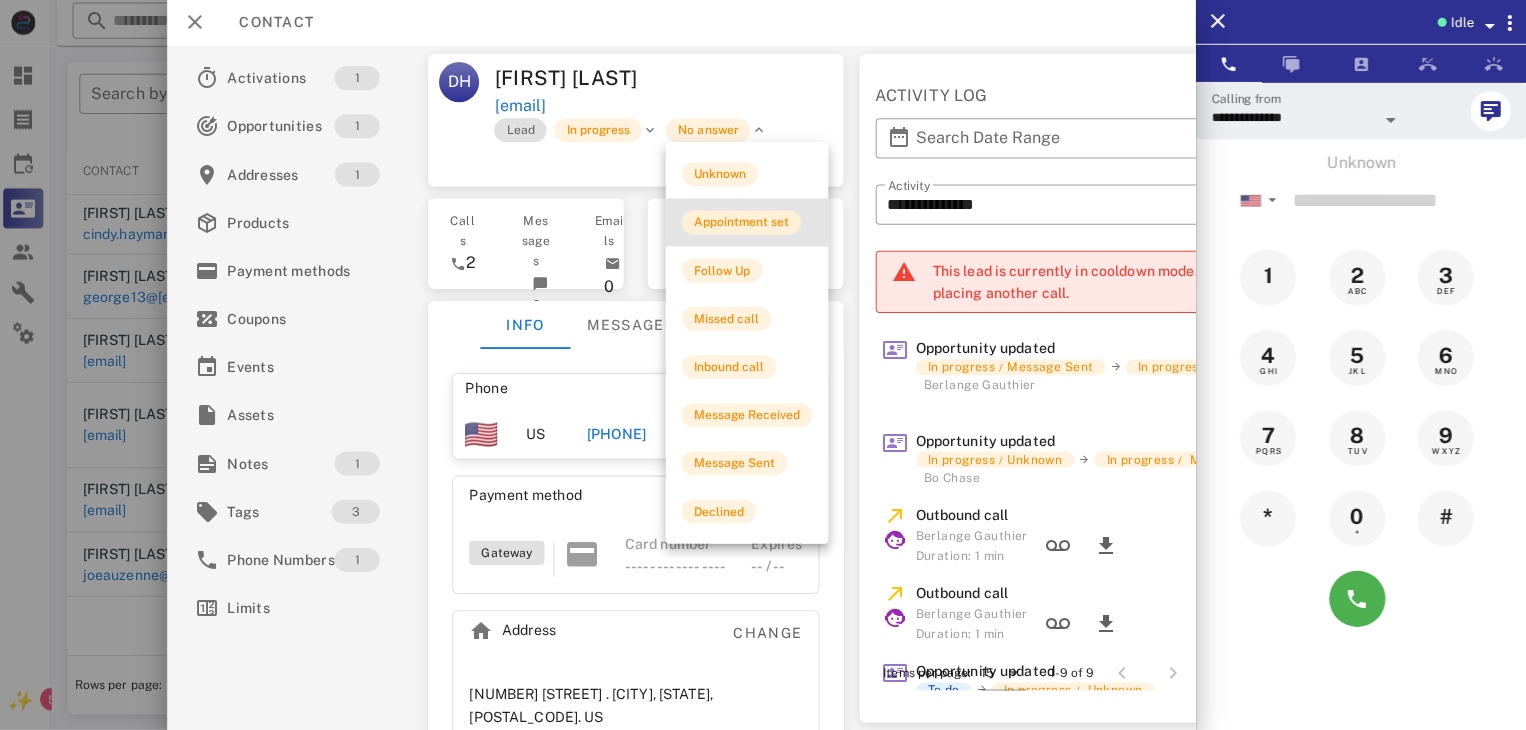 click on "Appointment set" at bounding box center (743, 224) 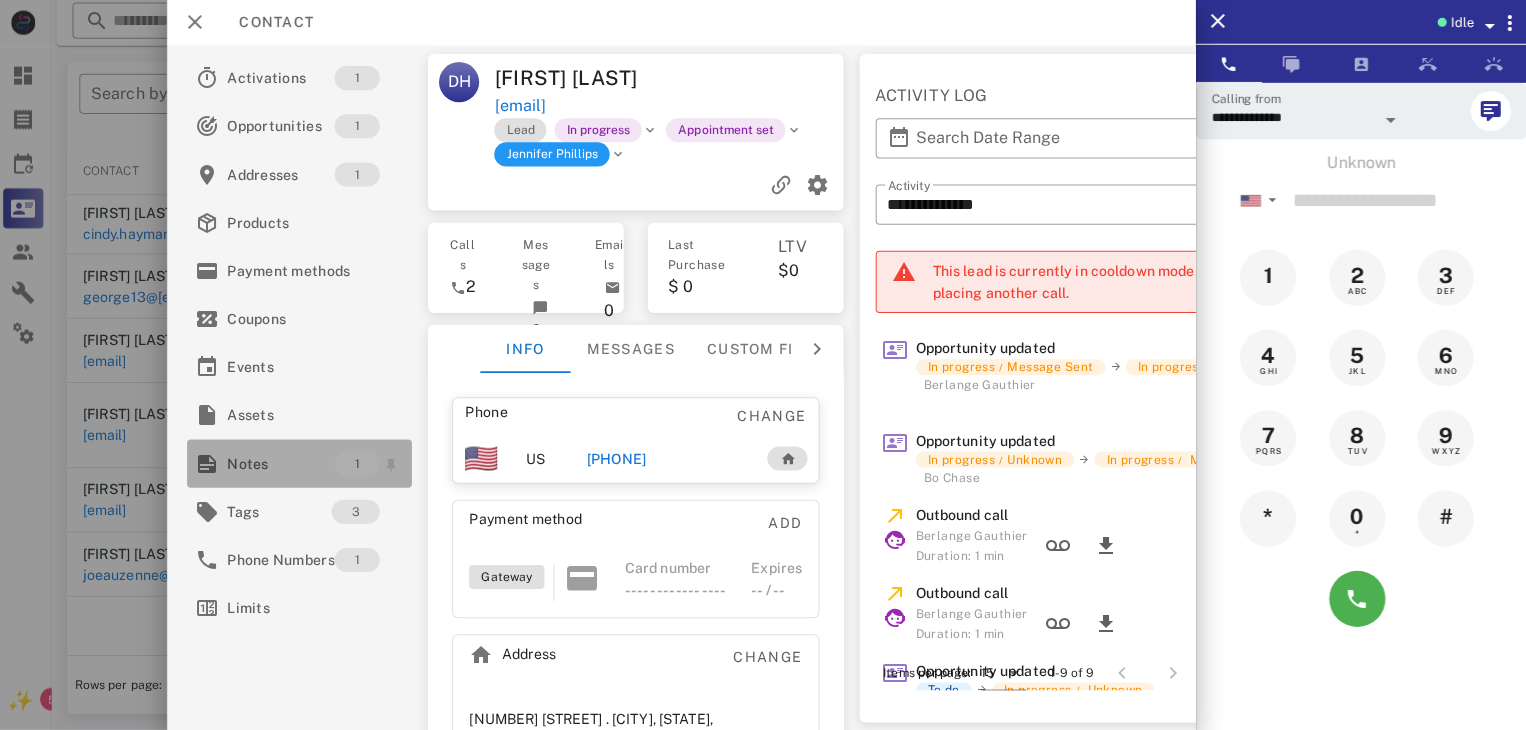 click on "Notes" at bounding box center (284, 464) 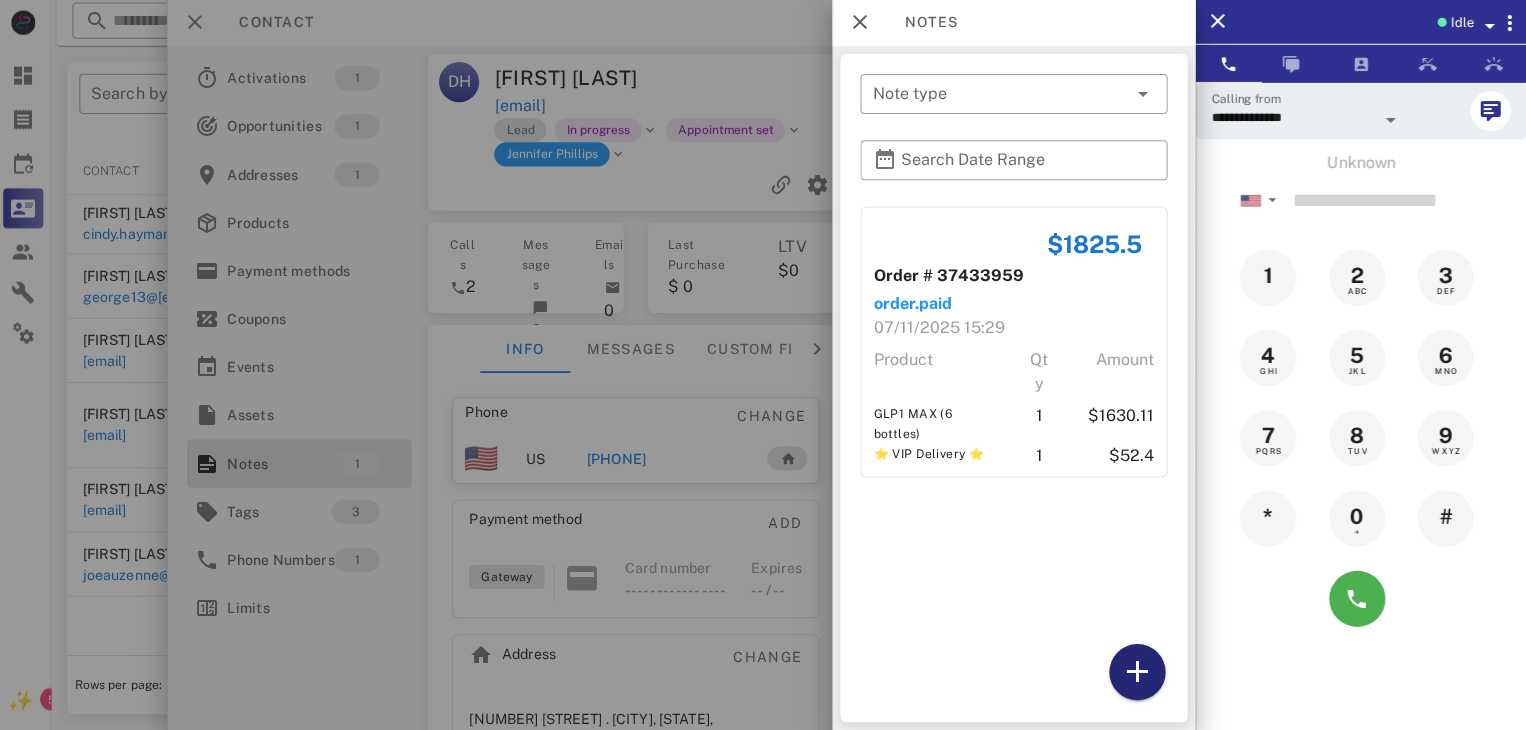 click at bounding box center (1138, 672) 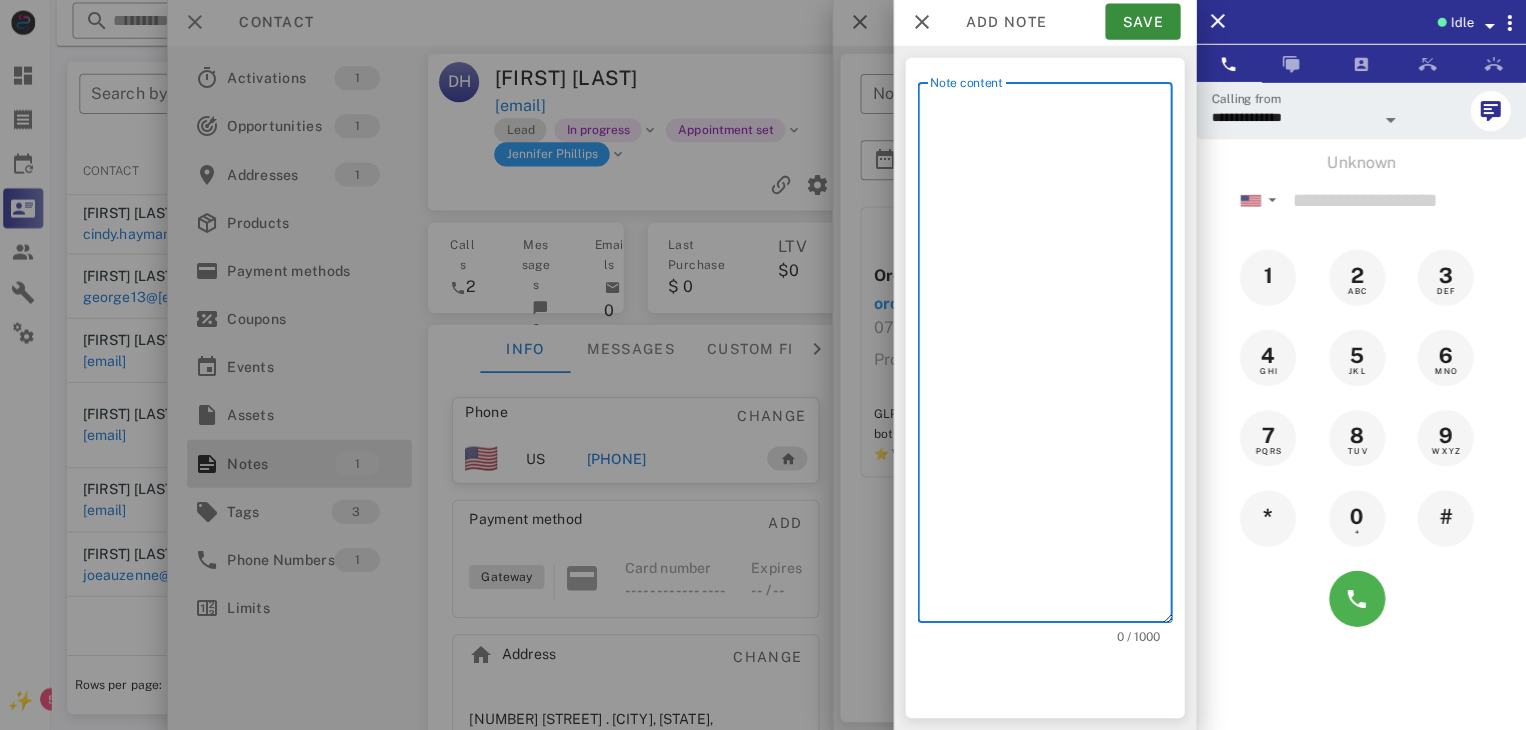 click on "Note content" at bounding box center [1052, 358] 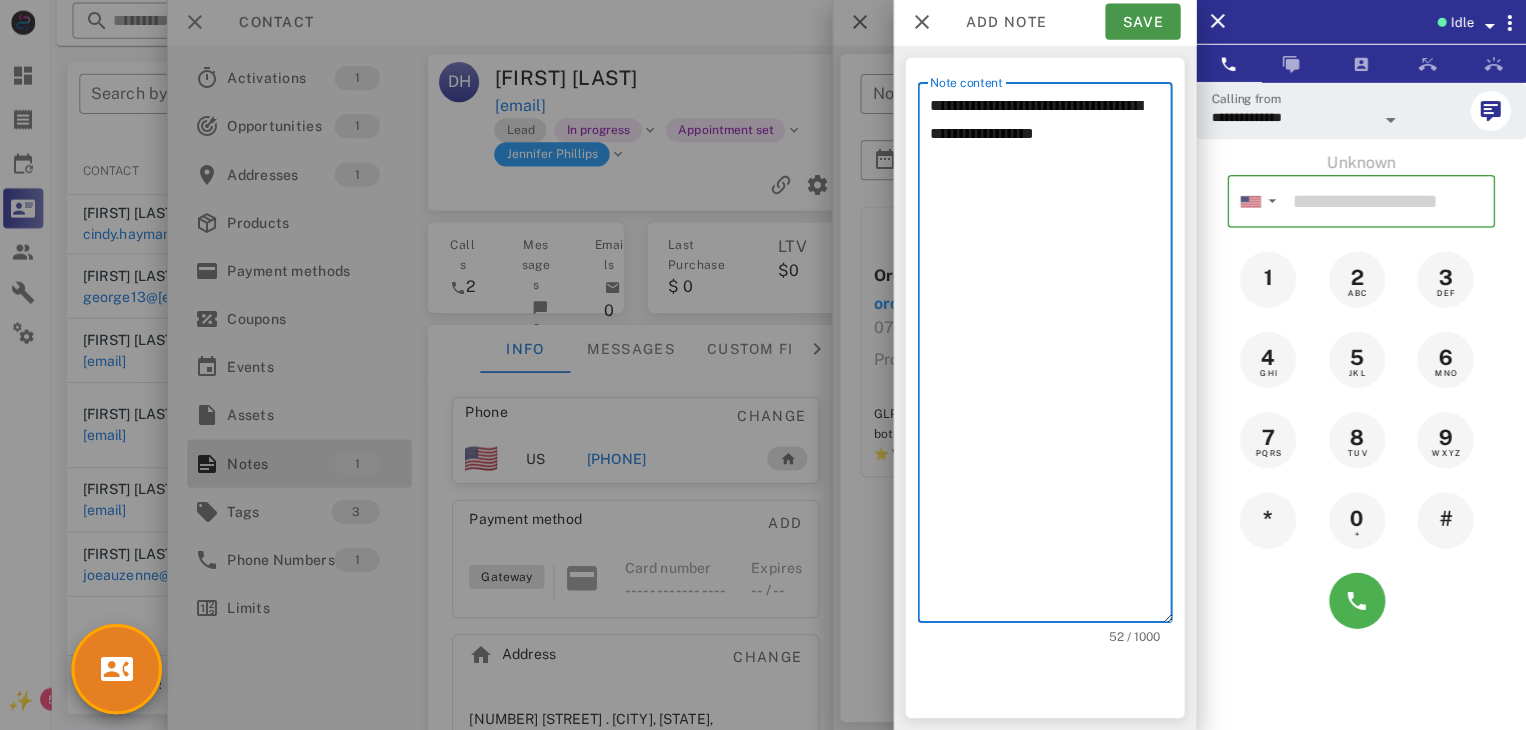 type on "**********" 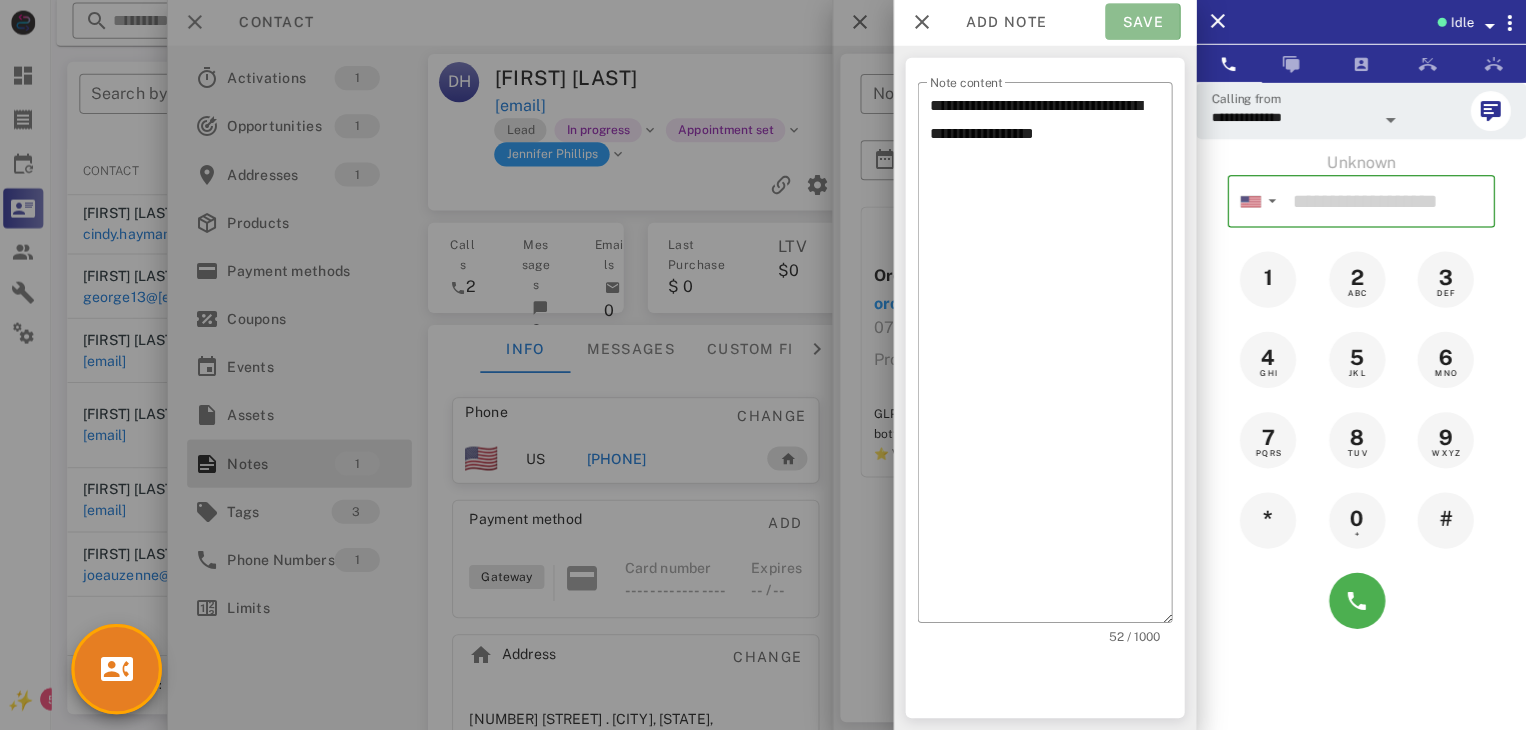 click on "Save" at bounding box center [1143, 24] 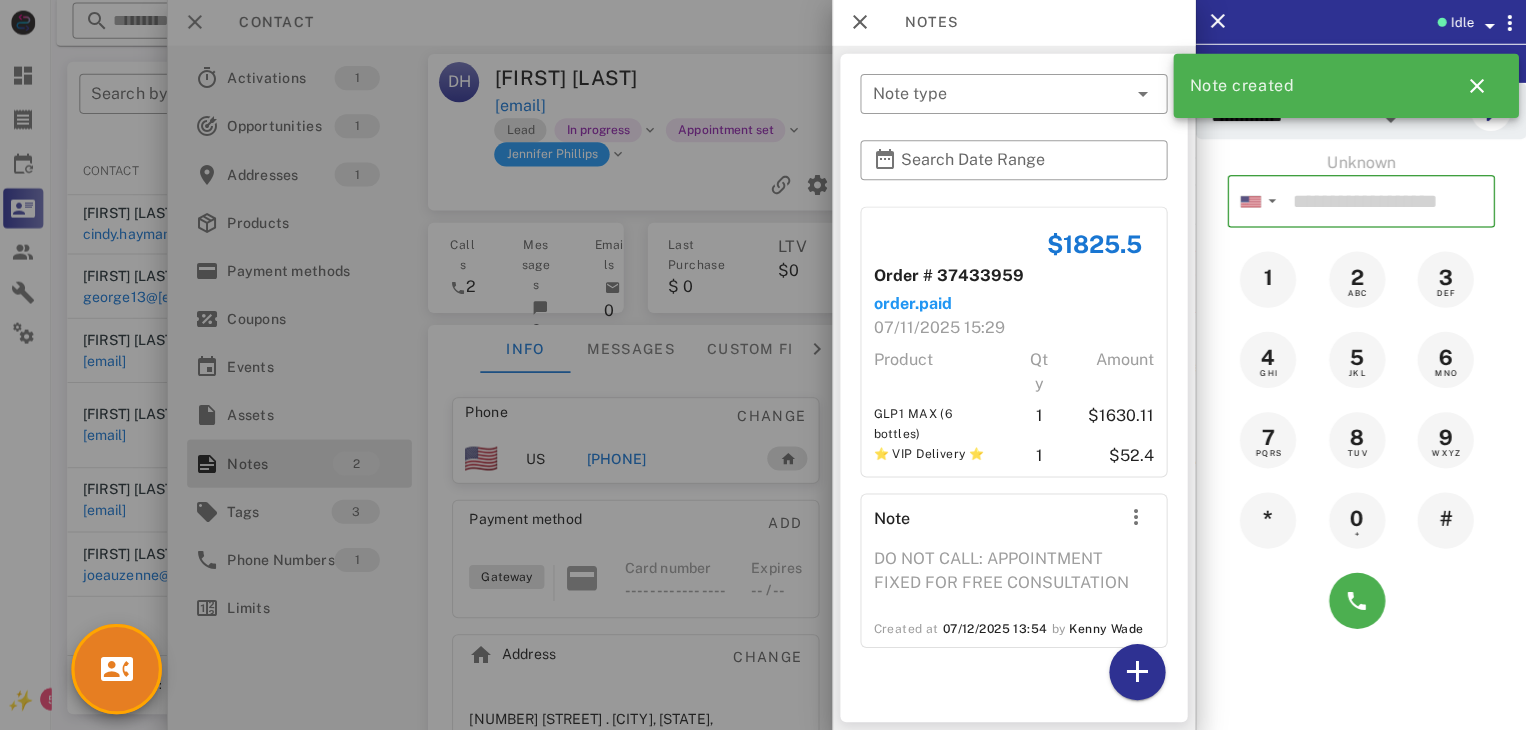 click at bounding box center (763, 365) 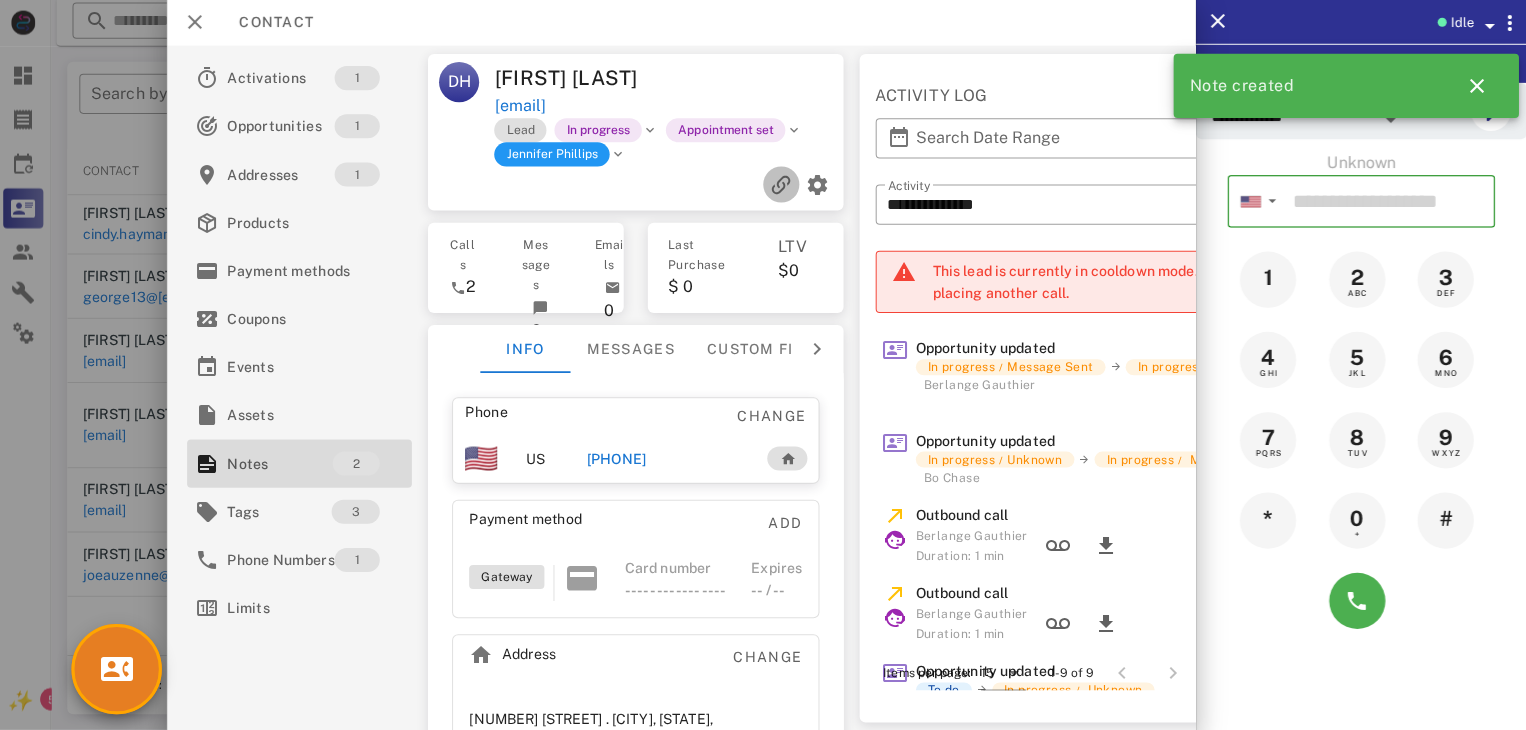 click at bounding box center [783, 186] 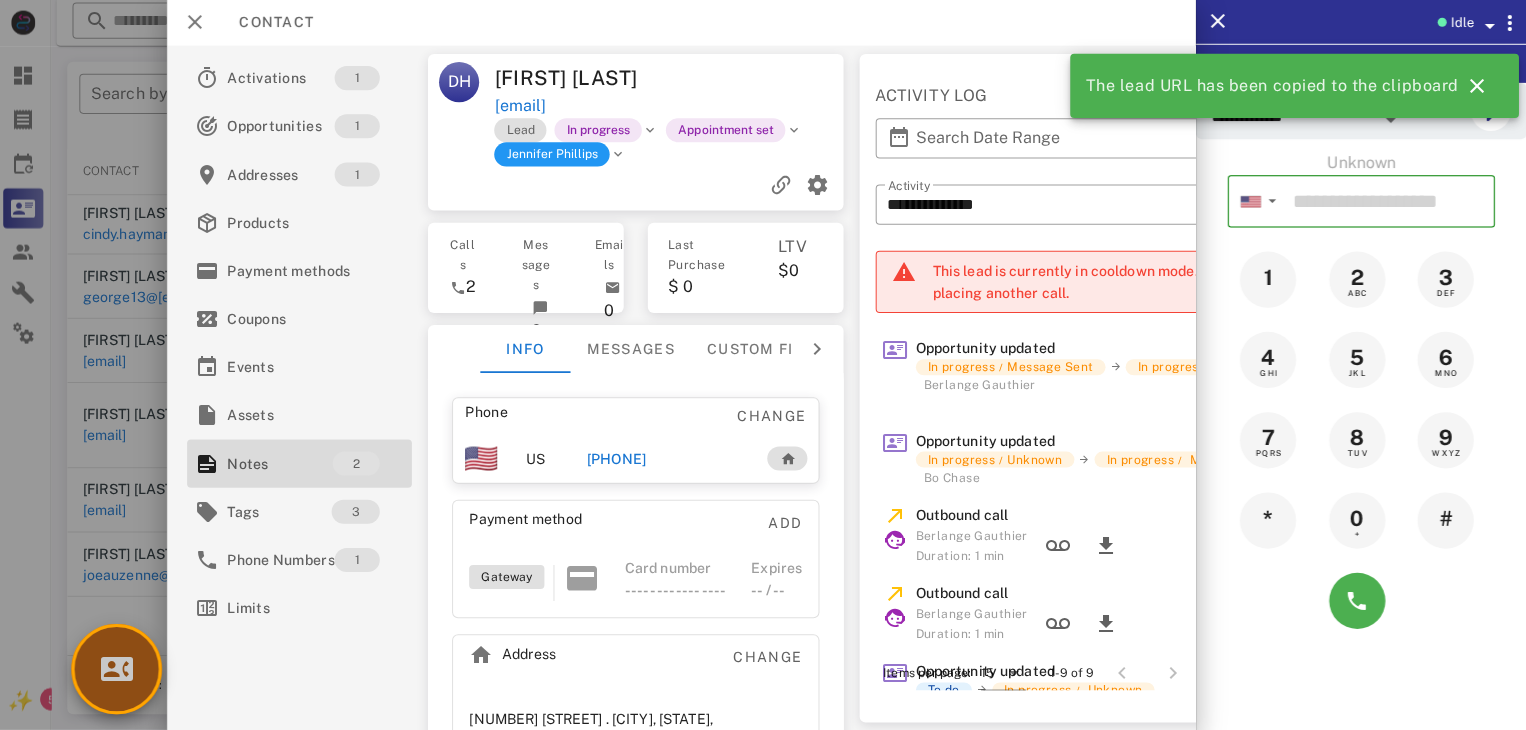 click at bounding box center (121, 669) 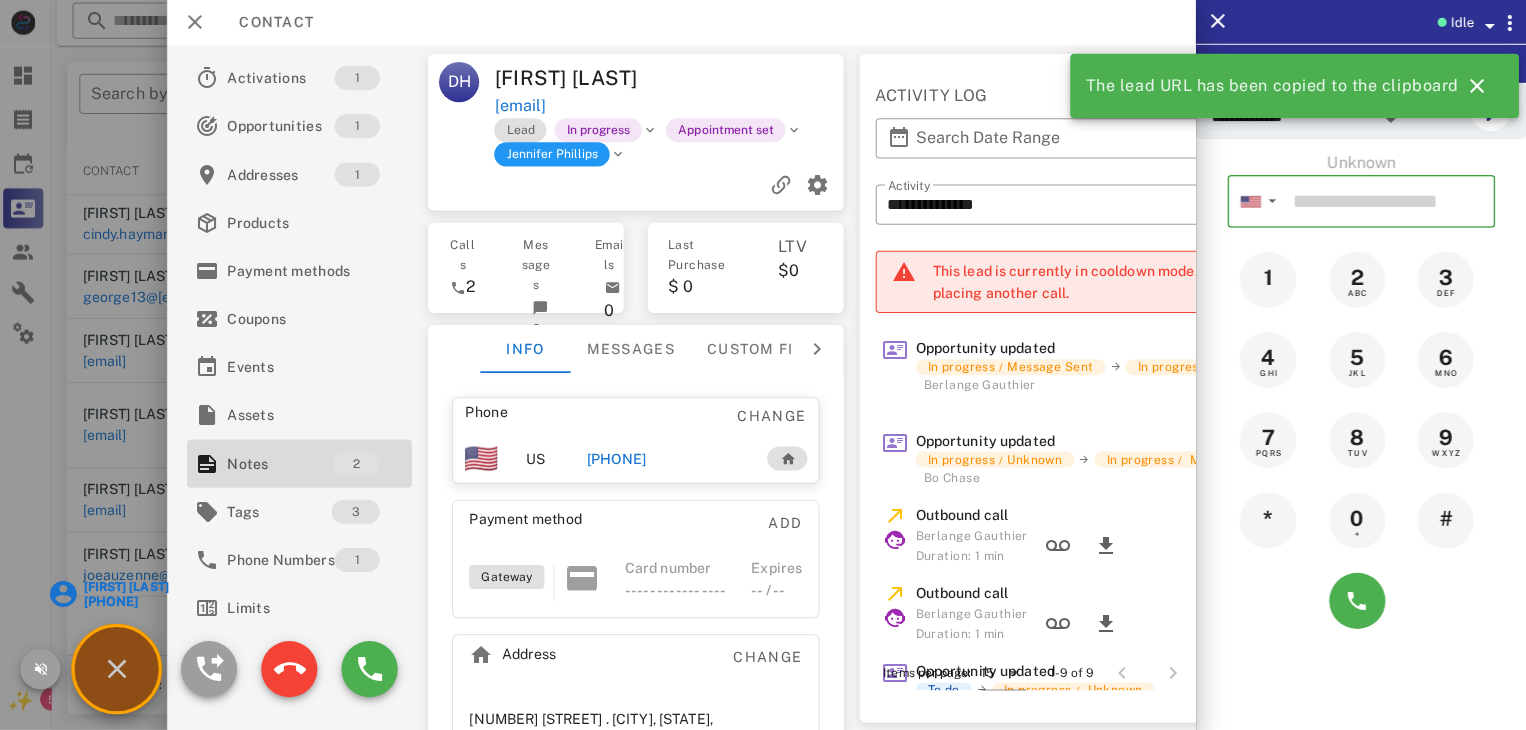click on "Linda Veach" at bounding box center (129, 587) 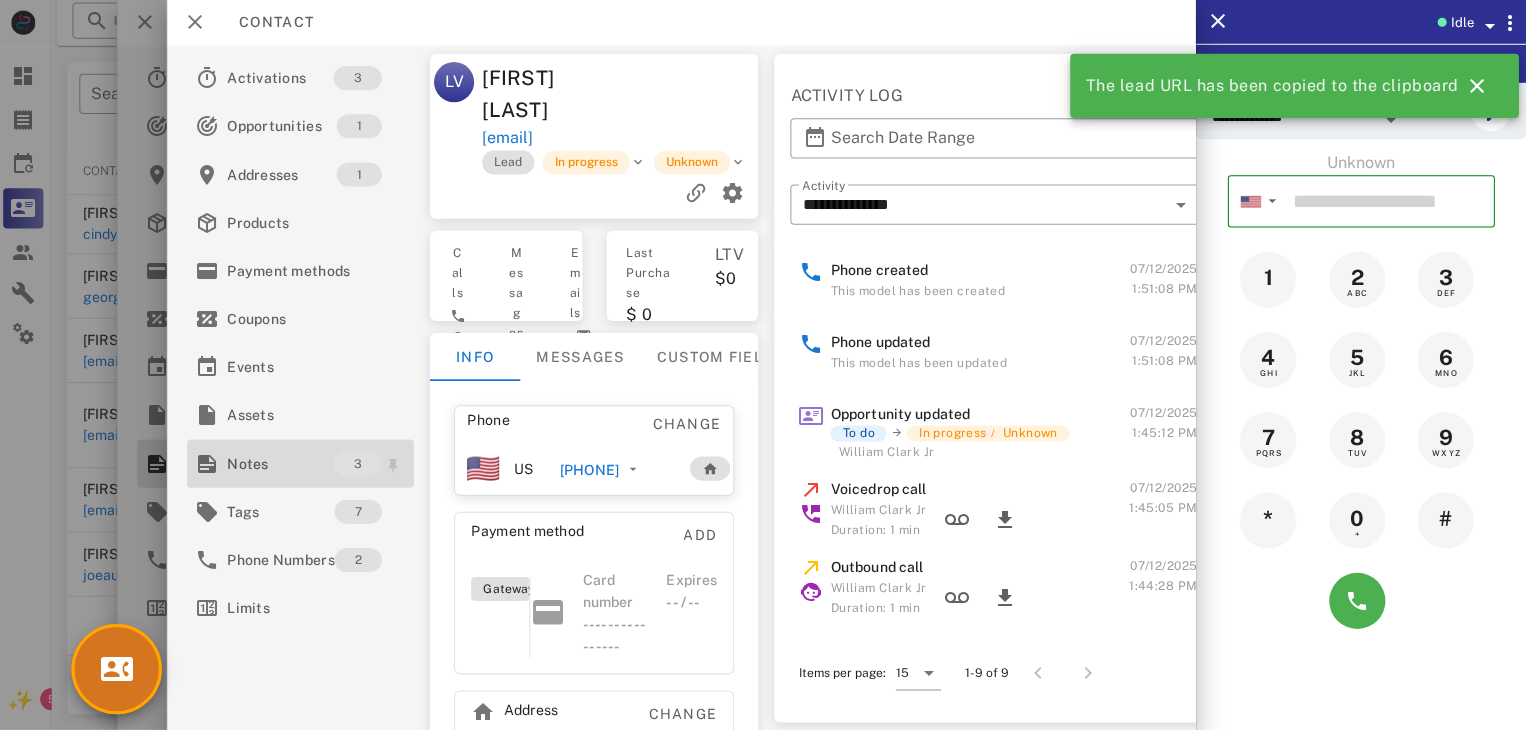 click on "Notes" at bounding box center (284, 464) 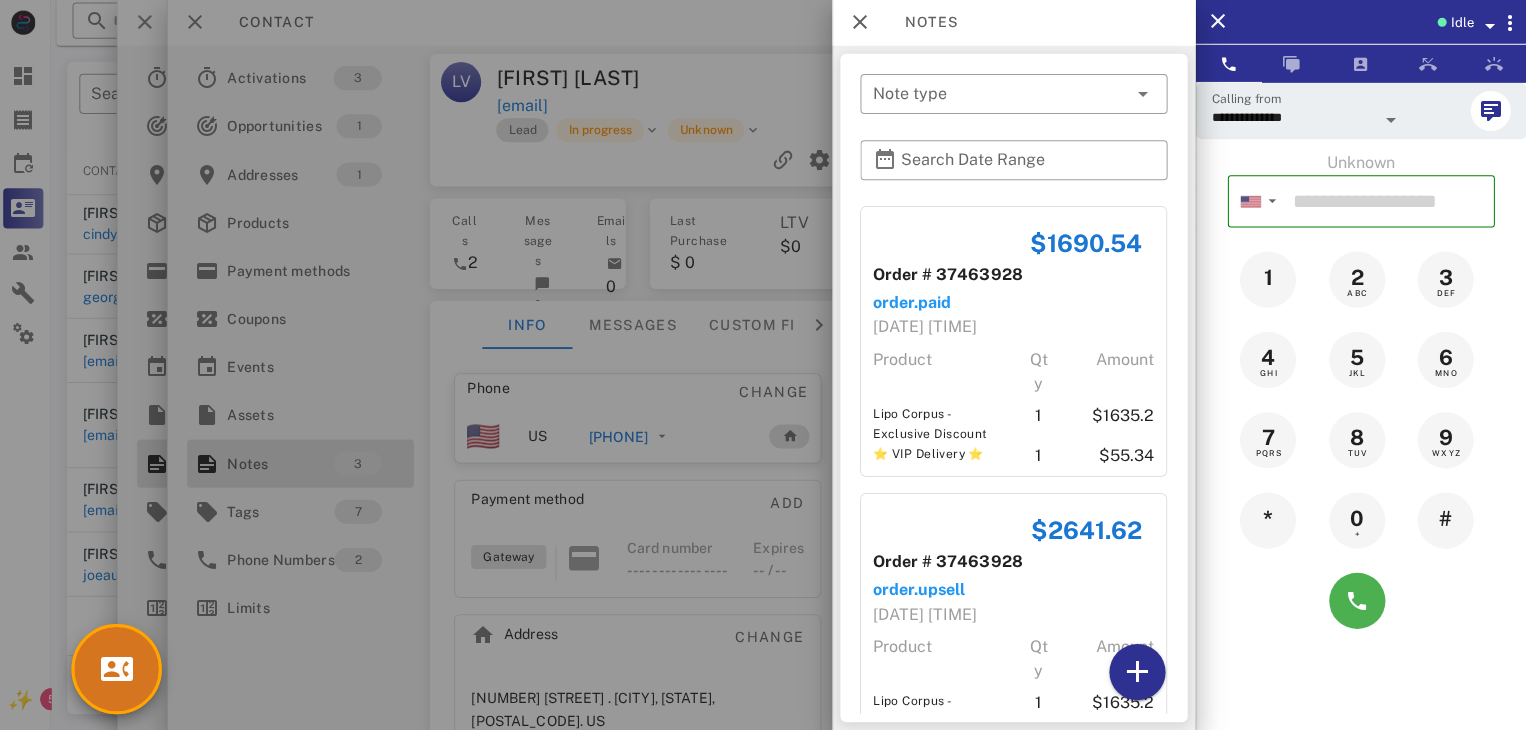 scroll, scrollTop: 284, scrollLeft: 0, axis: vertical 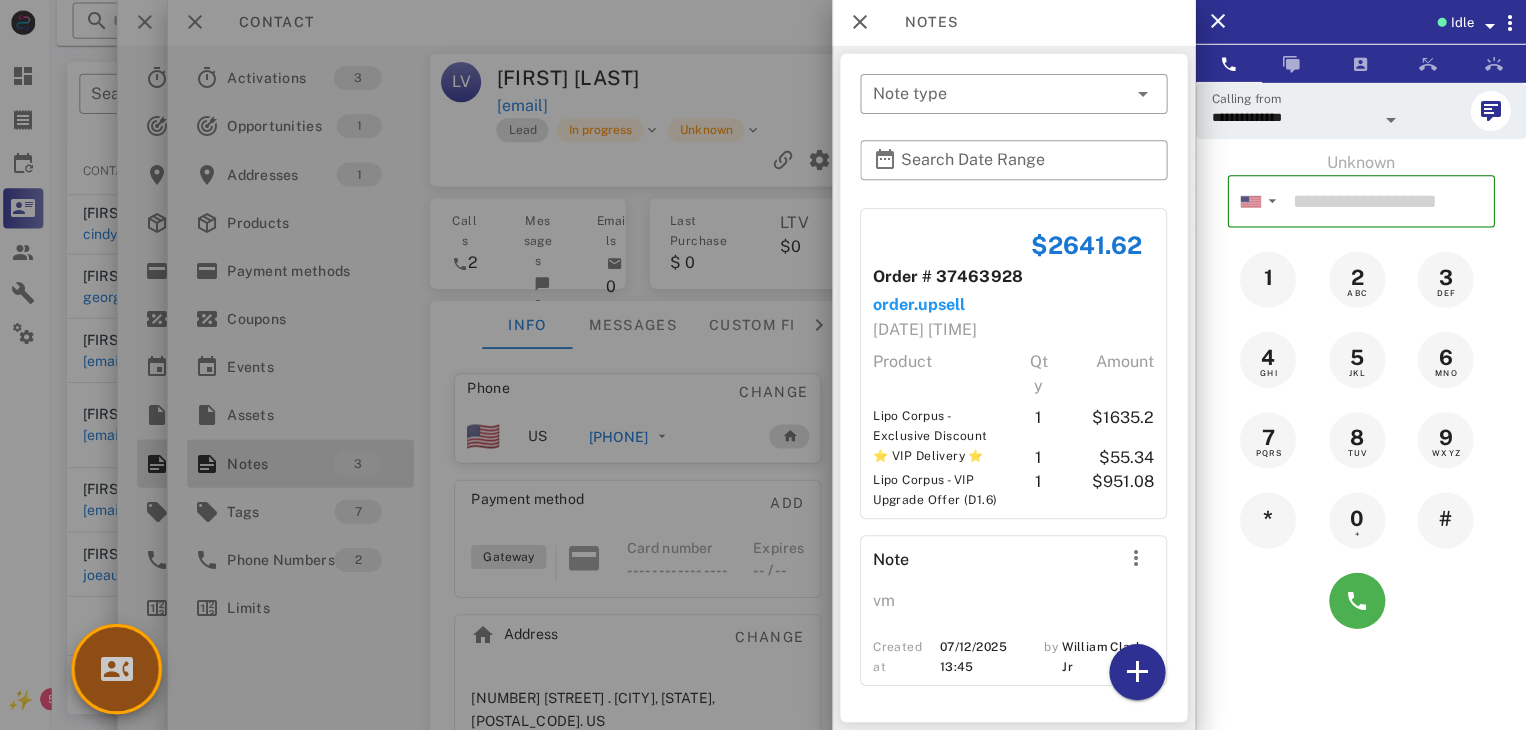 click at bounding box center [121, 669] 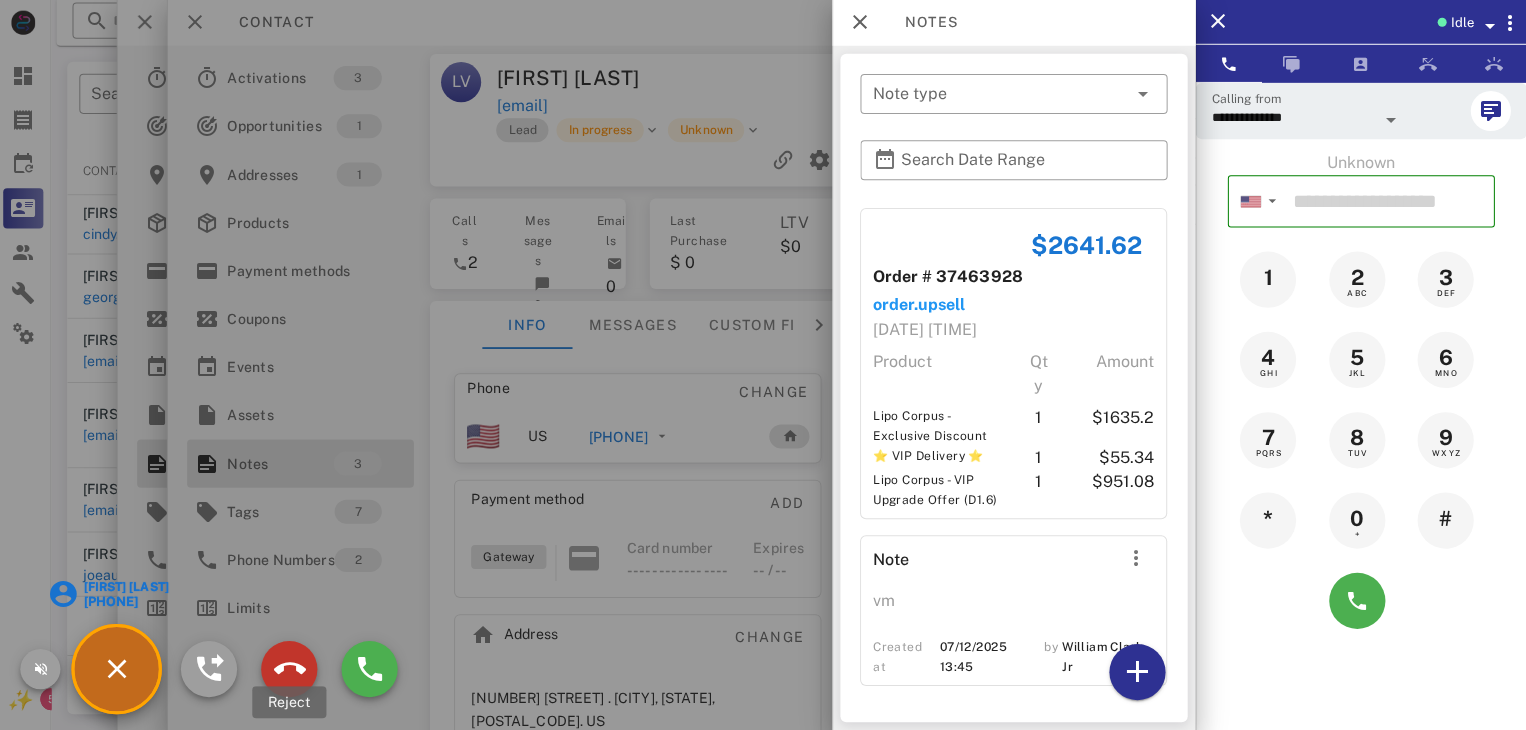 click at bounding box center (293, 669) 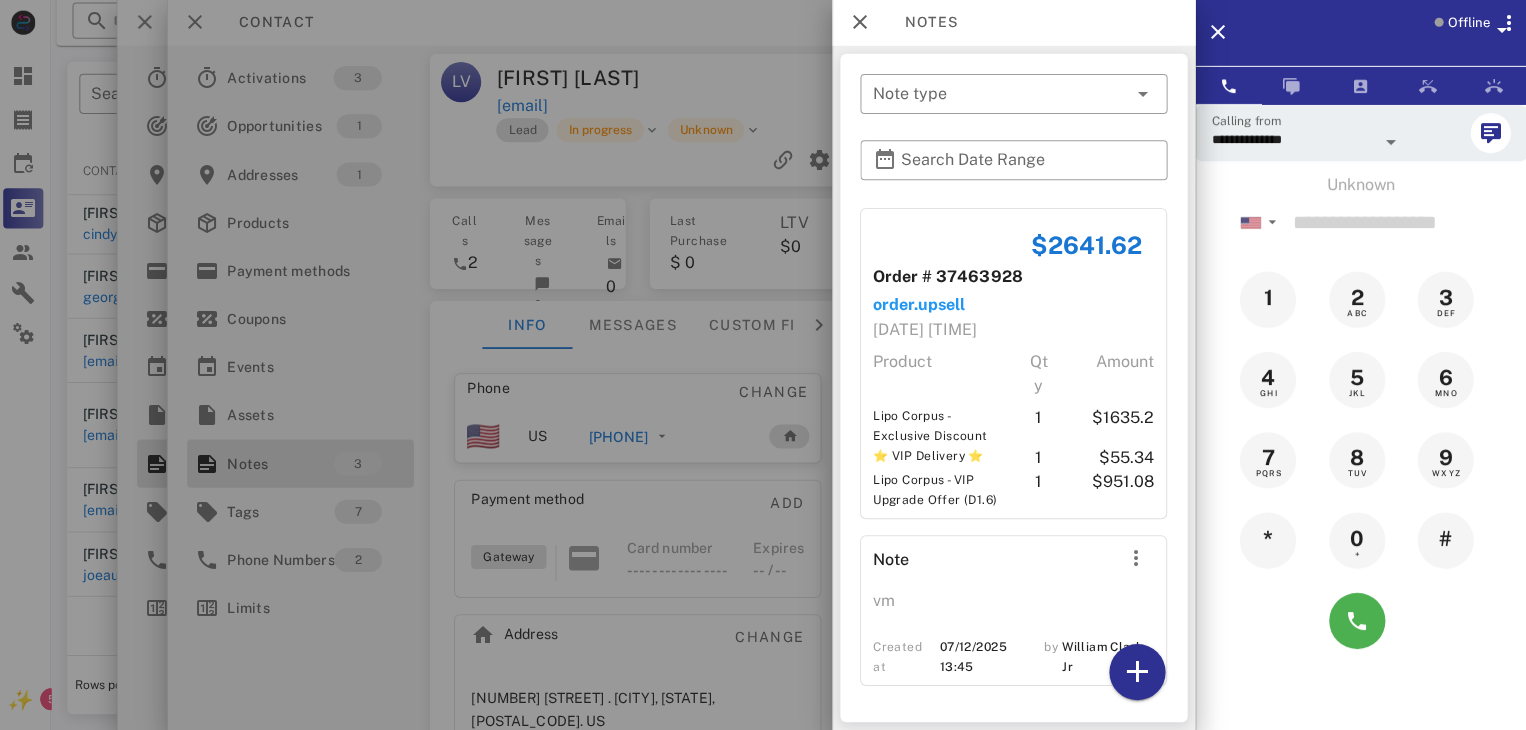 click at bounding box center (763, 365) 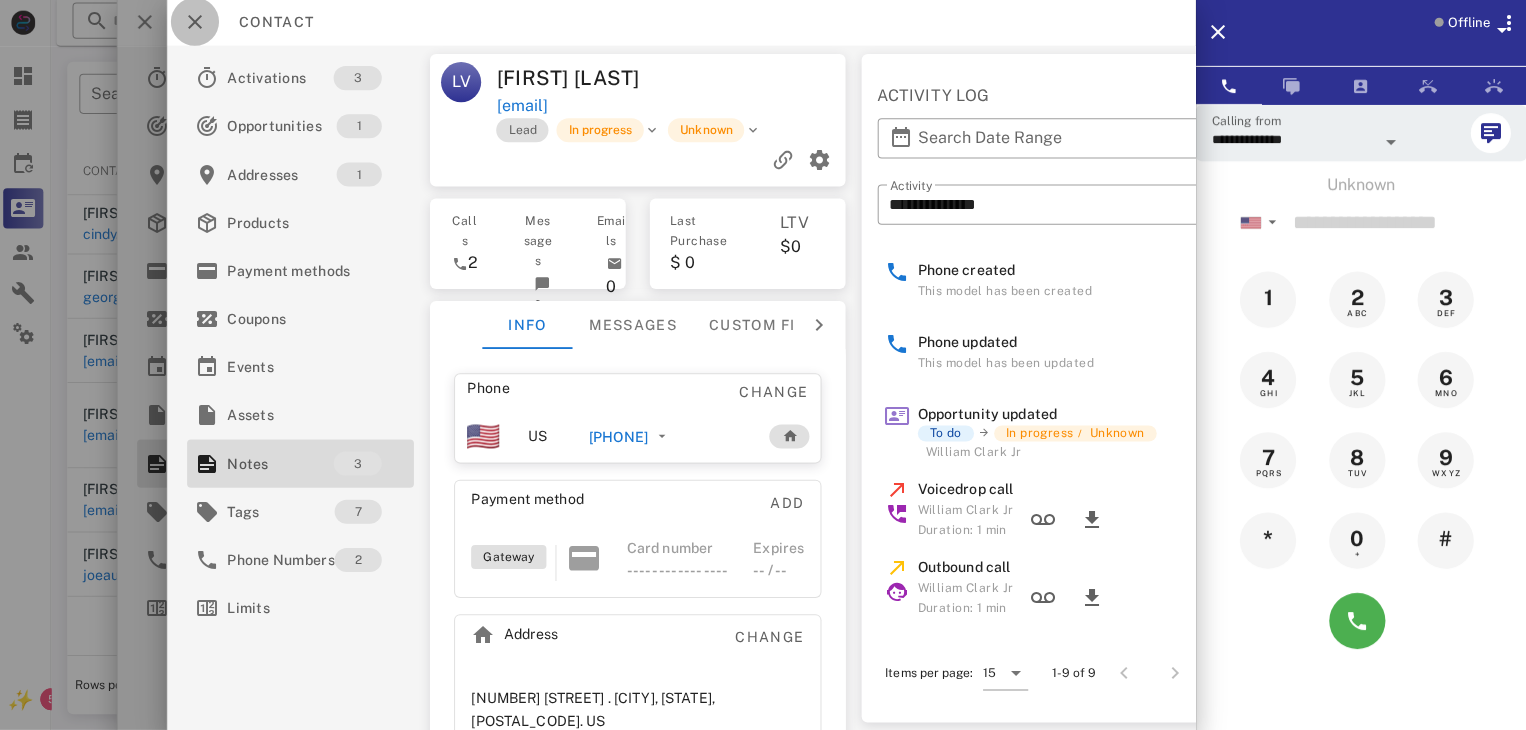 click at bounding box center [199, 24] 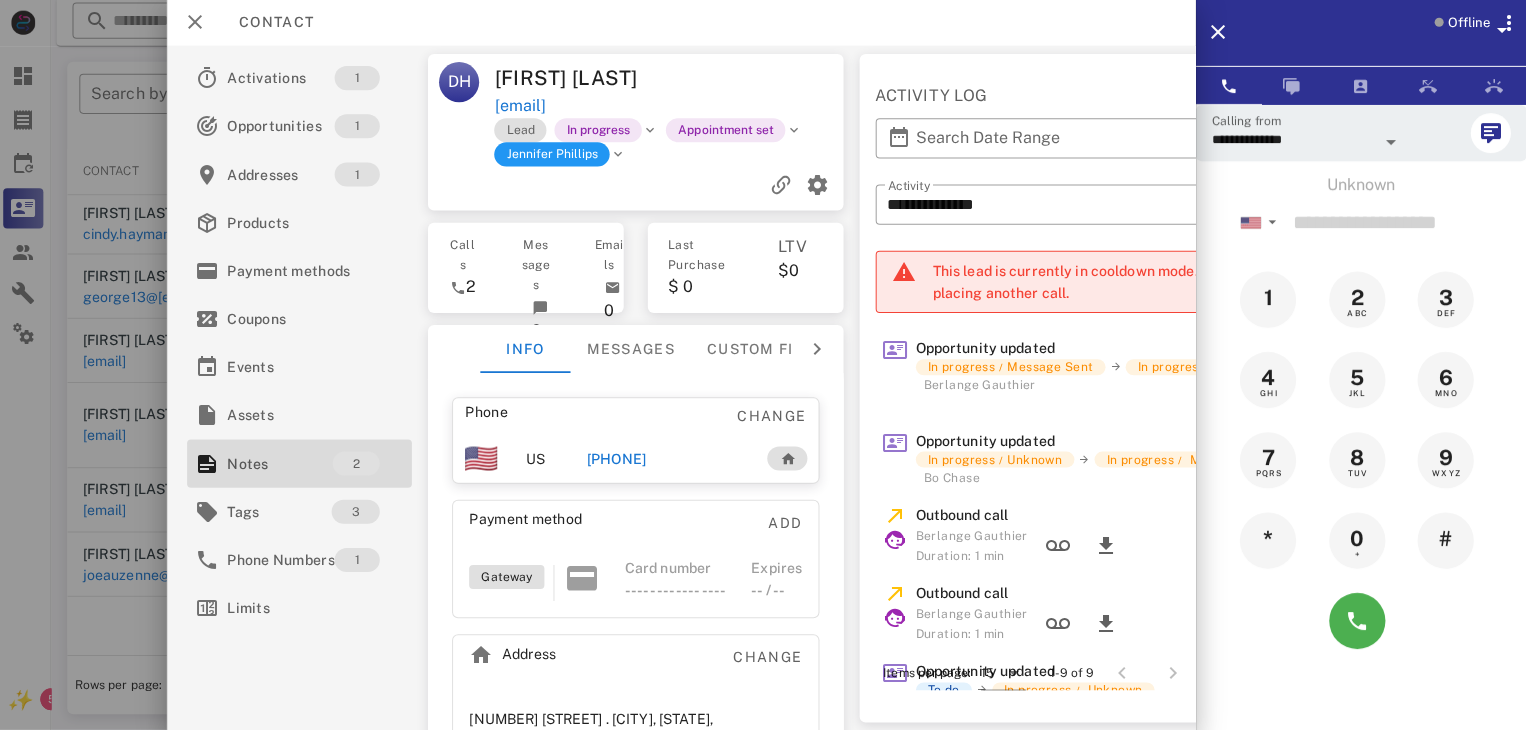 scroll, scrollTop: 88, scrollLeft: 0, axis: vertical 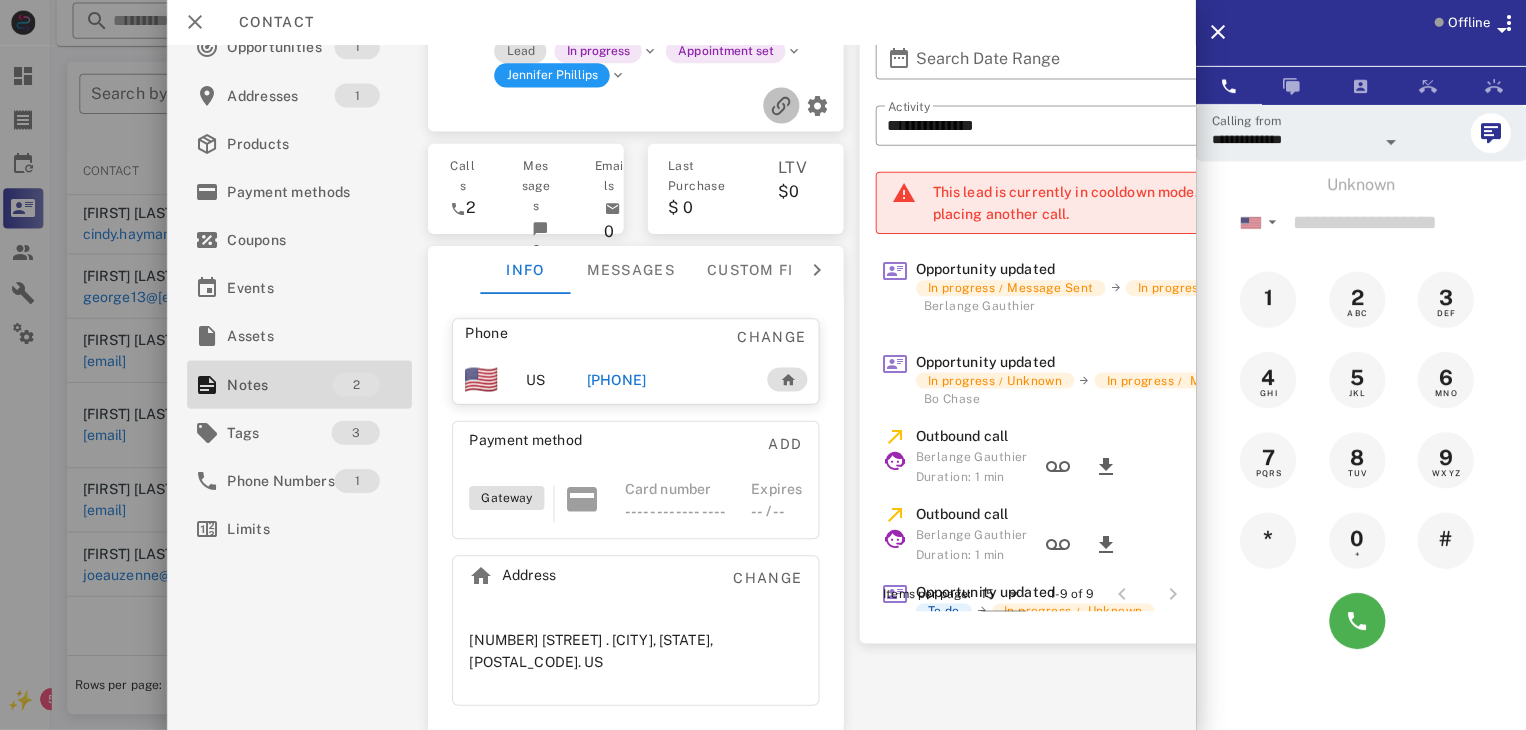 click at bounding box center [783, 108] 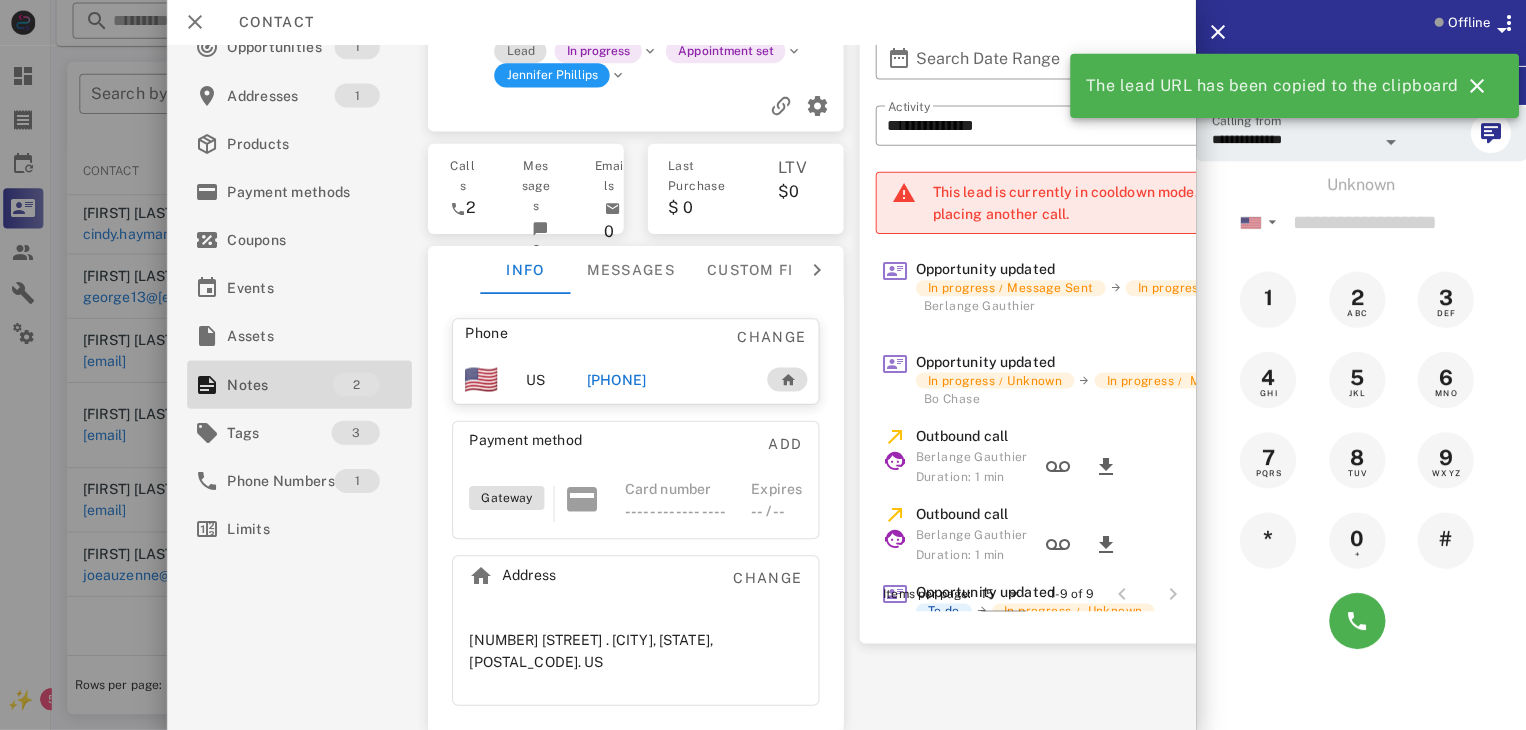 scroll, scrollTop: 0, scrollLeft: 0, axis: both 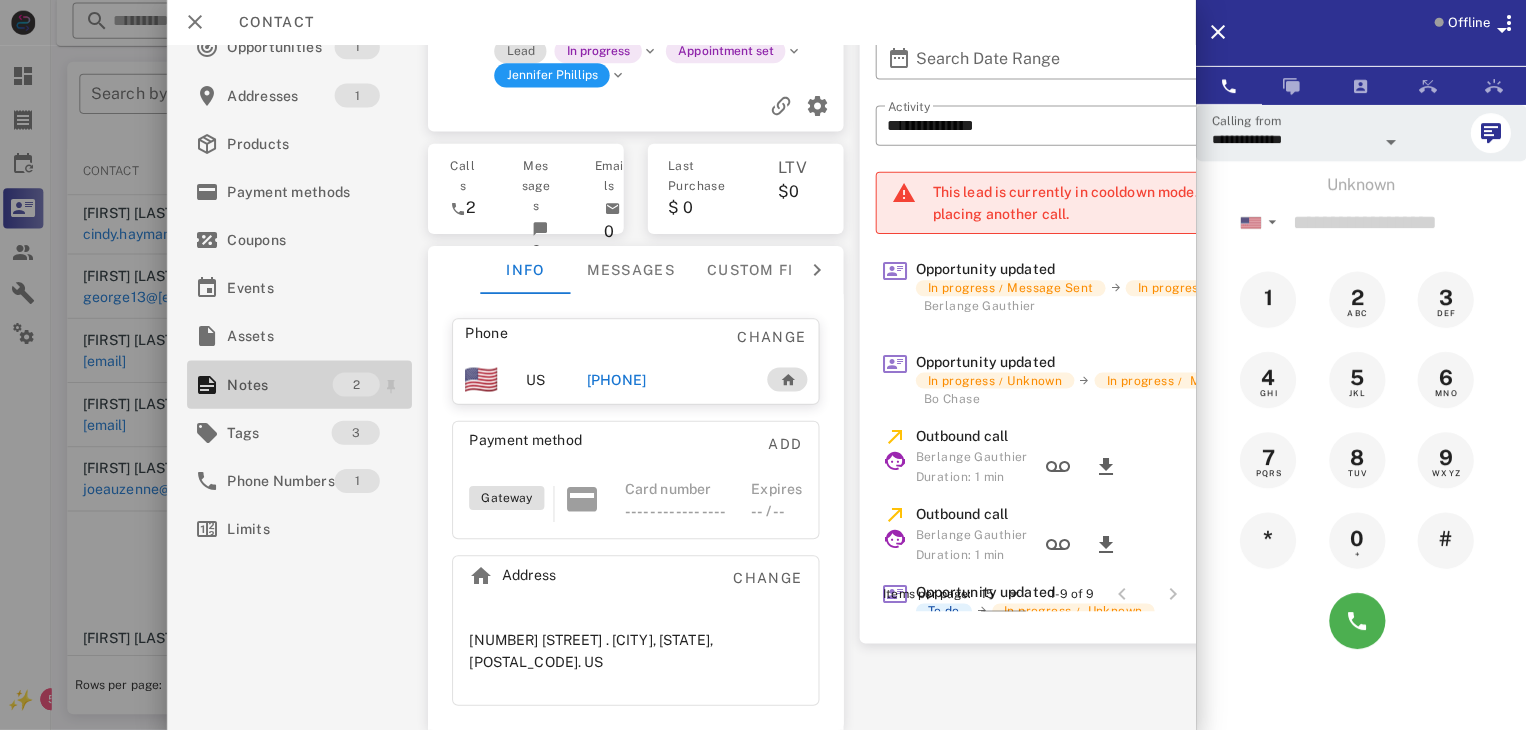 click on "Notes" at bounding box center (283, 386) 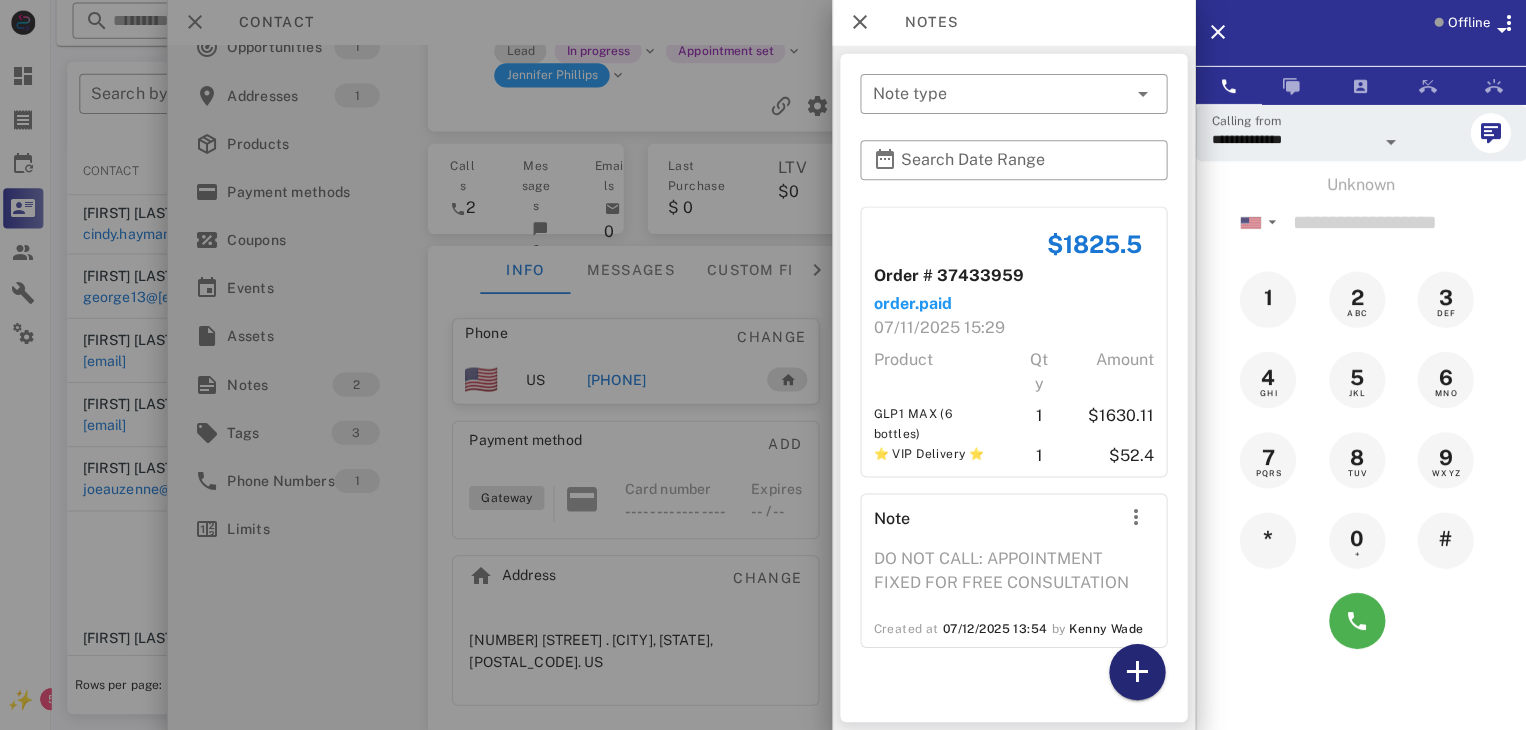 click at bounding box center [1138, 672] 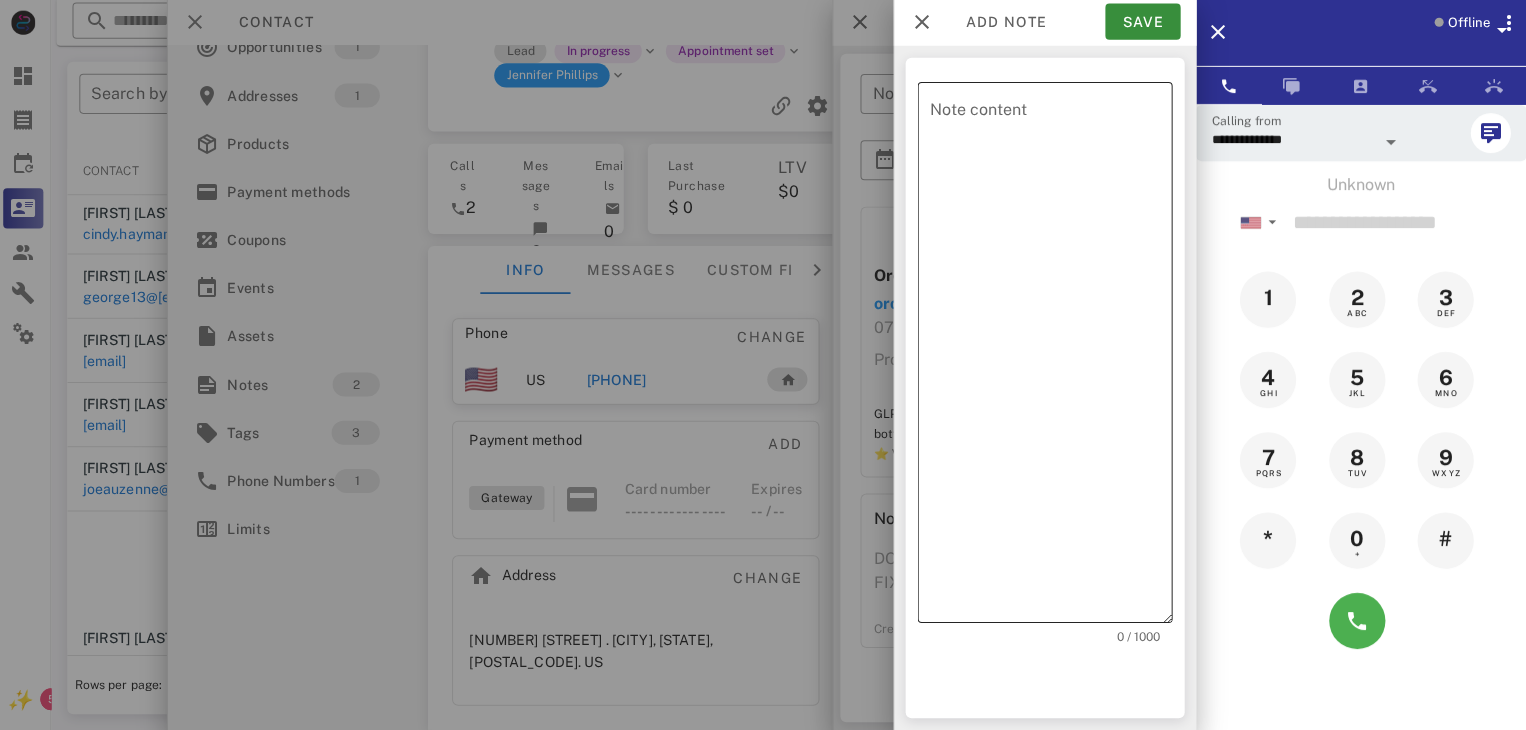 click on "Note content" at bounding box center (1052, 358) 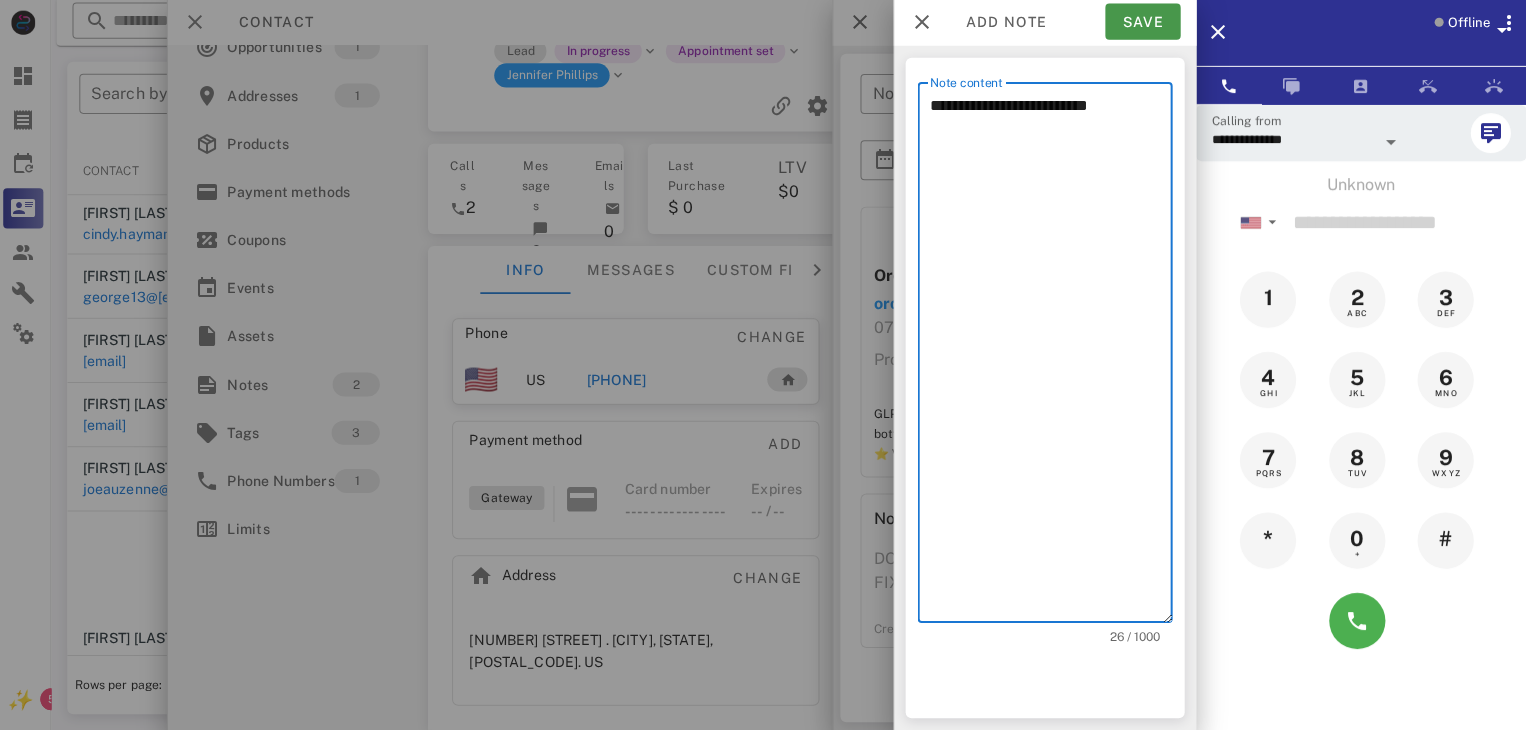 type on "**********" 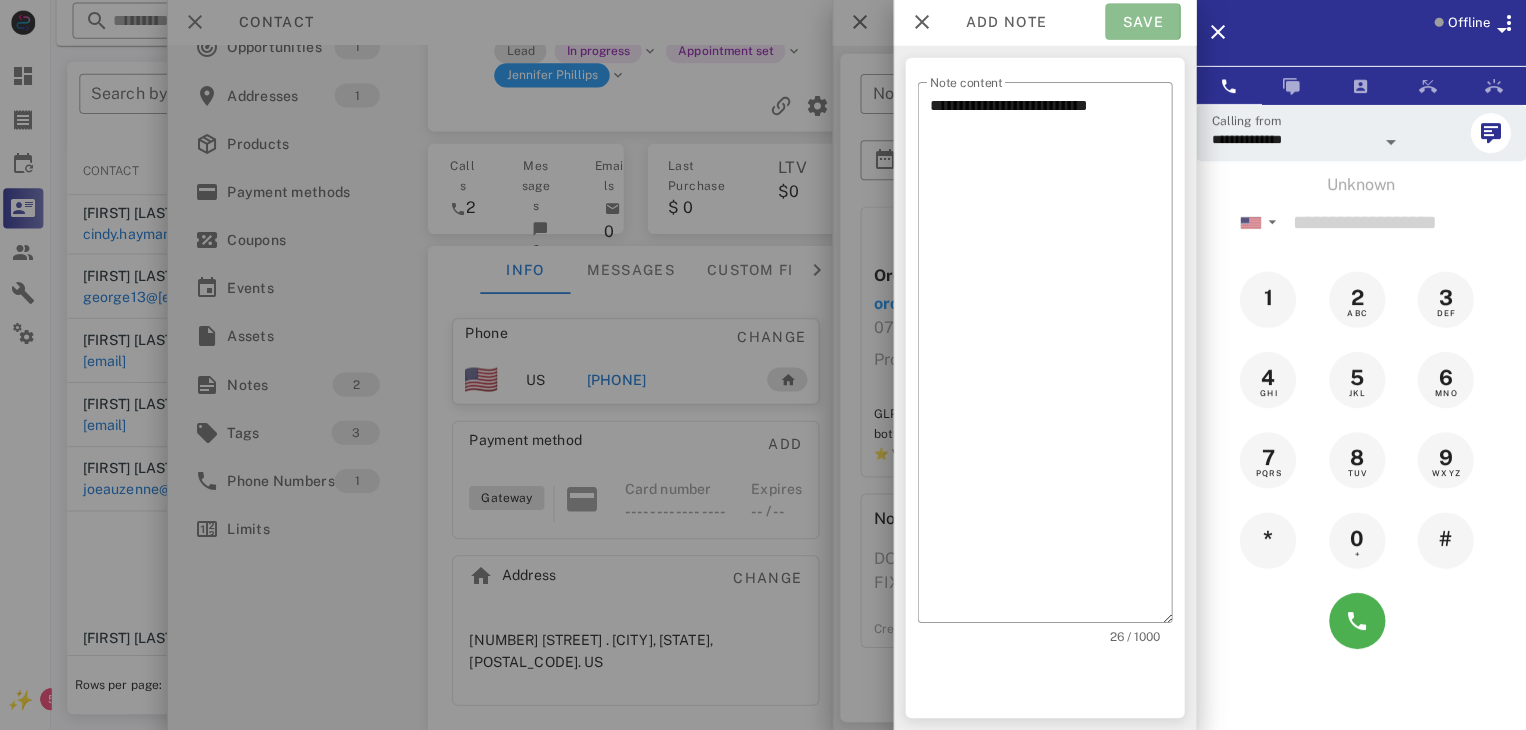 click on "Save" at bounding box center (1143, 24) 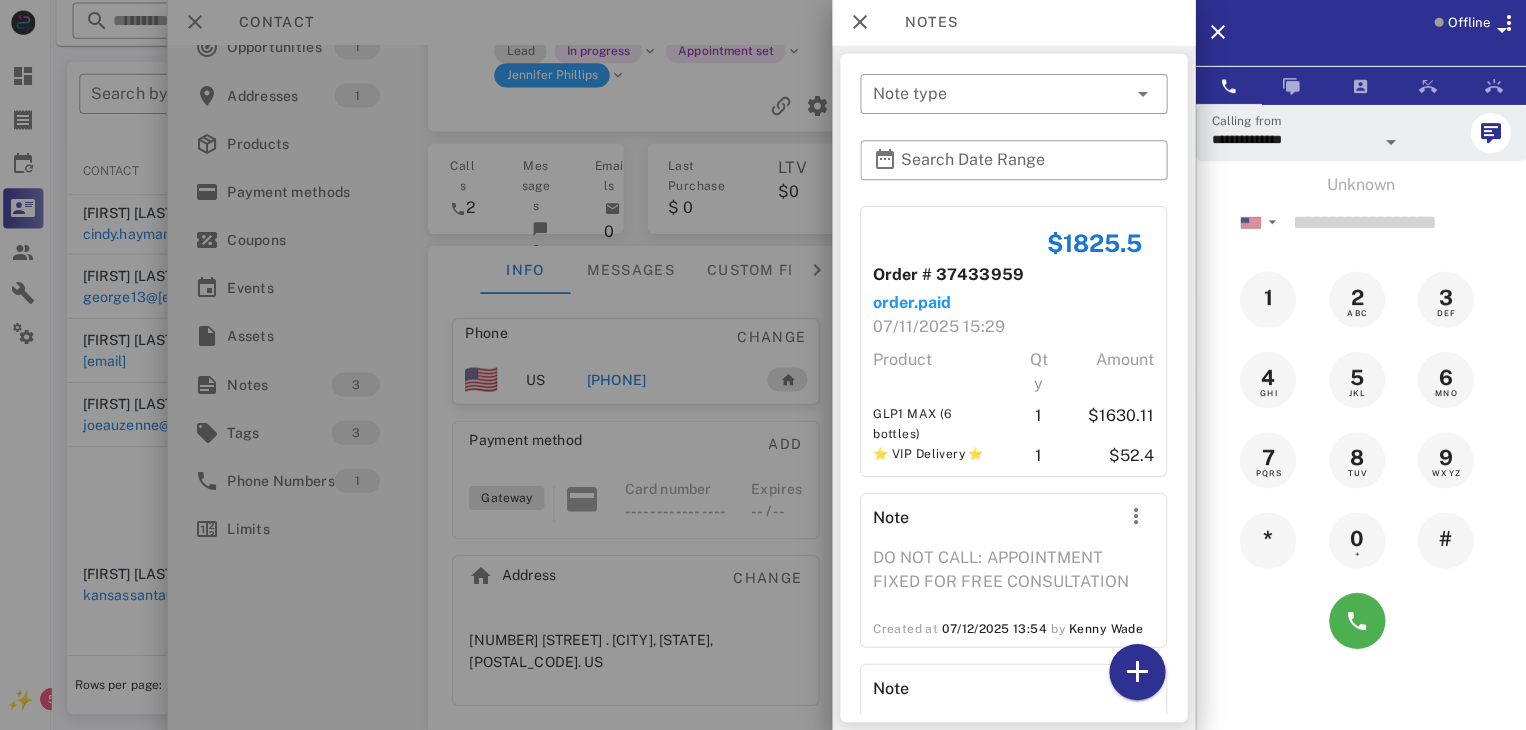 click at bounding box center [763, 365] 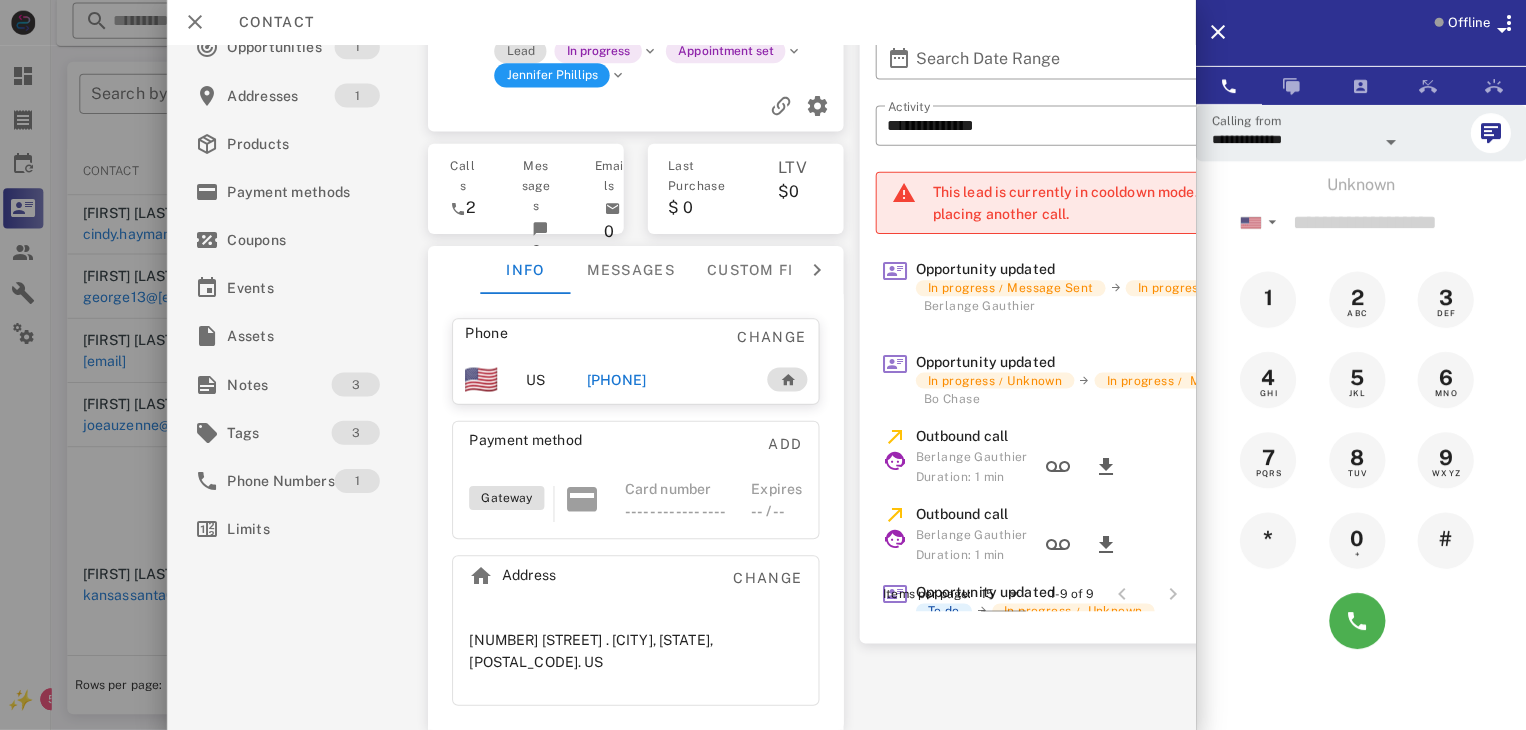 click at bounding box center (763, 365) 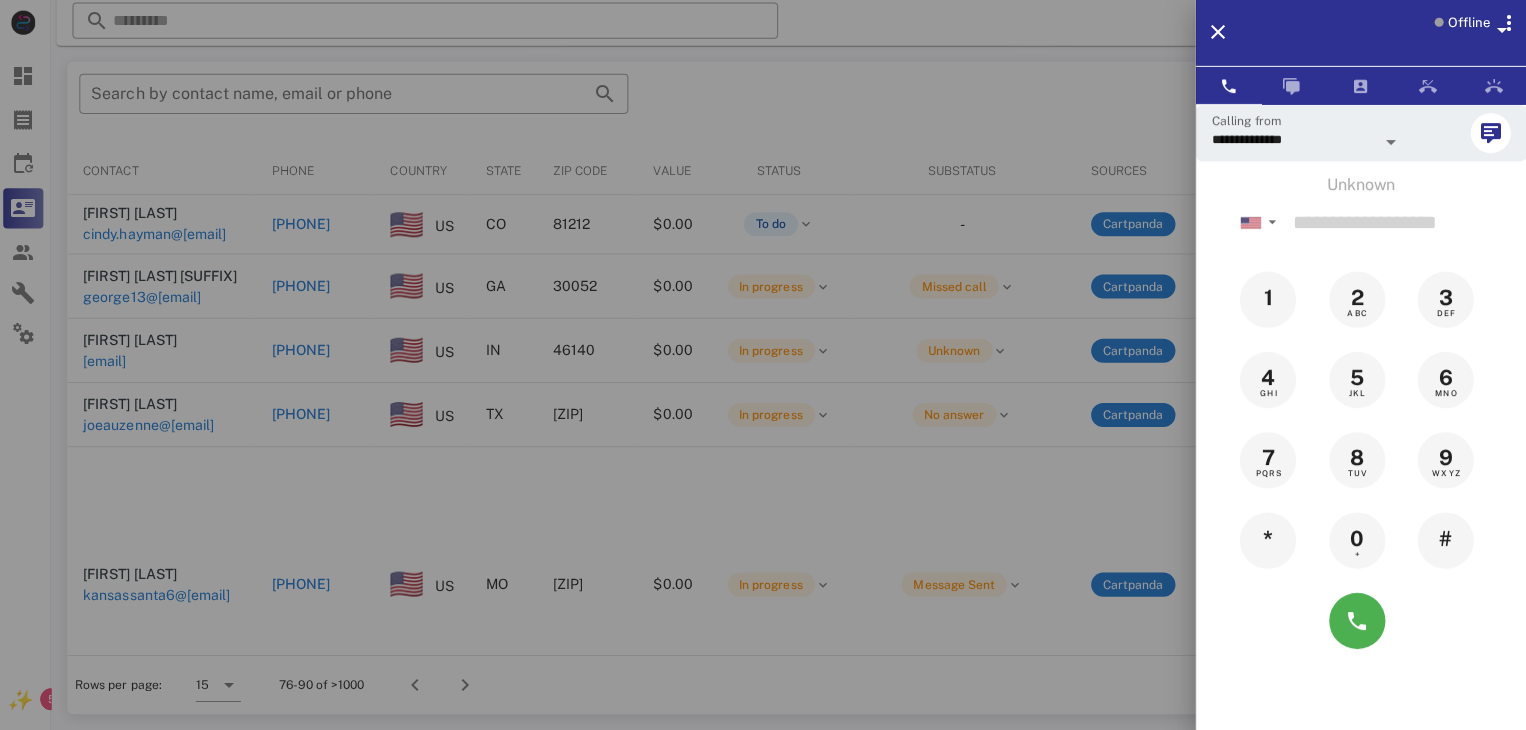 click at bounding box center (763, 365) 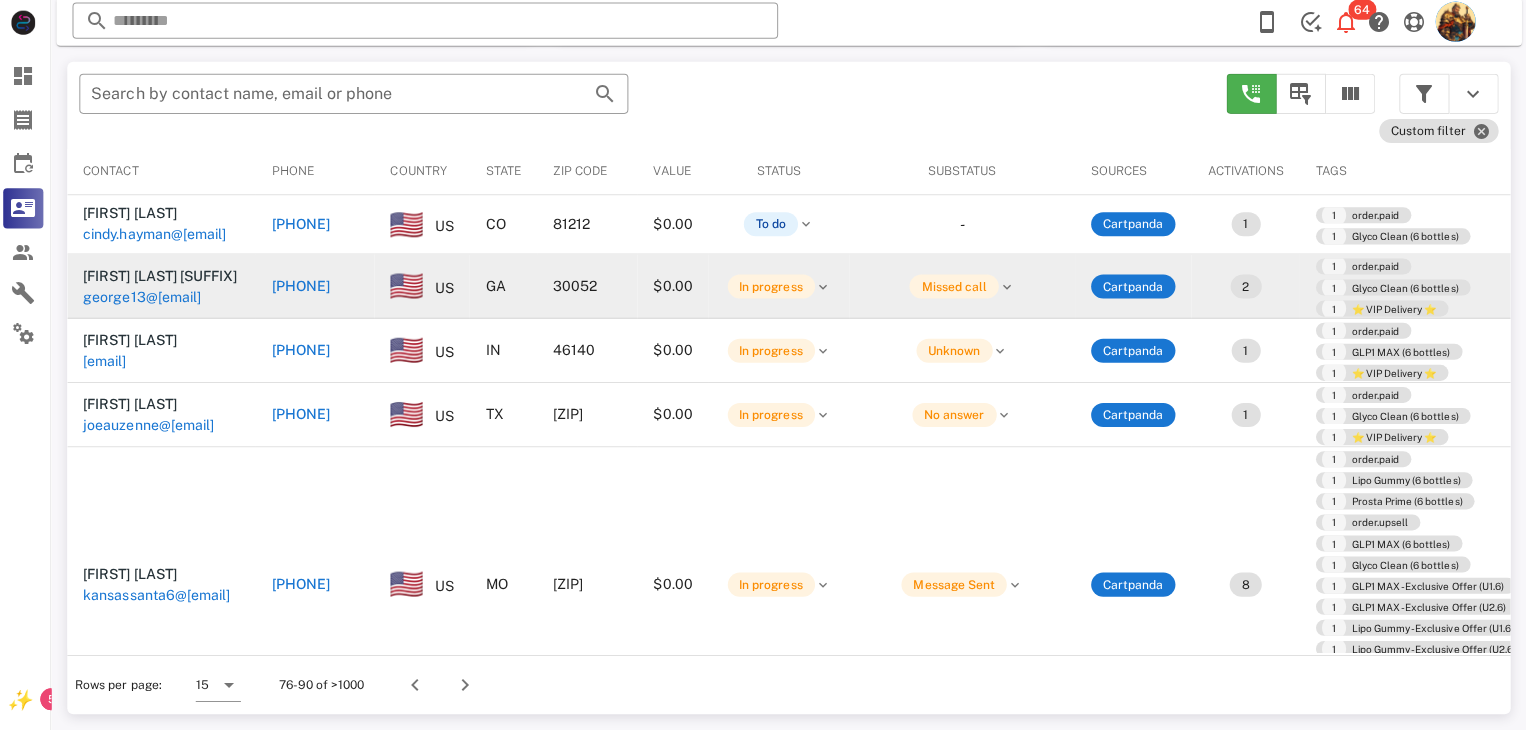 click on "george13@bellsouth.net" at bounding box center (146, 298) 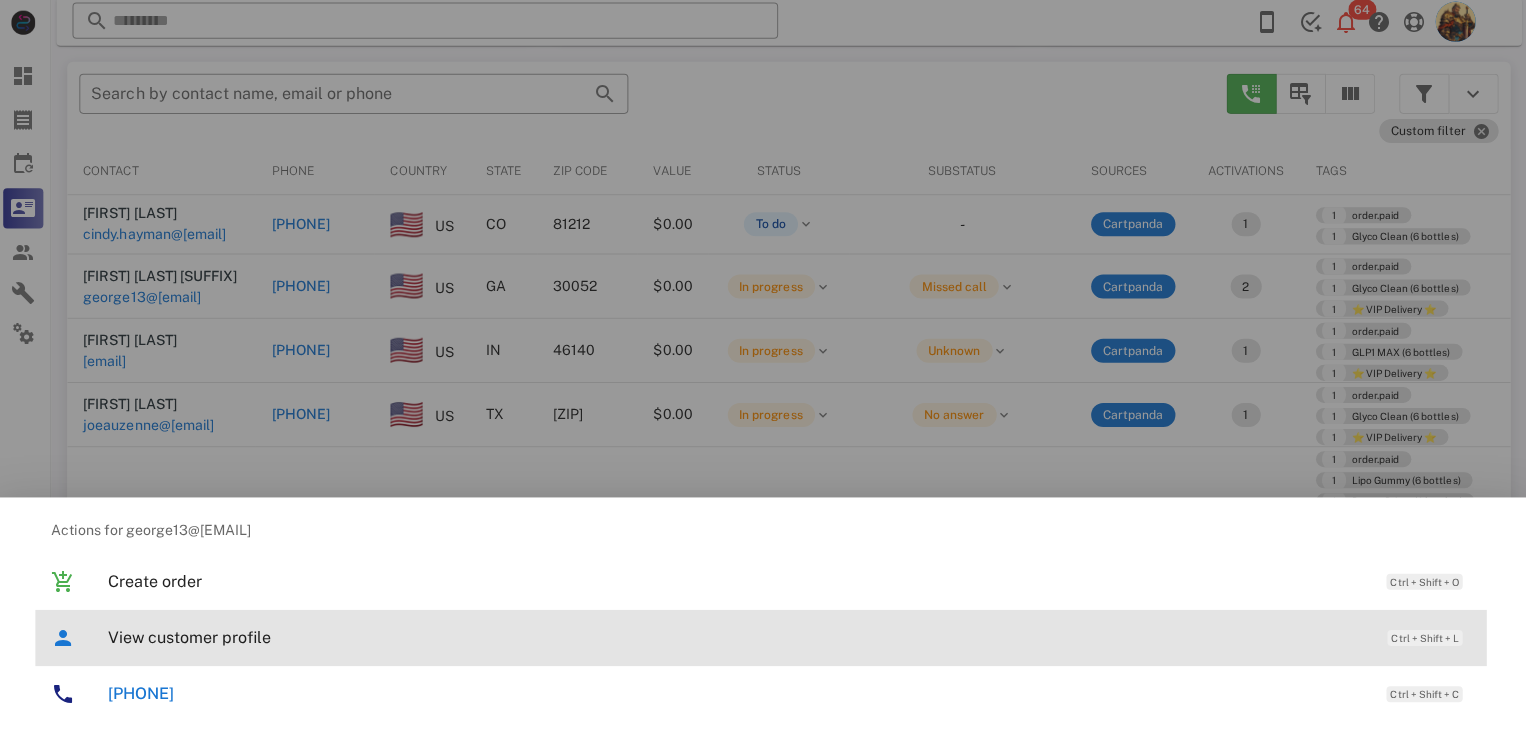 click on "View customer profile" at bounding box center [739, 637] 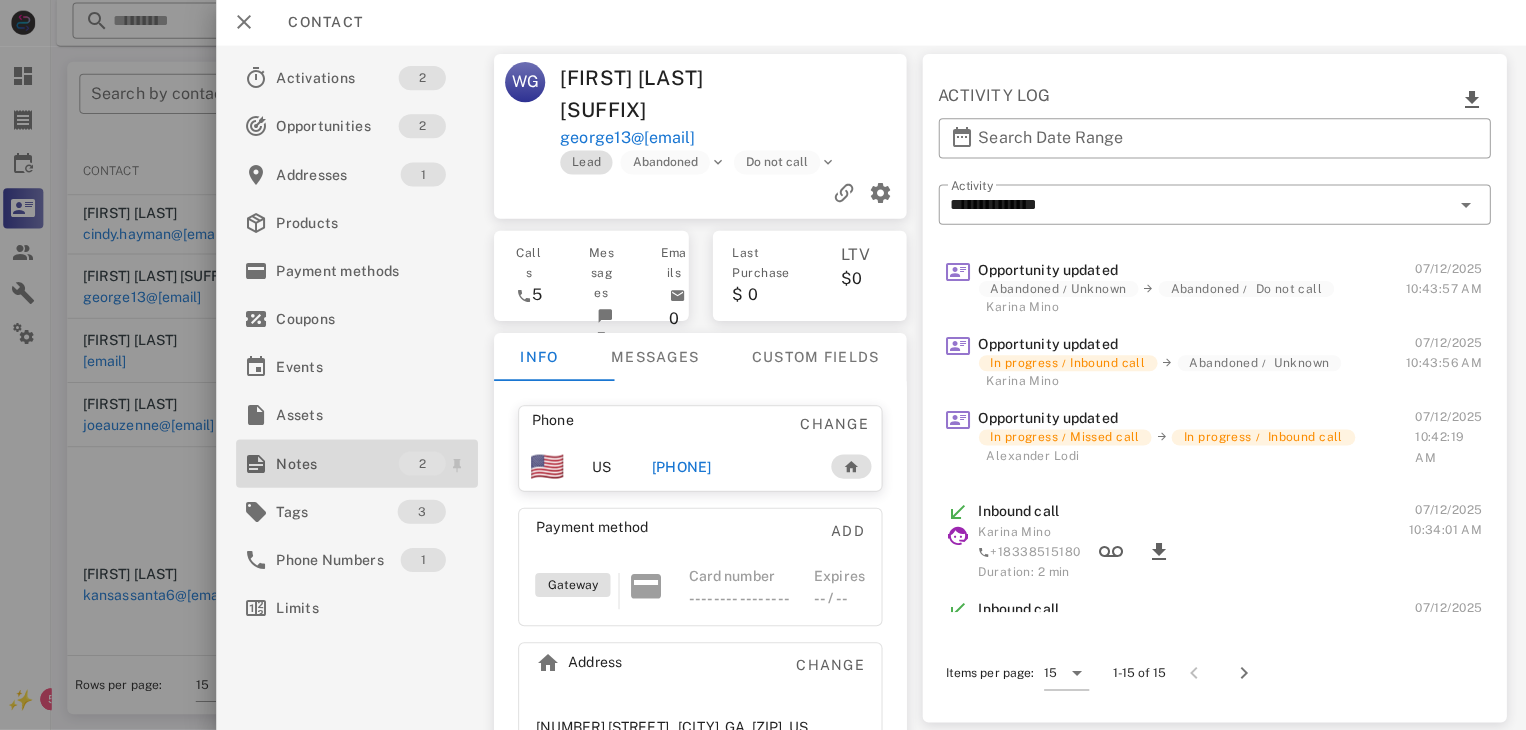 click on "Notes" at bounding box center [341, 464] 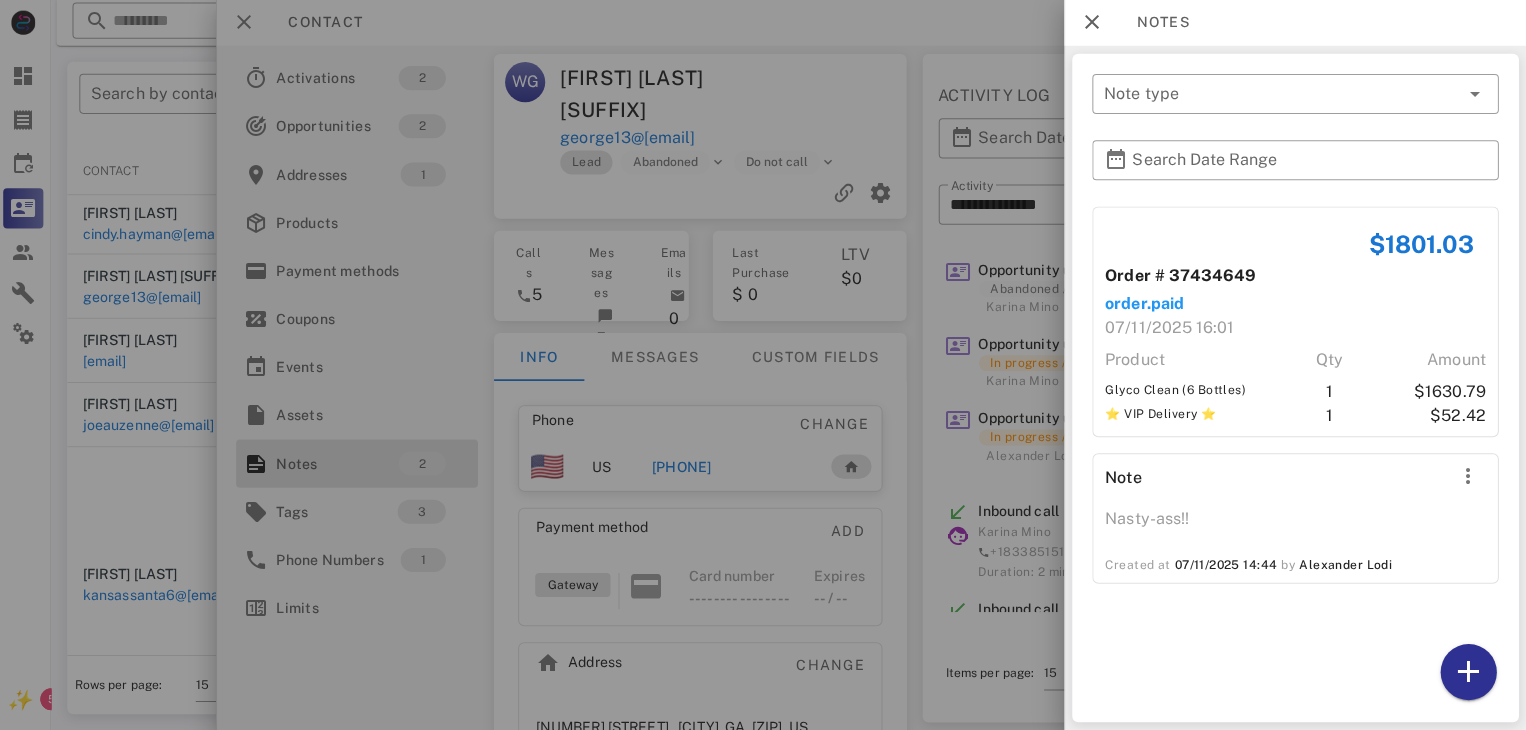 click at bounding box center (763, 365) 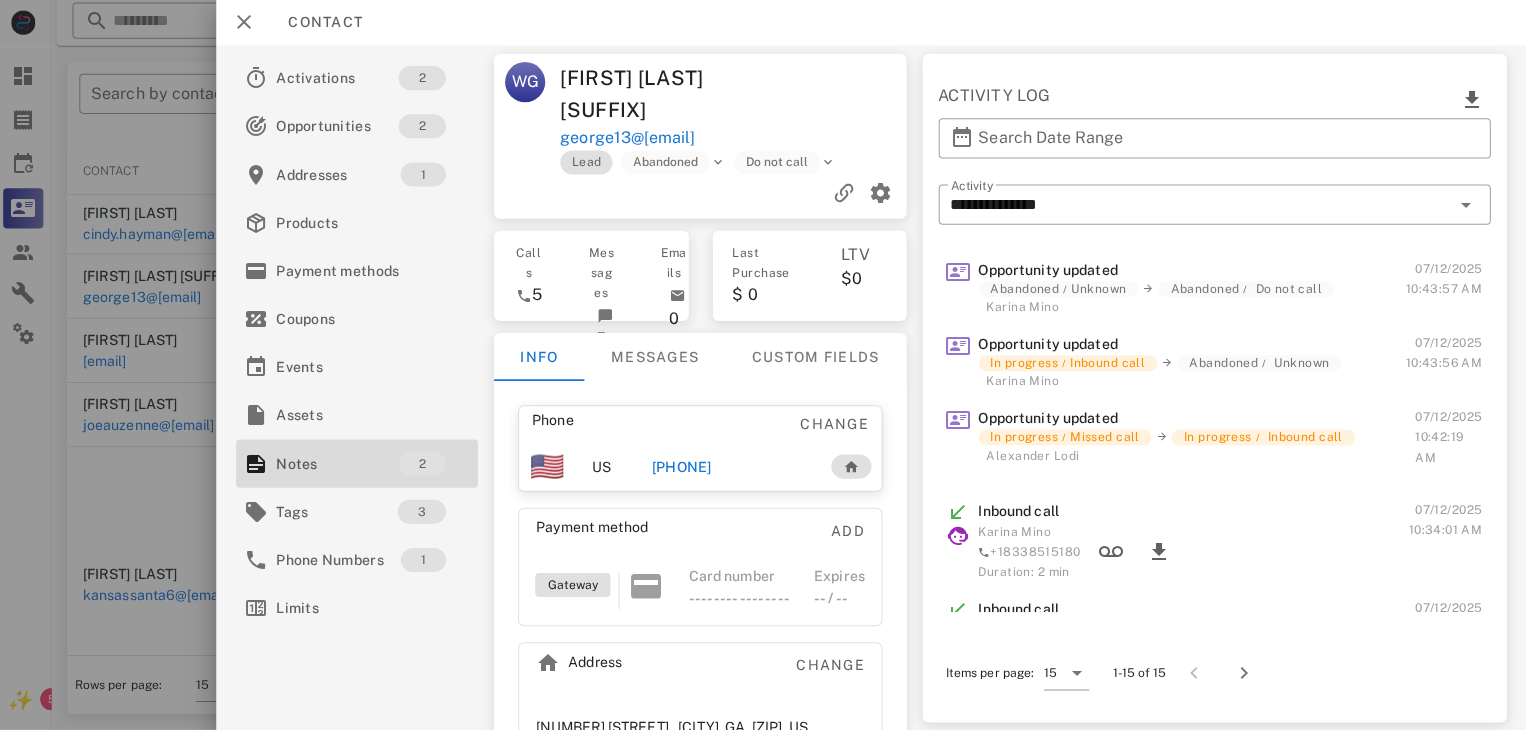 click at bounding box center [763, 365] 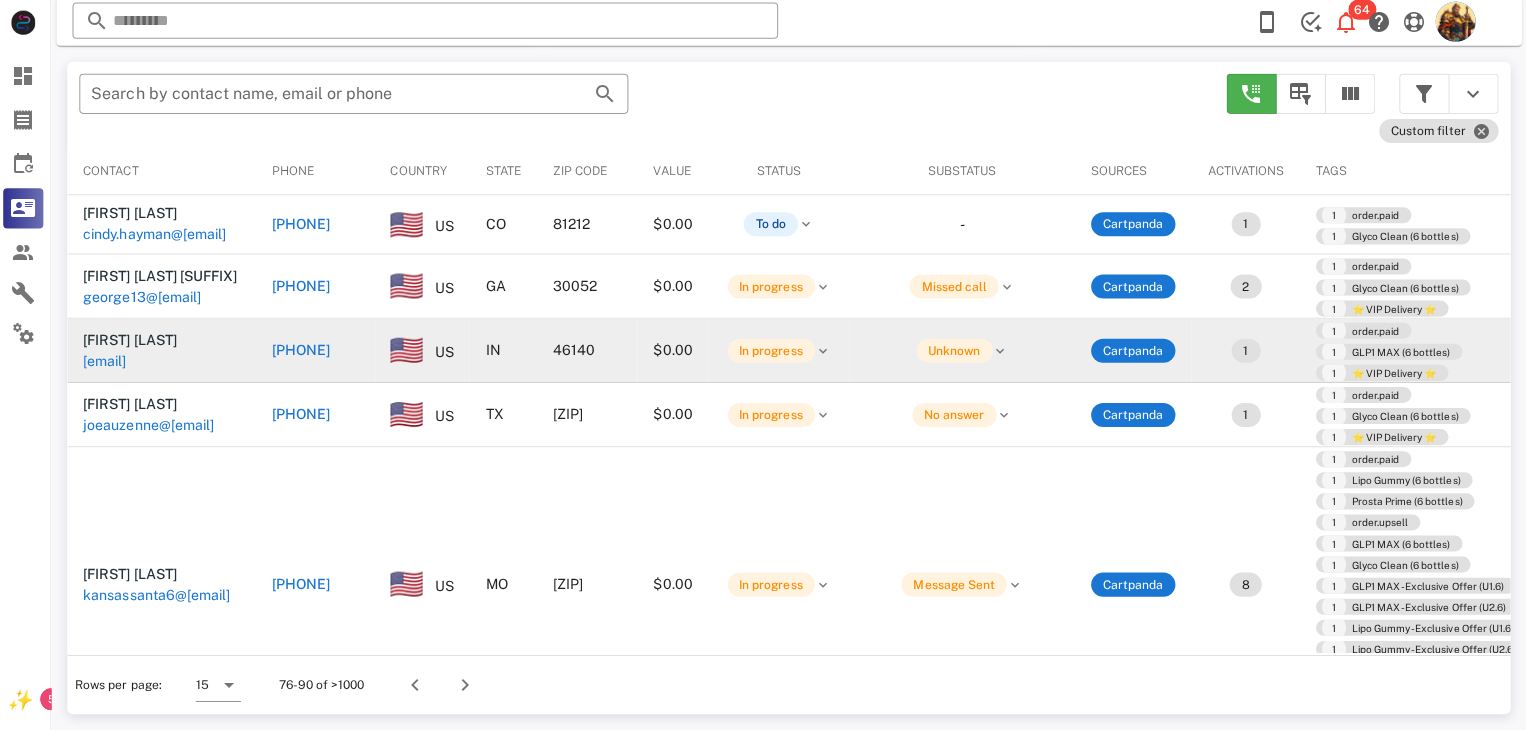 click on "larry.gallet@gmail.com" at bounding box center [109, 362] 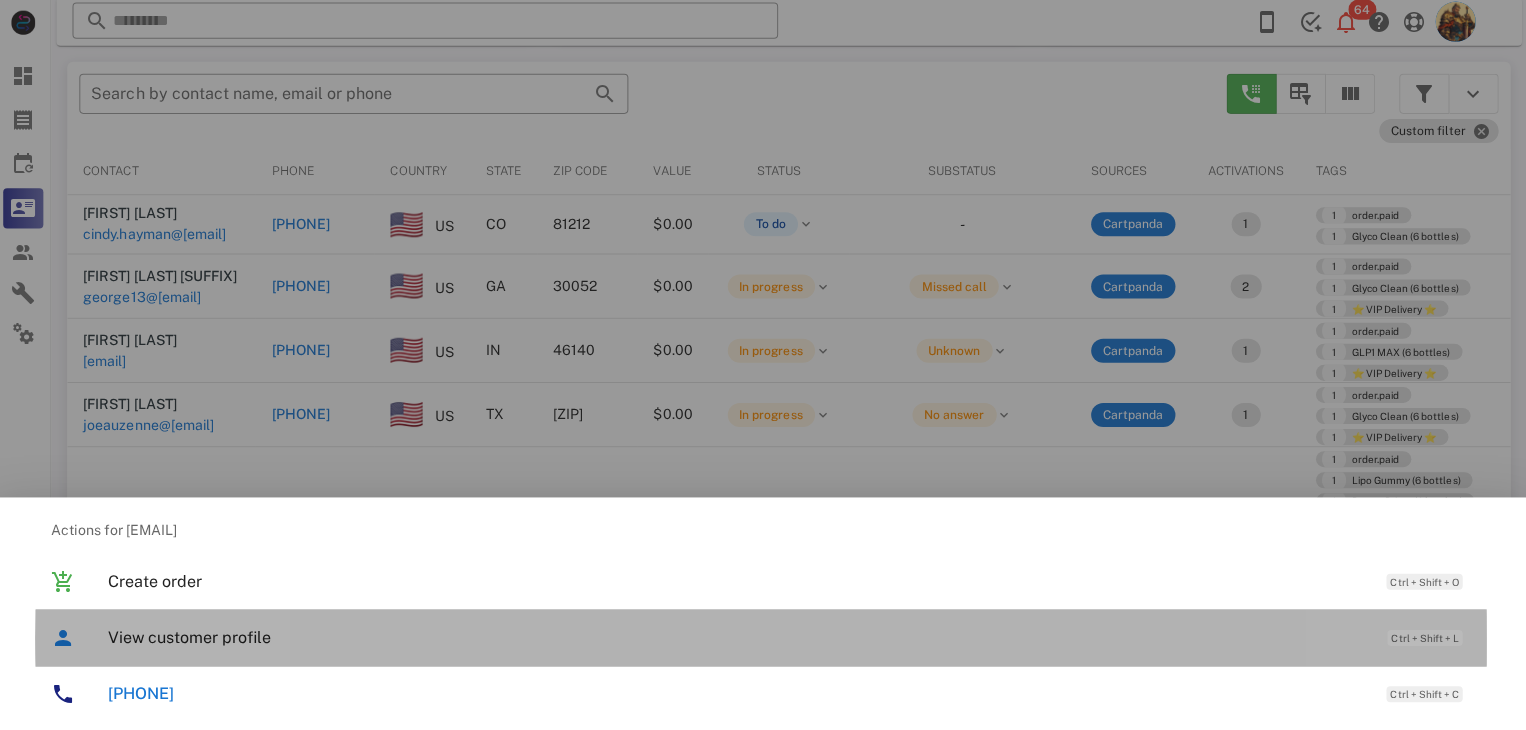 click on "View customer profile Ctrl + Shift + L" at bounding box center (791, 637) 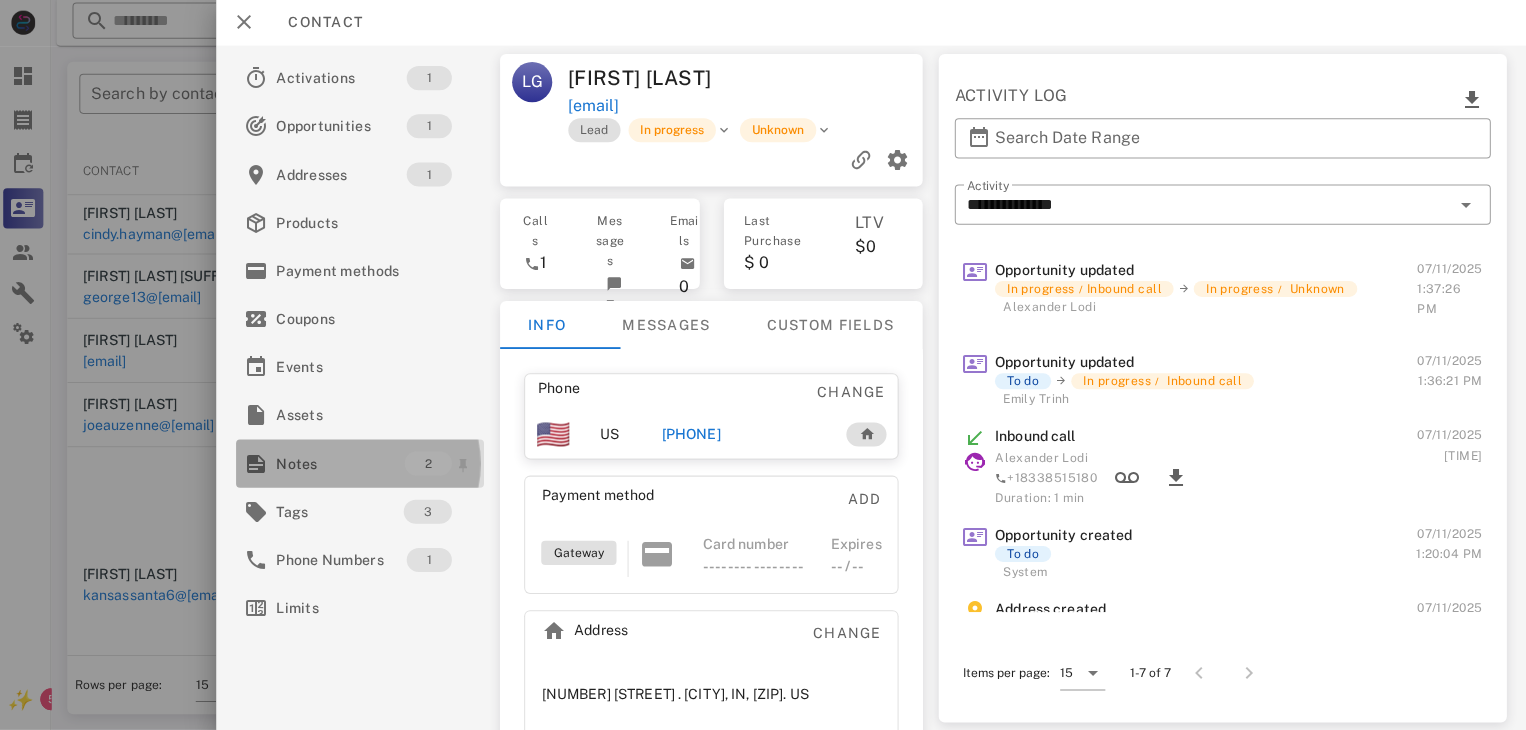 click on "Notes" at bounding box center [344, 464] 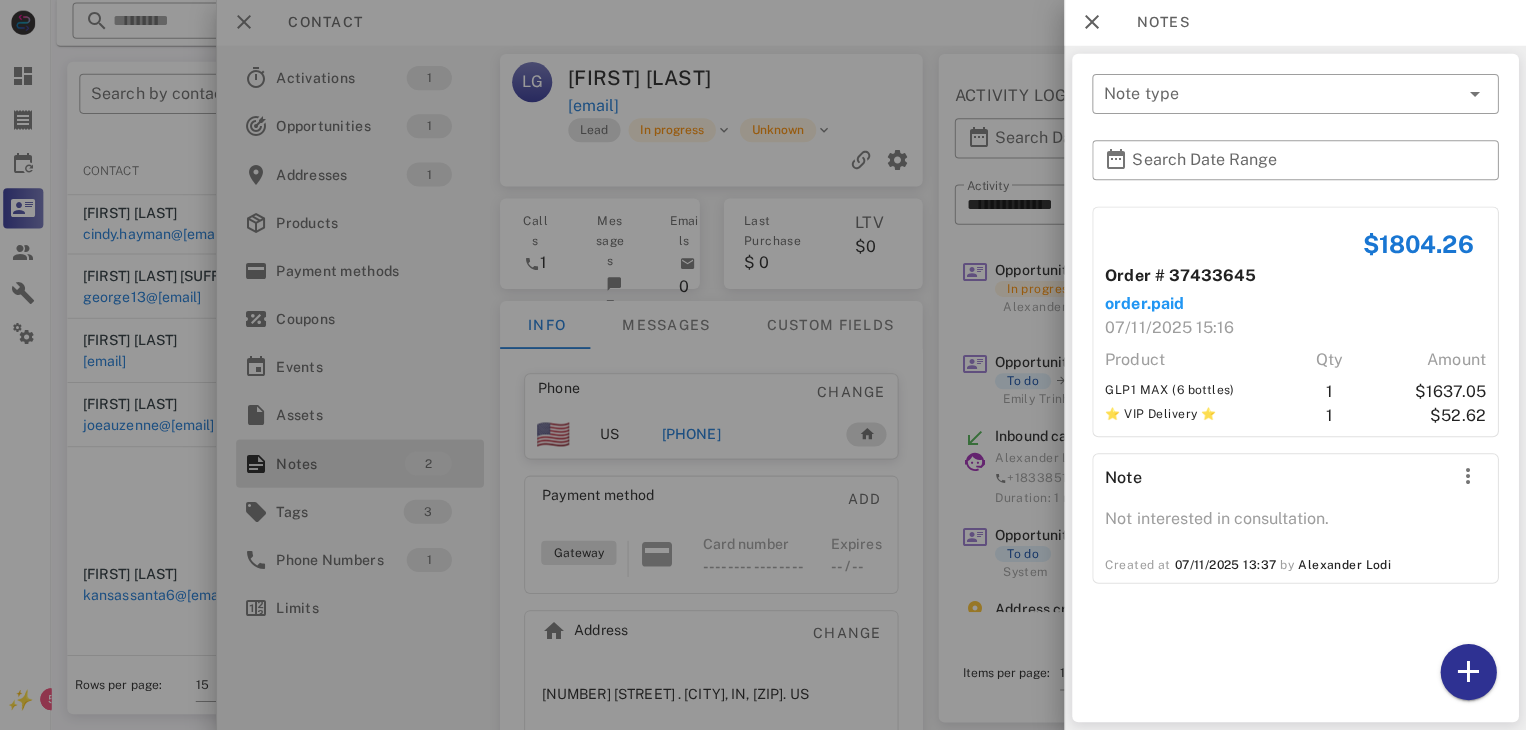 click at bounding box center [763, 365] 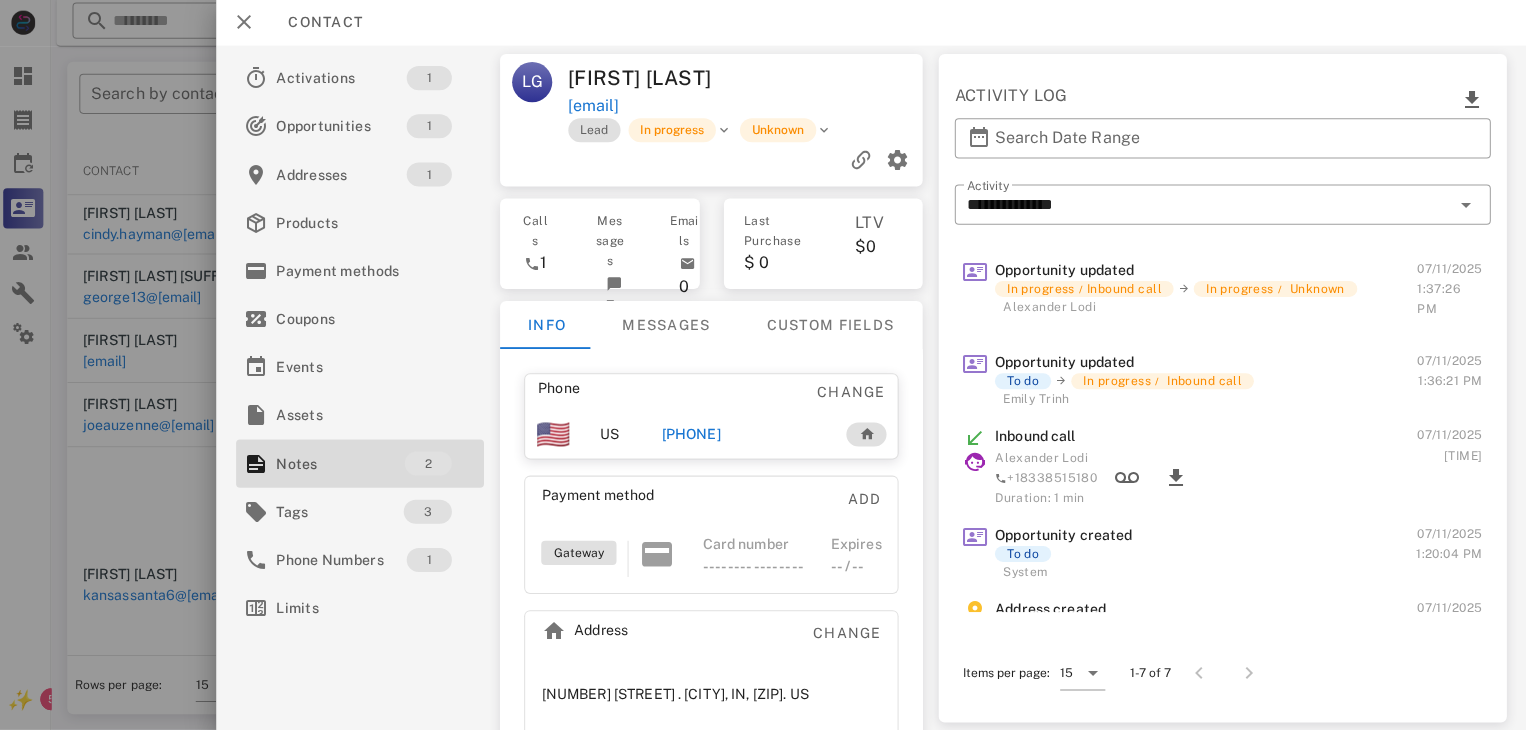 click at bounding box center (763, 365) 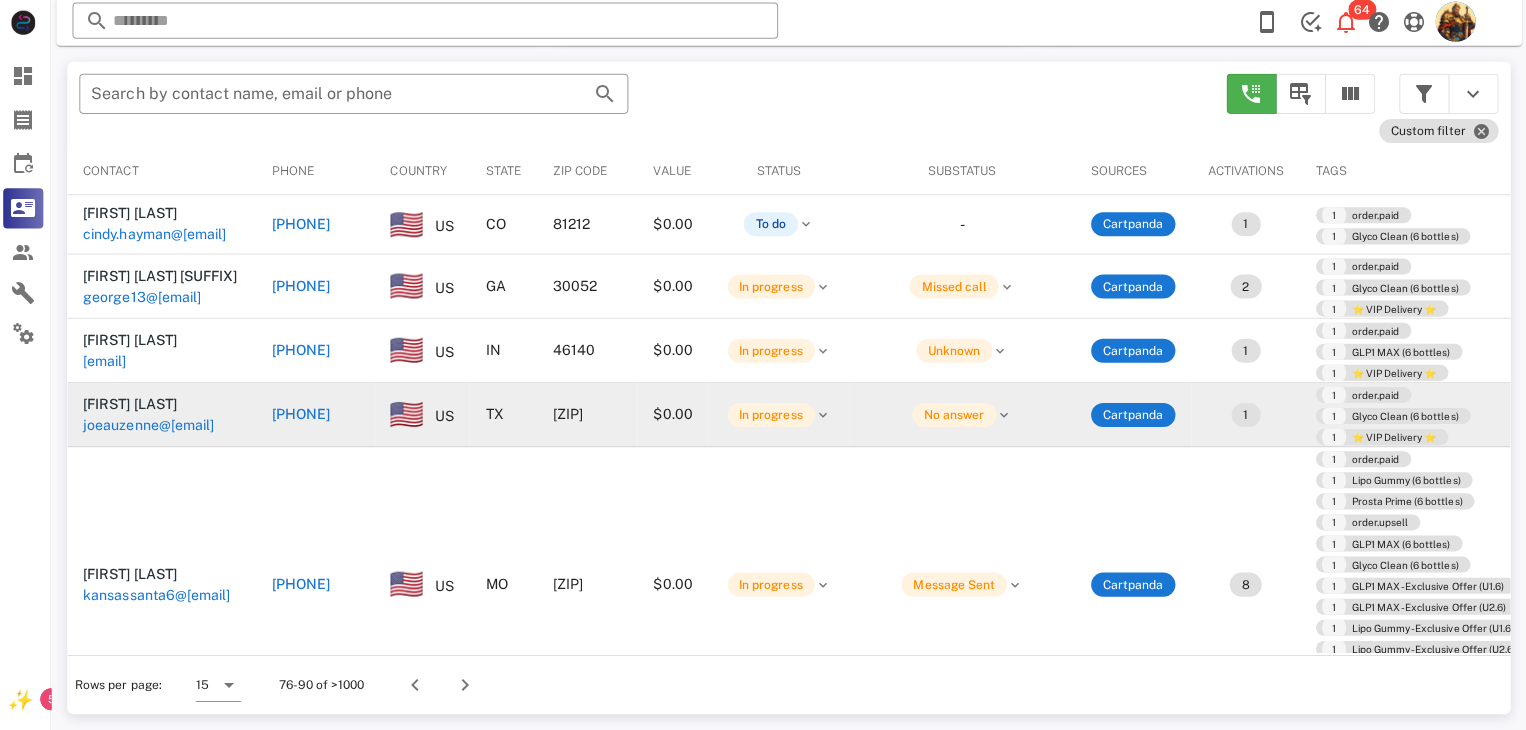 click on "joeauzenne@comcast.net" at bounding box center (153, 426) 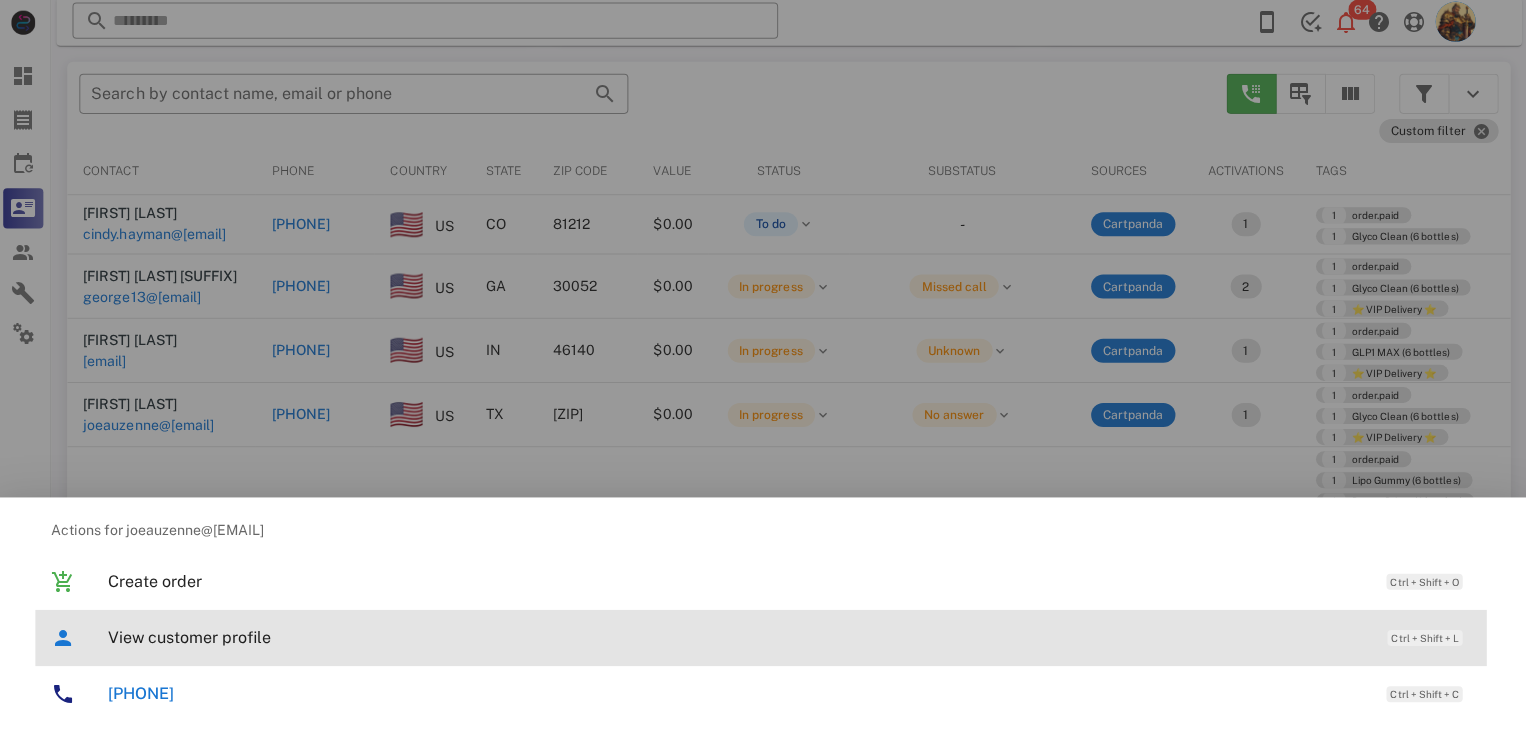 click on "View customer profile" at bounding box center [739, 637] 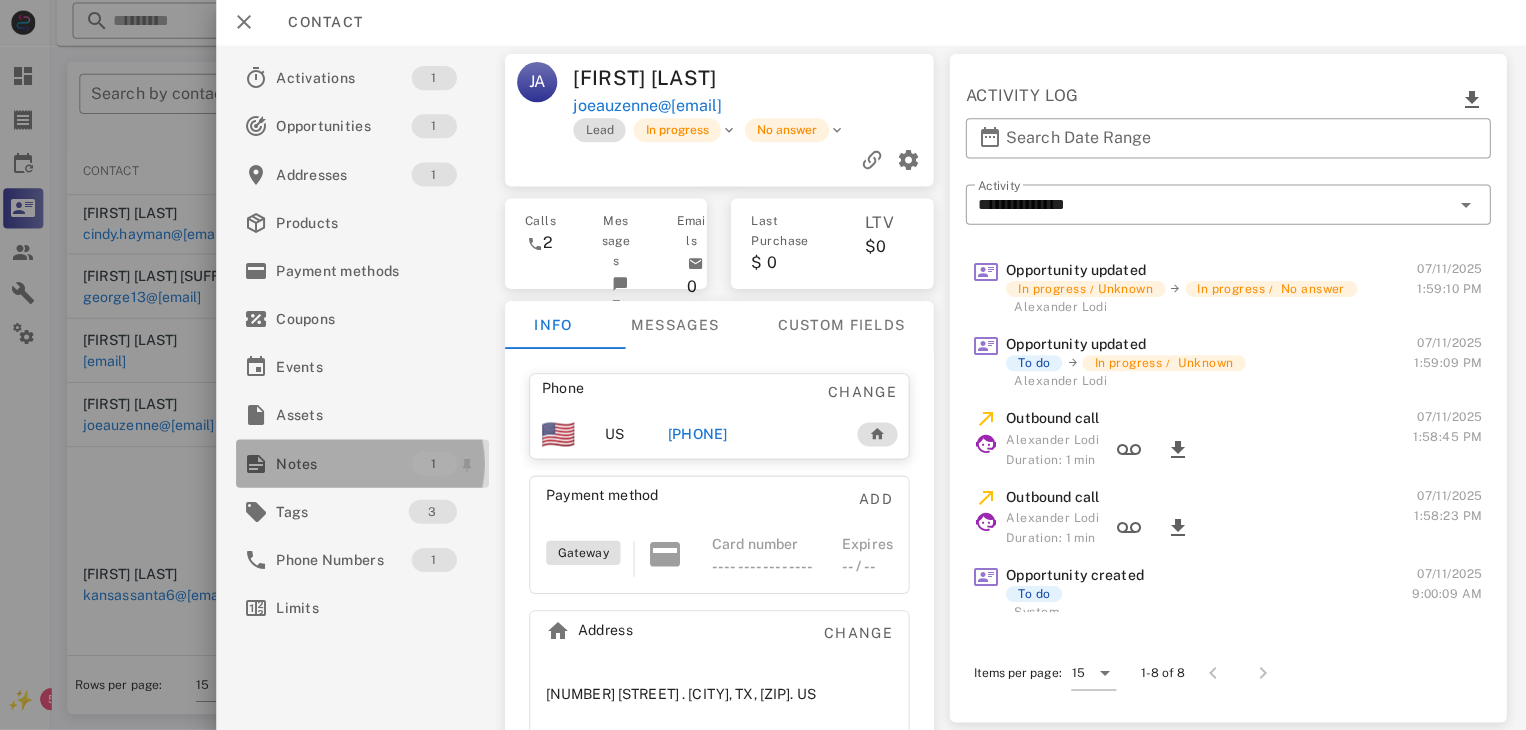 click on "Notes" at bounding box center [347, 464] 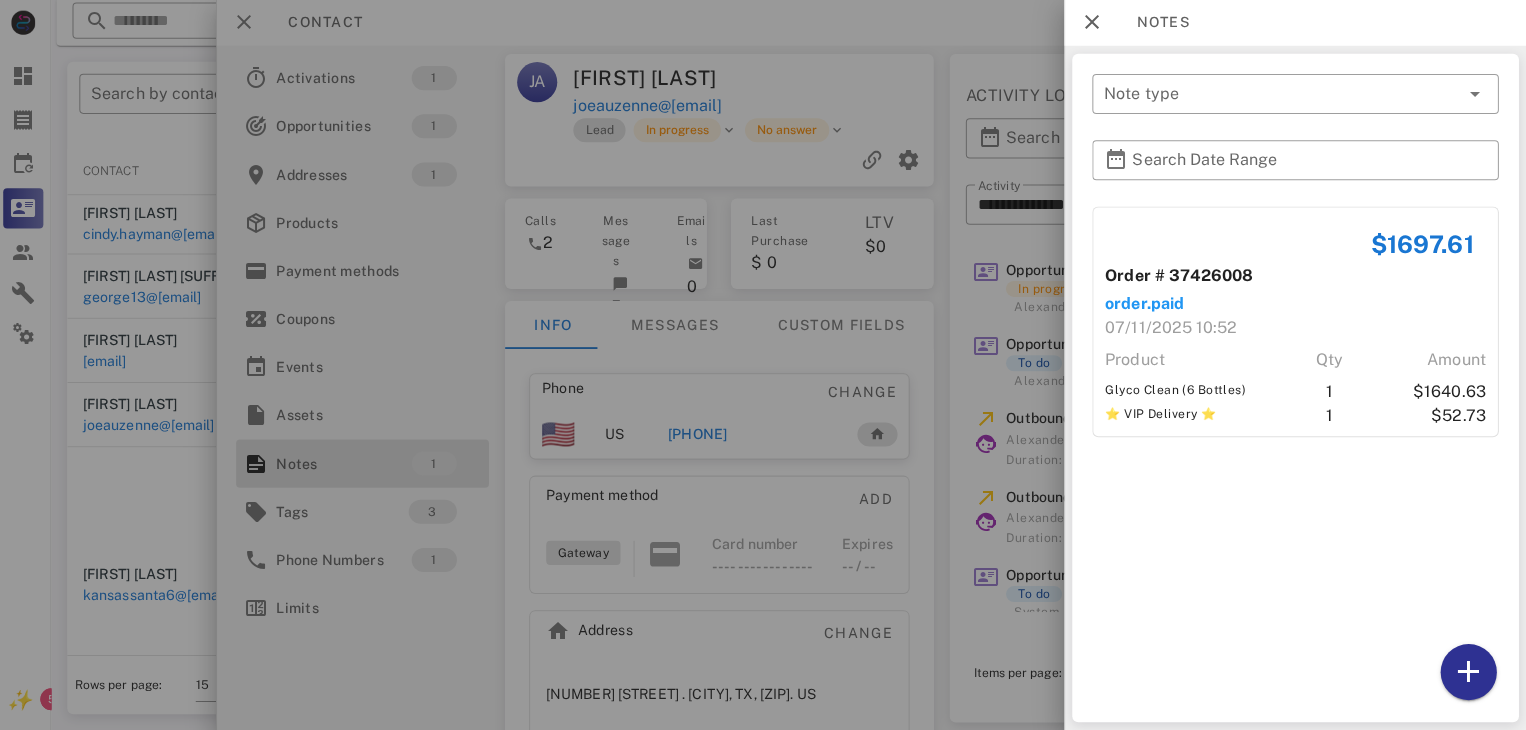click at bounding box center [763, 365] 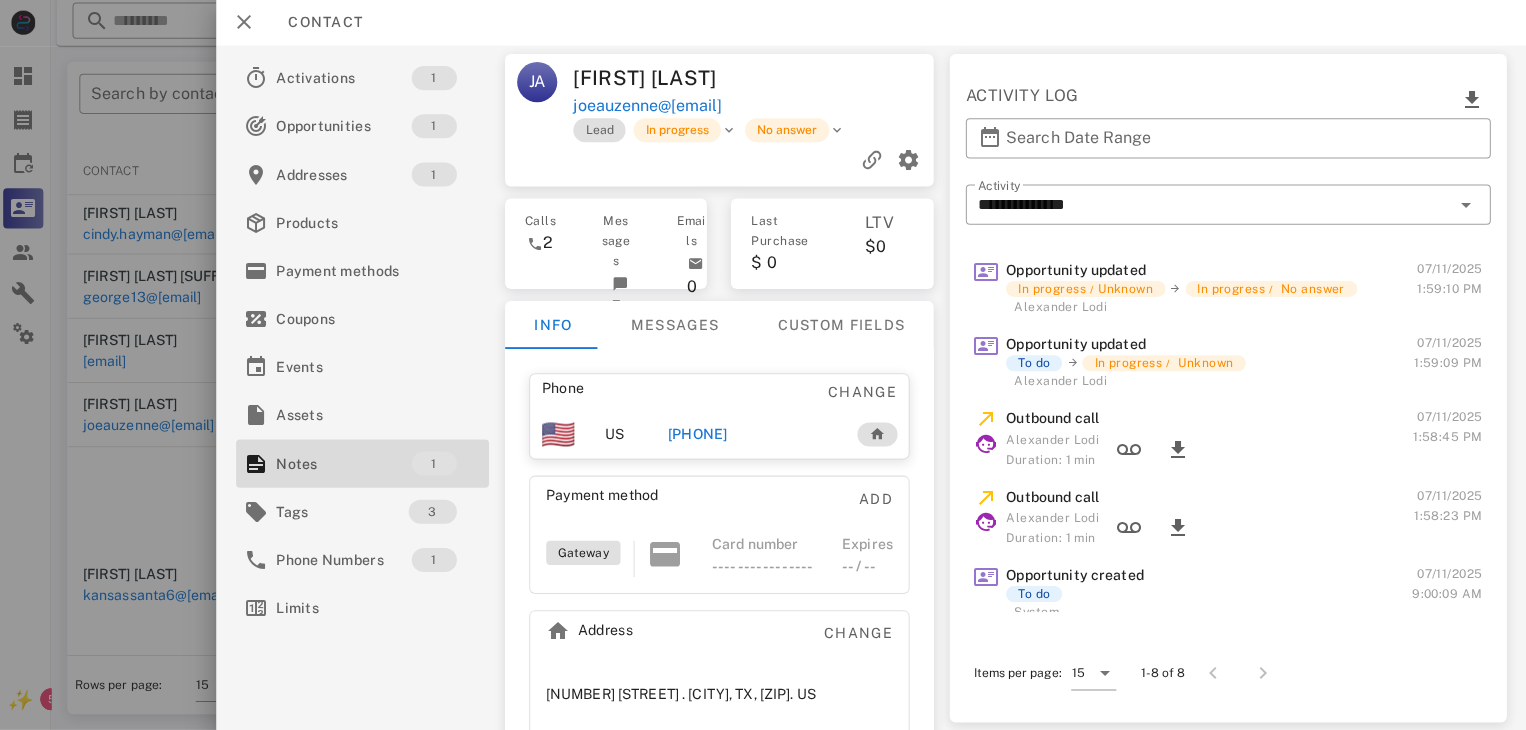 click on "+18327886105" at bounding box center [700, 435] 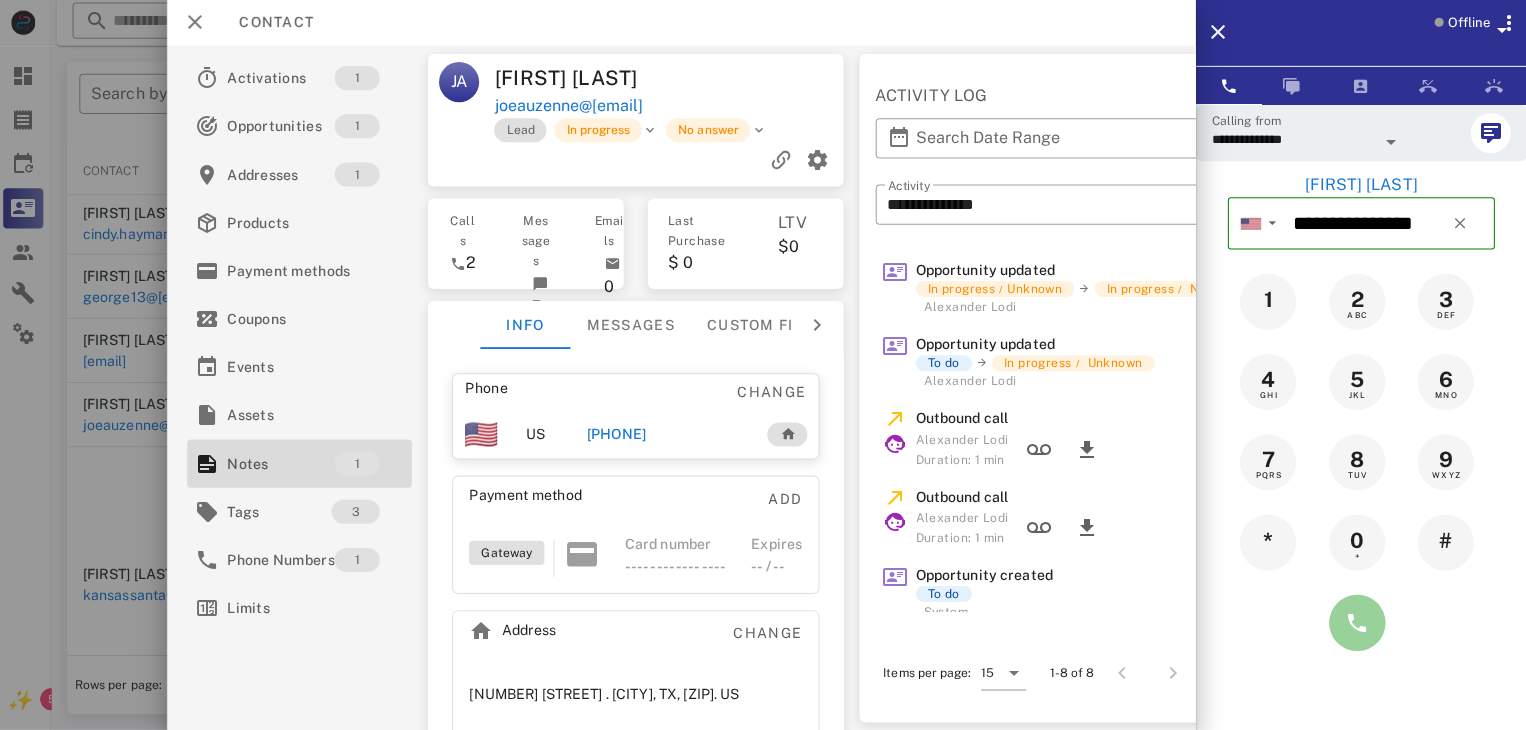 click at bounding box center (1357, 623) 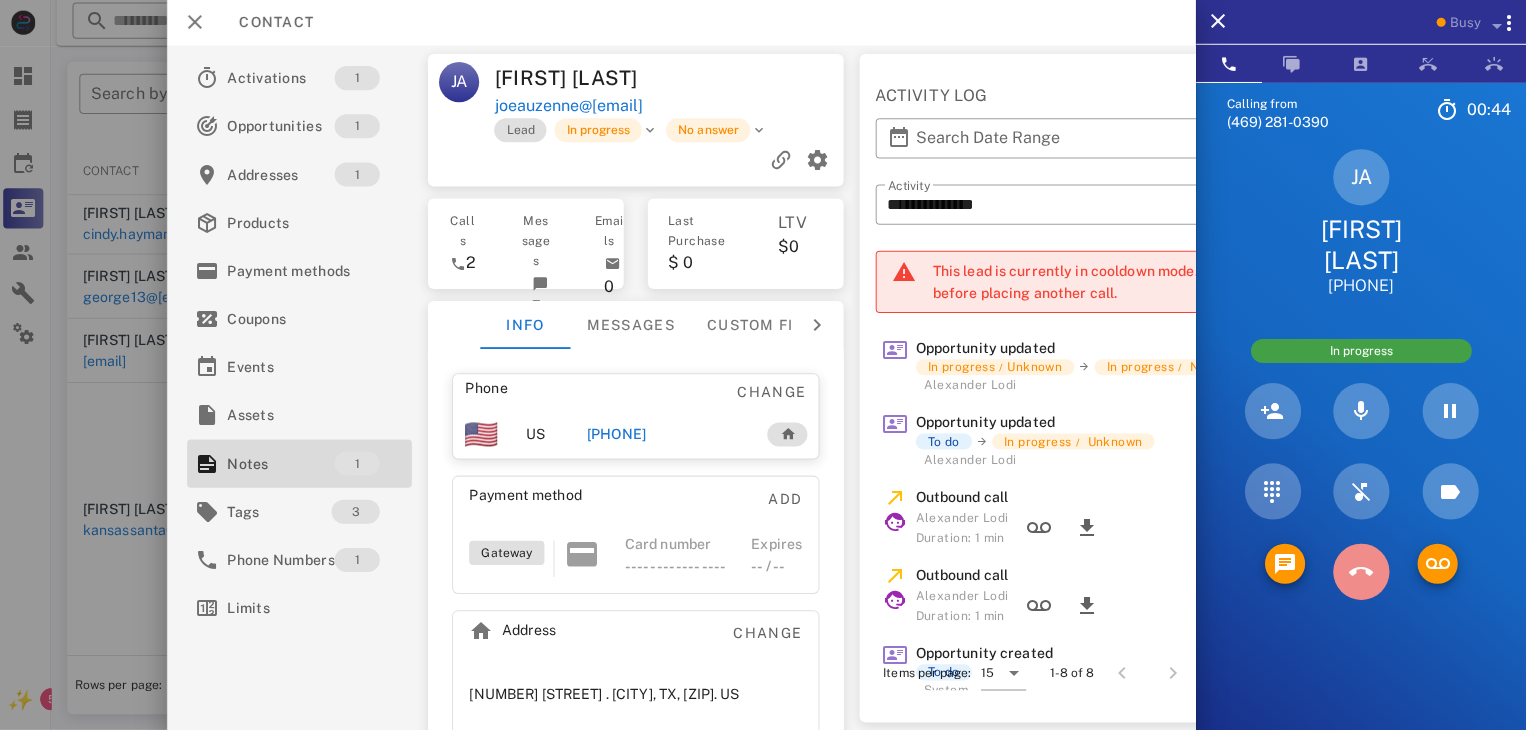 click at bounding box center (1361, 572) 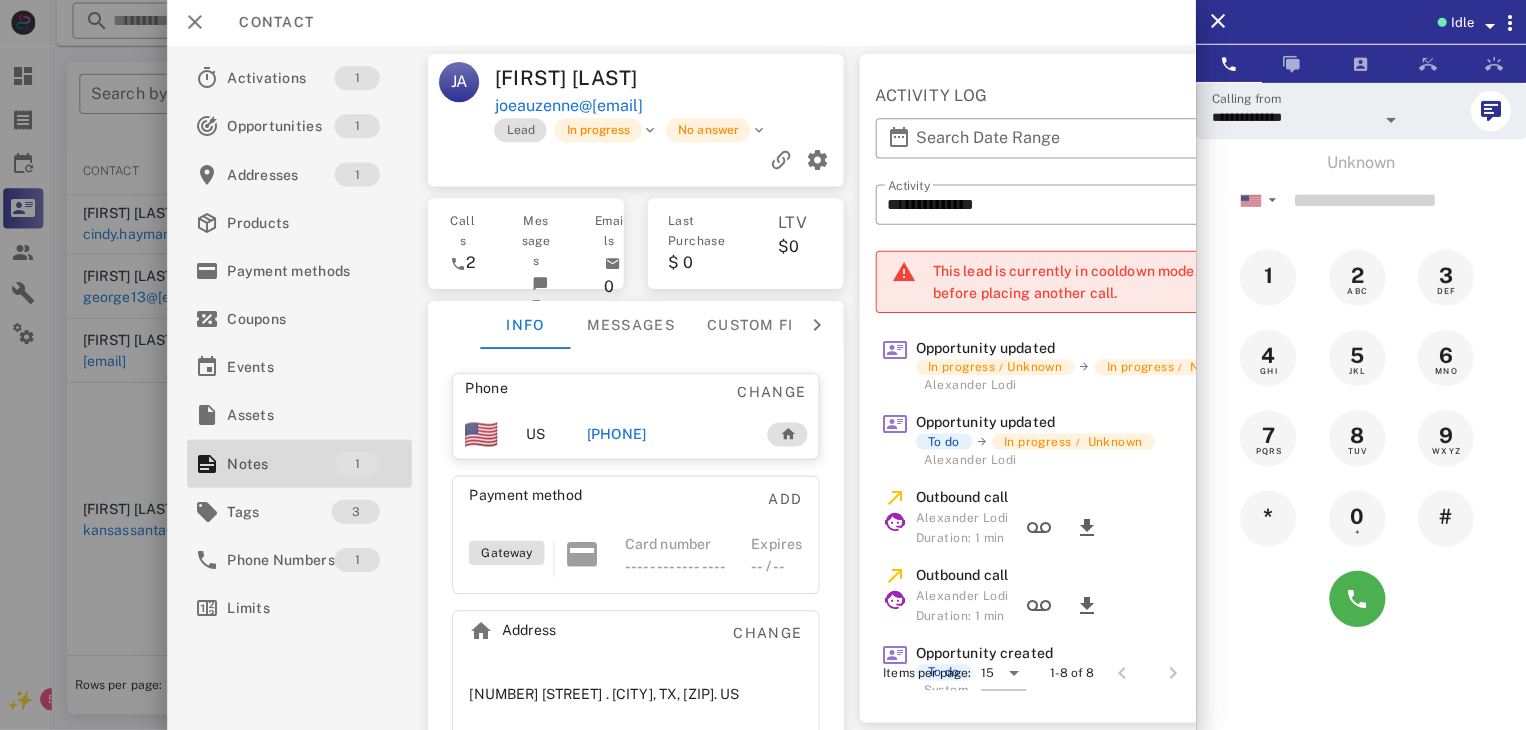 click at bounding box center [763, 365] 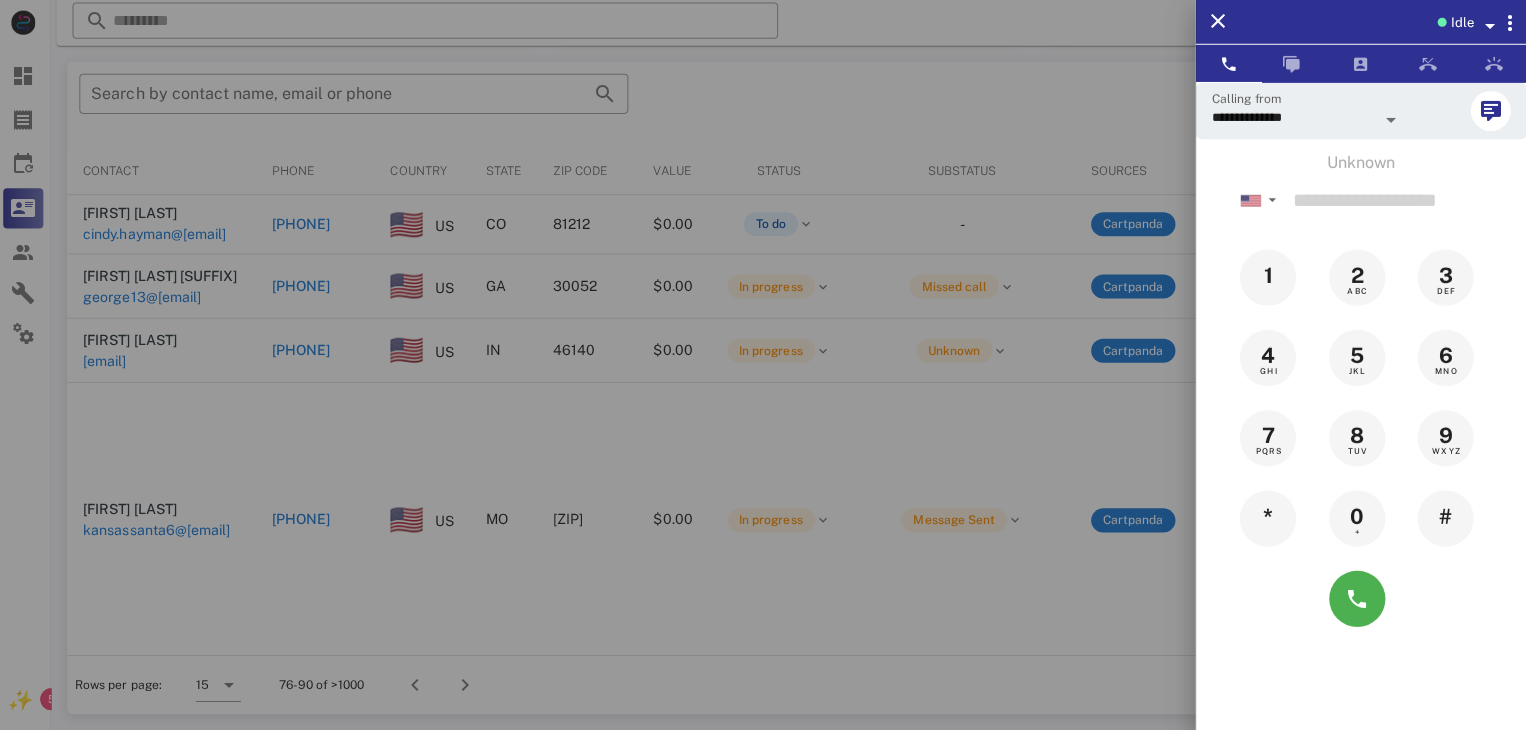 click at bounding box center [763, 365] 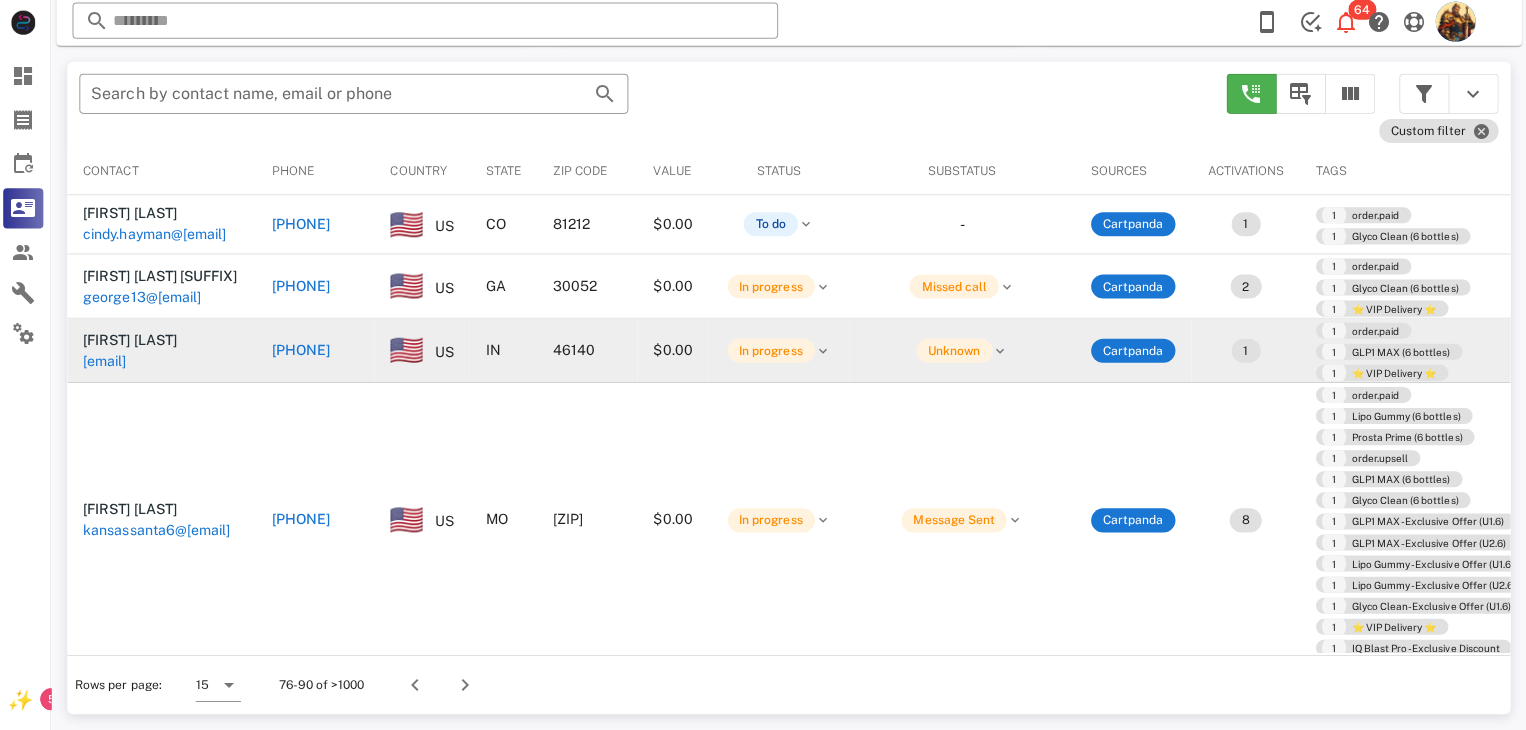 click on "larry.gallet@gmail.com" at bounding box center (109, 362) 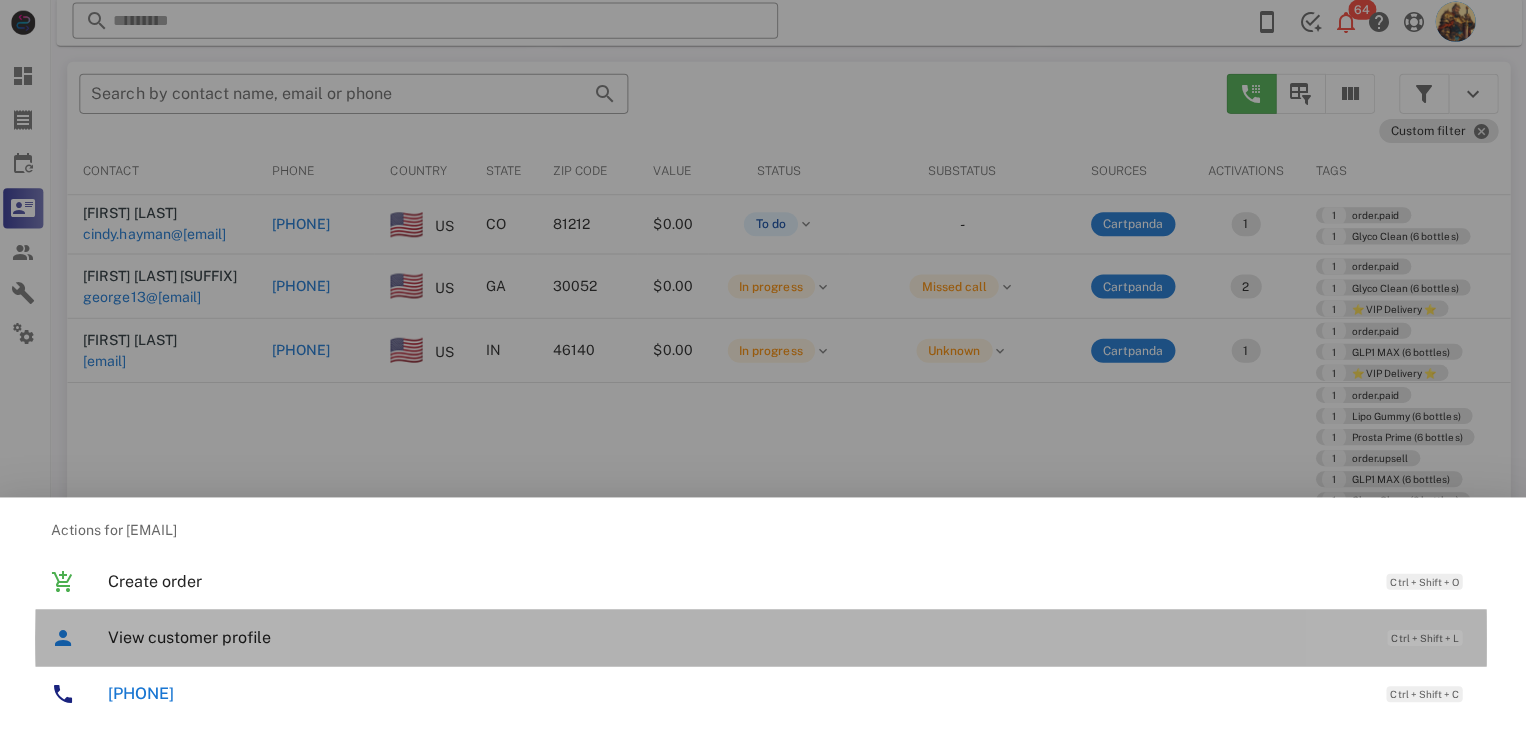 click on "View customer profile" at bounding box center (739, 637) 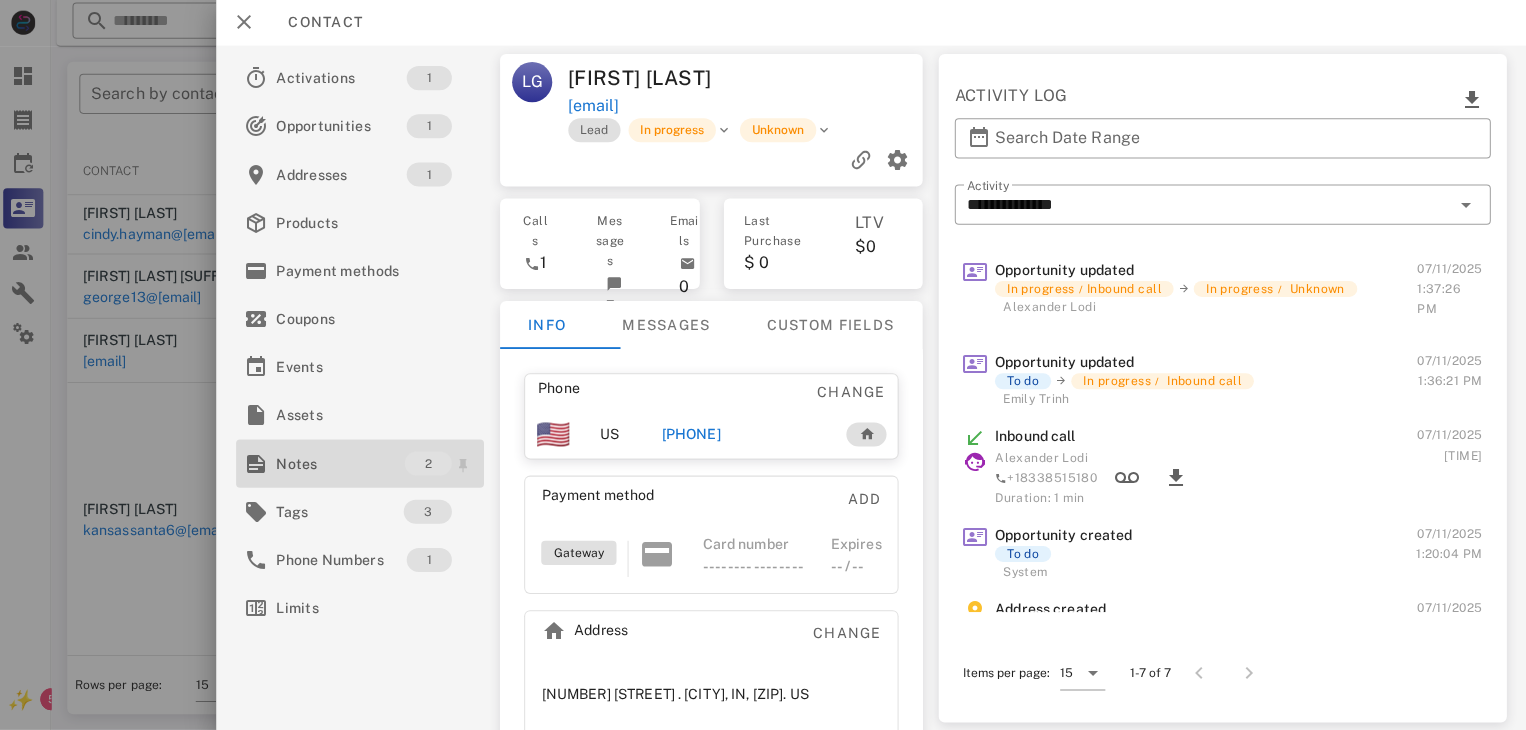 click on "Notes" at bounding box center (344, 464) 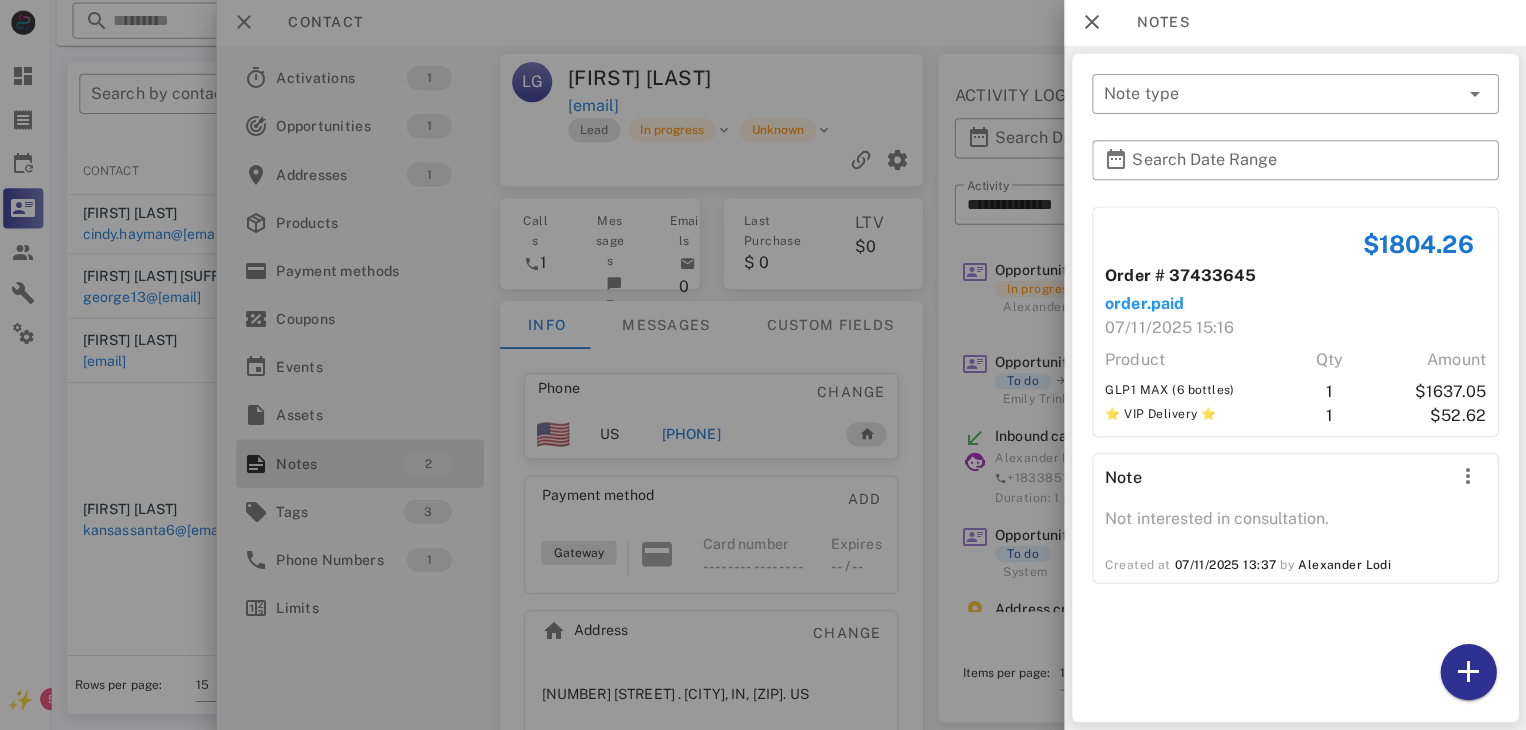 click at bounding box center [763, 365] 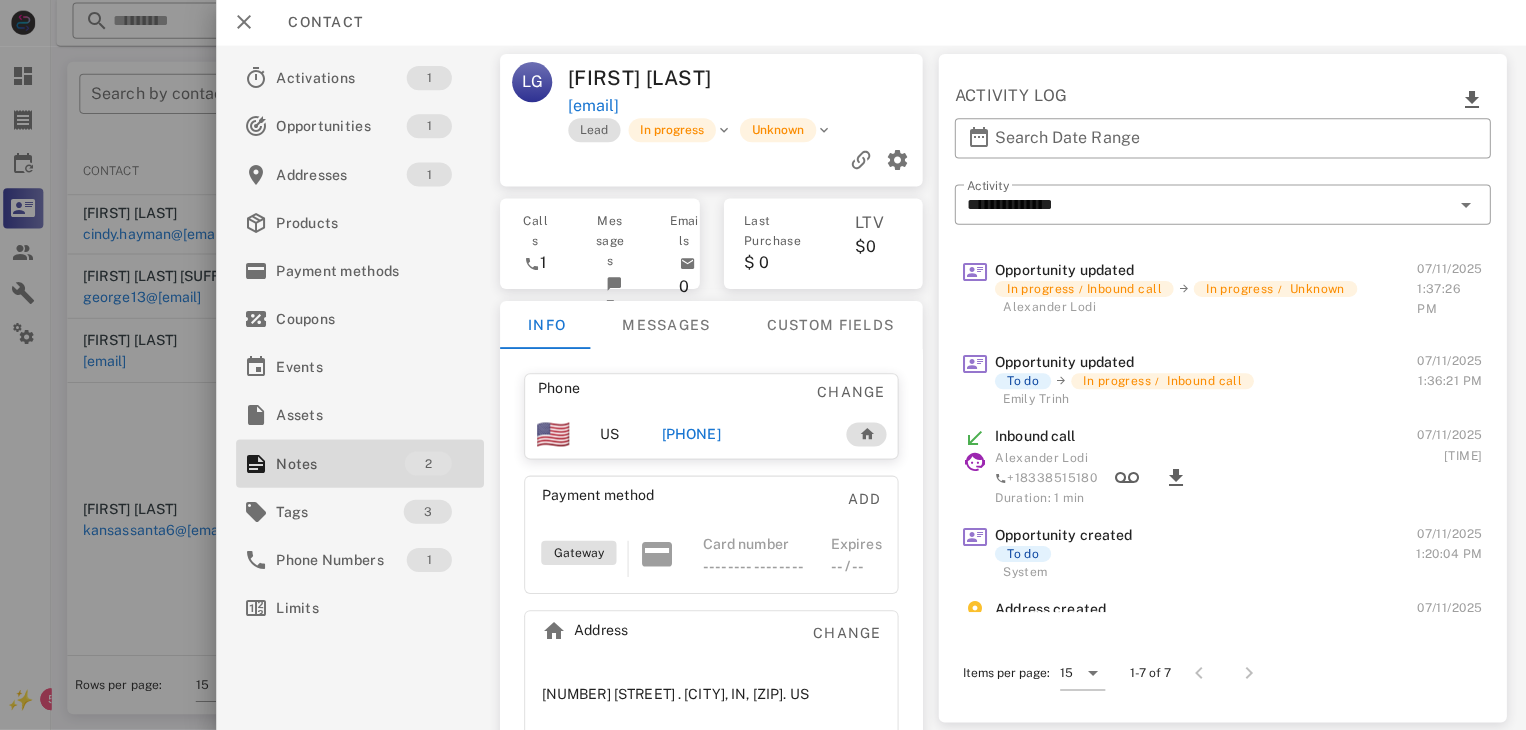 click at bounding box center [763, 365] 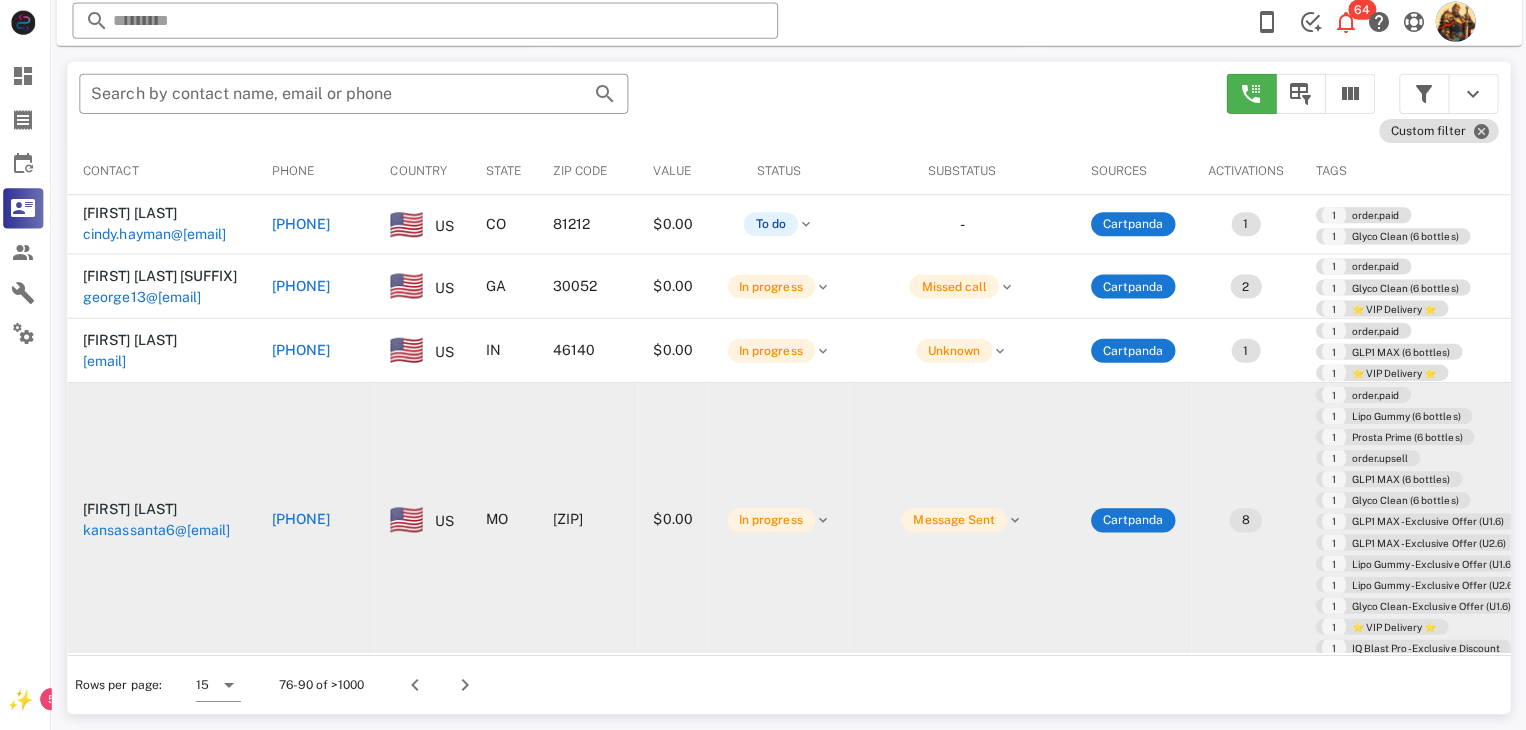 click on "kansassanta6@gmail.com" at bounding box center [161, 531] 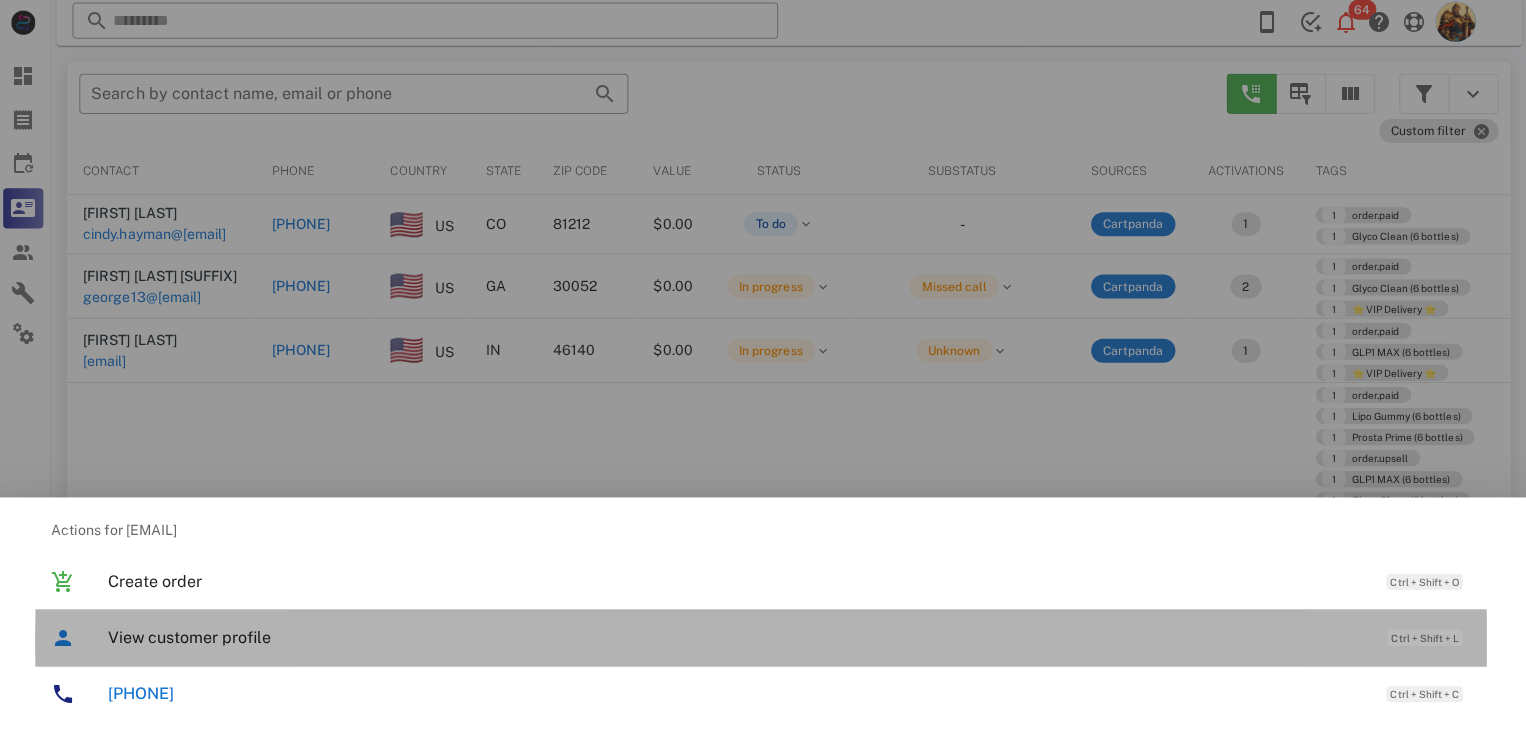 click on "View customer profile" at bounding box center (739, 637) 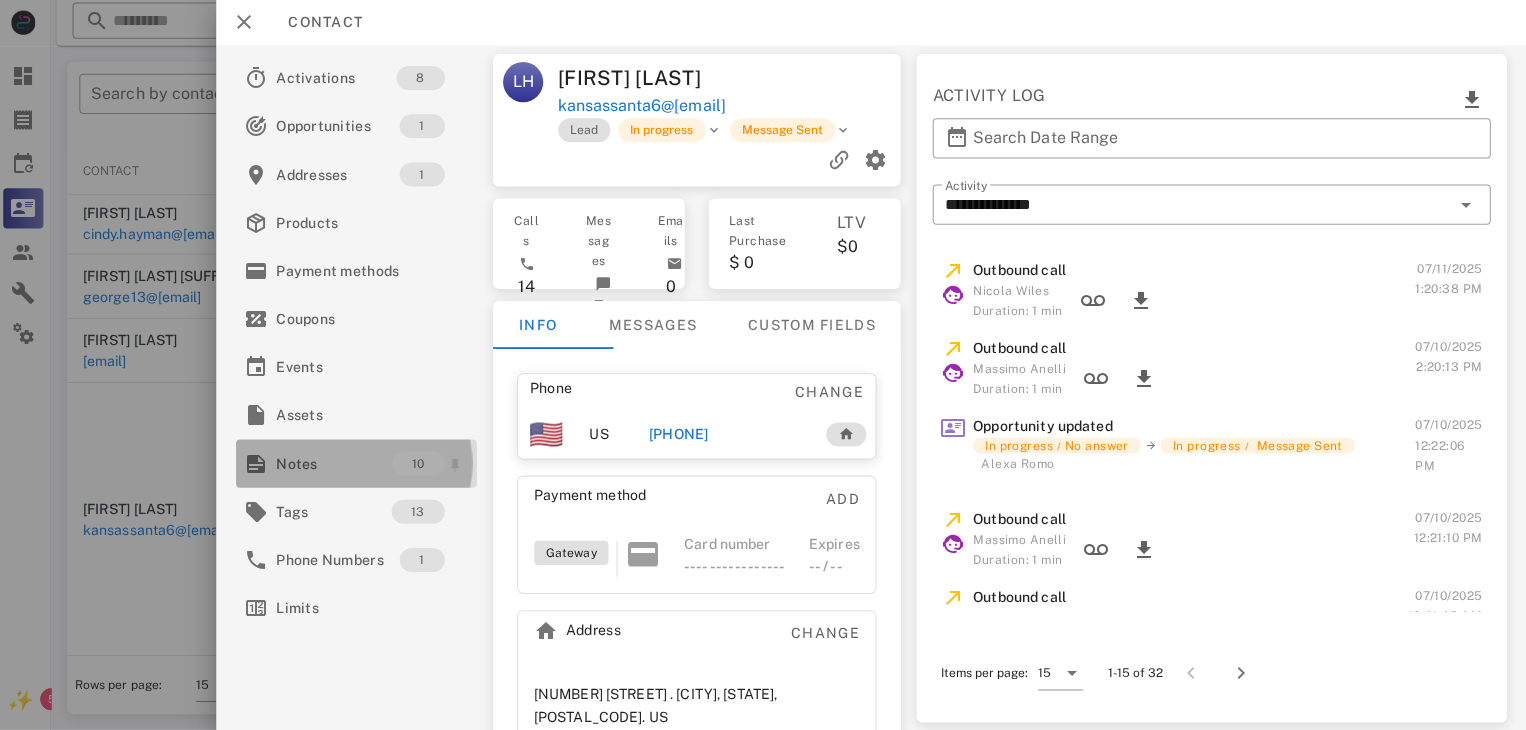 click on "Notes" at bounding box center (338, 464) 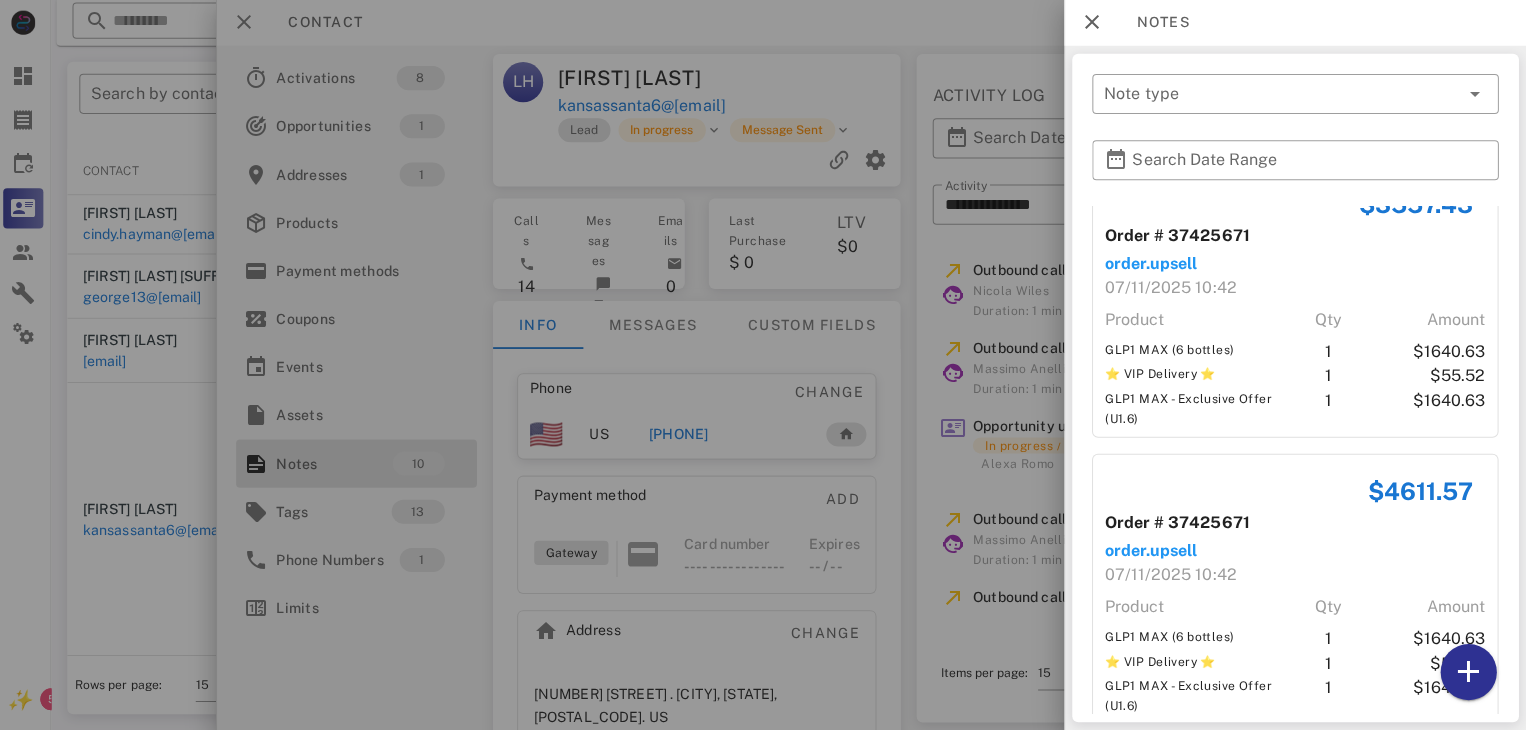 scroll, scrollTop: 2139, scrollLeft: 0, axis: vertical 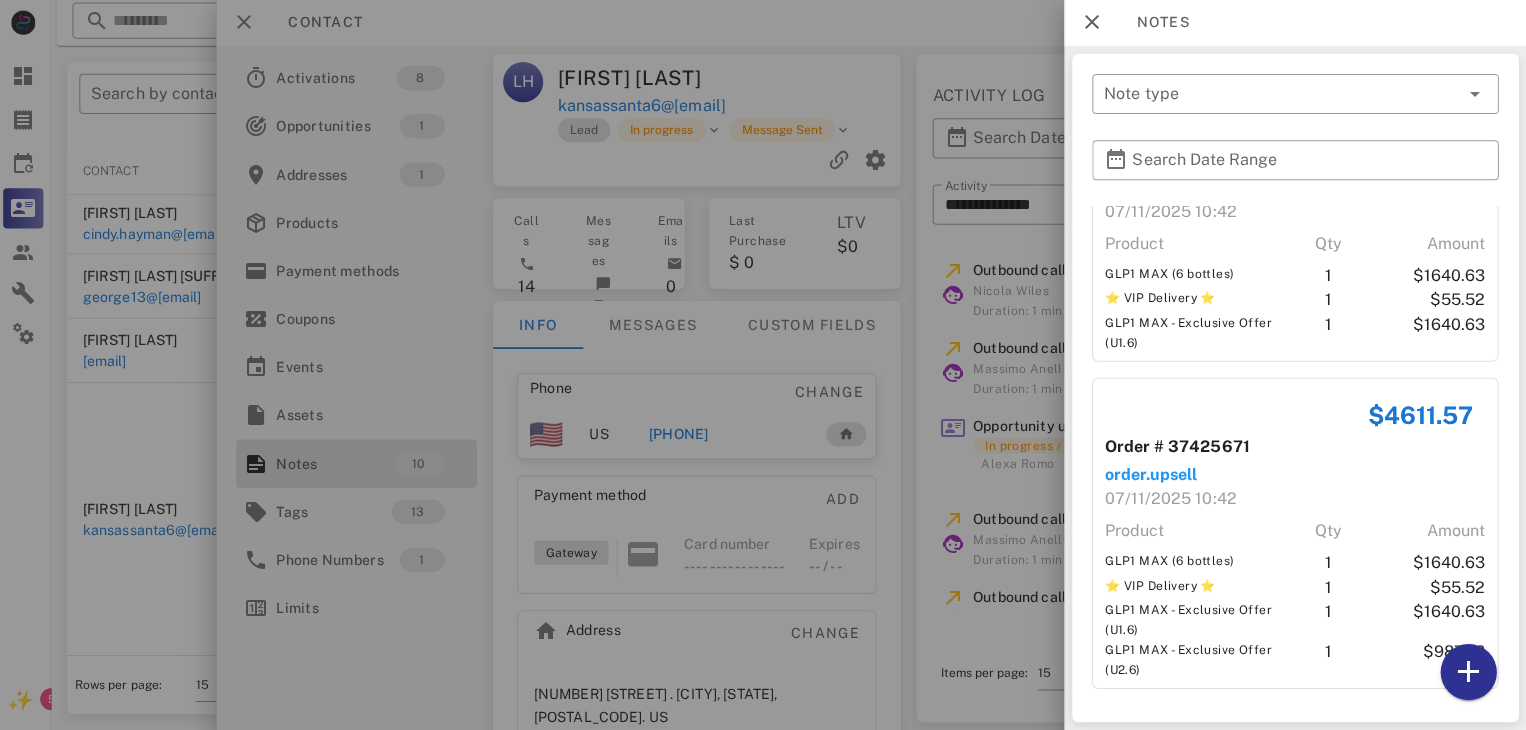 click at bounding box center (763, 365) 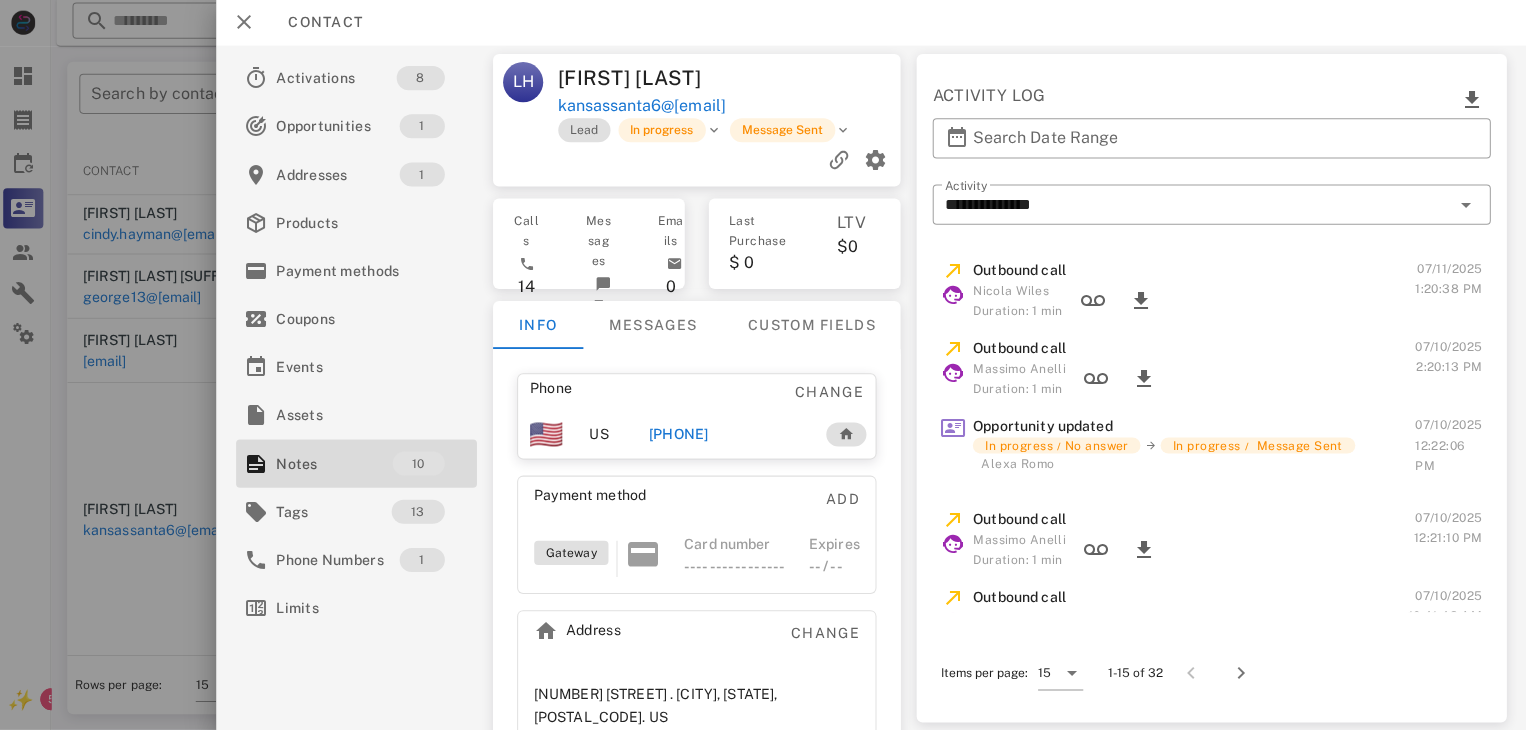 click on "+16209315408" at bounding box center [681, 435] 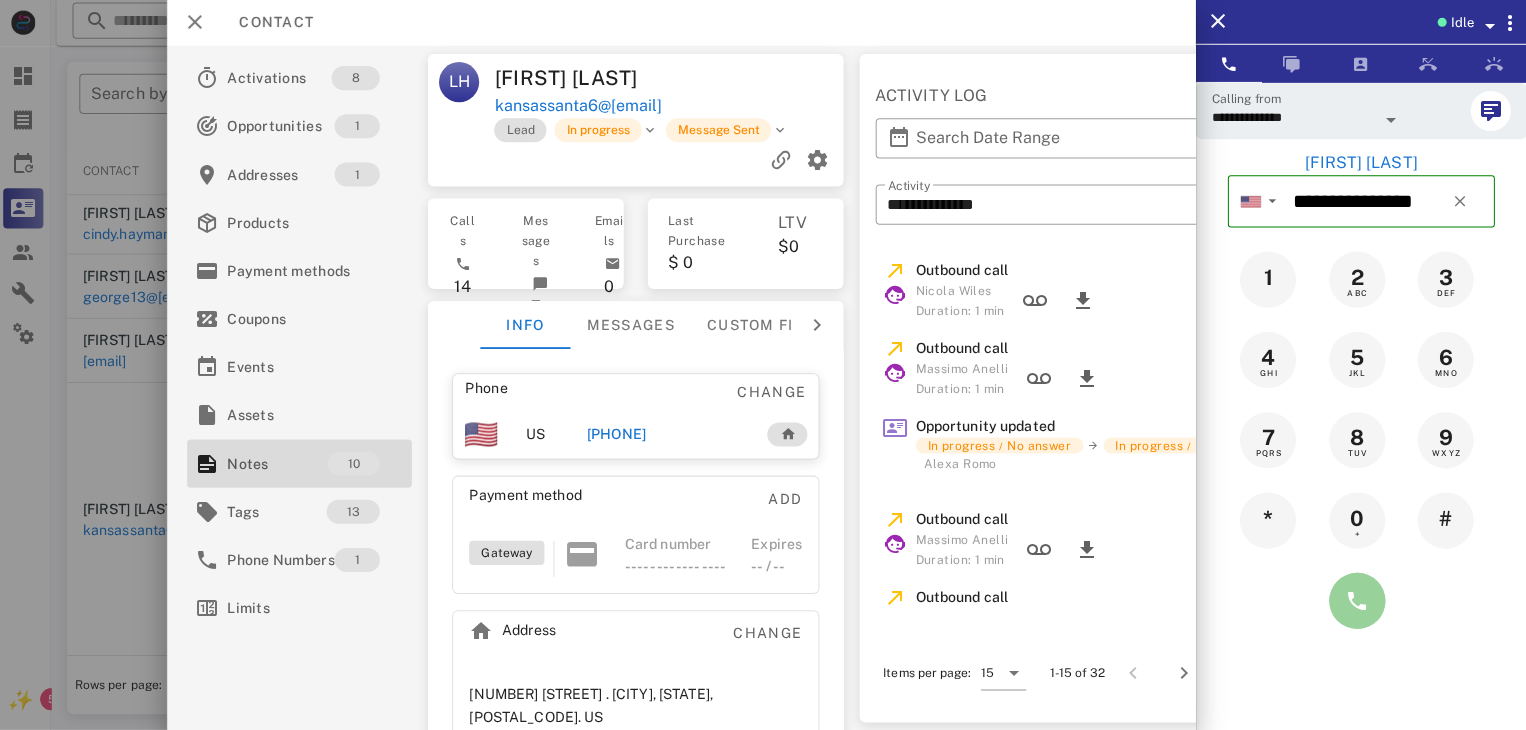 click at bounding box center (1357, 601) 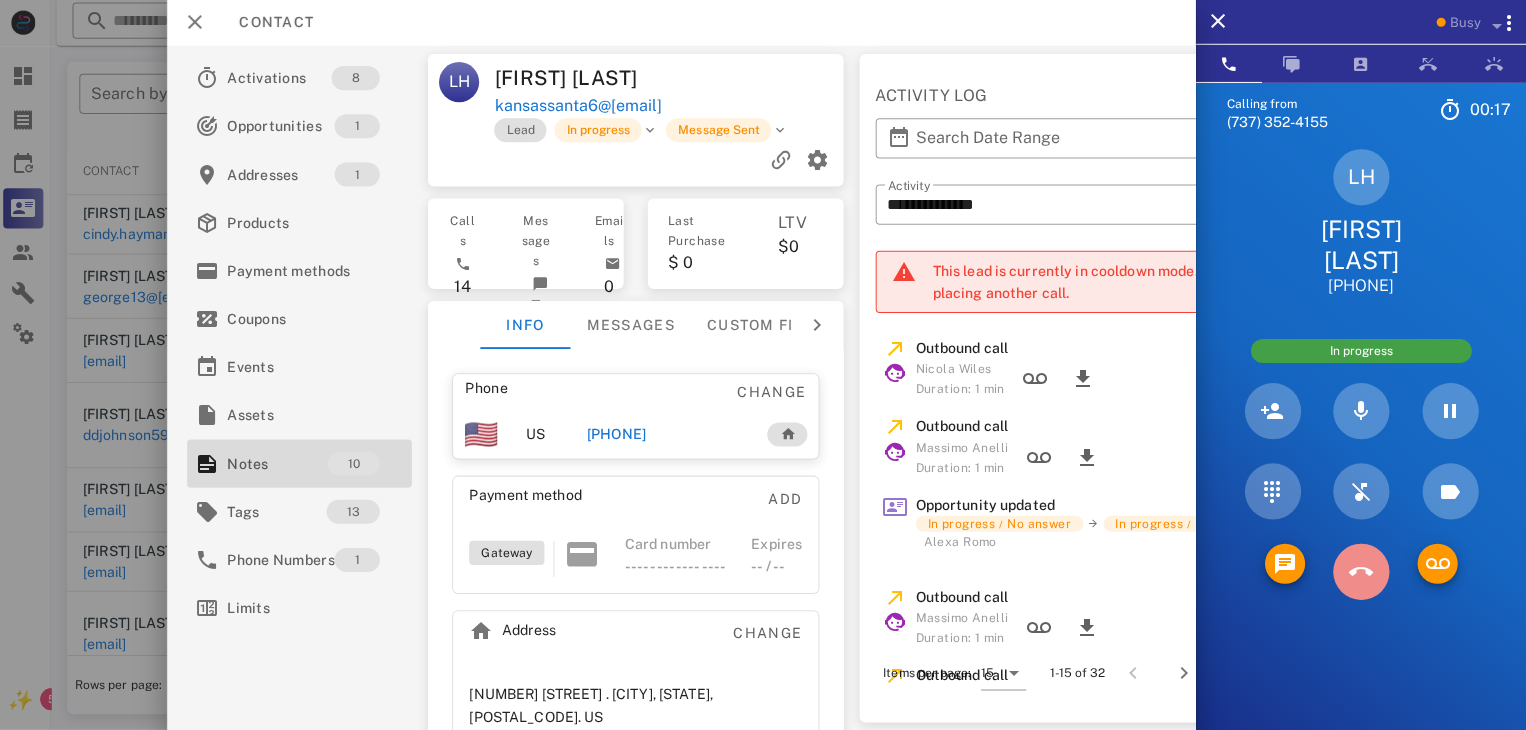 click at bounding box center (1361, 572) 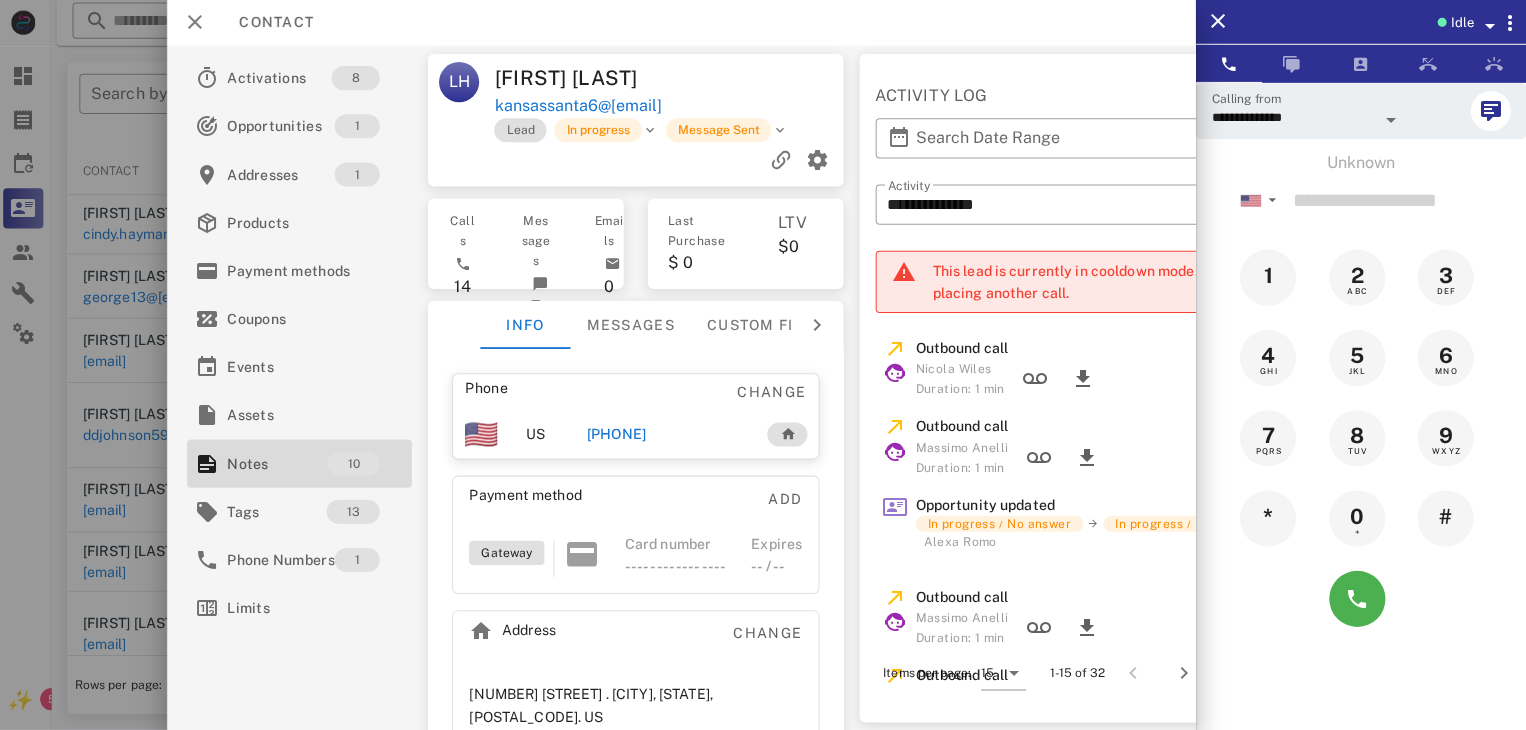 click at bounding box center [763, 365] 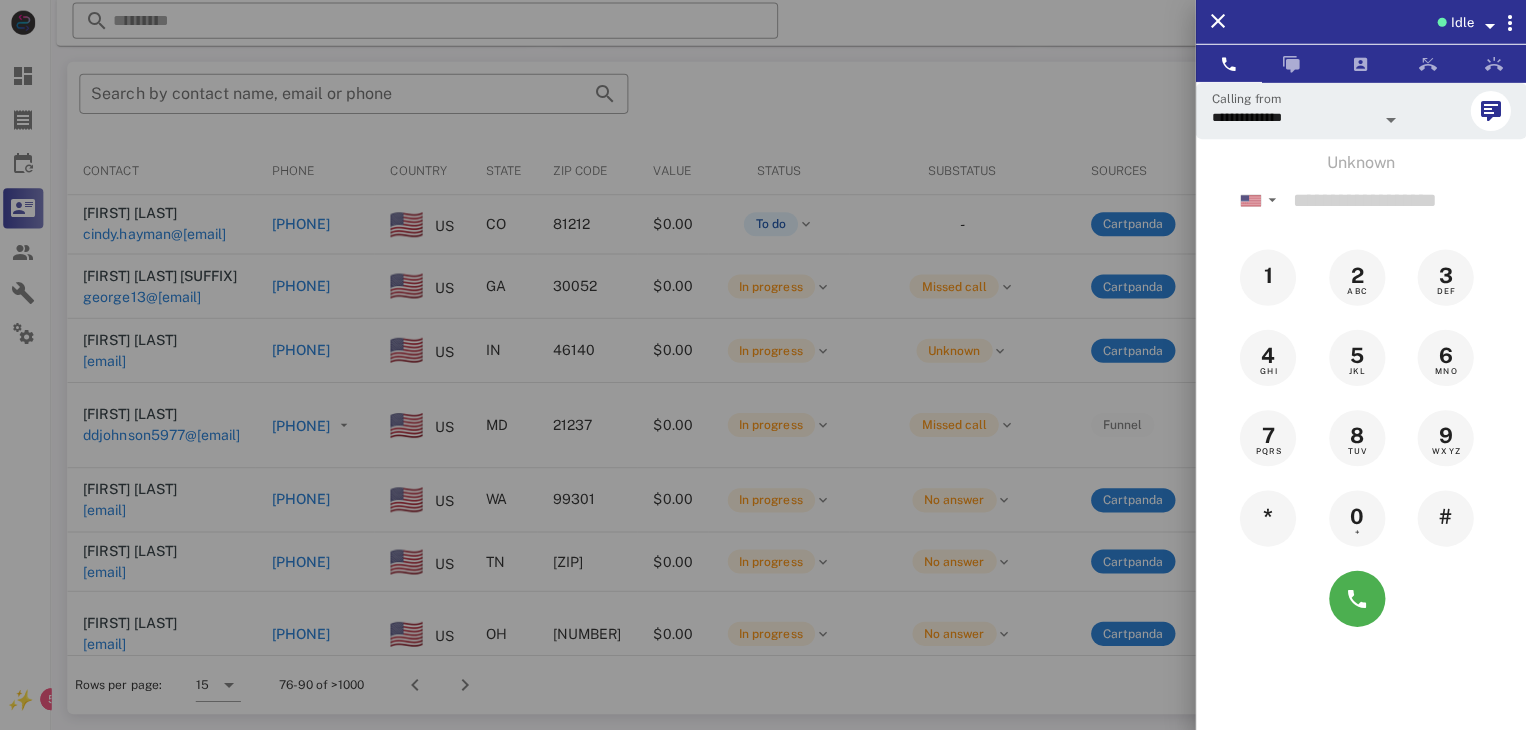 click at bounding box center [763, 365] 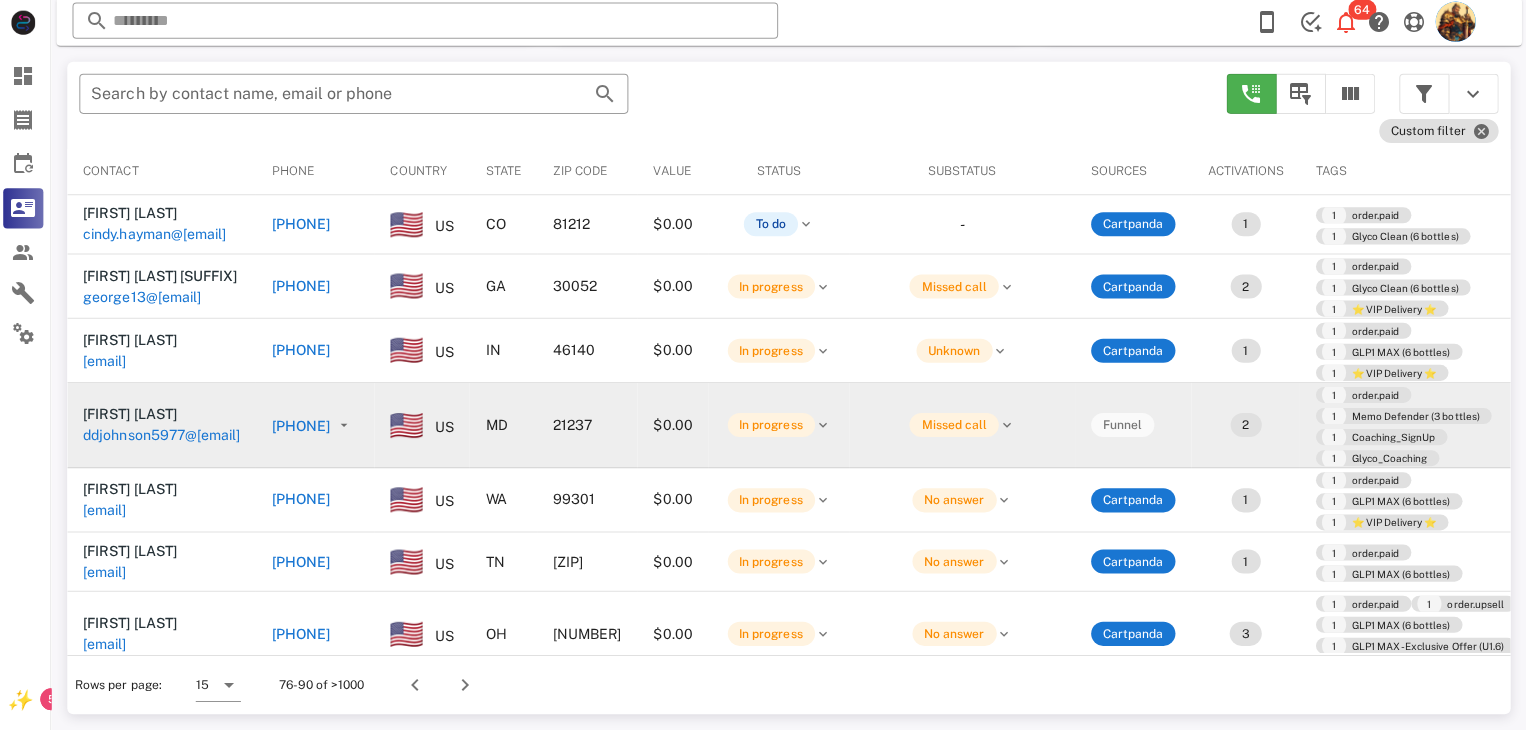 click on "ddjohnson5977@yahoo.com" at bounding box center [166, 436] 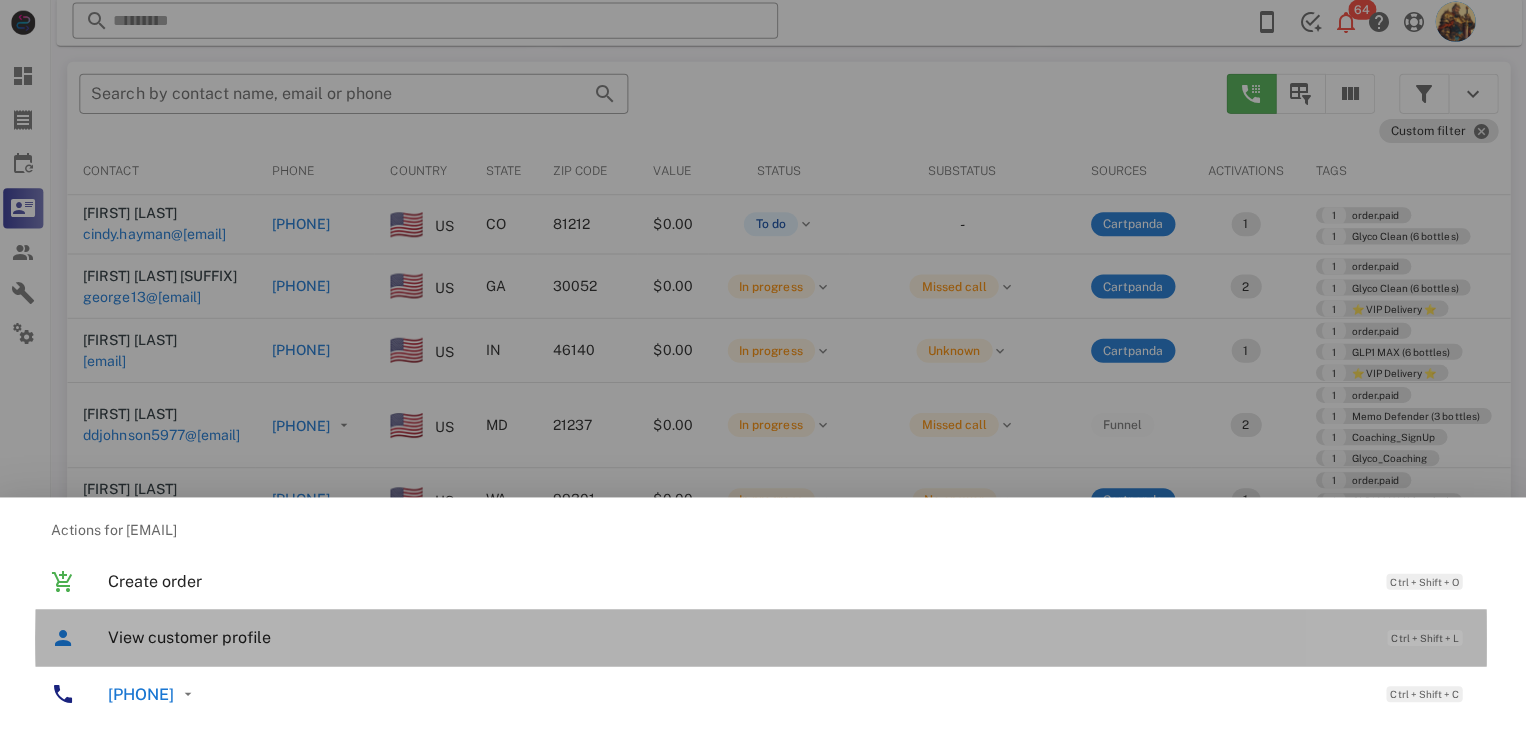 click on "View customer profile" at bounding box center (739, 637) 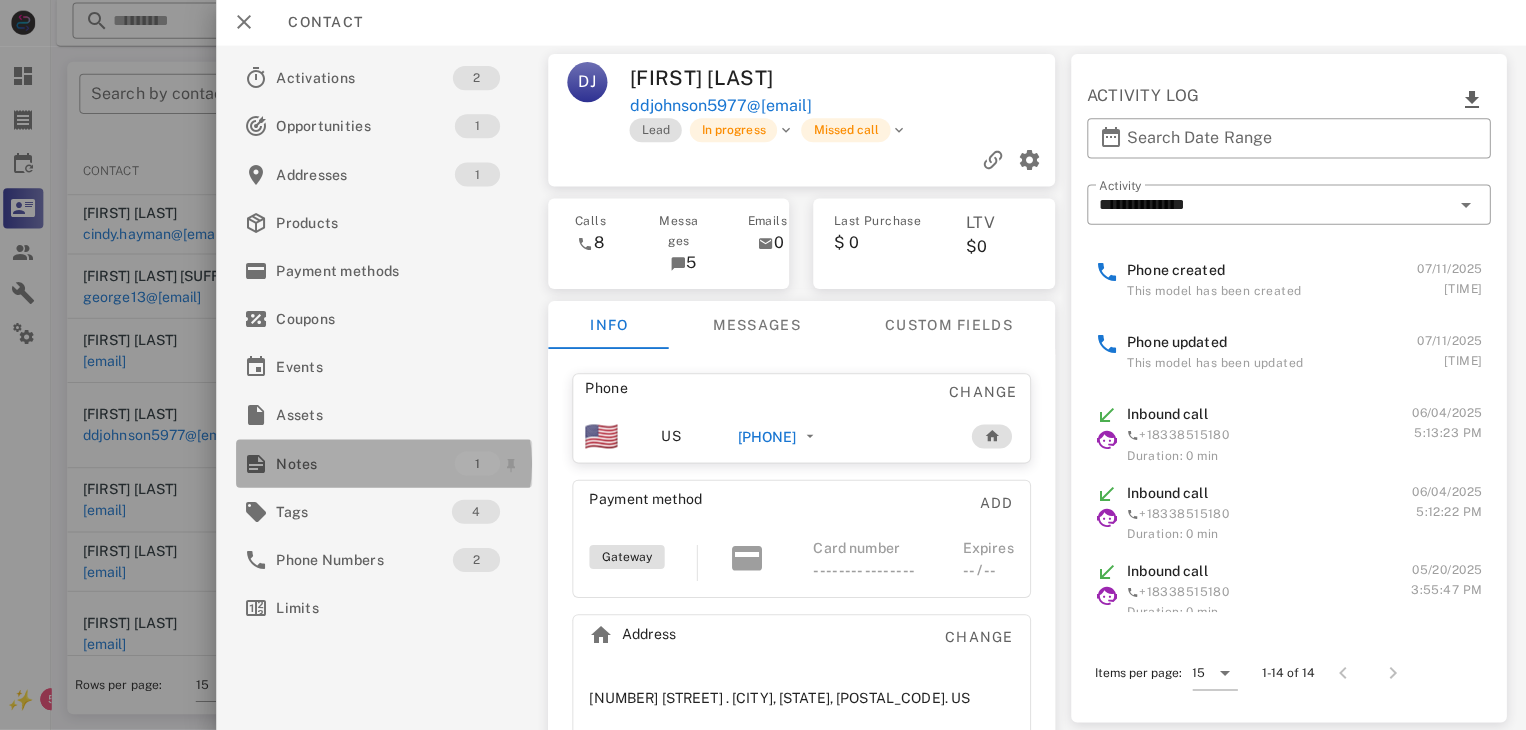 click on "Notes" at bounding box center (369, 464) 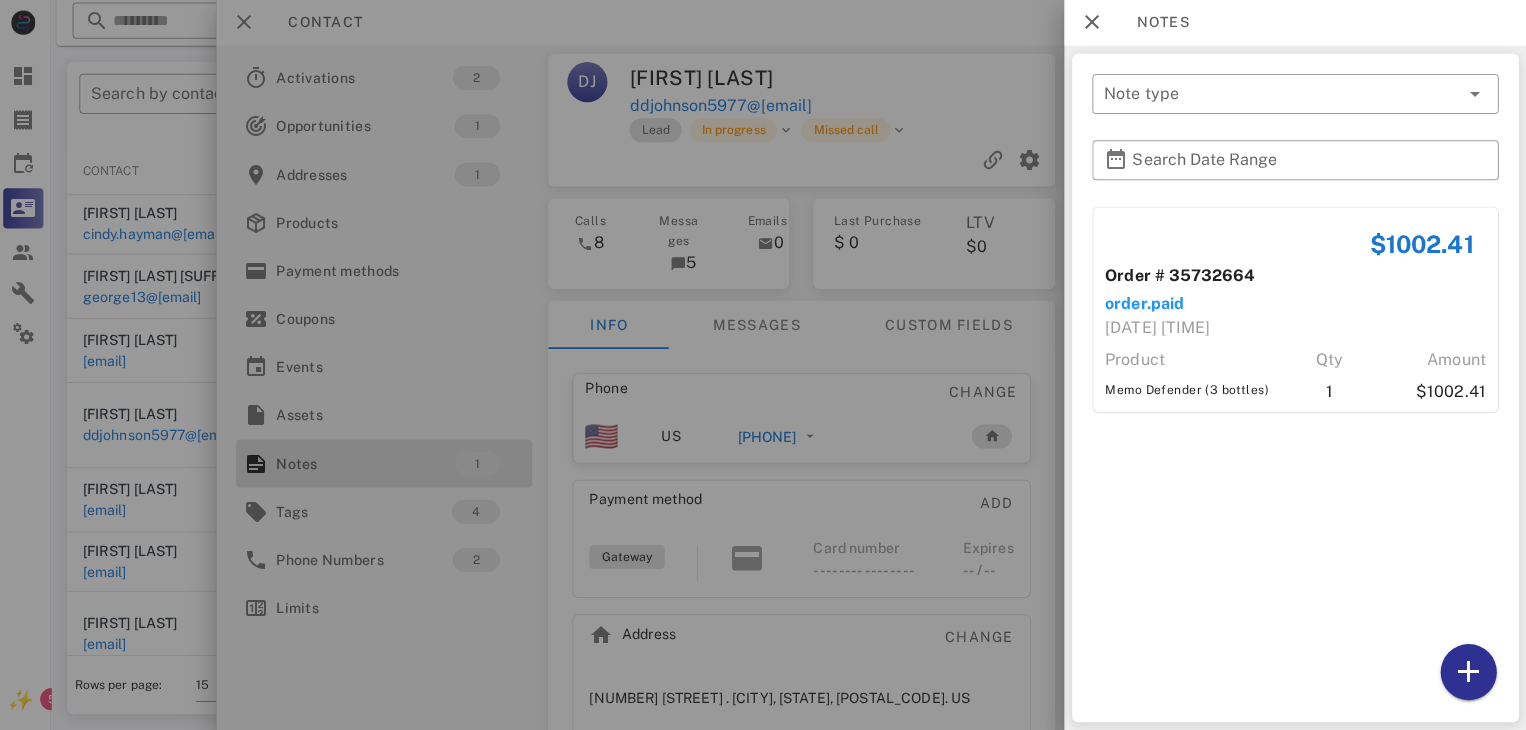 click at bounding box center [763, 365] 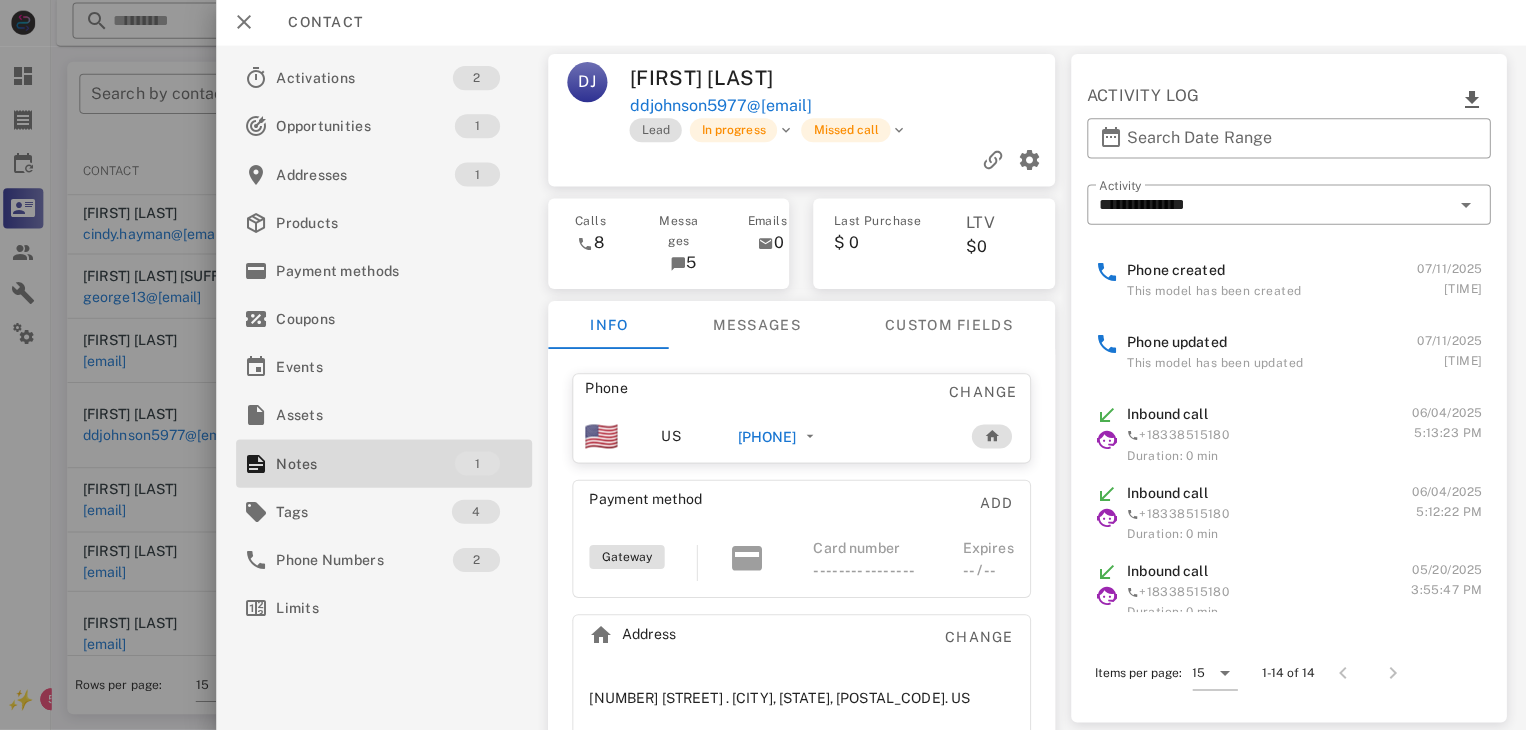 click at bounding box center [763, 365] 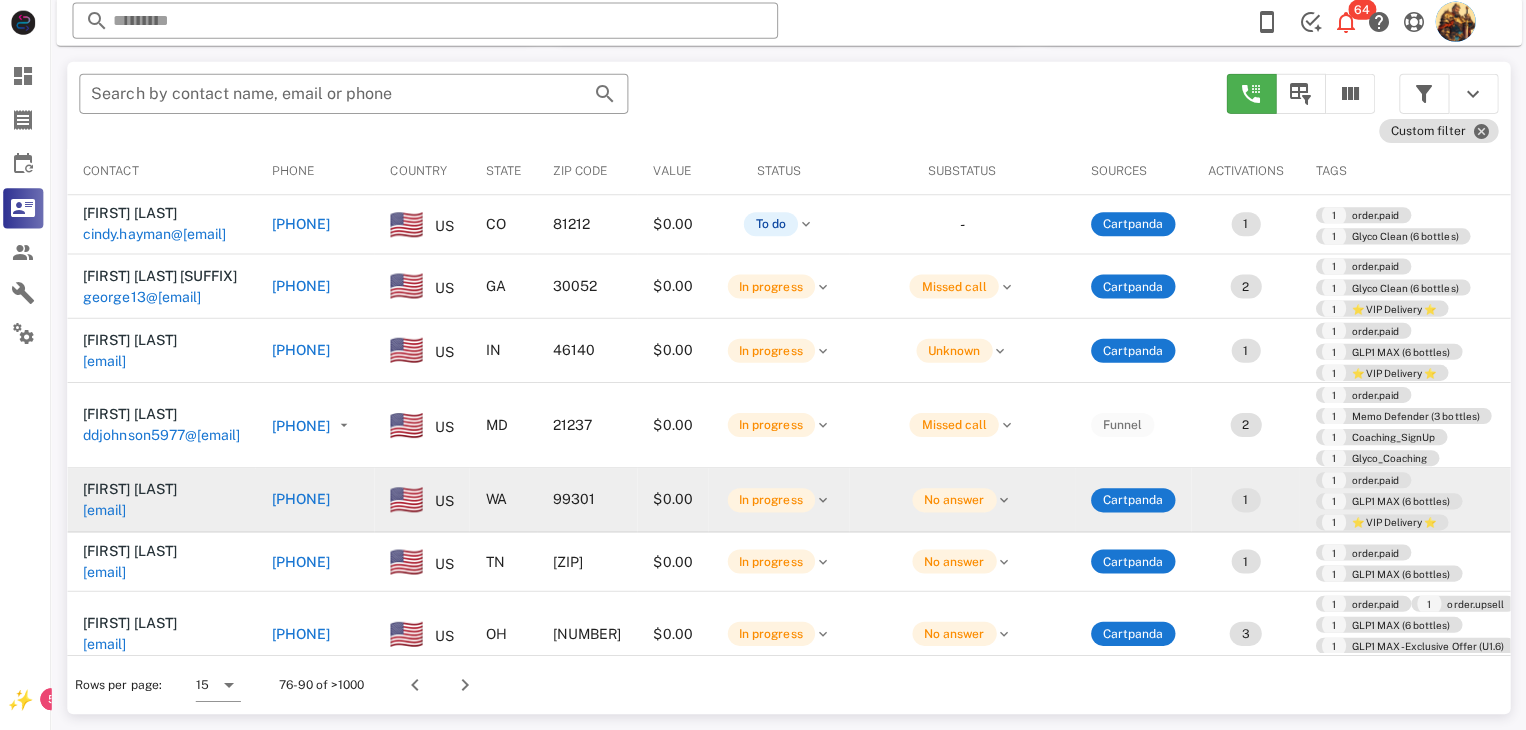 click on "zionboss@gmail.com" at bounding box center [109, 511] 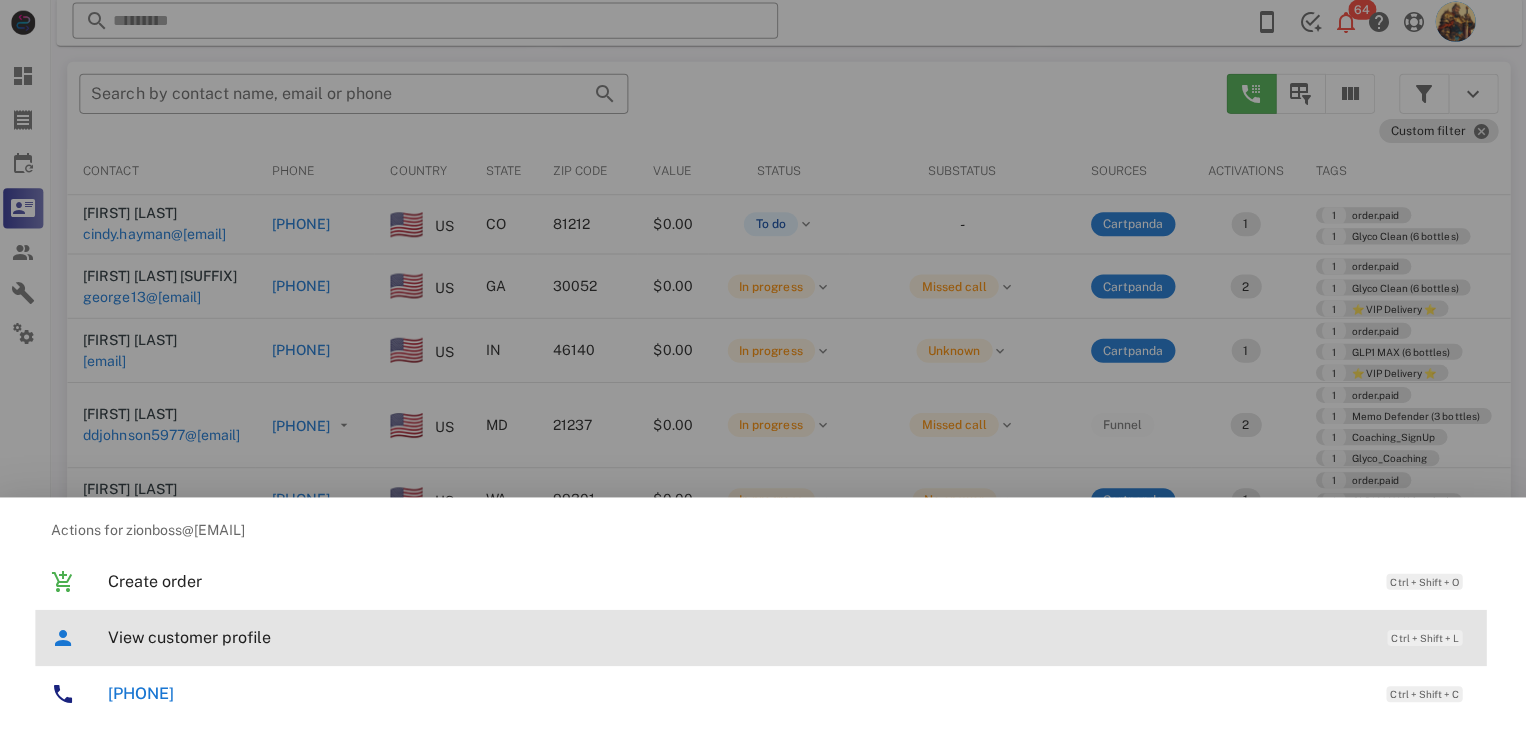 click on "View customer profile" at bounding box center [739, 637] 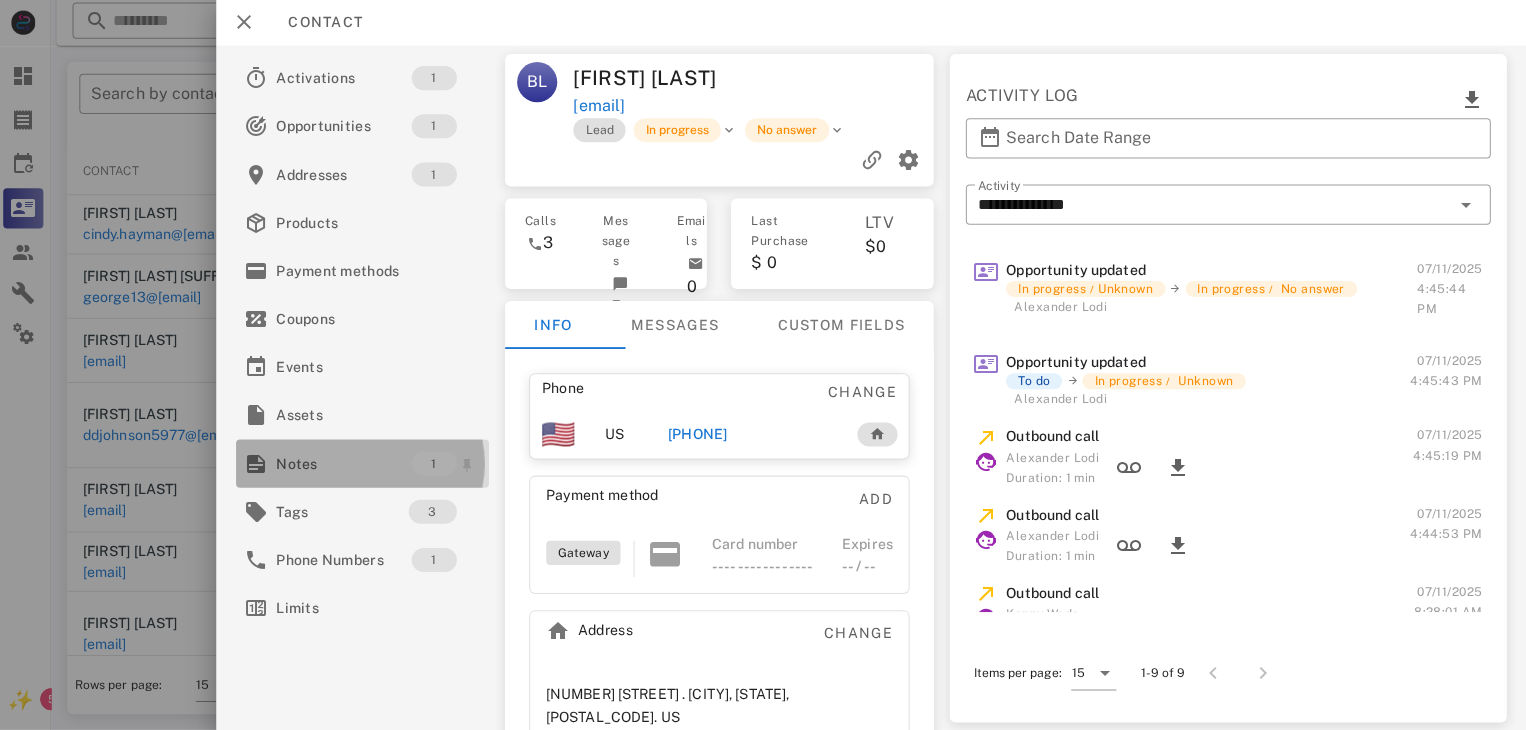 click on "Notes" at bounding box center [347, 464] 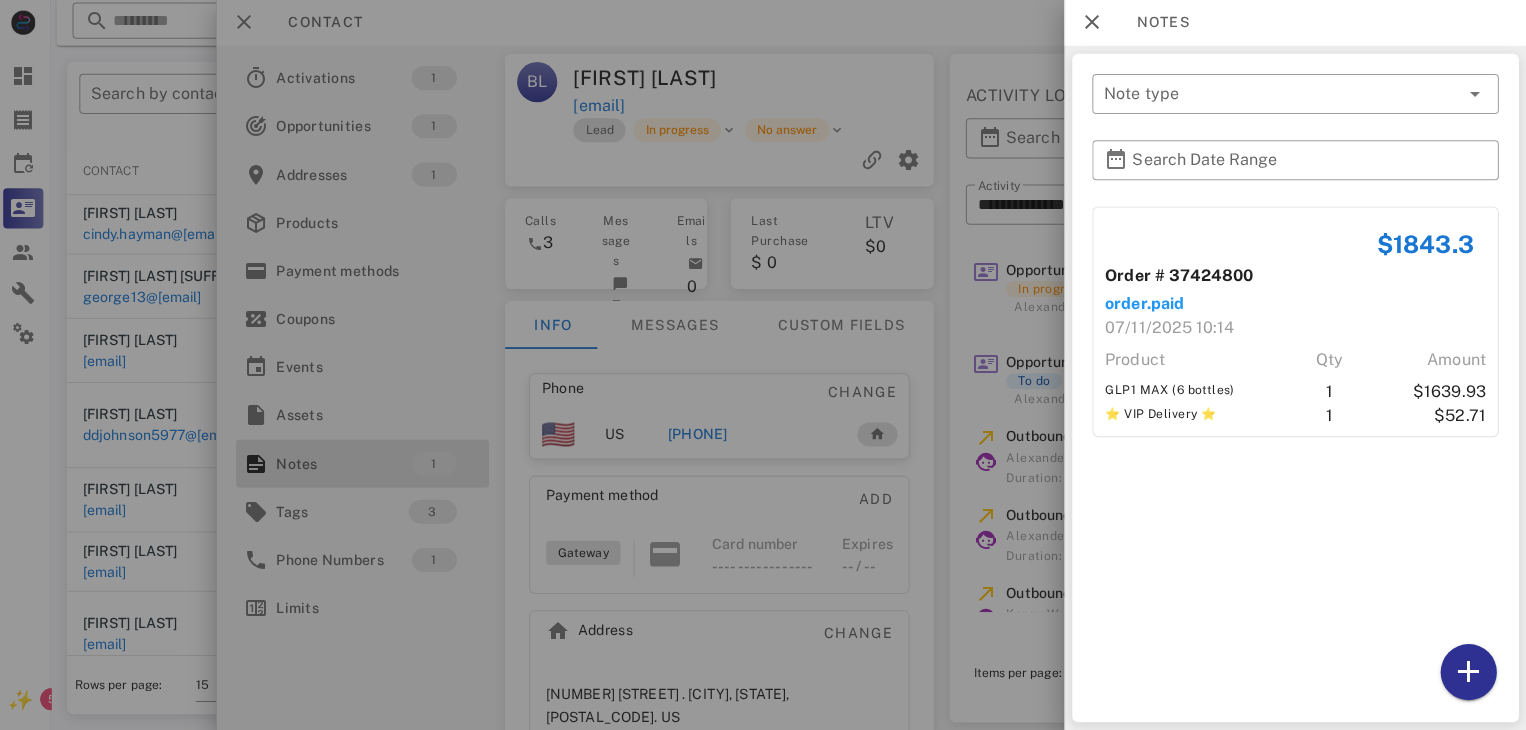 click at bounding box center [763, 365] 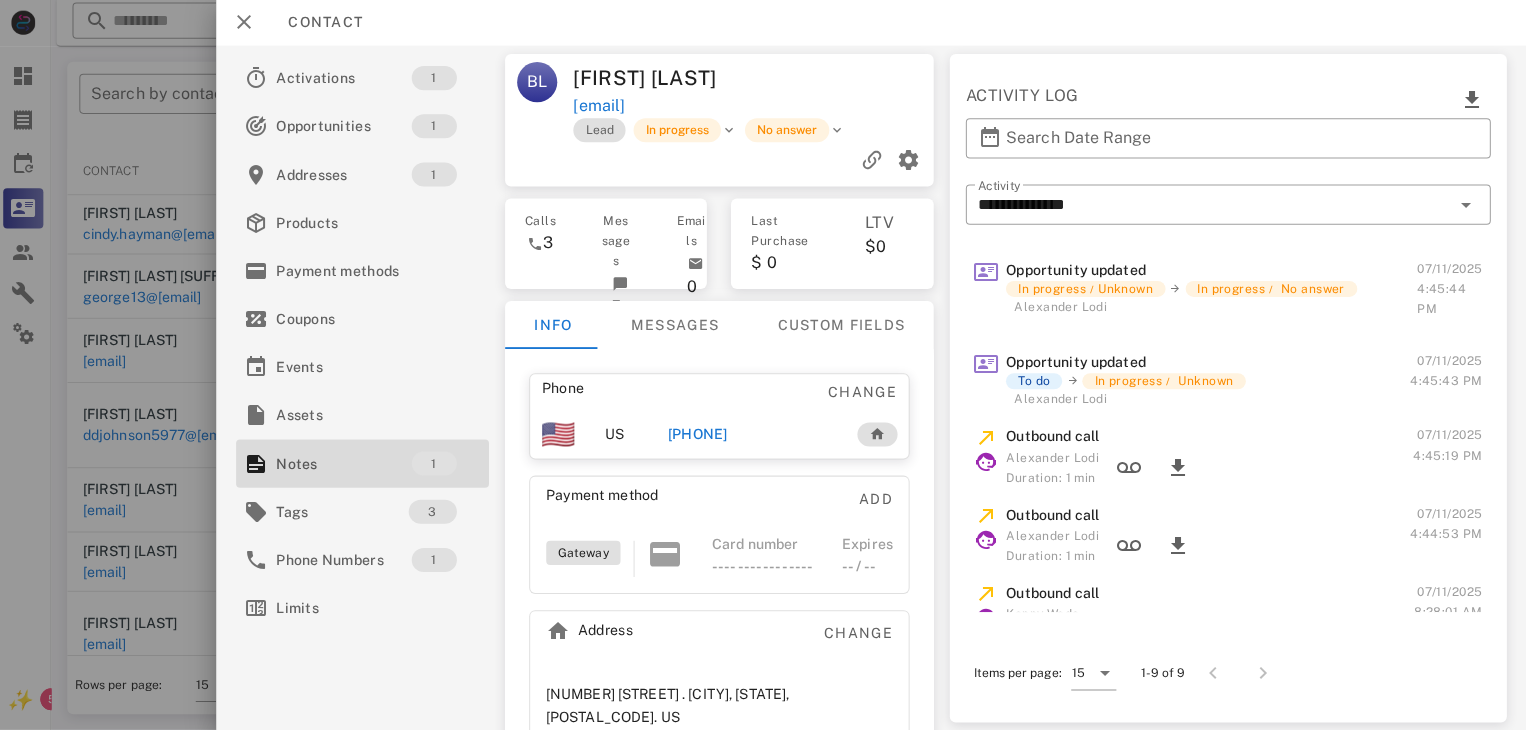 click on "+15097274310" at bounding box center [700, 435] 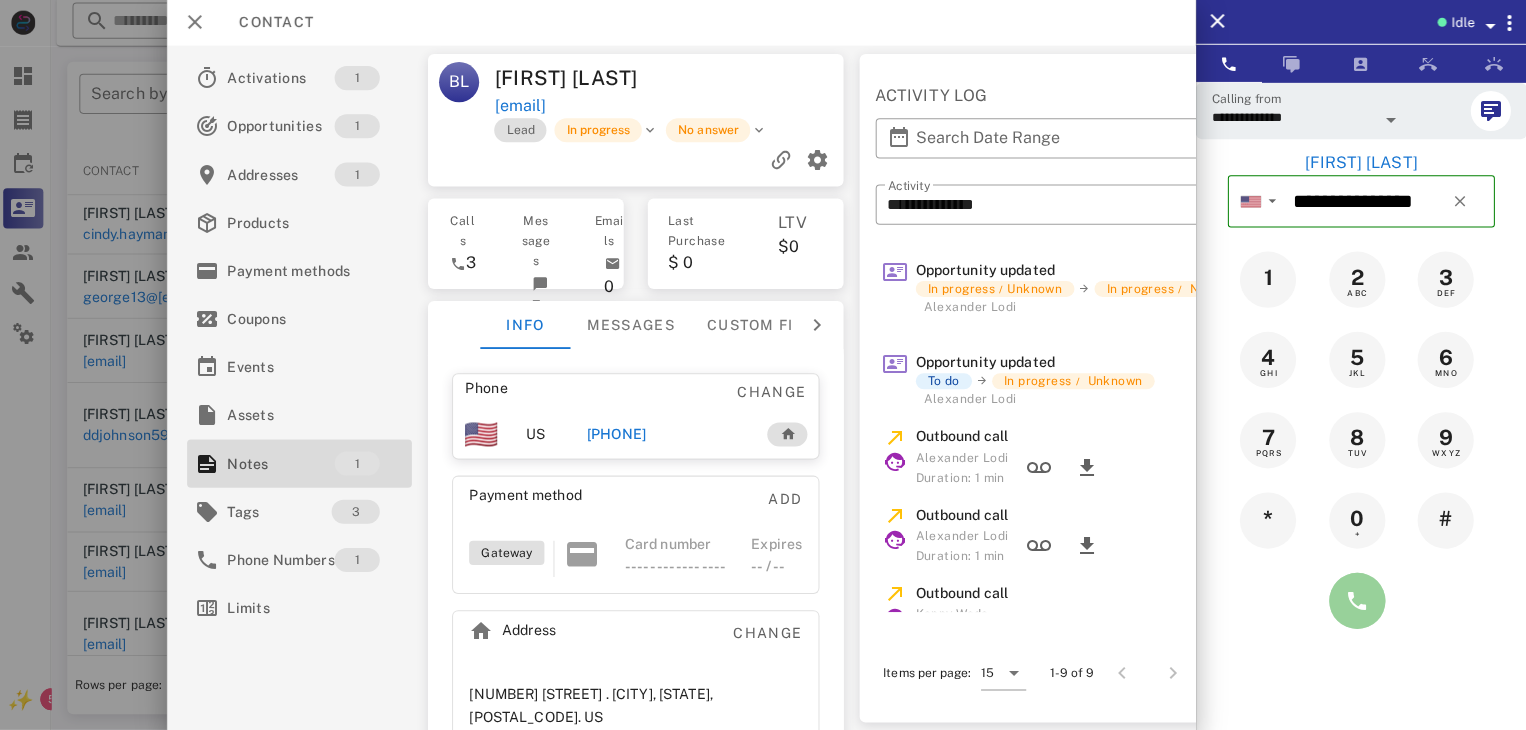 click at bounding box center (1357, 601) 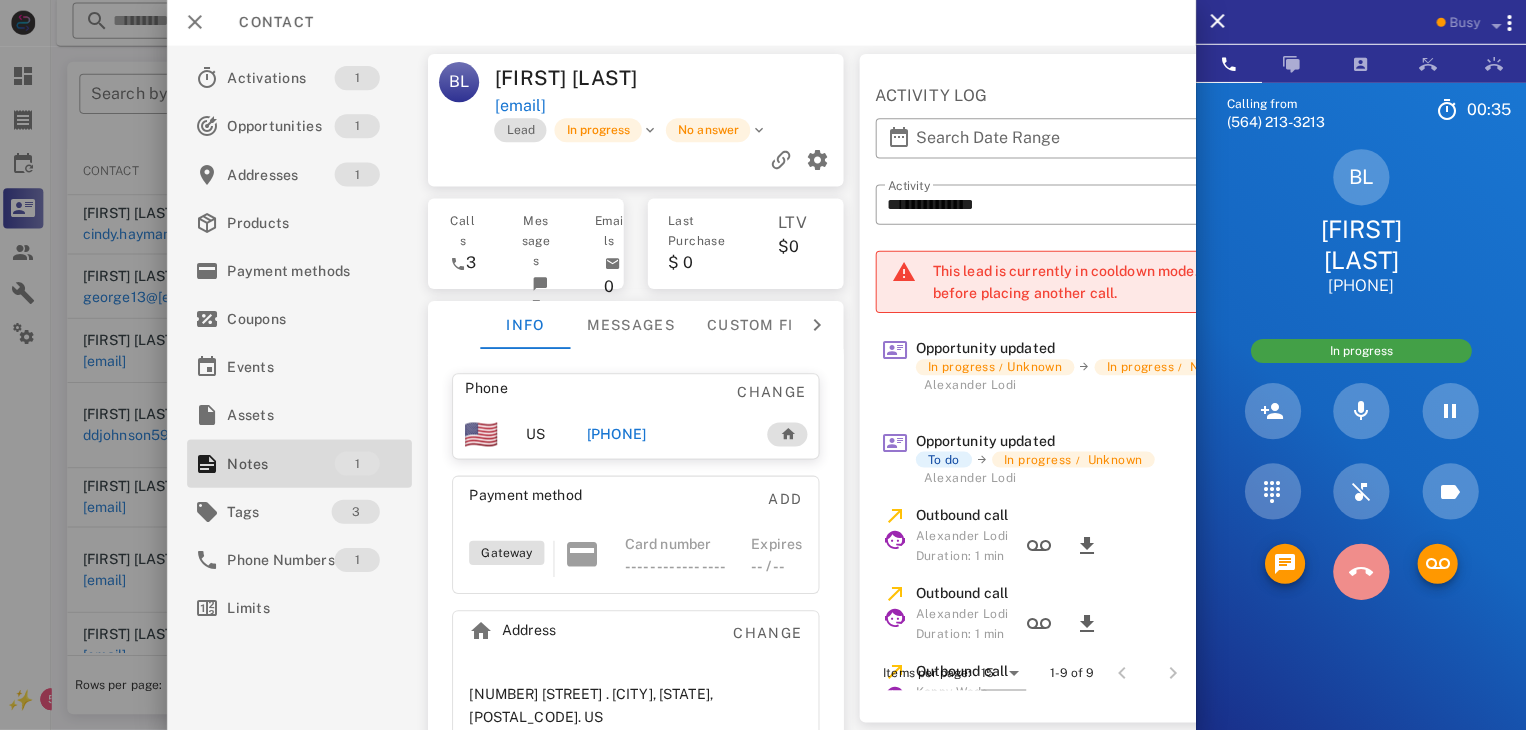 click at bounding box center (1361, 572) 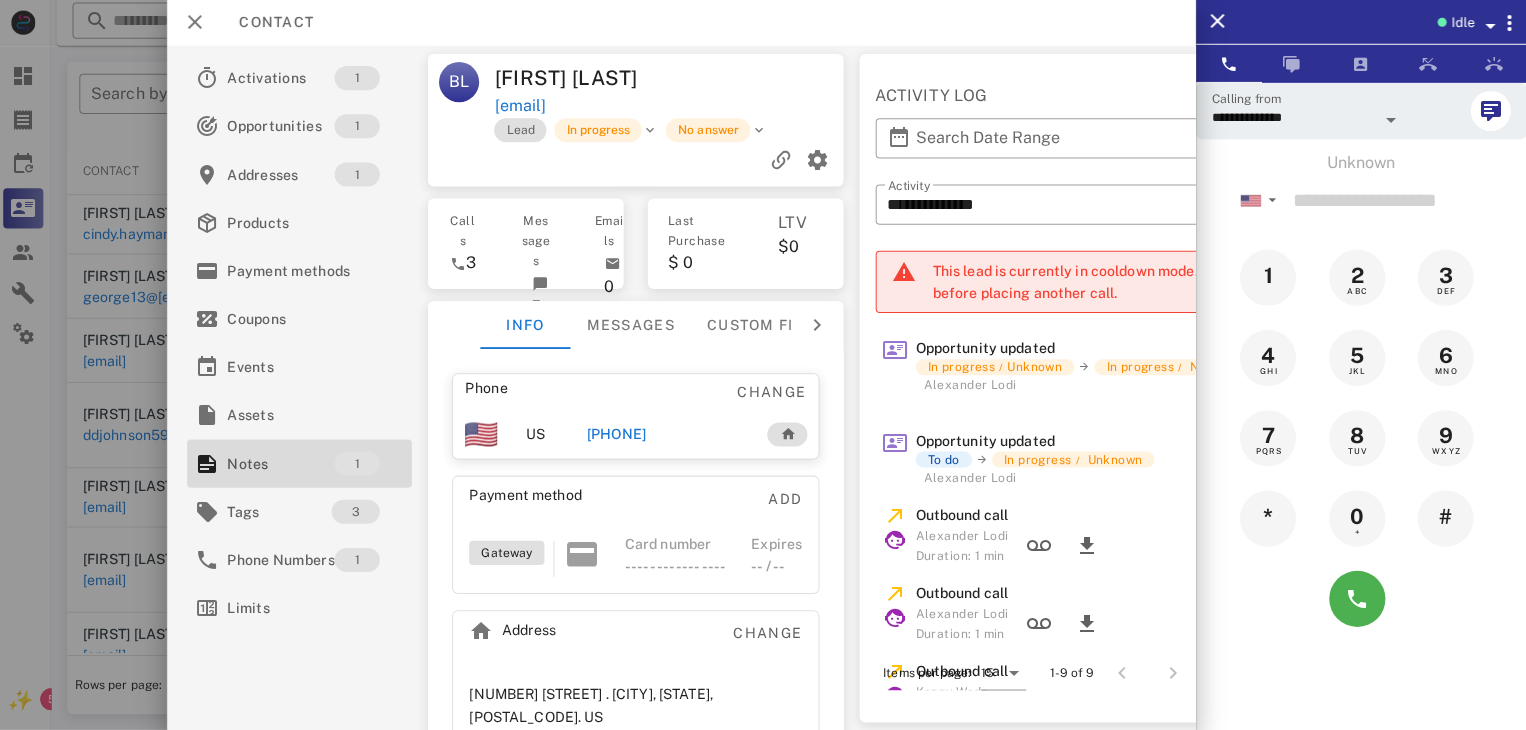 click at bounding box center (763, 365) 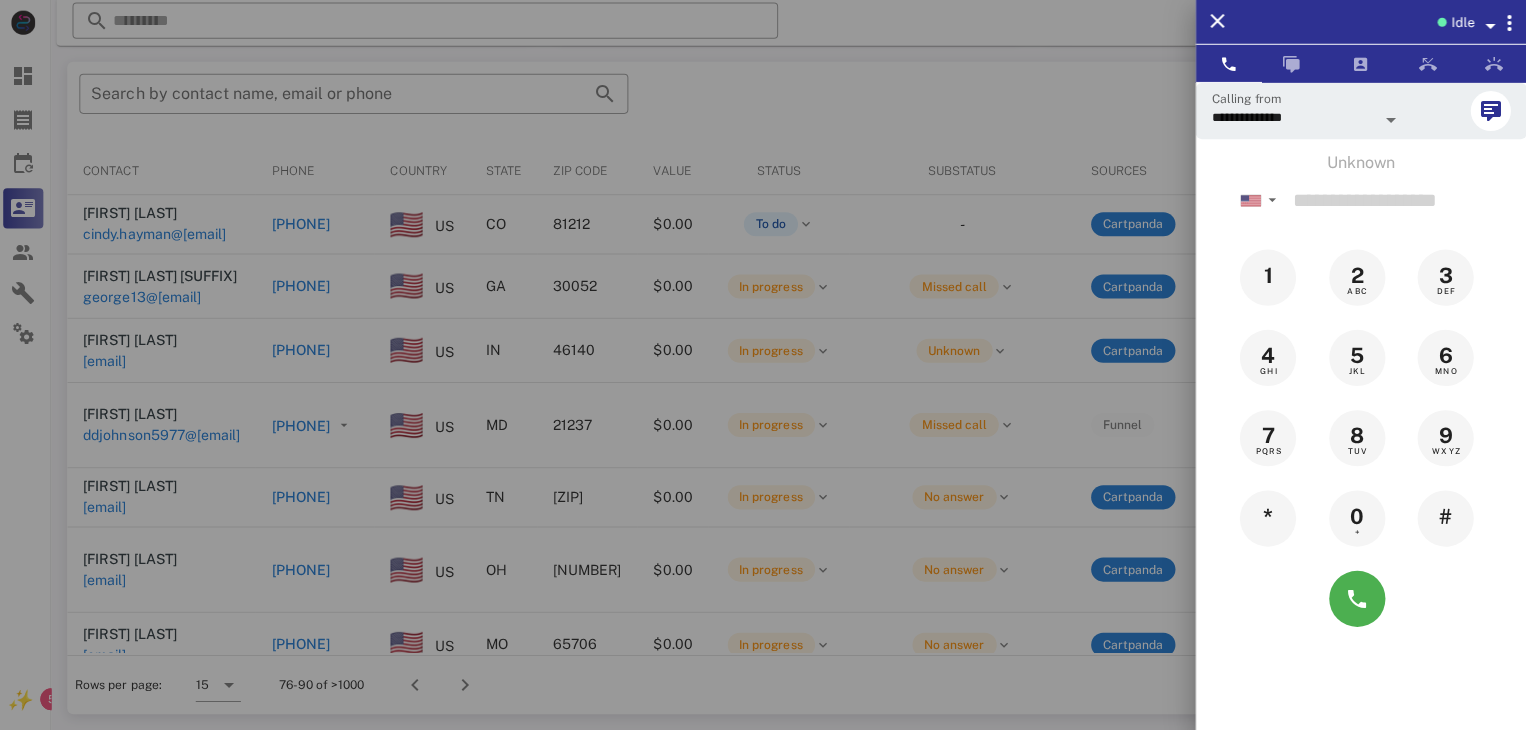click at bounding box center [763, 365] 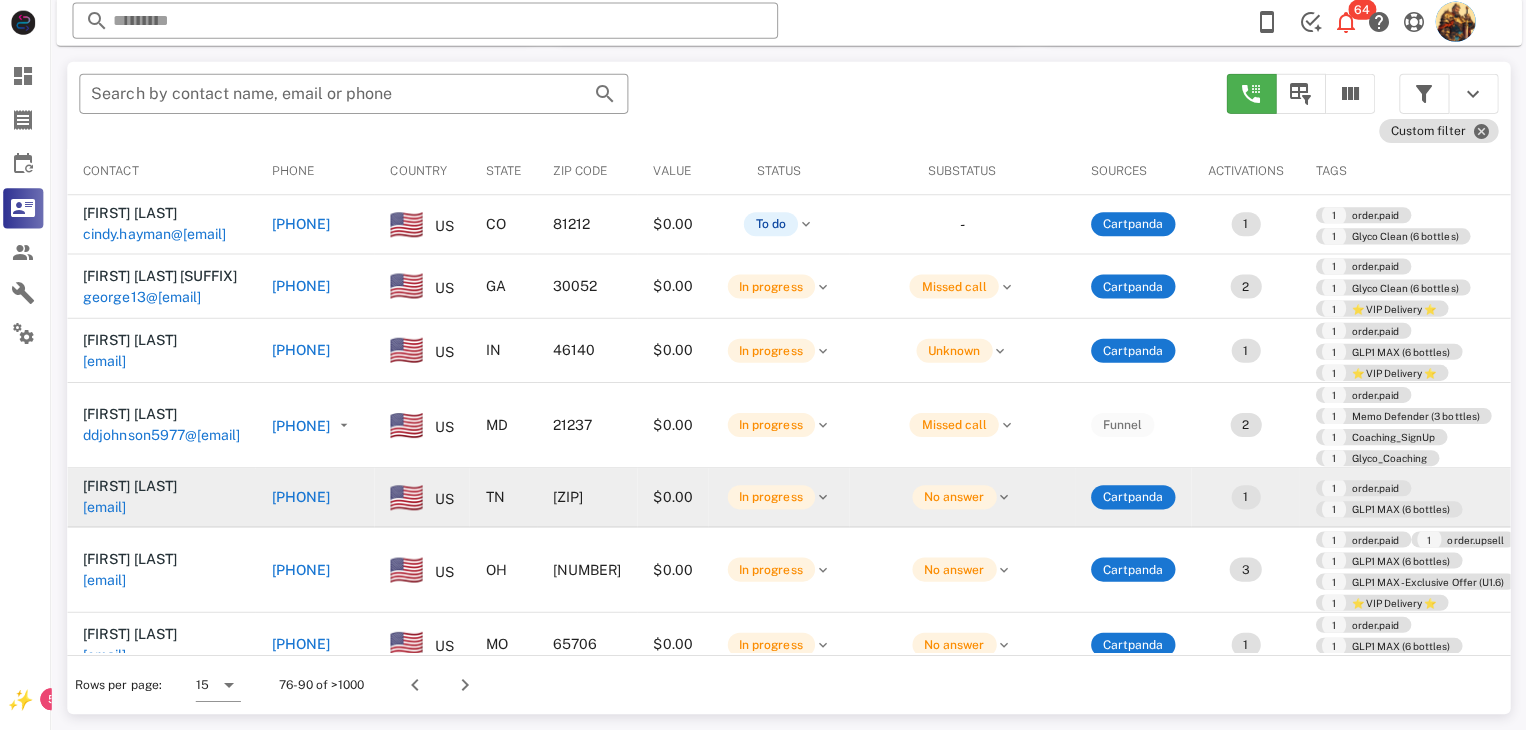 click on "jasmineschmidt12@icloud.com" at bounding box center (109, 508) 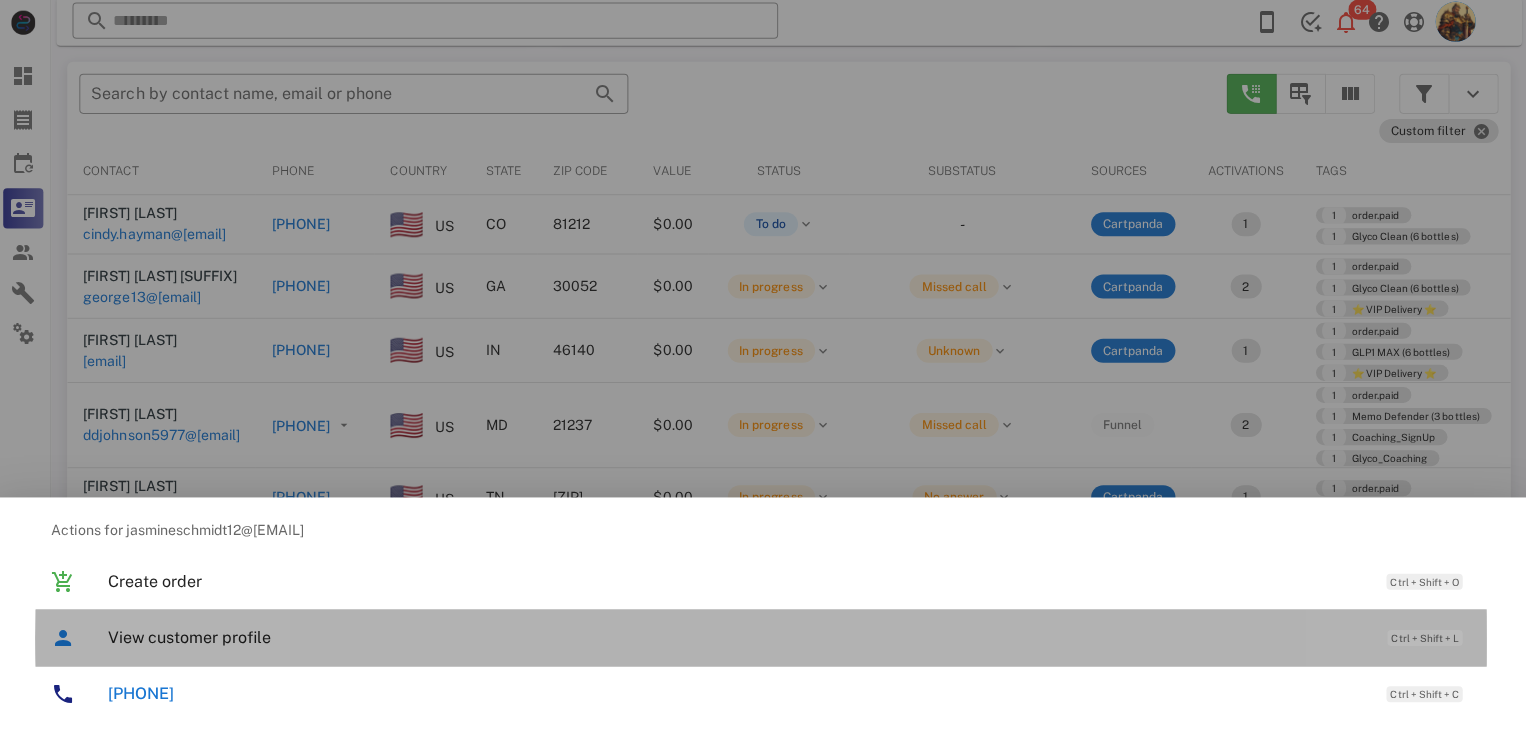 click on "View customer profile" at bounding box center [739, 637] 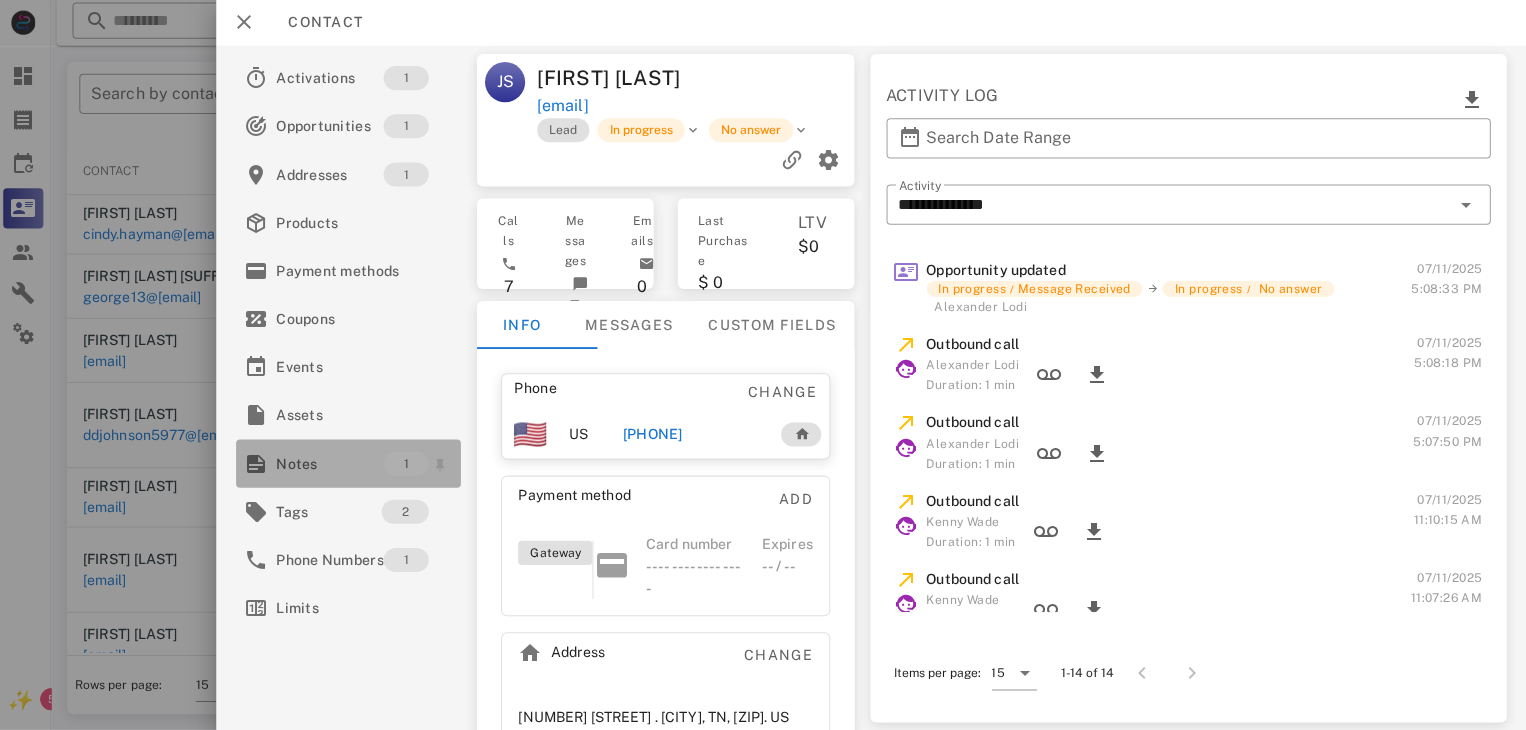 click on "Notes" at bounding box center [333, 464] 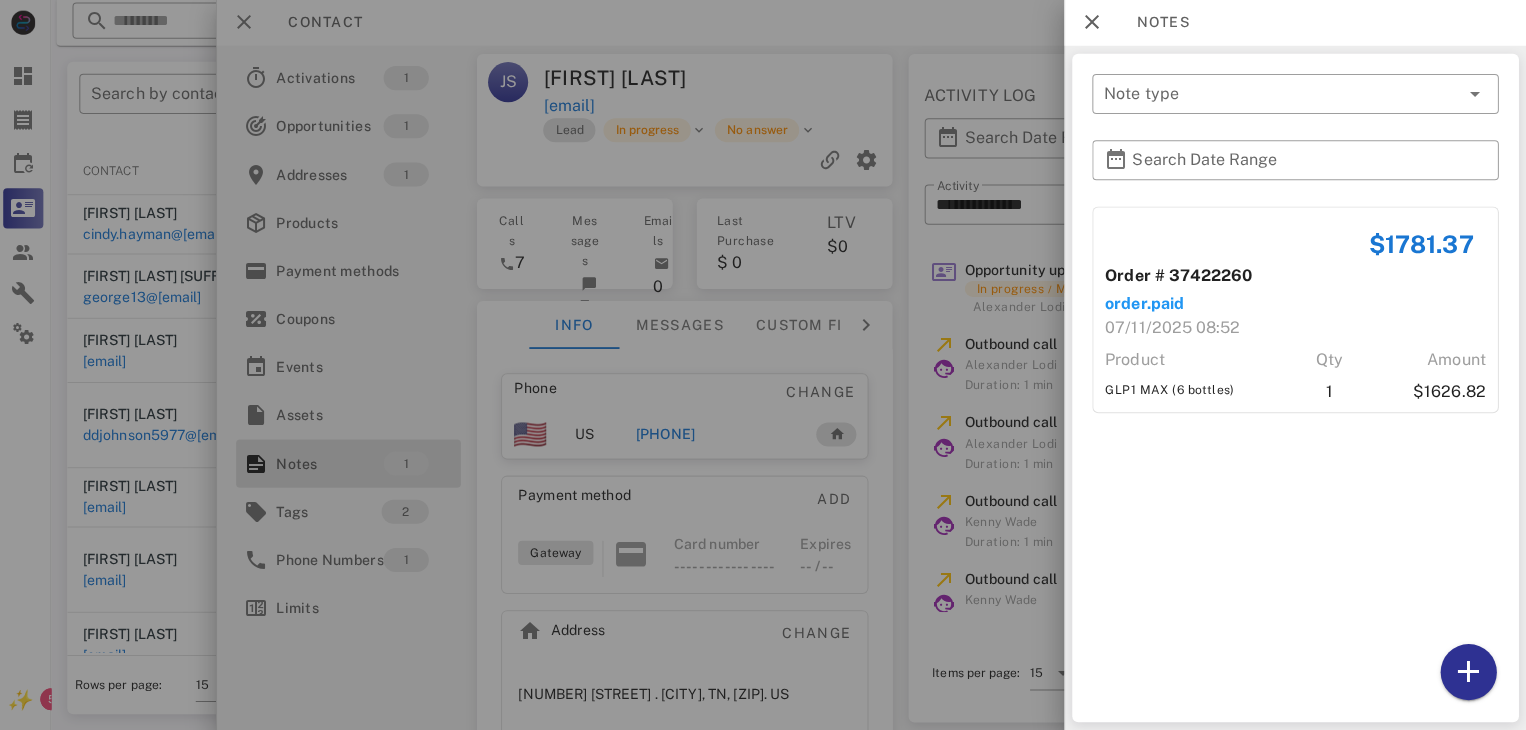 click at bounding box center [763, 365] 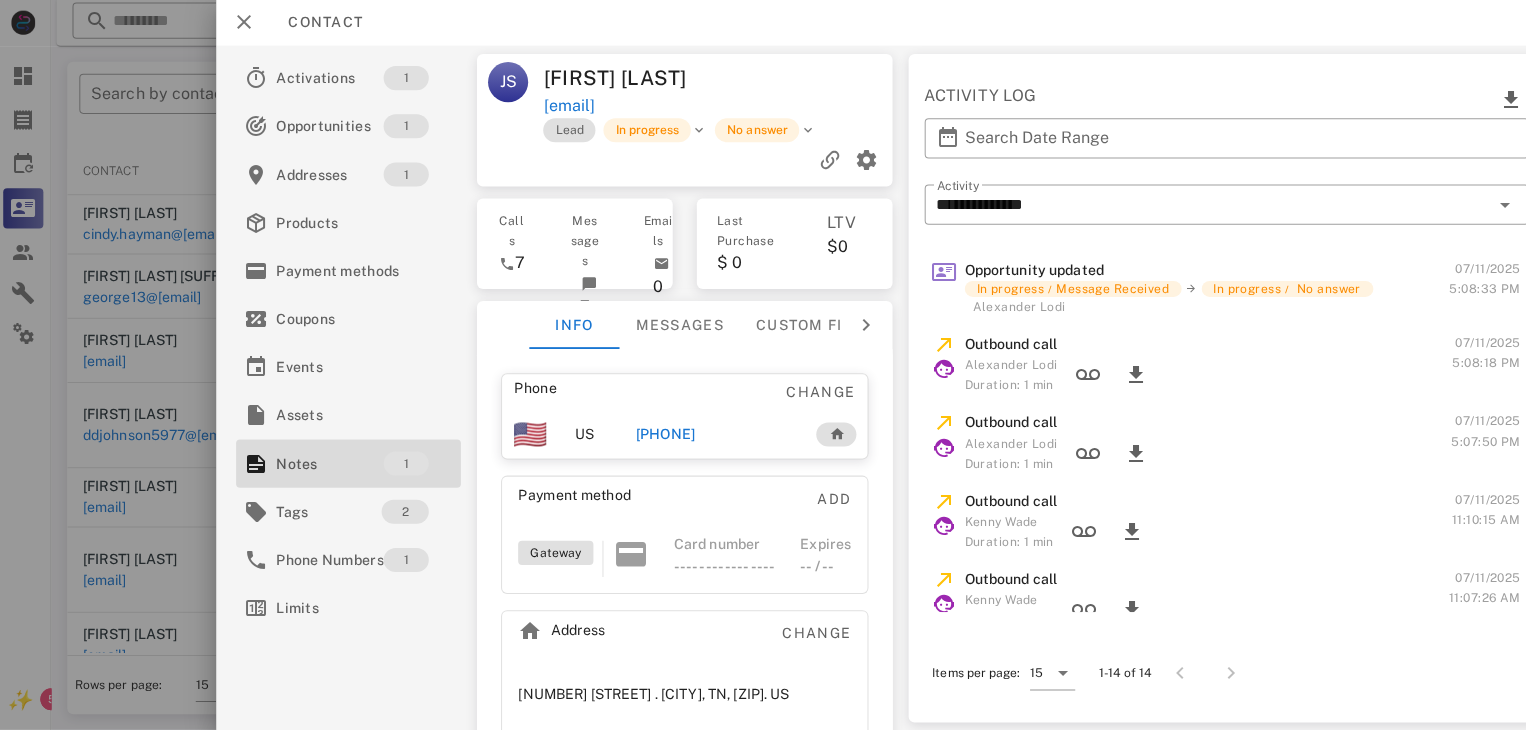 click on "+19095191312" at bounding box center (668, 435) 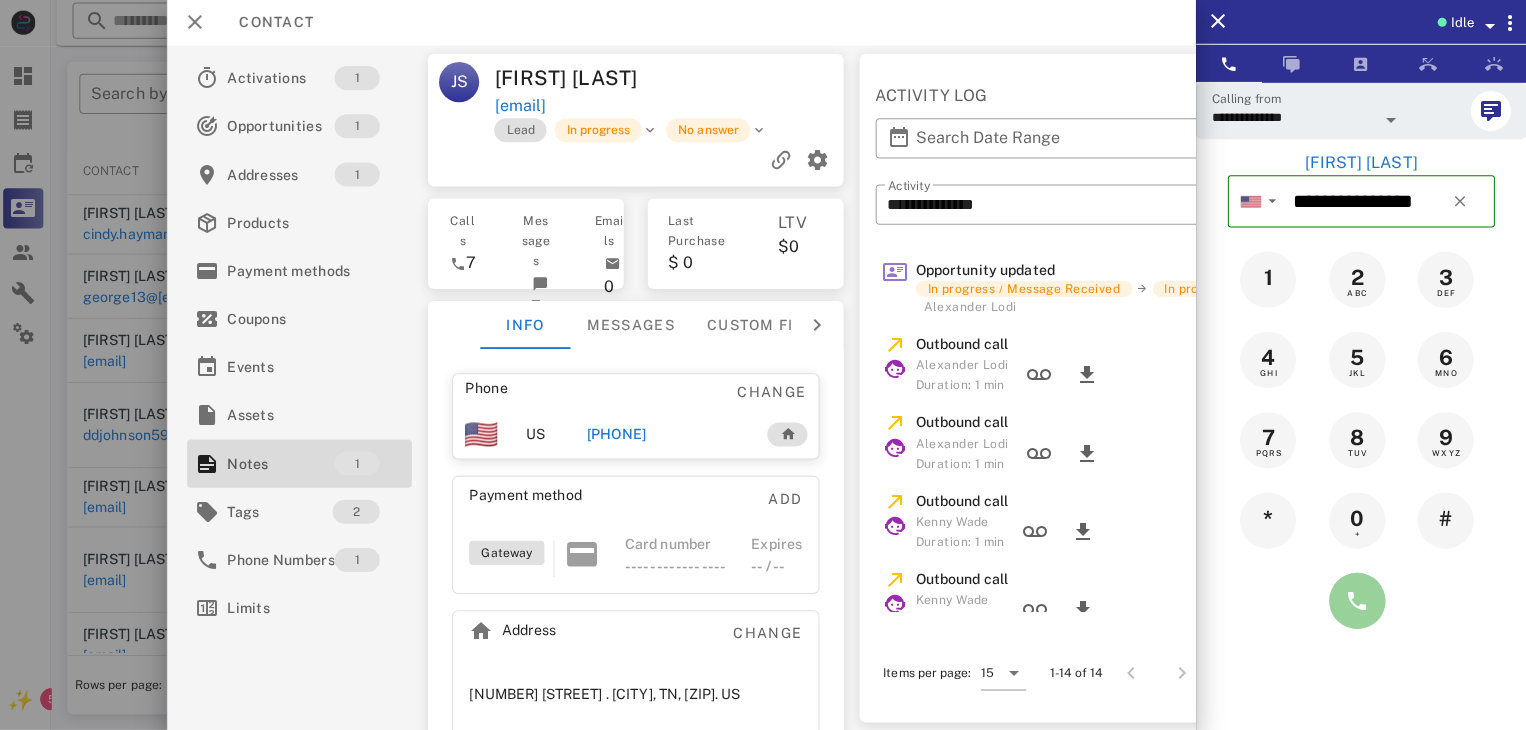 click at bounding box center (1357, 601) 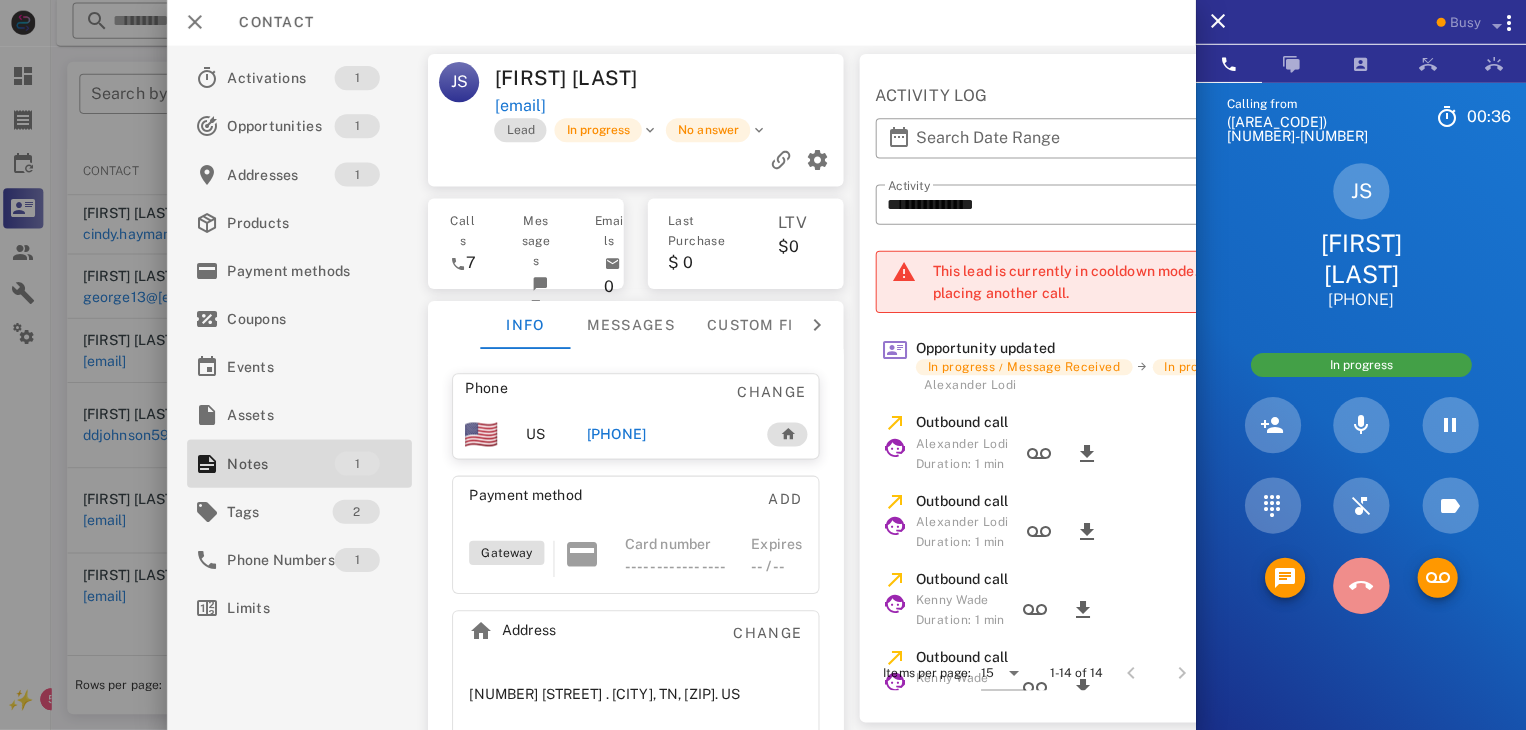click at bounding box center (1361, 586) 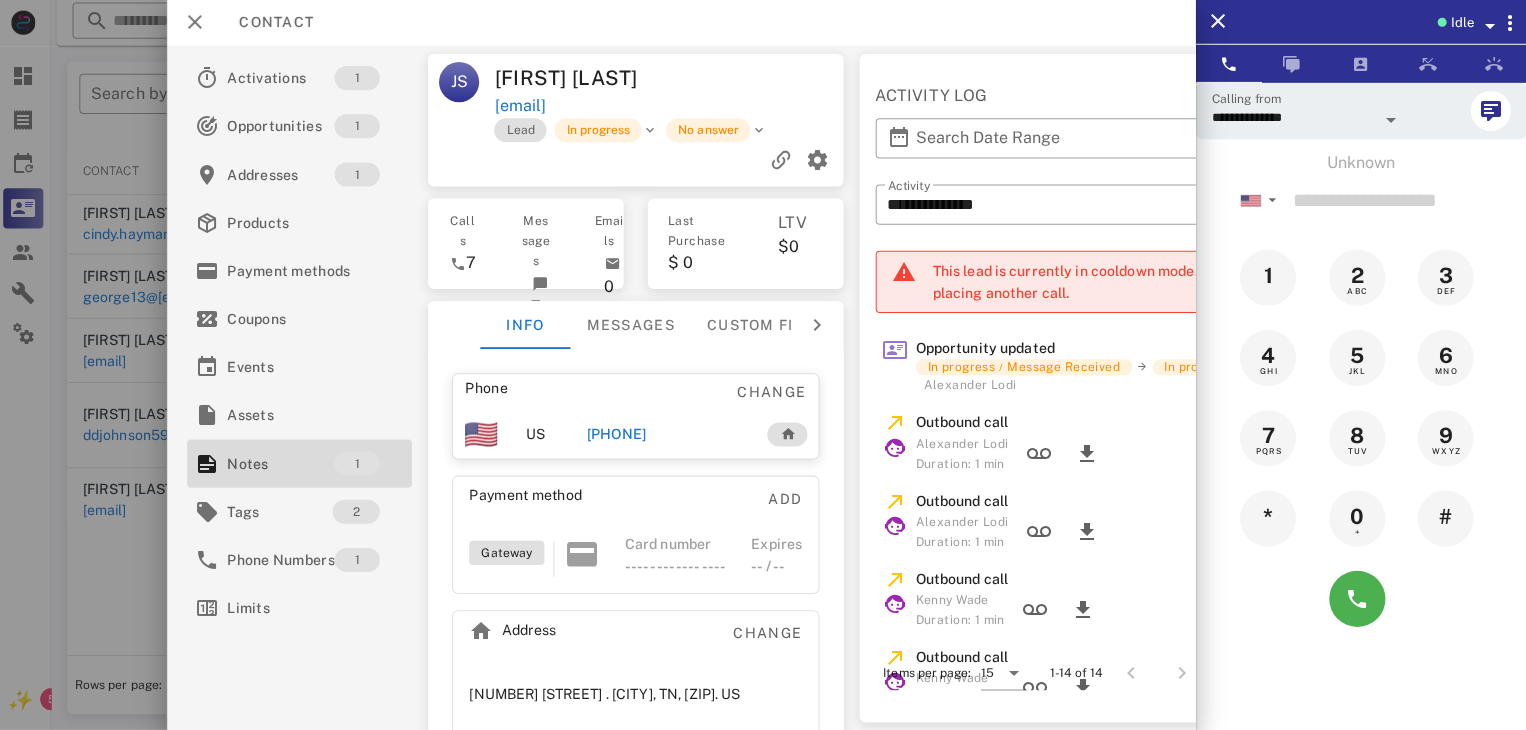 click on "+19095191312" at bounding box center (618, 435) 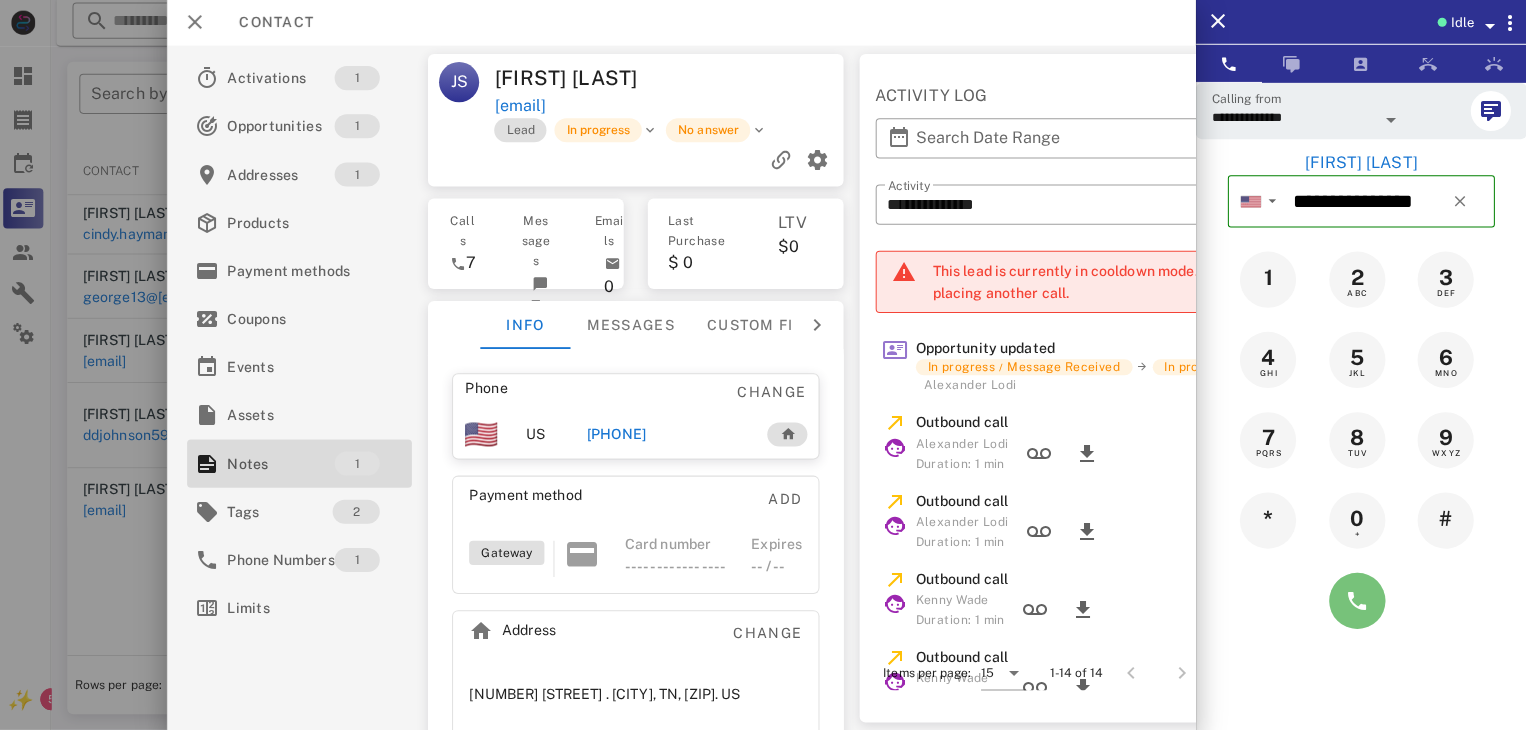 click at bounding box center (1357, 601) 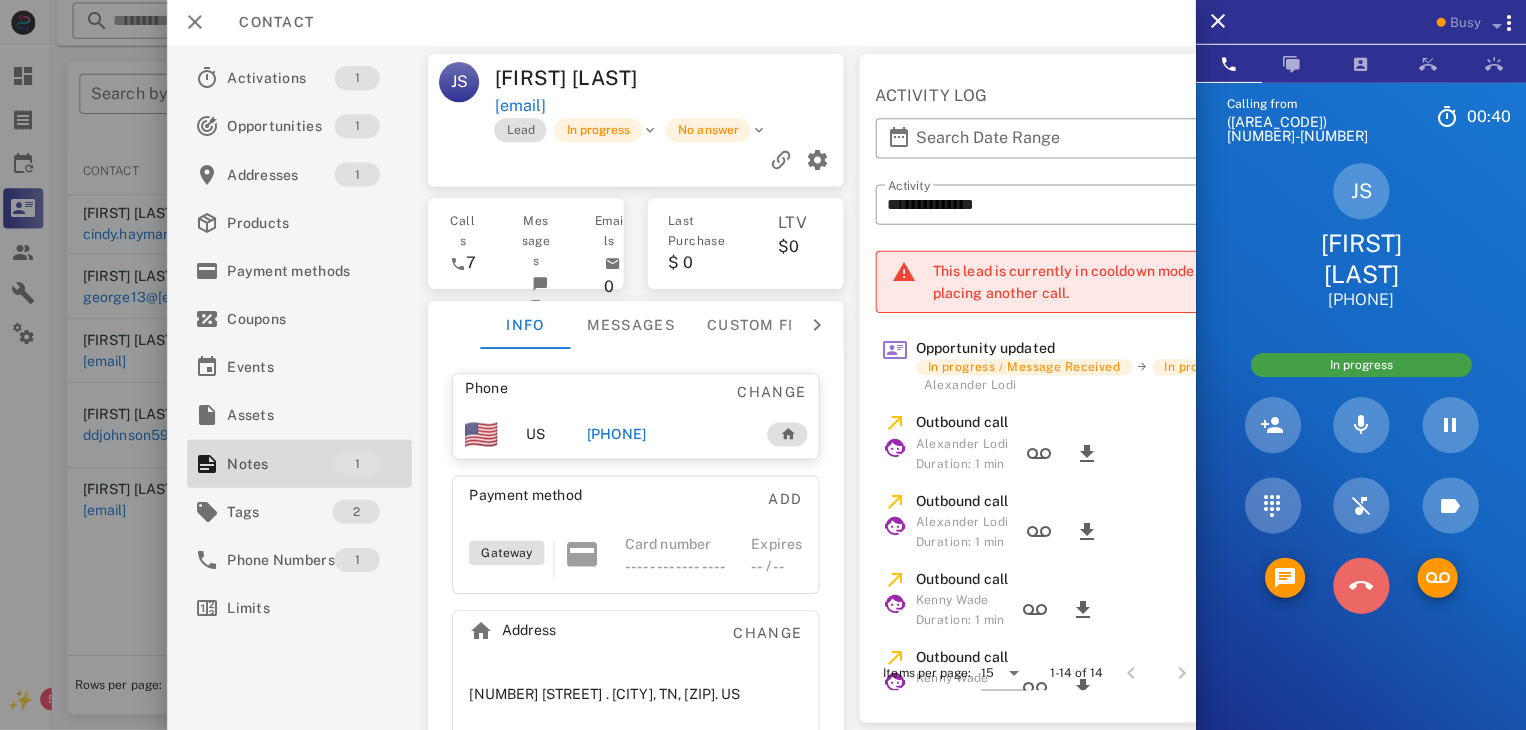 click at bounding box center [1361, 586] 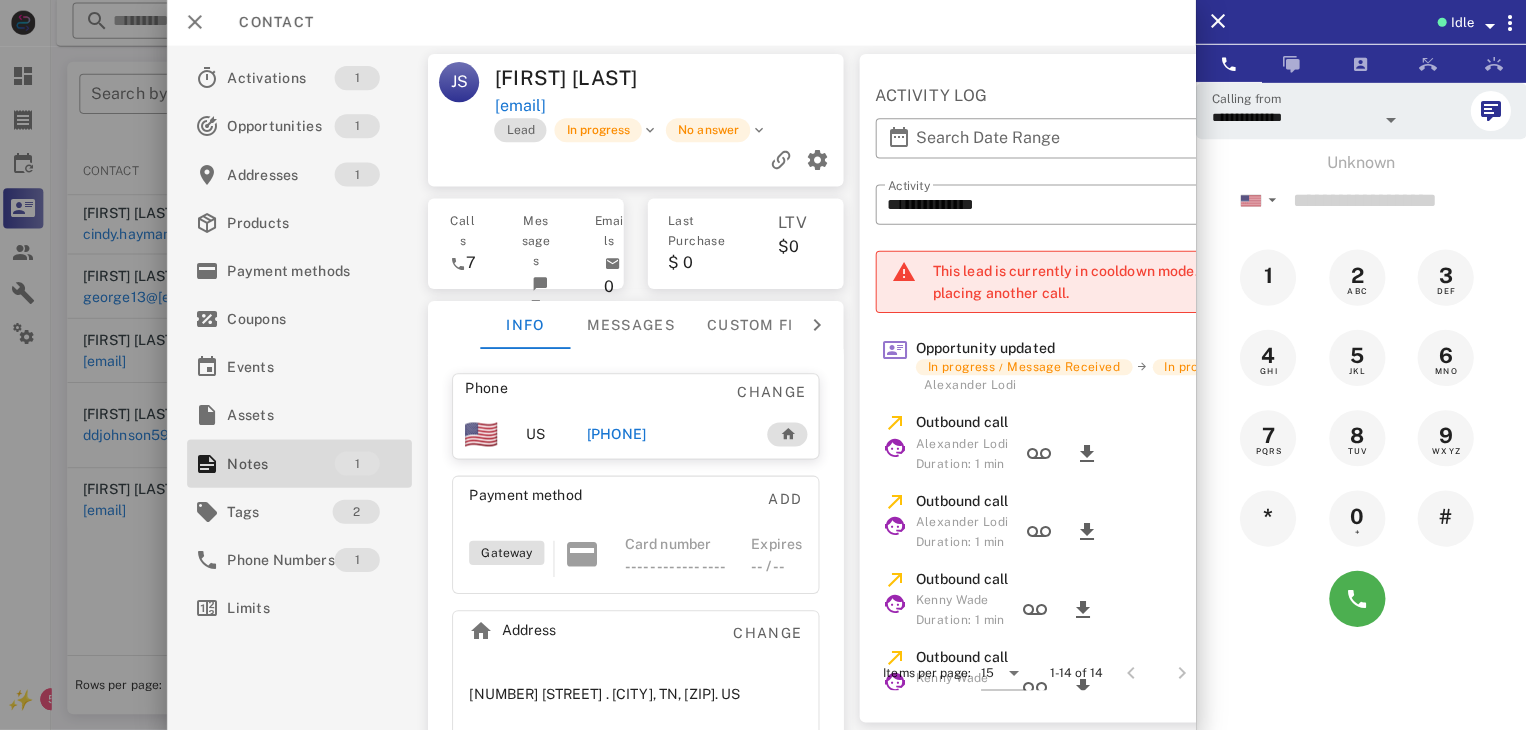 click at bounding box center (763, 365) 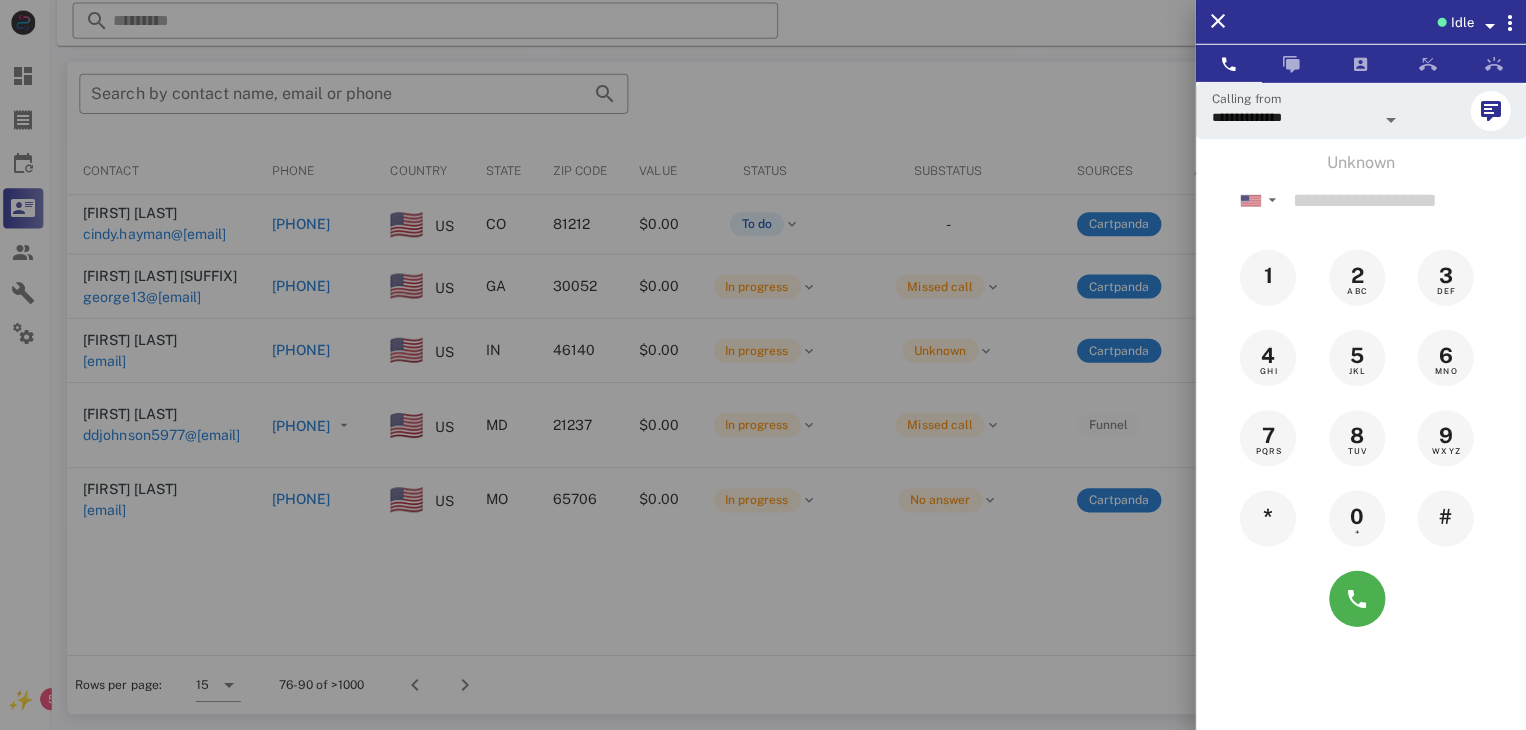 click at bounding box center [763, 365] 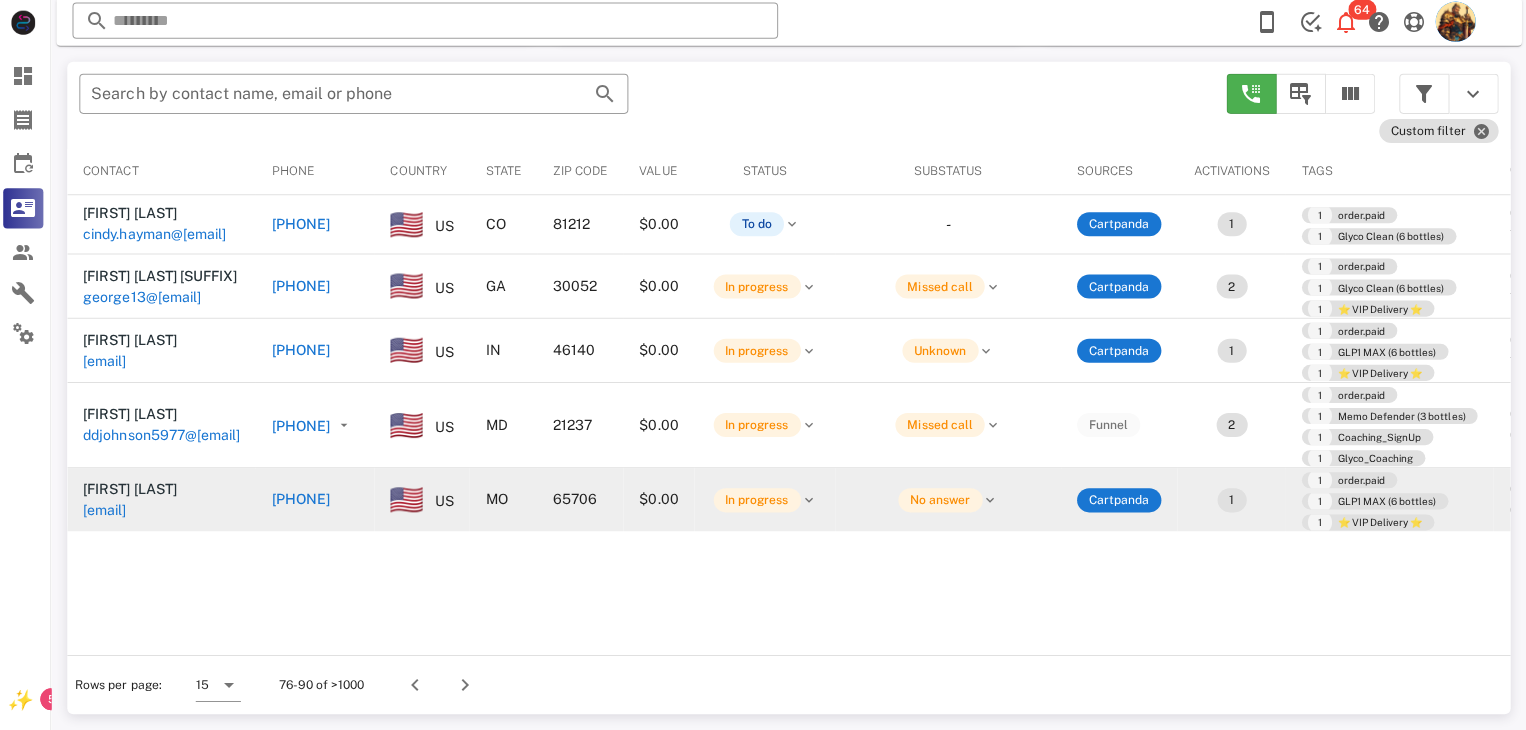 click on "karensuerybolt@icloud.com" at bounding box center [109, 511] 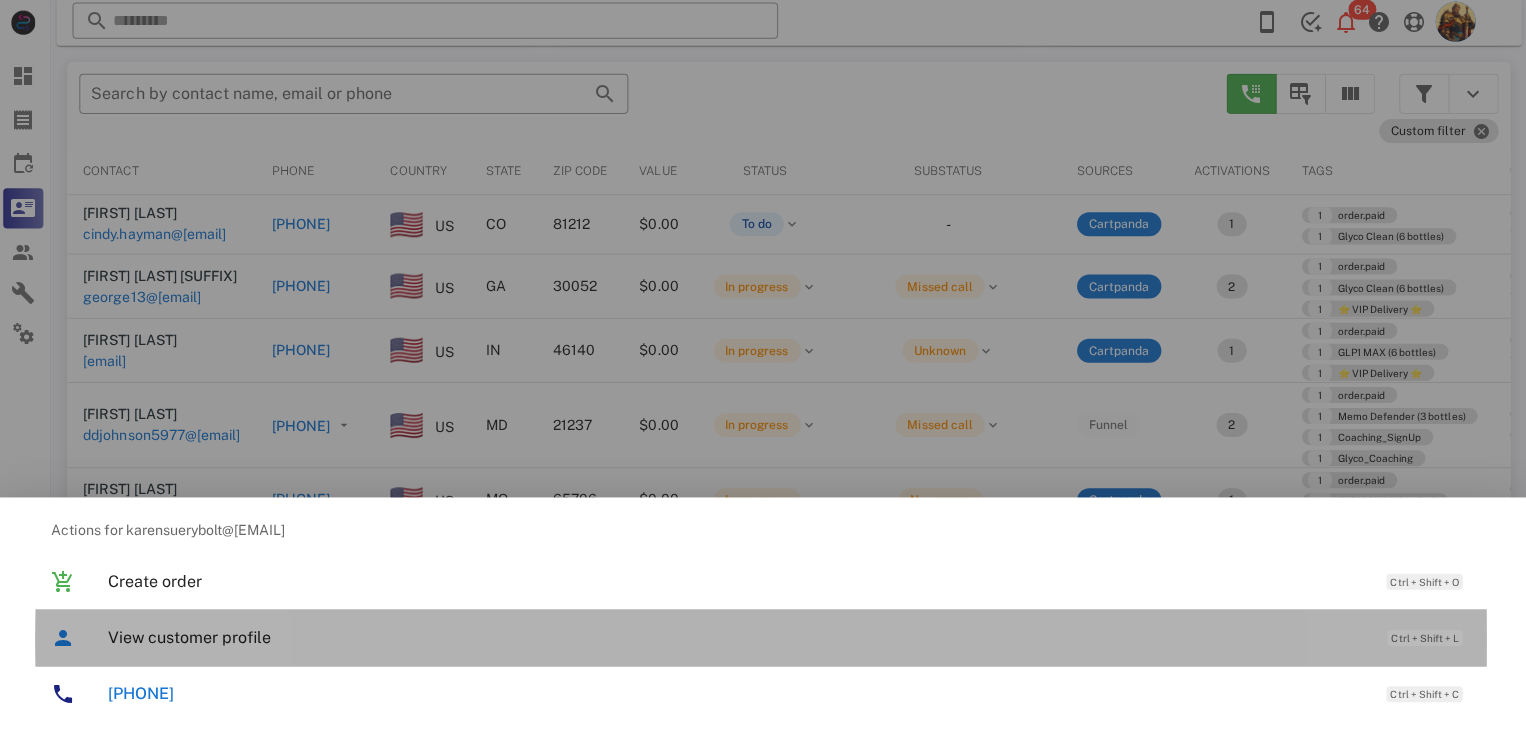 click on "View customer profile Ctrl + Shift + L" at bounding box center [791, 637] 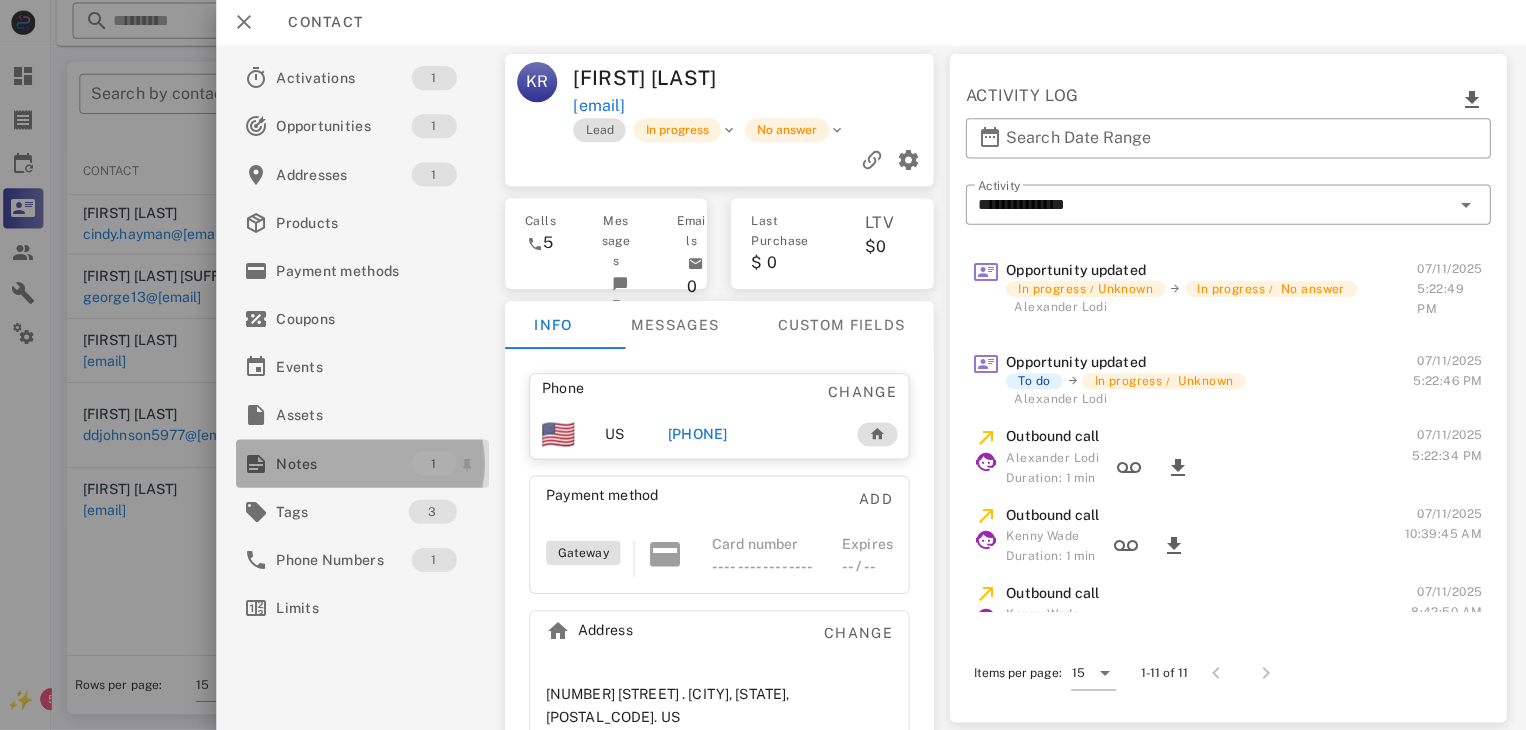 click on "Notes" at bounding box center (347, 464) 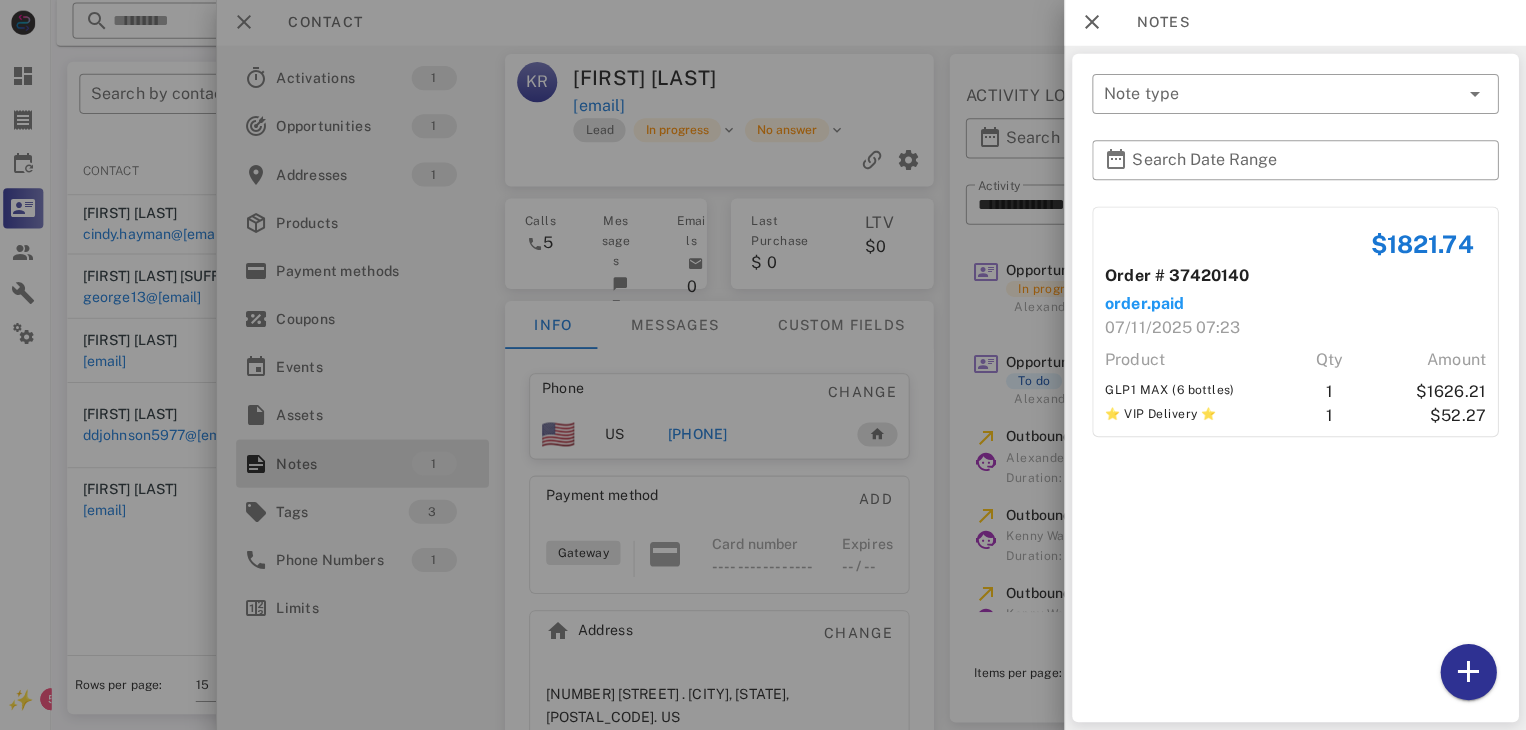 click at bounding box center [763, 365] 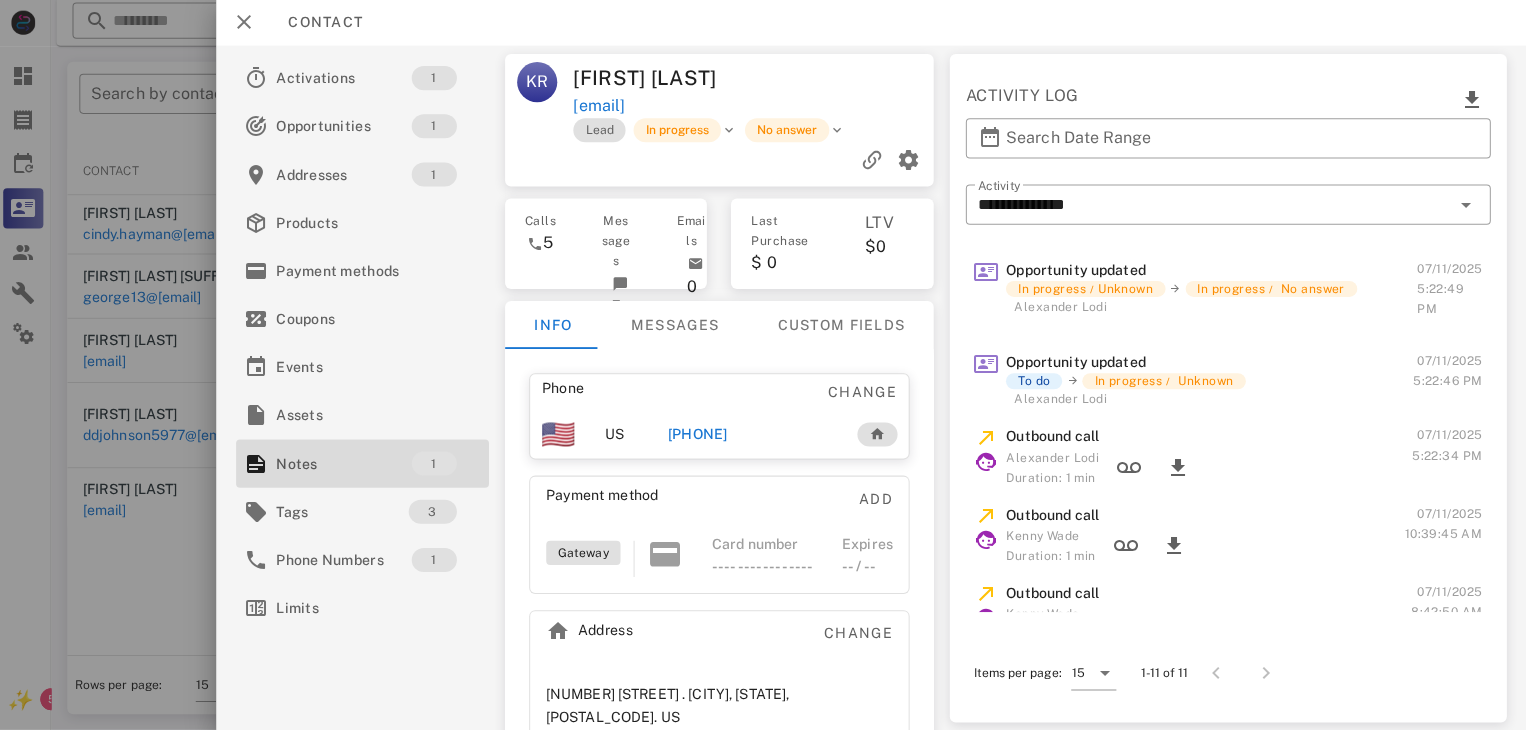 click on "+18162940287" at bounding box center (700, 435) 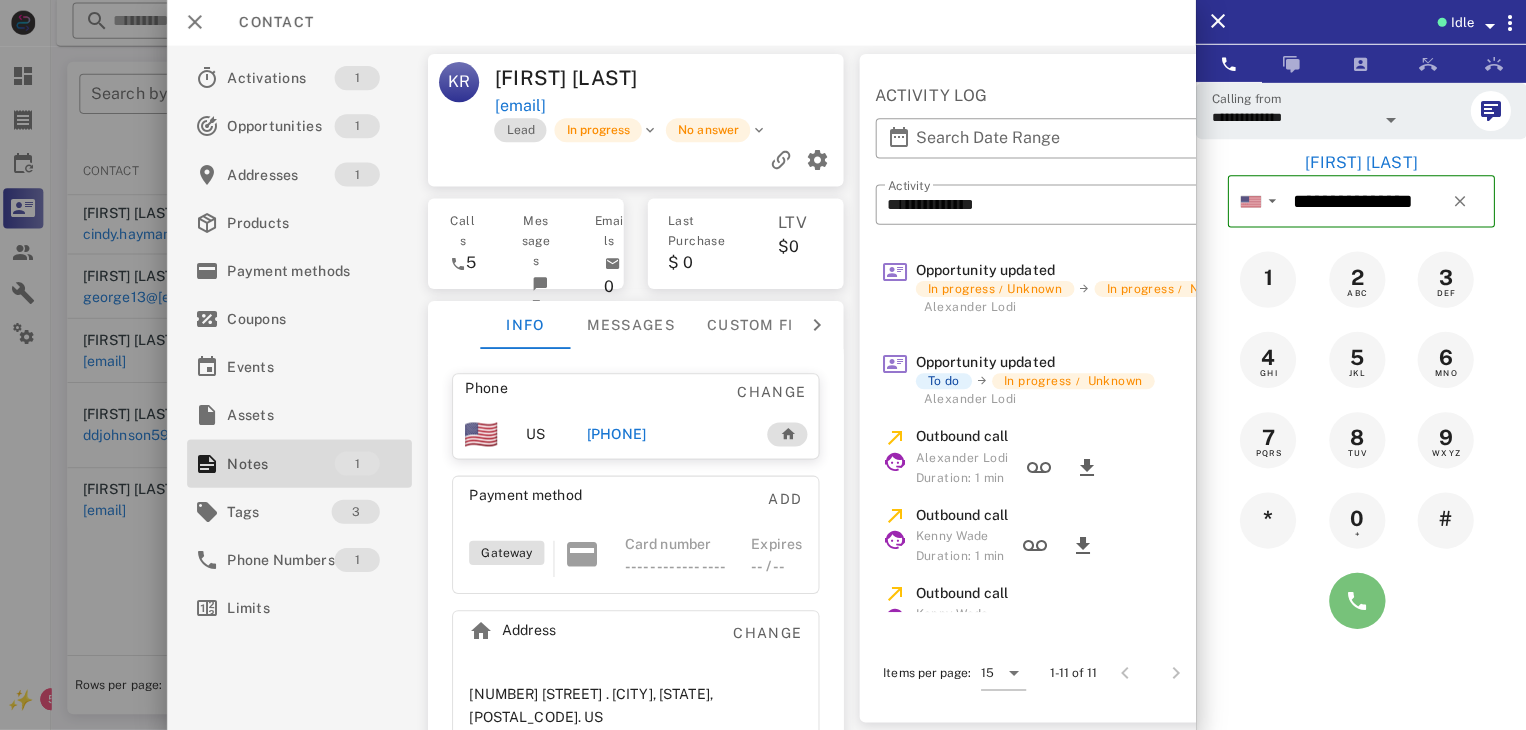 click at bounding box center [1357, 601] 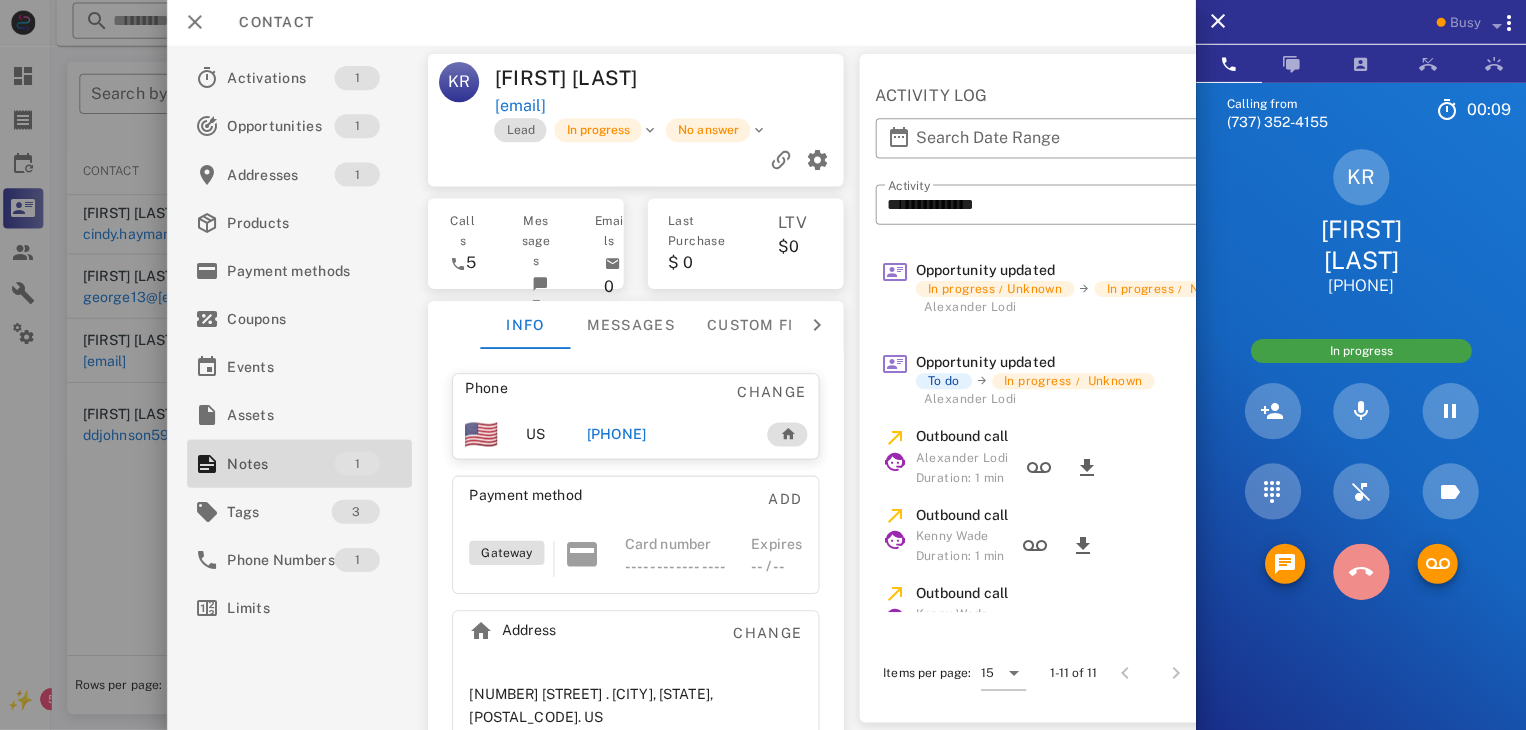 click at bounding box center (1361, 572) 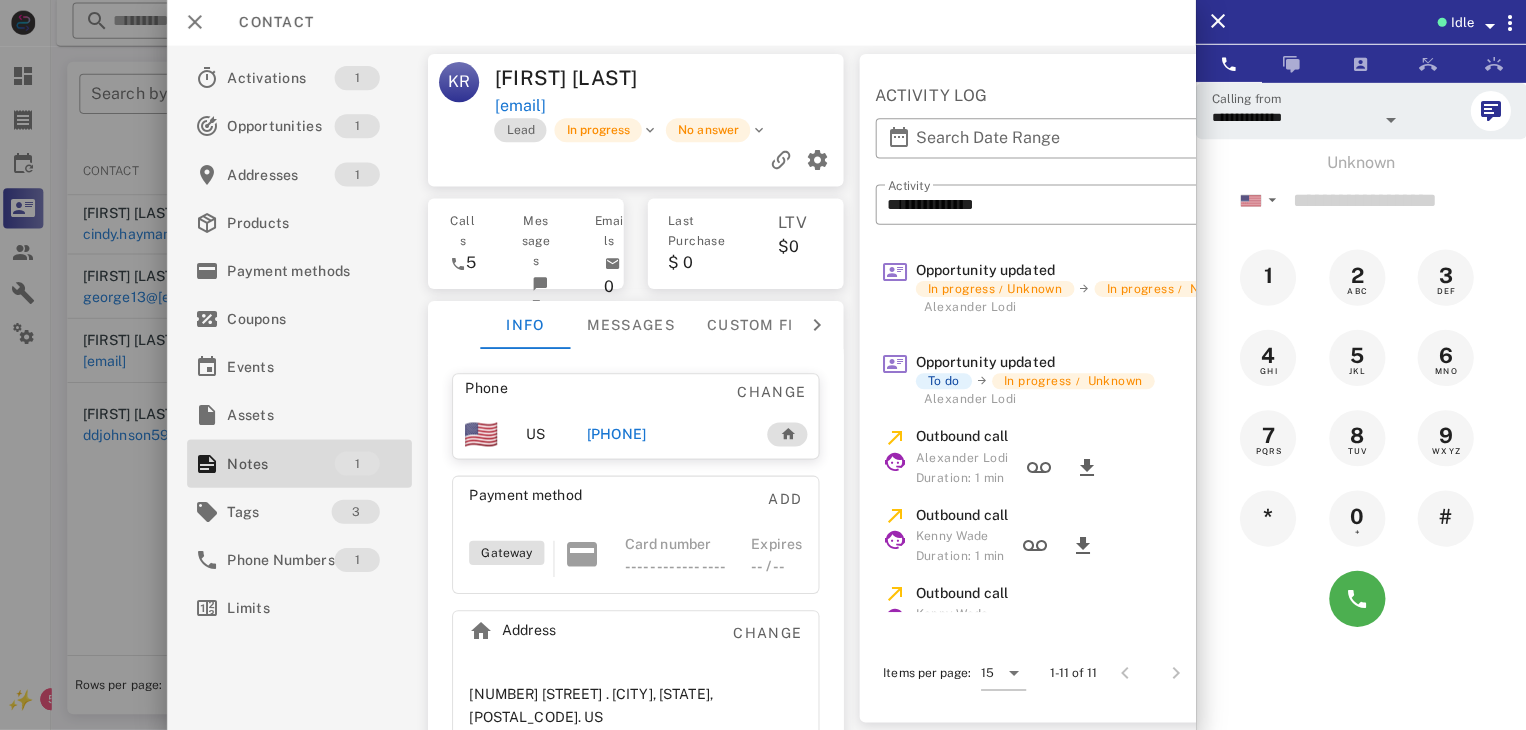 click at bounding box center (763, 365) 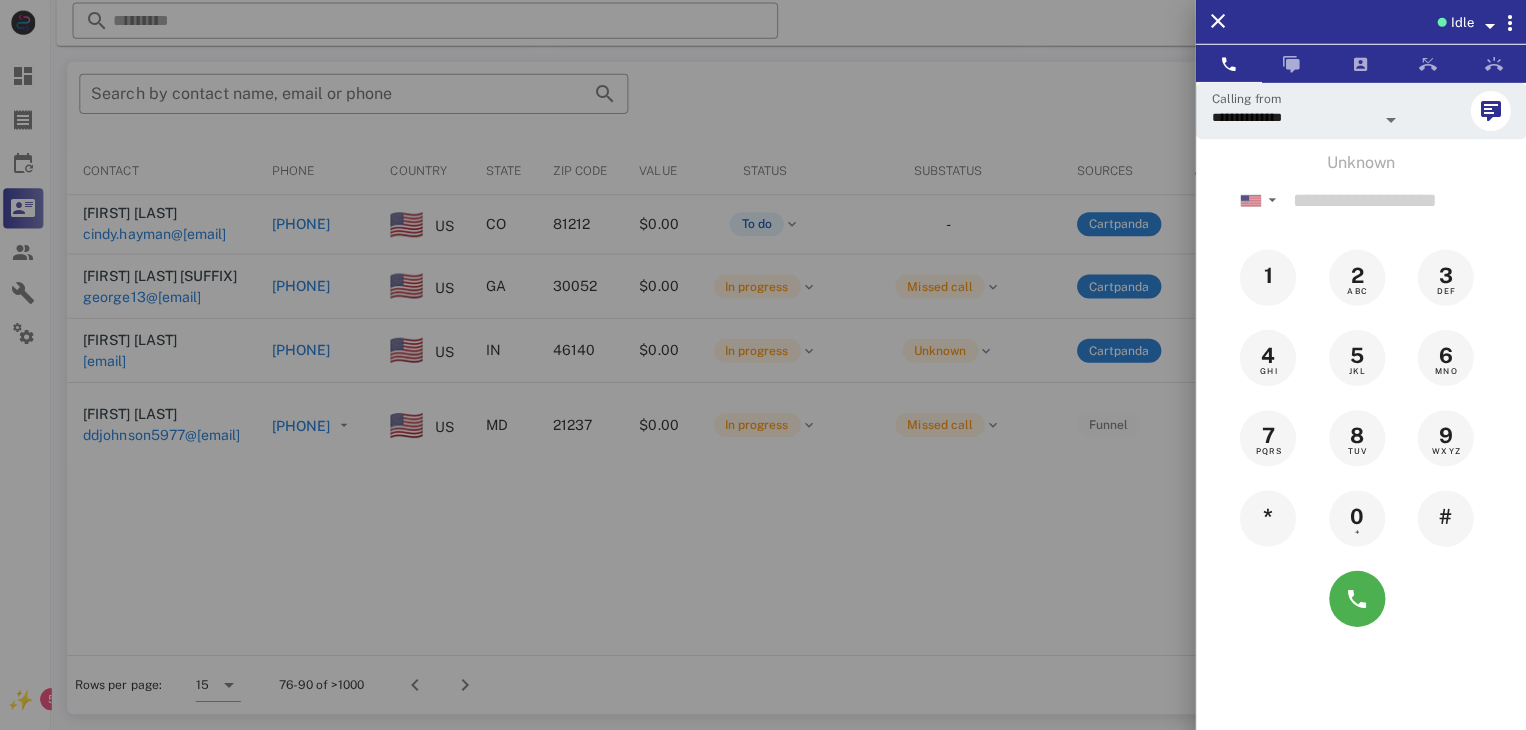 click at bounding box center (763, 365) 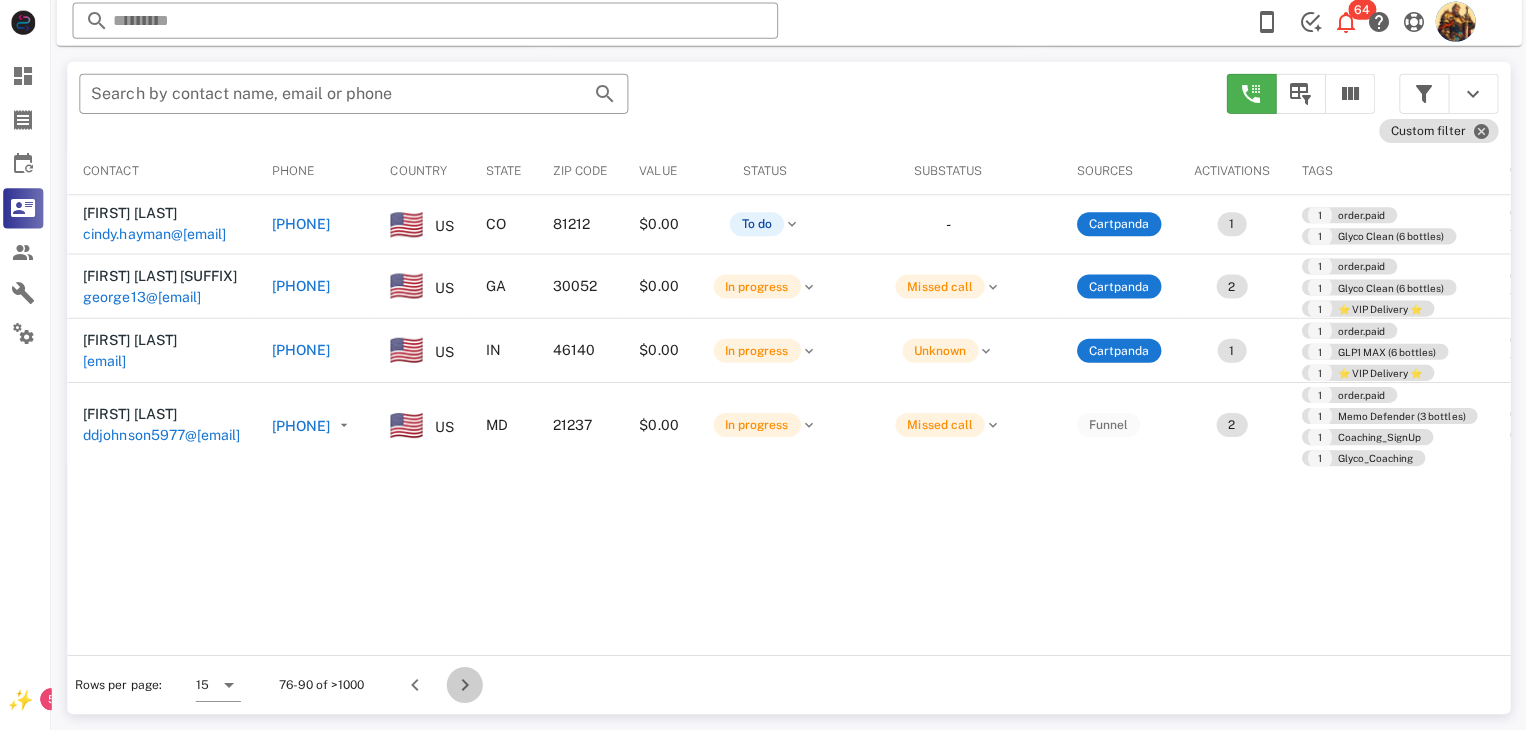 click at bounding box center (468, 685) 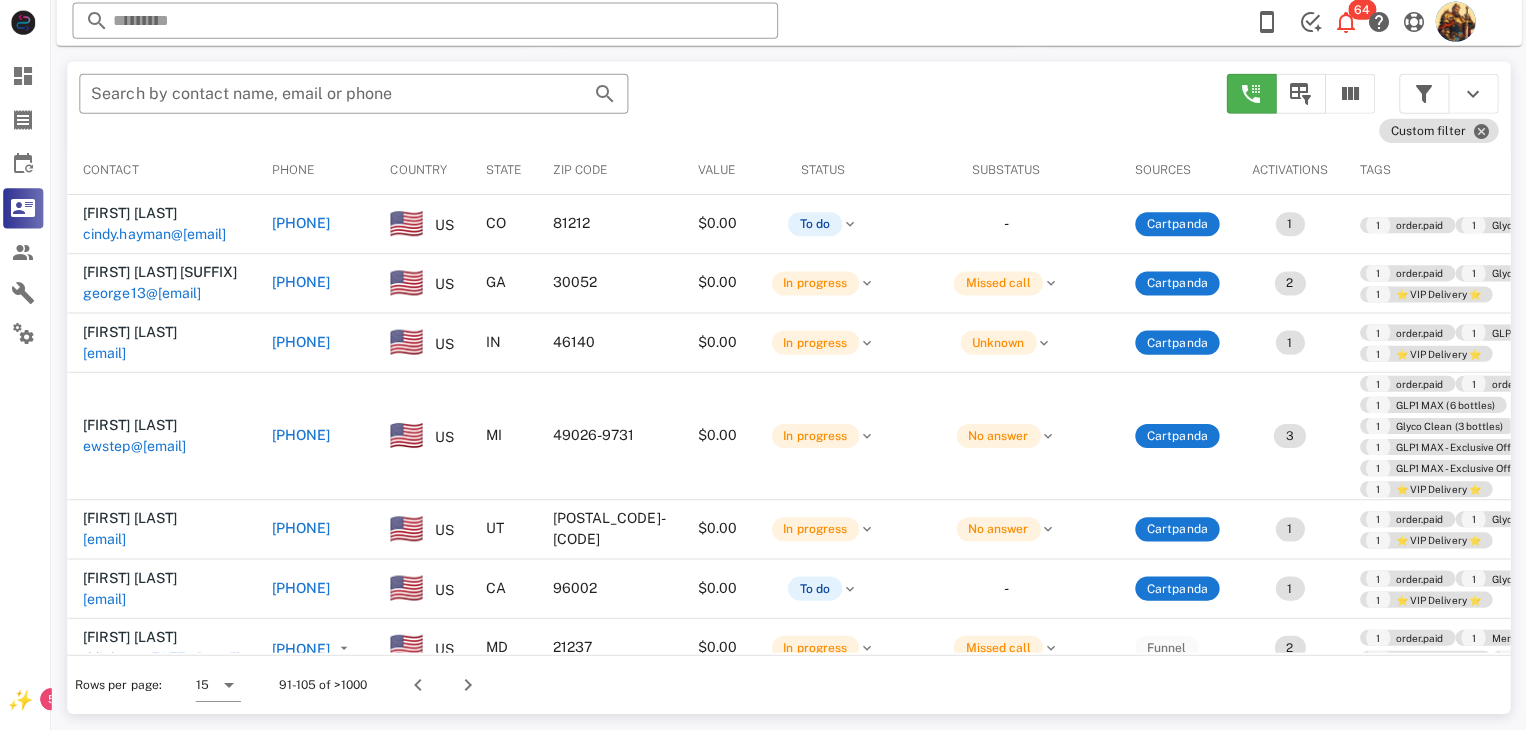 scroll, scrollTop: 380, scrollLeft: 0, axis: vertical 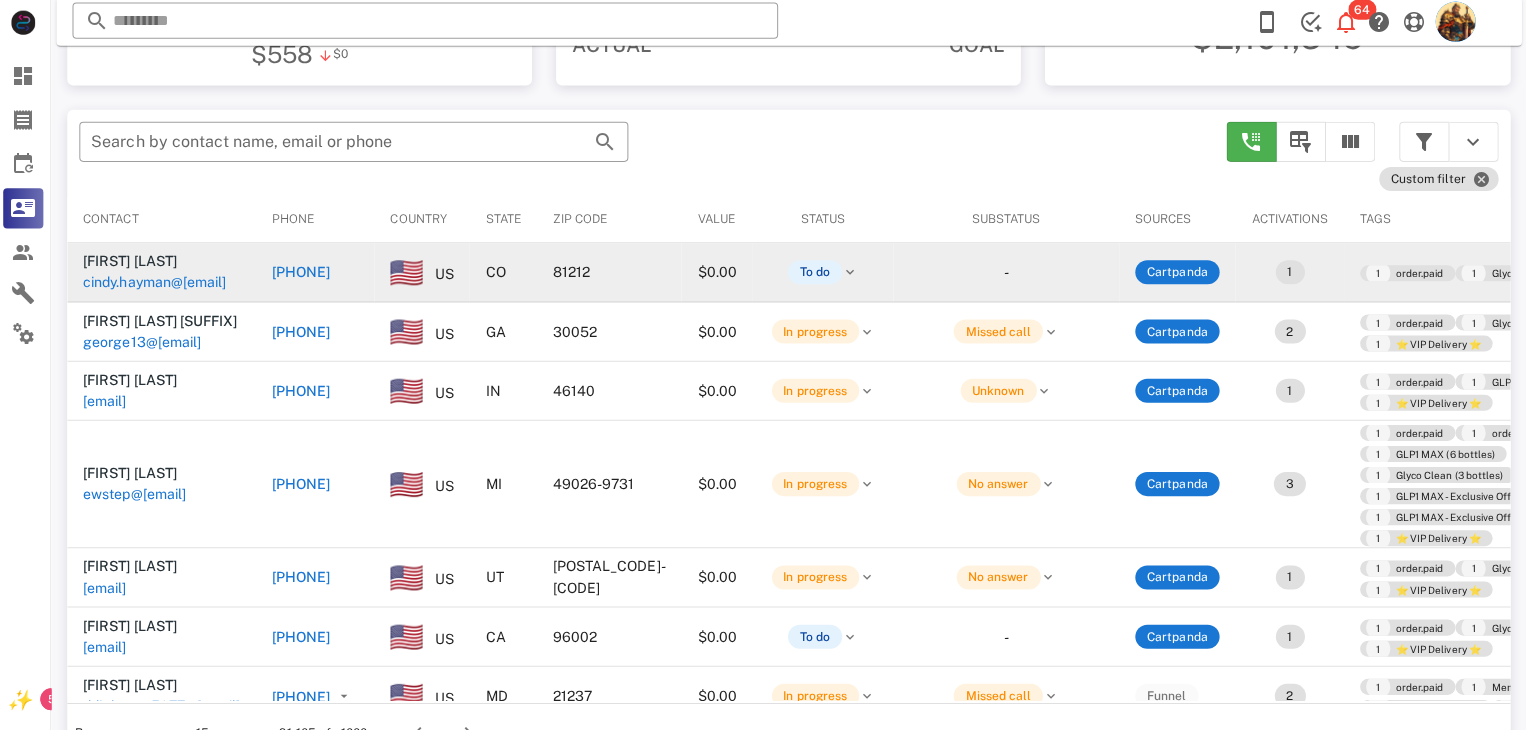 click on "cindy.hayman@yahoo.com" at bounding box center [159, 284] 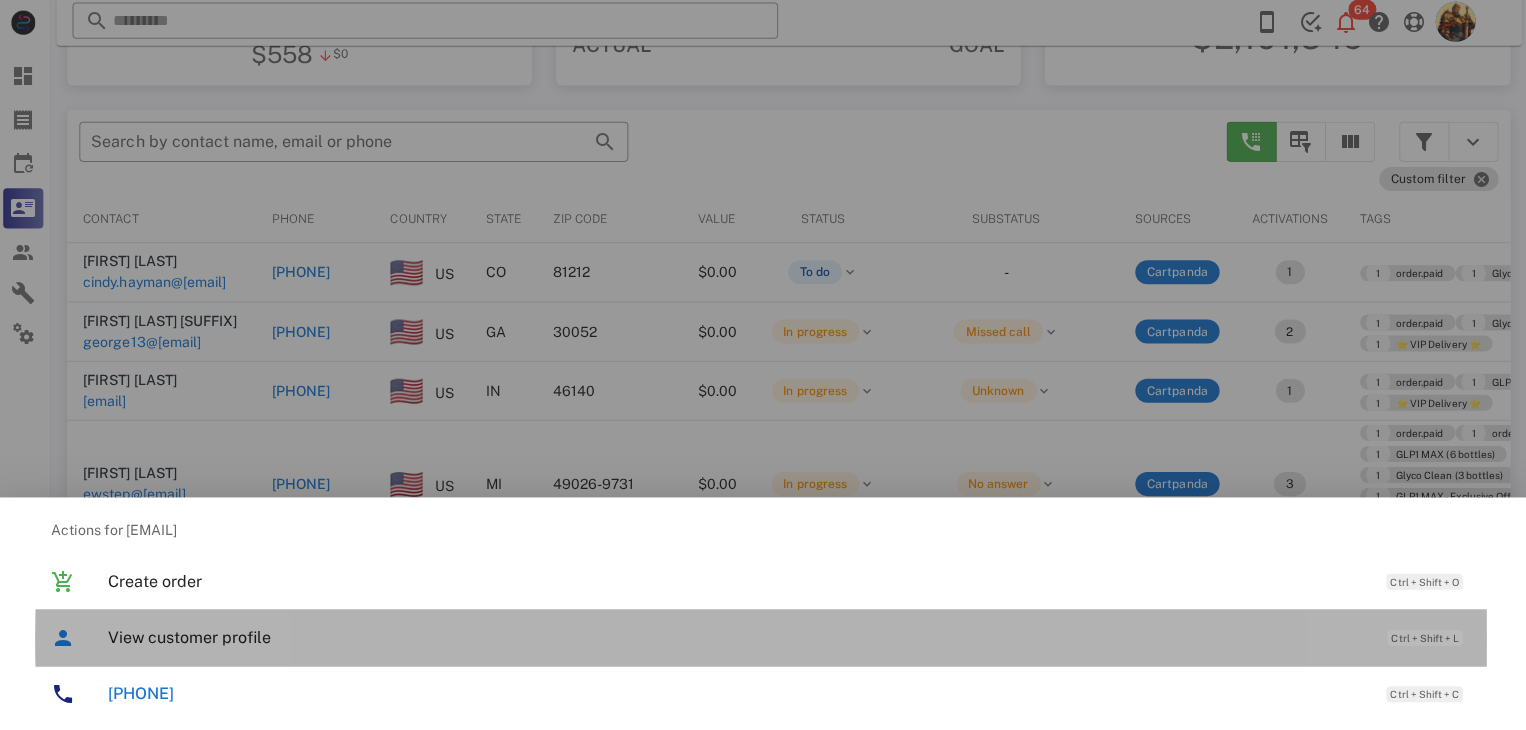click on "View customer profile" at bounding box center [739, 637] 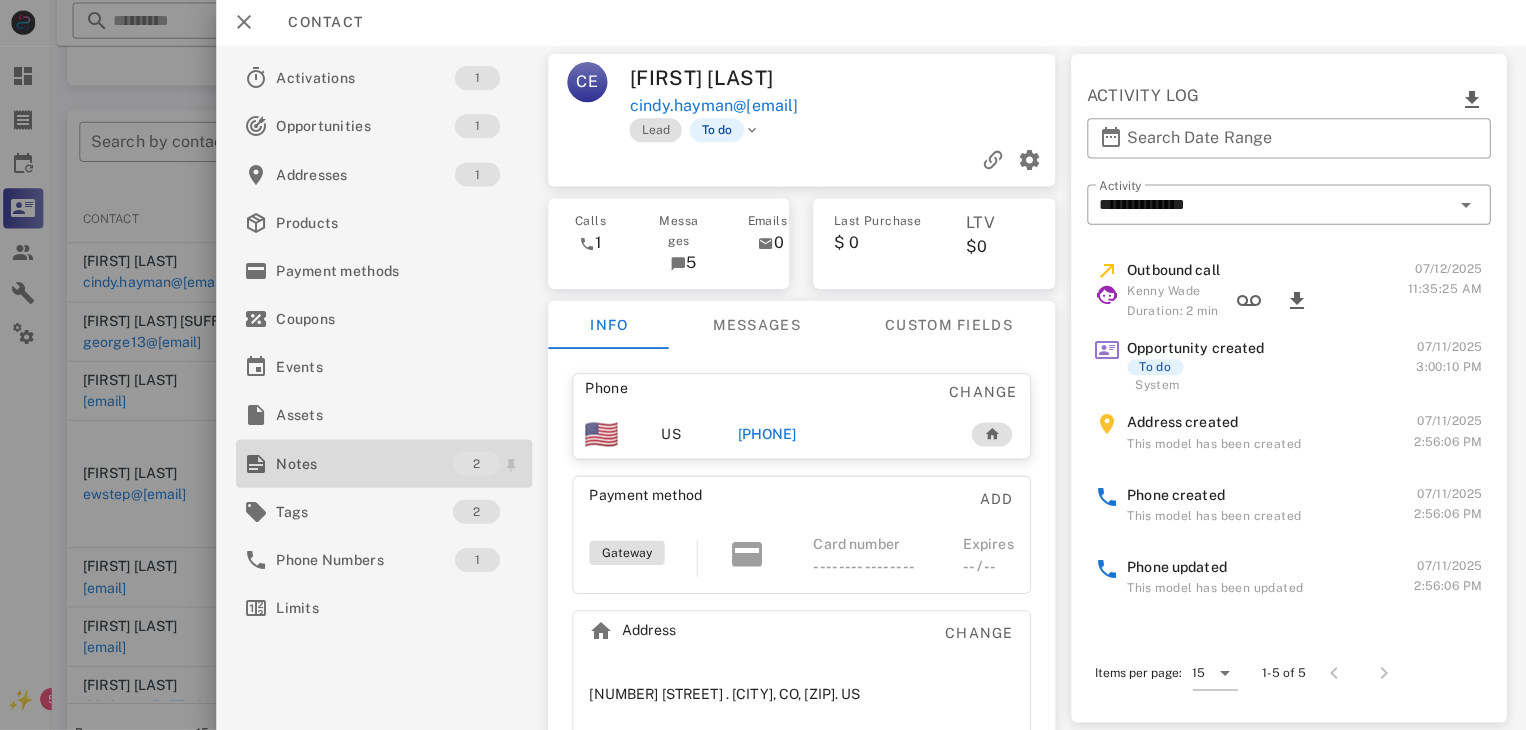 click on "Notes" at bounding box center (368, 464) 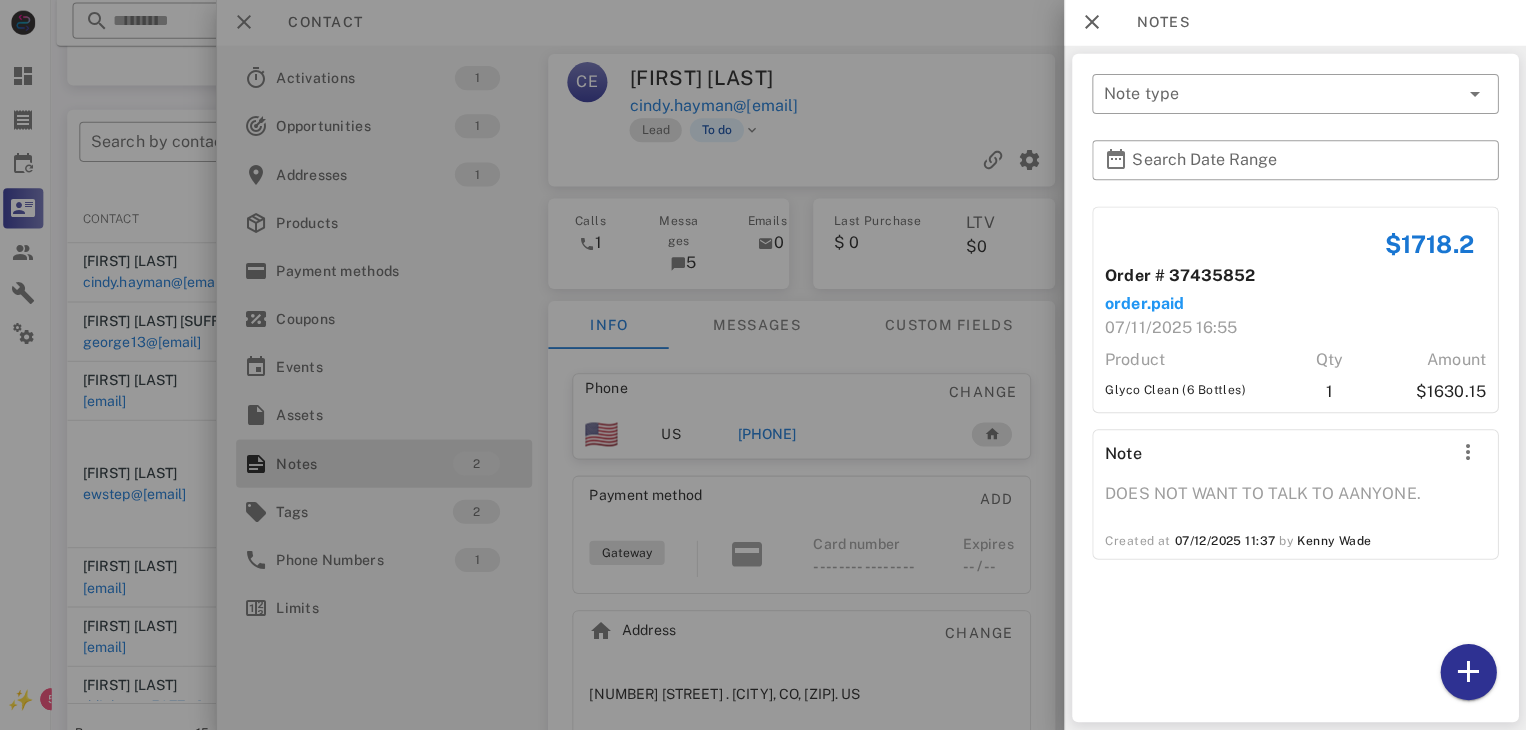 click at bounding box center (763, 365) 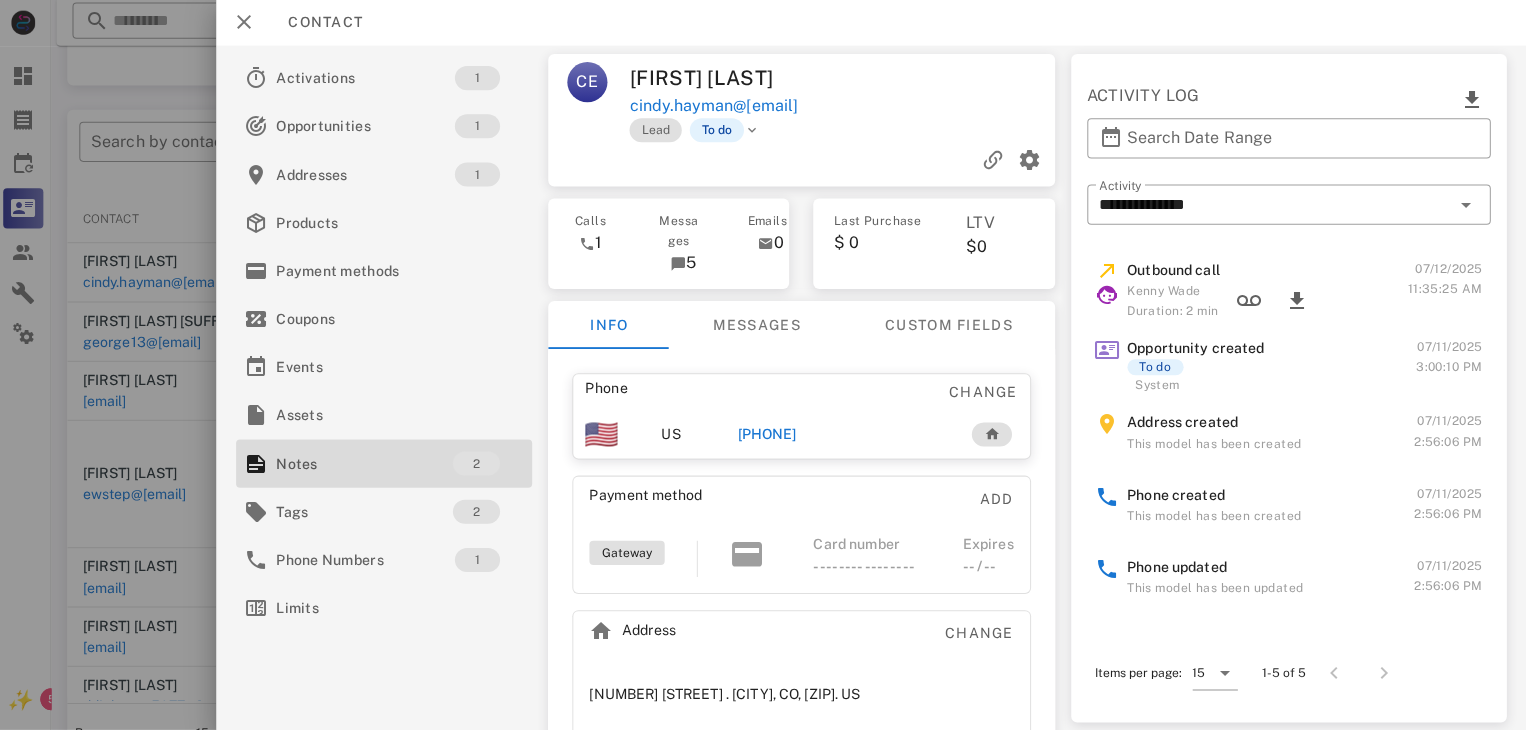 click at bounding box center [763, 365] 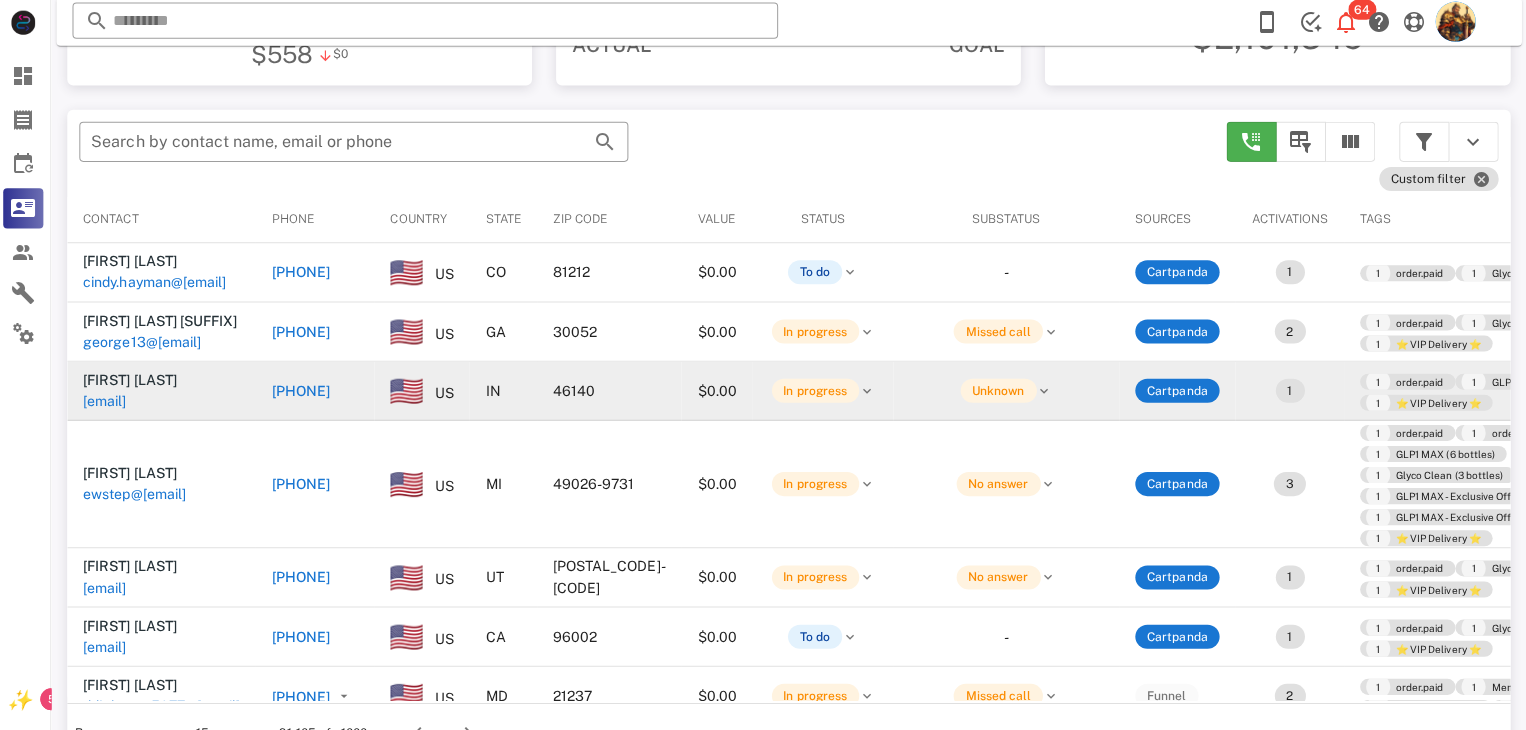 click on "larry.gallet@gmail.com" at bounding box center [109, 402] 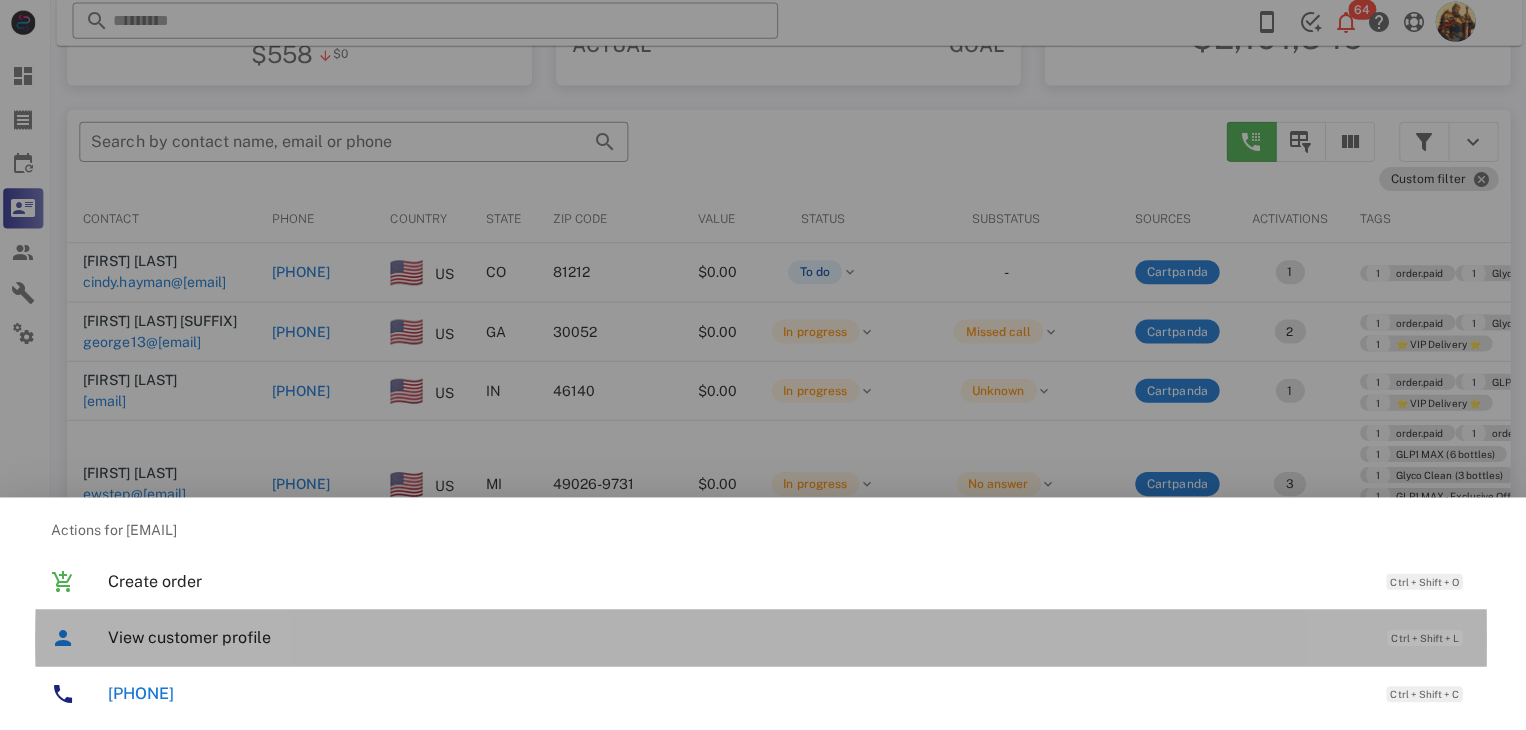 click on "View customer profile Ctrl + Shift + L" at bounding box center [791, 637] 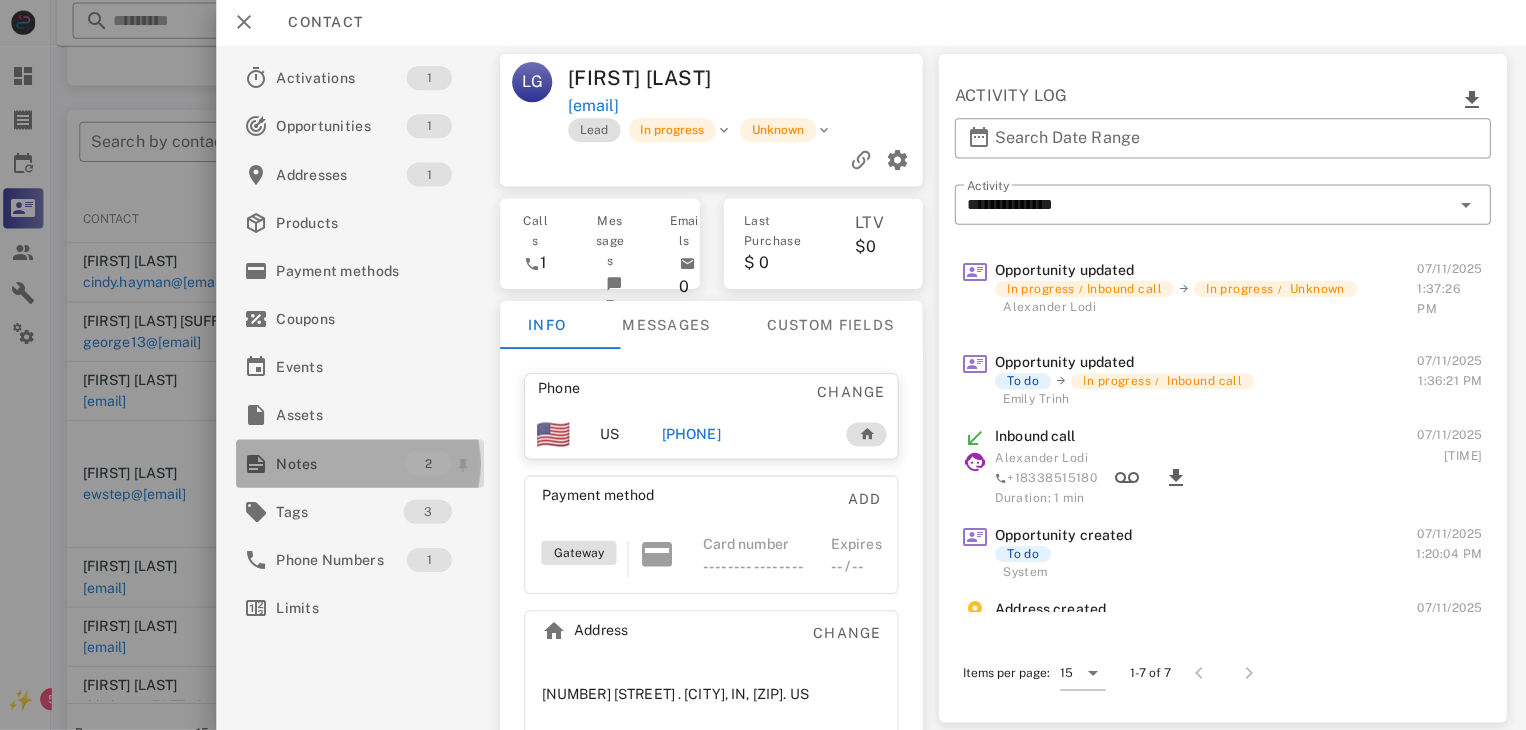 click on "Notes  2" at bounding box center [363, 464] 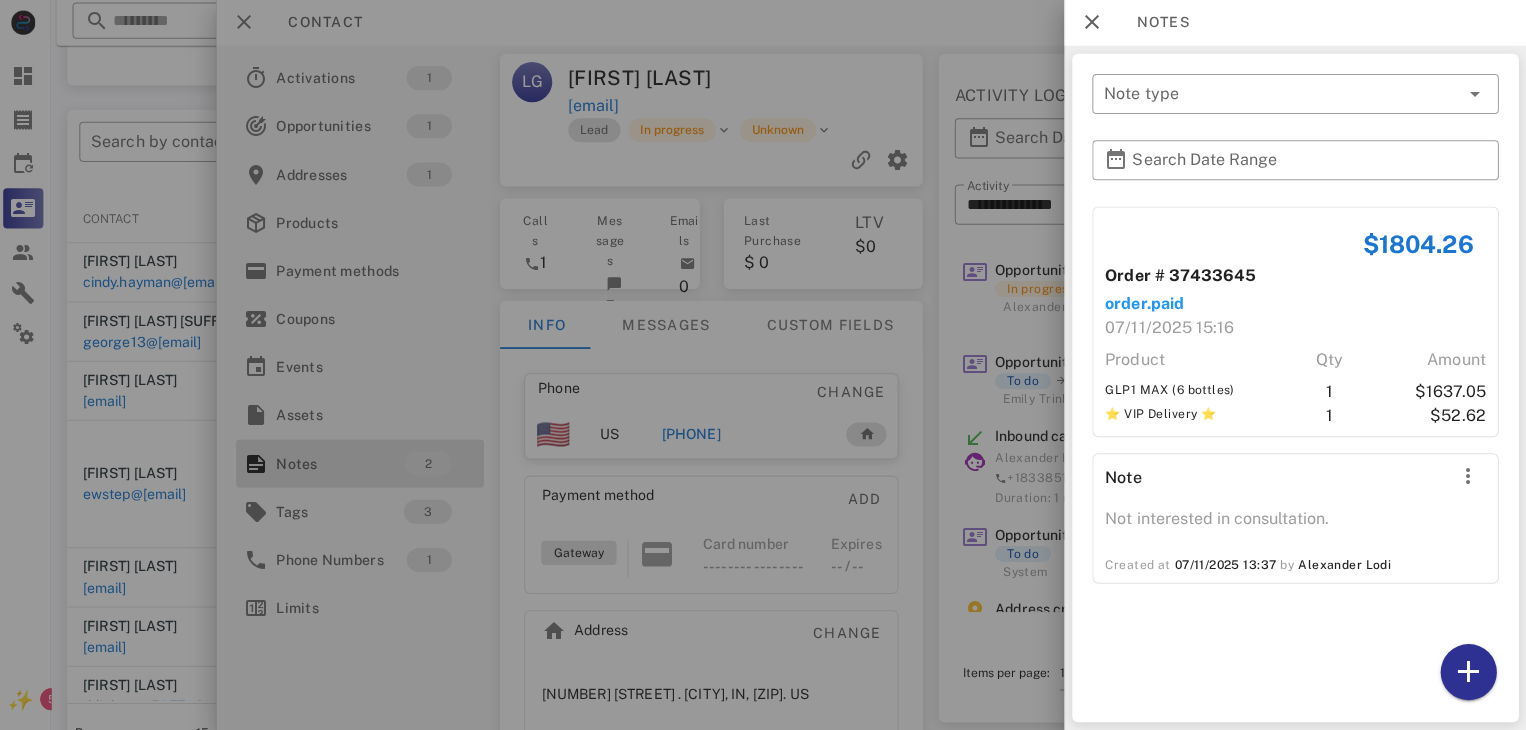 click at bounding box center [763, 365] 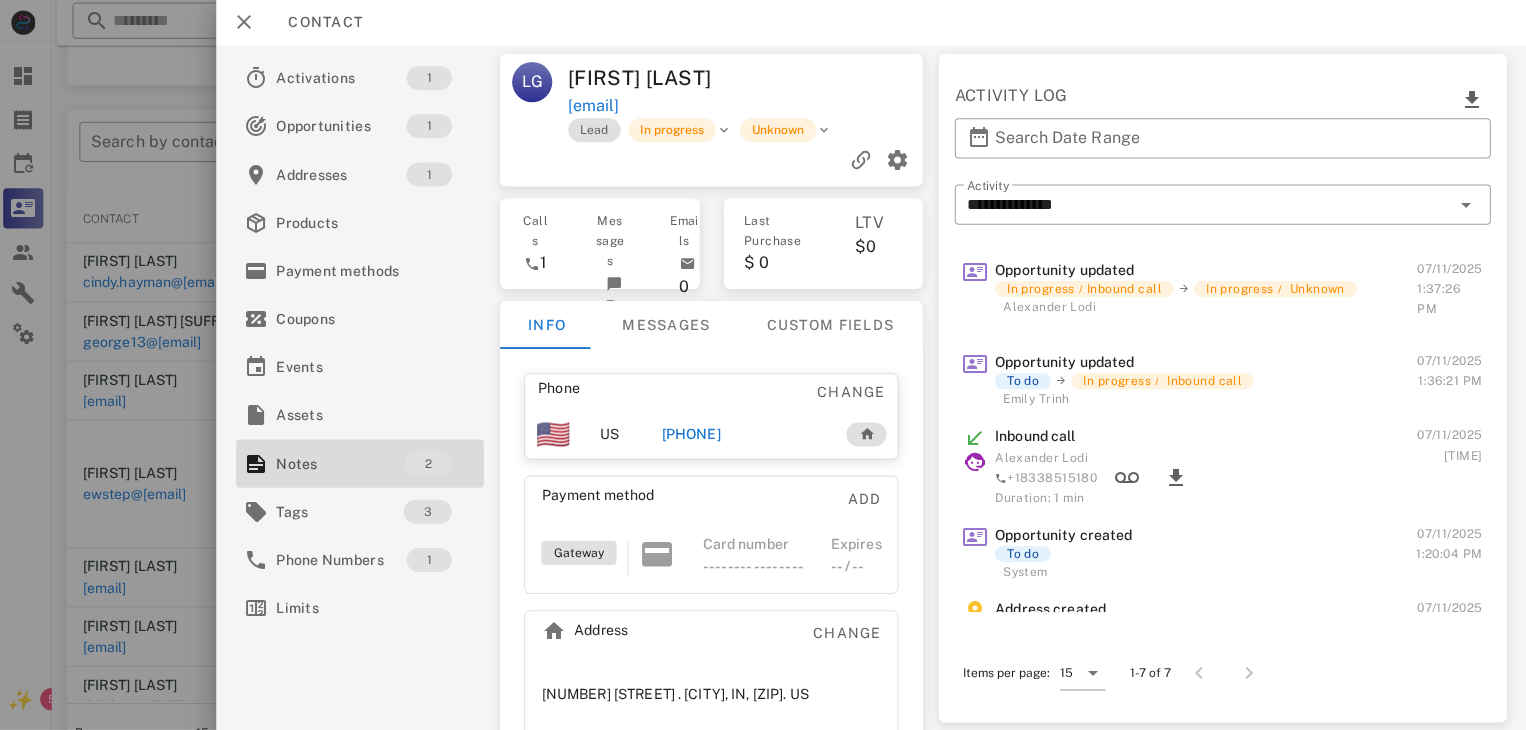 click at bounding box center [763, 365] 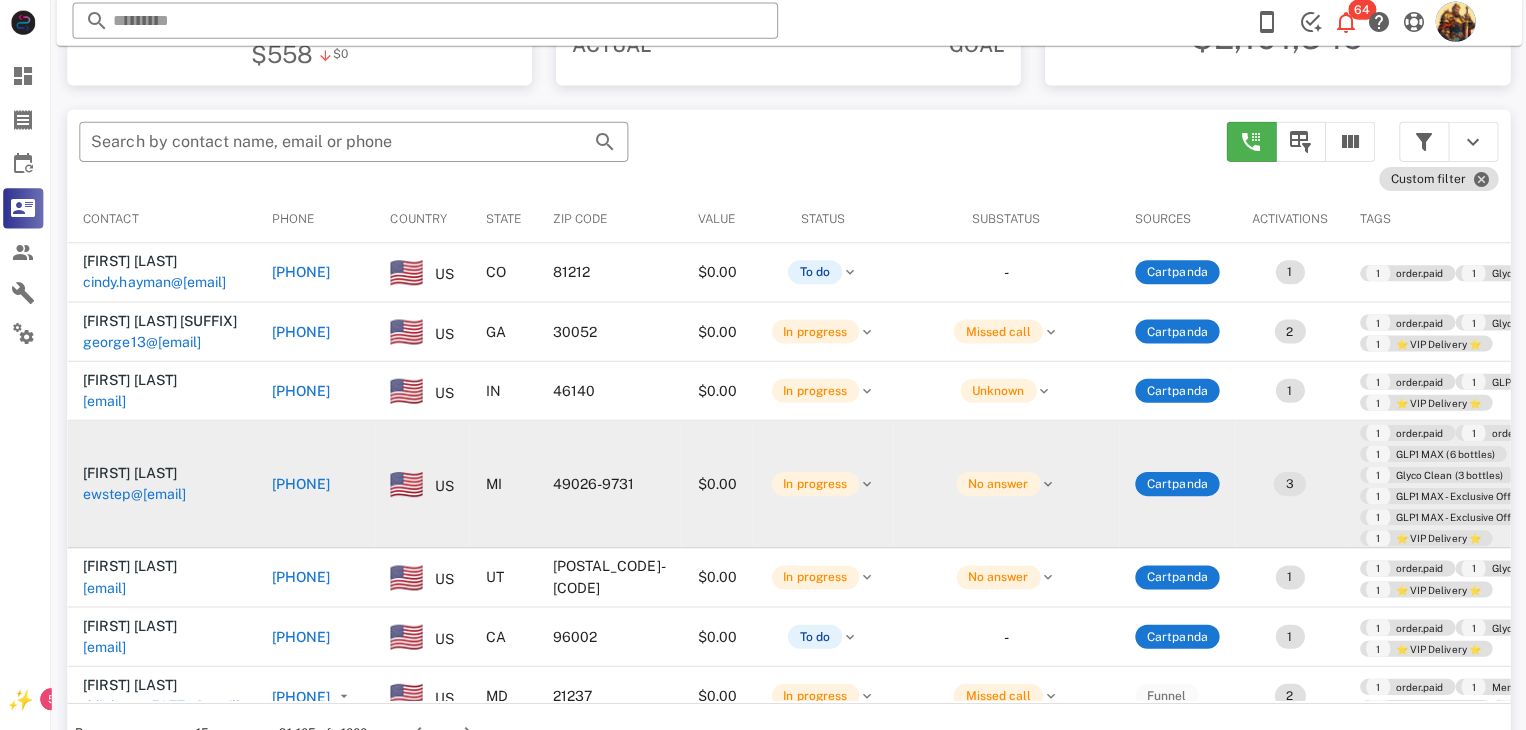 click on "Elaine Stepinski" at bounding box center (134, 474) 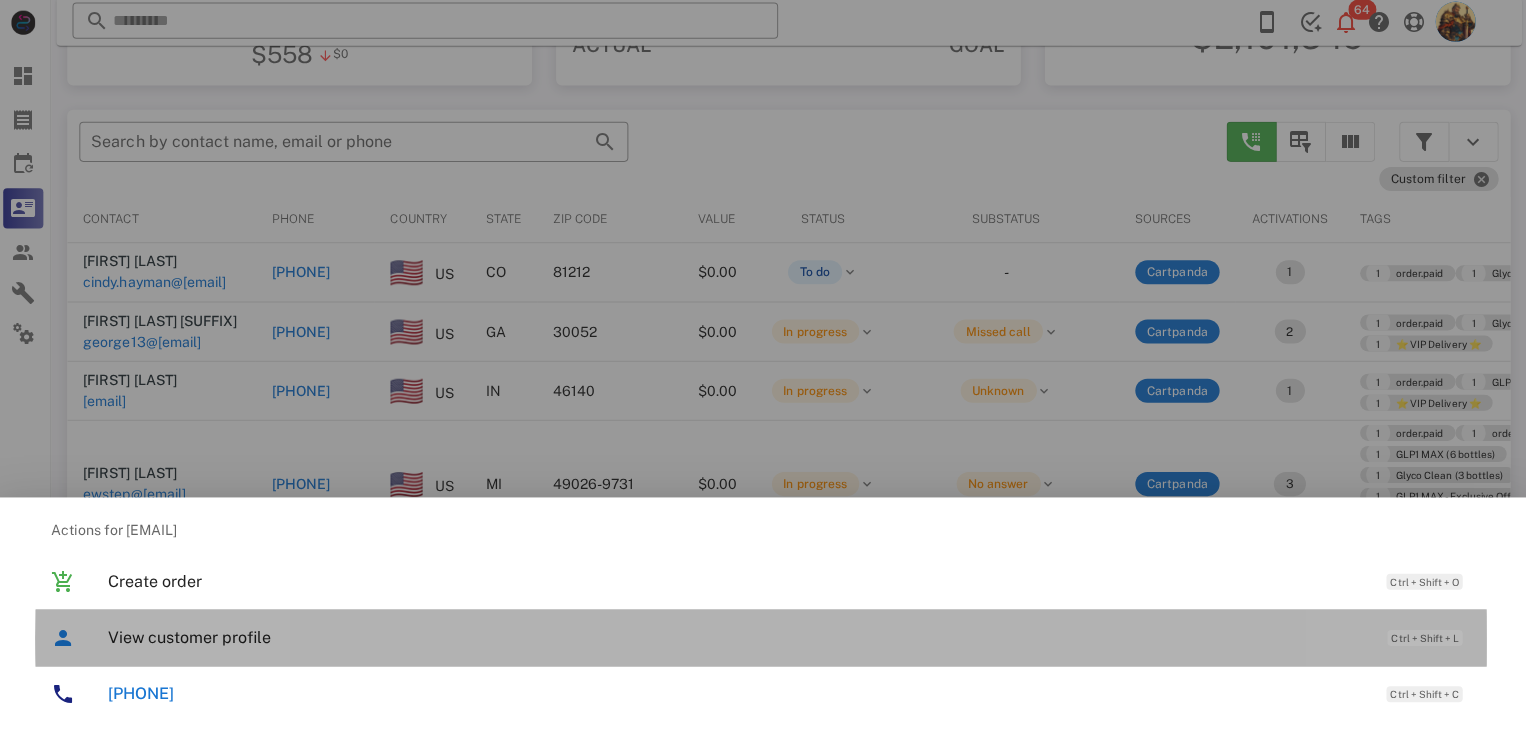 click on "View customer profile" at bounding box center [739, 637] 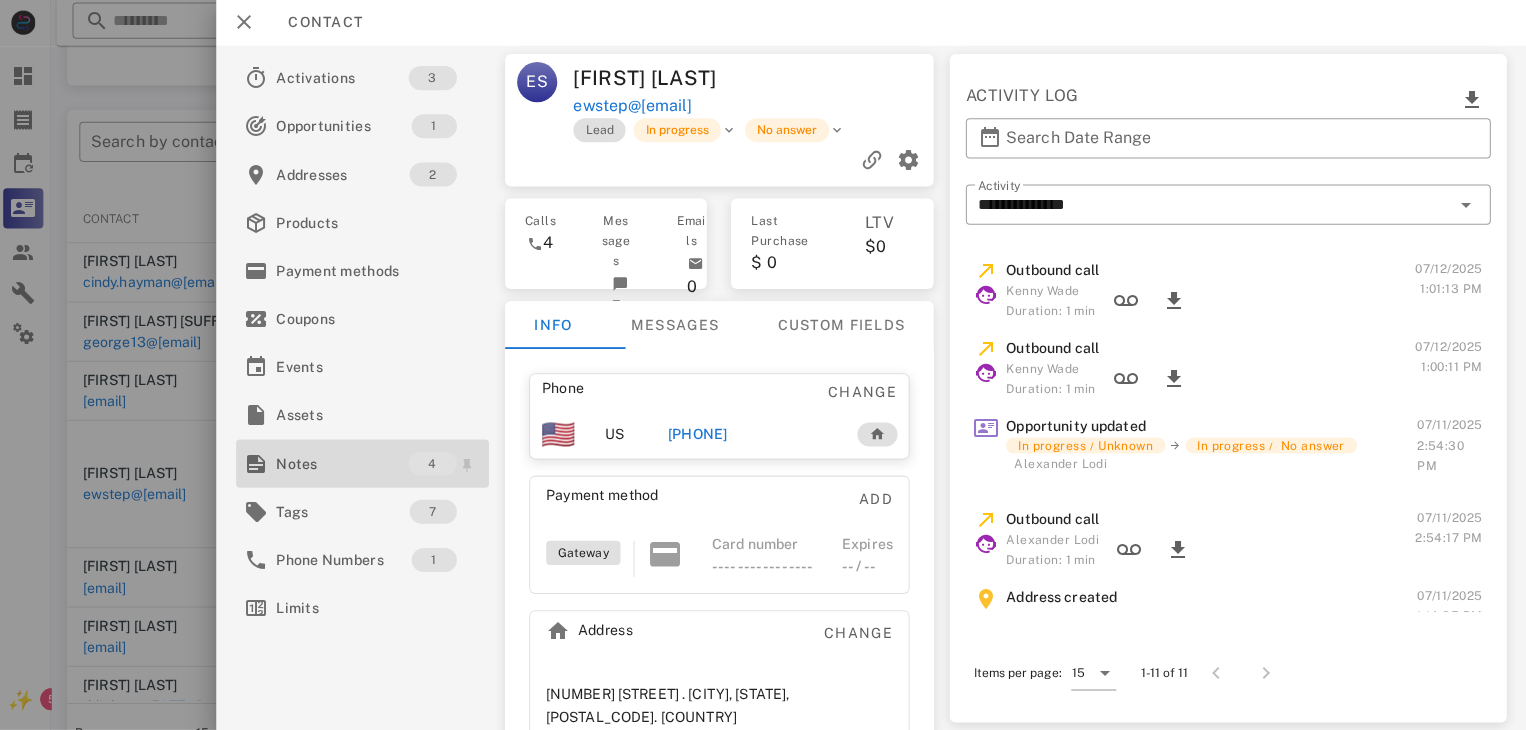 click on "Notes" at bounding box center (346, 464) 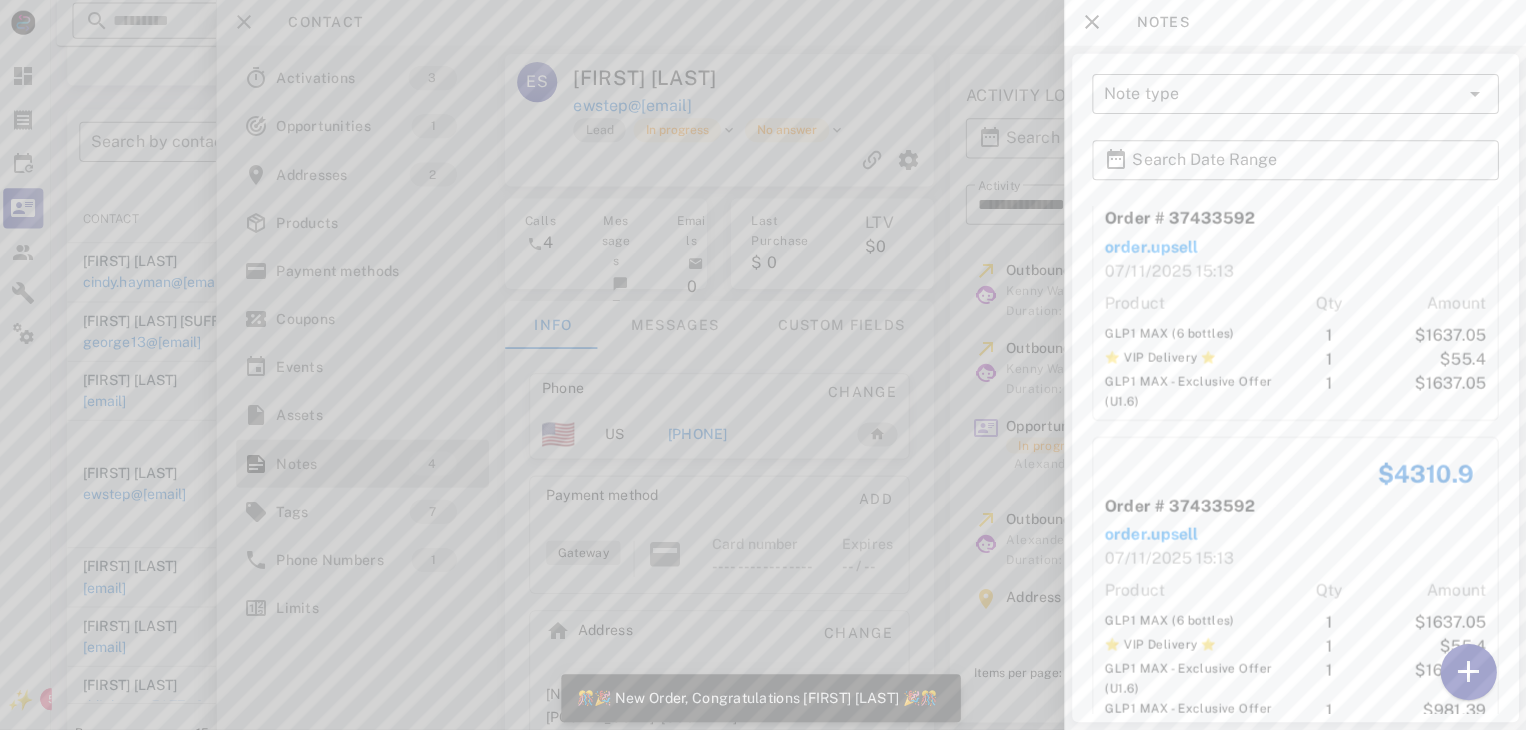 scroll, scrollTop: 585, scrollLeft: 0, axis: vertical 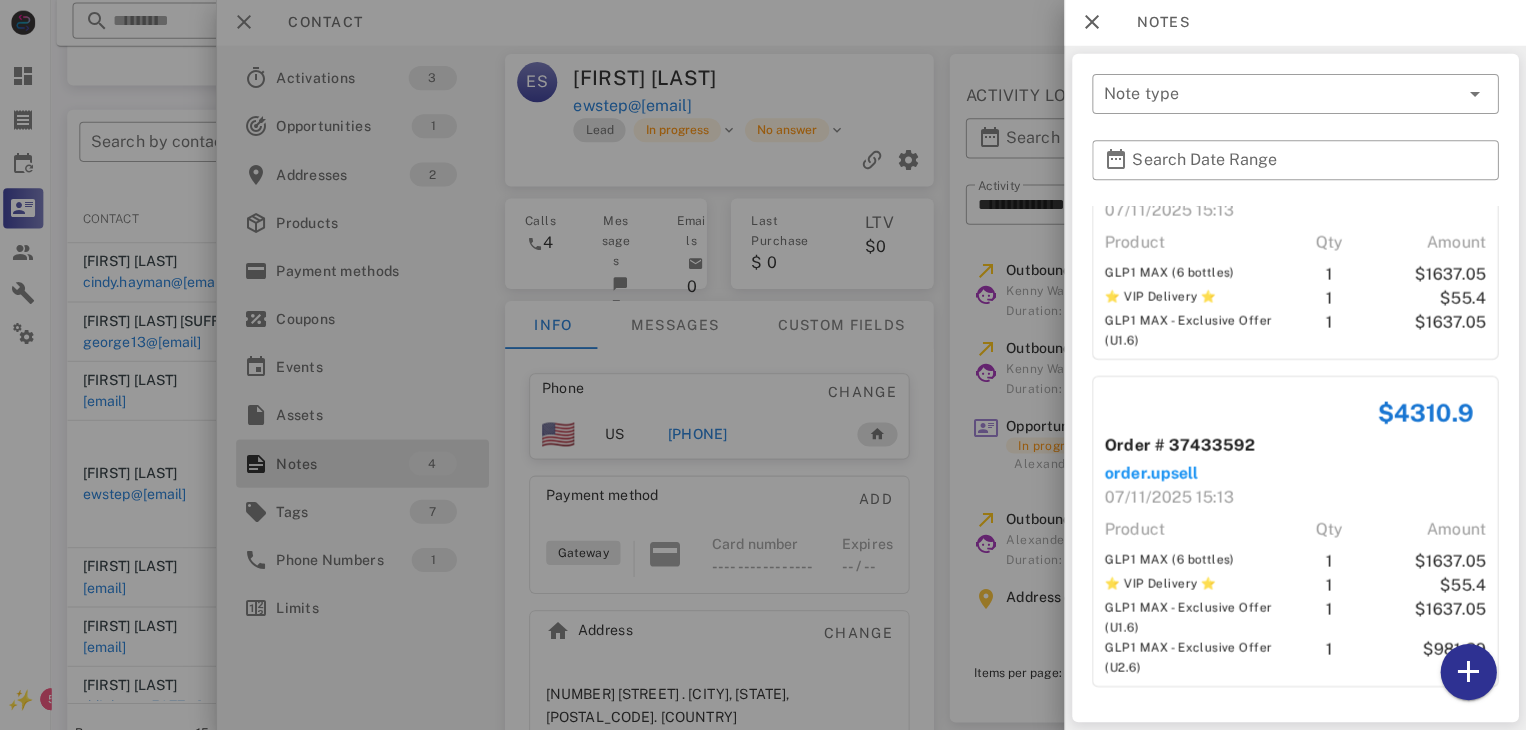 click at bounding box center (763, 365) 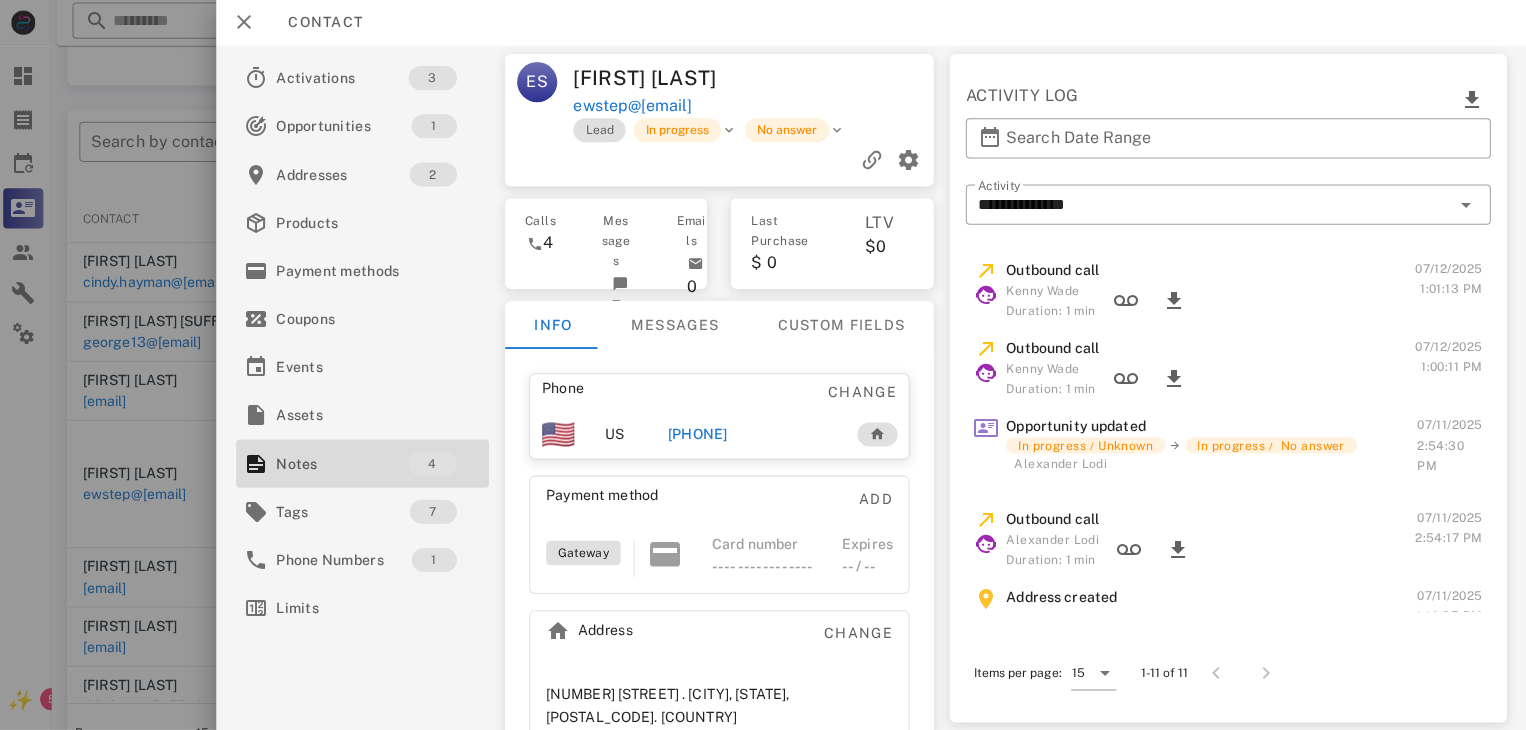 click on "+17085229883" at bounding box center (700, 435) 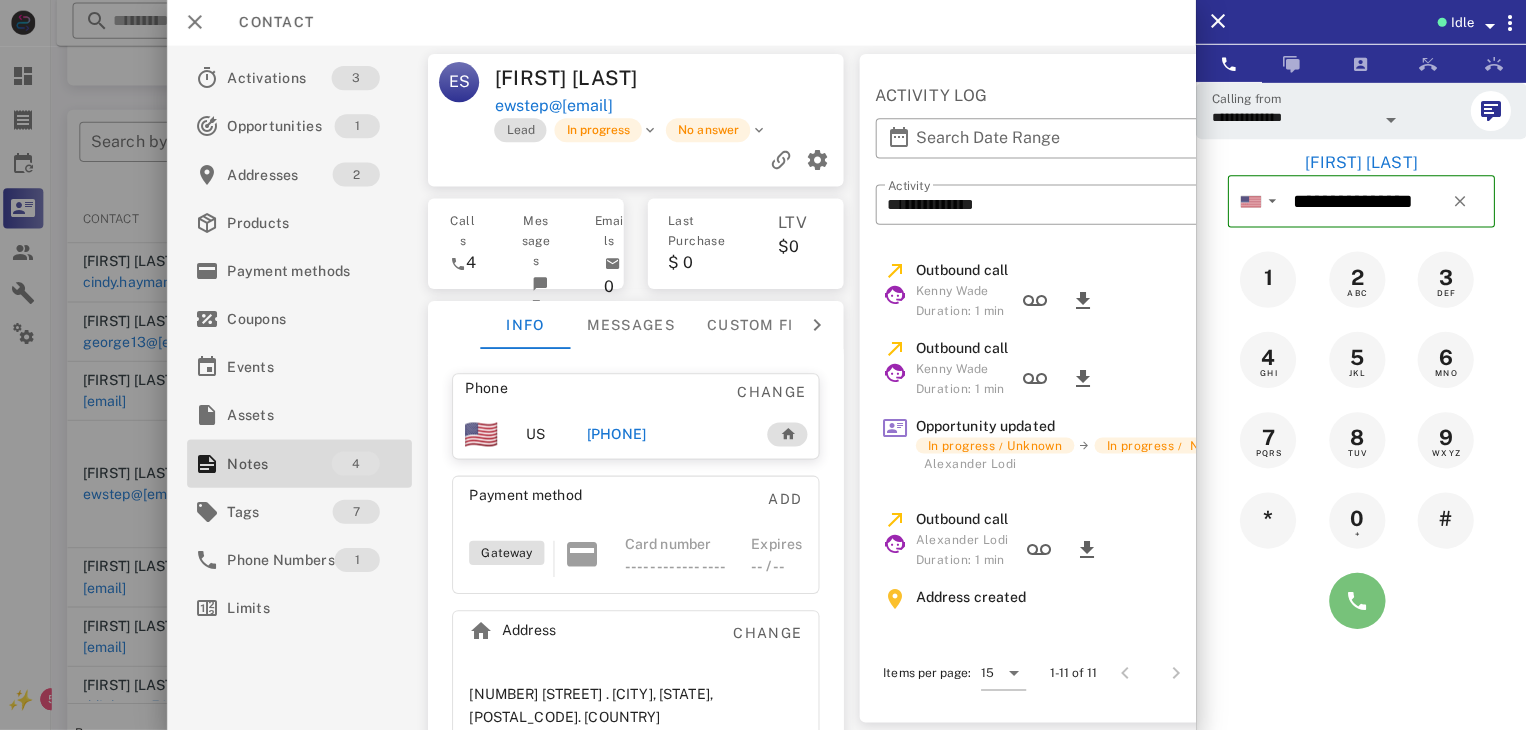 click at bounding box center [1357, 601] 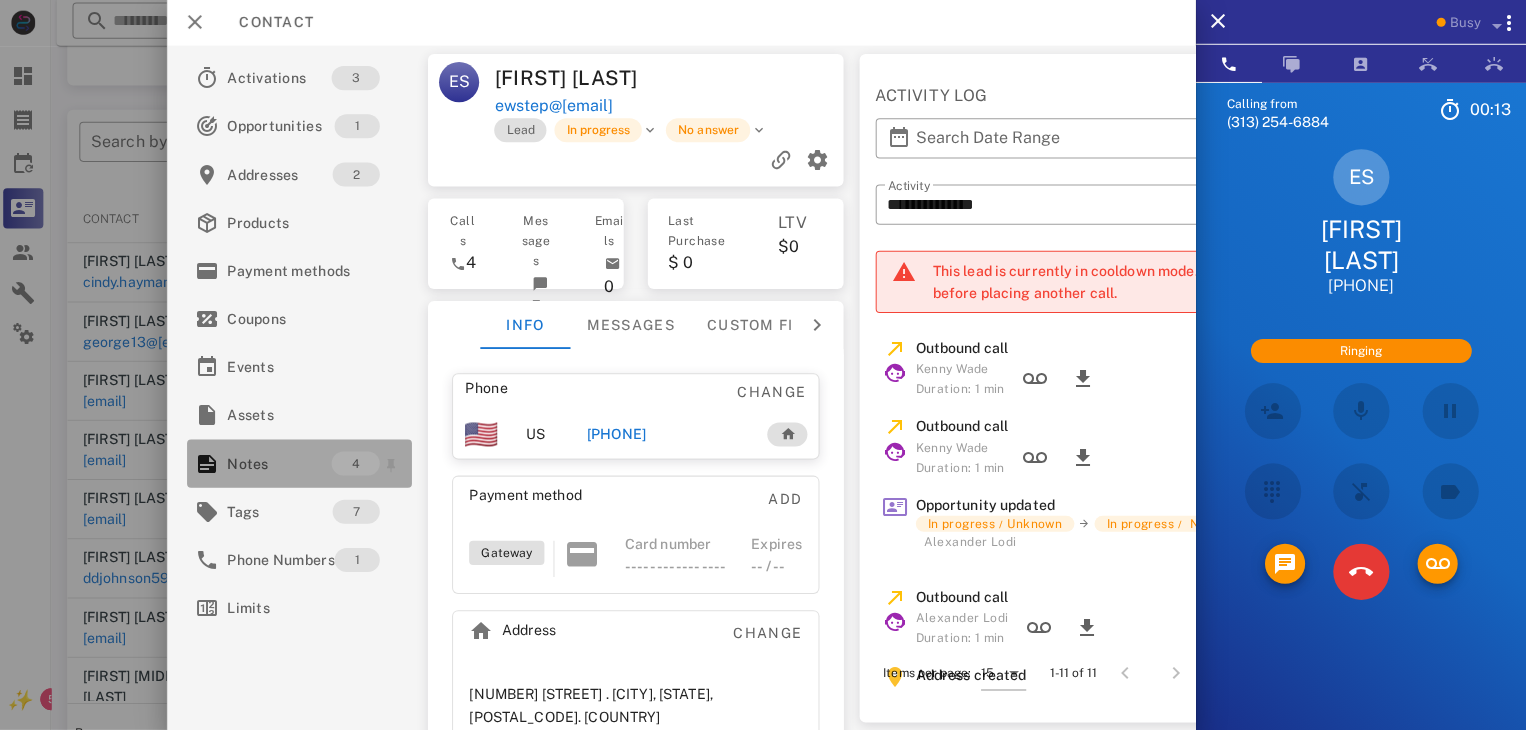 click on "Notes" at bounding box center (283, 464) 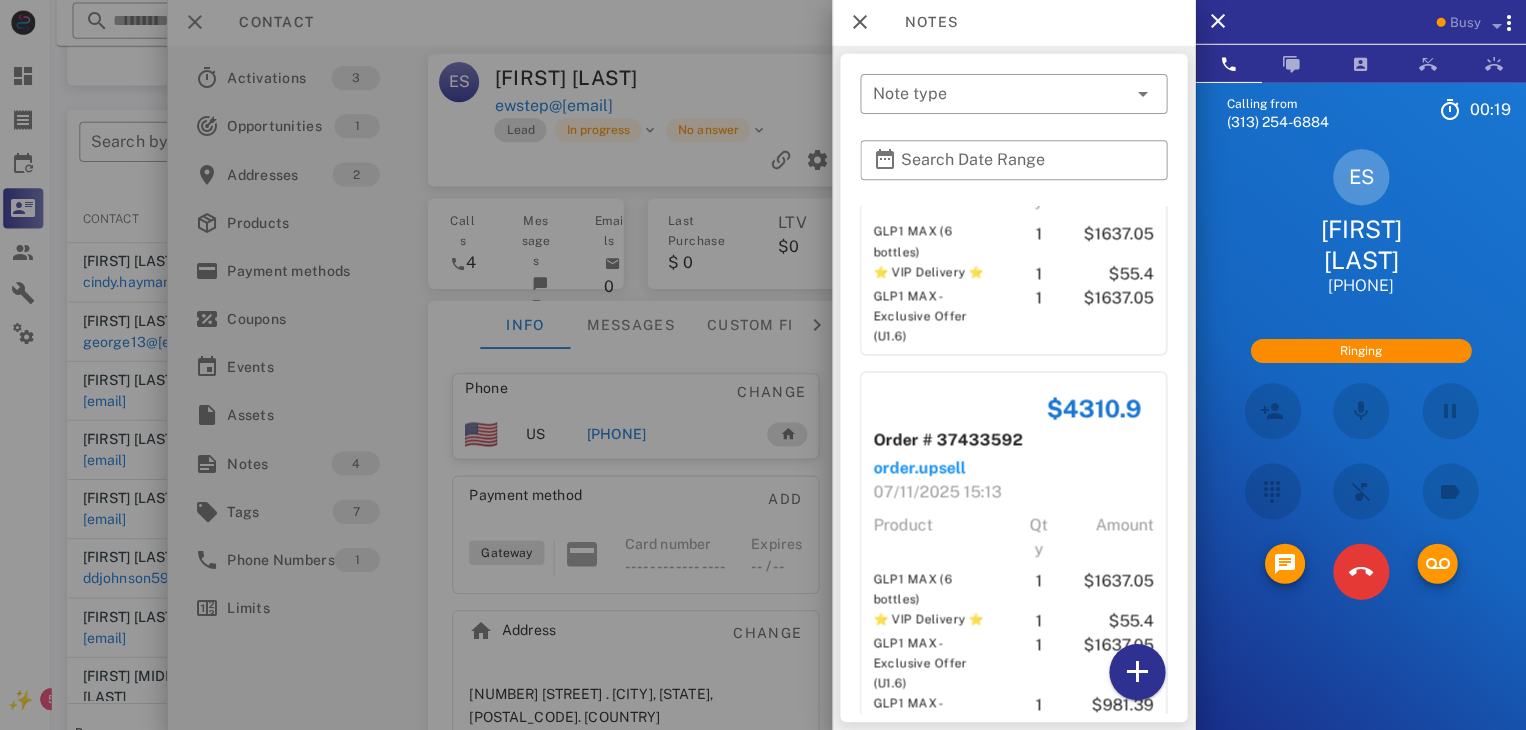 scroll, scrollTop: 805, scrollLeft: 0, axis: vertical 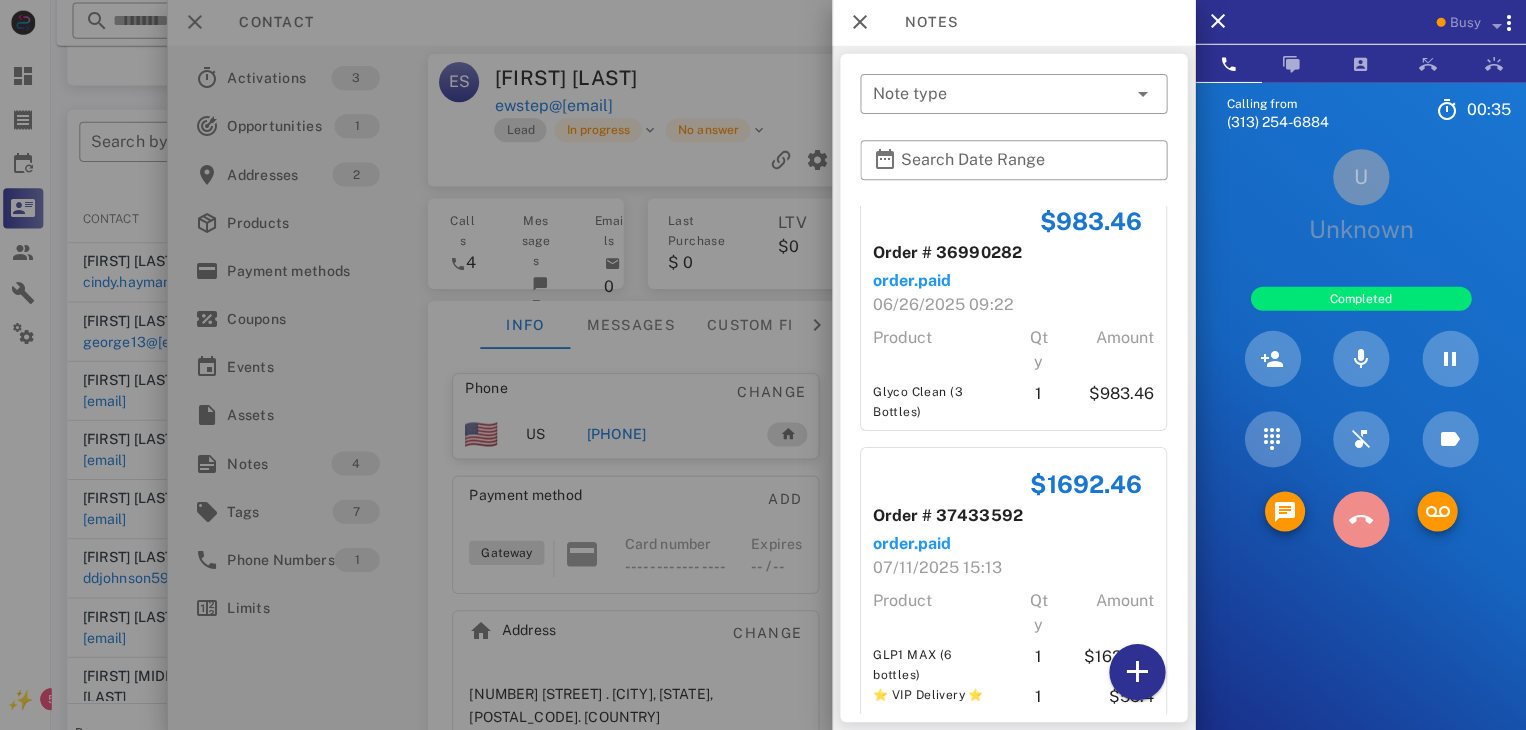 click at bounding box center (1361, 520) 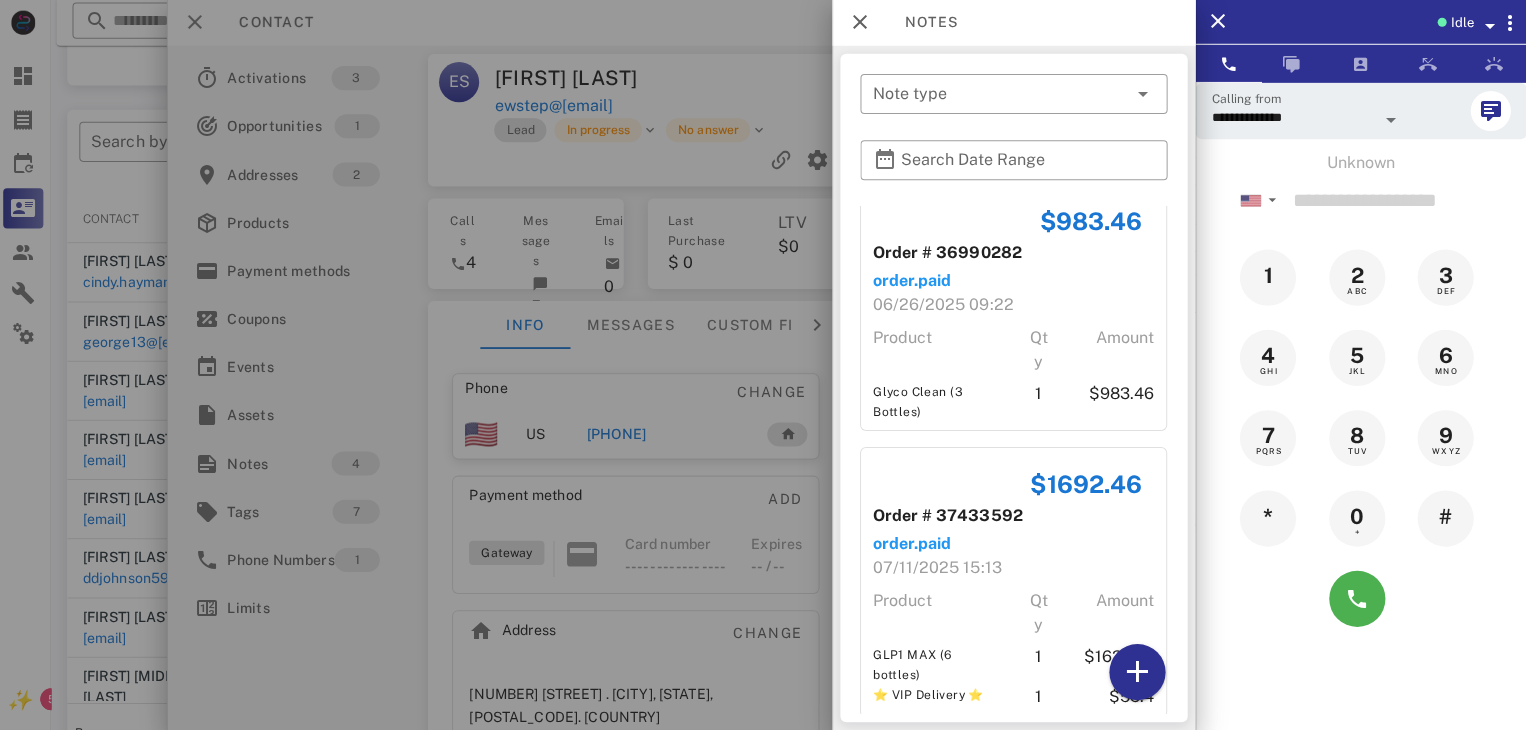 click at bounding box center [763, 365] 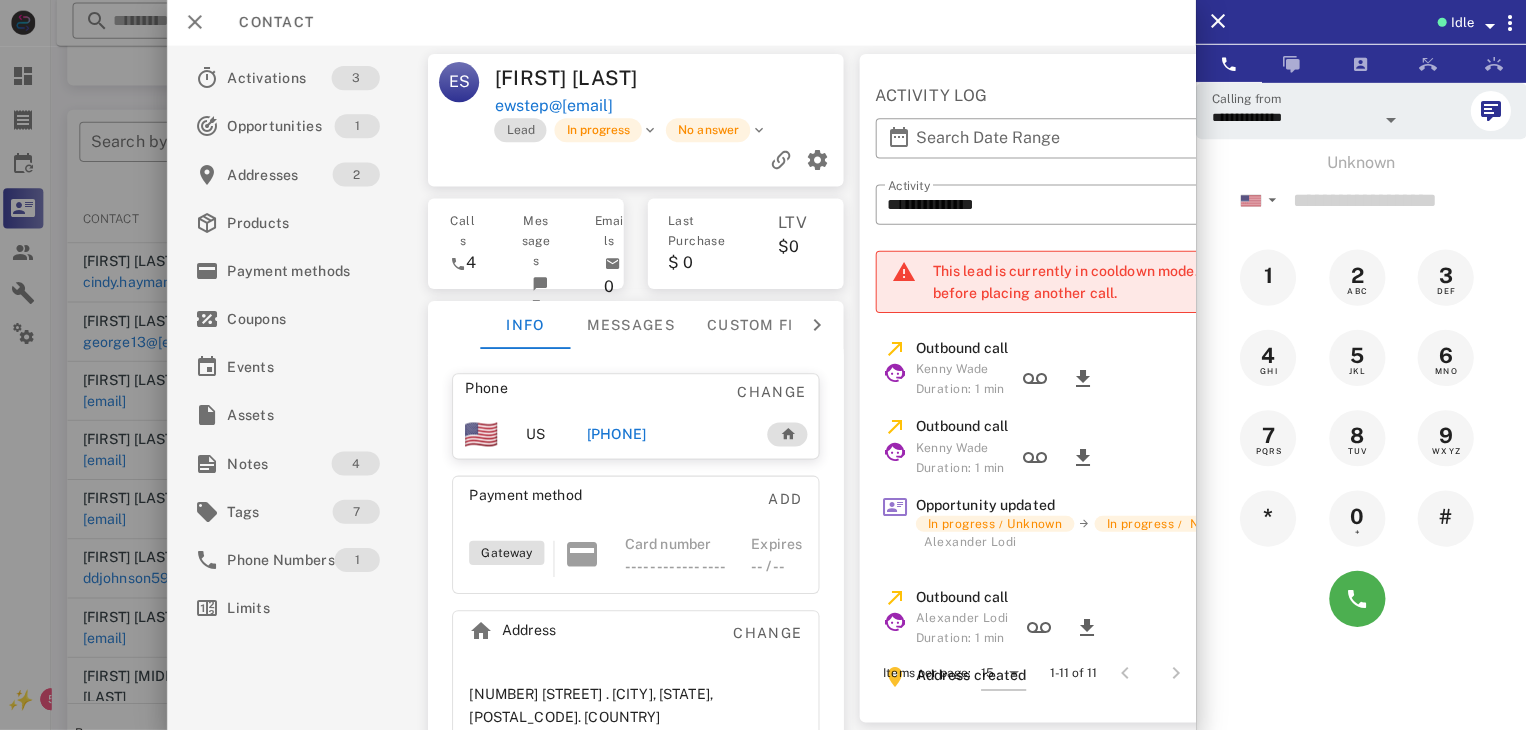 click on "+17085229883" at bounding box center (618, 435) 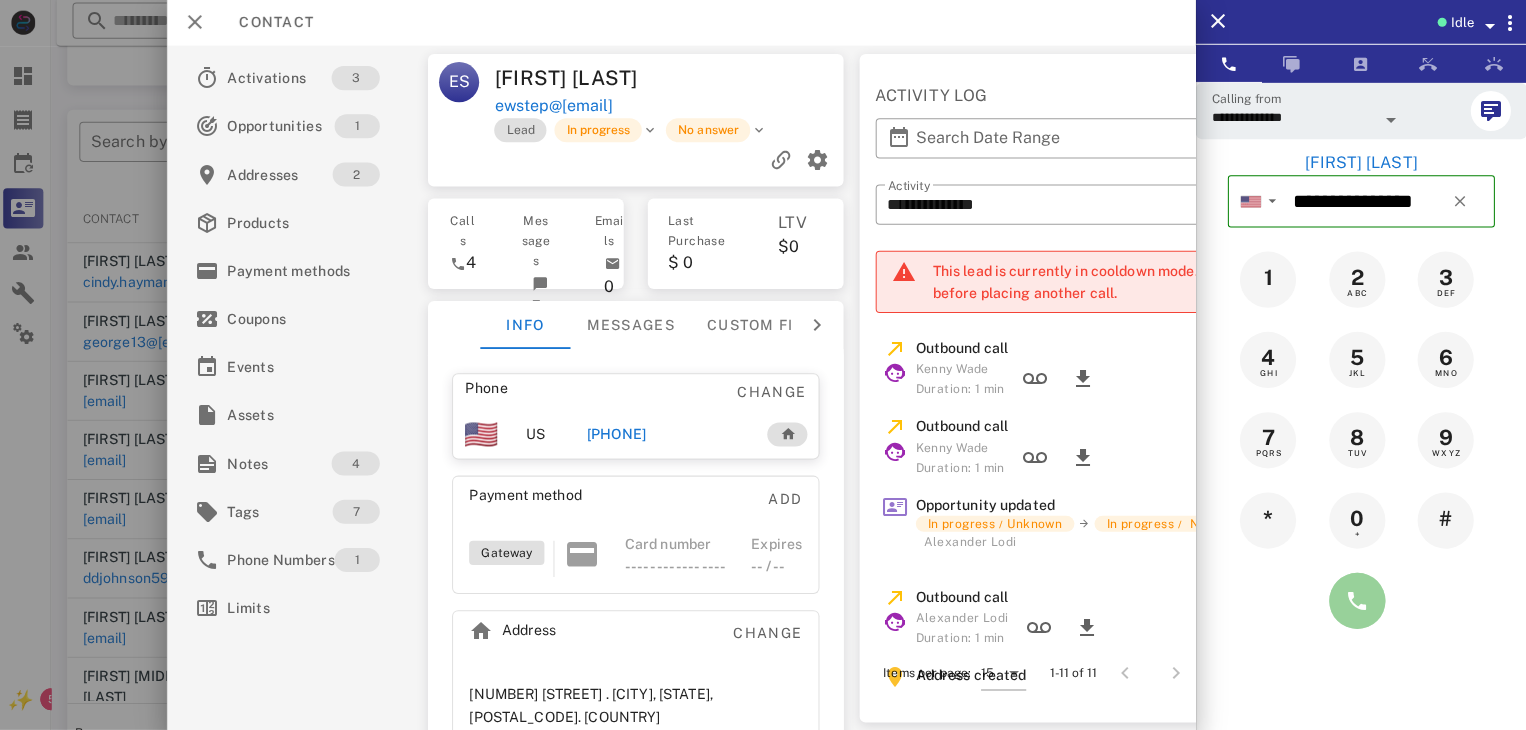 click at bounding box center (1357, 601) 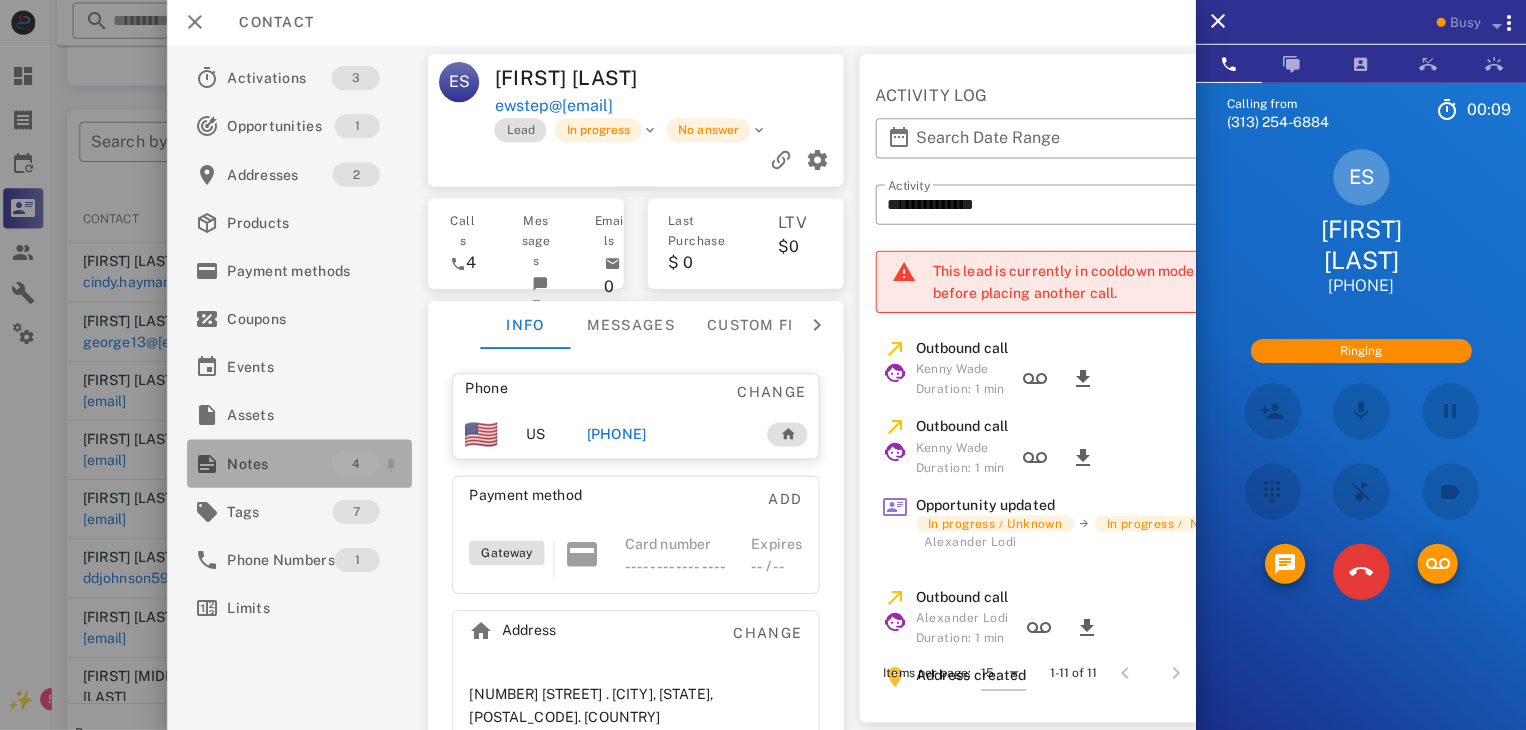 click on "Notes" at bounding box center [283, 464] 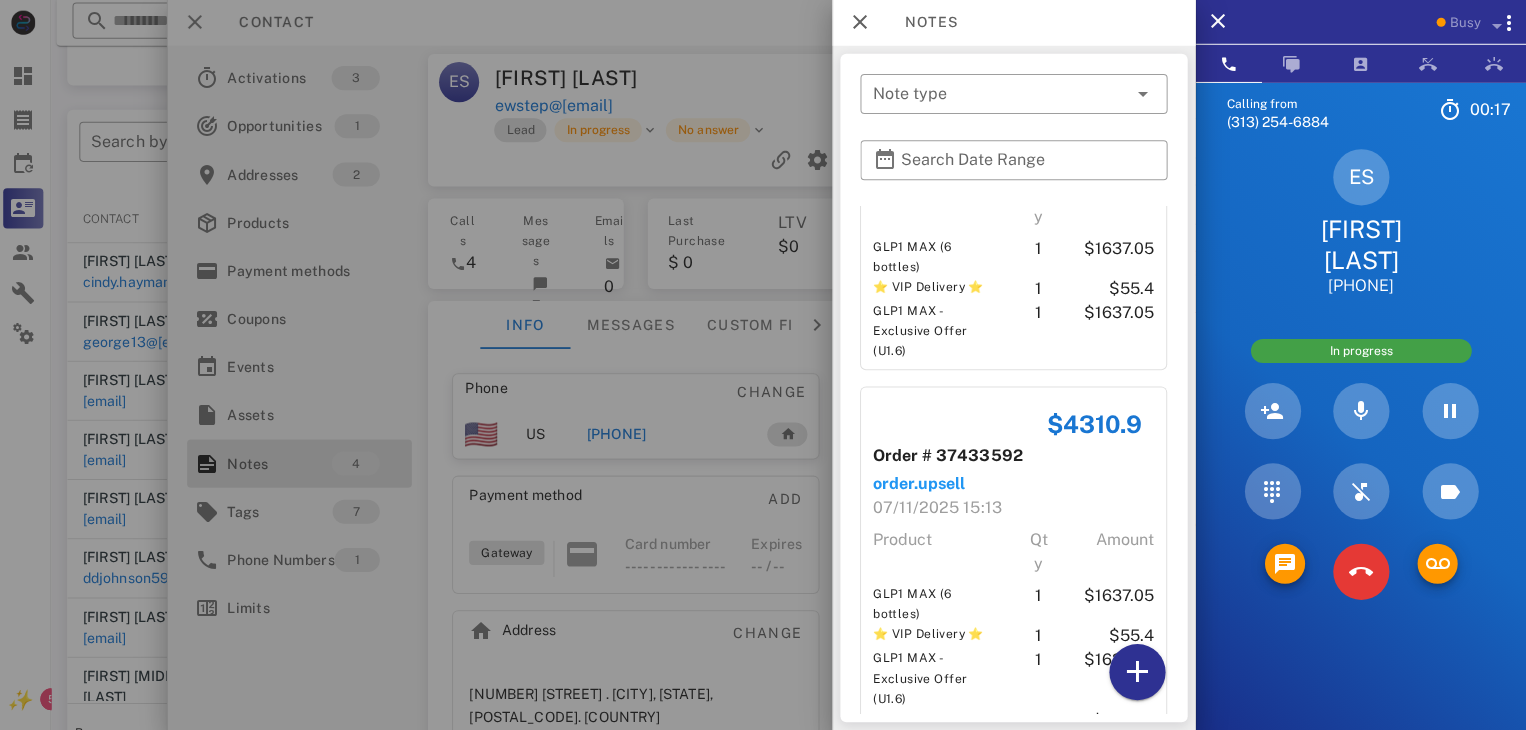 scroll, scrollTop: 805, scrollLeft: 0, axis: vertical 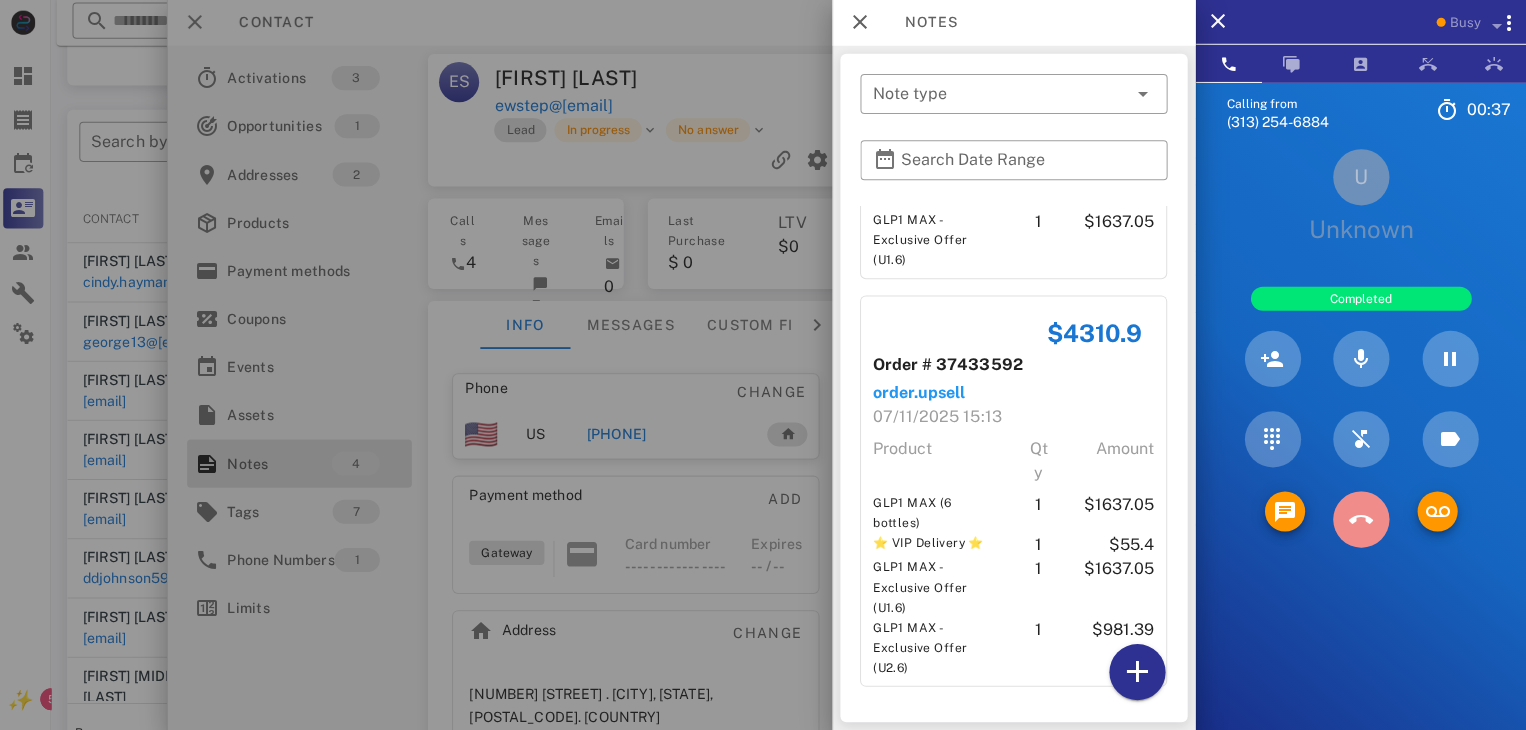 click at bounding box center (1361, 520) 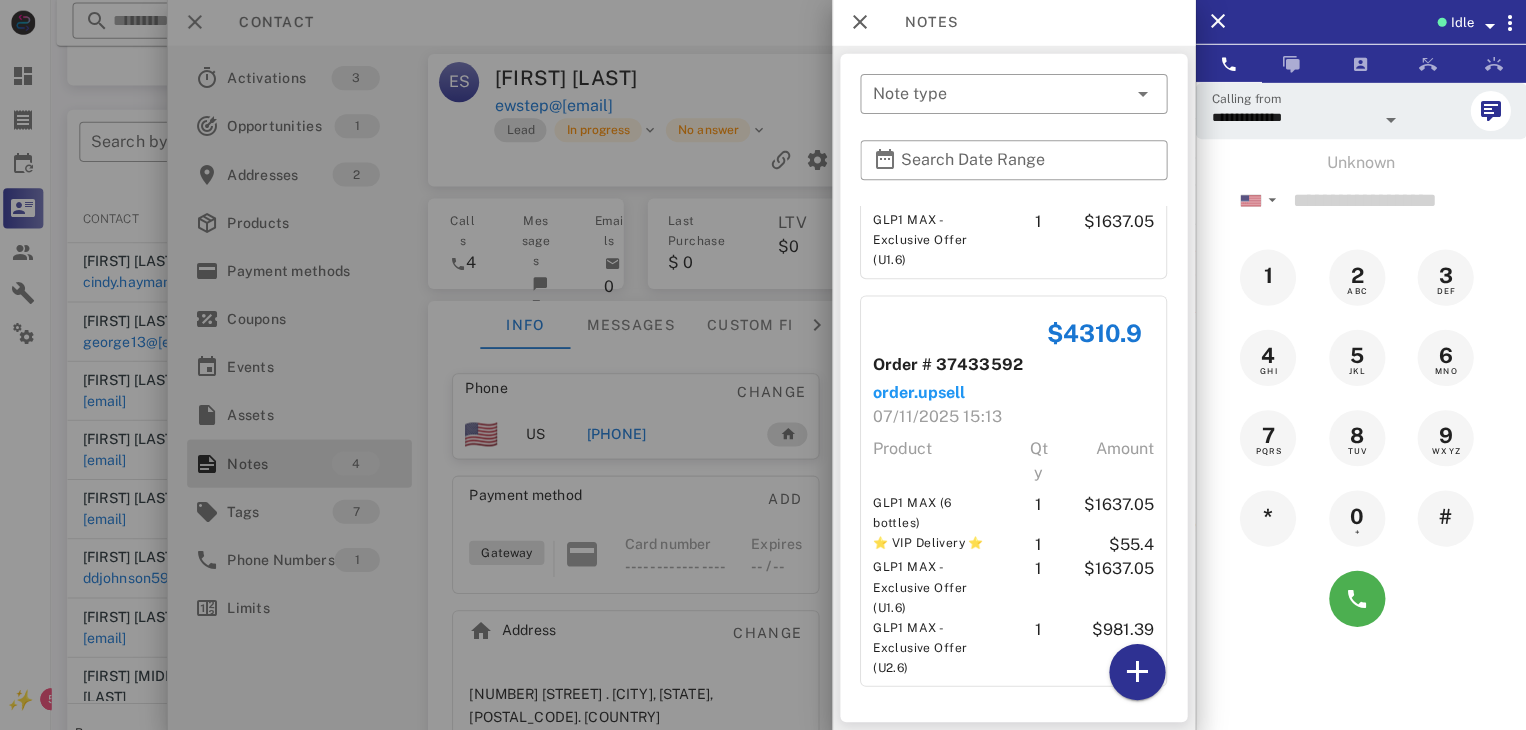 click at bounding box center (763, 365) 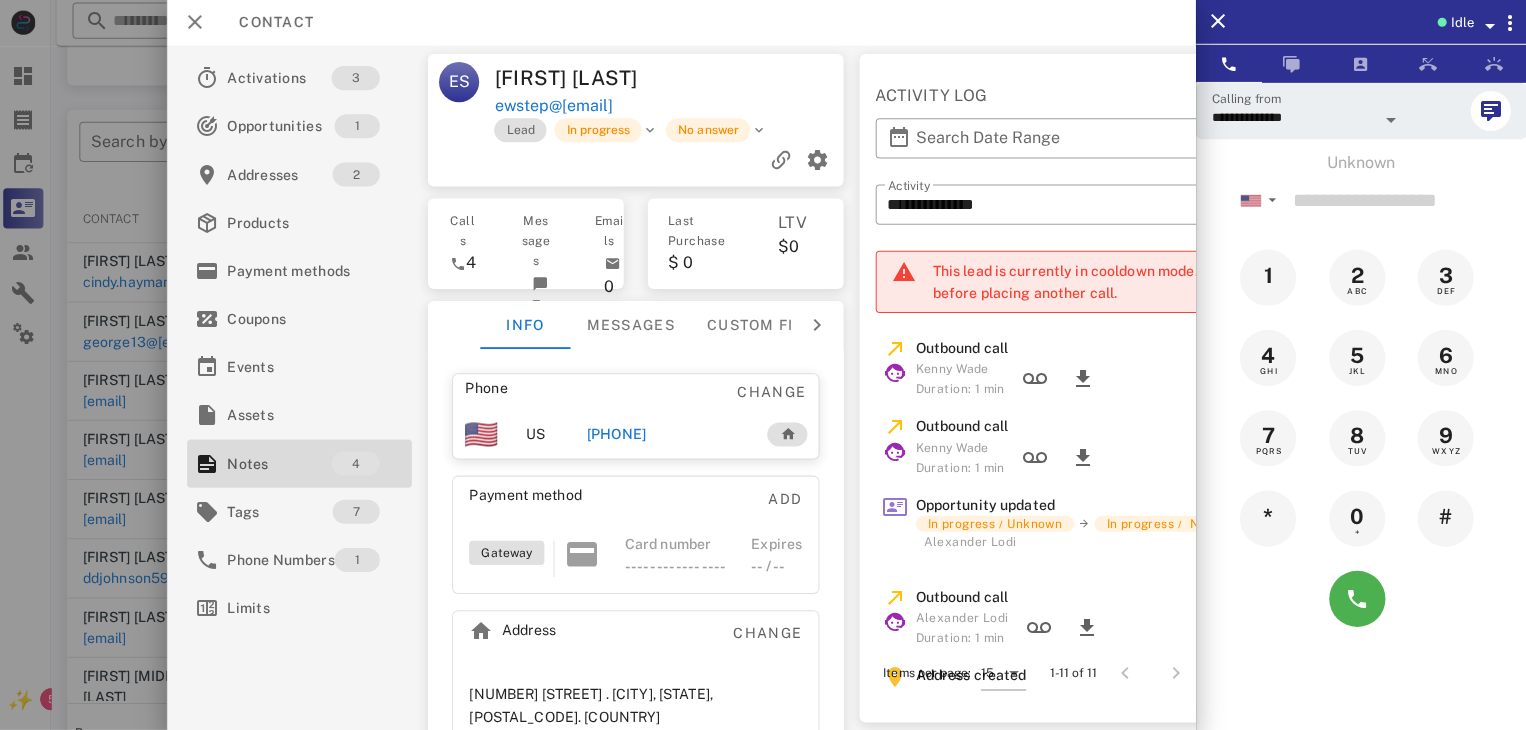 click at bounding box center (763, 365) 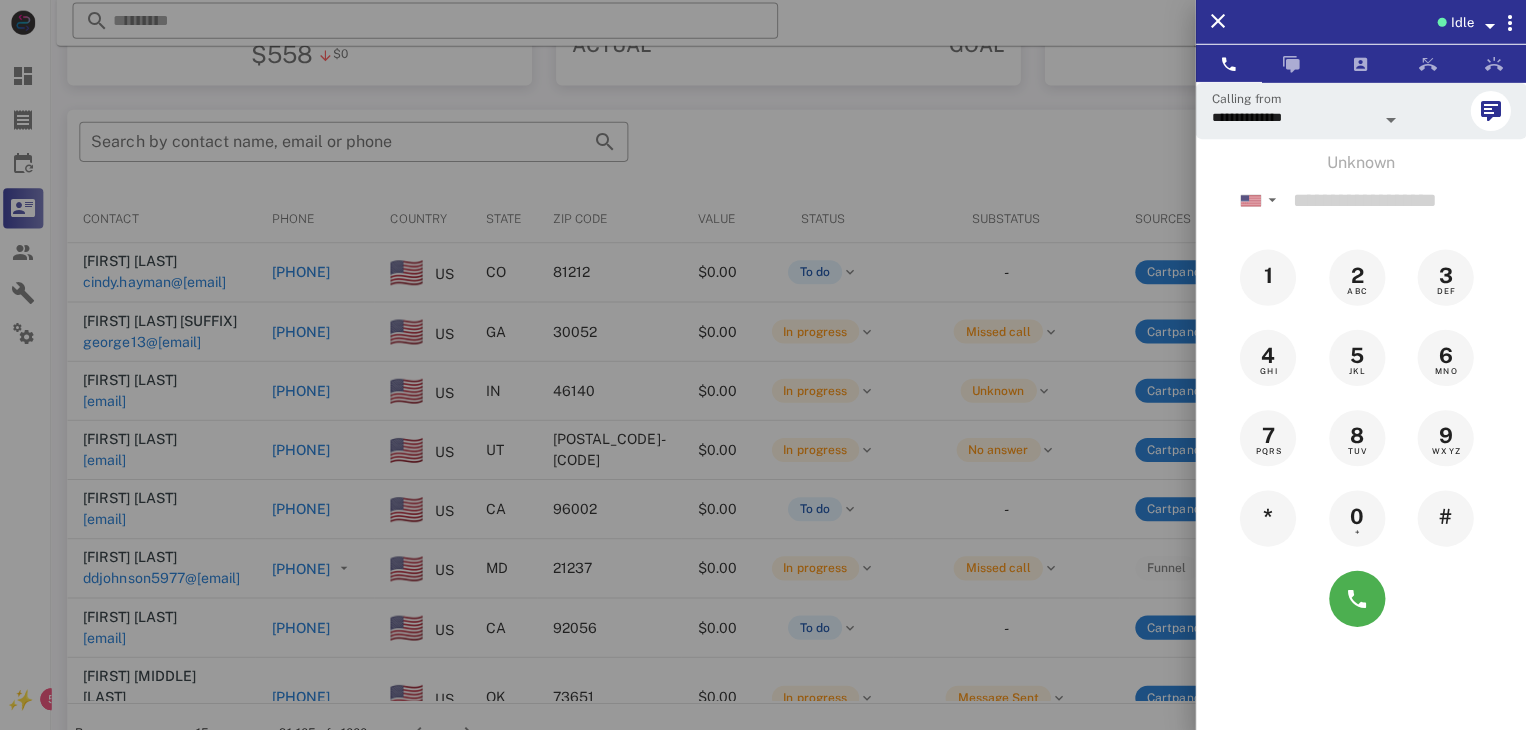 click at bounding box center [763, 365] 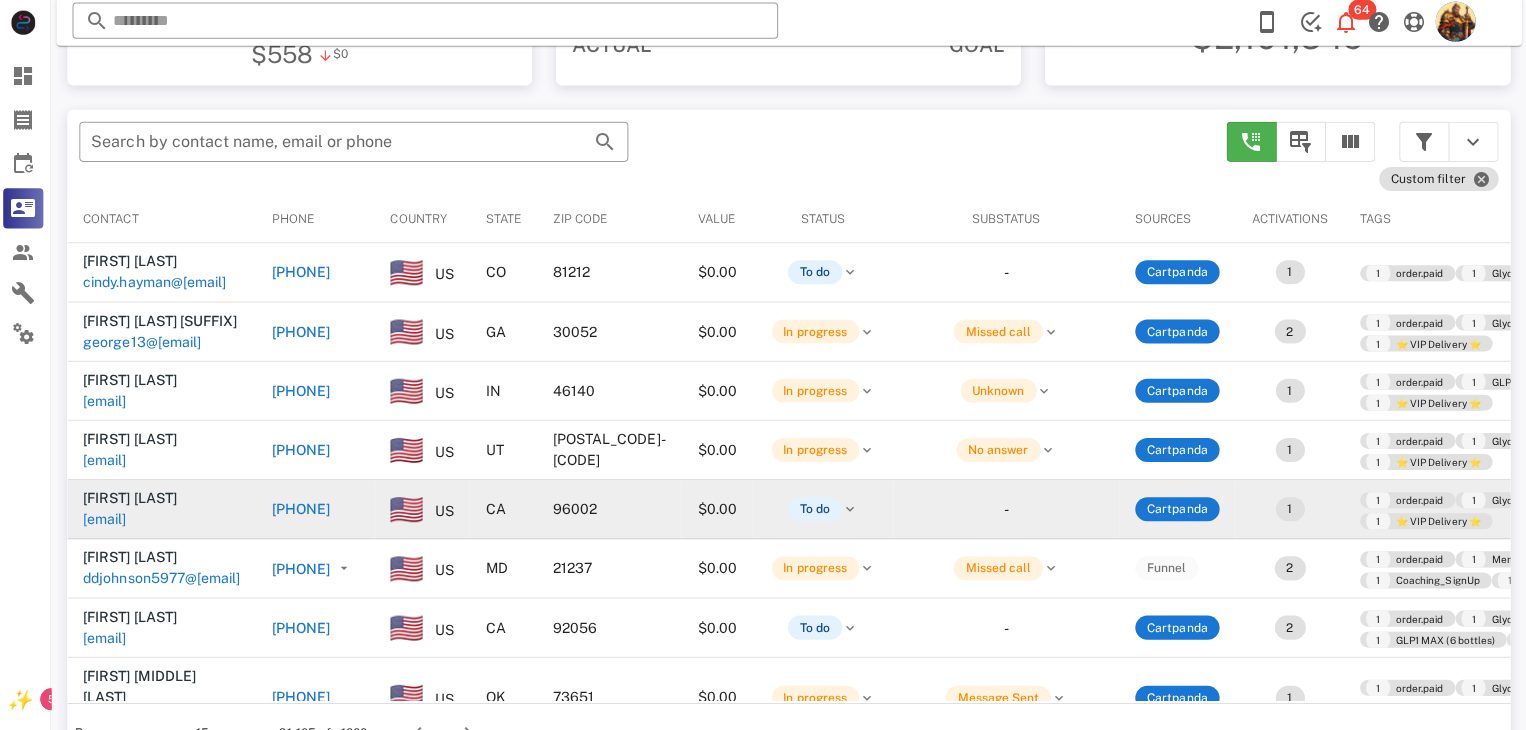 click on "catd846a@gmail.com" at bounding box center (109, 520) 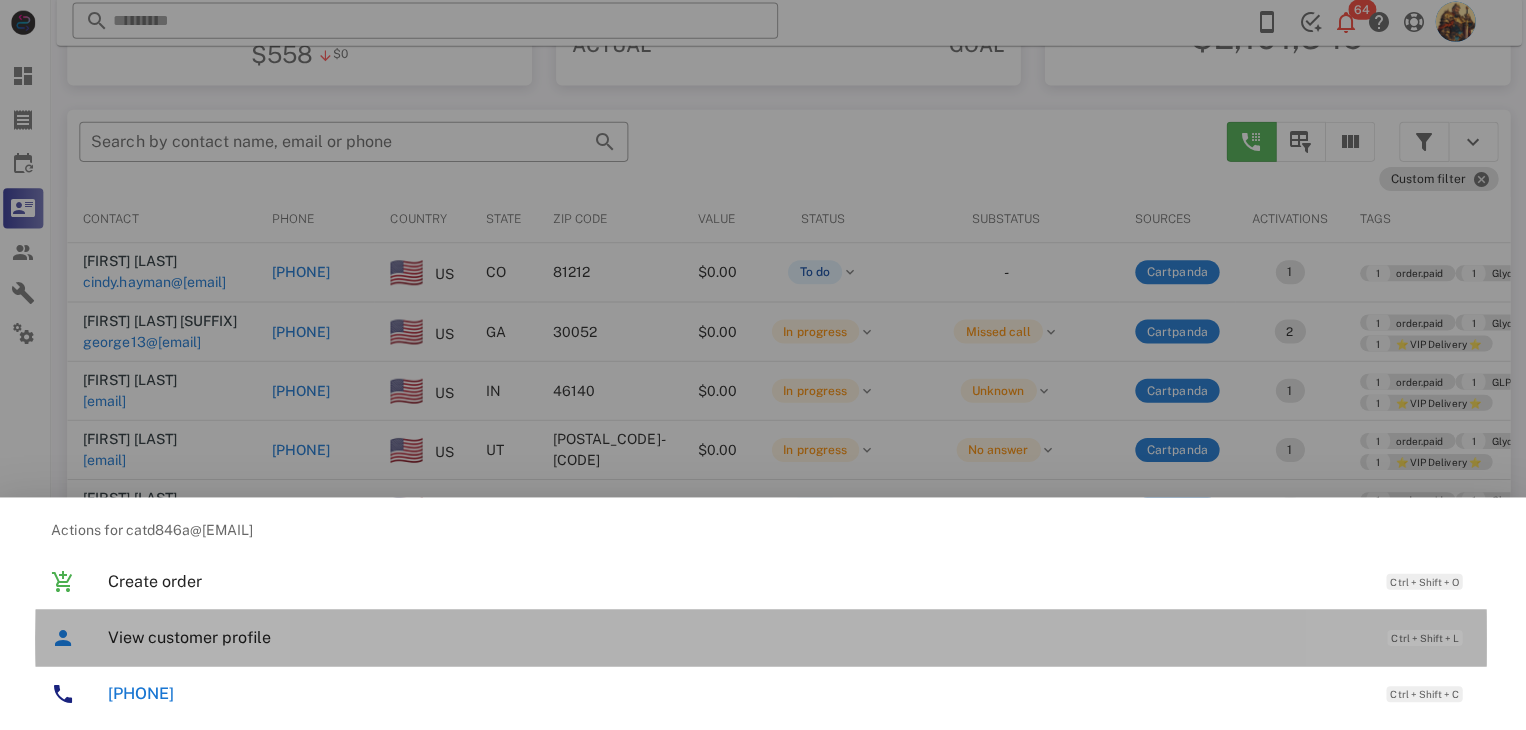 click on "View customer profile" at bounding box center (739, 637) 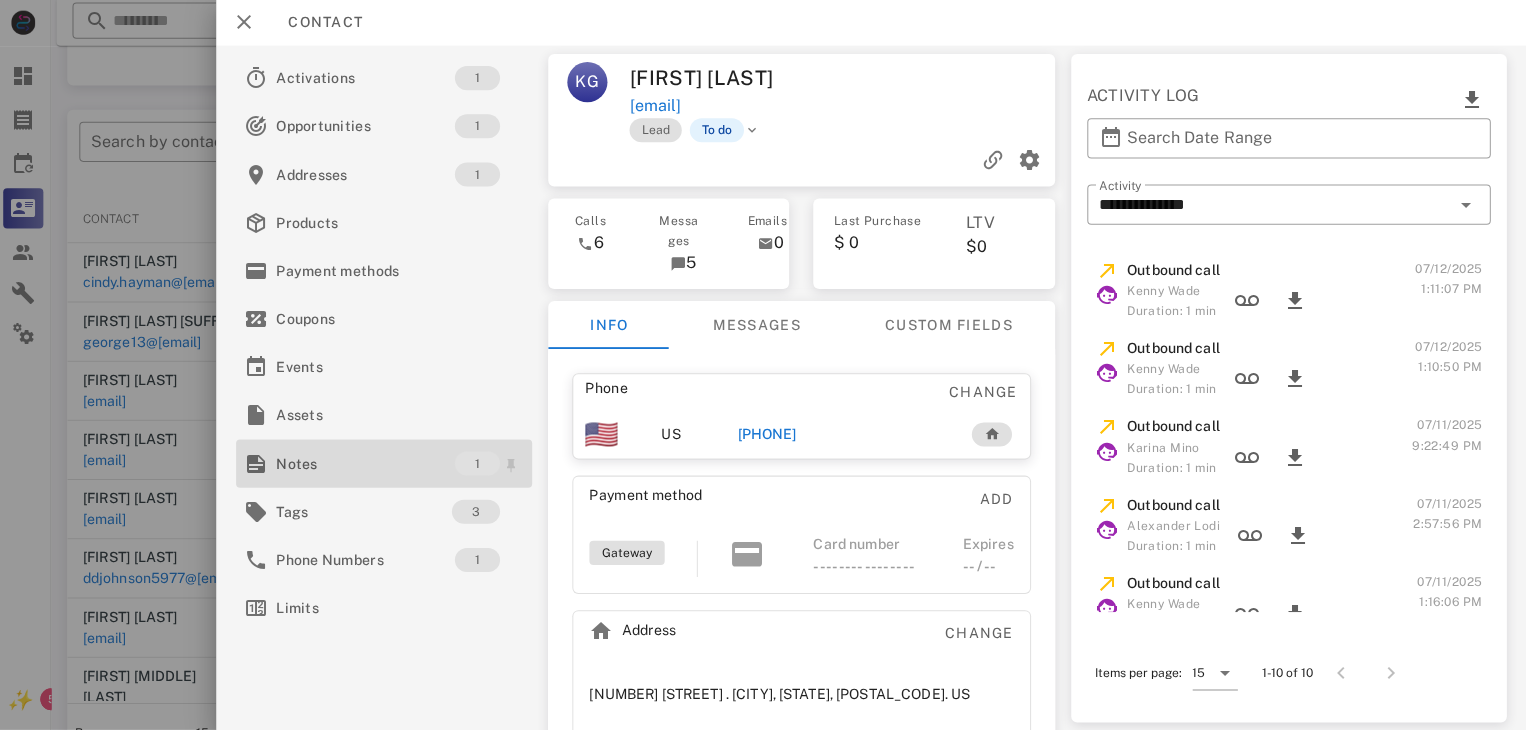 click on "Notes" at bounding box center (369, 464) 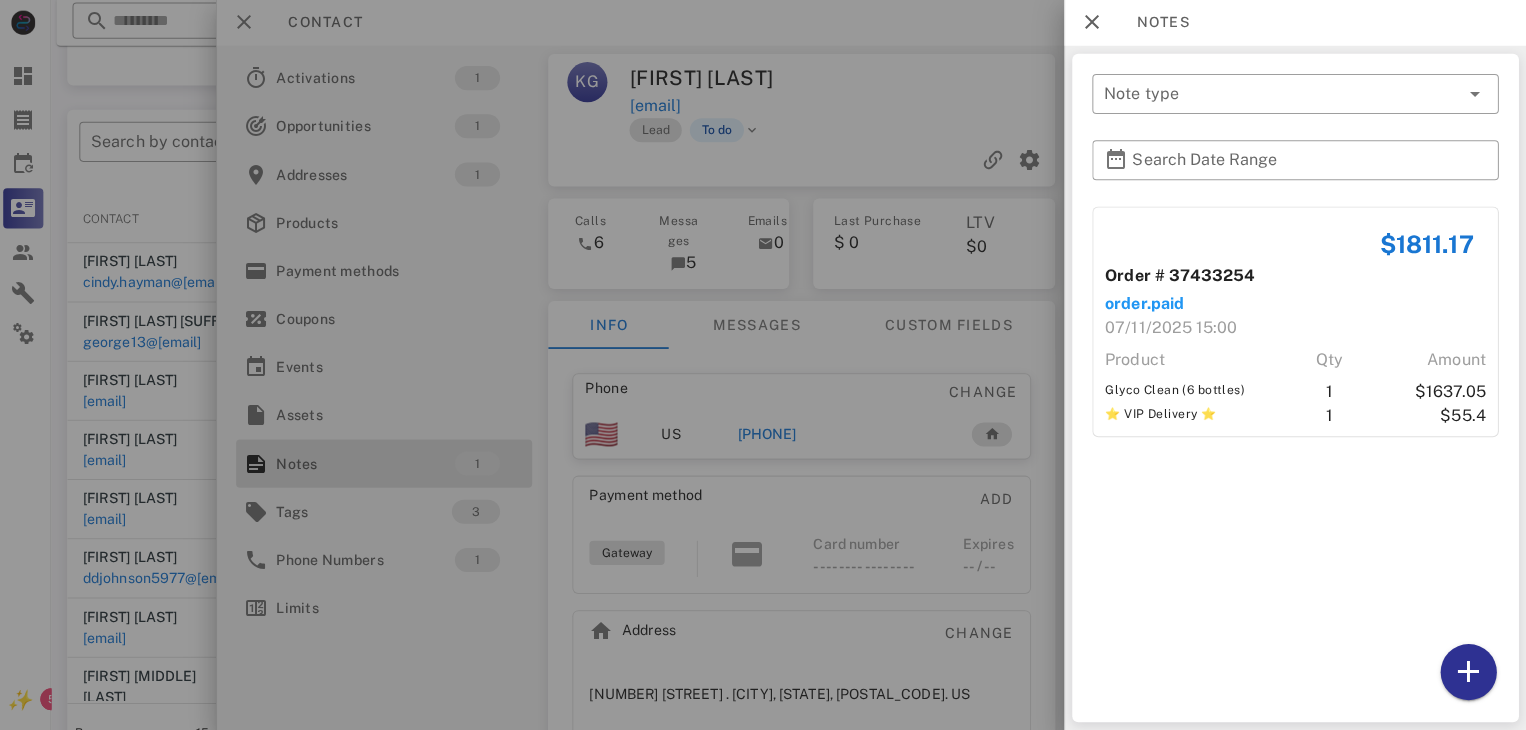 click at bounding box center [763, 365] 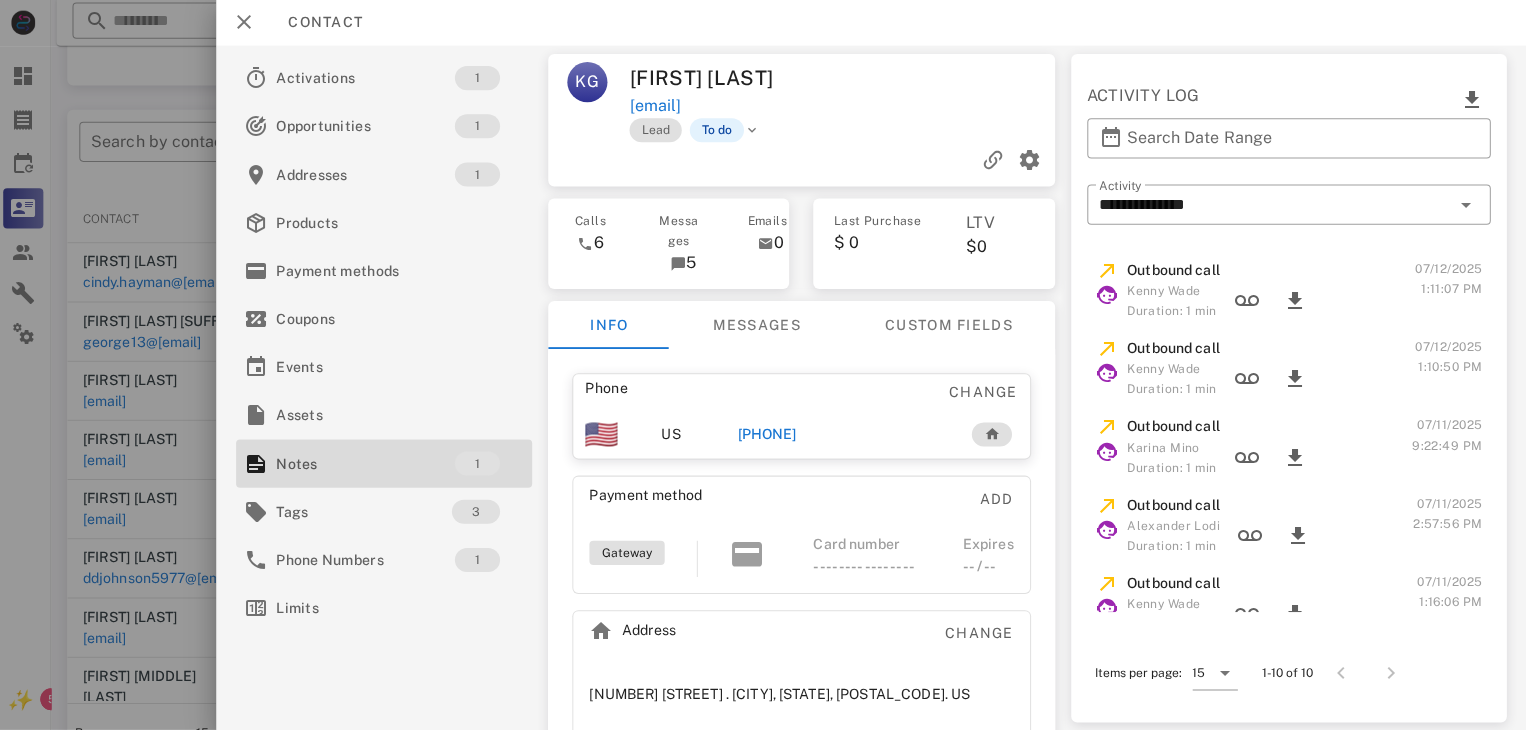 click on "+15302279548" at bounding box center [769, 435] 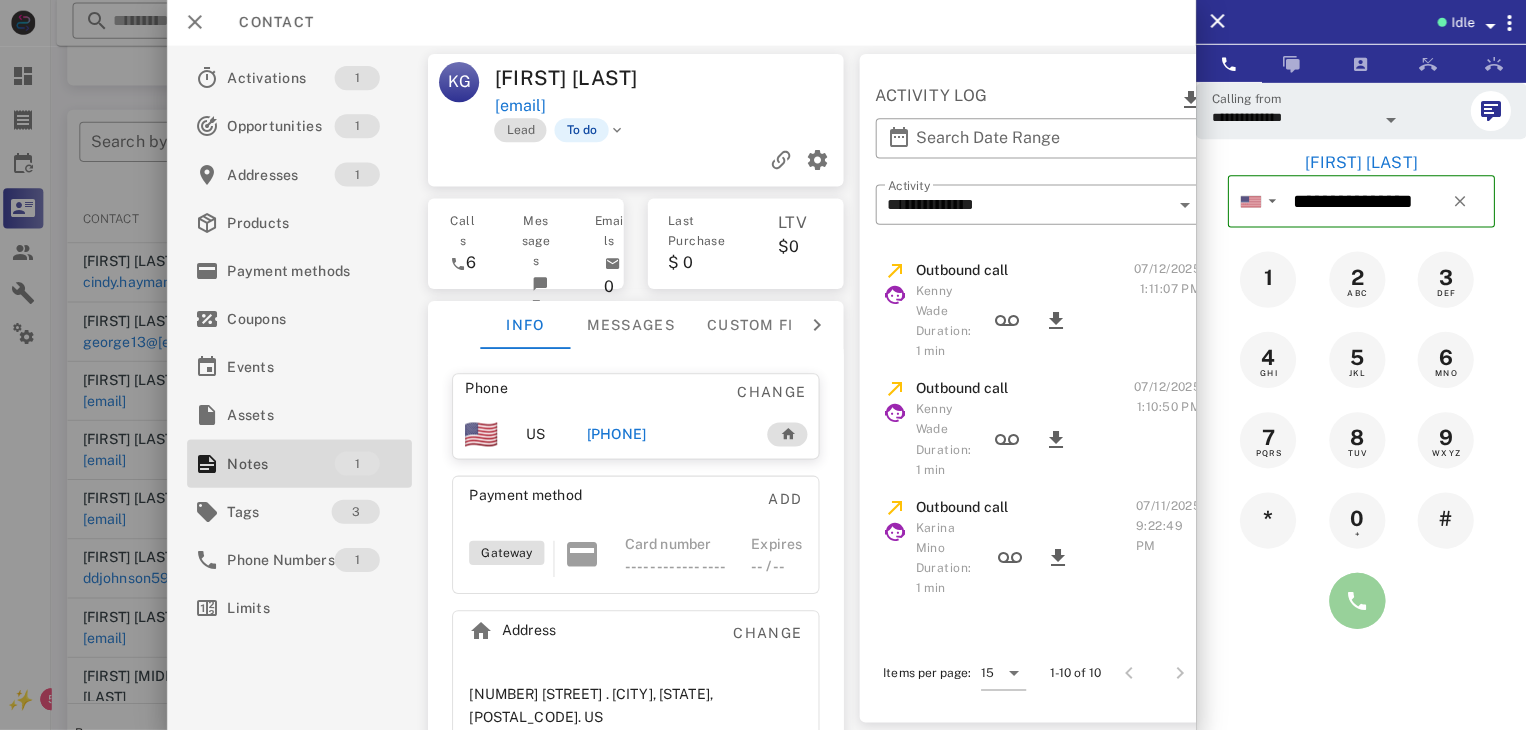 click at bounding box center [1357, 601] 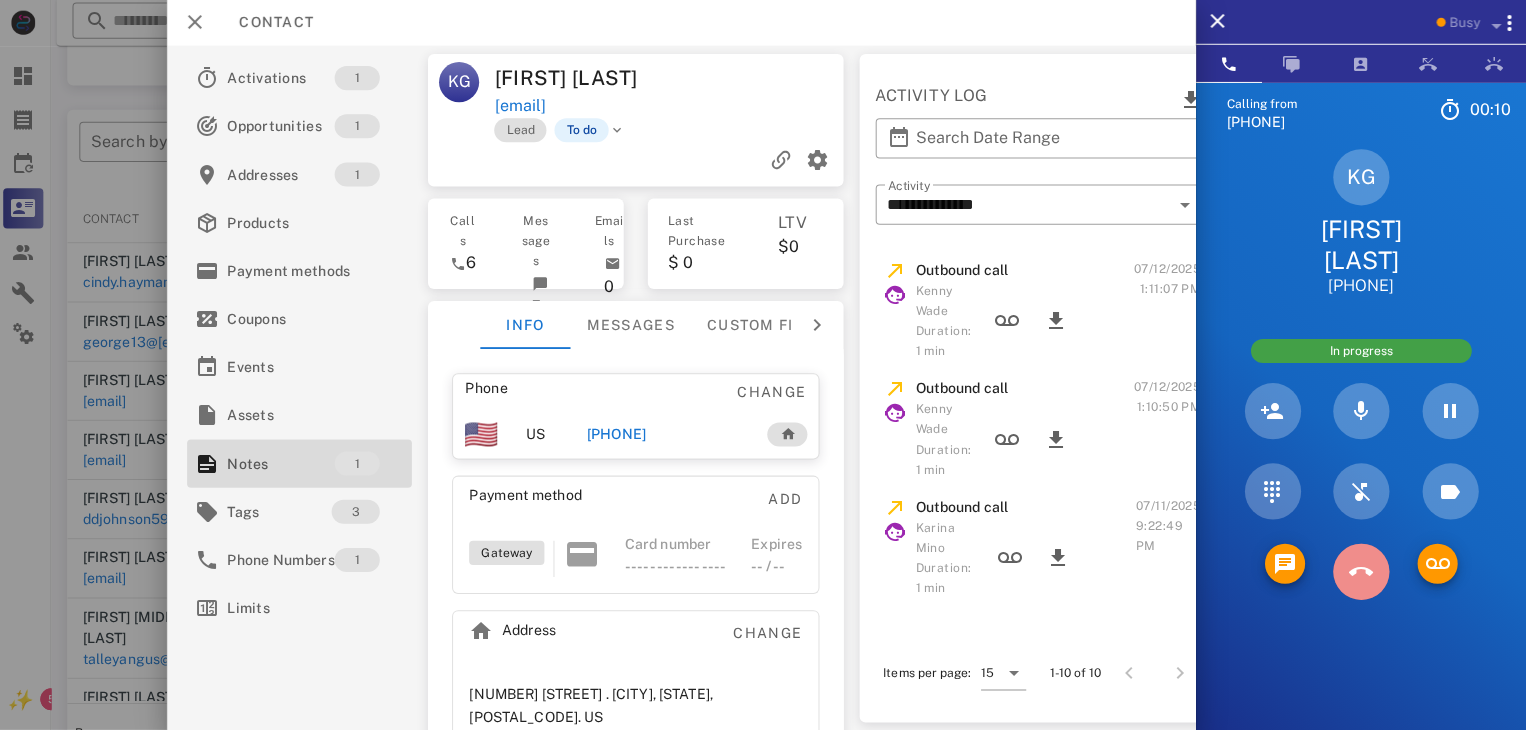 click at bounding box center [1361, 572] 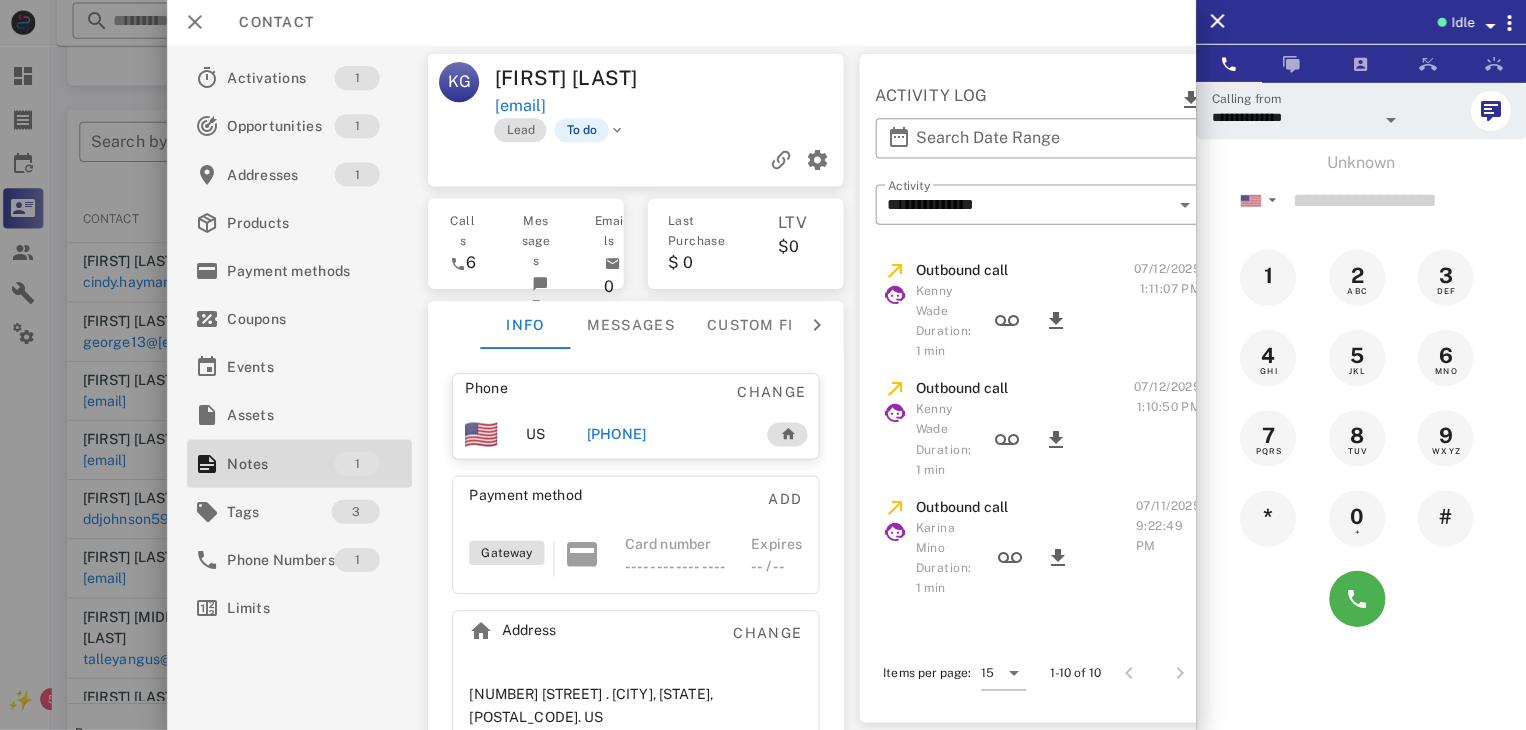click at bounding box center [763, 365] 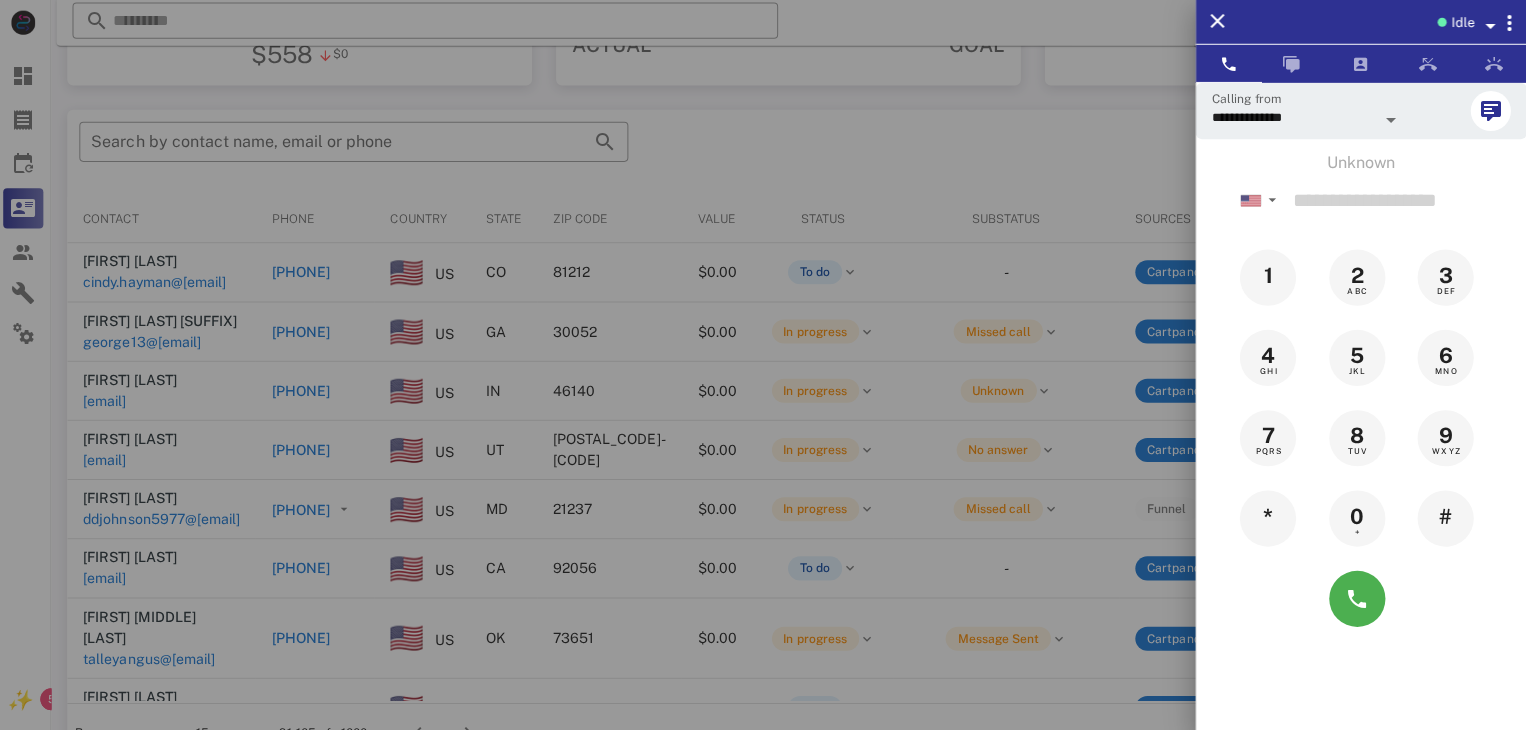 click at bounding box center [763, 365] 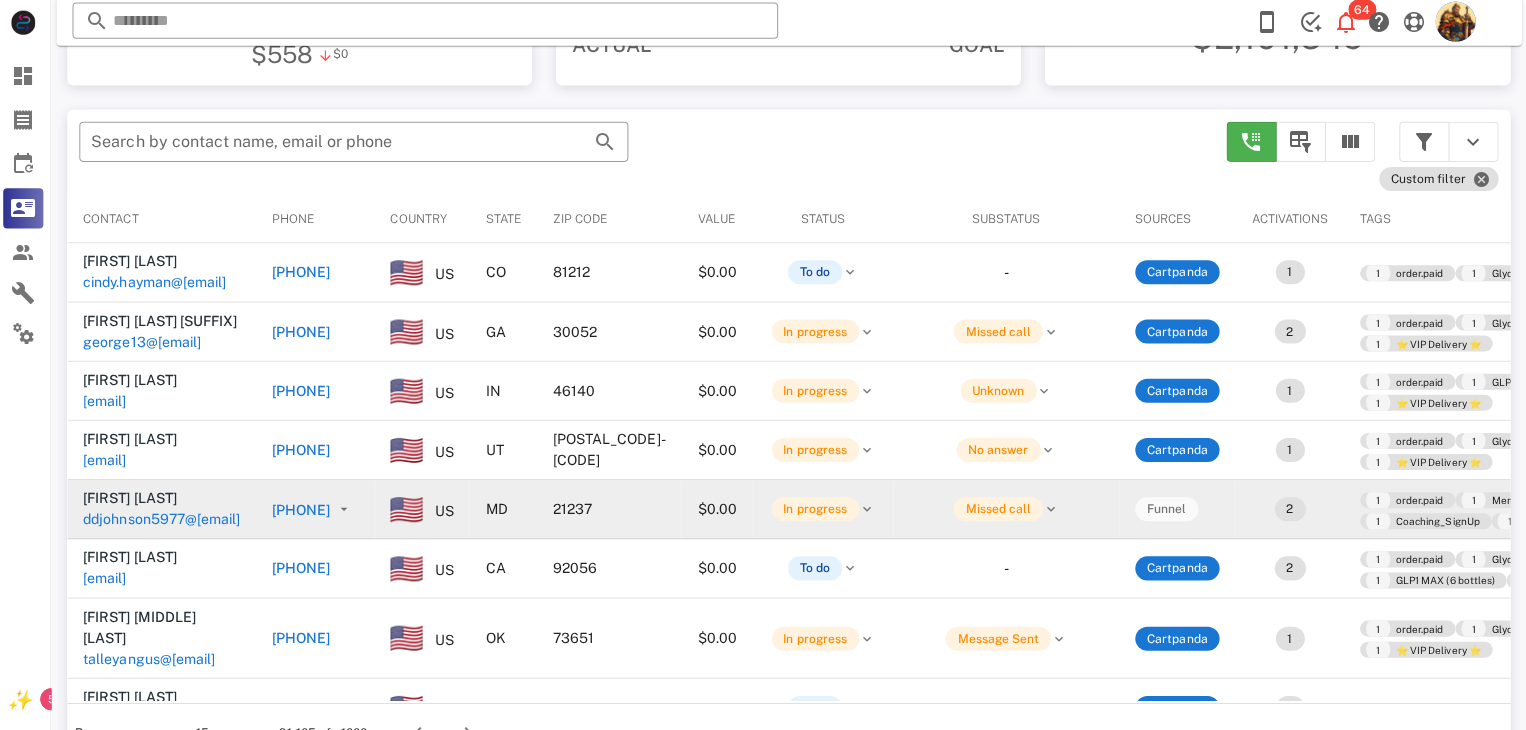click on "ddjohnson5977@yahoo.com" at bounding box center [166, 520] 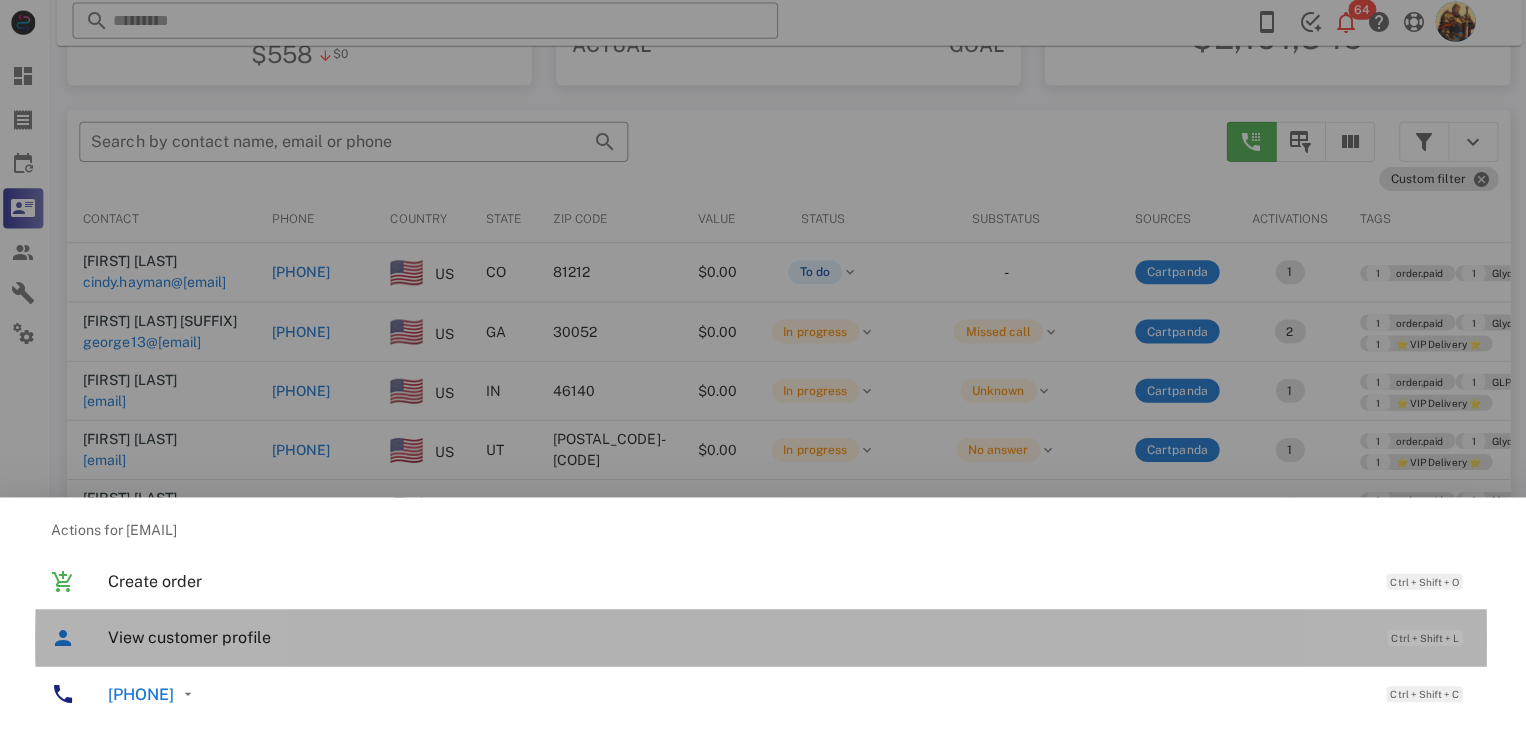 click on "View customer profile" at bounding box center (739, 637) 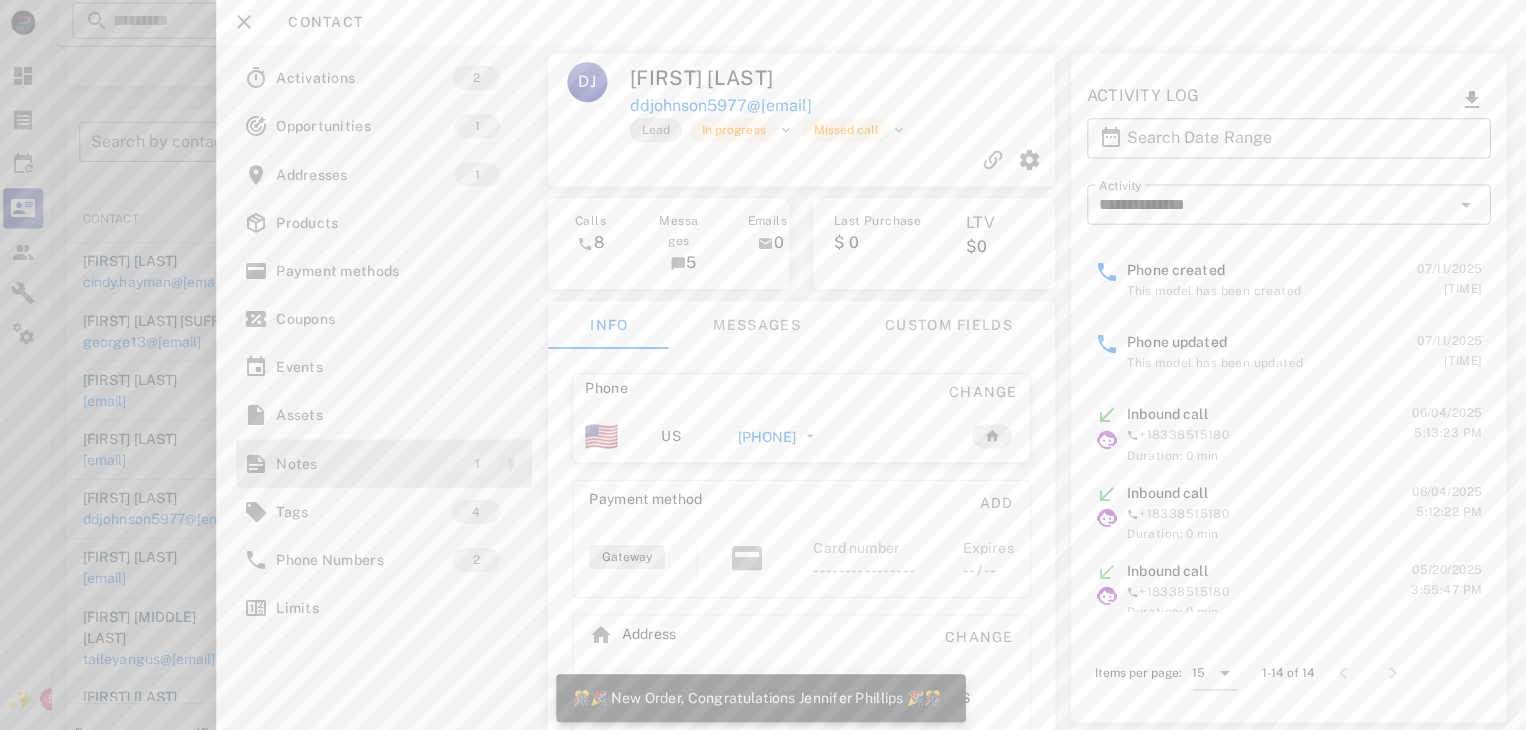 click on "Notes" at bounding box center [369, 464] 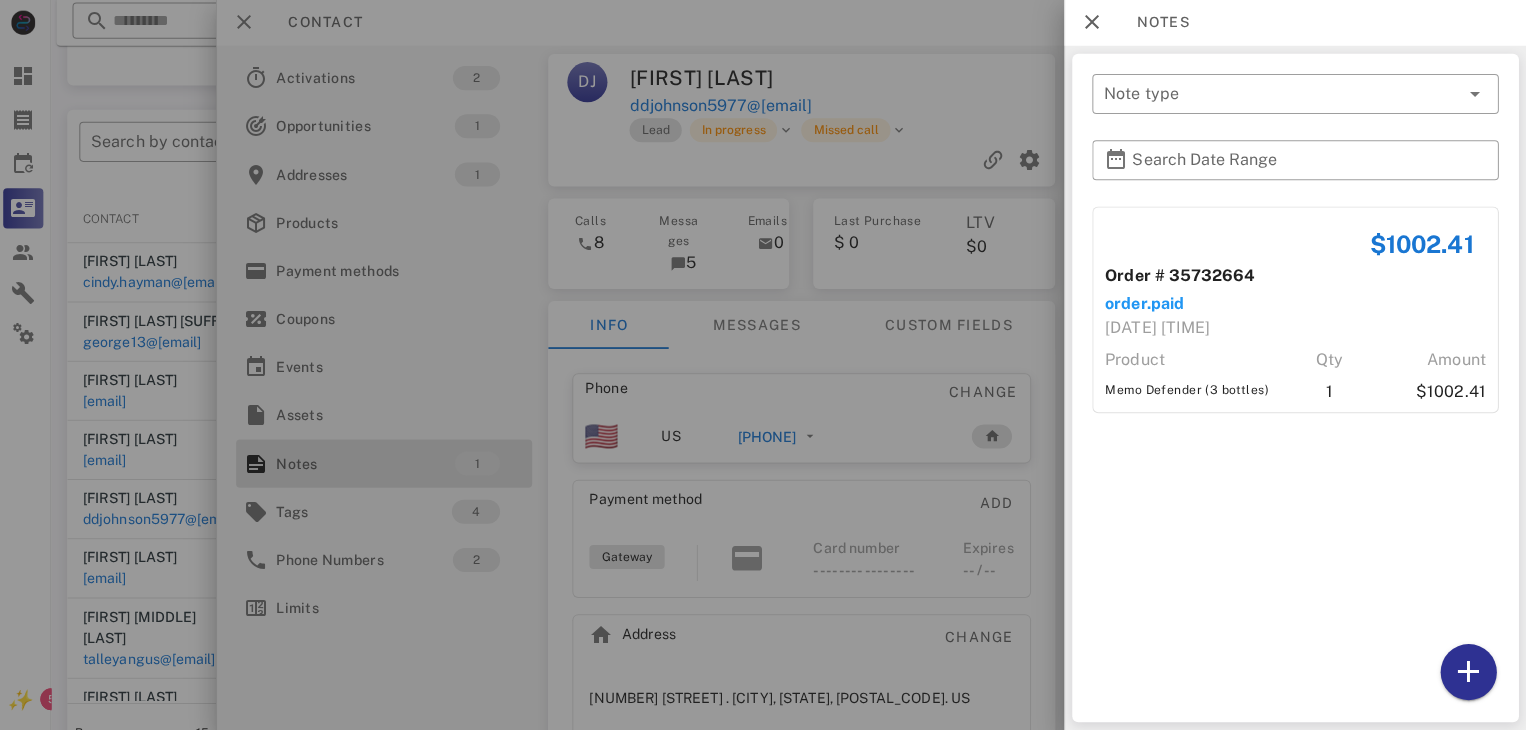 click at bounding box center (763, 365) 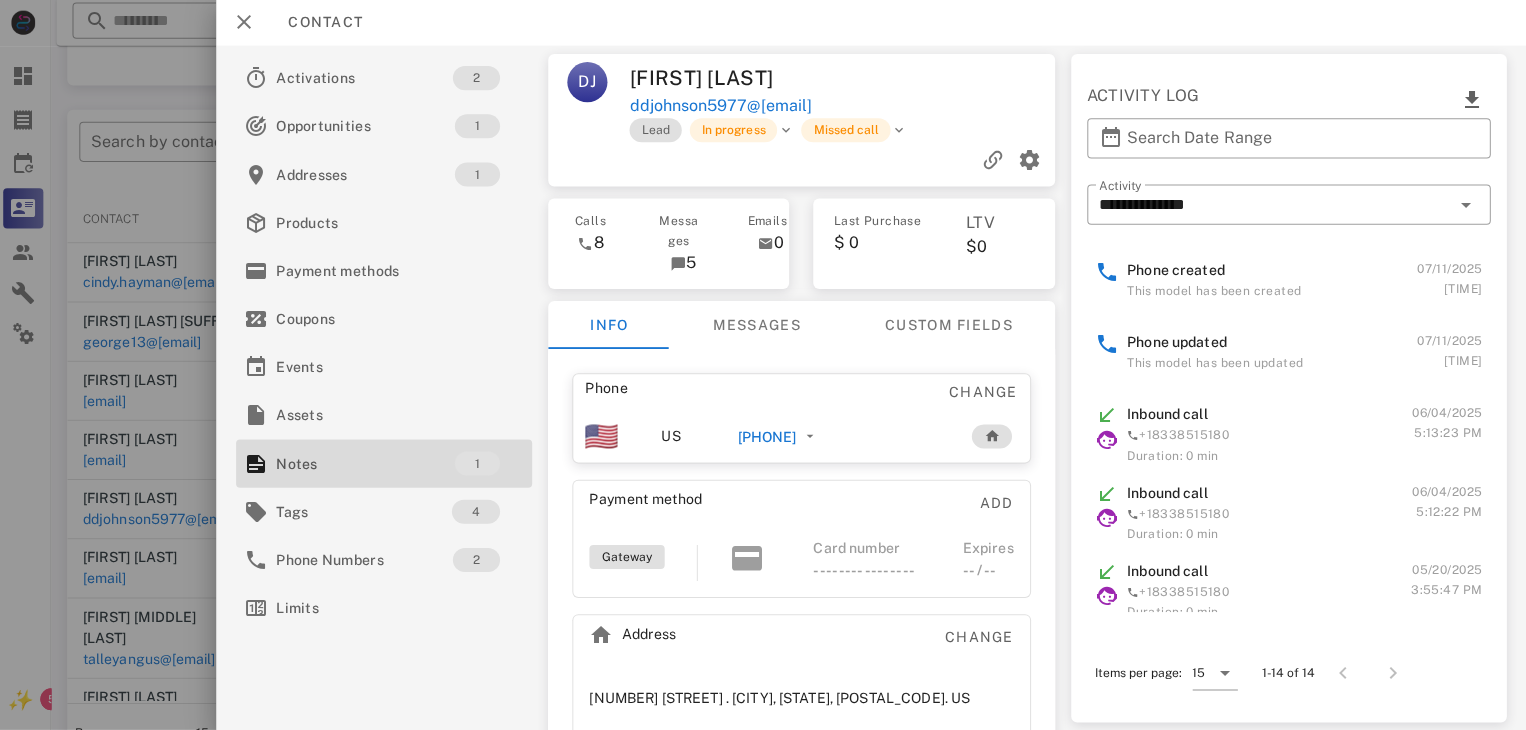 click at bounding box center (763, 365) 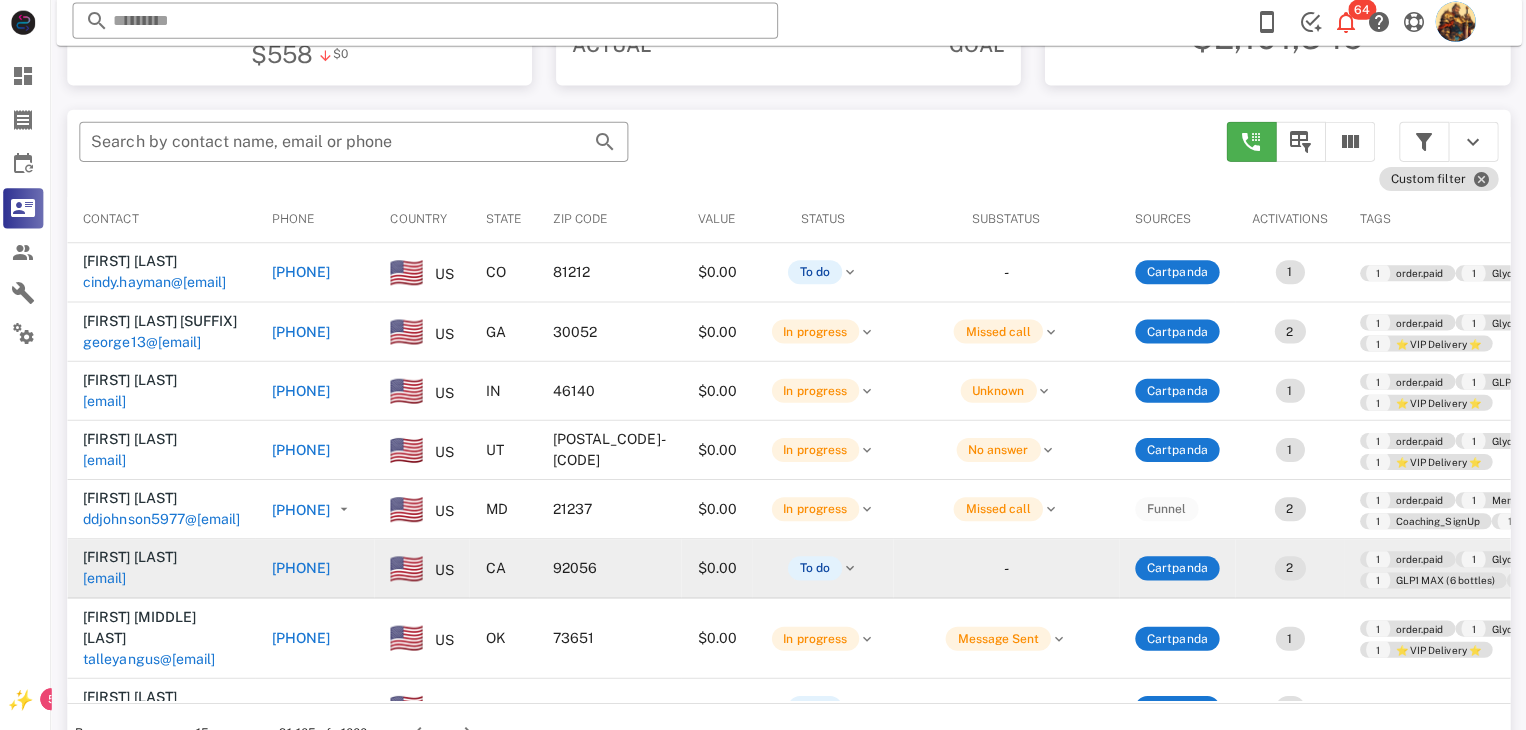 click on "videogamecyganik@gmail.com" at bounding box center (109, 579) 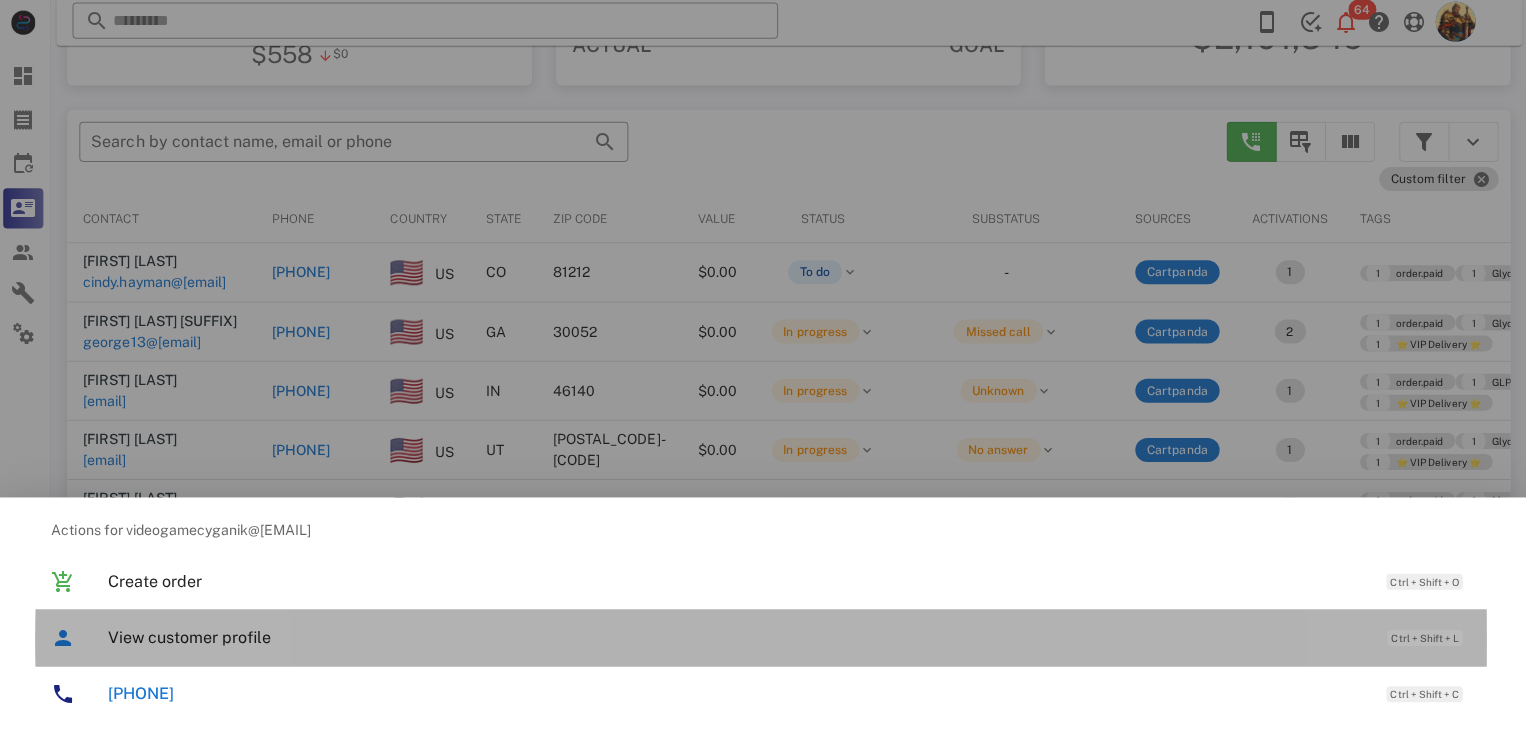 click on "View customer profile" at bounding box center [739, 637] 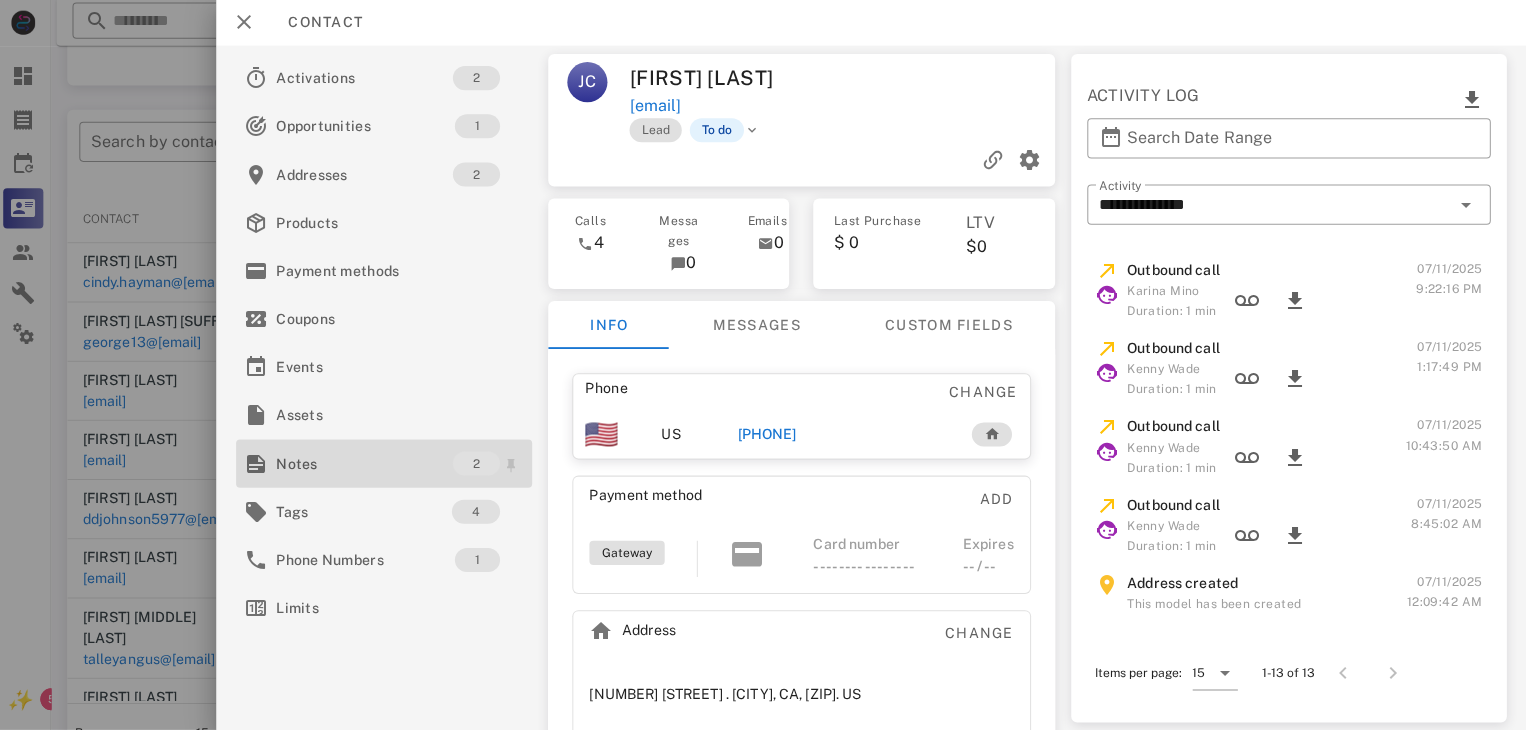 click on "Notes" at bounding box center [368, 464] 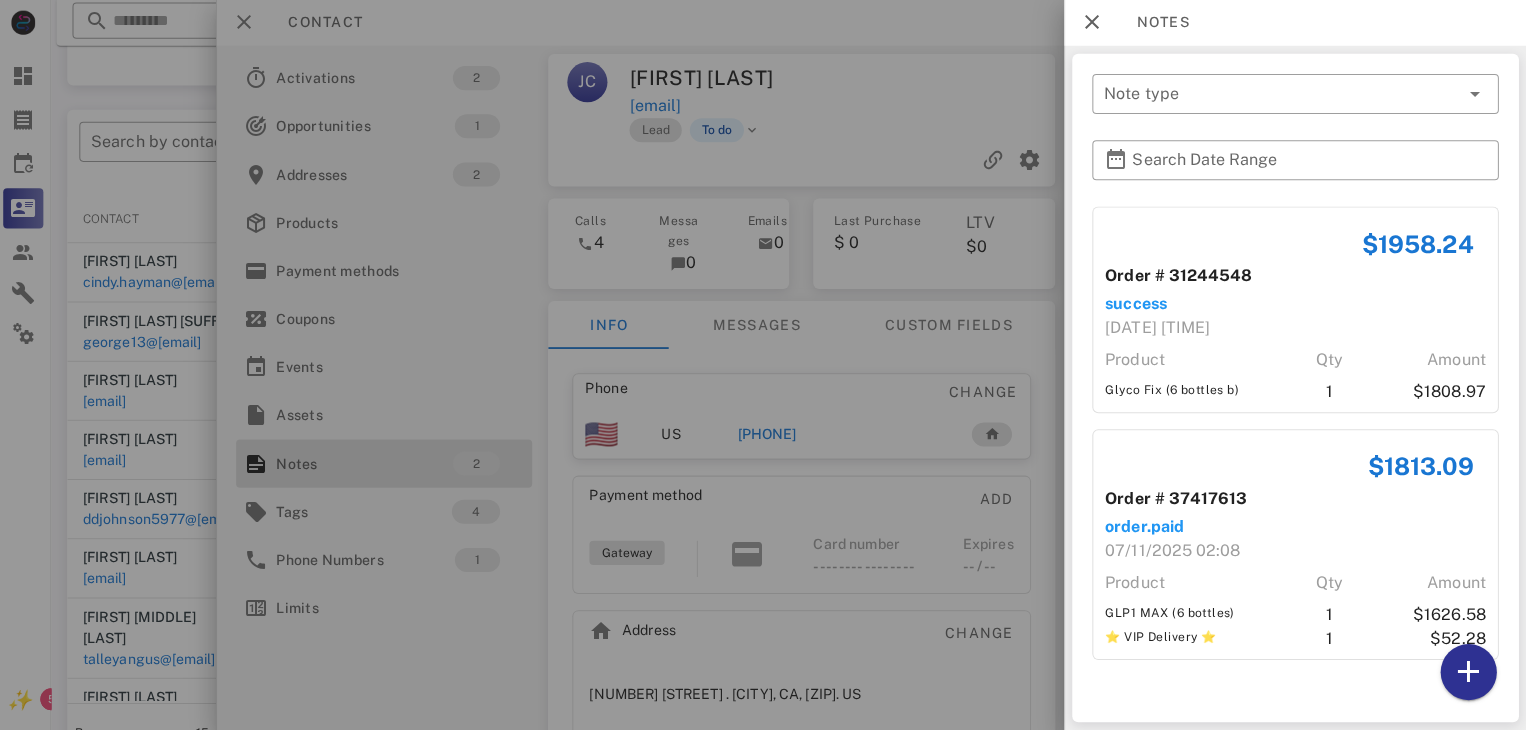scroll, scrollTop: 380, scrollLeft: 0, axis: vertical 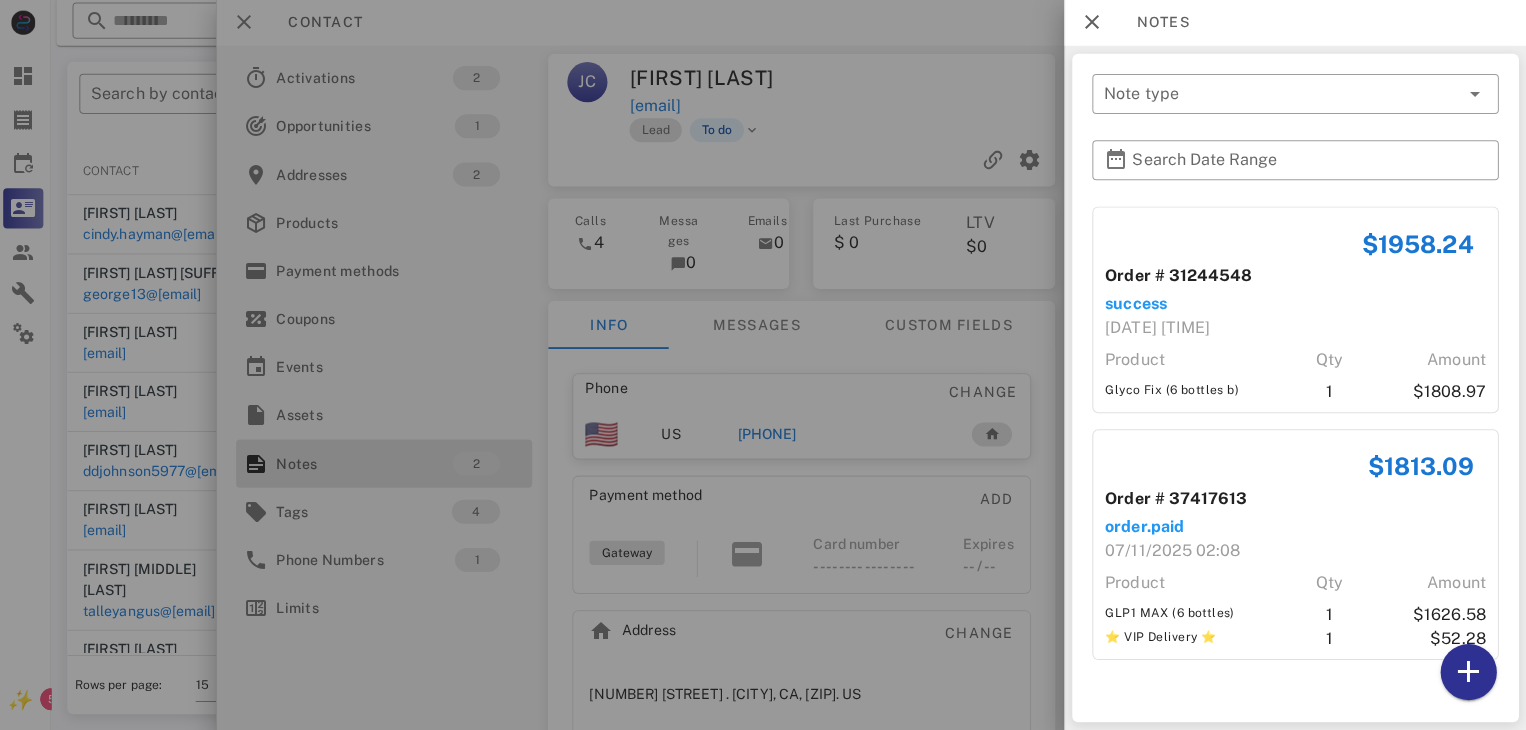 click at bounding box center (763, 365) 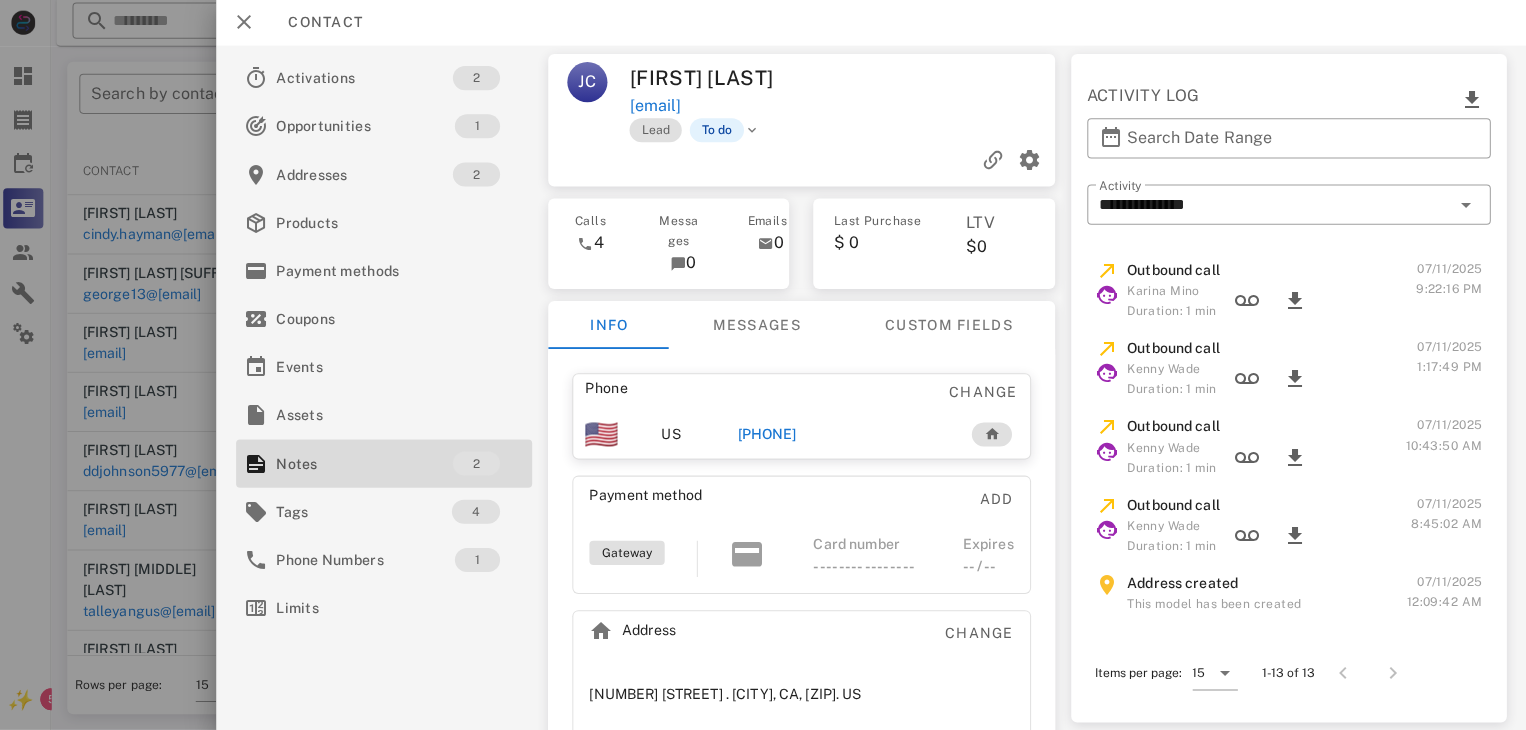 click on "+17609949559" at bounding box center (769, 435) 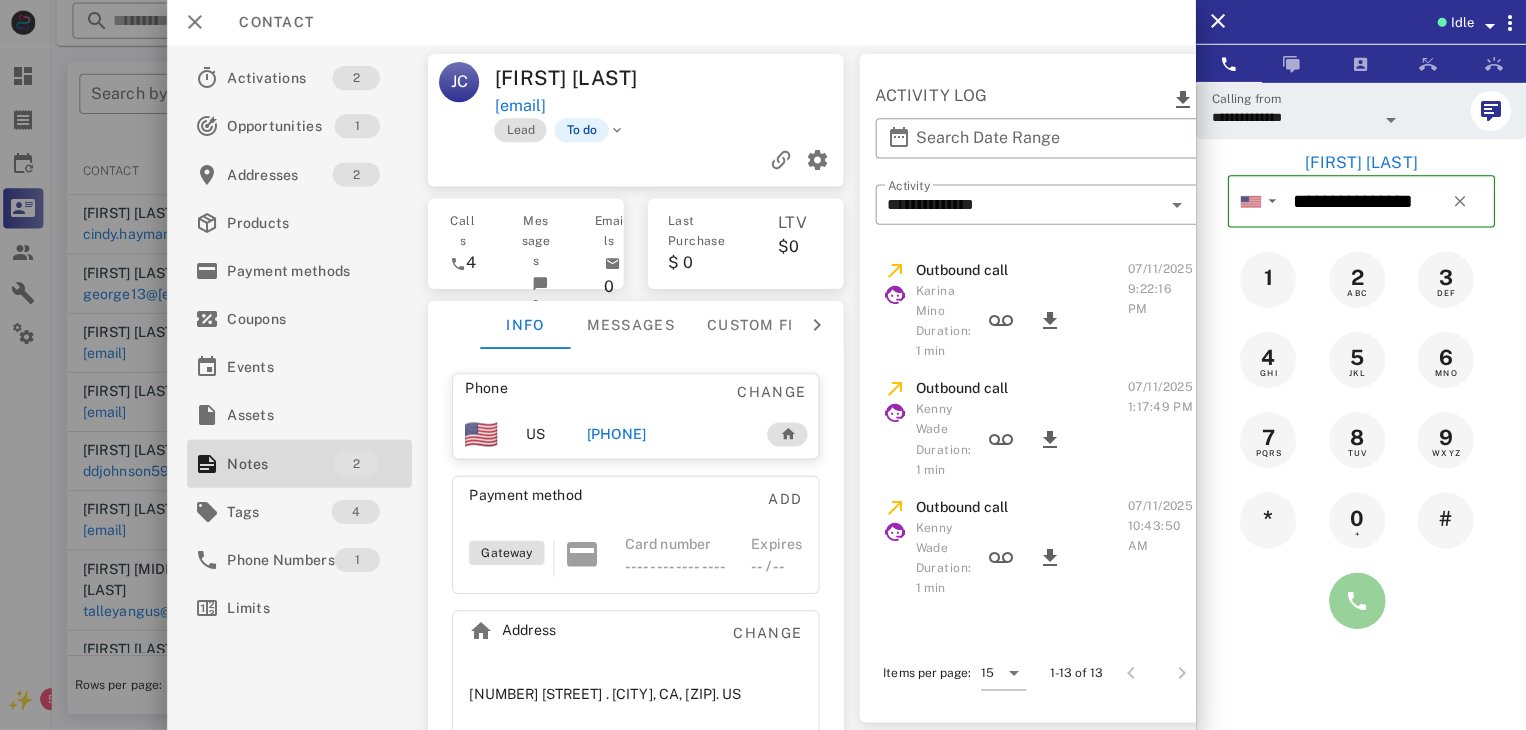 click at bounding box center [1357, 601] 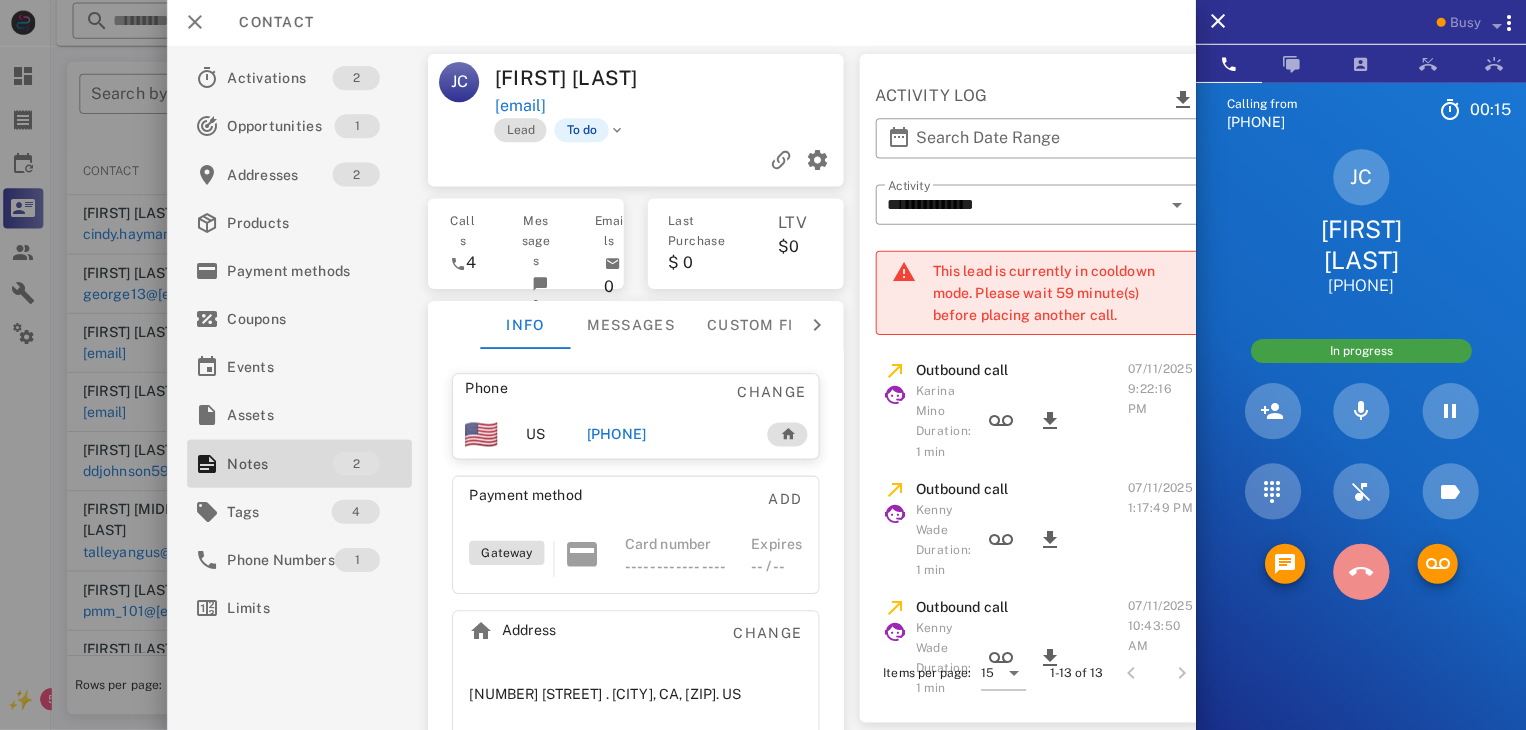 click at bounding box center [1361, 572] 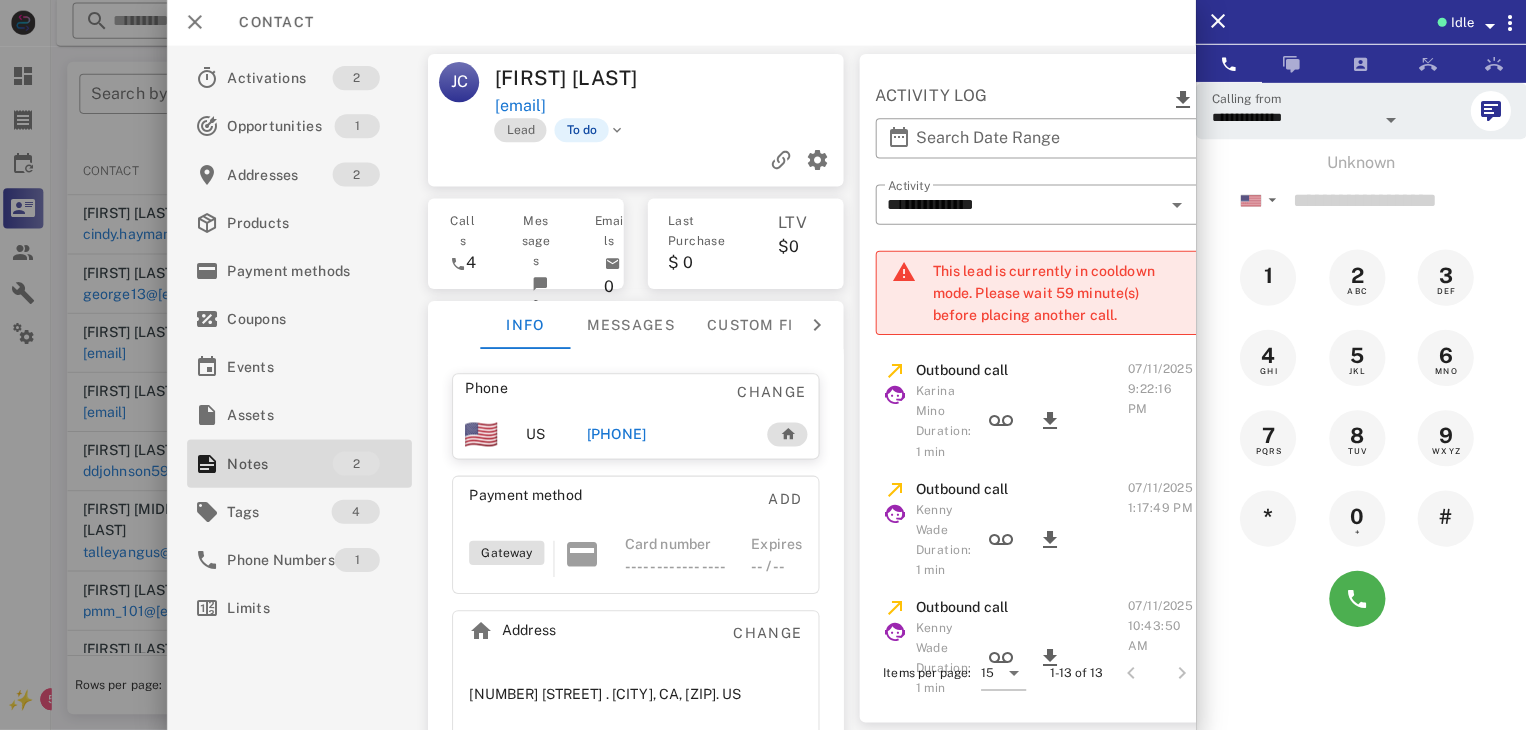 click at bounding box center (763, 365) 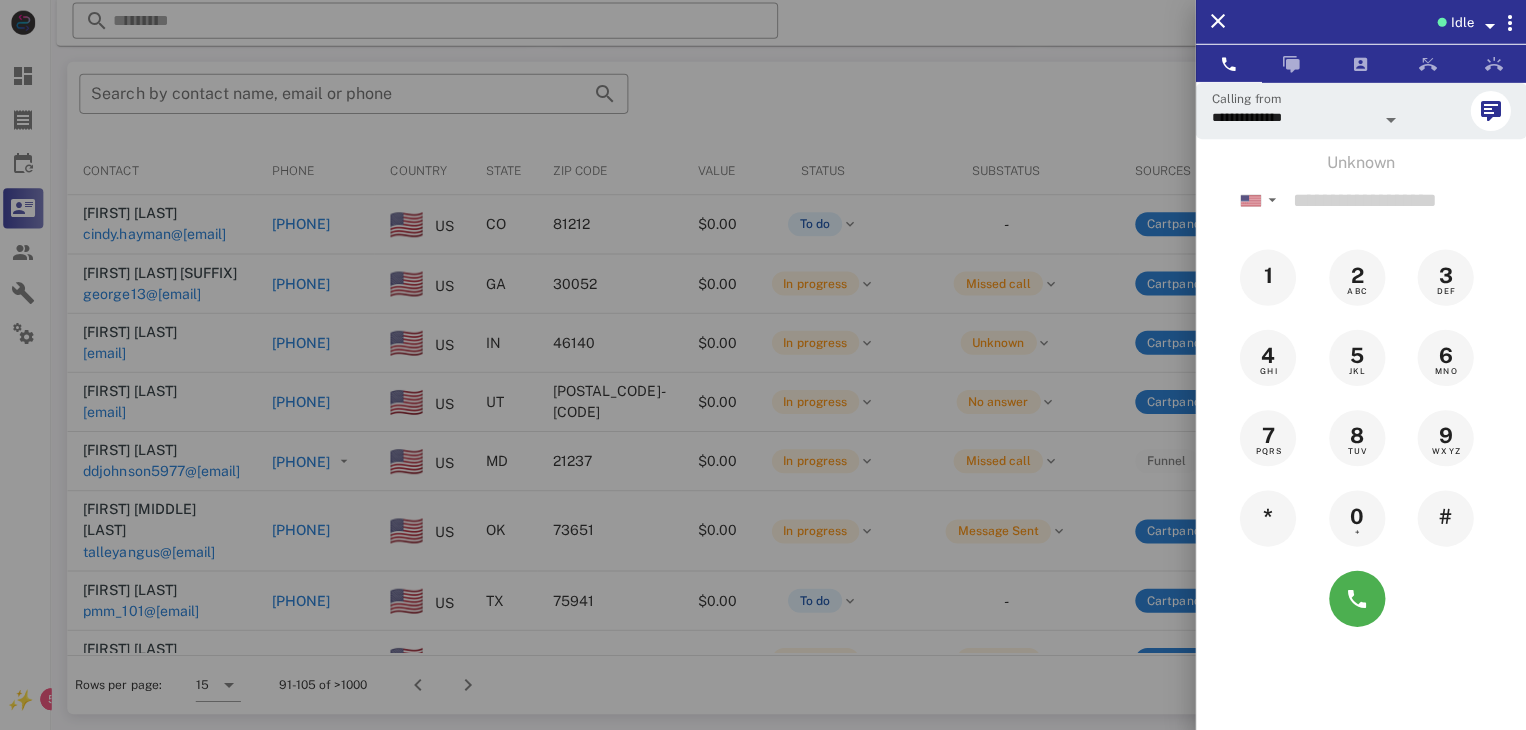 click at bounding box center (763, 365) 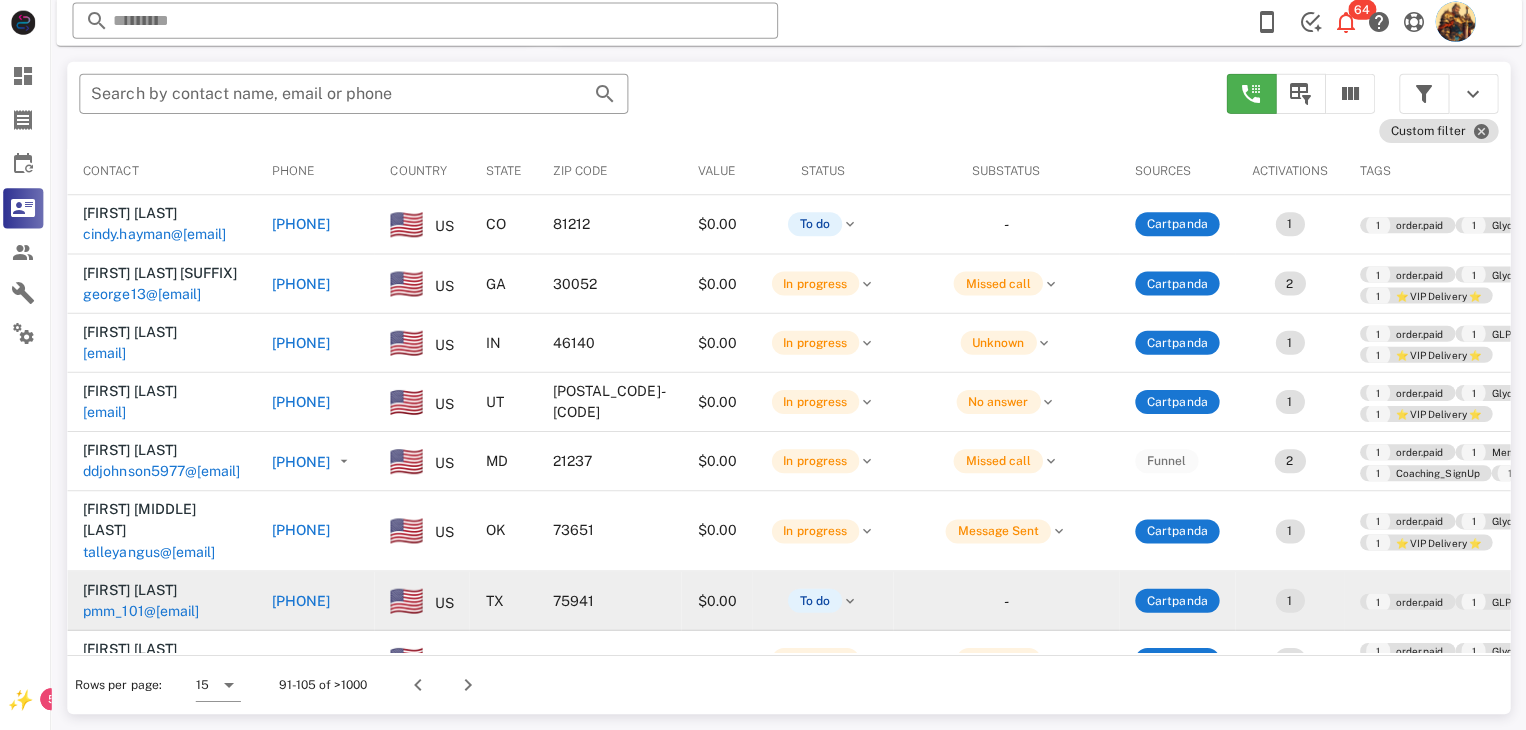 click on "pmm_101@yahoo.com" at bounding box center (145, 611) 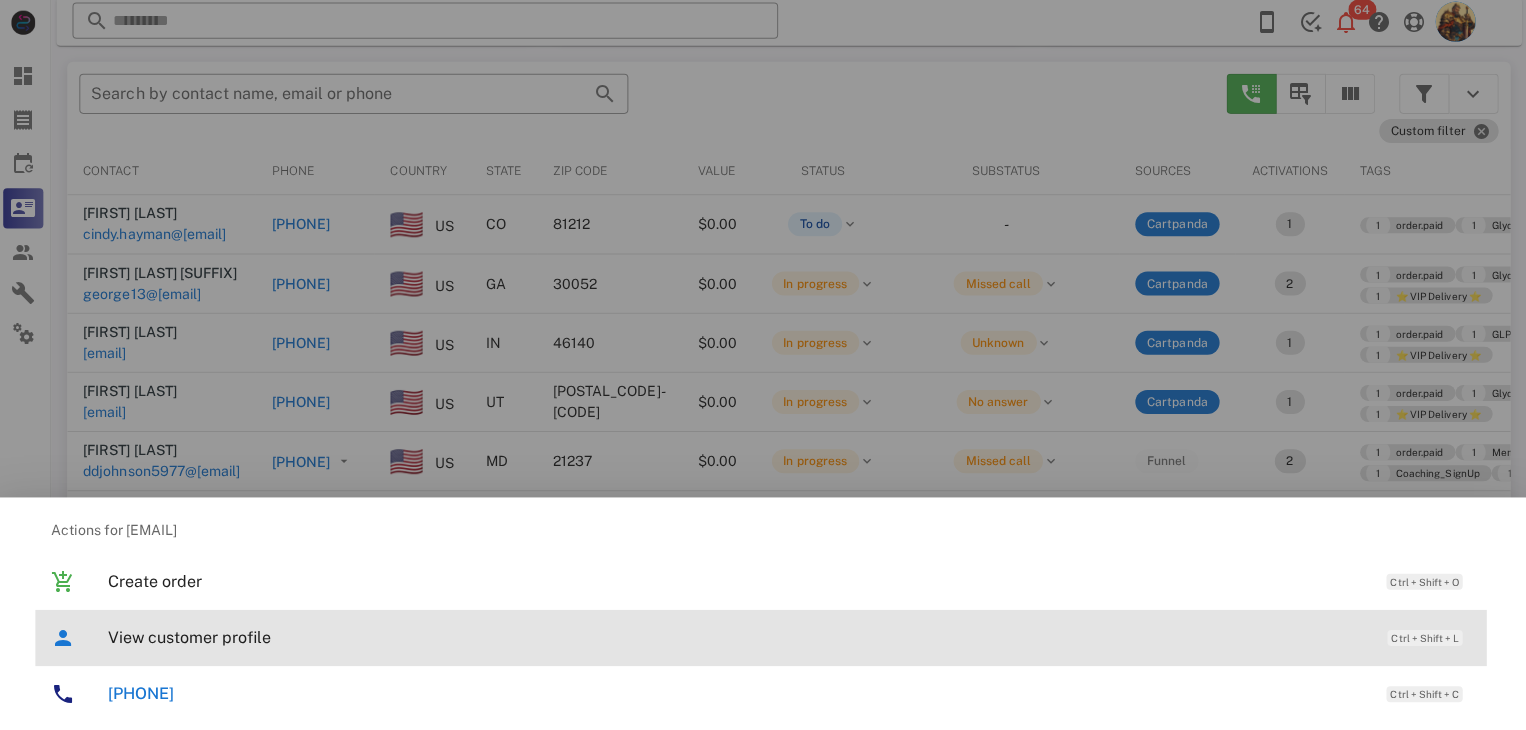click on "View customer profile" at bounding box center (739, 637) 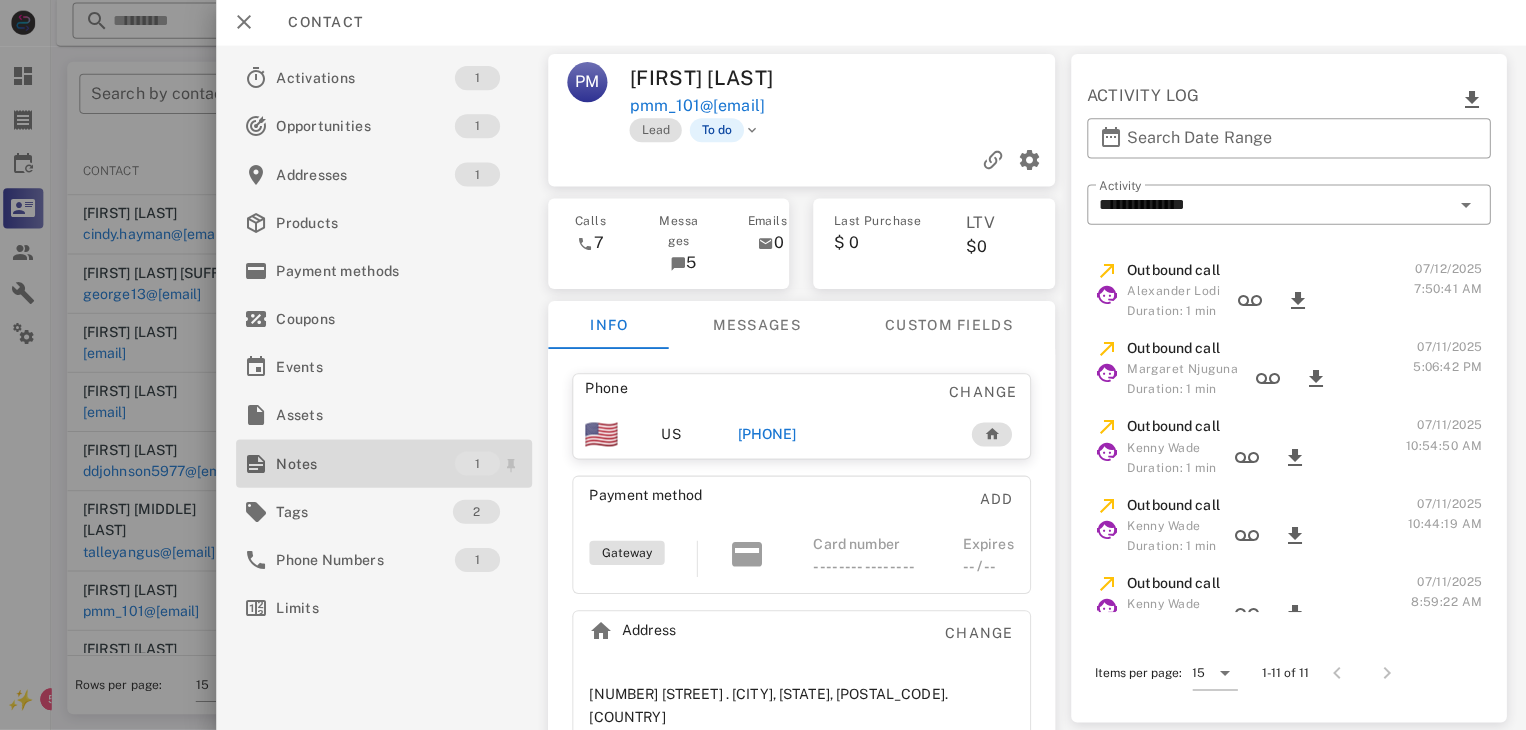 click on "Notes" at bounding box center [369, 464] 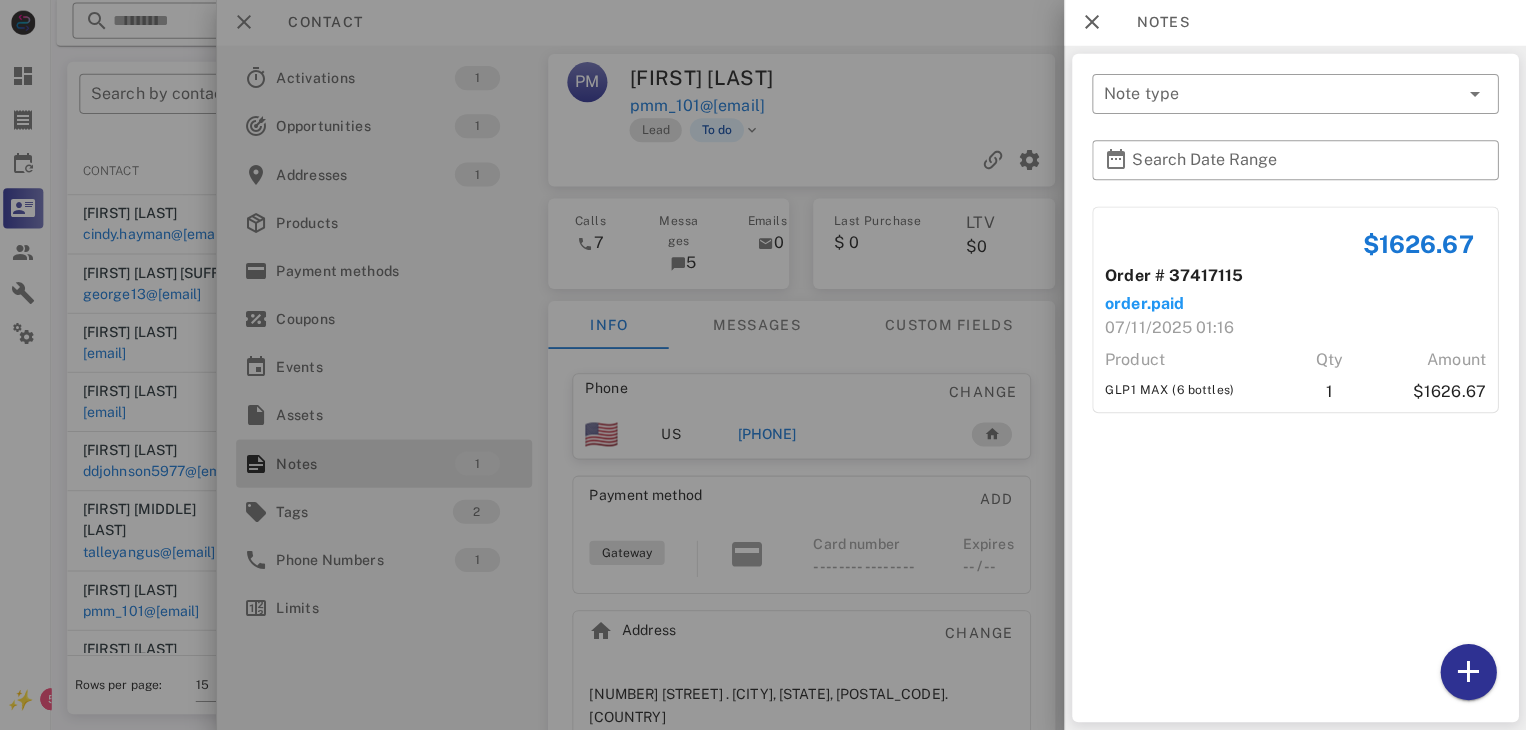 click at bounding box center (763, 365) 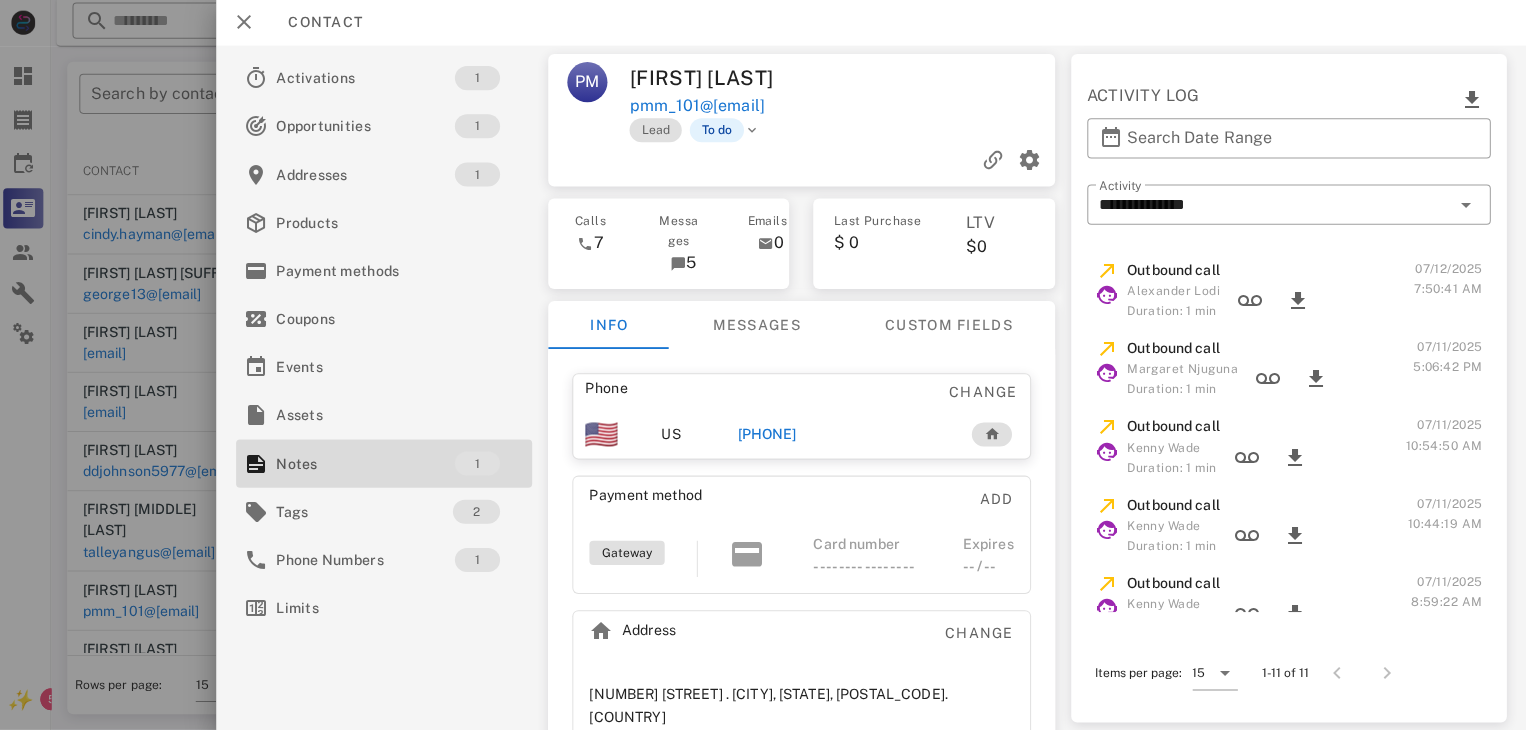 click on "+19366892776" at bounding box center (769, 435) 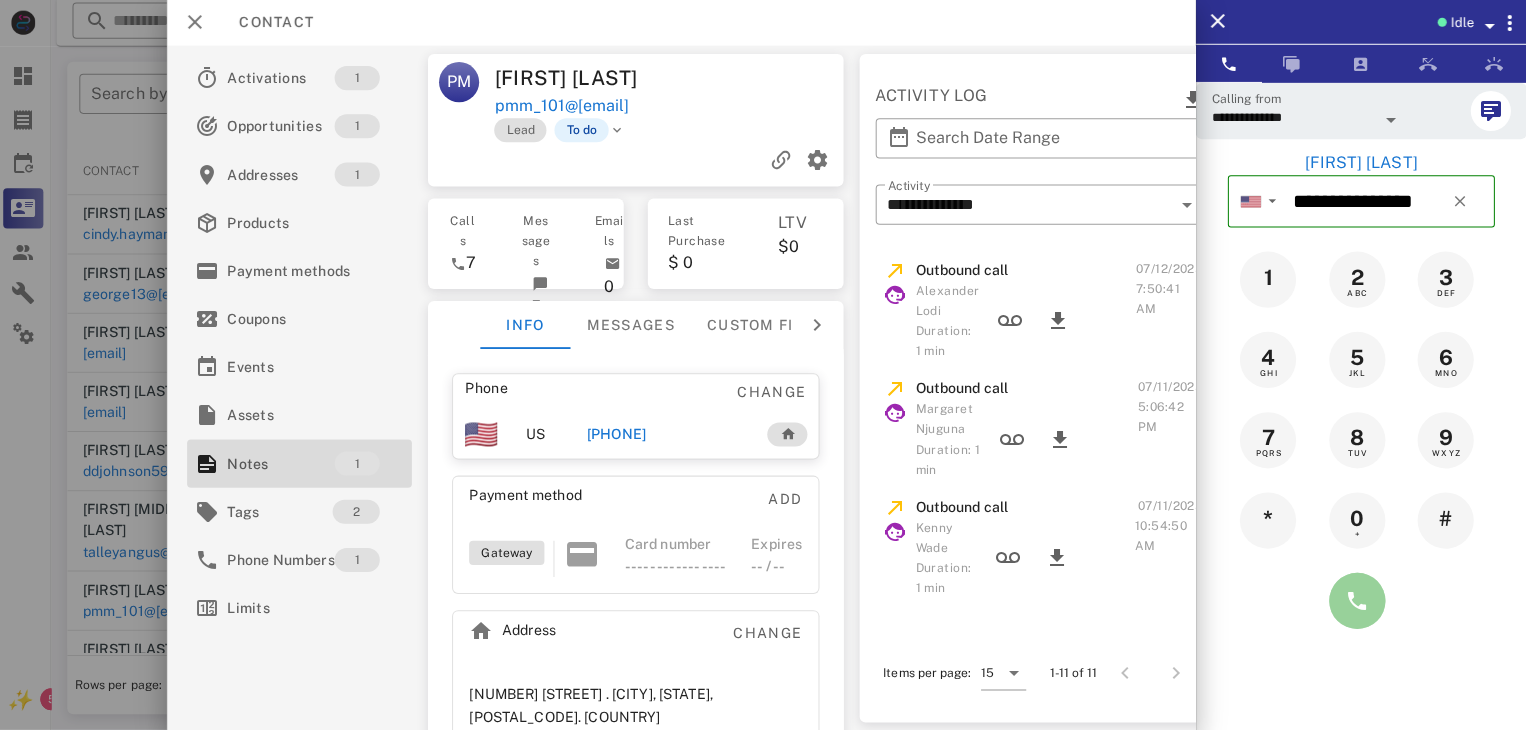 click at bounding box center (1357, 601) 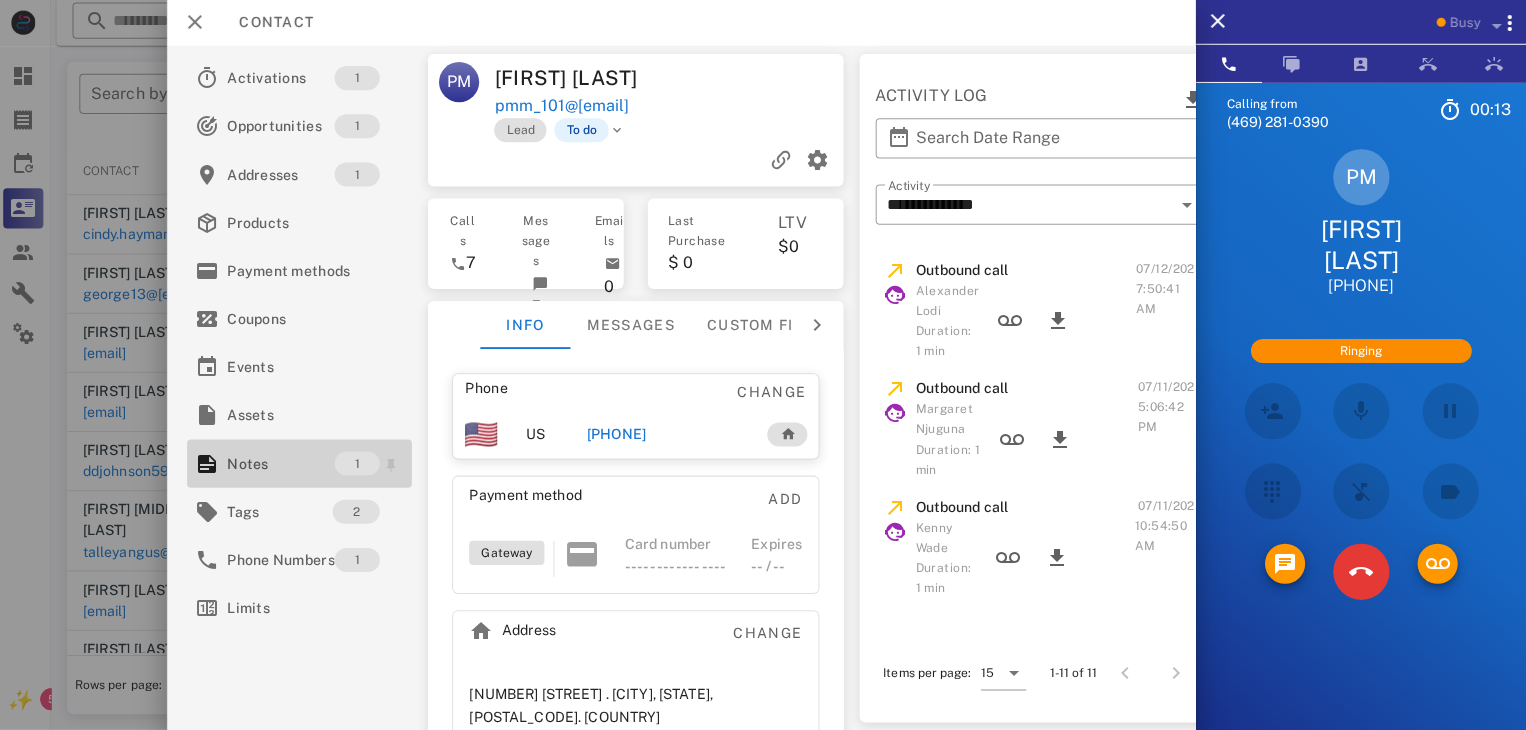 click on "Notes" at bounding box center [284, 464] 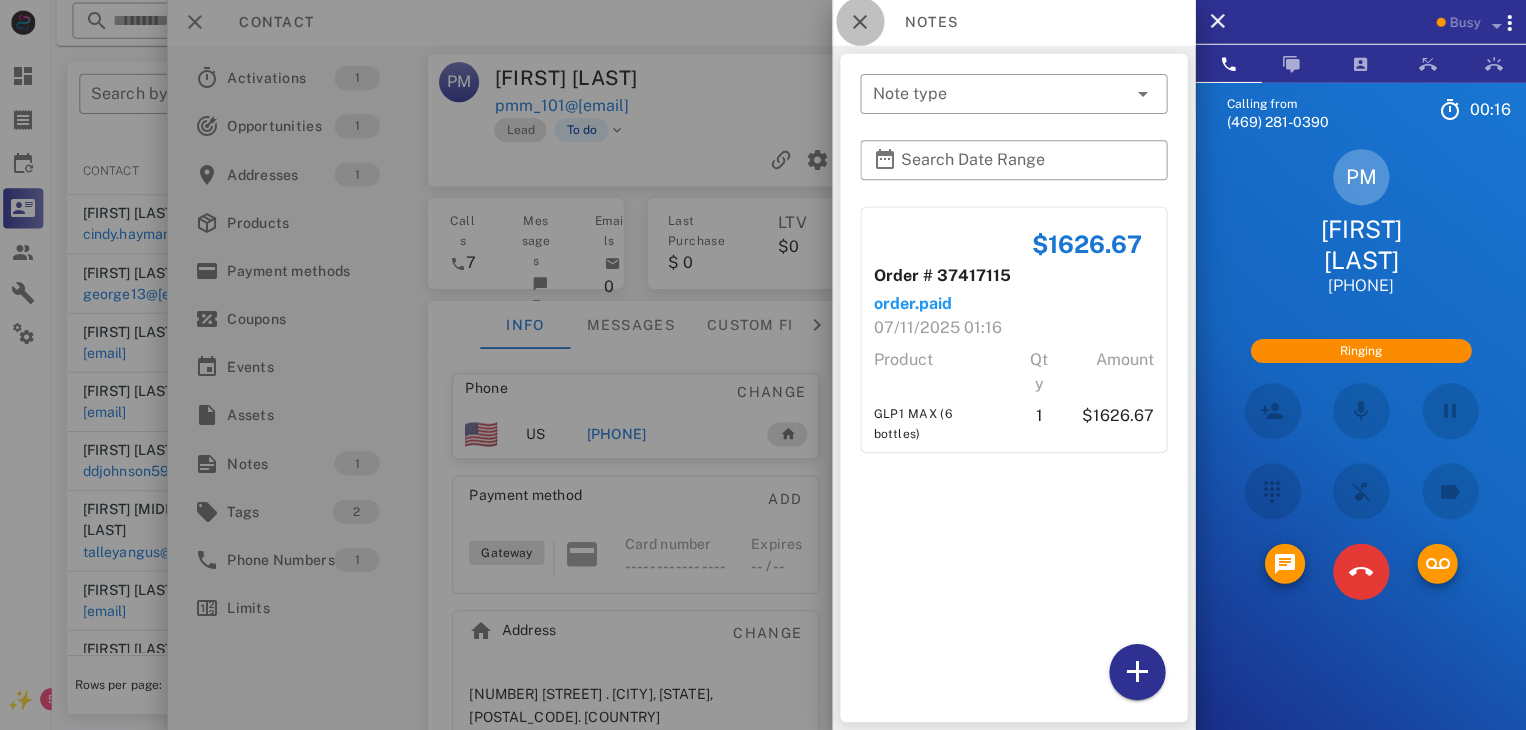 click at bounding box center (862, 24) 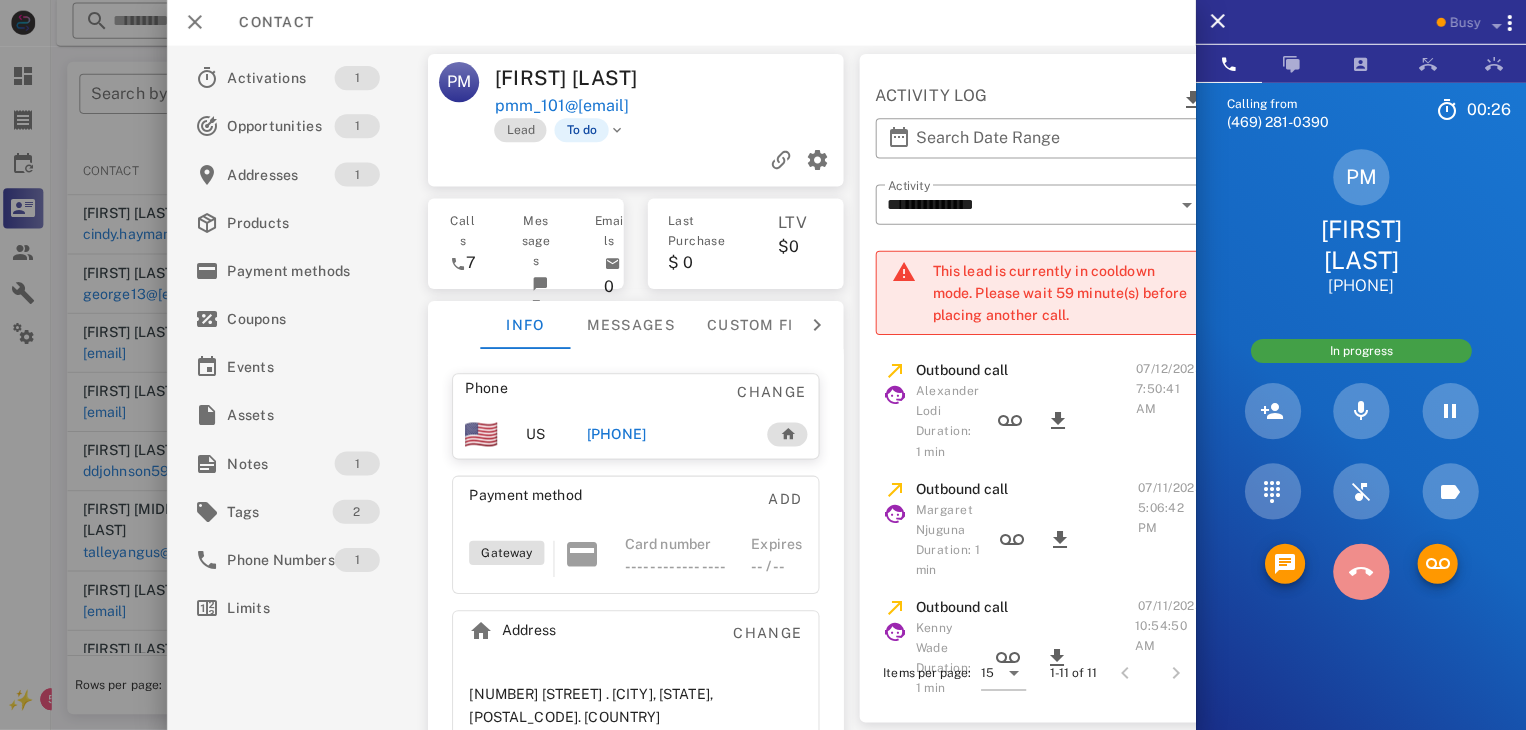 click at bounding box center [1360, 572] 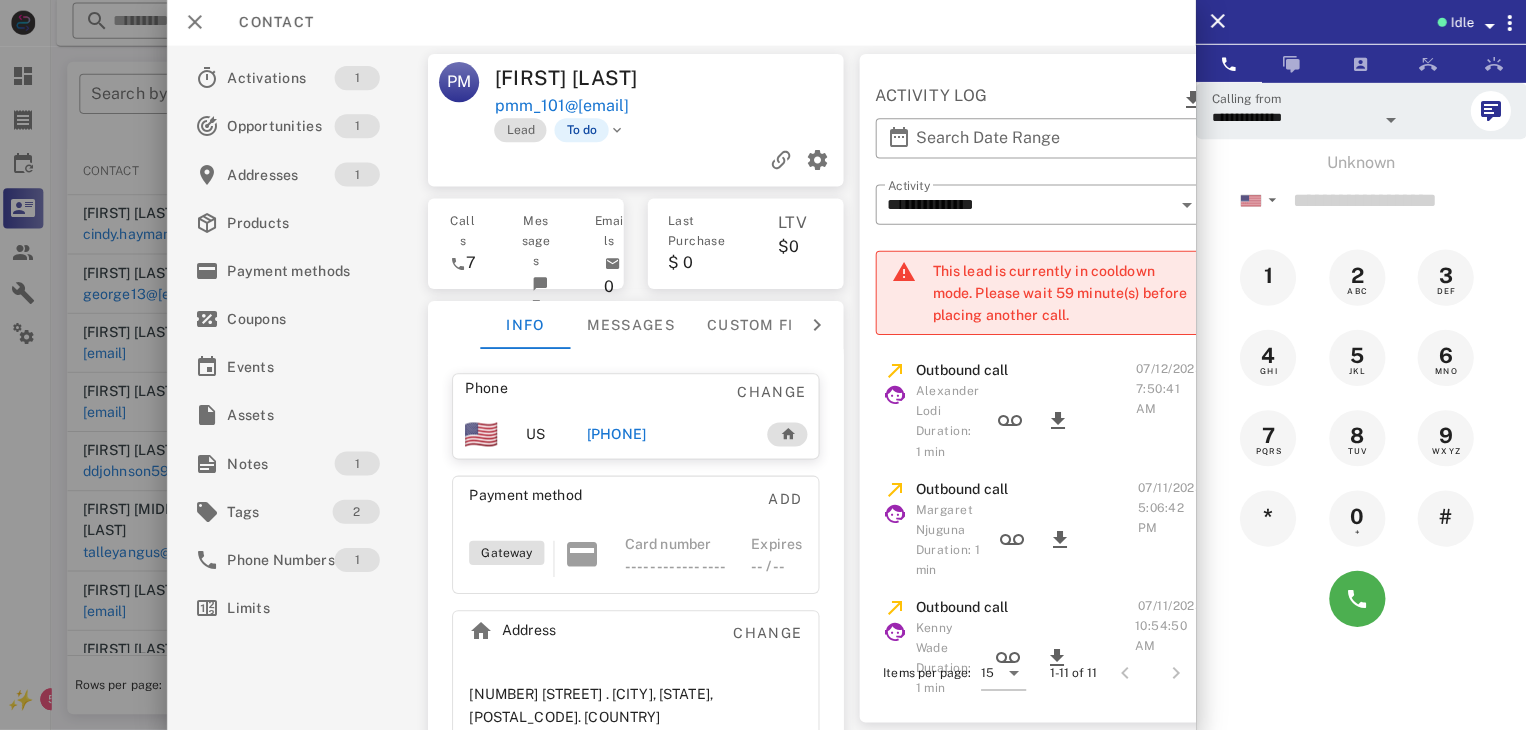 scroll, scrollTop: 0, scrollLeft: 39, axis: horizontal 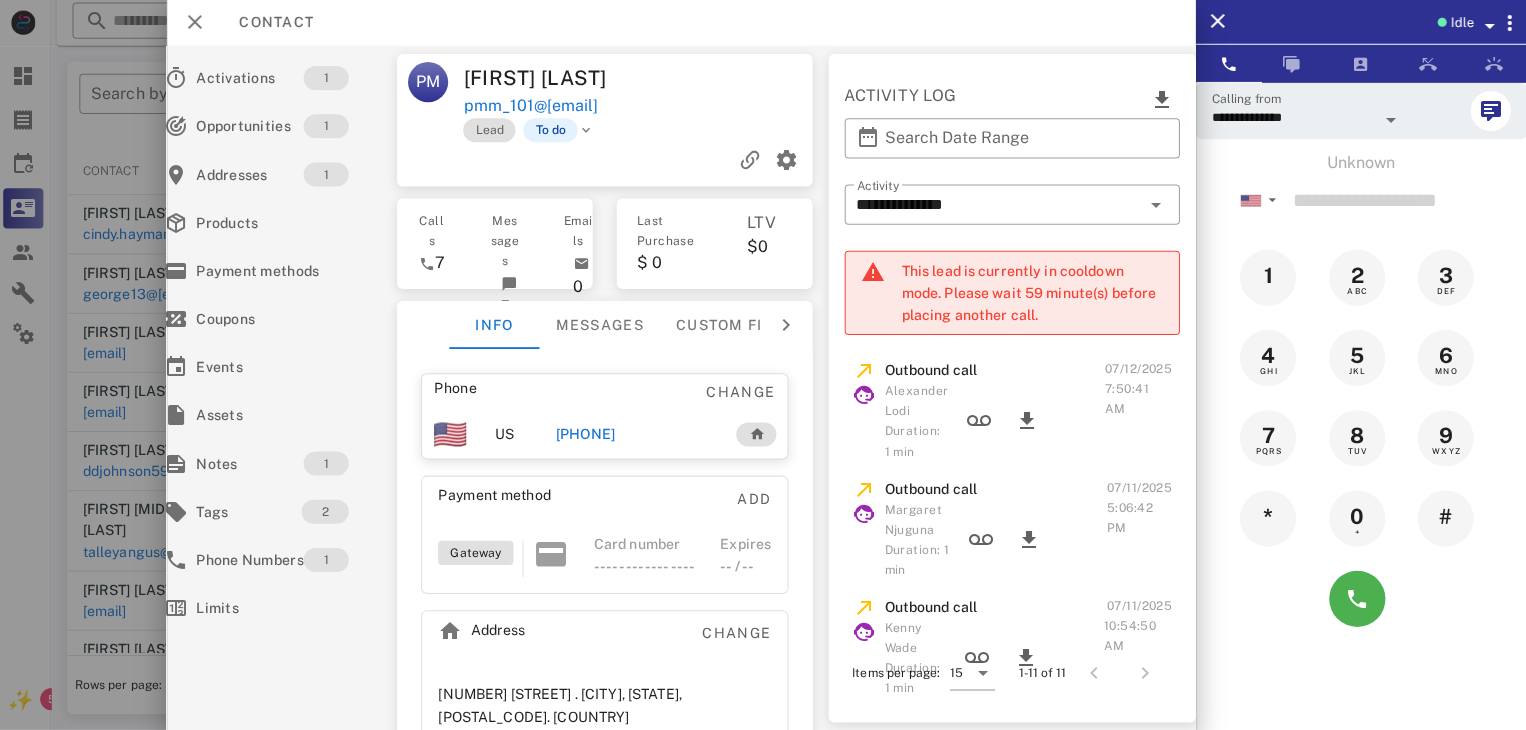drag, startPoint x: 856, startPoint y: 531, endPoint x: 598, endPoint y: 464, distance: 266.55768 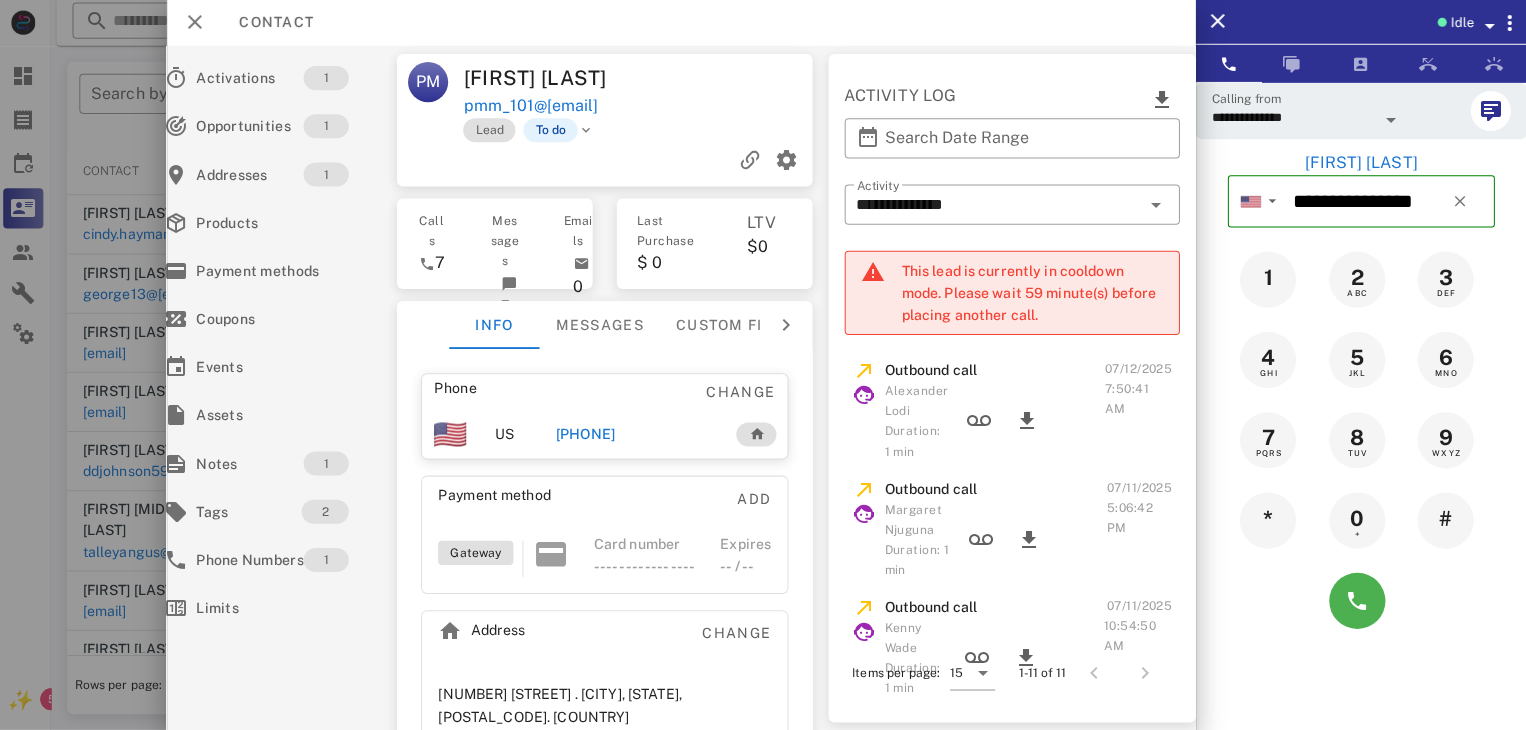 click at bounding box center (1361, 601) 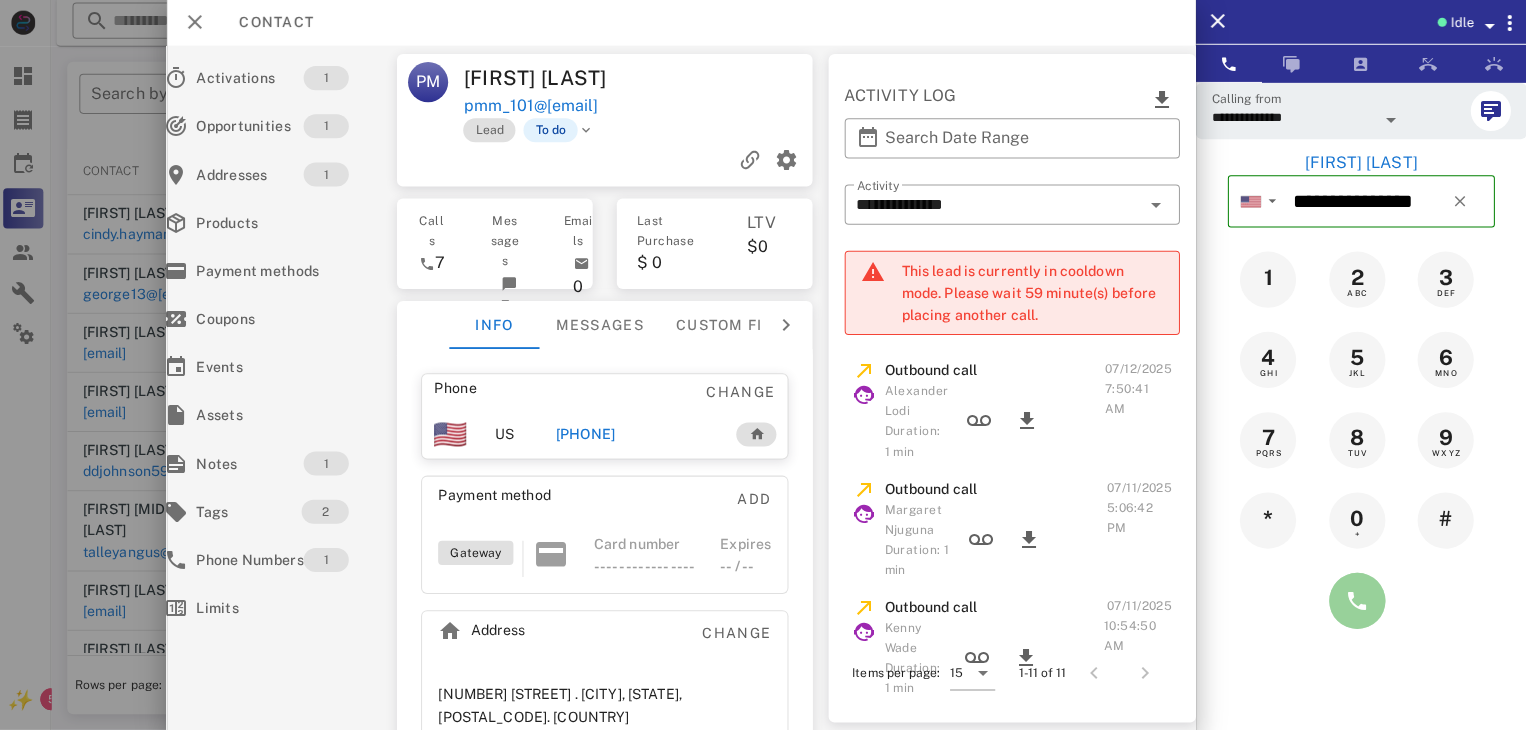 click at bounding box center [1357, 601] 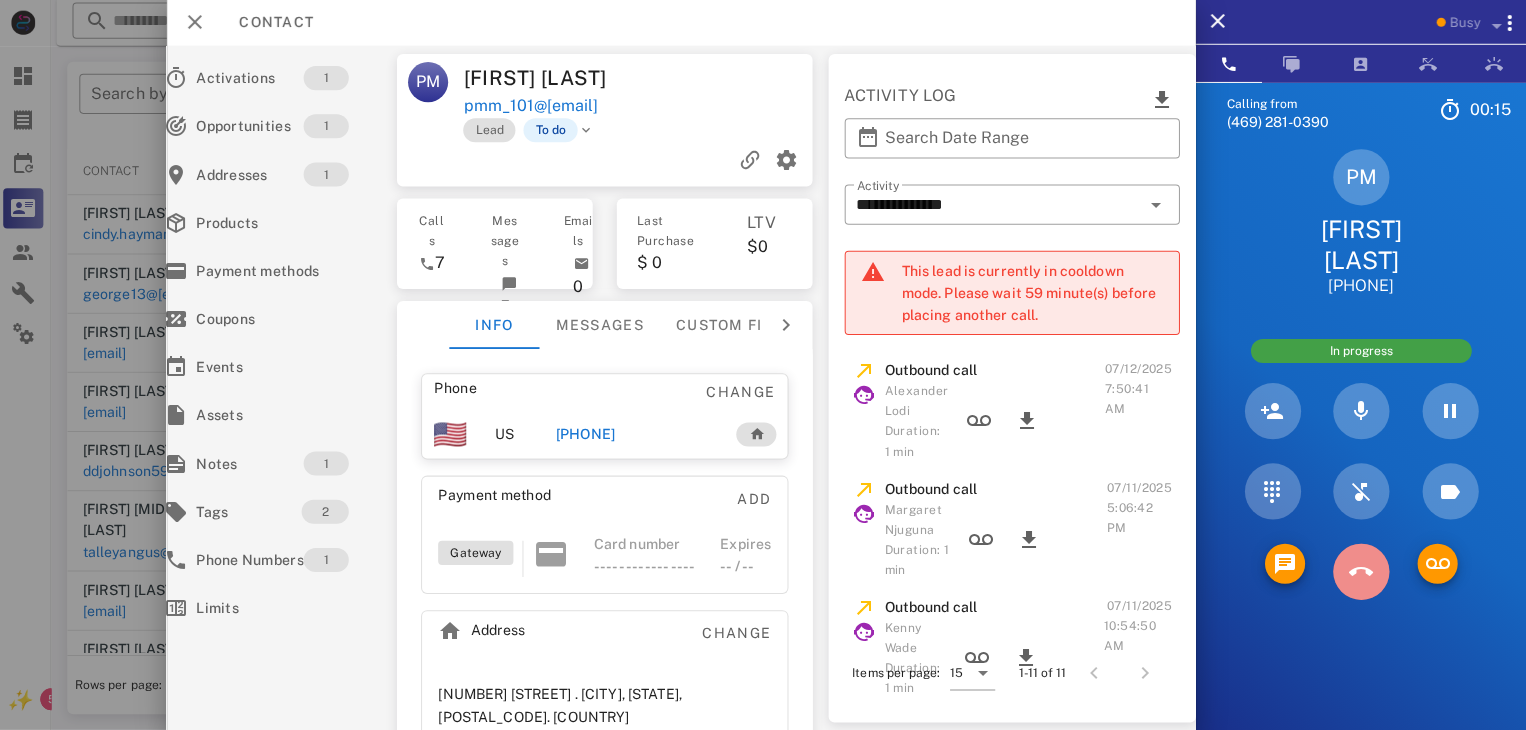 click at bounding box center (1361, 572) 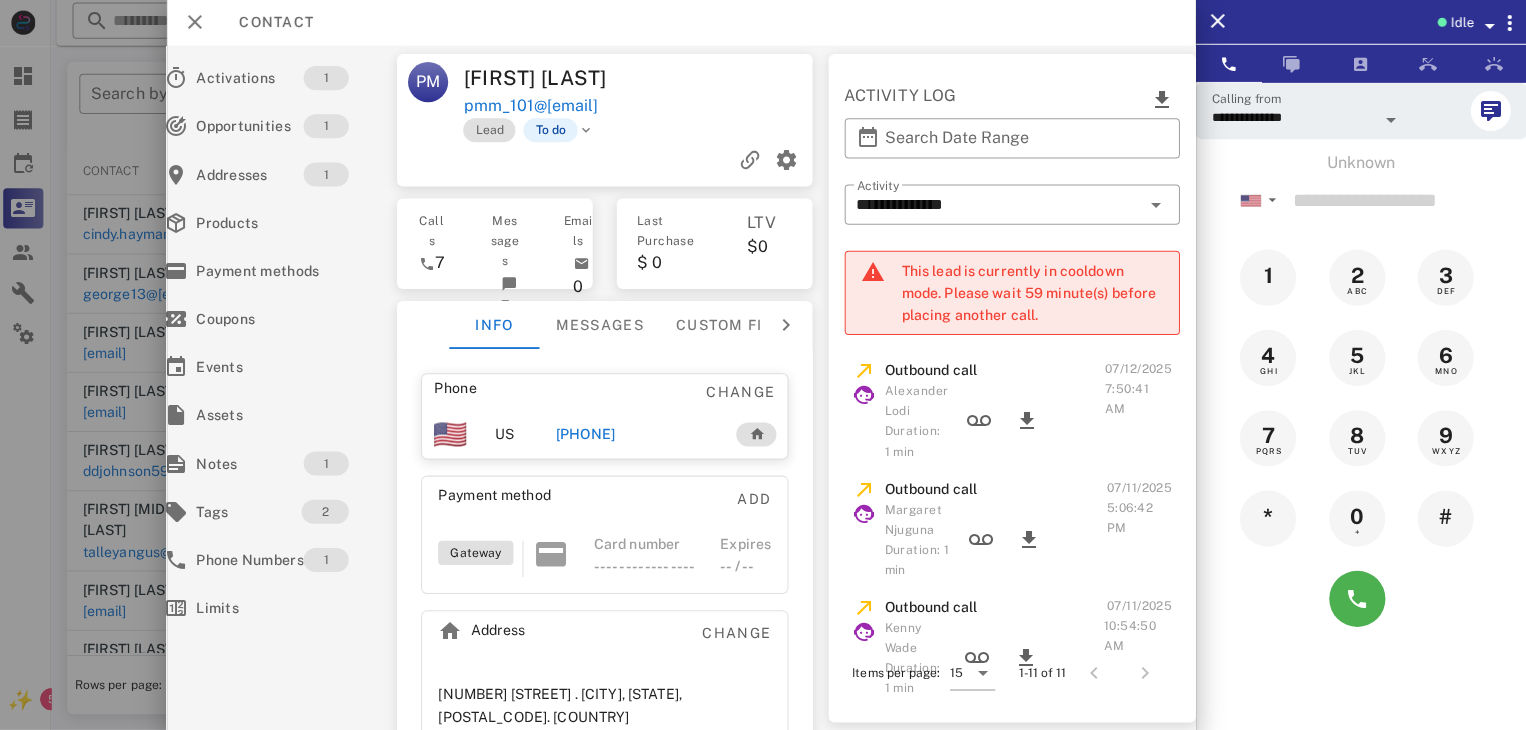 click at bounding box center [763, 365] 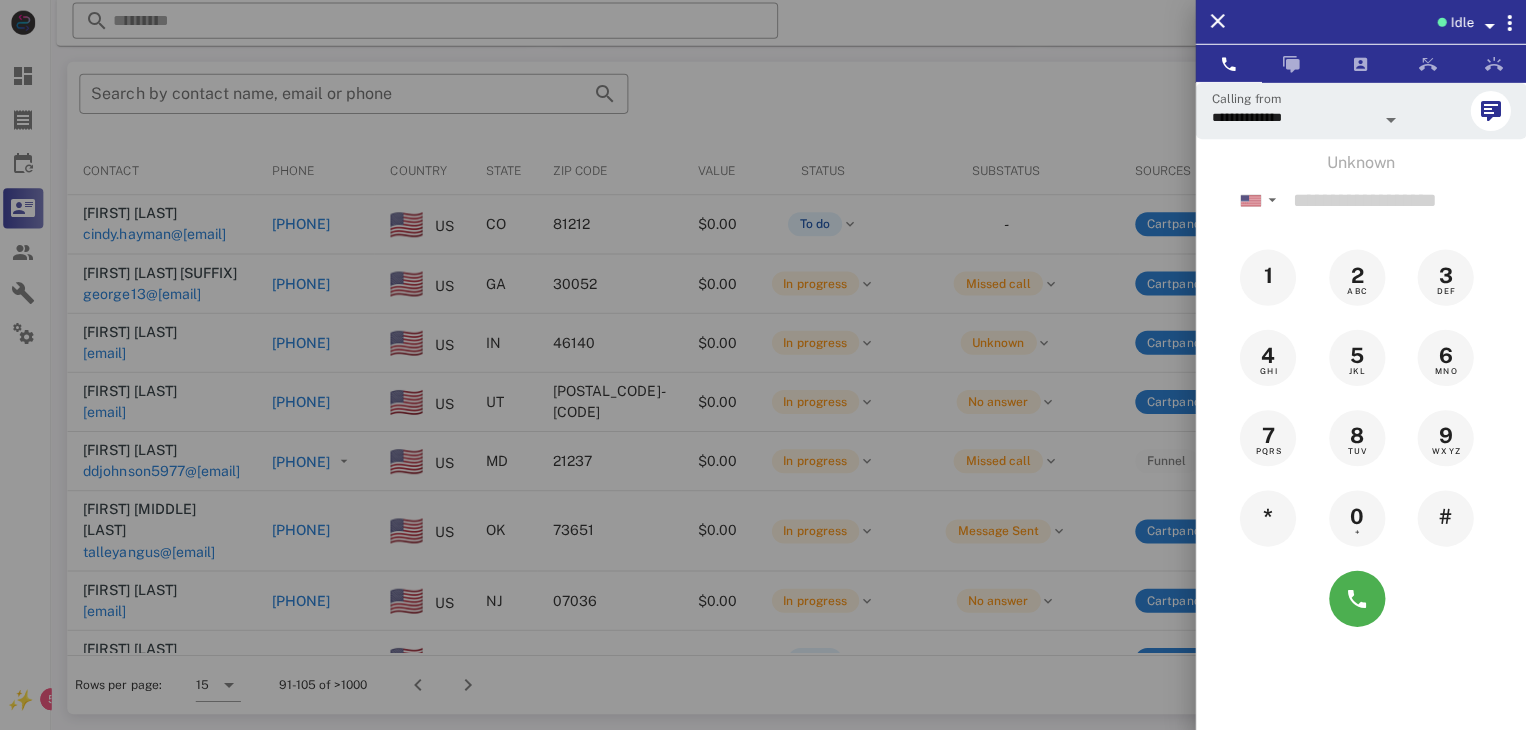 click at bounding box center (763, 365) 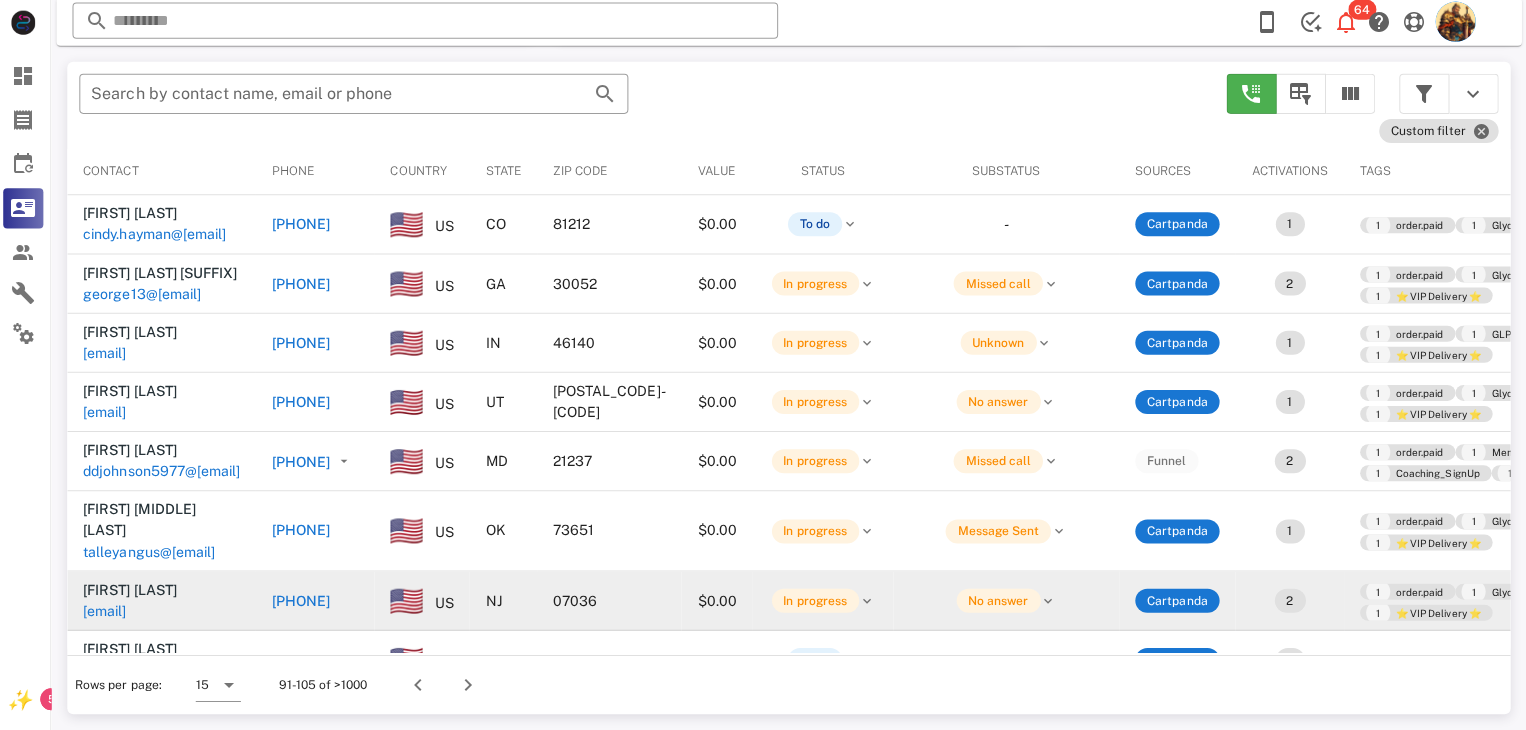 click on "soniarhein58@yahoo.com" at bounding box center [109, 611] 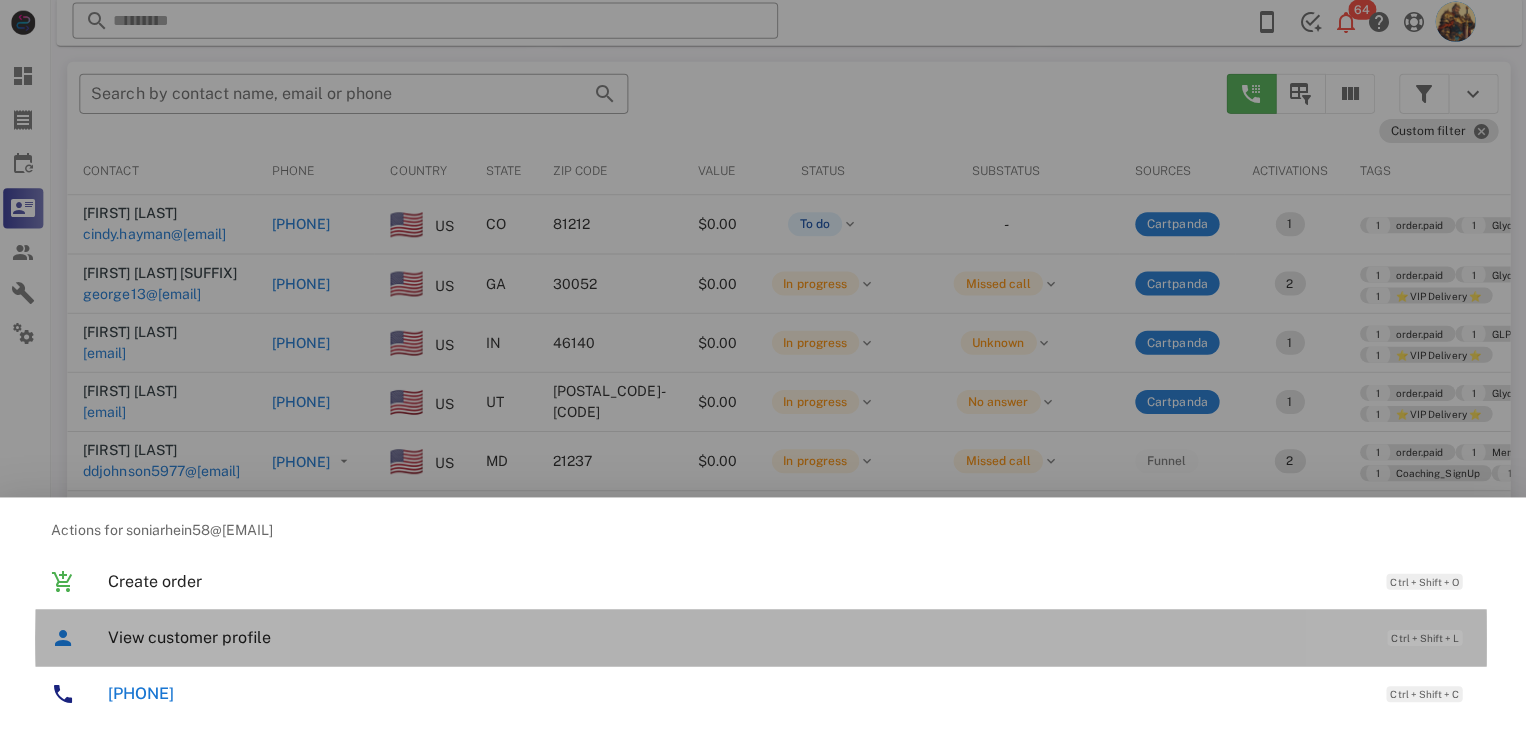 click on "View customer profile" at bounding box center [739, 637] 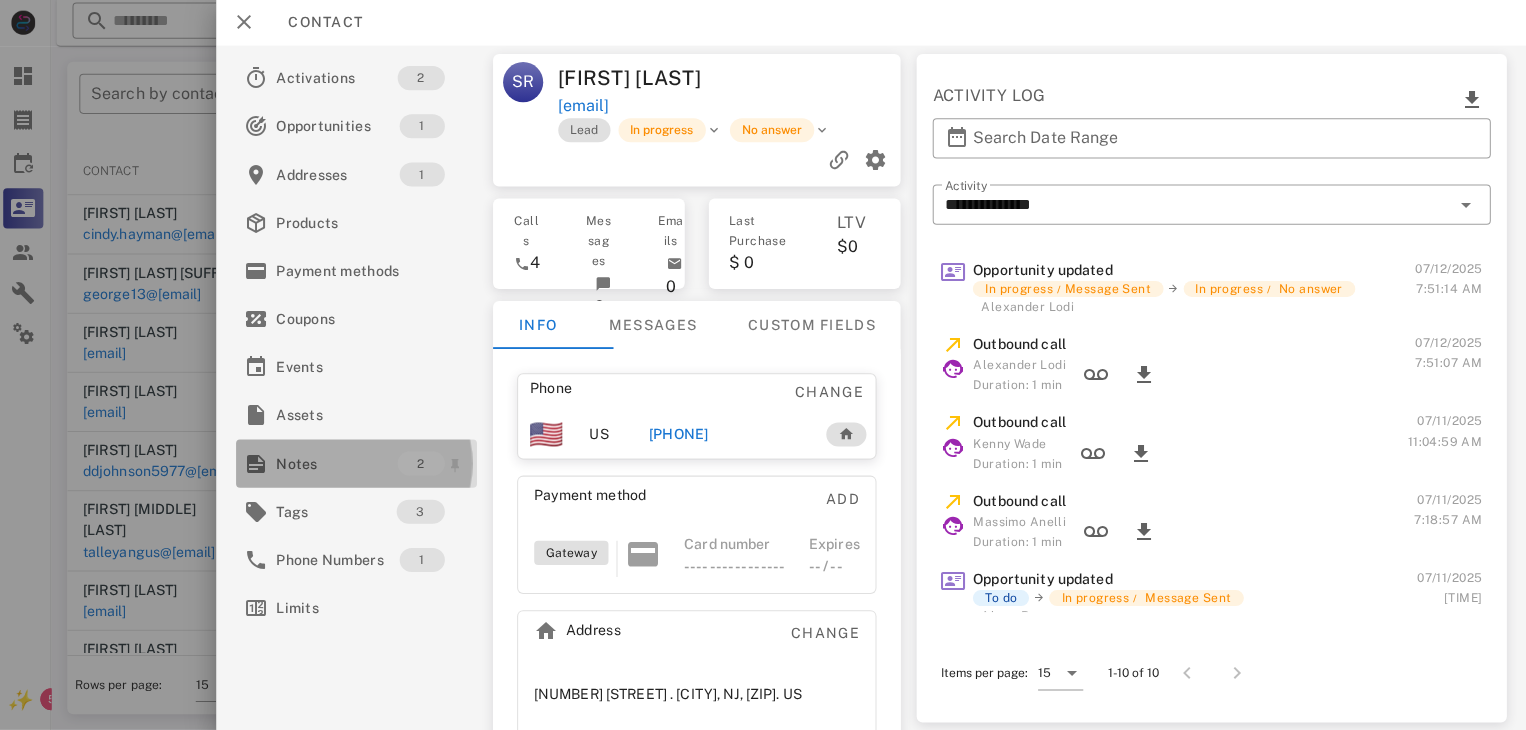 click on "Notes" at bounding box center [340, 464] 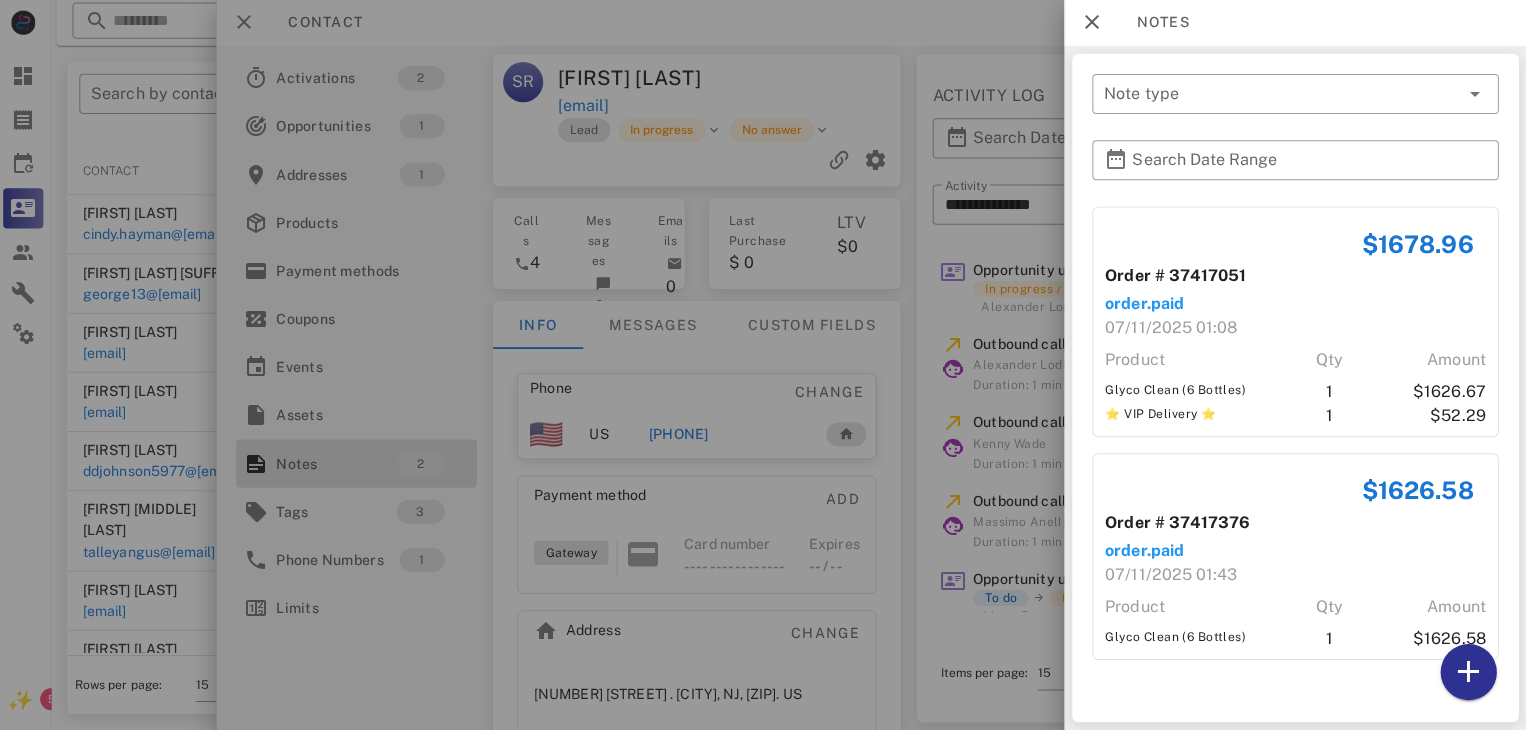 click at bounding box center [763, 365] 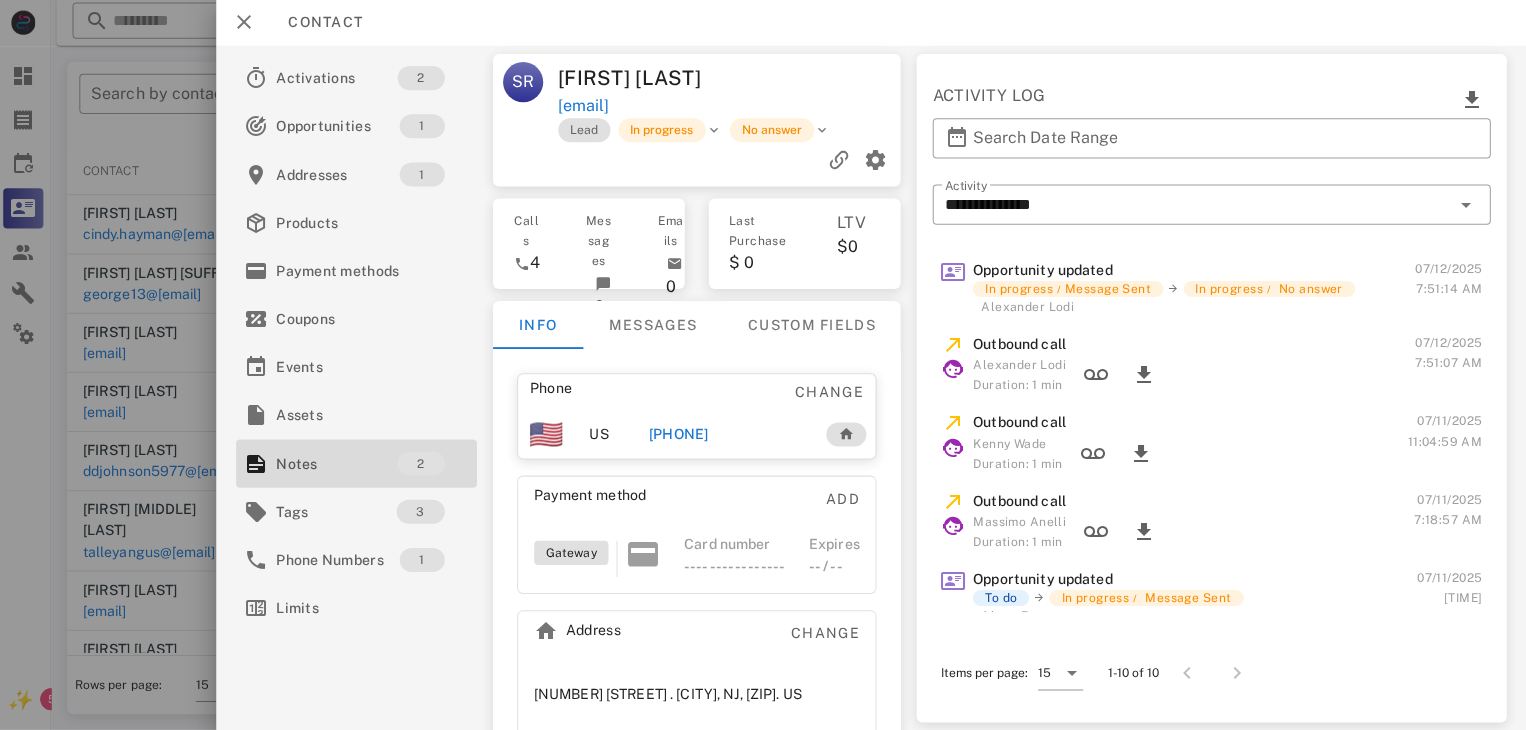 click on "+19084161715" at bounding box center (681, 435) 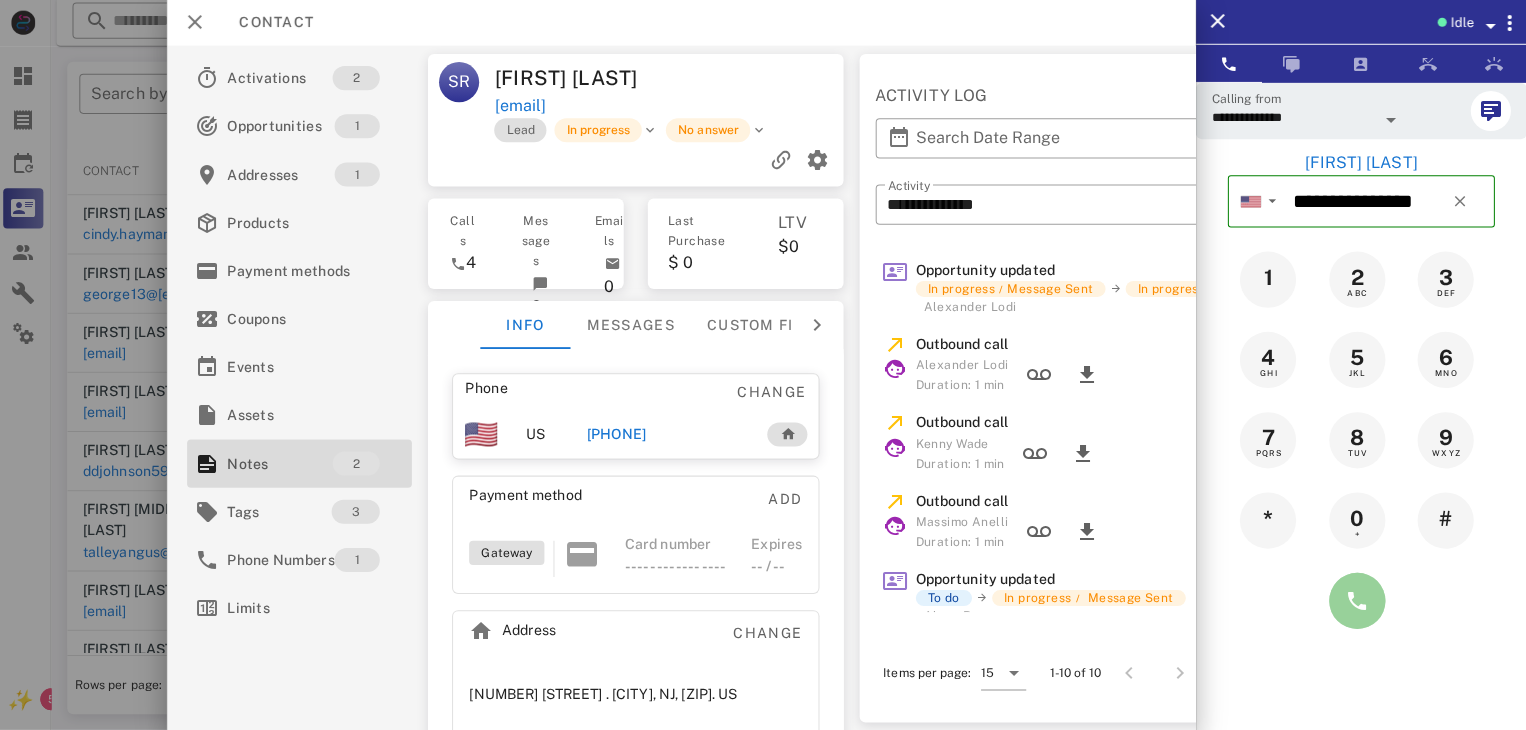 click at bounding box center [1357, 601] 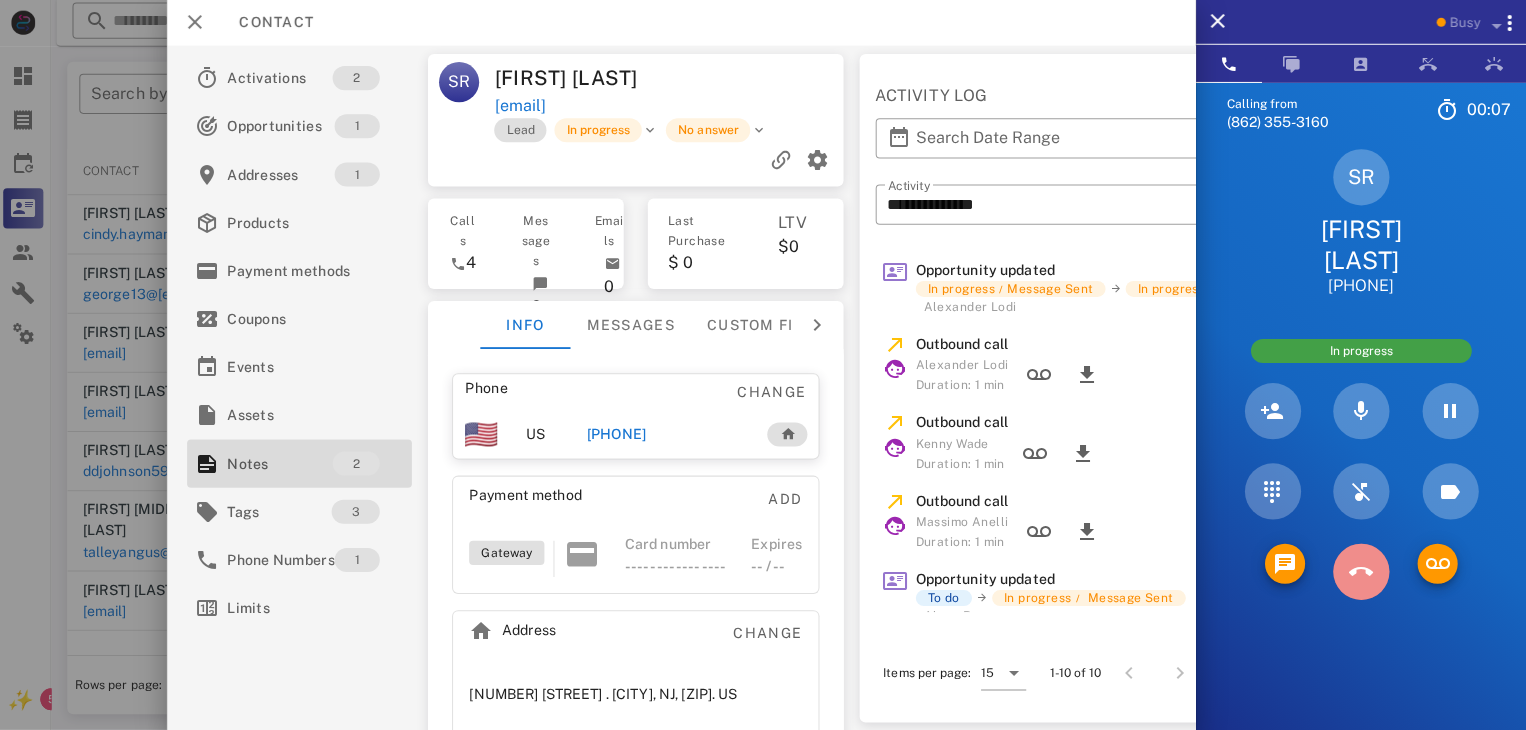 drag, startPoint x: 1352, startPoint y: 590, endPoint x: 1359, endPoint y: 552, distance: 38.63936 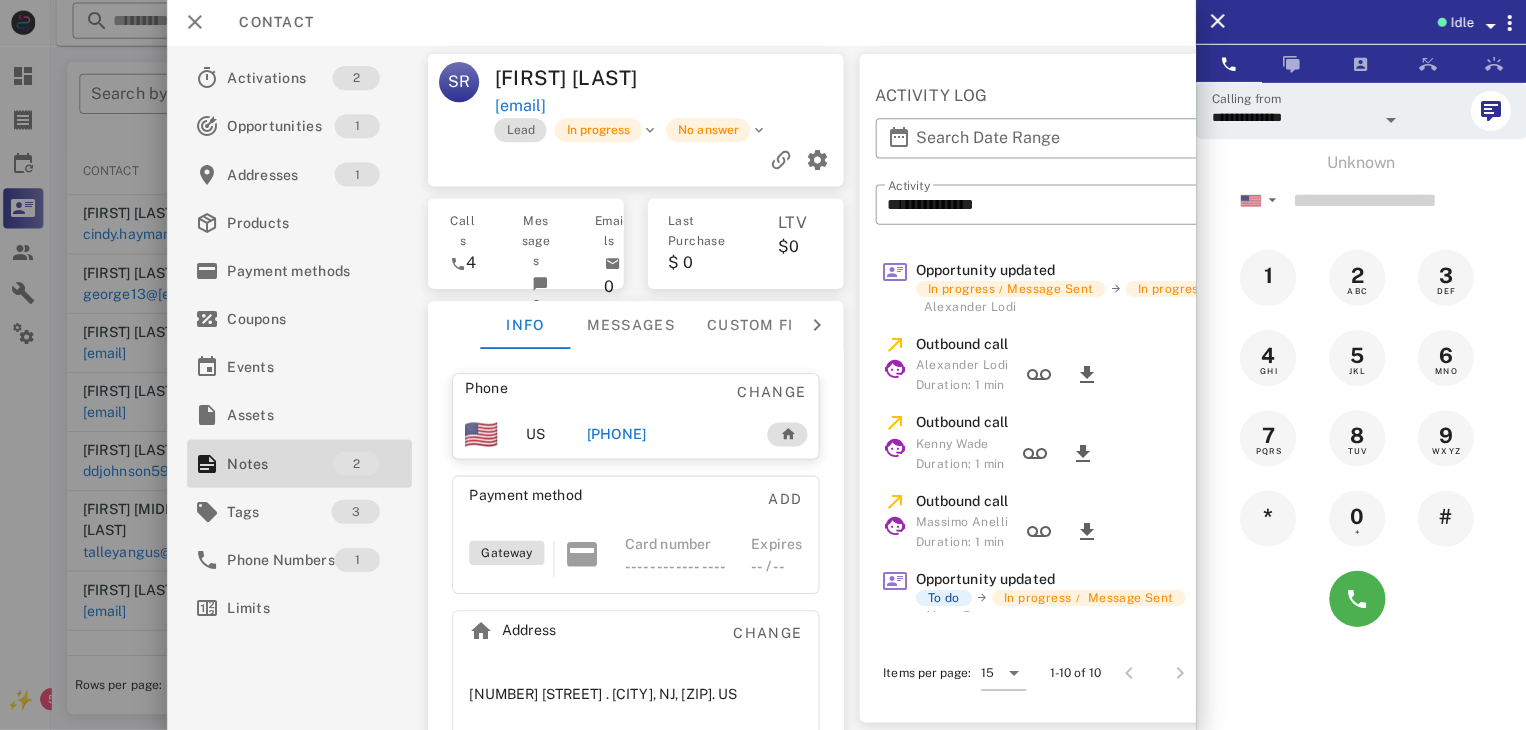 click at bounding box center [763, 365] 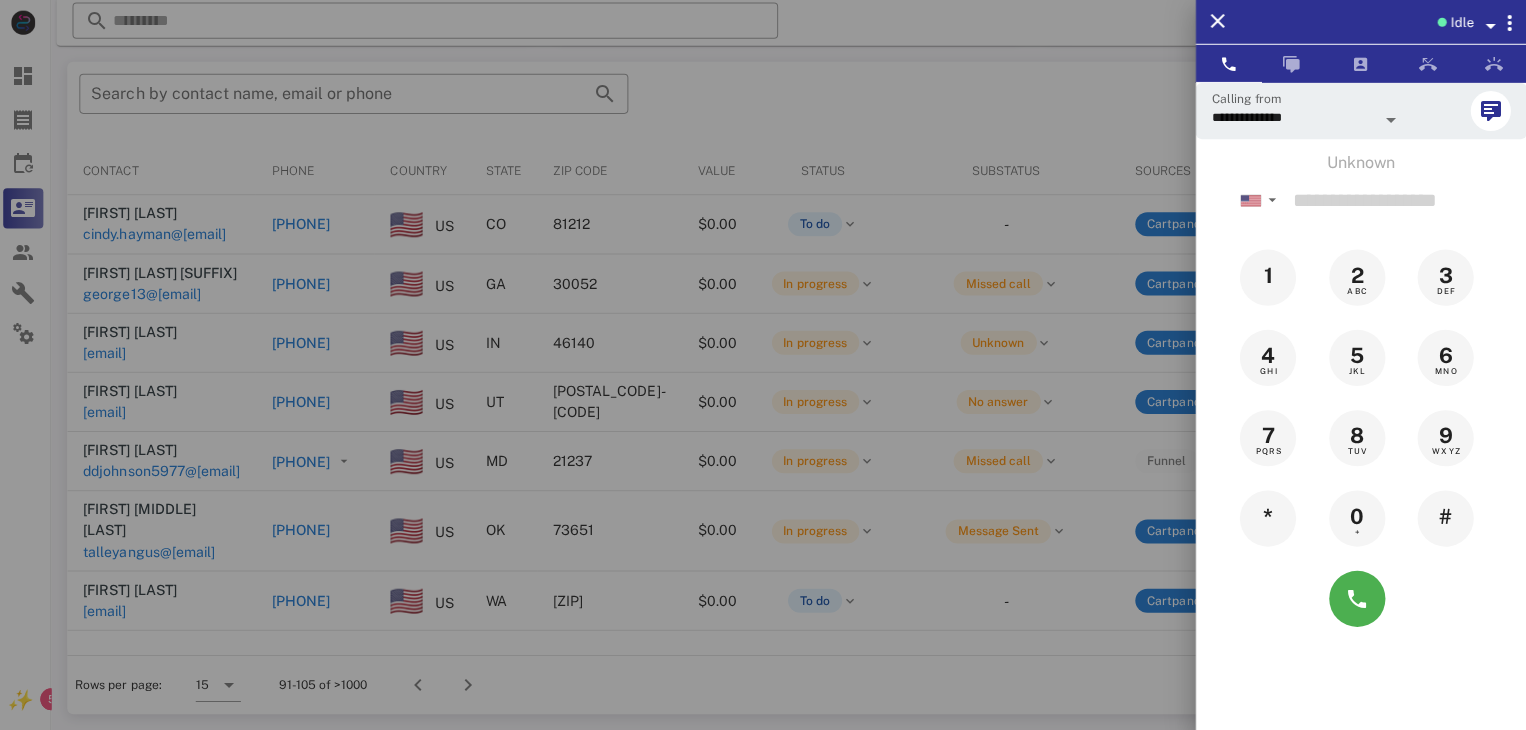 click at bounding box center [763, 365] 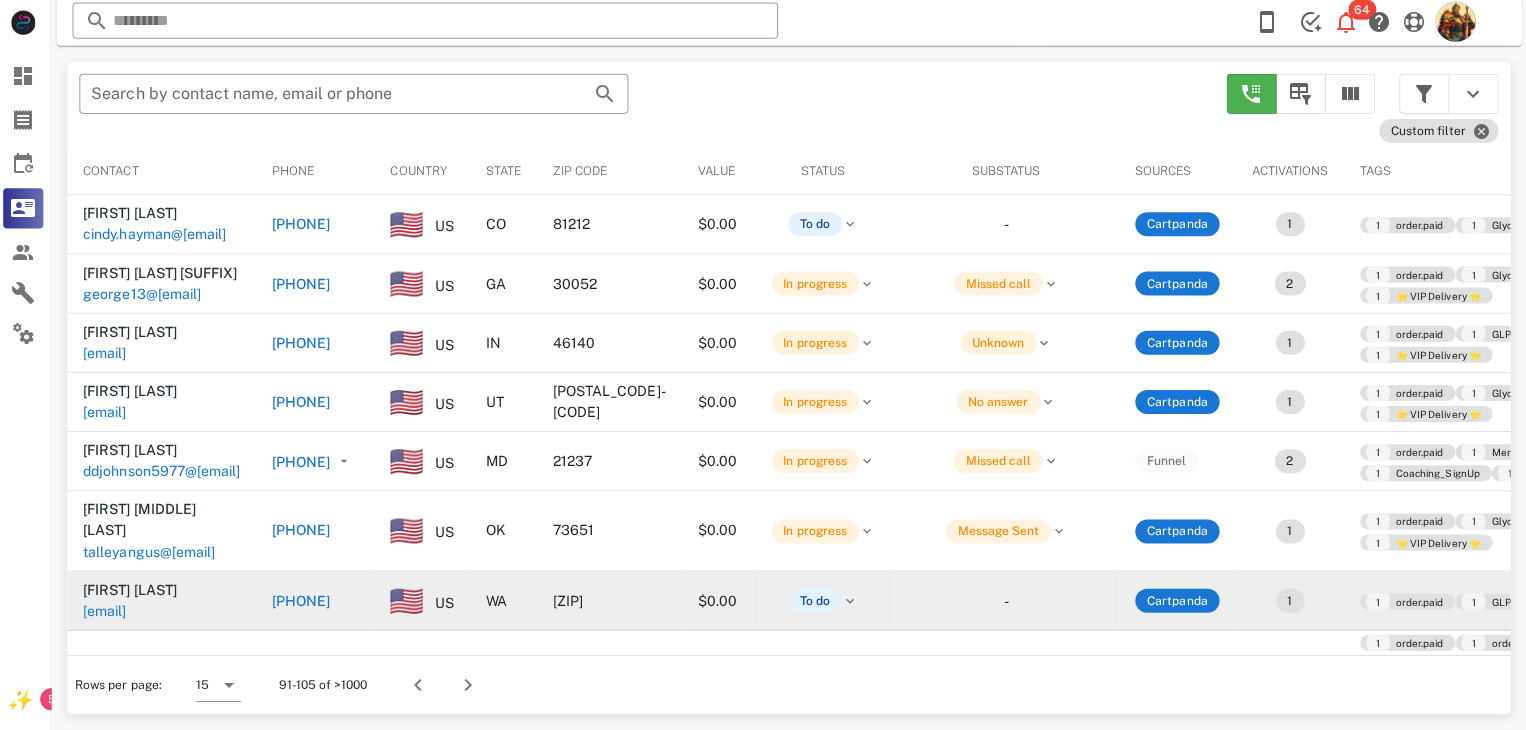 click on "dennis@gotoedwards.com" at bounding box center (109, 611) 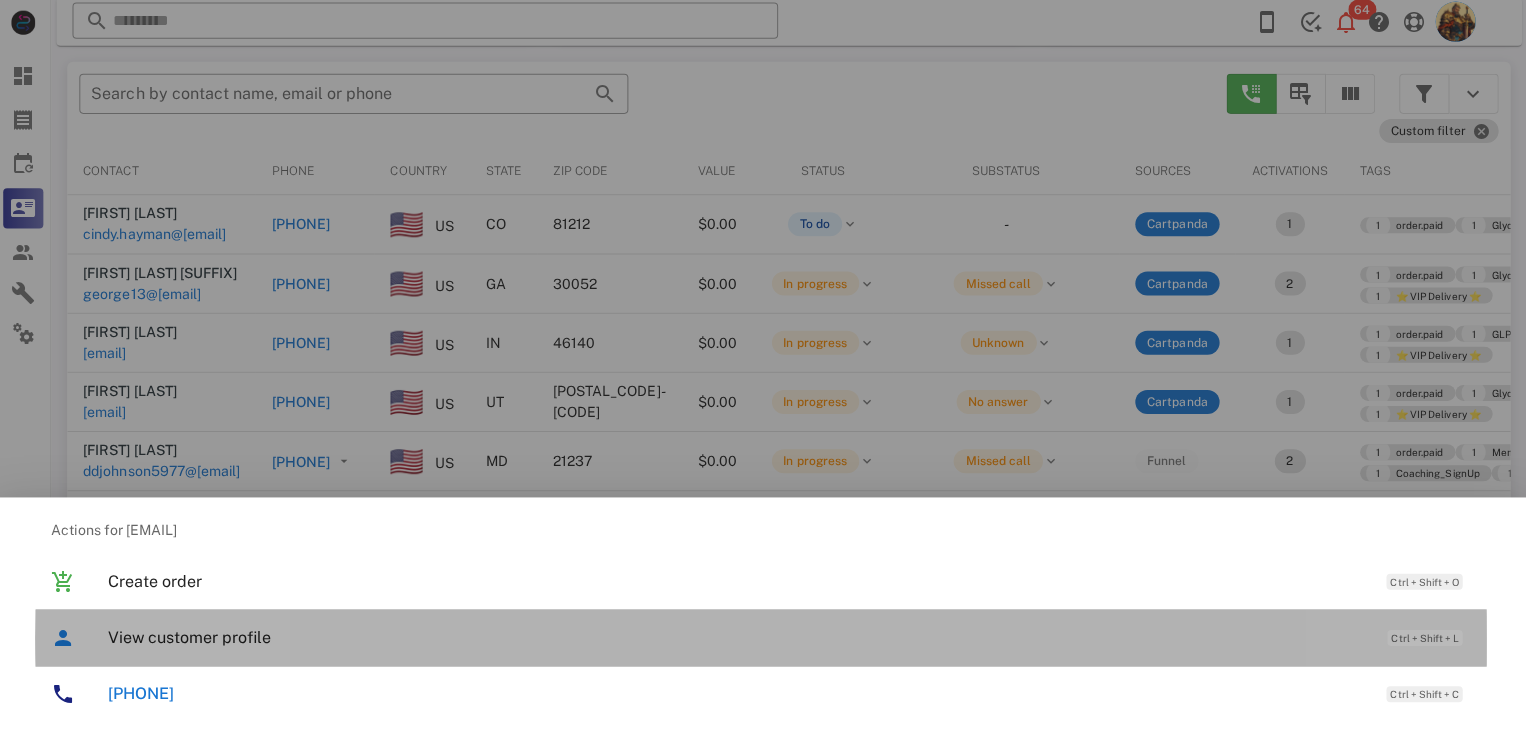 click on "View customer profile Ctrl + Shift + L" at bounding box center [791, 637] 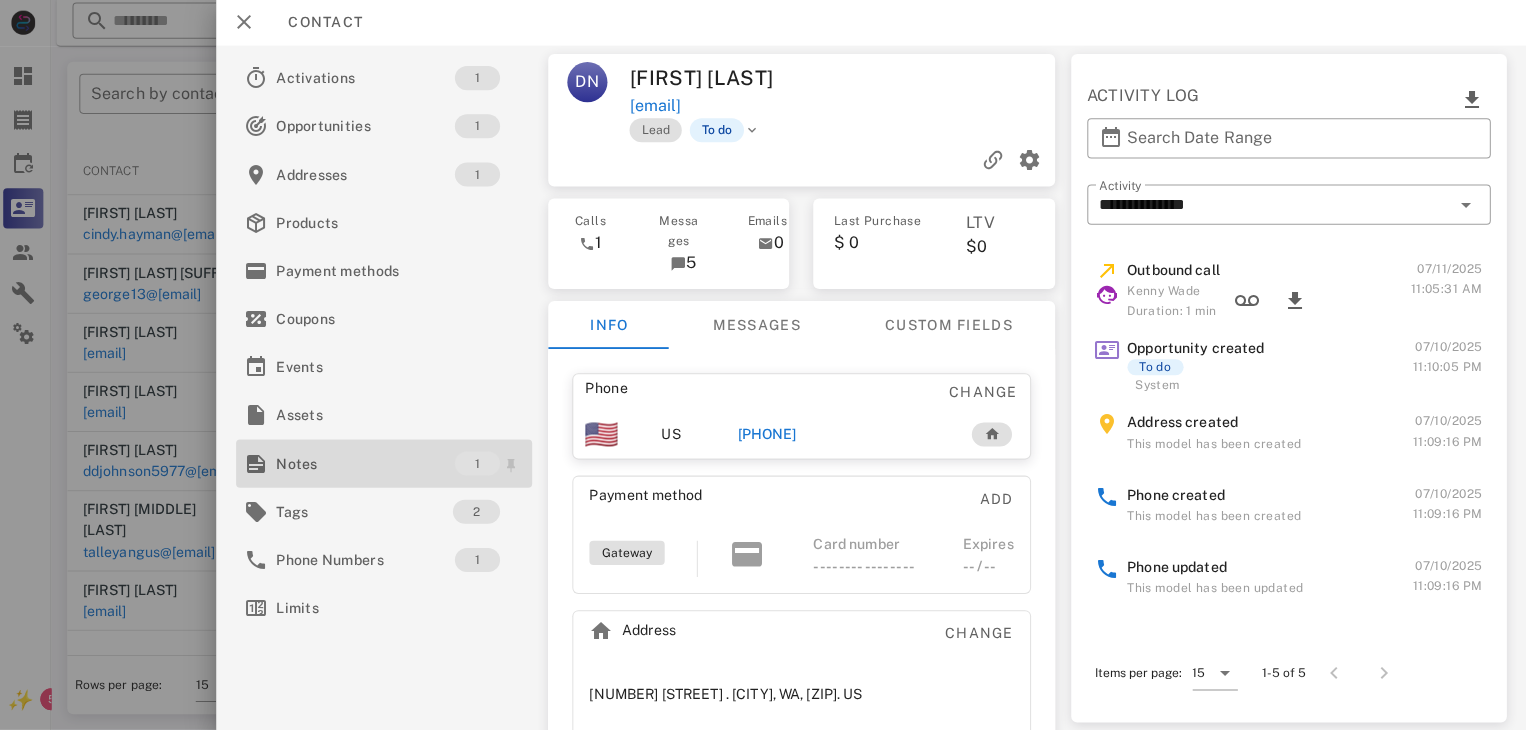 click on "Notes" at bounding box center (369, 464) 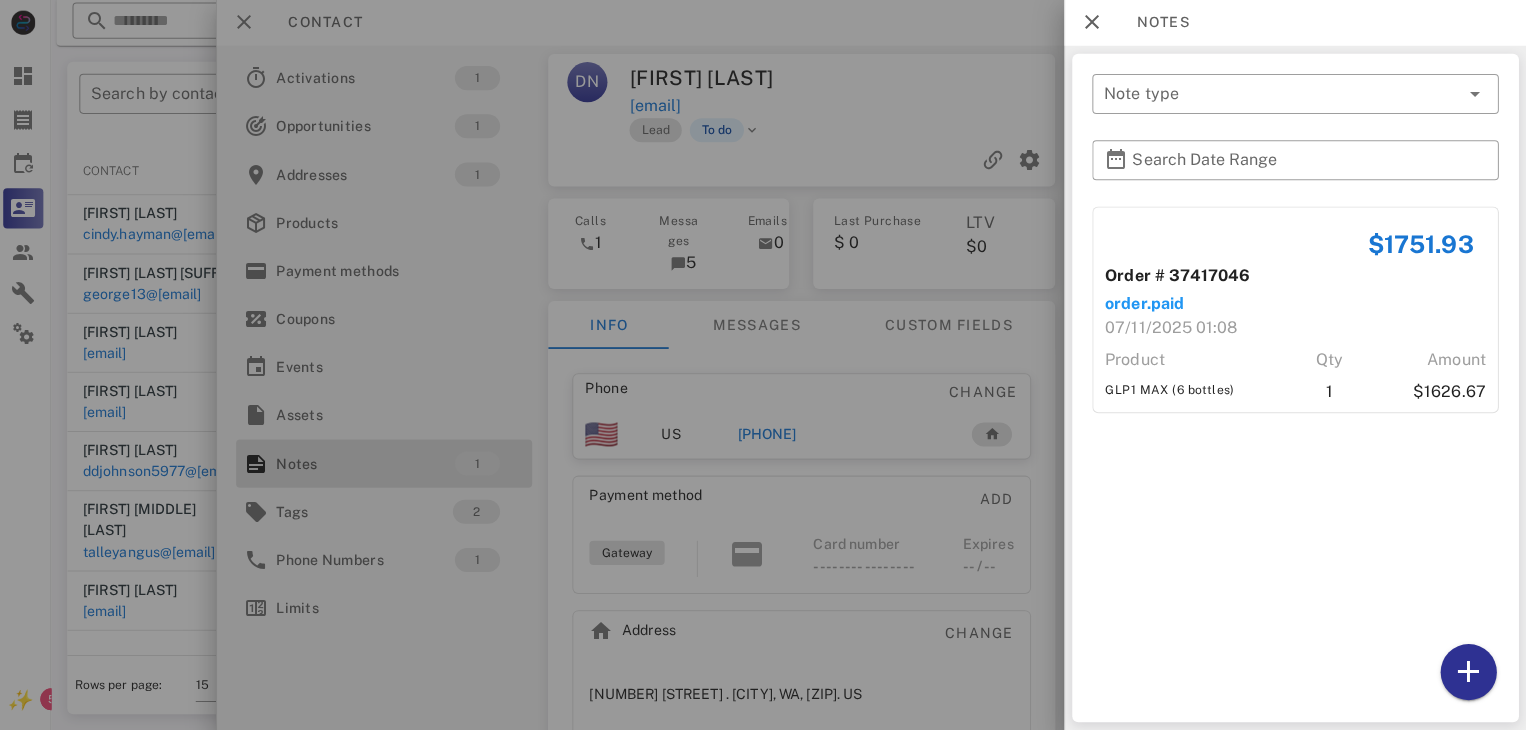 click at bounding box center (763, 365) 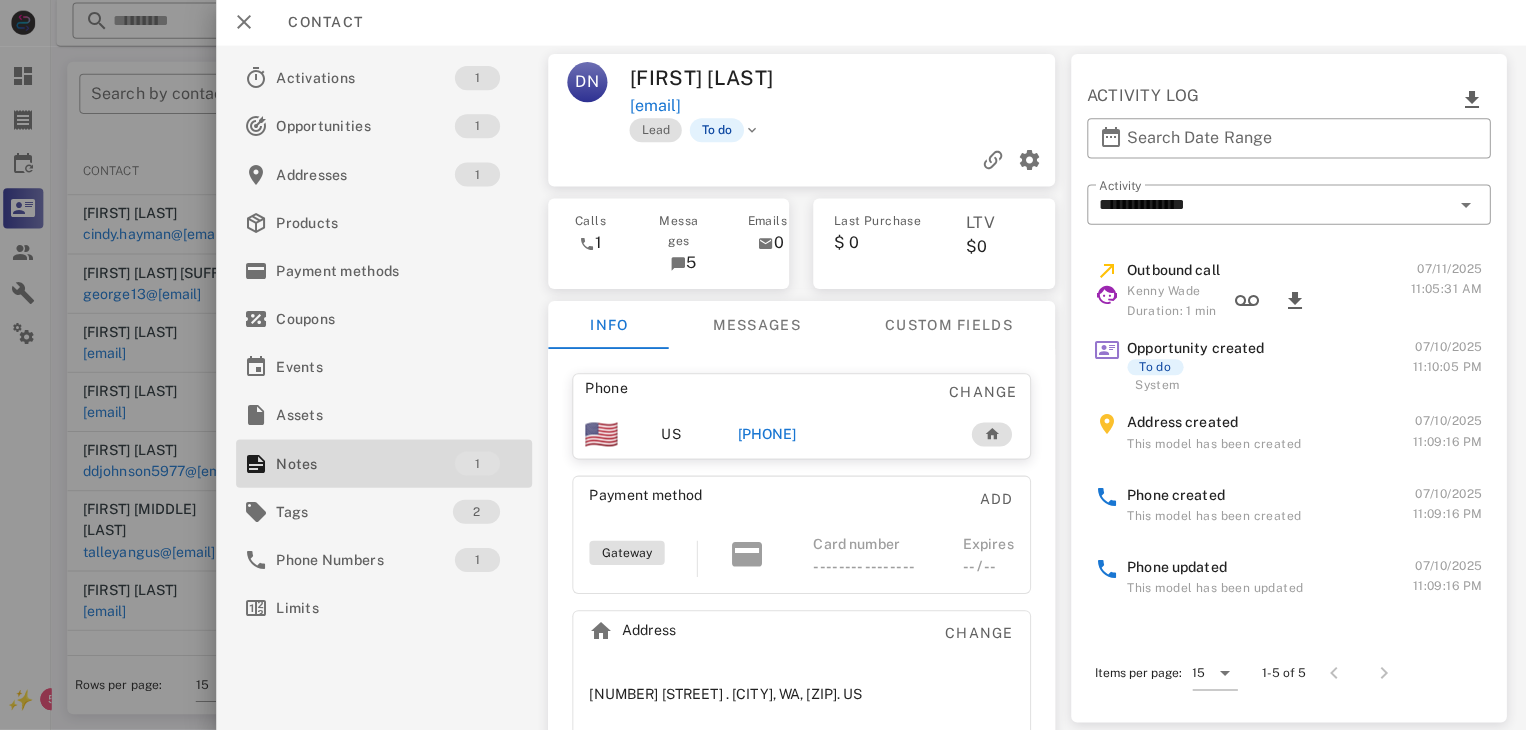 click on "+13607844220" at bounding box center (769, 435) 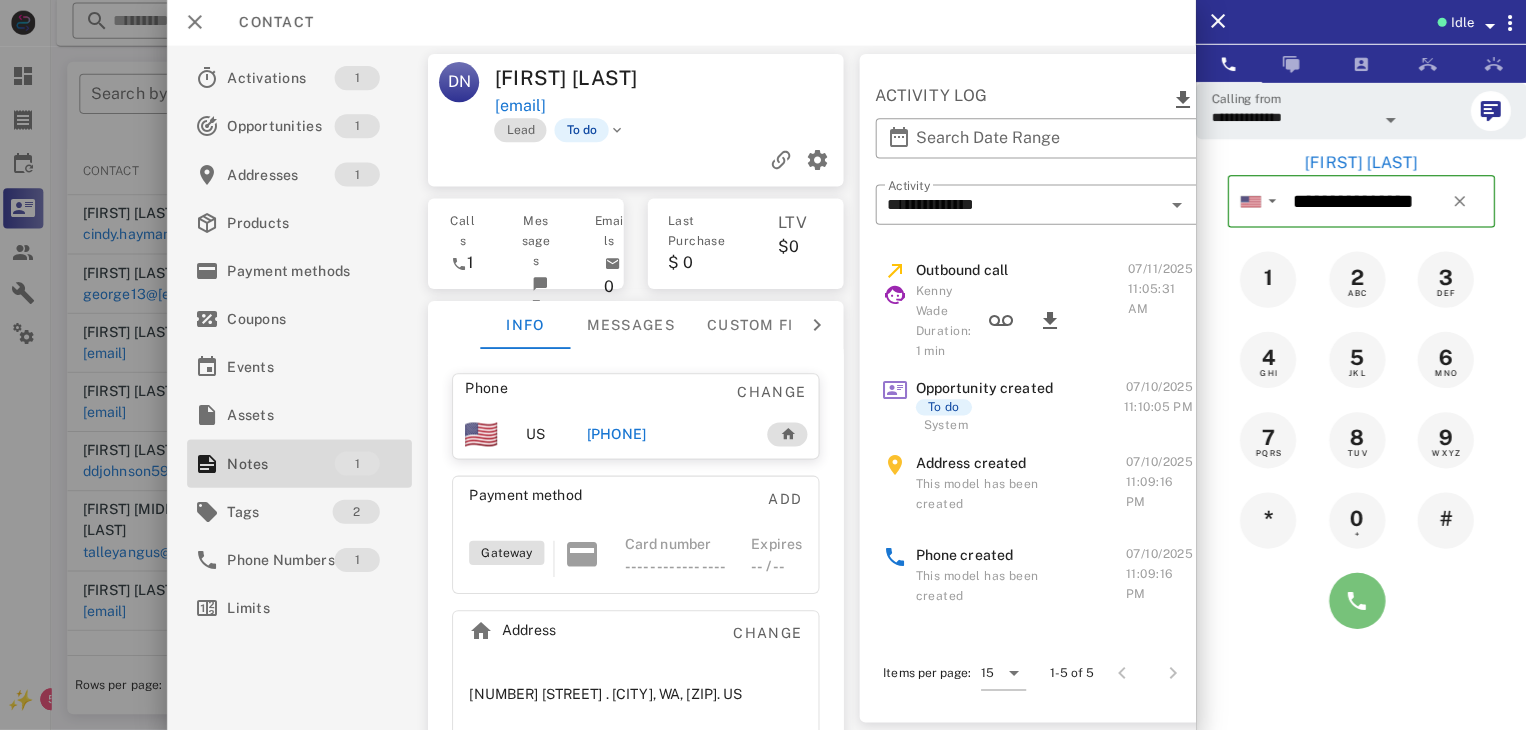 click at bounding box center [1357, 601] 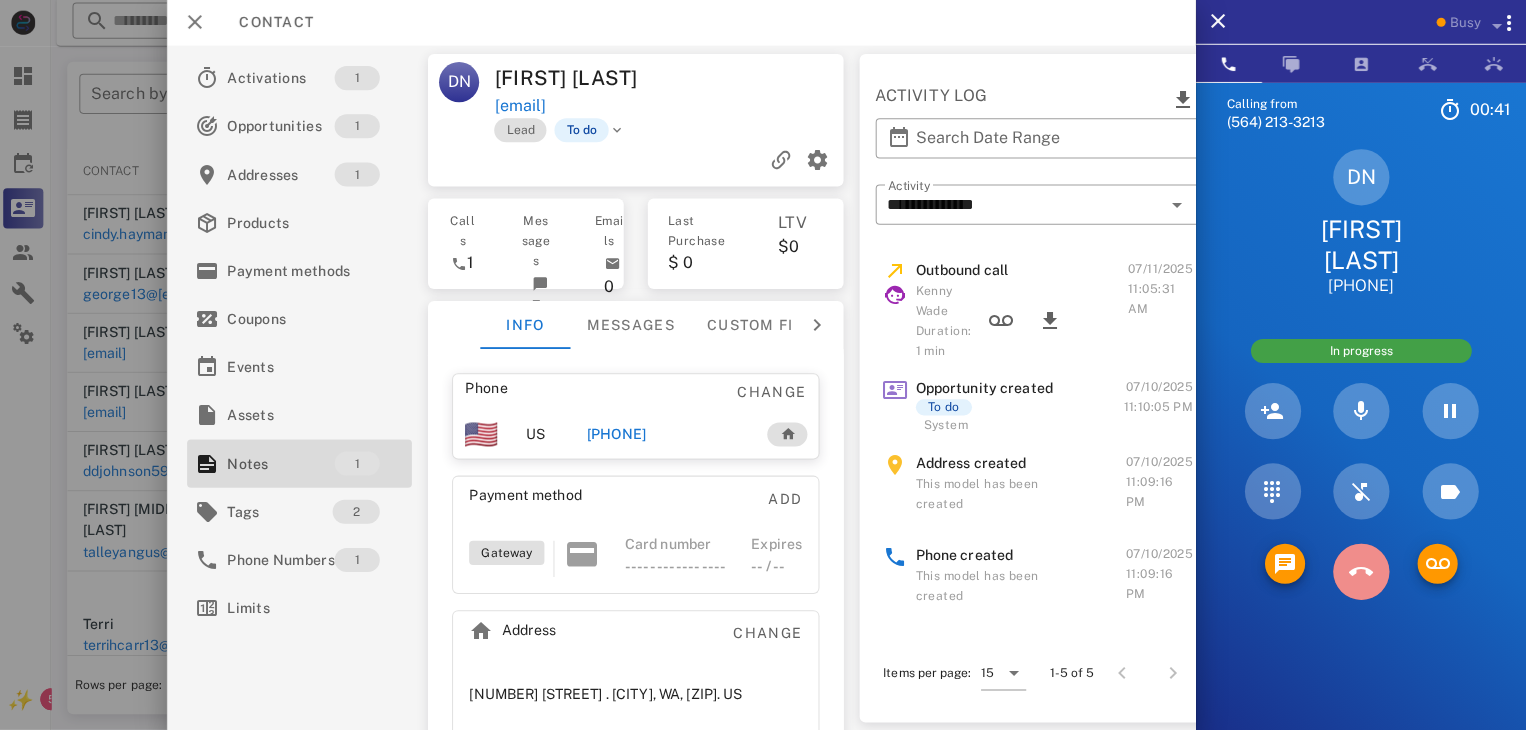 click at bounding box center [1361, 572] 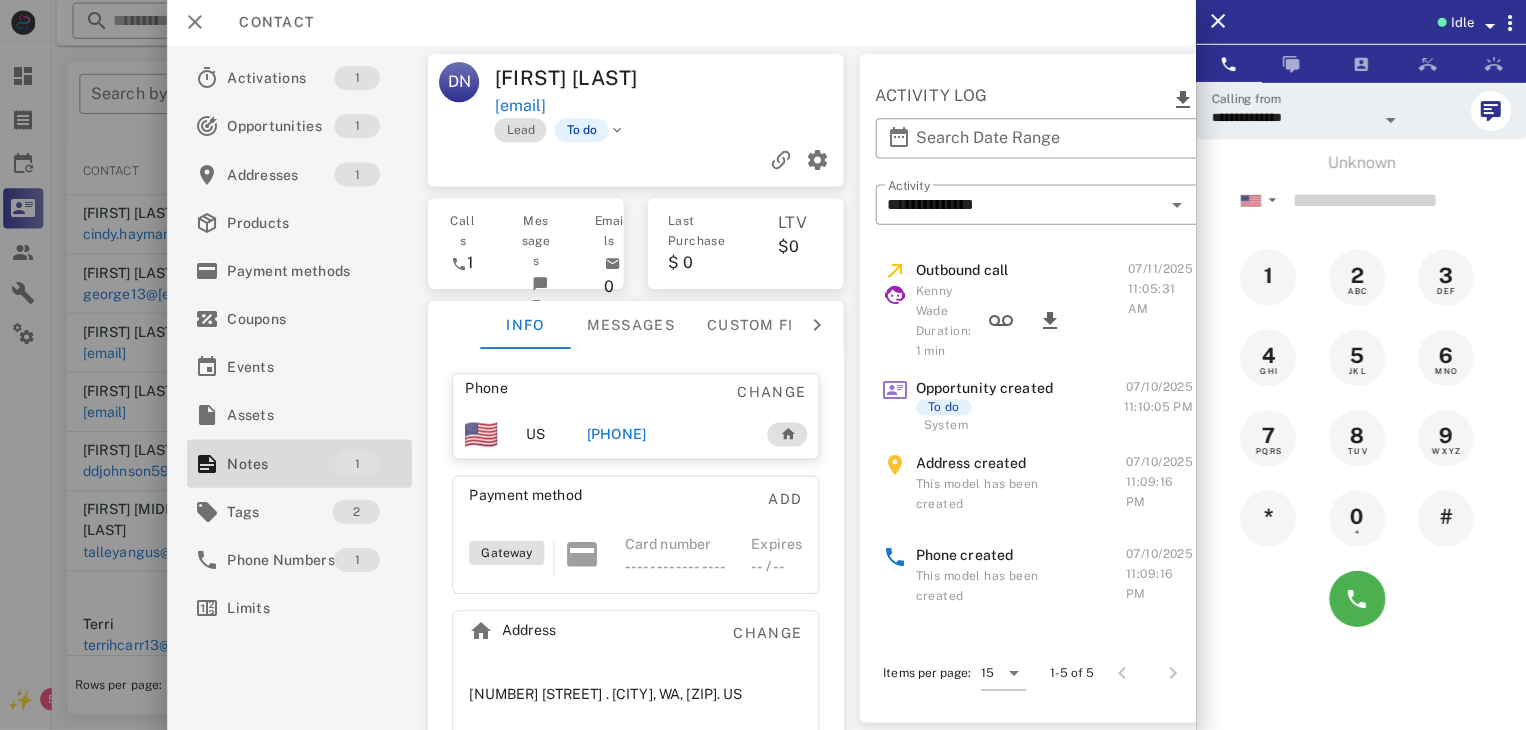 click at bounding box center (763, 365) 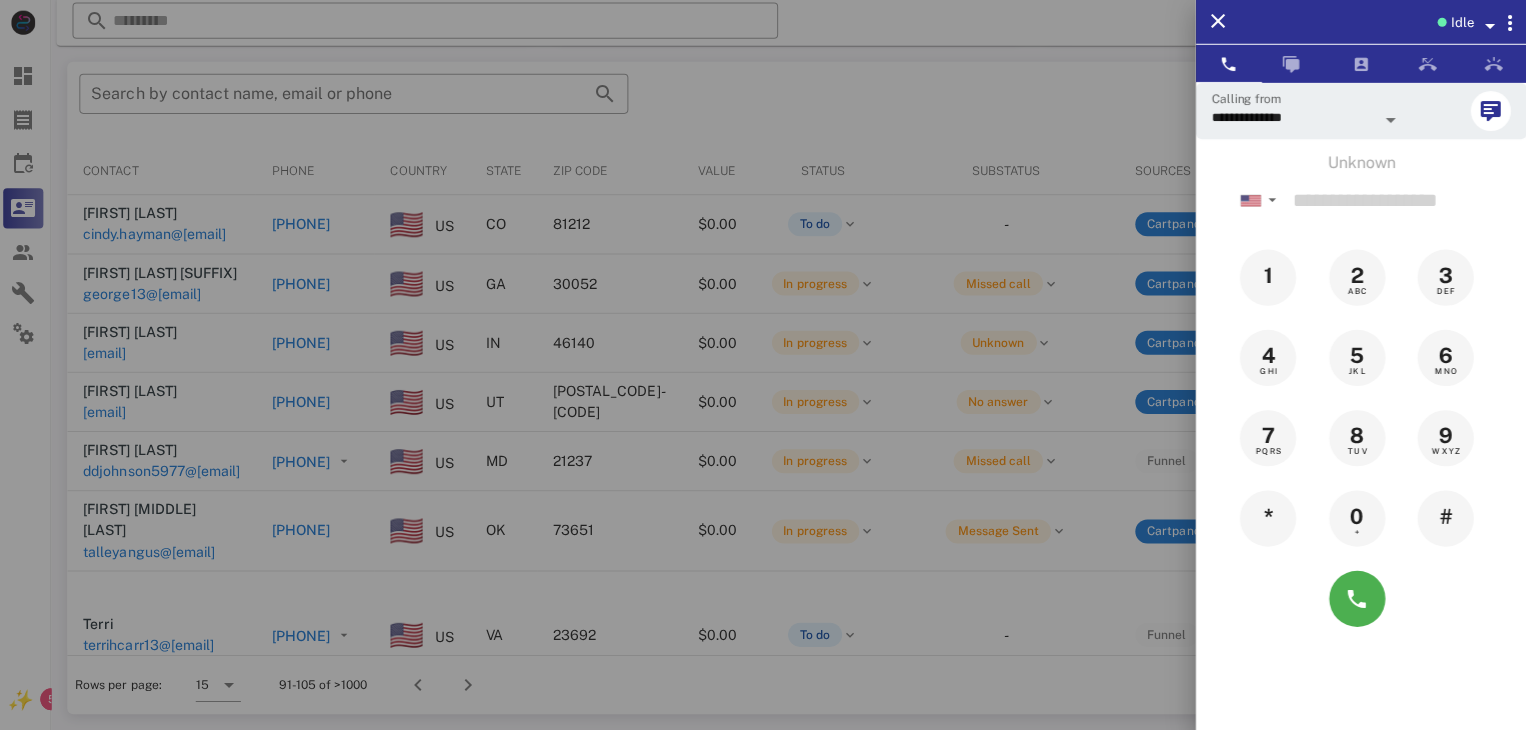 click at bounding box center [763, 365] 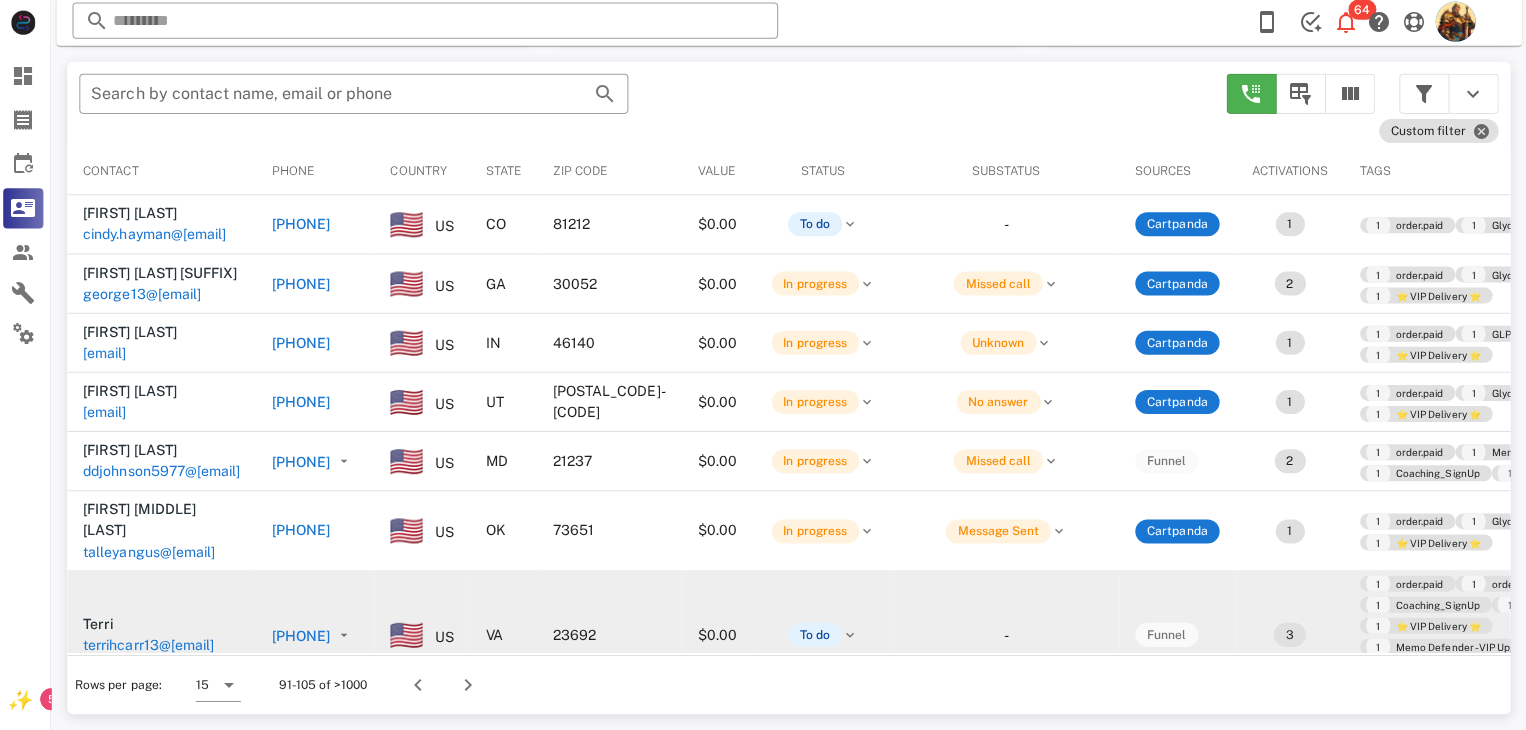 click on "terrihcarr13@gmail.com" at bounding box center (153, 645) 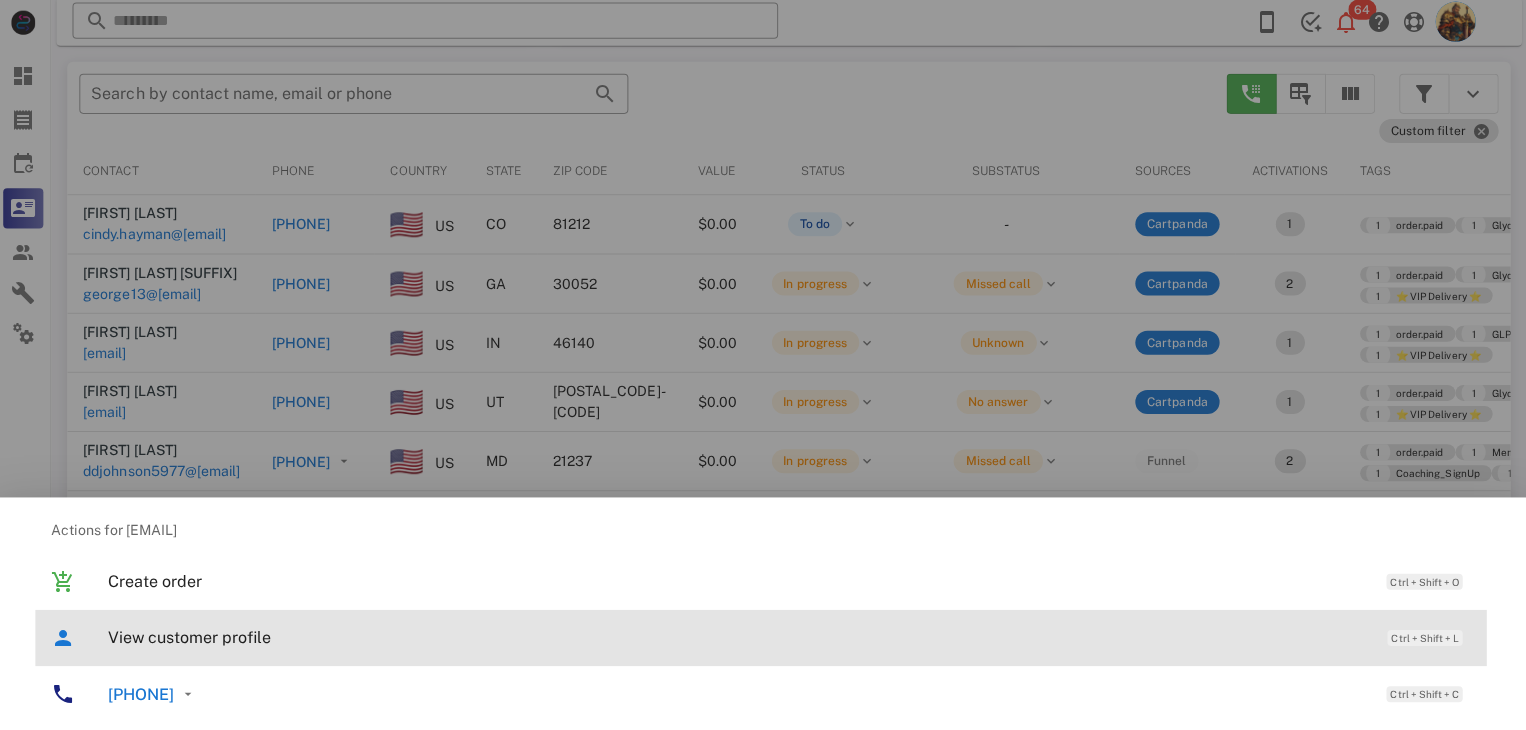 click on "View customer profile Ctrl + Shift + L" at bounding box center (791, 637) 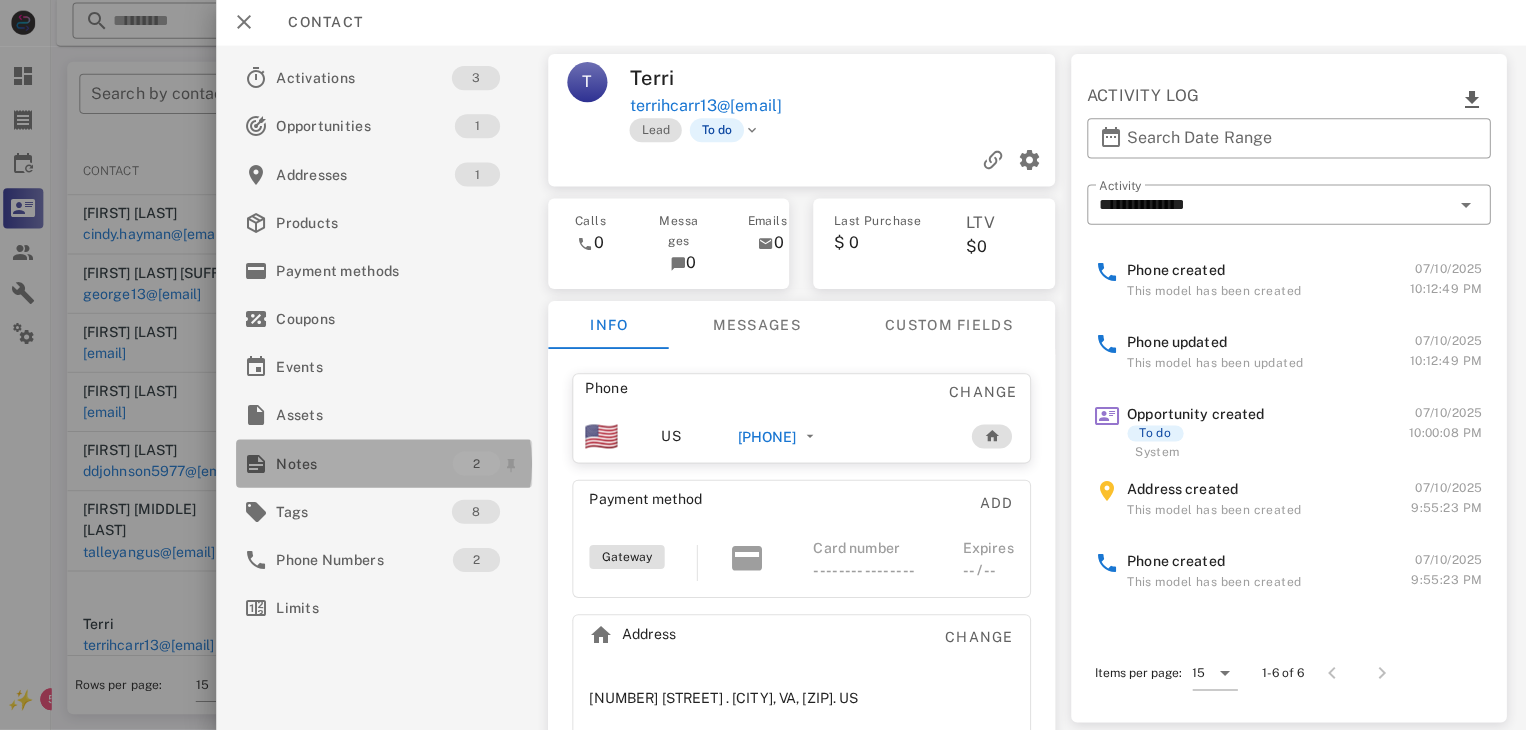 click on "Notes" at bounding box center (368, 464) 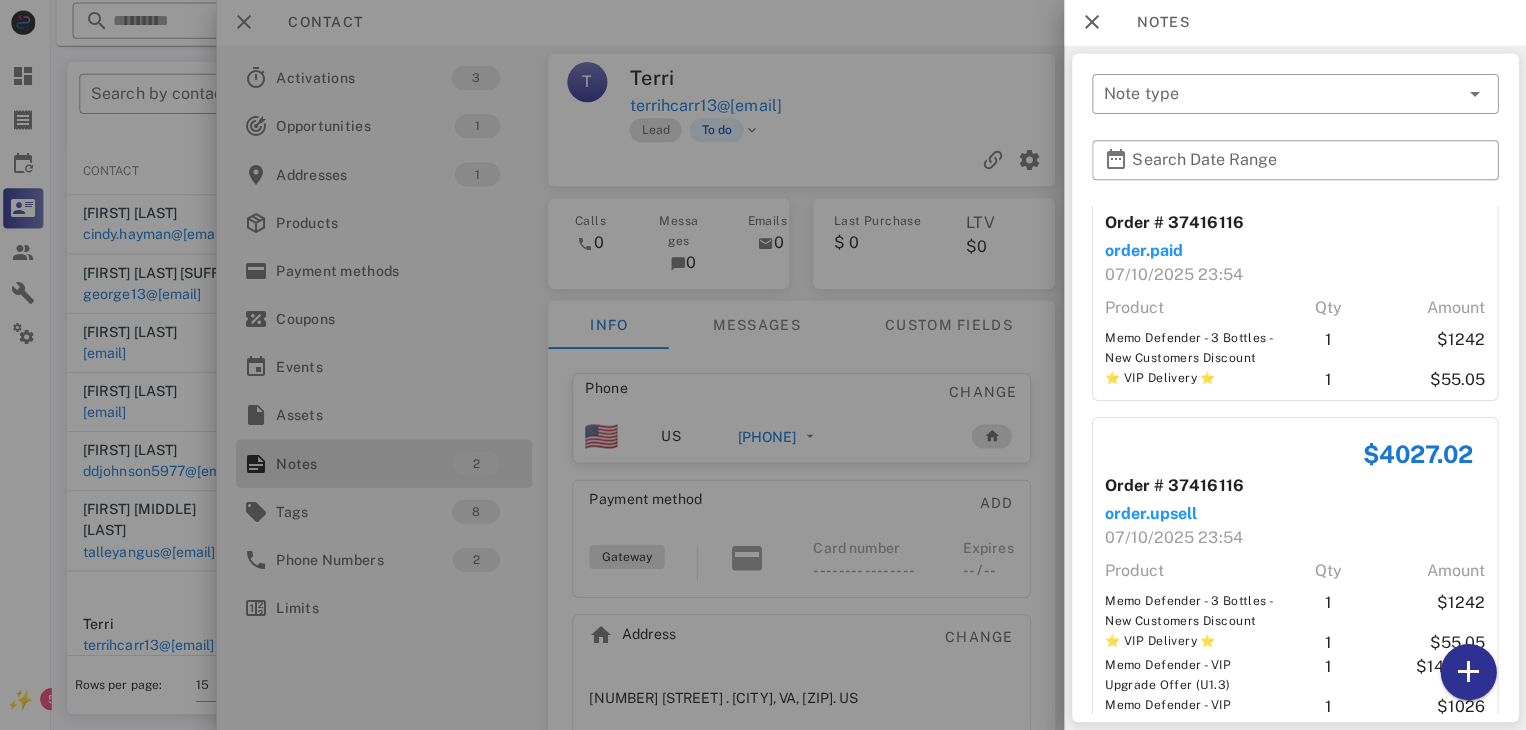 scroll, scrollTop: 110, scrollLeft: 0, axis: vertical 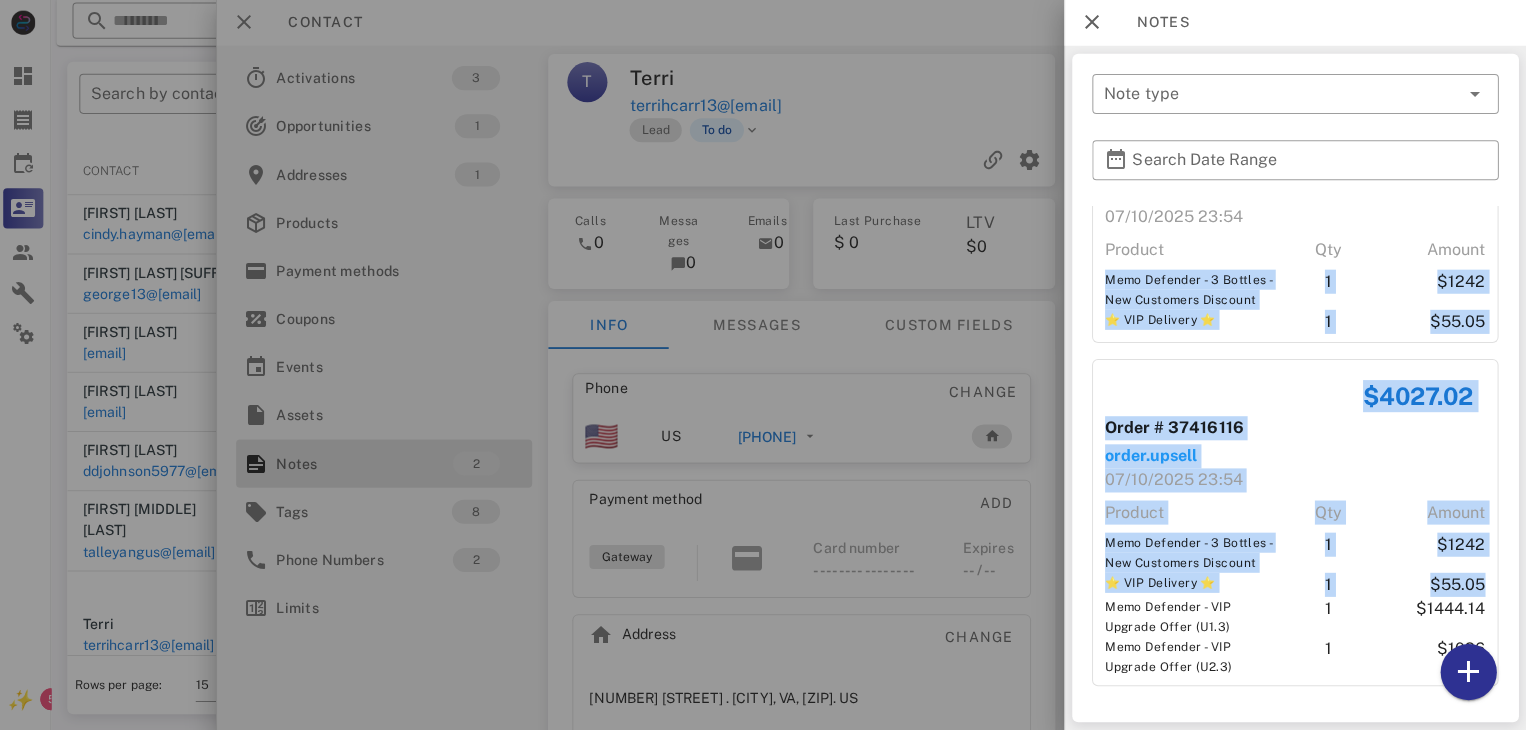 drag, startPoint x: 1498, startPoint y: 341, endPoint x: 1492, endPoint y: 597, distance: 256.0703 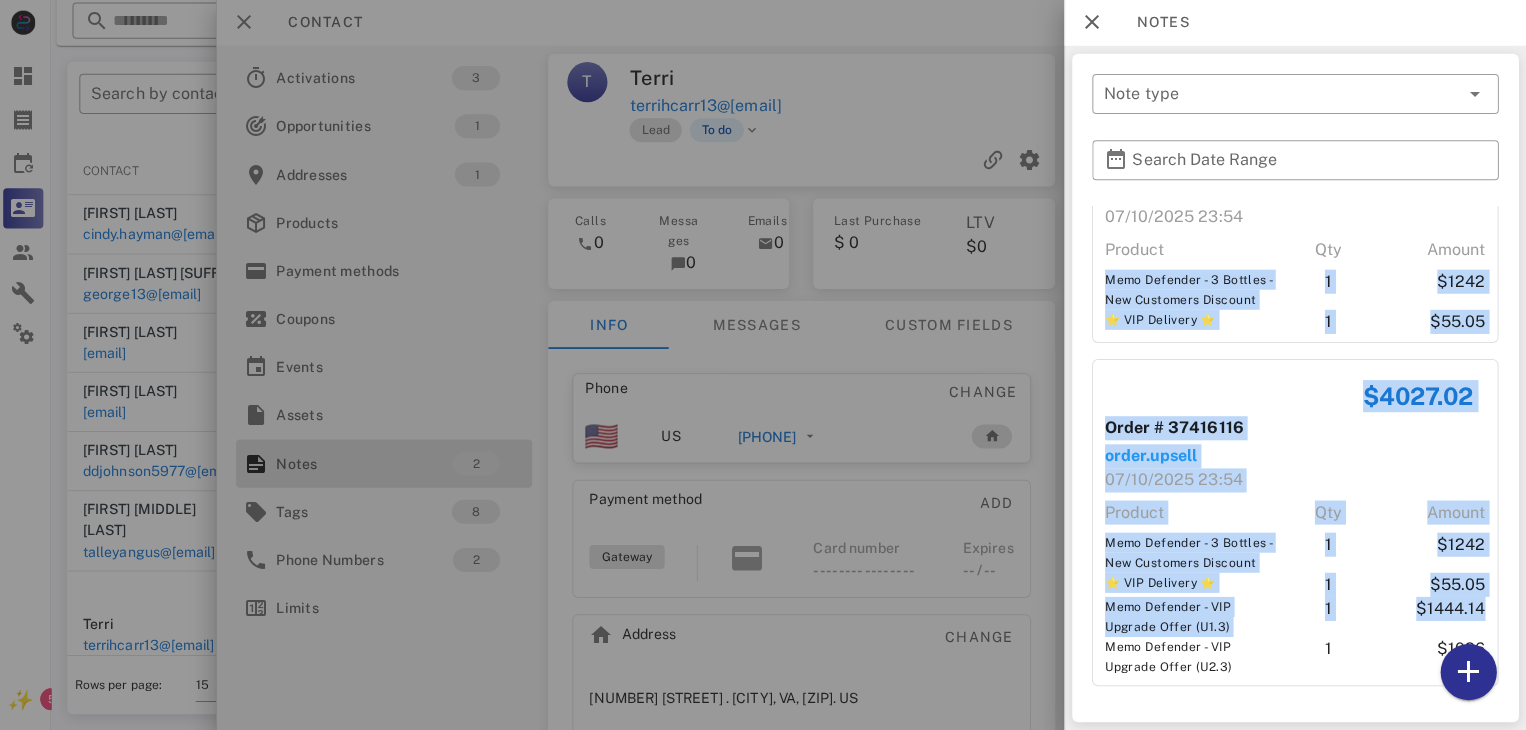 click on "$1383.97   Order # 37416116   order.paid   07/10/2025 23:54   Product Qty Amount  Memo Defender  - 3 Bottles - New Customers Discount  1 $1242  ⭐ VIP Delivery ⭐  1 $55.05  $4027.02   Order # 37416116   order.upsell   07/10/2025 23:54   Product Qty Amount  Memo Defender  - 3 Bottles - New Customers Discount  1 $1242  ⭐ VIP Delivery ⭐  1 $55.05  Memo Defender - VIP Upgrade Offer (U1.3)  1 $1444.14  Memo Defender - VIP Upgrade Offer (U2.3)  1 $1026" at bounding box center [1295, 406] 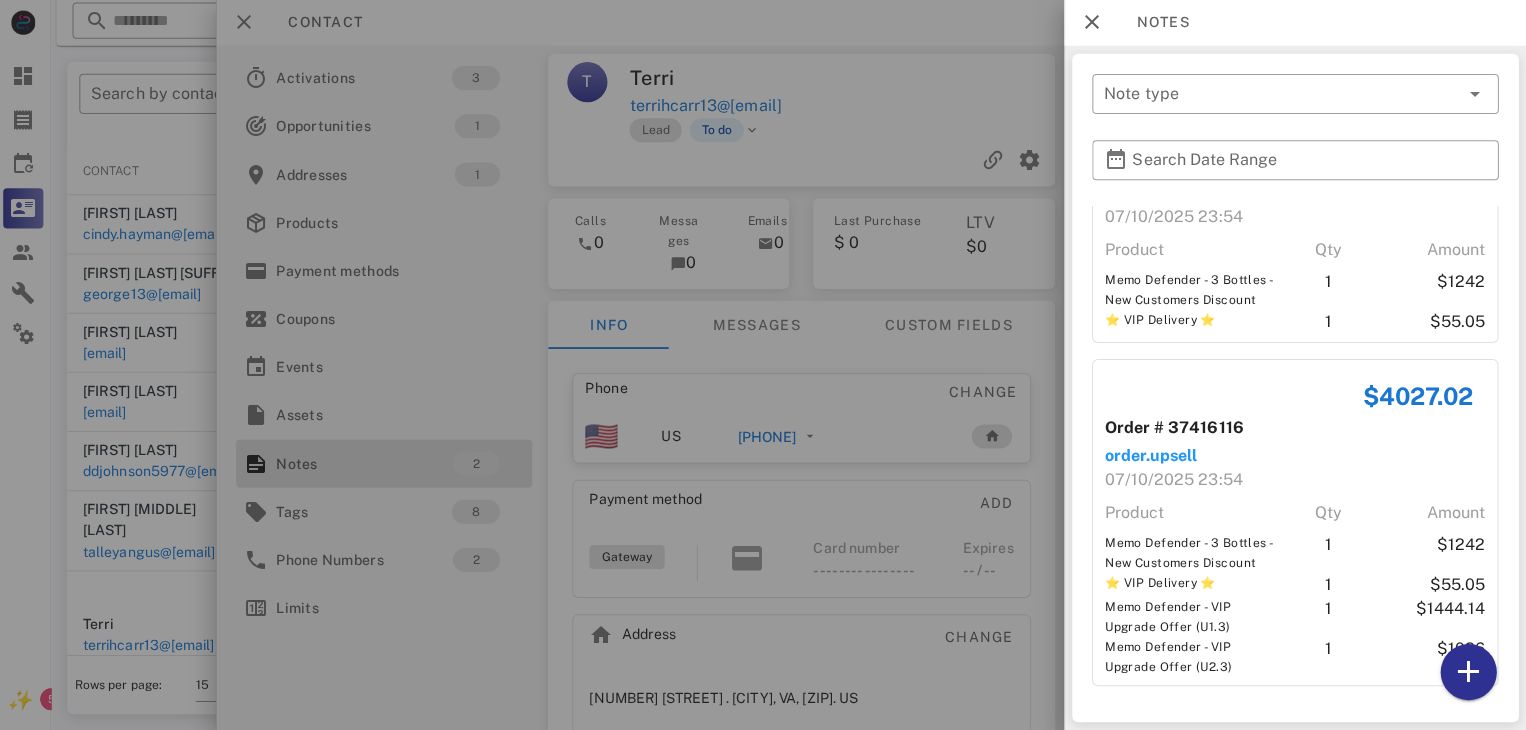 click at bounding box center (763, 365) 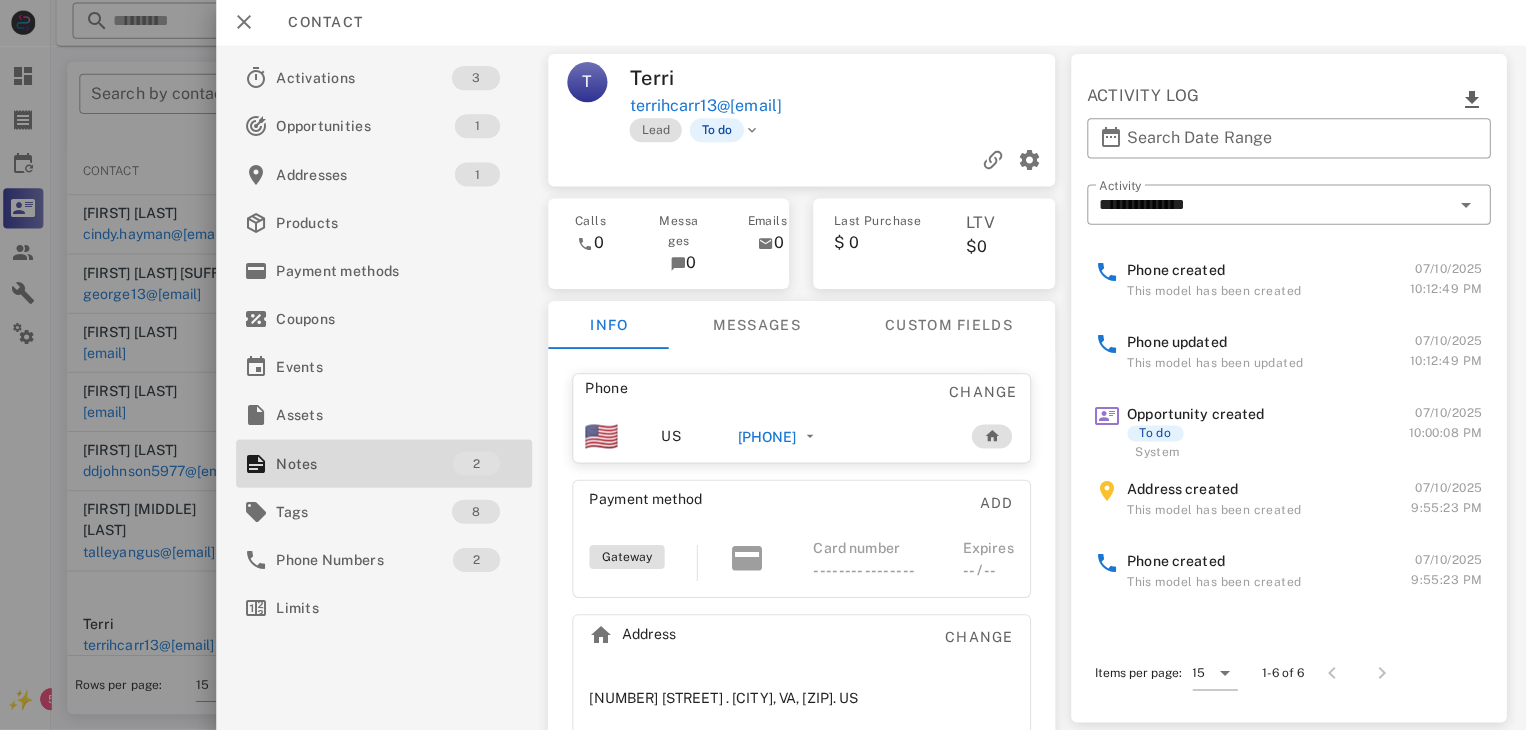 click at bounding box center [763, 365] 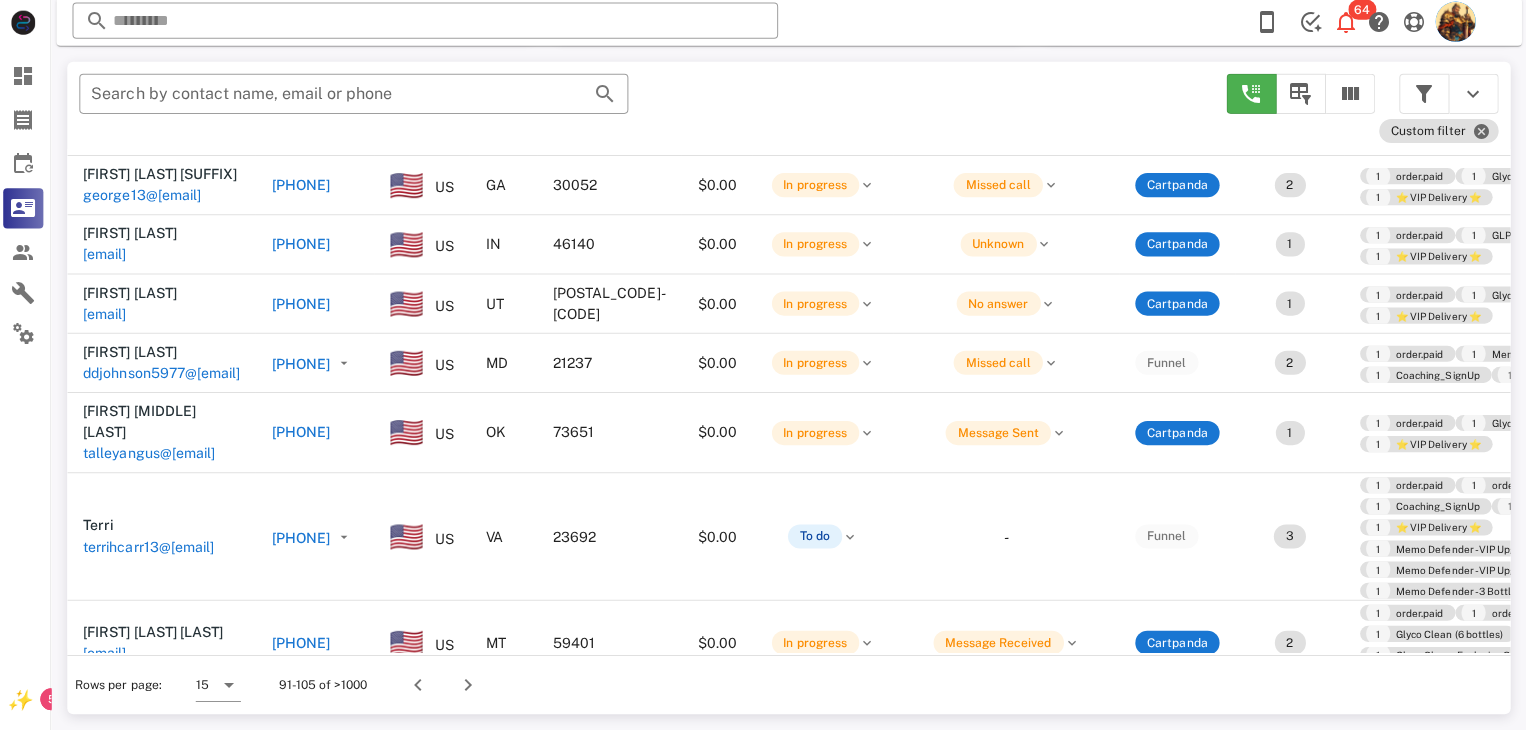 scroll, scrollTop: 176, scrollLeft: 0, axis: vertical 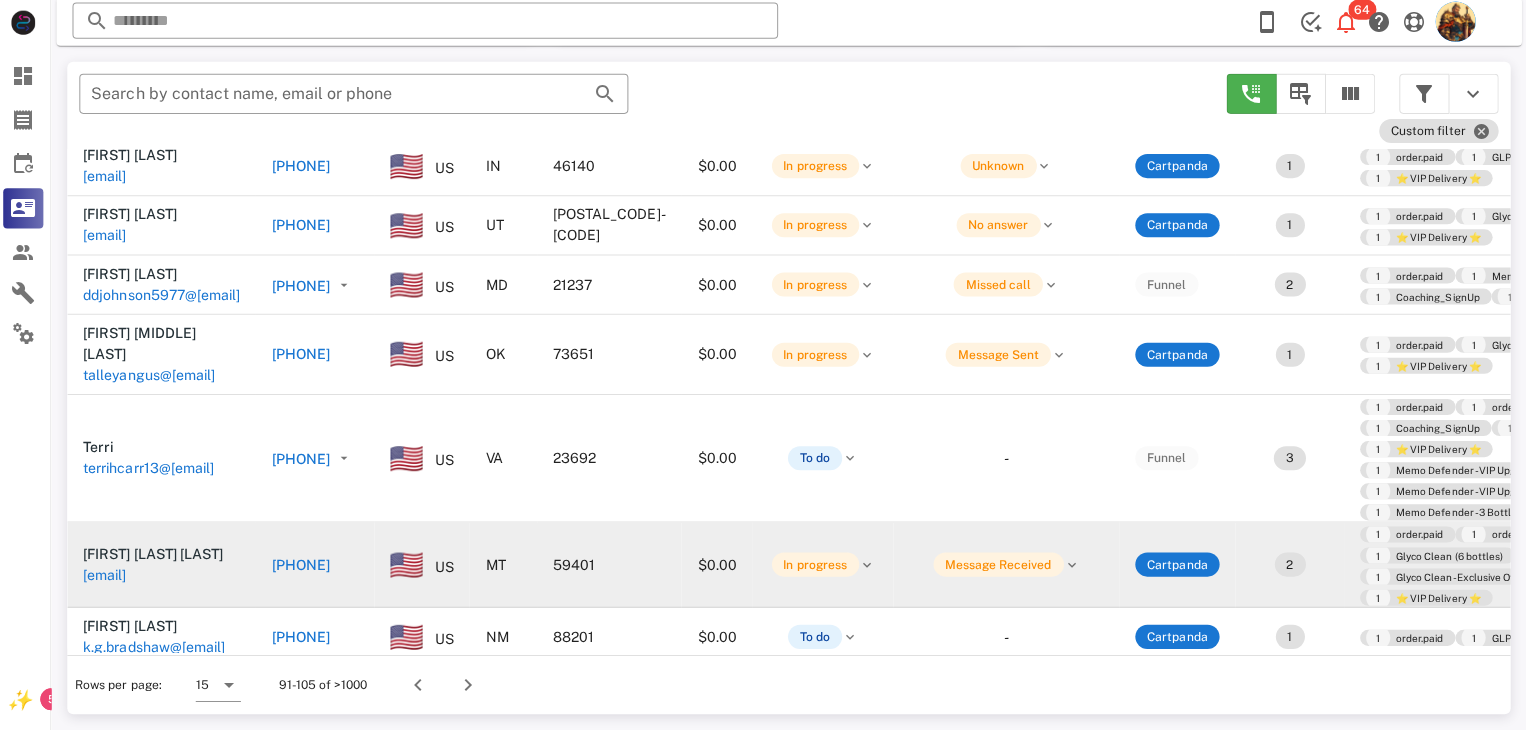 click on "budda.bob1@gmail.com" at bounding box center (109, 575) 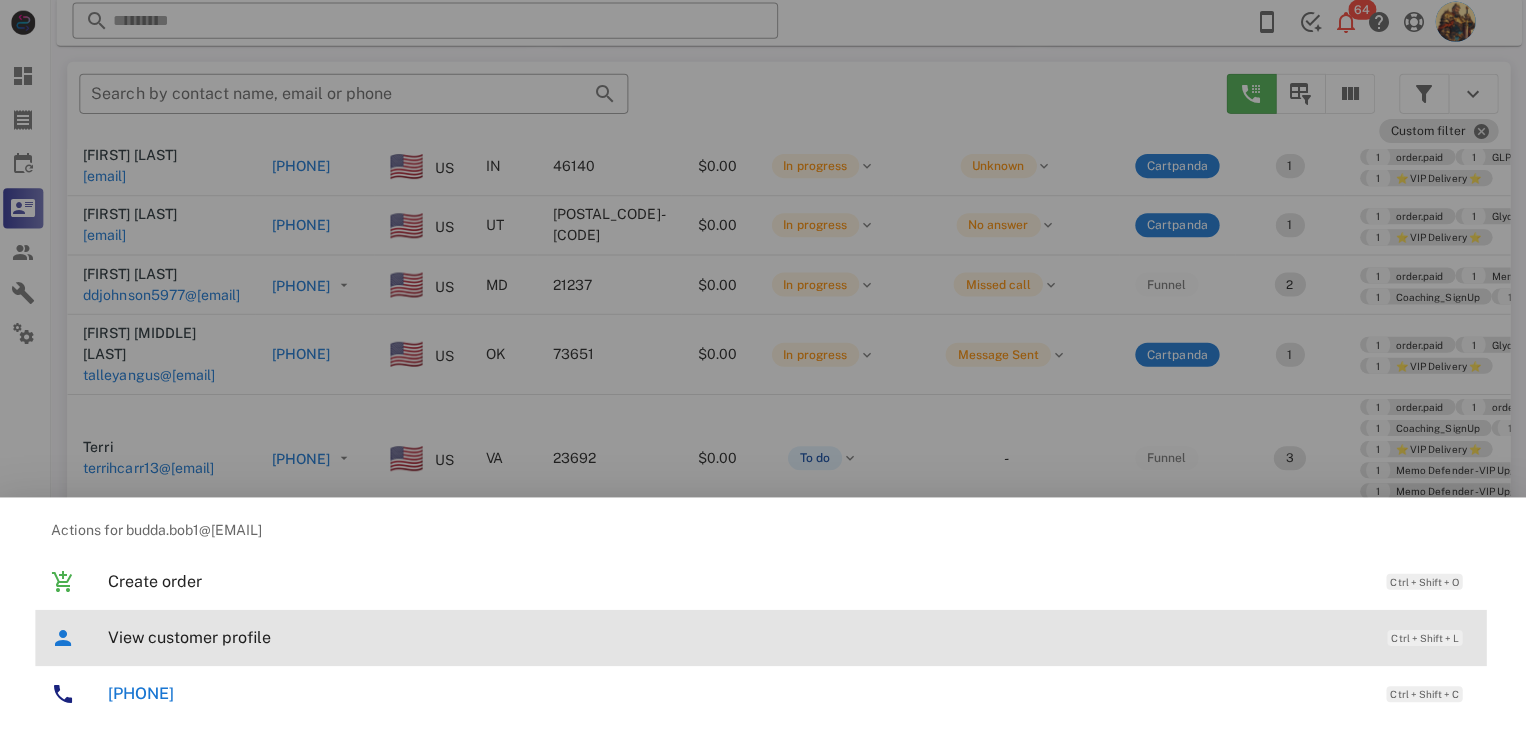 click on "View customer profile" at bounding box center [739, 637] 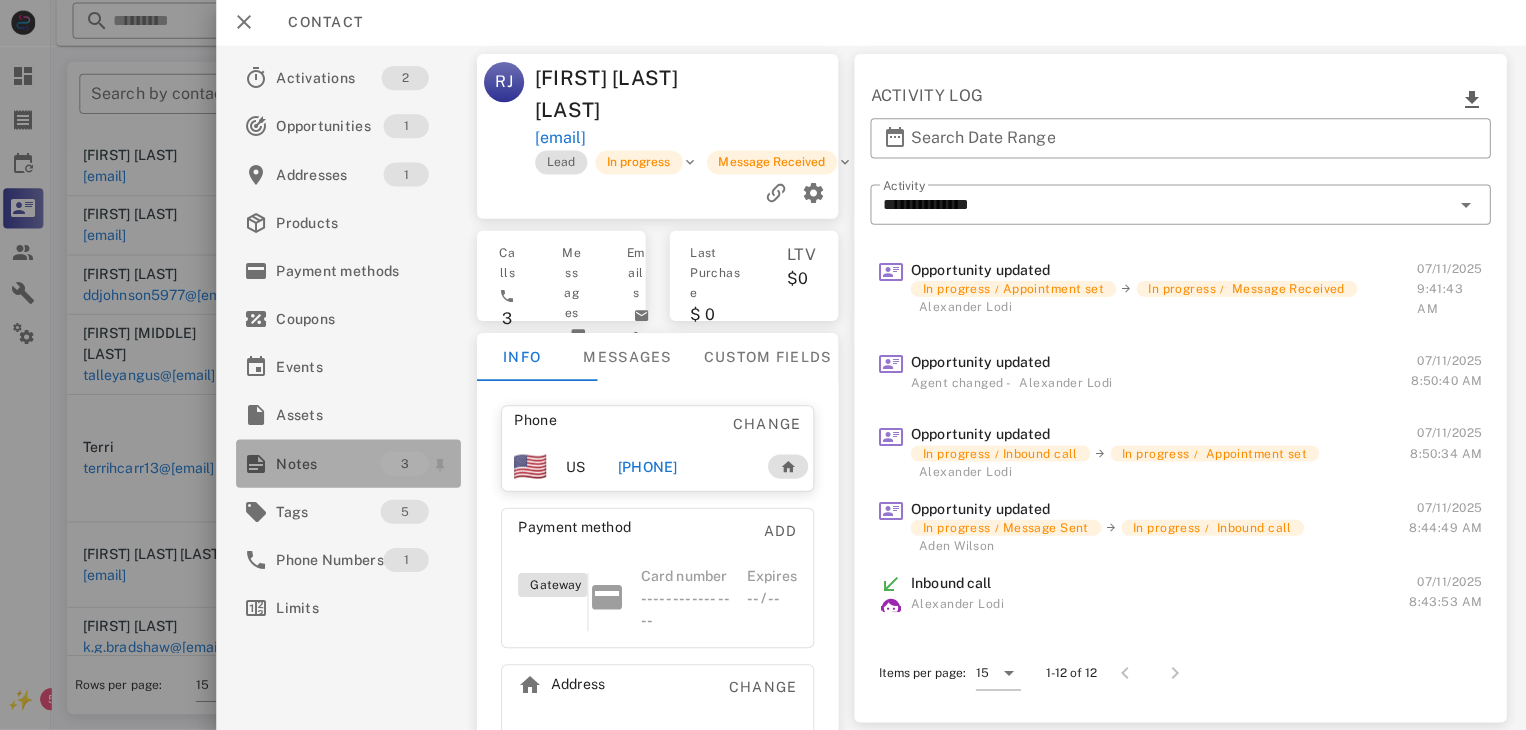 click on "Notes" at bounding box center [332, 464] 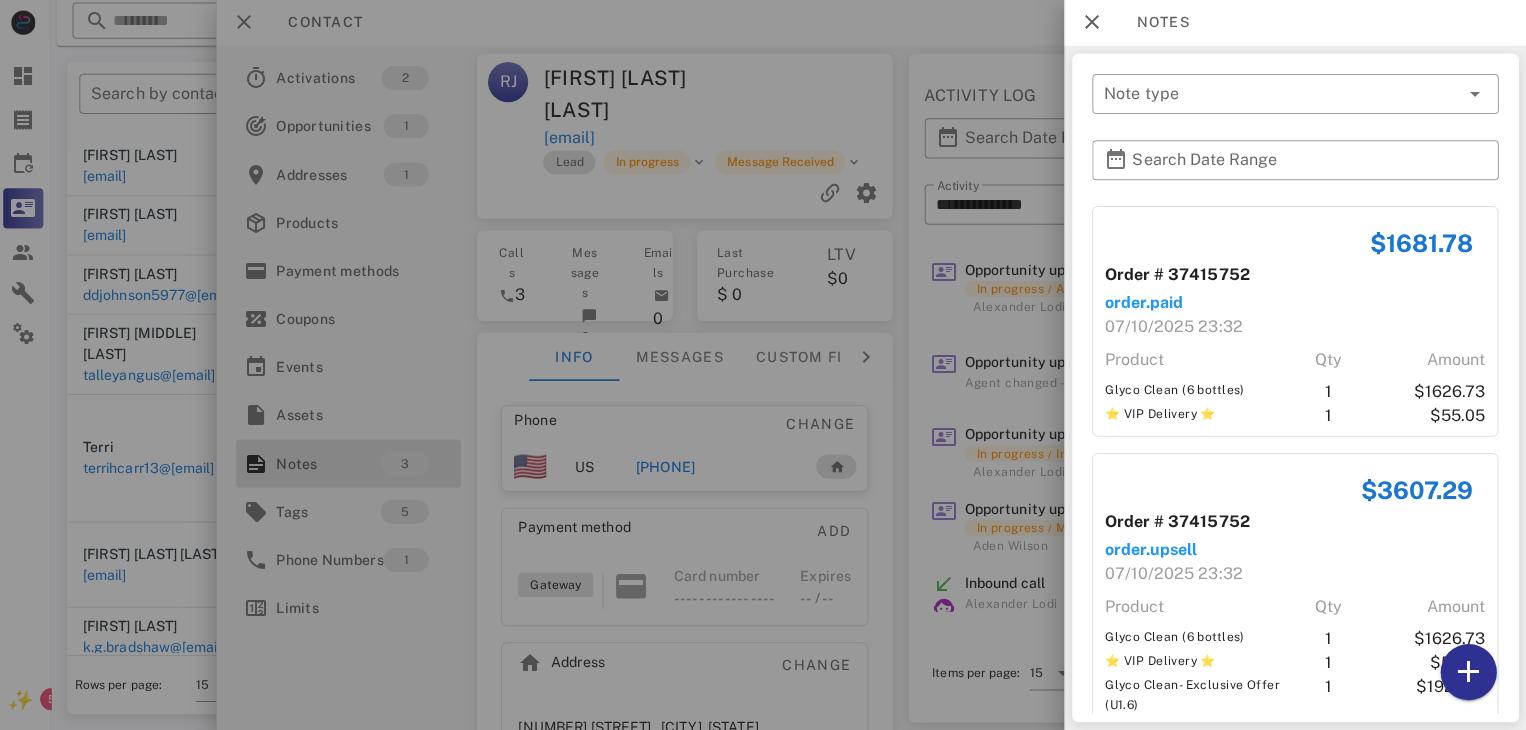 click at bounding box center (763, 365) 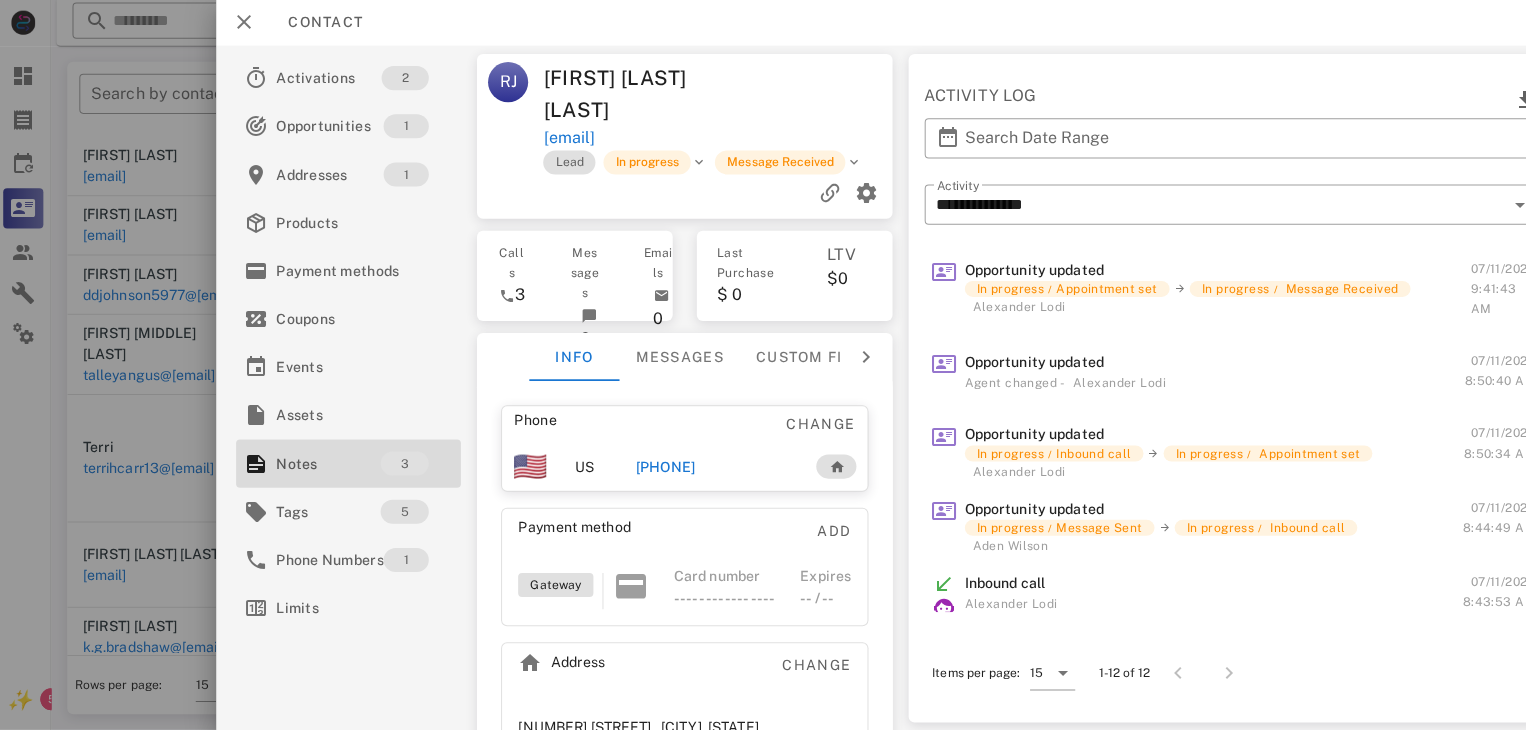 click on "+14067700506" at bounding box center [668, 467] 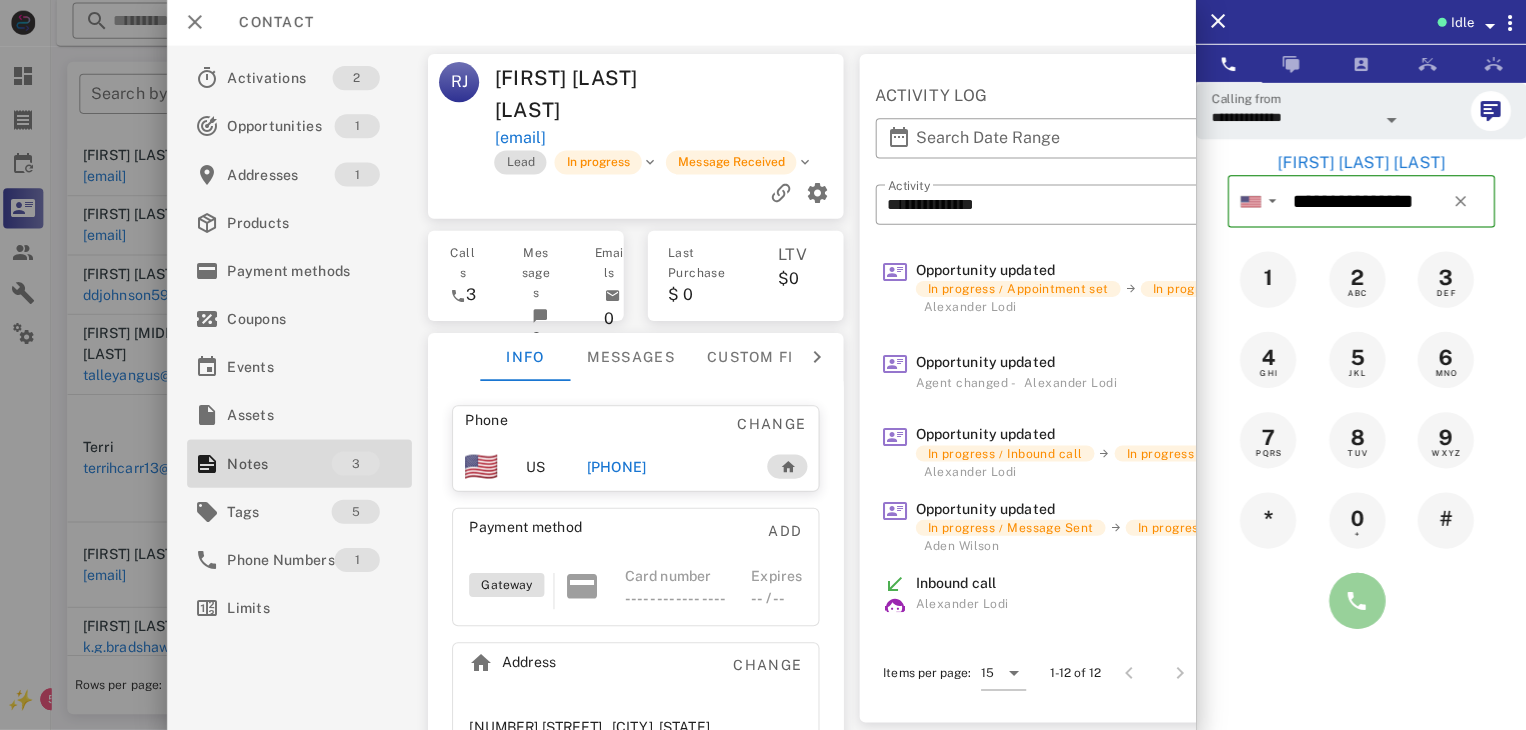 click at bounding box center (1357, 601) 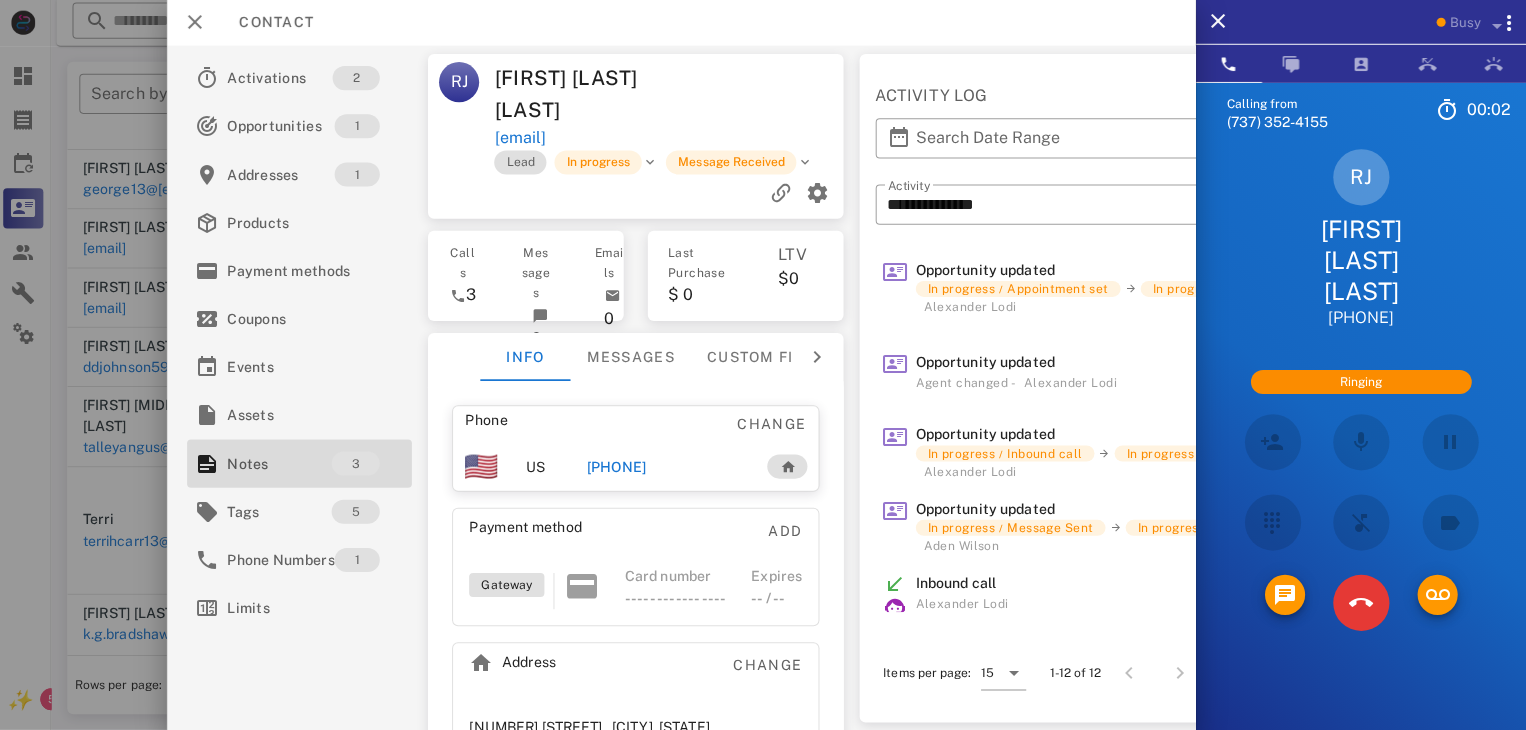scroll, scrollTop: 92, scrollLeft: 0, axis: vertical 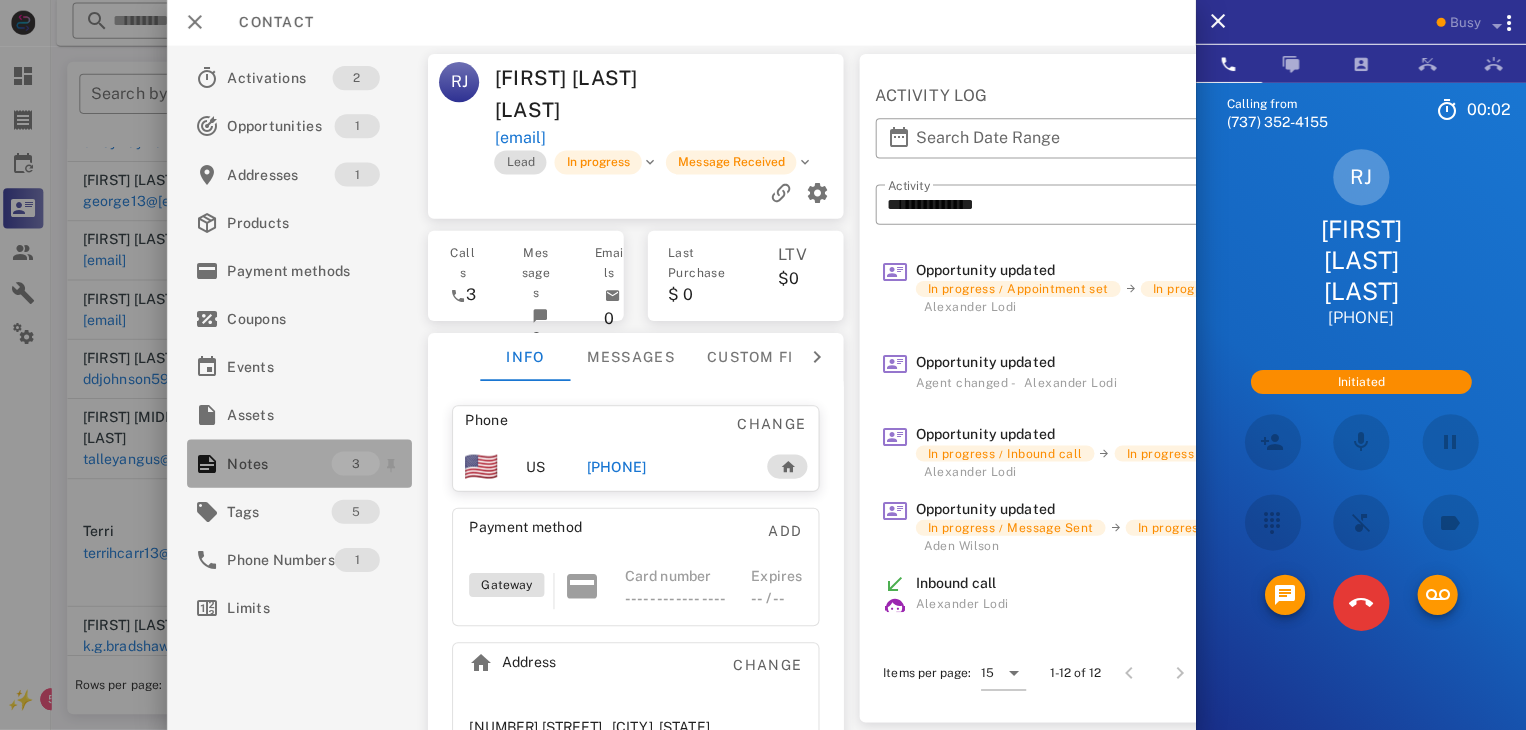 click on "Notes" at bounding box center [283, 464] 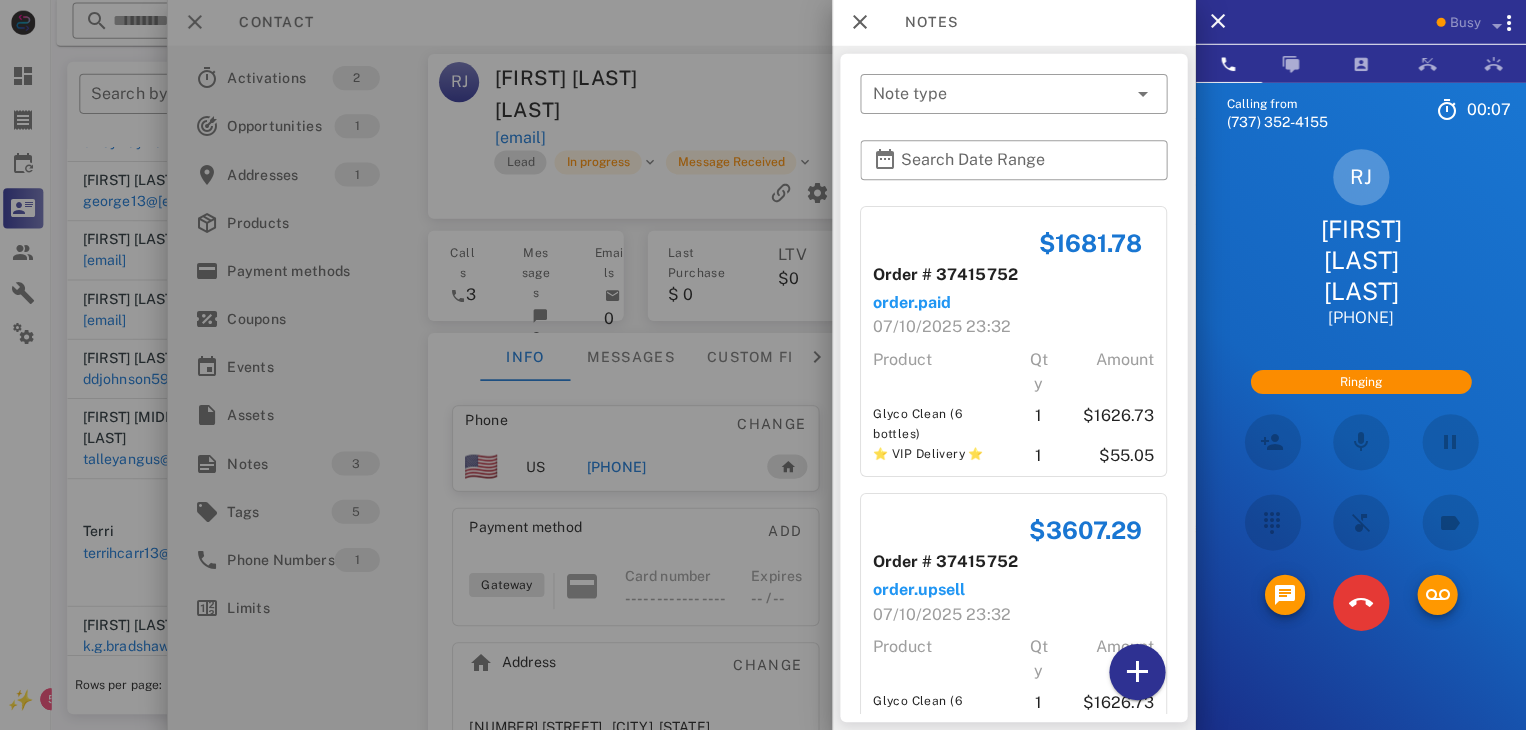 scroll, scrollTop: 376, scrollLeft: 0, axis: vertical 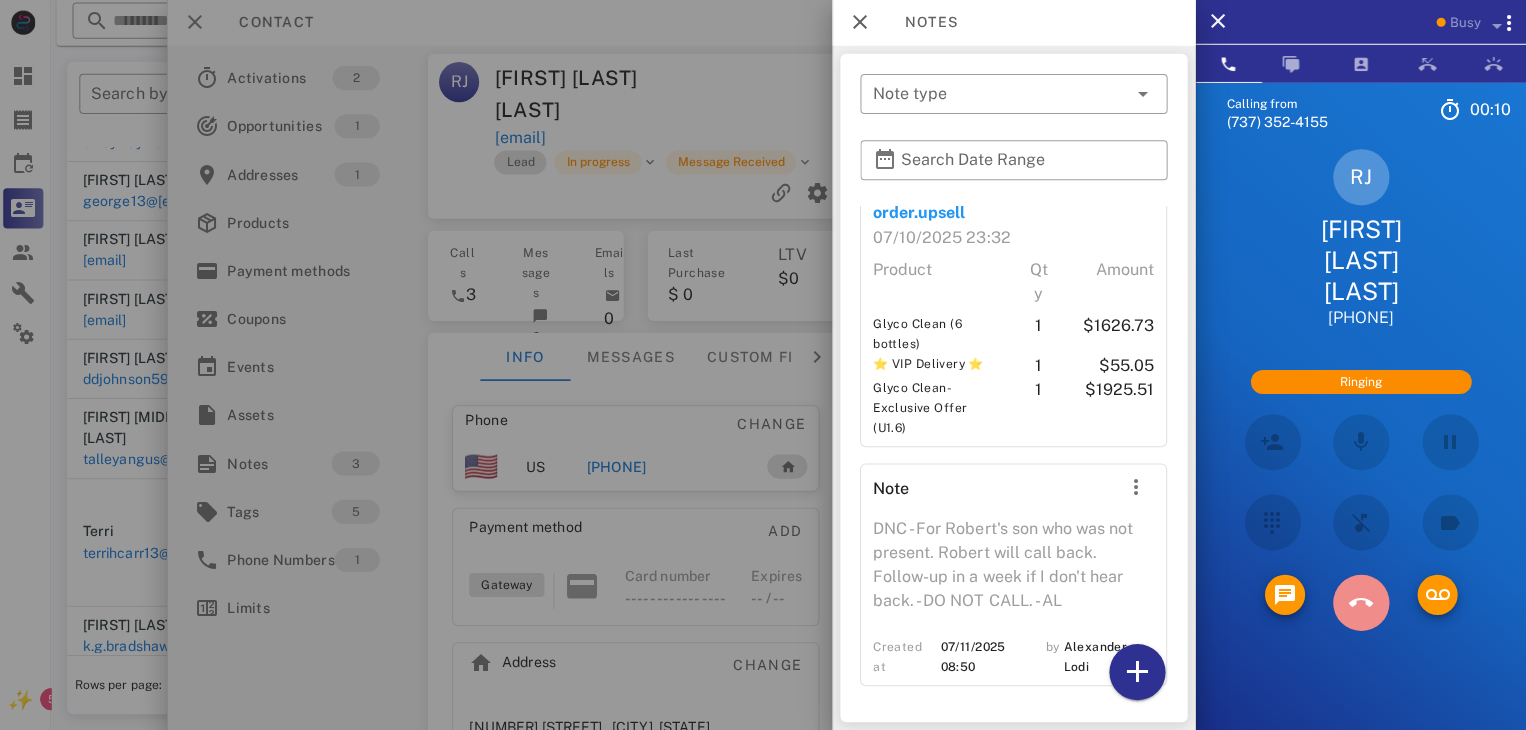 click at bounding box center (1361, 603) 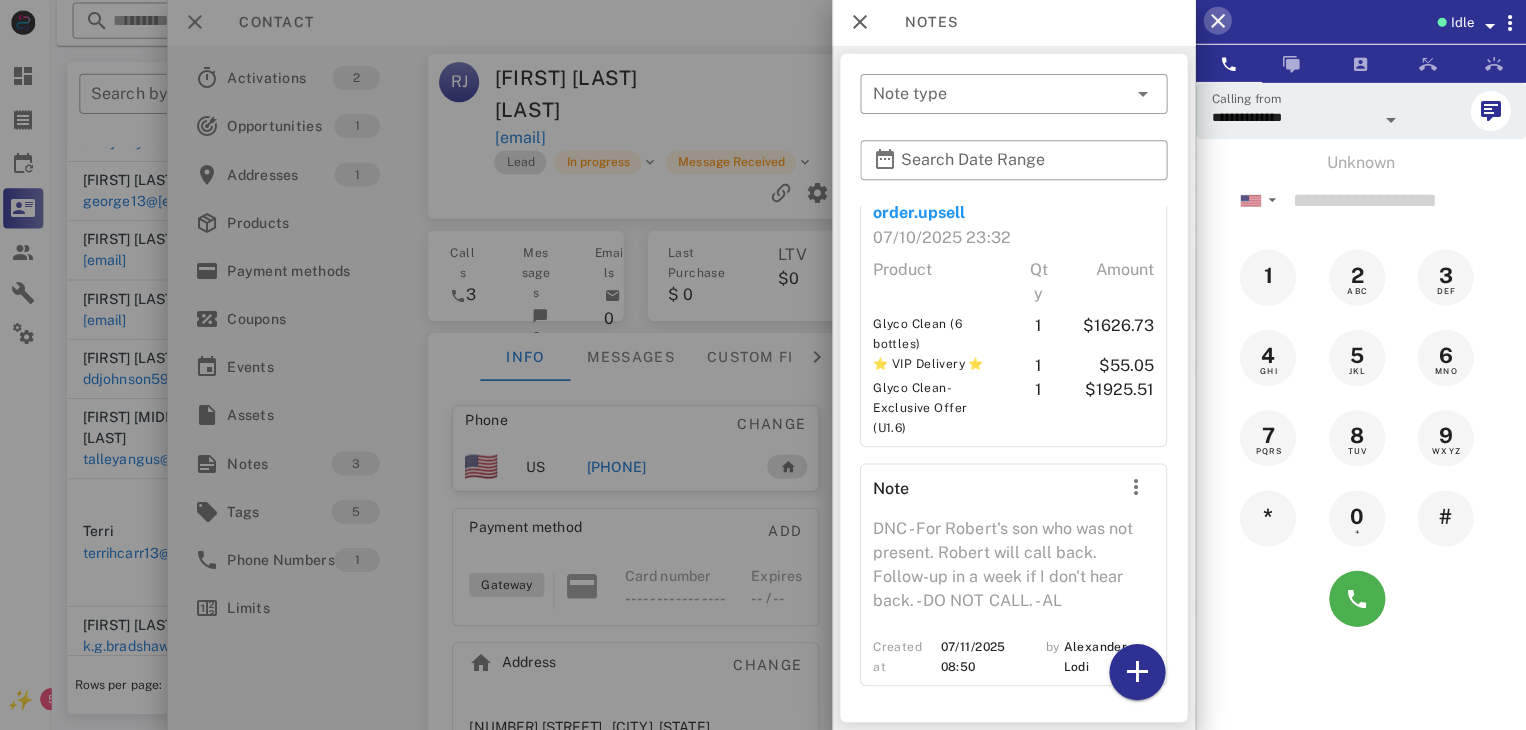 click at bounding box center [1218, 23] 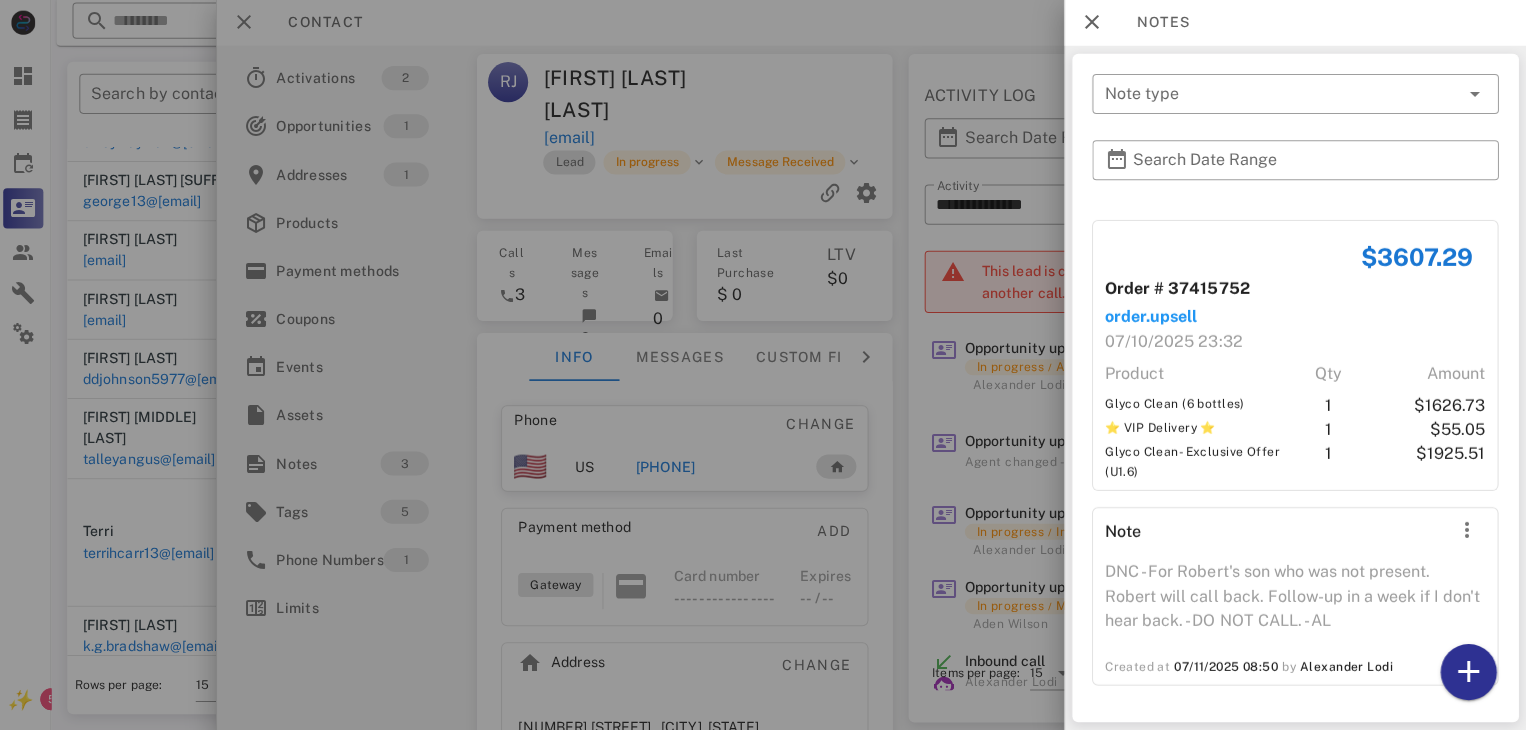 scroll, scrollTop: 232, scrollLeft: 0, axis: vertical 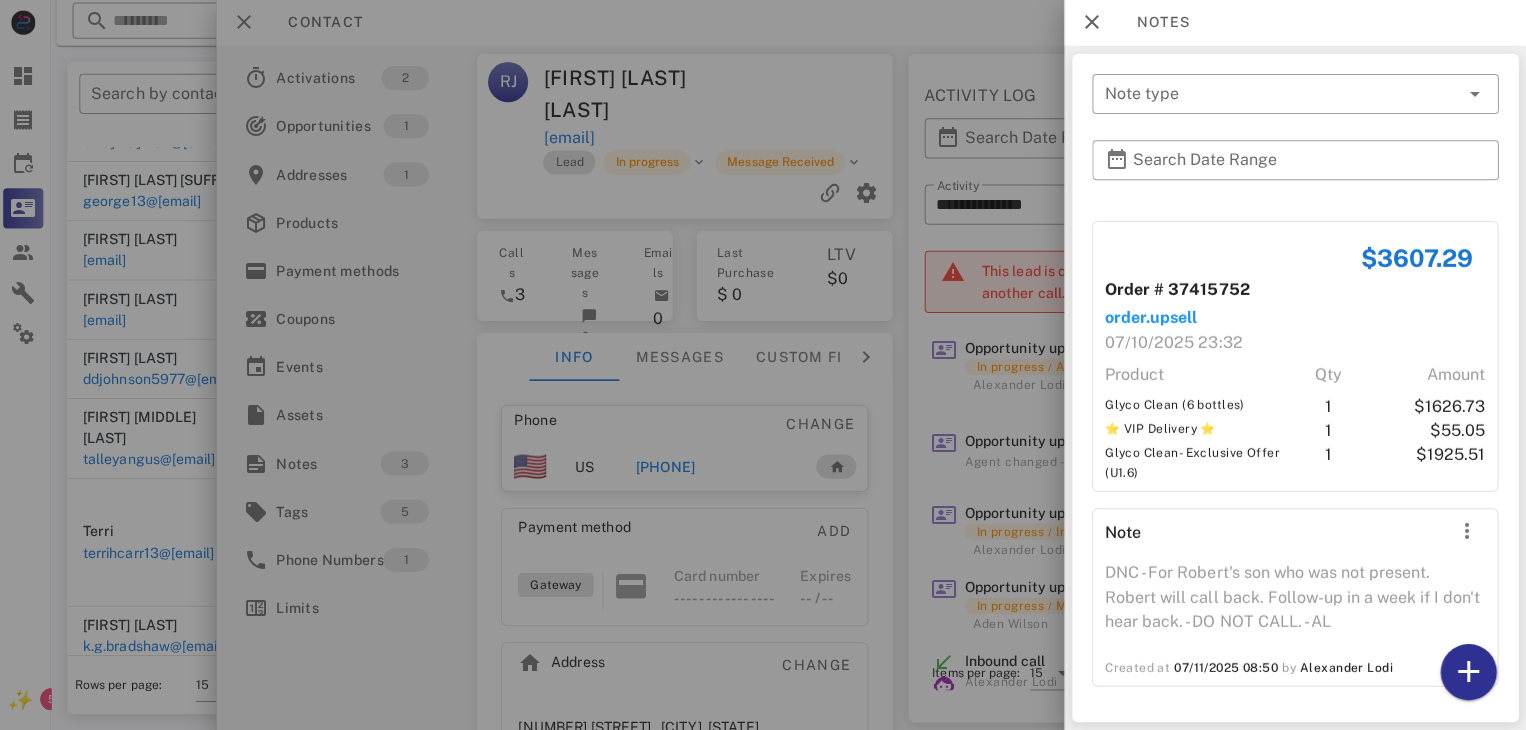 click at bounding box center (763, 365) 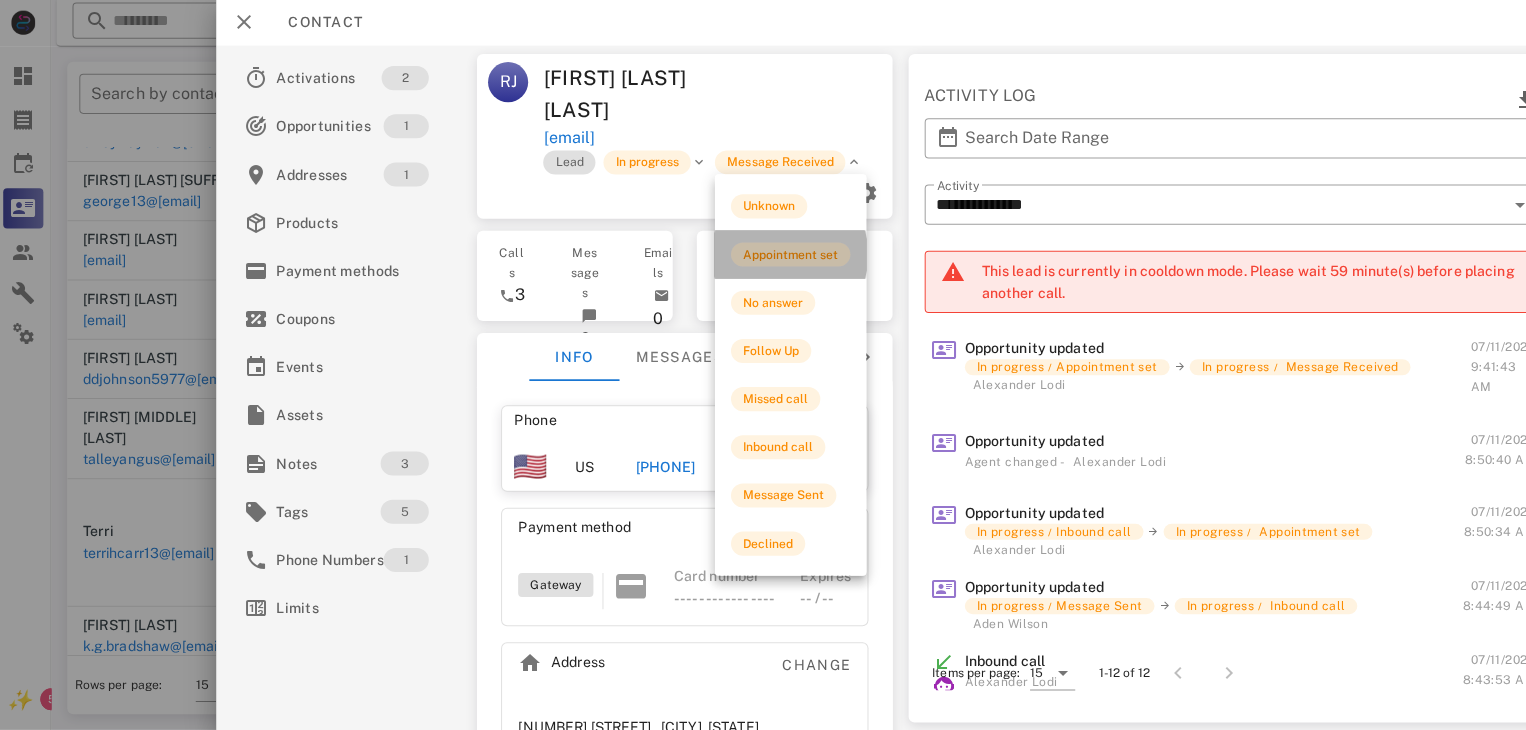 click on "Appointment set" at bounding box center [792, 256] 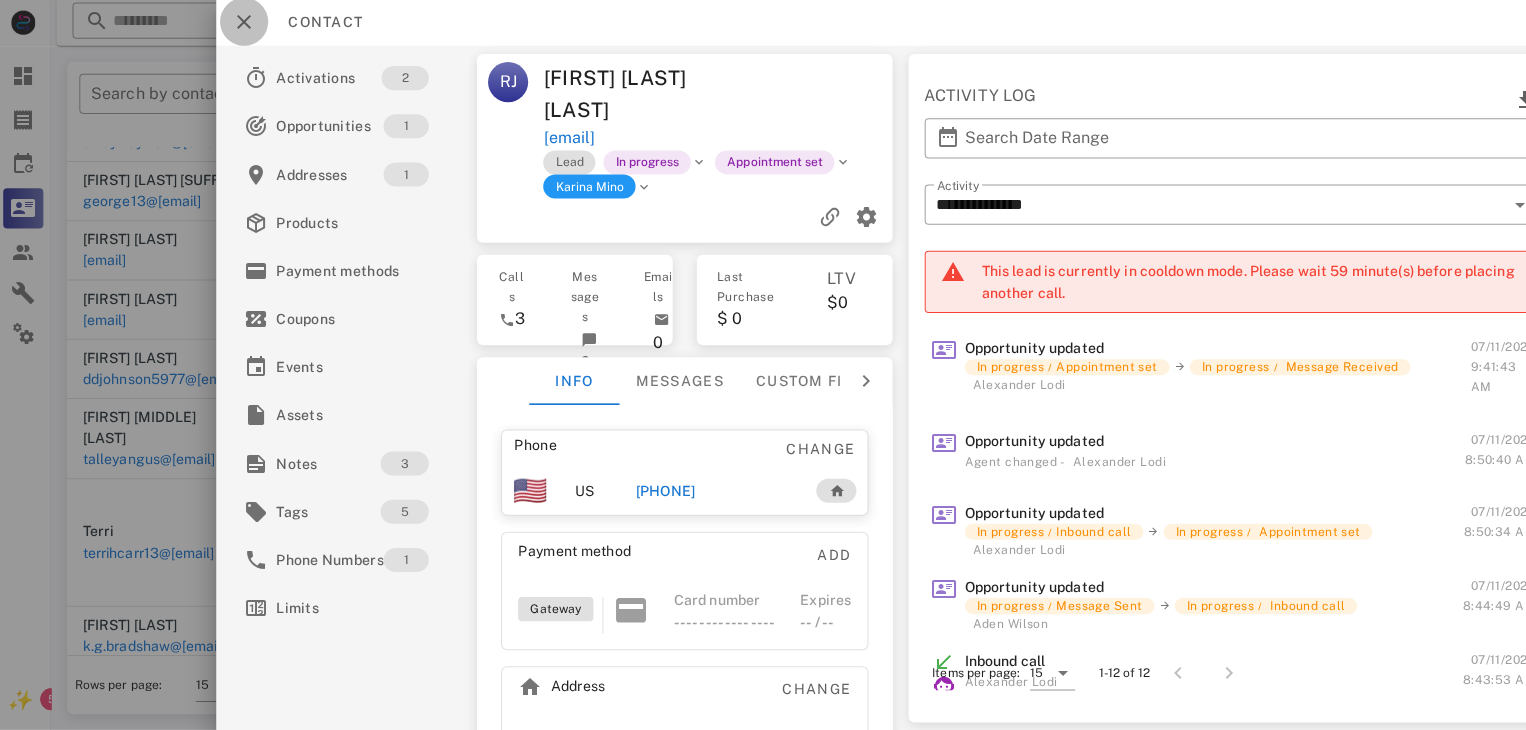 click at bounding box center (248, 24) 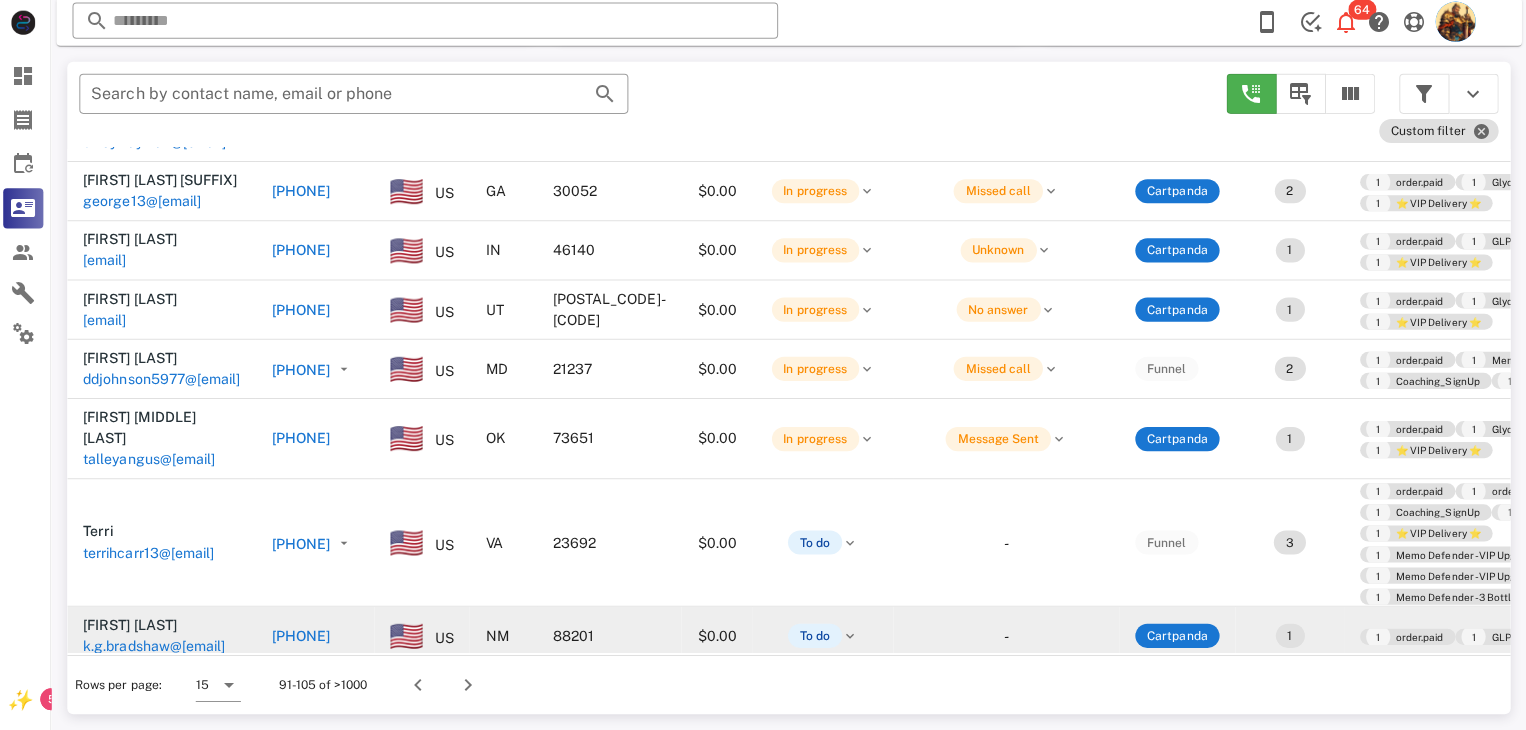 click on "k.g.bradshaw@outlook.com" at bounding box center [158, 646] 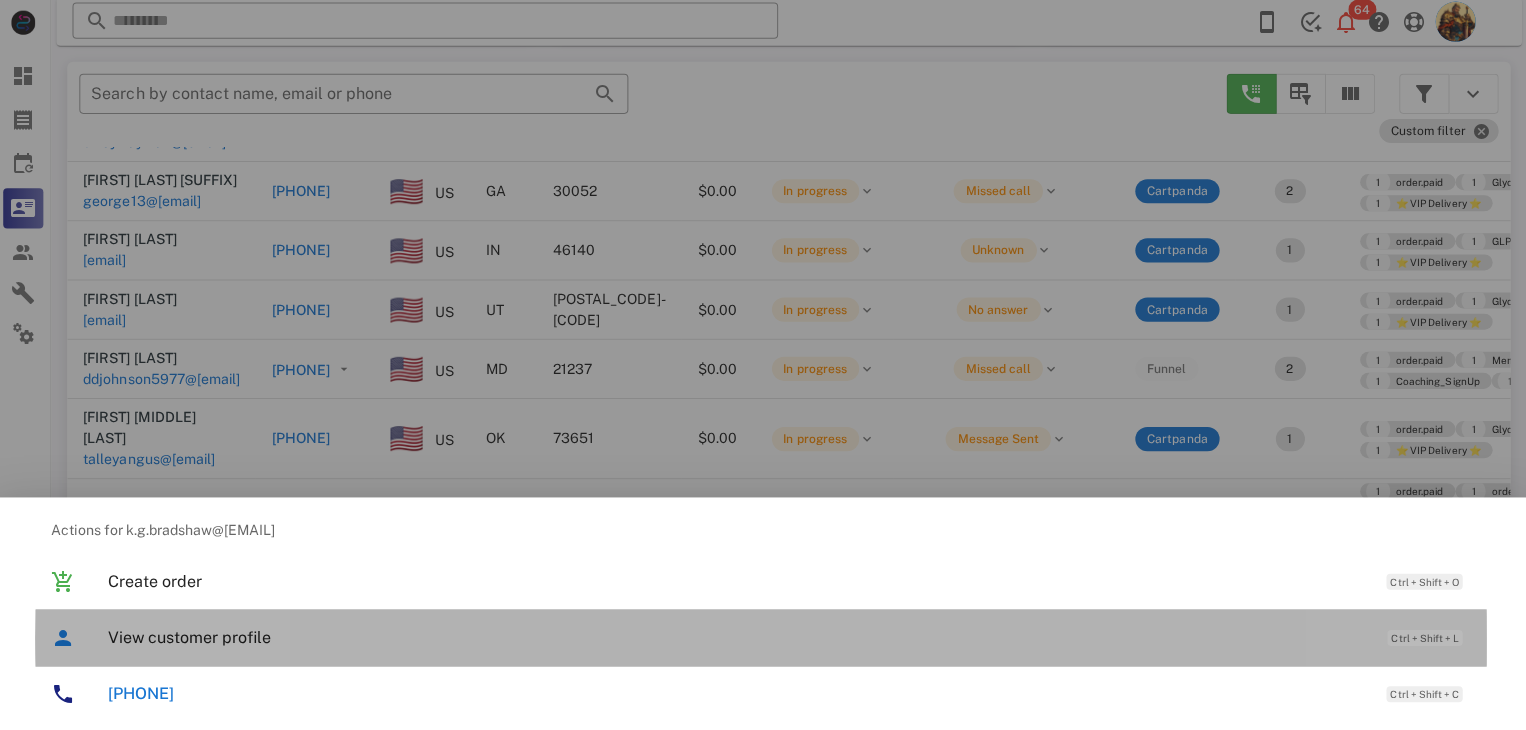 click on "View customer profile Ctrl + Shift + L" at bounding box center (791, 637) 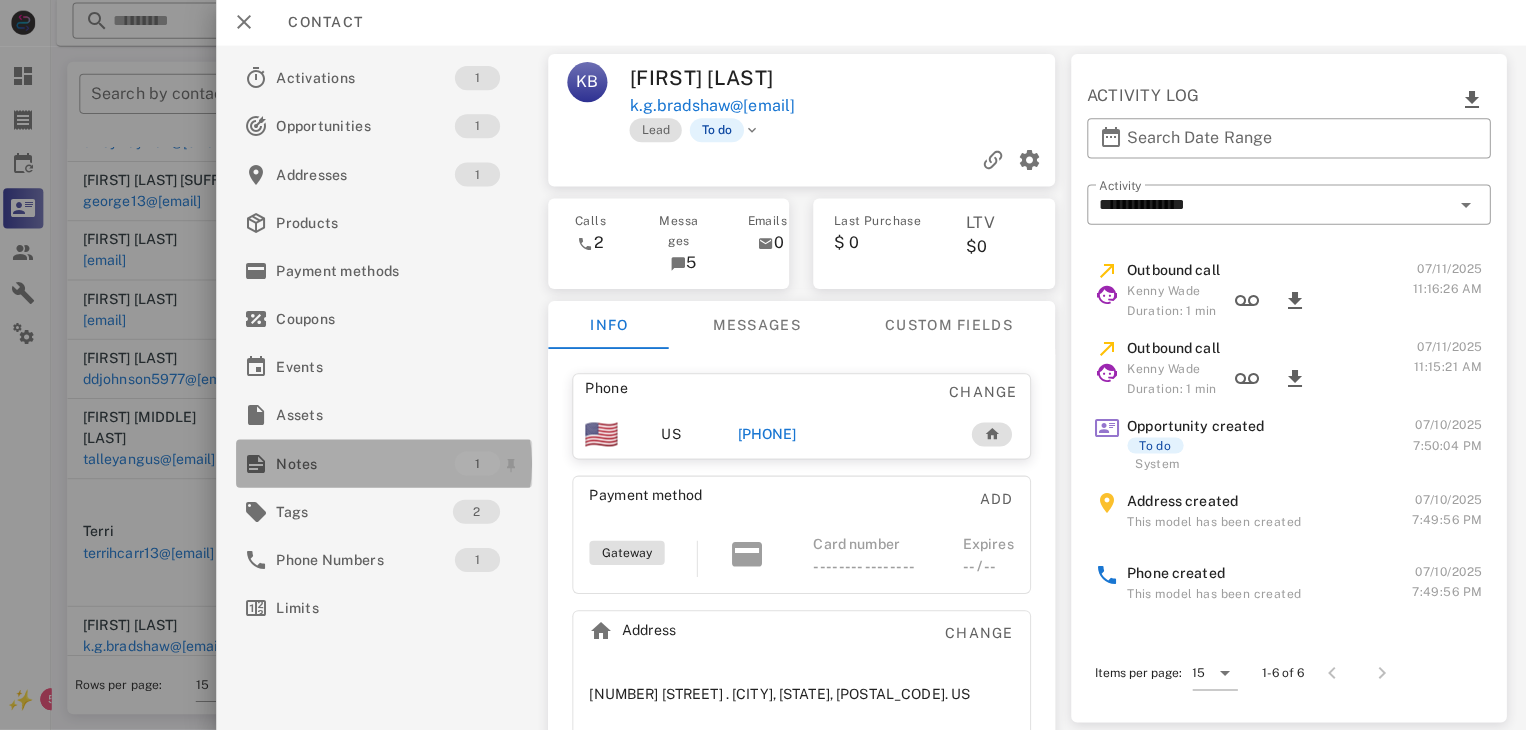 click on "Notes" at bounding box center [369, 464] 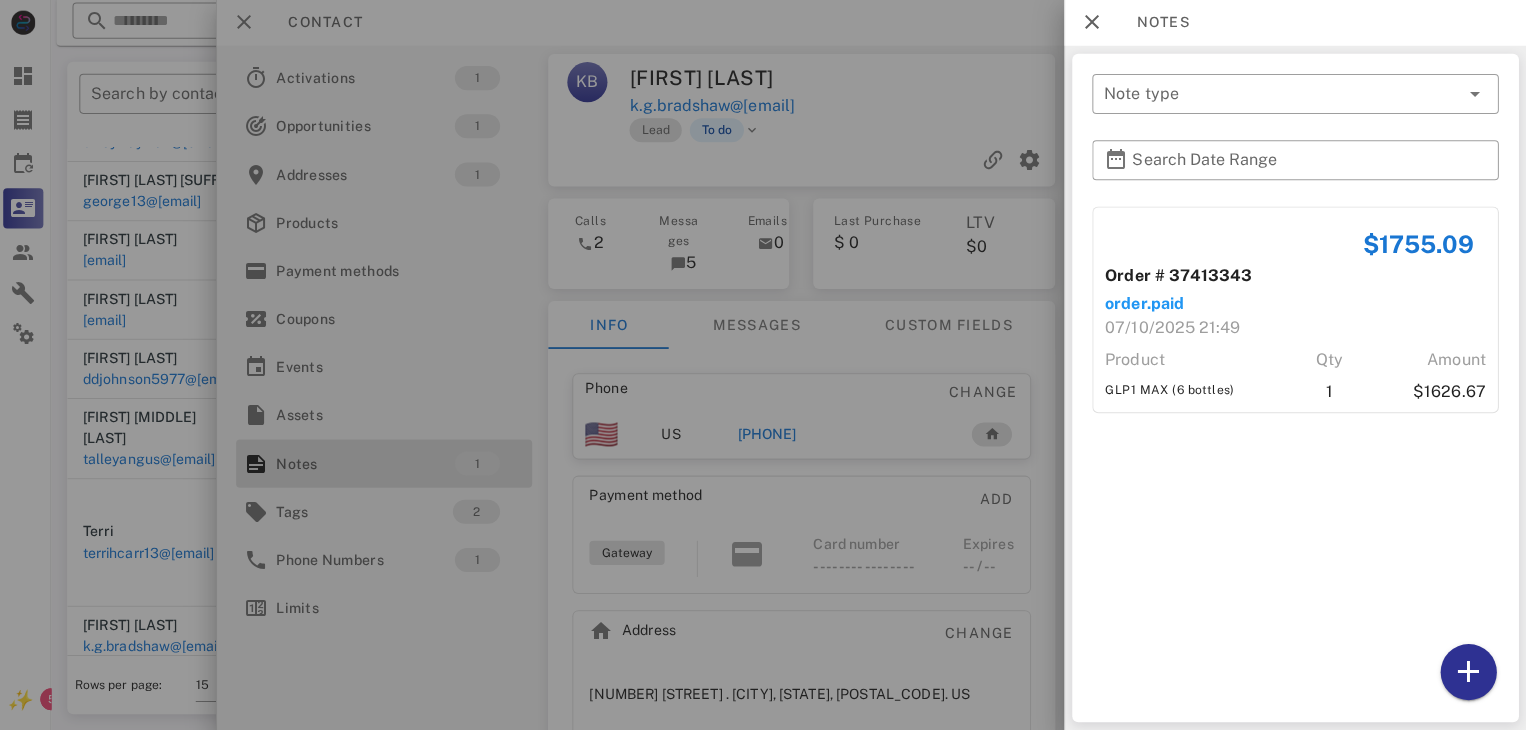 click at bounding box center [763, 365] 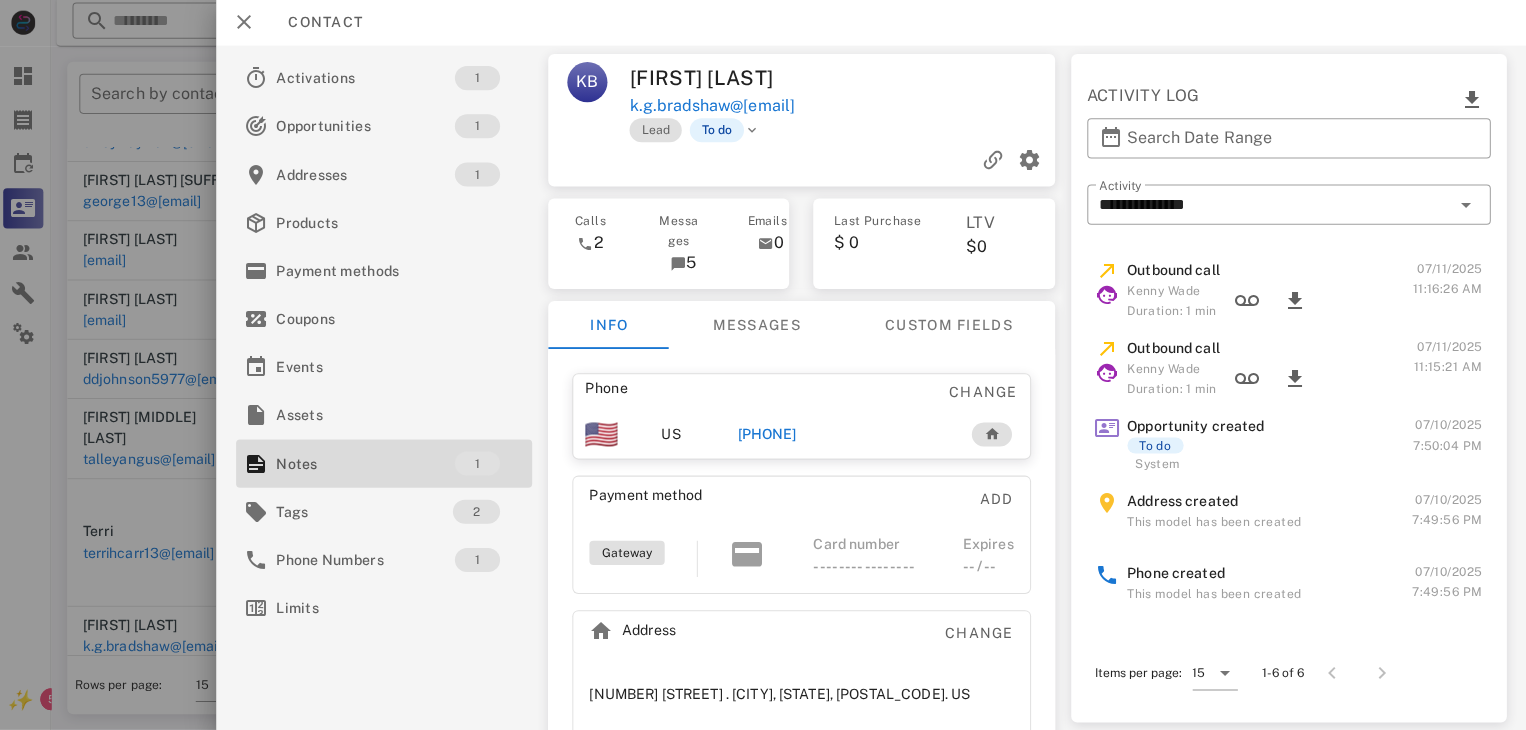 click on "+15756375365" at bounding box center (769, 435) 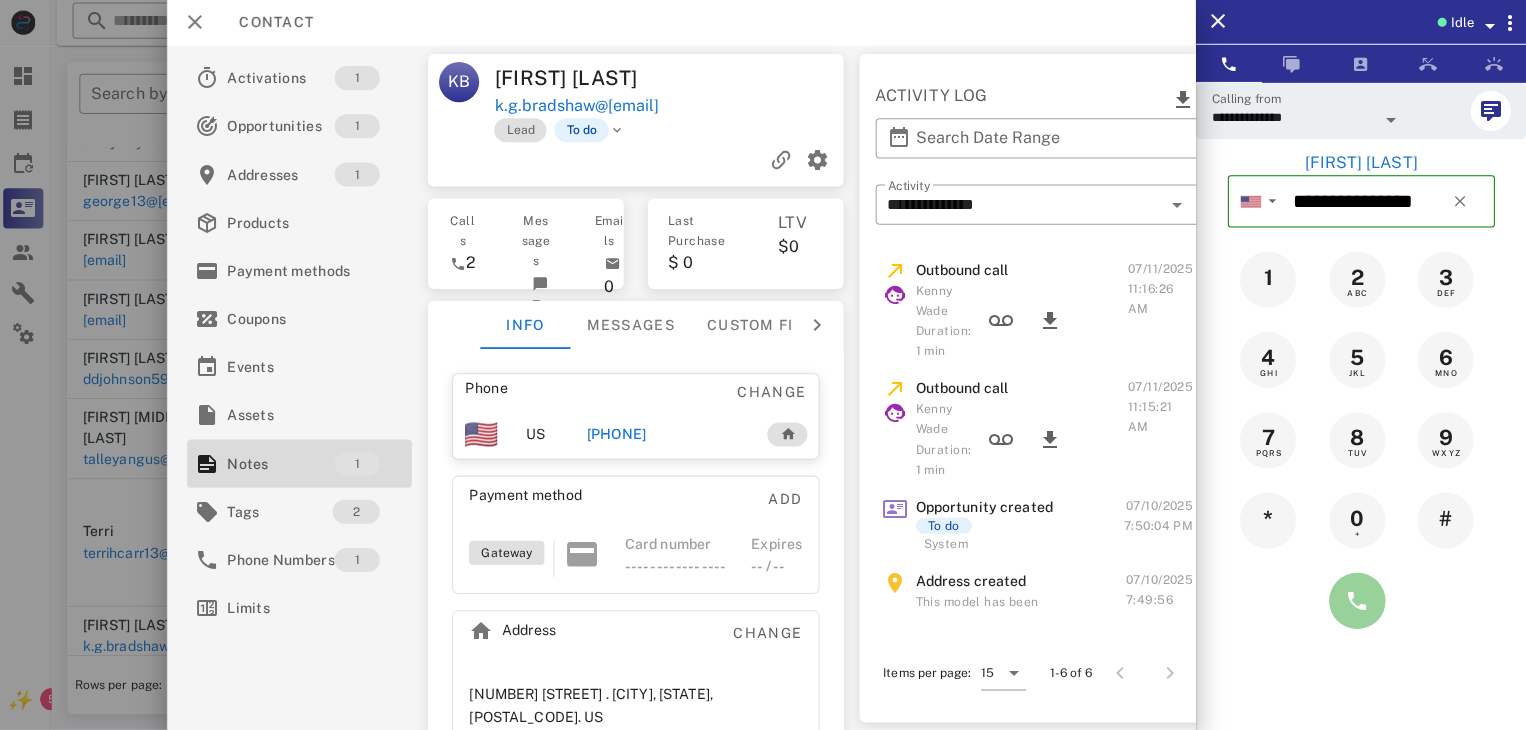 click at bounding box center (1357, 601) 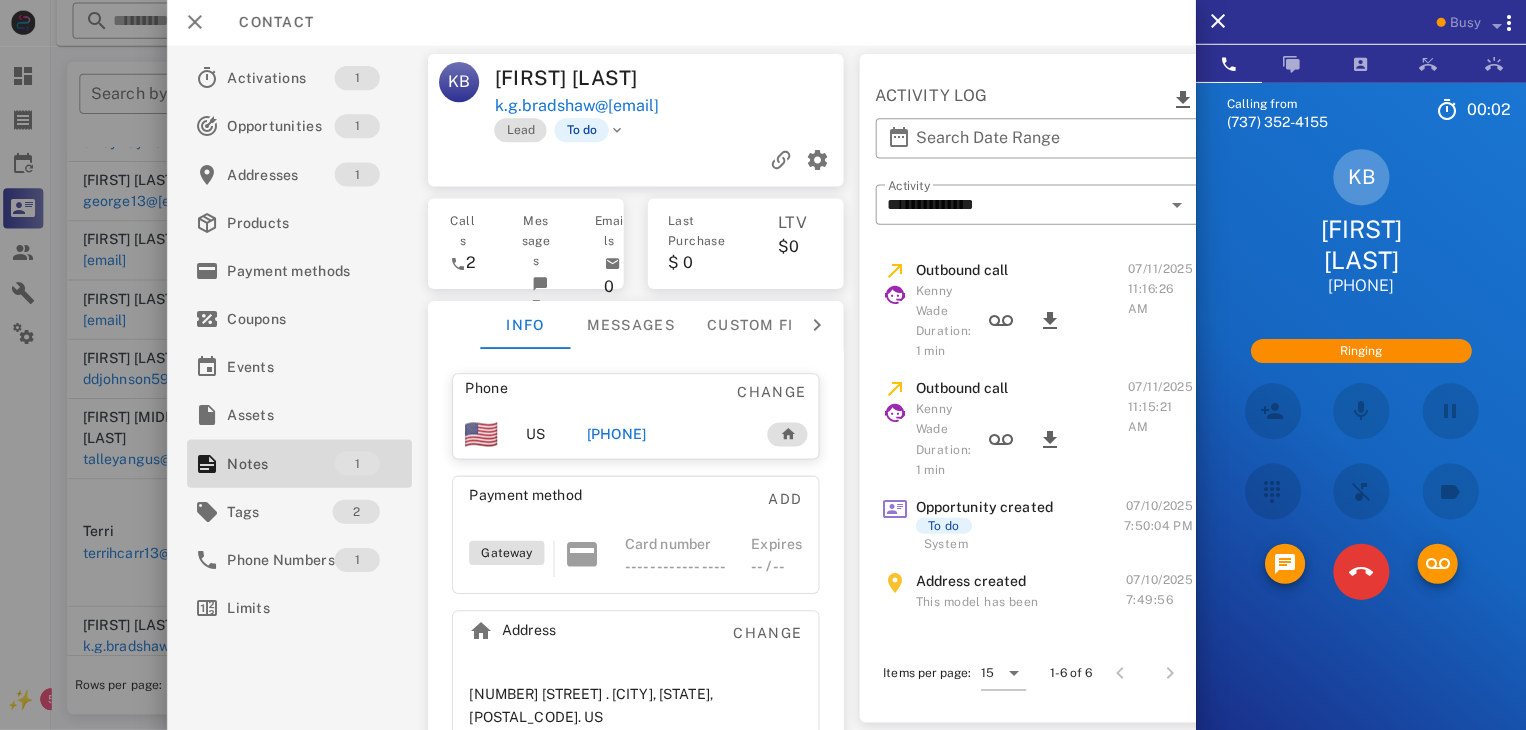 scroll, scrollTop: 33, scrollLeft: 0, axis: vertical 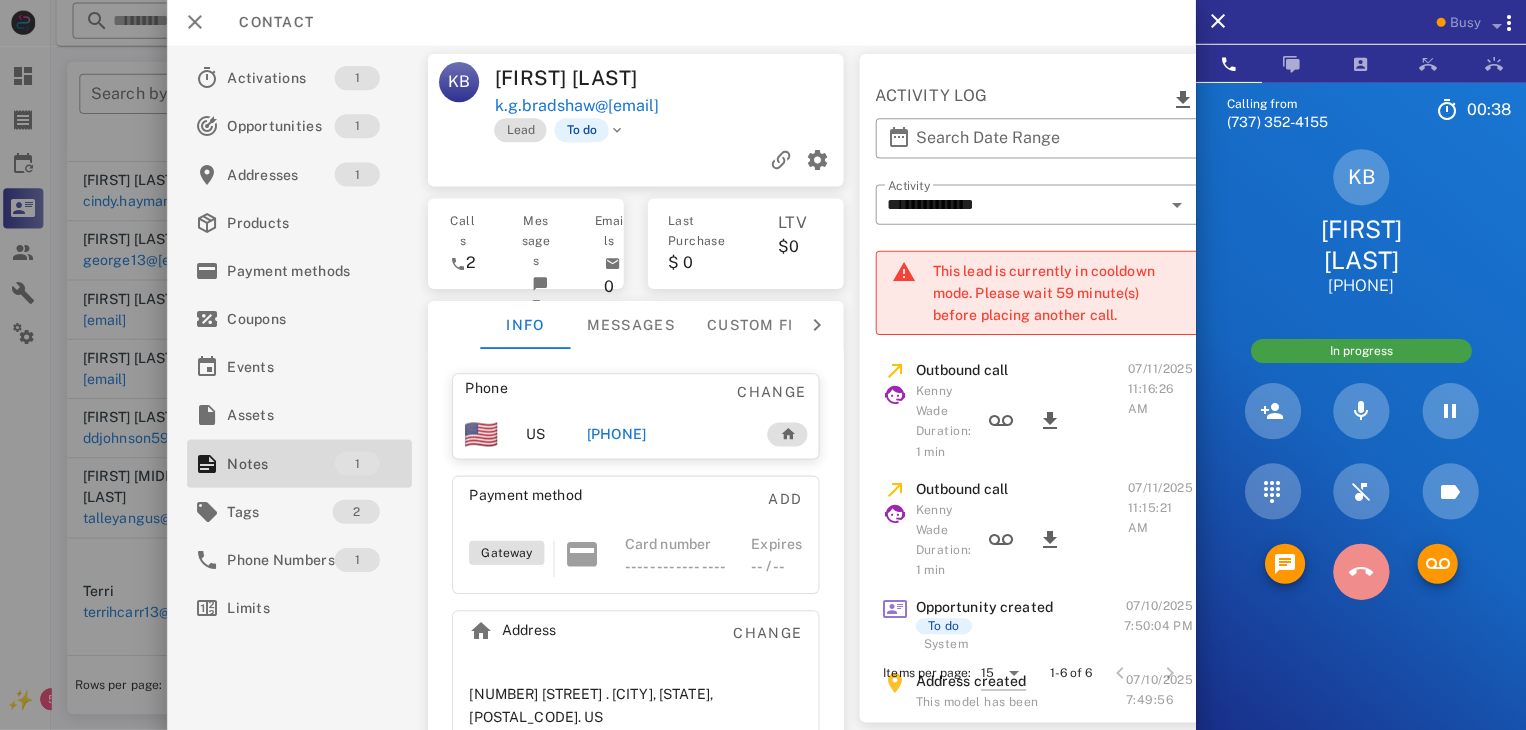 click at bounding box center [1361, 572] 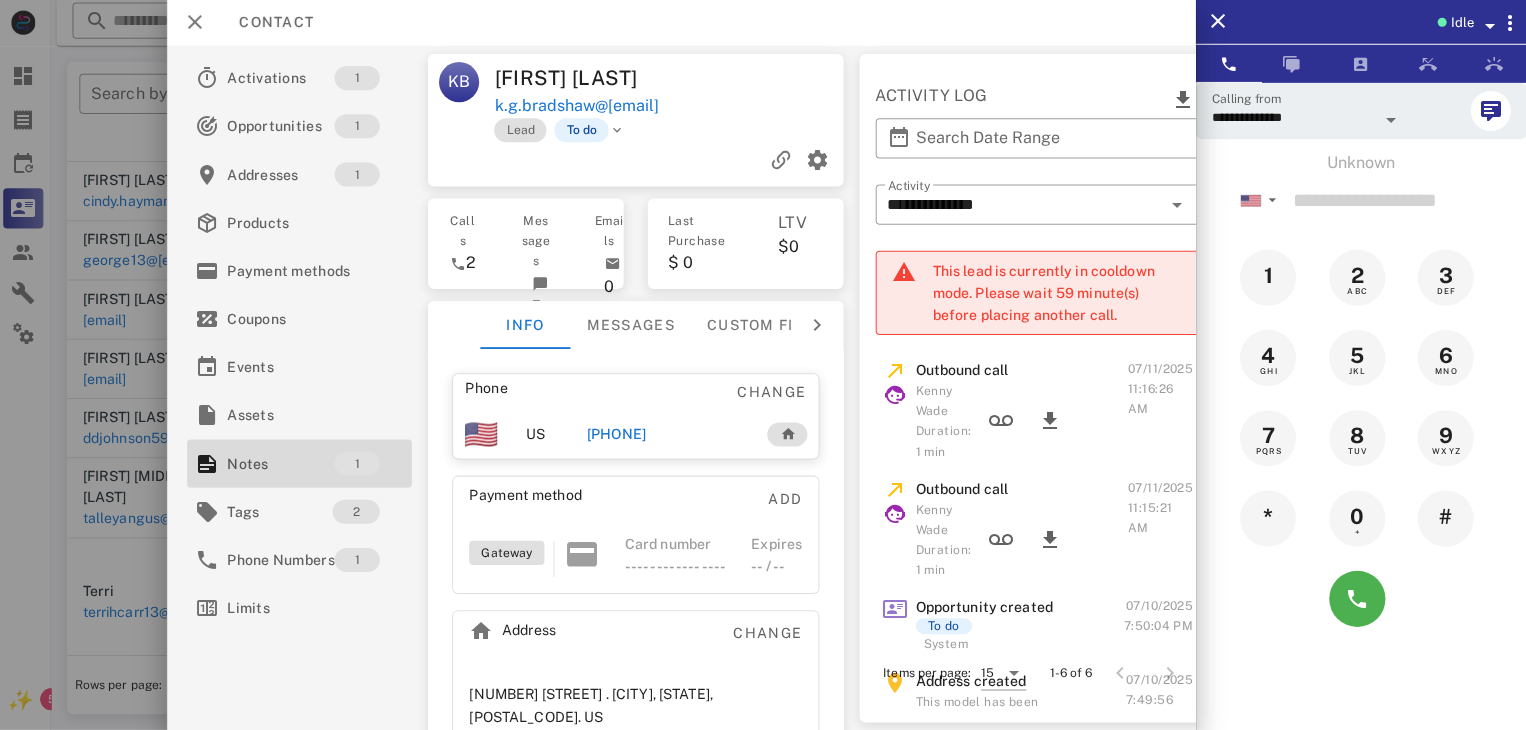 click at bounding box center (763, 365) 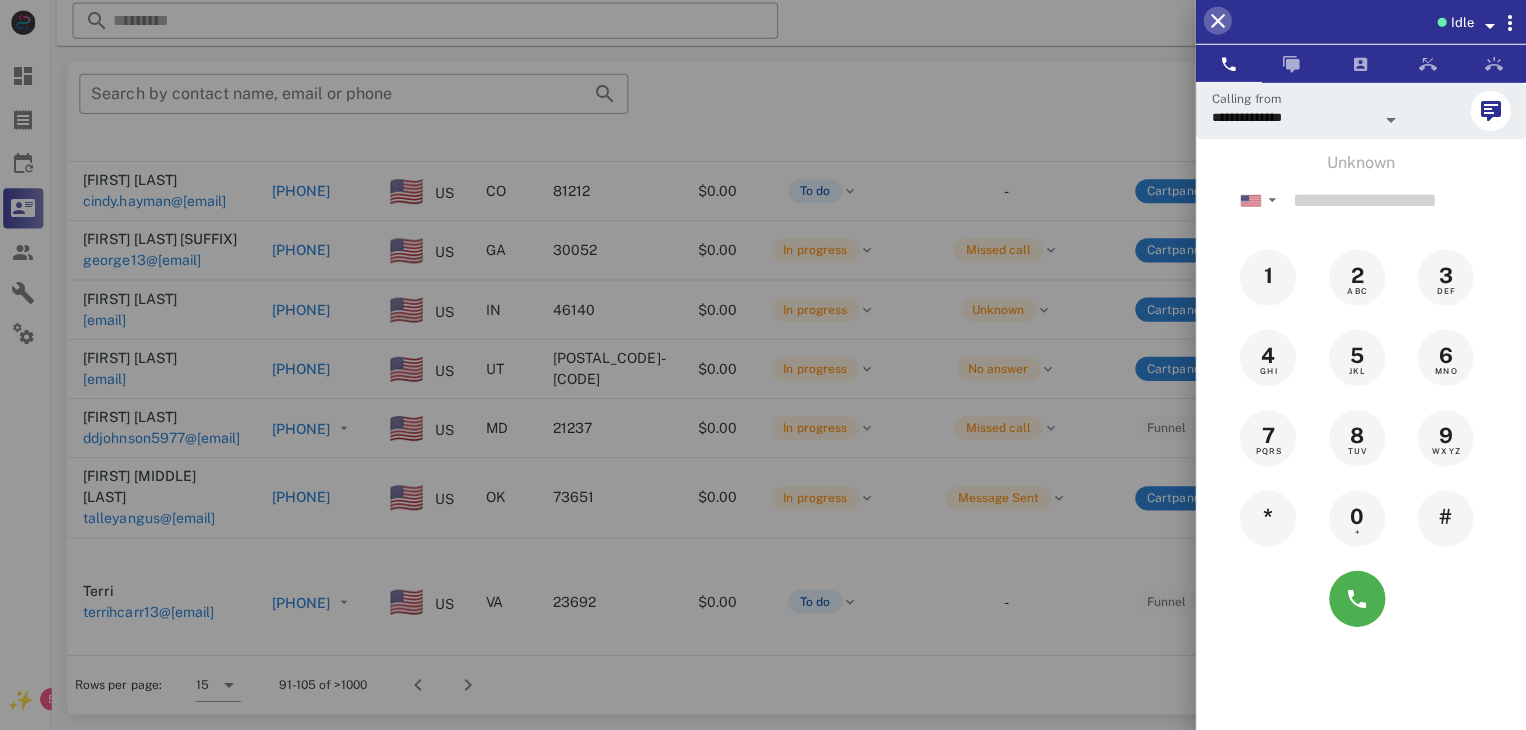 click at bounding box center (1218, 23) 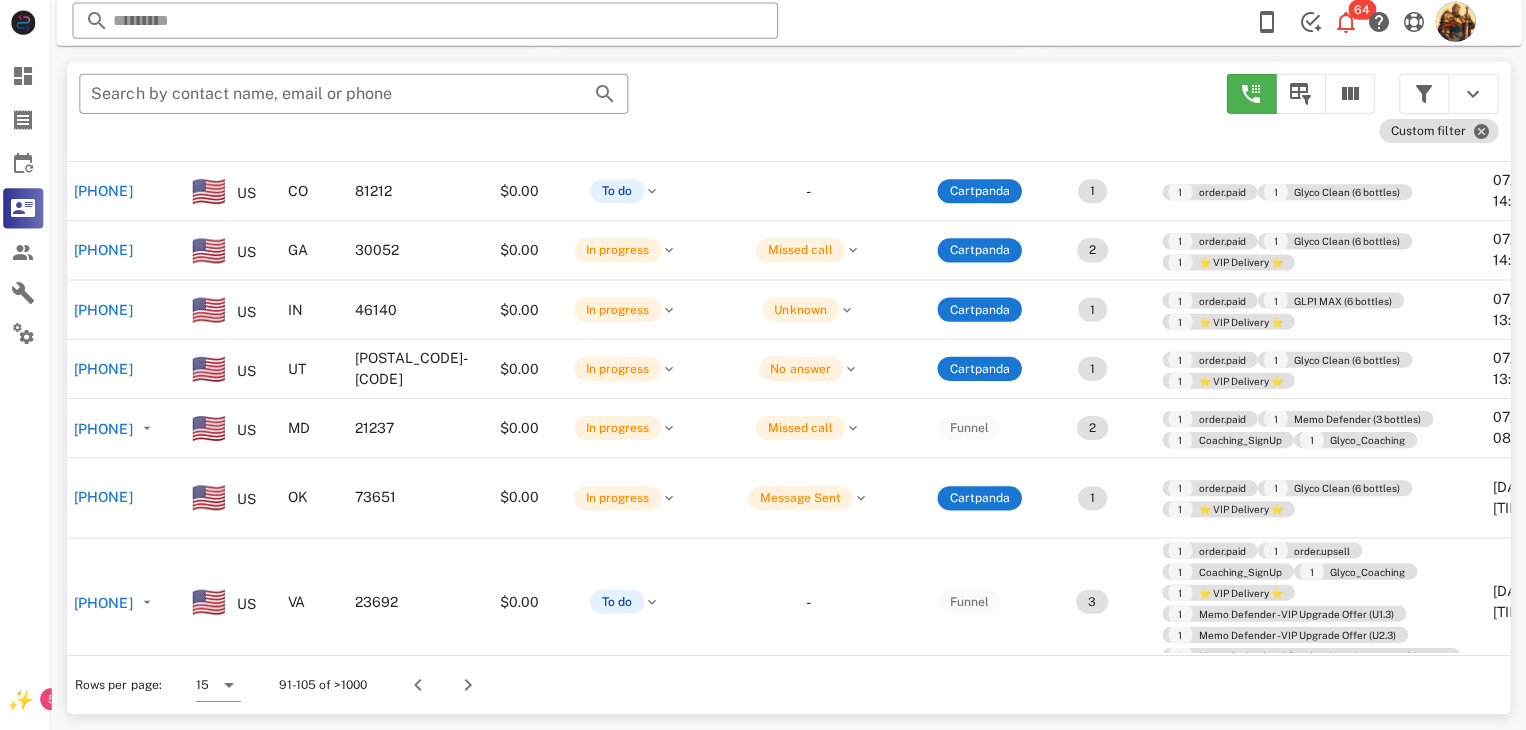 scroll, scrollTop: 33, scrollLeft: 299, axis: both 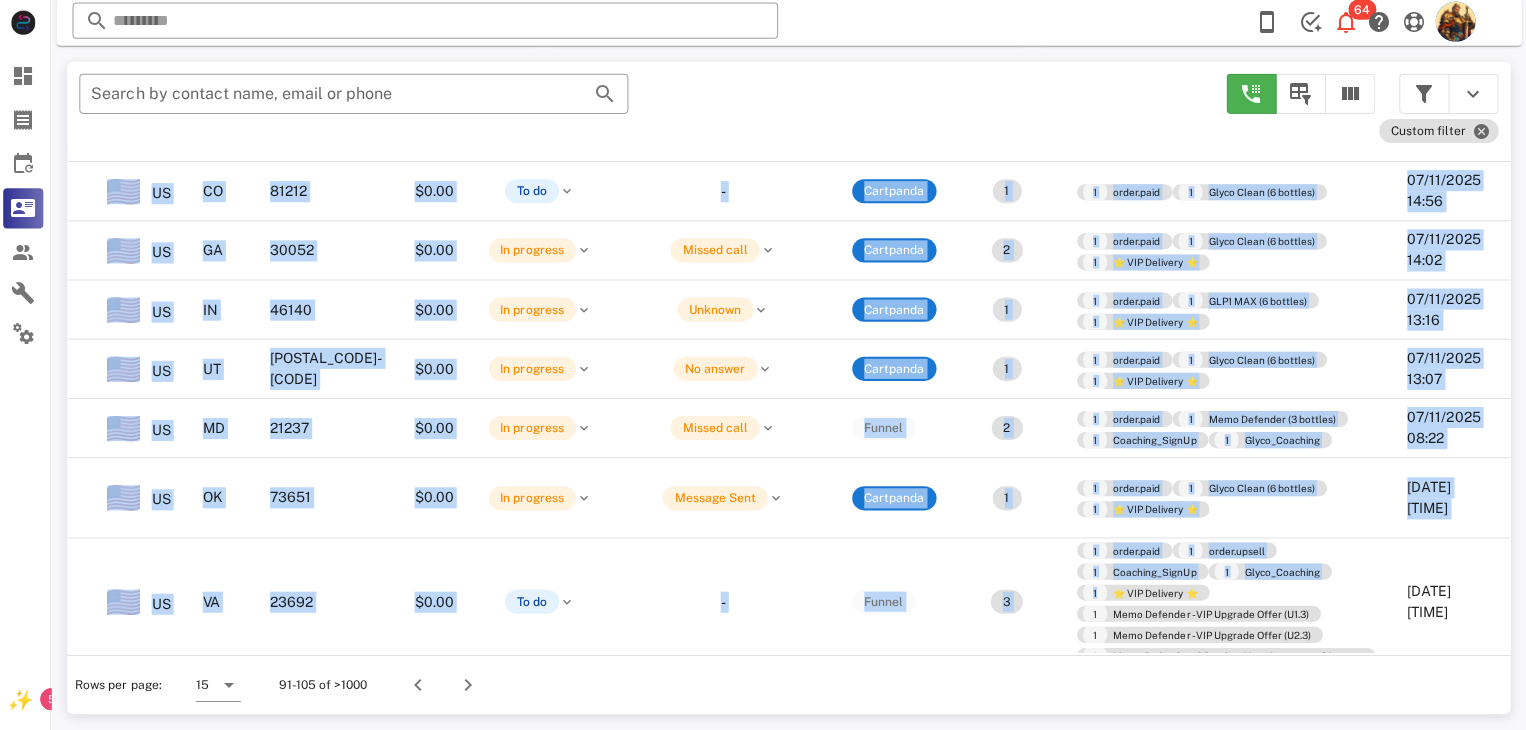 drag, startPoint x: 1498, startPoint y: 573, endPoint x: 1501, endPoint y: 628, distance: 55.081757 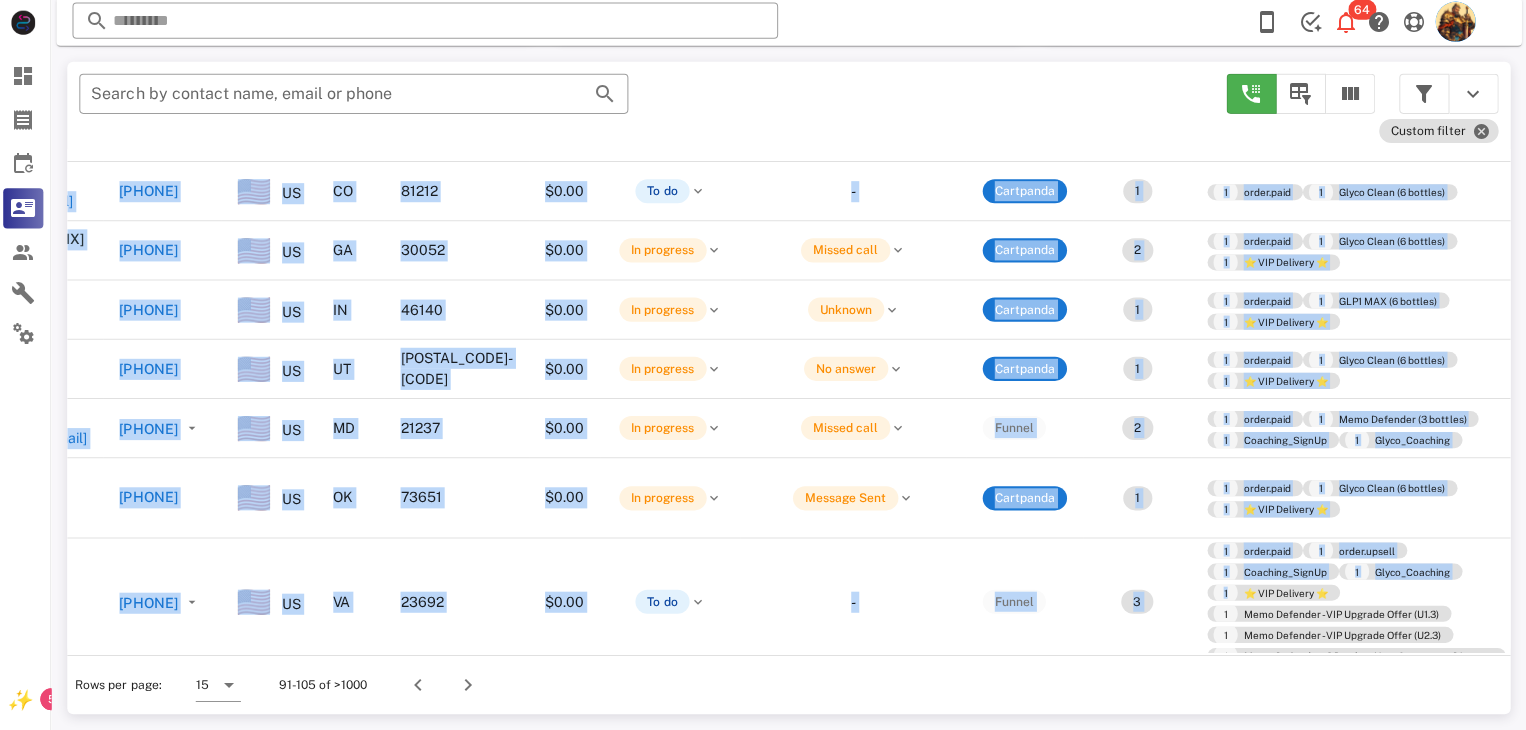 scroll, scrollTop: 33, scrollLeft: 0, axis: vertical 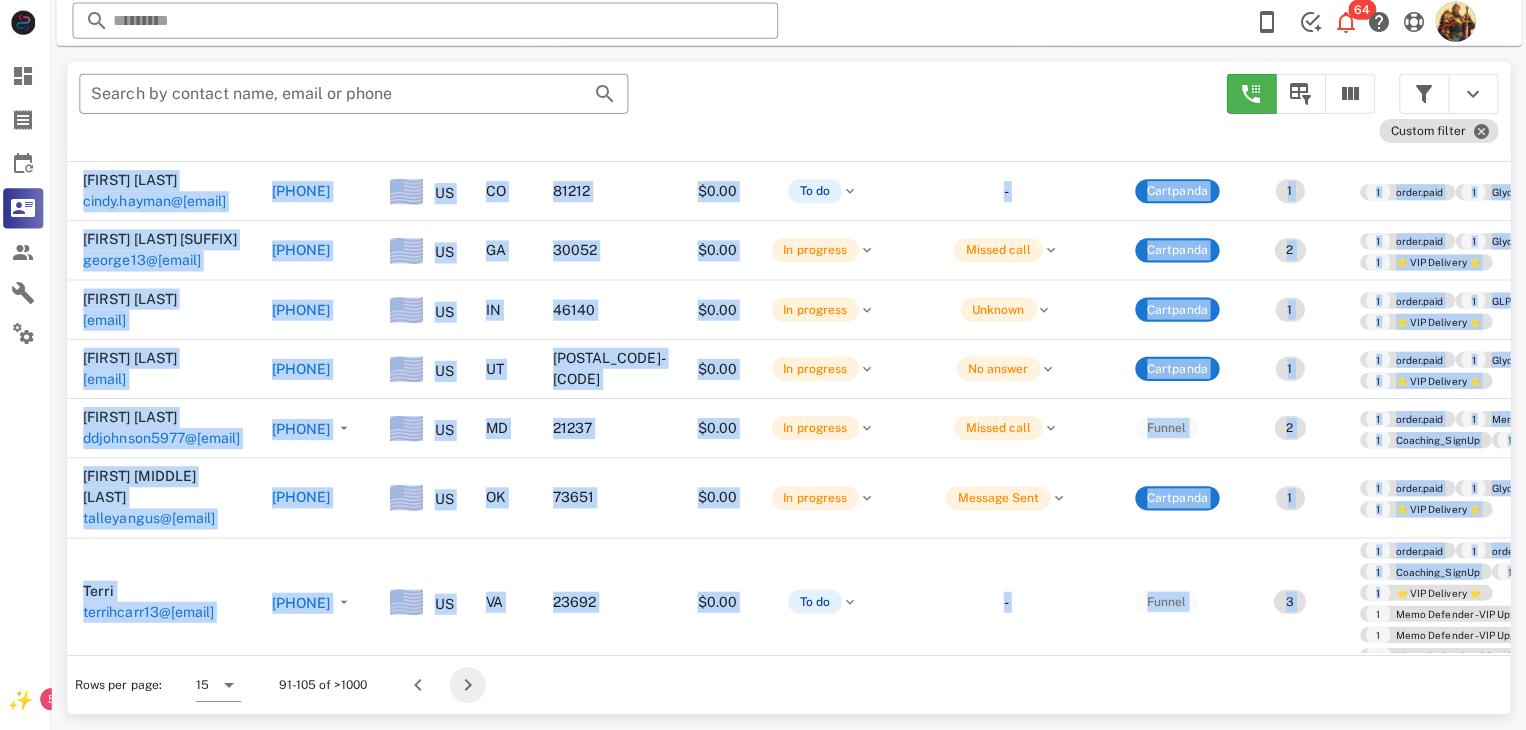 click at bounding box center [471, 685] 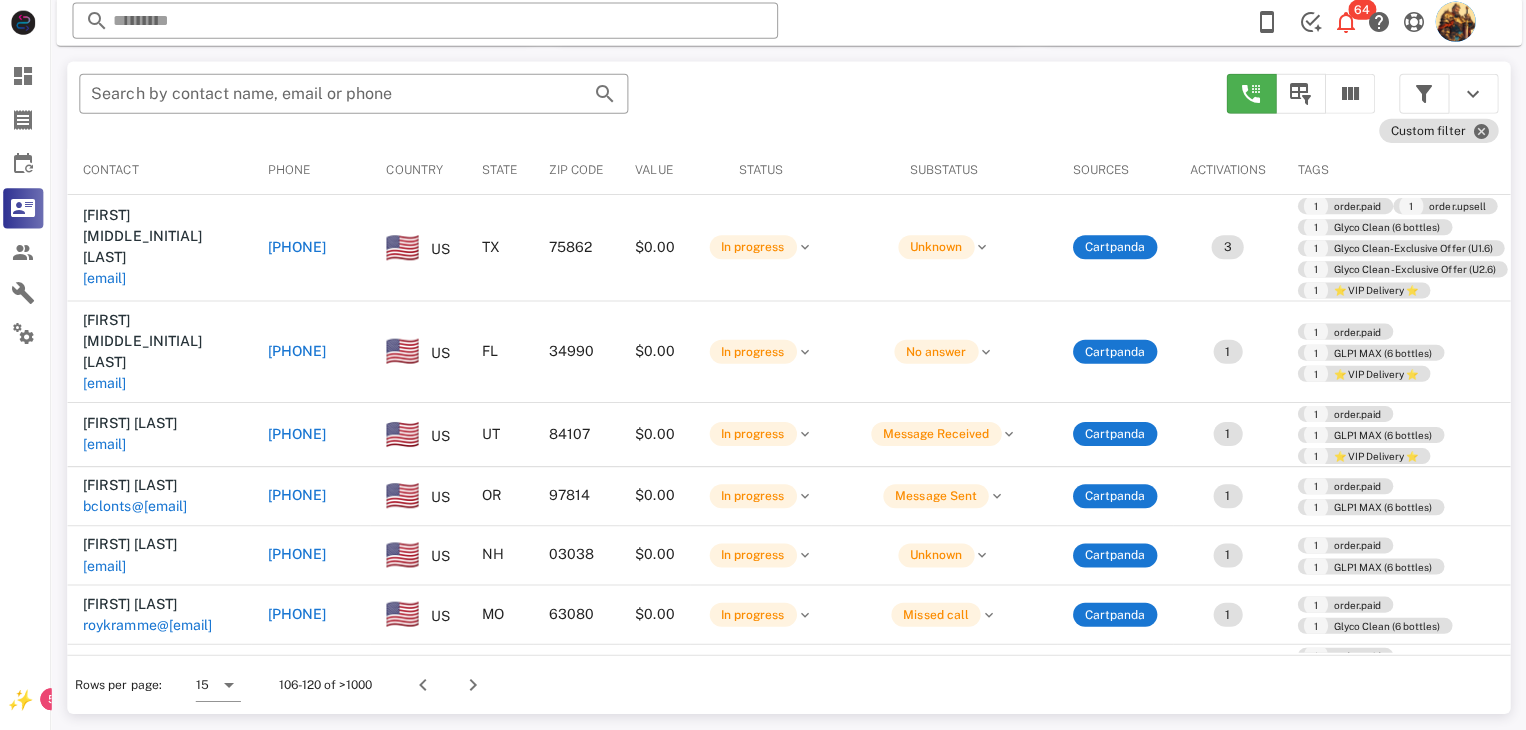 scroll, scrollTop: 380, scrollLeft: 0, axis: vertical 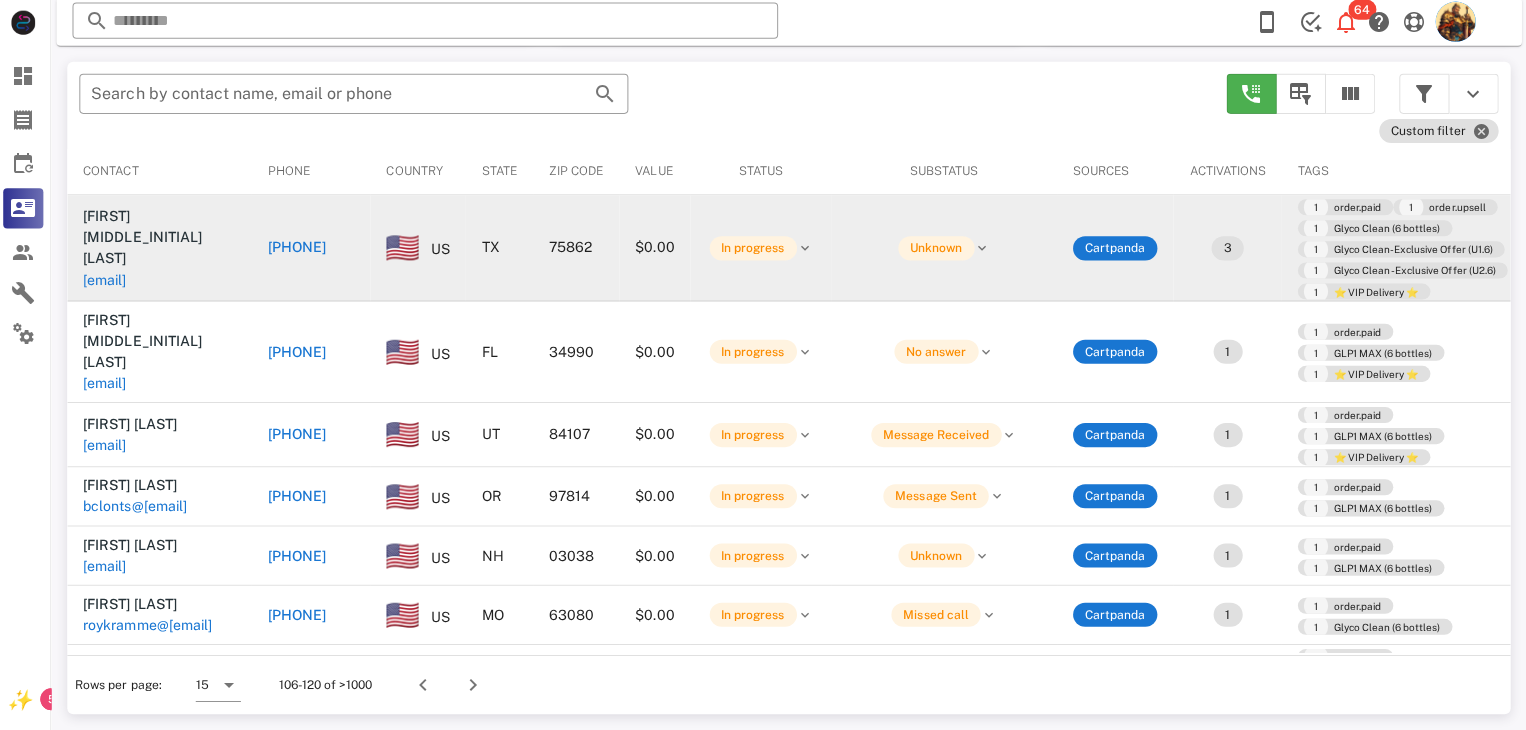 click on "stevel3297@gmail.com" at bounding box center (109, 281) 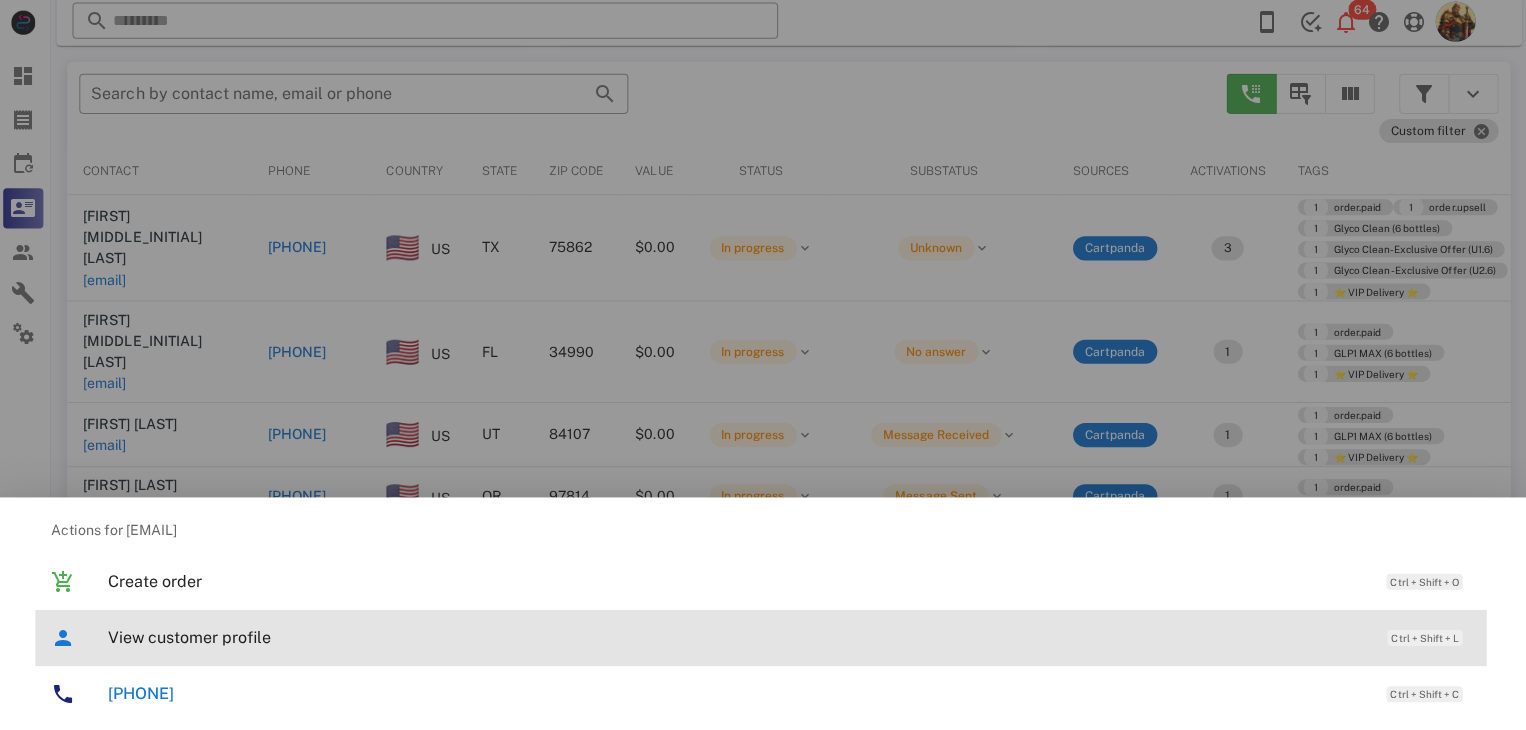 click on "View customer profile" at bounding box center (739, 637) 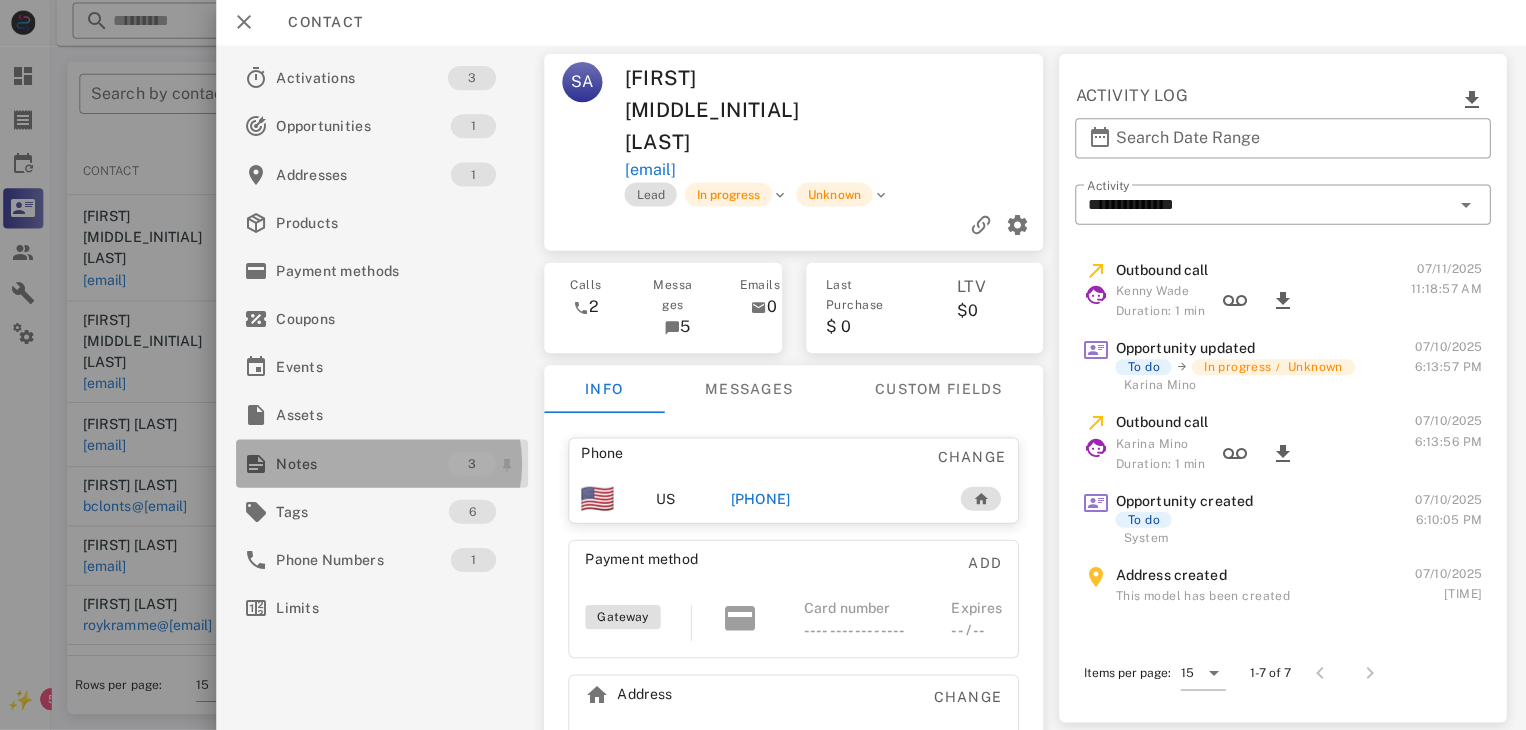click on "Notes" at bounding box center [365, 464] 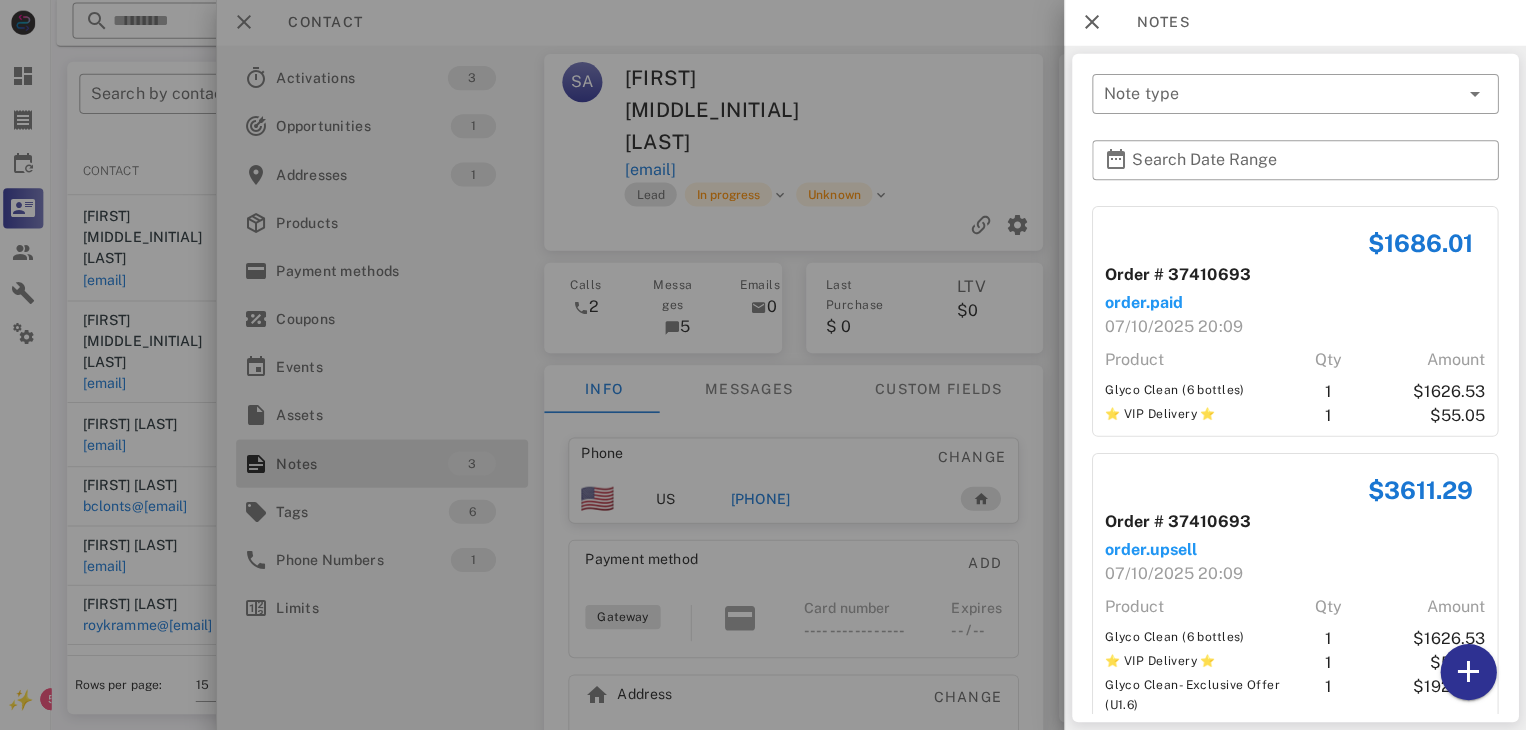 scroll, scrollTop: 364, scrollLeft: 0, axis: vertical 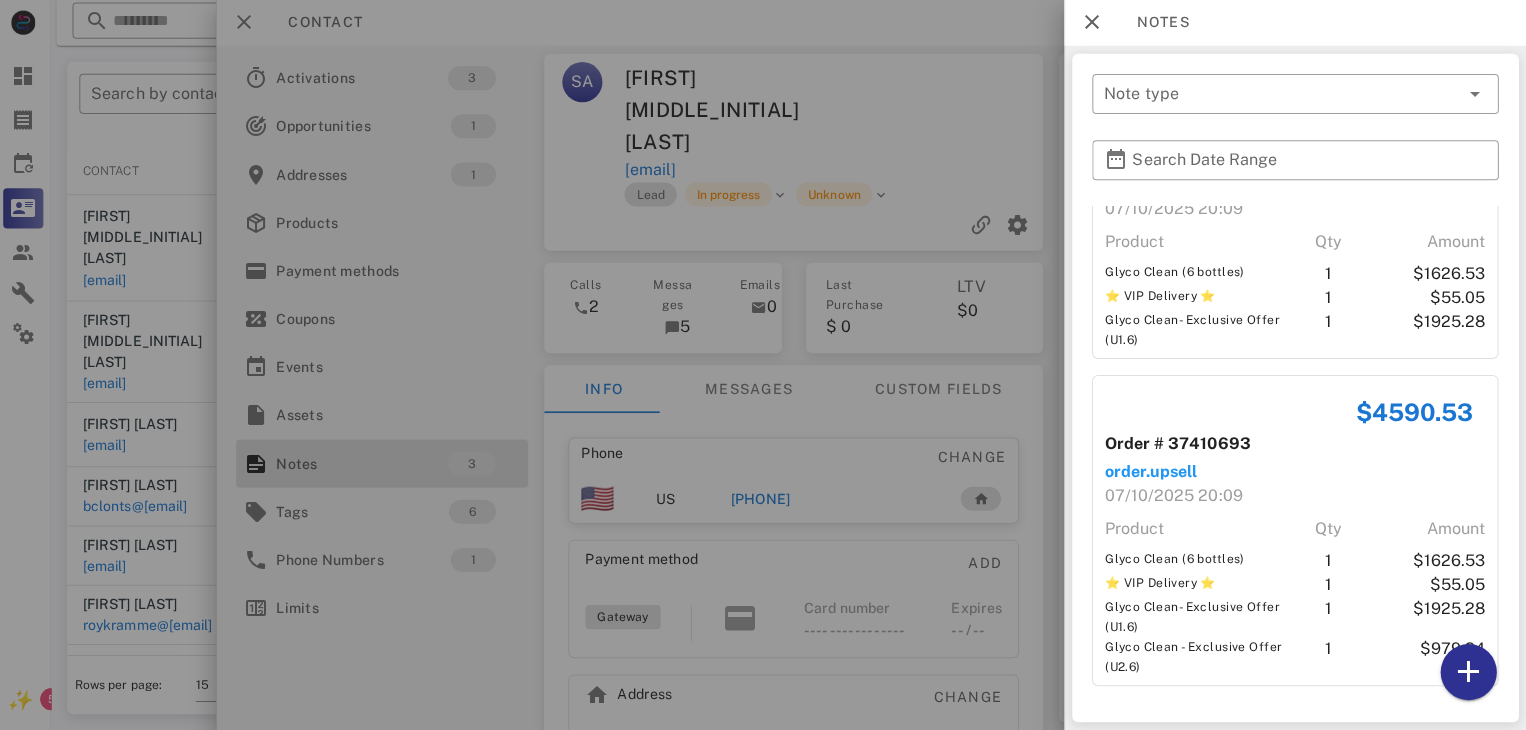 click at bounding box center (763, 365) 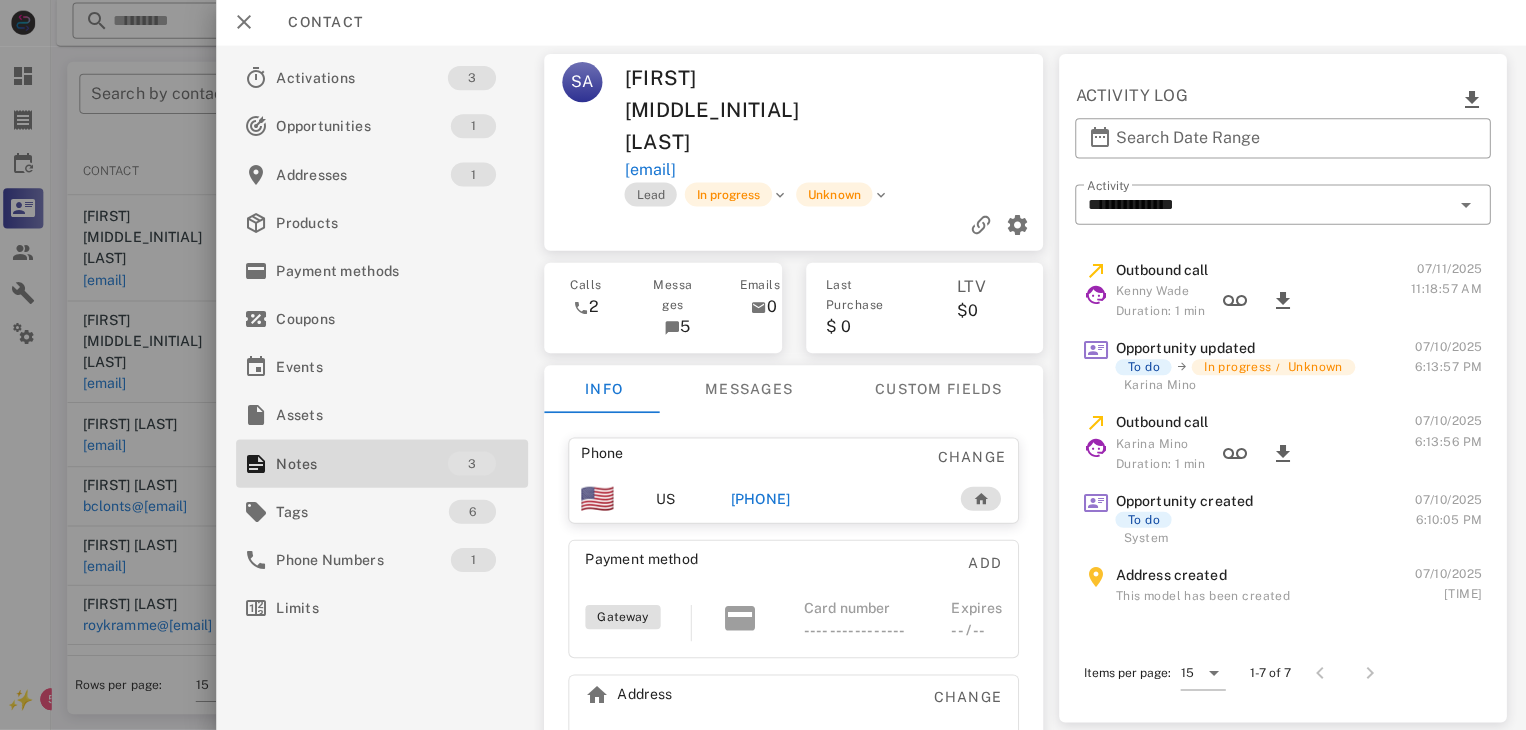 drag, startPoint x: 770, startPoint y: 433, endPoint x: 748, endPoint y: 430, distance: 22.203604 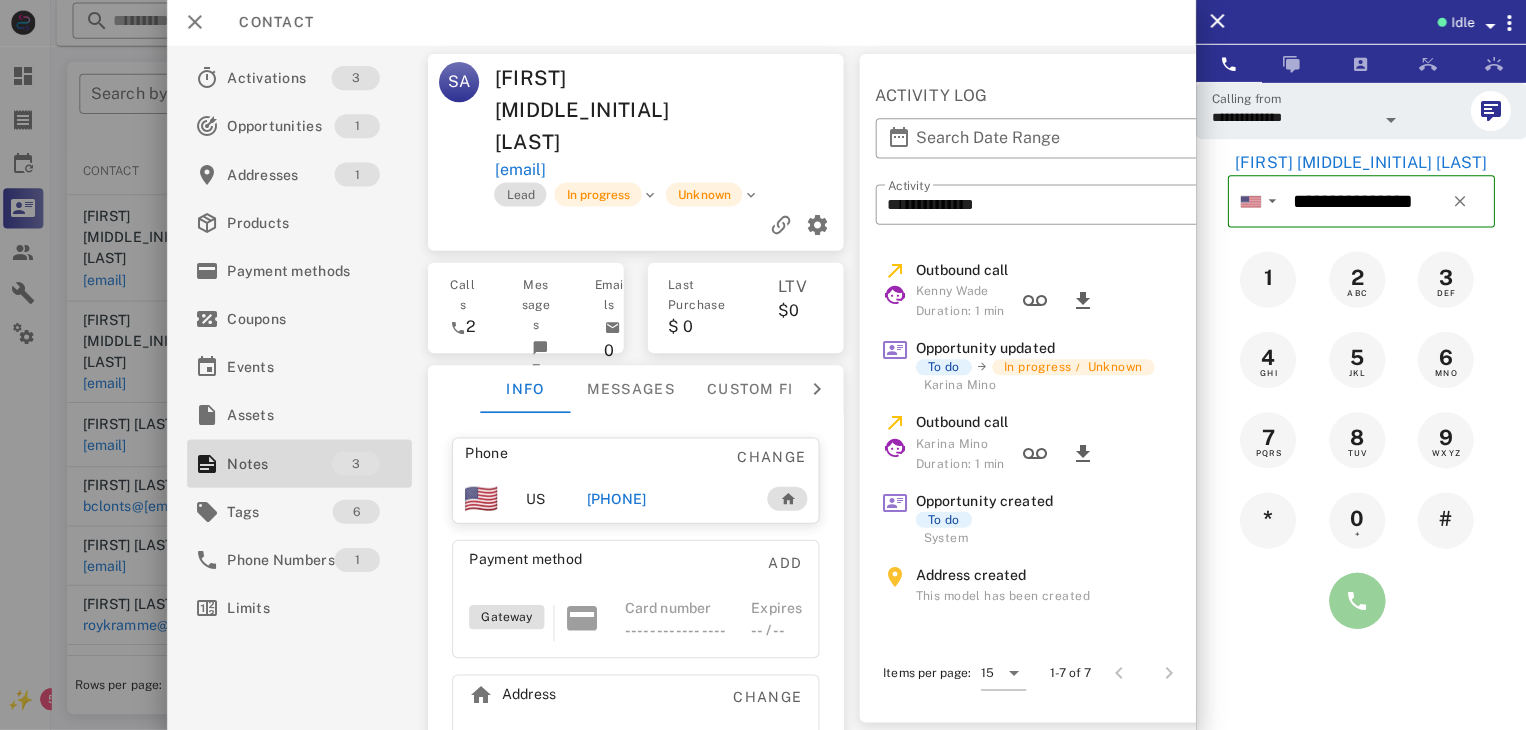 click at bounding box center (1357, 601) 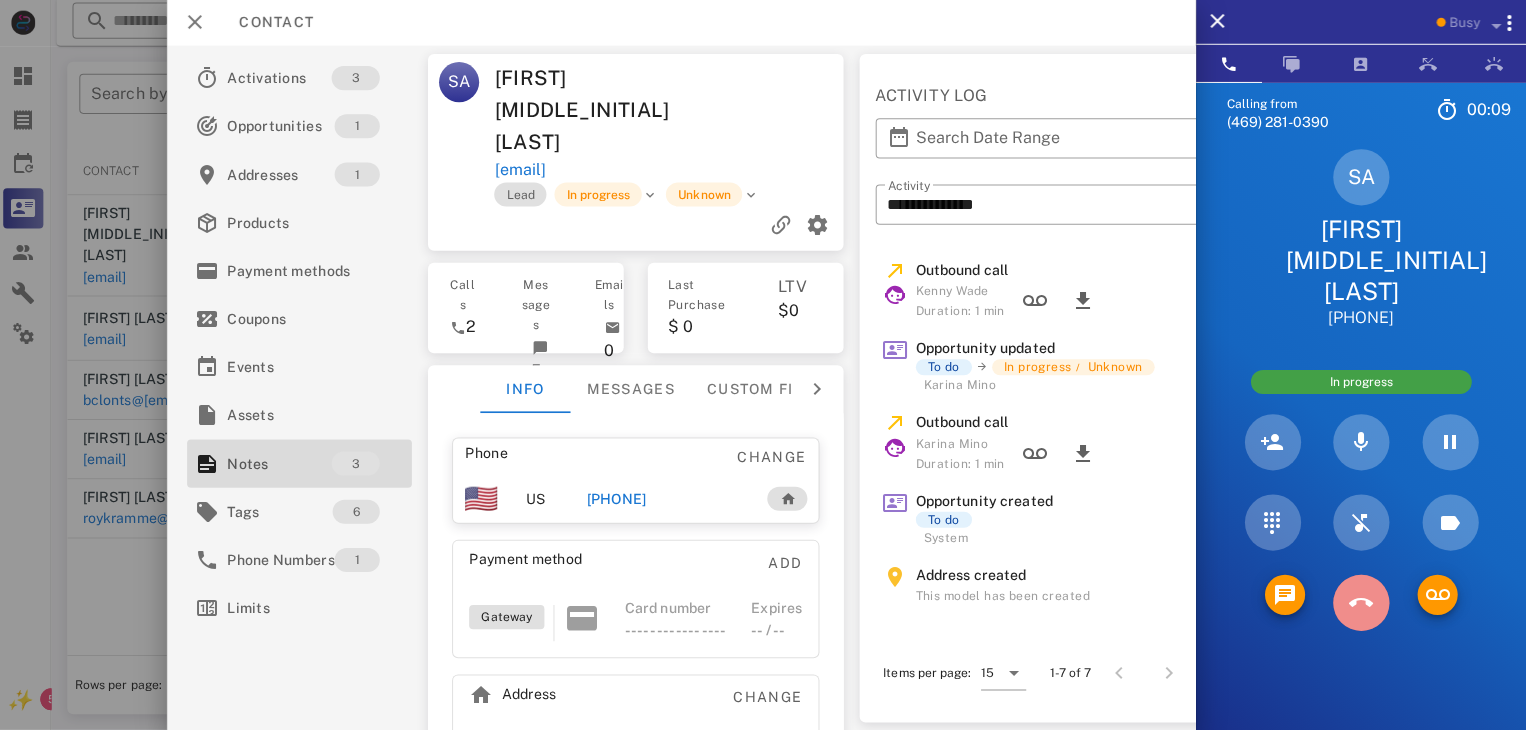 click at bounding box center [1361, 603] 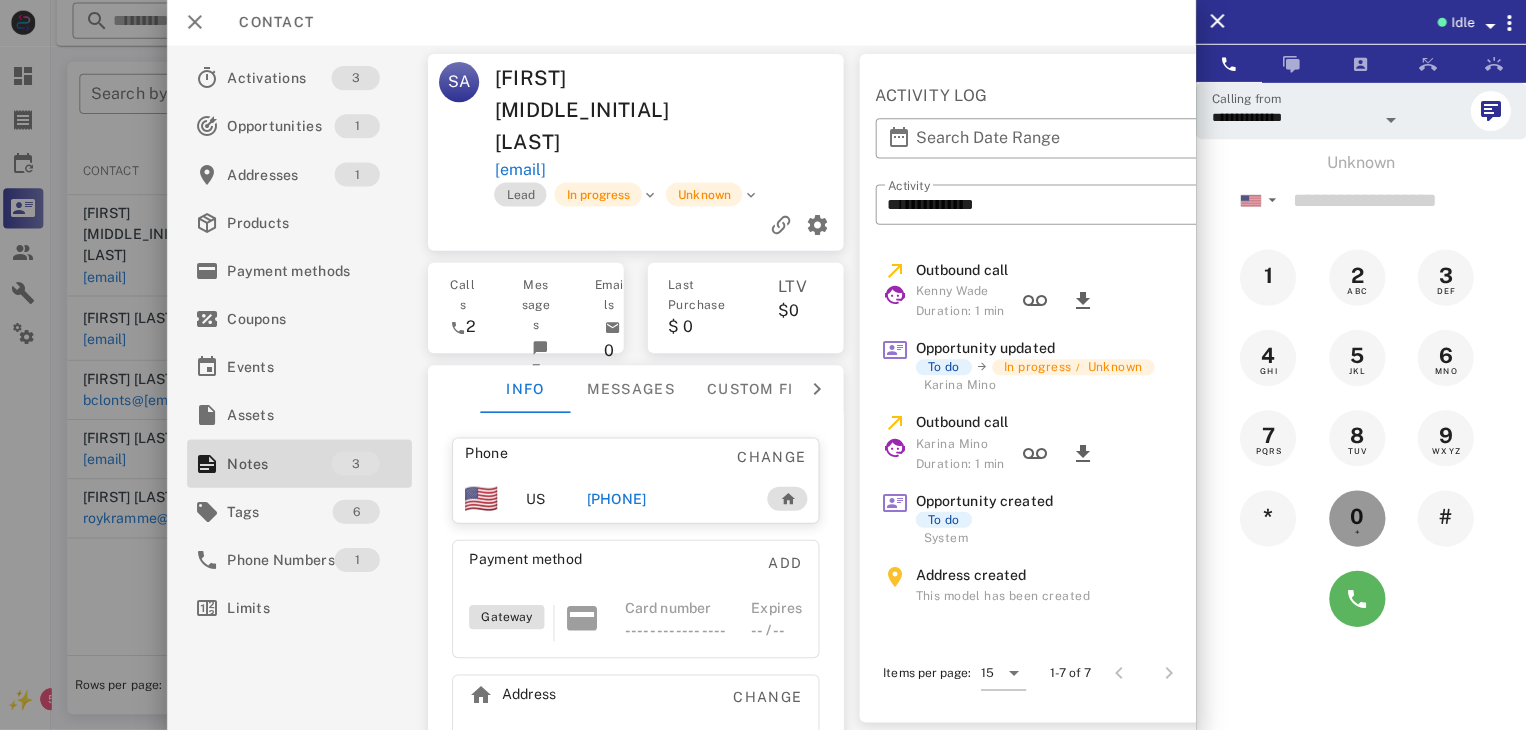 click on "Unknown      ▼     Australia
+61
Canada
+1
Guam
+1671
Mexico (México)
+52
New Zealand
+64
United Kingdom
+44
United States
+1
1 2 ABC 3 DEF 4 GHI 5 JKL 6 MNO 7 PQRS 8 TUV 9 WXYZ * 0 + #" at bounding box center [1361, 396] 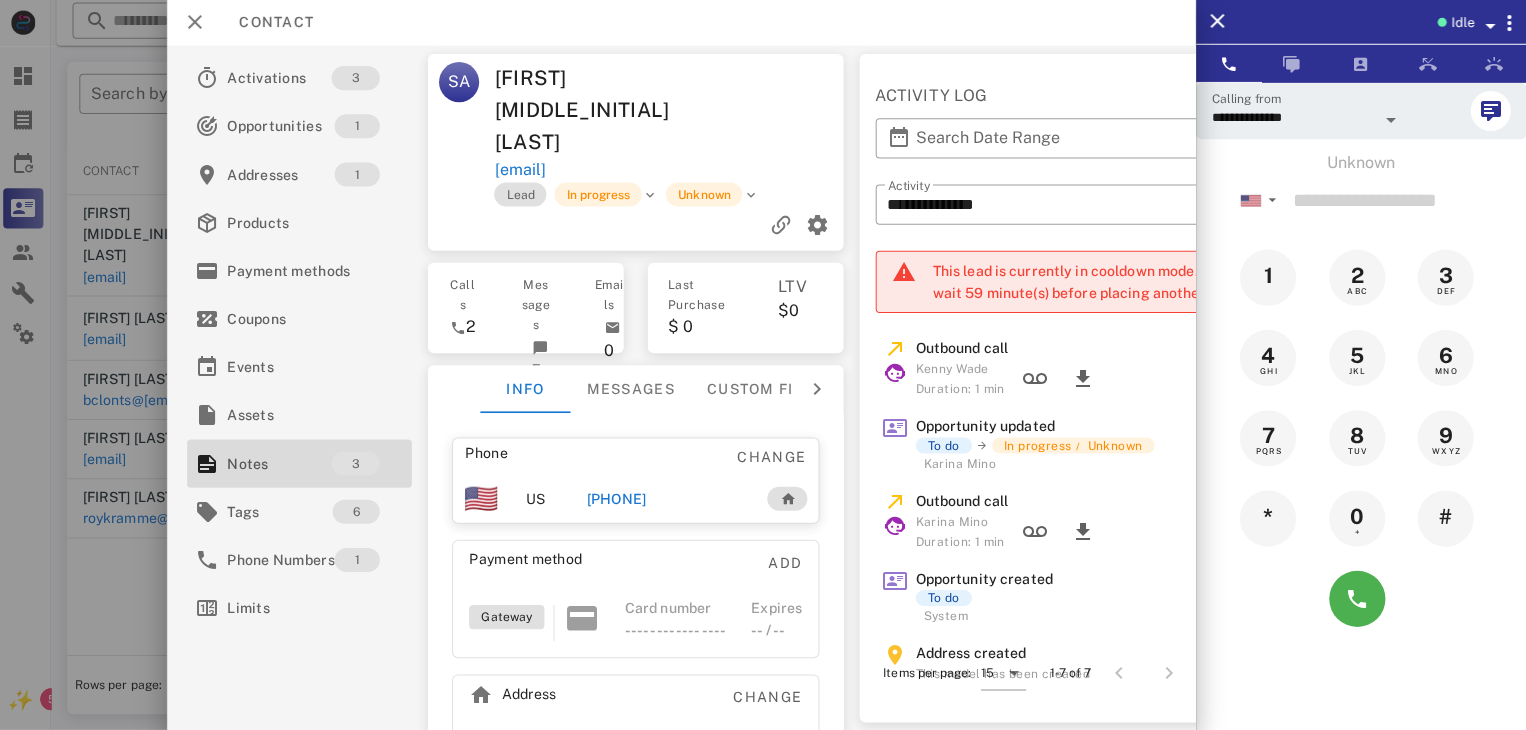 click at bounding box center (763, 365) 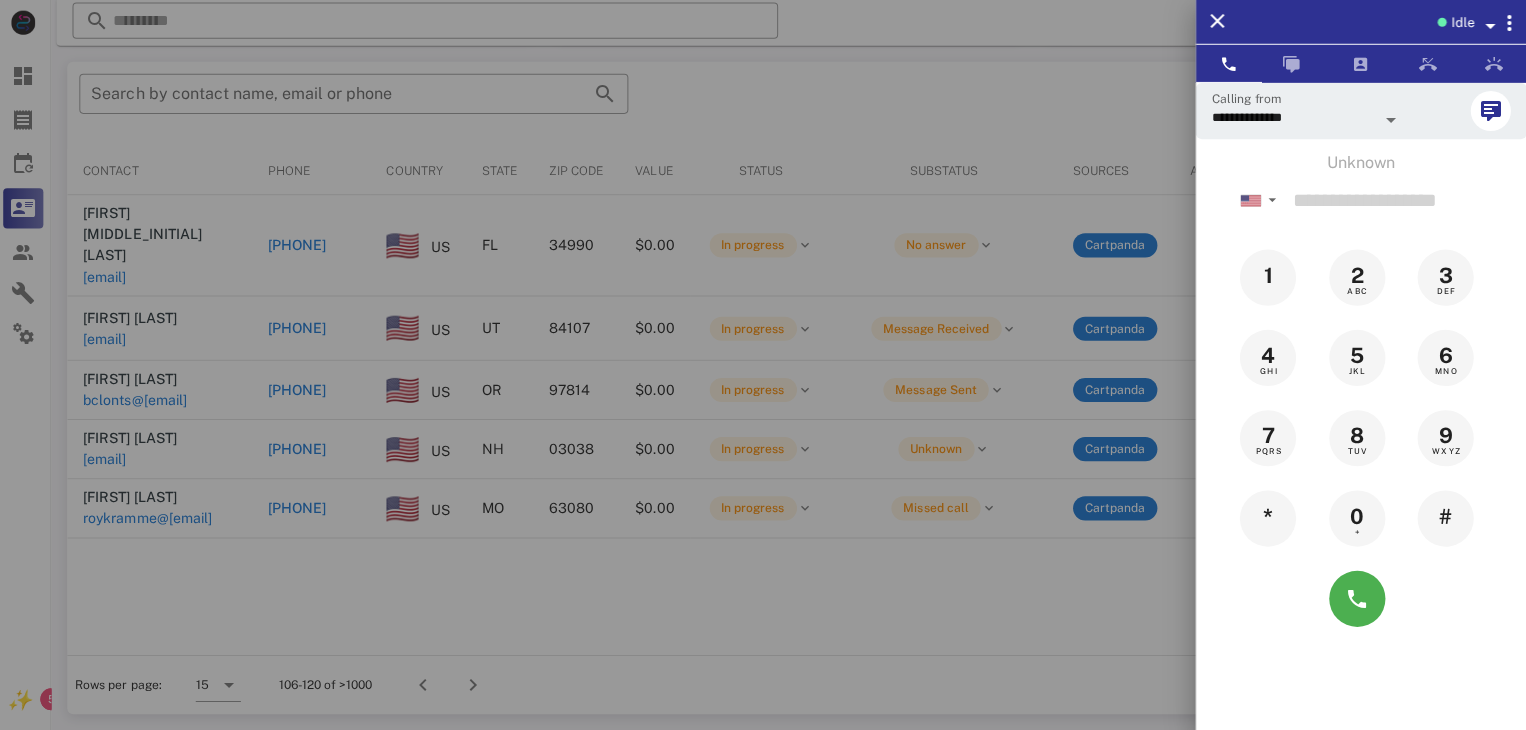 click at bounding box center (763, 365) 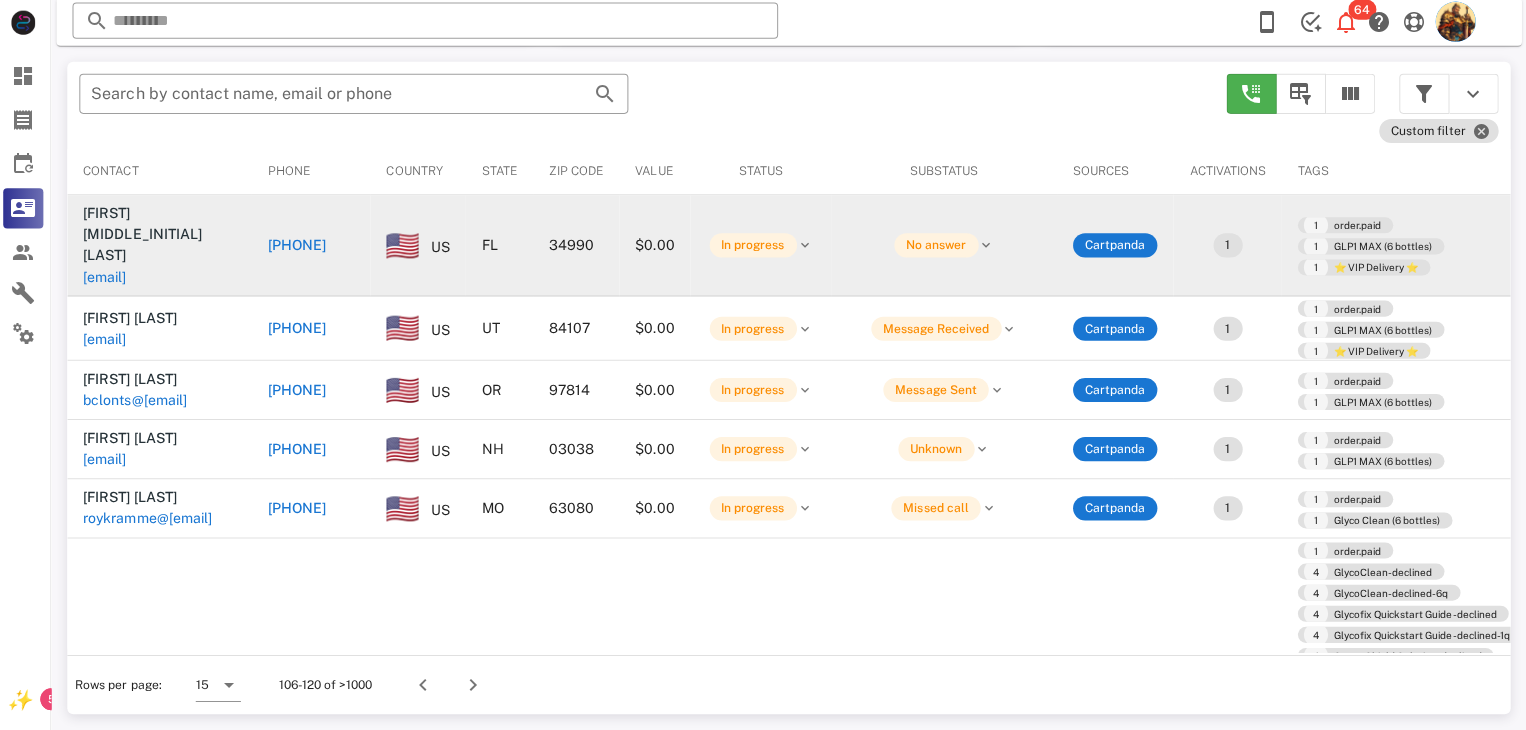 click on "mskippy1960@aol.com" at bounding box center (109, 278) 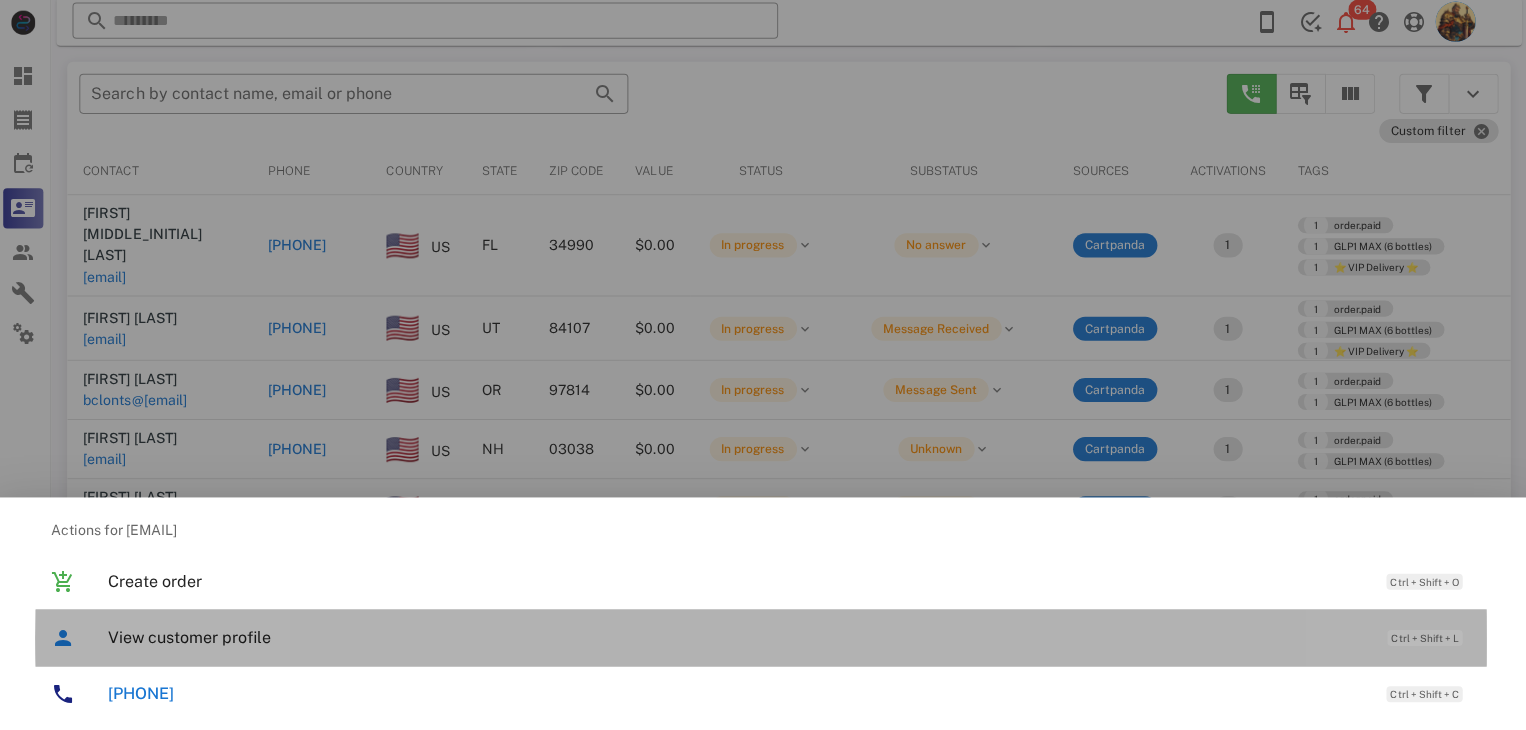 click on "View customer profile" at bounding box center [739, 637] 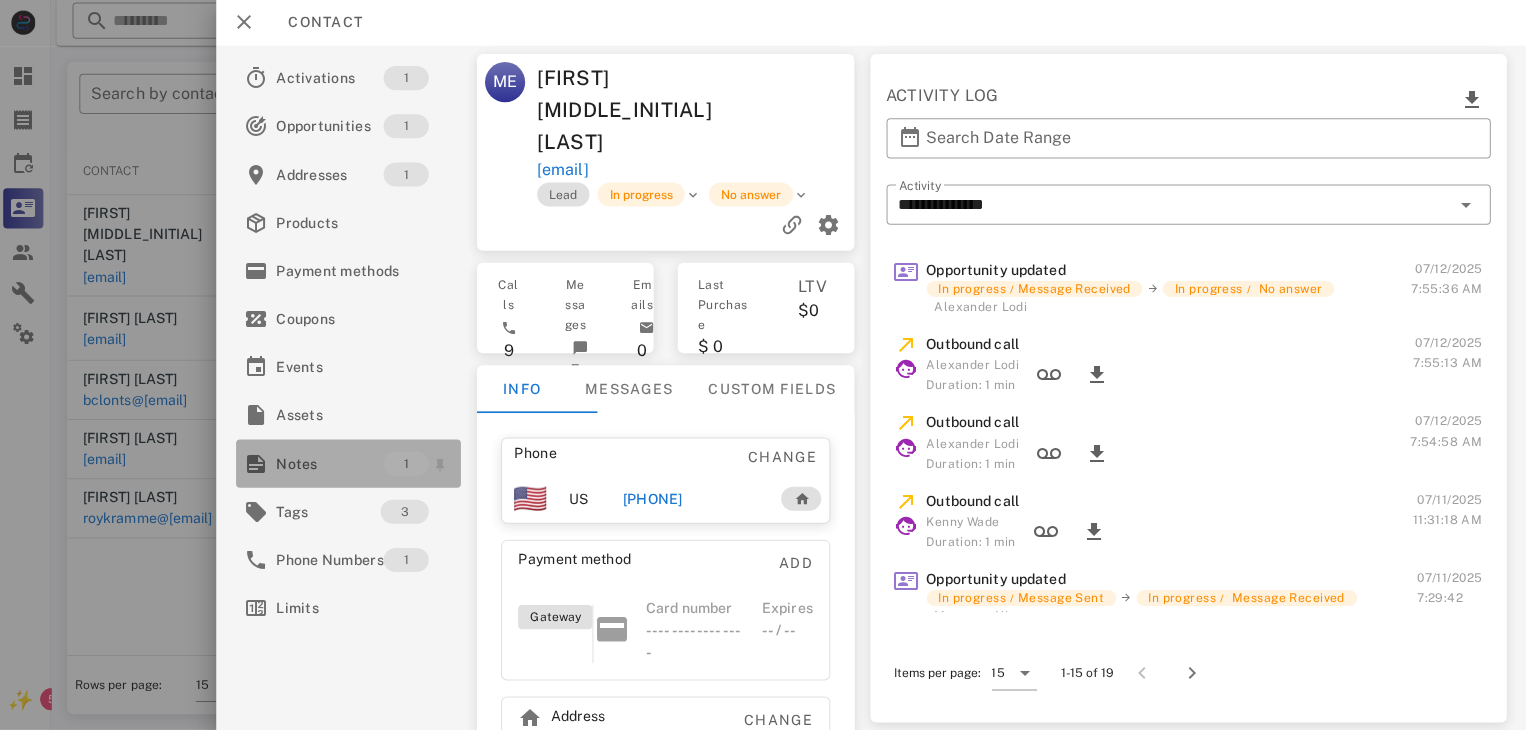 click on "Notes" at bounding box center (333, 464) 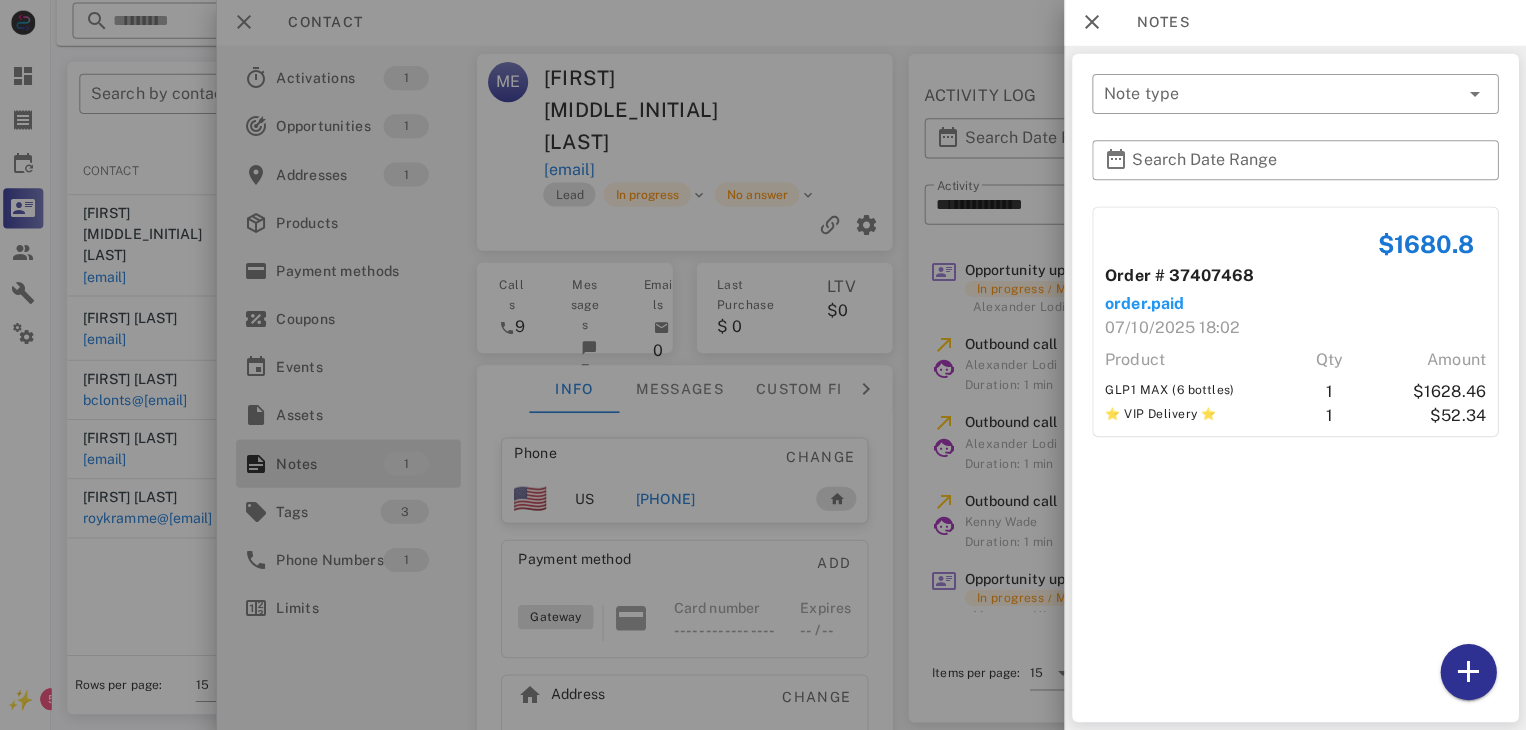 click at bounding box center [763, 365] 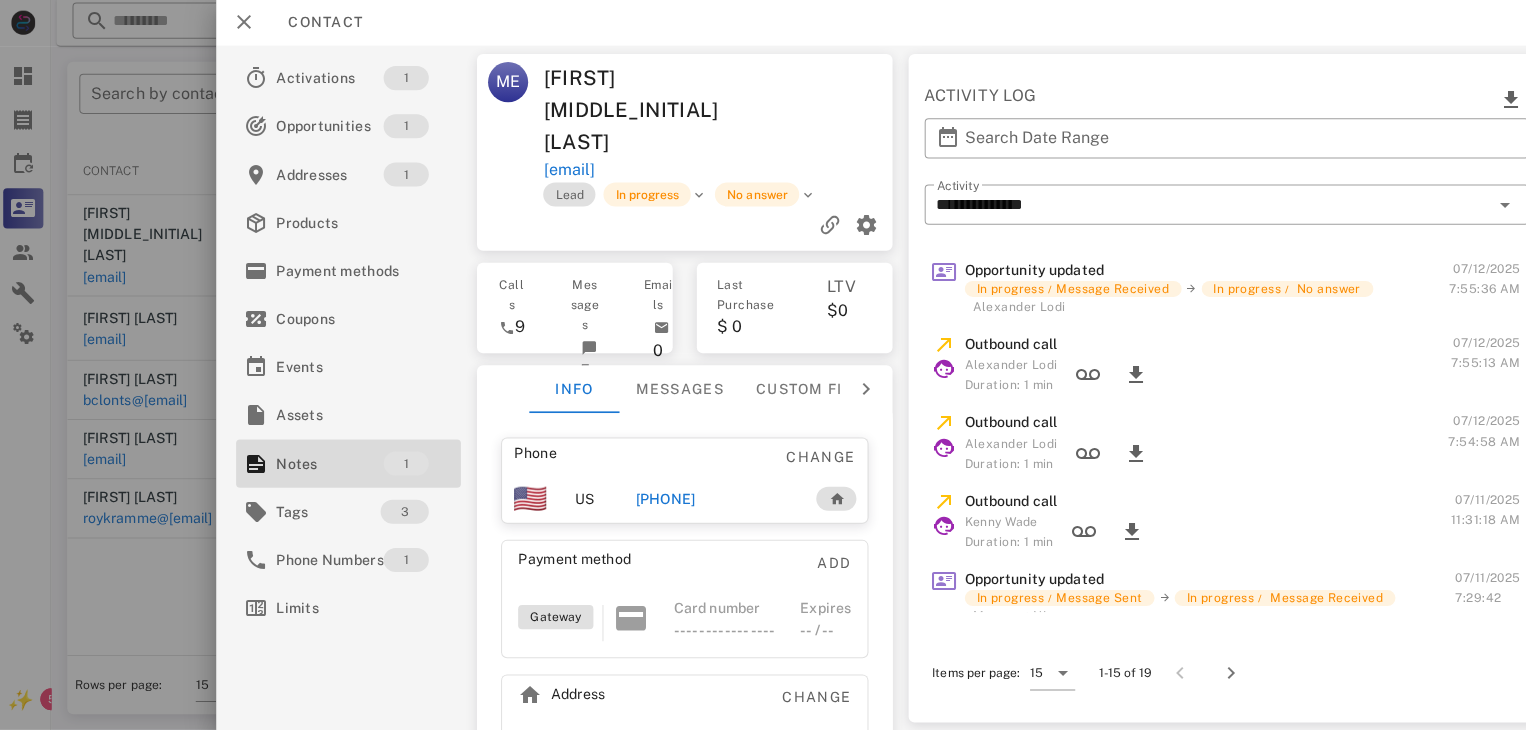 click on "+17726317671" at bounding box center (668, 499) 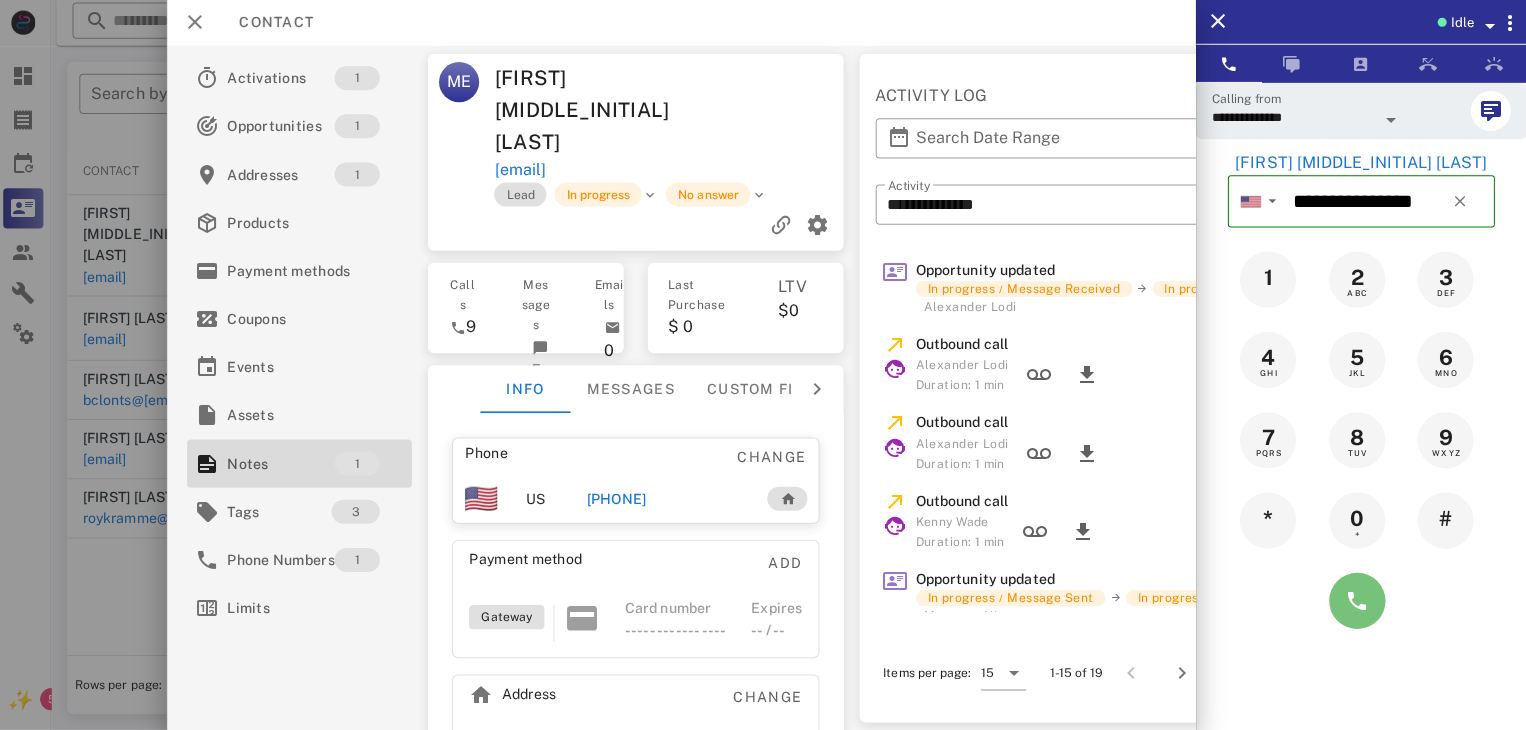 click at bounding box center (1357, 601) 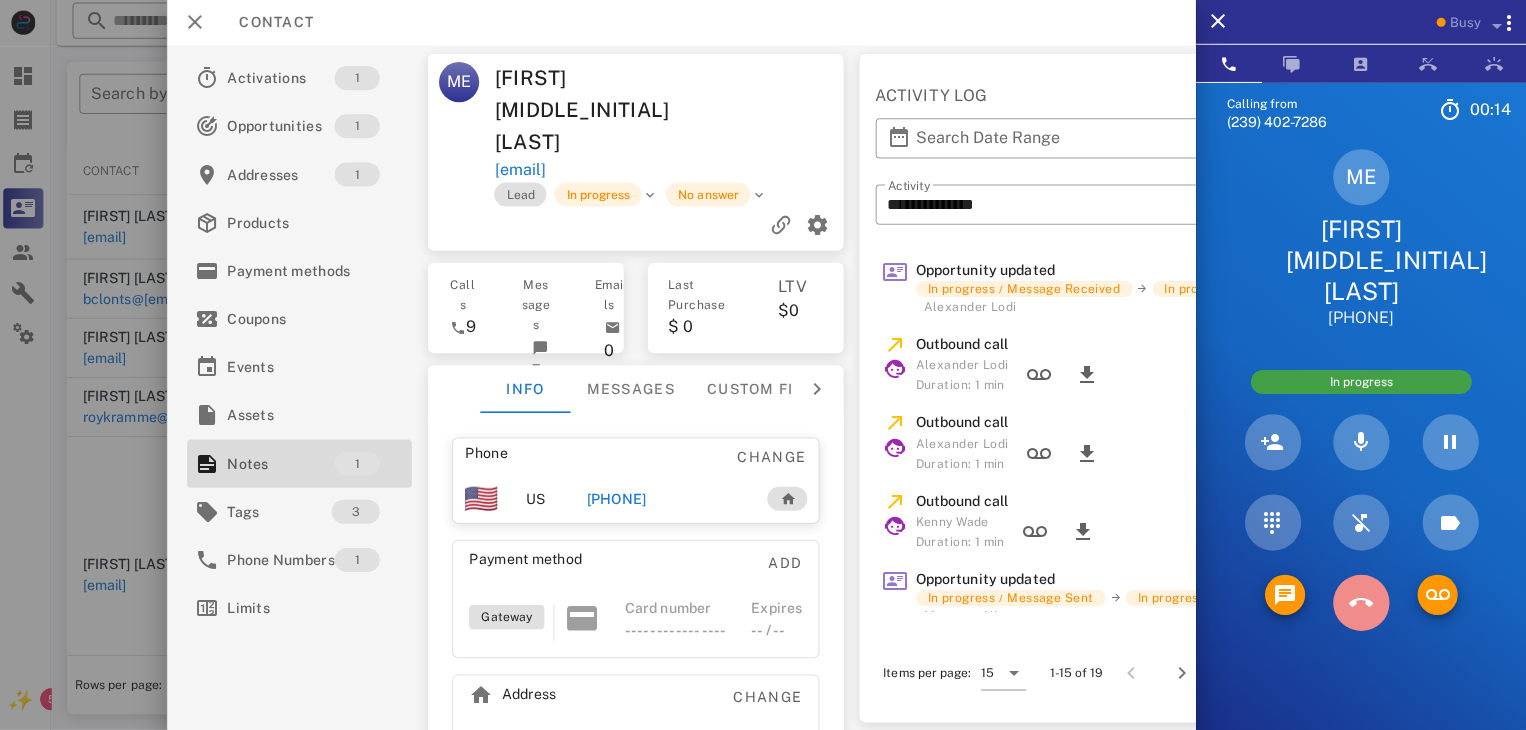 click at bounding box center [1361, 603] 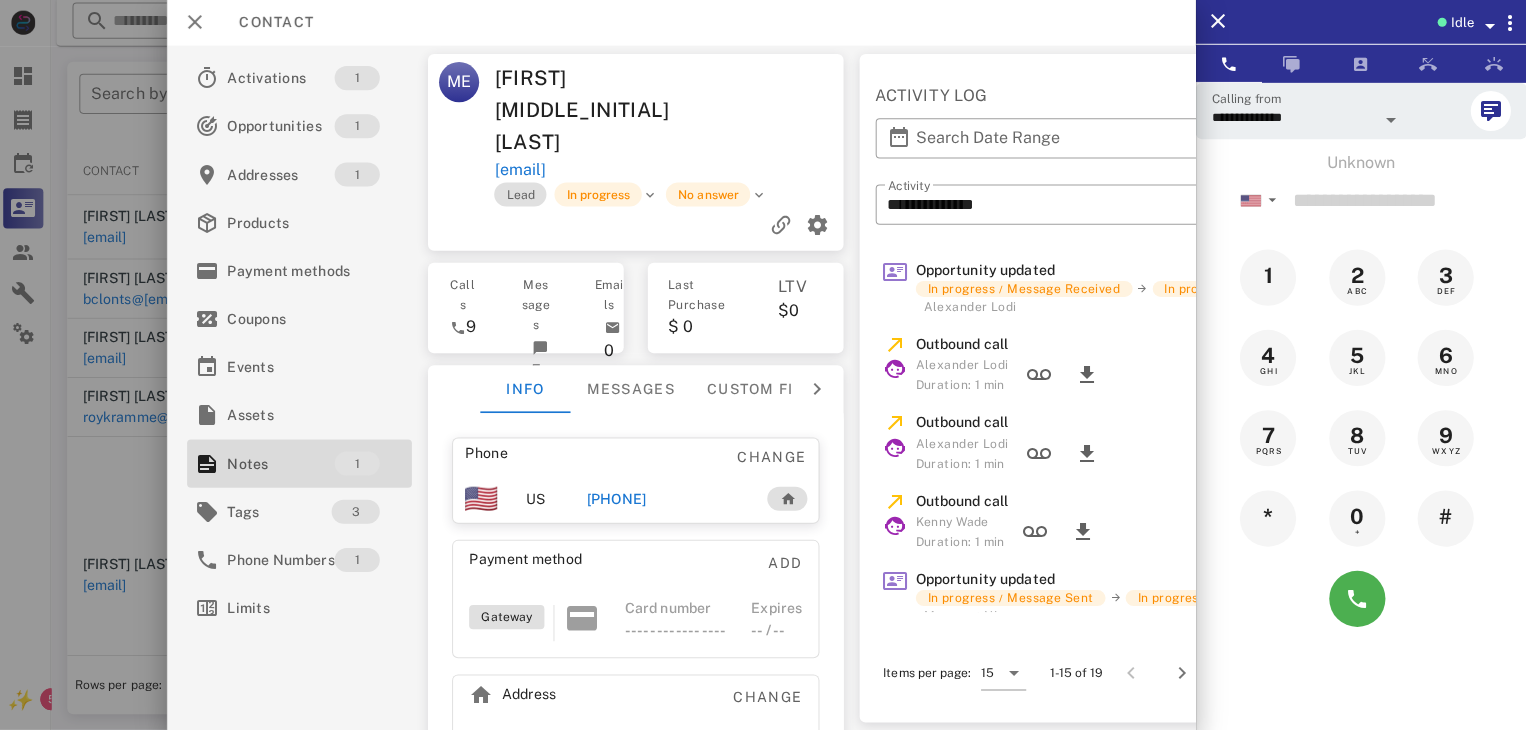 click at bounding box center (763, 365) 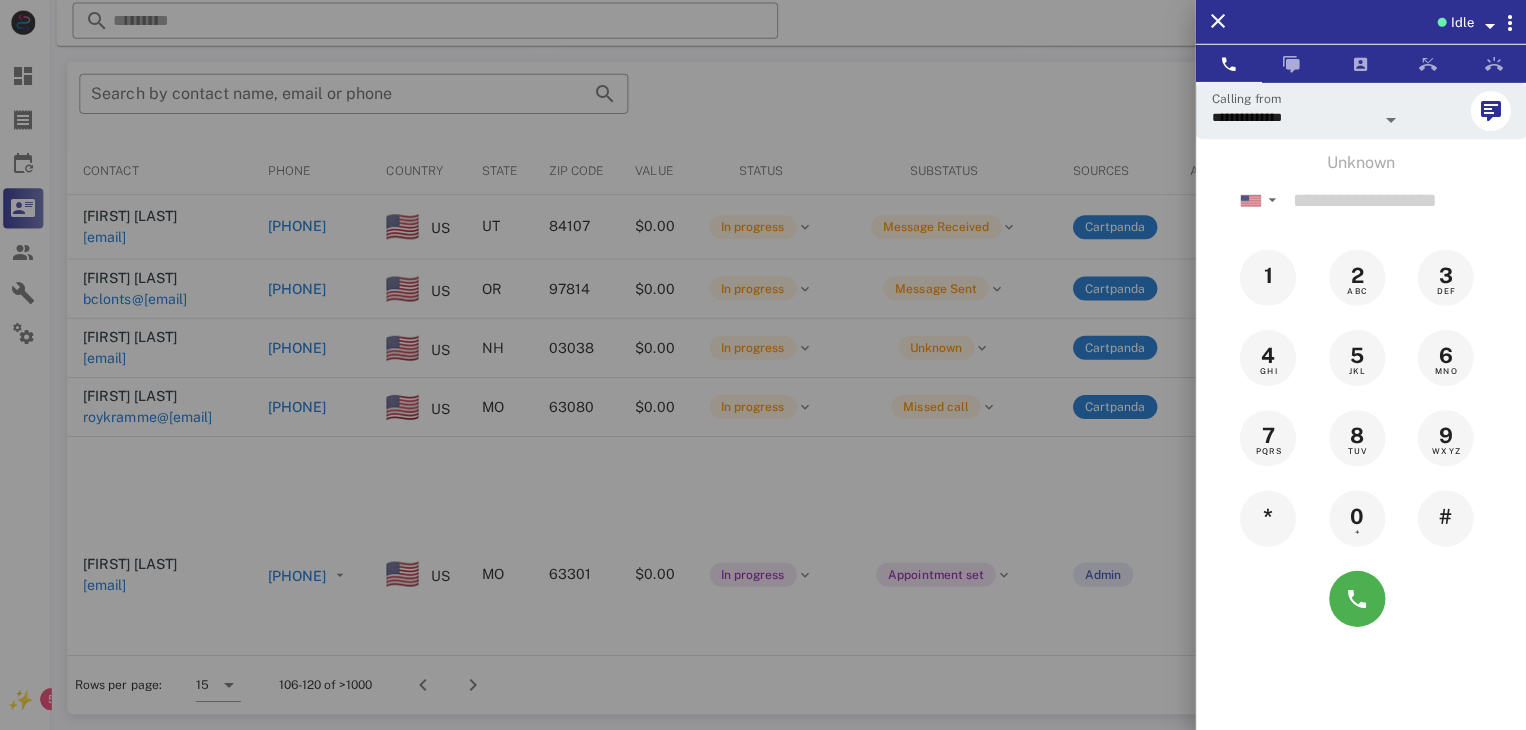 click at bounding box center (763, 365) 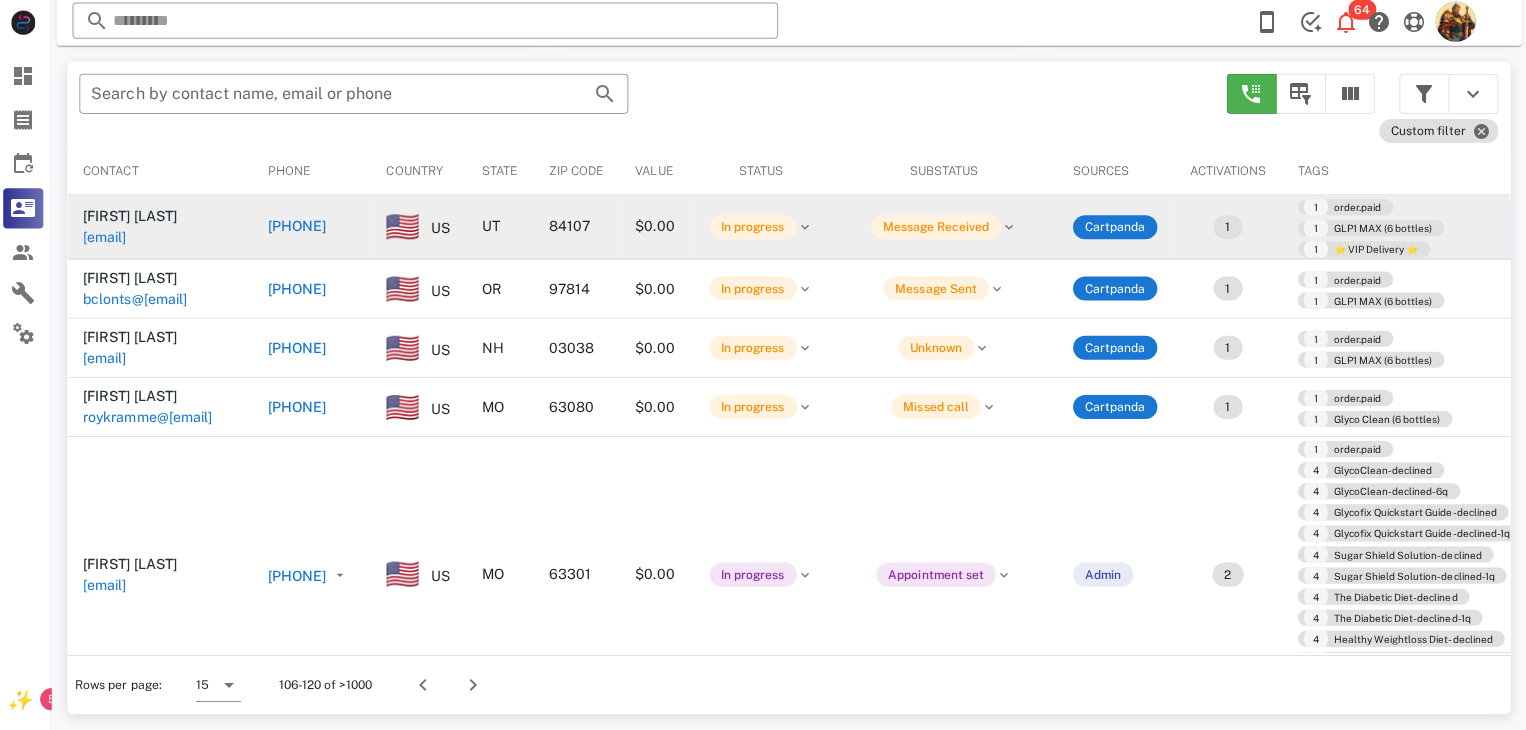 click on "taiana1279@yahoo.com" at bounding box center (109, 239) 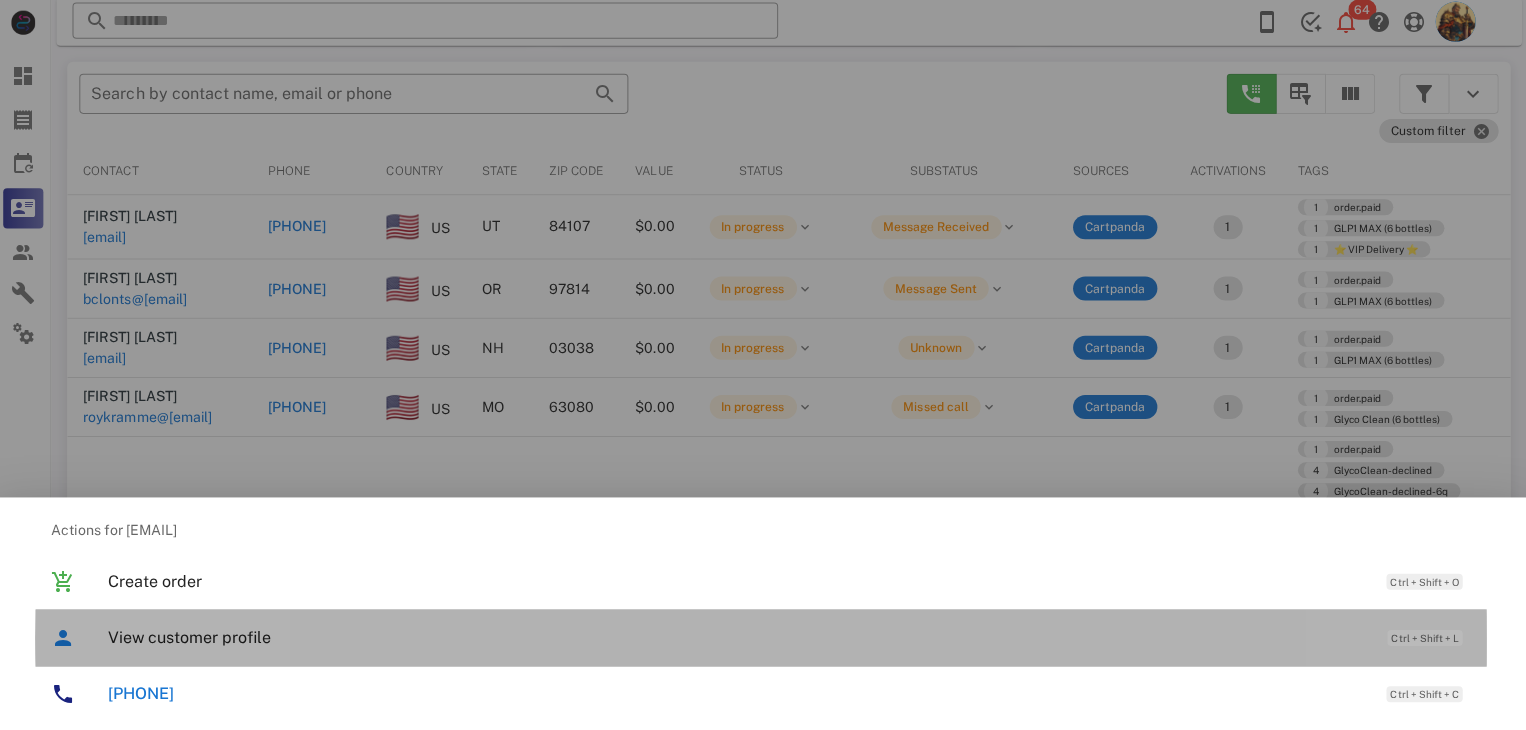 click on "View customer profile" at bounding box center (739, 637) 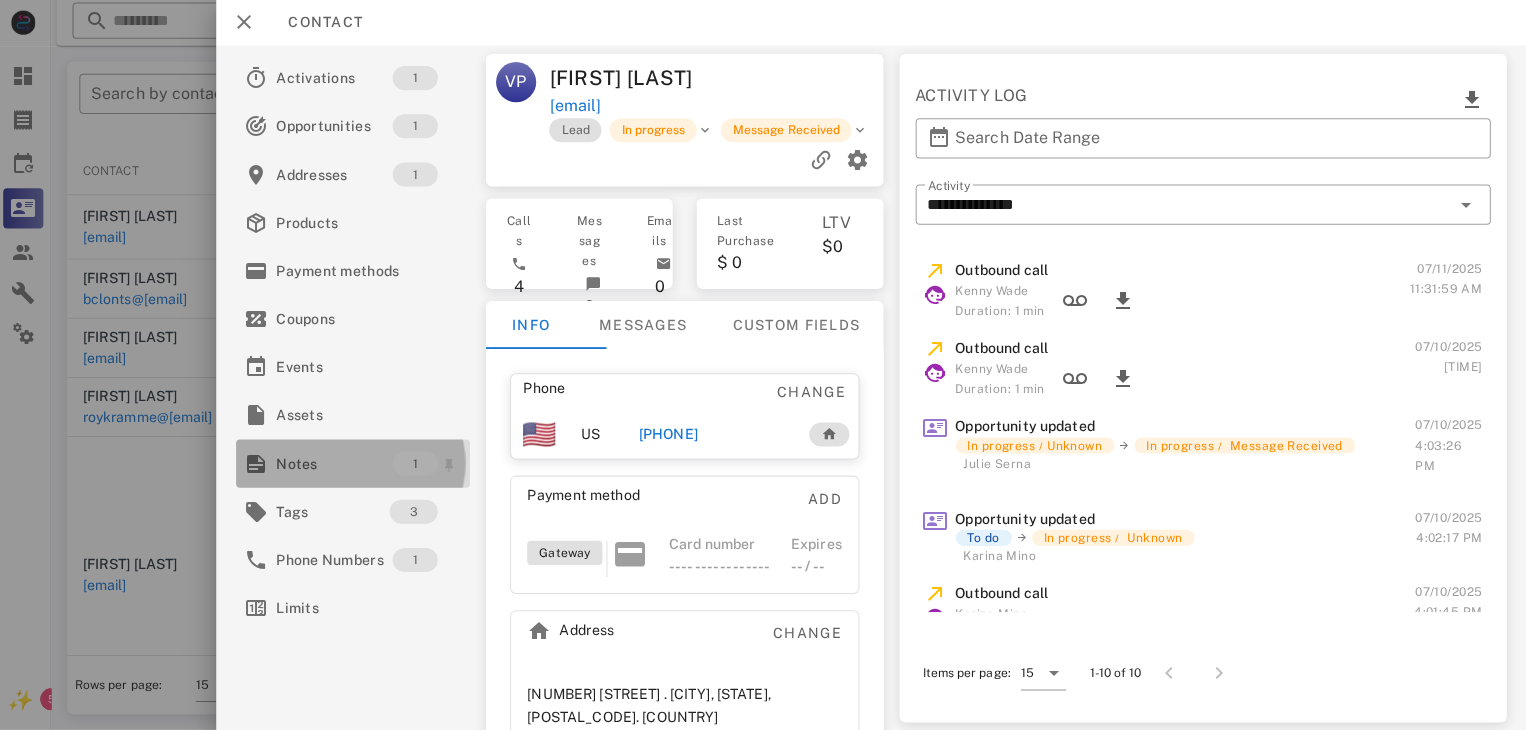 click on "Notes" at bounding box center (338, 464) 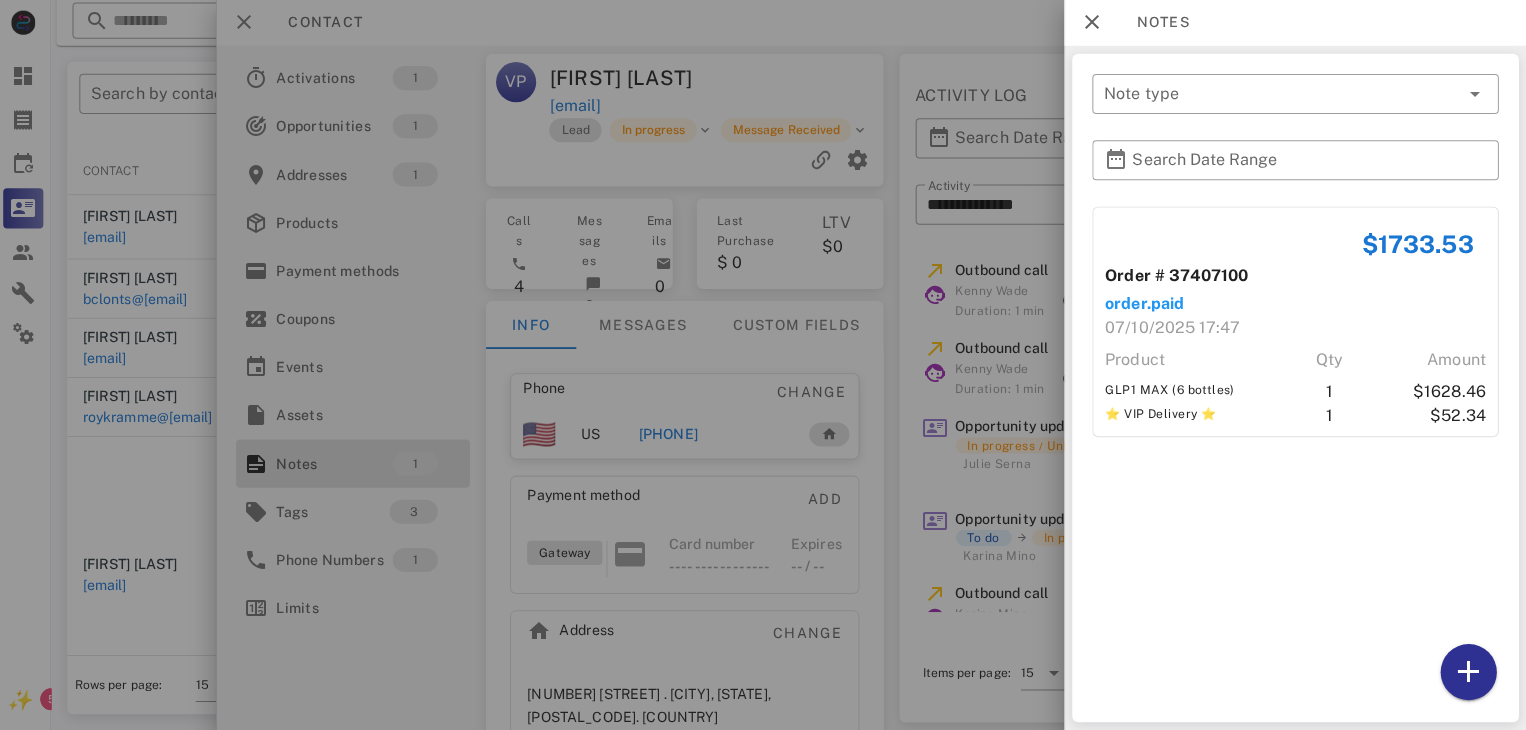 drag, startPoint x: 683, startPoint y: 469, endPoint x: 651, endPoint y: 452, distance: 36.23534 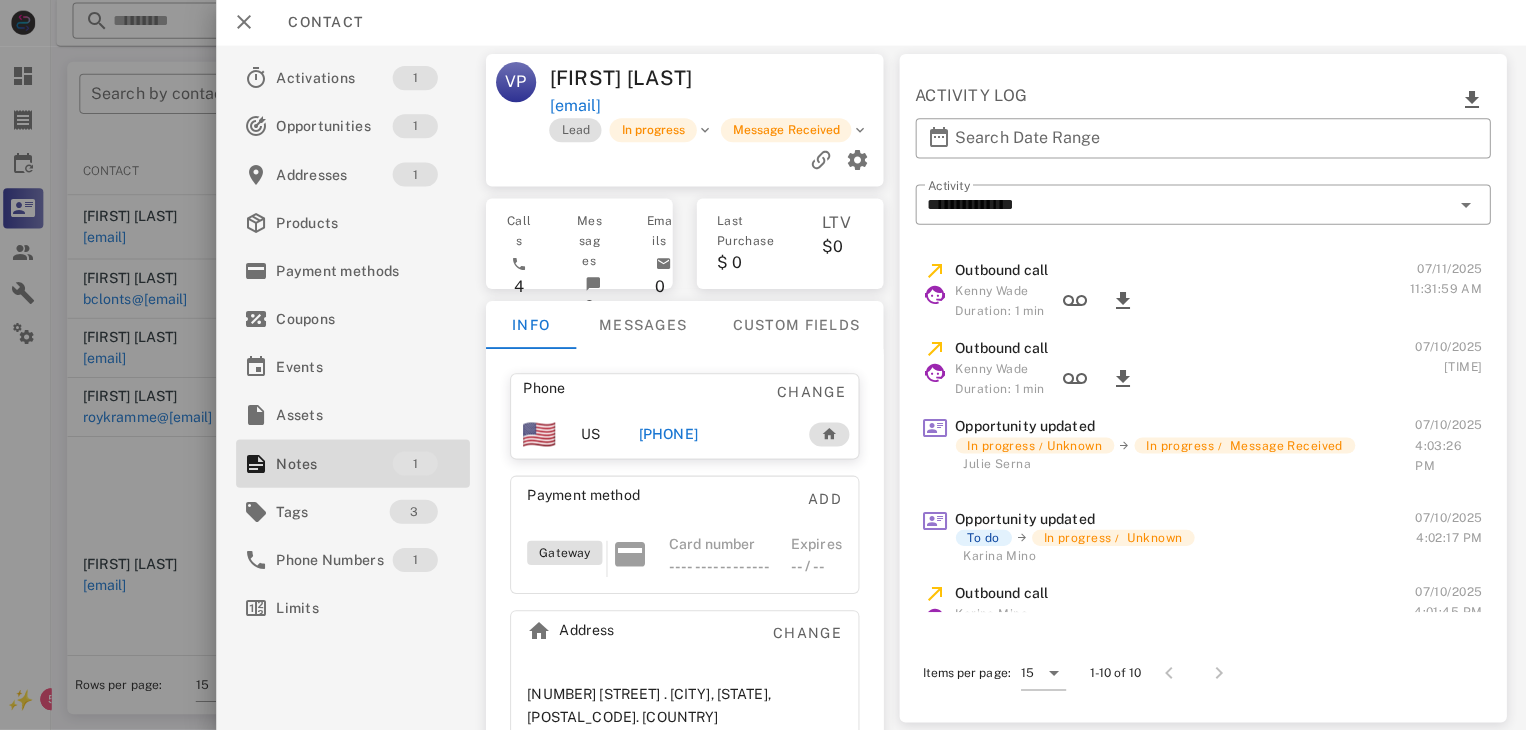 click on "+18012449764" at bounding box center [671, 435] 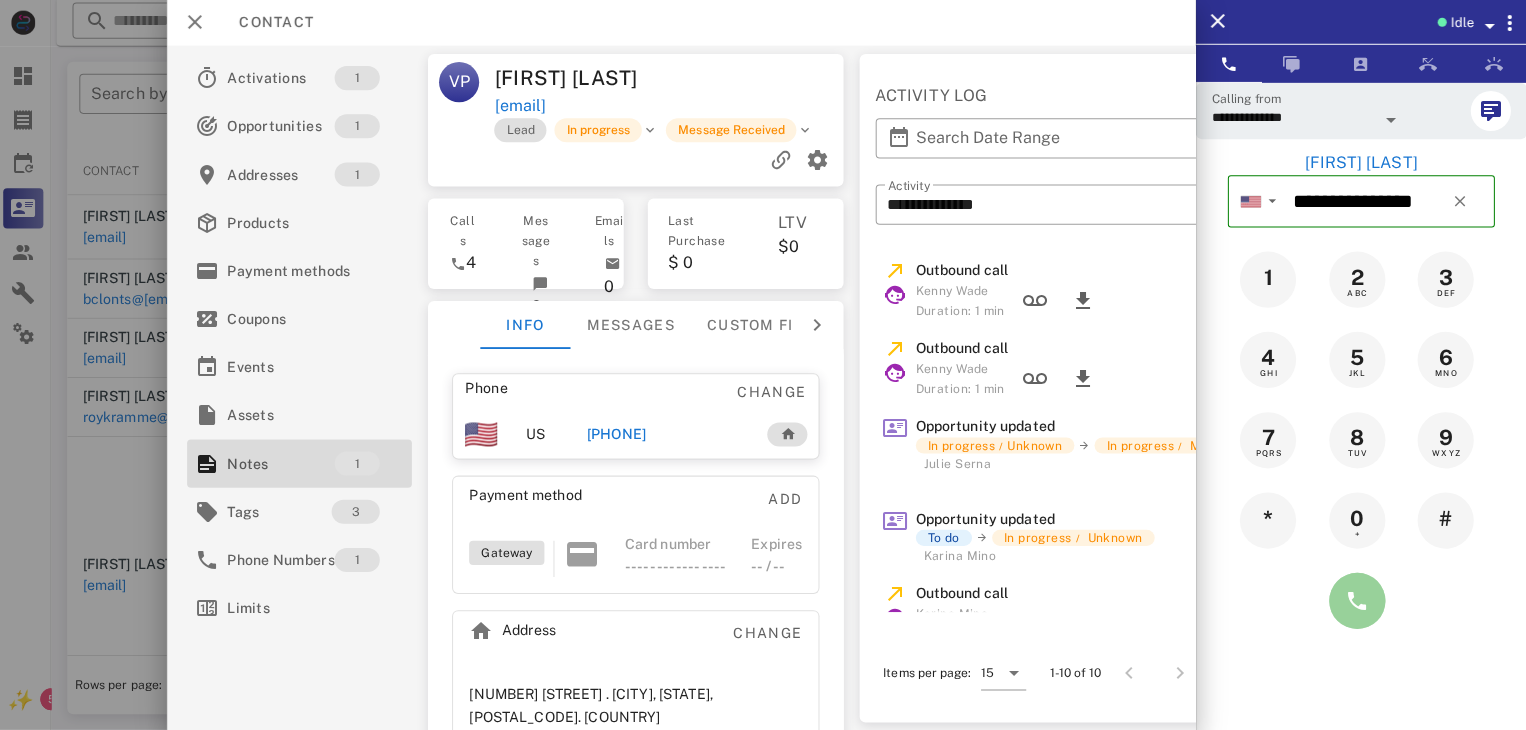 click at bounding box center [1357, 601] 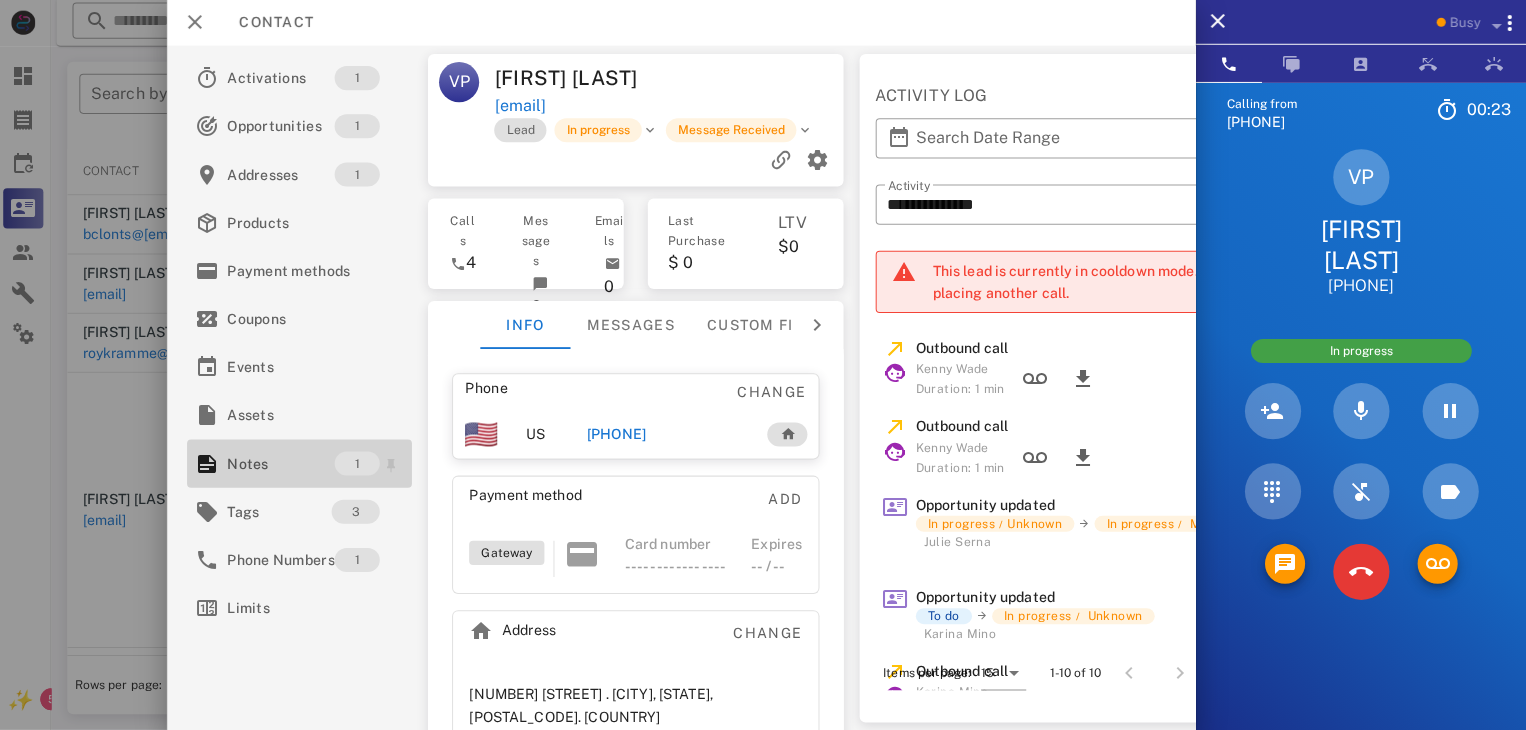 click on "Notes" at bounding box center (284, 464) 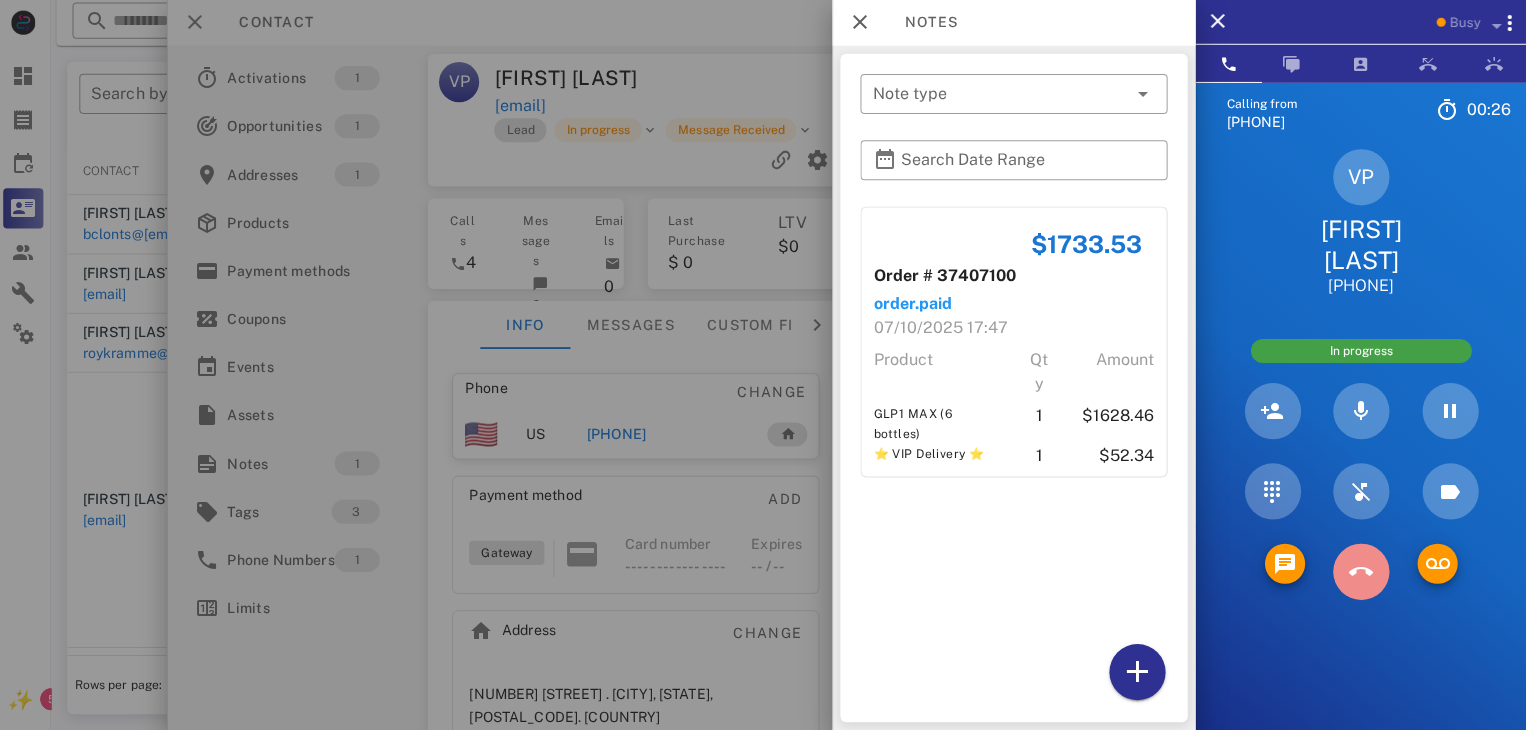 click at bounding box center [1361, 572] 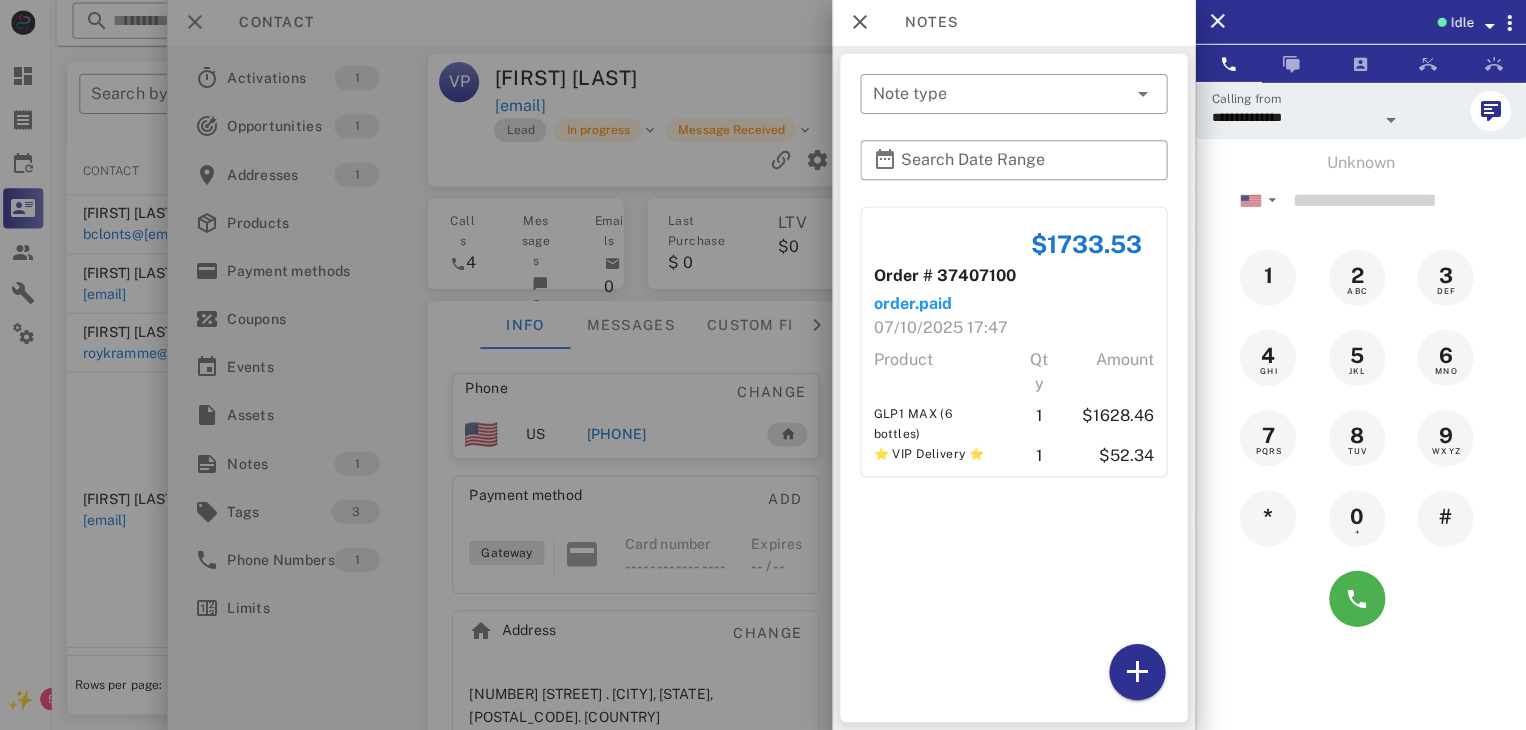 click at bounding box center (763, 365) 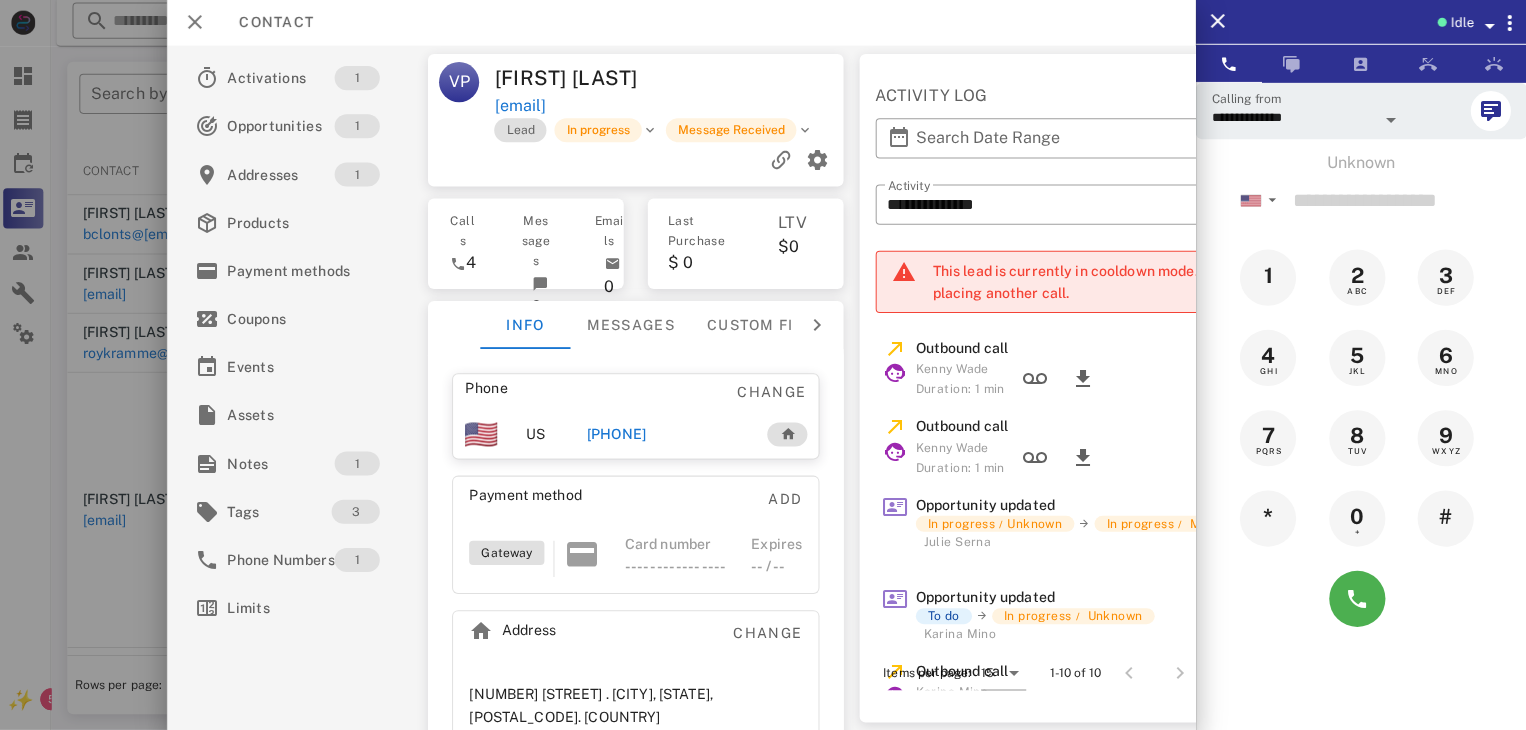 click at bounding box center [763, 365] 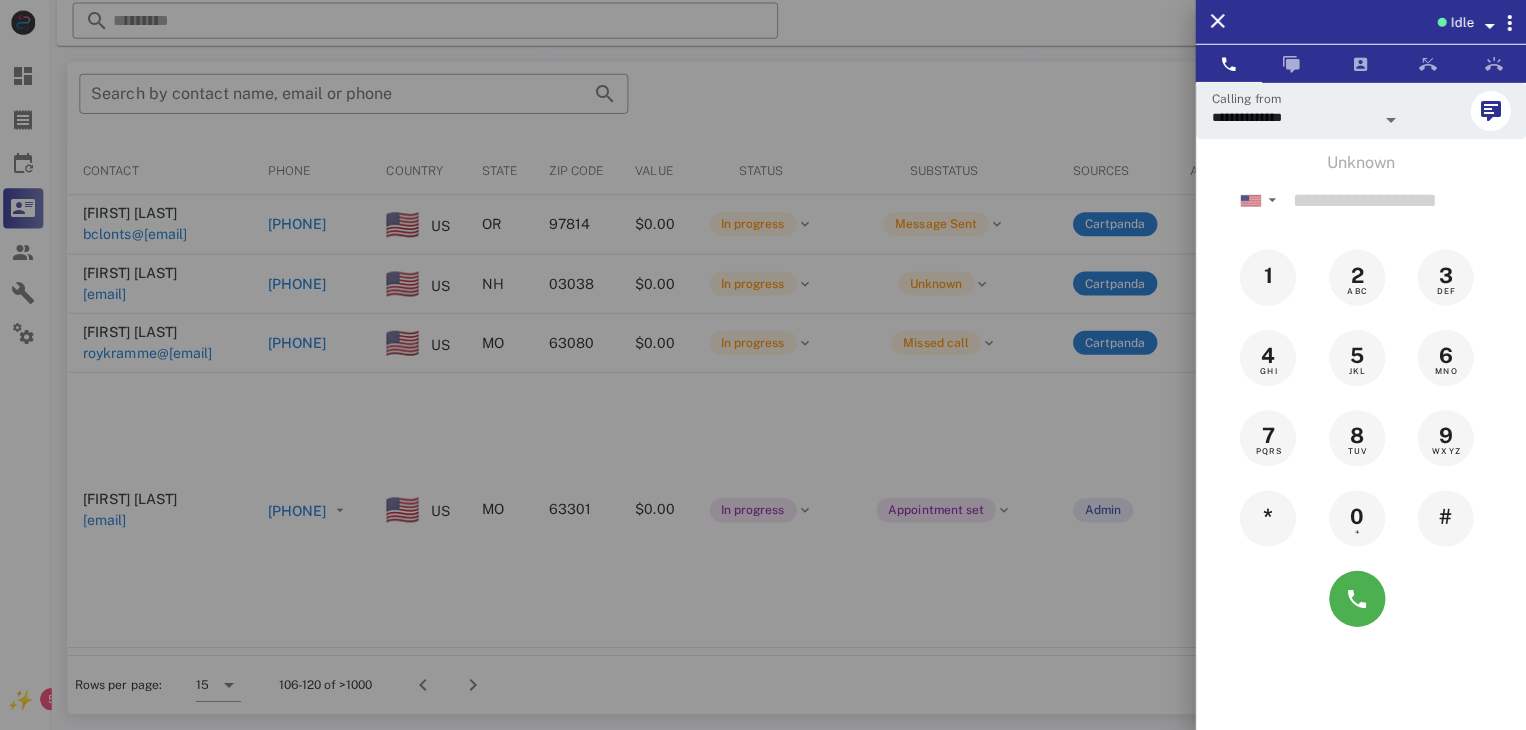 click at bounding box center (763, 365) 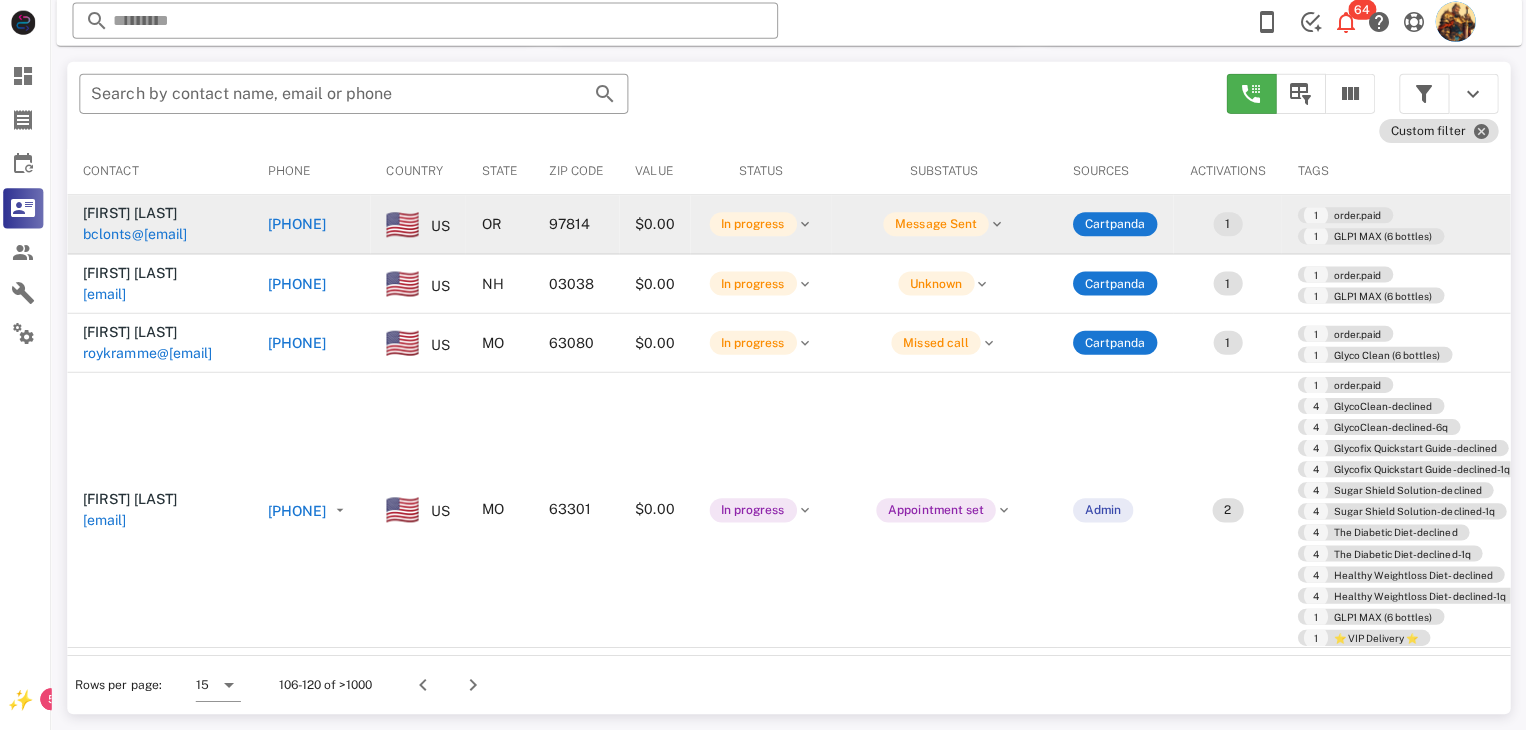 click on "bclonts@thegeo.net" at bounding box center (139, 236) 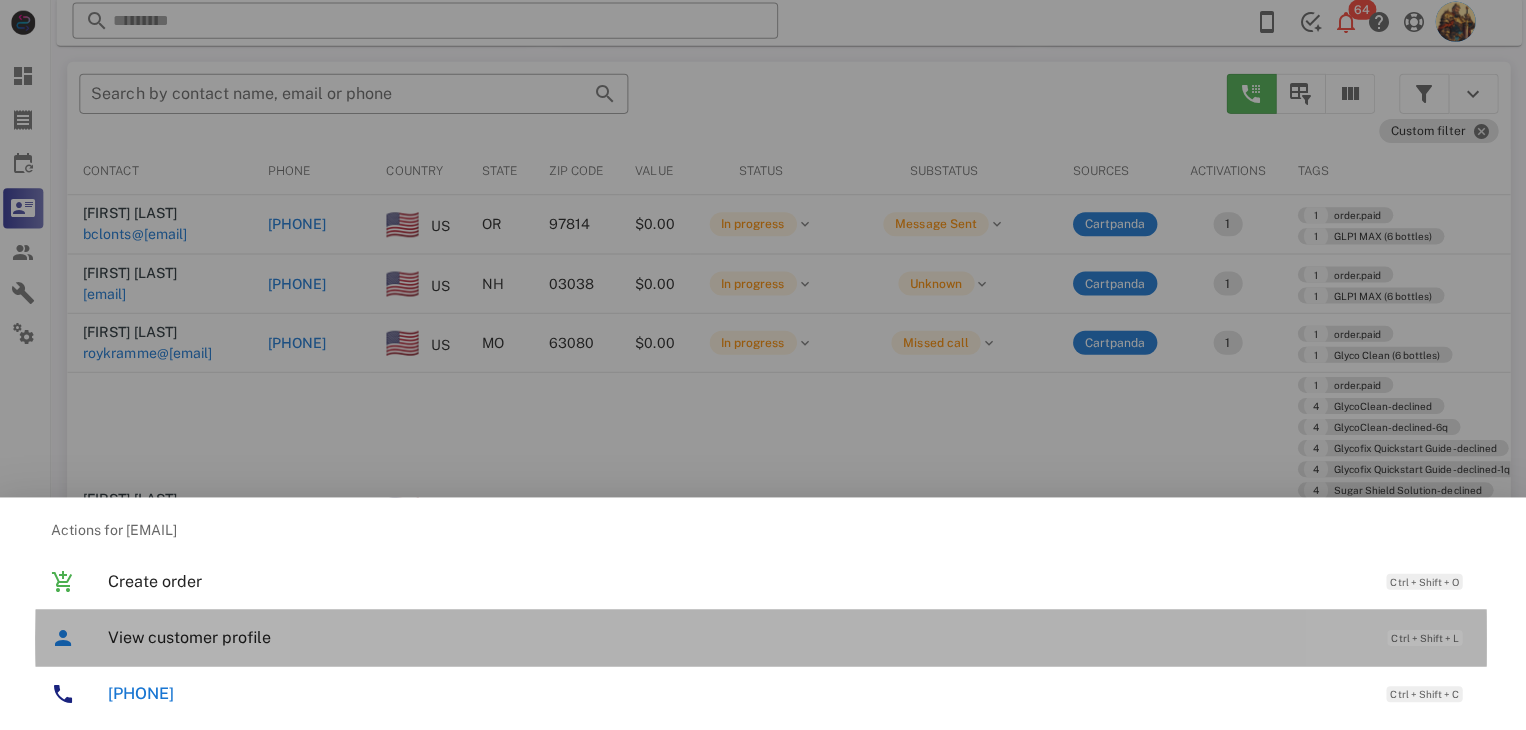 click on "View customer profile" at bounding box center [739, 637] 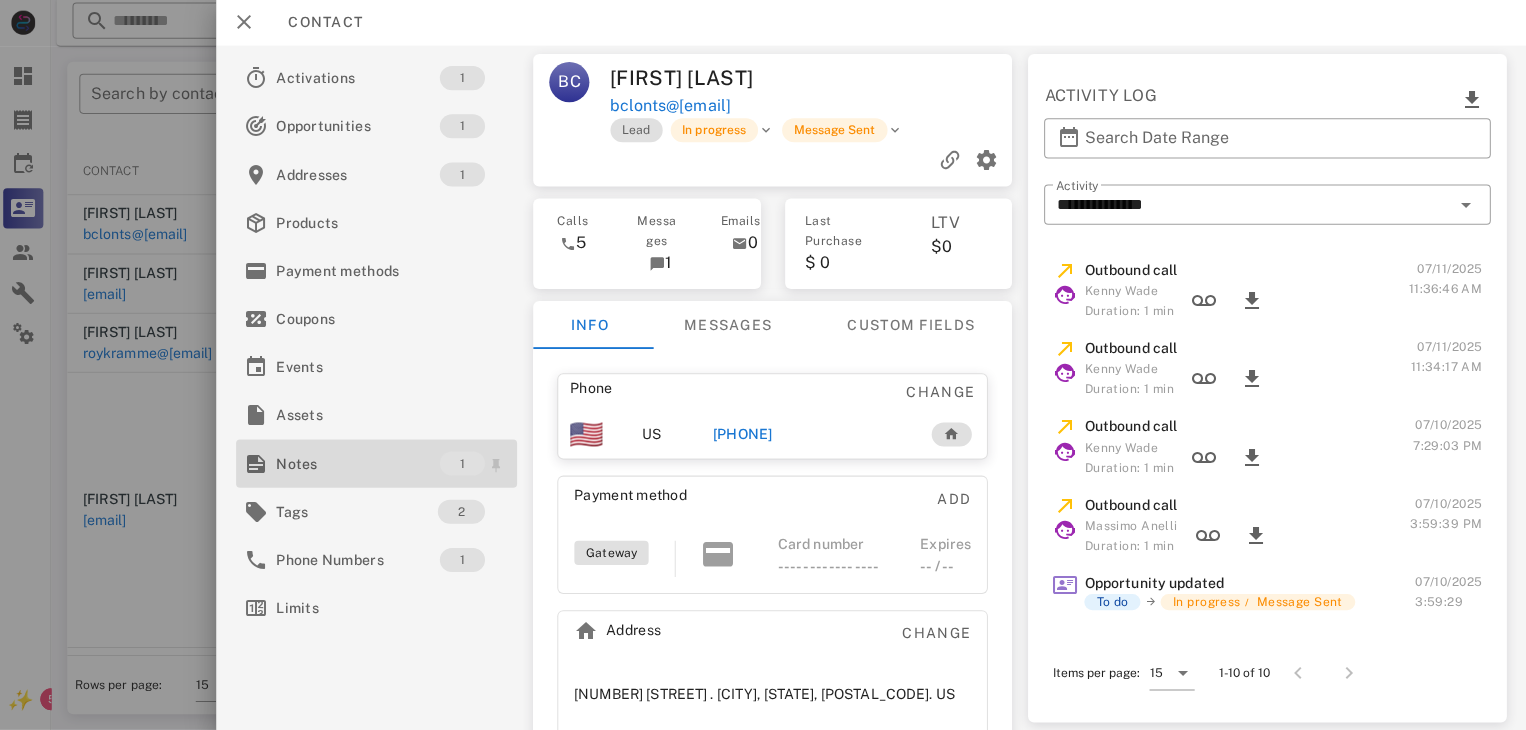 click on "Notes" at bounding box center [361, 464] 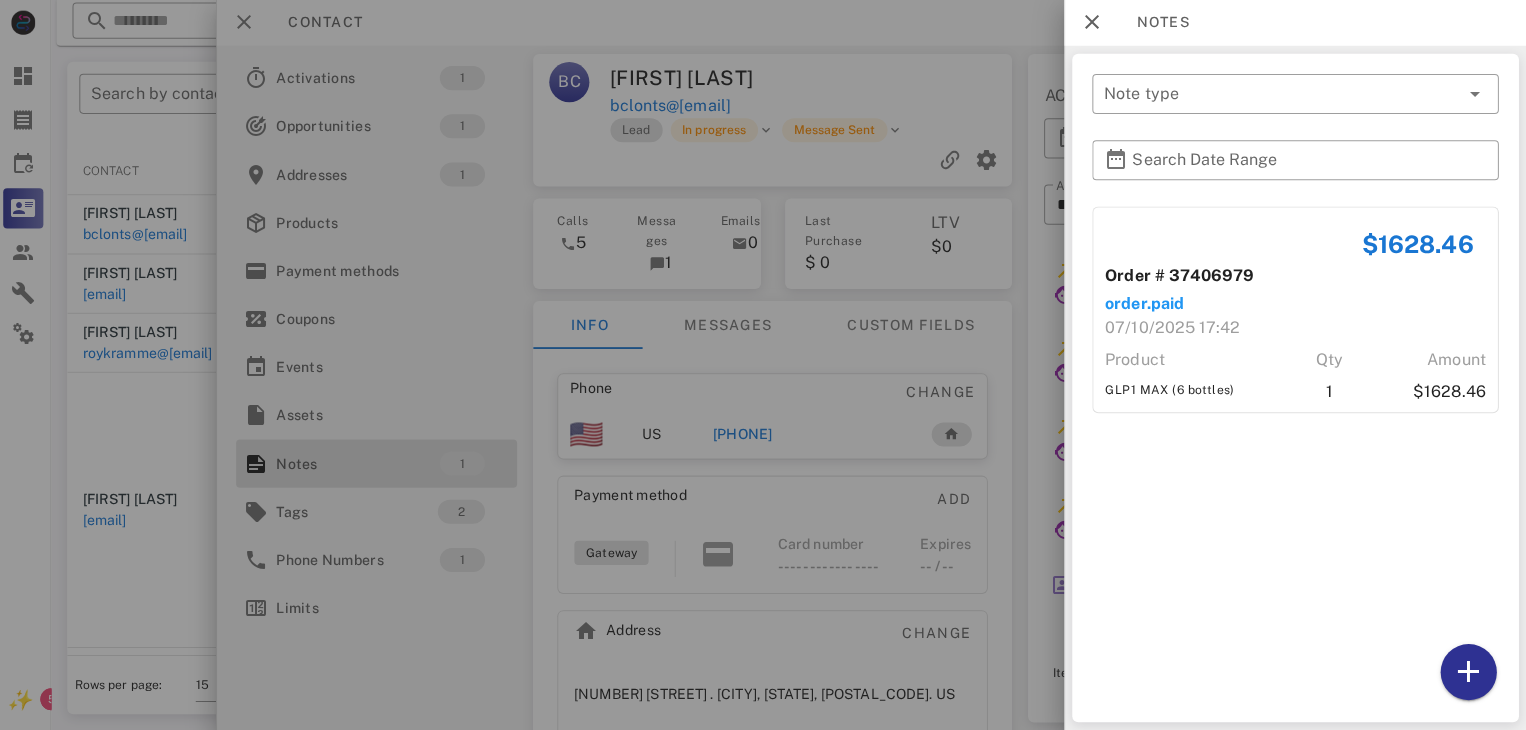 click at bounding box center [763, 365] 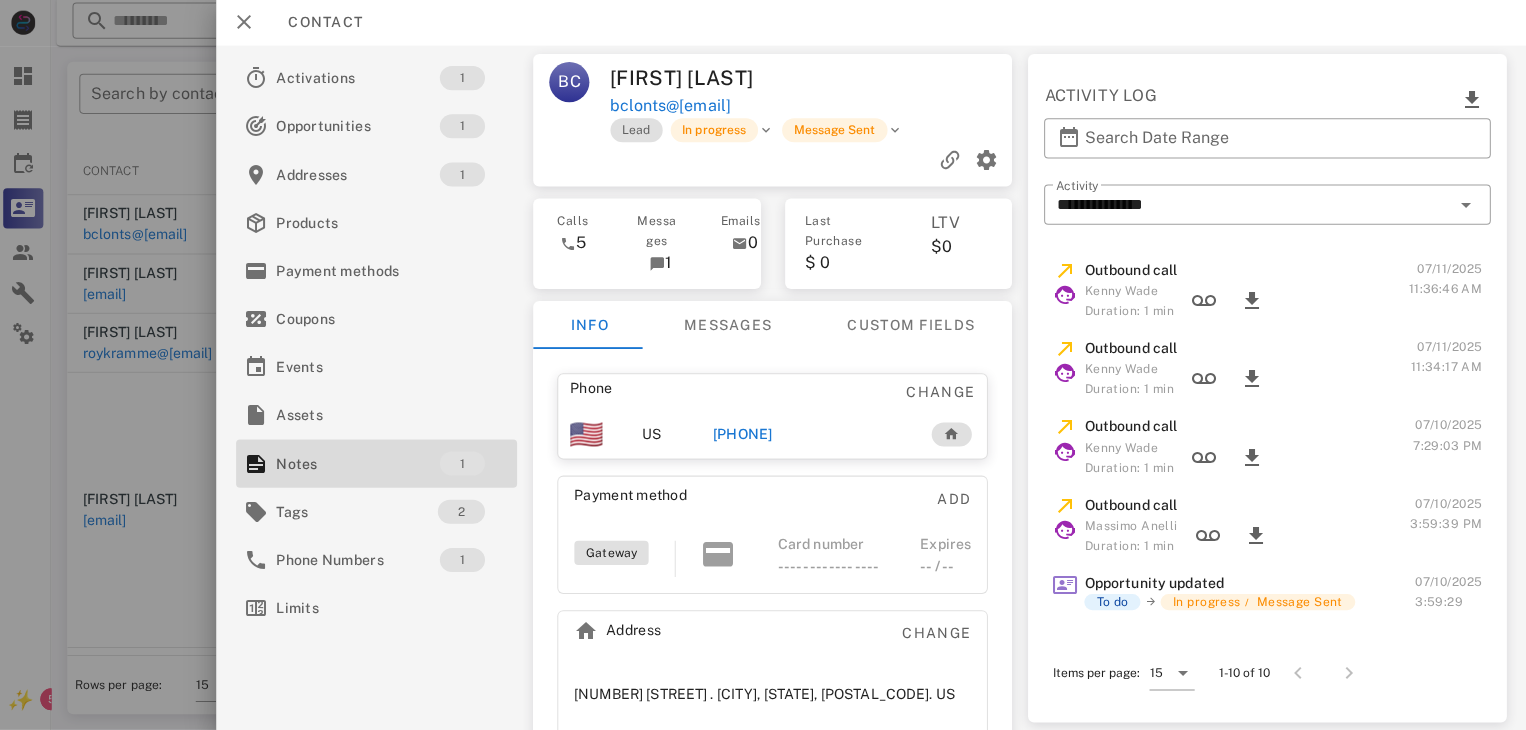 click on "+15415198579" at bounding box center [745, 435] 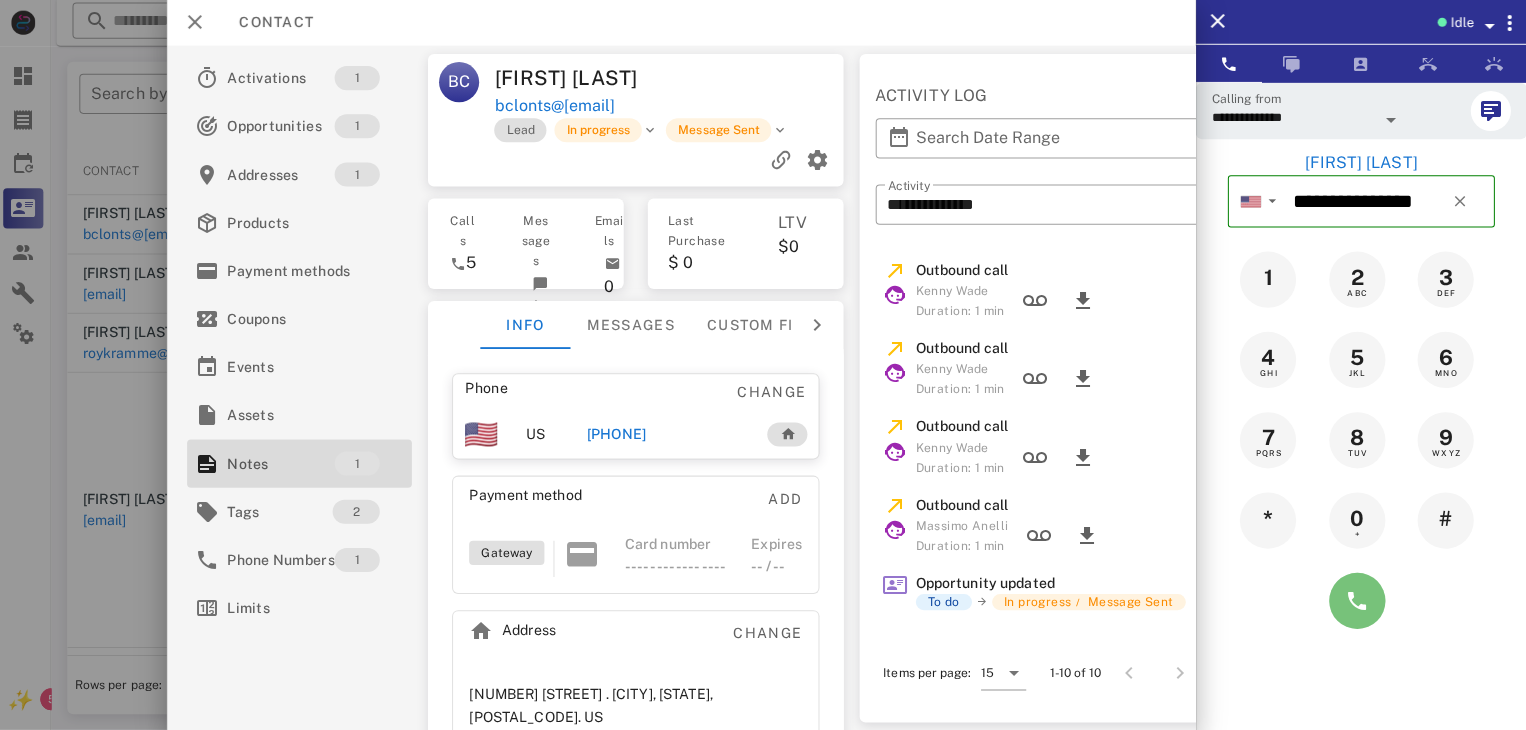 click at bounding box center [1357, 601] 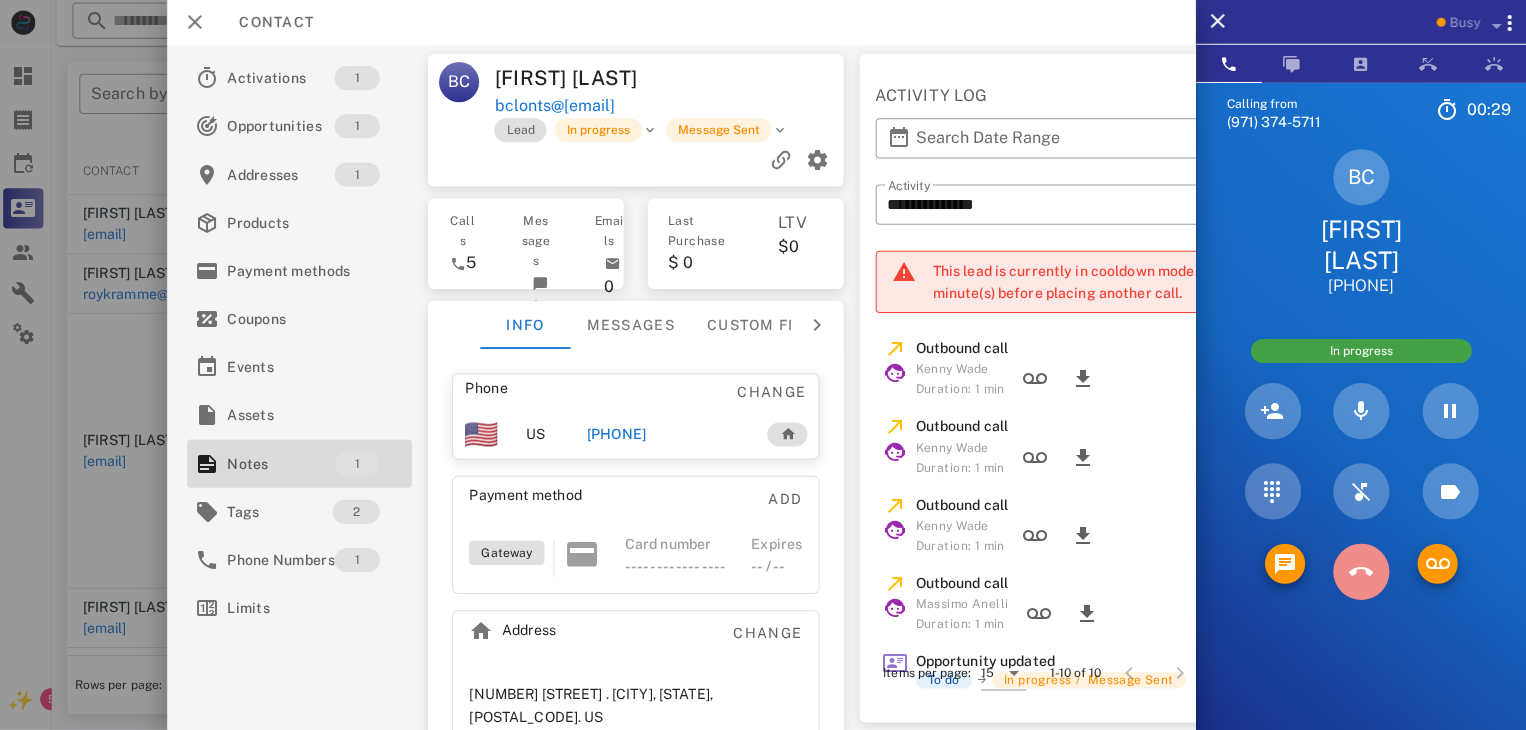 click at bounding box center (1361, 572) 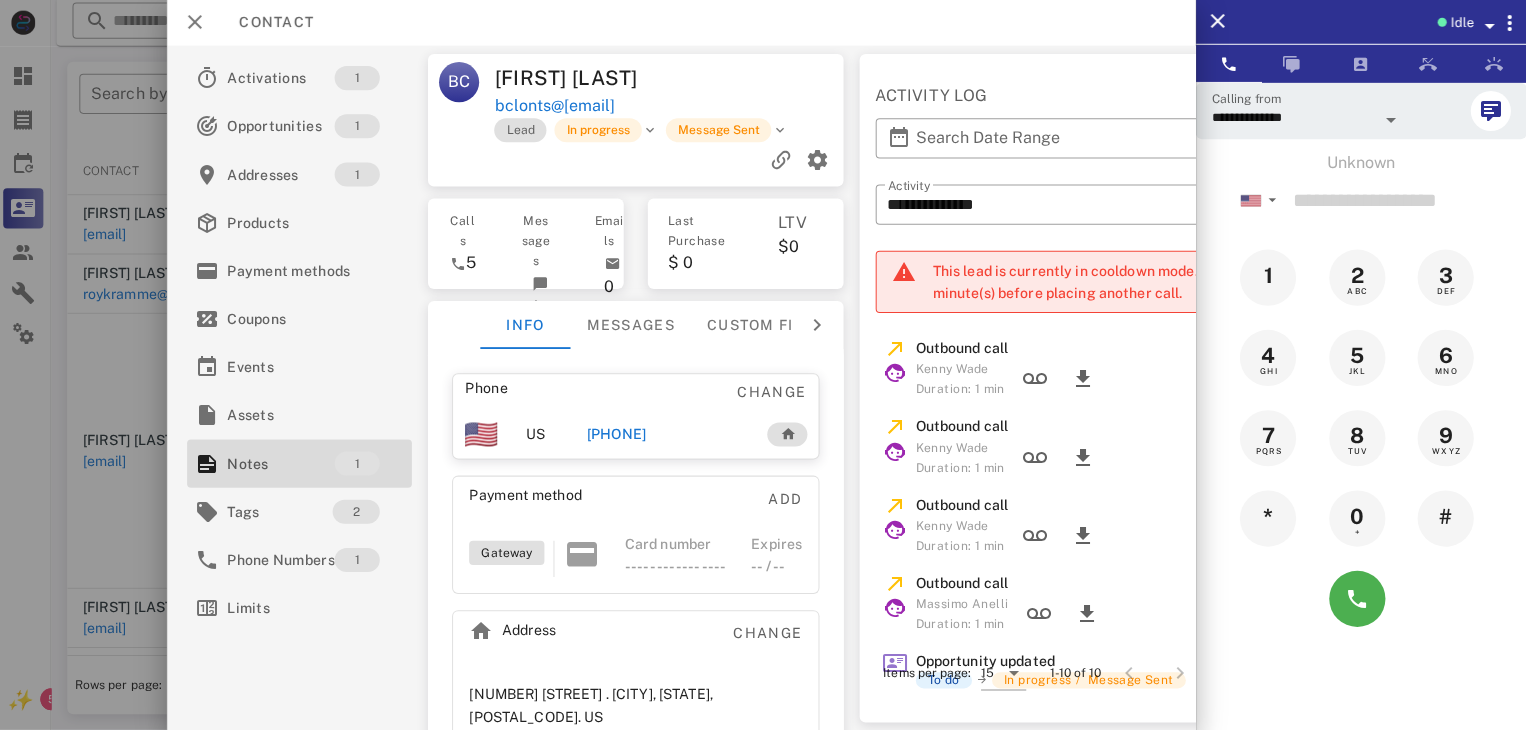 click at bounding box center (763, 365) 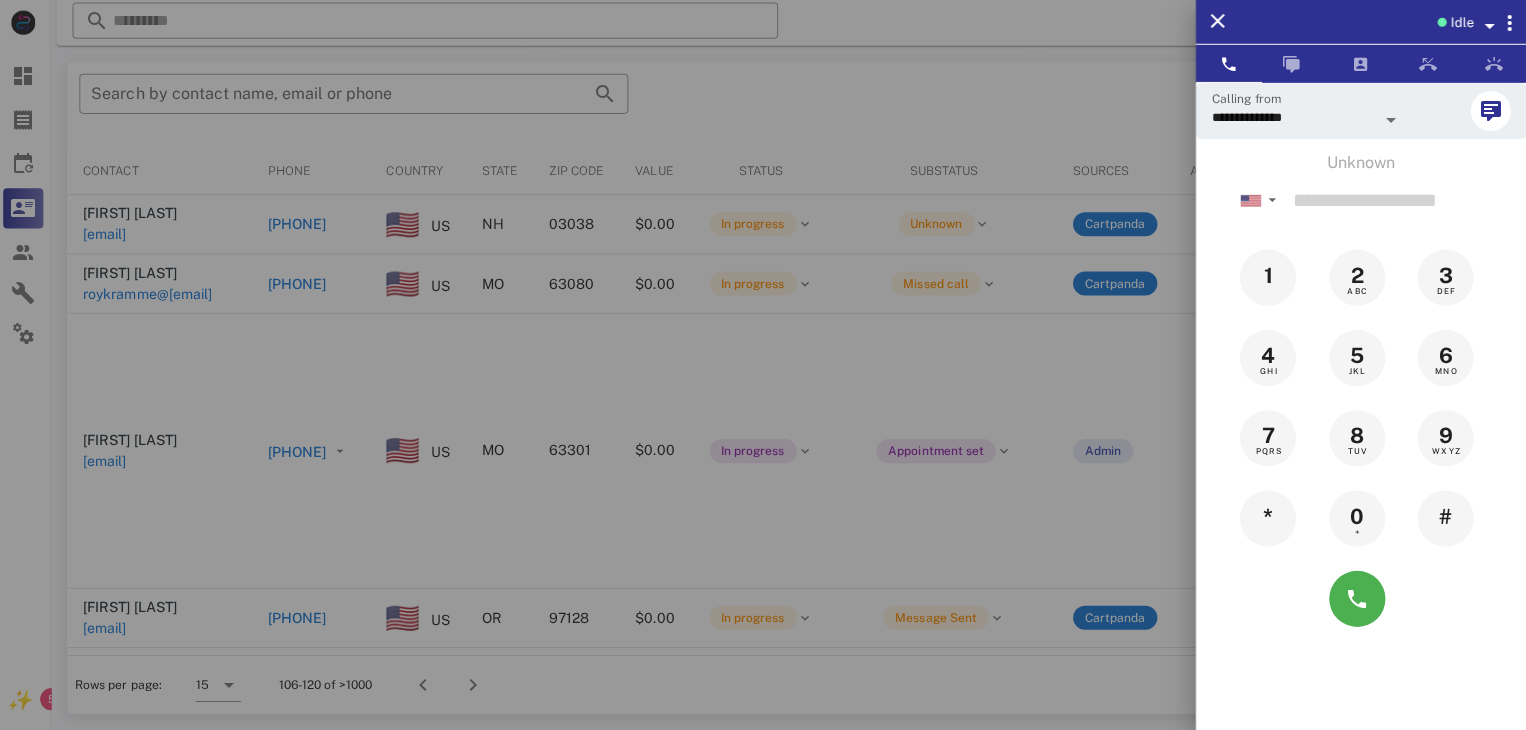 click at bounding box center (763, 365) 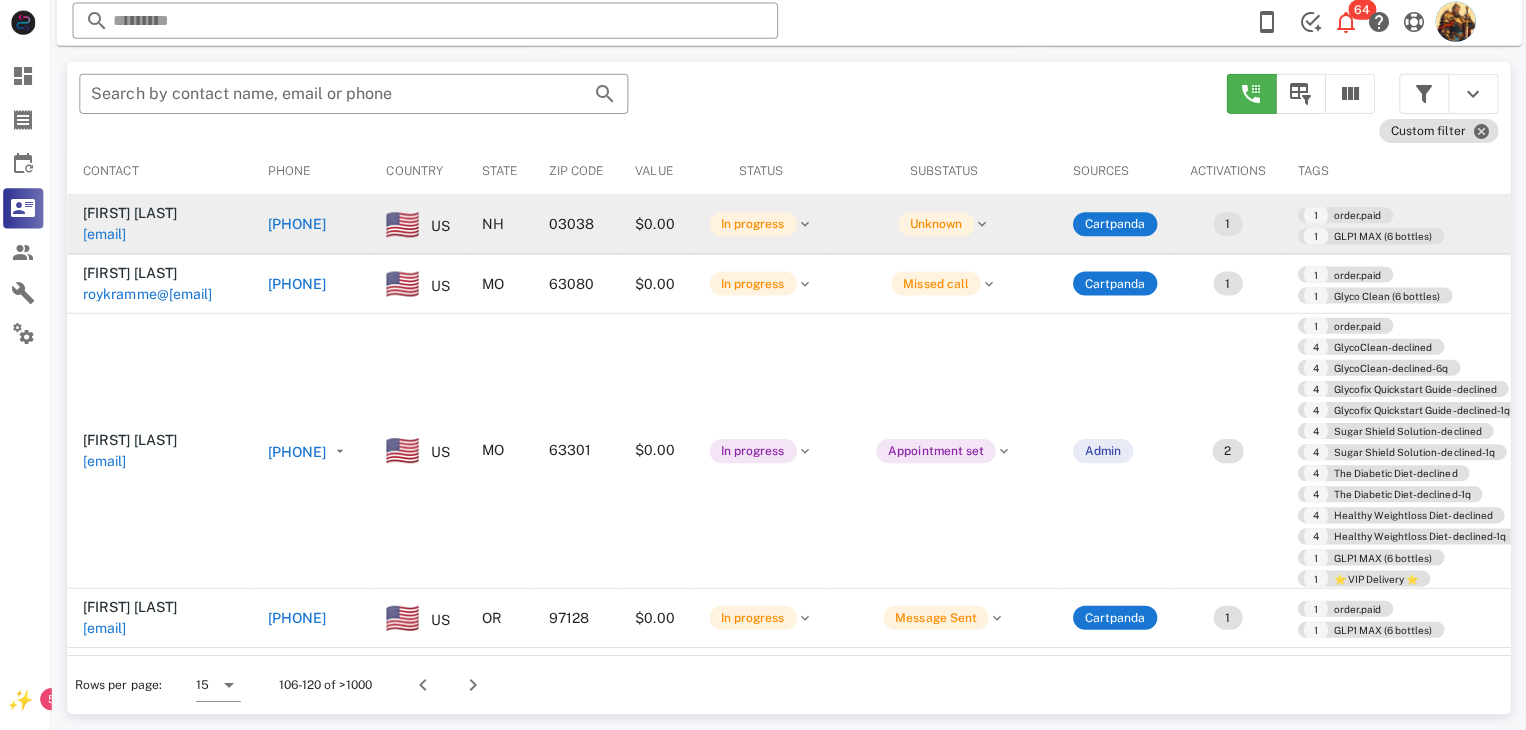 click on "Karen Grant  kjgcool@gmail.com" at bounding box center [164, 226] 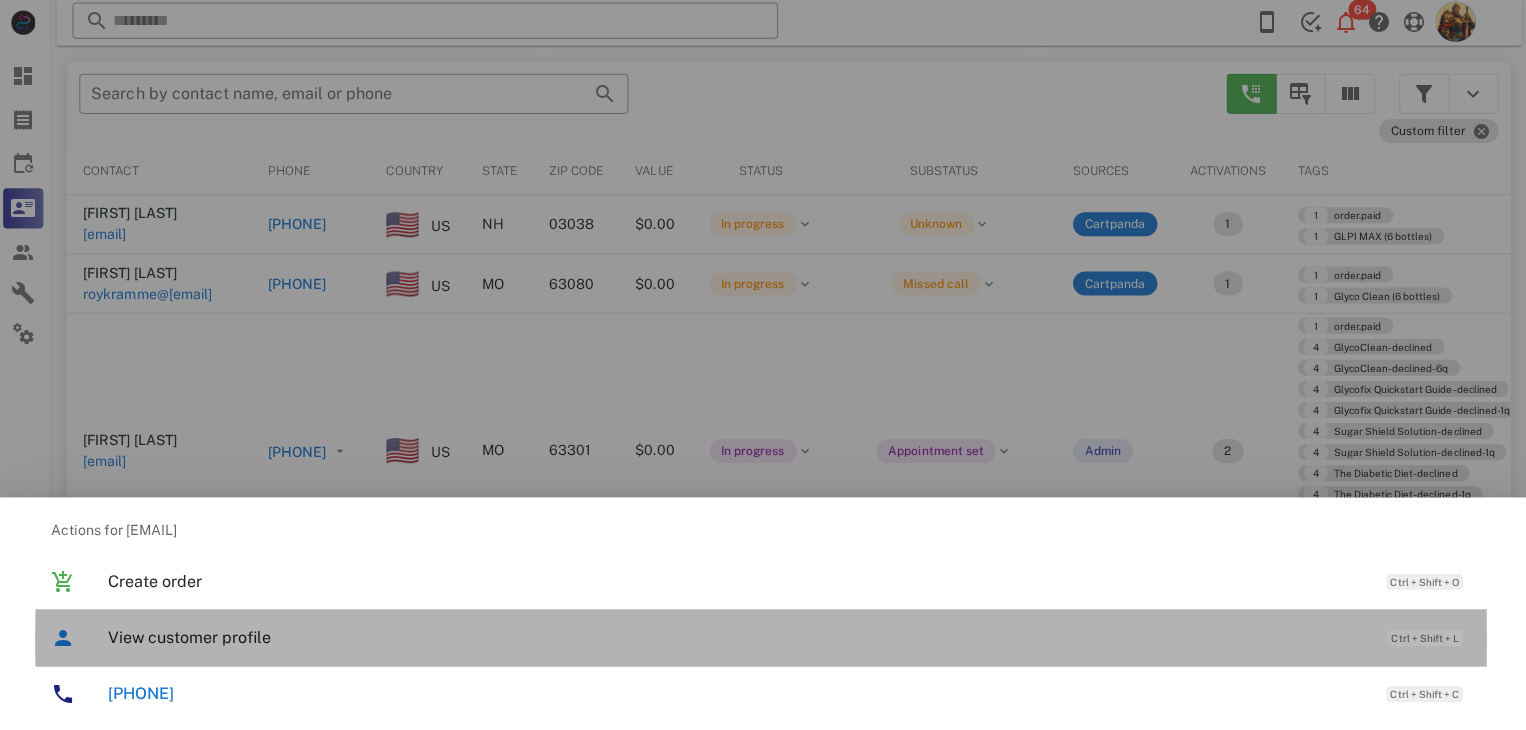 click on "View customer profile" at bounding box center (739, 637) 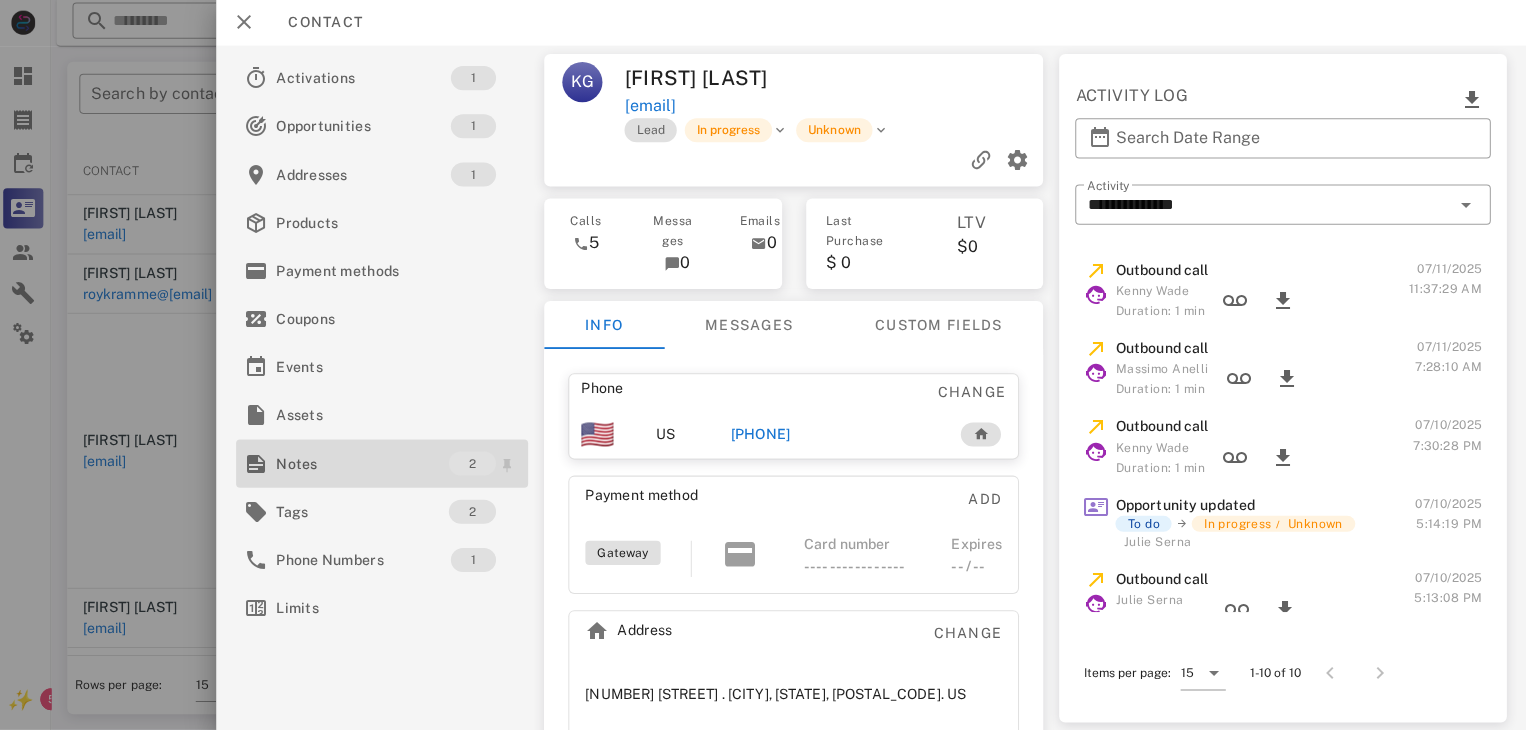 click on "Notes" at bounding box center (366, 464) 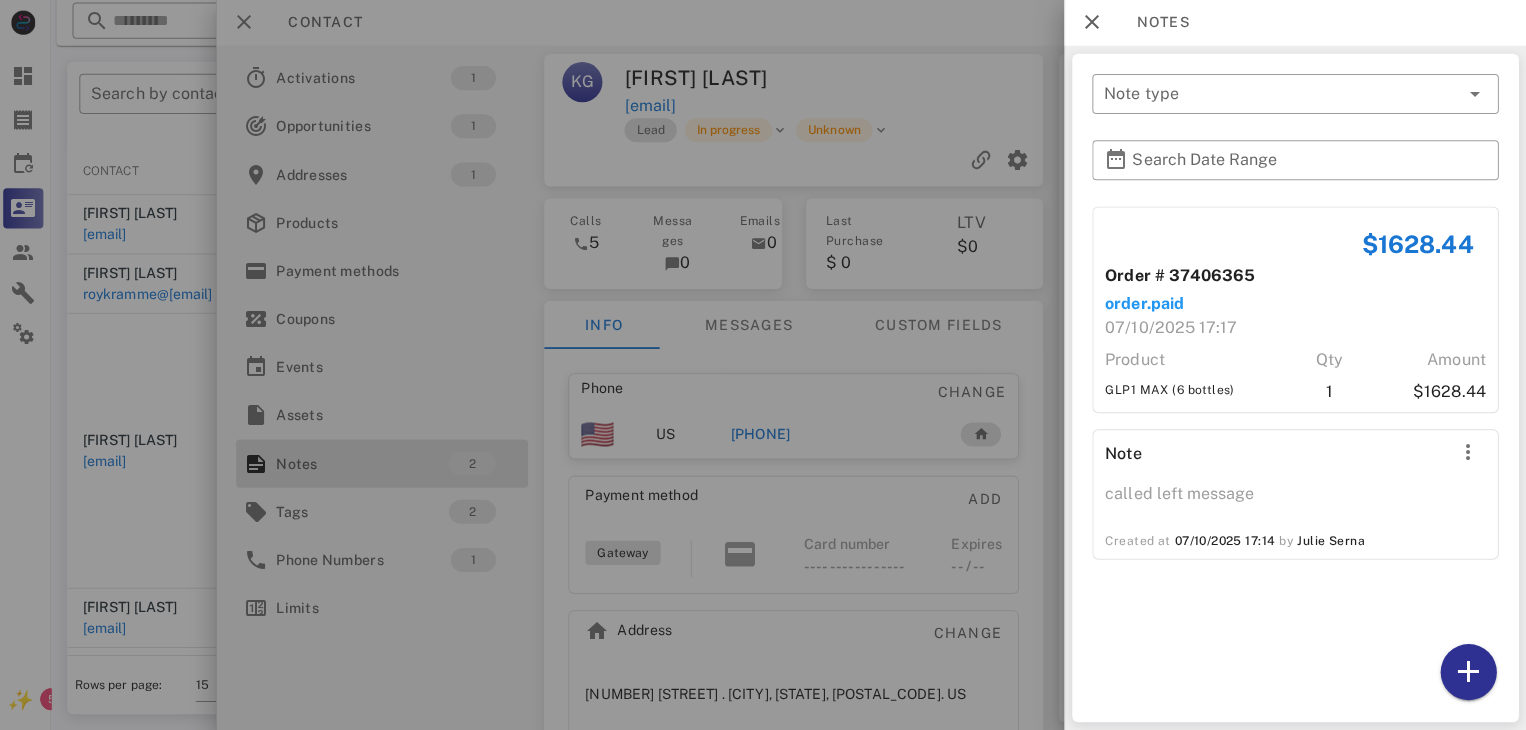 click at bounding box center [763, 365] 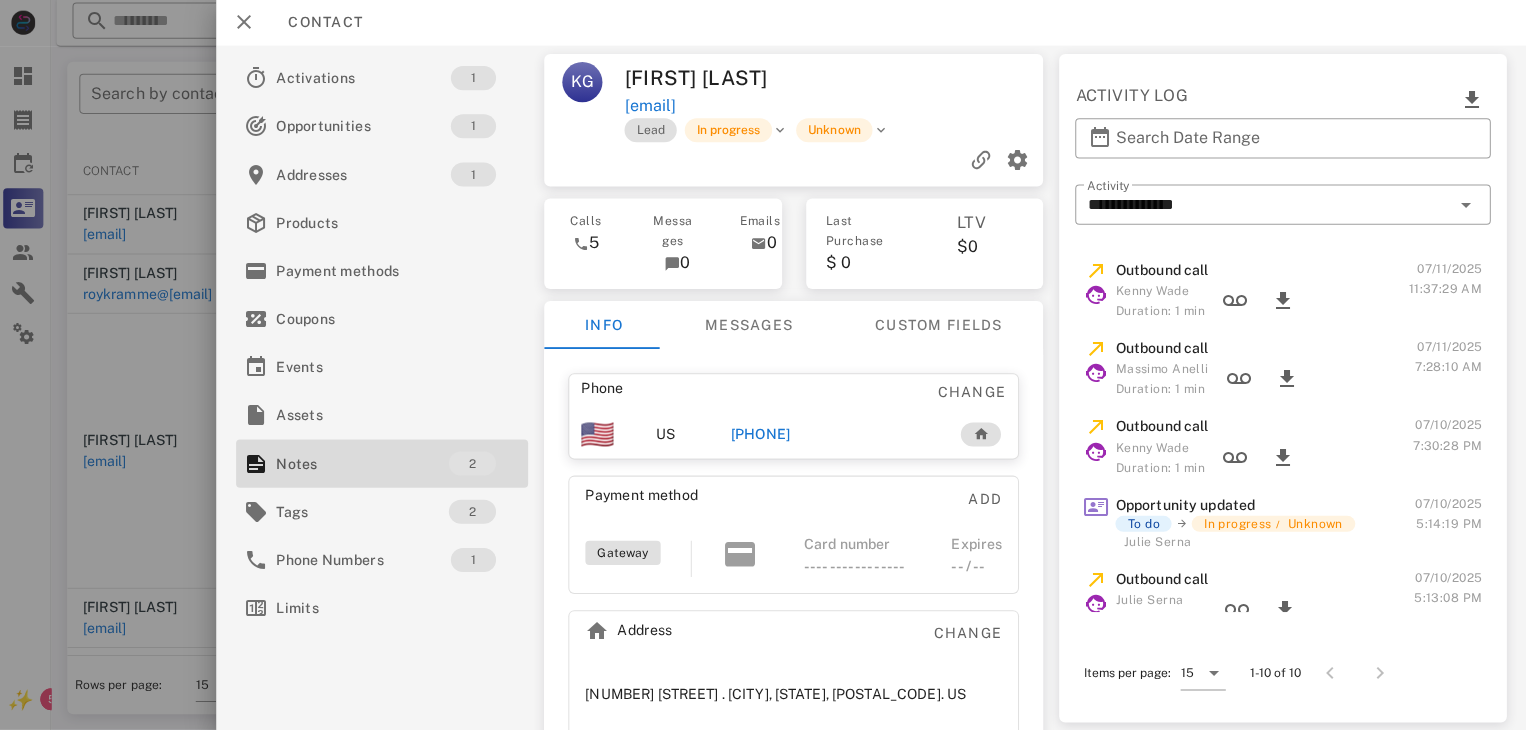 drag, startPoint x: 772, startPoint y: 441, endPoint x: 748, endPoint y: 441, distance: 24 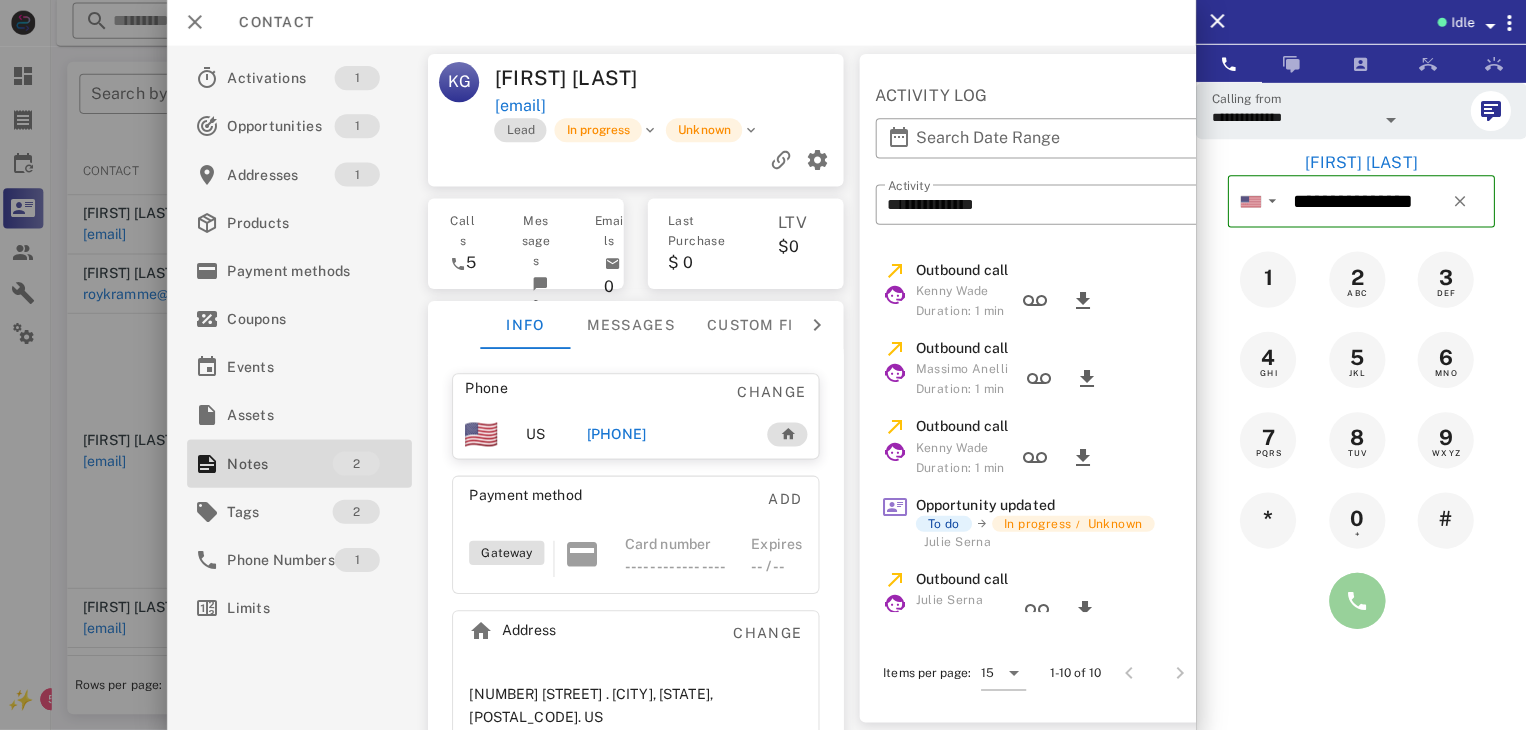 click at bounding box center (1357, 601) 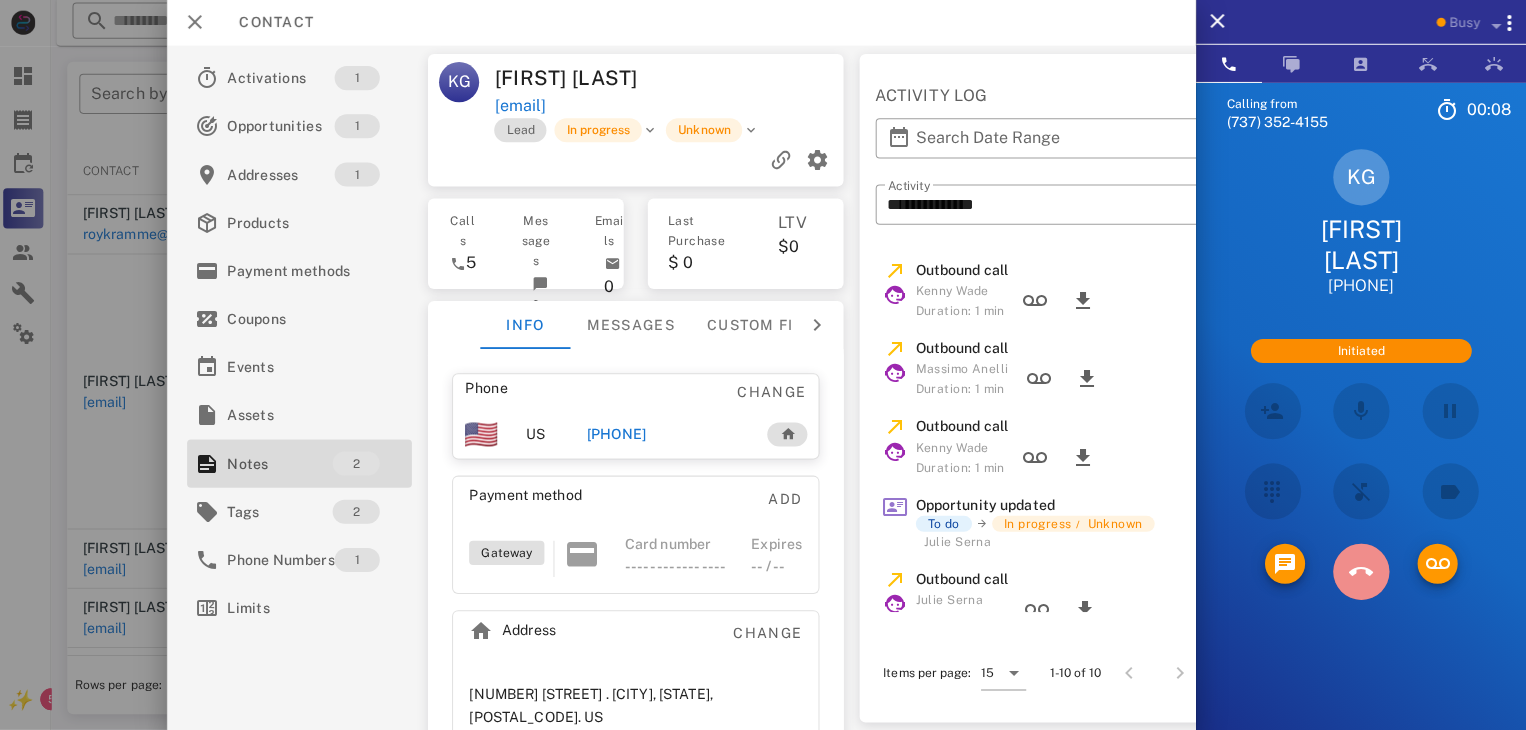 click at bounding box center [1361, 572] 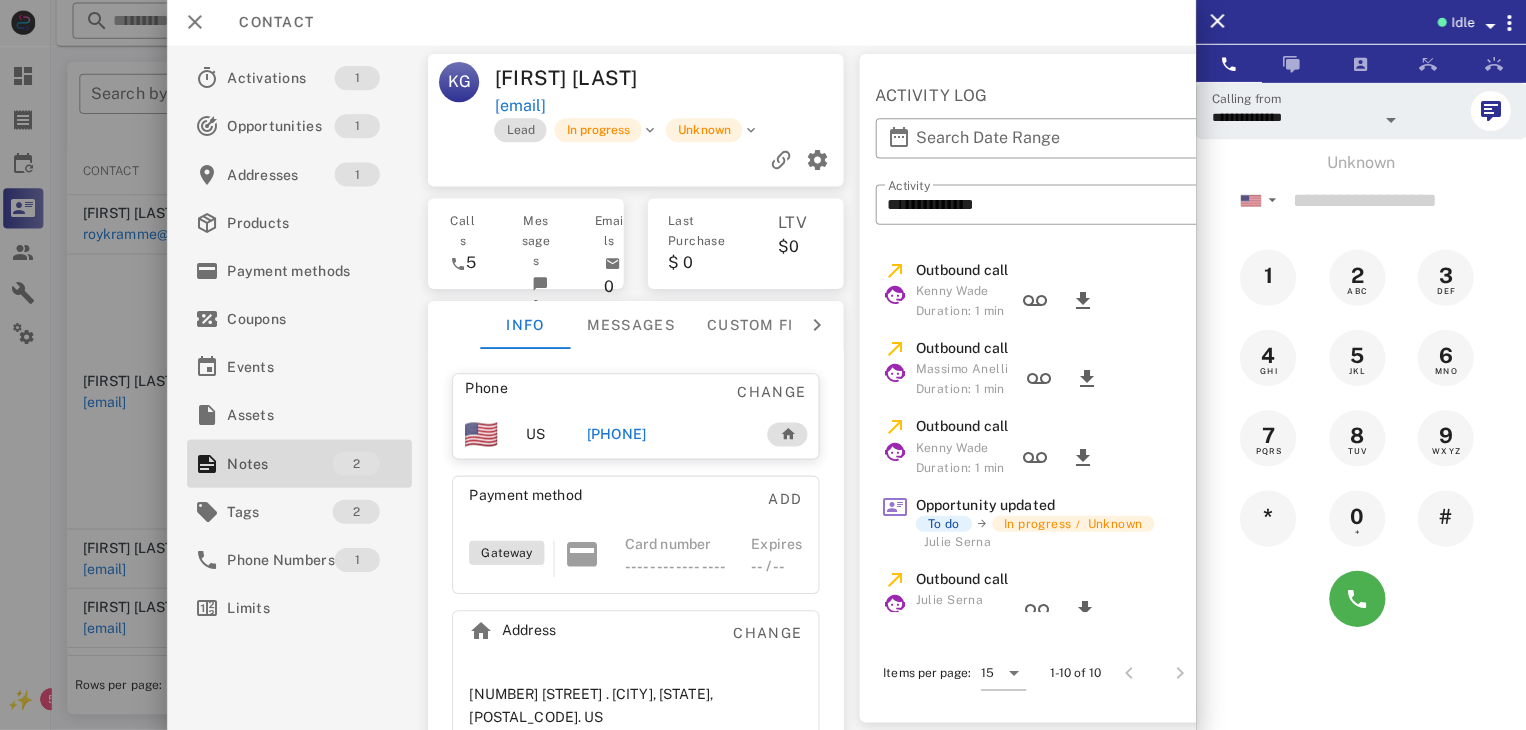 click on "+16033285405" at bounding box center (618, 435) 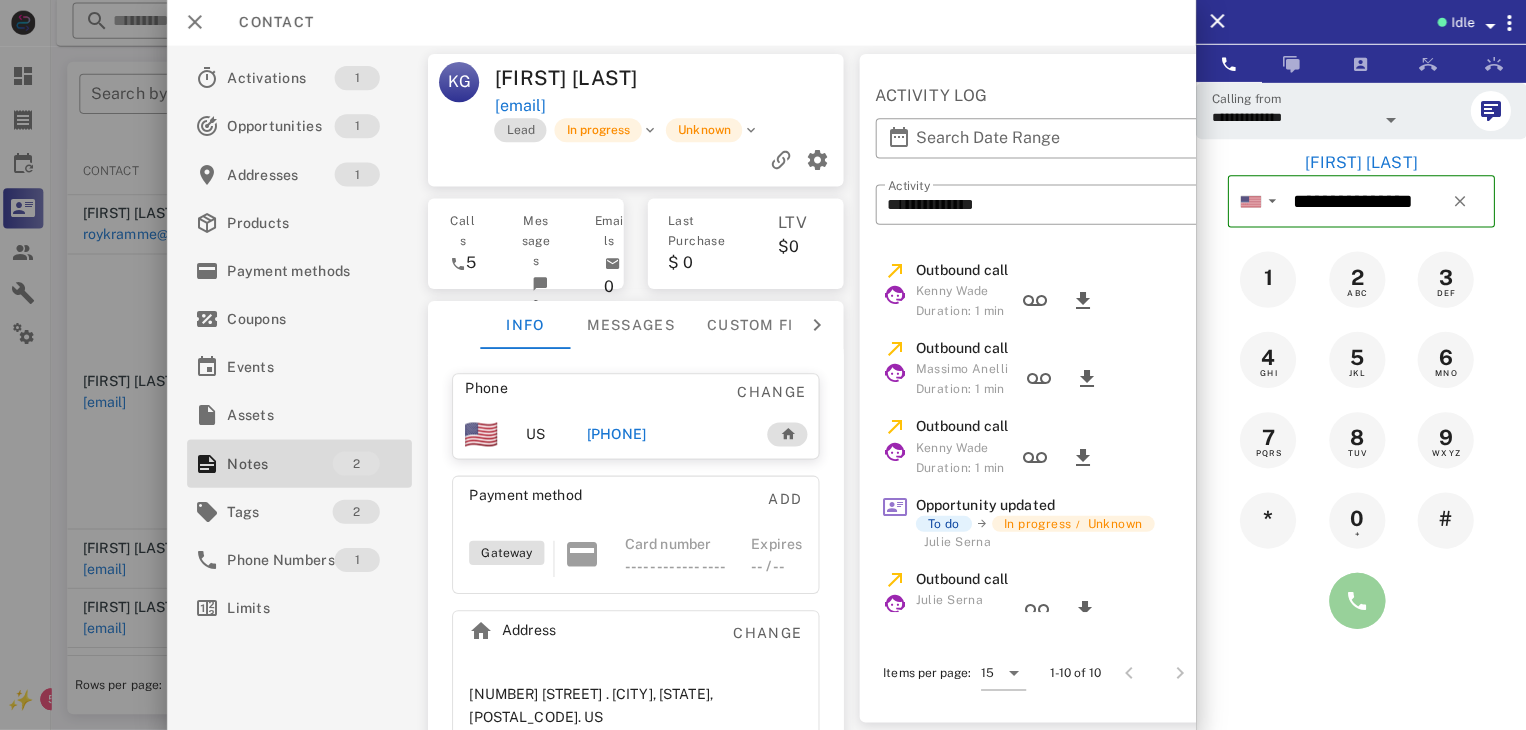 click at bounding box center (1357, 601) 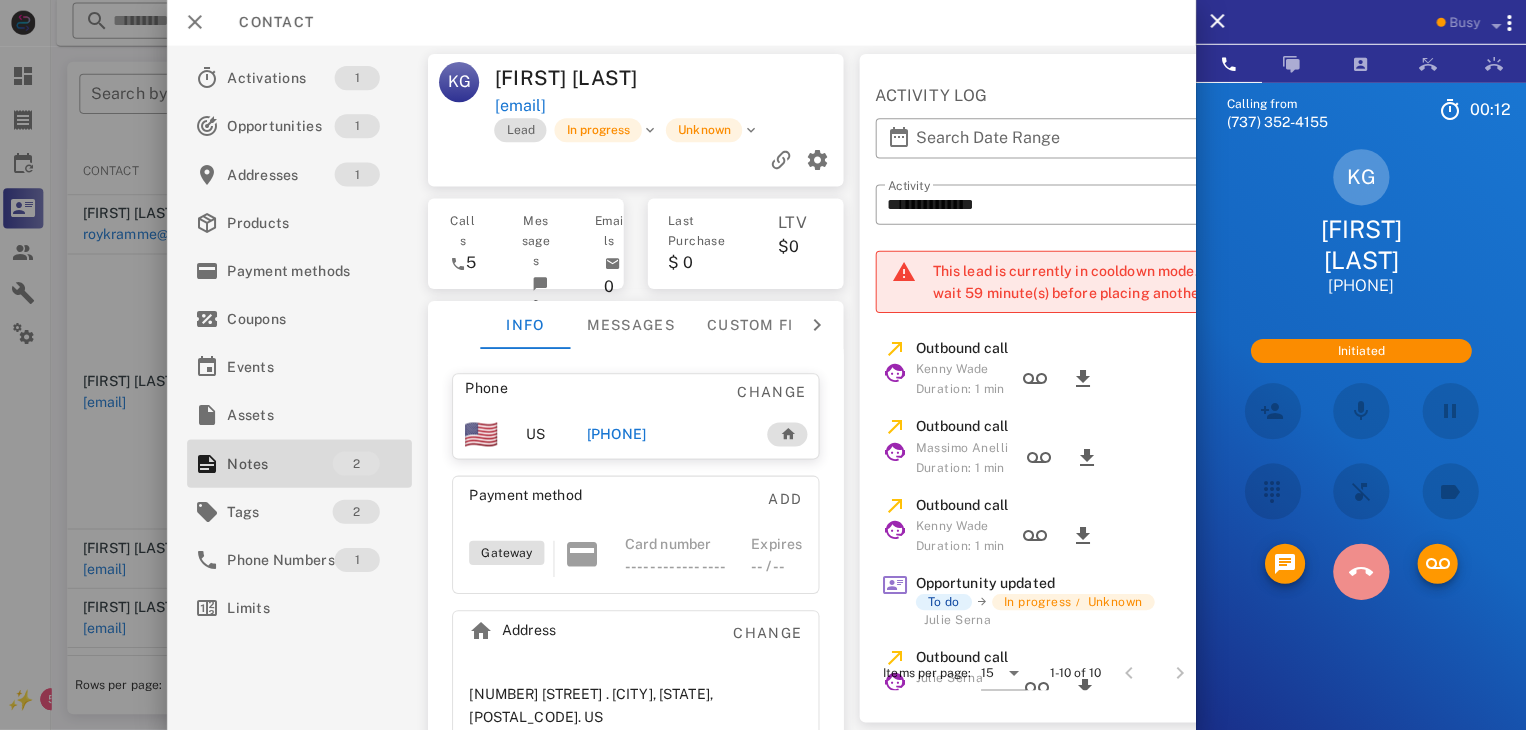 click at bounding box center (1361, 572) 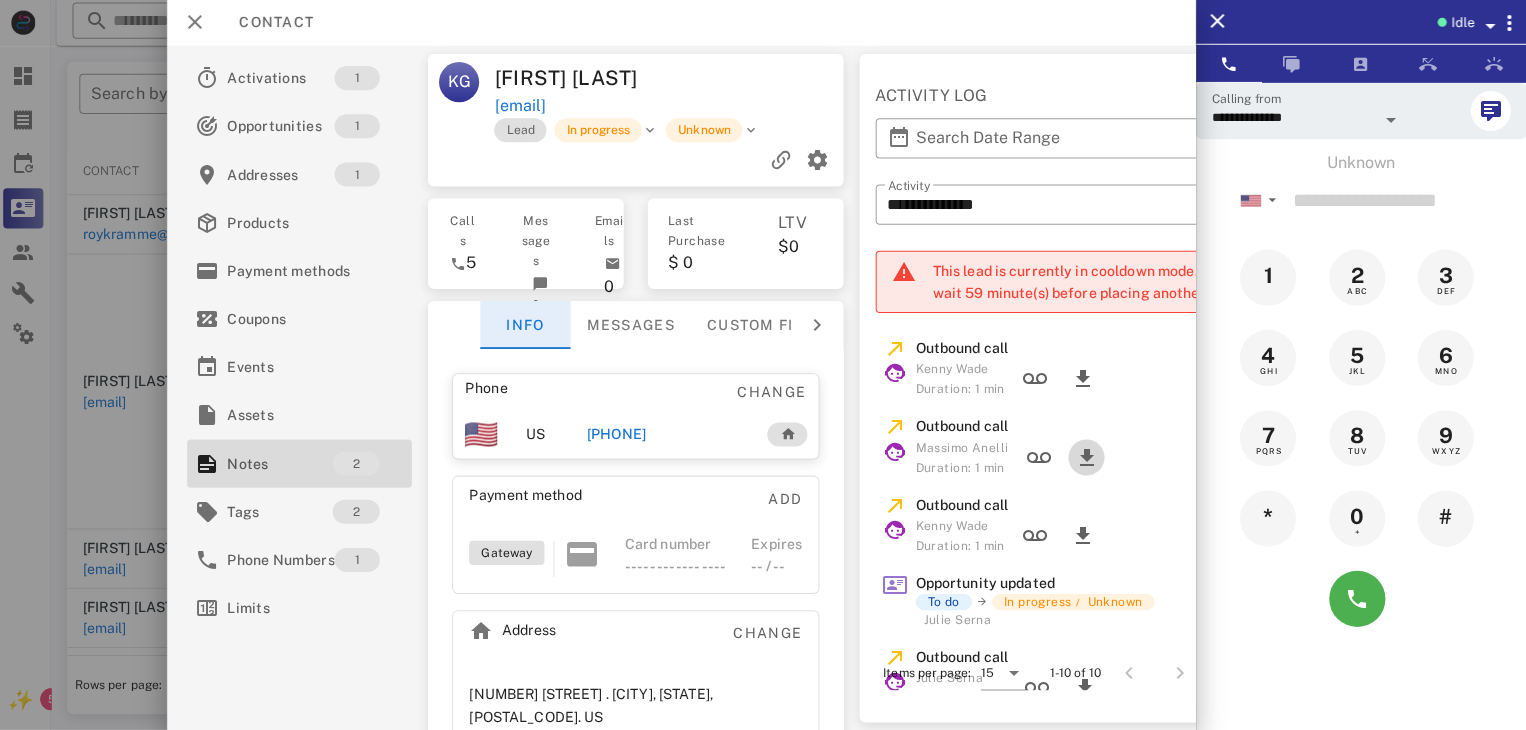 click on "**********" at bounding box center [683, 389] 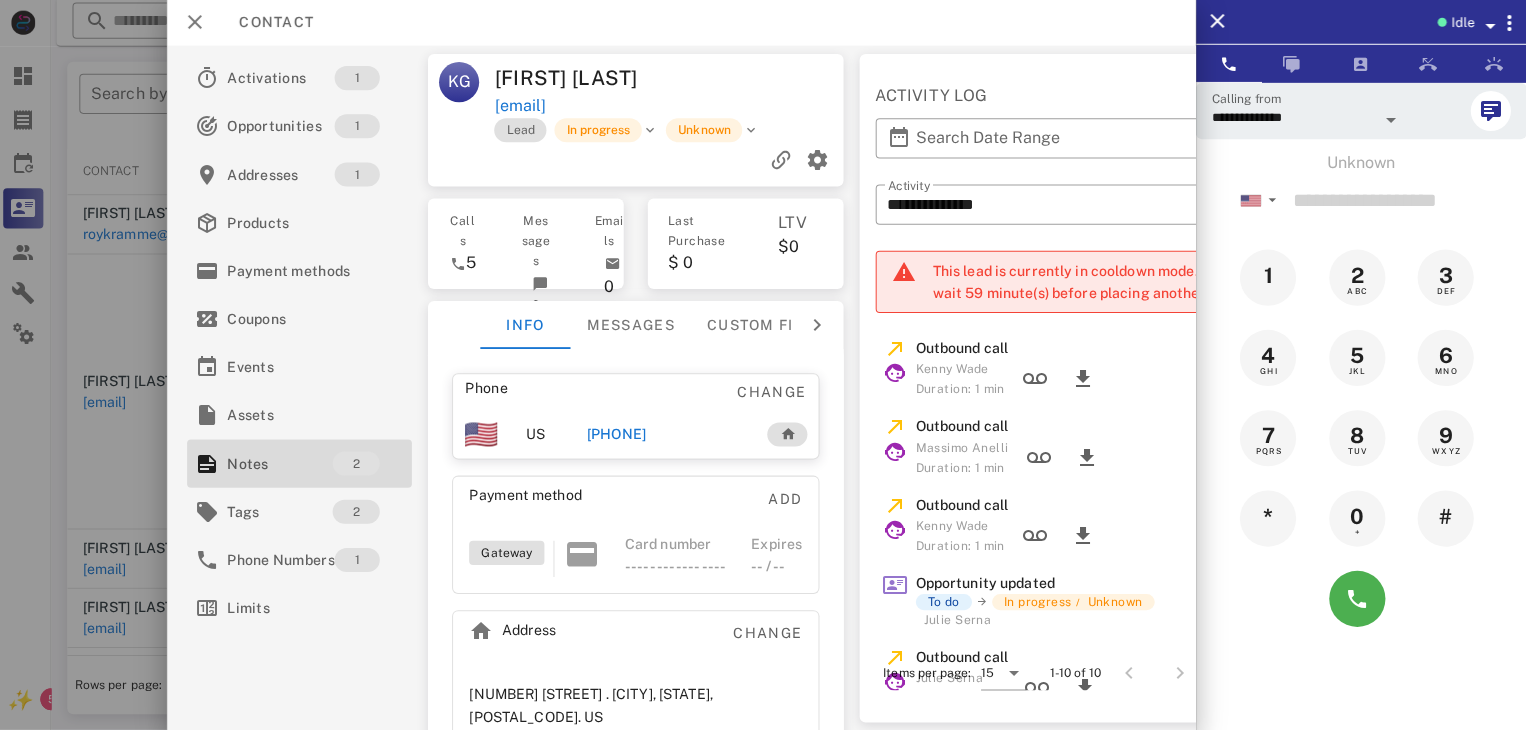 click at bounding box center [763, 365] 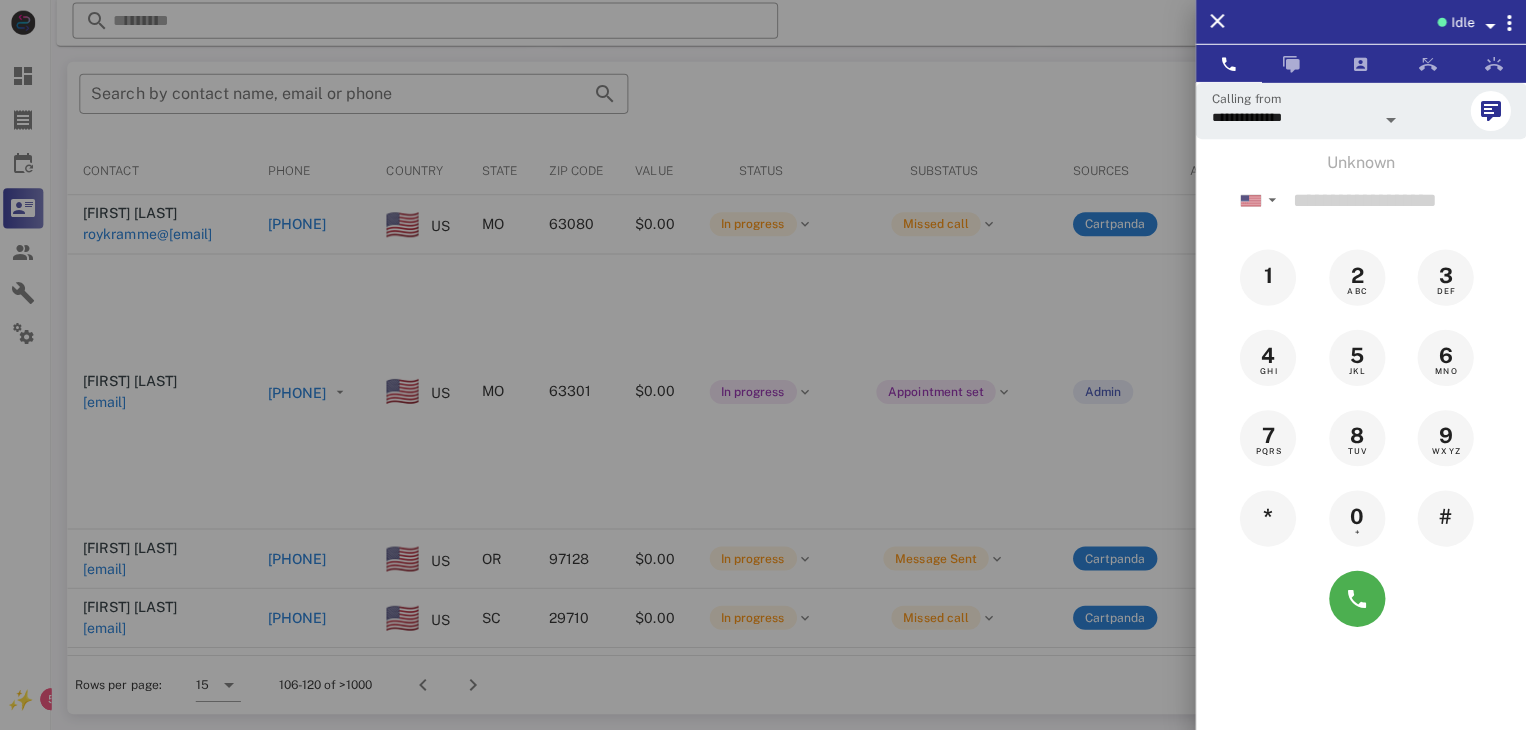 click at bounding box center [763, 365] 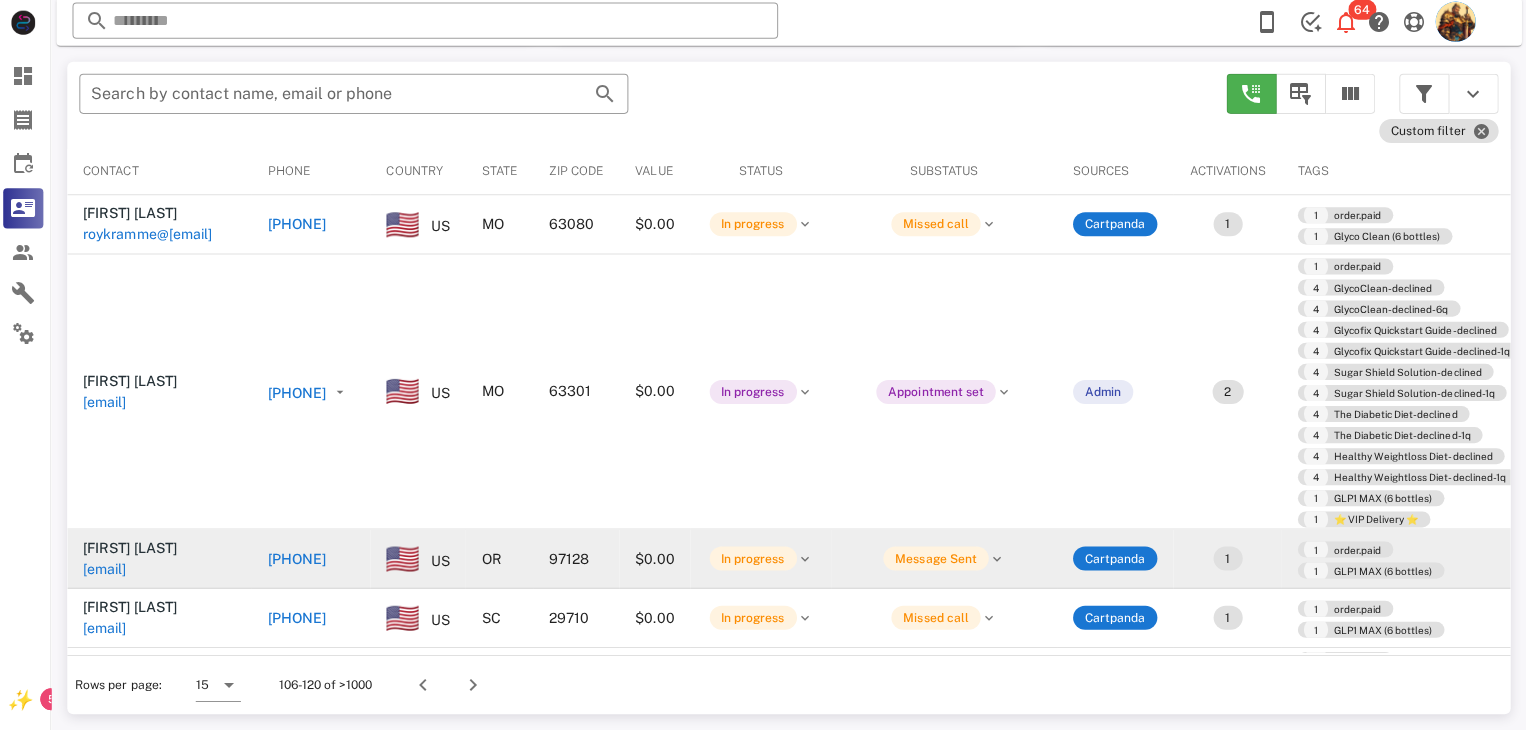 click on "David H Wormington  david.wormington@yahoo.com" at bounding box center [164, 559] 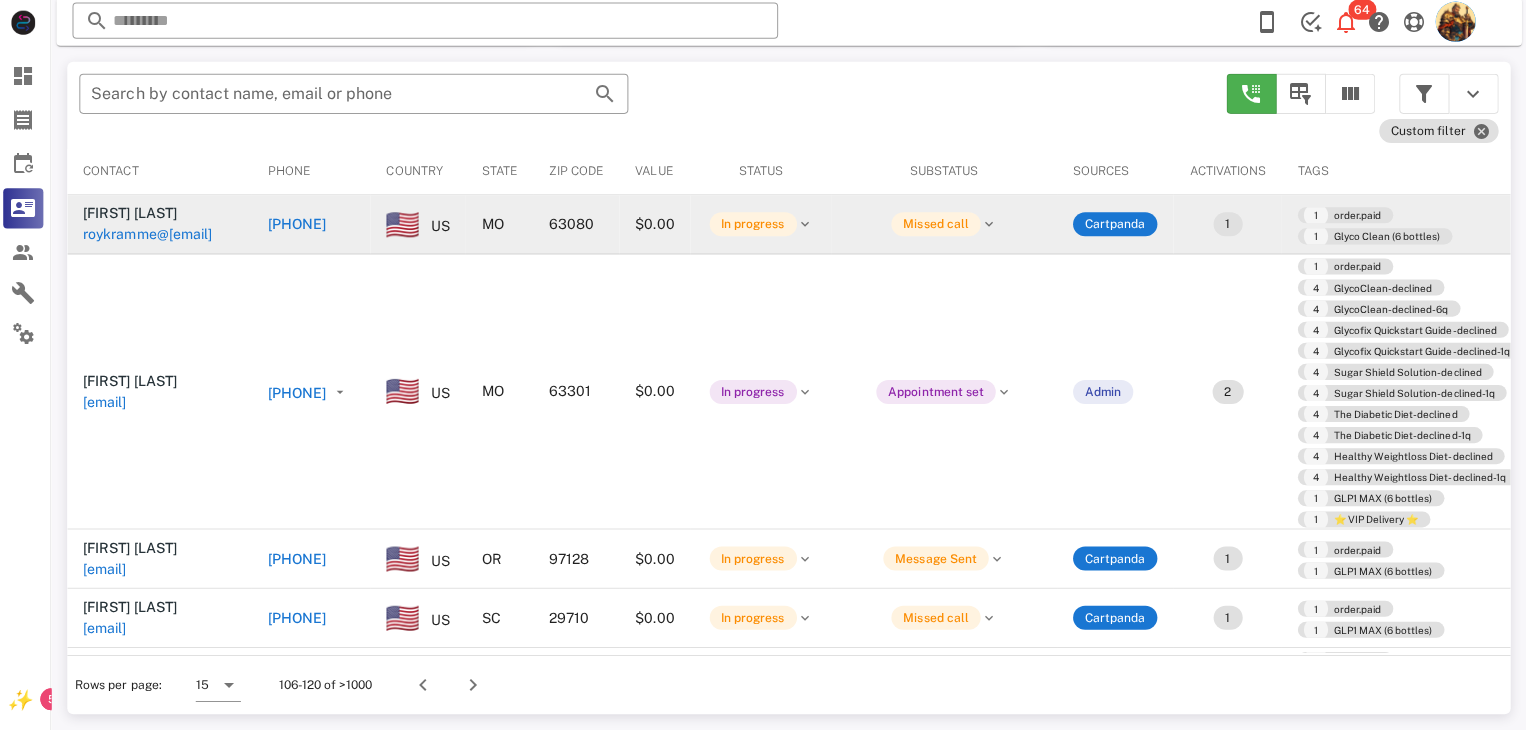 click on "roykramme@yahoo.com" at bounding box center [152, 236] 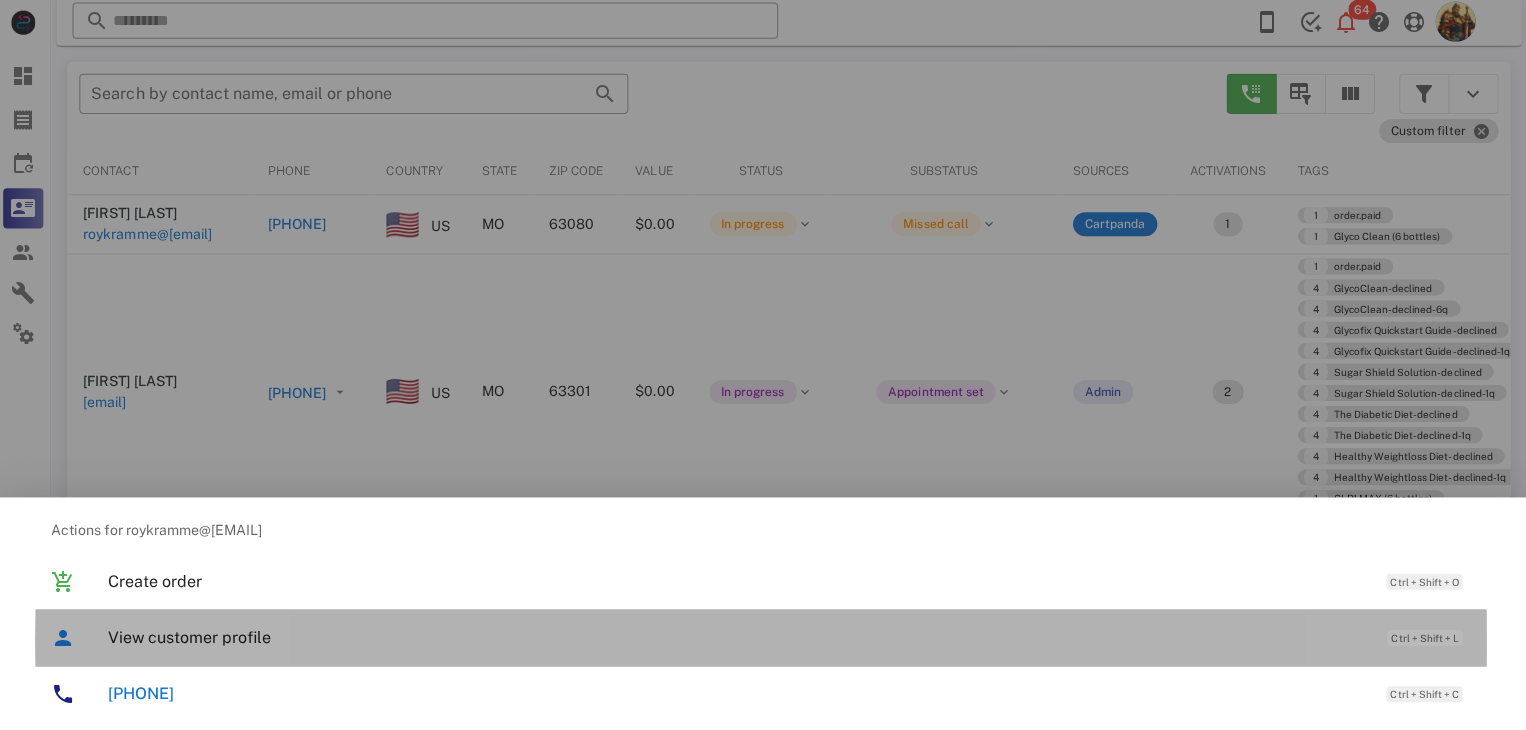 click on "View customer profile Ctrl + Shift + L" at bounding box center (791, 637) 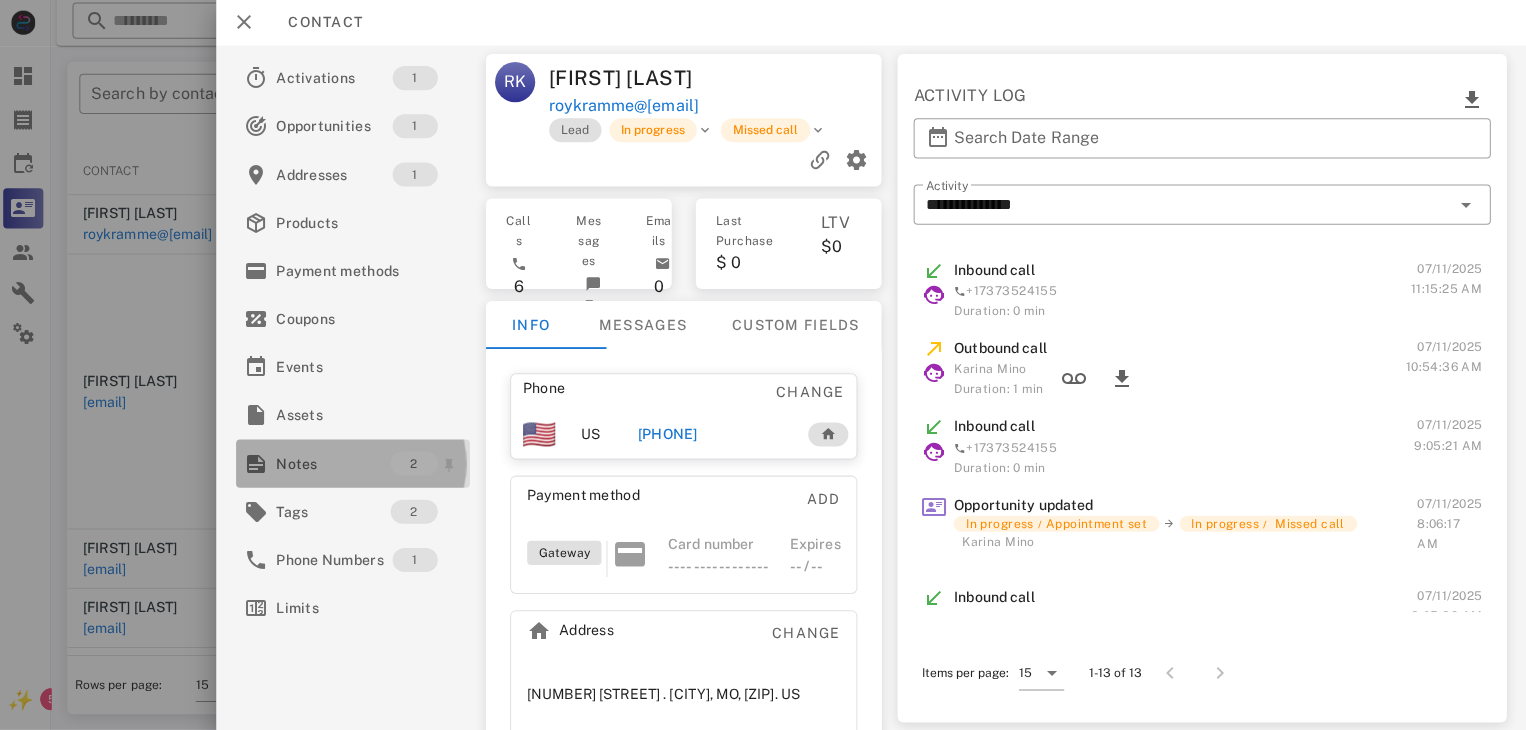 click on "Notes  2" at bounding box center [356, 464] 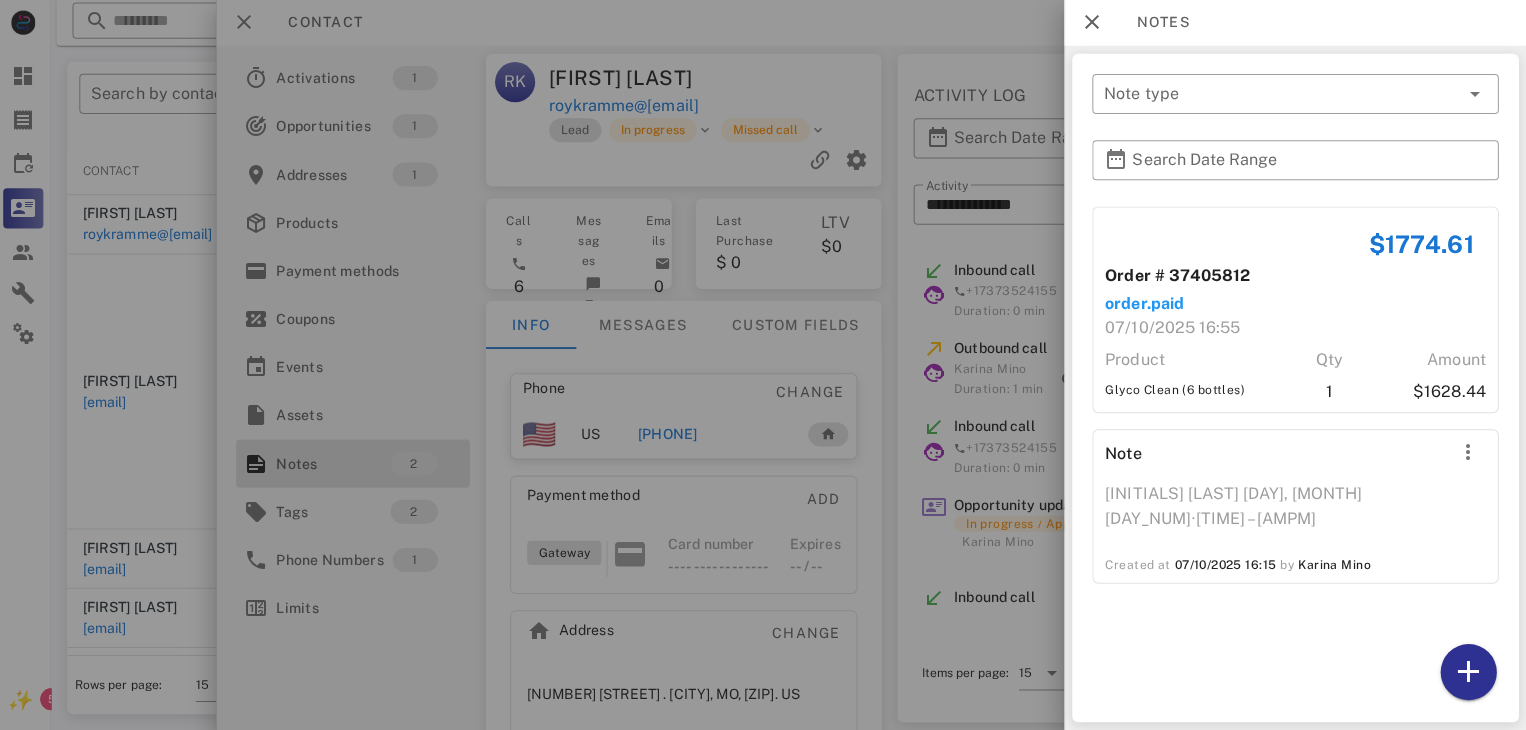 click at bounding box center [763, 365] 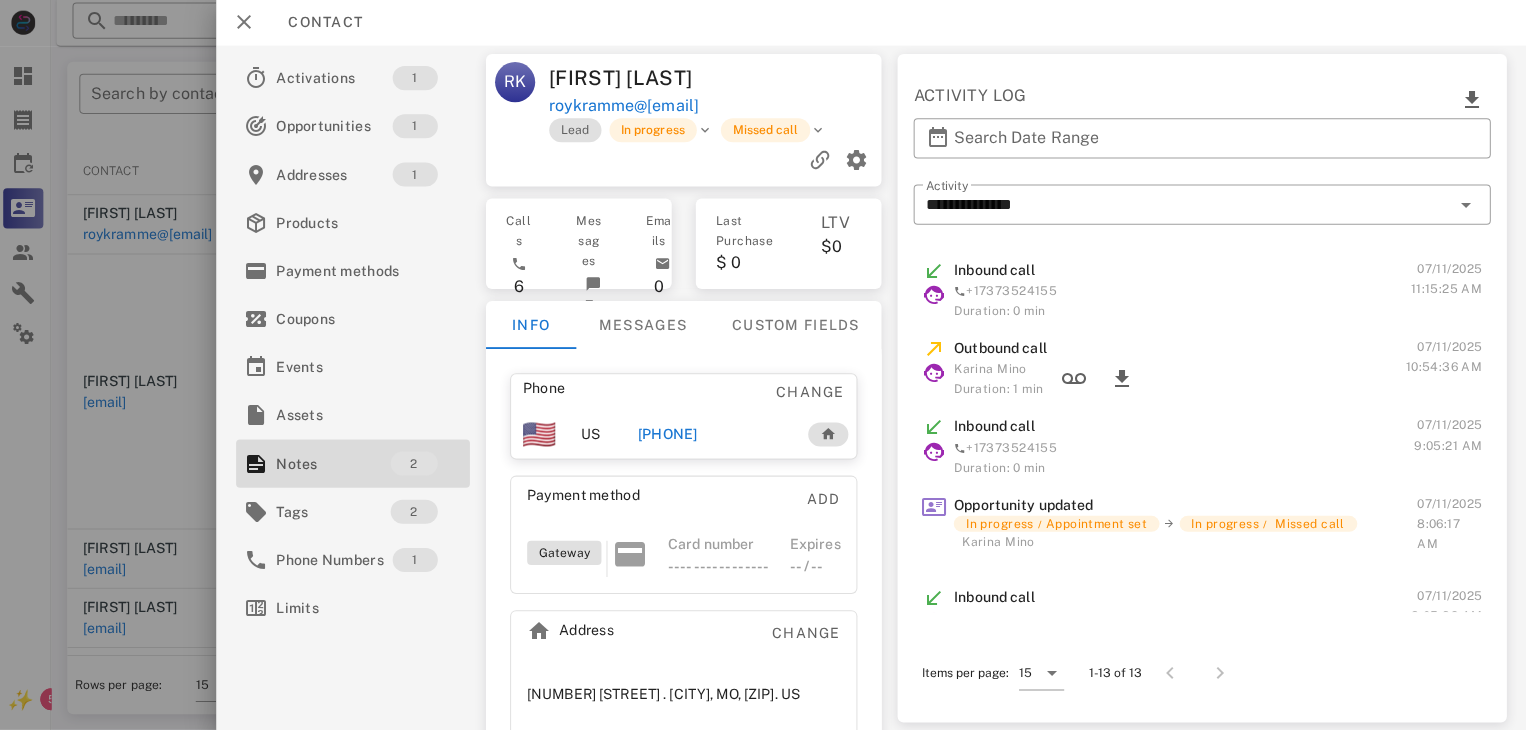 click at bounding box center (763, 365) 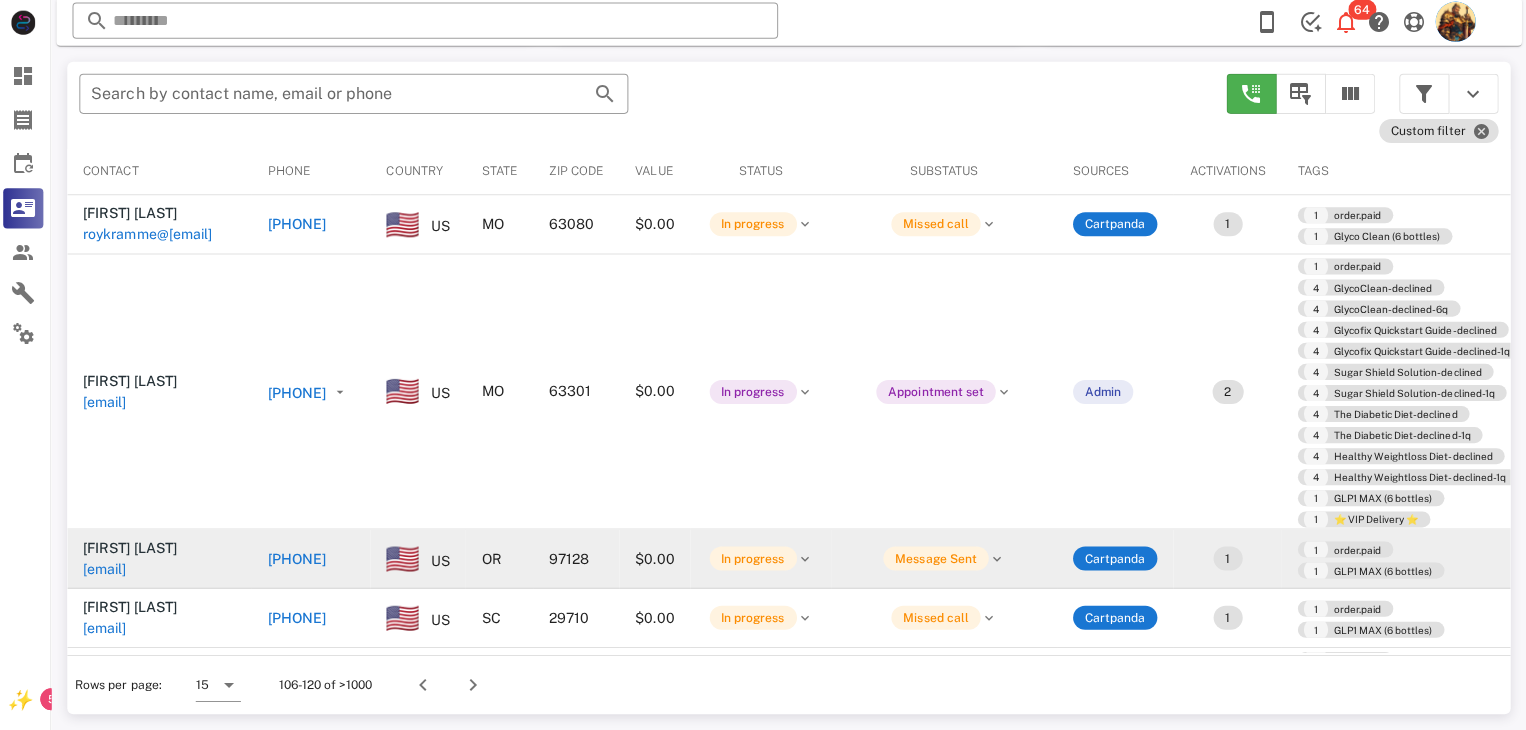 click on "david.wormington@yahoo.com" at bounding box center [109, 569] 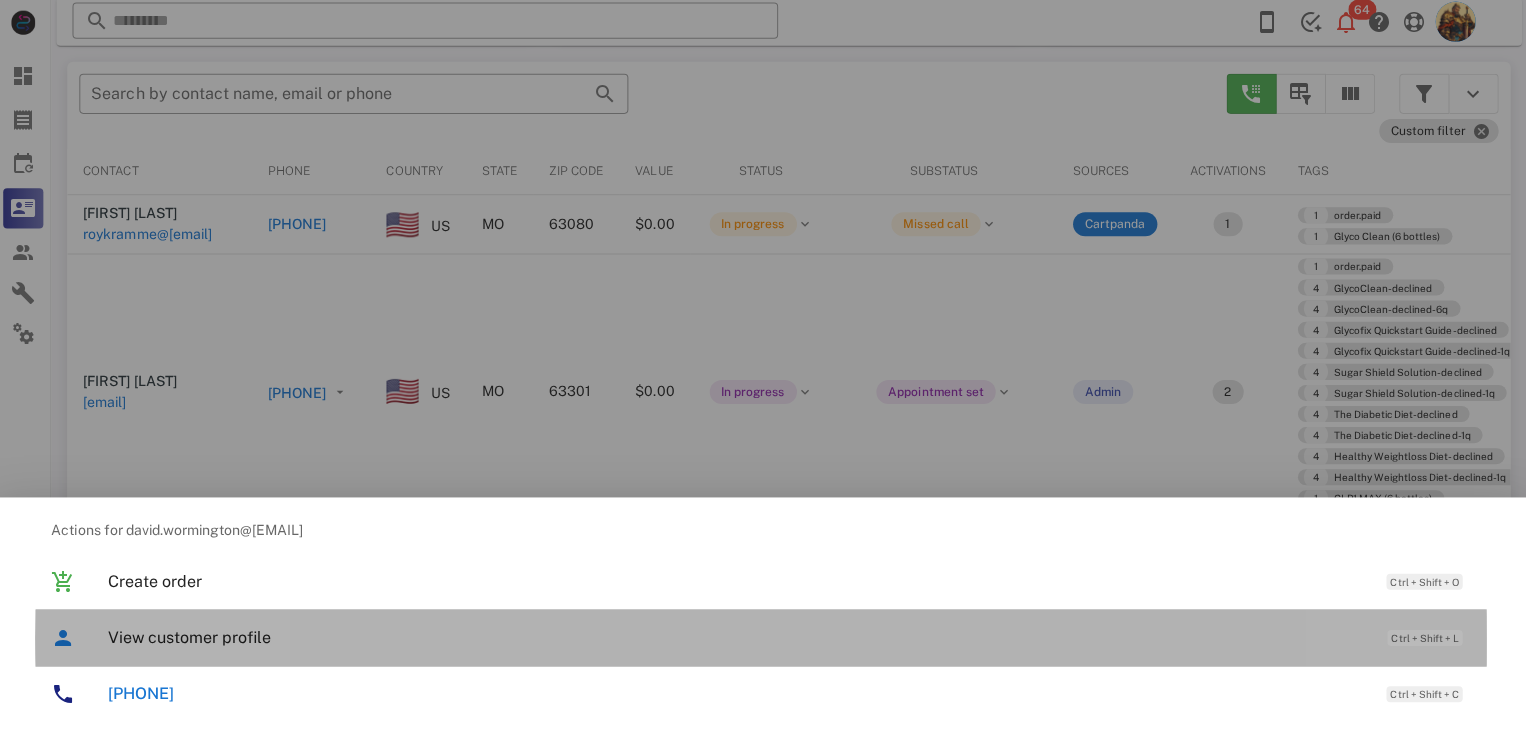 click on "View customer profile" at bounding box center [739, 637] 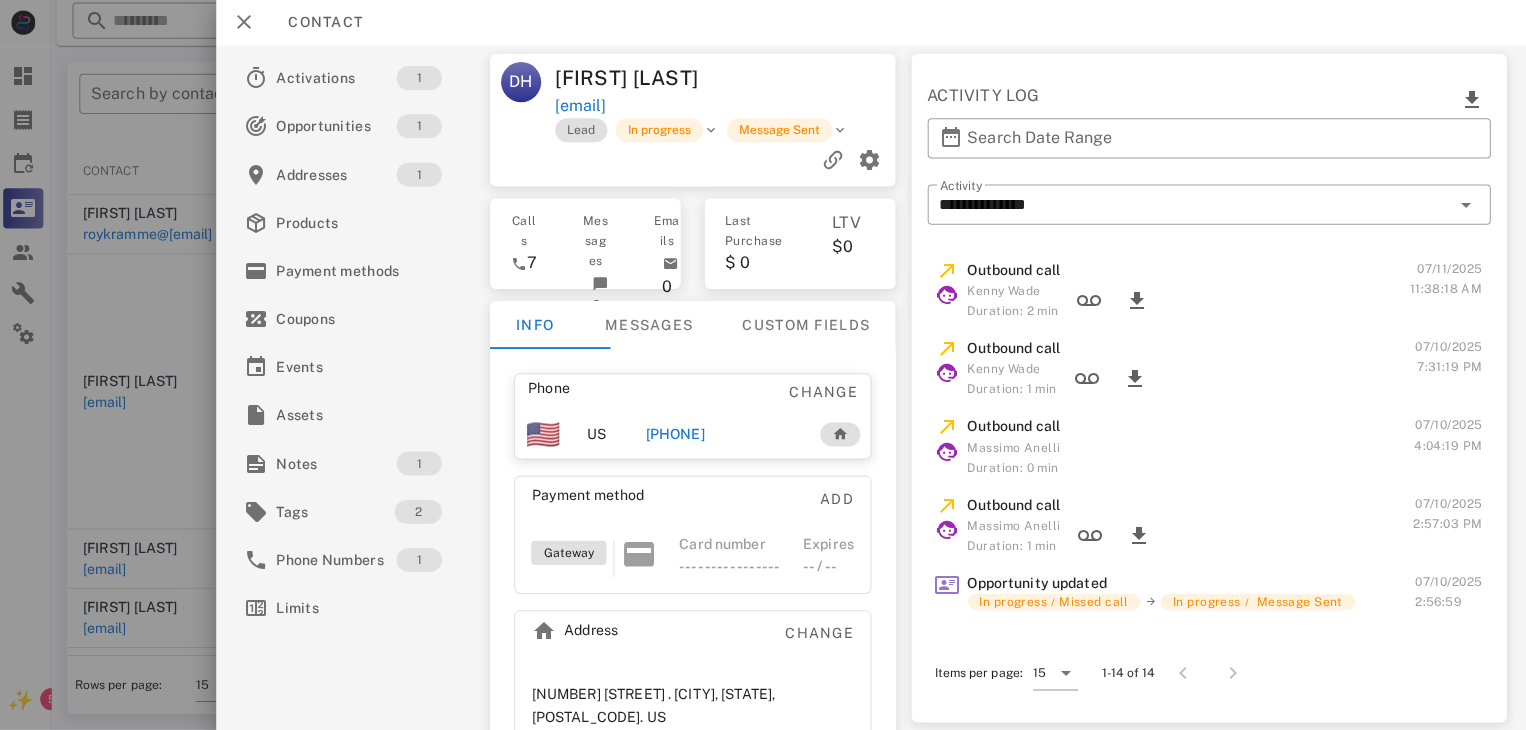 click at bounding box center (763, 365) 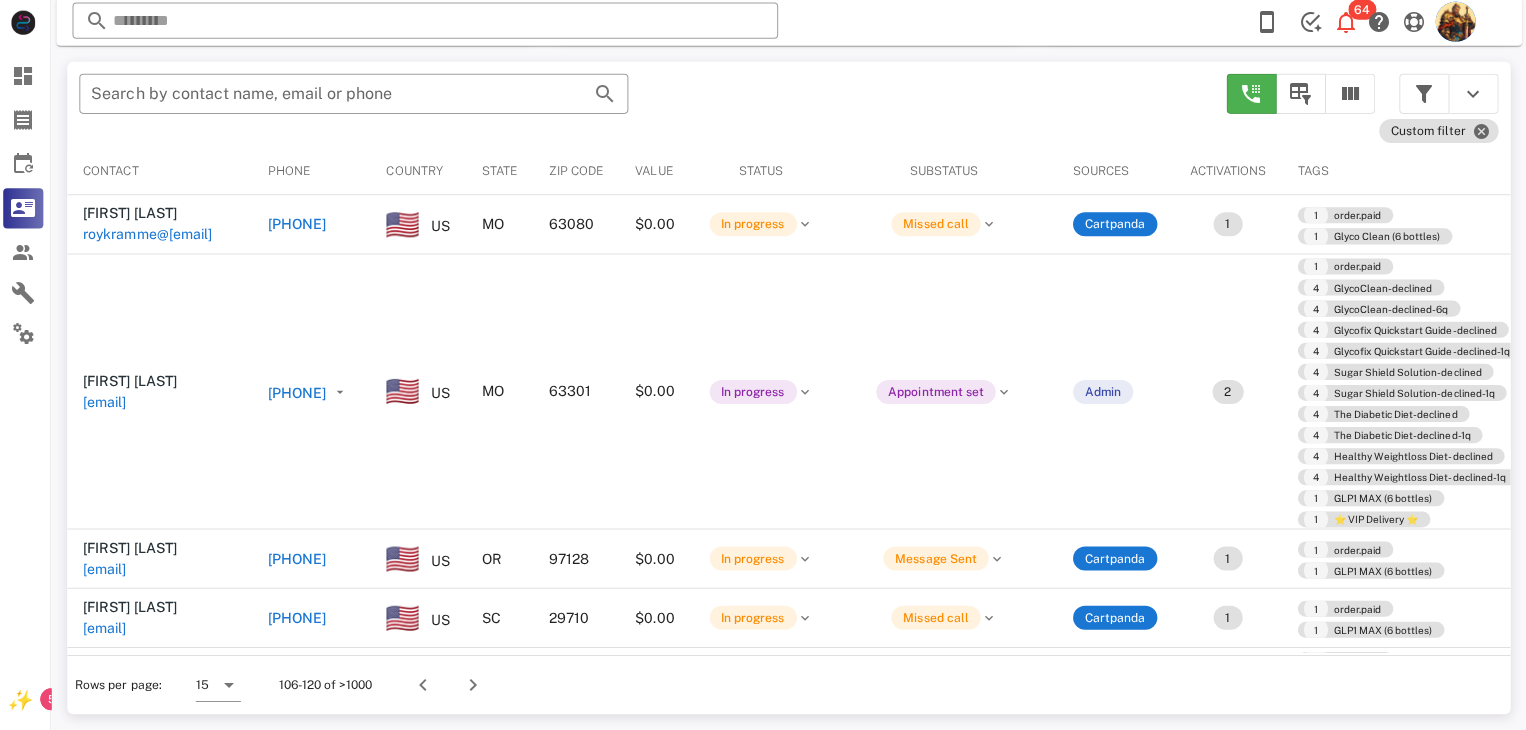 click on "Margaret Young  margaretyoung111@gmail.com" at bounding box center (164, 393) 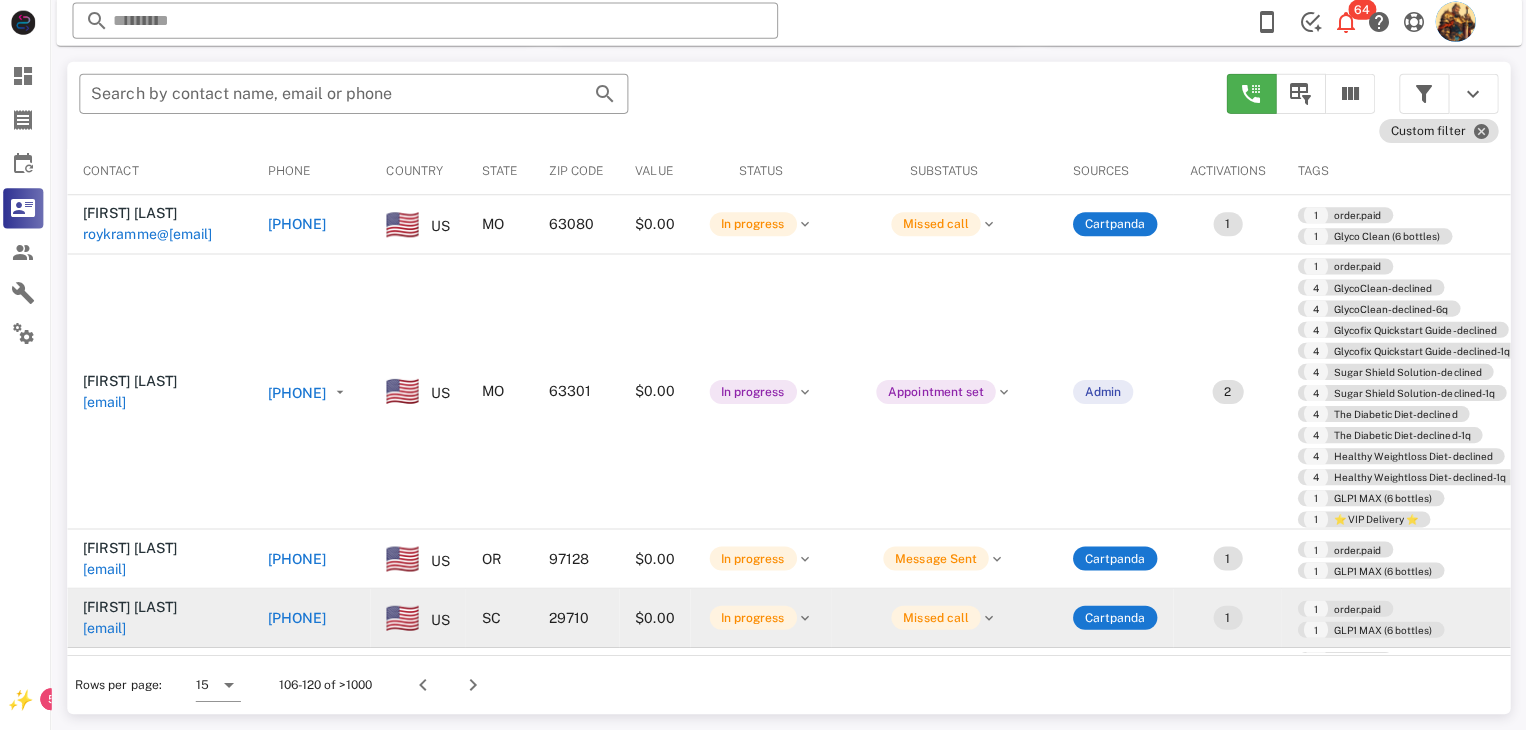 click on "leroy_chandler@hotmail.com" at bounding box center [109, 628] 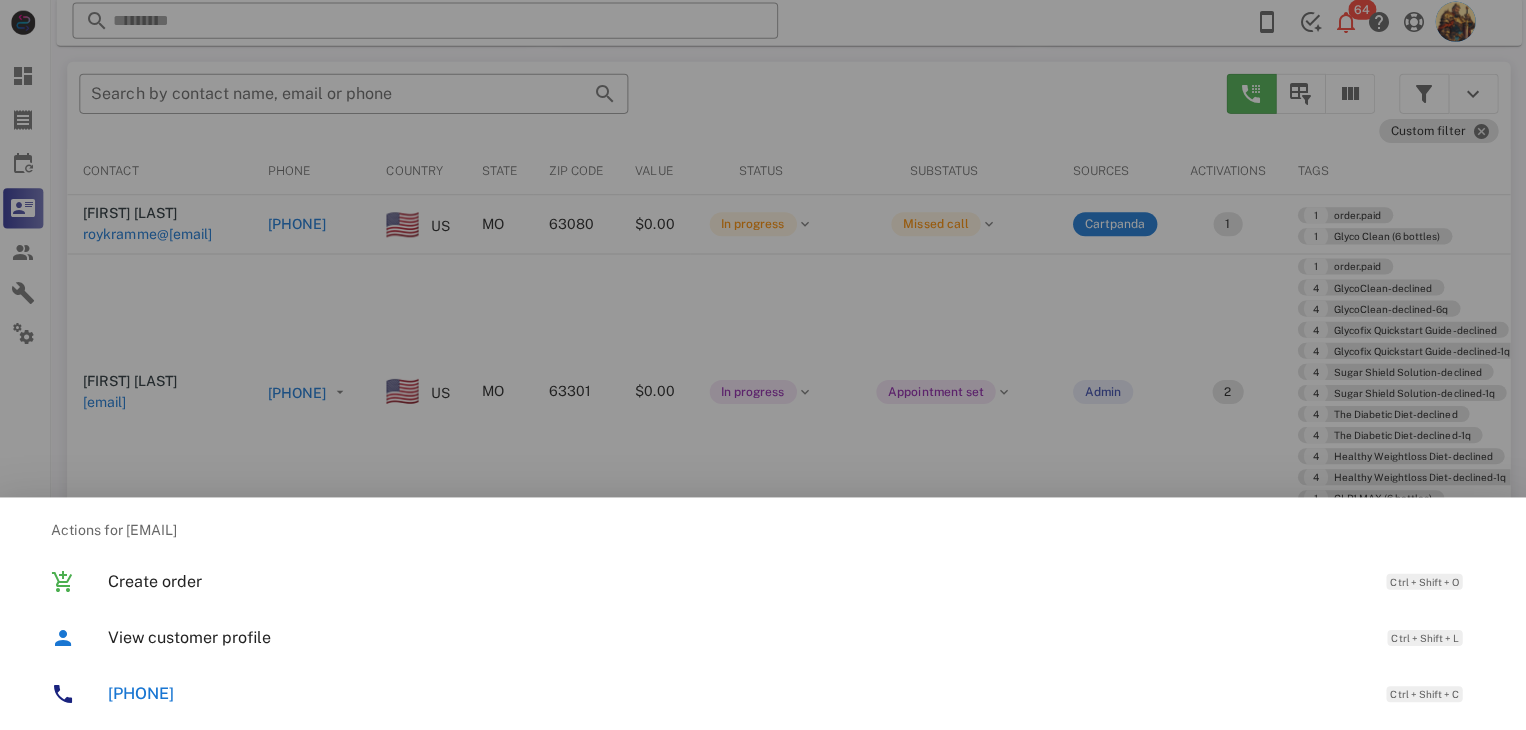 click at bounding box center (763, 365) 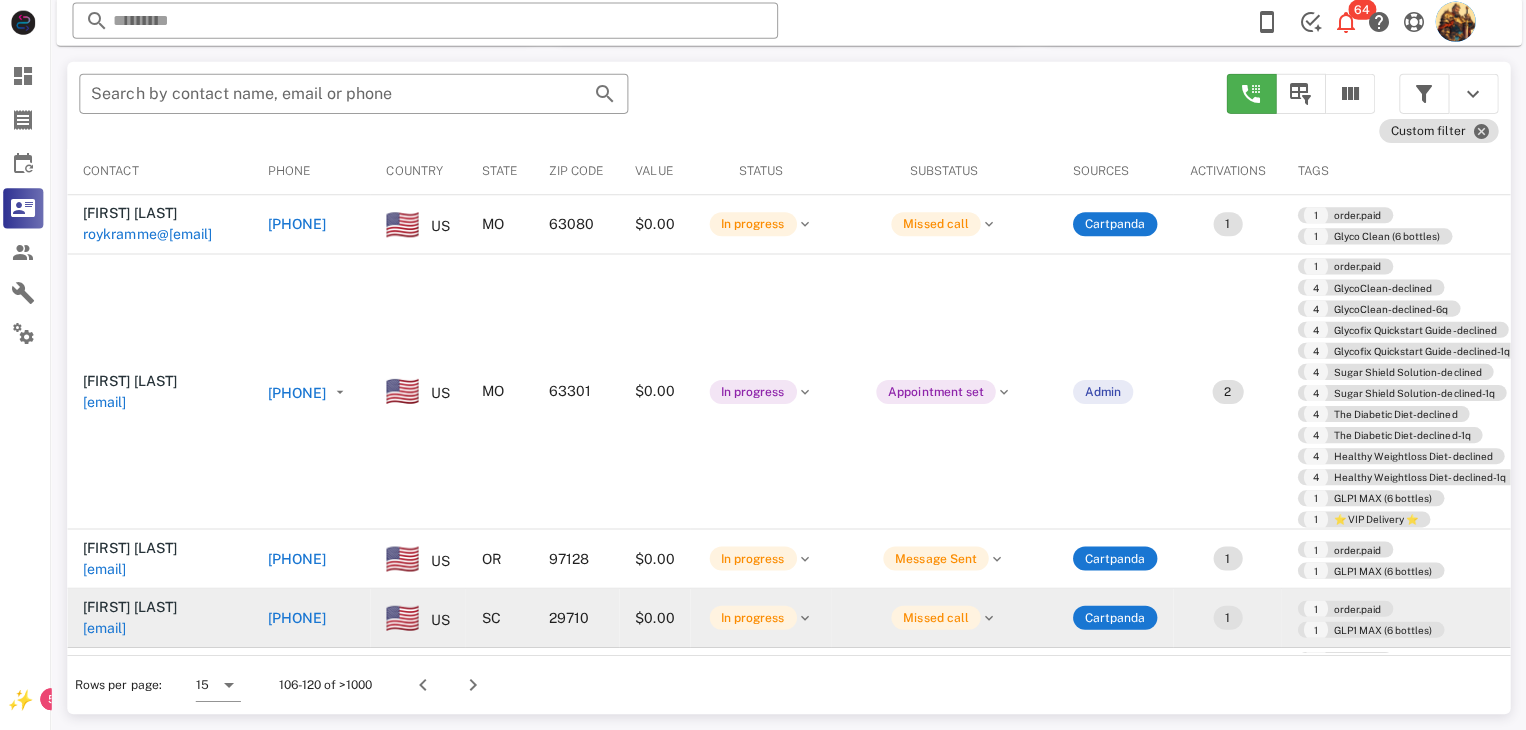 click on "leroy_chandler@hotmail.com" at bounding box center (109, 628) 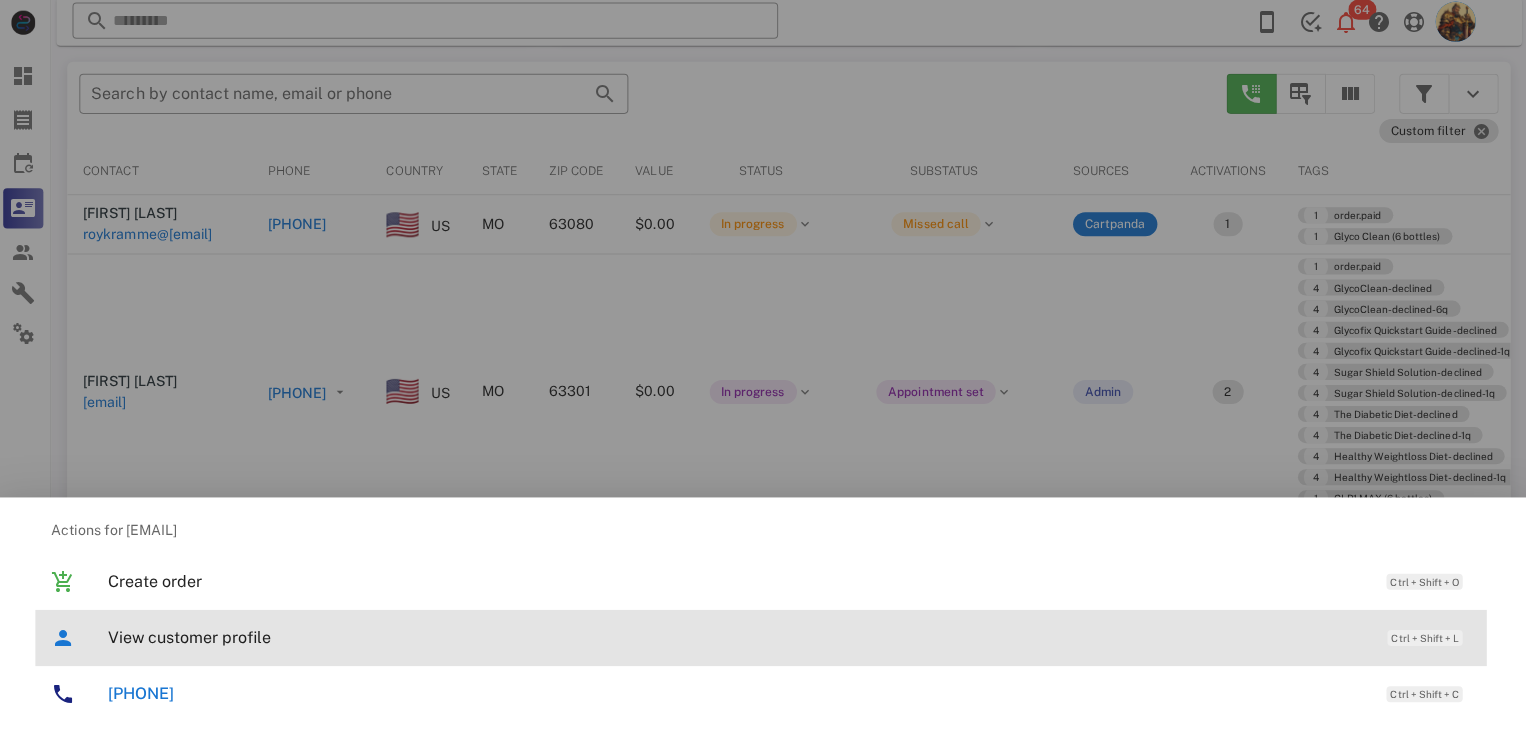 click on "View customer profile" at bounding box center (739, 637) 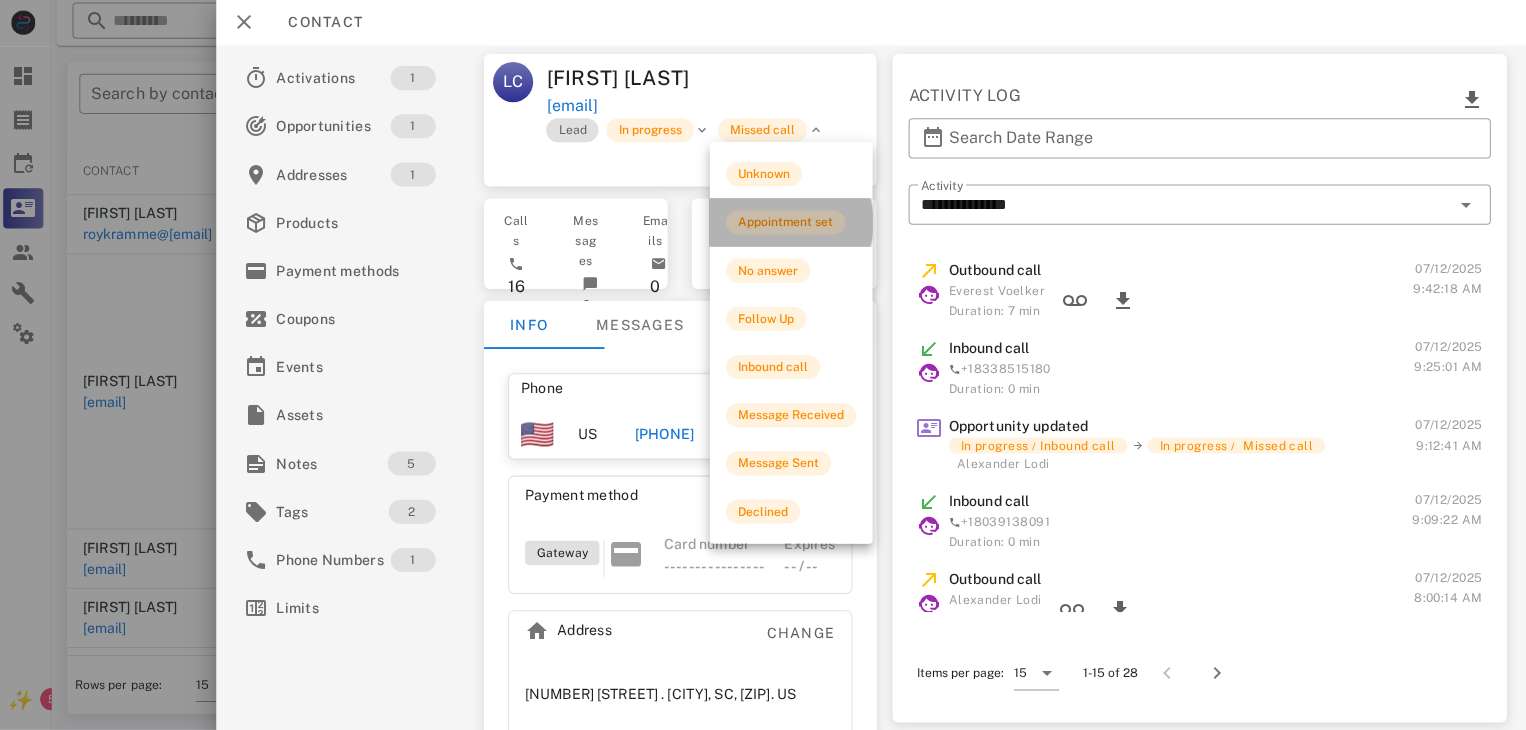 click on "Appointment set" at bounding box center (787, 224) 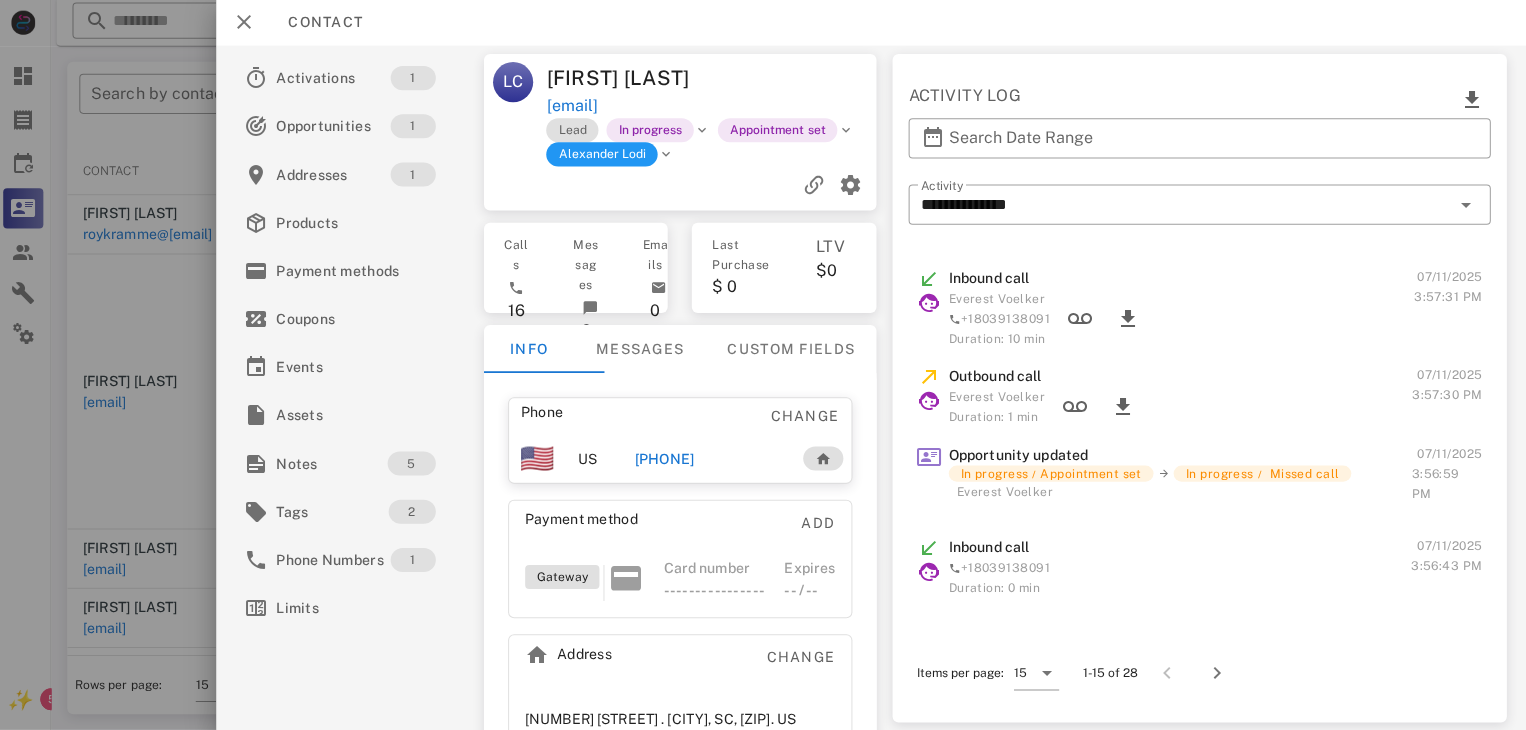 scroll, scrollTop: 853, scrollLeft: 0, axis: vertical 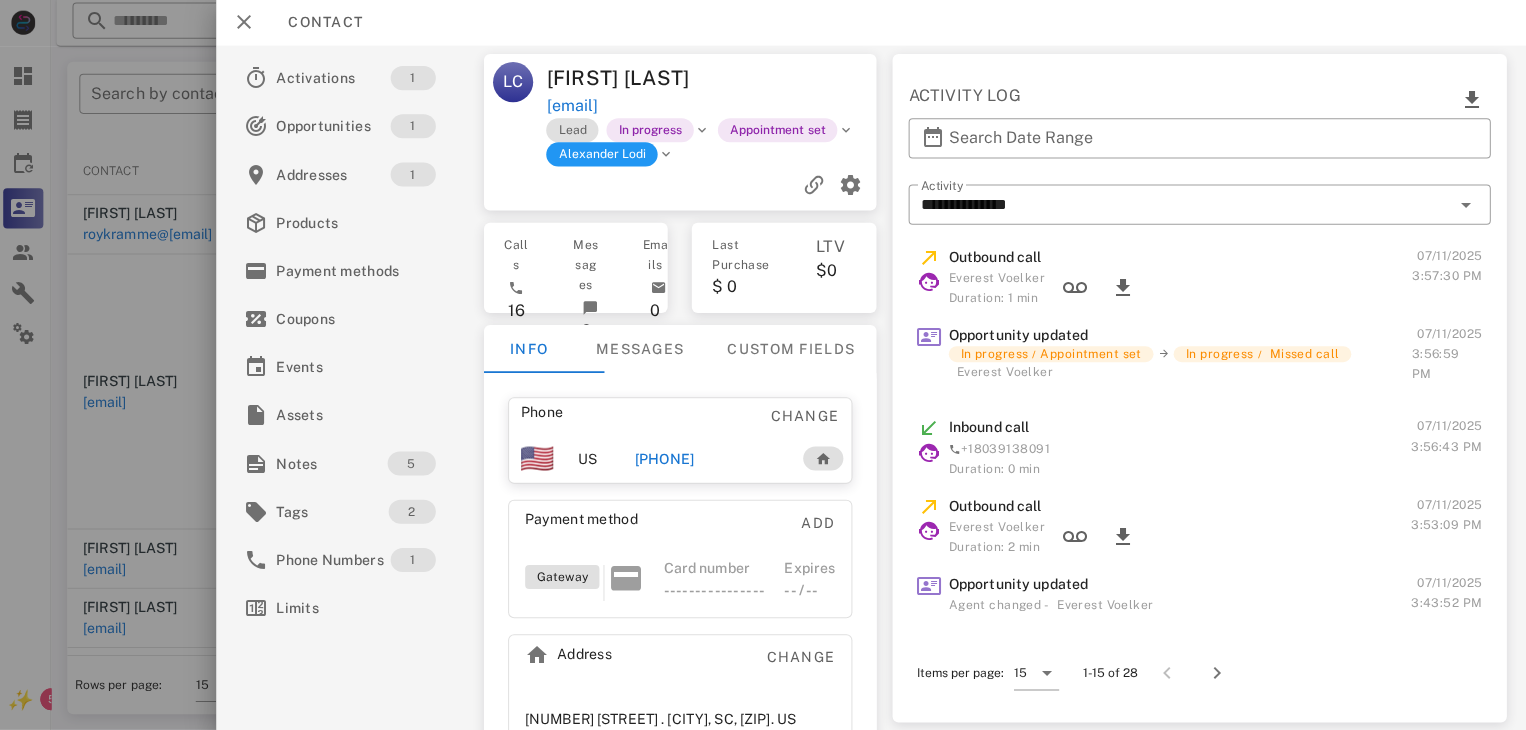 click on "Opportunity updated  Agent changed -  Everest Voelker  07/11/2025   3:43:52 PM" at bounding box center [1200, 601] 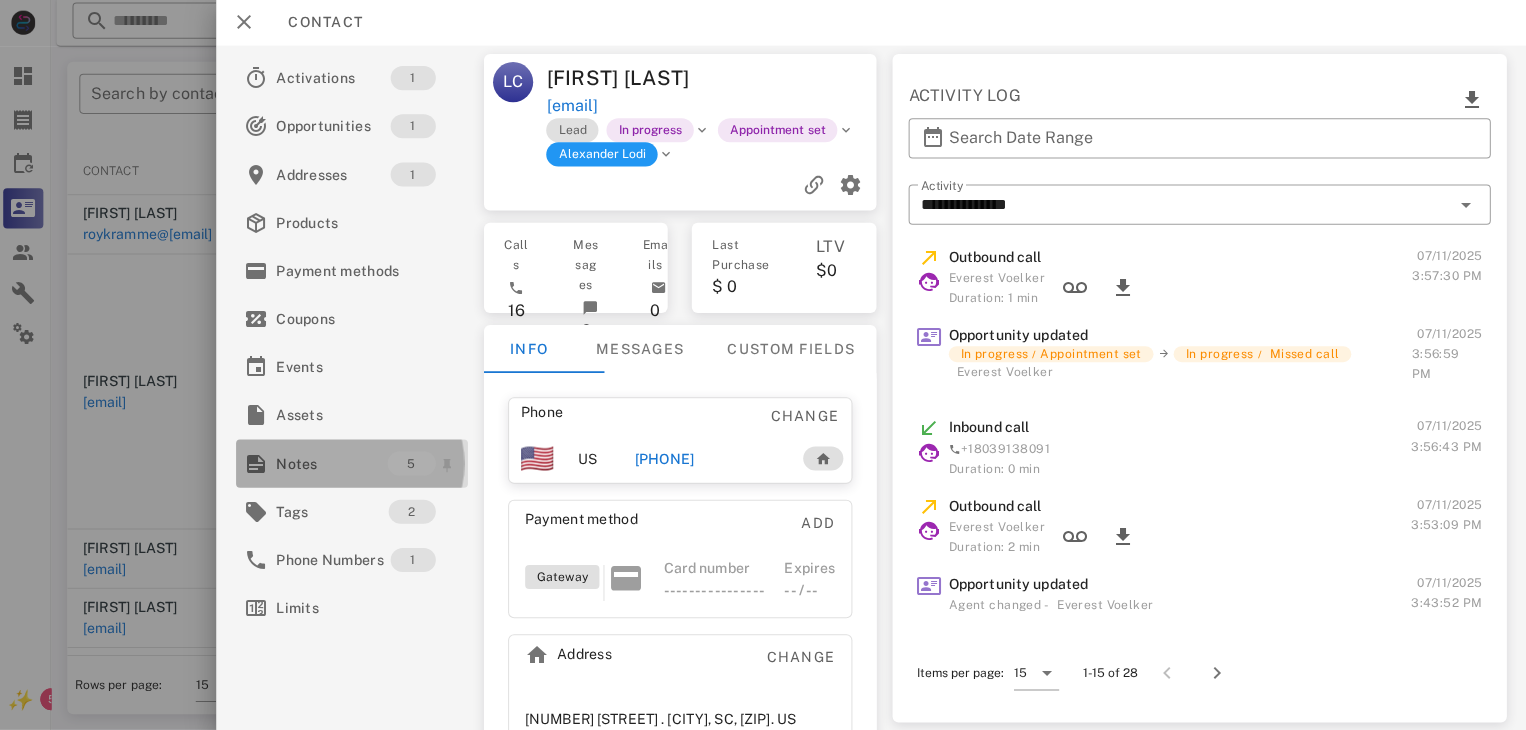 click at bounding box center (260, 464) 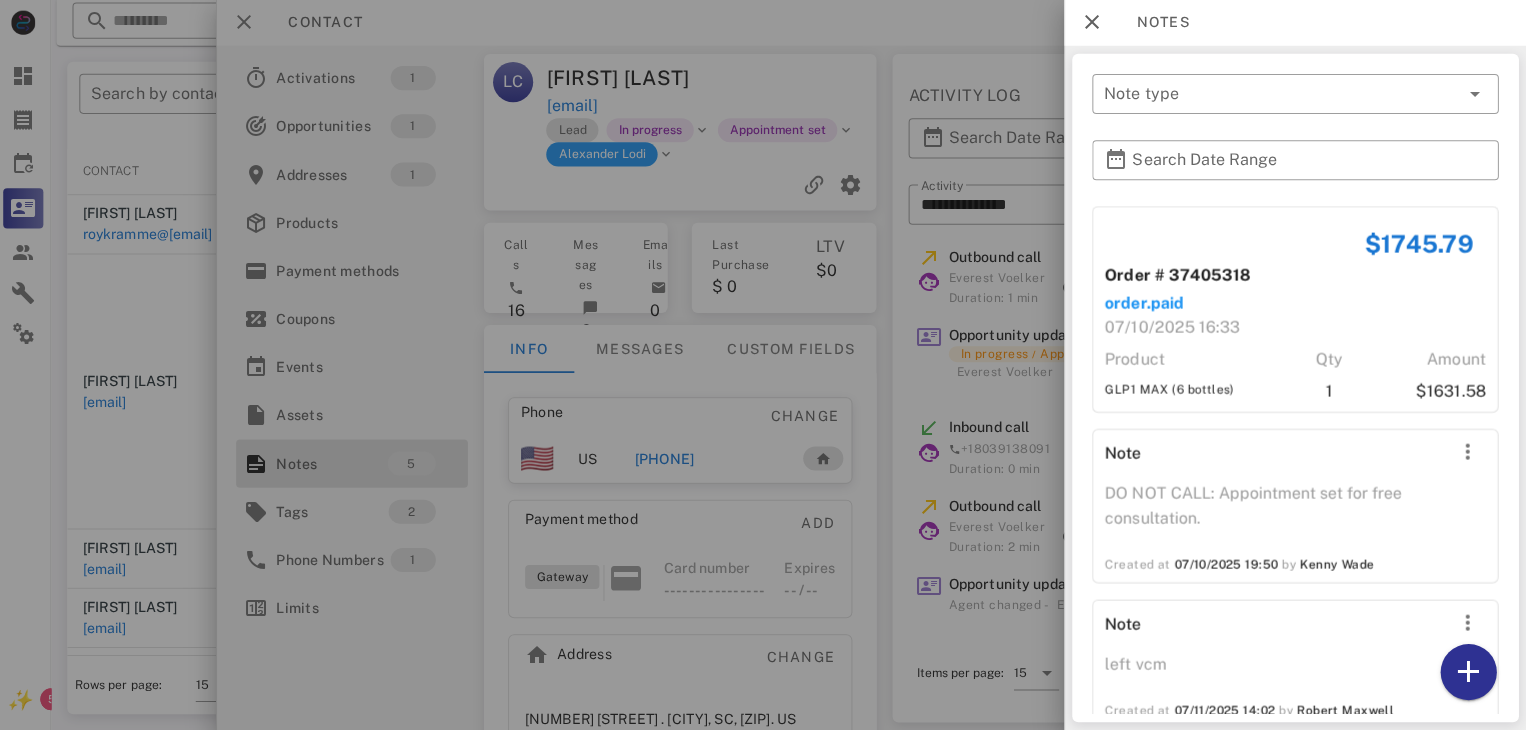 click at bounding box center (763, 365) 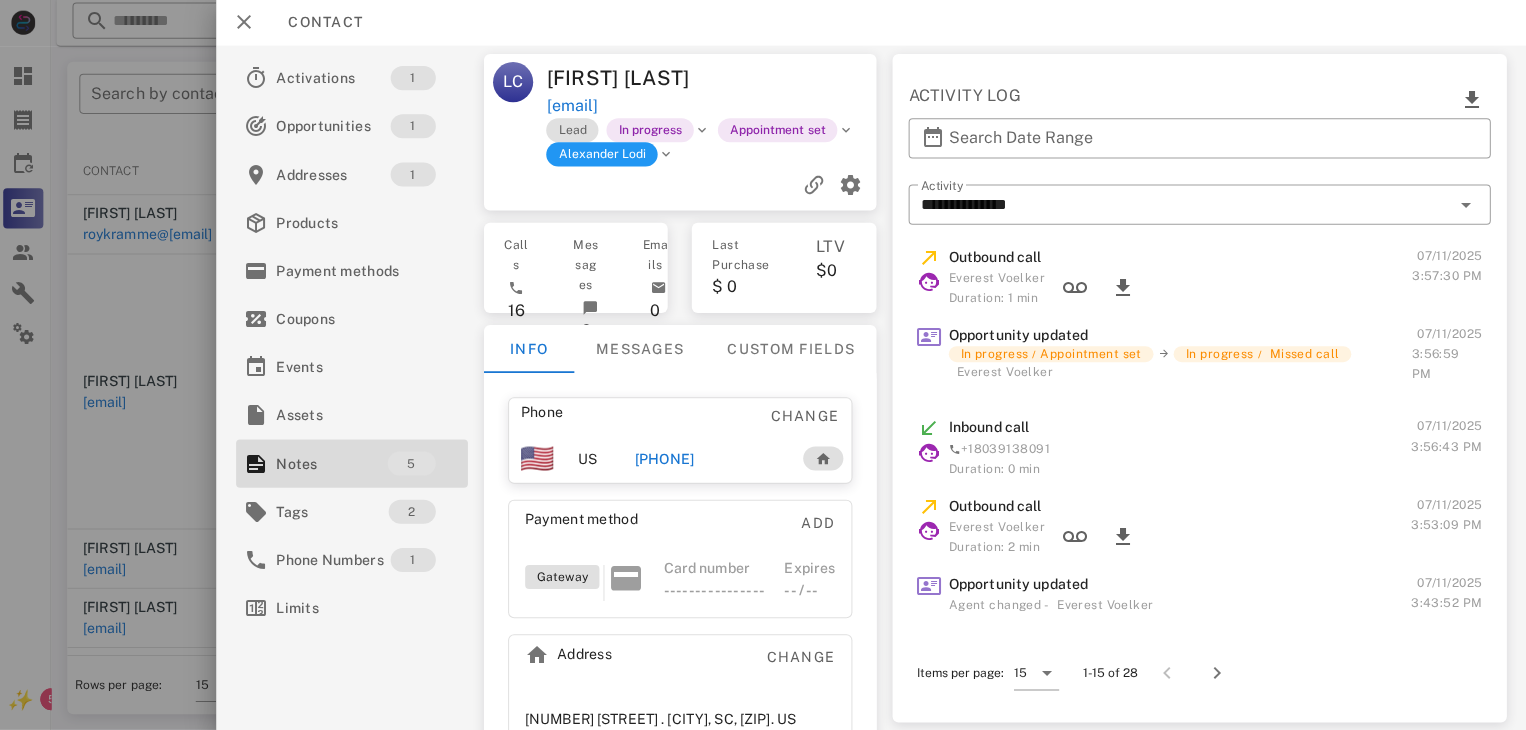 click at bounding box center [763, 365] 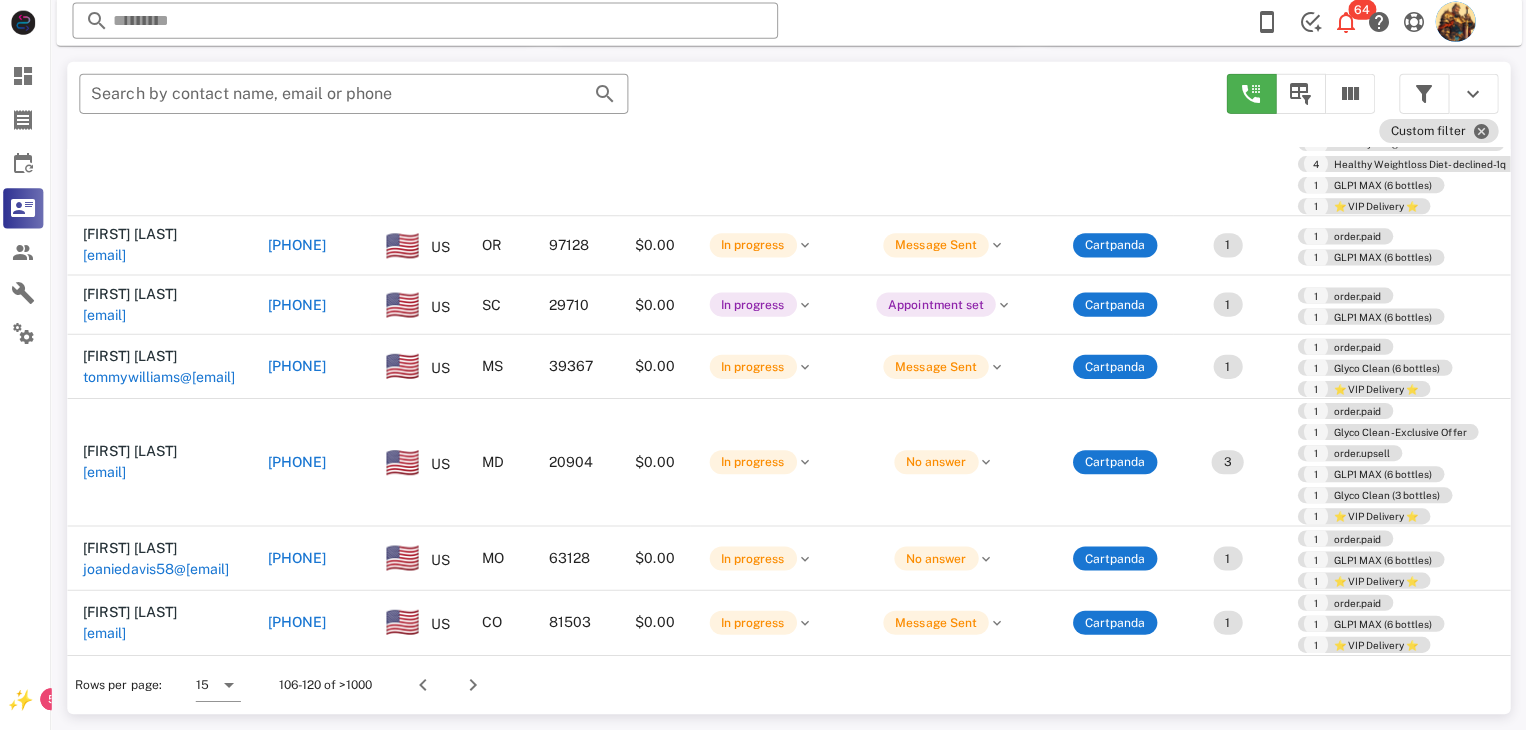 scroll, scrollTop: 315, scrollLeft: 0, axis: vertical 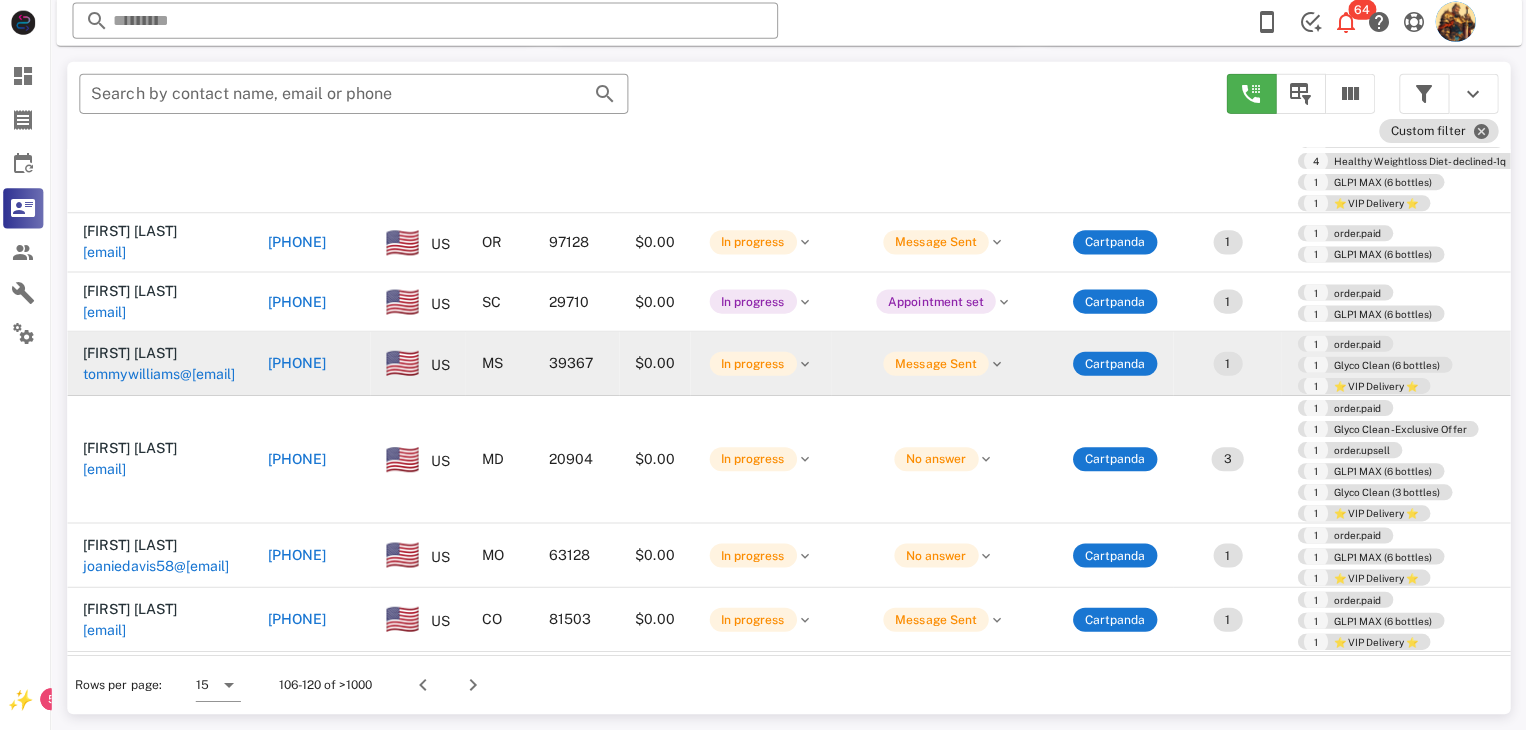 click on "tommywilliams@gmail.com" at bounding box center (163, 375) 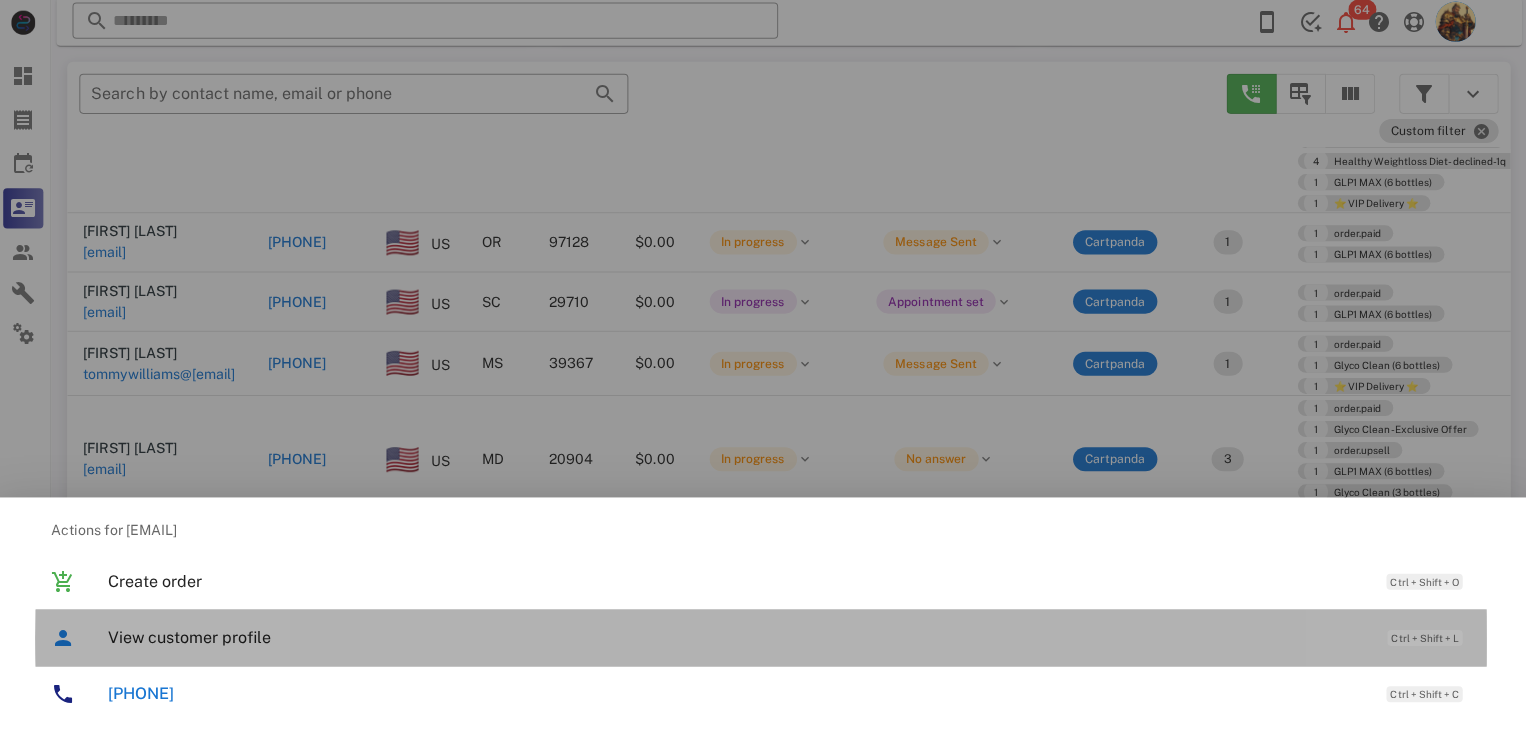 click on "View customer profile" at bounding box center [739, 637] 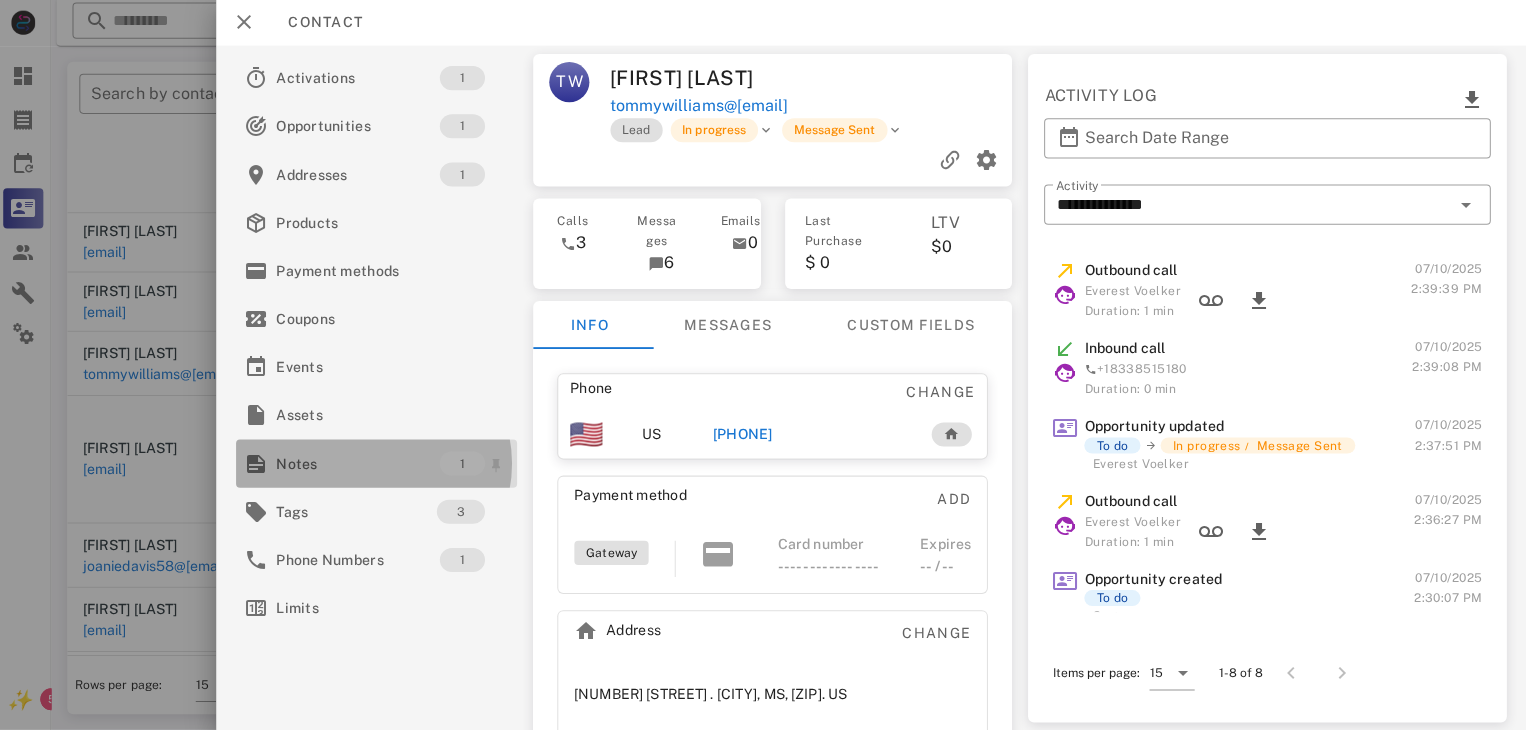 click on "Notes" at bounding box center (361, 464) 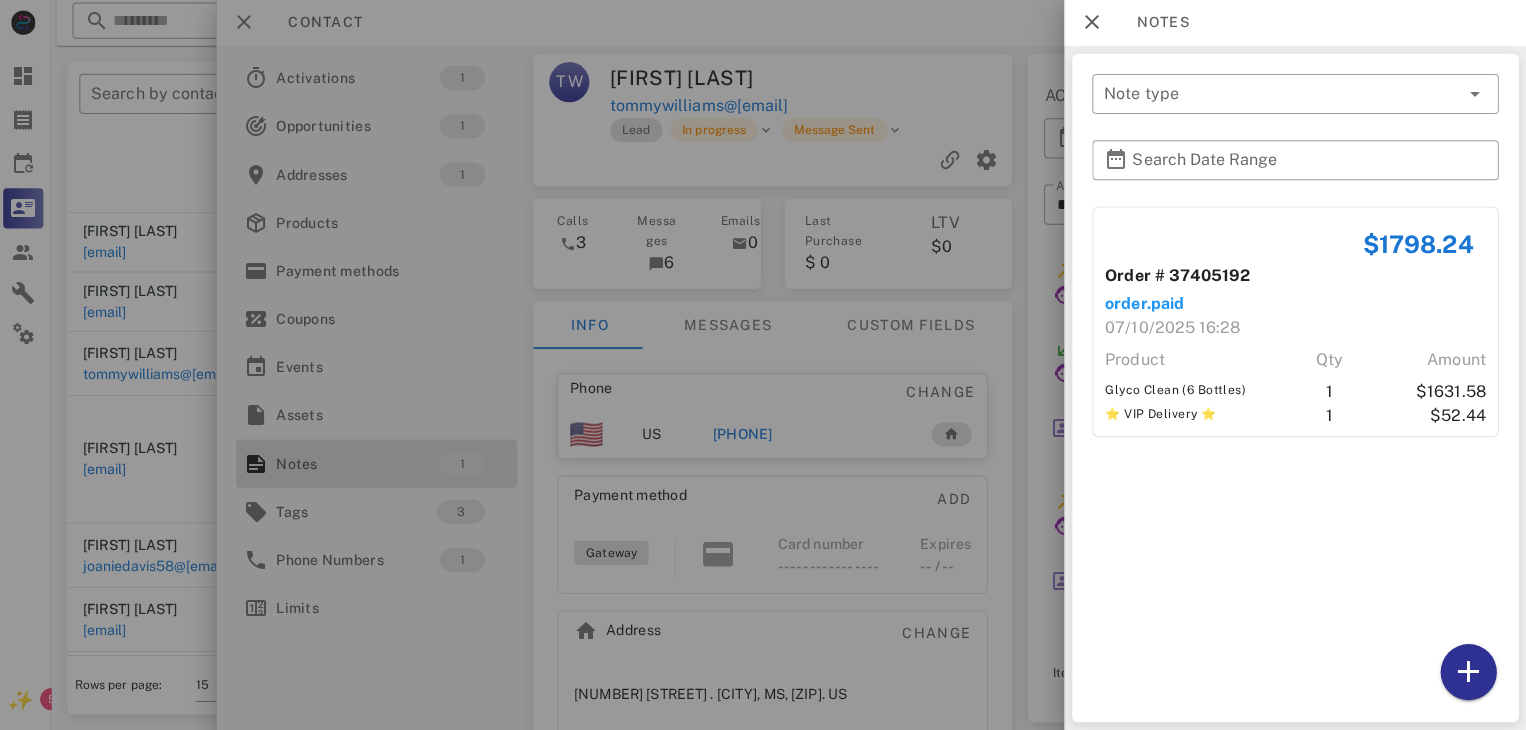 click at bounding box center [763, 365] 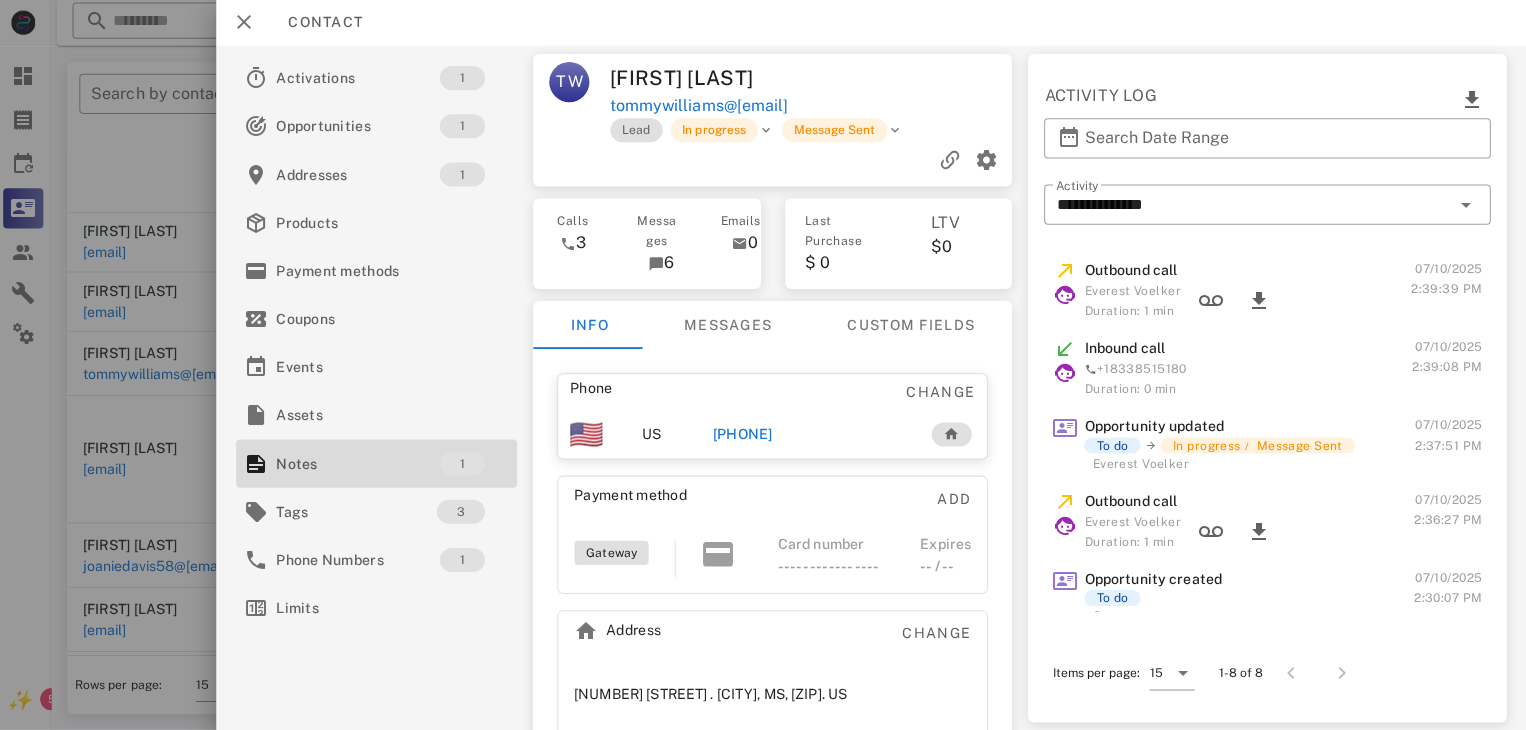 click on "+16017357433" at bounding box center (745, 435) 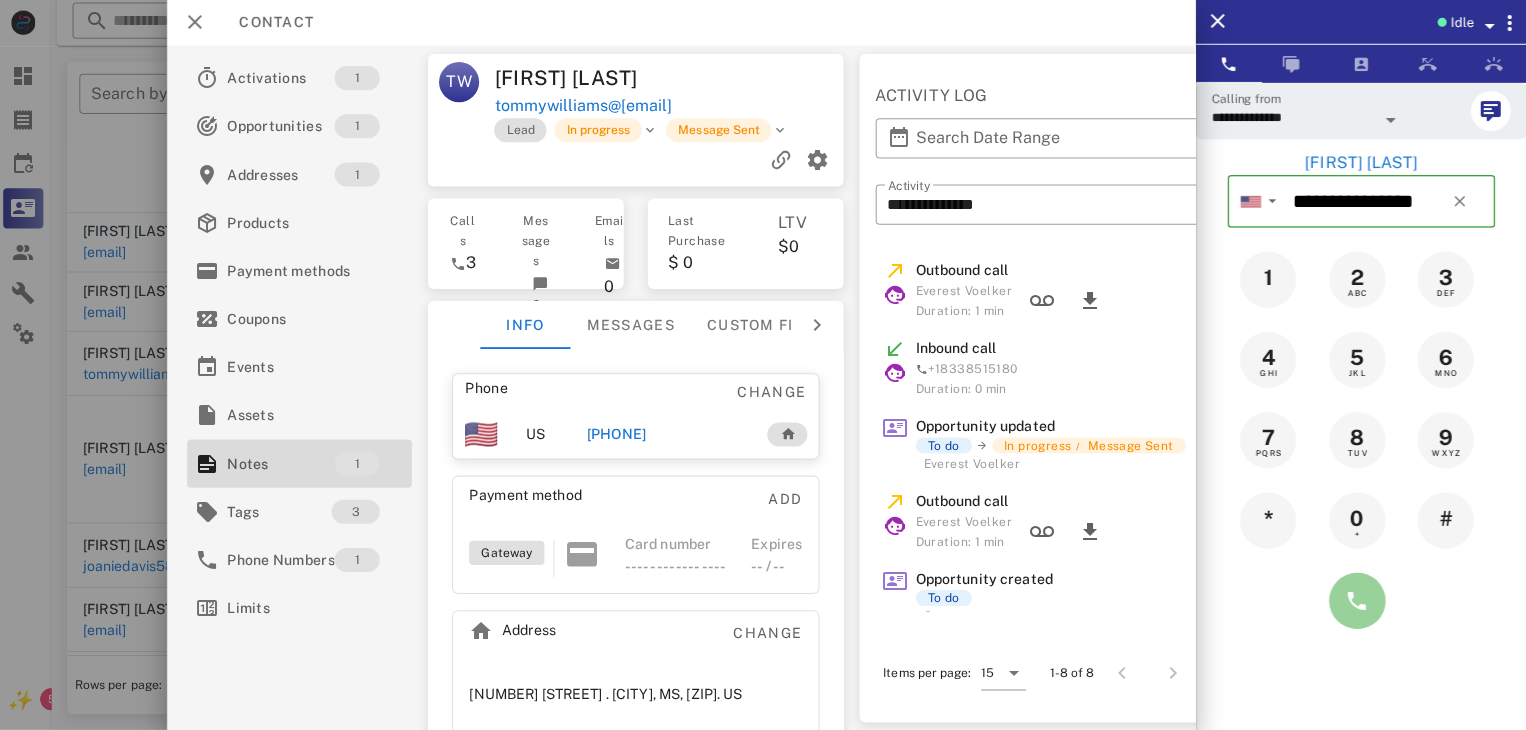 click at bounding box center (1357, 601) 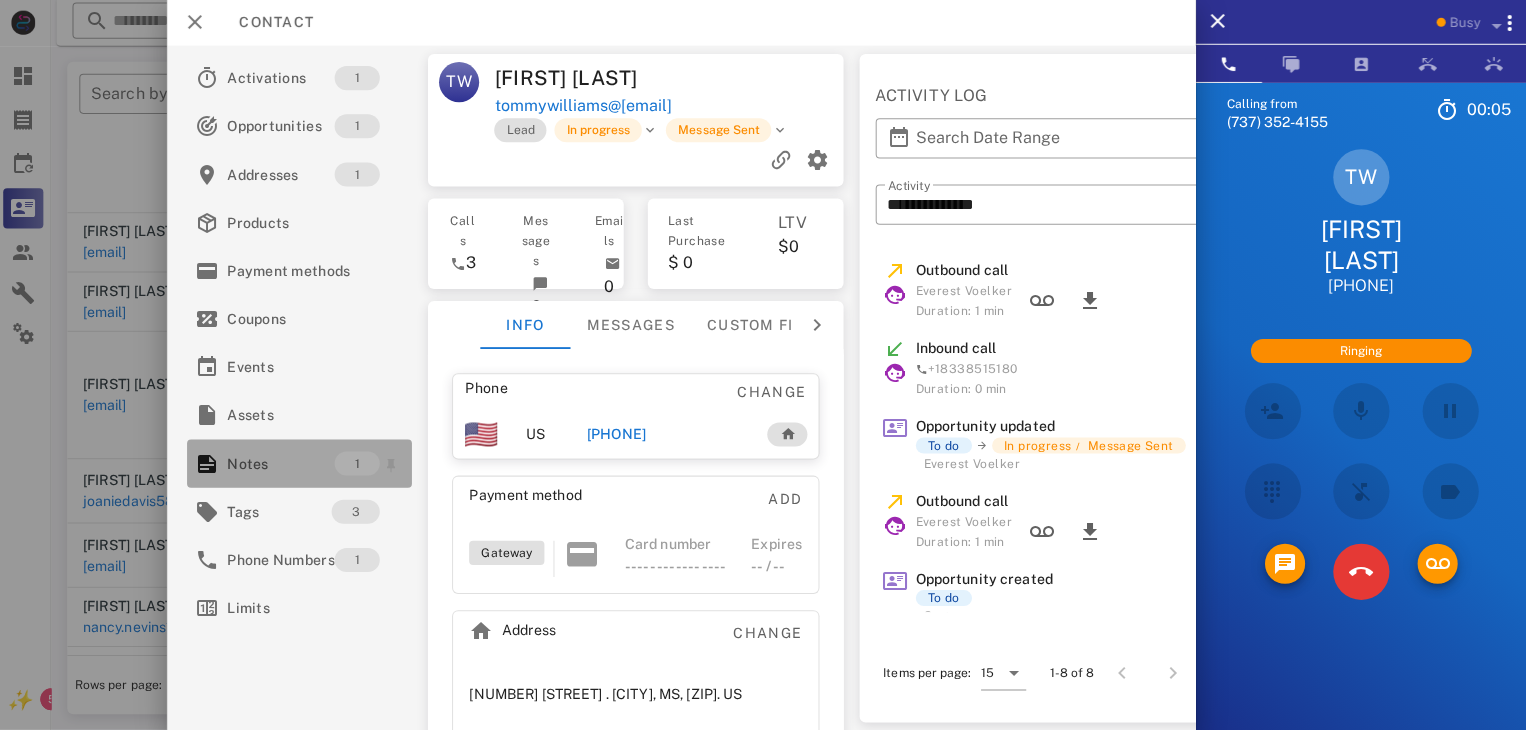 click on "Notes" at bounding box center (284, 464) 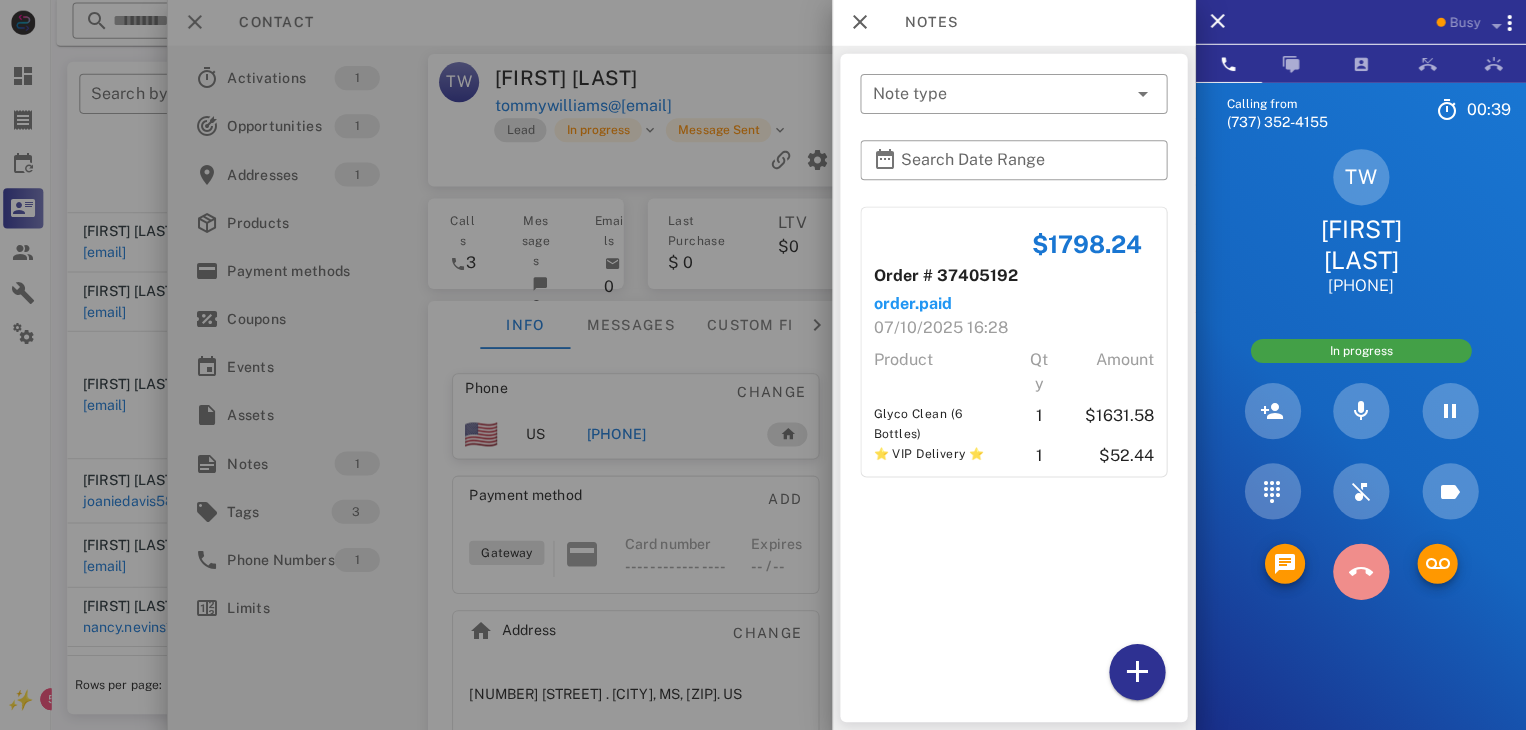 click at bounding box center (1361, 572) 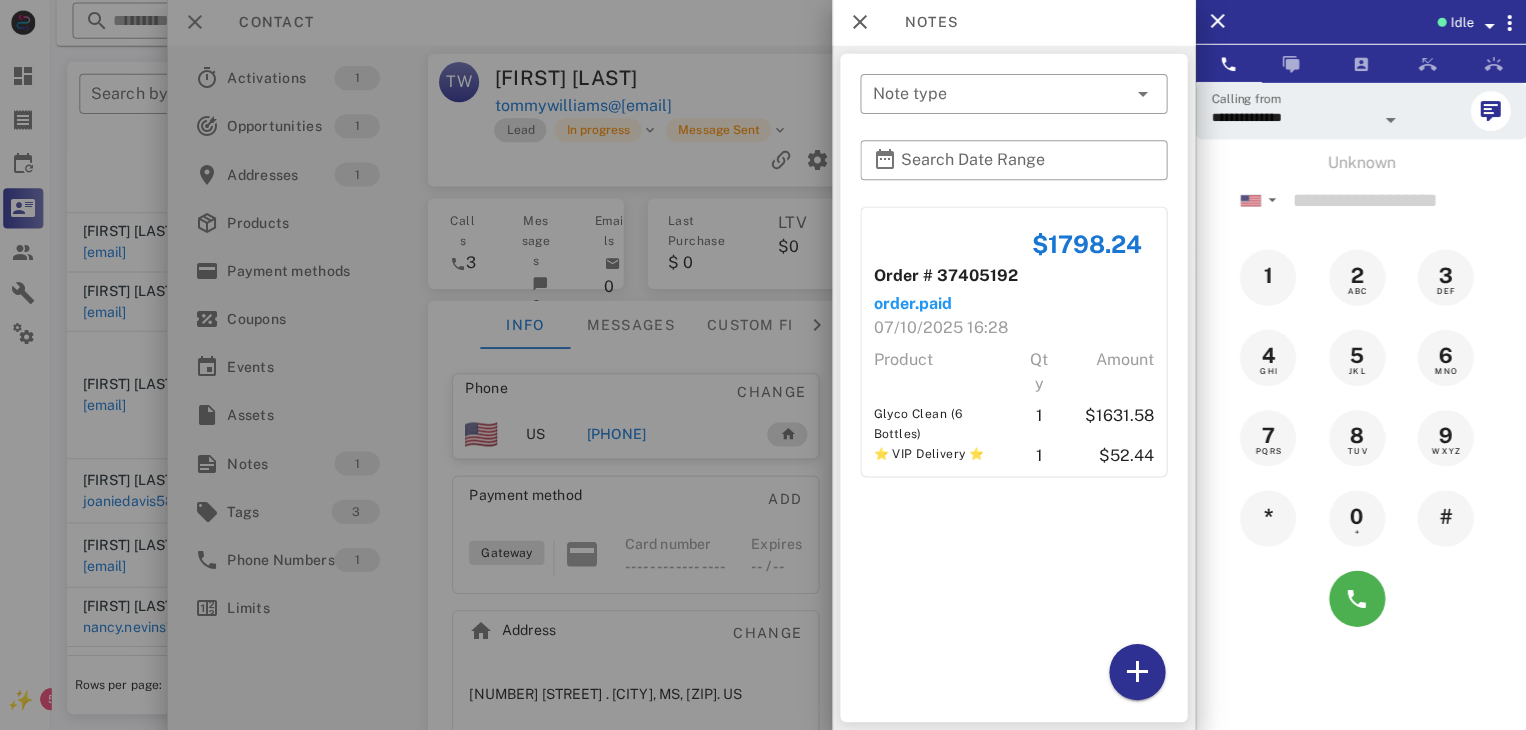 click at bounding box center [763, 365] 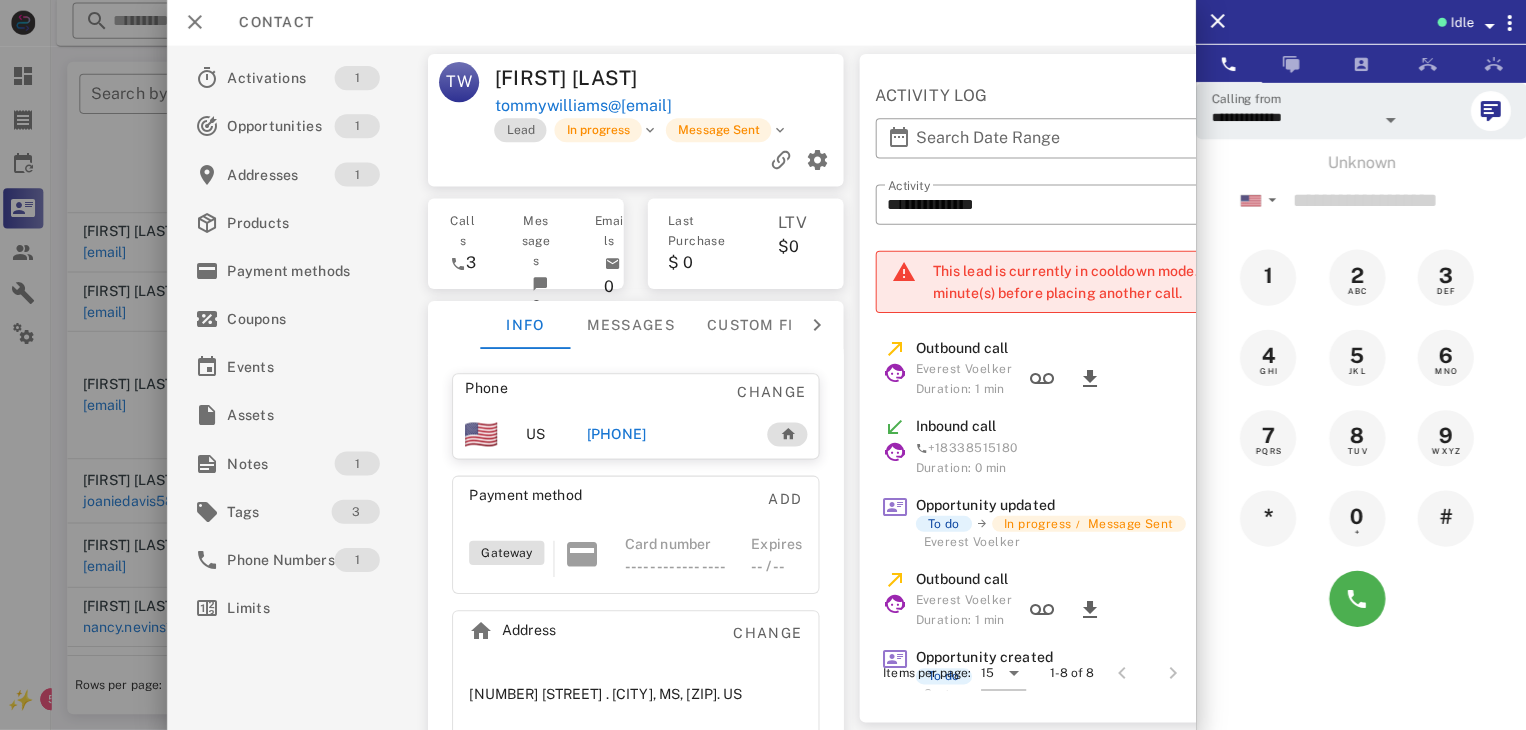 click at bounding box center (763, 365) 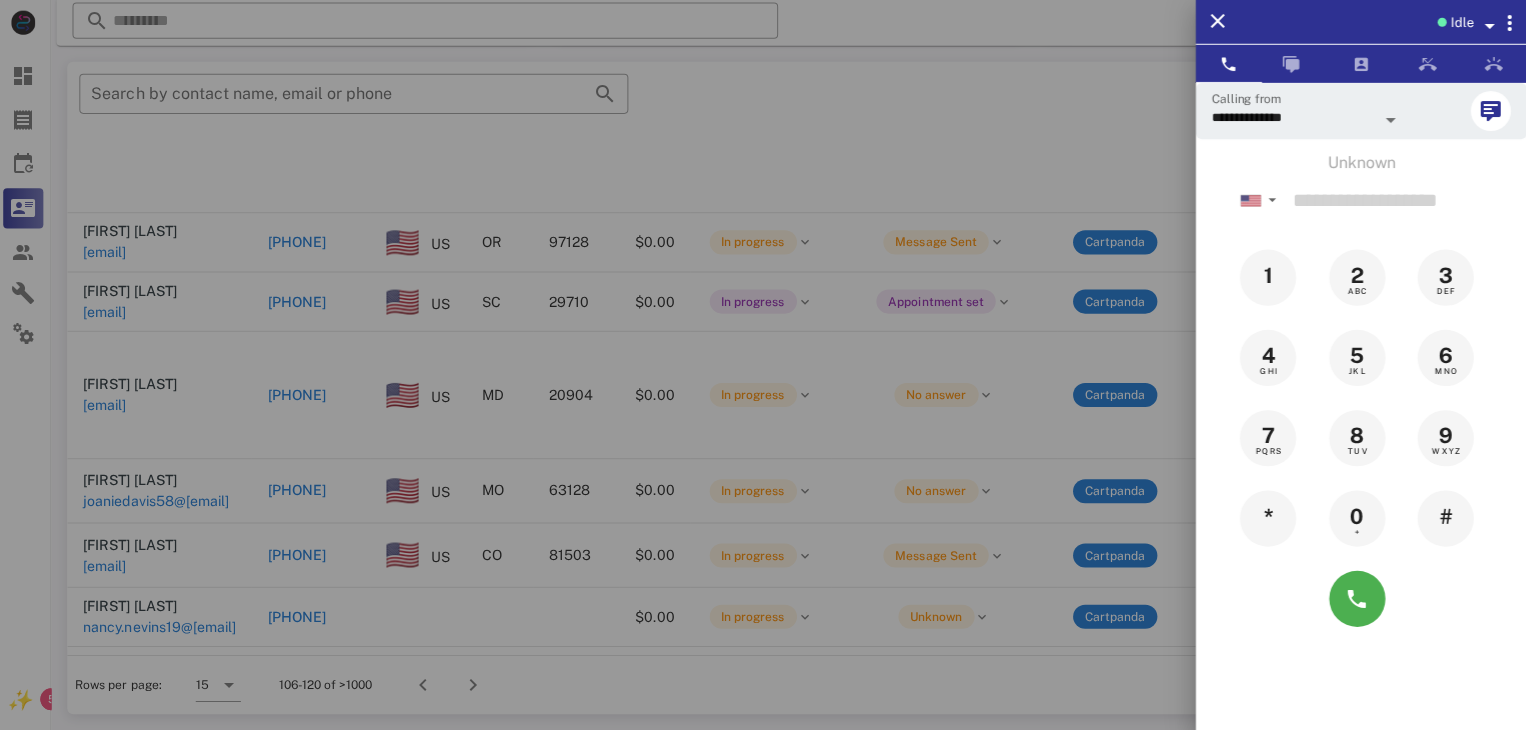 click at bounding box center (763, 365) 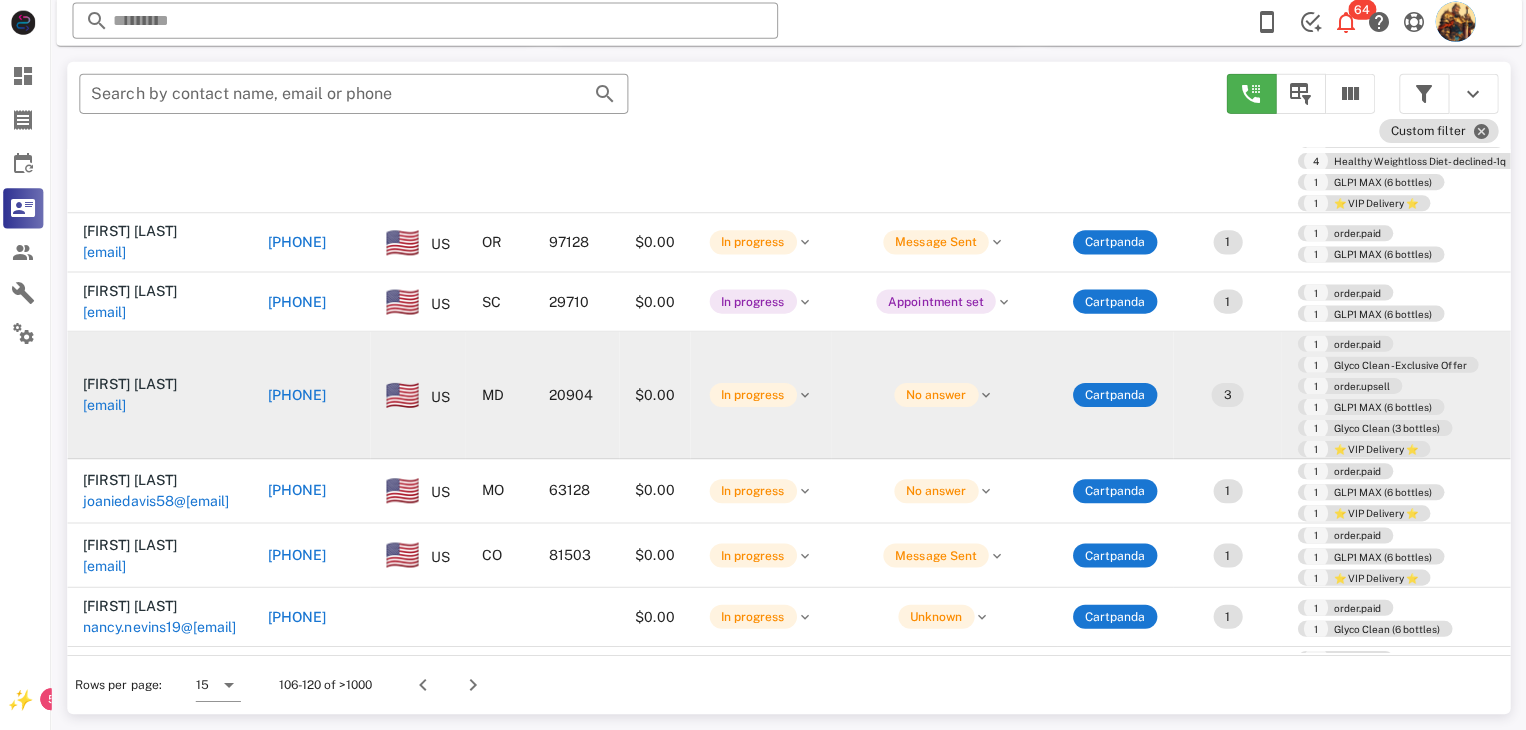 click on "goettum56lab@gmail.com" at bounding box center [109, 406] 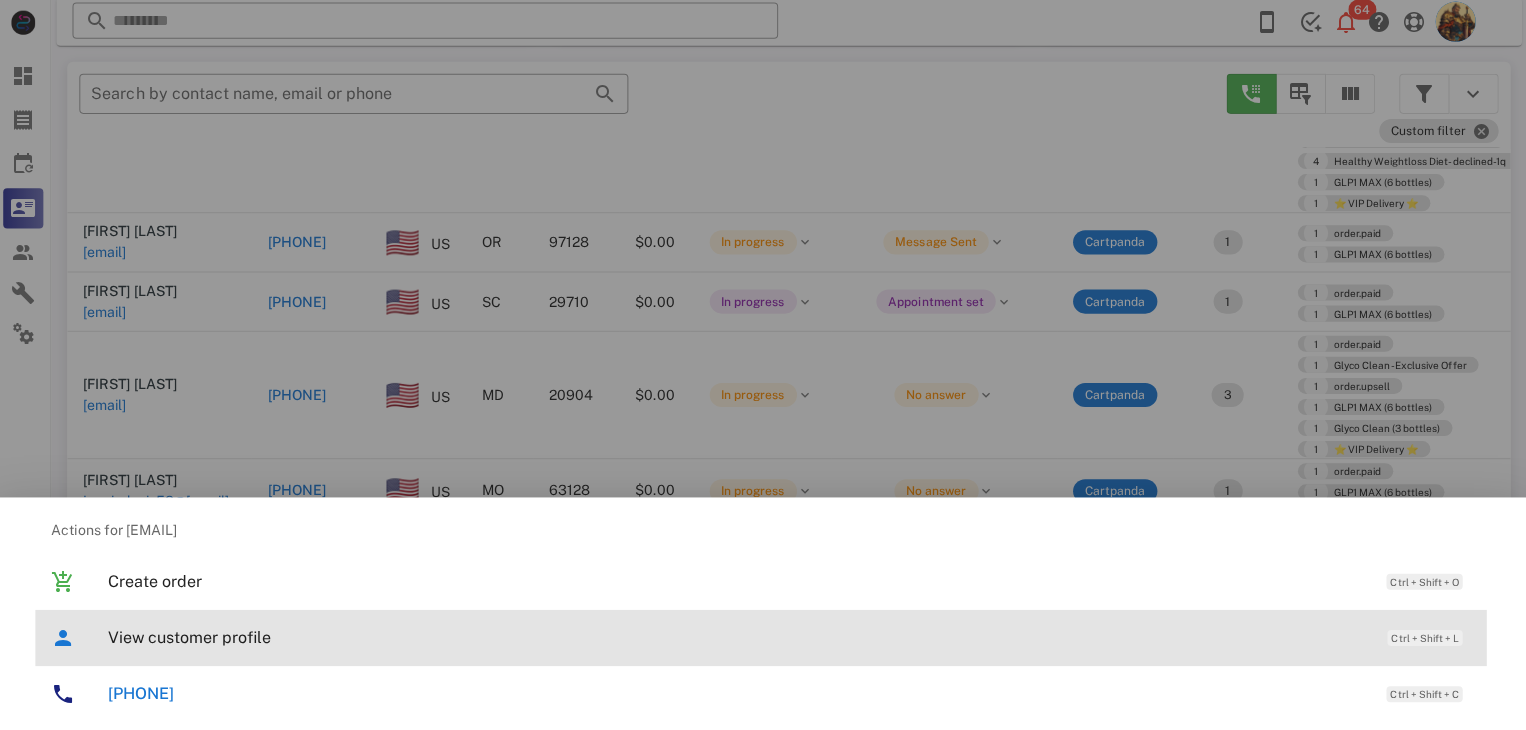 click on "View customer profile" at bounding box center [739, 637] 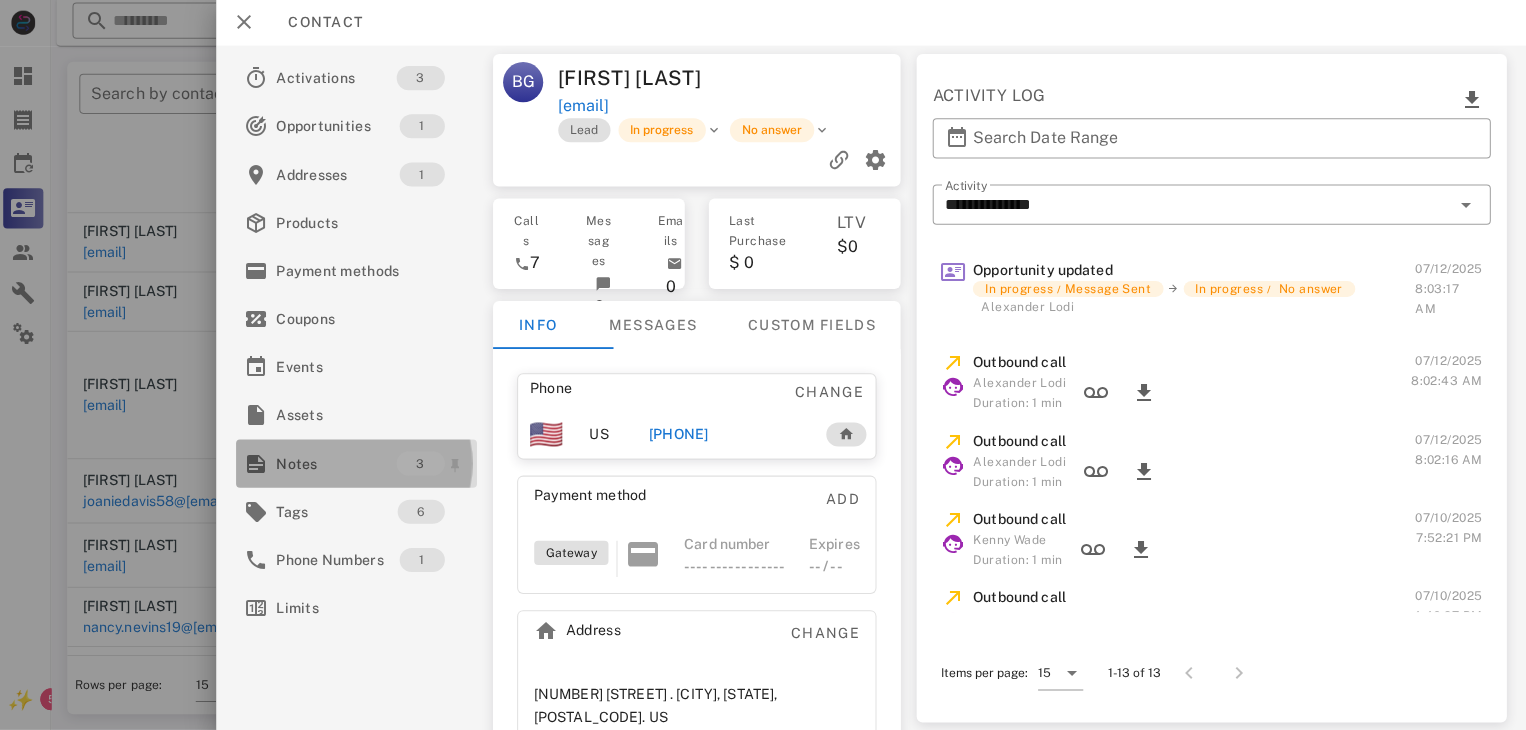 click on "Notes" at bounding box center [340, 464] 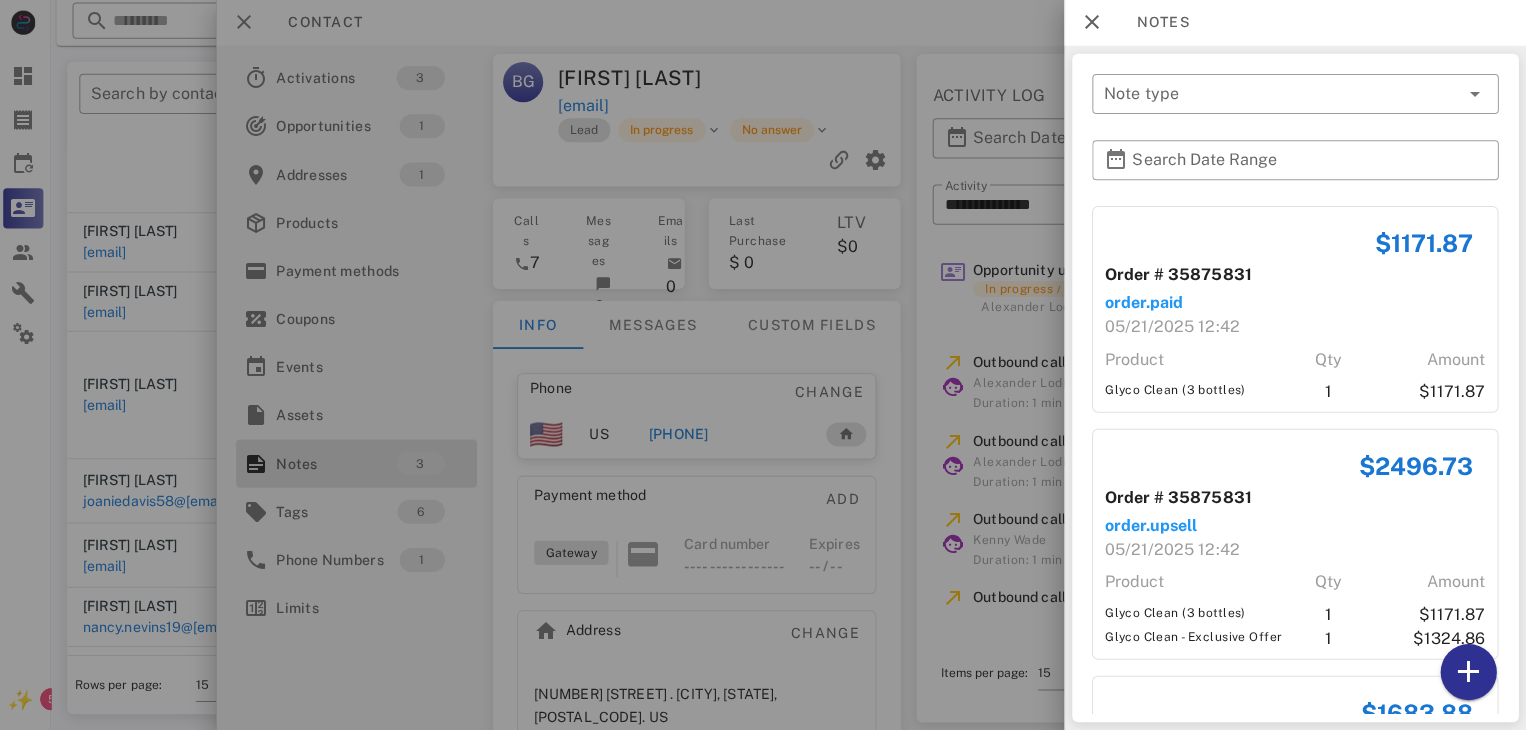 scroll, scrollTop: 220, scrollLeft: 0, axis: vertical 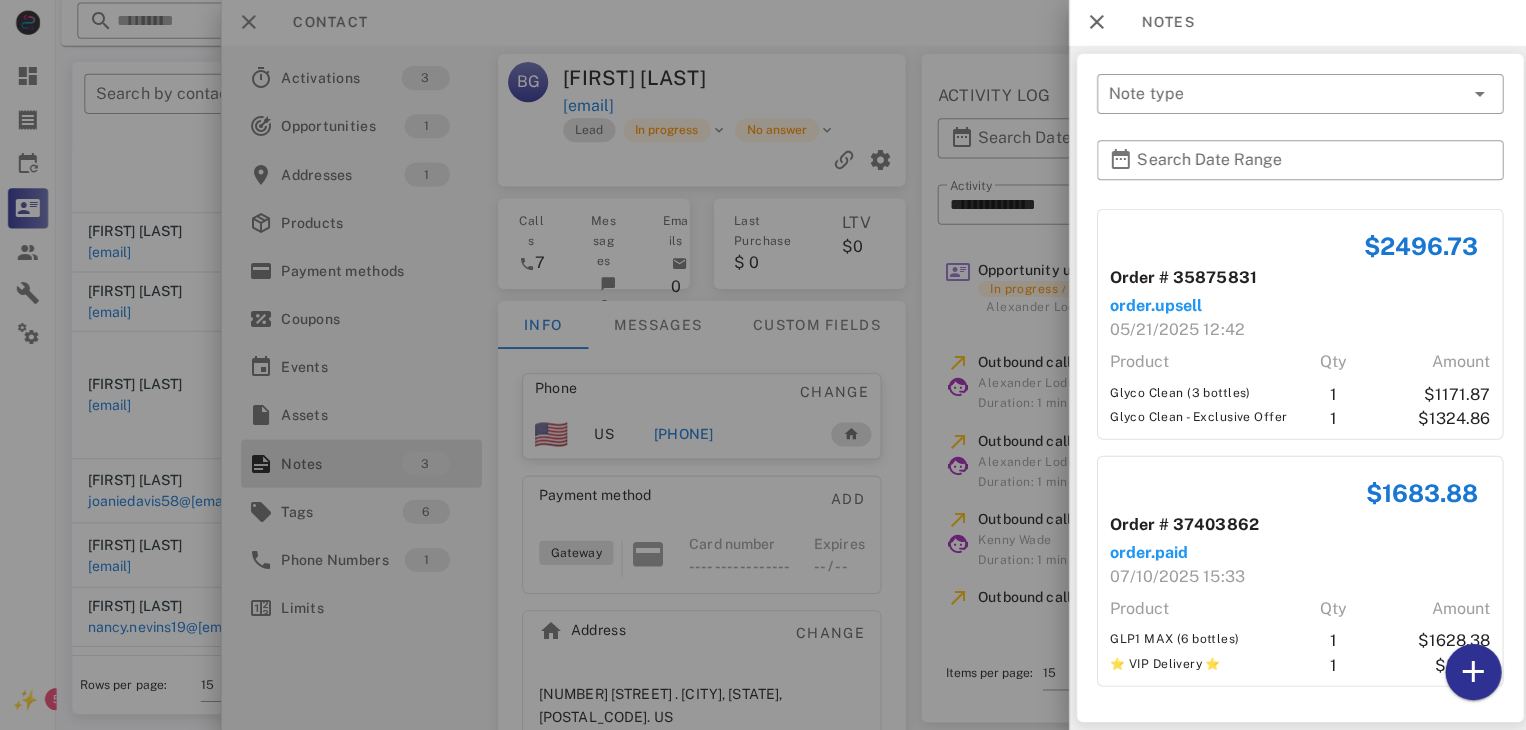click at bounding box center [763, 365] 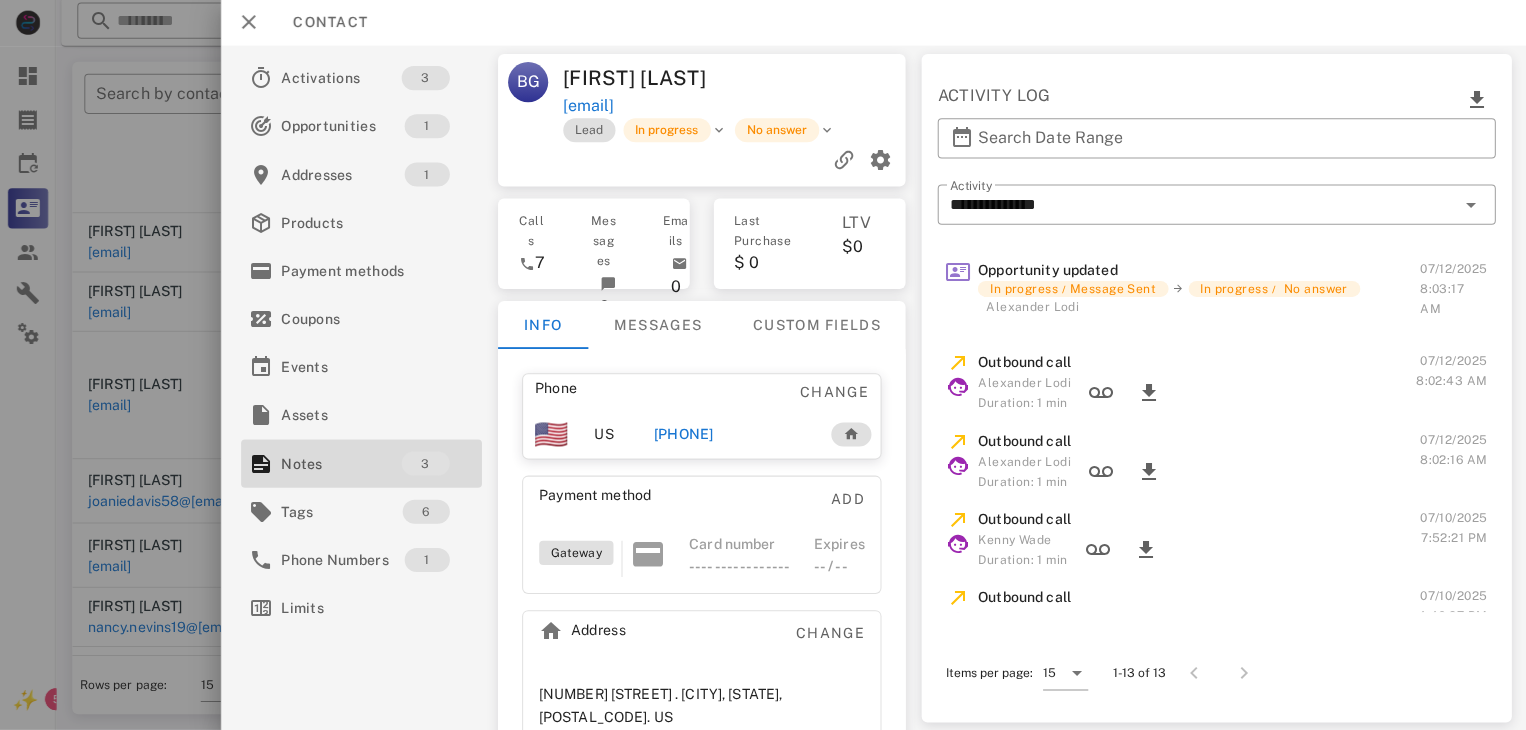 click on "+12408992236" at bounding box center [681, 435] 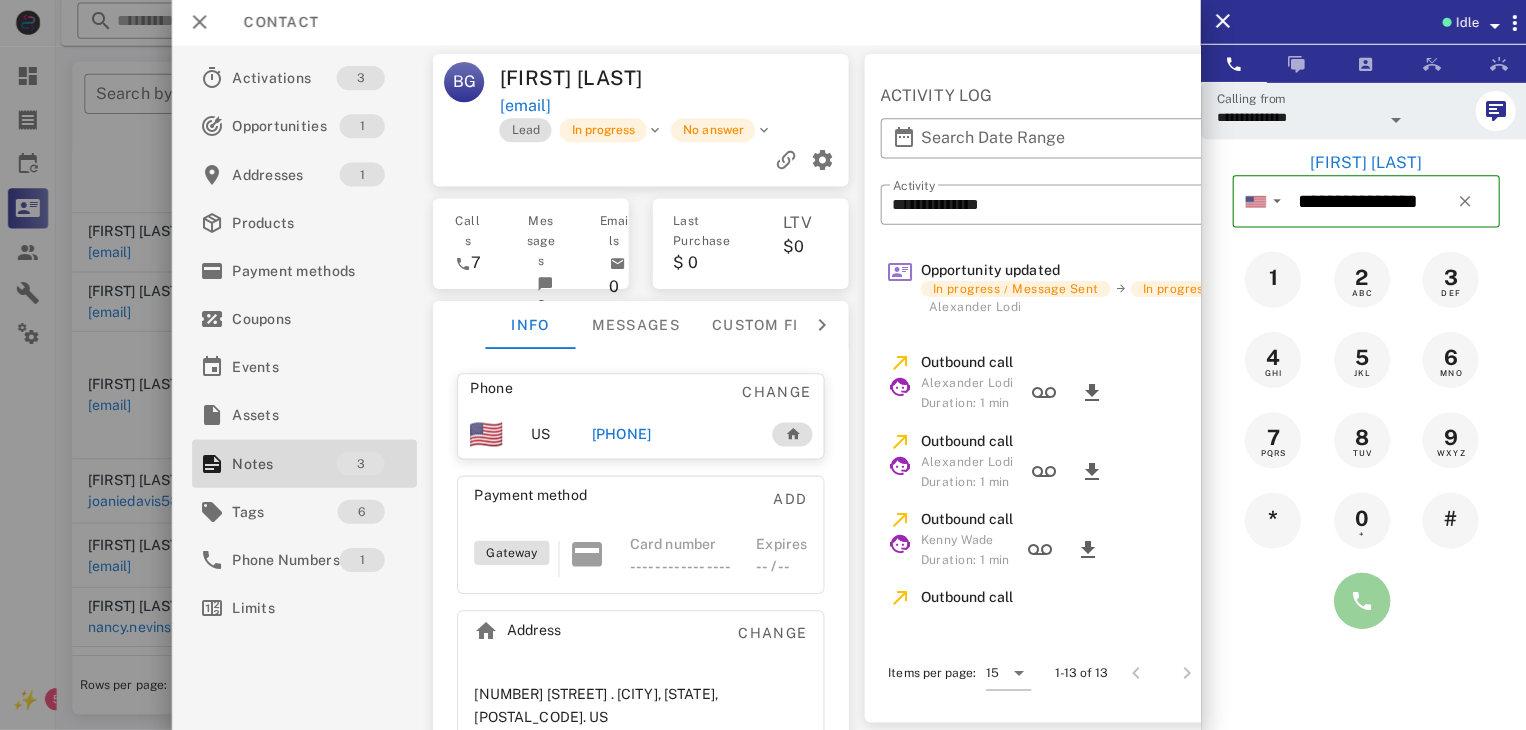 click at bounding box center [1357, 601] 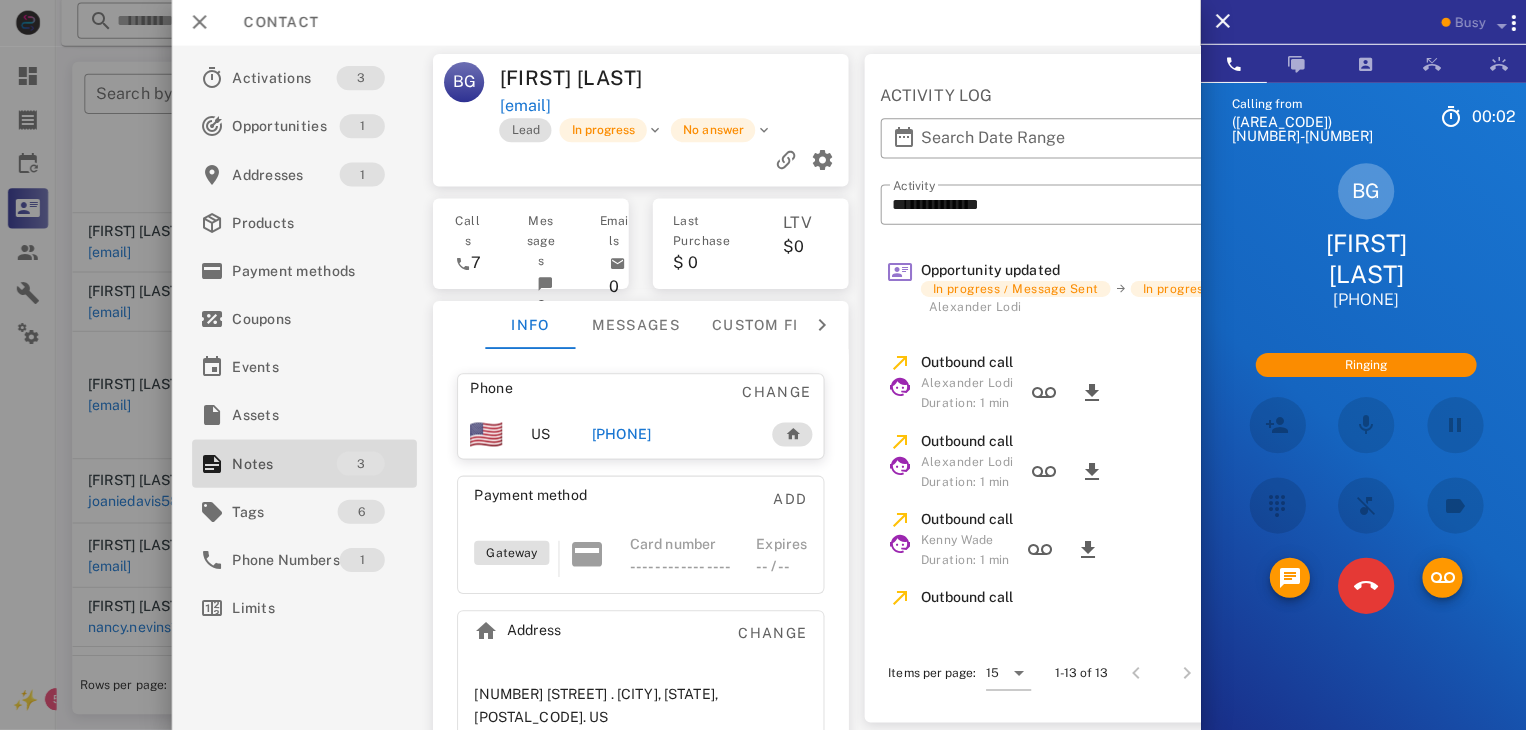 scroll, scrollTop: 254, scrollLeft: 0, axis: vertical 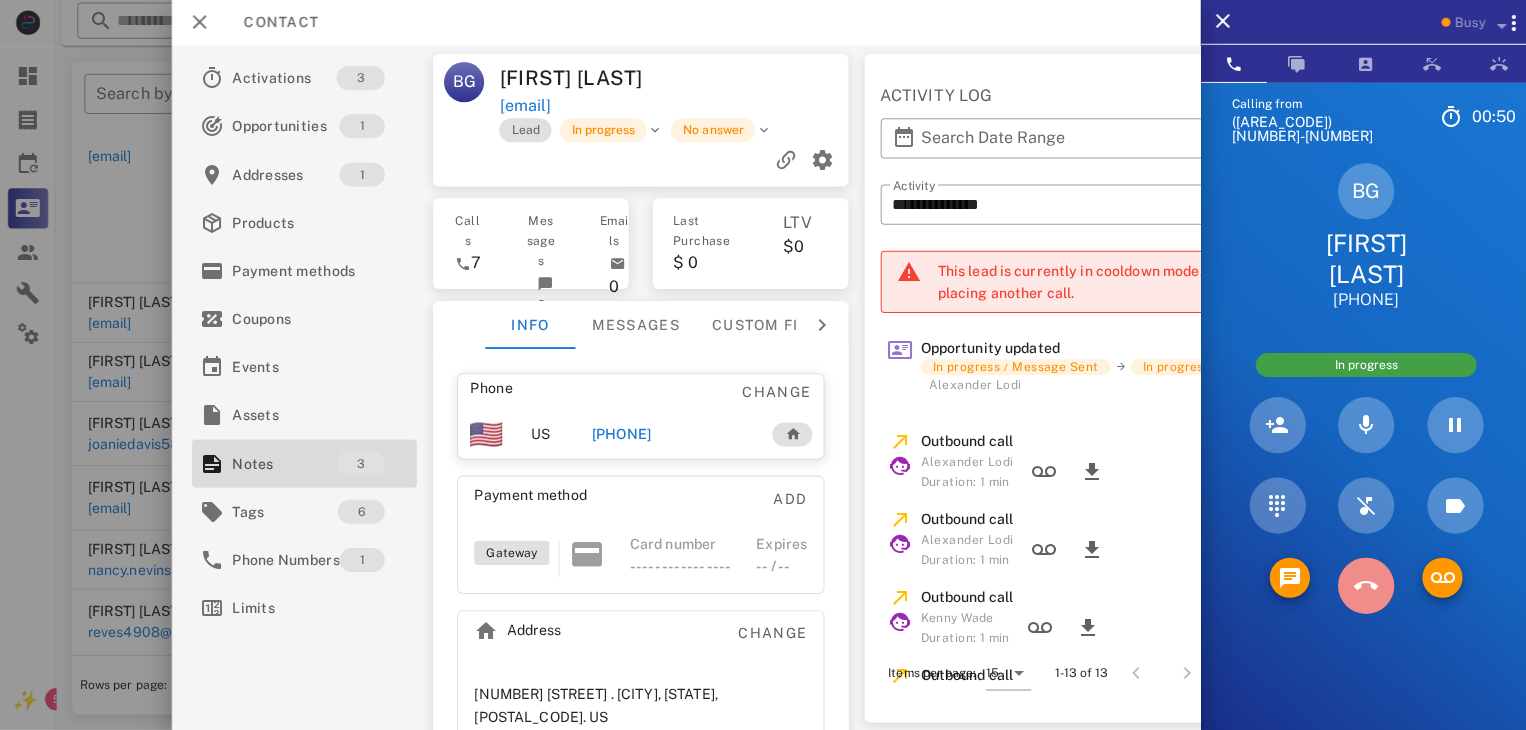 click at bounding box center [1361, 586] 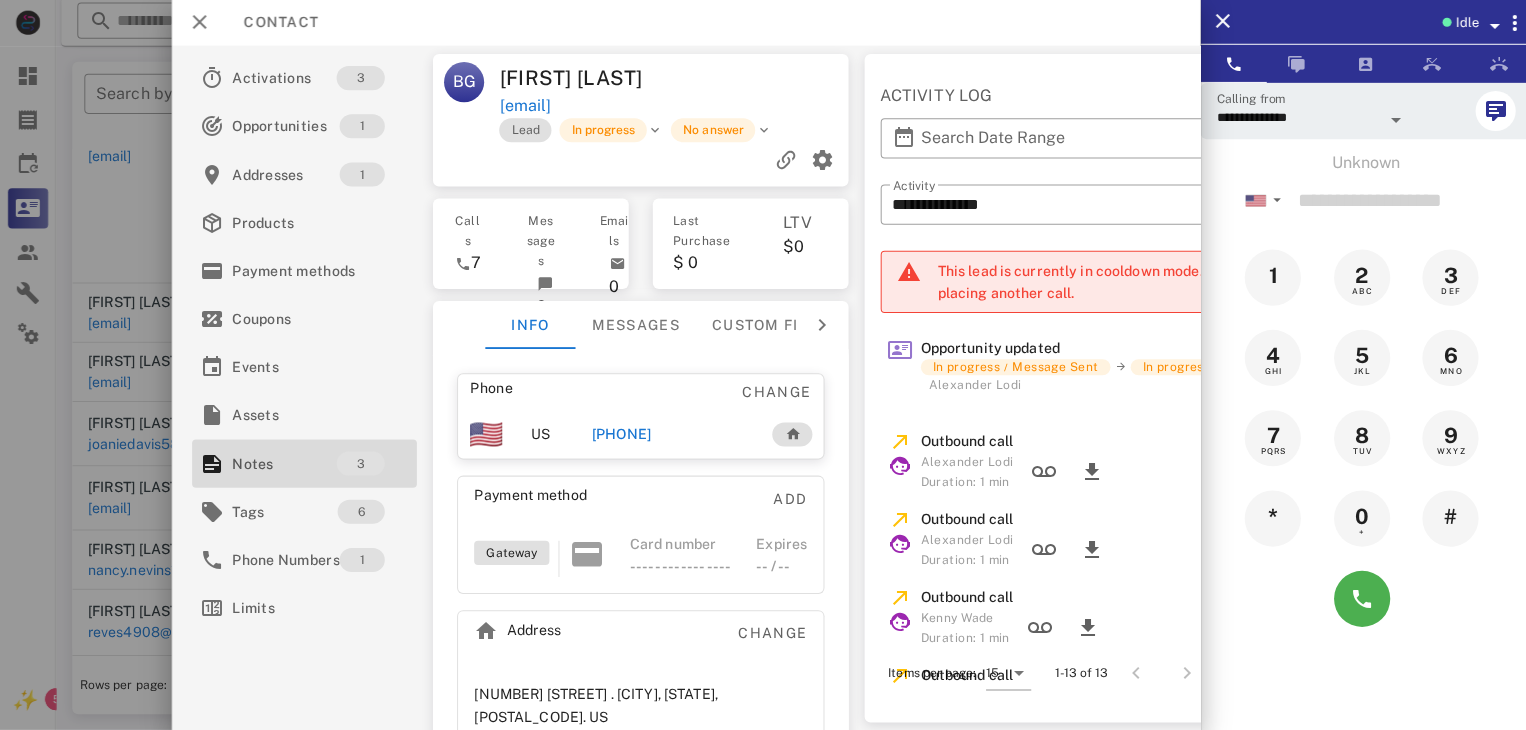 click at bounding box center (763, 365) 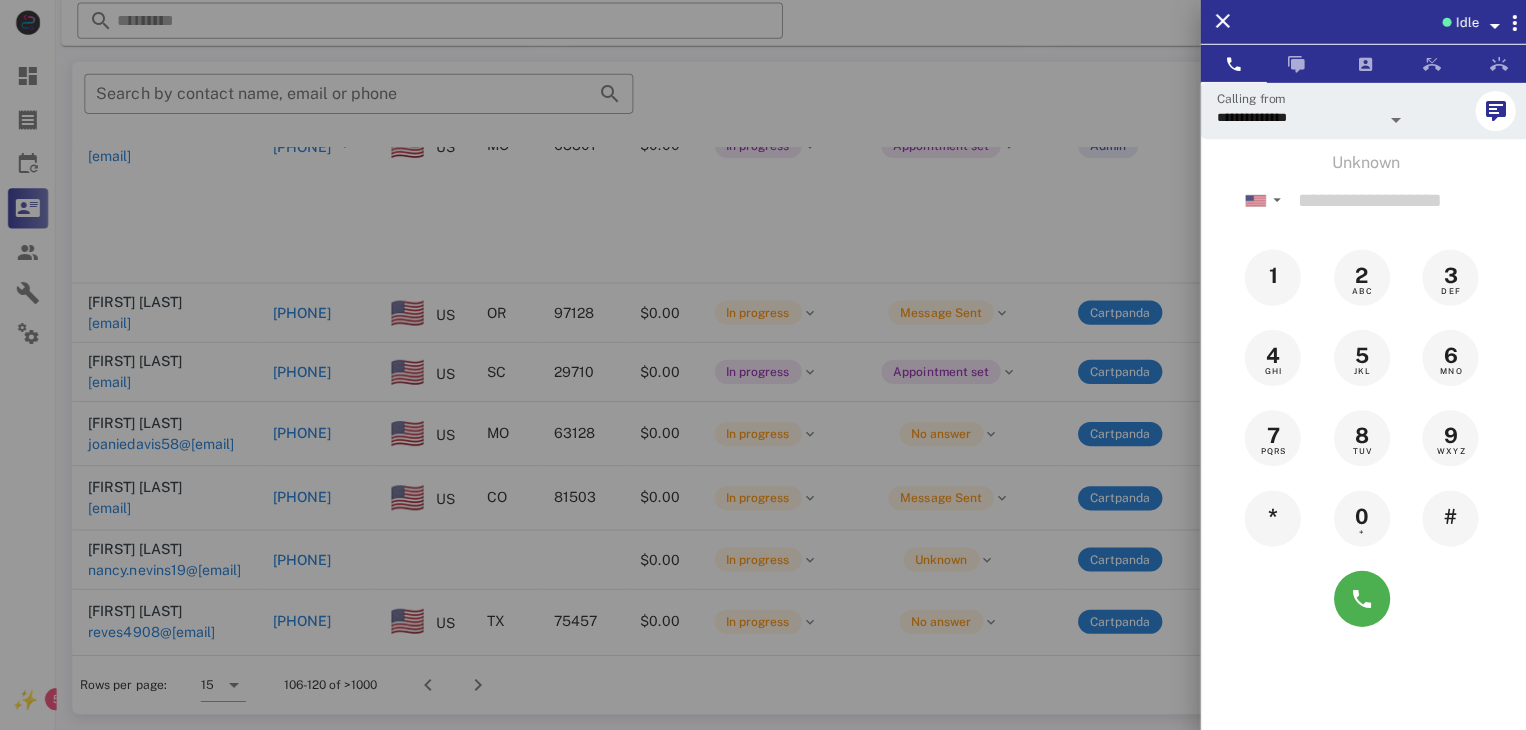 click at bounding box center (763, 365) 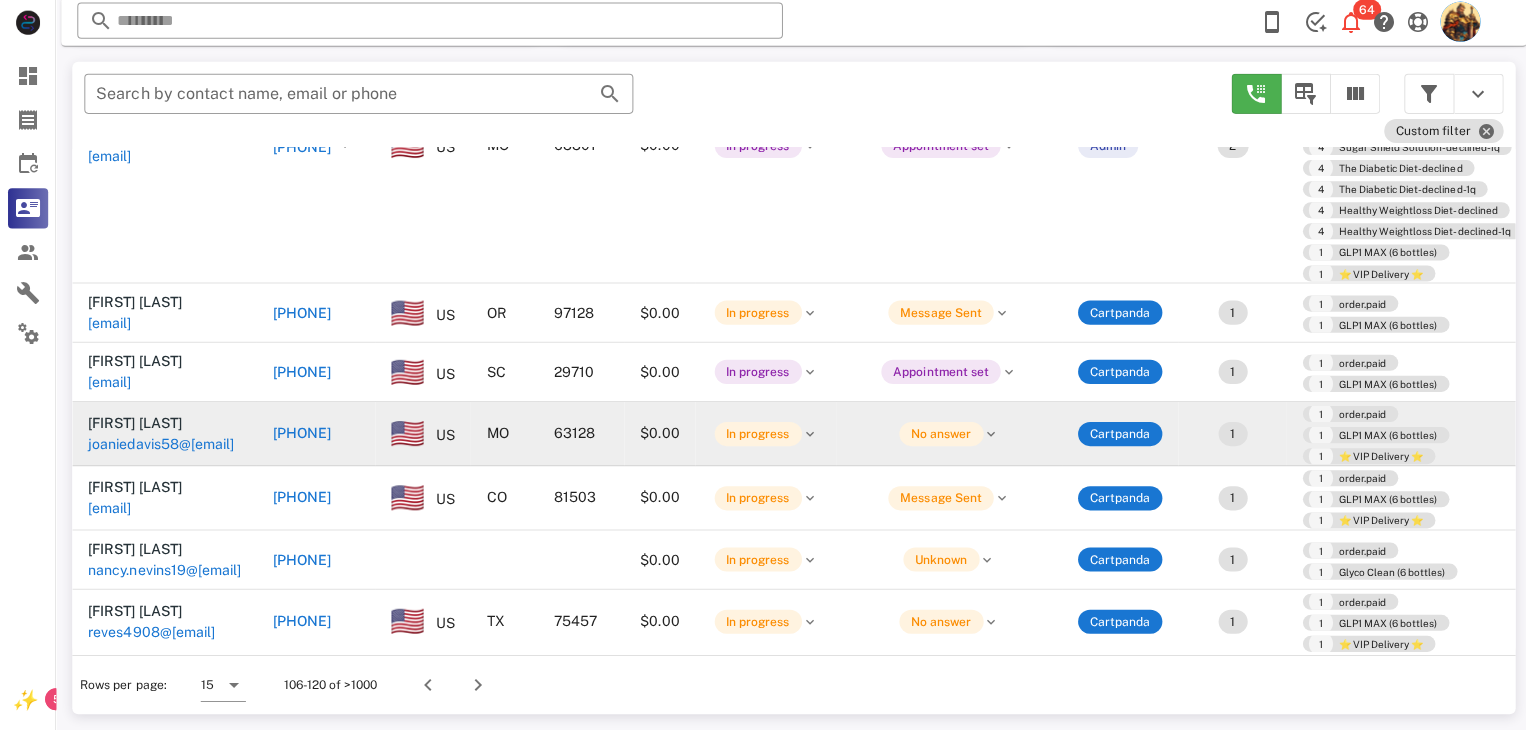 click on "joaniedavis58@gmail.com" at bounding box center (160, 445) 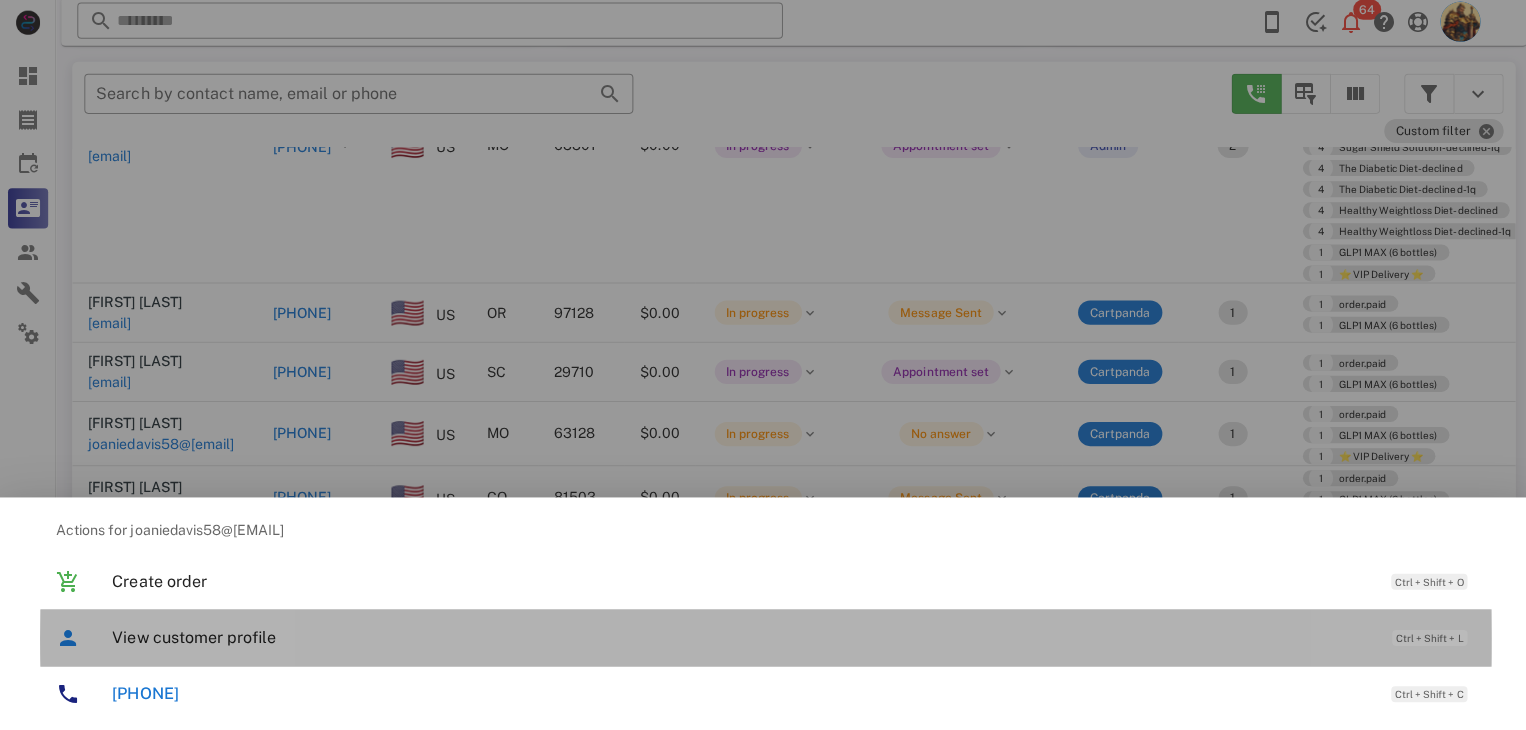 click on "View customer profile" at bounding box center (739, 637) 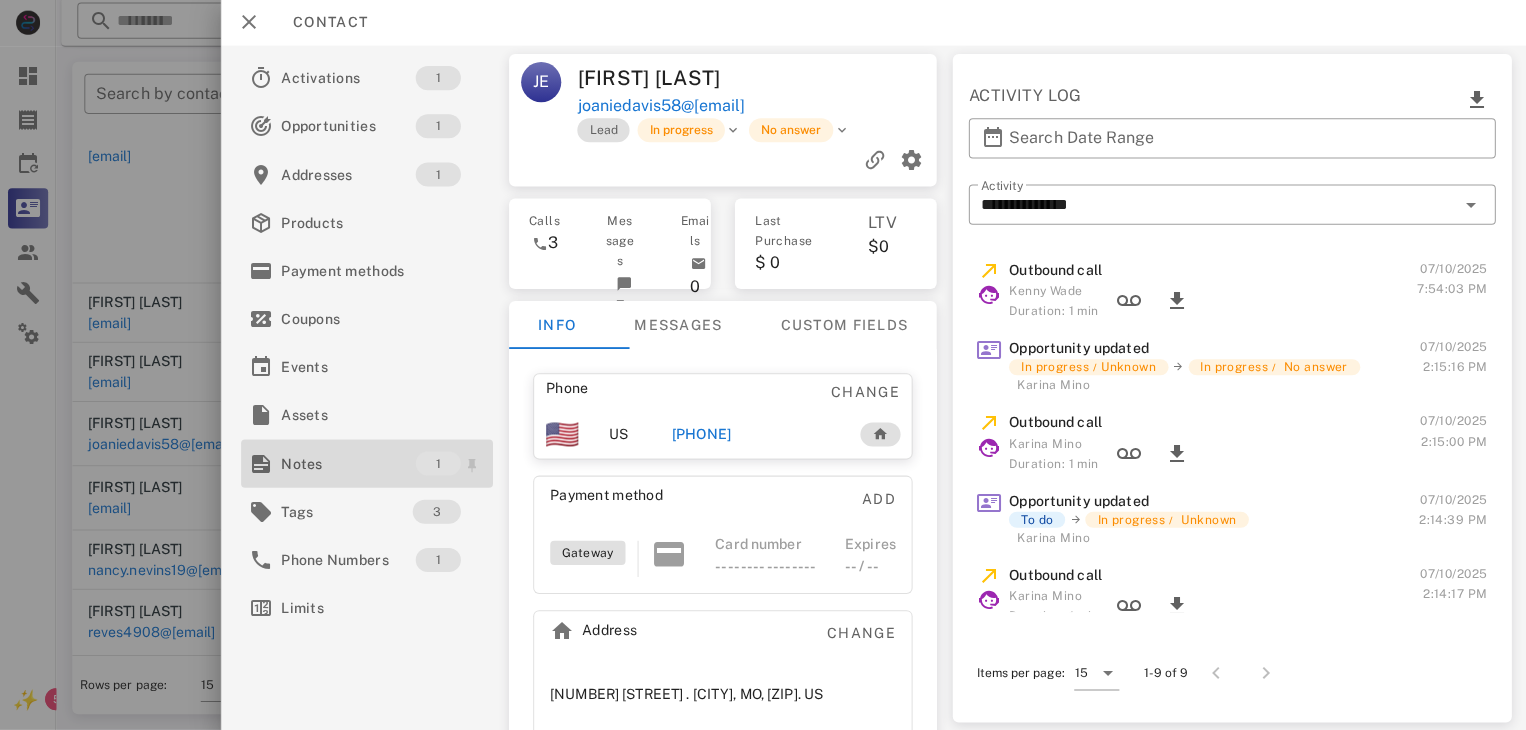click on "Notes" at bounding box center (347, 464) 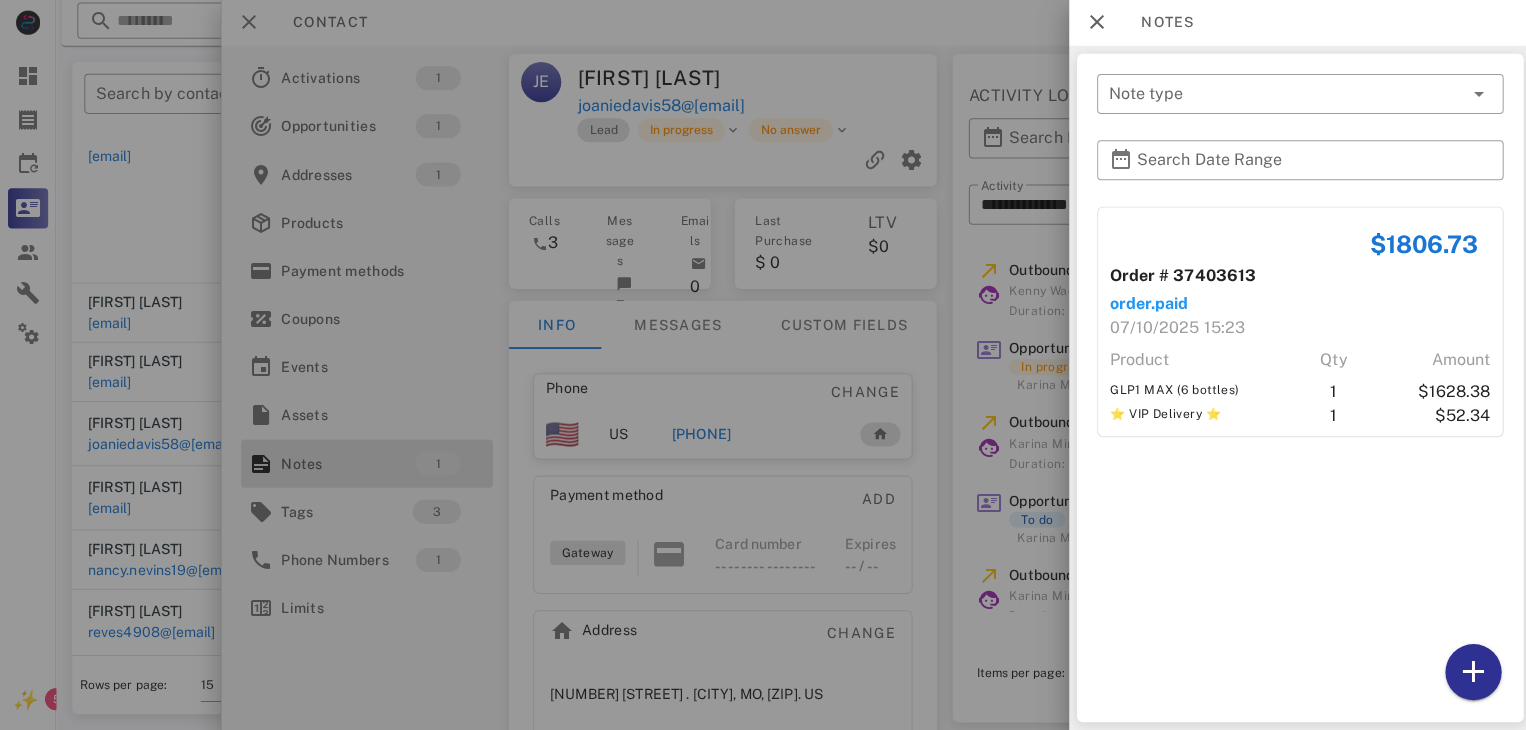 click at bounding box center (763, 365) 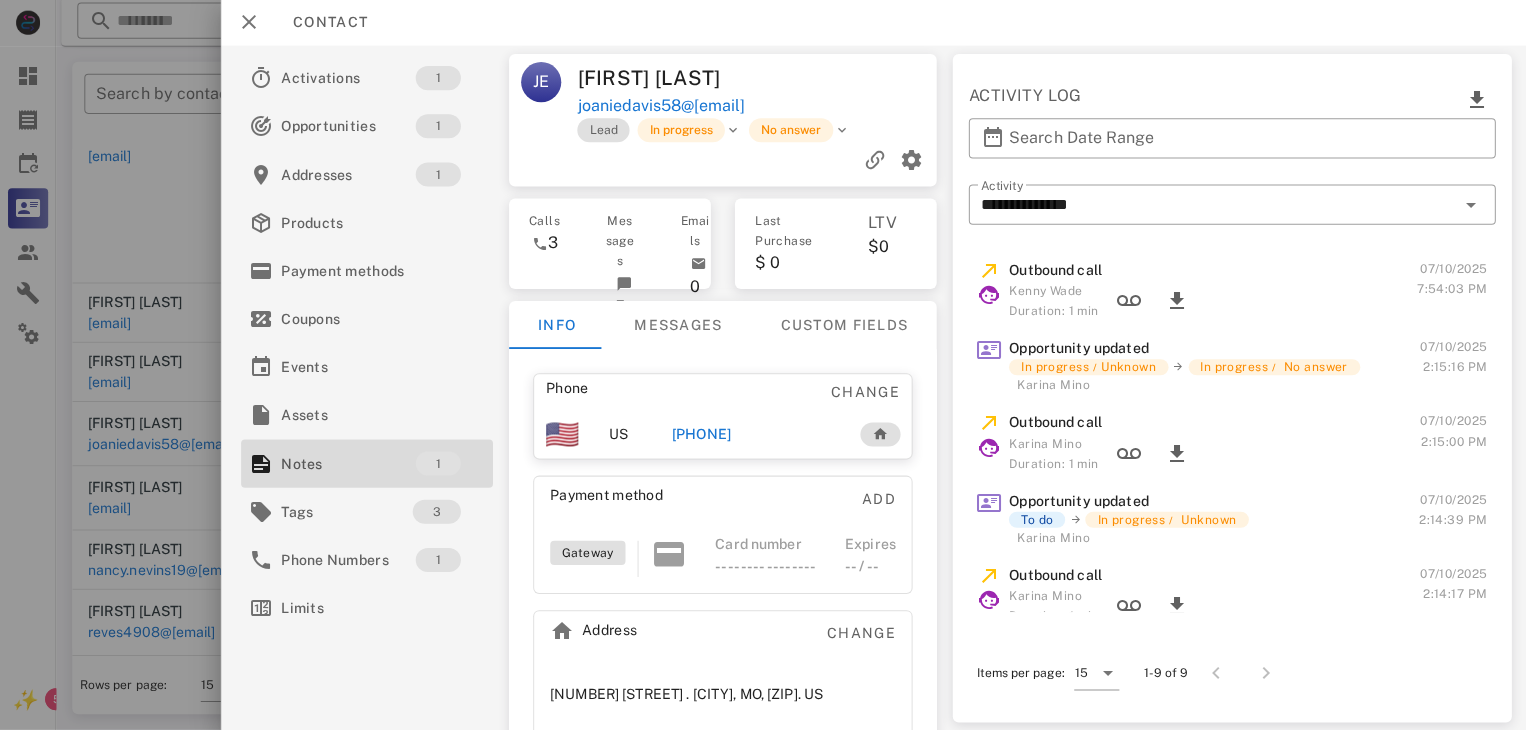 click on "+13149520417" at bounding box center [699, 435] 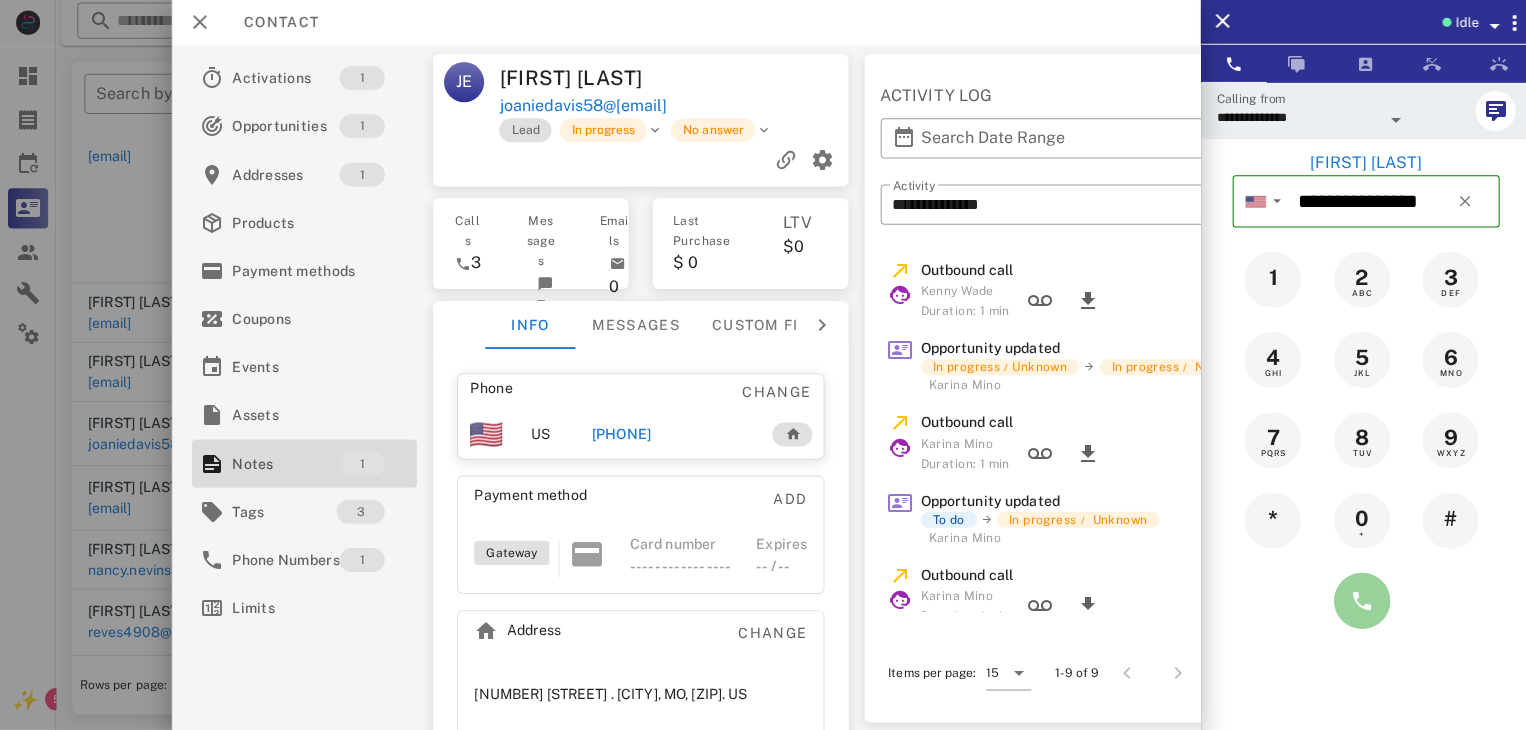 click at bounding box center (1357, 601) 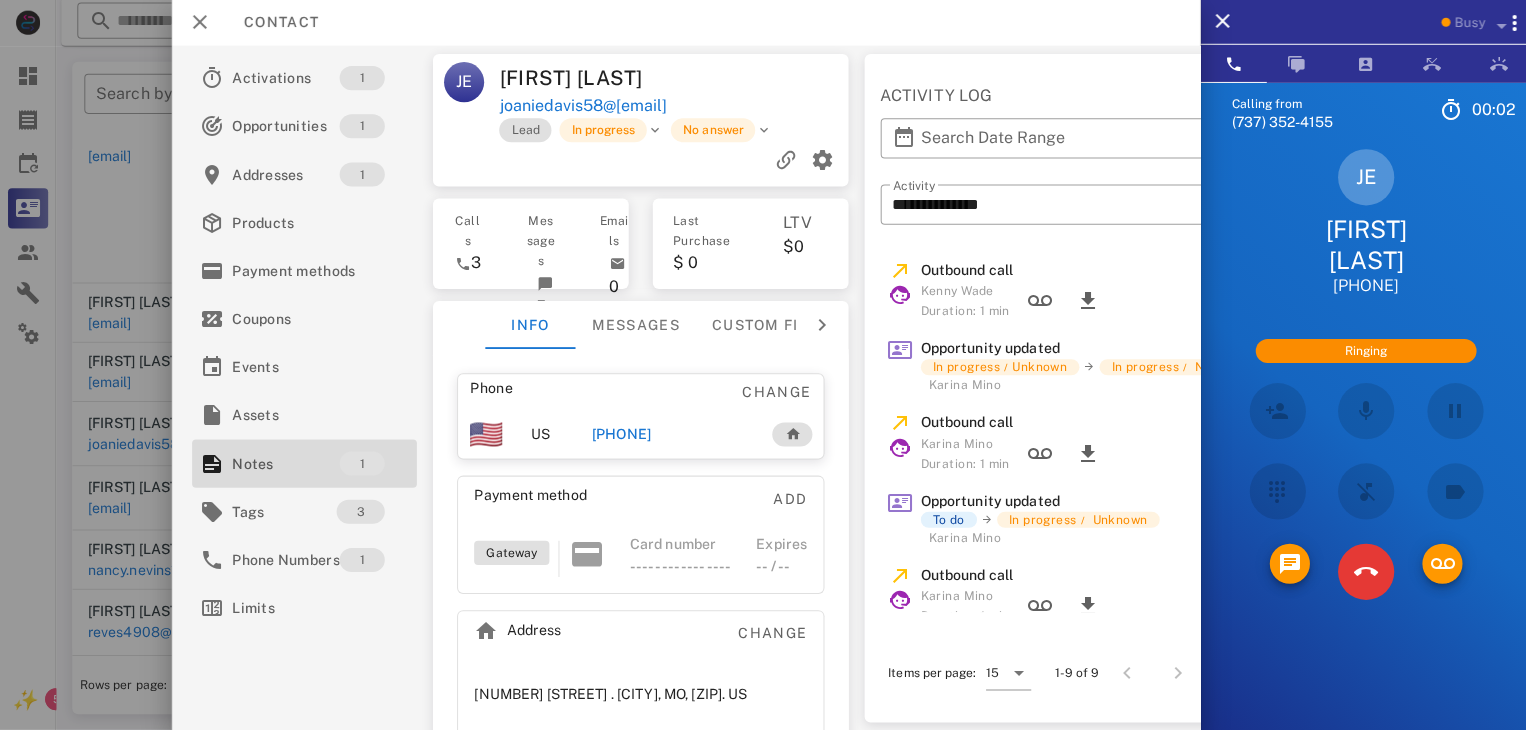 scroll, scrollTop: 190, scrollLeft: 0, axis: vertical 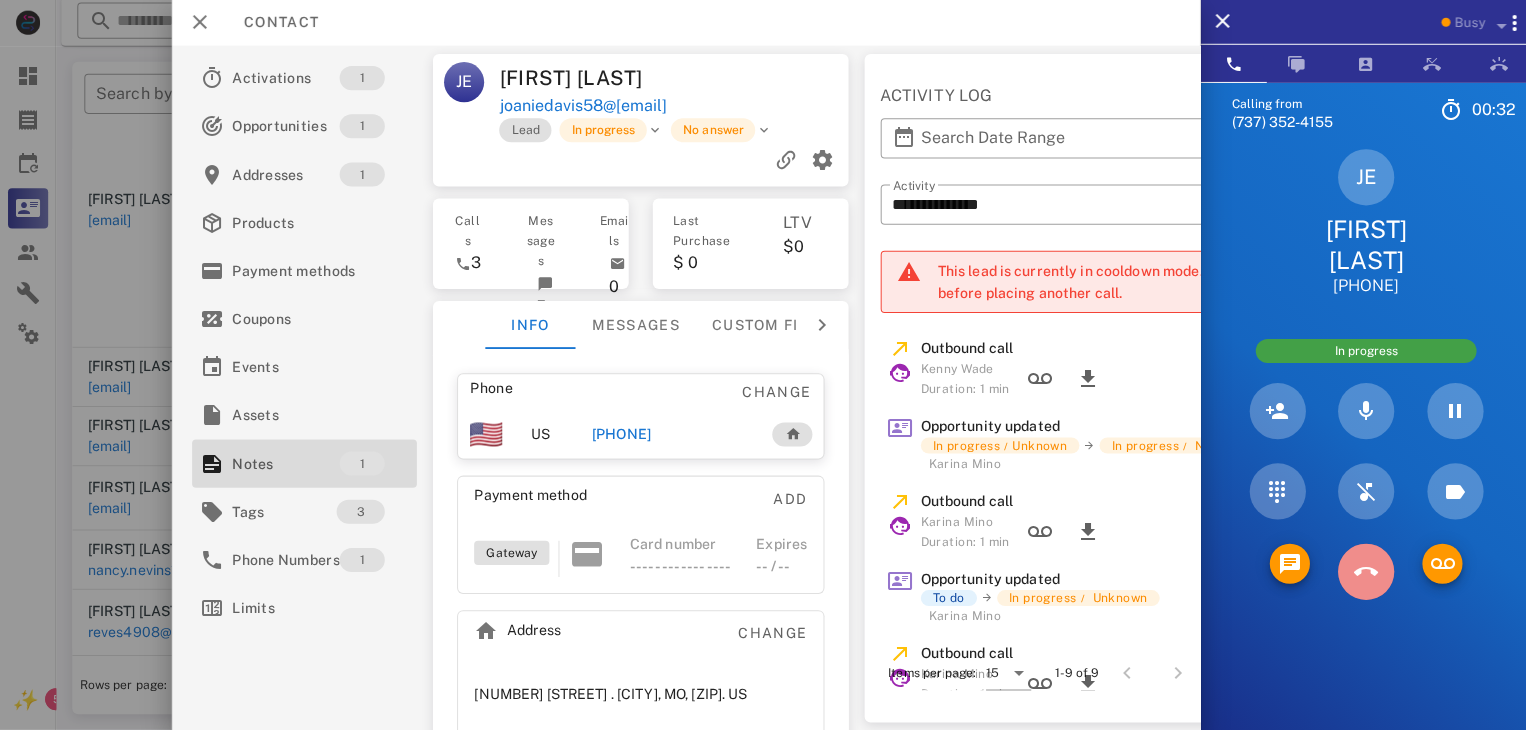 click at bounding box center (1361, 572) 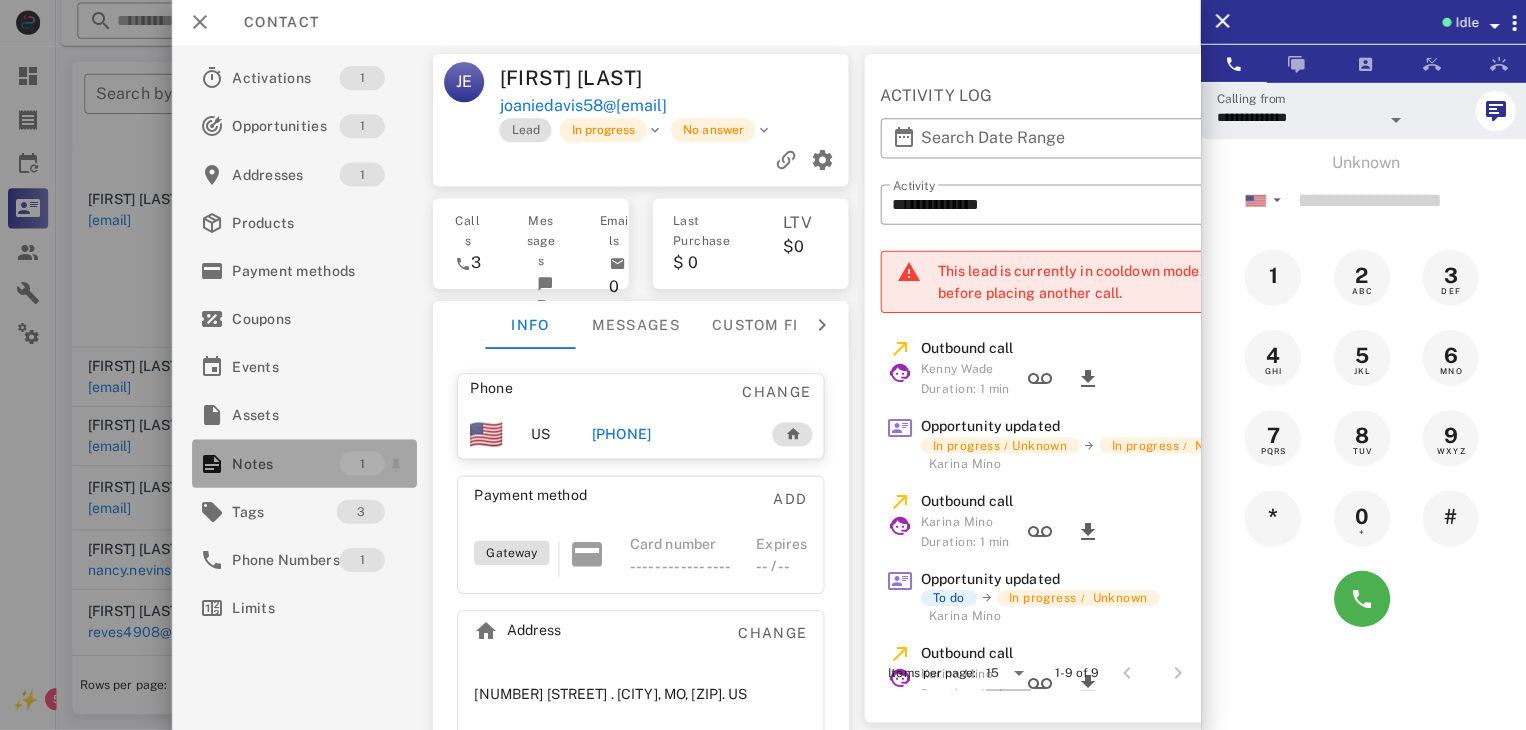 click on "Notes" at bounding box center [284, 464] 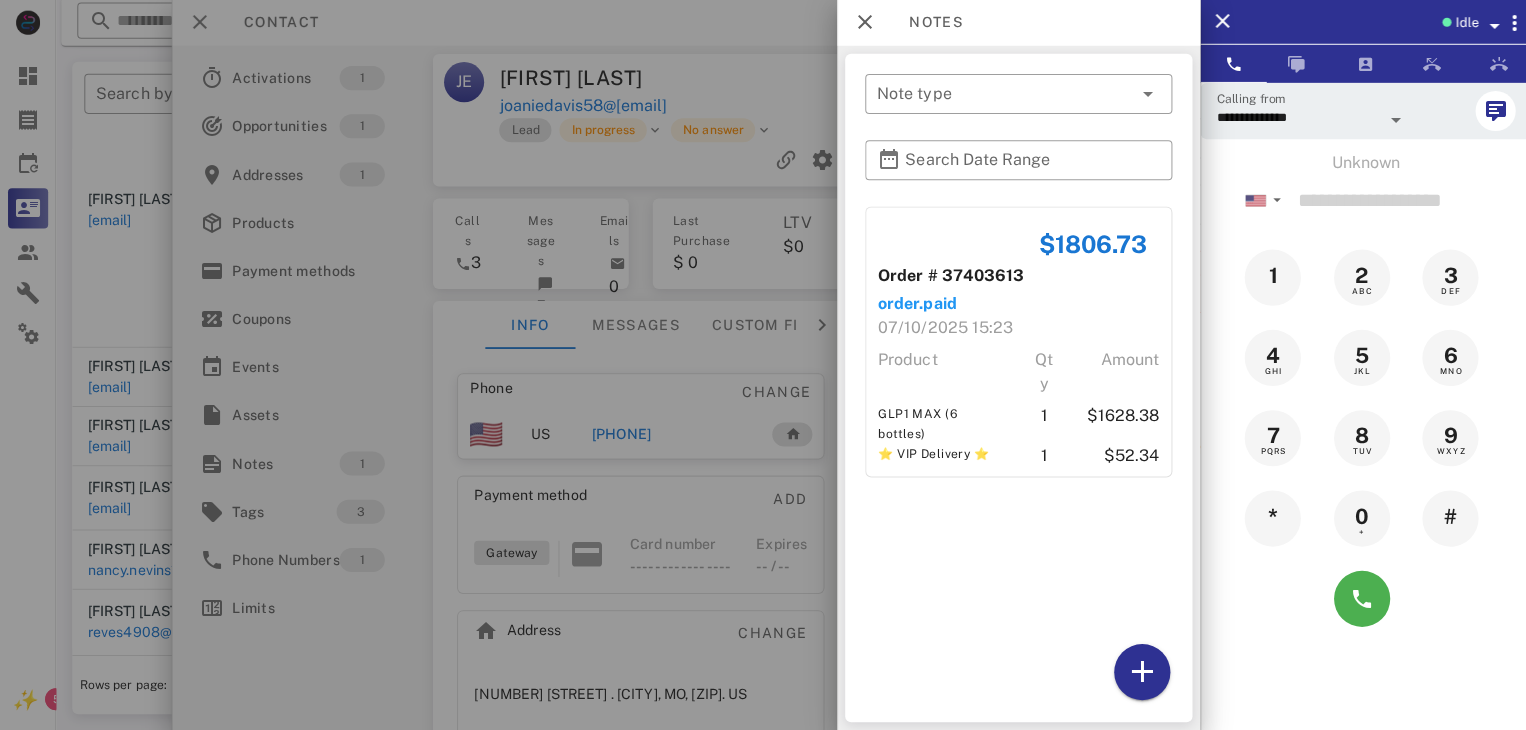 click at bounding box center (763, 365) 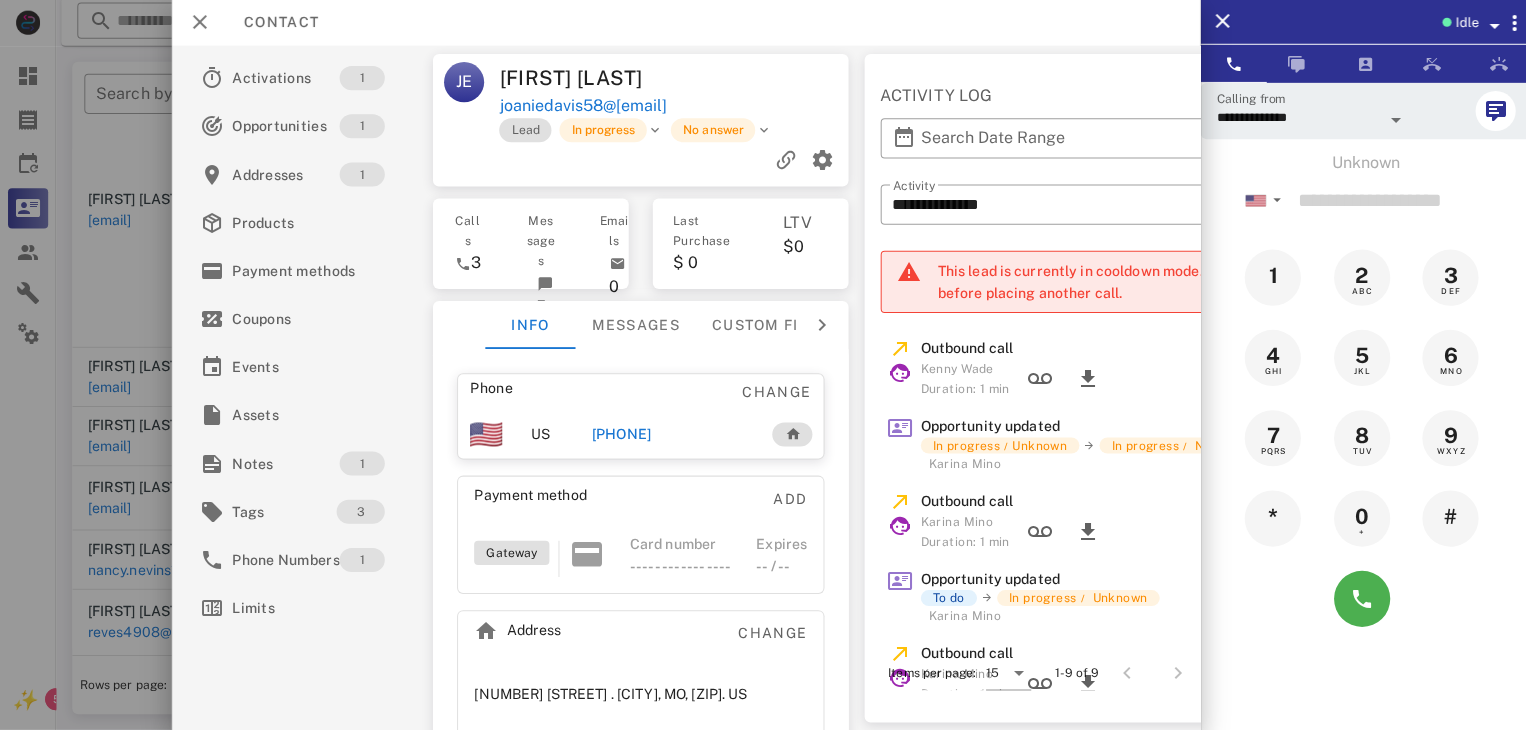 click on "+13149520417" at bounding box center (618, 435) 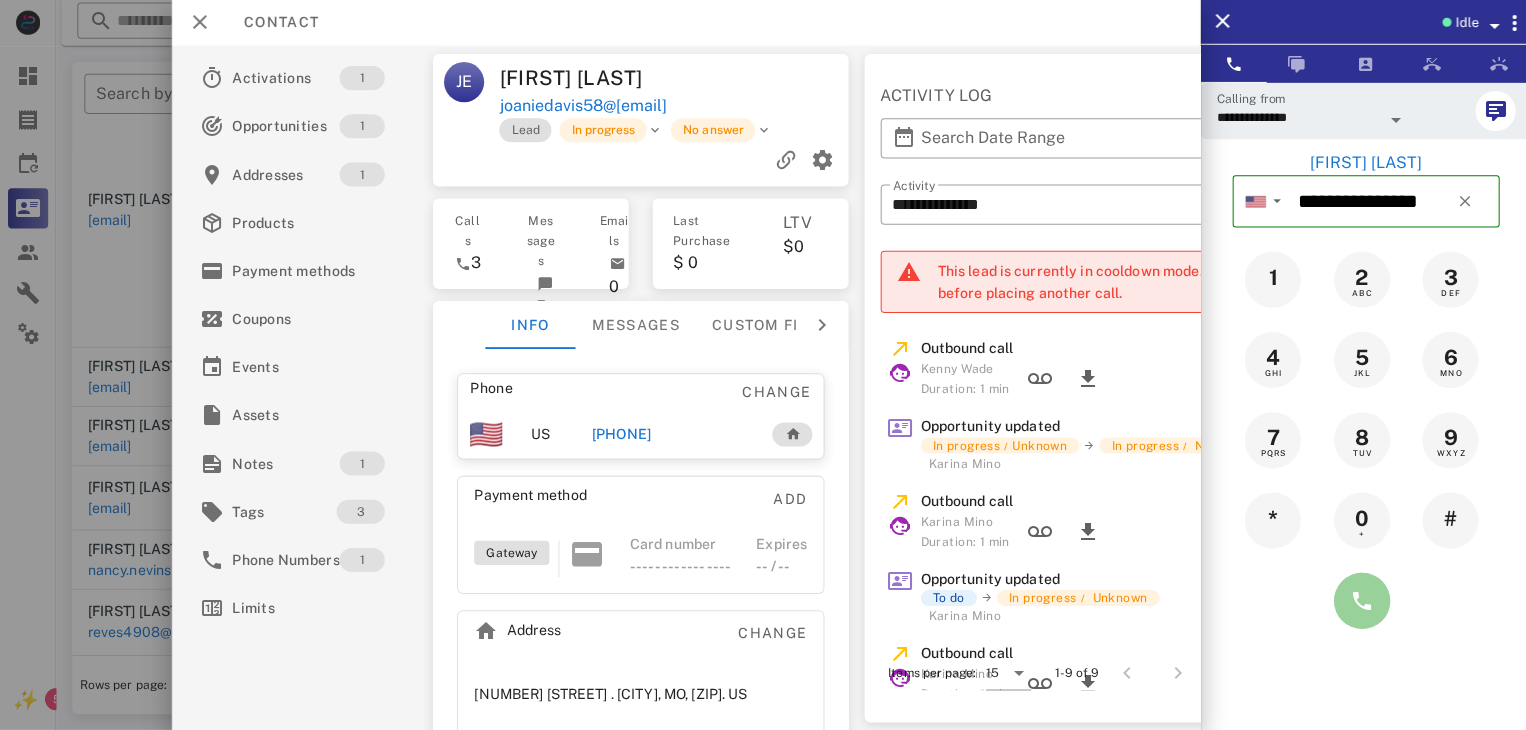 click at bounding box center [1357, 601] 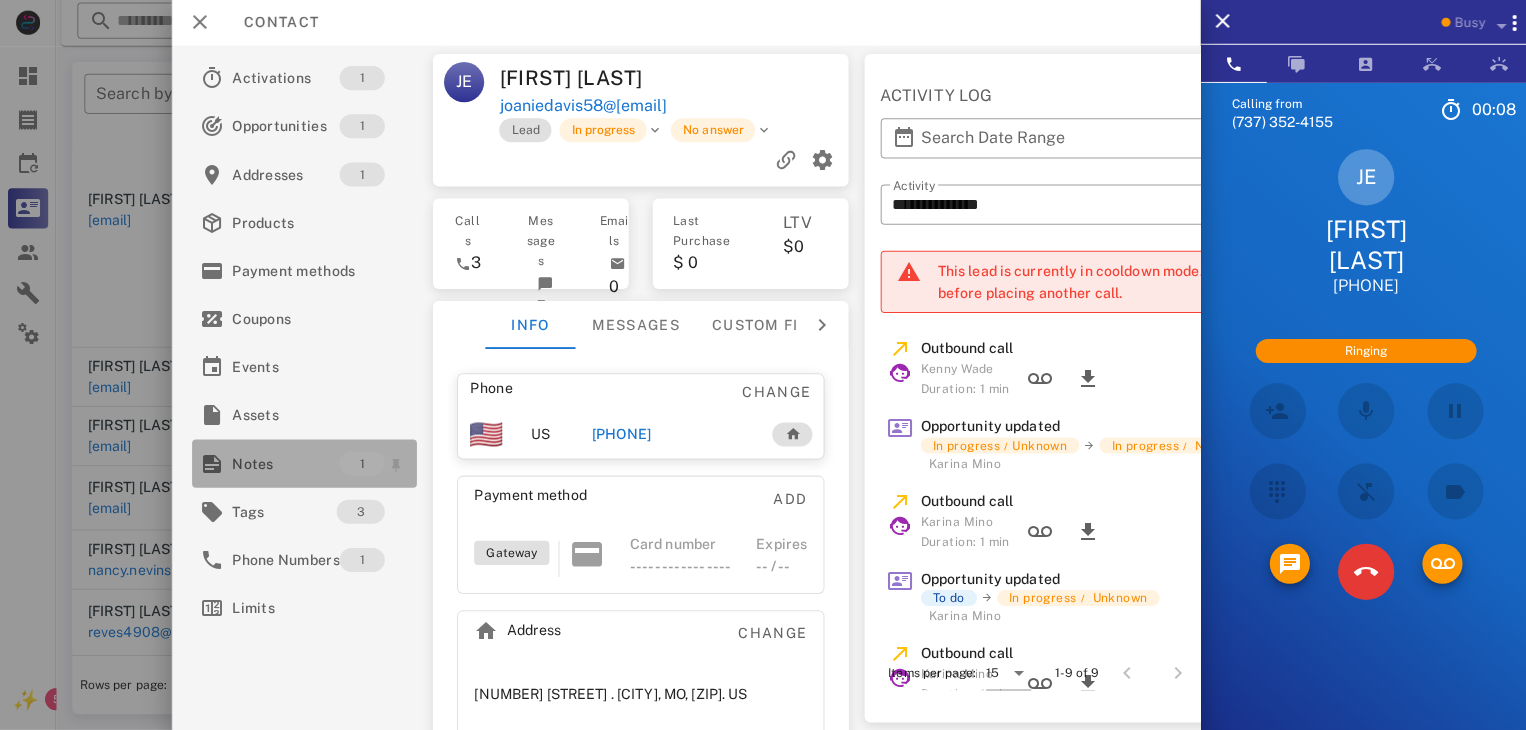 click on "Notes" at bounding box center [284, 464] 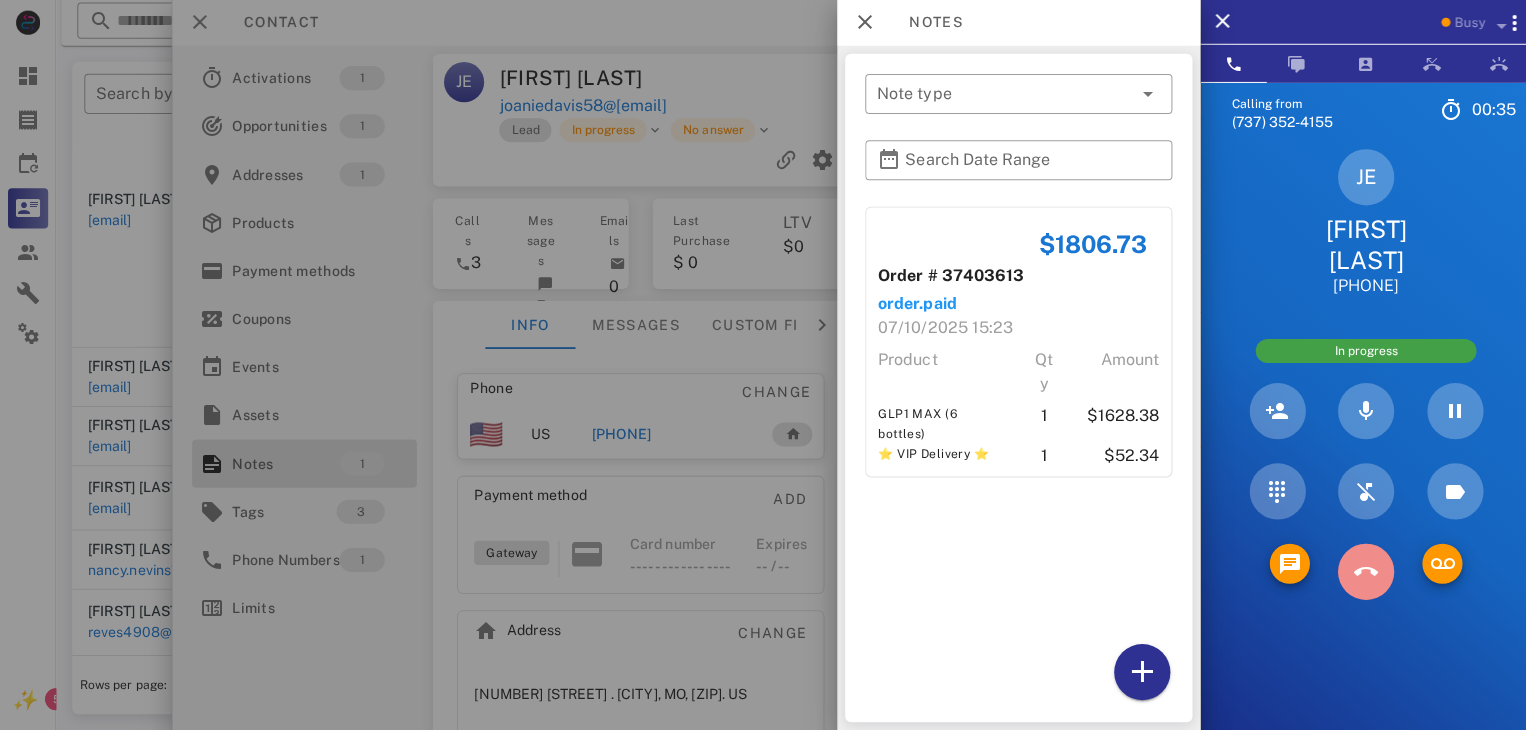 click at bounding box center (1361, 572) 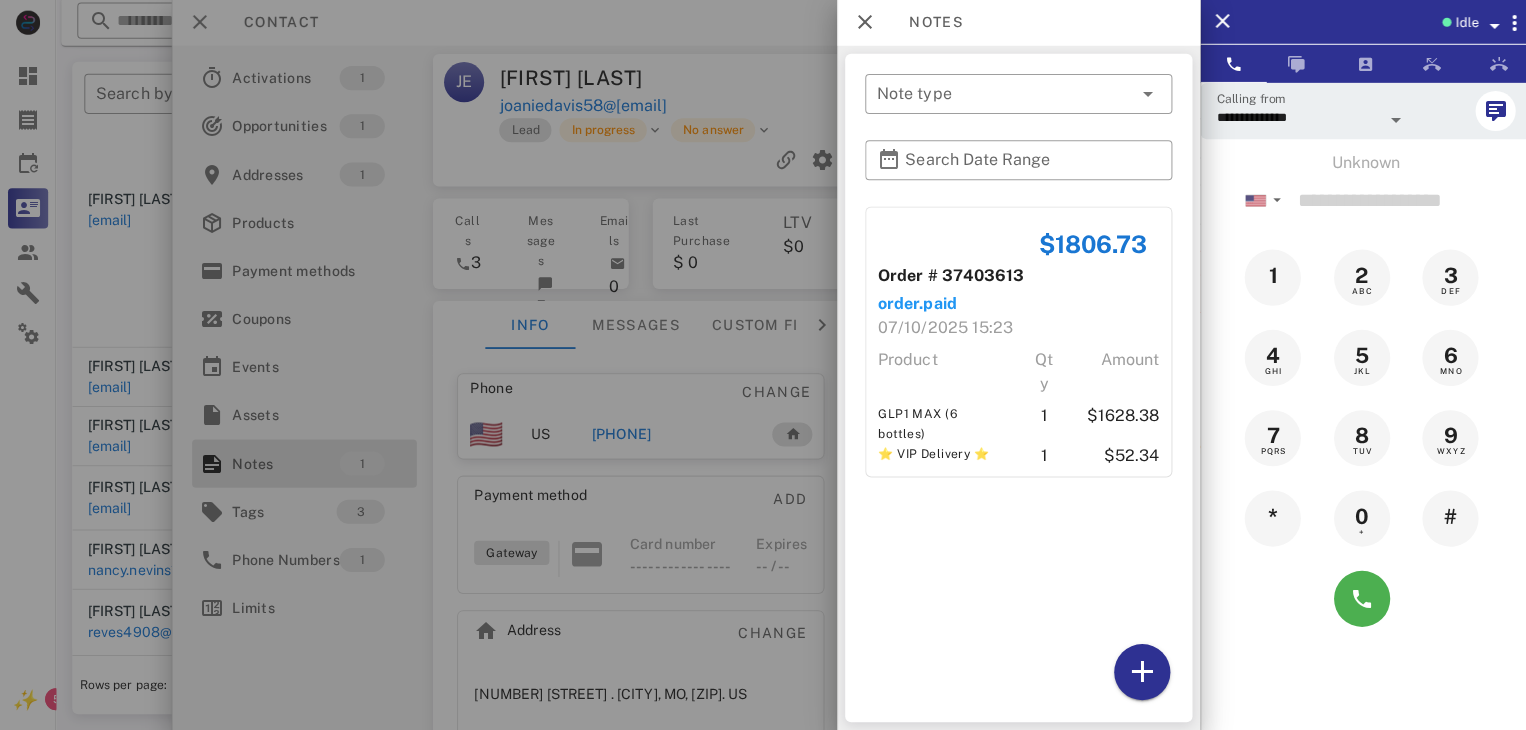 click at bounding box center (763, 365) 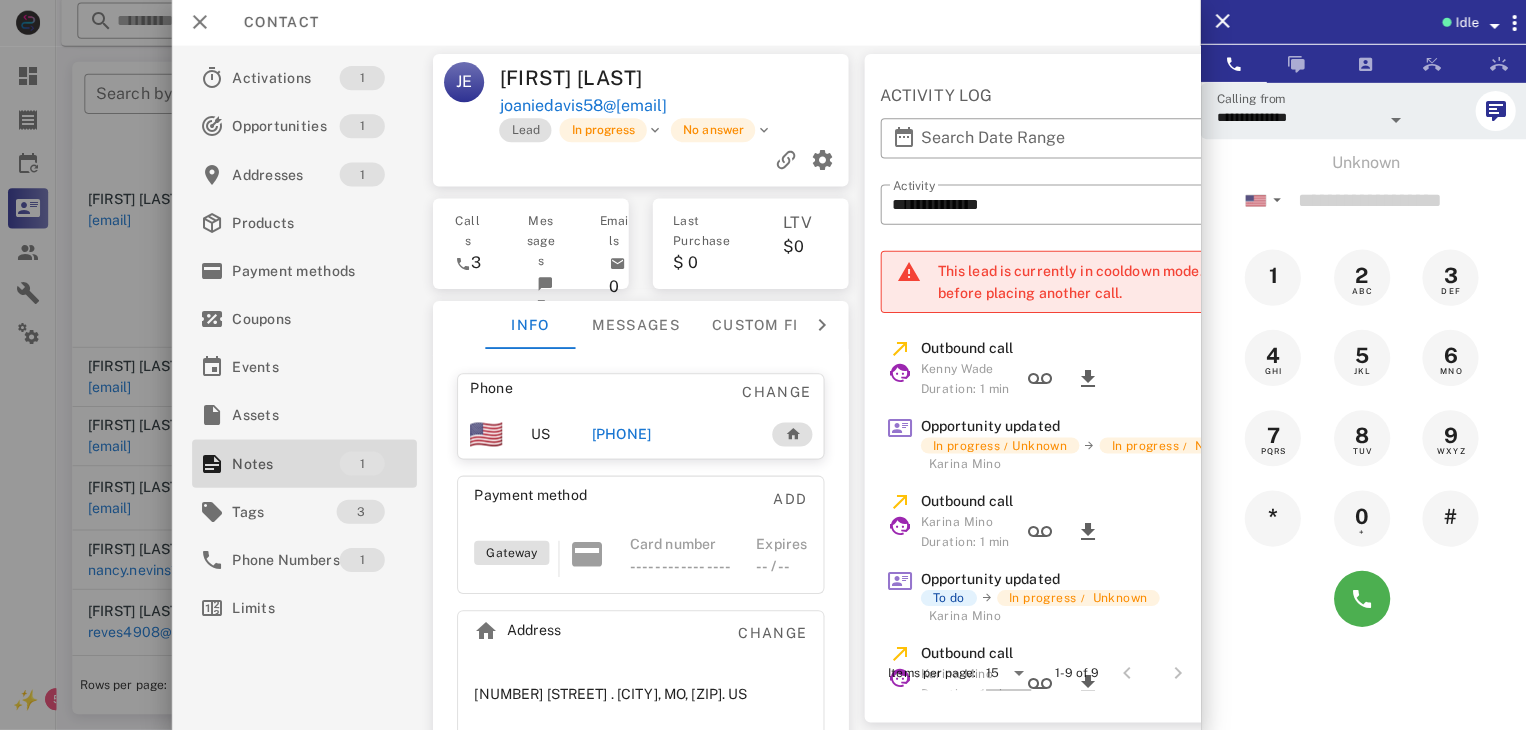 click at bounding box center [763, 365] 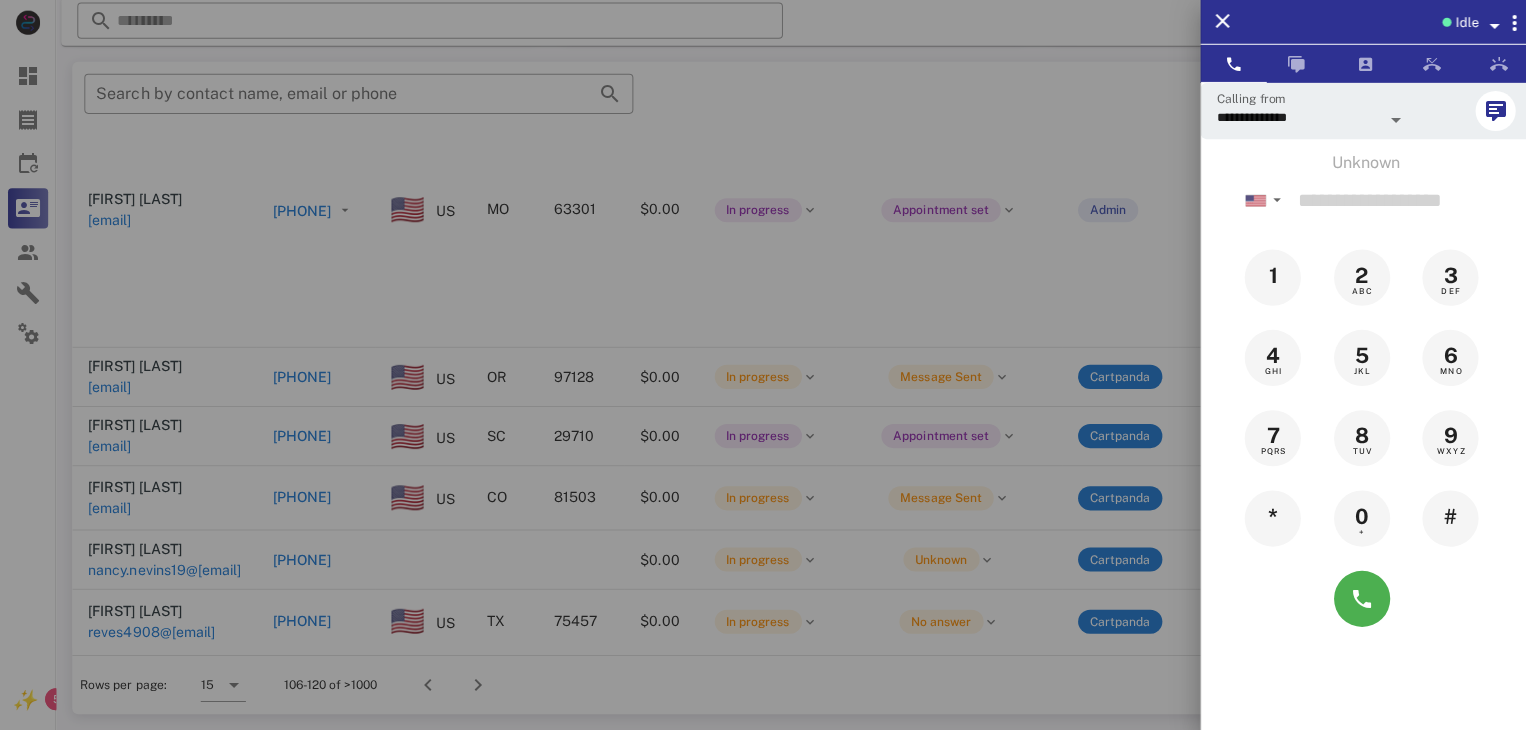 click at bounding box center (763, 365) 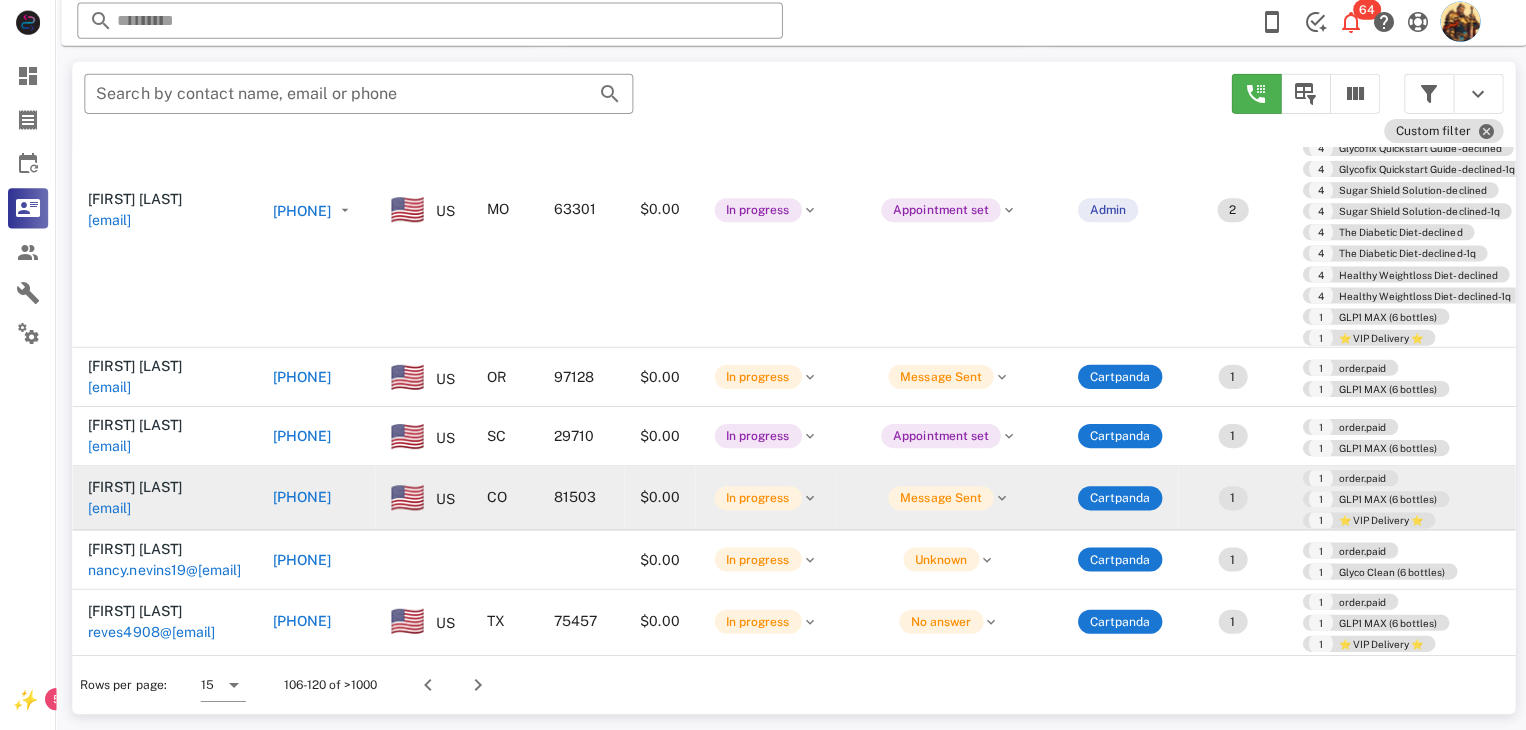 click on "Charlayne Higginson  chigginson0919@gmail.com" at bounding box center (164, 499) 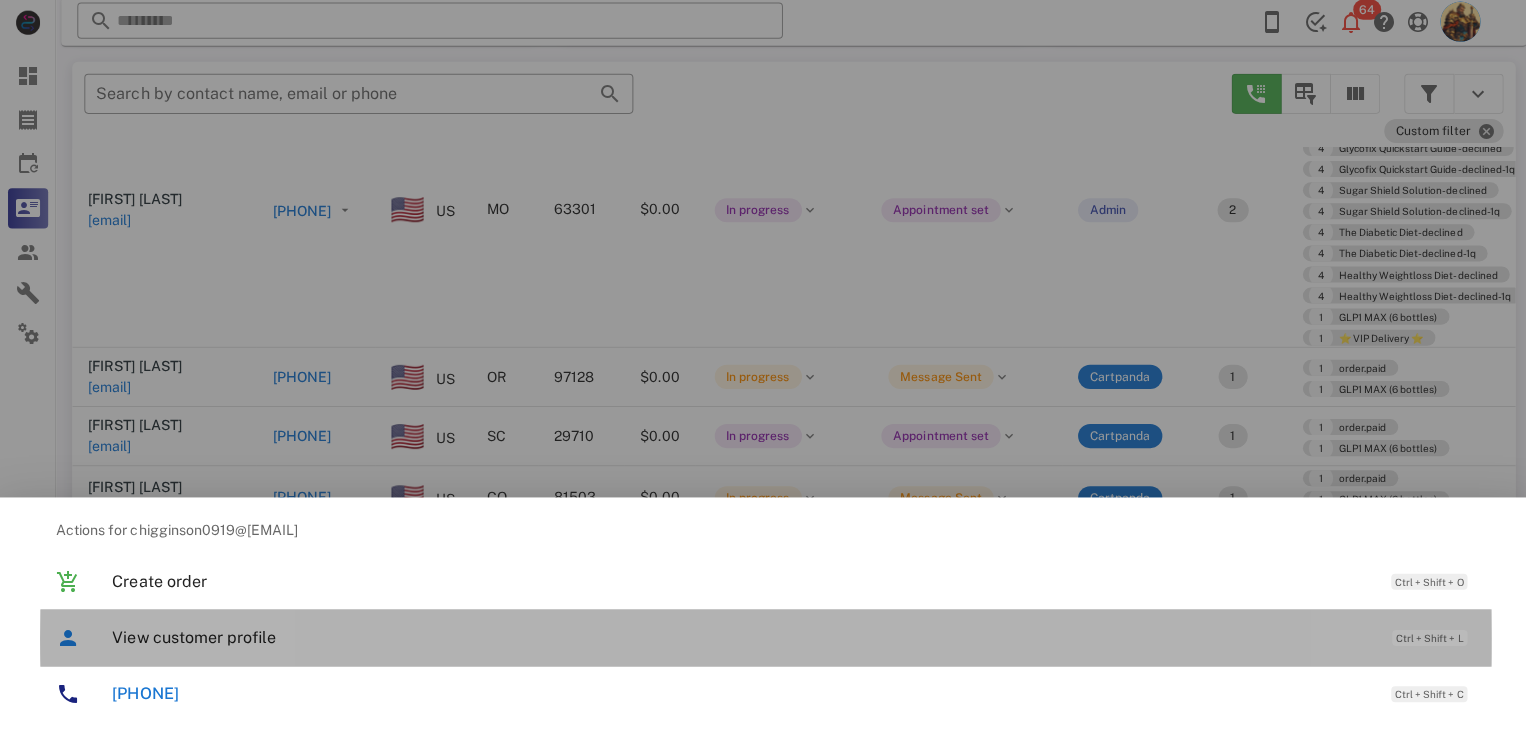 click on "View customer profile" at bounding box center [739, 637] 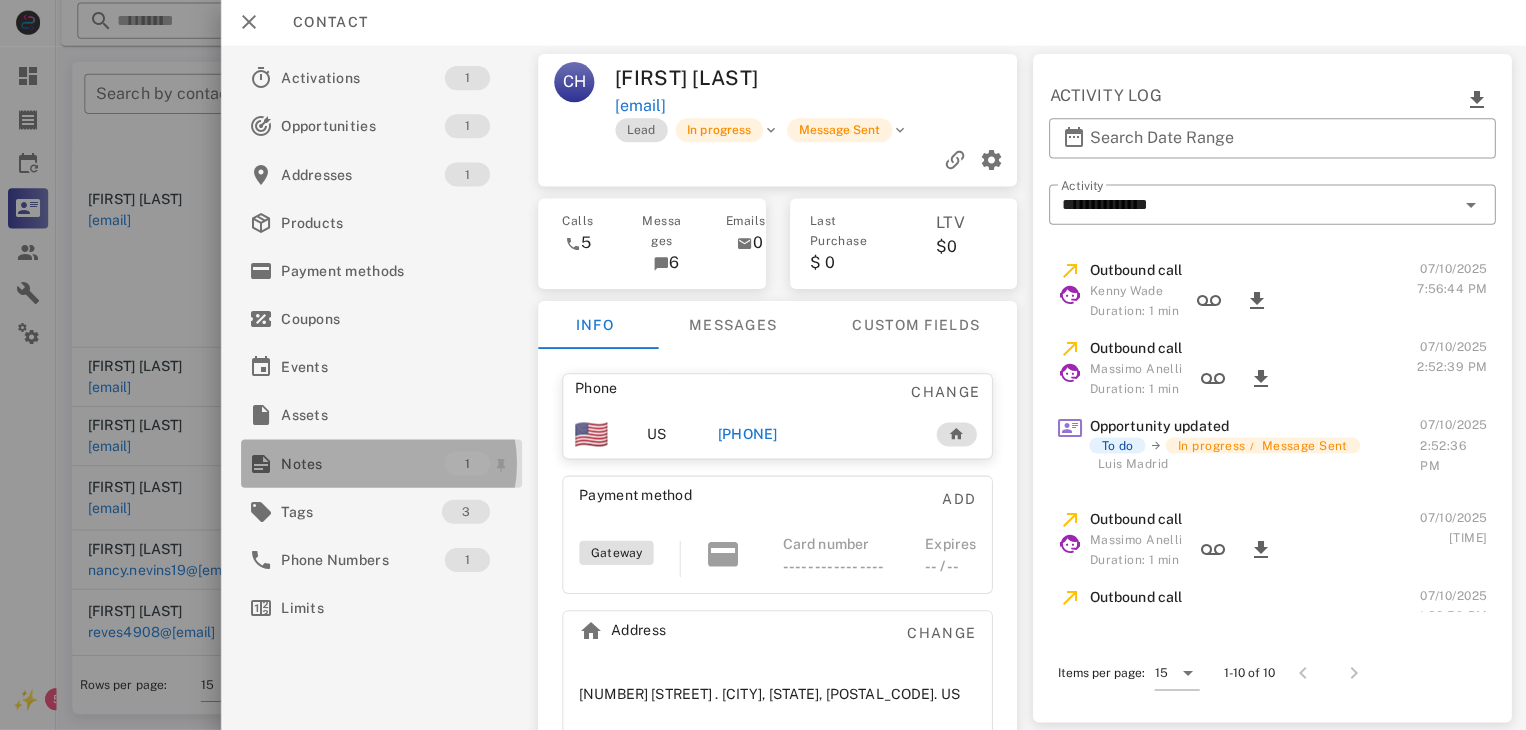 click on "Notes" at bounding box center (361, 464) 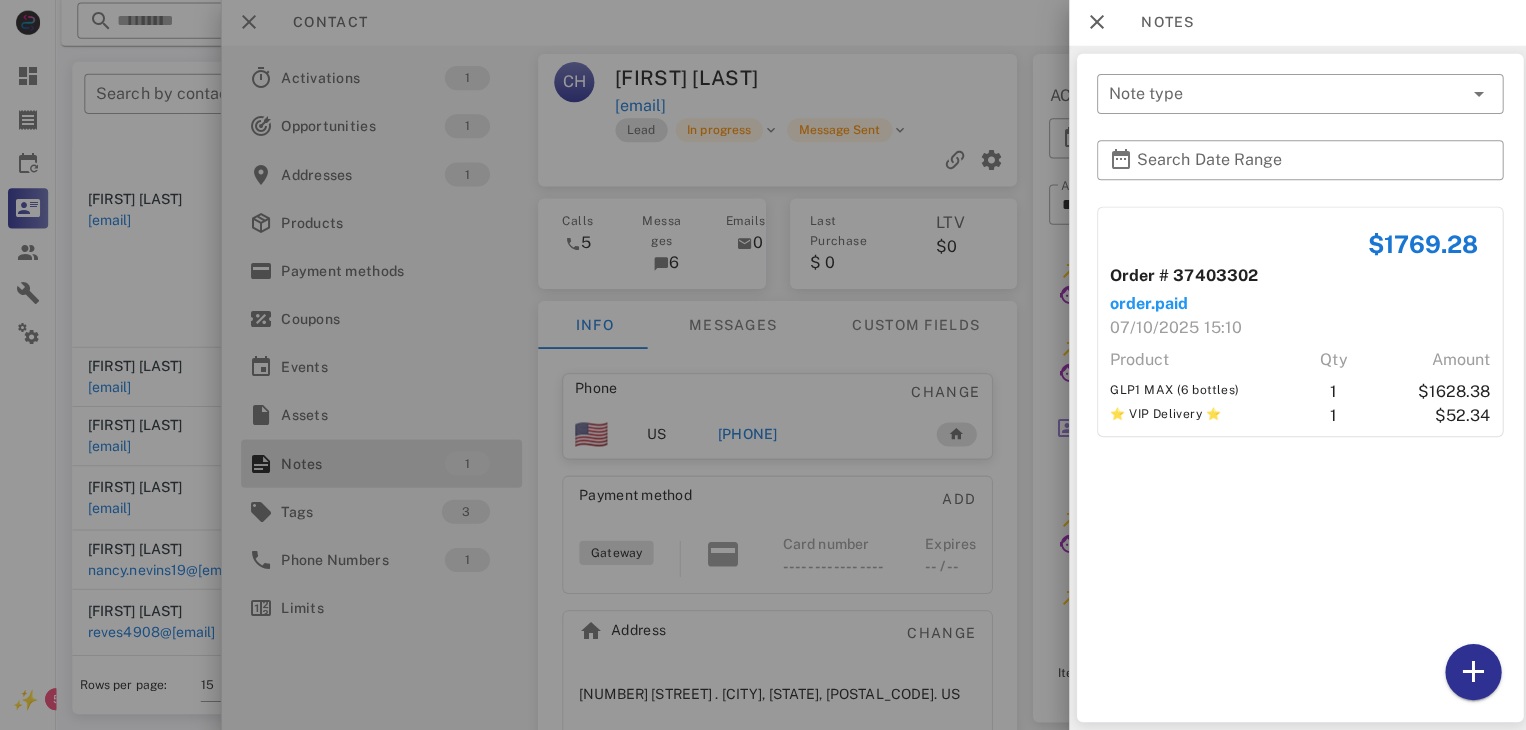 click at bounding box center [763, 365] 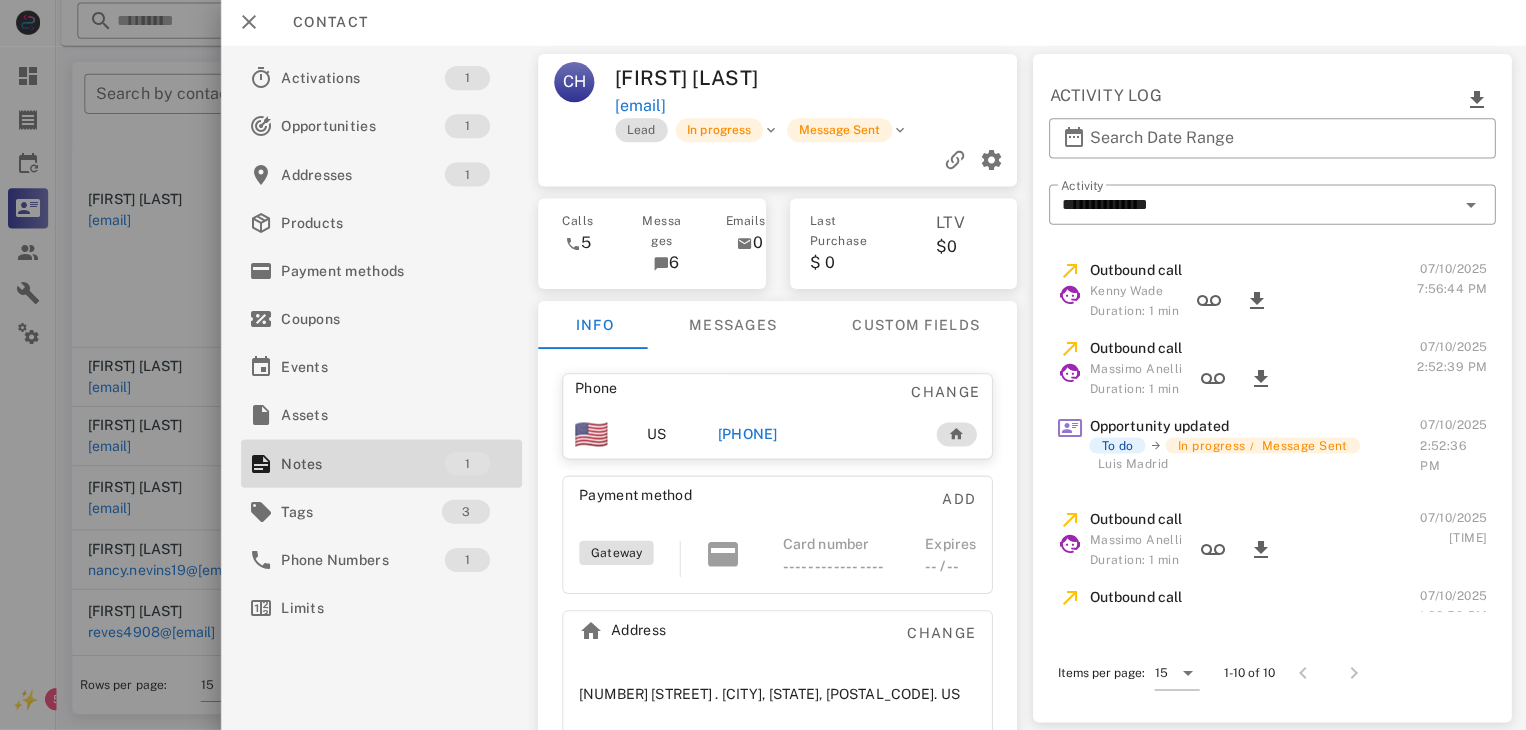 click on "+19706408498" at bounding box center (745, 435) 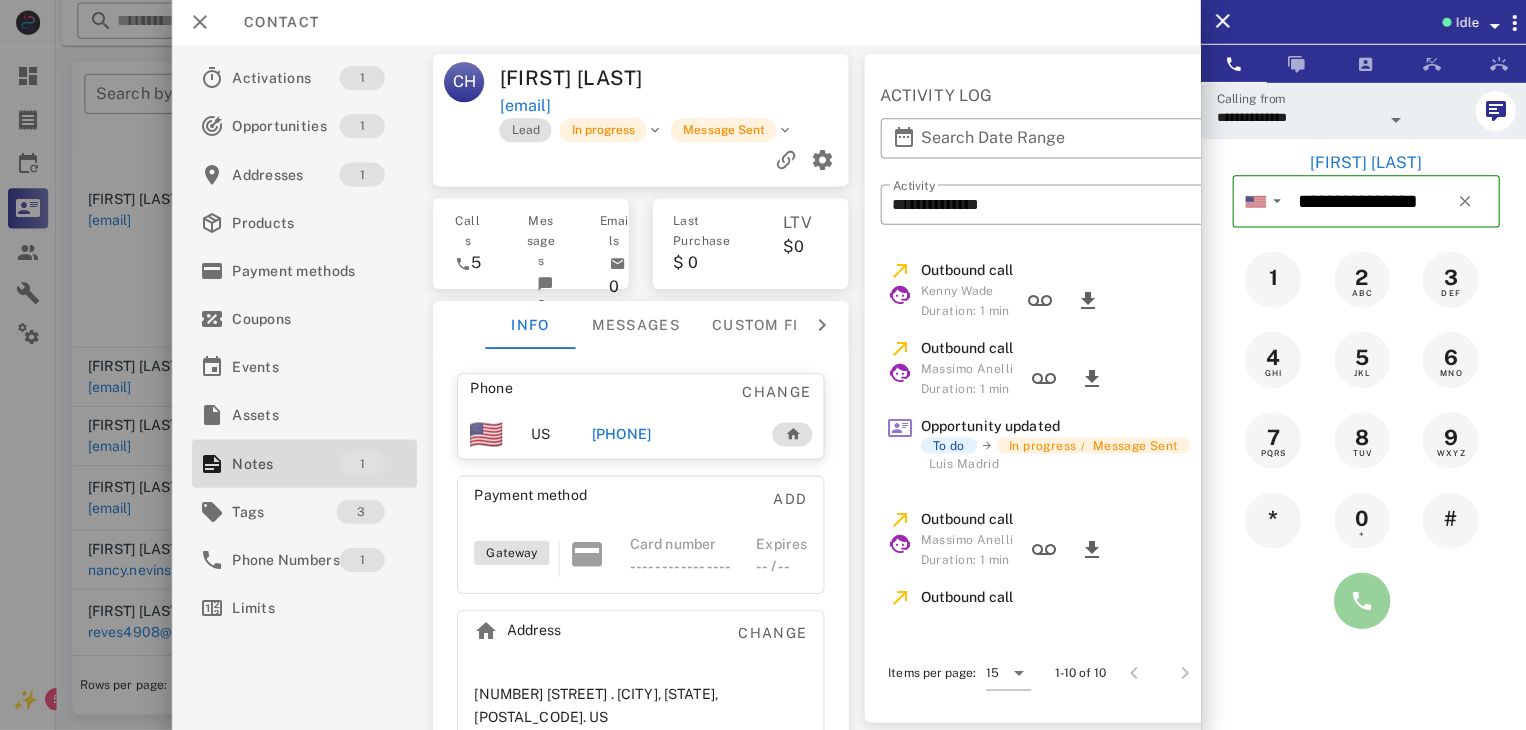 click at bounding box center (1357, 601) 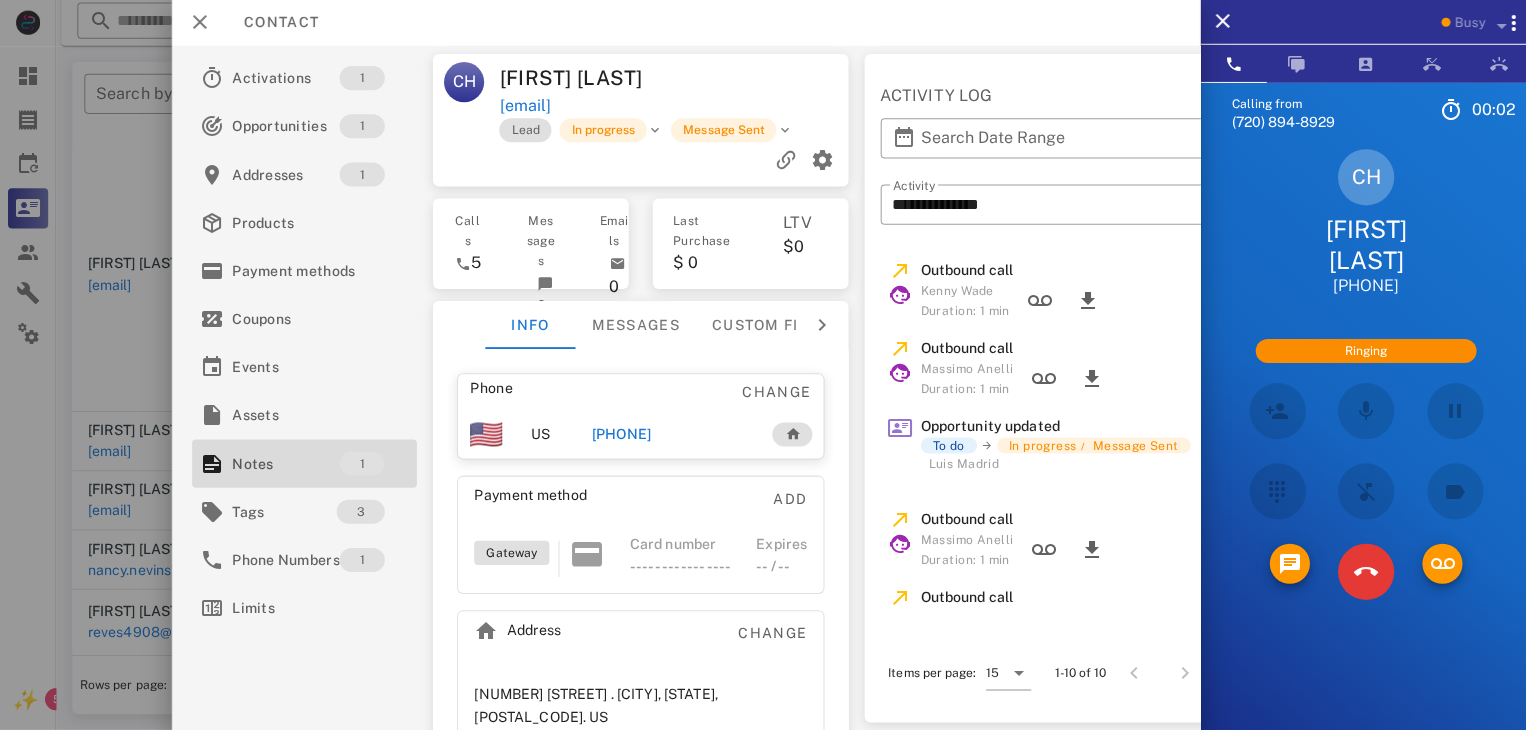 scroll, scrollTop: 126, scrollLeft: 0, axis: vertical 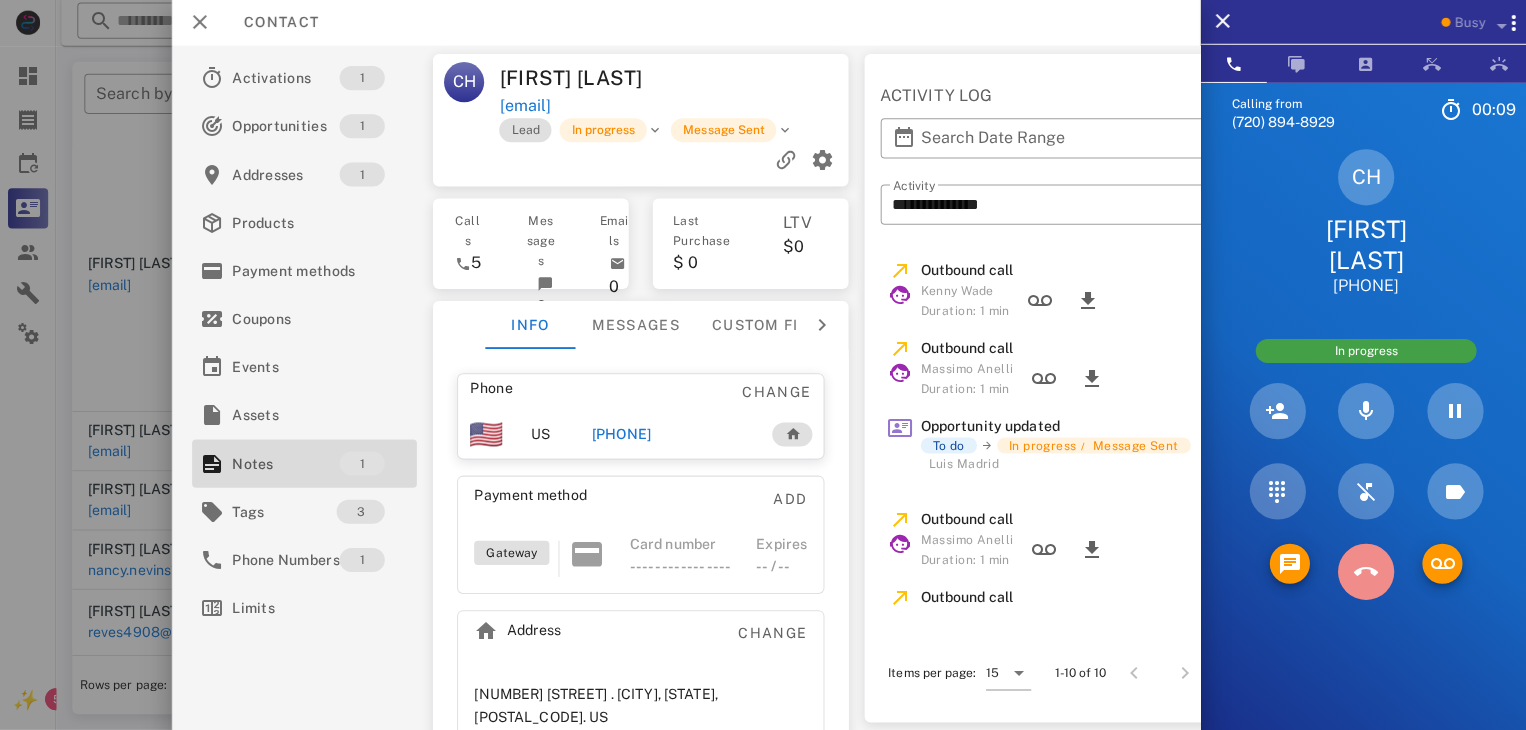 click at bounding box center (1361, 572) 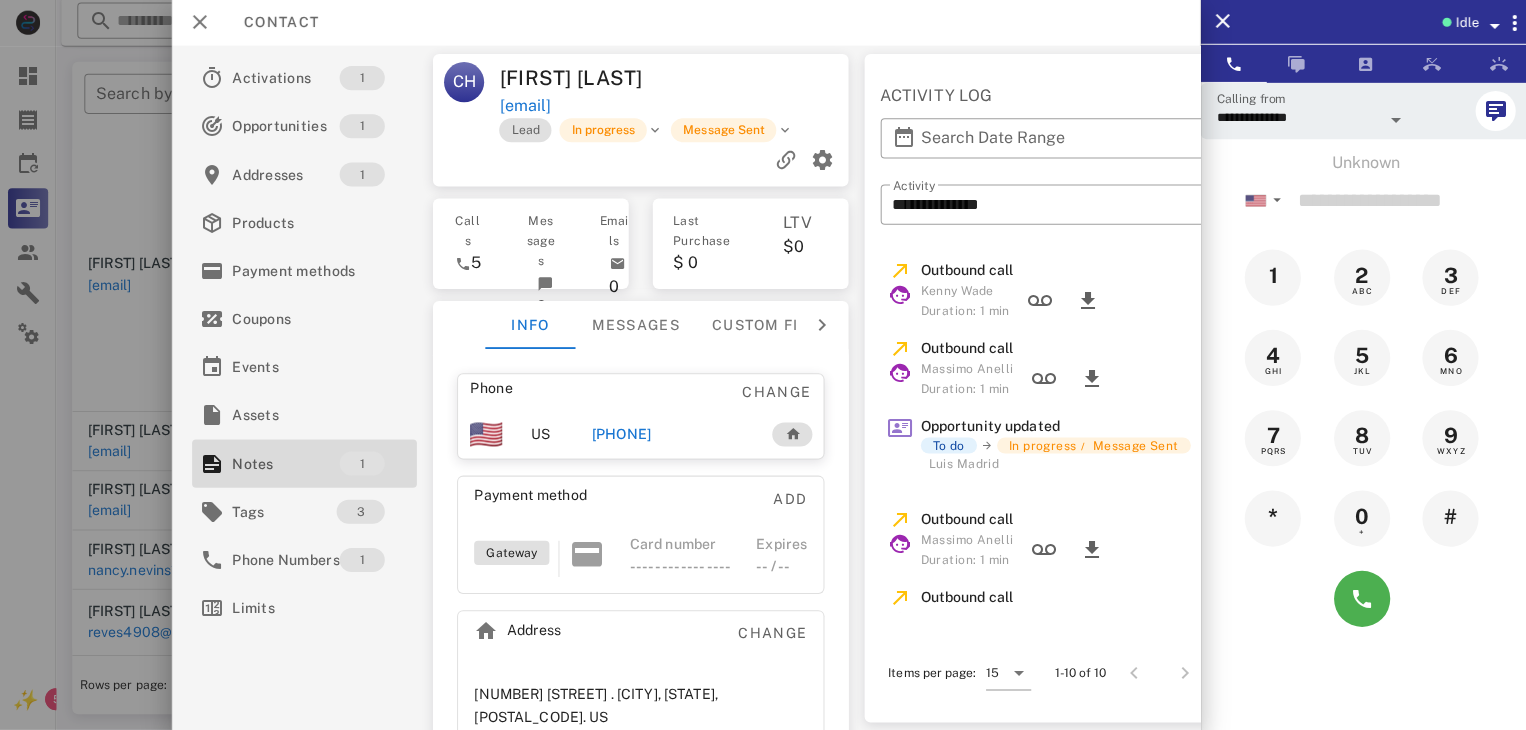 click at bounding box center [763, 365] 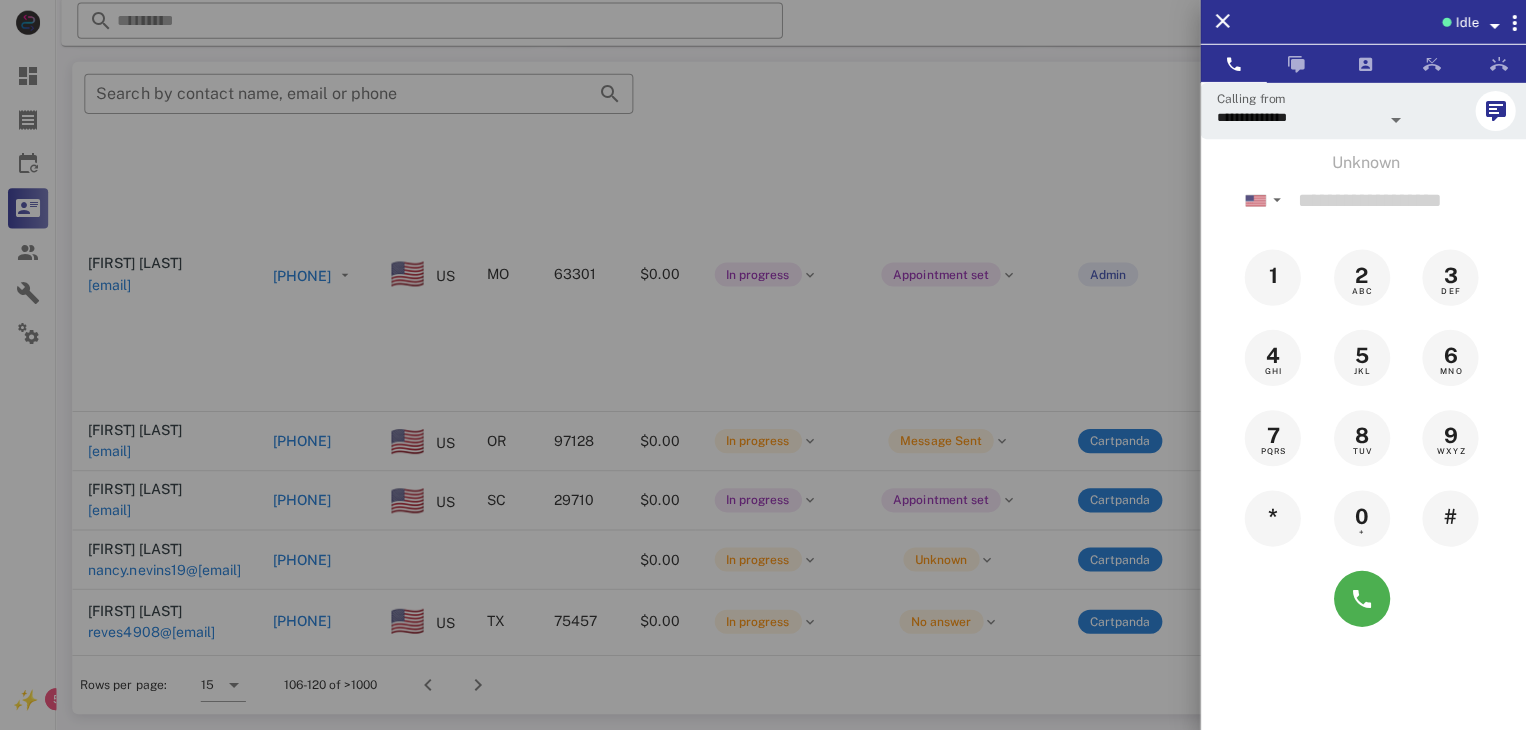 click at bounding box center (763, 365) 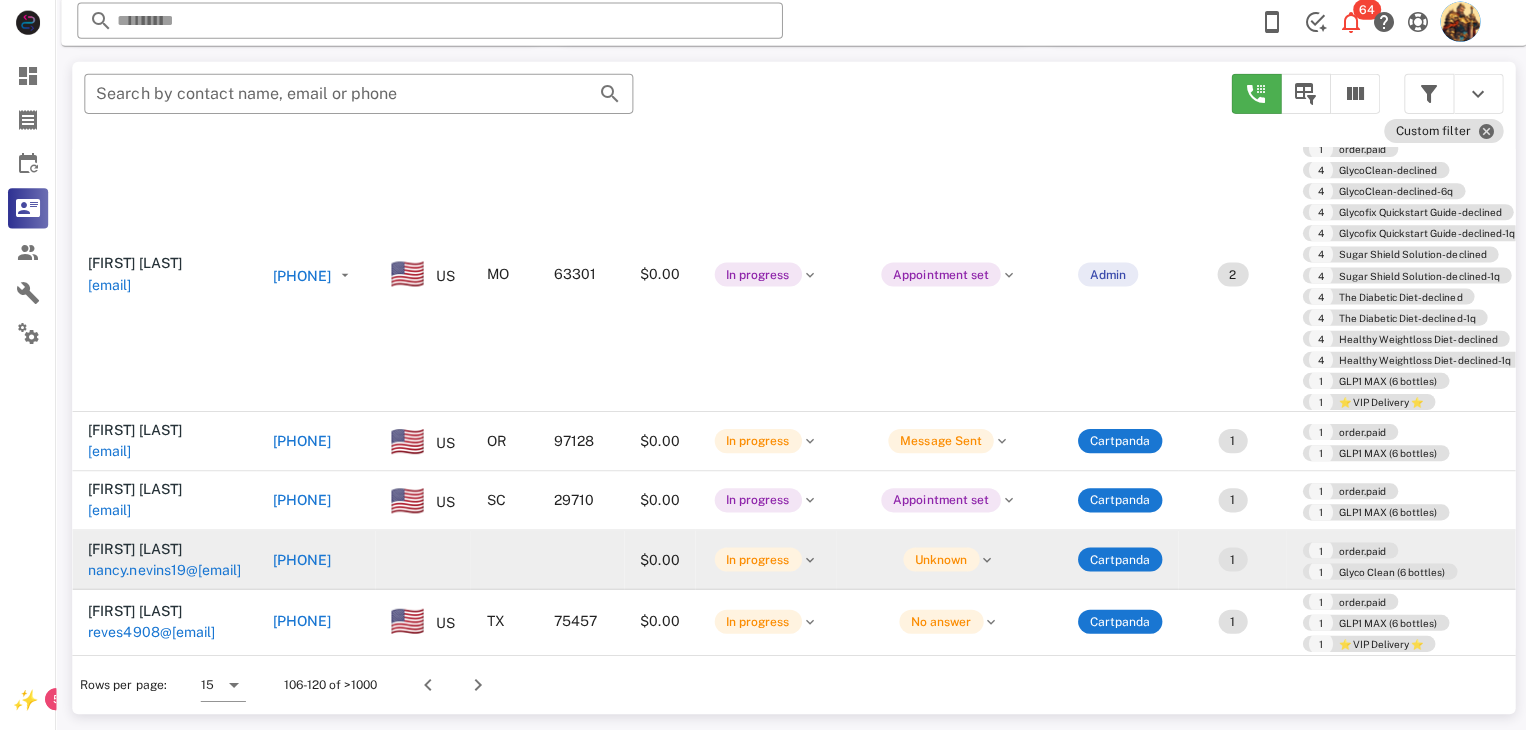 click on "nancy.nevins19@gmail.com" at bounding box center [164, 570] 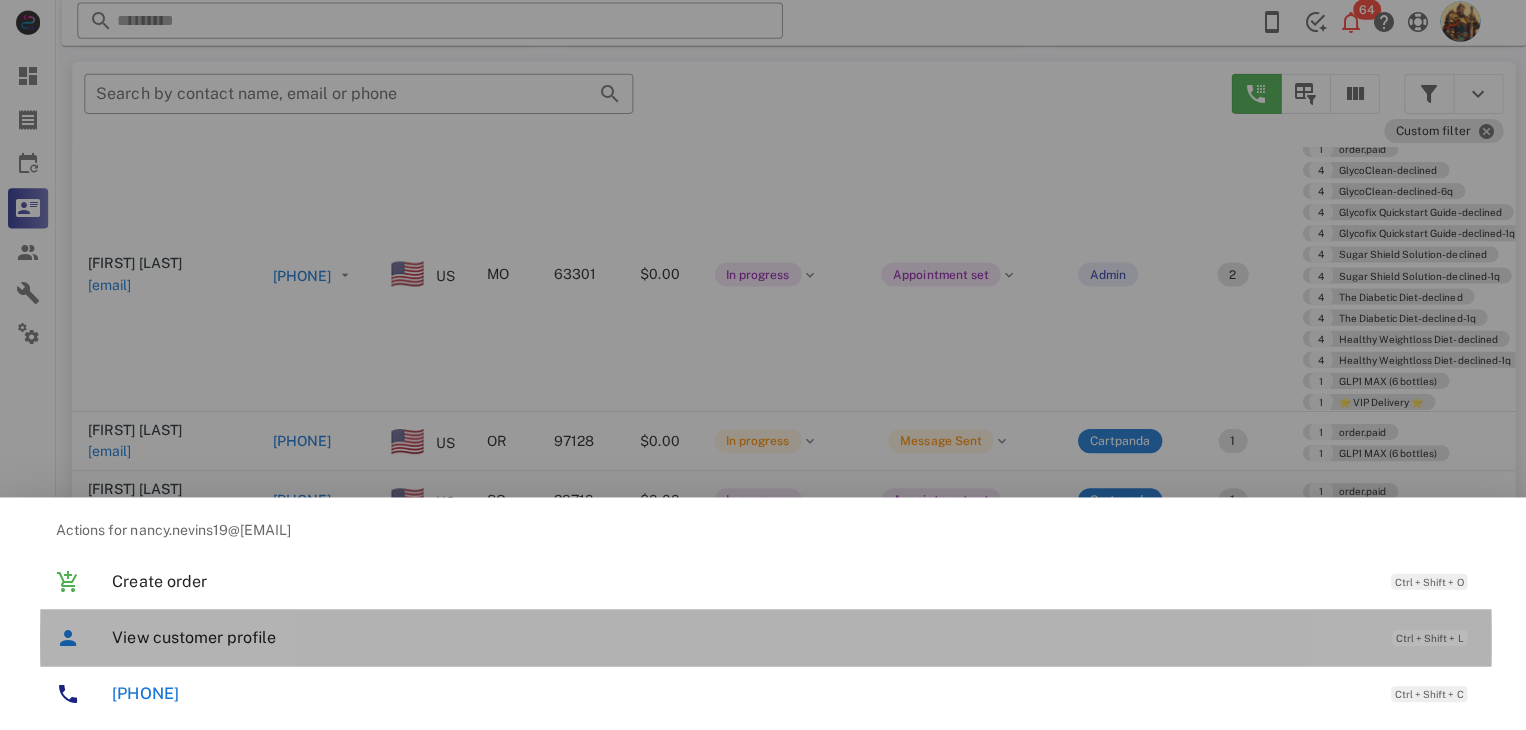 click on "View customer profile" at bounding box center [739, 637] 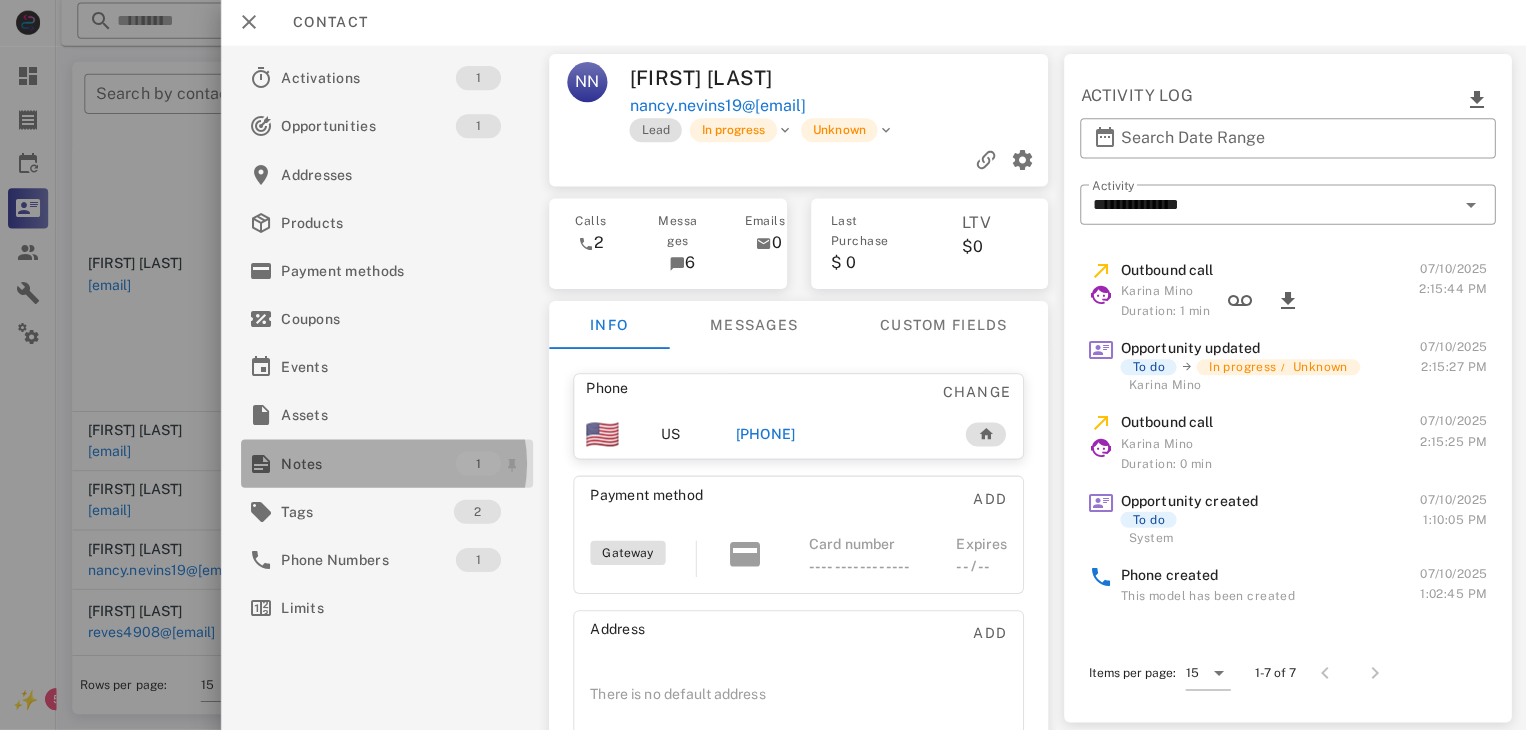 click on "Notes" at bounding box center (367, 464) 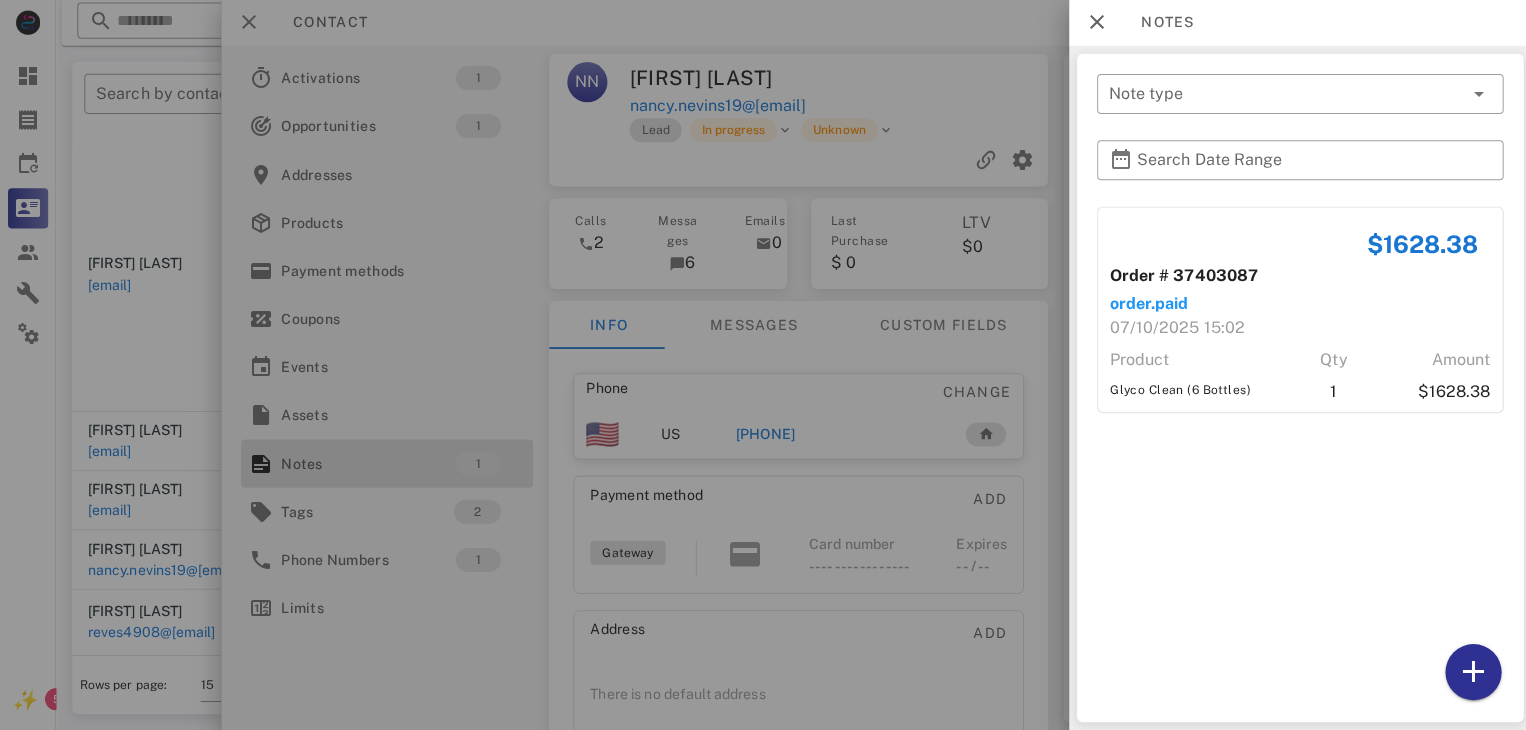 click at bounding box center (763, 365) 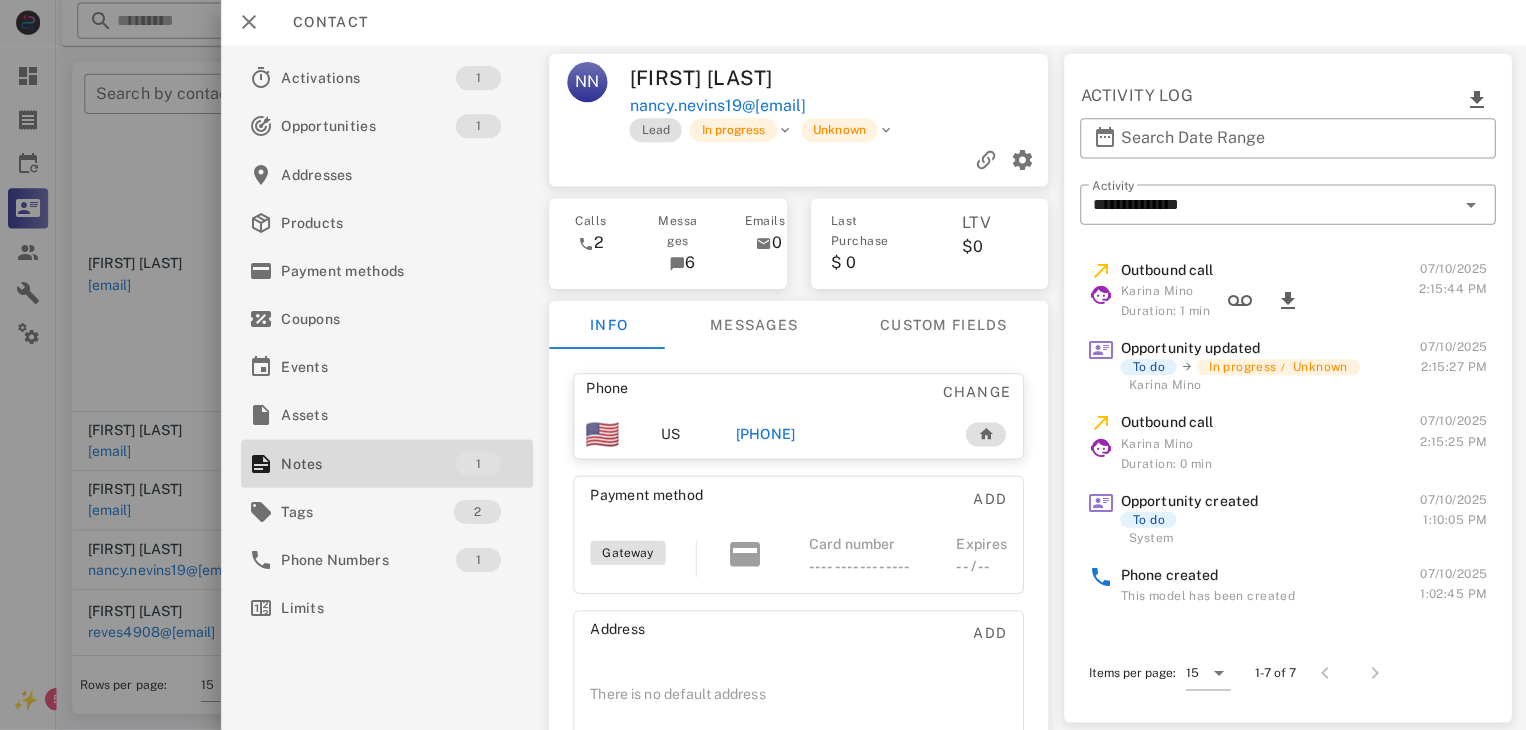 click on "+17347540132" at bounding box center (762, 435) 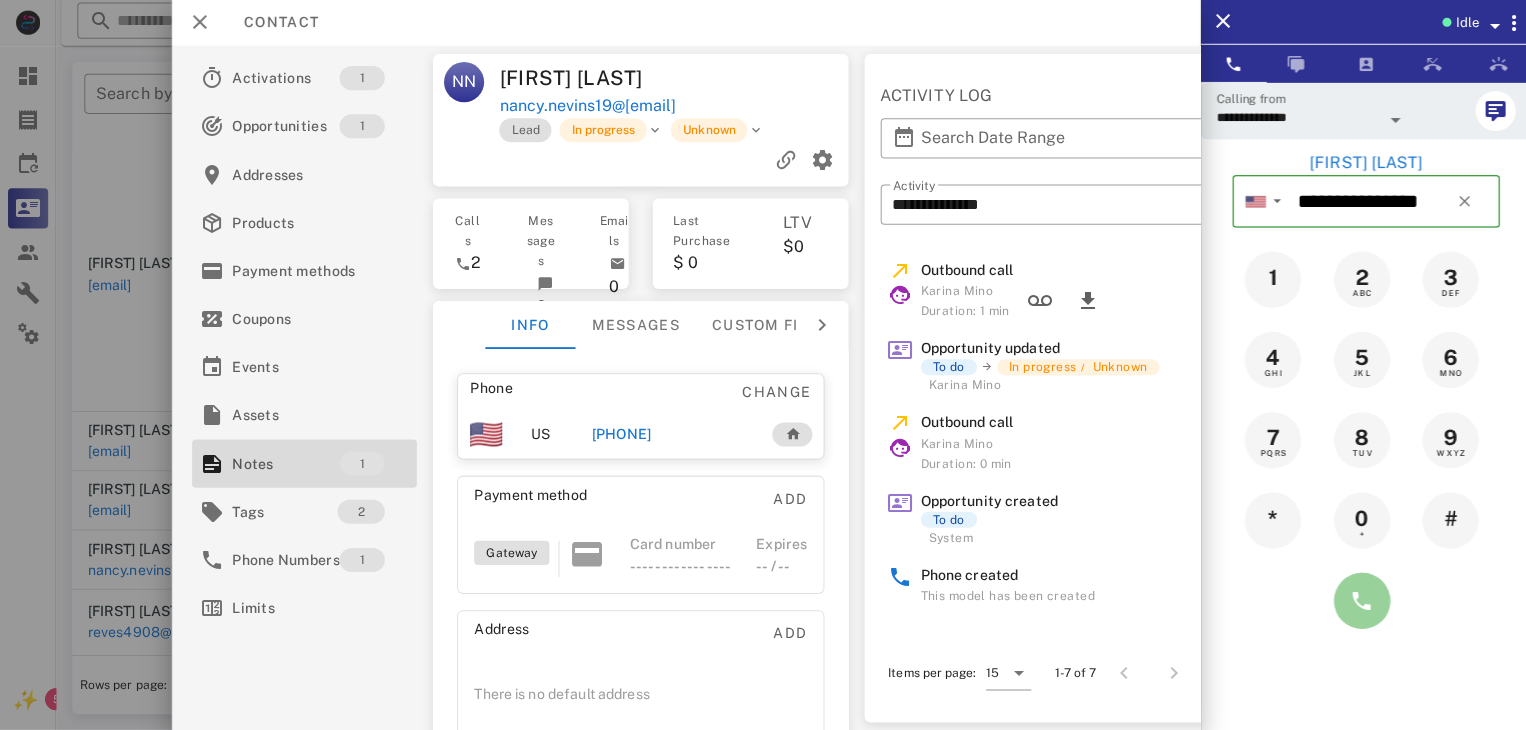 click at bounding box center (1357, 601) 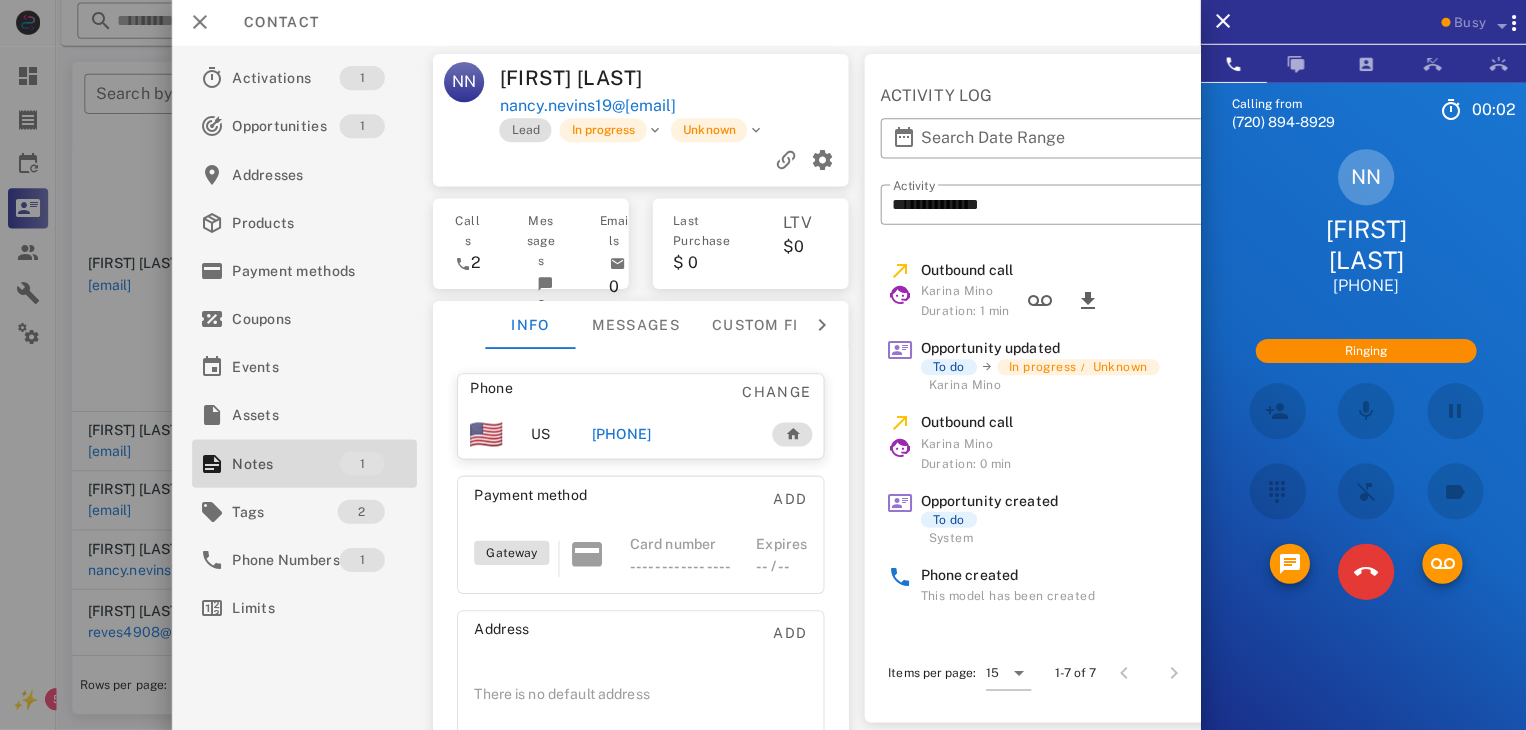 scroll, scrollTop: 68, scrollLeft: 0, axis: vertical 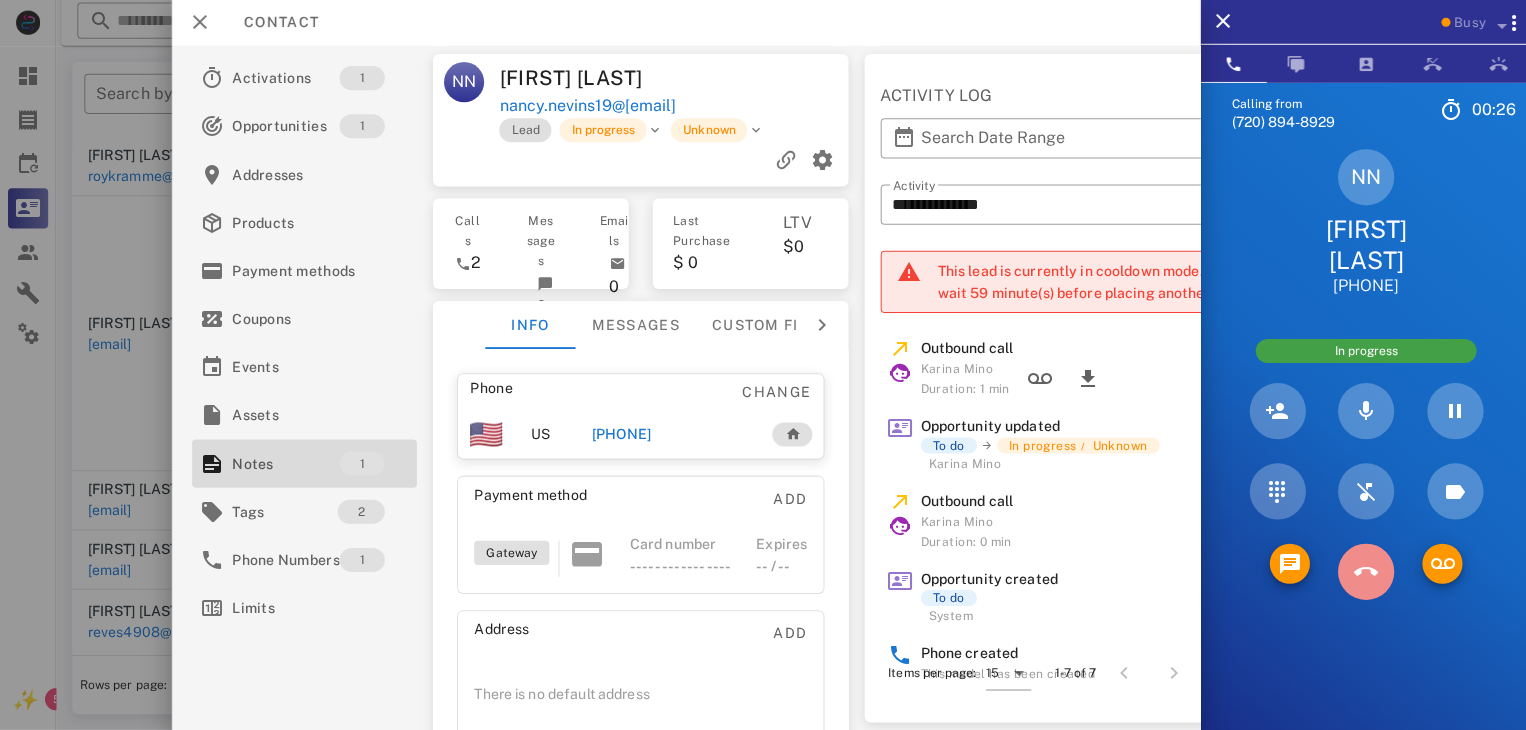 click at bounding box center (1360, 572) 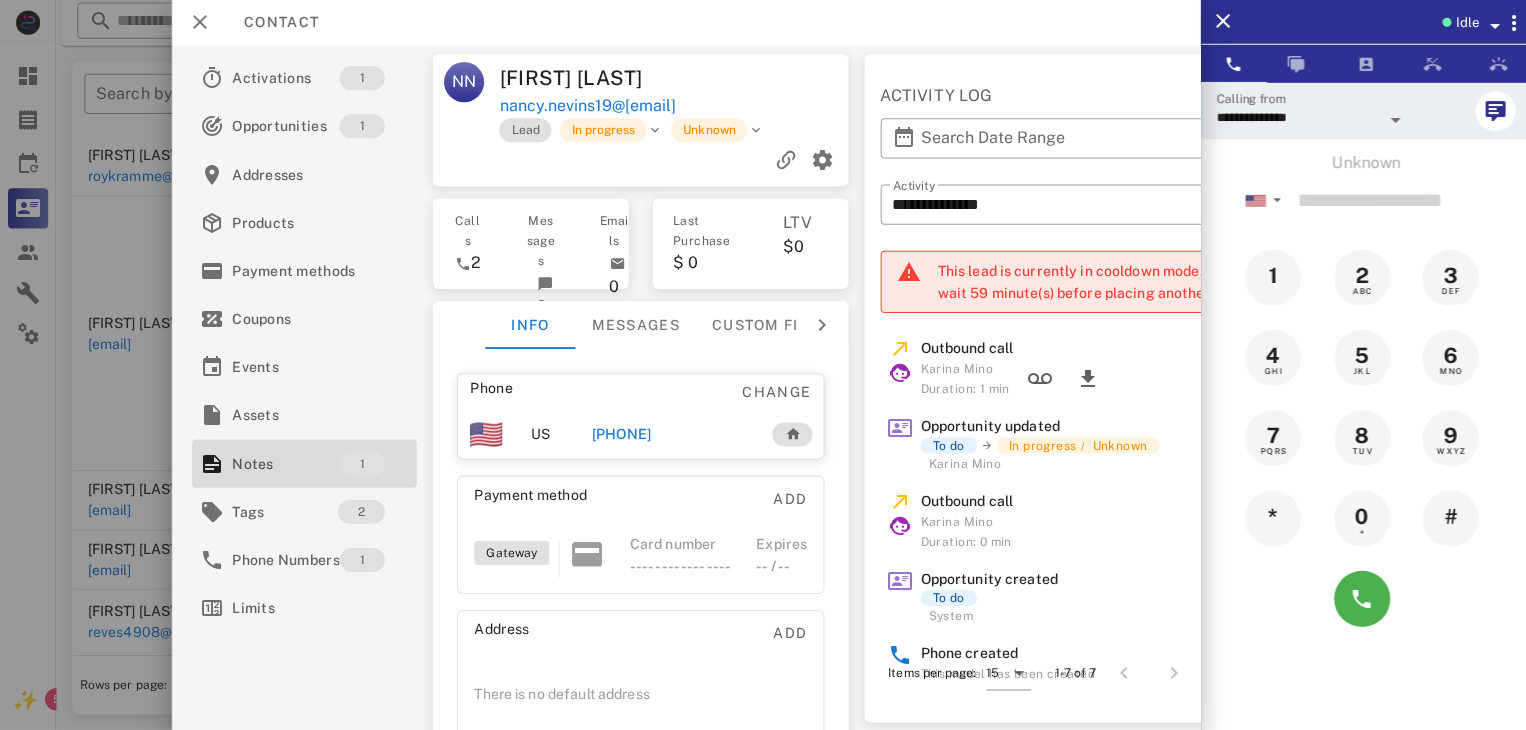 click at bounding box center (763, 365) 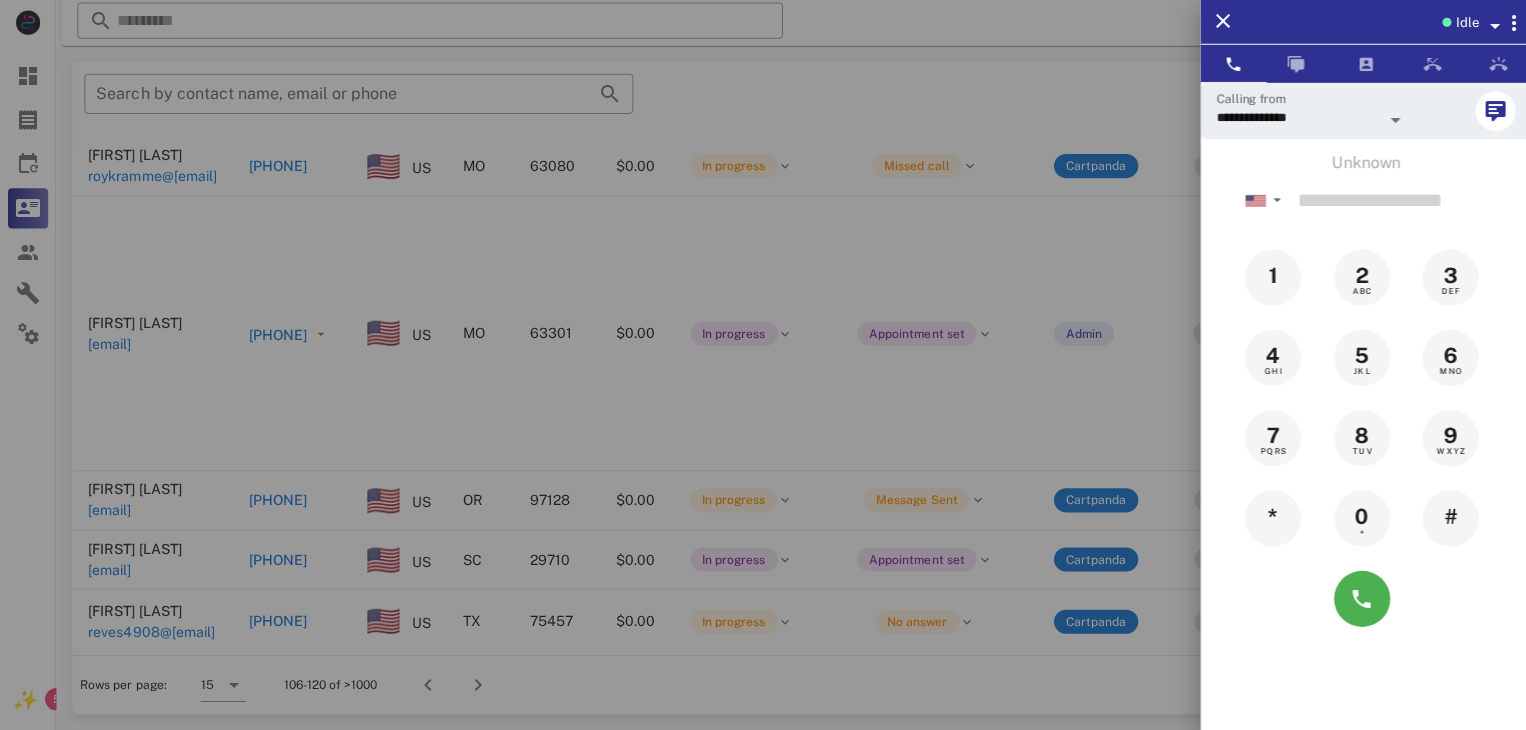 click at bounding box center (763, 365) 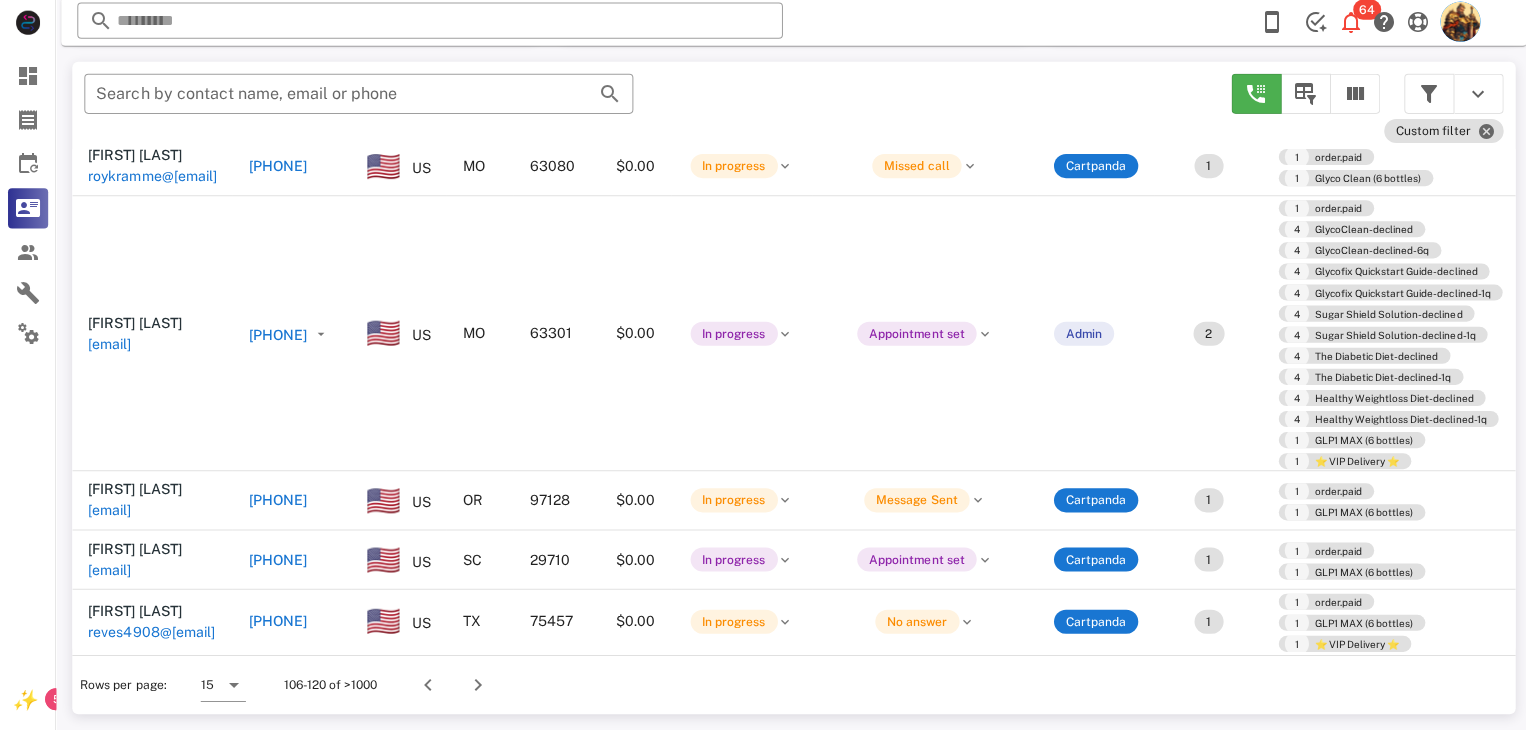 click on "reves4908@gmail.com" at bounding box center (151, 632) 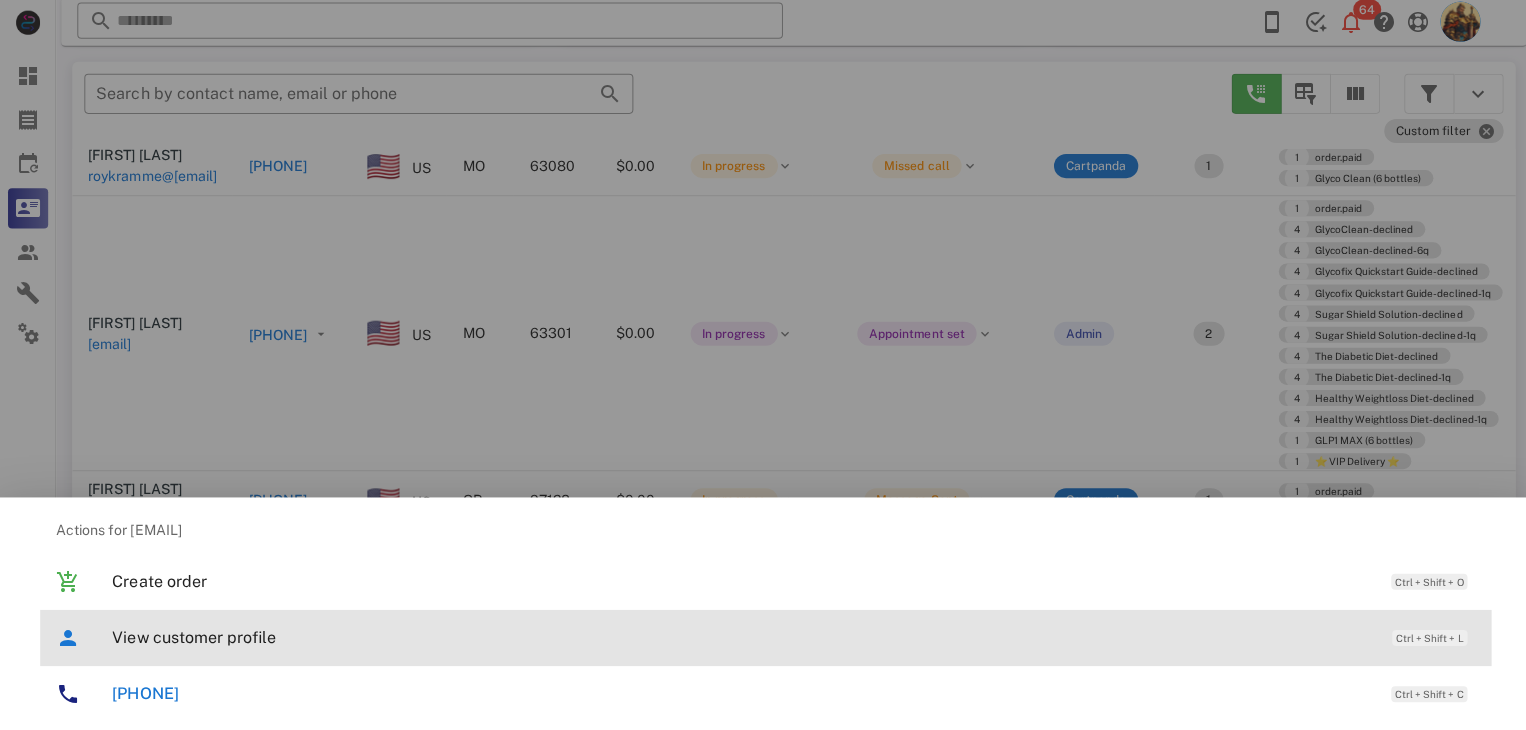 click on "View customer profile" at bounding box center [739, 637] 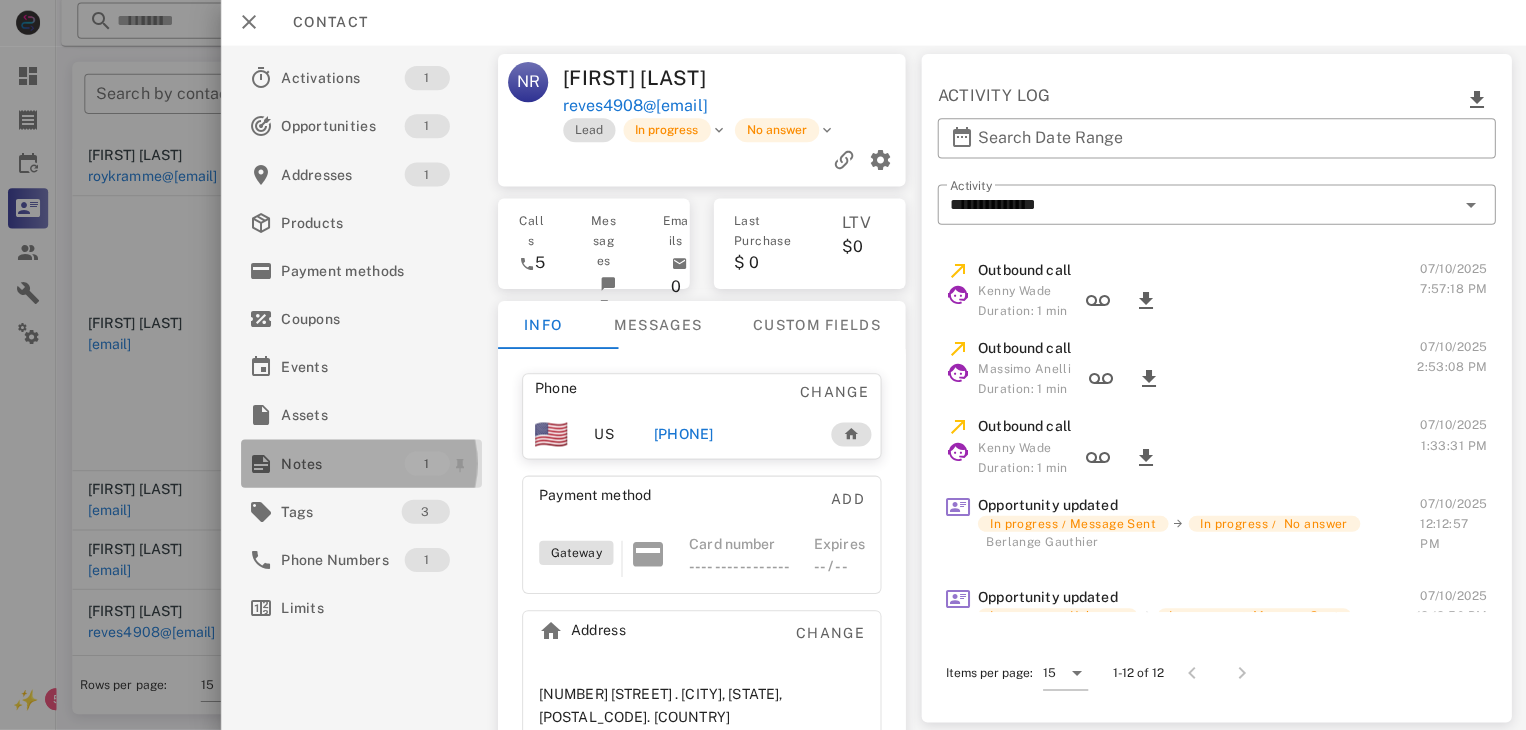 click on "Notes" at bounding box center [341, 464] 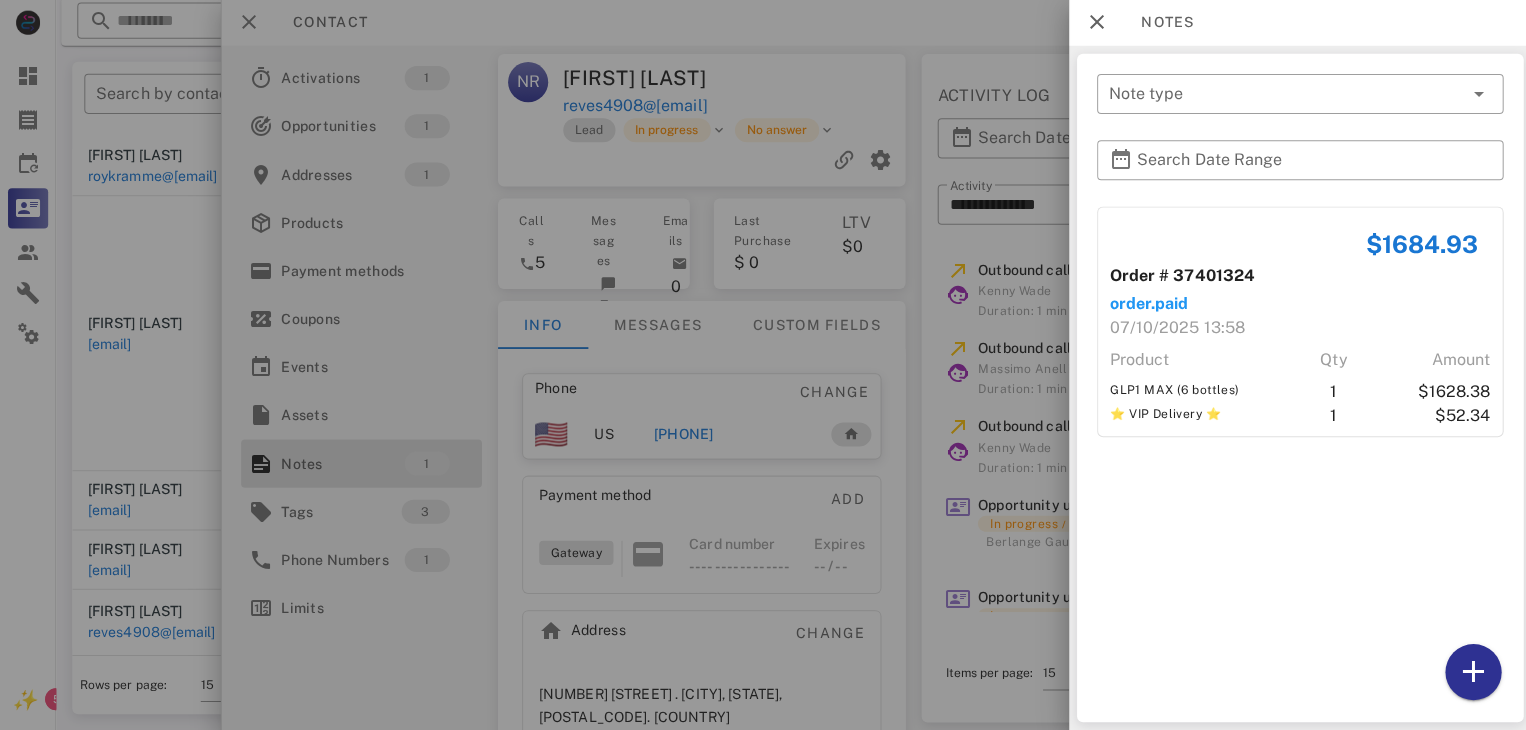 click at bounding box center (763, 365) 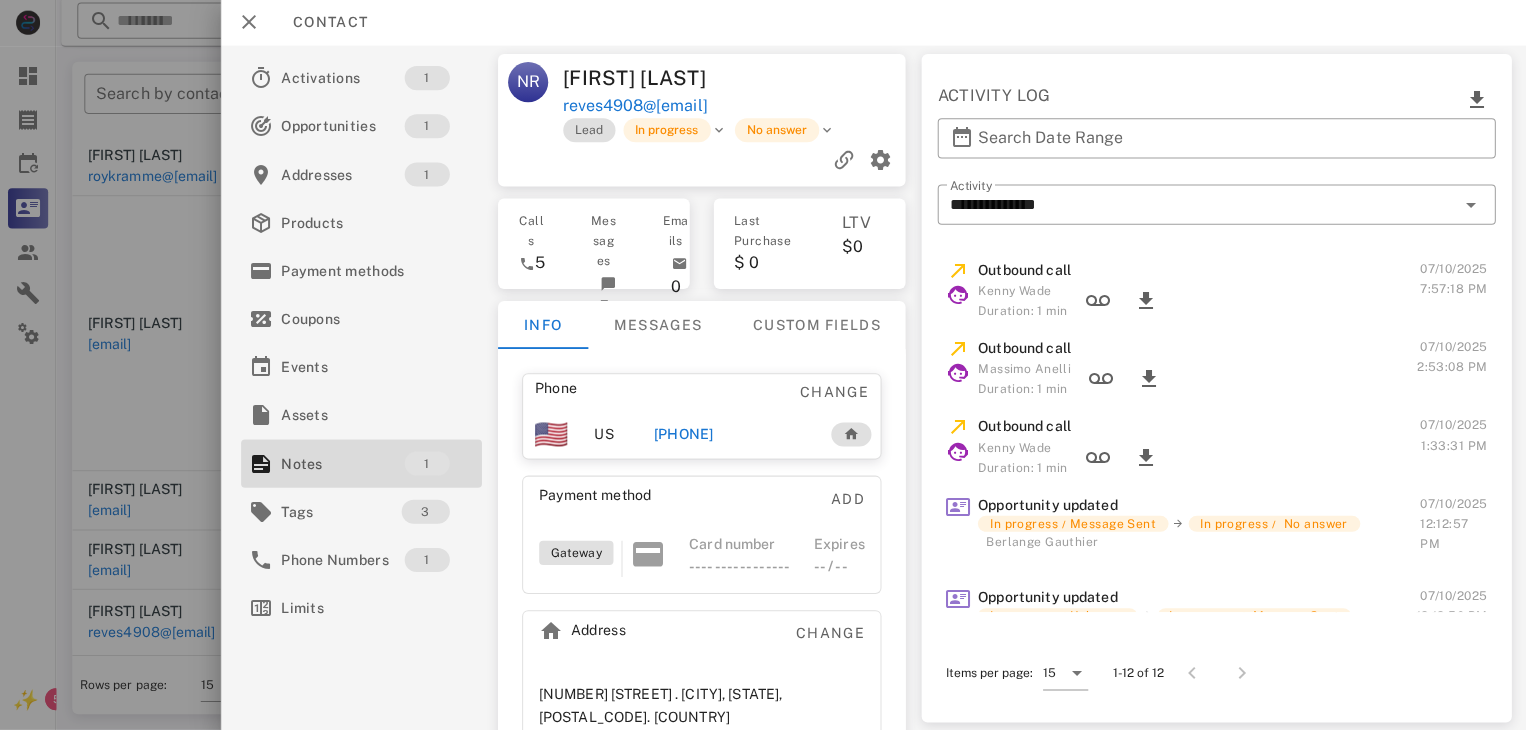 click on "+19035374908" at bounding box center (681, 435) 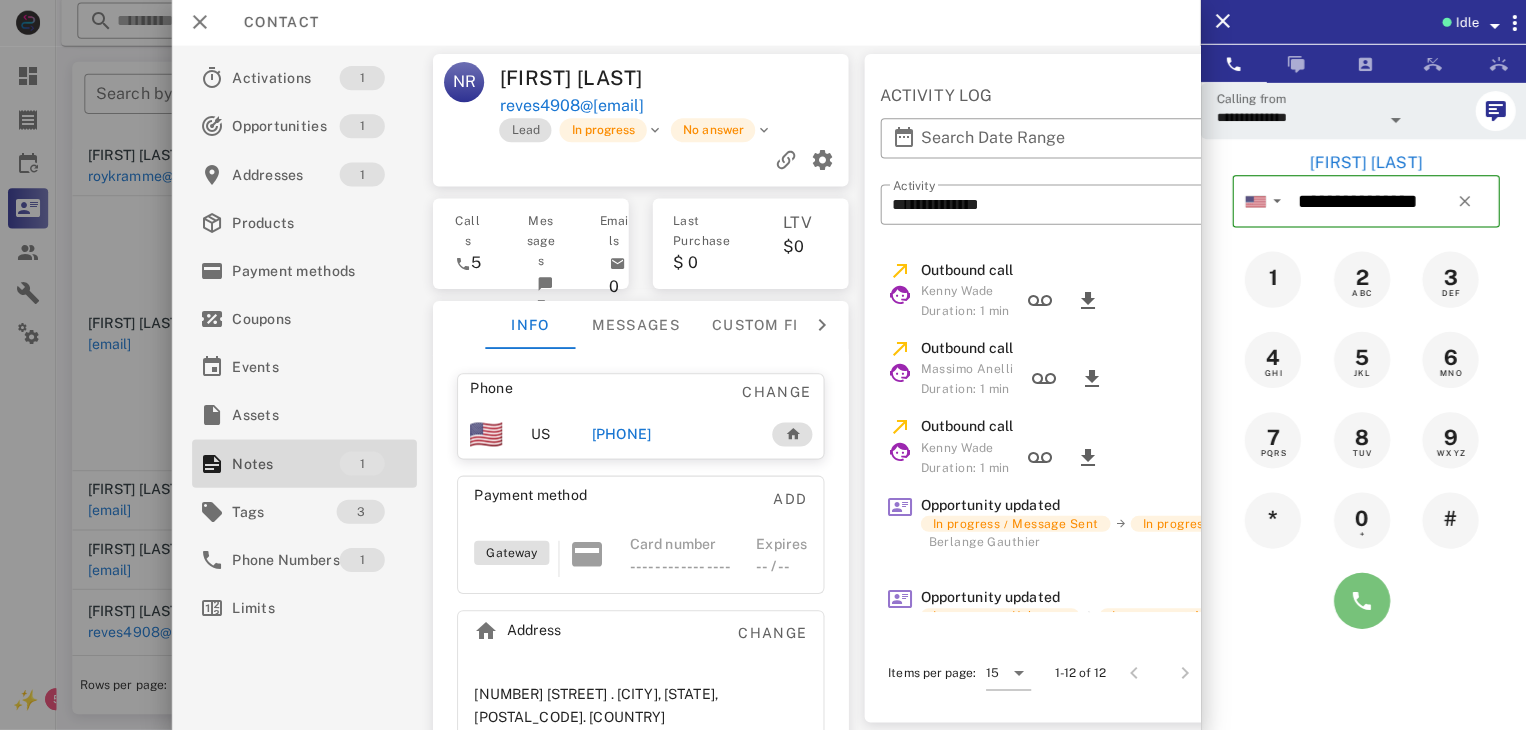 click at bounding box center [1357, 601] 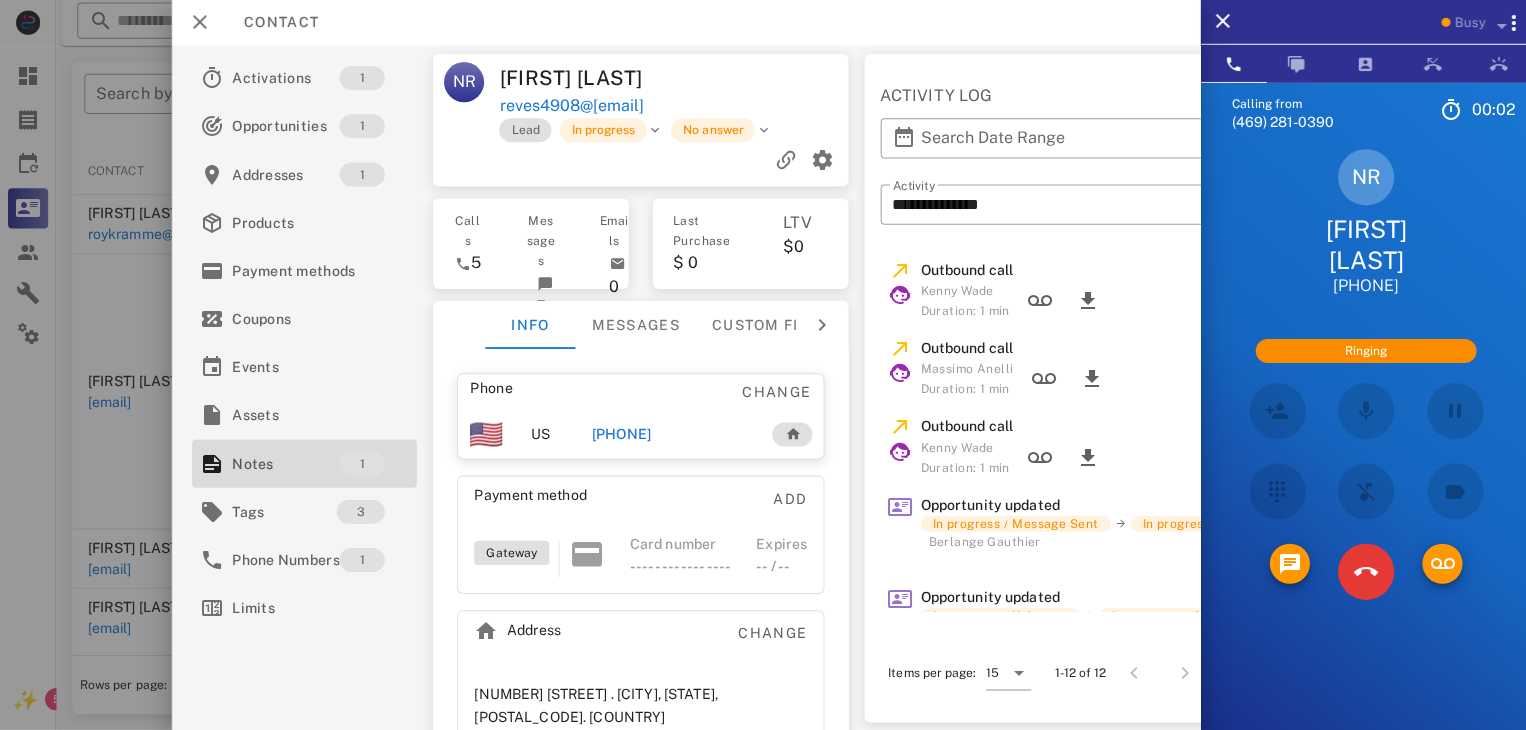 scroll, scrollTop: 4, scrollLeft: 0, axis: vertical 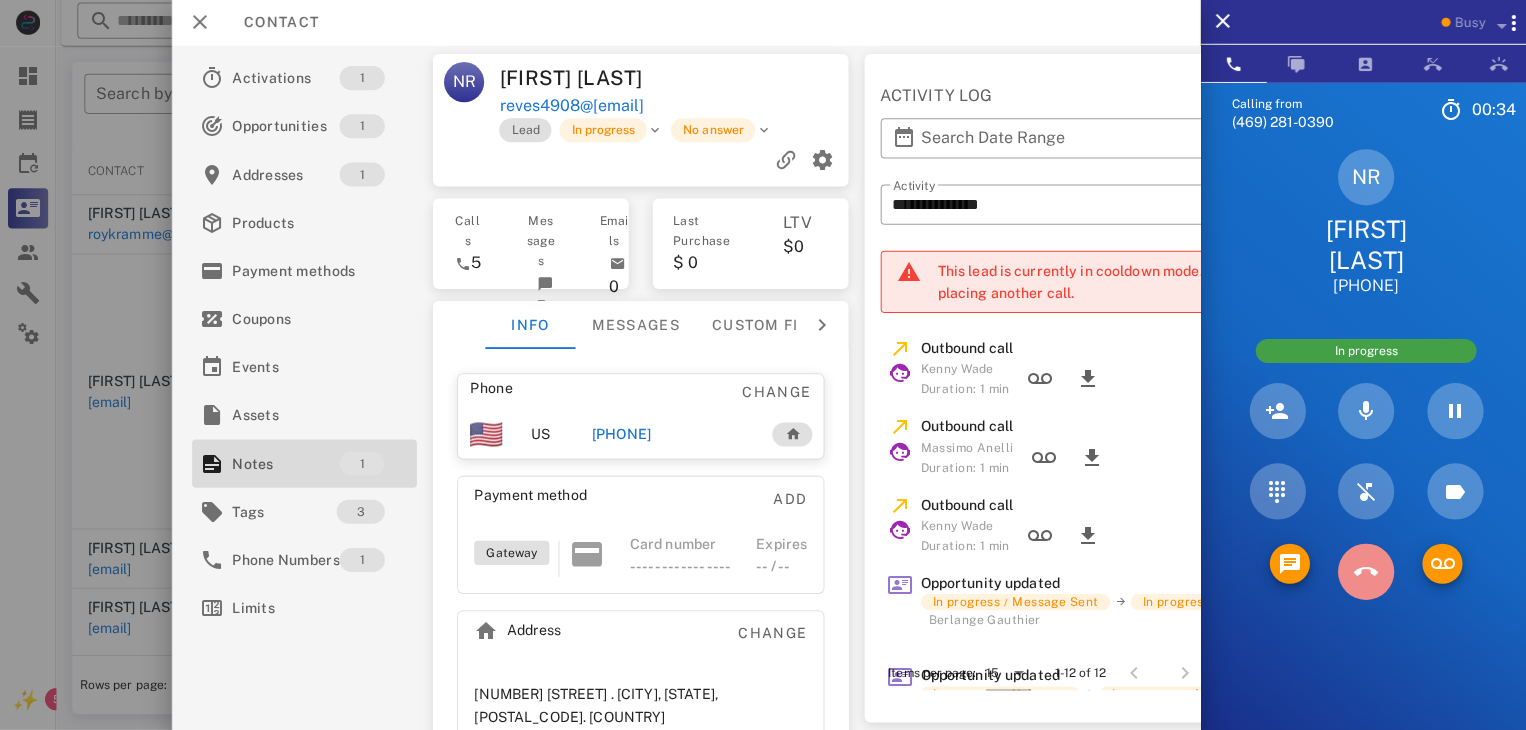 click at bounding box center (1361, 572) 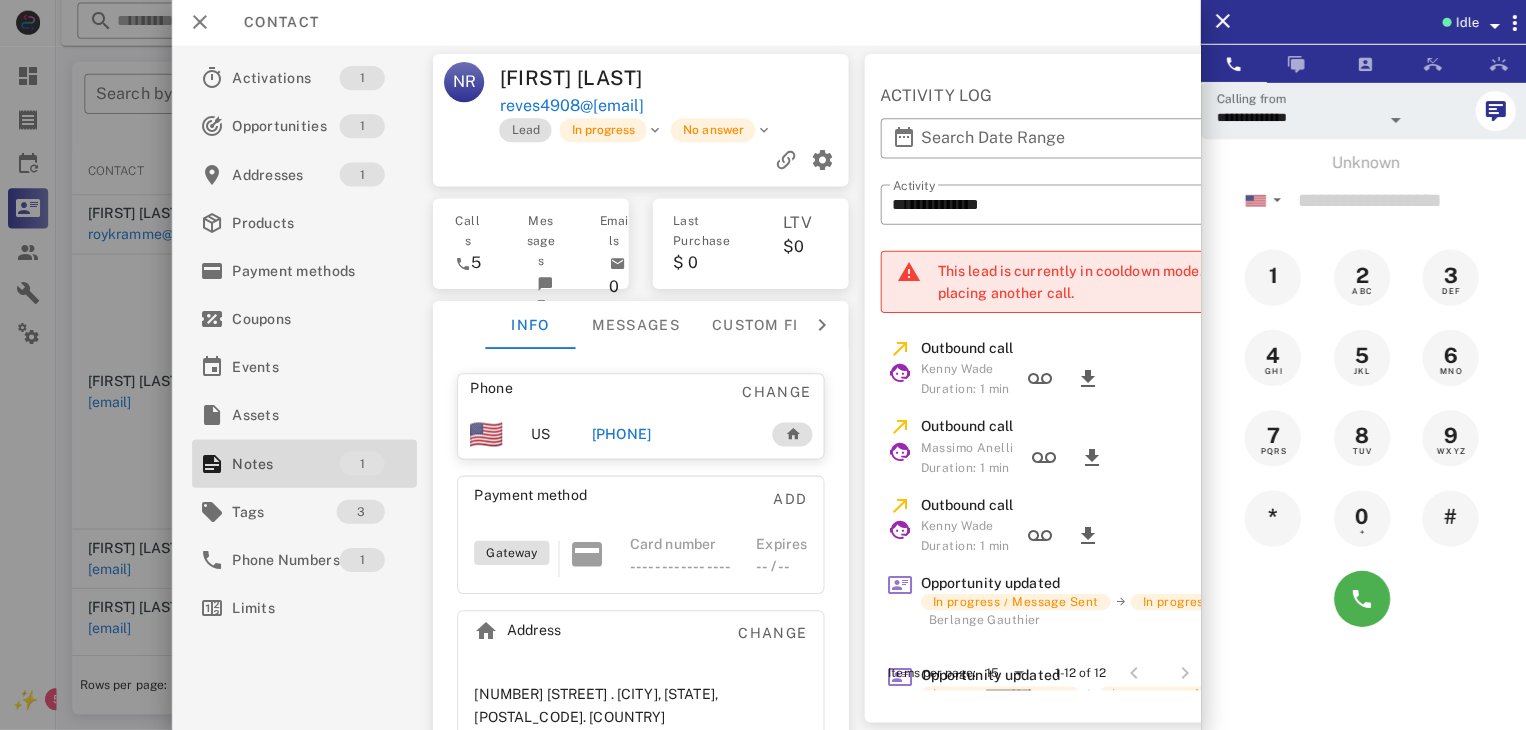 click at bounding box center [763, 365] 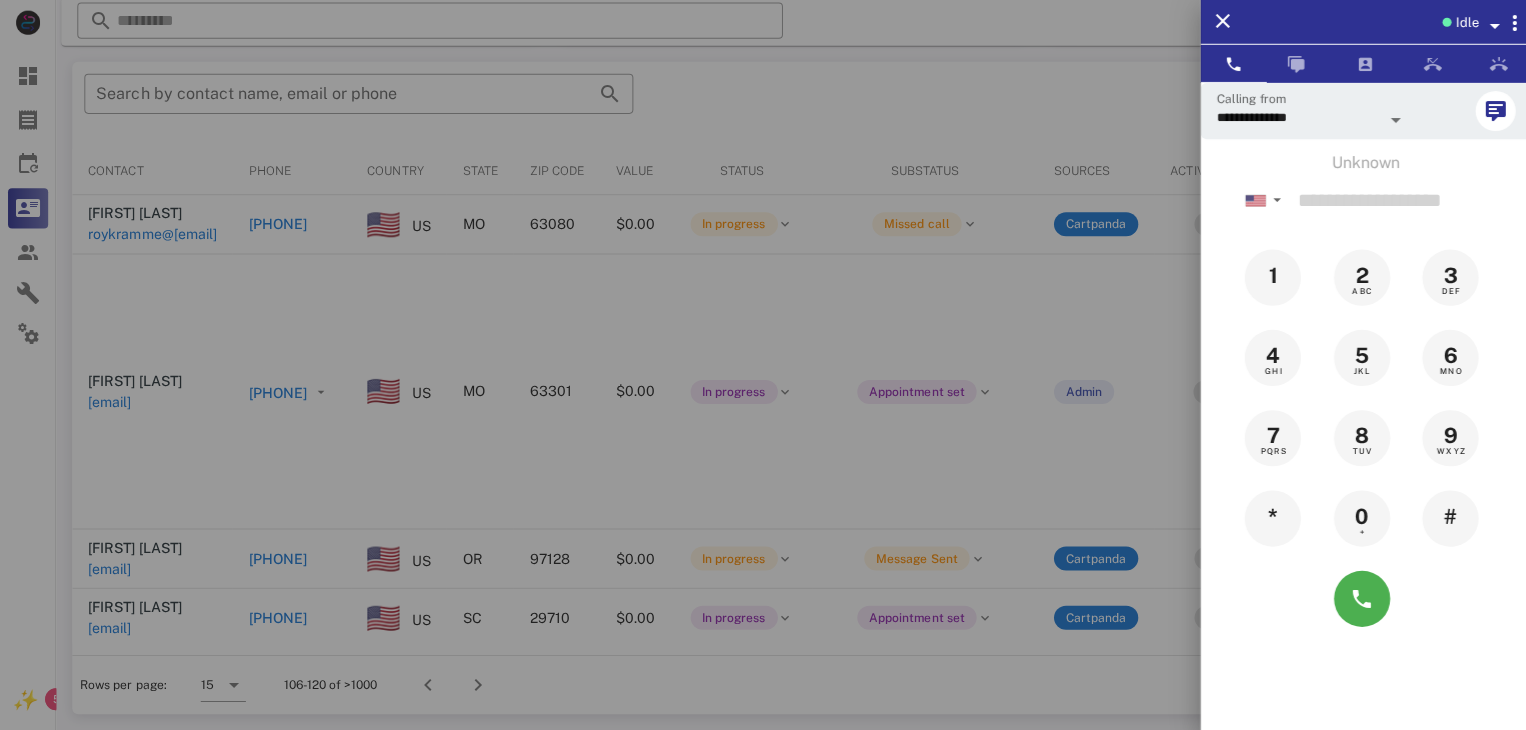 click at bounding box center (763, 365) 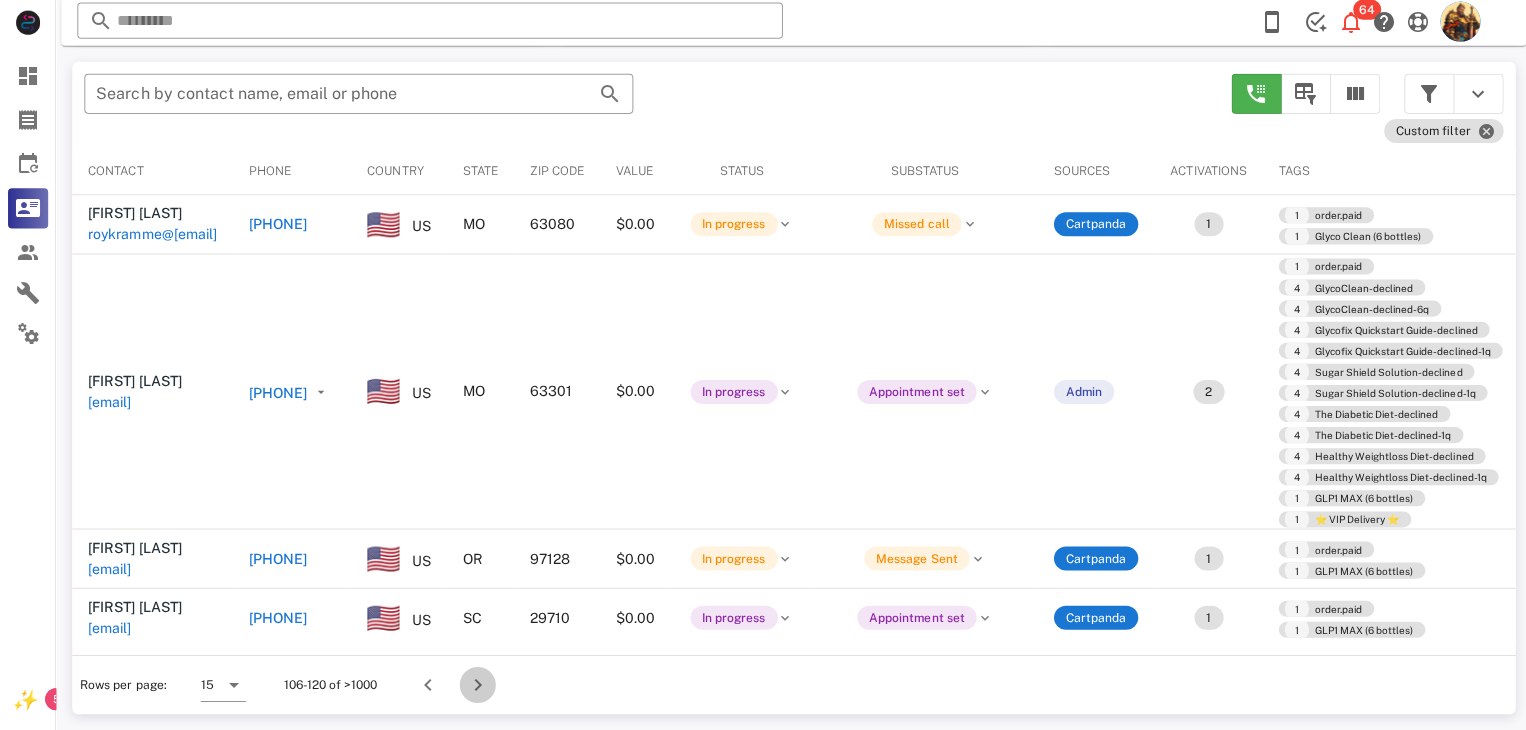 click at bounding box center [476, 685] 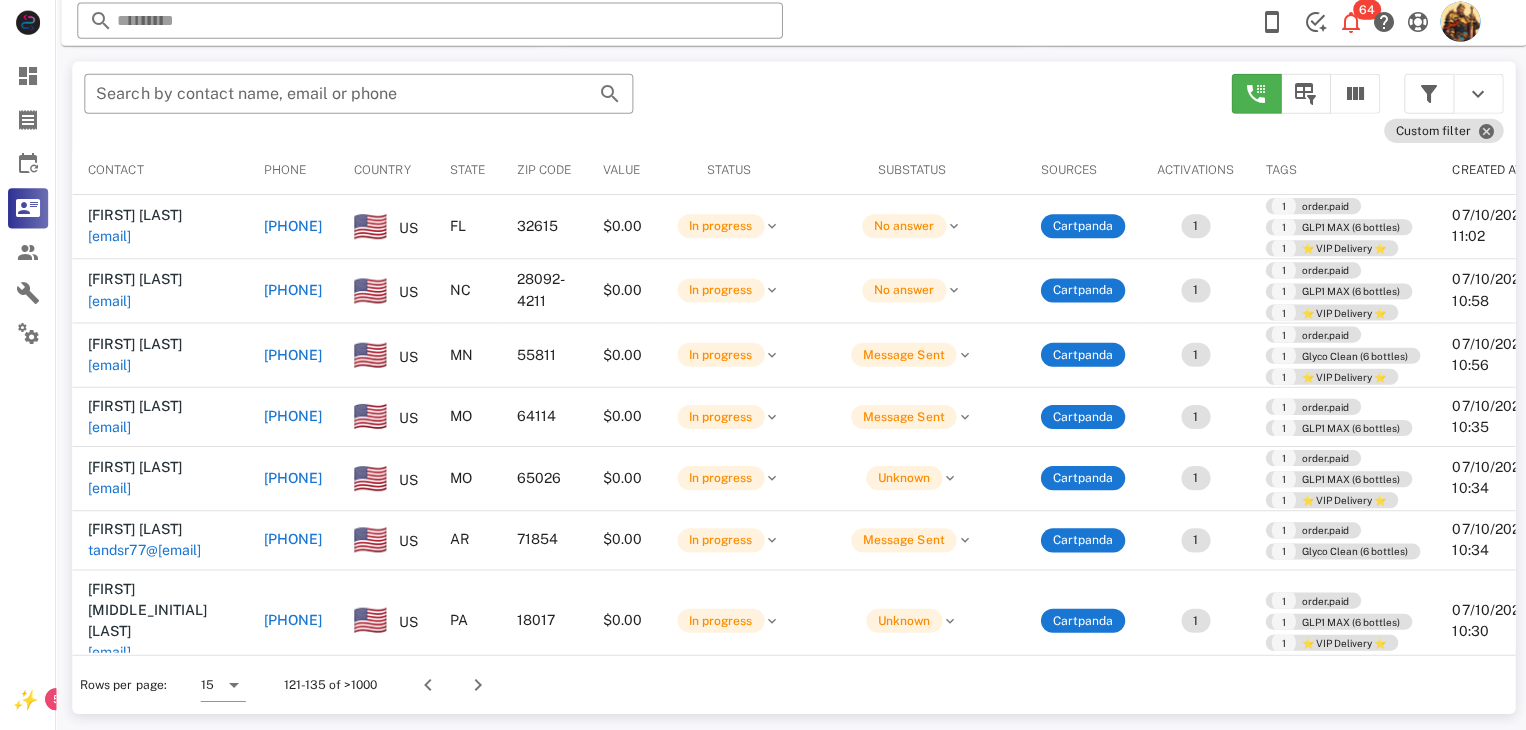 scroll, scrollTop: 380, scrollLeft: 0, axis: vertical 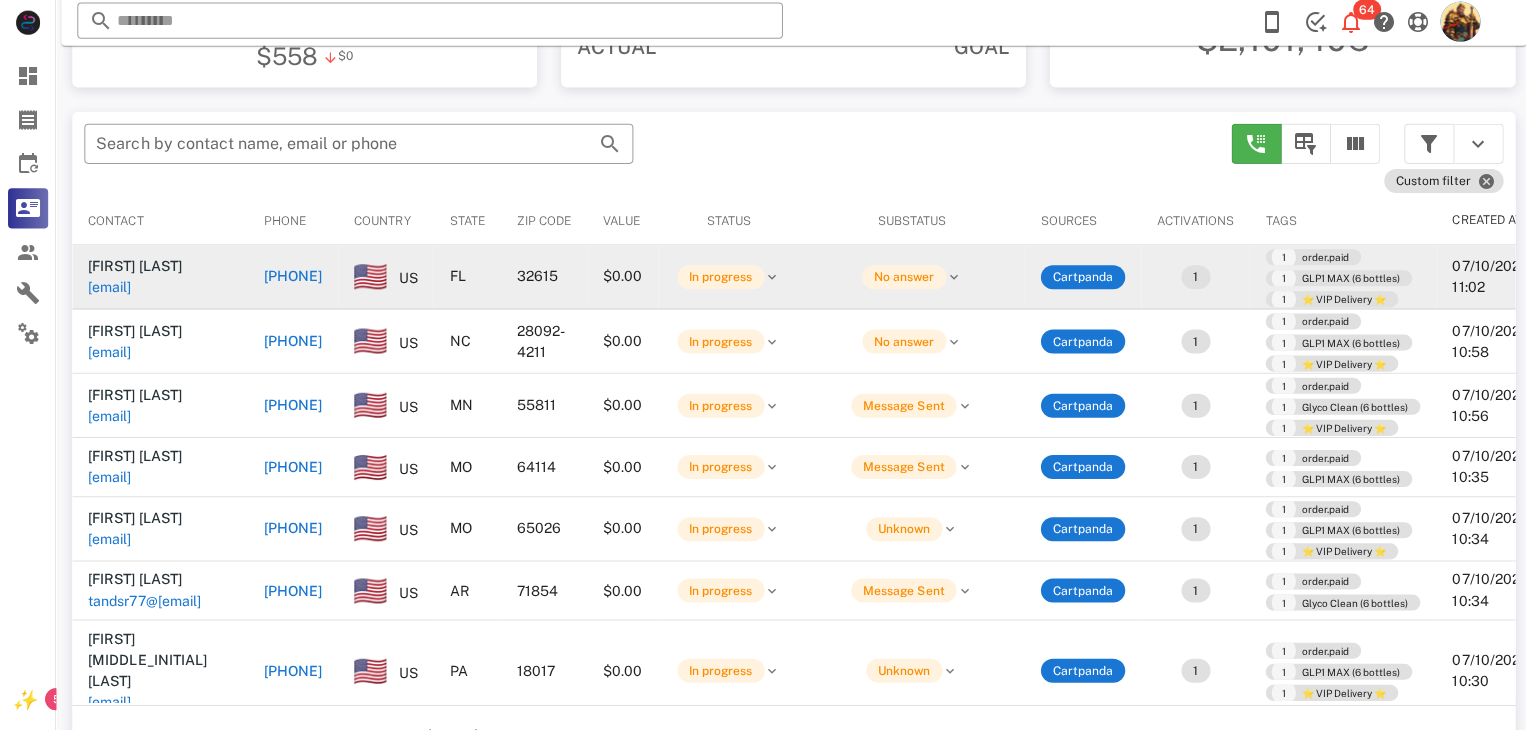 click on "linneafx3@gmail.com" at bounding box center (109, 289) 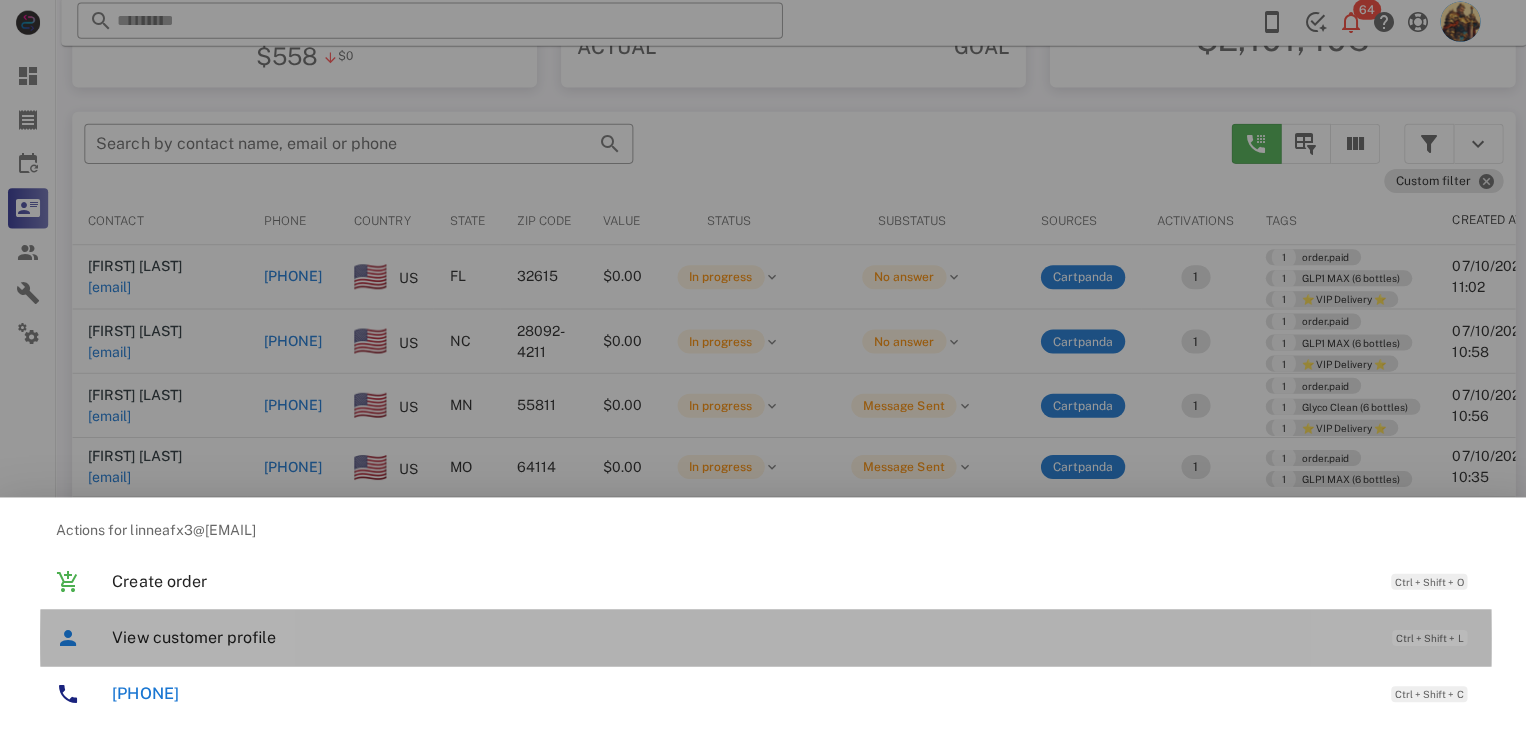 click on "View customer profile" at bounding box center (739, 637) 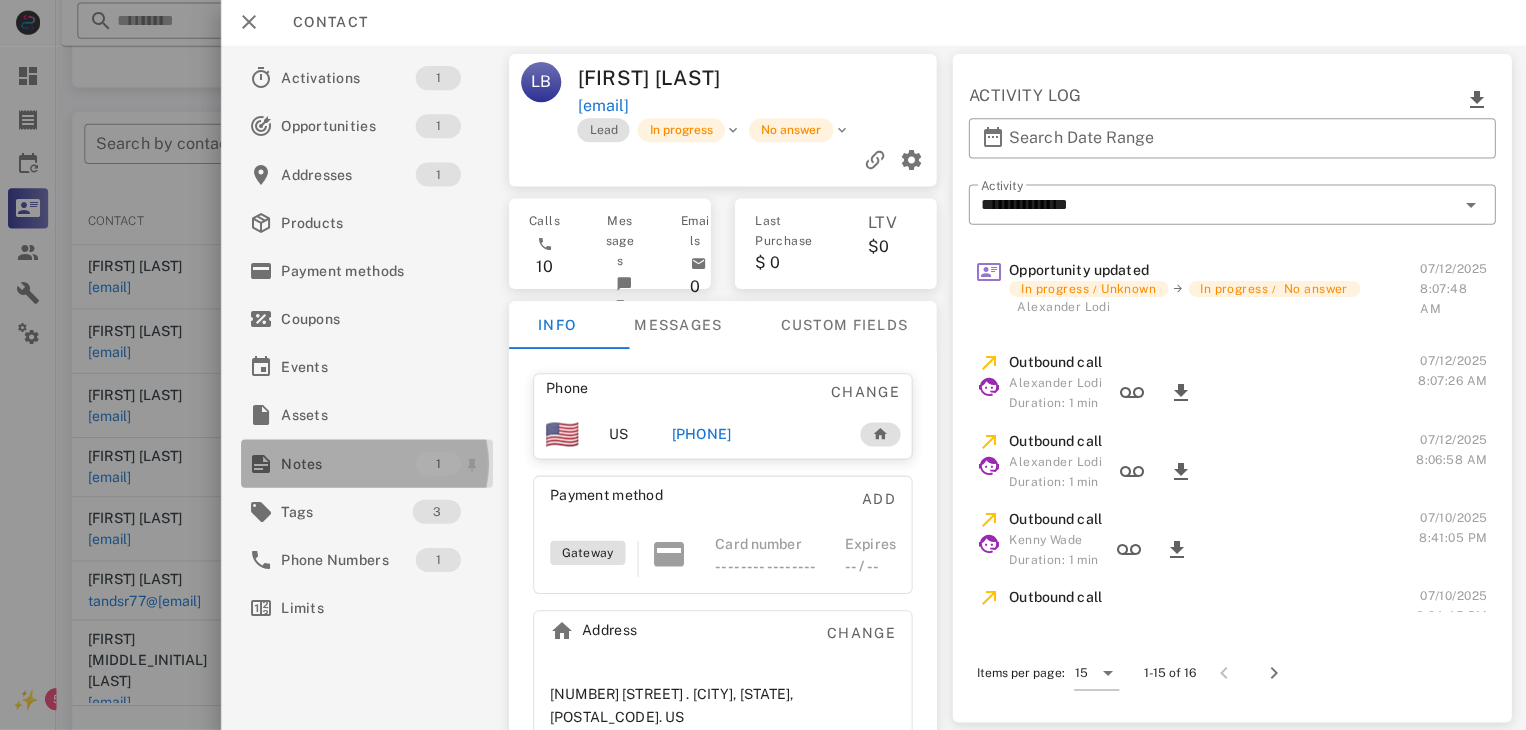 click on "Notes" at bounding box center (347, 464) 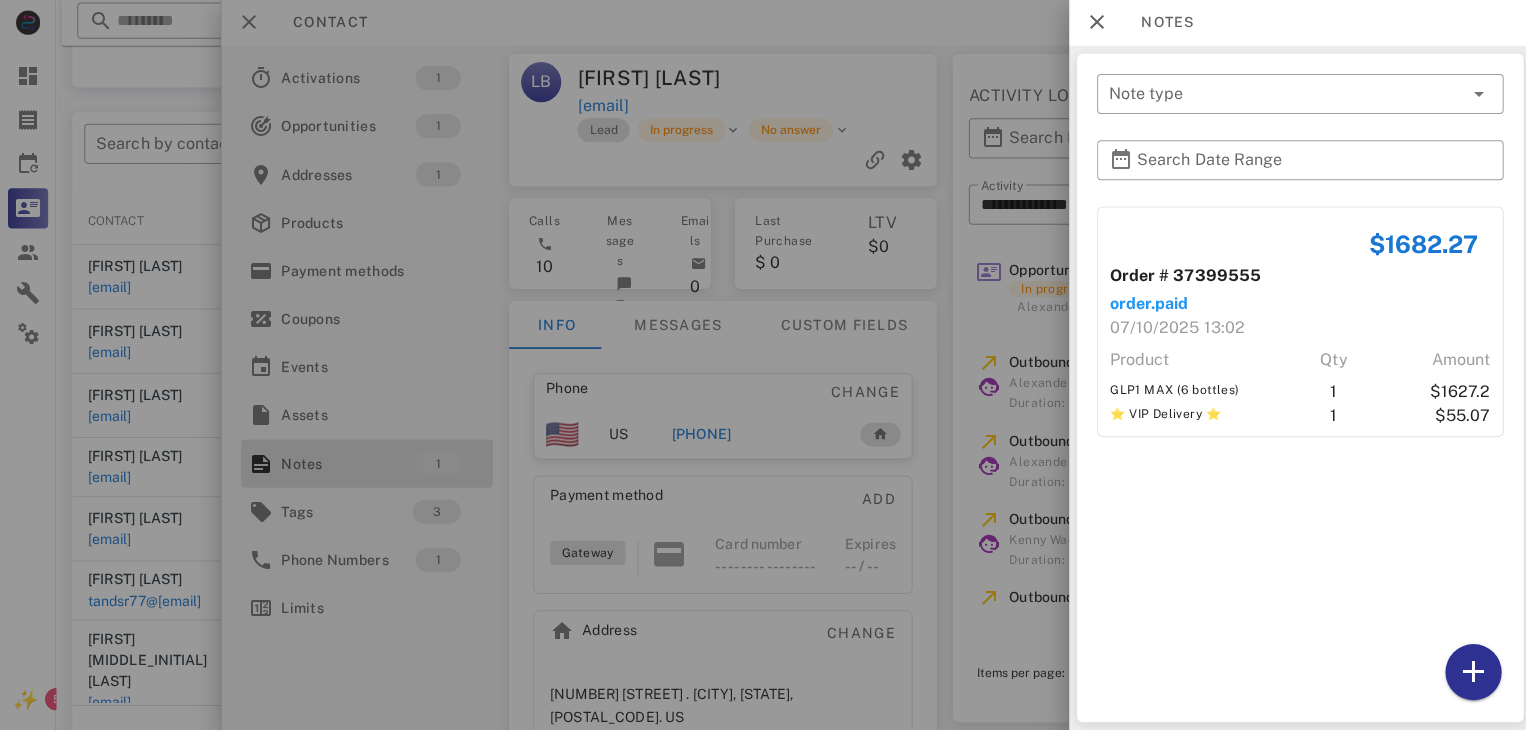 click at bounding box center (763, 365) 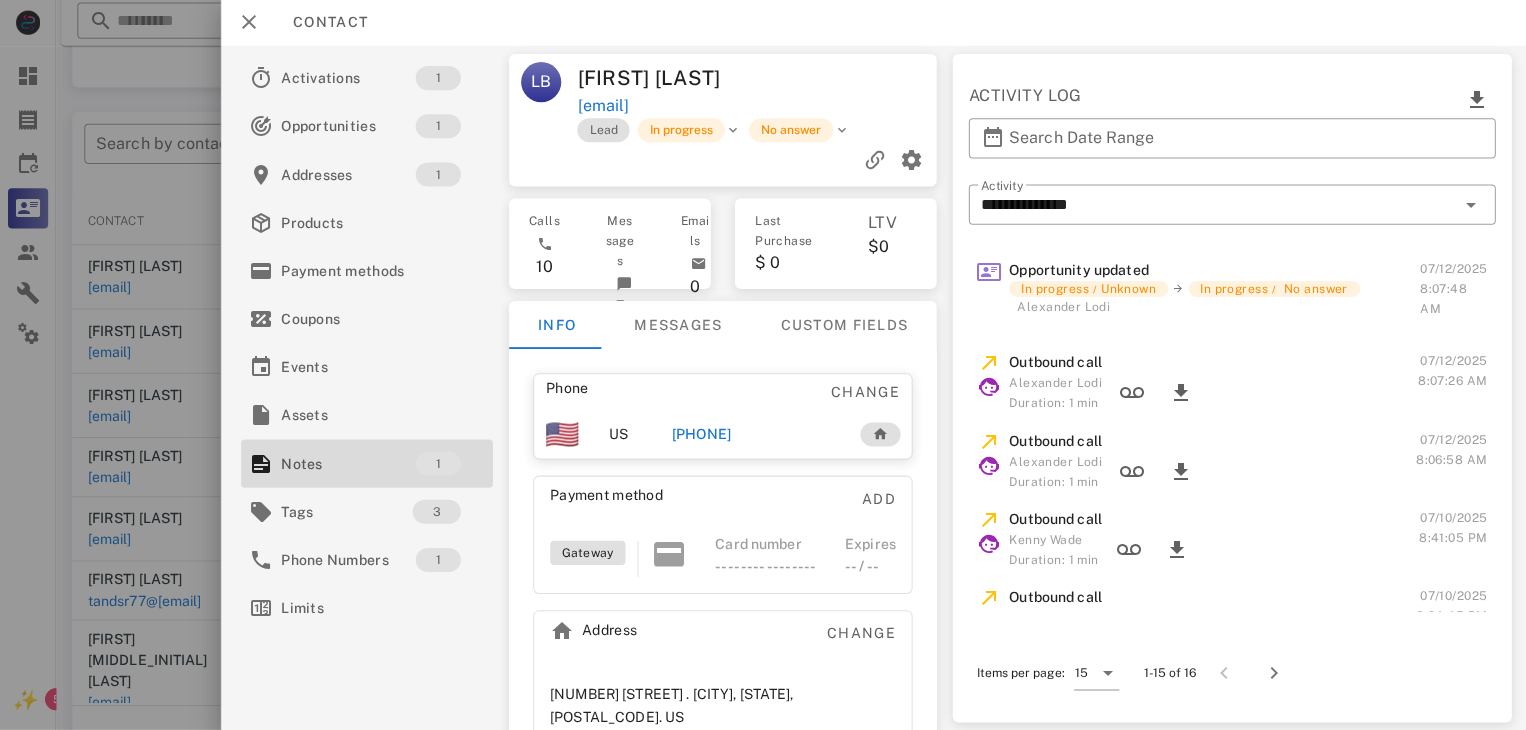 click on "+13864383334" at bounding box center [699, 435] 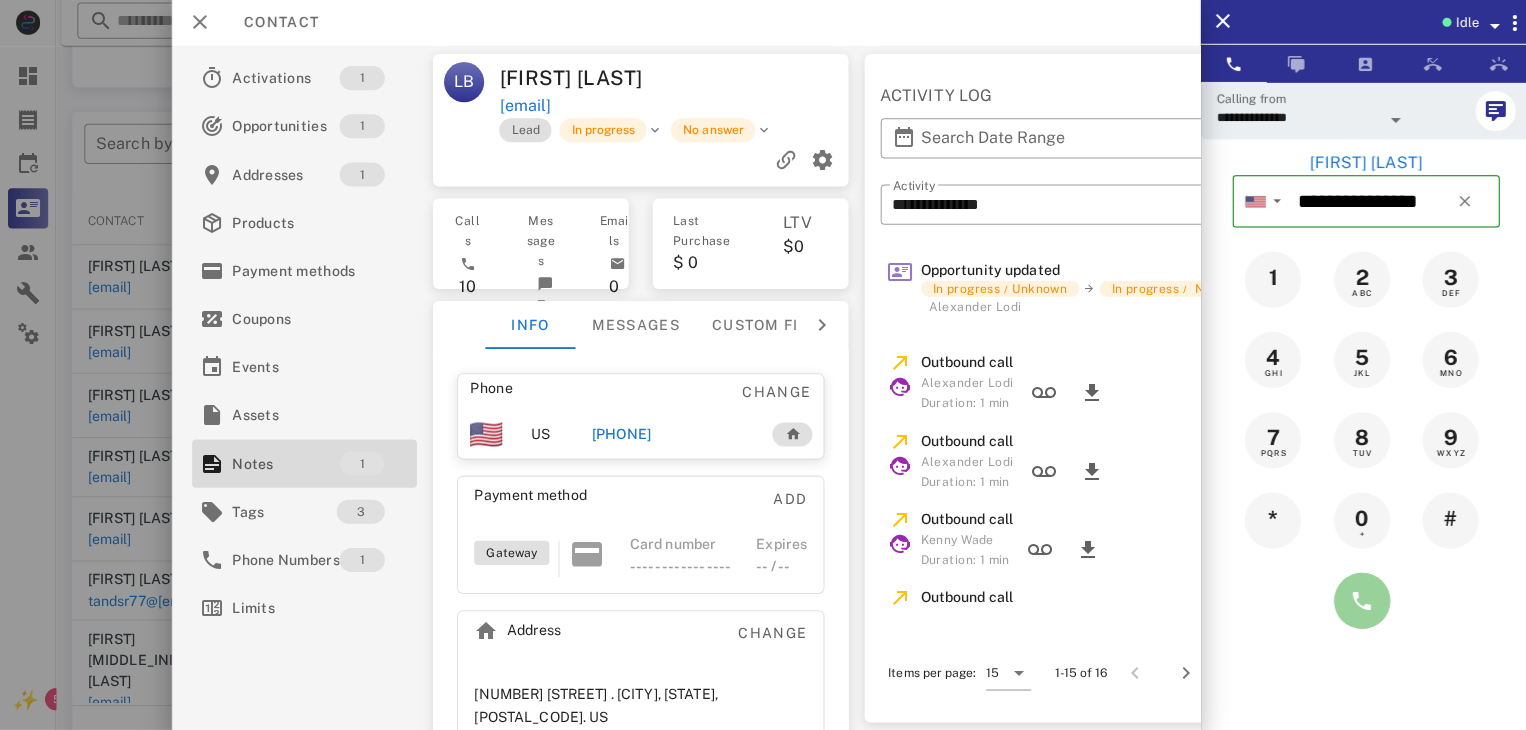click at bounding box center [1357, 601] 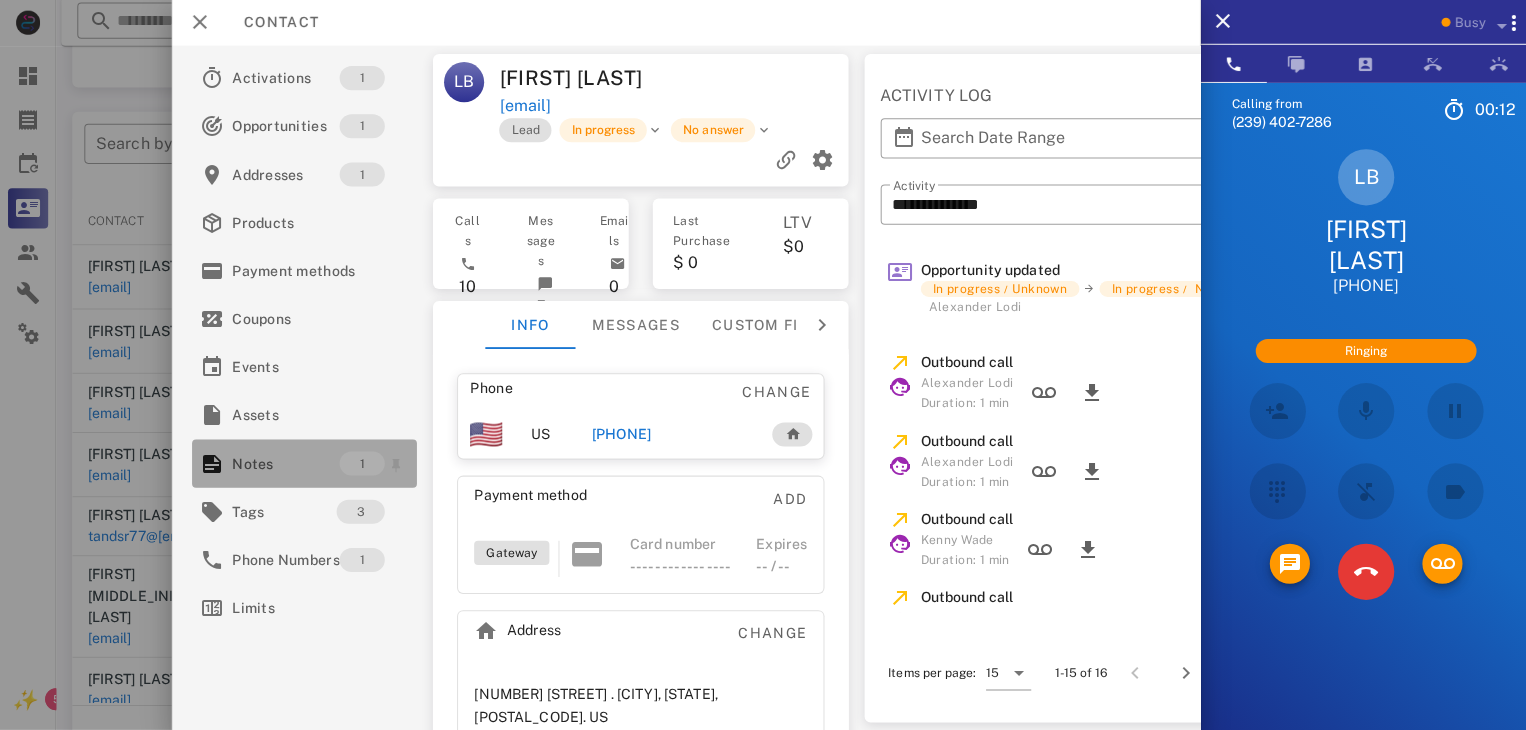 click on "Notes" at bounding box center (284, 464) 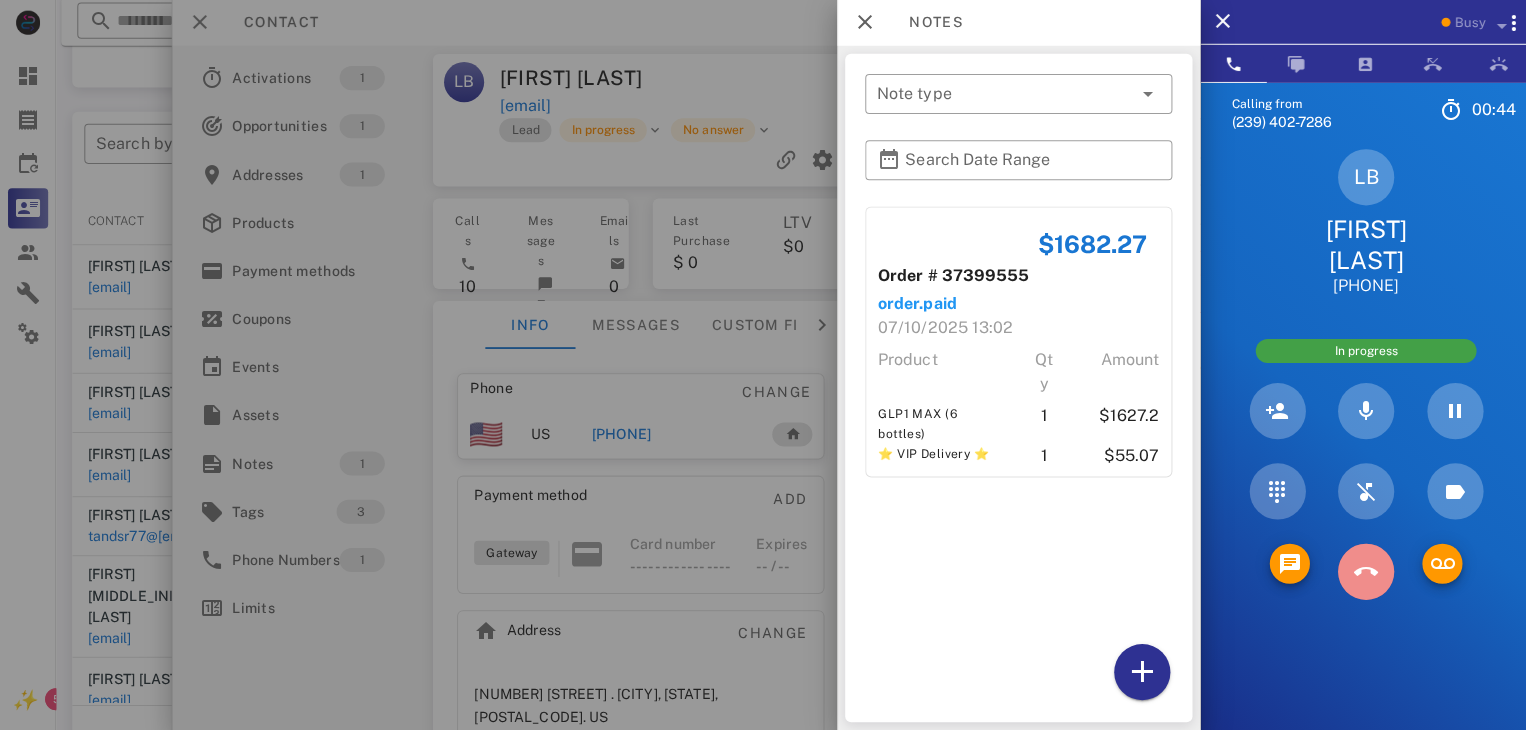 click at bounding box center [1361, 572] 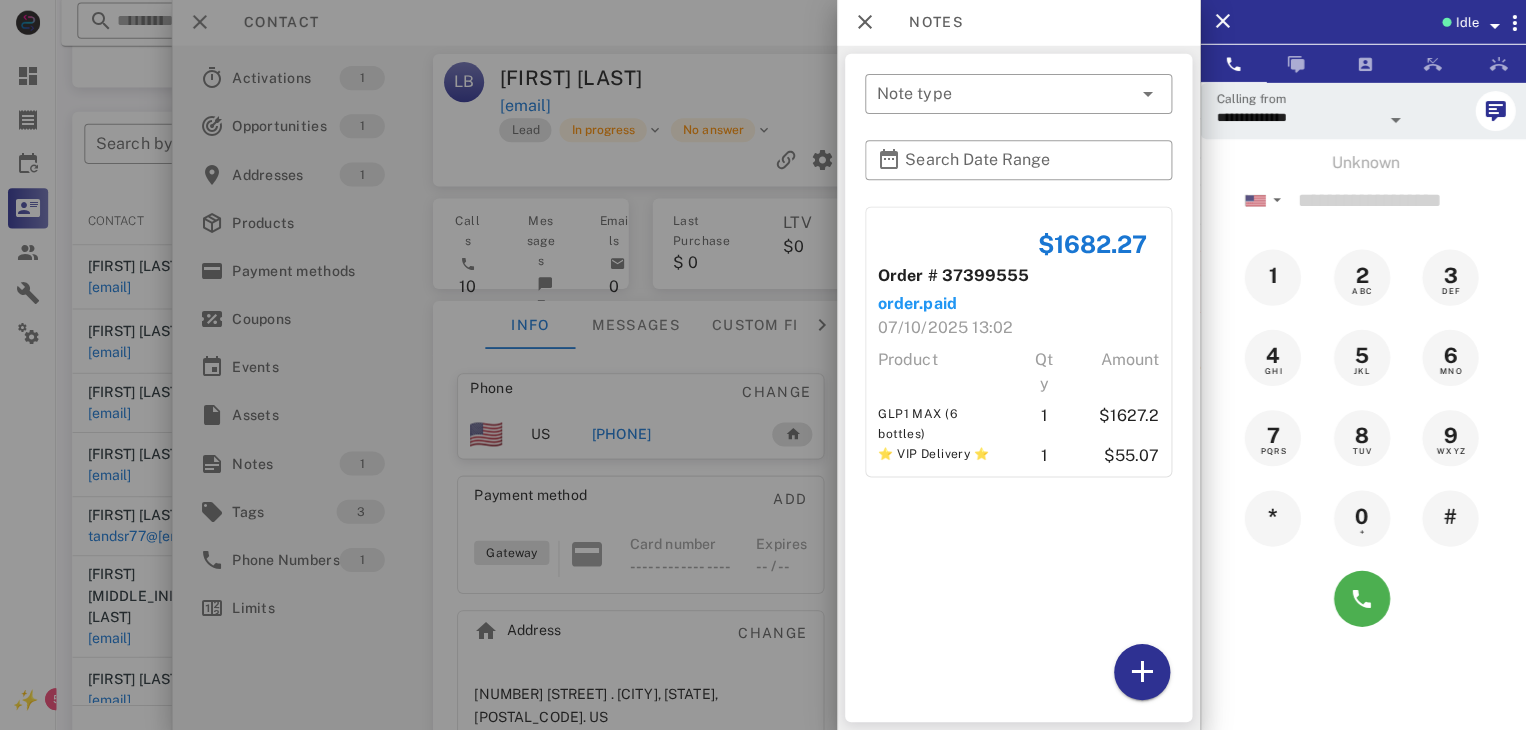 click at bounding box center (763, 365) 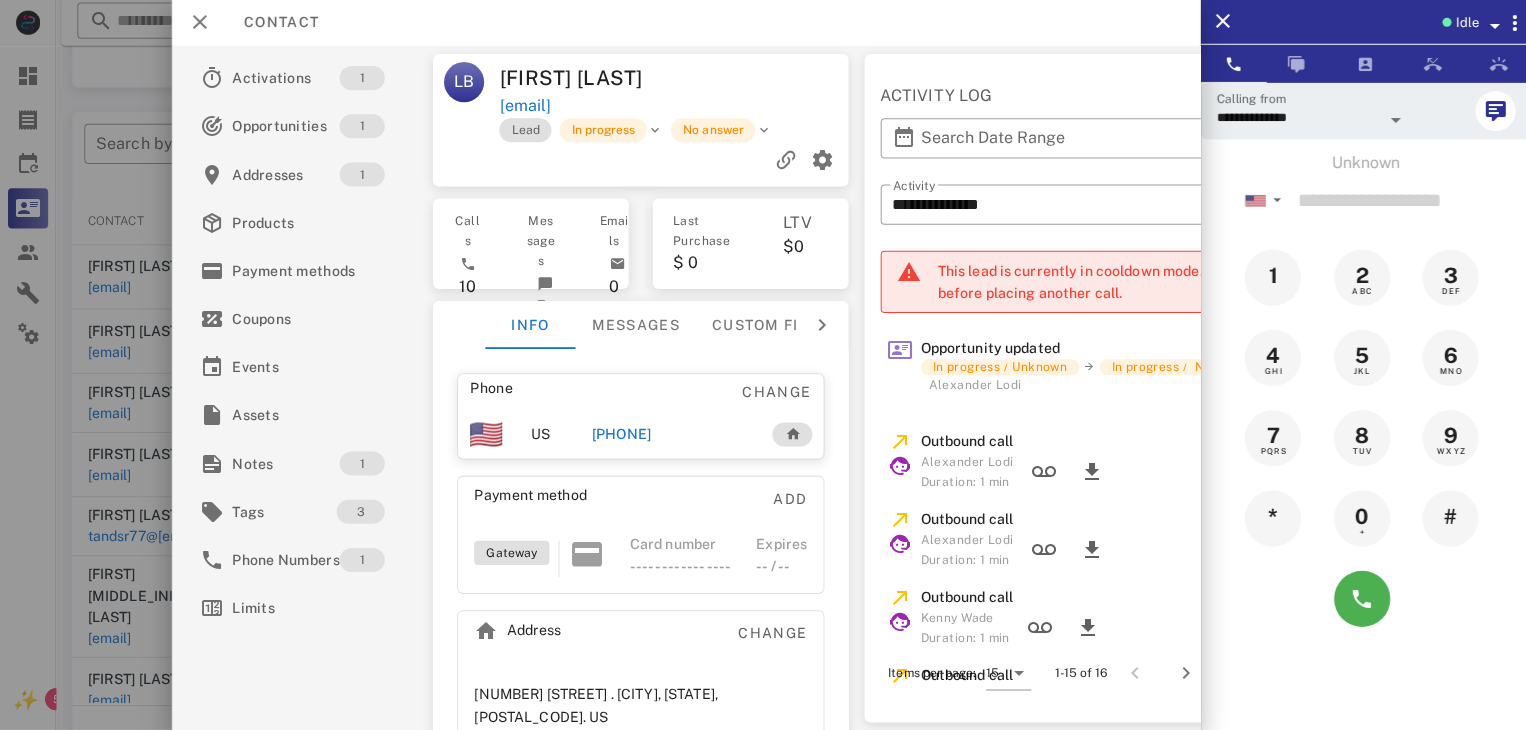 click at bounding box center (763, 365) 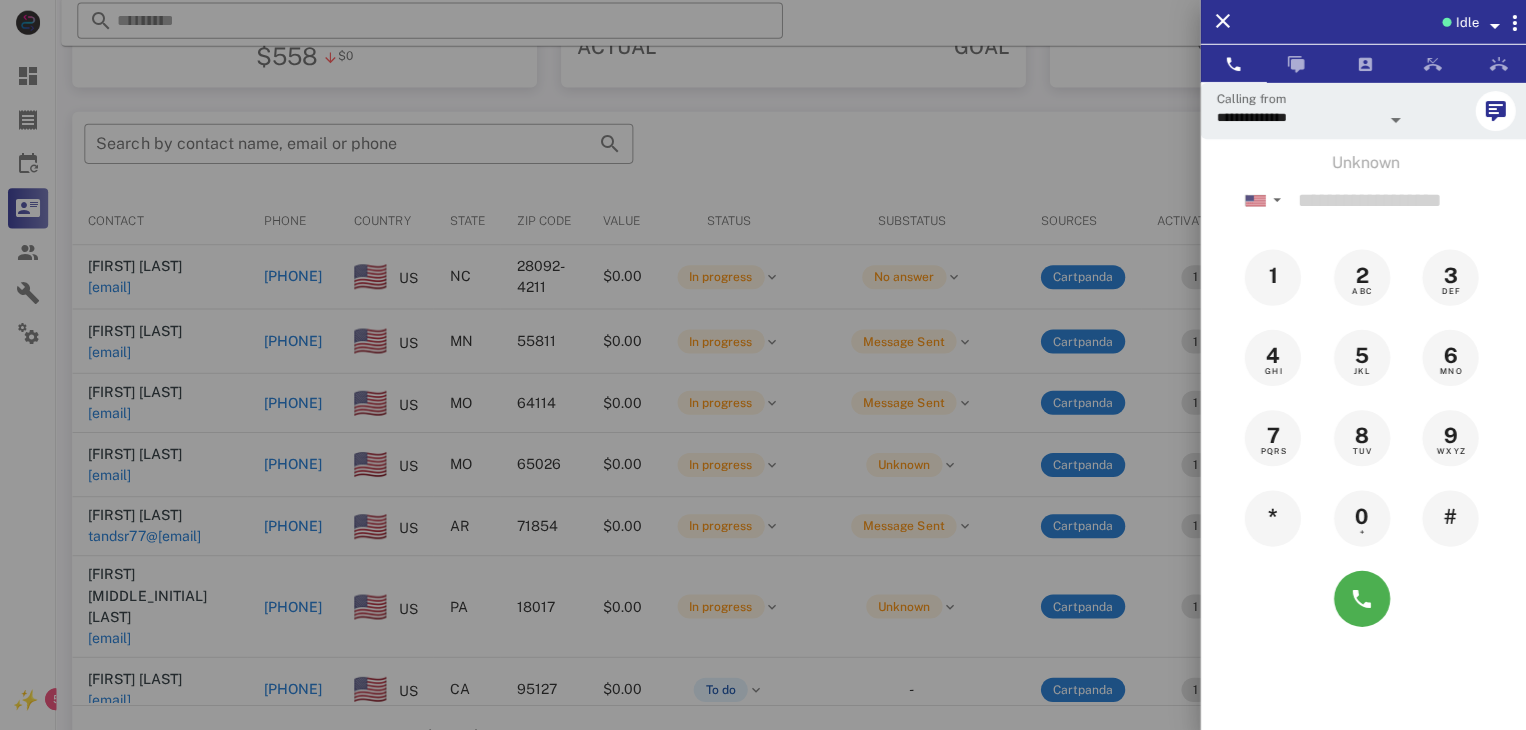 click at bounding box center (763, 365) 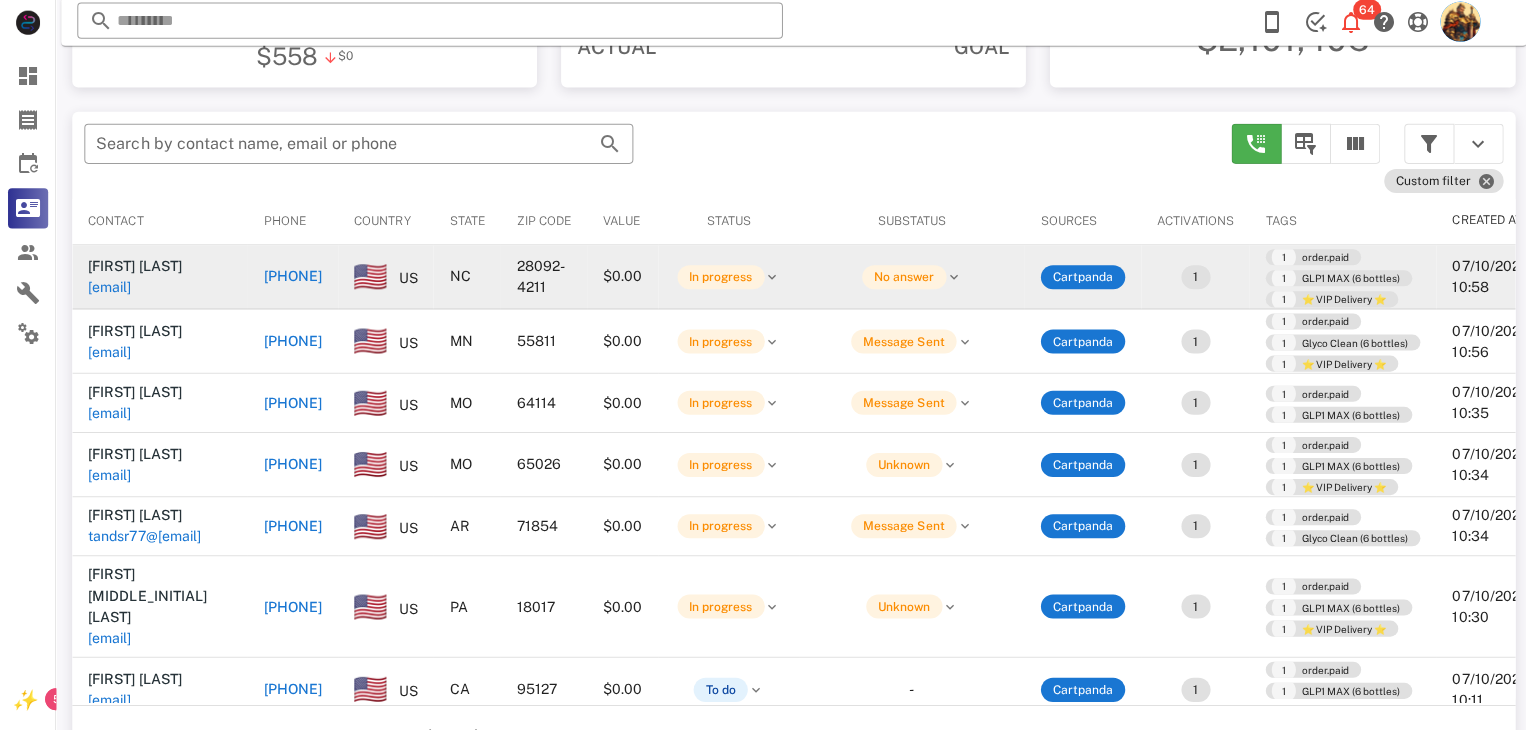 click on "gfweinstein@hotmail.com" at bounding box center [109, 289] 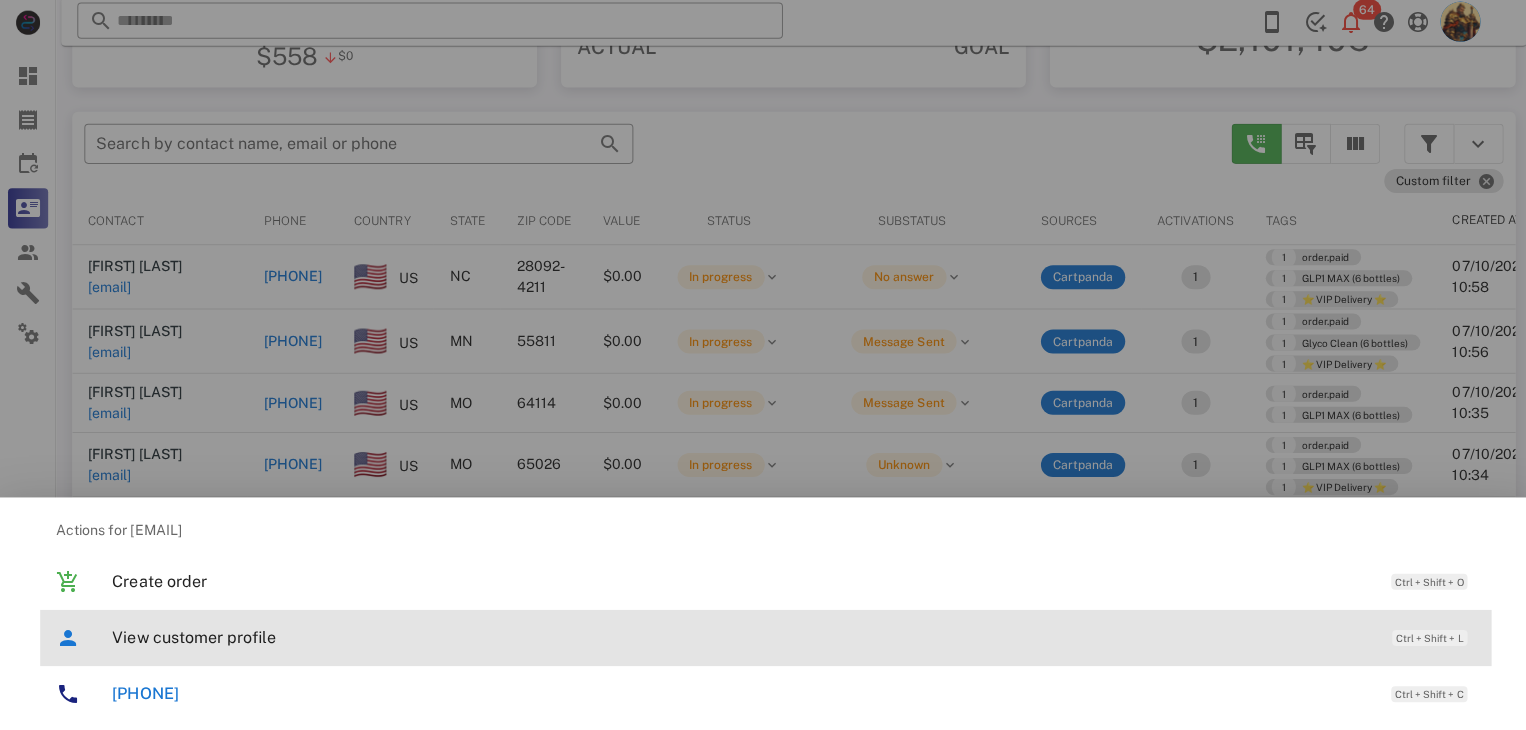 click on "View customer profile" at bounding box center (739, 637) 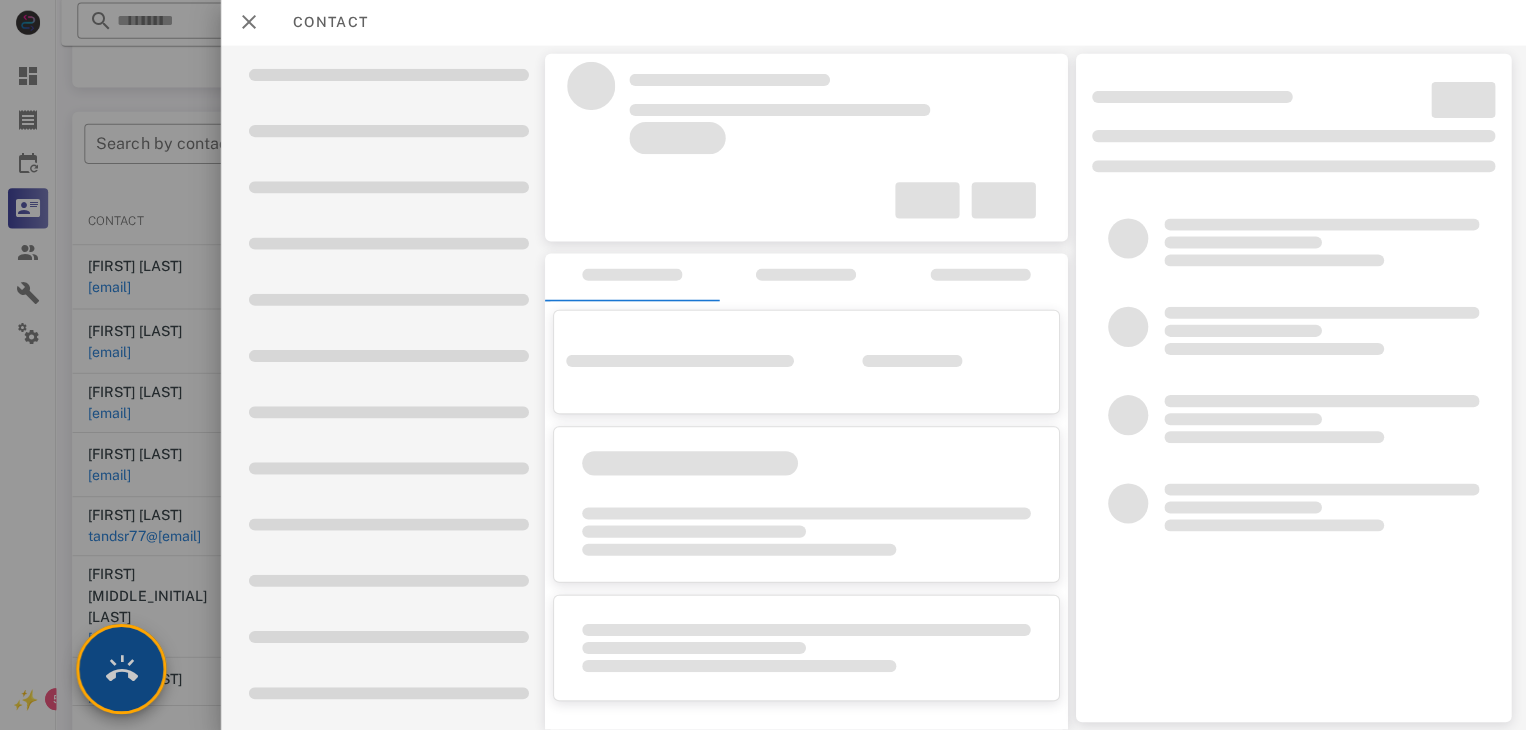 click at bounding box center [121, 669] 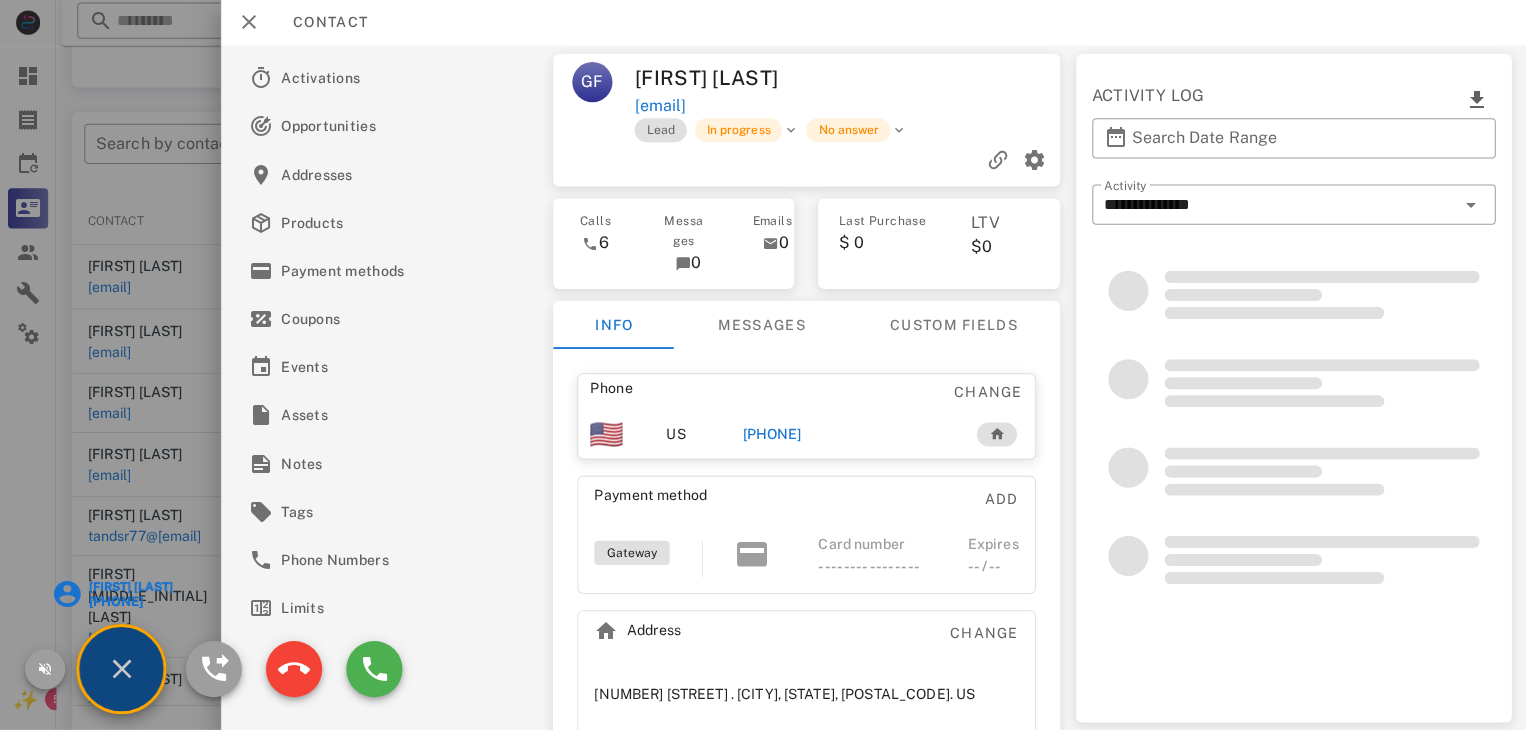 click on "Bill Burgess" at bounding box center (129, 587) 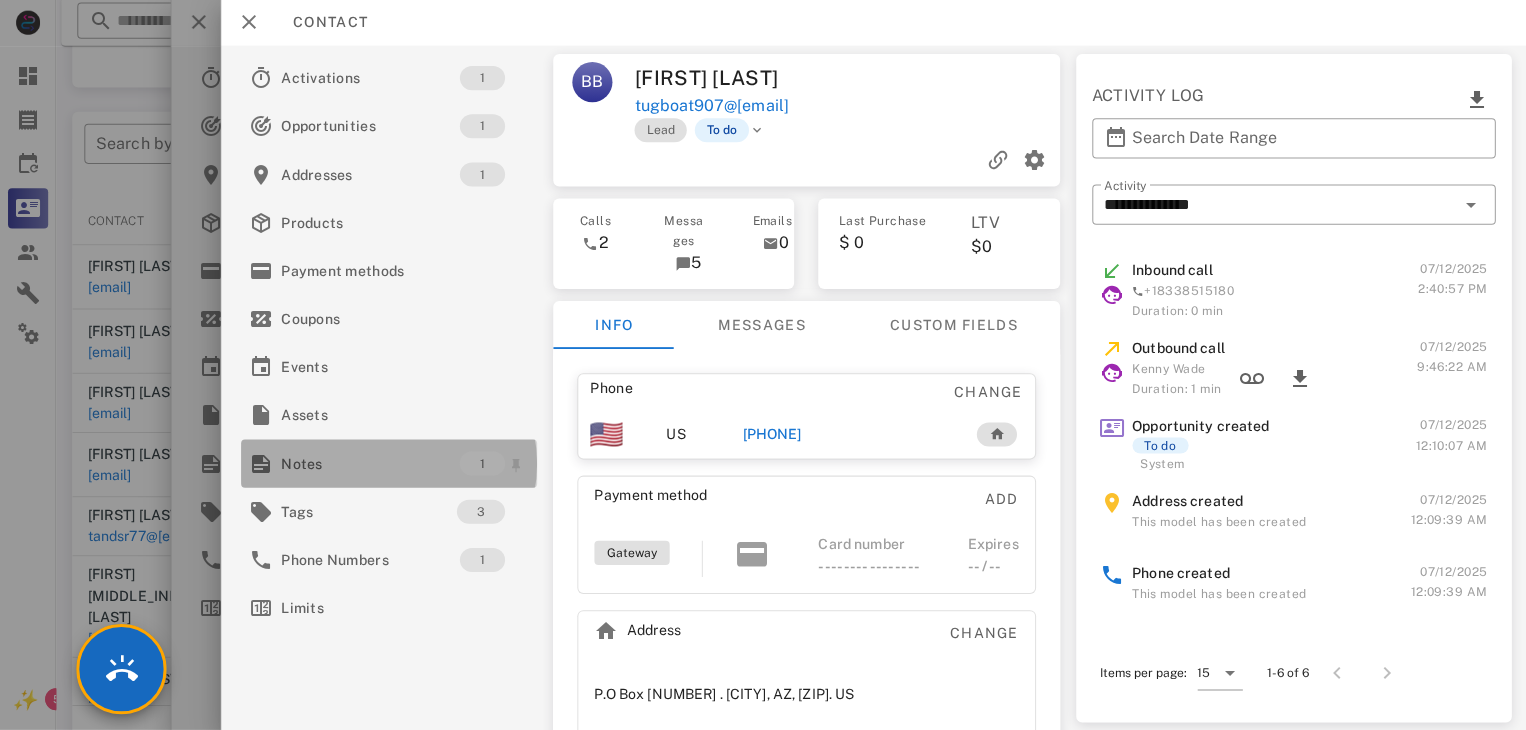 click on "Notes  1" at bounding box center [387, 464] 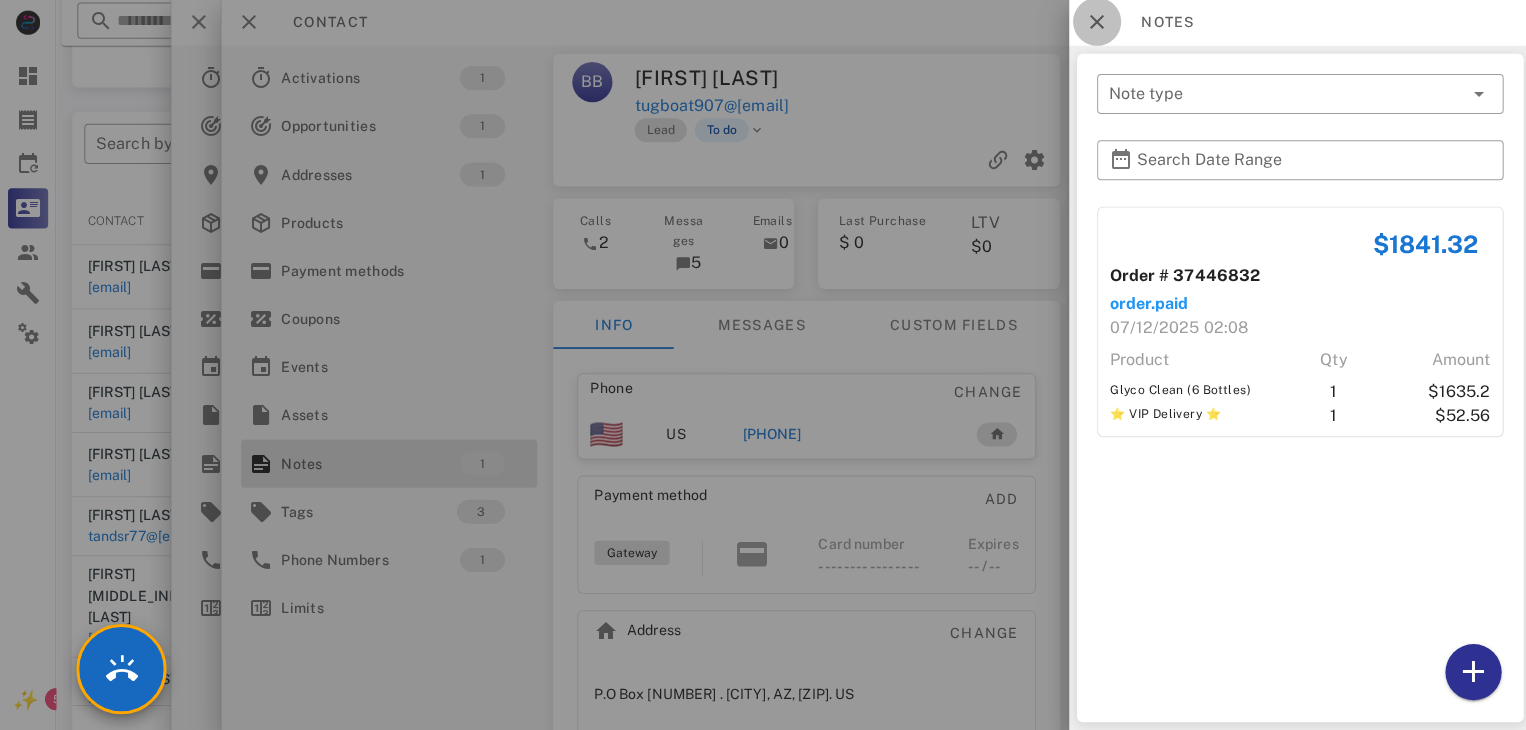 click at bounding box center (1093, 24) 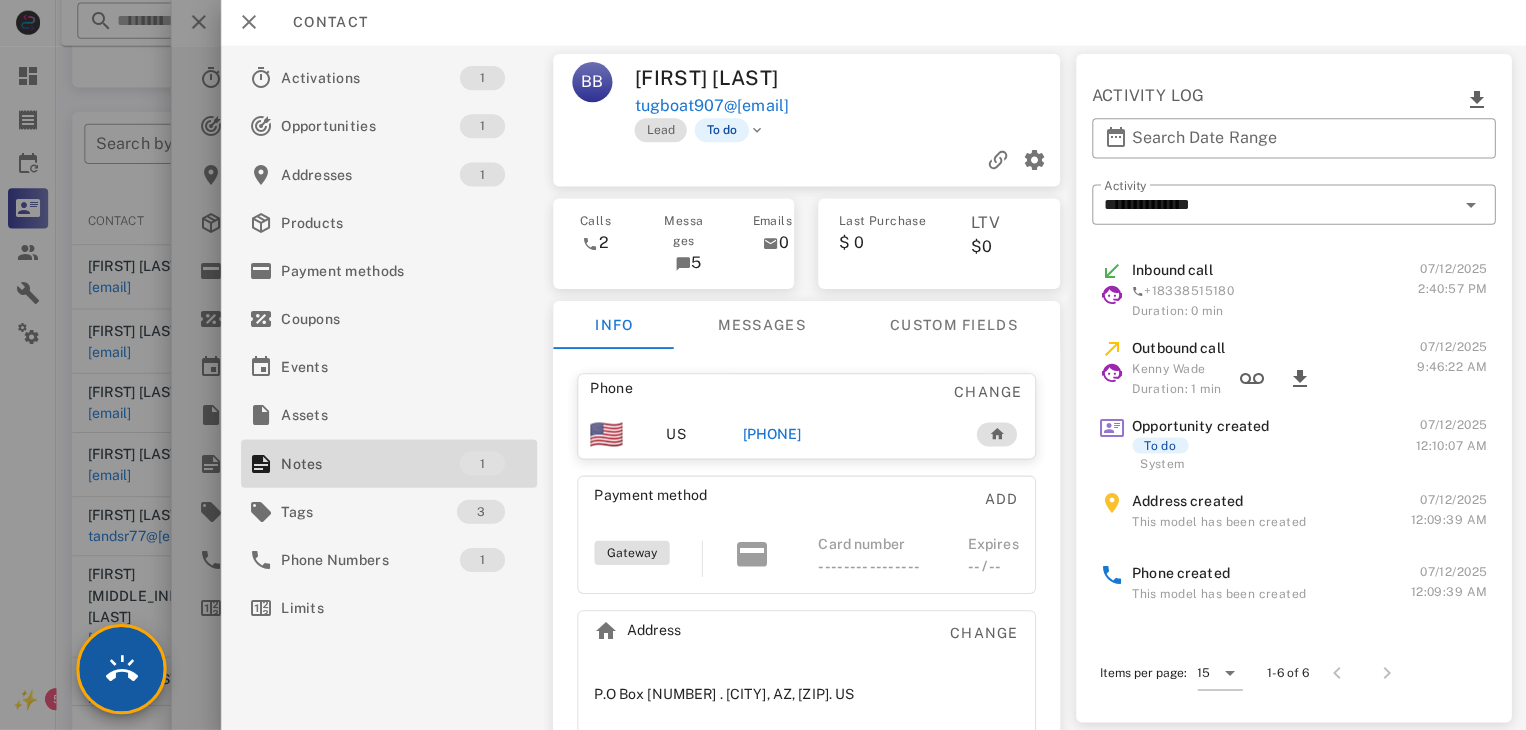 click at bounding box center [121, 669] 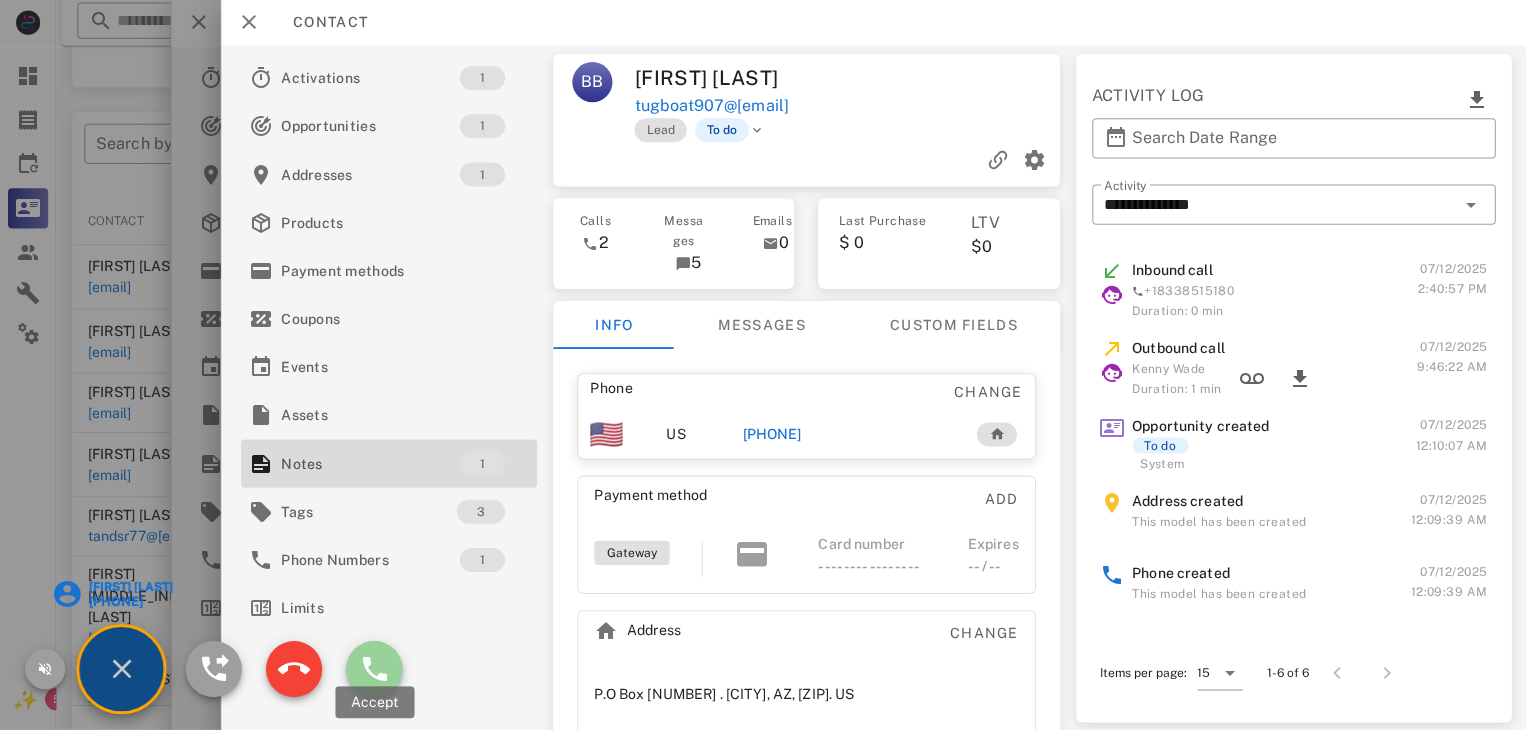 click at bounding box center [373, 669] 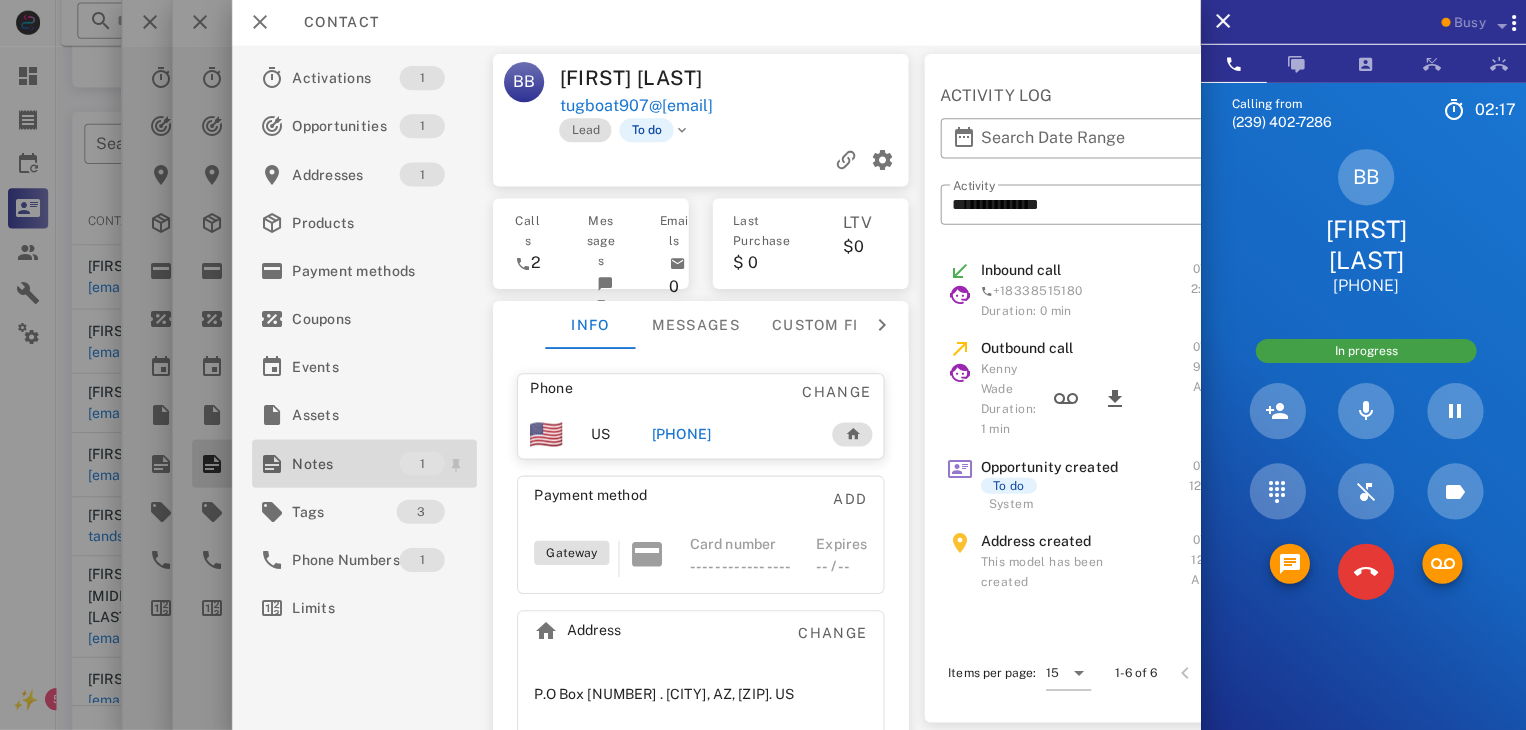 click on "Notes" at bounding box center [344, 464] 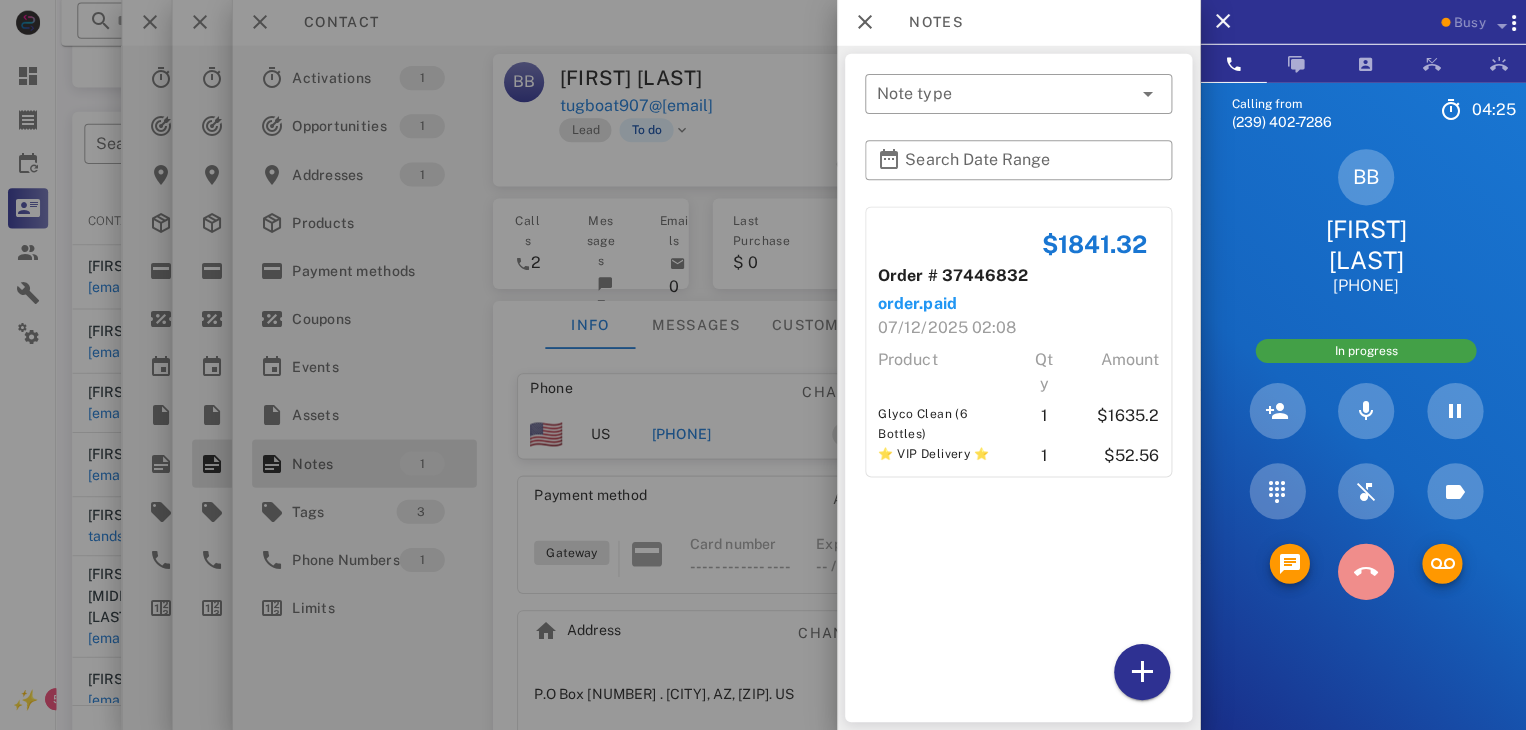 click at bounding box center [1361, 572] 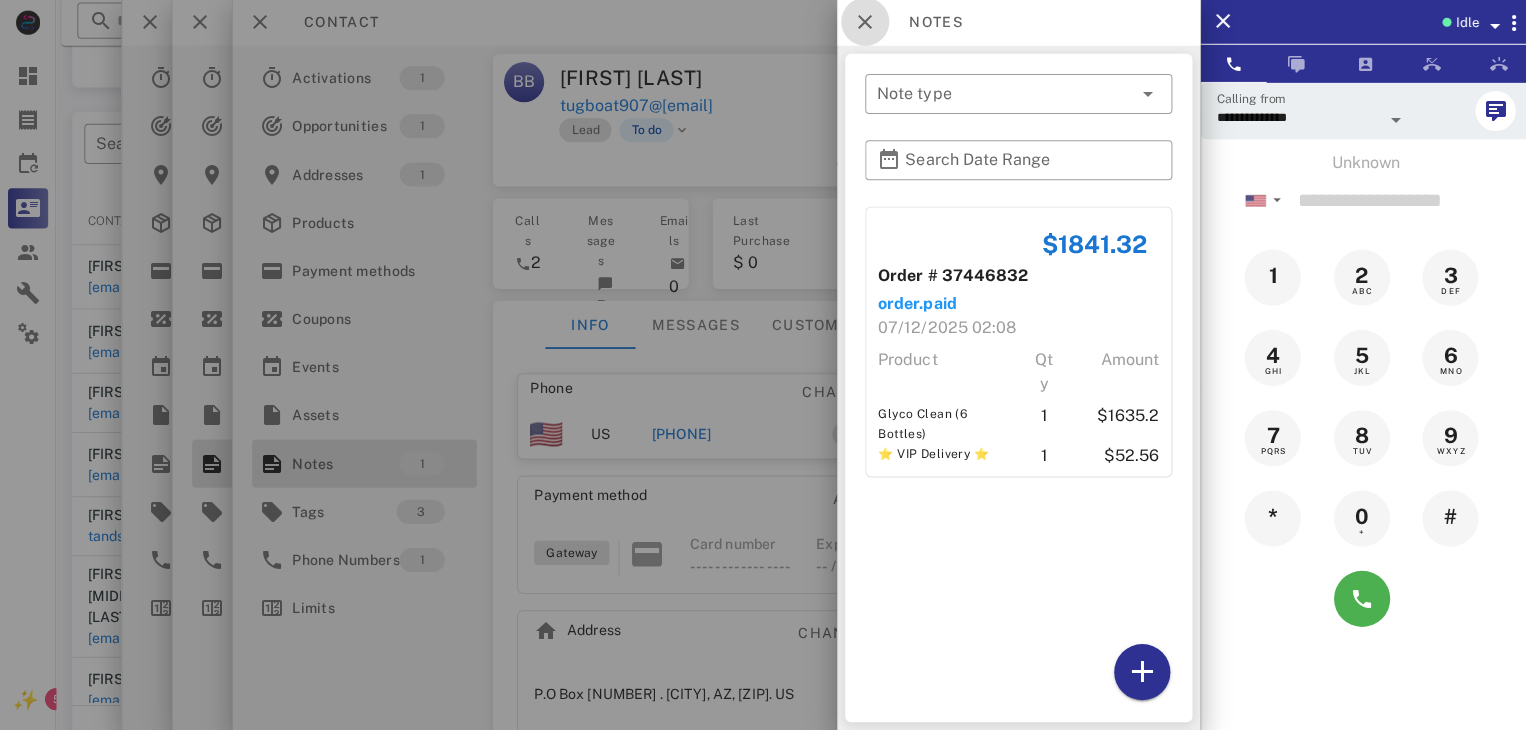 click at bounding box center [862, 24] 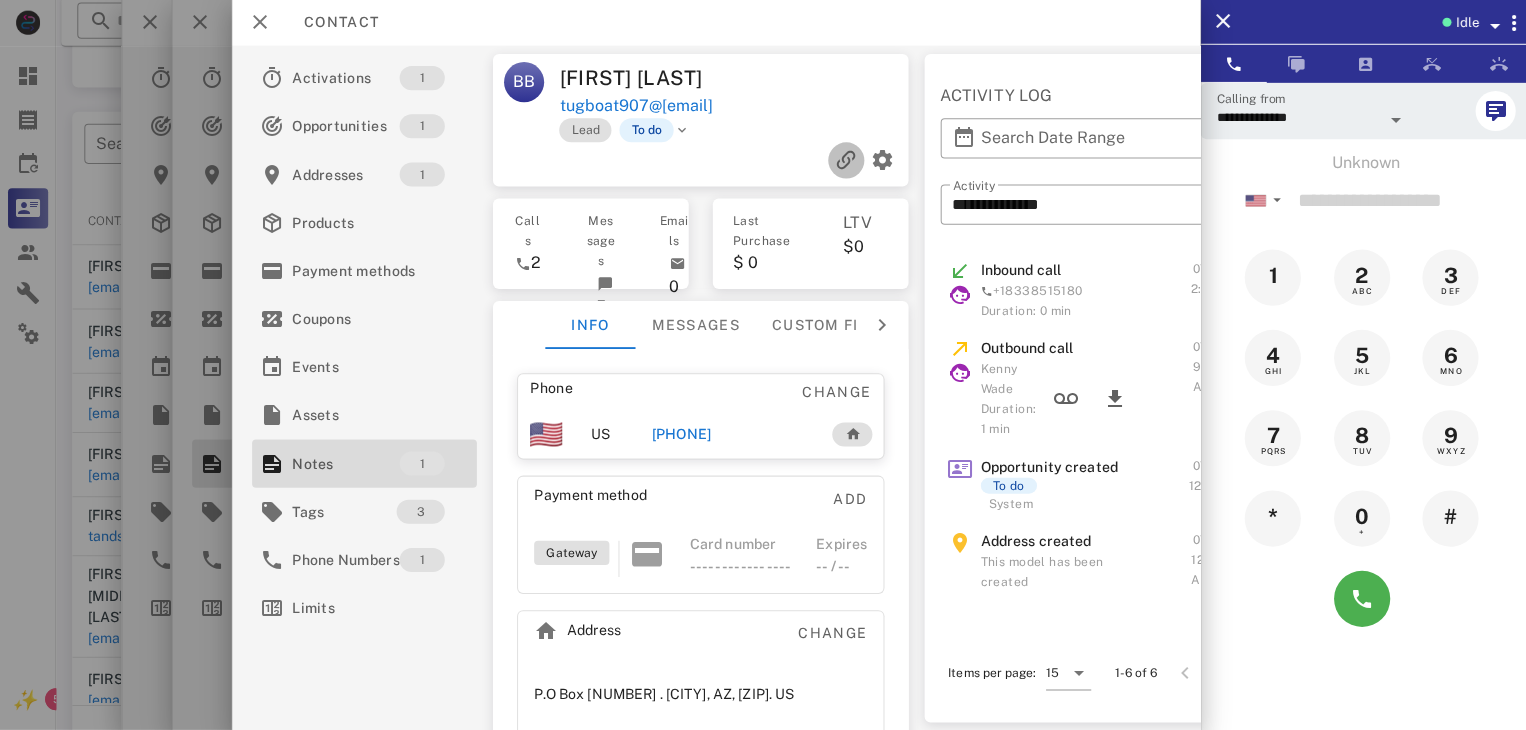 click at bounding box center (843, 162) 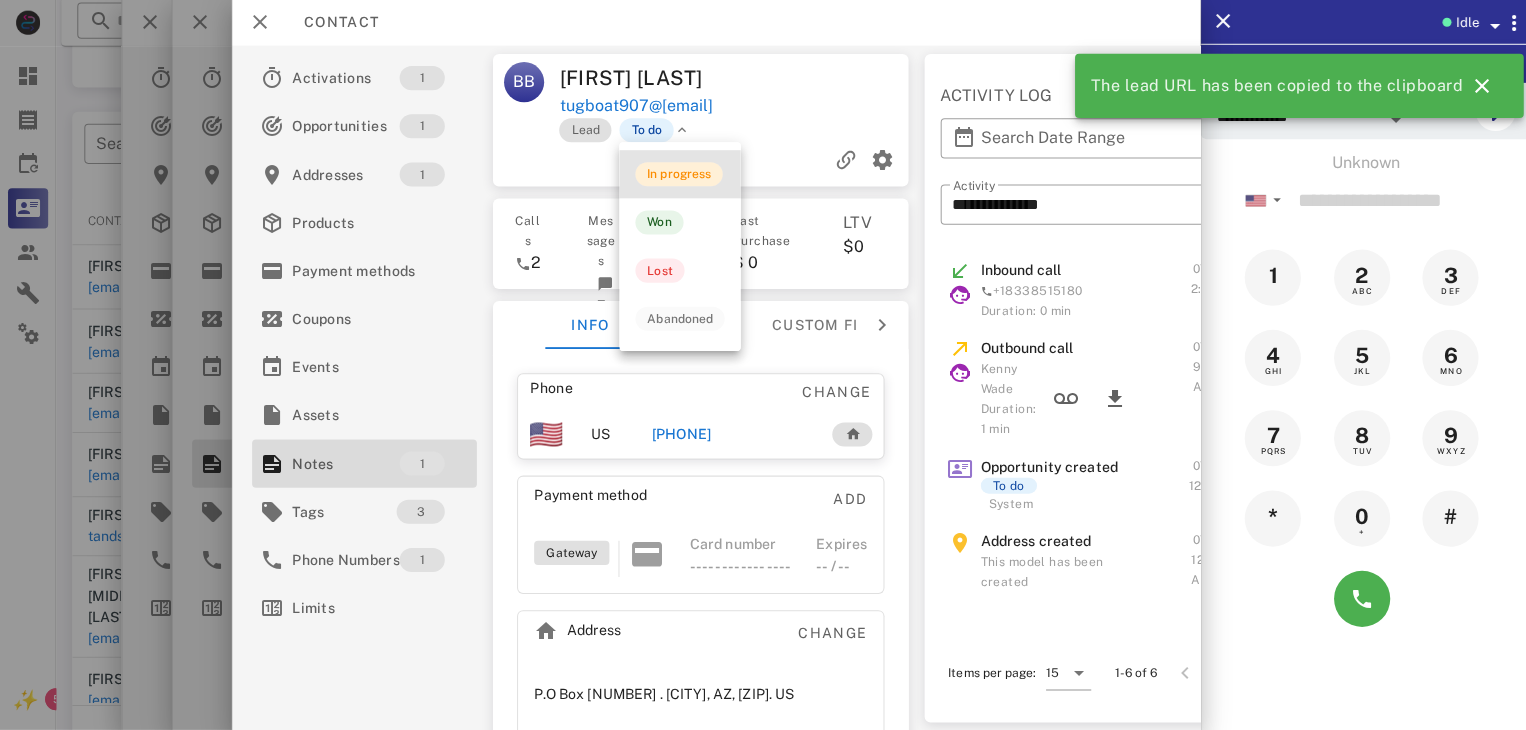 click on "In progress" at bounding box center (676, 176) 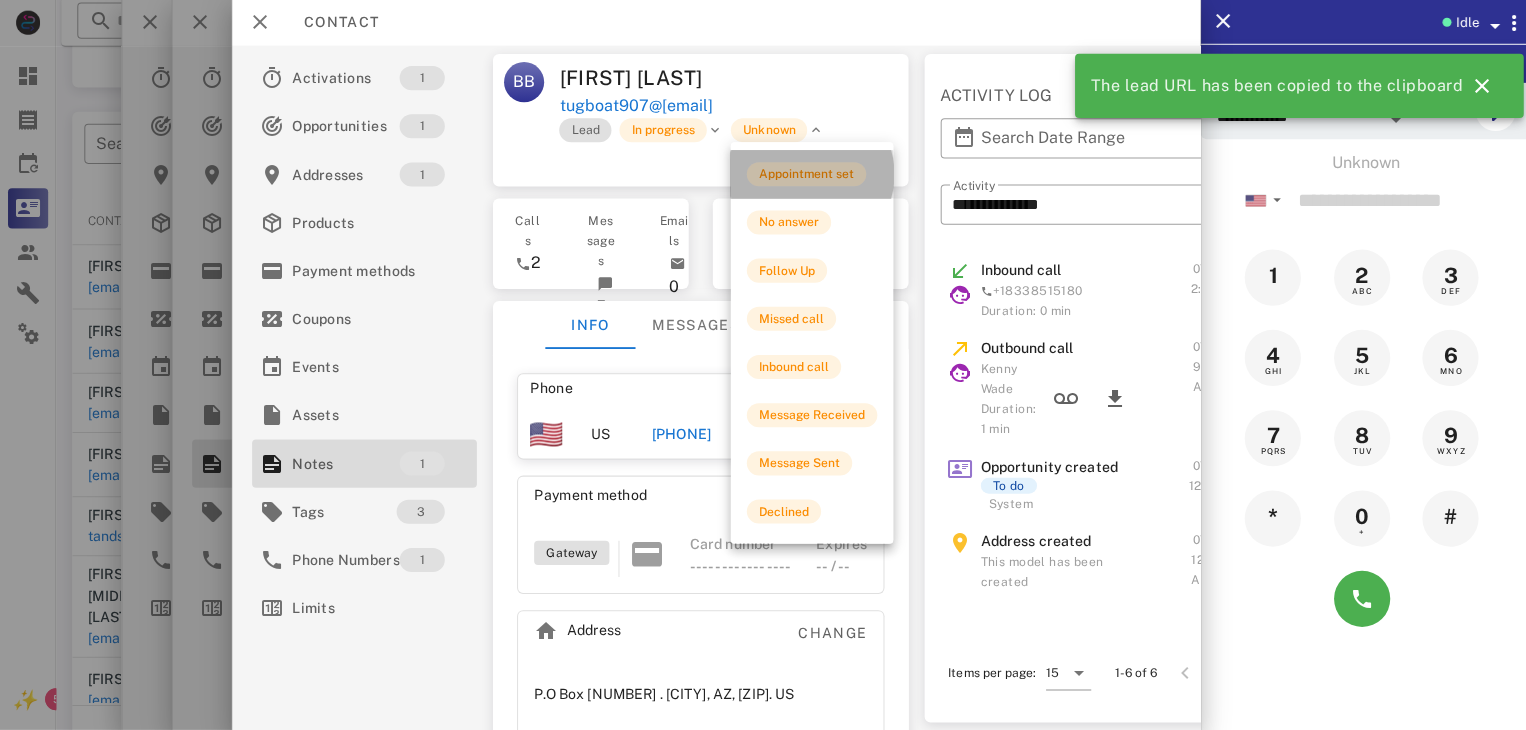 click on "Appointment set" at bounding box center [803, 176] 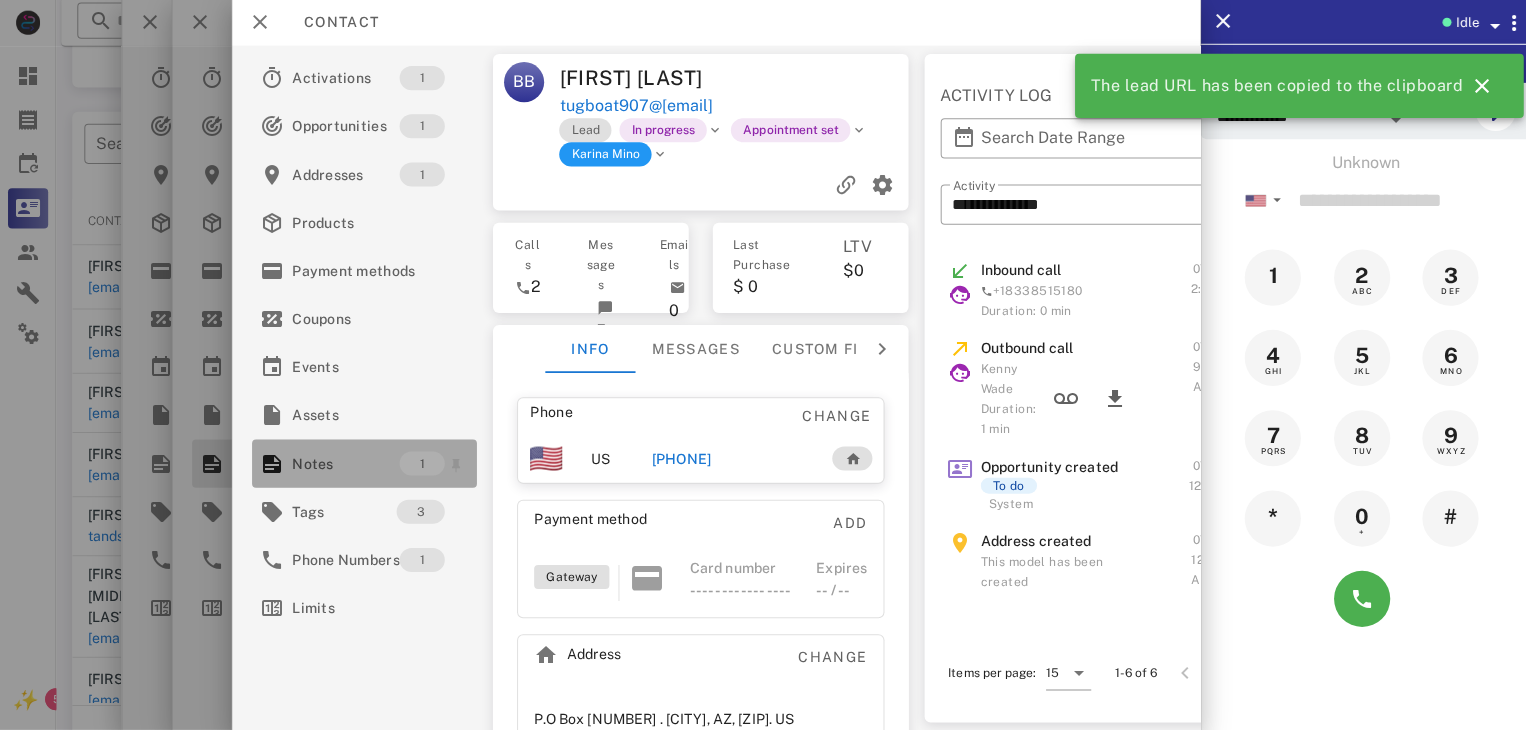 click on "Notes" at bounding box center [344, 464] 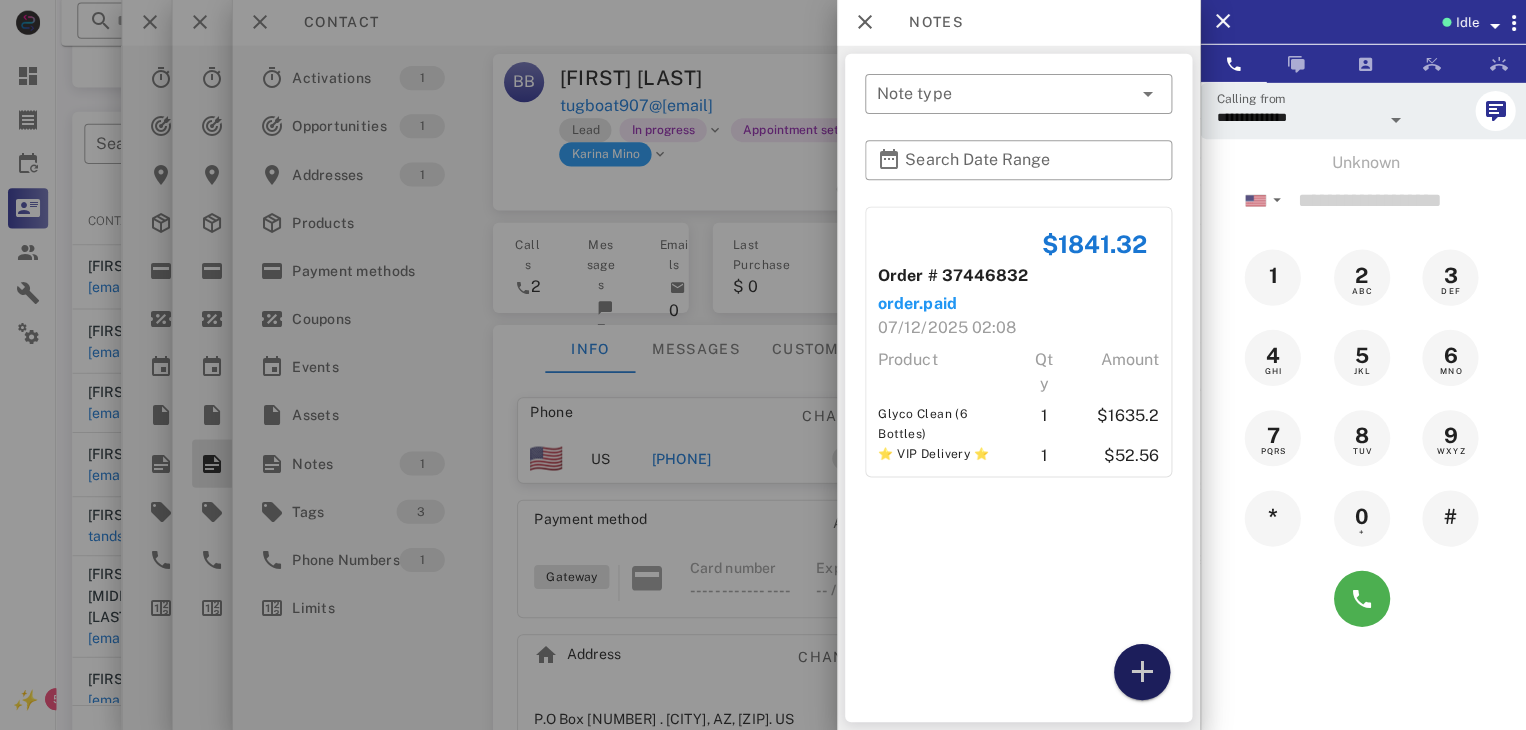 click at bounding box center (1138, 672) 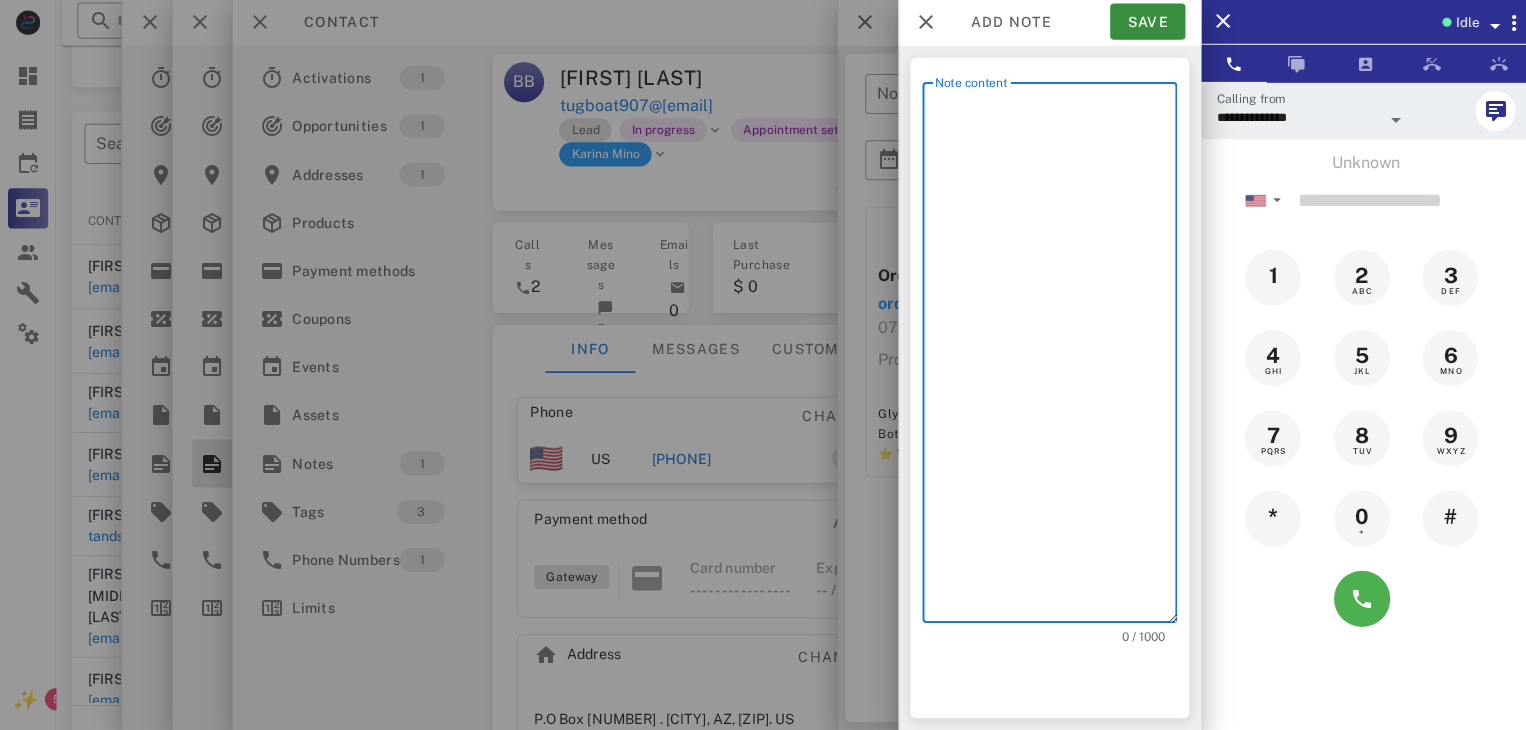 click on "Note content" at bounding box center [1052, 358] 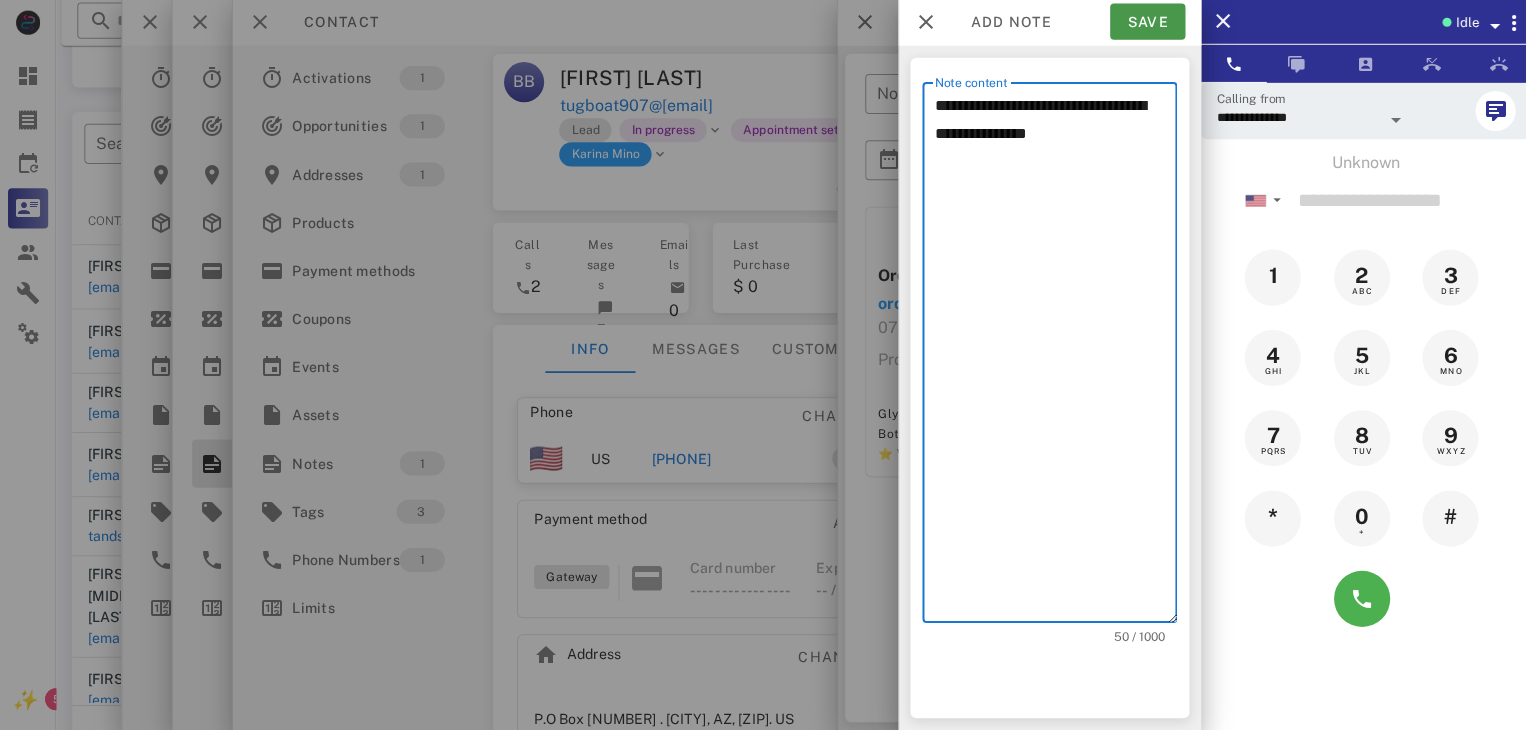 type on "**********" 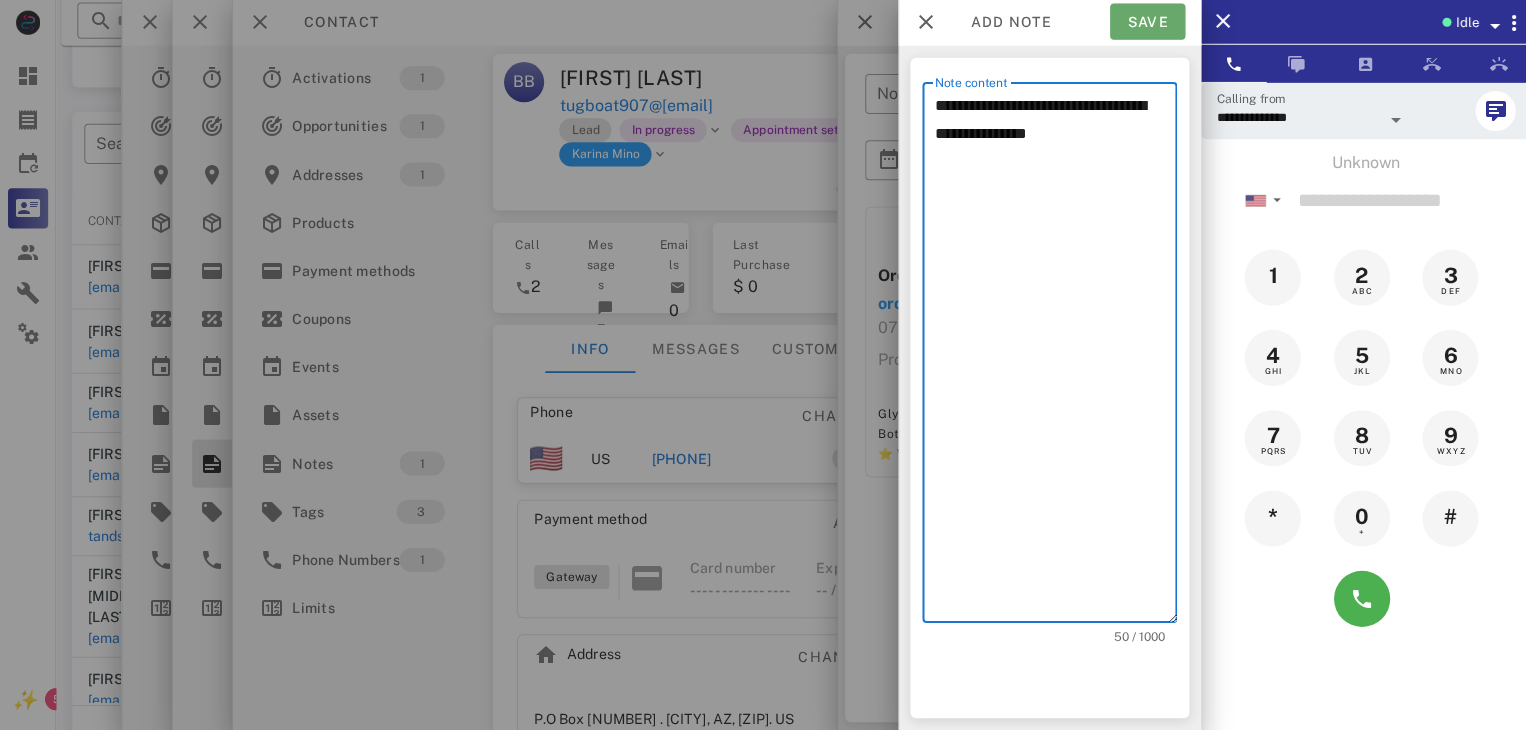 click on "Save" at bounding box center (1143, 24) 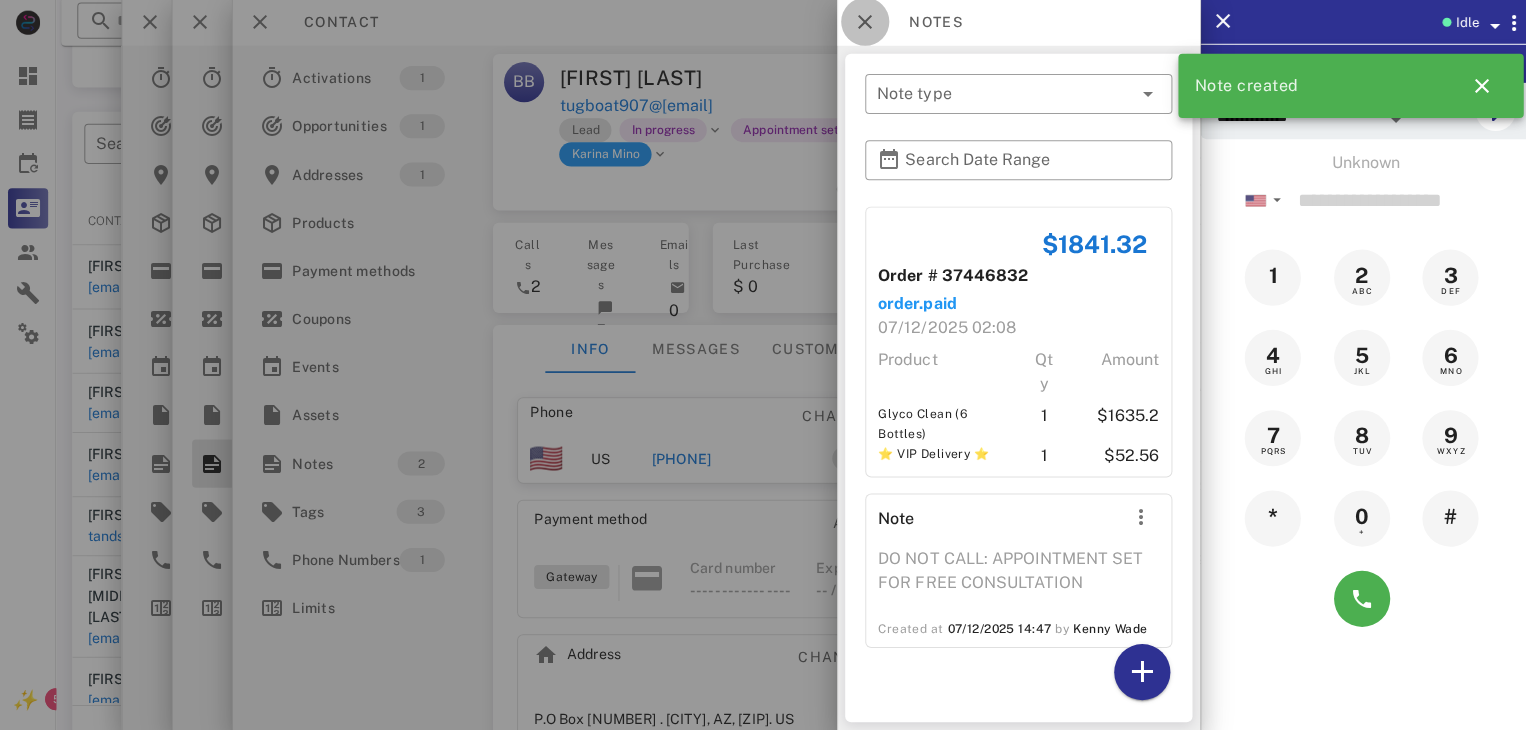 click at bounding box center [862, 24] 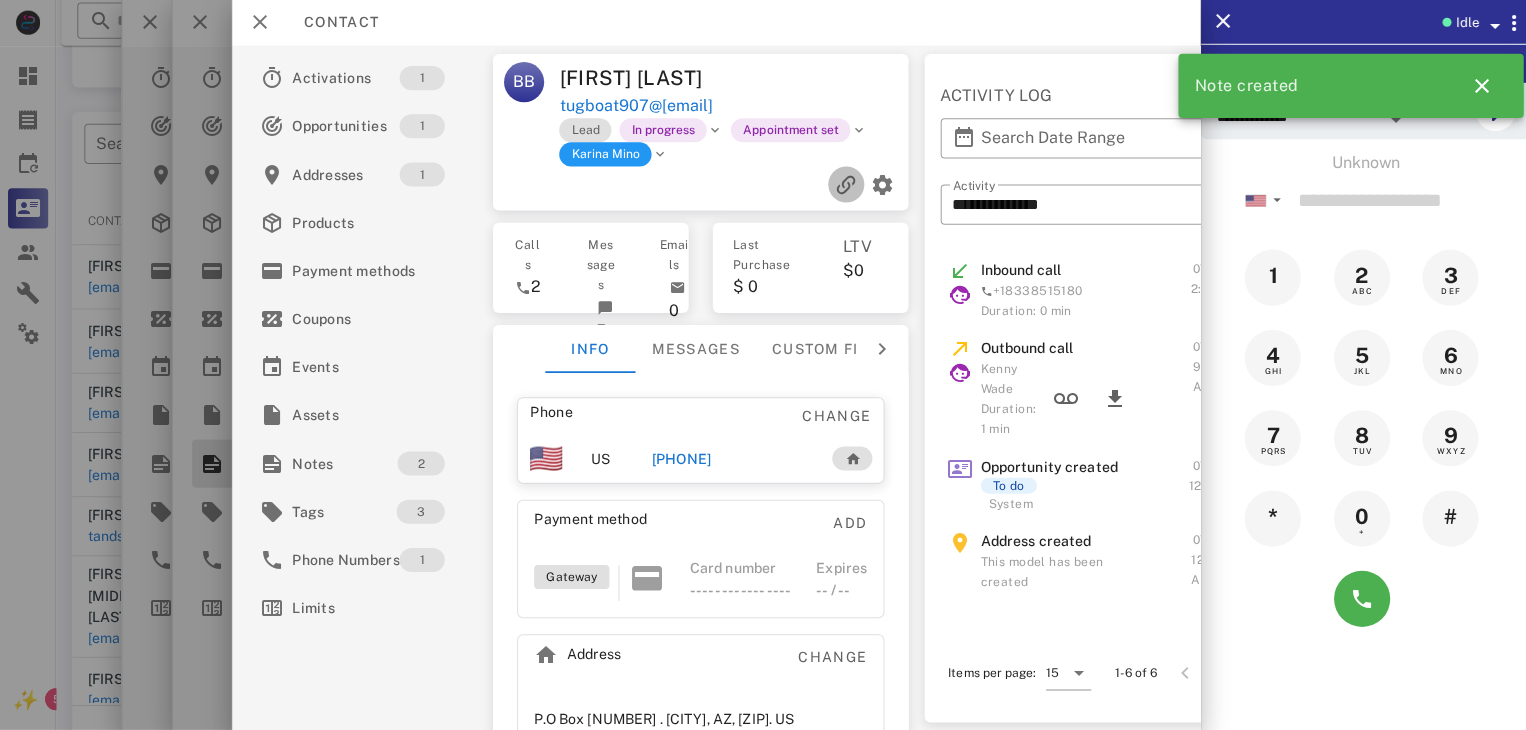 click at bounding box center (843, 186) 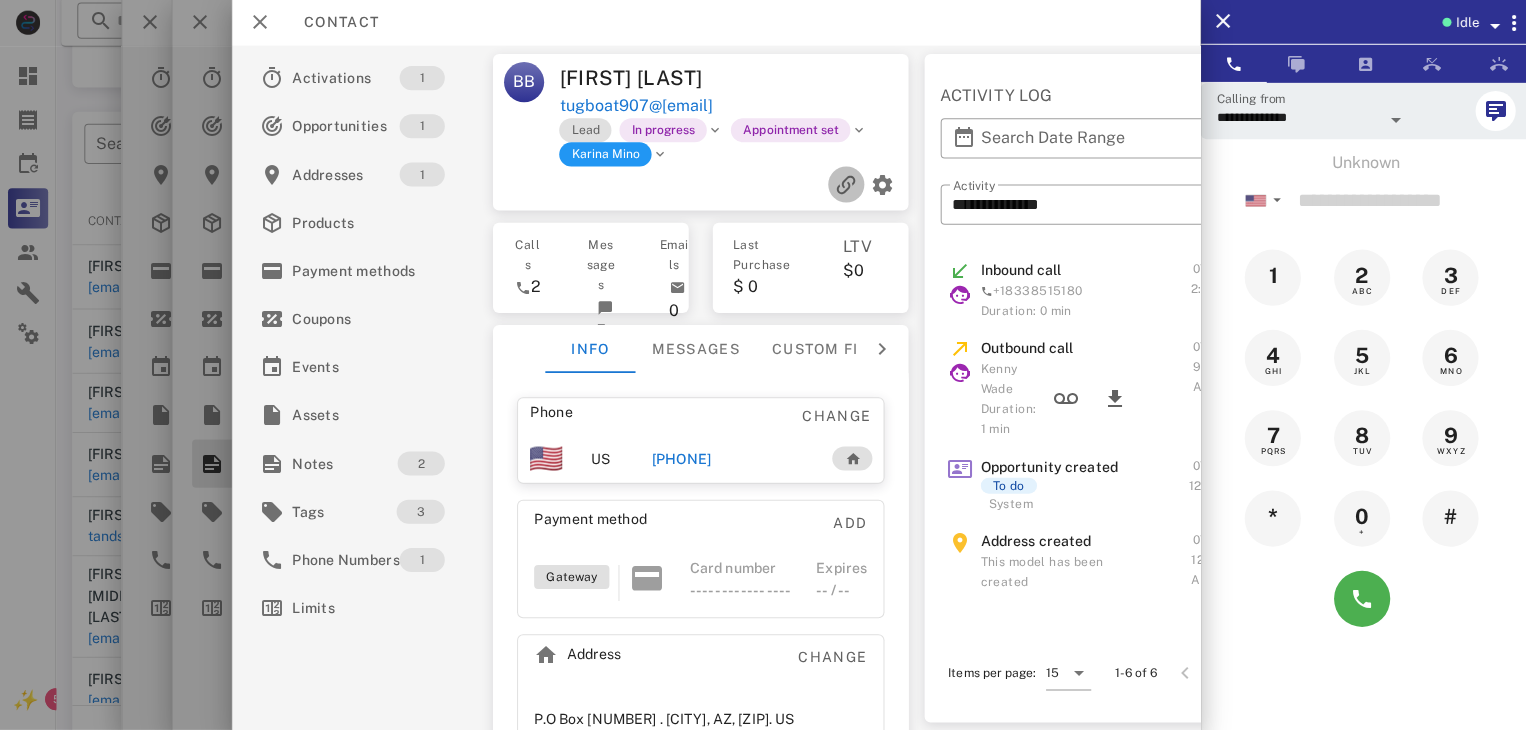 click at bounding box center [843, 186] 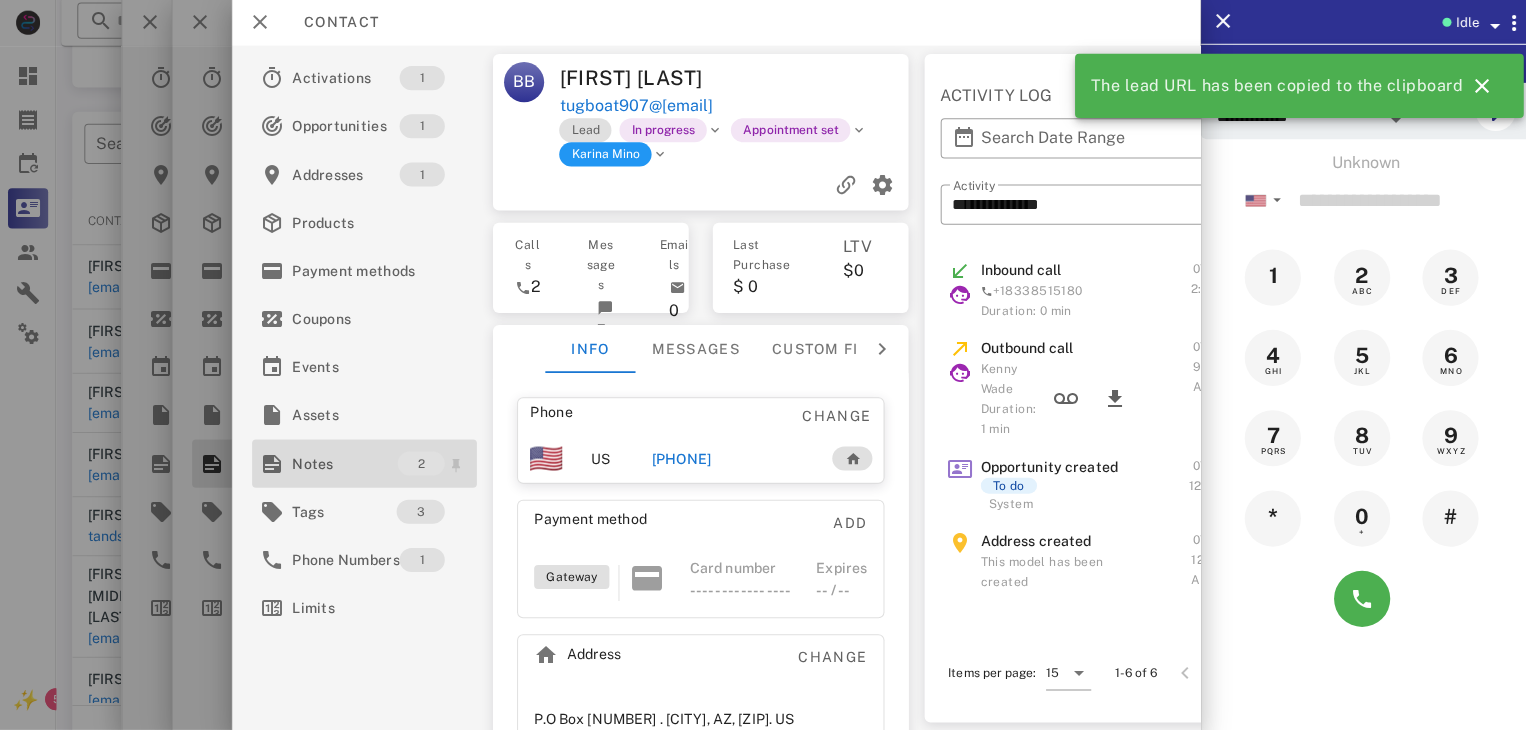 click on "Notes" at bounding box center (343, 464) 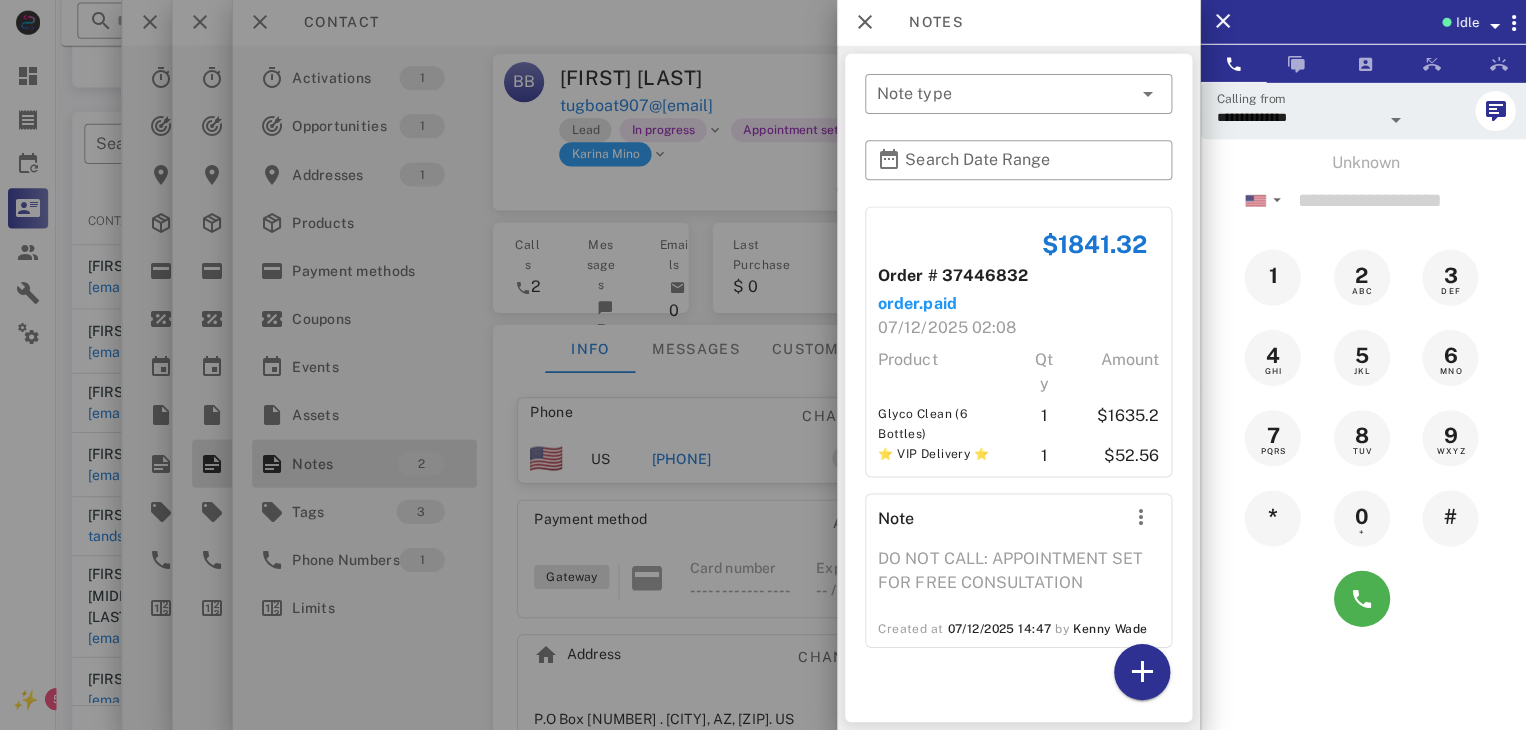 click at bounding box center [763, 365] 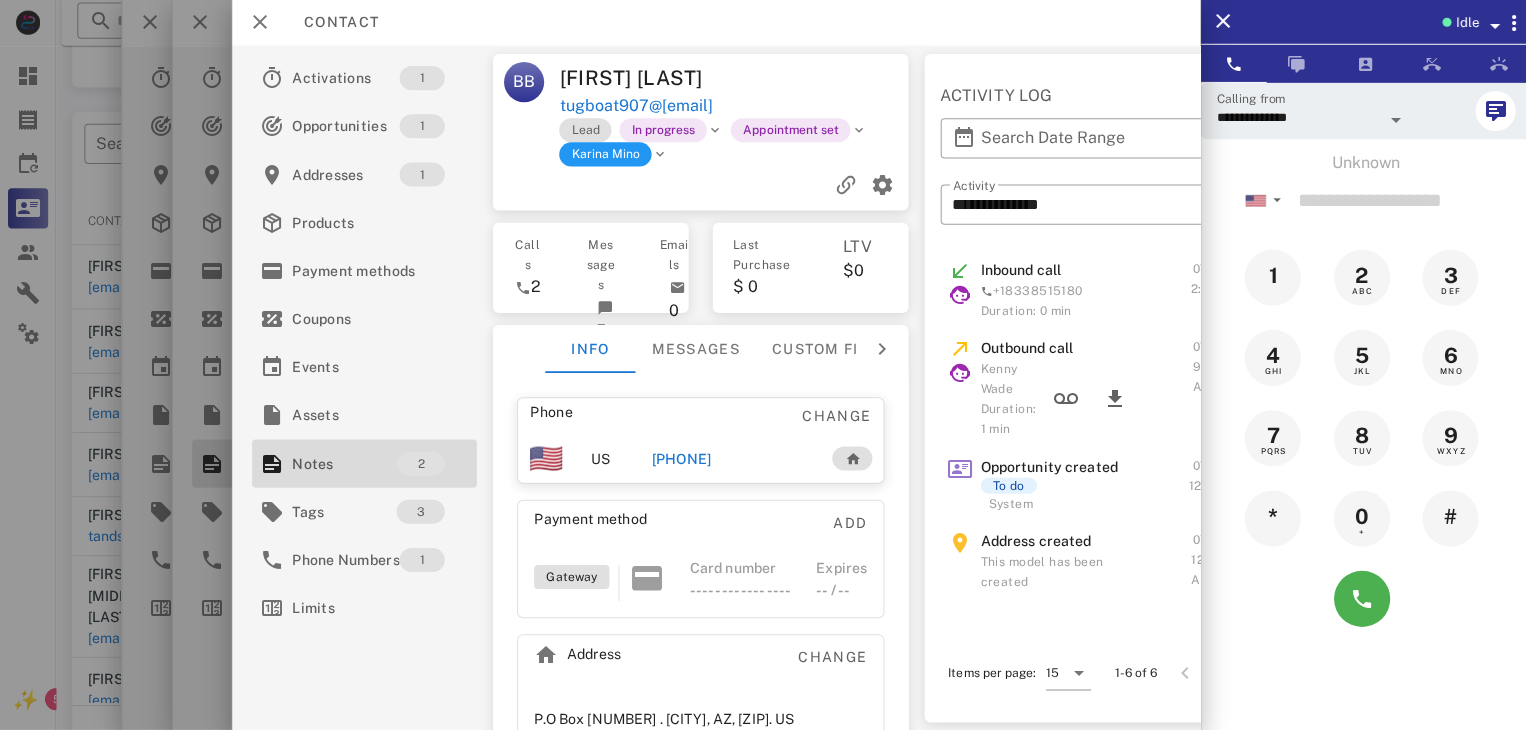 click at bounding box center [763, 365] 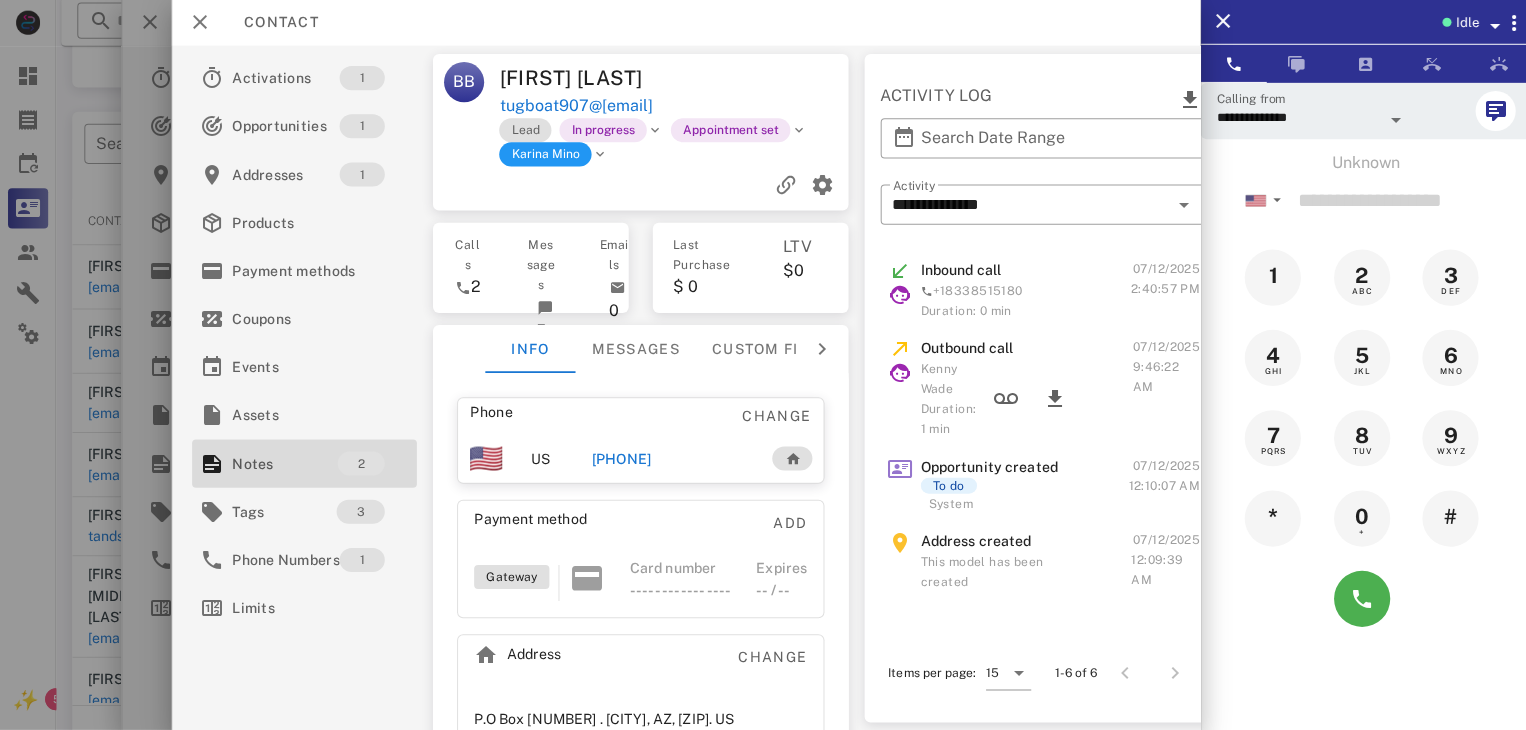 click at bounding box center [763, 365] 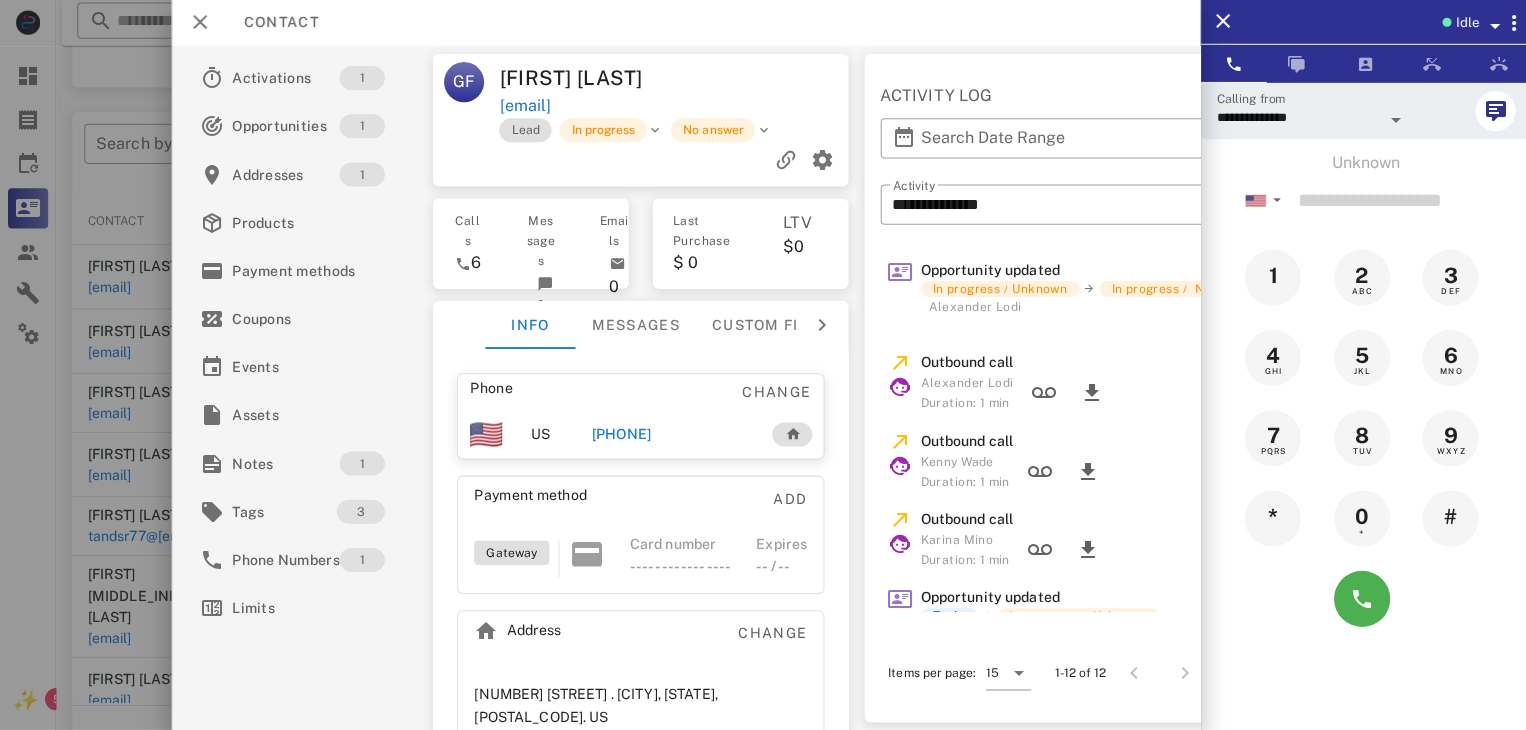 click at bounding box center [763, 365] 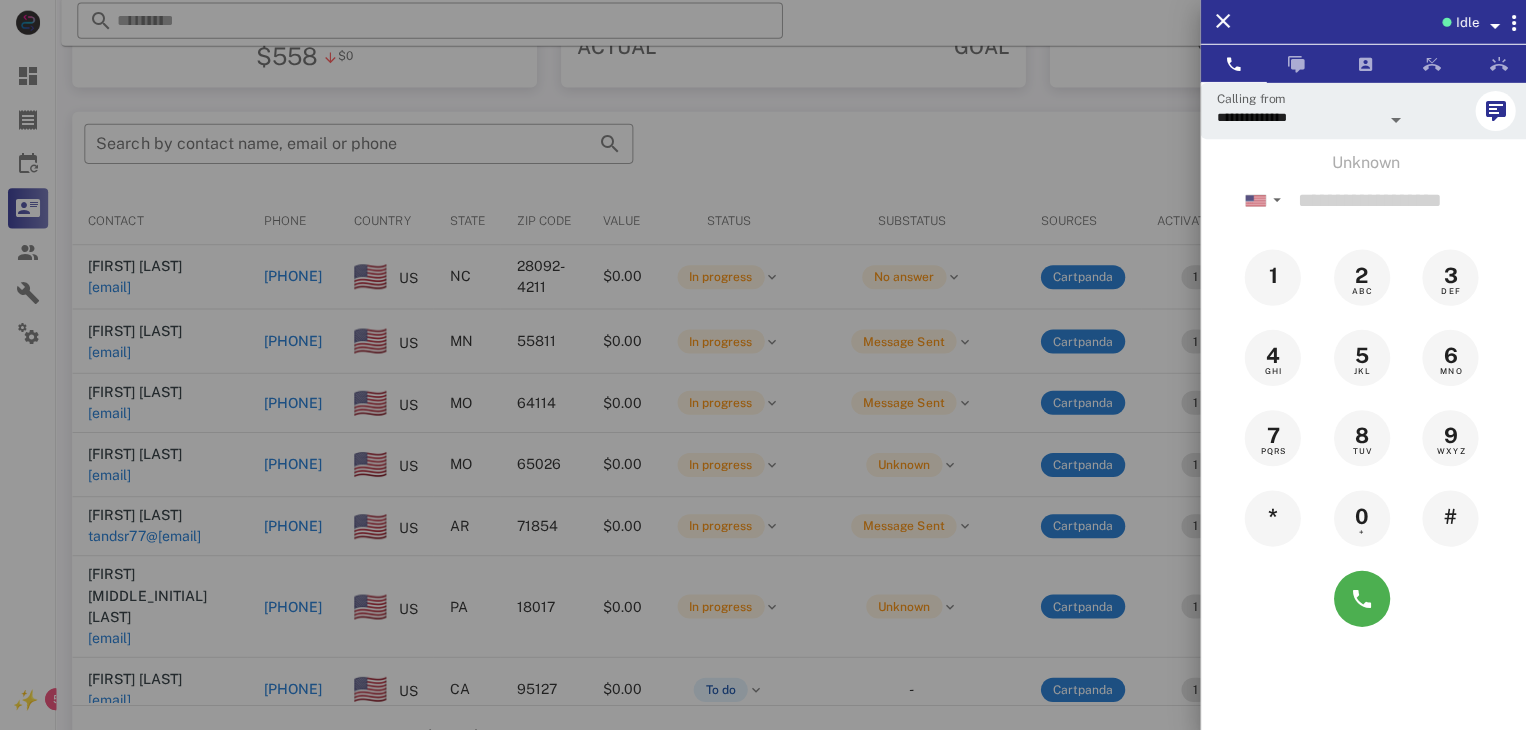click at bounding box center [763, 365] 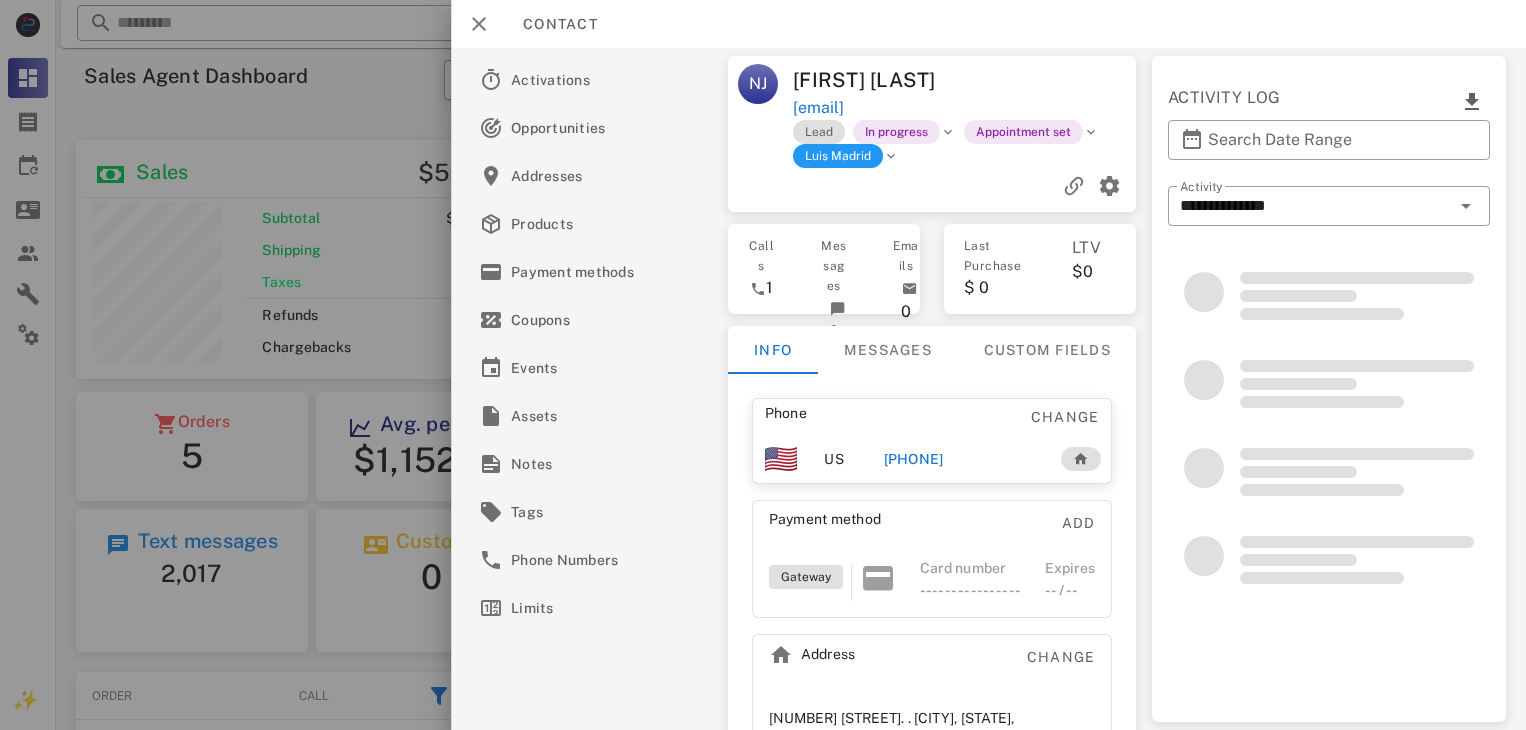scroll, scrollTop: 0, scrollLeft: 0, axis: both 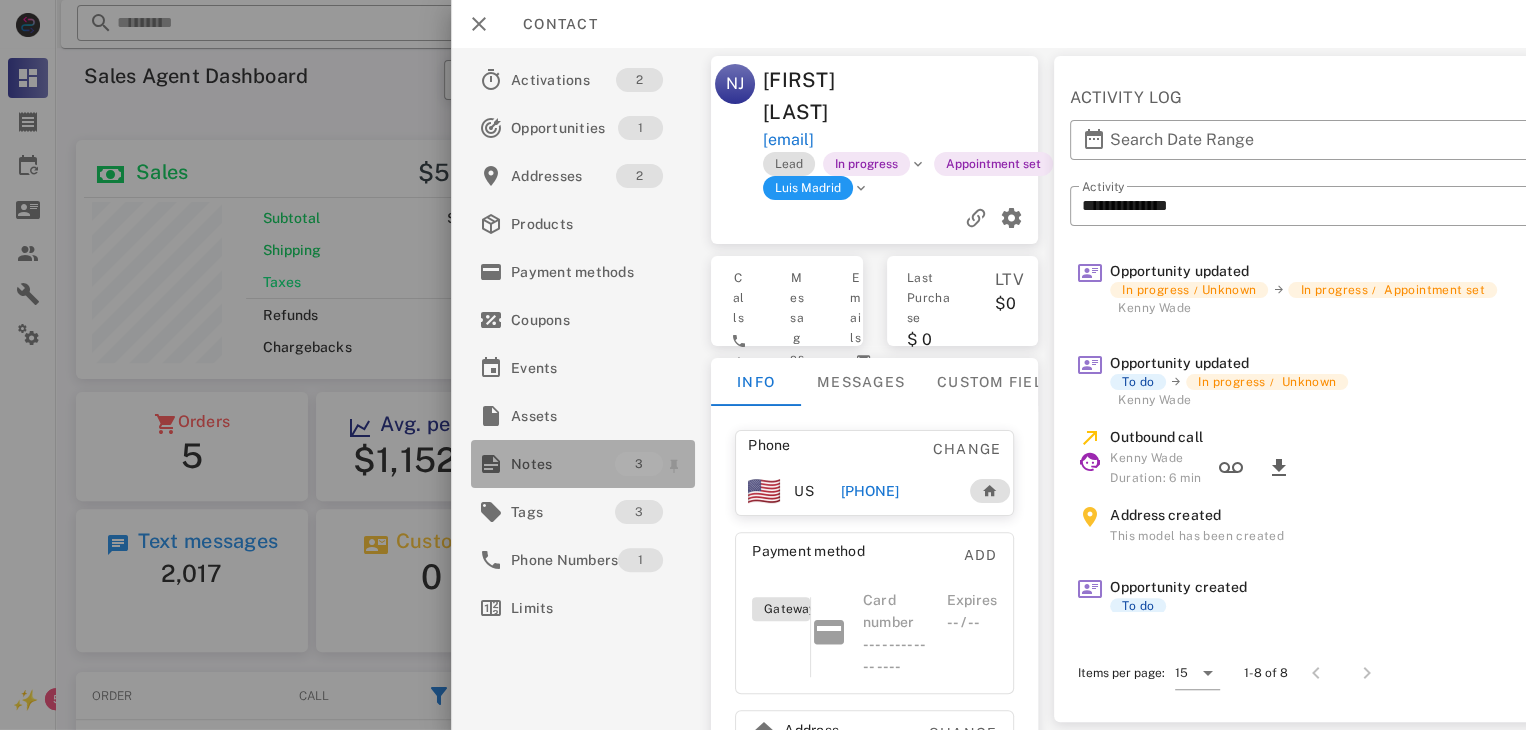 click on "Notes" at bounding box center (563, 464) 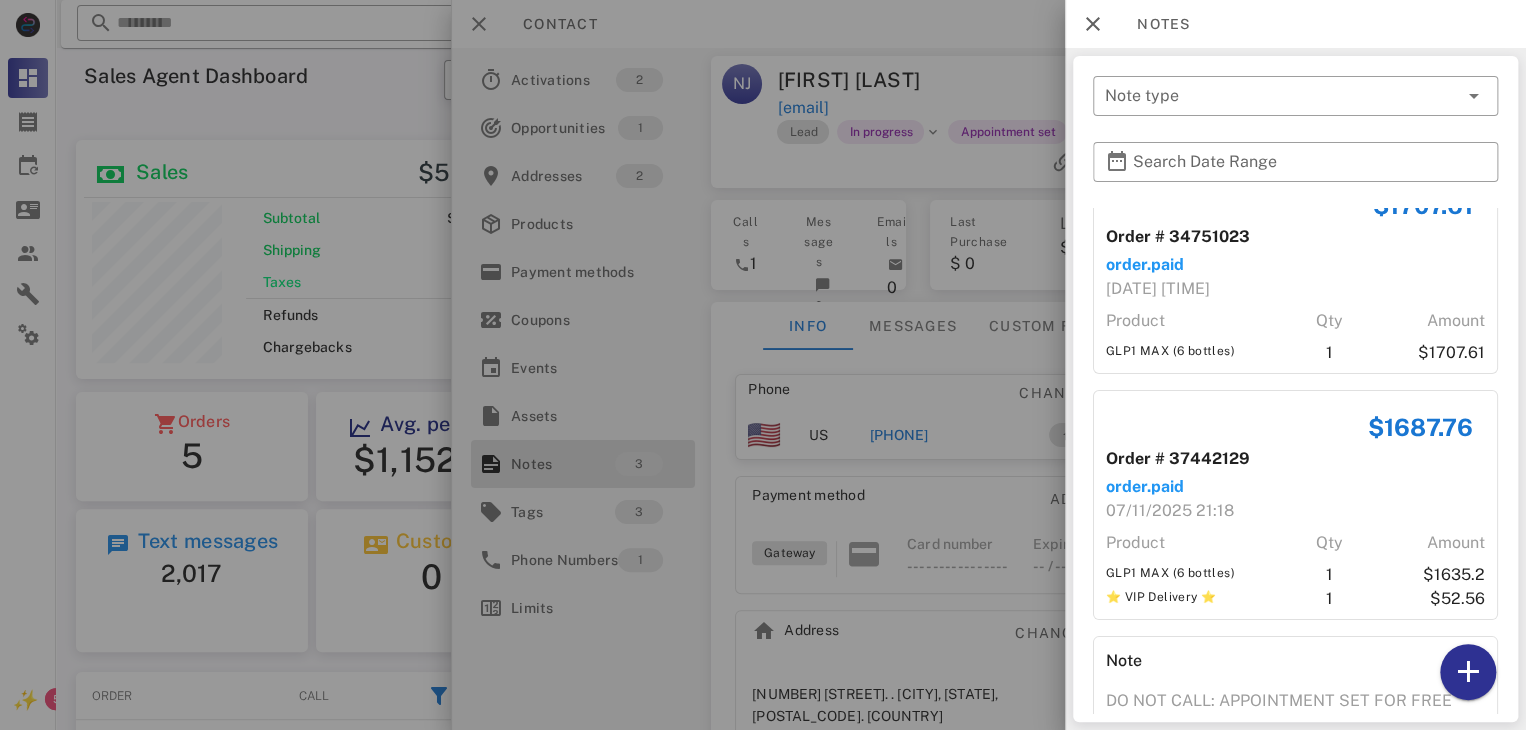 scroll, scrollTop: 0, scrollLeft: 0, axis: both 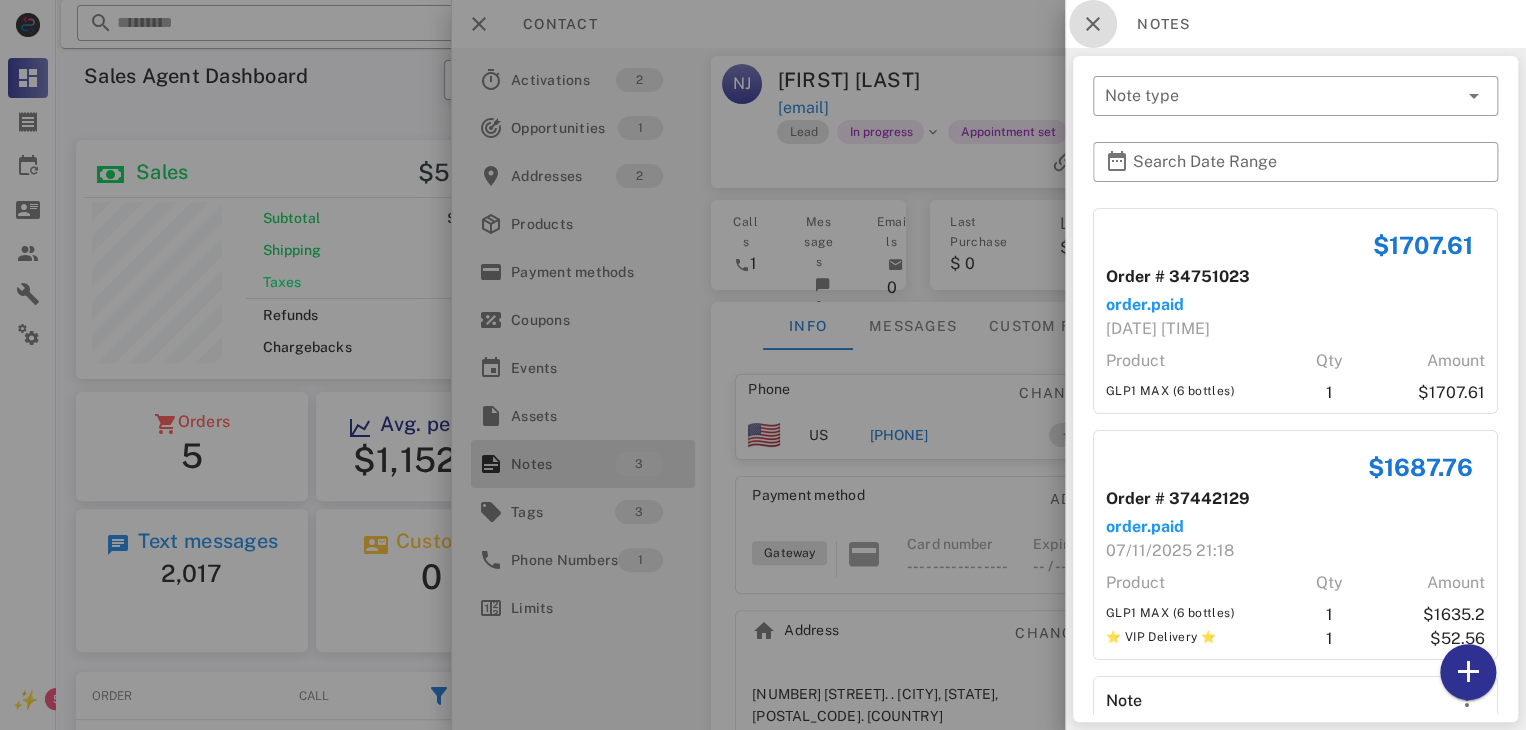 click at bounding box center (1093, 24) 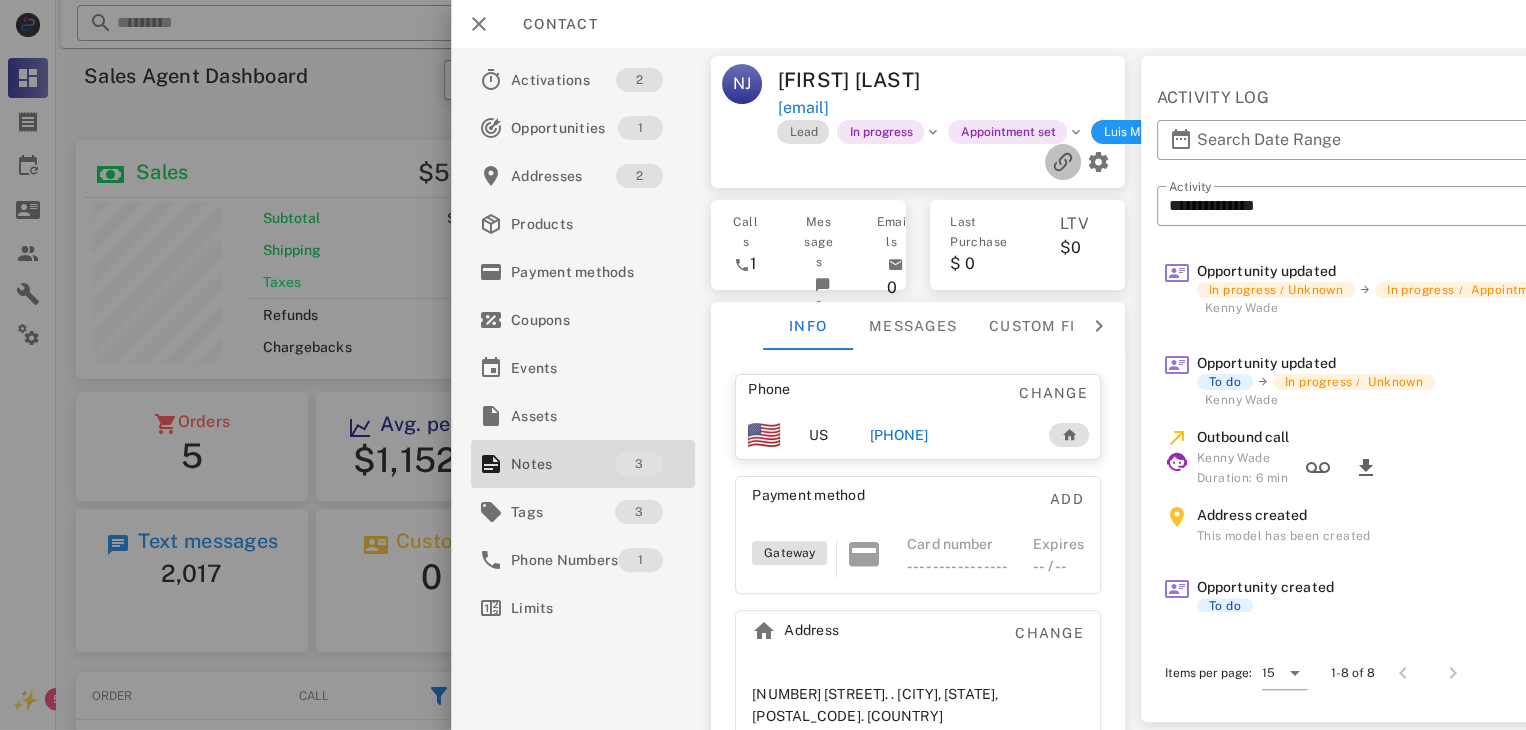 click at bounding box center (1063, 162) 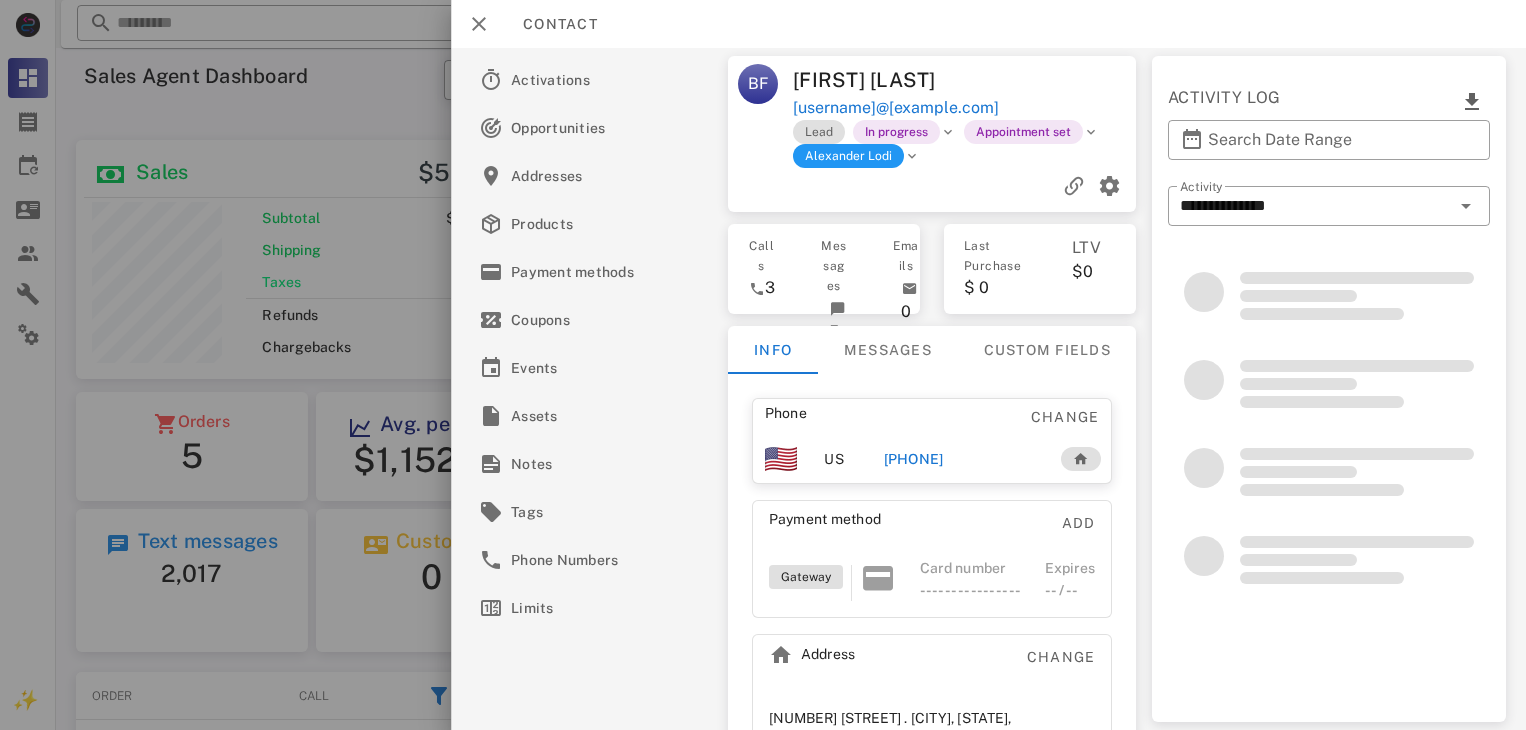 scroll, scrollTop: 0, scrollLeft: 0, axis: both 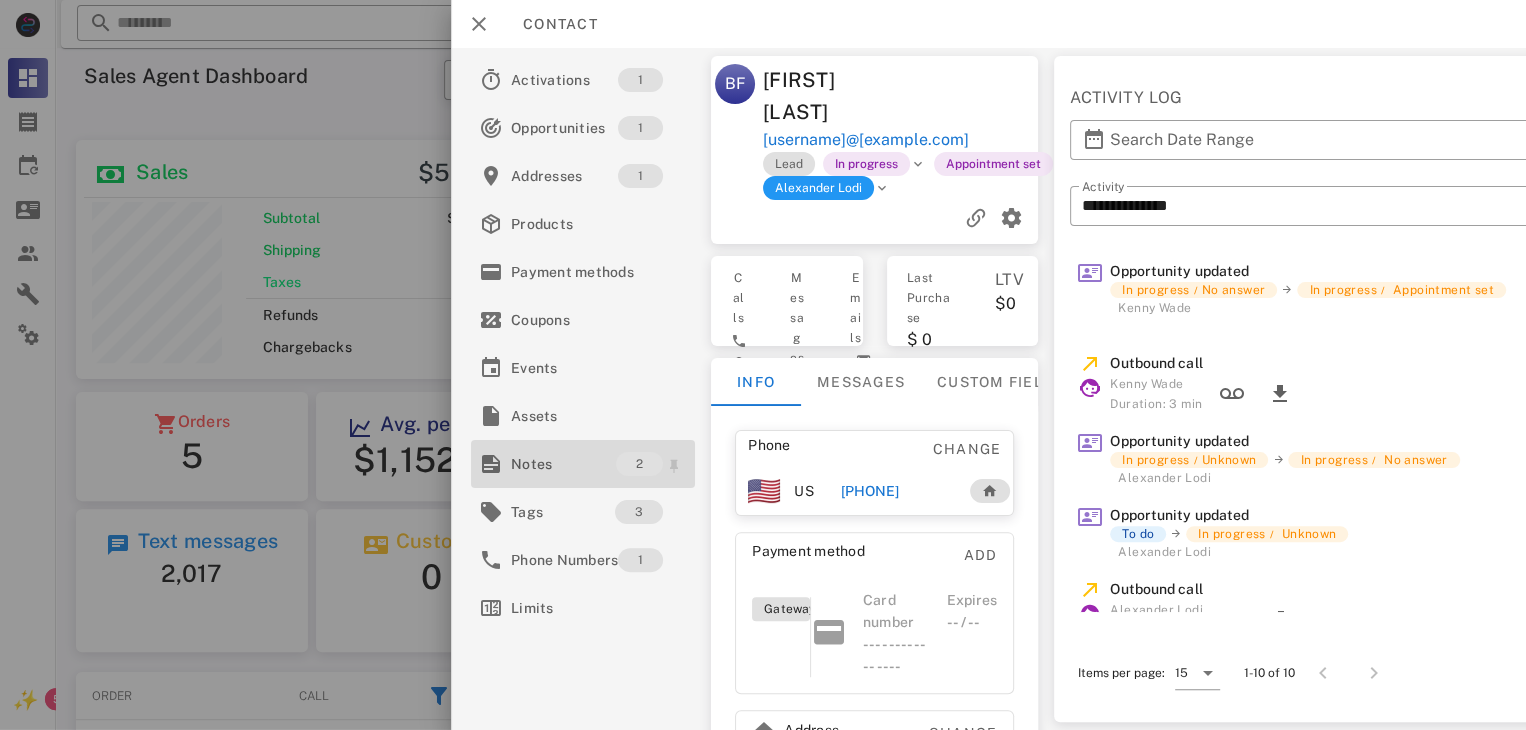 click on "Notes" at bounding box center (563, 464) 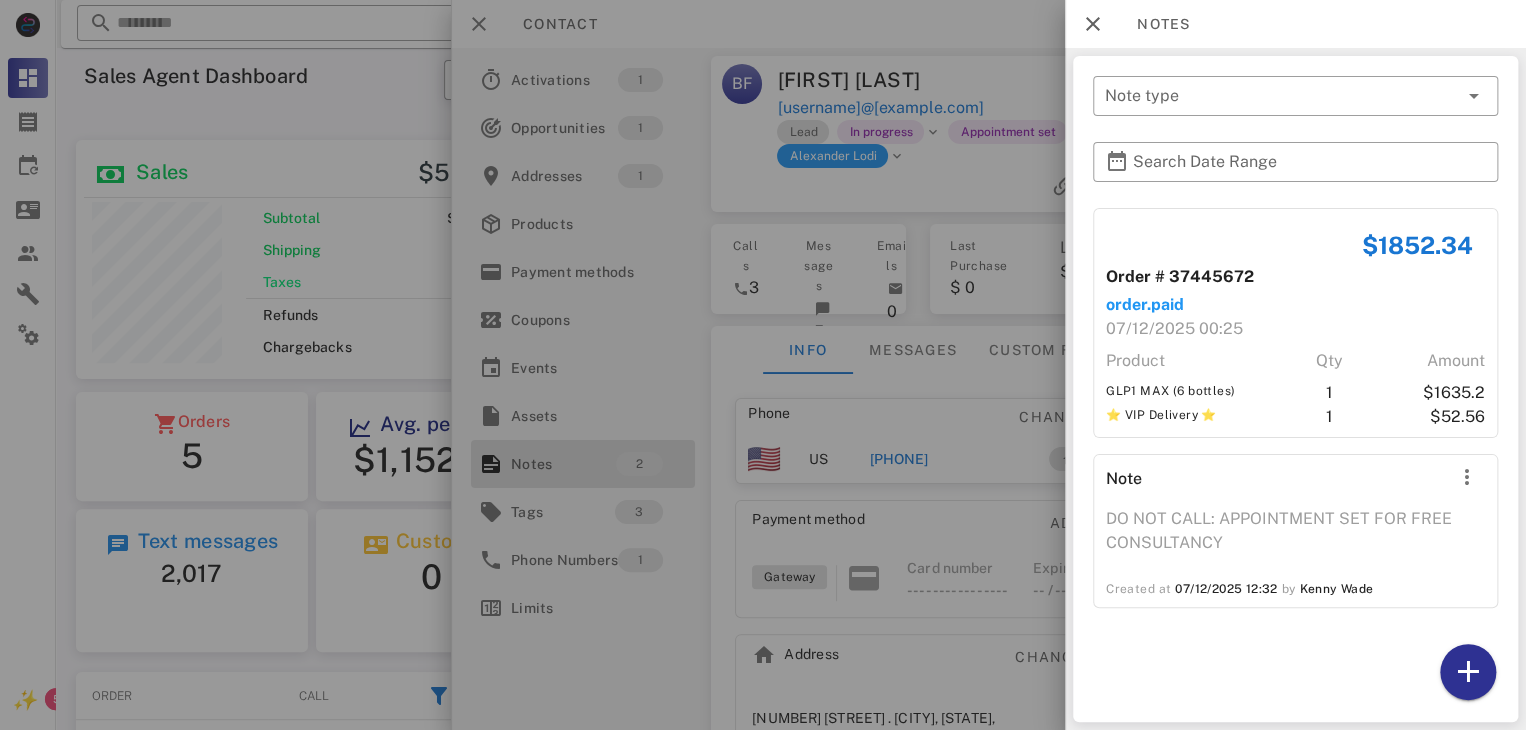 click at bounding box center [763, 365] 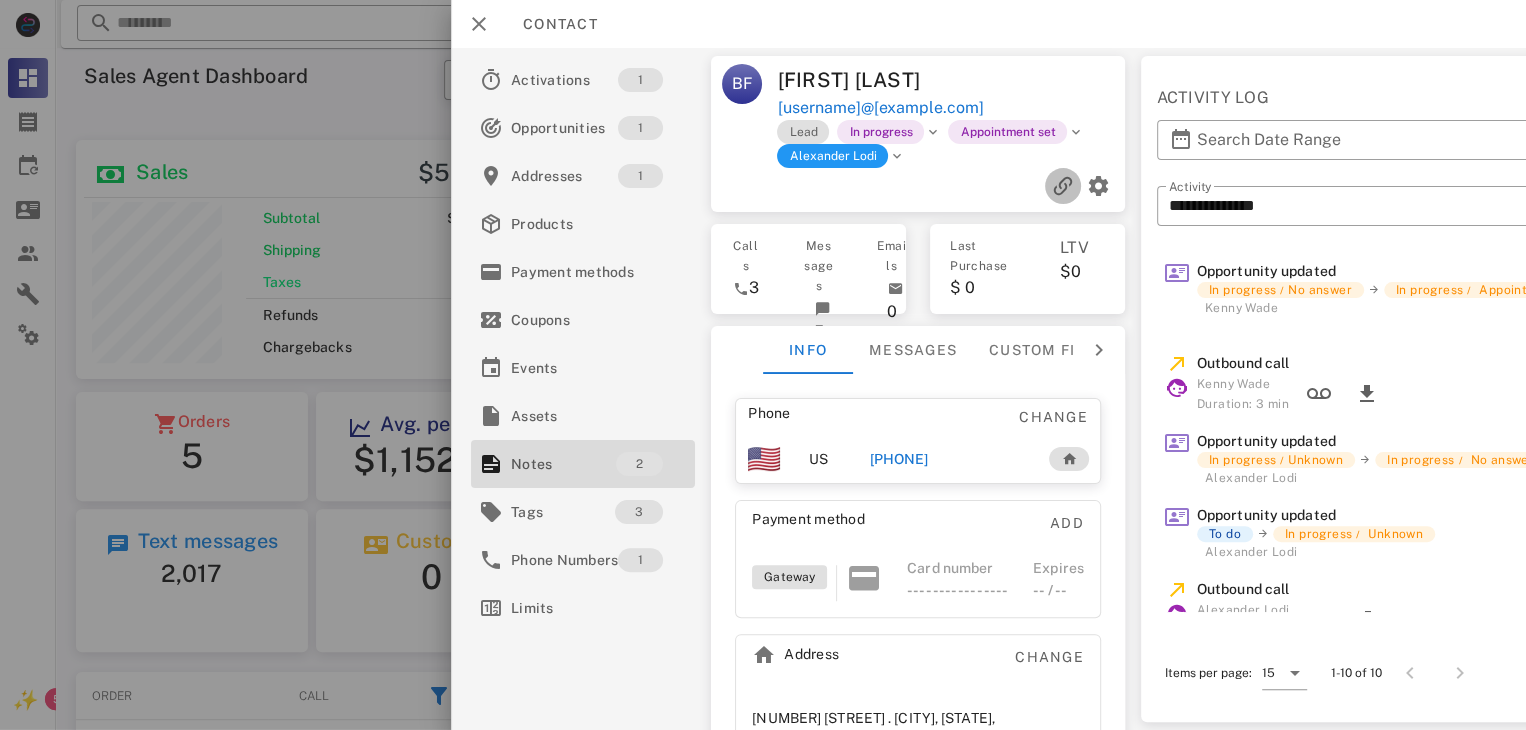 click at bounding box center [1063, 186] 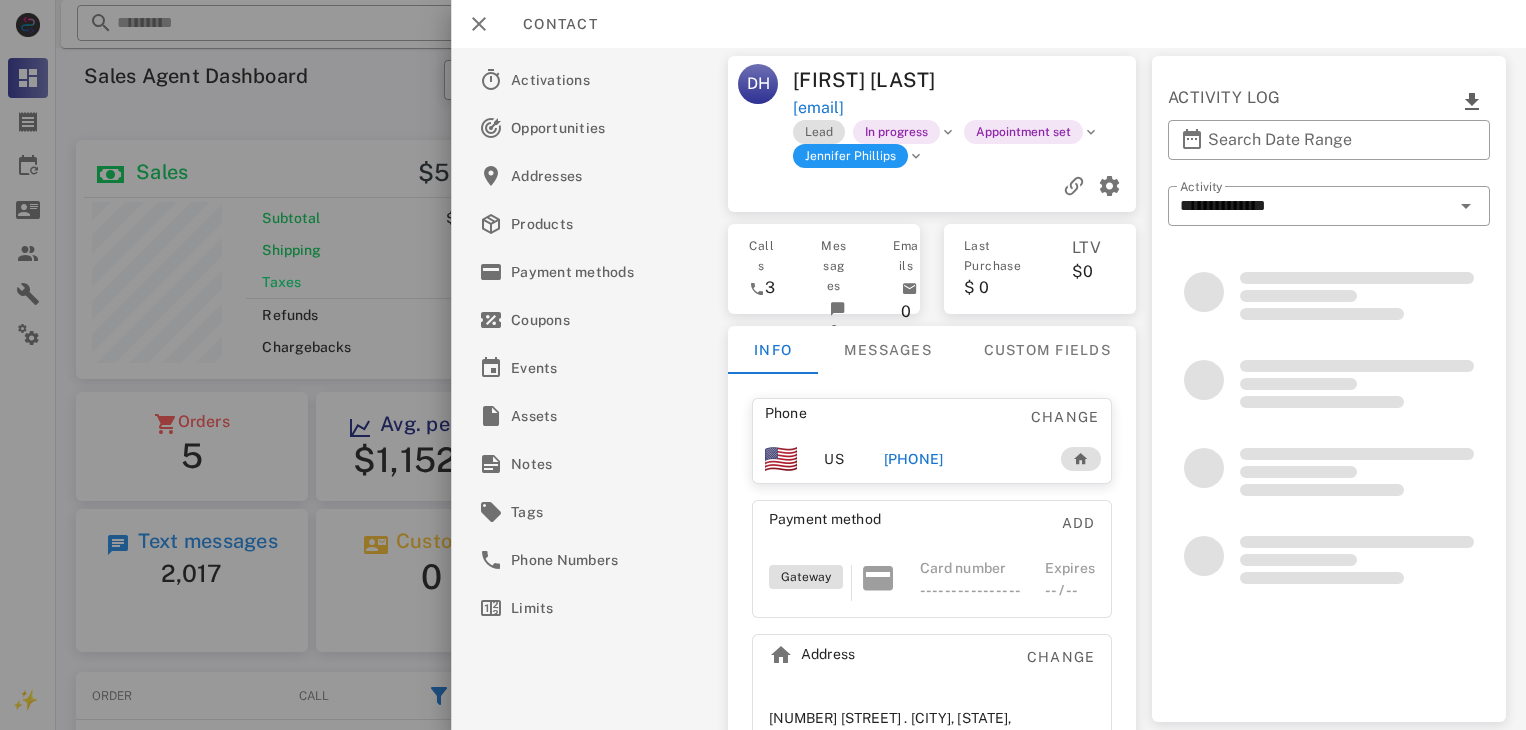 scroll, scrollTop: 0, scrollLeft: 0, axis: both 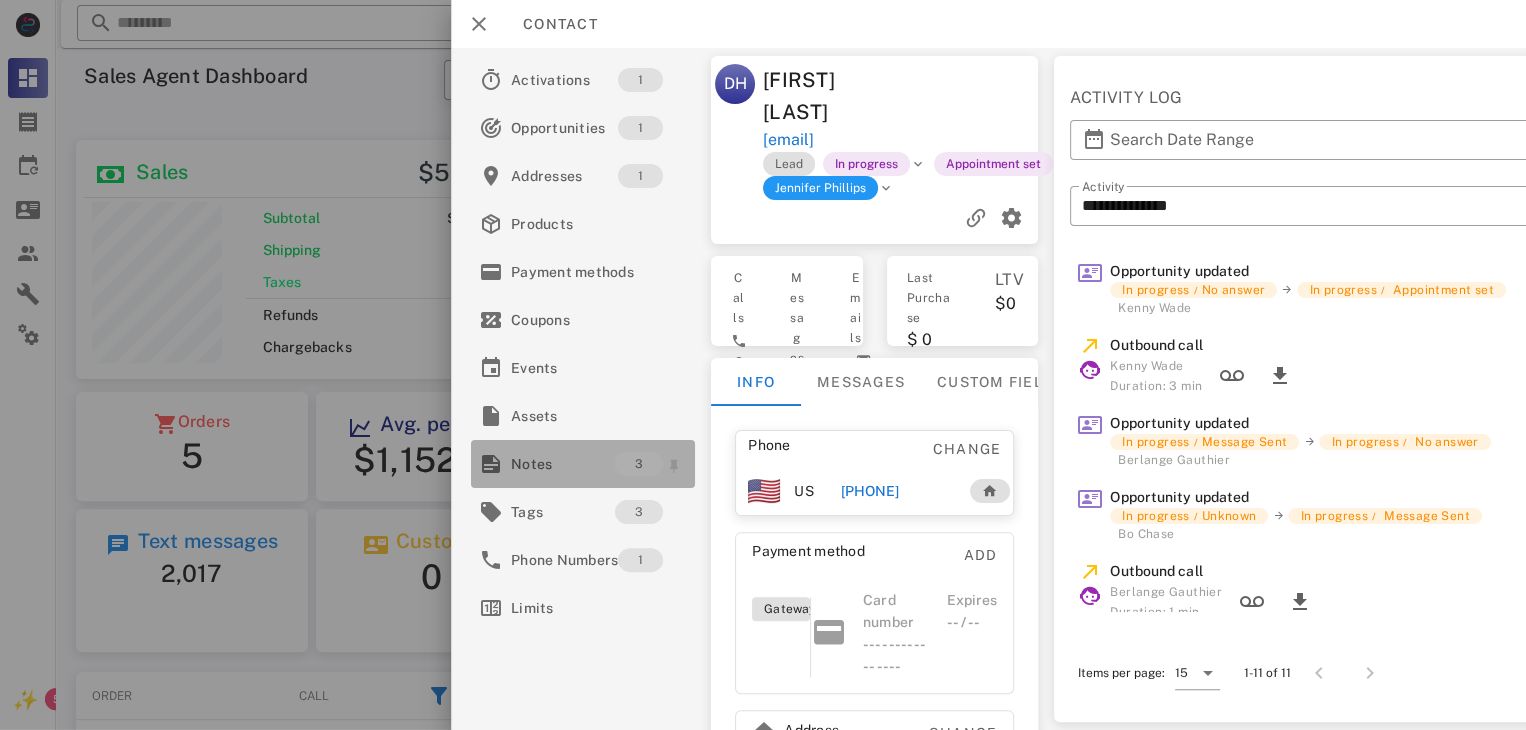 click on "Notes" at bounding box center [563, 464] 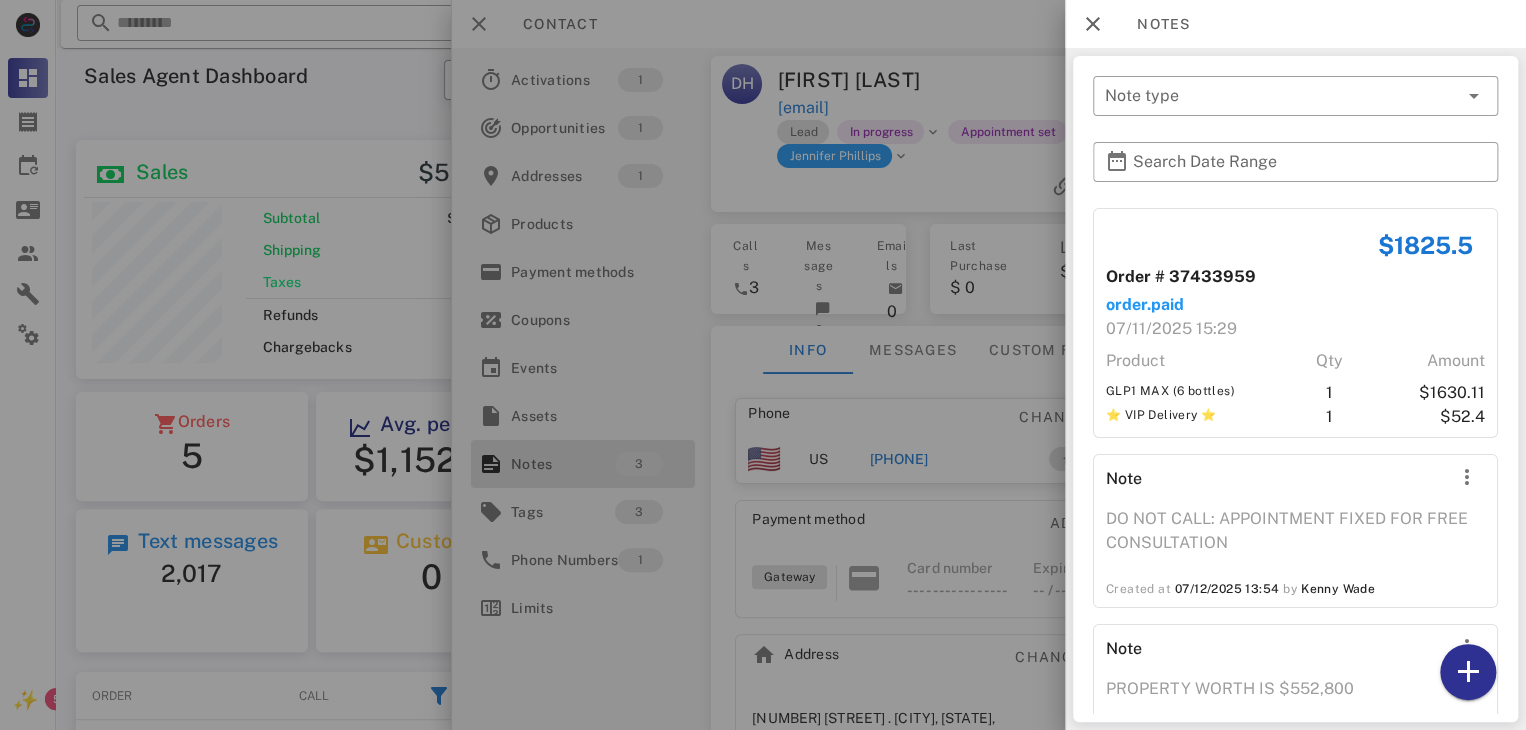 click at bounding box center (763, 365) 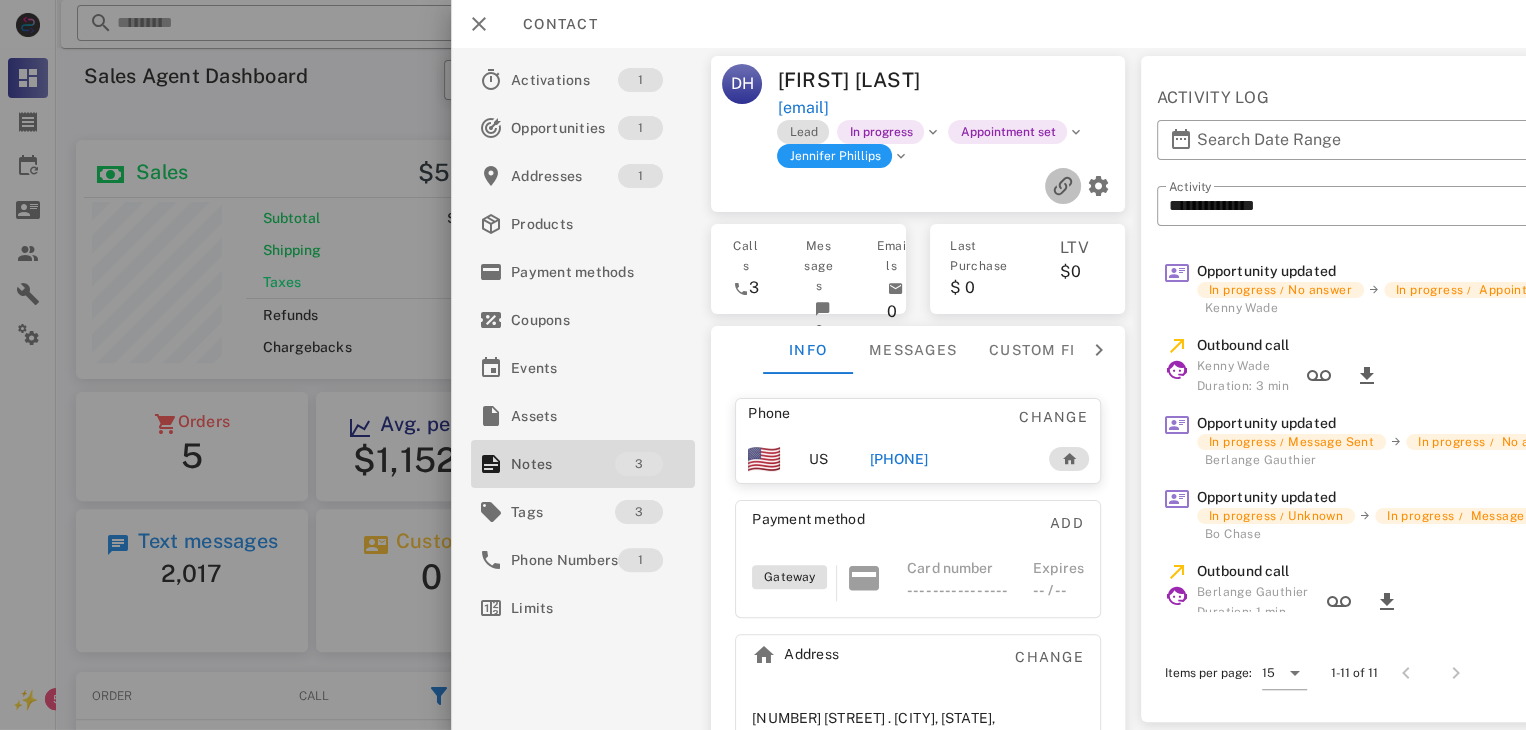 click at bounding box center [1063, 186] 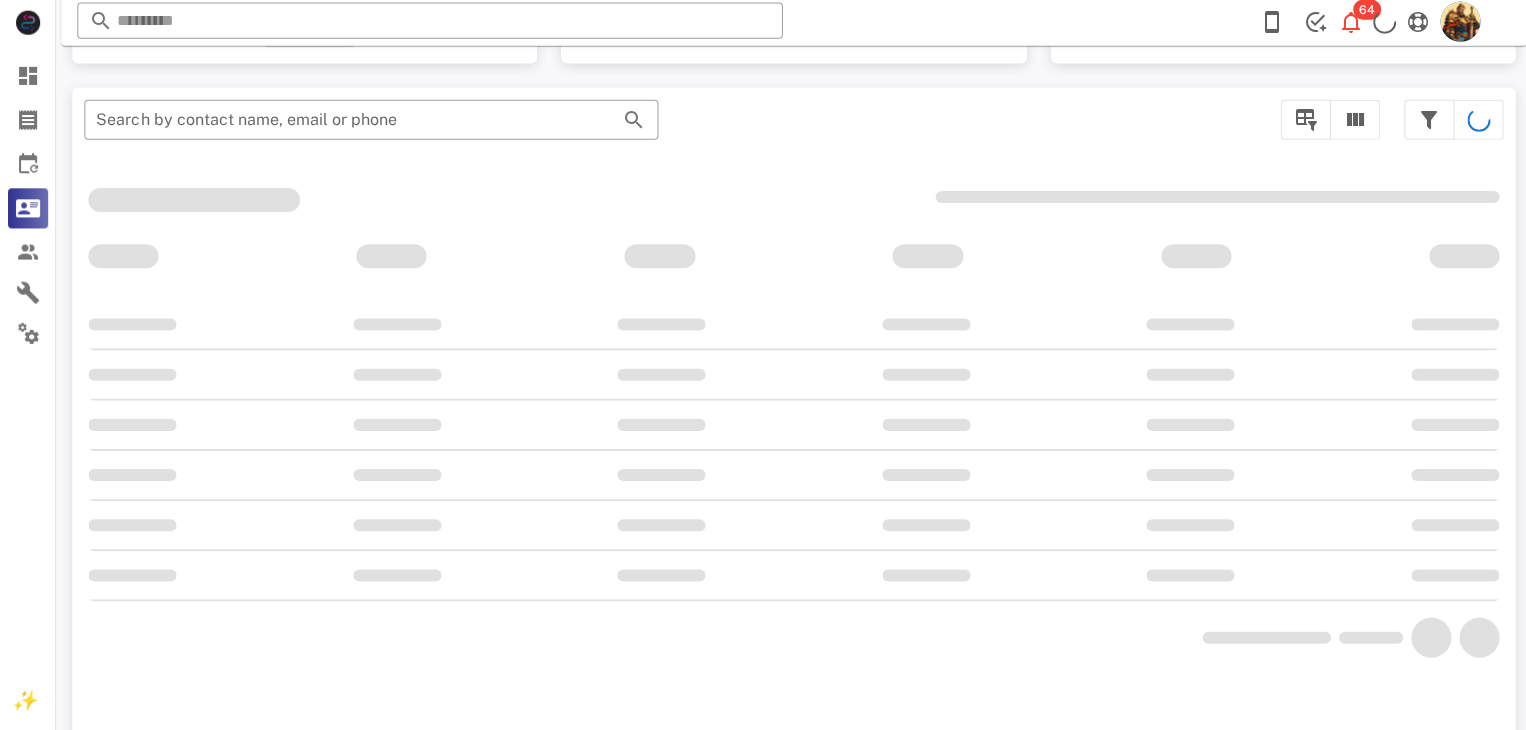 scroll, scrollTop: 330, scrollLeft: 0, axis: vertical 